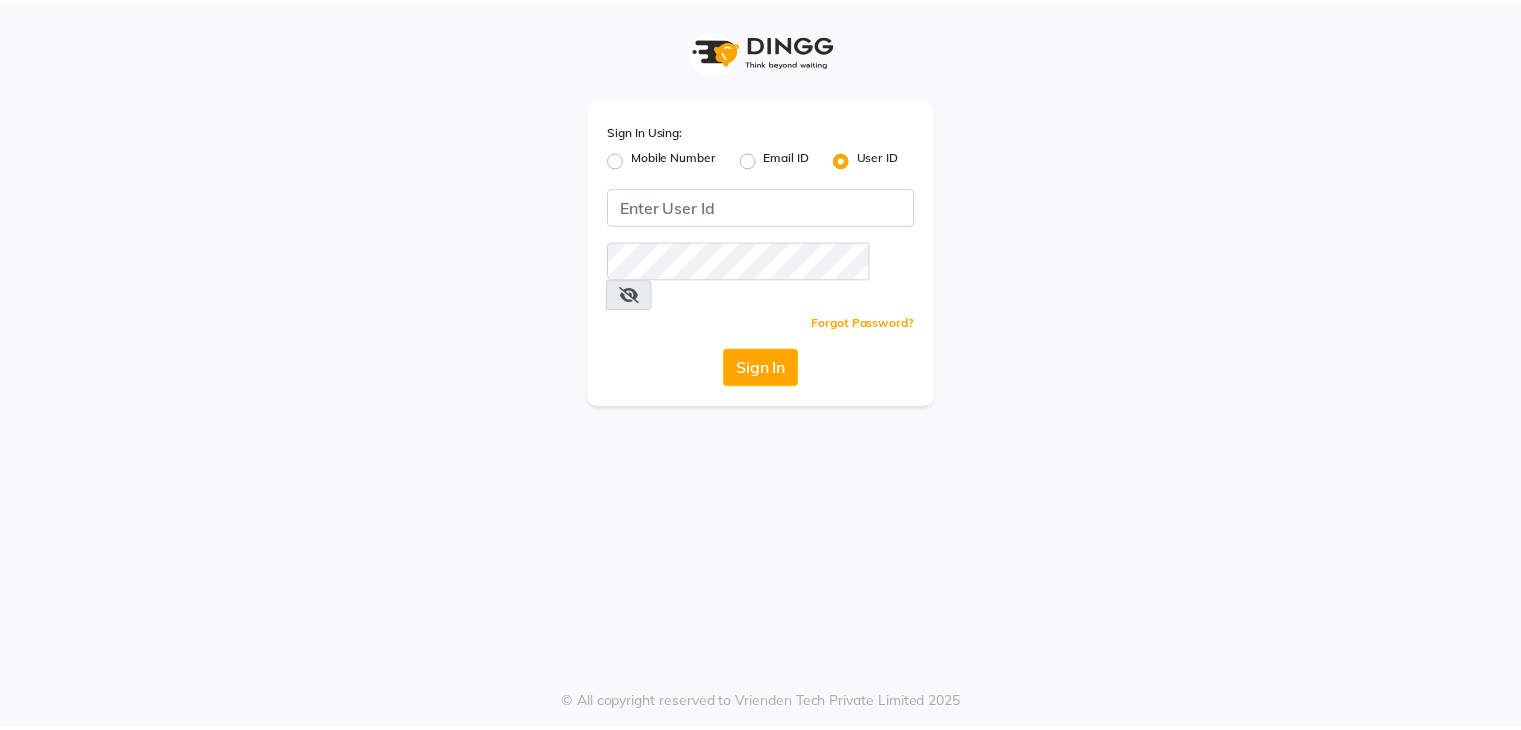 scroll, scrollTop: 0, scrollLeft: 0, axis: both 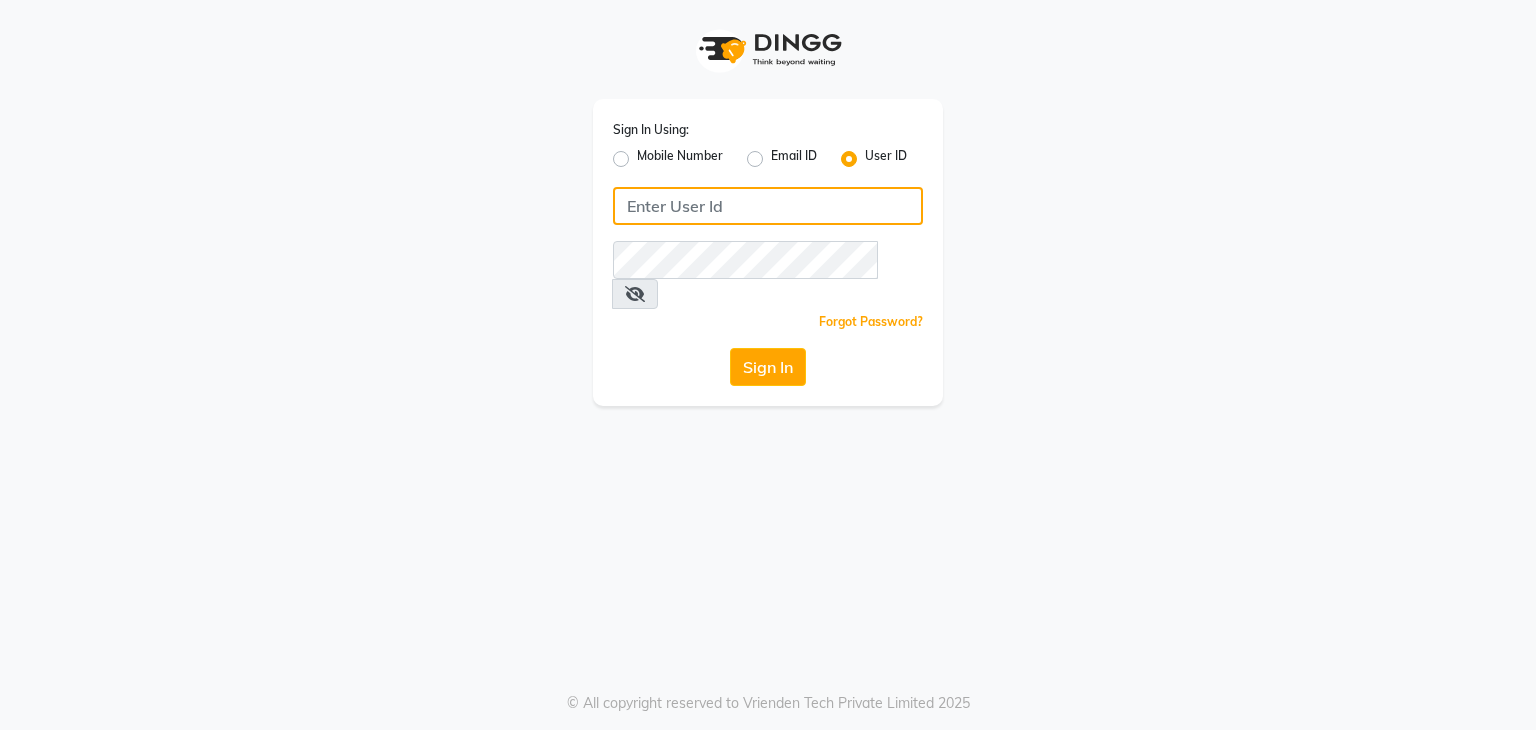 click 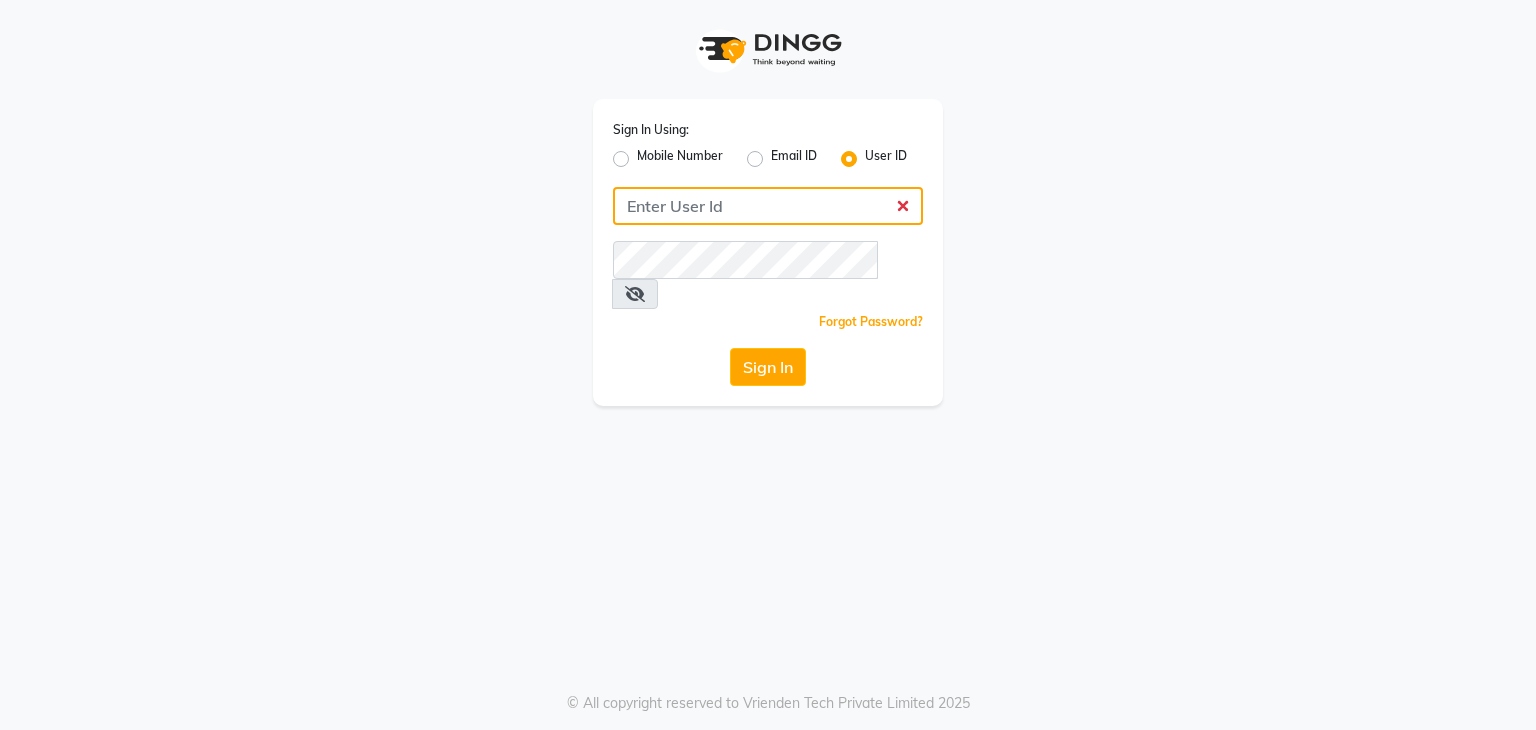 click 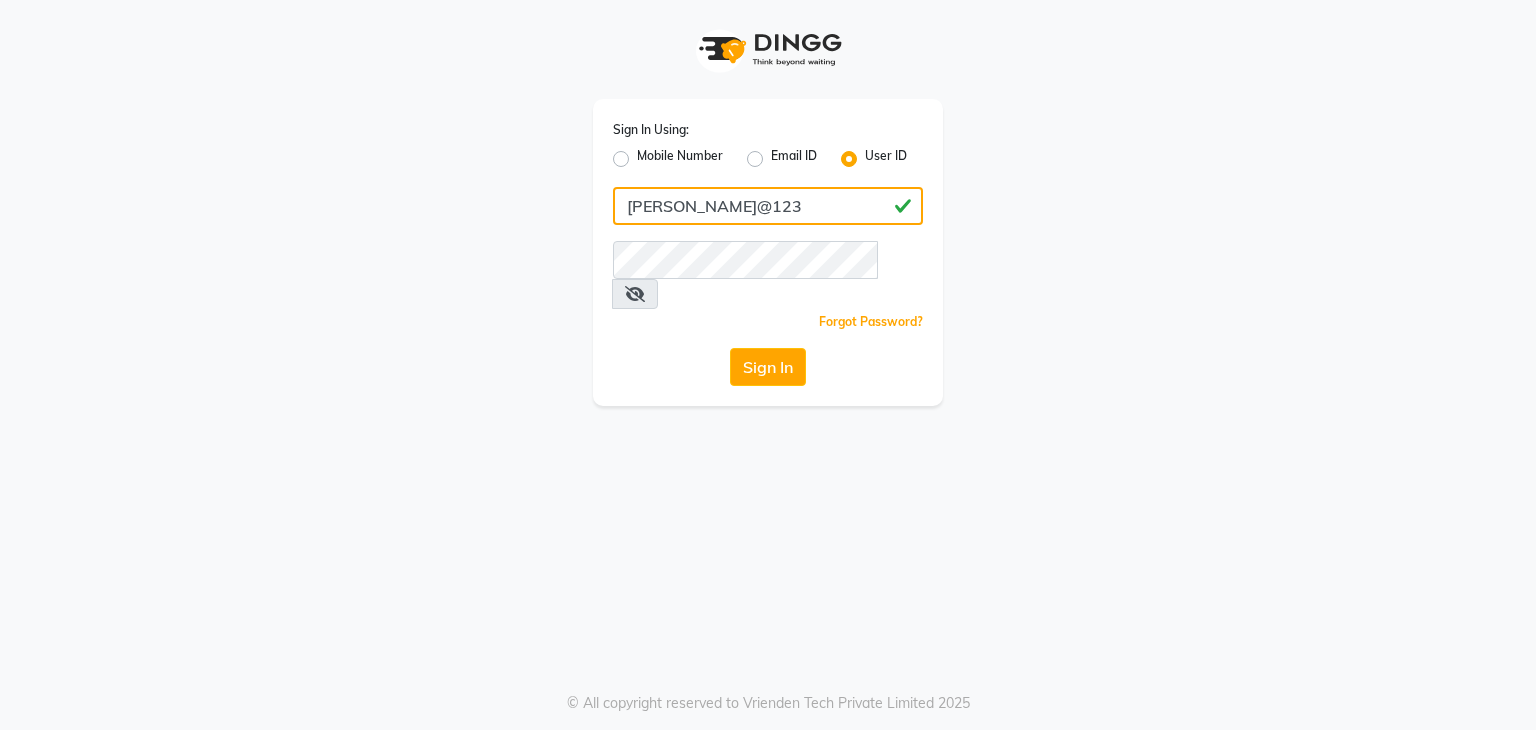 type on "[PERSON_NAME]@123" 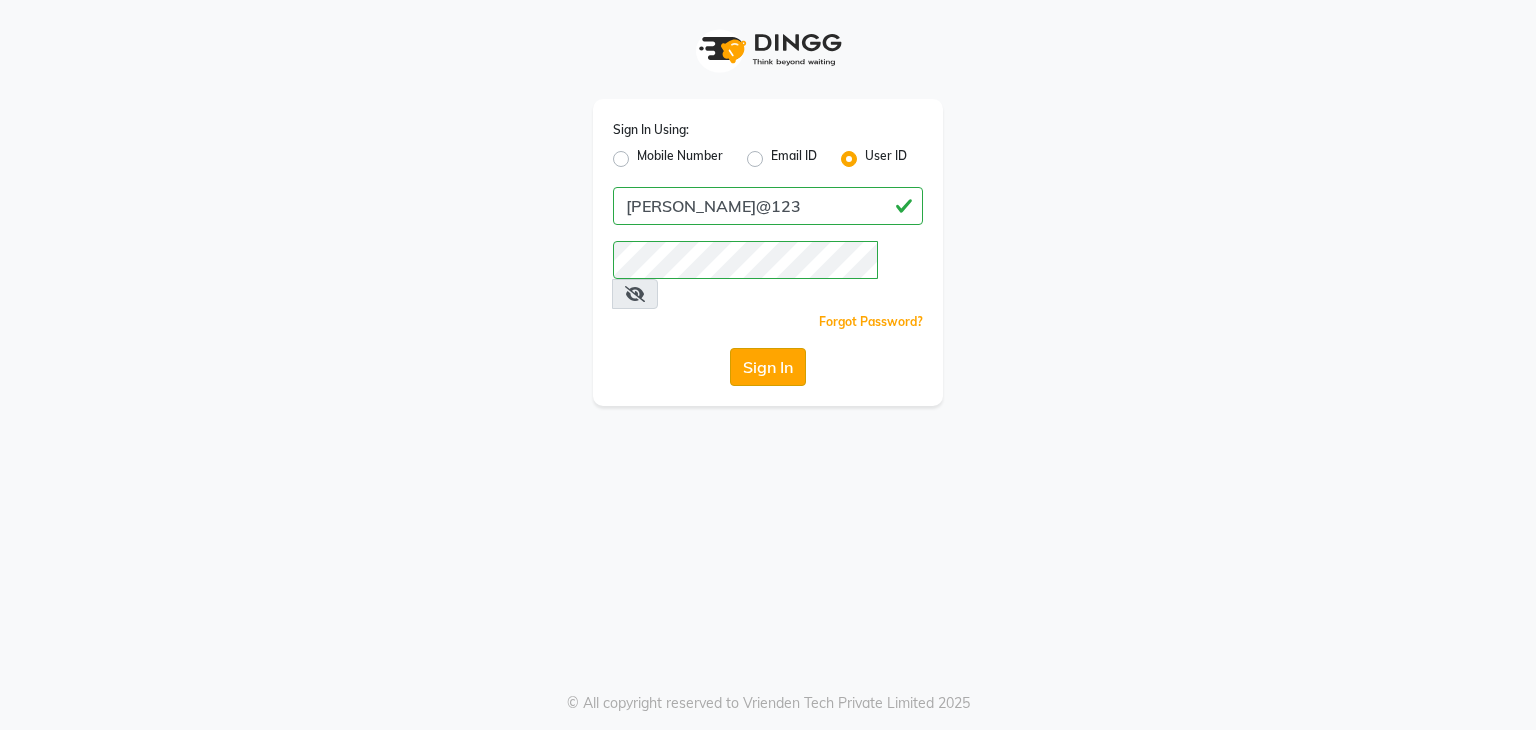 click on "Sign In" 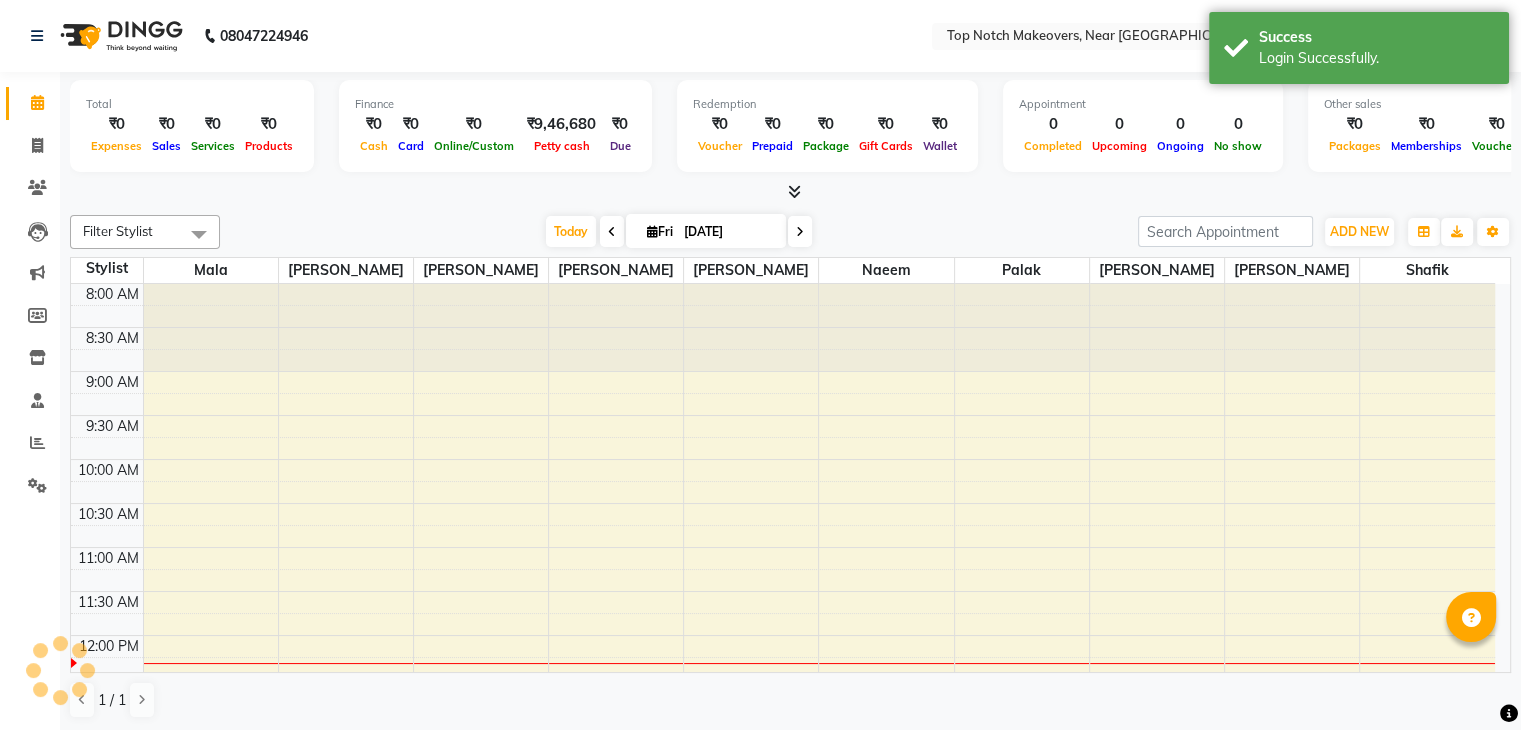 scroll, scrollTop: 0, scrollLeft: 0, axis: both 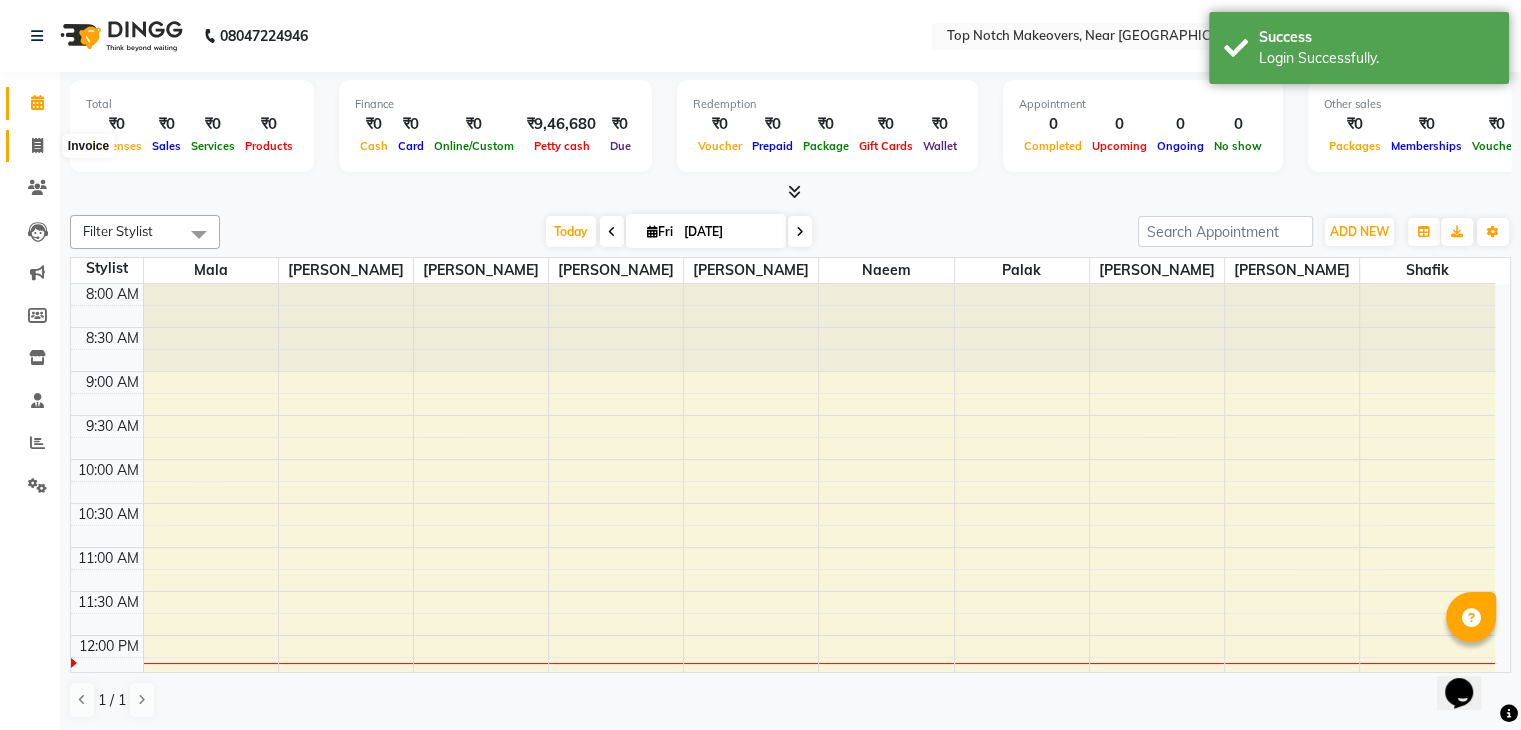 click 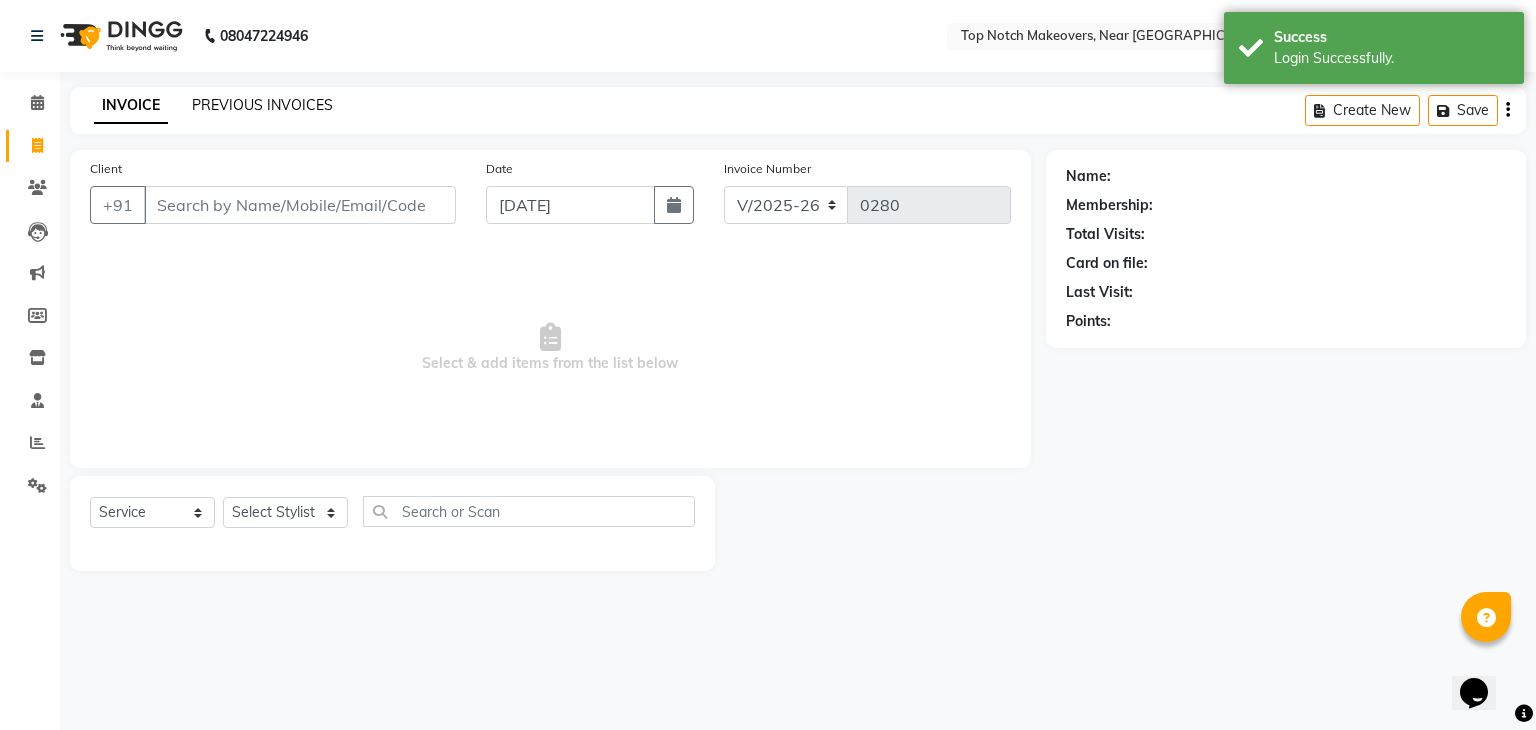 click on "PREVIOUS INVOICES" 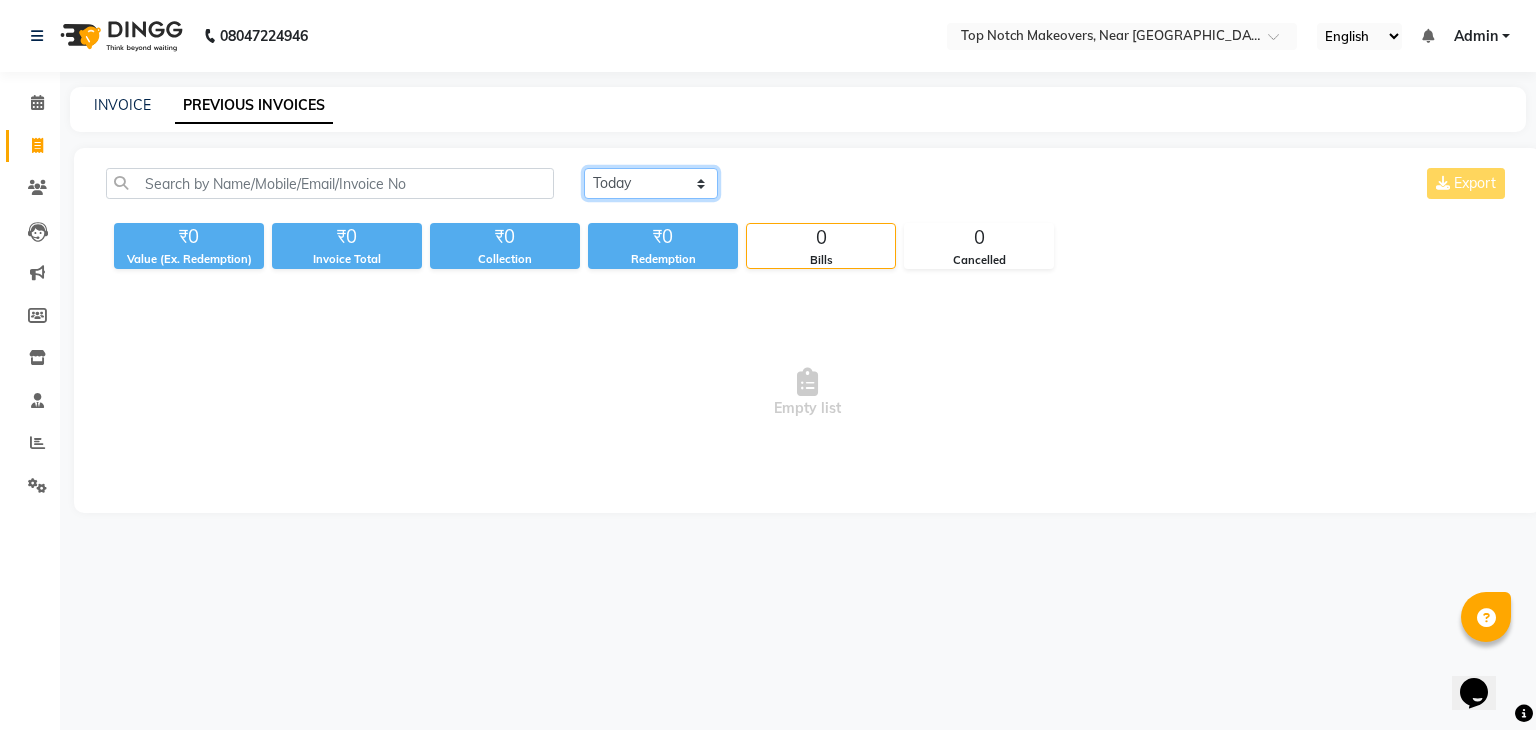 click on "[DATE] [DATE] Custom Range" 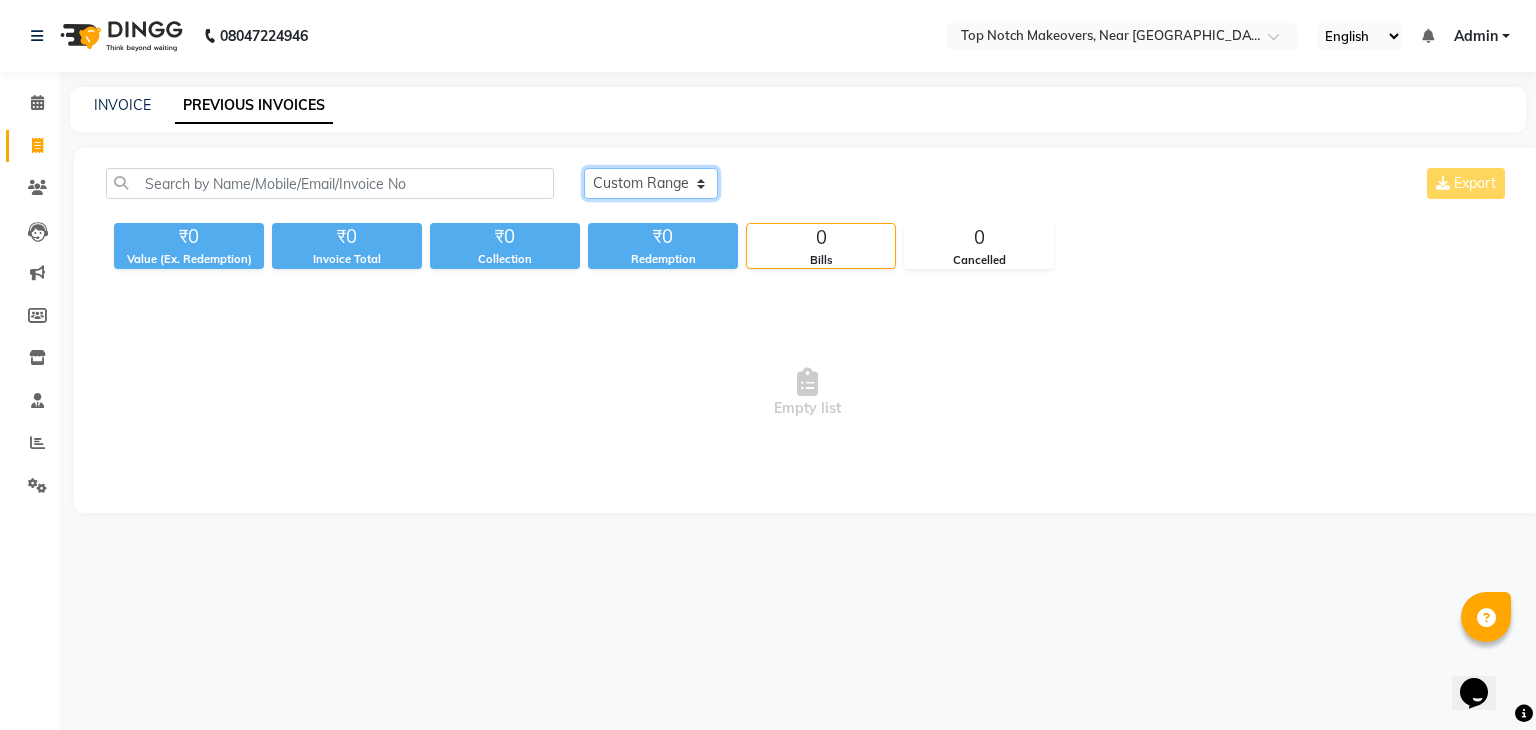 click on "[DATE] [DATE] Custom Range" 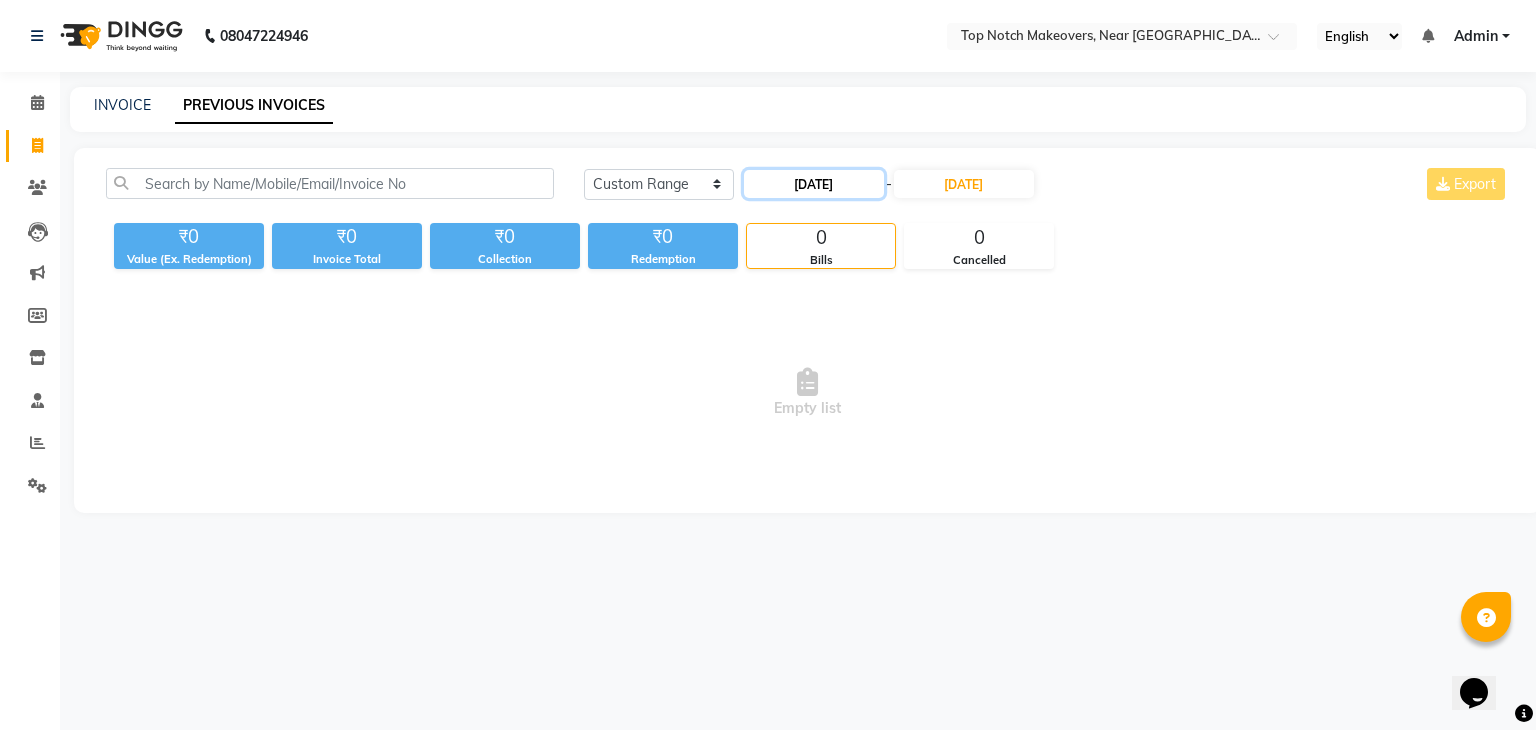 click on "[DATE]" 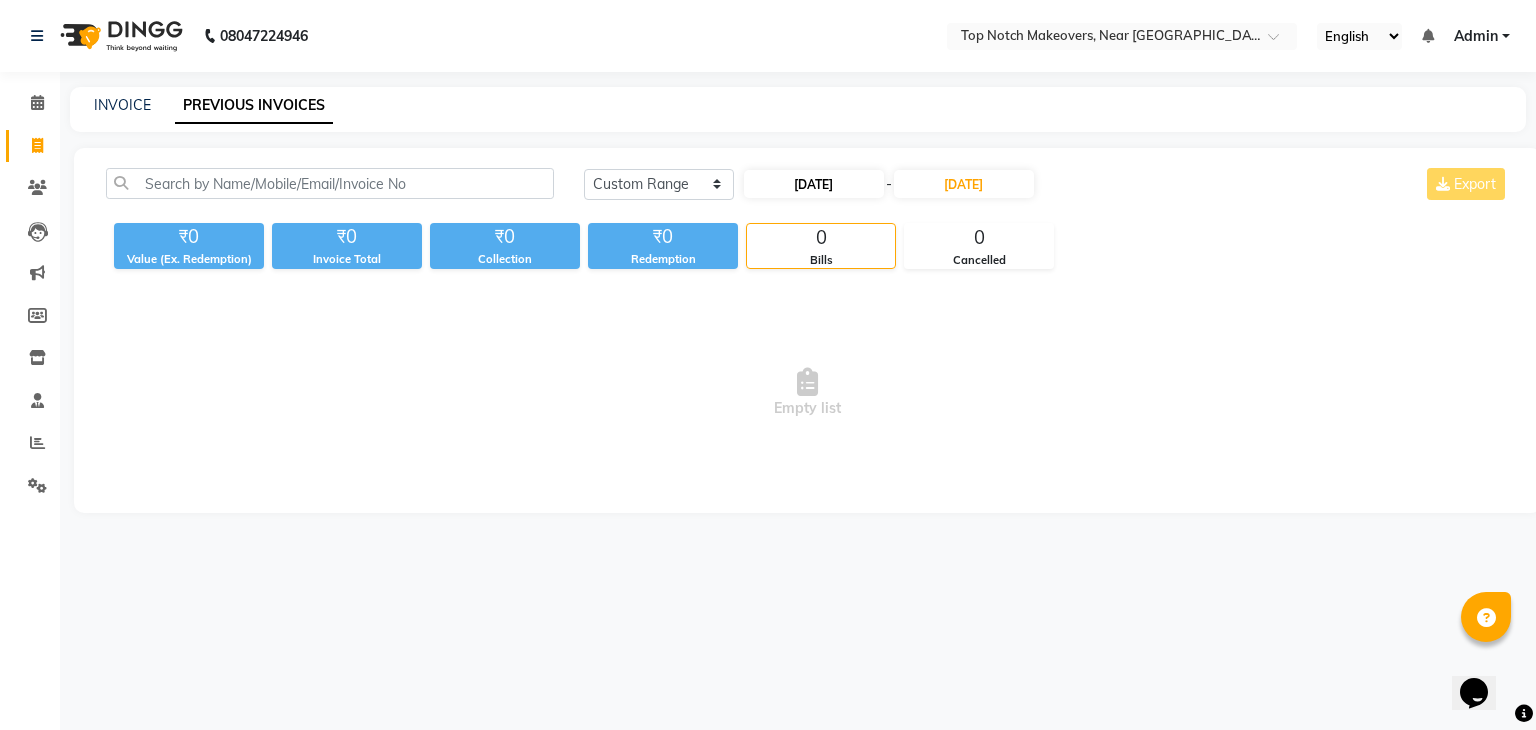 select on "7" 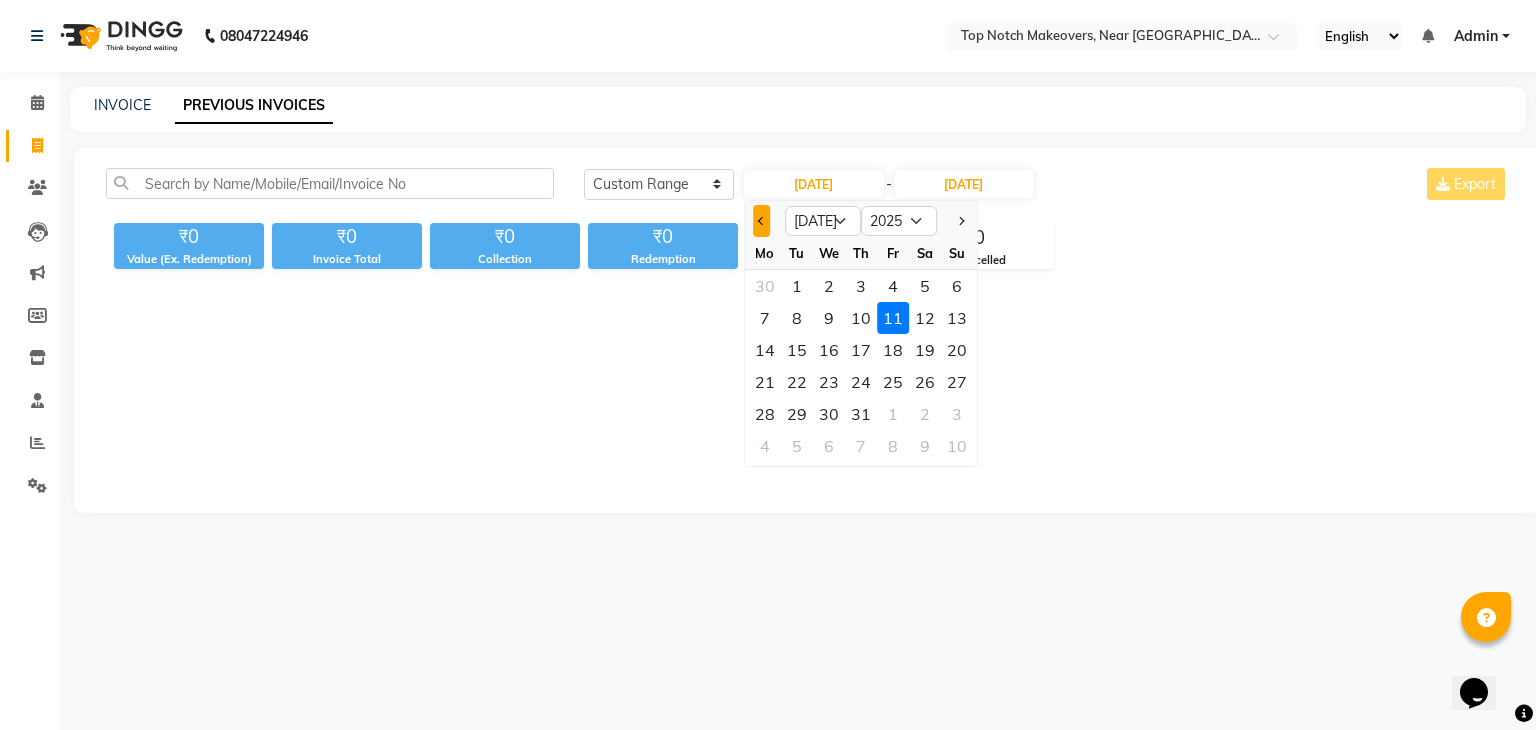 click 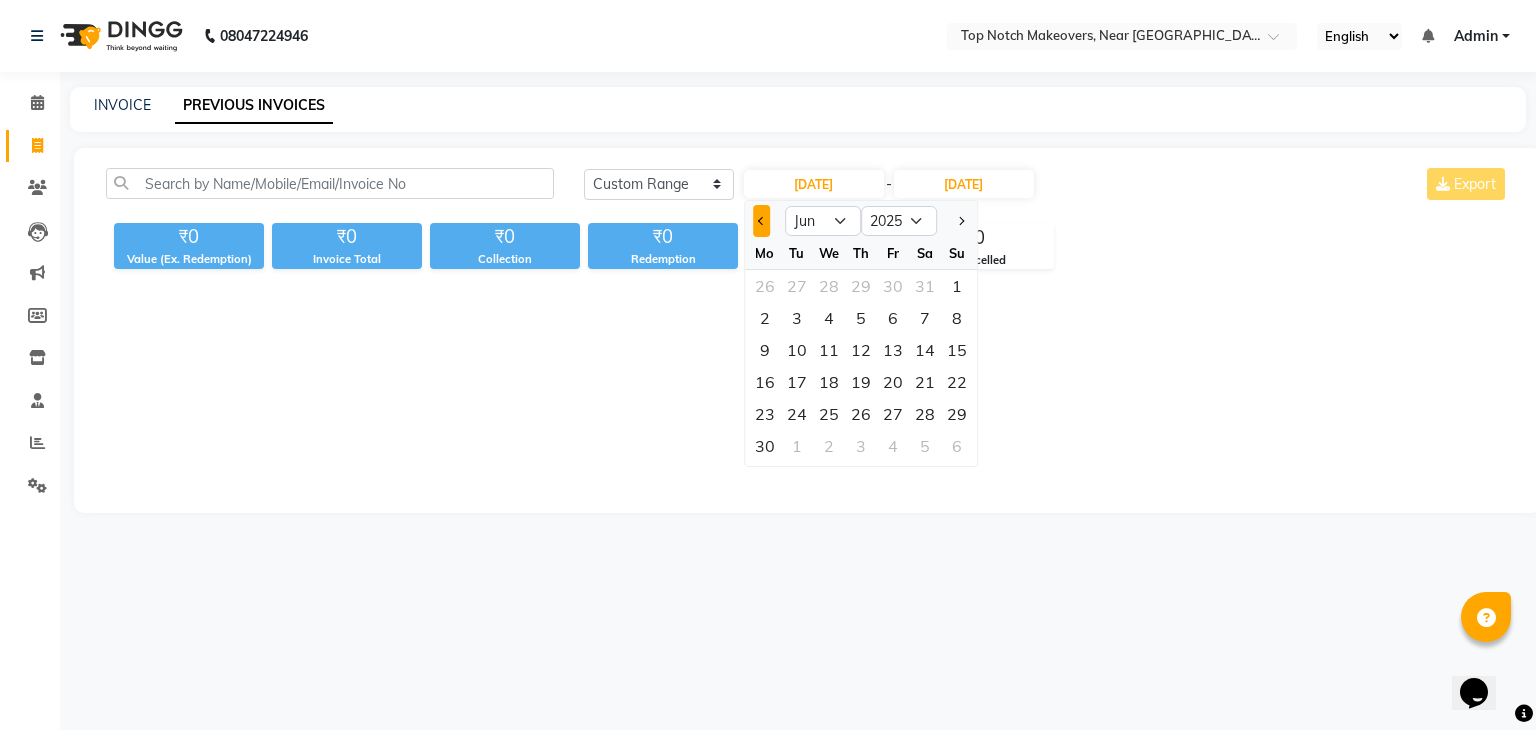 click 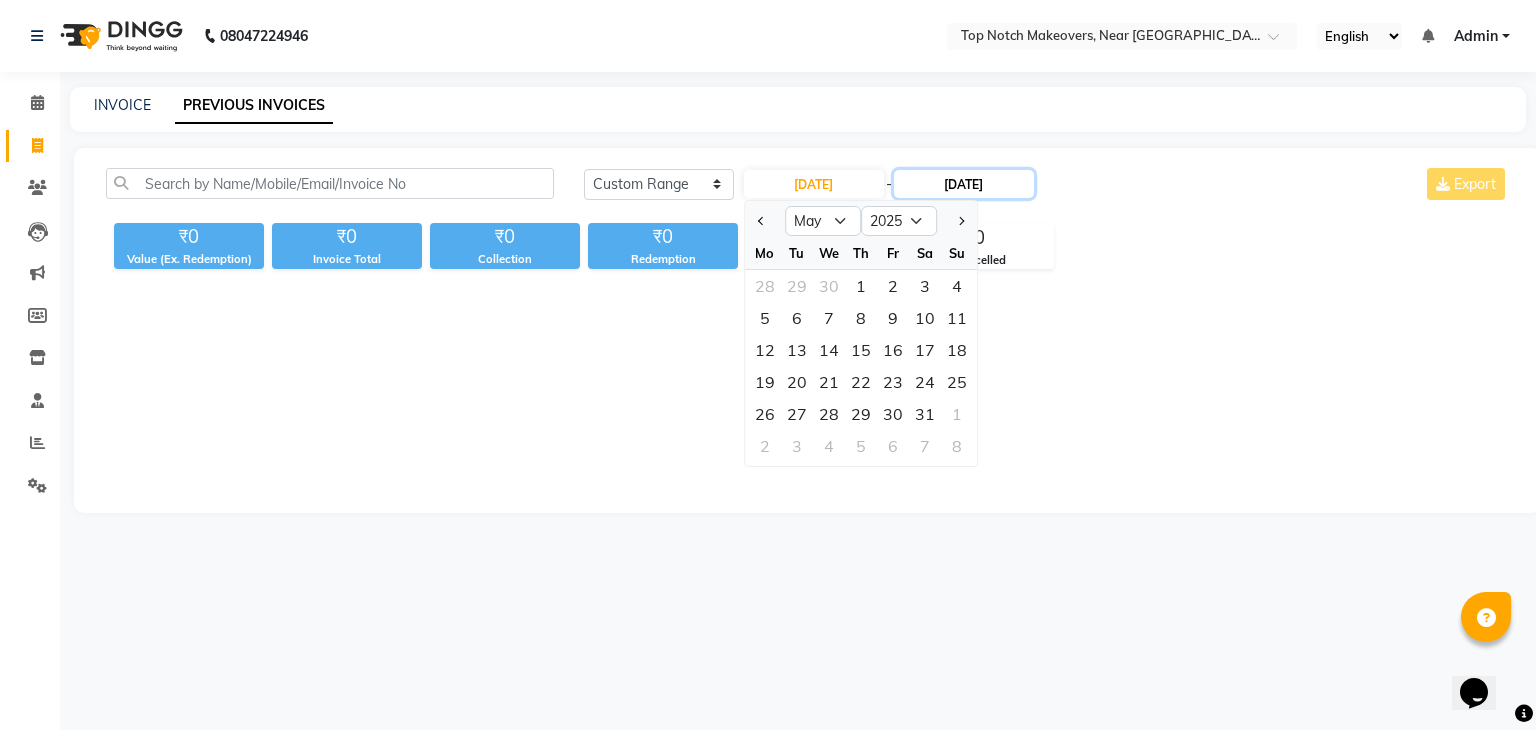 click on "[DATE]" 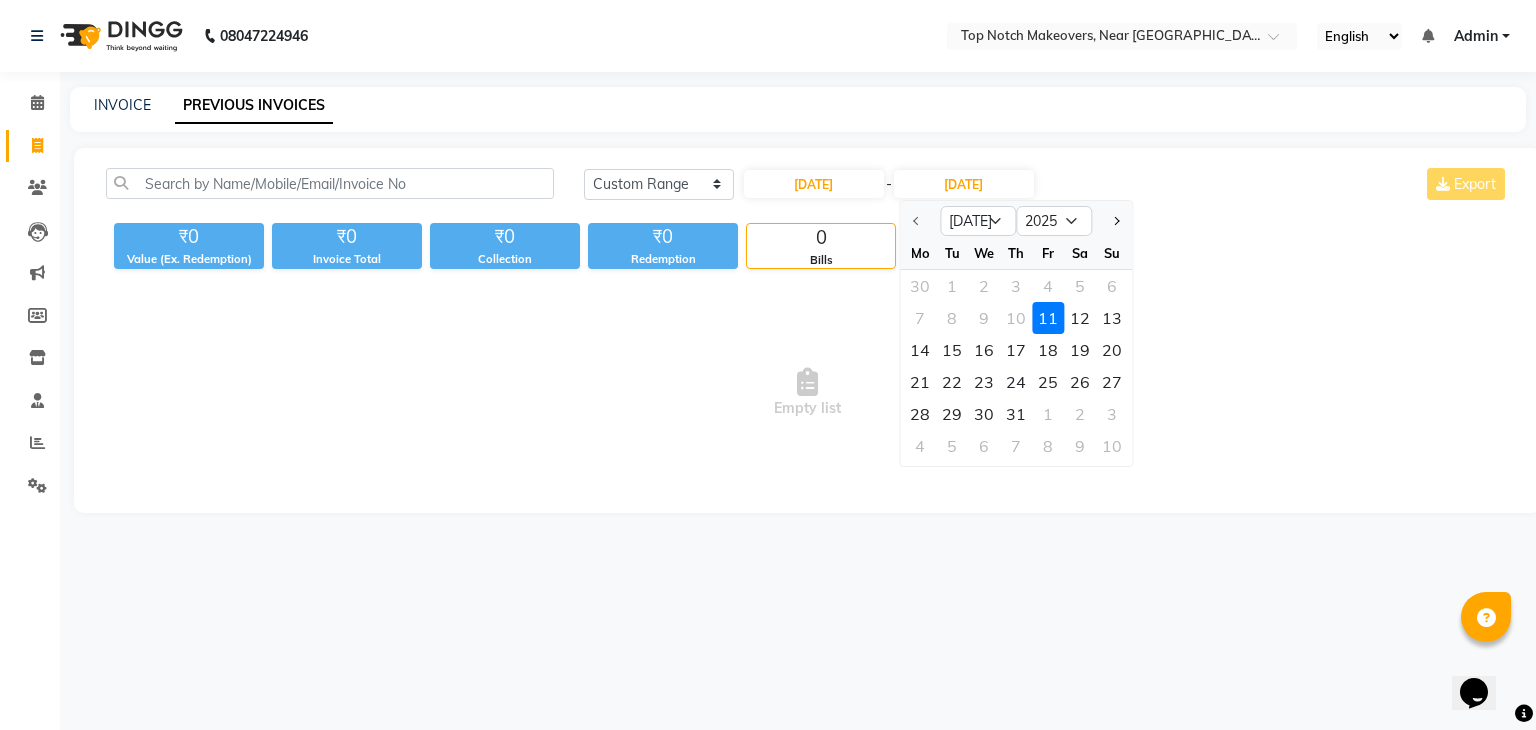 click 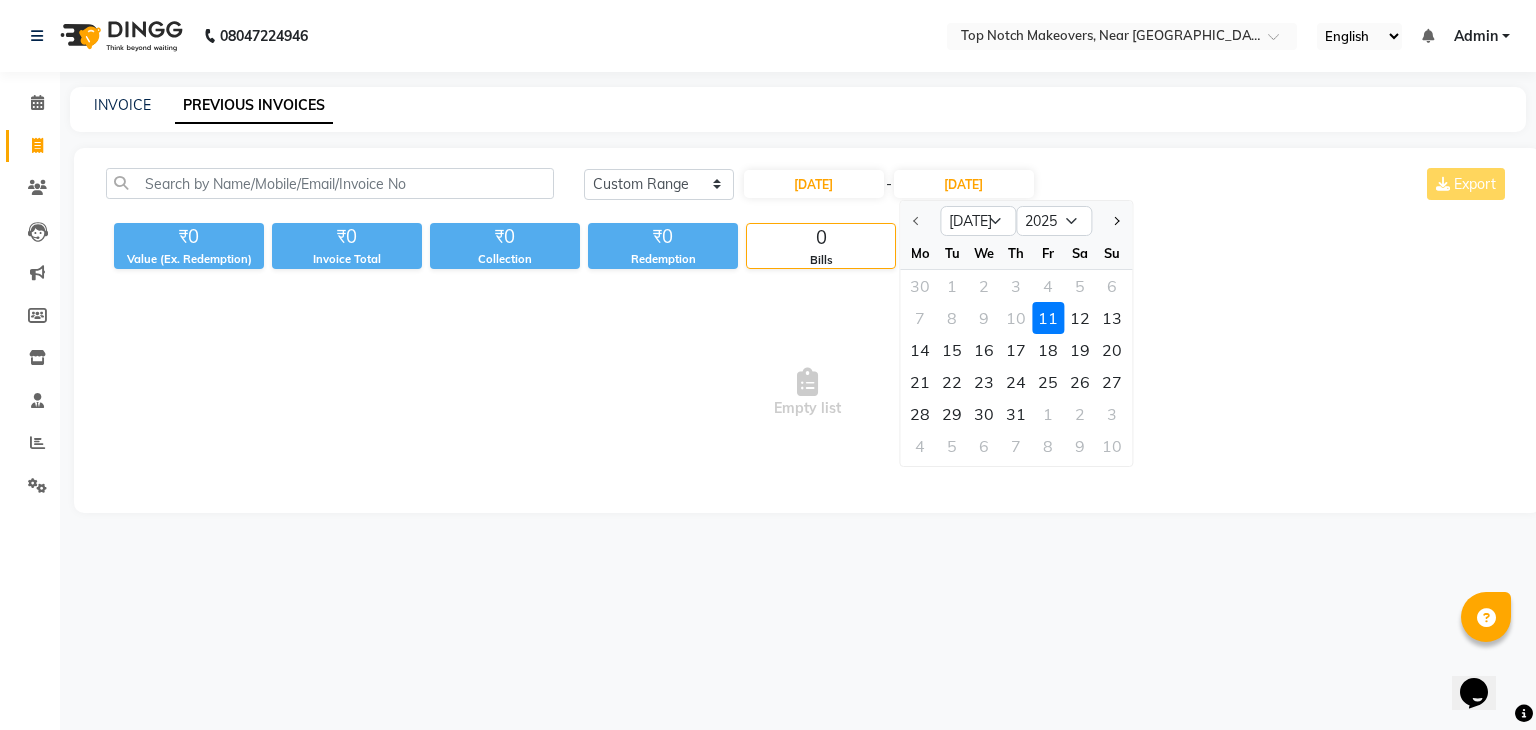 click 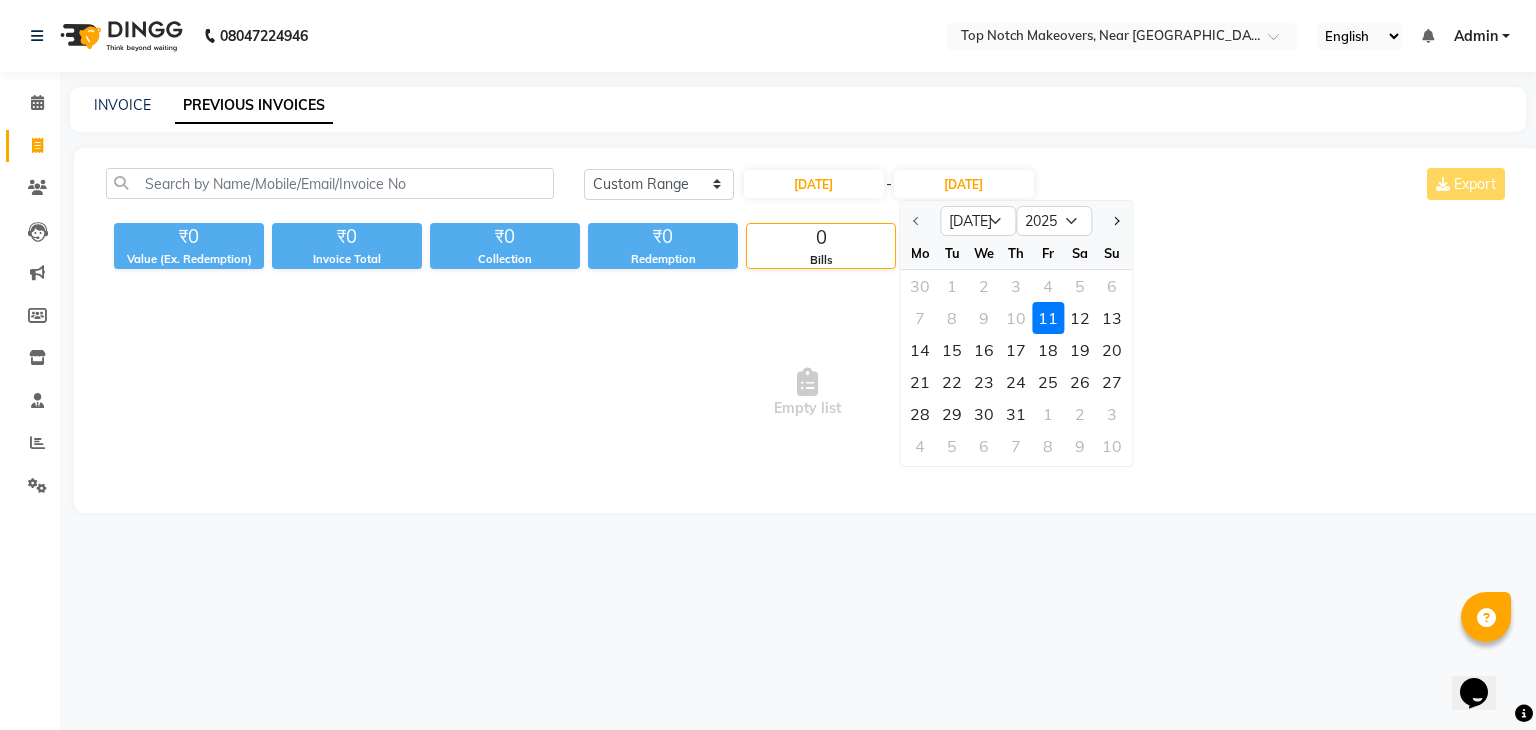click 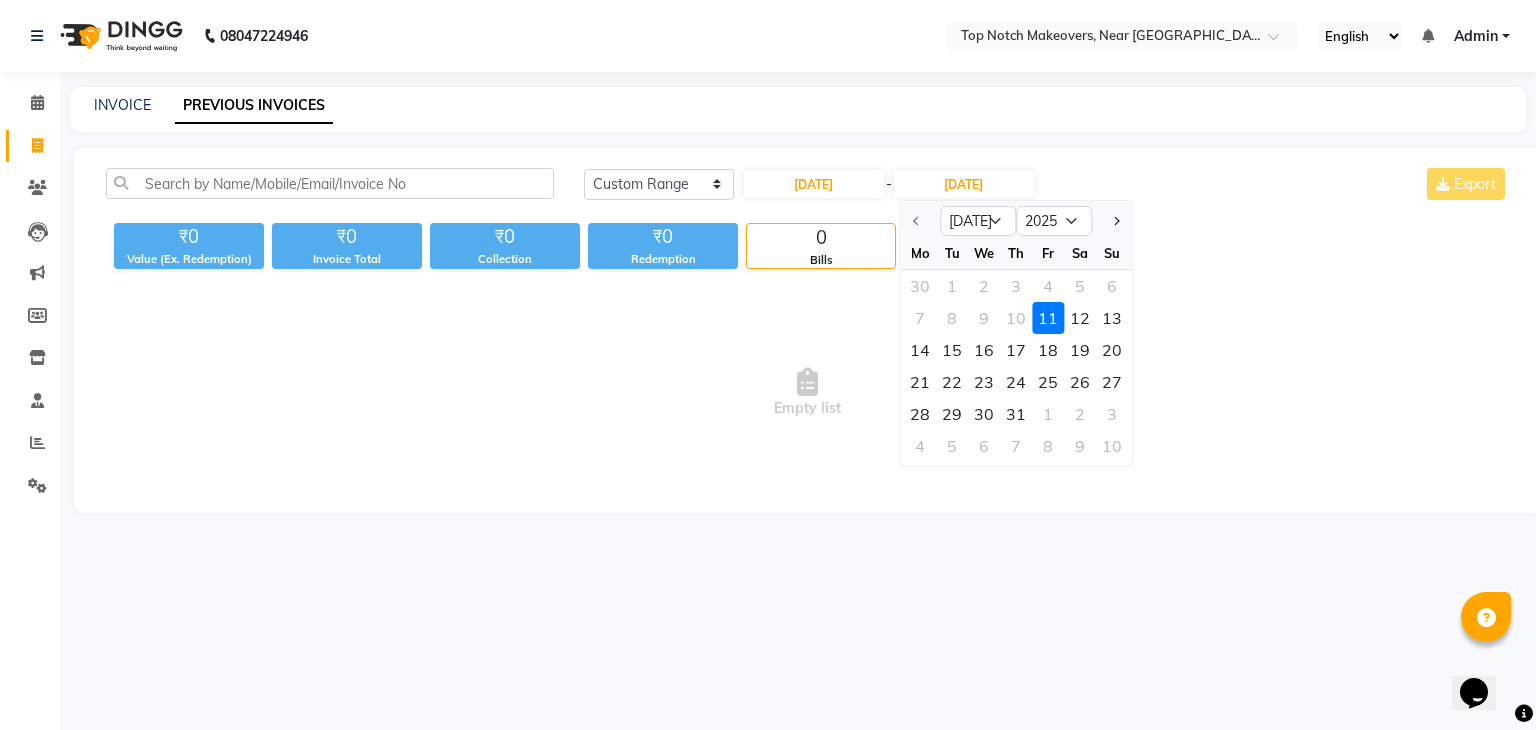 click on "₹0 Value (Ex. Redemption) ₹0 Invoice Total  ₹0 Collection ₹0 Redemption 0 Bills 0 Cancelled" 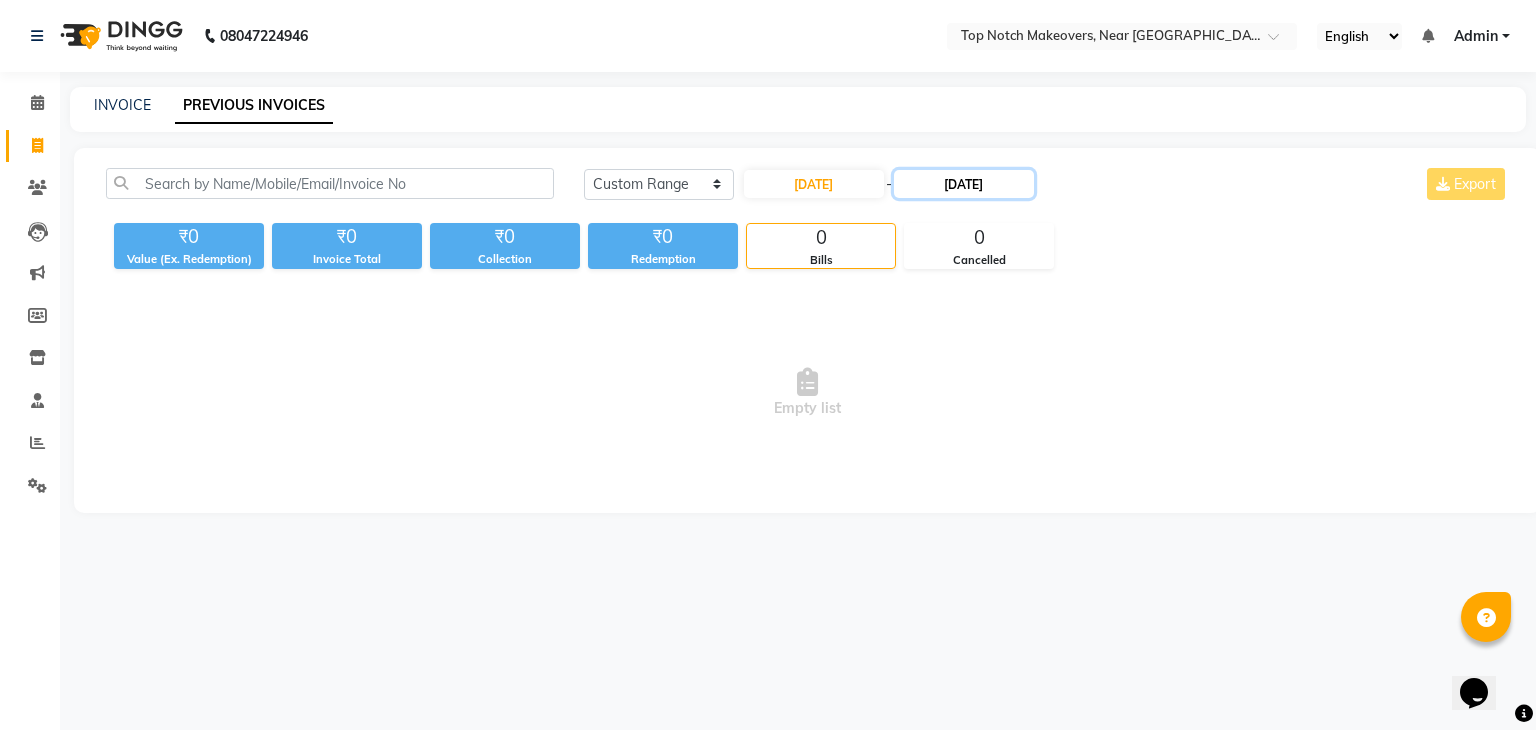 click on "[DATE]" 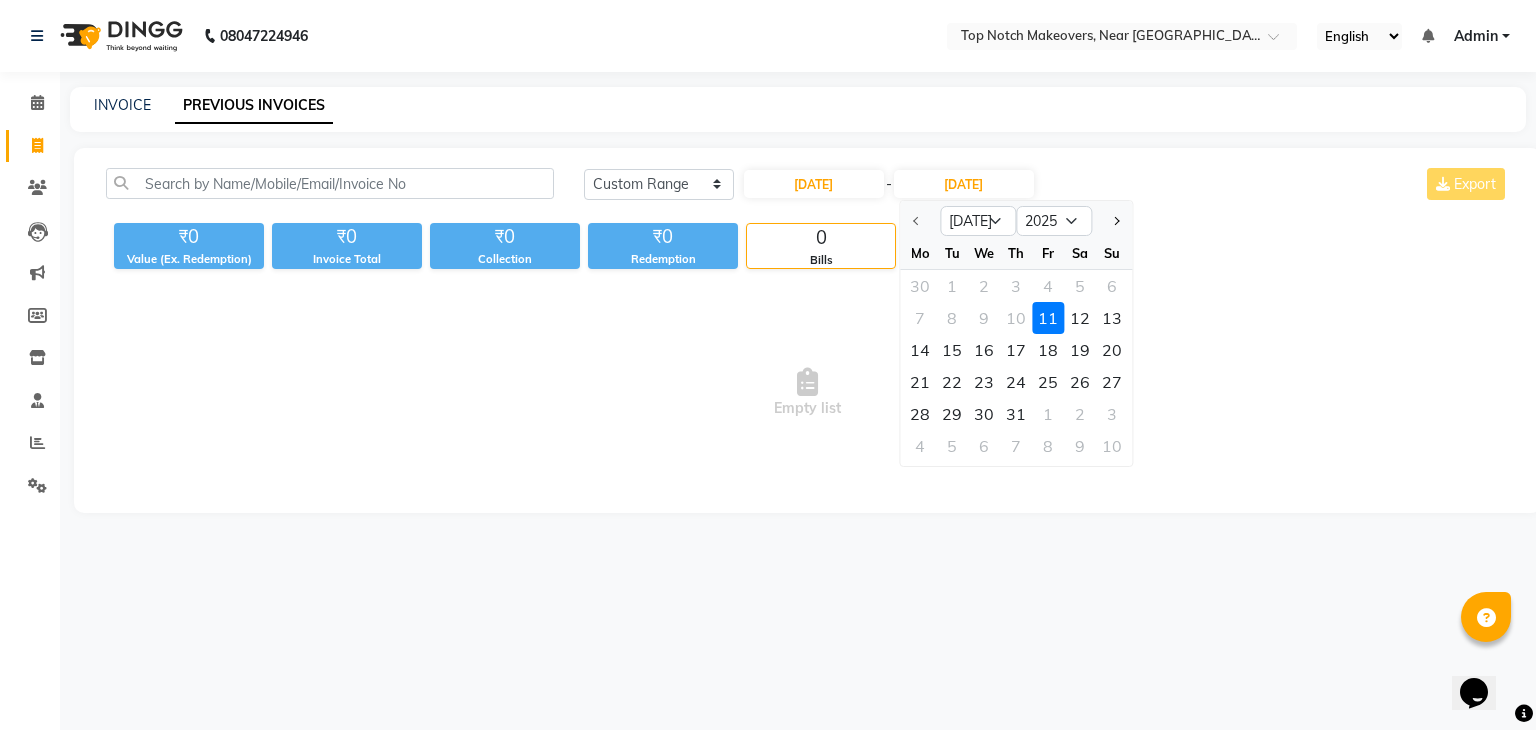 click 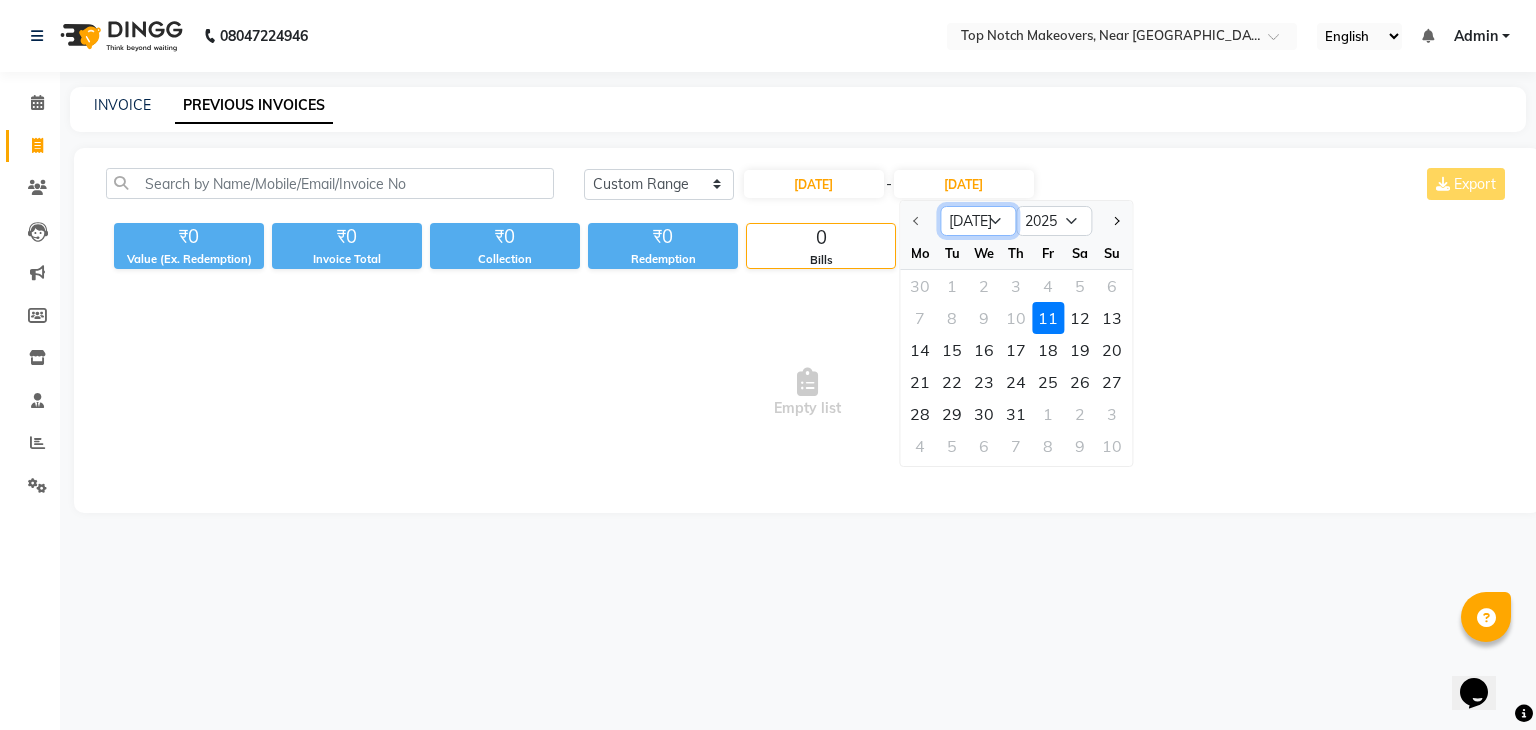 click on "[DATE] Aug Sep Oct Nov Dec" 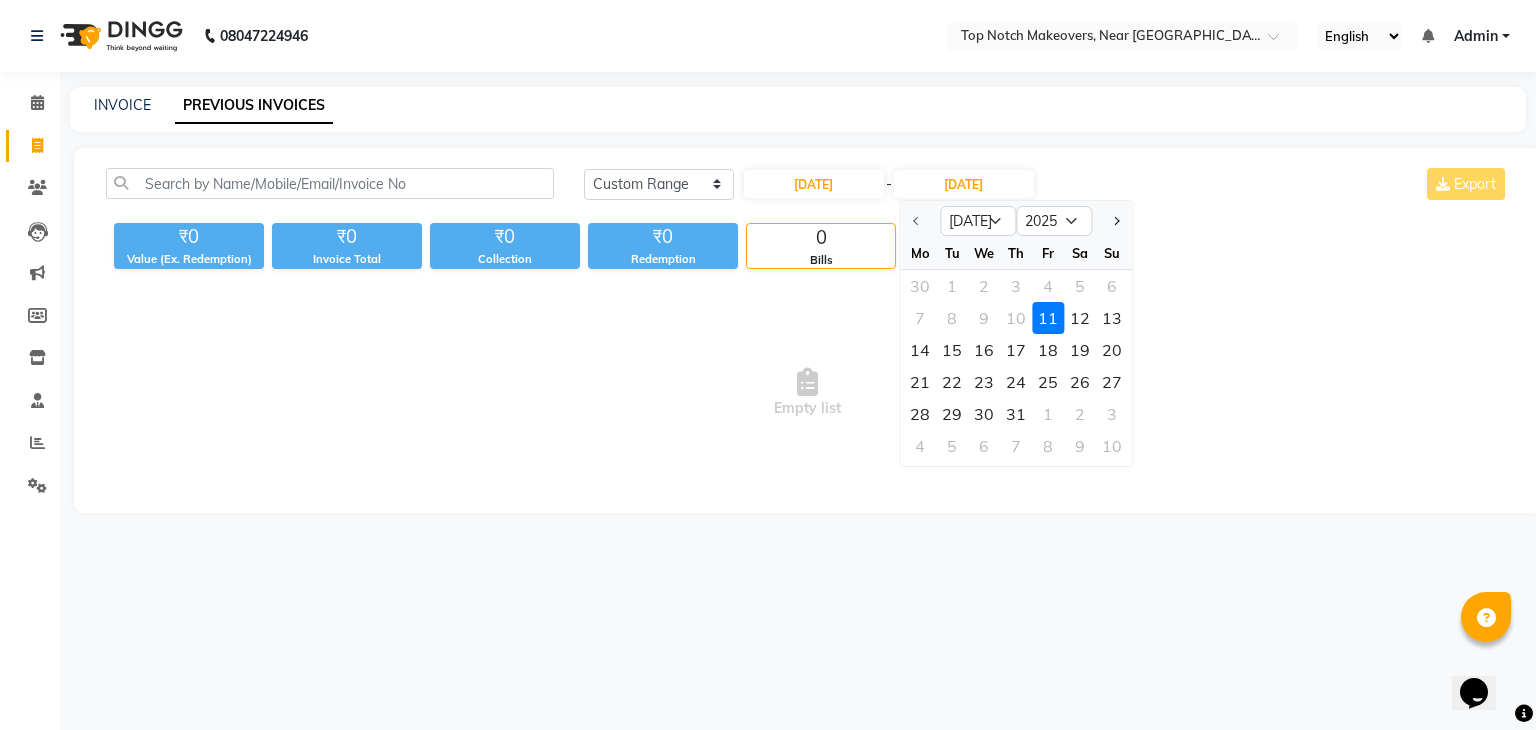 click 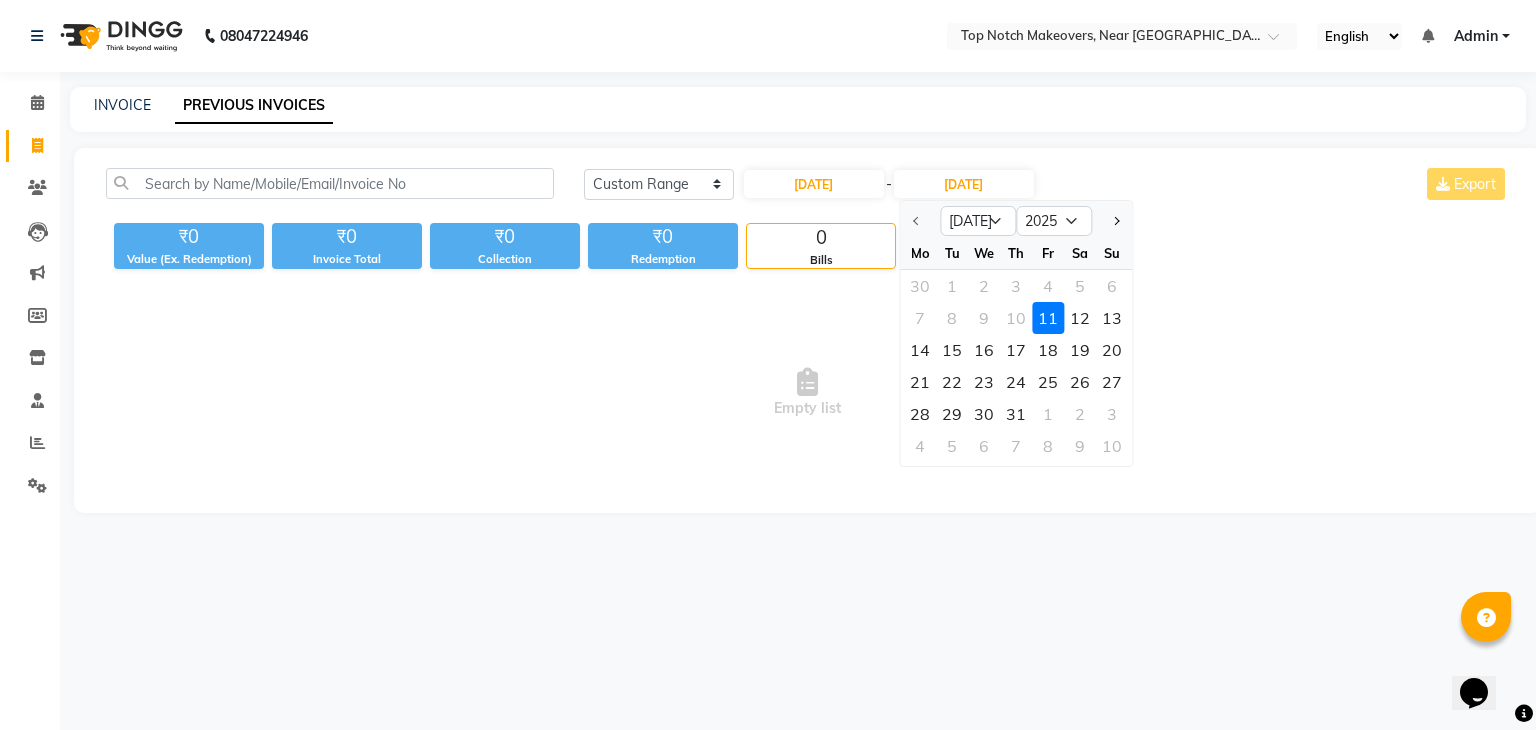 click on "Empty list" at bounding box center (807, 393) 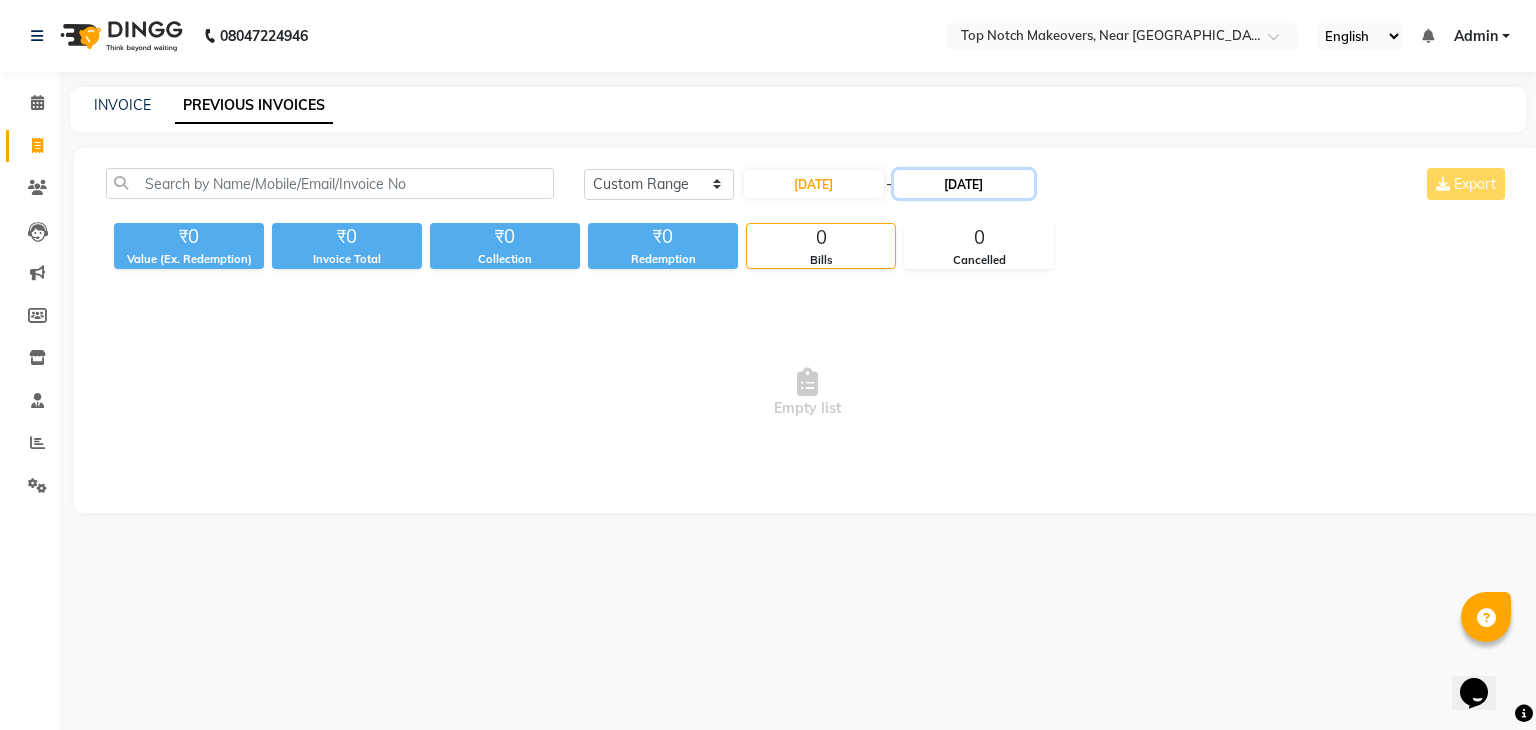 click on "[DATE]" 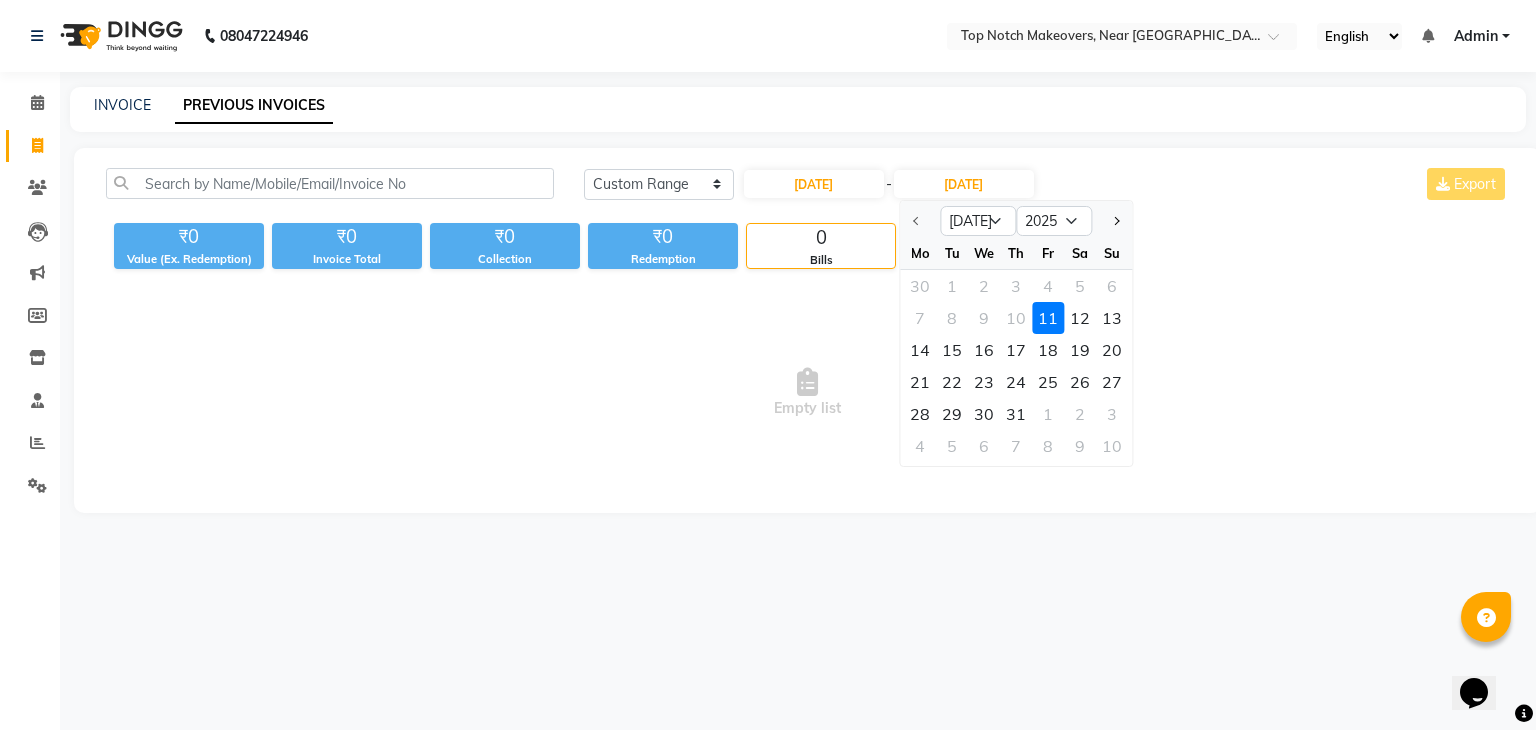 click 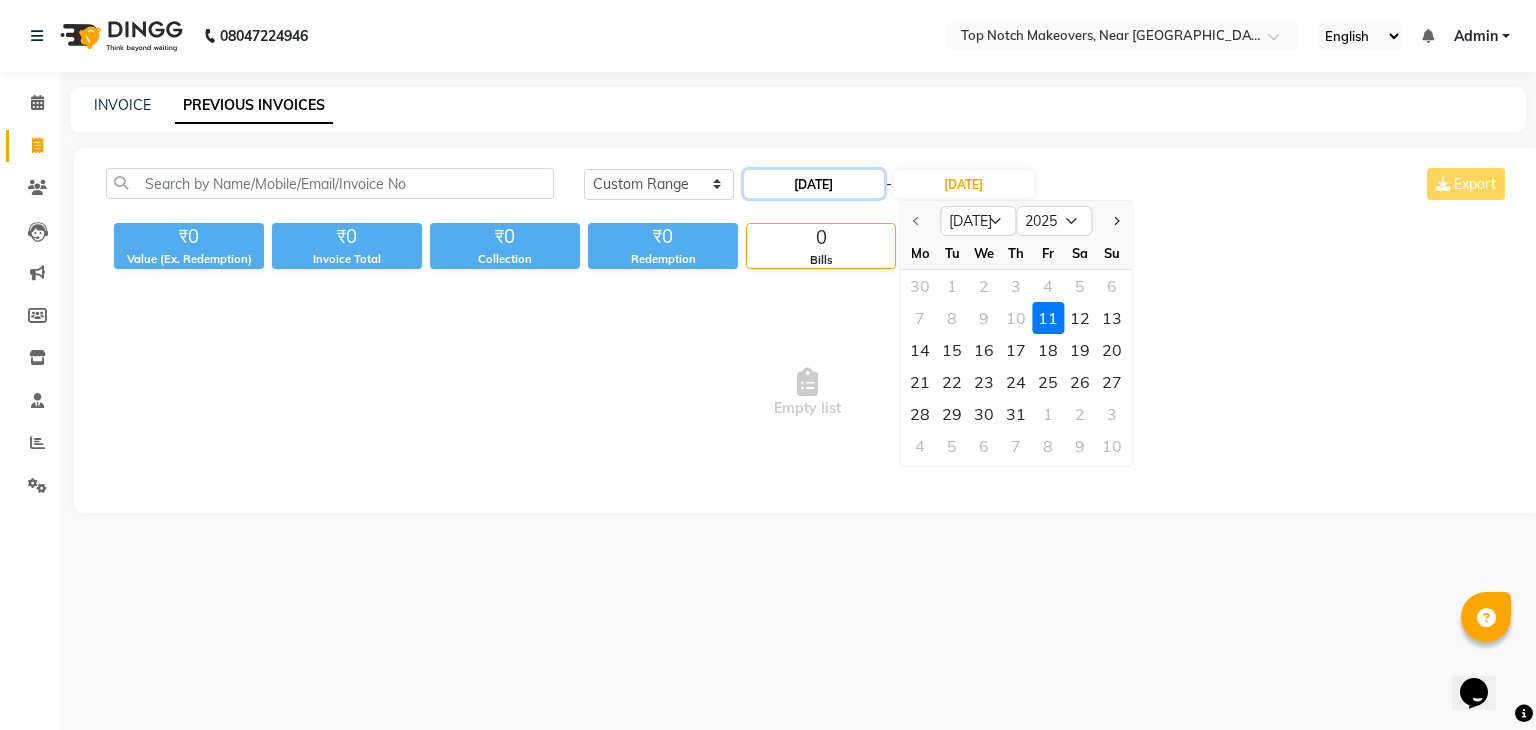 click on "[DATE]" 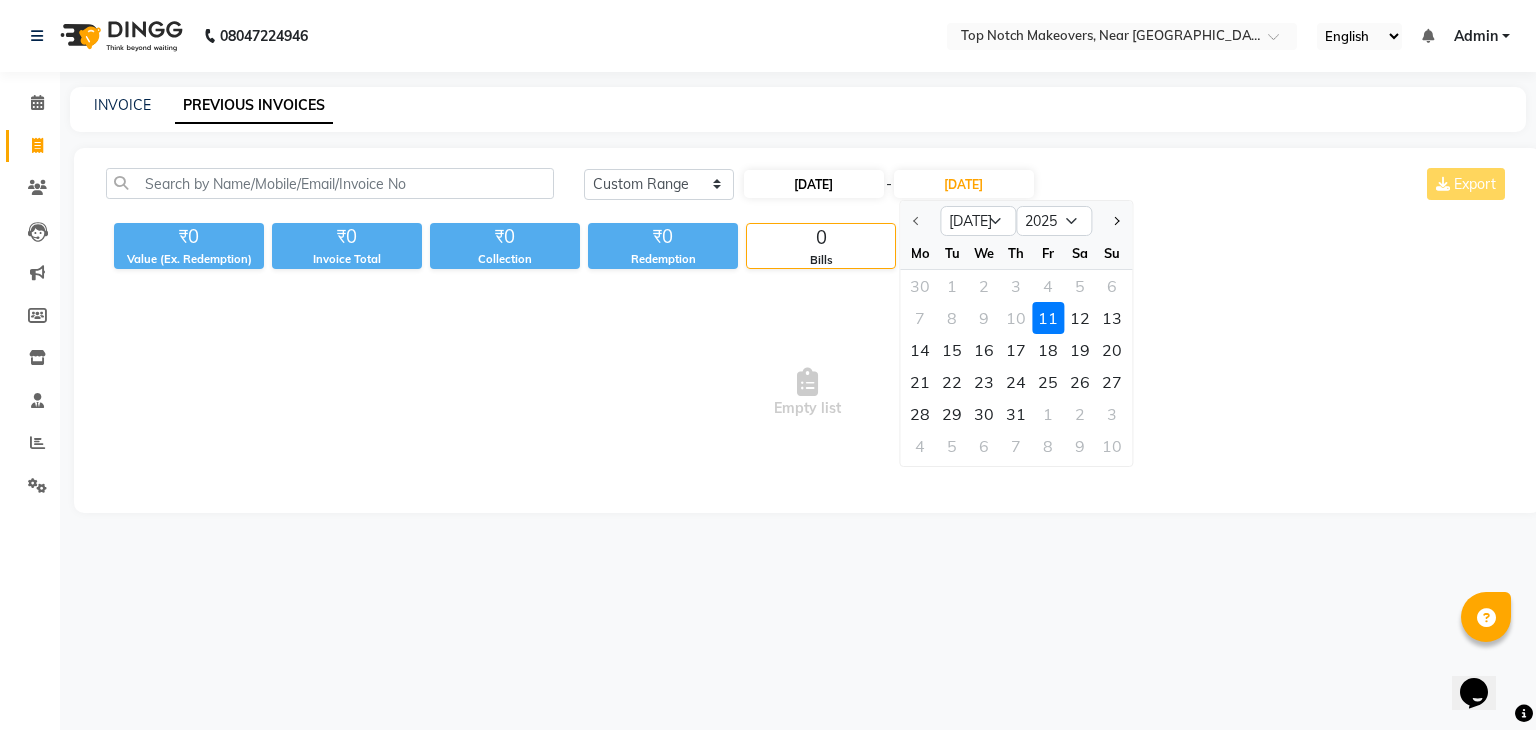 select on "7" 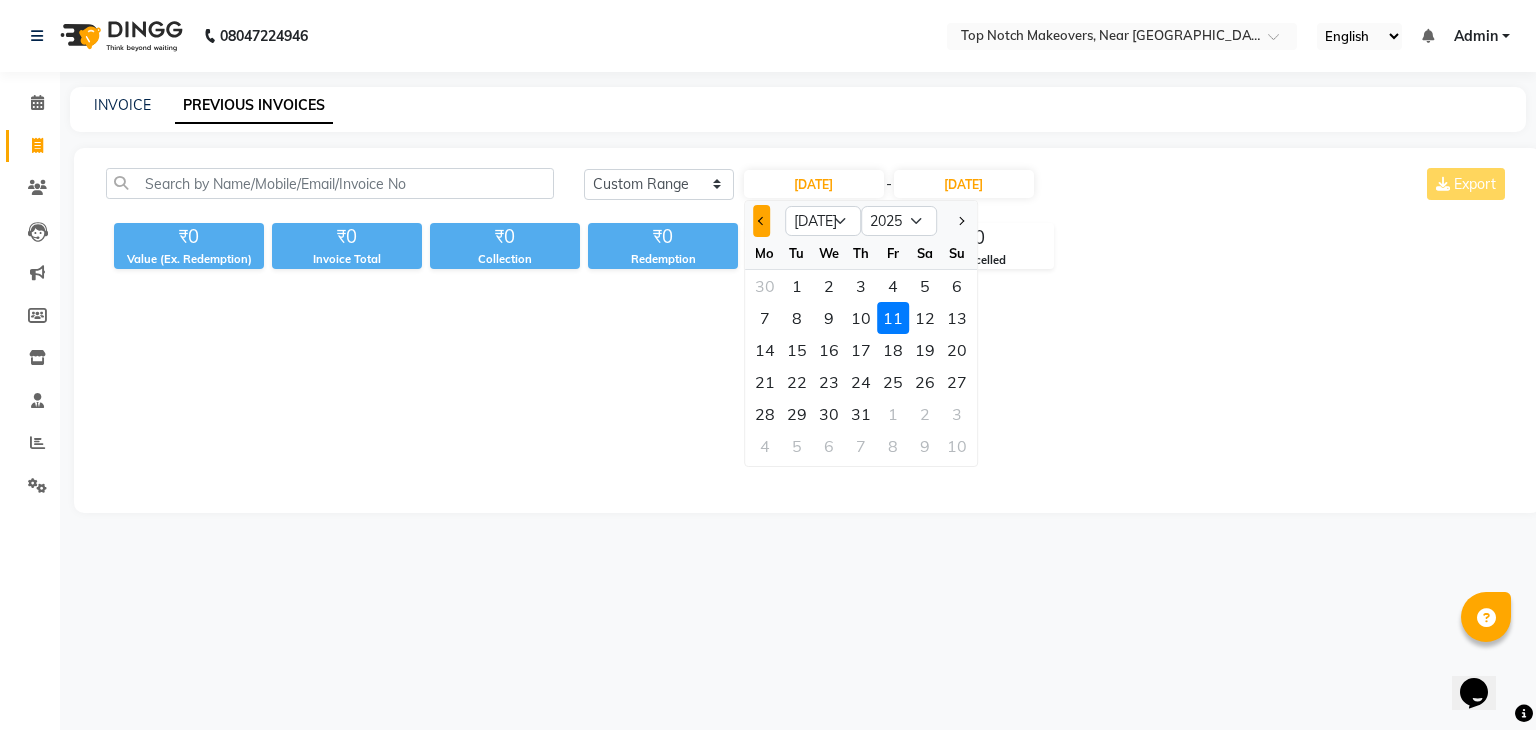 click 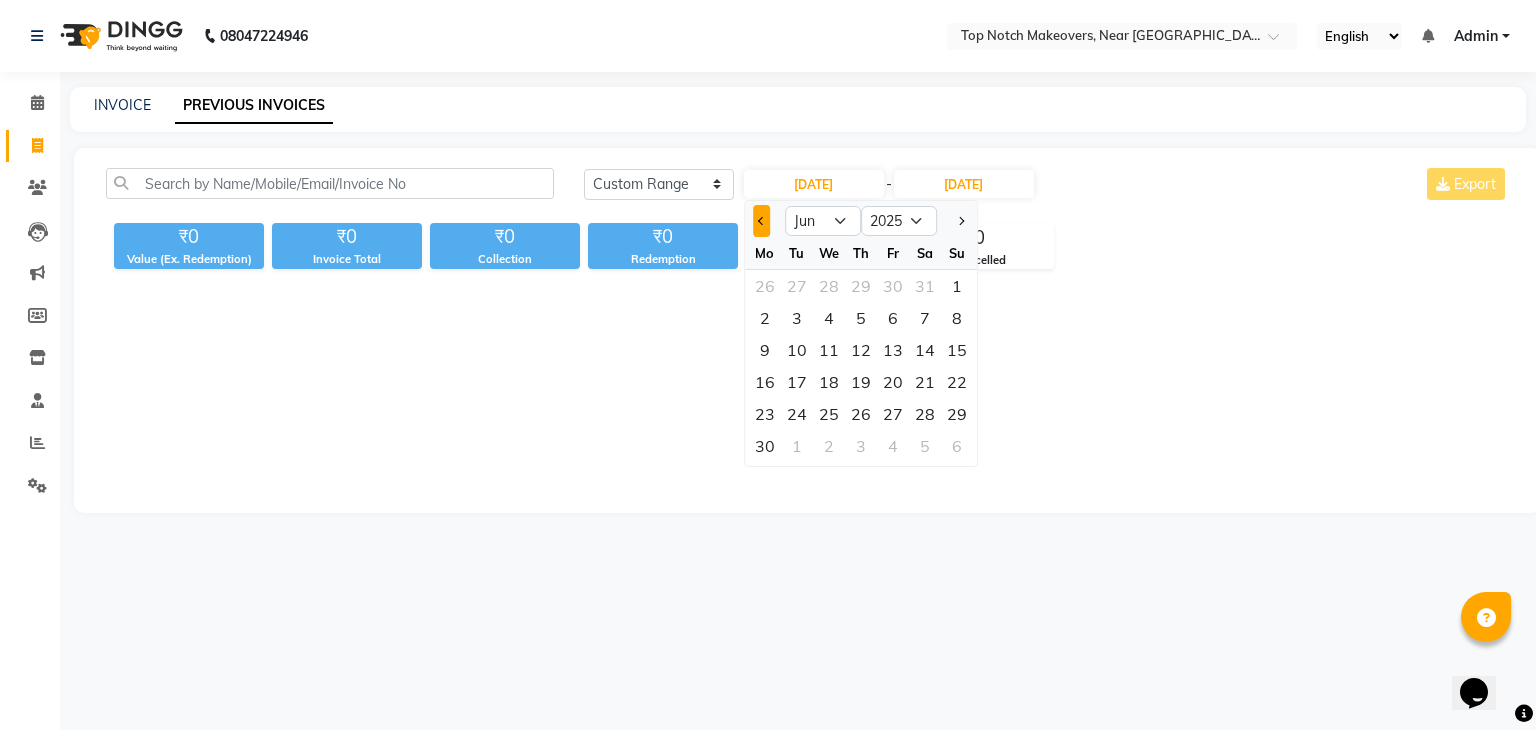 click 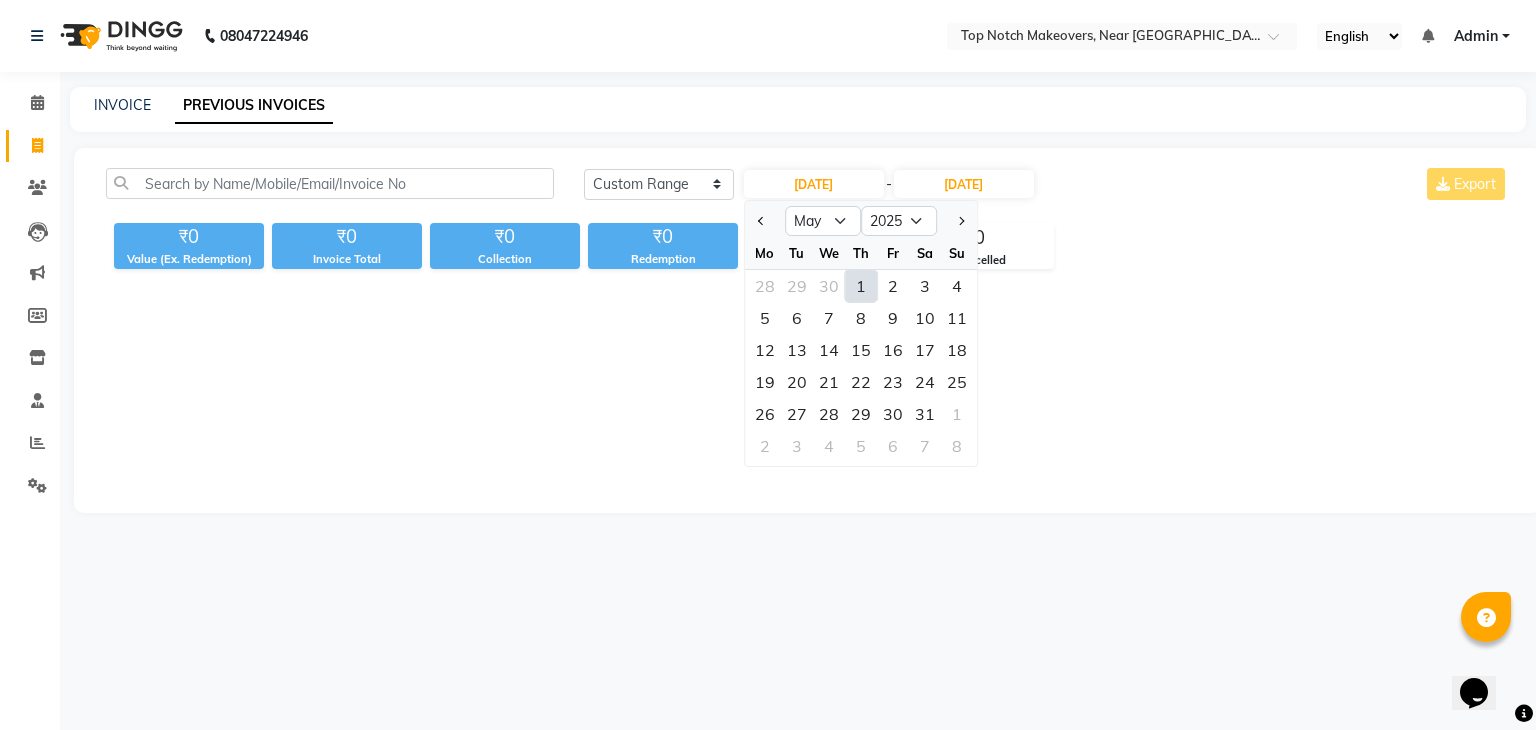 click on "1" 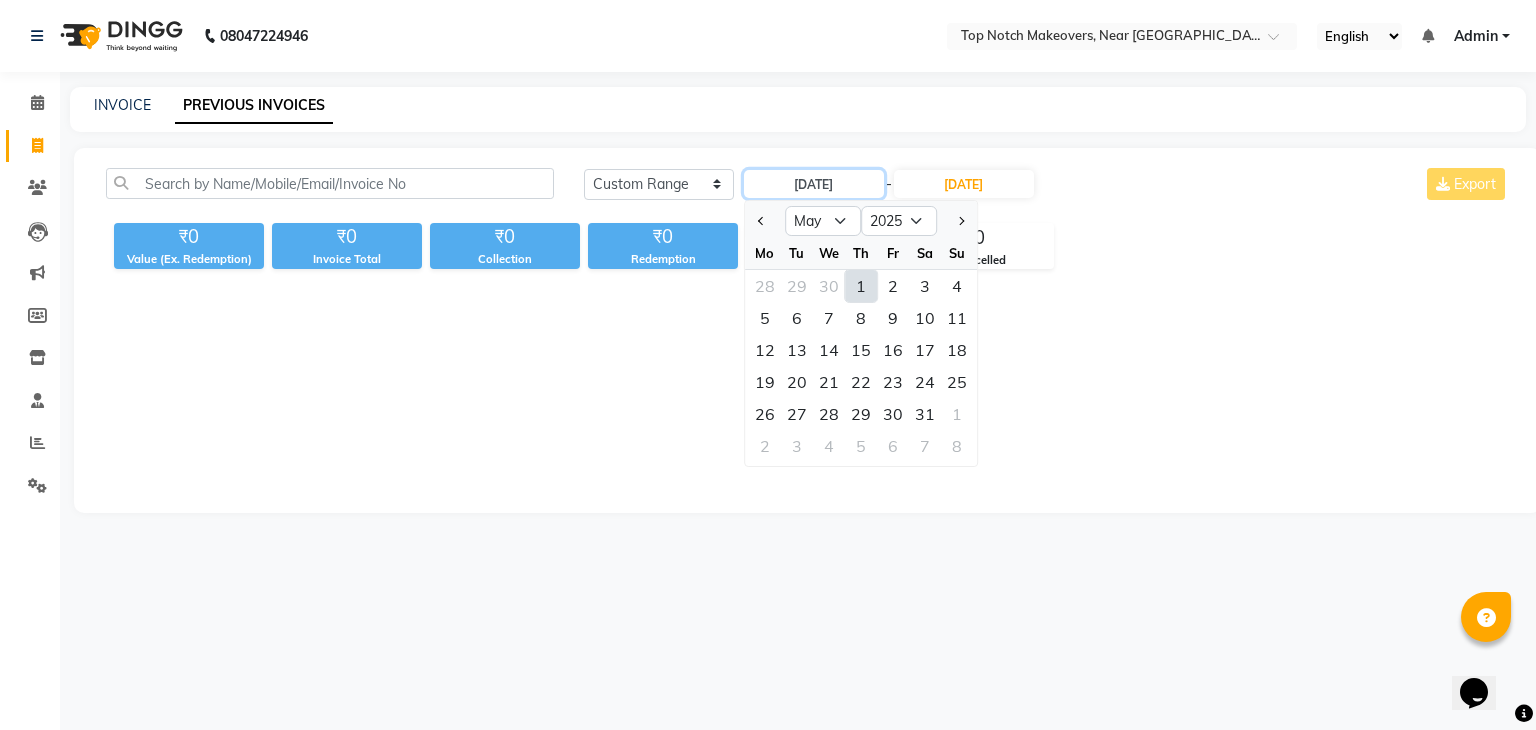 type on "[DATE]" 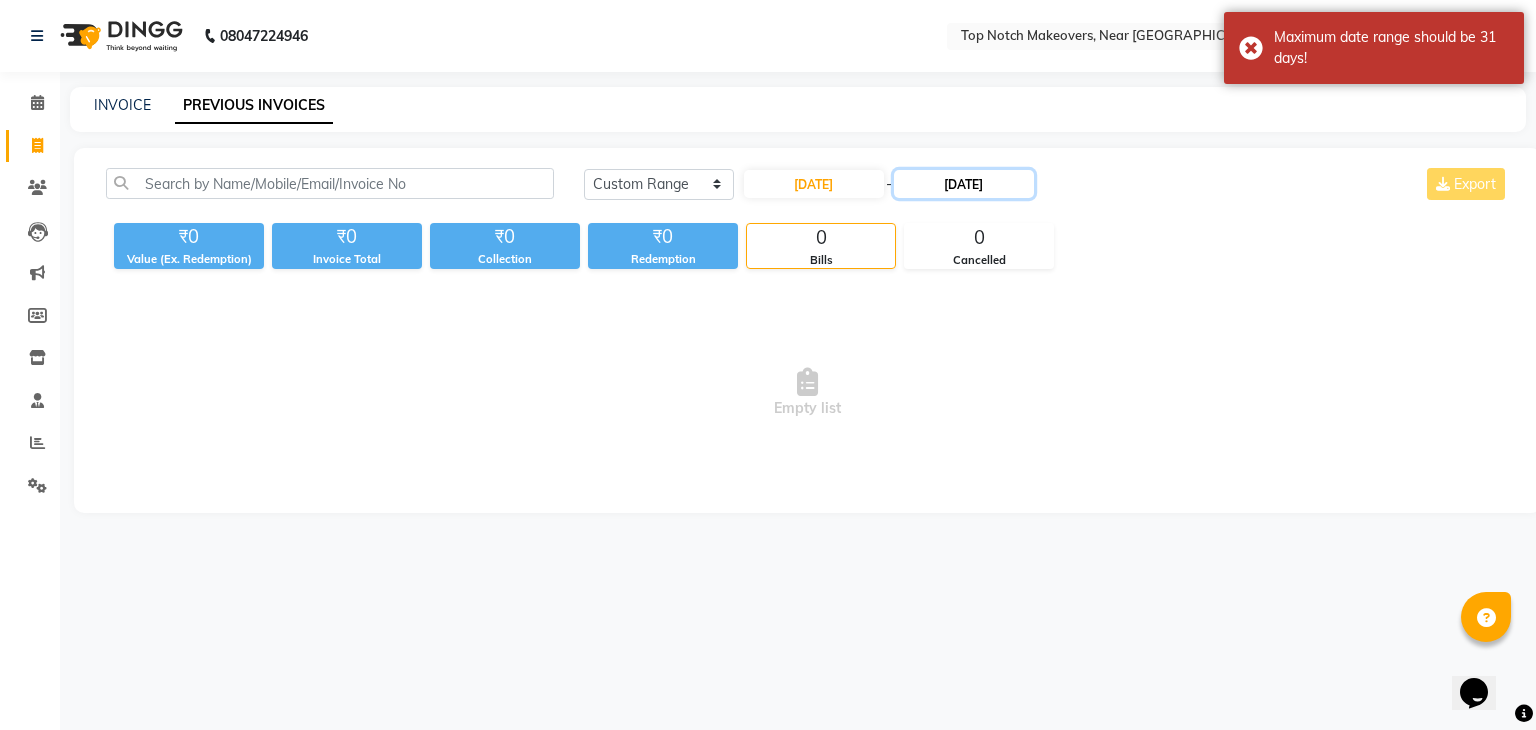 click on "[DATE]" 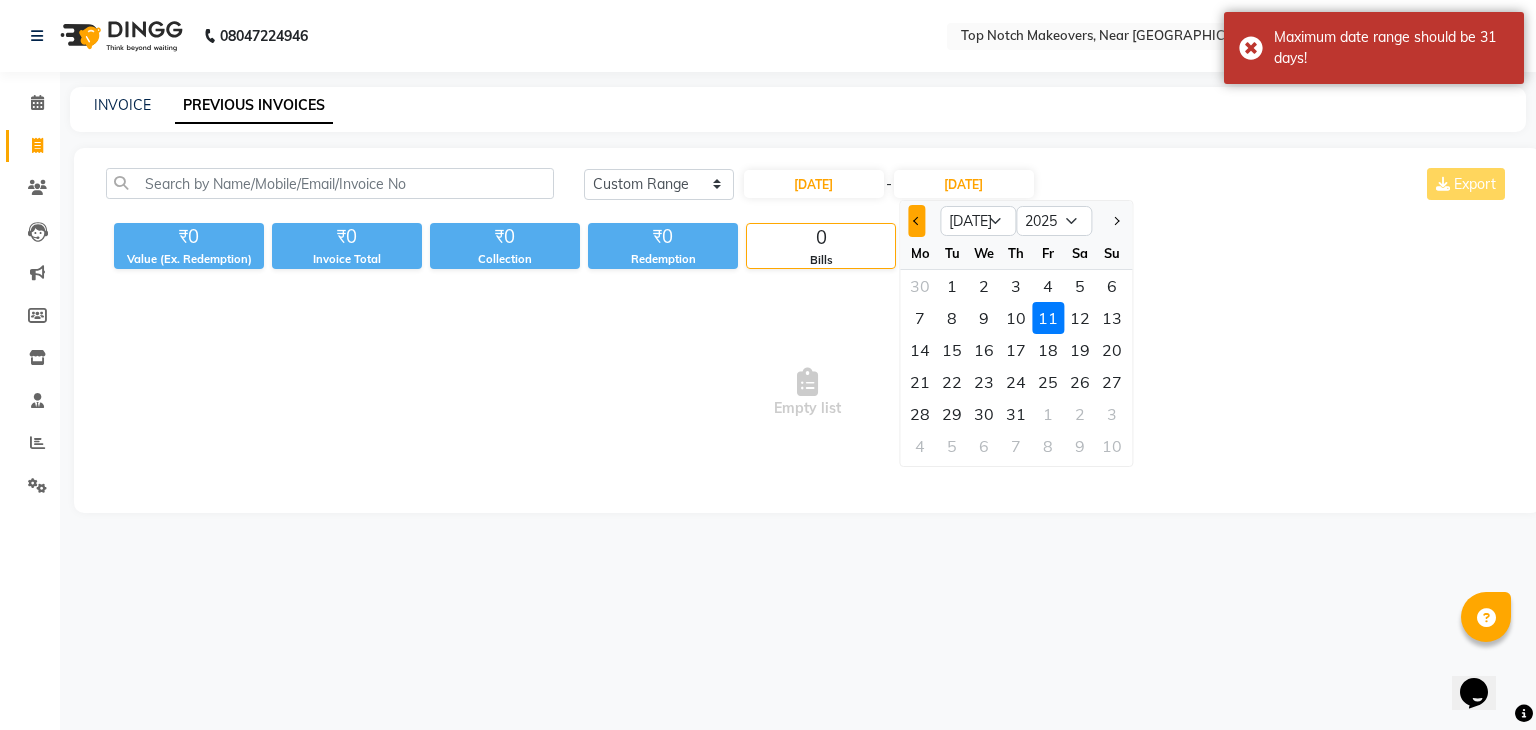 click 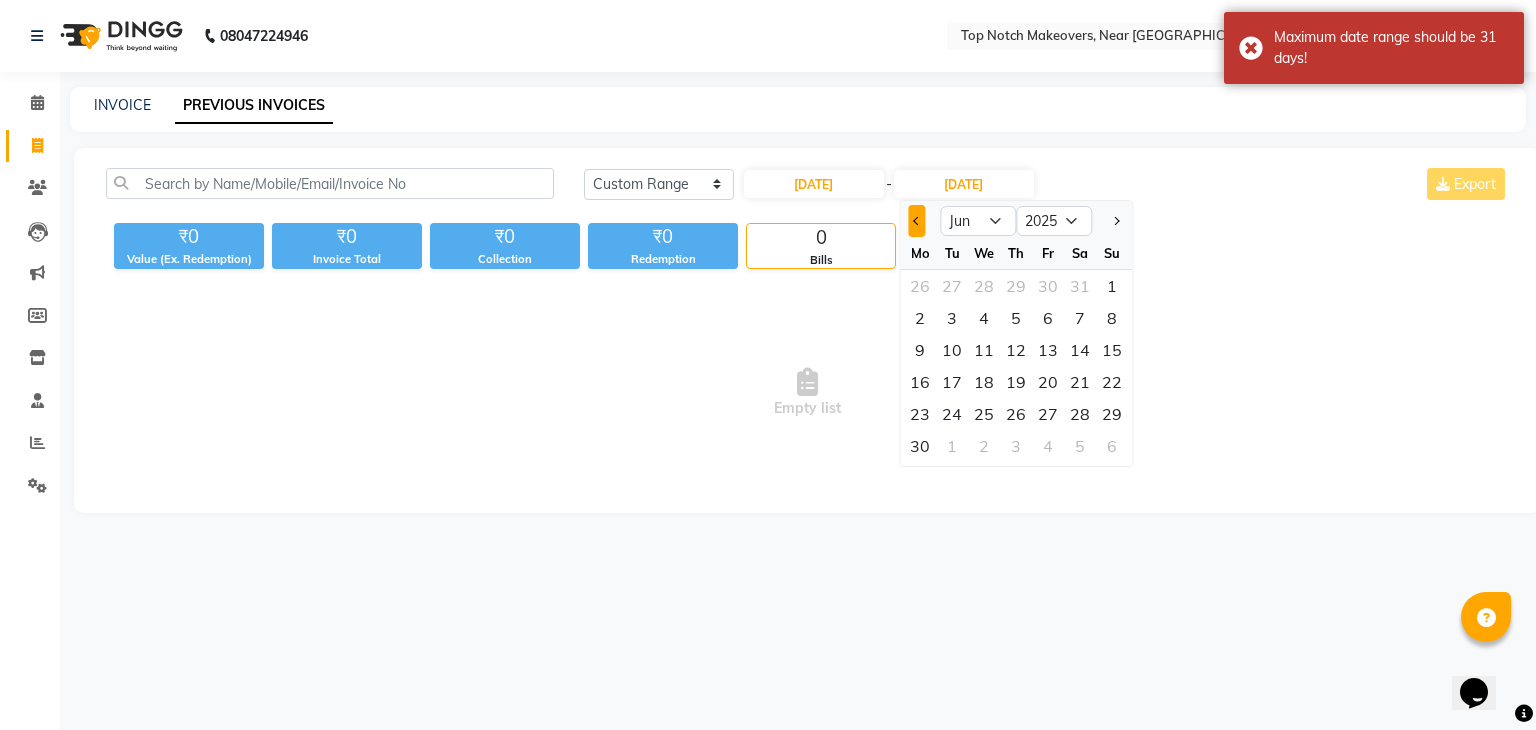 click 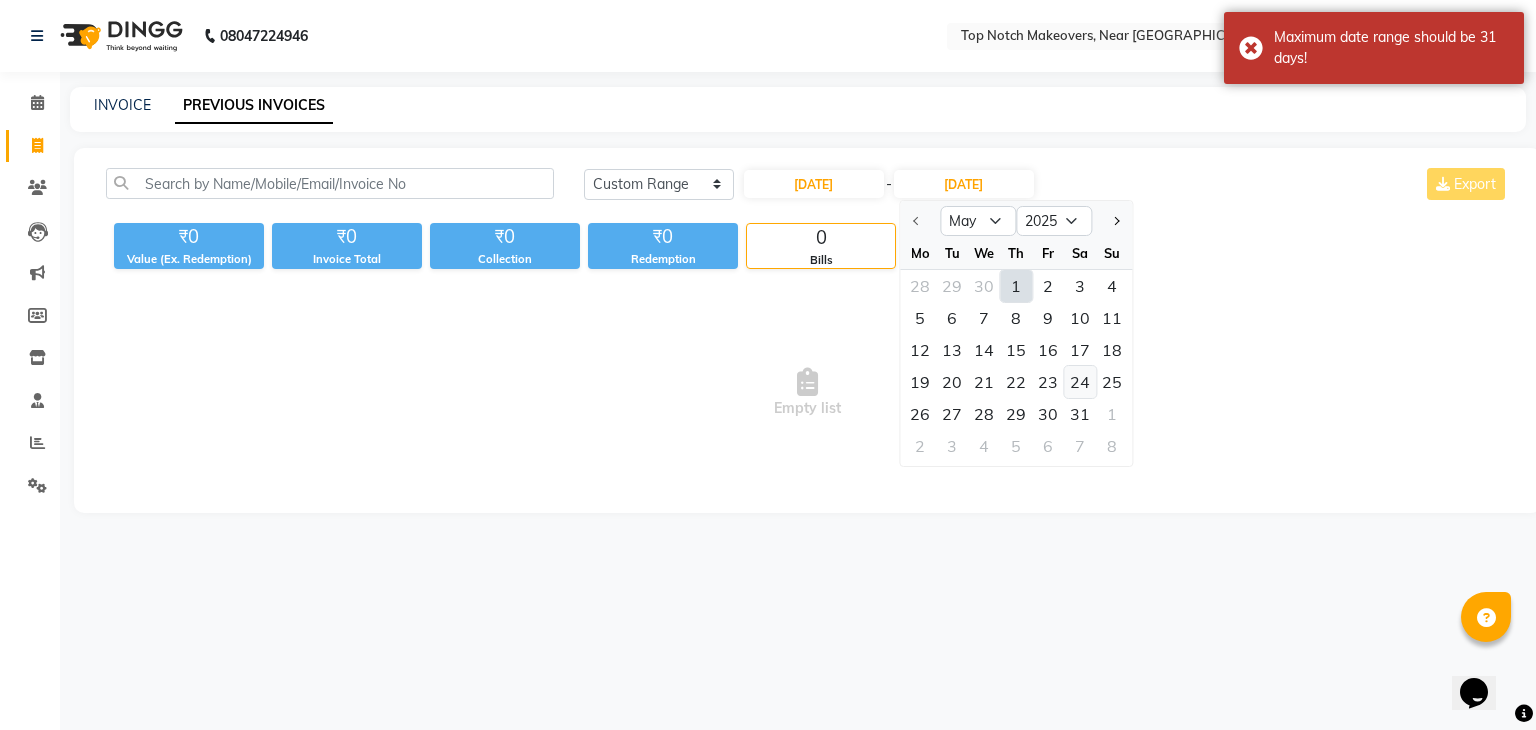 click on "24" 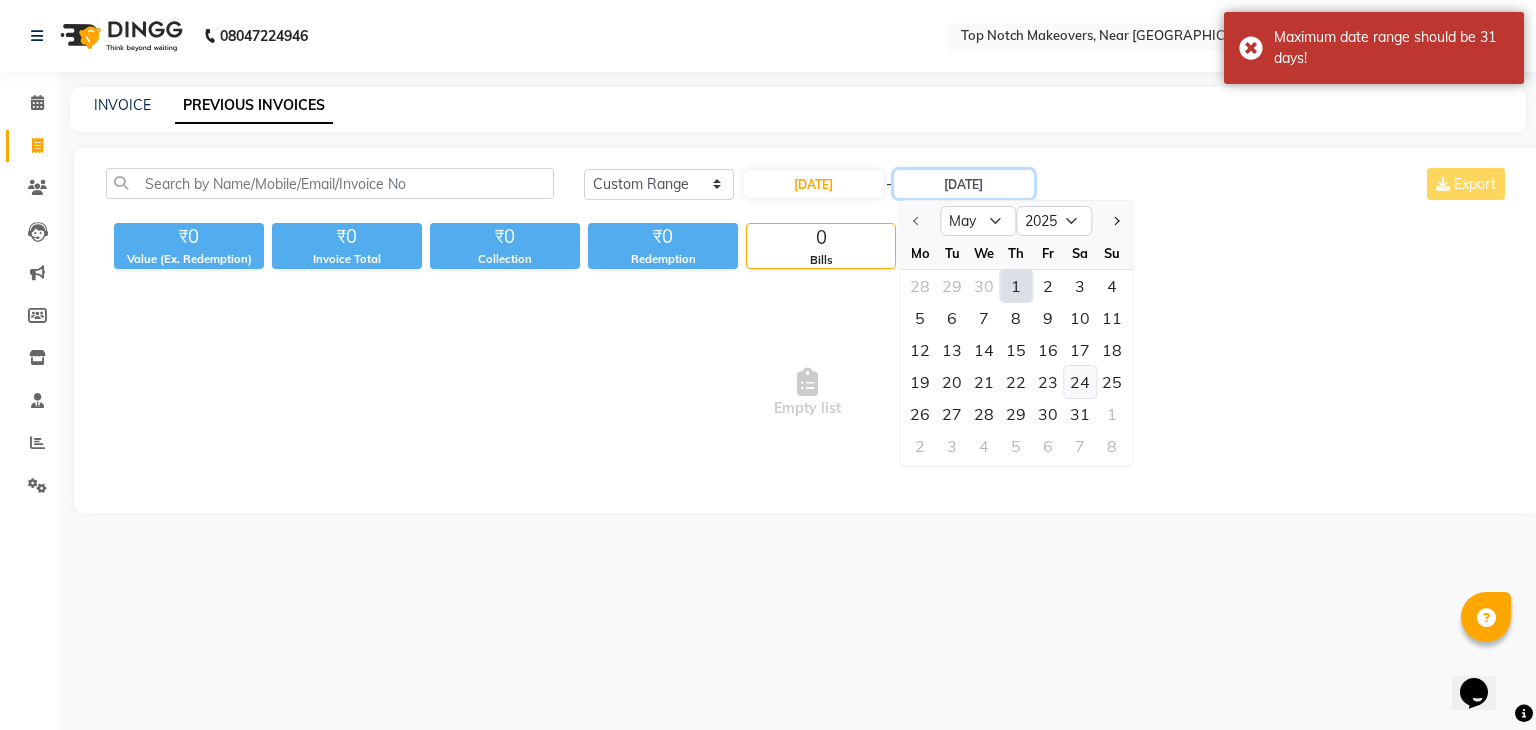 type on "[DATE]" 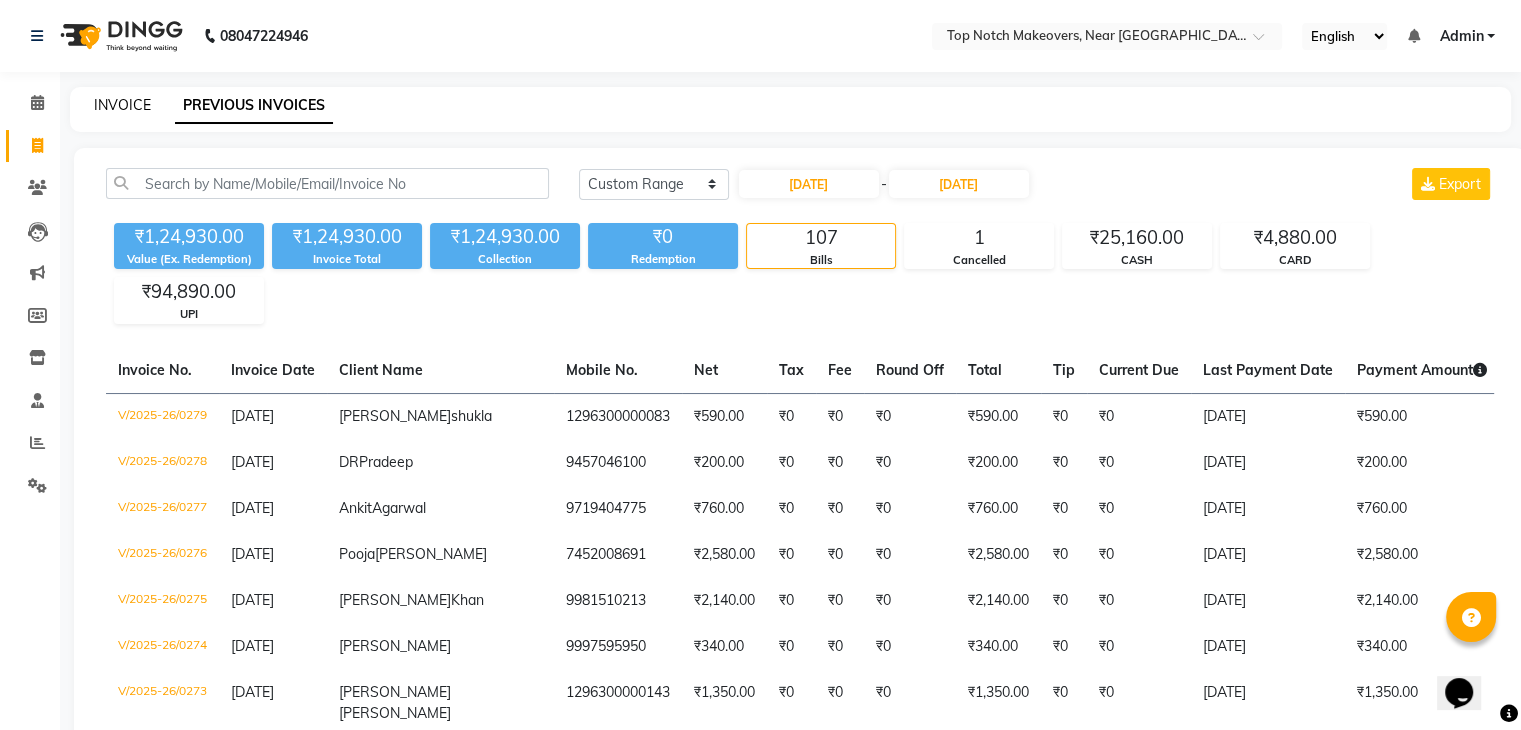click on "INVOICE" 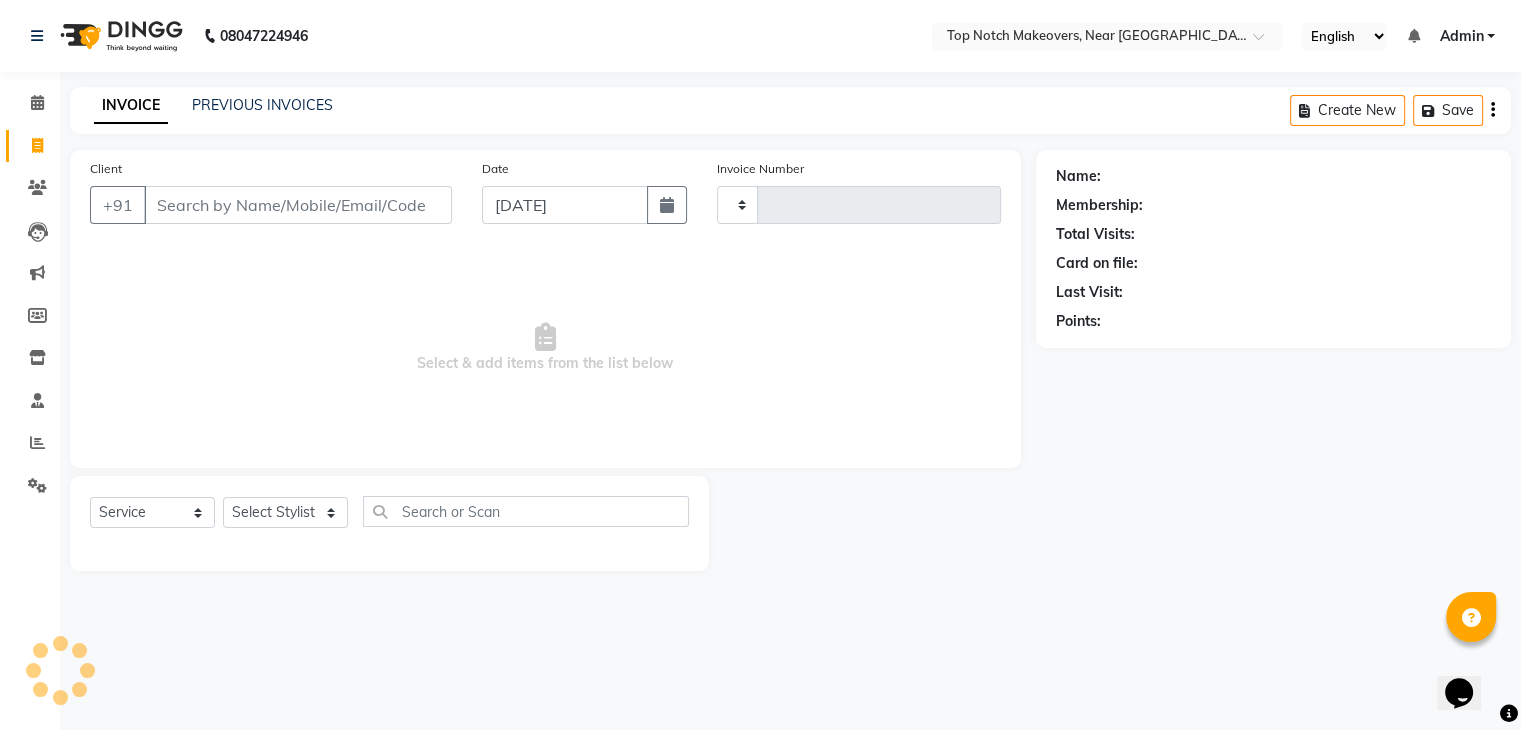 type on "0280" 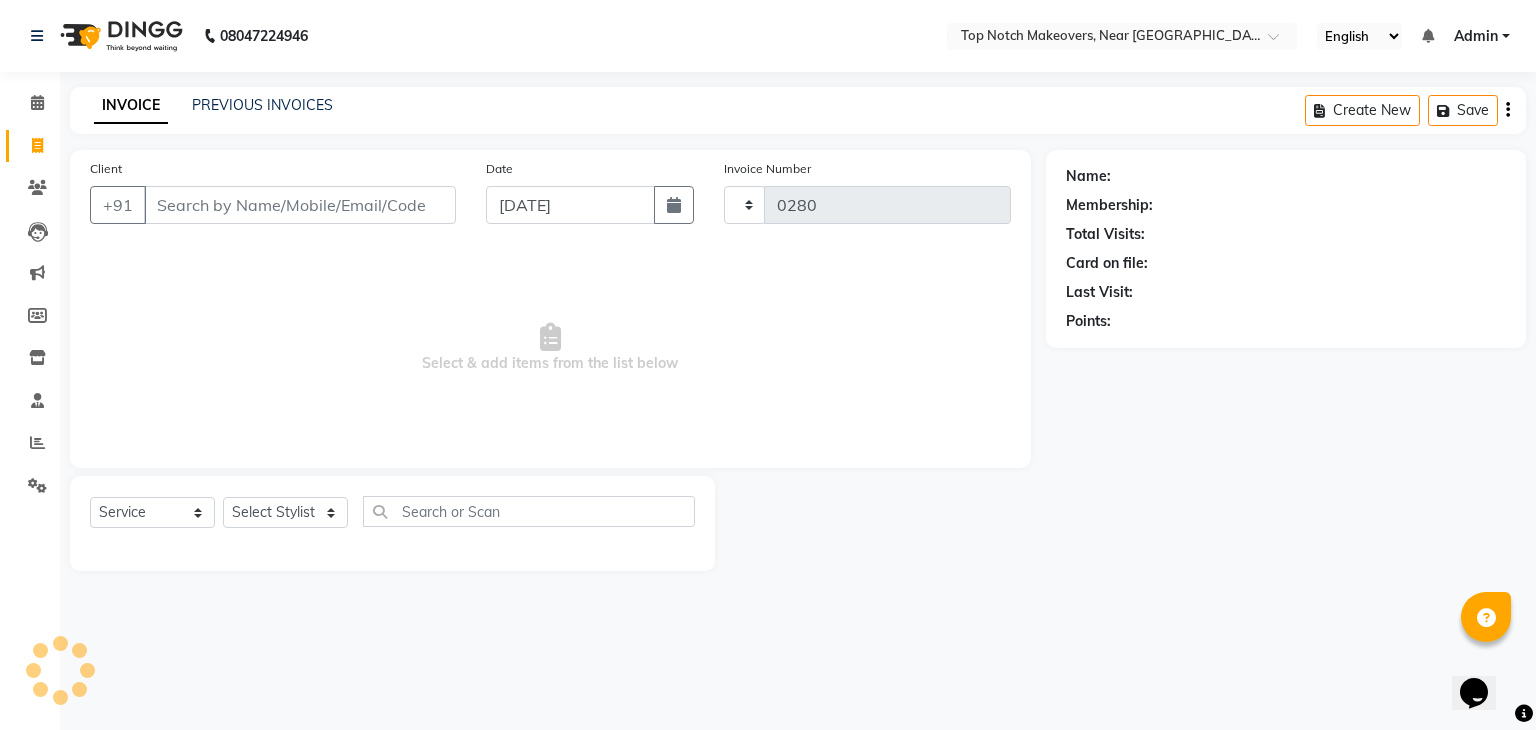 select on "6750" 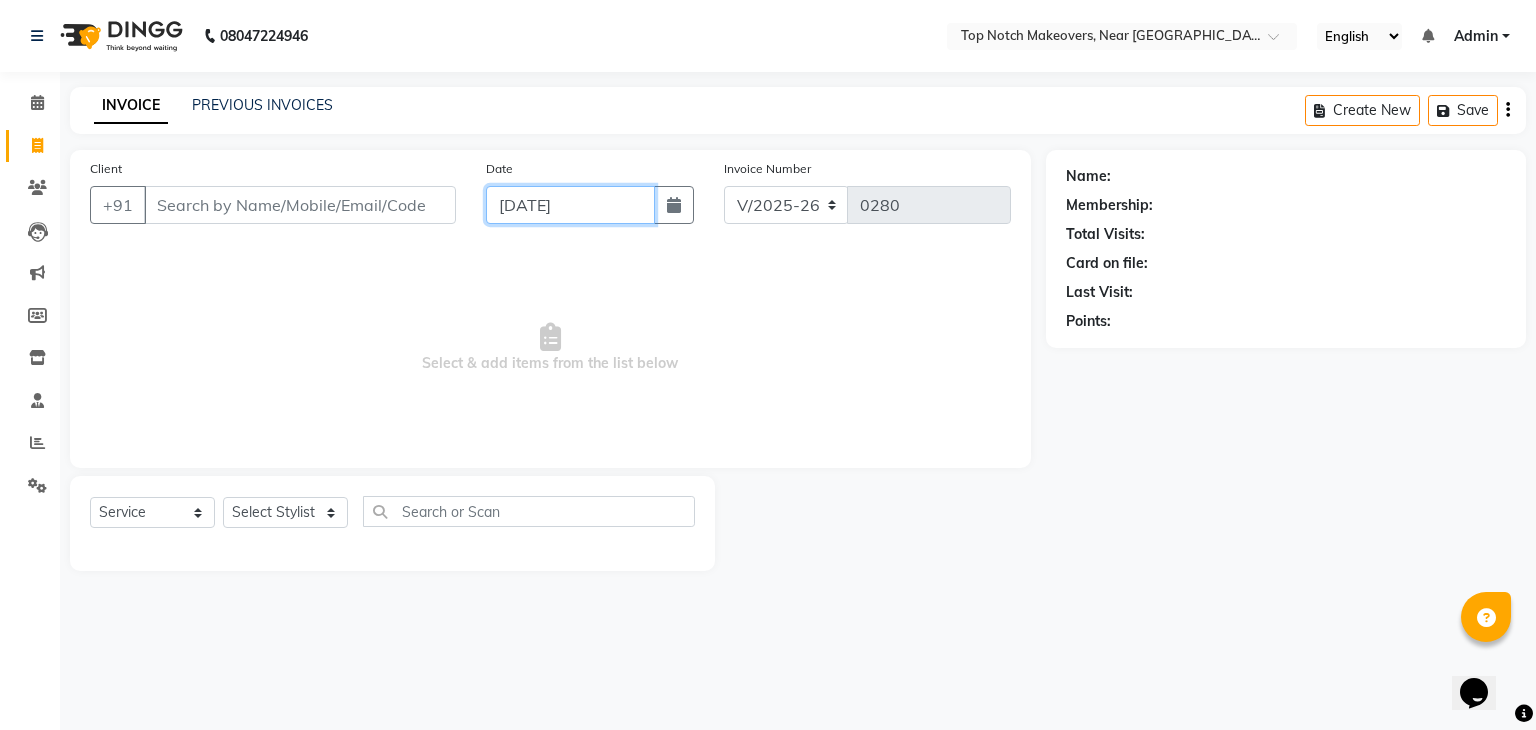 click on "[DATE]" 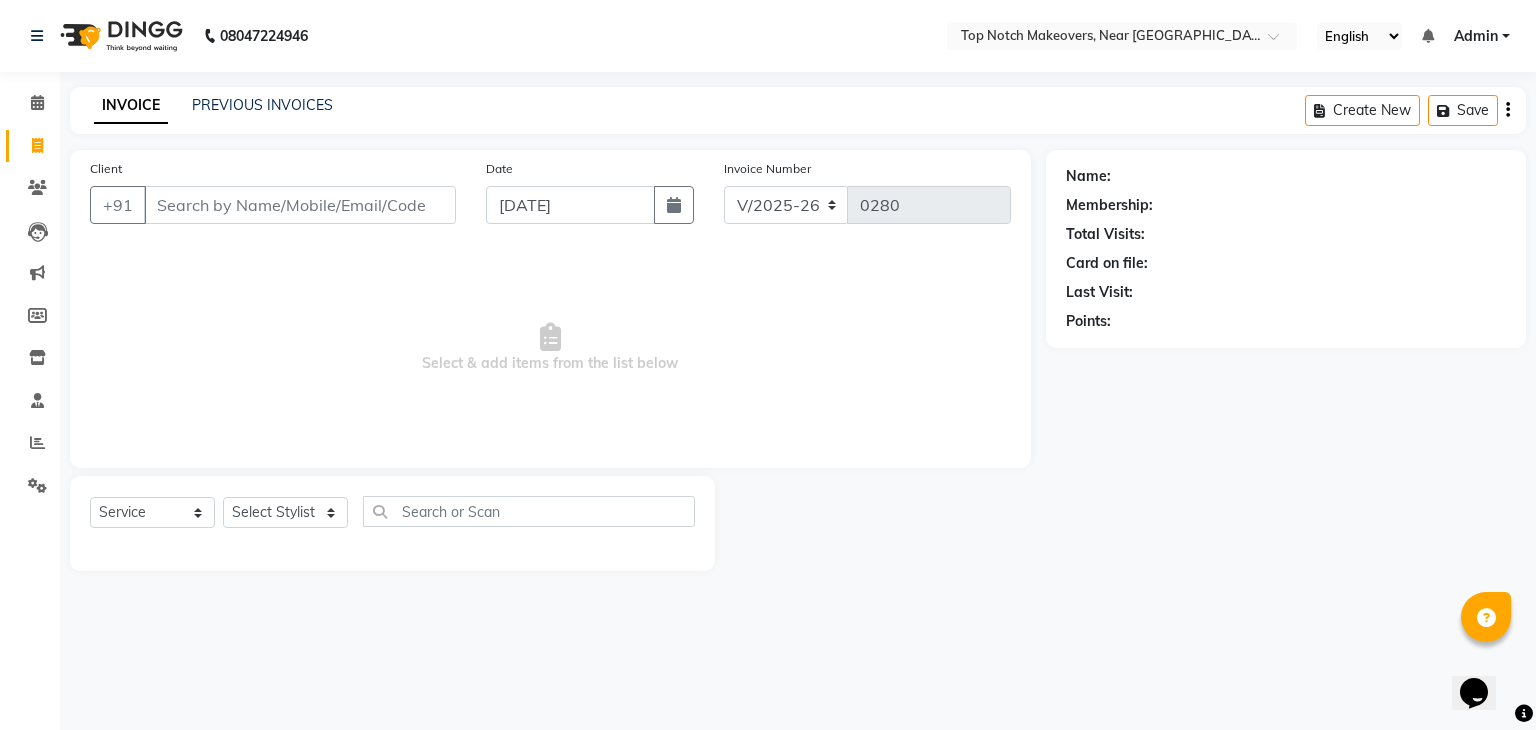 select on "7" 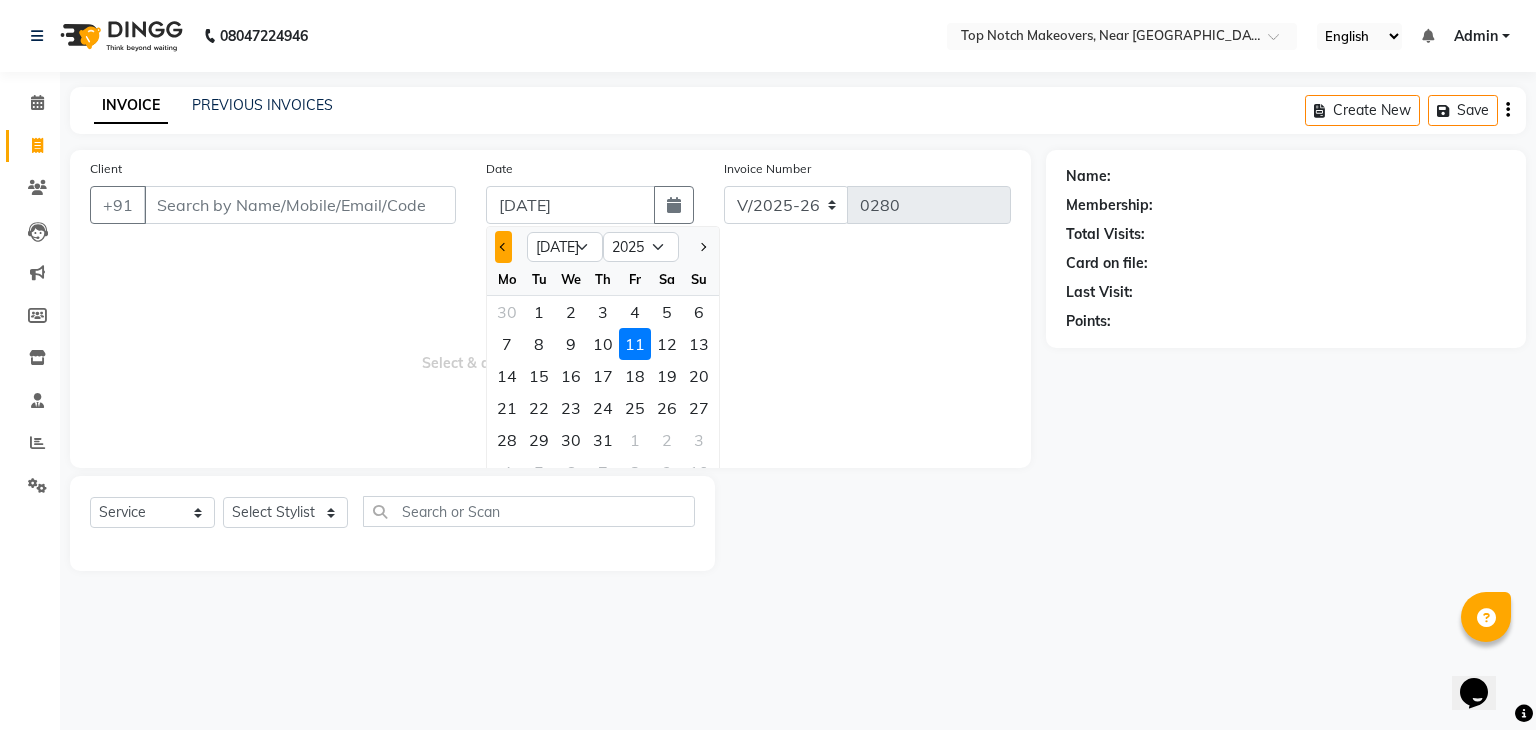 click 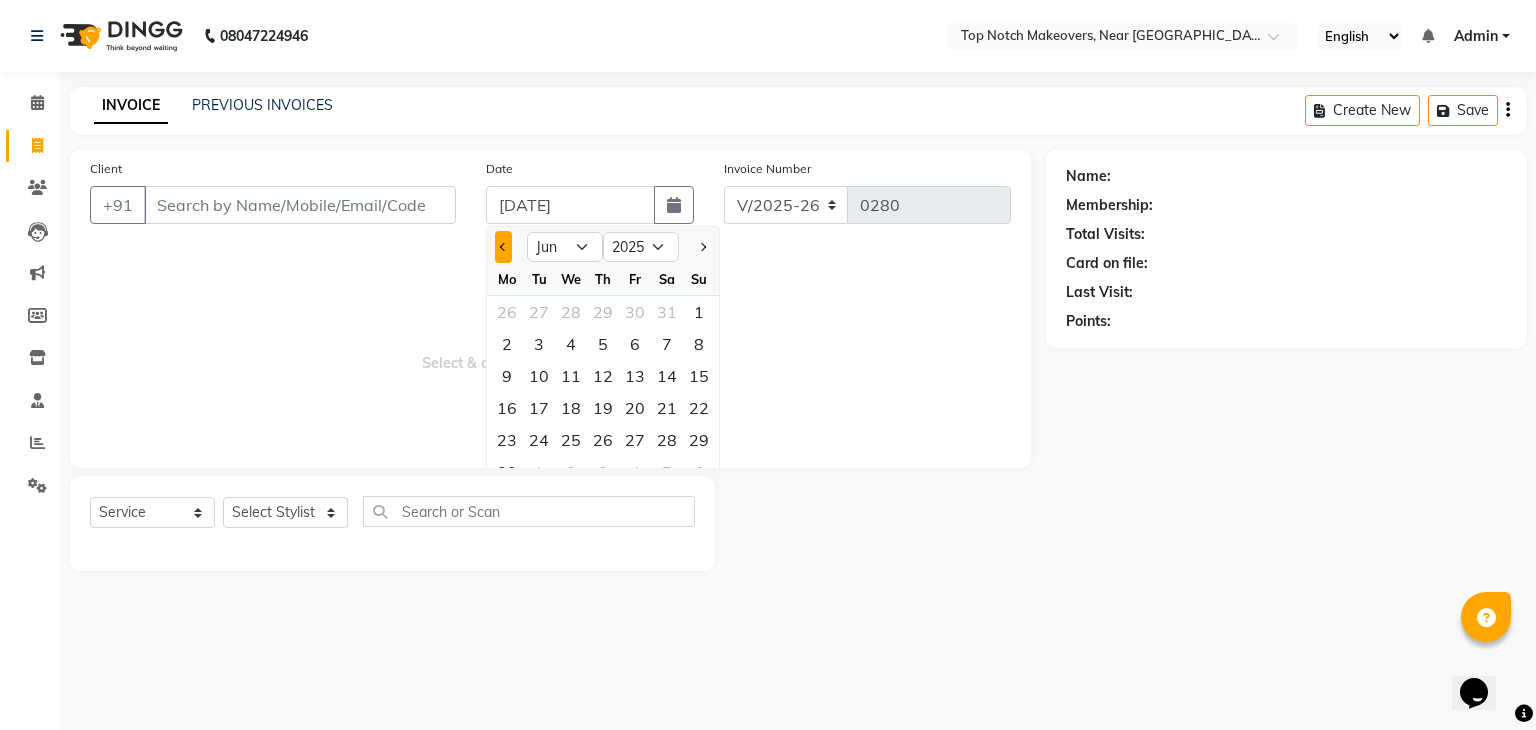 click 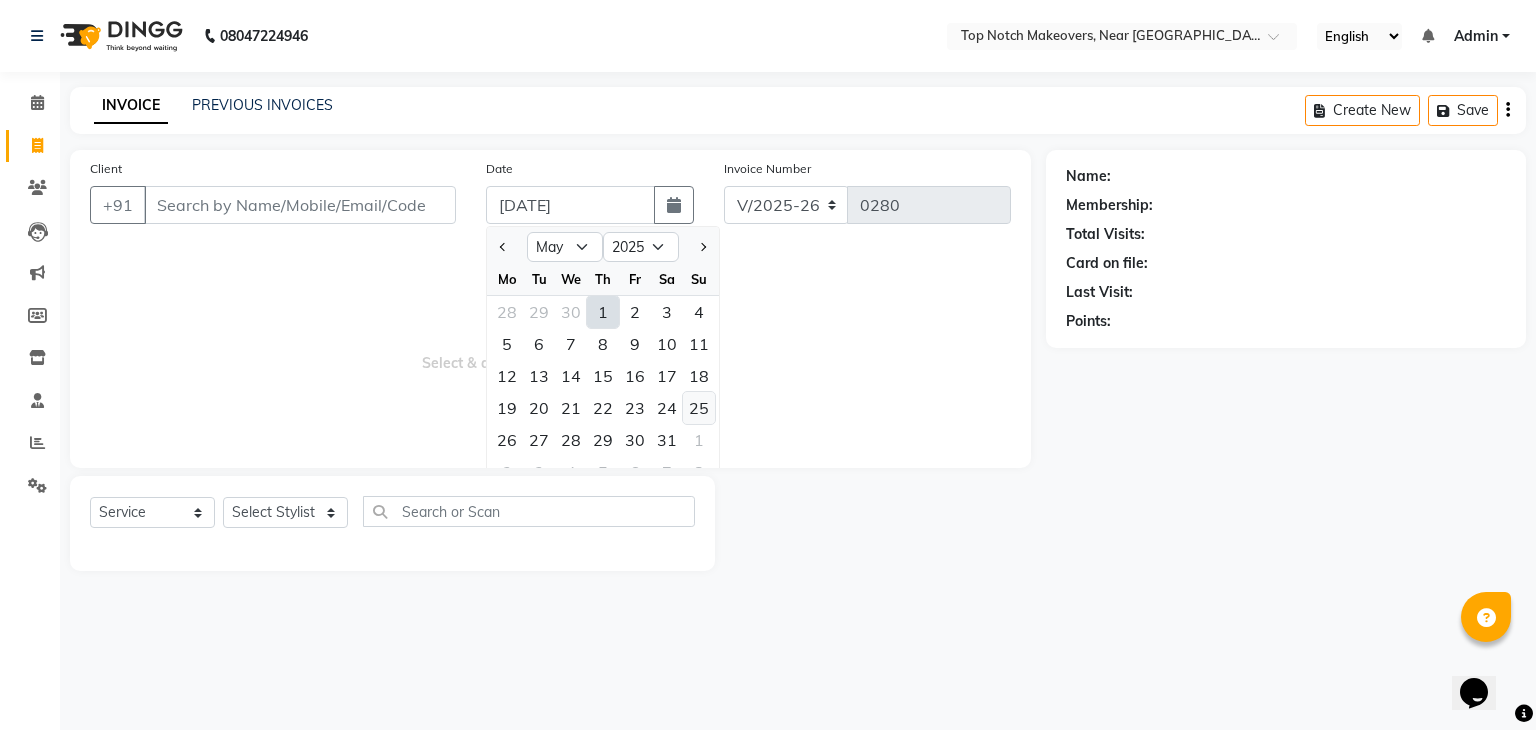 click on "25" 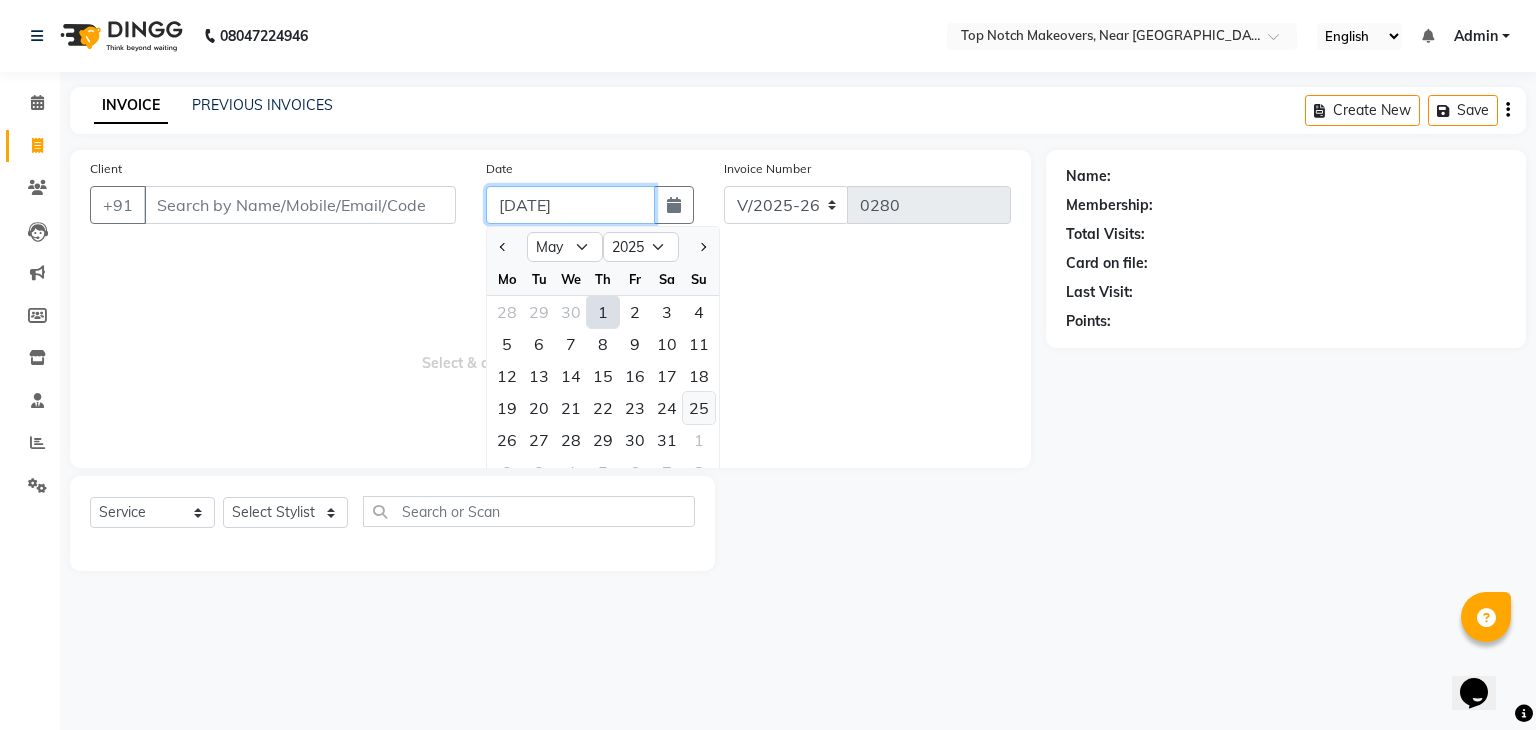 type on "[DATE]" 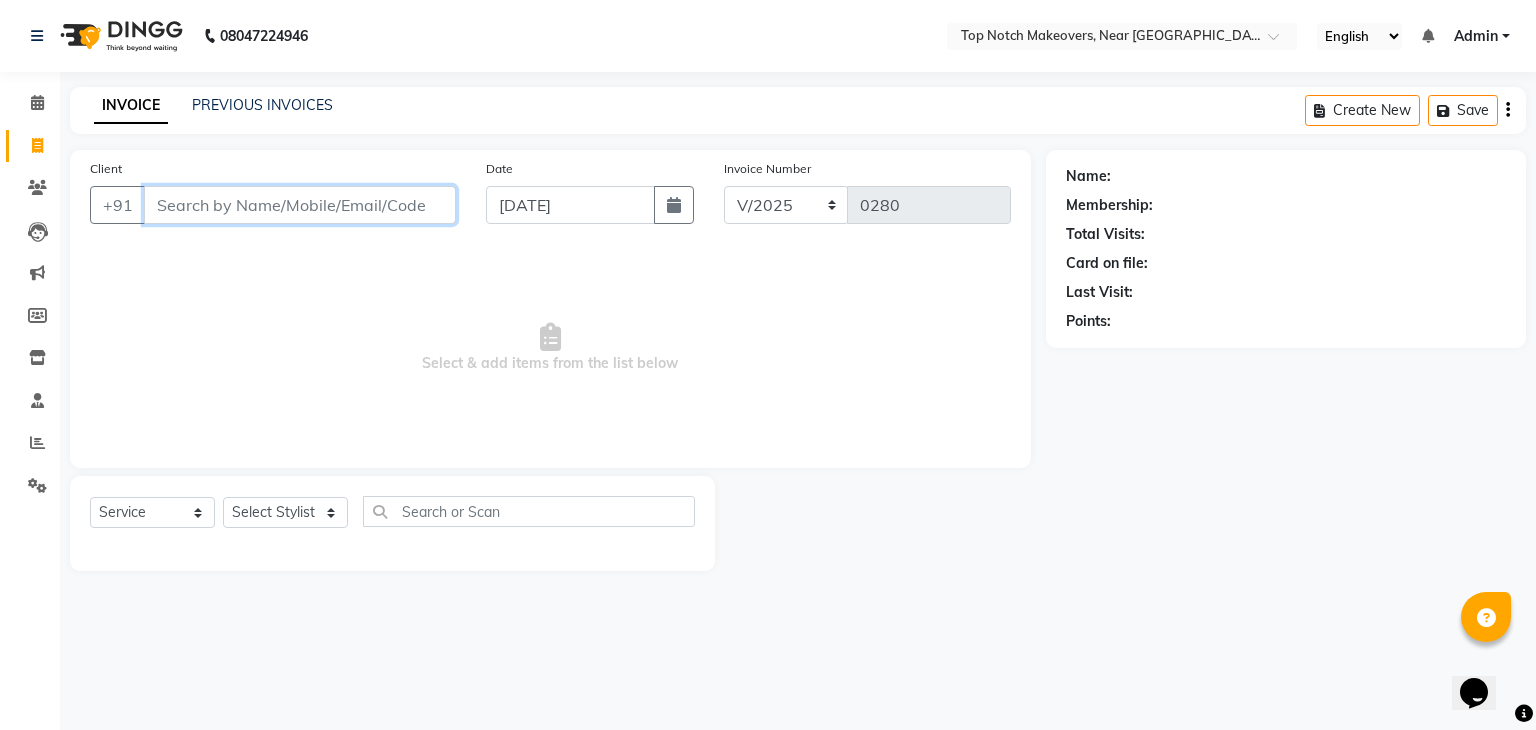 click on "Client" at bounding box center [300, 205] 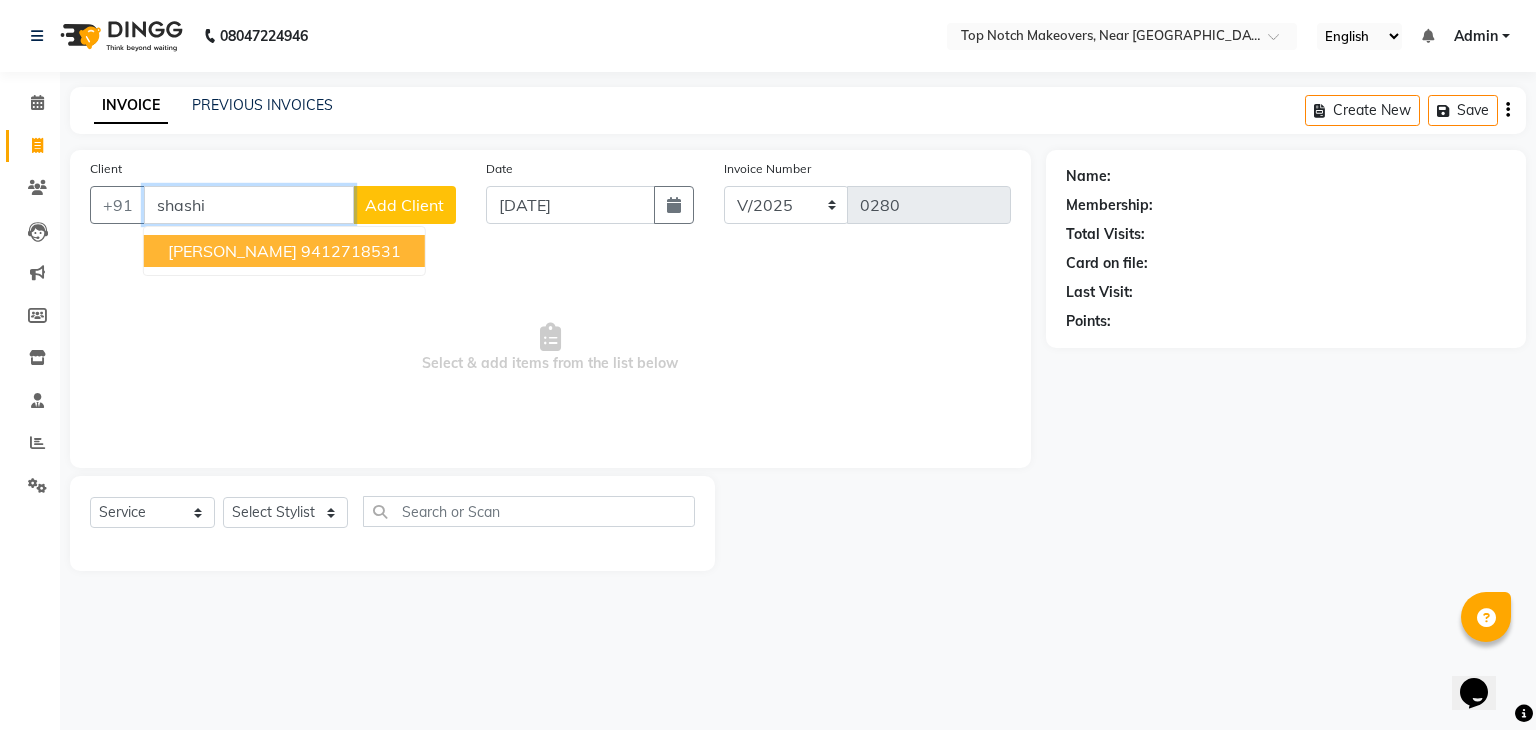click on "[PERSON_NAME]  9412718531" at bounding box center (284, 251) 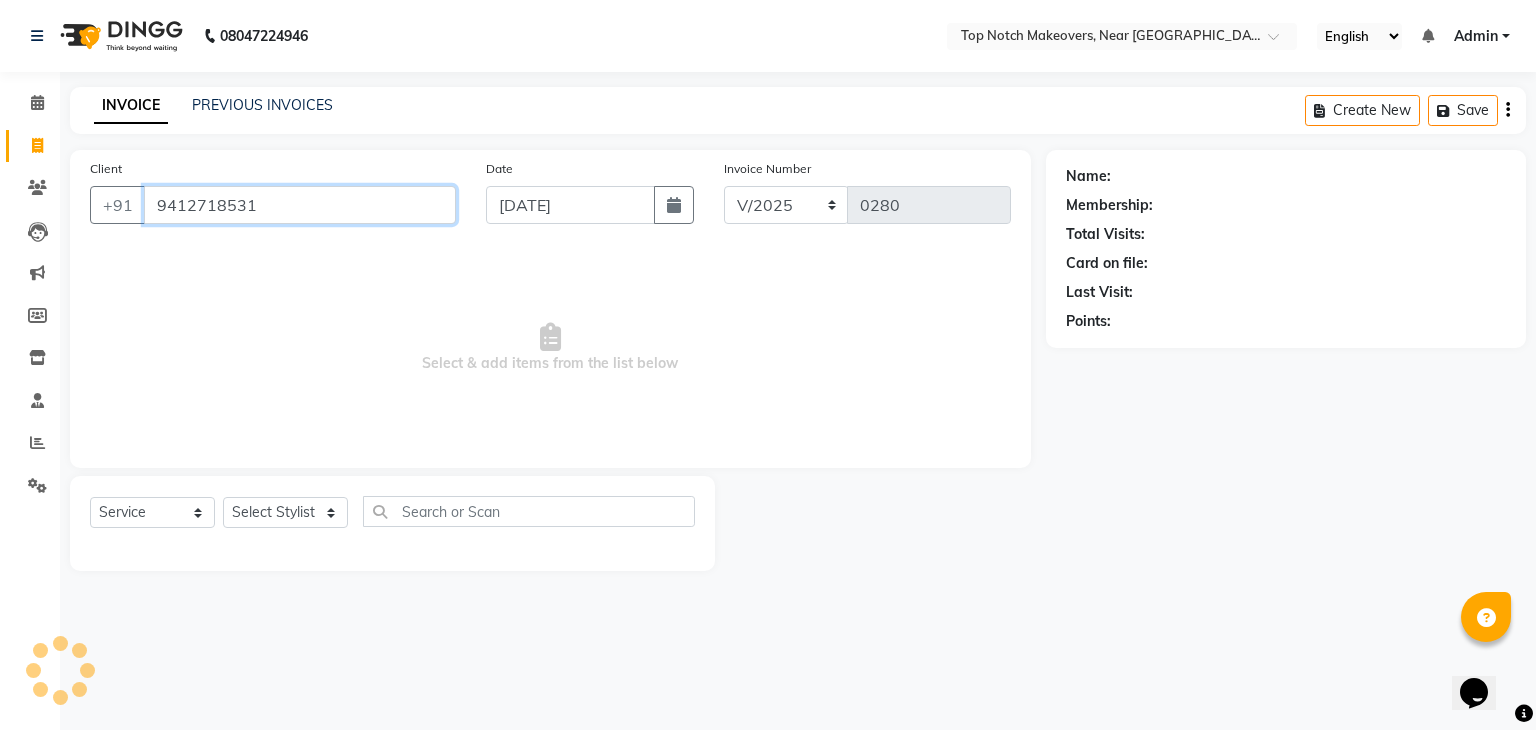 type on "9412718531" 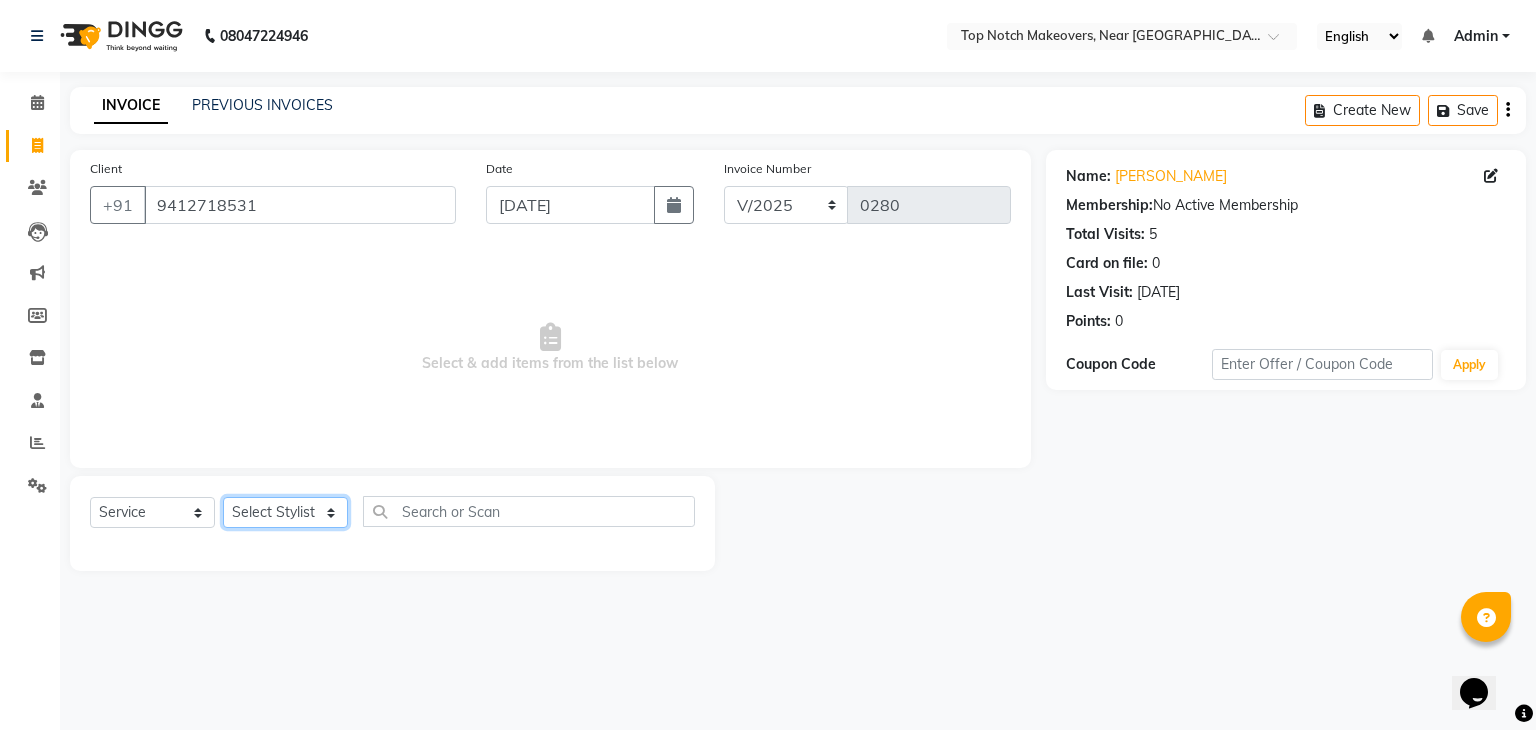 click on "Select Stylist [PERSON_NAME] [PERSON_NAME] [PERSON_NAME] [PERSON_NAME] [PERSON_NAME] [PERSON_NAME] [PERSON_NAME] [PERSON_NAME]" 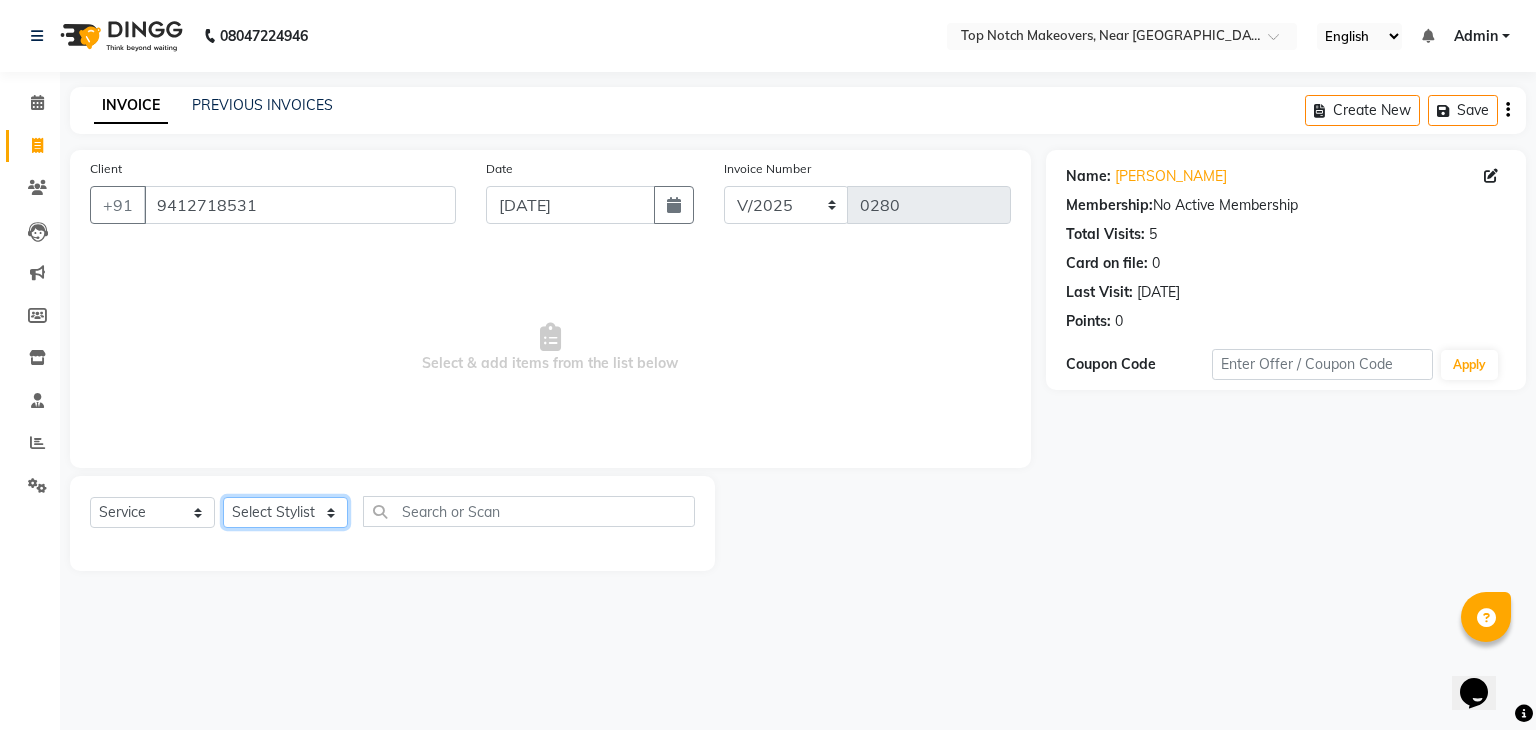 select on "56883" 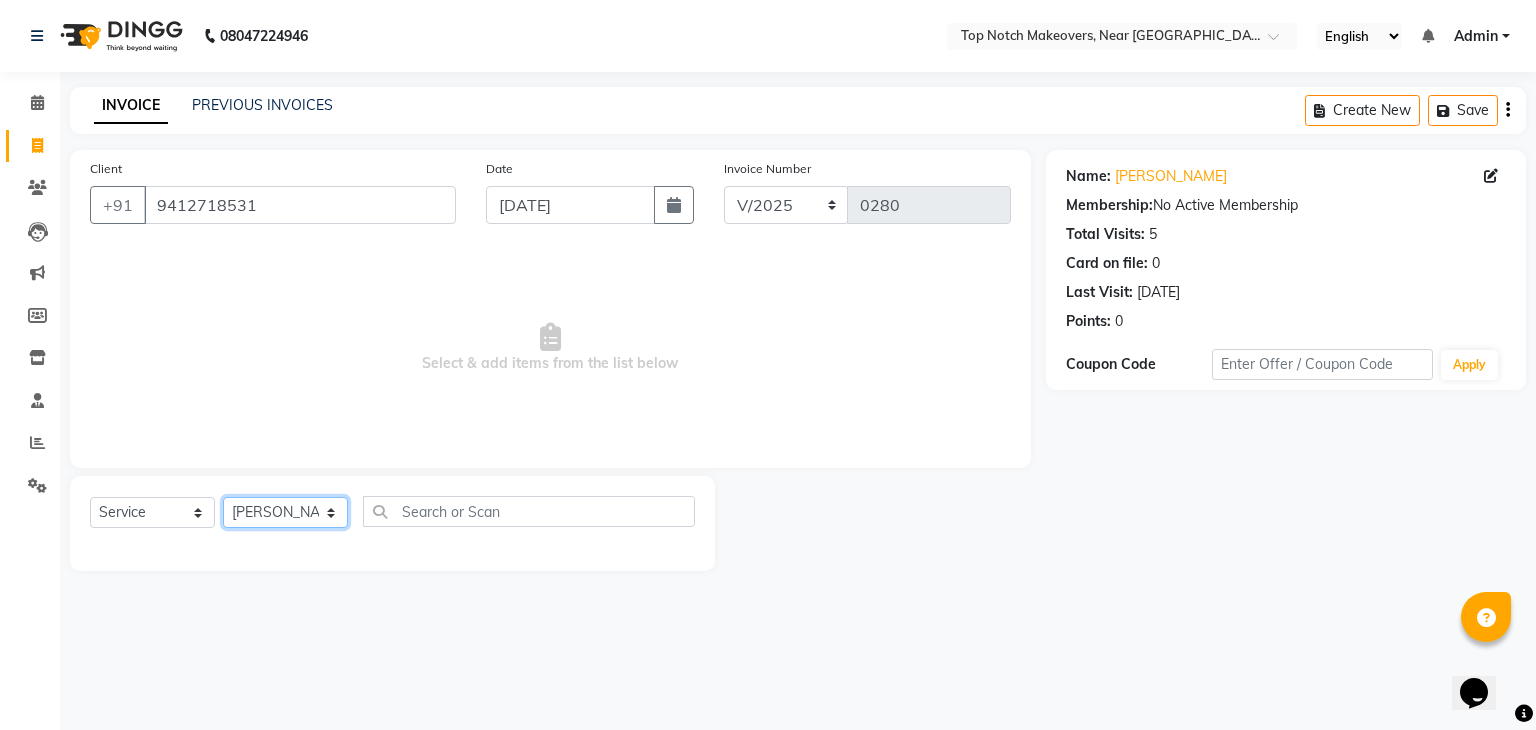 click on "Select Stylist [PERSON_NAME] [PERSON_NAME] [PERSON_NAME] [PERSON_NAME] [PERSON_NAME] [PERSON_NAME] [PERSON_NAME] [PERSON_NAME]" 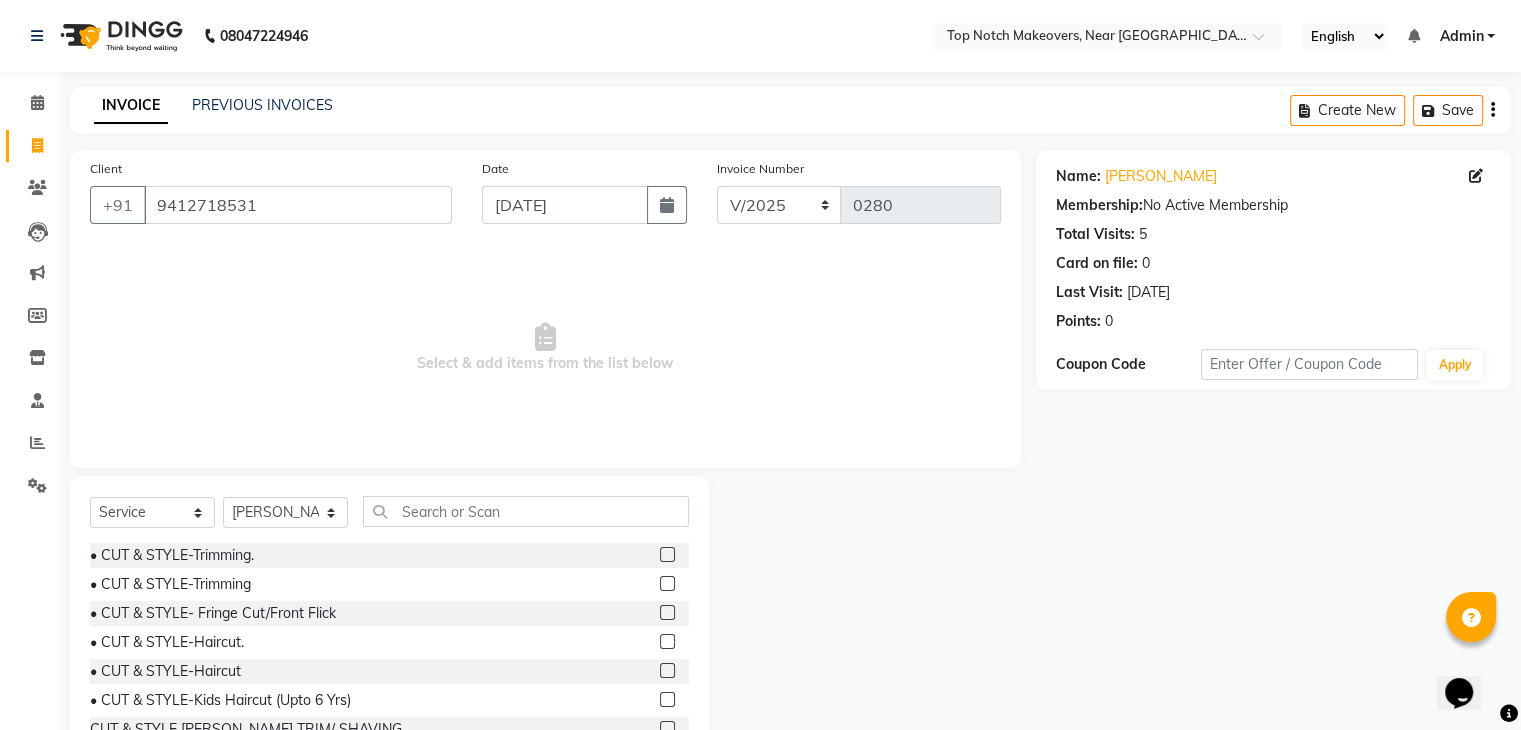 click 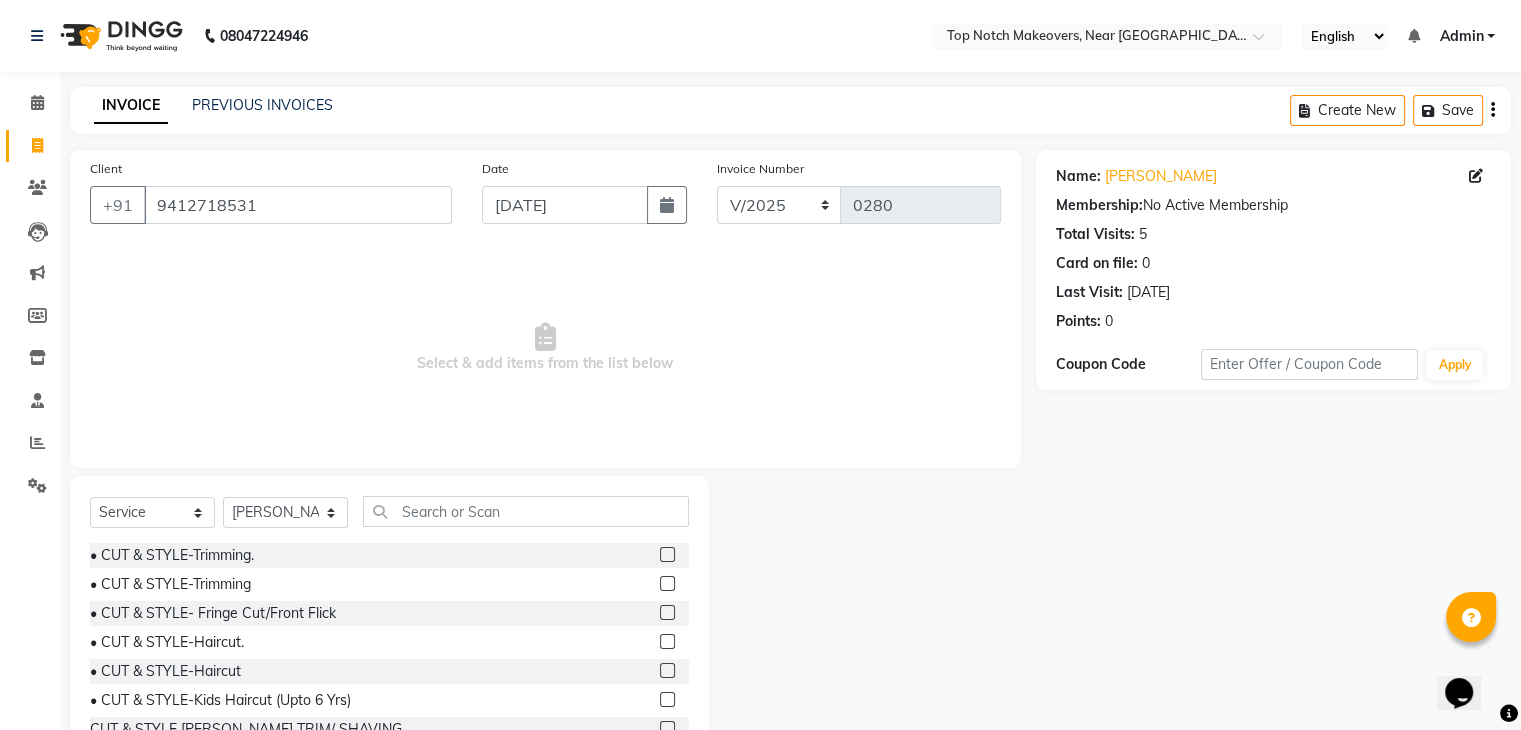 click at bounding box center [666, 671] 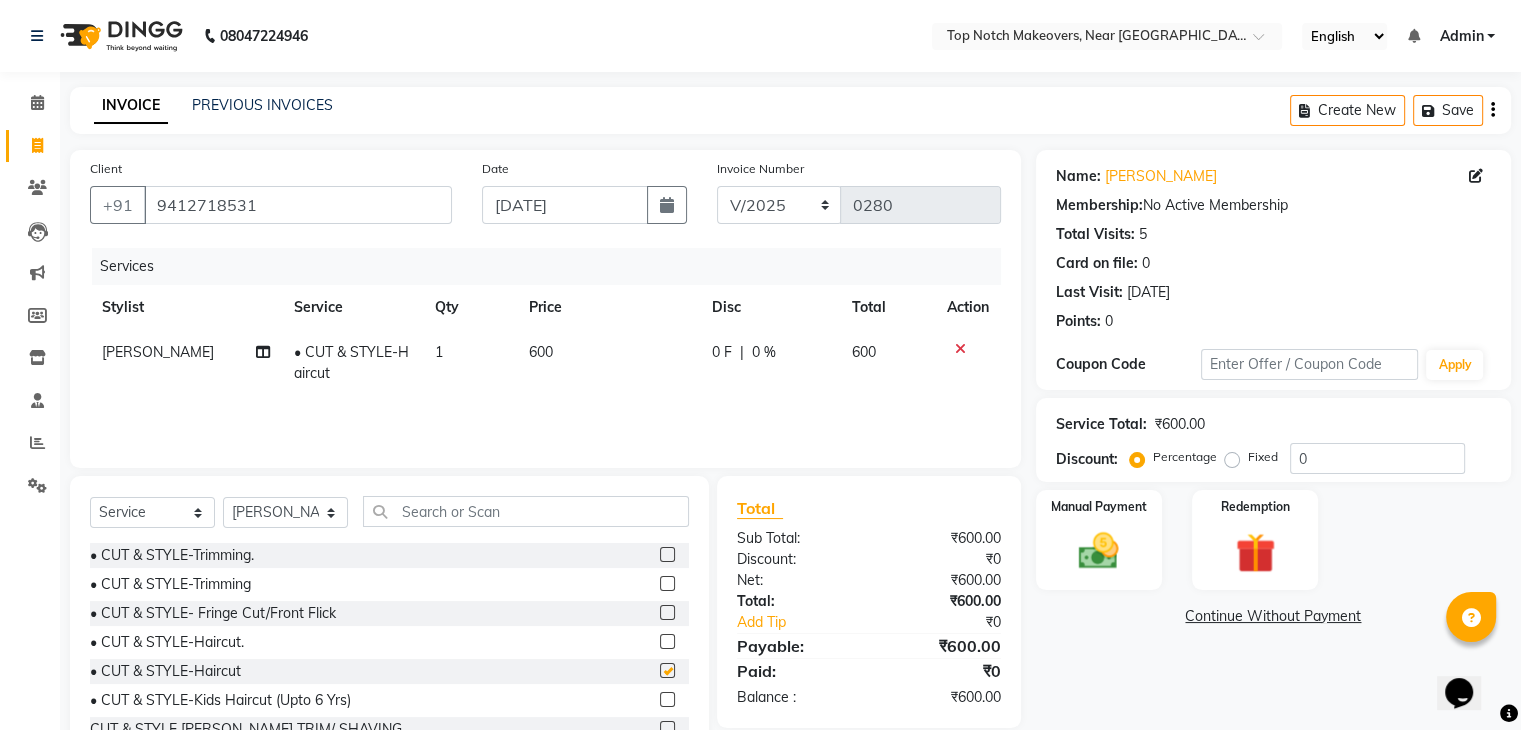 checkbox on "false" 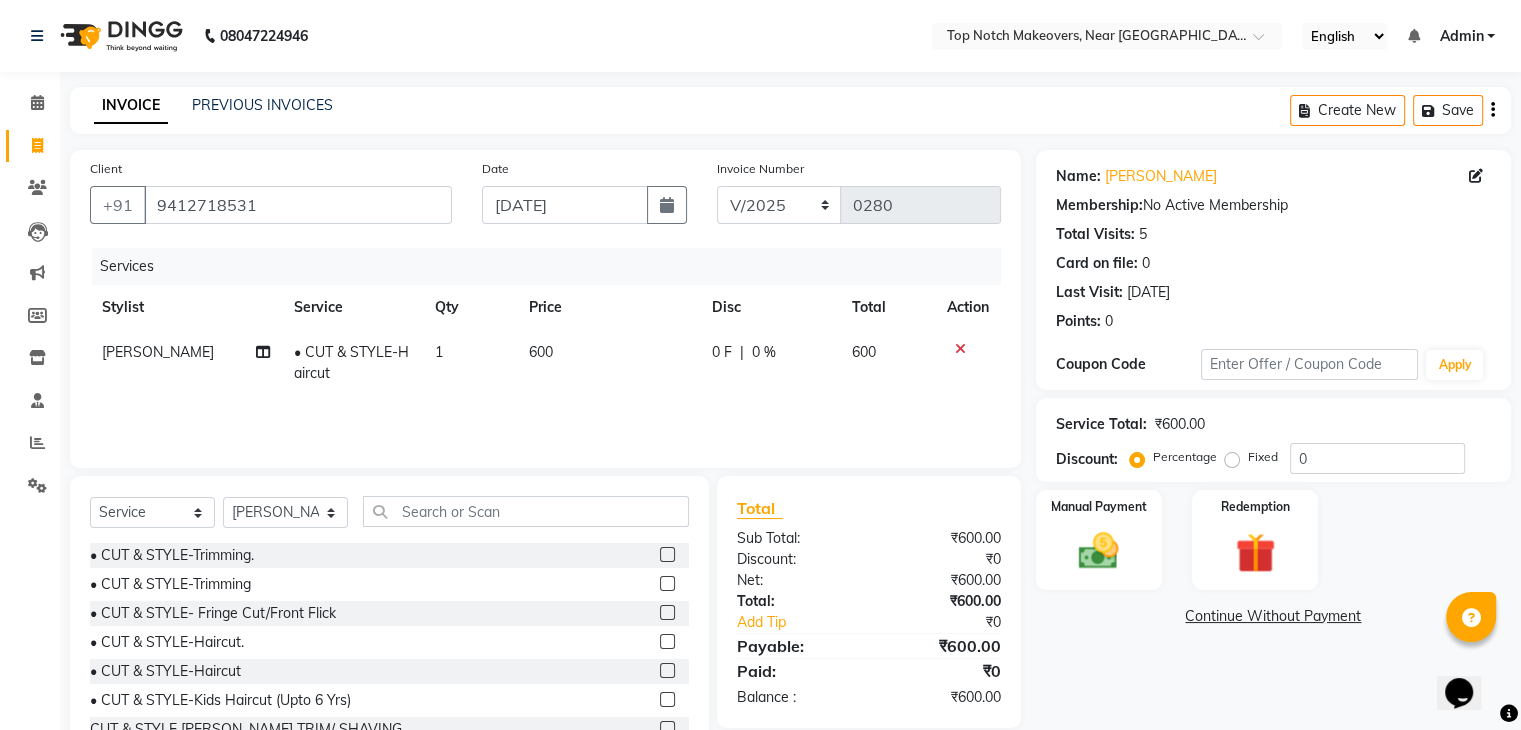 click 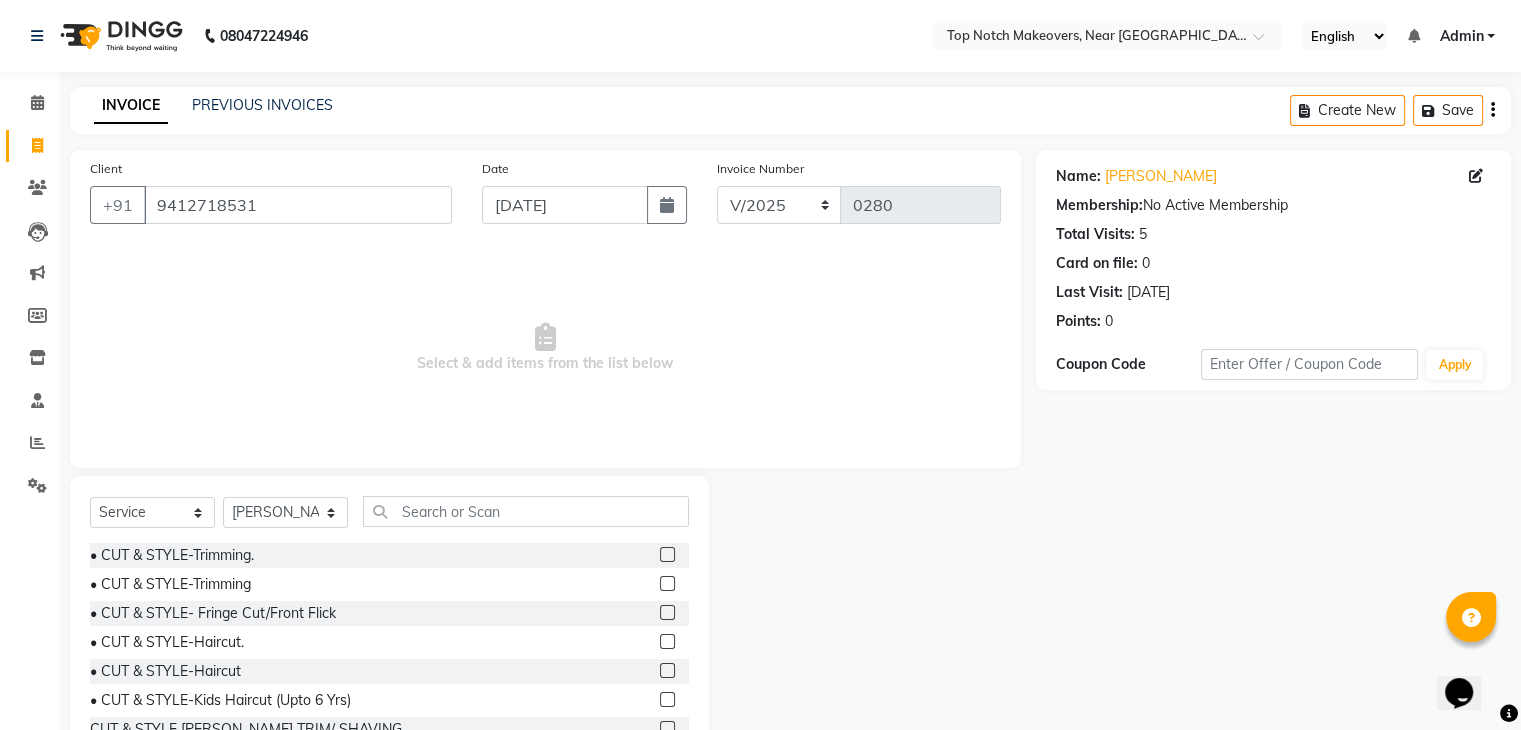 click 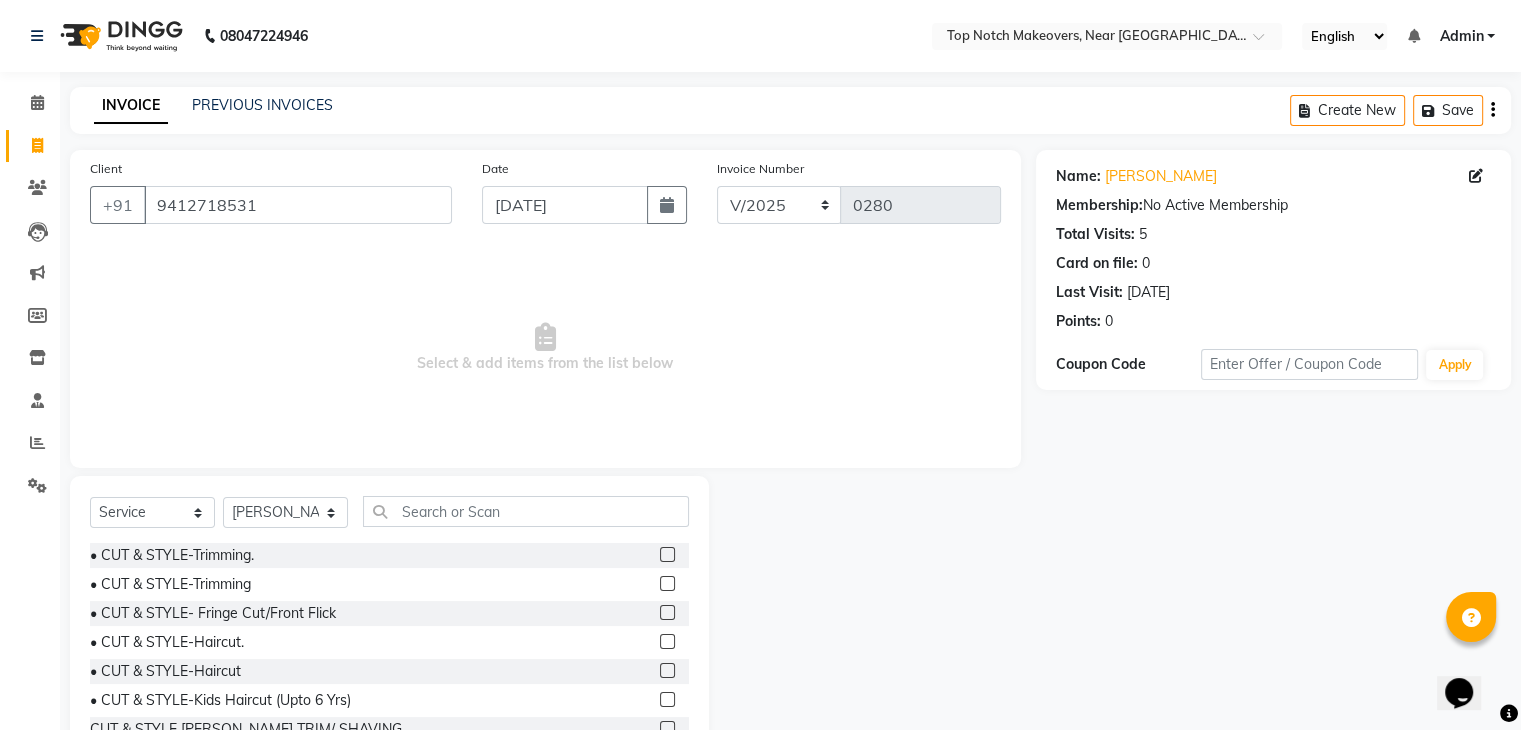 click at bounding box center [666, 642] 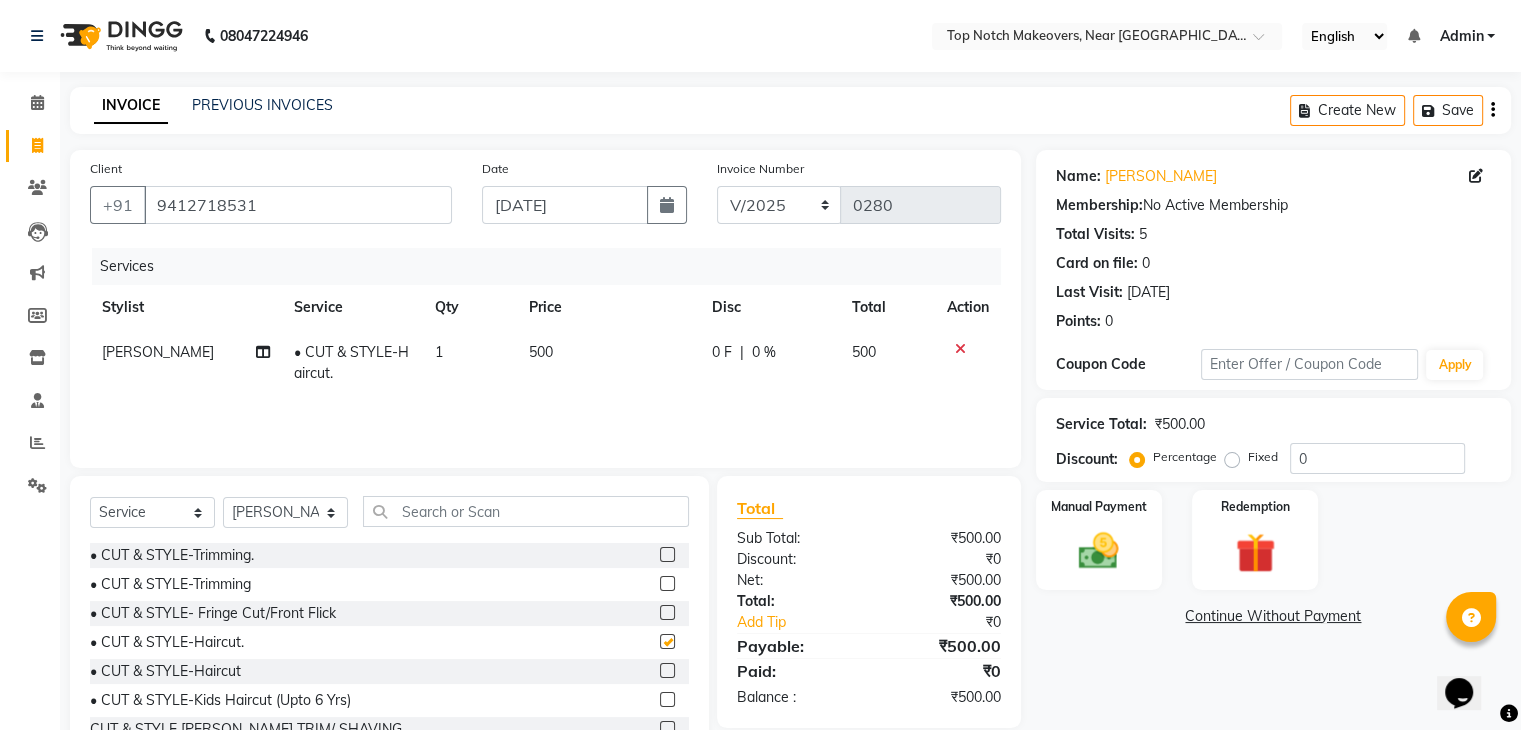 checkbox on "false" 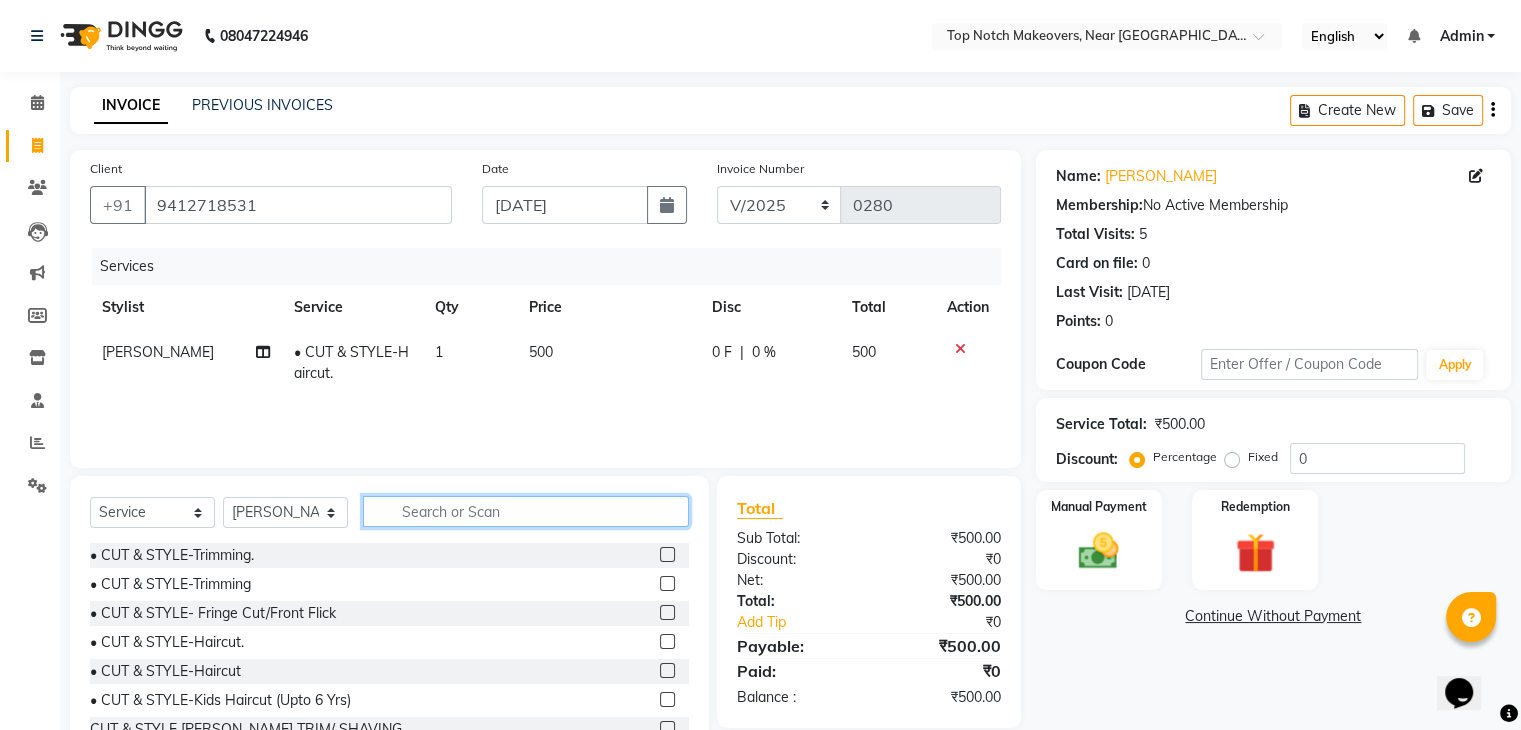 click 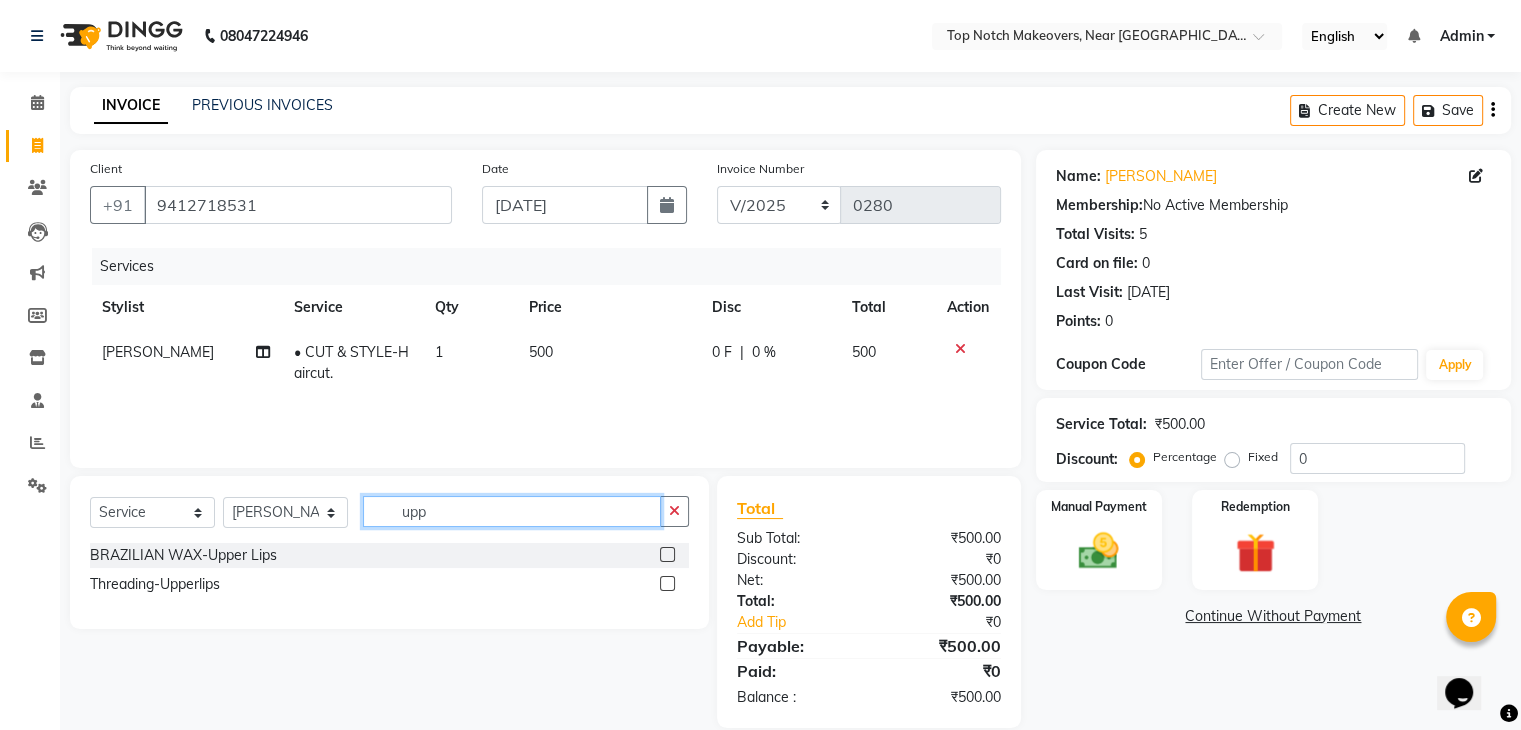 type on "upp" 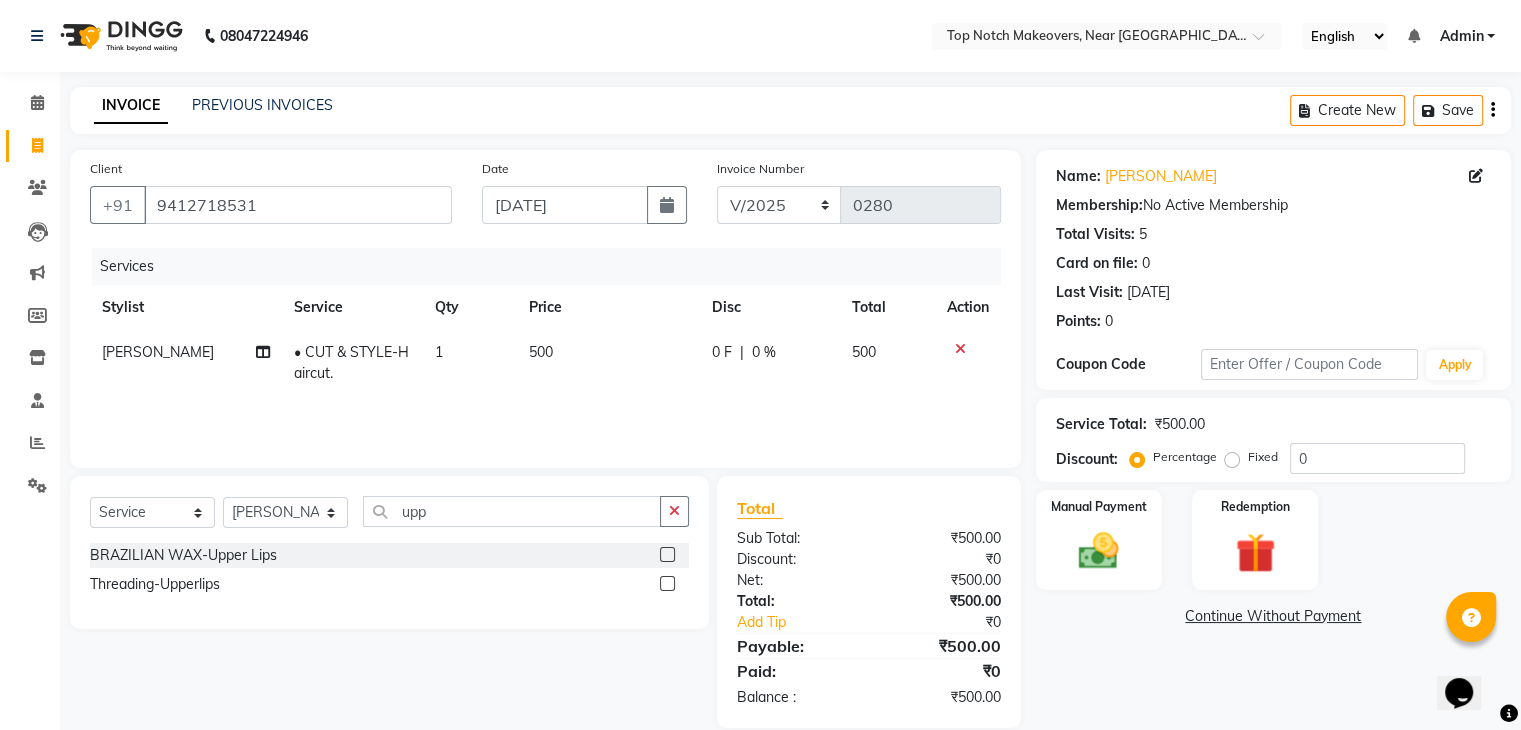 click 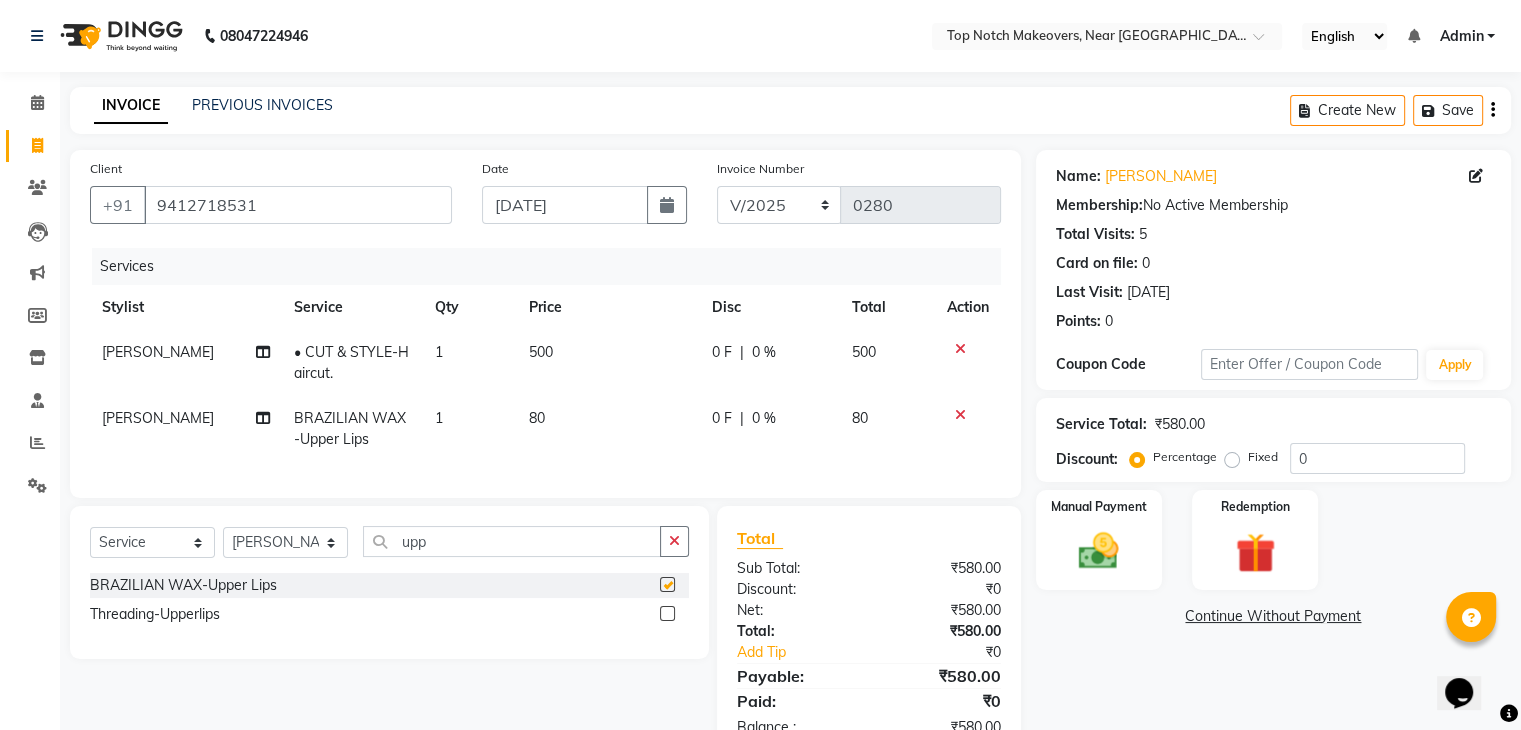 checkbox on "false" 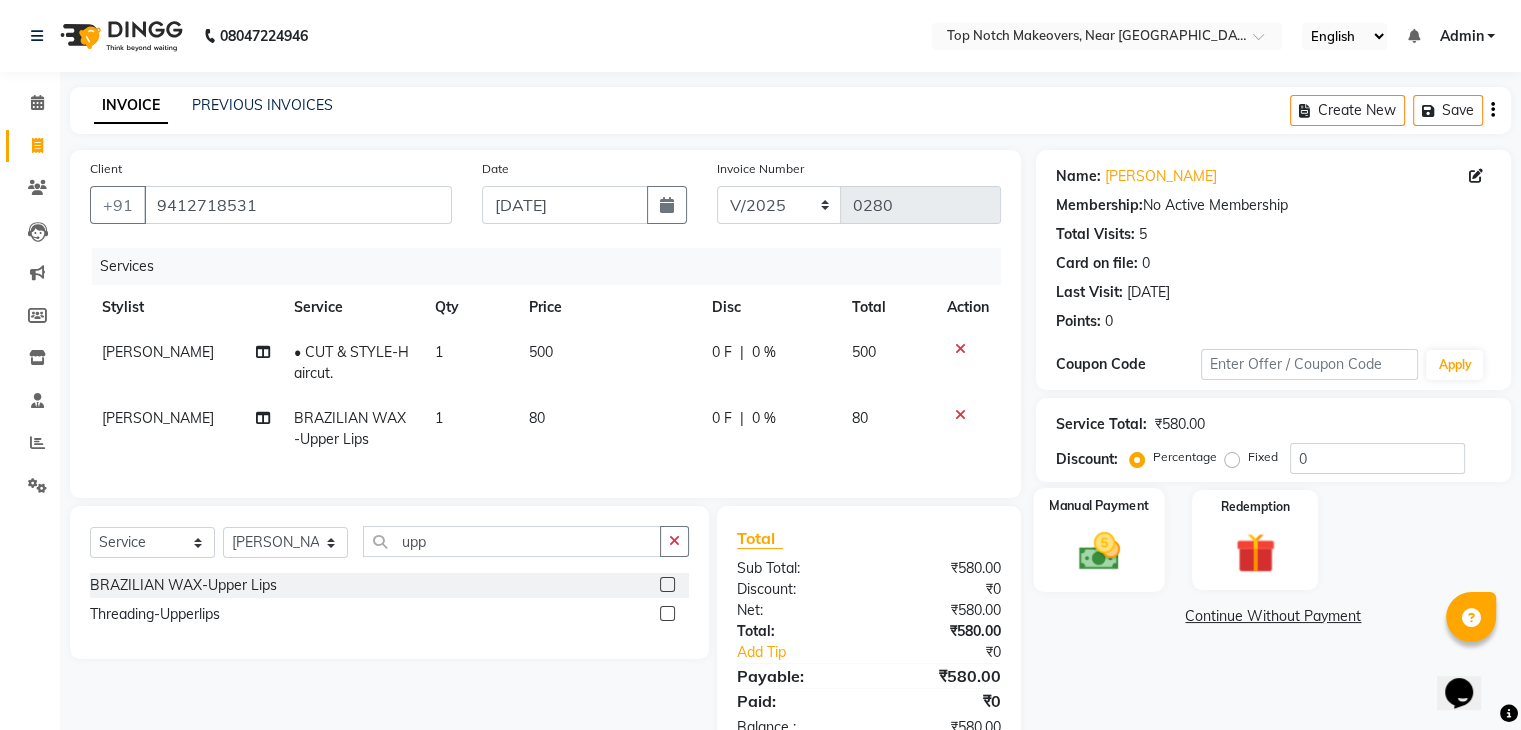 click on "Manual Payment" 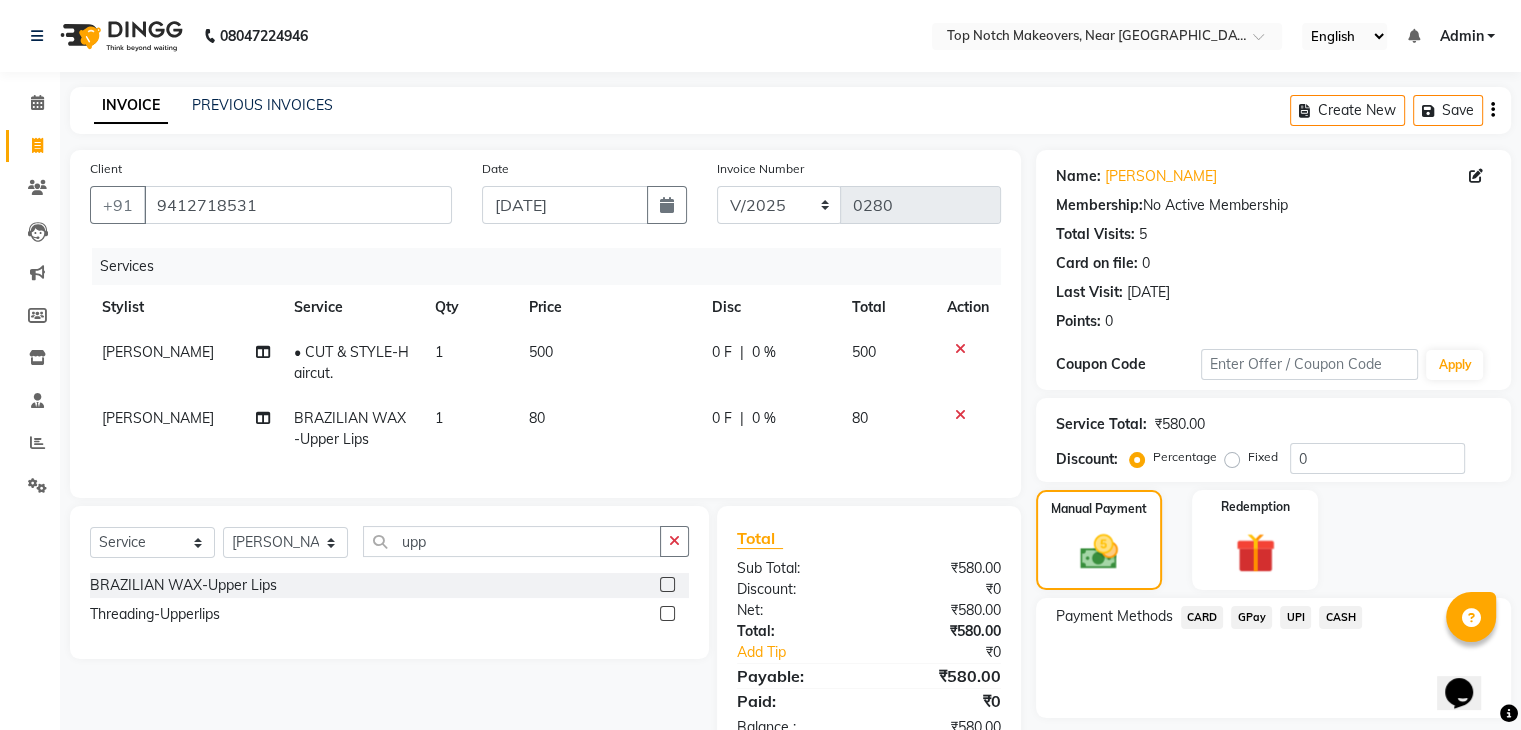 click on "UPI" 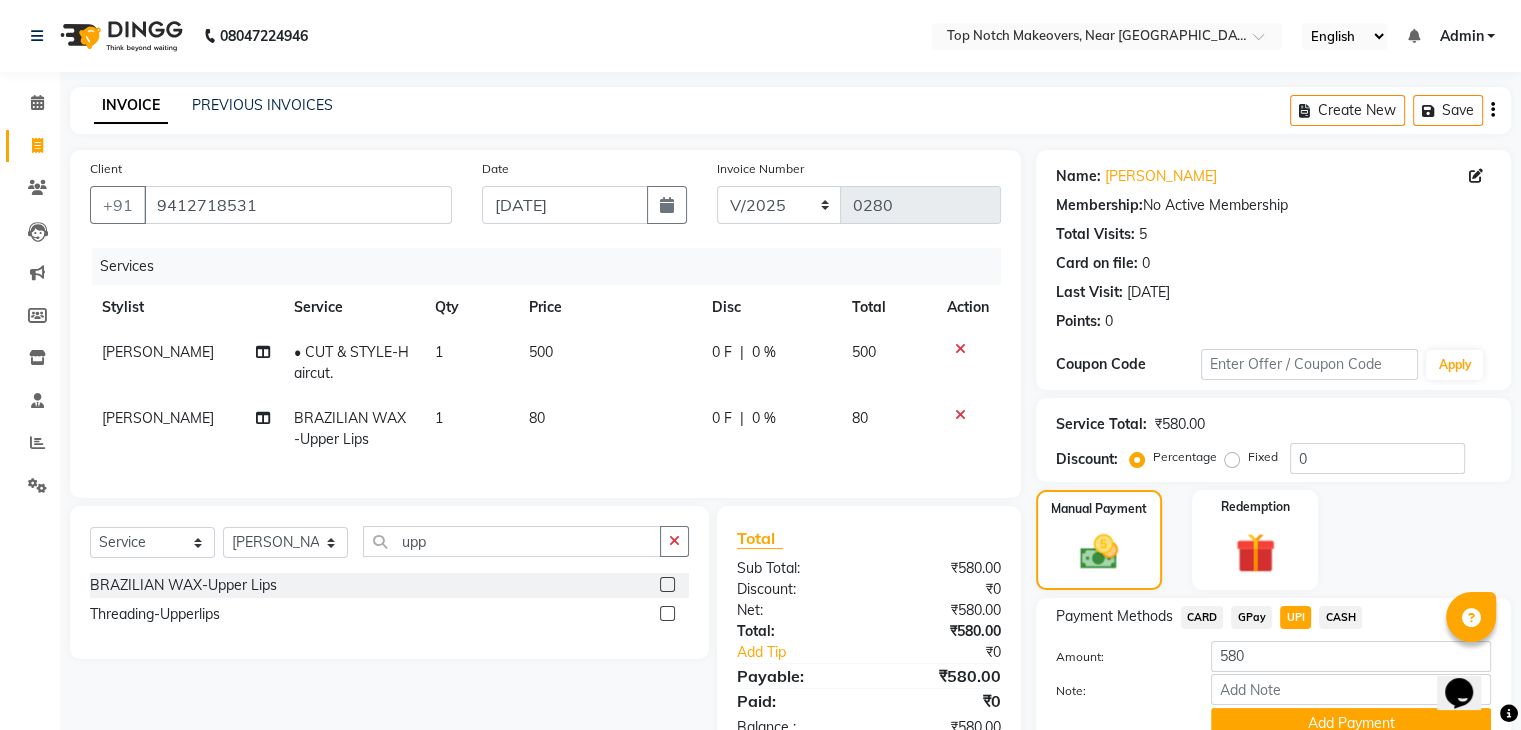 scroll, scrollTop: 89, scrollLeft: 0, axis: vertical 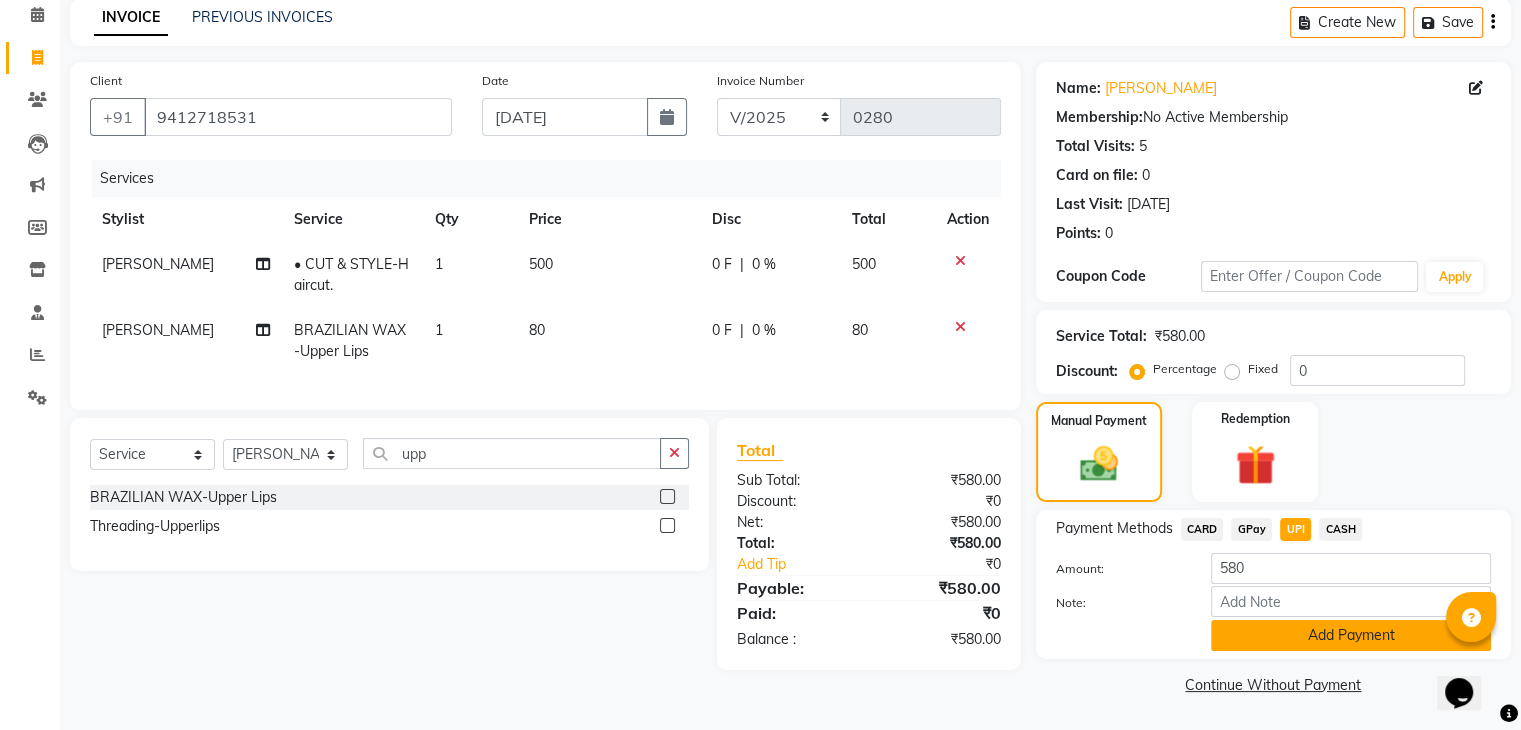 click on "Add Payment" 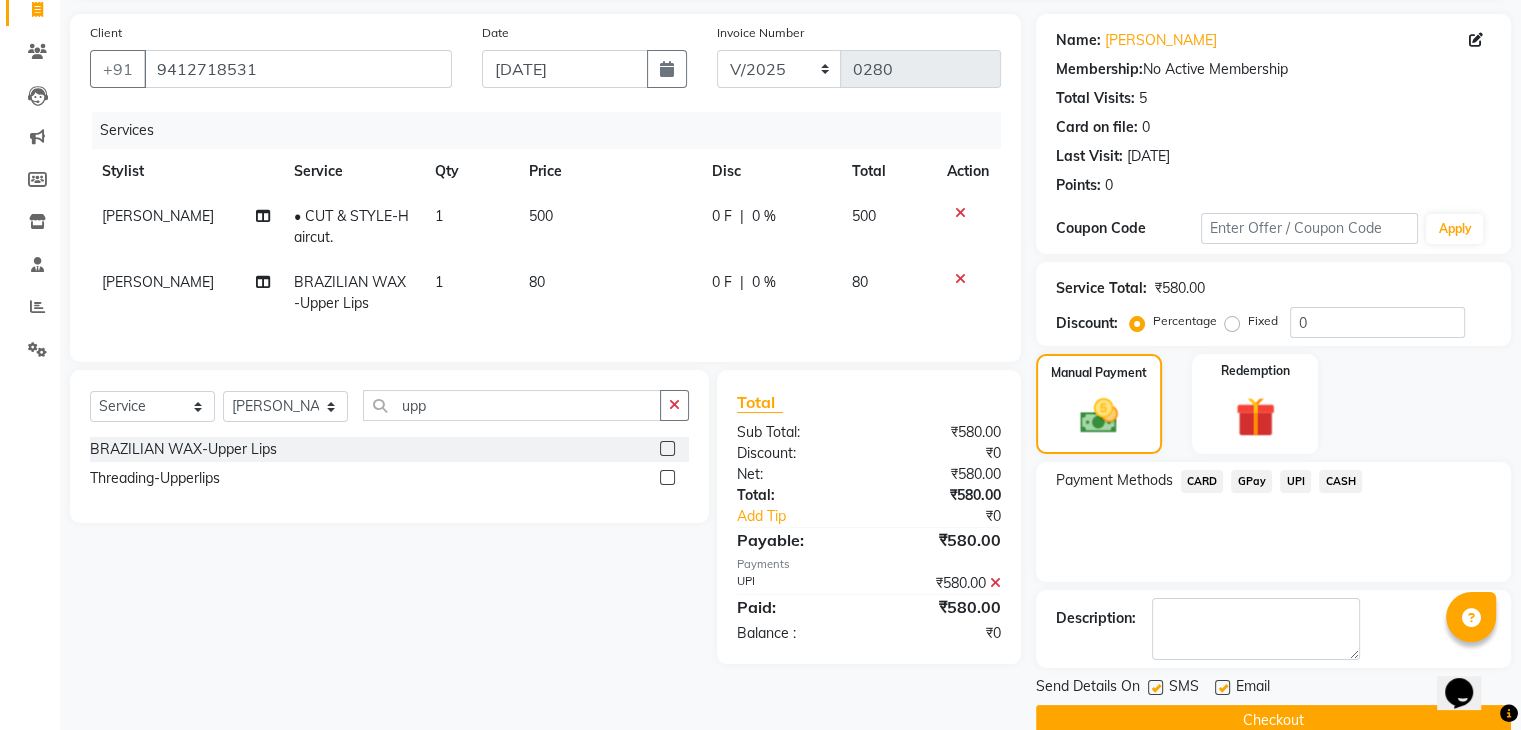 scroll, scrollTop: 171, scrollLeft: 0, axis: vertical 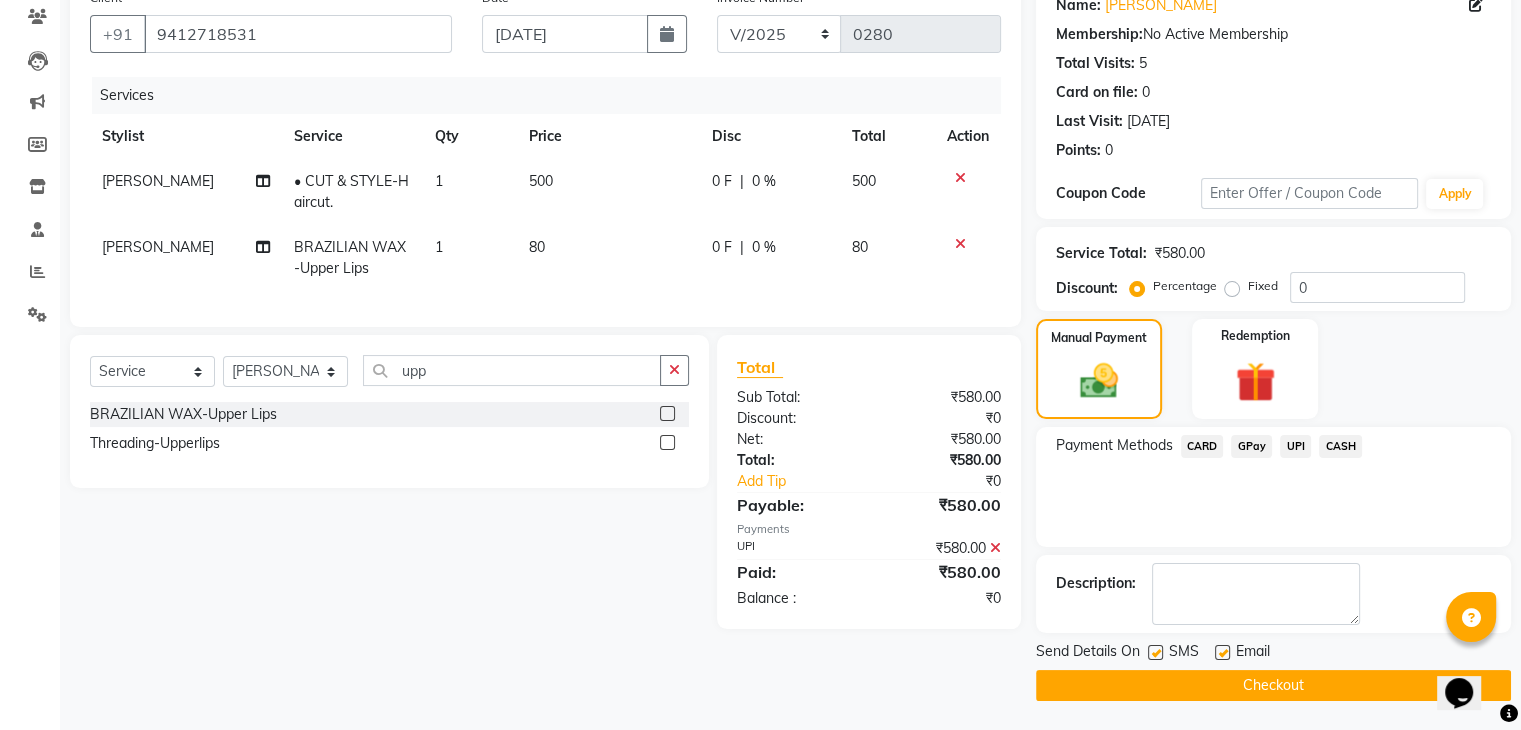 click 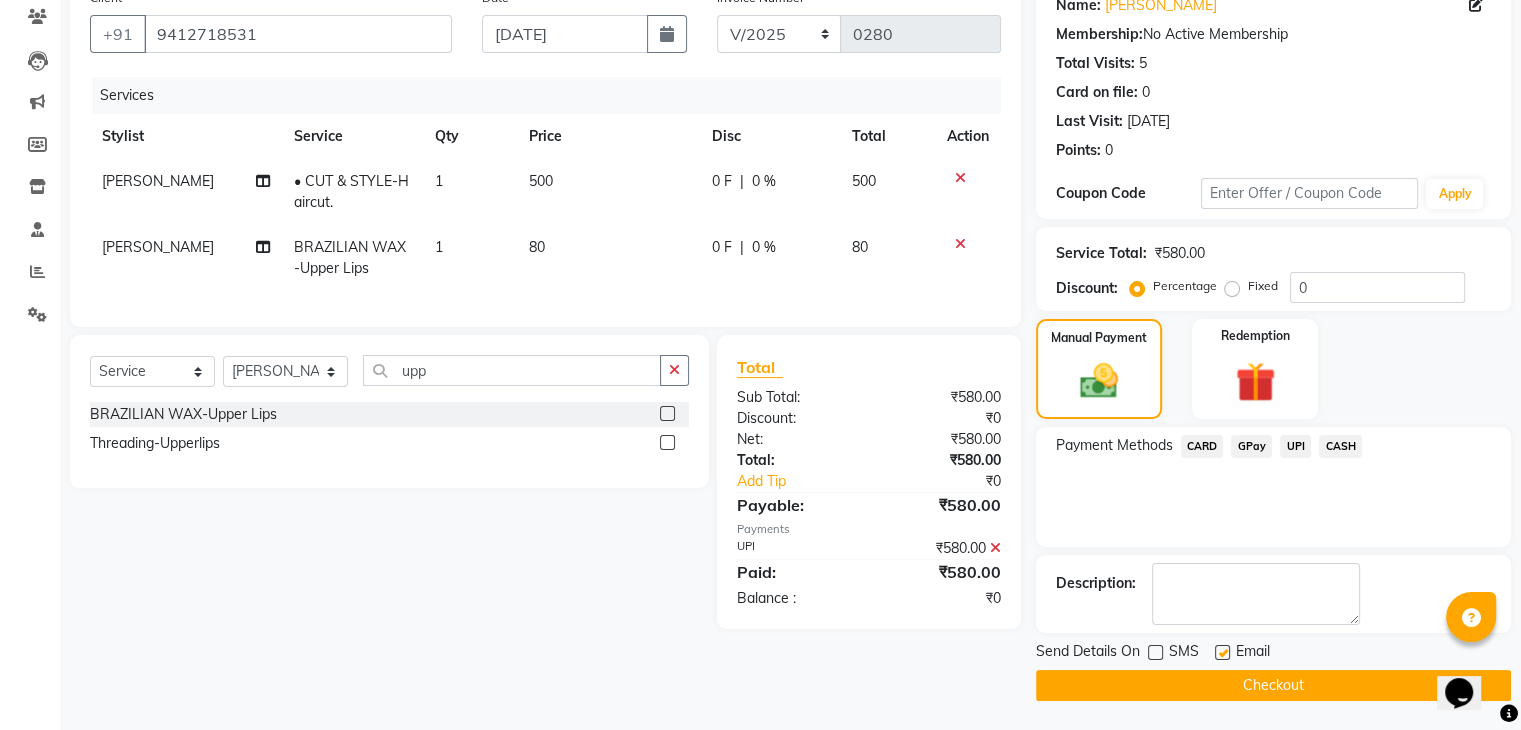 click on "Checkout" 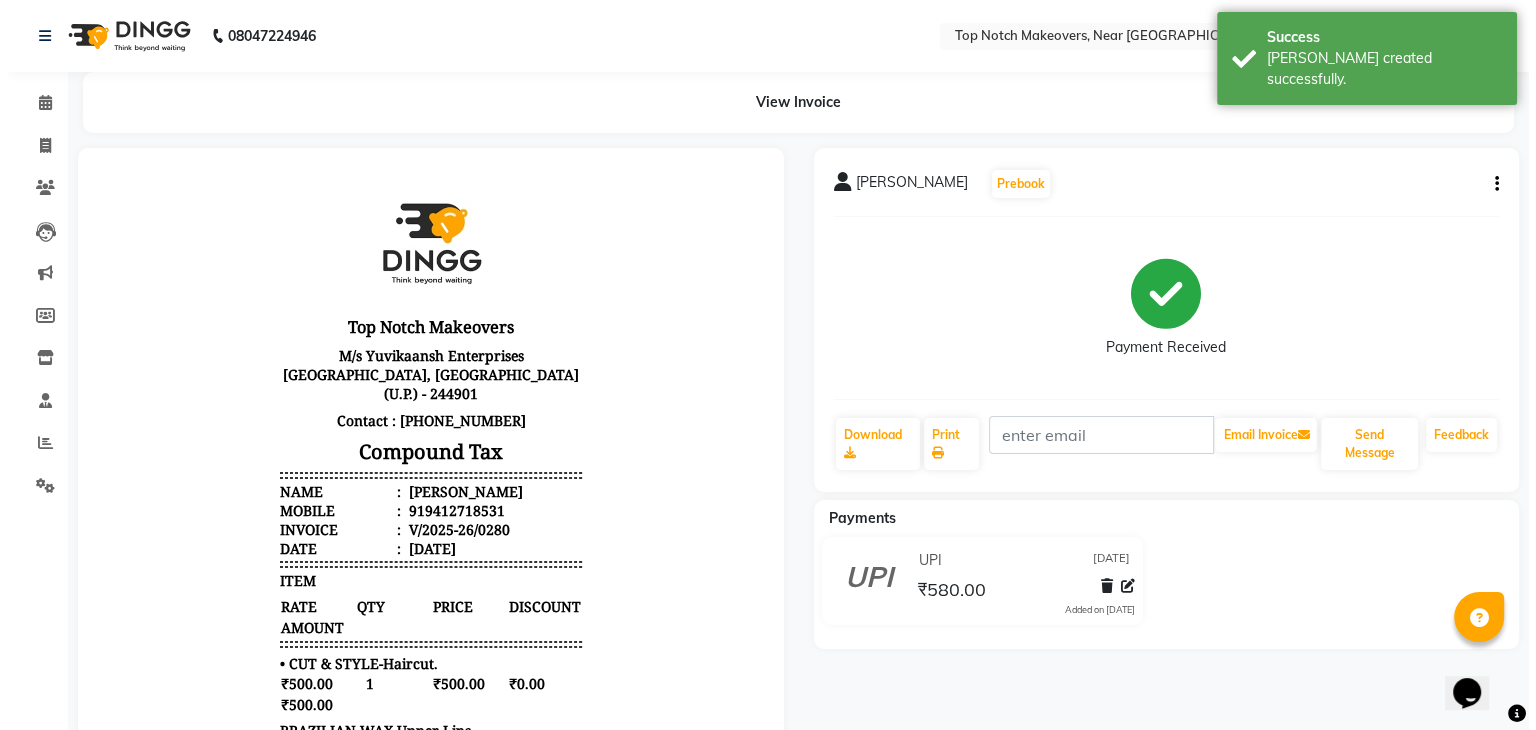 scroll, scrollTop: 0, scrollLeft: 0, axis: both 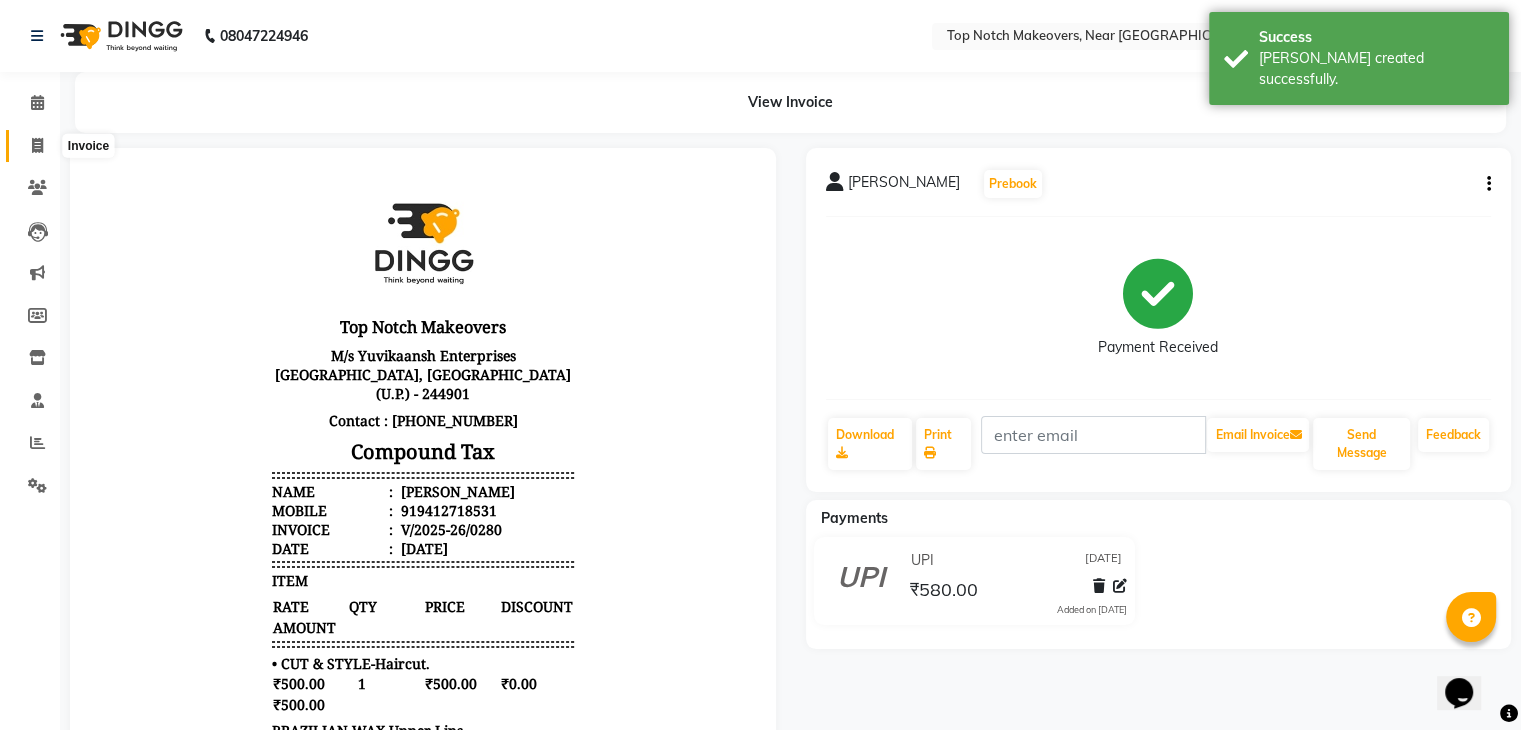 click 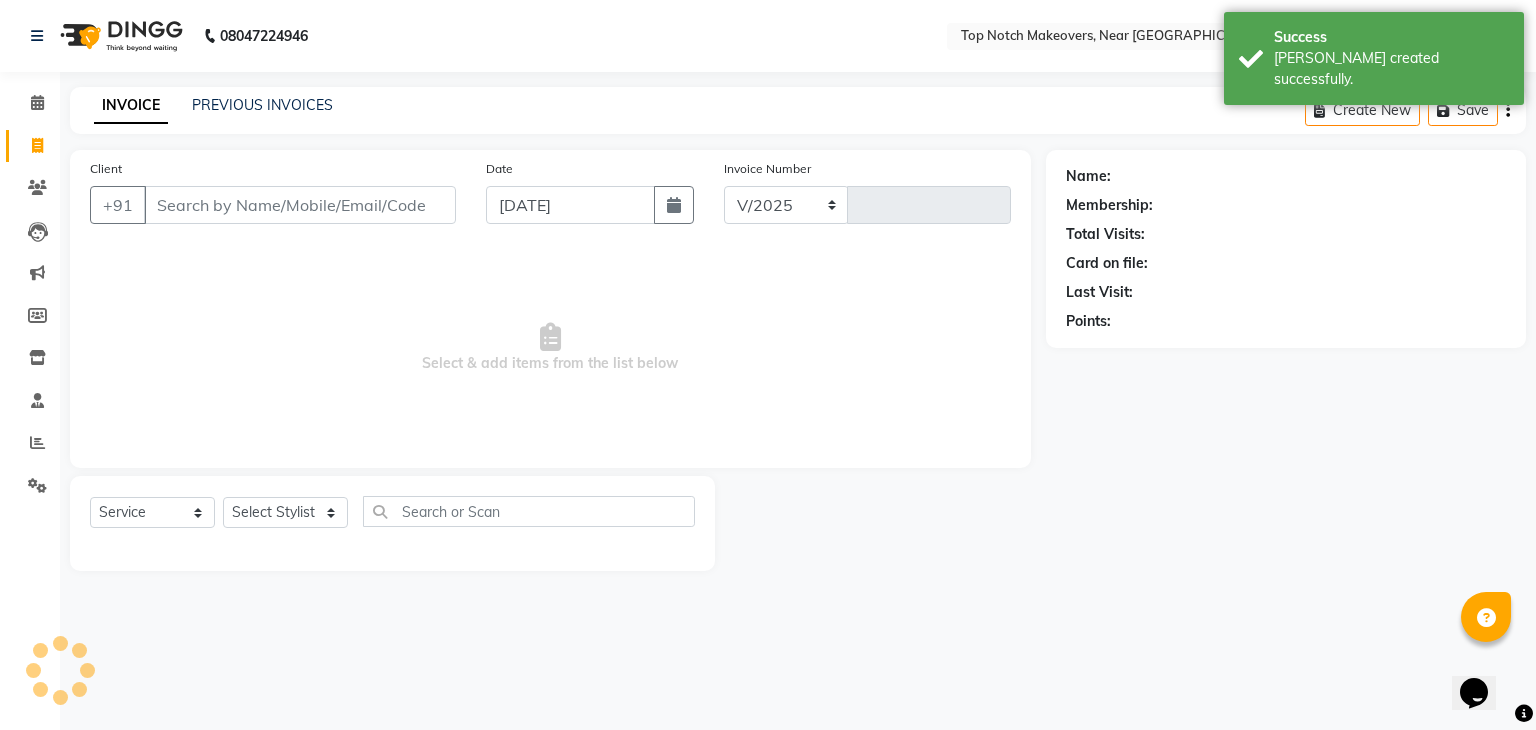 select on "6750" 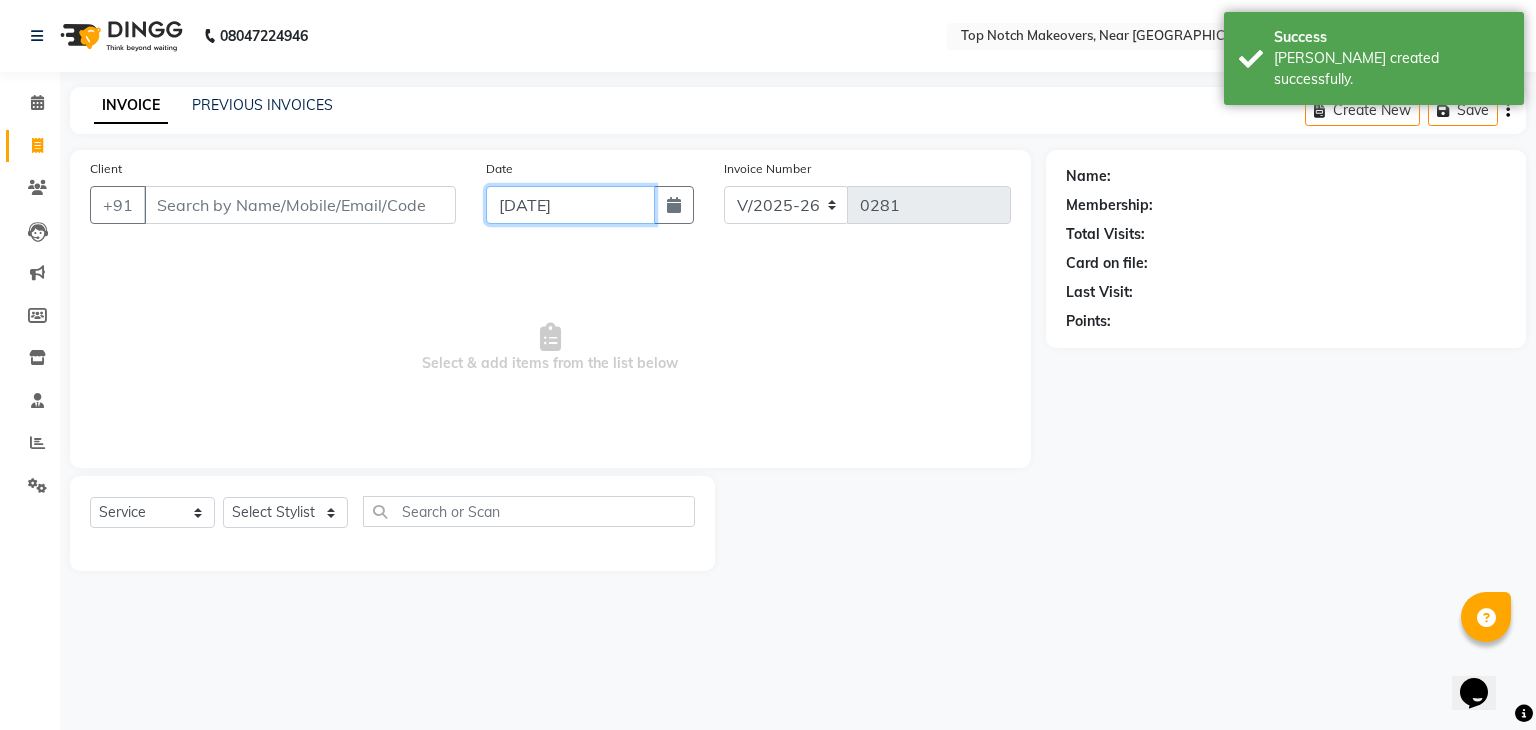 click on "[DATE]" 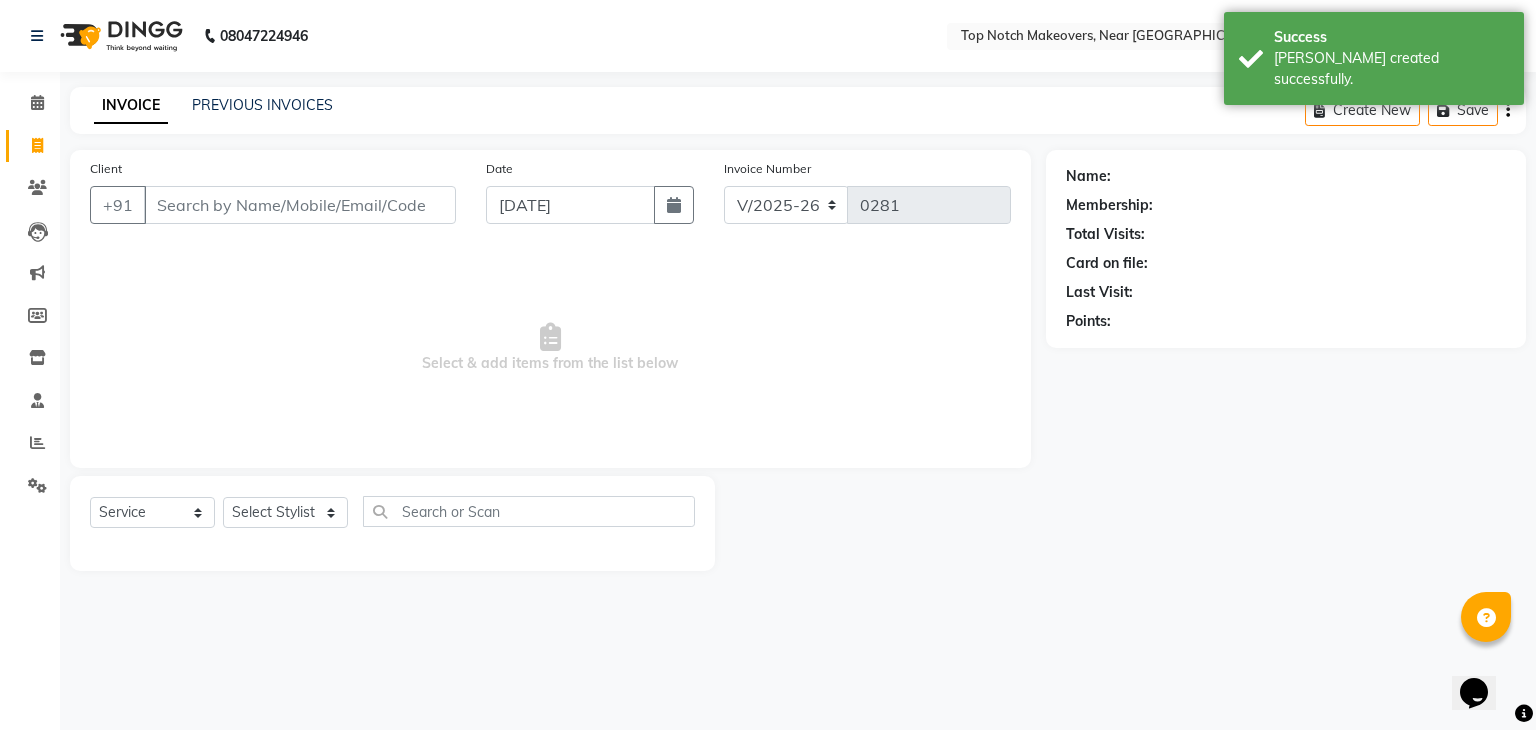 select on "7" 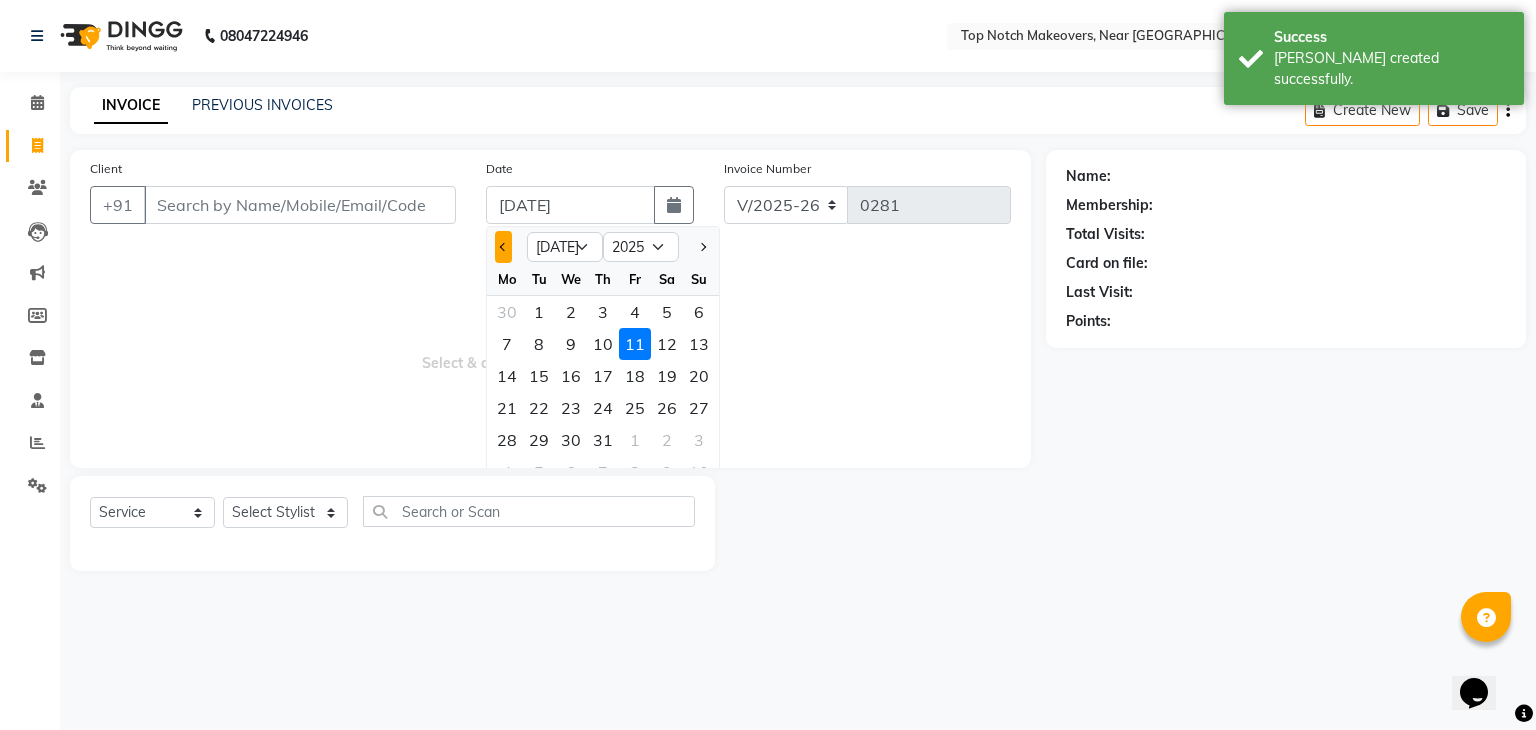 click 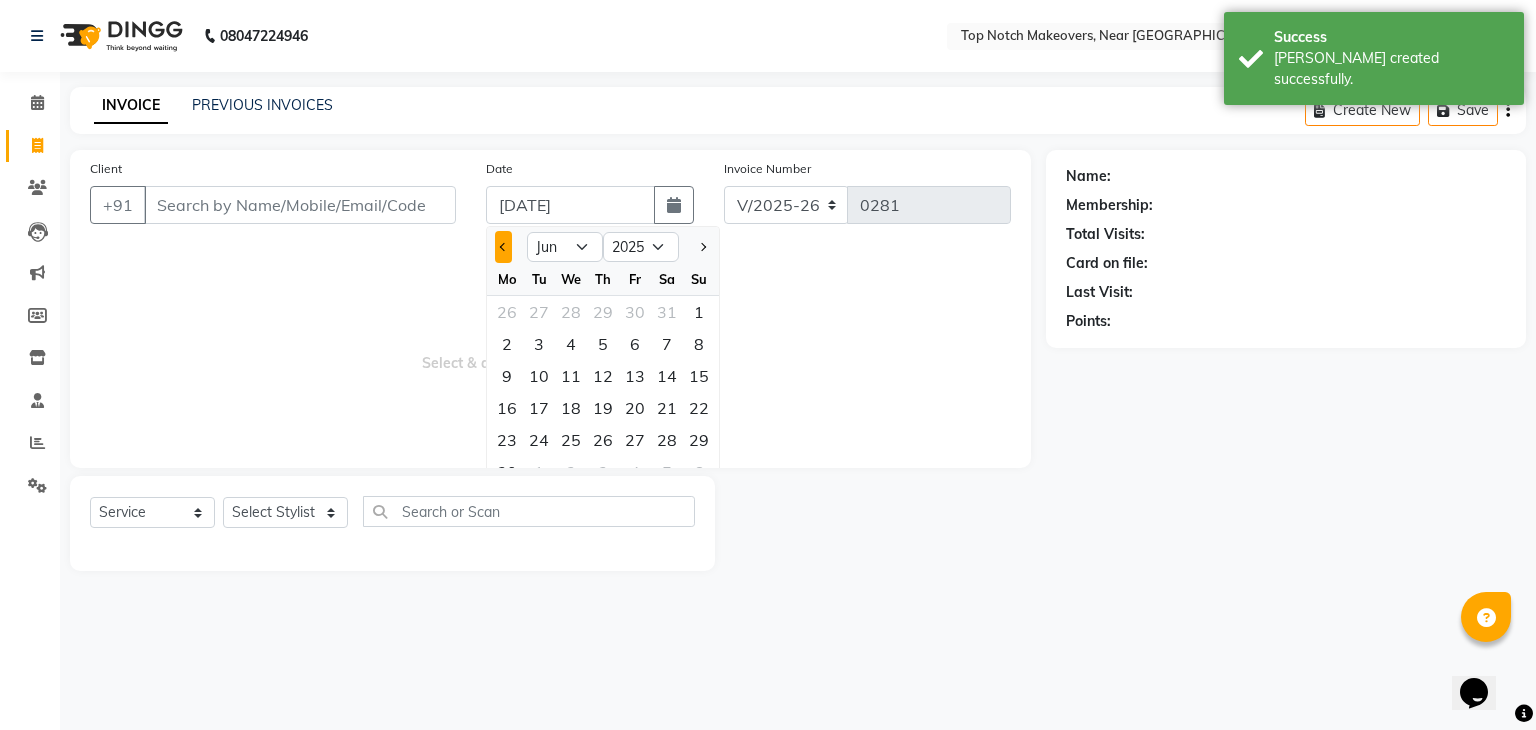 click 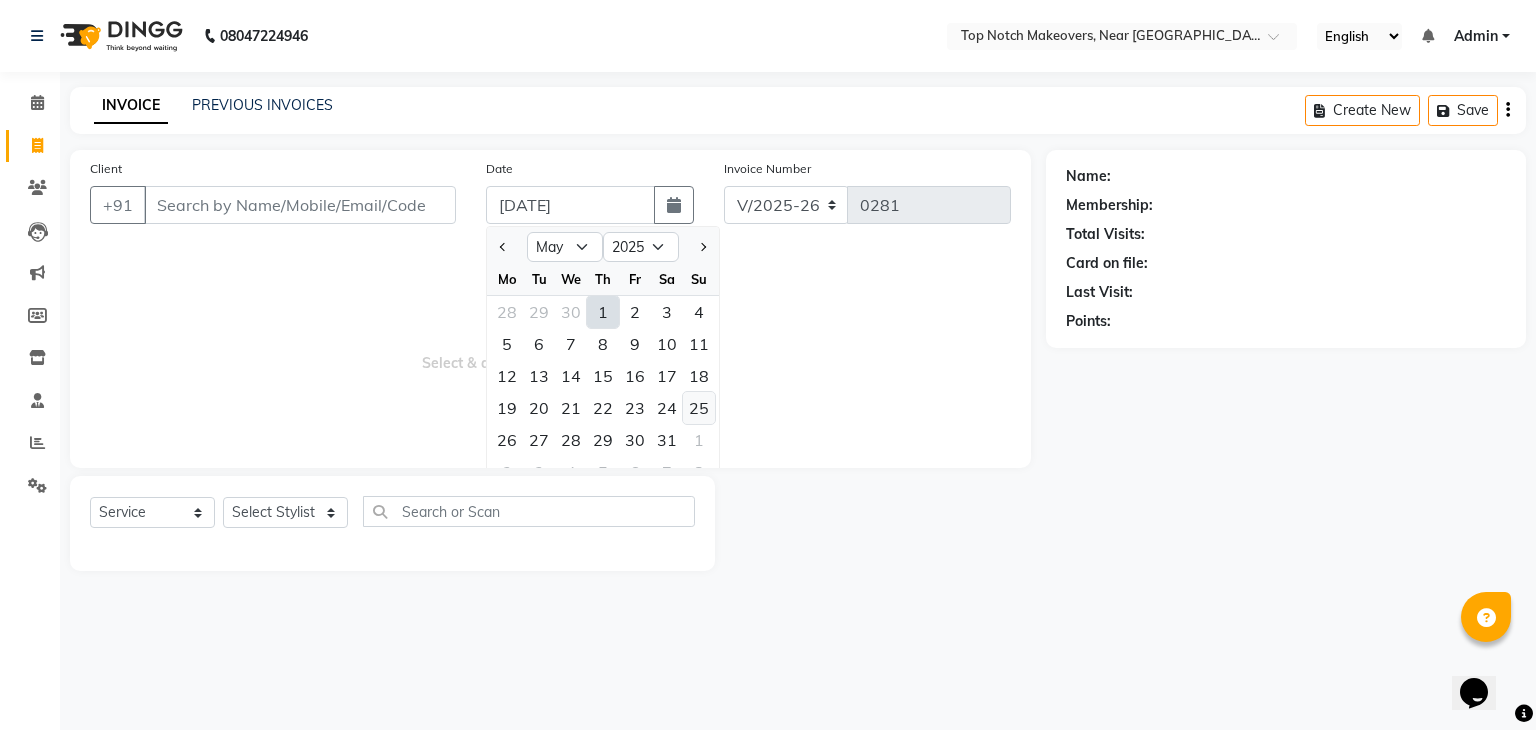 click on "25" 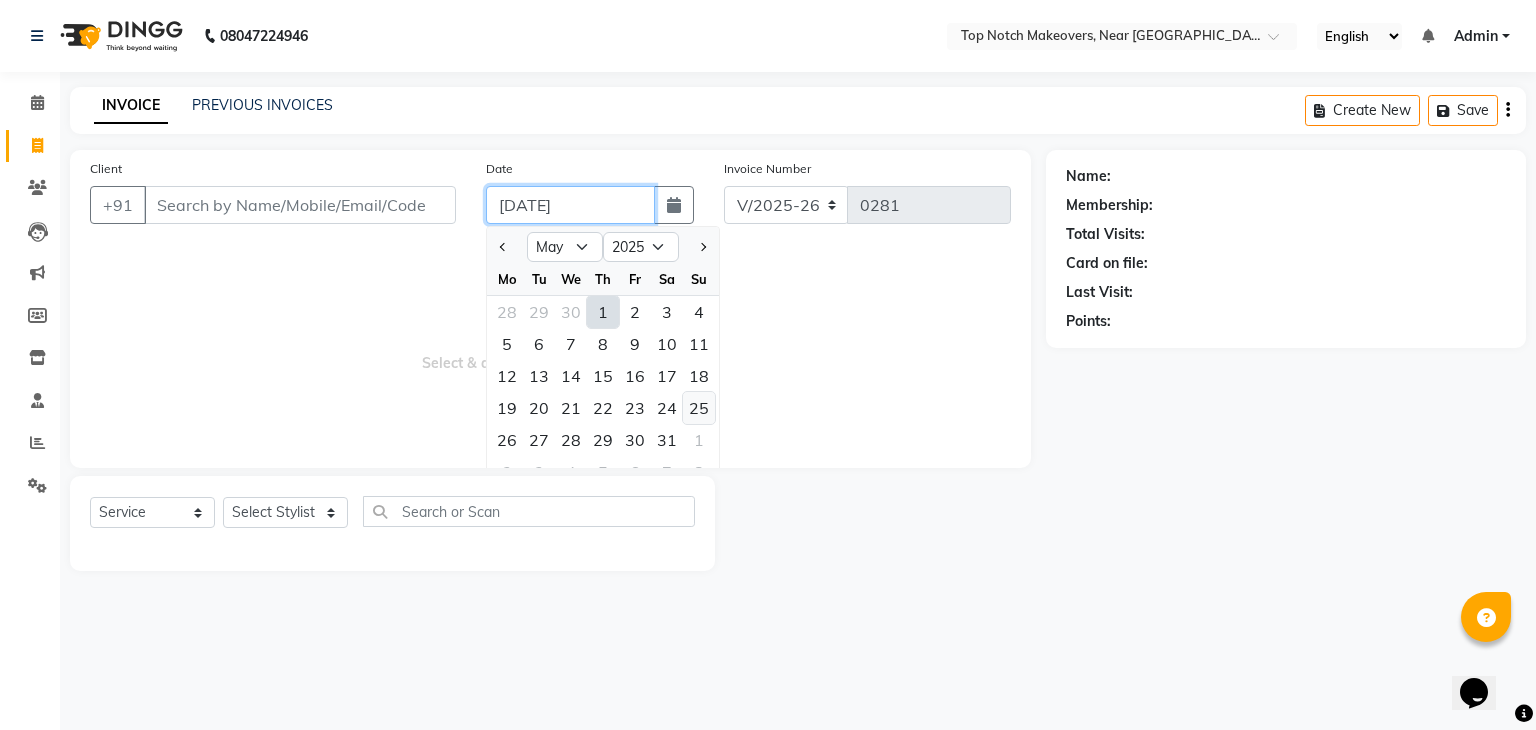 type on "[DATE]" 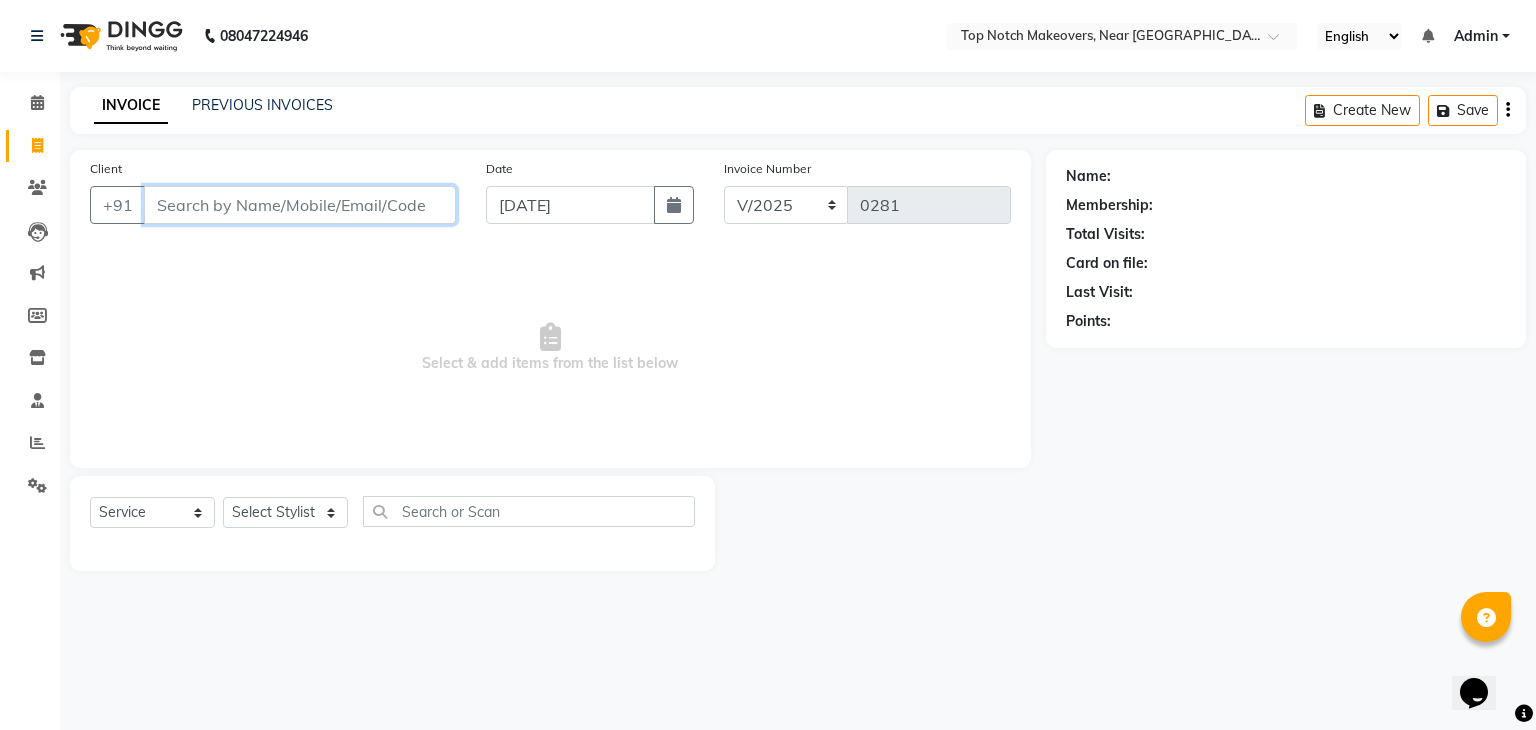 click on "Client" at bounding box center [300, 205] 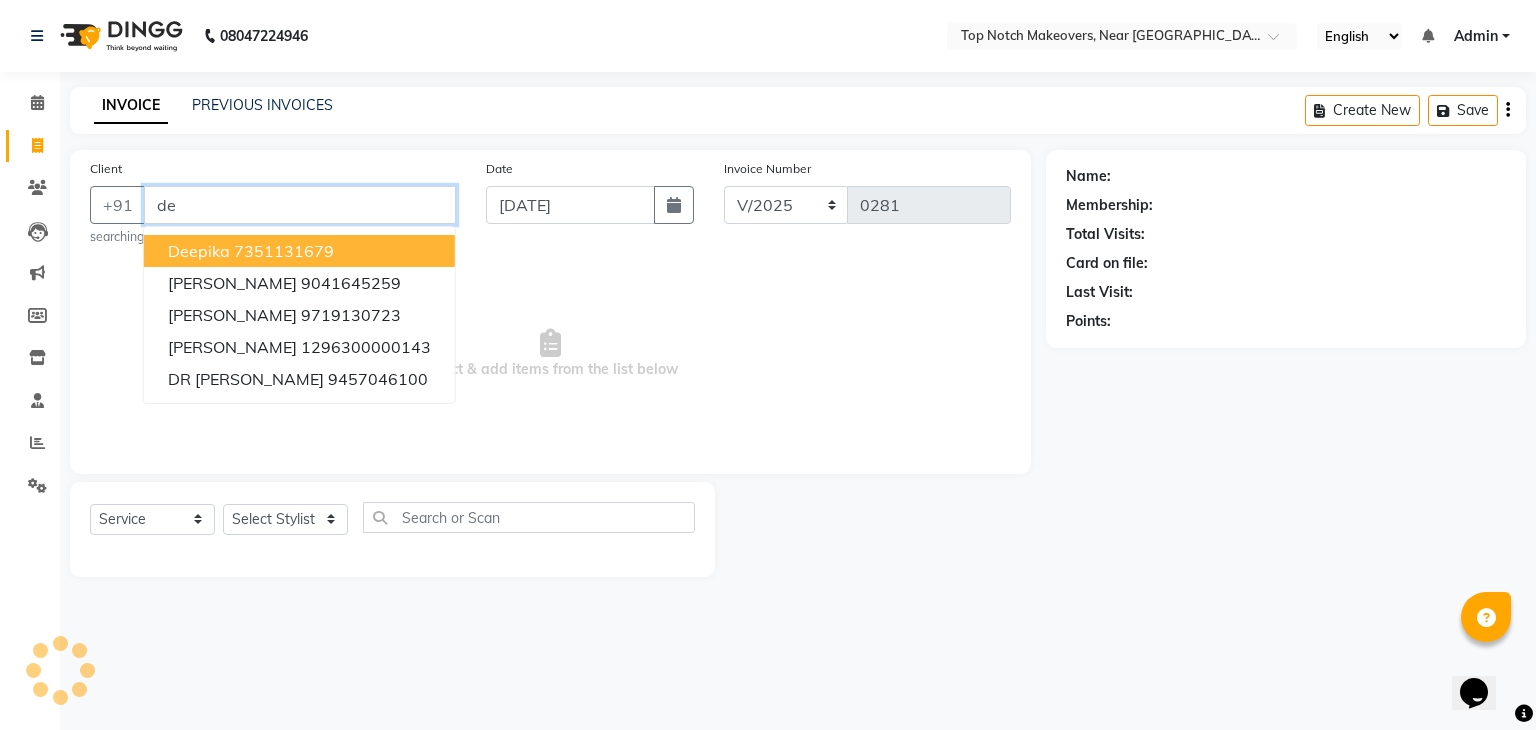 type on "d" 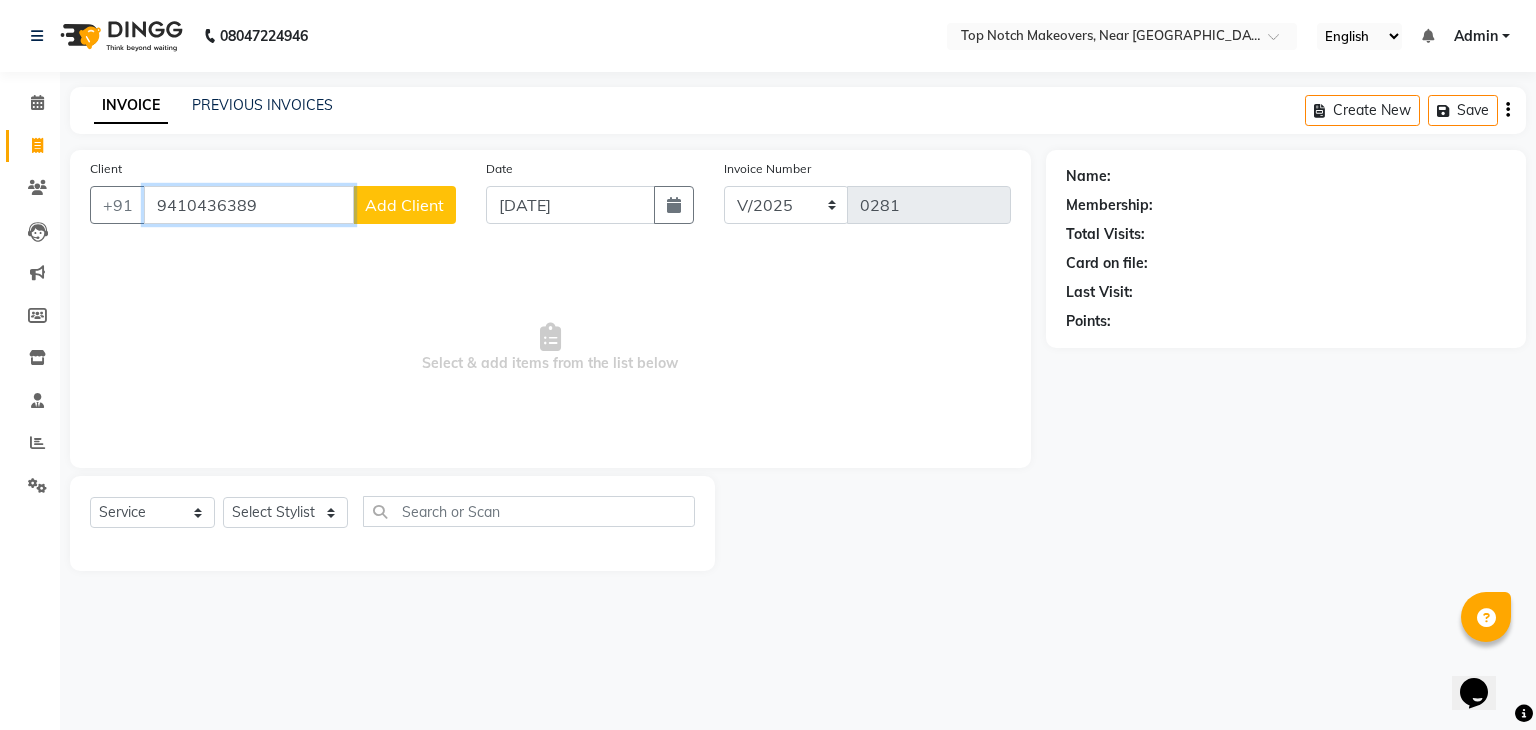 type on "9410436389" 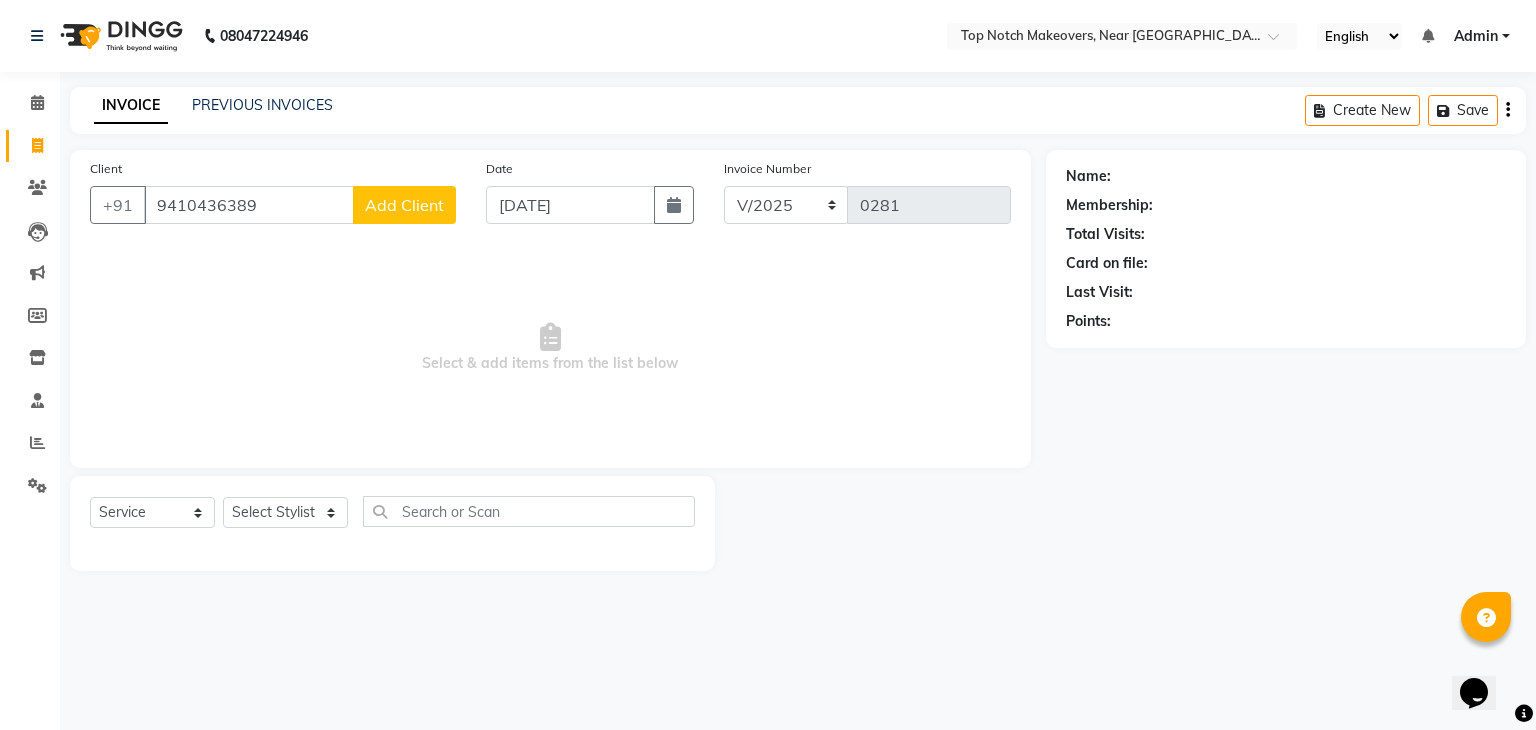 click on "Add Client" 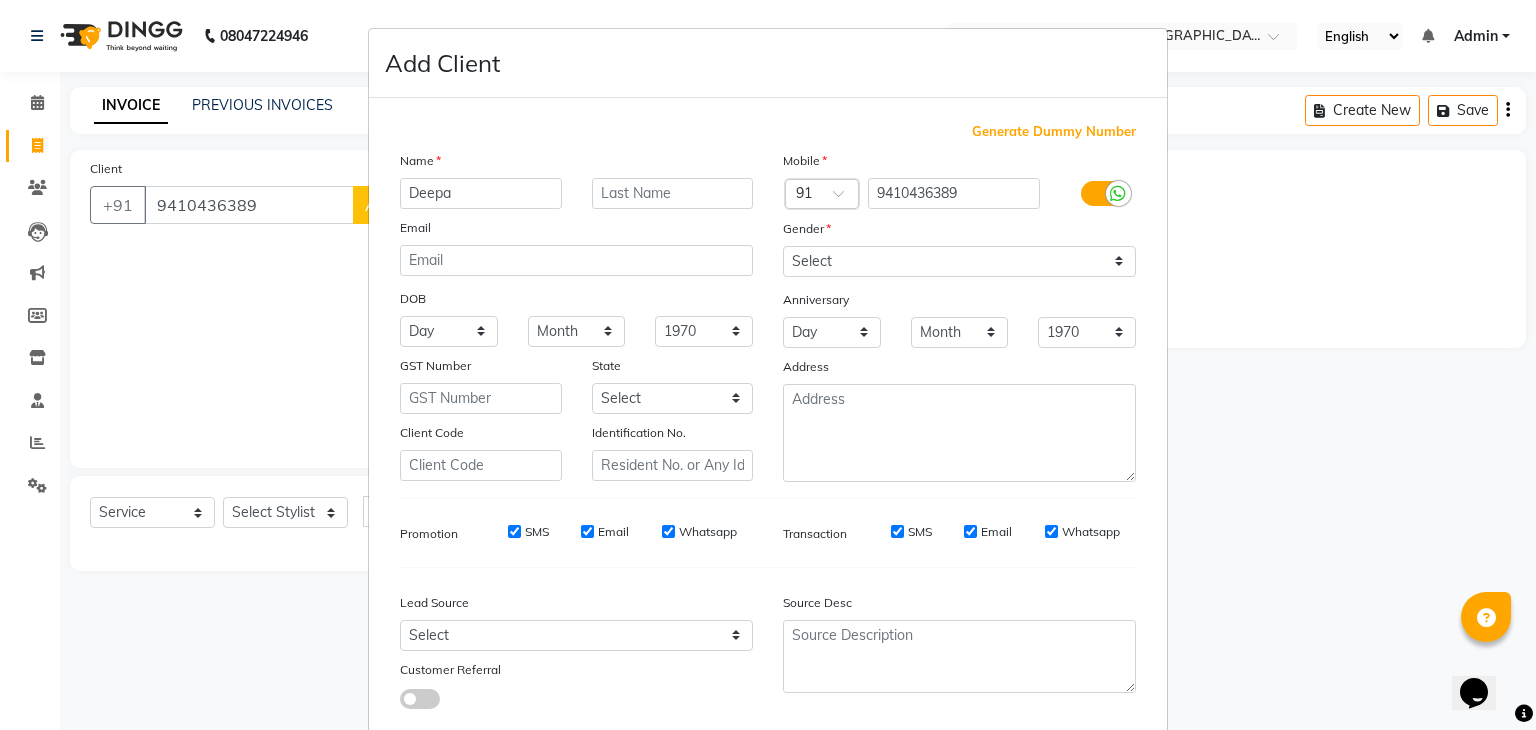 type on "Deepa" 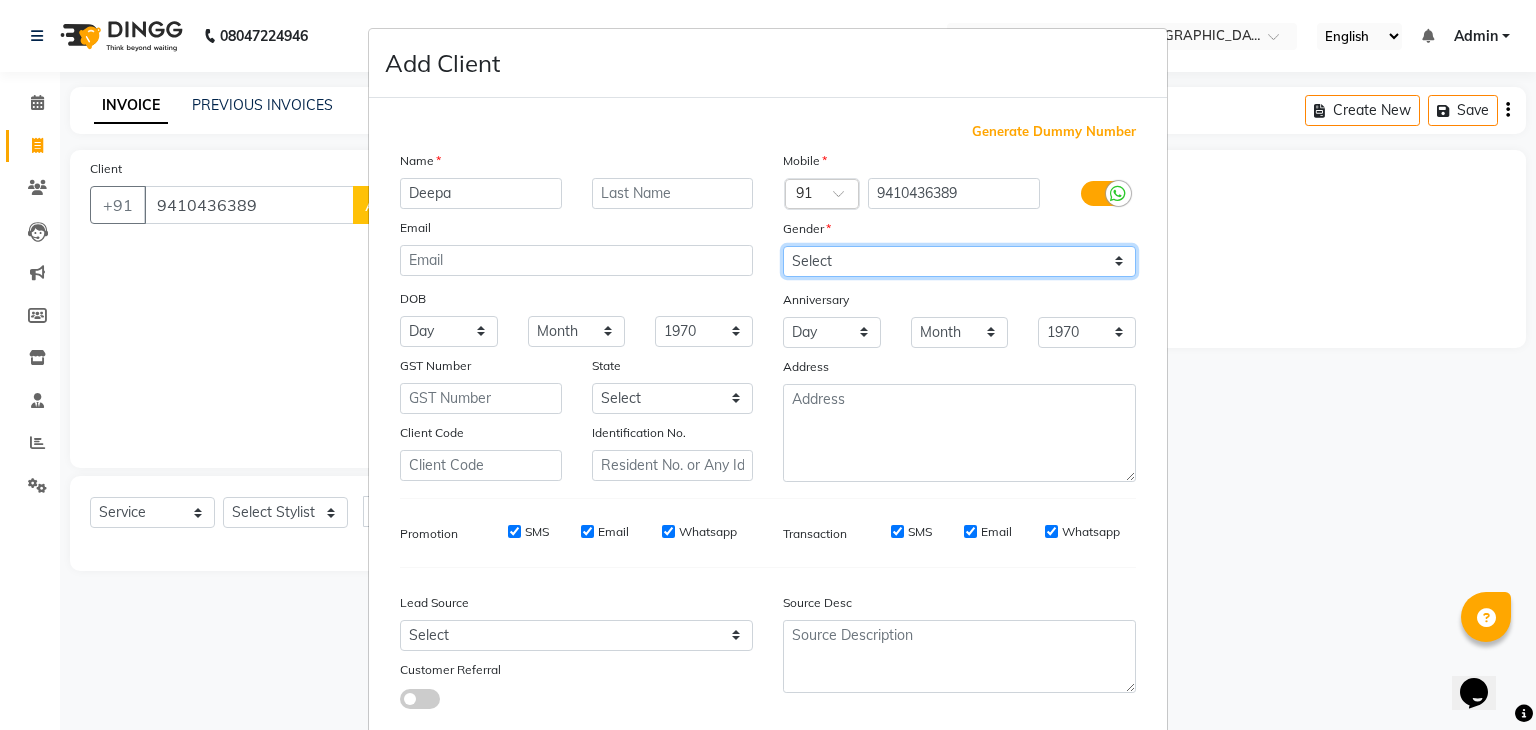 click on "Select [DEMOGRAPHIC_DATA] [DEMOGRAPHIC_DATA] Other Prefer Not To Say" at bounding box center (959, 261) 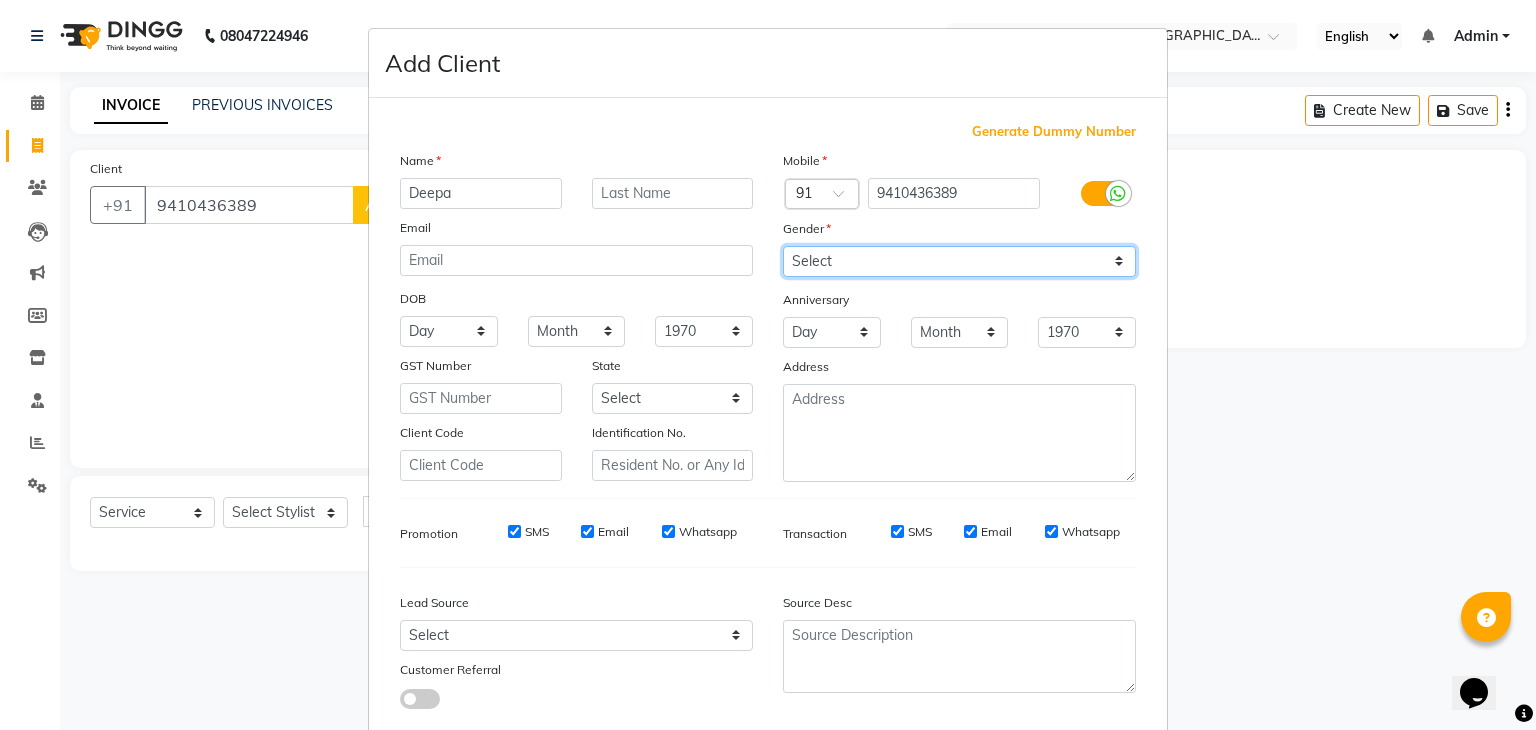 select on "[DEMOGRAPHIC_DATA]" 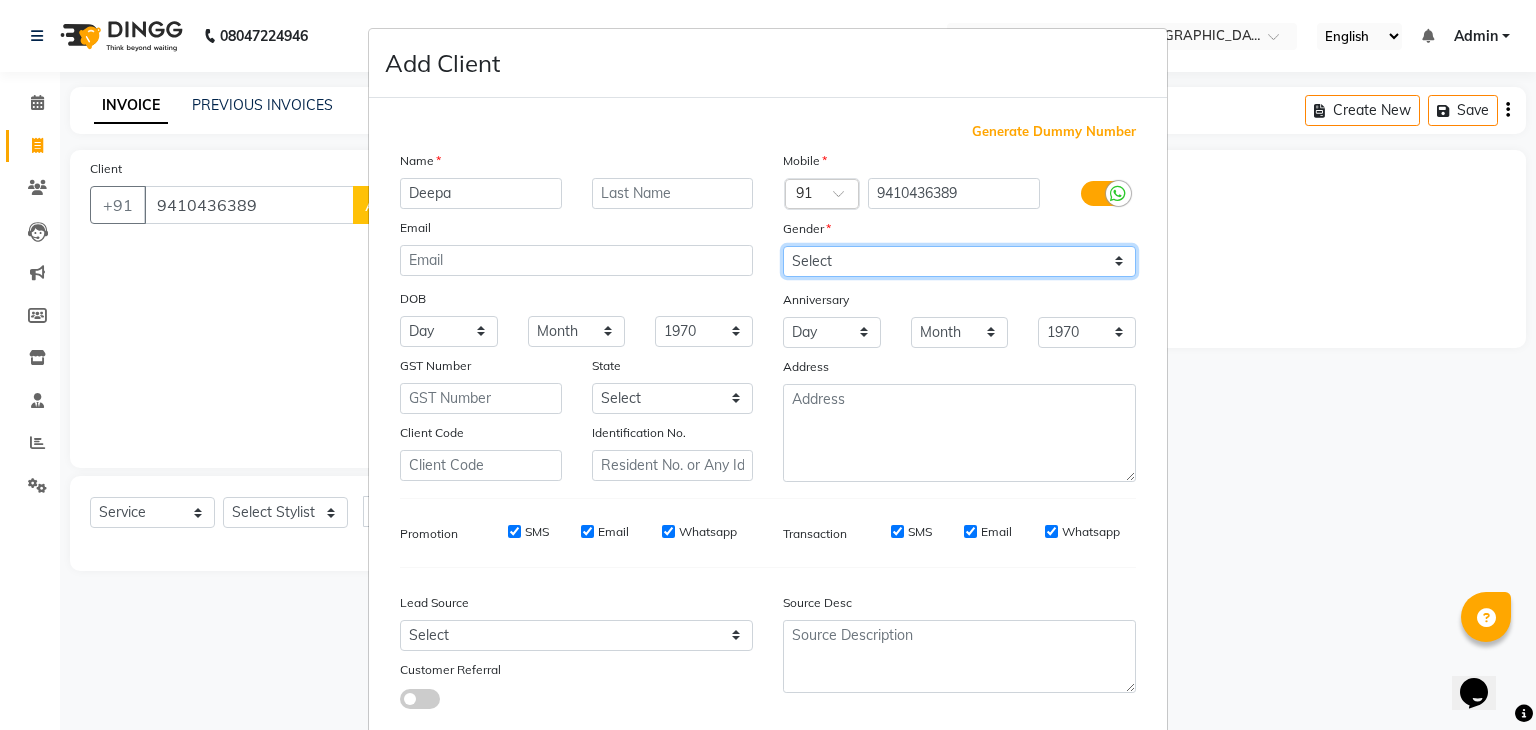 click on "Select [DEMOGRAPHIC_DATA] [DEMOGRAPHIC_DATA] Other Prefer Not To Say" at bounding box center (959, 261) 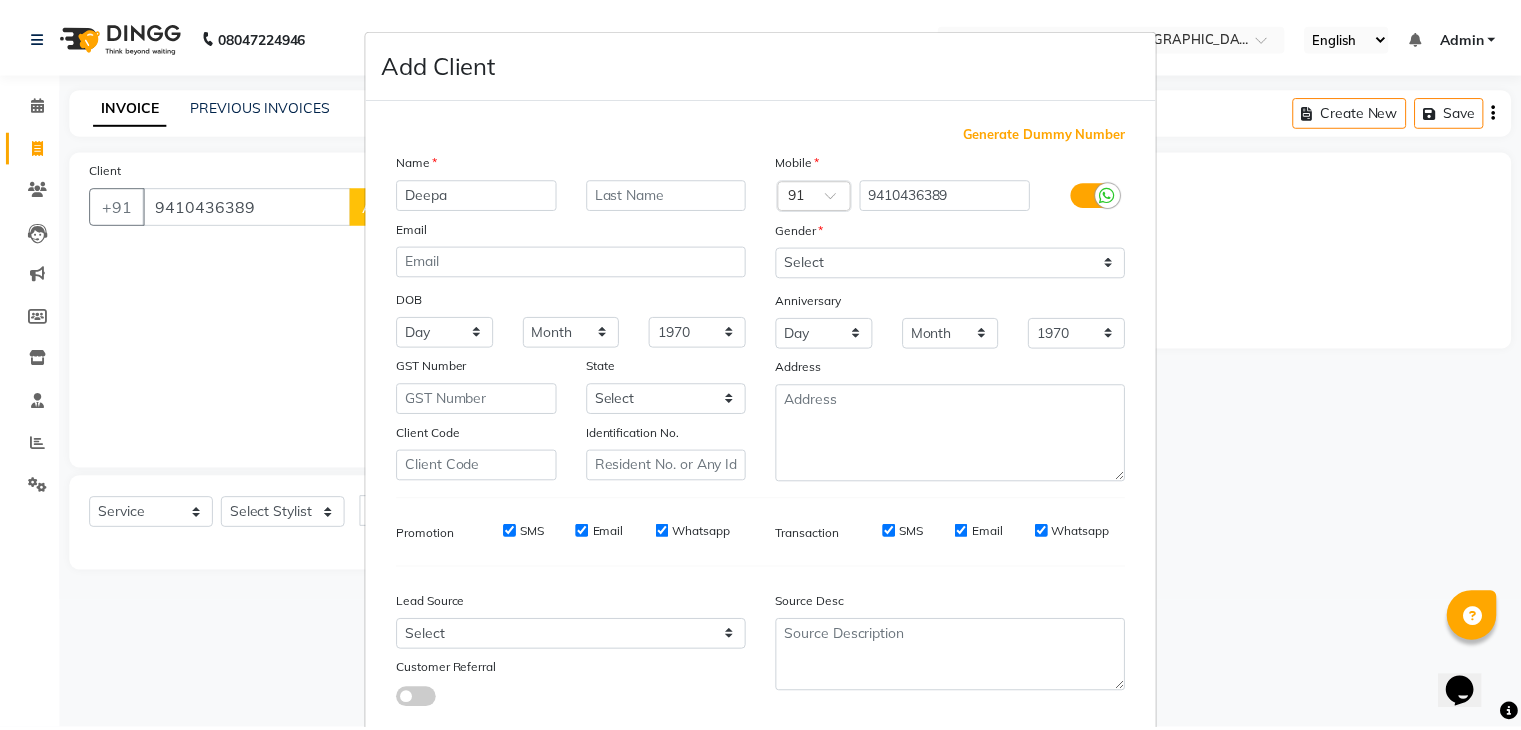 scroll, scrollTop: 127, scrollLeft: 0, axis: vertical 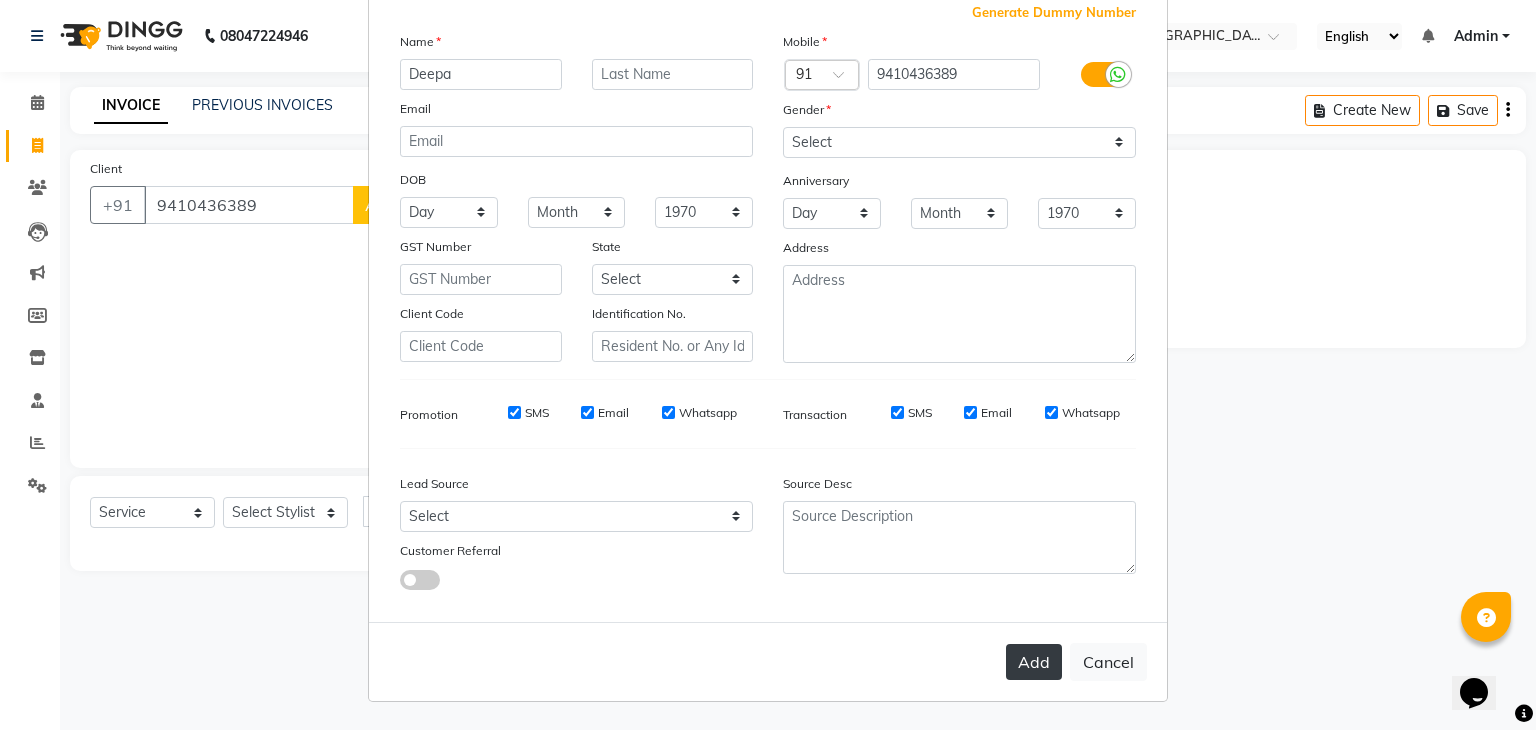 click on "Add" at bounding box center [1034, 662] 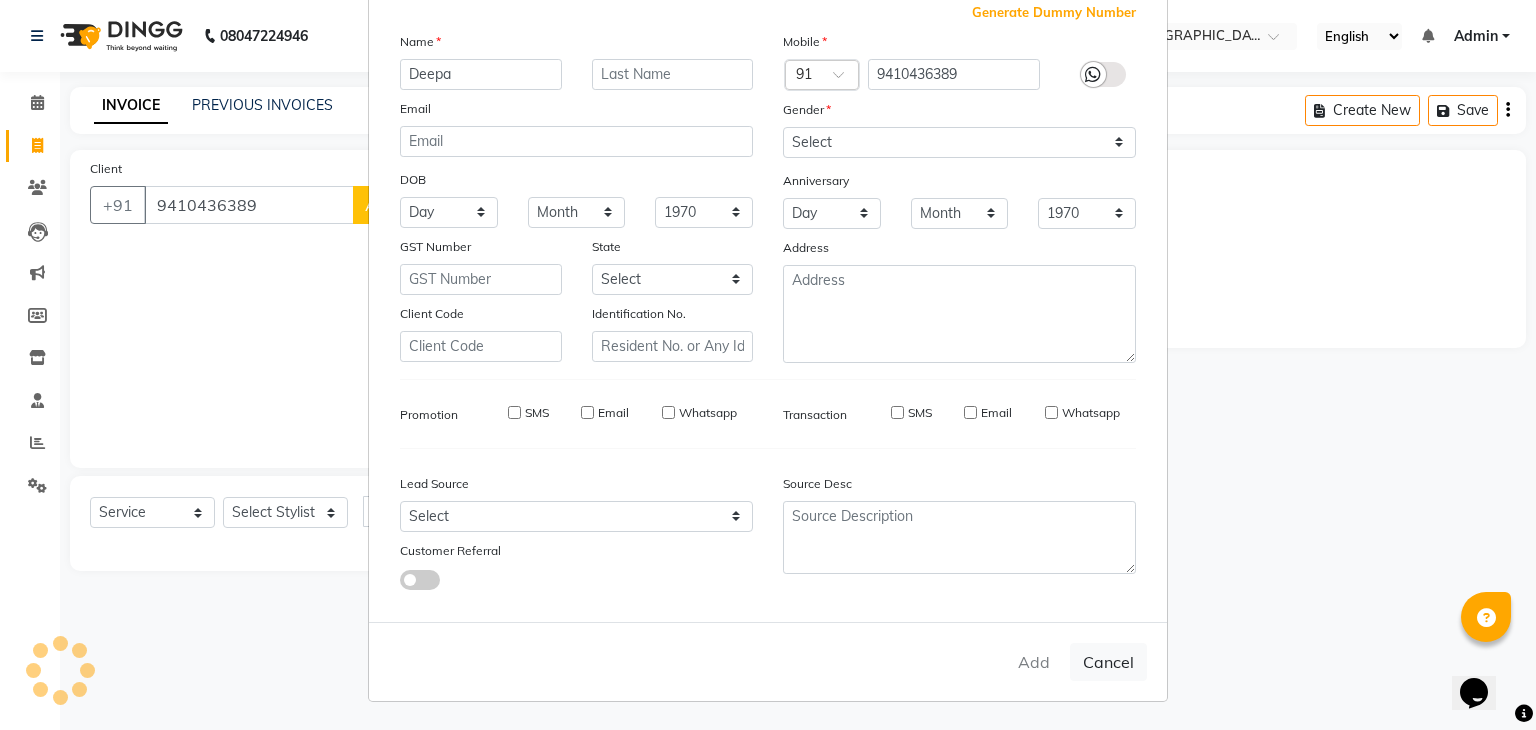 type 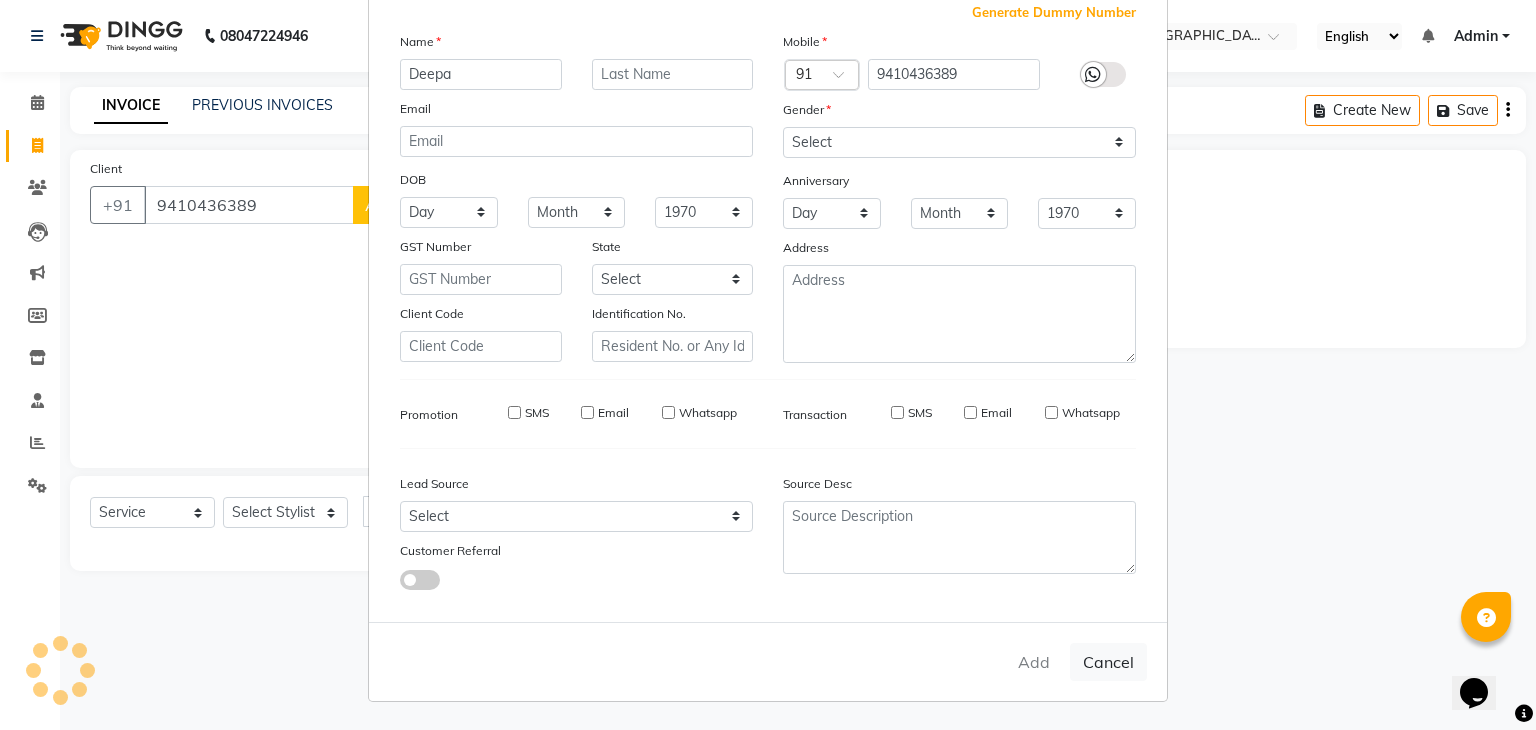 select 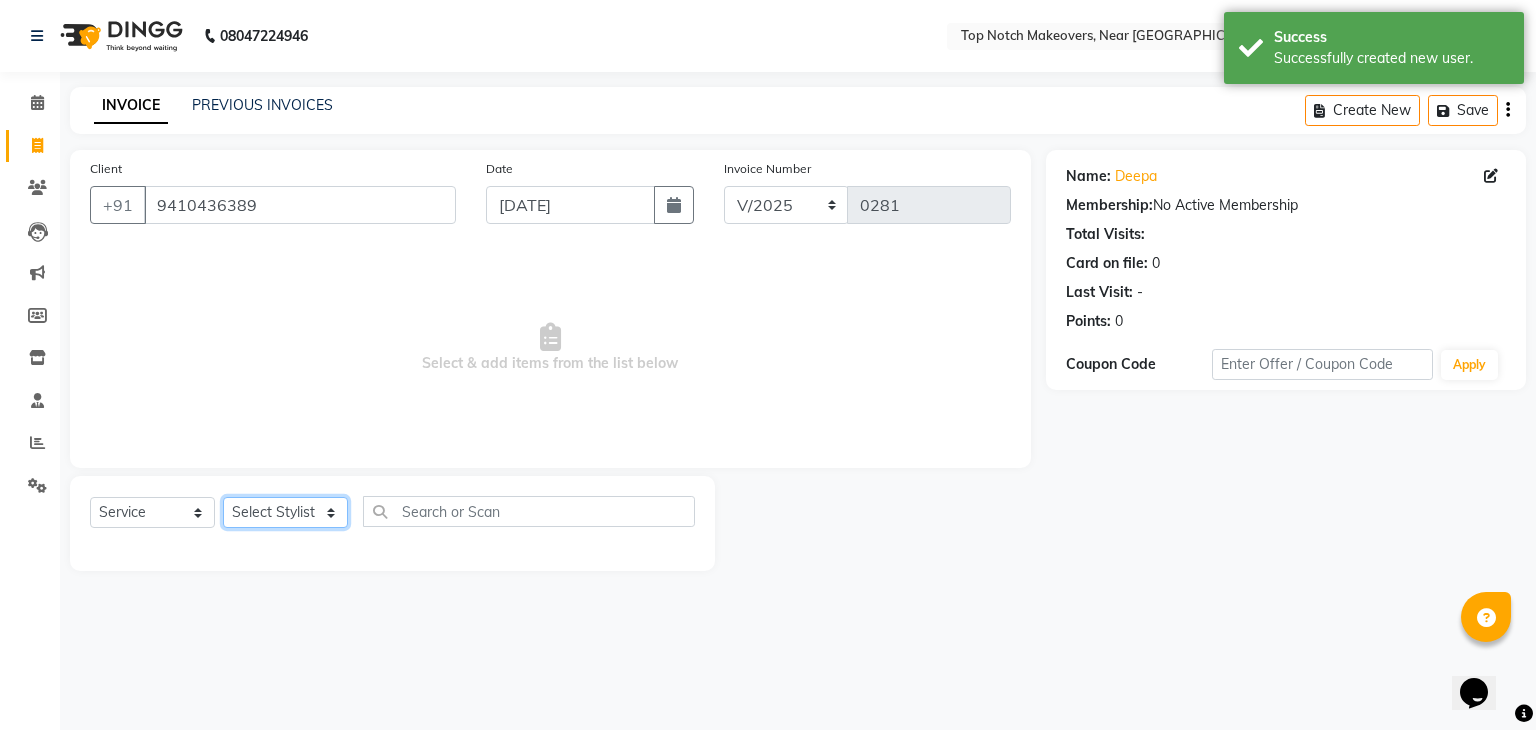 click on "Select Stylist [PERSON_NAME] [PERSON_NAME] [PERSON_NAME] [PERSON_NAME] [PERSON_NAME] [PERSON_NAME] [PERSON_NAME] [PERSON_NAME]" 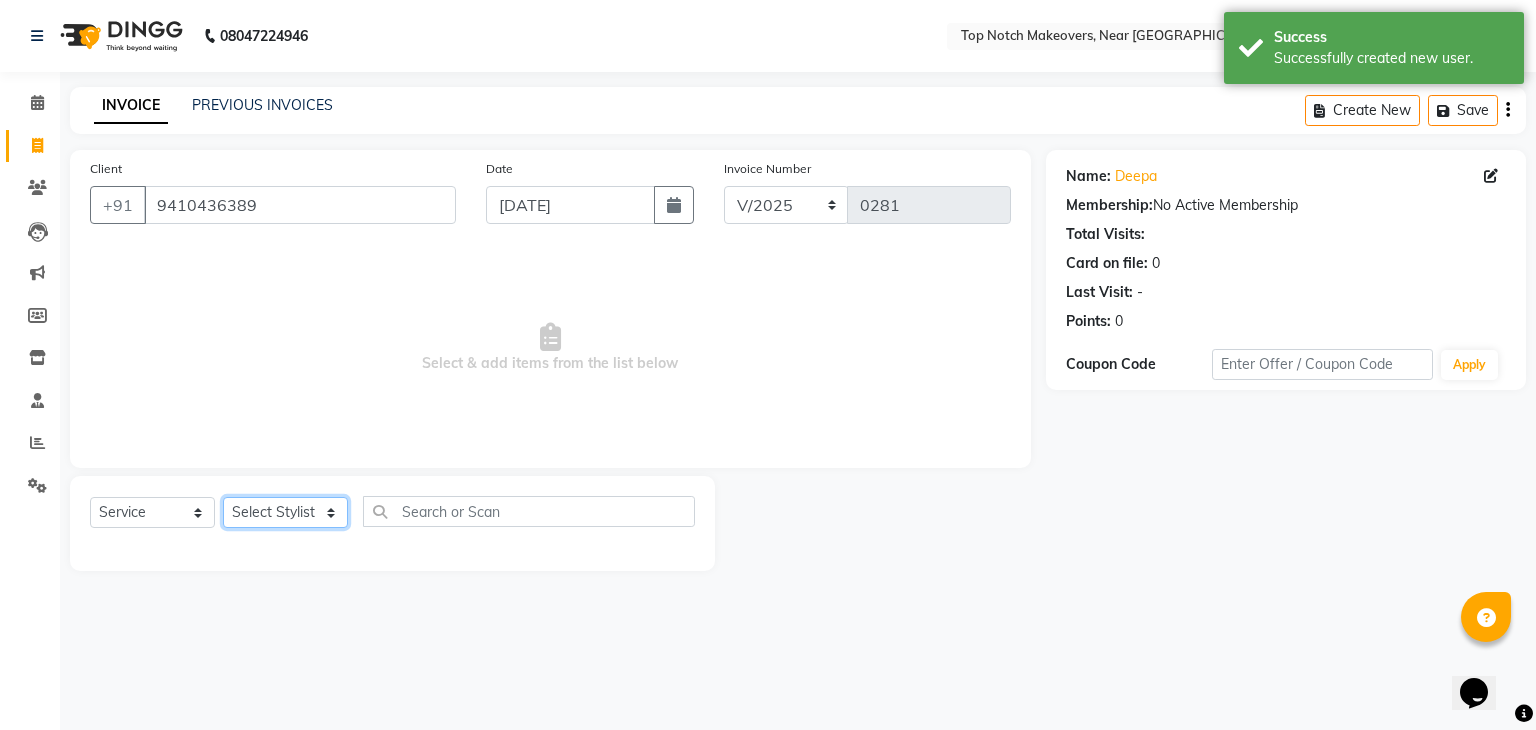 select on "56883" 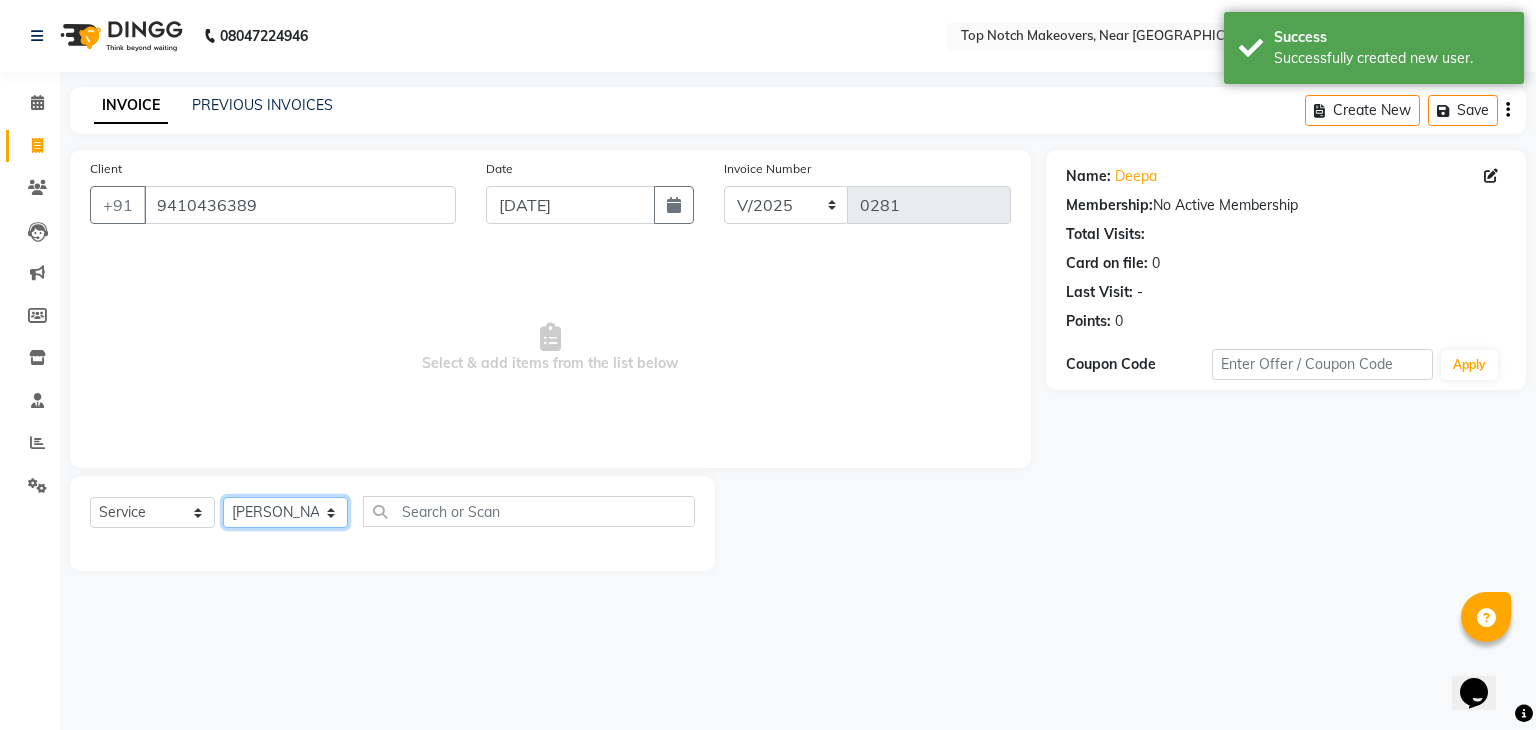 click on "Select Stylist [PERSON_NAME] [PERSON_NAME] [PERSON_NAME] [PERSON_NAME] [PERSON_NAME] [PERSON_NAME] [PERSON_NAME] [PERSON_NAME]" 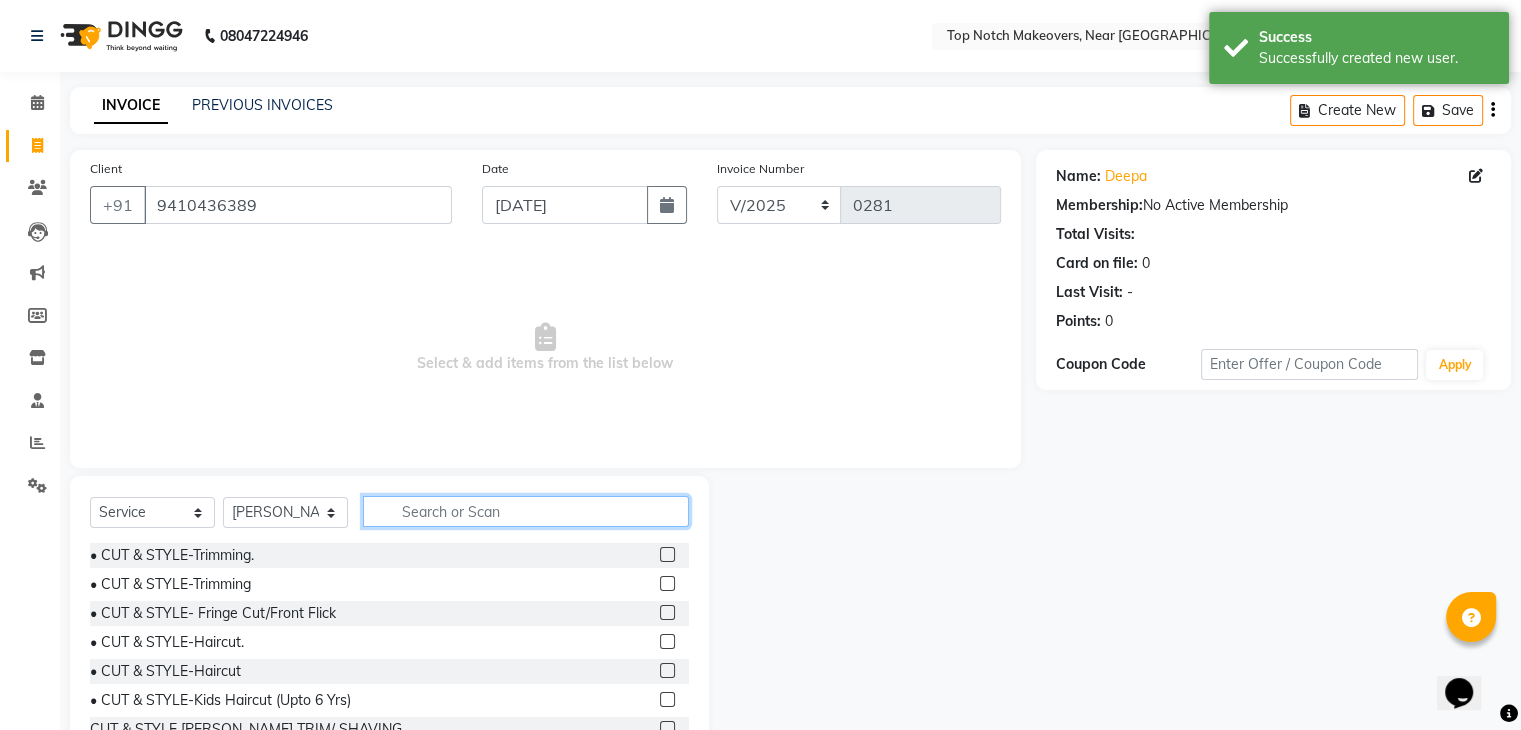 click 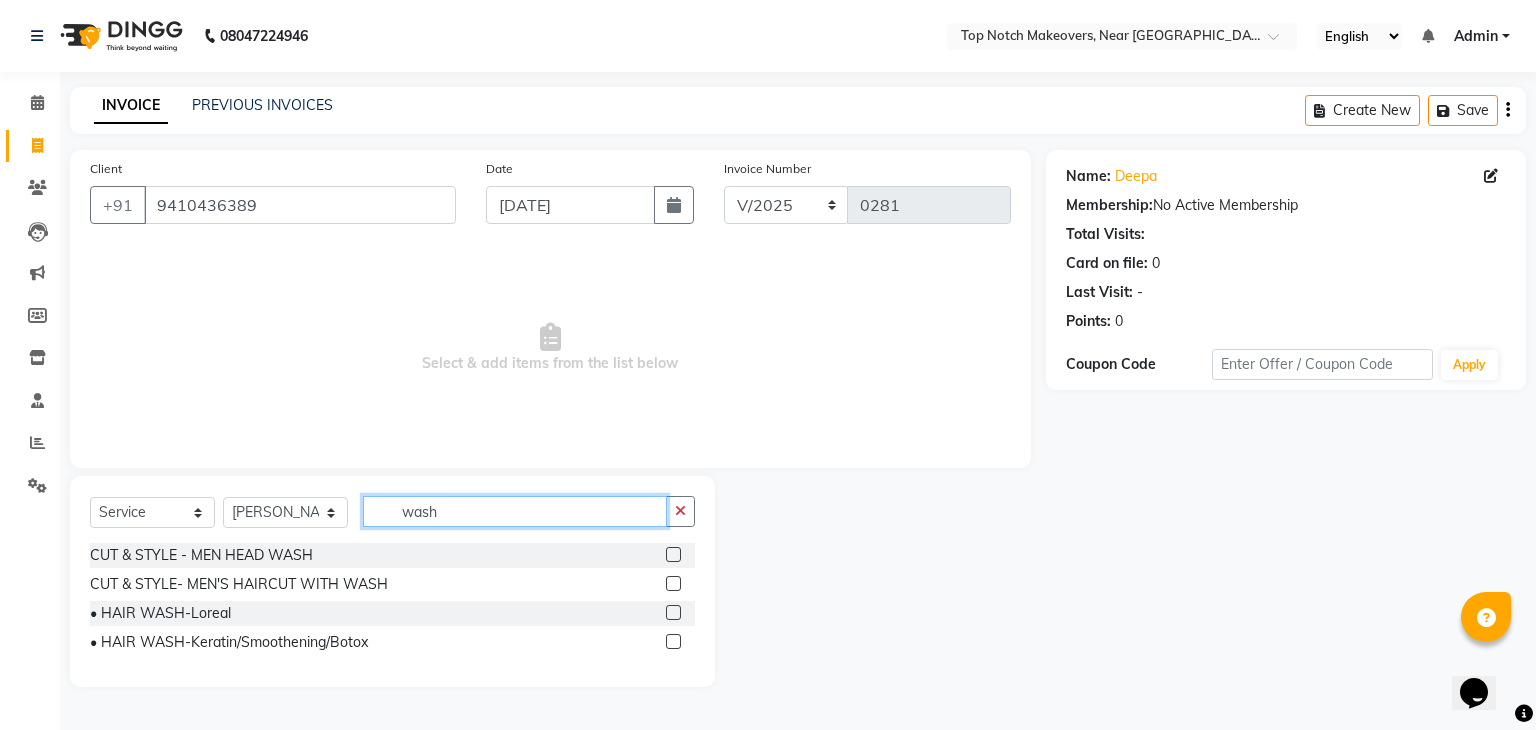 type on "wash" 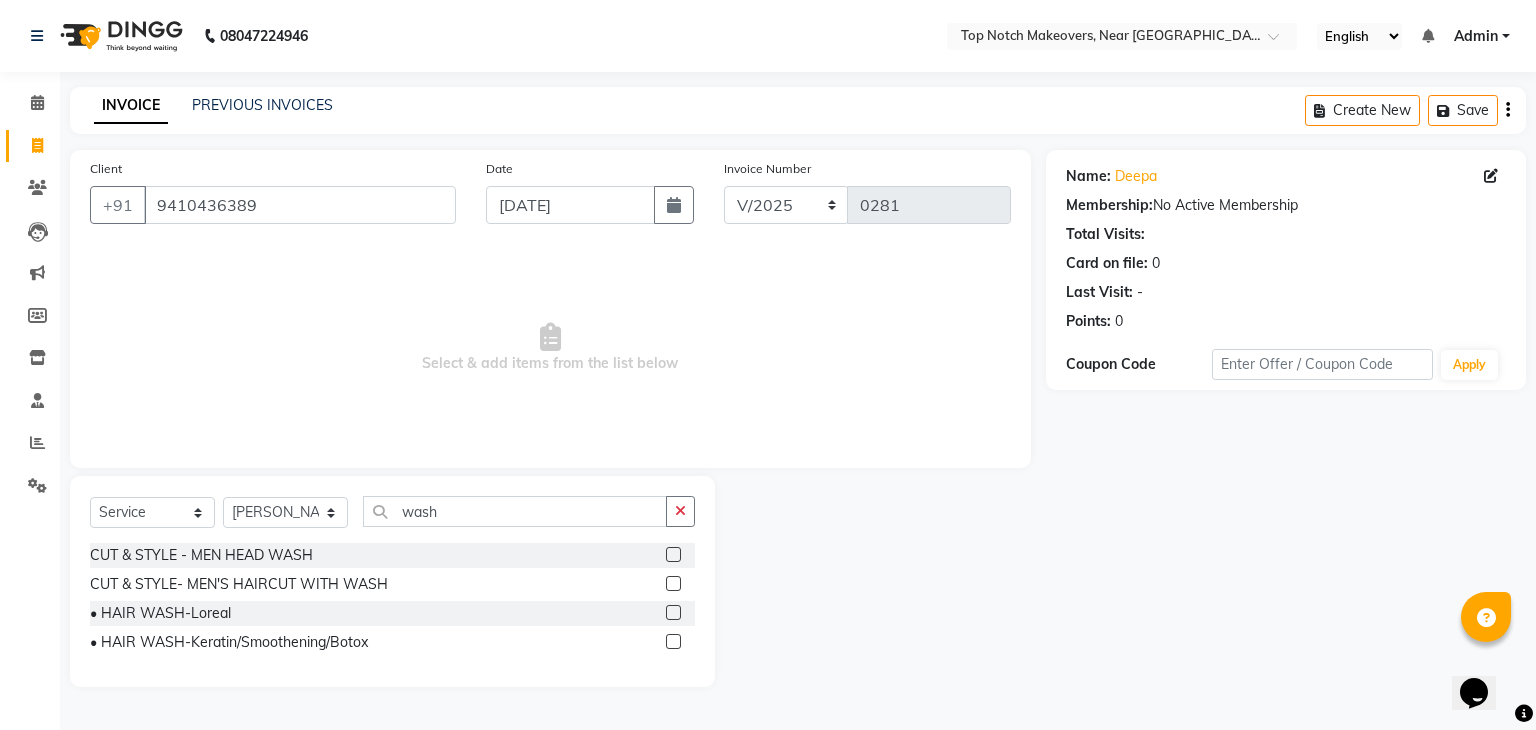 click 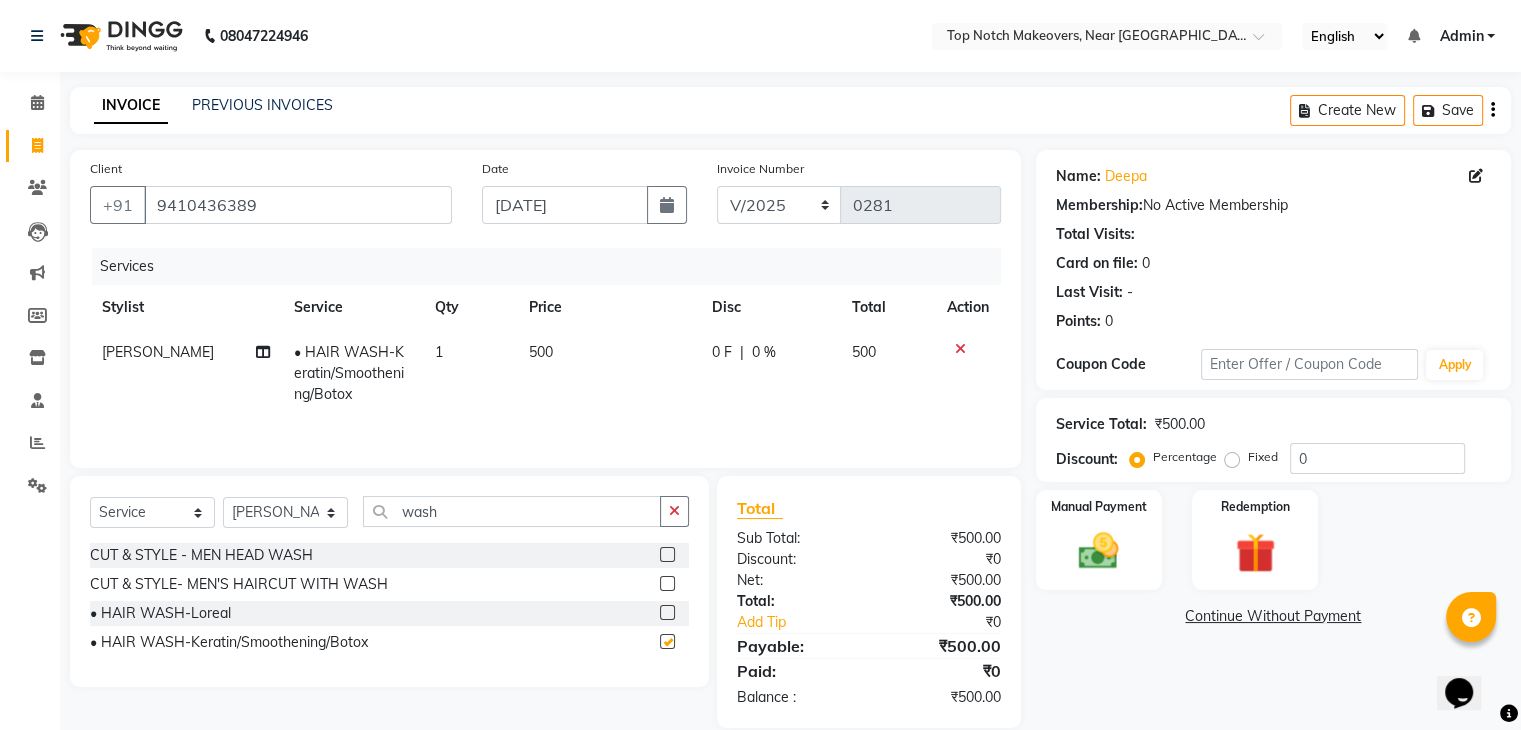 checkbox on "false" 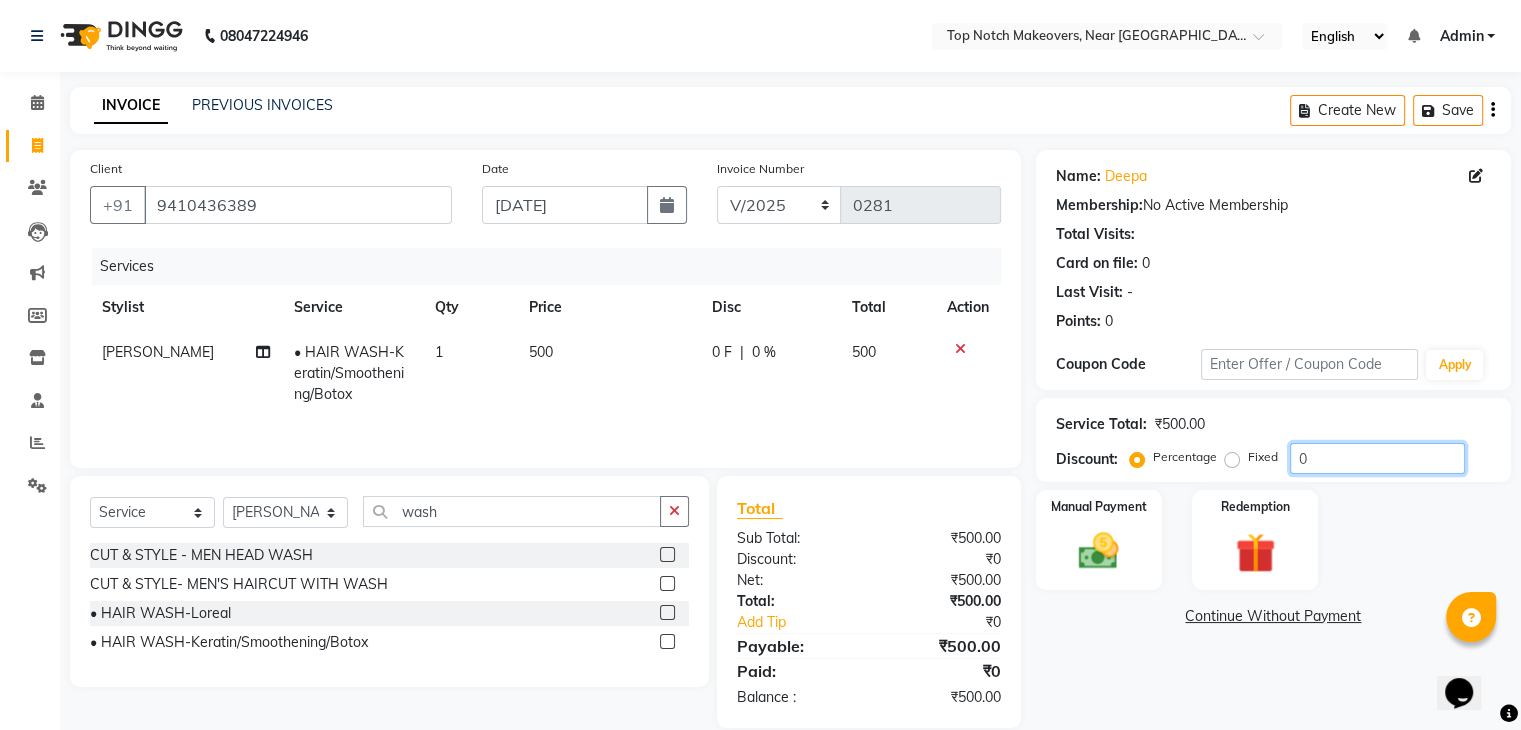 click on "0" 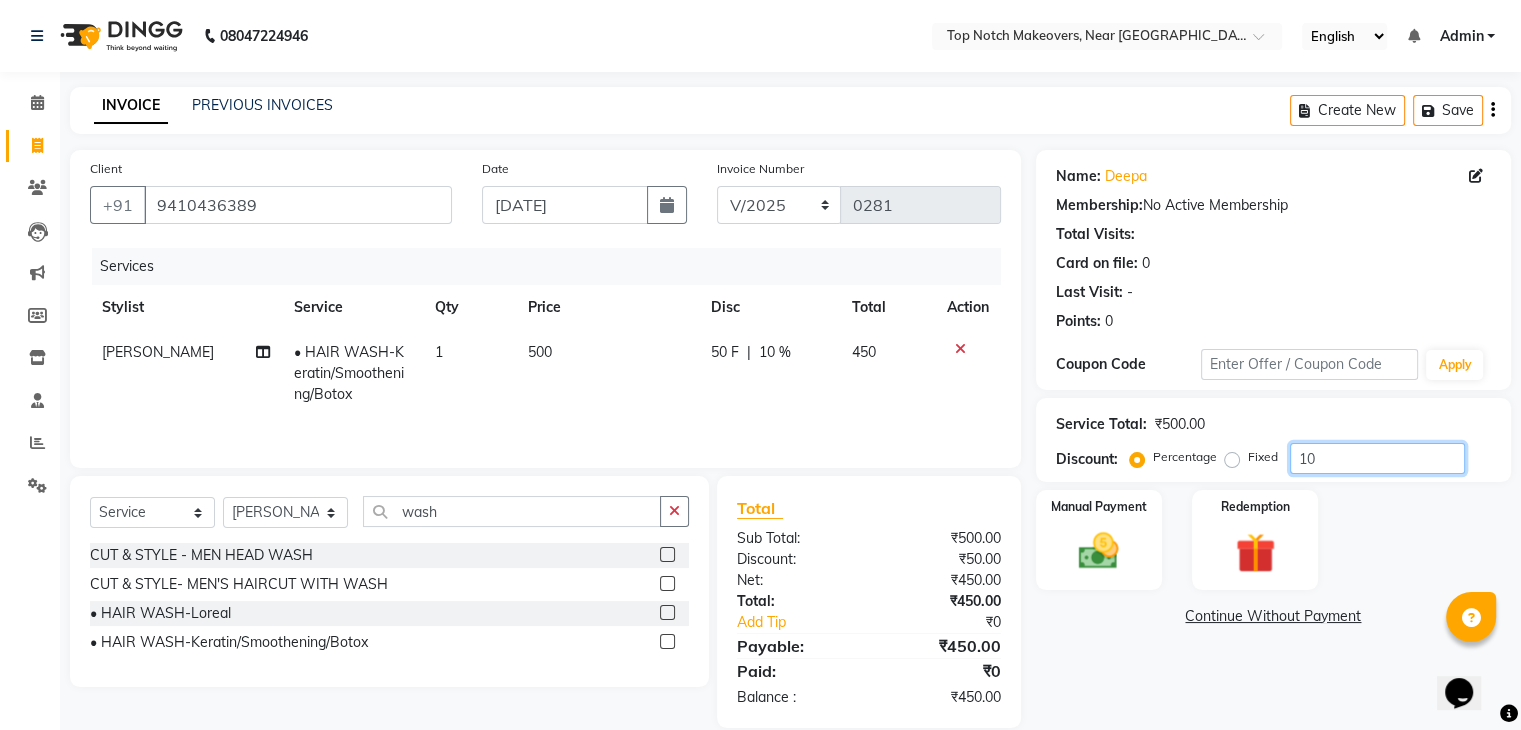 type on "10" 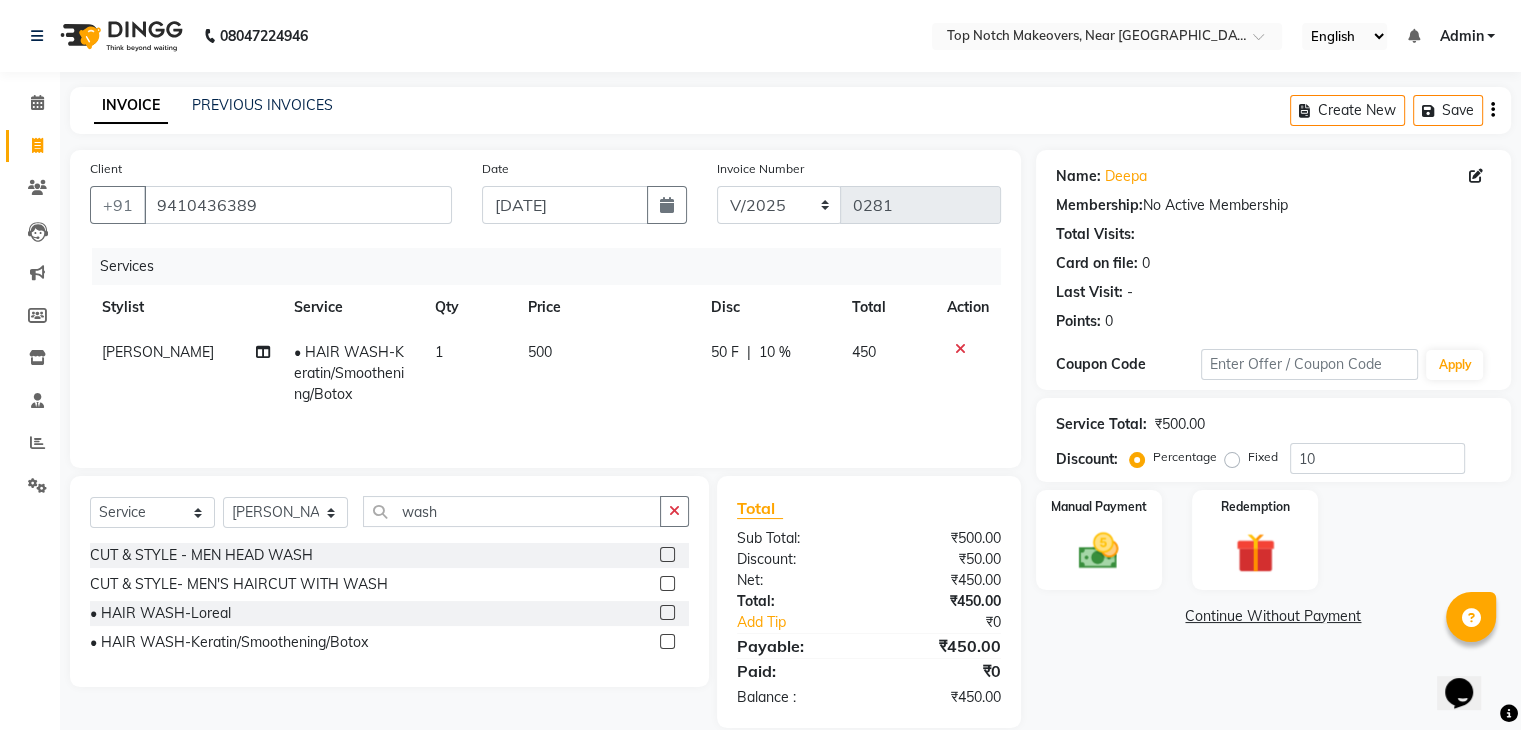 click on "Name: Deepa  Membership:  No Active Membership  Total Visits:   Card on file:  0 Last Visit:   - Points:   0  Coupon Code Apply Service Total:  ₹500.00  Discount:  Percentage   Fixed  10 Manual Payment Redemption  Continue Without Payment" 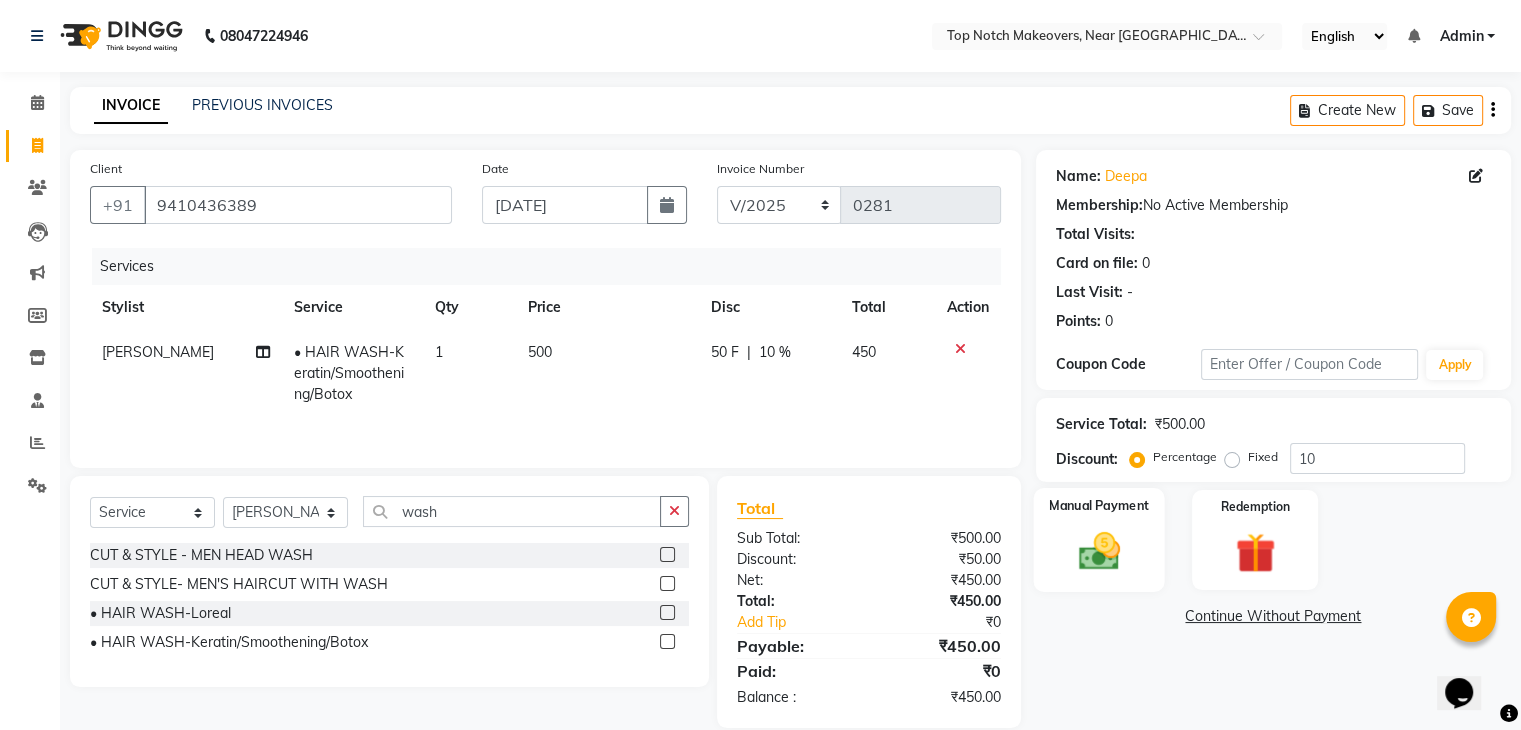 click 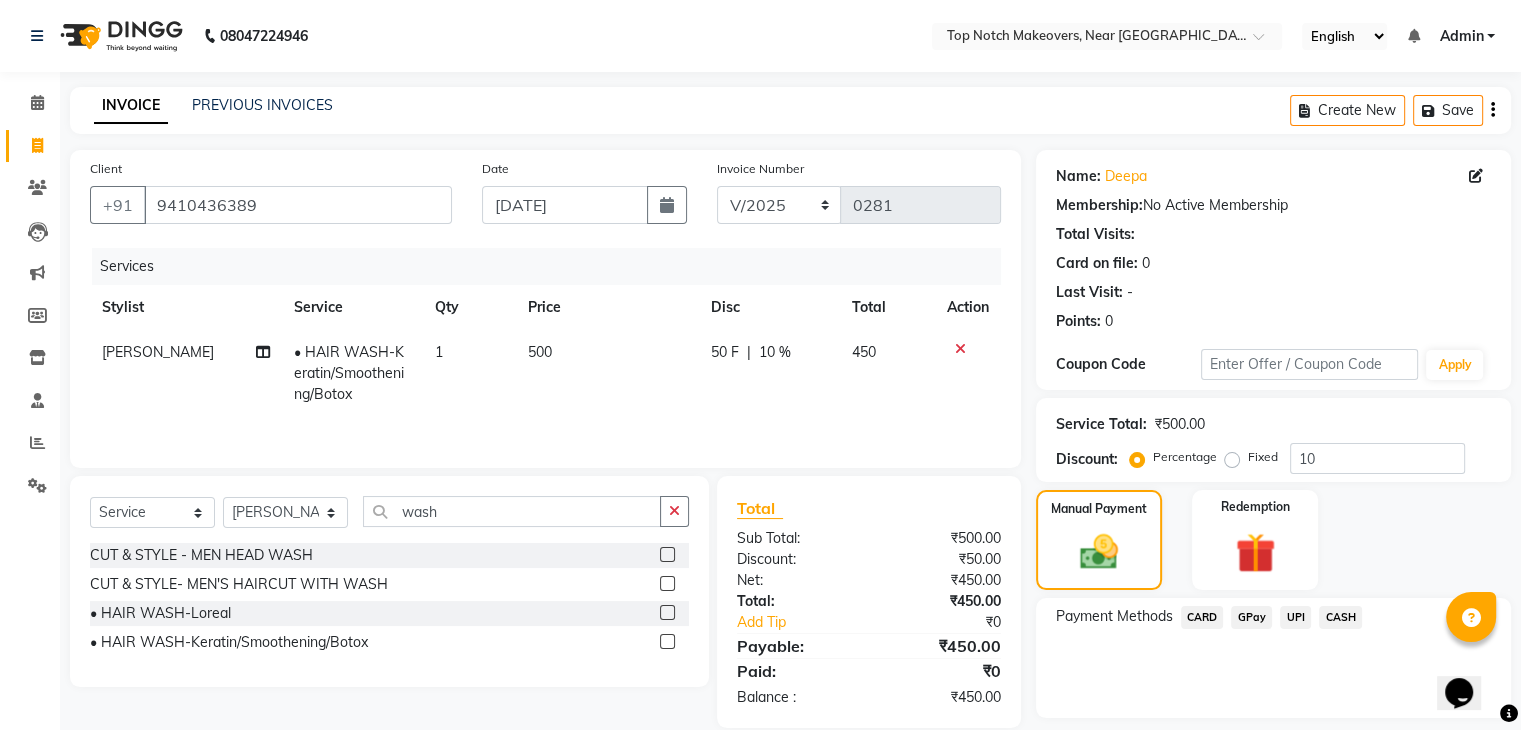 click on "CASH" 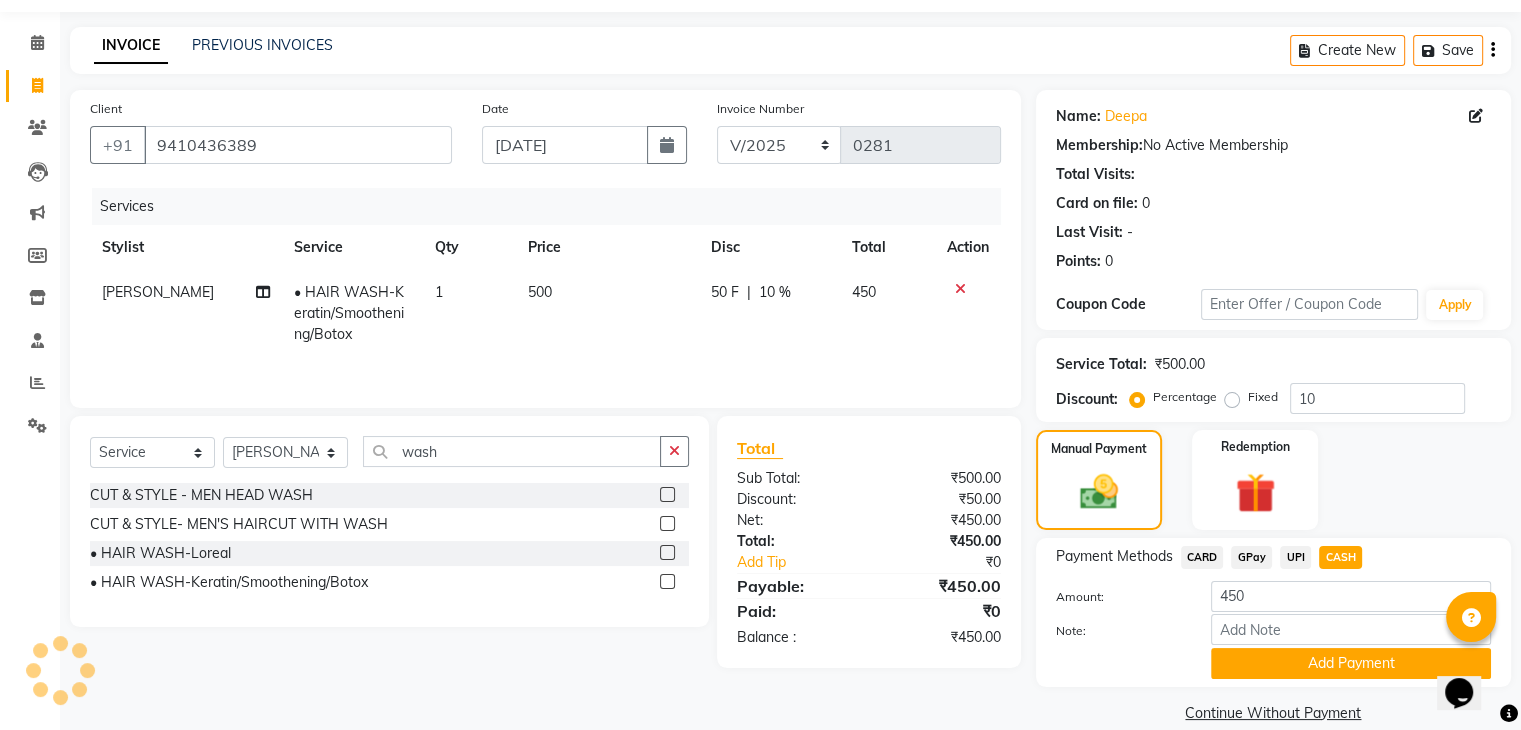 scroll, scrollTop: 89, scrollLeft: 0, axis: vertical 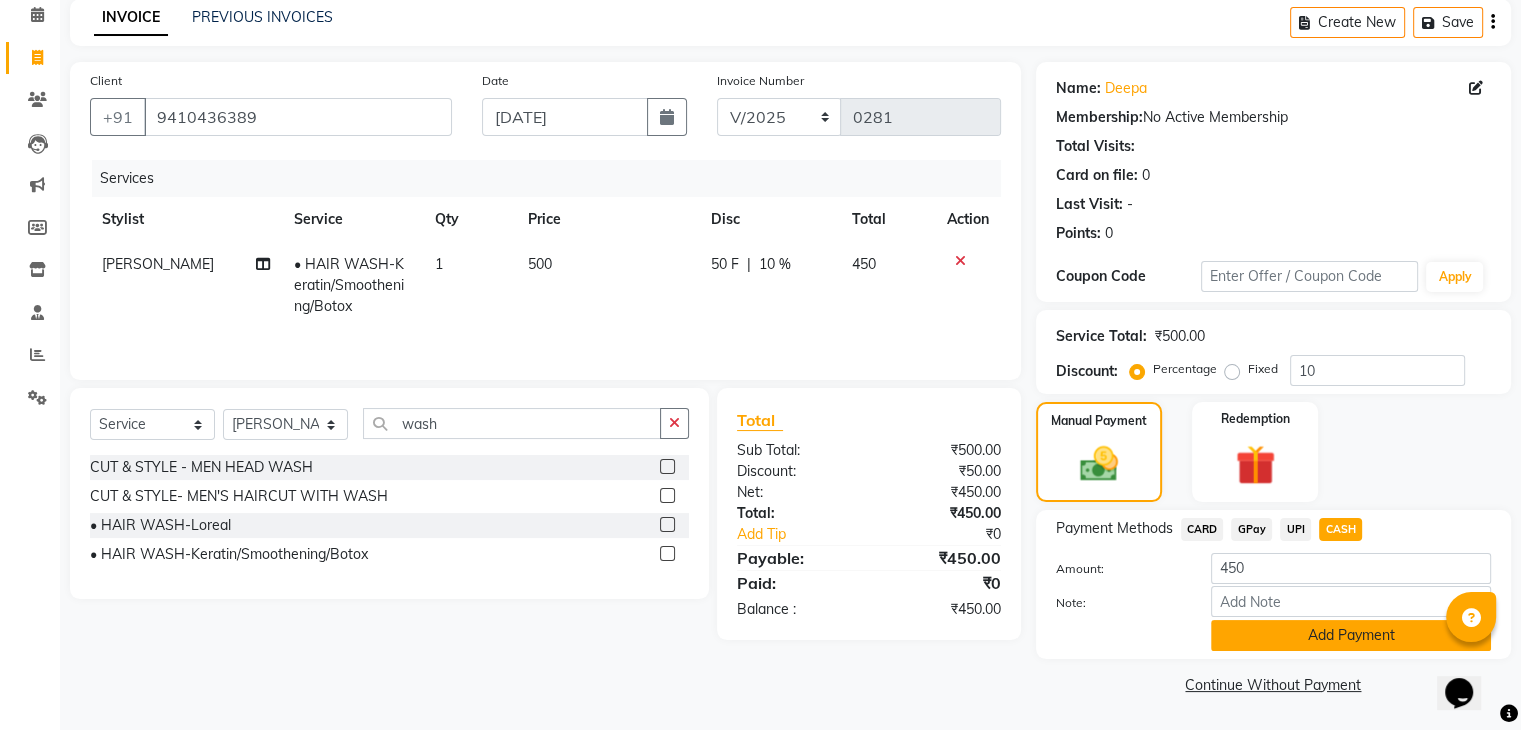click on "Add Payment" 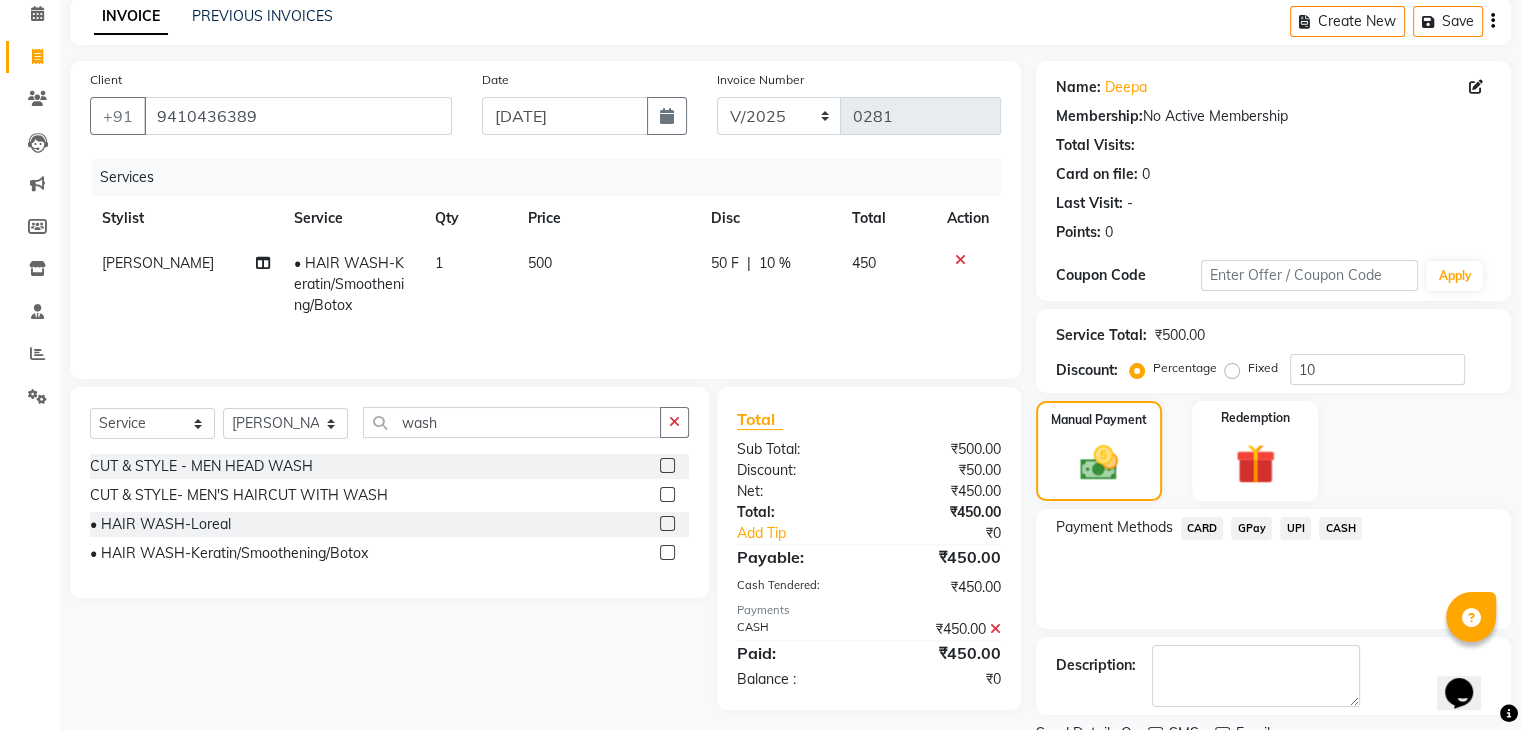 scroll, scrollTop: 171, scrollLeft: 0, axis: vertical 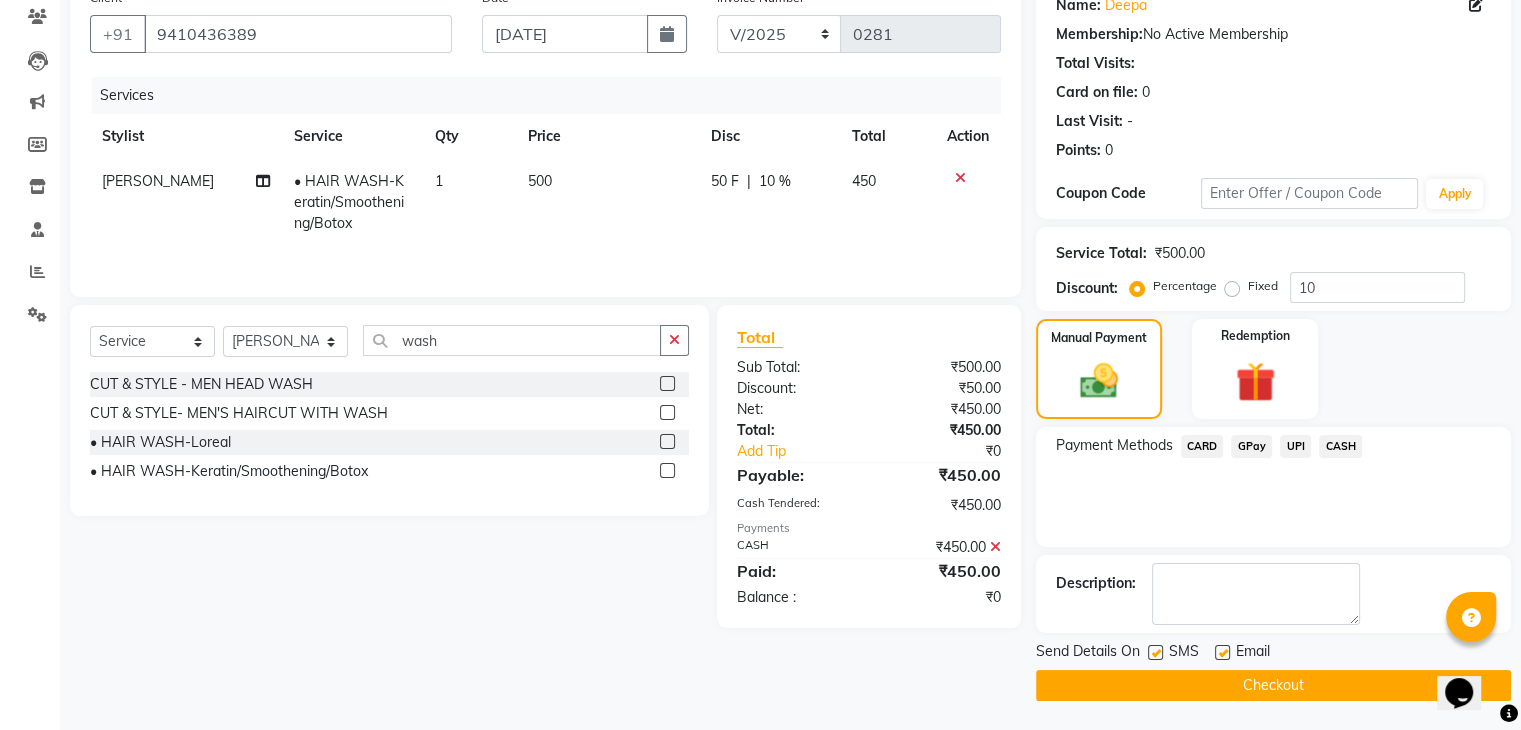 click 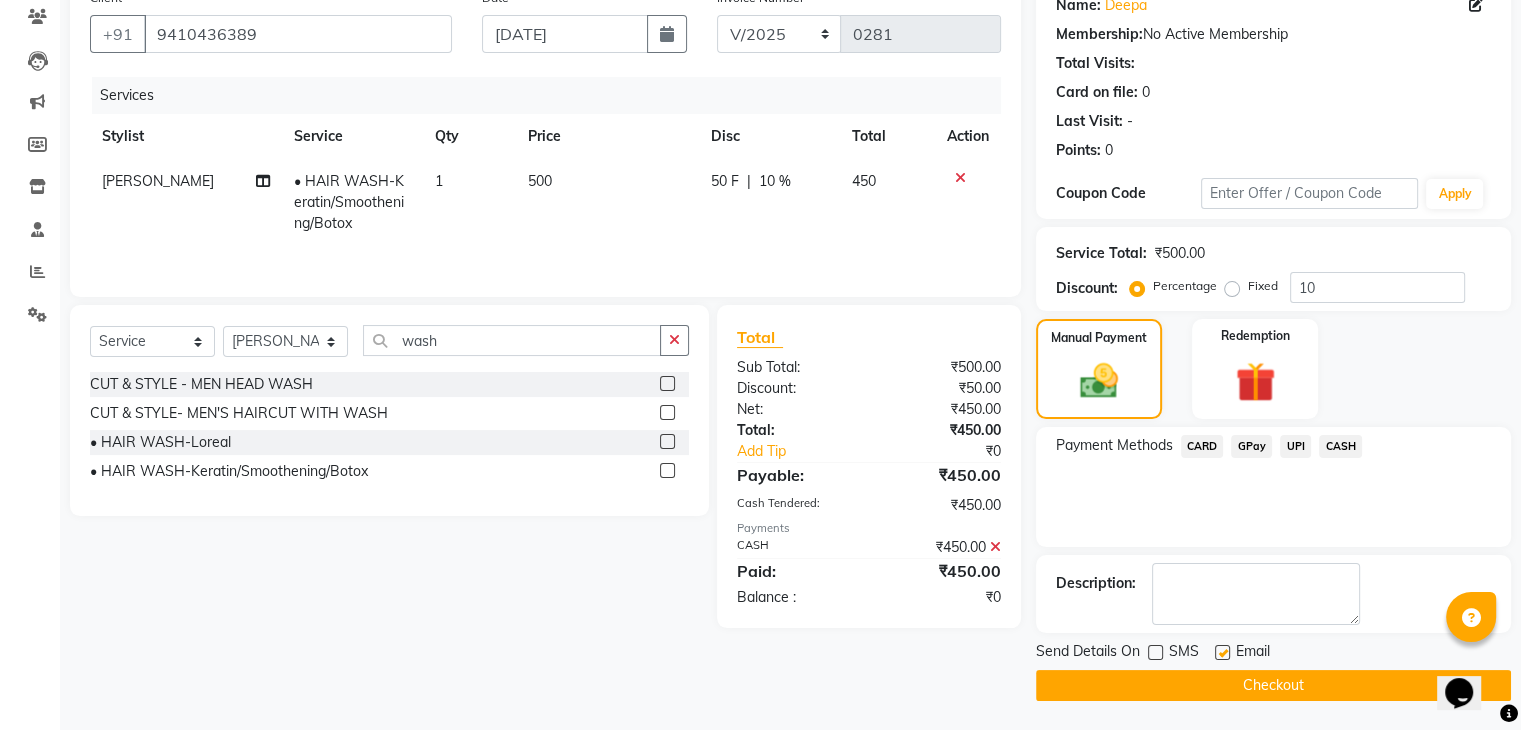 click on "Checkout" 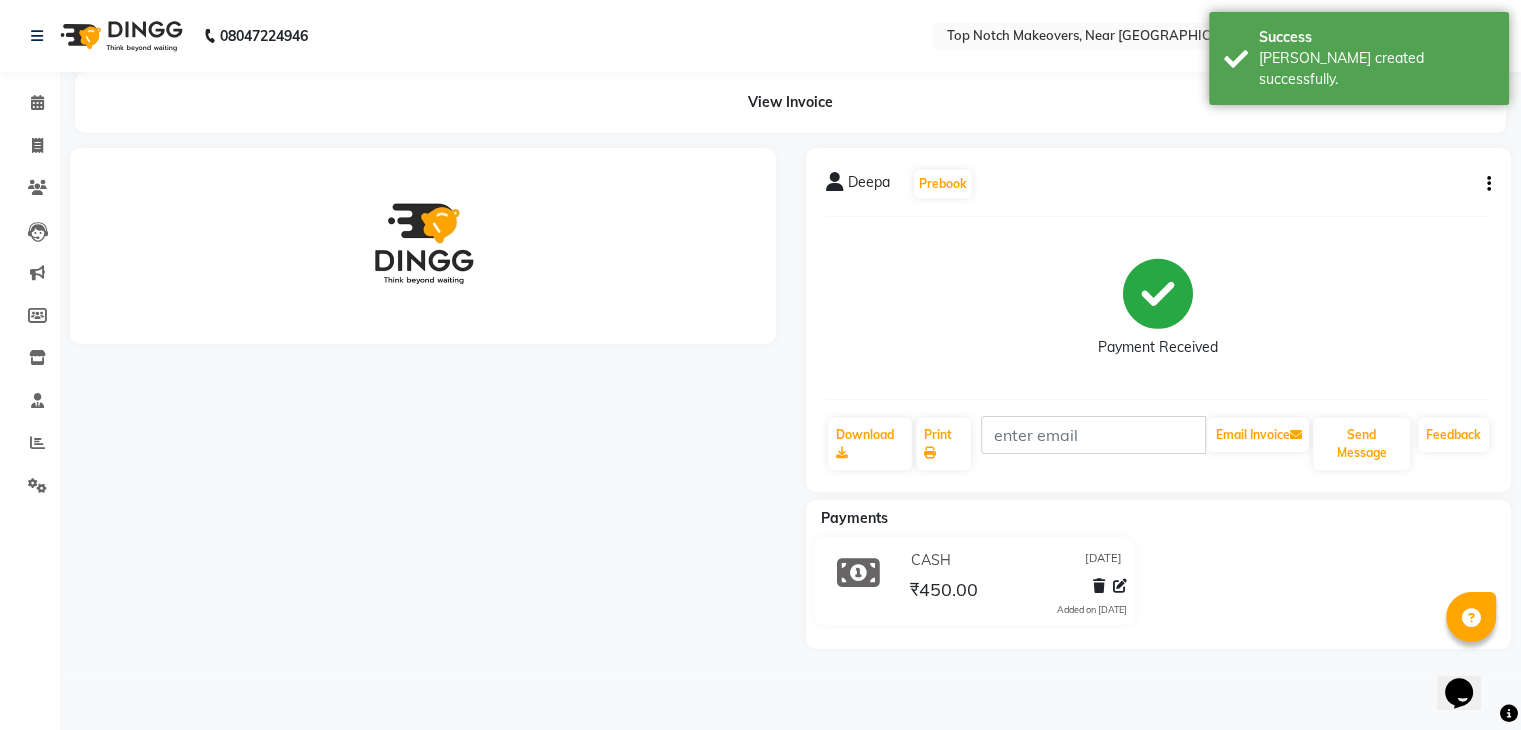 scroll, scrollTop: 0, scrollLeft: 0, axis: both 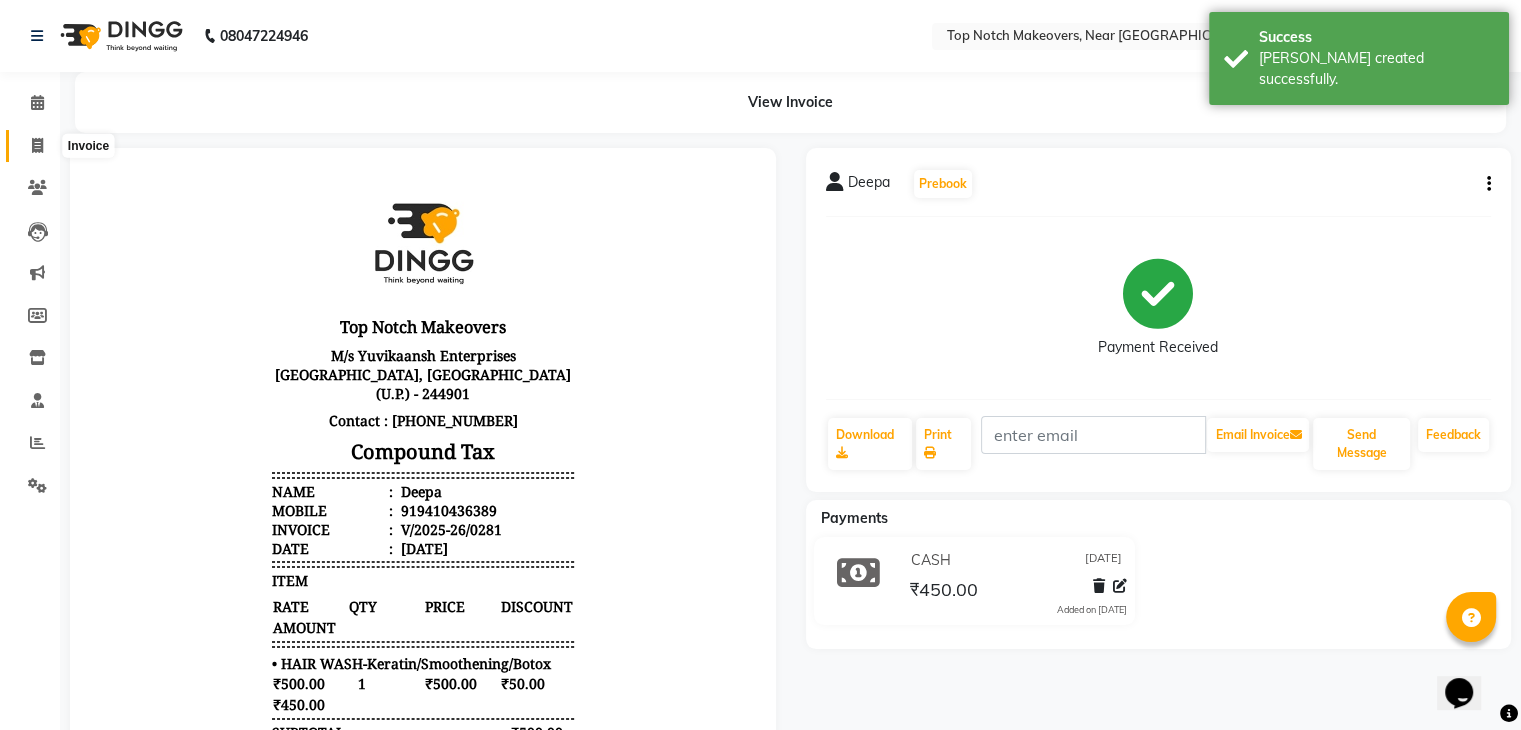 click 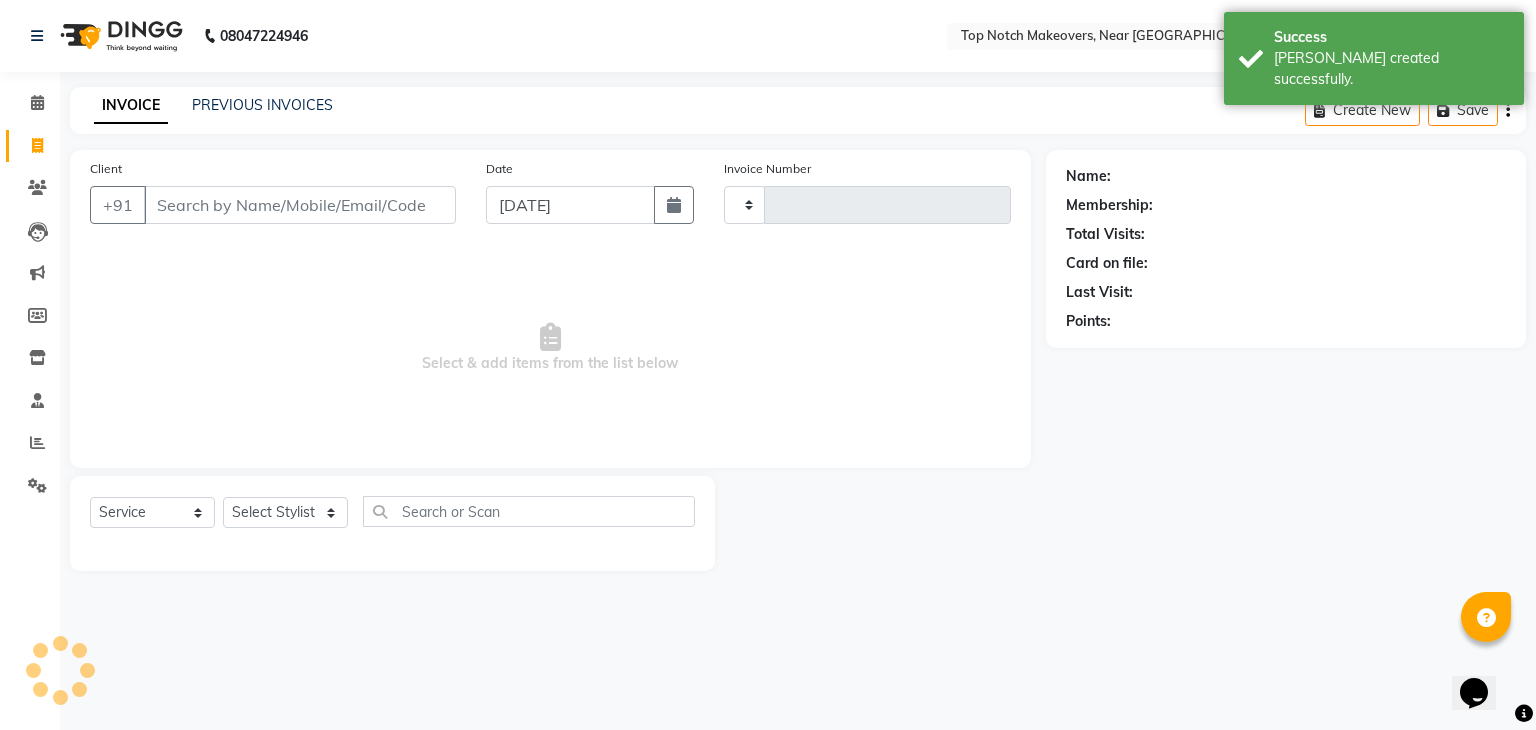 type on "0282" 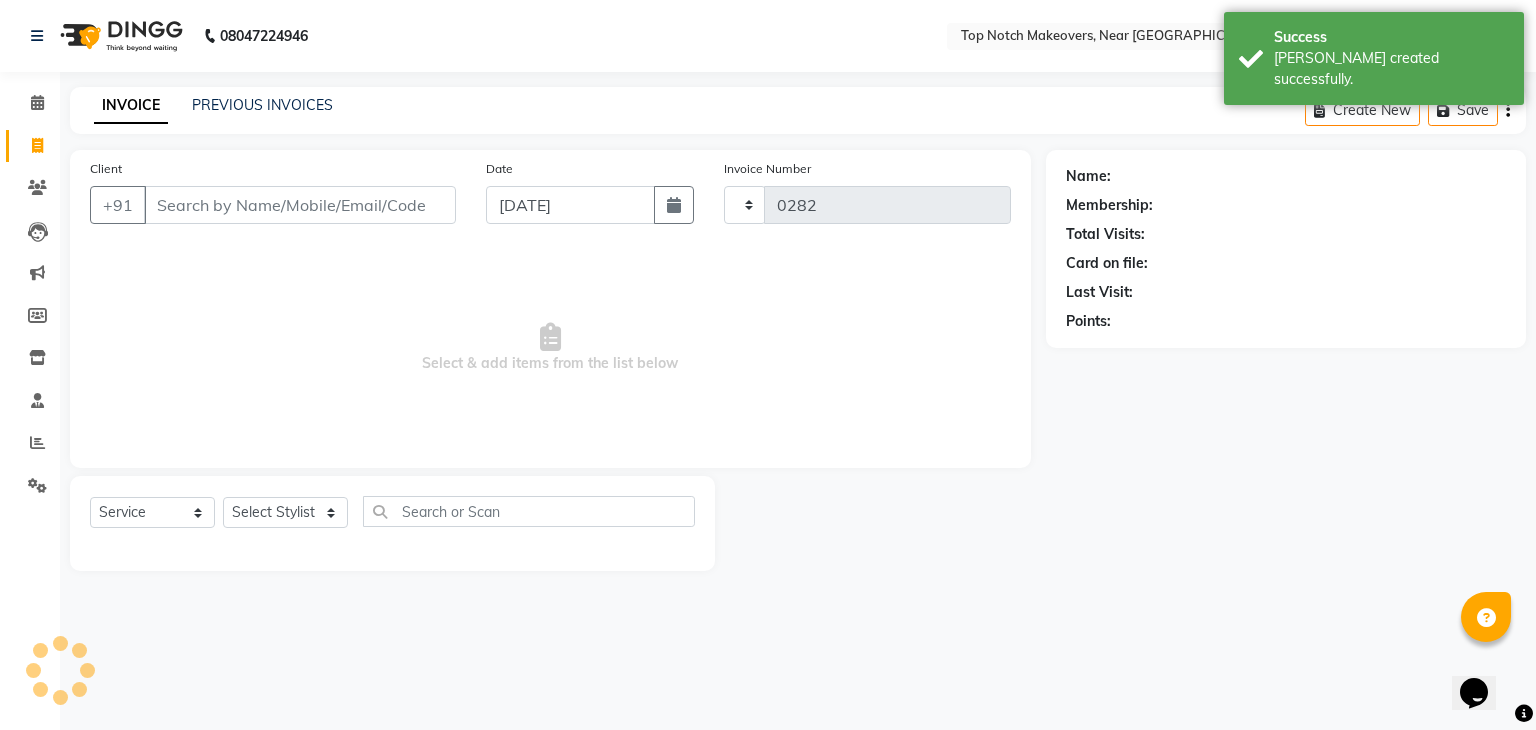 select on "6750" 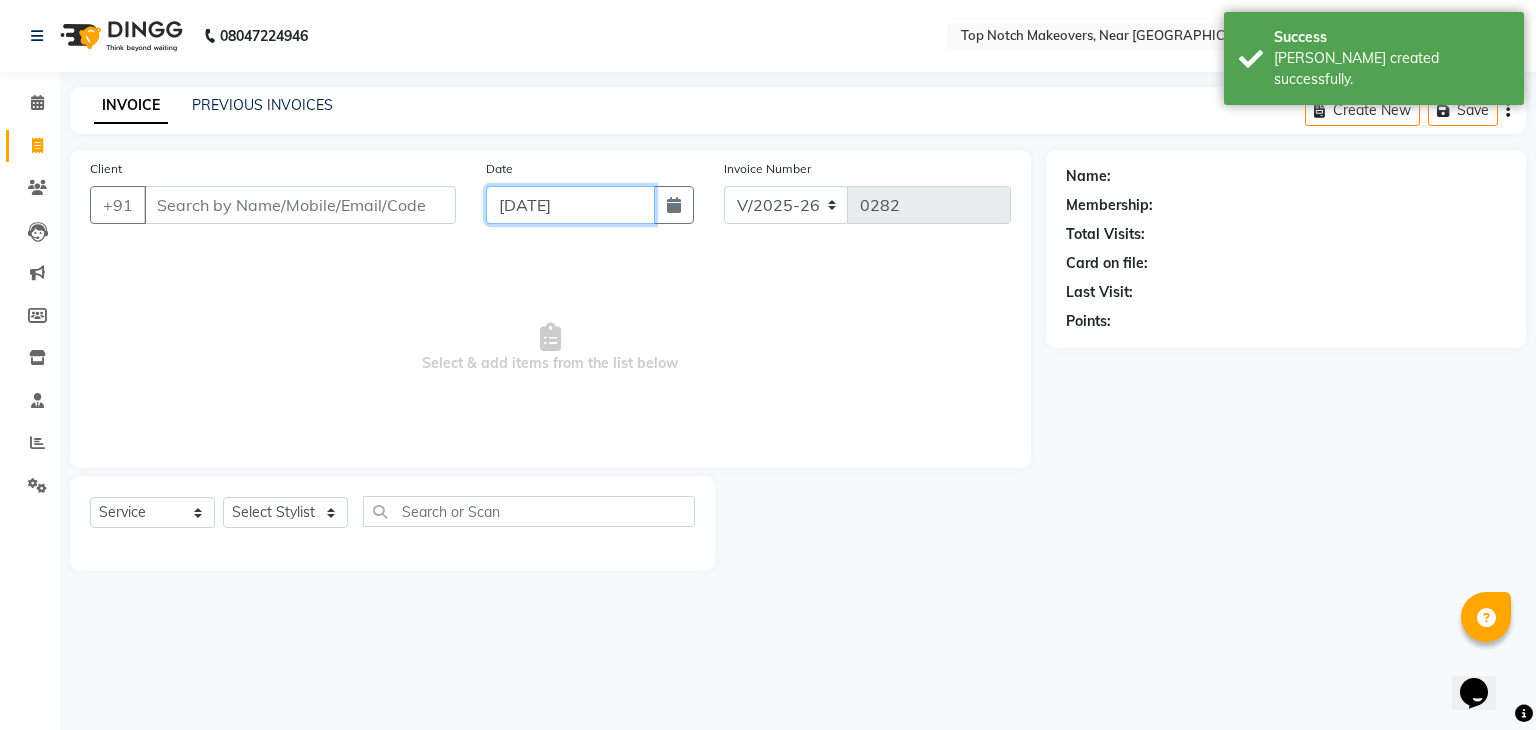 click on "[DATE]" 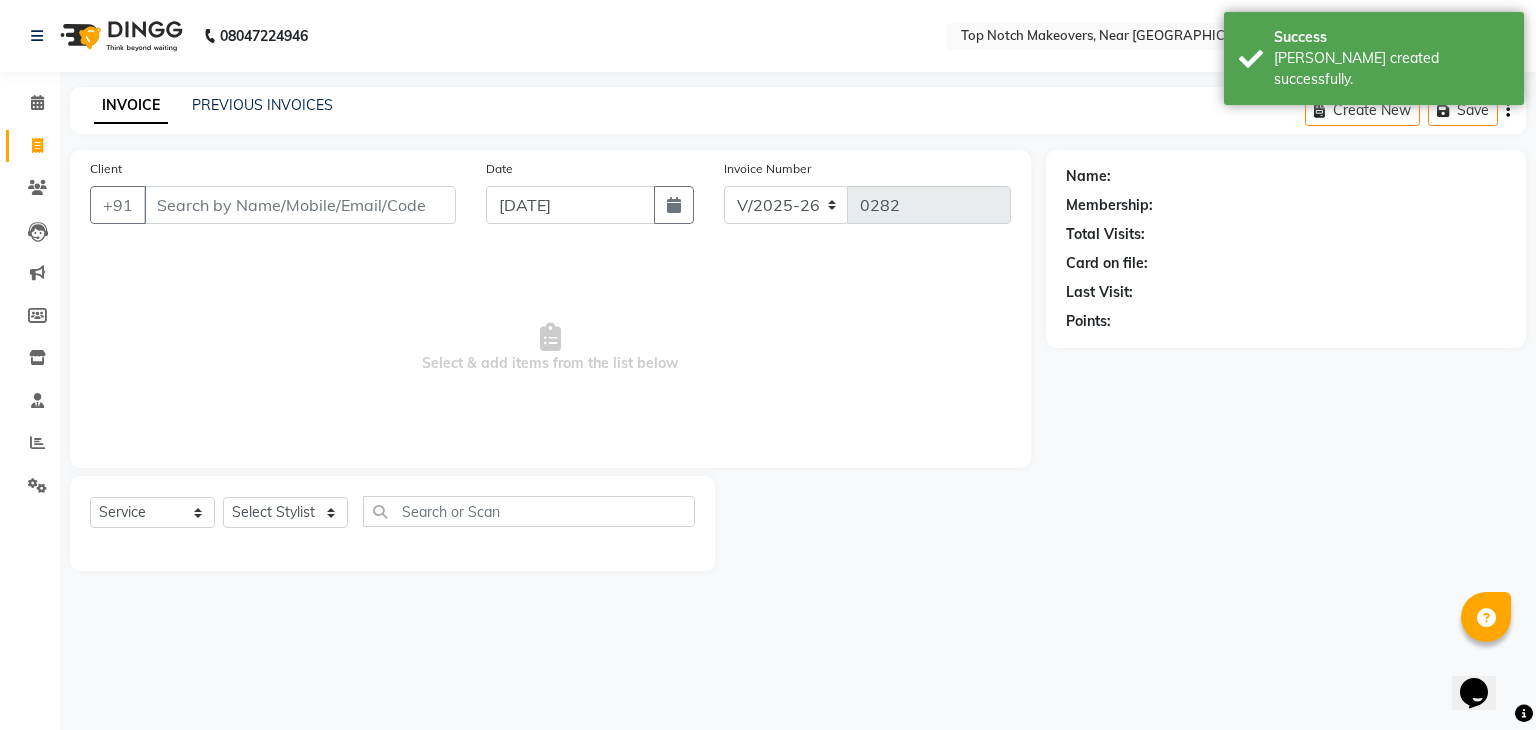 select on "7" 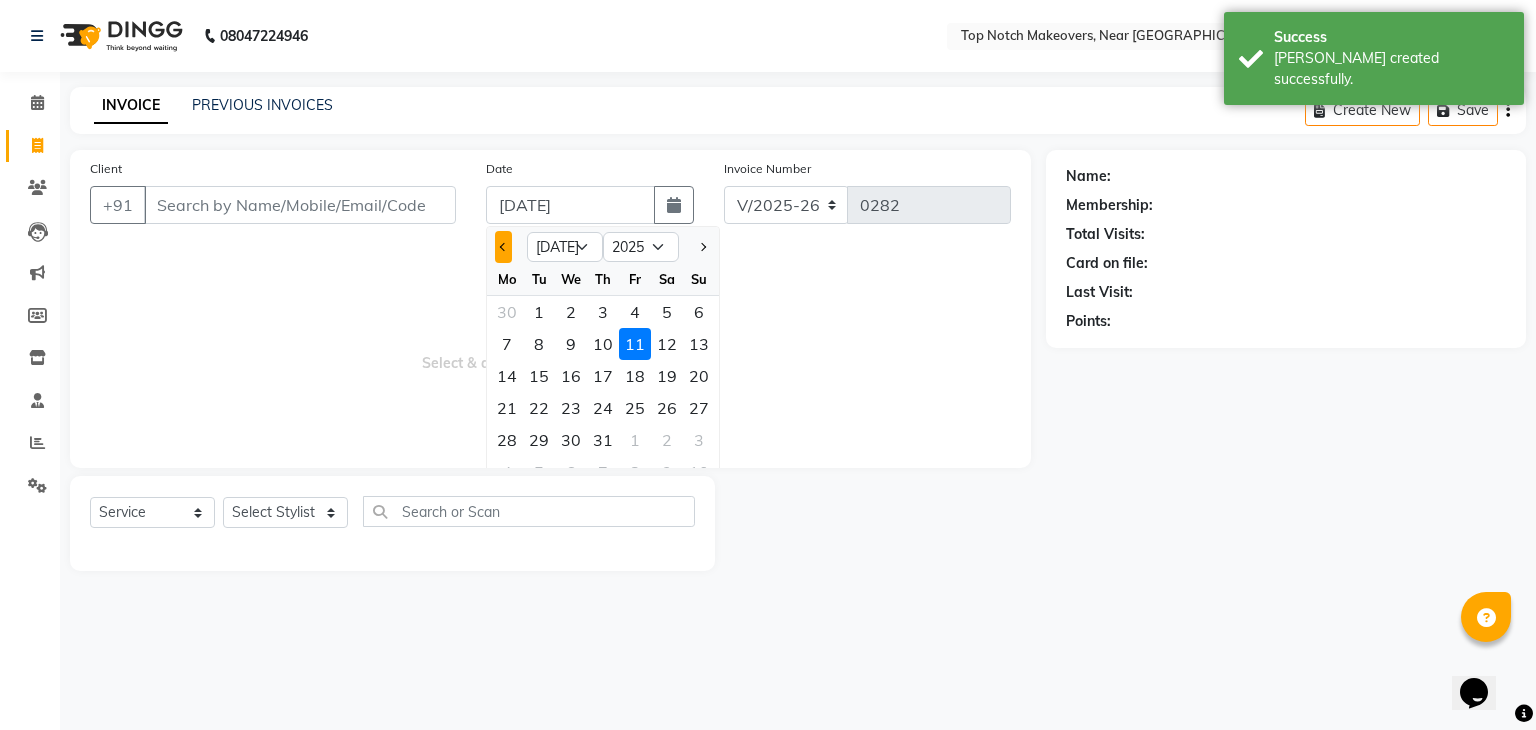 click 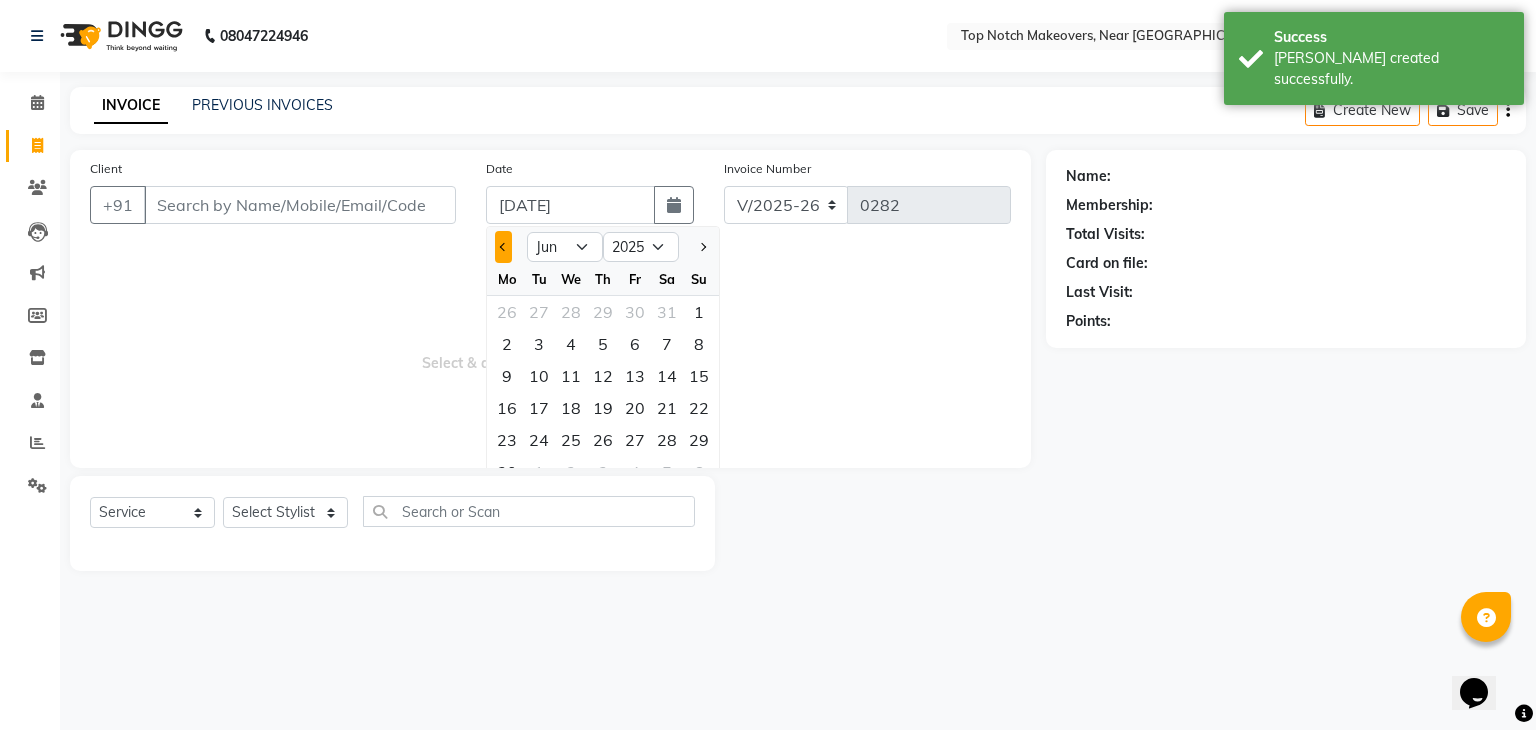 click 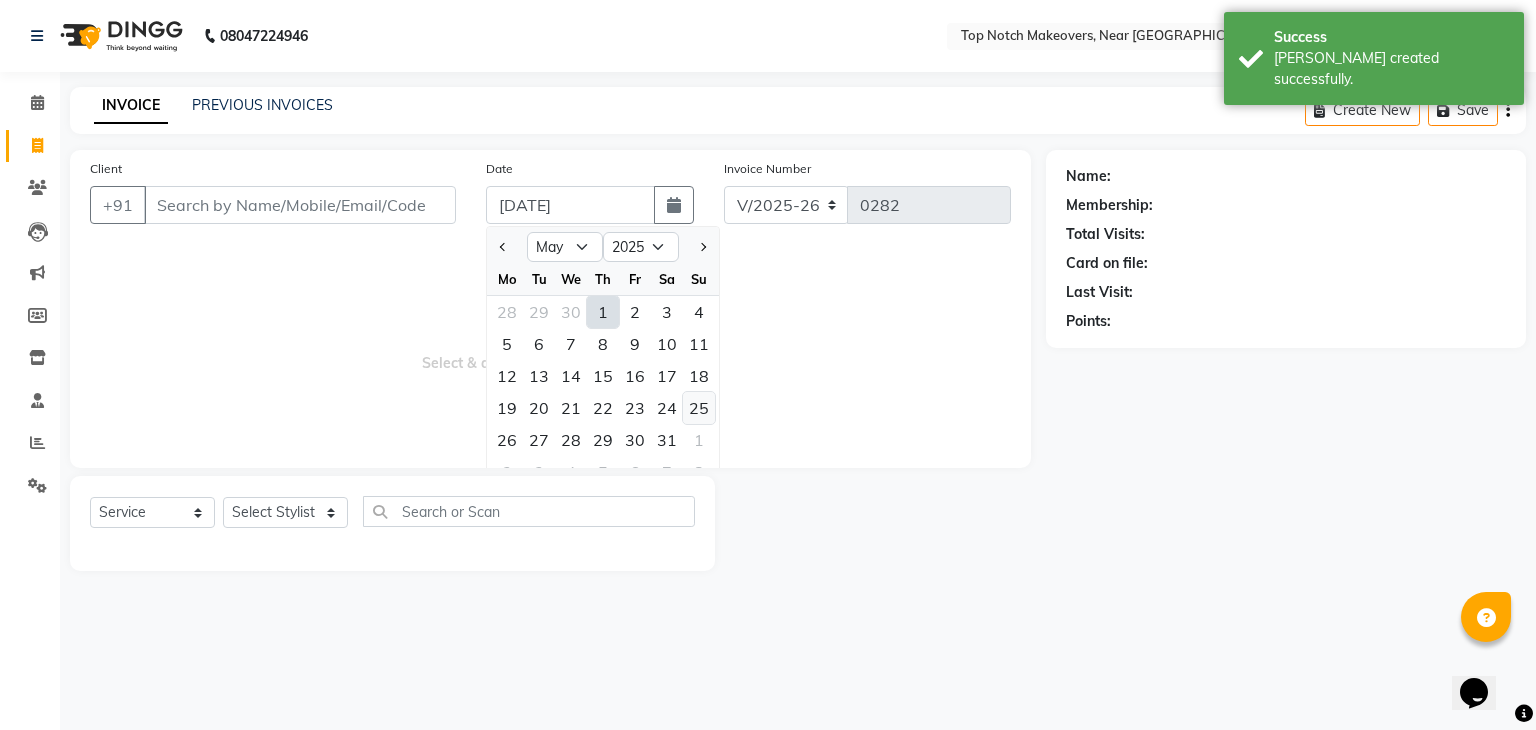 click on "25" 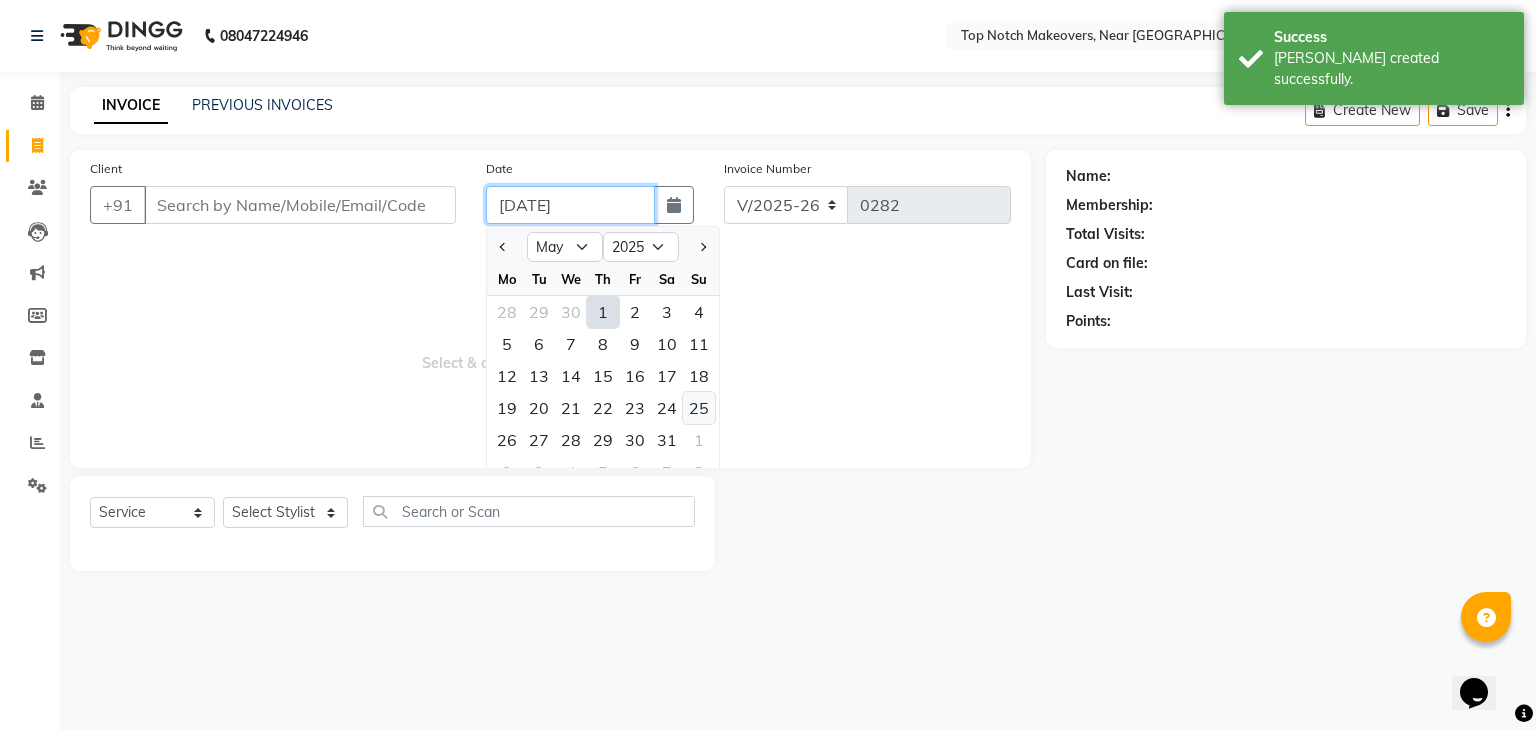 type on "[DATE]" 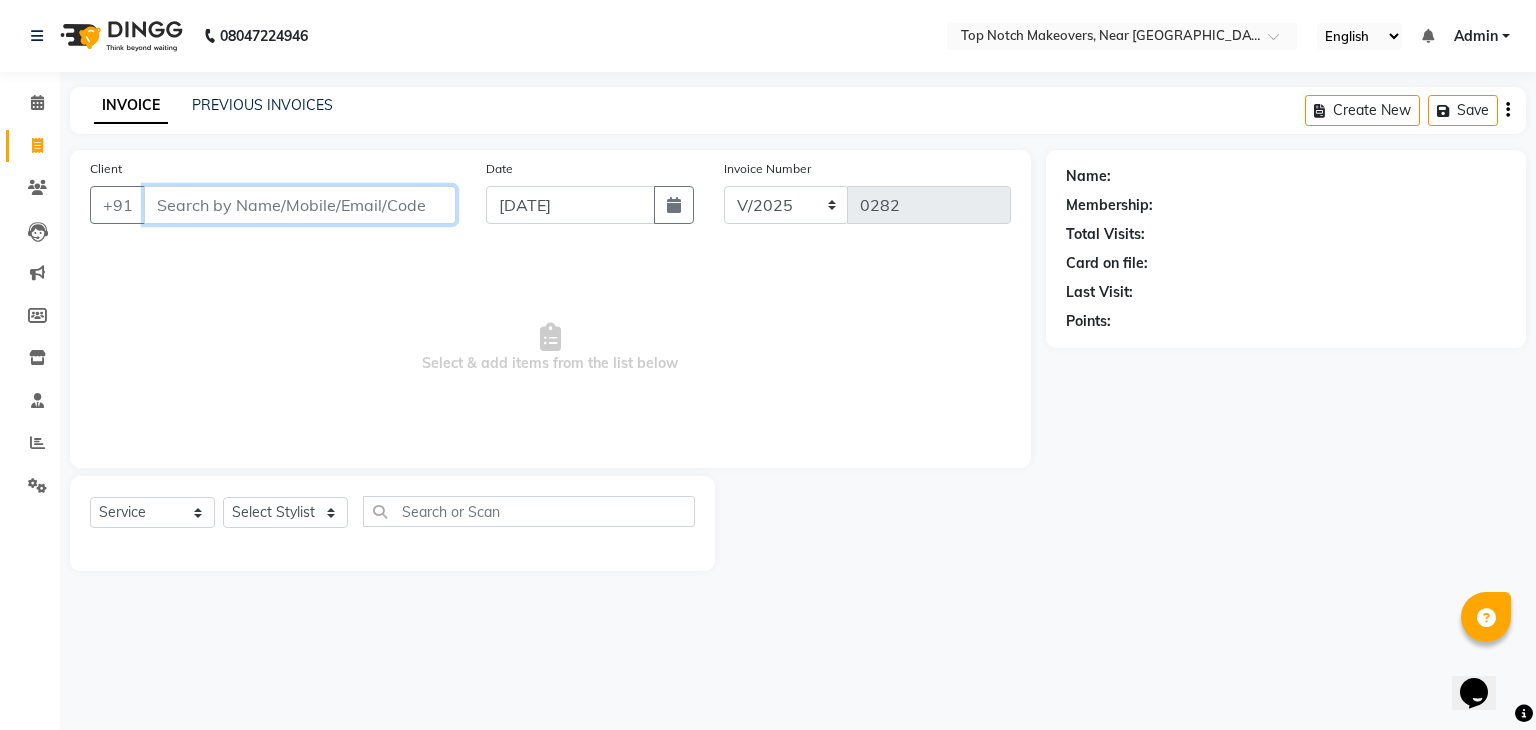 click on "Client" at bounding box center [300, 205] 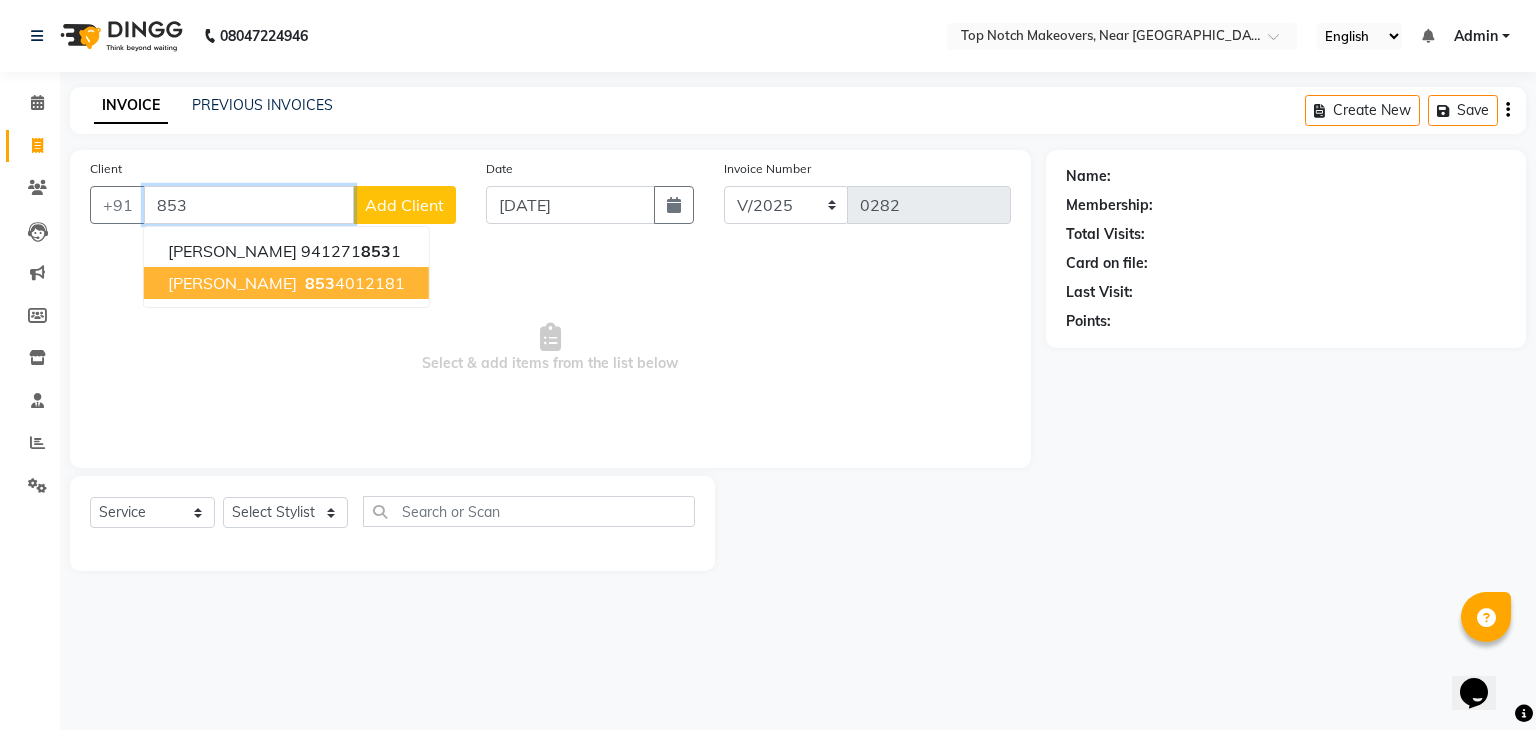 click on "[PERSON_NAME]   [PHONE_NUMBER]" at bounding box center [286, 283] 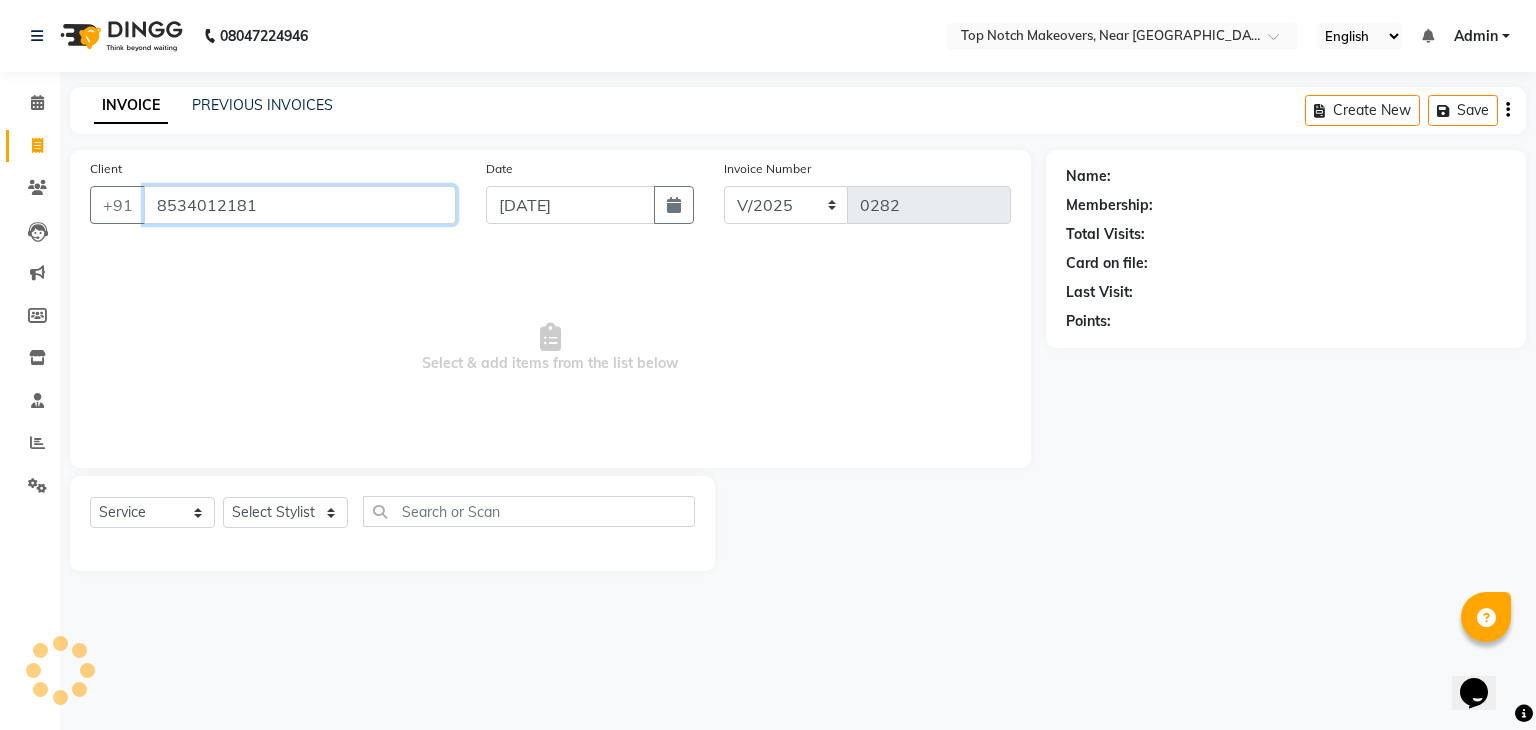 type on "8534012181" 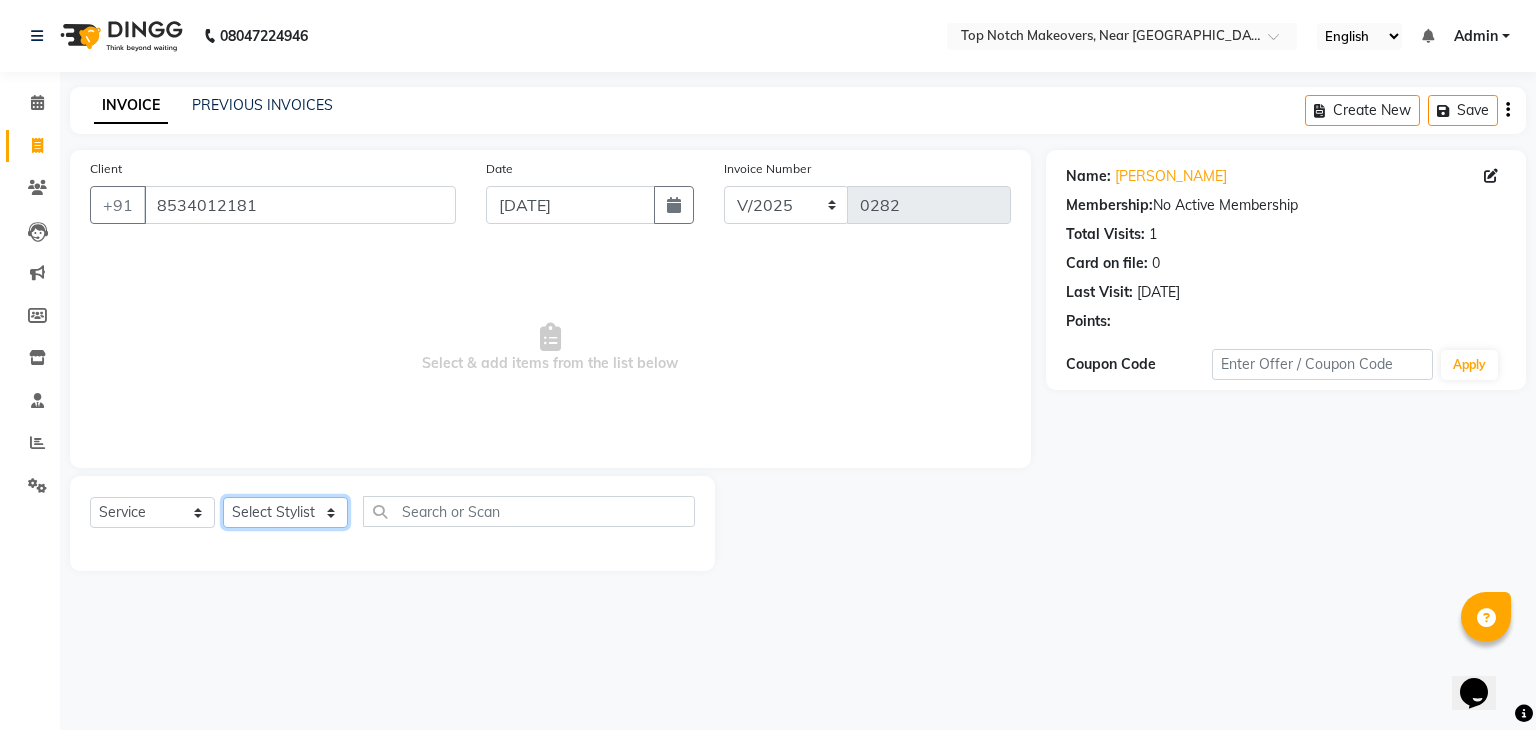 click on "Select Stylist [PERSON_NAME] [PERSON_NAME] [PERSON_NAME] [PERSON_NAME] [PERSON_NAME] [PERSON_NAME] [PERSON_NAME] [PERSON_NAME]" 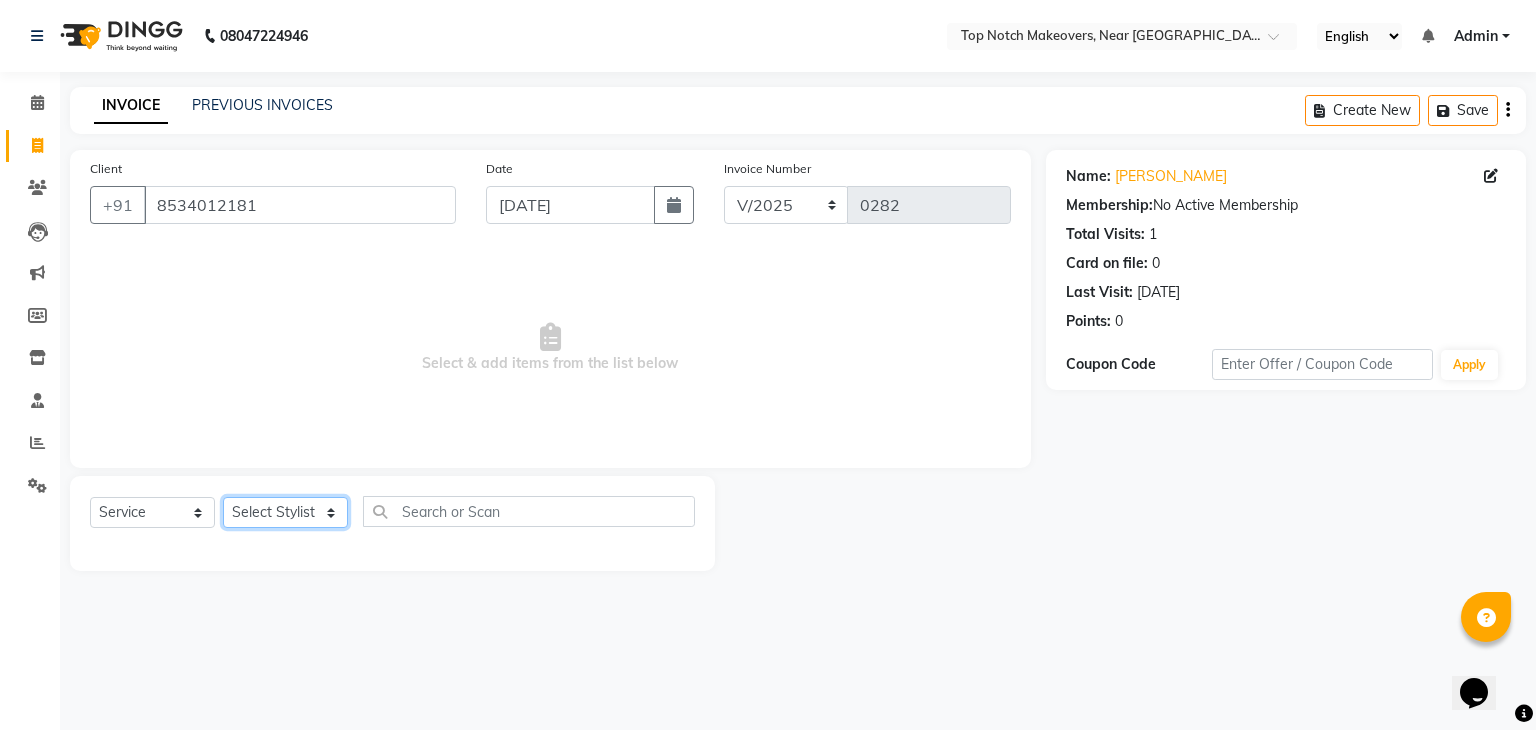 select on "56883" 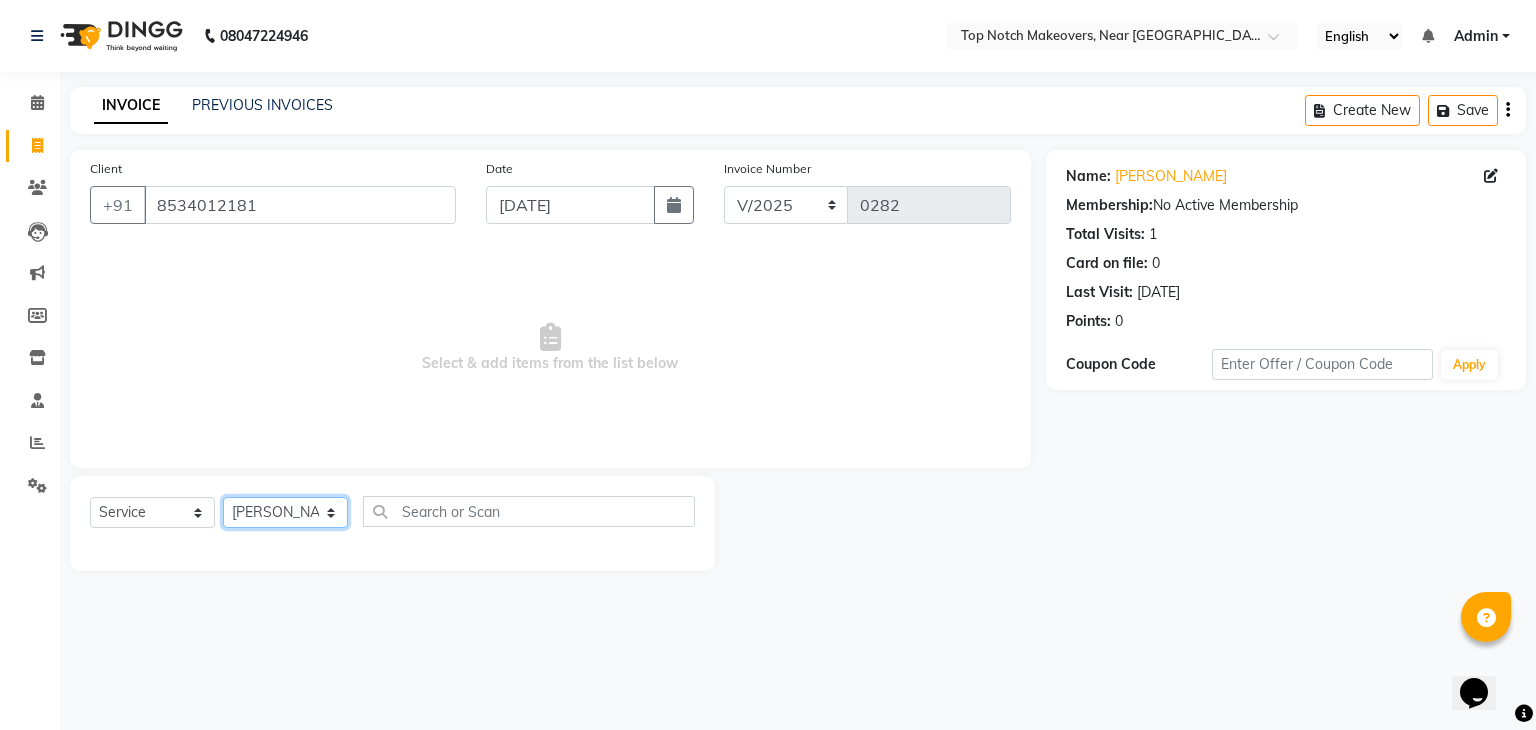click on "Select Stylist [PERSON_NAME] [PERSON_NAME] [PERSON_NAME] [PERSON_NAME] [PERSON_NAME] [PERSON_NAME] [PERSON_NAME] [PERSON_NAME]" 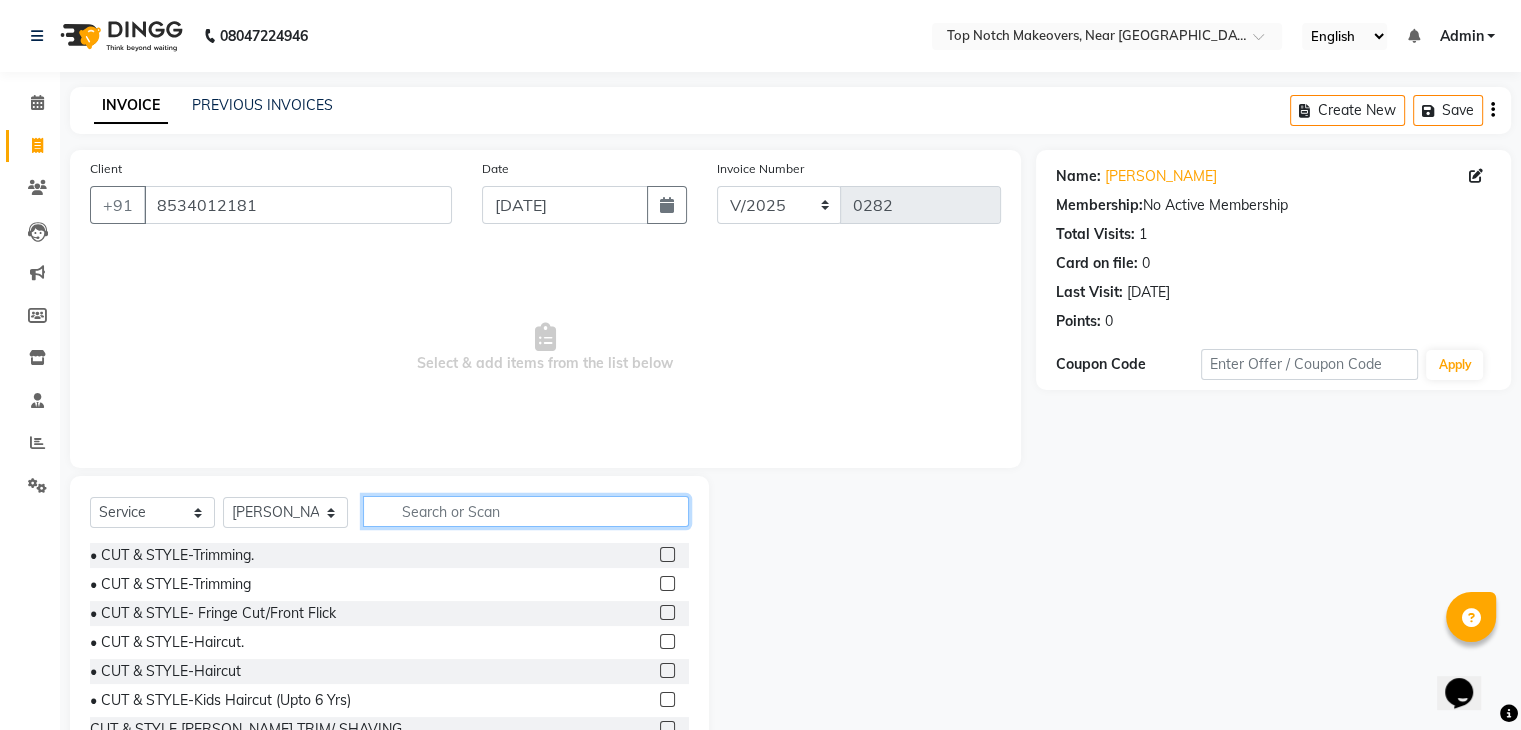 click 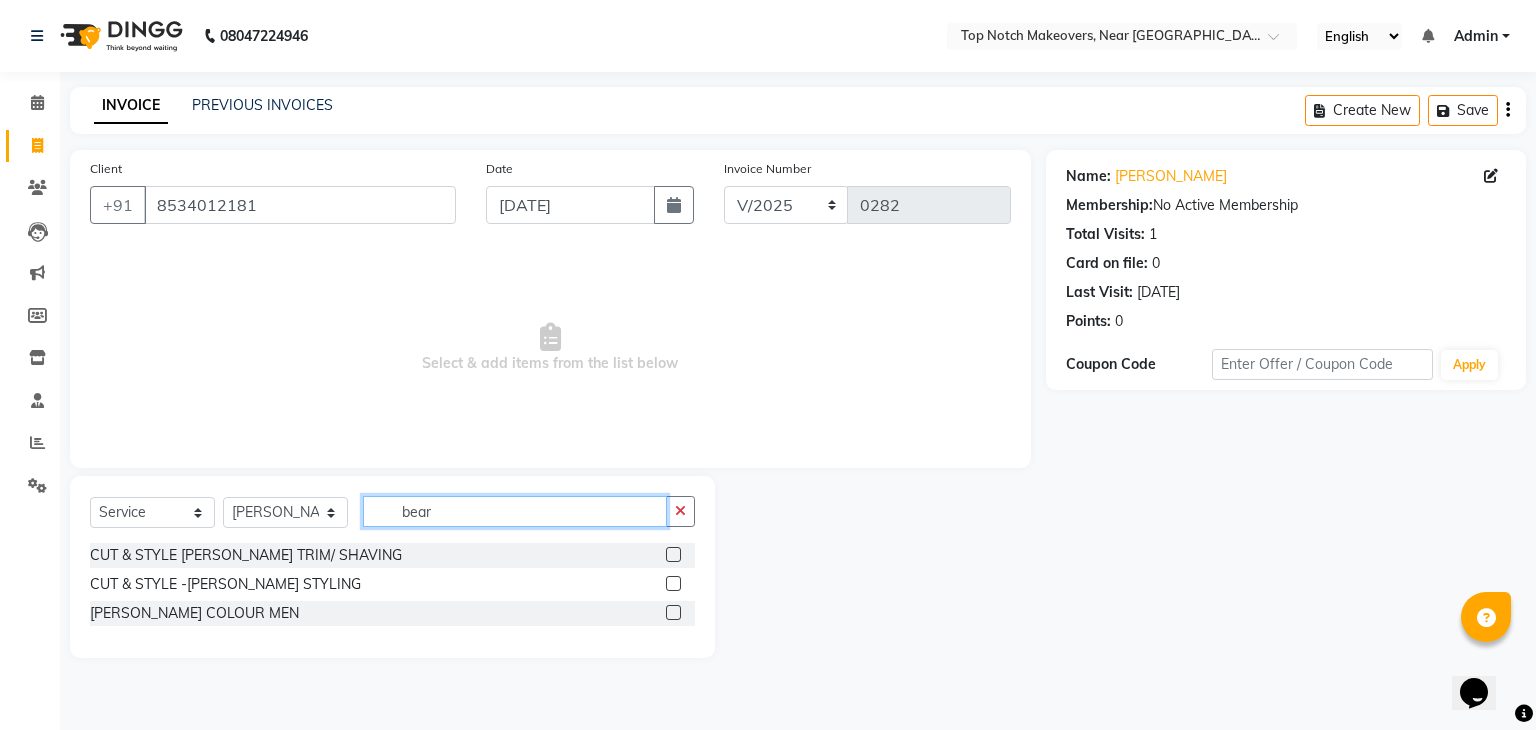 type on "bear" 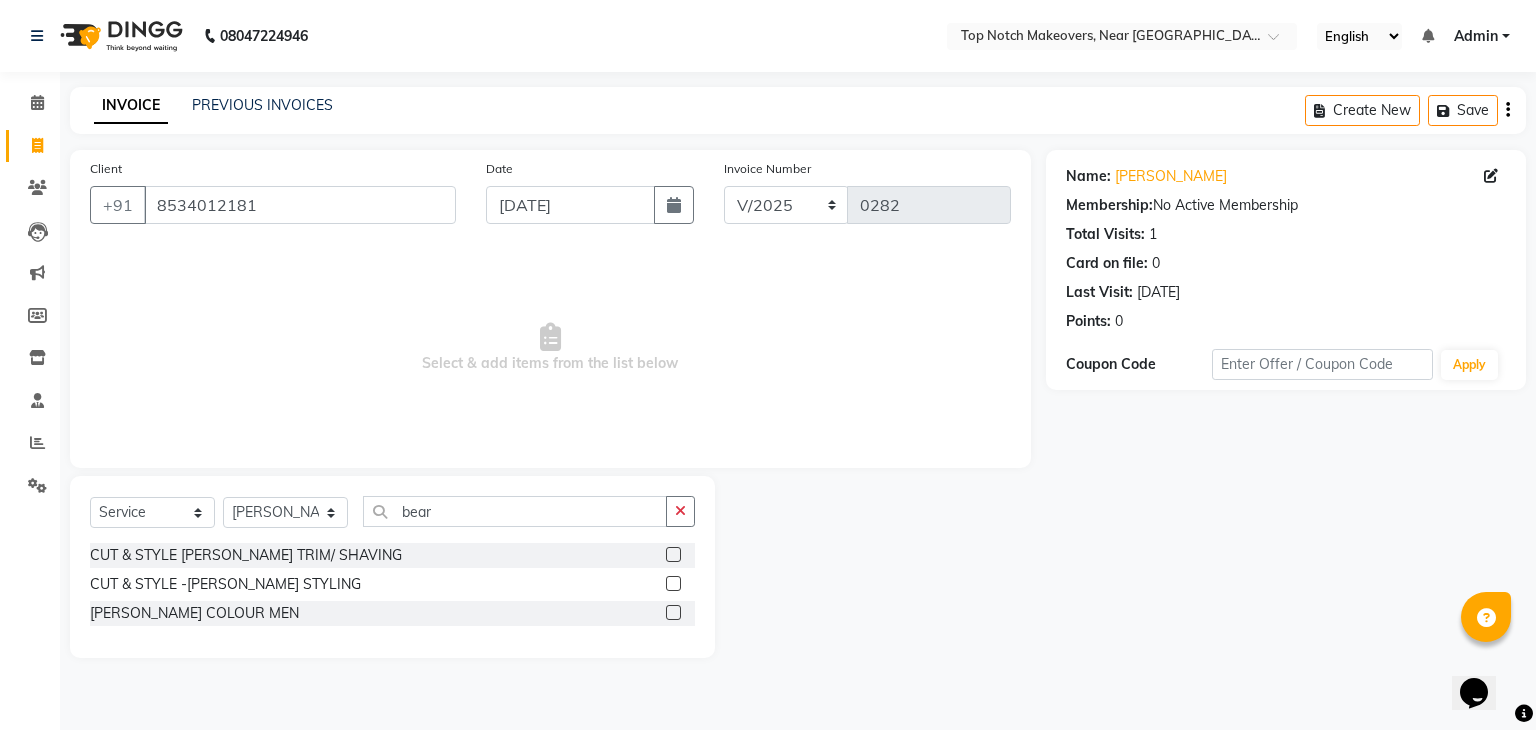click 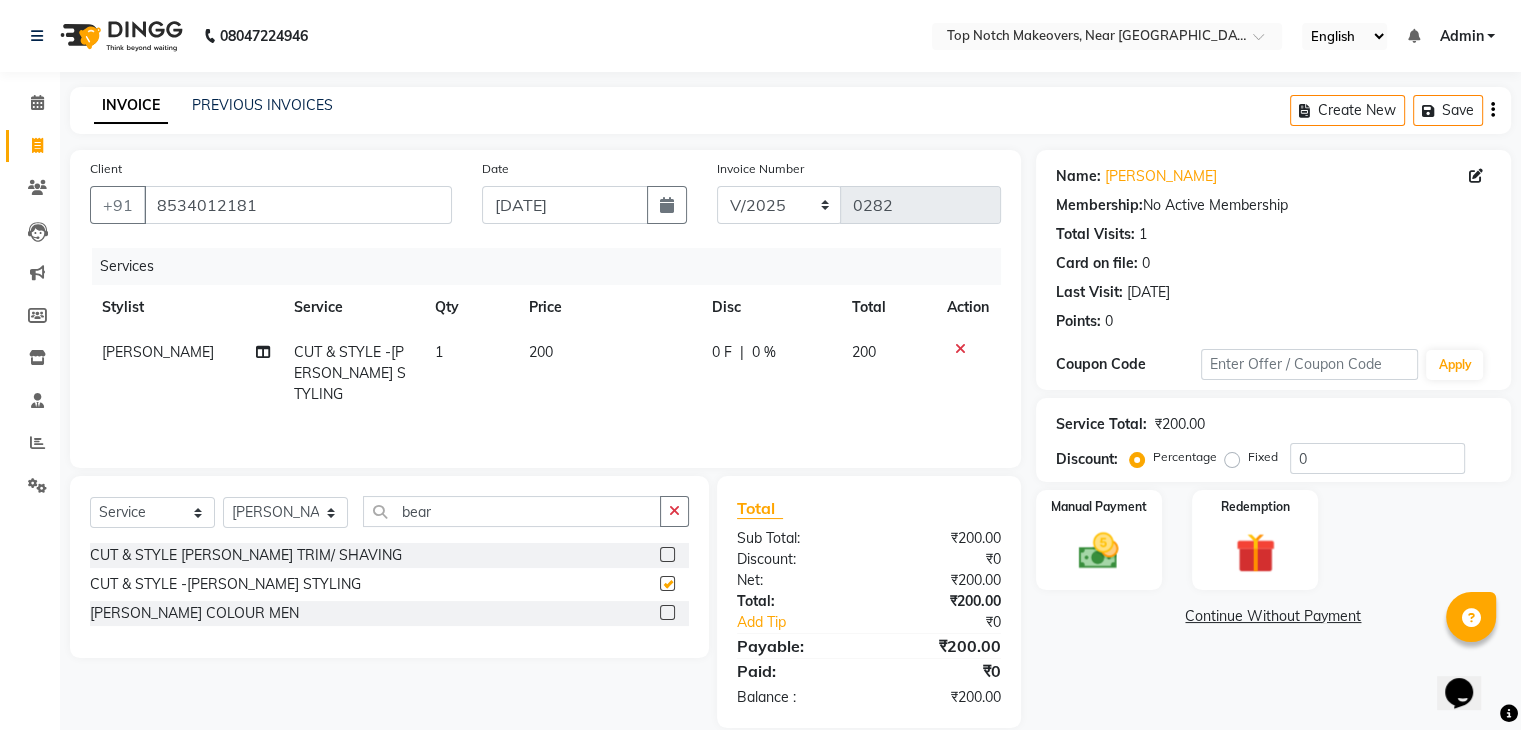 checkbox on "false" 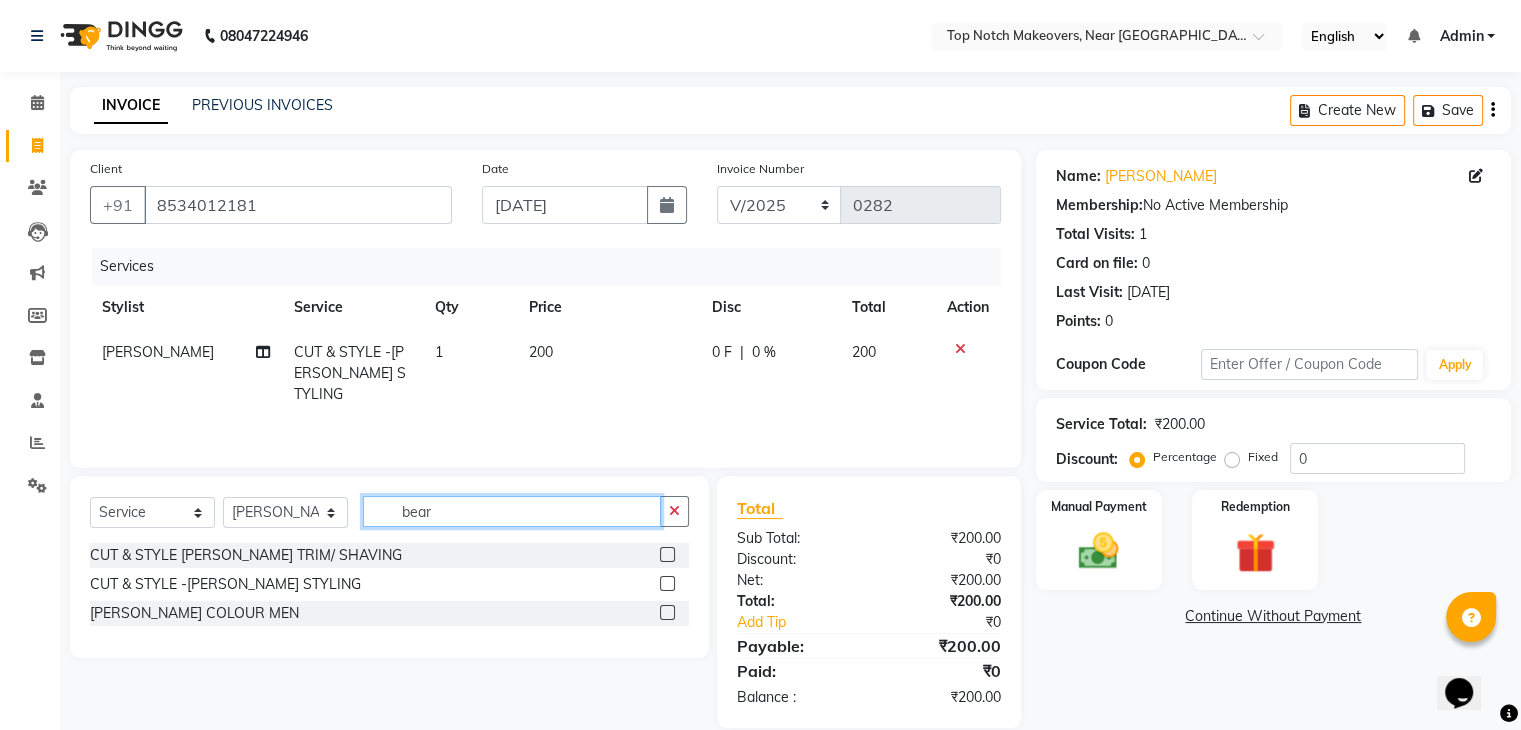click on "bear" 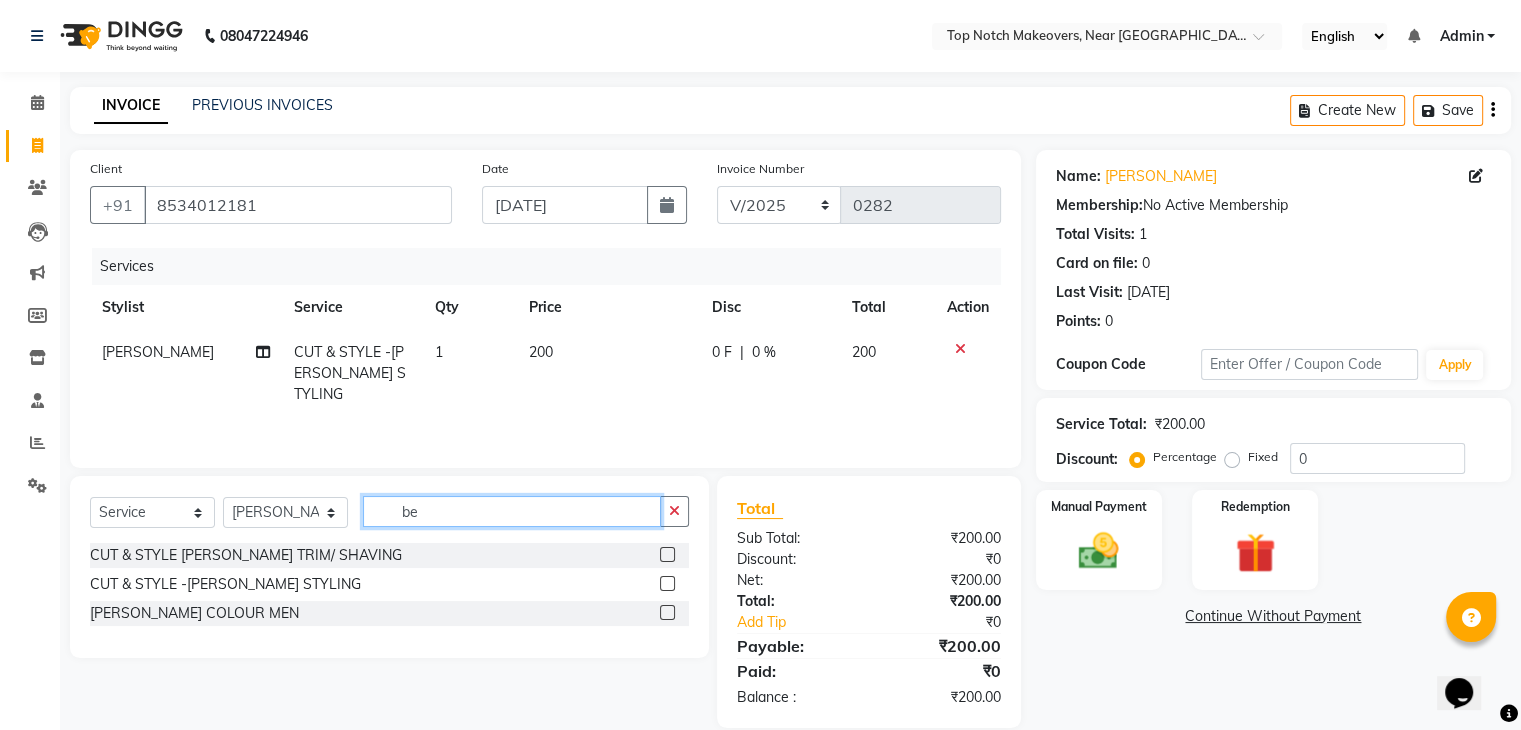 type on "b" 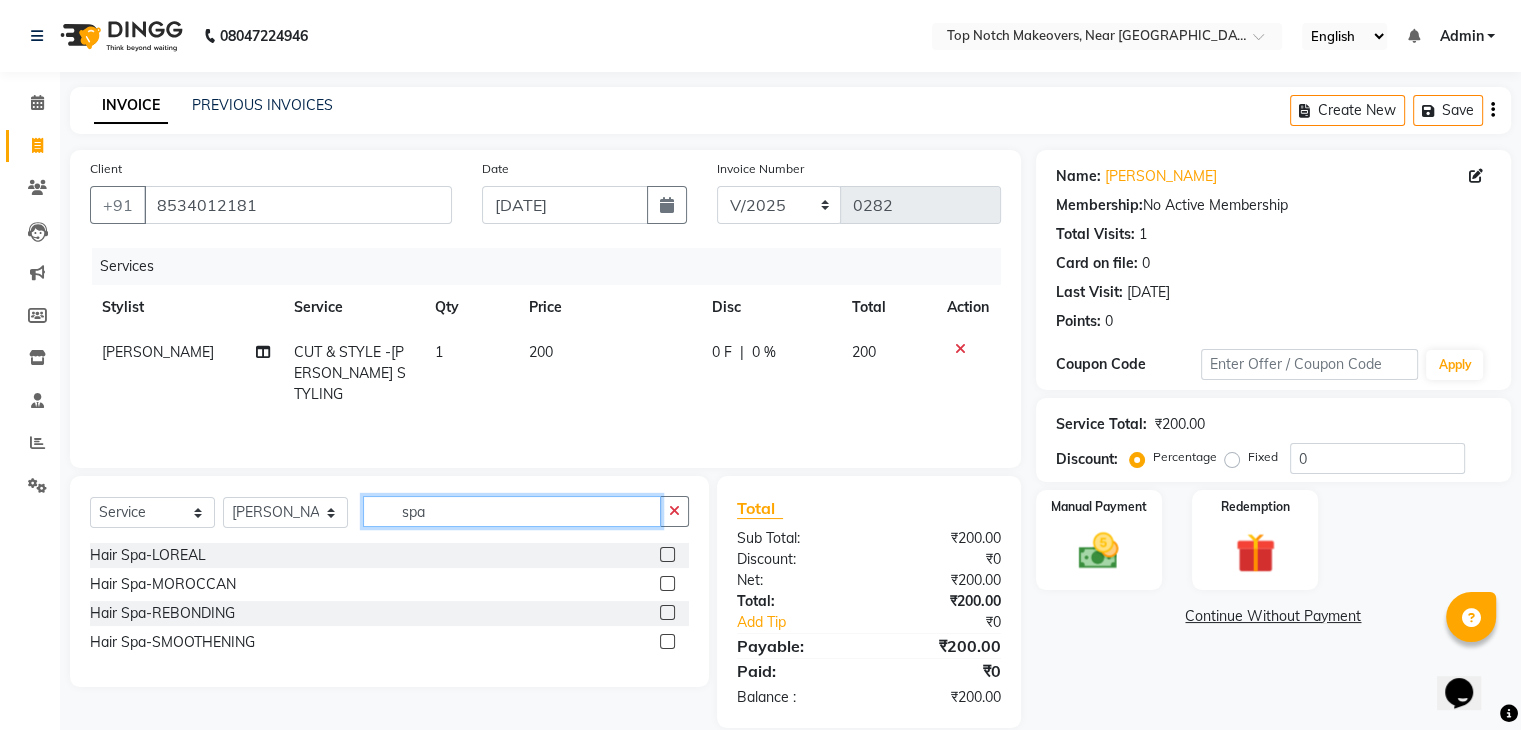 type on "spa" 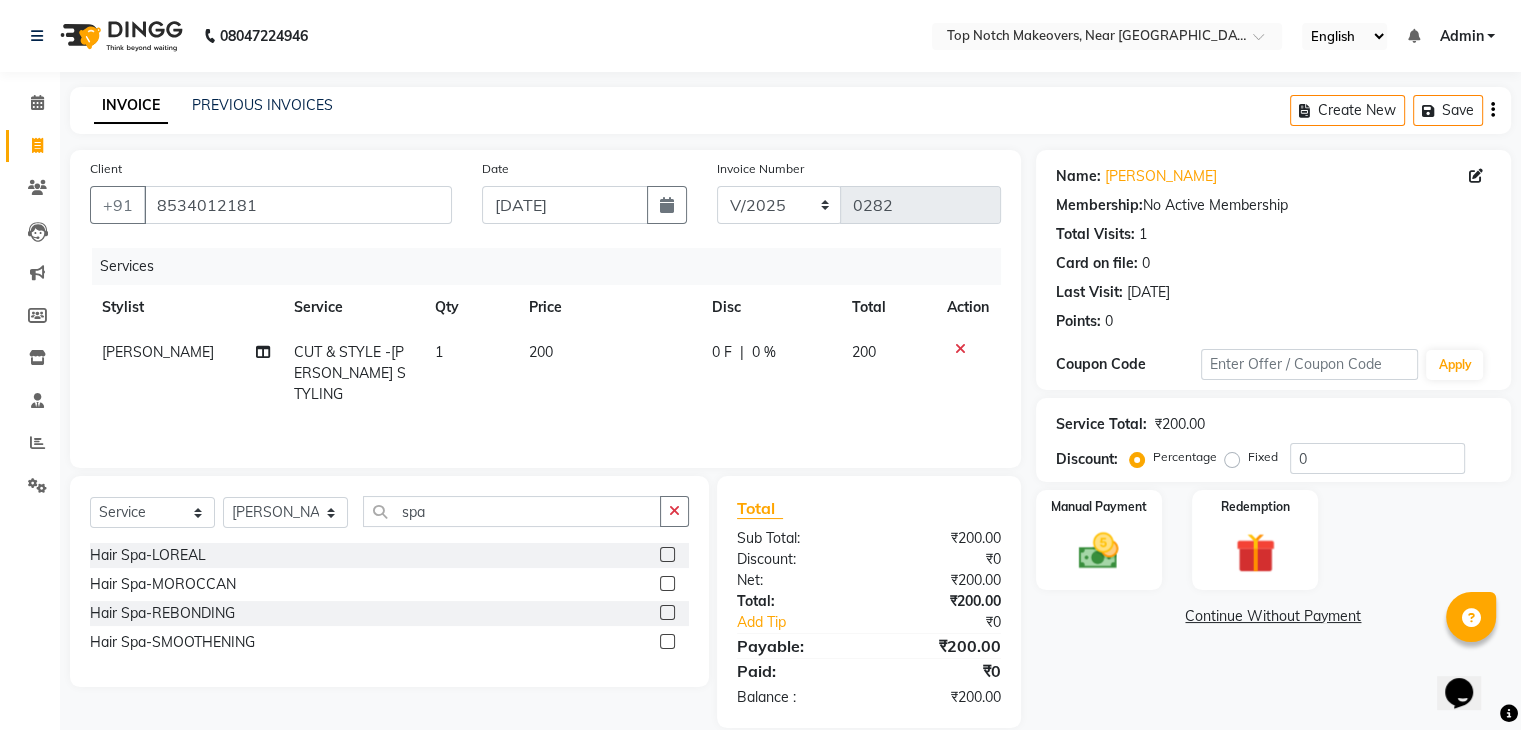 click 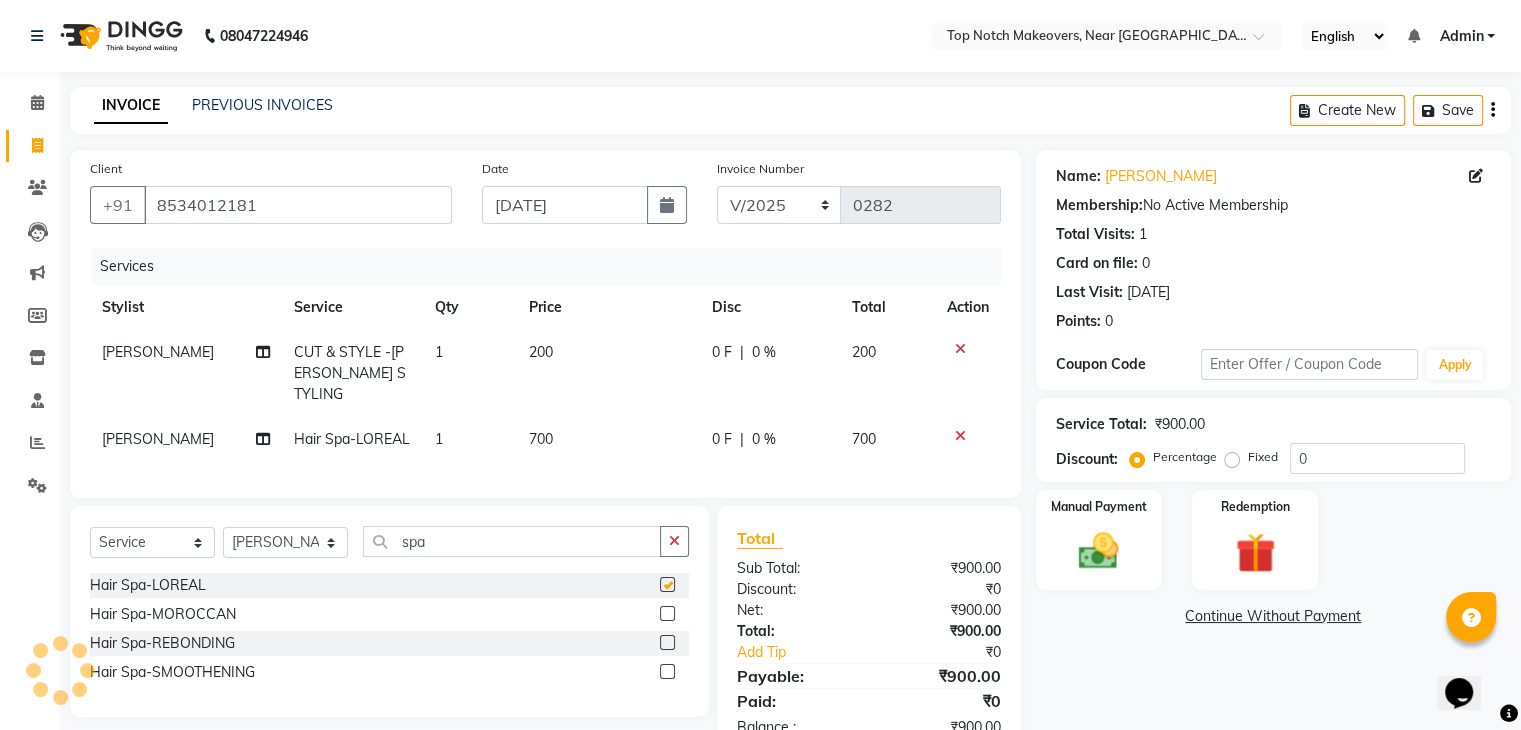 checkbox on "false" 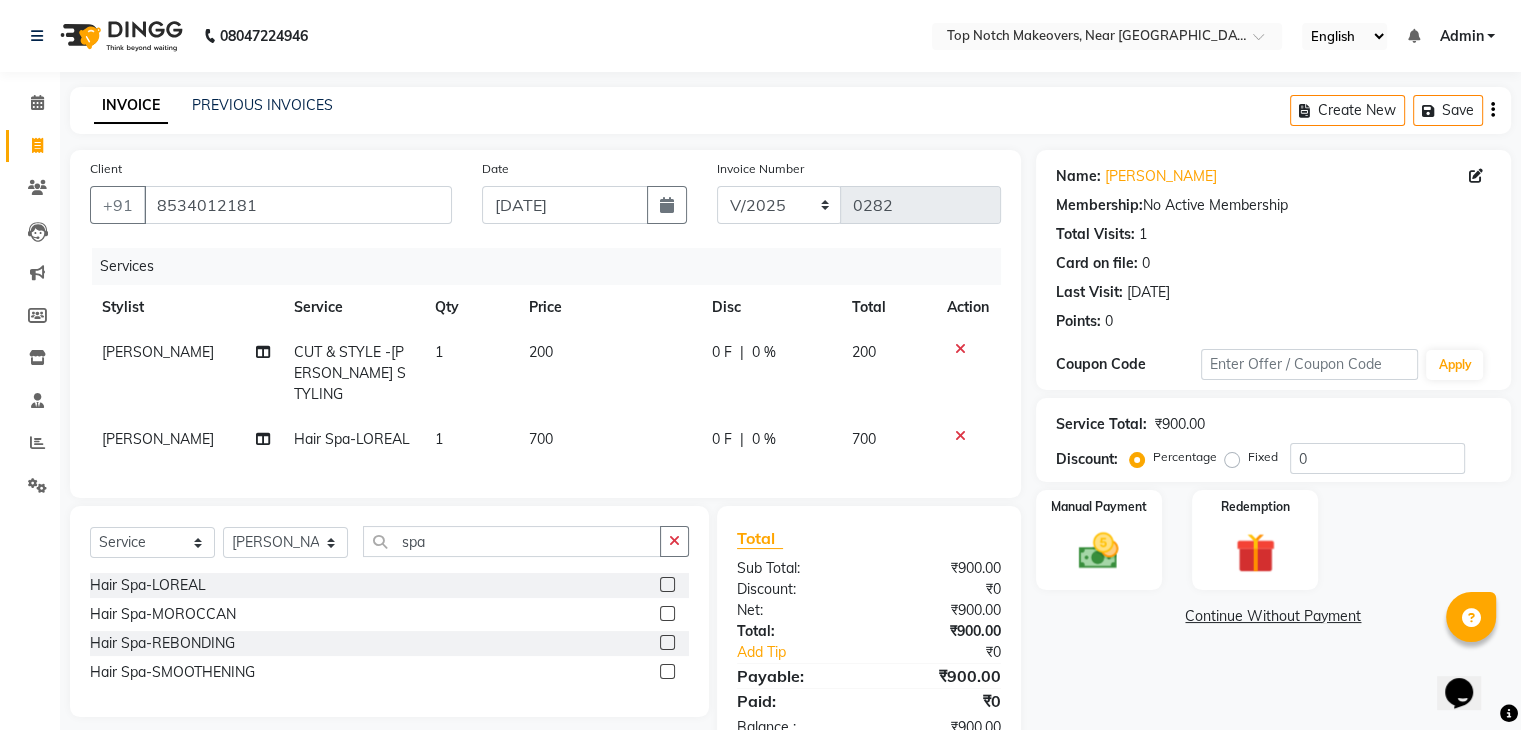 click on "700" 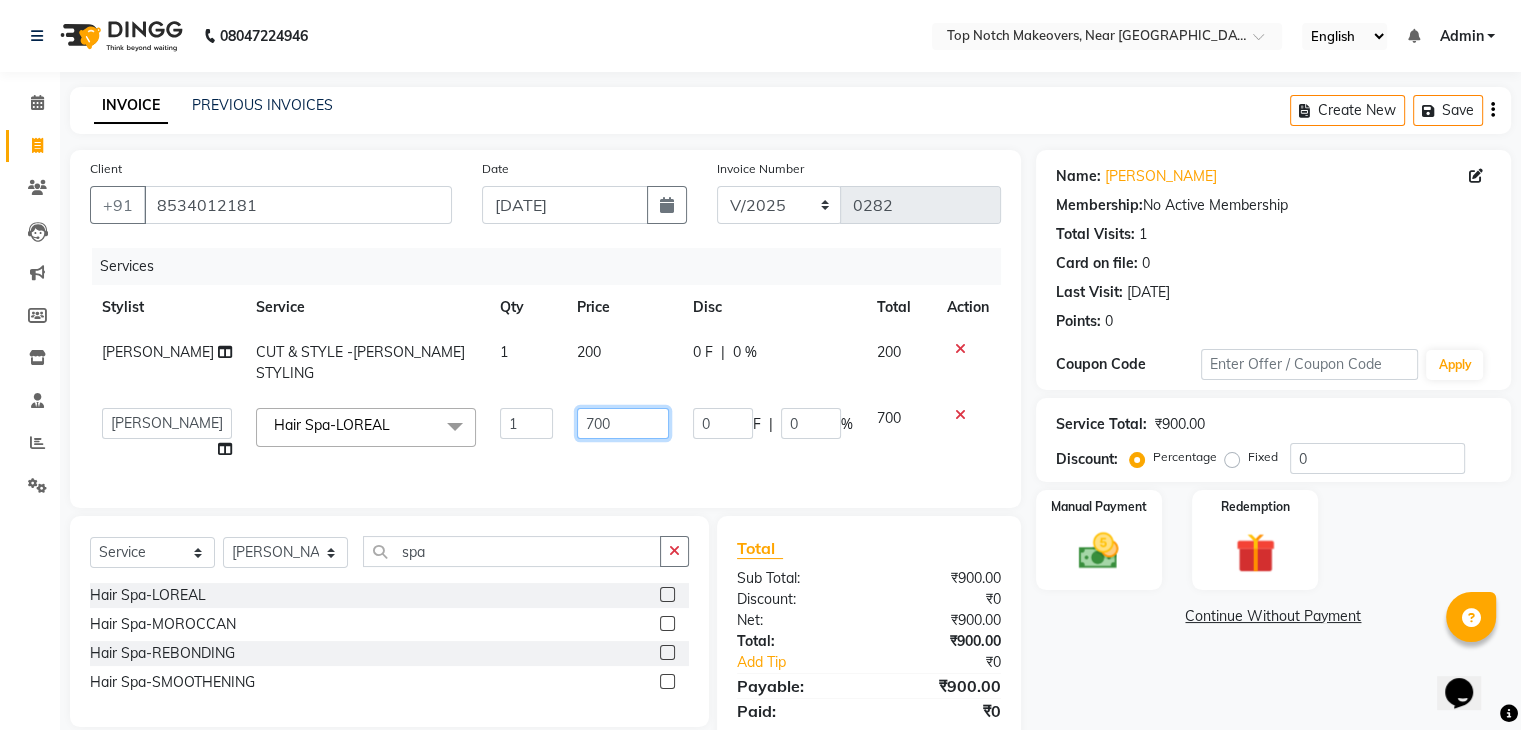 click on "700" 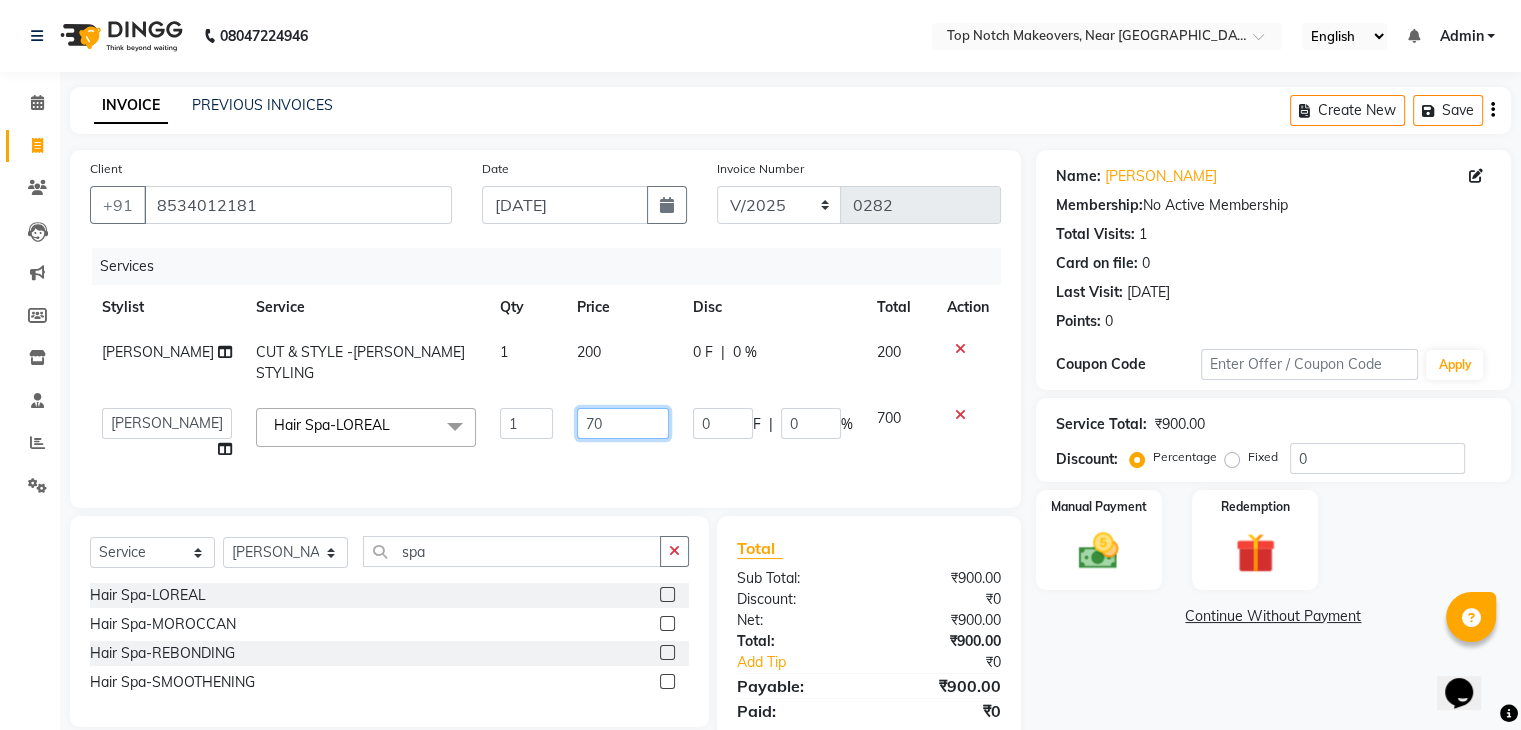 type on "7" 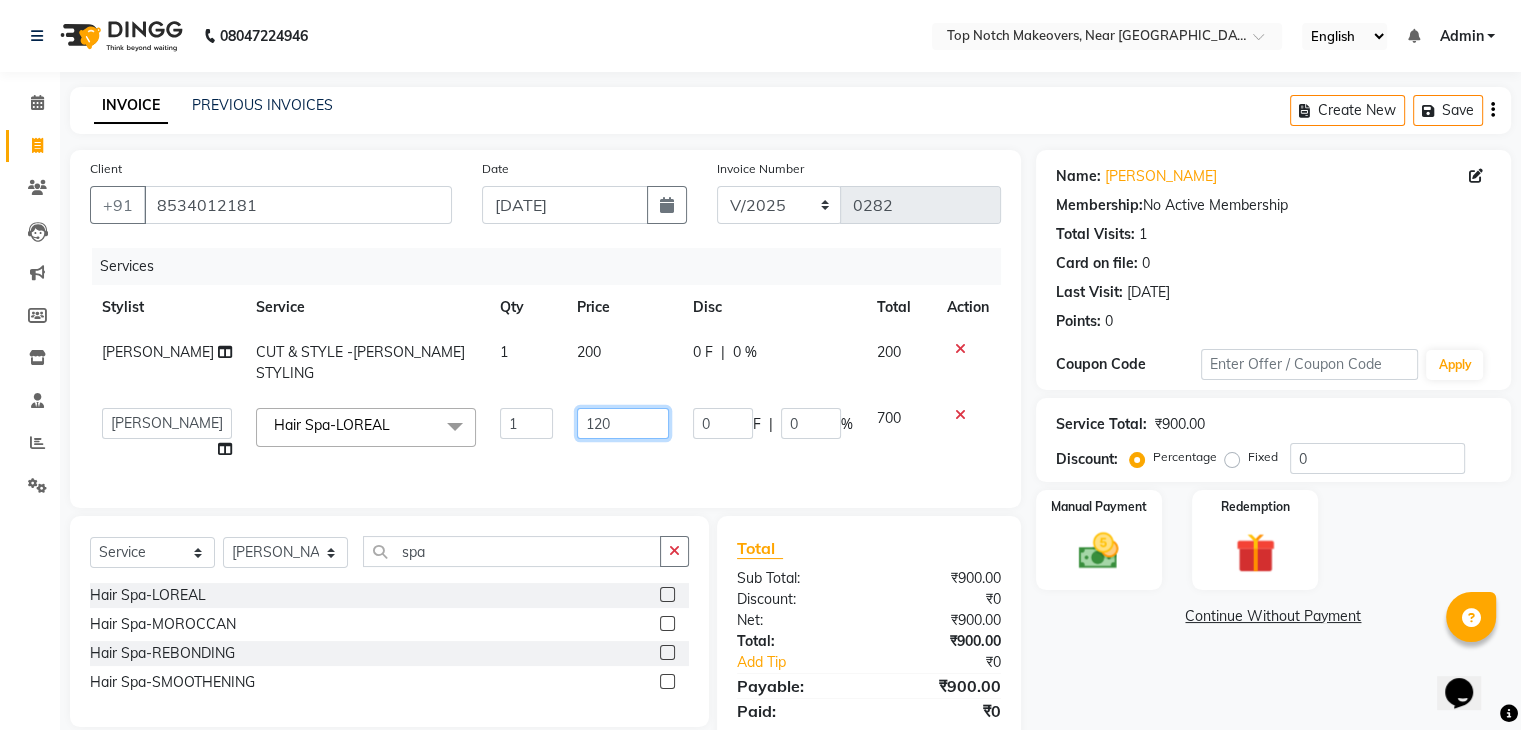 type on "1200" 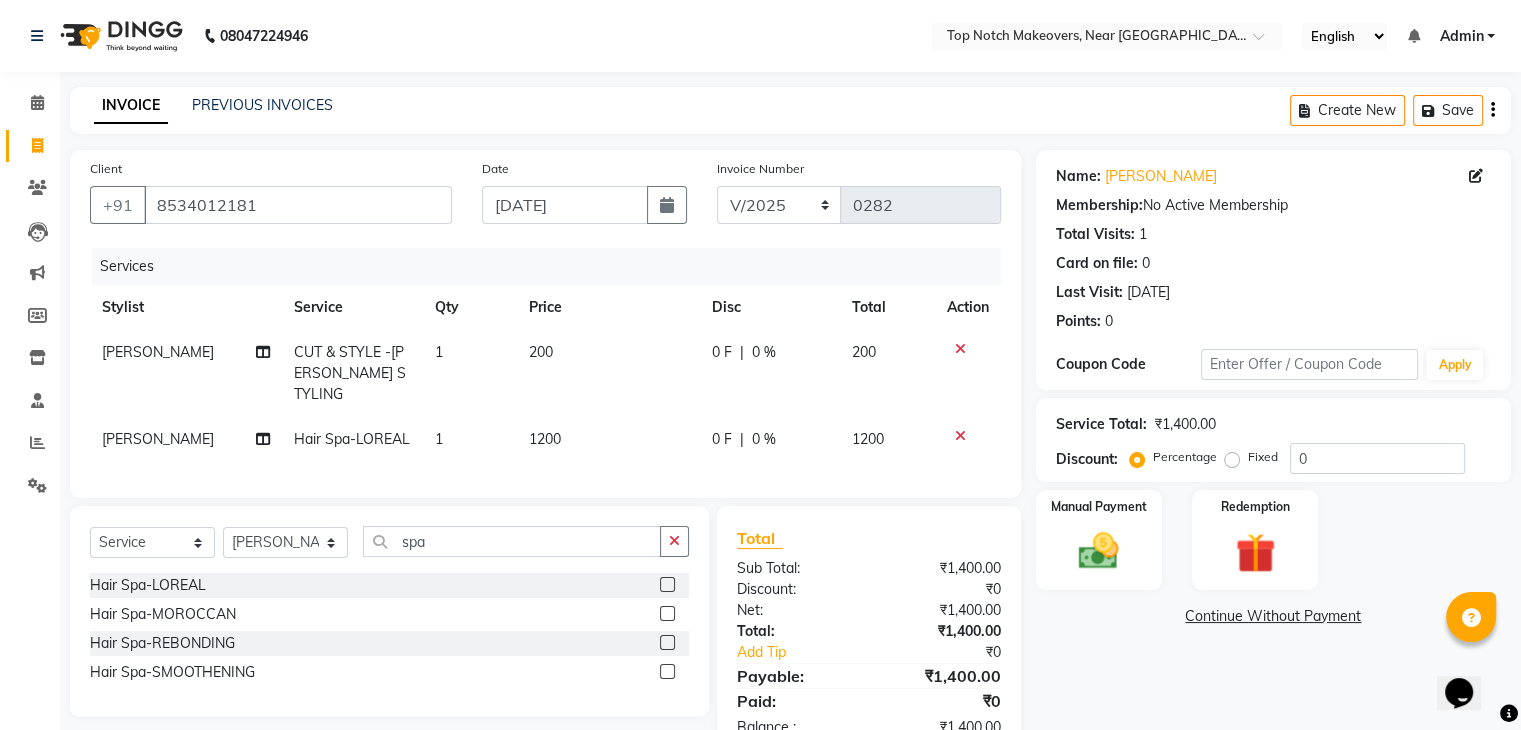 click on "₹1,400.00" 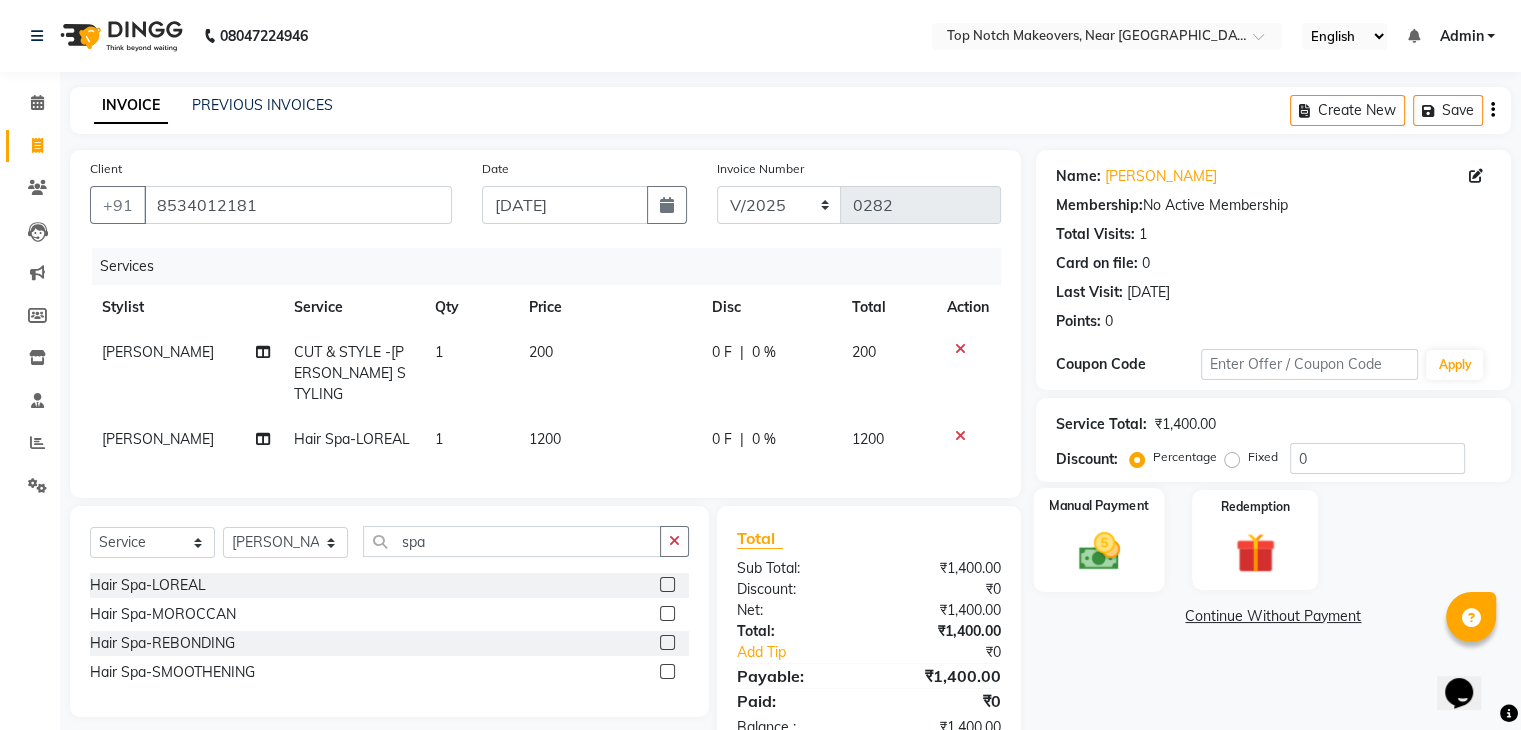 click on "Manual Payment" 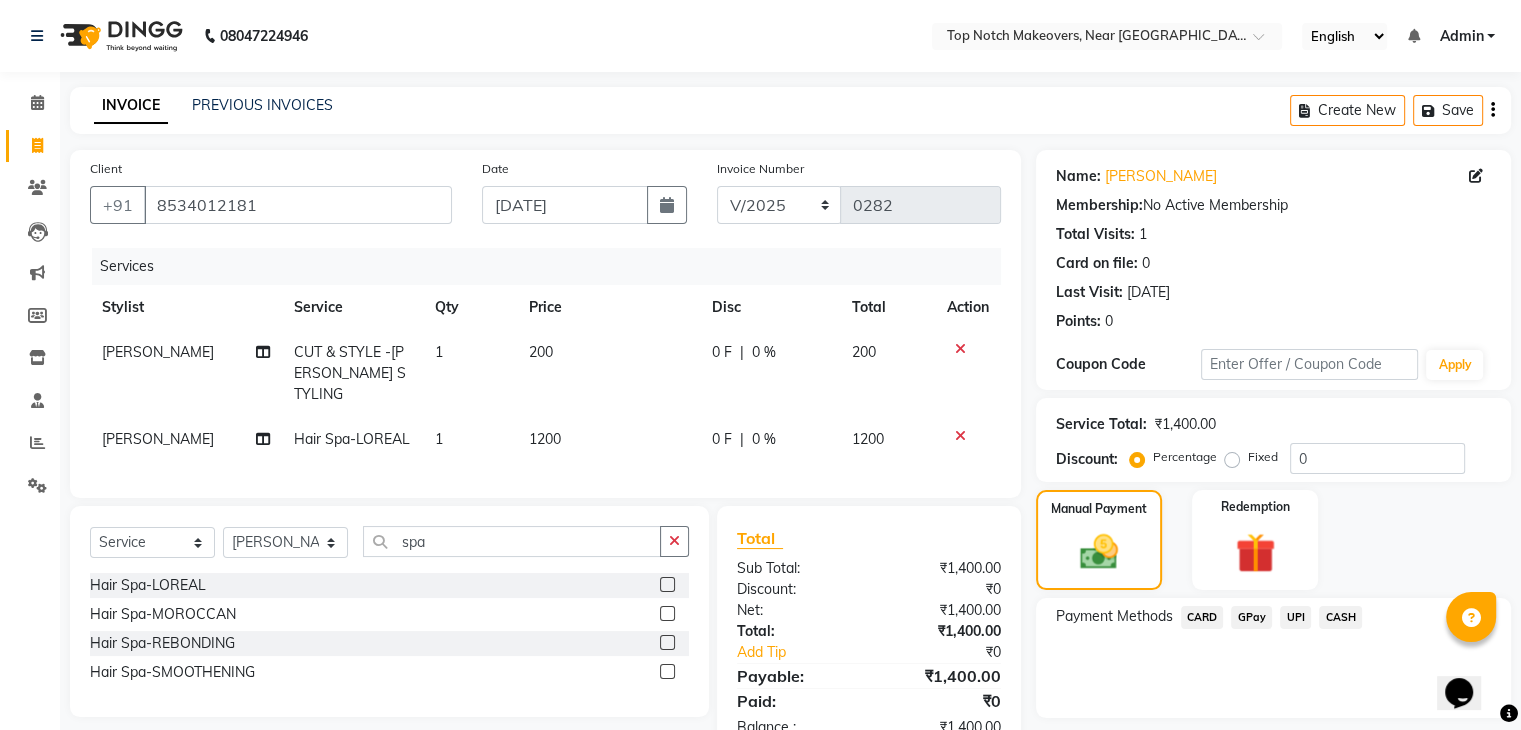 click on "CARD" 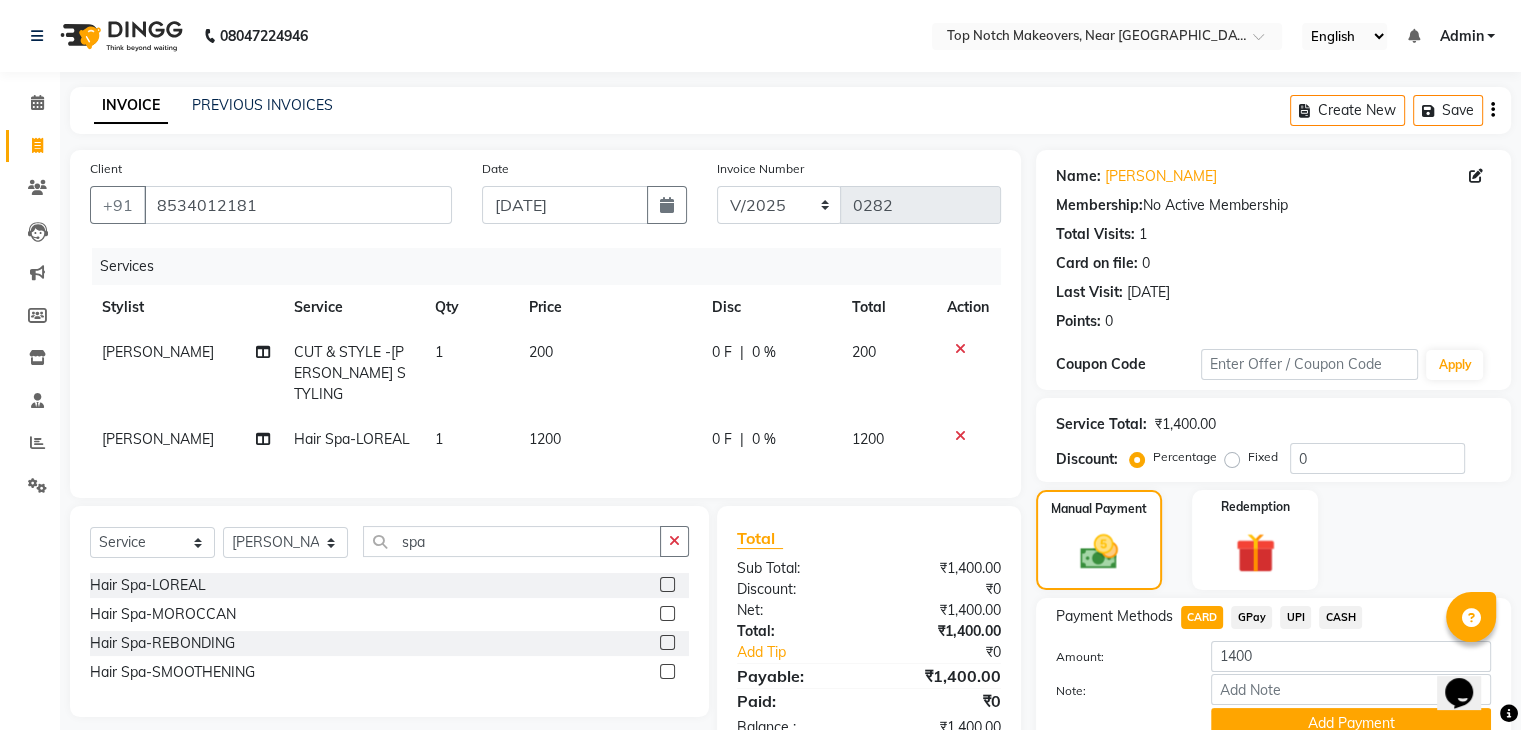 scroll, scrollTop: 89, scrollLeft: 0, axis: vertical 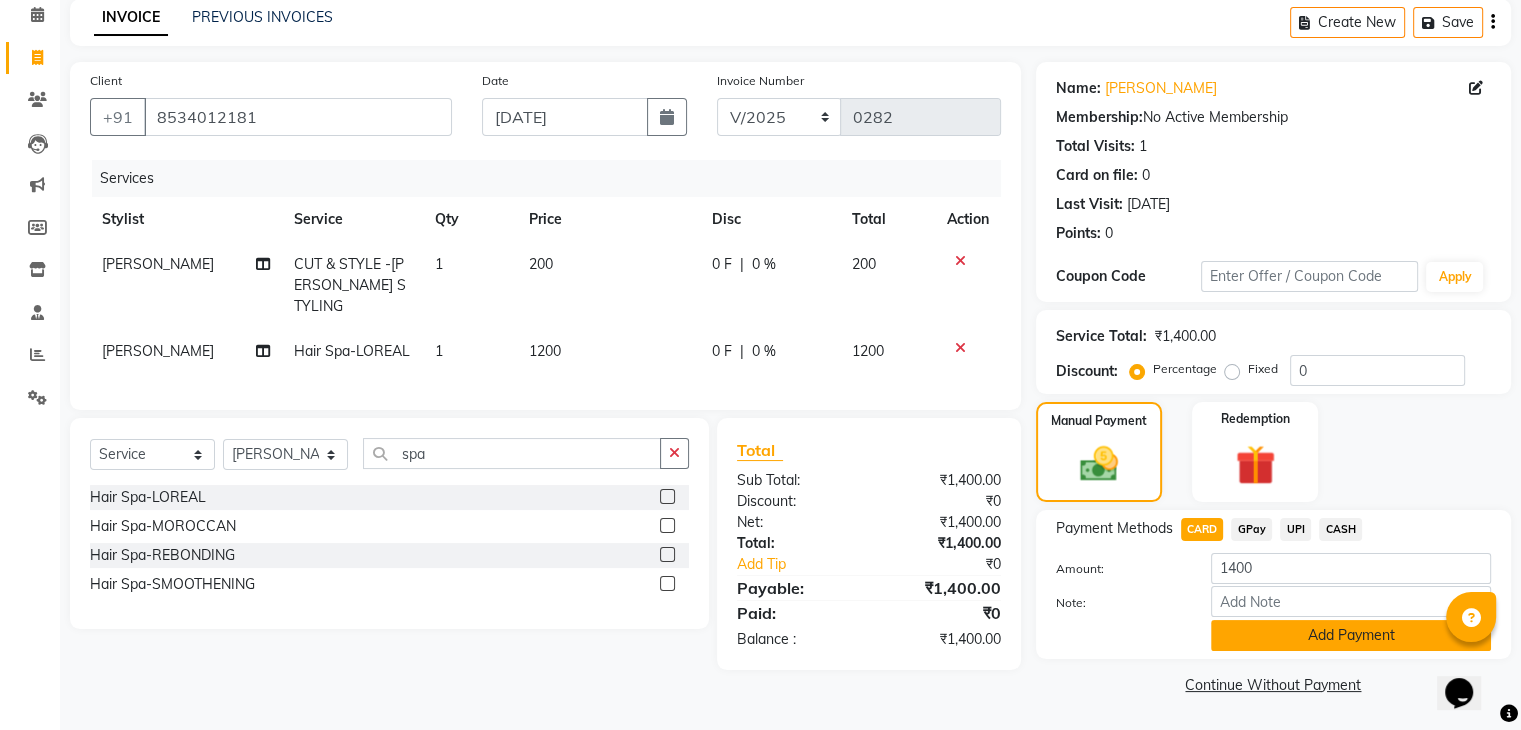 click on "Add Payment" 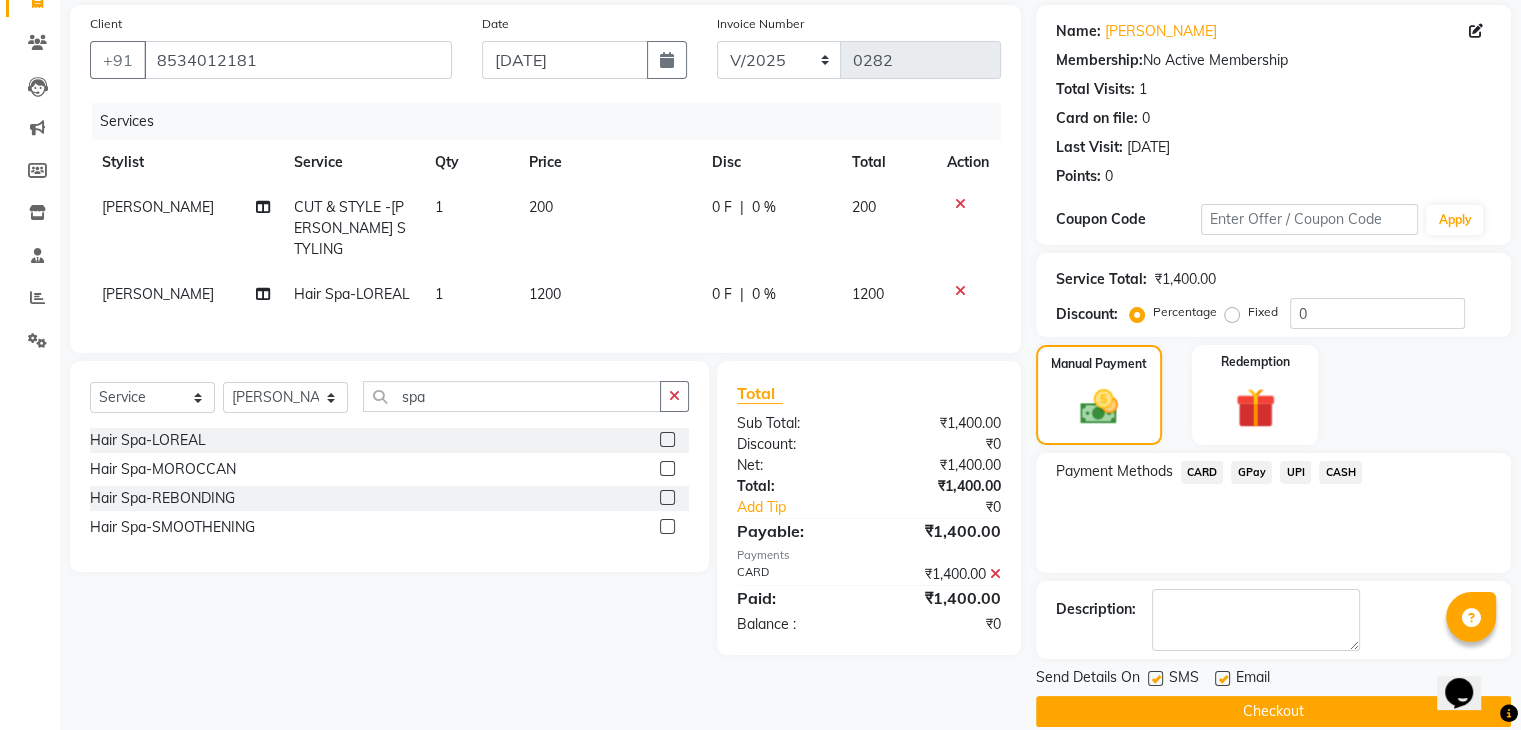 scroll, scrollTop: 171, scrollLeft: 0, axis: vertical 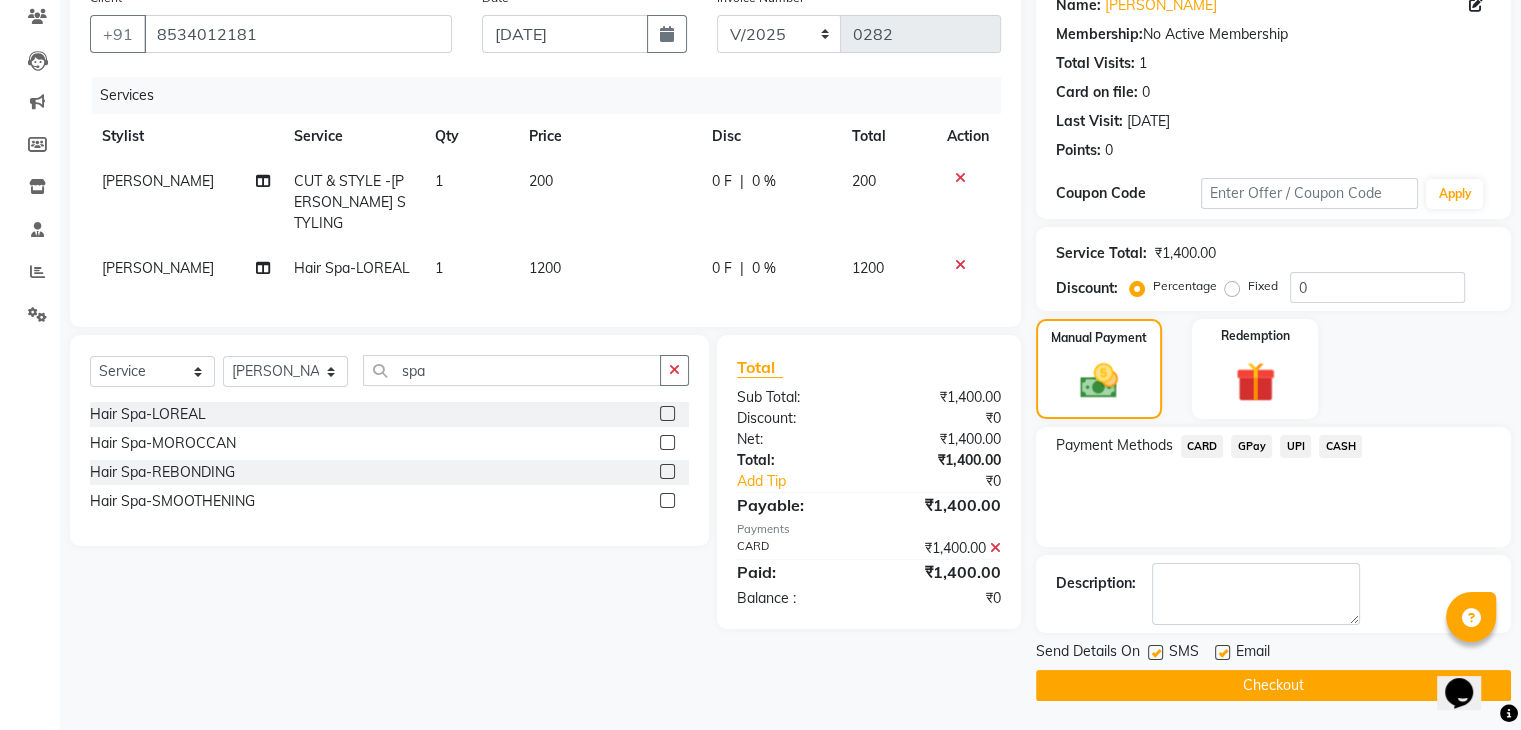 click 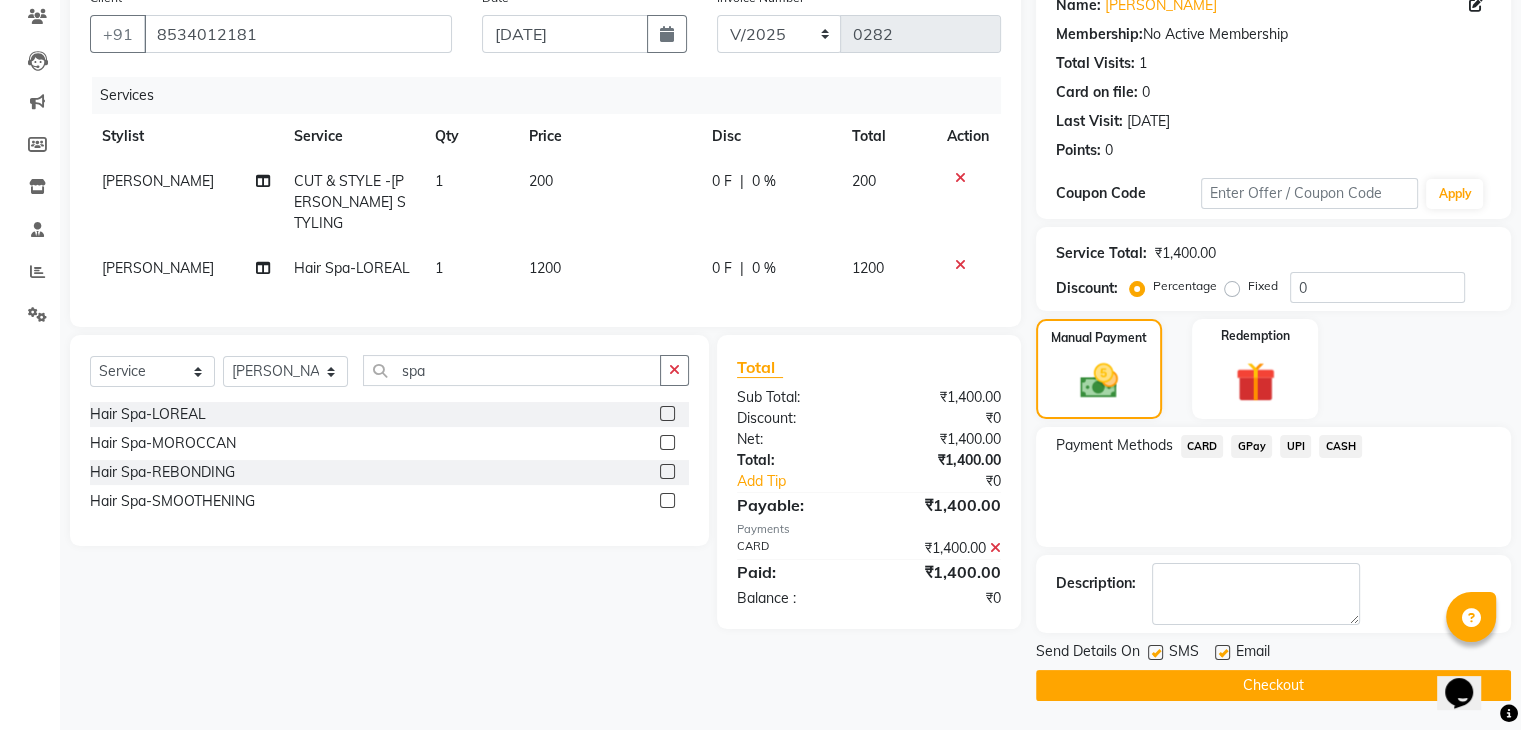 click at bounding box center [1154, 653] 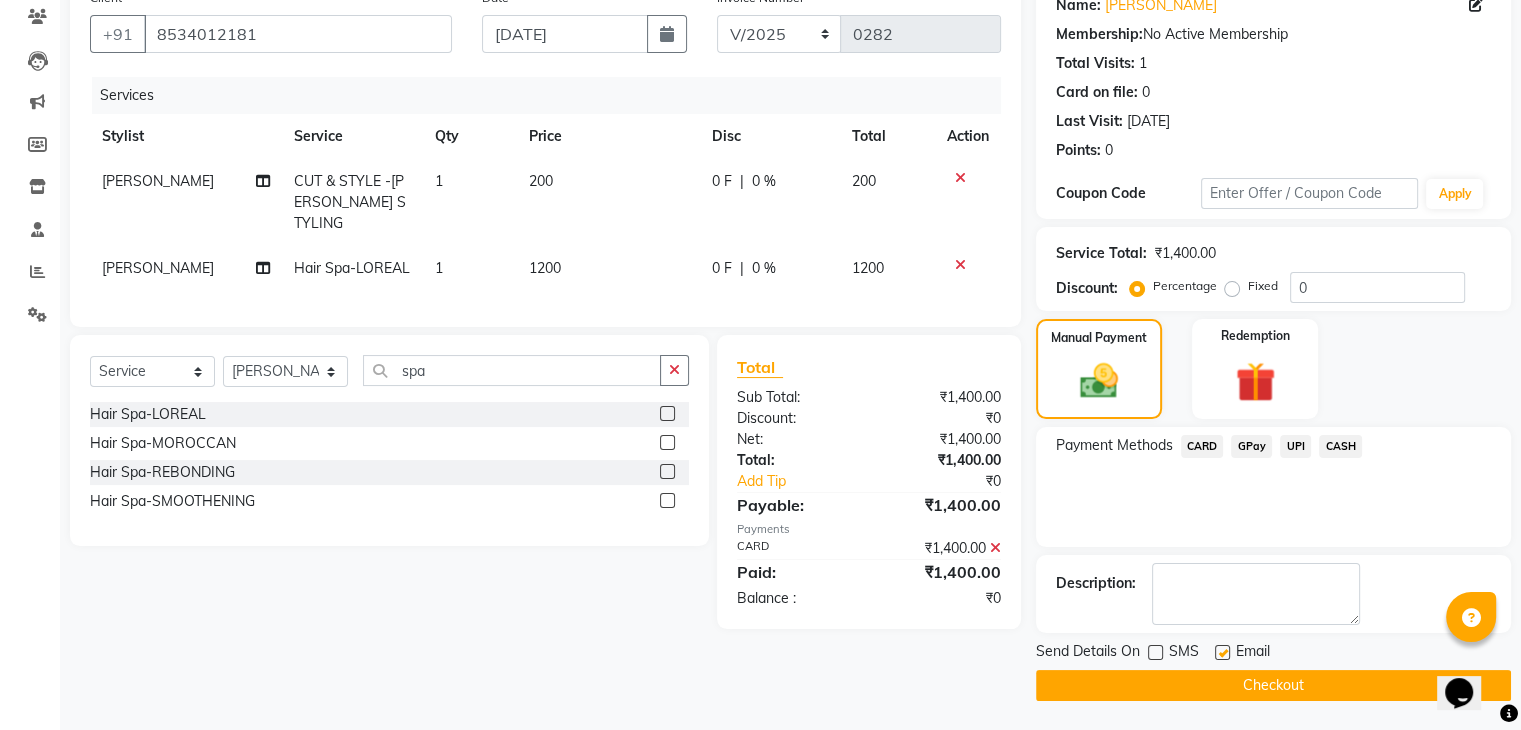 click on "Checkout" 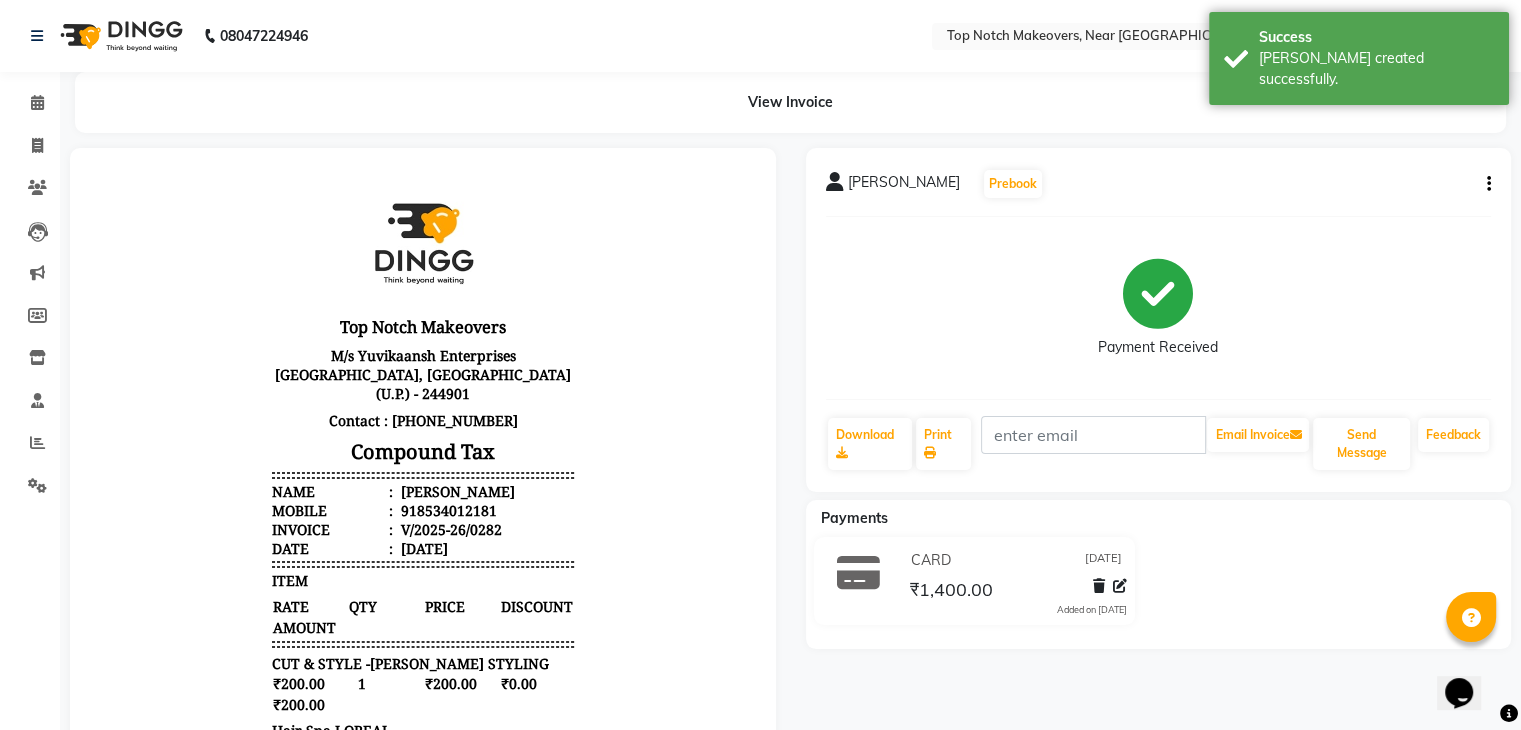 scroll, scrollTop: 0, scrollLeft: 0, axis: both 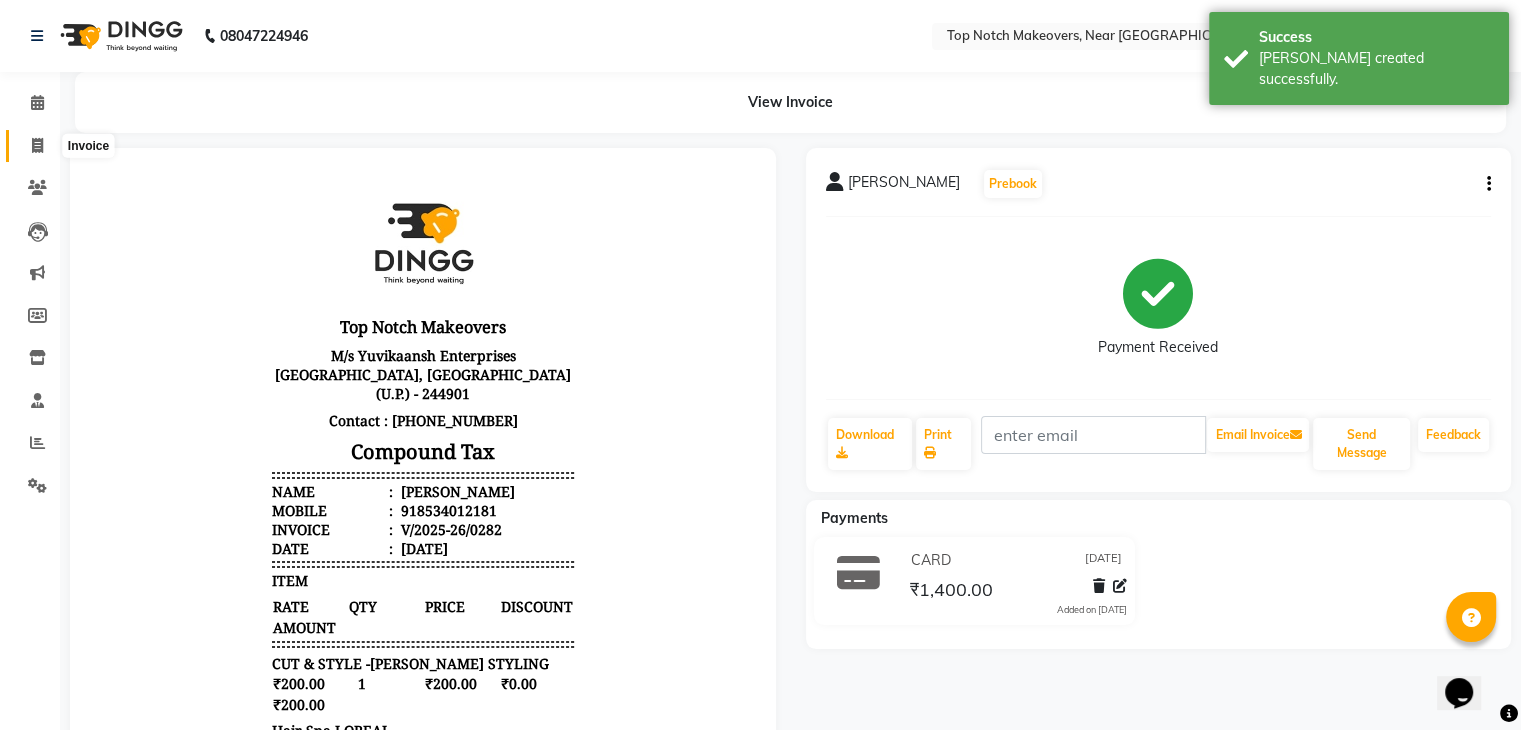 click 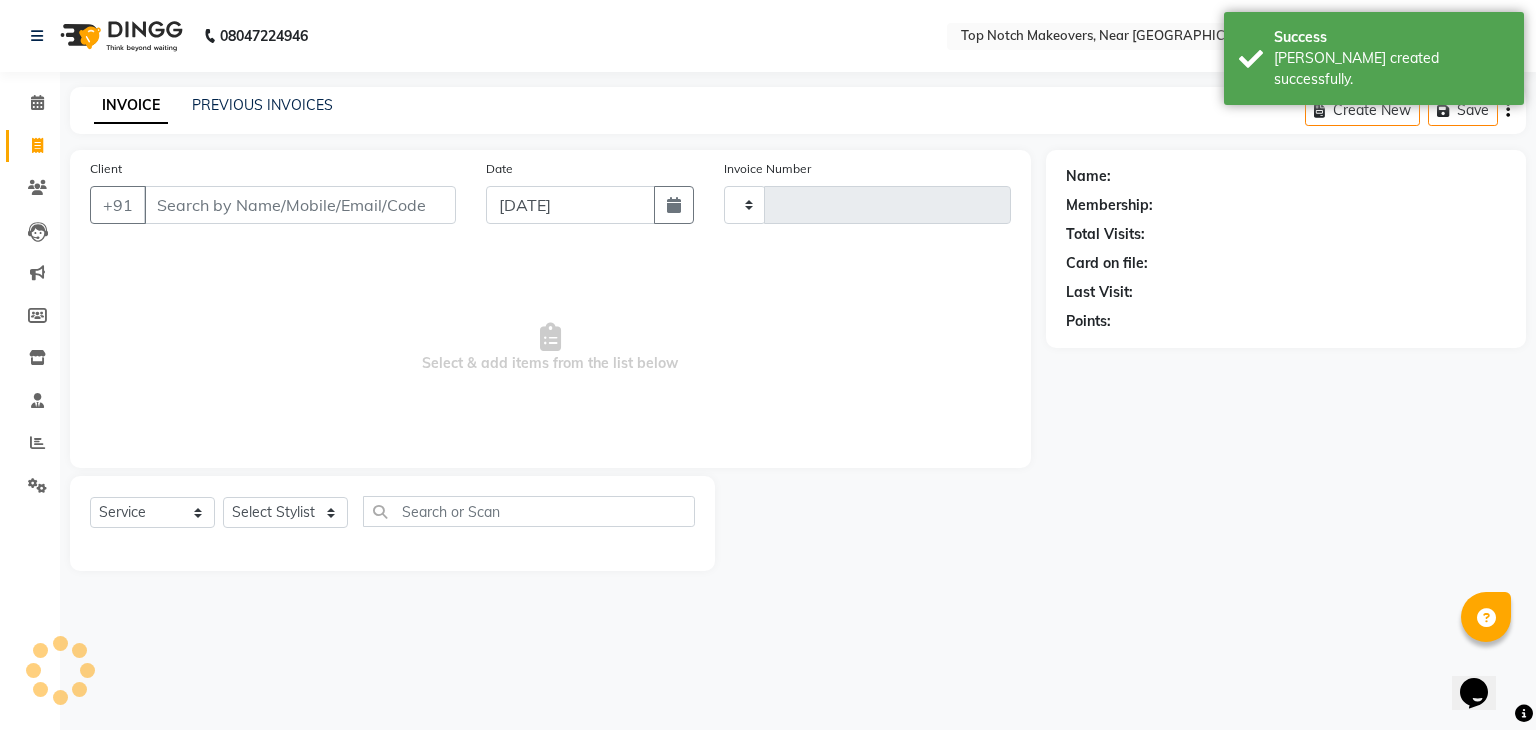 type on "0283" 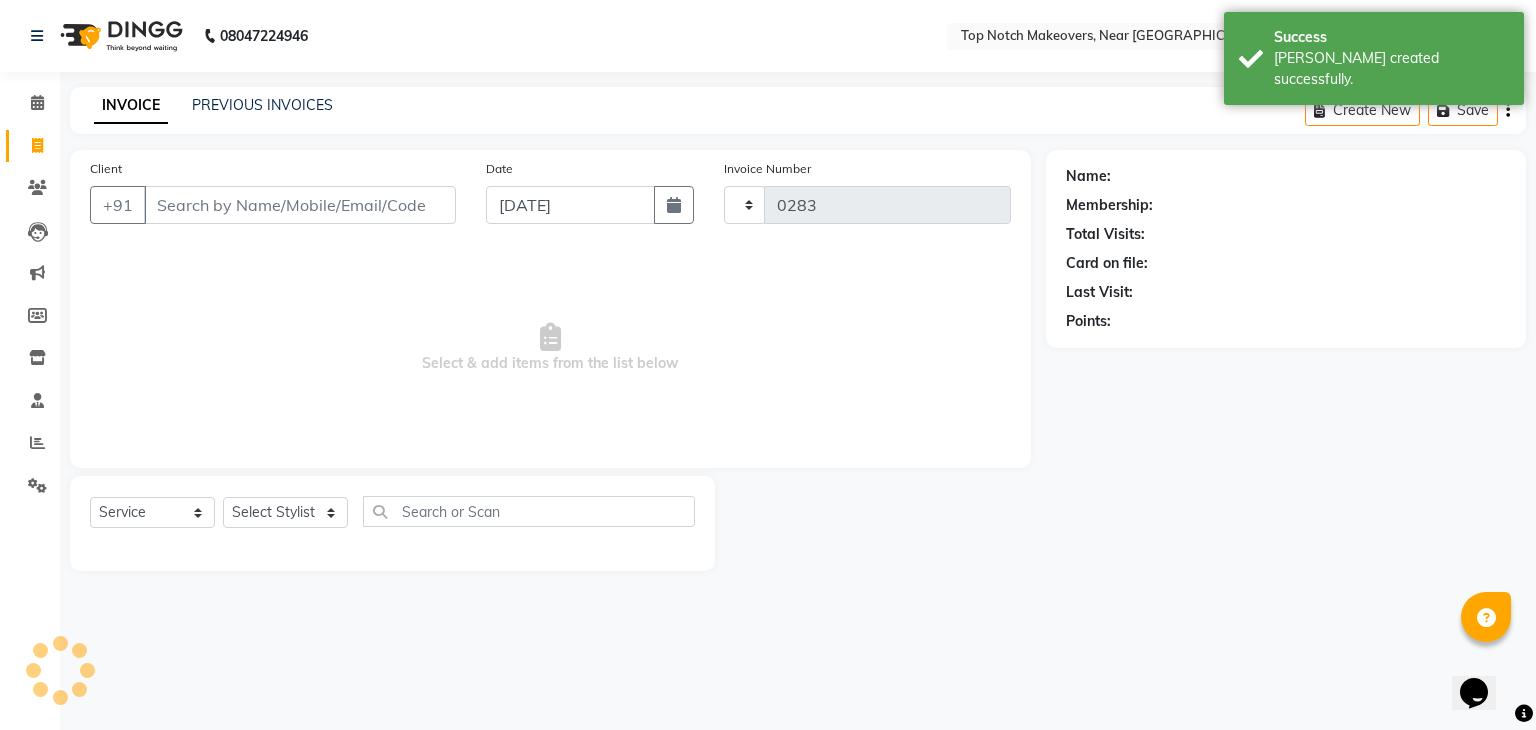 select on "6750" 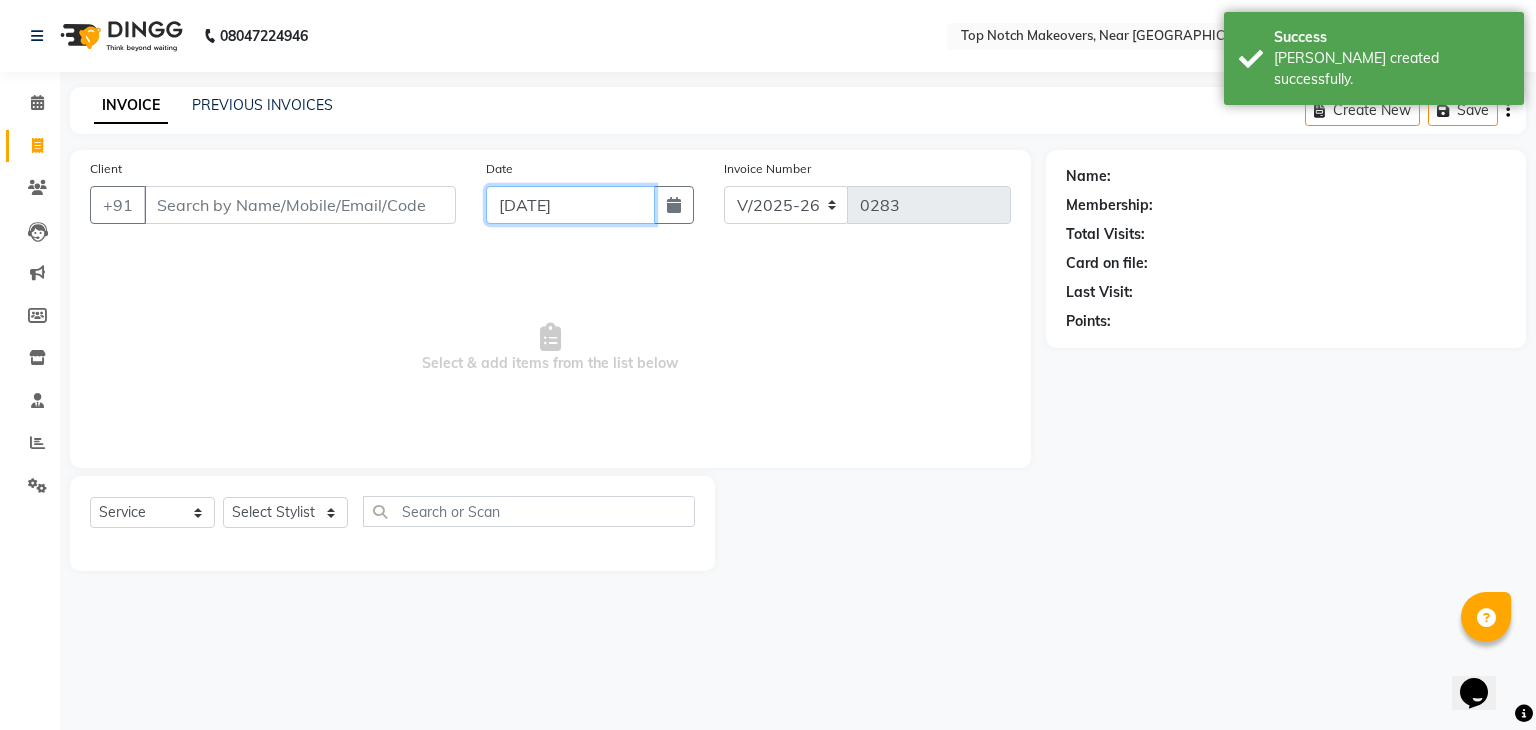 click on "[DATE]" 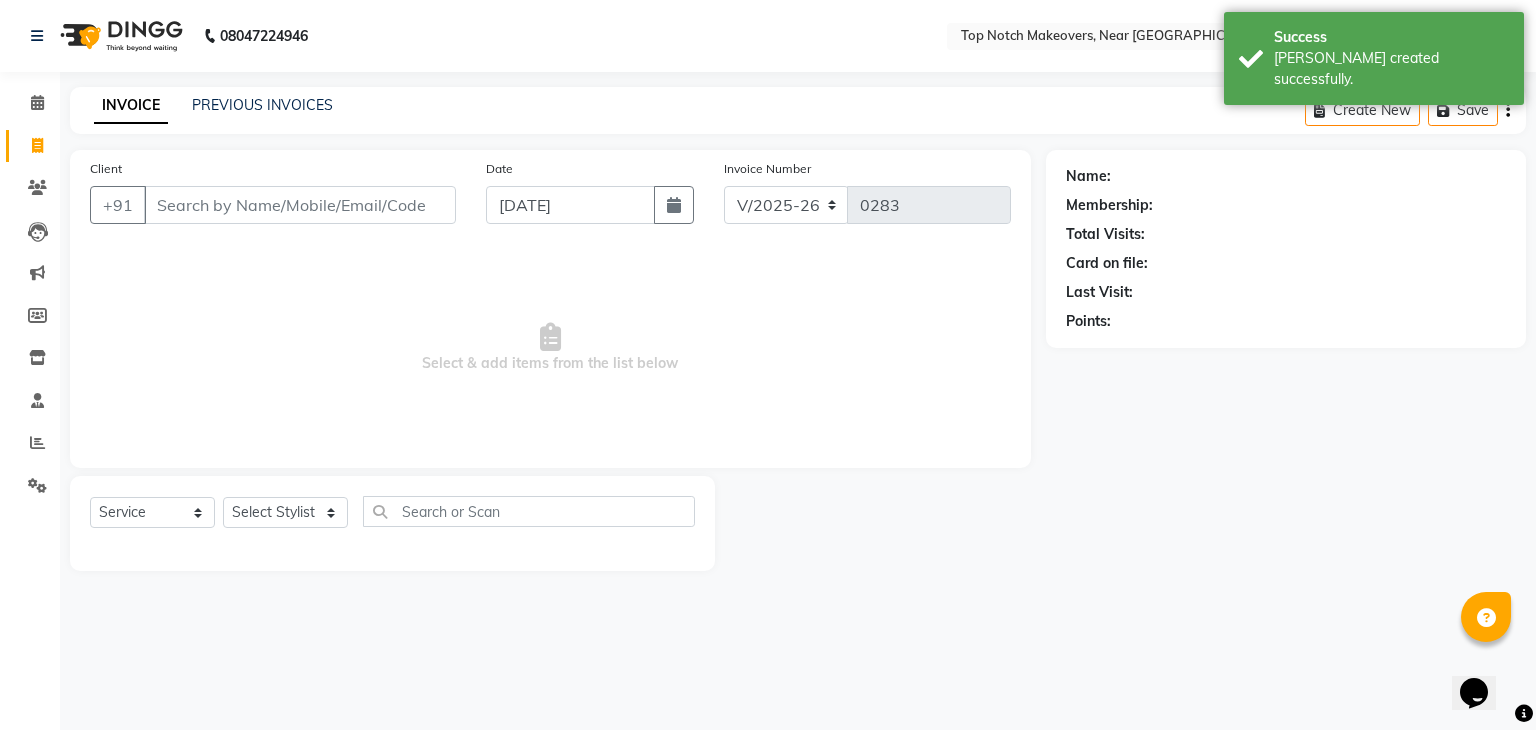select on "7" 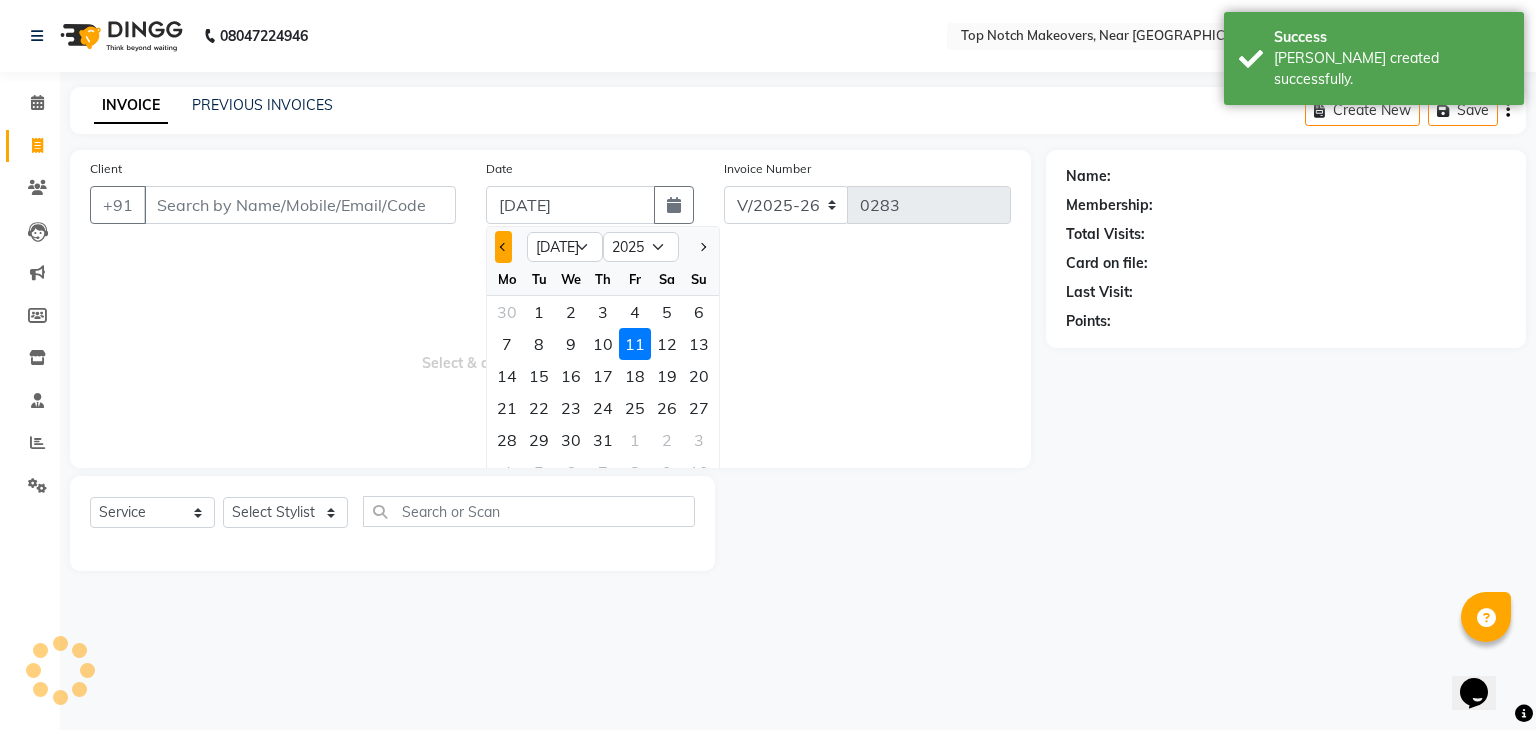 click 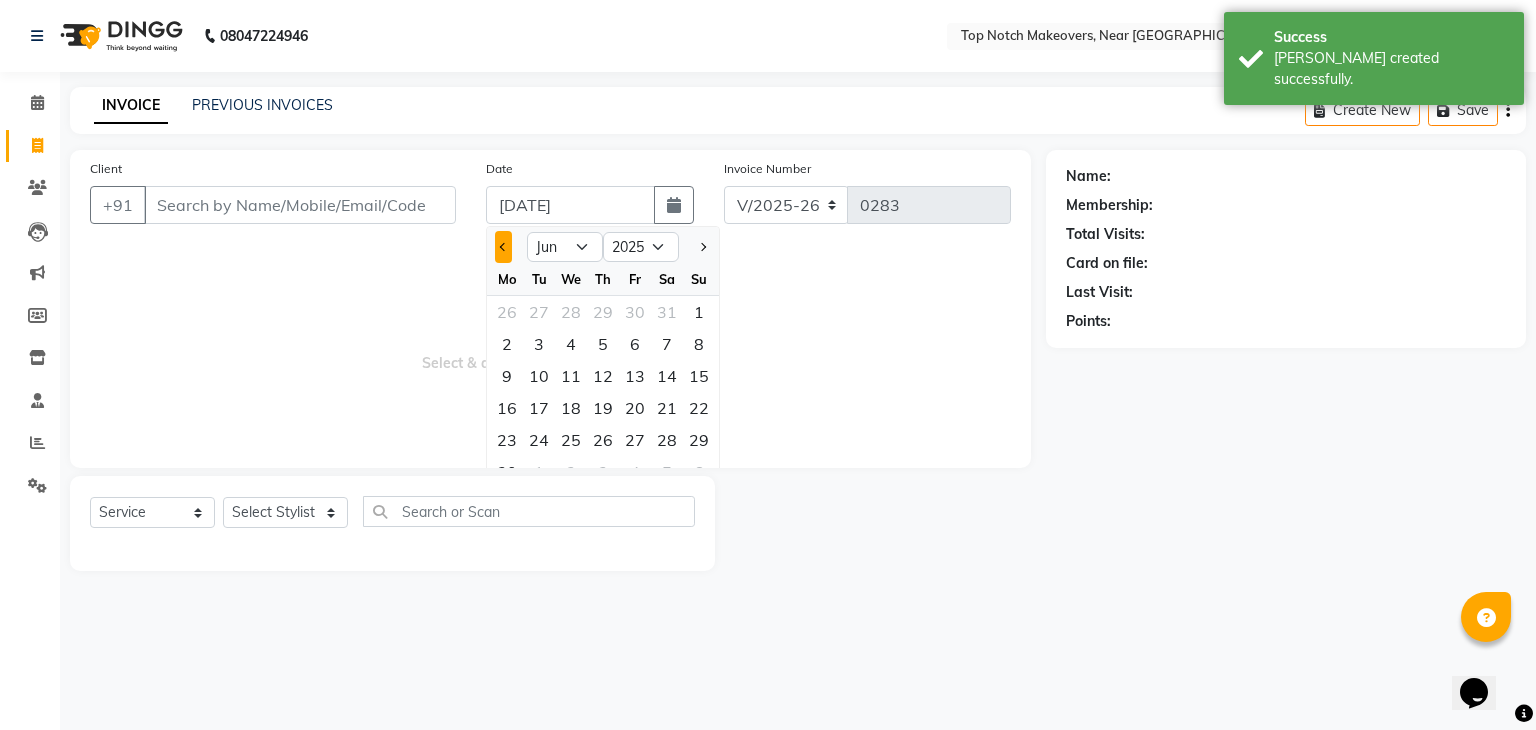click 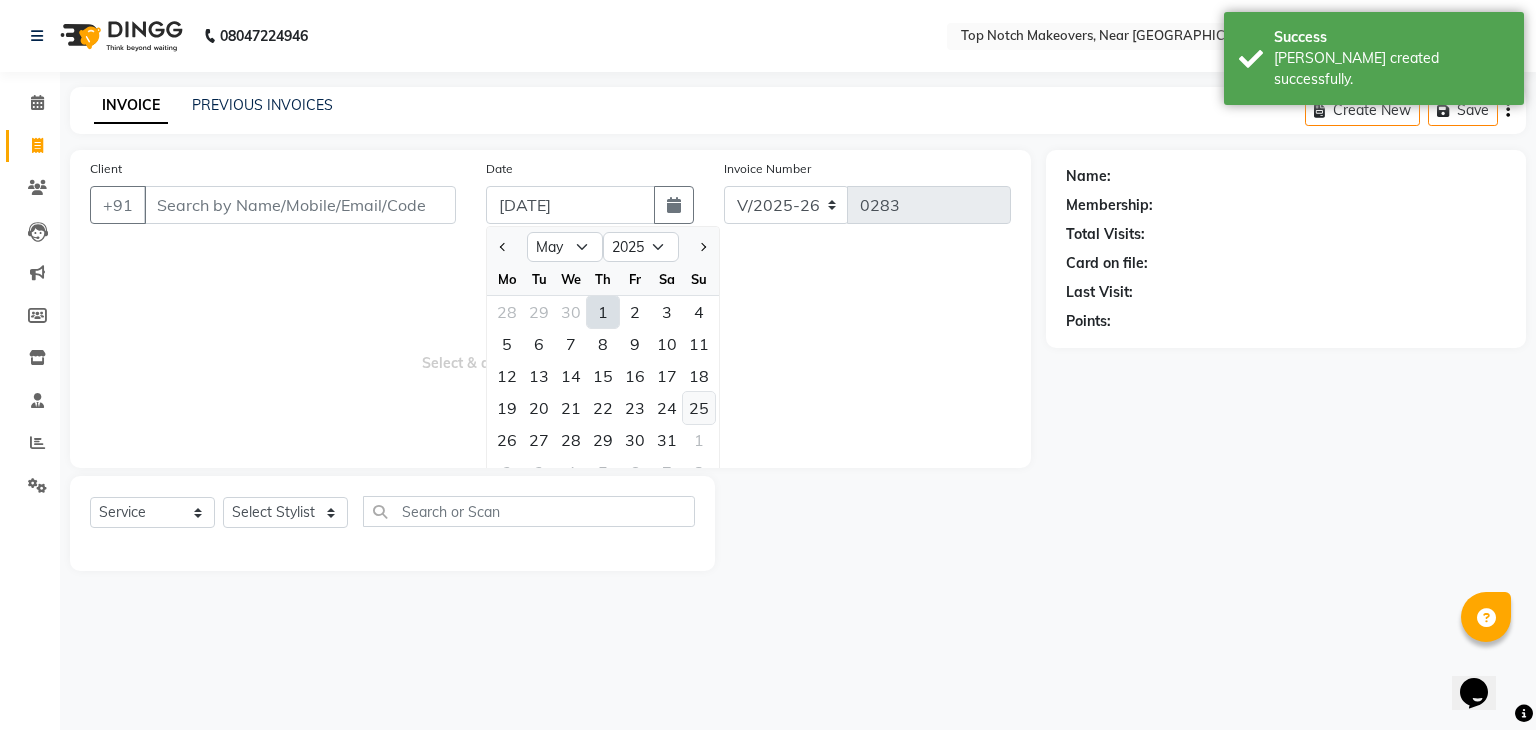 click on "25" 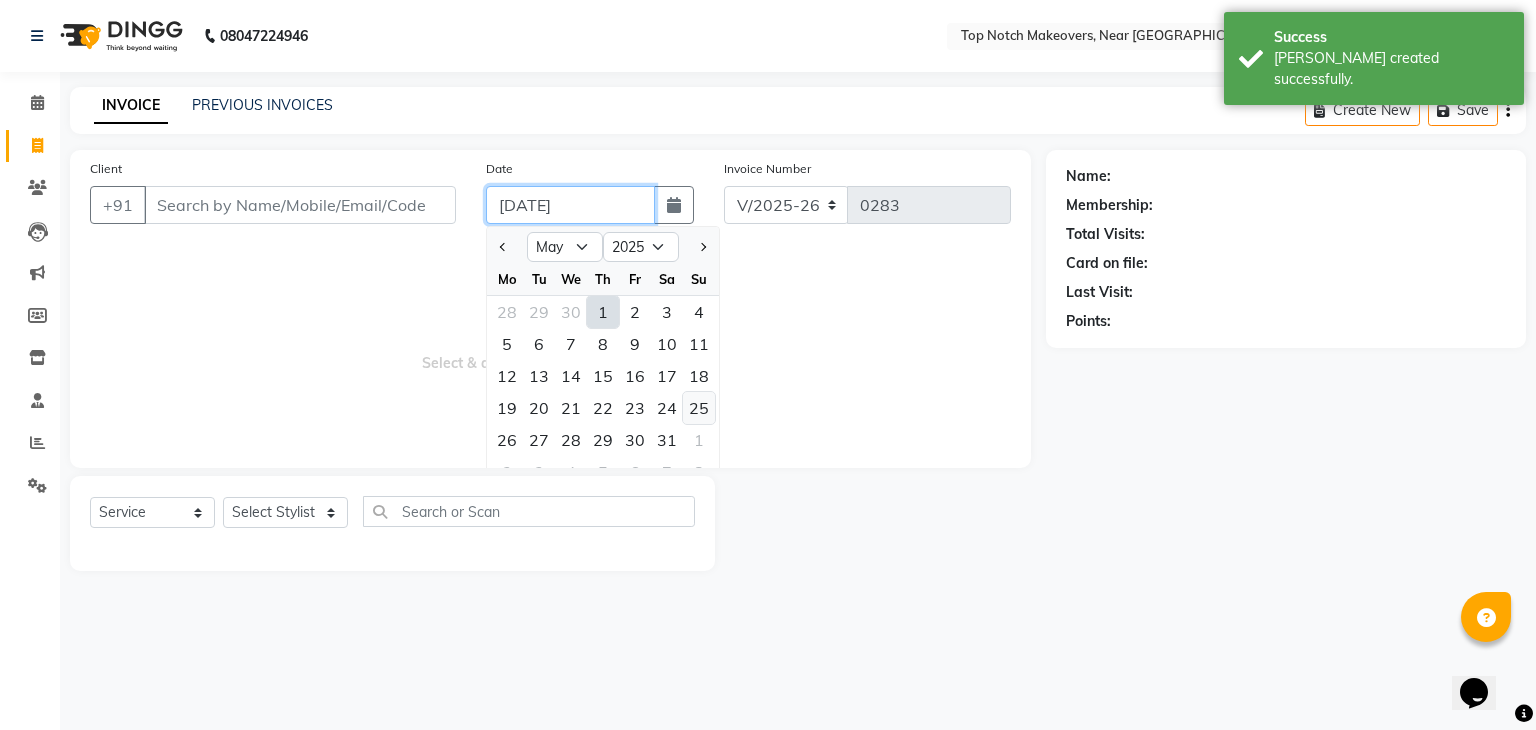 type on "[DATE]" 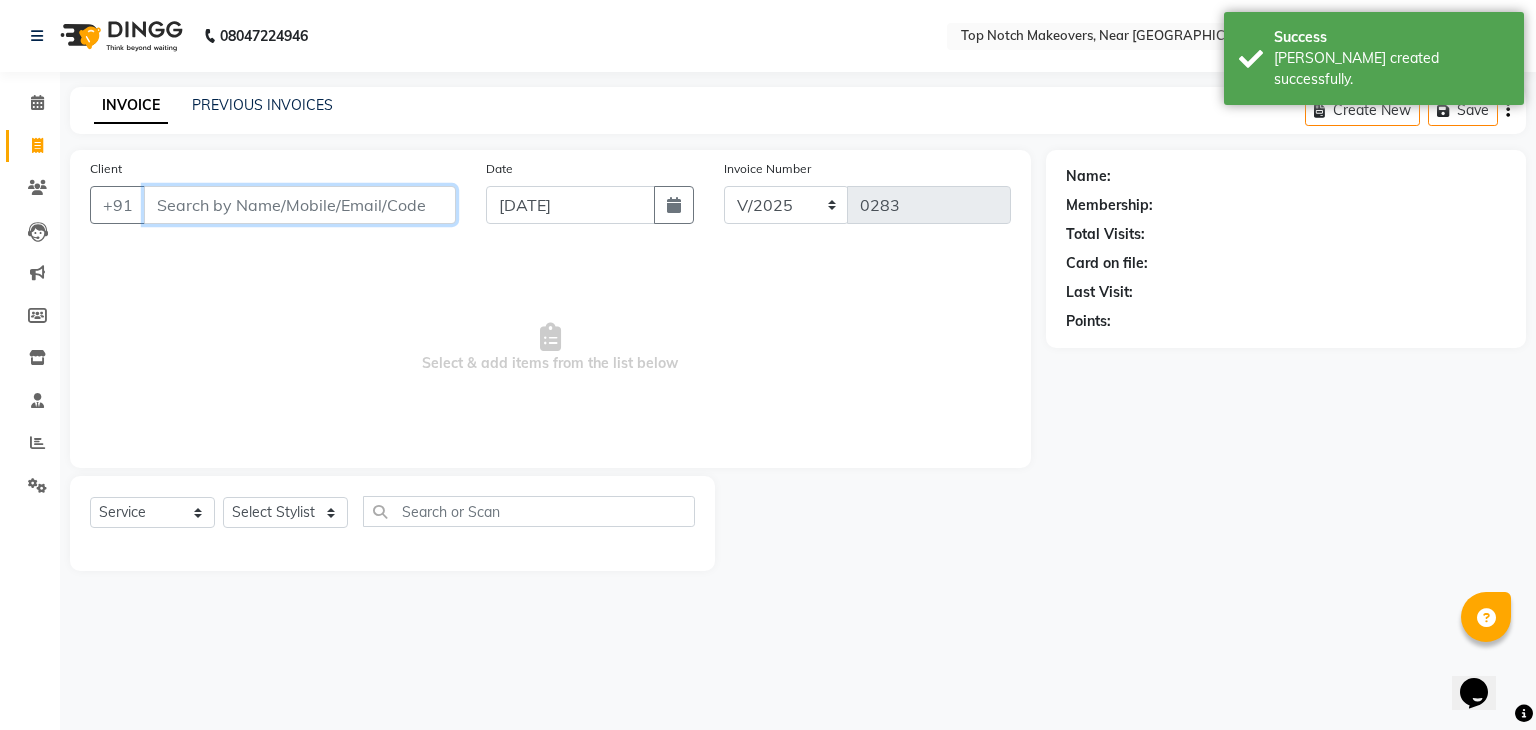 click on "Client" at bounding box center [300, 205] 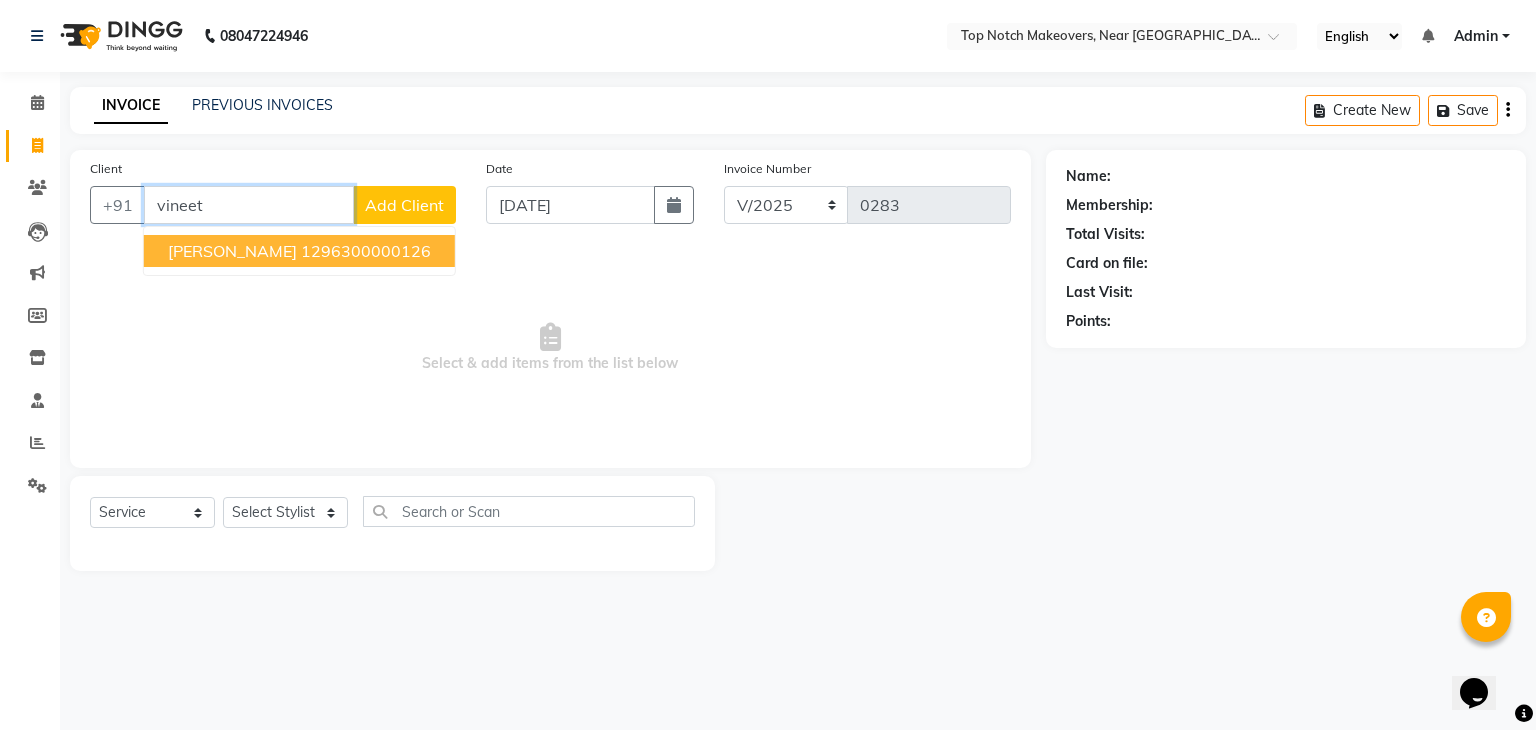 click on "1296300000126" at bounding box center [366, 251] 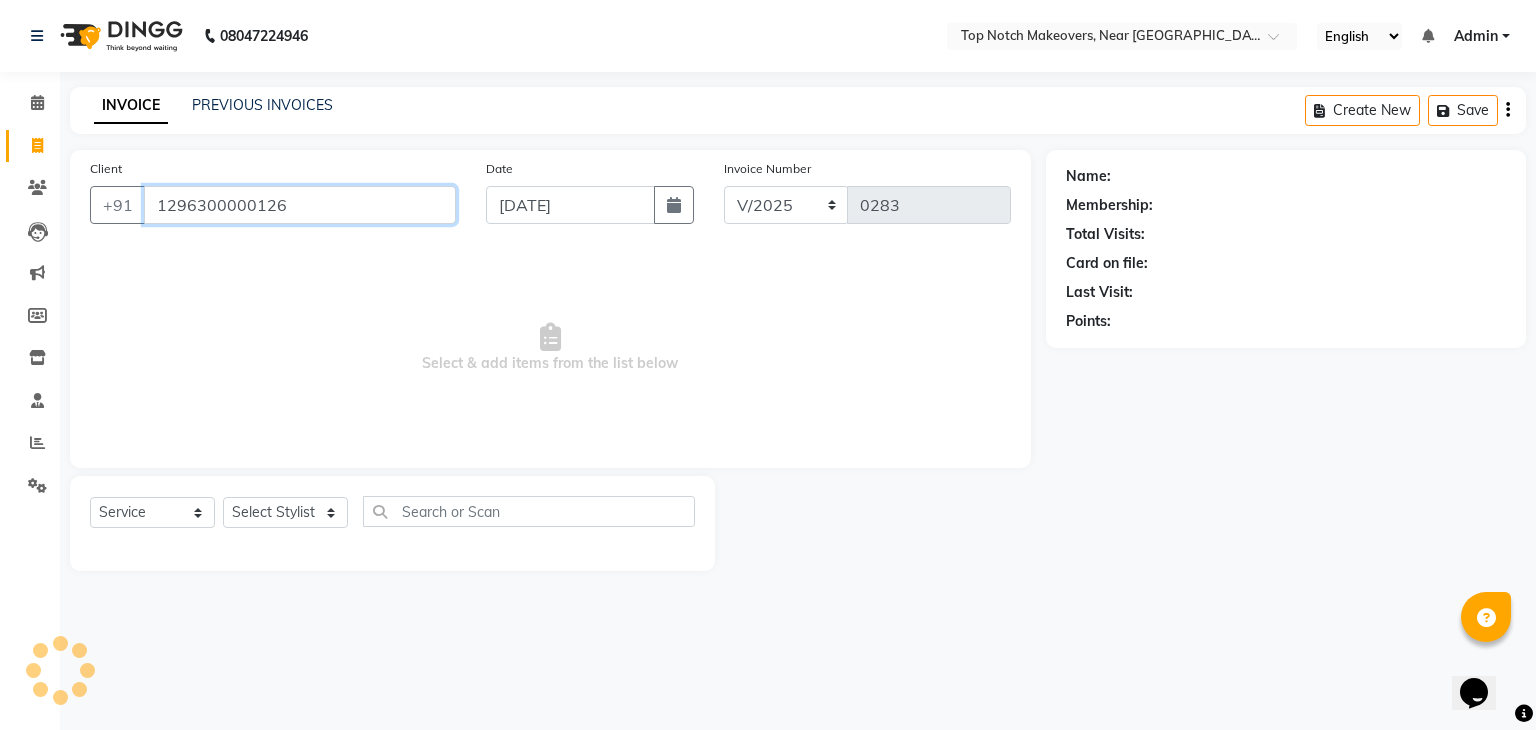 type on "1296300000126" 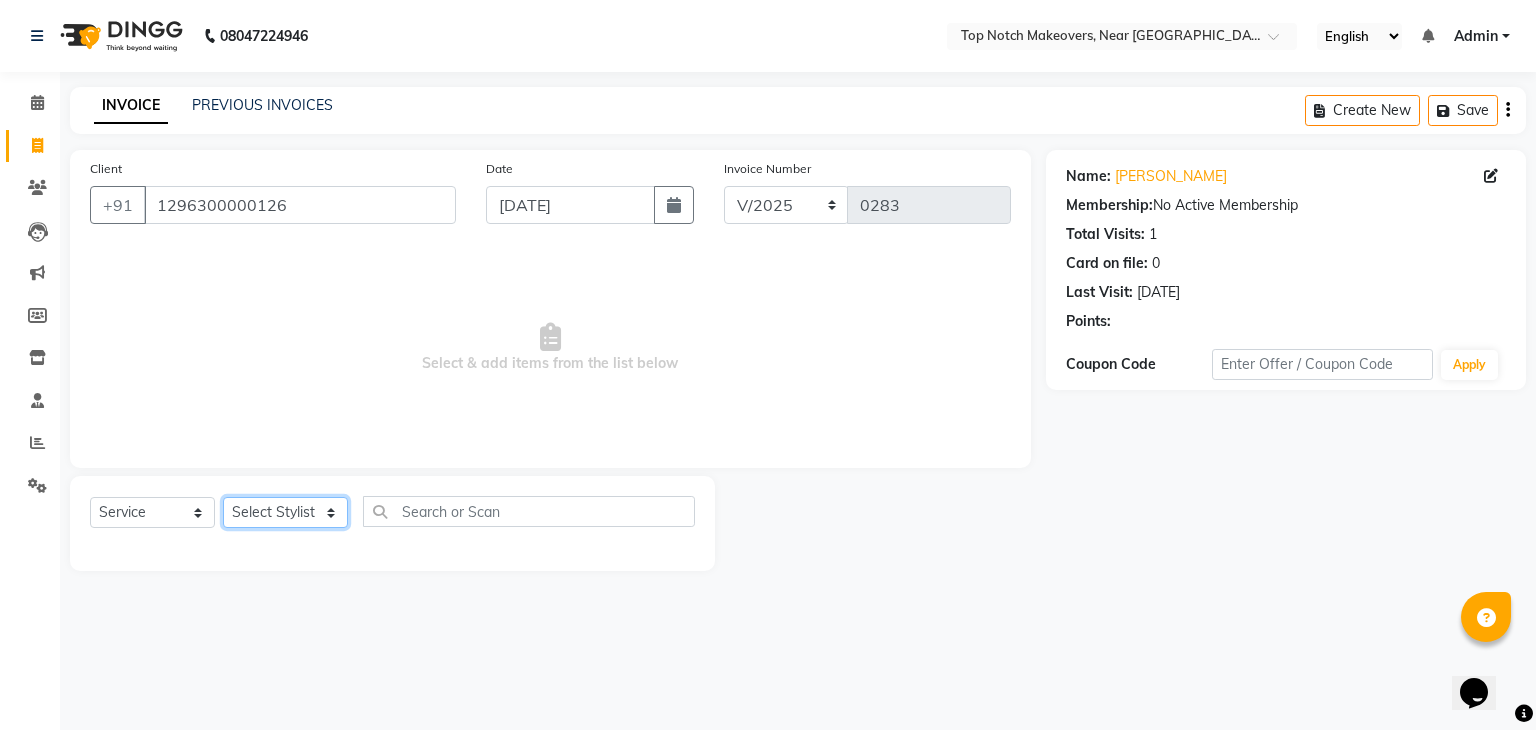 click on "Select Stylist [PERSON_NAME] [PERSON_NAME] [PERSON_NAME] [PERSON_NAME] [PERSON_NAME] [PERSON_NAME] [PERSON_NAME] [PERSON_NAME]" 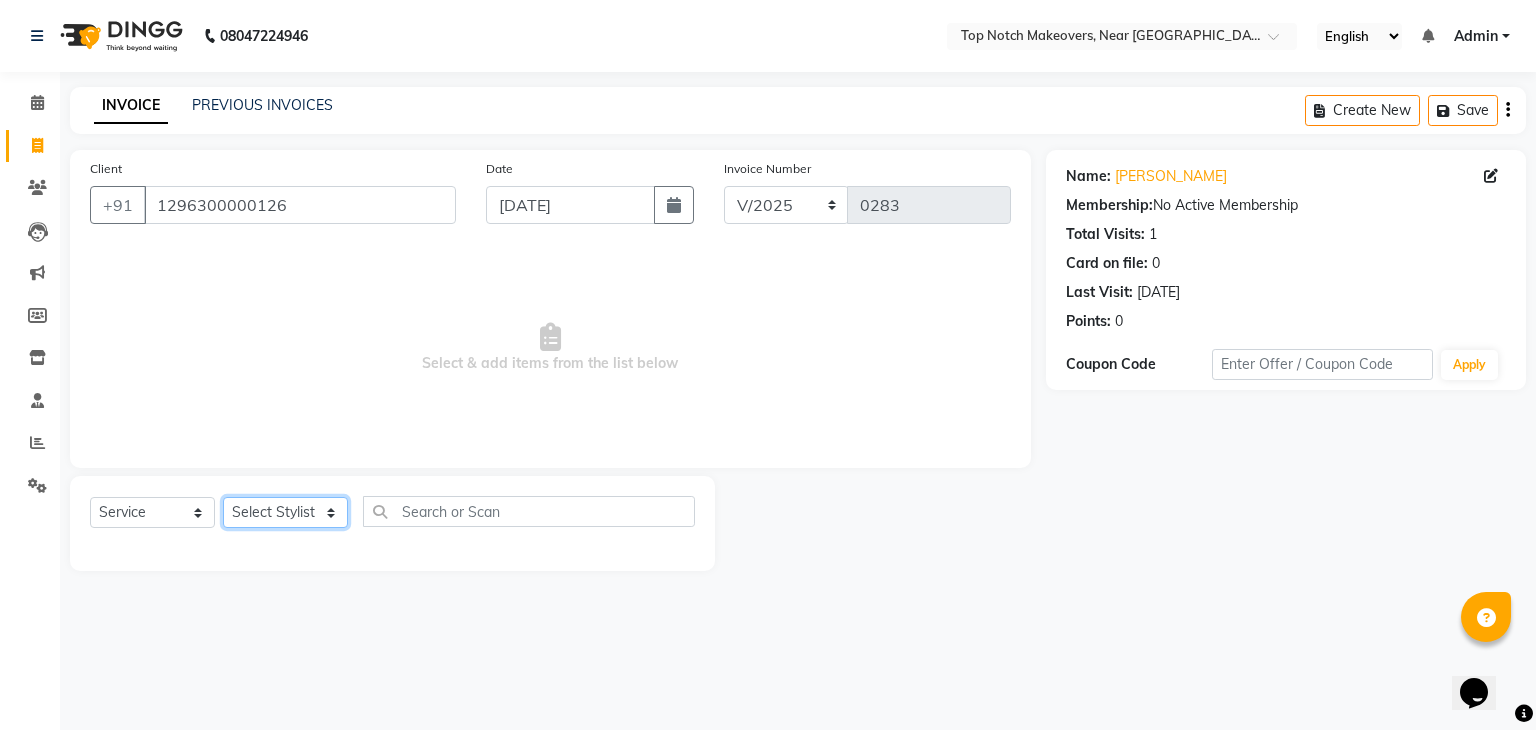 select on "56883" 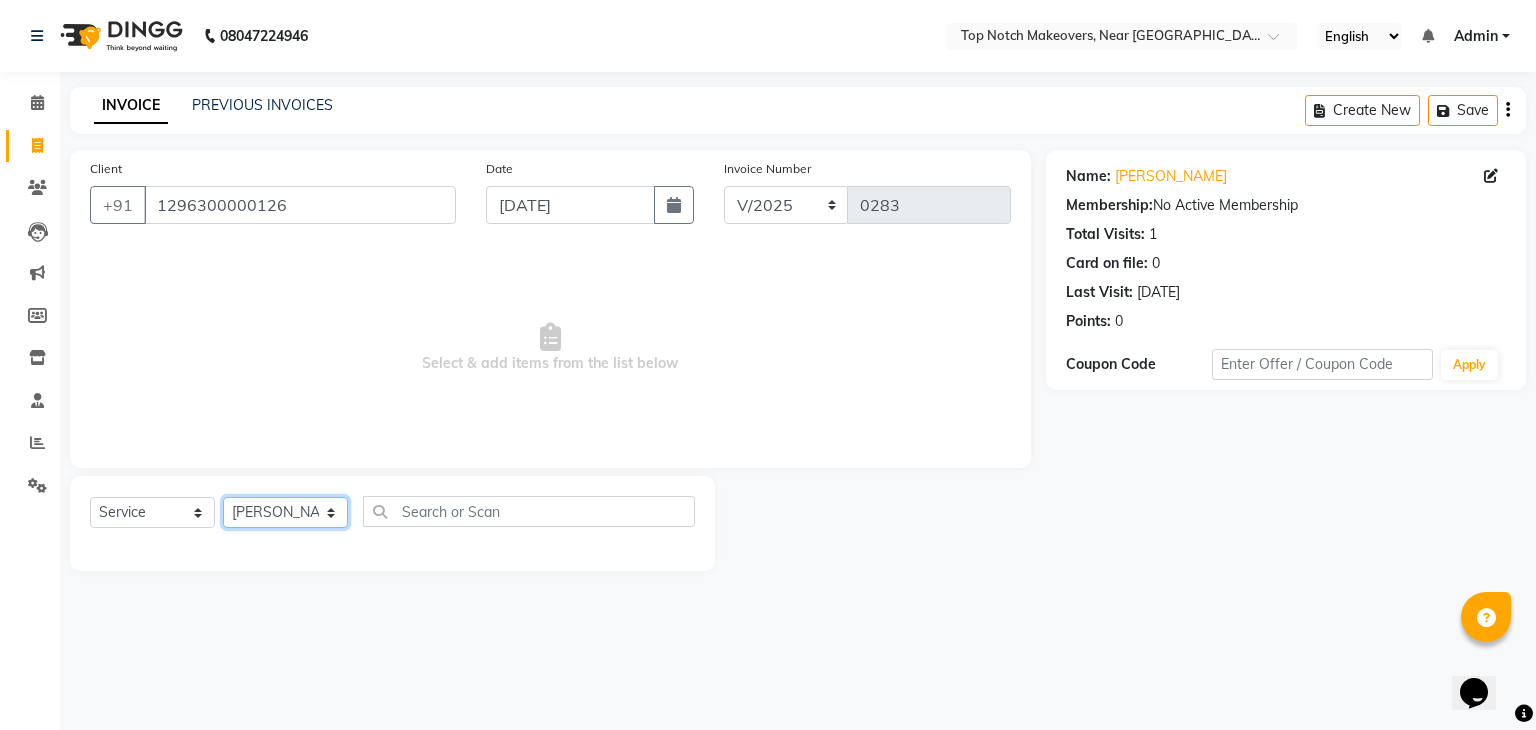 click on "Select Stylist [PERSON_NAME] [PERSON_NAME] [PERSON_NAME] [PERSON_NAME] [PERSON_NAME] [PERSON_NAME] [PERSON_NAME] [PERSON_NAME]" 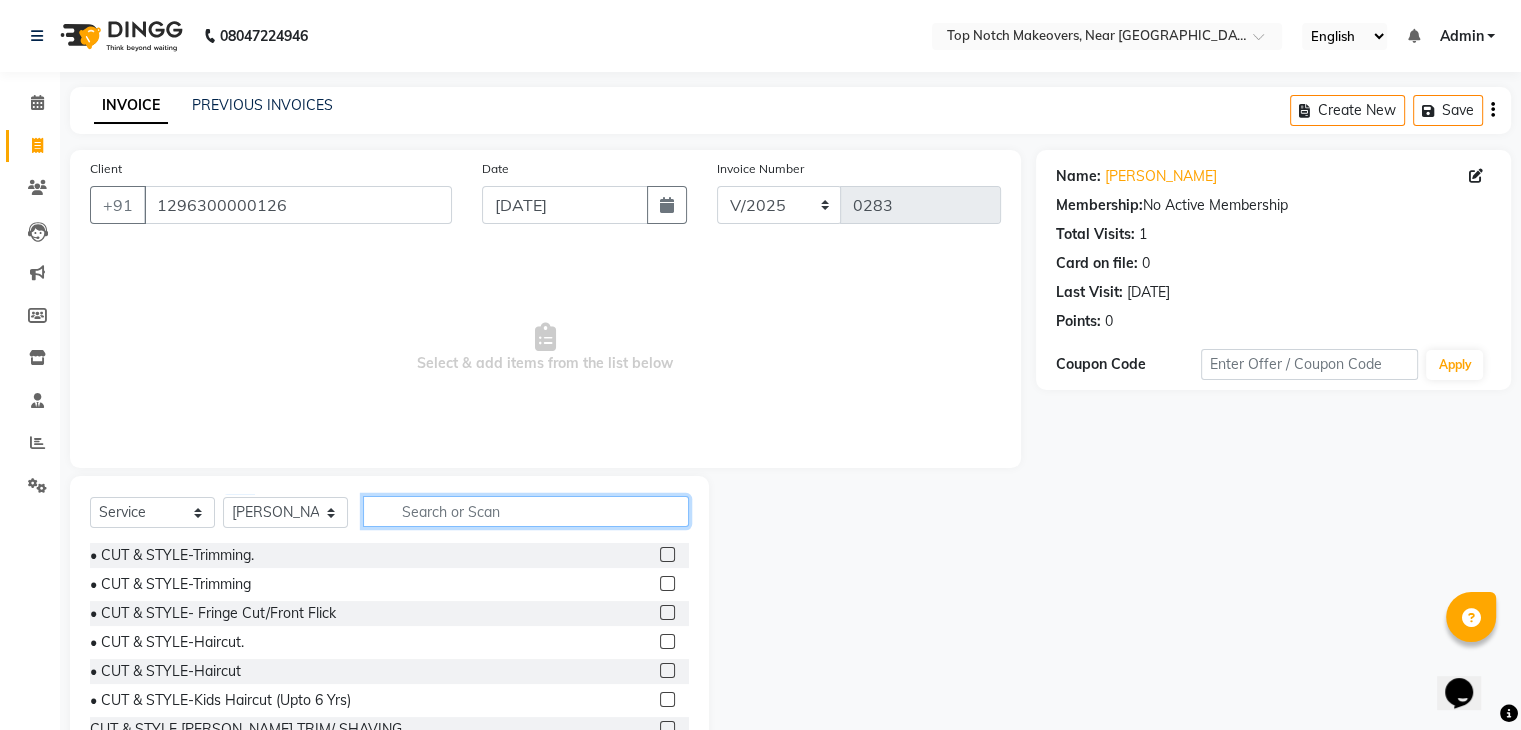 click 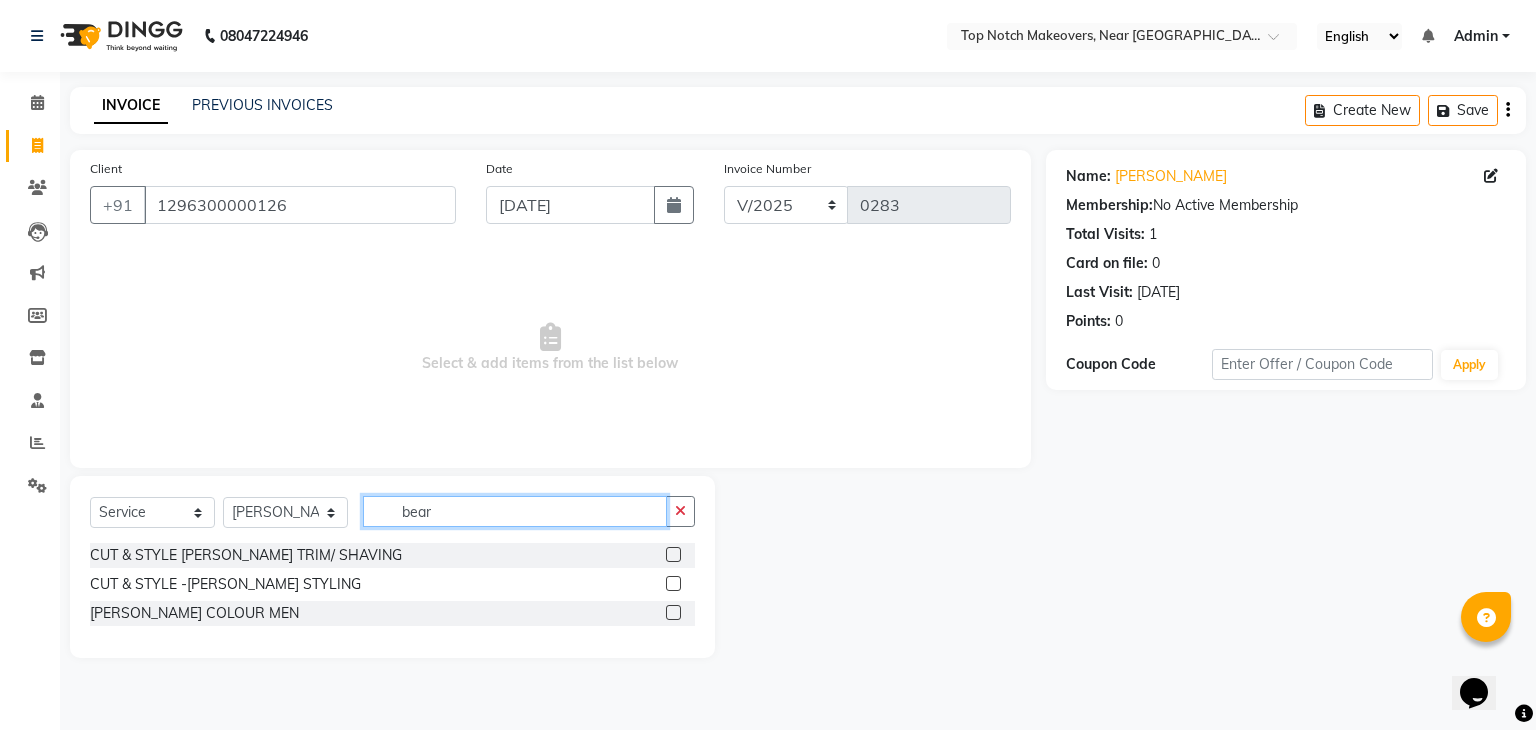 type on "bear" 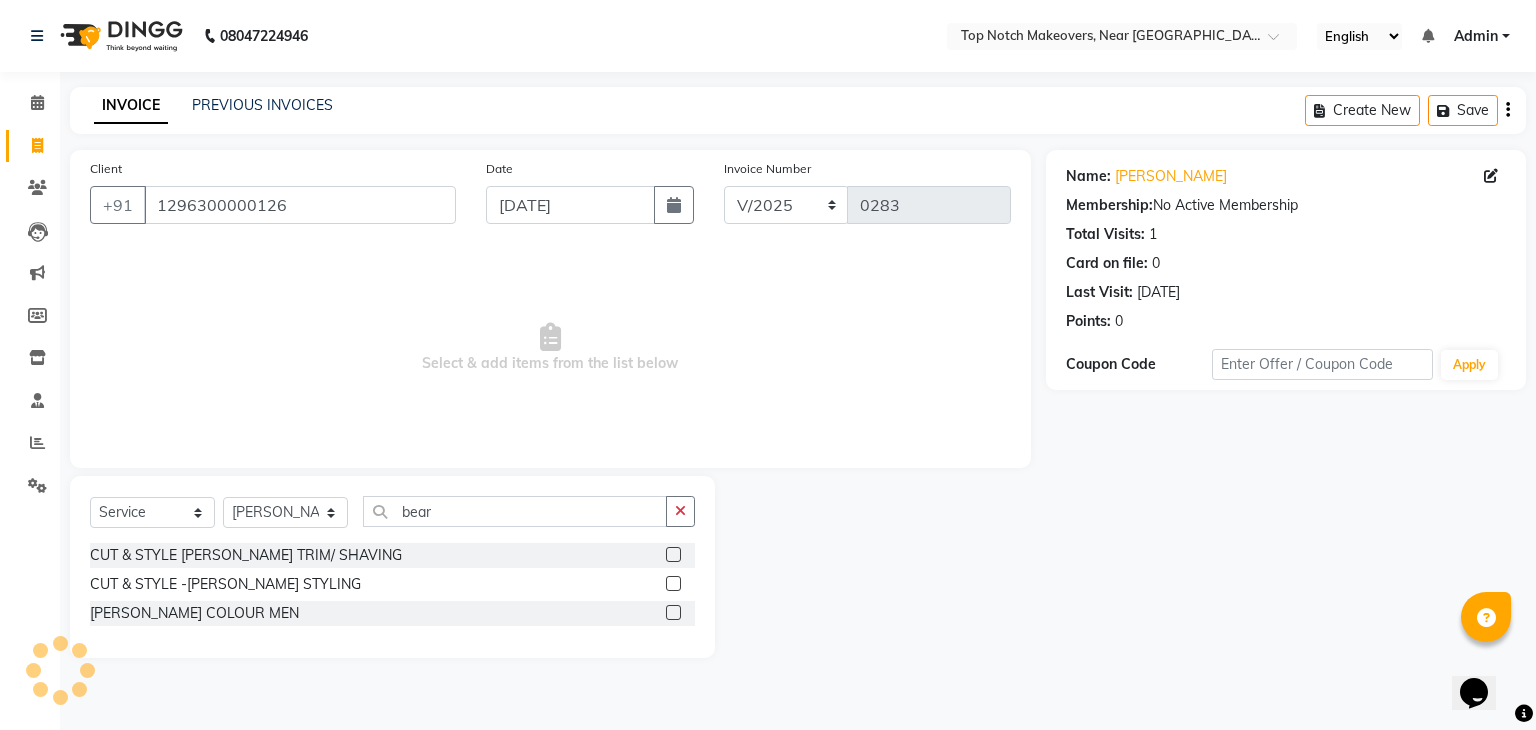 click 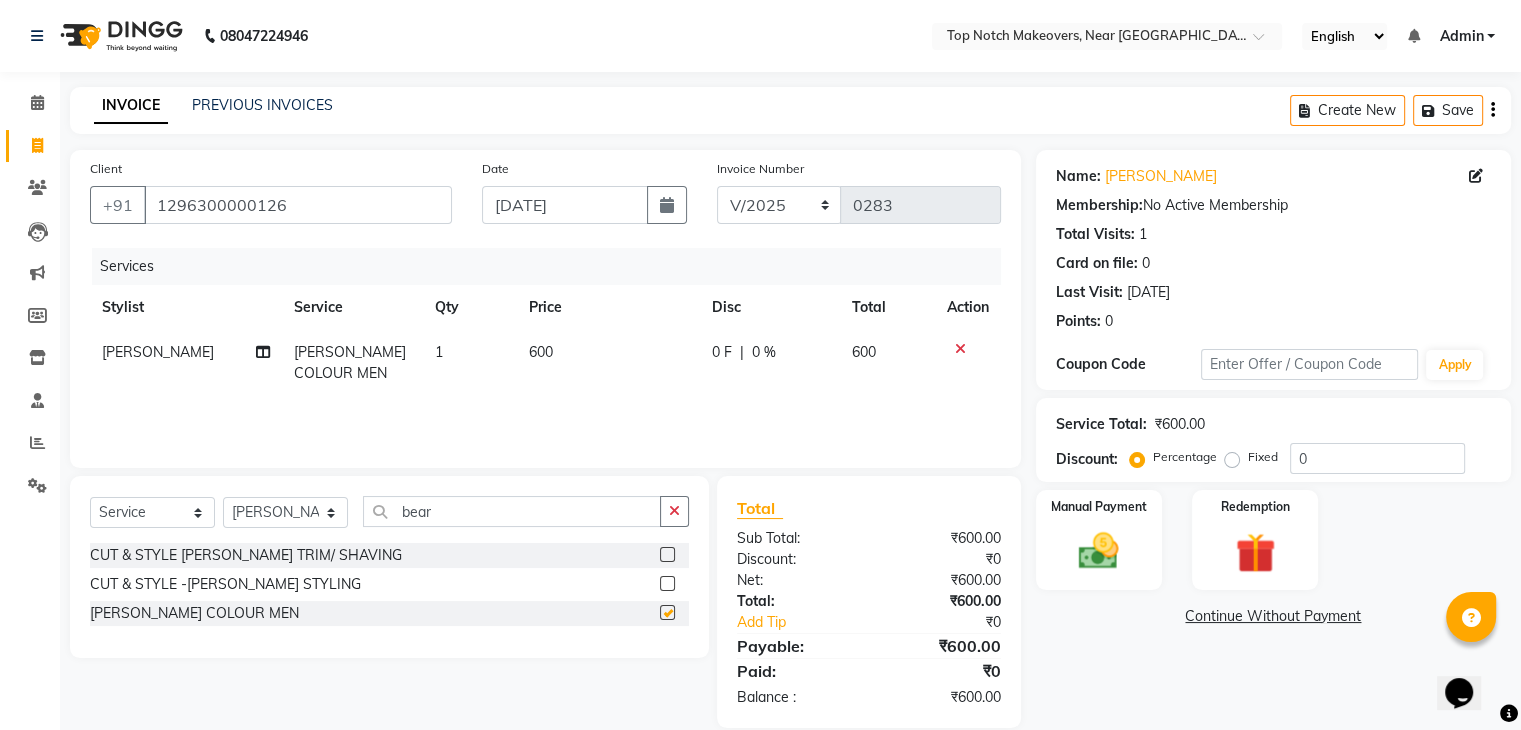 checkbox on "false" 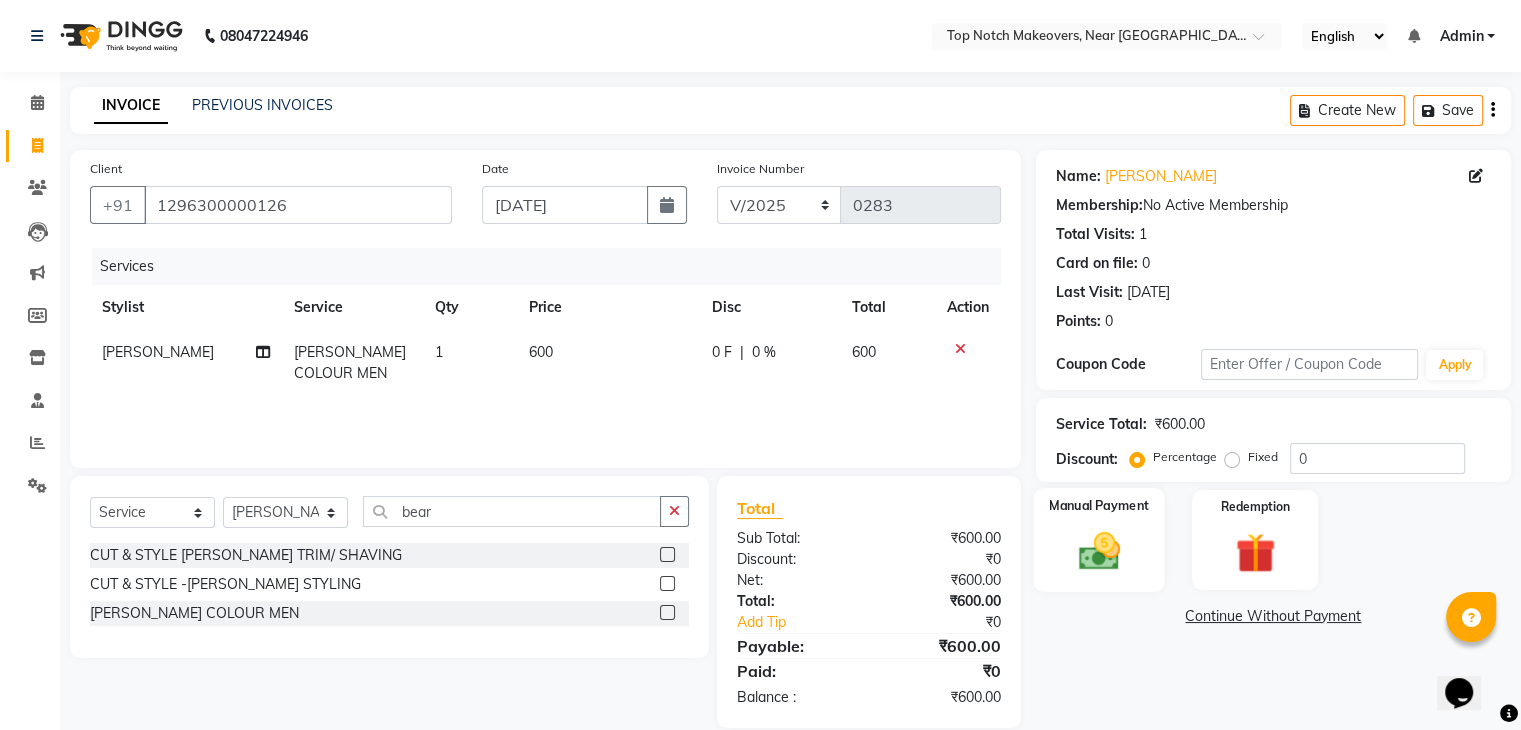 click 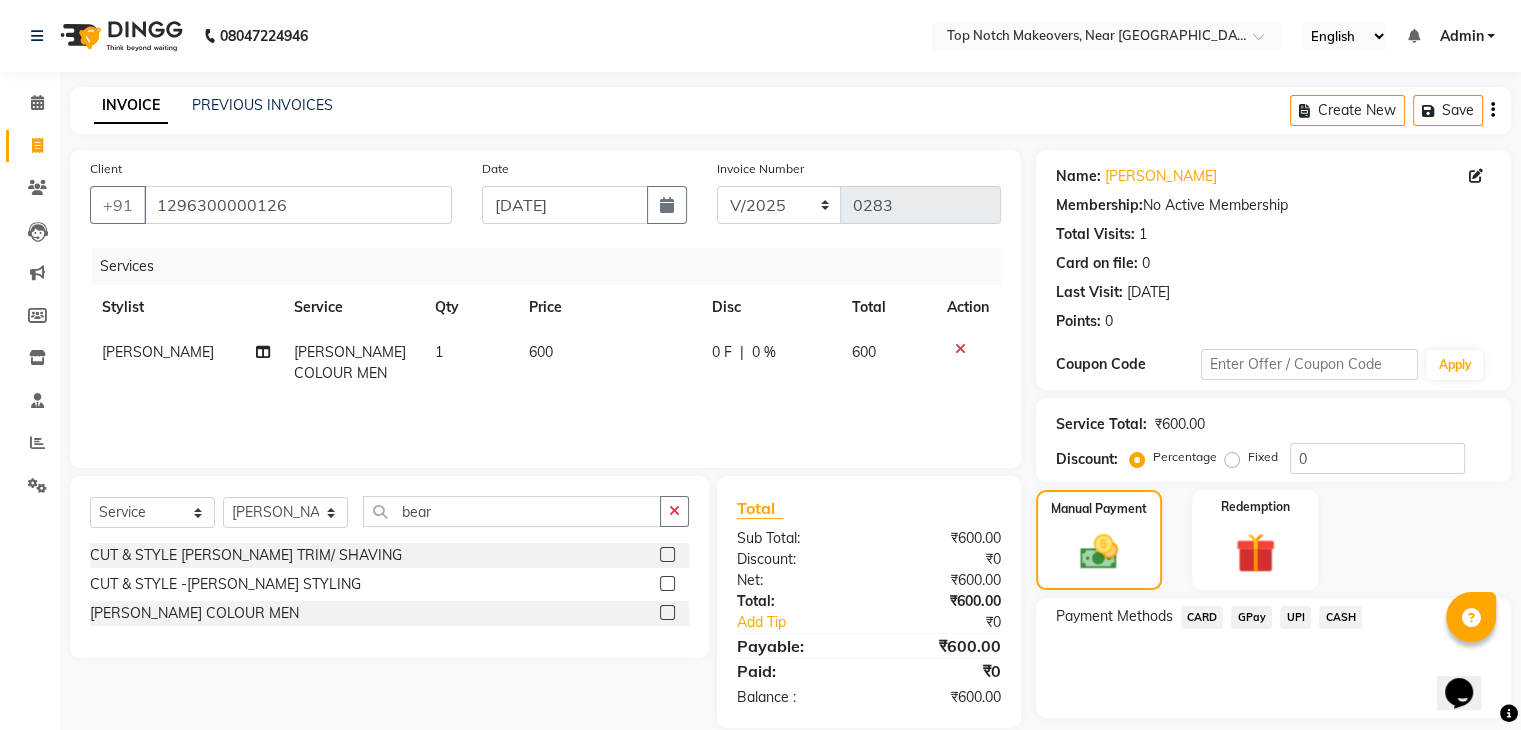 click on "CASH" 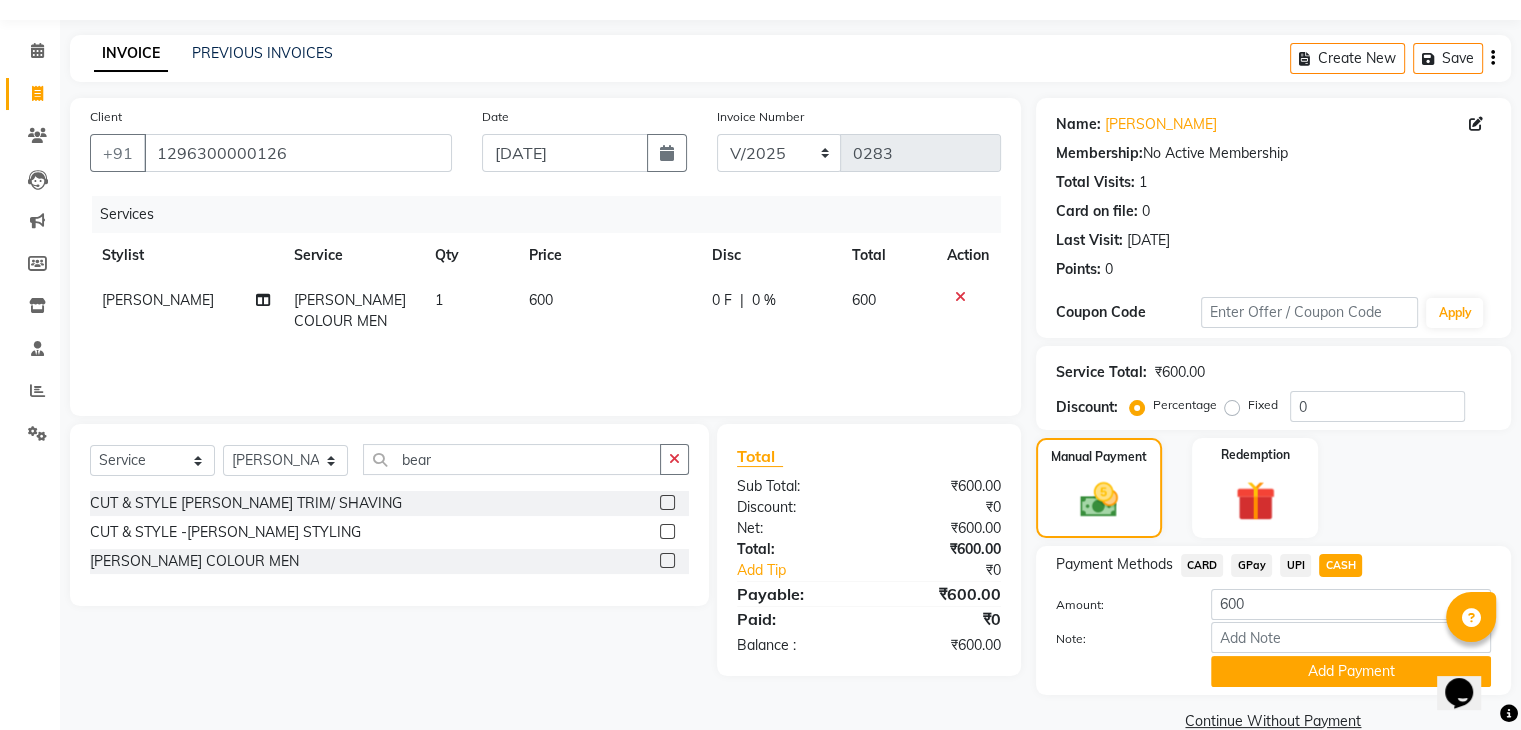 scroll, scrollTop: 89, scrollLeft: 0, axis: vertical 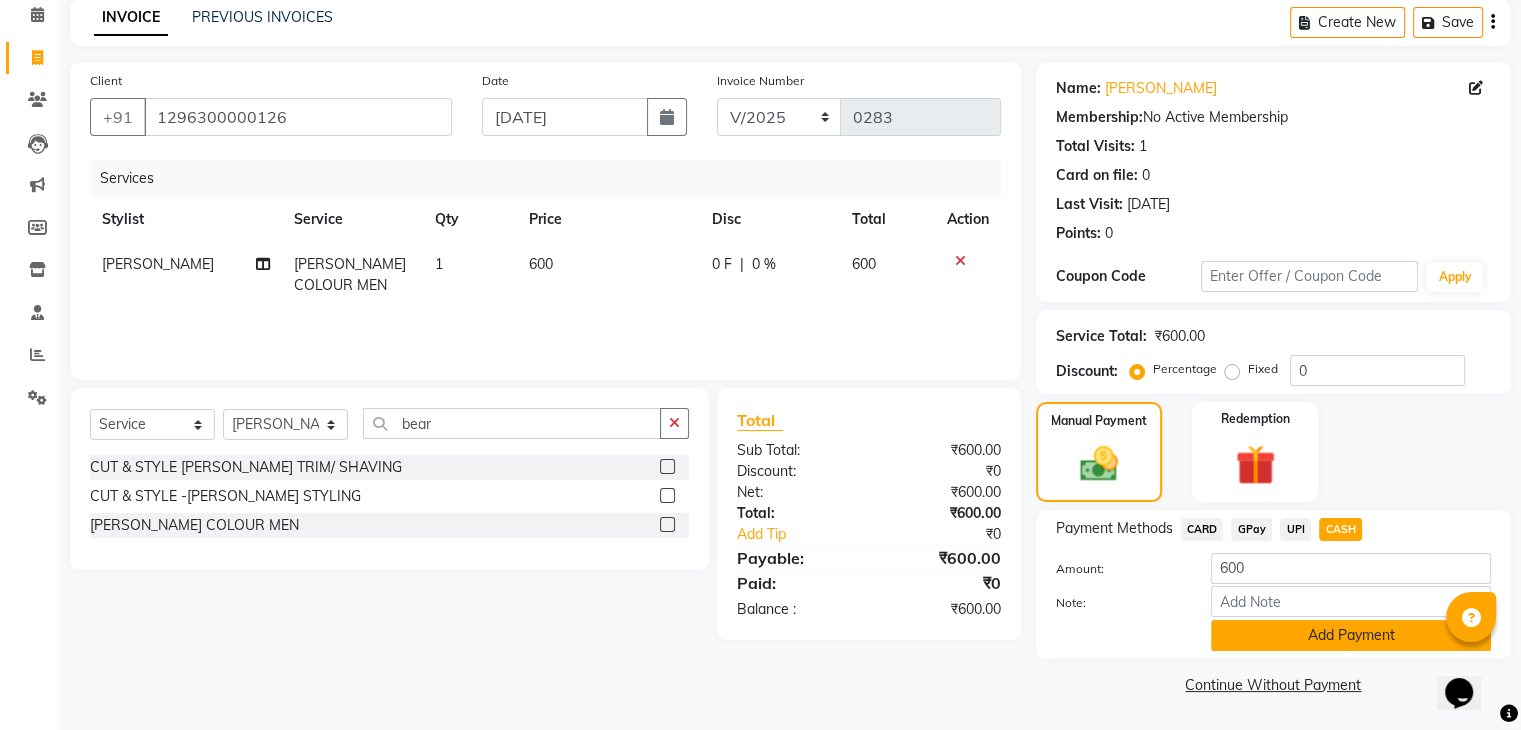 drag, startPoint x: 1384, startPoint y: 638, endPoint x: 25, endPoint y: 1, distance: 1500.883 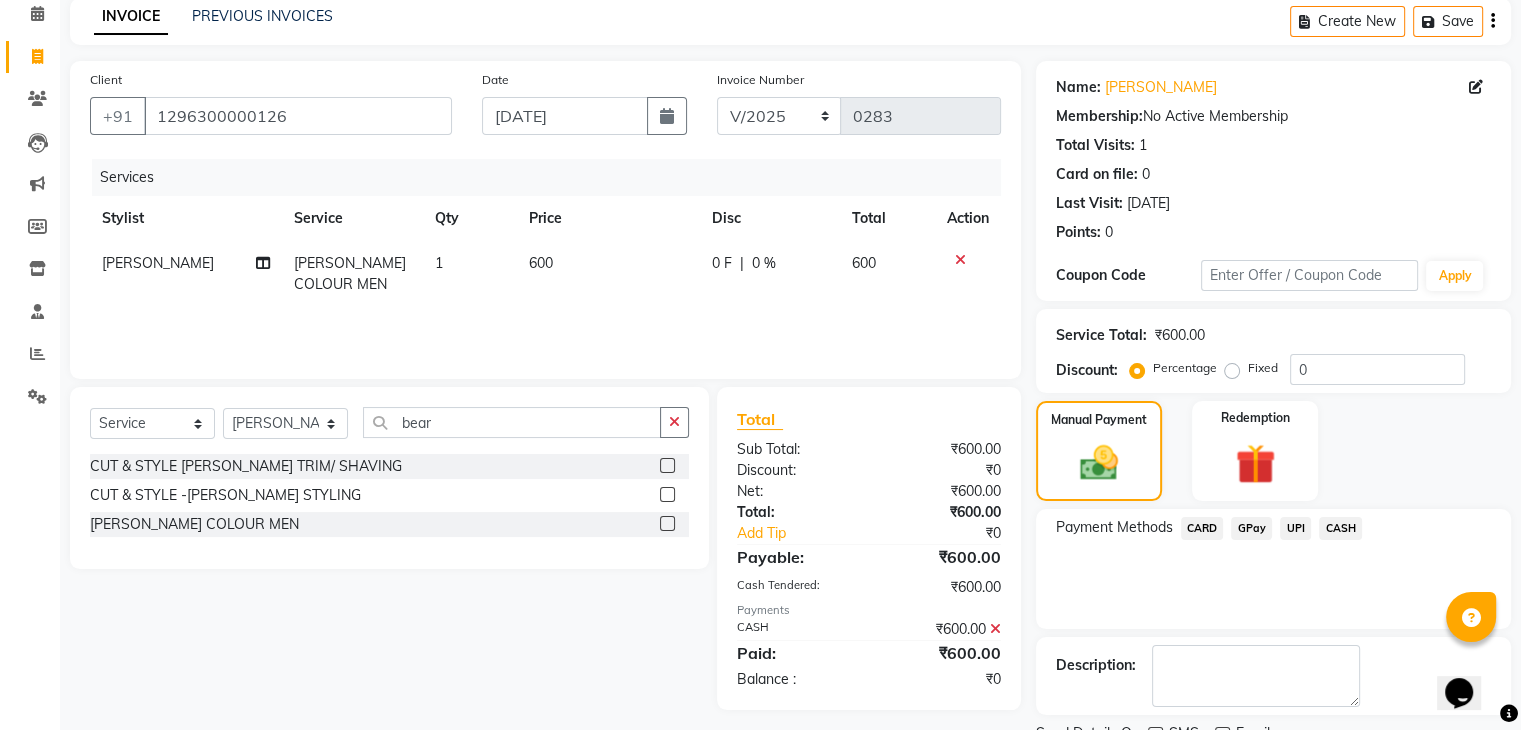 scroll, scrollTop: 171, scrollLeft: 0, axis: vertical 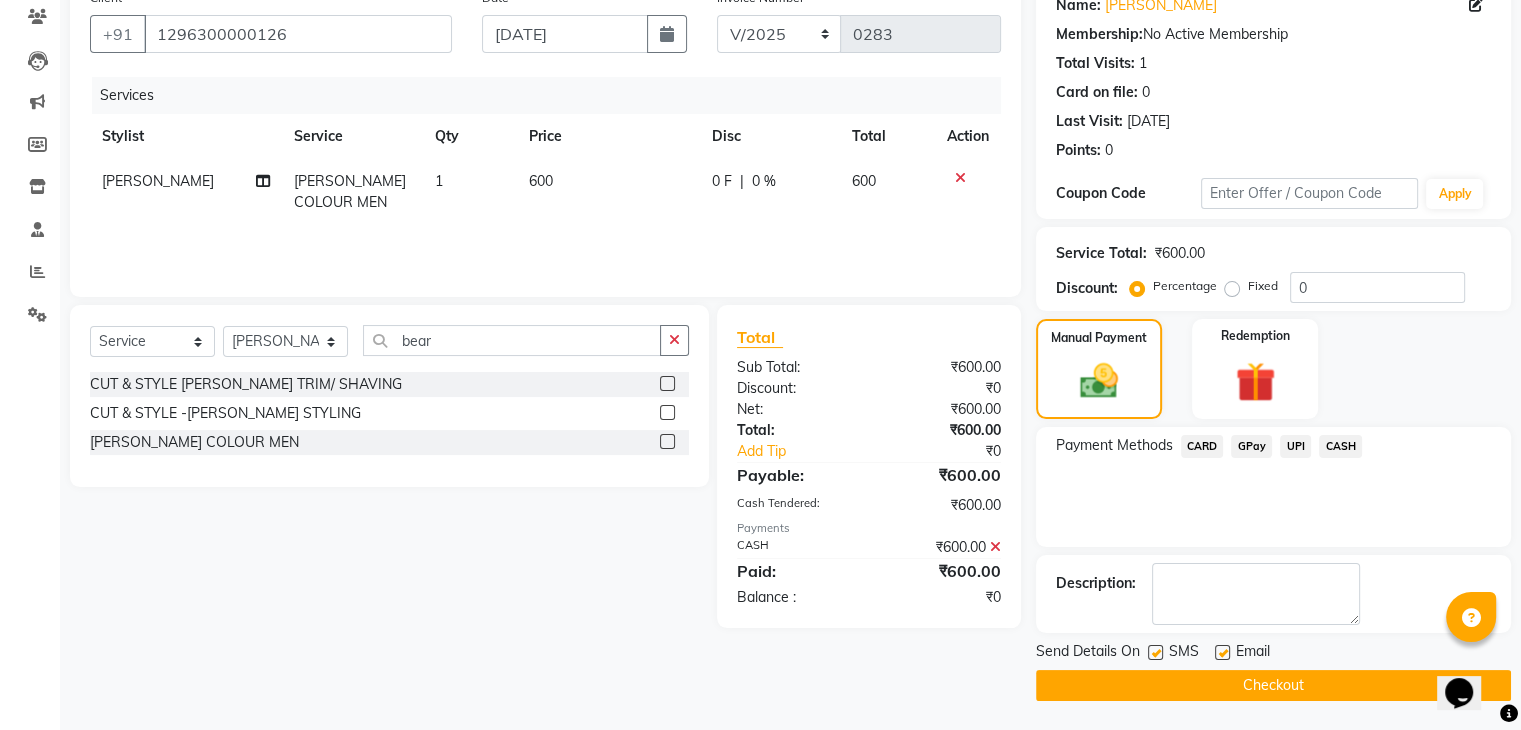 click 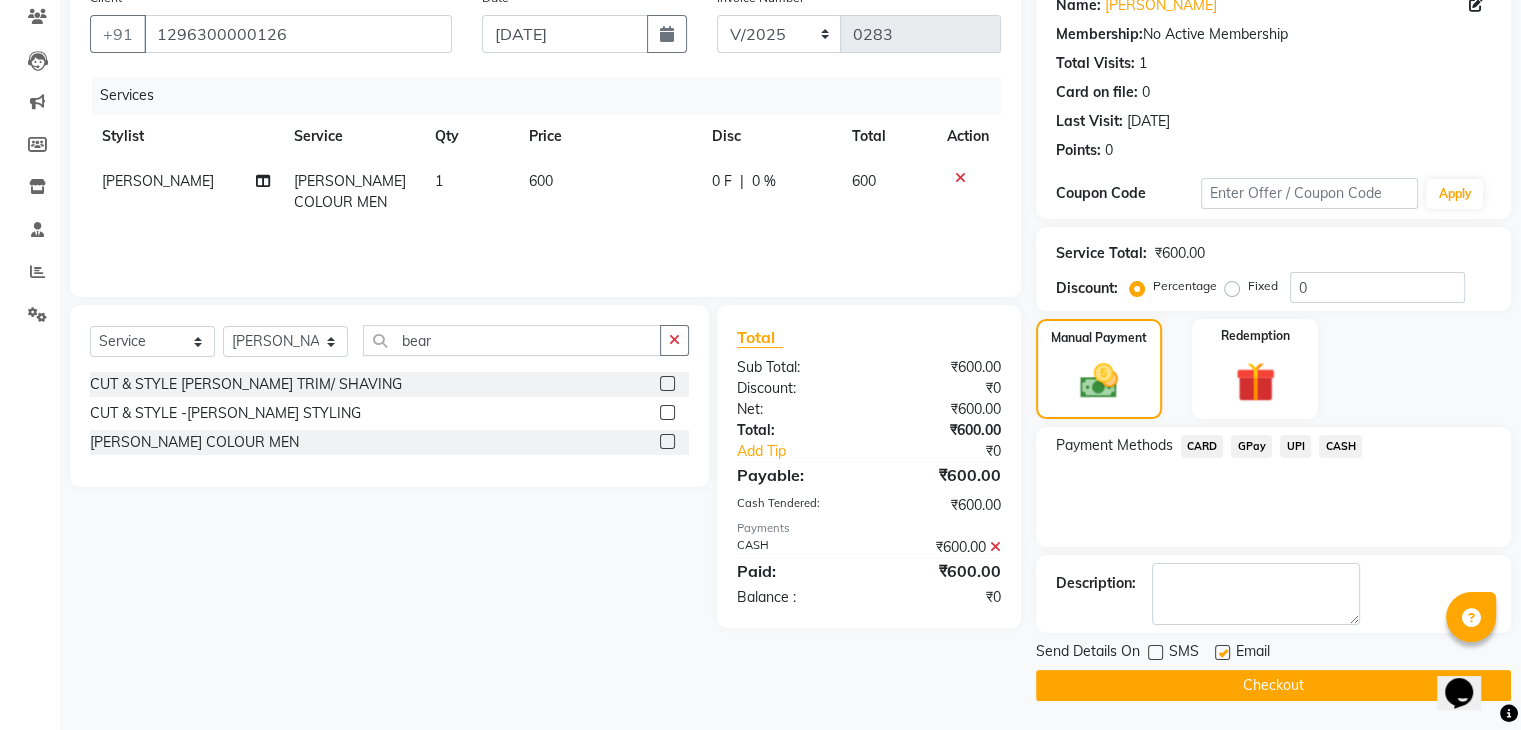 click on "Checkout" 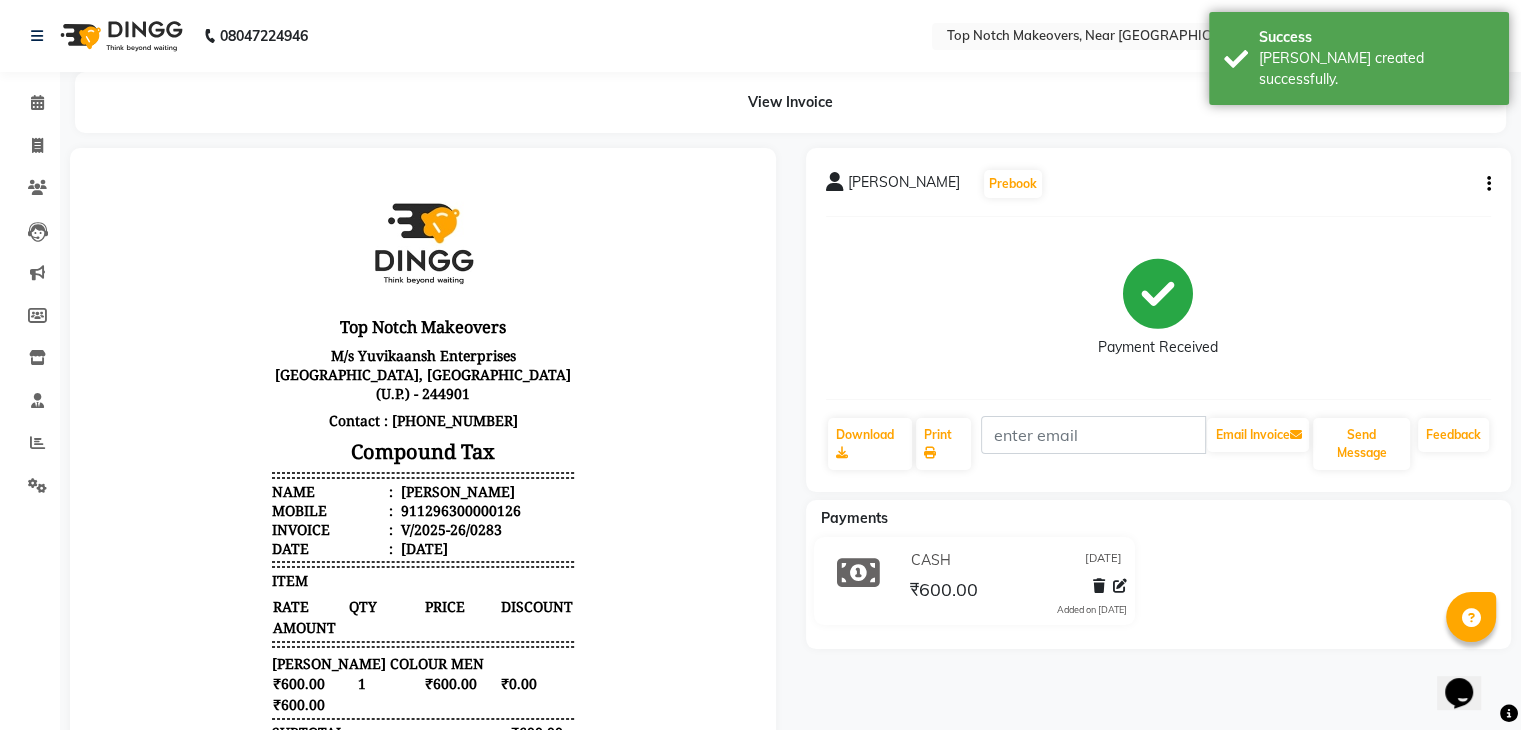 scroll, scrollTop: 0, scrollLeft: 0, axis: both 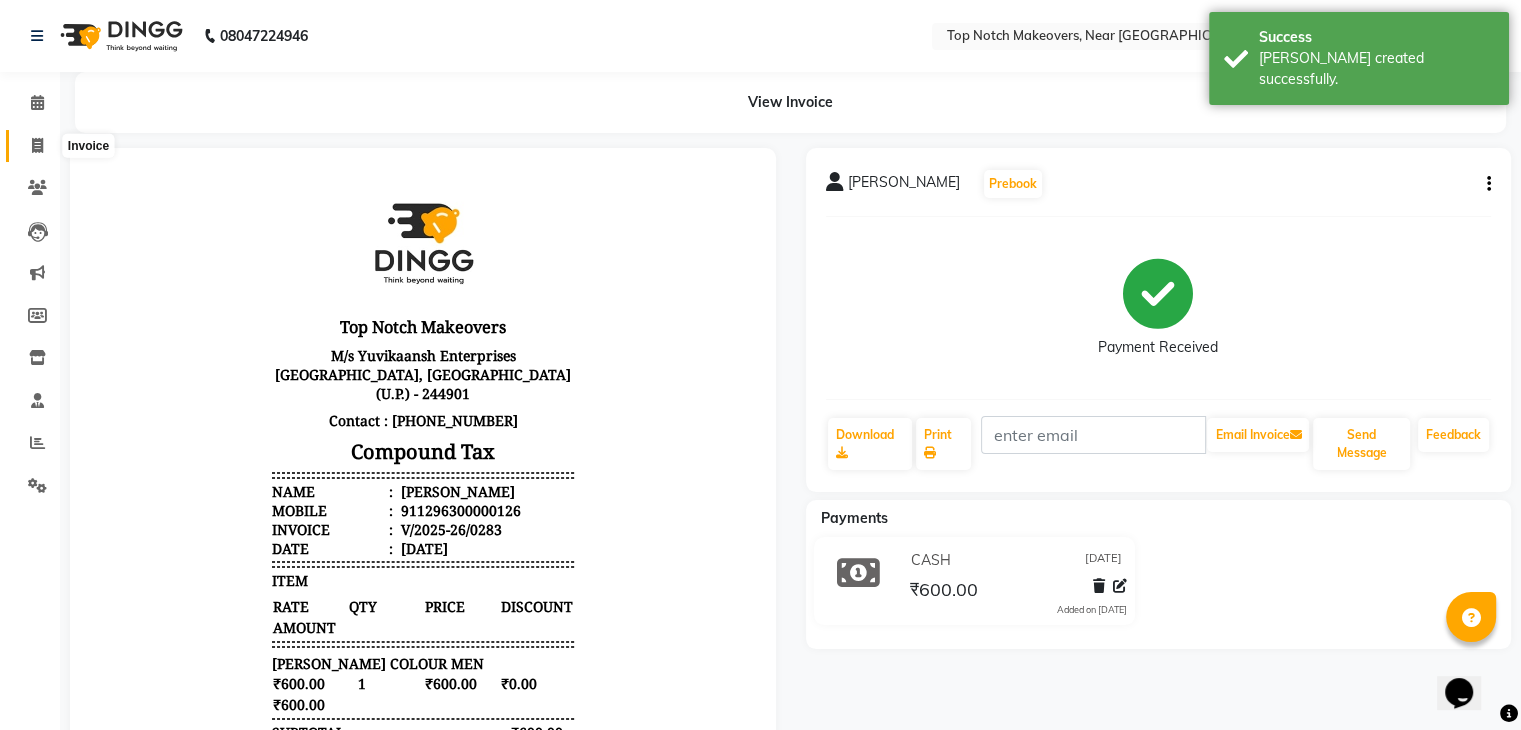 click 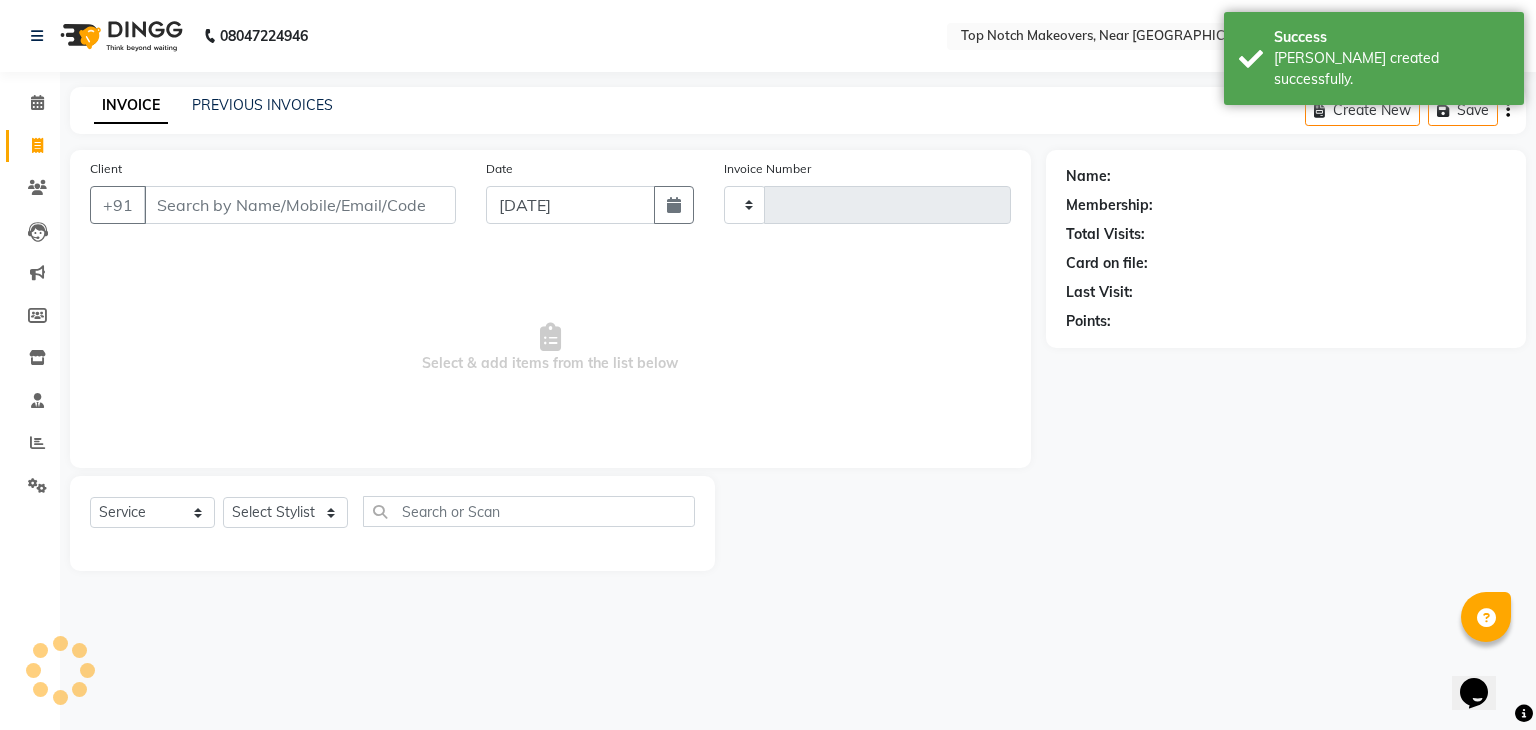 type on "0284" 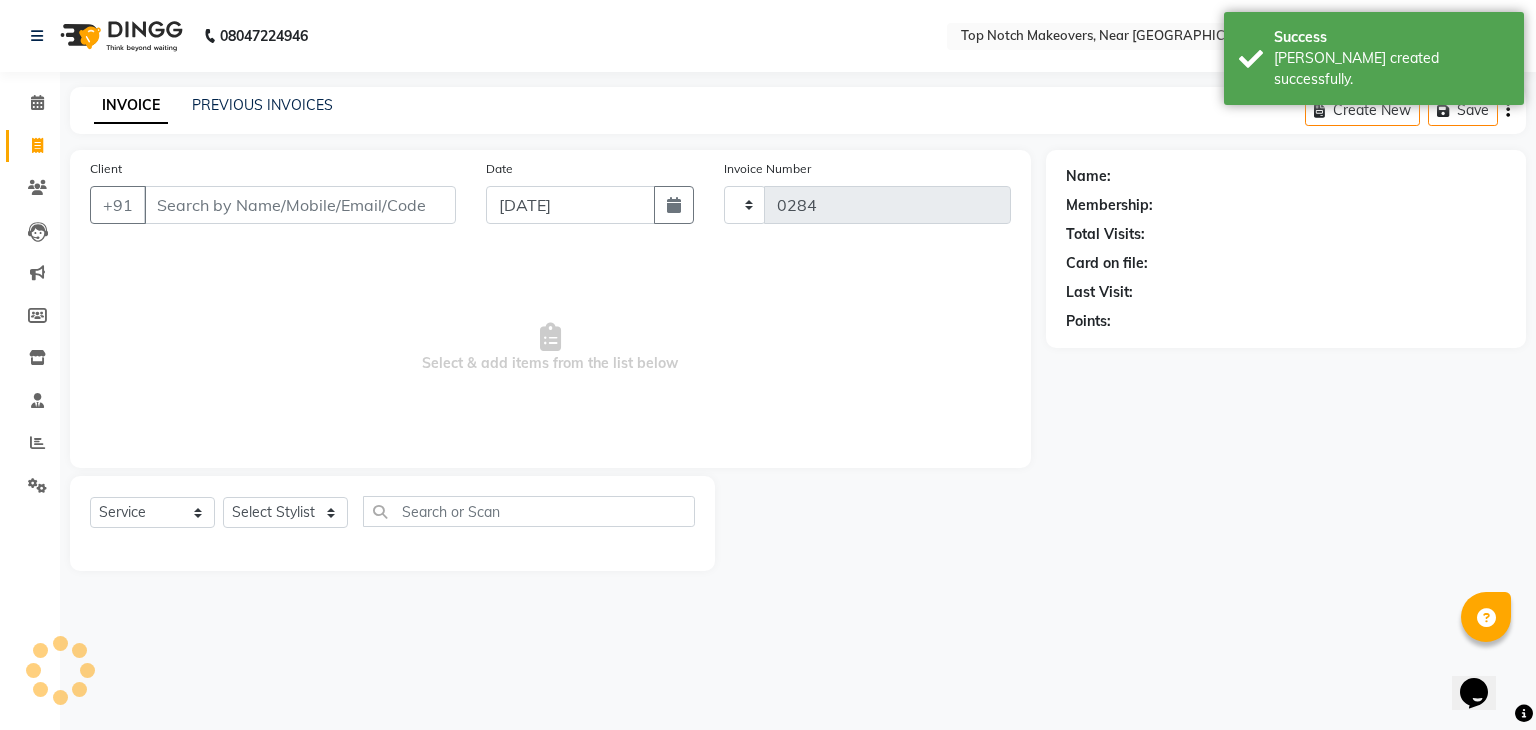 select on "6750" 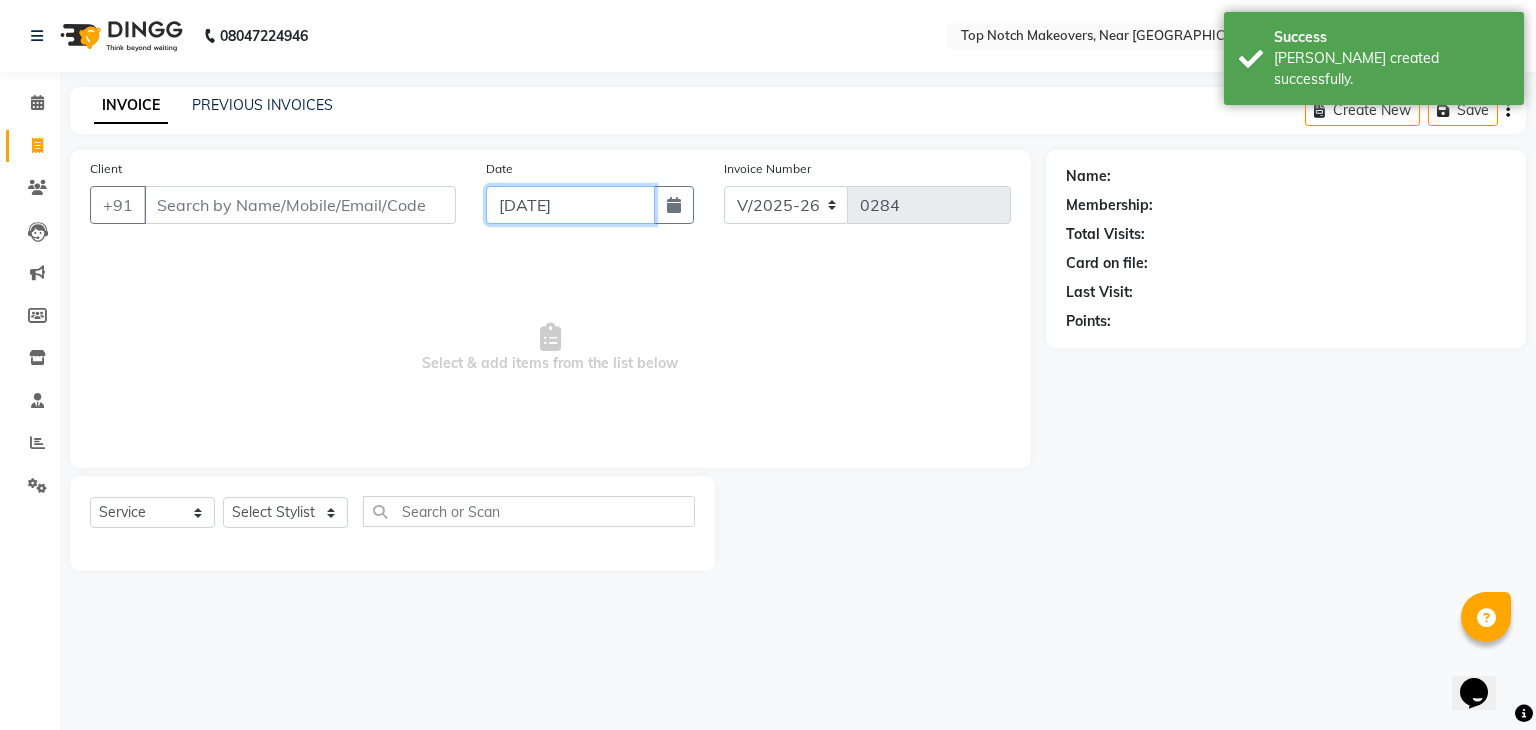 click on "[DATE]" 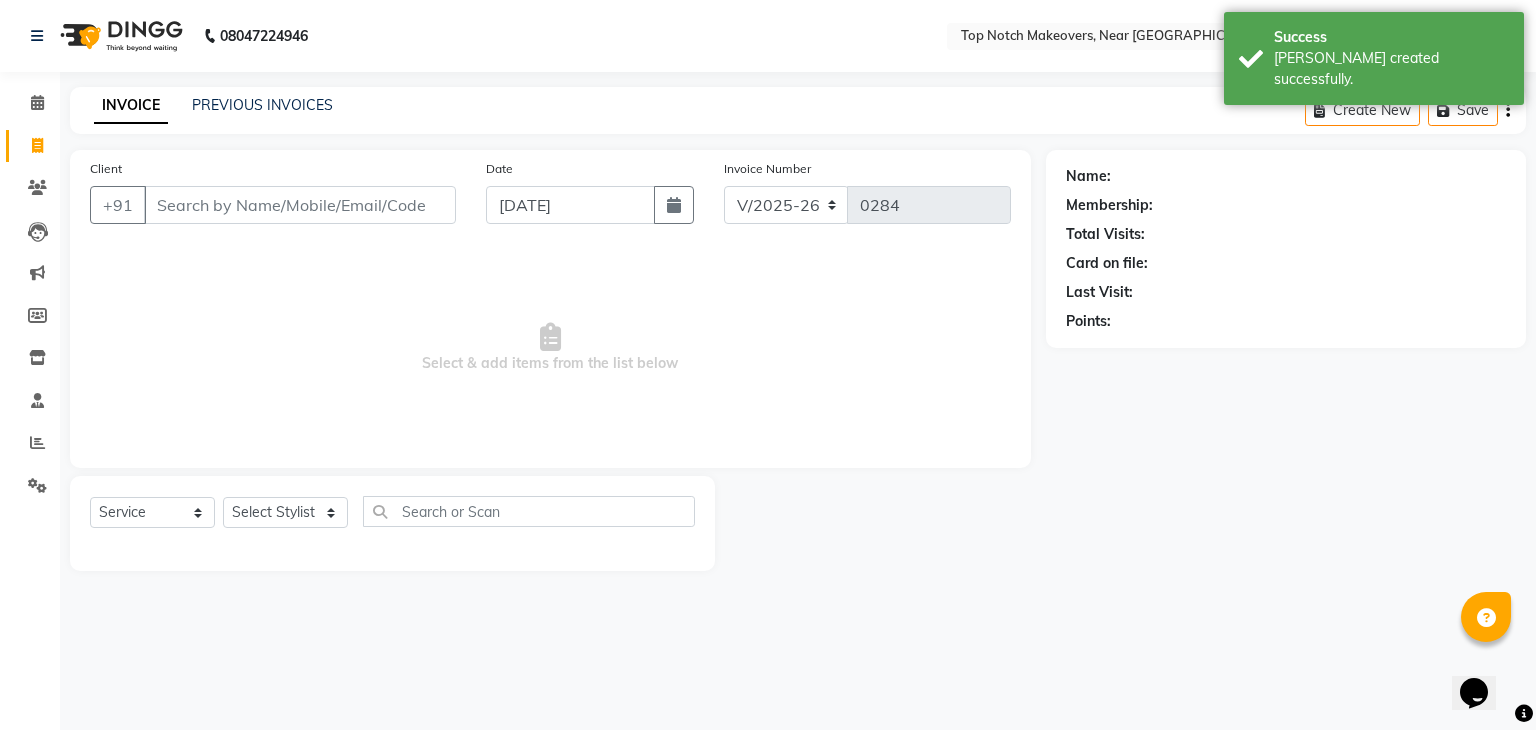 select on "7" 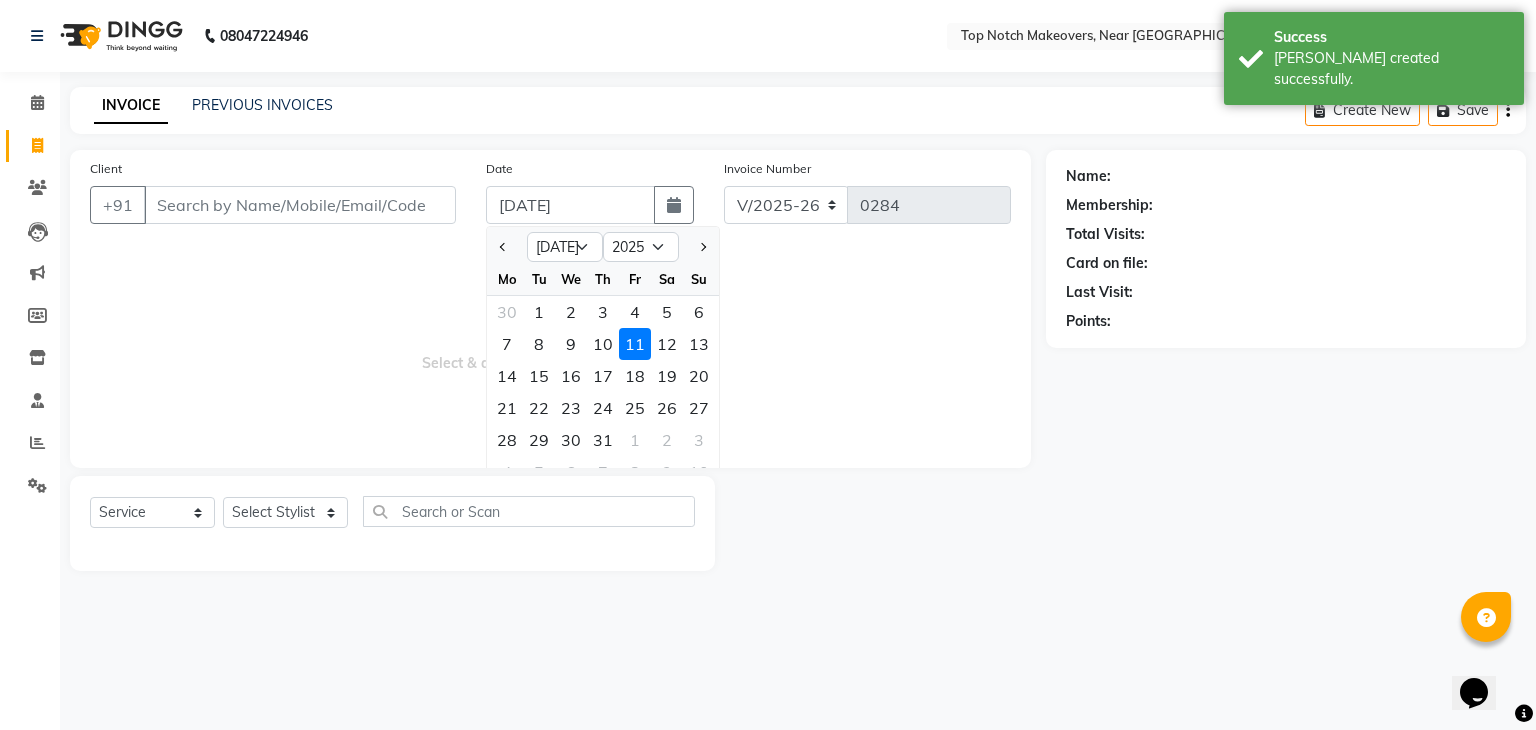 click 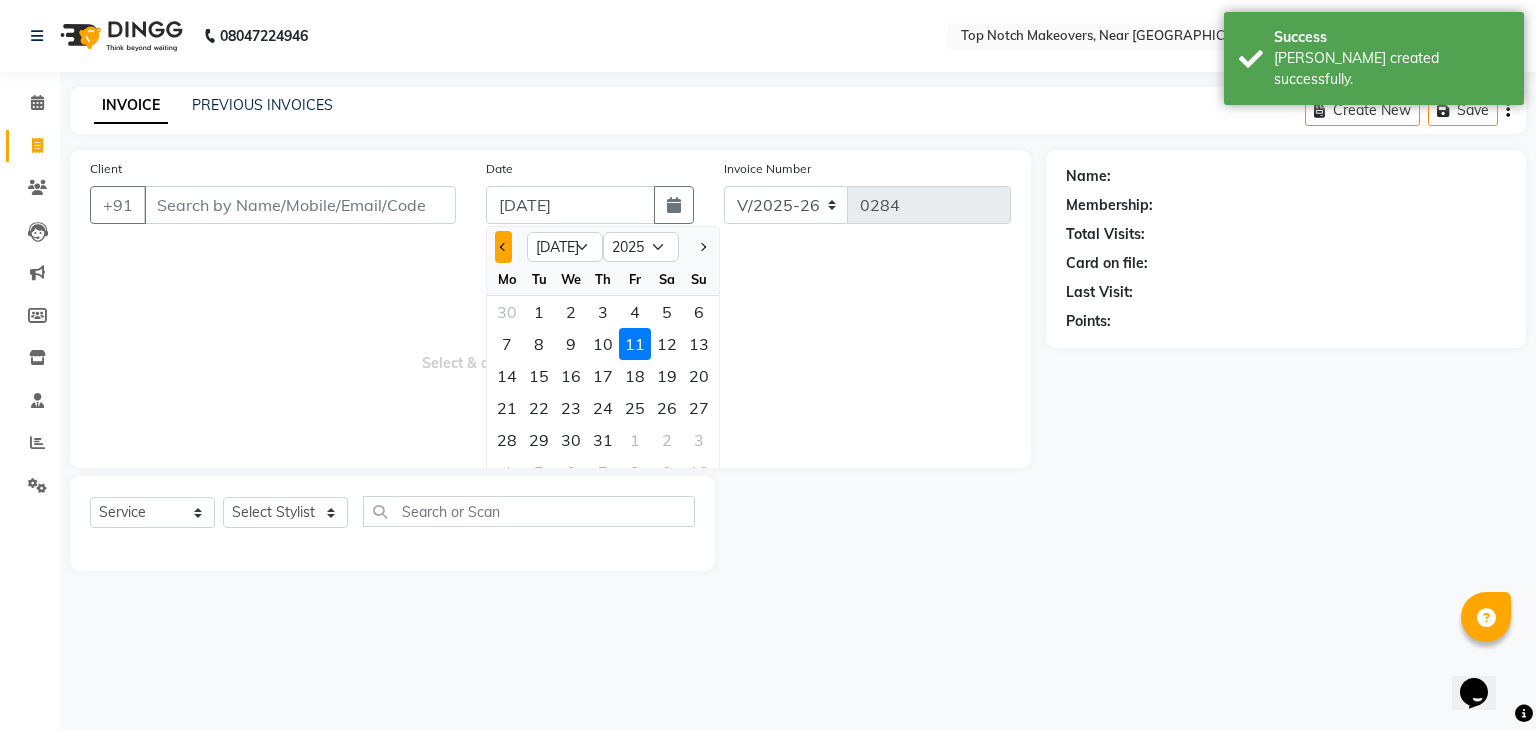 click 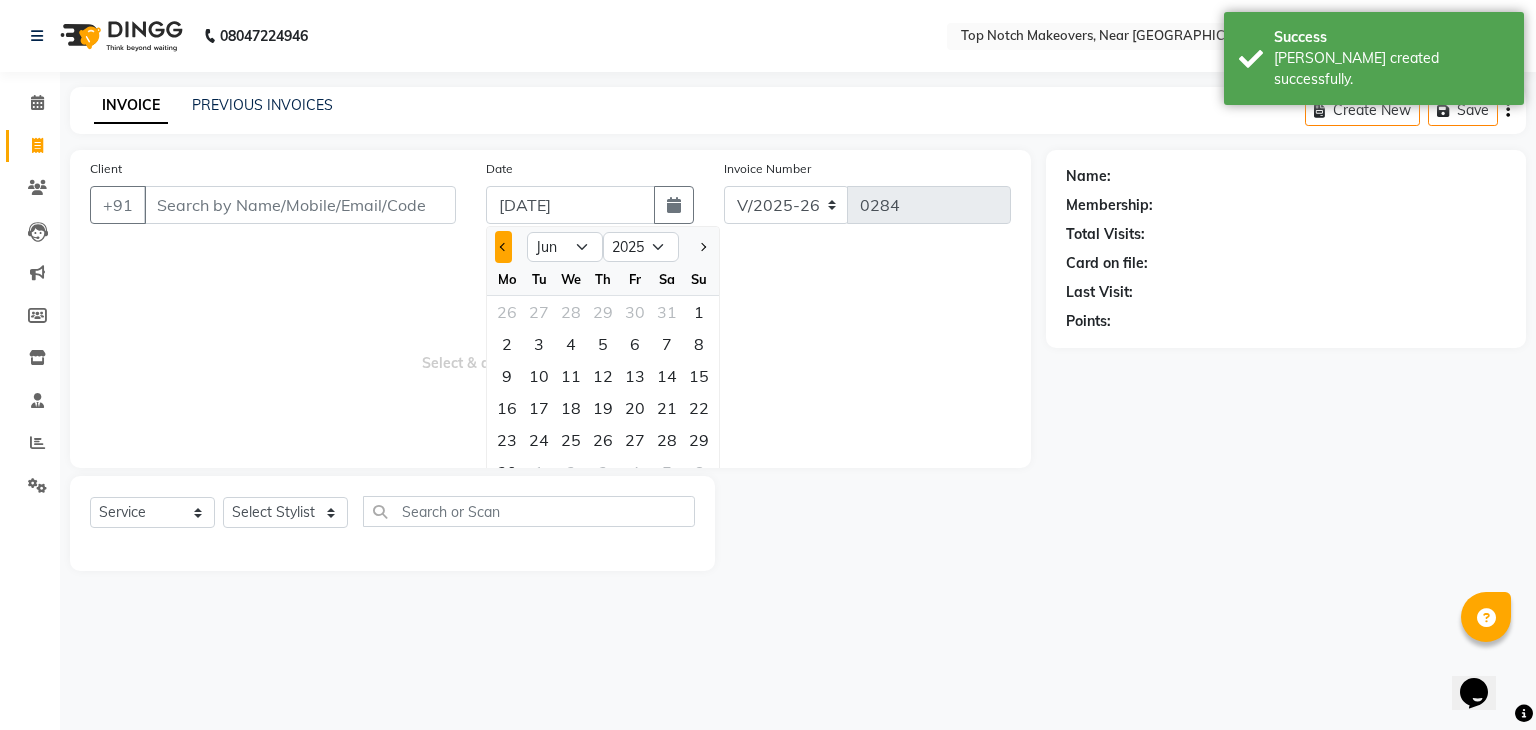 click 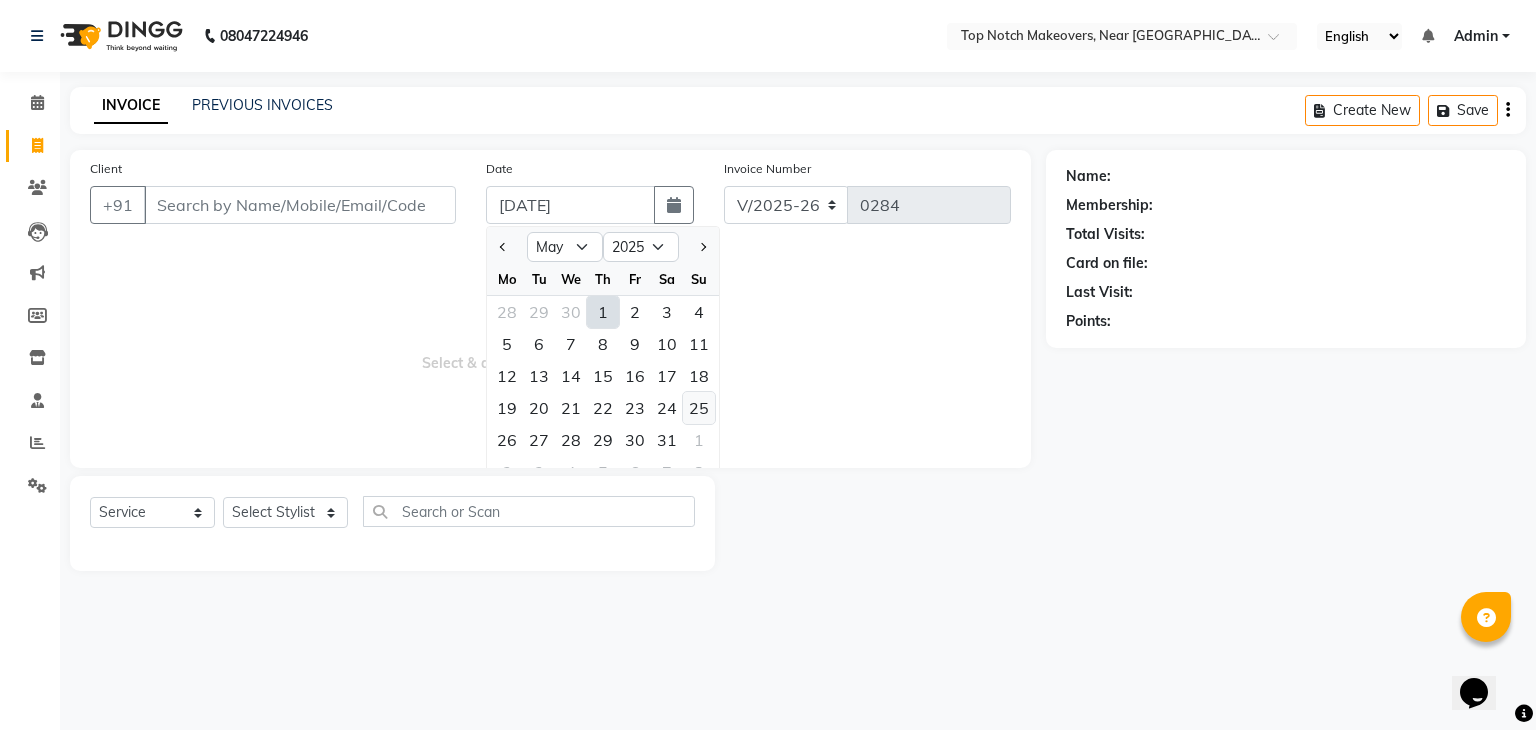 click on "25" 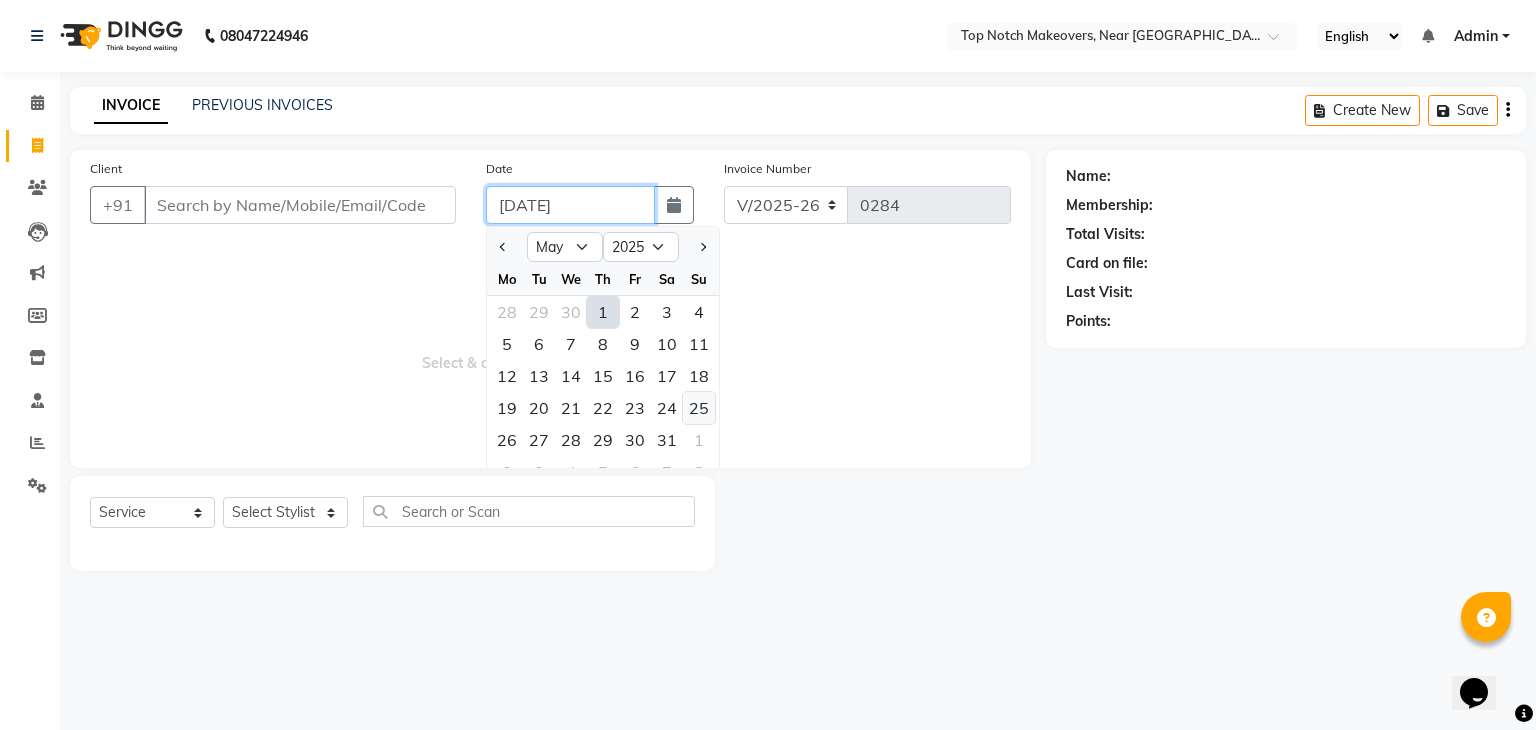 type on "[DATE]" 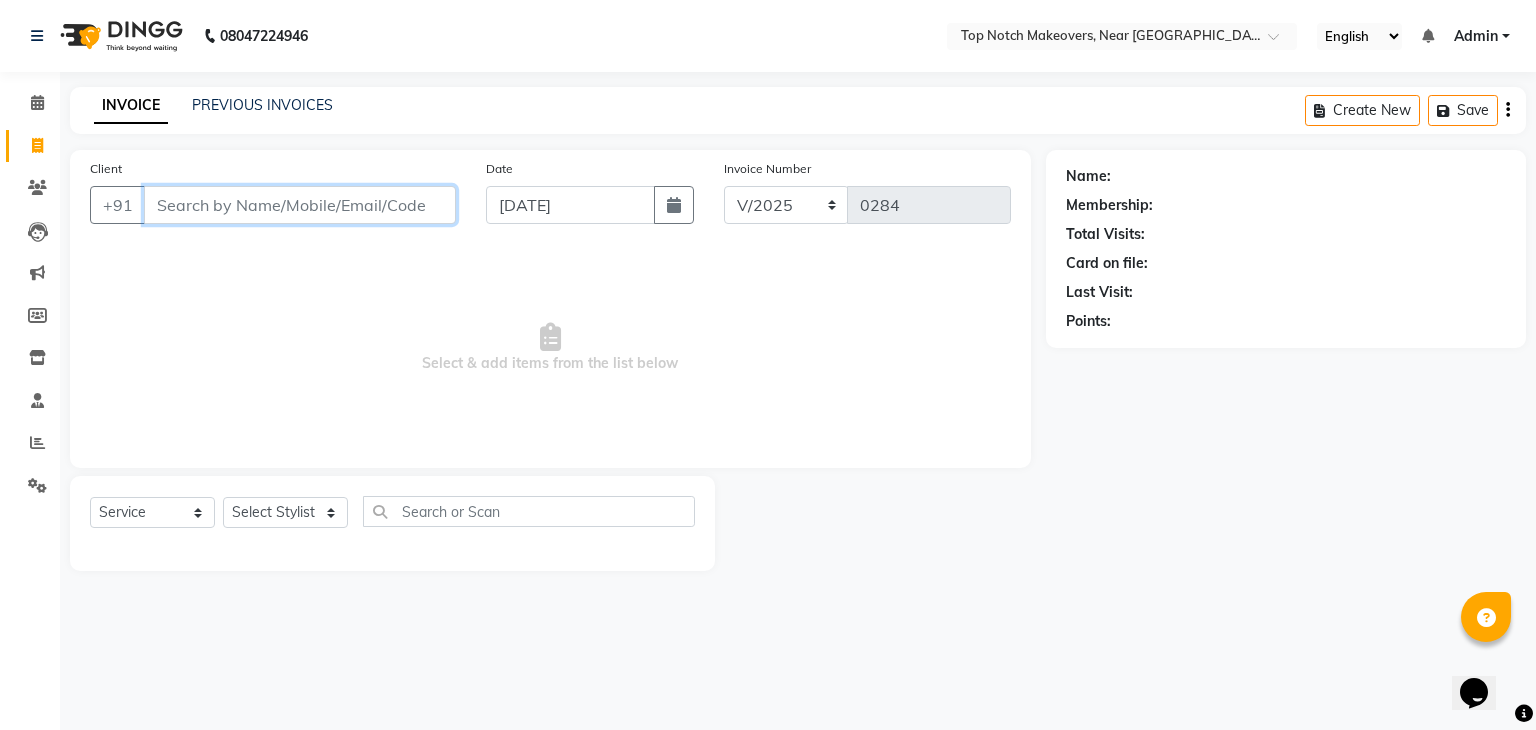 click on "Client" at bounding box center (300, 205) 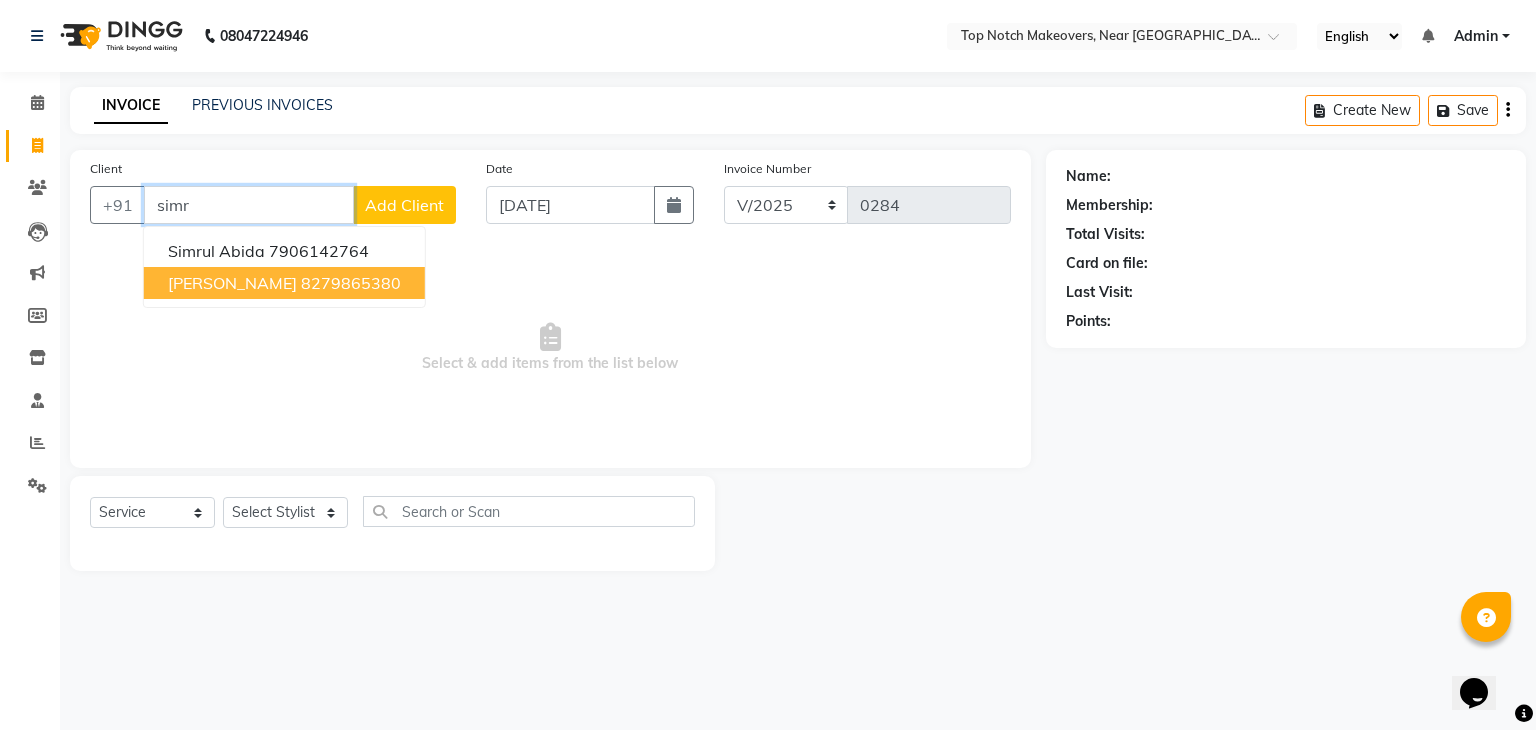 click on "[PERSON_NAME]" at bounding box center [232, 283] 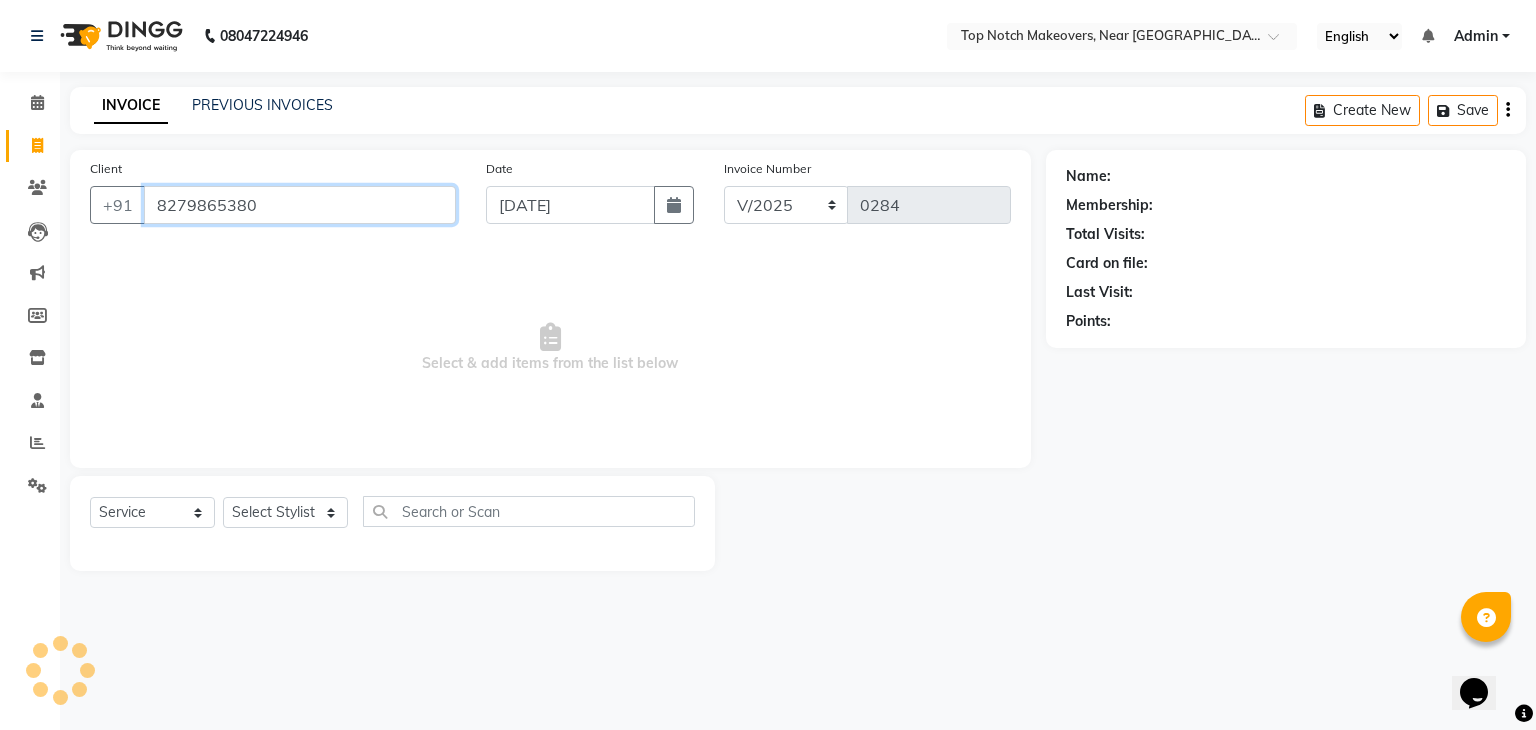 type on "8279865380" 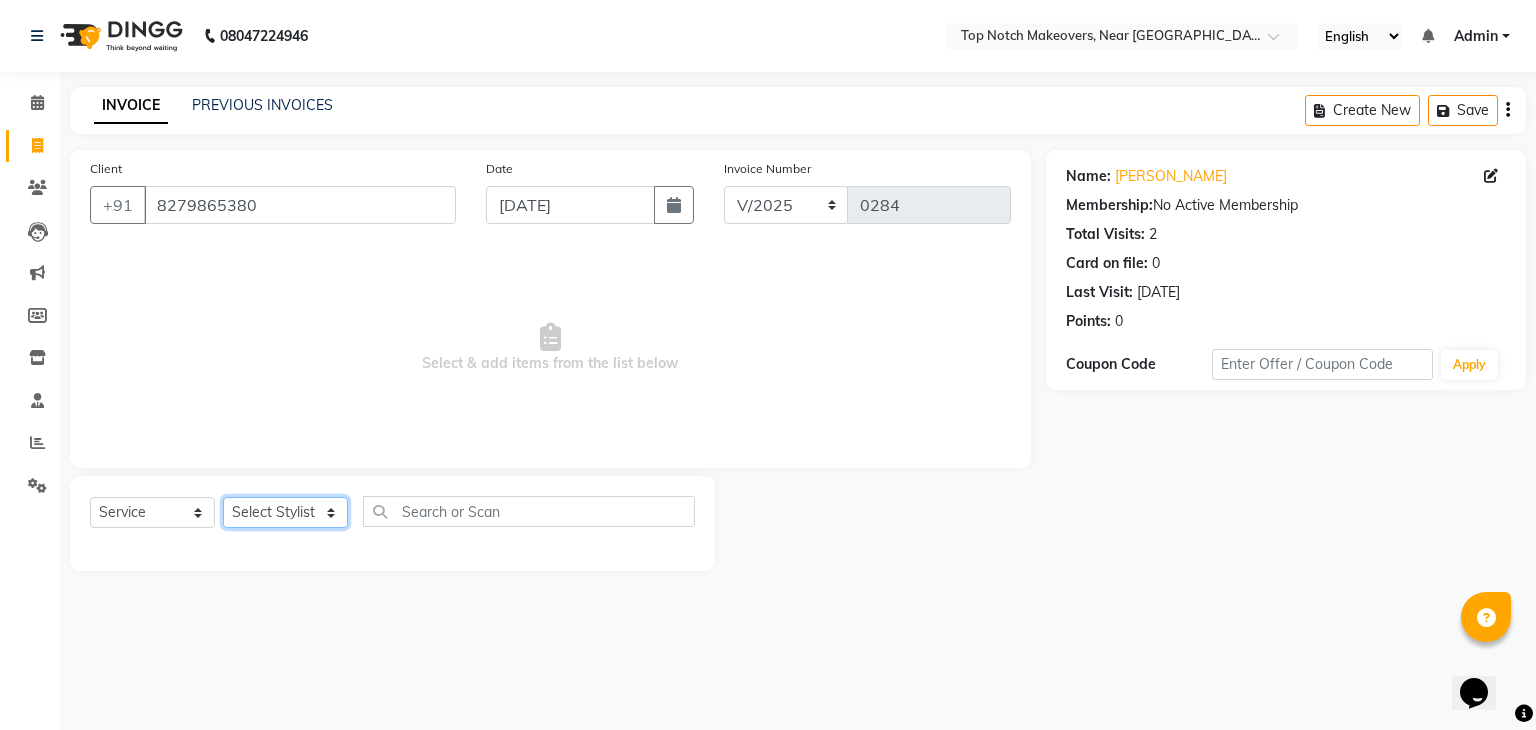click on "Select Stylist [PERSON_NAME] [PERSON_NAME] [PERSON_NAME] [PERSON_NAME] [PERSON_NAME] [PERSON_NAME] [PERSON_NAME] [PERSON_NAME]" 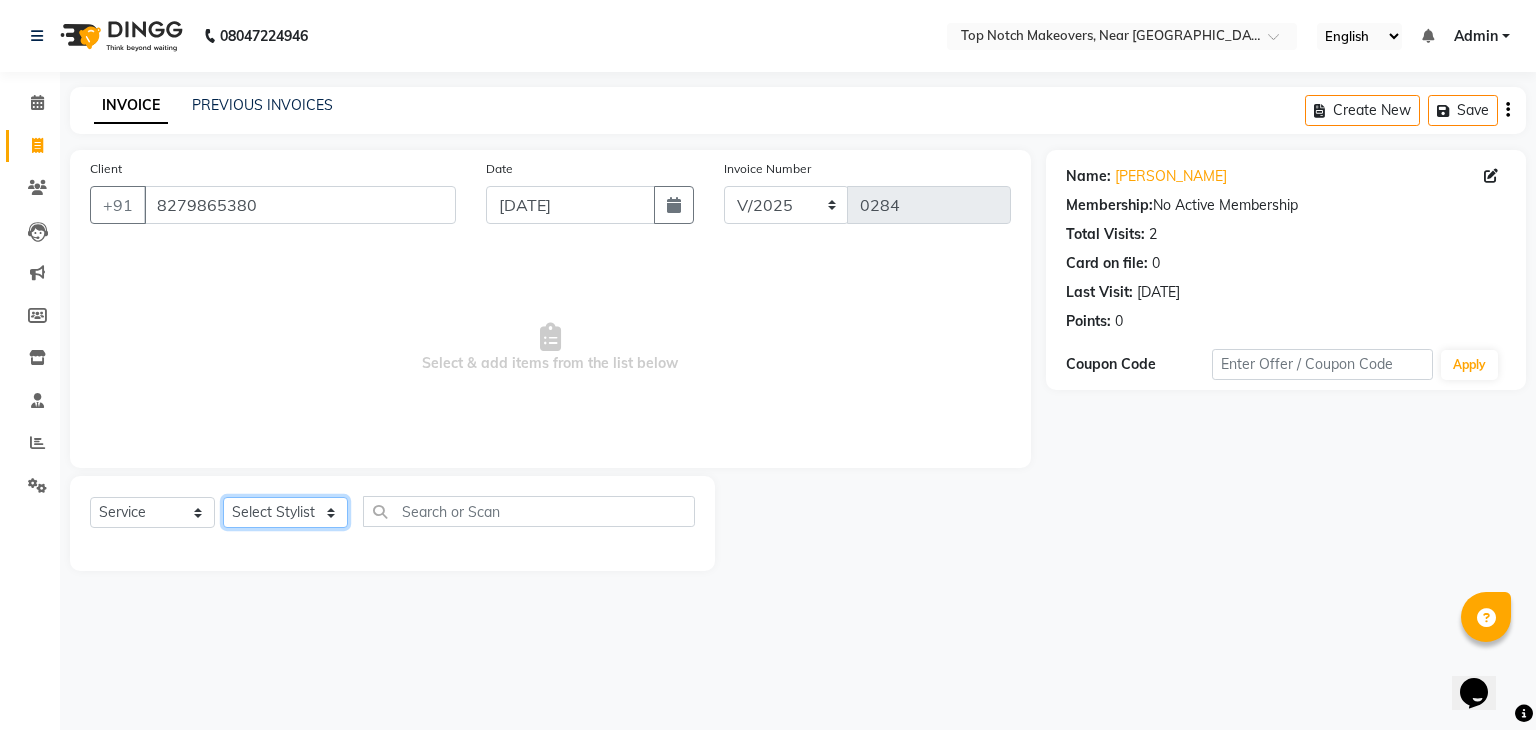 select on "56883" 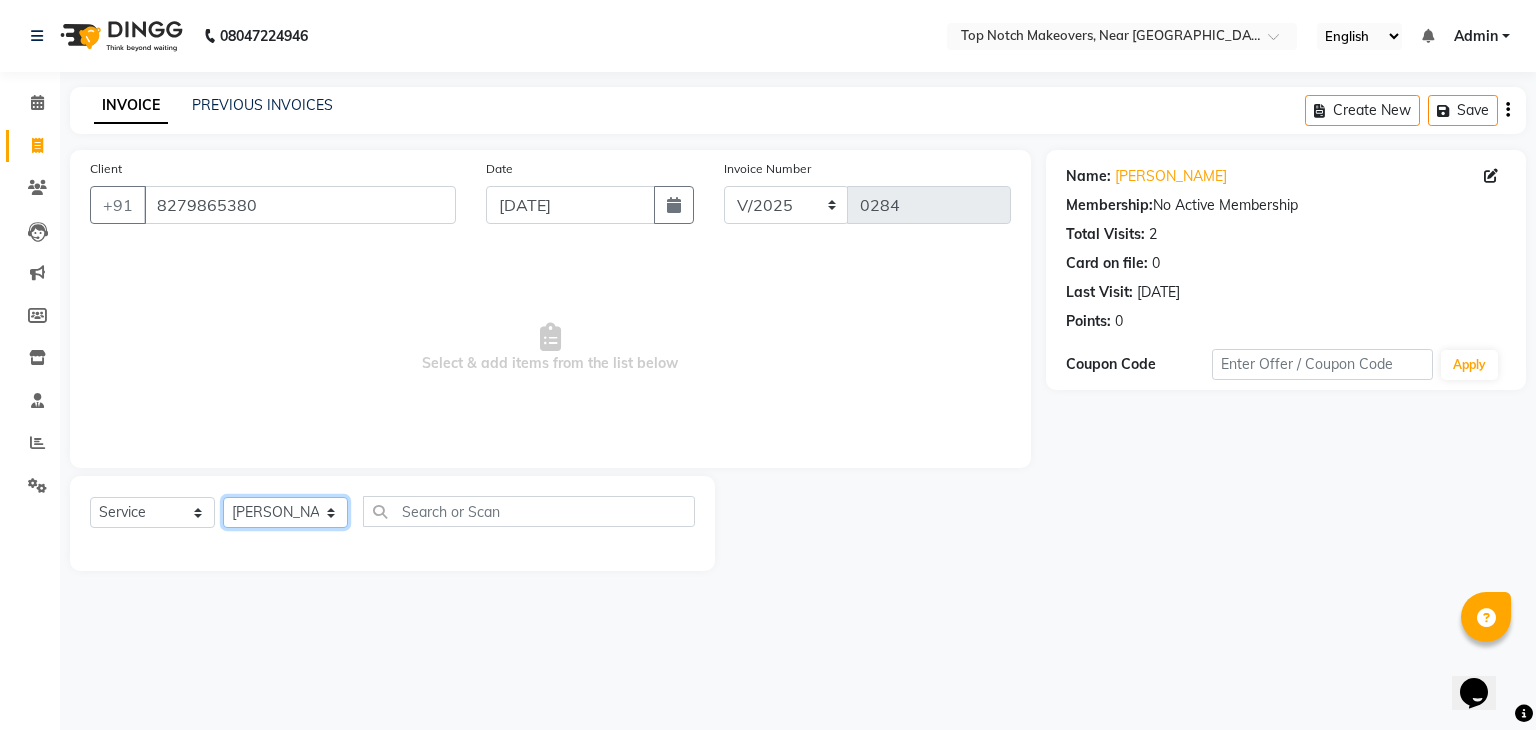 click on "Select Stylist [PERSON_NAME] [PERSON_NAME] [PERSON_NAME] [PERSON_NAME] [PERSON_NAME] [PERSON_NAME] [PERSON_NAME] [PERSON_NAME]" 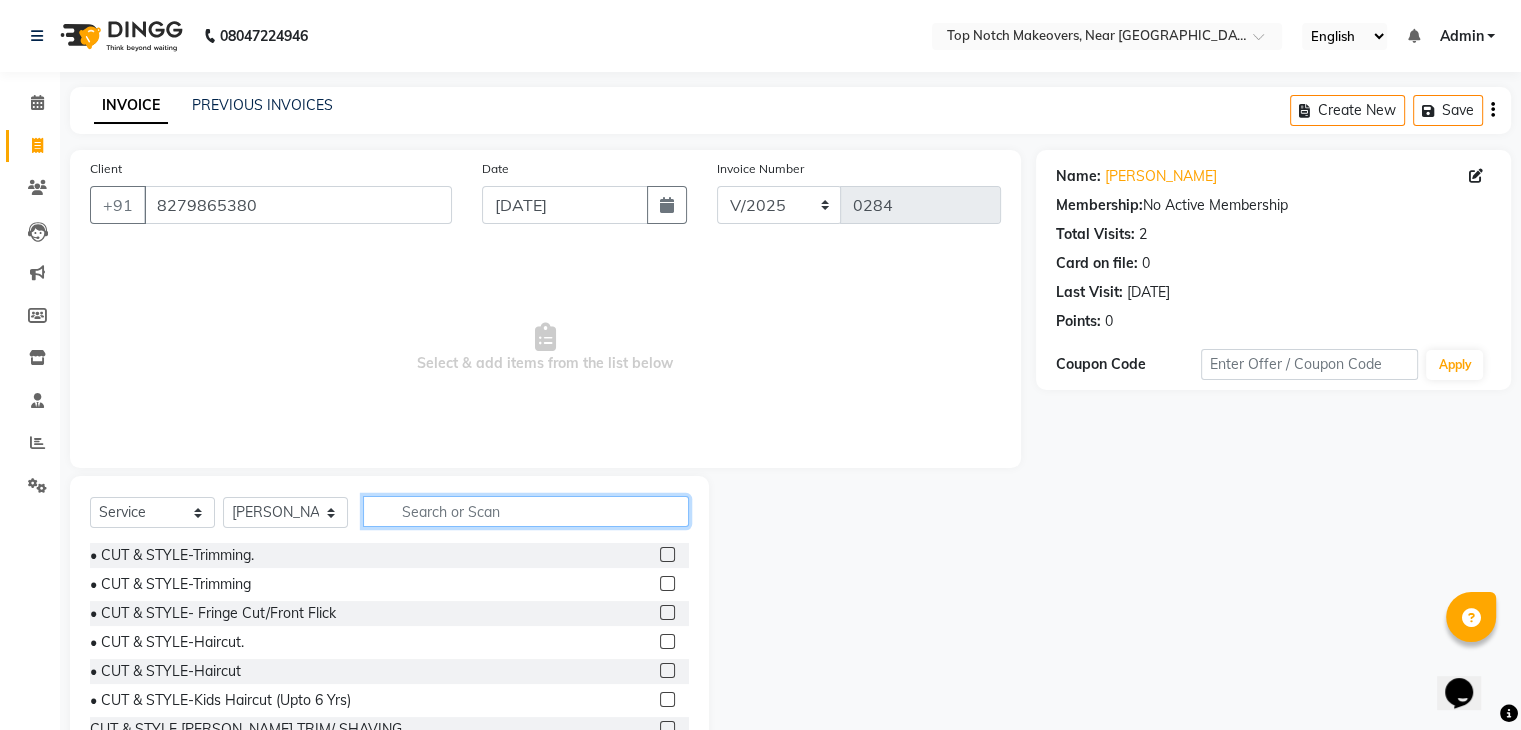 click 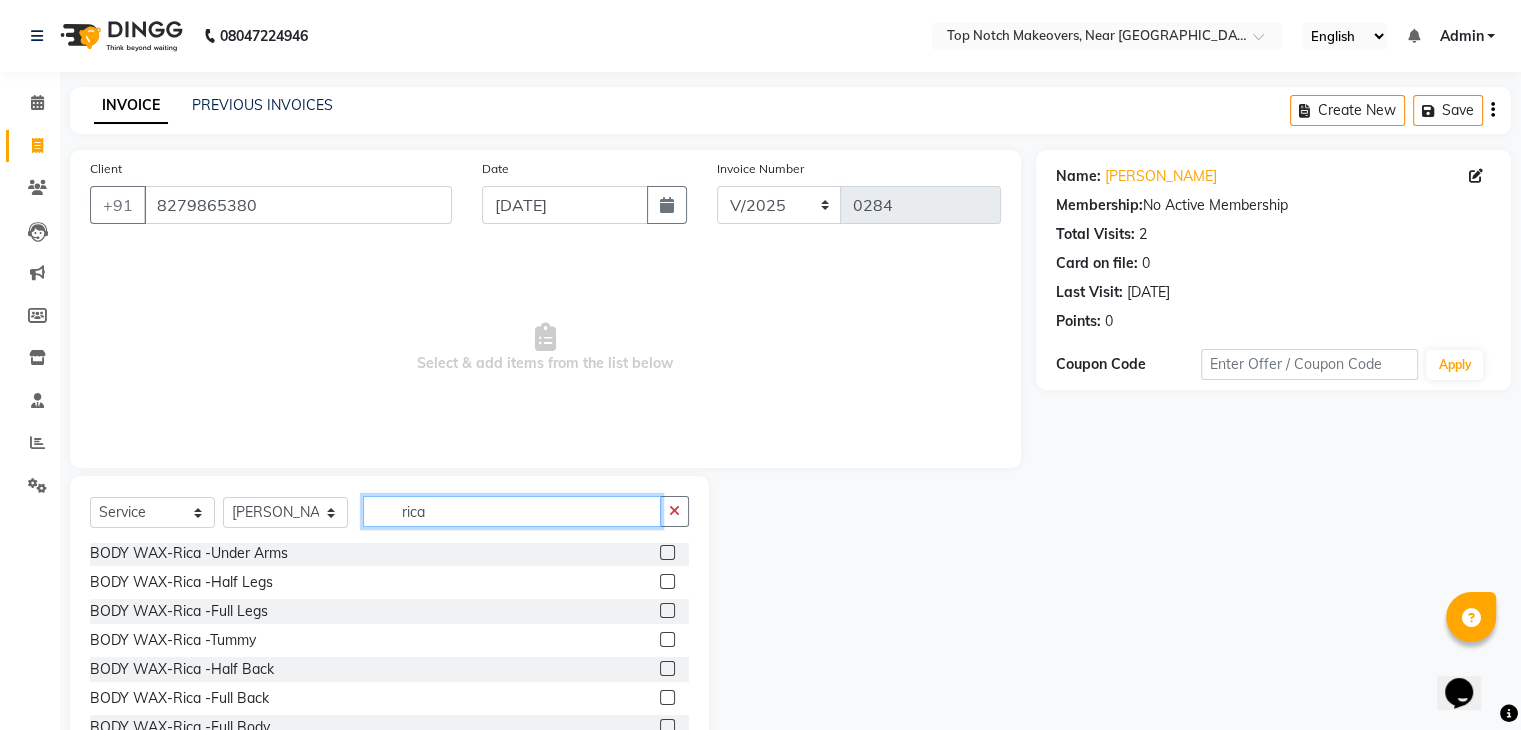 scroll, scrollTop: 89, scrollLeft: 0, axis: vertical 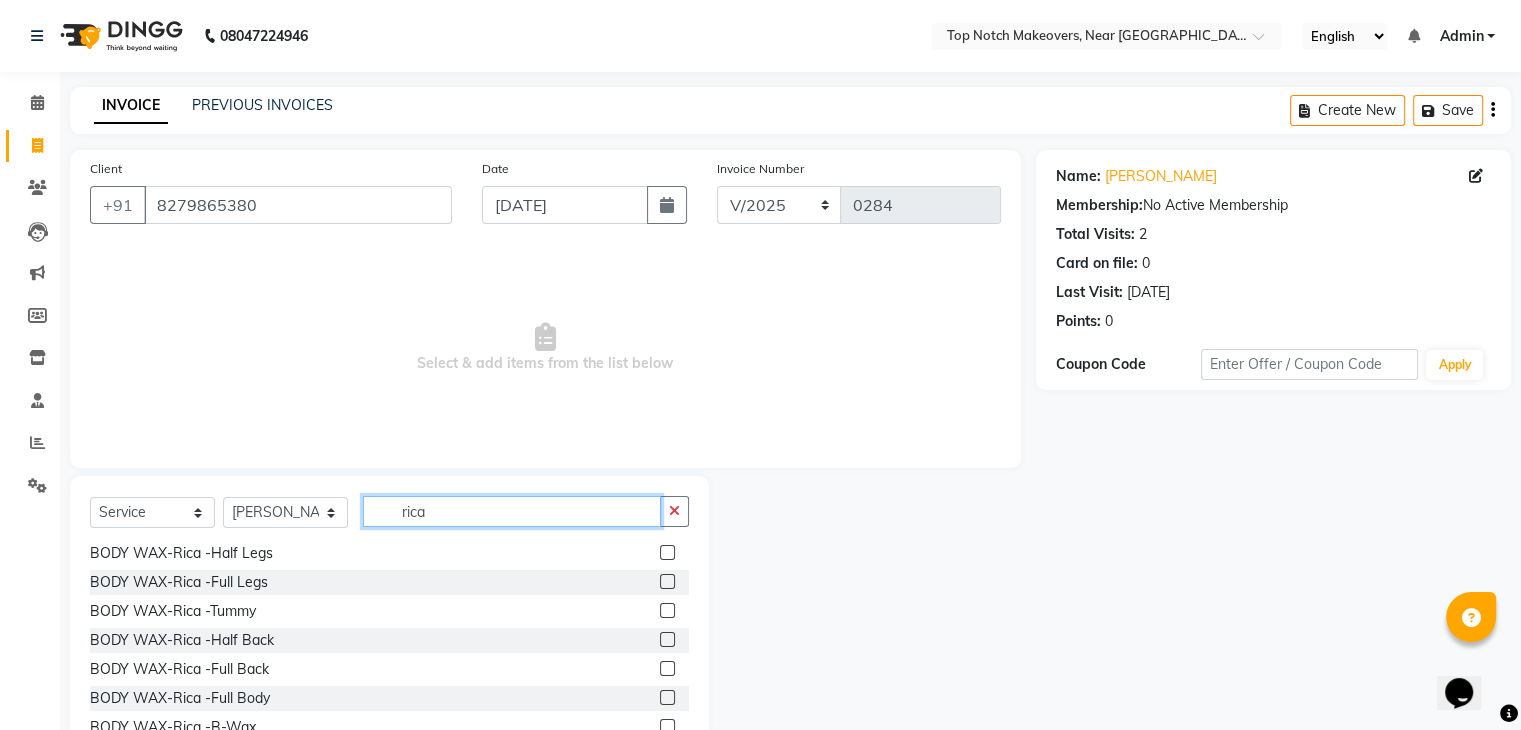type on "rica" 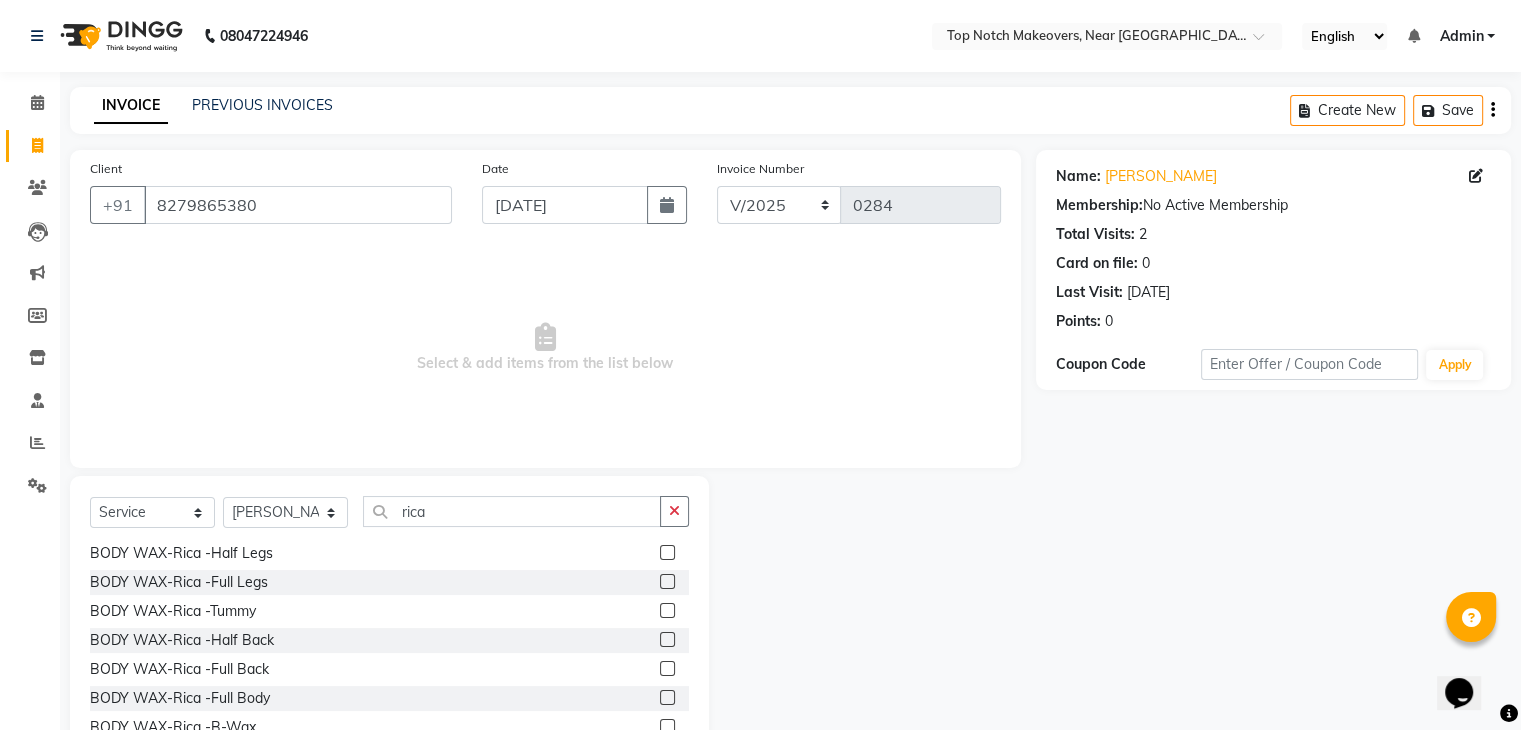click 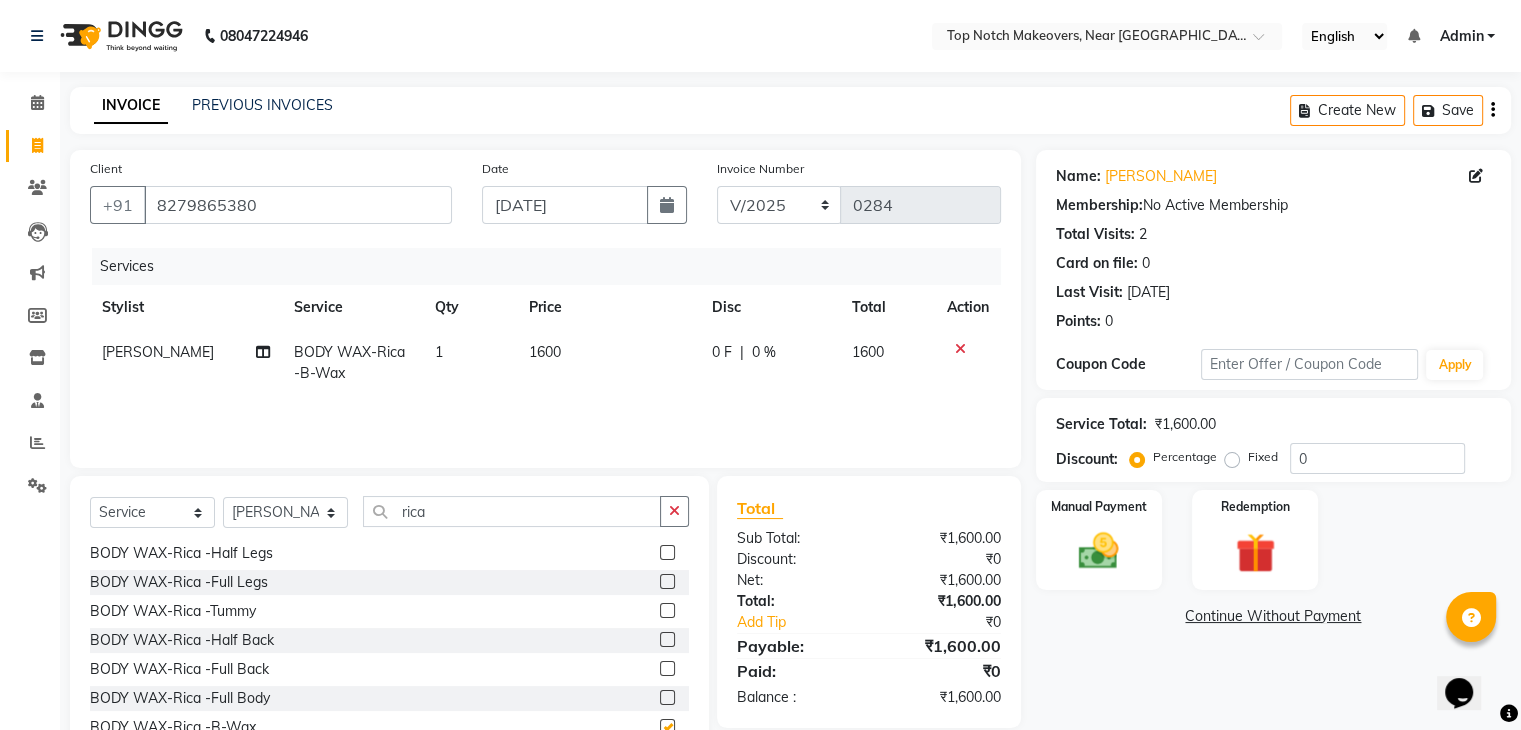 checkbox on "false" 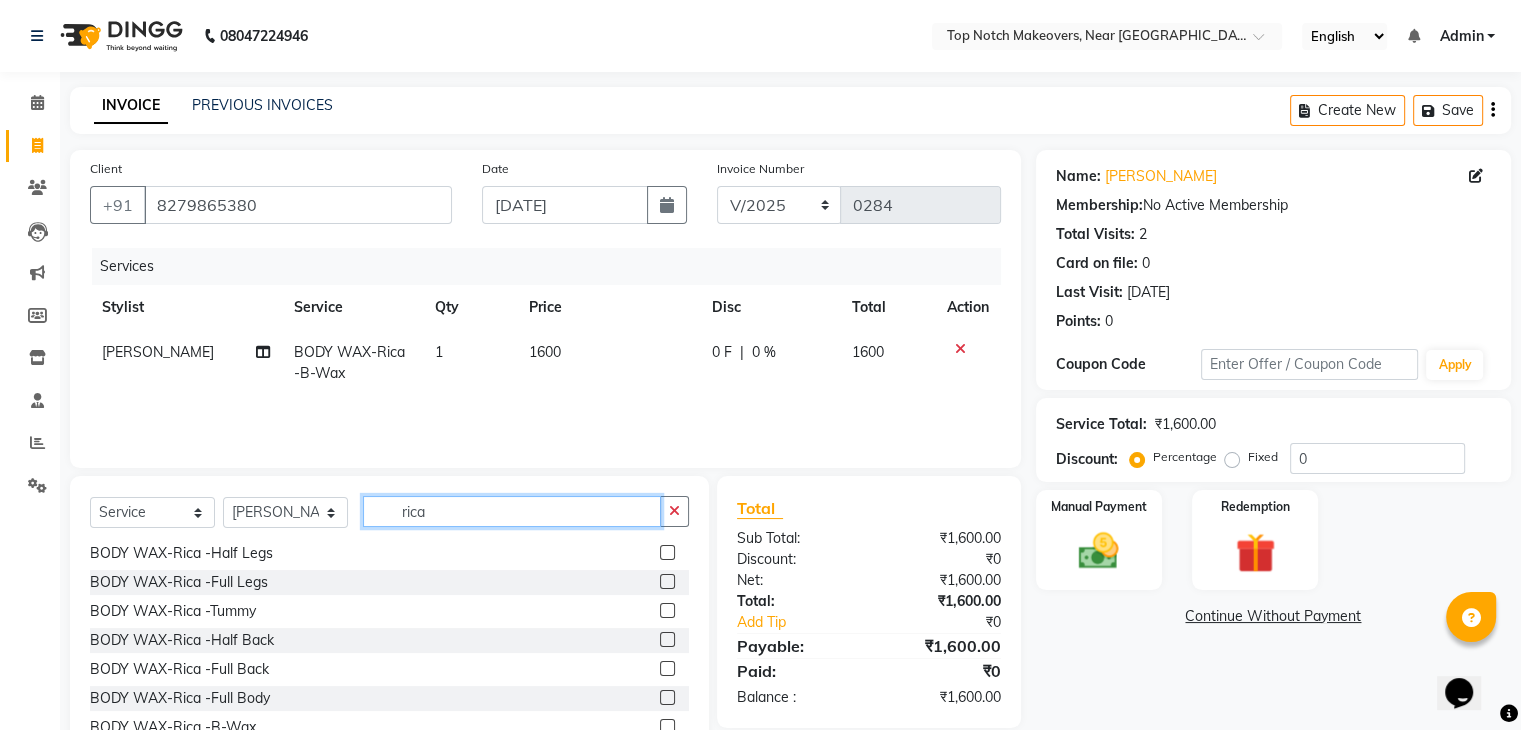 click on "rica" 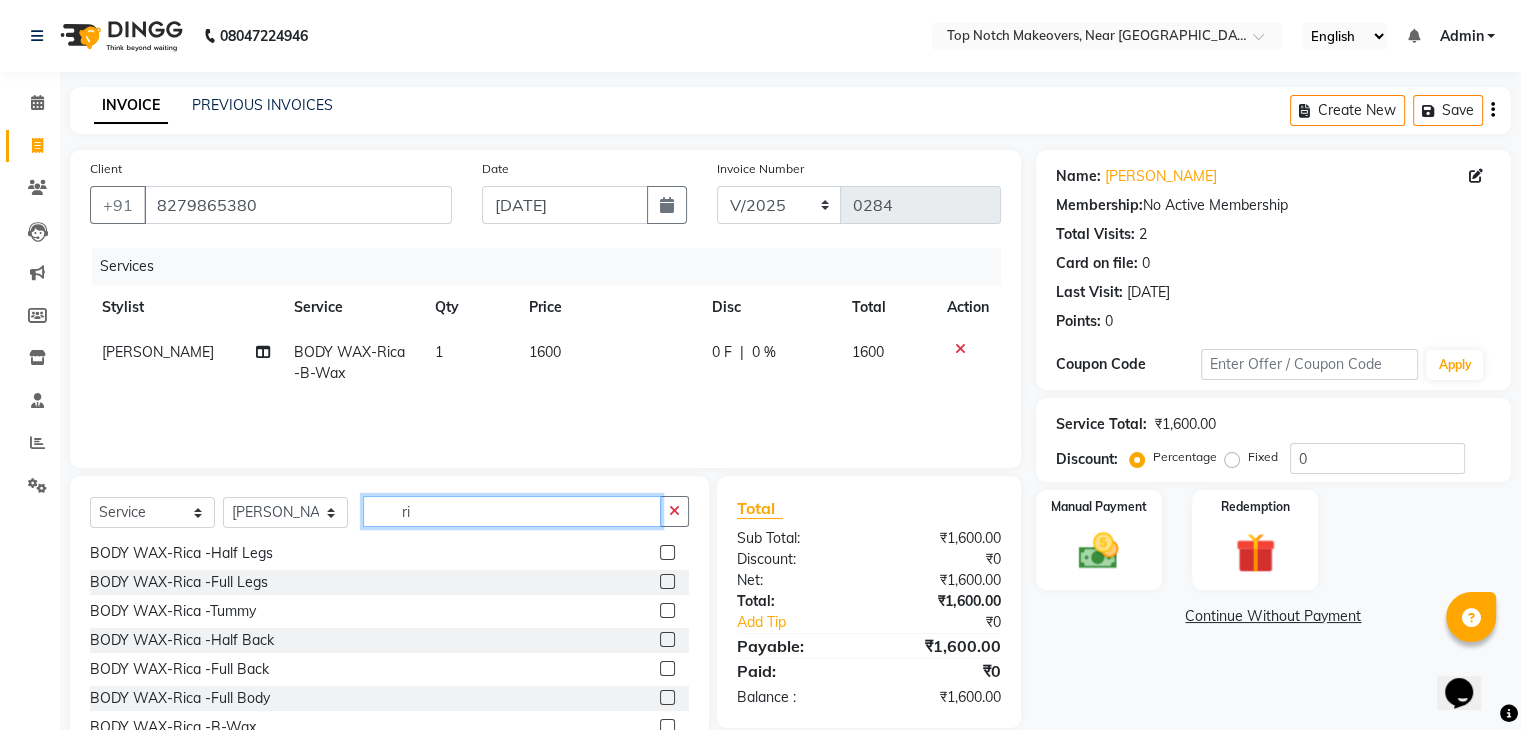 type on "r" 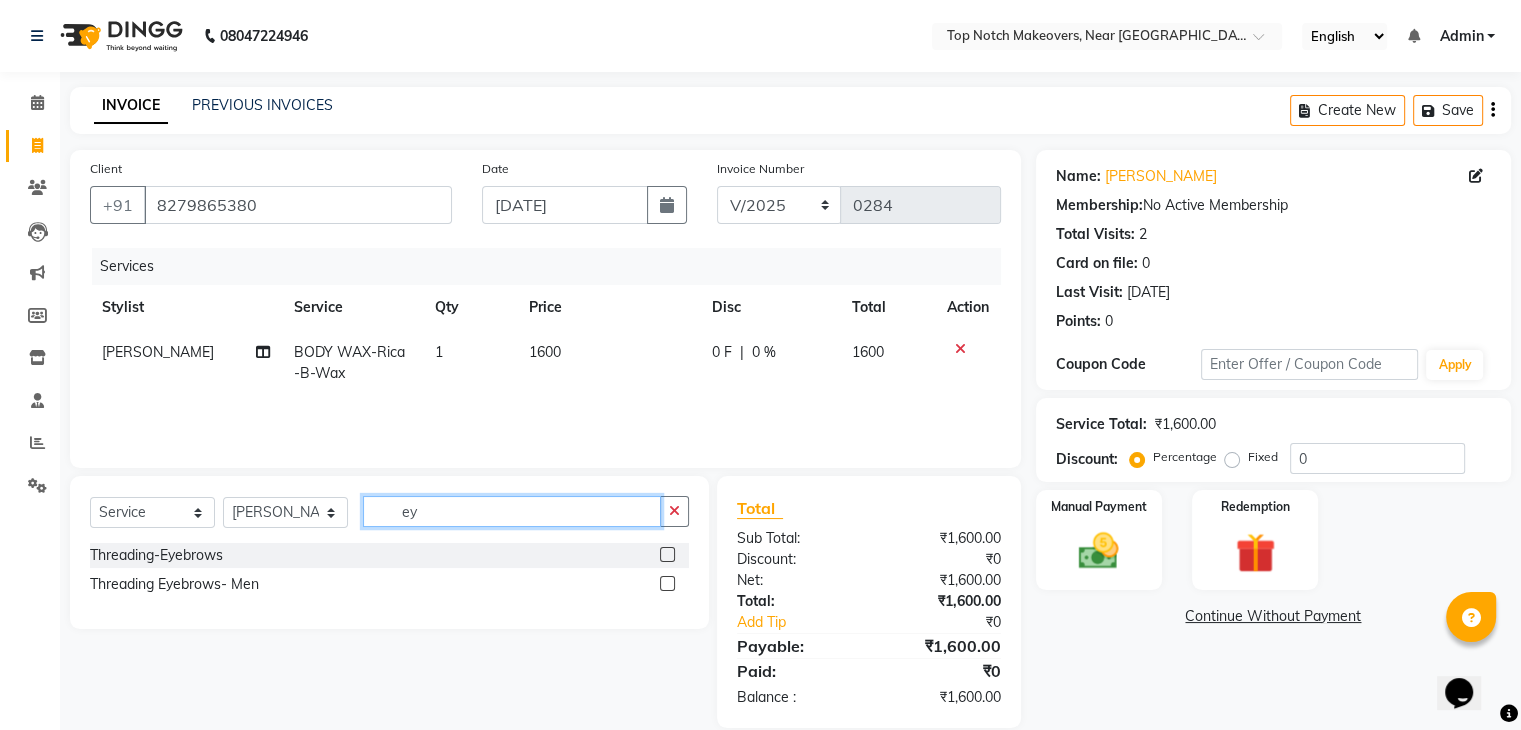 scroll, scrollTop: 0, scrollLeft: 0, axis: both 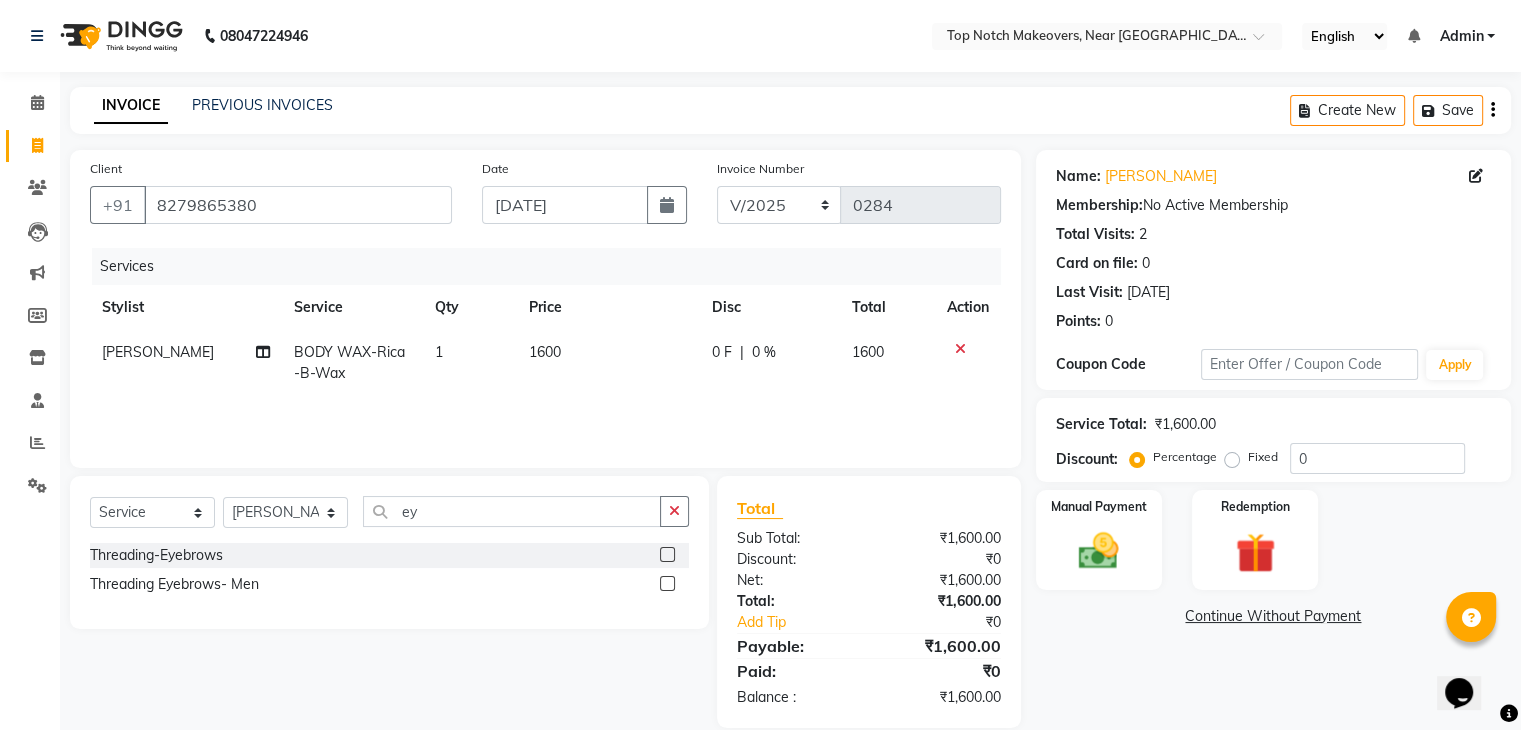 click 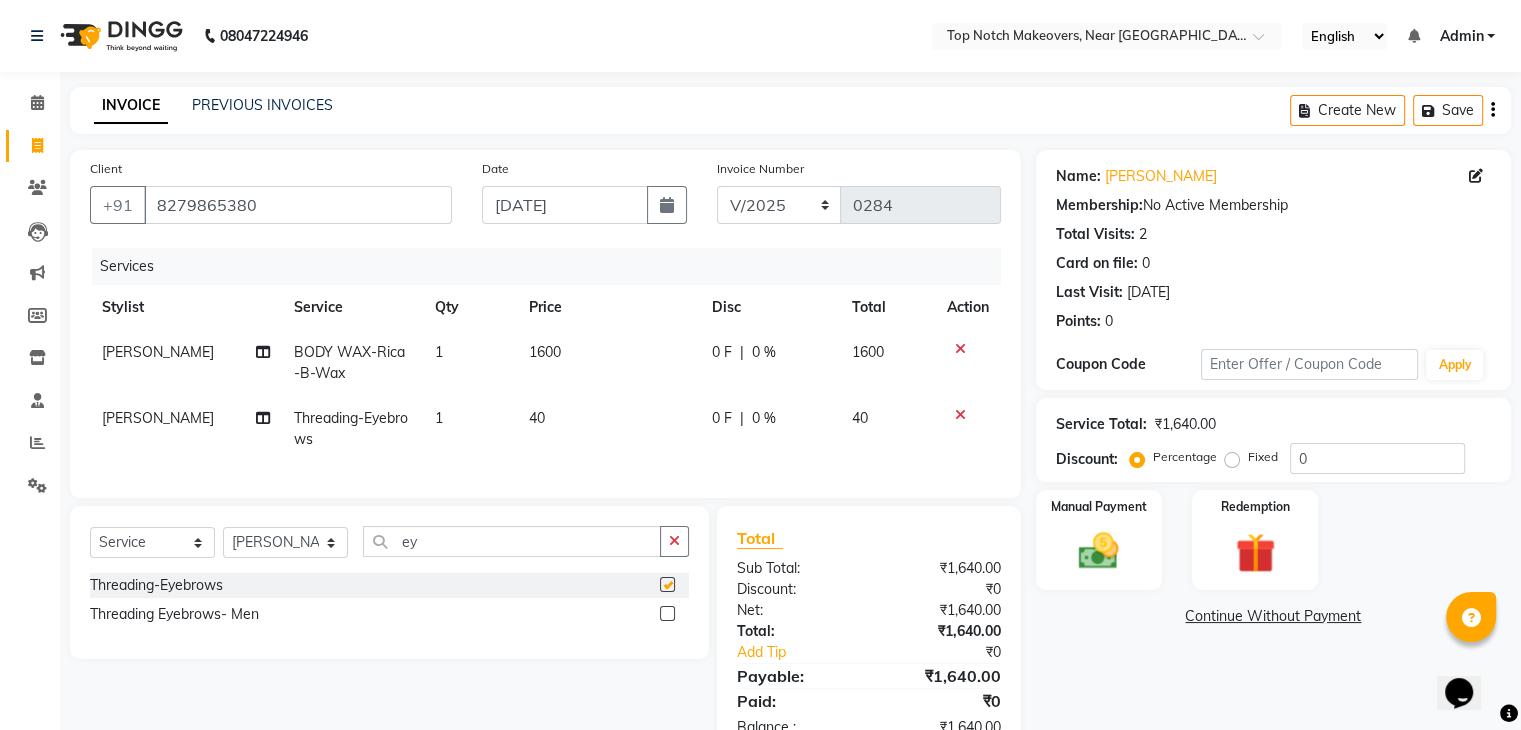 checkbox on "false" 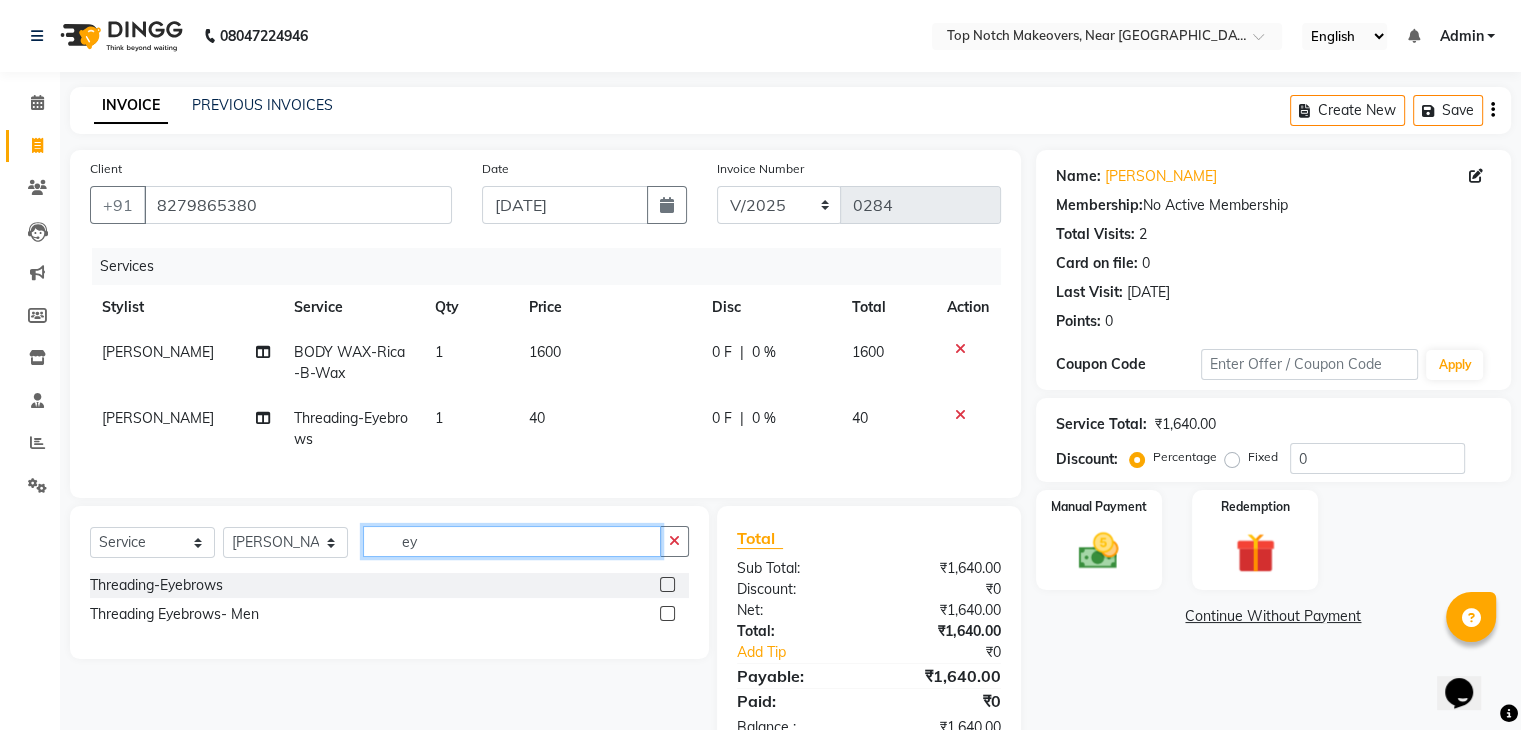 click on "ey" 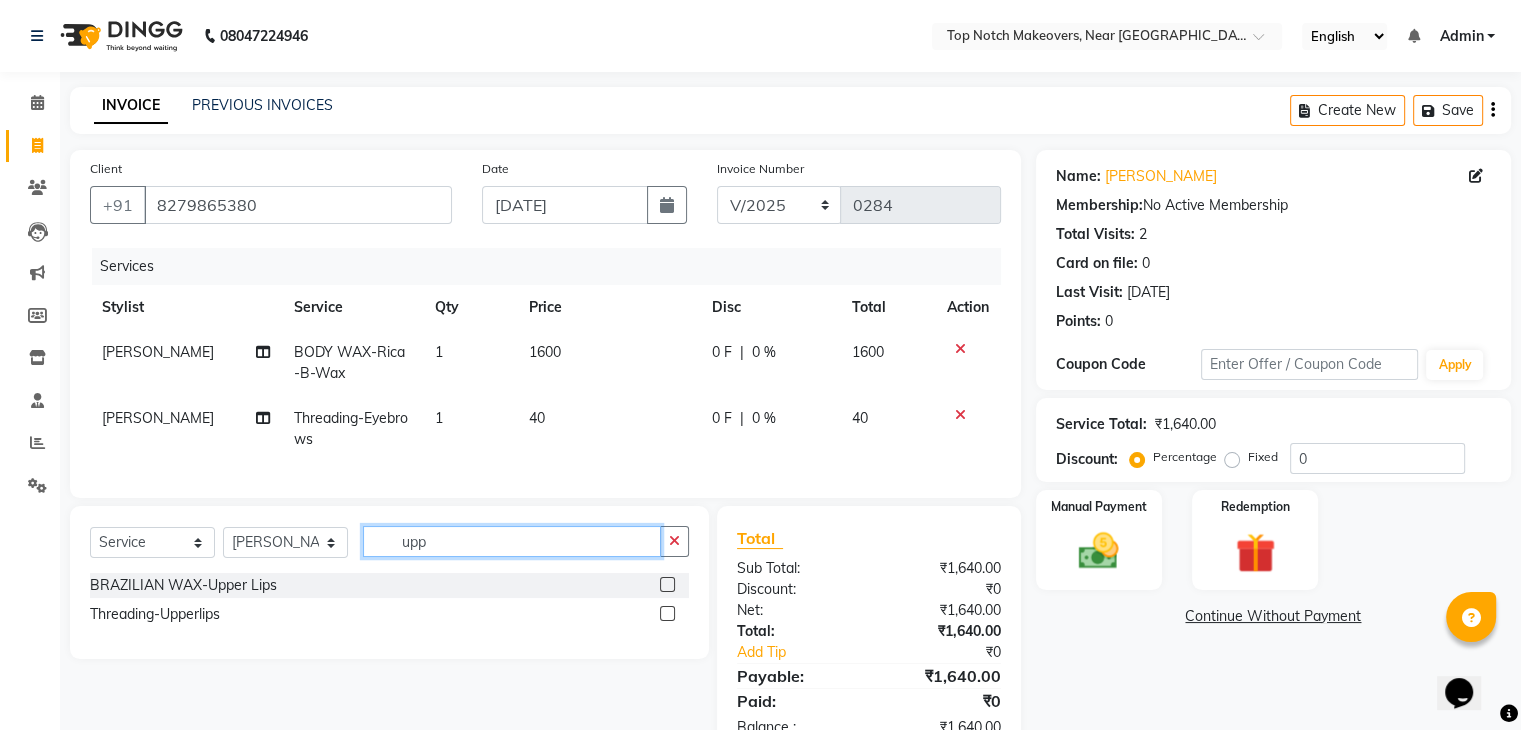 type on "upp" 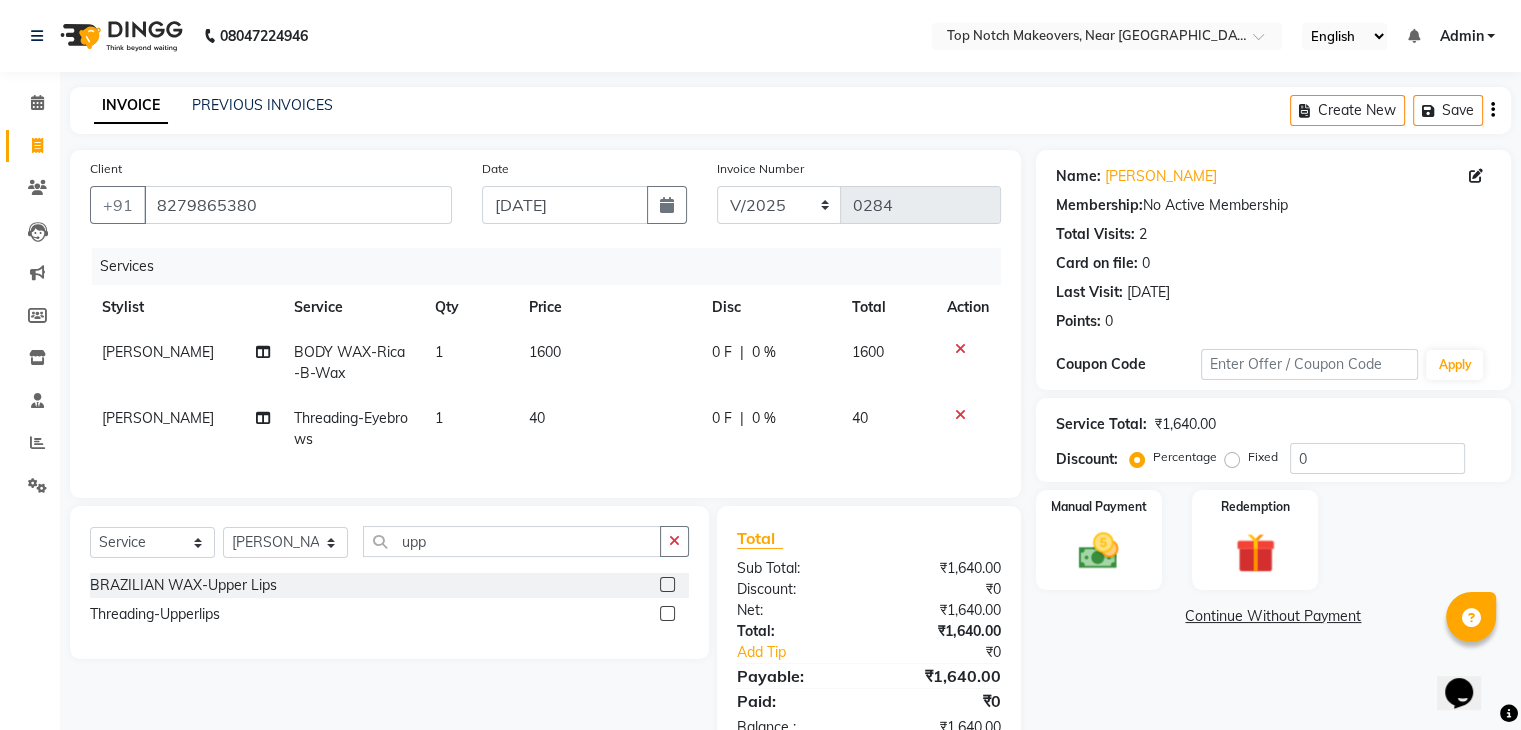 click 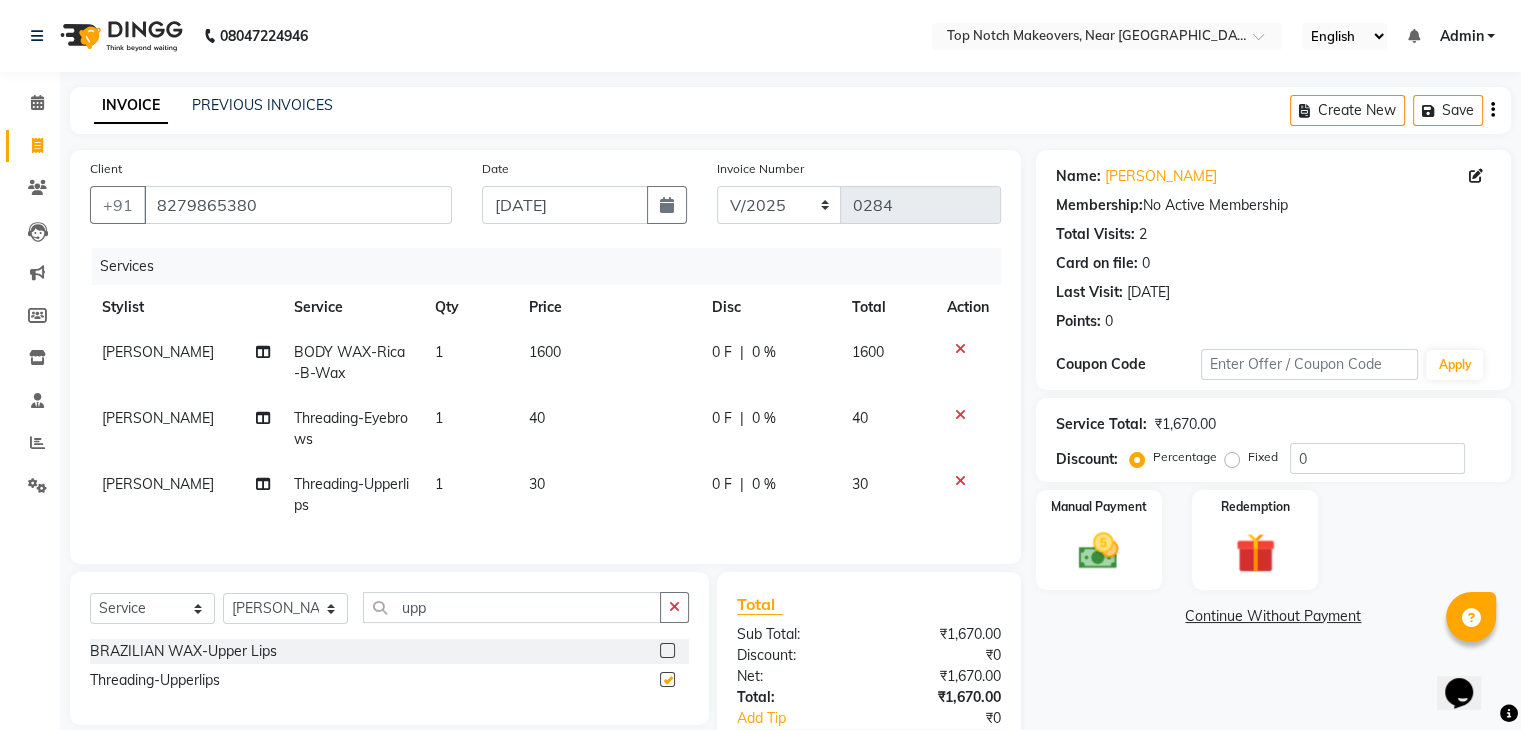 checkbox on "false" 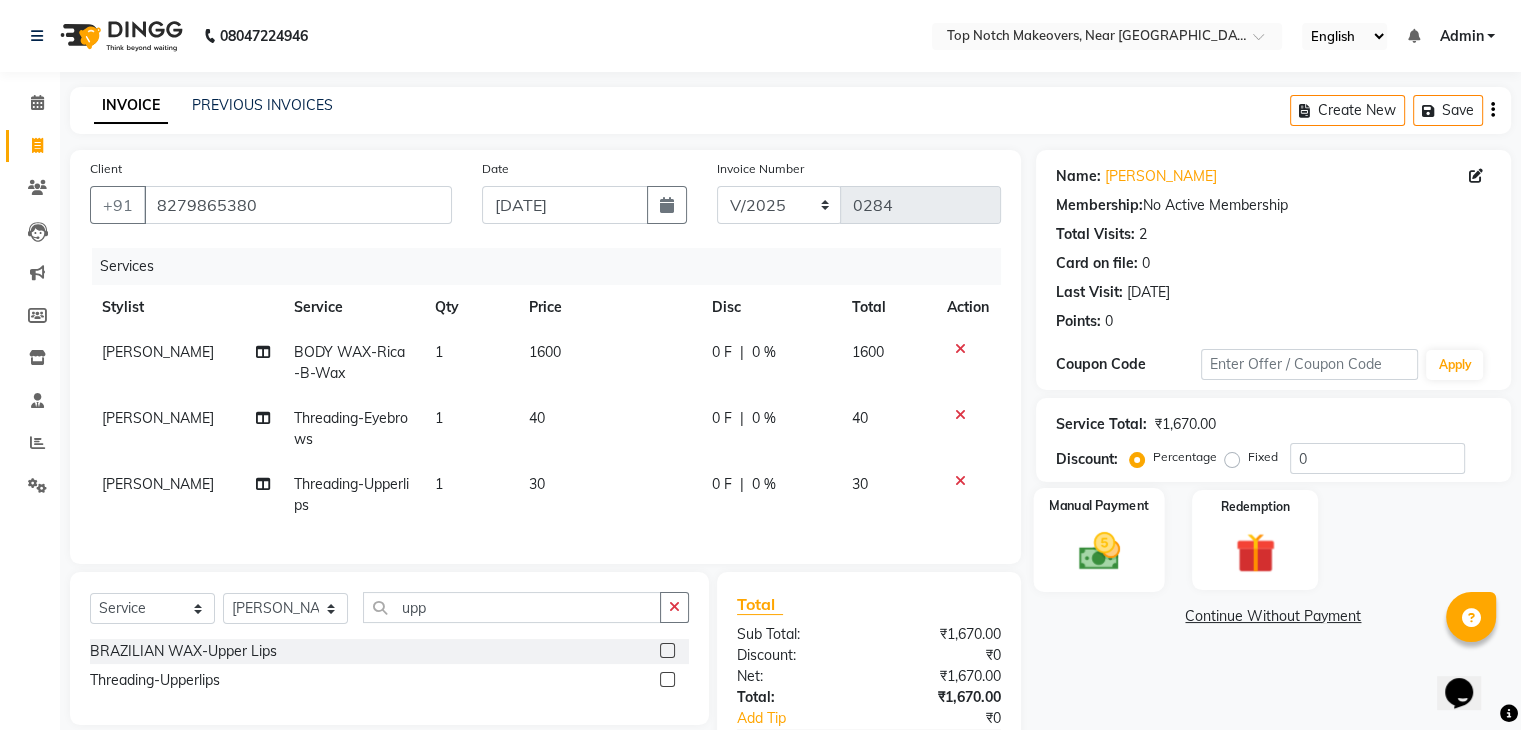 click 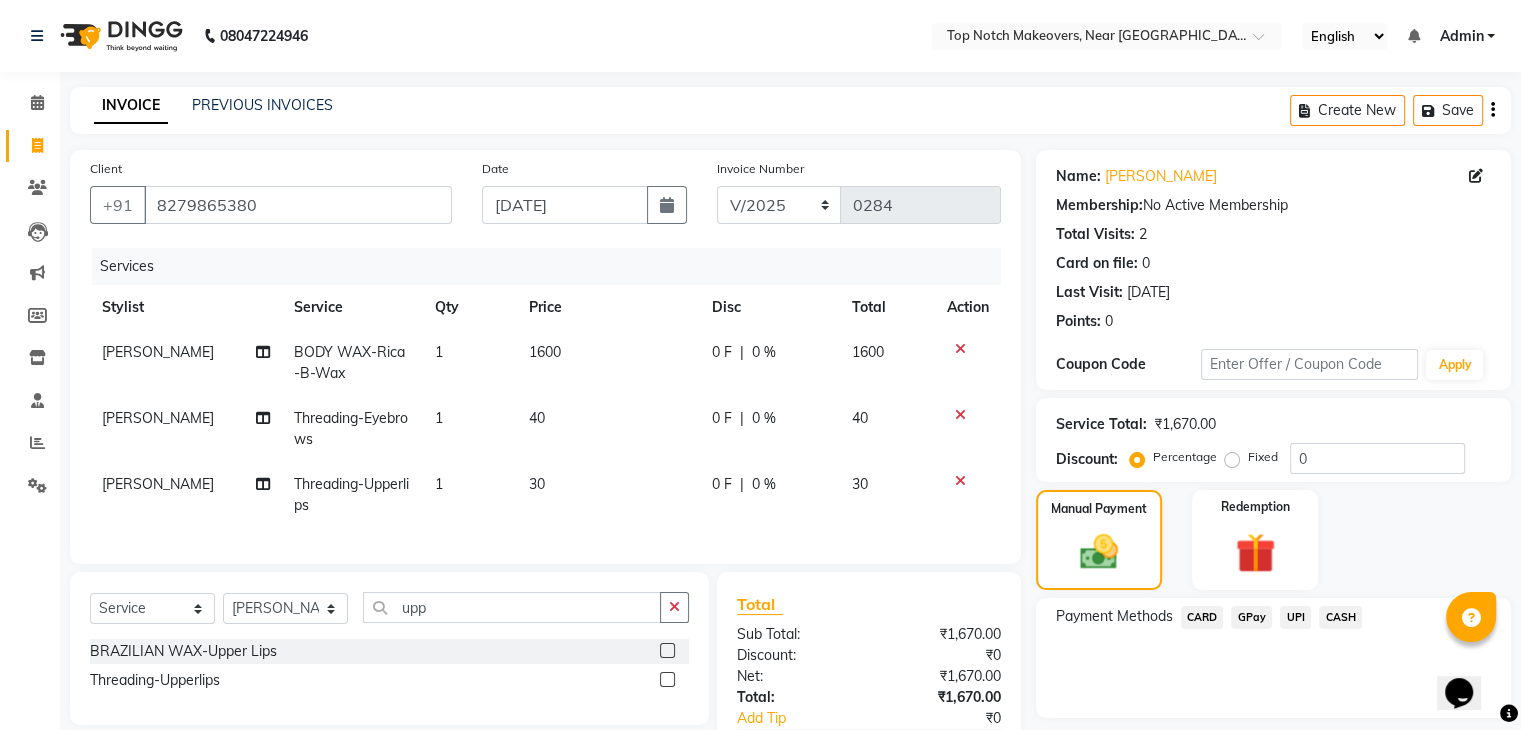 click on "UPI" 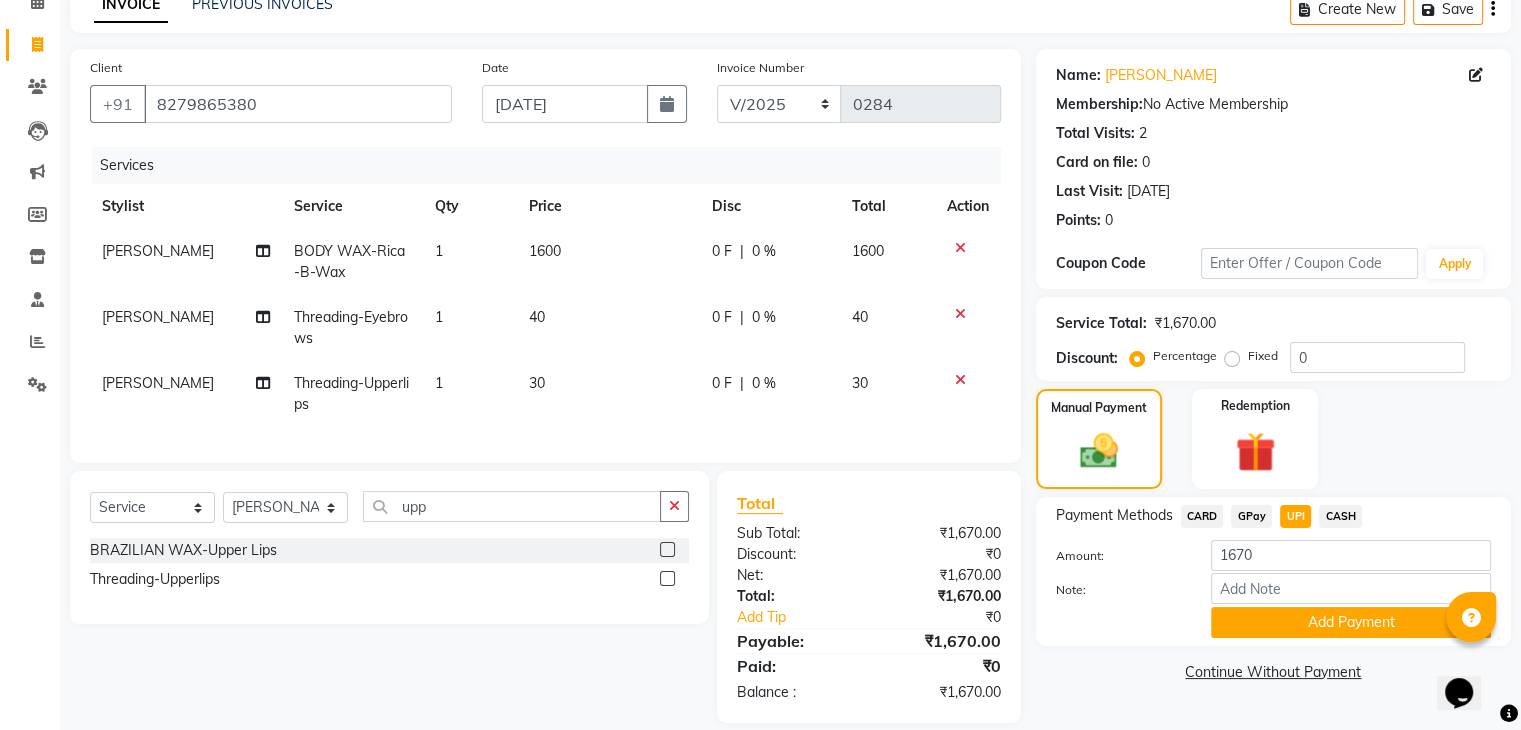 scroll, scrollTop: 140, scrollLeft: 0, axis: vertical 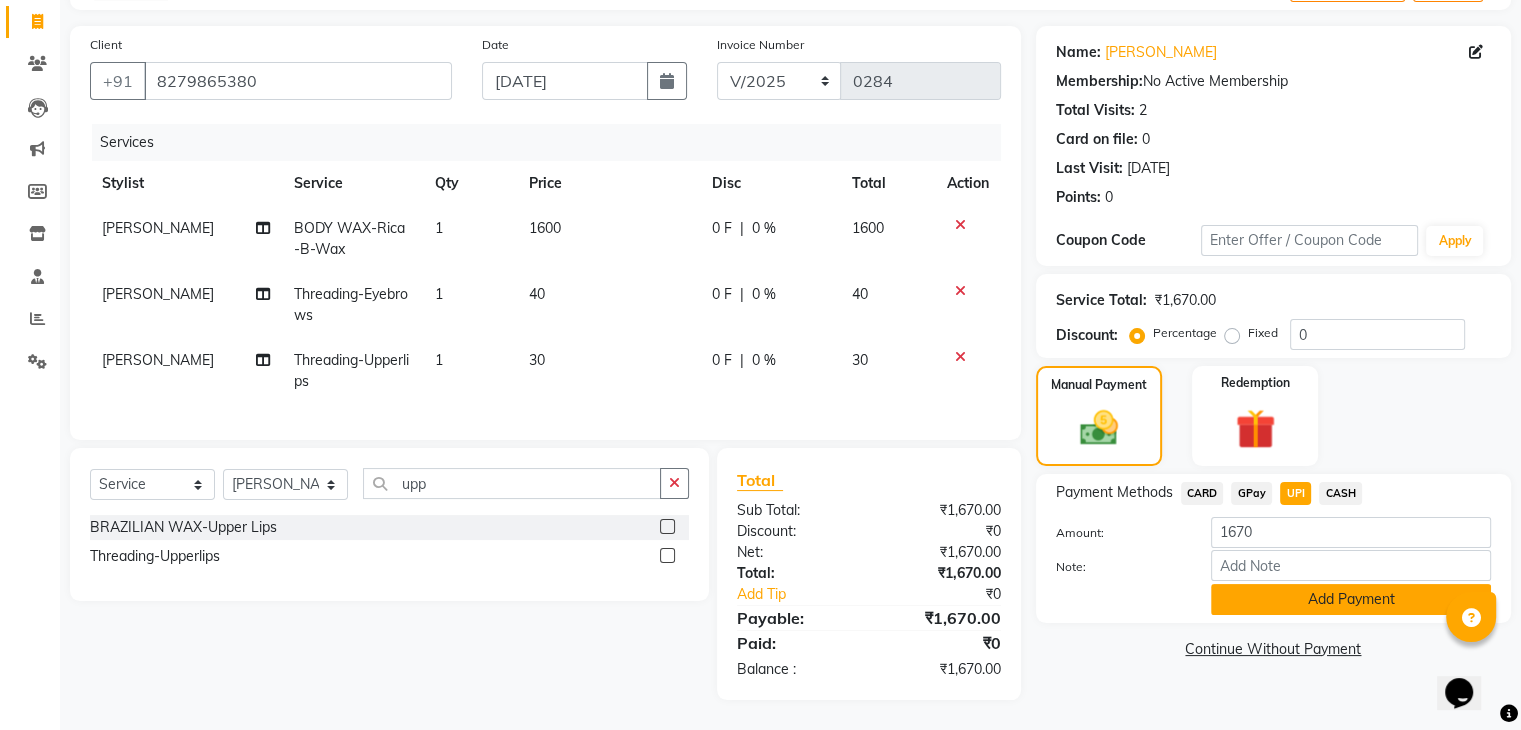 click on "Add Payment" 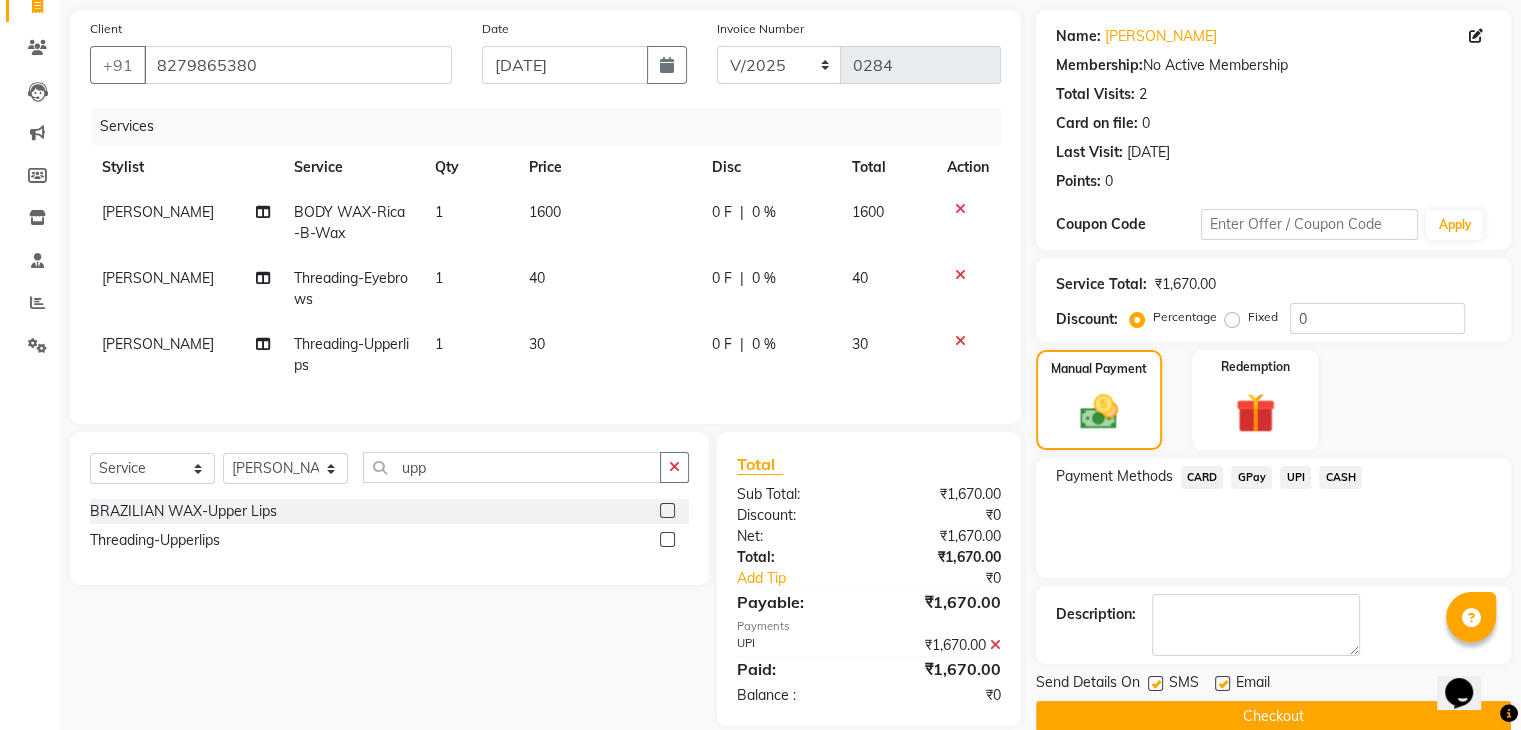 click 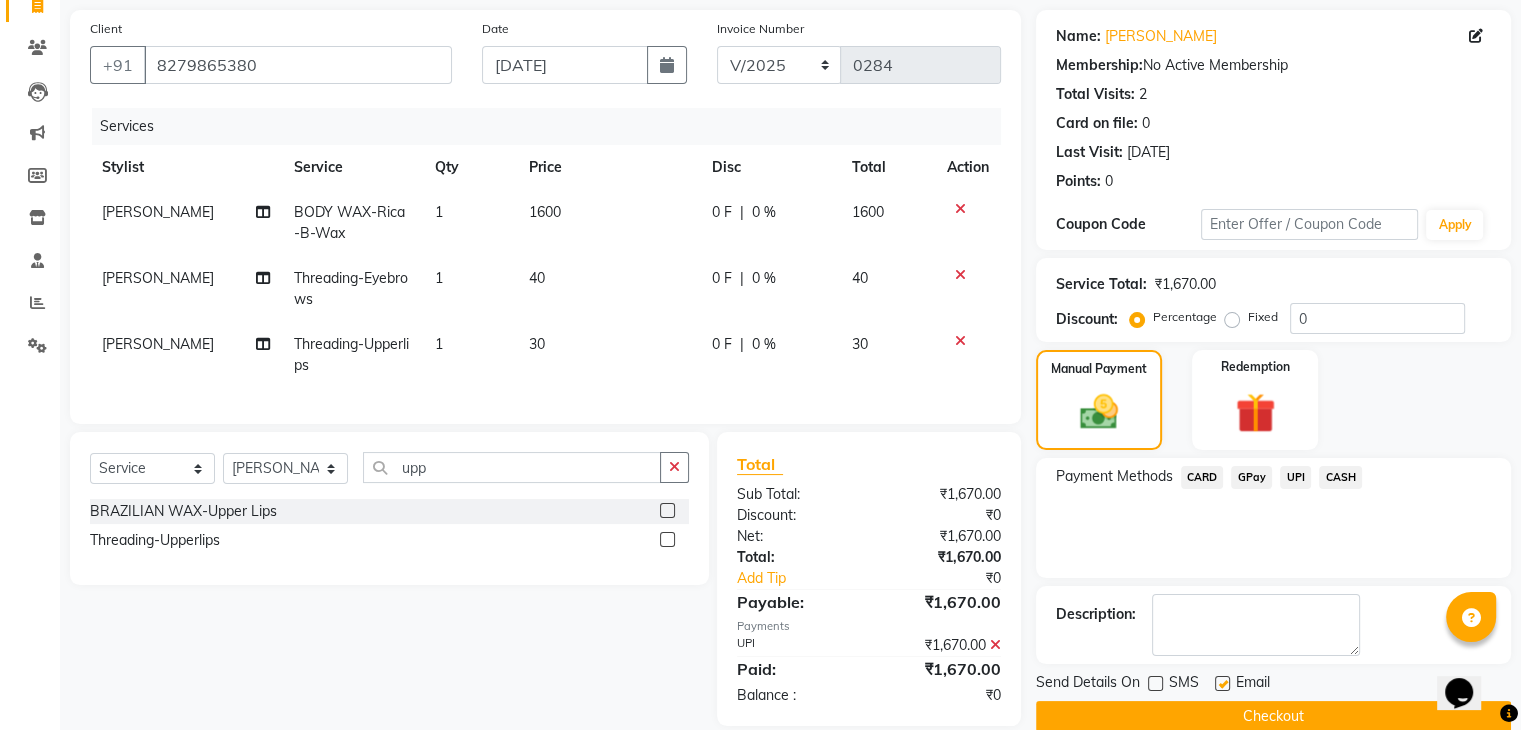 click on "Checkout" 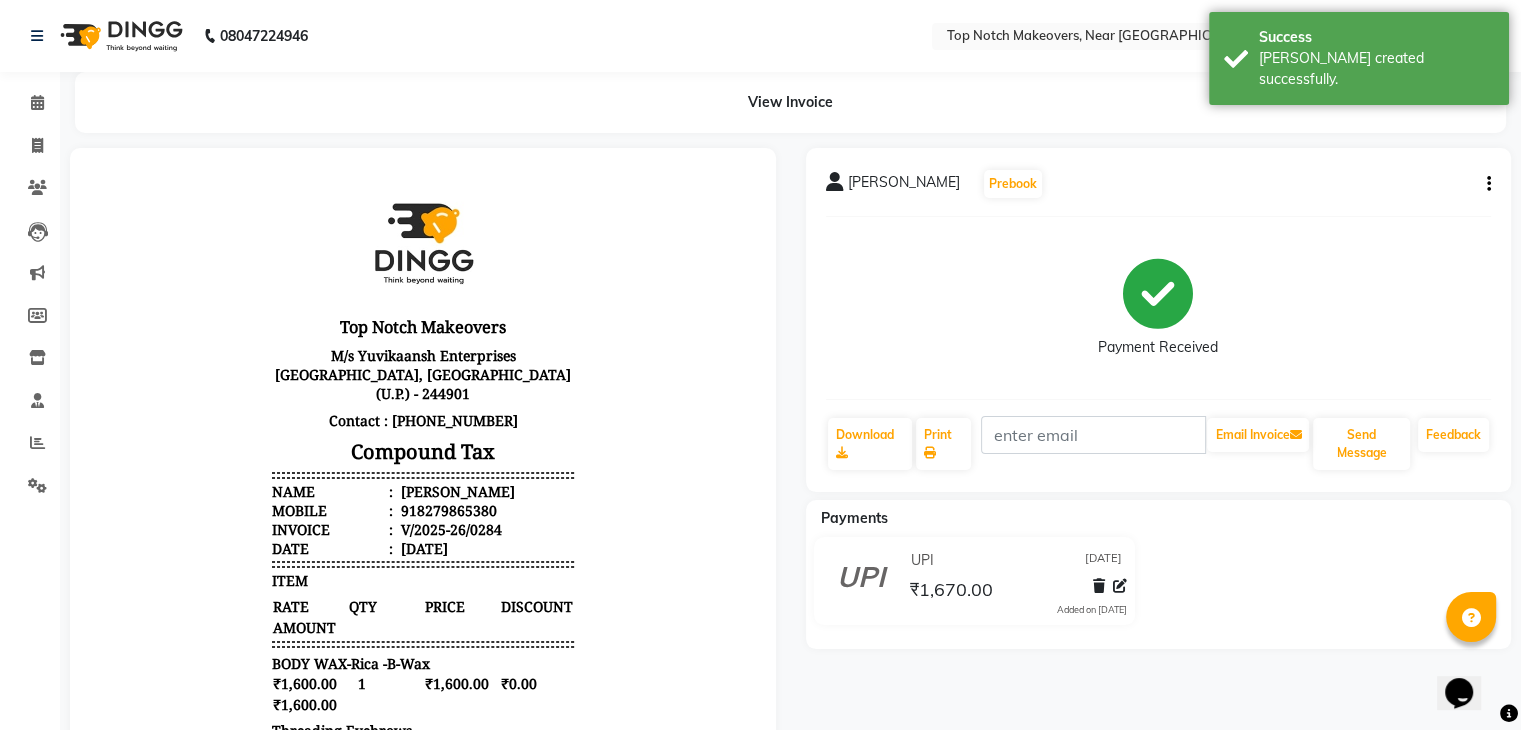 scroll, scrollTop: 0, scrollLeft: 0, axis: both 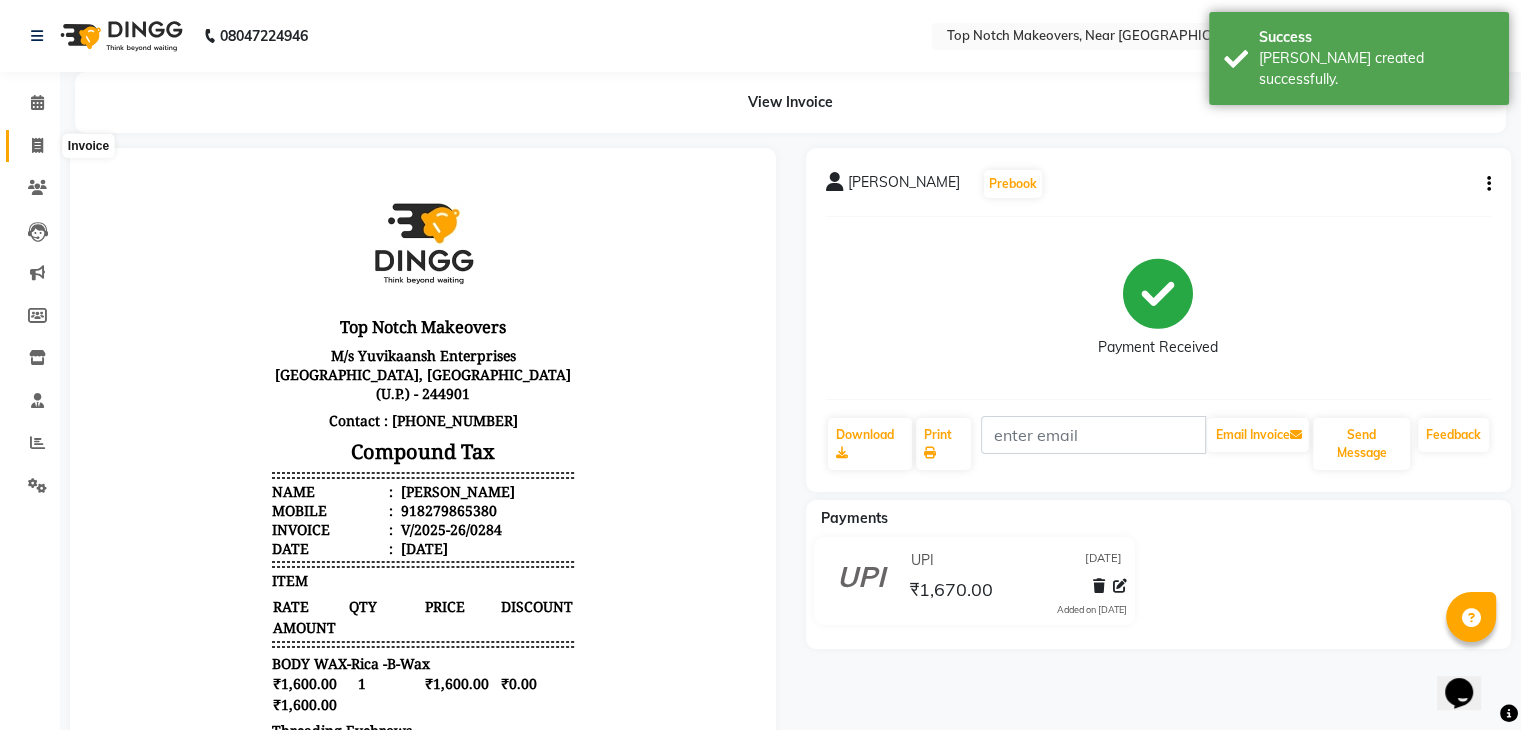 click 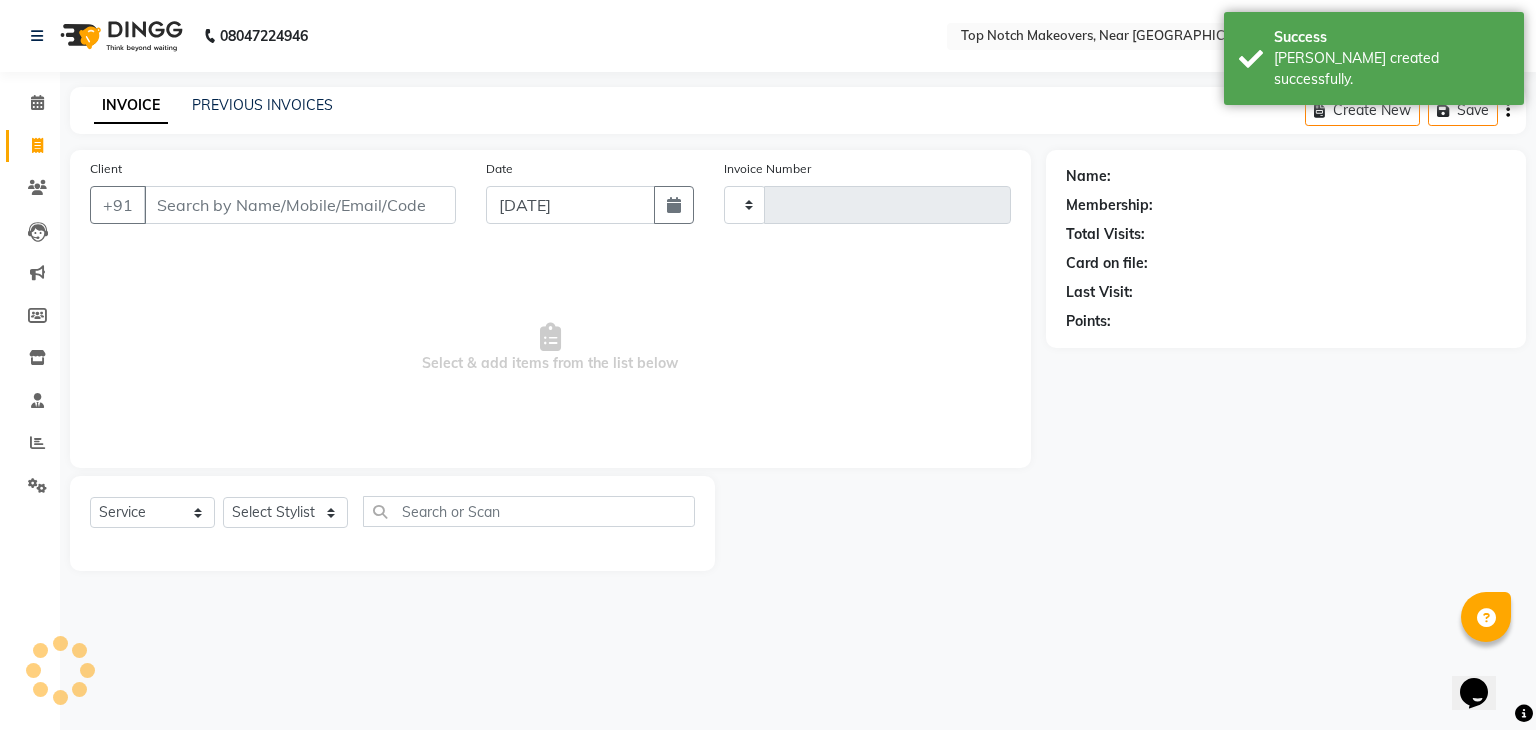 type on "0285" 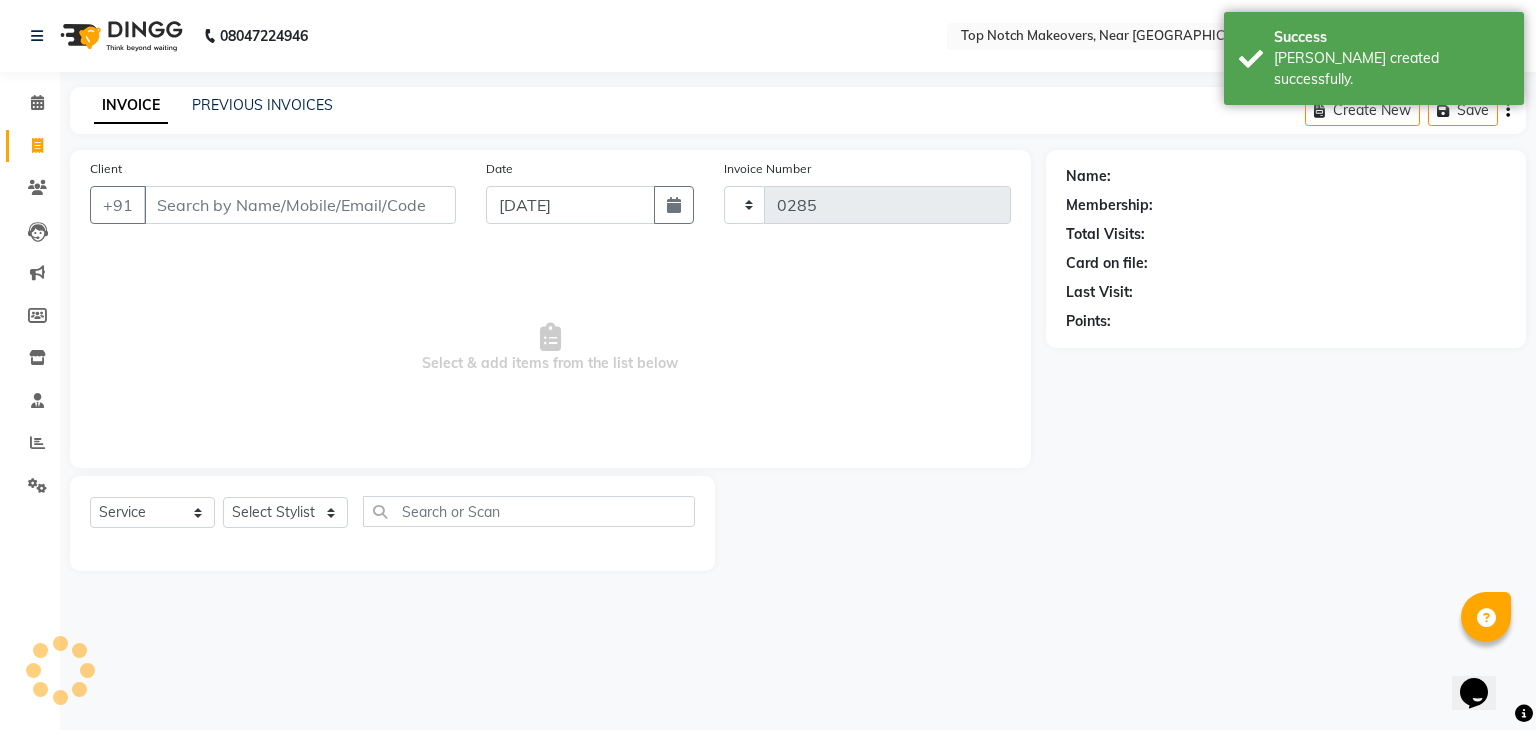 select on "6750" 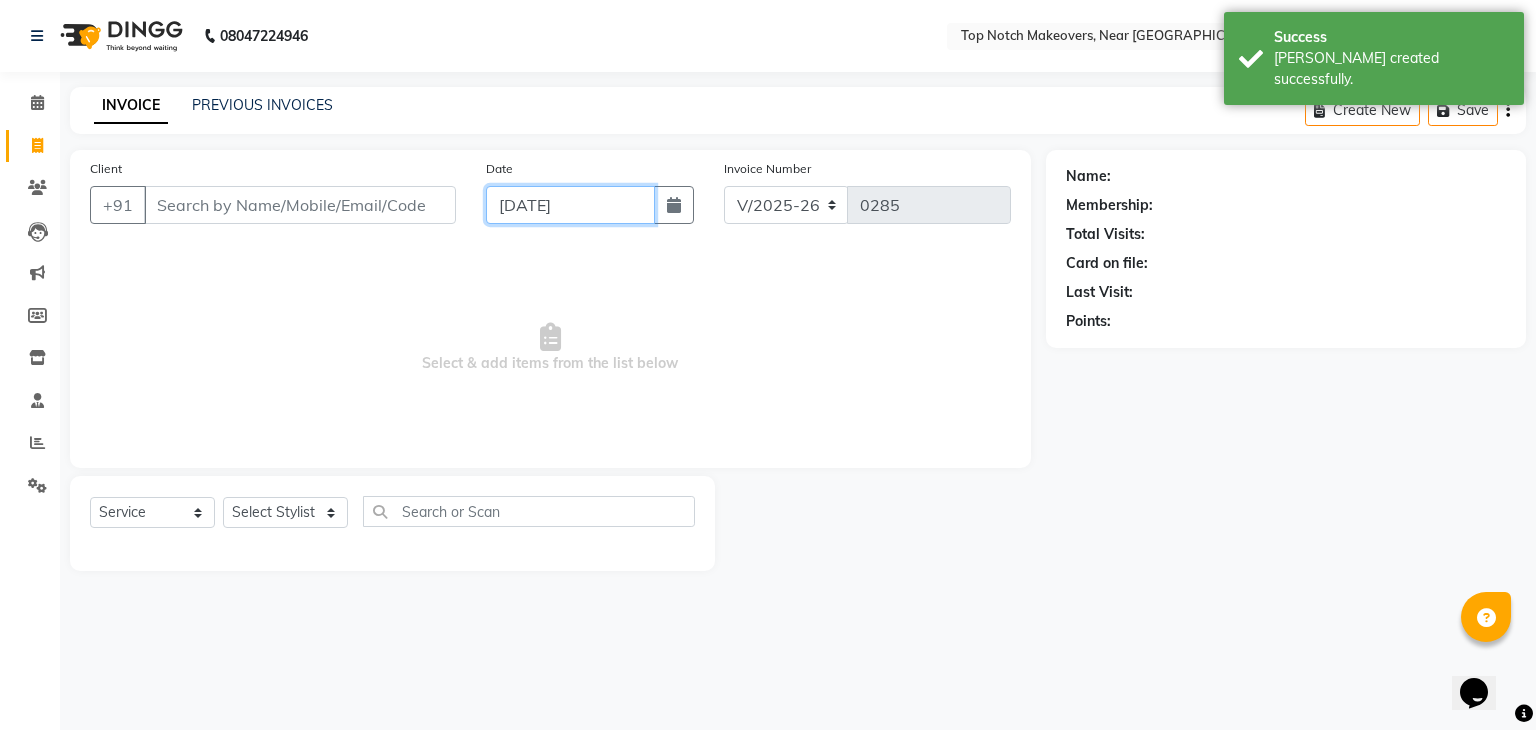 click on "[DATE]" 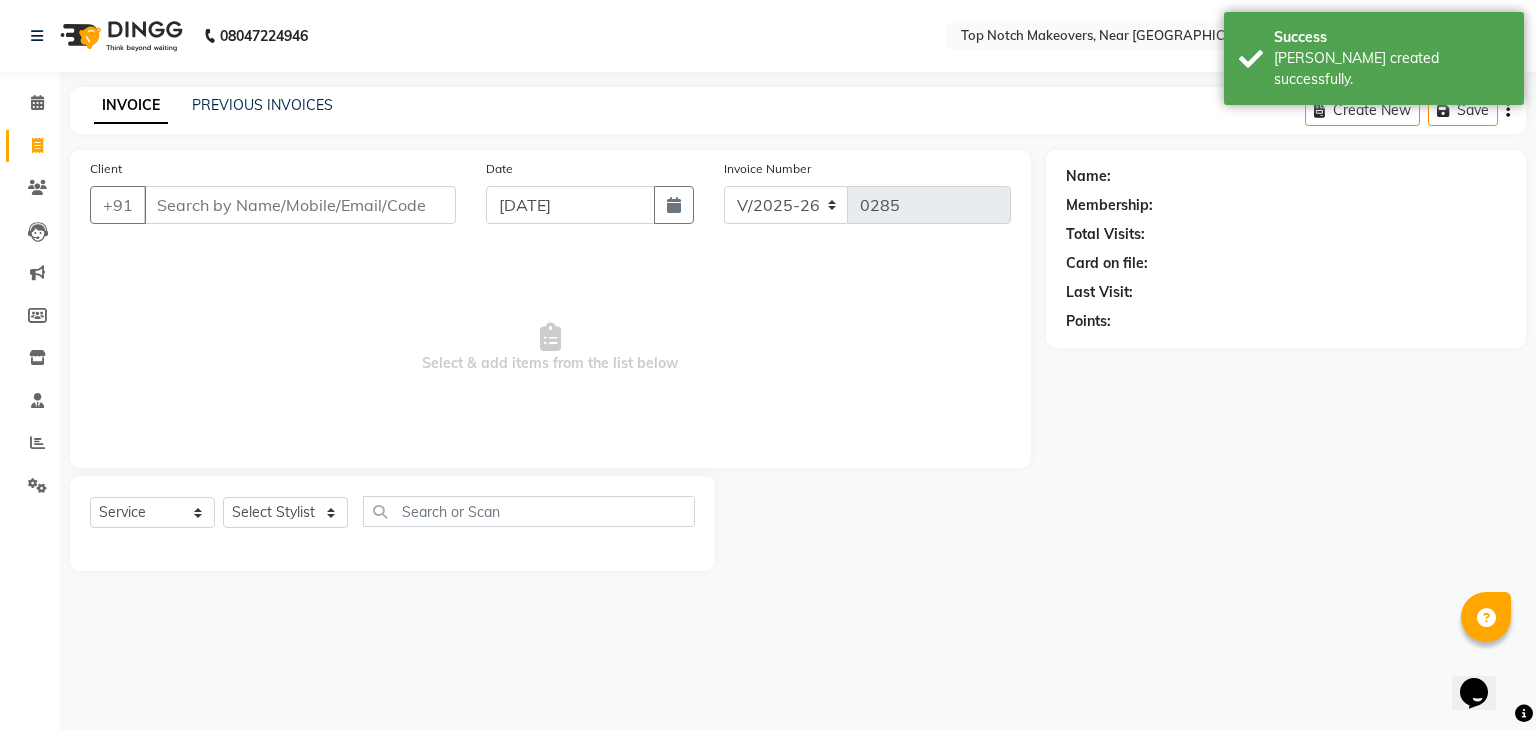 select on "7" 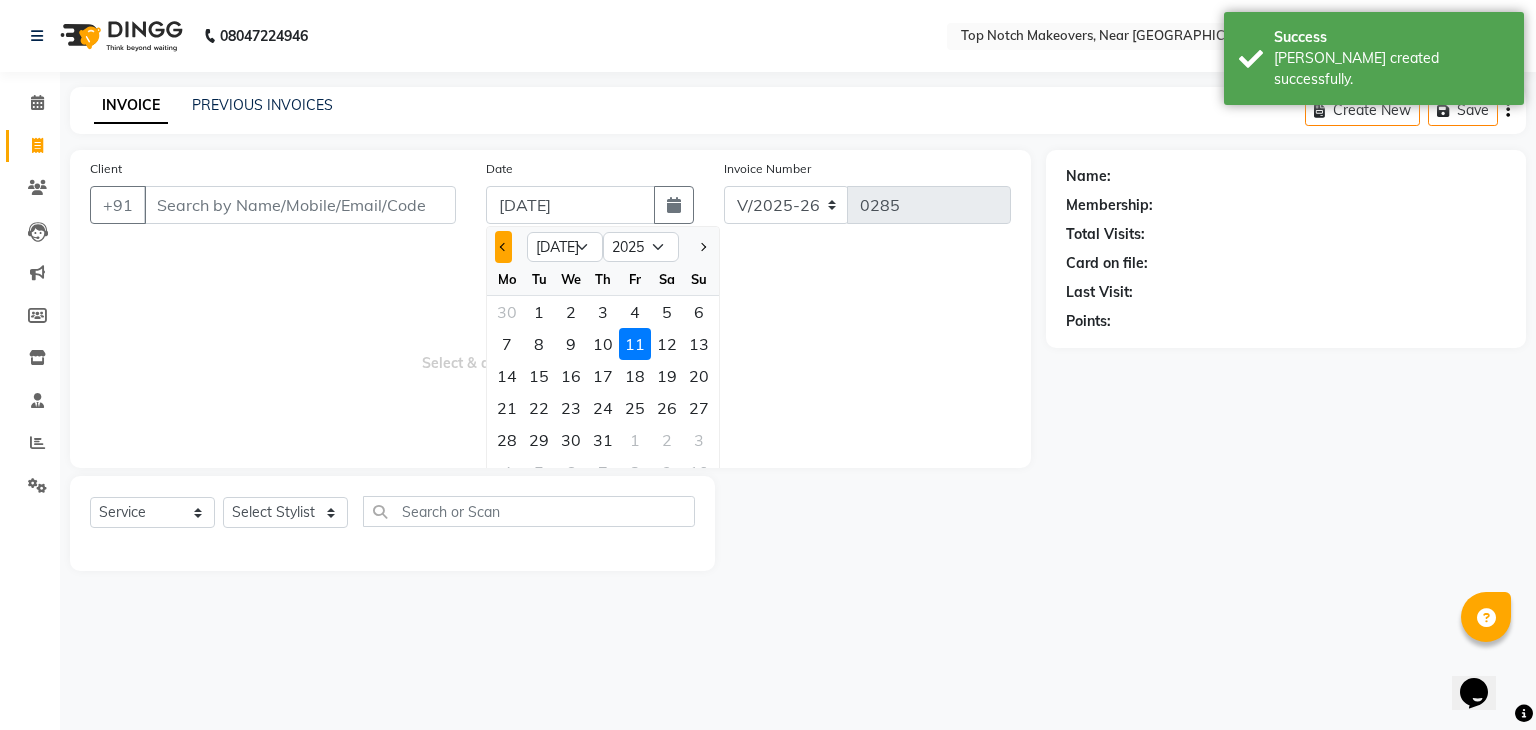 click 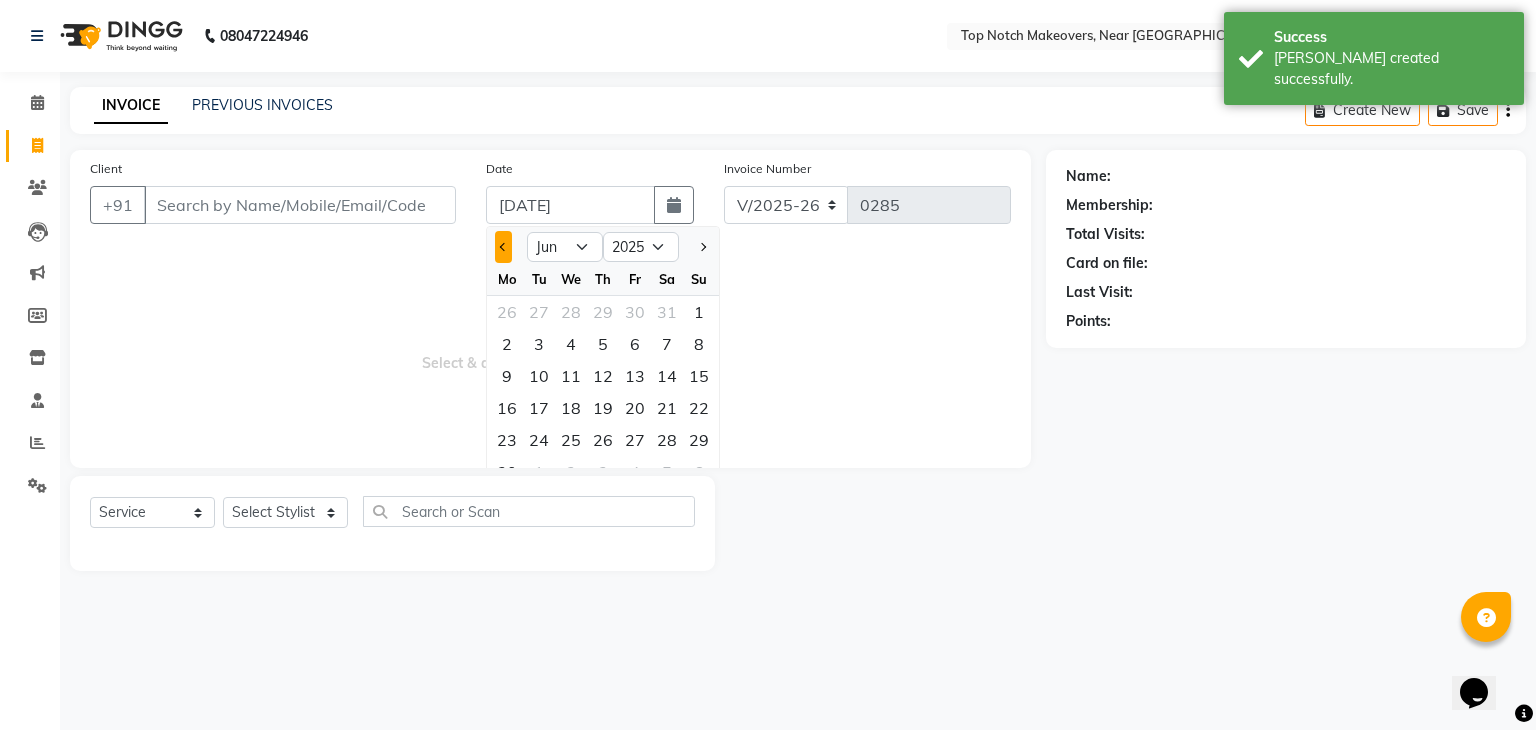 click 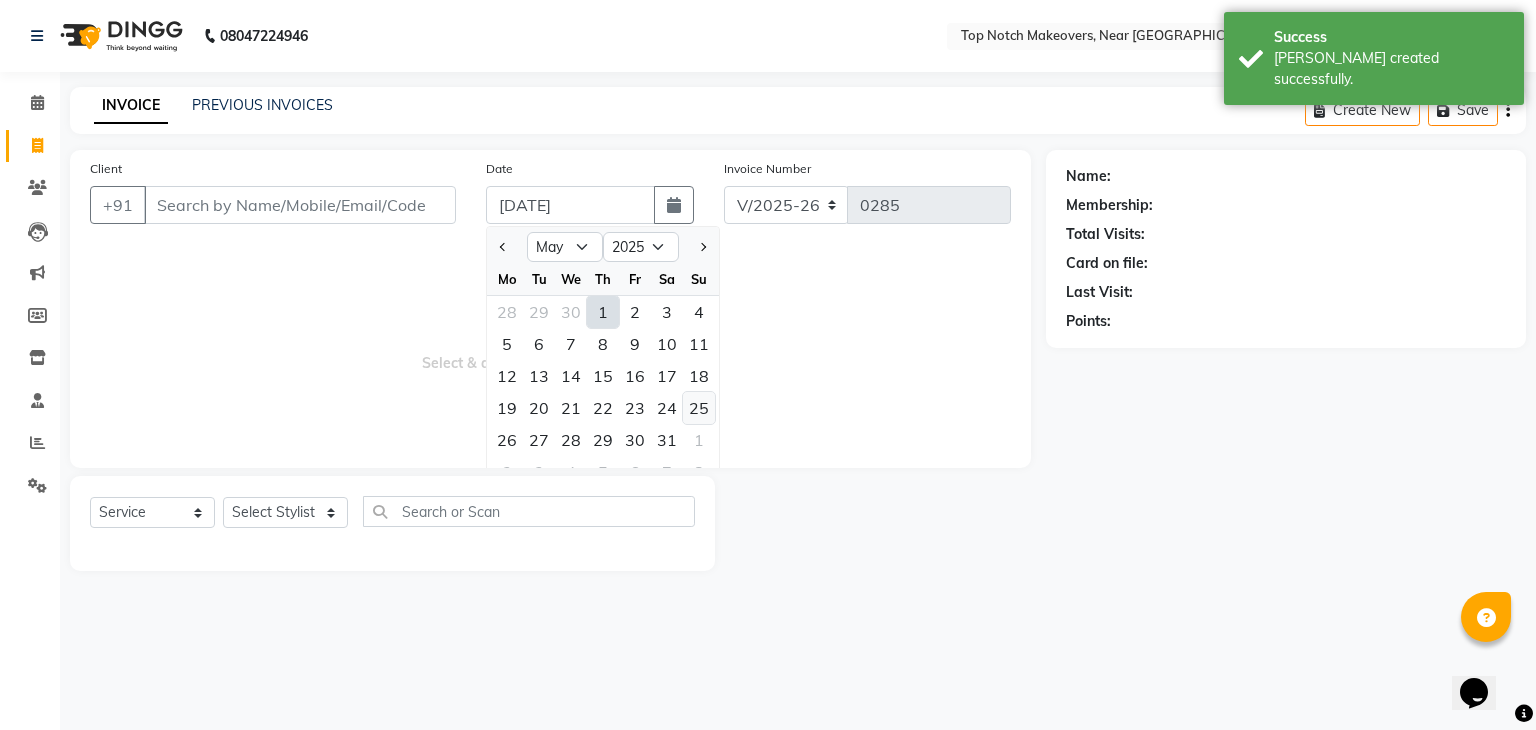 click on "25" 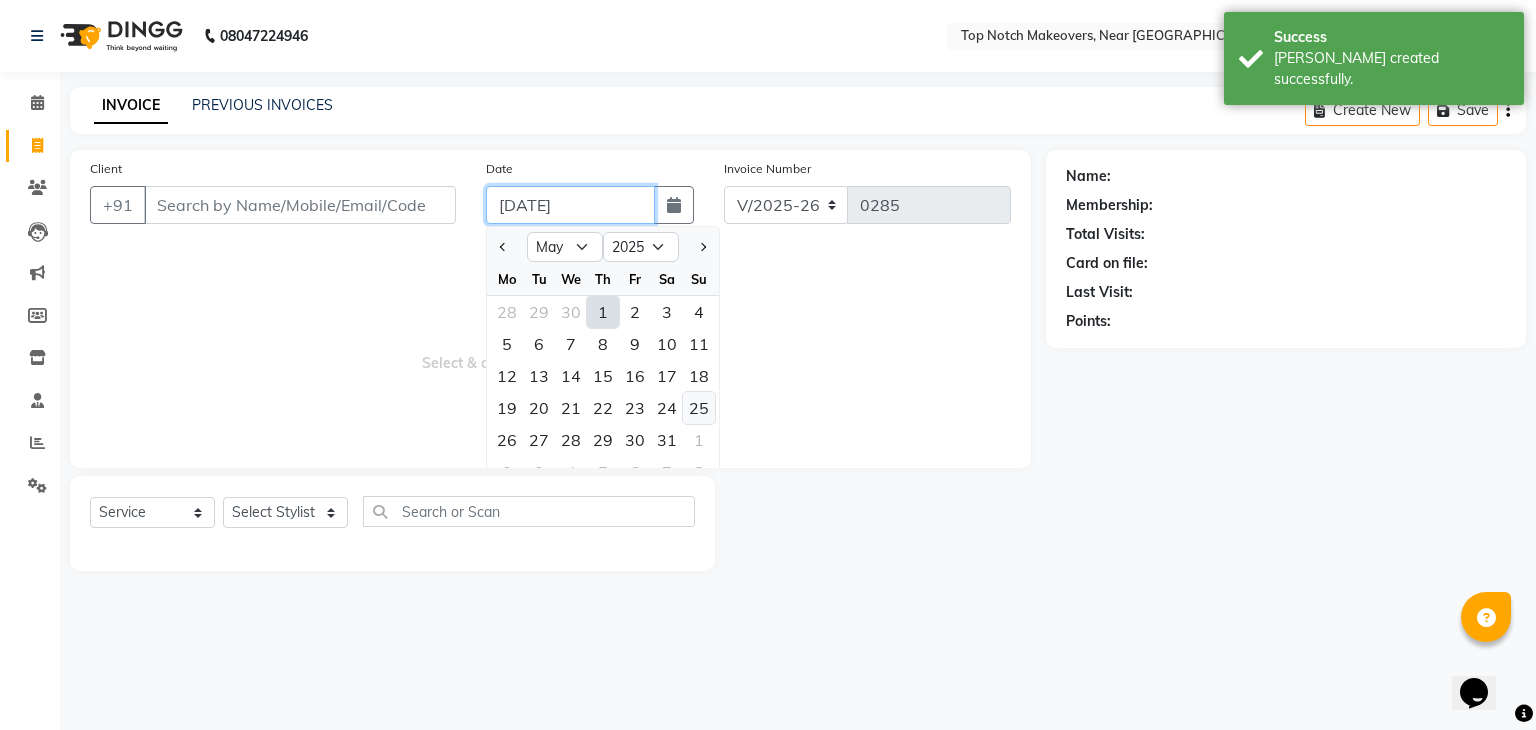 type on "[DATE]" 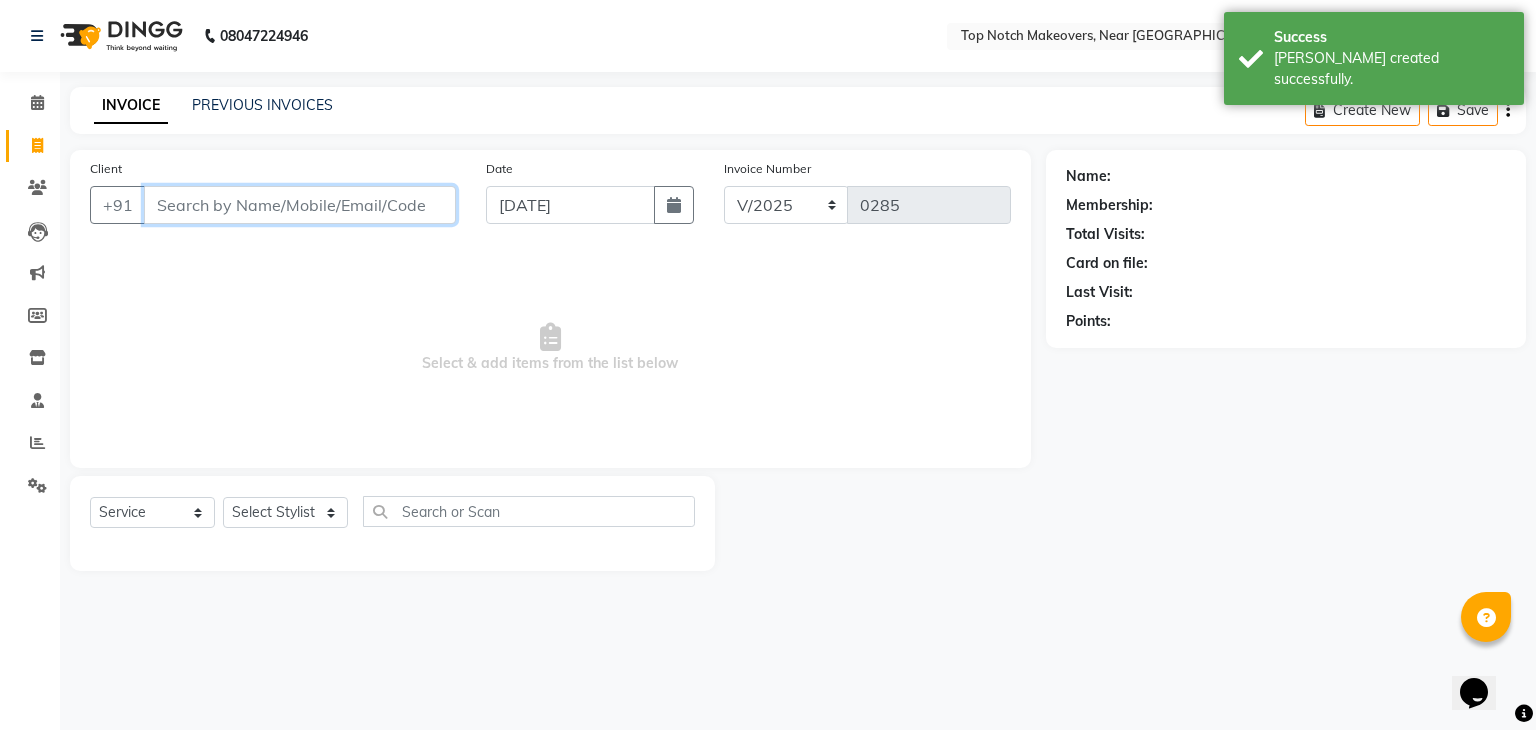 click on "Client" at bounding box center (300, 205) 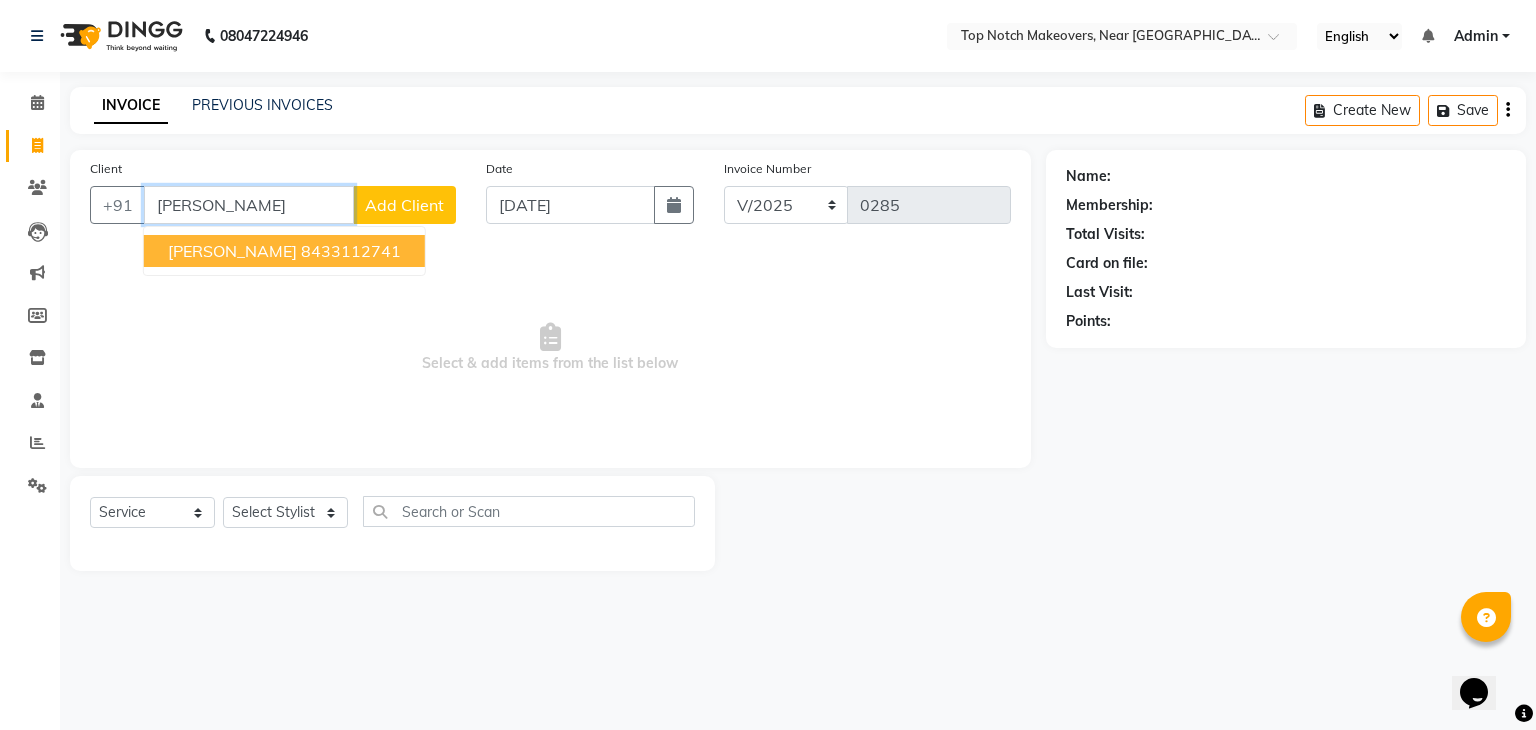 click on "[PERSON_NAME]" at bounding box center (232, 251) 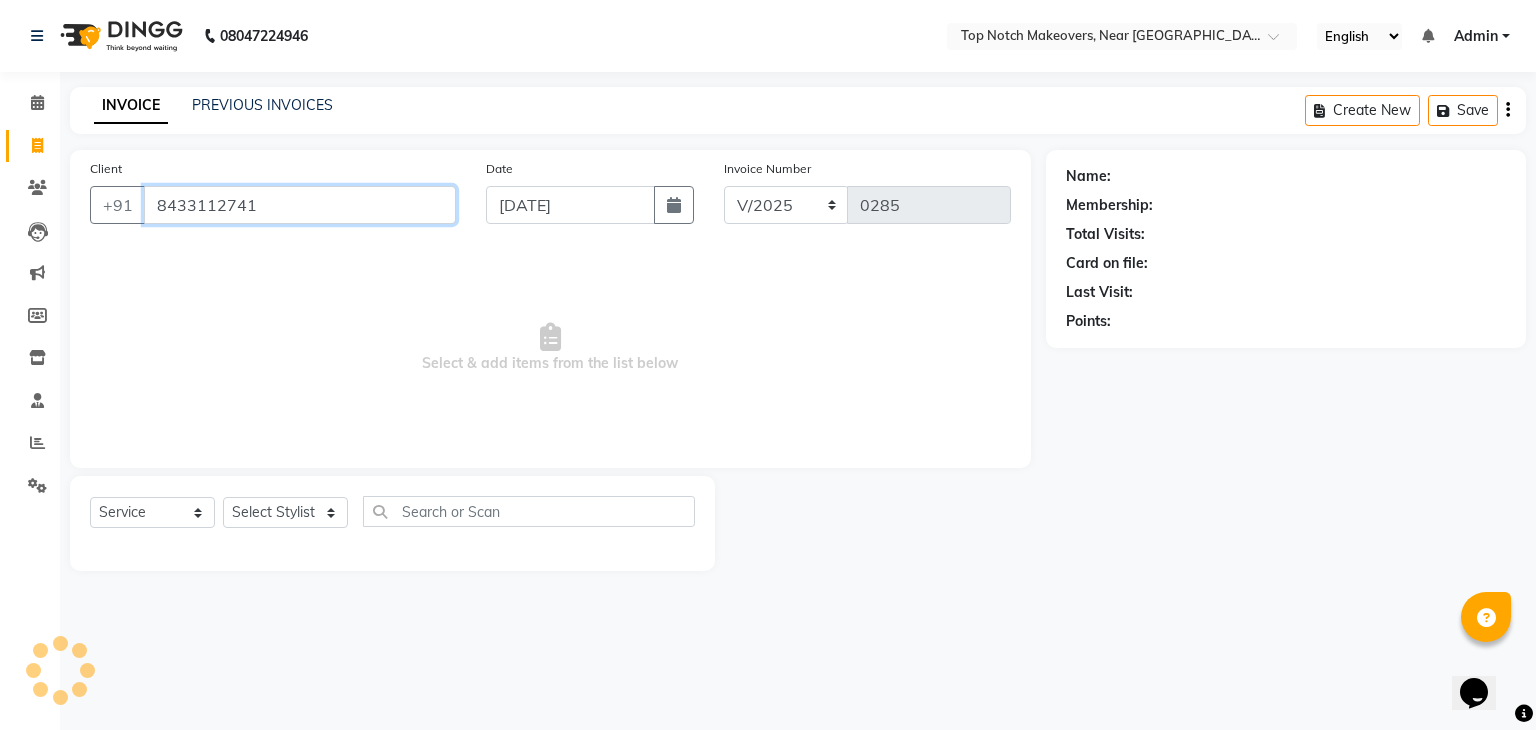 type on "8433112741" 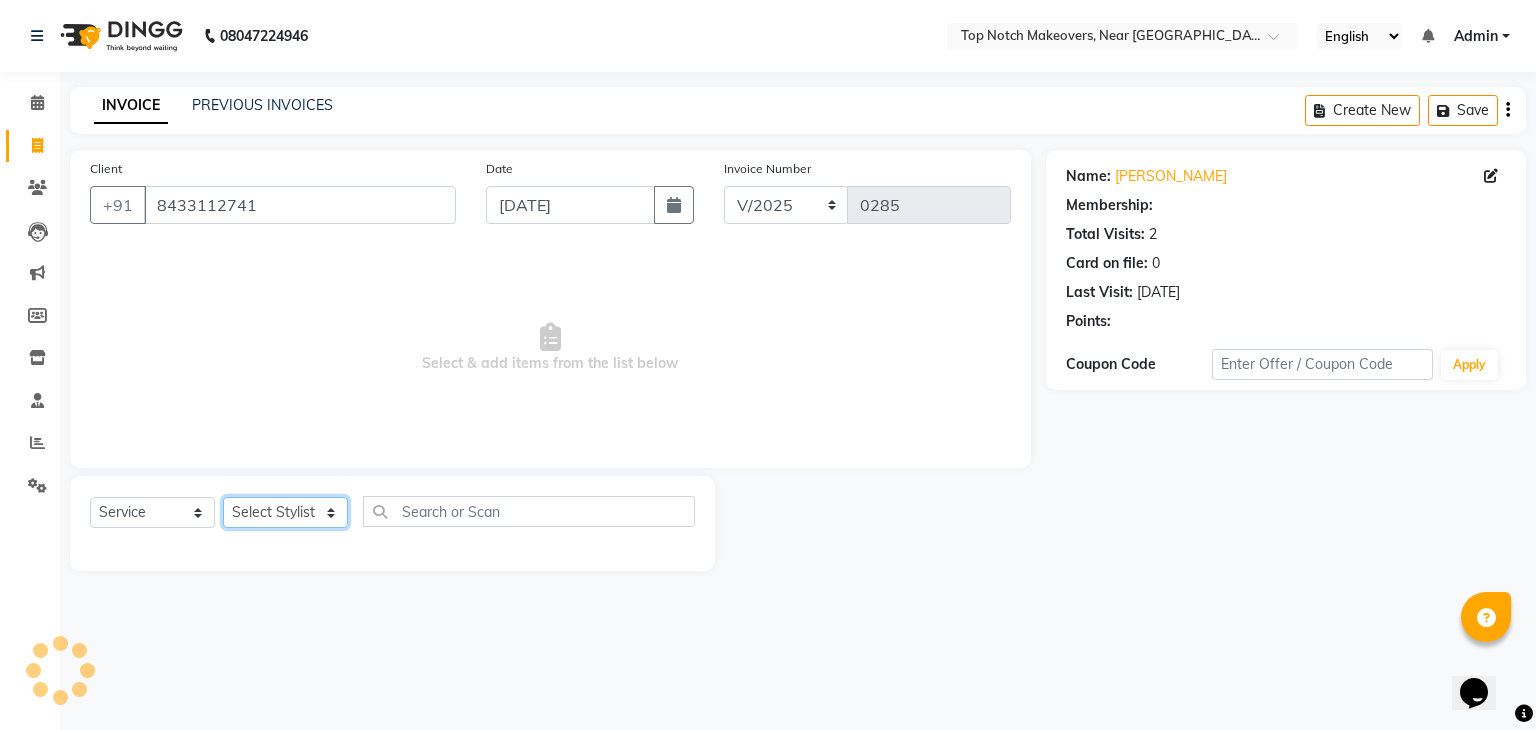 click on "Select Stylist [PERSON_NAME] [PERSON_NAME] [PERSON_NAME] [PERSON_NAME] [PERSON_NAME] [PERSON_NAME] [PERSON_NAME] [PERSON_NAME]" 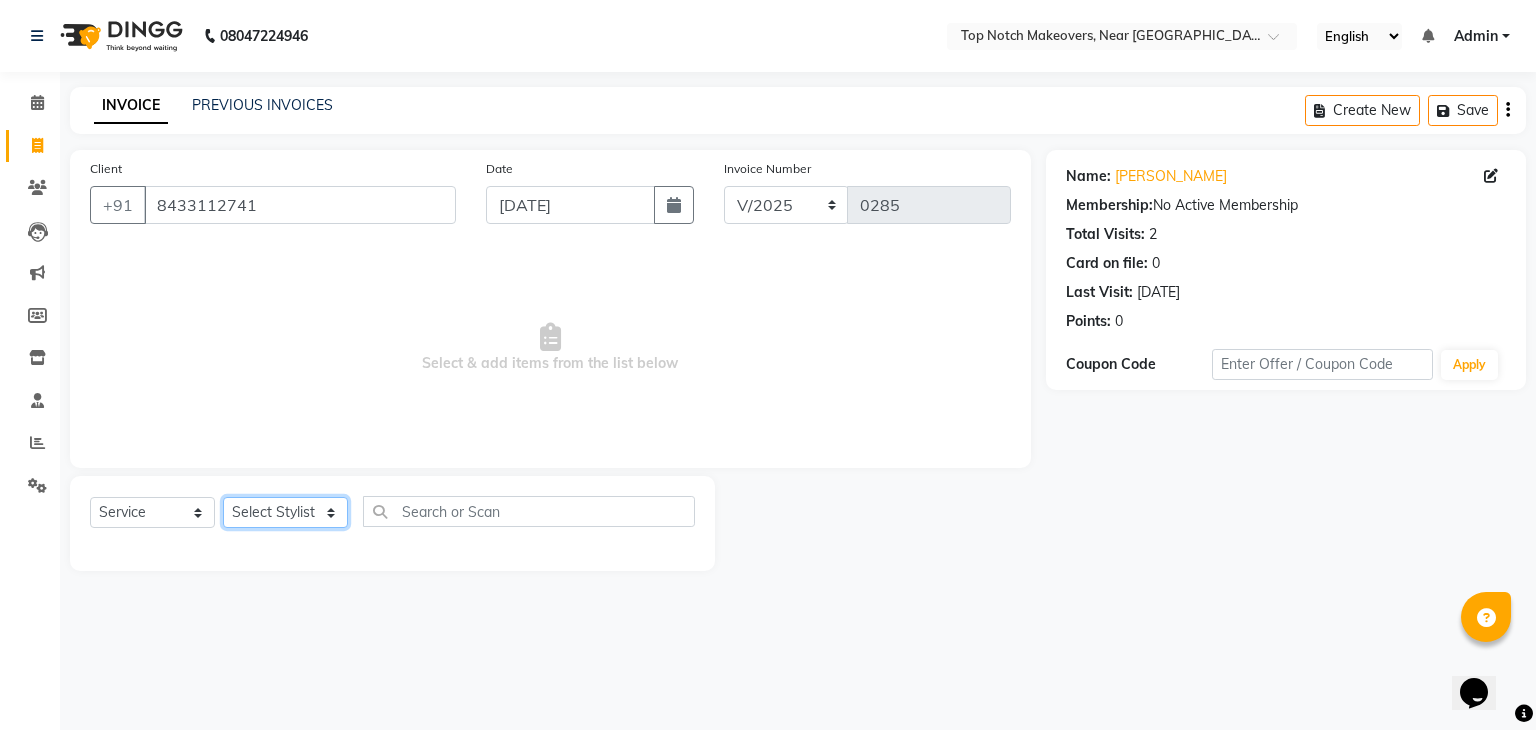 select on "56883" 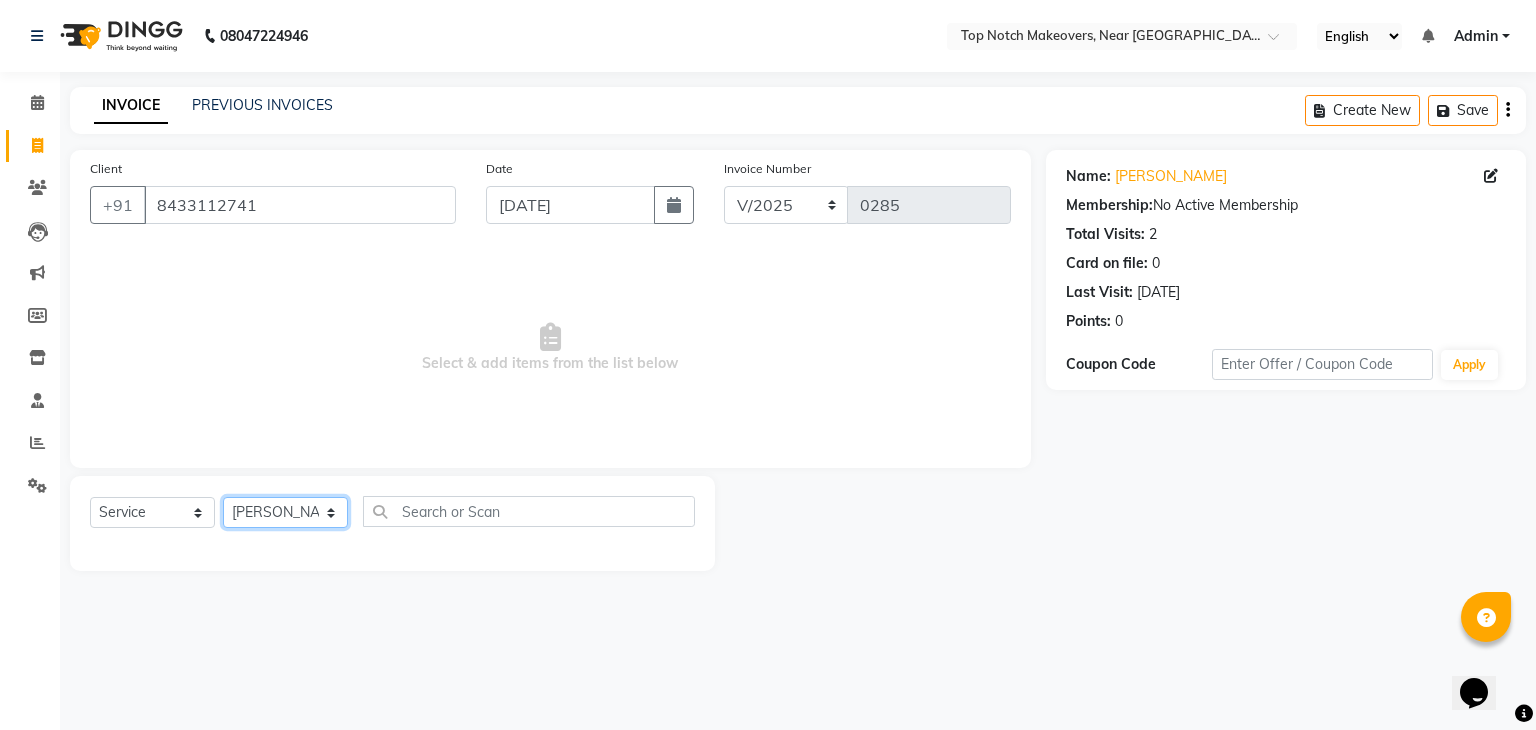 click on "Select Stylist [PERSON_NAME] [PERSON_NAME] [PERSON_NAME] [PERSON_NAME] [PERSON_NAME] [PERSON_NAME] [PERSON_NAME] [PERSON_NAME]" 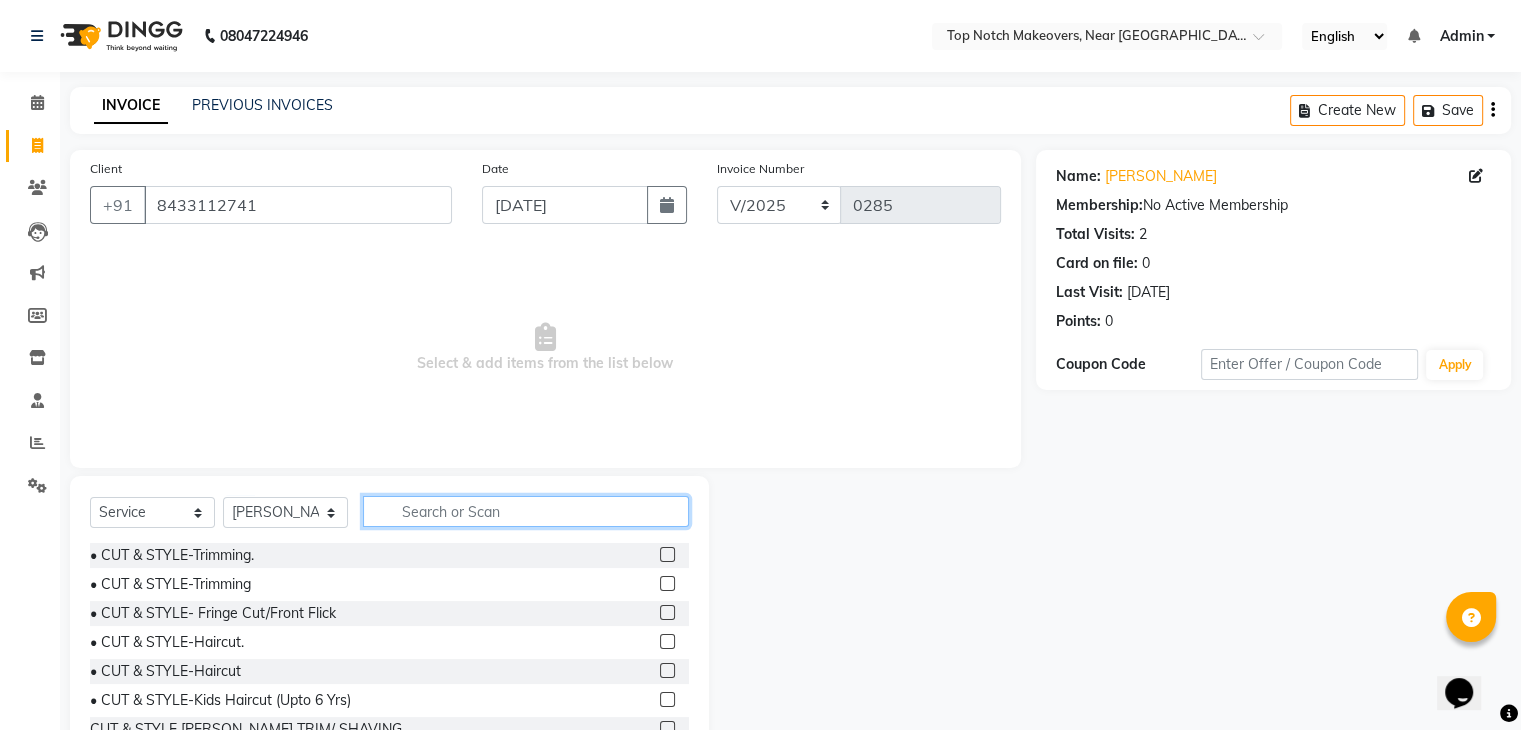 click 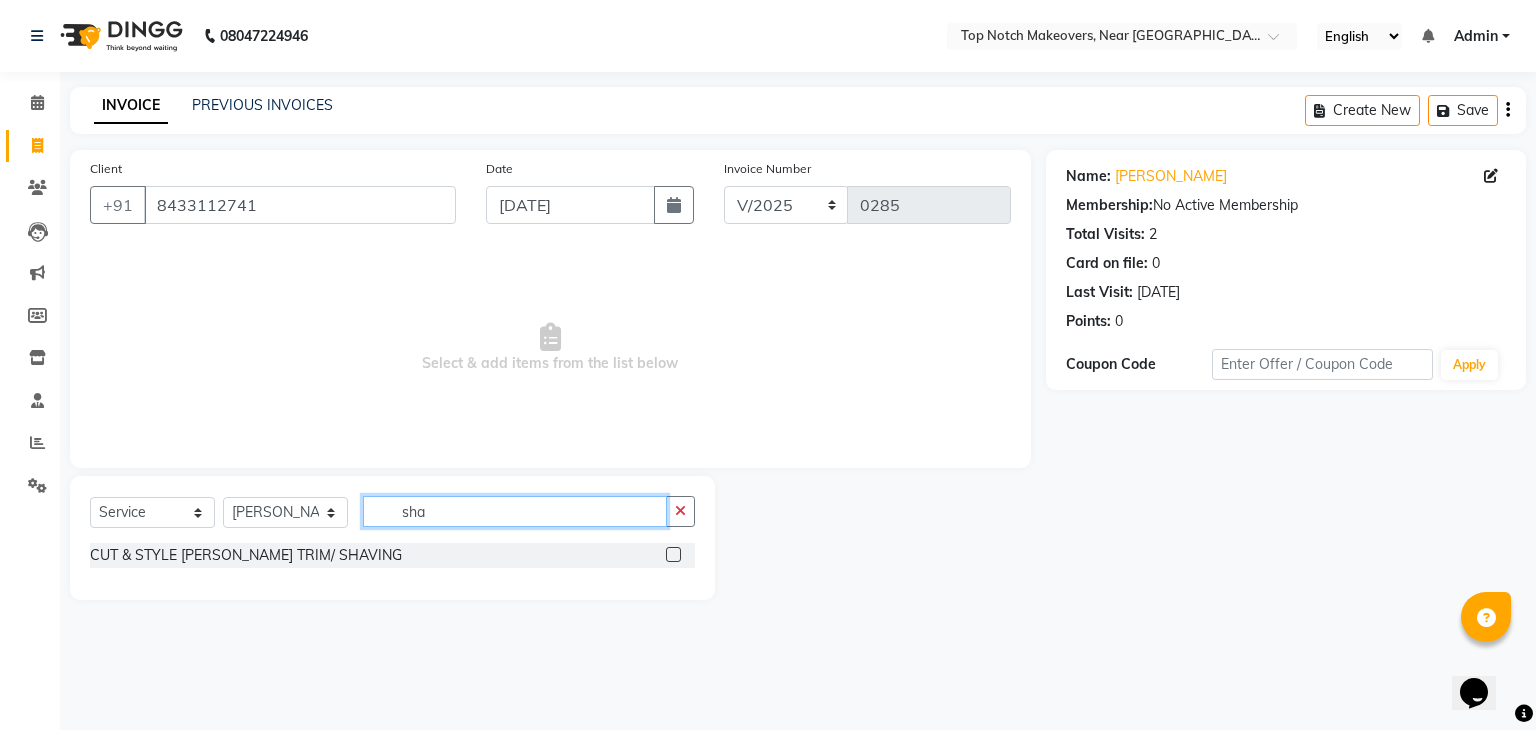 type on "sha" 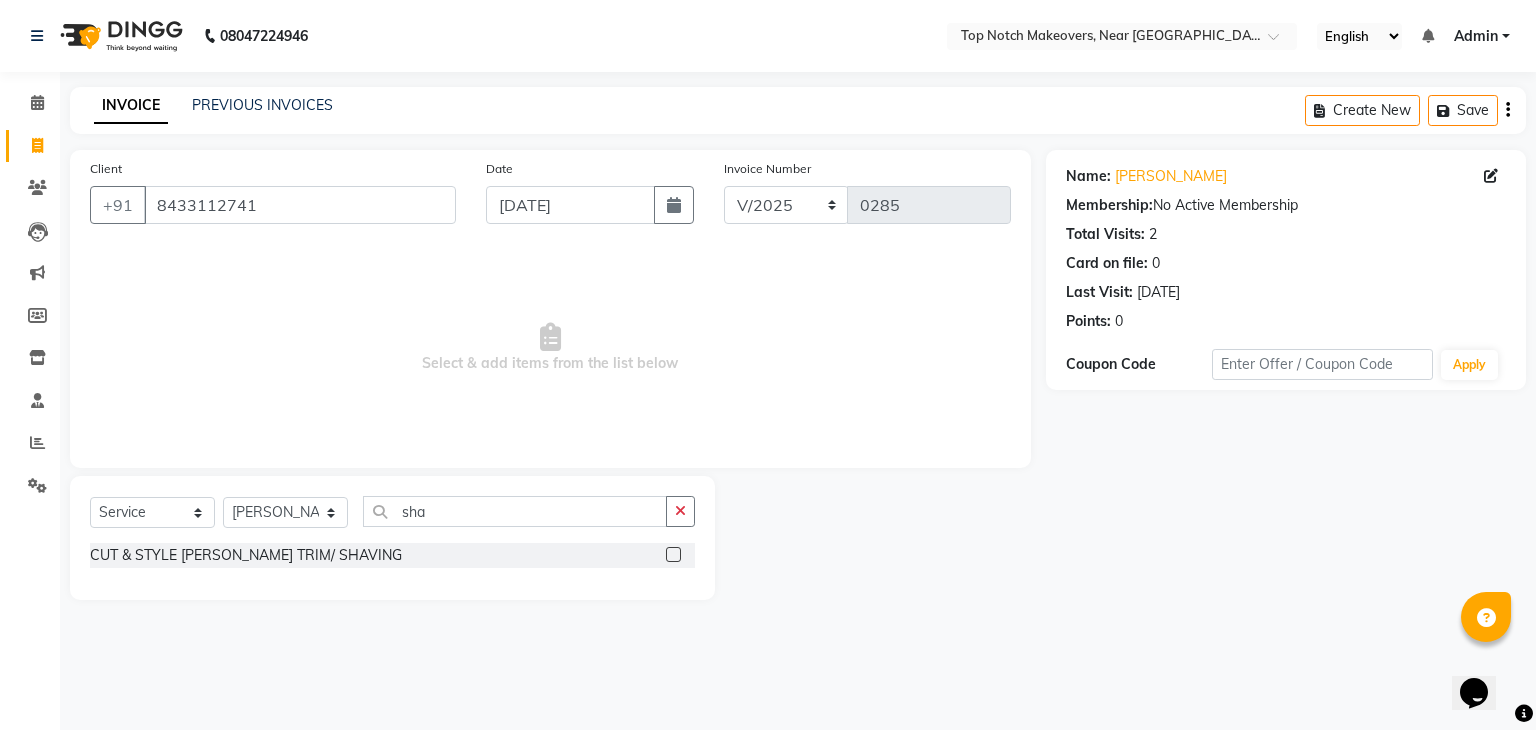click 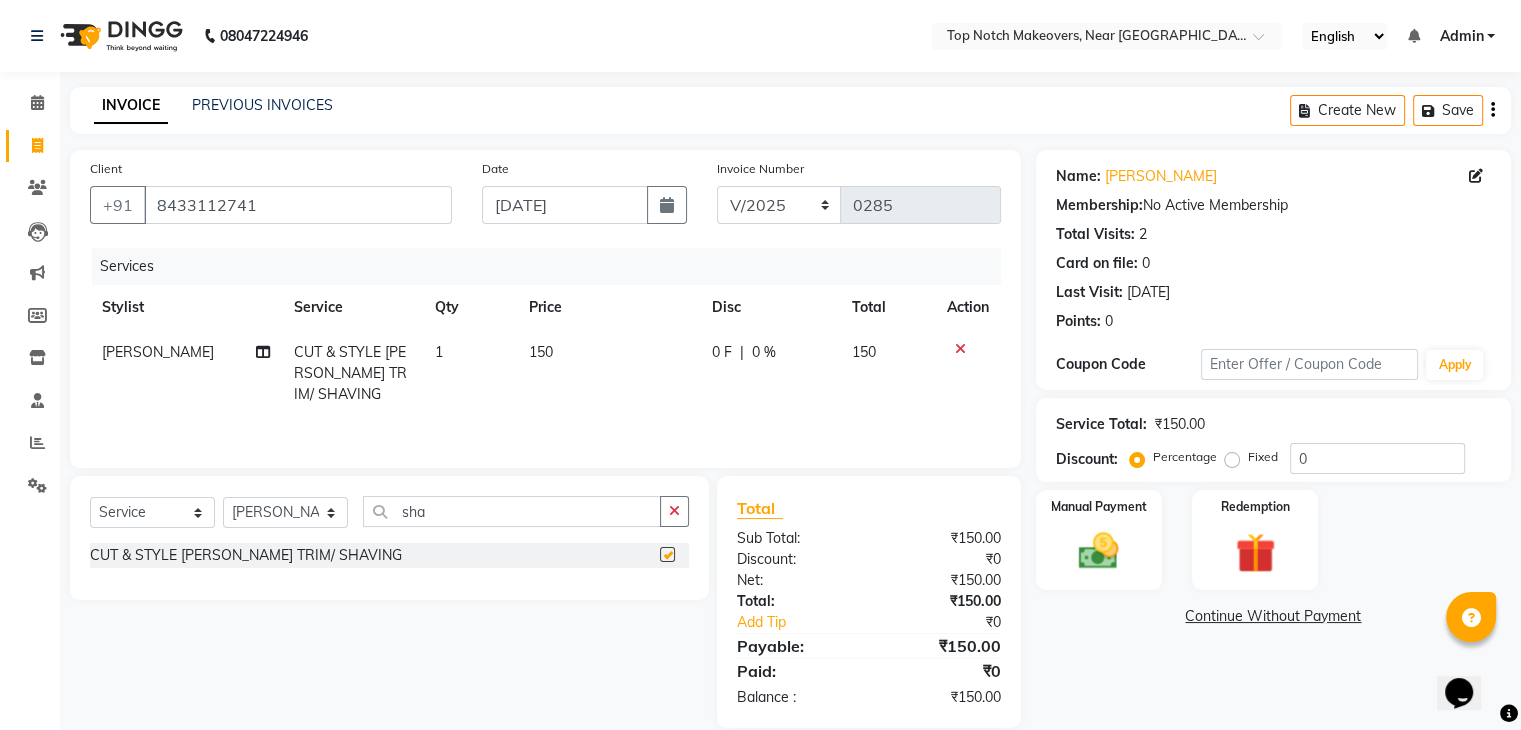 checkbox on "false" 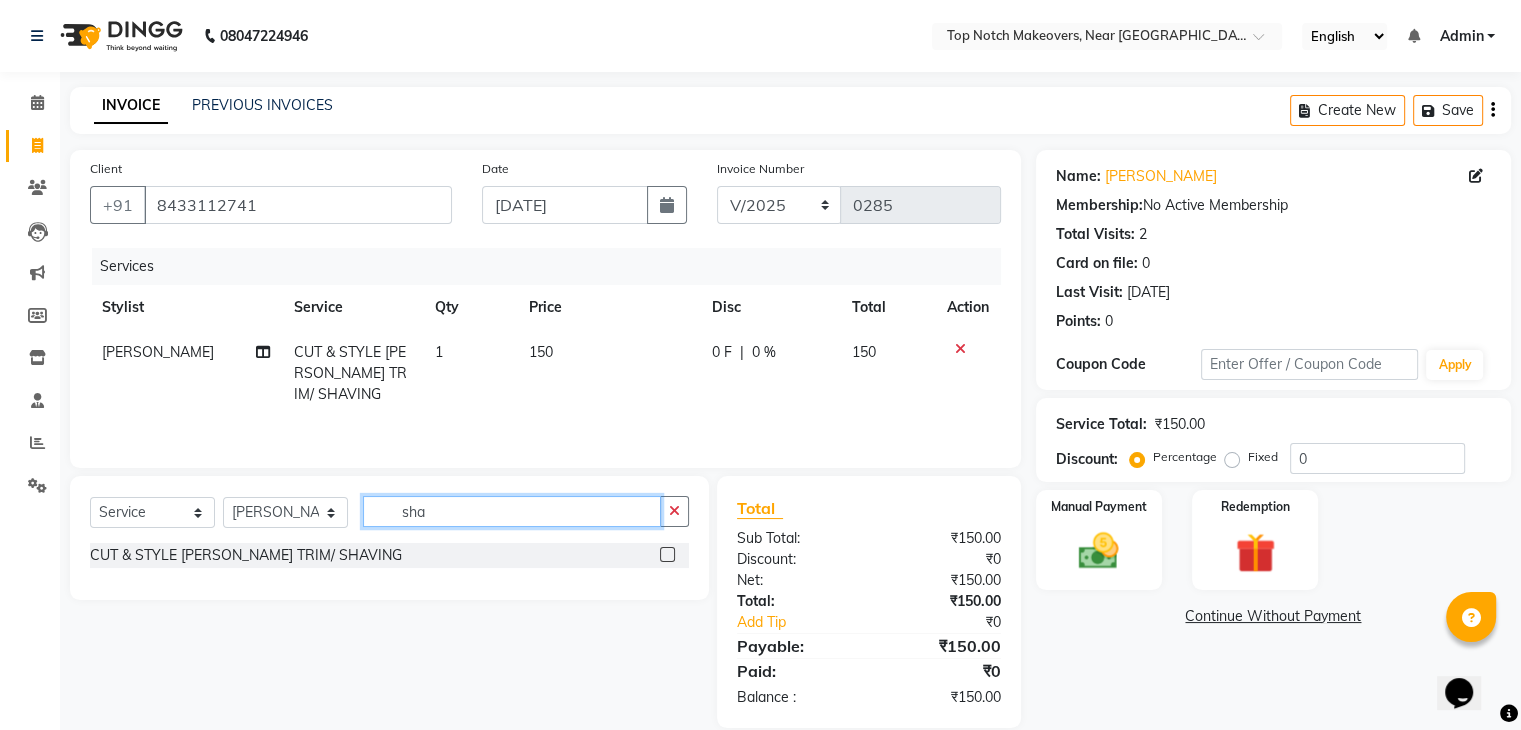 click on "sha" 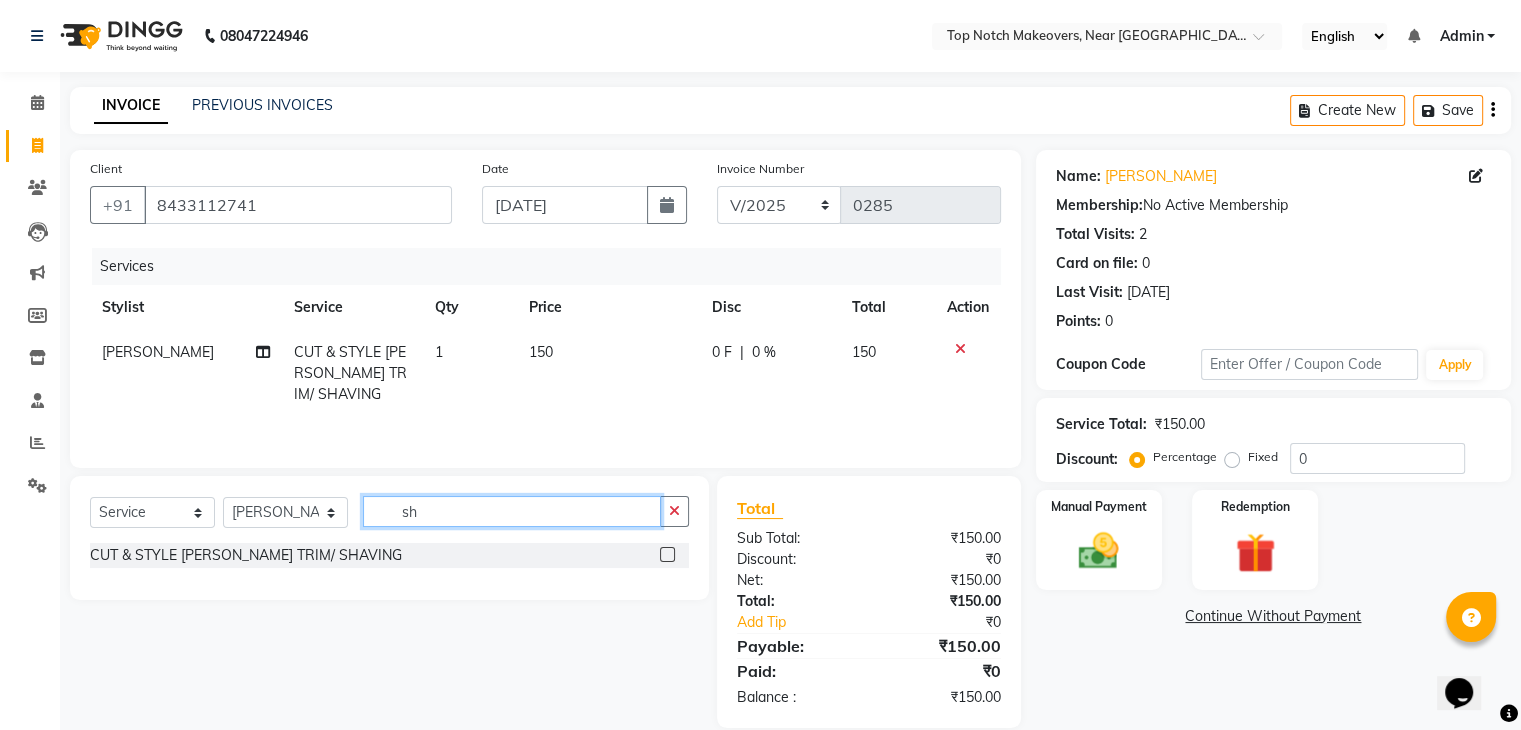type on "s" 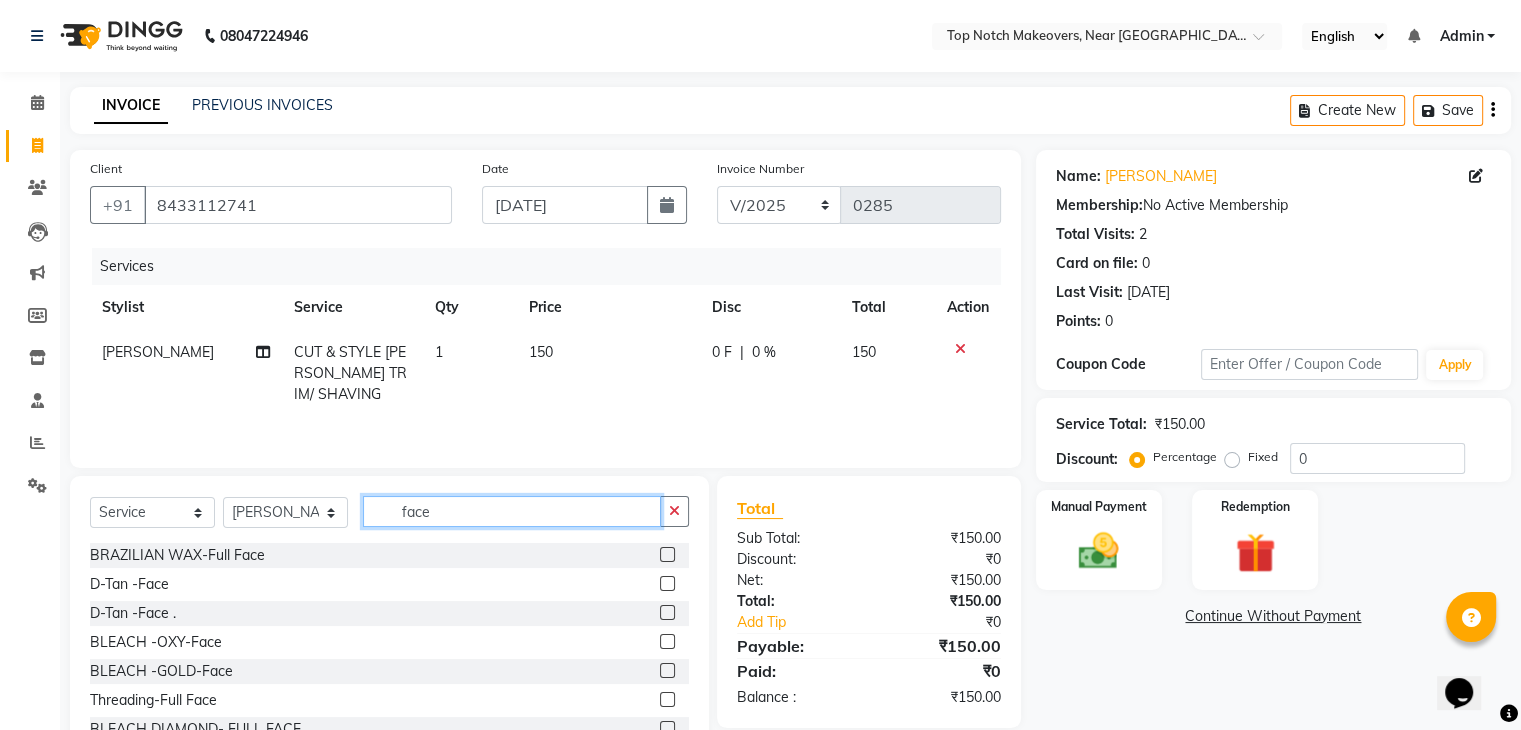 type on "face" 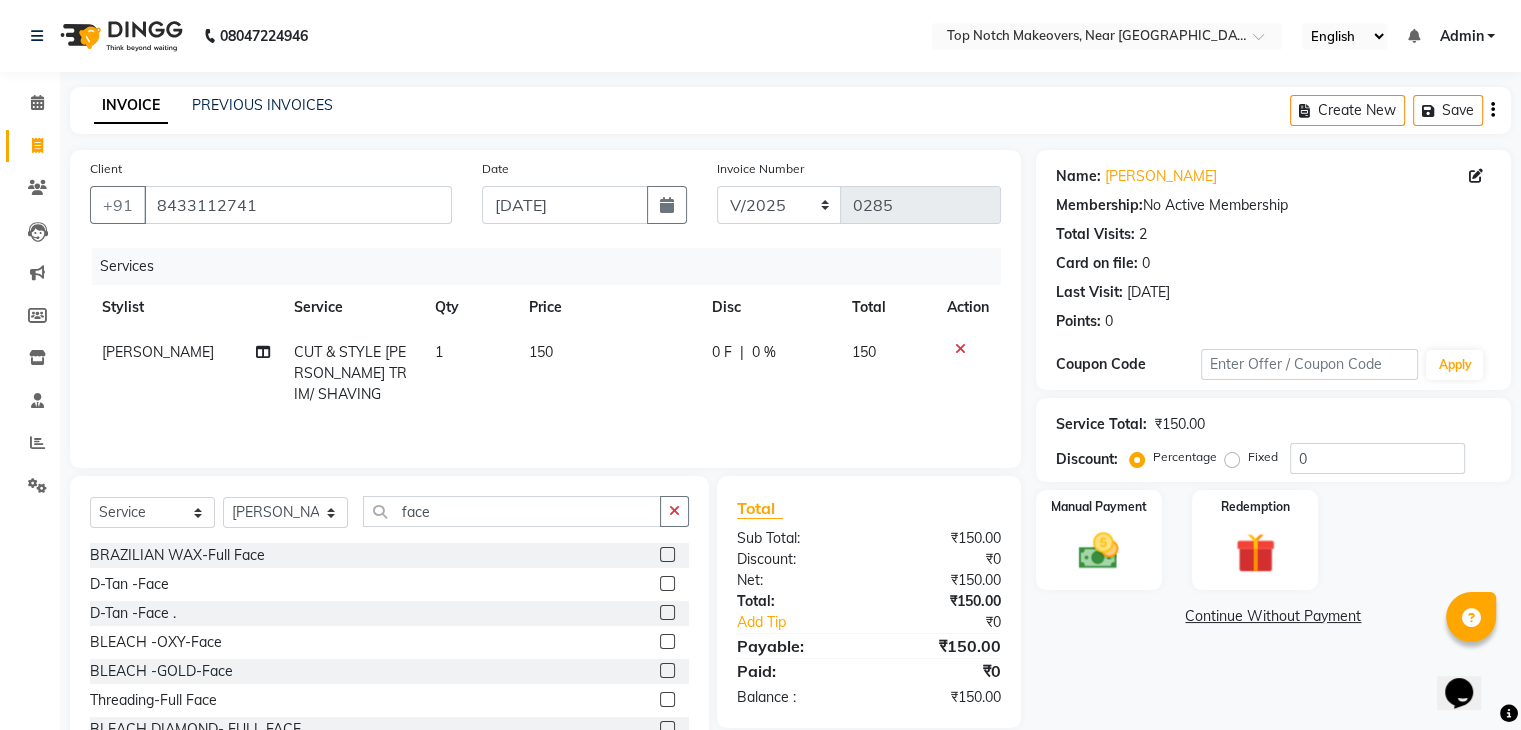 click 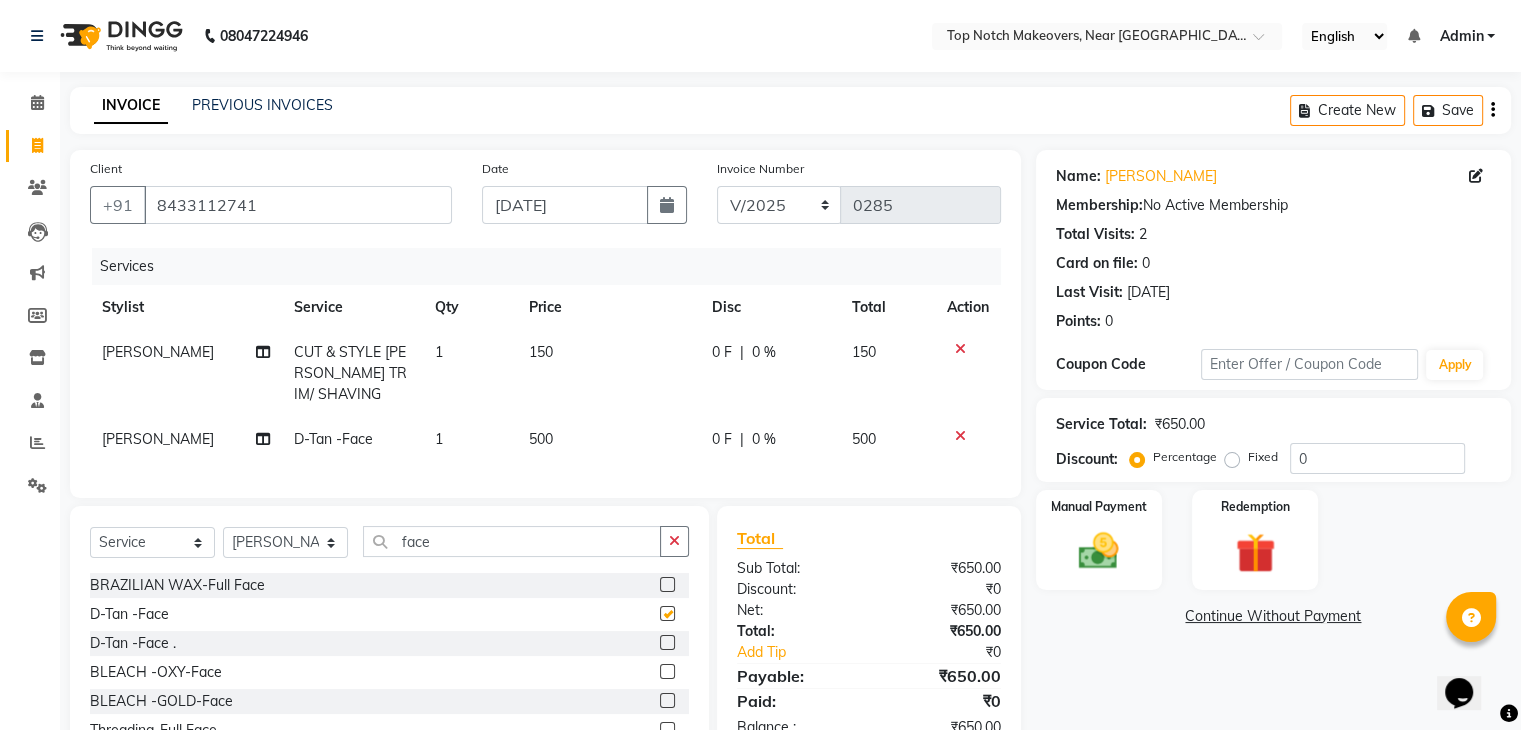 checkbox on "false" 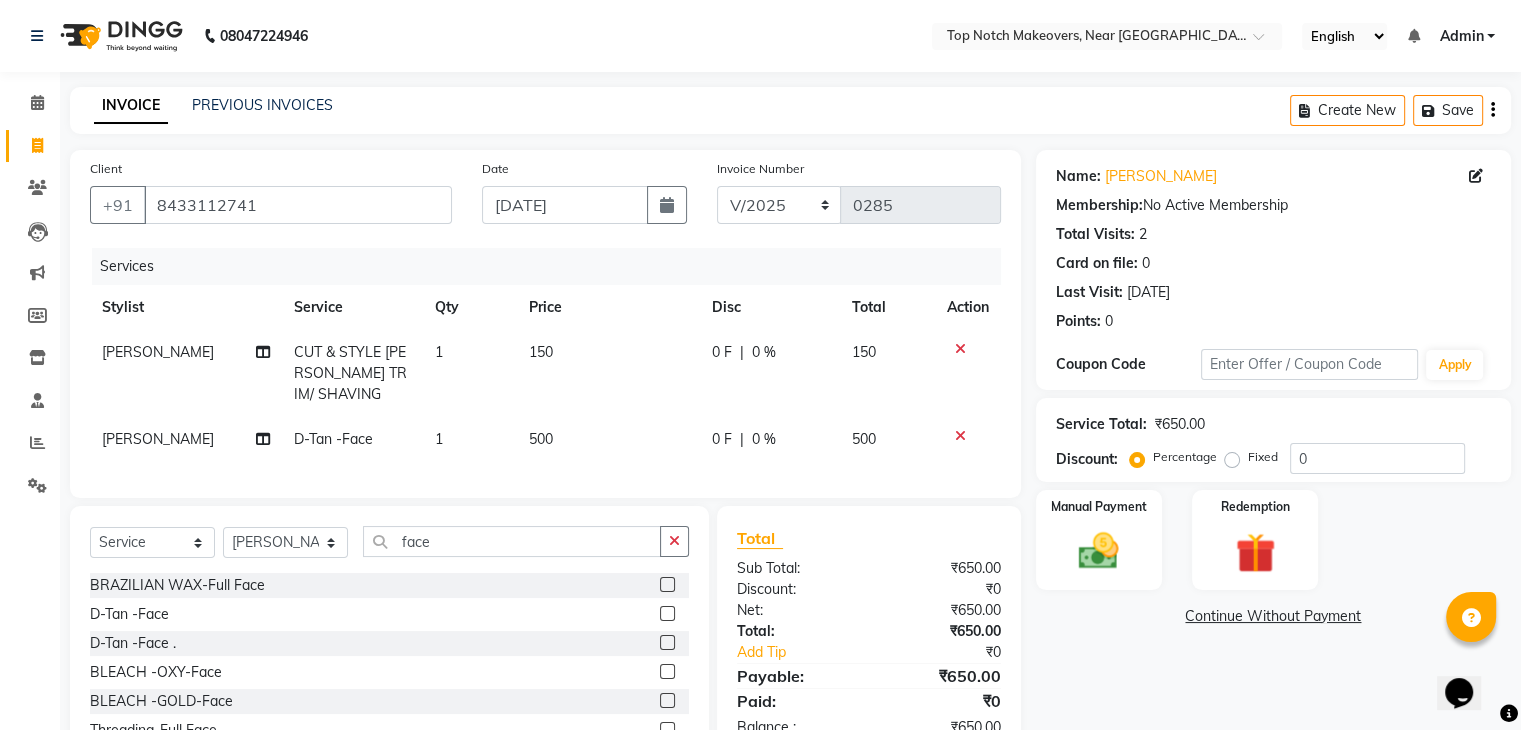 click 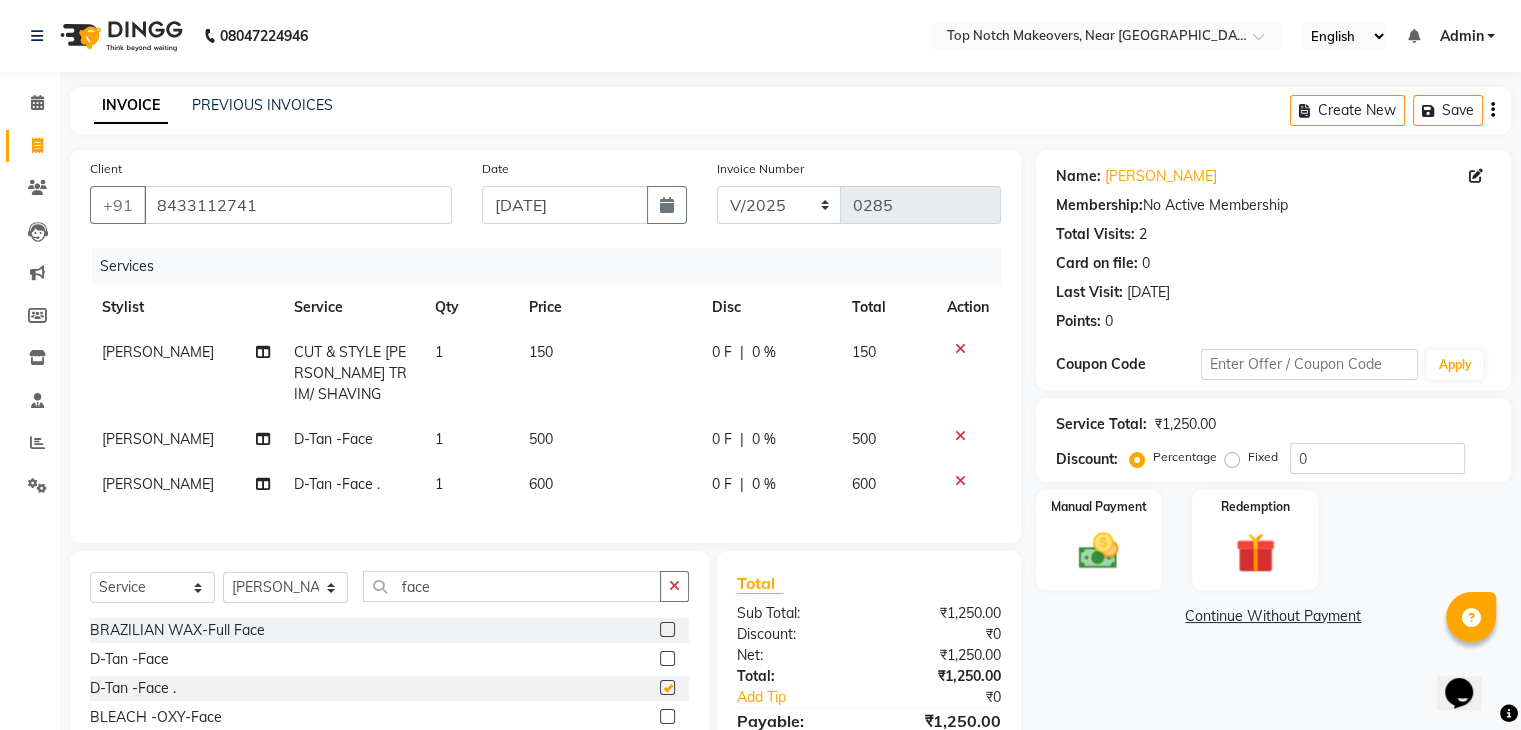 checkbox on "false" 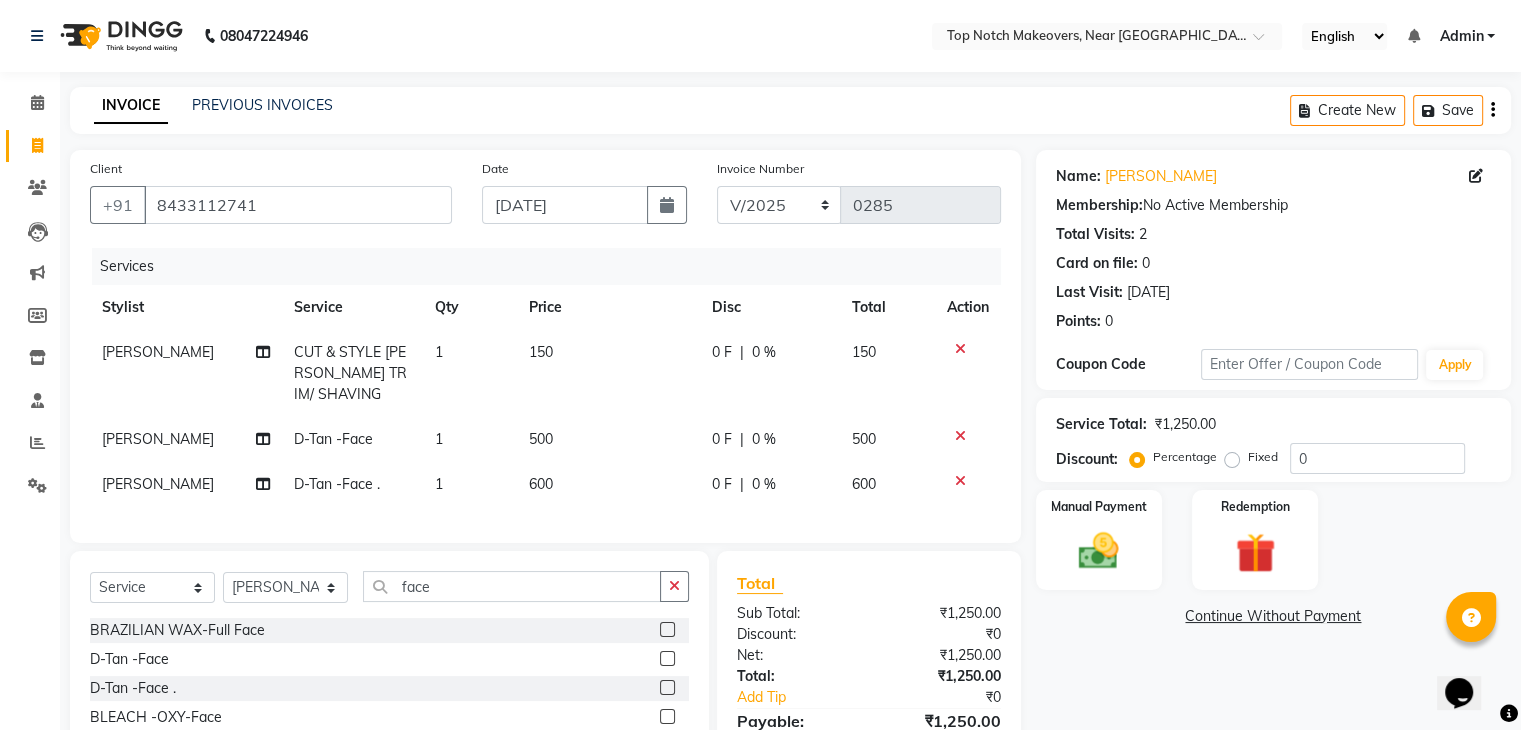 click 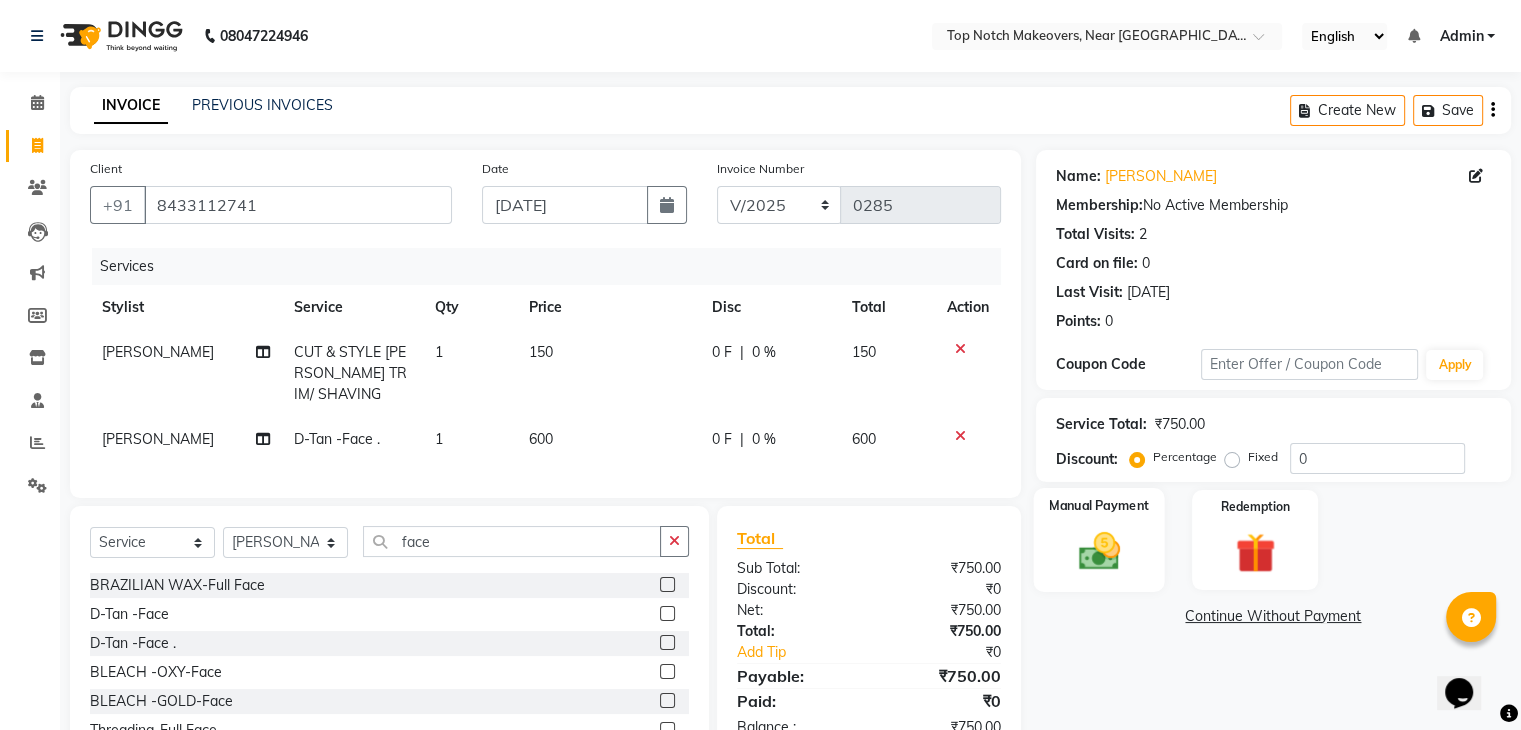 click 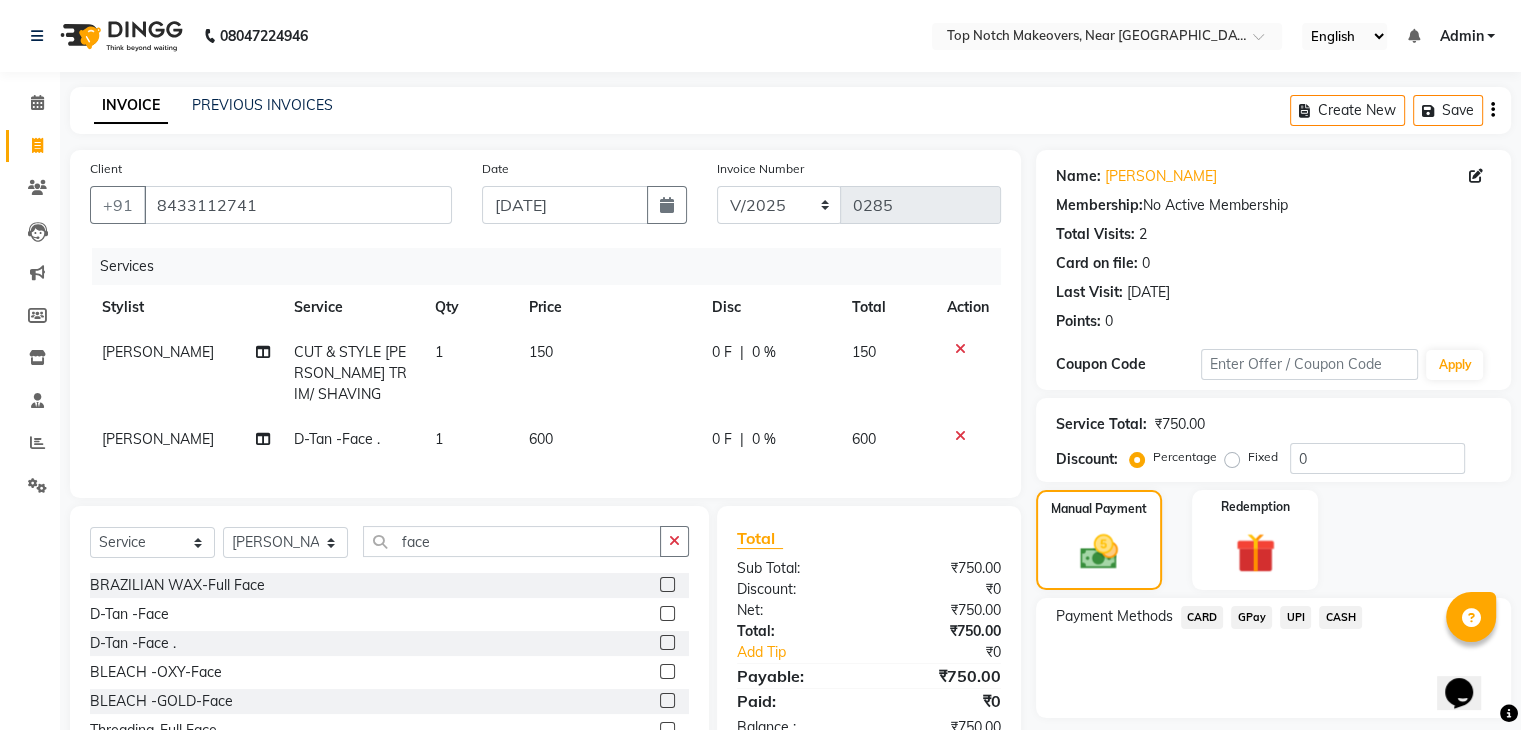 click on "UPI" 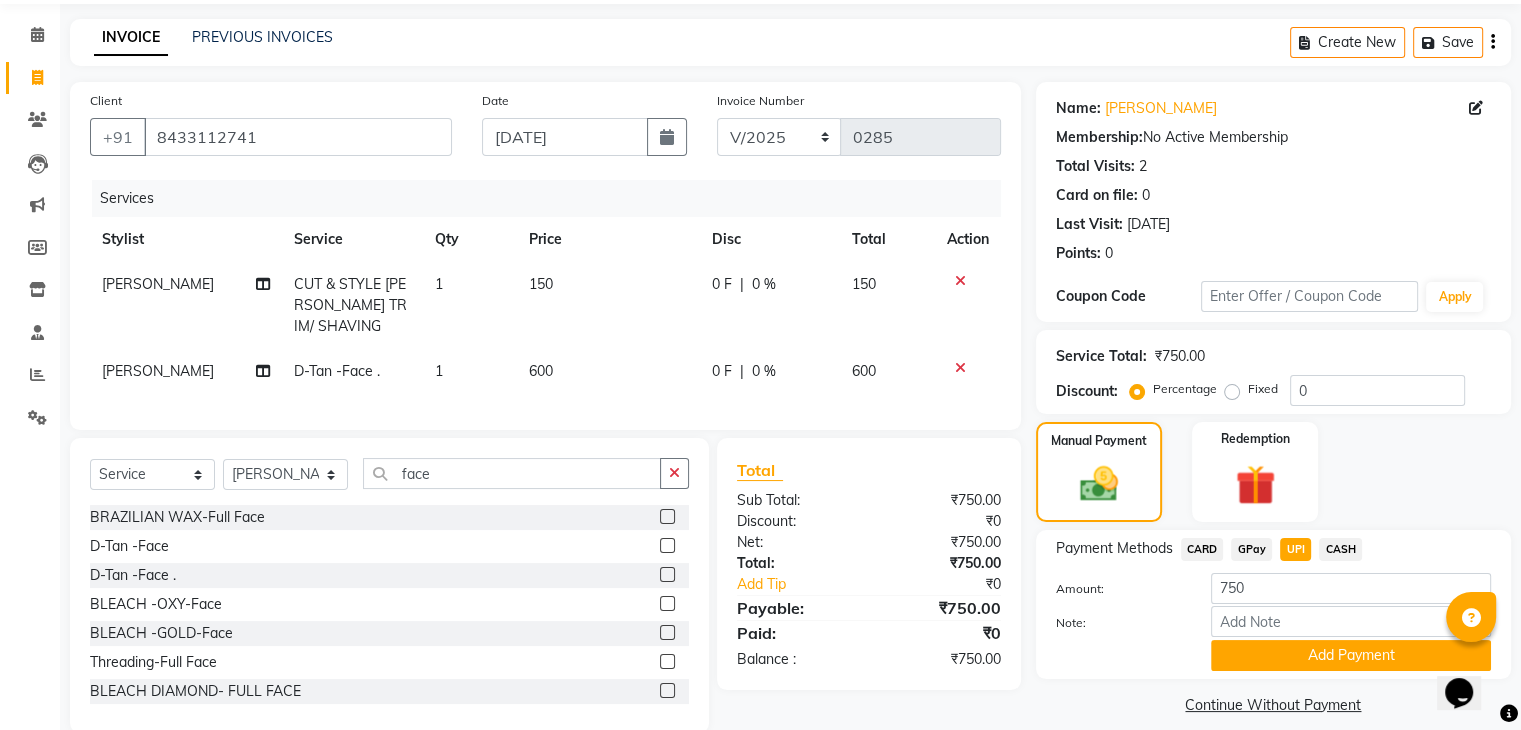 scroll, scrollTop: 117, scrollLeft: 0, axis: vertical 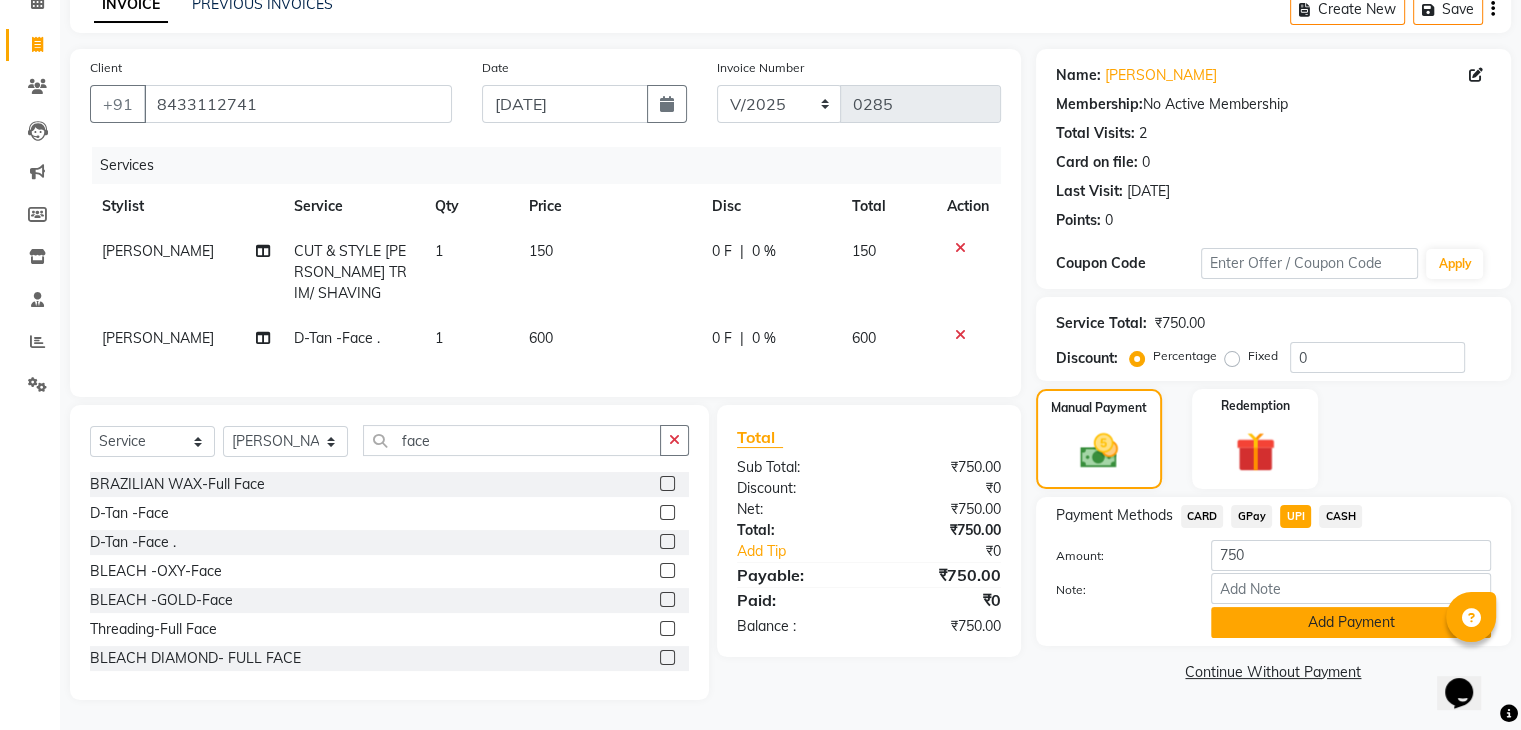 click on "Add Payment" 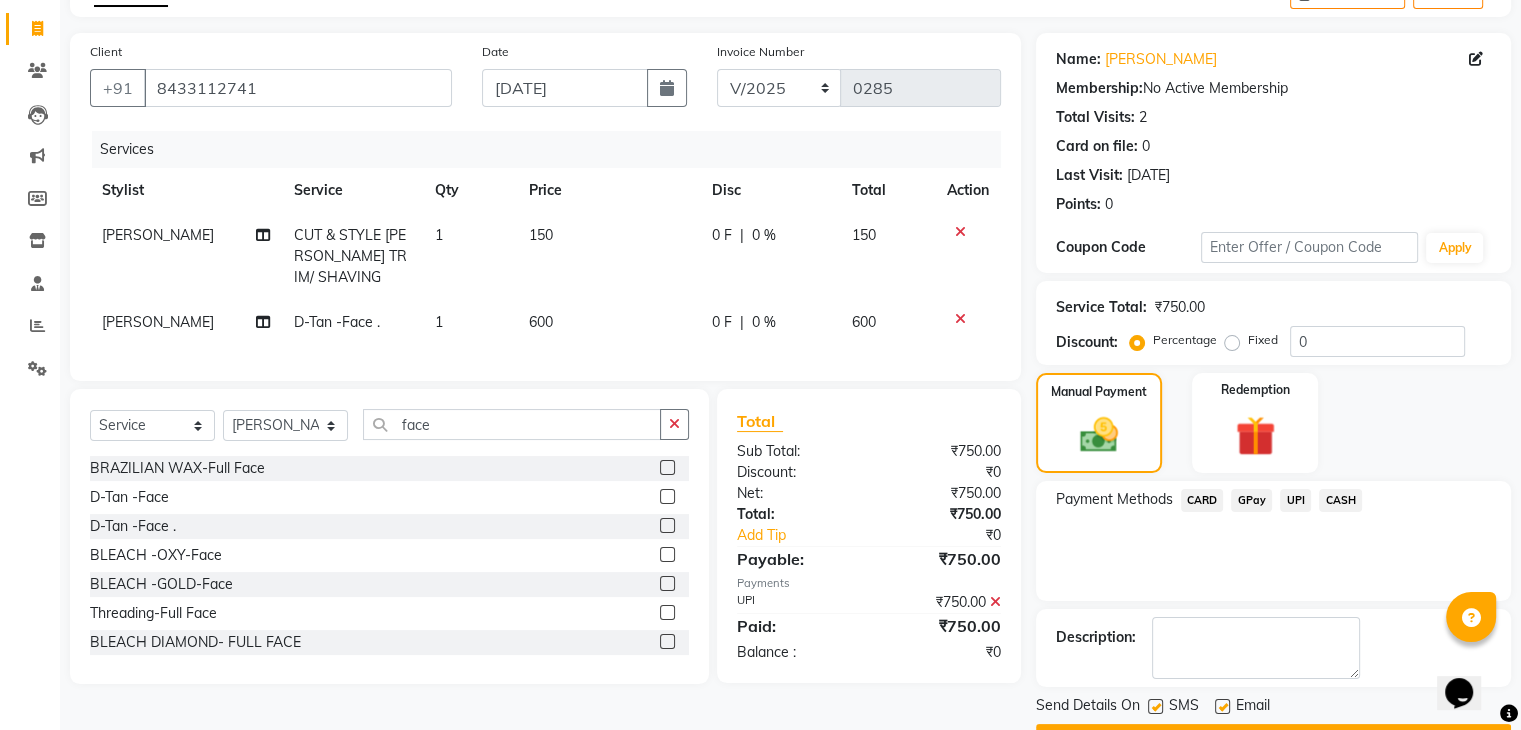 scroll, scrollTop: 171, scrollLeft: 0, axis: vertical 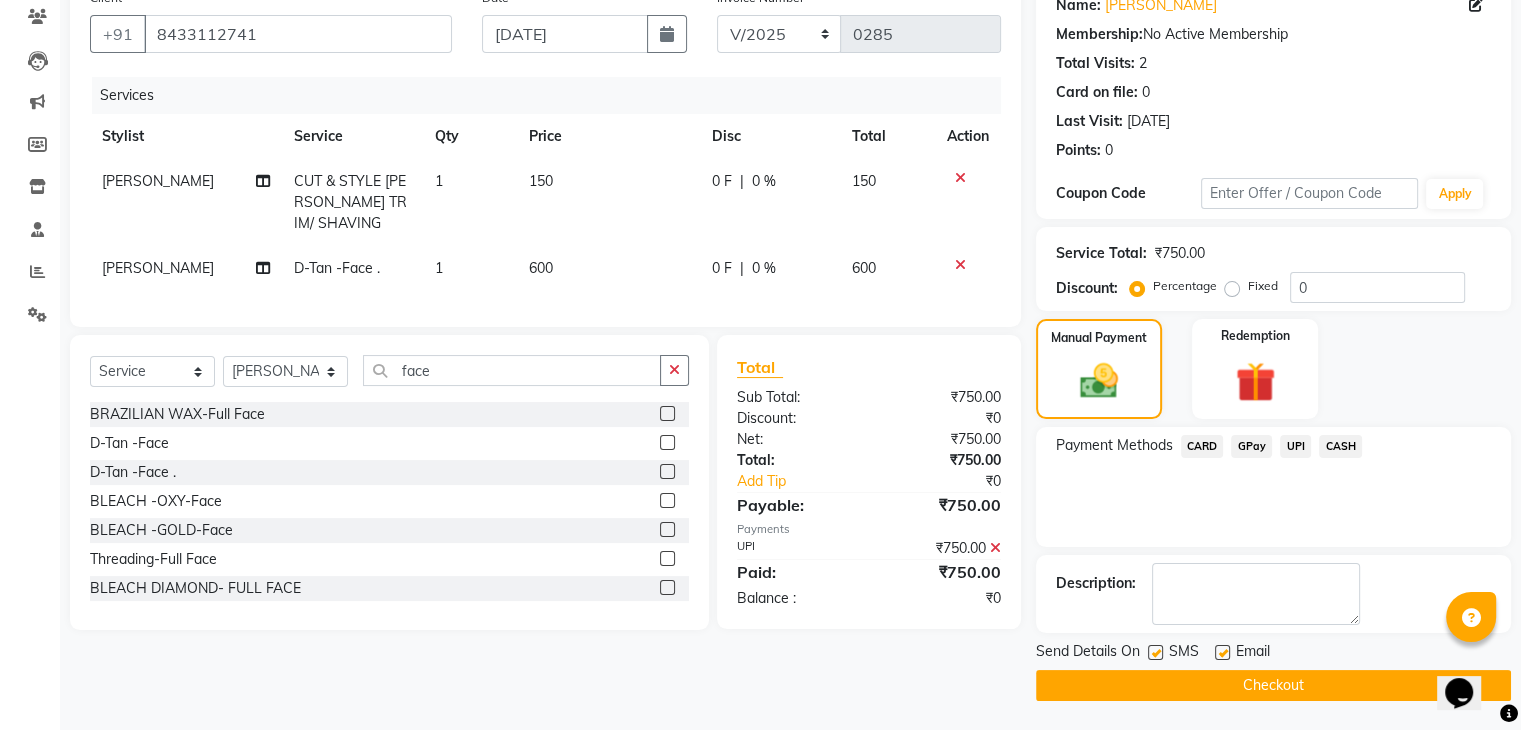 click 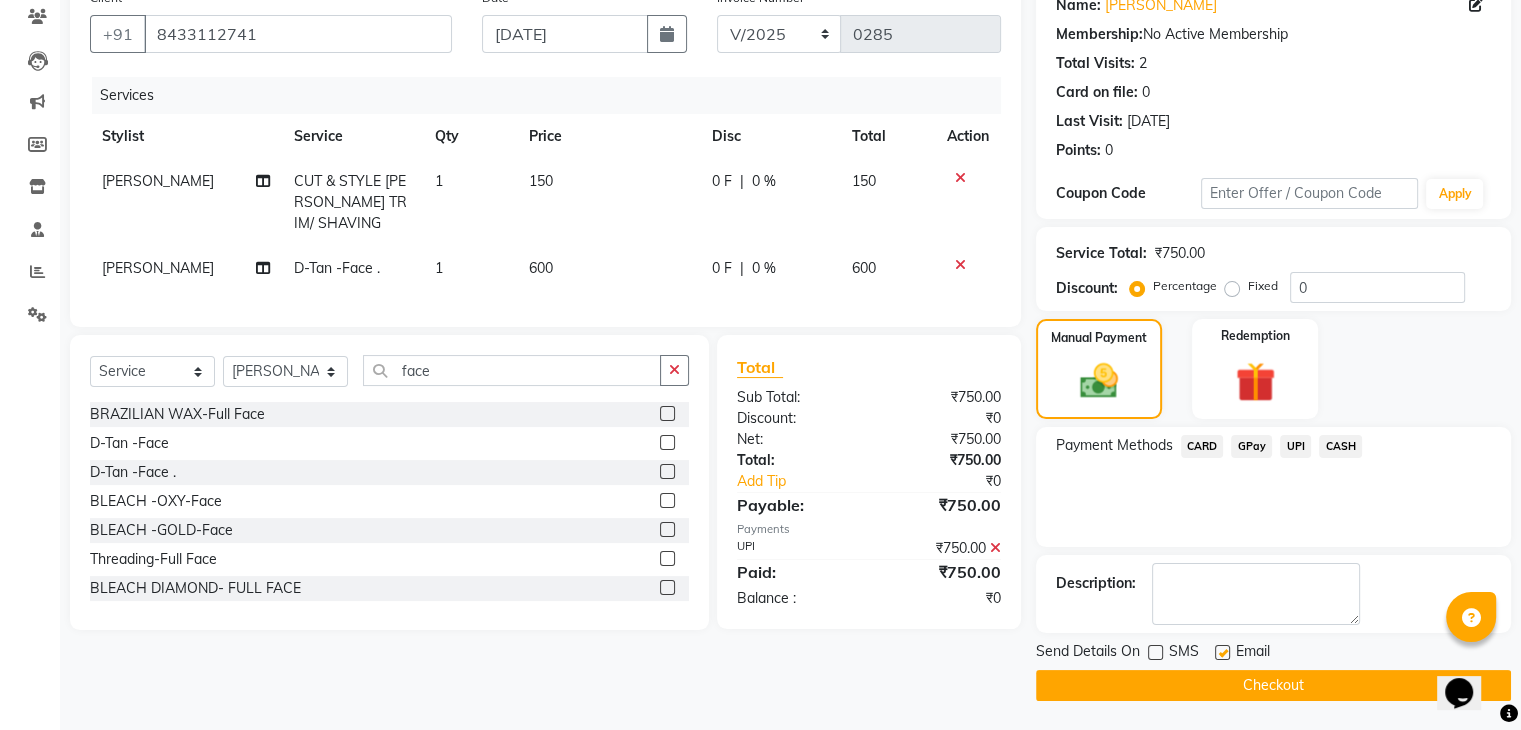 click on "Checkout" 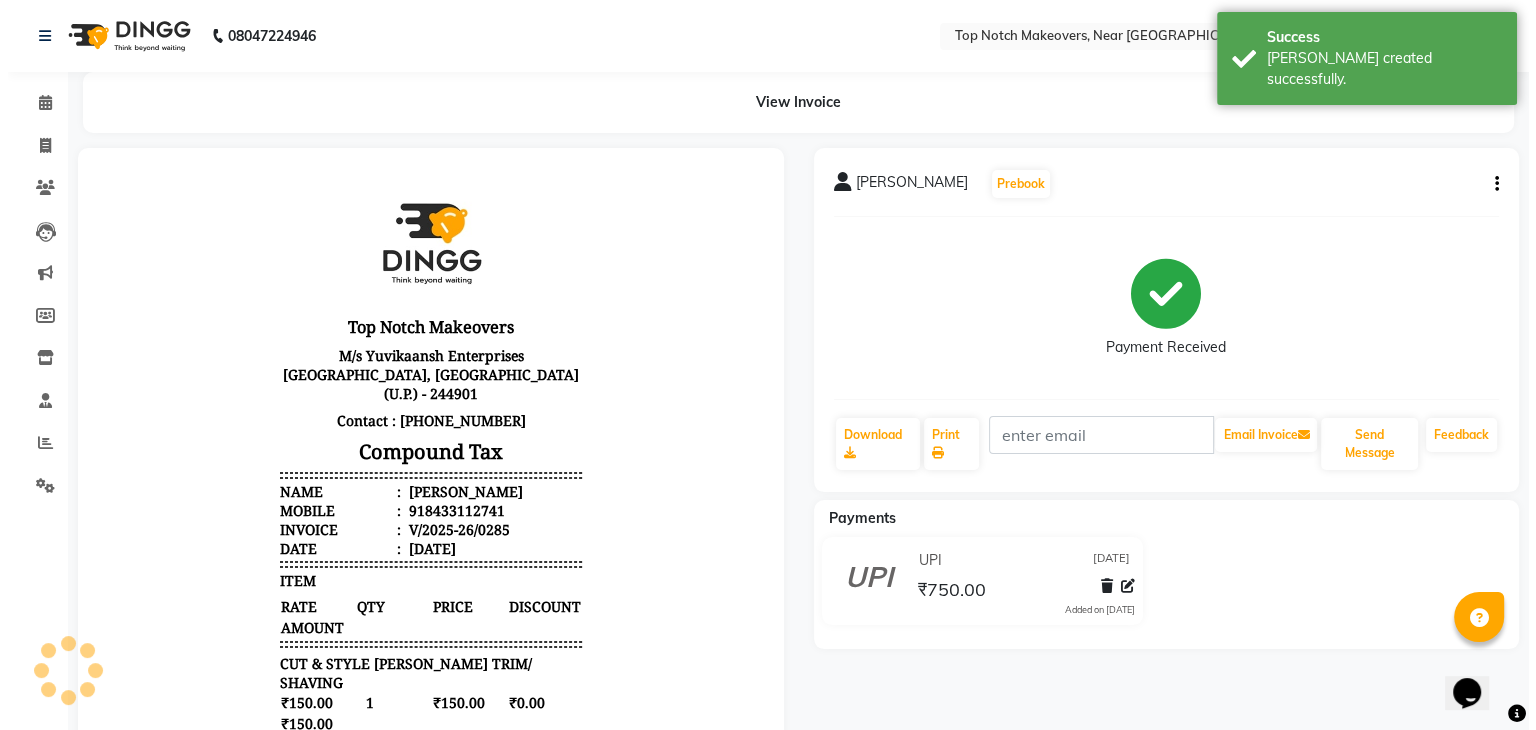 scroll, scrollTop: 0, scrollLeft: 0, axis: both 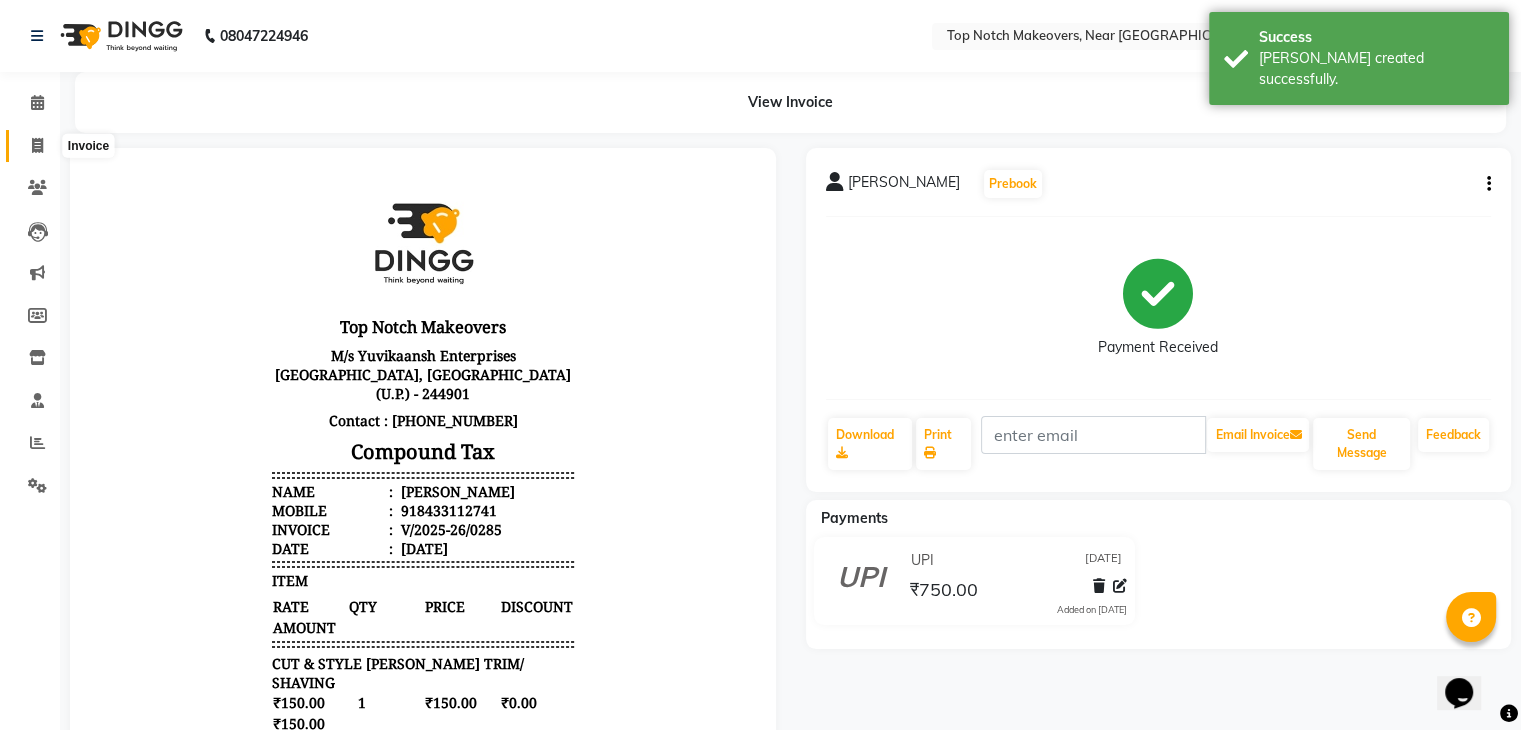 click 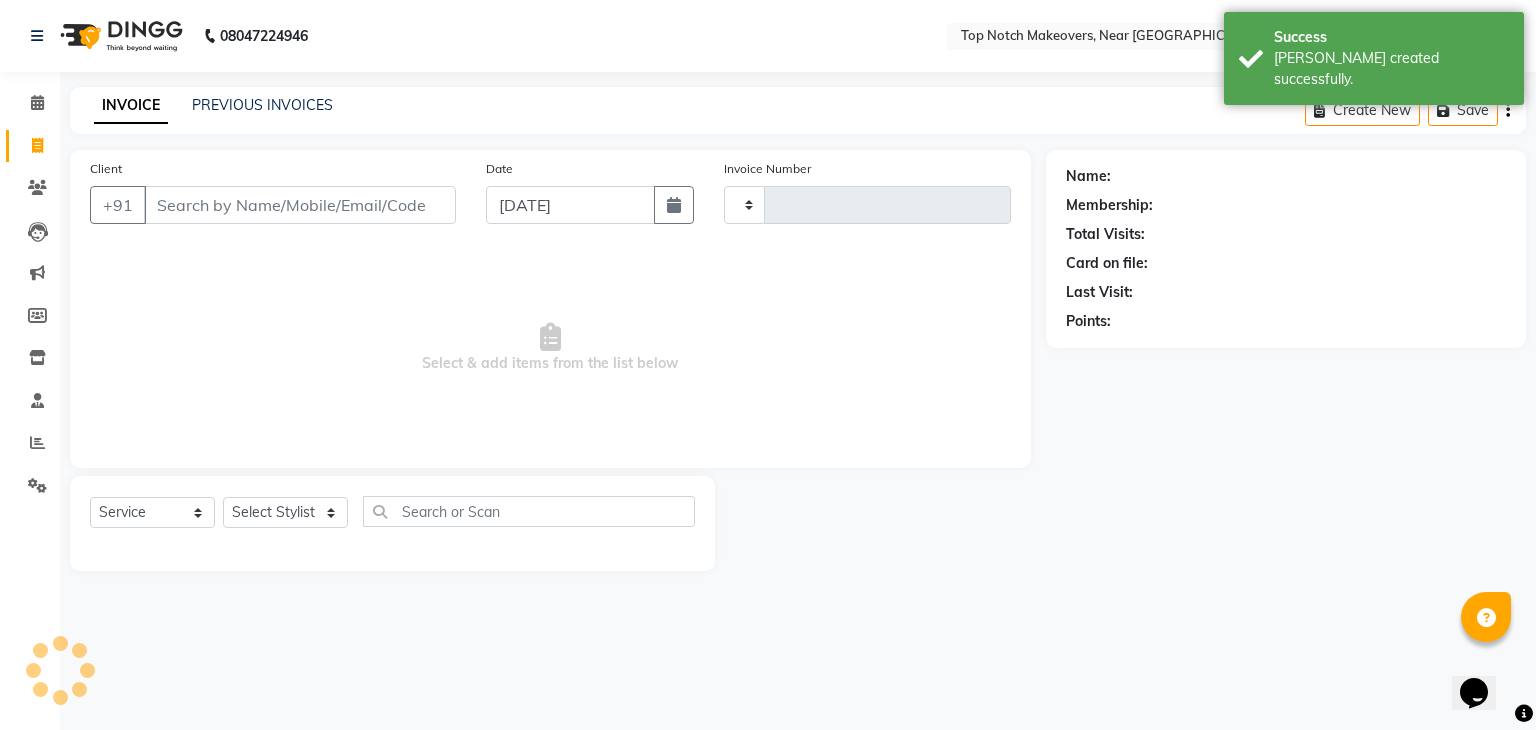 type on "0286" 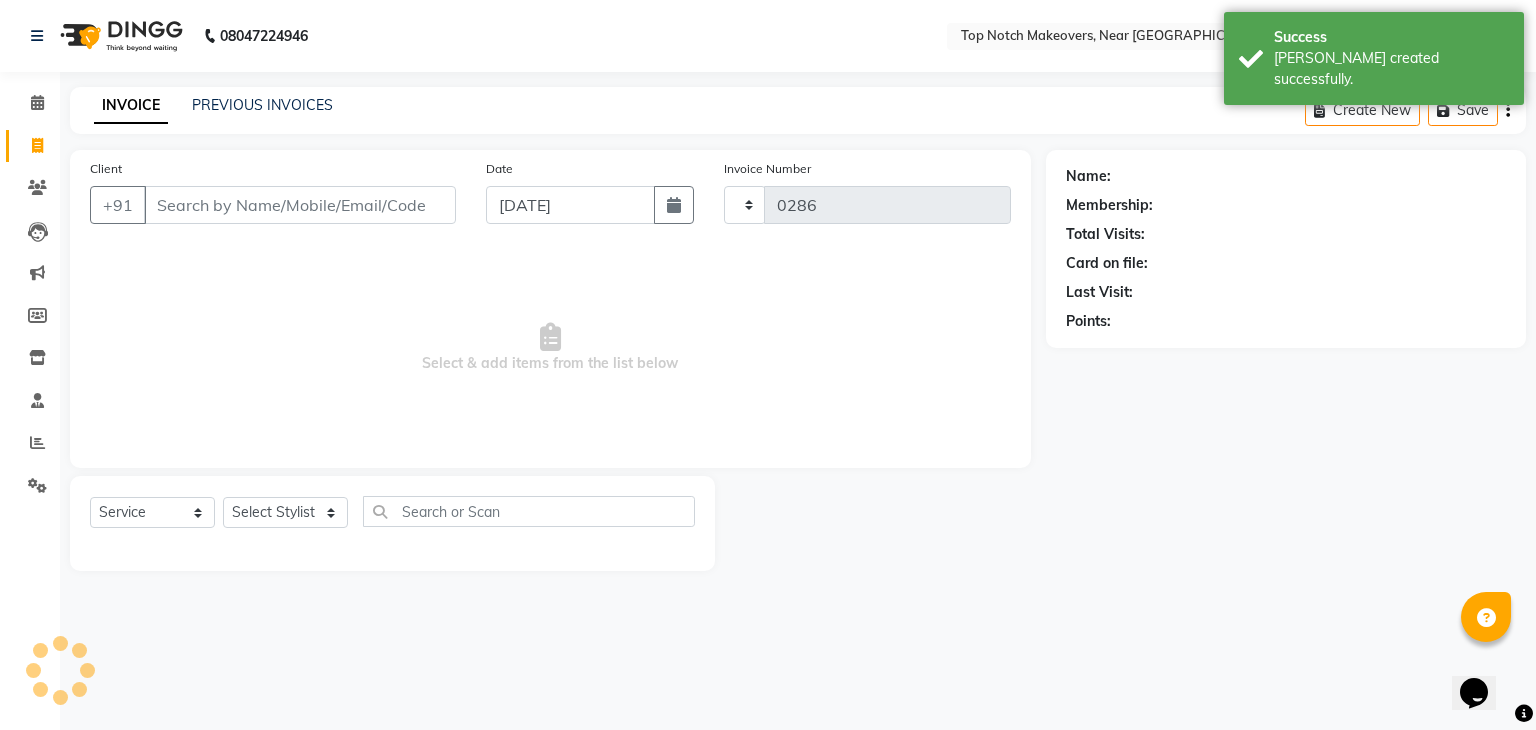 select on "6750" 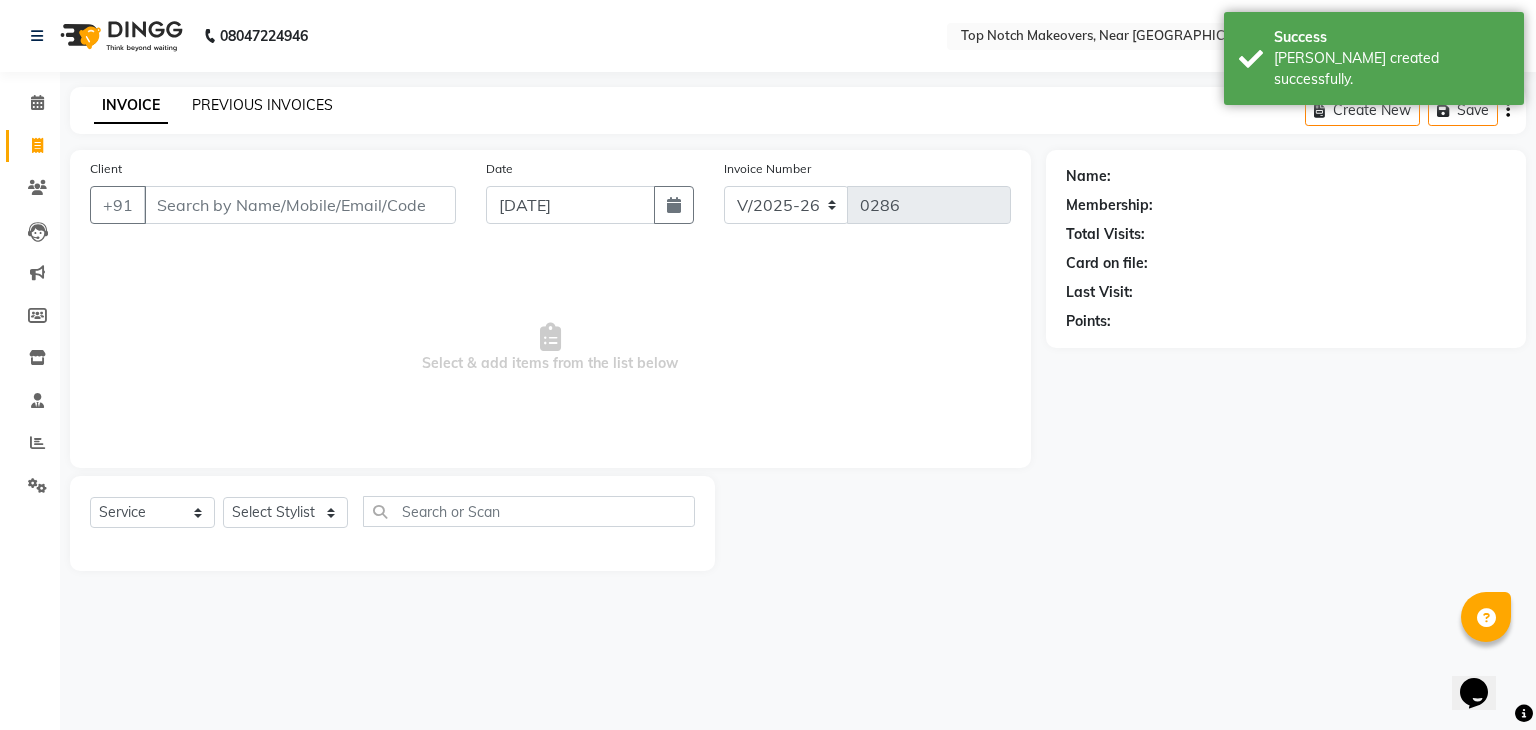 click on "PREVIOUS INVOICES" 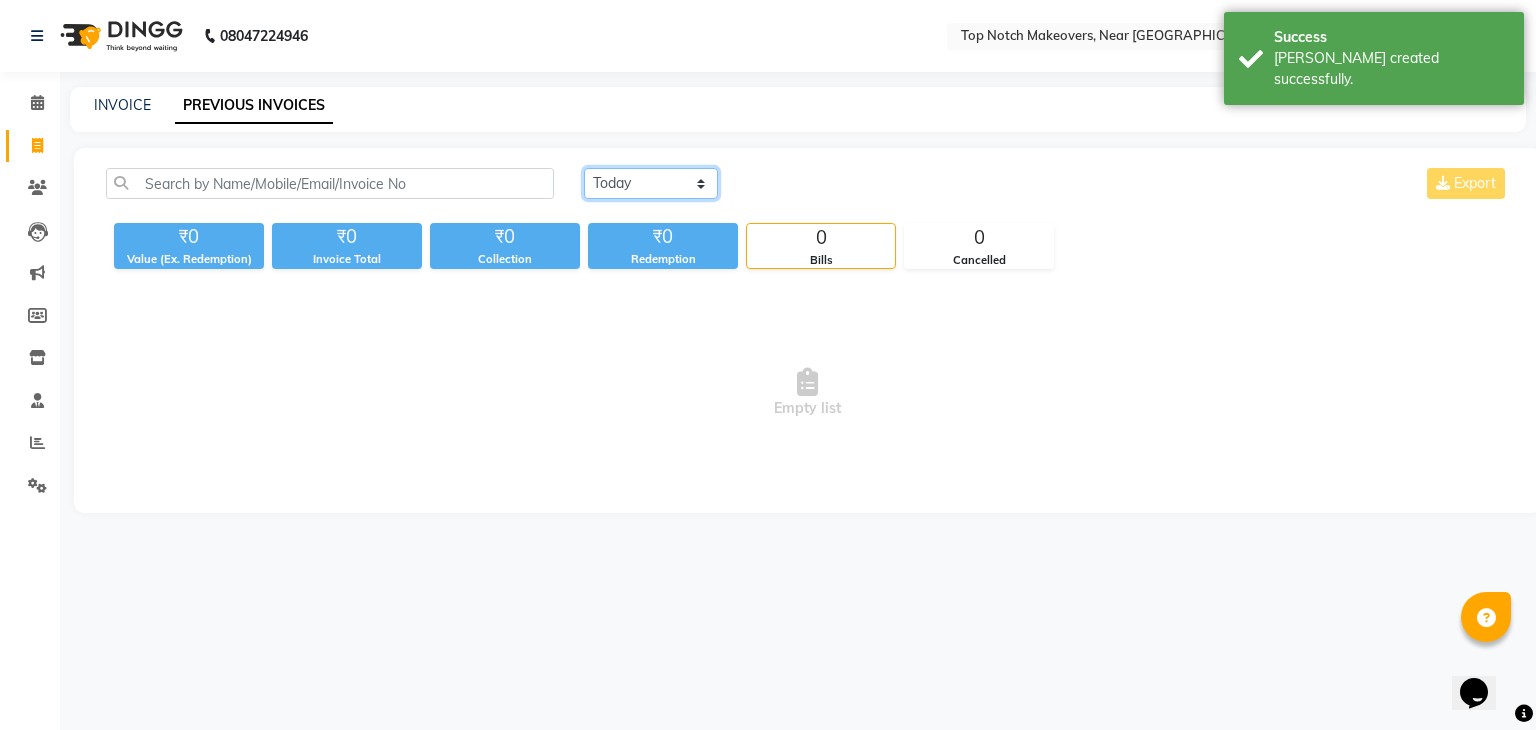 click on "[DATE] [DATE] Custom Range" 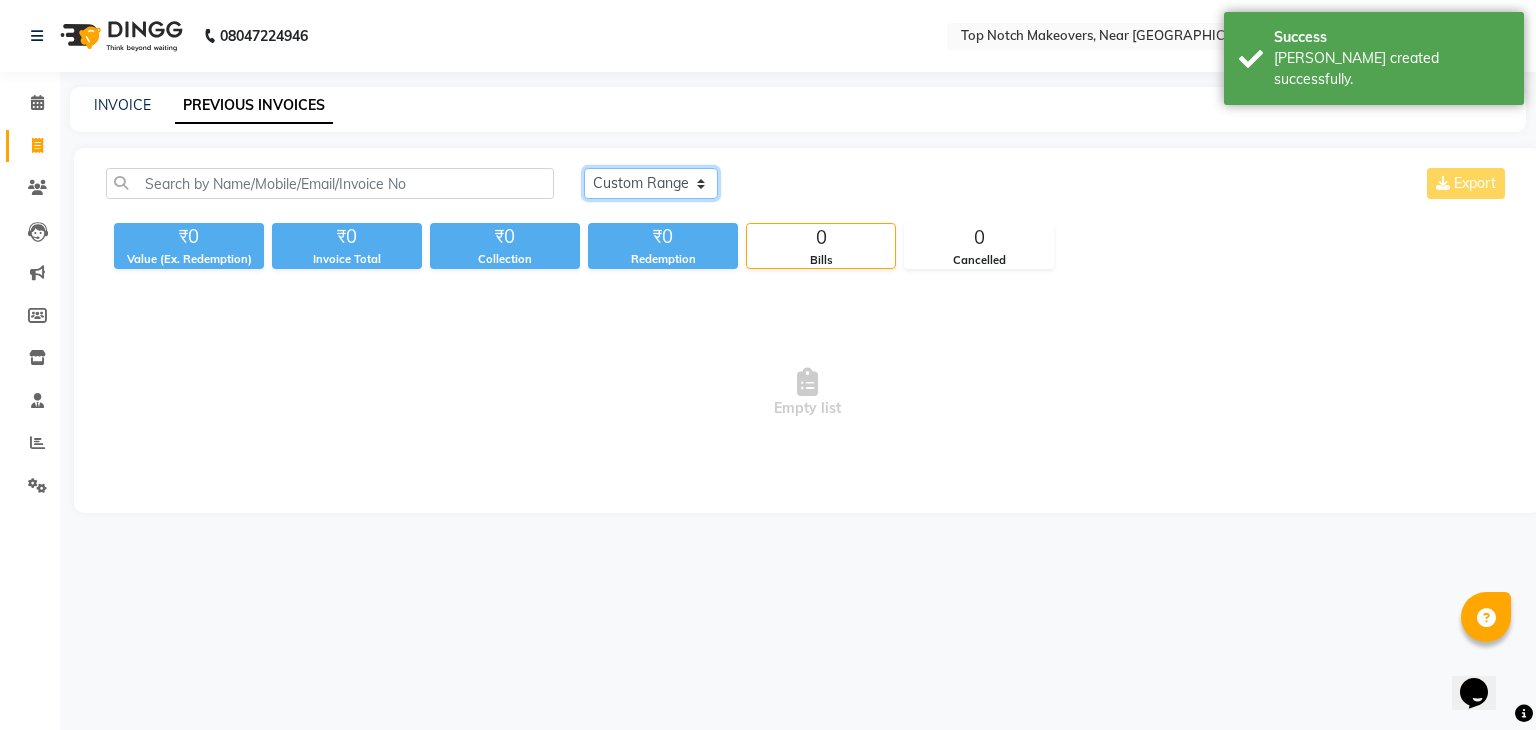 click on "[DATE] [DATE] Custom Range" 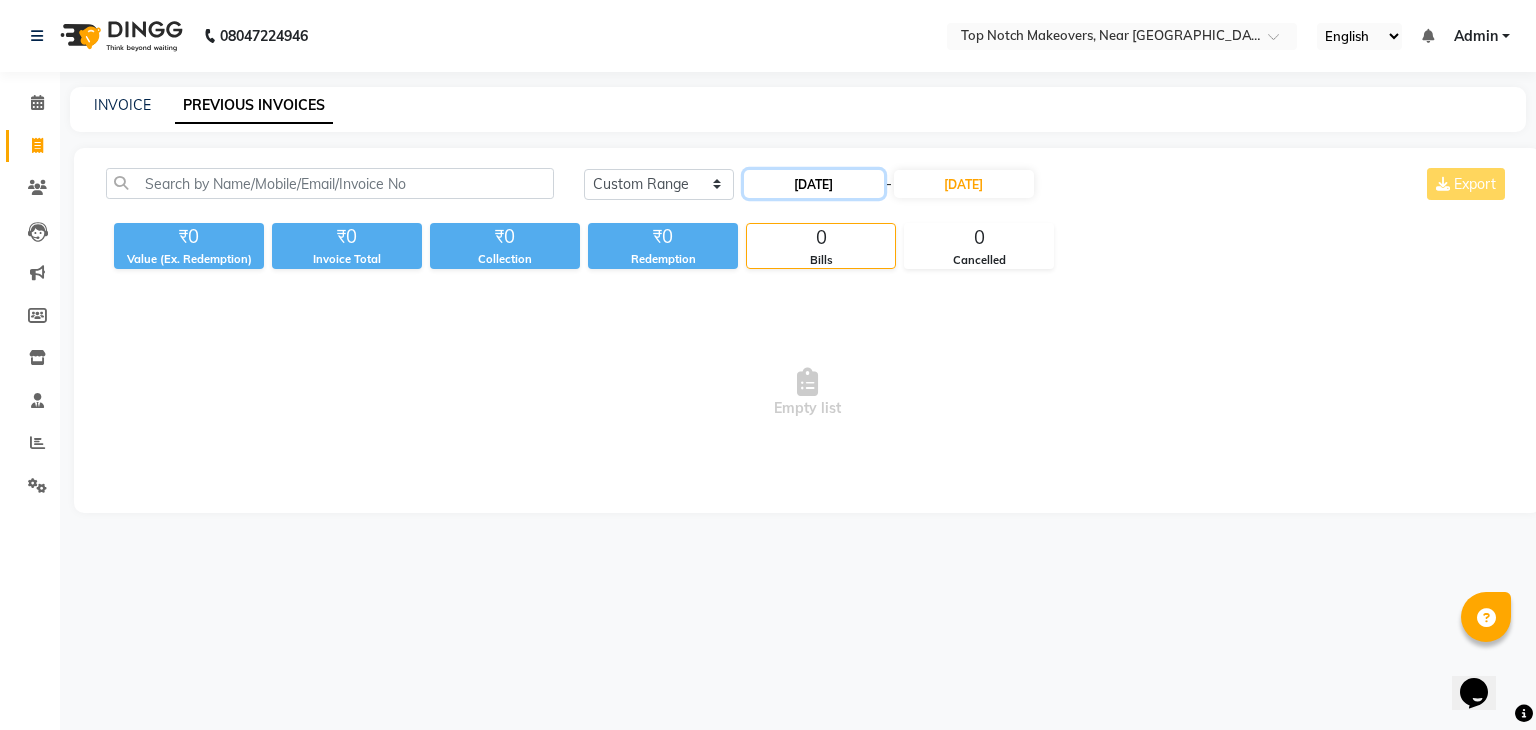 click on "[DATE]" 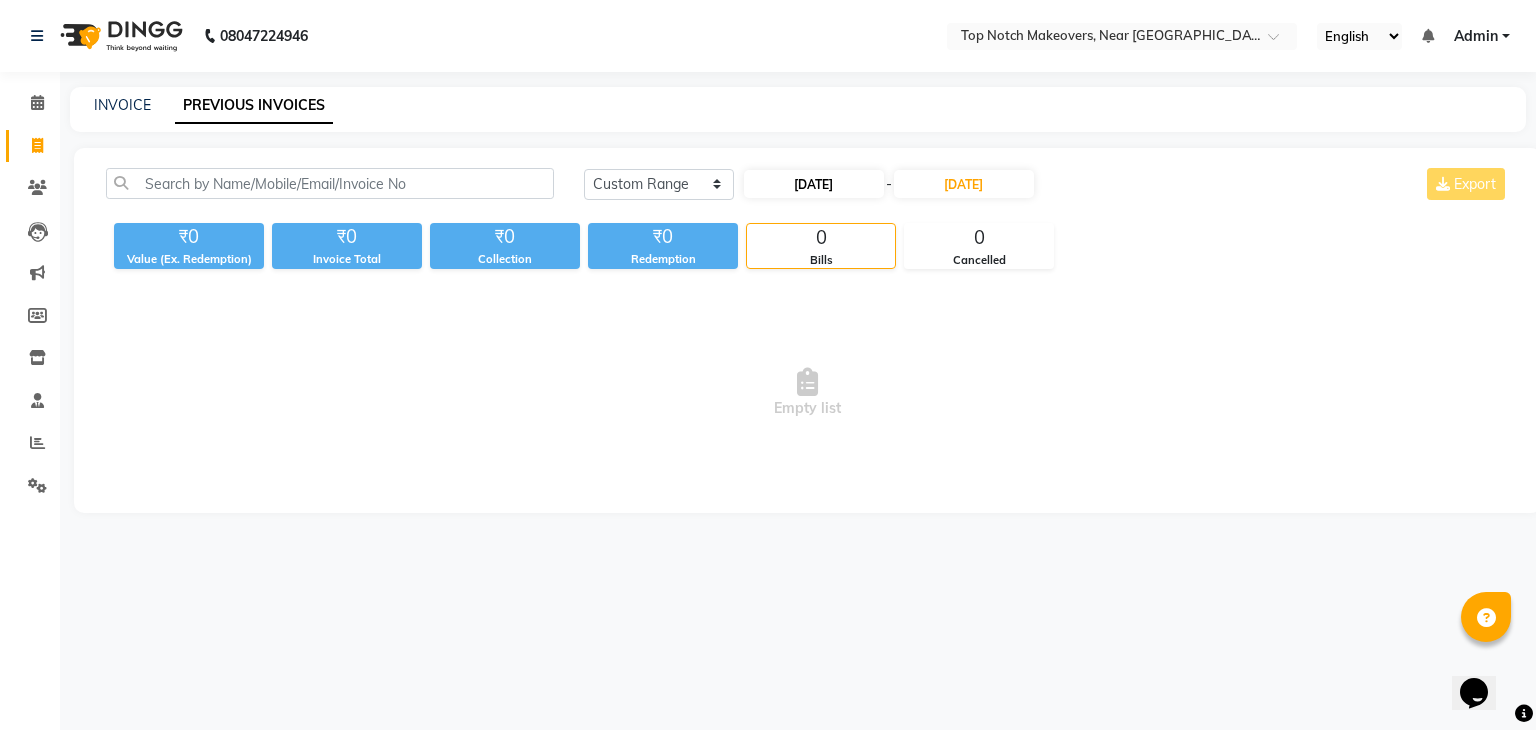 select on "7" 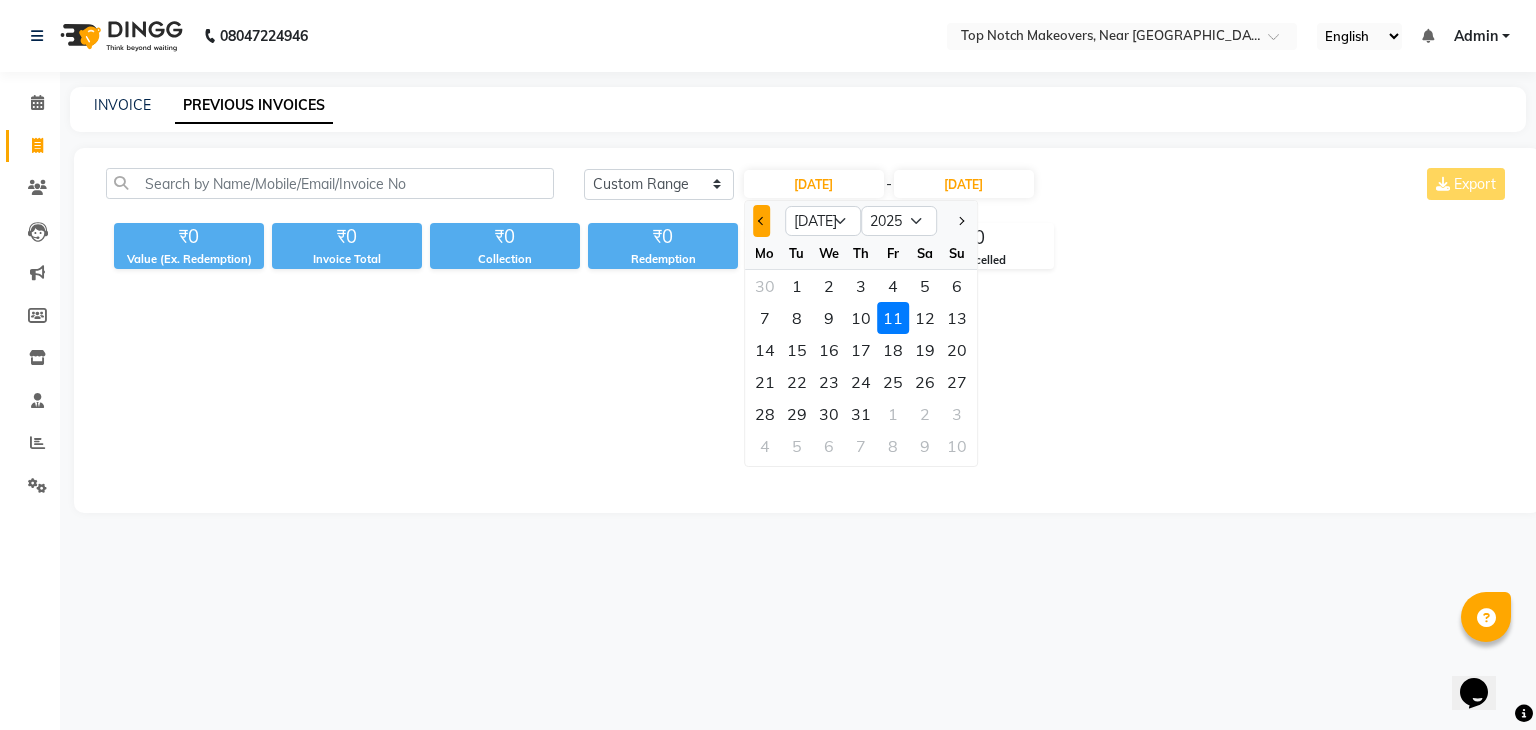 click 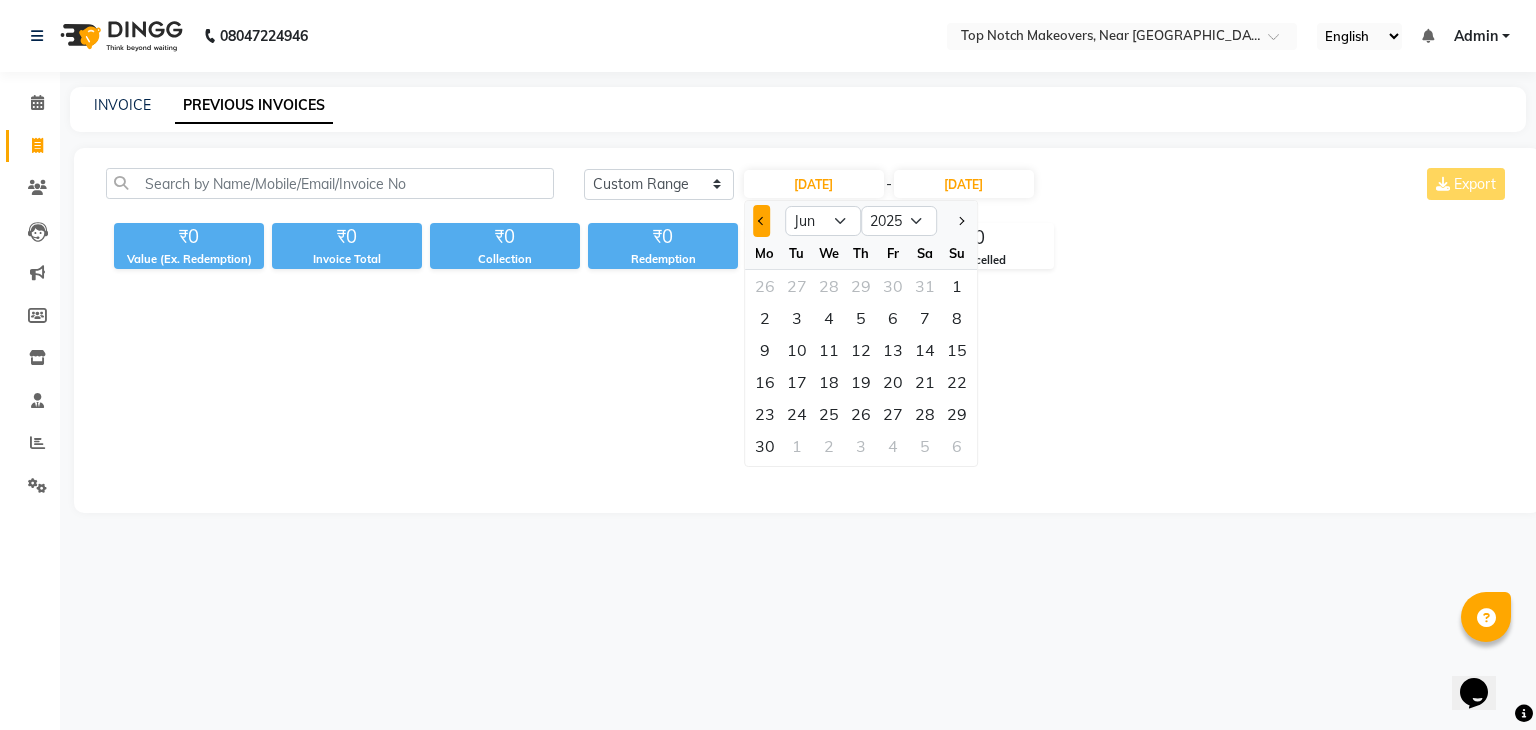 click 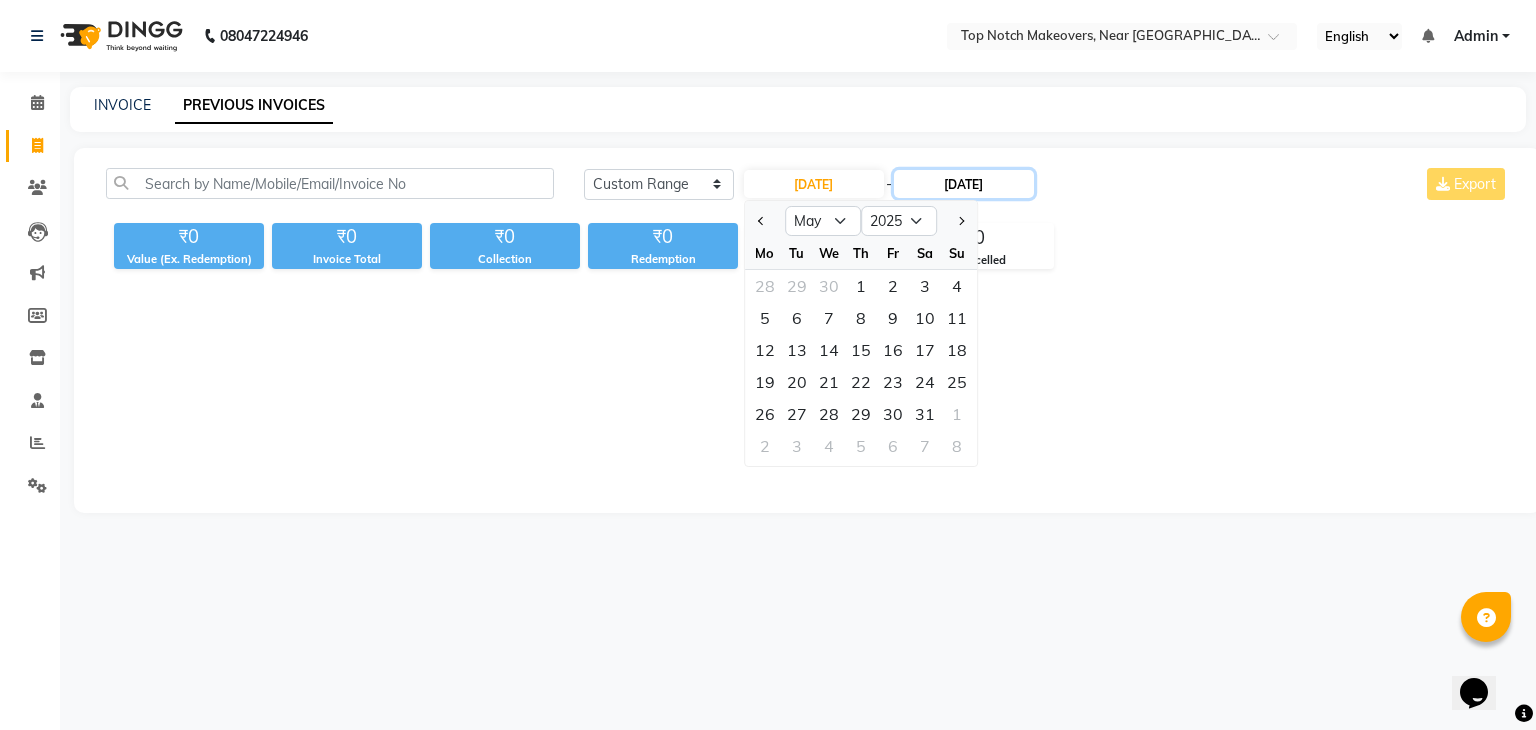 click on "[DATE]" 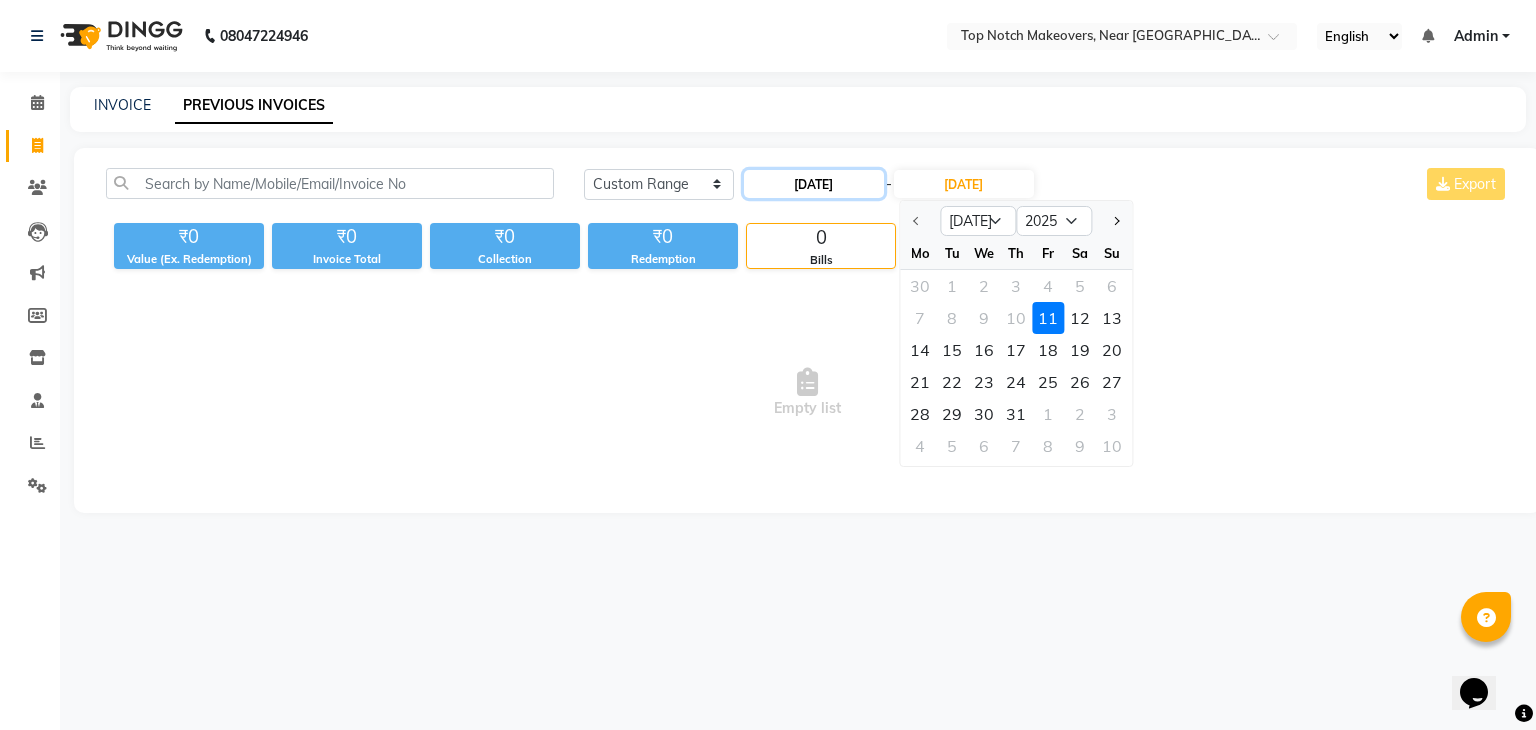 click on "[DATE]" 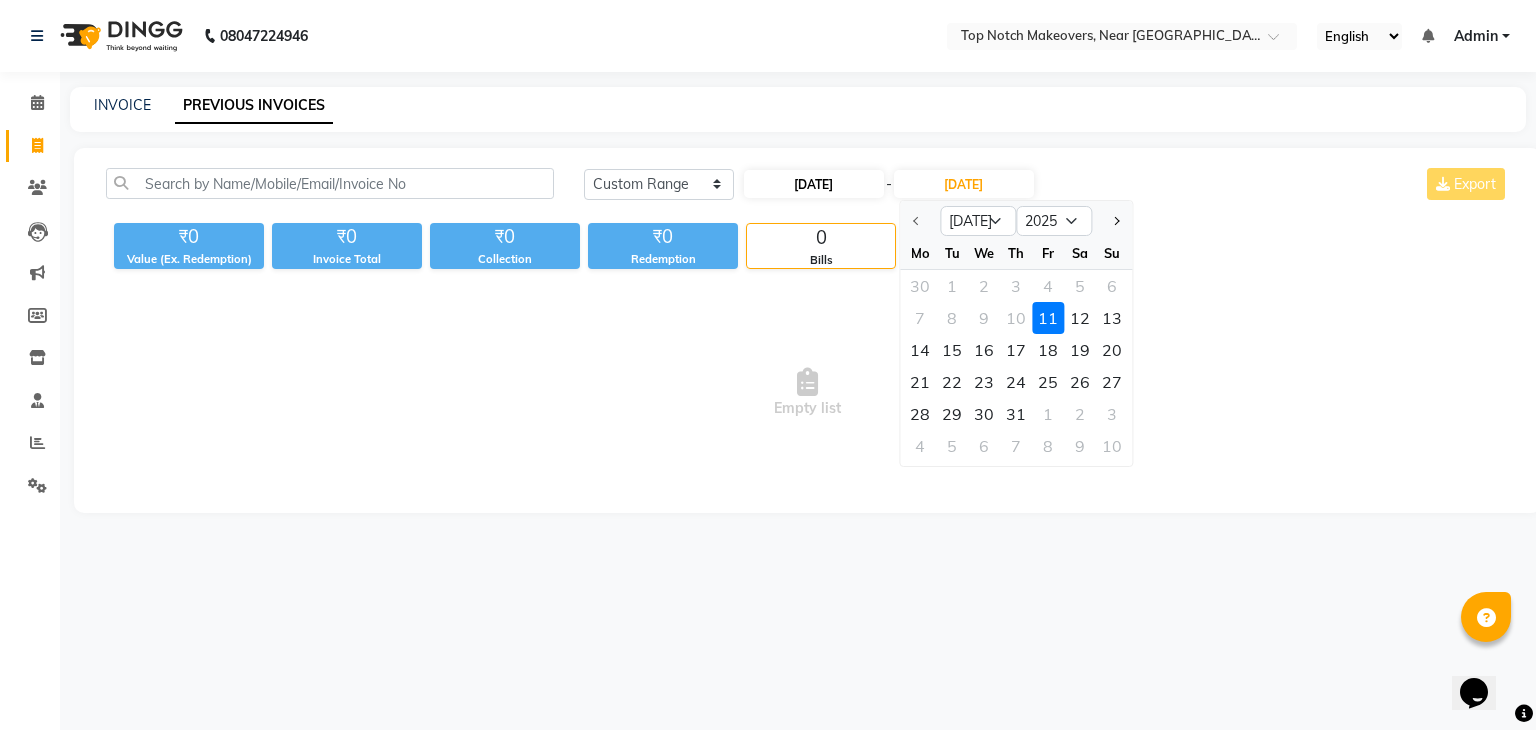 select on "7" 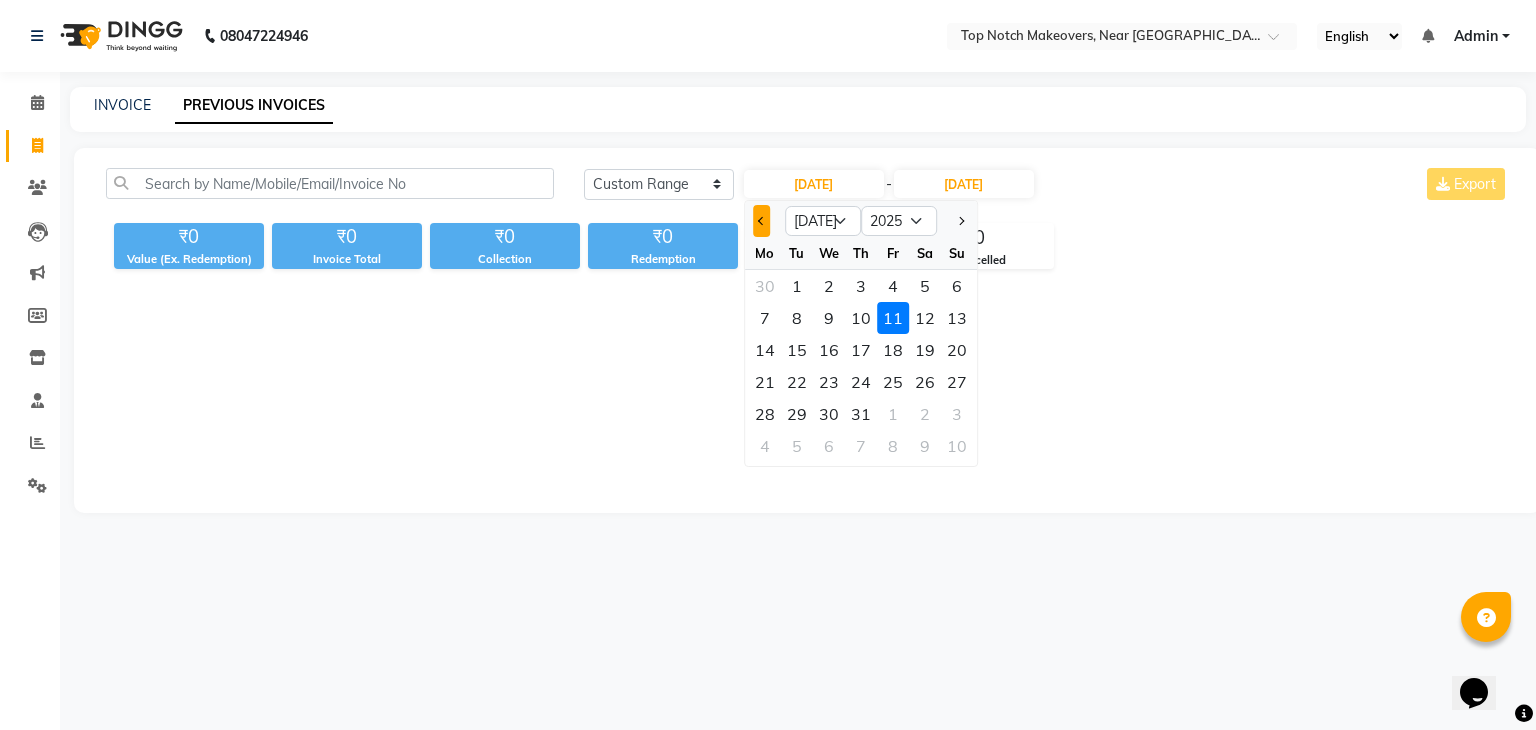 click 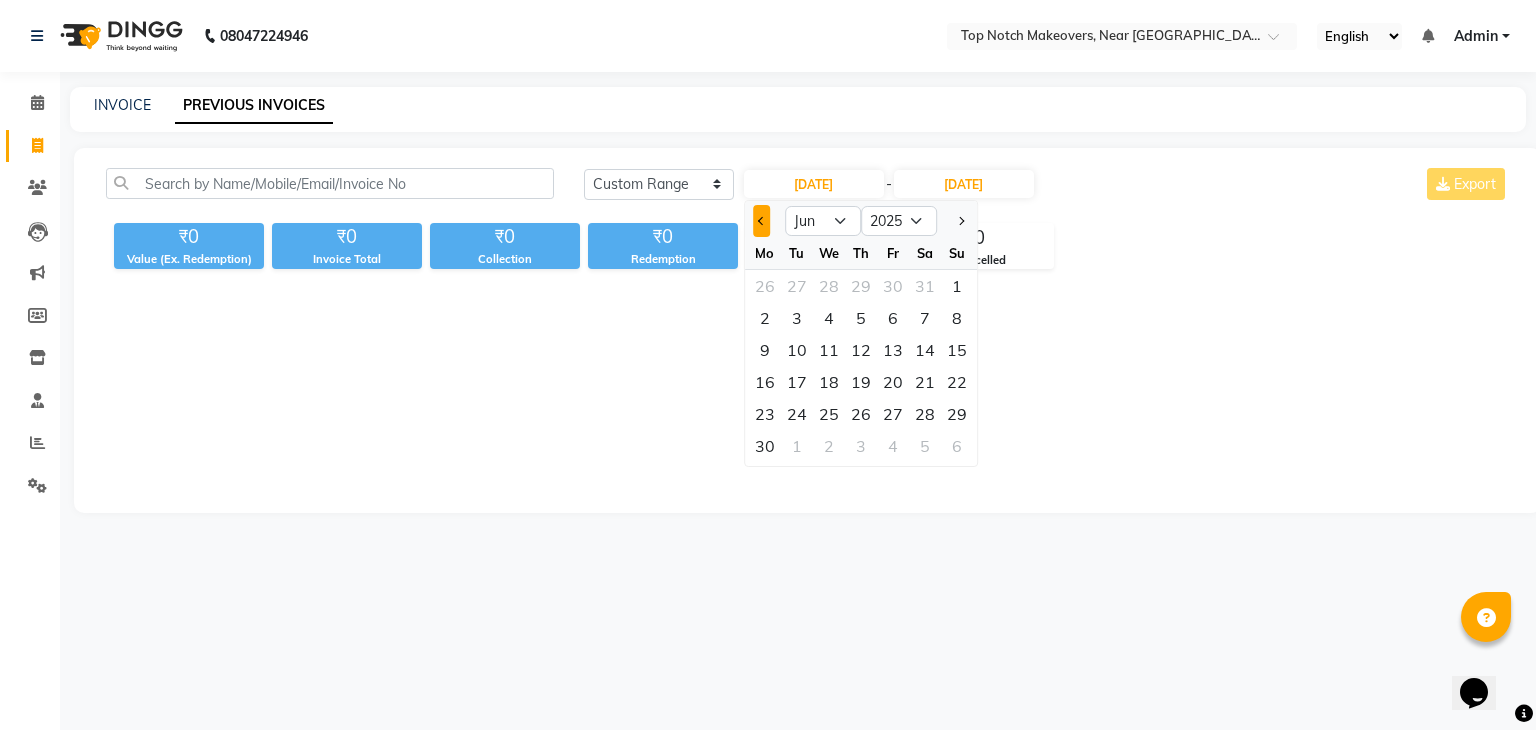 click 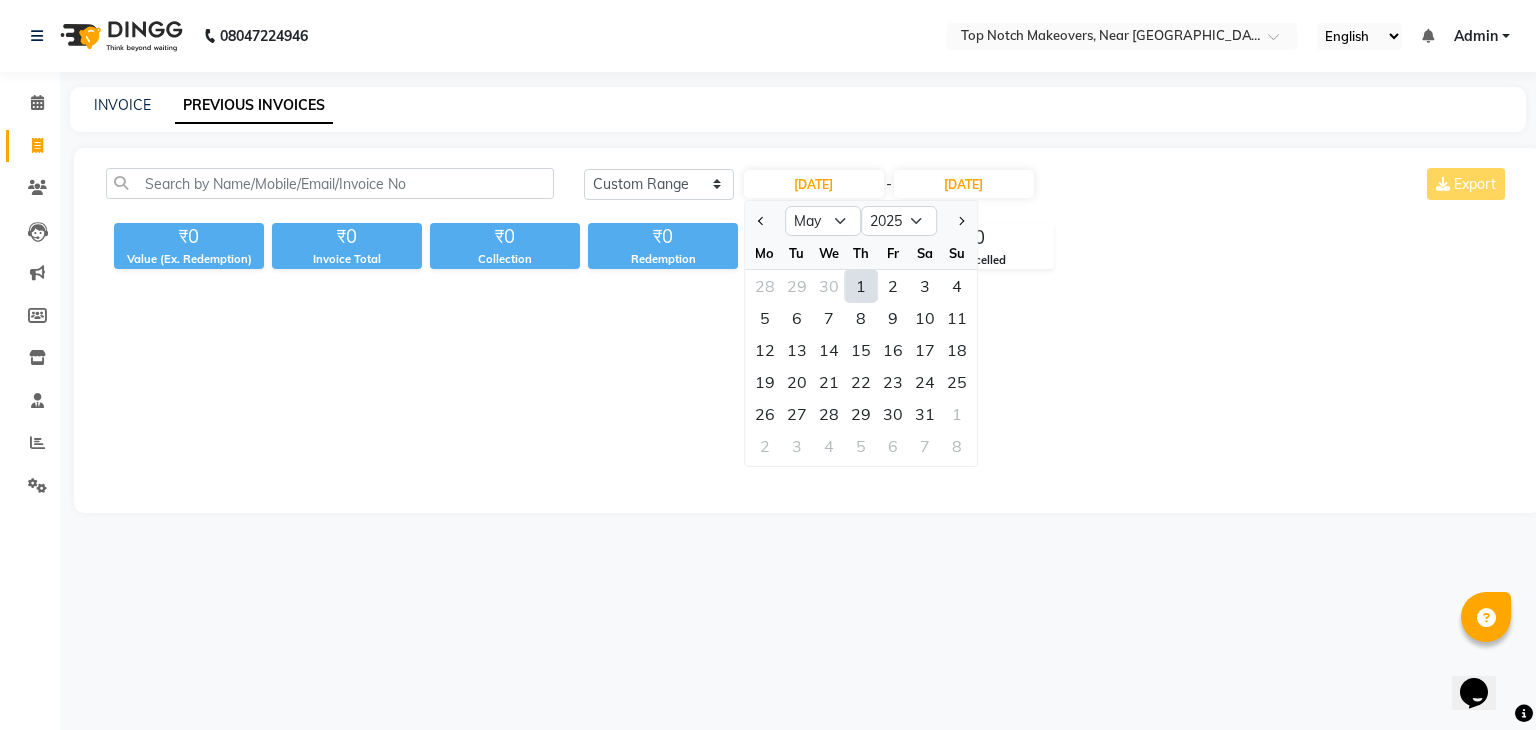 click on "1" 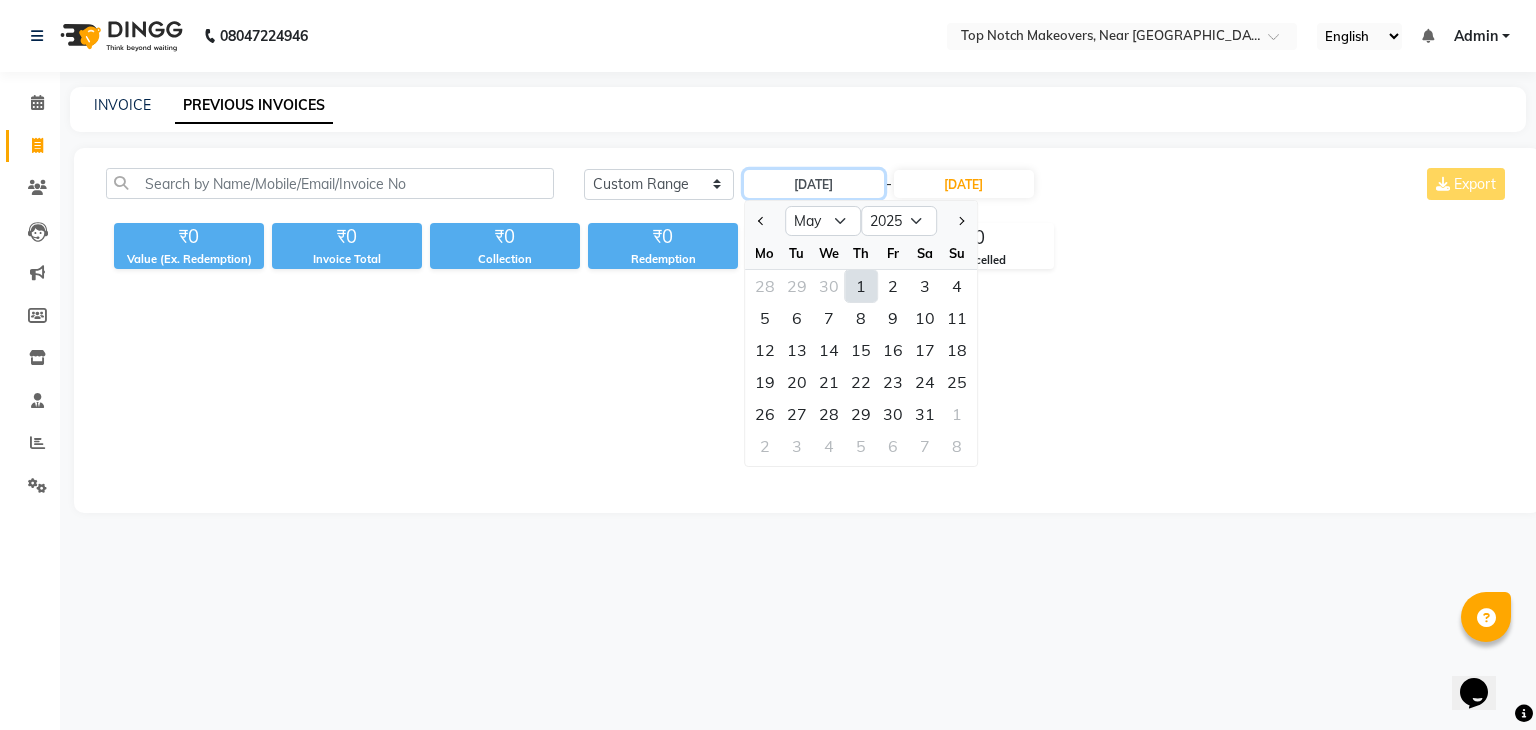 type on "[DATE]" 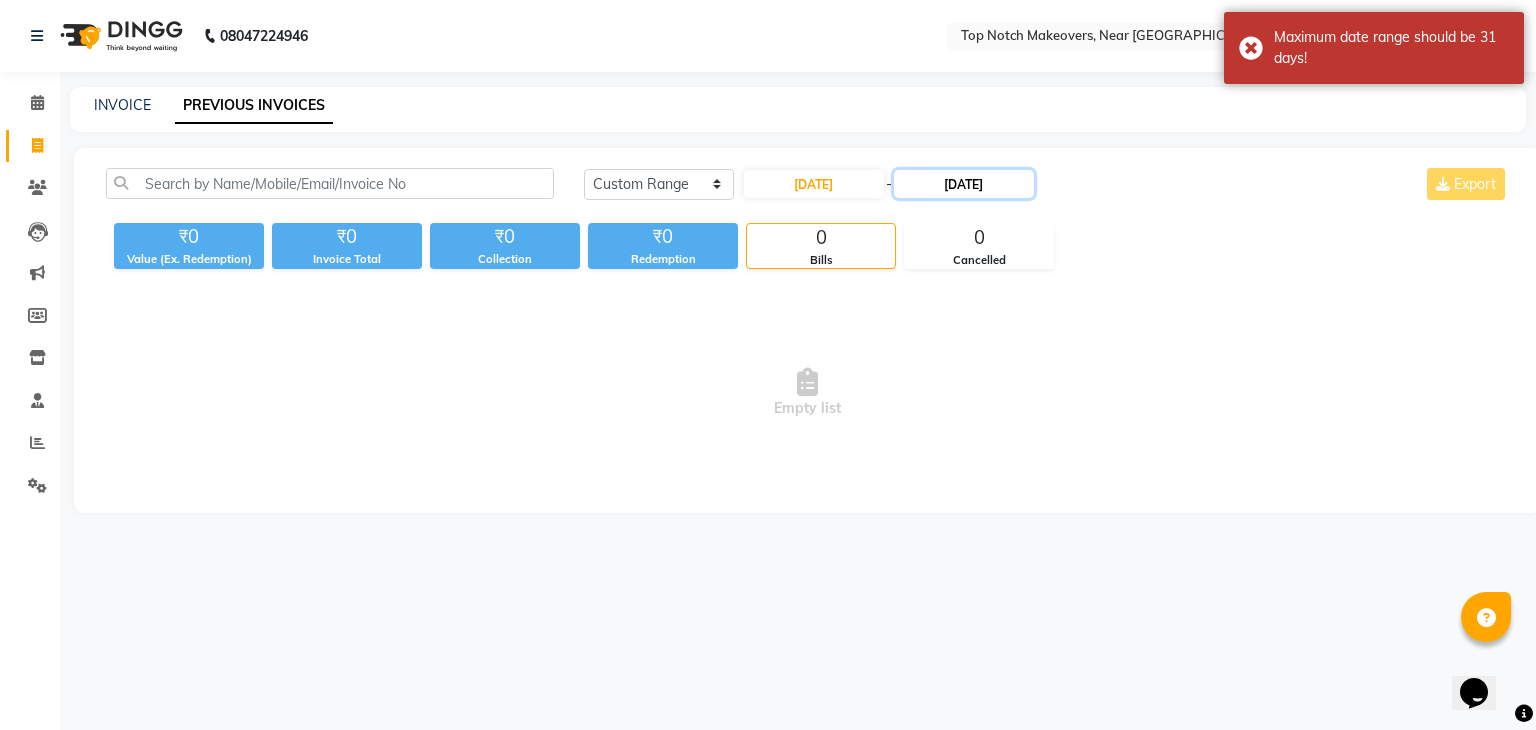 click on "[DATE]" 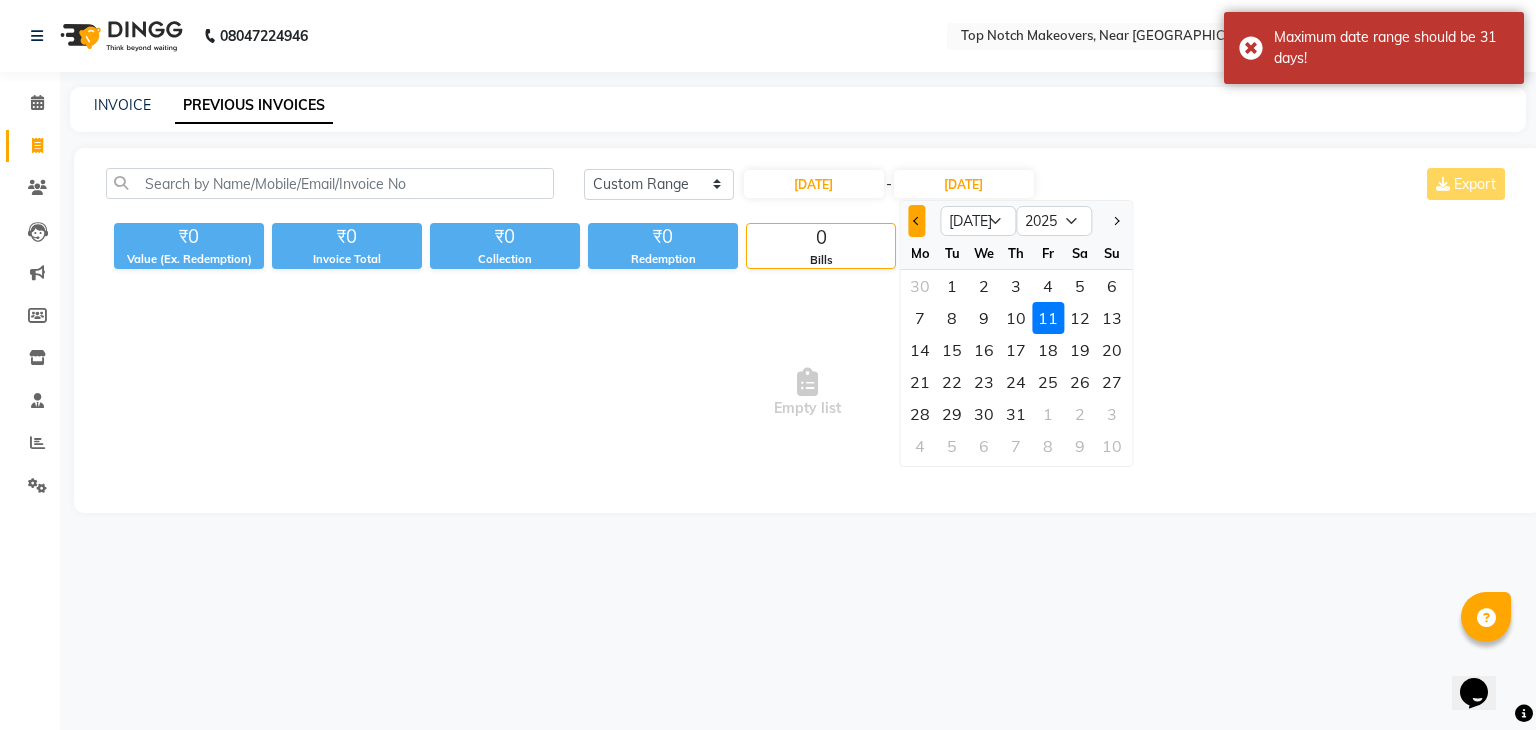 click 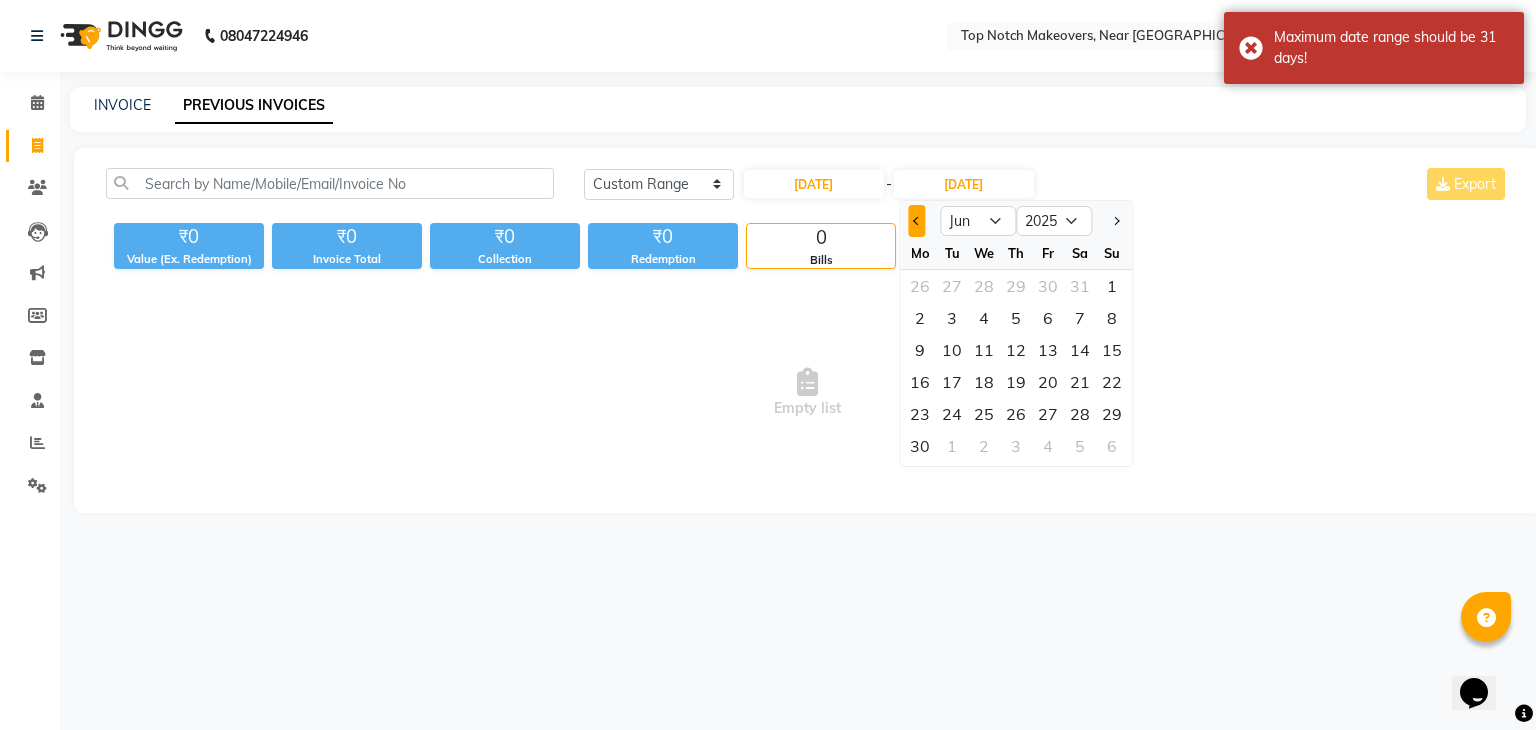 click 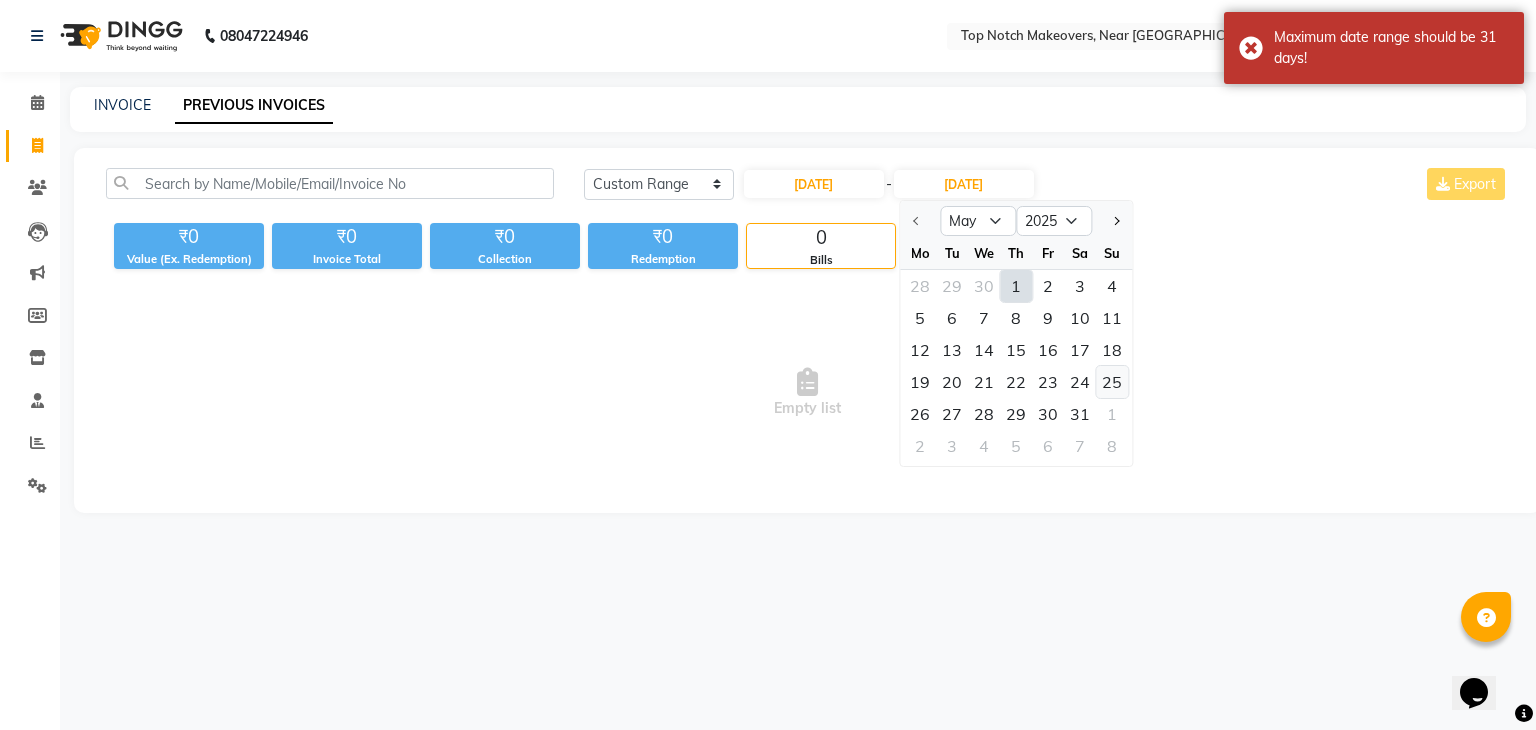 click on "25" 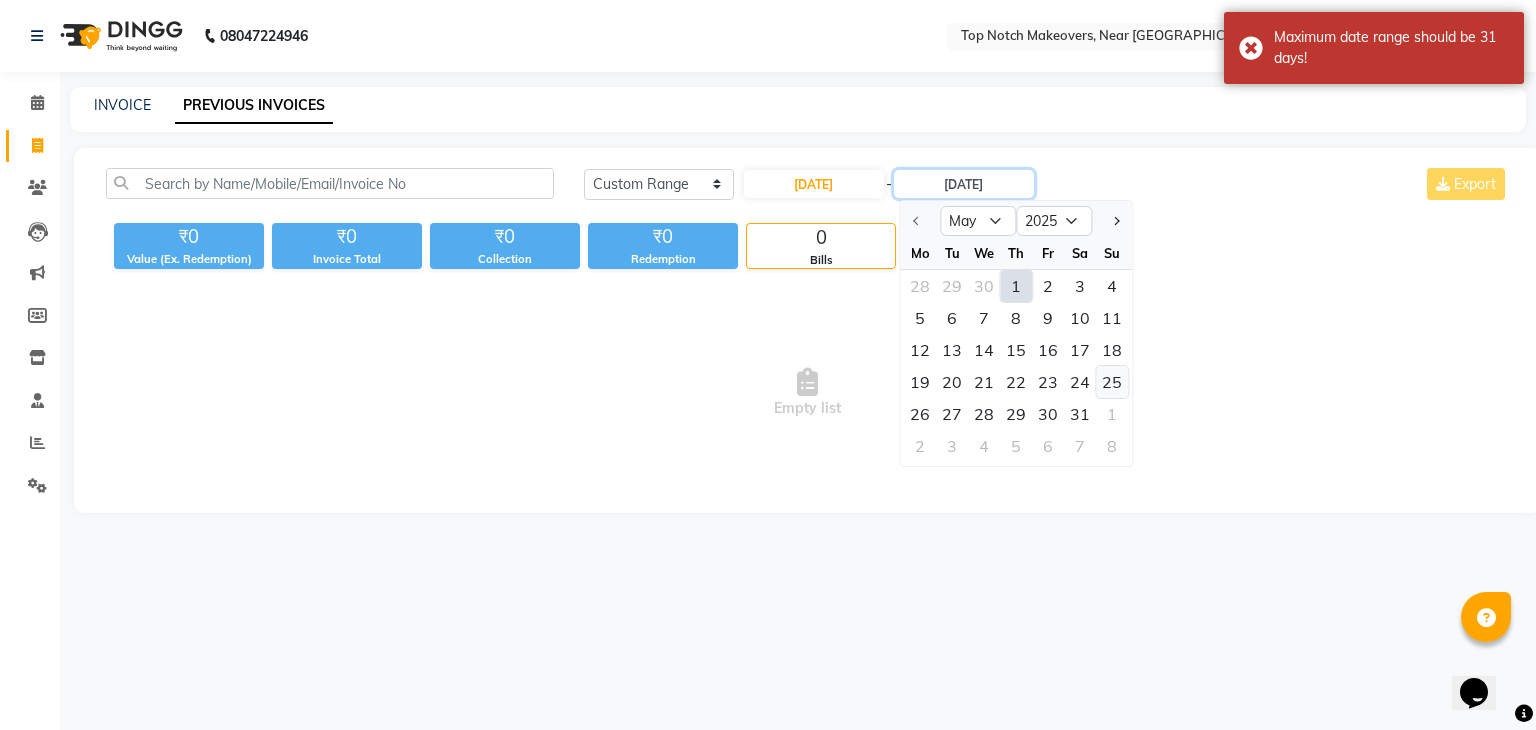type on "[DATE]" 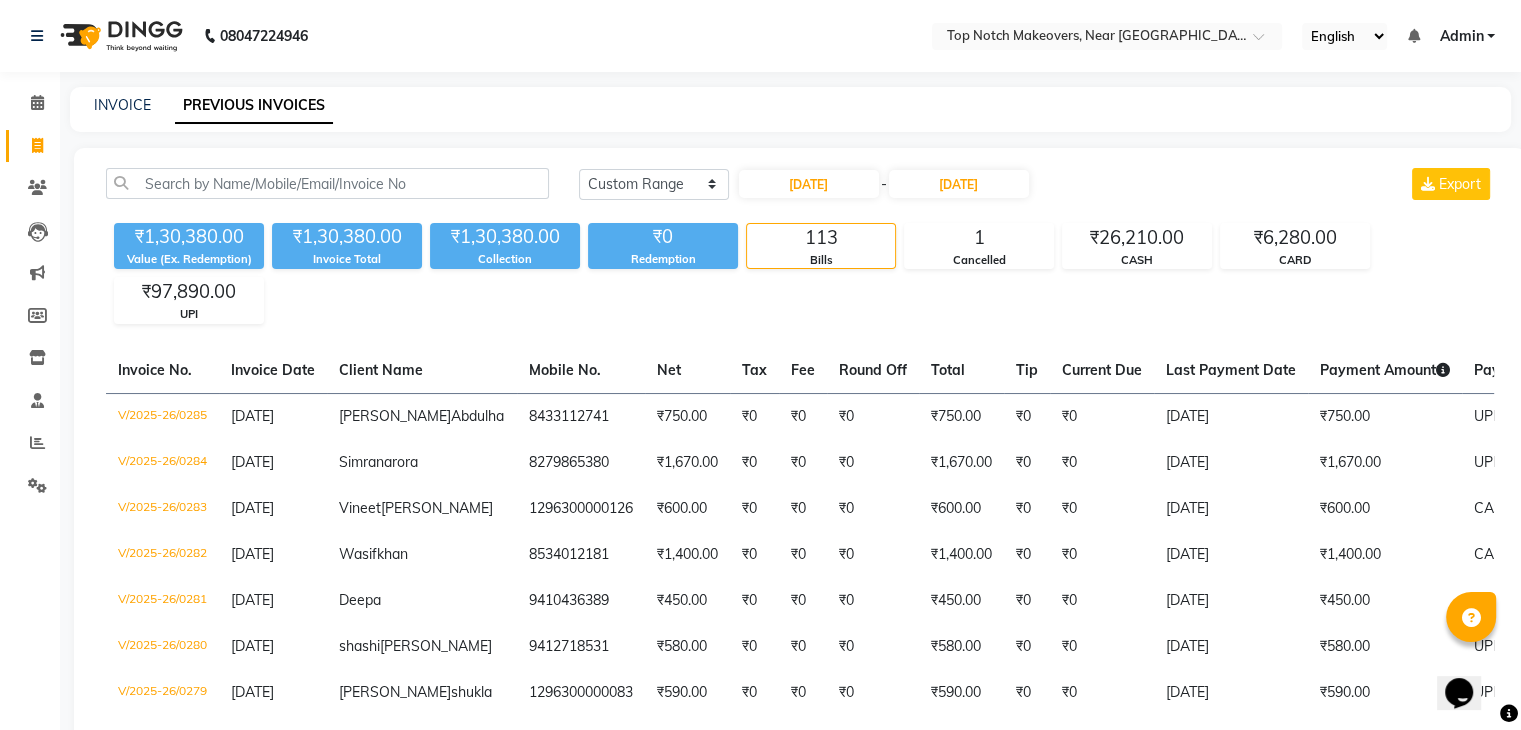 click on "INVOICE PREVIOUS INVOICES" 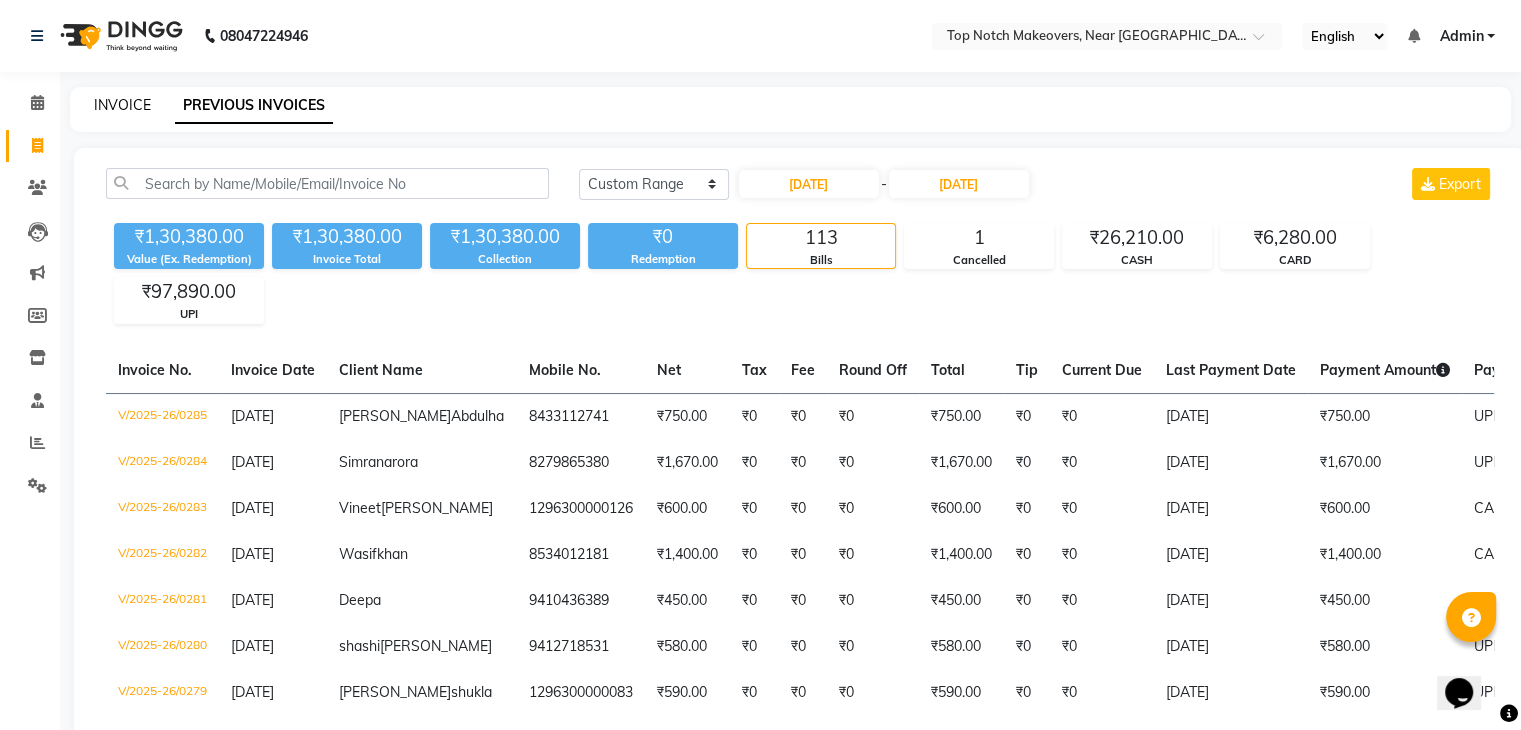 click on "INVOICE" 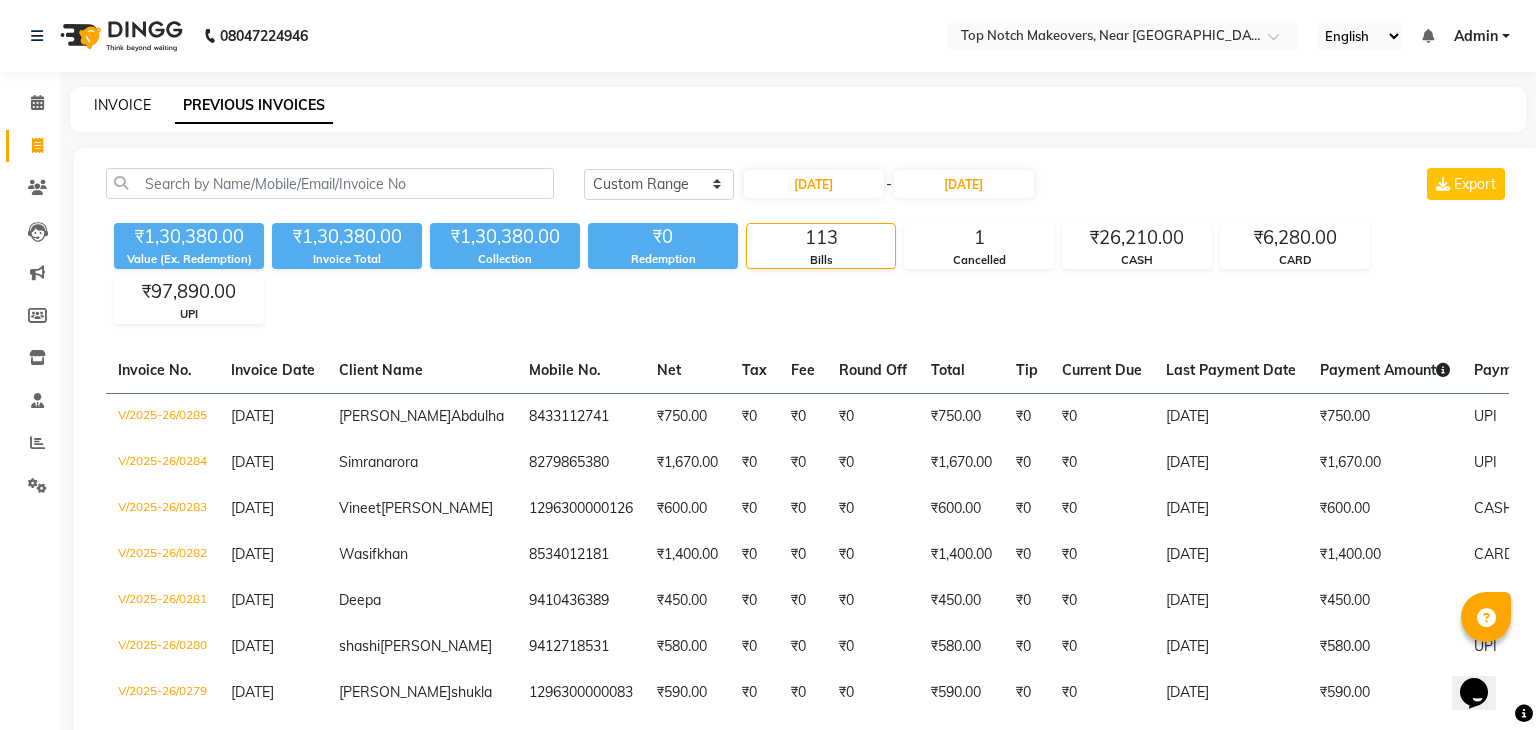 select on "service" 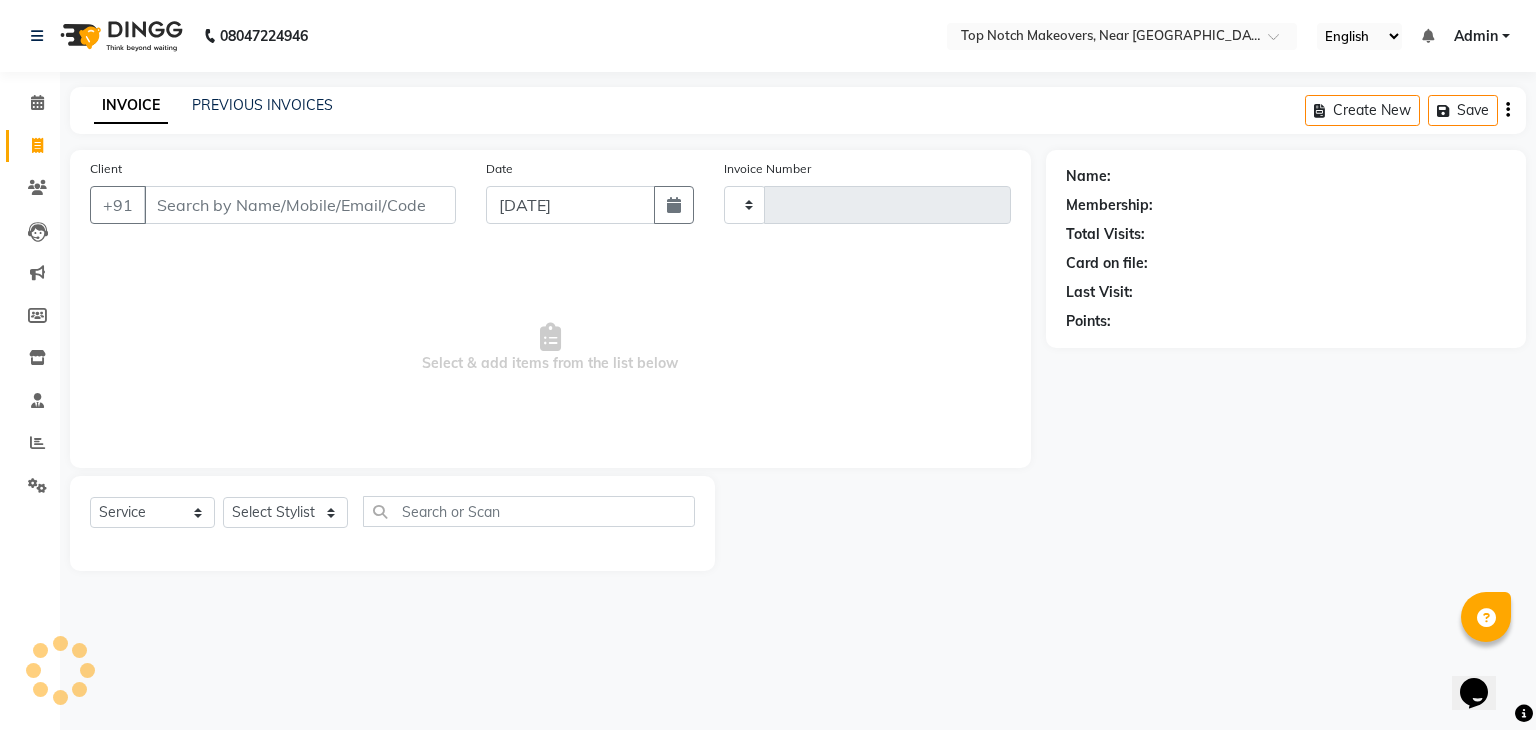 type on "0286" 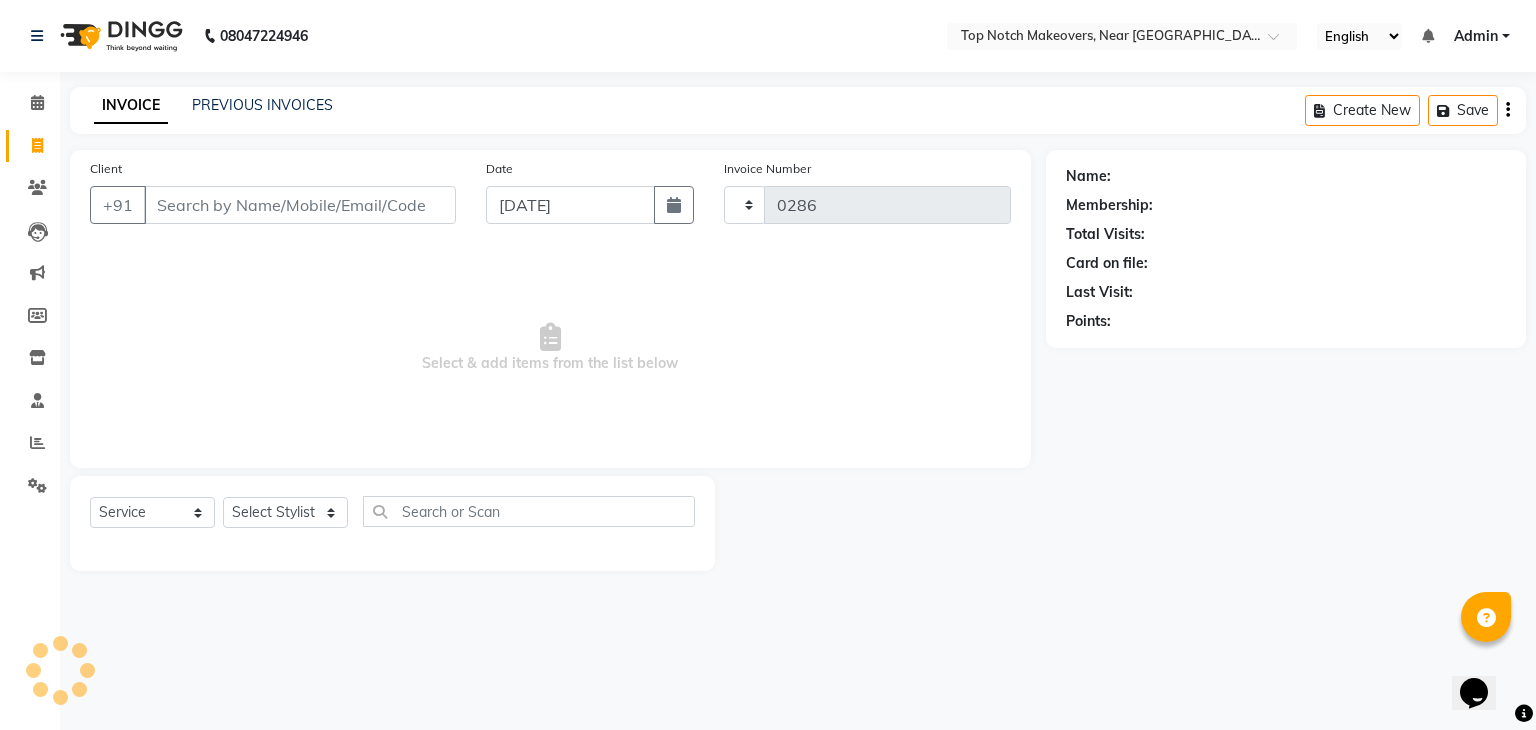 select on "6750" 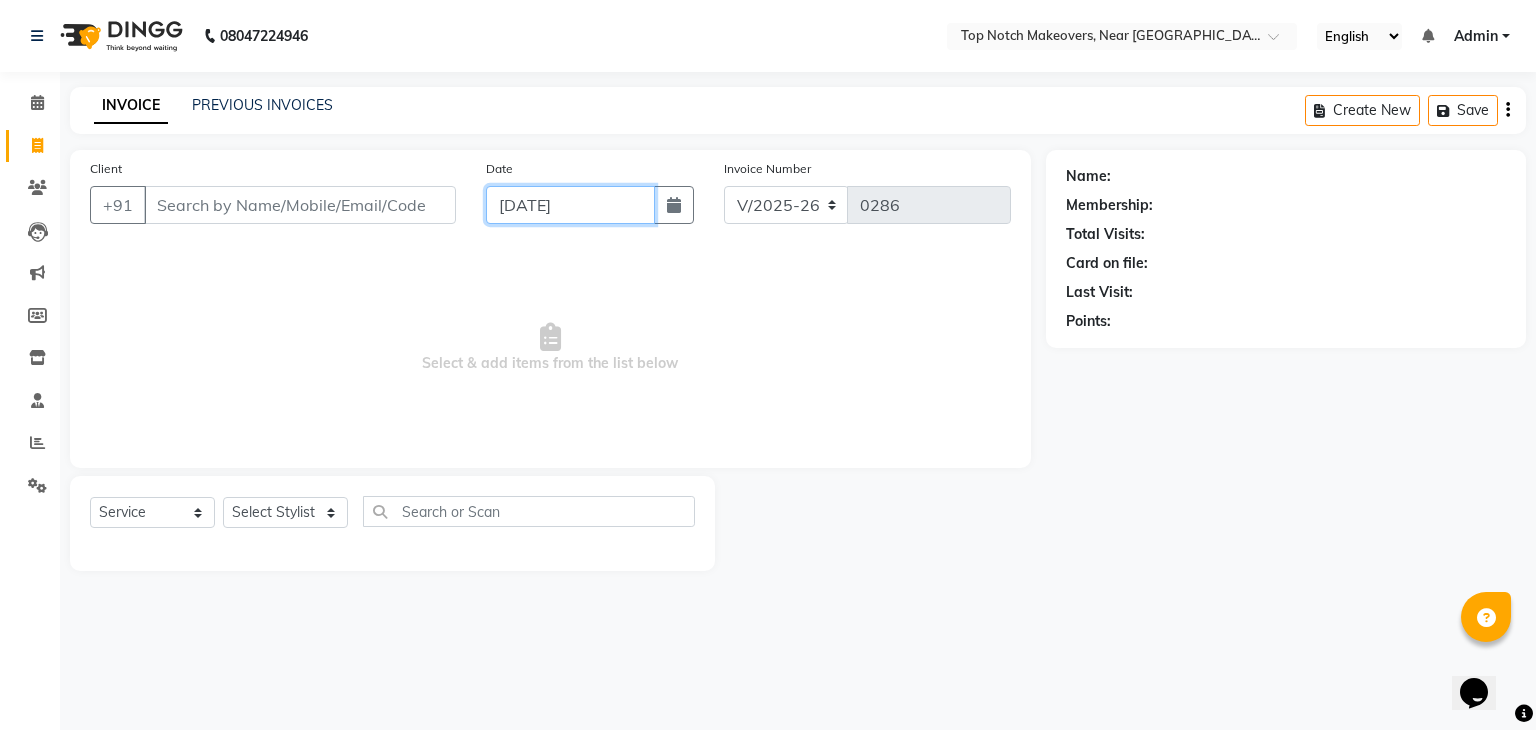 click on "[DATE]" 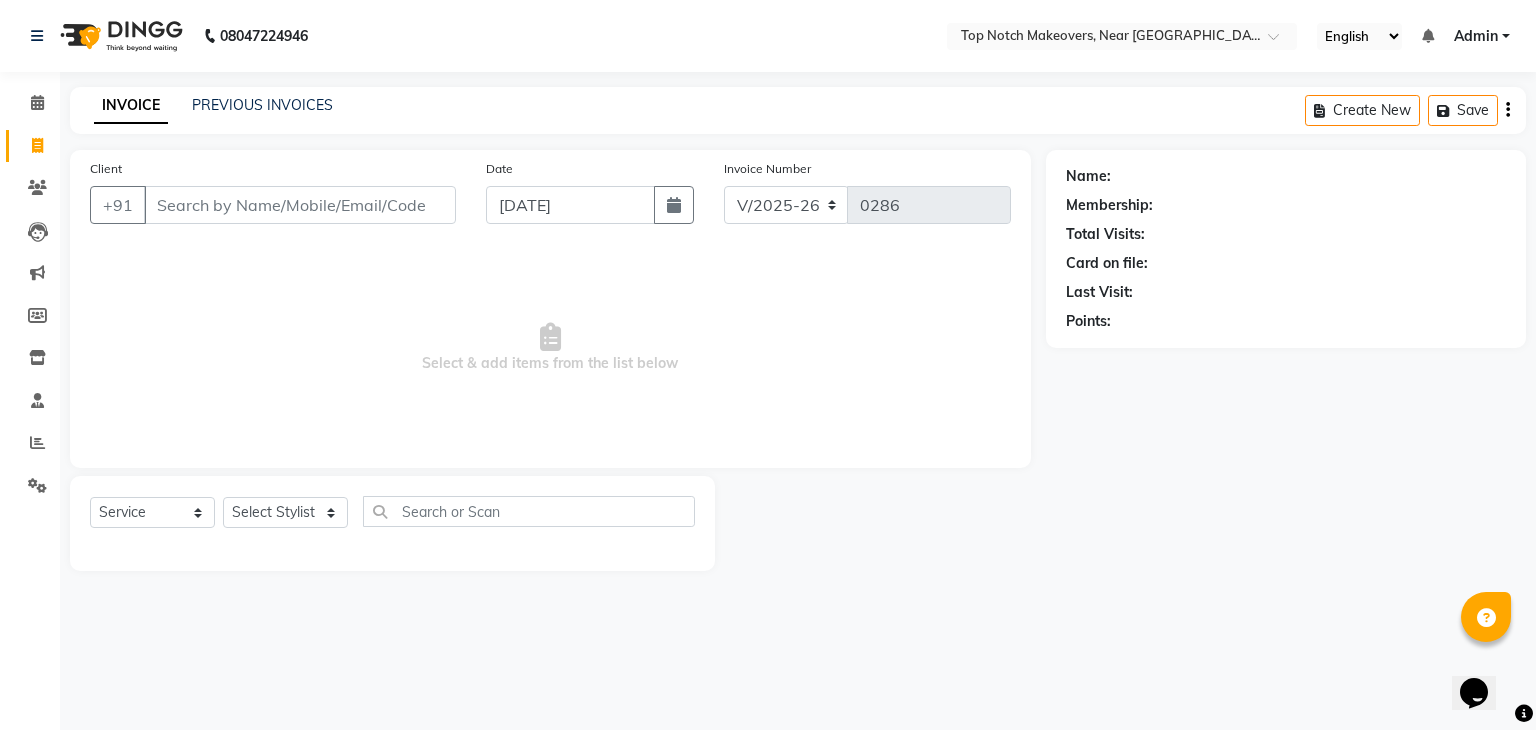 select on "7" 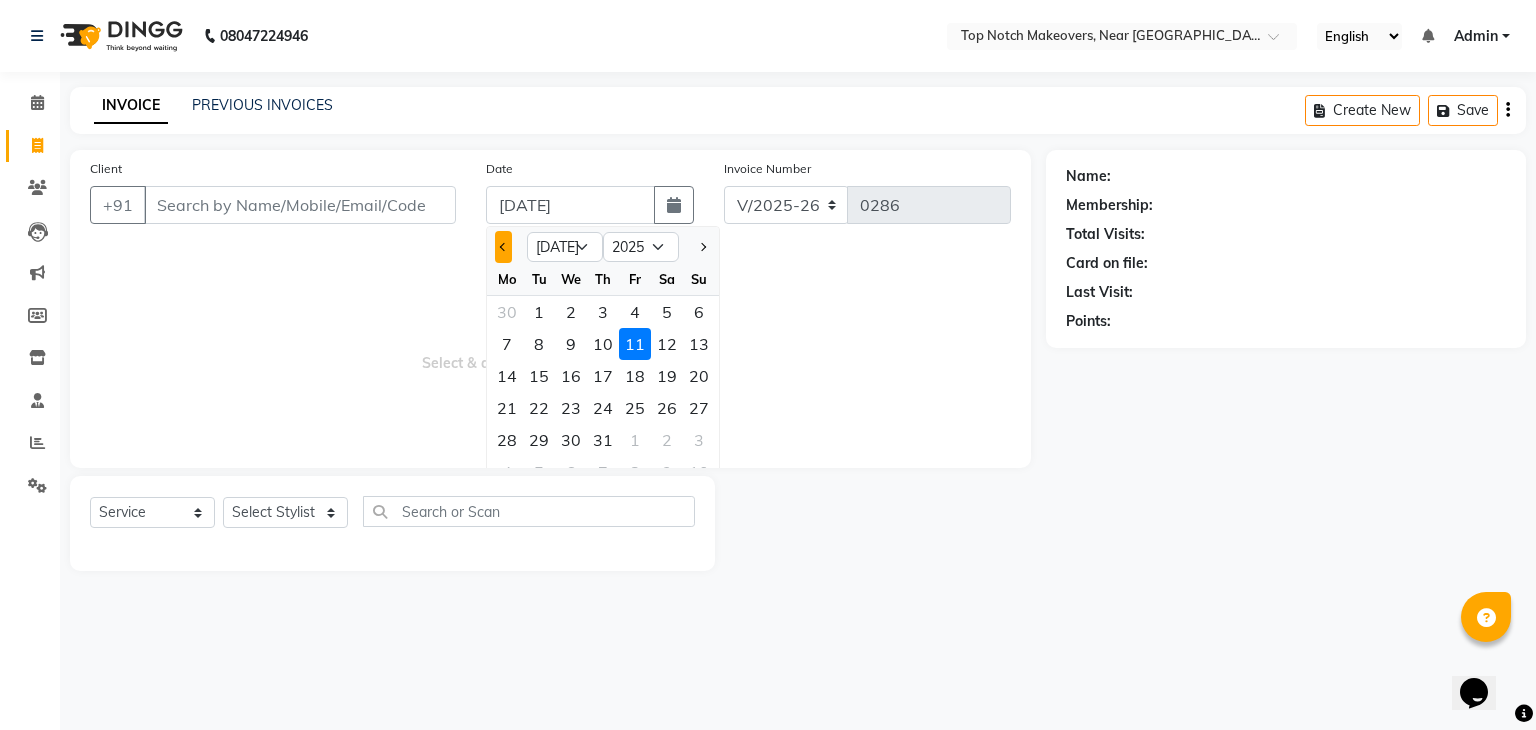 click 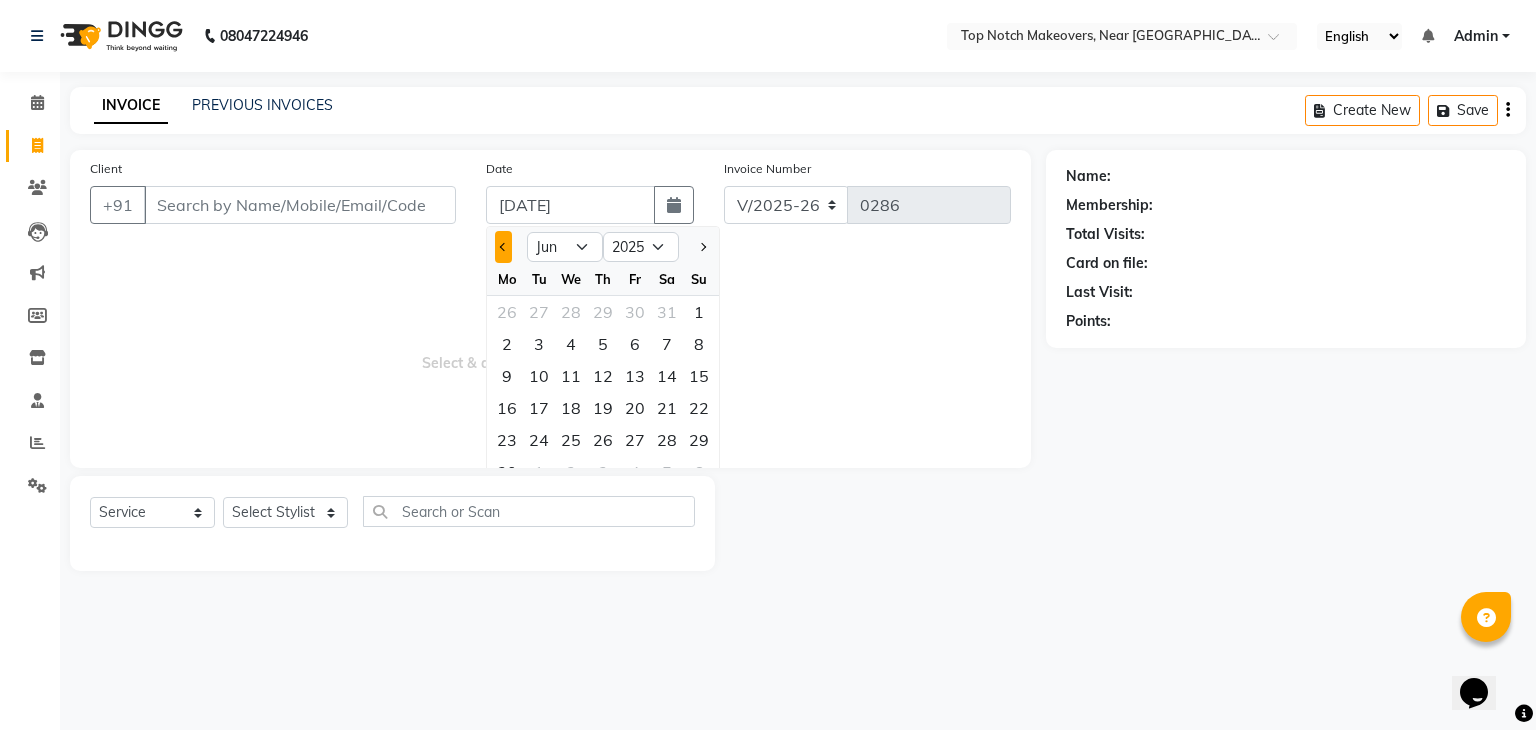 click 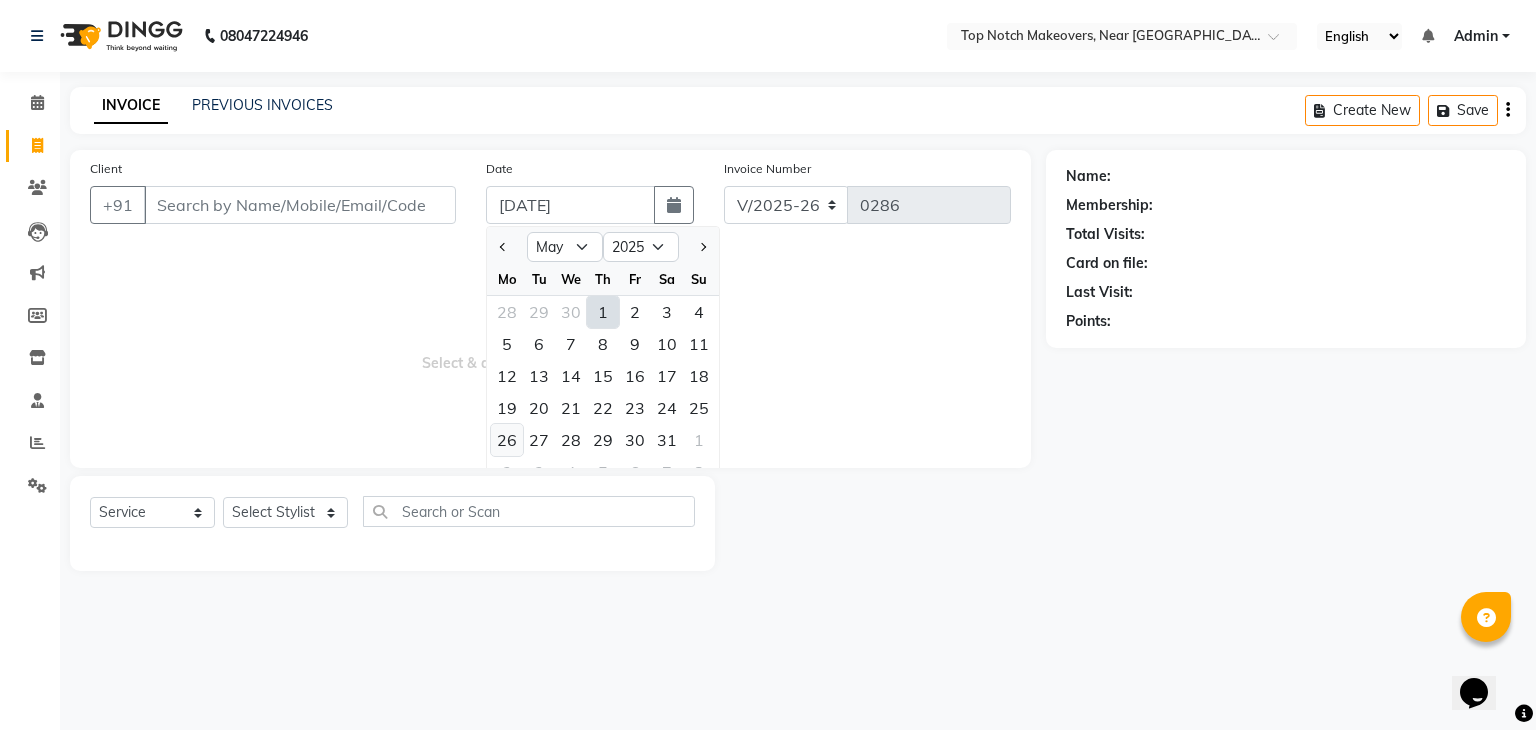click on "26" 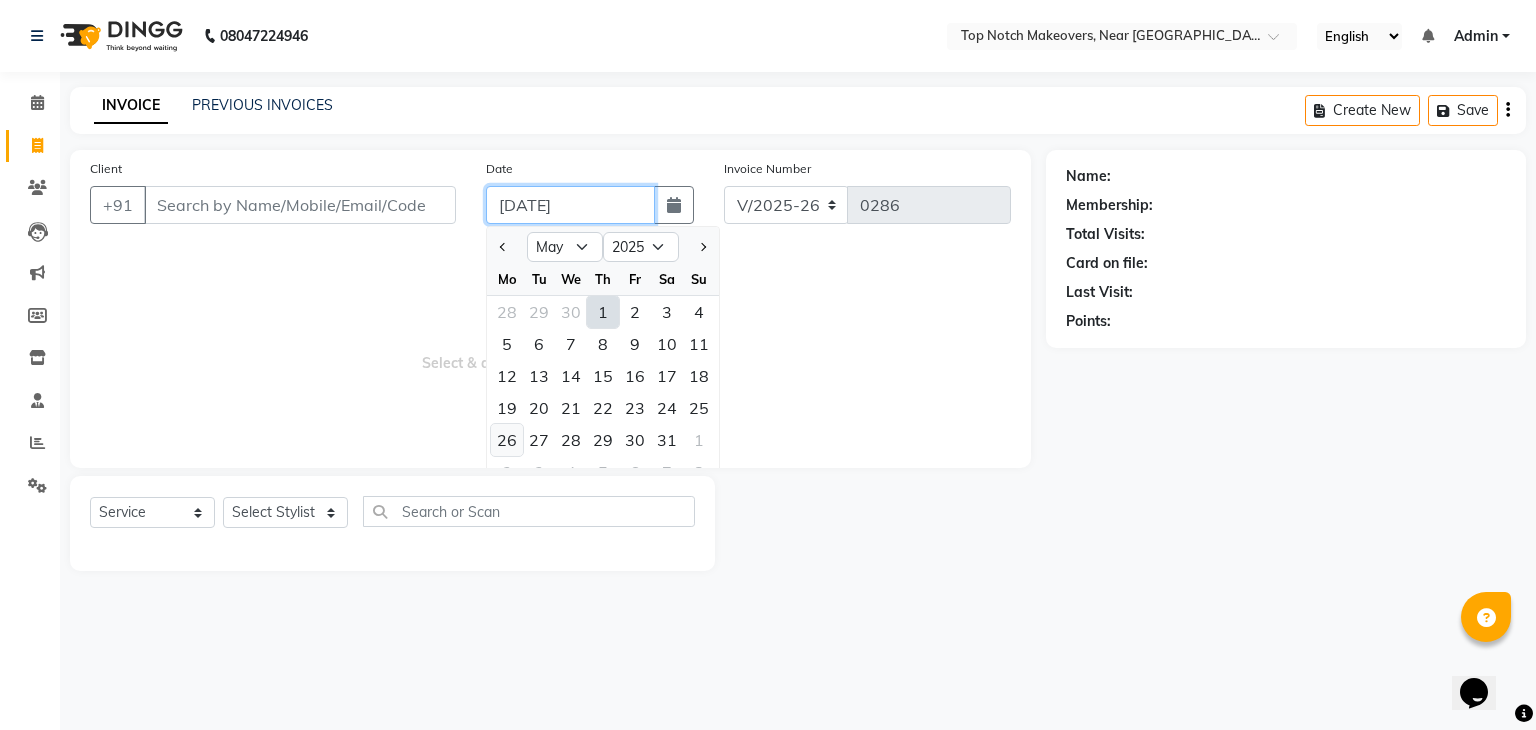 type on "[DATE]" 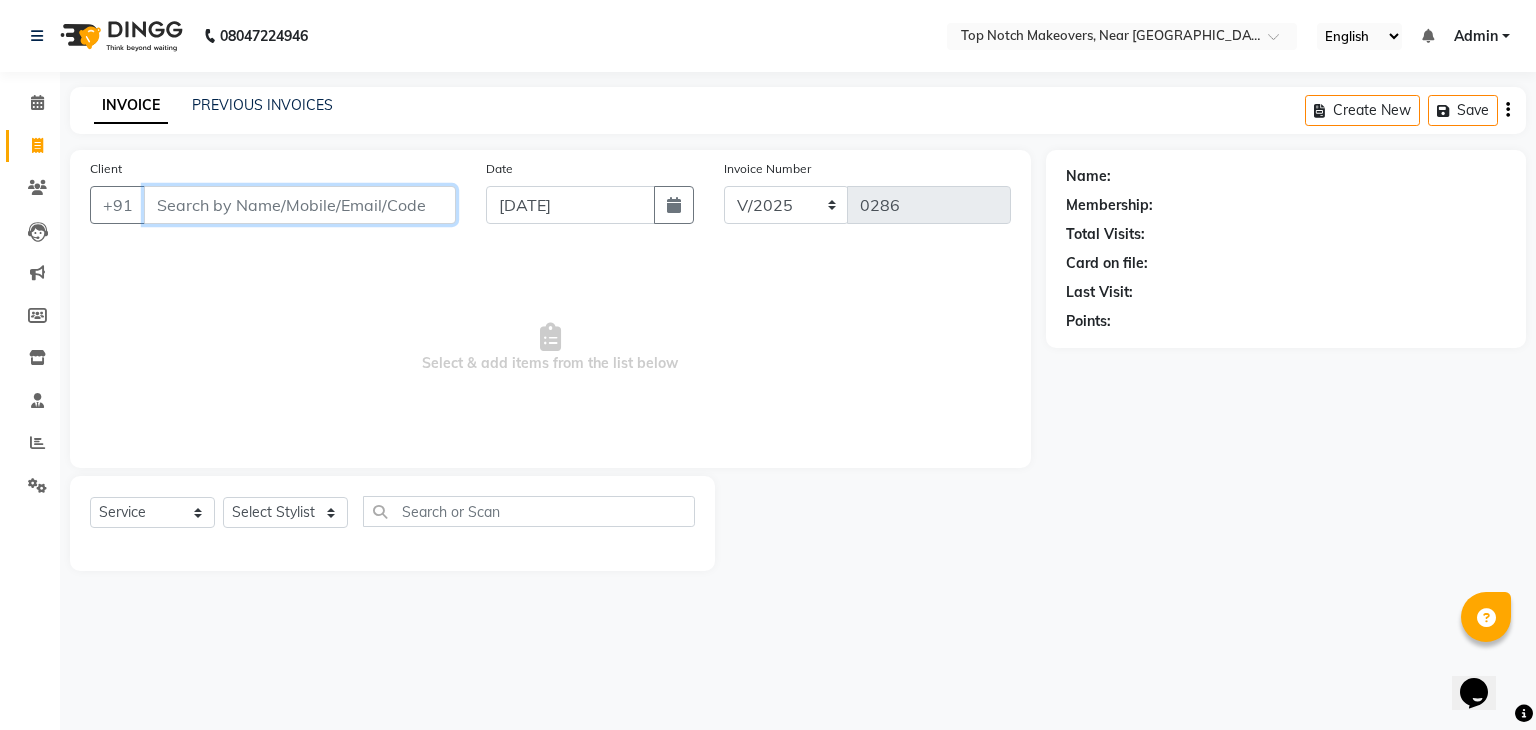 click on "Client" at bounding box center [300, 205] 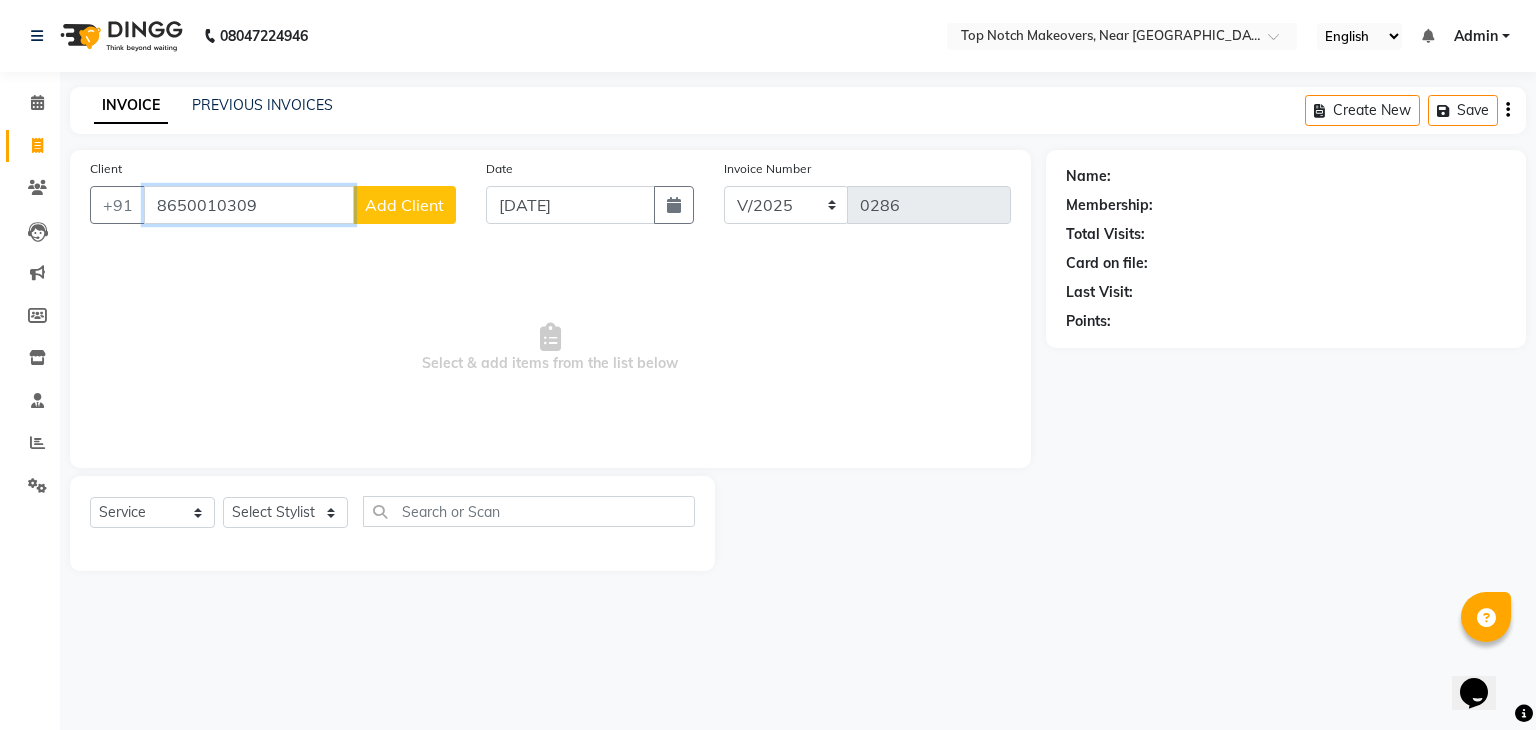 type on "8650010309" 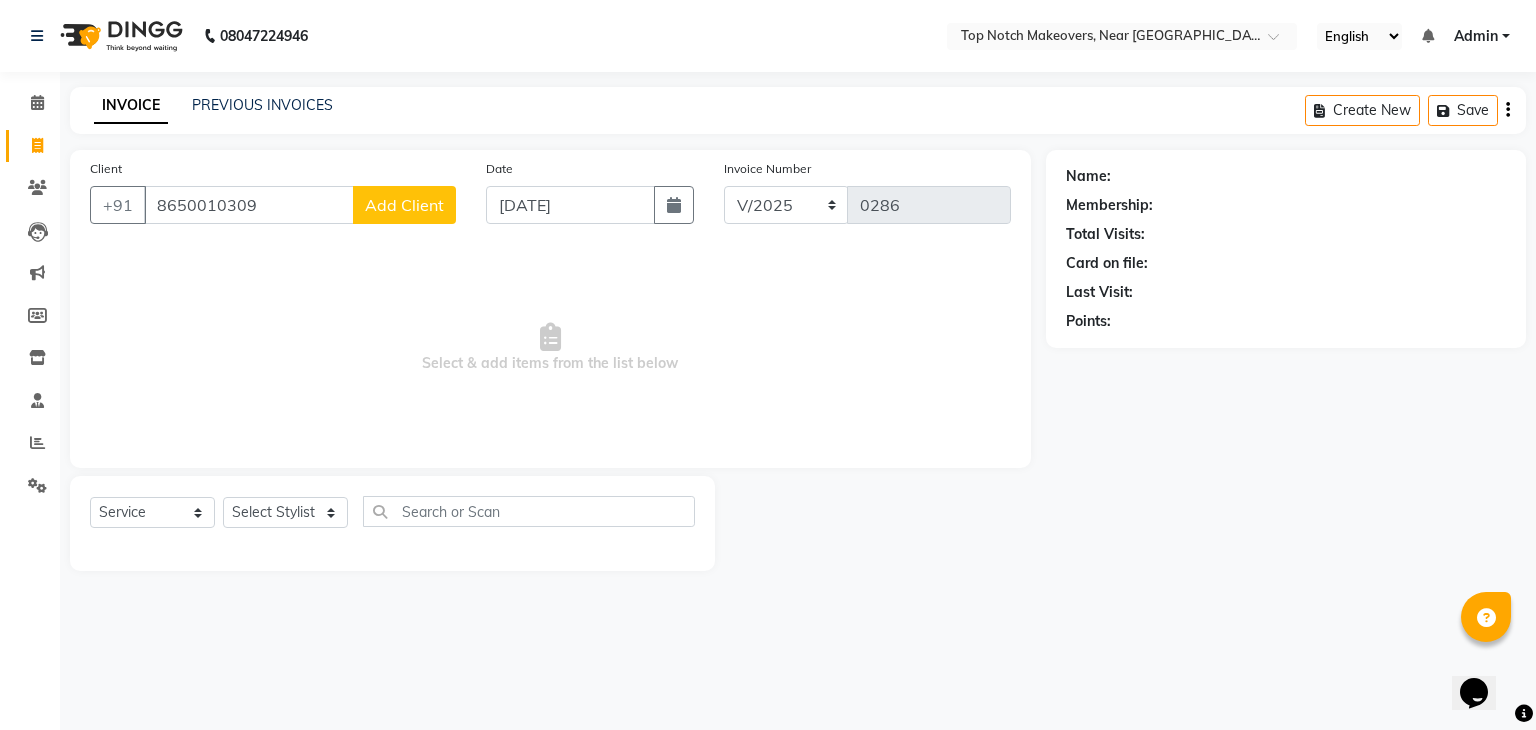 click on "Add Client" 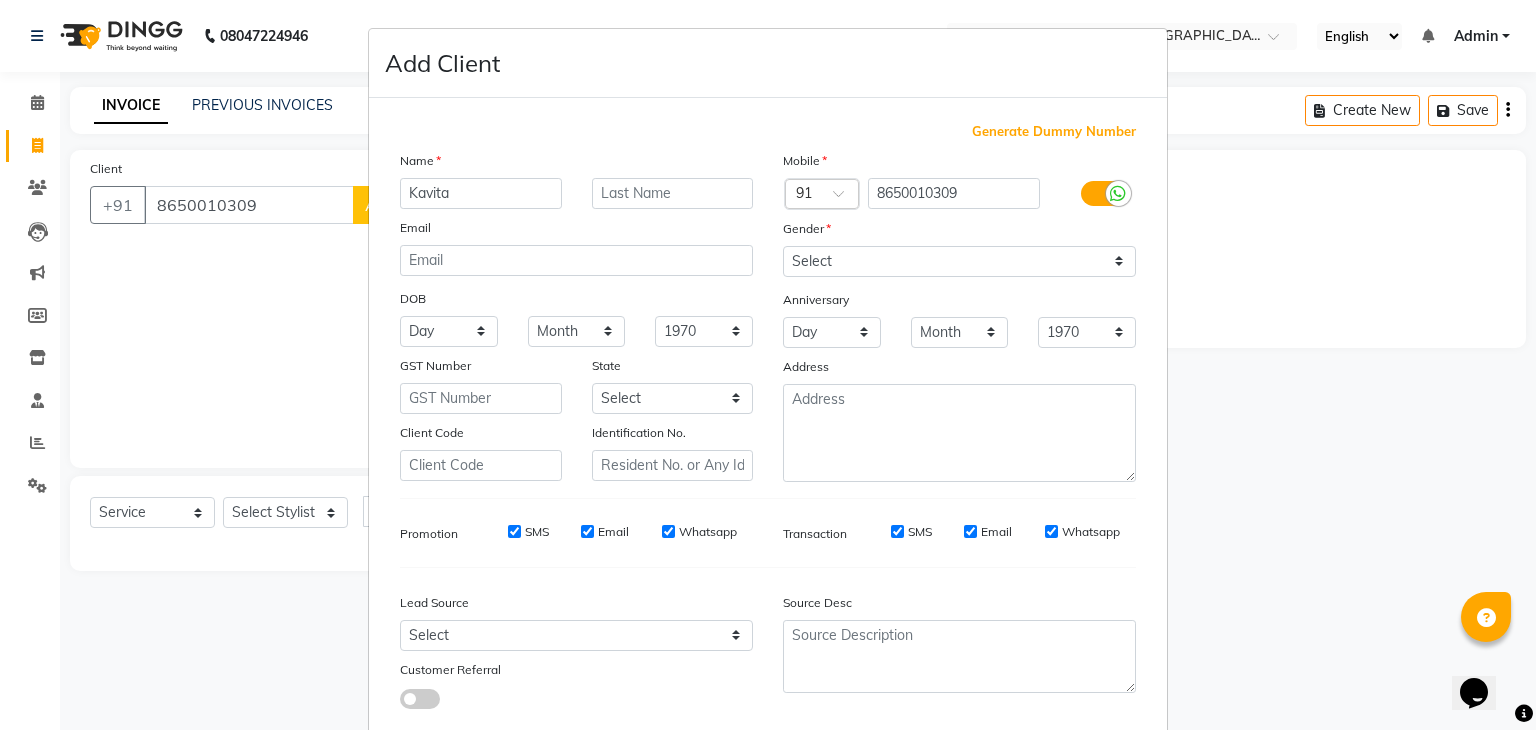 type on "Kavita" 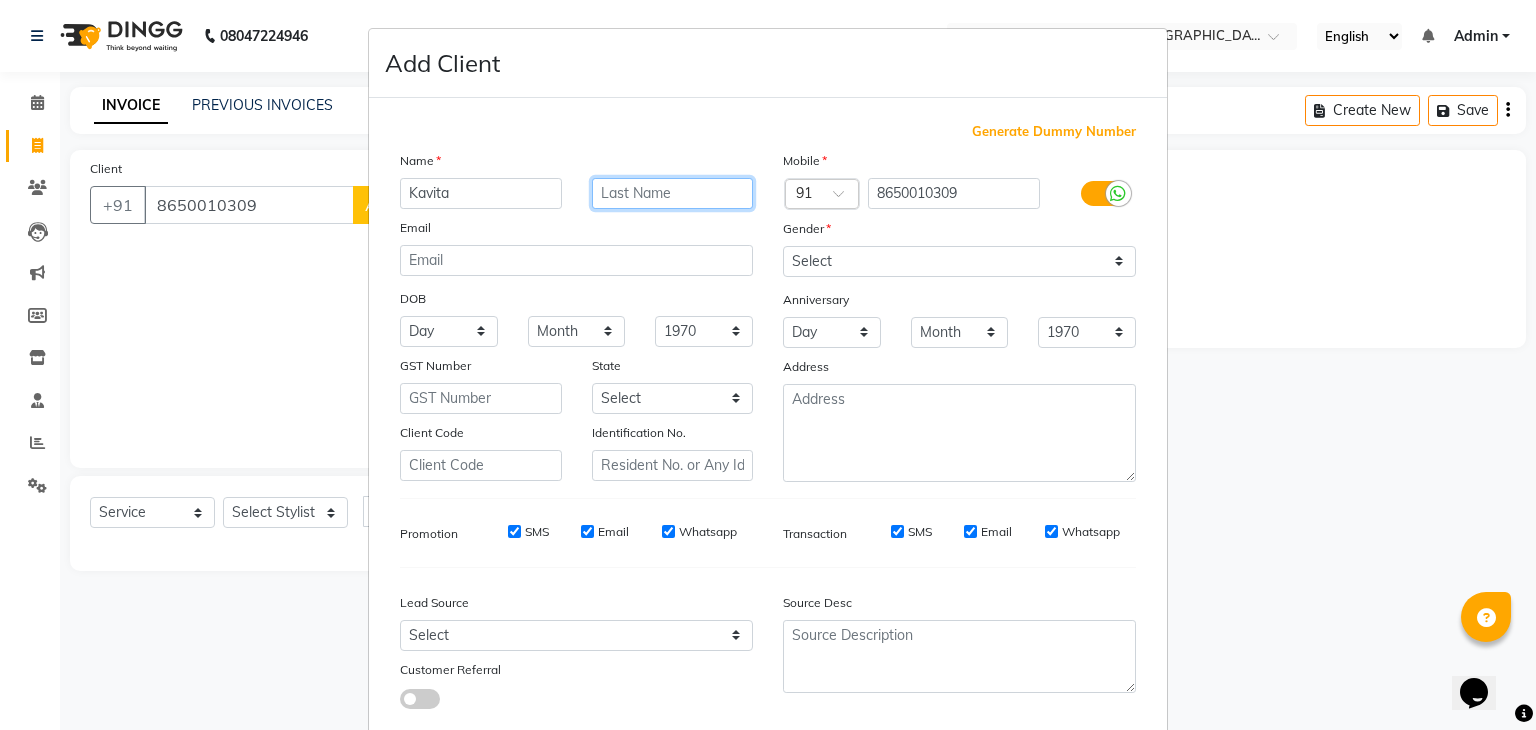 click at bounding box center [673, 193] 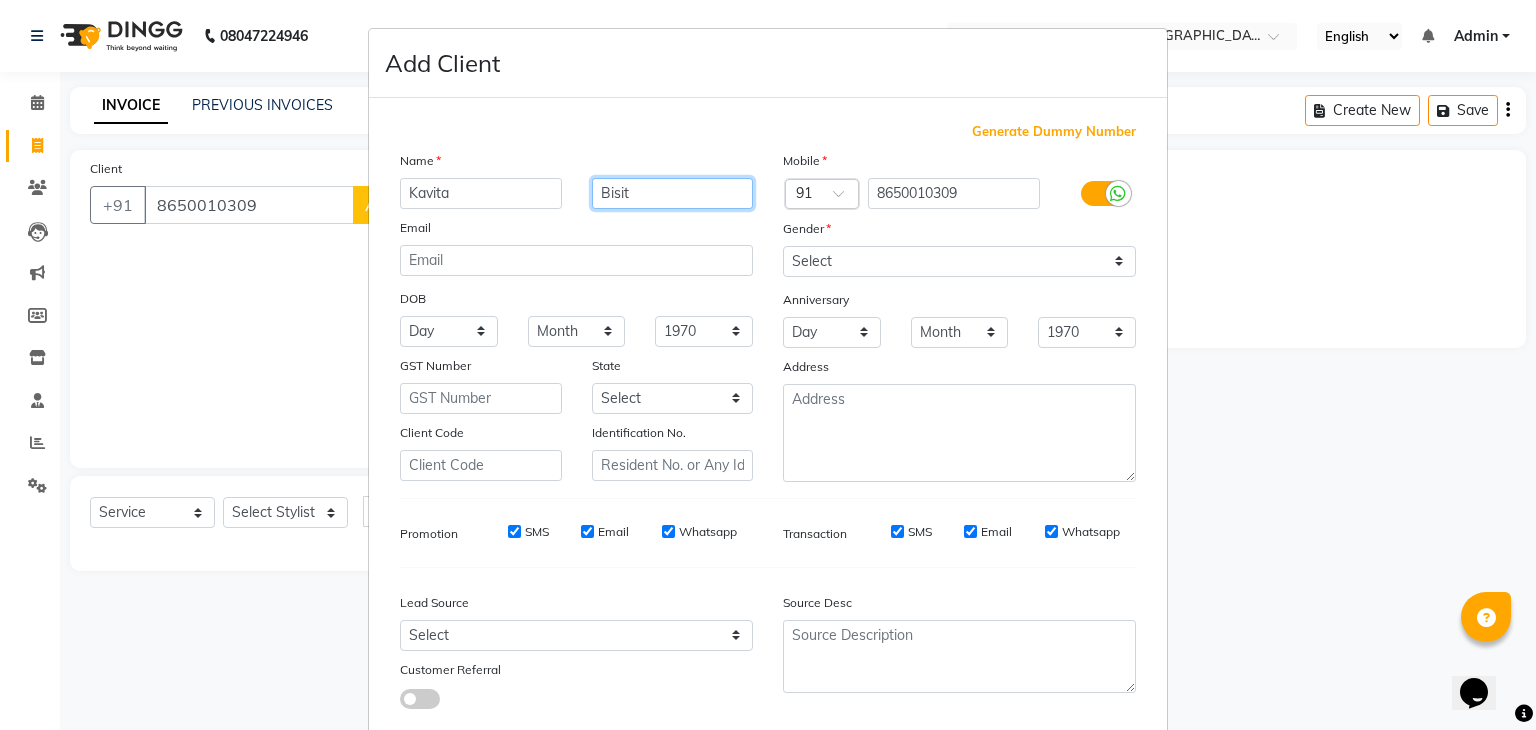 type on "Bisit" 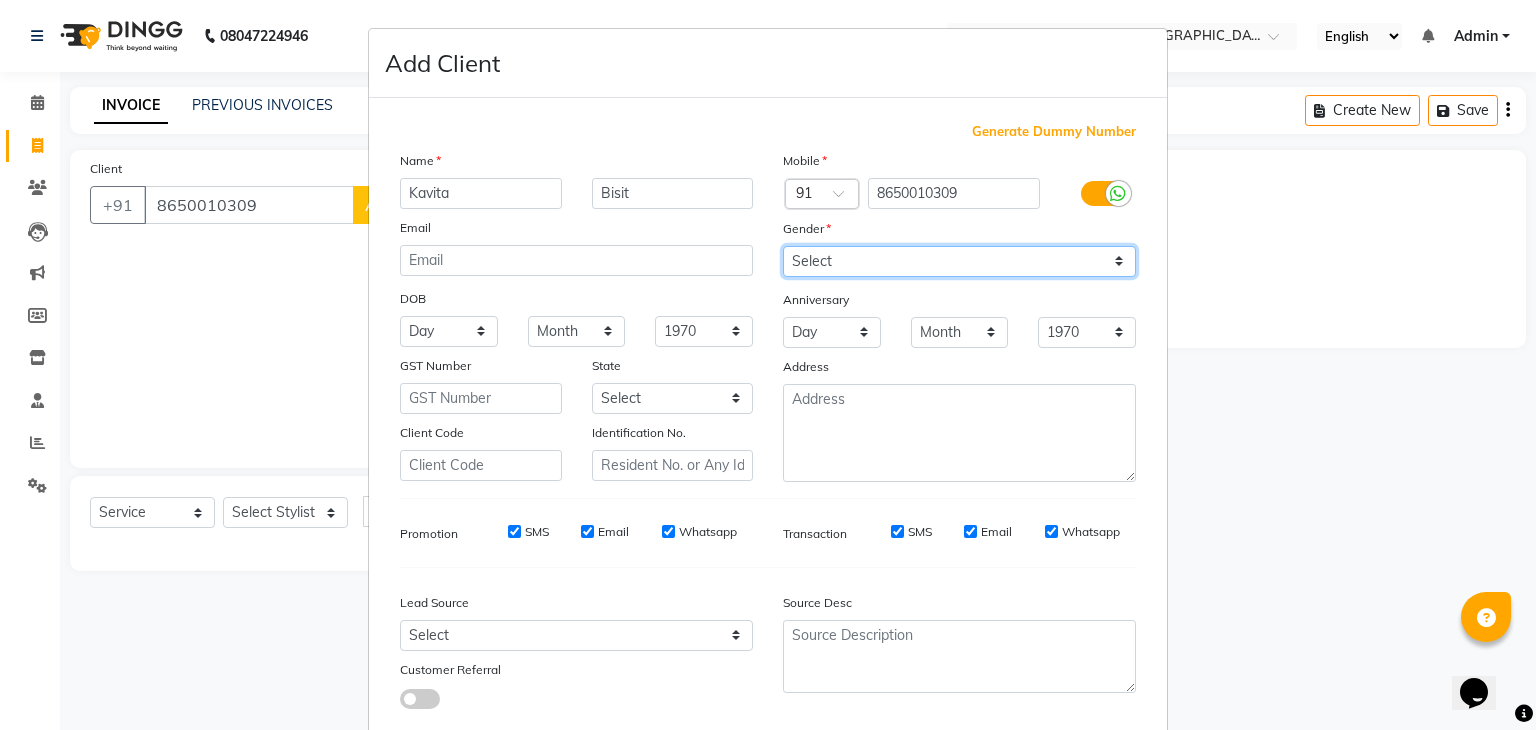 click on "Select [DEMOGRAPHIC_DATA] [DEMOGRAPHIC_DATA] Other Prefer Not To Say" at bounding box center [959, 261] 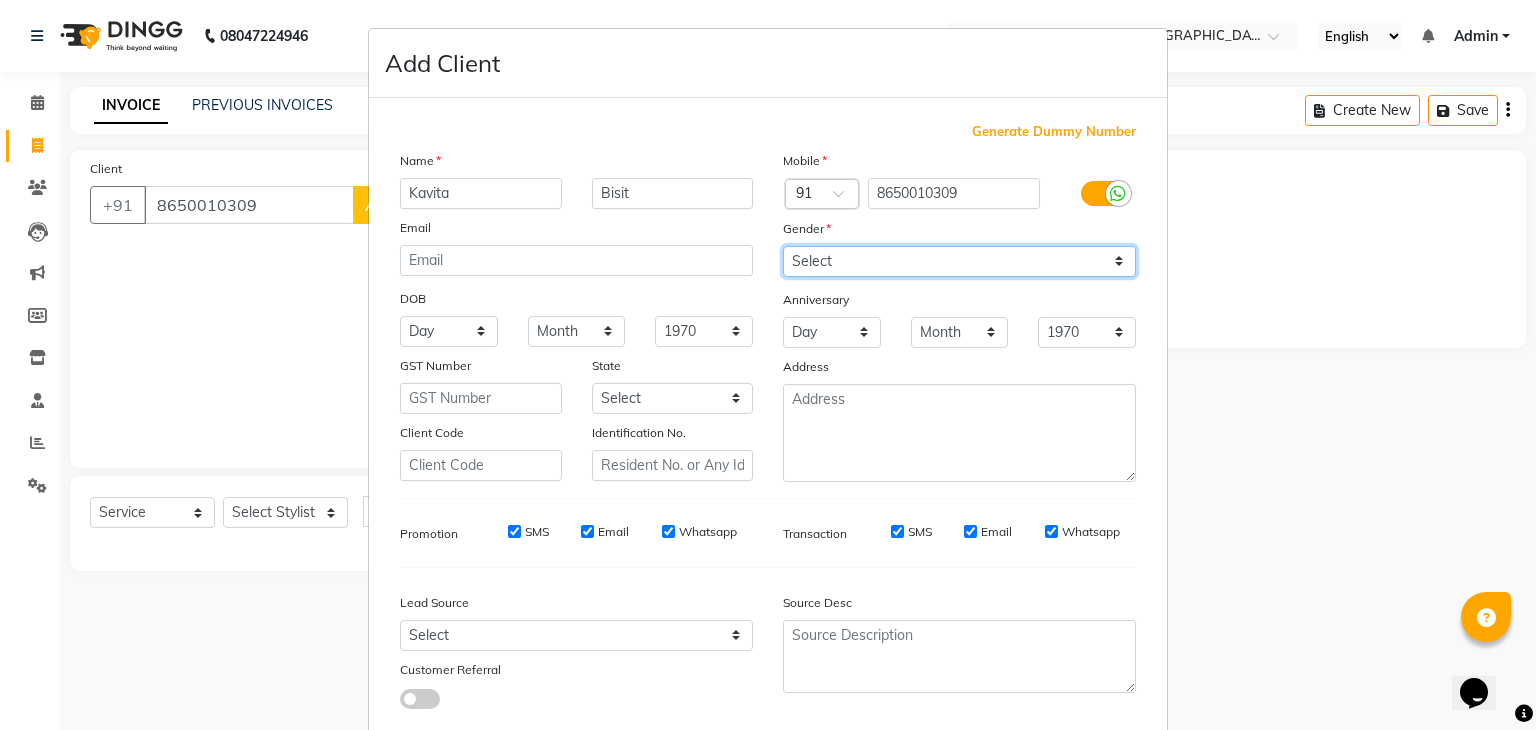 select on "[DEMOGRAPHIC_DATA]" 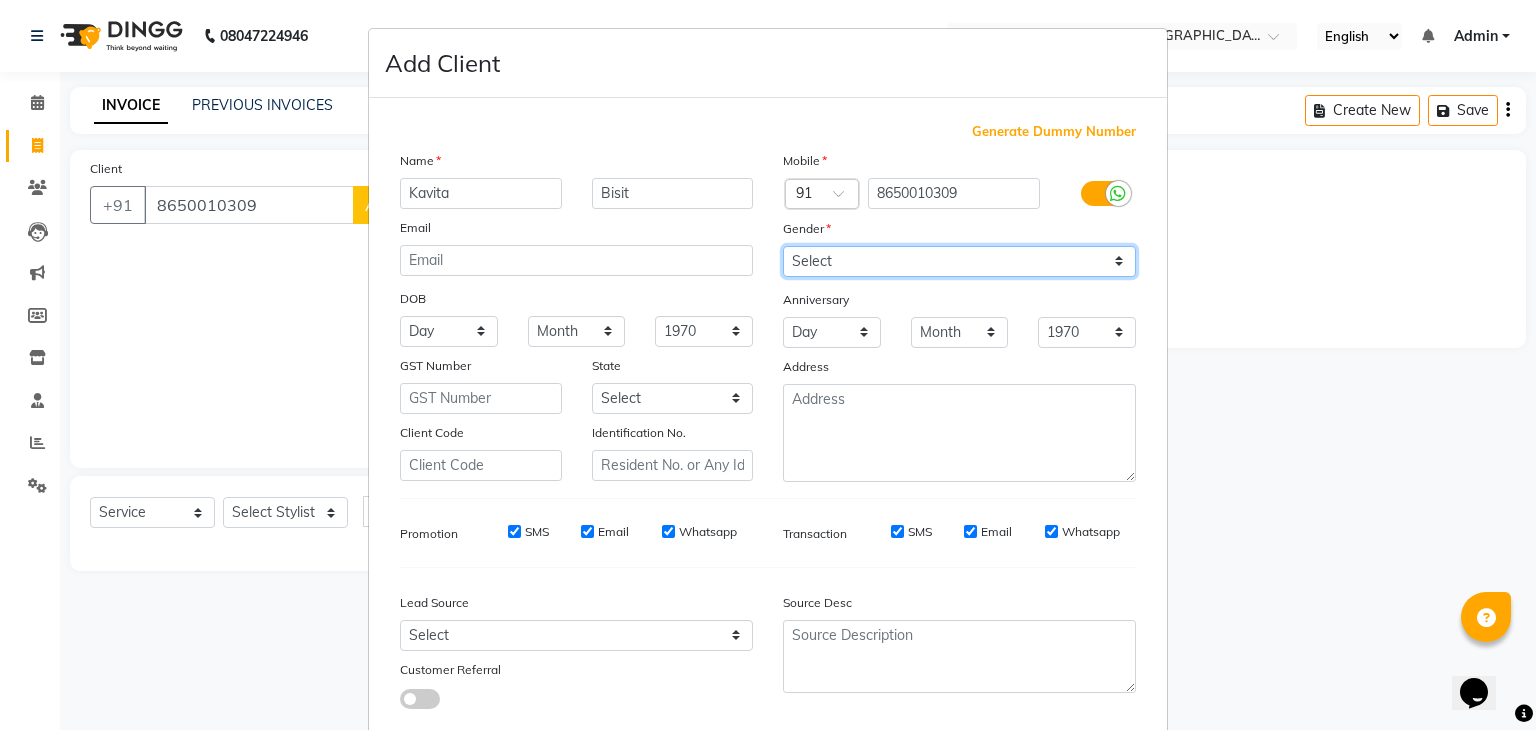 click on "Select [DEMOGRAPHIC_DATA] [DEMOGRAPHIC_DATA] Other Prefer Not To Say" at bounding box center (959, 261) 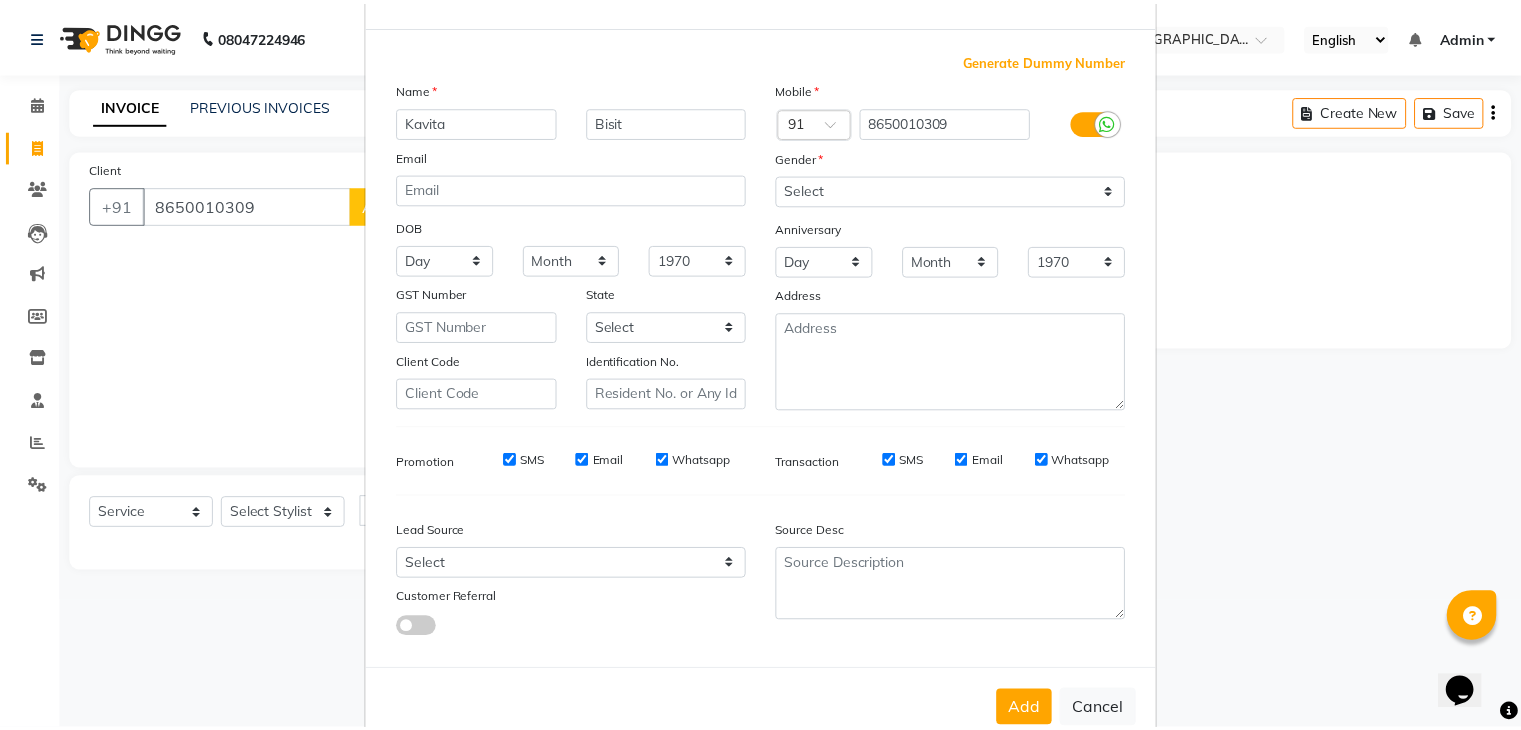 scroll, scrollTop: 127, scrollLeft: 0, axis: vertical 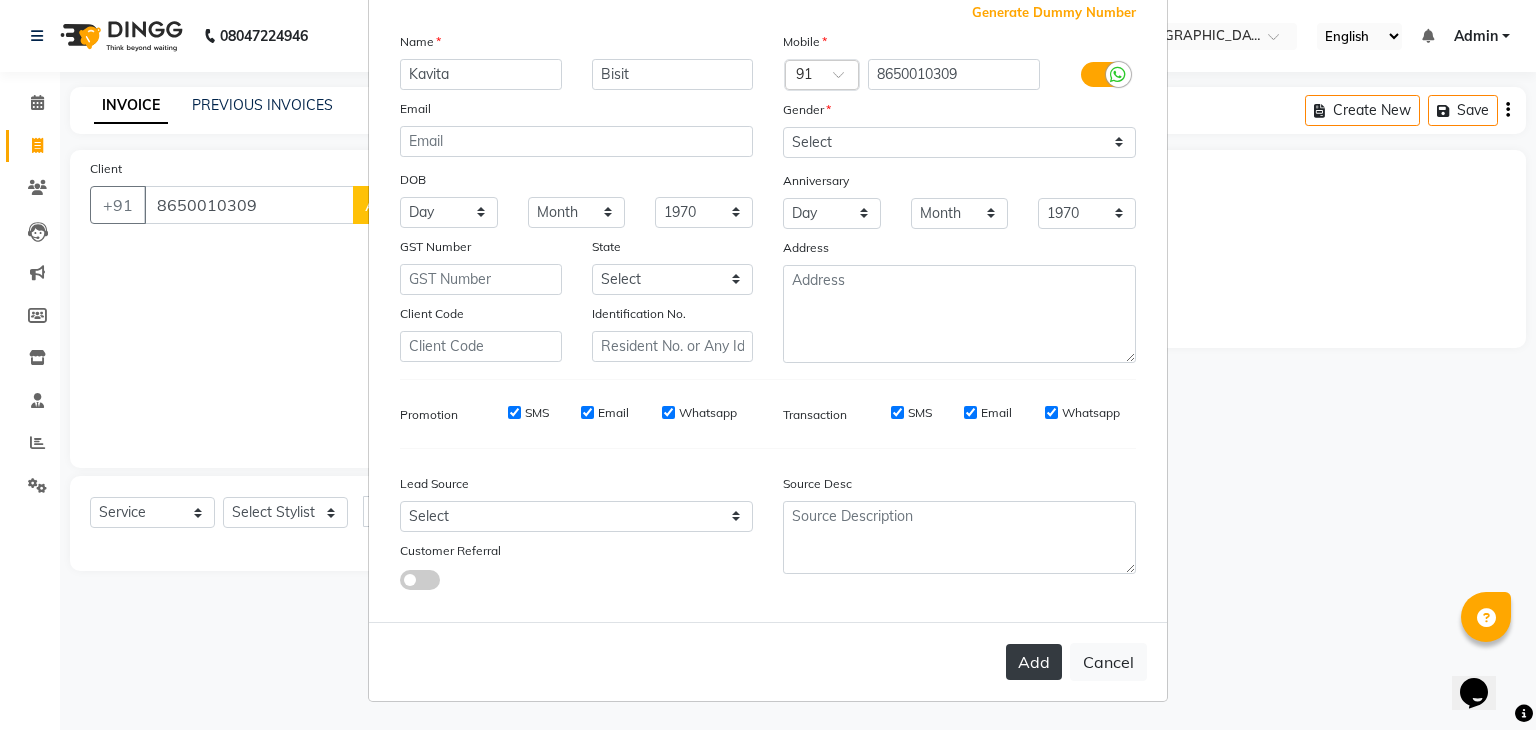 drag, startPoint x: 1035, startPoint y: 705, endPoint x: 1028, endPoint y: 673, distance: 32.75668 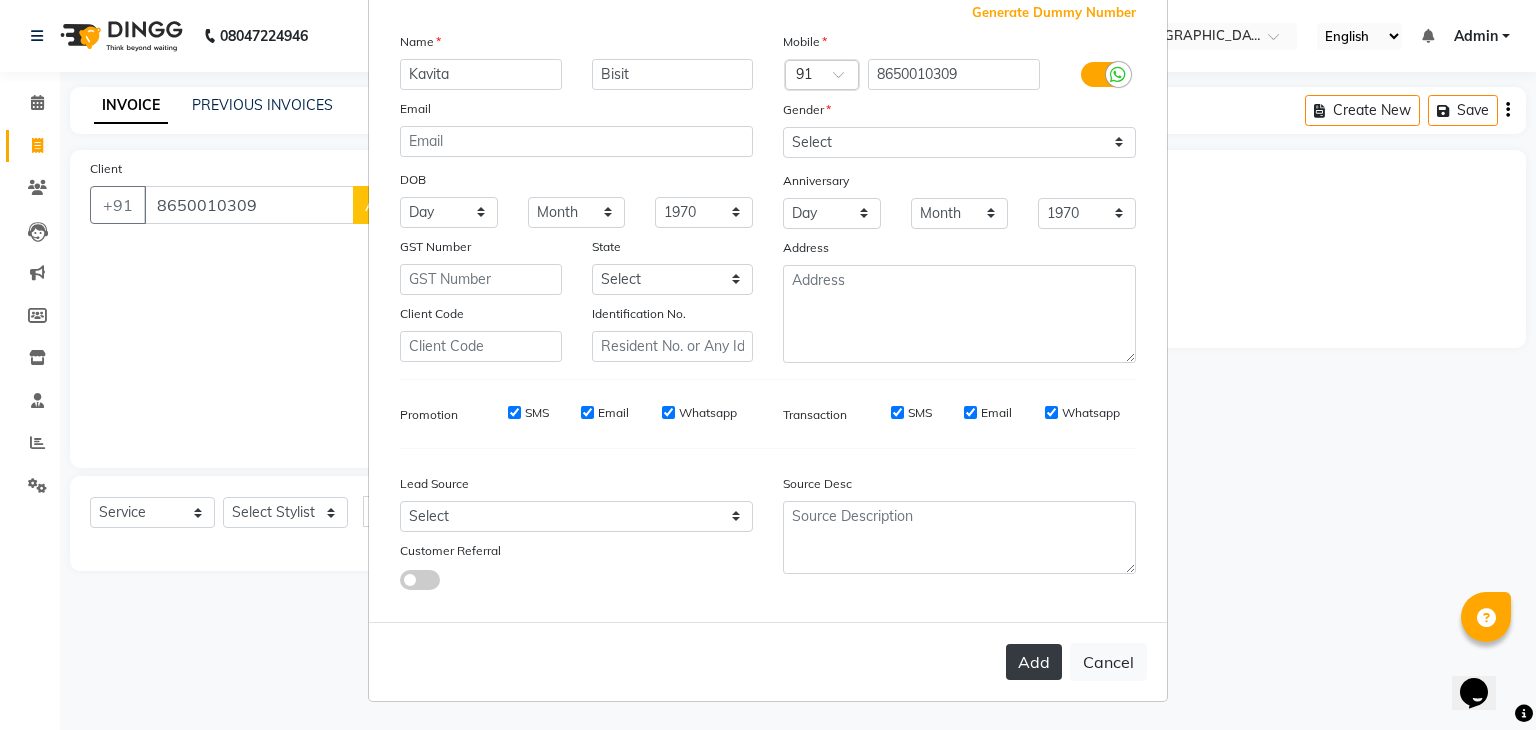 click on "Add Client Generate Dummy Number Name Kavita Bisit Email DOB Day 01 02 03 04 05 06 07 08 09 10 11 12 13 14 15 16 17 18 19 20 21 22 23 24 25 26 27 28 29 30 31 Month January February March April May June July August September October November [DATE] 1941 1942 1943 1944 1945 1946 1947 1948 1949 1950 1951 1952 1953 1954 1955 1956 1957 1958 1959 1960 1961 1962 1963 1964 1965 1966 1967 1968 1969 1970 1971 1972 1973 1974 1975 1976 1977 1978 1979 1980 1981 1982 1983 1984 1985 1986 1987 1988 1989 1990 1991 1992 1993 1994 1995 1996 1997 1998 1999 2000 2001 2002 2003 2004 2005 2006 2007 2008 2009 2010 2011 2012 2013 2014 2015 2016 2017 2018 2019 2020 2021 2022 2023 2024 GST Number State Select [GEOGRAPHIC_DATA] [GEOGRAPHIC_DATA] [GEOGRAPHIC_DATA] [GEOGRAPHIC_DATA] [GEOGRAPHIC_DATA] [GEOGRAPHIC_DATA] [GEOGRAPHIC_DATA] [GEOGRAPHIC_DATA] [GEOGRAPHIC_DATA] [GEOGRAPHIC_DATA] [GEOGRAPHIC_DATA] [GEOGRAPHIC_DATA] [GEOGRAPHIC_DATA] [GEOGRAPHIC_DATA] [GEOGRAPHIC_DATA] [GEOGRAPHIC_DATA] [GEOGRAPHIC_DATA] [GEOGRAPHIC_DATA] [GEOGRAPHIC_DATA] [GEOGRAPHIC_DATA] [GEOGRAPHIC_DATA] [GEOGRAPHIC_DATA] [GEOGRAPHIC_DATA] [GEOGRAPHIC_DATA] [GEOGRAPHIC_DATA] [GEOGRAPHIC_DATA] [GEOGRAPHIC_DATA] [GEOGRAPHIC_DATA] ×" at bounding box center (768, 365) 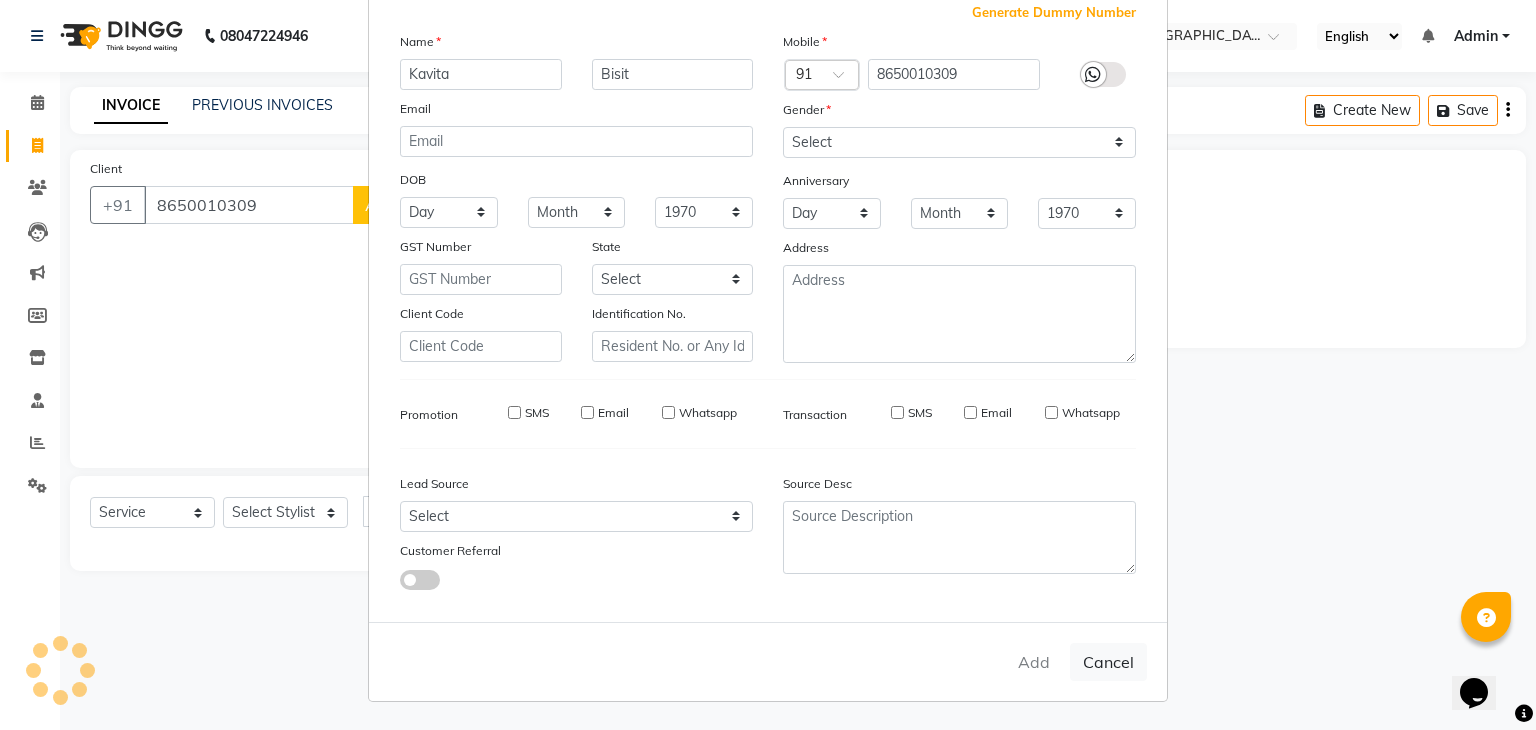 type 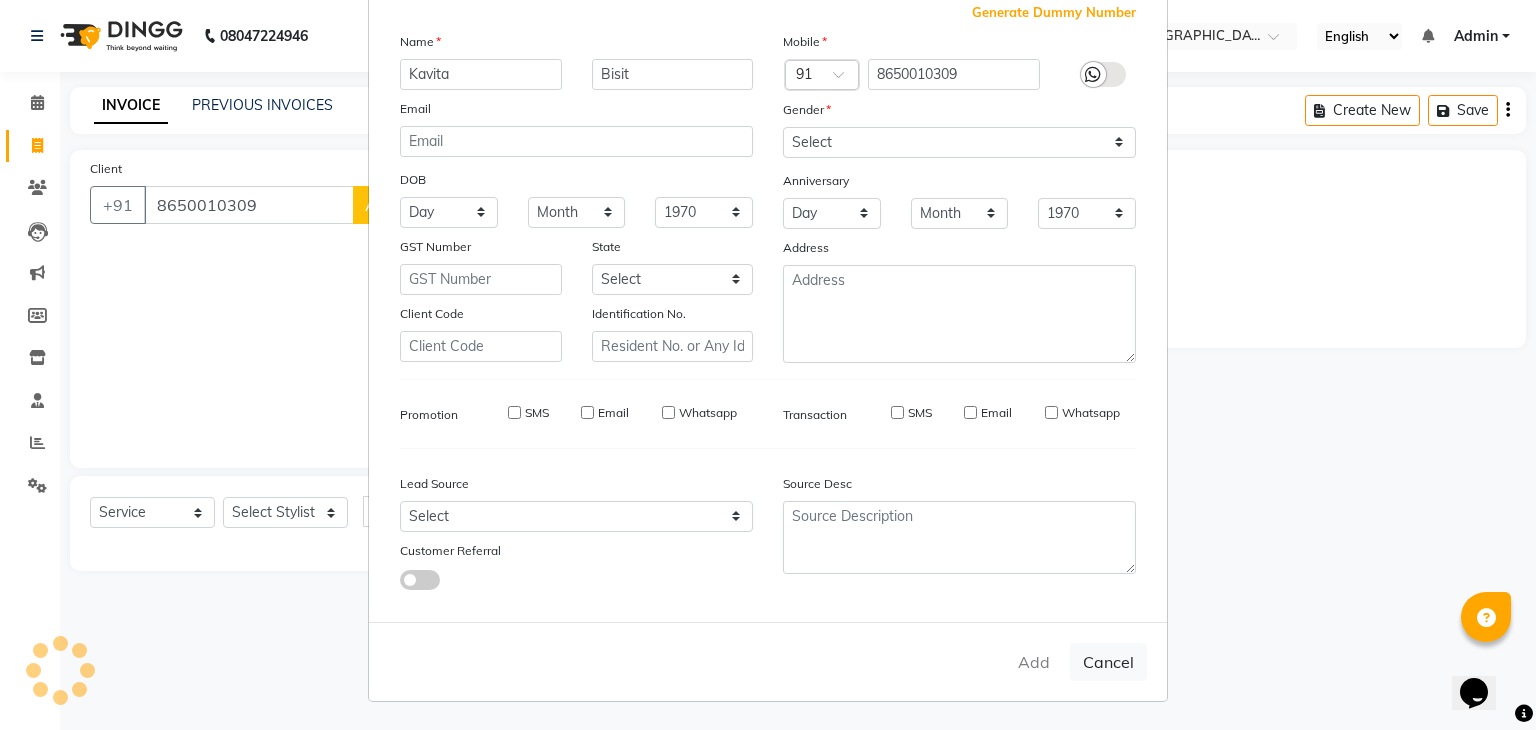 type 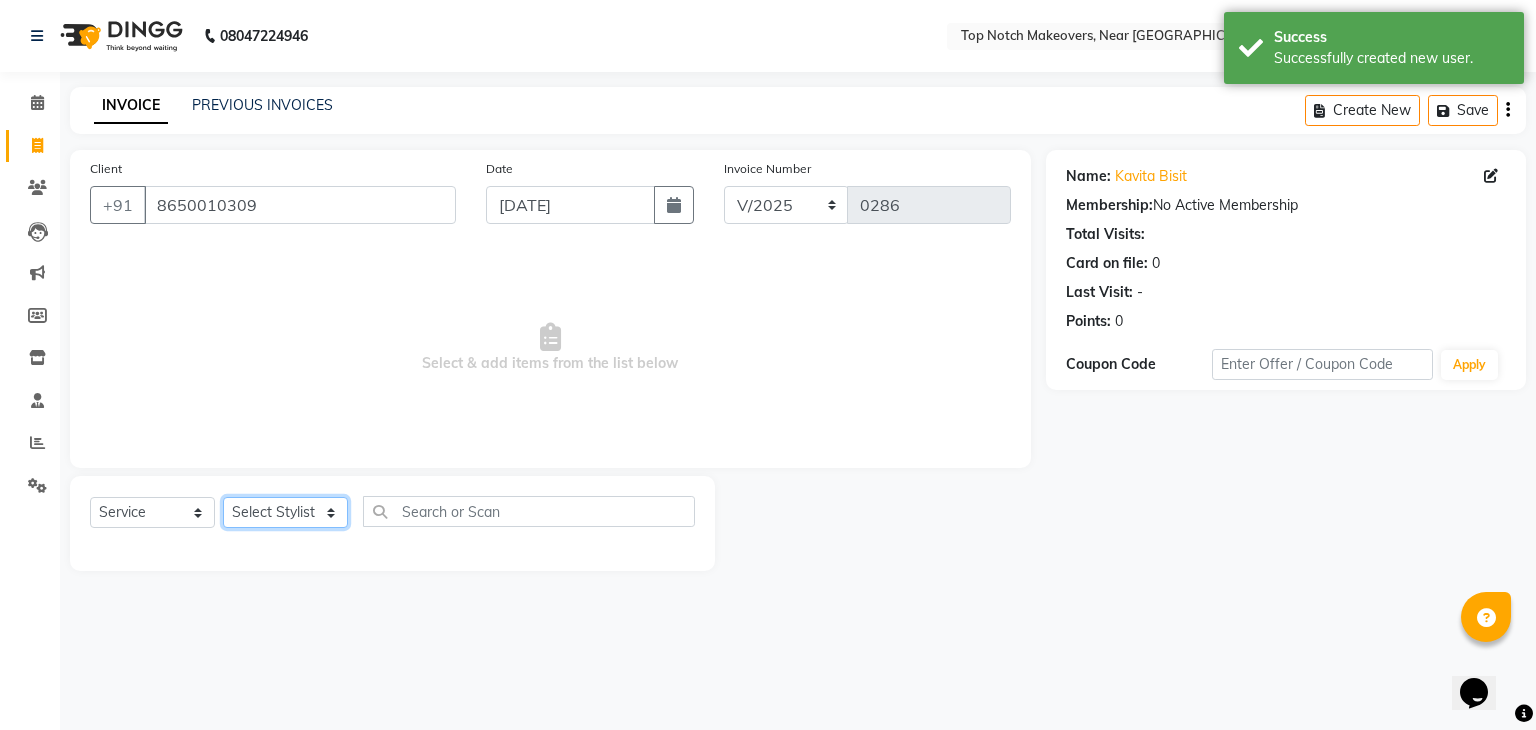 click on "Select Stylist [PERSON_NAME] [PERSON_NAME] [PERSON_NAME] [PERSON_NAME] [PERSON_NAME] [PERSON_NAME] [PERSON_NAME] [PERSON_NAME]" 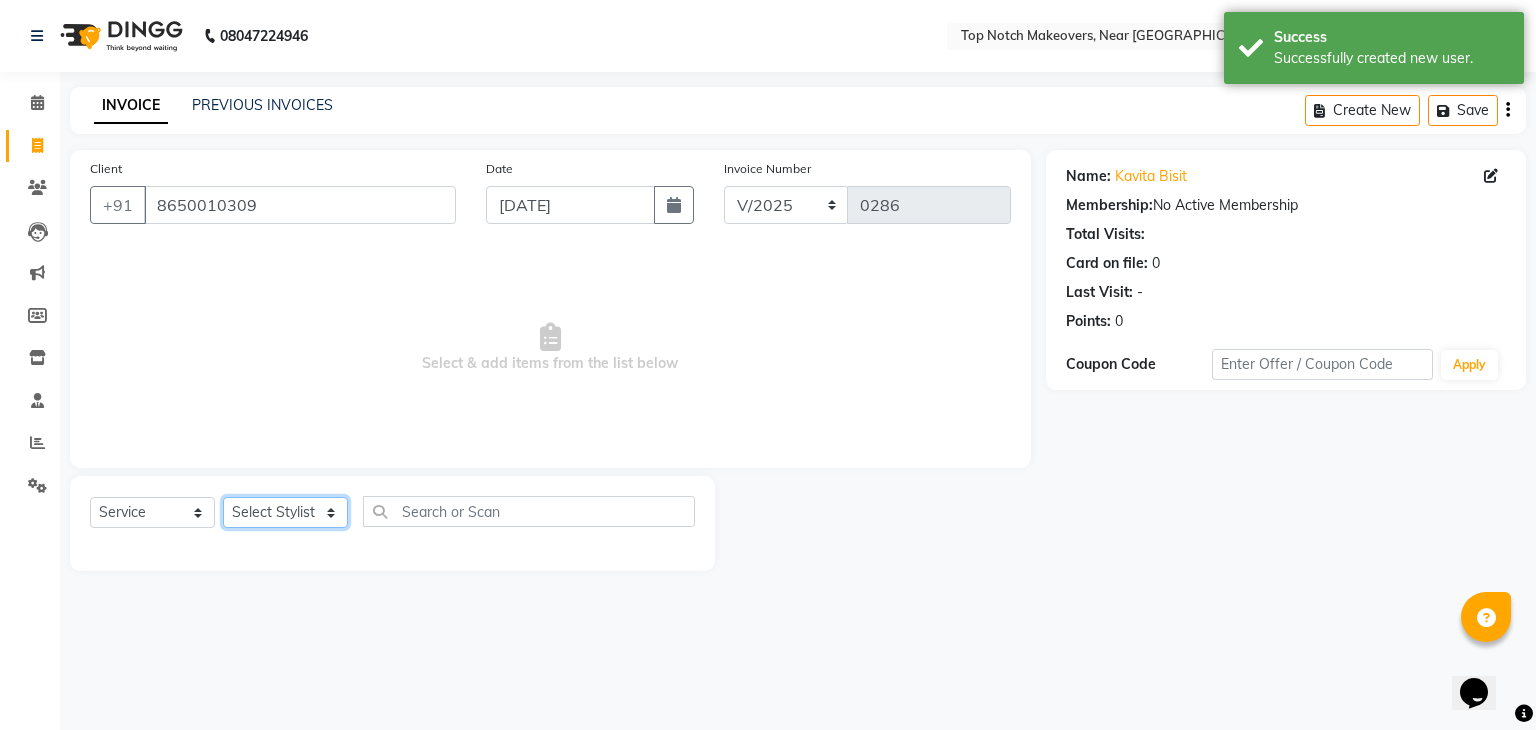 select on "56883" 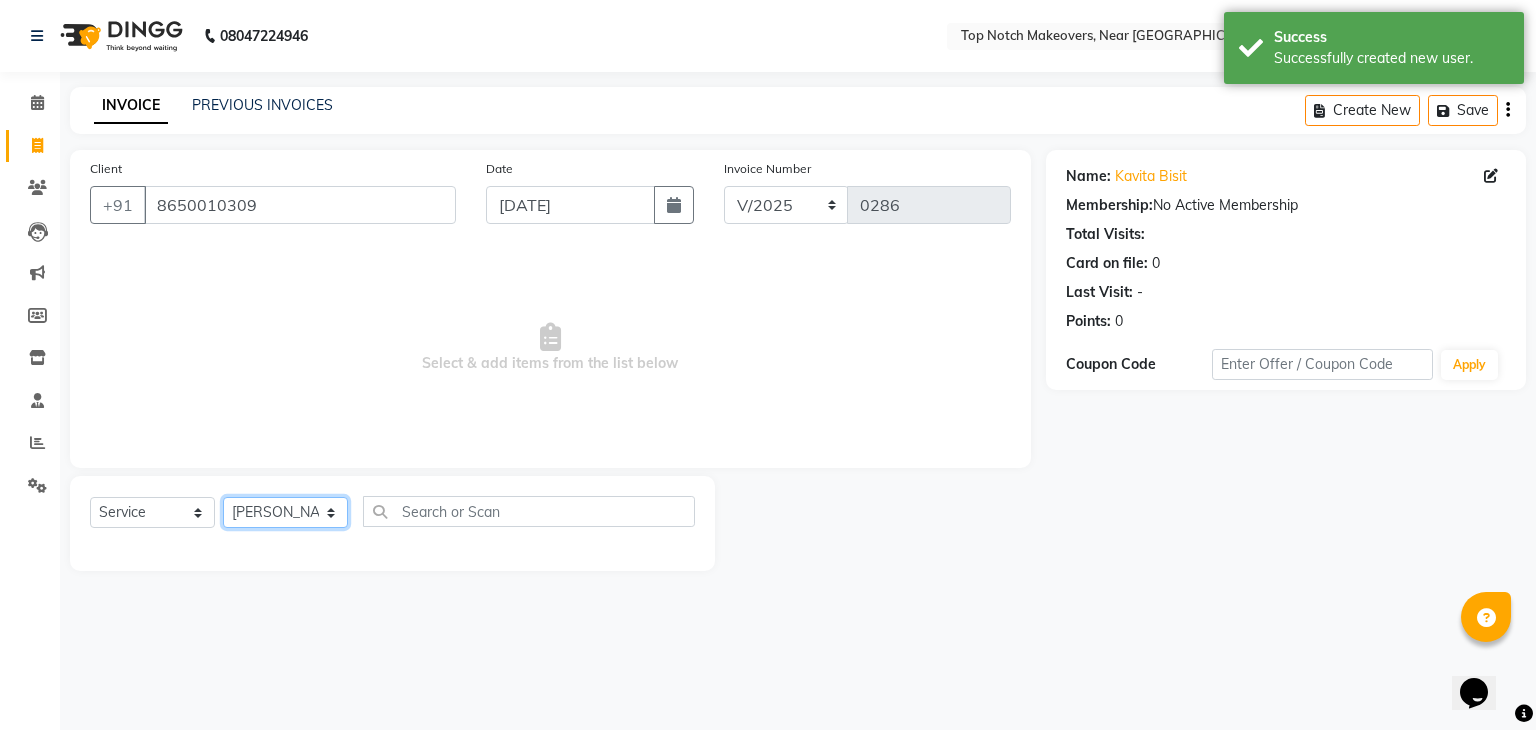 click on "Select Stylist [PERSON_NAME] [PERSON_NAME] [PERSON_NAME] [PERSON_NAME] [PERSON_NAME] [PERSON_NAME] [PERSON_NAME] [PERSON_NAME]" 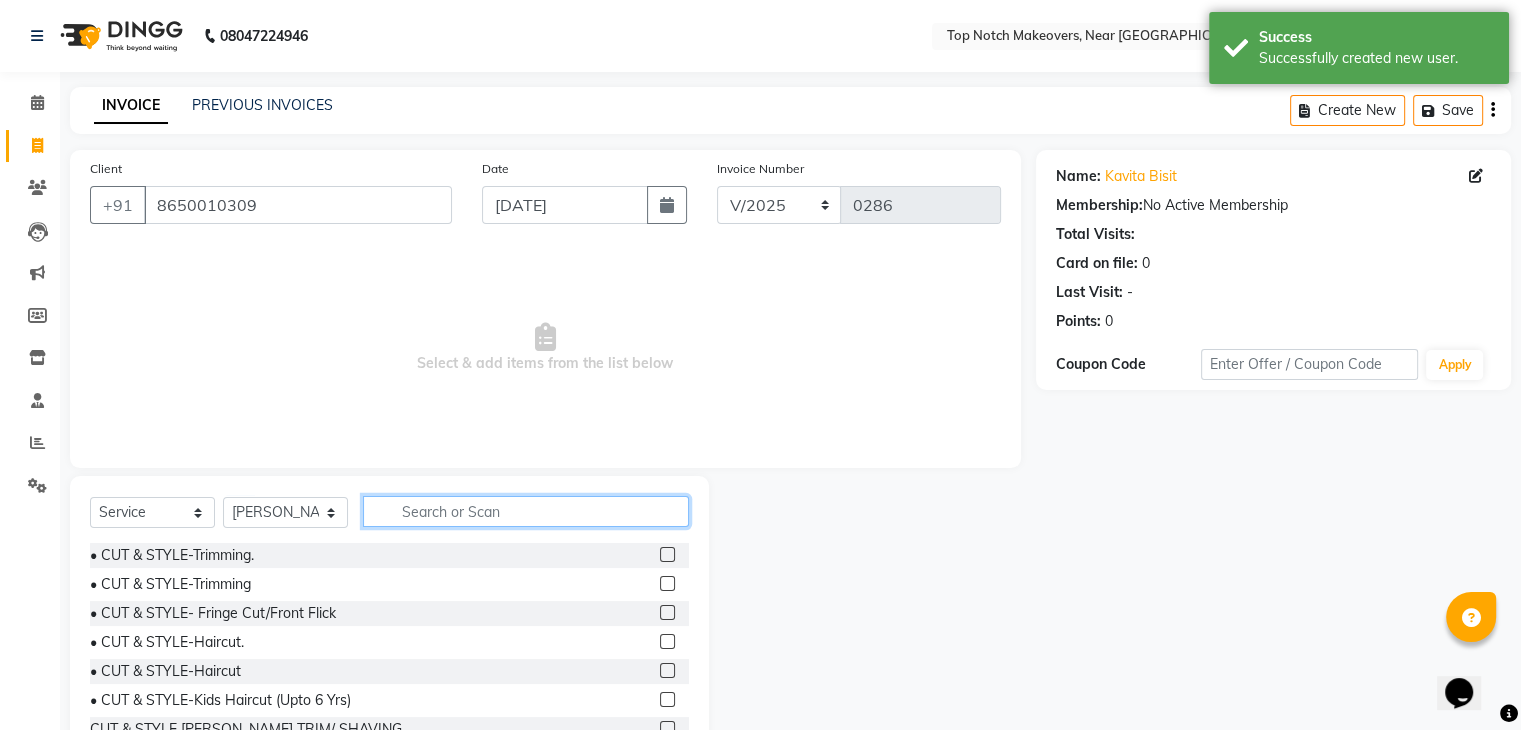 click 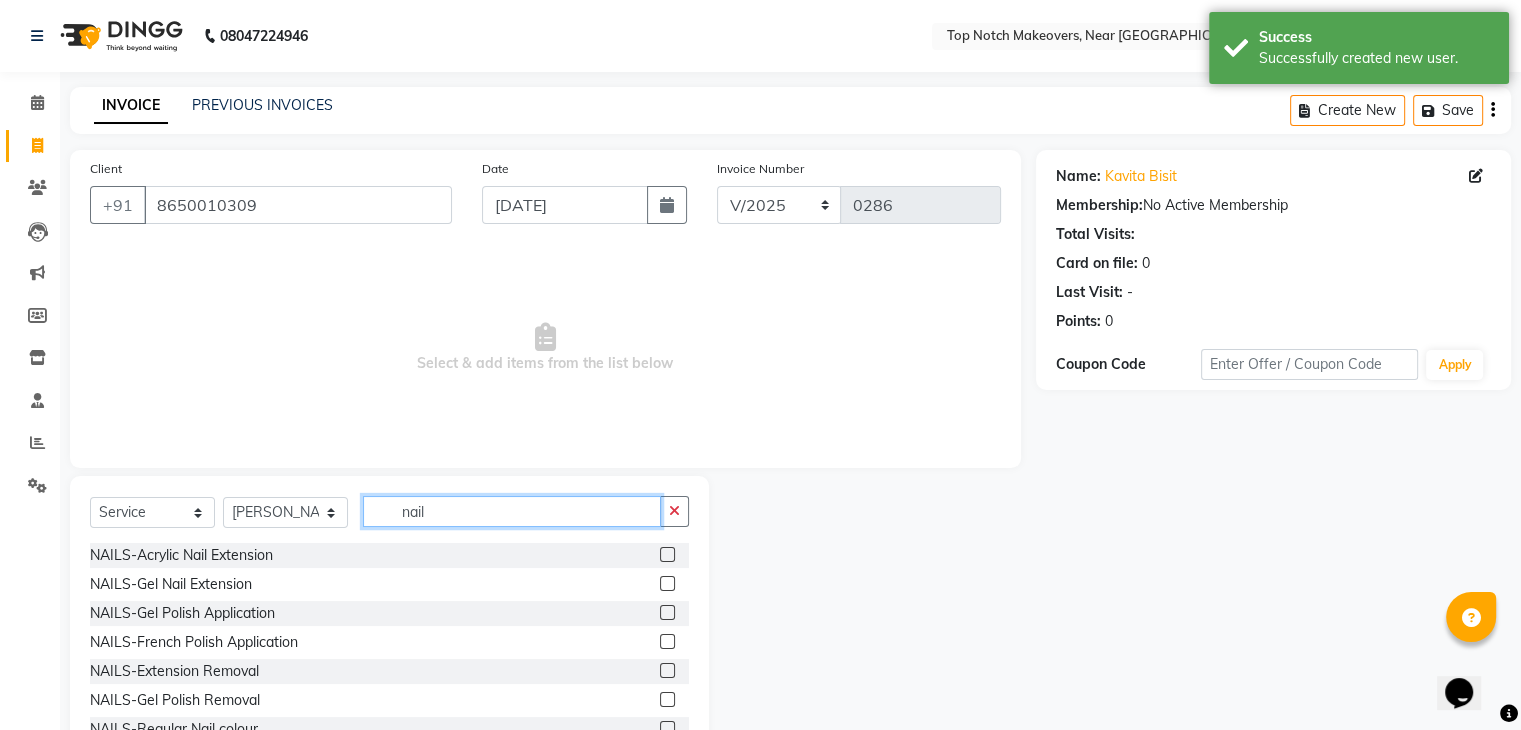 type on "nail" 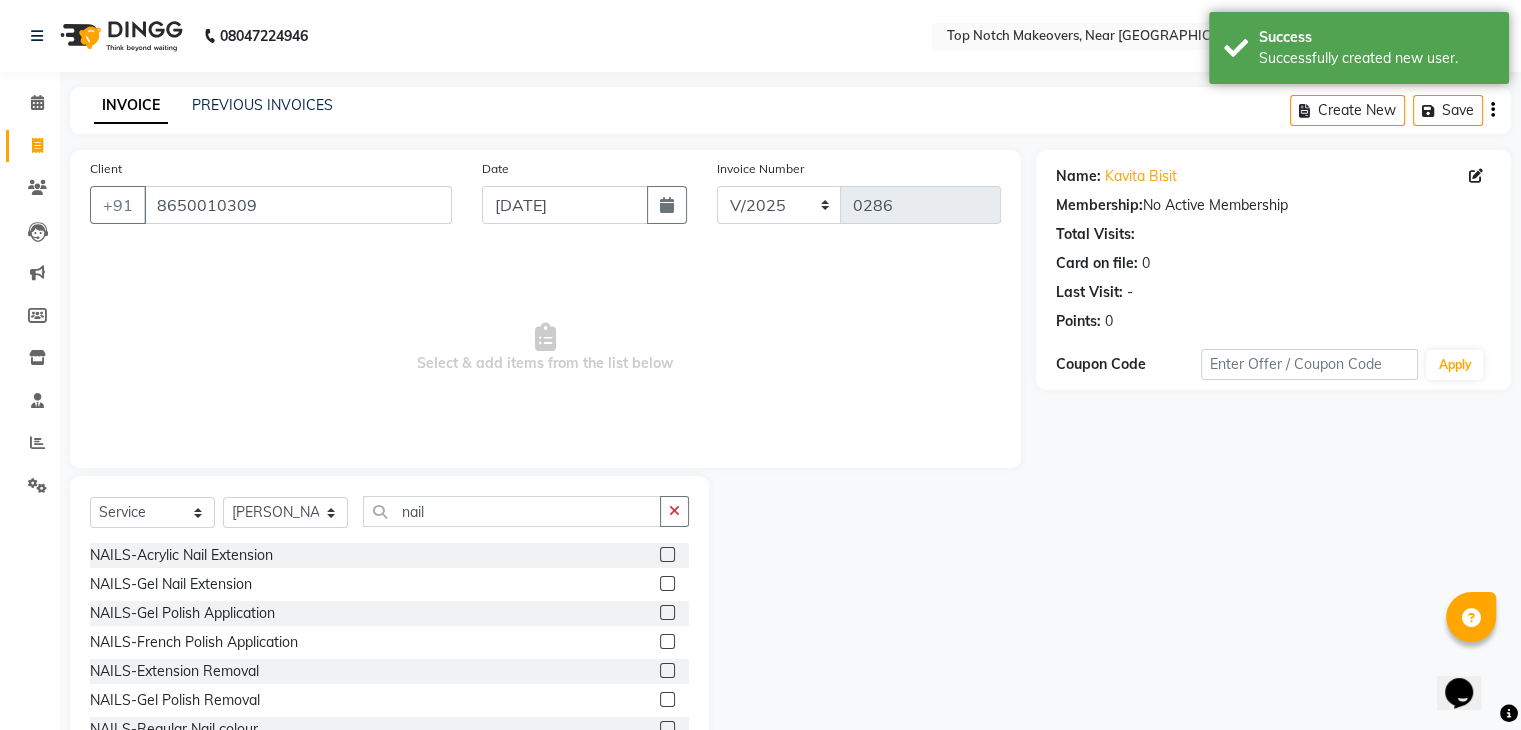 click 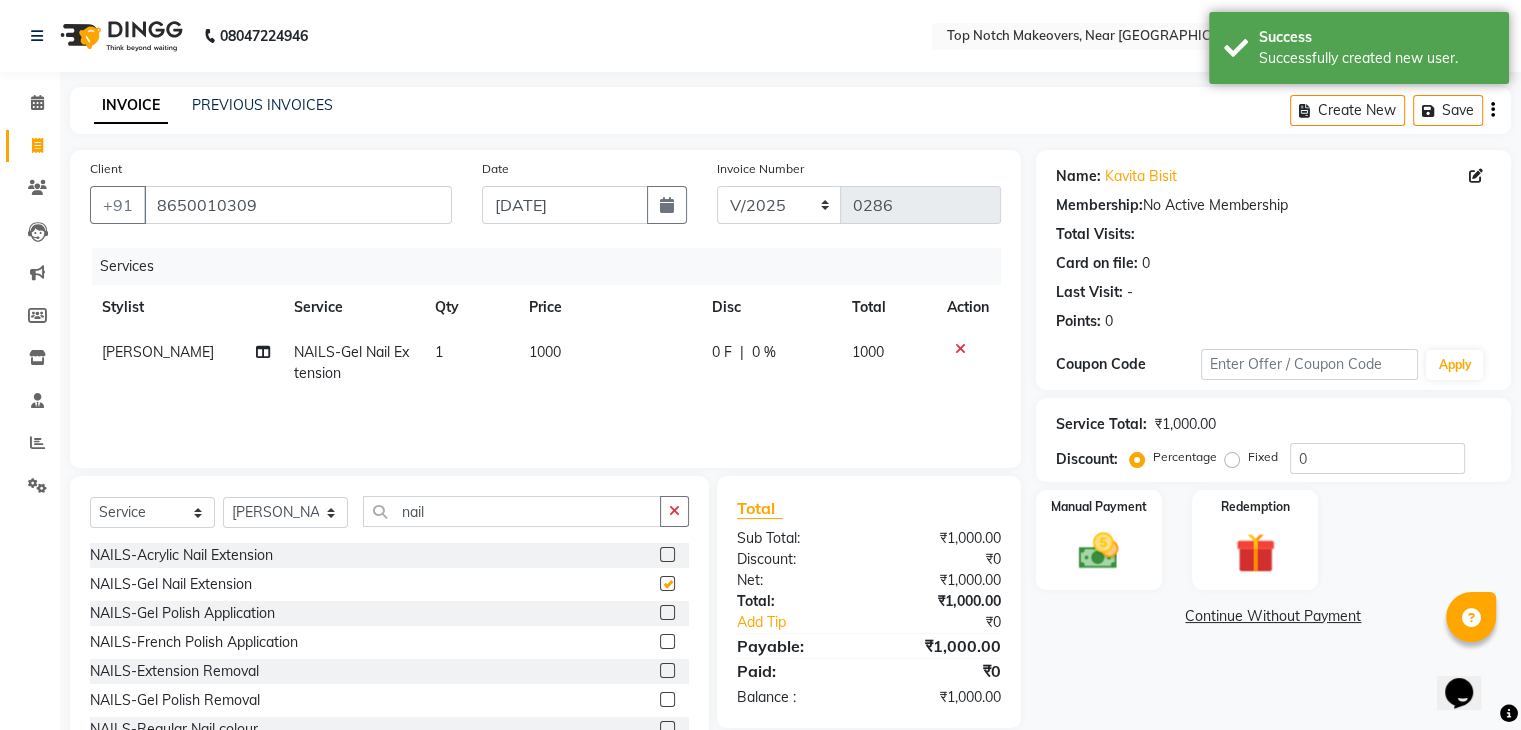 checkbox on "false" 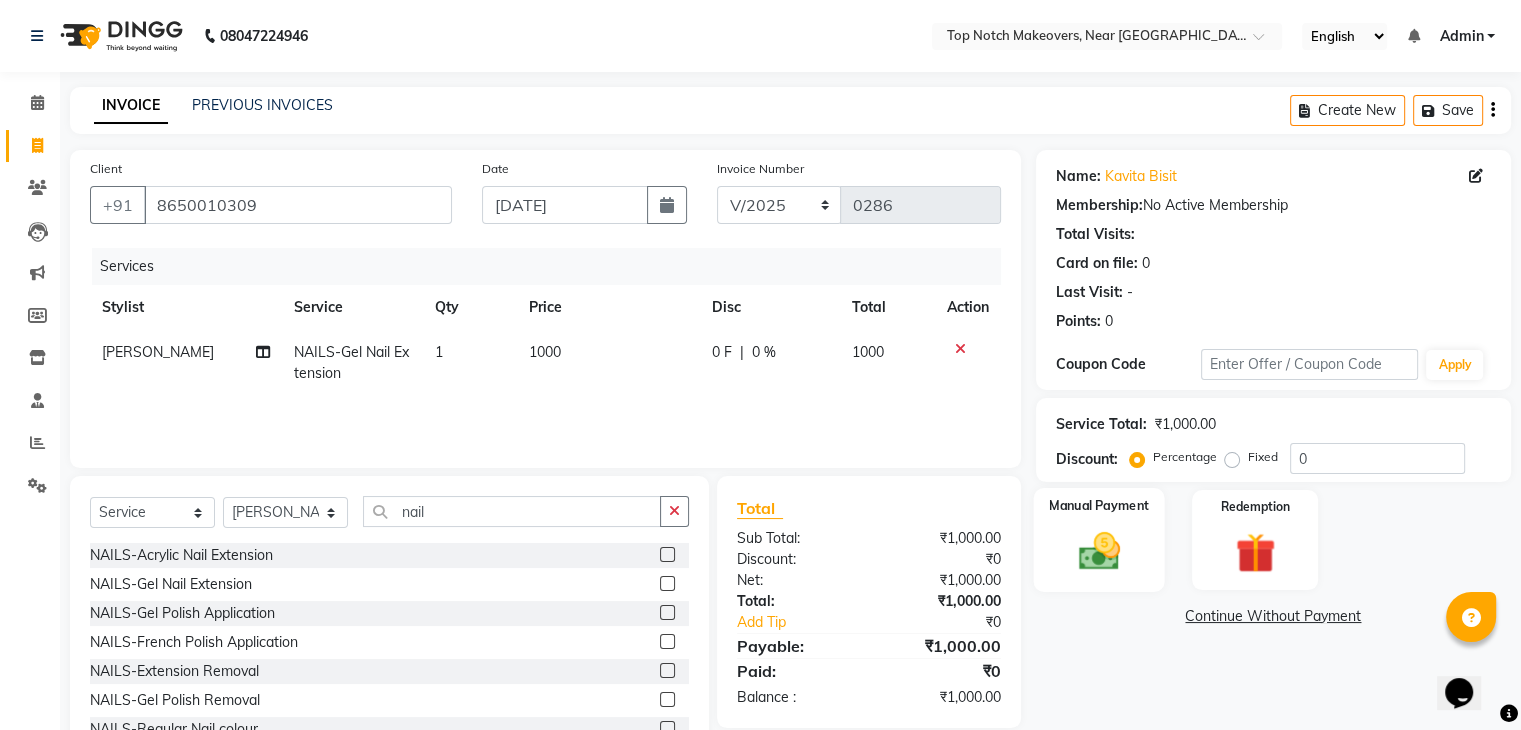 click 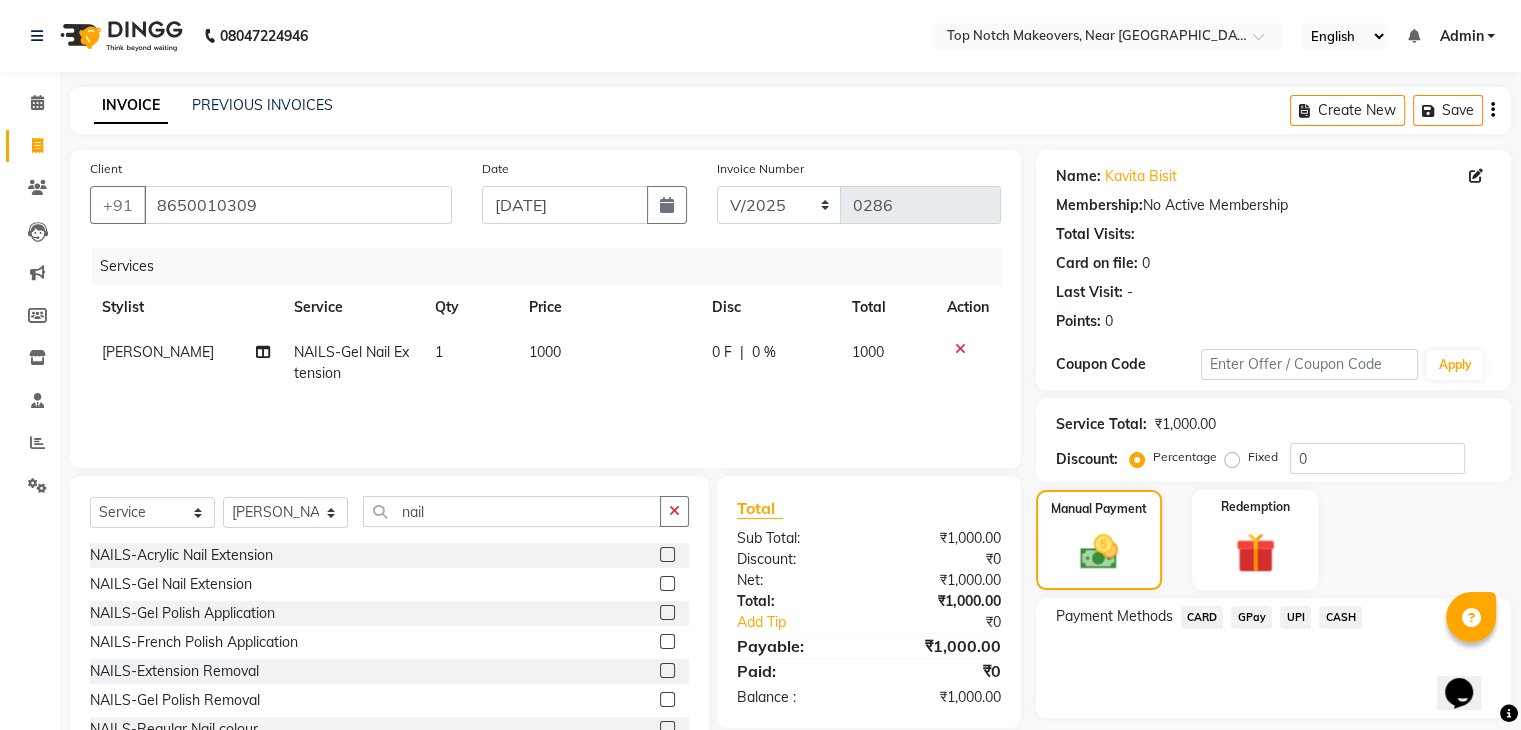 click on "UPI" 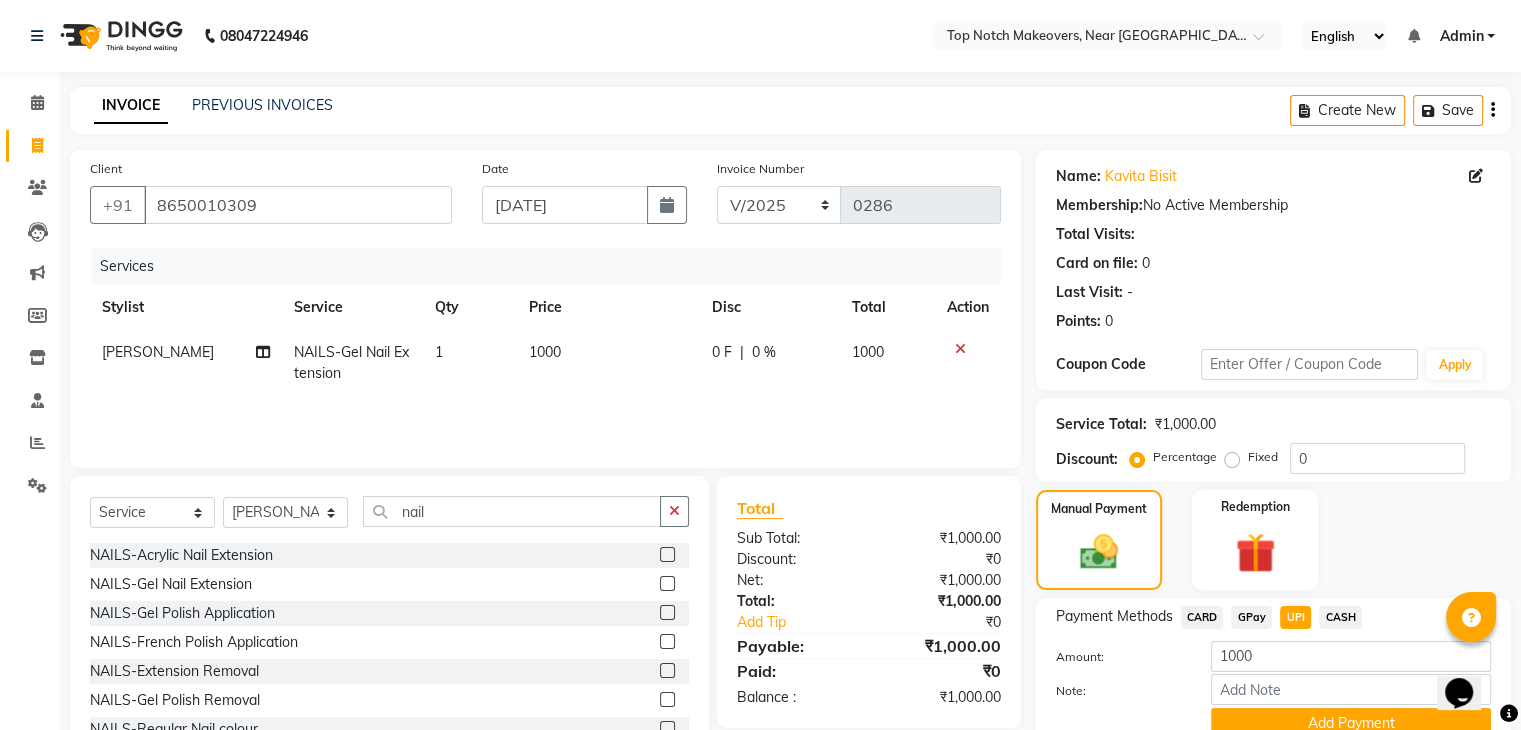 scroll, scrollTop: 89, scrollLeft: 0, axis: vertical 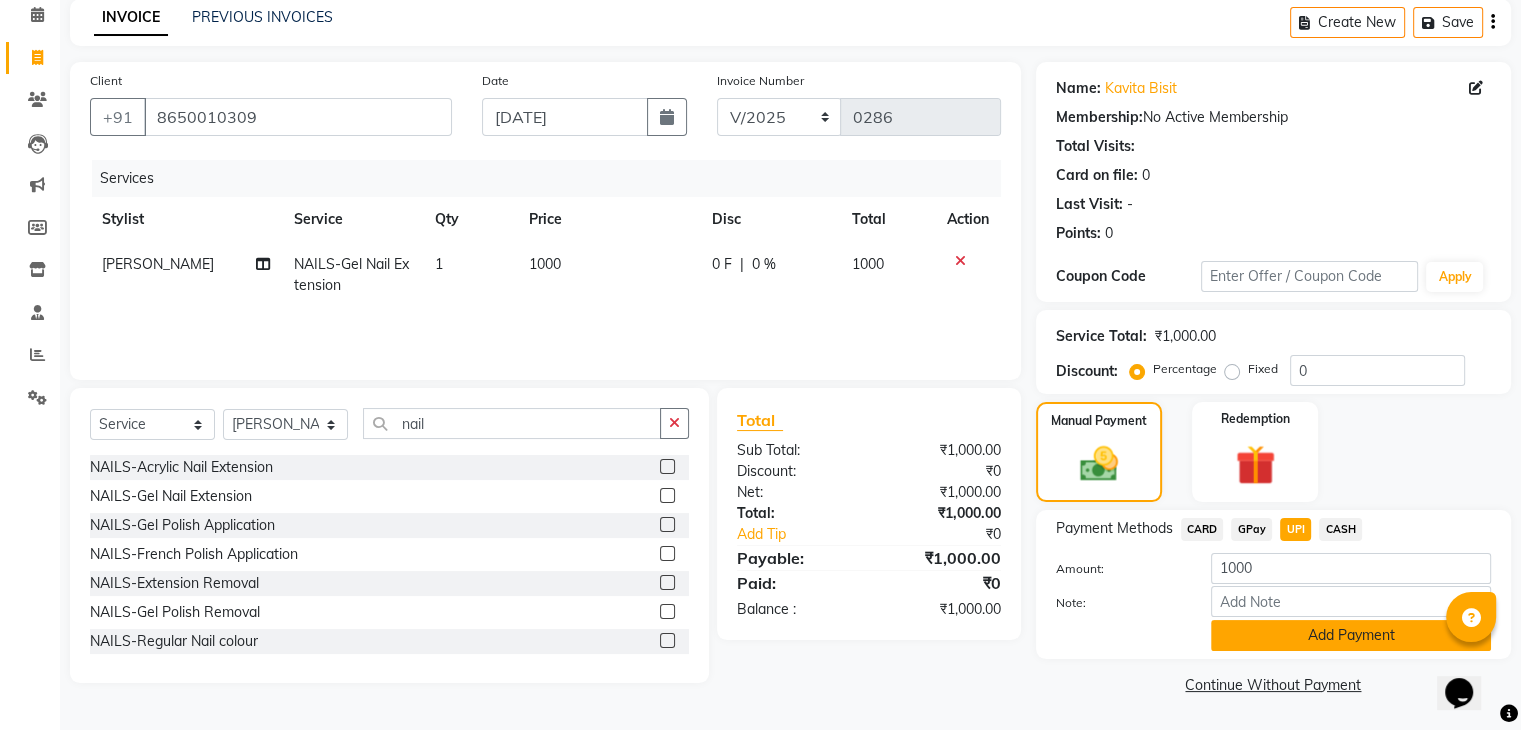 click on "Add Payment" 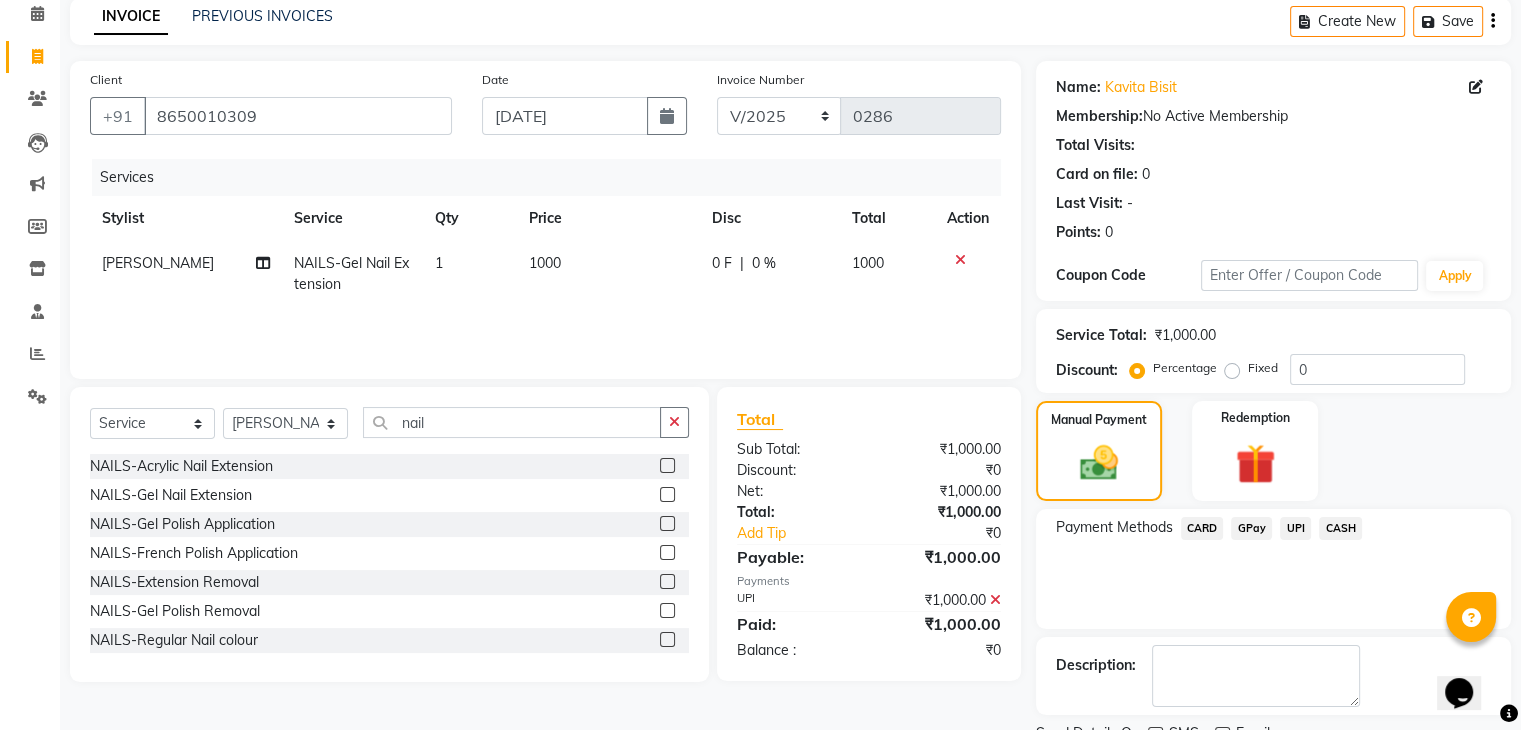 scroll, scrollTop: 171, scrollLeft: 0, axis: vertical 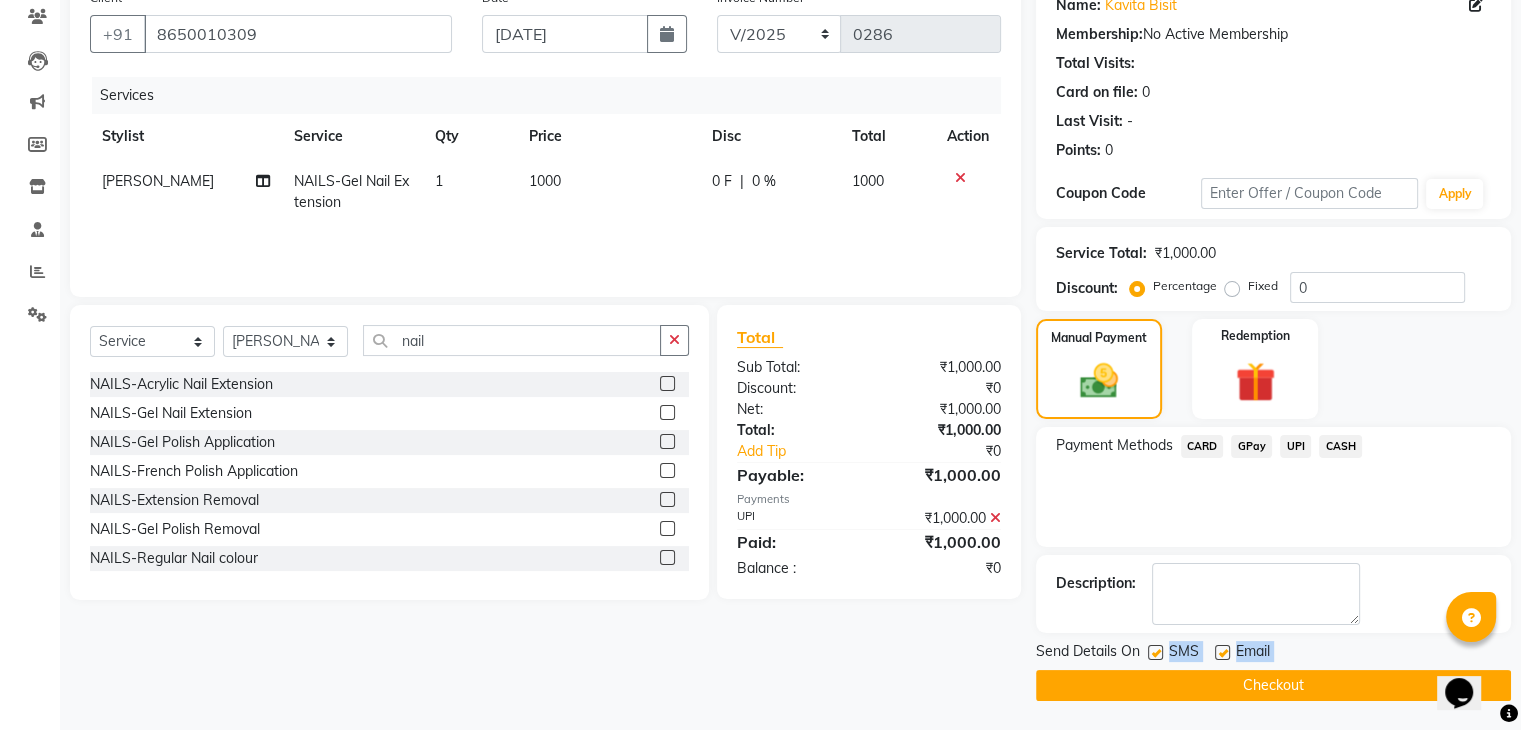 drag, startPoint x: 1155, startPoint y: 649, endPoint x: 1187, endPoint y: 681, distance: 45.254833 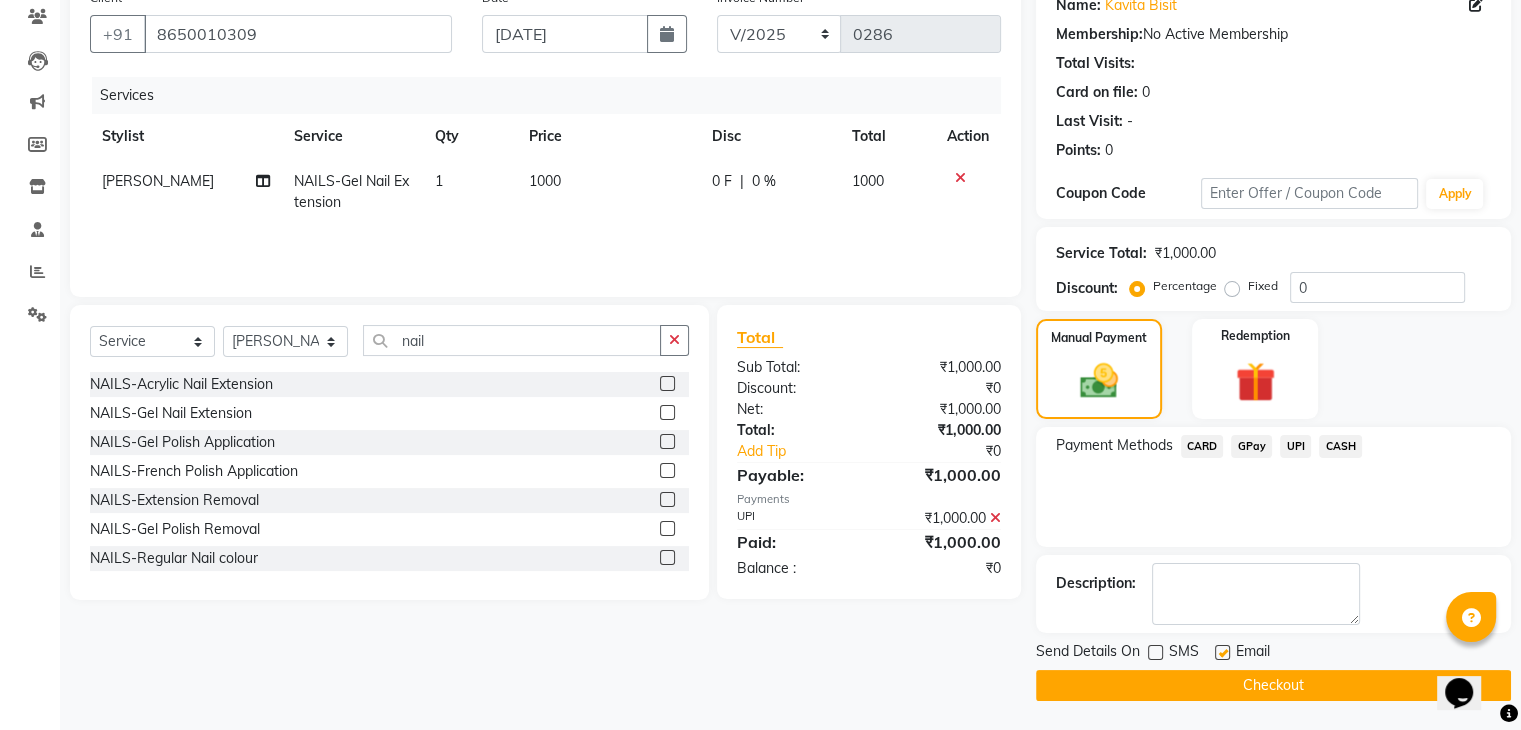 click on "Checkout" 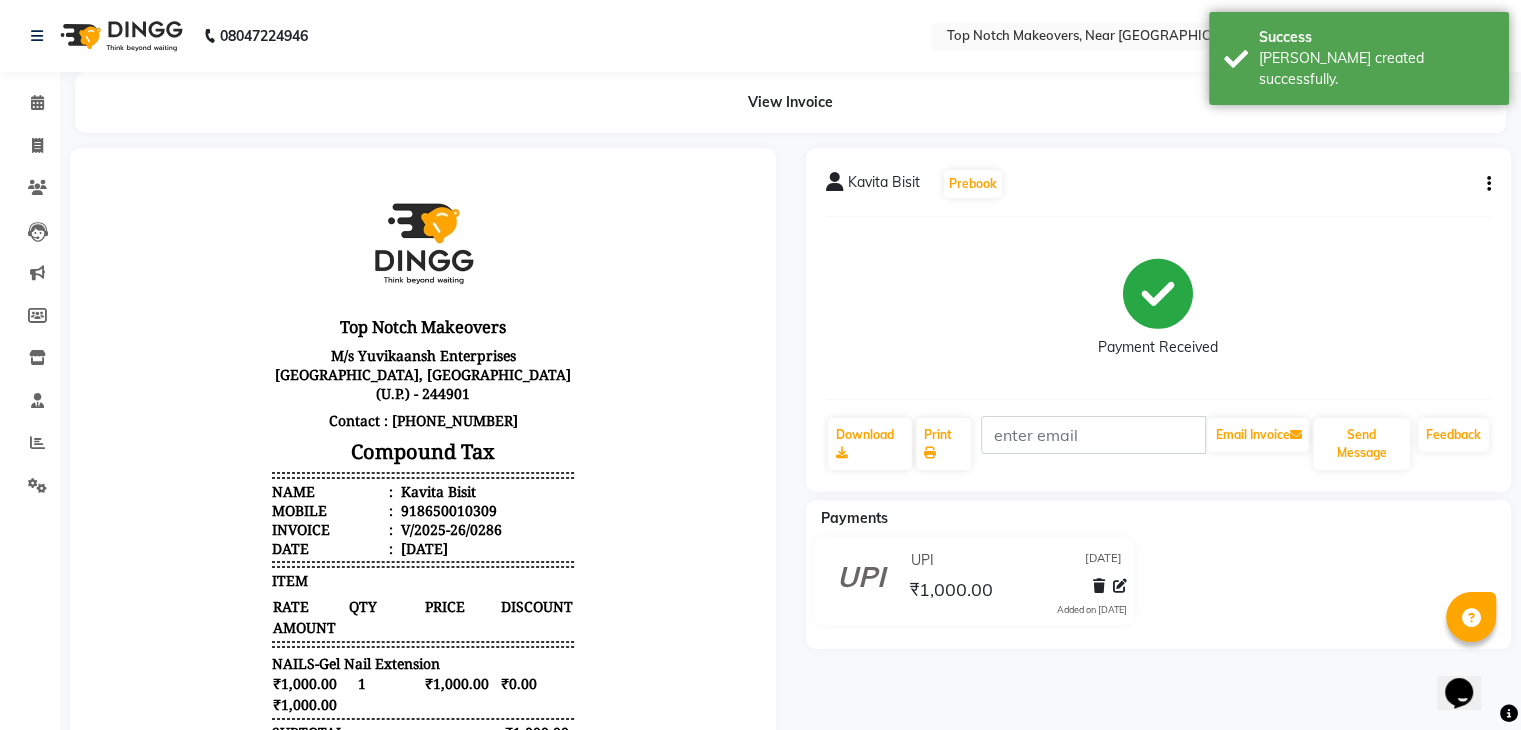 scroll, scrollTop: 0, scrollLeft: 0, axis: both 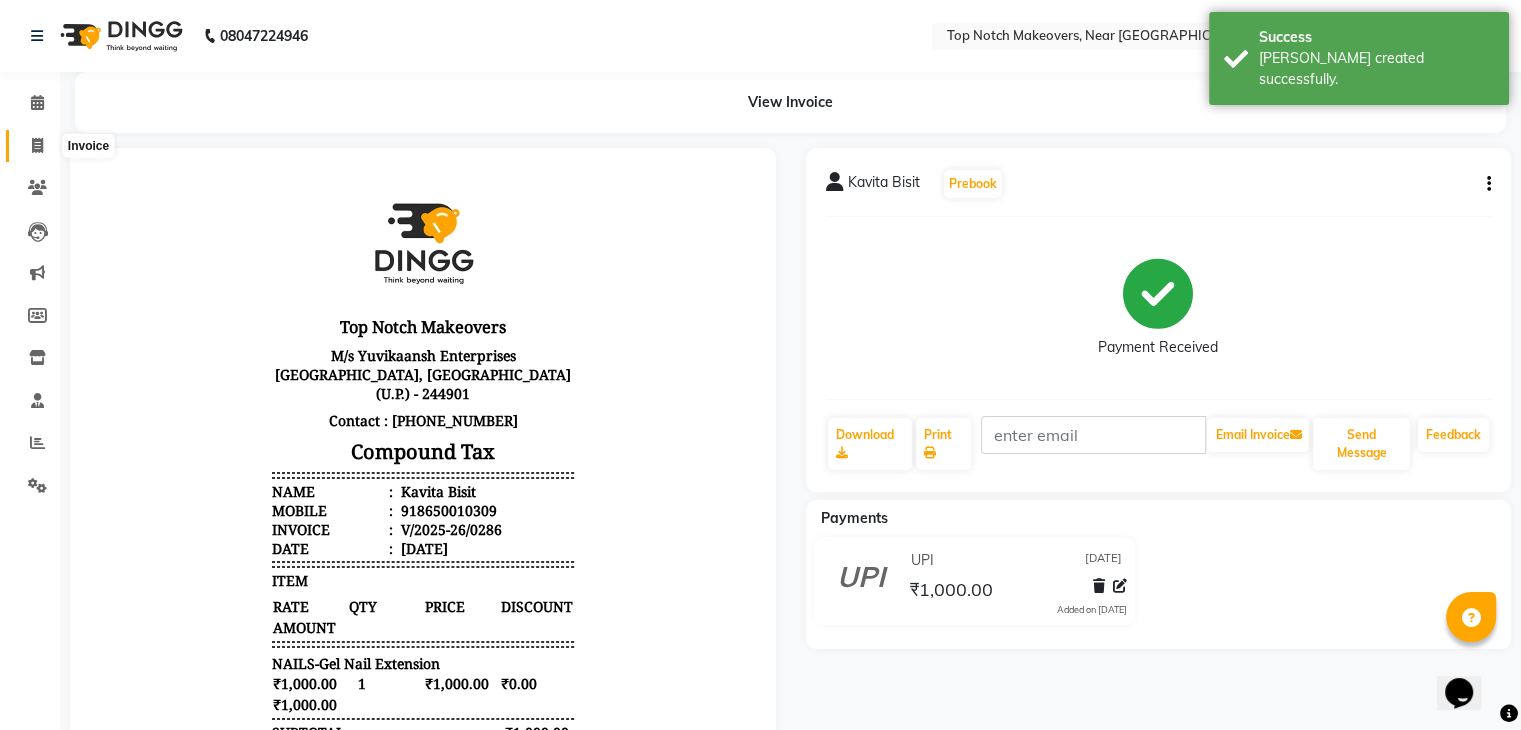 click 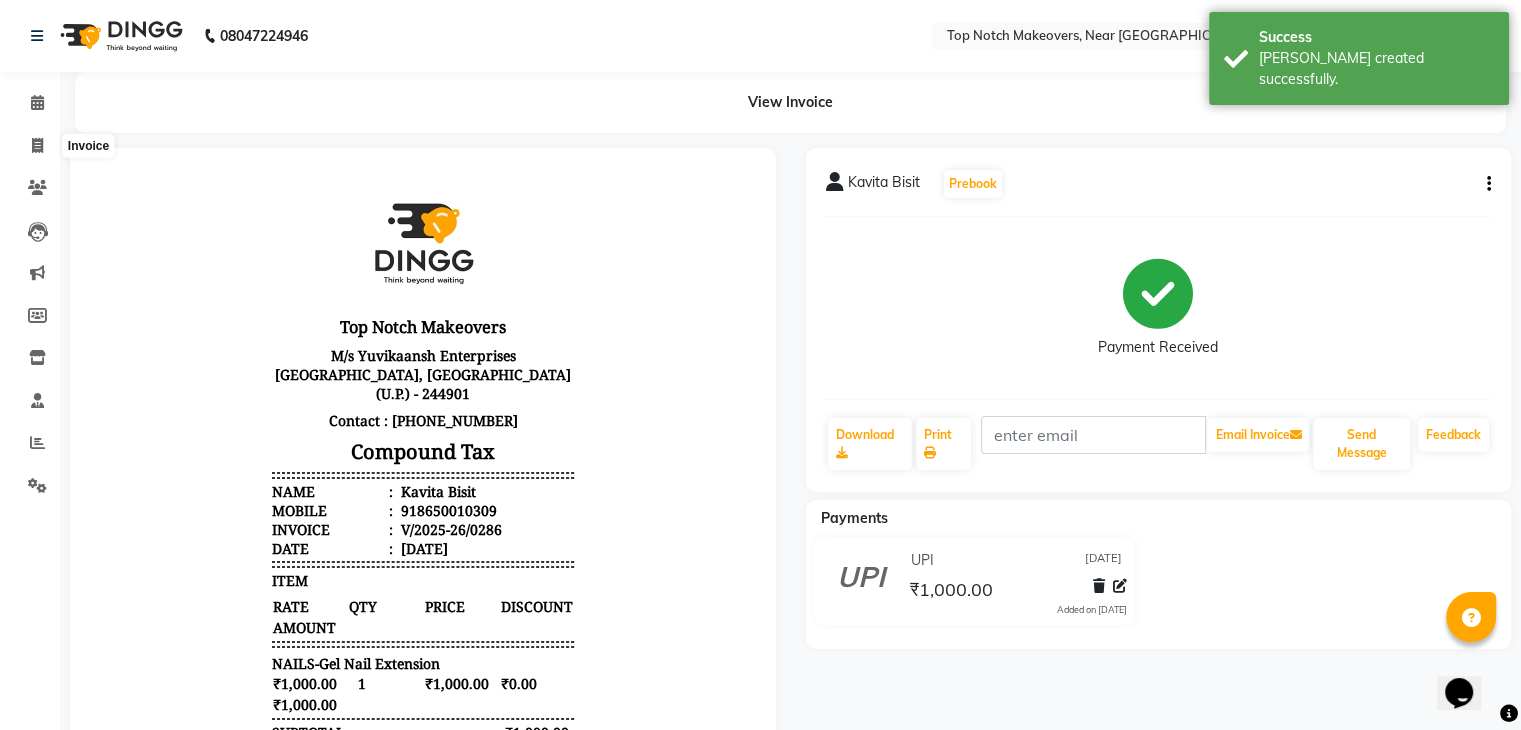 select on "6750" 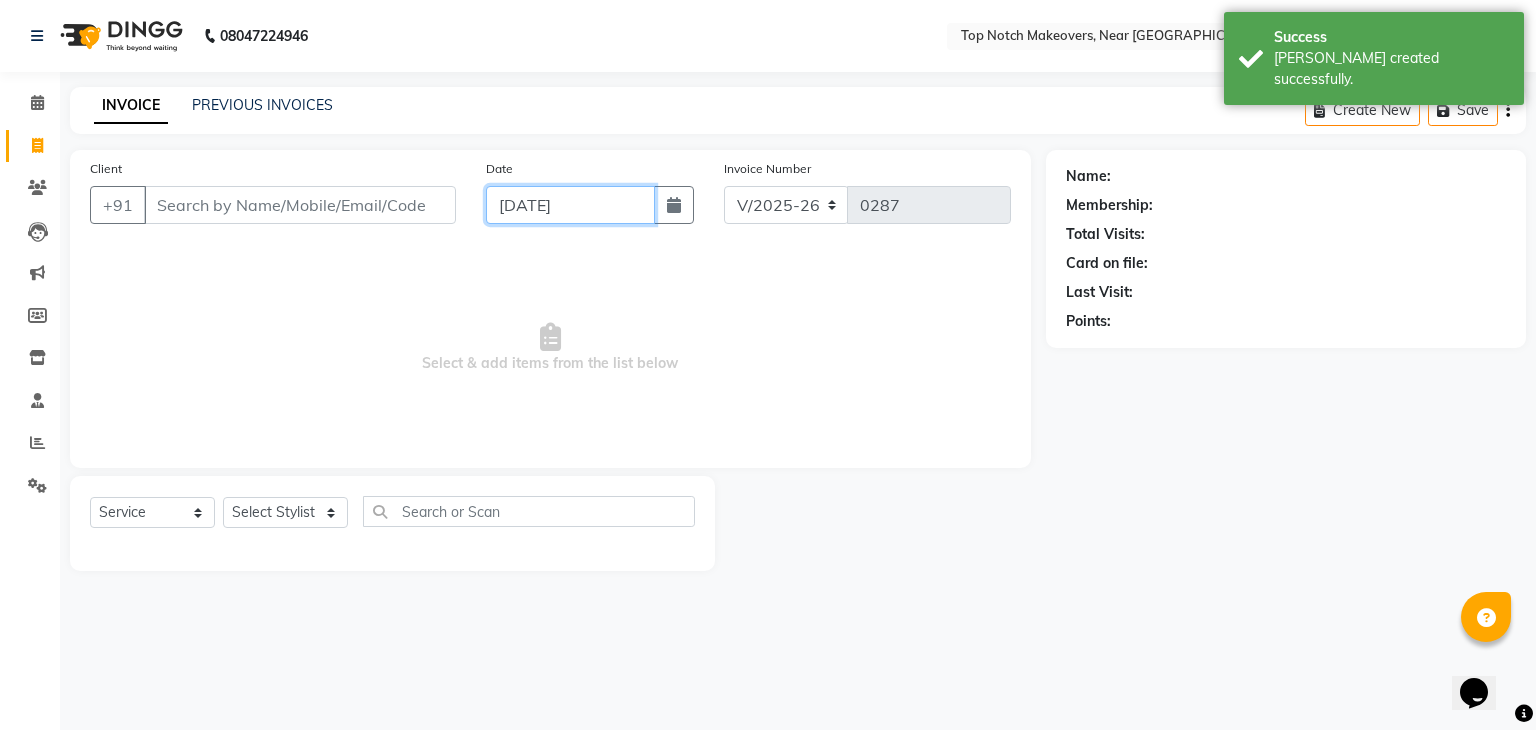 click on "[DATE]" 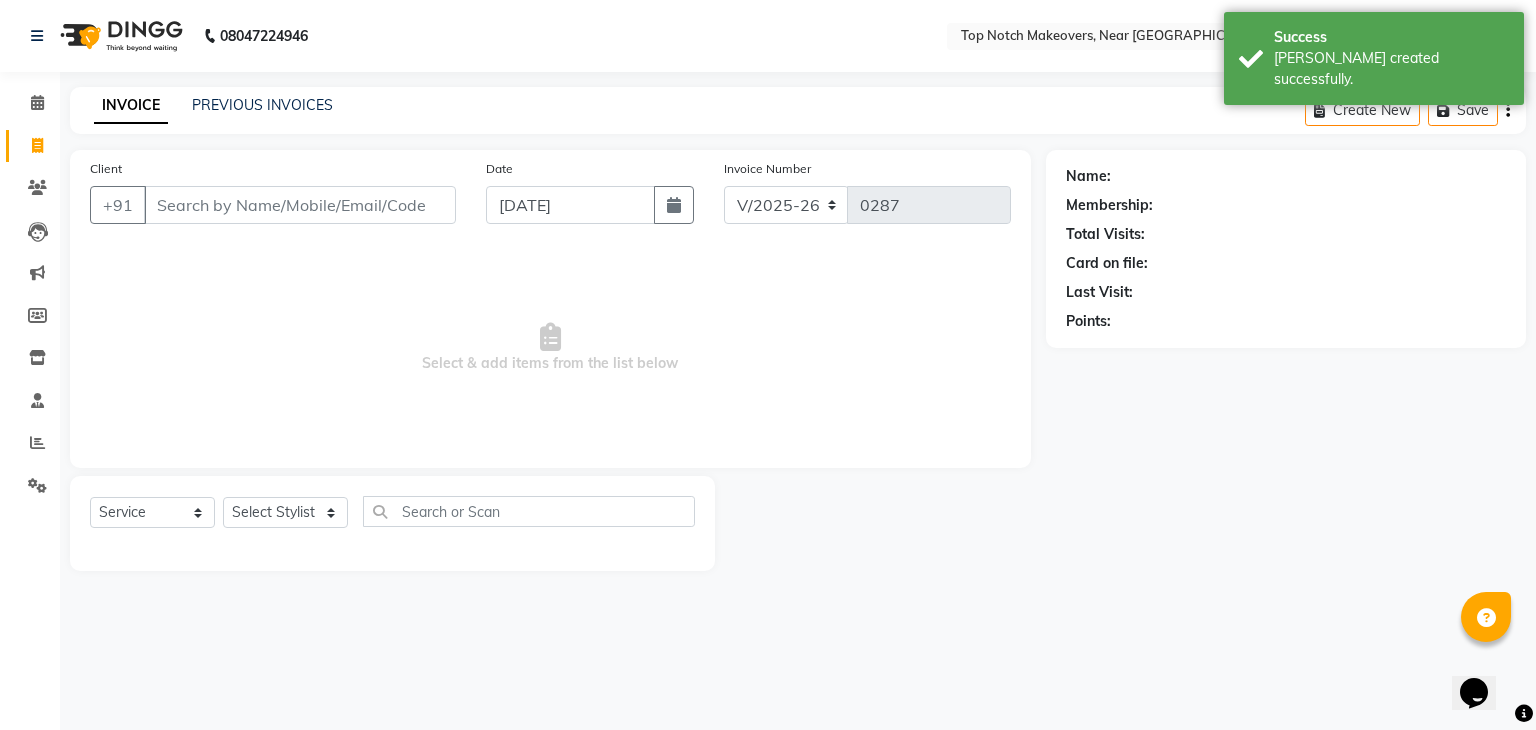 select on "7" 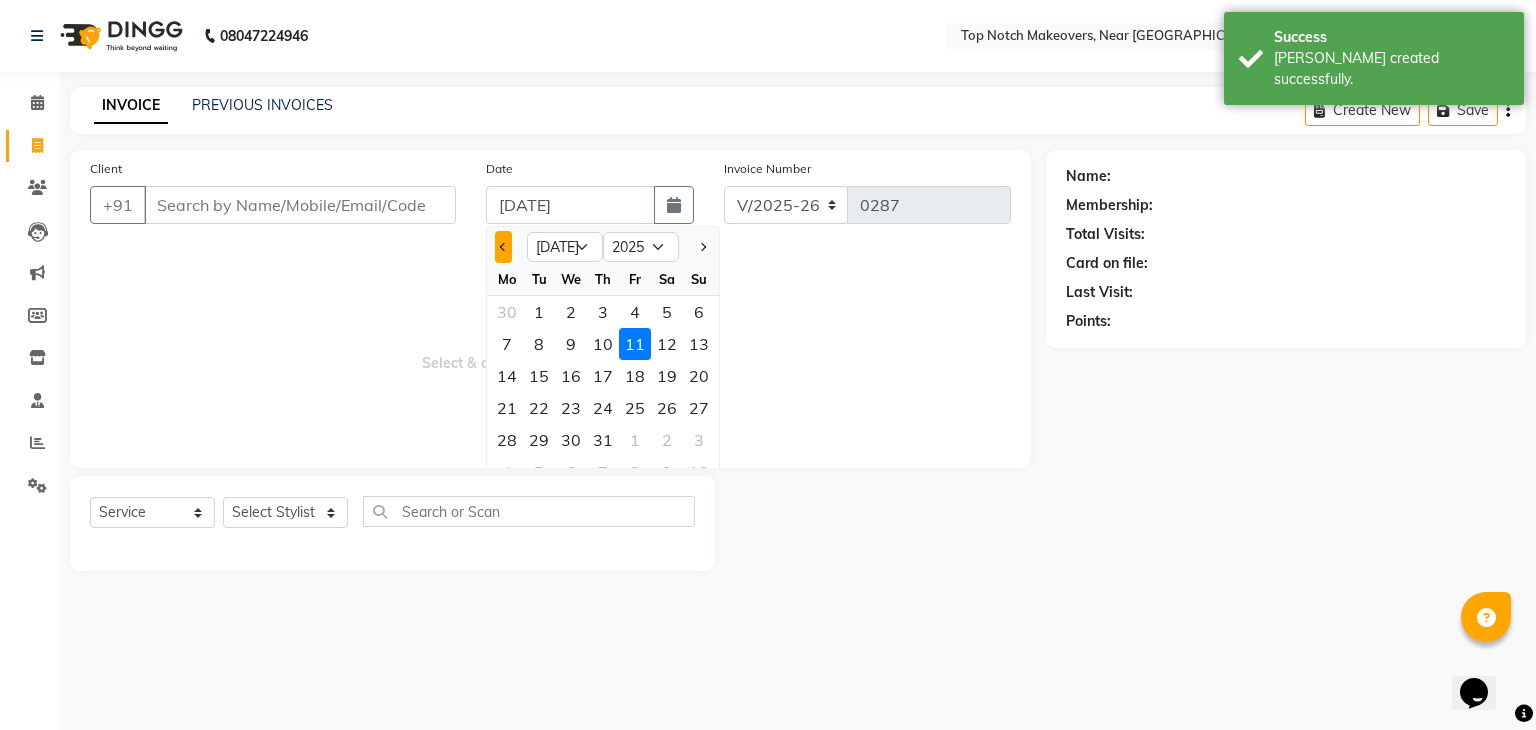 click 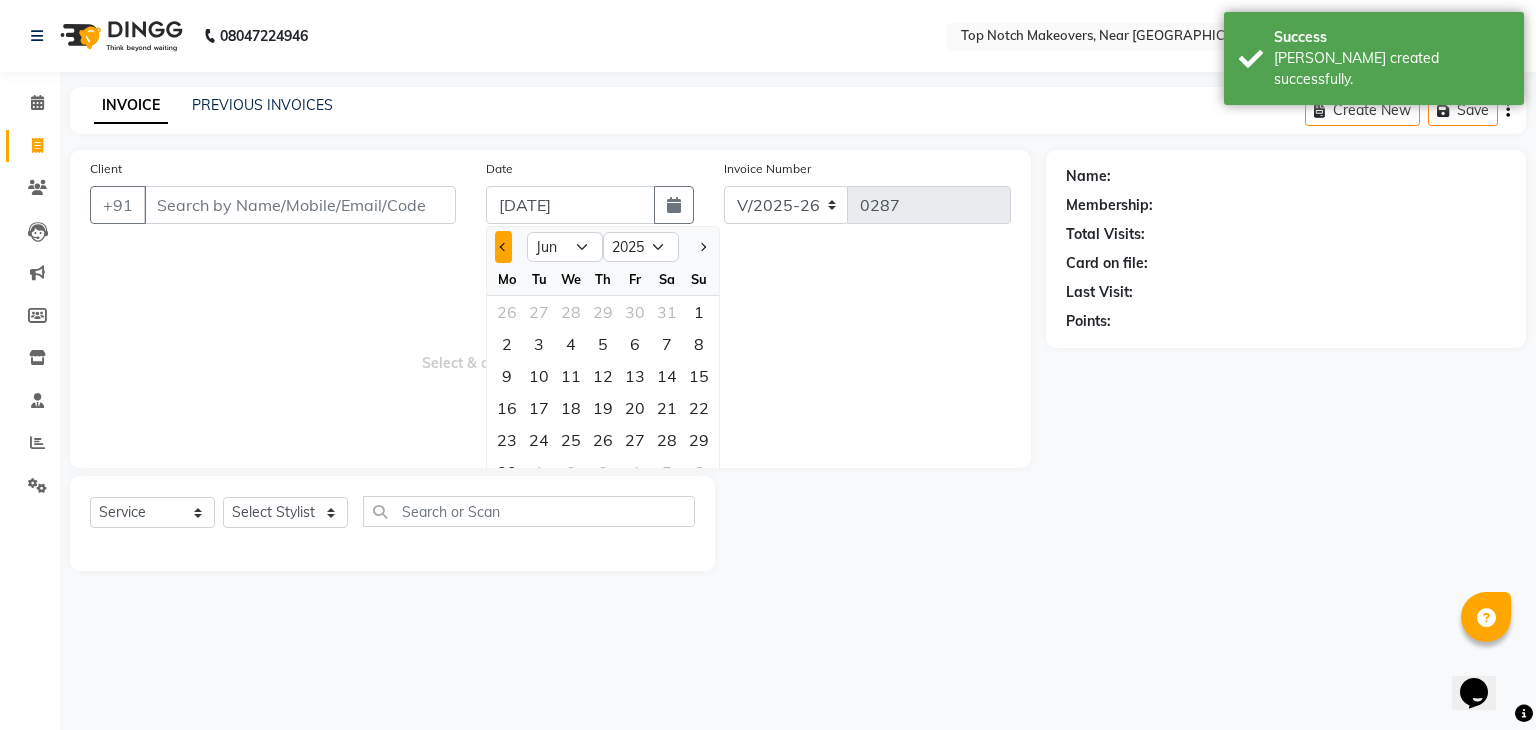 click 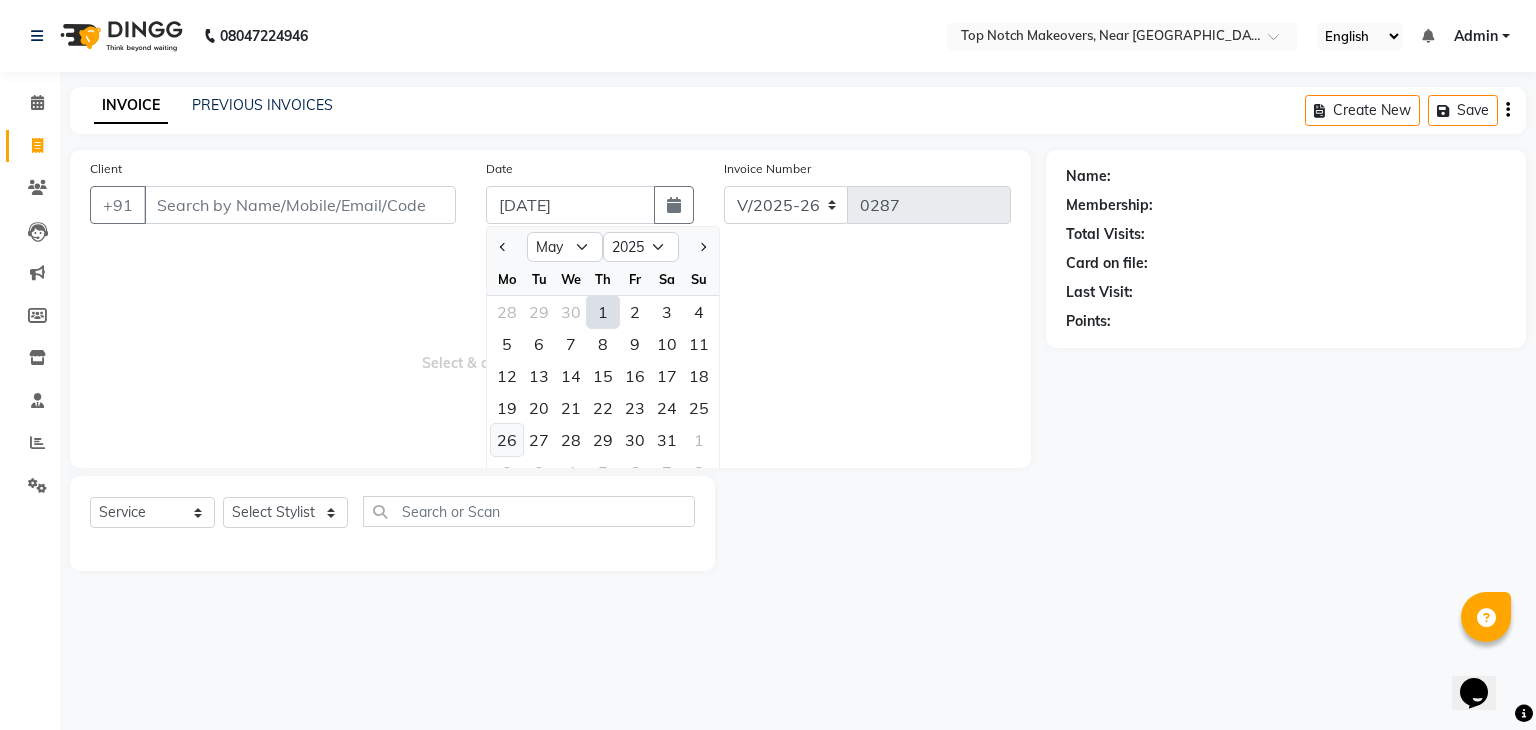 click on "26" 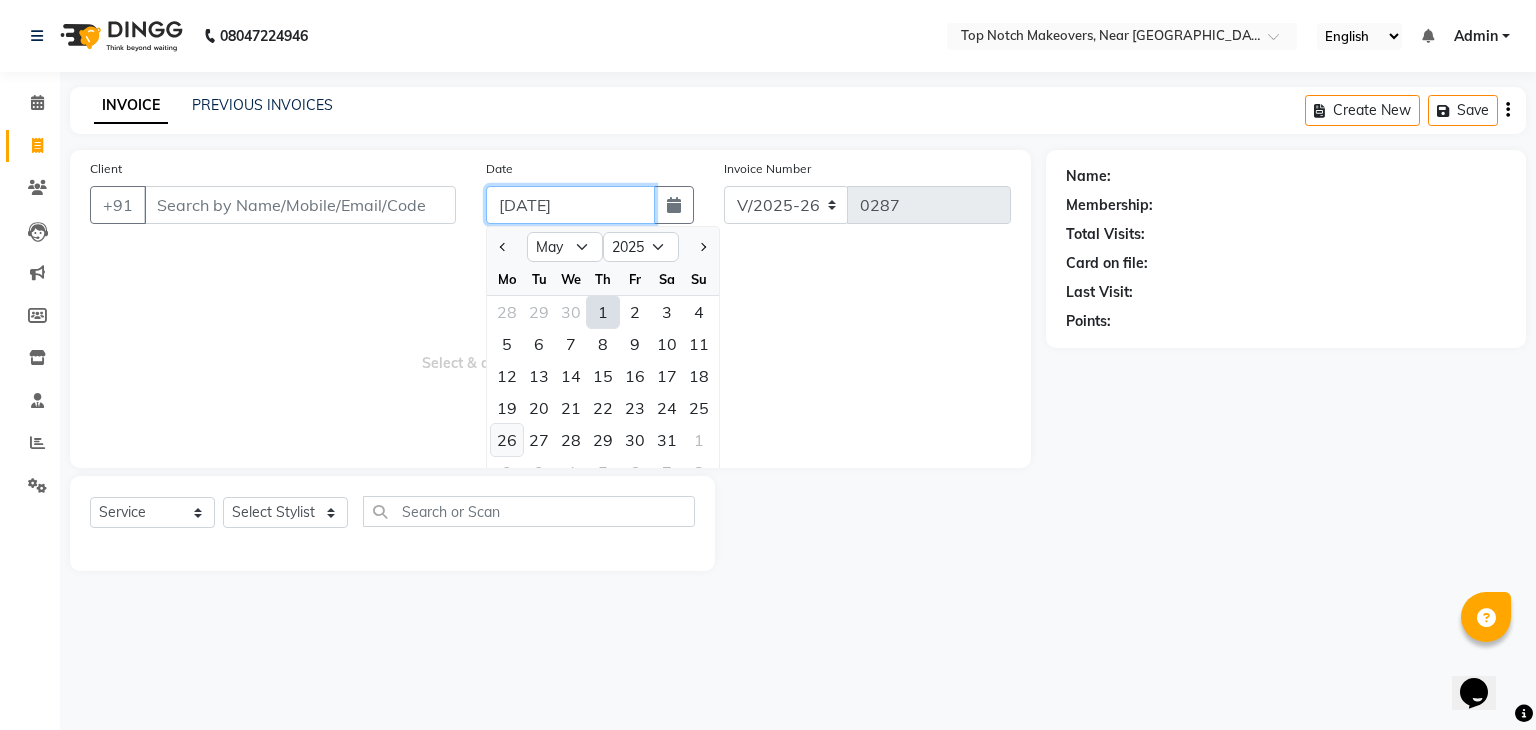 type on "[DATE]" 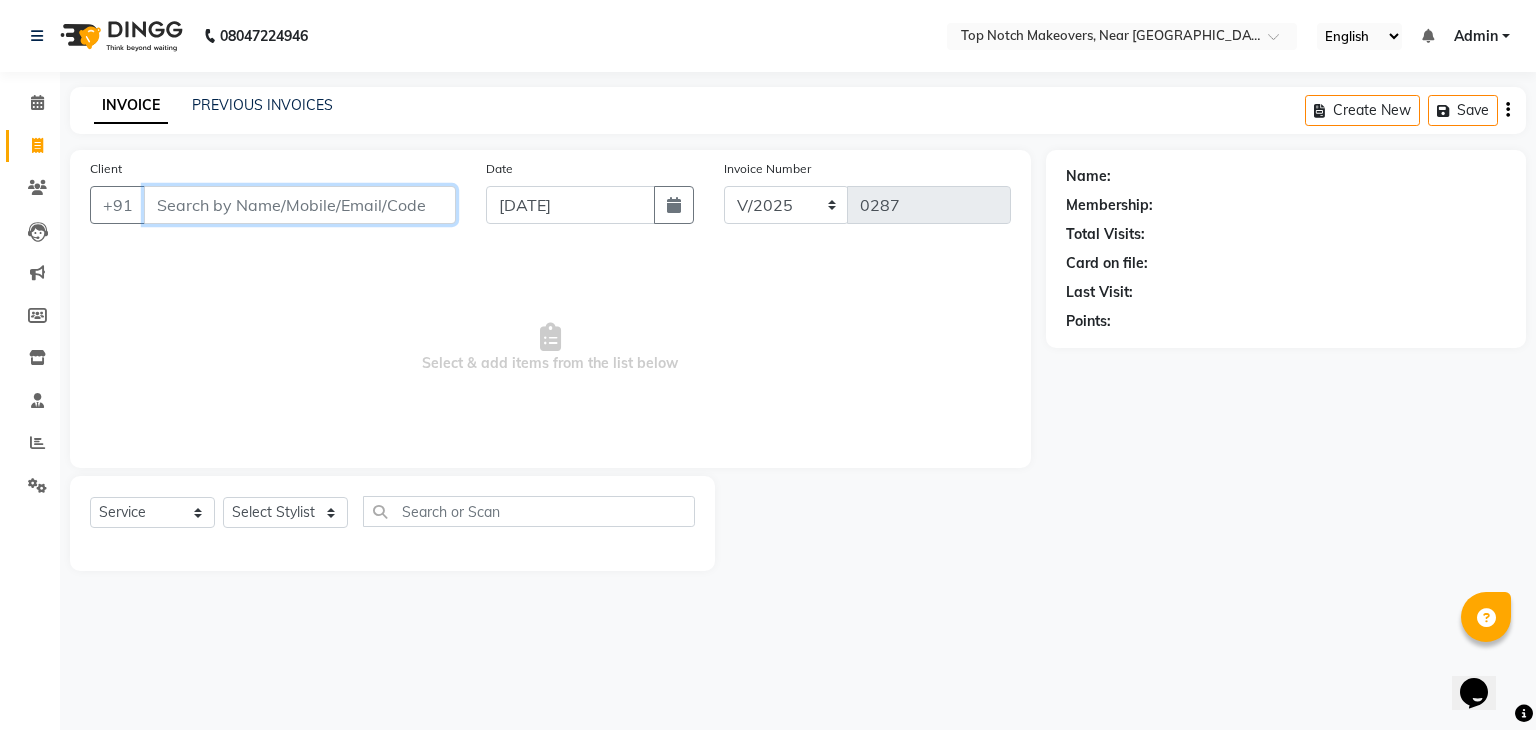 click on "Client" at bounding box center [300, 205] 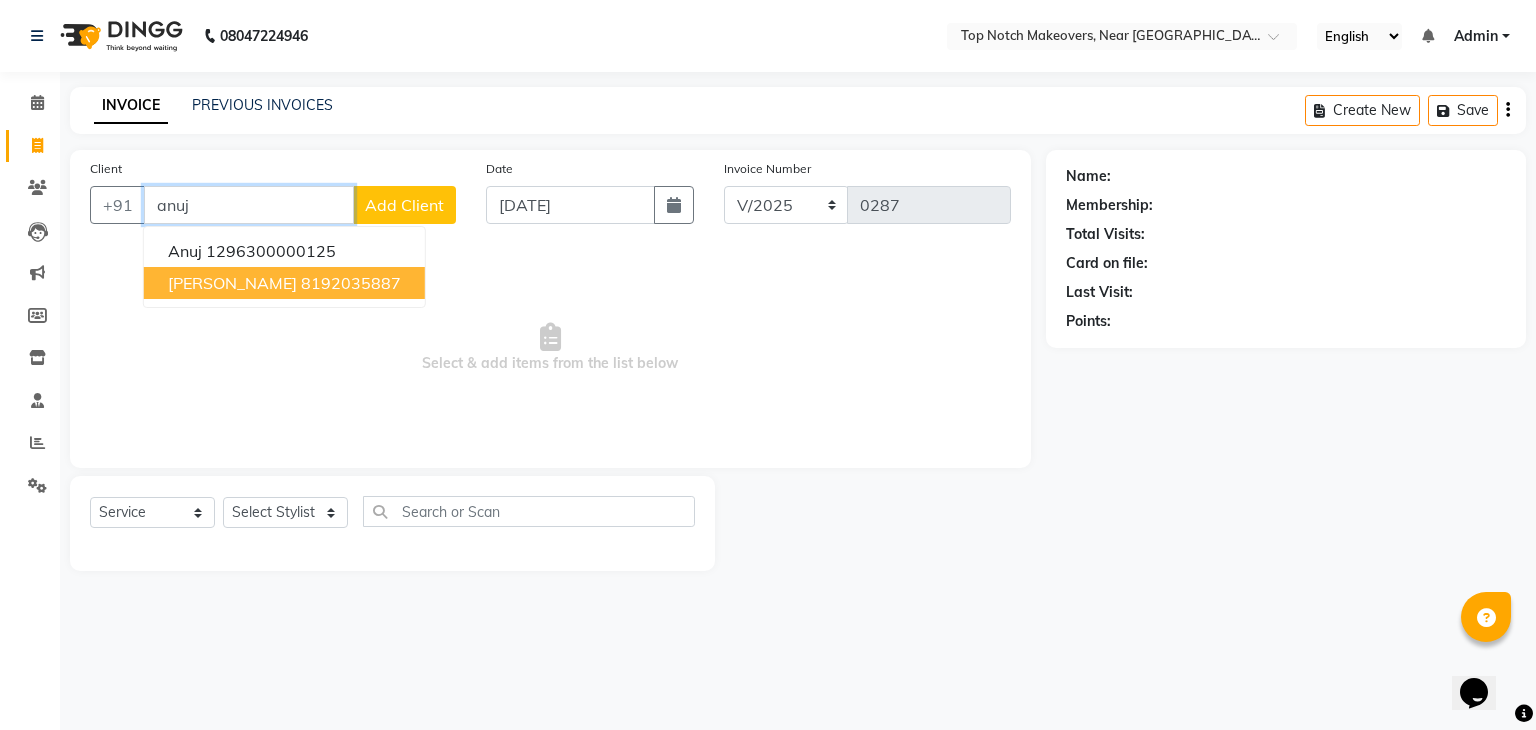 click on "8192035887" at bounding box center [351, 283] 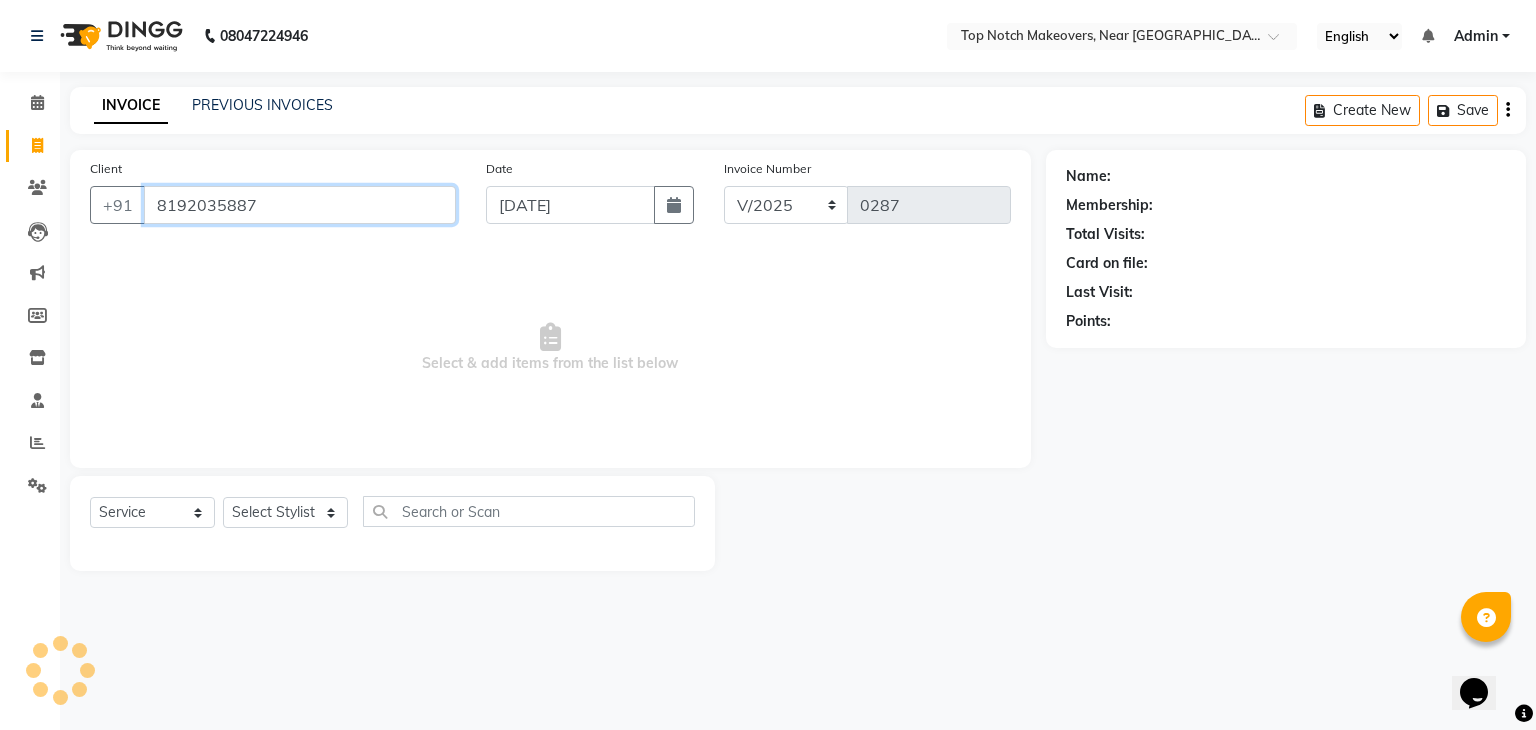 type on "8192035887" 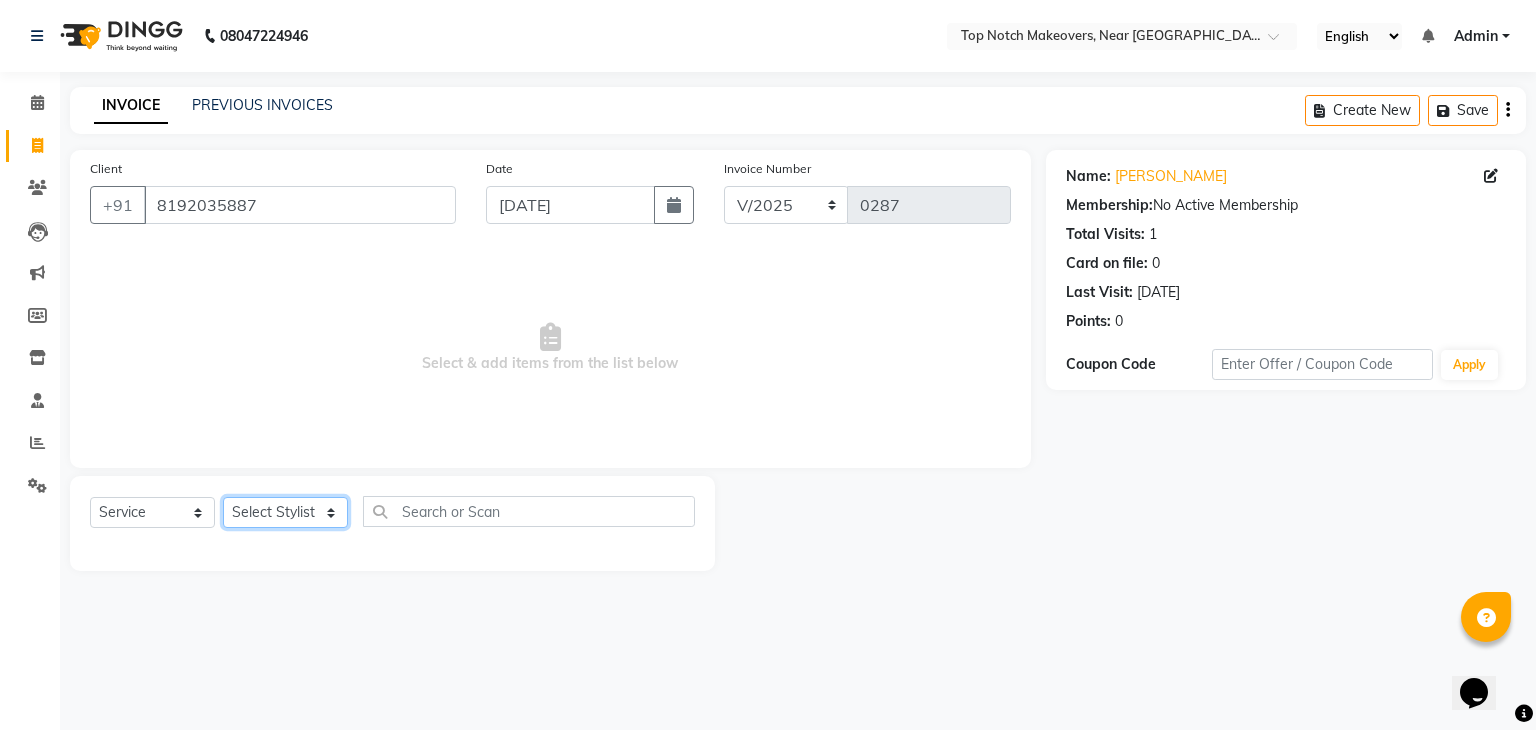 click on "Select Stylist [PERSON_NAME] [PERSON_NAME] [PERSON_NAME] [PERSON_NAME] [PERSON_NAME] [PERSON_NAME] [PERSON_NAME] [PERSON_NAME]" 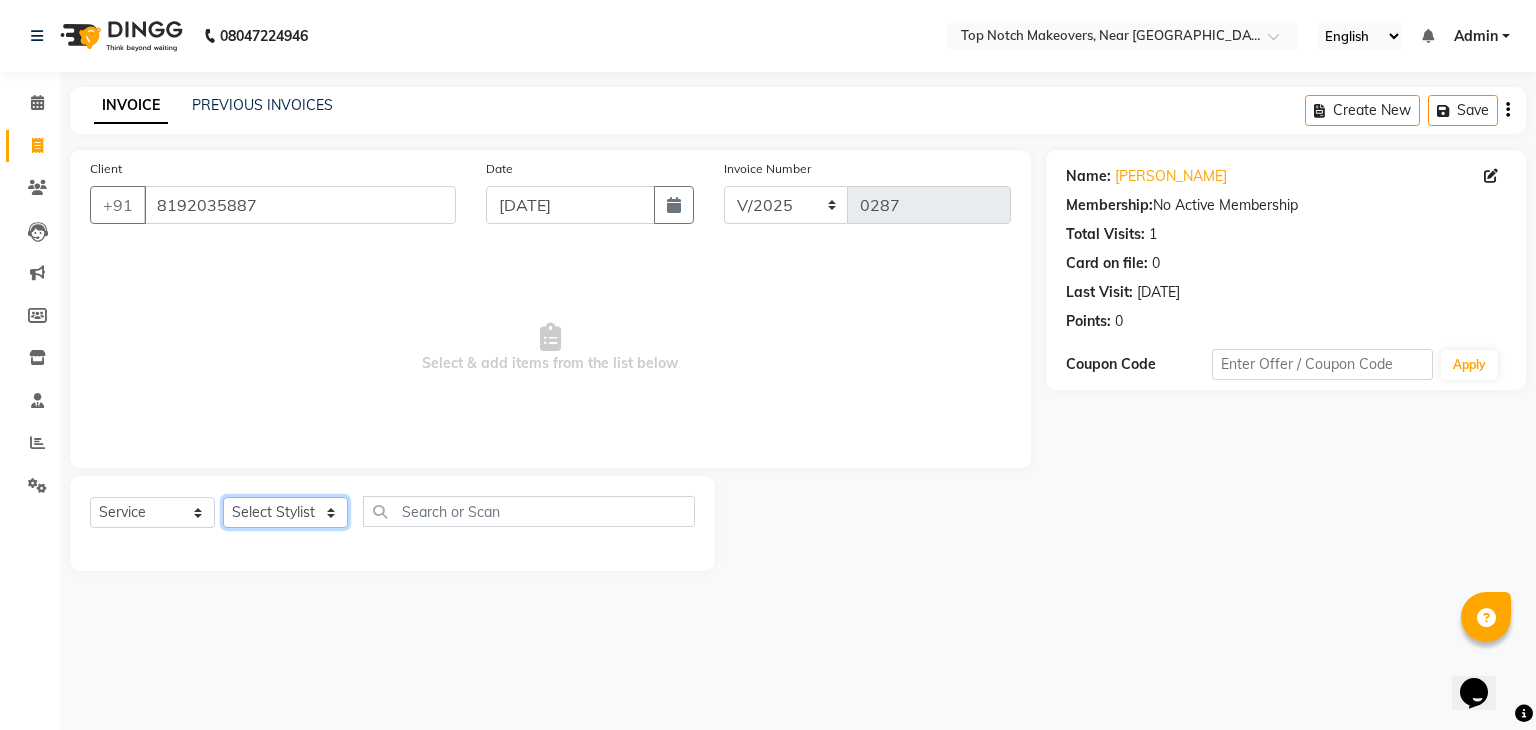select on "56883" 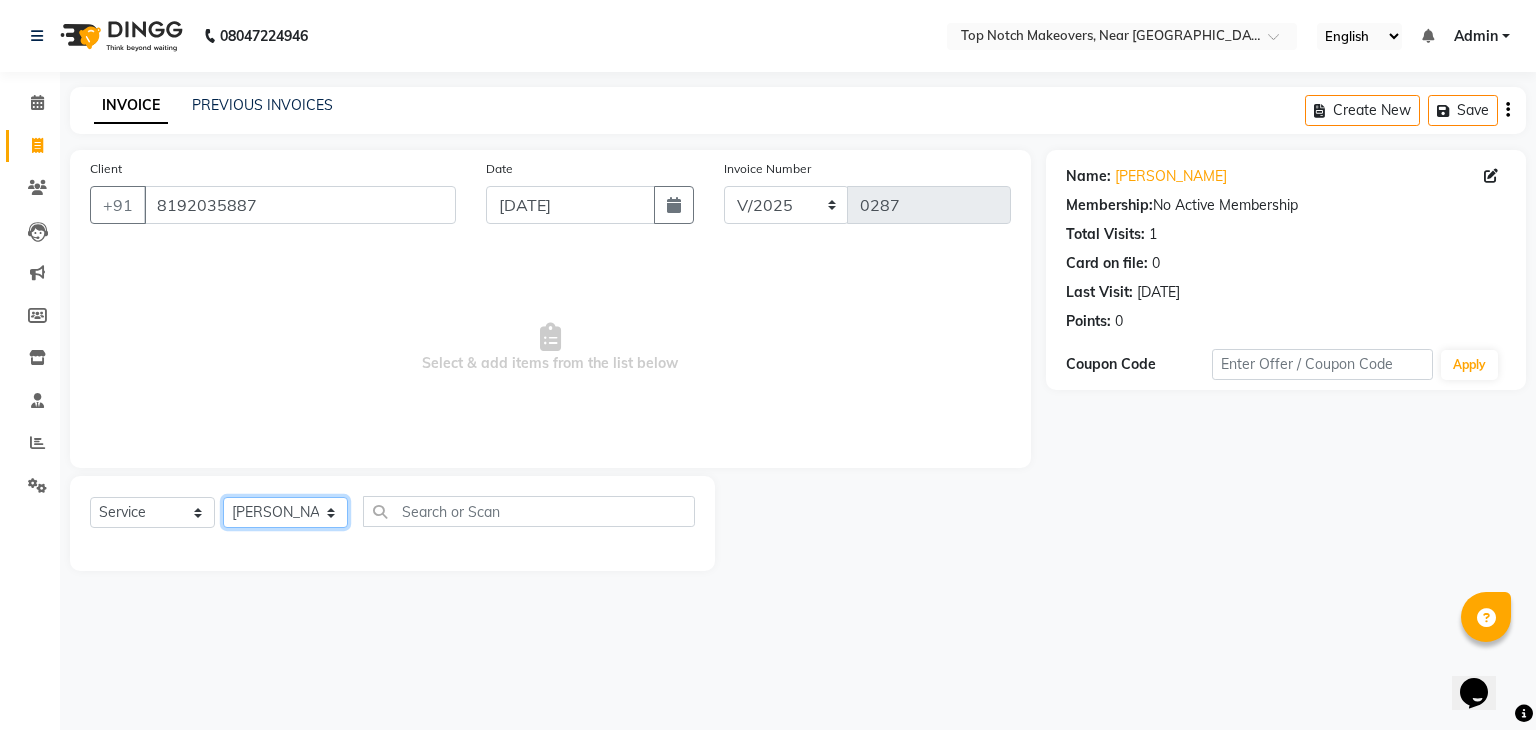 click on "Select Stylist [PERSON_NAME] [PERSON_NAME] [PERSON_NAME] [PERSON_NAME] [PERSON_NAME] [PERSON_NAME] [PERSON_NAME] [PERSON_NAME]" 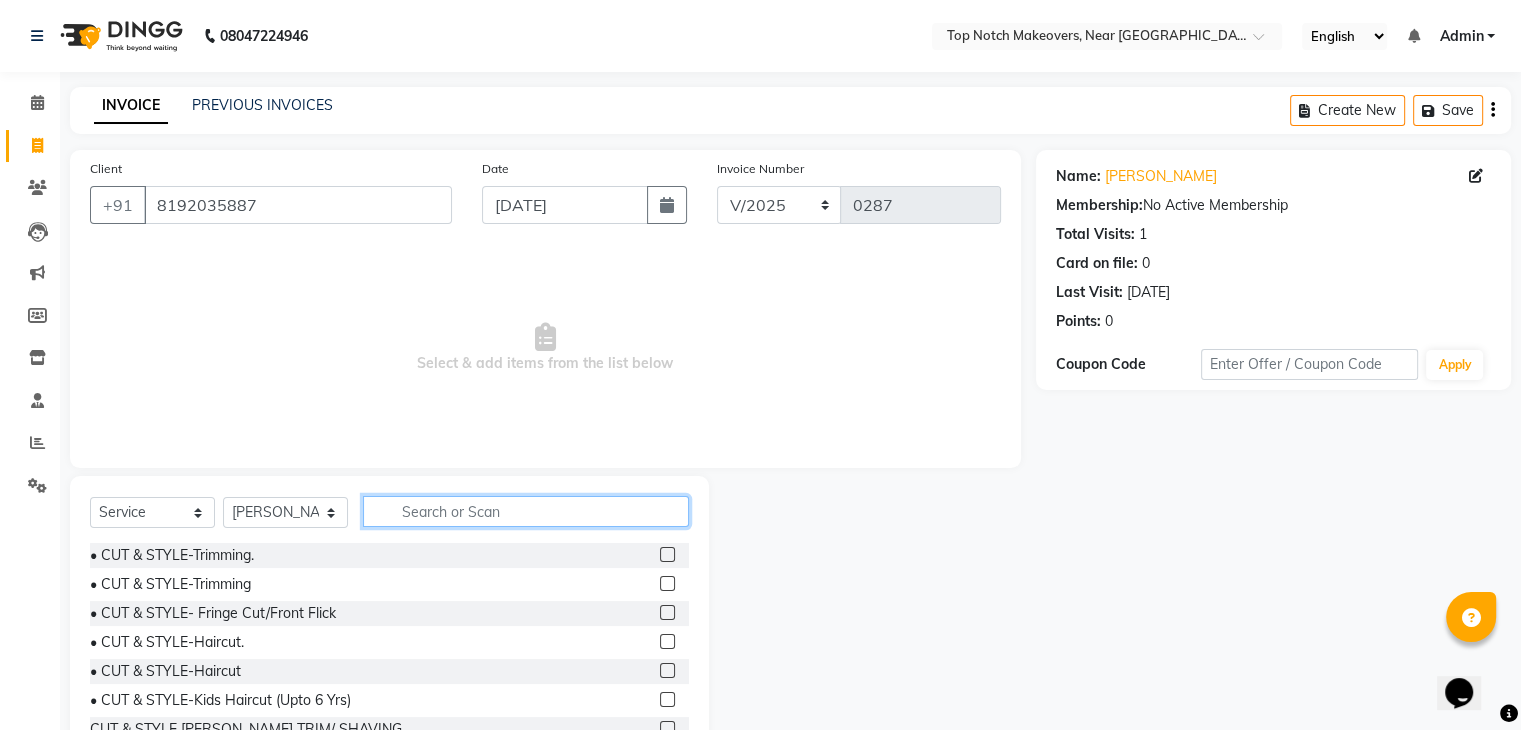 click 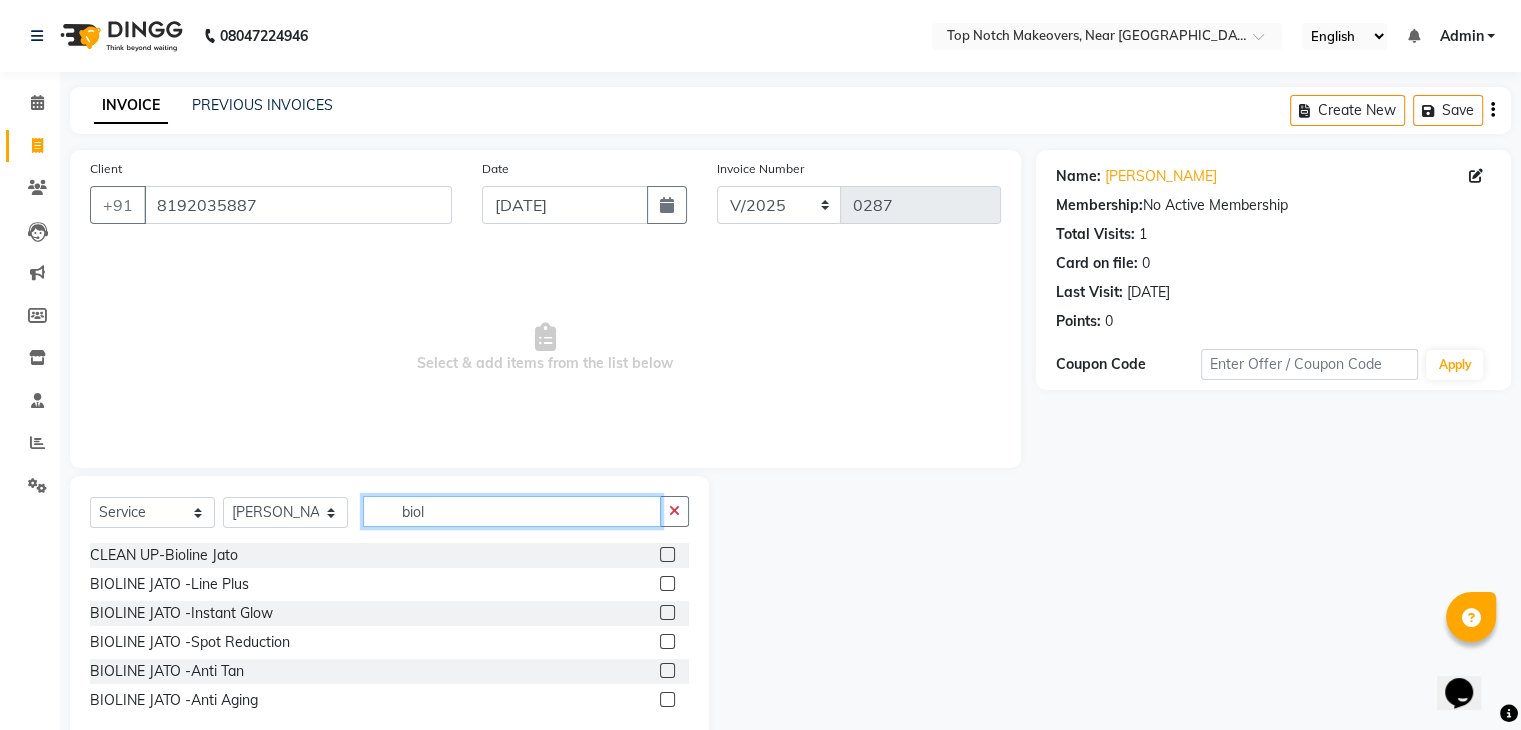type on "biol" 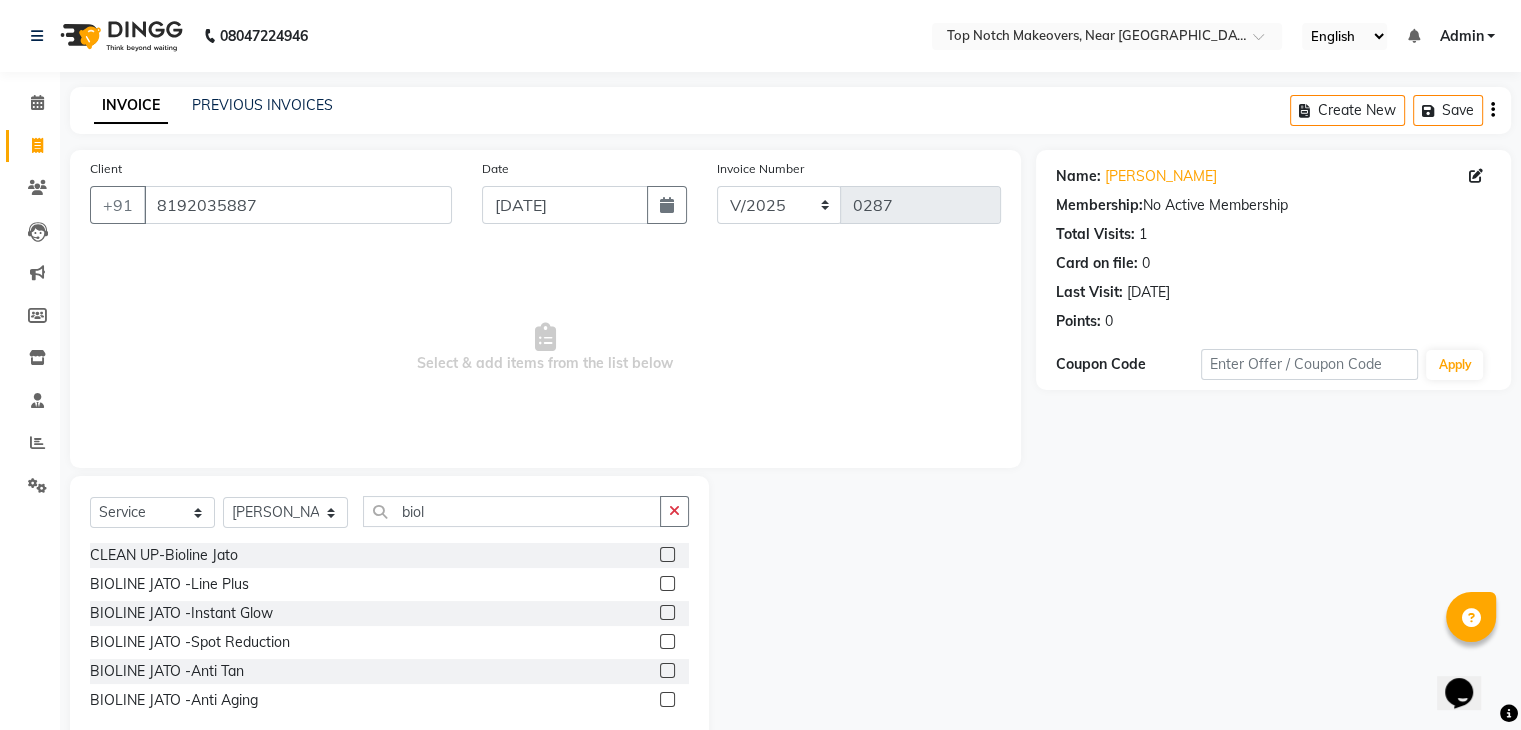 click 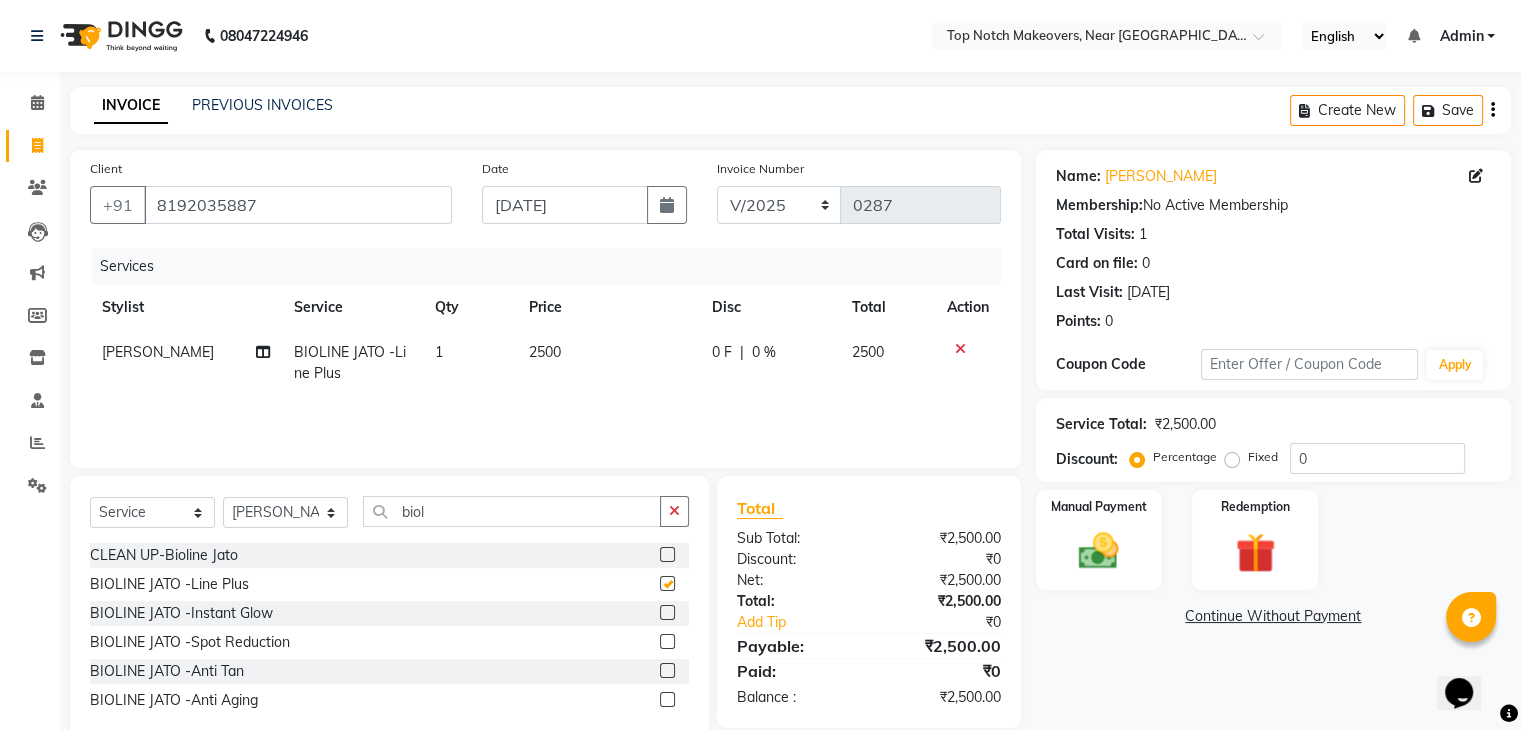 checkbox on "false" 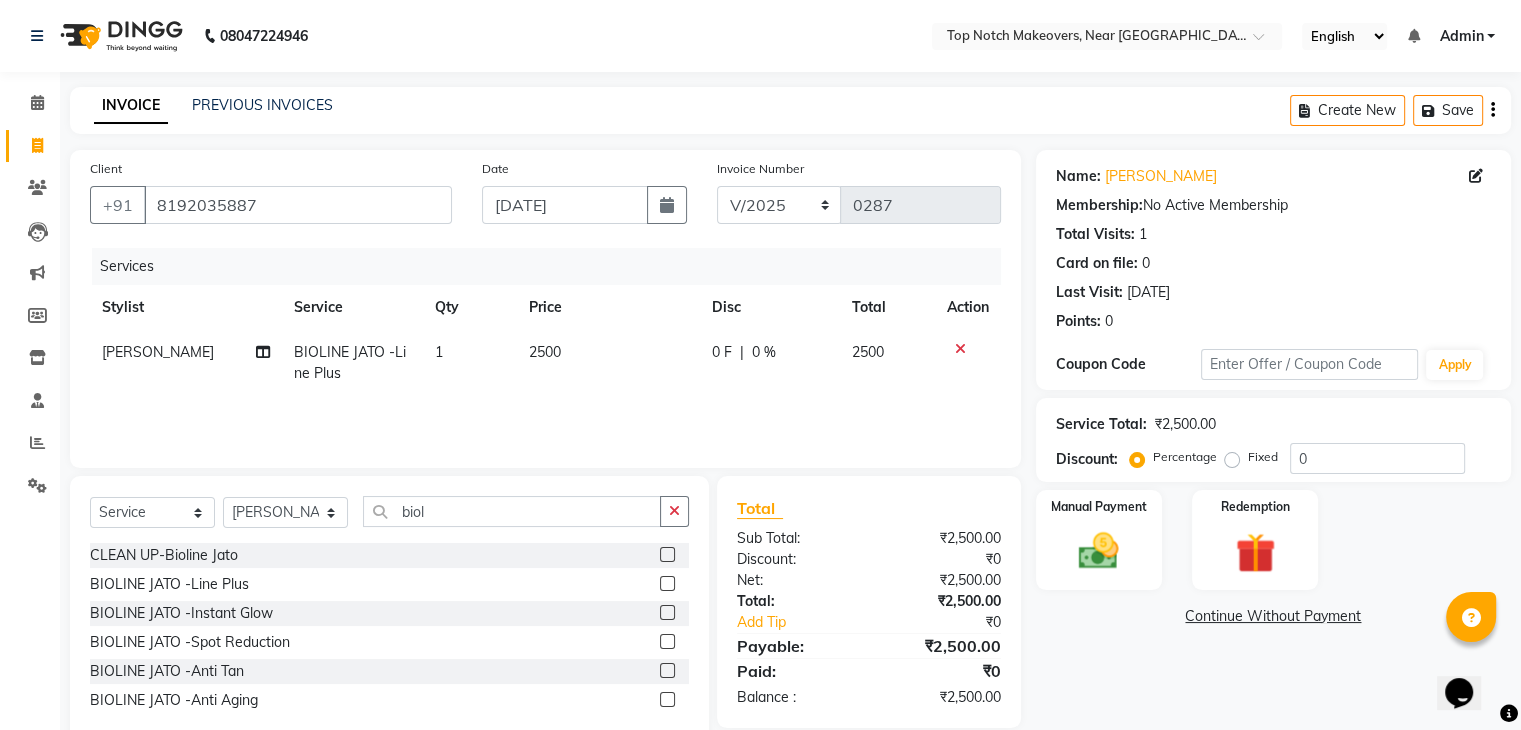 click on "2500" 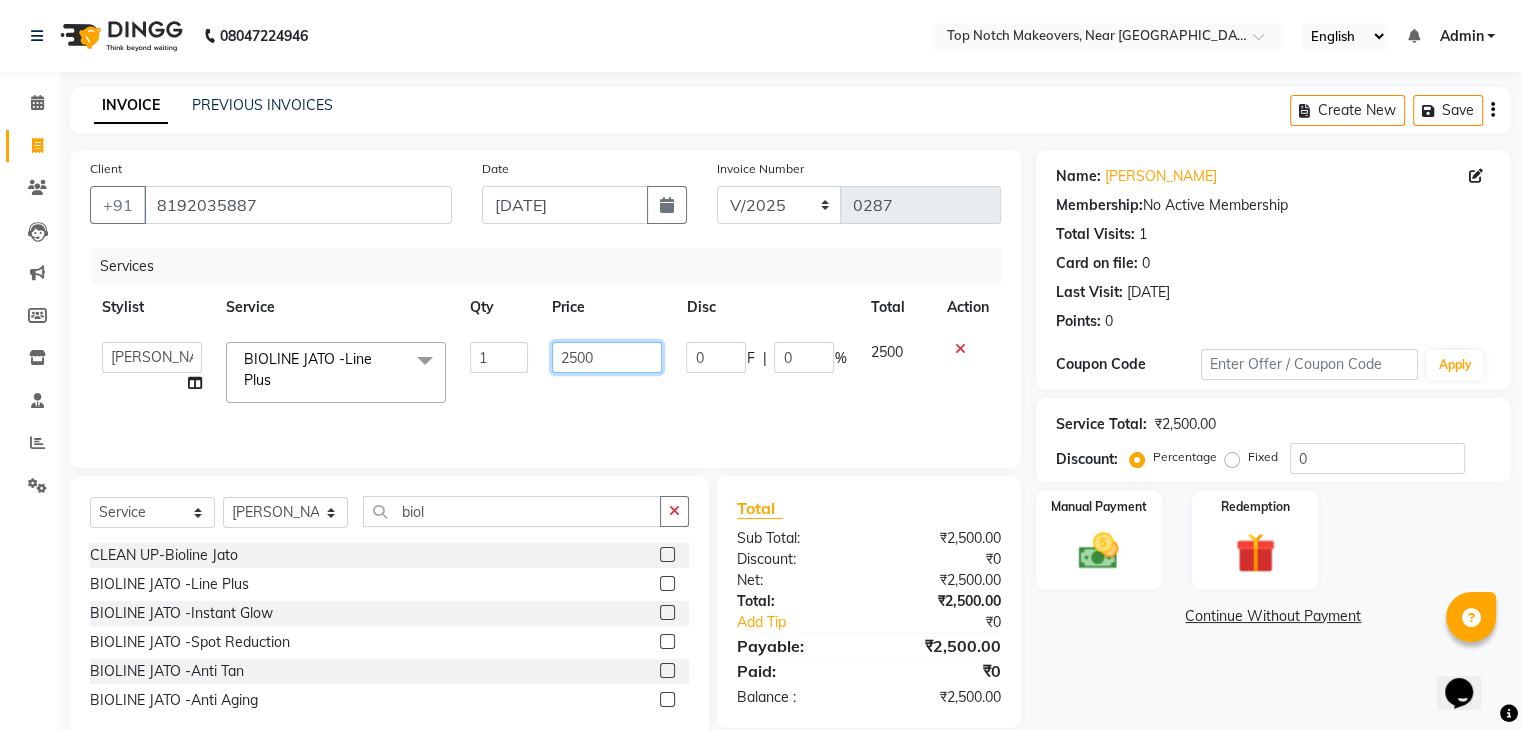 click on "2500" 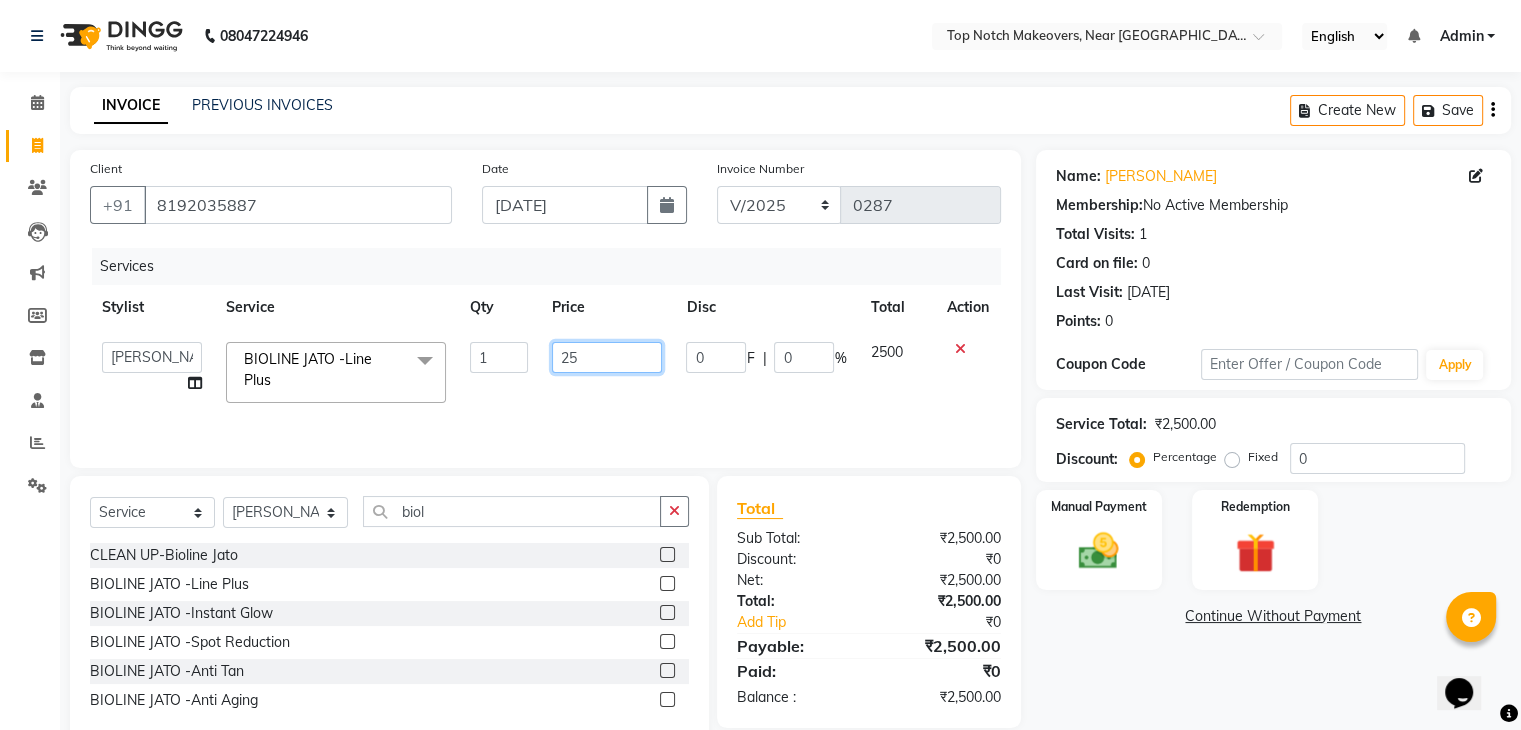 type on "2" 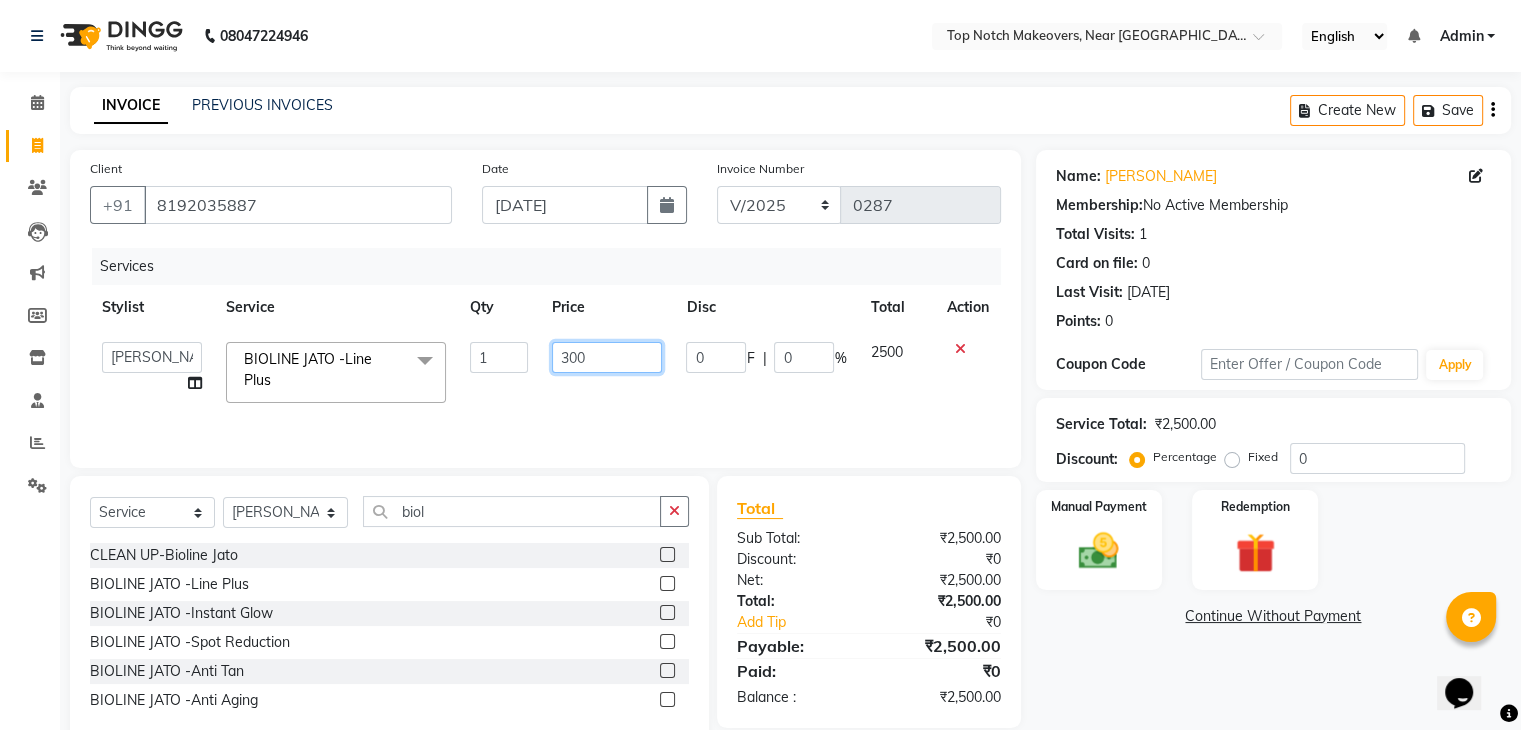 type on "3000" 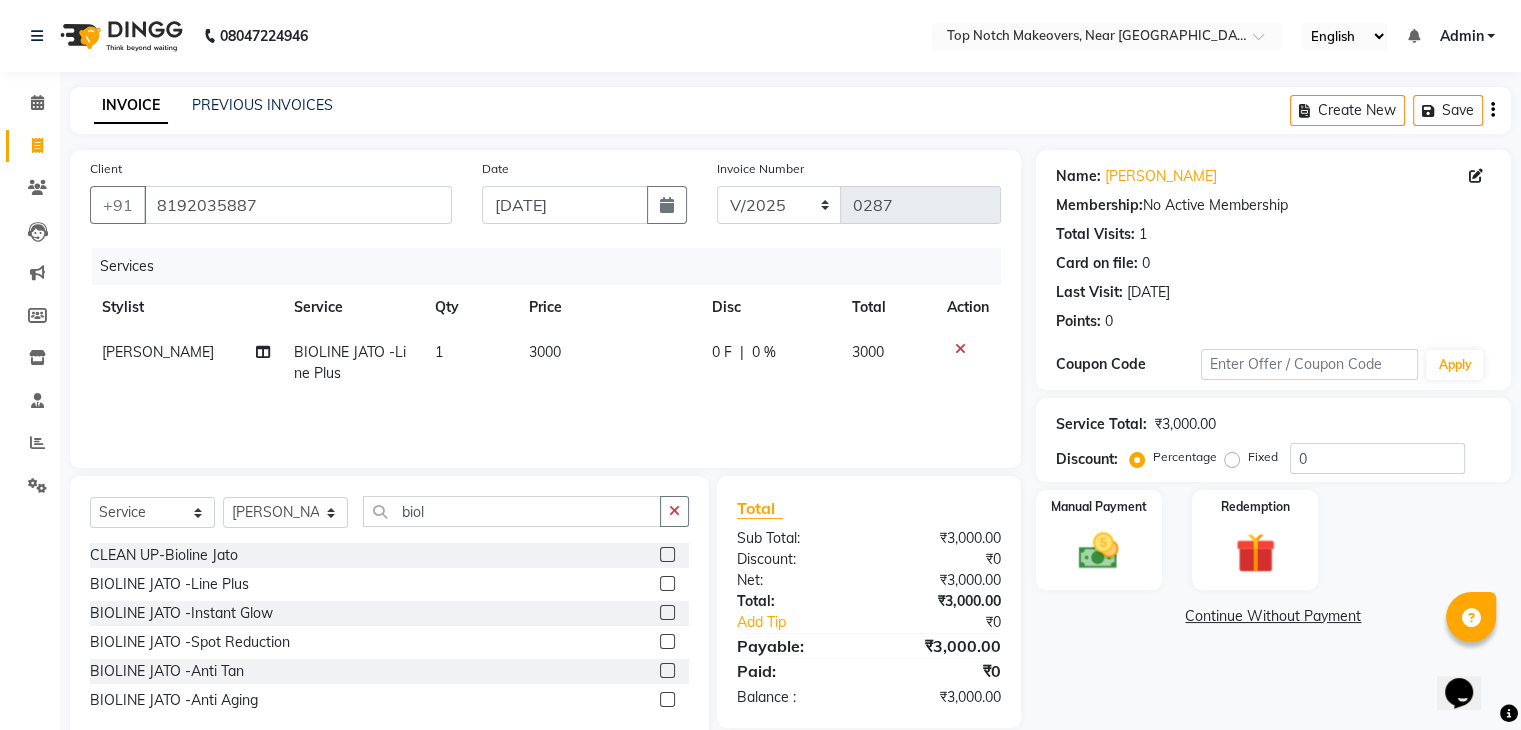 click on "Continue Without Payment" 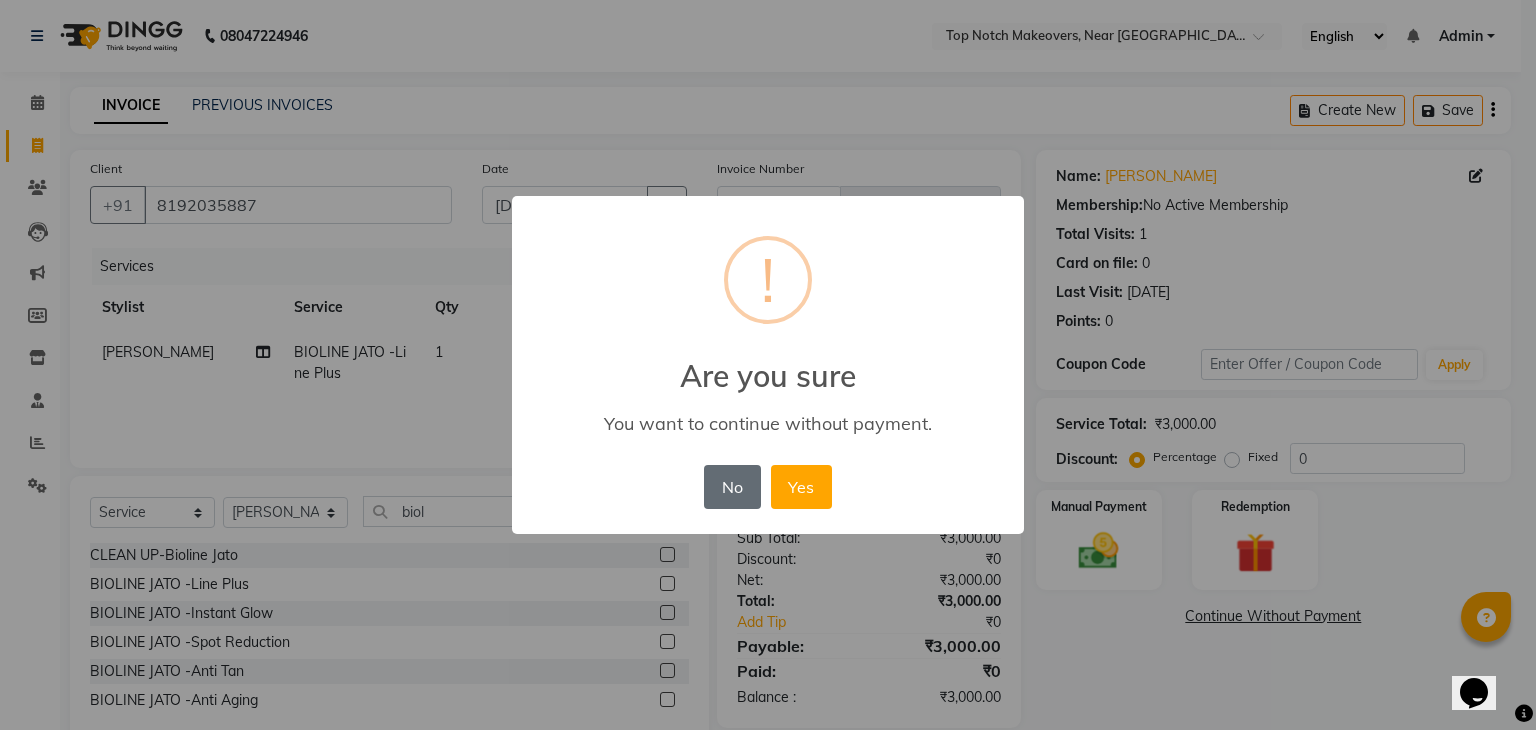 click on "No" at bounding box center [732, 487] 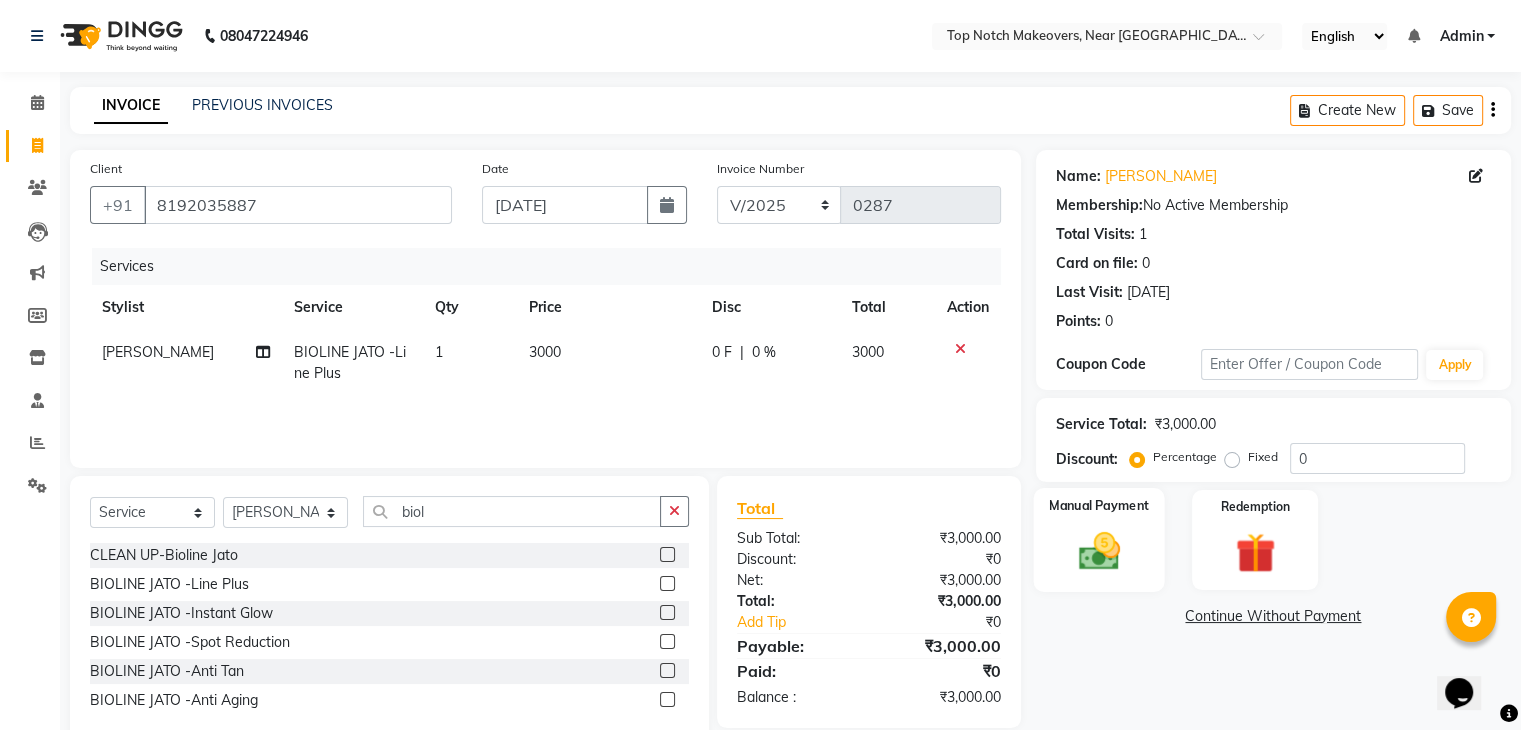 click 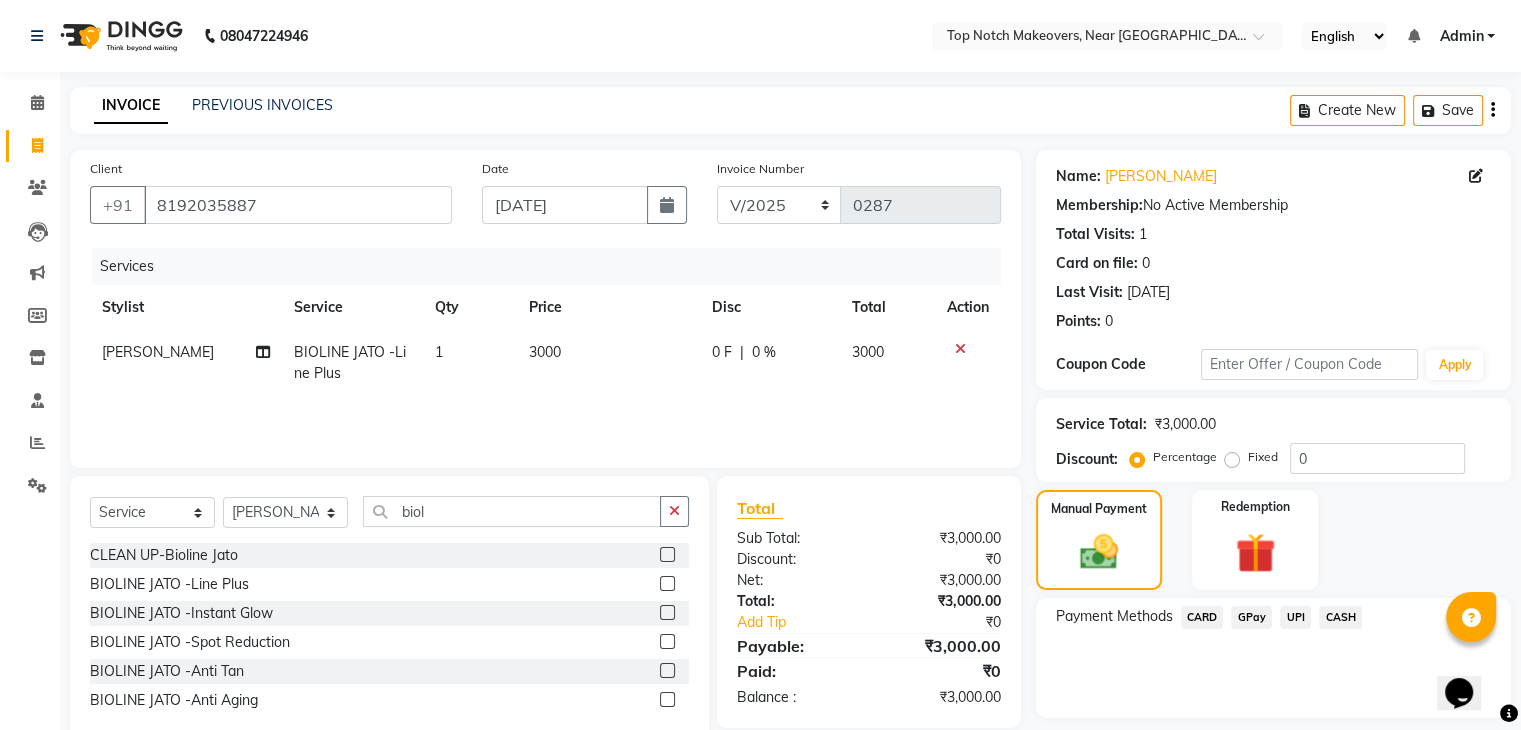click on "UPI" 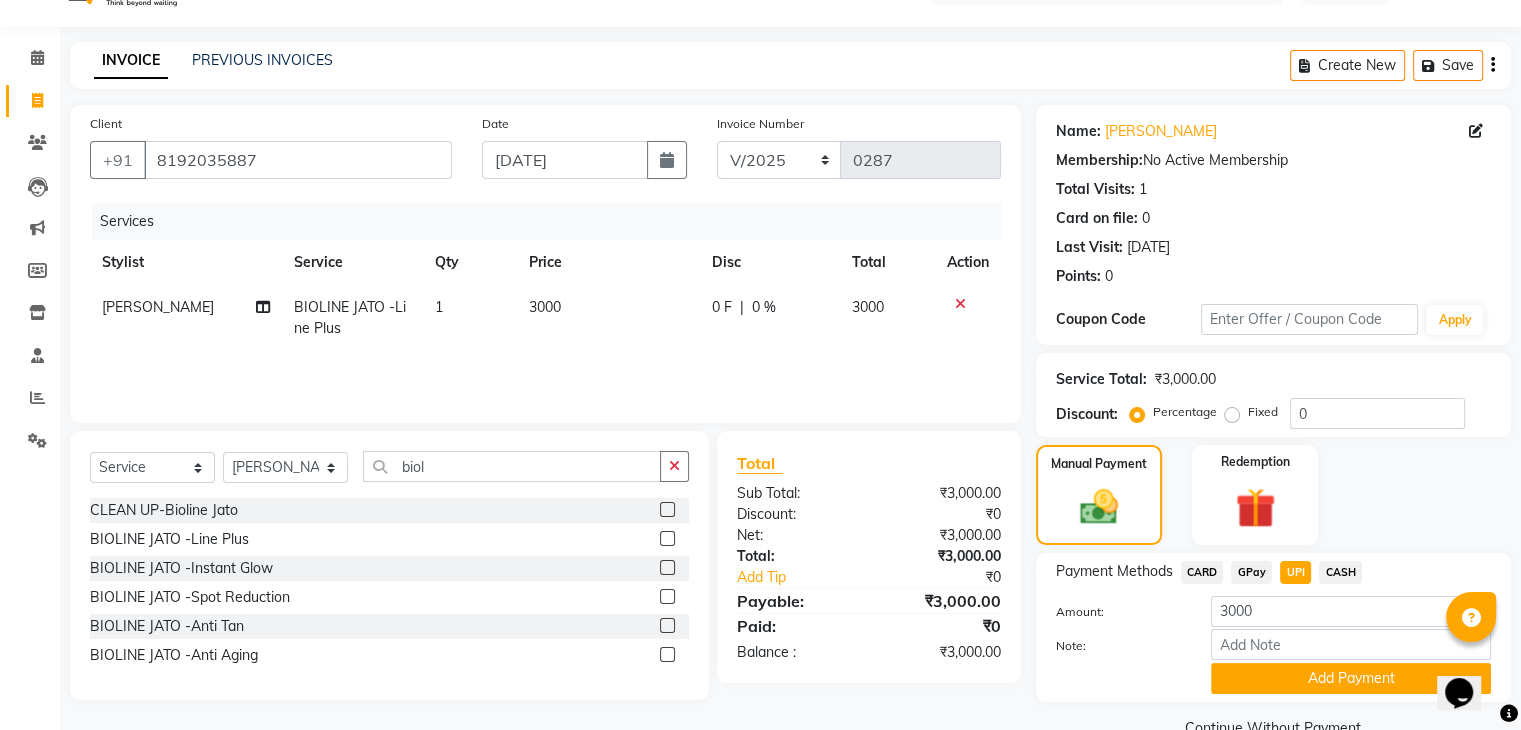 scroll, scrollTop: 89, scrollLeft: 0, axis: vertical 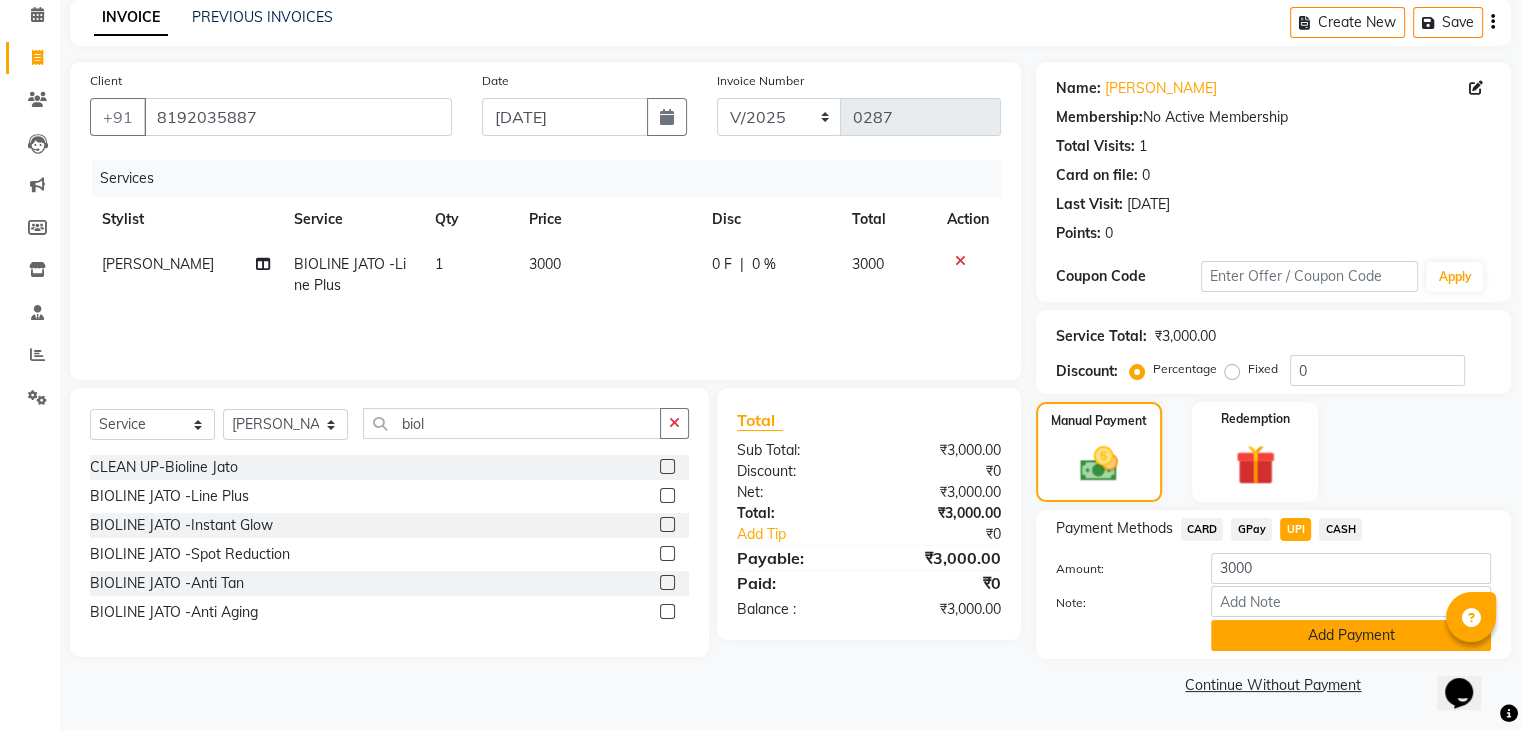 drag, startPoint x: 1365, startPoint y: 637, endPoint x: 0, endPoint y: 17, distance: 1499.2081 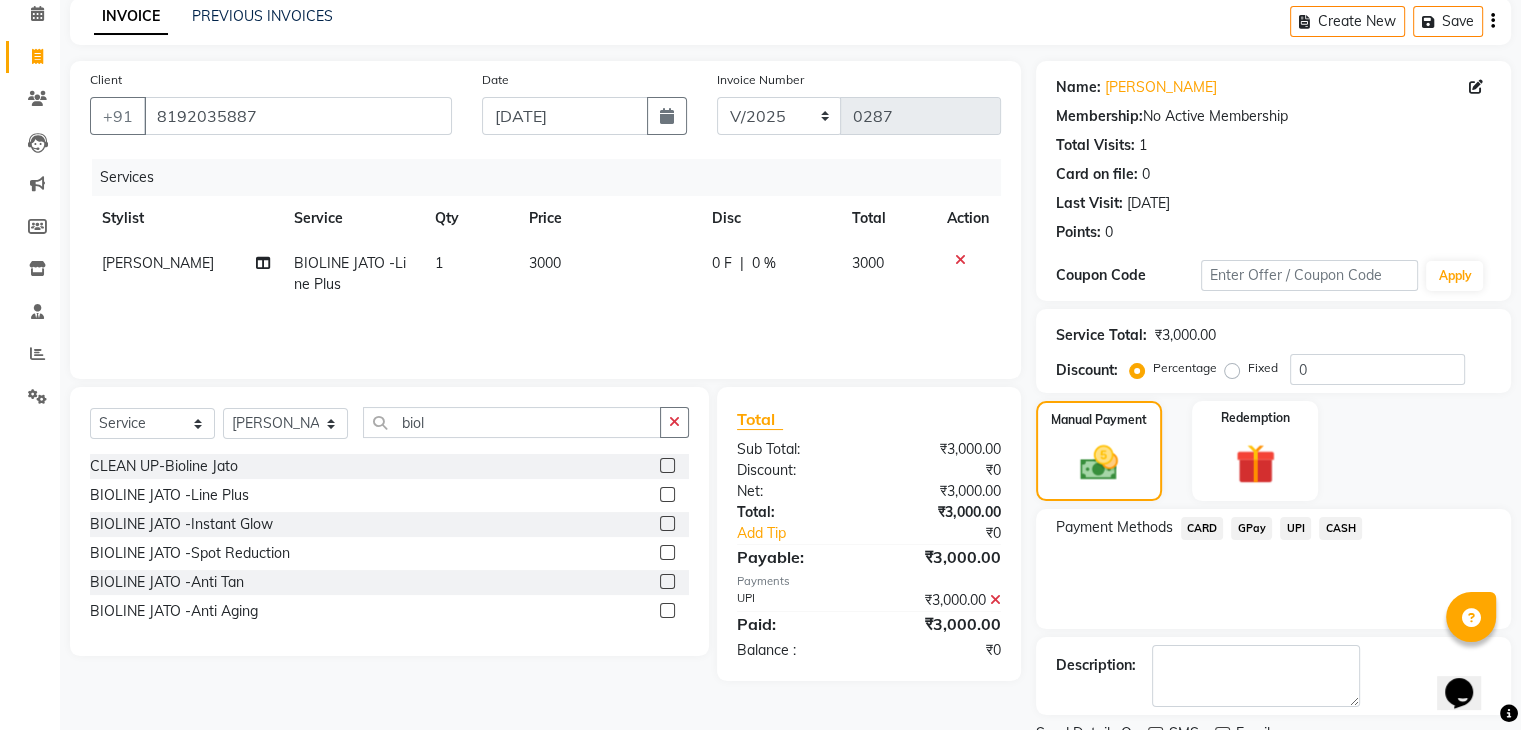 click on "Name: [PERSON_NAME] Membership:  No Active Membership  Total Visits:  1 Card on file:  0 Last Visit:   [DATE] Points:   0  Coupon Code Apply Service Total:  ₹3,000.00  Discount:  Percentage   Fixed  0 Manual Payment Redemption Payment Methods  CARD   GPay   UPI   CASH  Description:                  Send Details On SMS Email  Checkout" 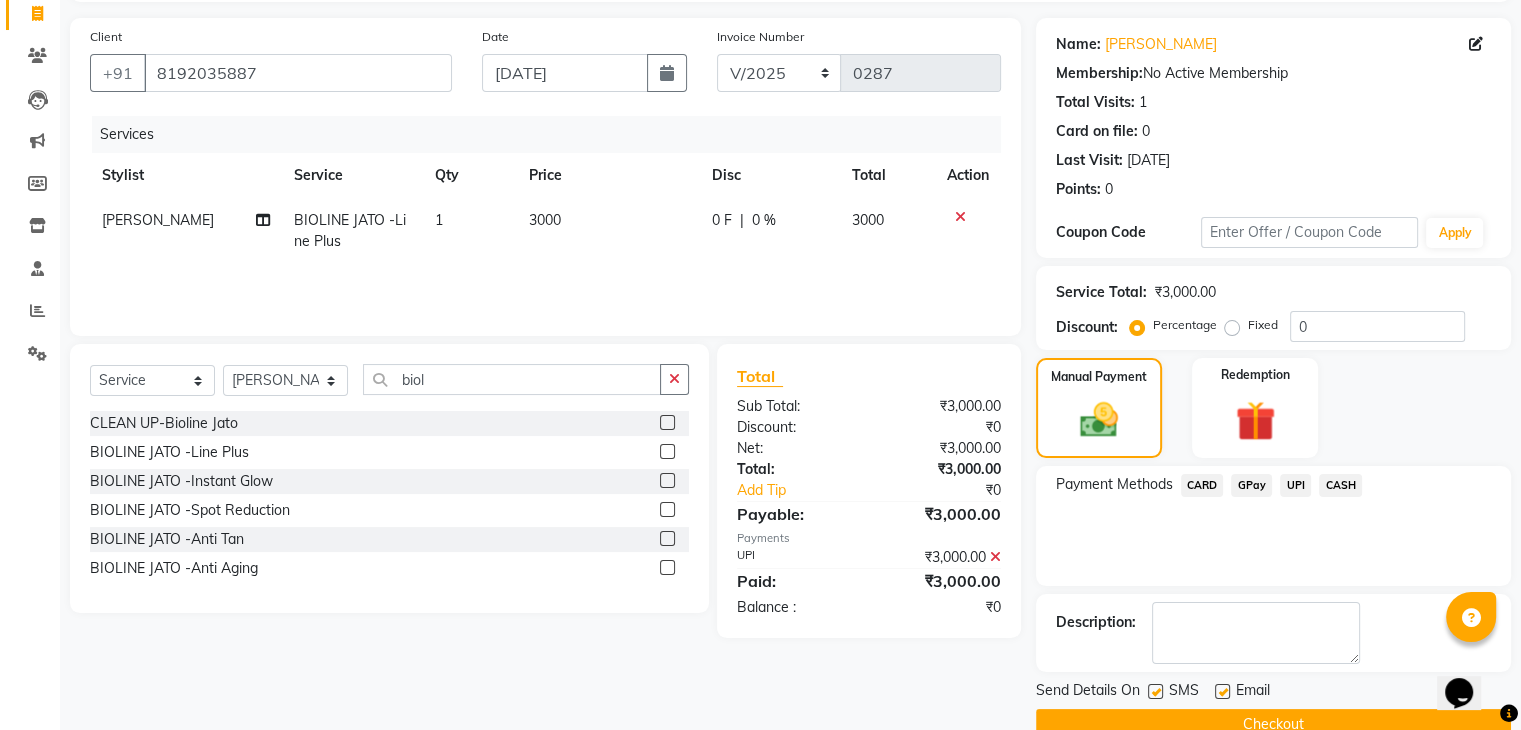scroll, scrollTop: 171, scrollLeft: 0, axis: vertical 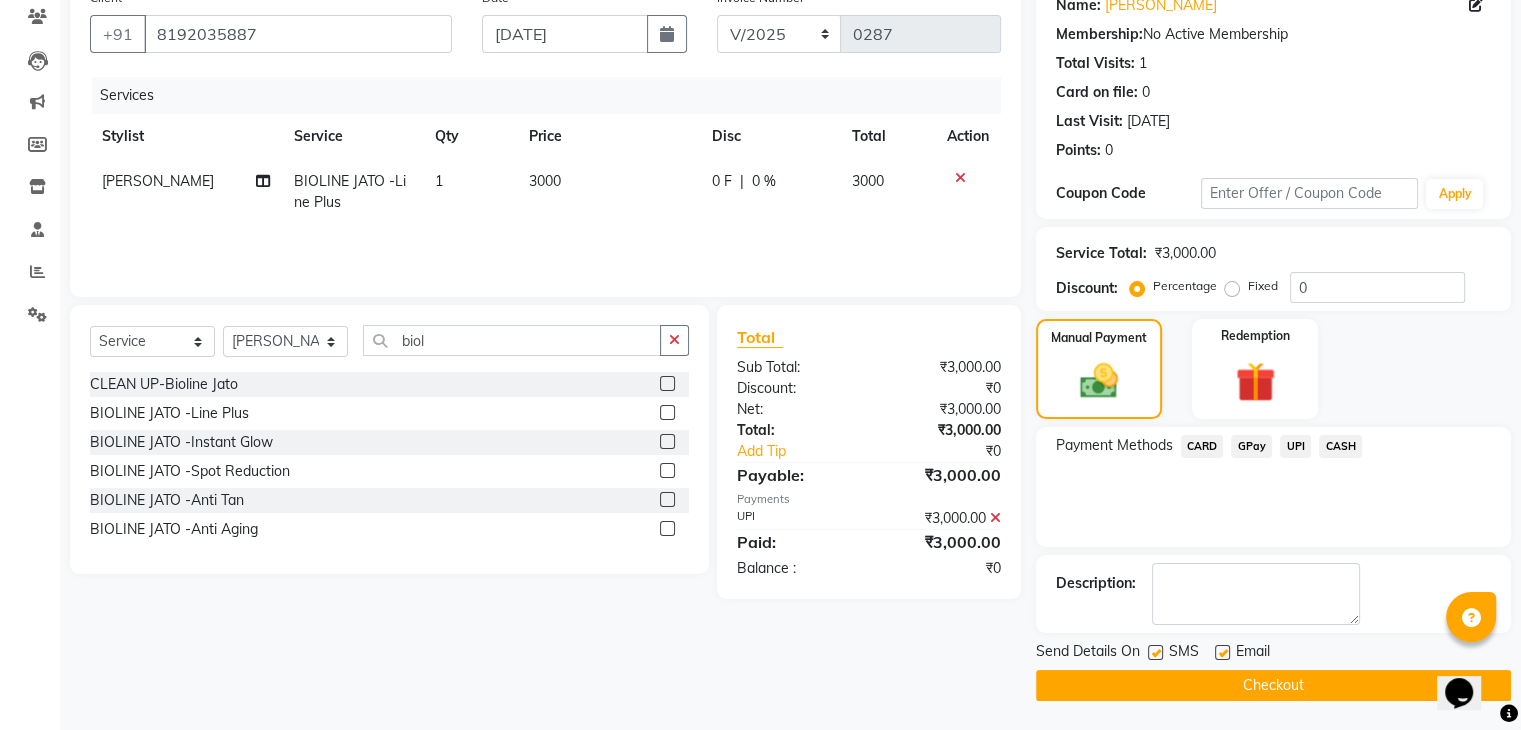 click 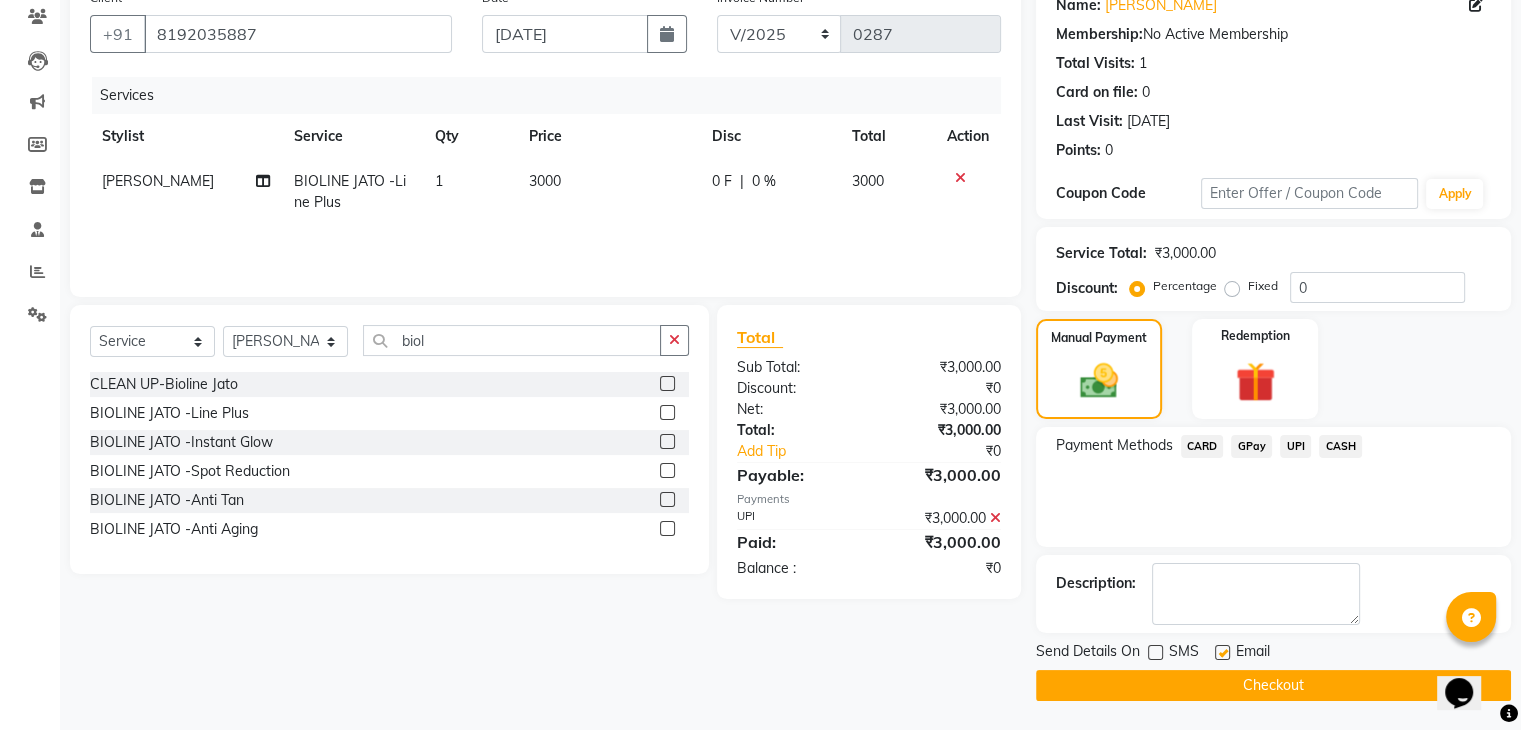 click on "Checkout" 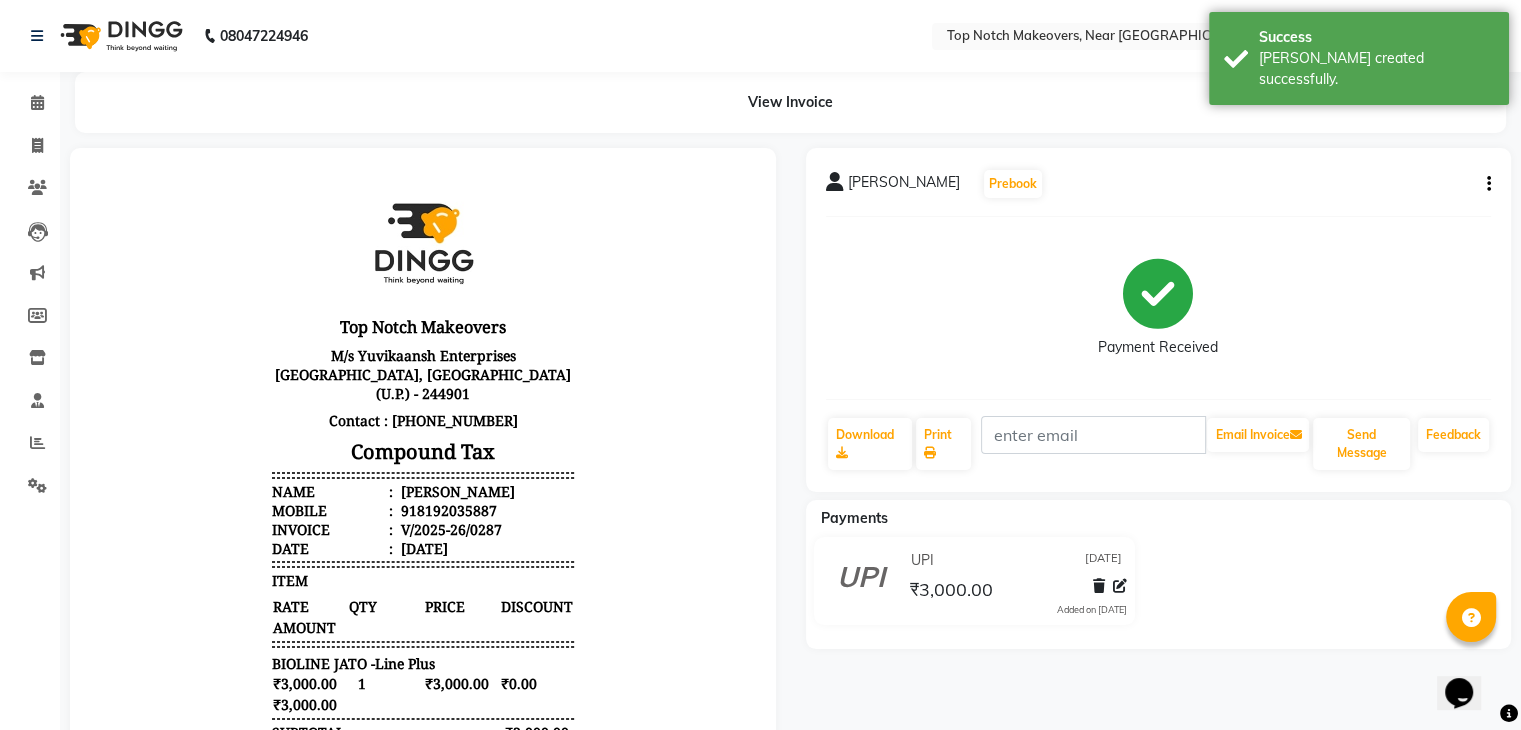 scroll, scrollTop: 0, scrollLeft: 0, axis: both 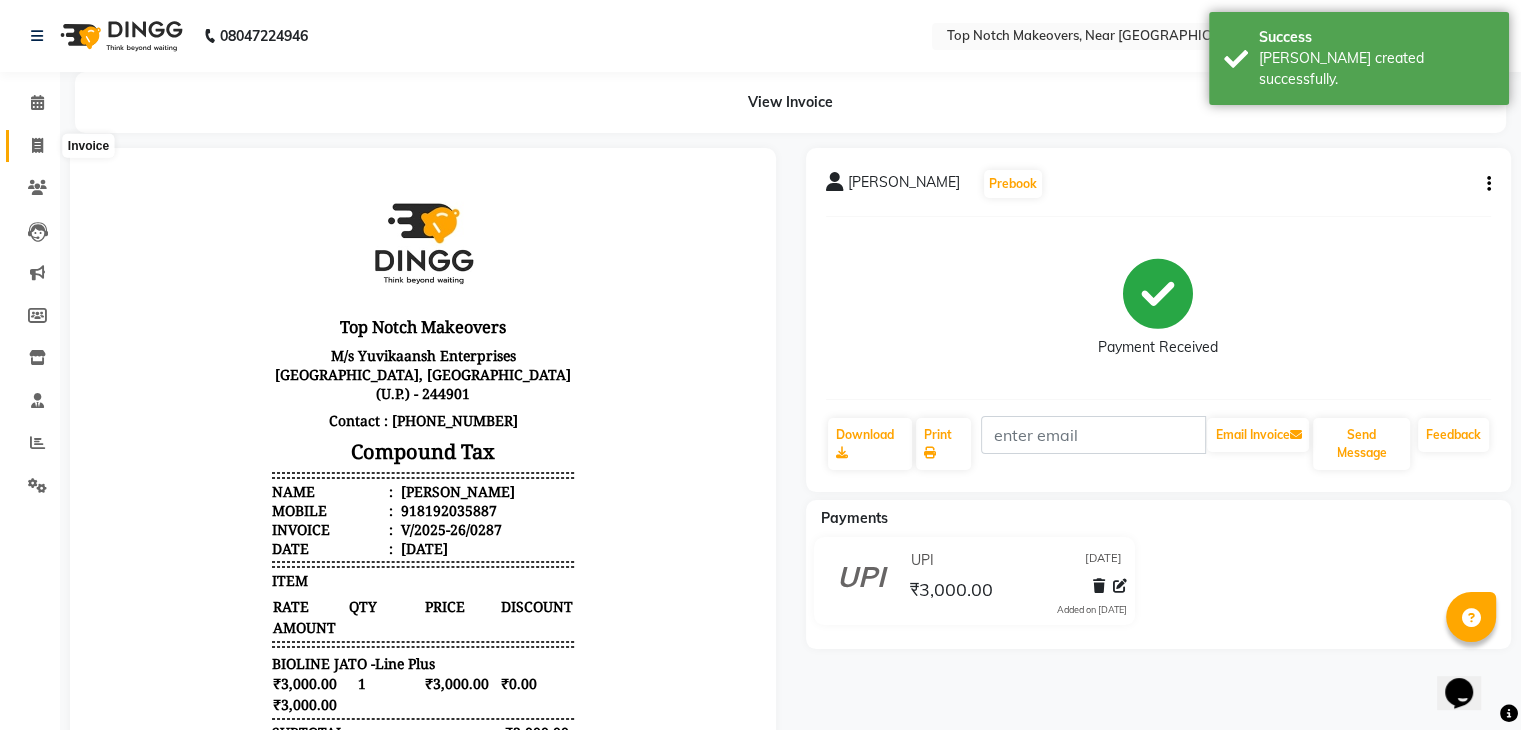 click 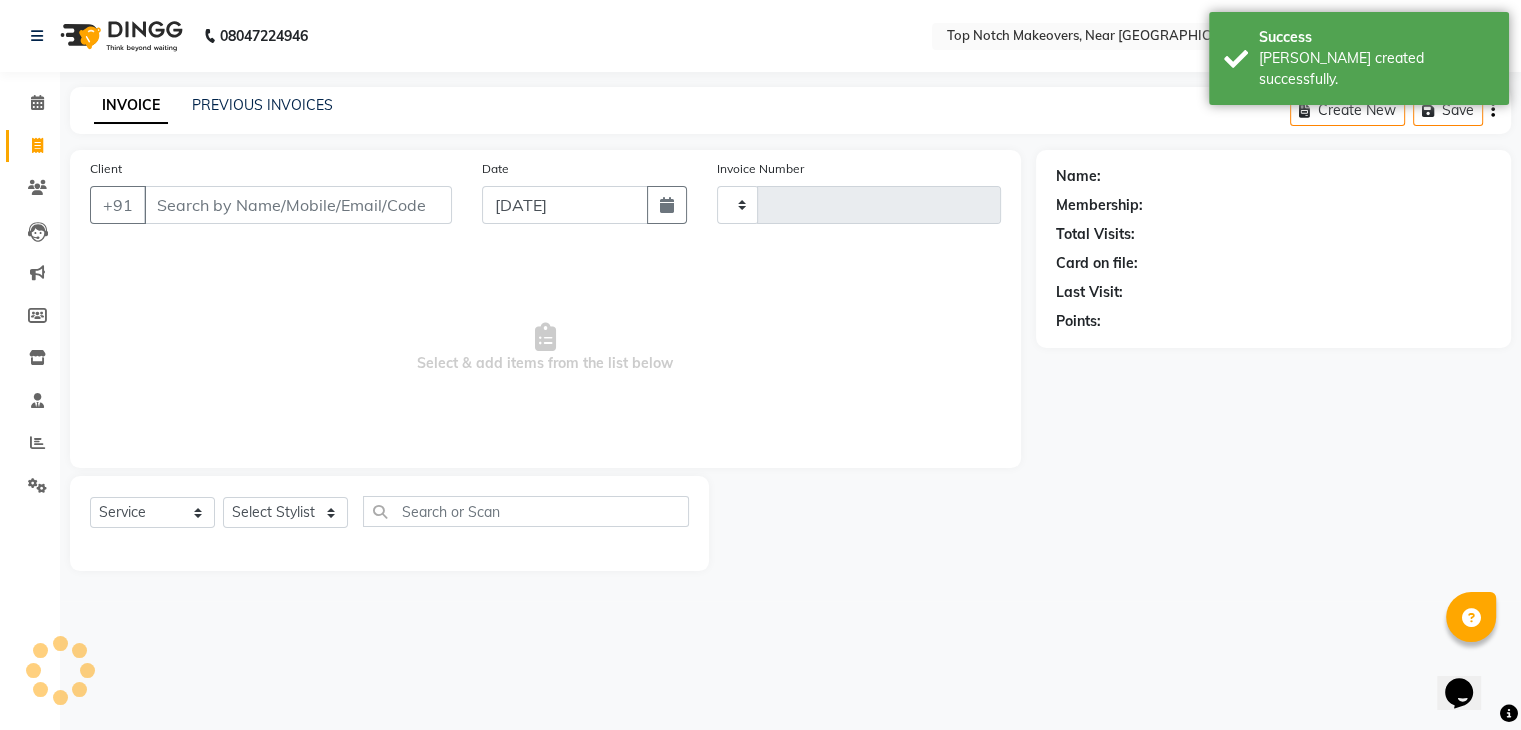 type on "0288" 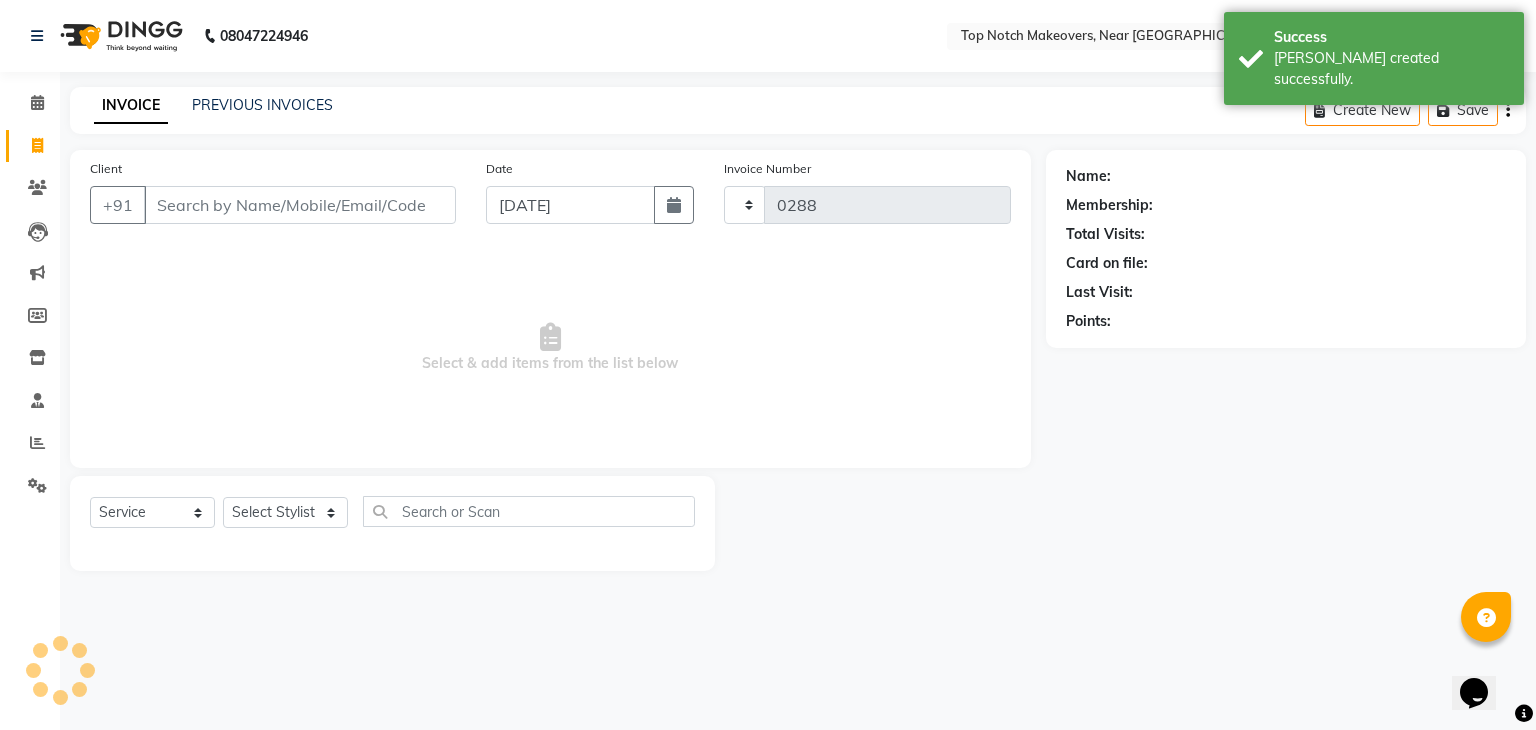 select on "6750" 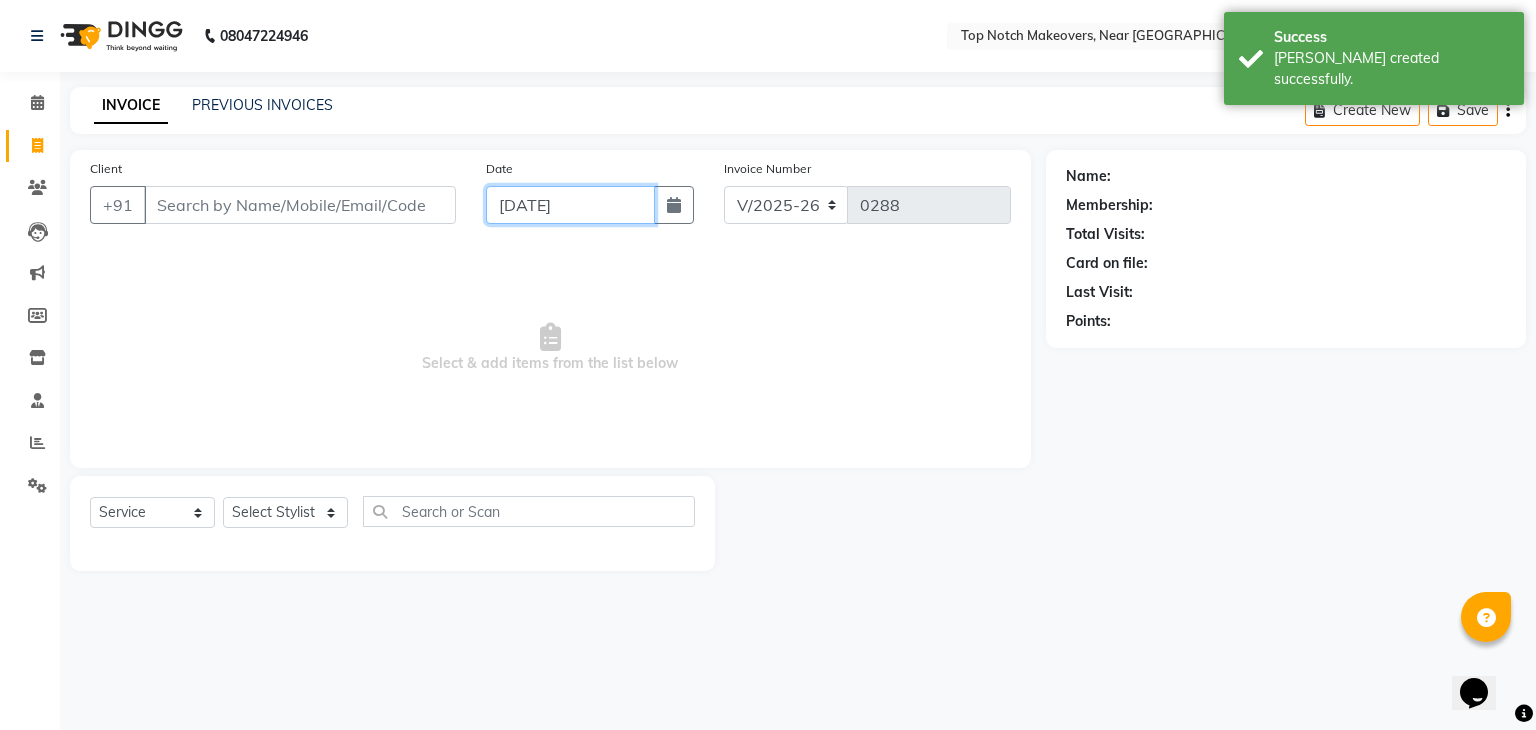 click on "[DATE]" 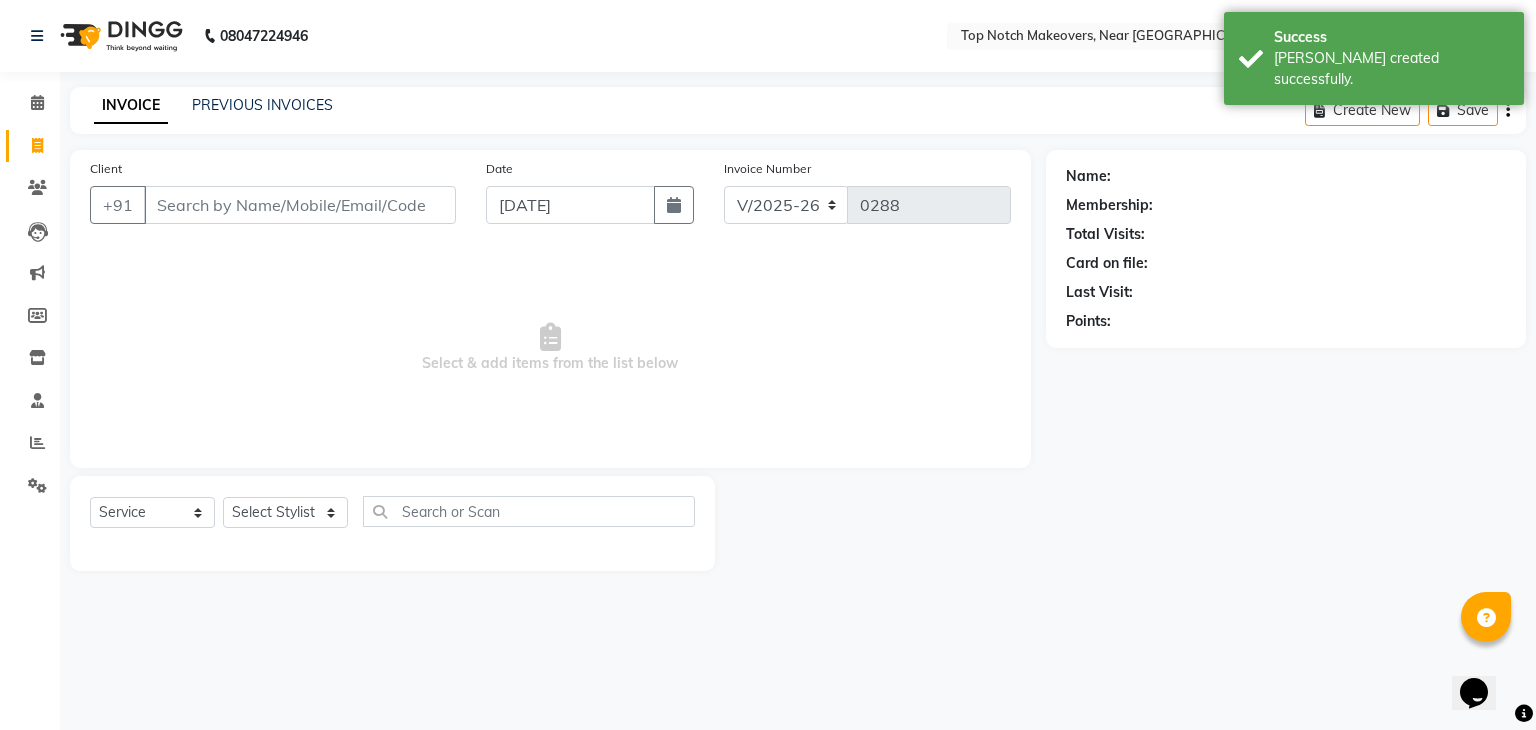 select on "7" 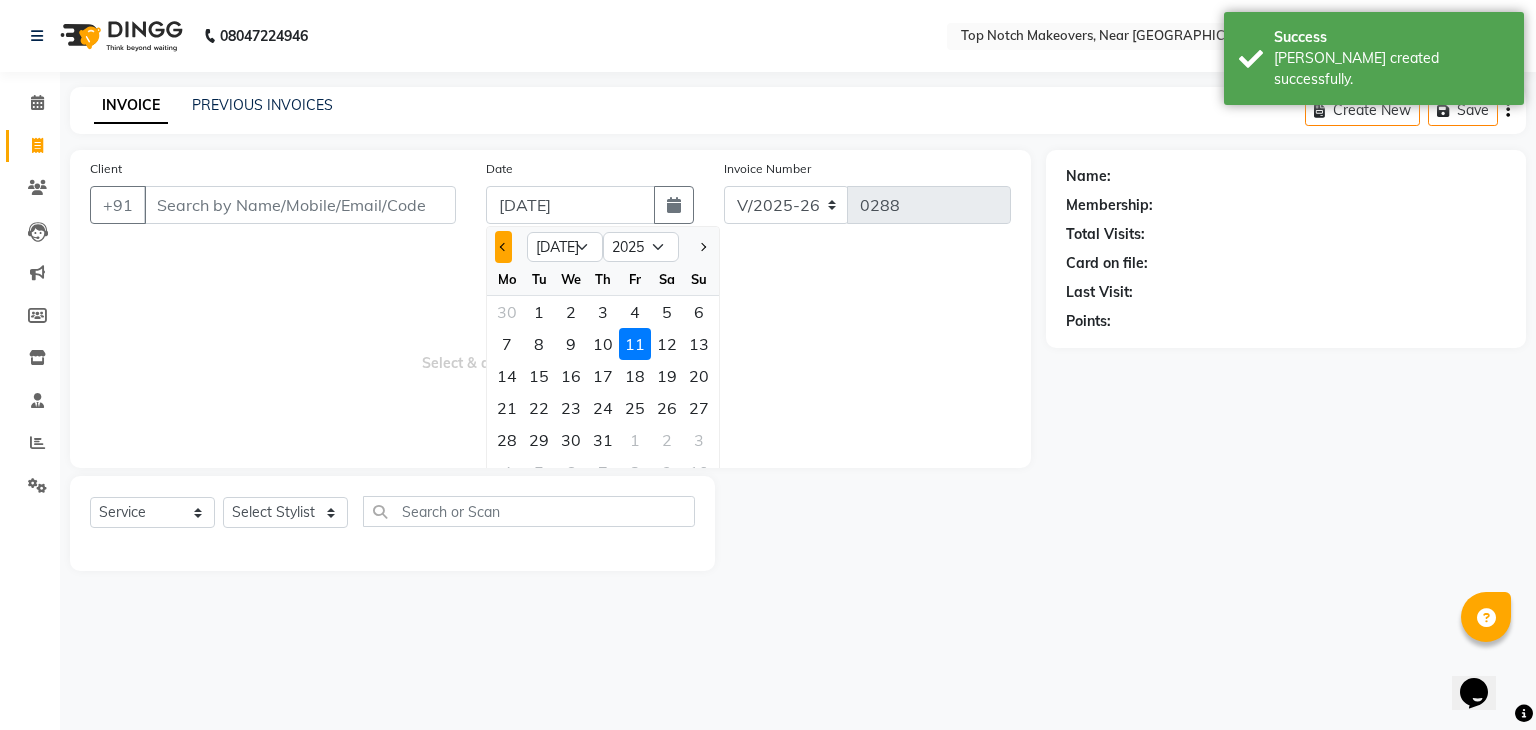 click 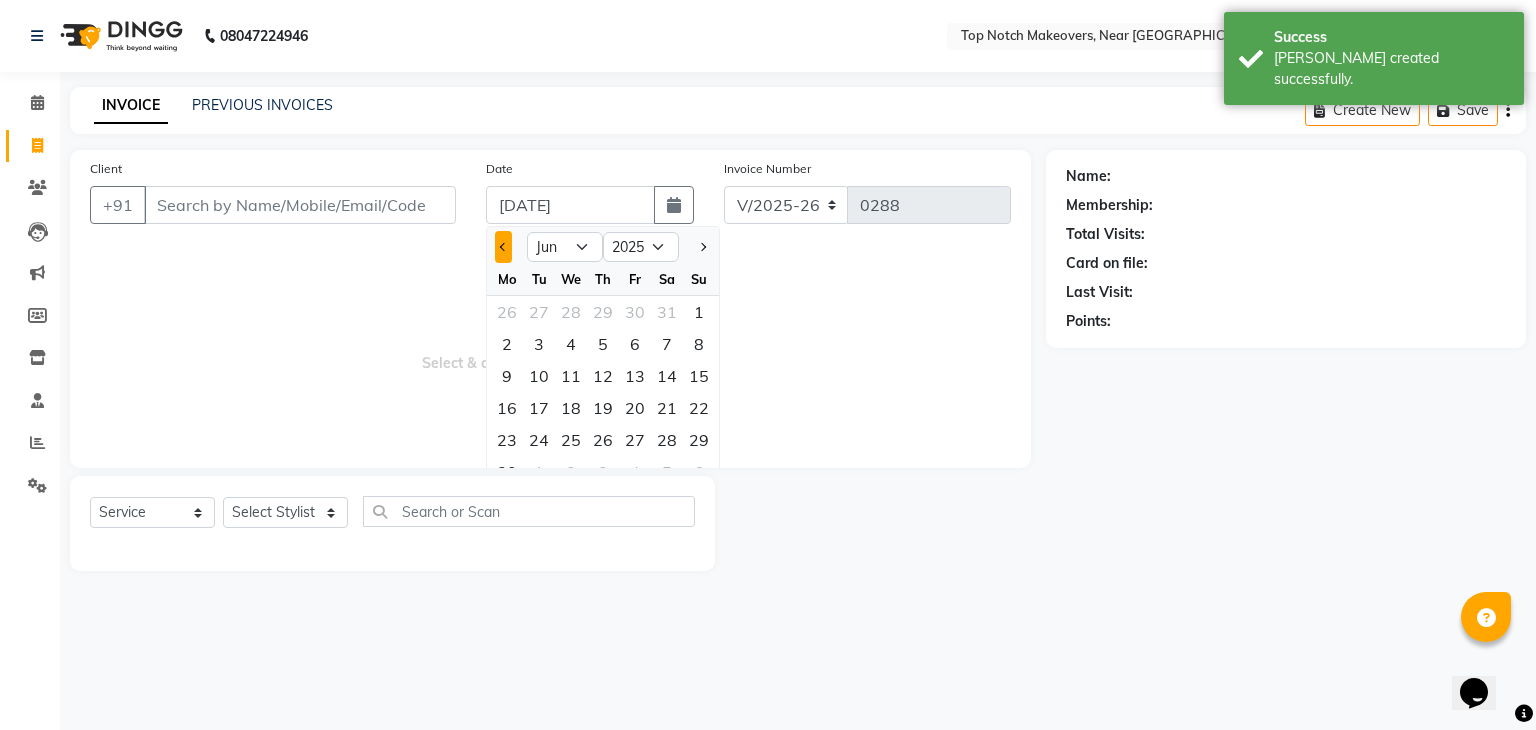 click 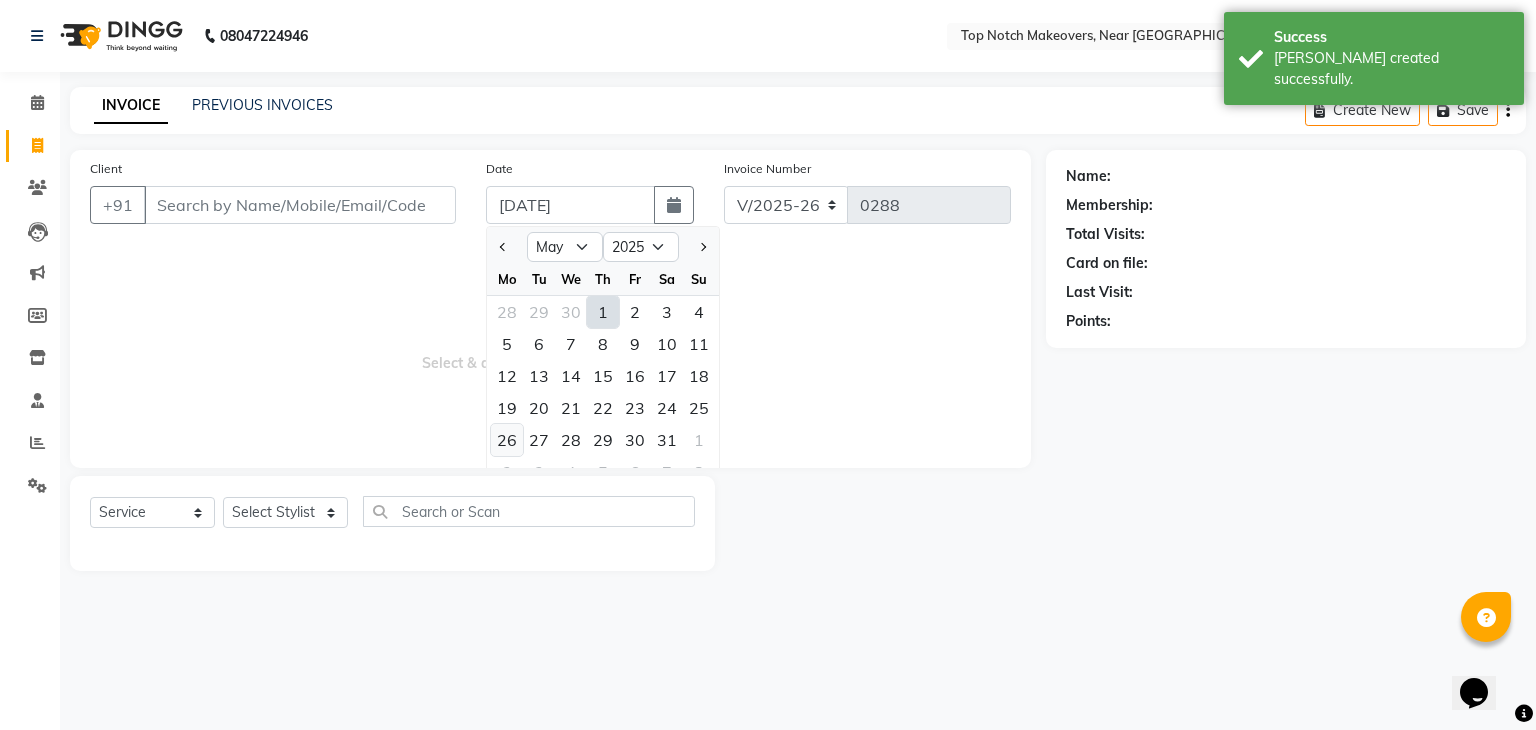 click on "26" 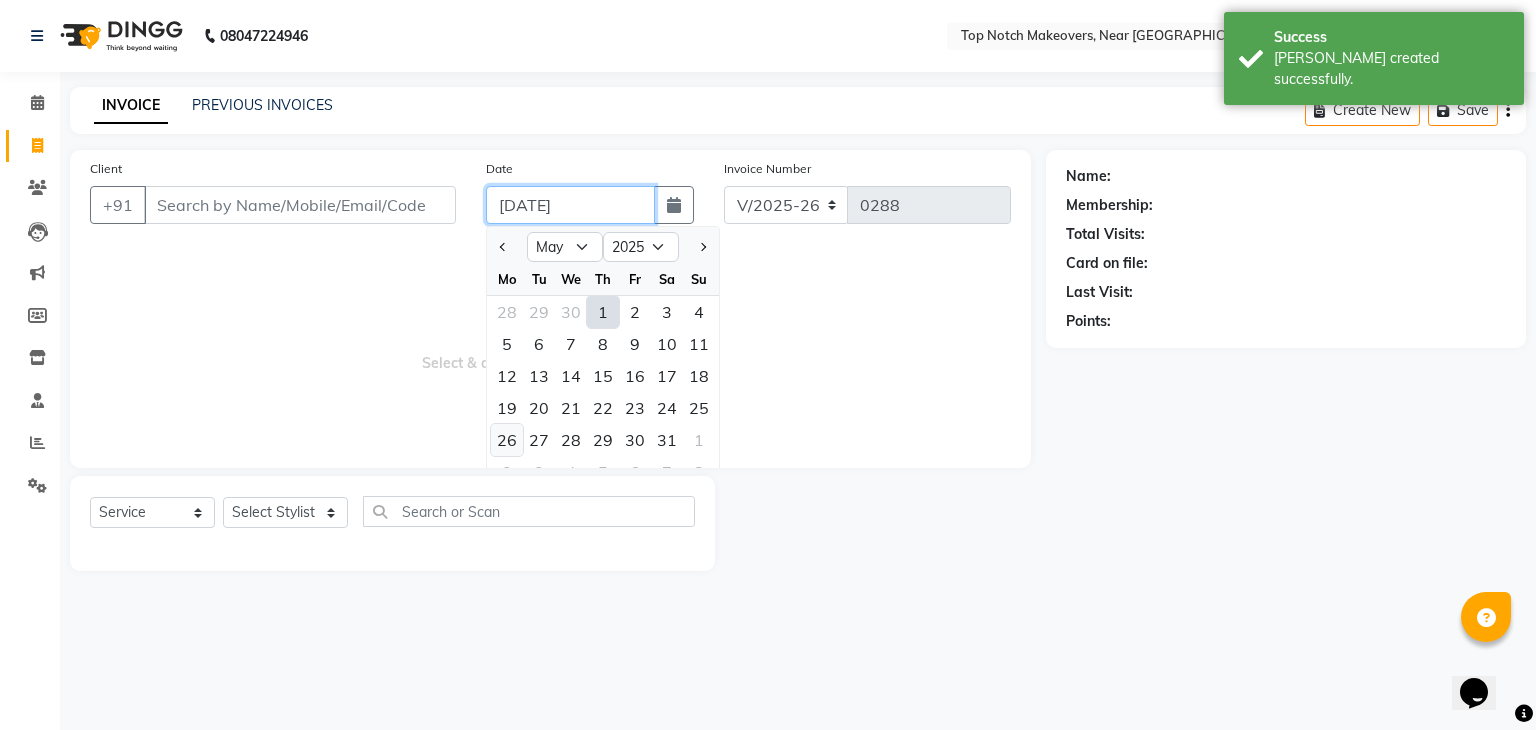 type on "[DATE]" 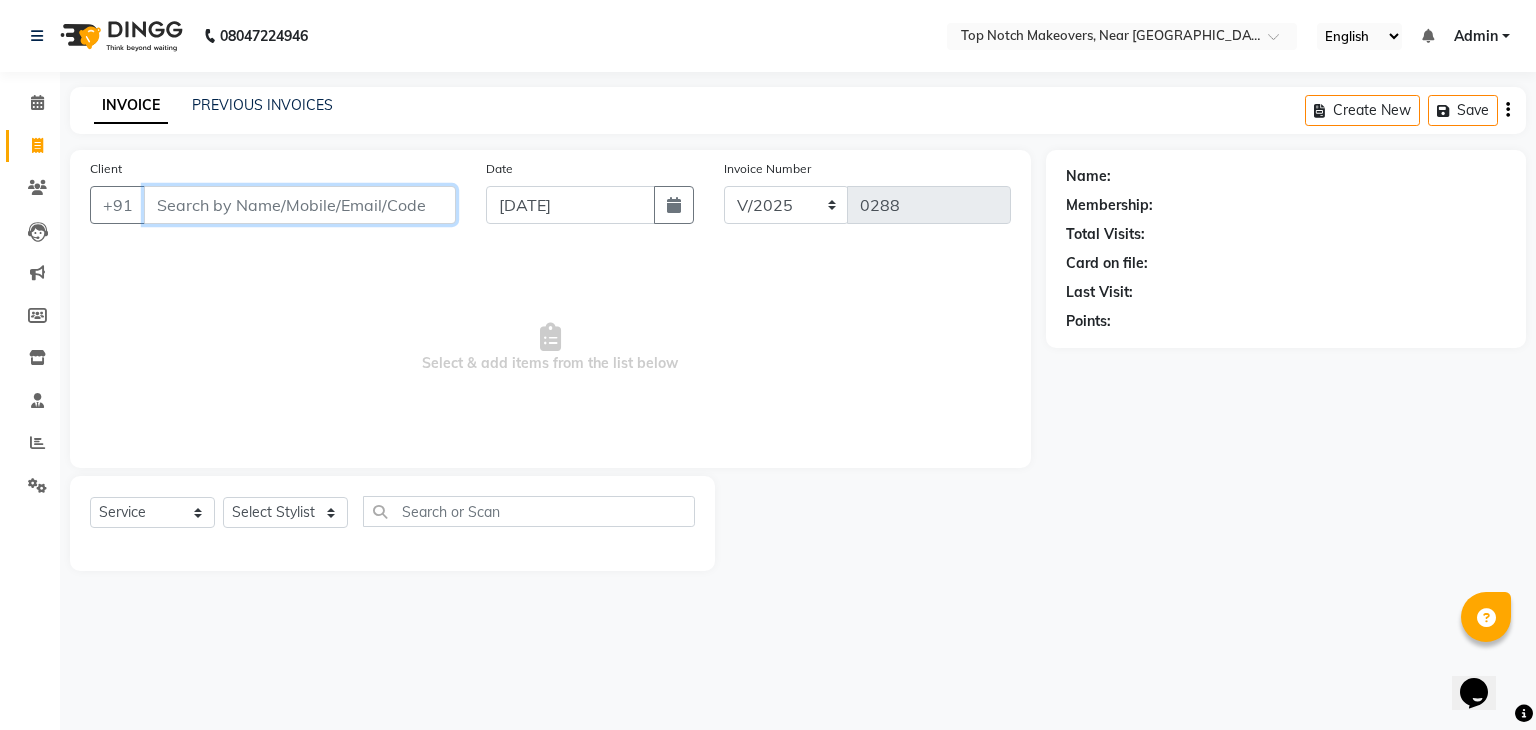 click on "Client" at bounding box center (300, 205) 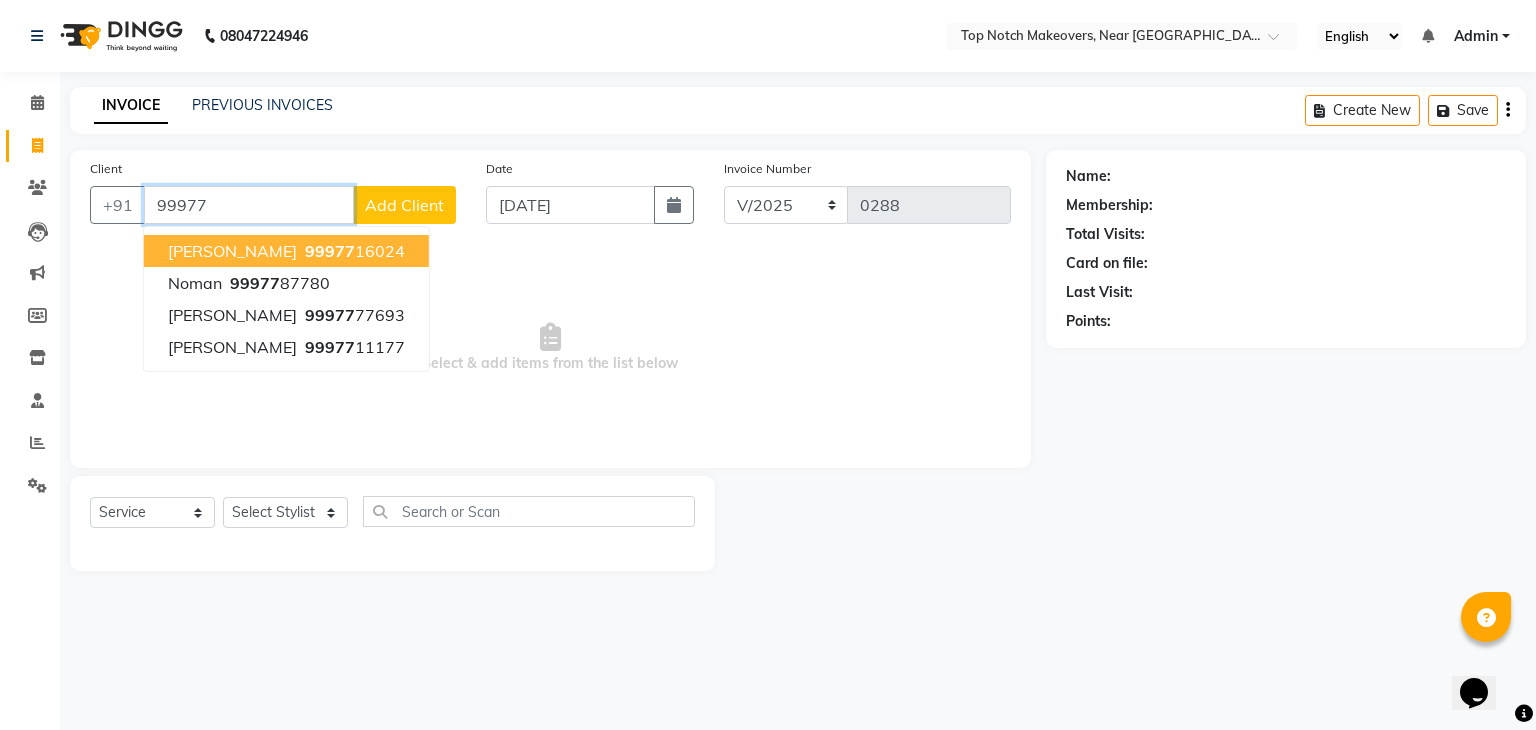 click on "[PERSON_NAME]" at bounding box center (232, 251) 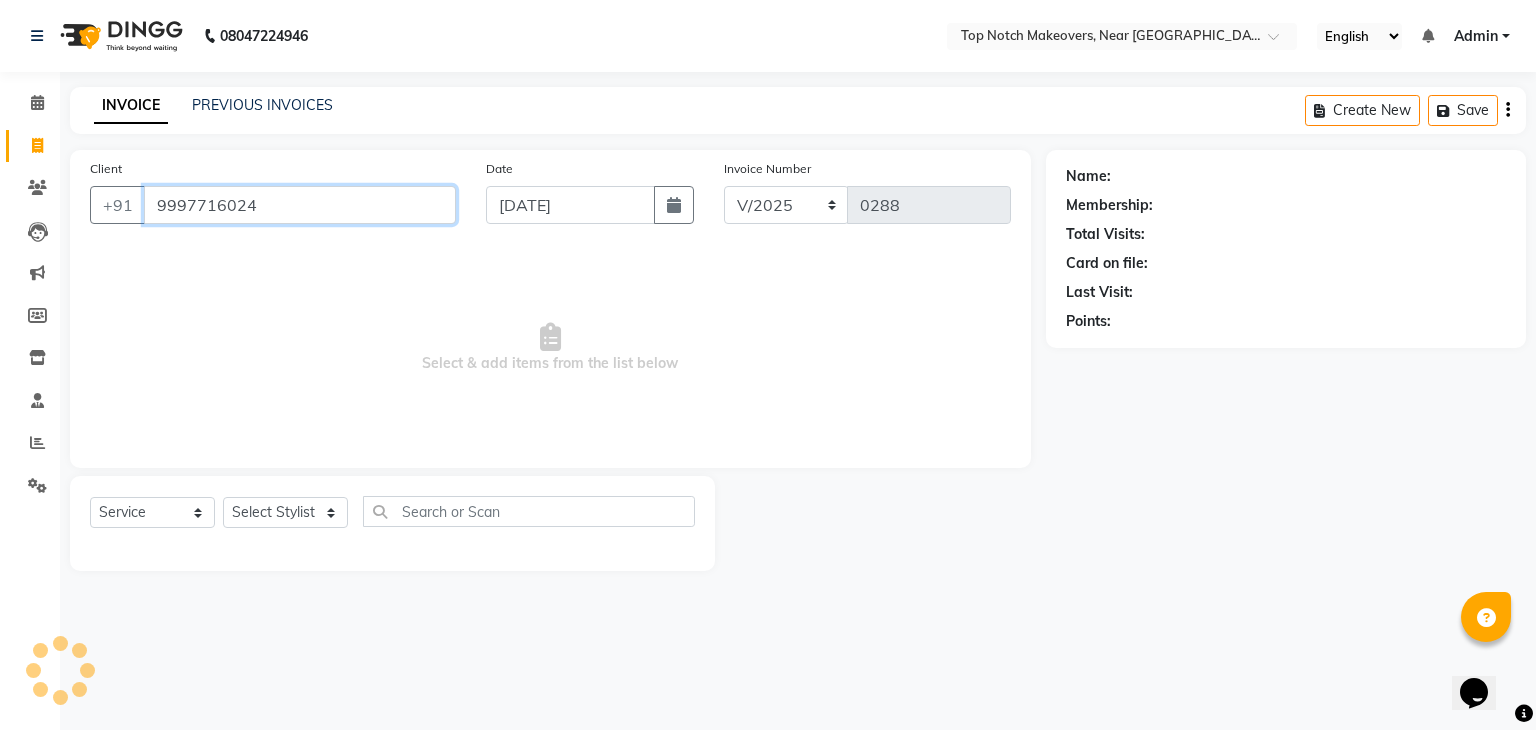 type on "9997716024" 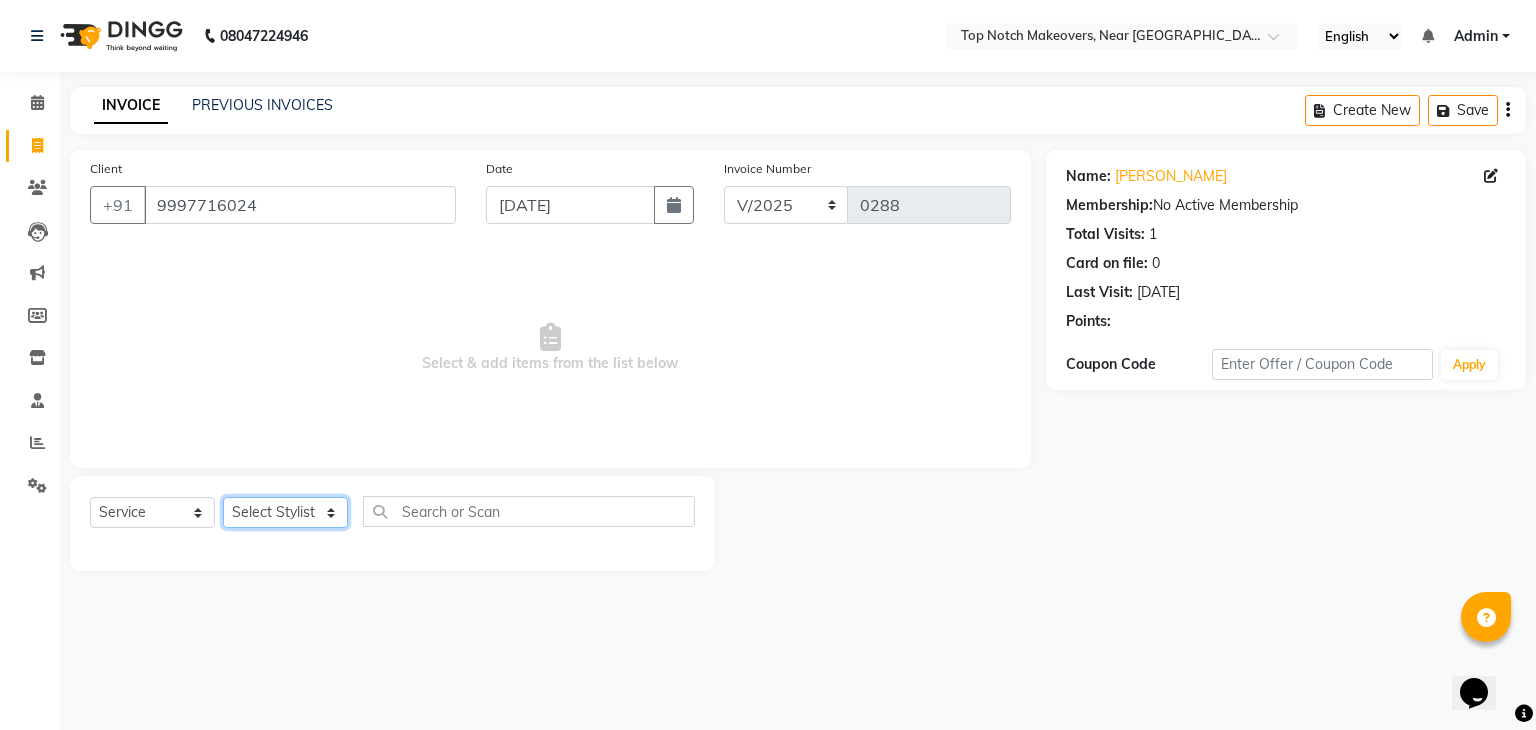 click on "Select Stylist [PERSON_NAME] [PERSON_NAME] [PERSON_NAME] [PERSON_NAME] [PERSON_NAME] [PERSON_NAME] [PERSON_NAME] [PERSON_NAME]" 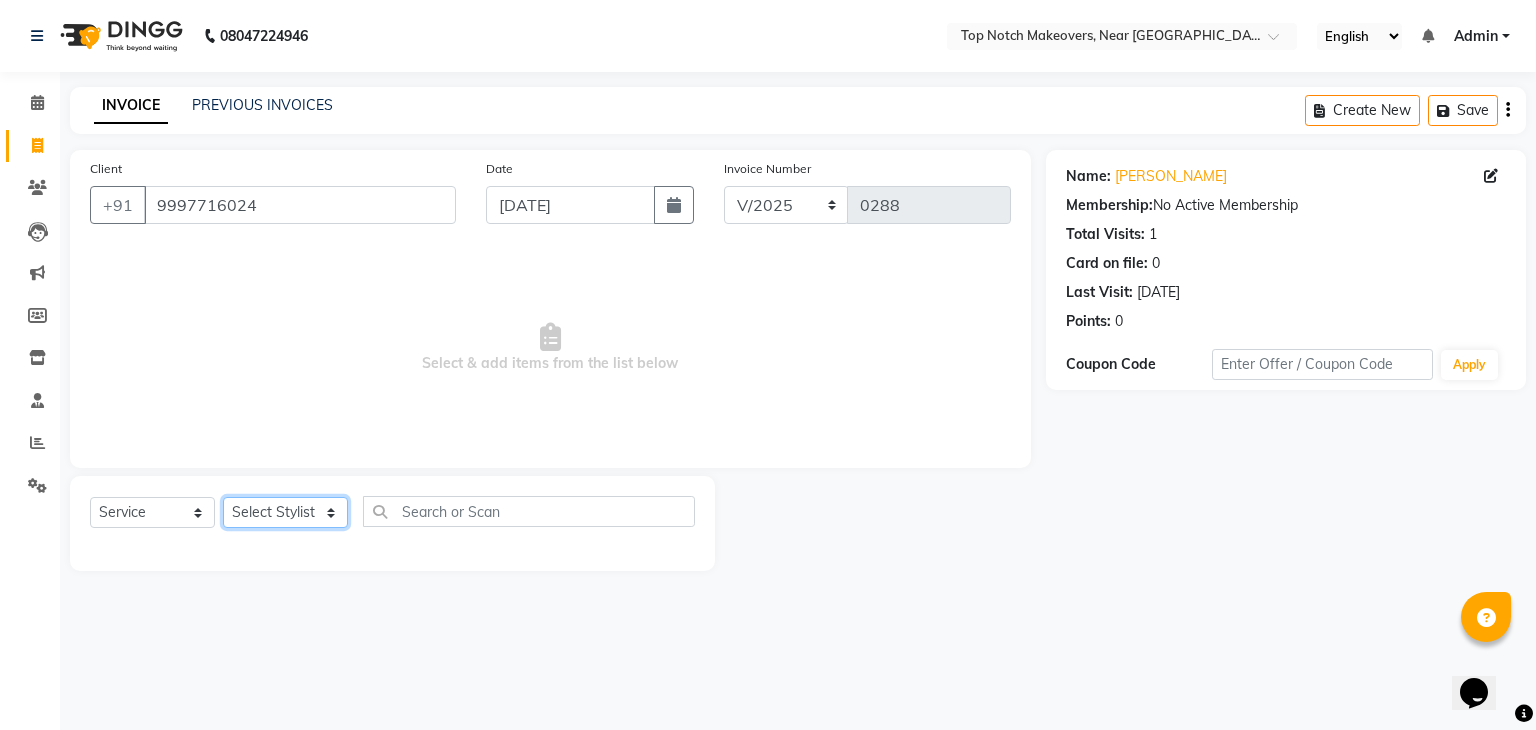select on "56883" 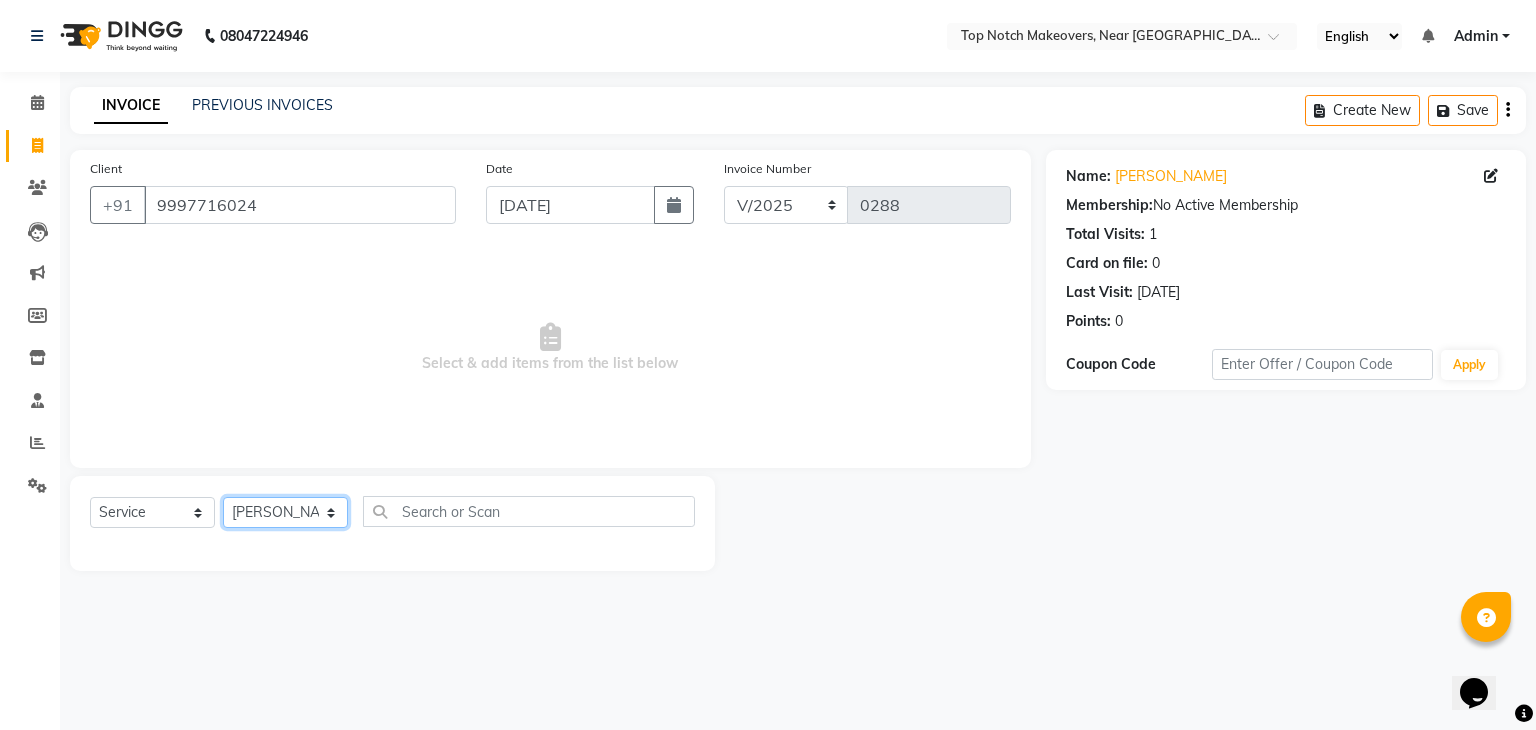 click on "Select Stylist [PERSON_NAME] [PERSON_NAME] [PERSON_NAME] [PERSON_NAME] [PERSON_NAME] [PERSON_NAME] [PERSON_NAME] [PERSON_NAME]" 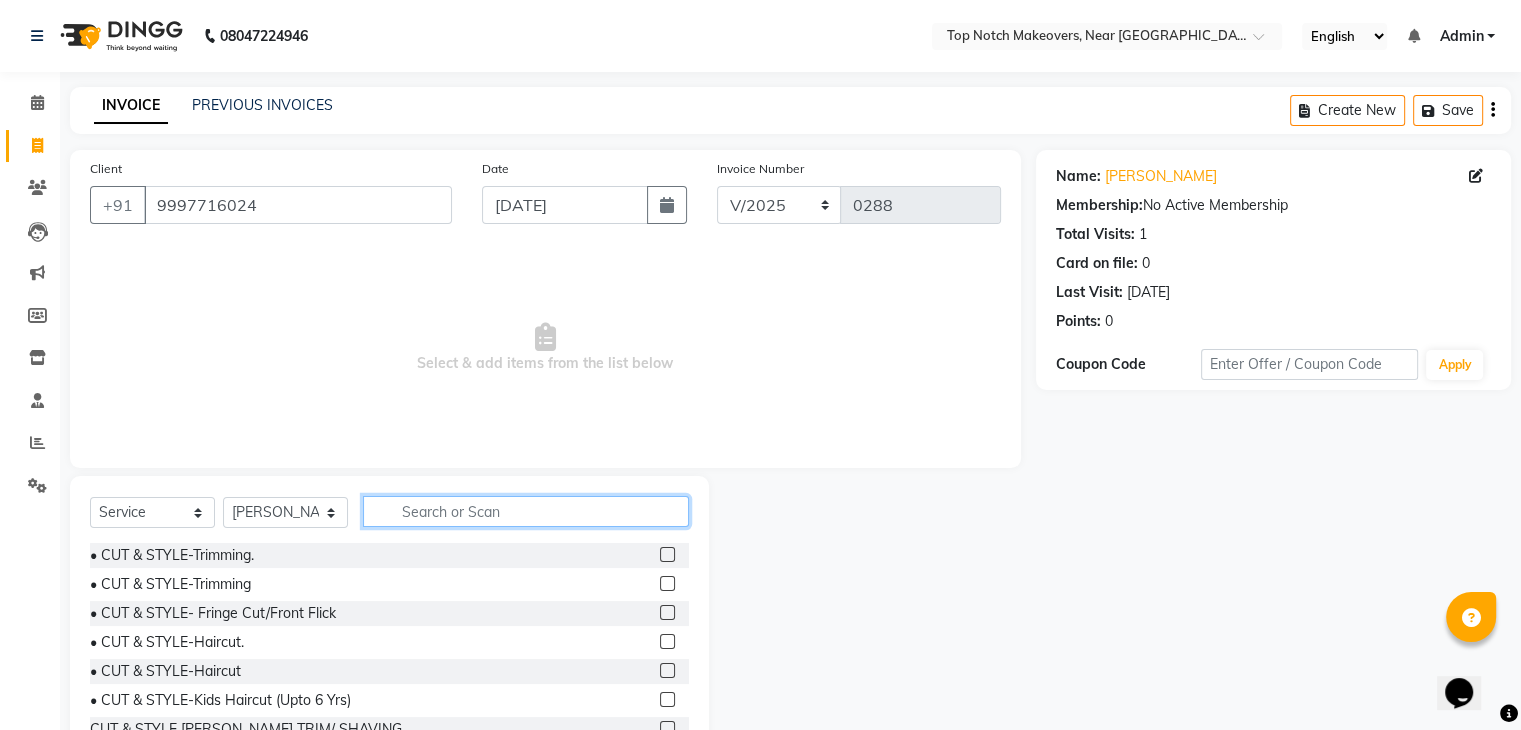 click 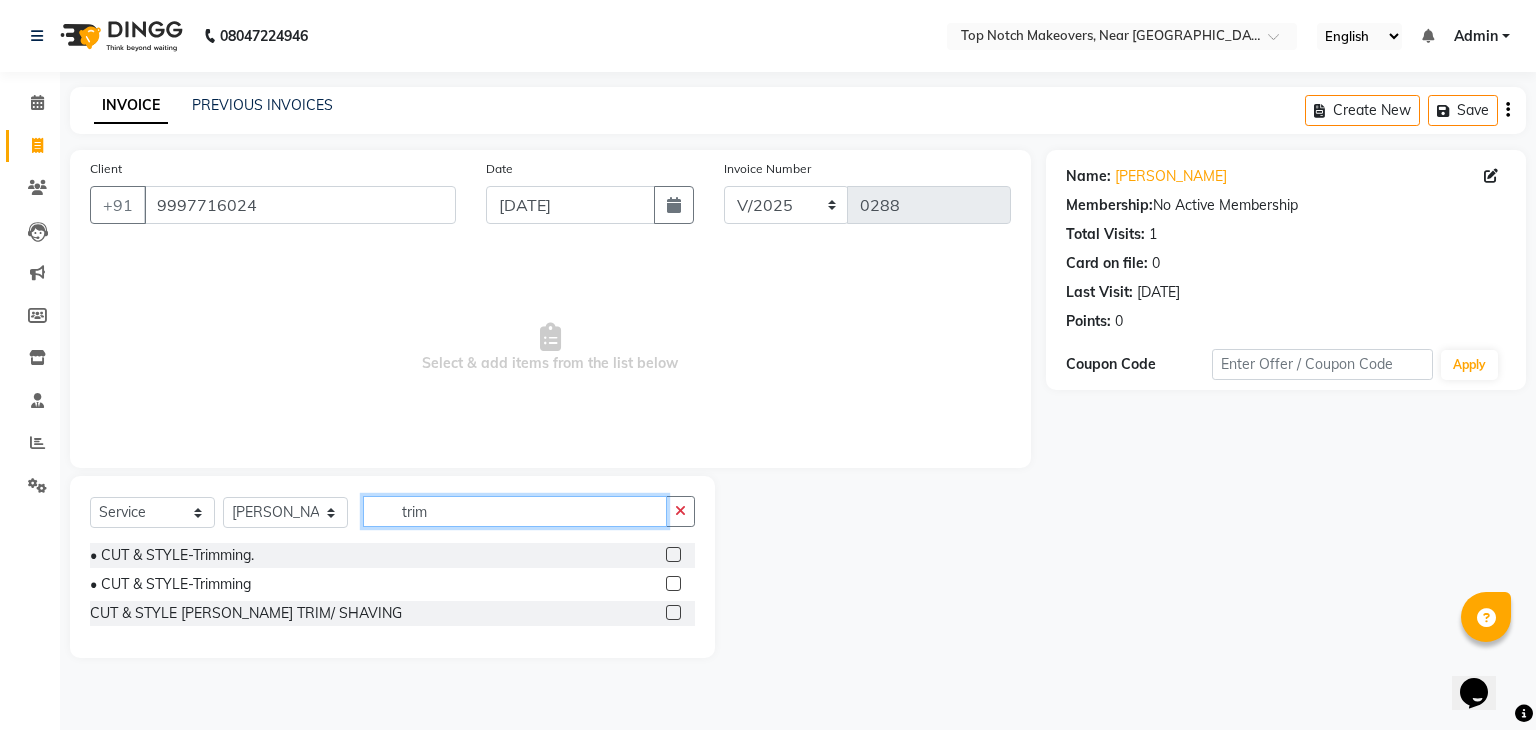 type on "trim" 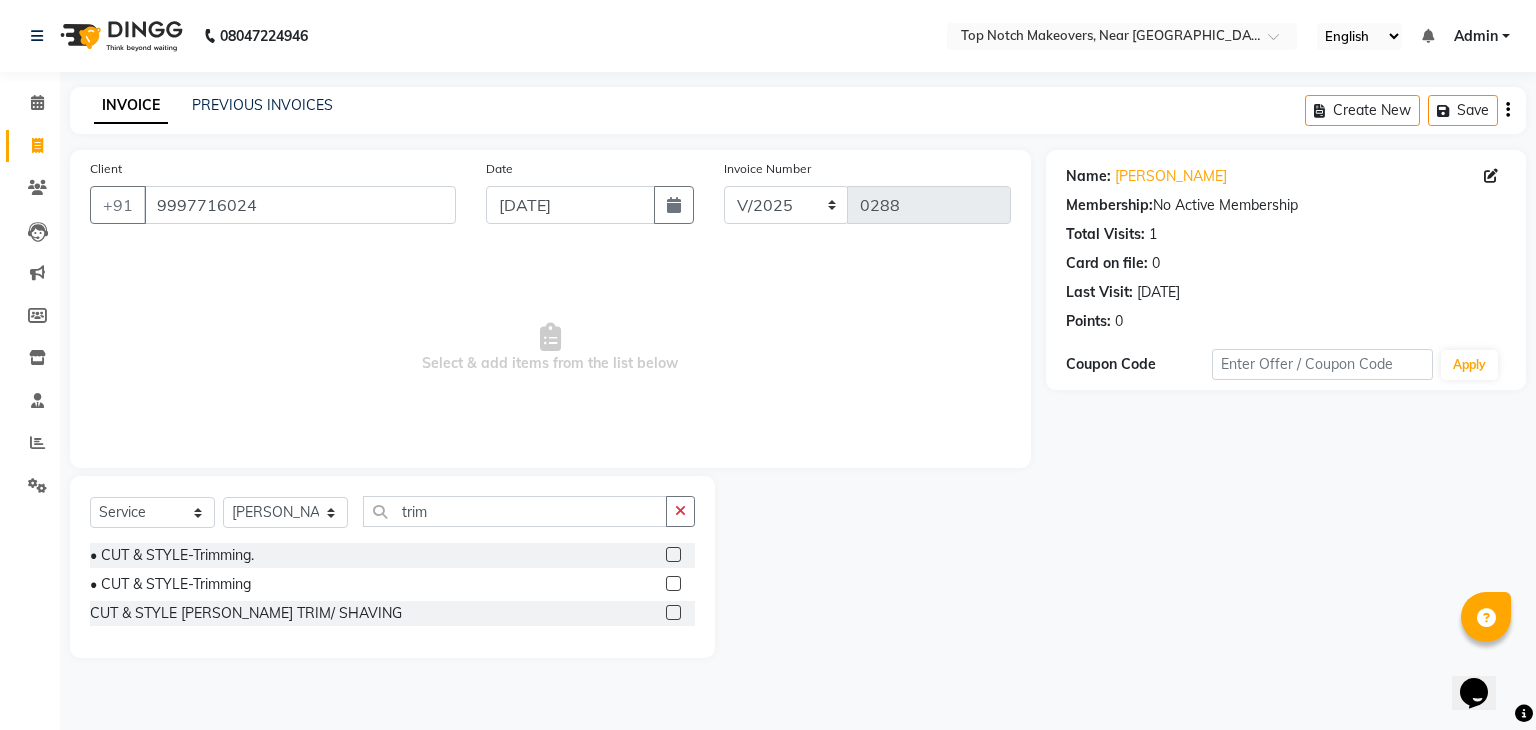 click 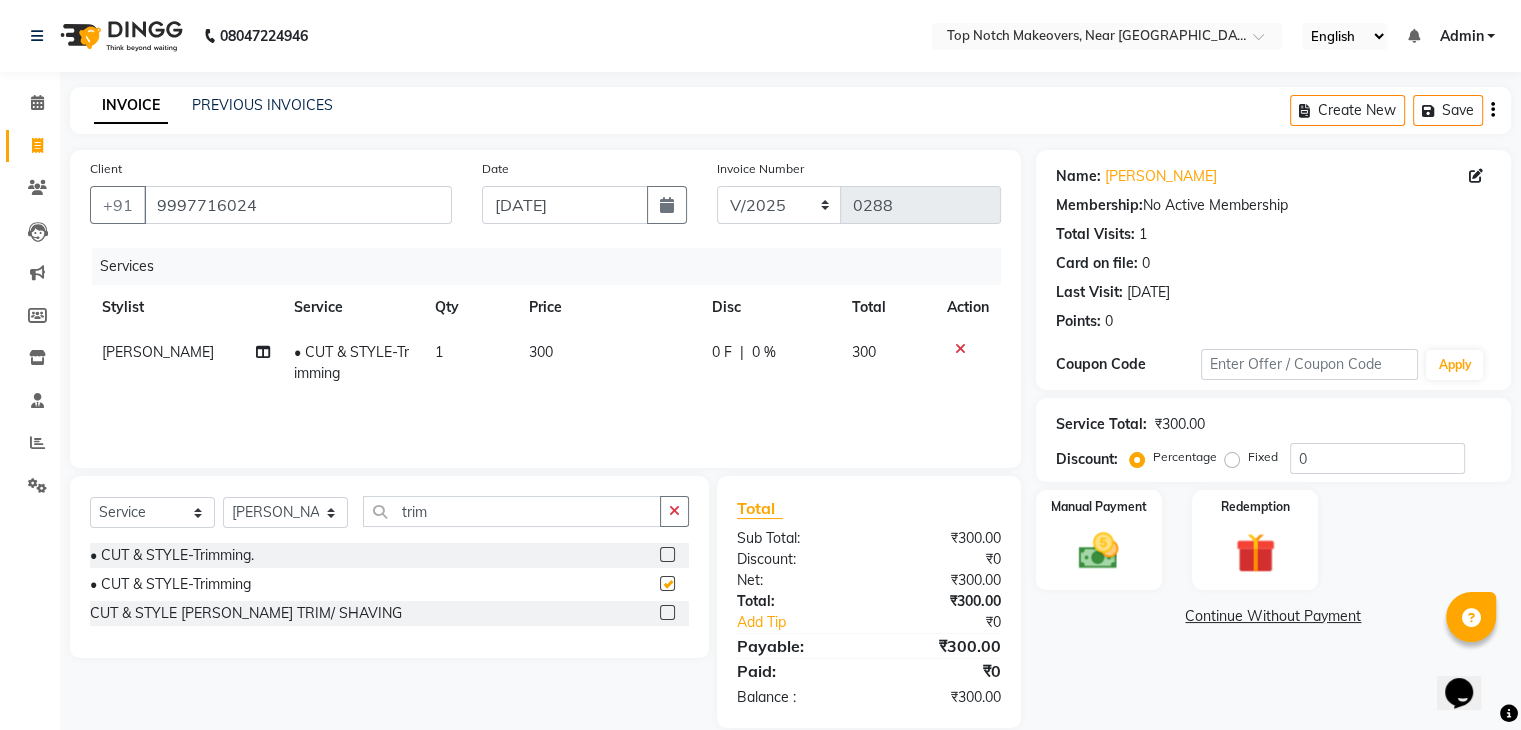 checkbox on "false" 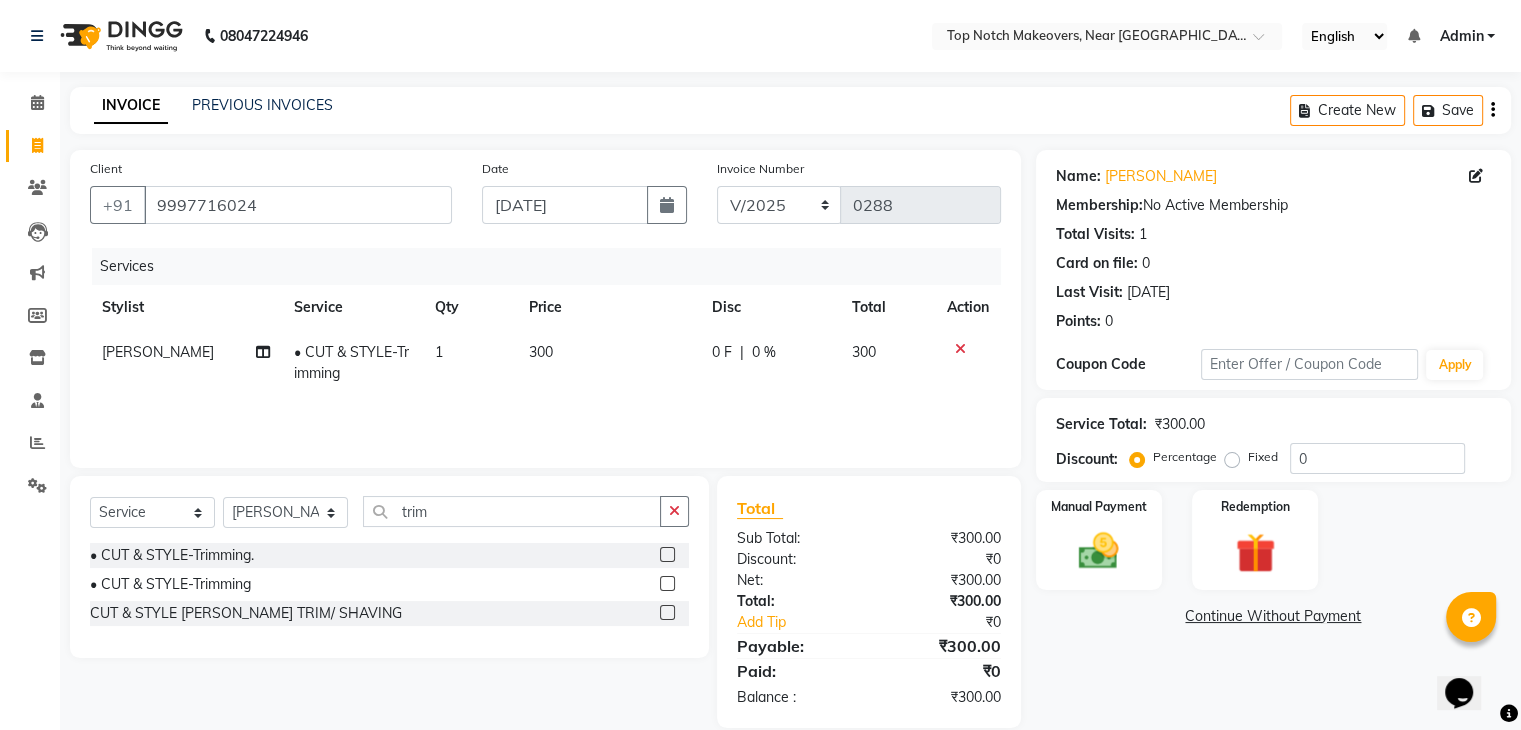 click 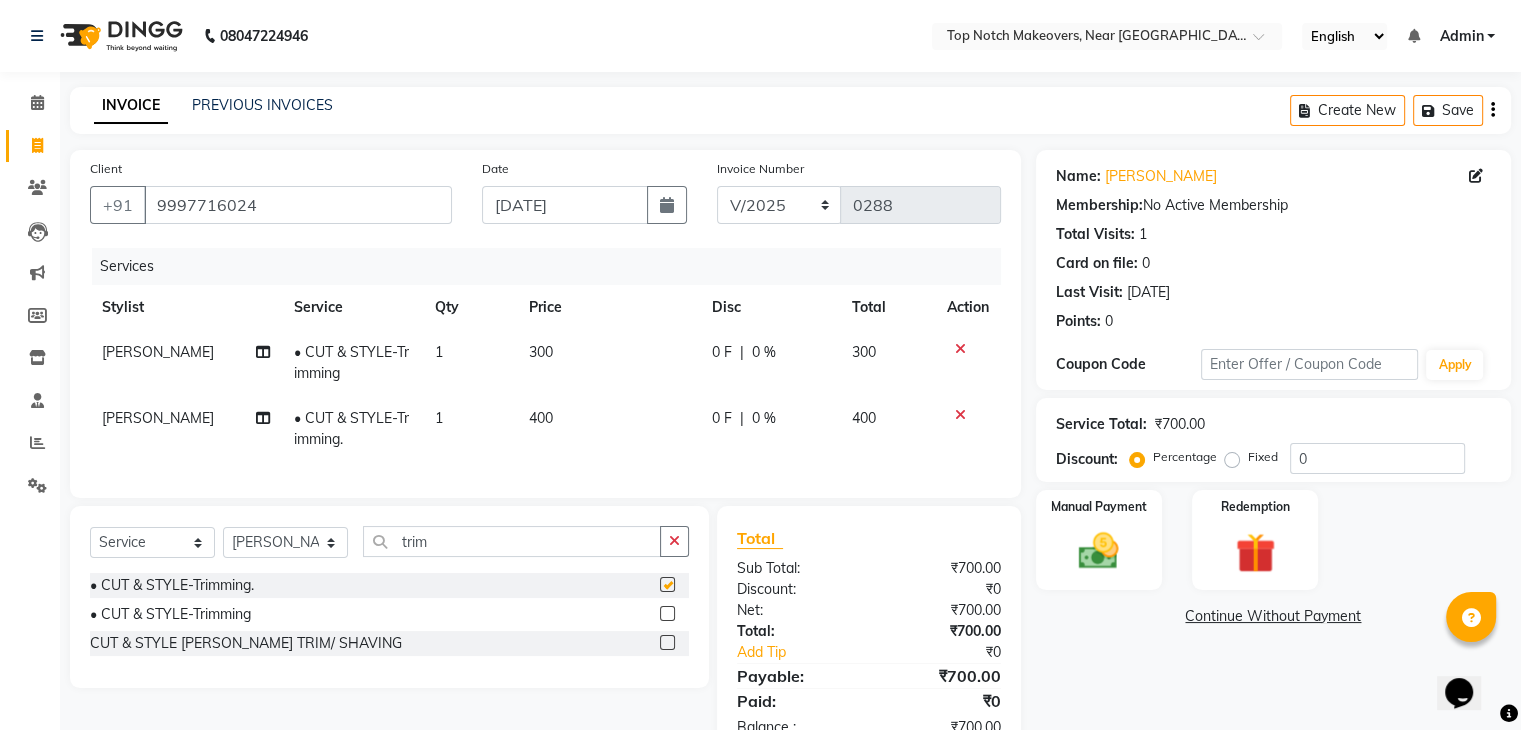checkbox on "false" 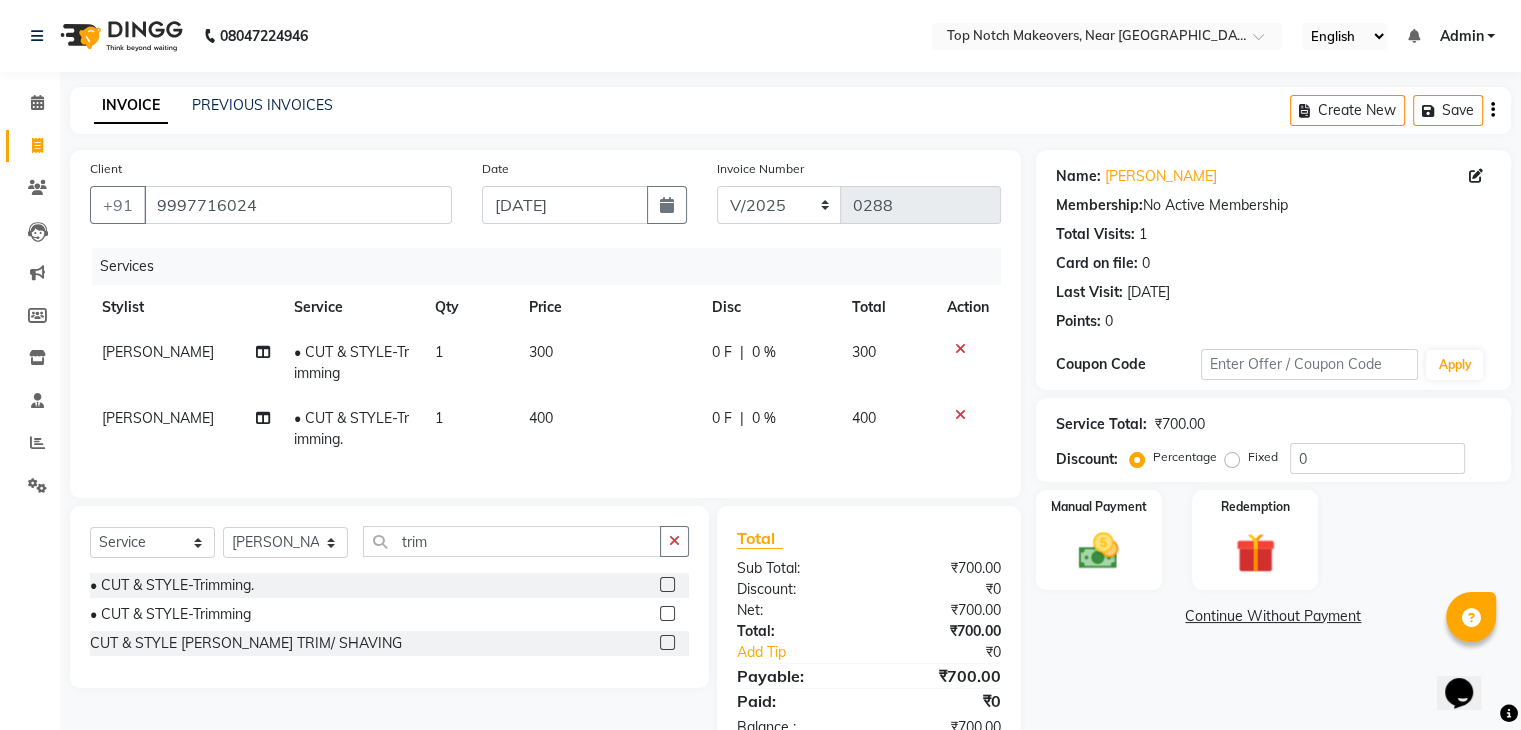 click 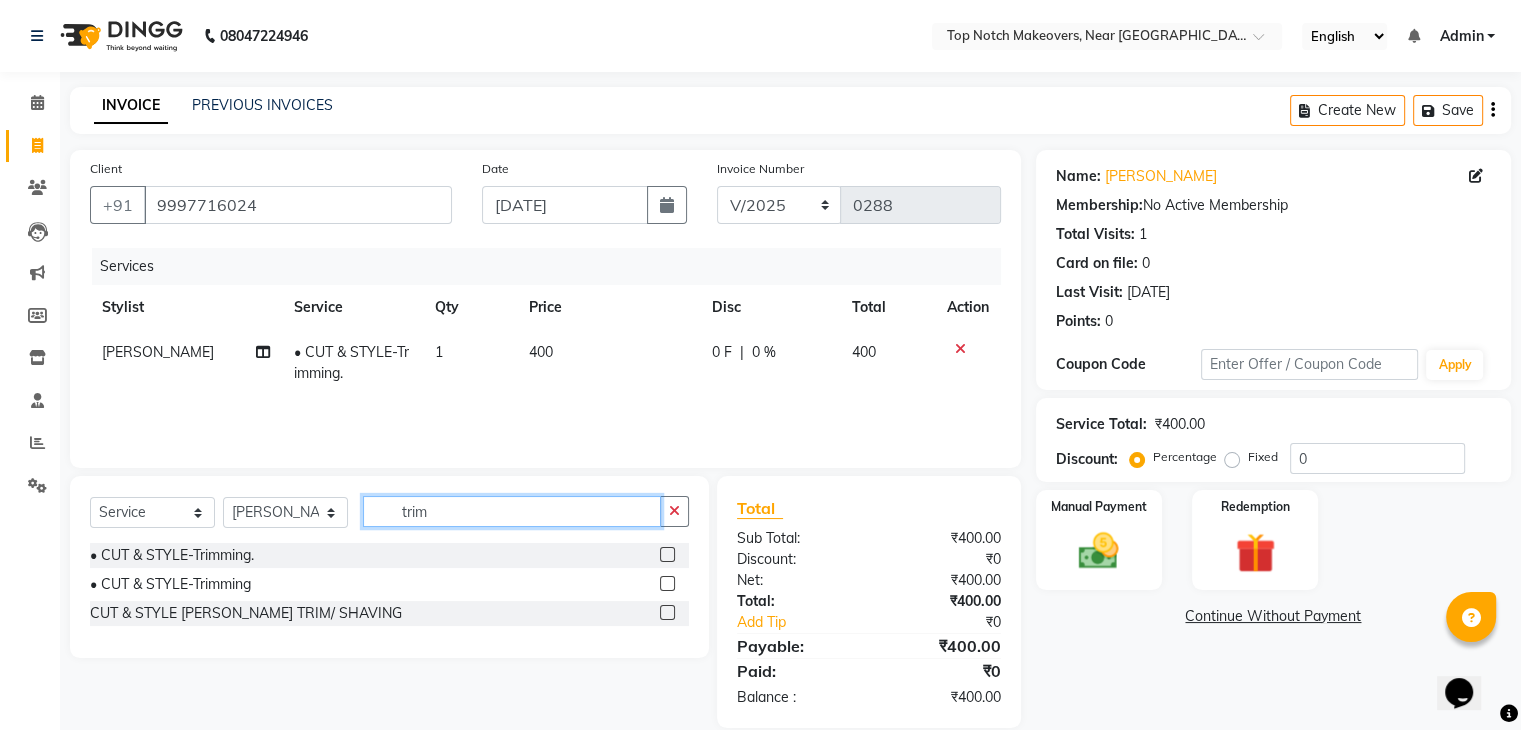 click on "trim" 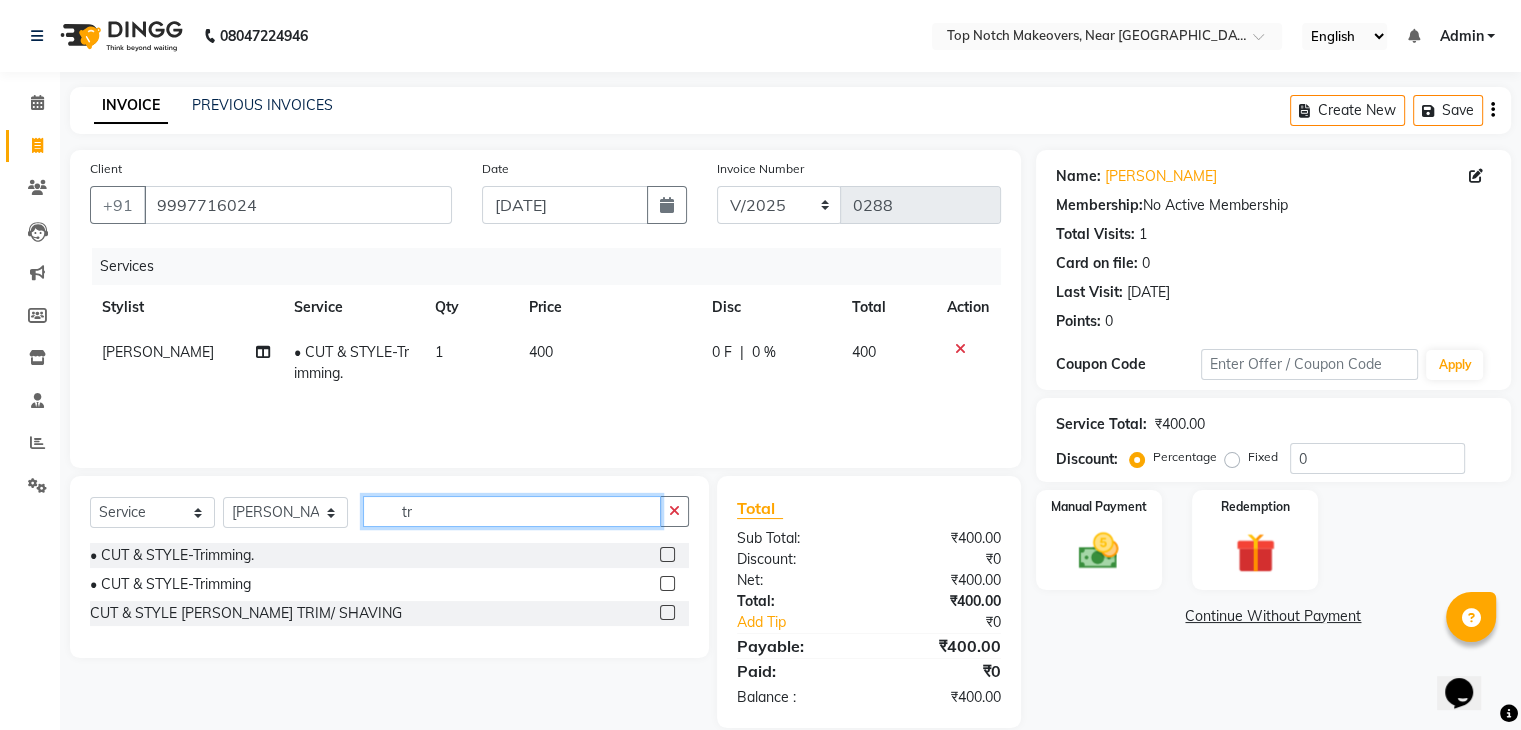 type on "t" 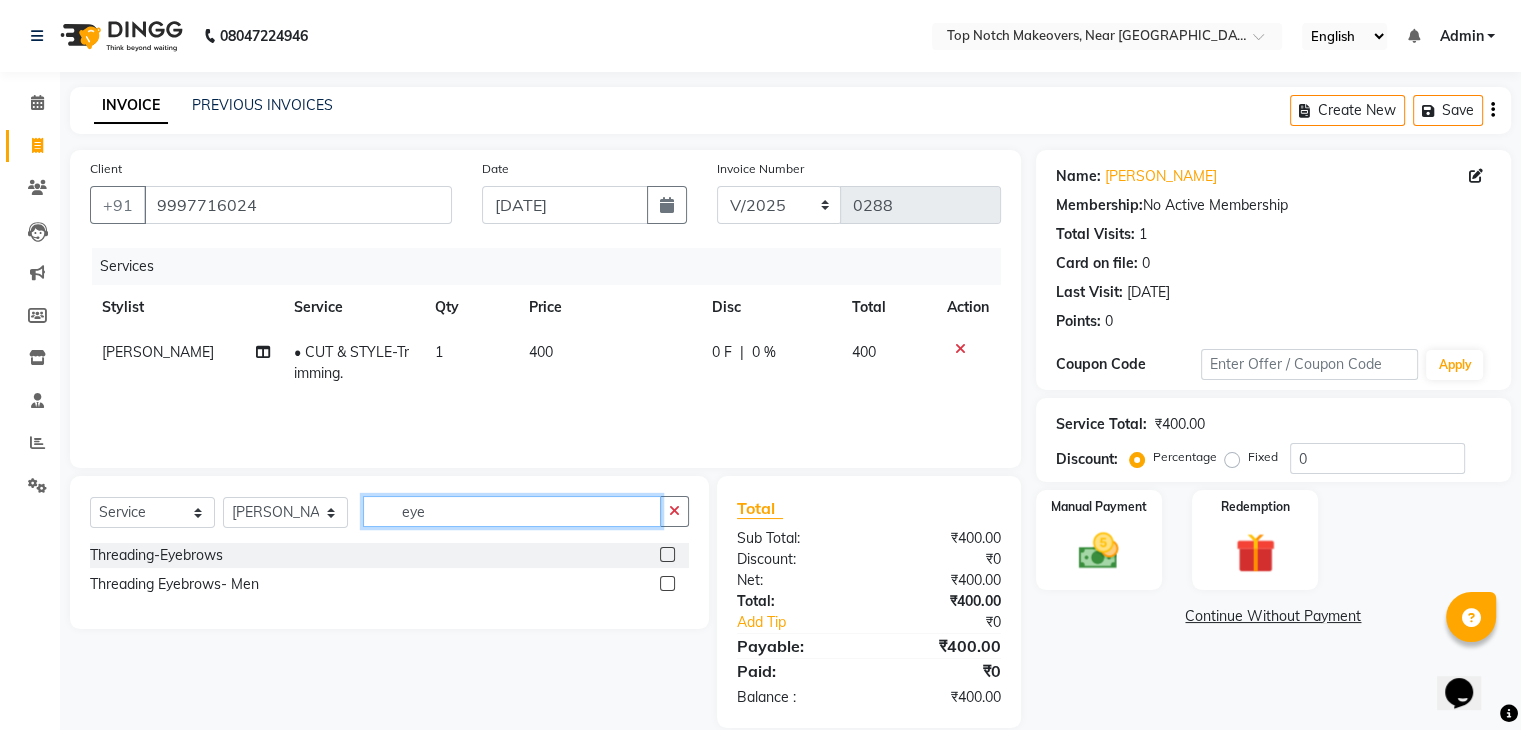 type on "eye" 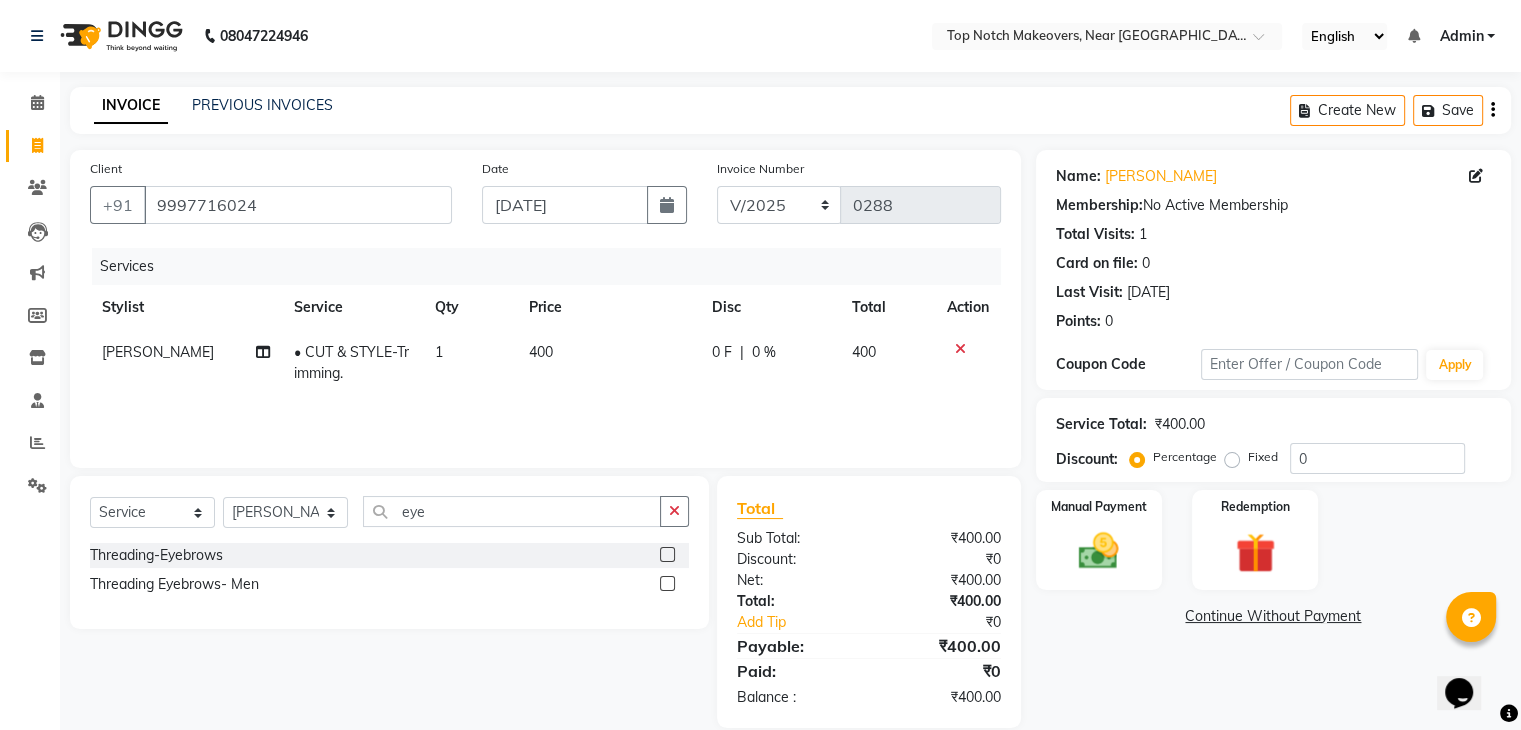 click 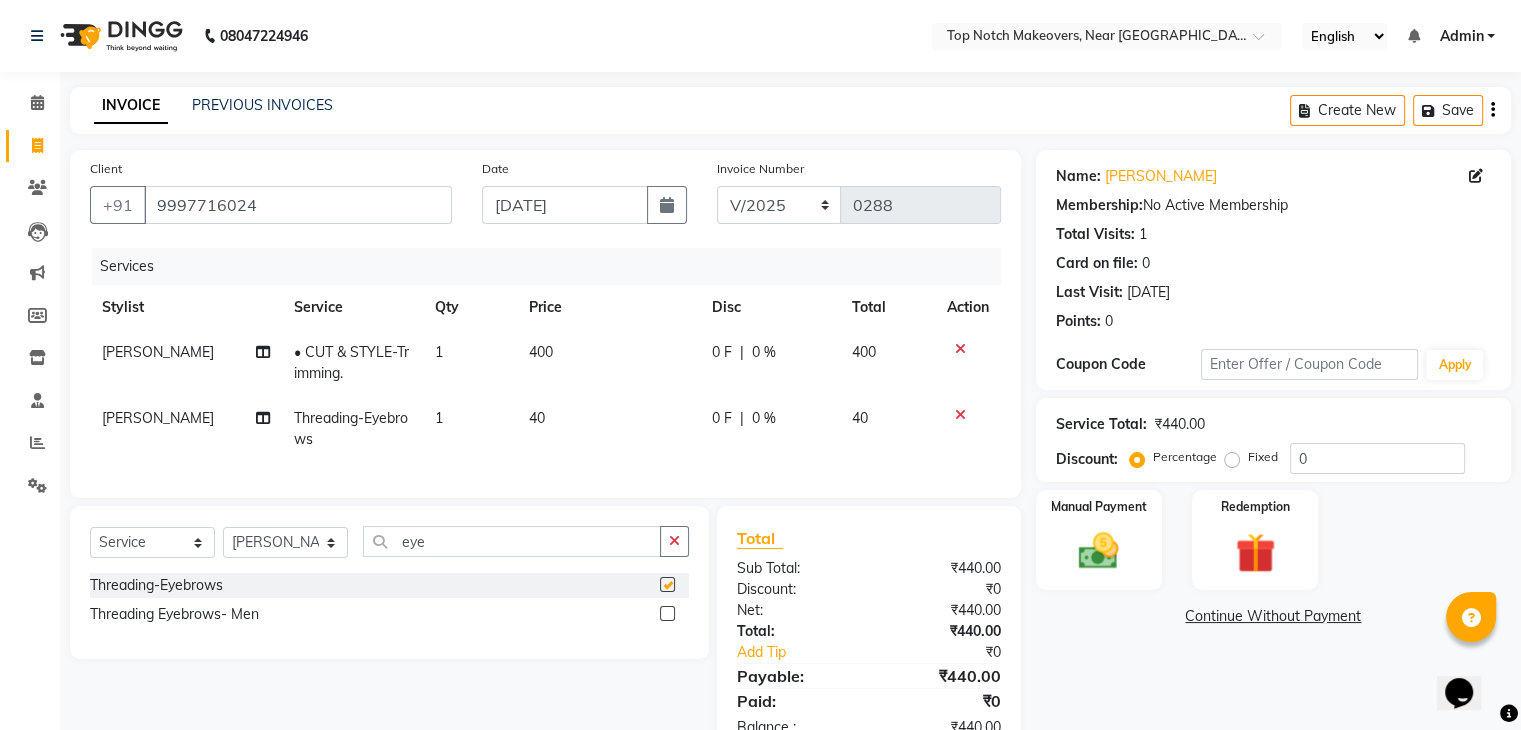 checkbox on "false" 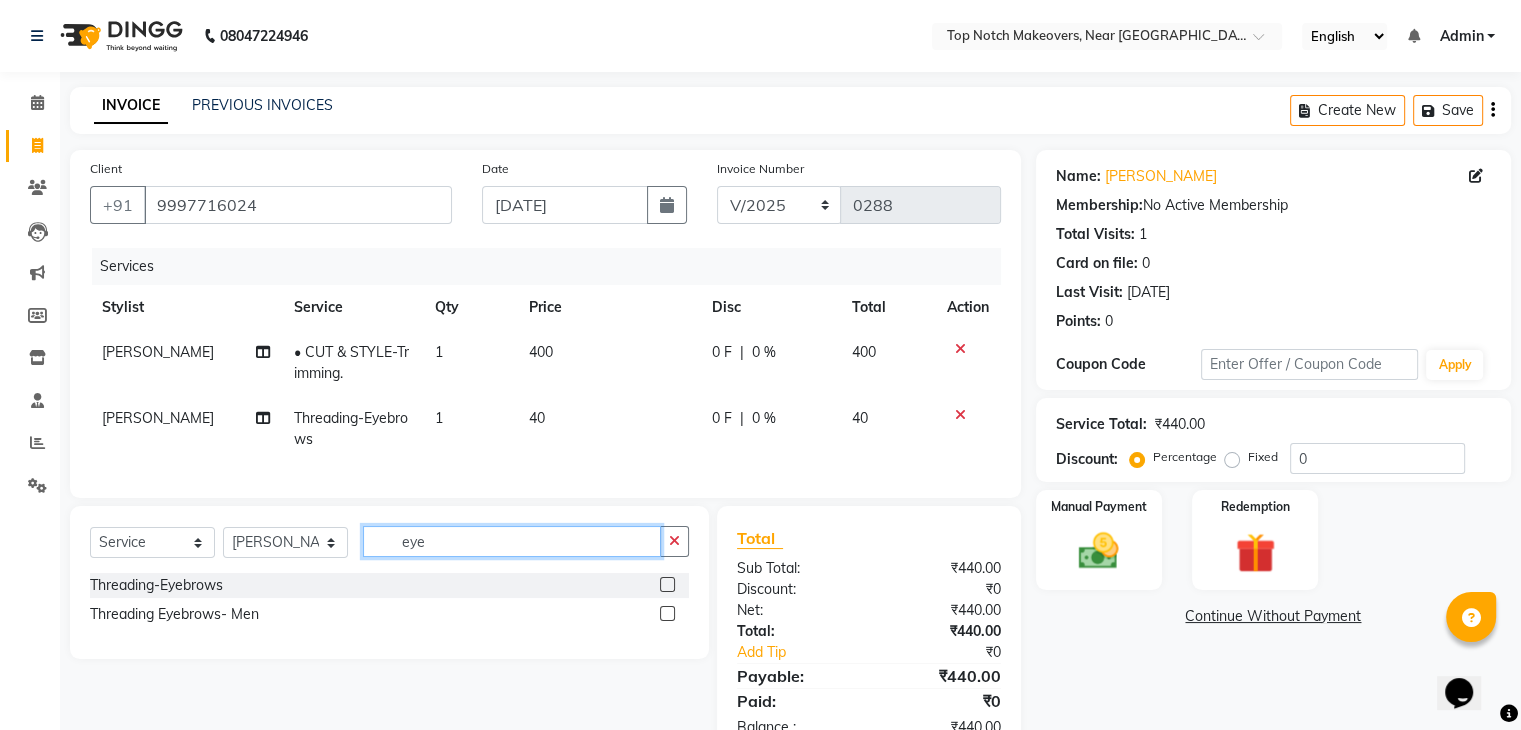 click on "eye" 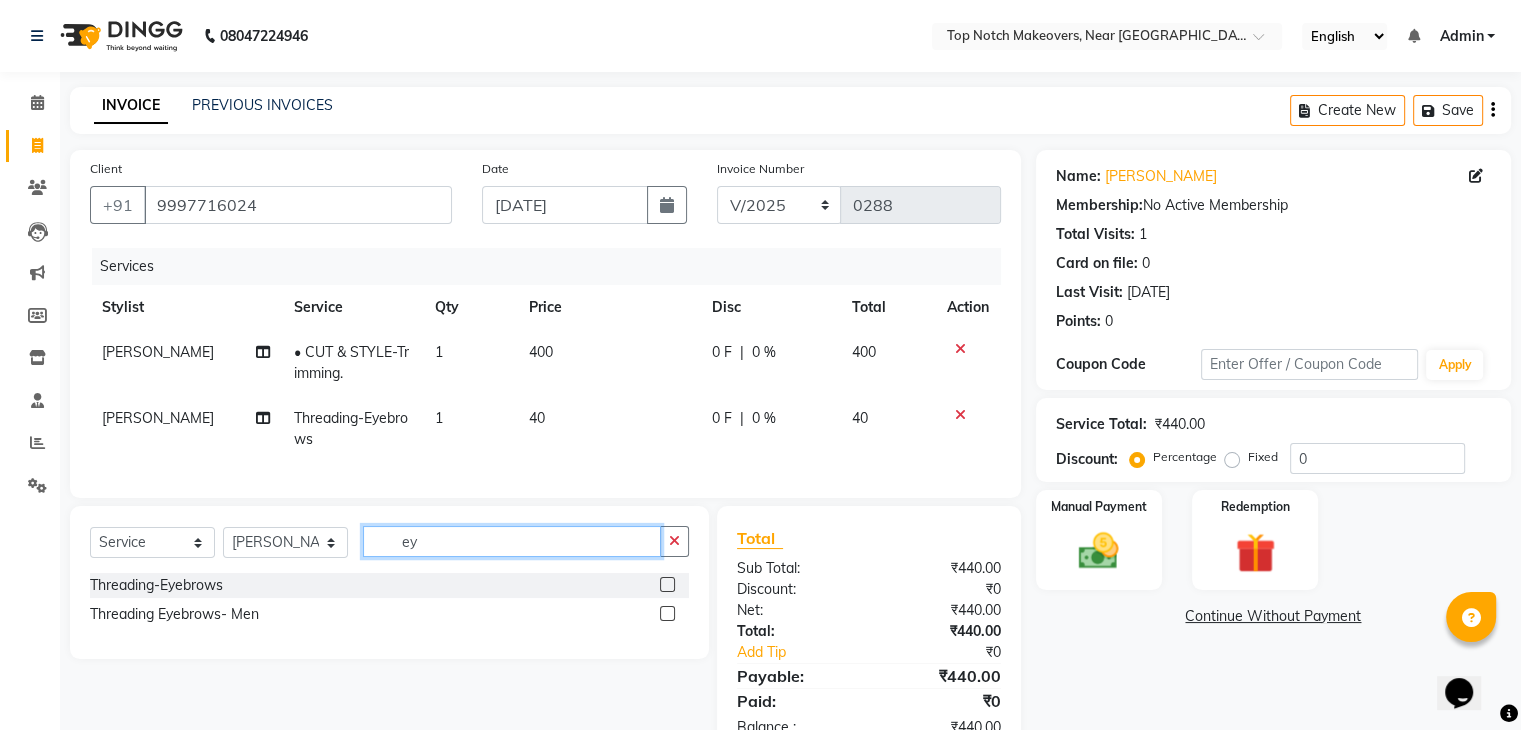 type on "e" 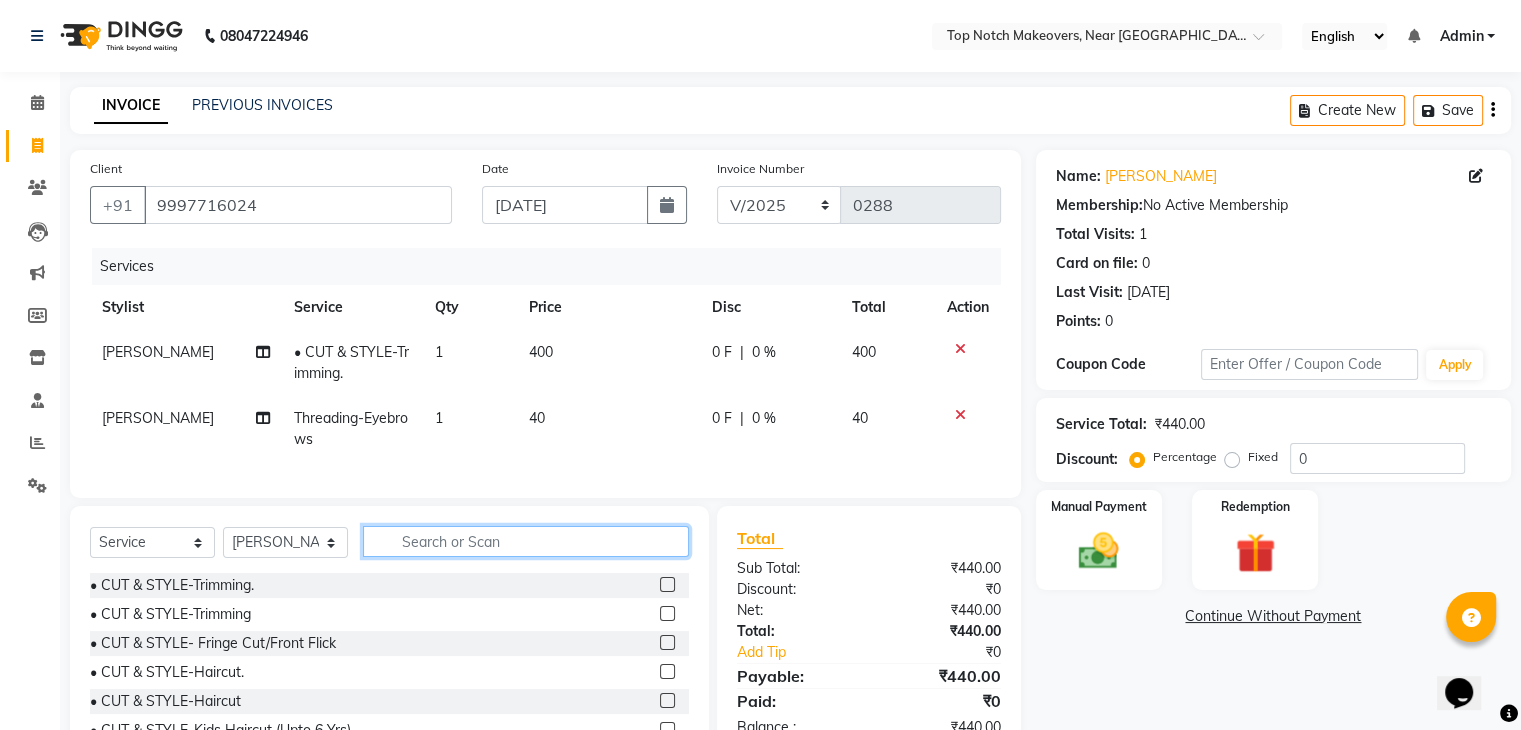 type on "b" 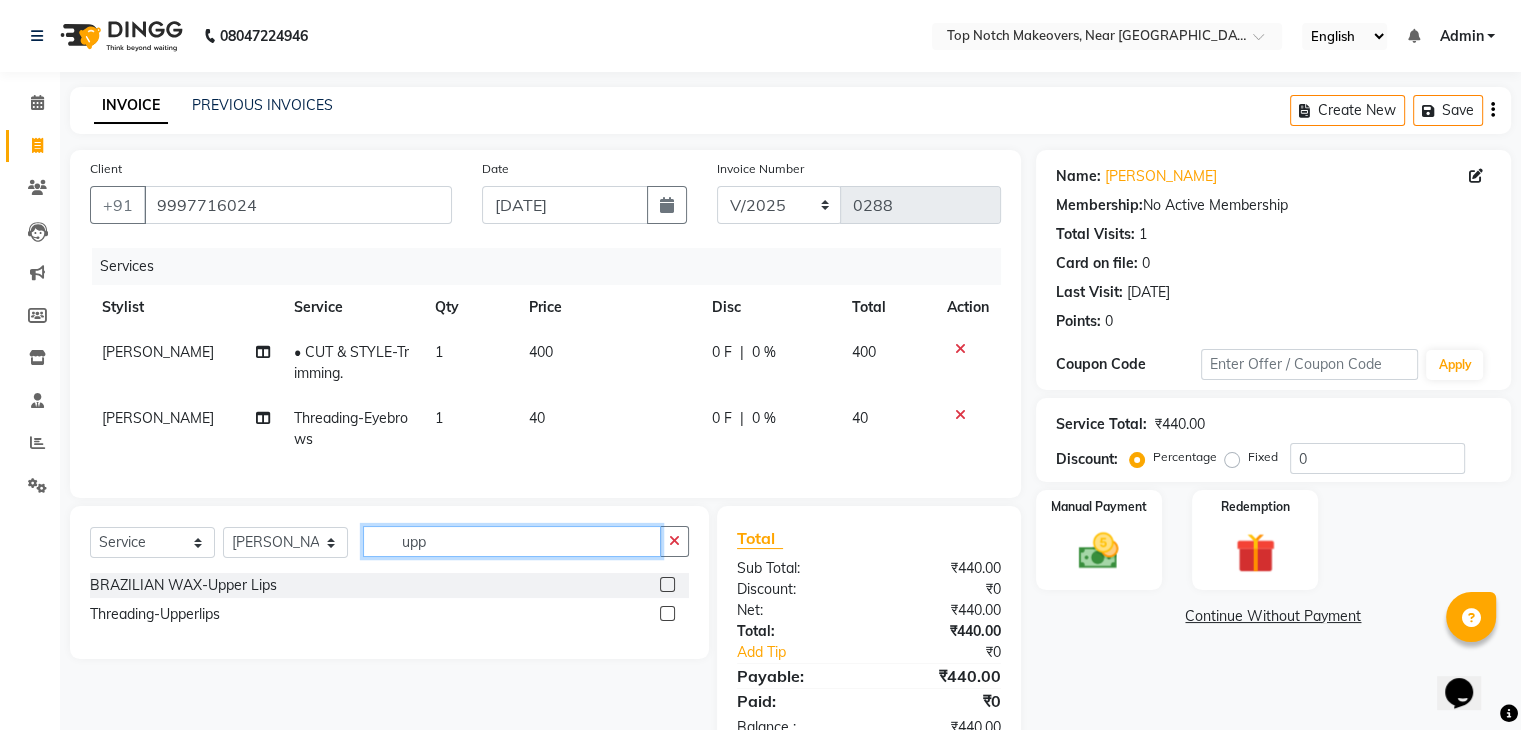 type on "upp" 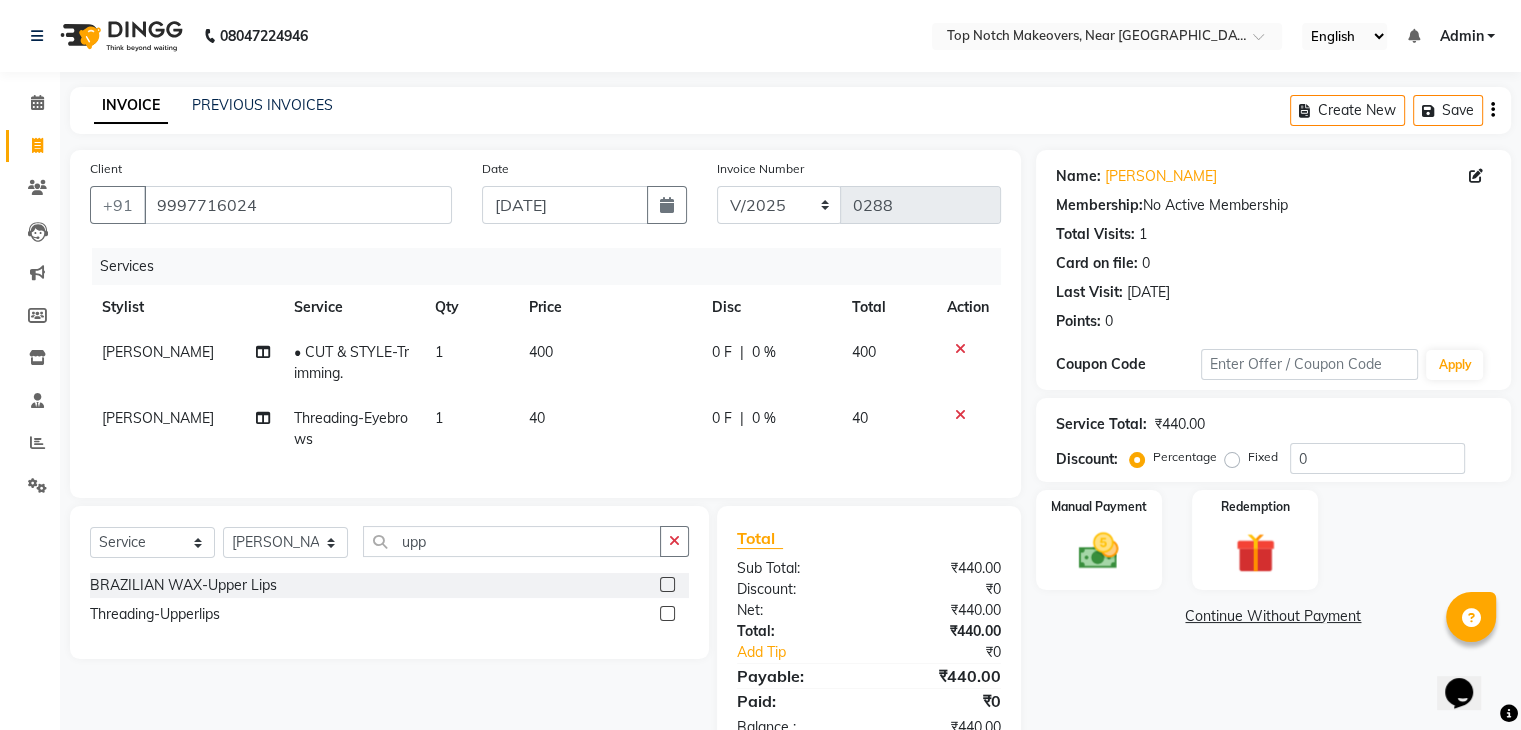 click 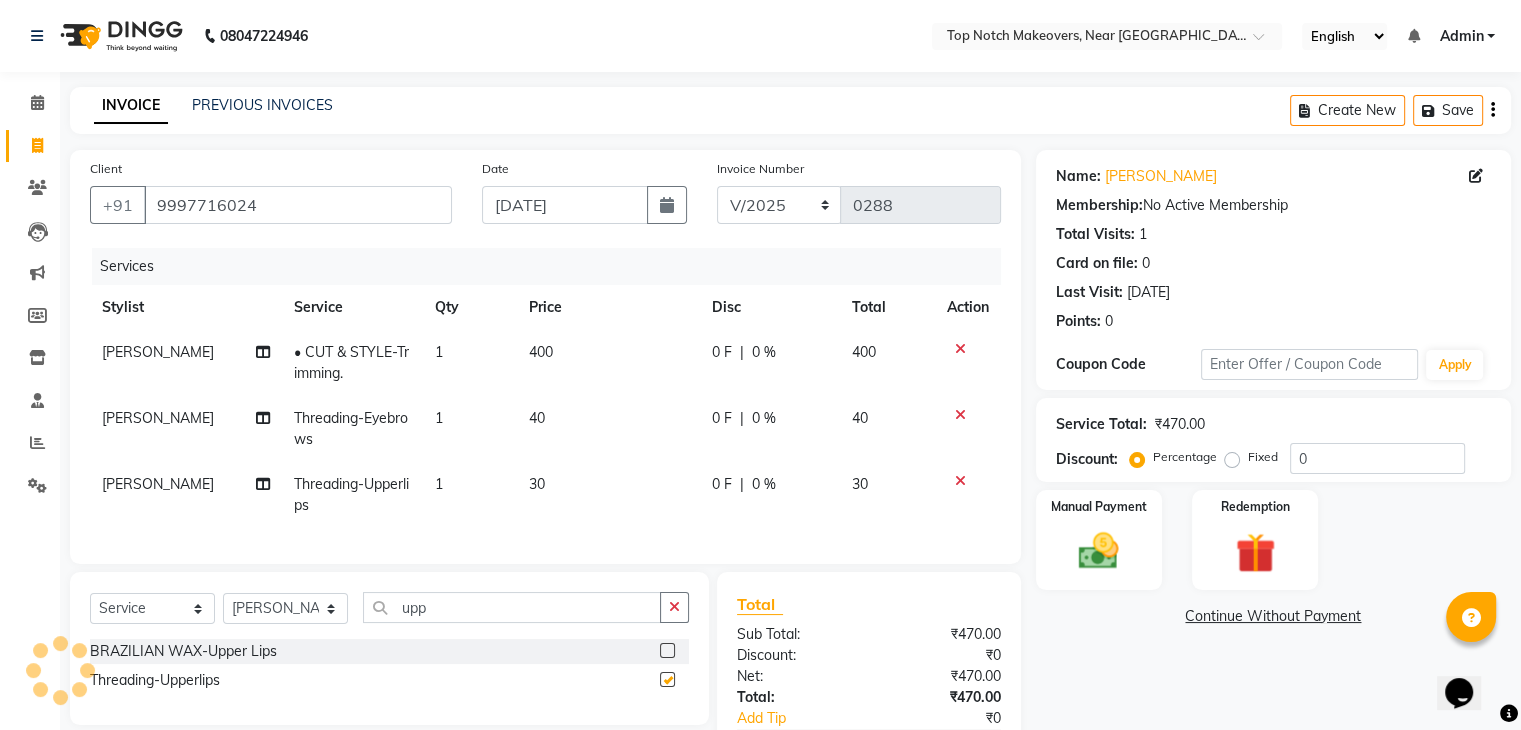 checkbox on "false" 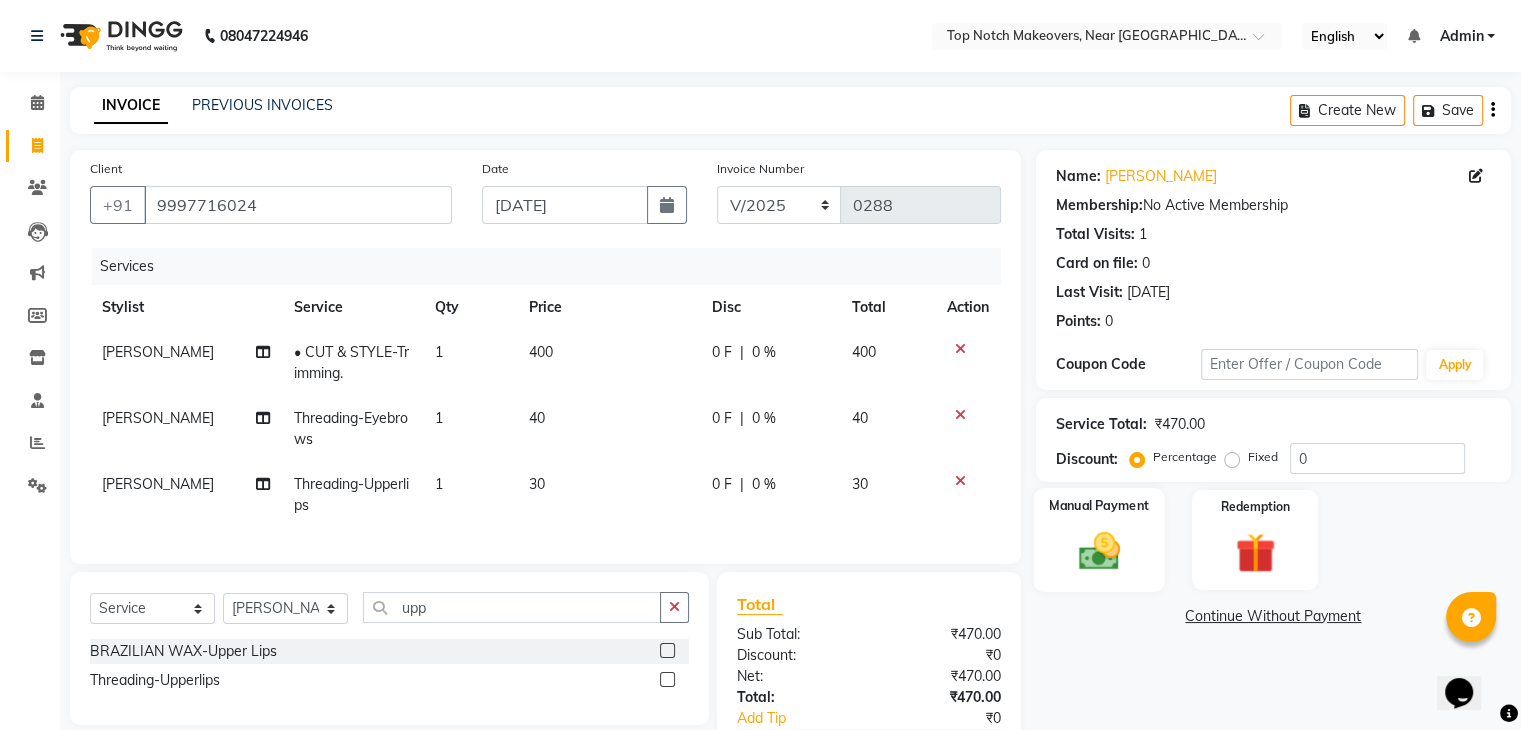 click on "Manual Payment" 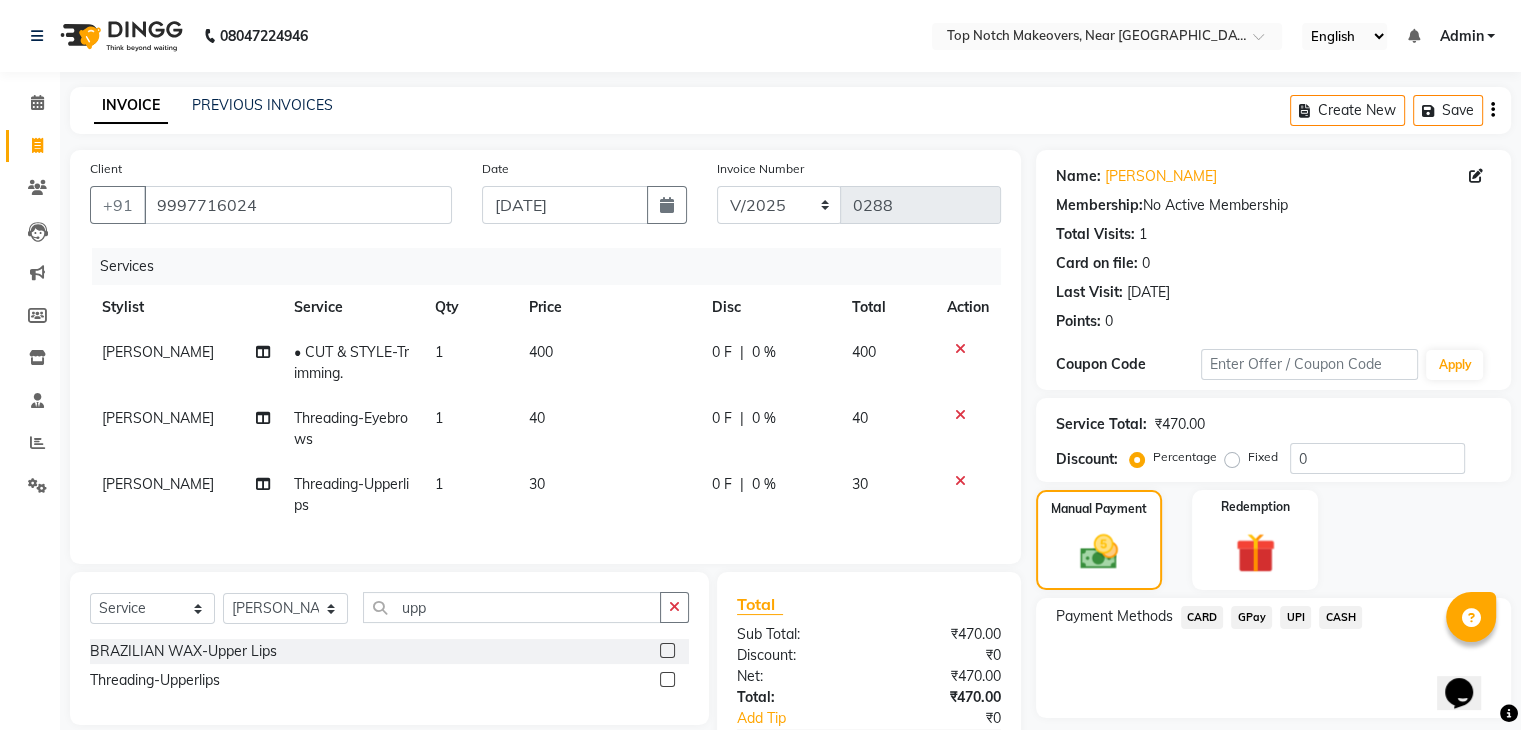 click on "CASH" 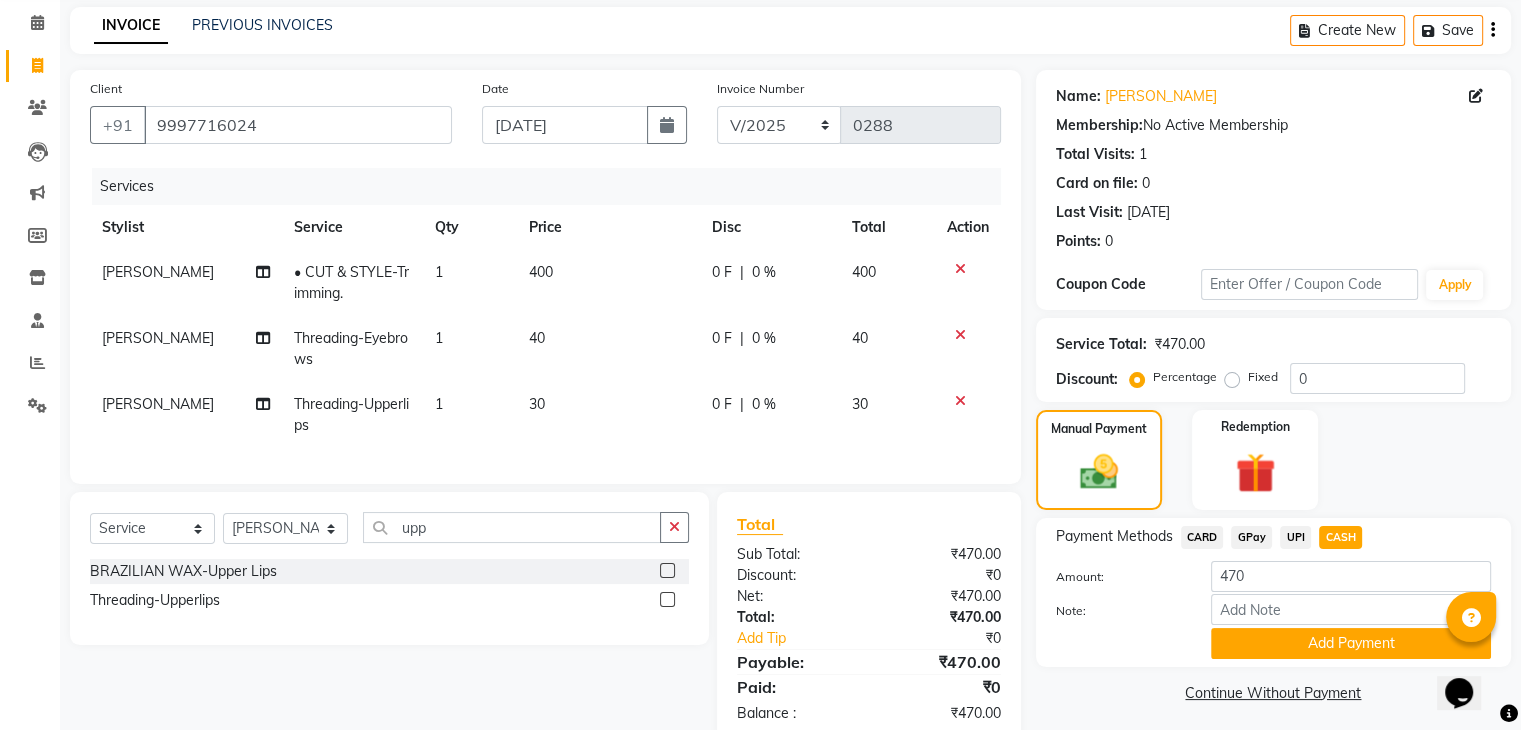 scroll, scrollTop: 140, scrollLeft: 0, axis: vertical 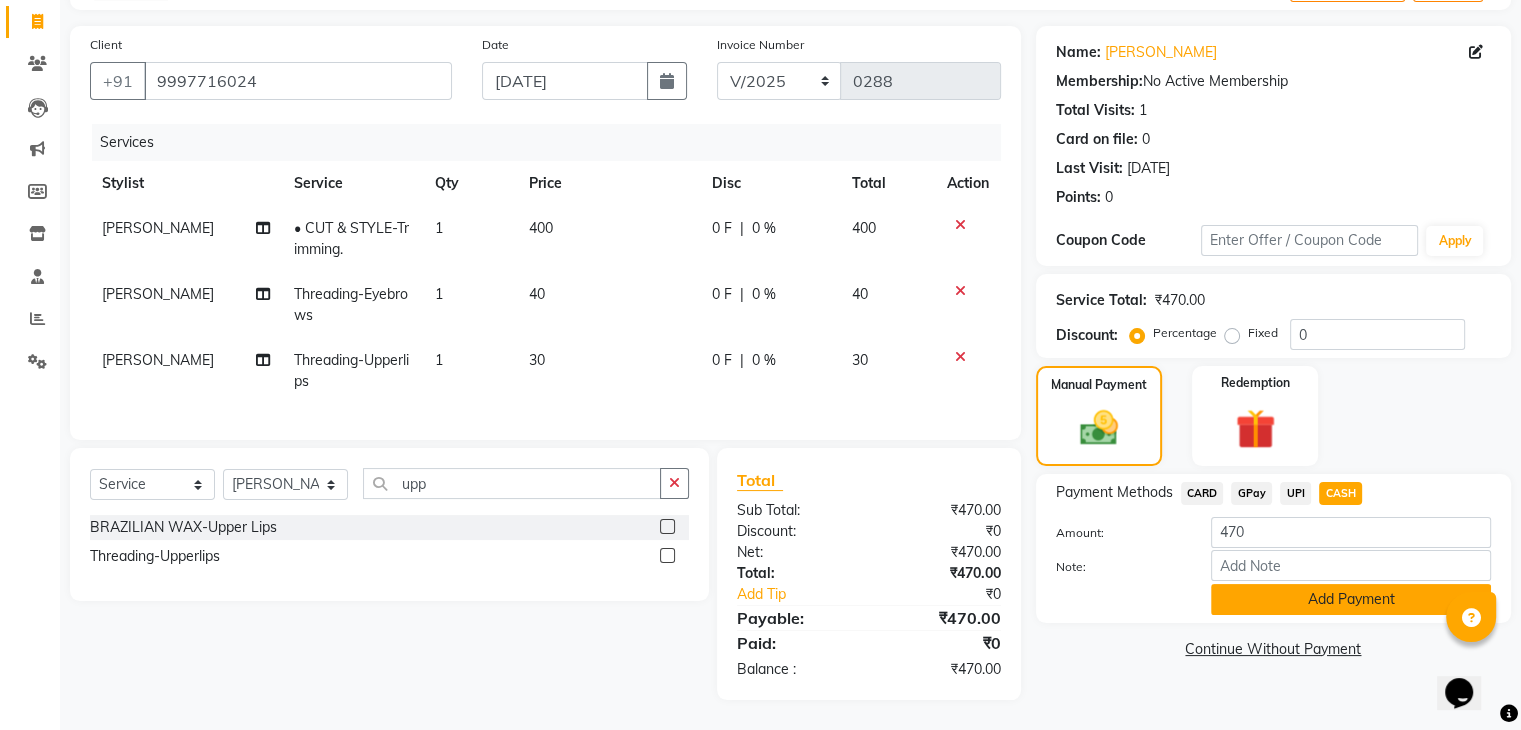 click on "Add Payment" 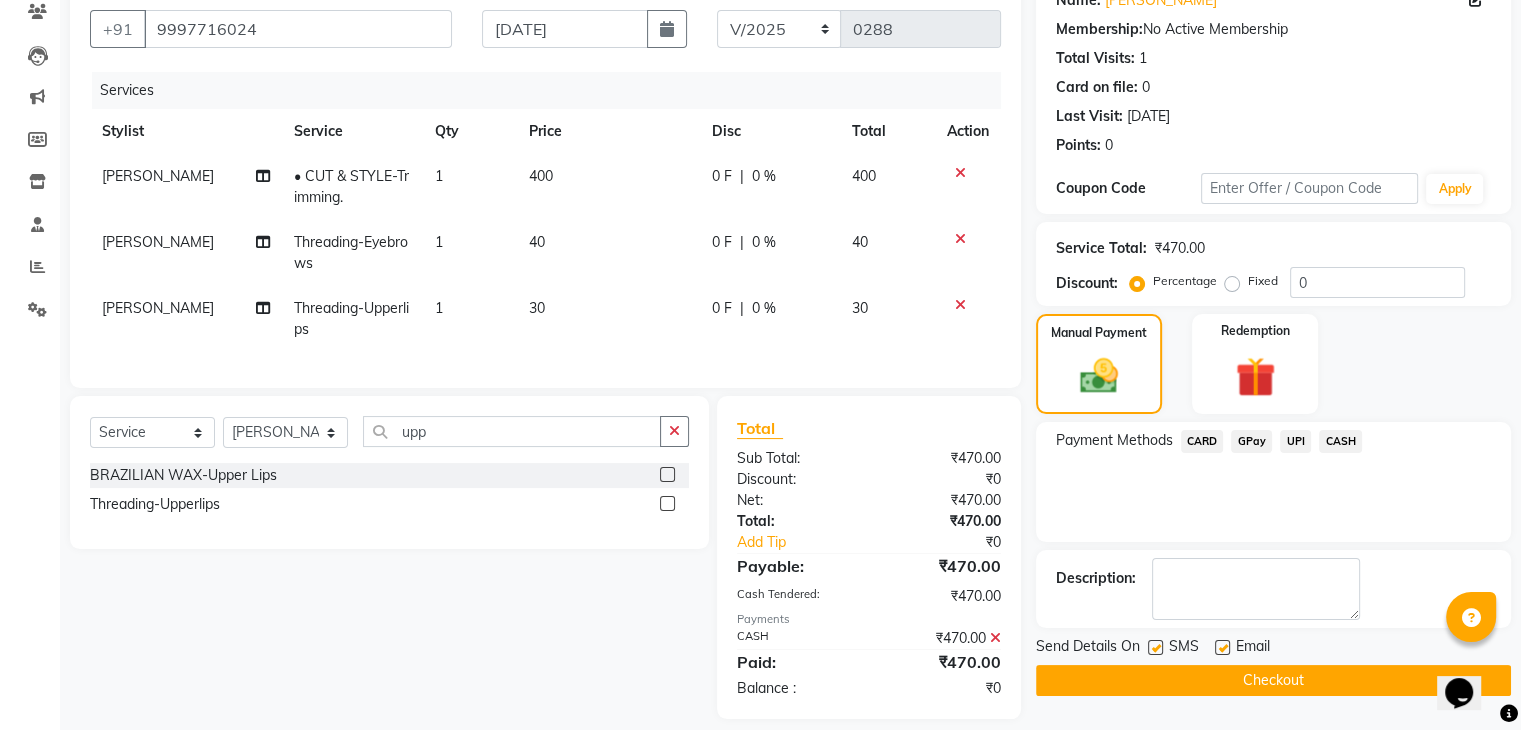 scroll, scrollTop: 211, scrollLeft: 0, axis: vertical 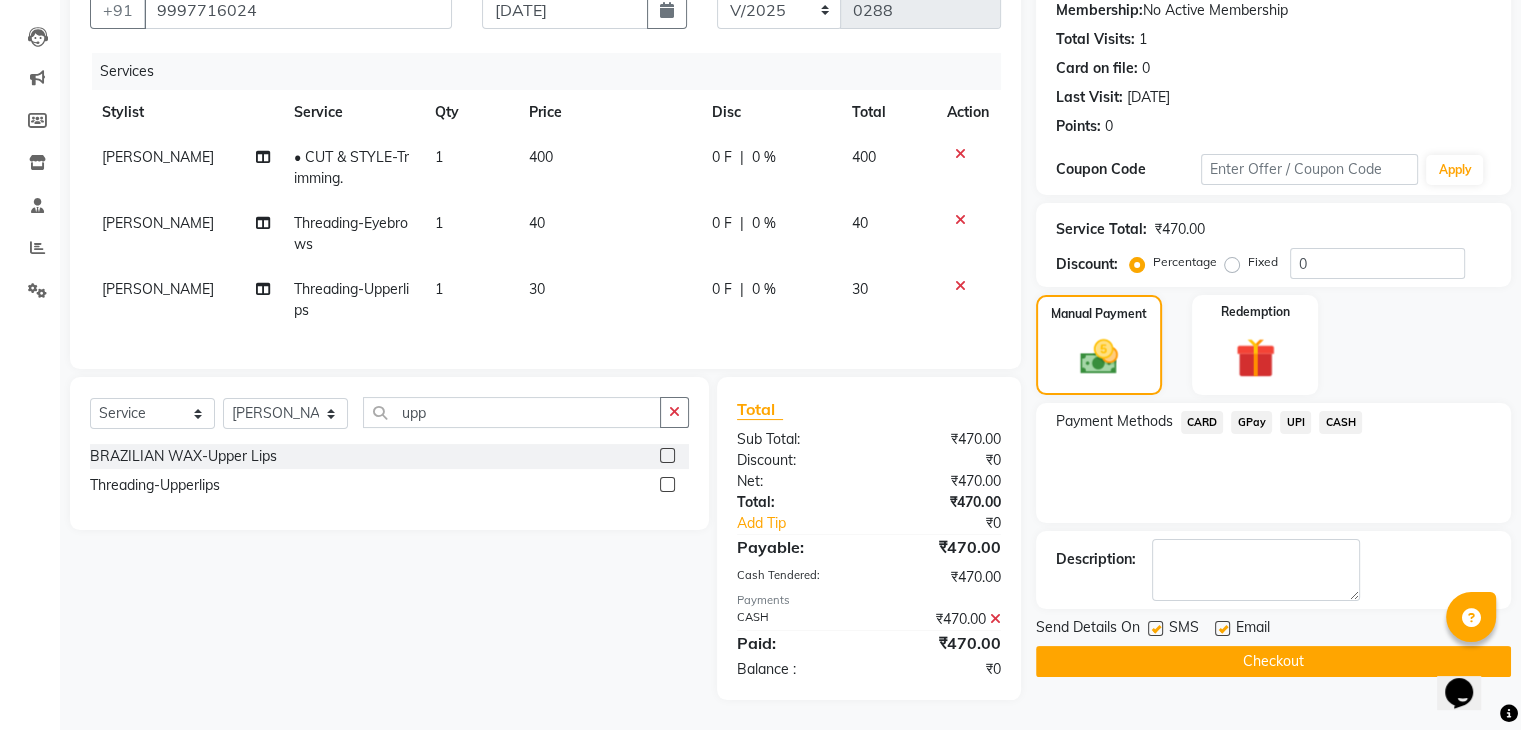 click 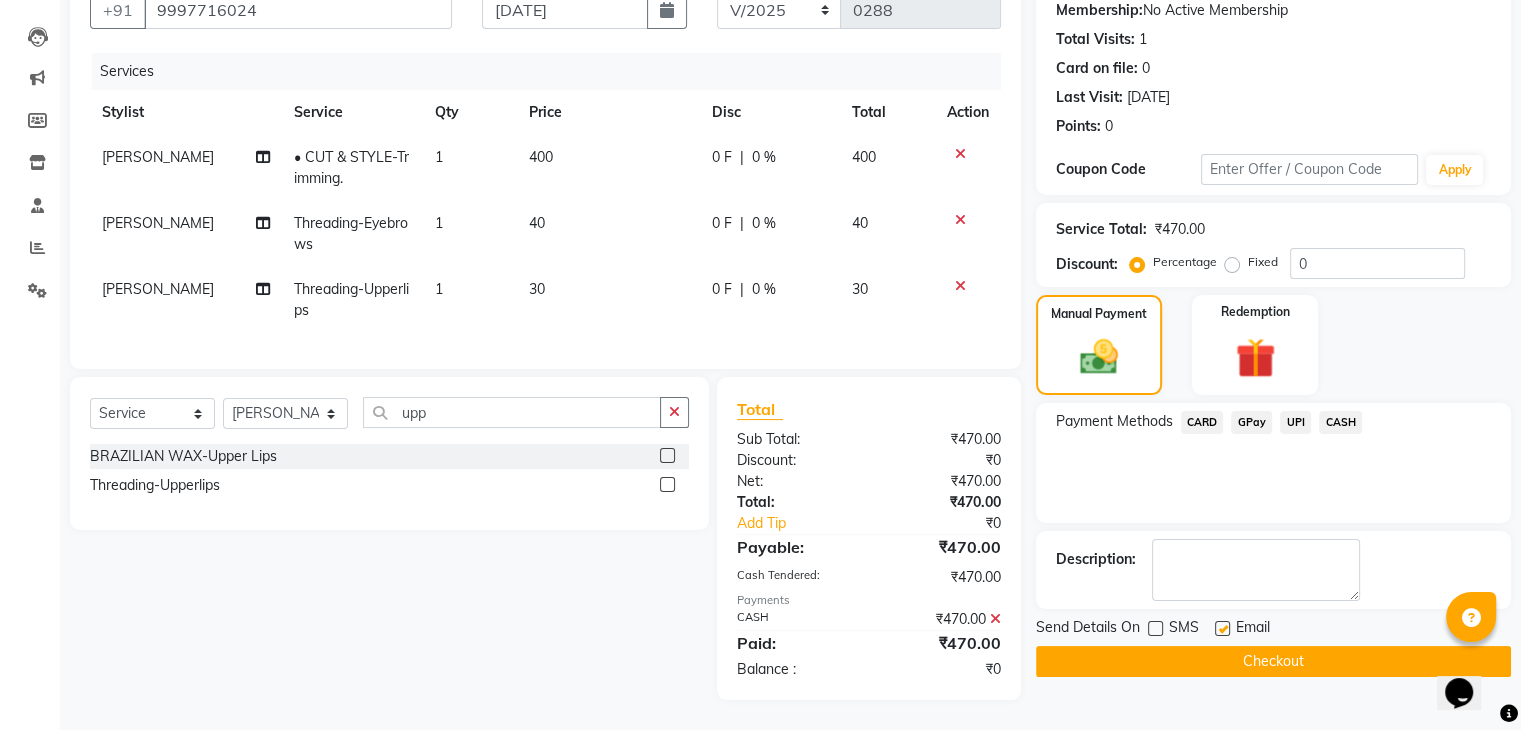 click on "Checkout" 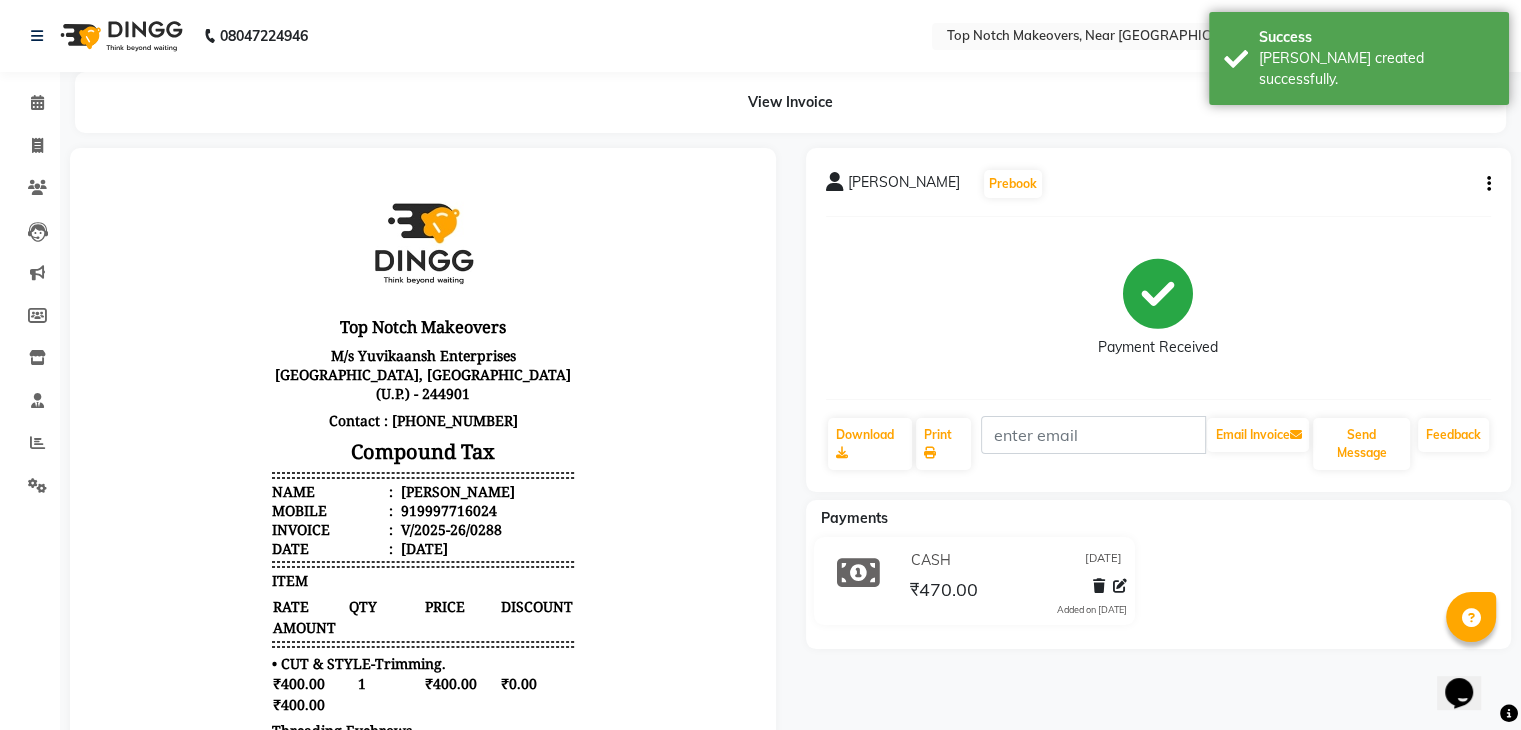 scroll, scrollTop: 0, scrollLeft: 0, axis: both 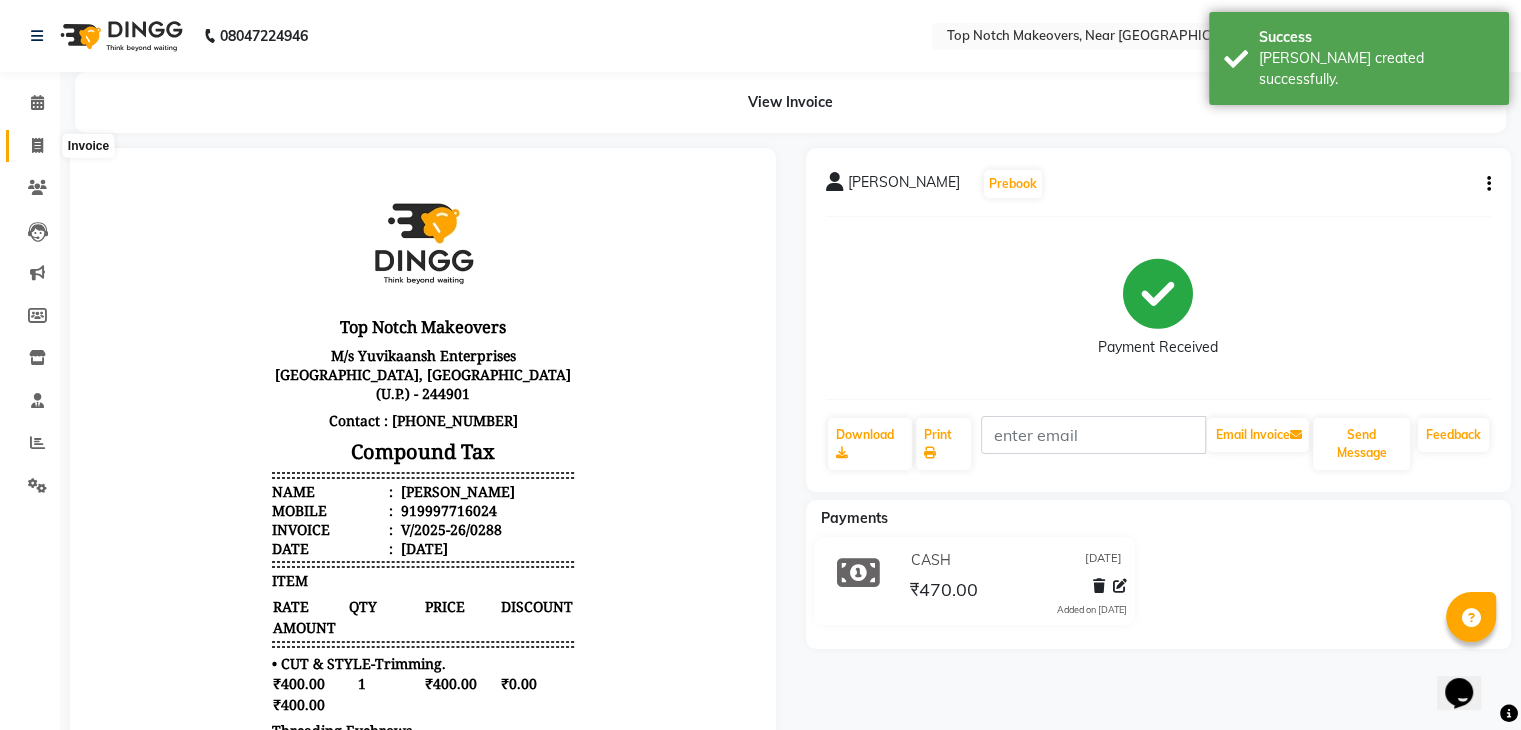 click 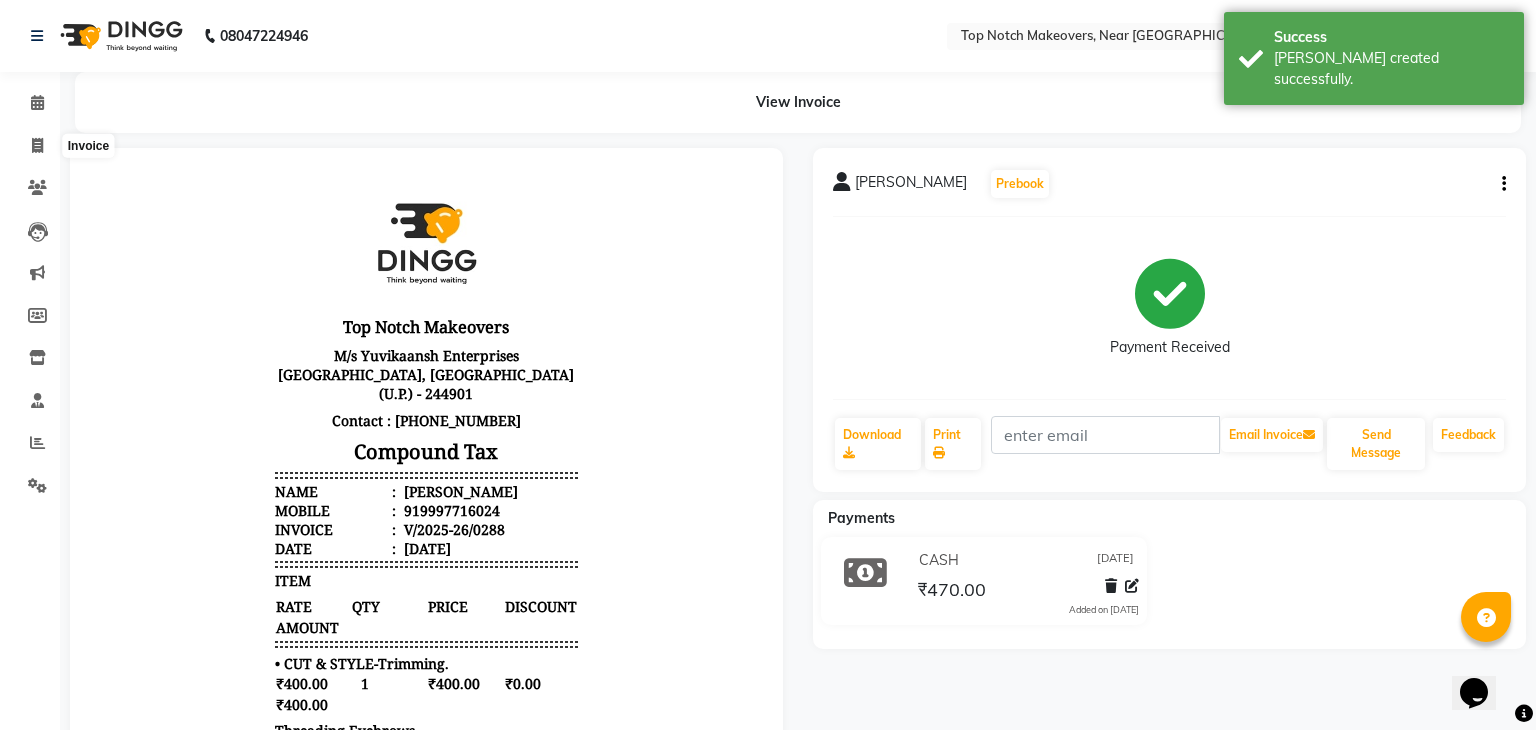 select on "6750" 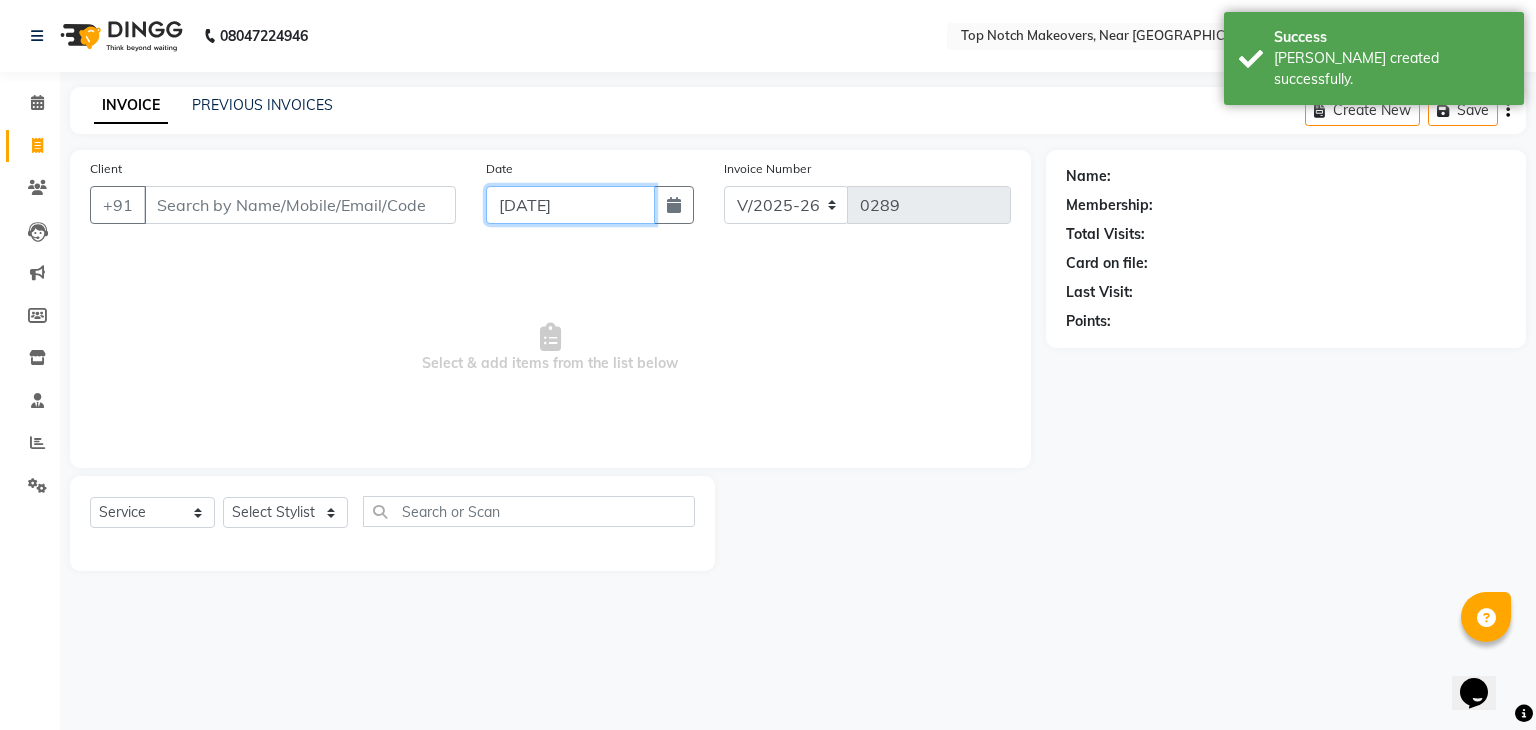 click on "[DATE]" 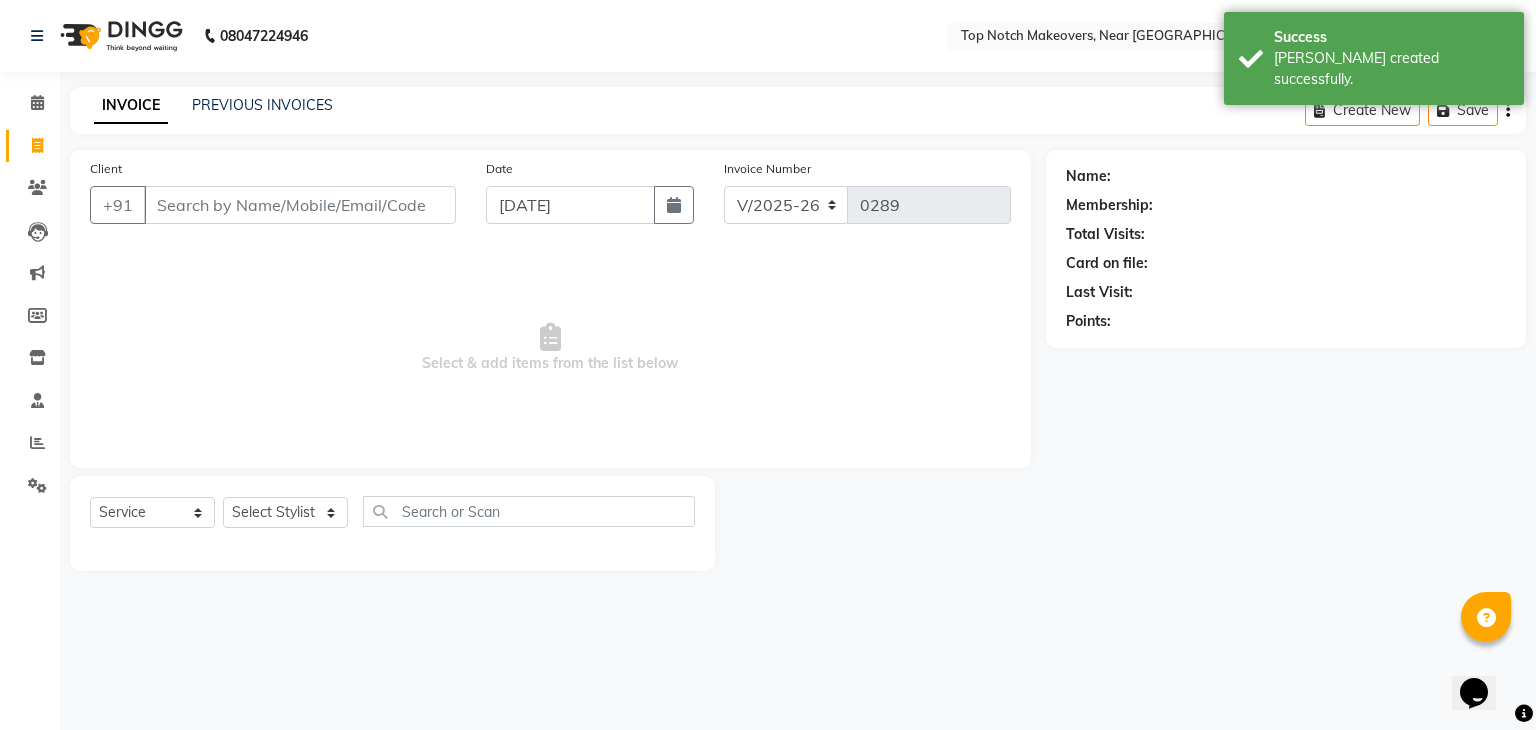 select on "7" 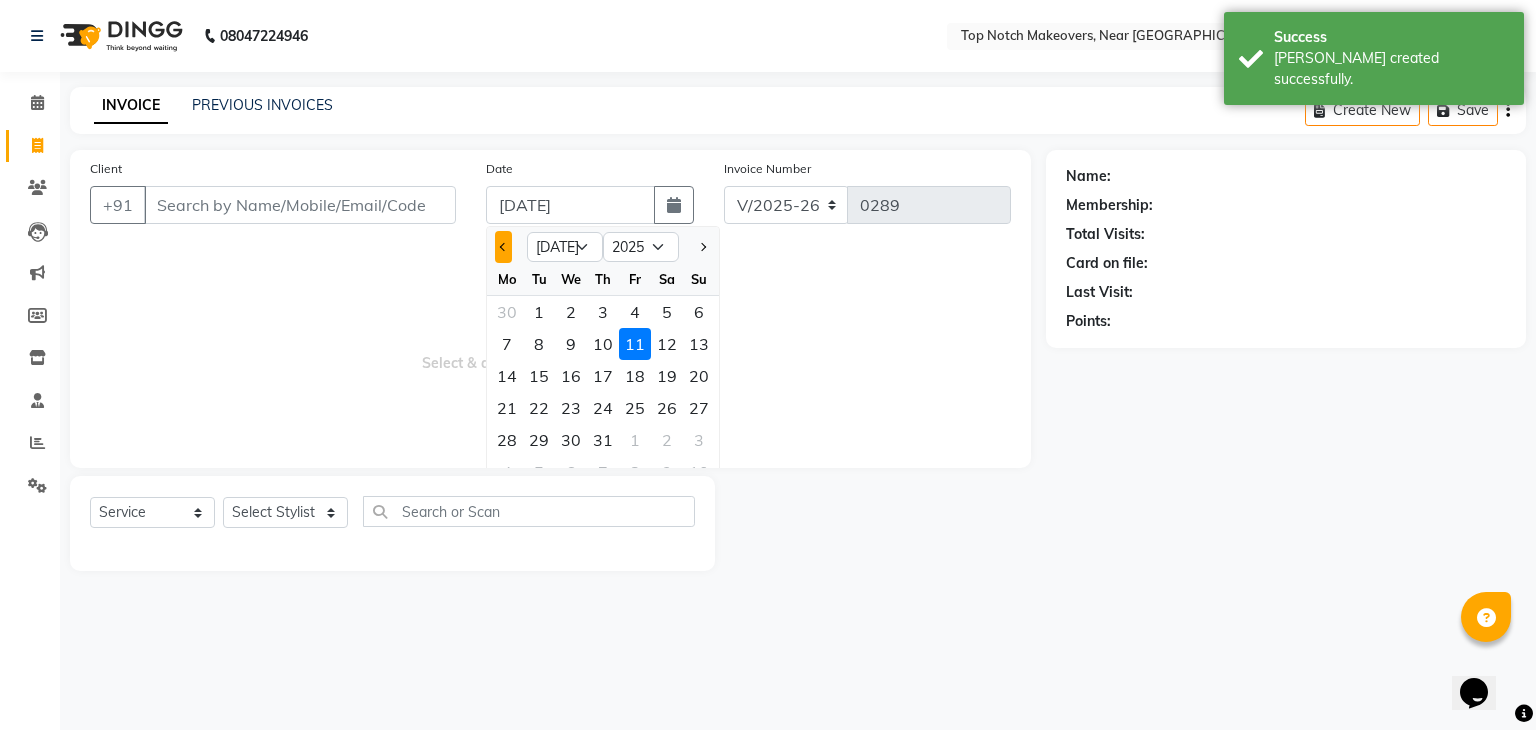 click 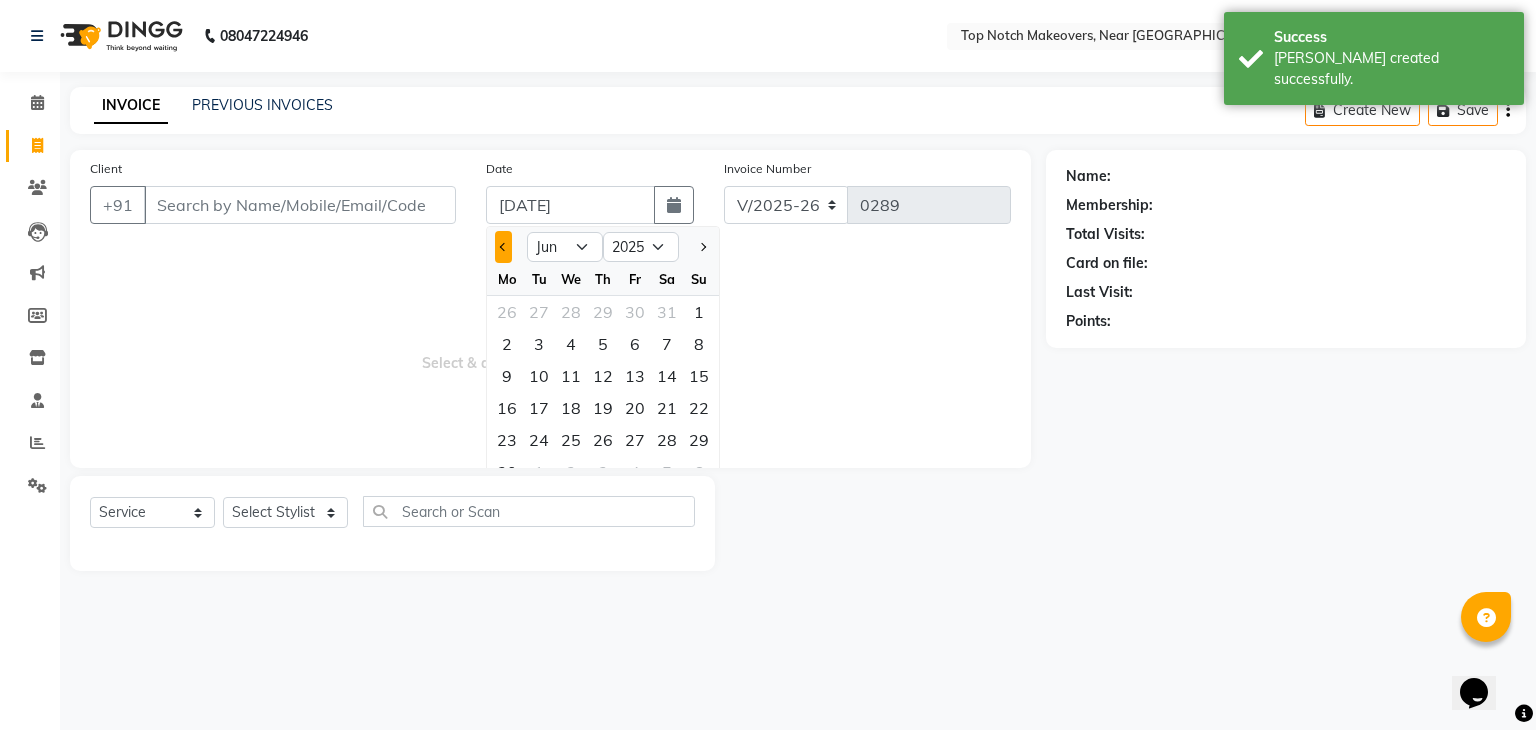 click 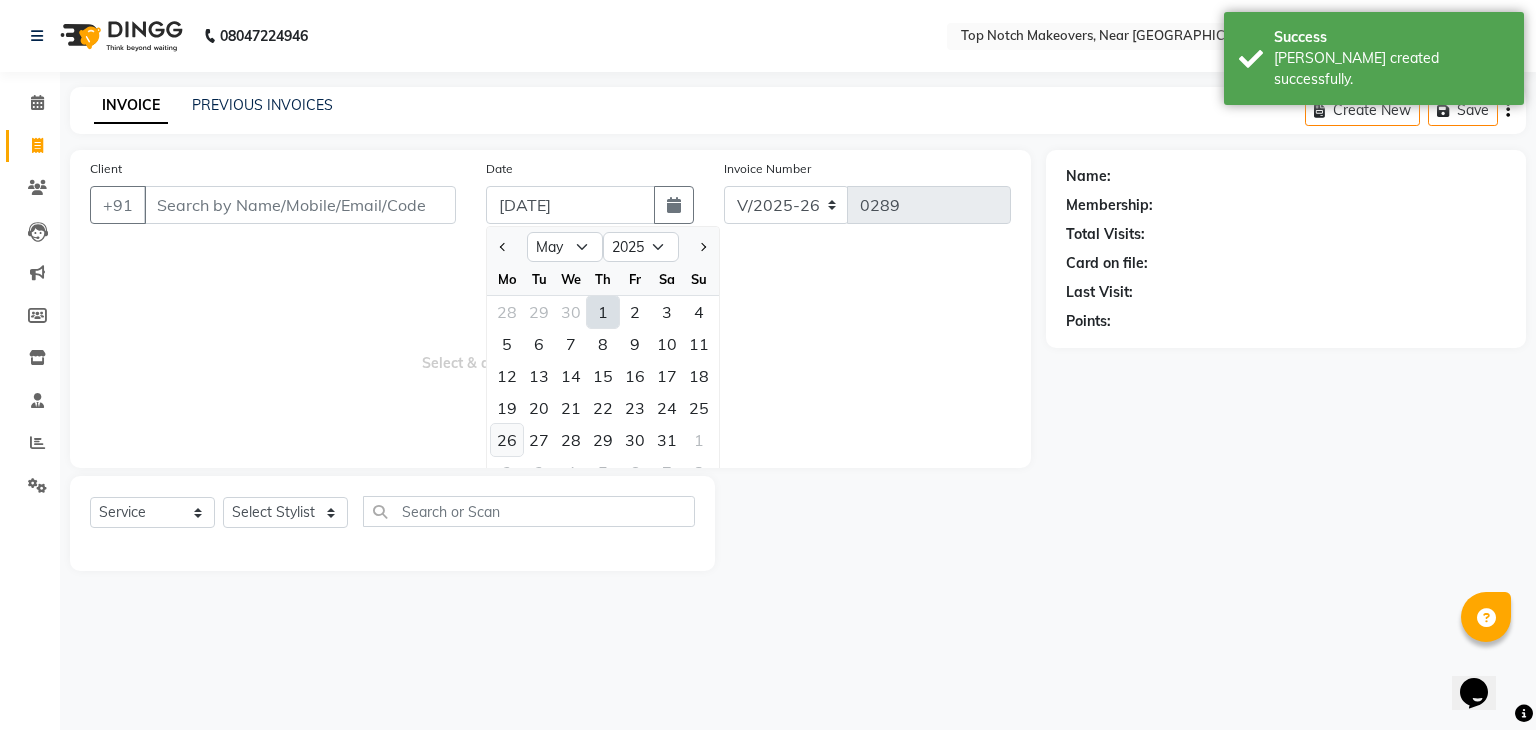 click on "26" 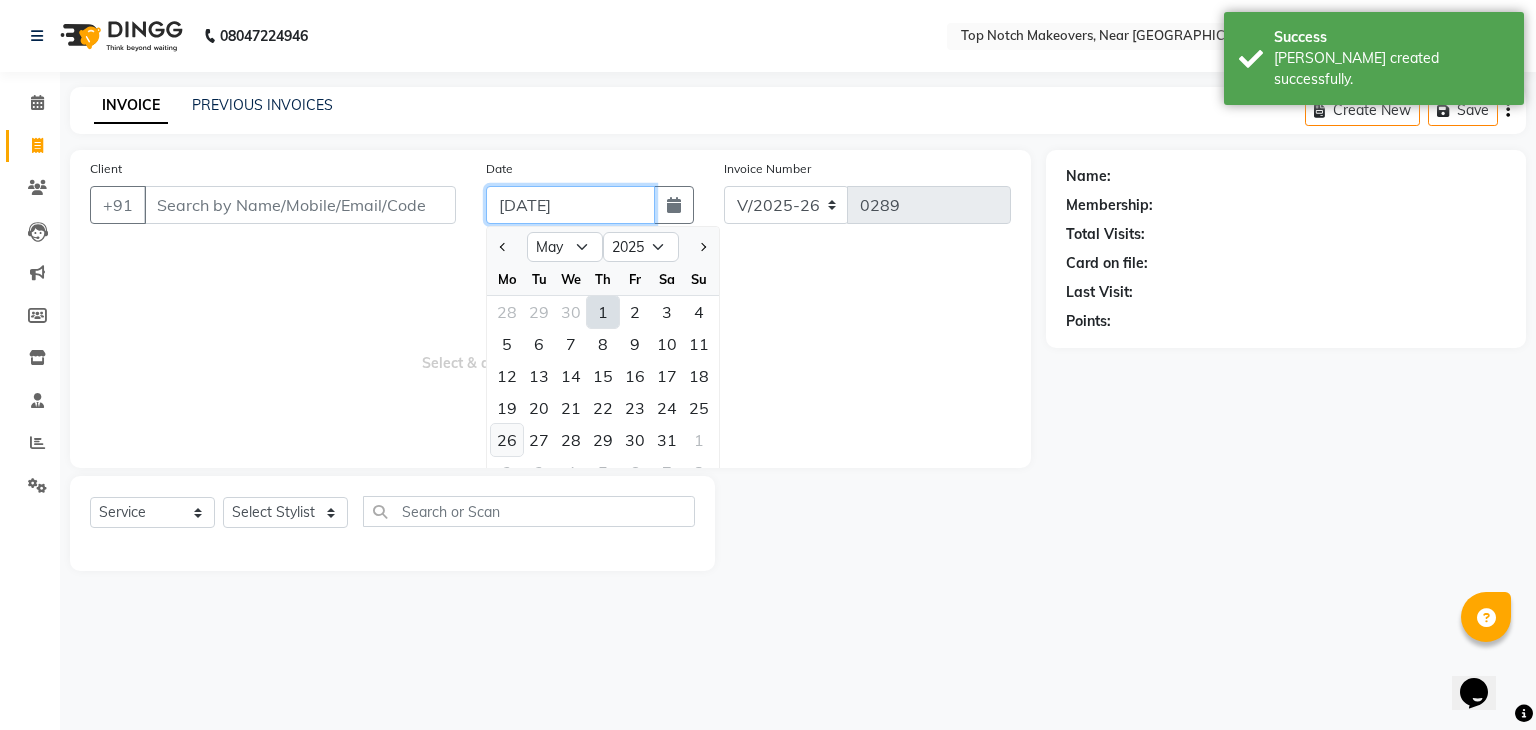 type on "[DATE]" 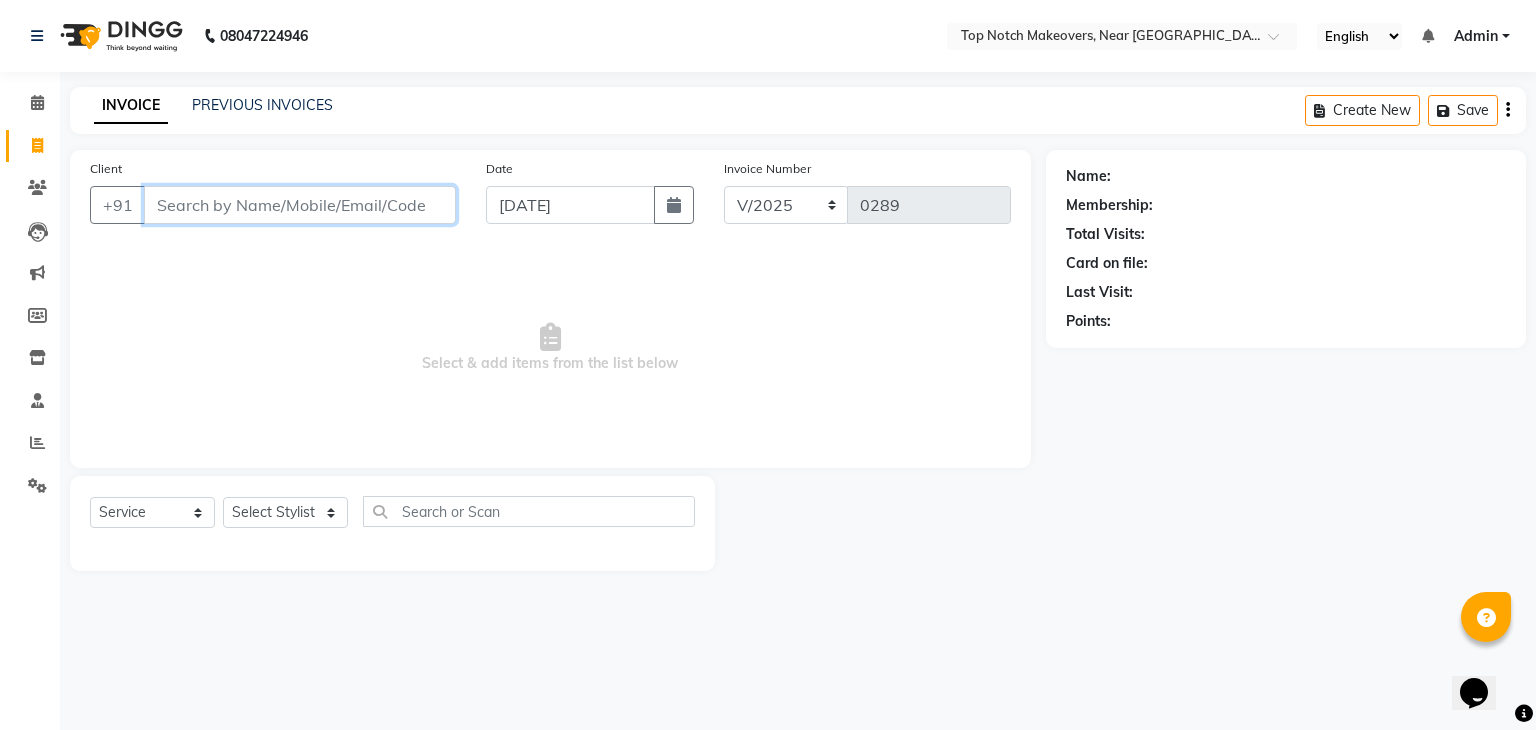 click on "Client" at bounding box center [300, 205] 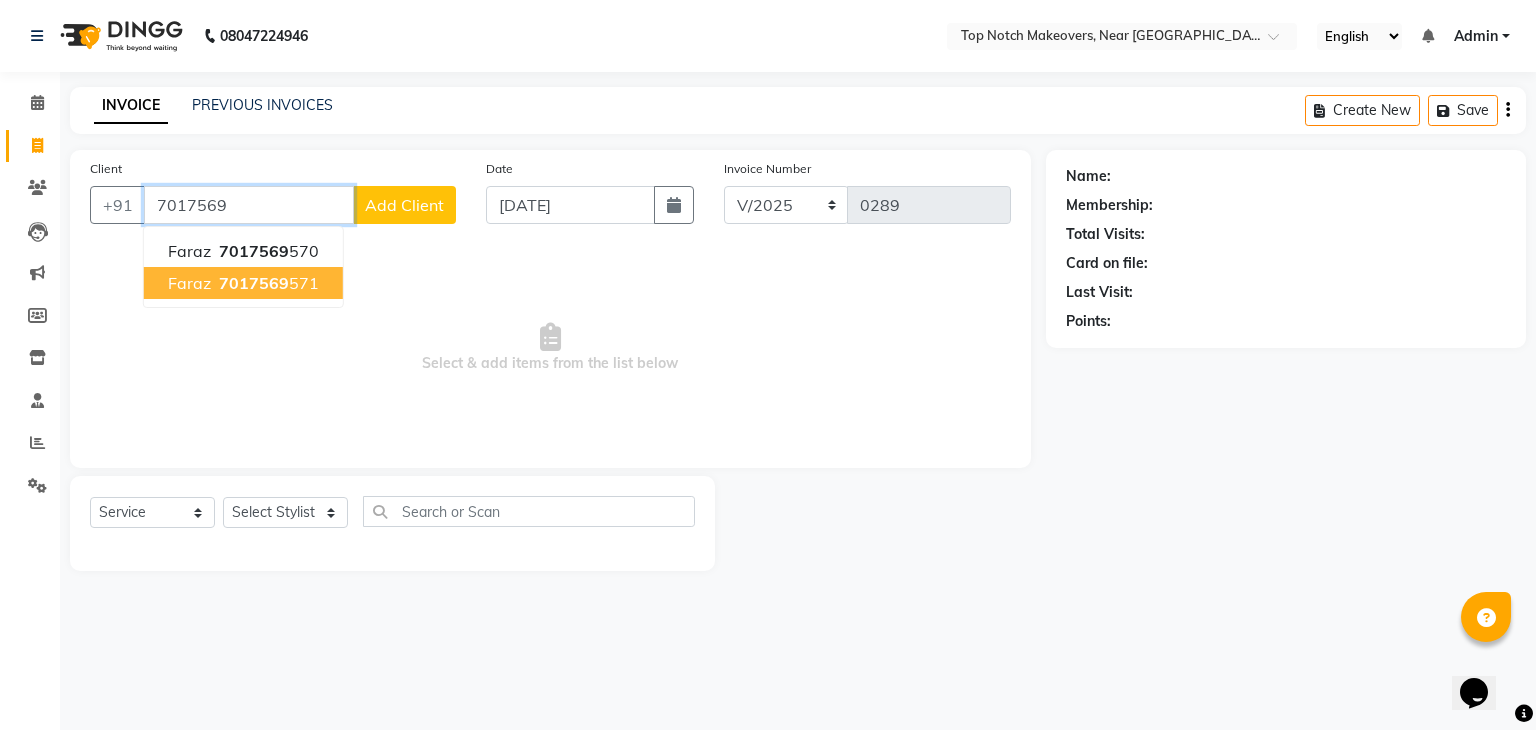 click on "7017569" at bounding box center [254, 283] 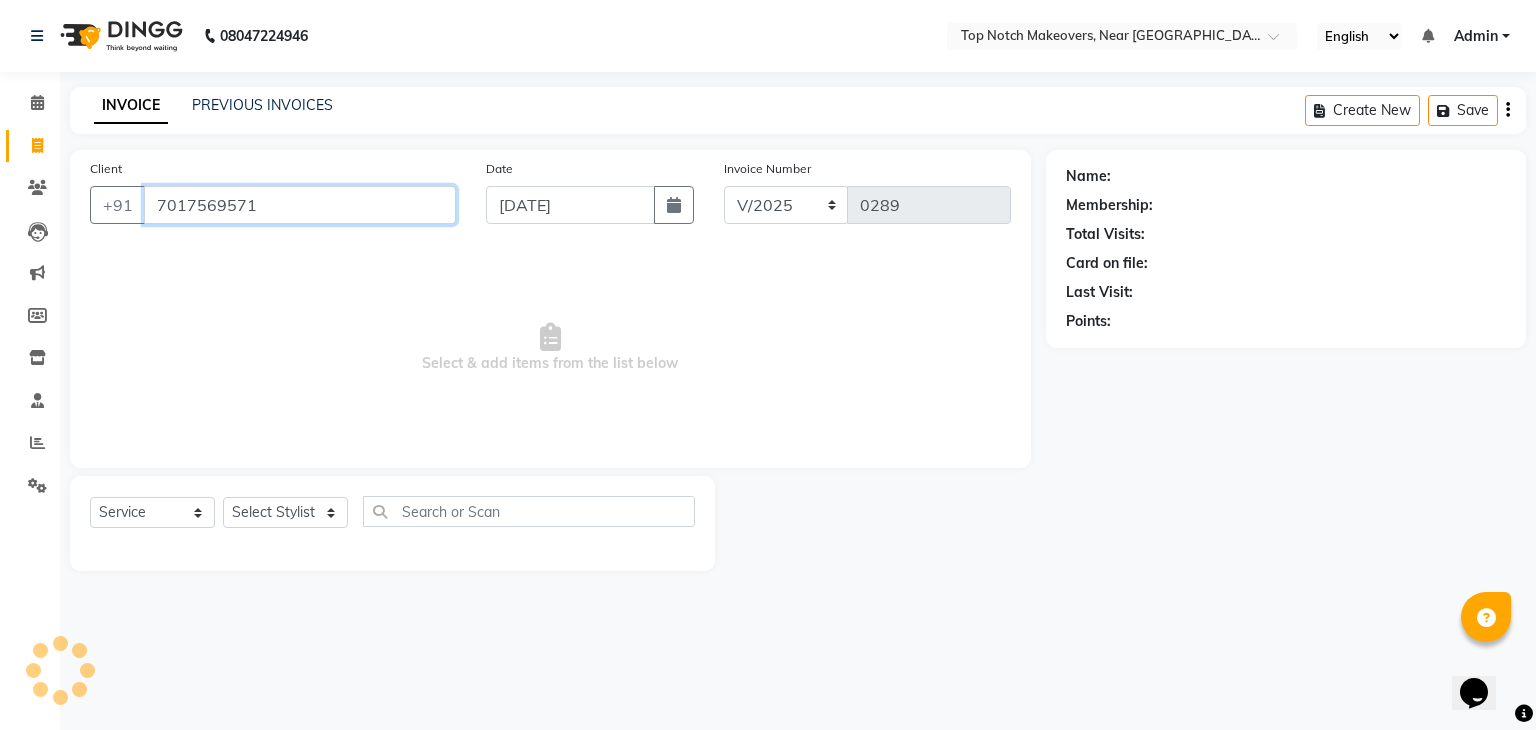 type 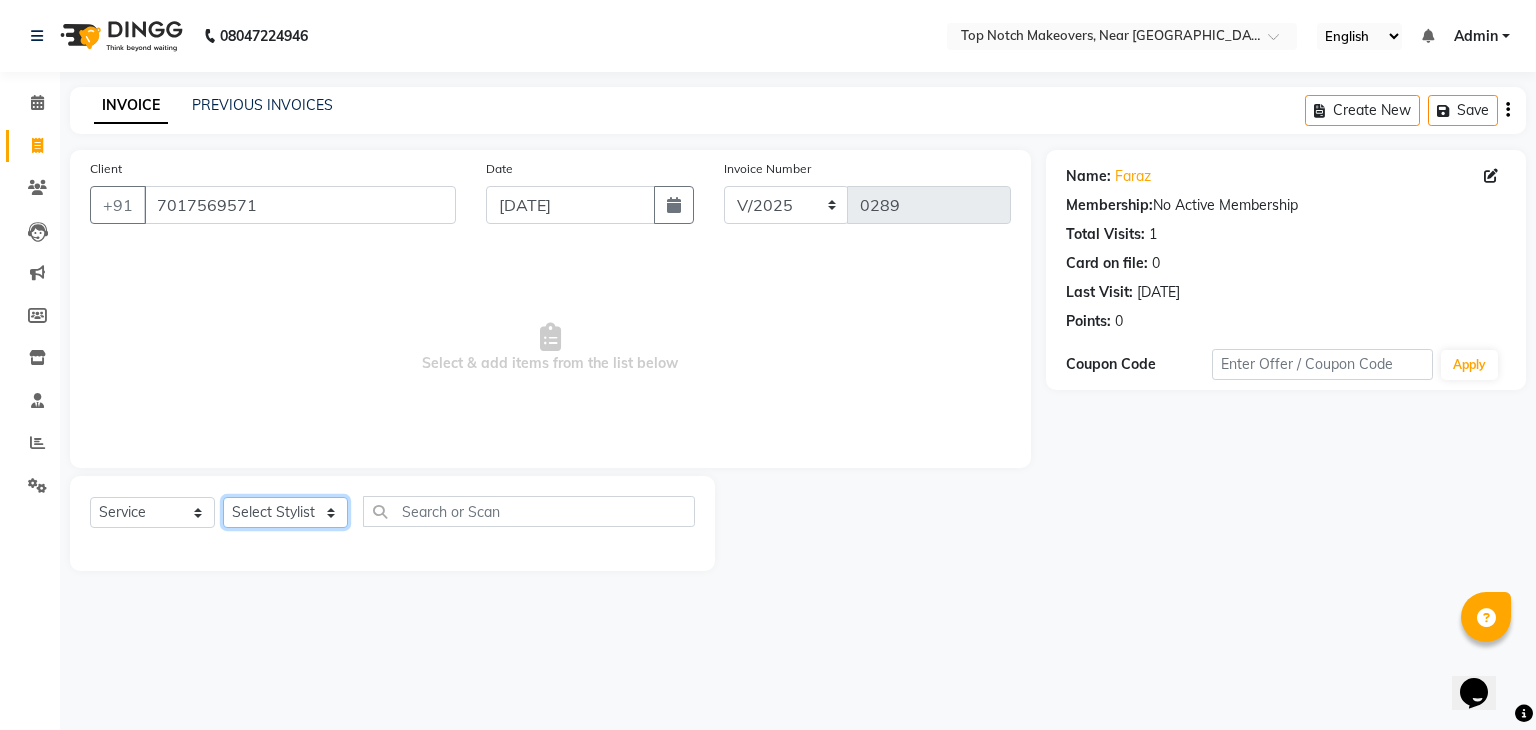click on "Select Stylist [PERSON_NAME] [PERSON_NAME] [PERSON_NAME] [PERSON_NAME] [PERSON_NAME] [PERSON_NAME] [PERSON_NAME] [PERSON_NAME]" 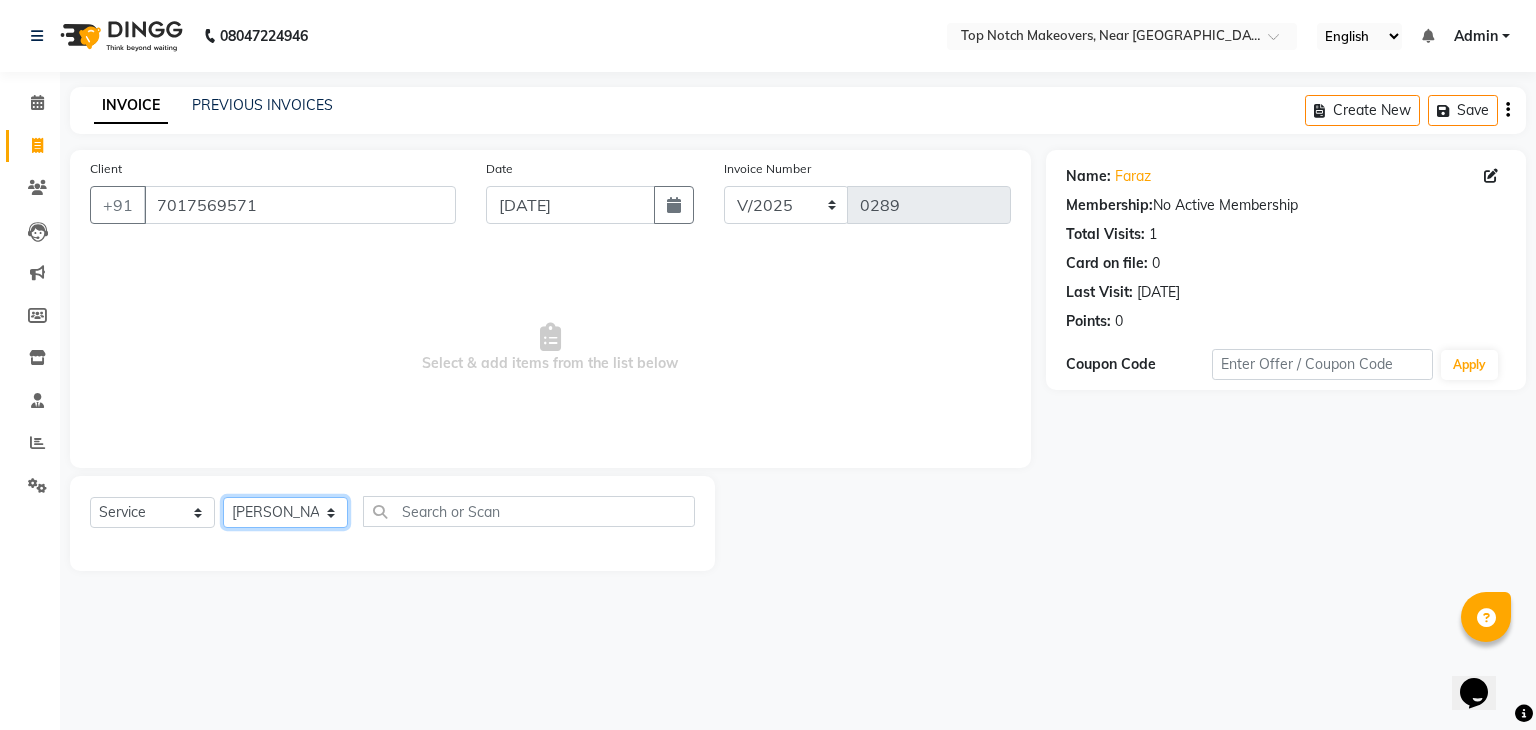 click on "Select Stylist [PERSON_NAME] [PERSON_NAME] [PERSON_NAME] [PERSON_NAME] [PERSON_NAME] [PERSON_NAME] [PERSON_NAME] [PERSON_NAME]" 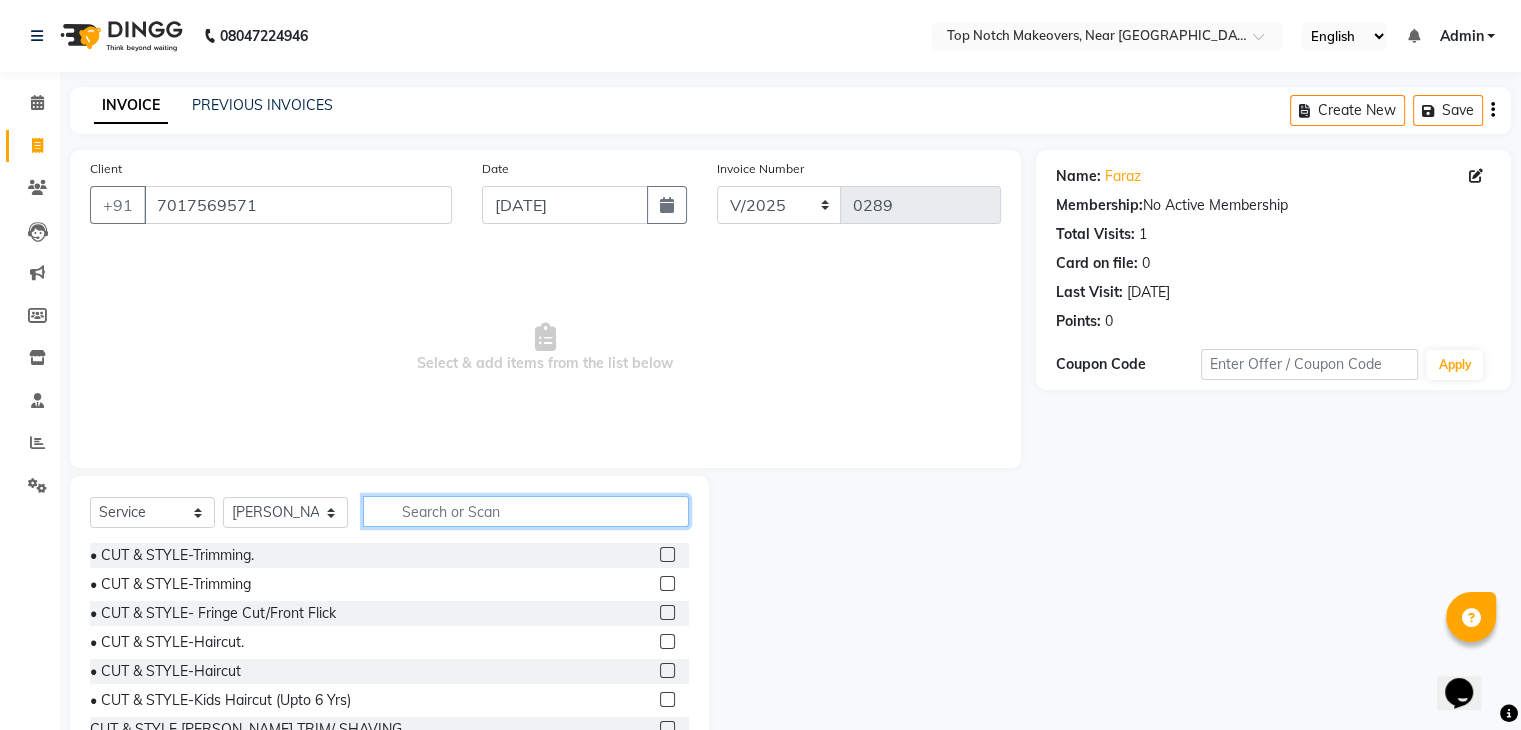 click 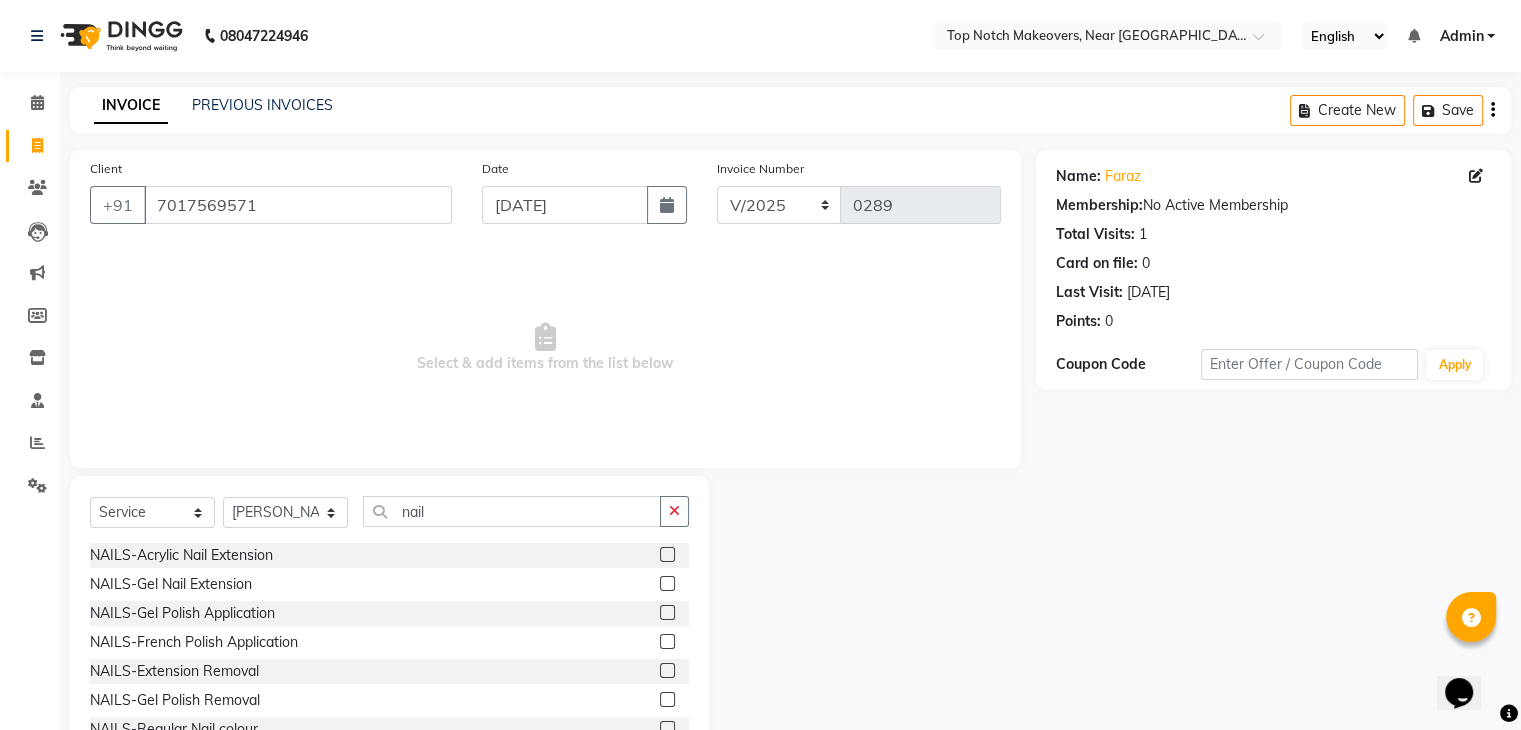 click 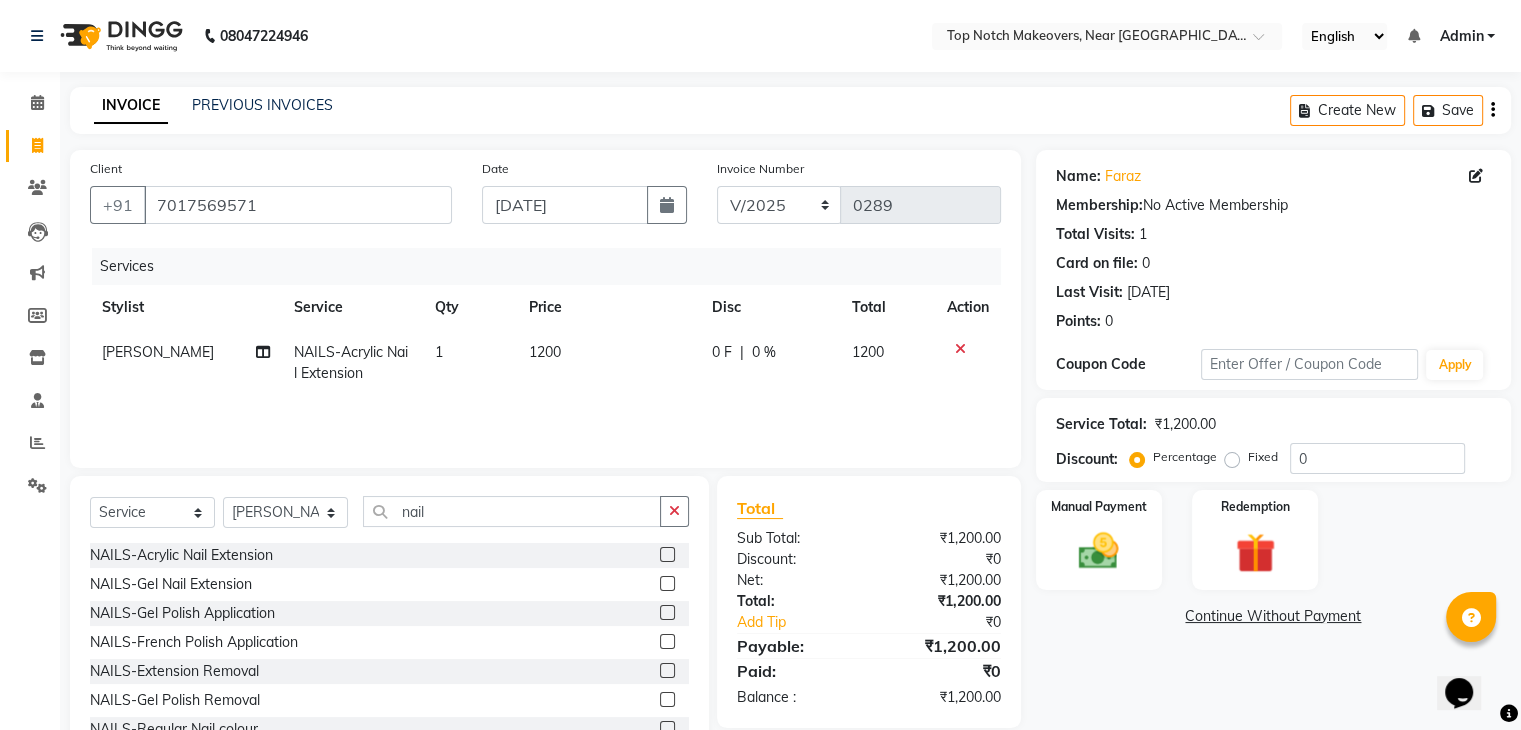 click 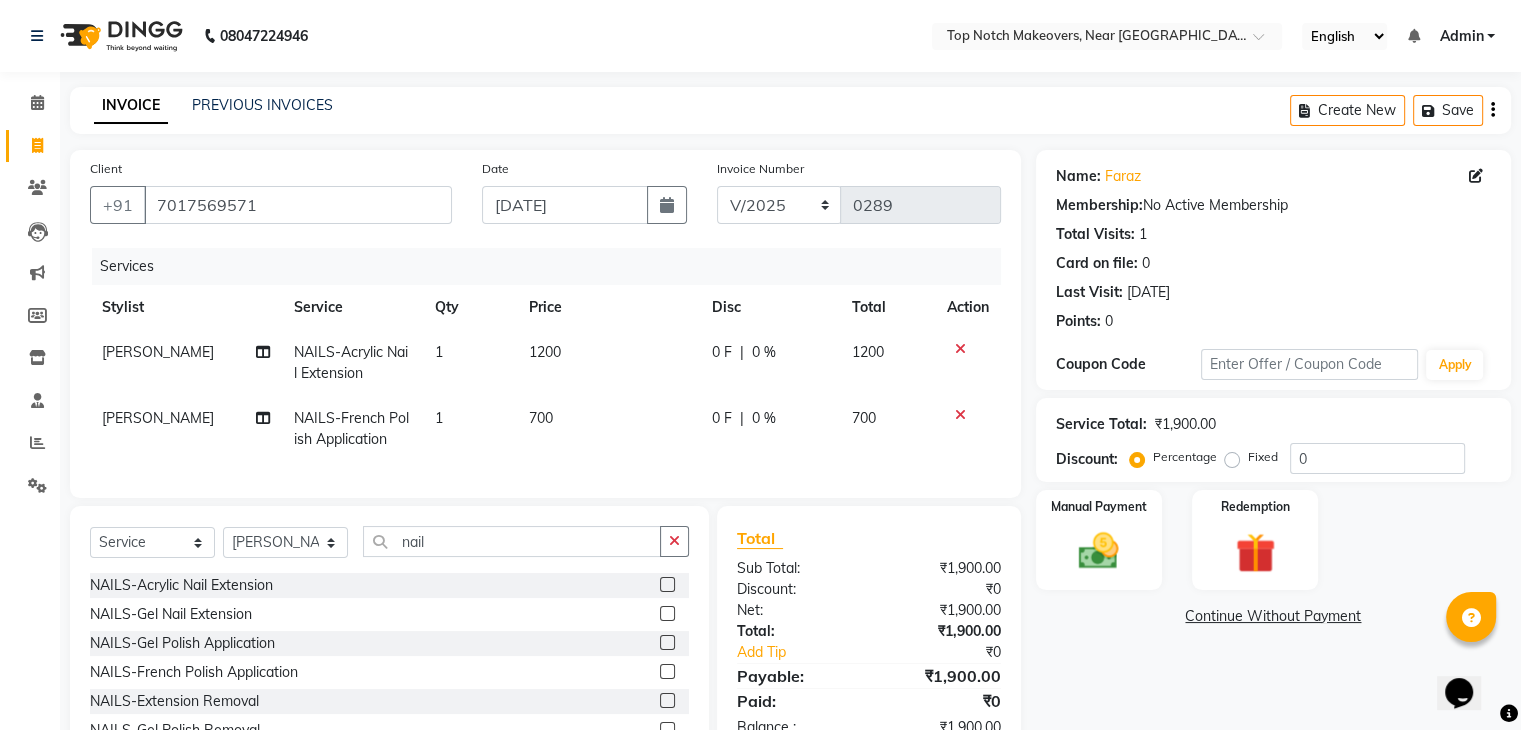 click on "700" 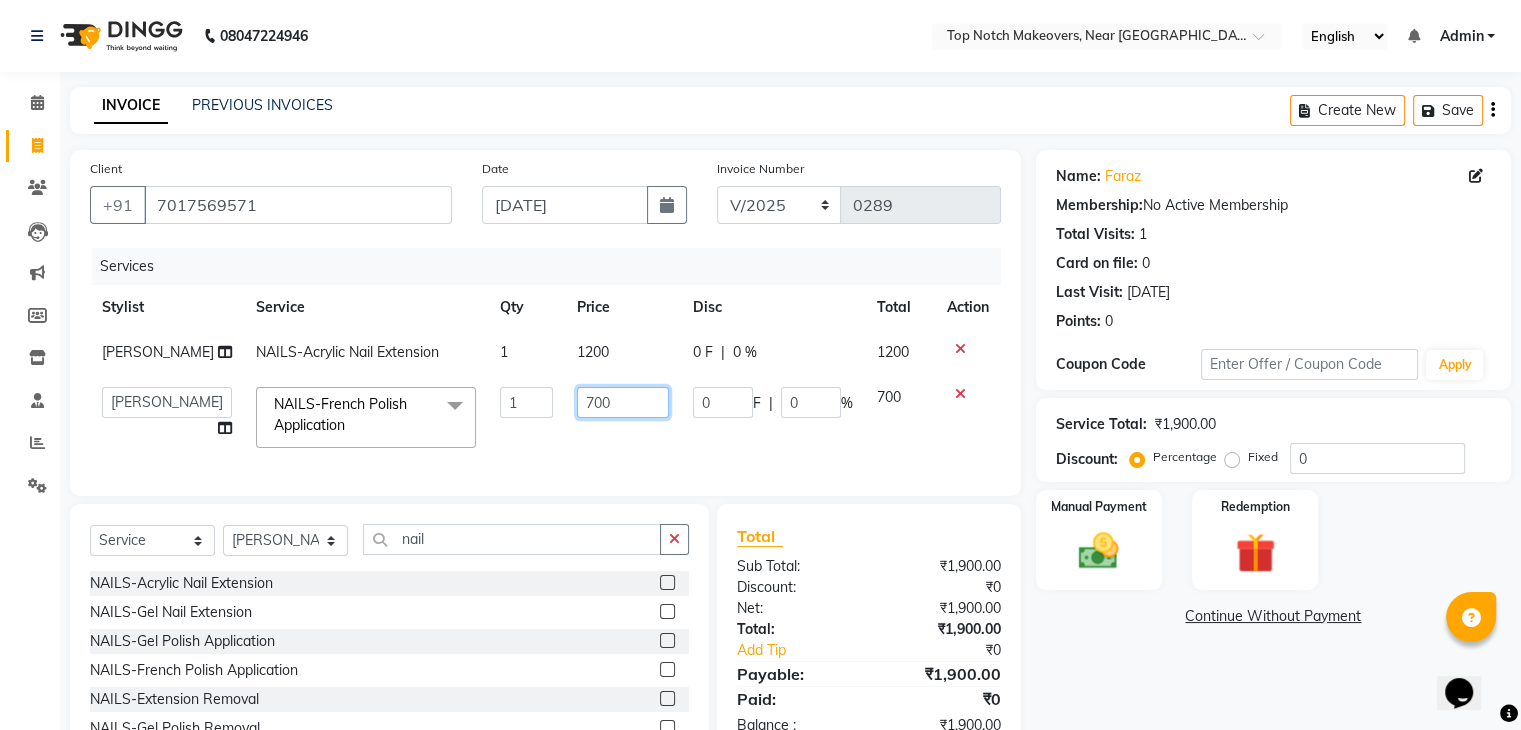click on "700" 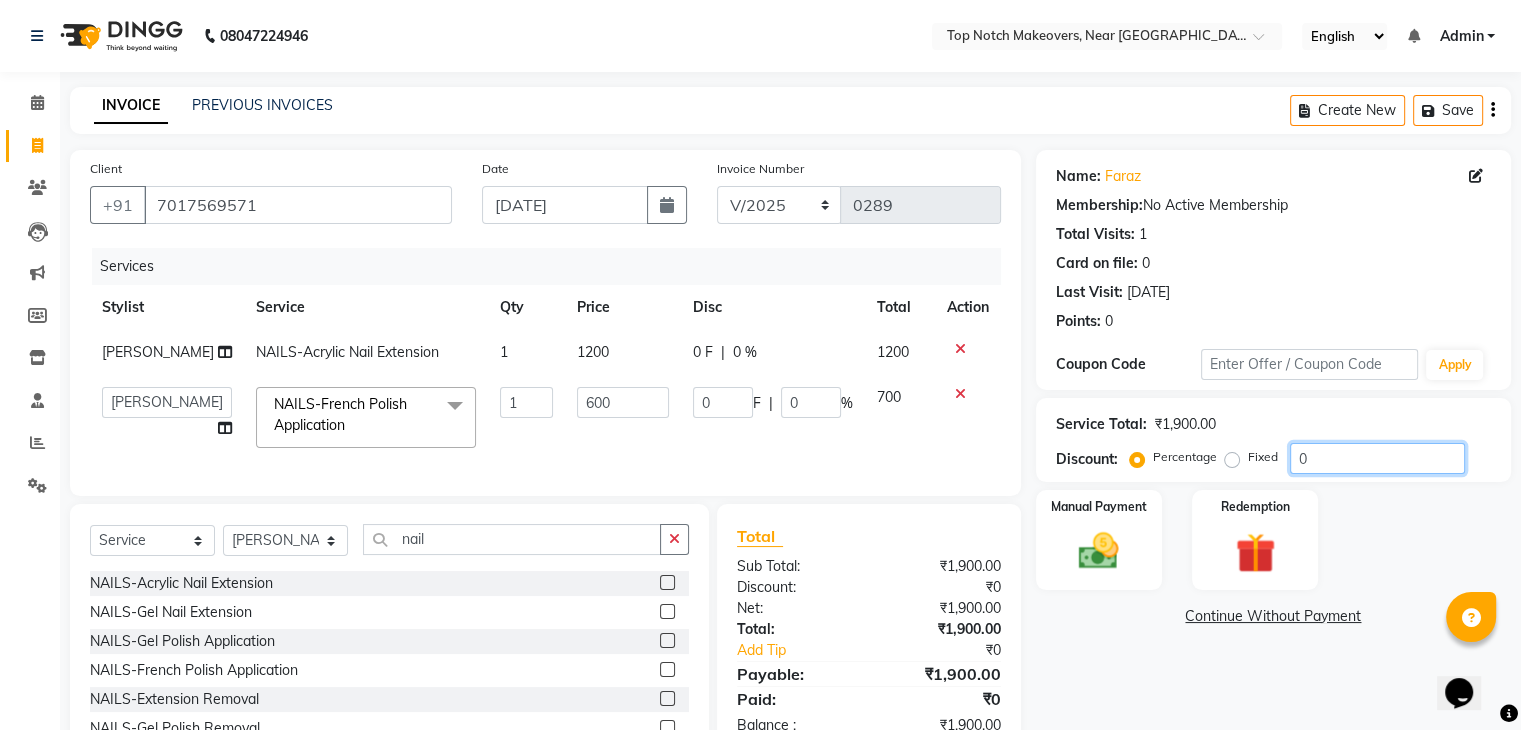 click on "0" 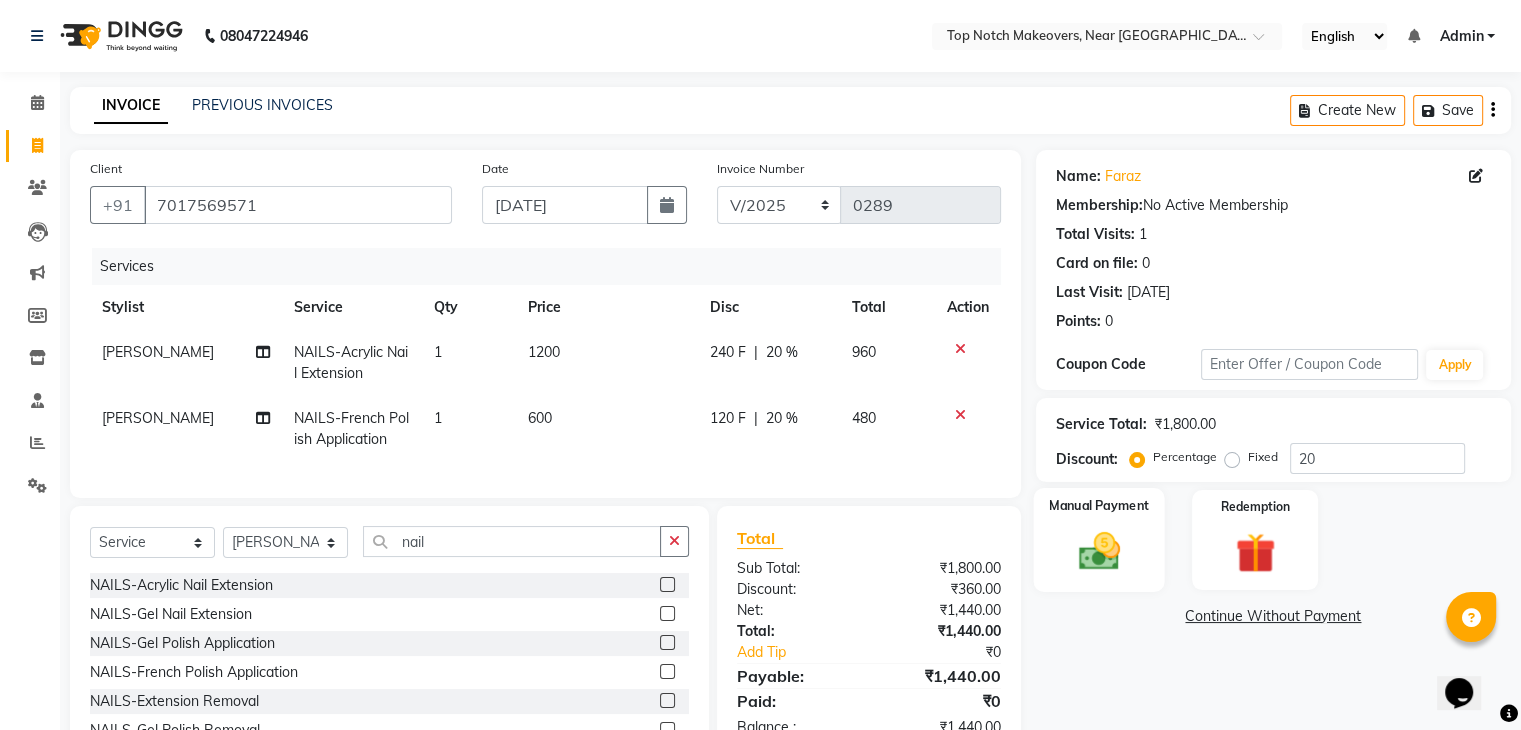 click 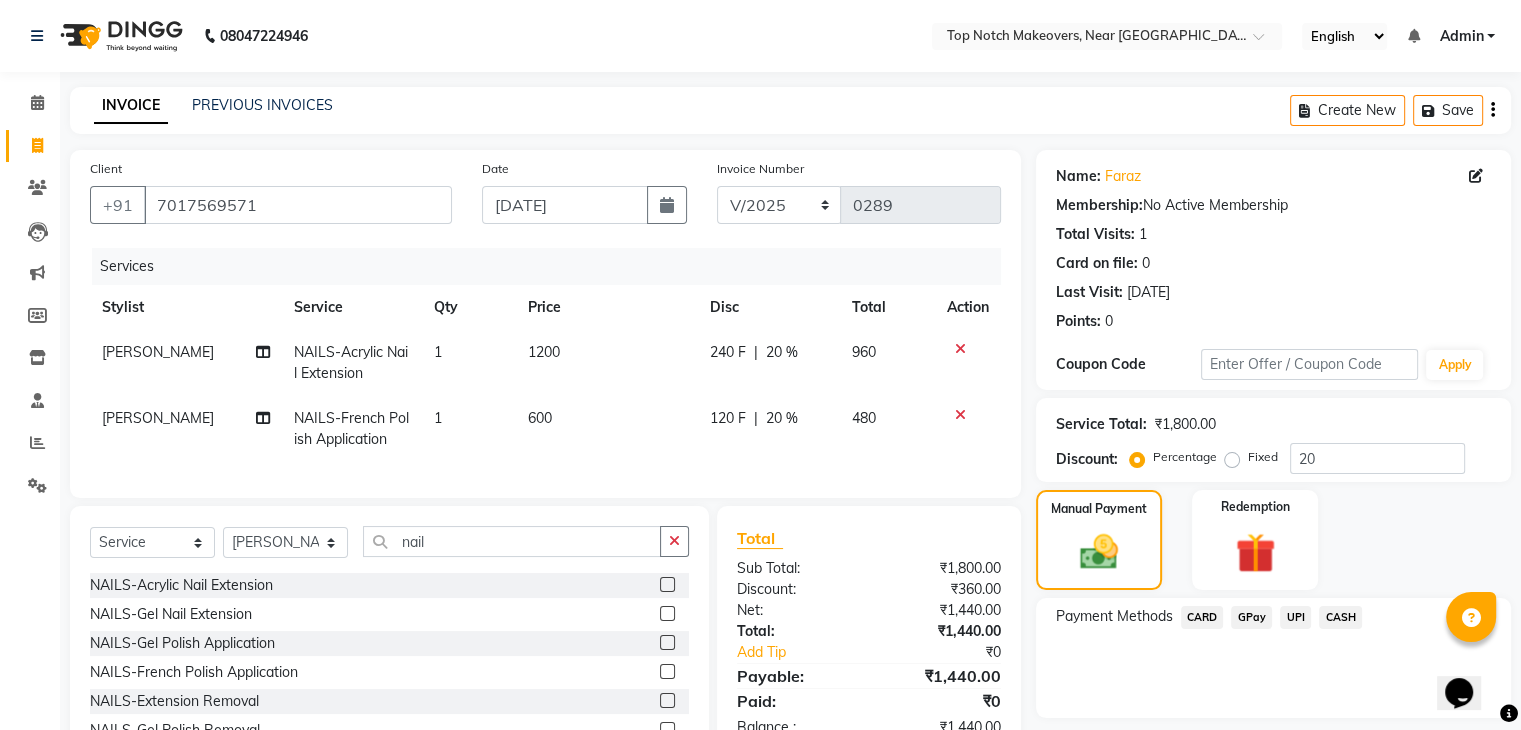 click on "UPI" 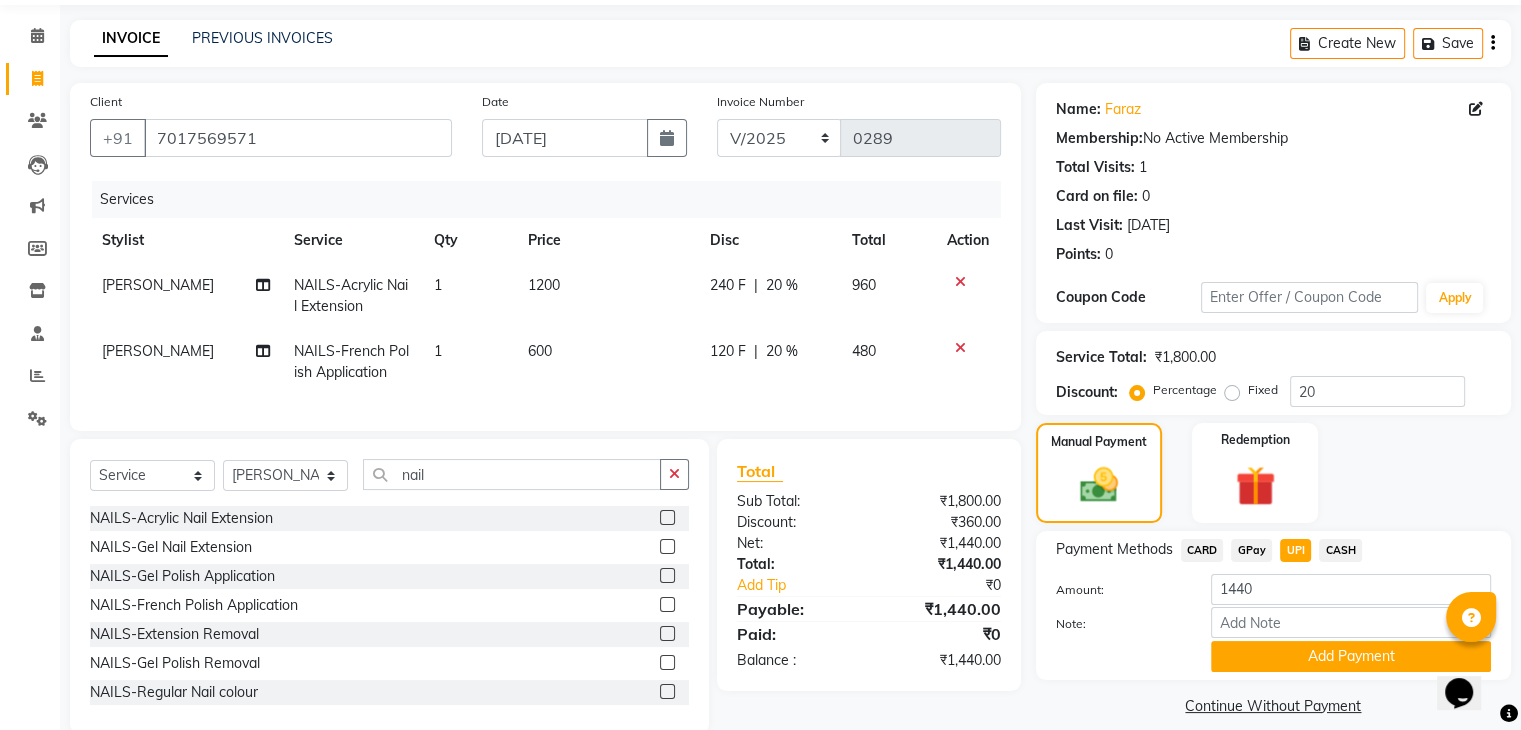 scroll, scrollTop: 117, scrollLeft: 0, axis: vertical 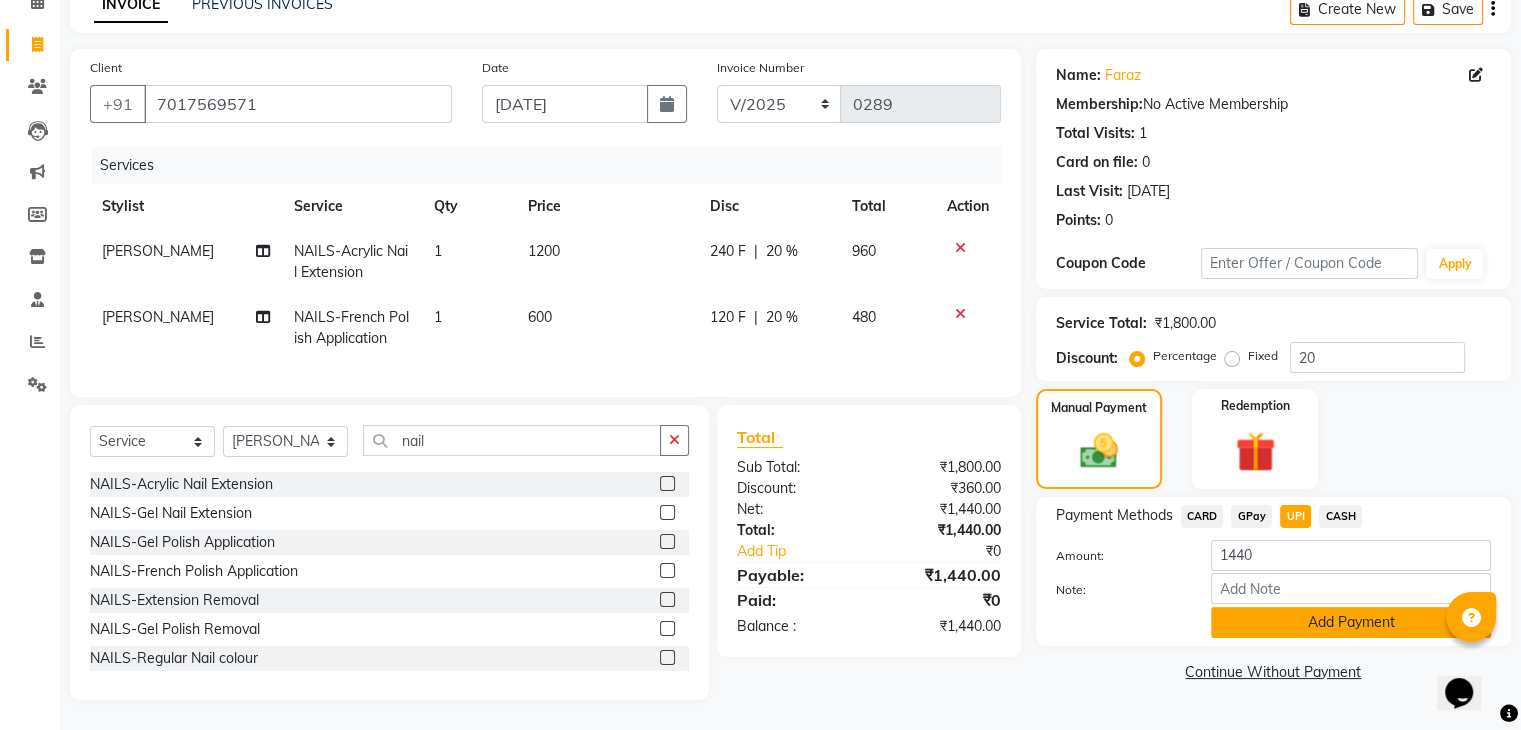 click on "Add Payment" 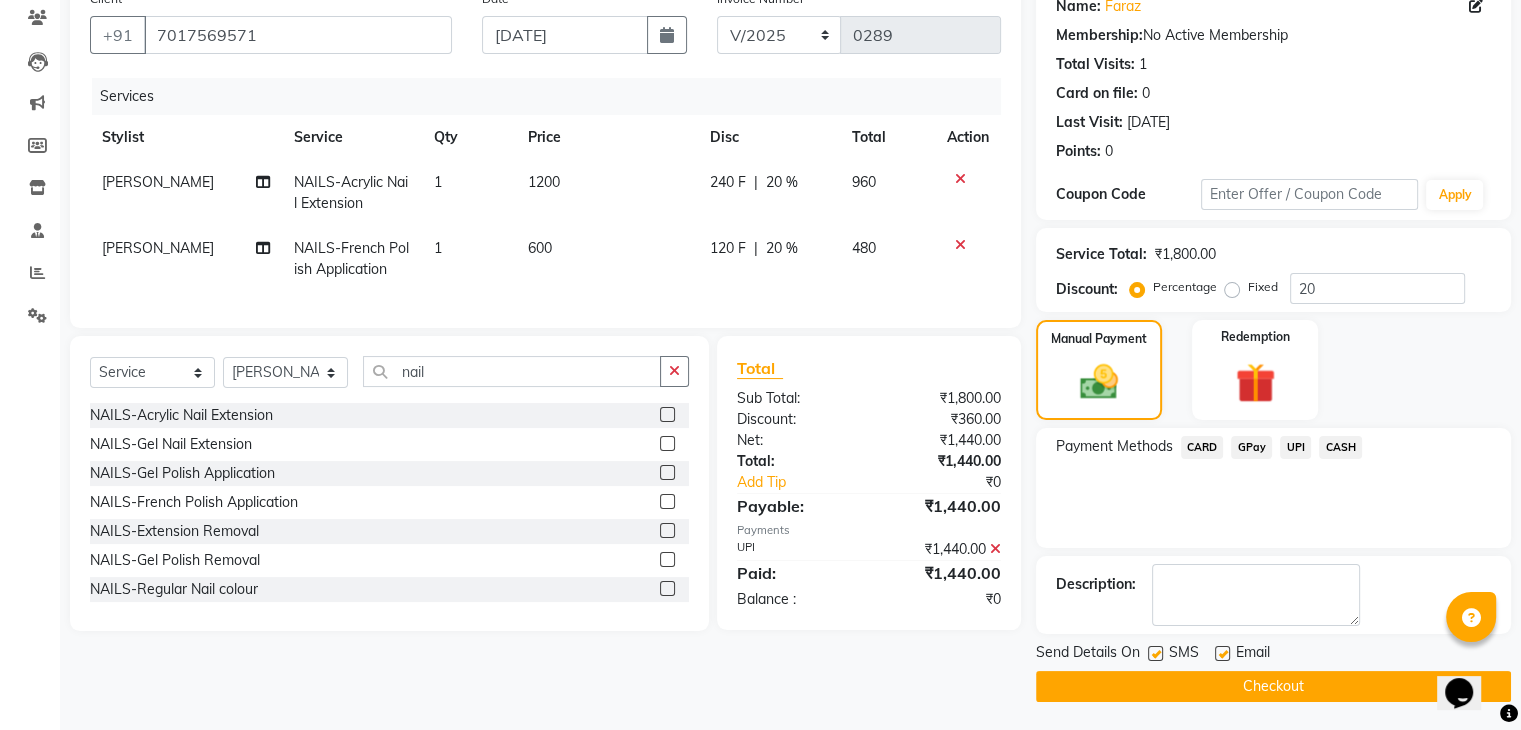 scroll, scrollTop: 171, scrollLeft: 0, axis: vertical 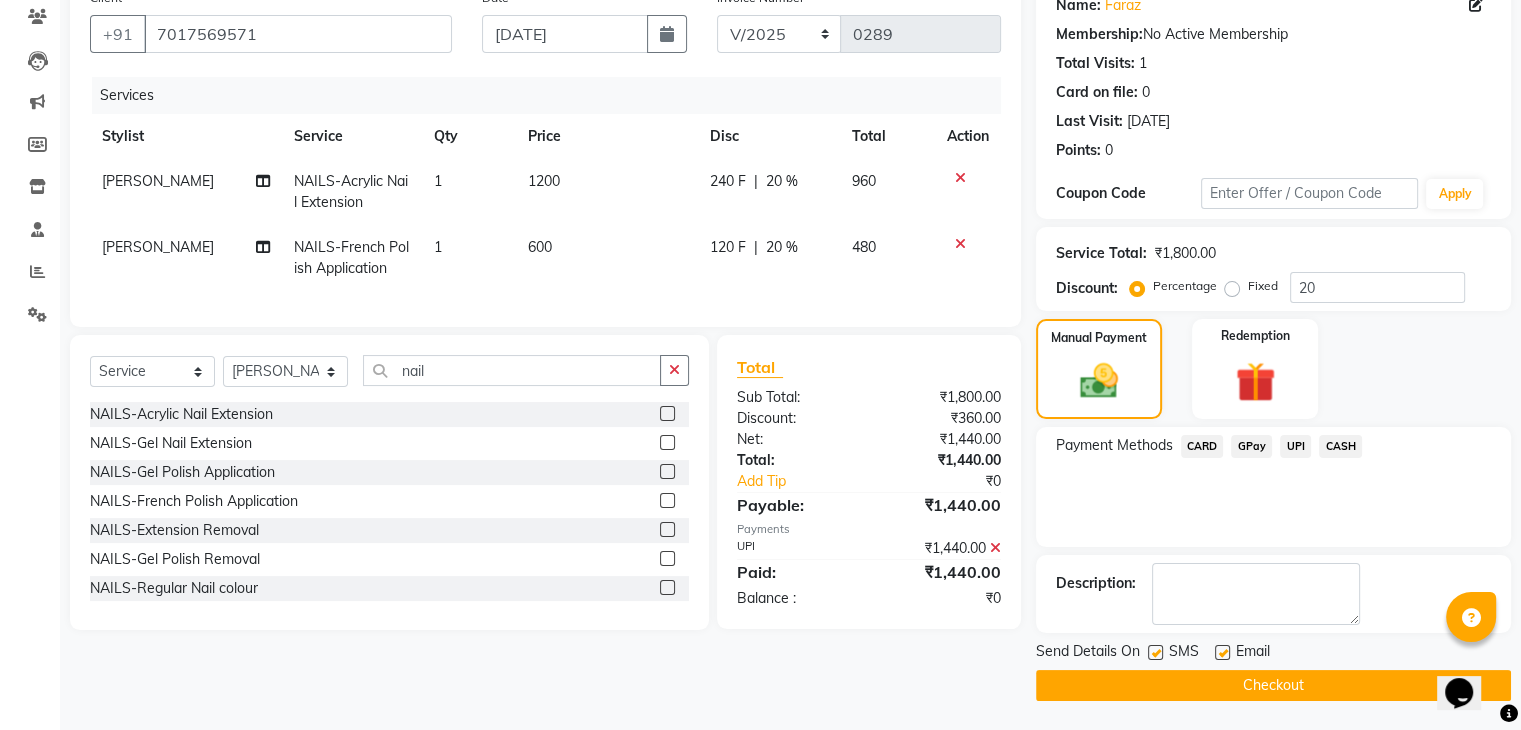 click 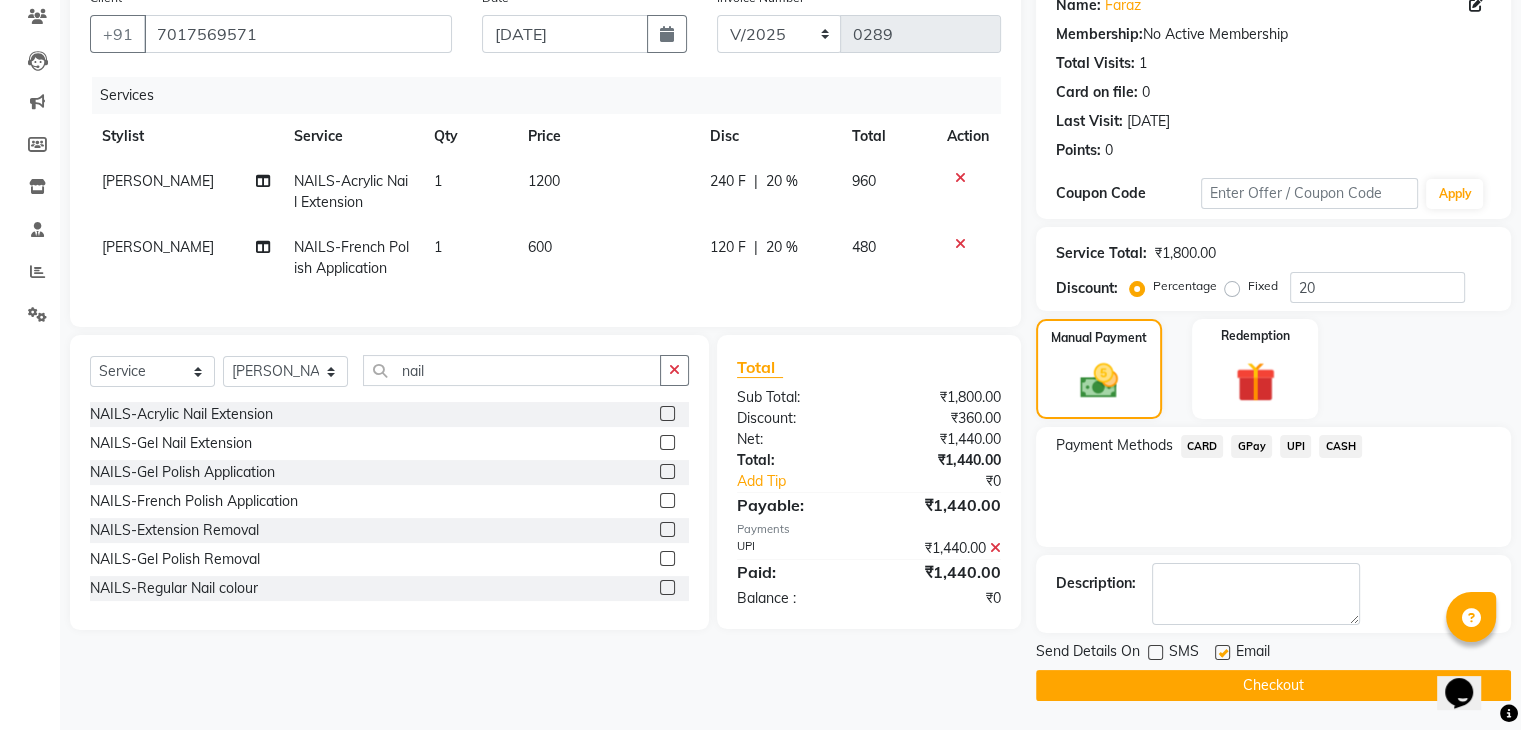 click on "Checkout" 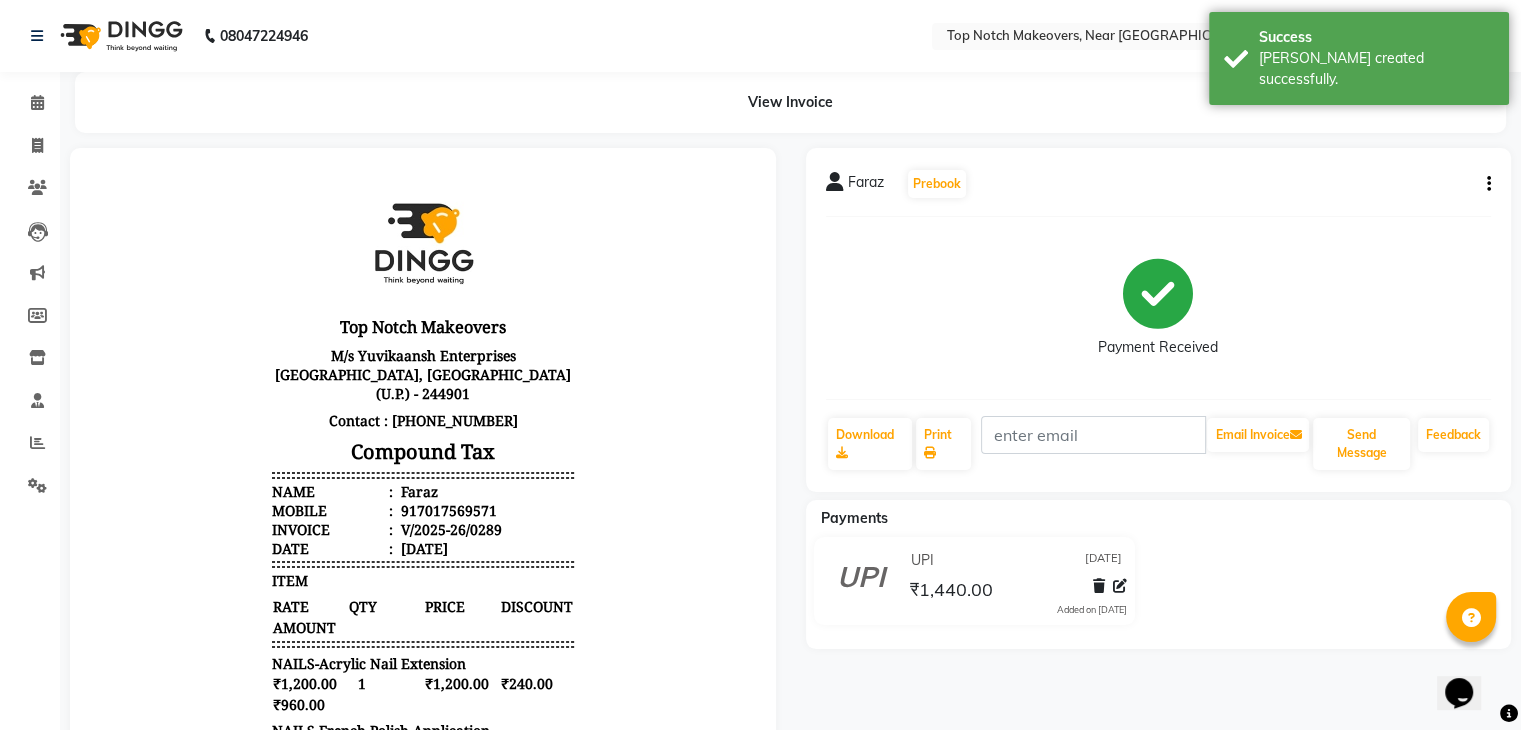 scroll, scrollTop: 0, scrollLeft: 0, axis: both 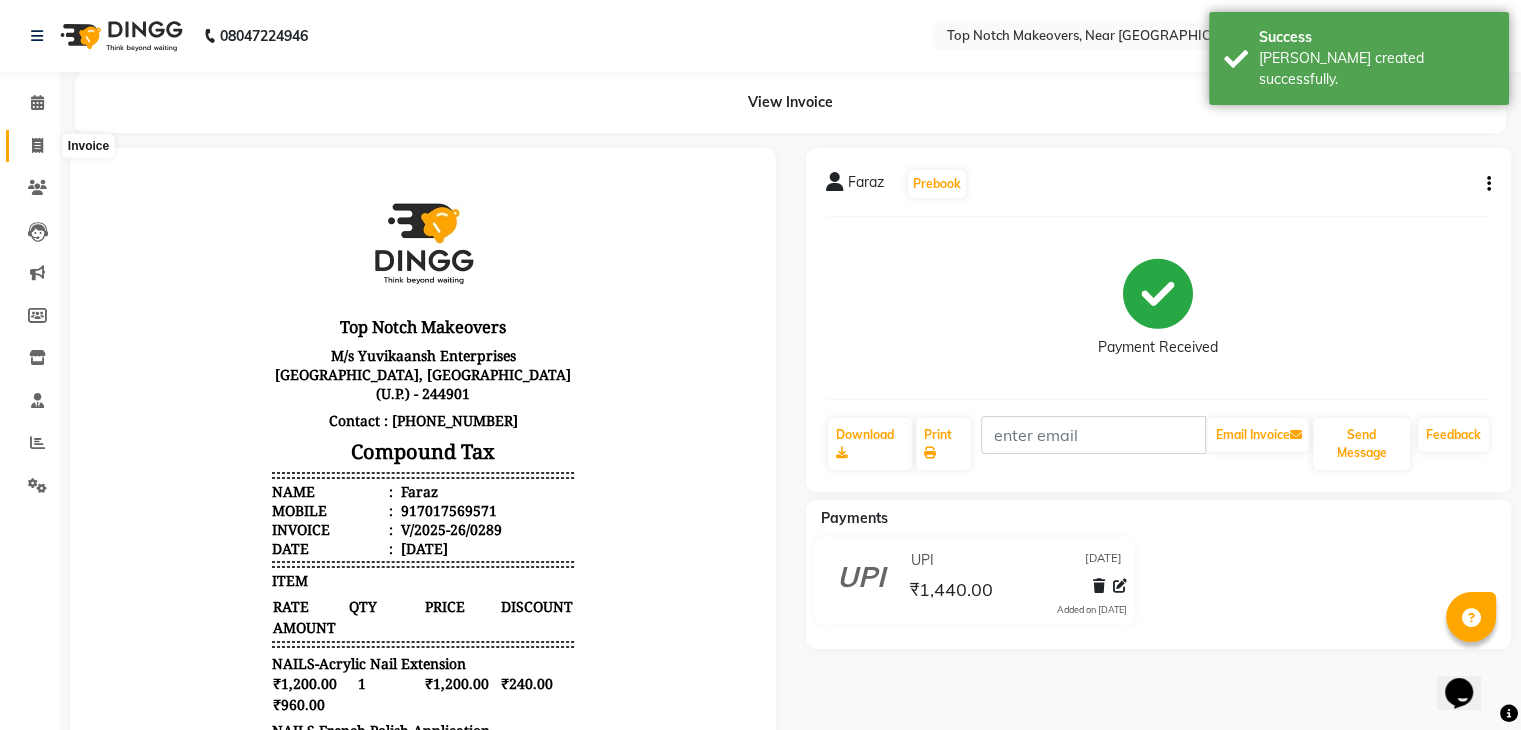 click 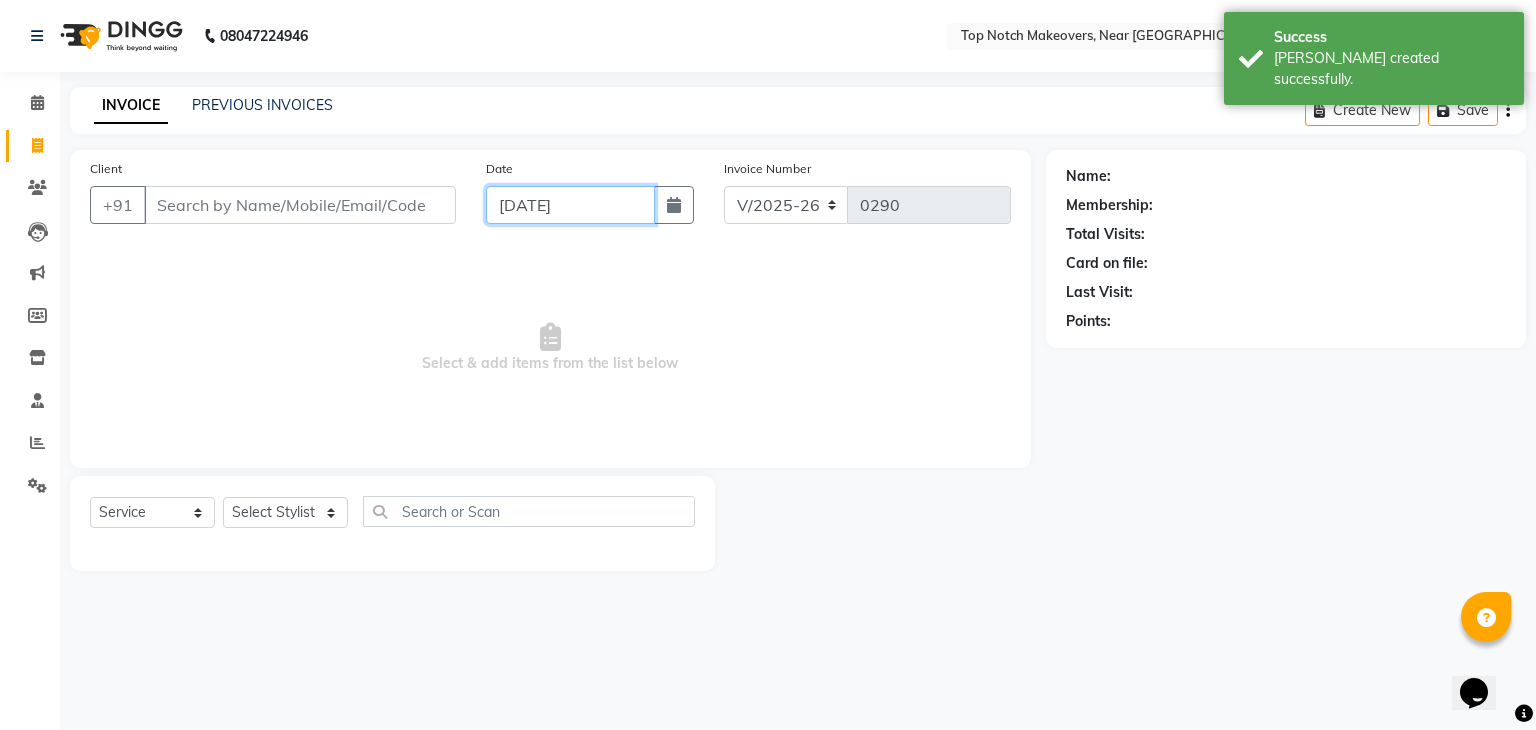 click on "[DATE]" 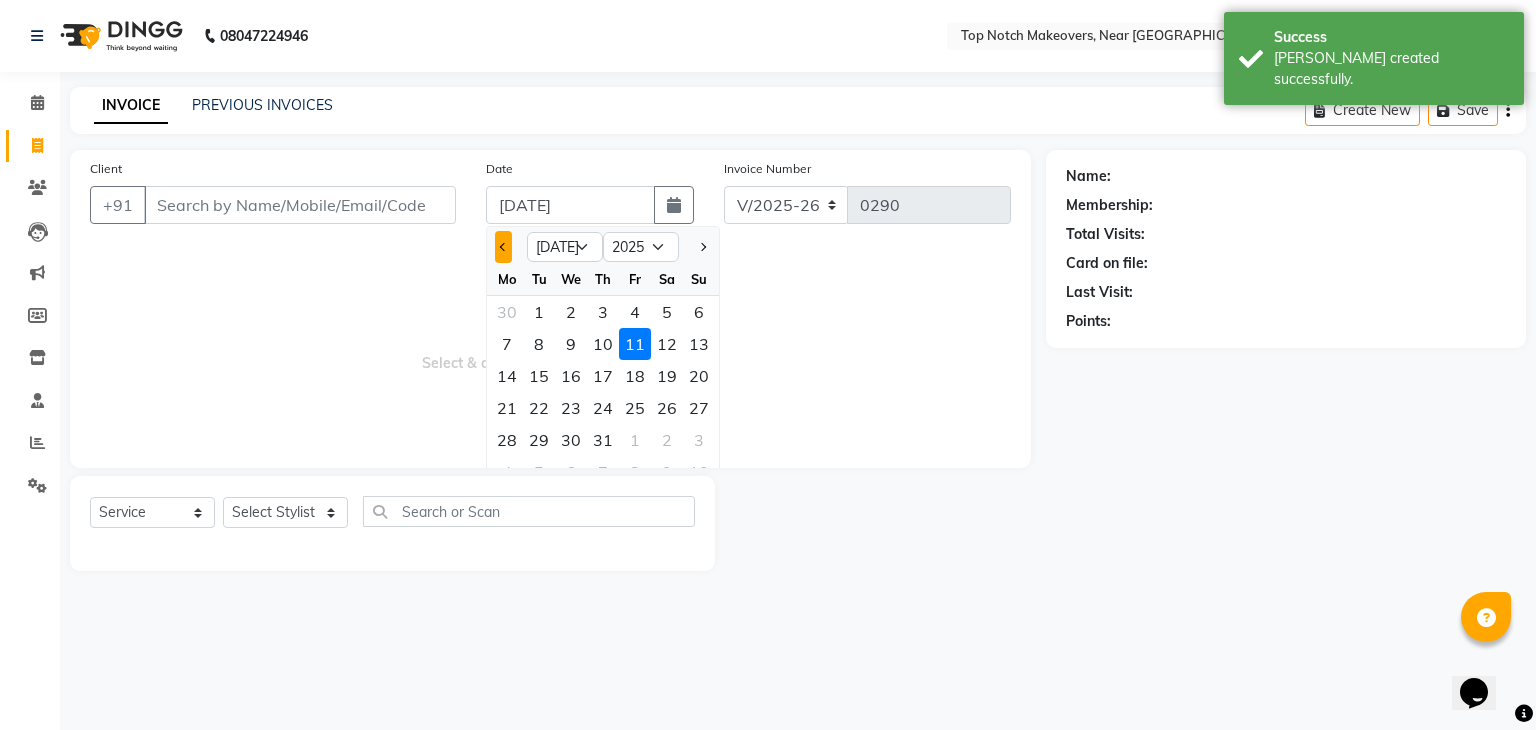 click 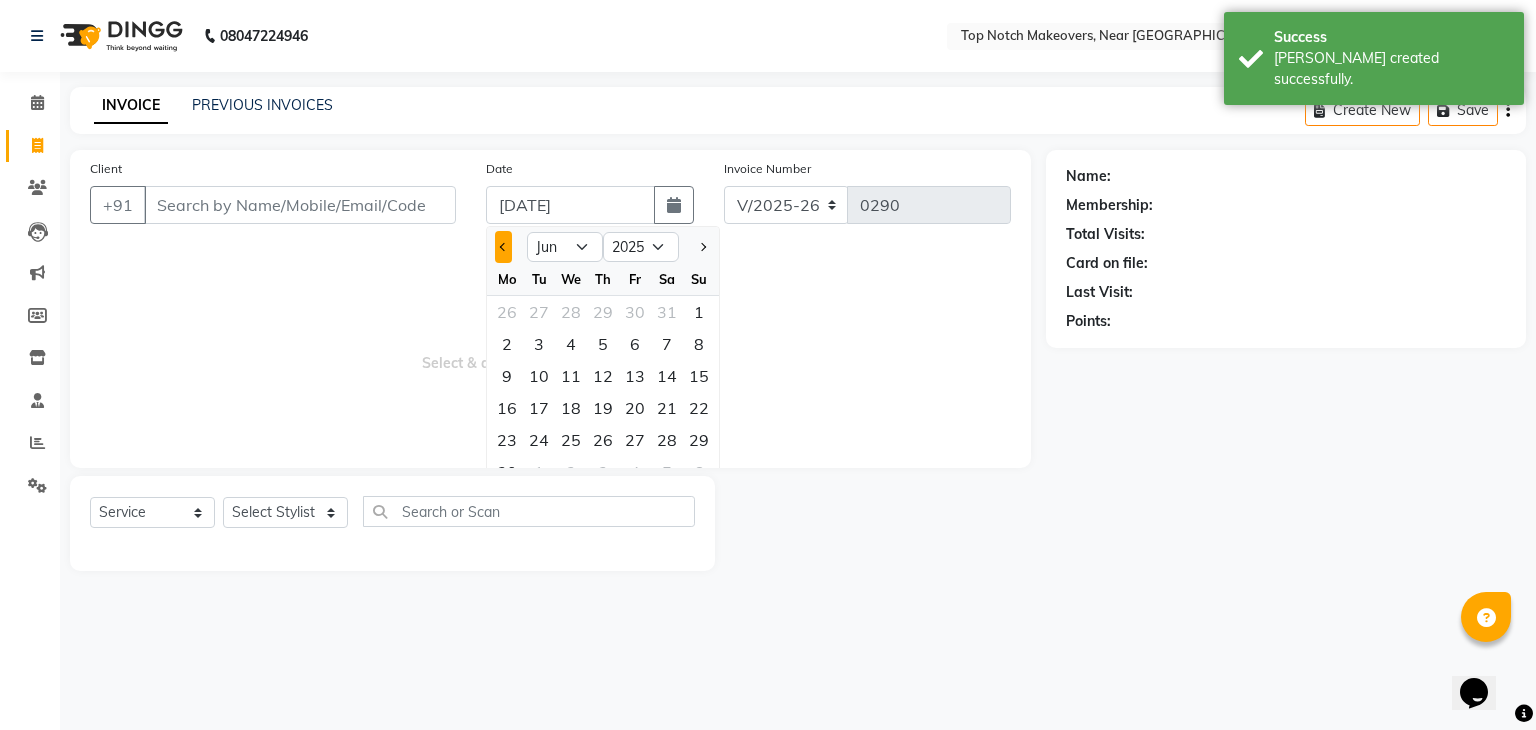 click 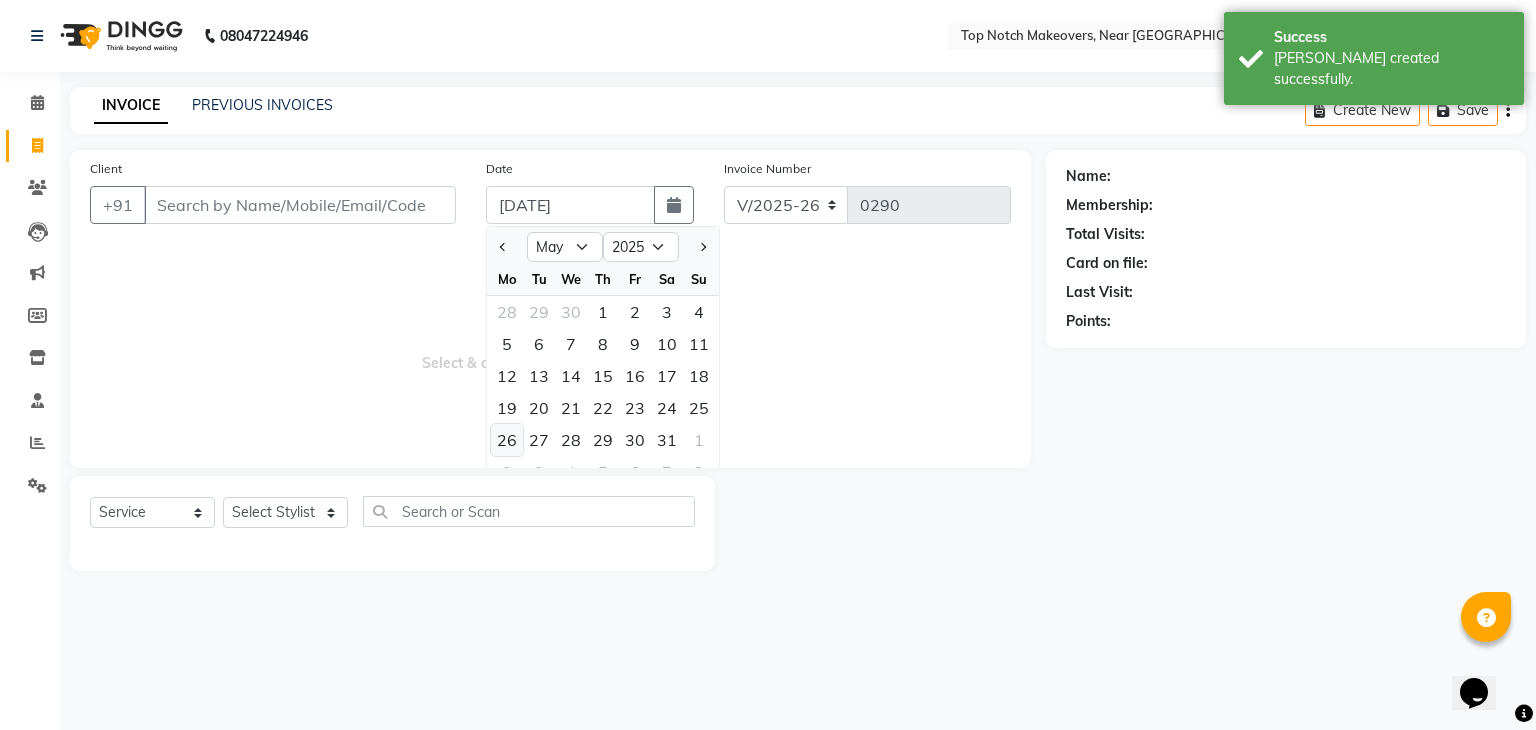 click on "26" 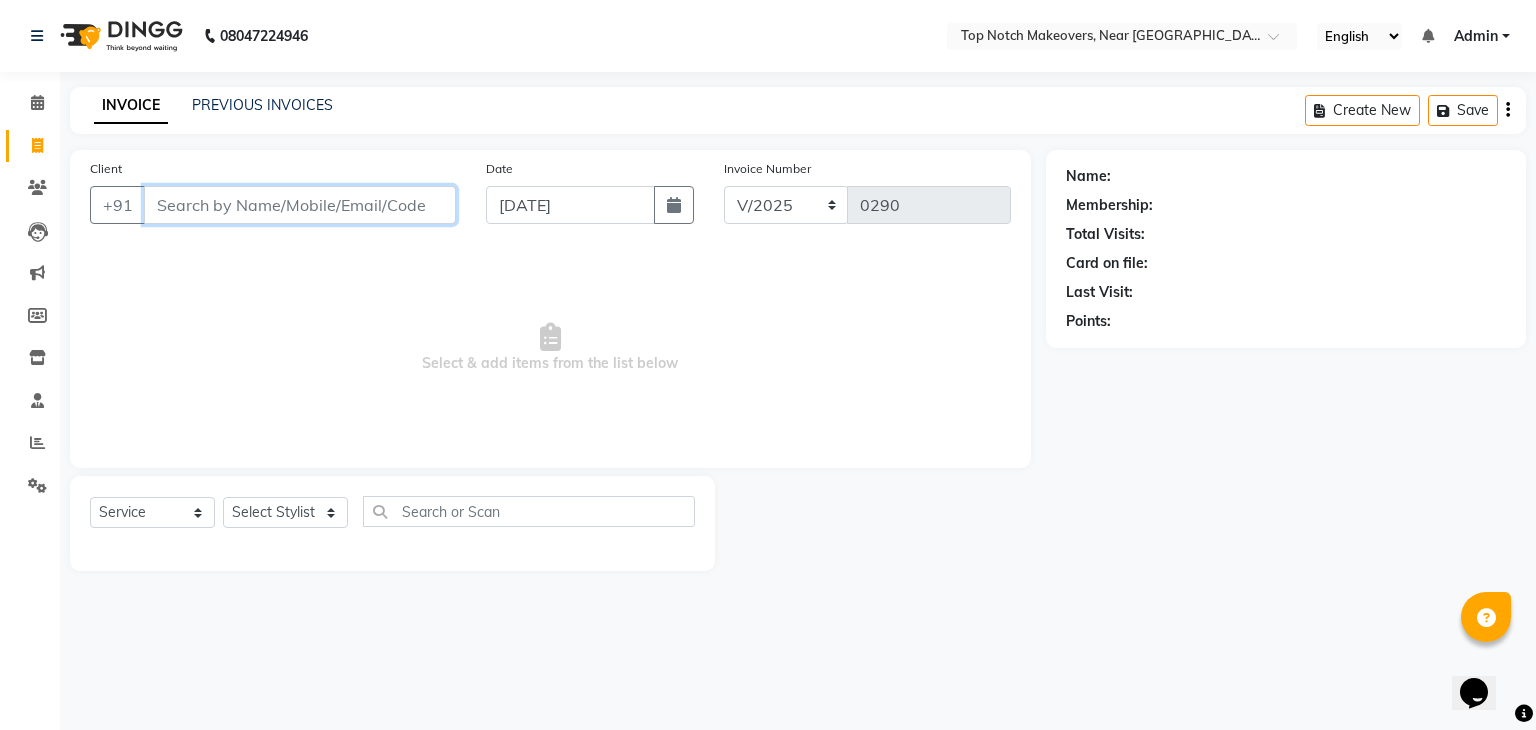 click on "Client" at bounding box center (300, 205) 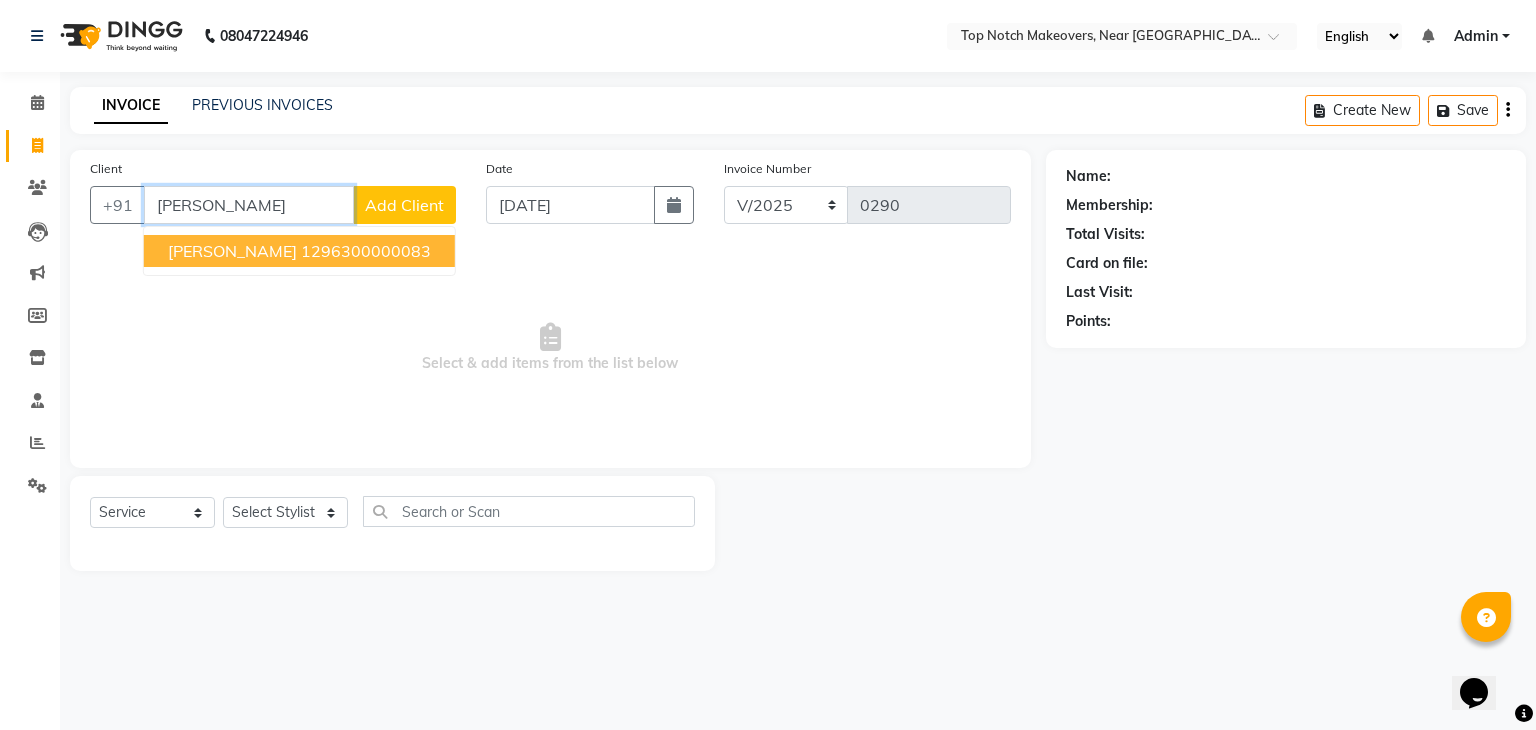 click on "1296300000083" at bounding box center (366, 251) 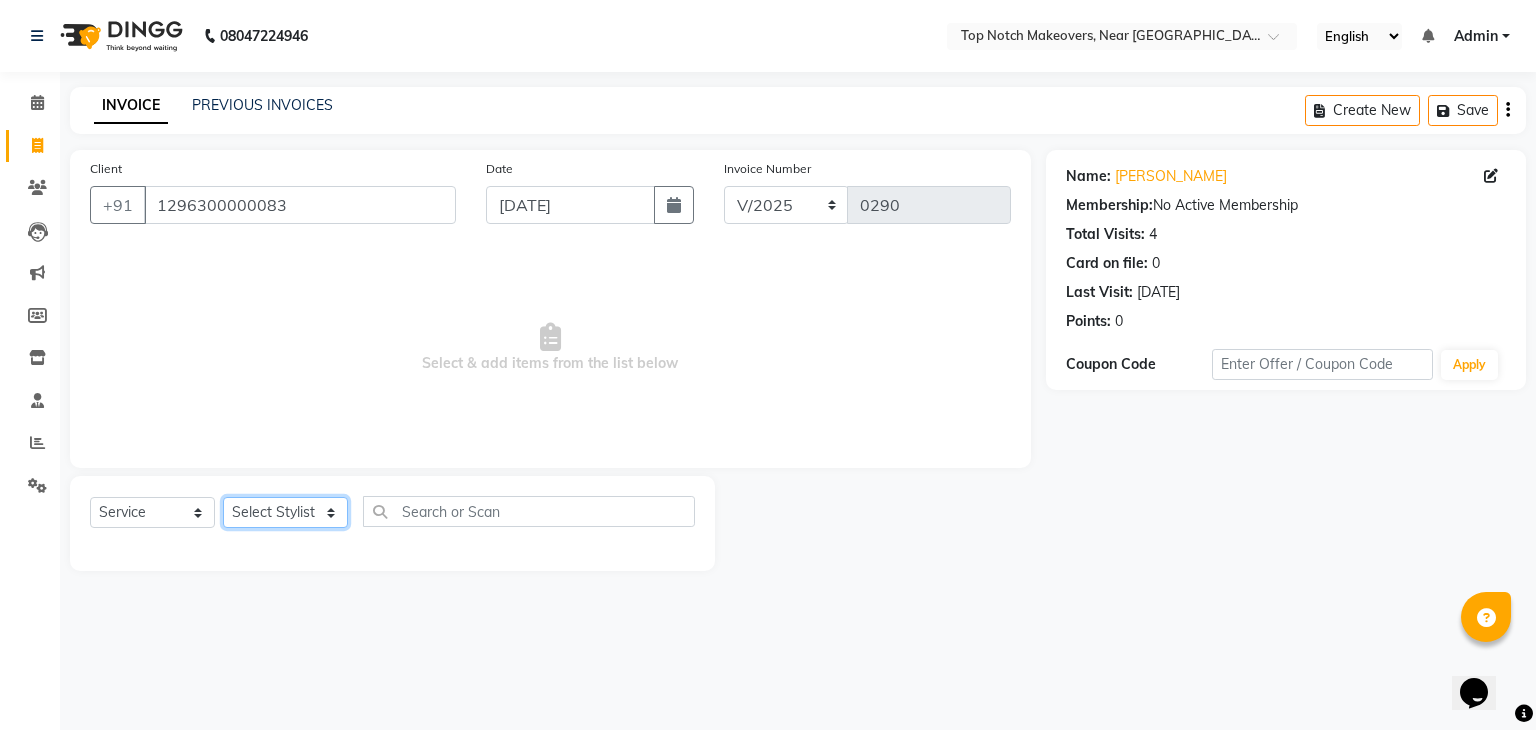 click on "Select Stylist [PERSON_NAME] [PERSON_NAME] [PERSON_NAME] [PERSON_NAME] [PERSON_NAME] [PERSON_NAME] [PERSON_NAME] [PERSON_NAME]" 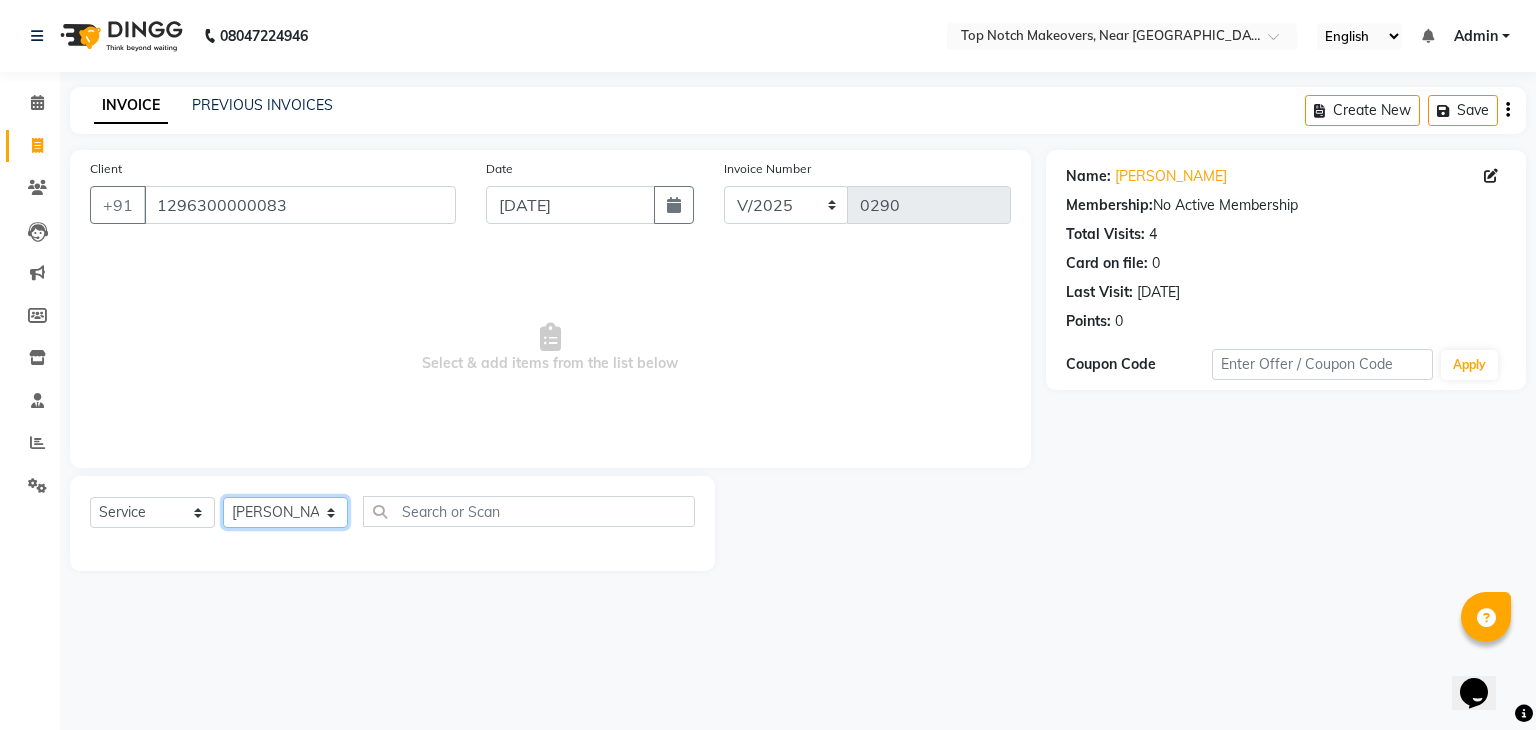click on "Select Stylist [PERSON_NAME] [PERSON_NAME] [PERSON_NAME] [PERSON_NAME] [PERSON_NAME] [PERSON_NAME] [PERSON_NAME] [PERSON_NAME]" 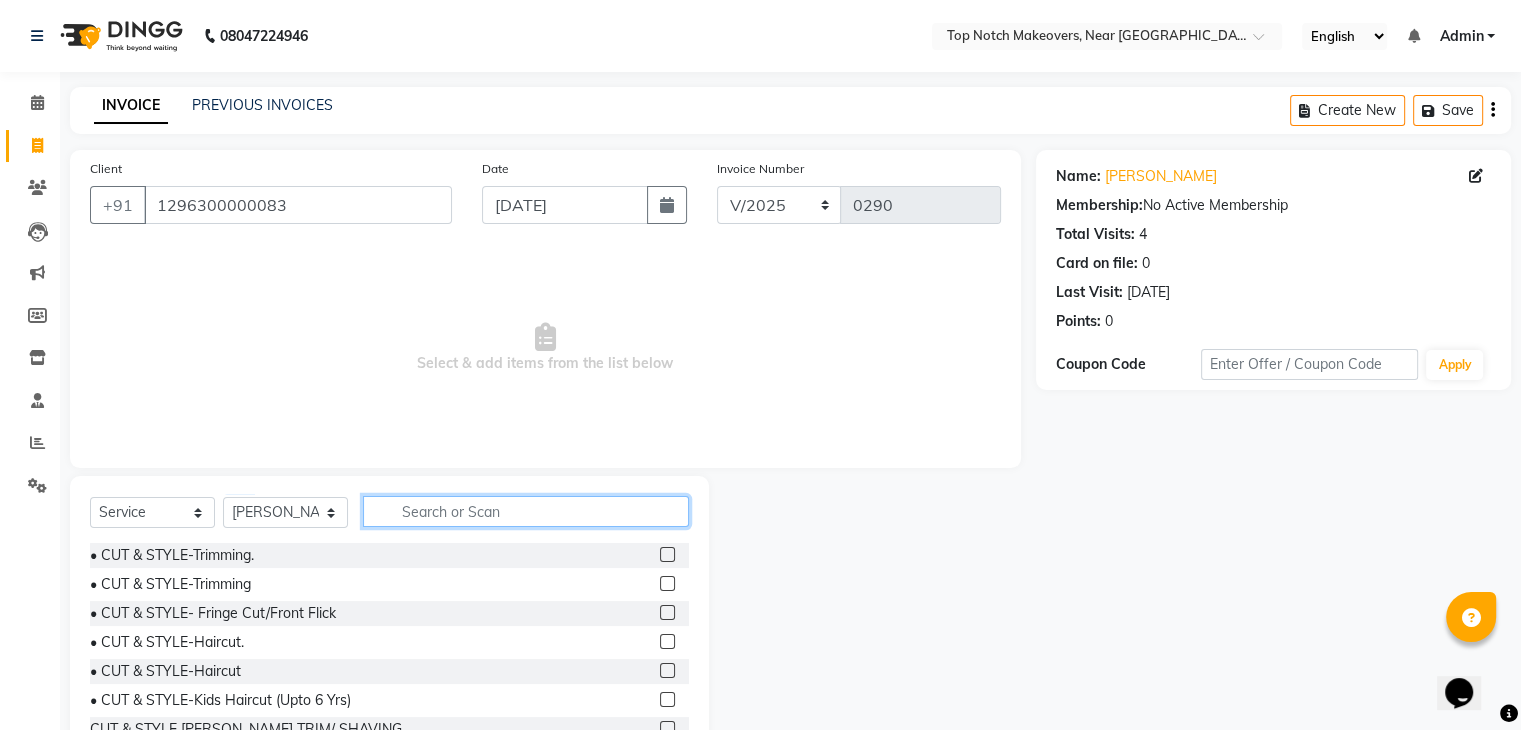 click 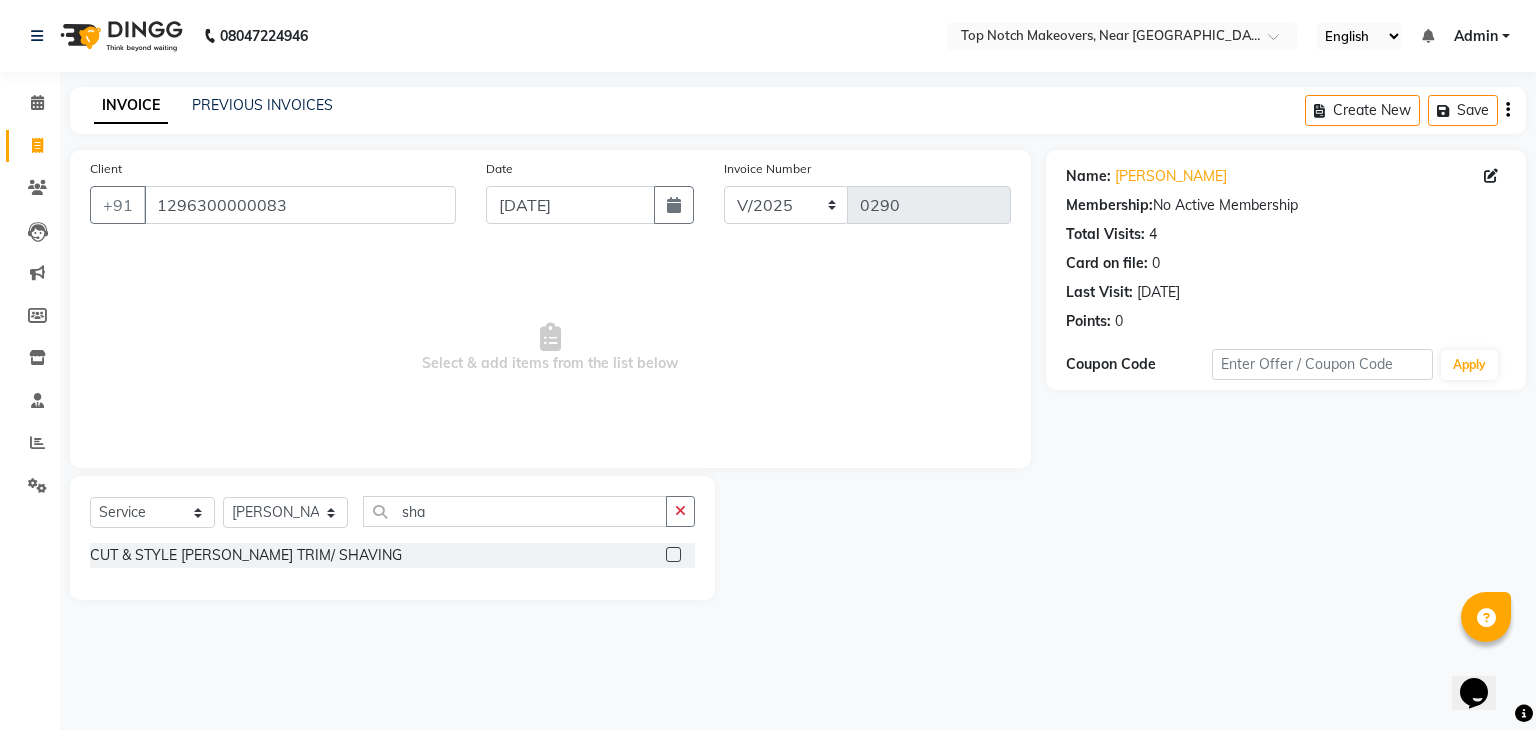 click 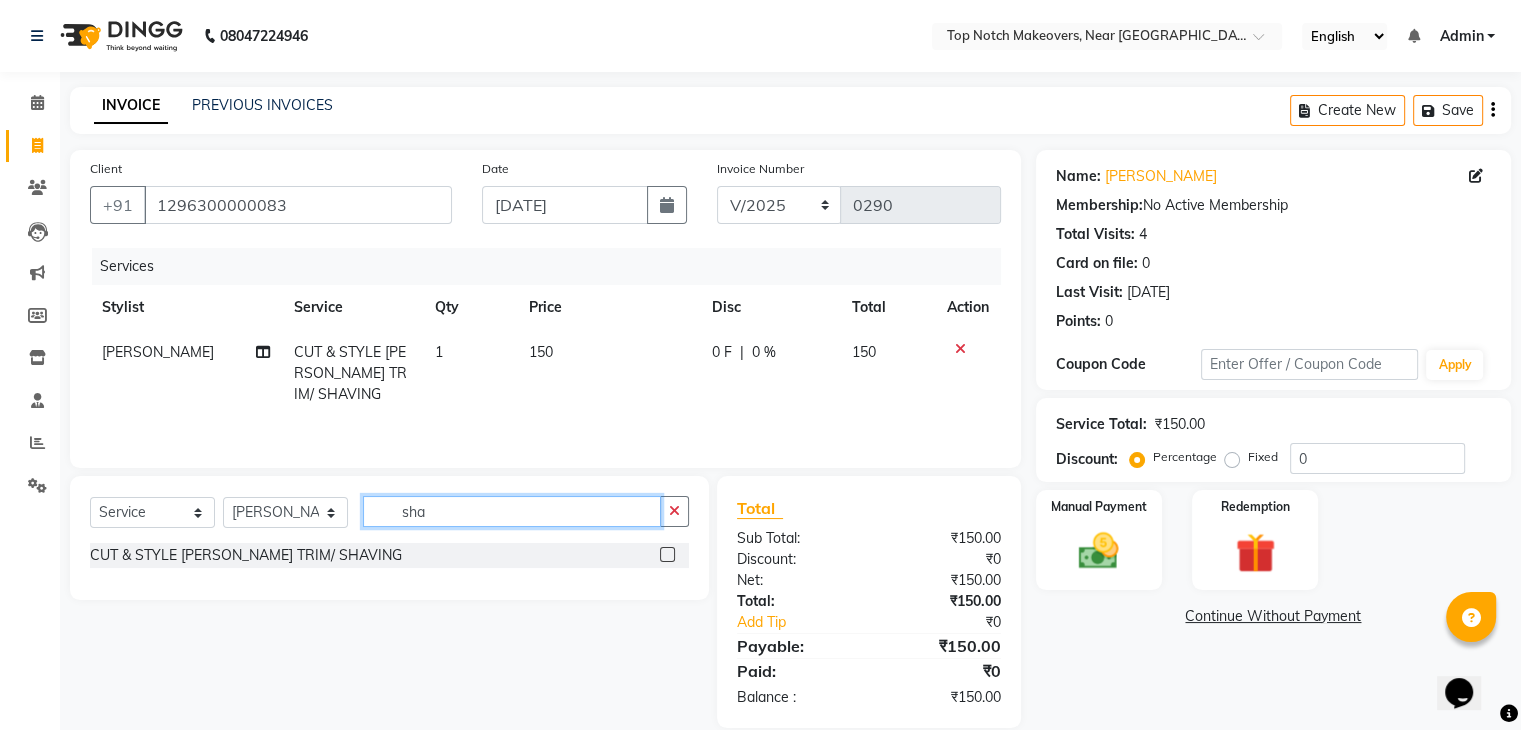 click on "sha" 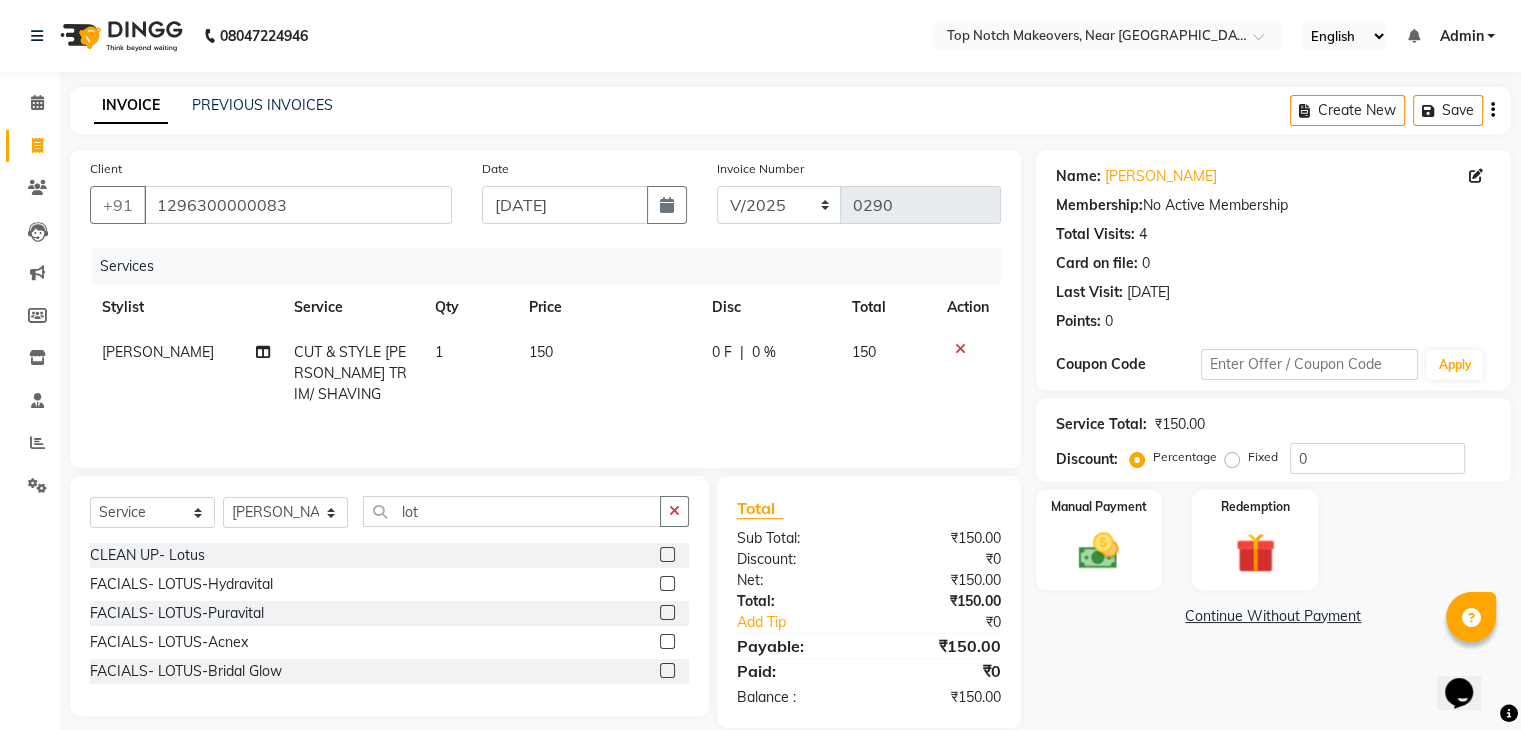 click 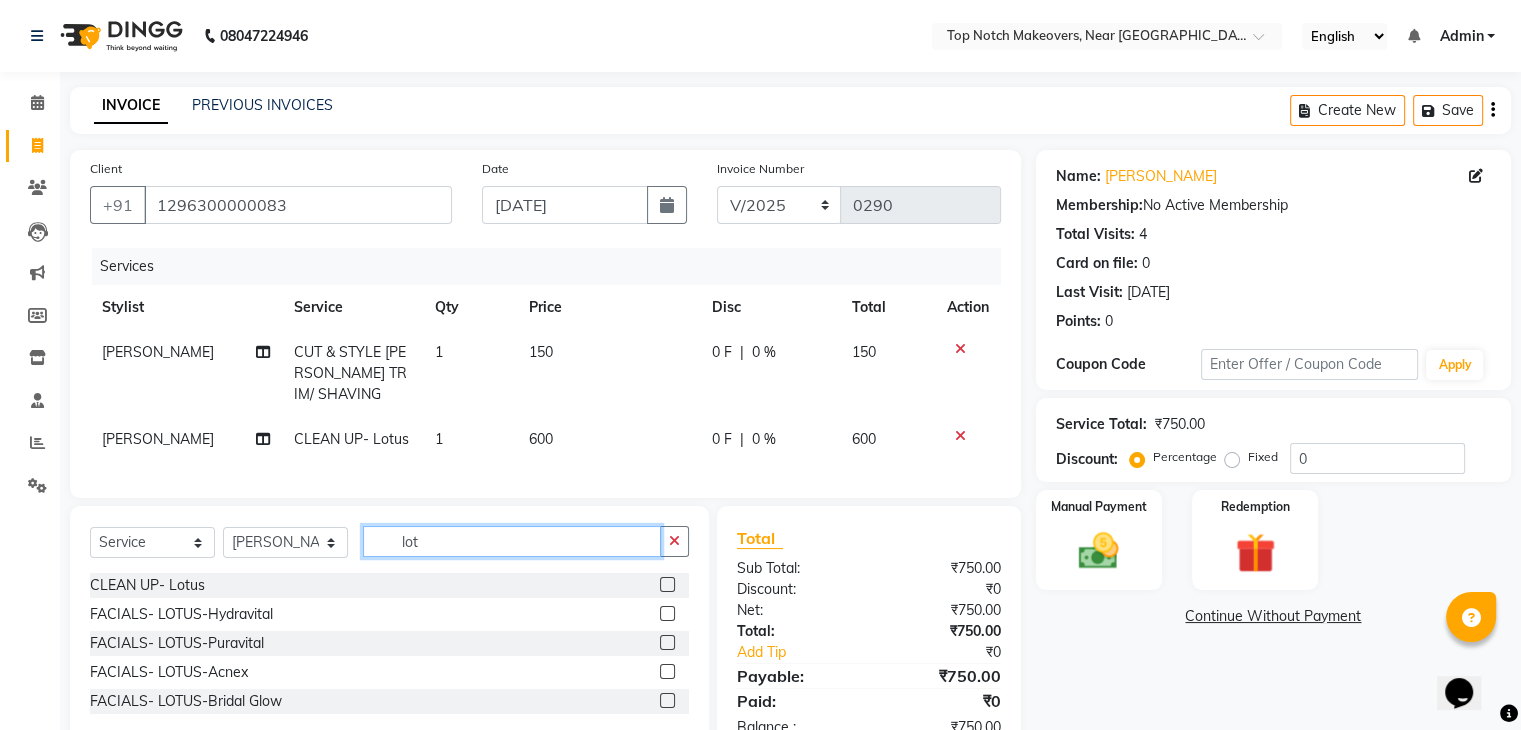click on "lot" 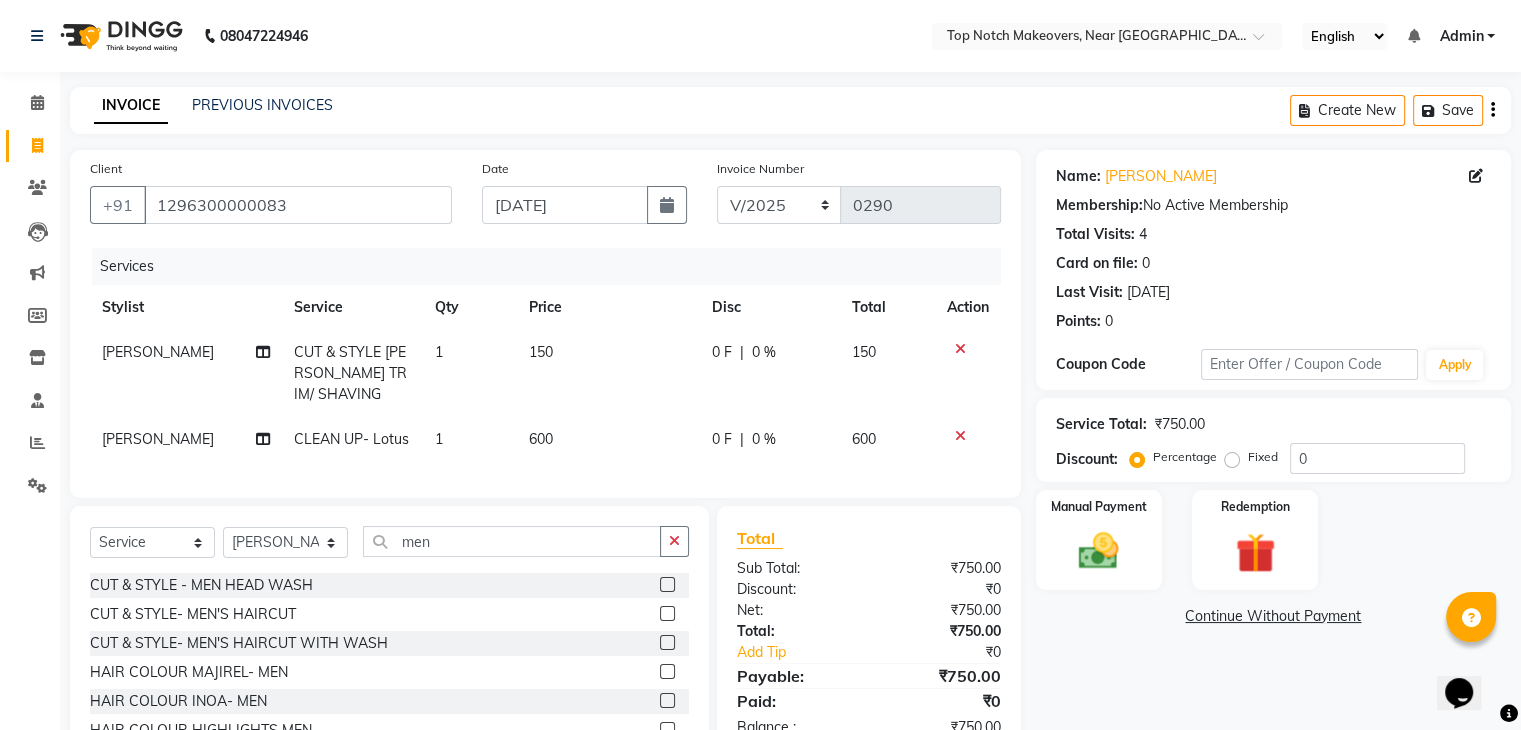 click 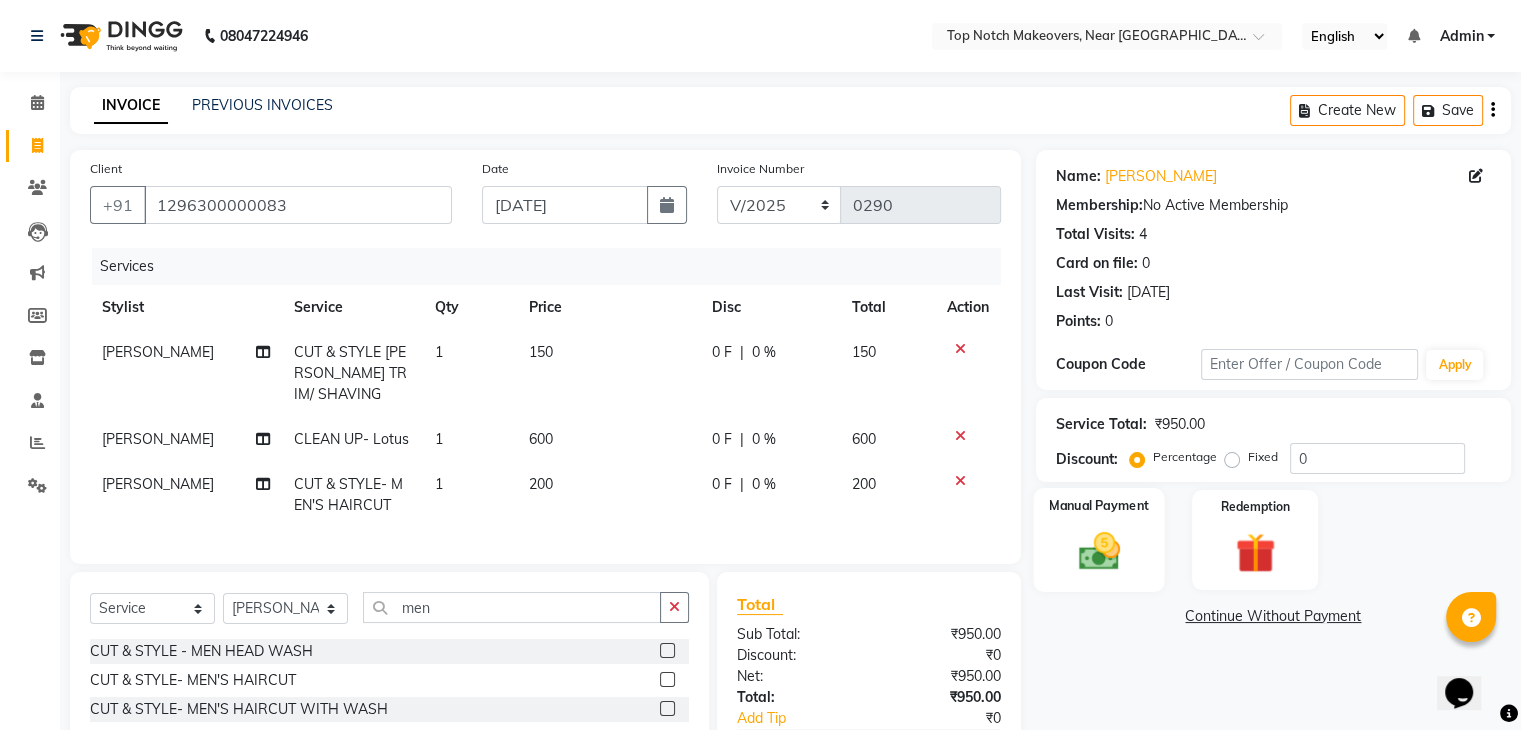 click 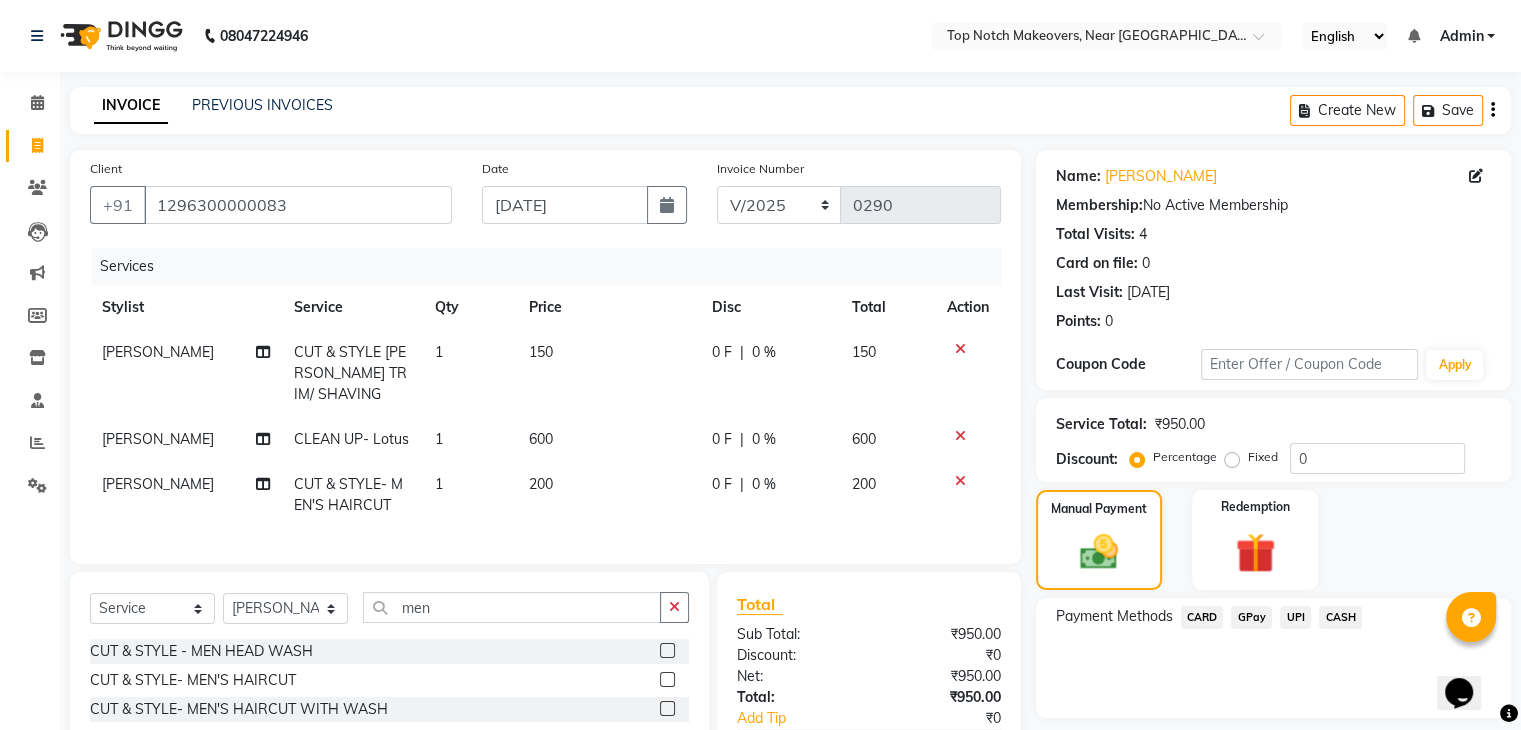 click on "UPI" 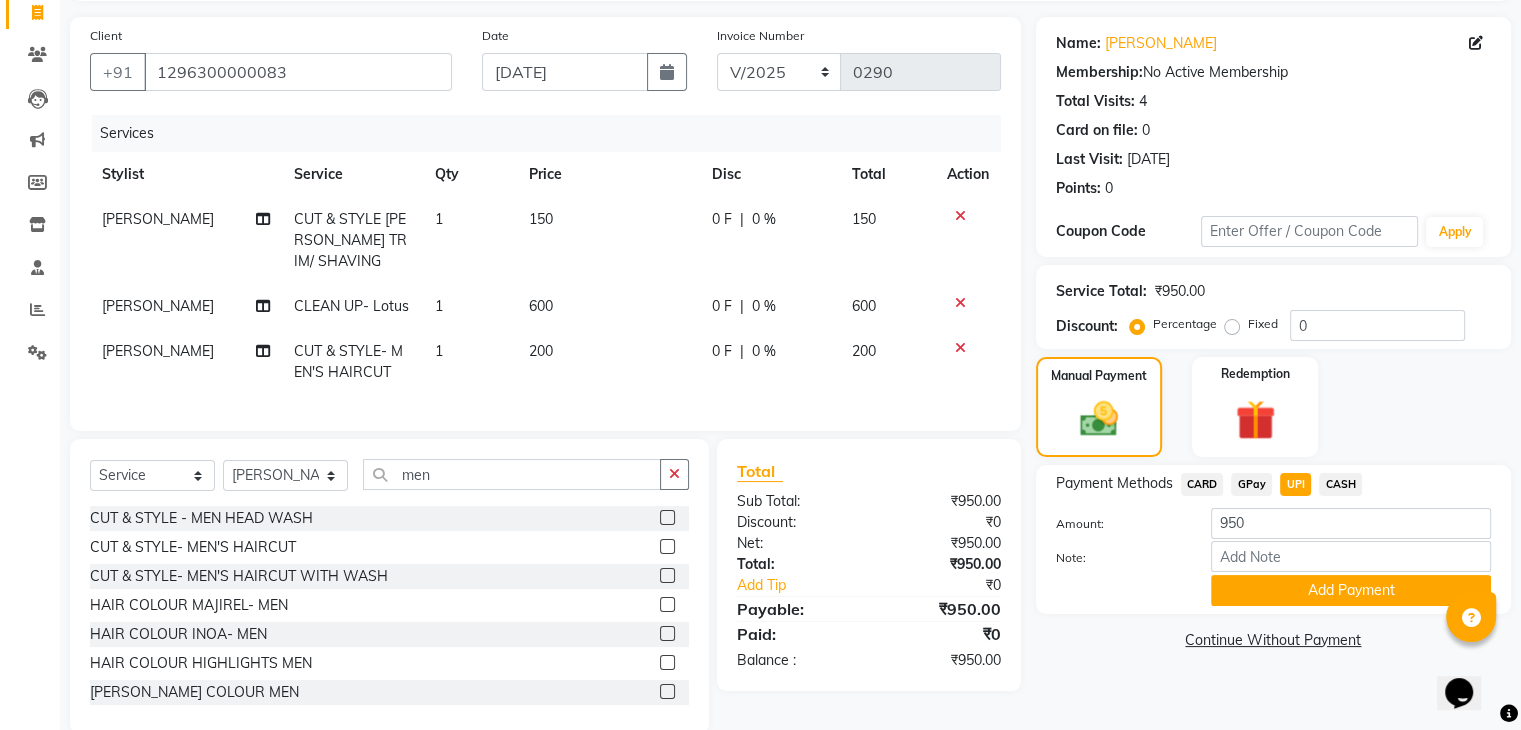 scroll, scrollTop: 183, scrollLeft: 0, axis: vertical 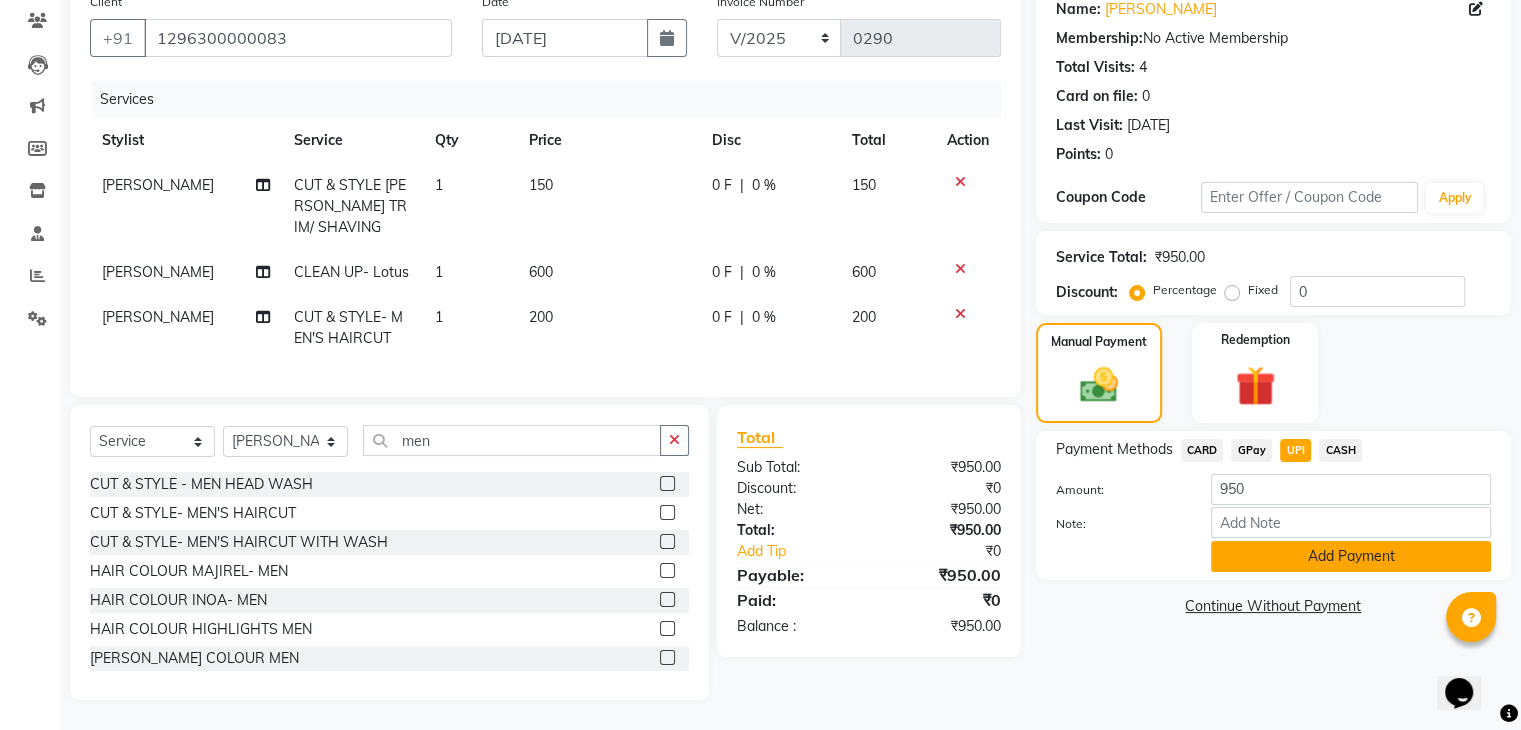 click on "Add Payment" 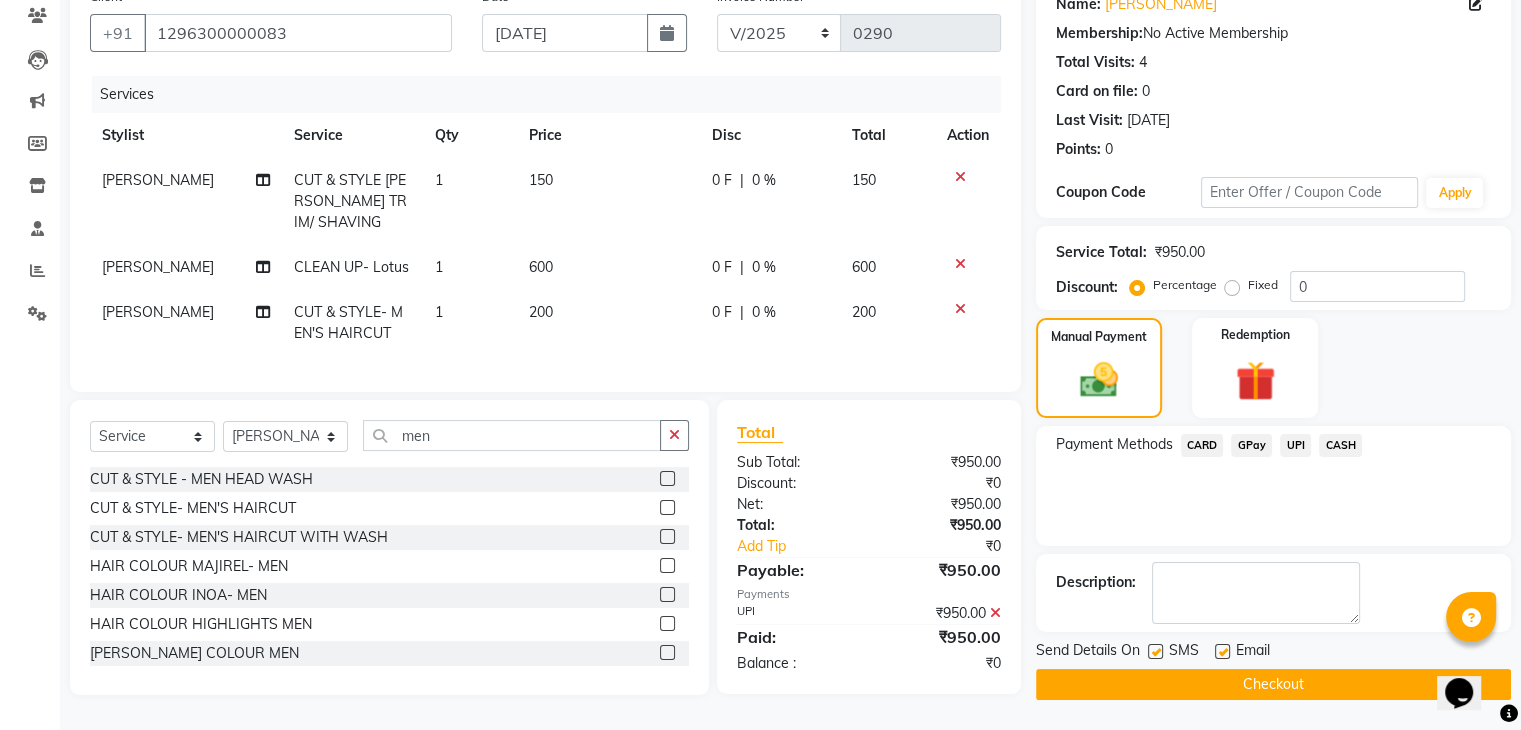 click 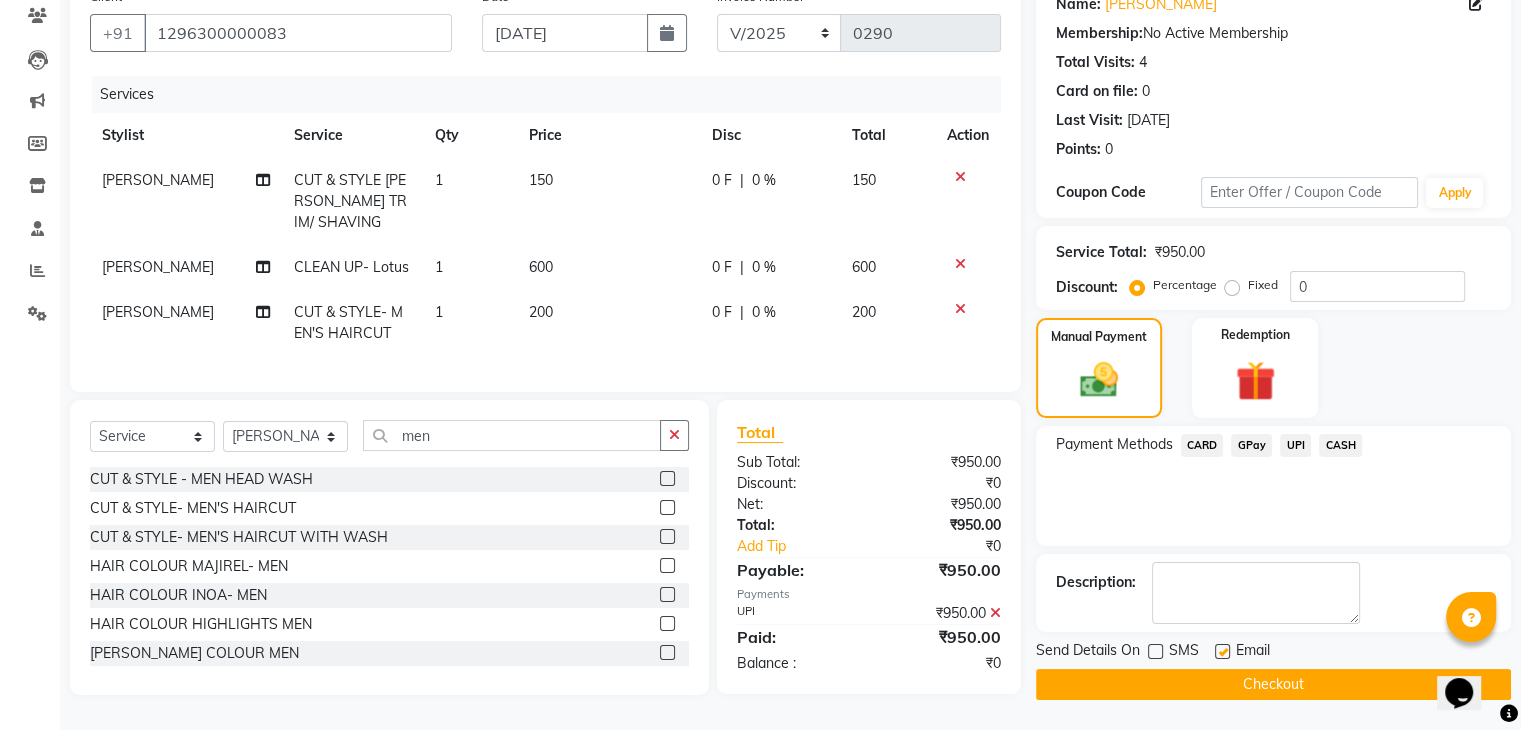 click on "Checkout" 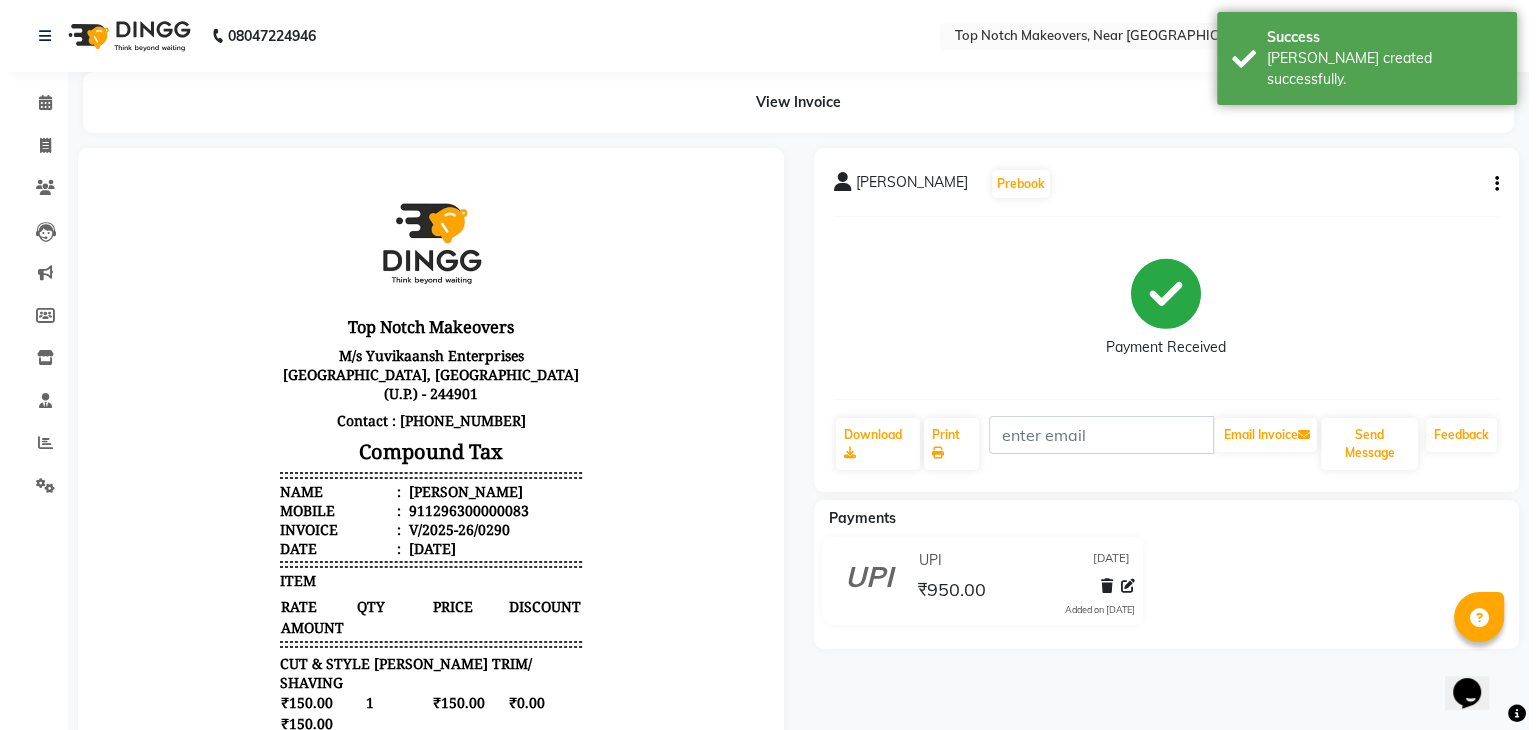 scroll, scrollTop: 0, scrollLeft: 0, axis: both 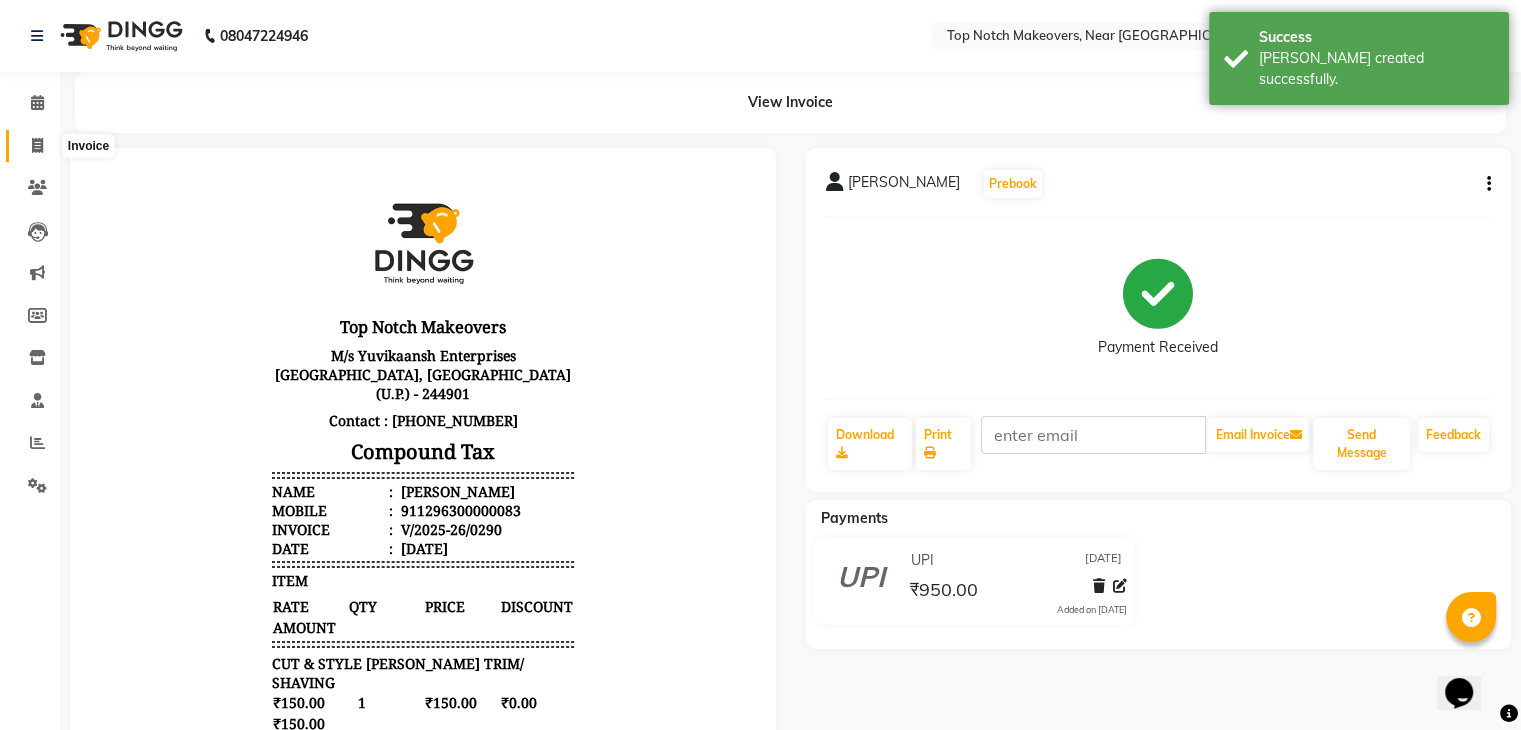 click 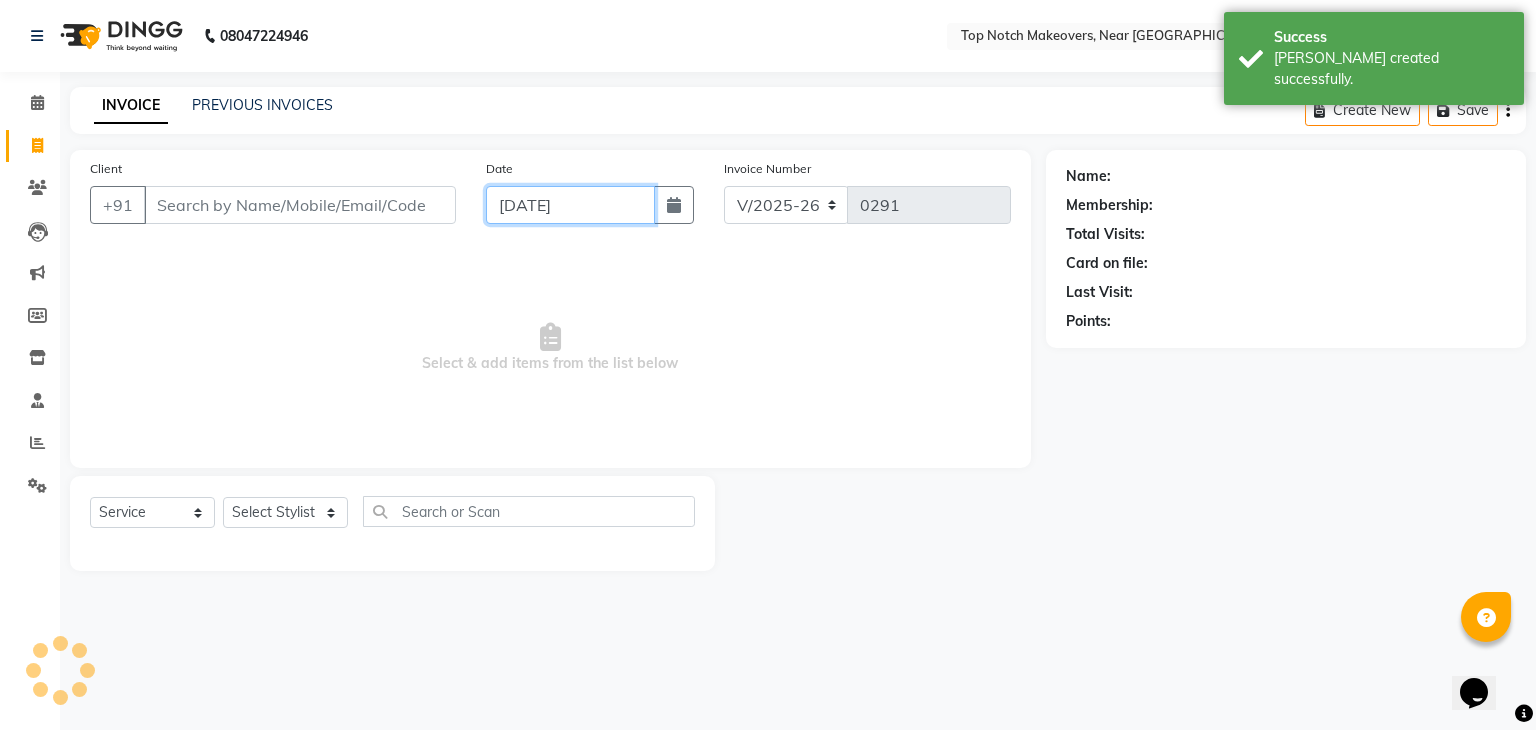 click on "[DATE]" 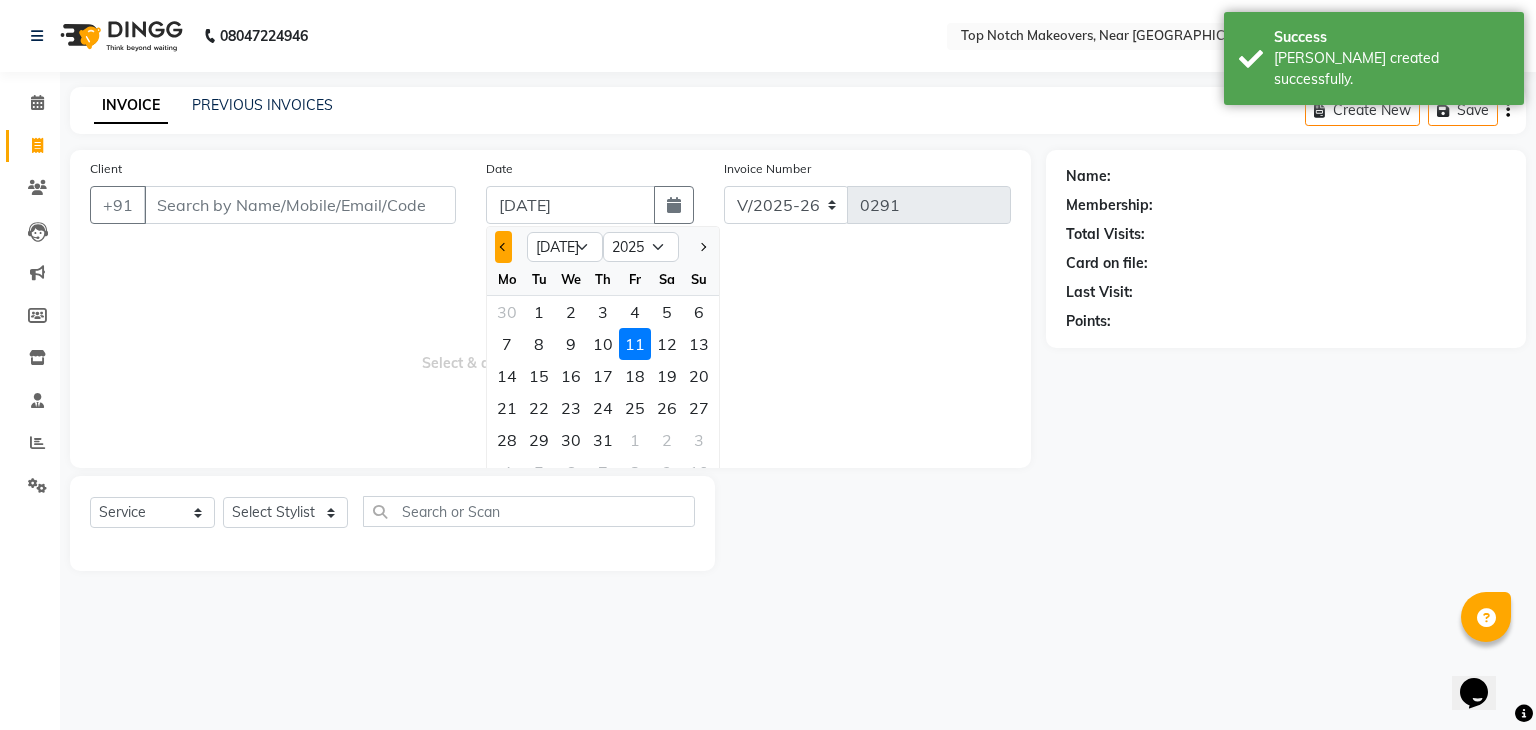 click 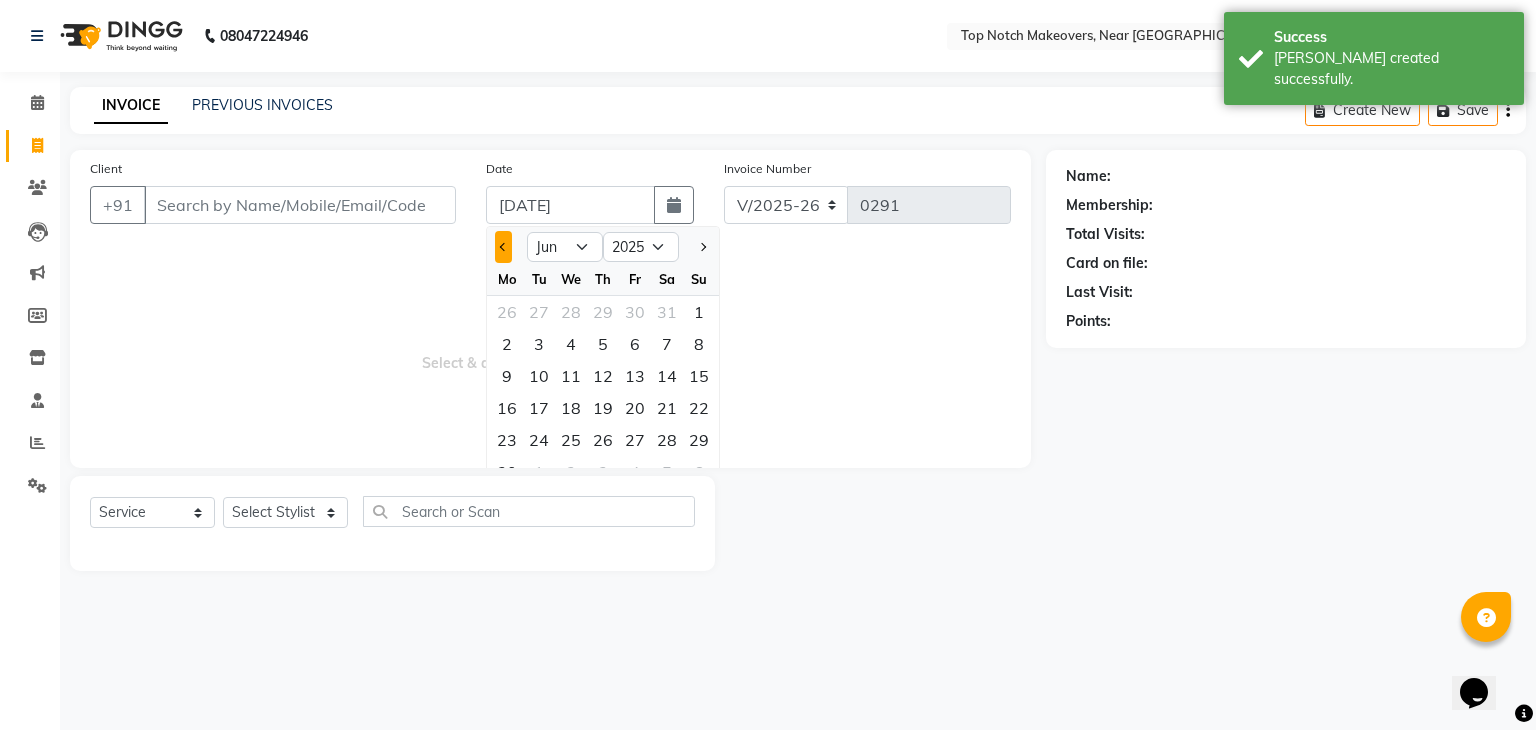 click 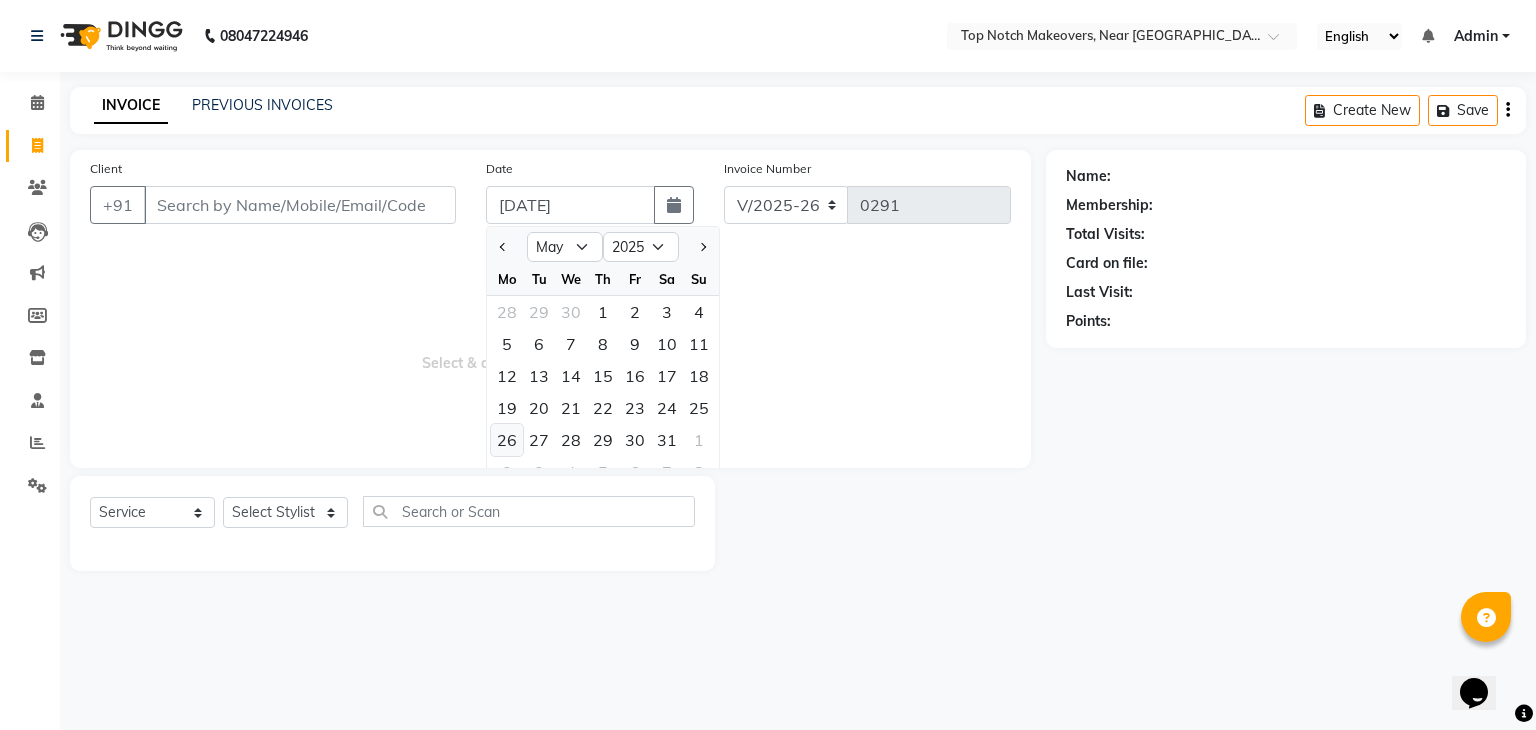 click on "26" 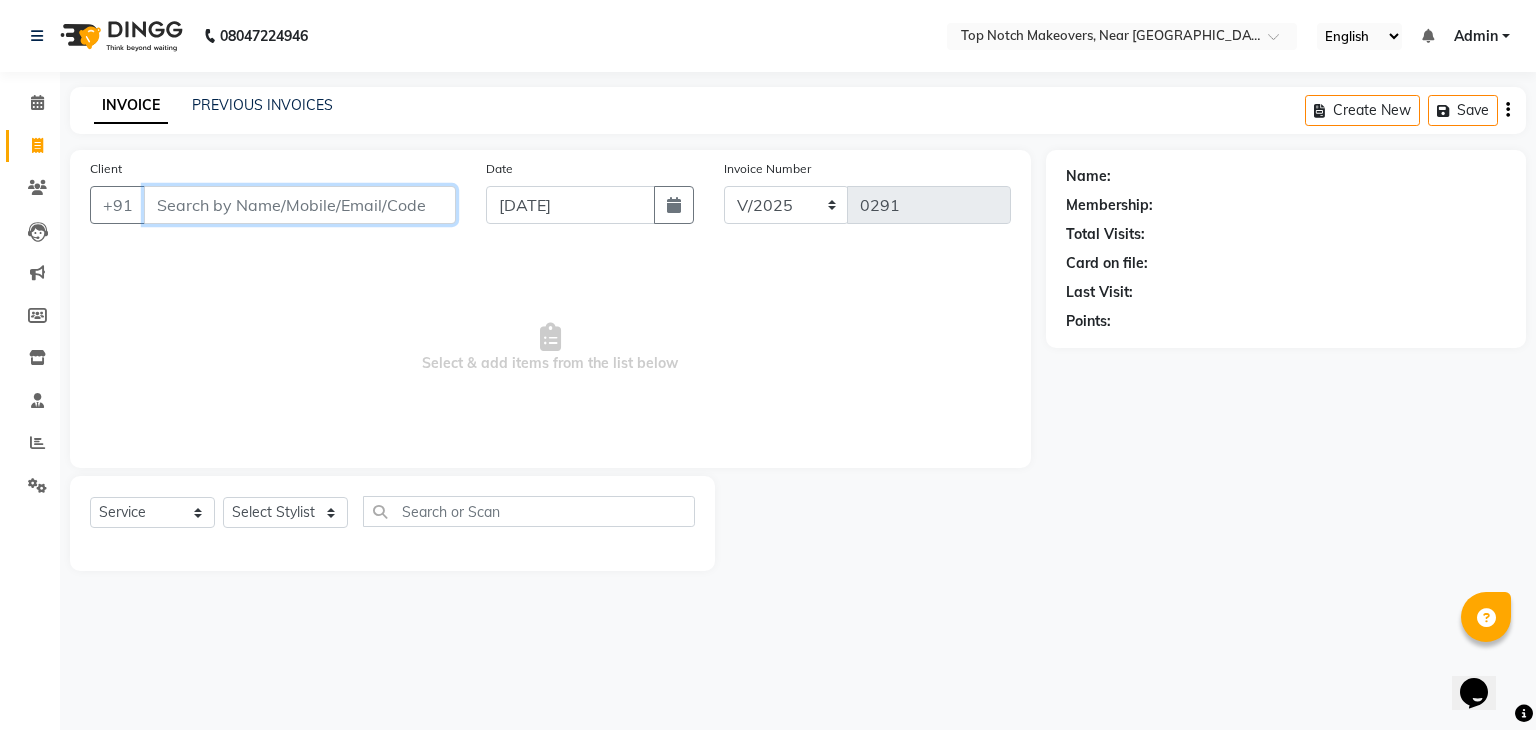 click on "Client" at bounding box center [300, 205] 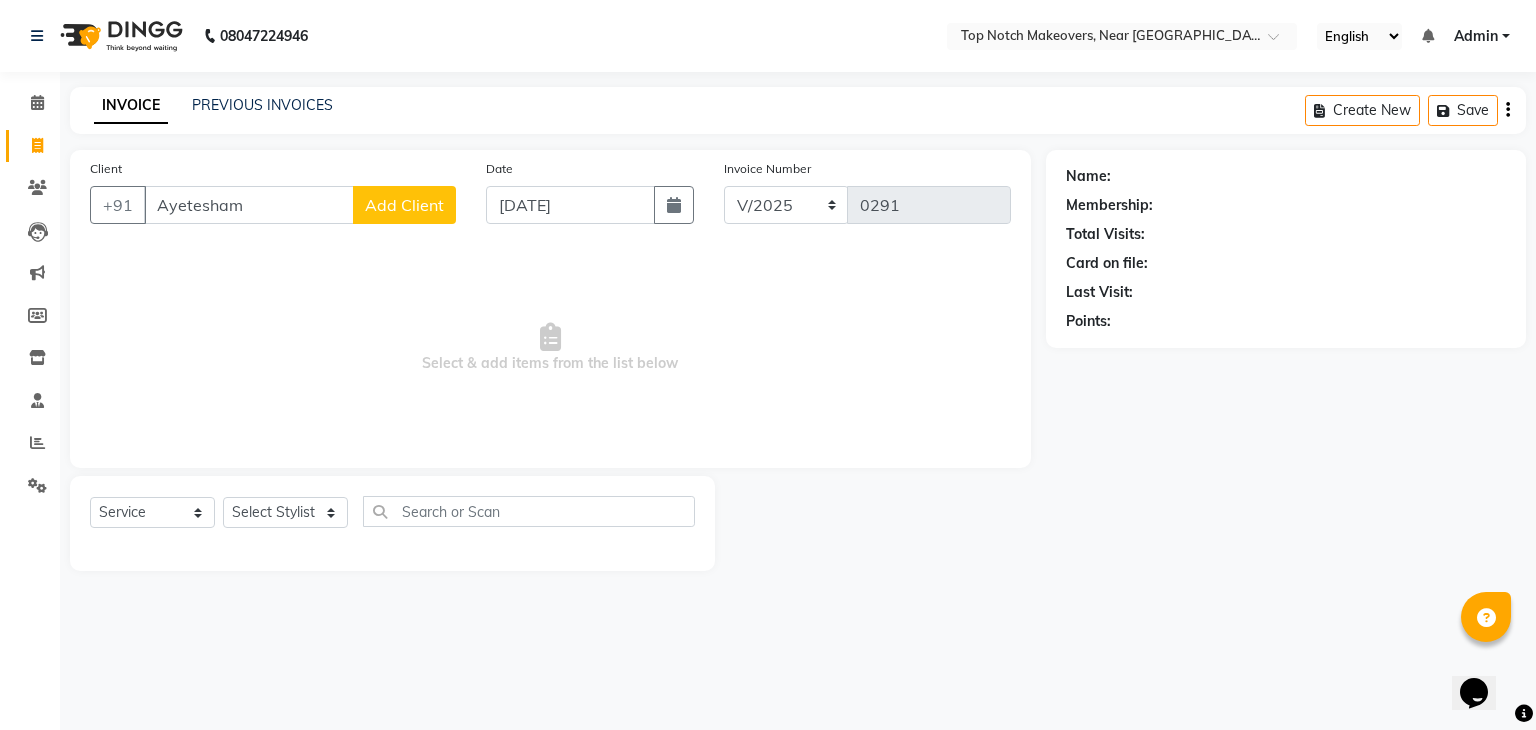 click on "Add Client" 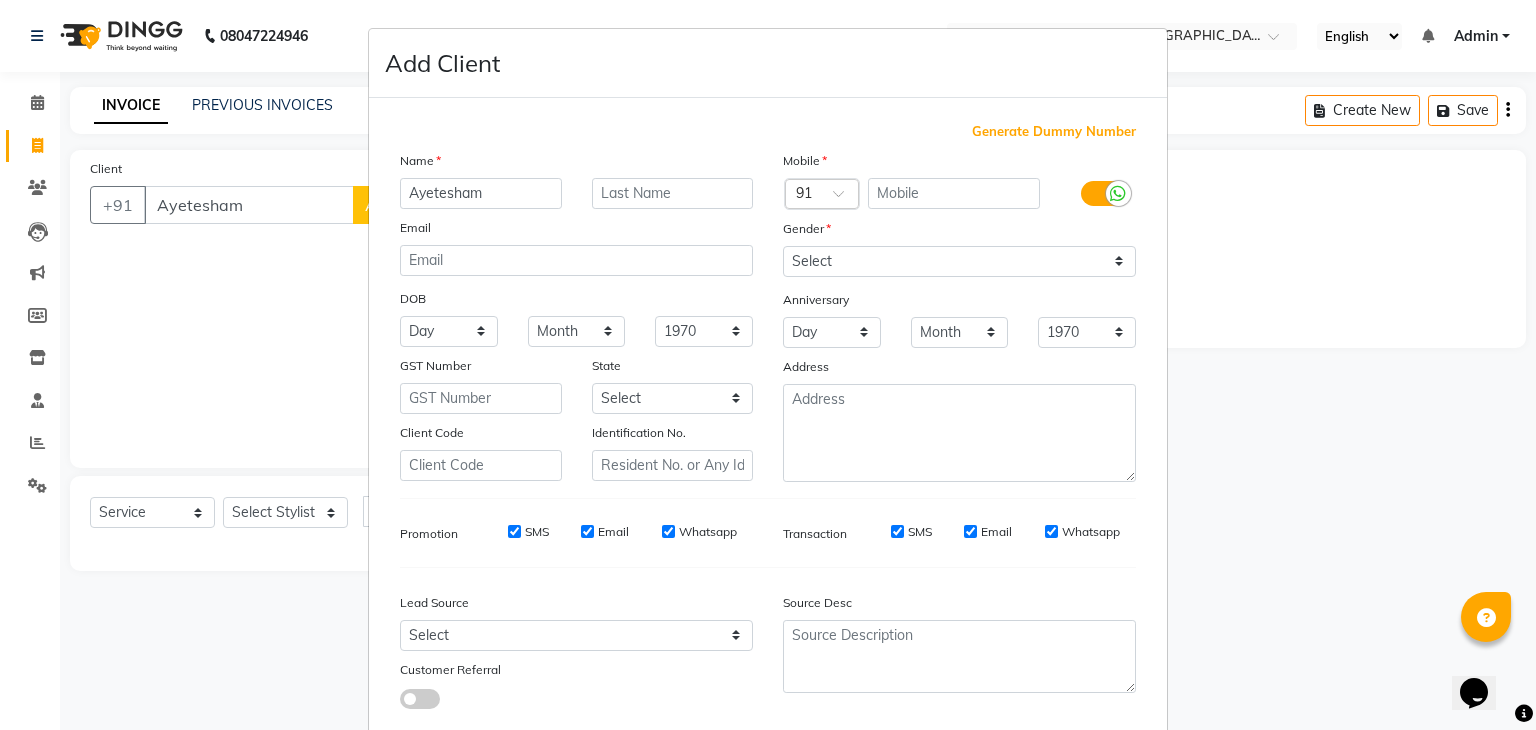 click on "Generate Dummy Number" at bounding box center [1054, 132] 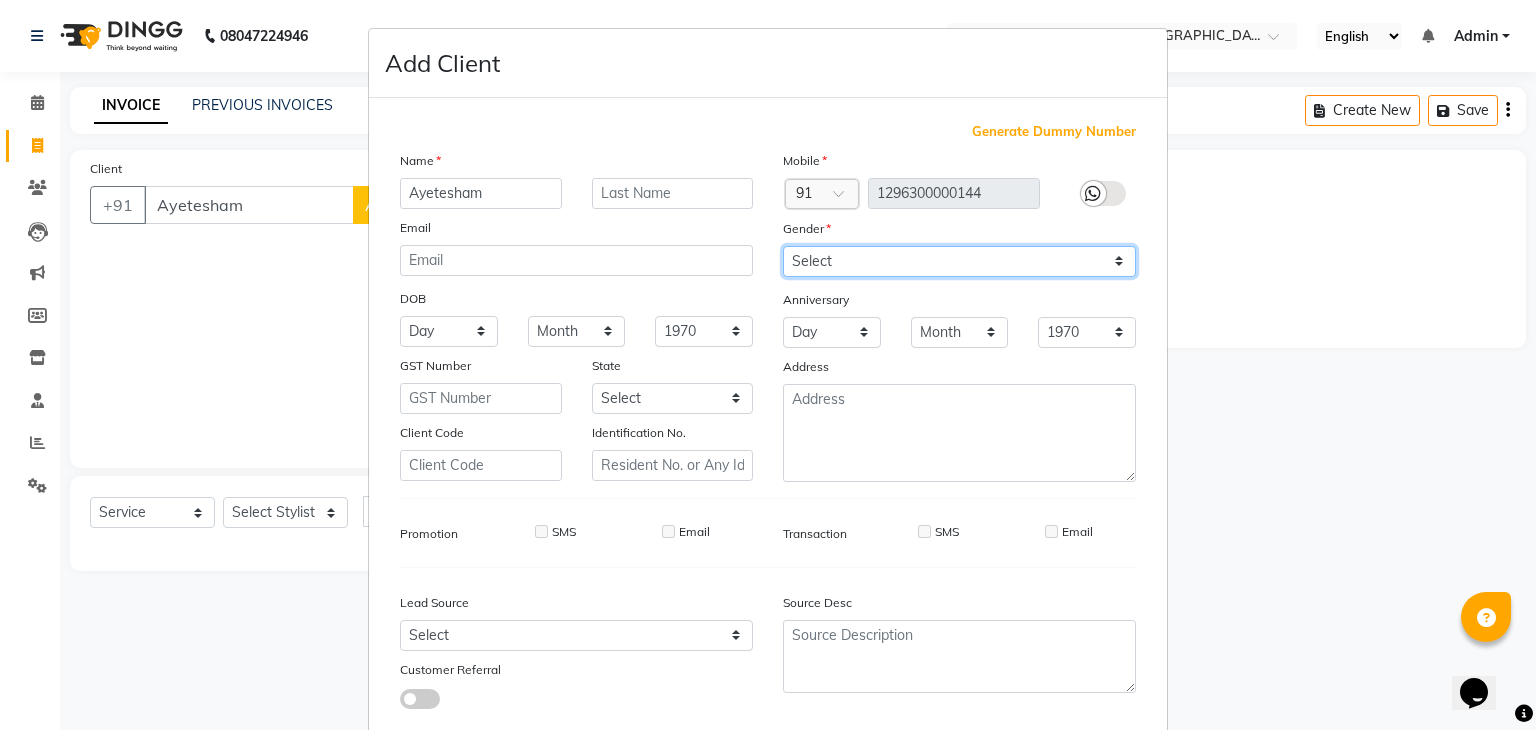 click on "Select [DEMOGRAPHIC_DATA] [DEMOGRAPHIC_DATA] Other Prefer Not To Say" at bounding box center (959, 261) 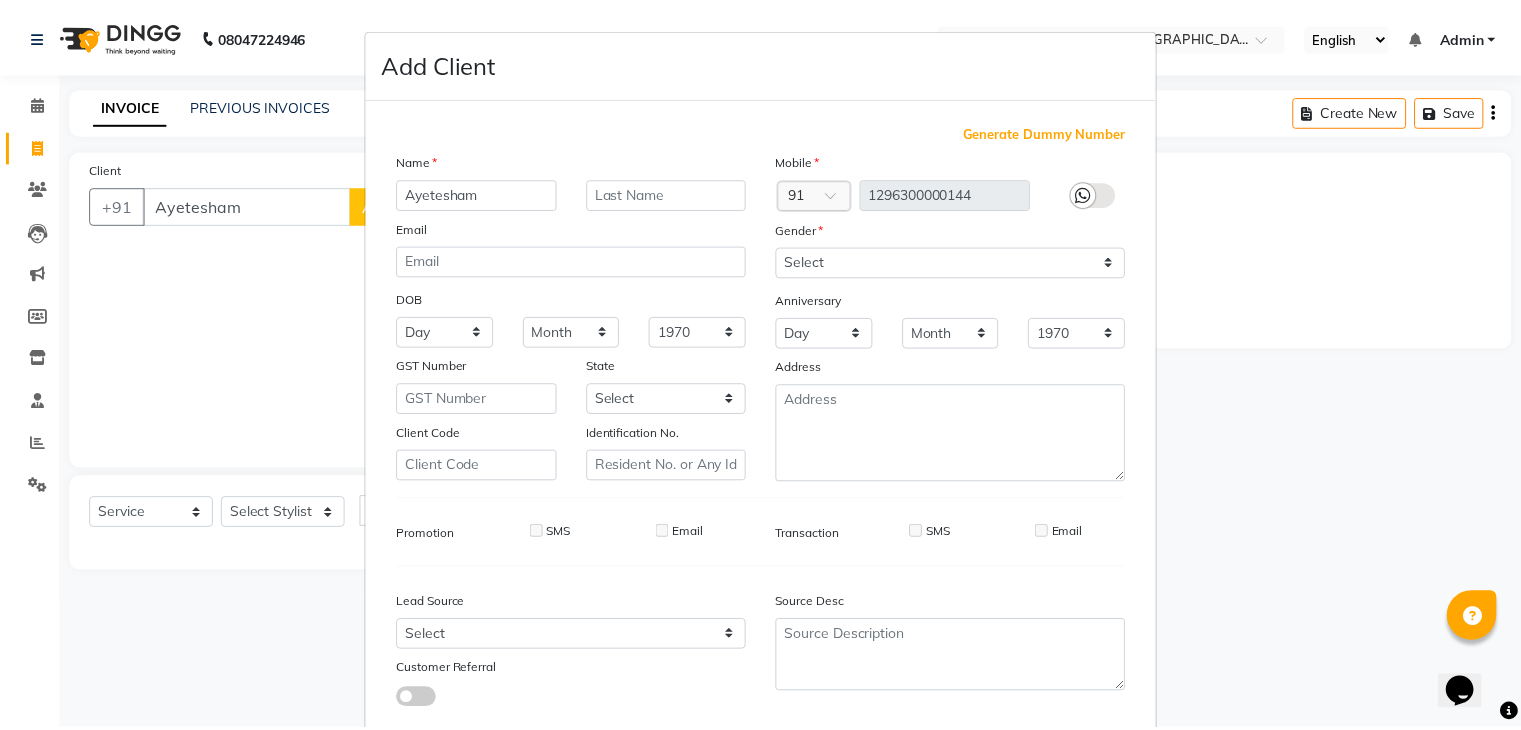 scroll, scrollTop: 127, scrollLeft: 0, axis: vertical 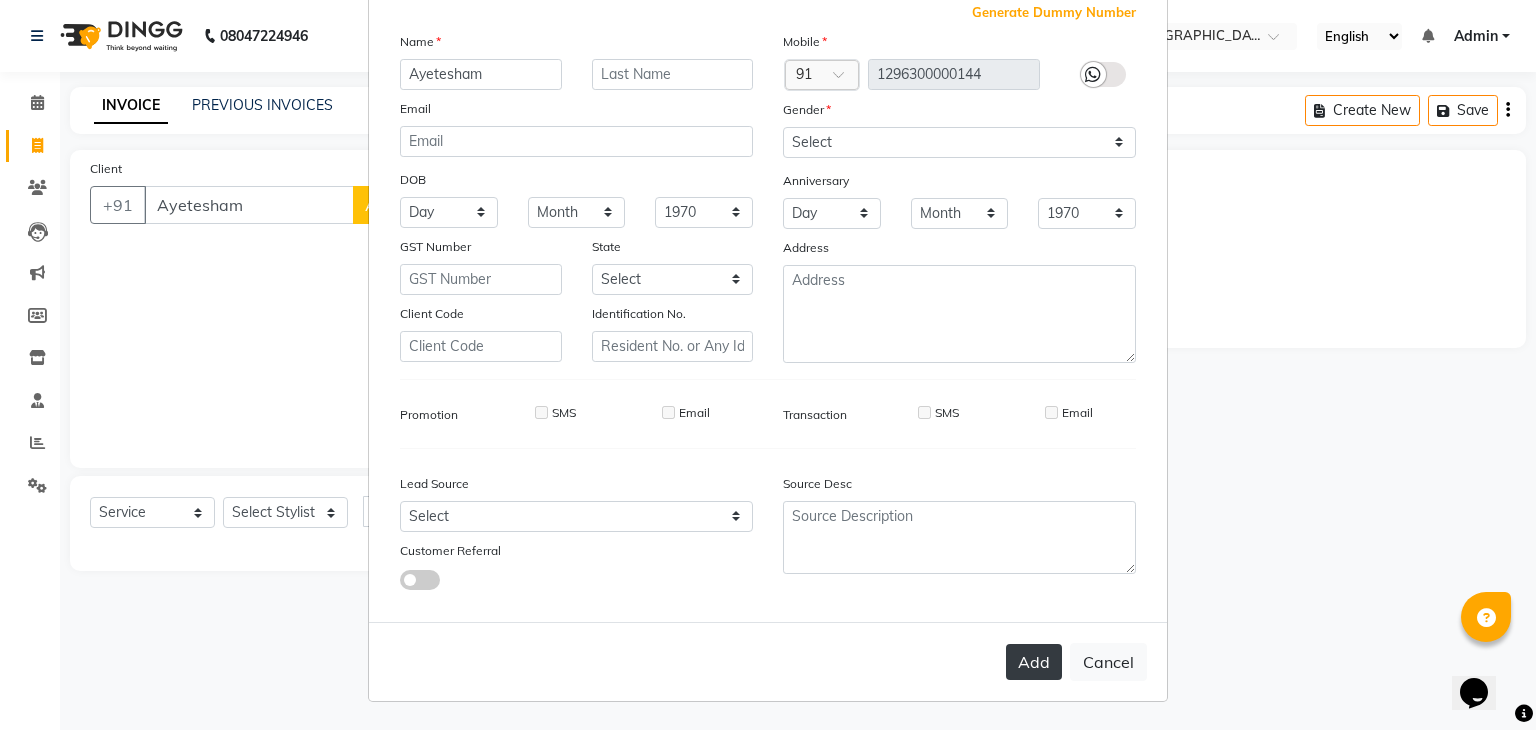 click on "Add" at bounding box center [1034, 662] 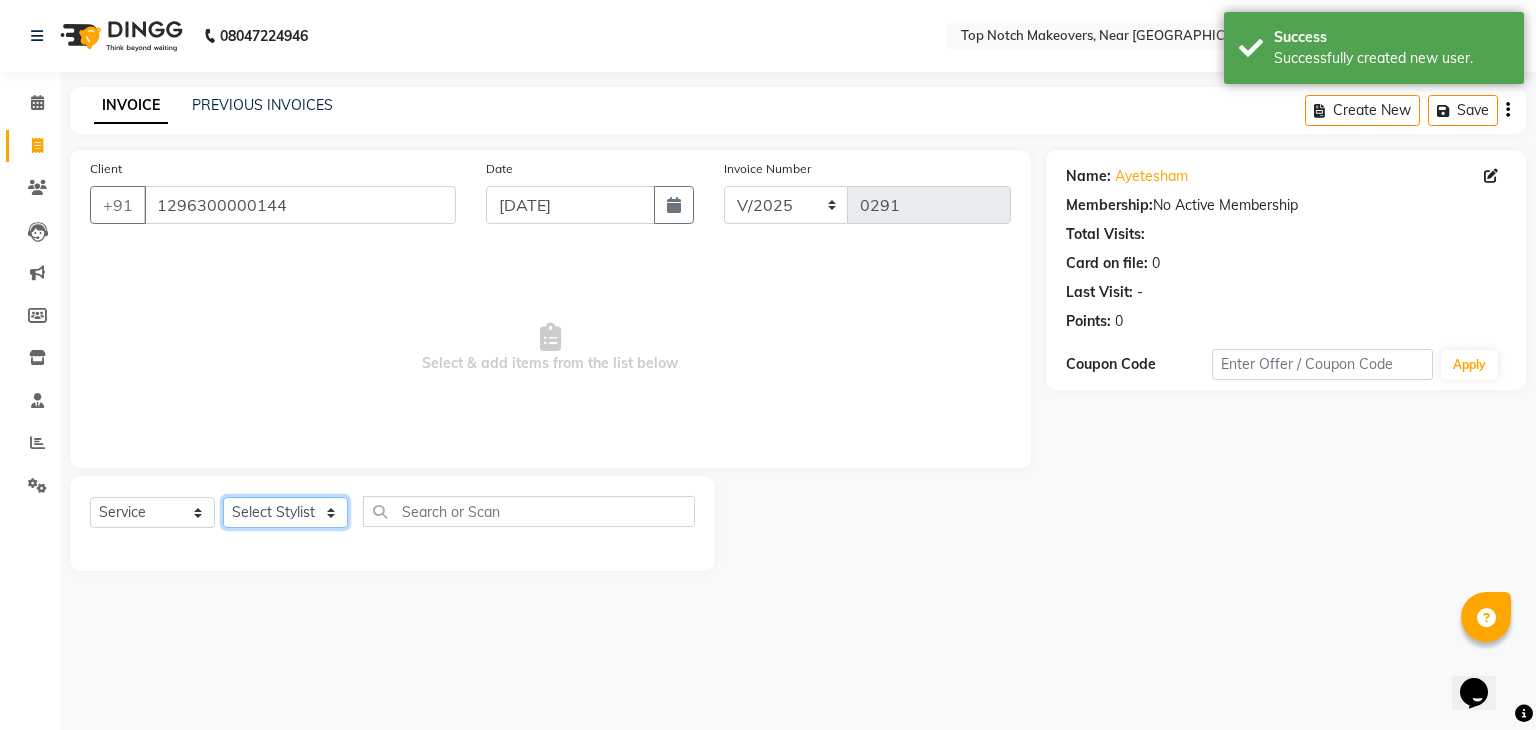 click on "Select Stylist [PERSON_NAME] [PERSON_NAME] [PERSON_NAME] [PERSON_NAME] [PERSON_NAME] [PERSON_NAME] [PERSON_NAME] [PERSON_NAME]" 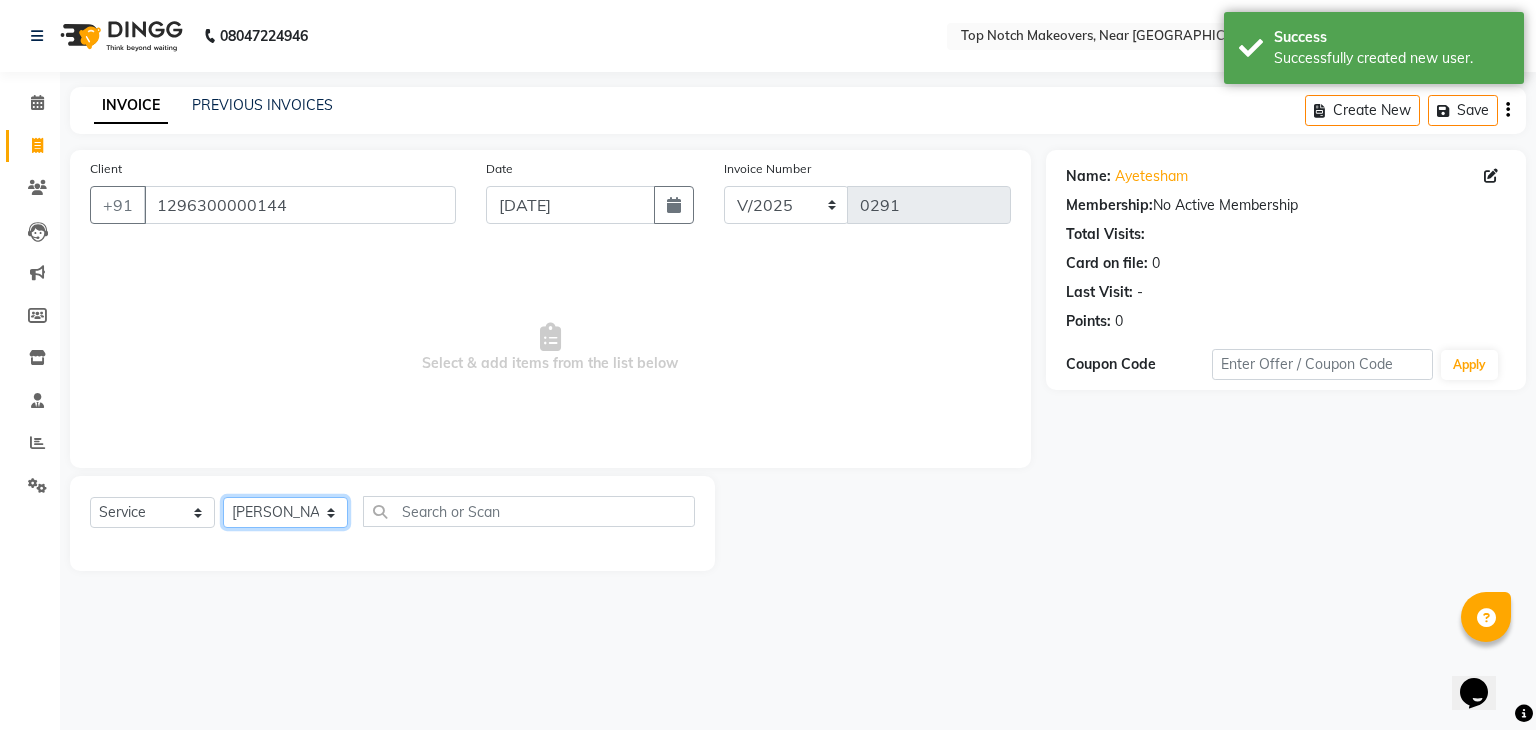 click on "Select Stylist [PERSON_NAME] [PERSON_NAME] [PERSON_NAME] [PERSON_NAME] [PERSON_NAME] [PERSON_NAME] [PERSON_NAME] [PERSON_NAME]" 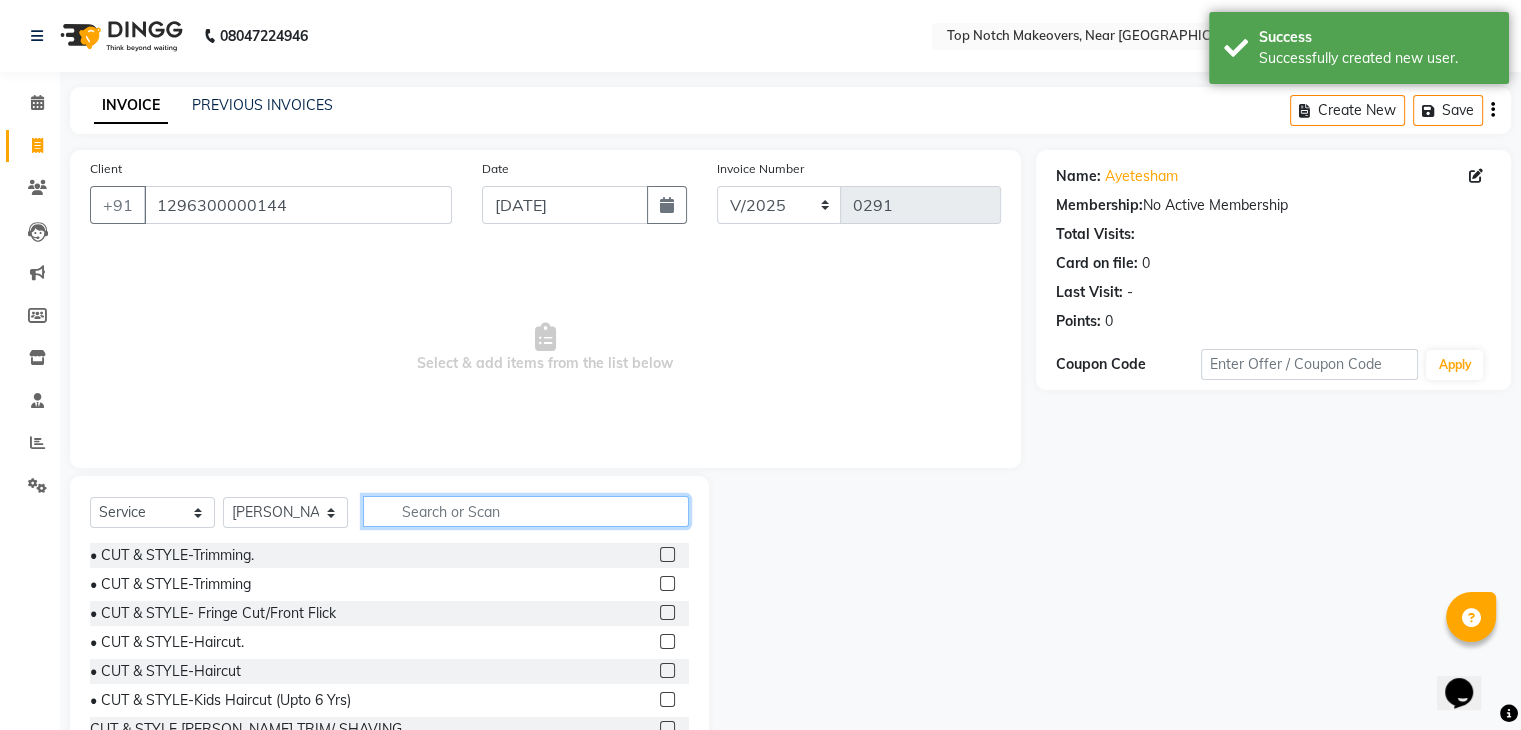 click 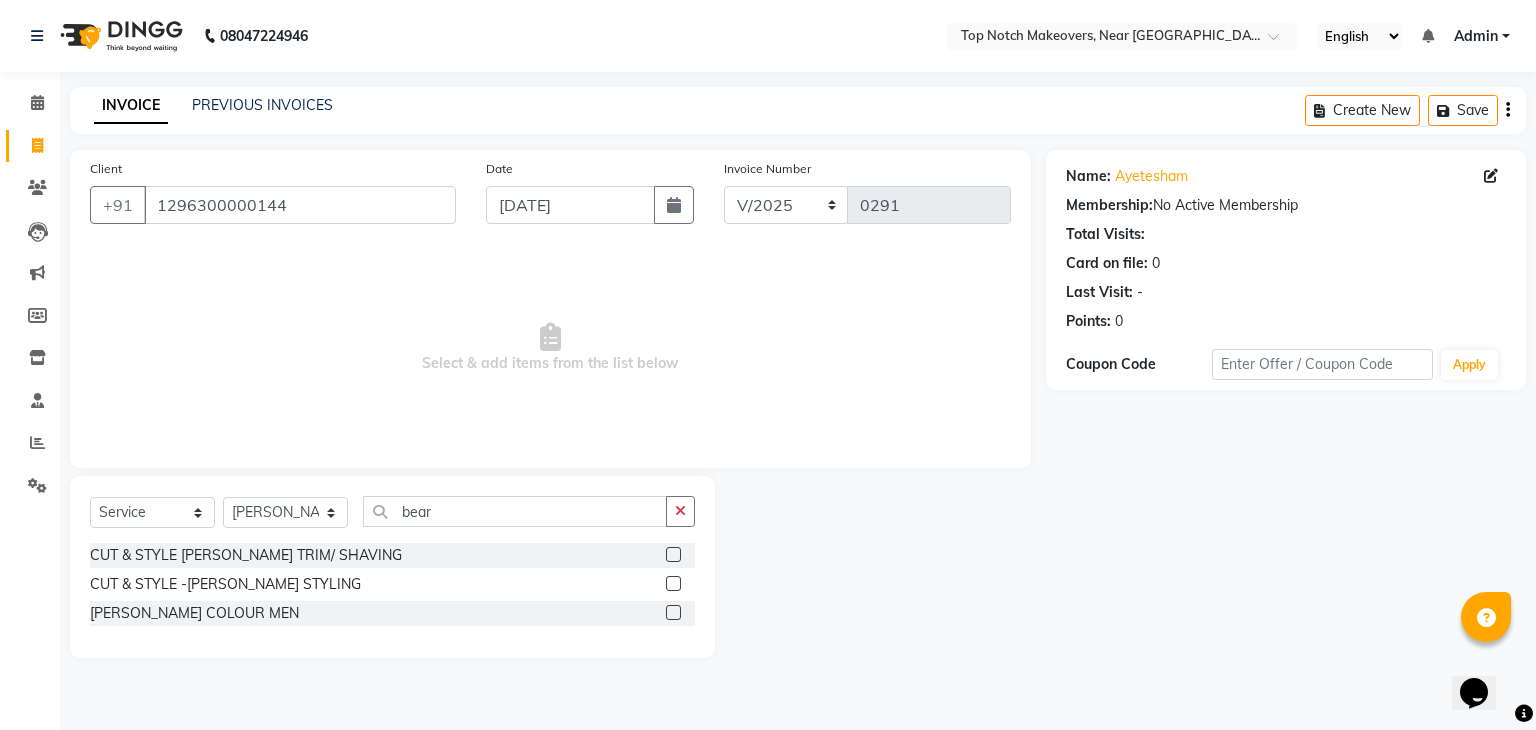 click 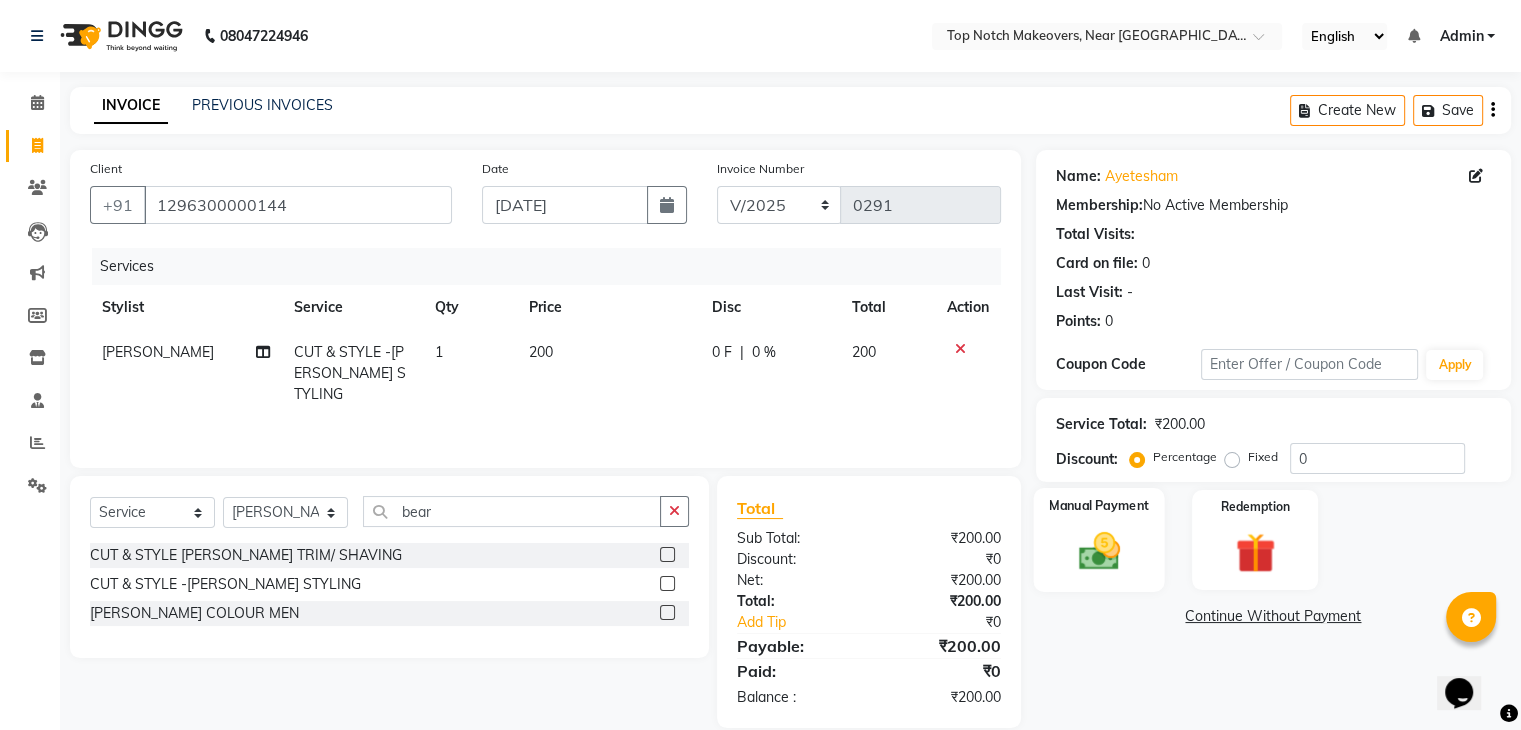 click 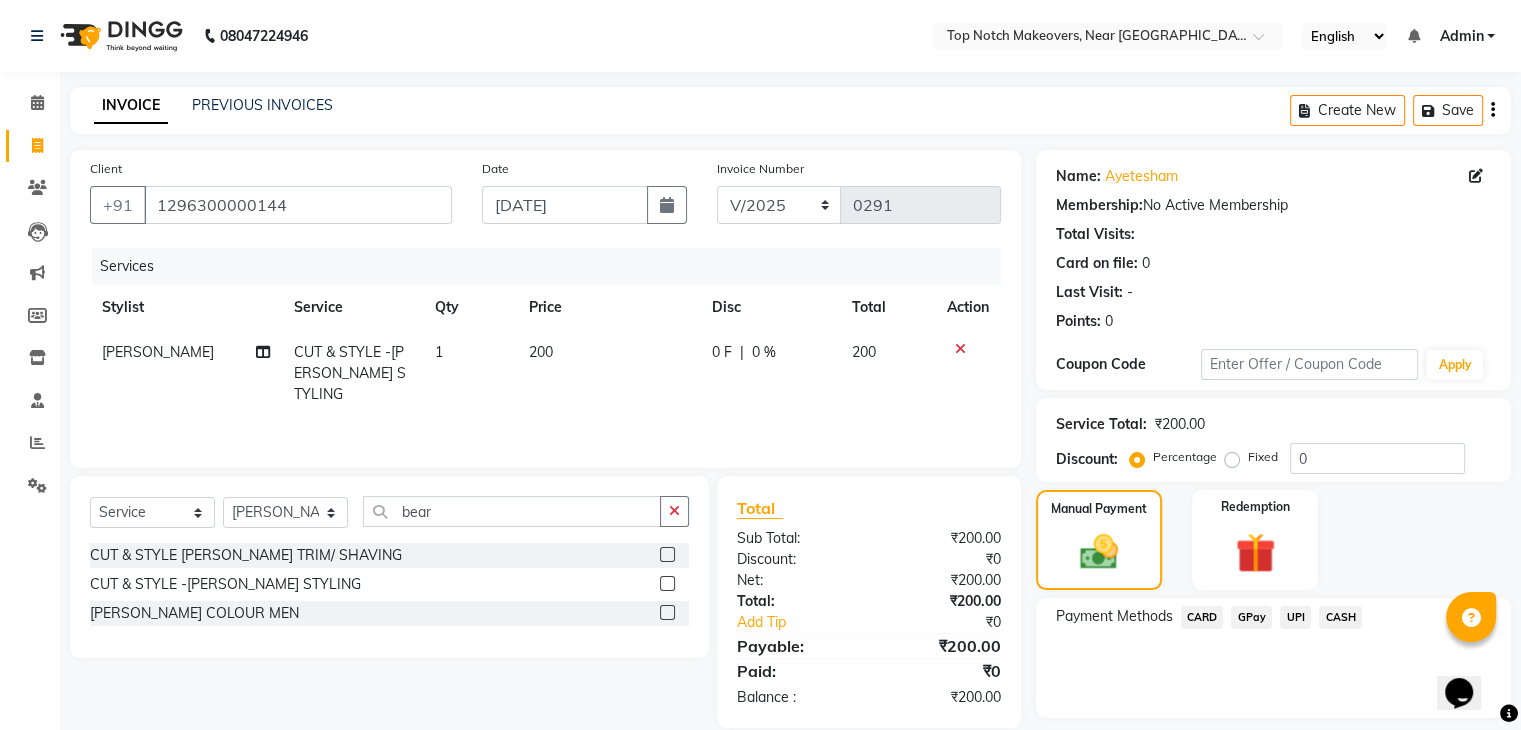 click on "CASH" 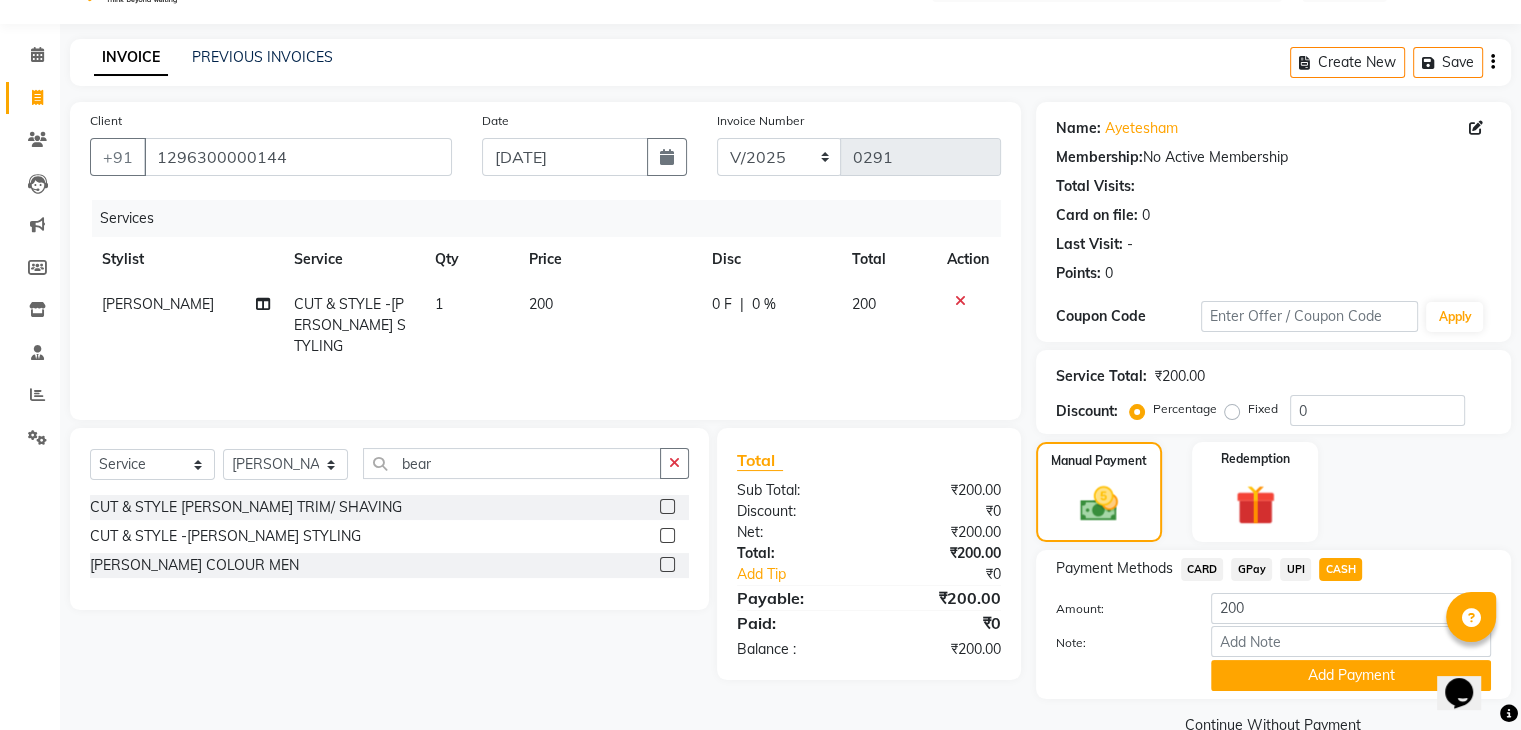 scroll, scrollTop: 89, scrollLeft: 0, axis: vertical 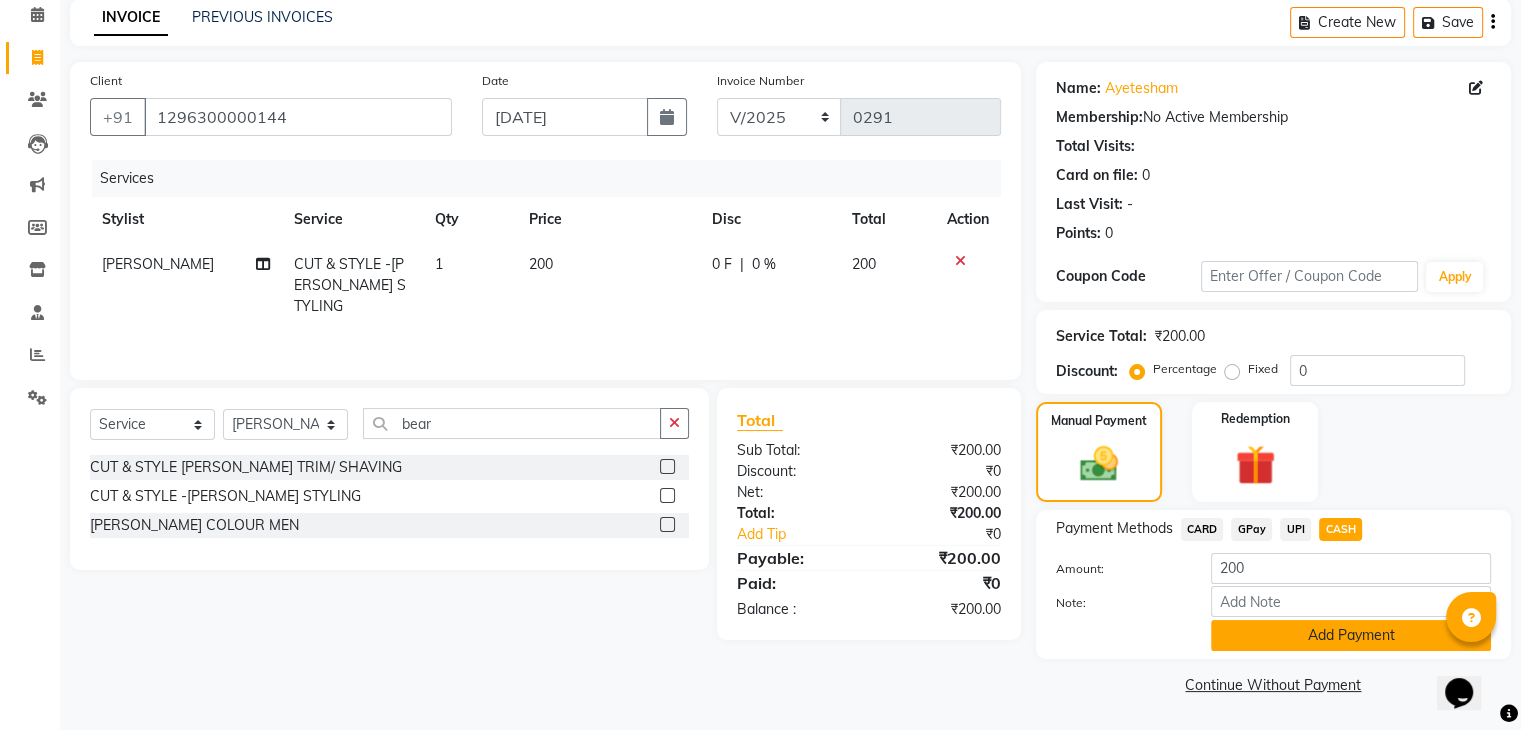 click on "Add Payment" 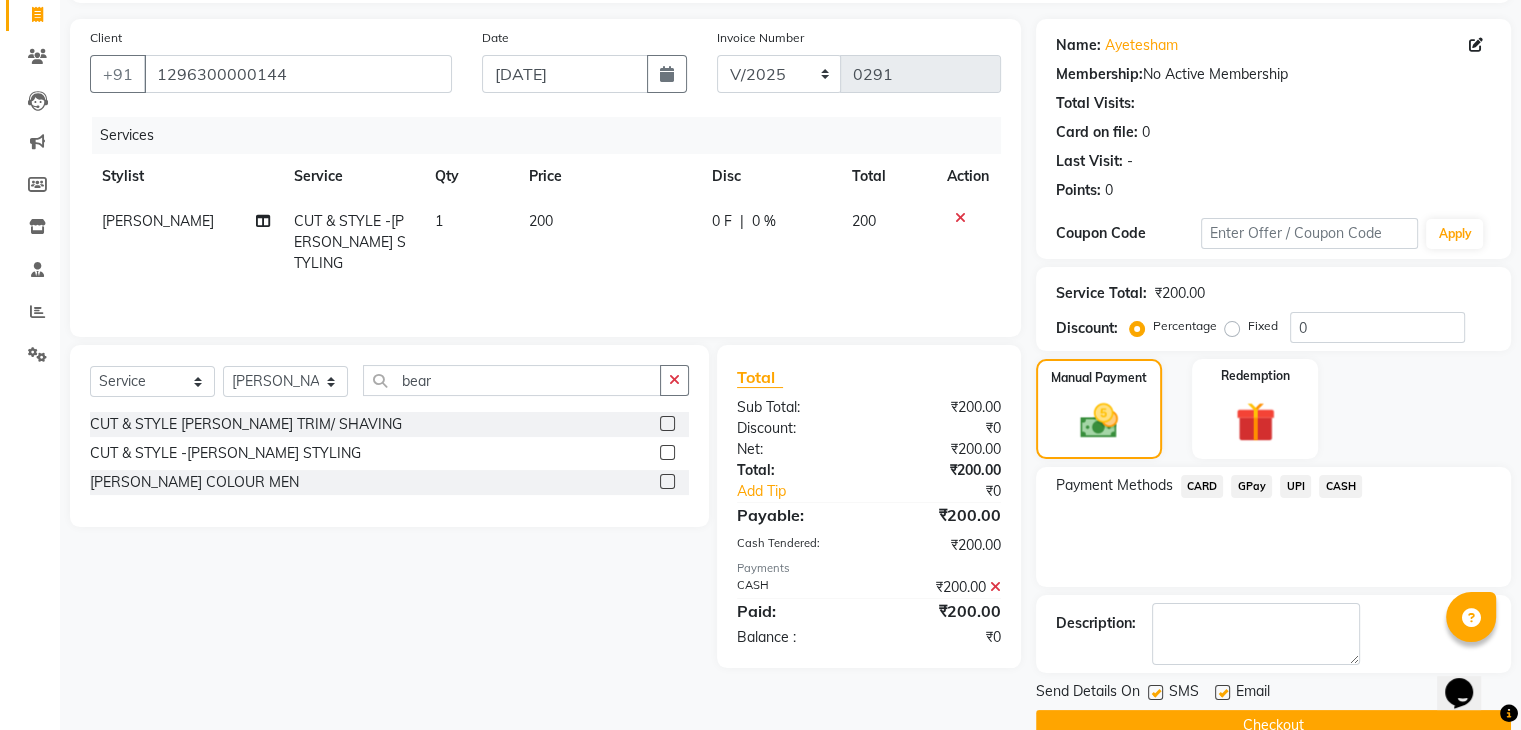 scroll, scrollTop: 171, scrollLeft: 0, axis: vertical 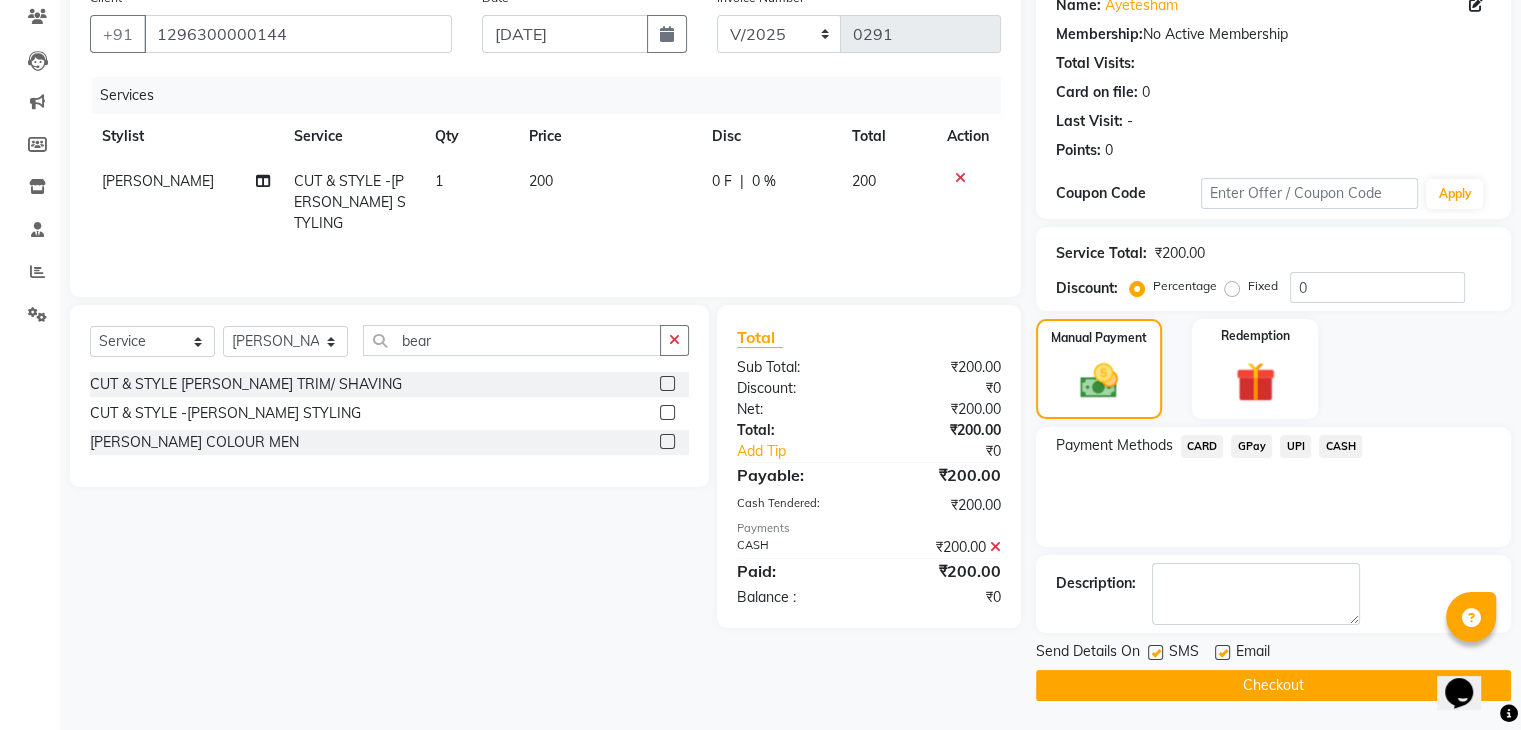 click 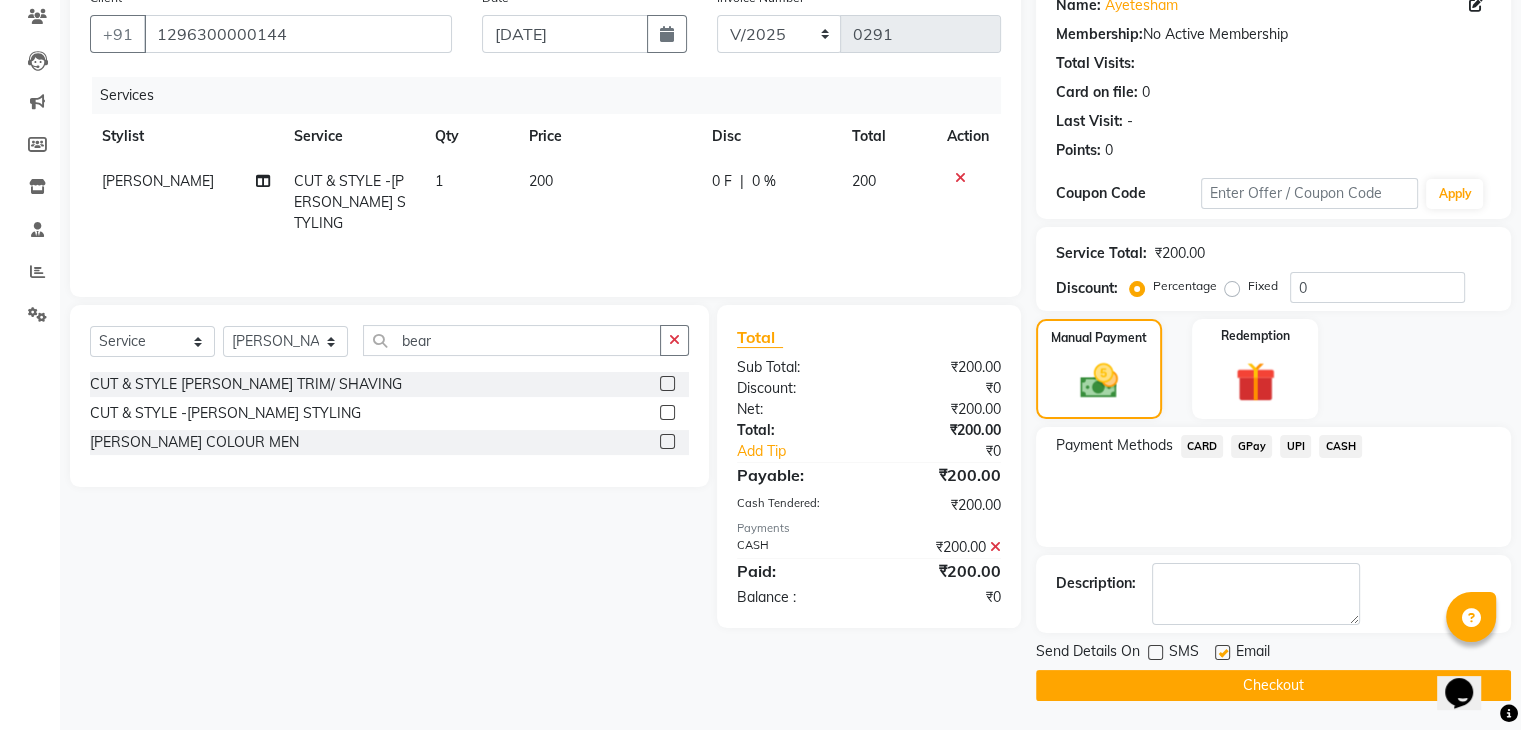 click on "Checkout" 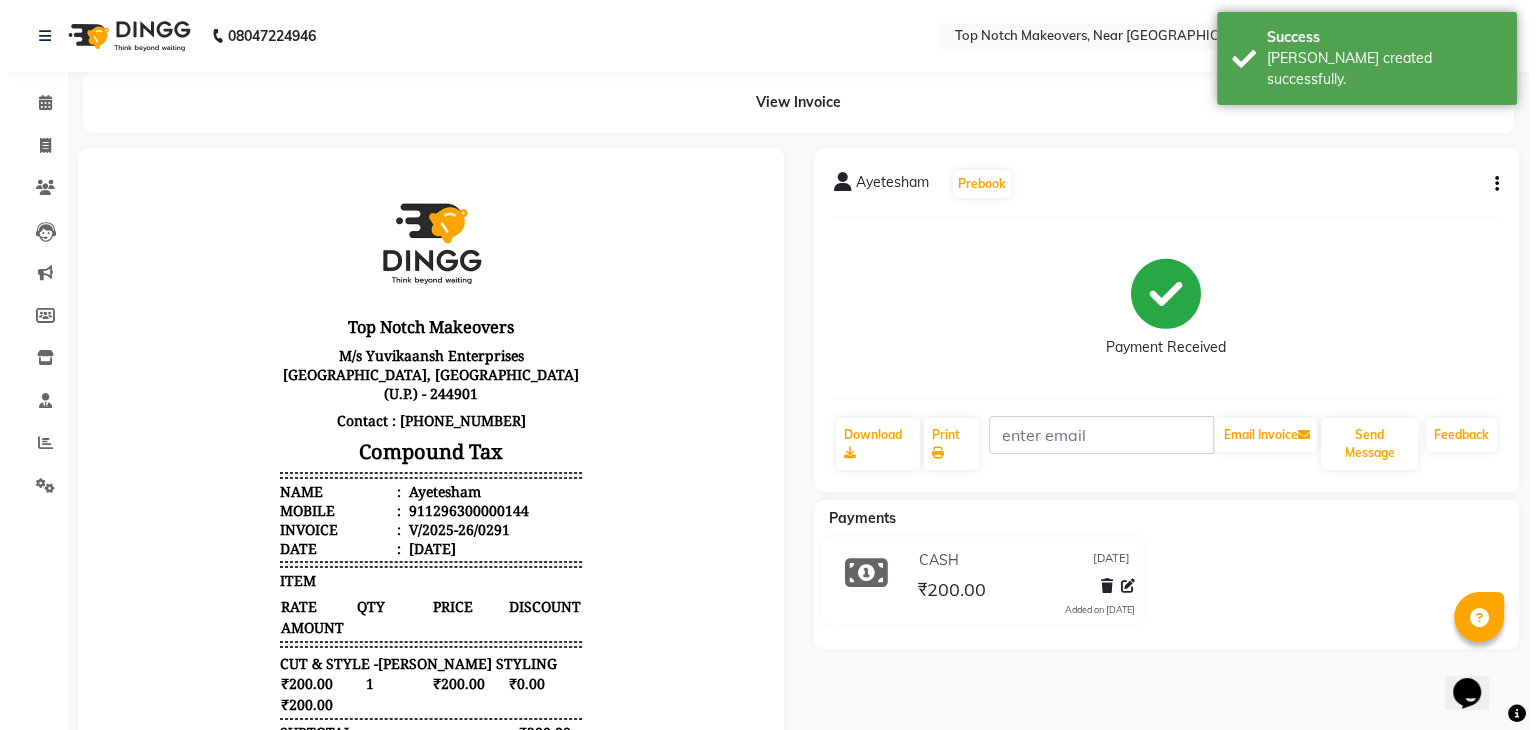 scroll, scrollTop: 0, scrollLeft: 0, axis: both 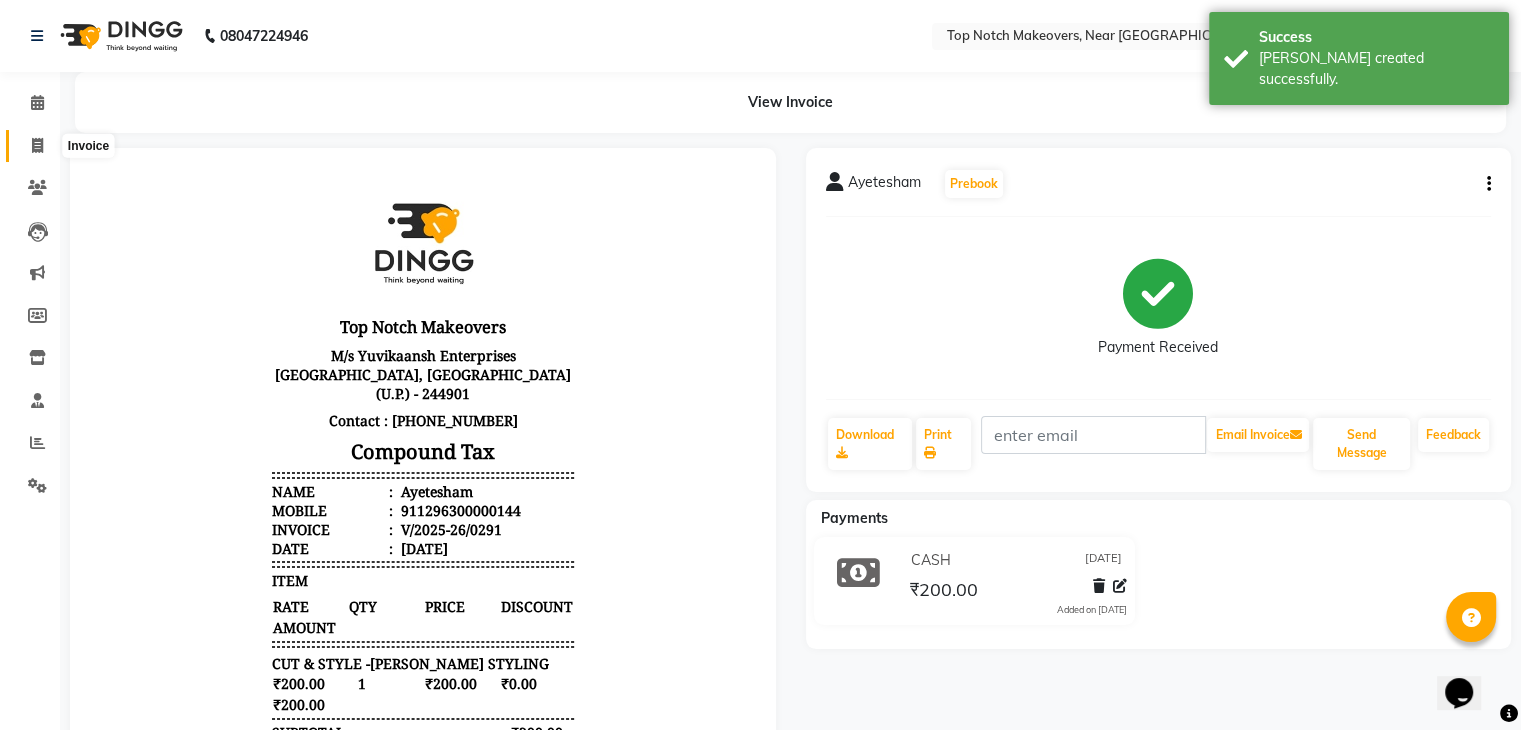 click 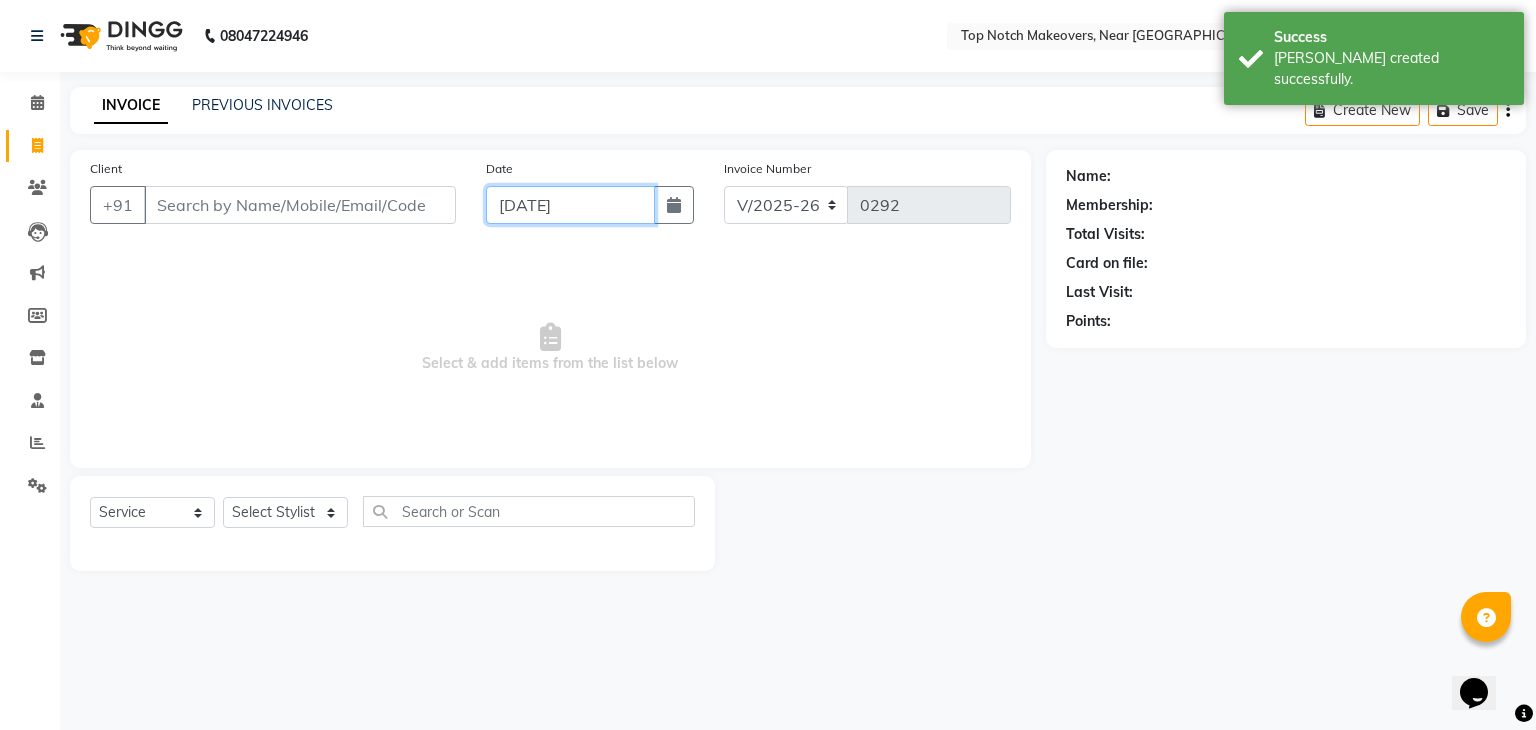 click on "[DATE]" 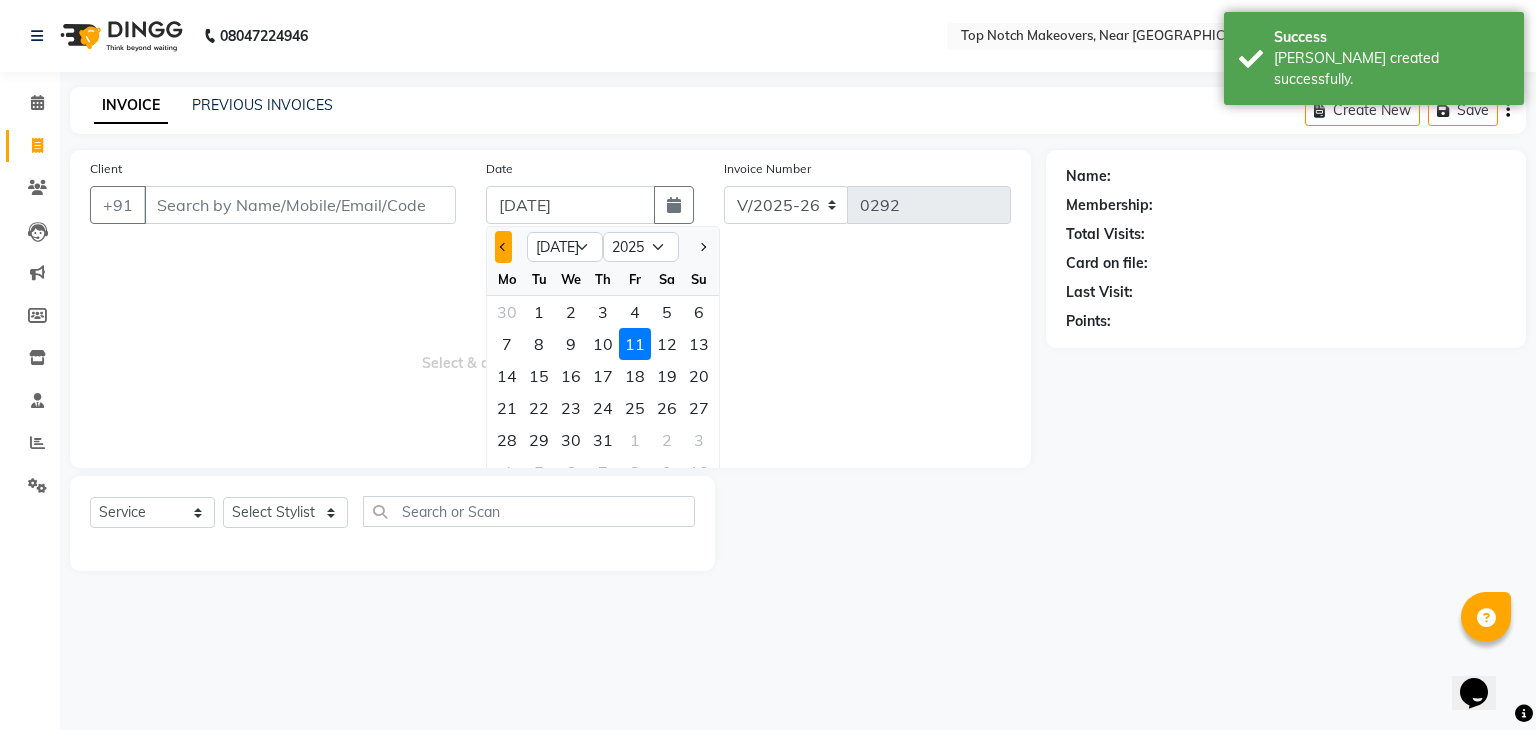 click 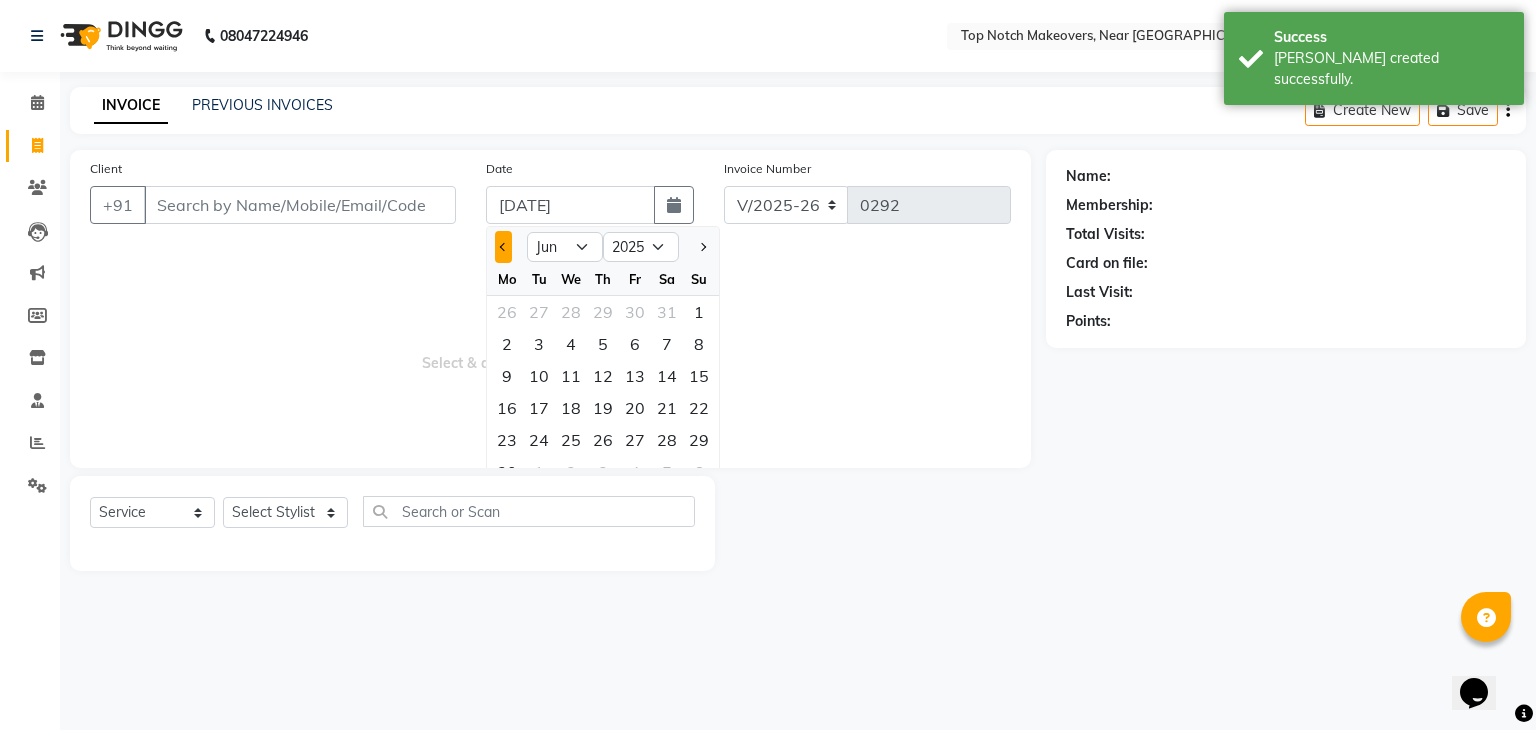 click 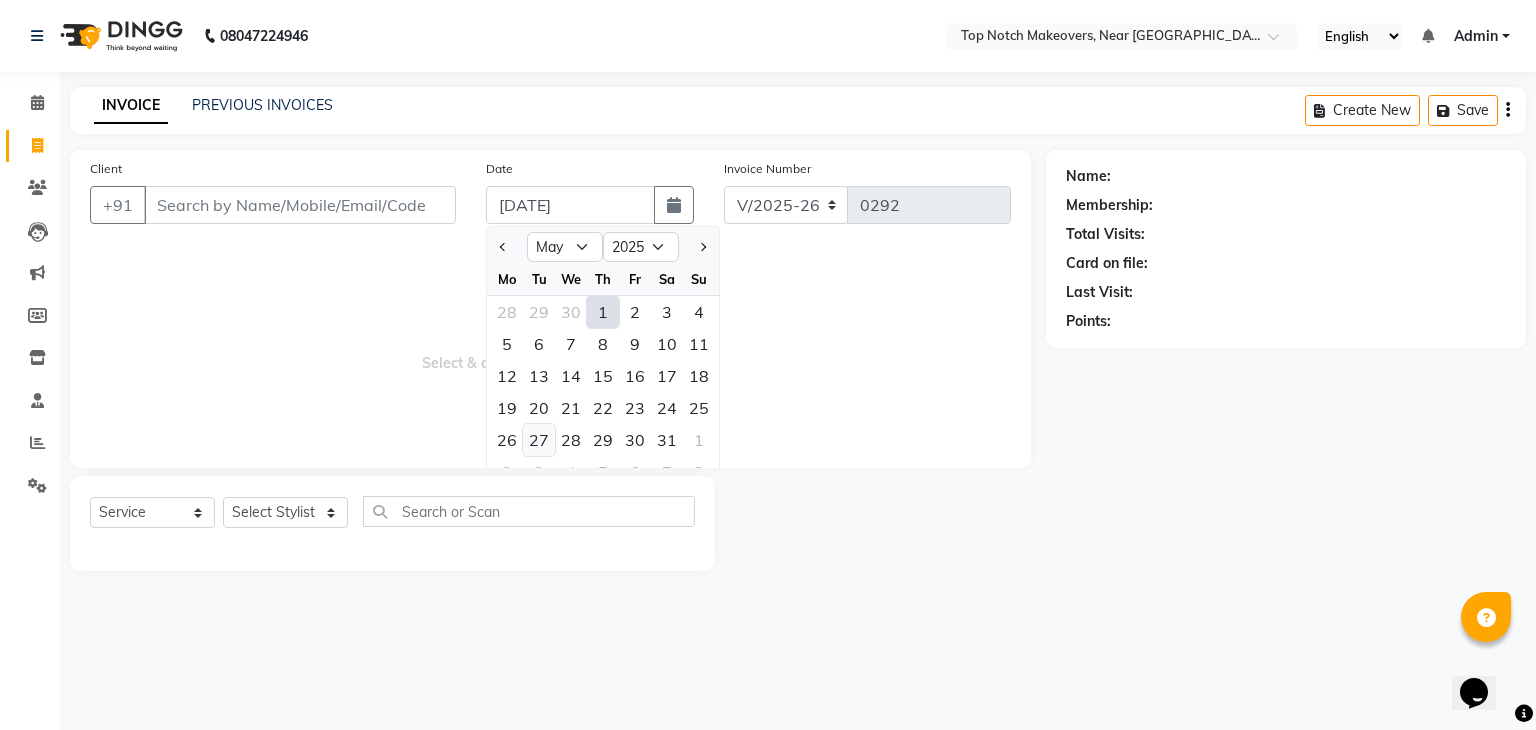 click on "27" 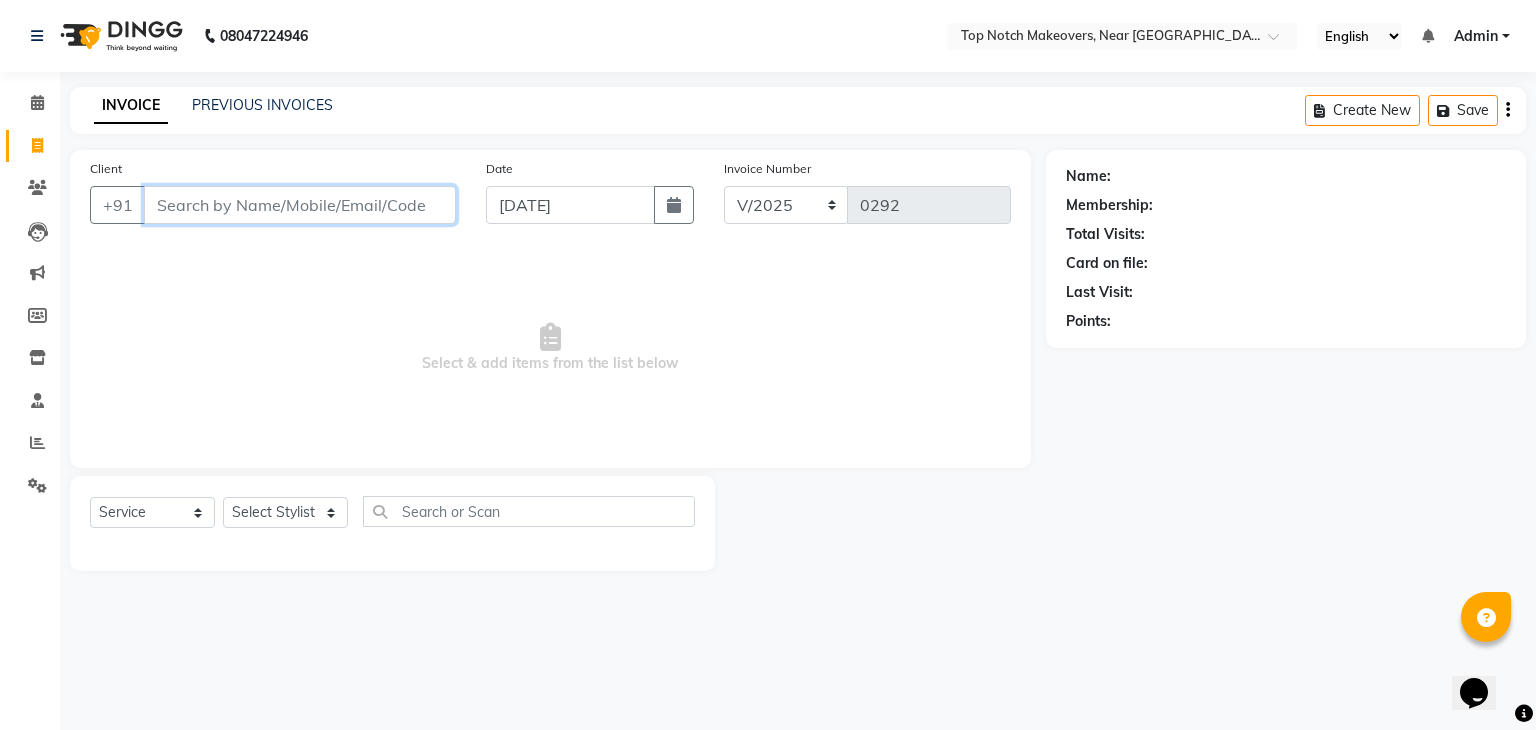 click on "Client" at bounding box center [300, 205] 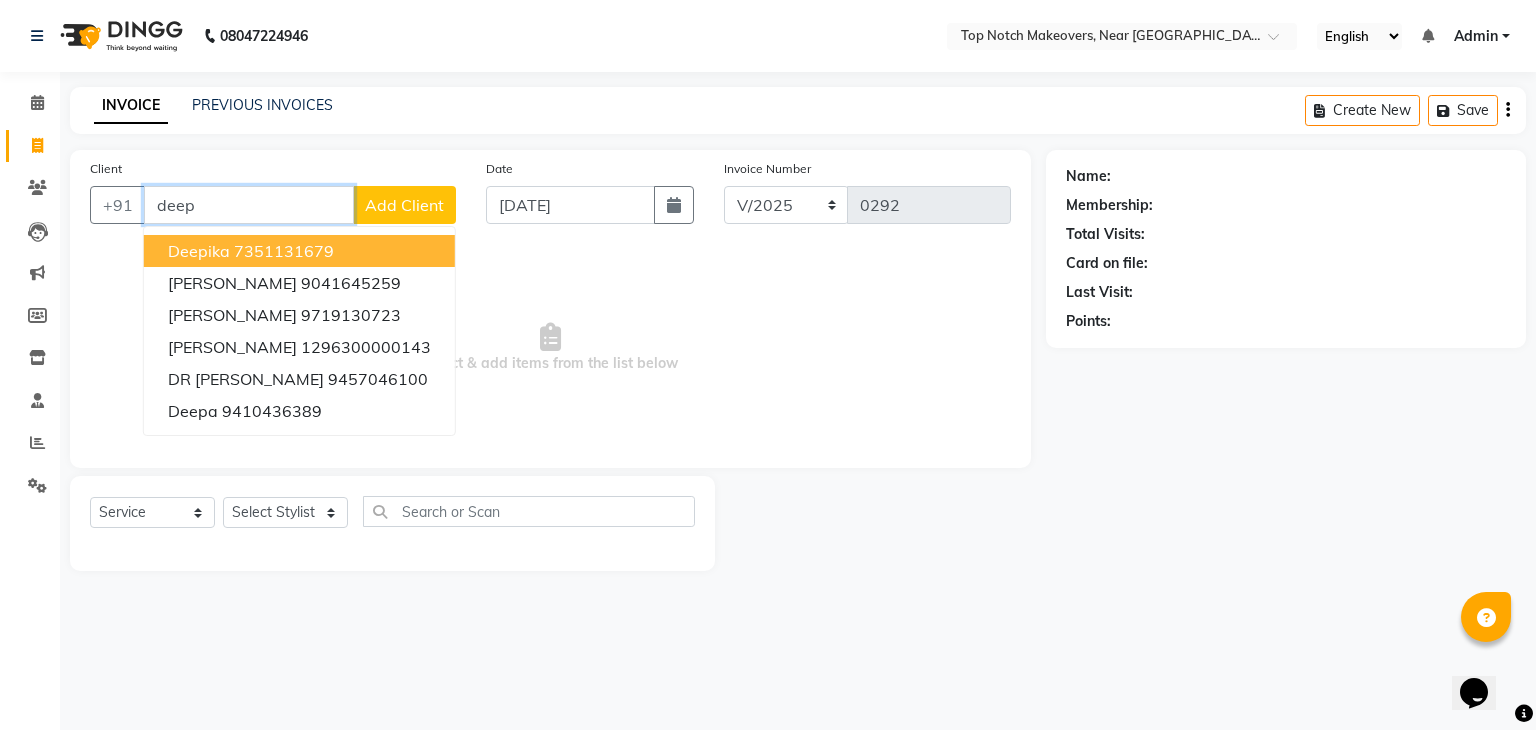 click on "deep" at bounding box center (249, 205) 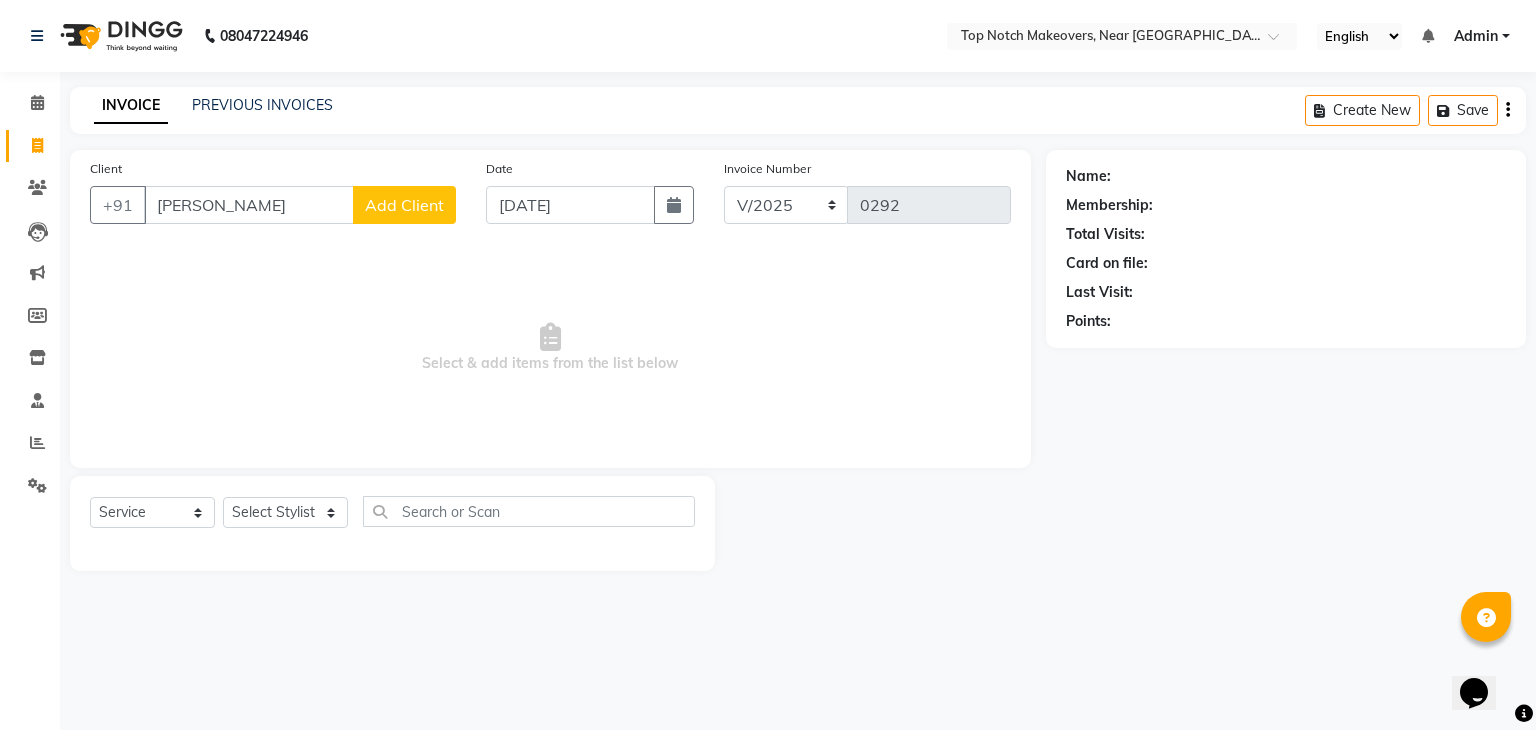click on "Add Client" 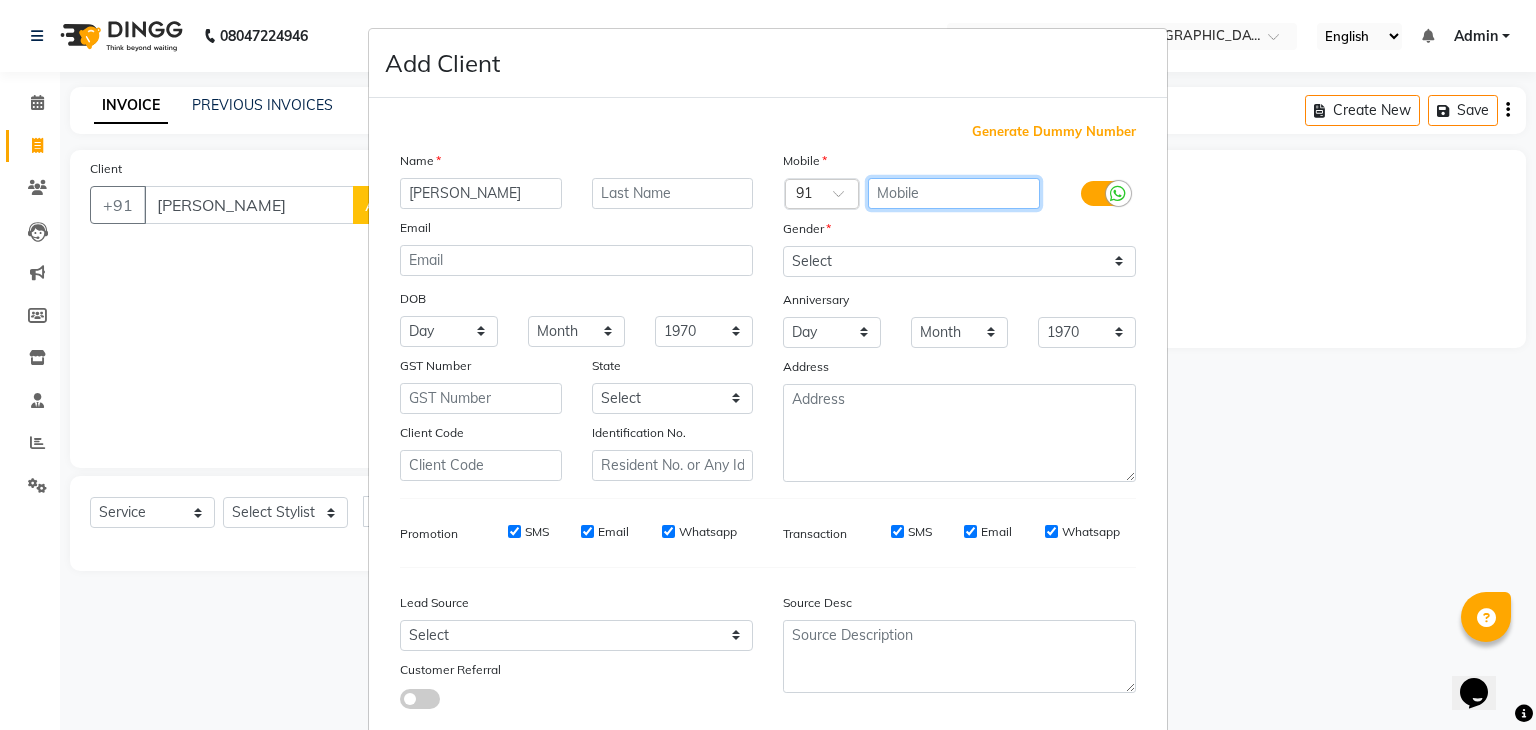 click at bounding box center [954, 193] 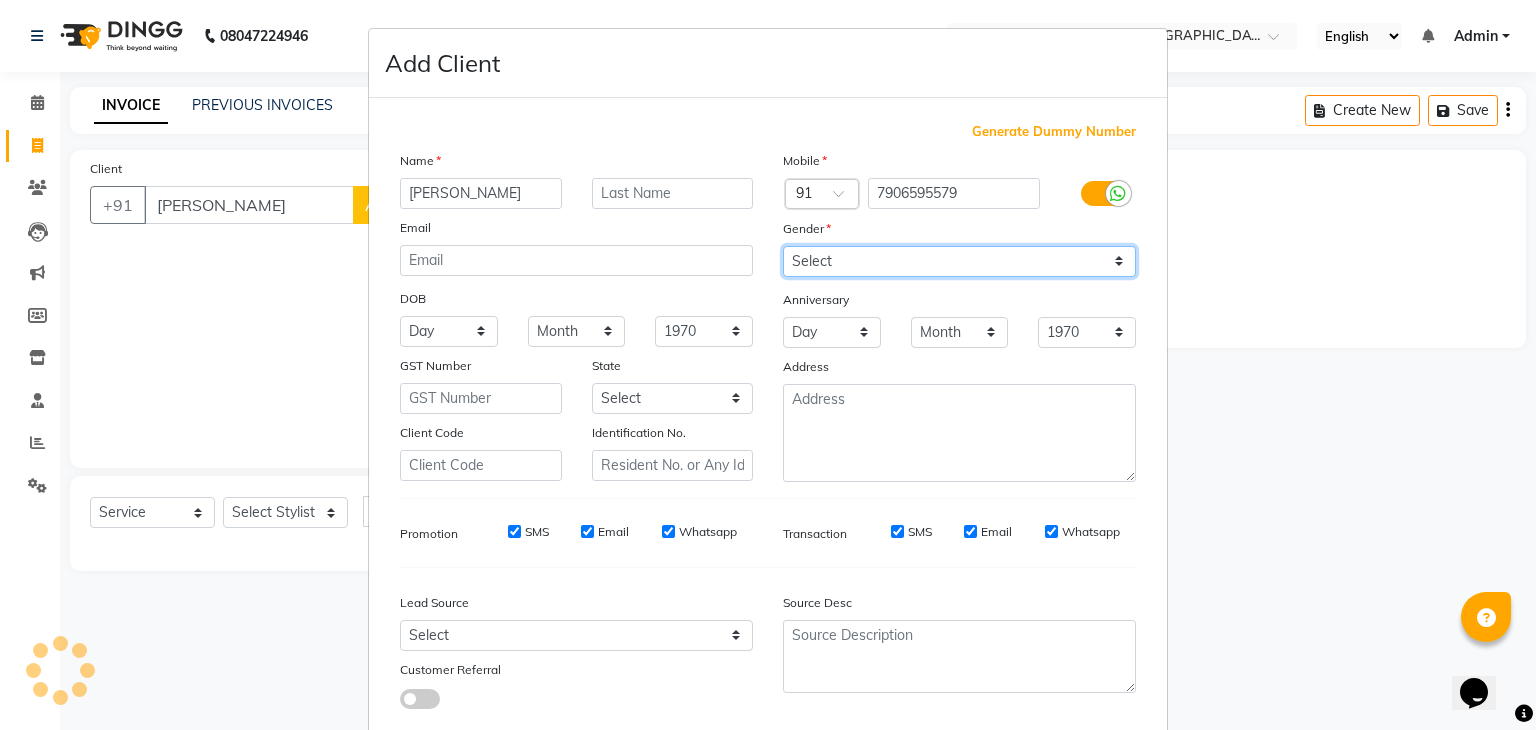 click on "Select [DEMOGRAPHIC_DATA] [DEMOGRAPHIC_DATA] Other Prefer Not To Say" at bounding box center [959, 261] 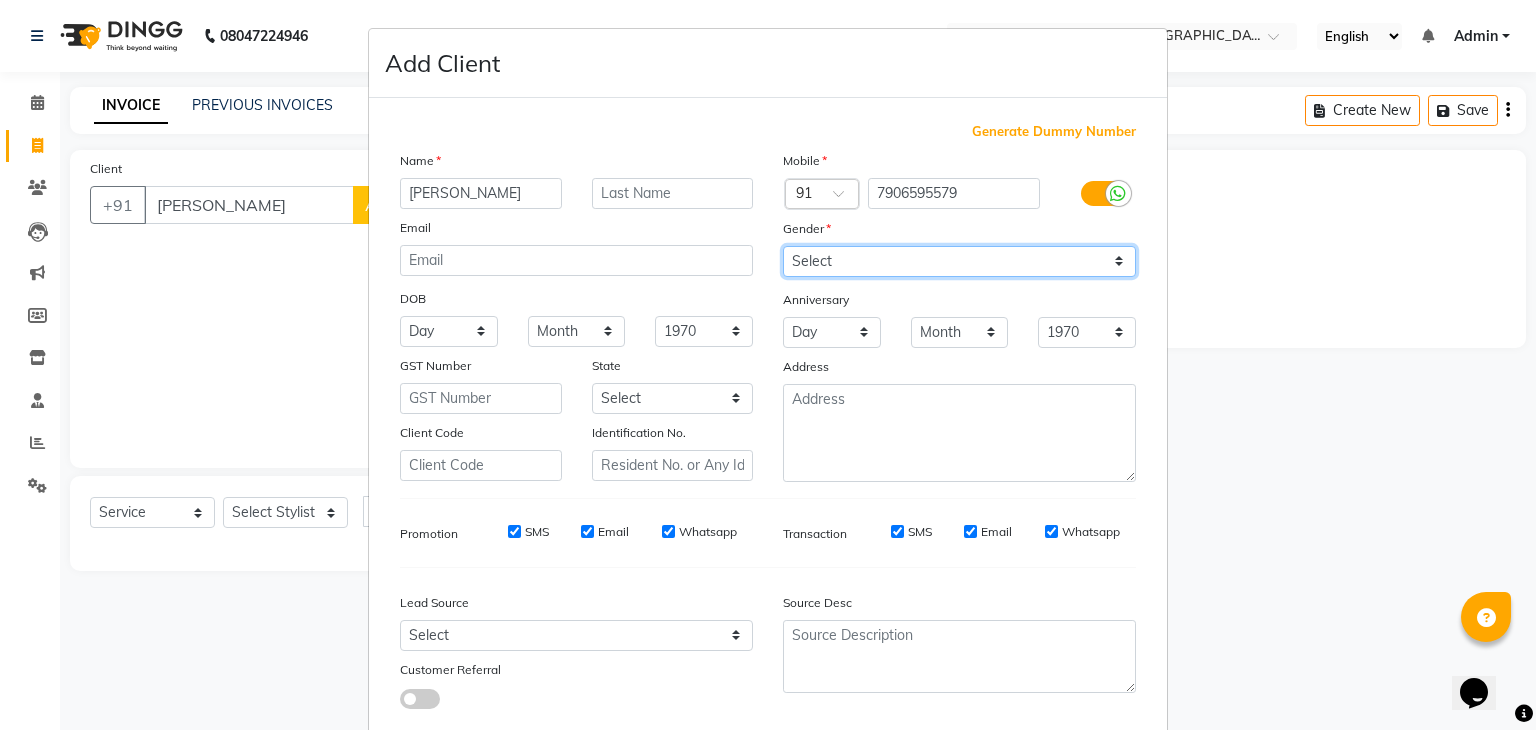 click on "Select [DEMOGRAPHIC_DATA] [DEMOGRAPHIC_DATA] Other Prefer Not To Say" at bounding box center [959, 261] 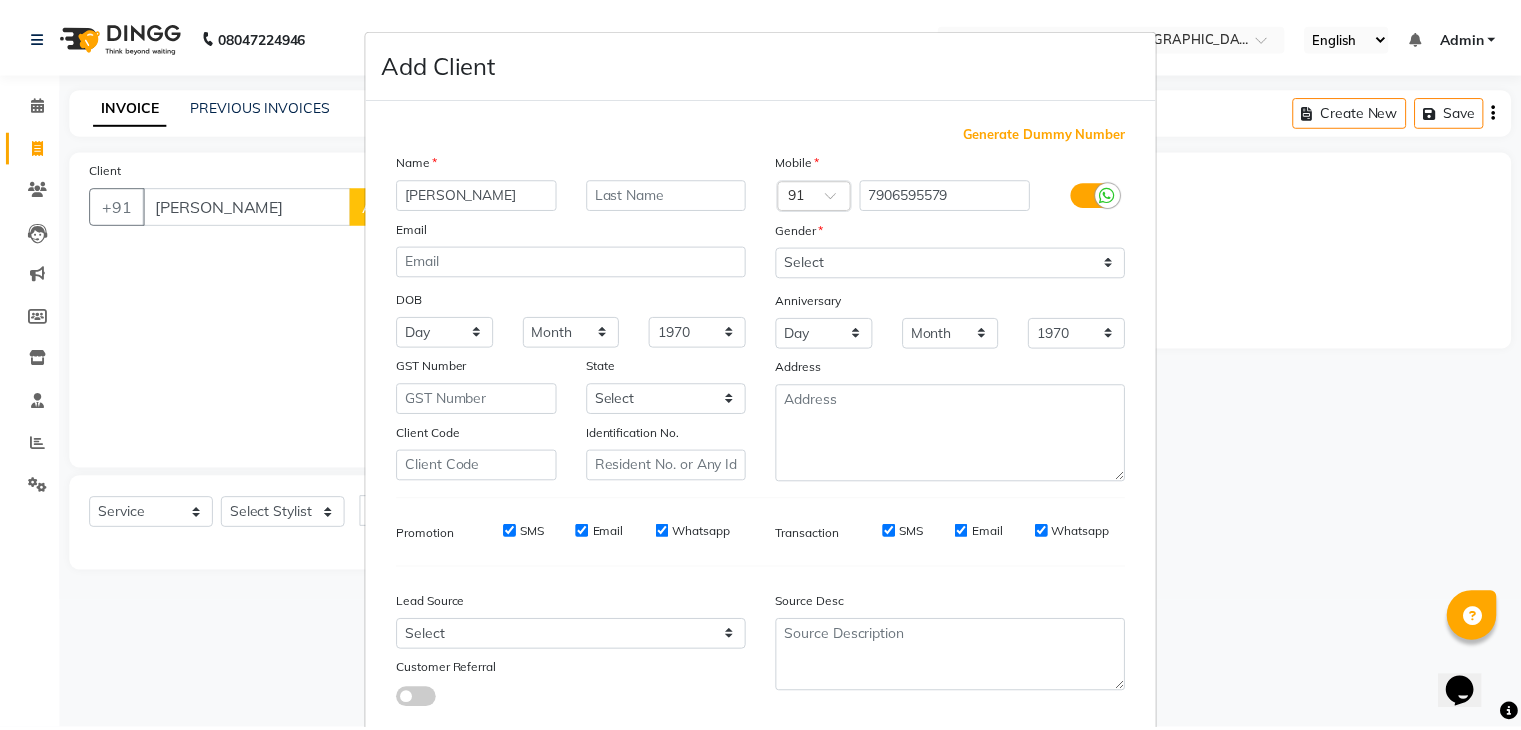 scroll, scrollTop: 127, scrollLeft: 0, axis: vertical 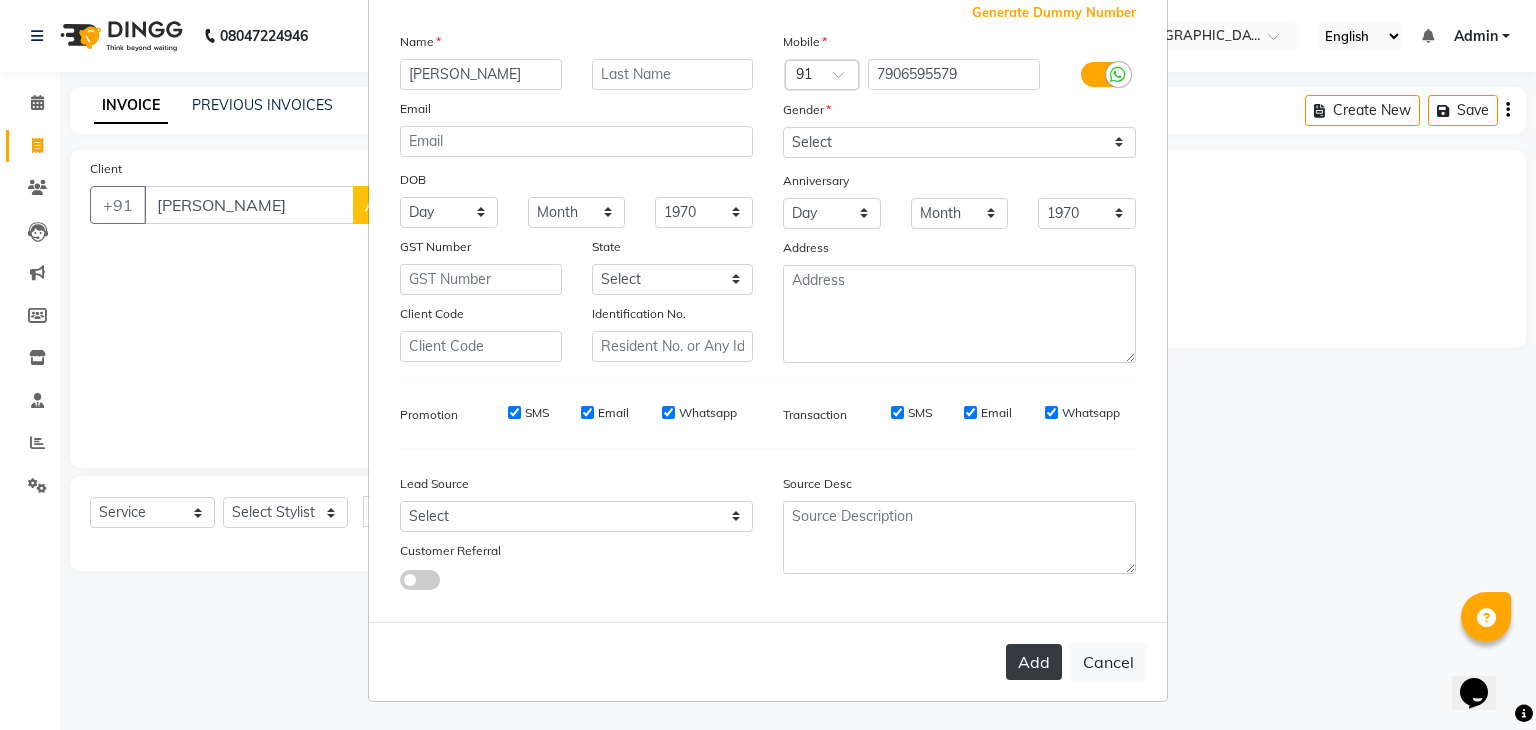 click on "Add" at bounding box center [1034, 662] 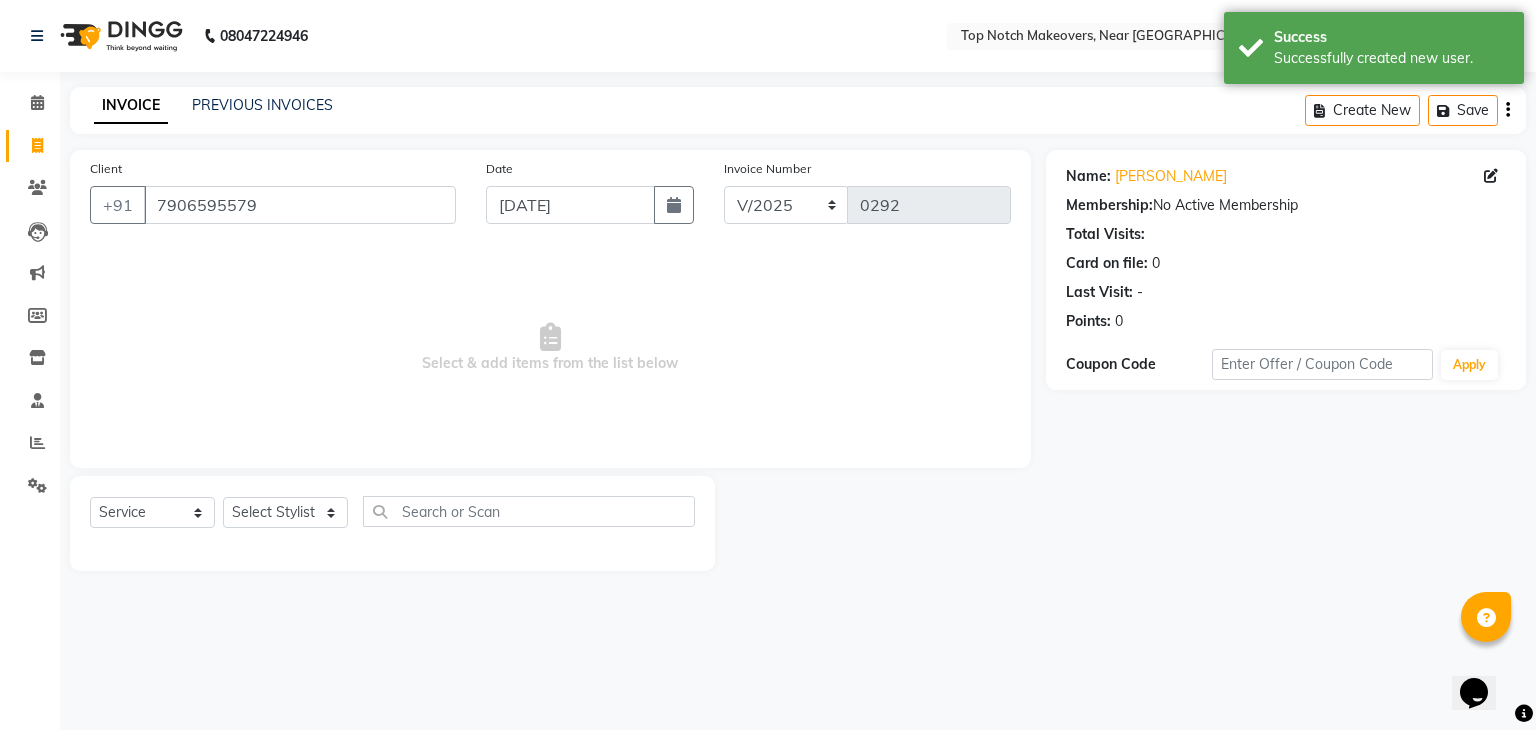 click on "Select  Service  Product  Membership  Package Voucher Prepaid Gift Card  Select Stylist [PERSON_NAME] [PERSON_NAME] [PERSON_NAME] [PERSON_NAME] [PERSON_NAME] [PERSON_NAME] [PERSON_NAME] [PERSON_NAME]" 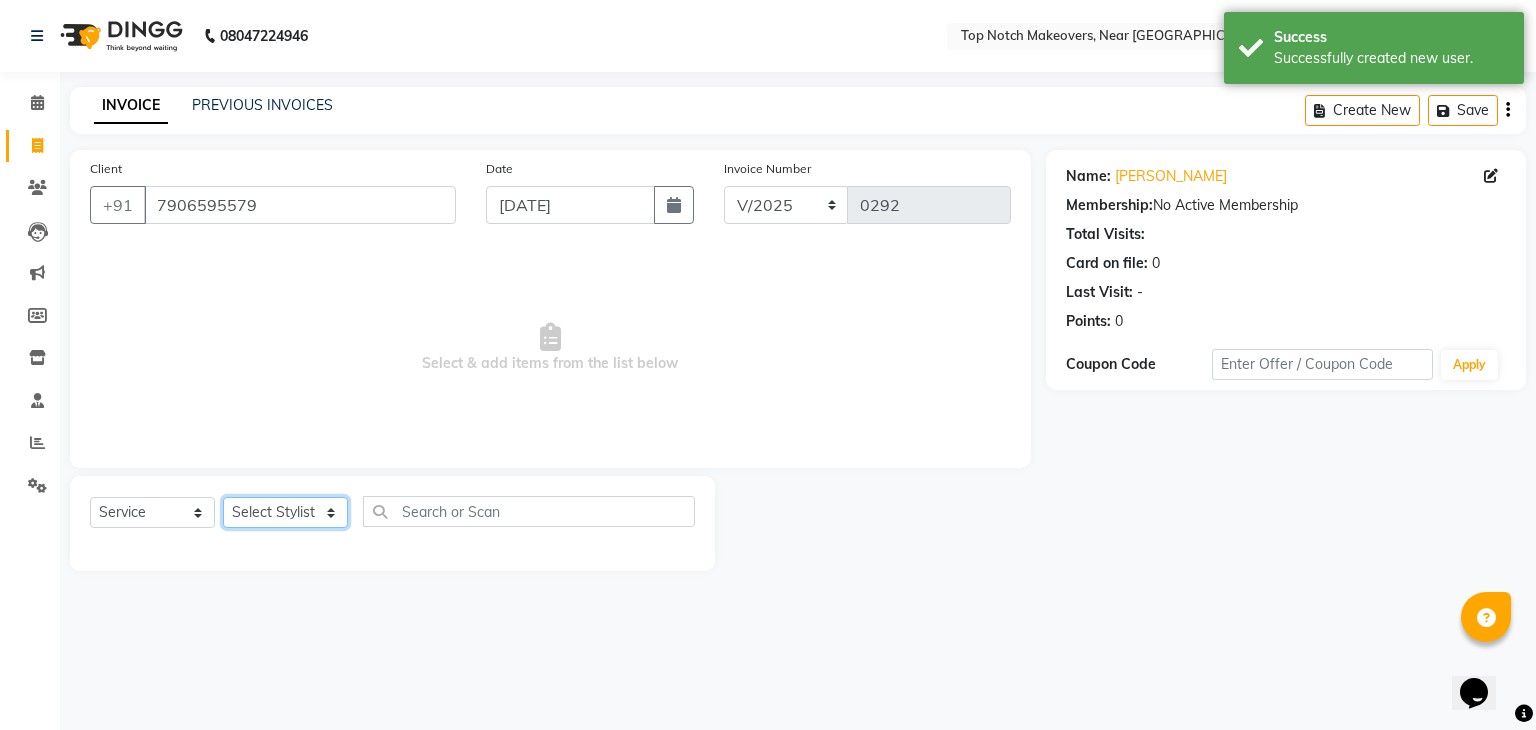 click on "Select Stylist [PERSON_NAME] [PERSON_NAME] [PERSON_NAME] [PERSON_NAME] [PERSON_NAME] [PERSON_NAME] [PERSON_NAME] [PERSON_NAME]" 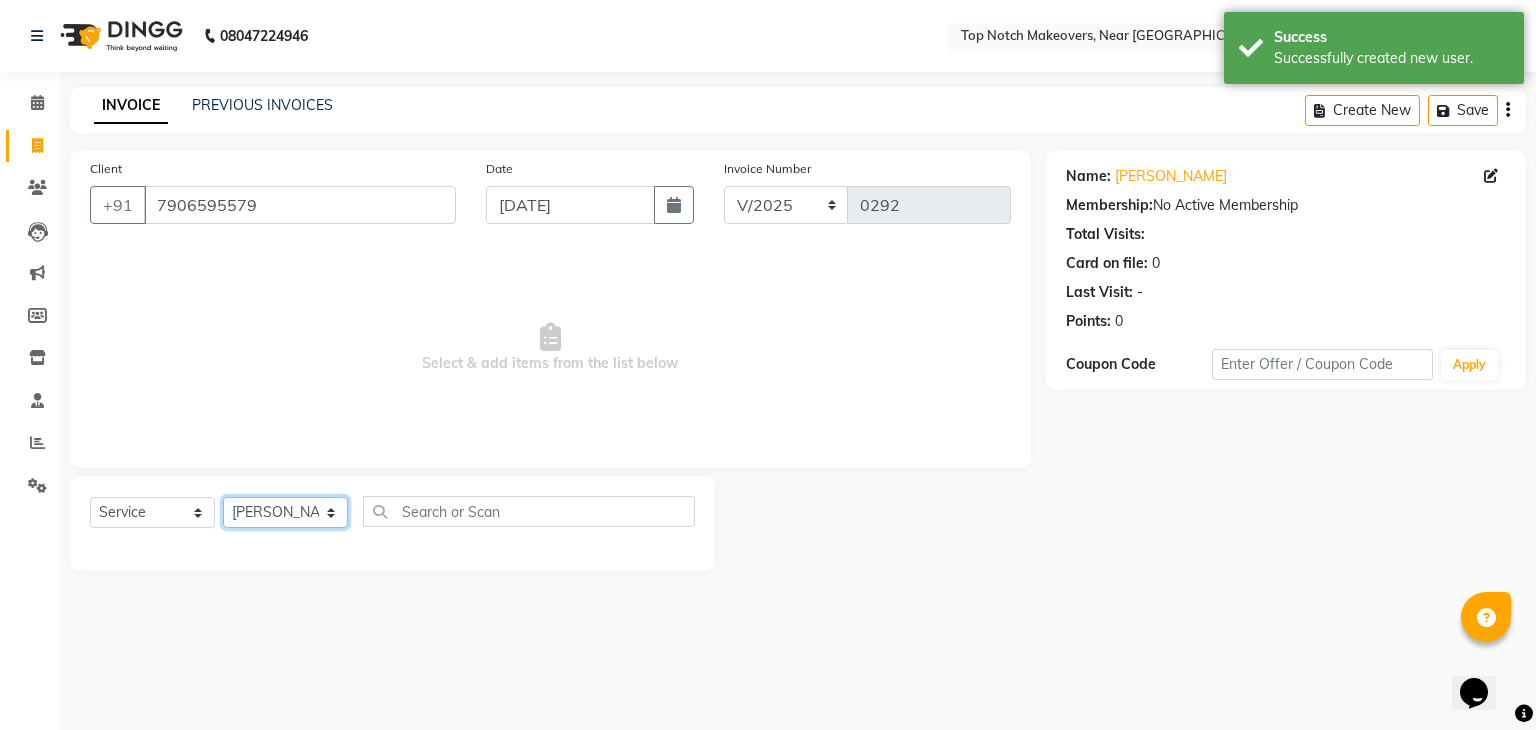 click on "Select Stylist [PERSON_NAME] [PERSON_NAME] [PERSON_NAME] [PERSON_NAME] [PERSON_NAME] [PERSON_NAME] [PERSON_NAME] [PERSON_NAME]" 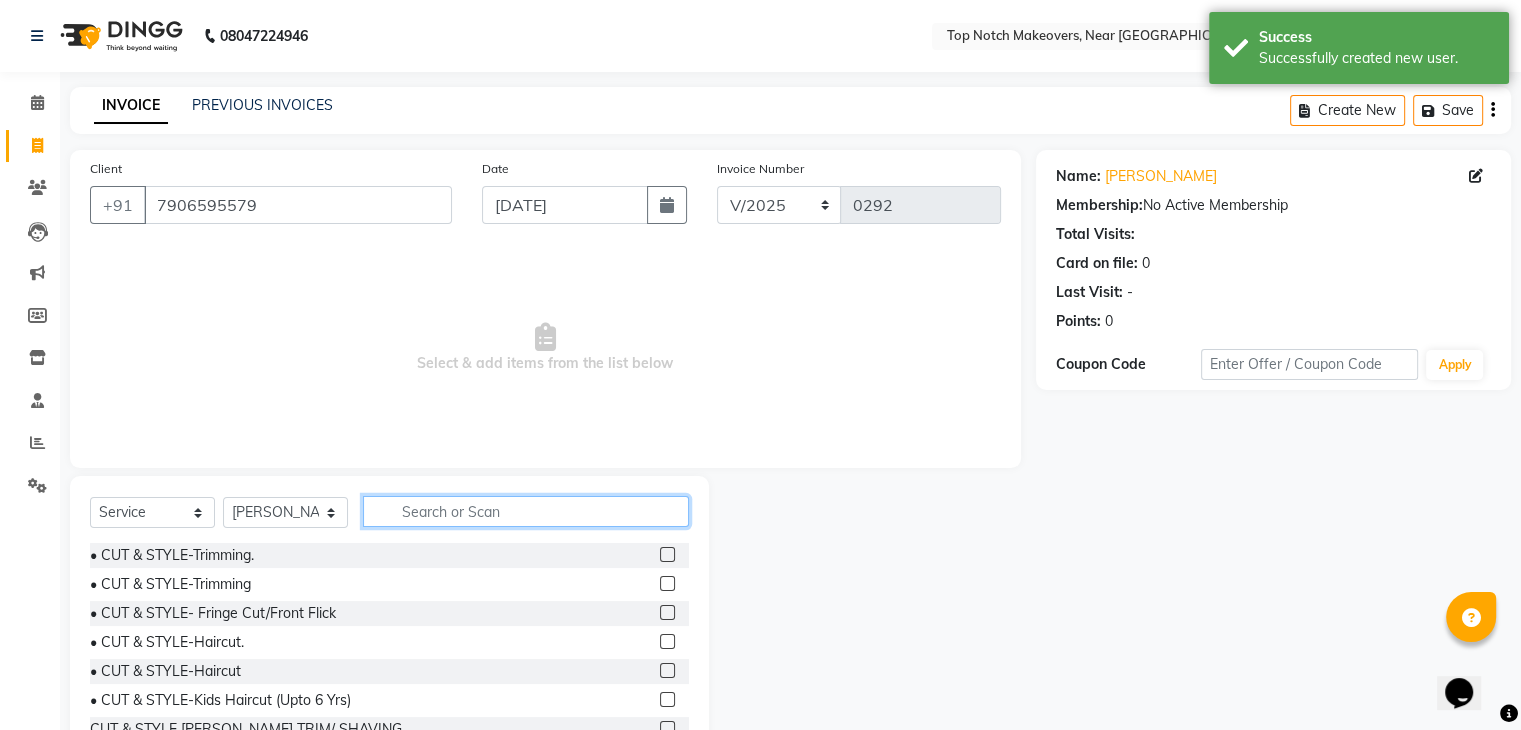 click 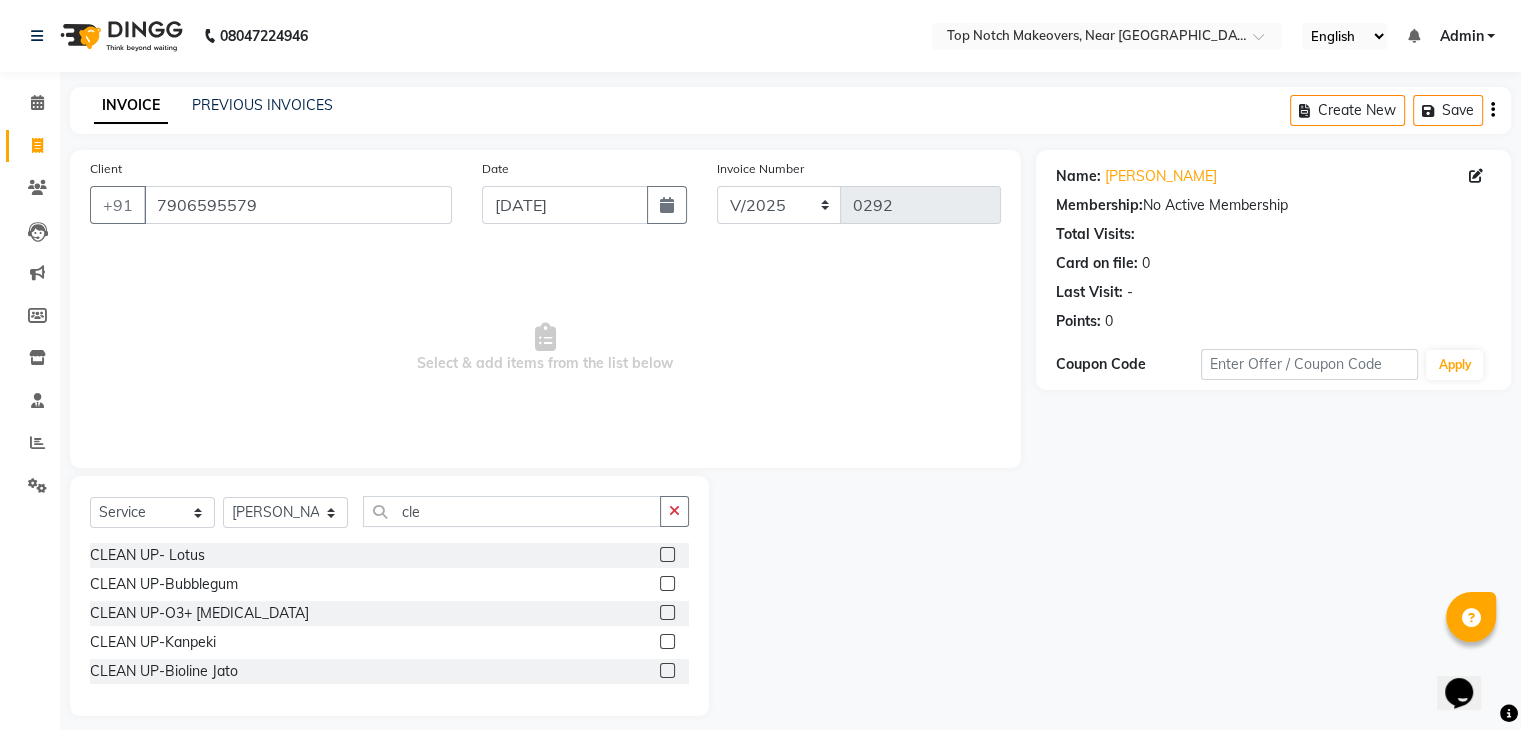 click 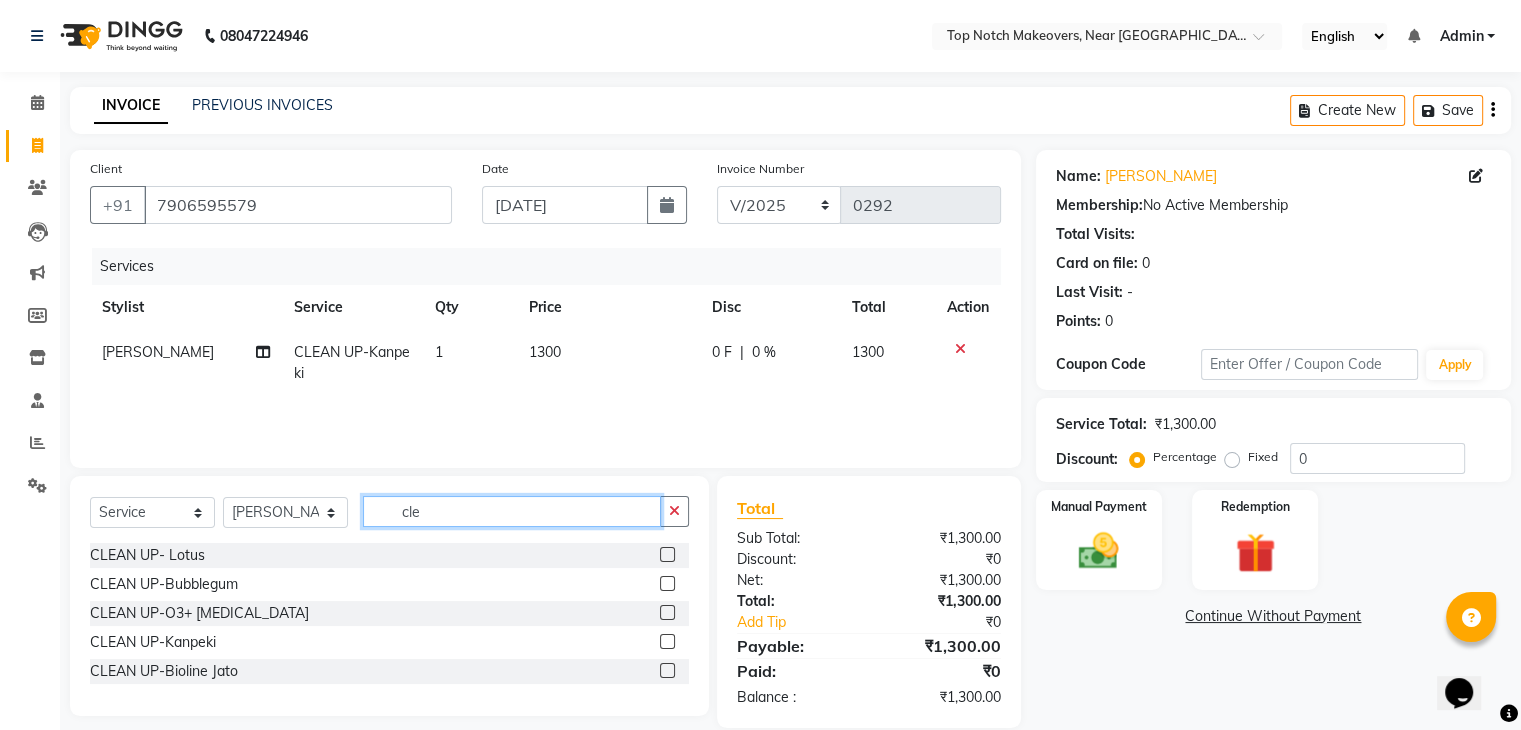 click on "cle" 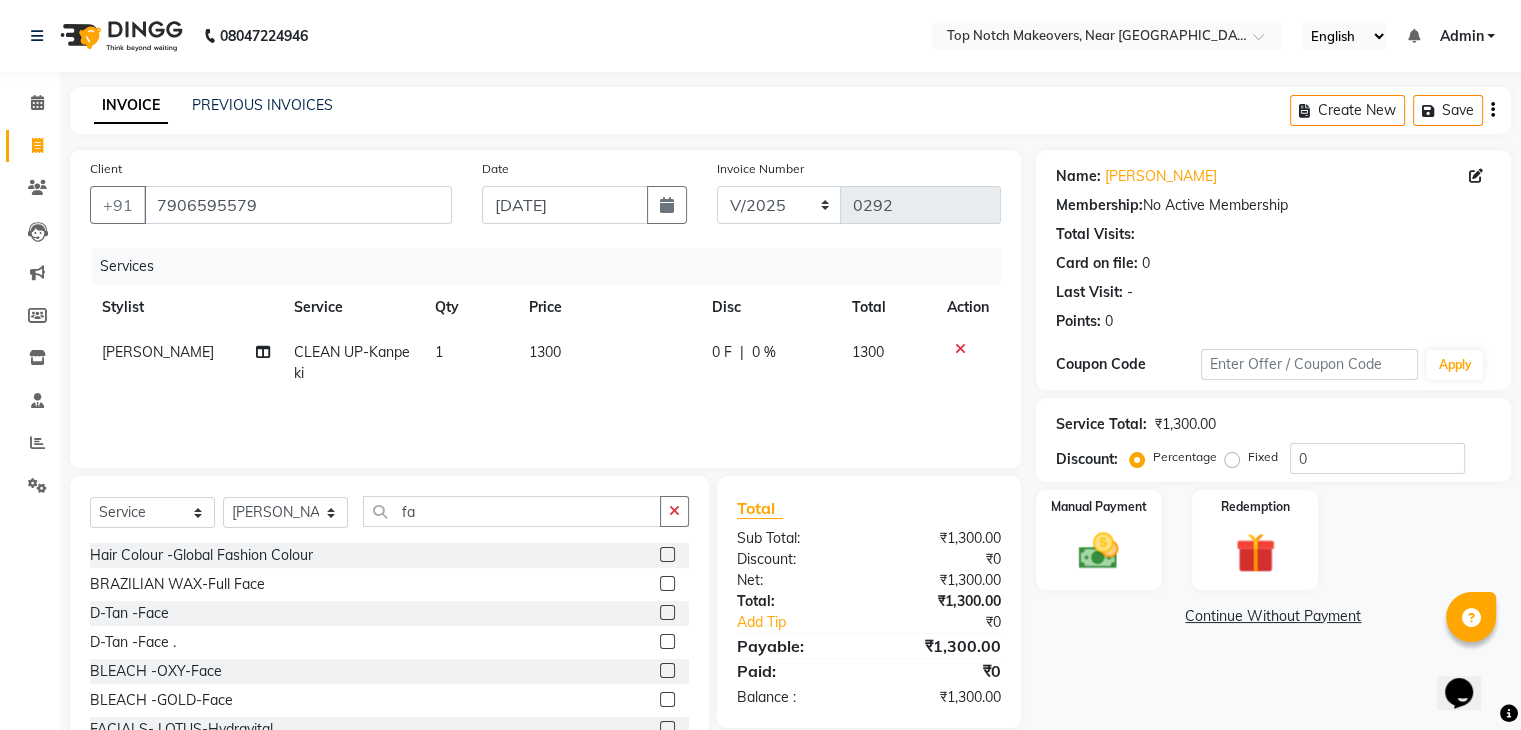 click 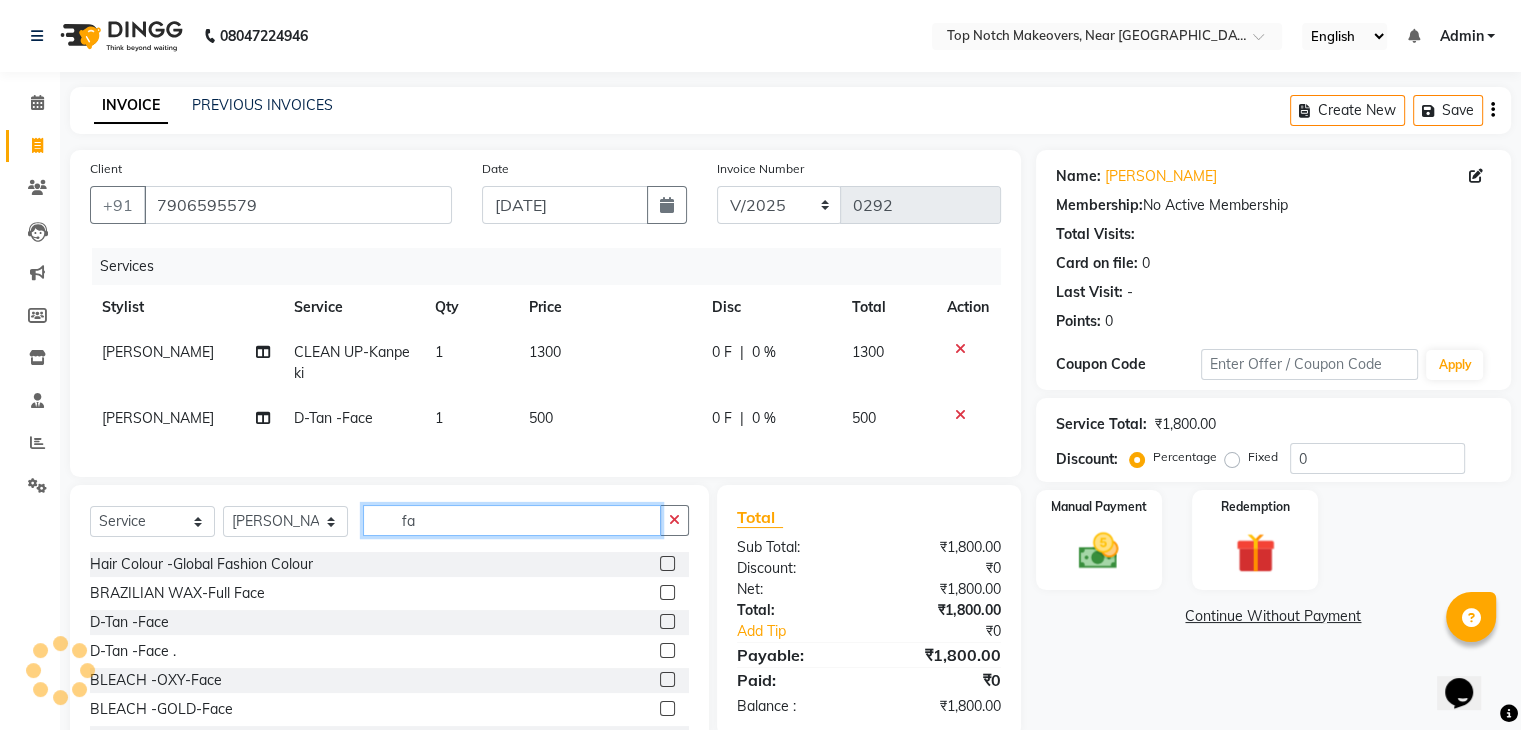 click on "fa" 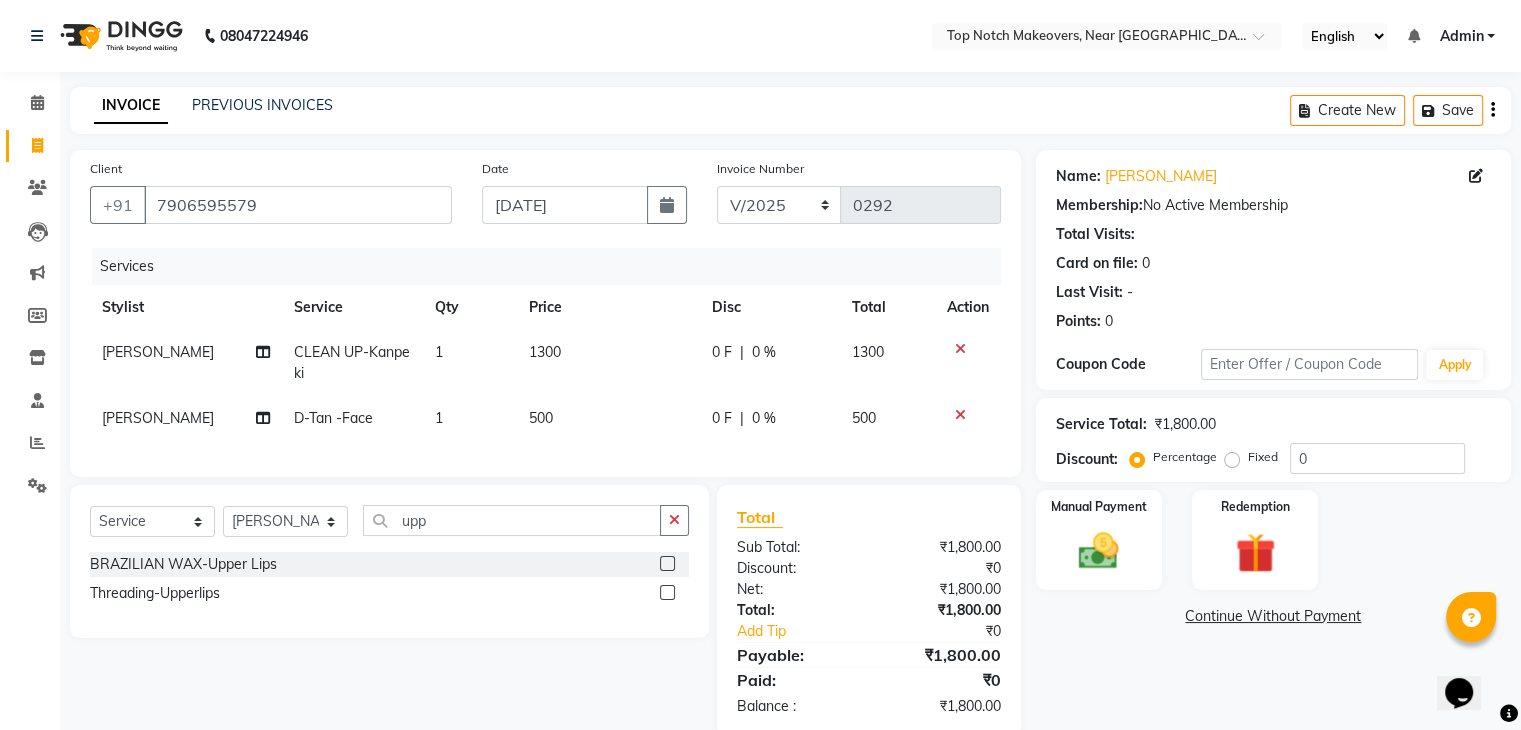 click 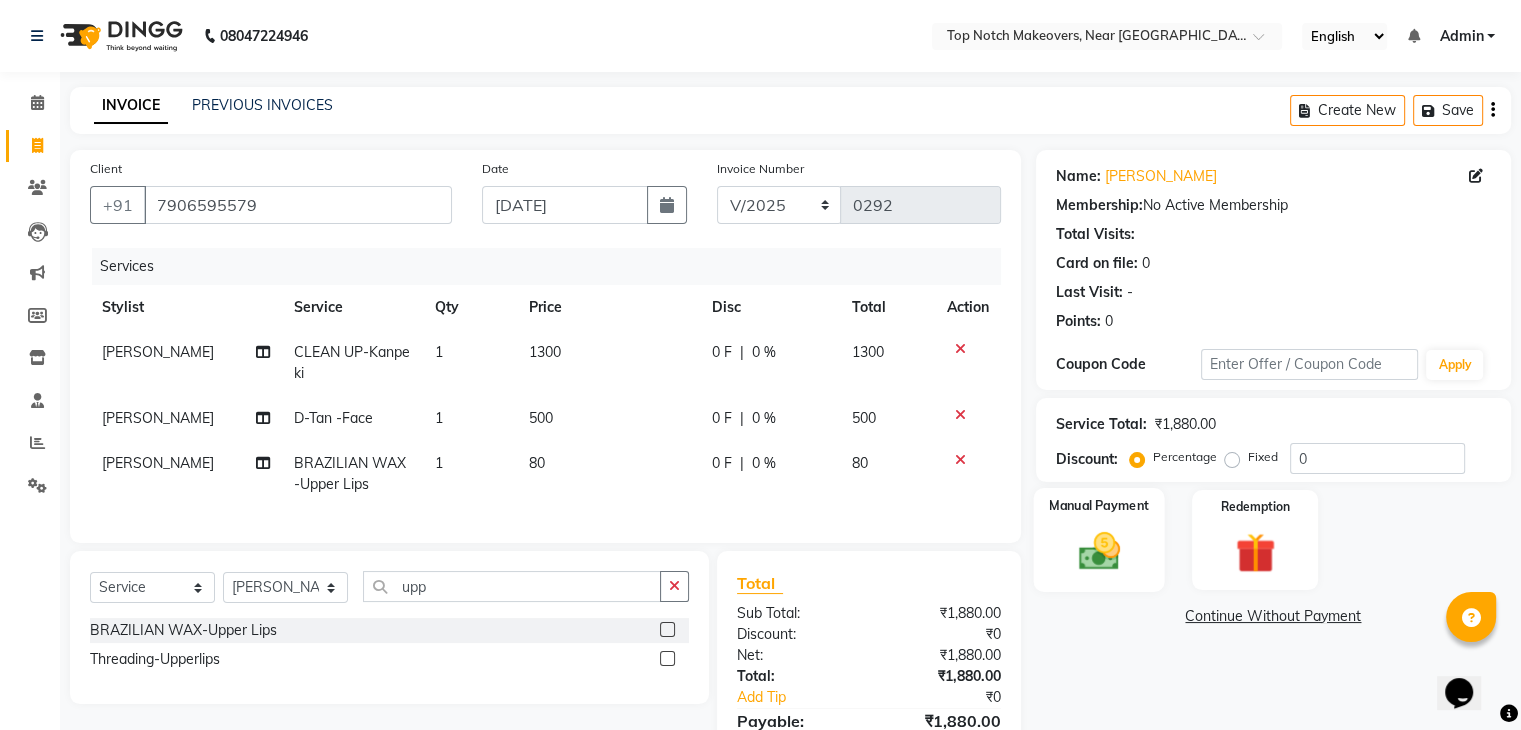 click 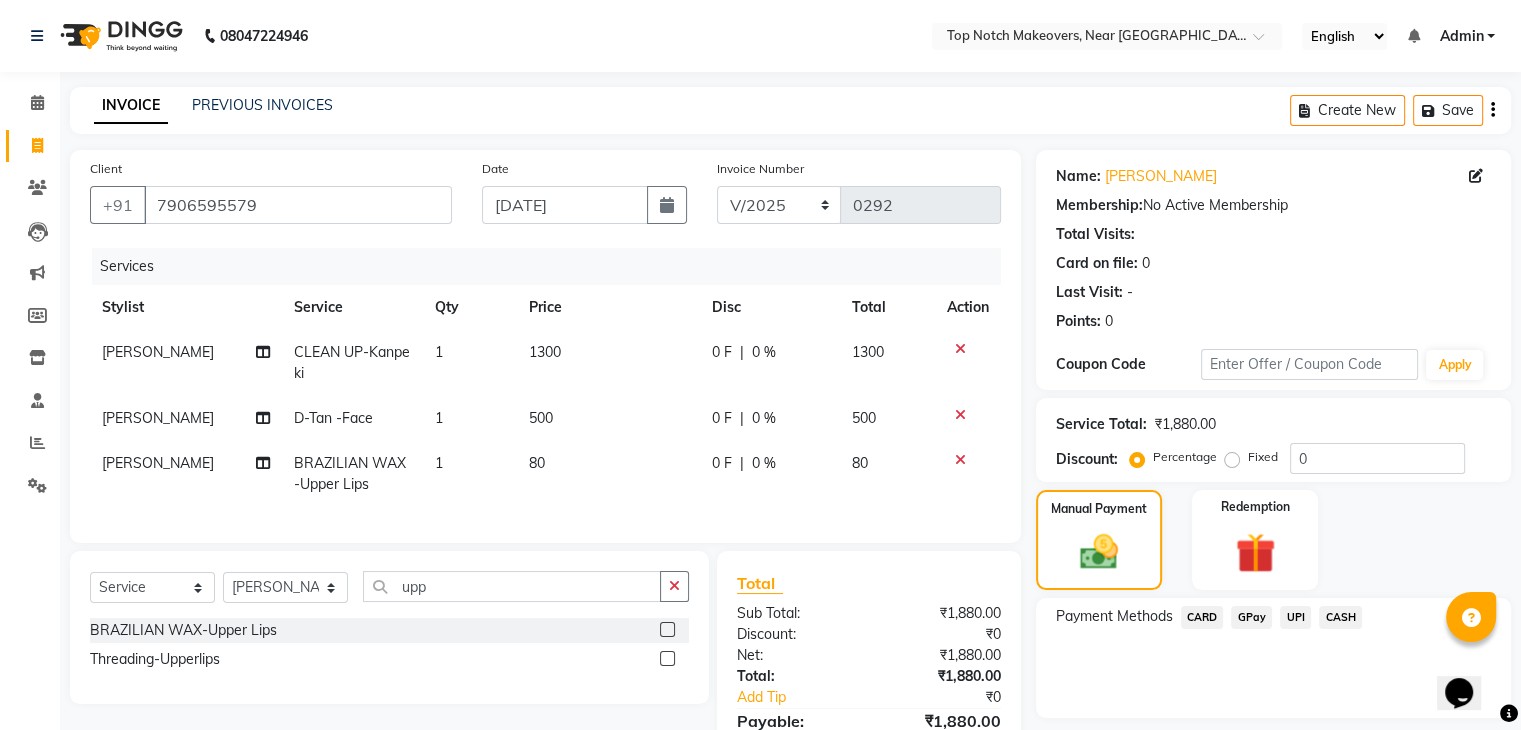 click on "UPI" 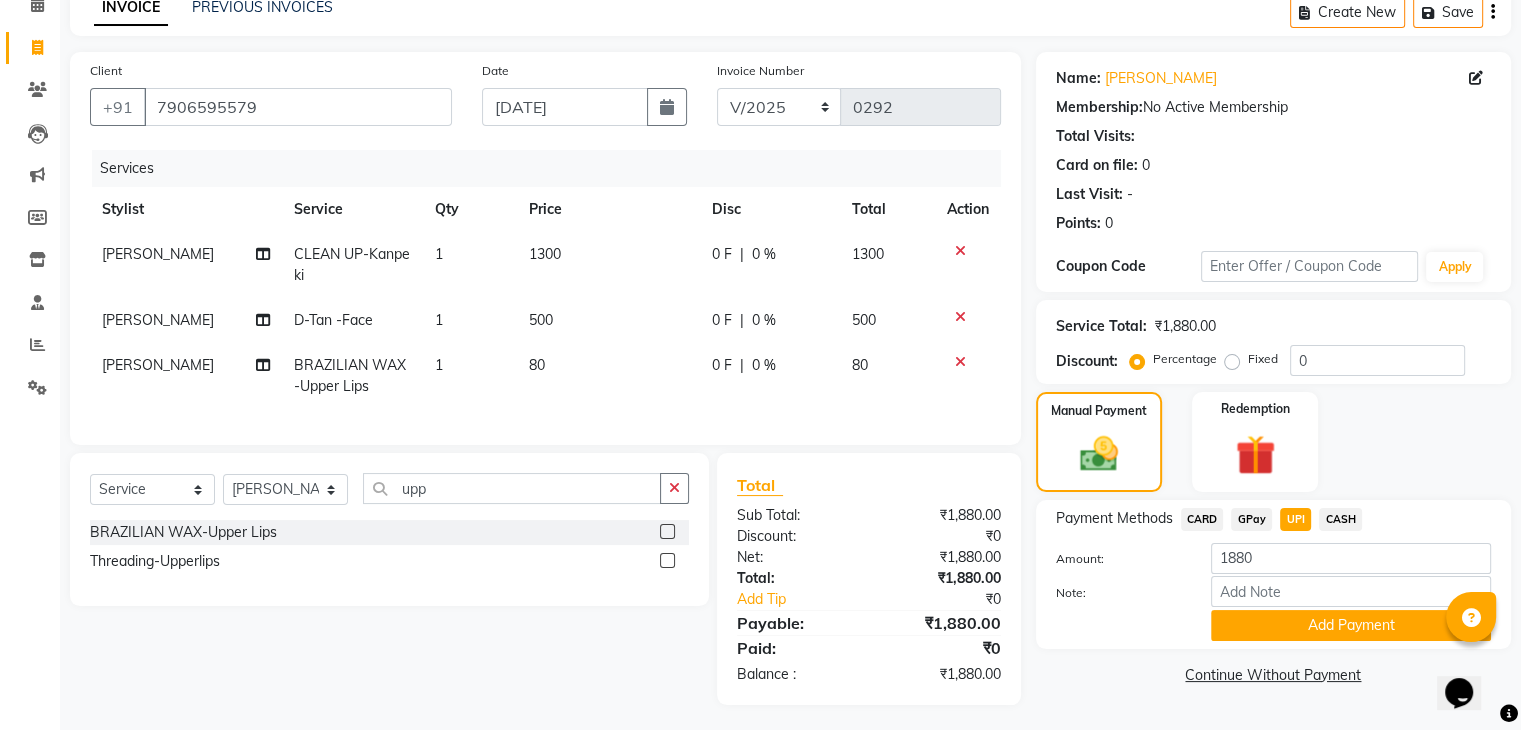 scroll, scrollTop: 119, scrollLeft: 0, axis: vertical 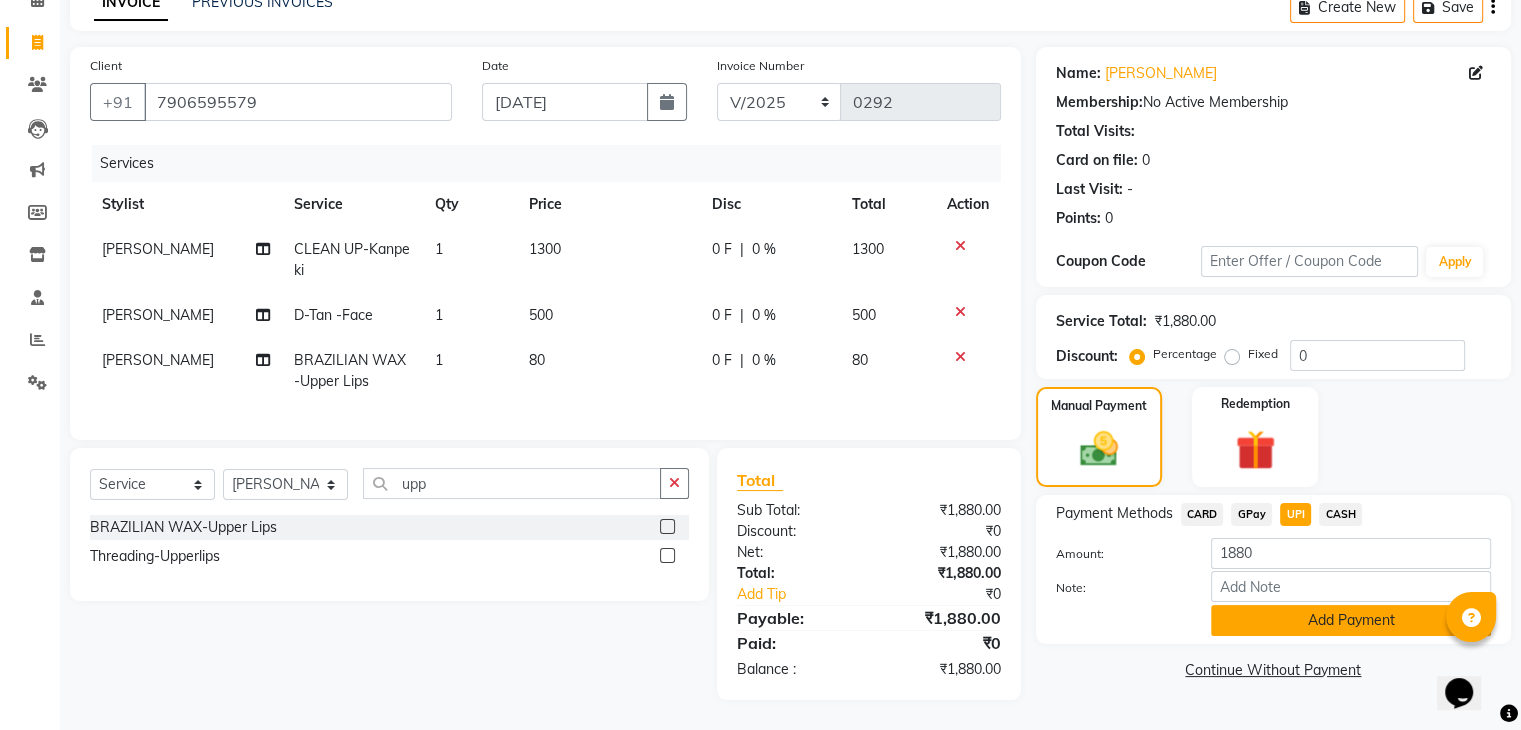 click on "Add Payment" 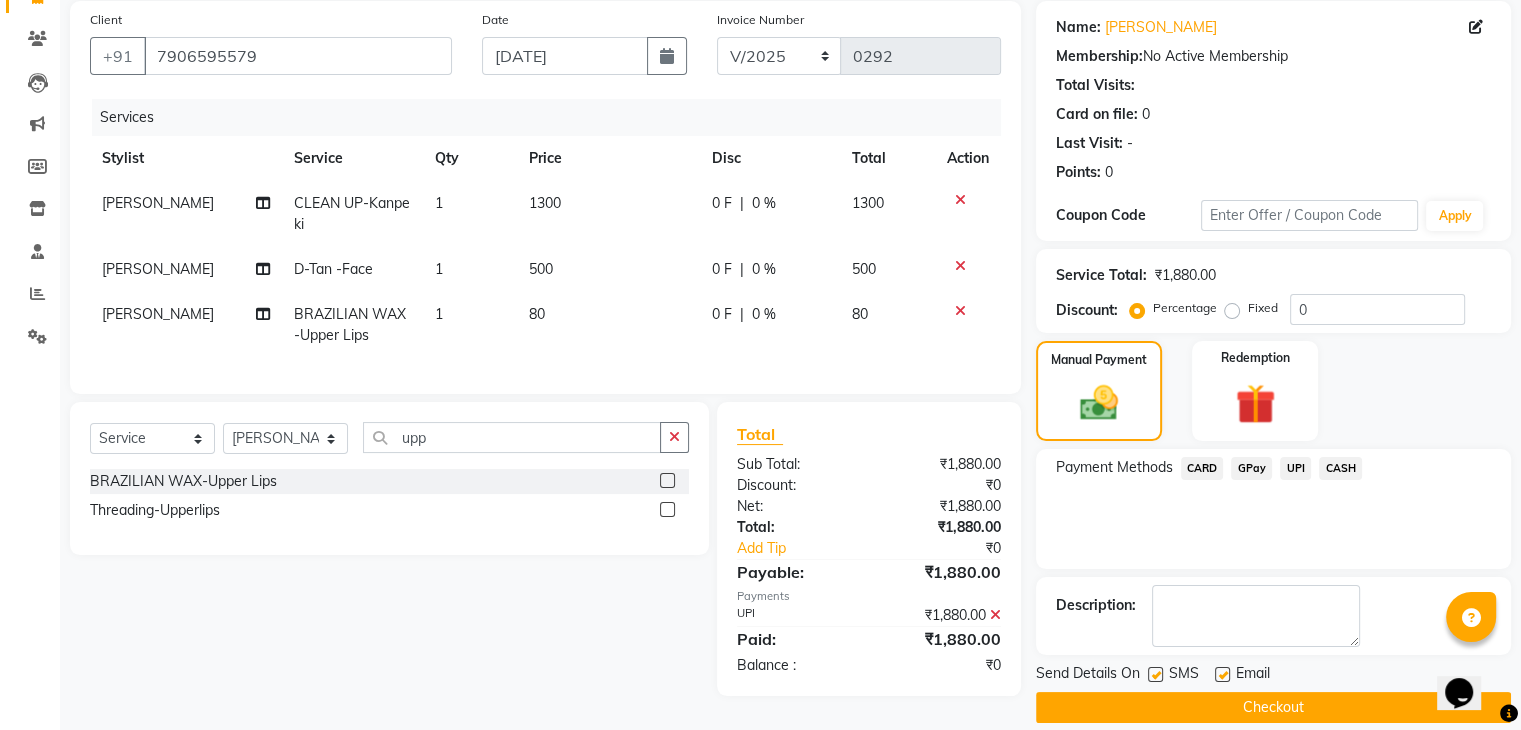 scroll, scrollTop: 171, scrollLeft: 0, axis: vertical 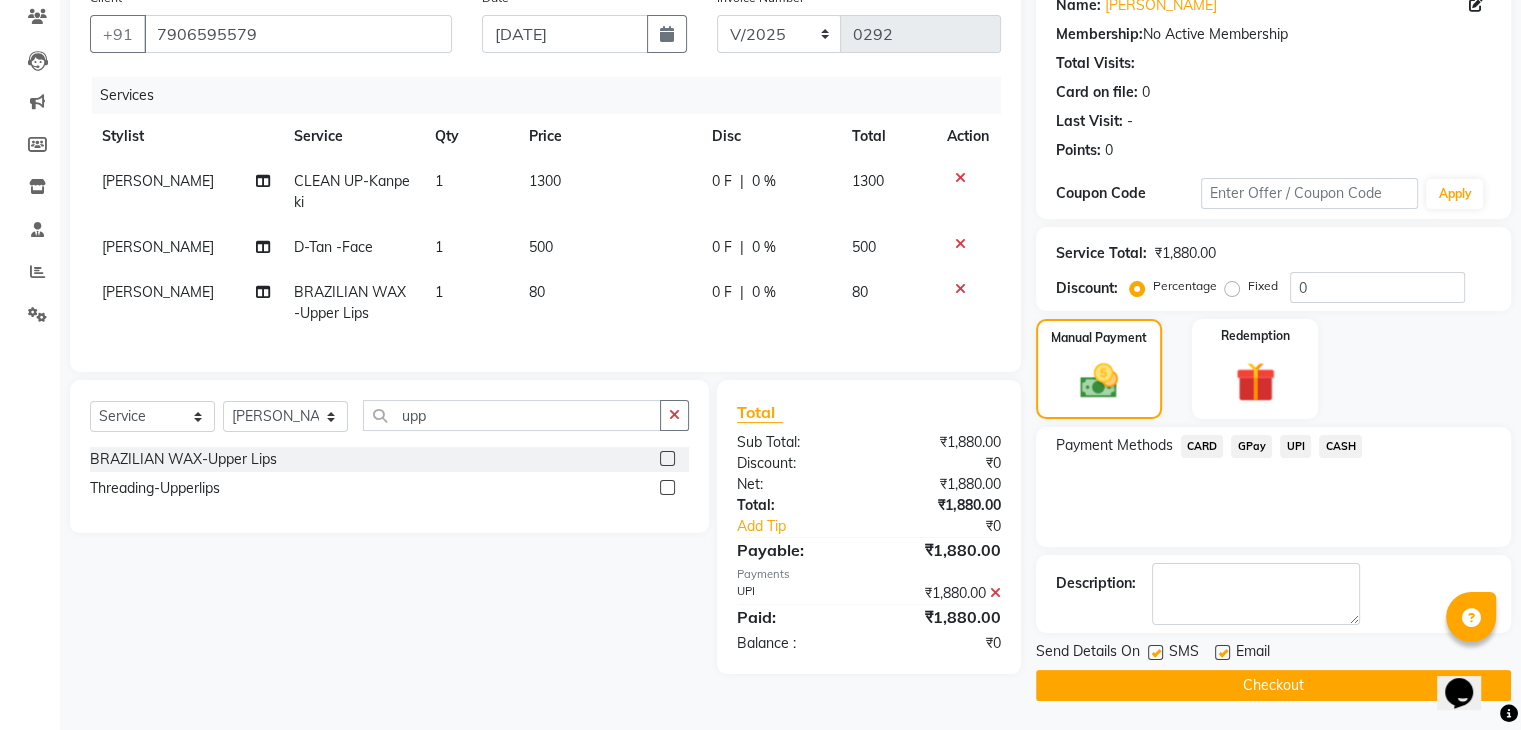click 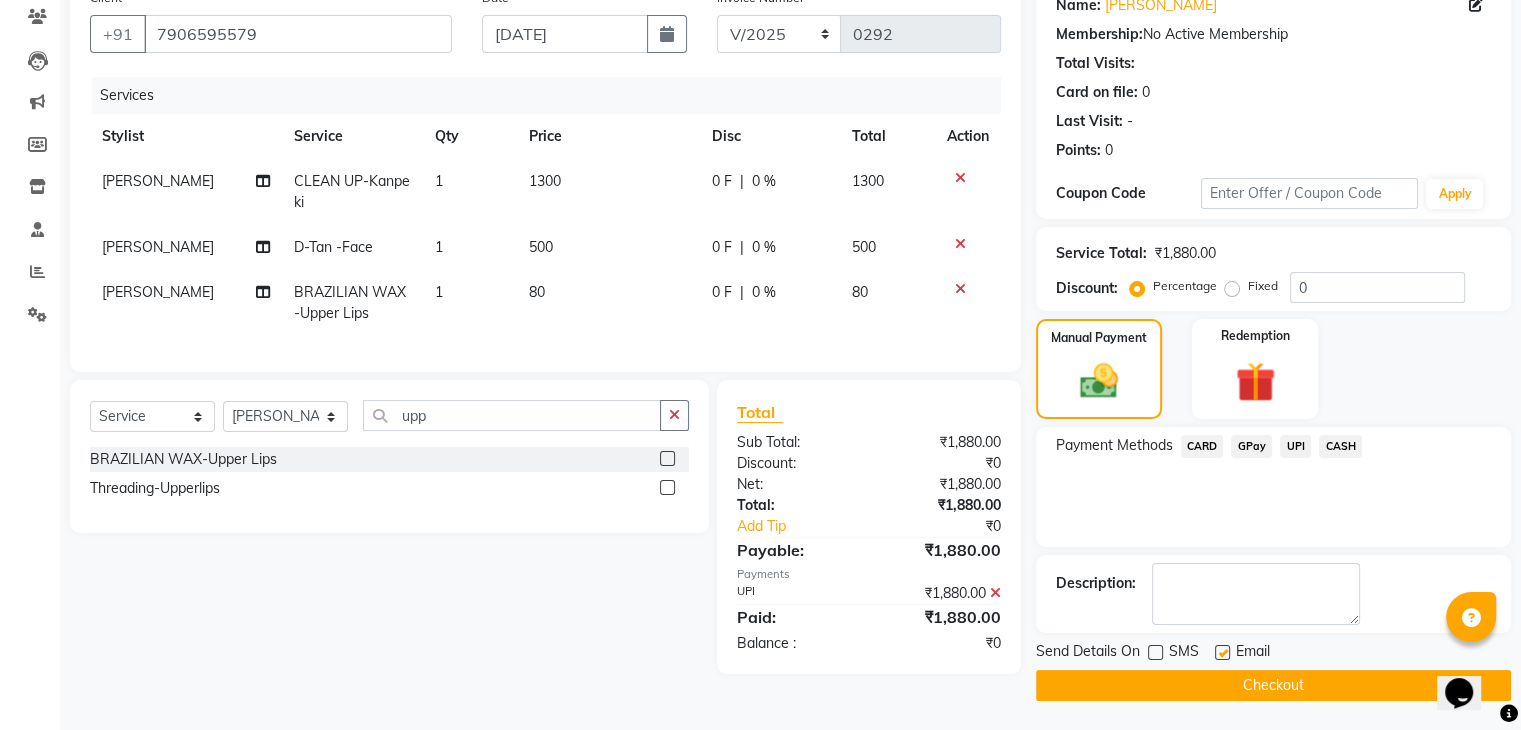 click on "Checkout" 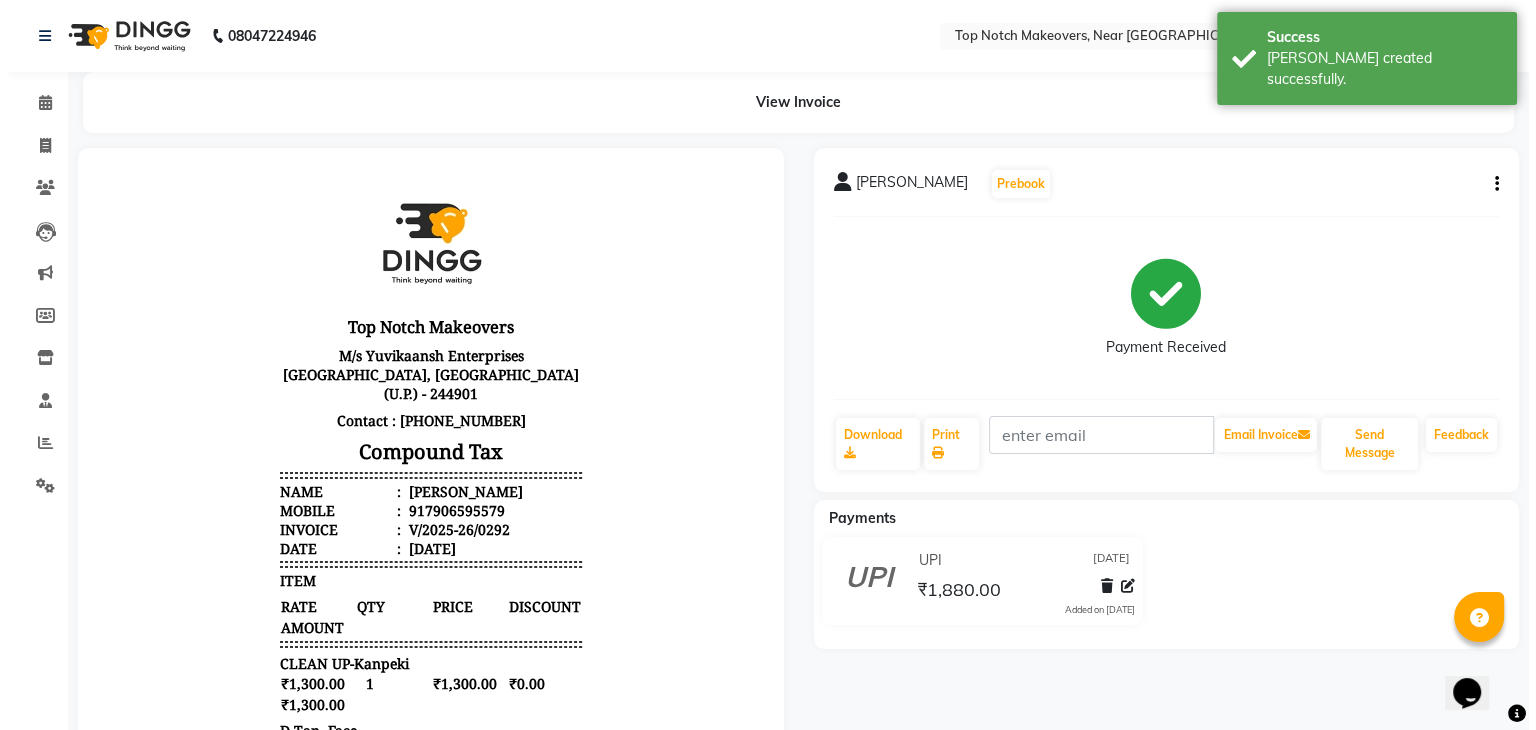 scroll, scrollTop: 0, scrollLeft: 0, axis: both 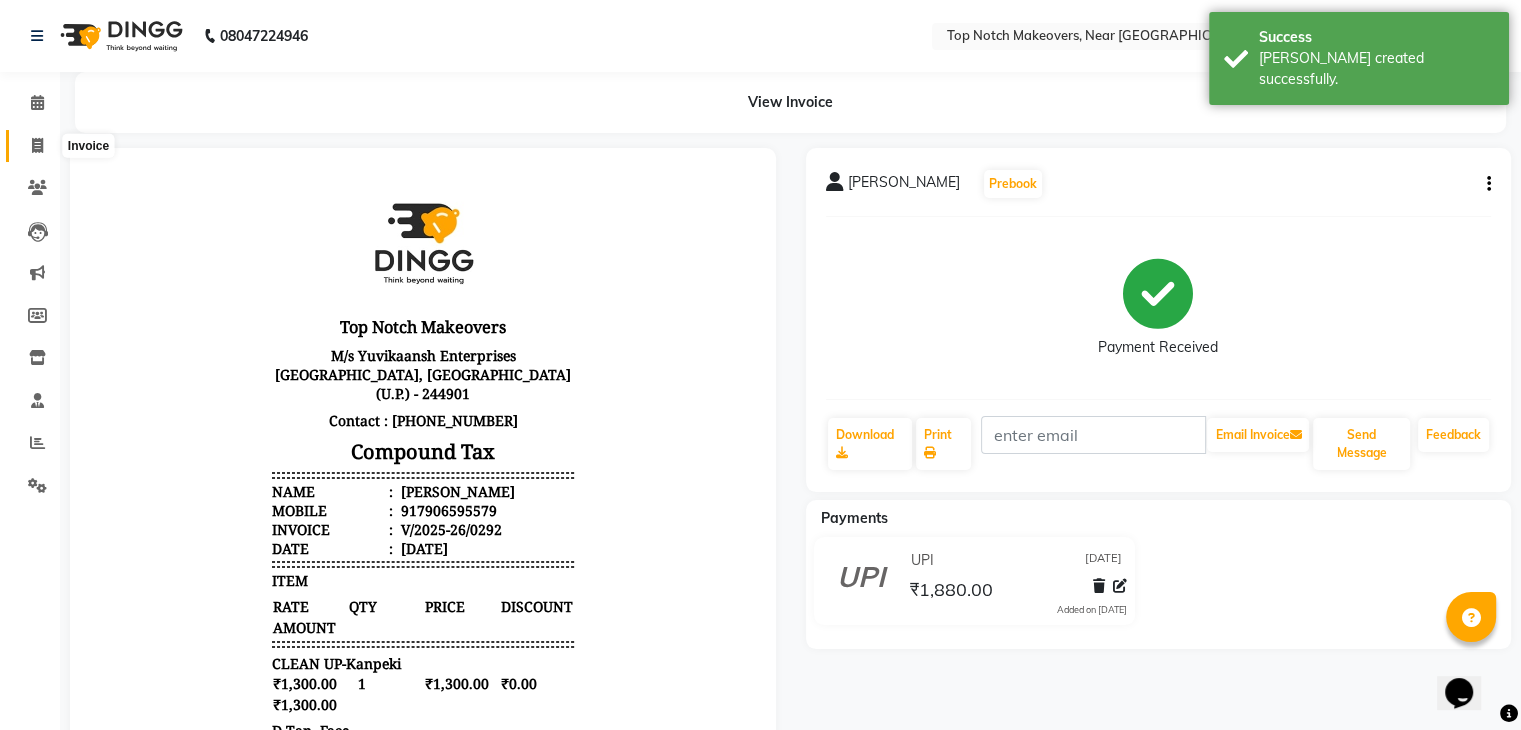 click 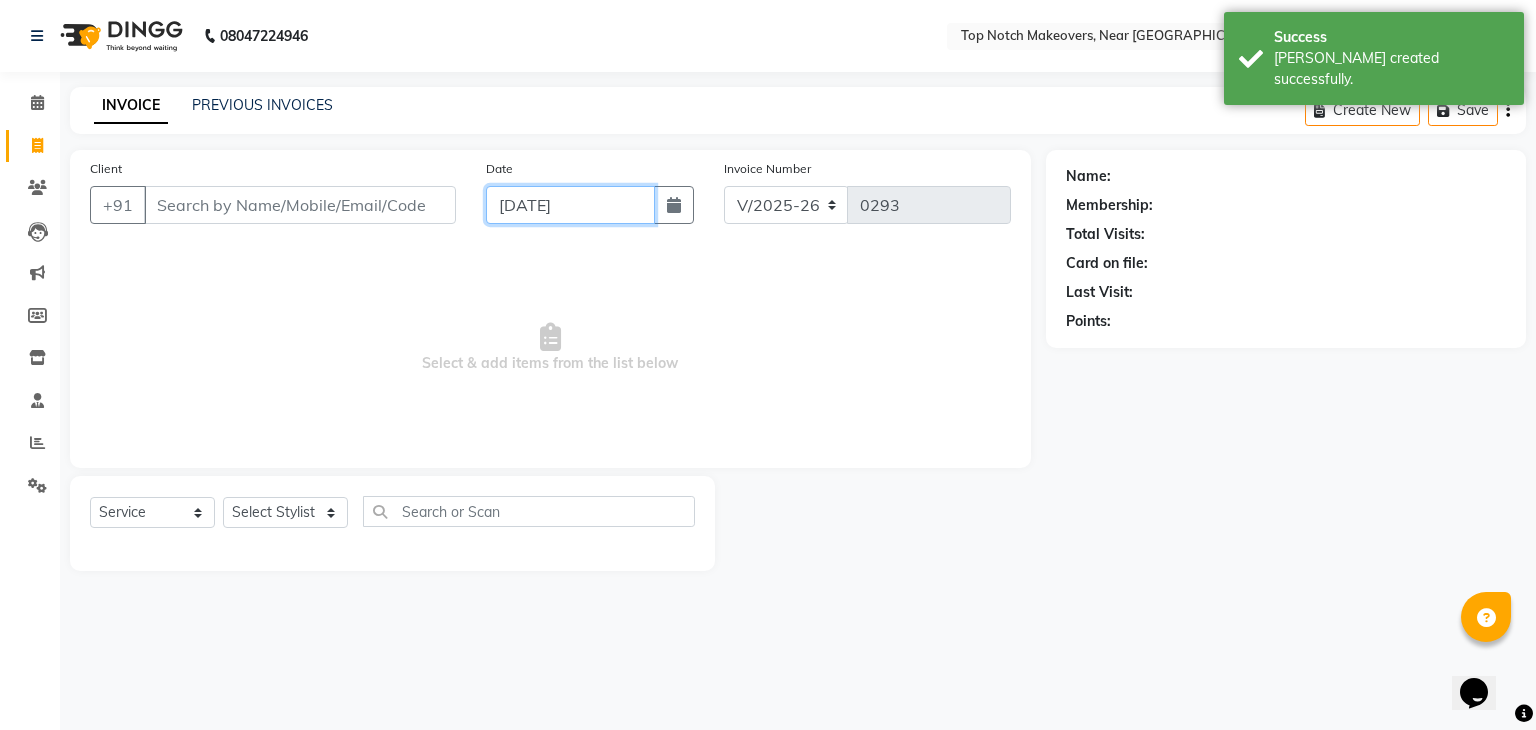 click on "[DATE]" 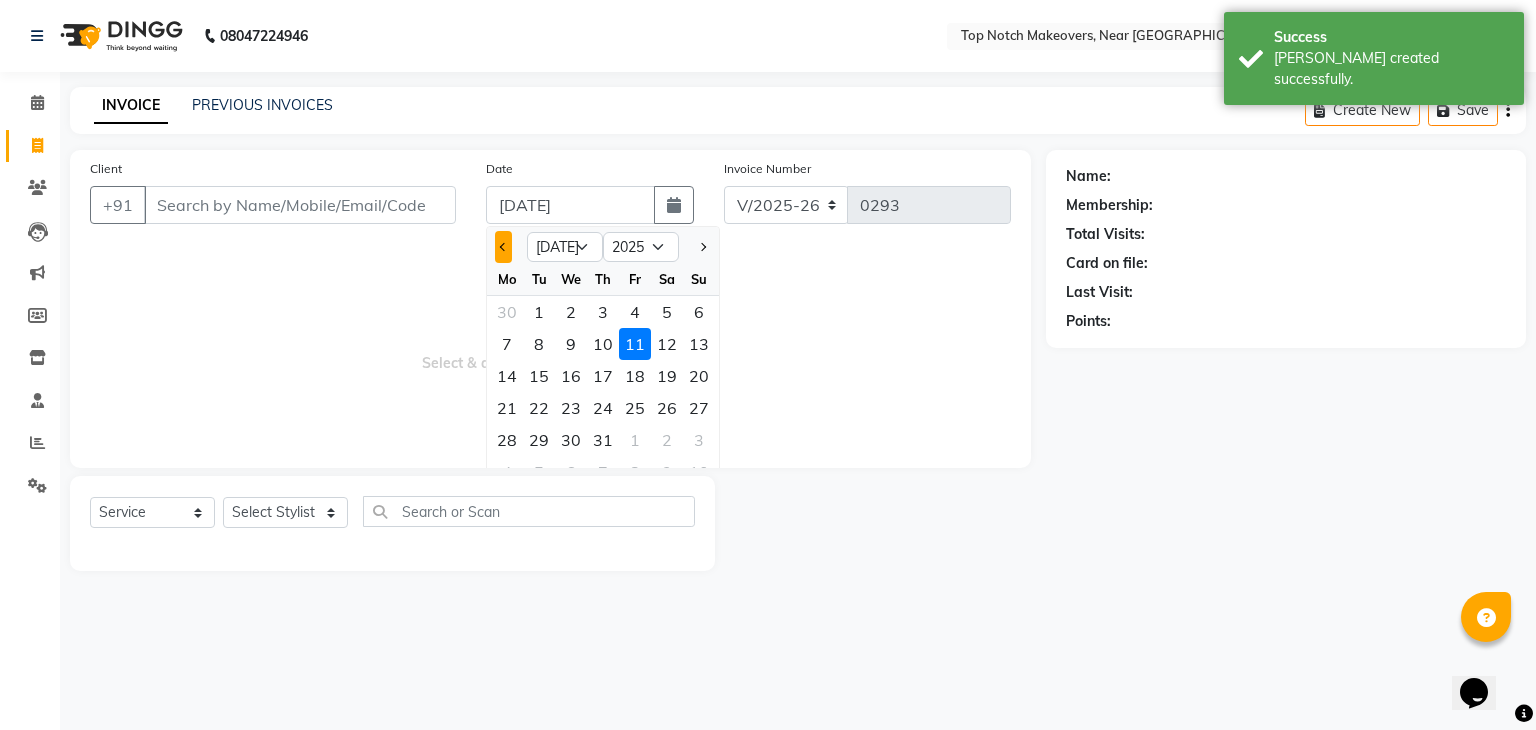 click 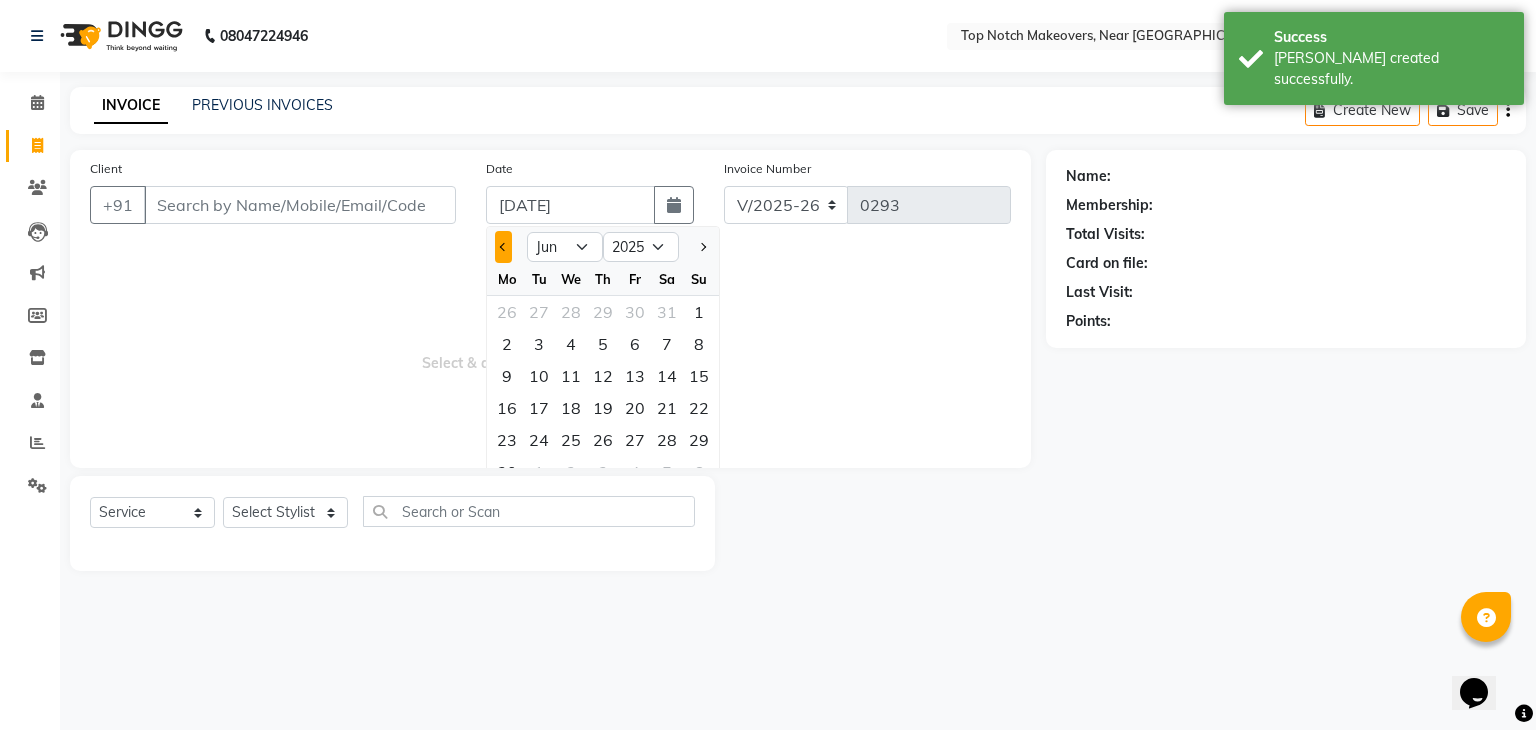 click 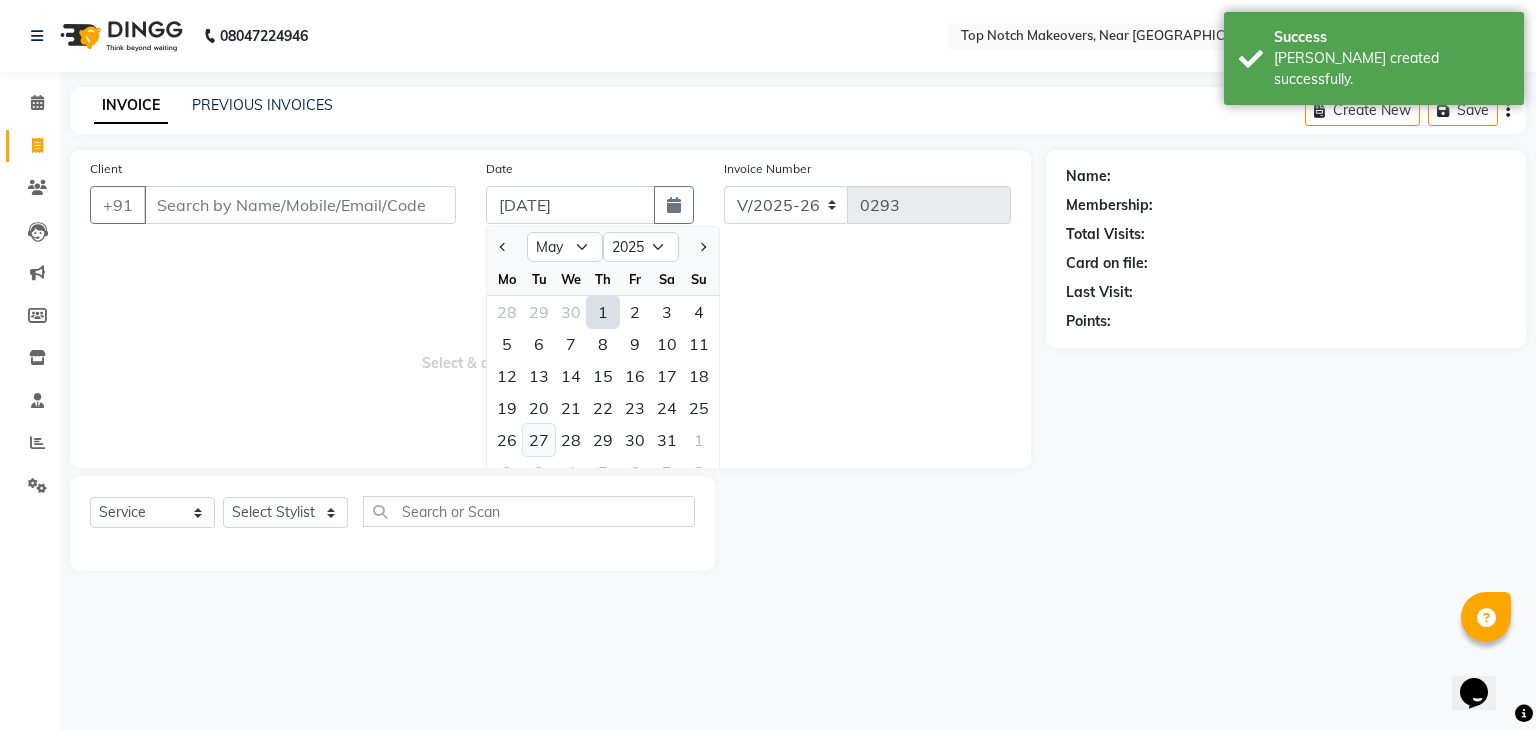 click on "27" 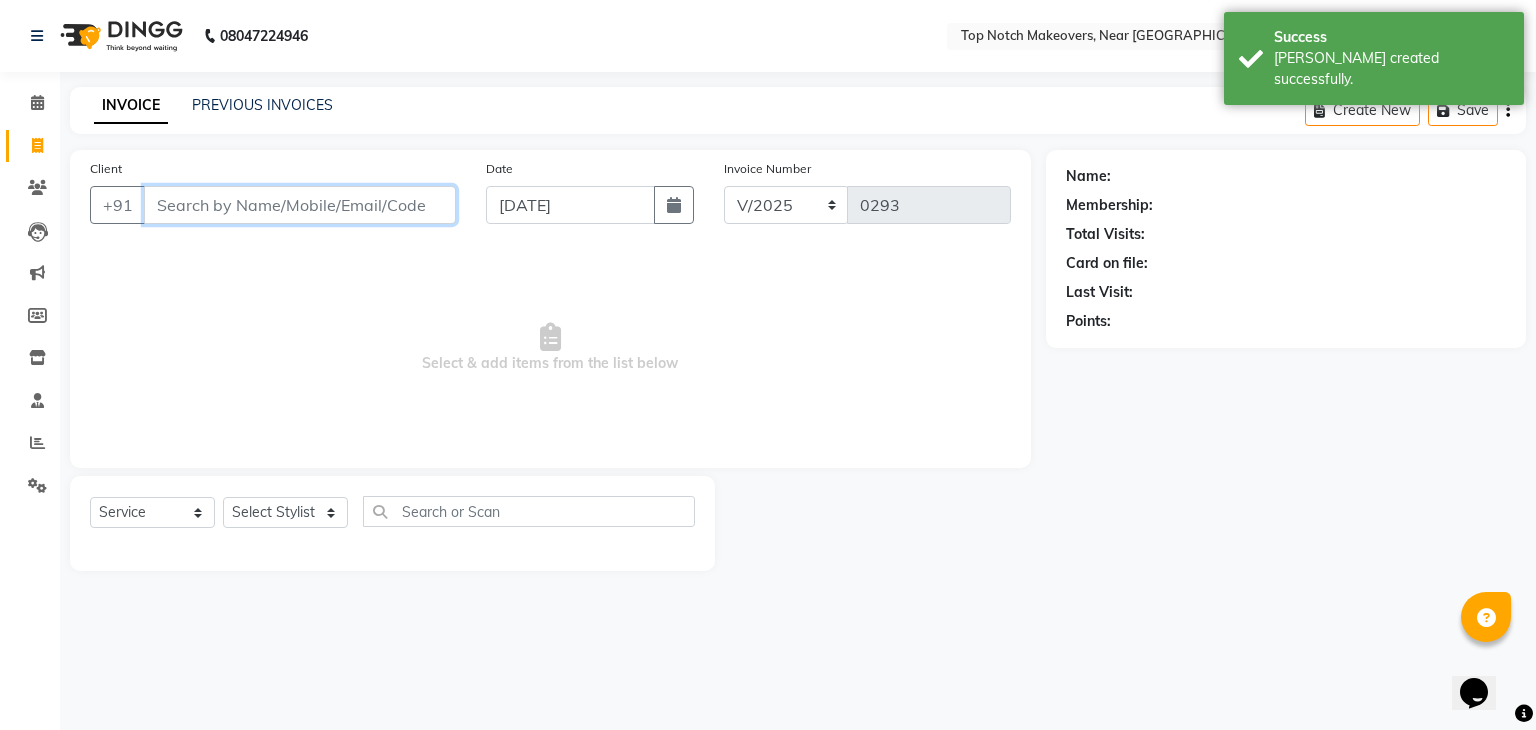 click on "Client" at bounding box center (300, 205) 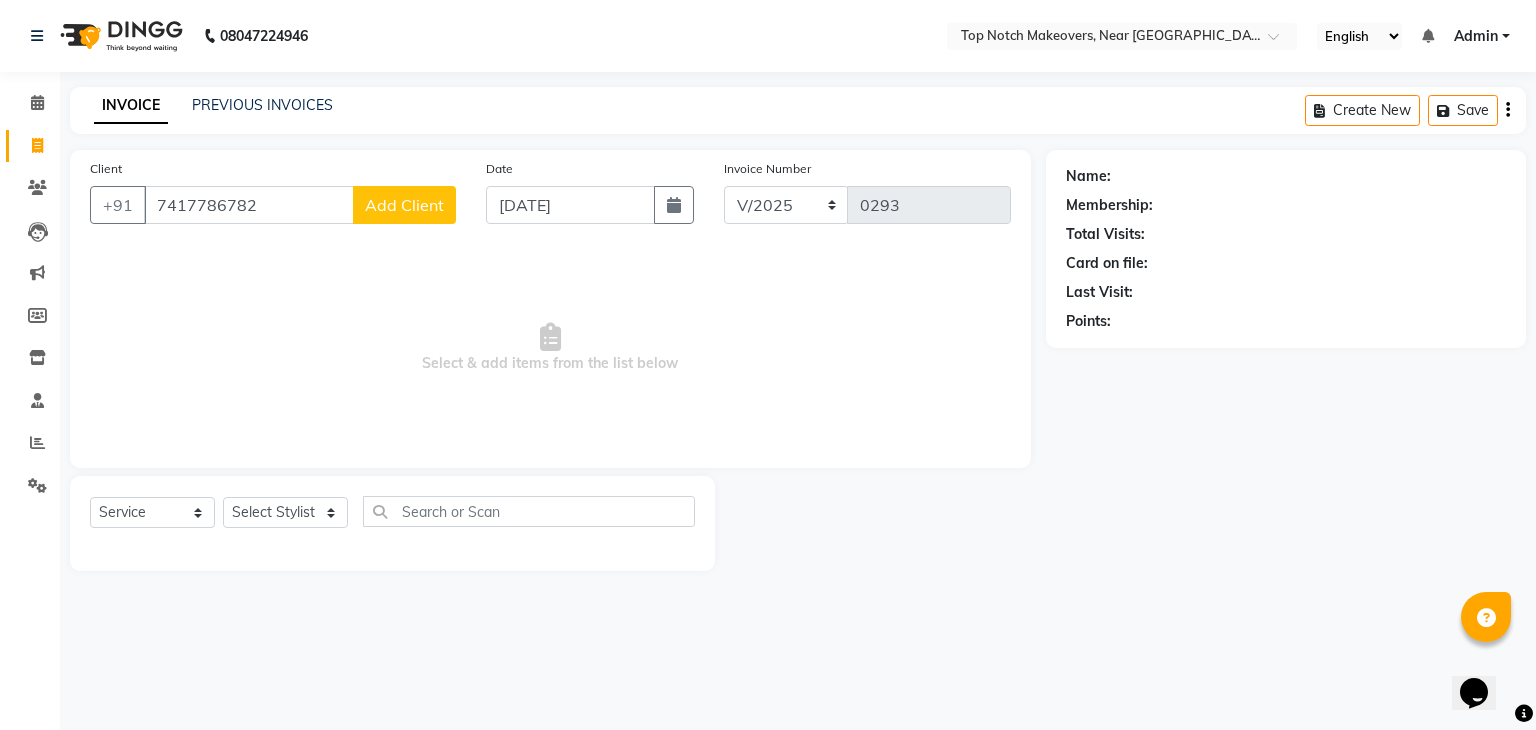 click on "Add Client" 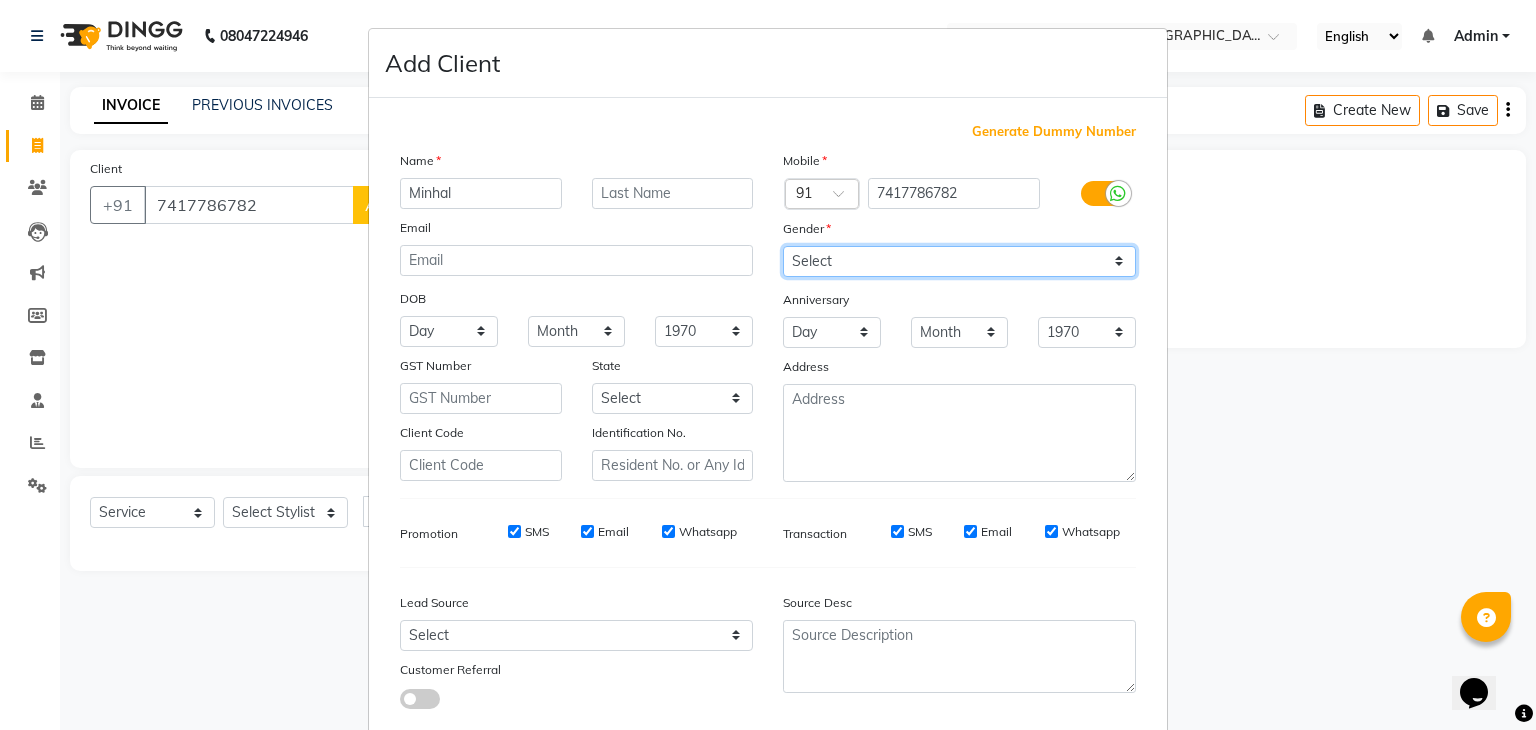 click on "Select [DEMOGRAPHIC_DATA] [DEMOGRAPHIC_DATA] Other Prefer Not To Say" at bounding box center (959, 261) 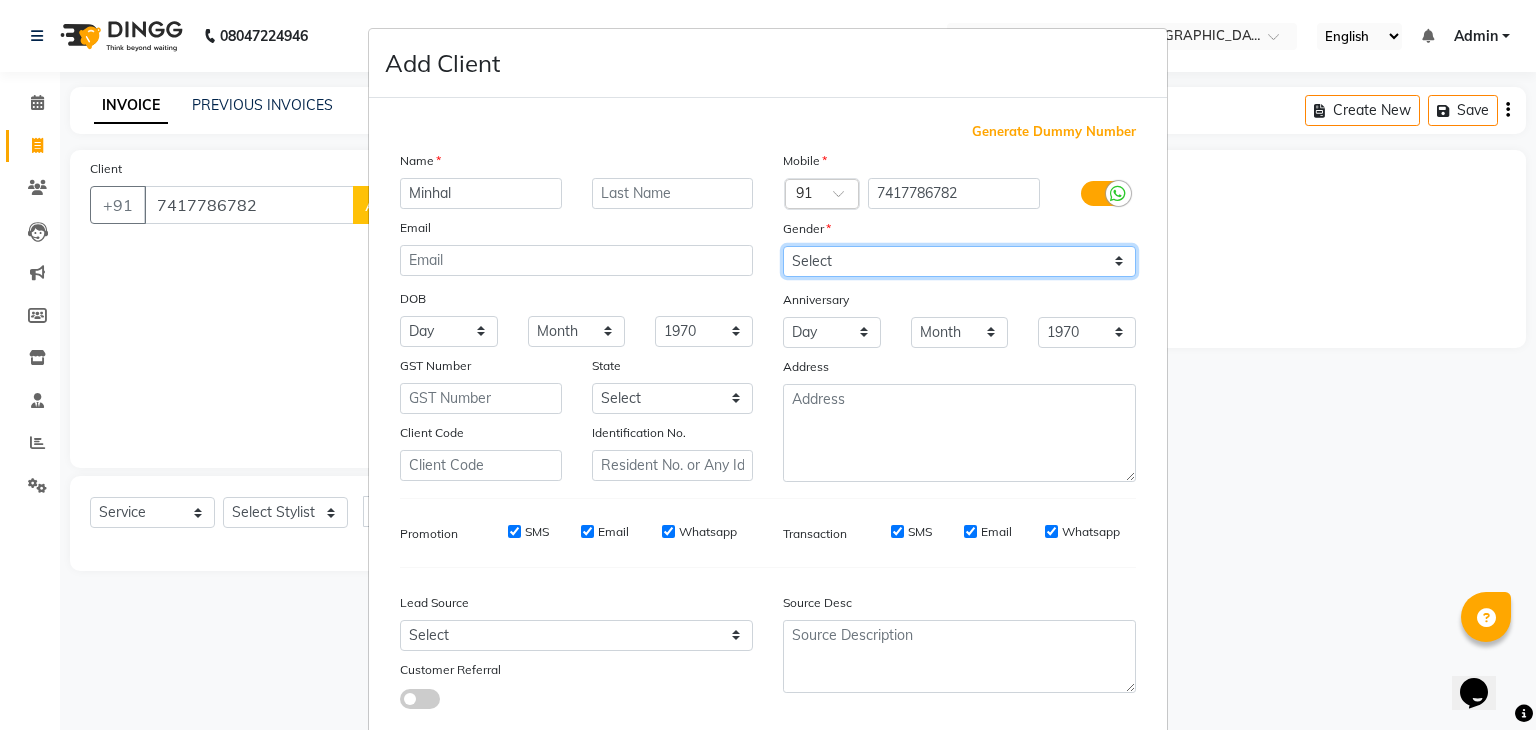 click on "Select [DEMOGRAPHIC_DATA] [DEMOGRAPHIC_DATA] Other Prefer Not To Say" at bounding box center [959, 261] 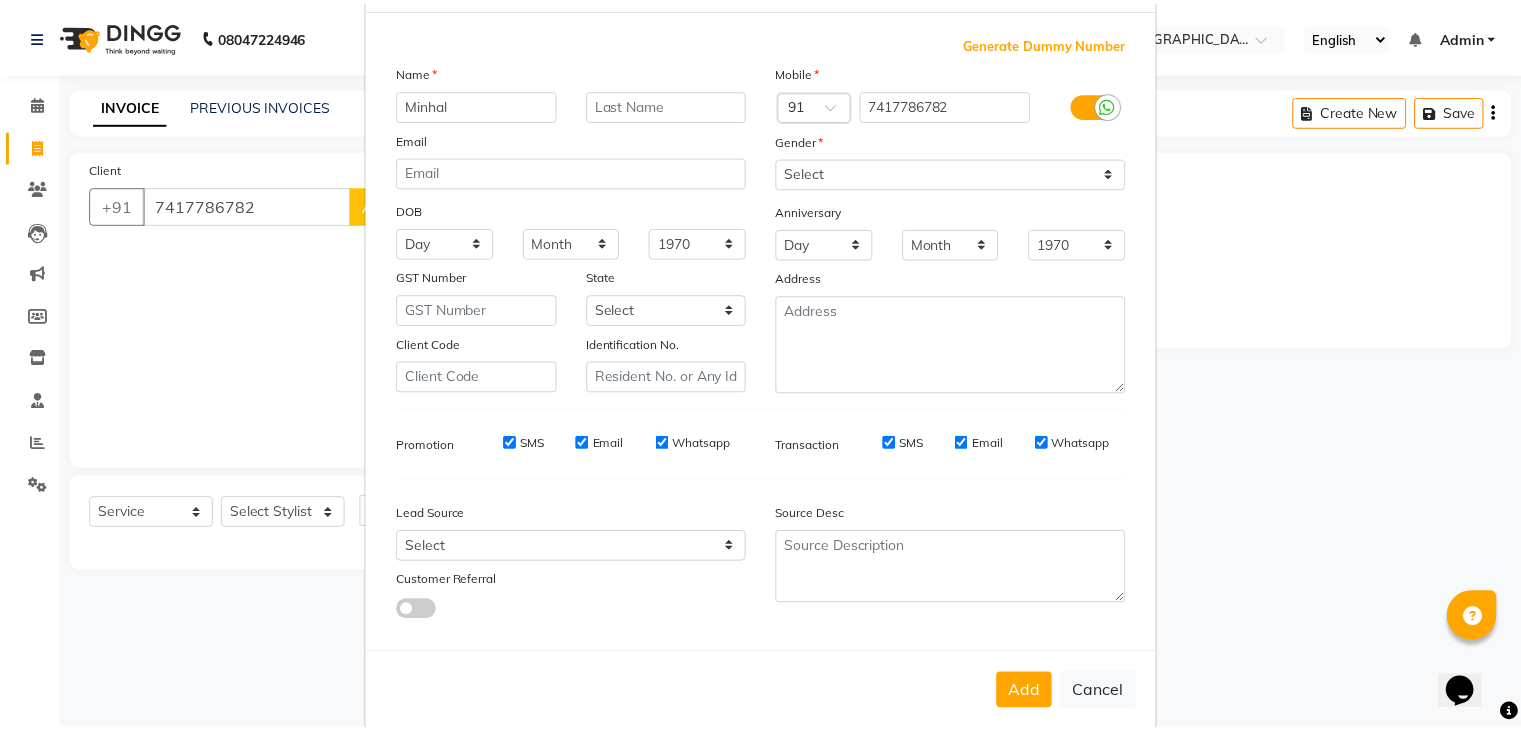 scroll, scrollTop: 127, scrollLeft: 0, axis: vertical 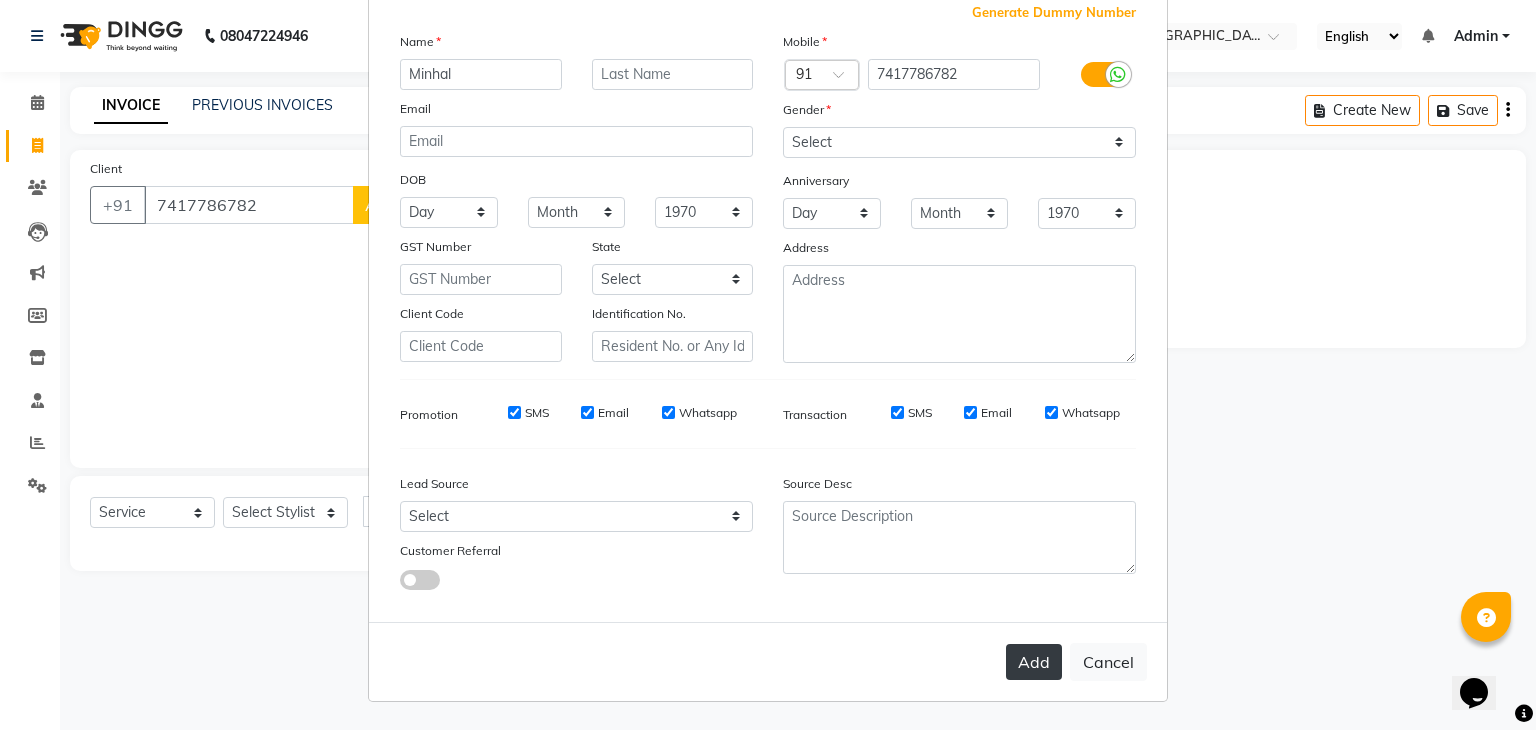 click on "Add" at bounding box center [1034, 662] 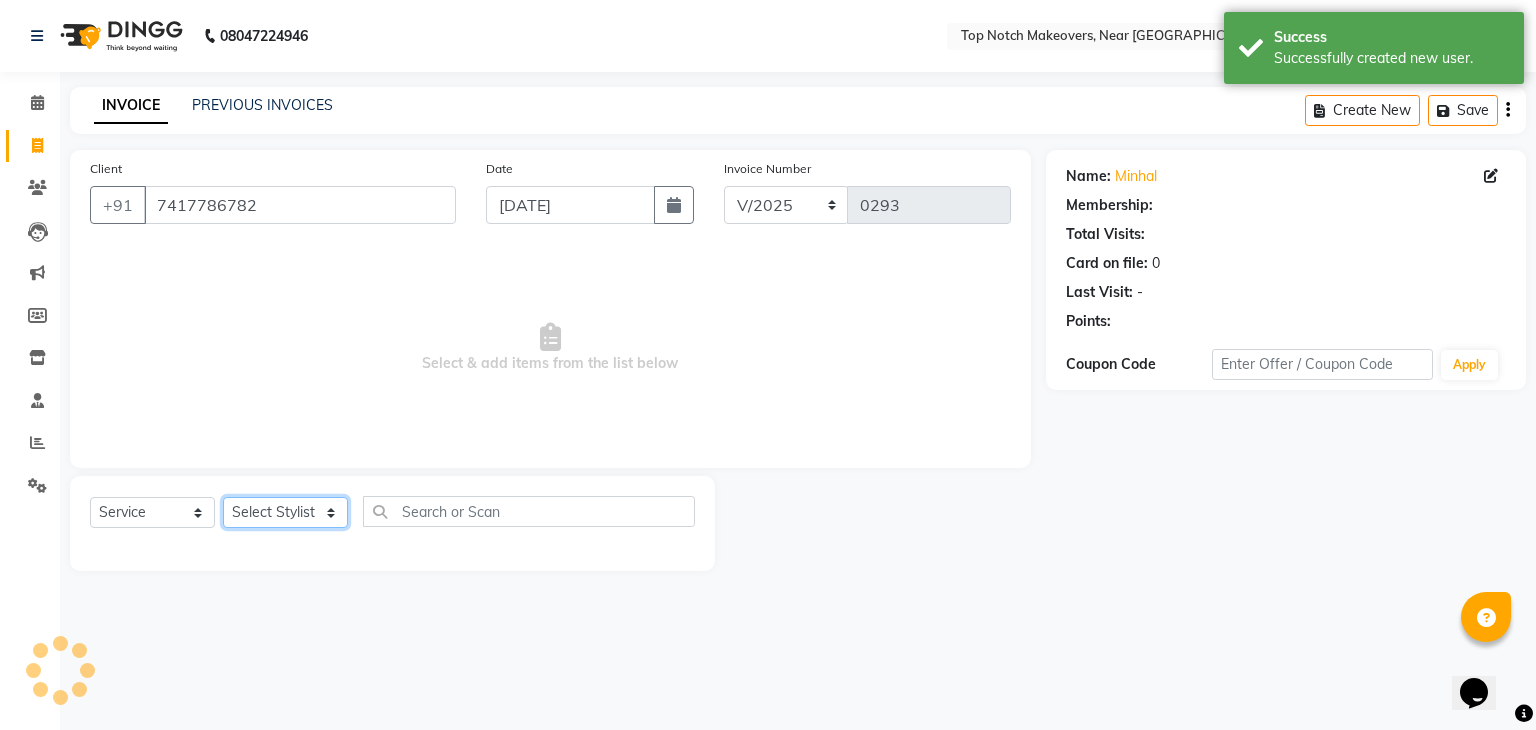 click on "Select Stylist [PERSON_NAME] [PERSON_NAME] [PERSON_NAME] [PERSON_NAME] [PERSON_NAME] [PERSON_NAME] [PERSON_NAME] [PERSON_NAME]" 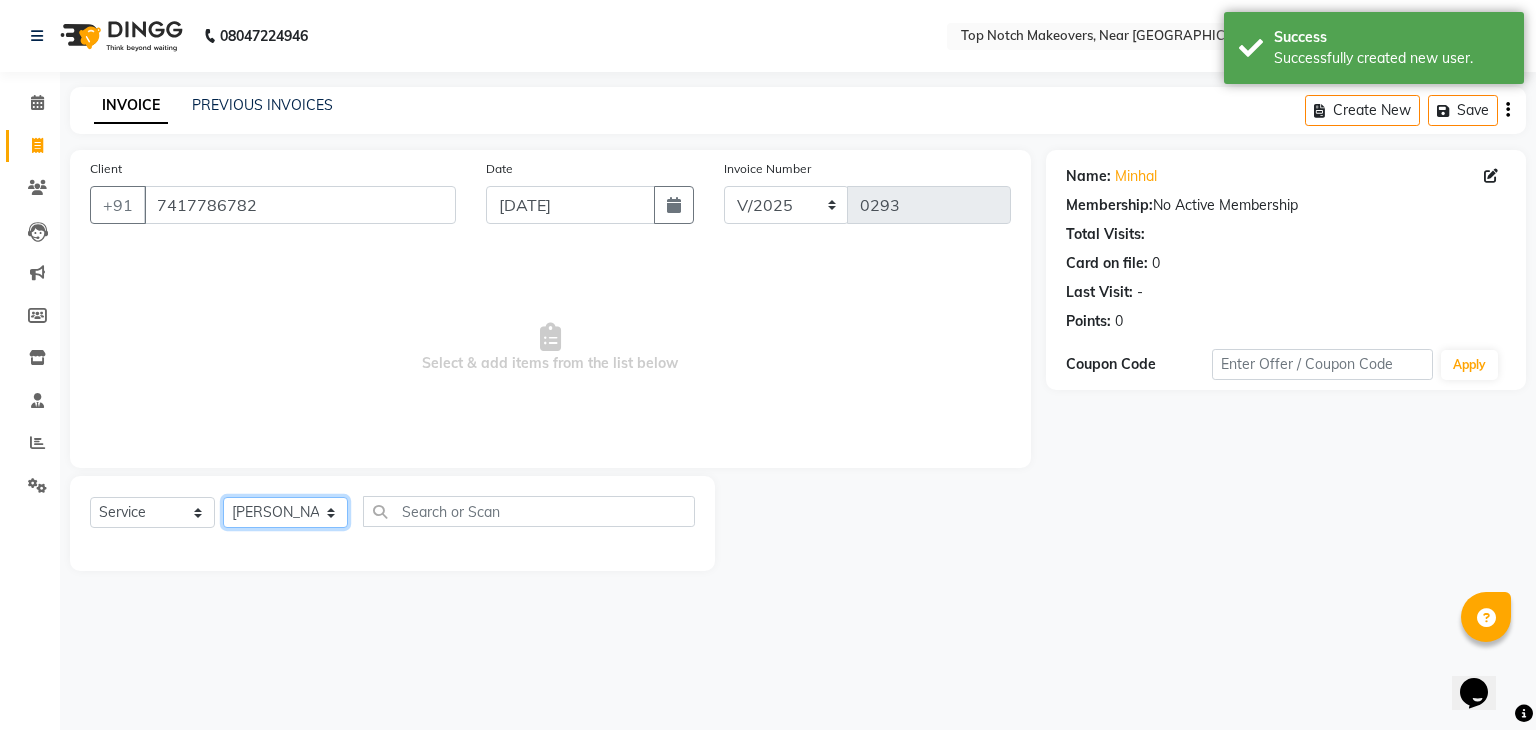 click on "Select Stylist [PERSON_NAME] [PERSON_NAME] [PERSON_NAME] [PERSON_NAME] [PERSON_NAME] [PERSON_NAME] [PERSON_NAME] [PERSON_NAME]" 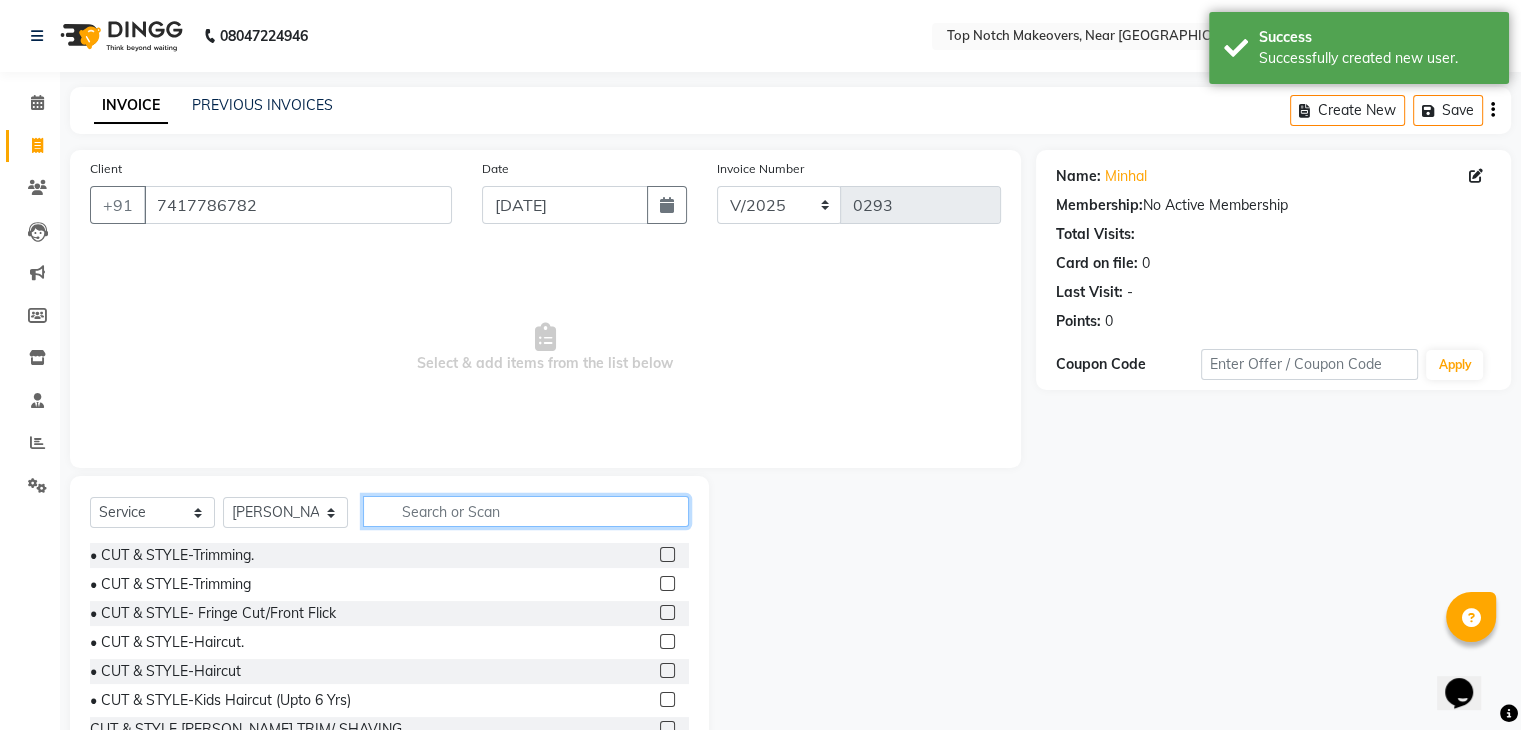click 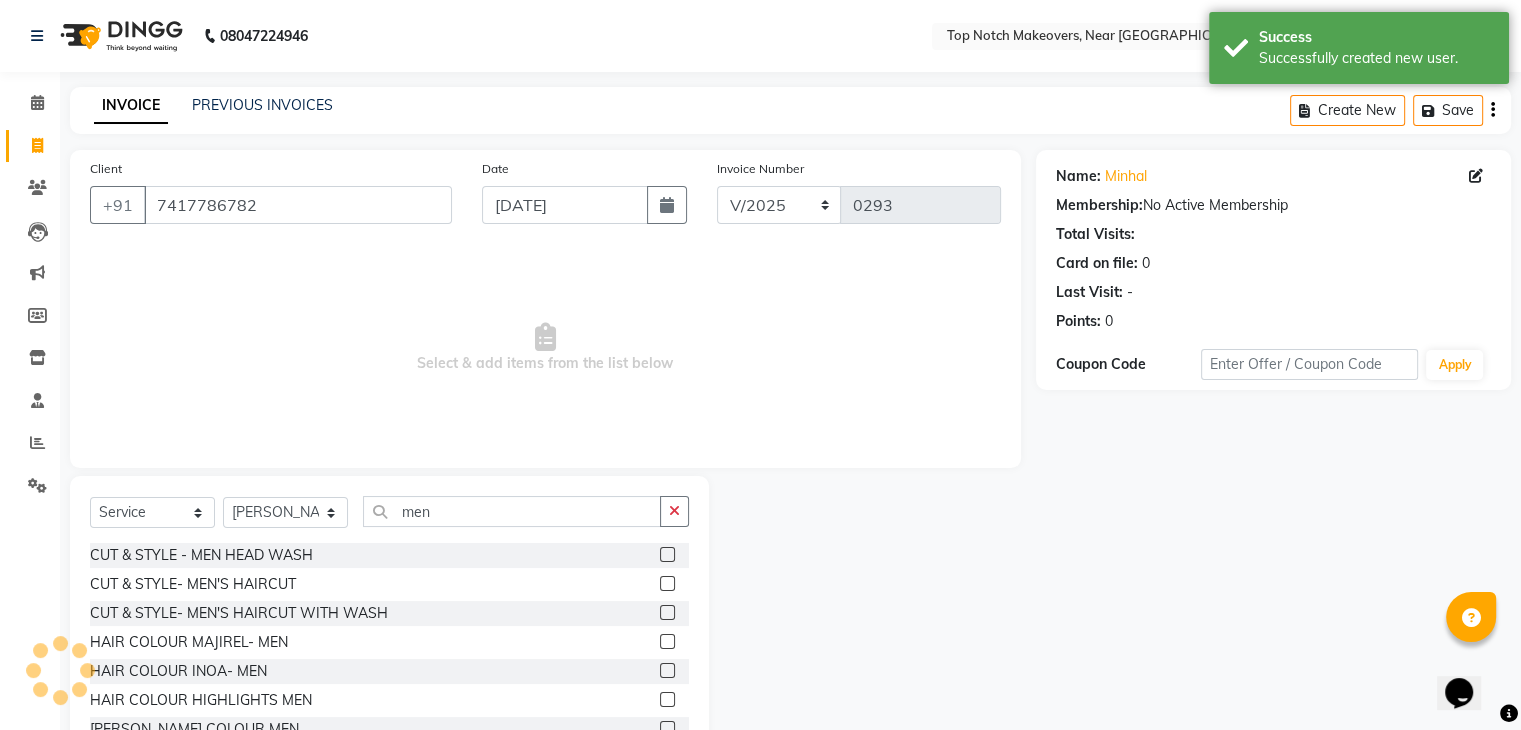 click 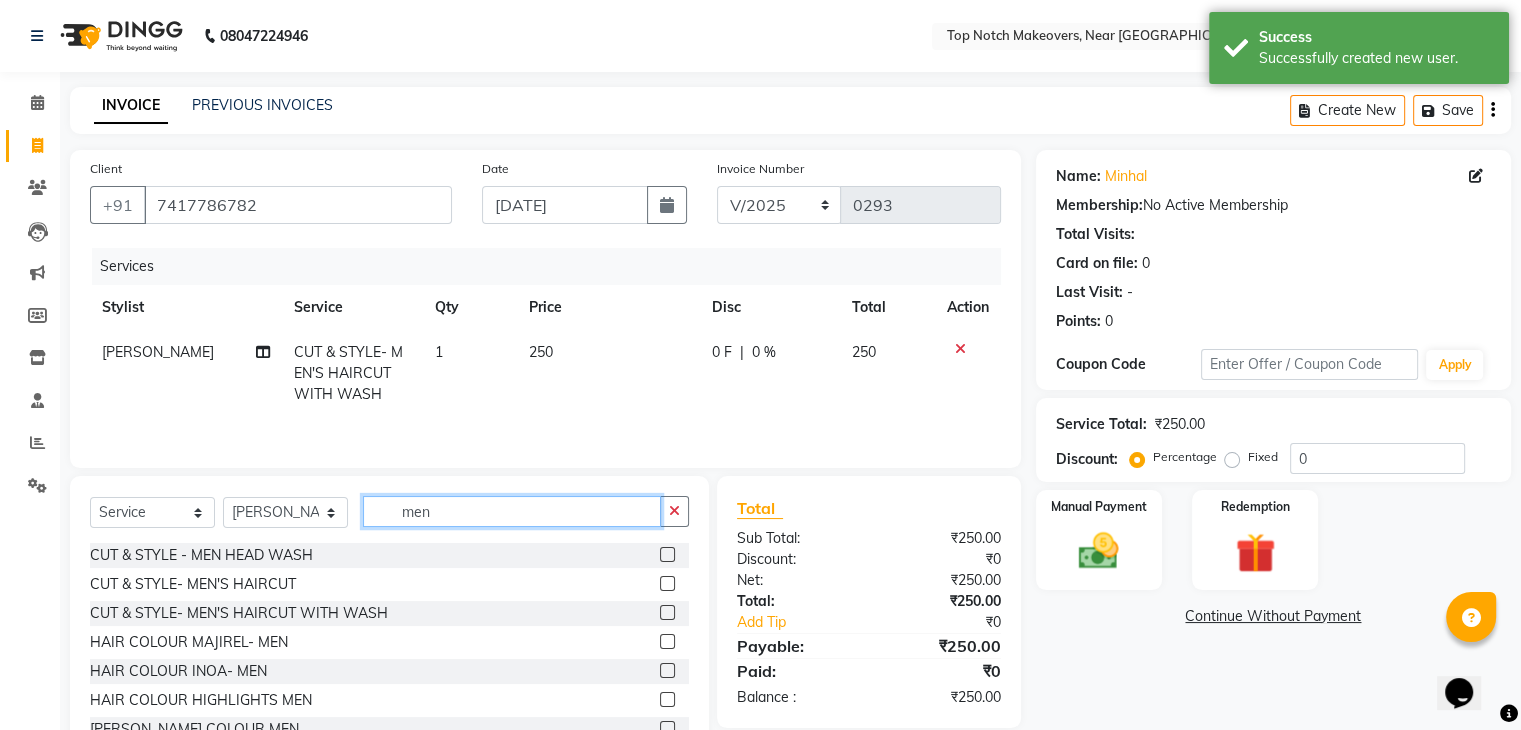click on "men" 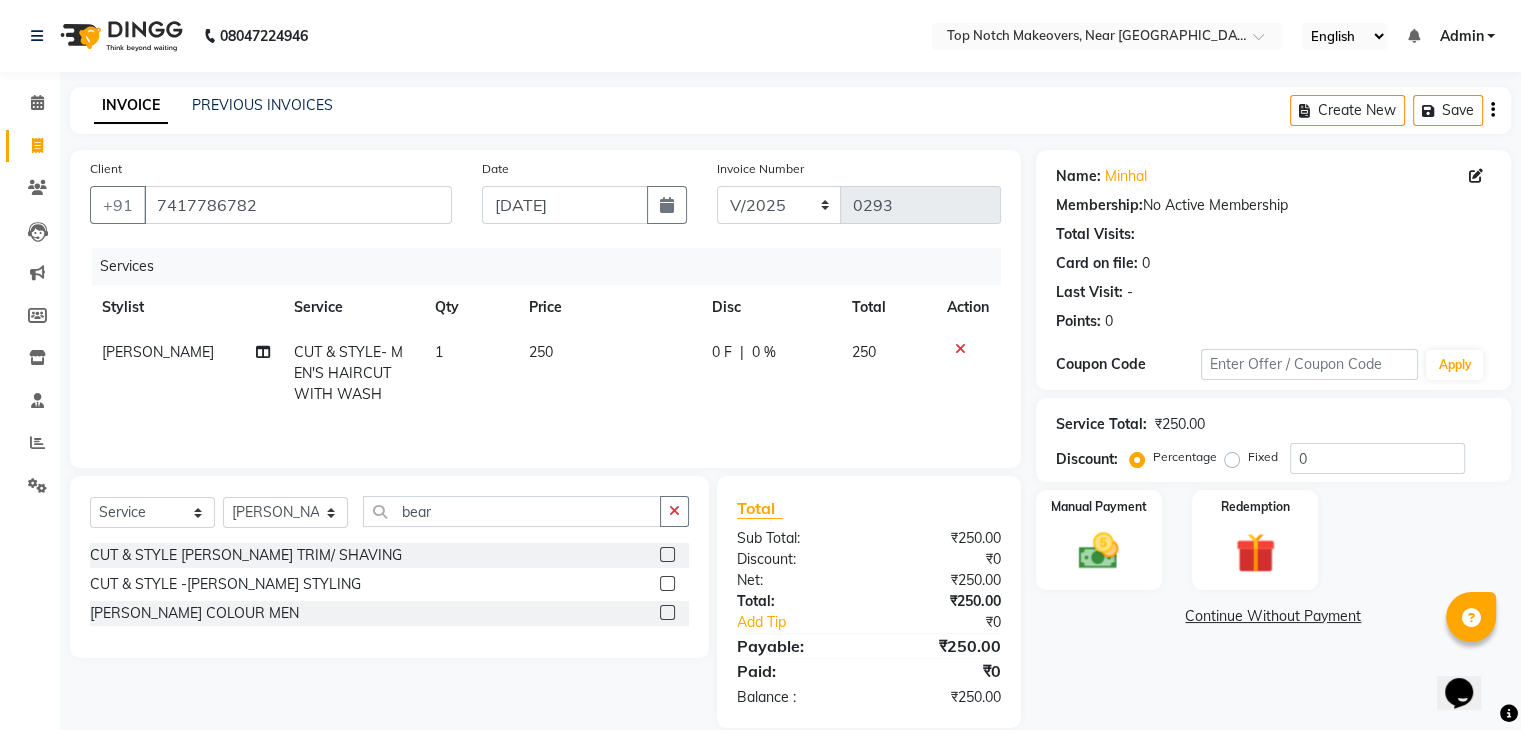 click 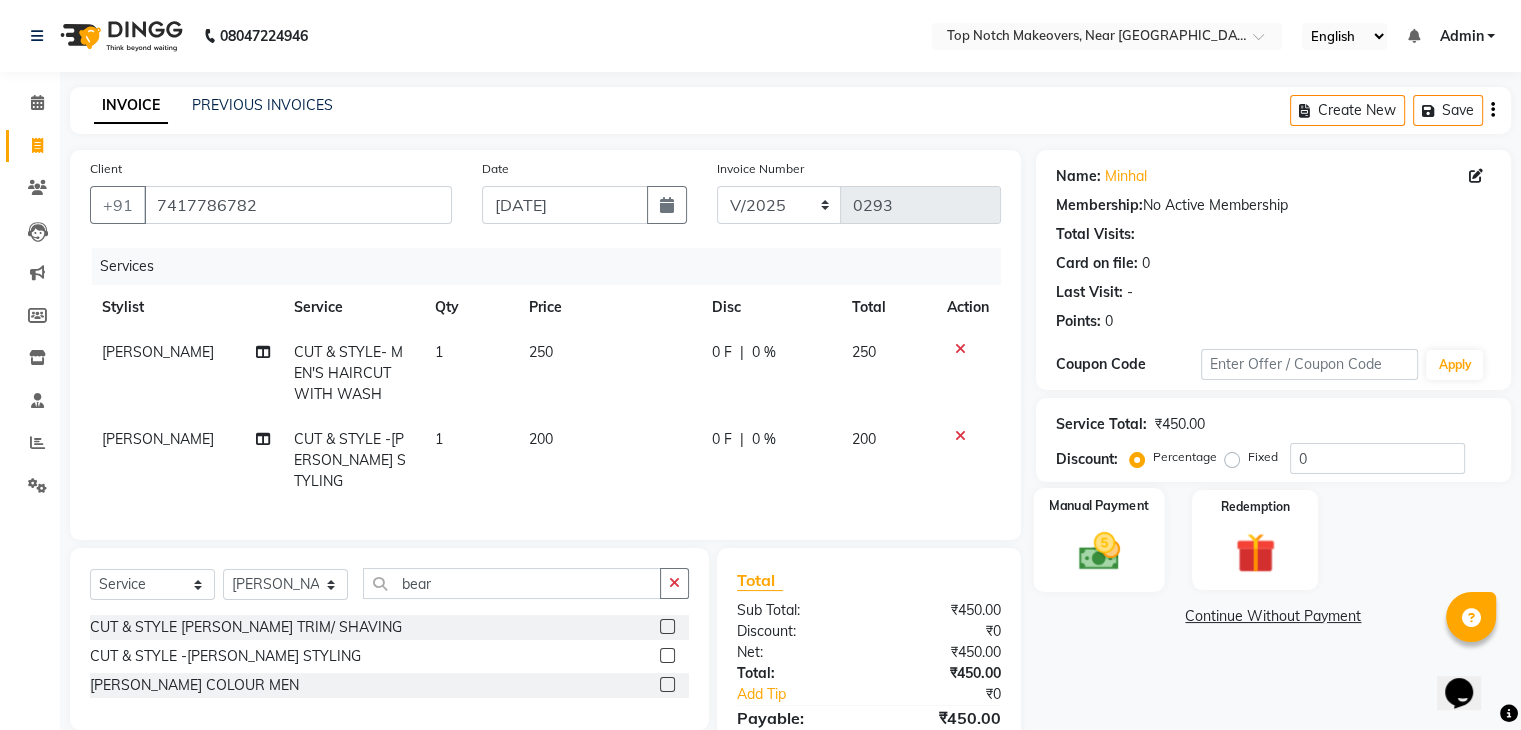 click 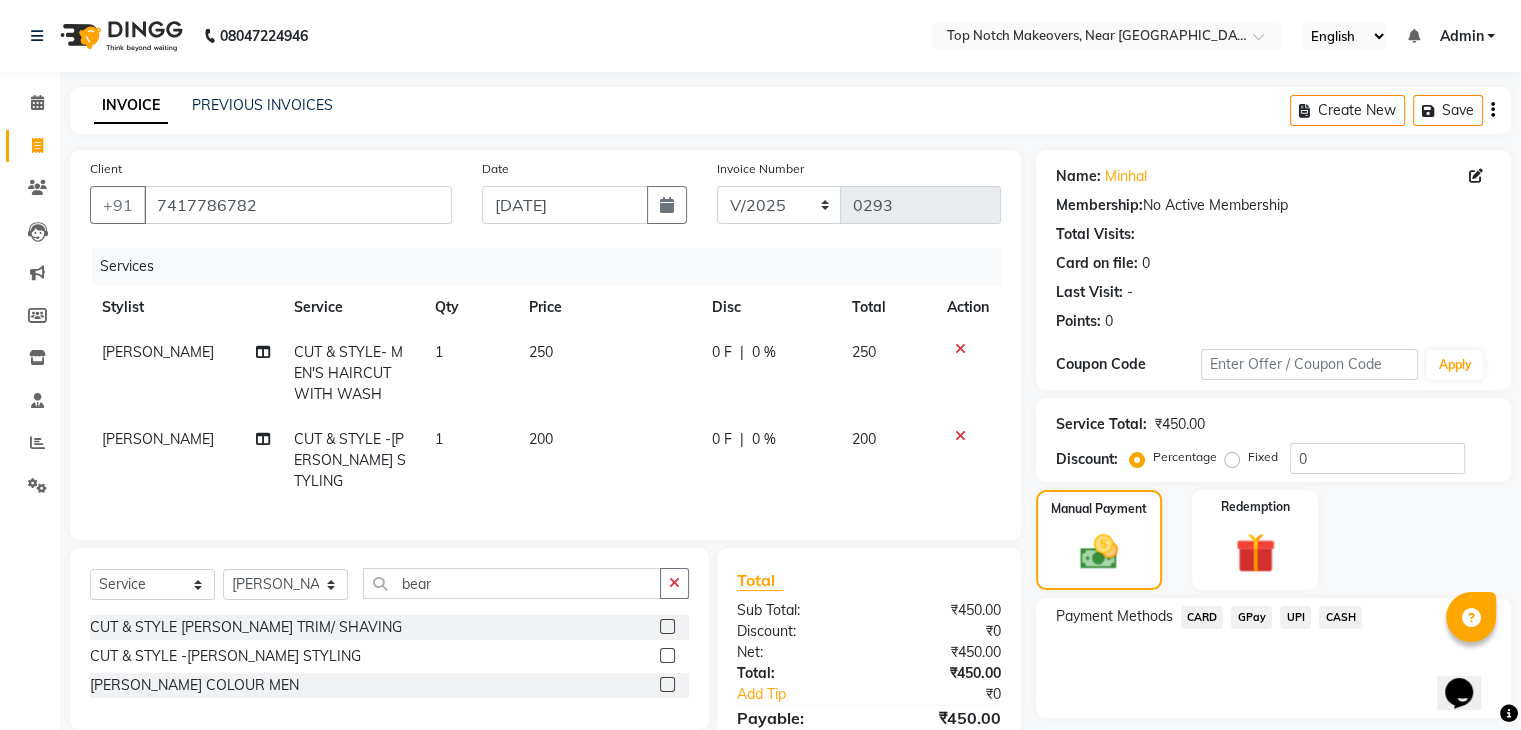 click on "CASH" 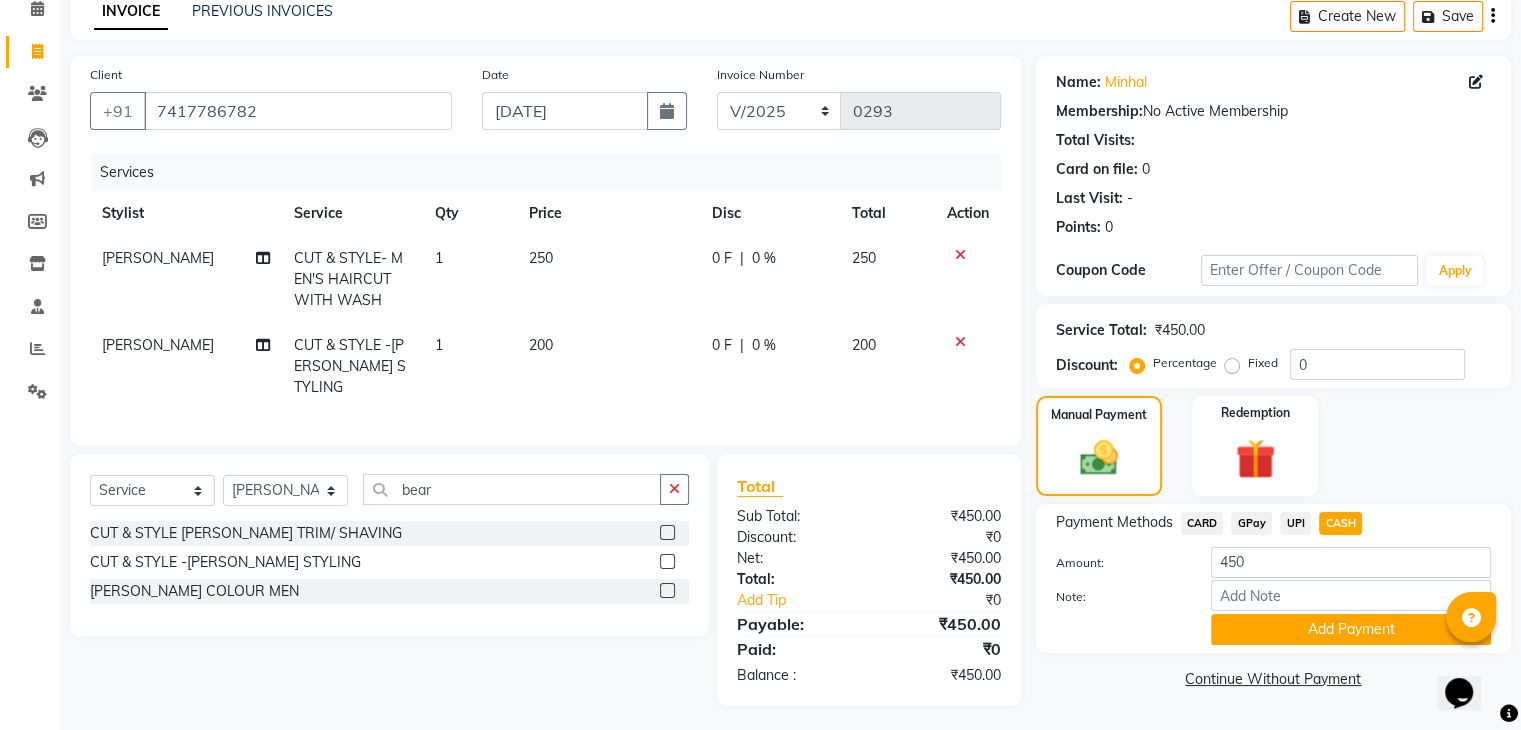 scroll, scrollTop: 95, scrollLeft: 0, axis: vertical 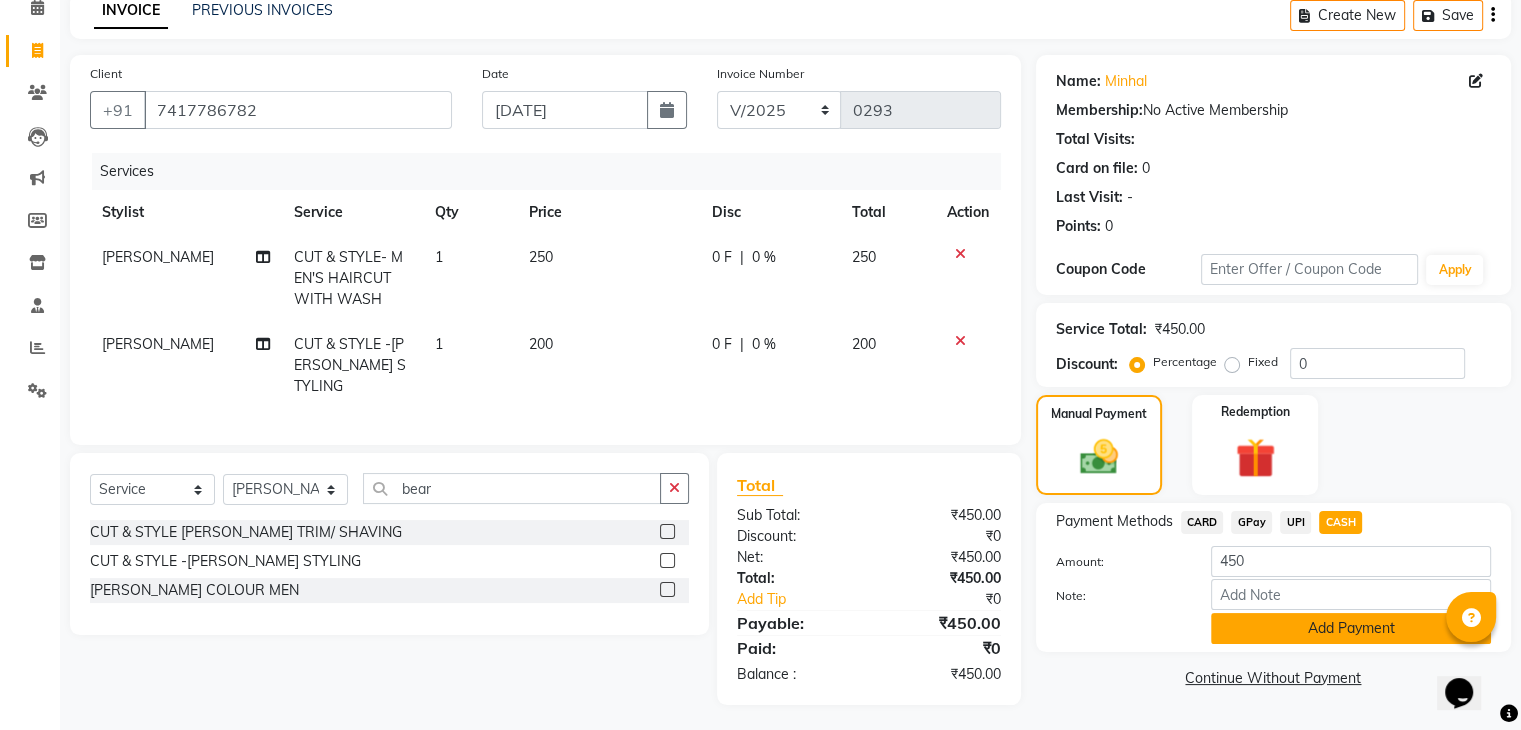 click on "Add Payment" 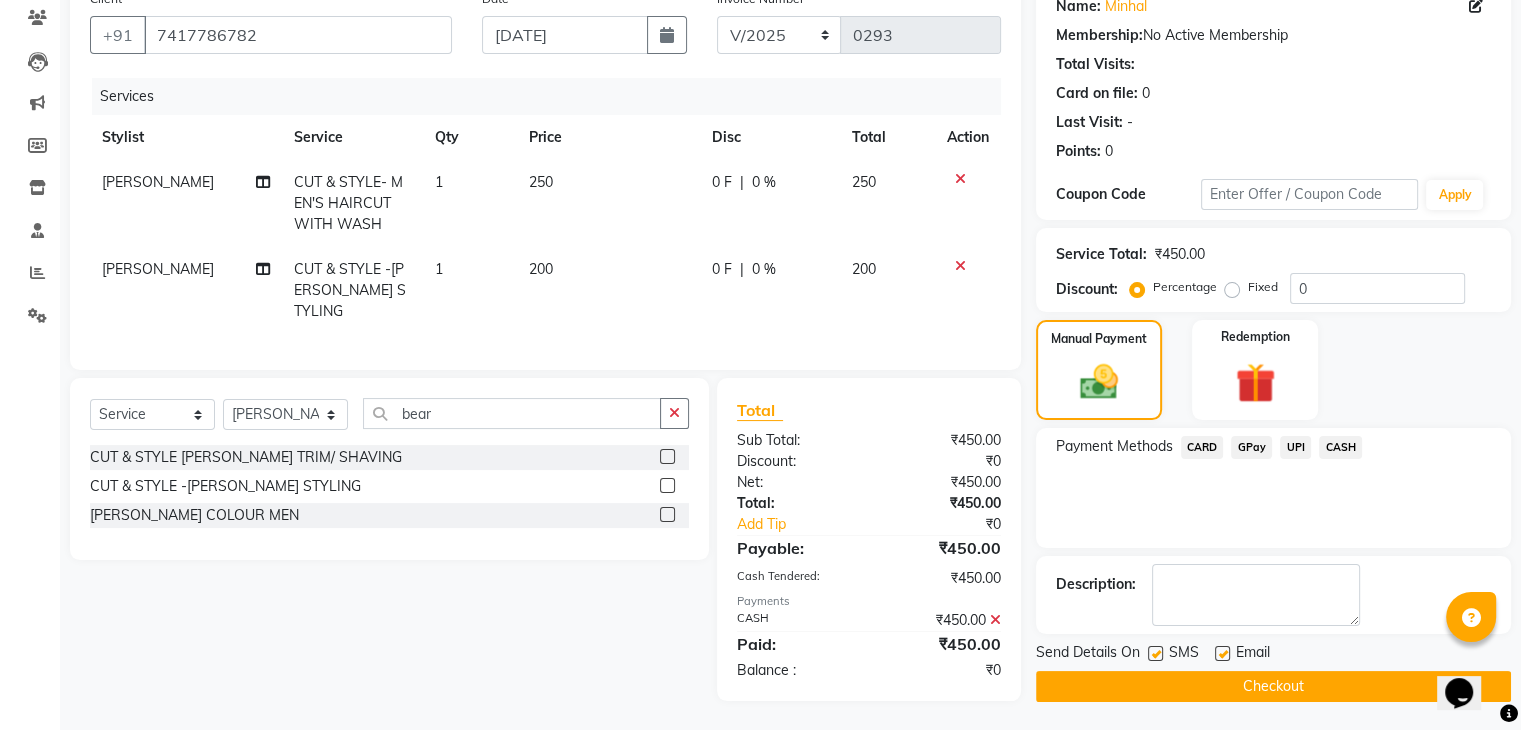 scroll, scrollTop: 171, scrollLeft: 0, axis: vertical 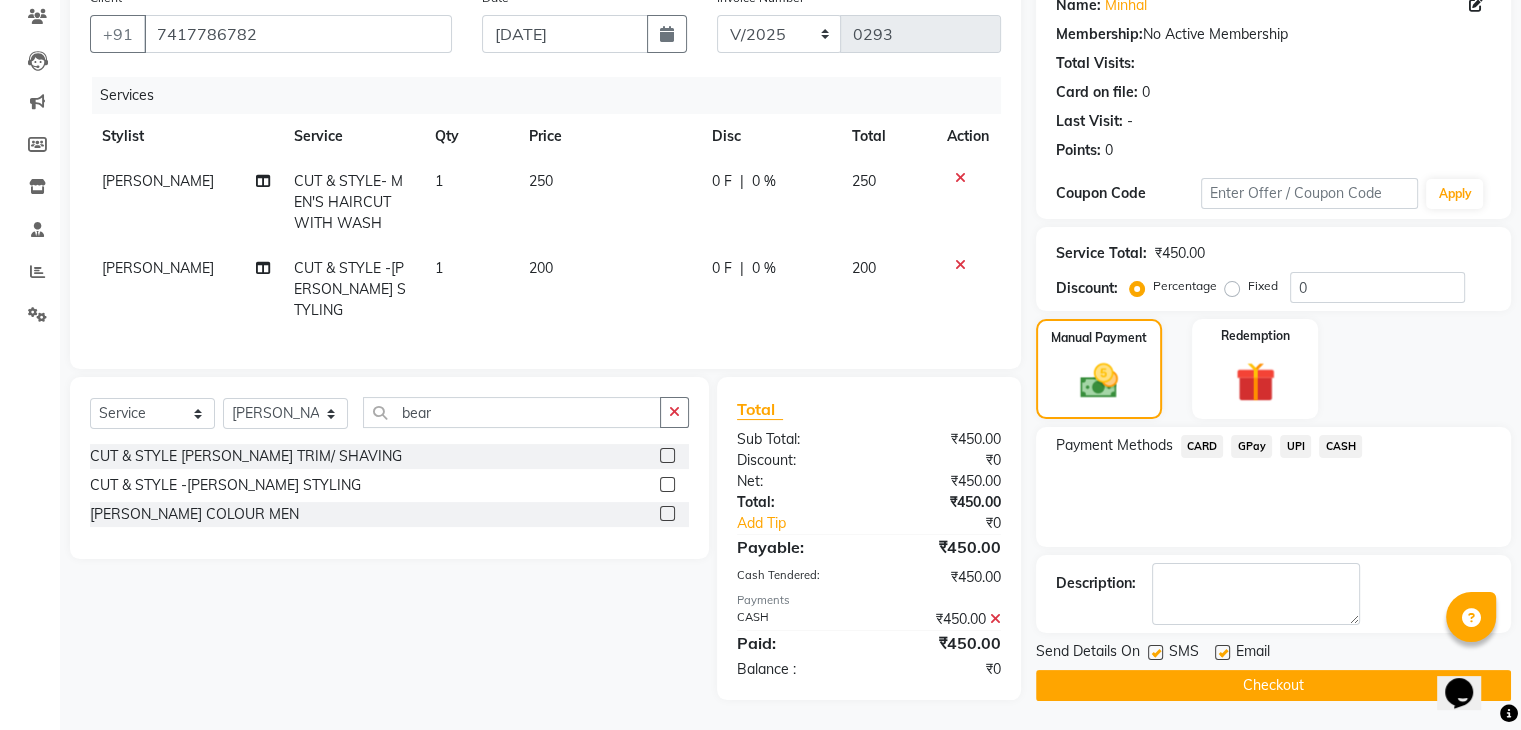 click 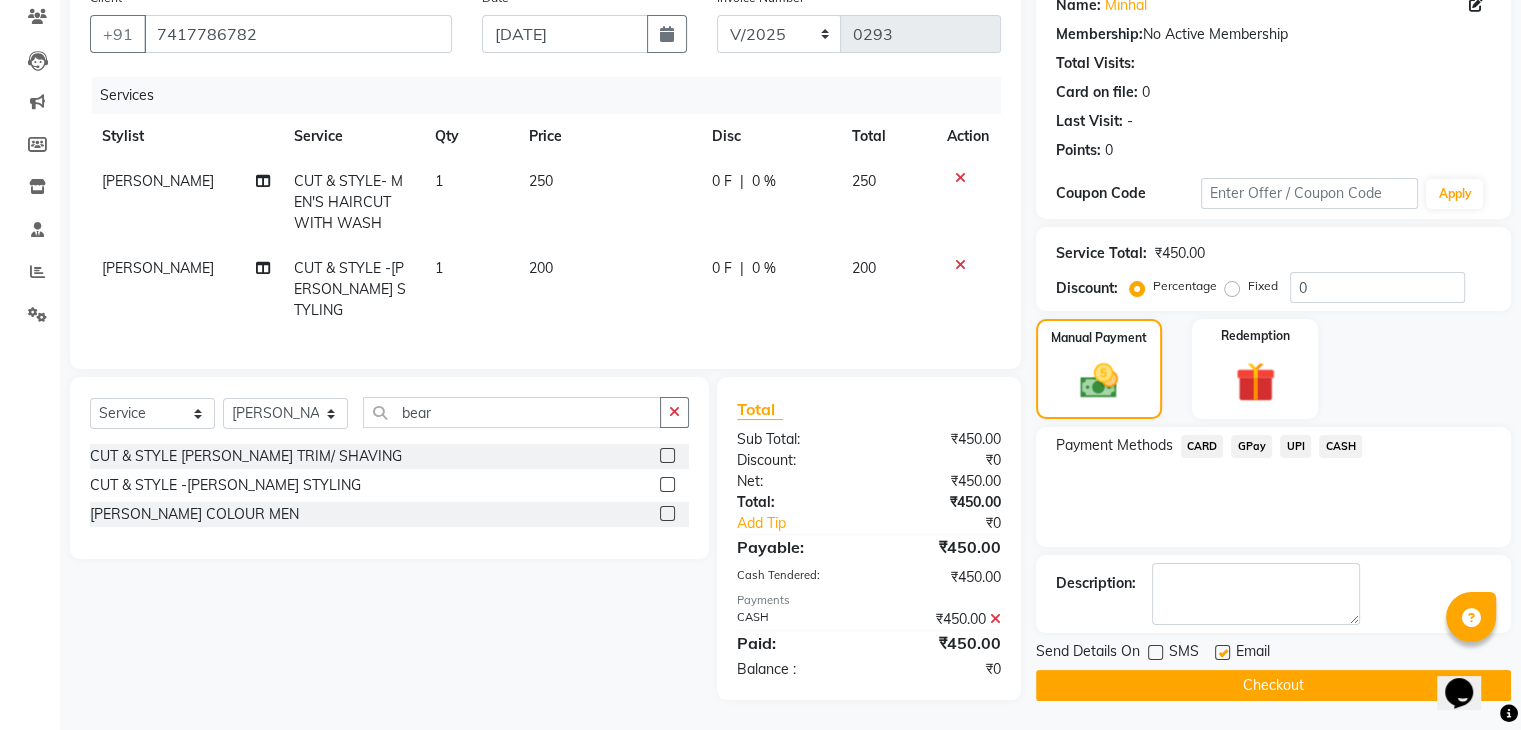 click on "Checkout" 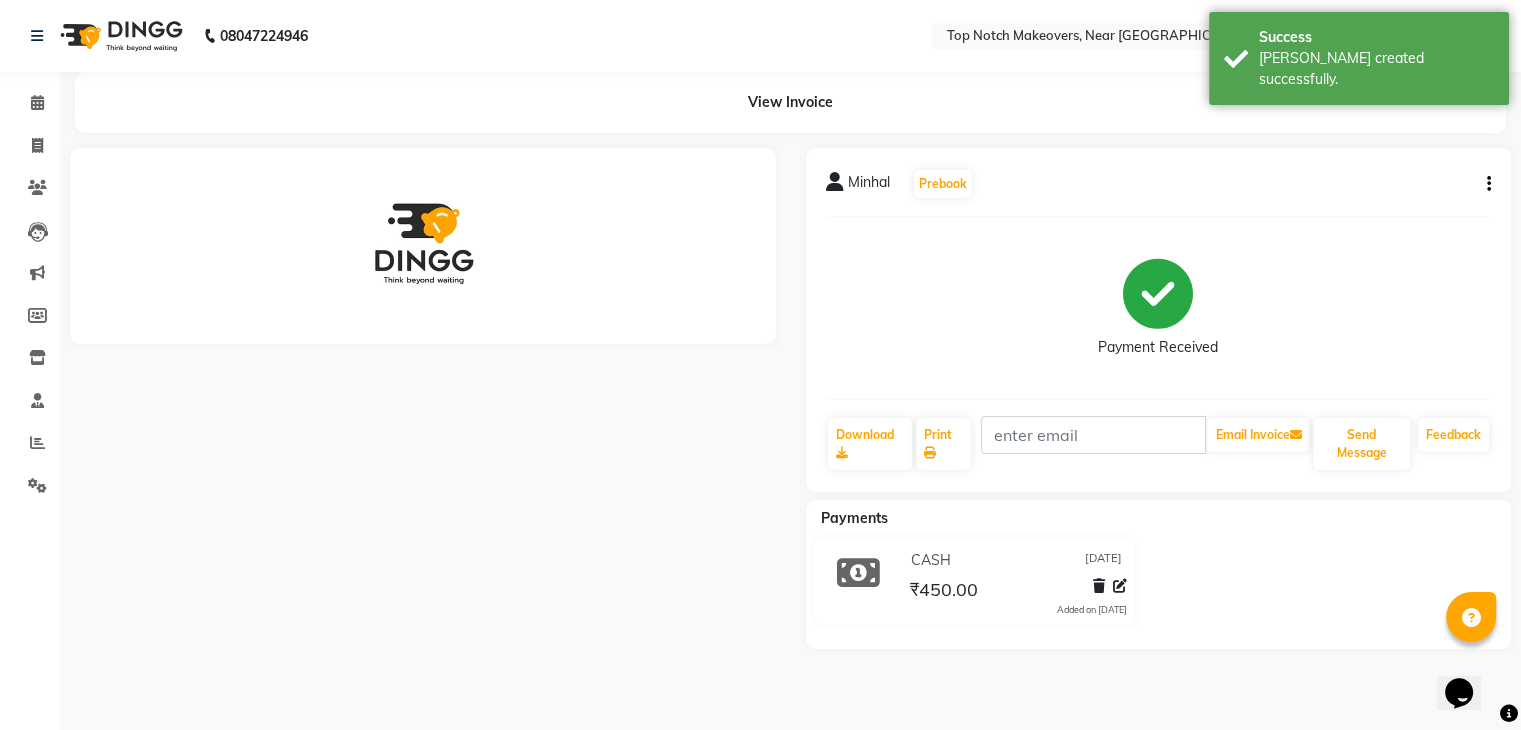 scroll, scrollTop: 0, scrollLeft: 0, axis: both 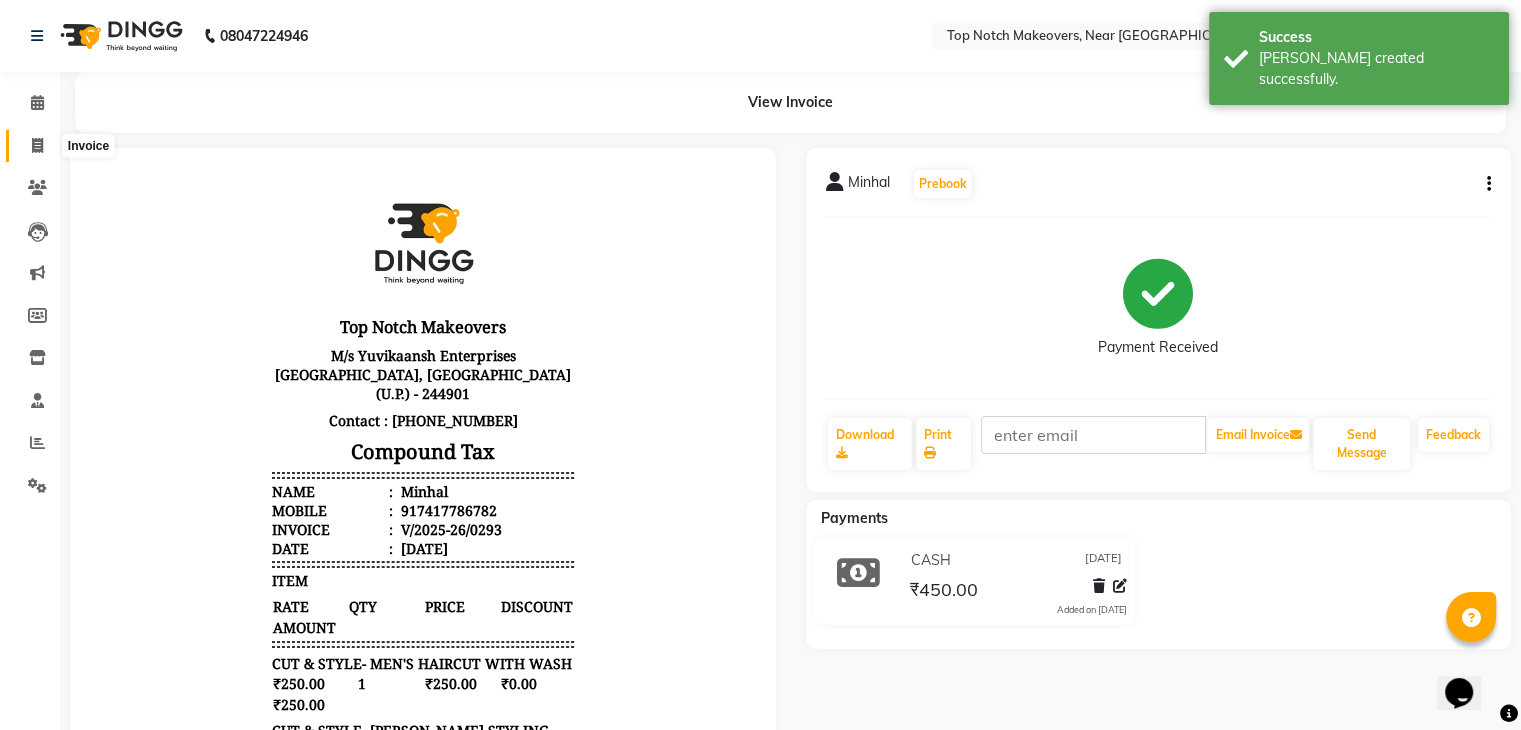 click 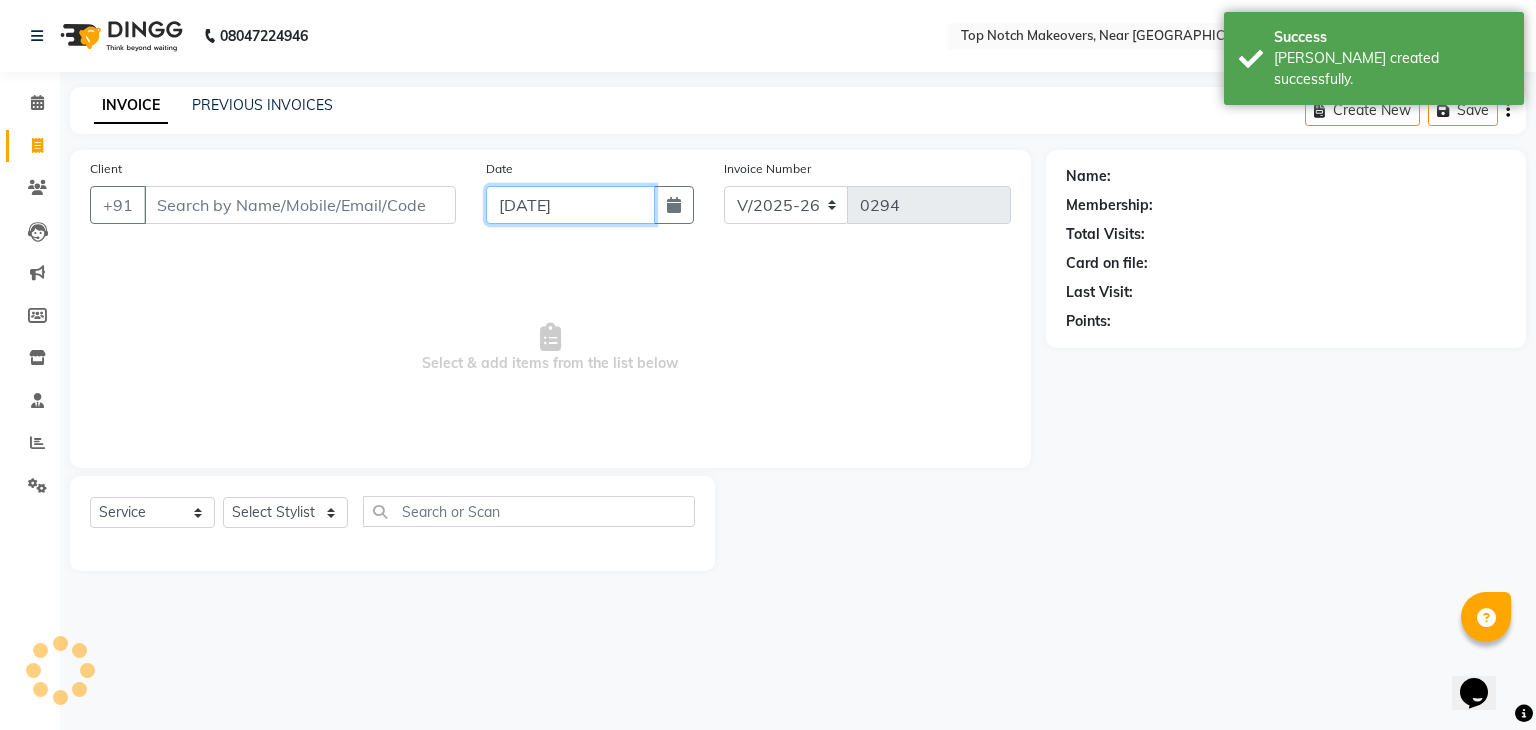 click on "[DATE]" 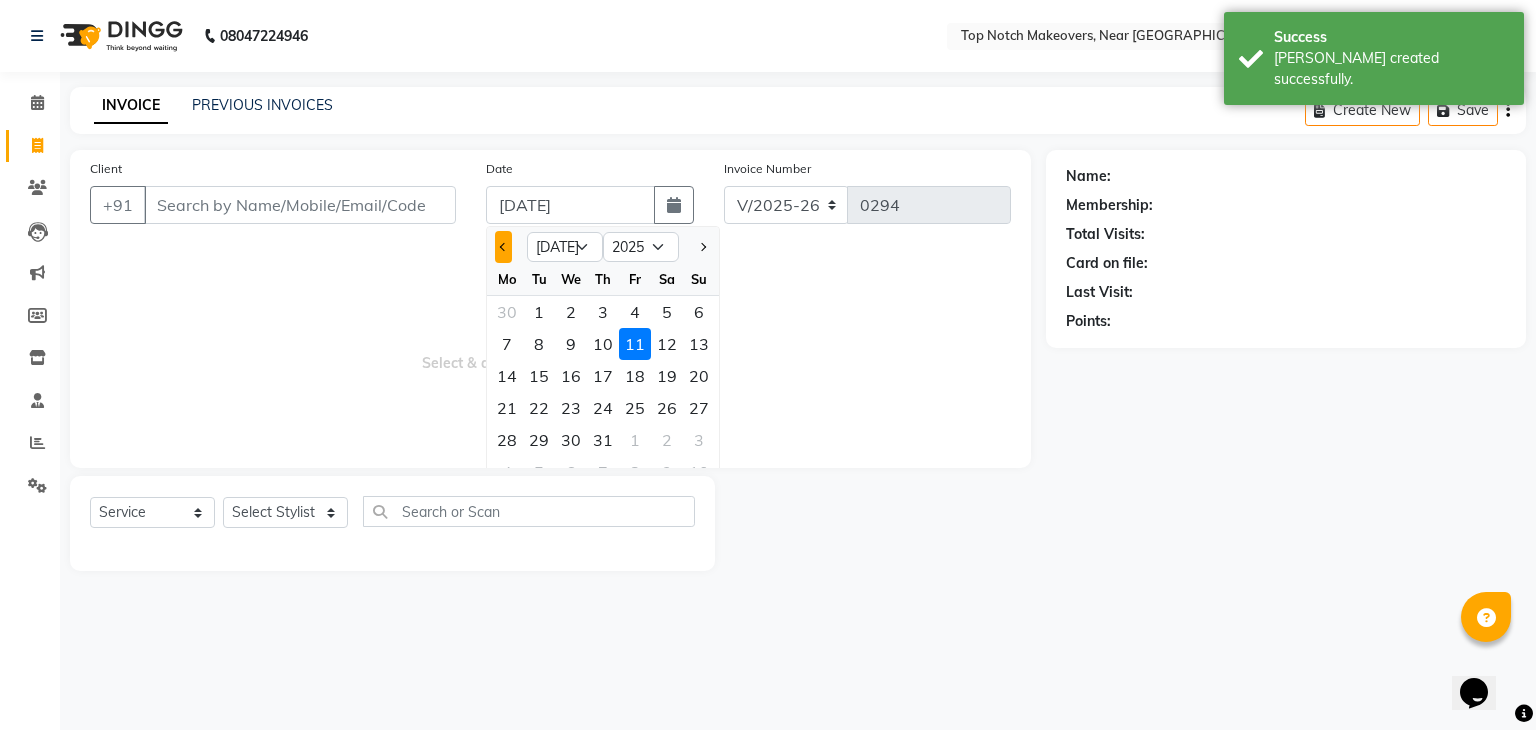 click 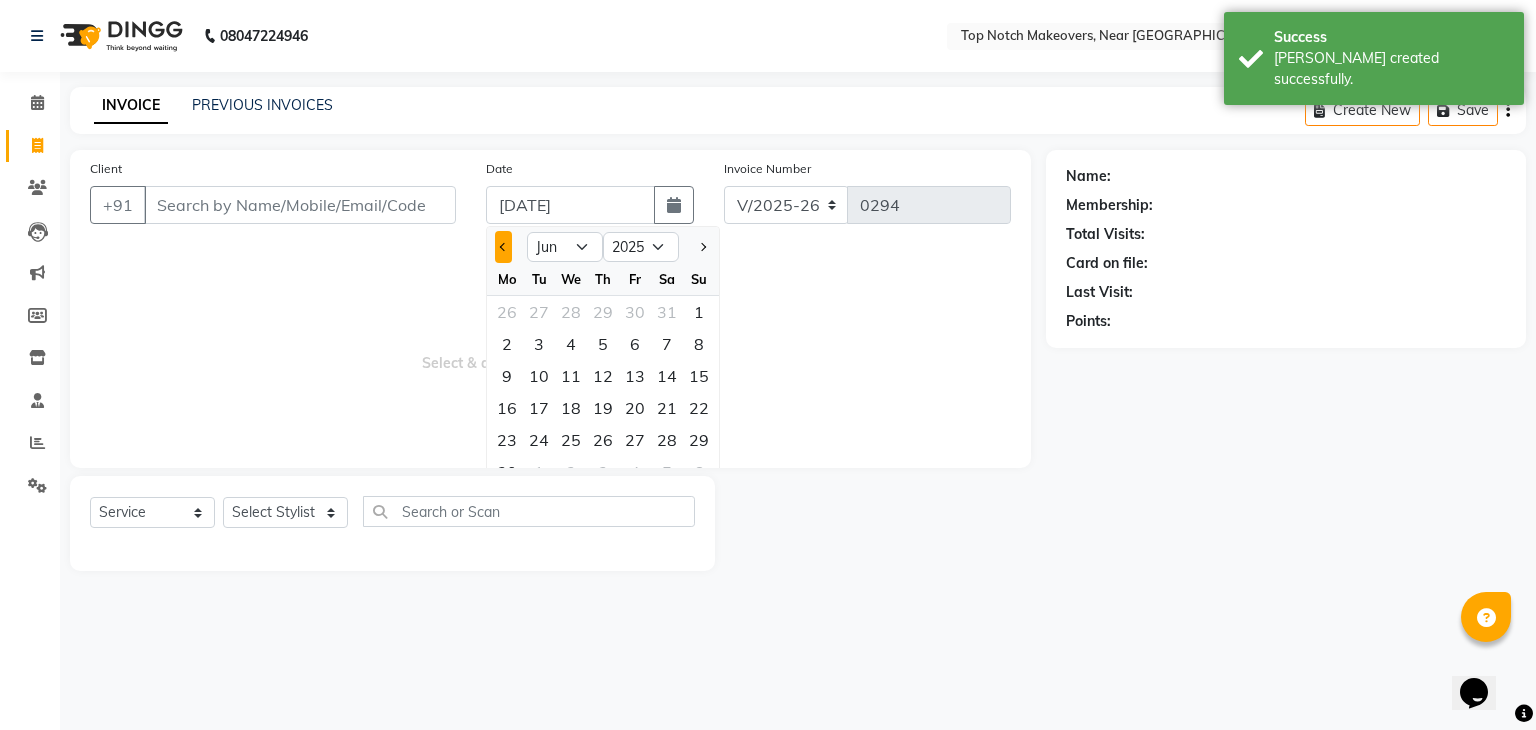 click 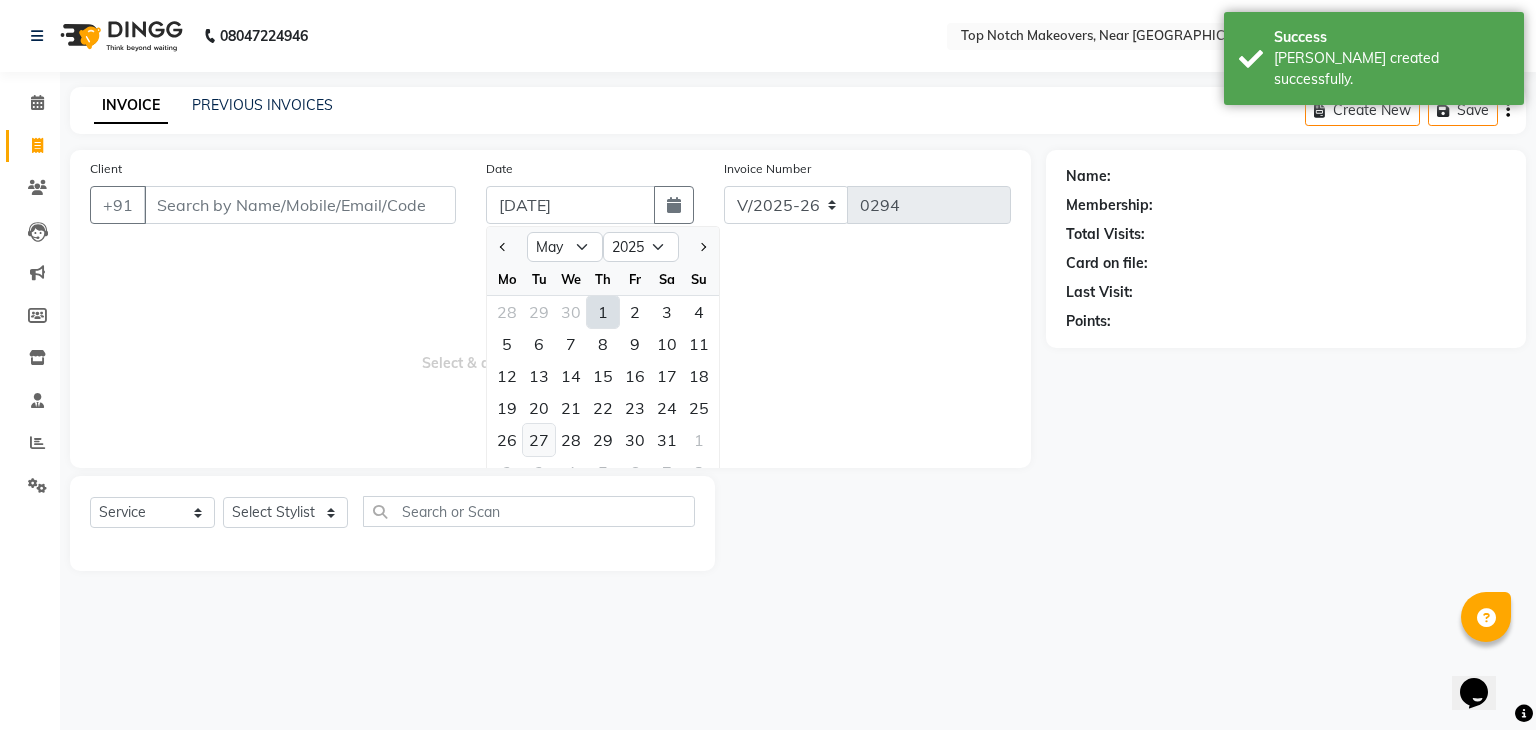 click on "27" 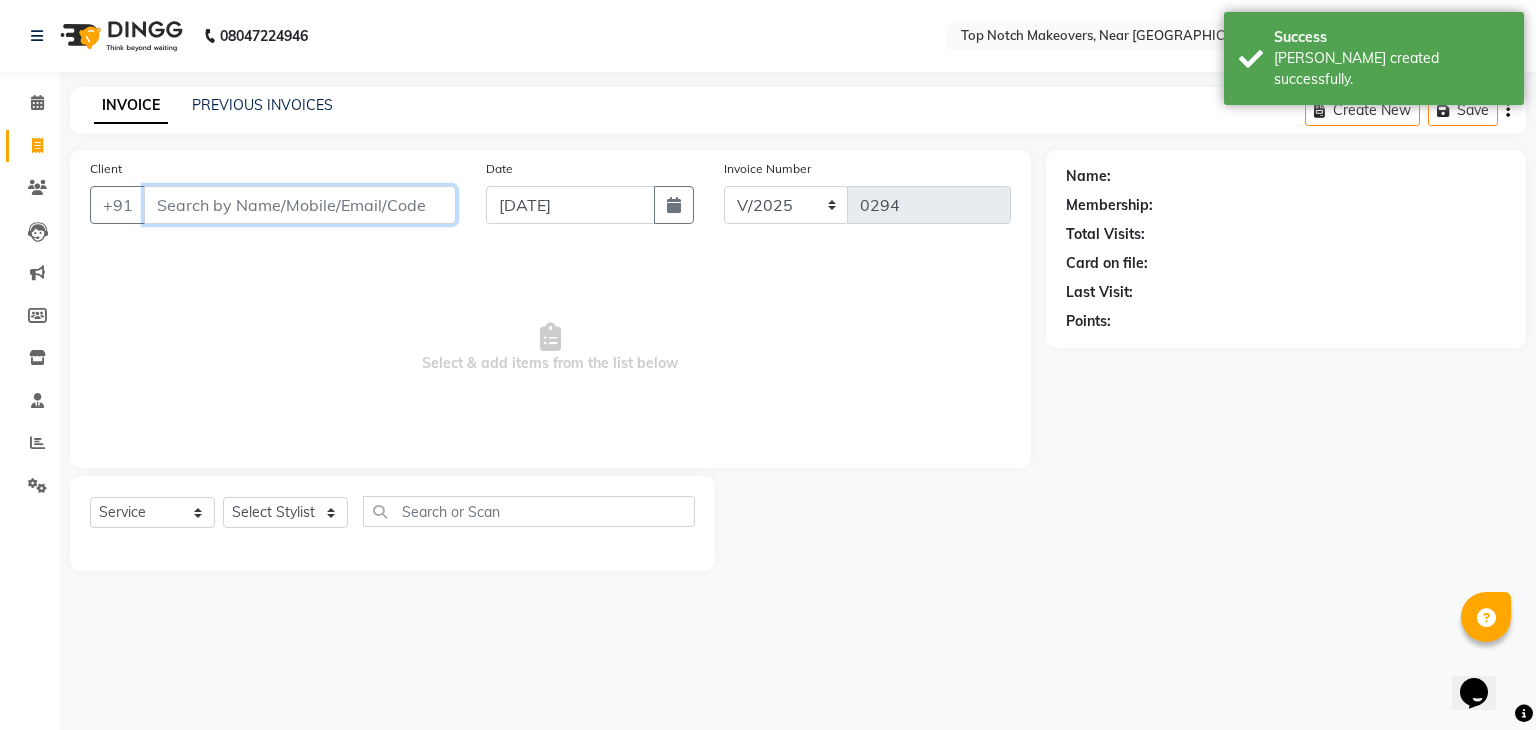 click on "Client" at bounding box center (300, 205) 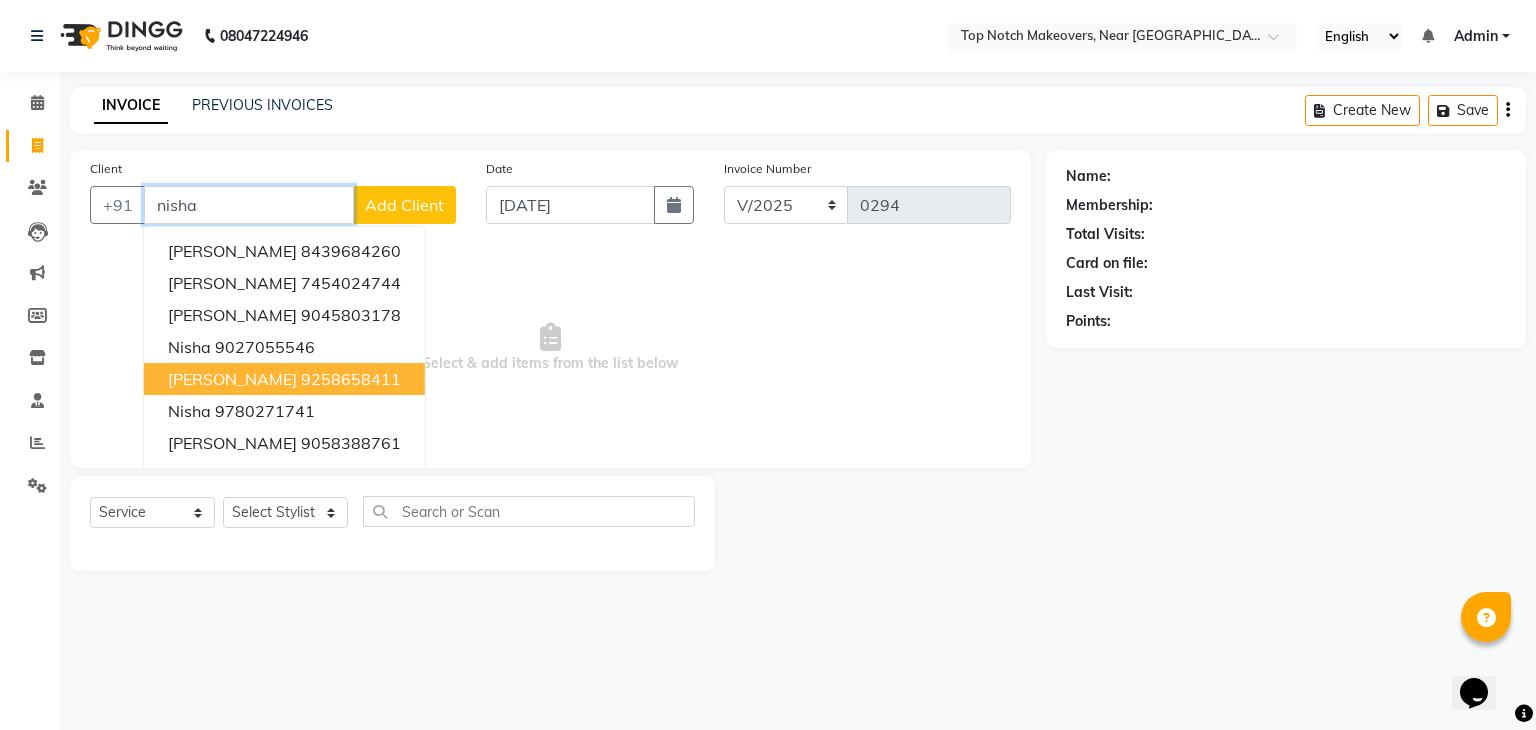 click on "9258658411" at bounding box center [351, 379] 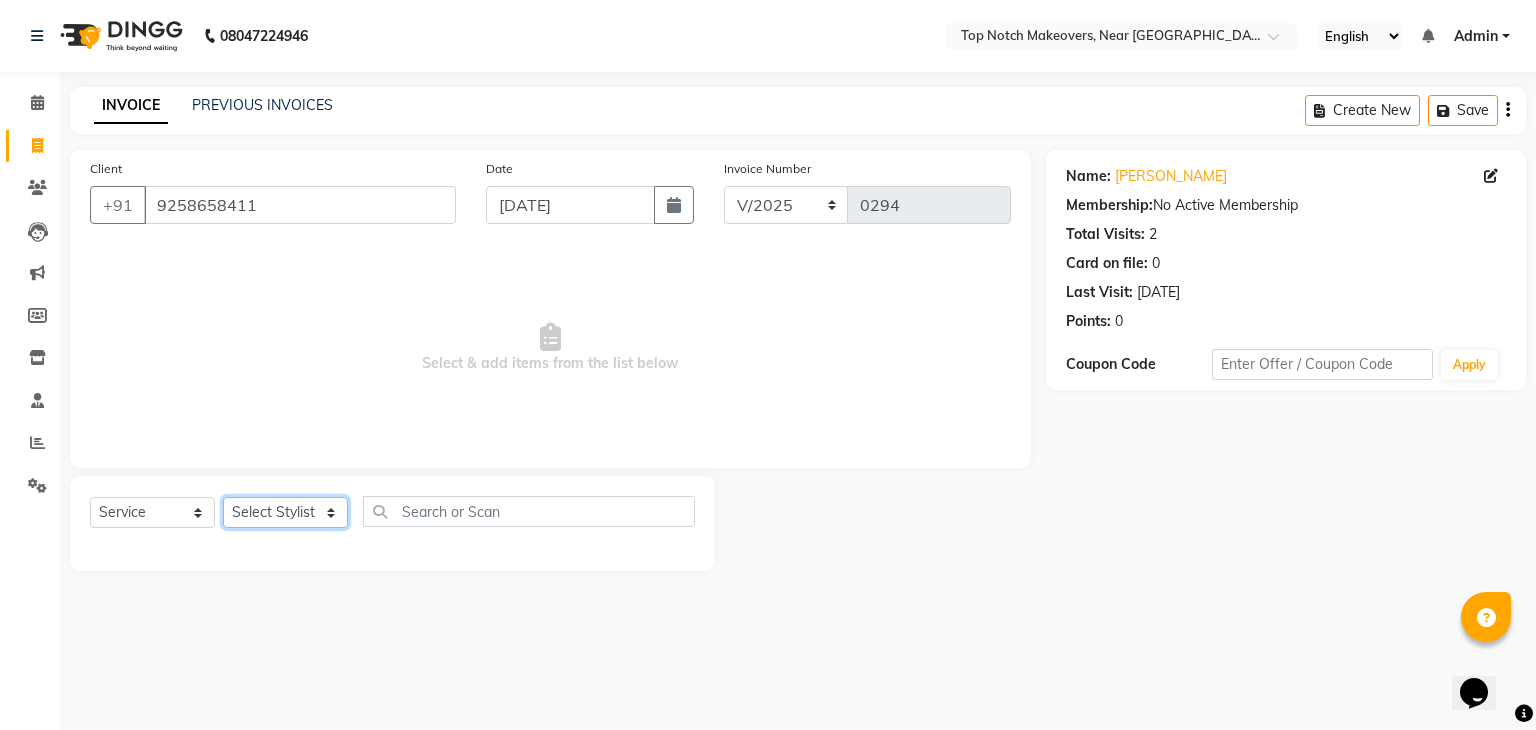 click on "Select Stylist [PERSON_NAME] [PERSON_NAME] [PERSON_NAME] [PERSON_NAME] [PERSON_NAME] [PERSON_NAME] [PERSON_NAME] [PERSON_NAME]" 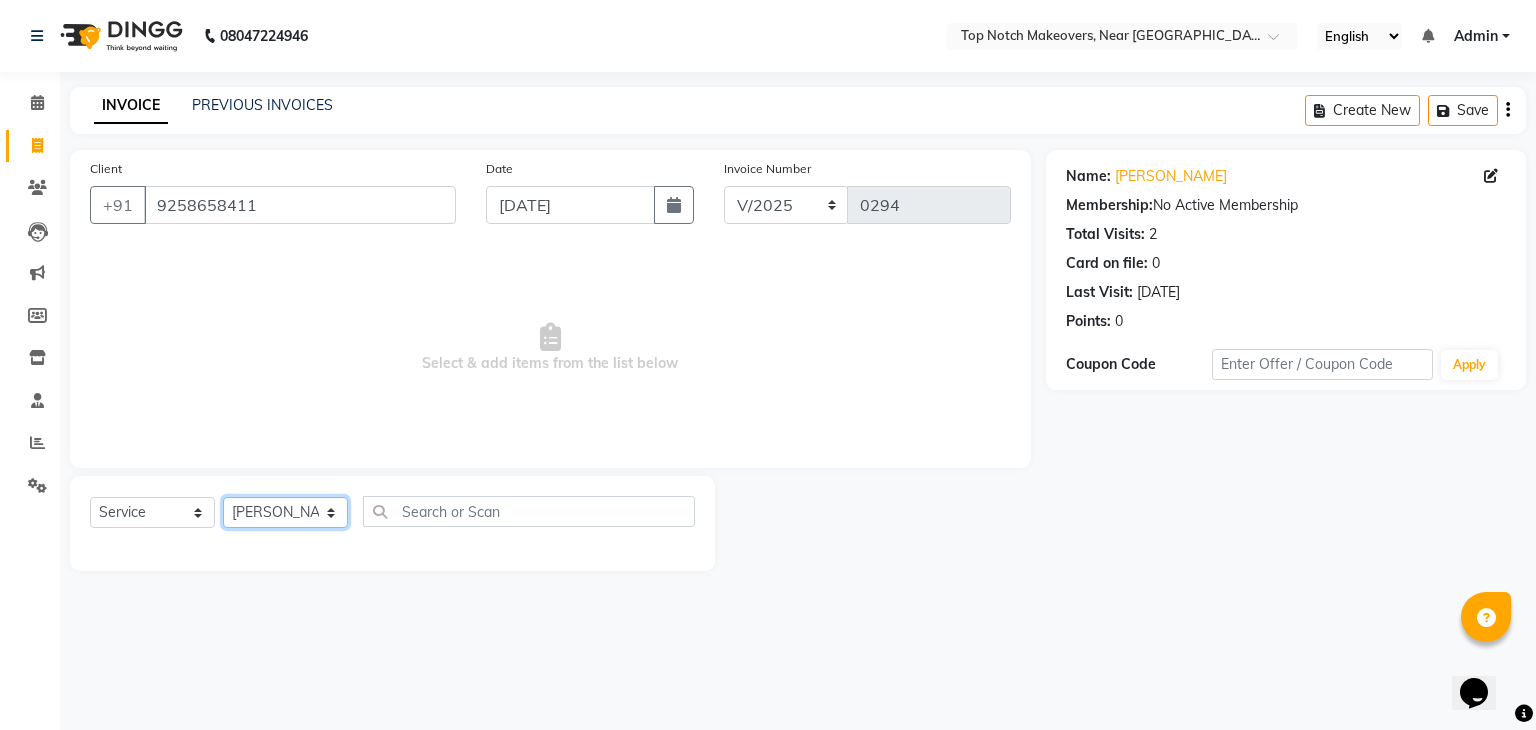 click on "Select Stylist [PERSON_NAME] [PERSON_NAME] [PERSON_NAME] [PERSON_NAME] [PERSON_NAME] [PERSON_NAME] [PERSON_NAME] [PERSON_NAME]" 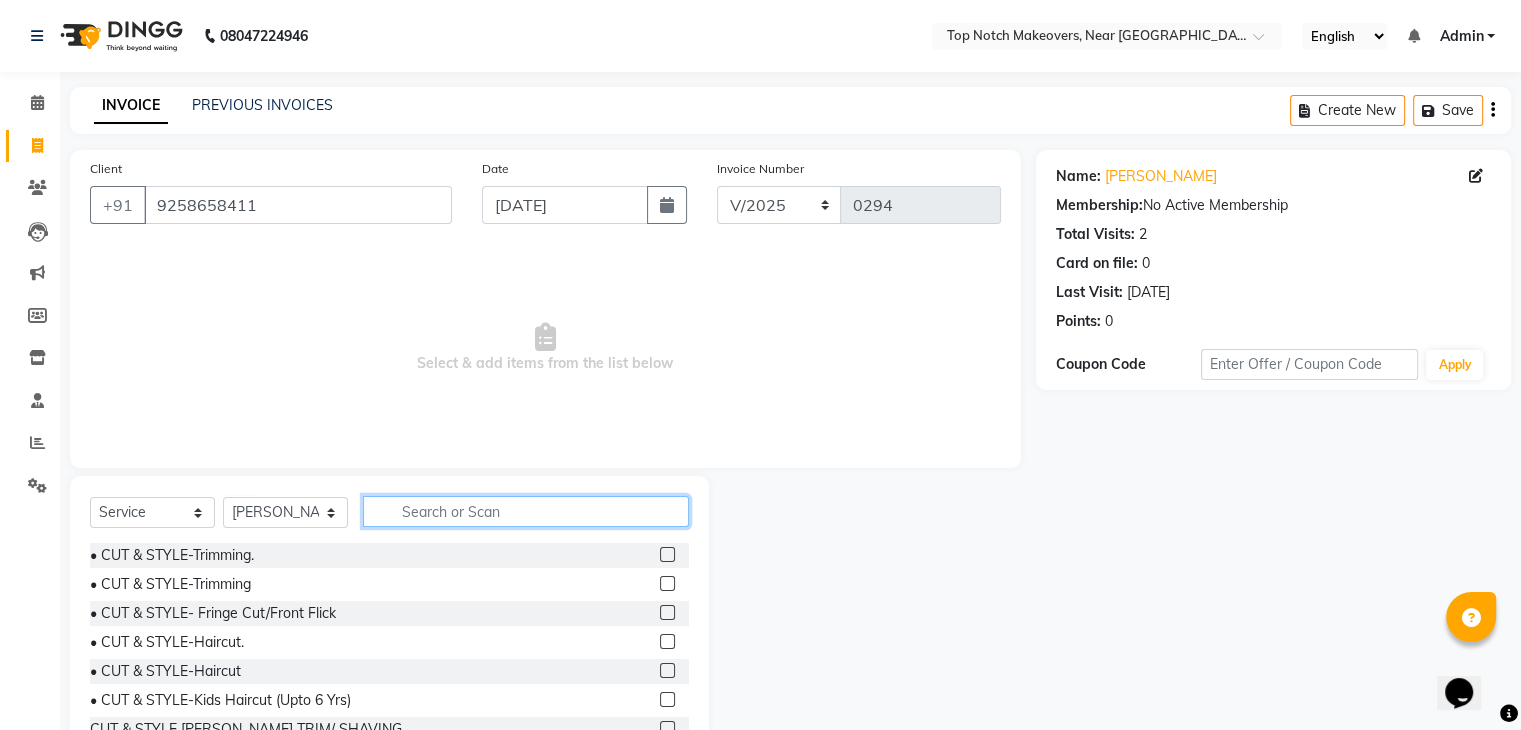 click 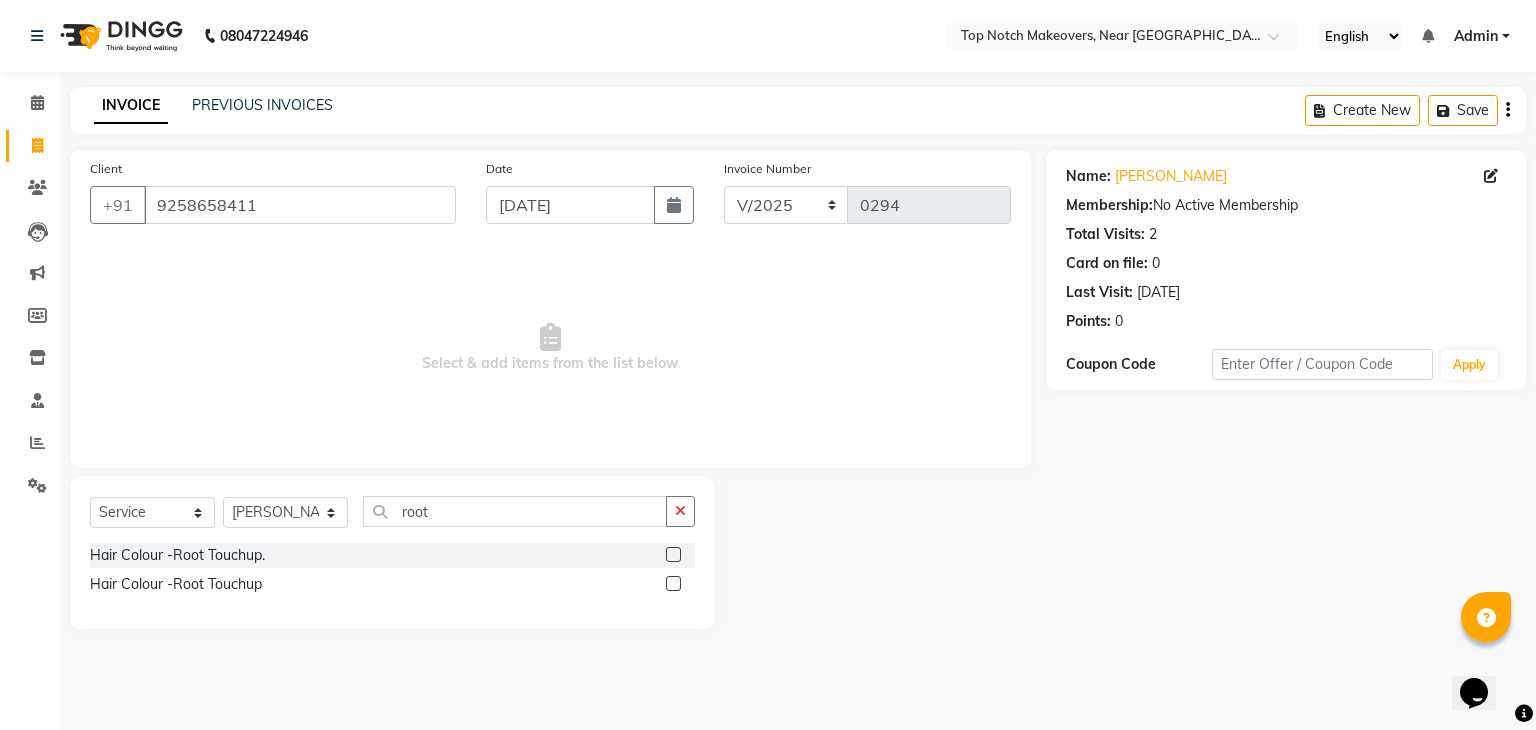 click 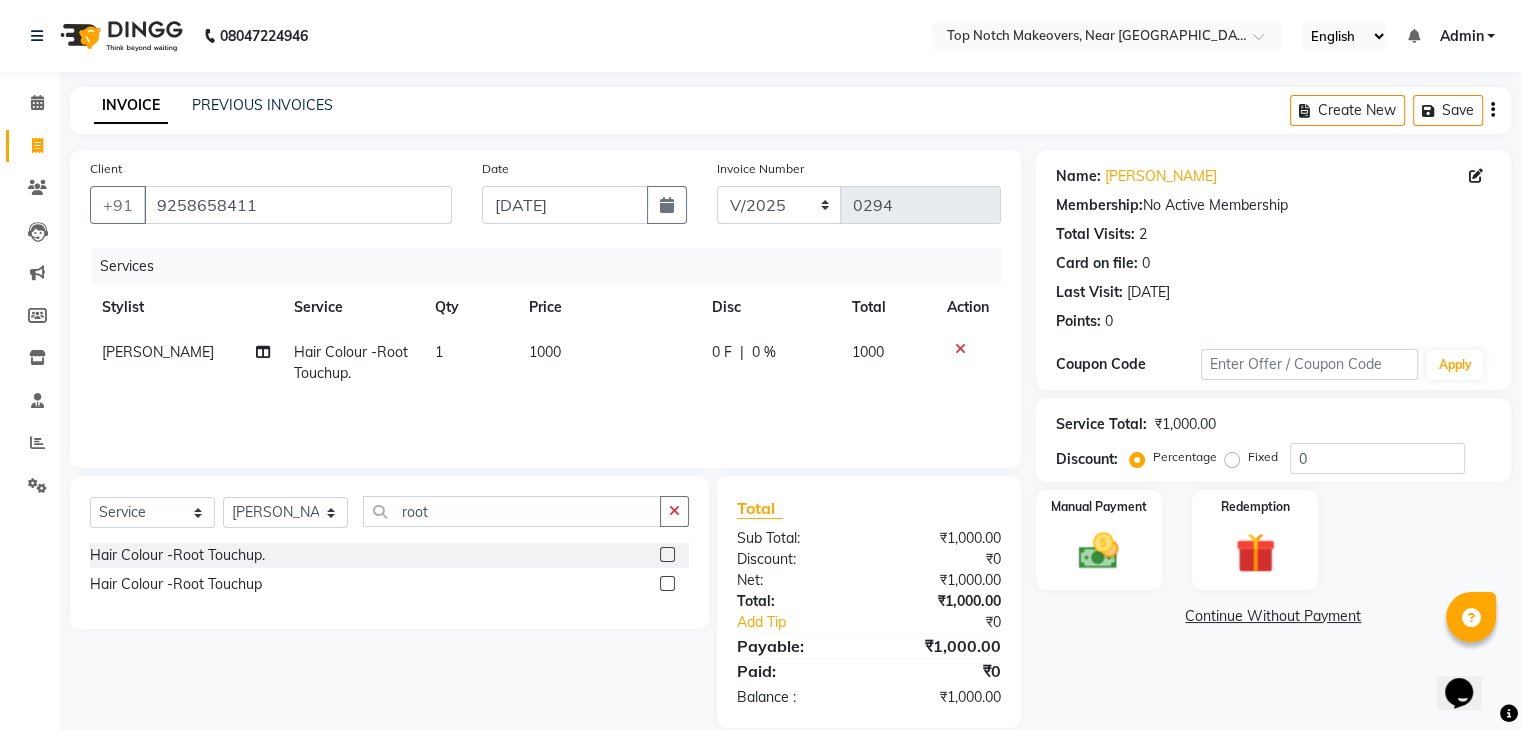 click 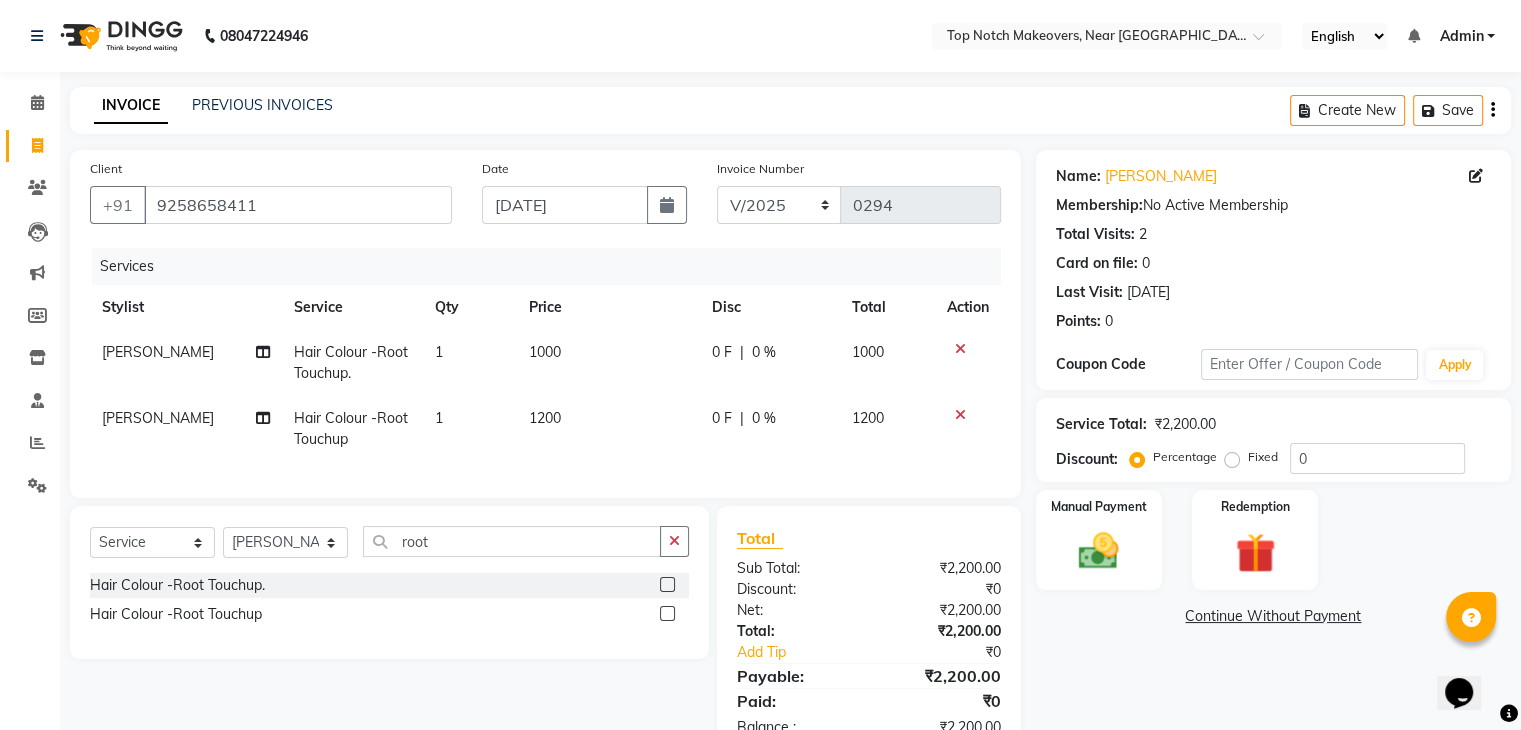 click 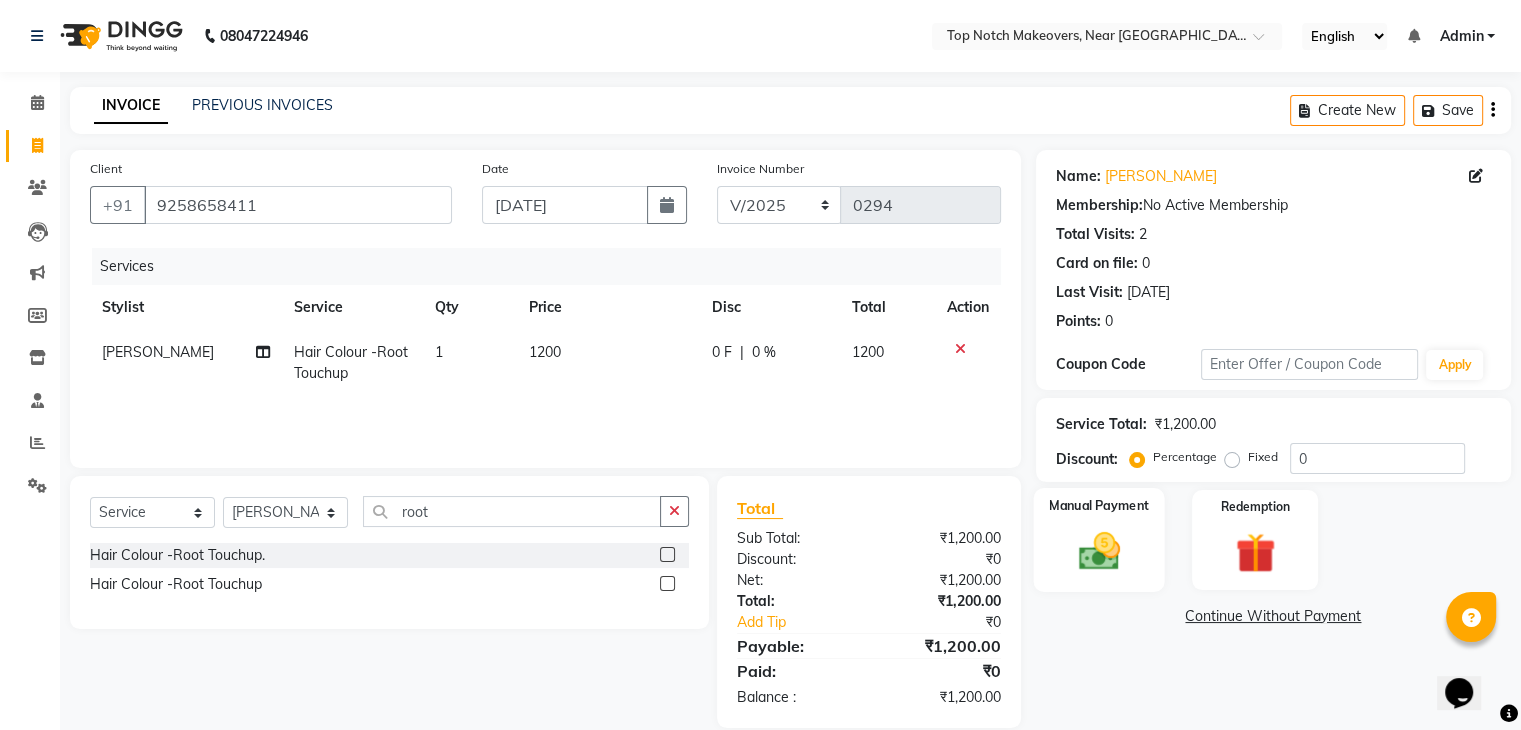 click 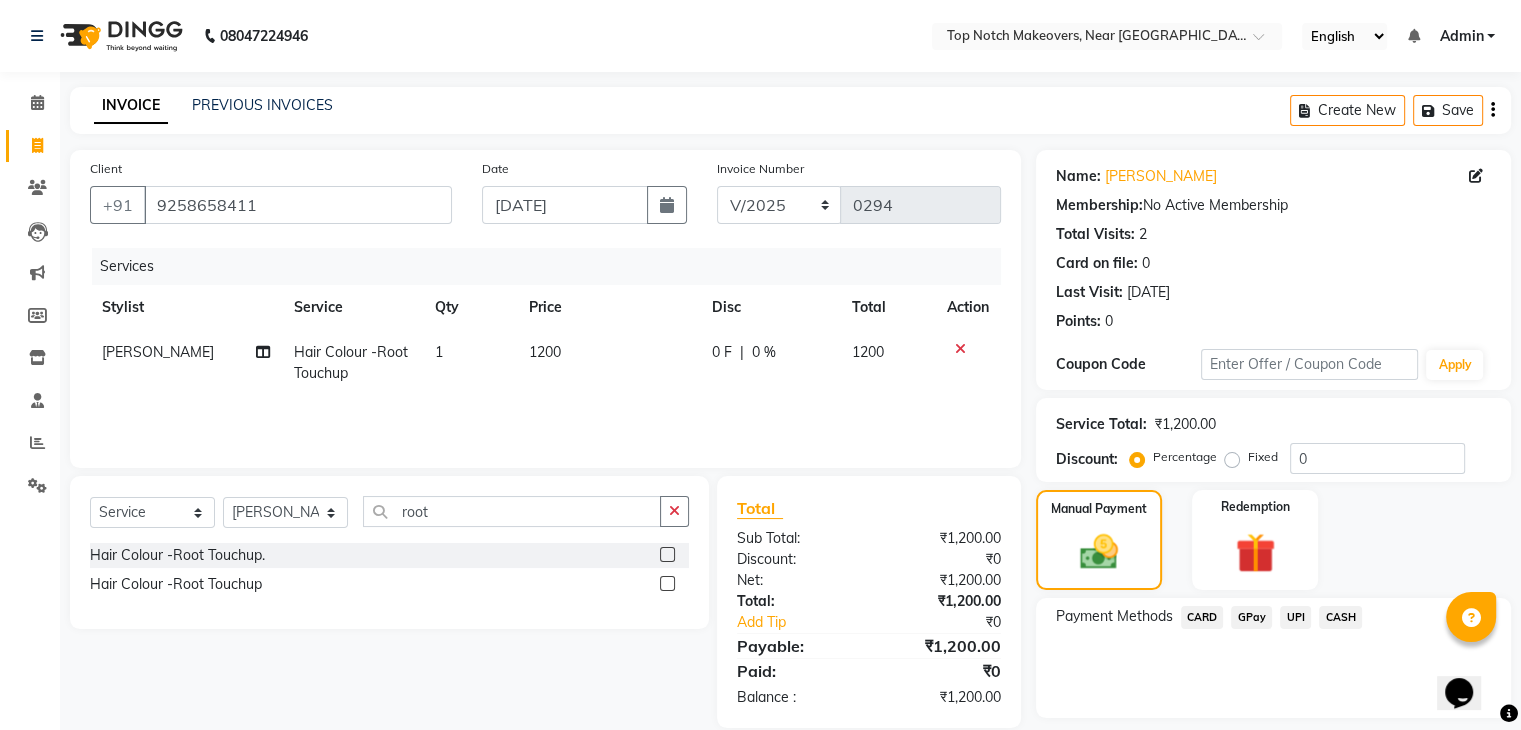 click on "CASH" 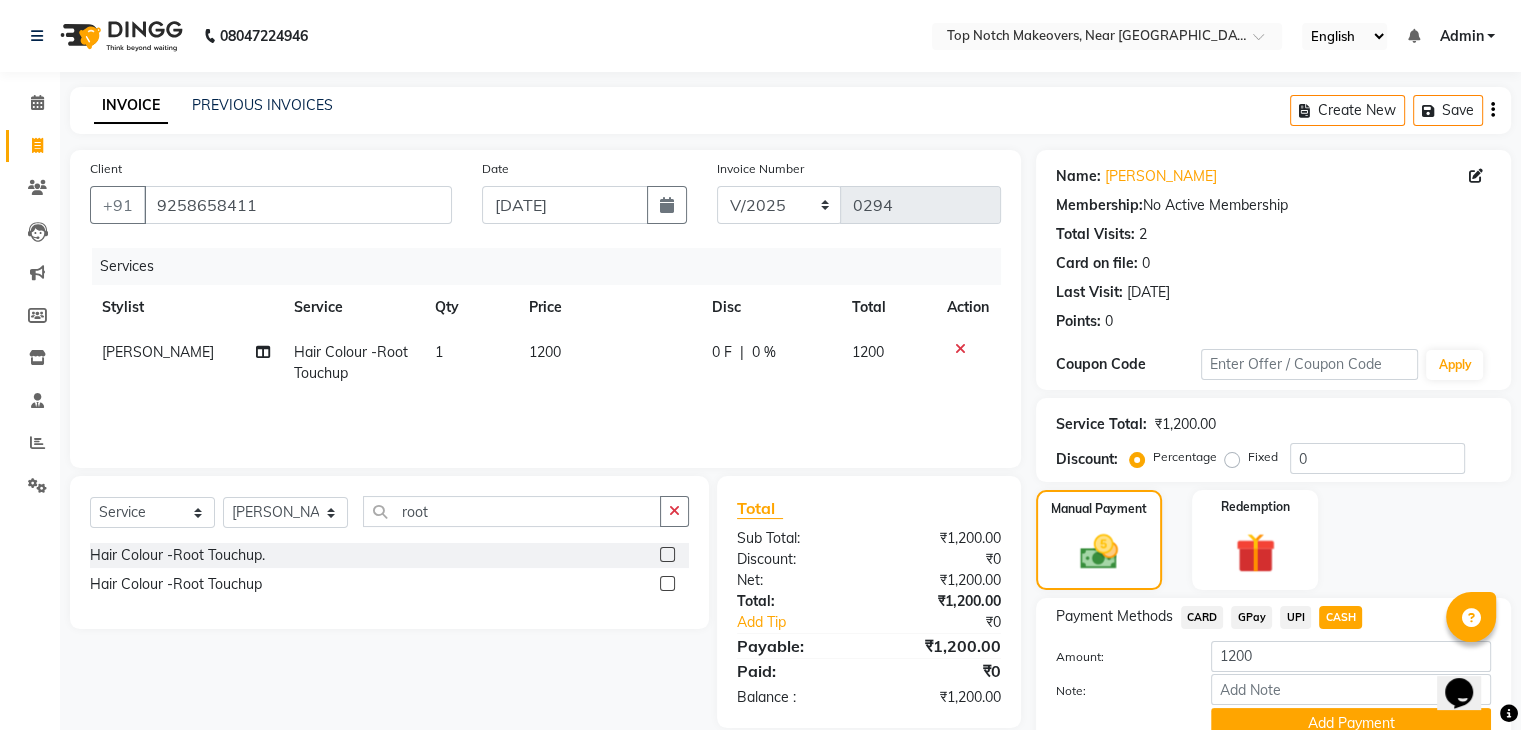 scroll, scrollTop: 89, scrollLeft: 0, axis: vertical 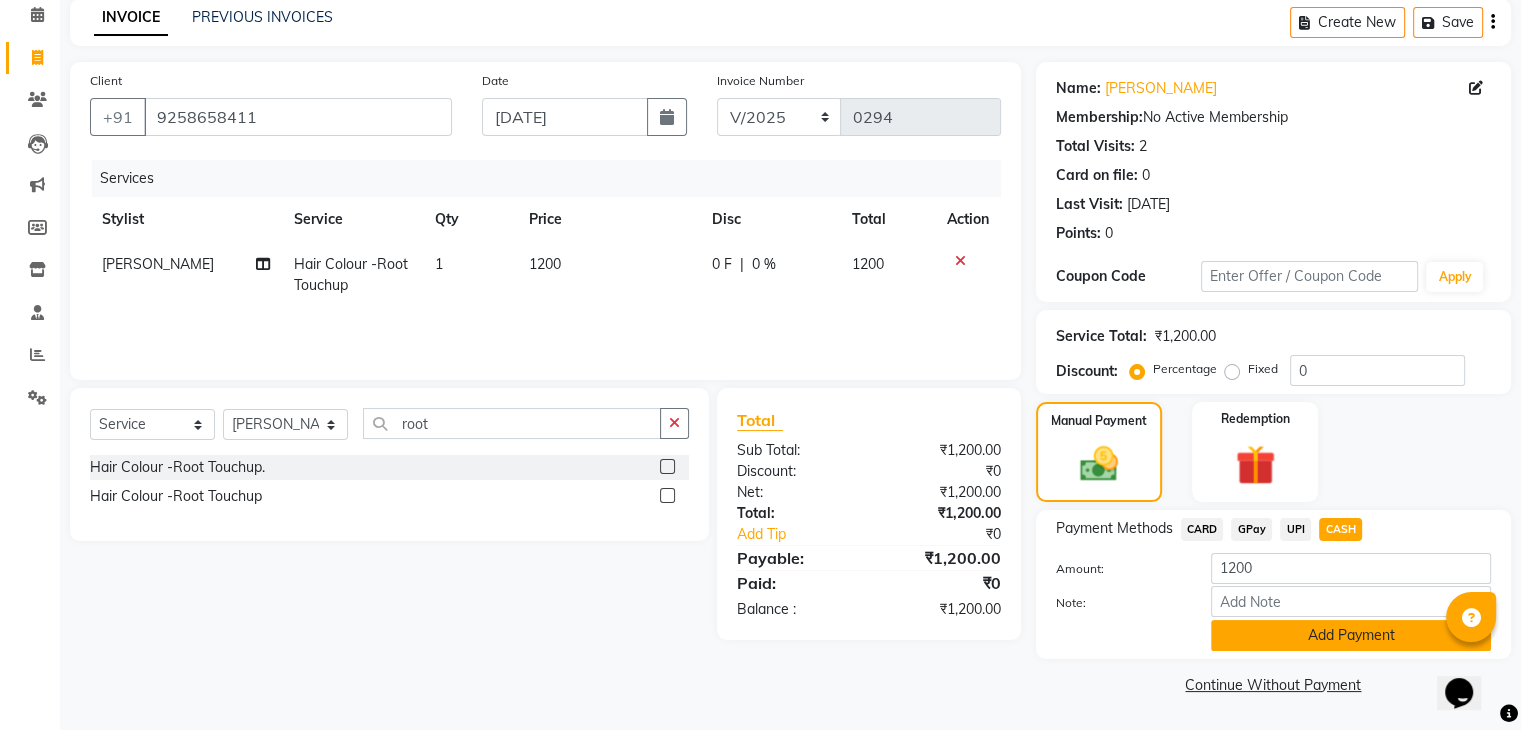 click on "Add Payment" 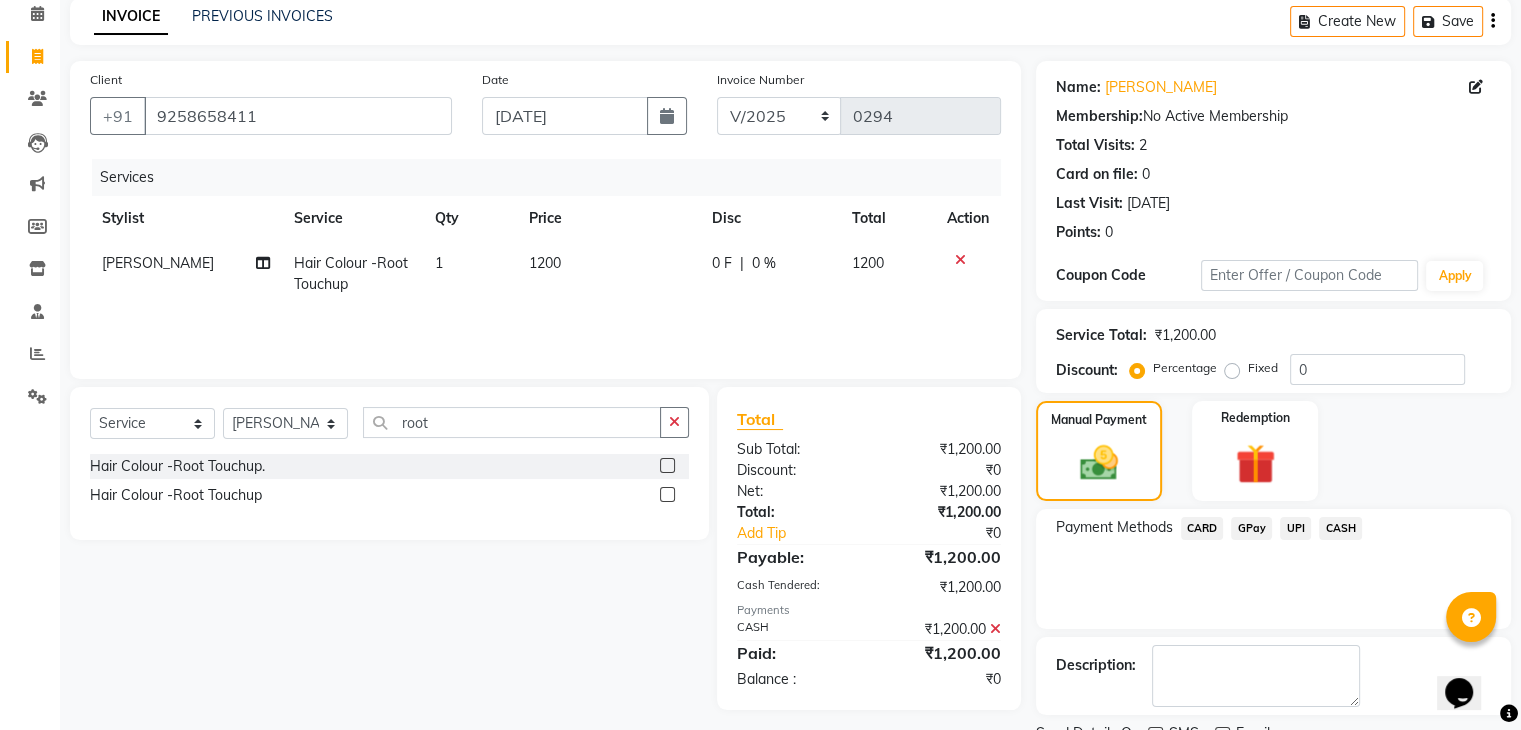 scroll, scrollTop: 171, scrollLeft: 0, axis: vertical 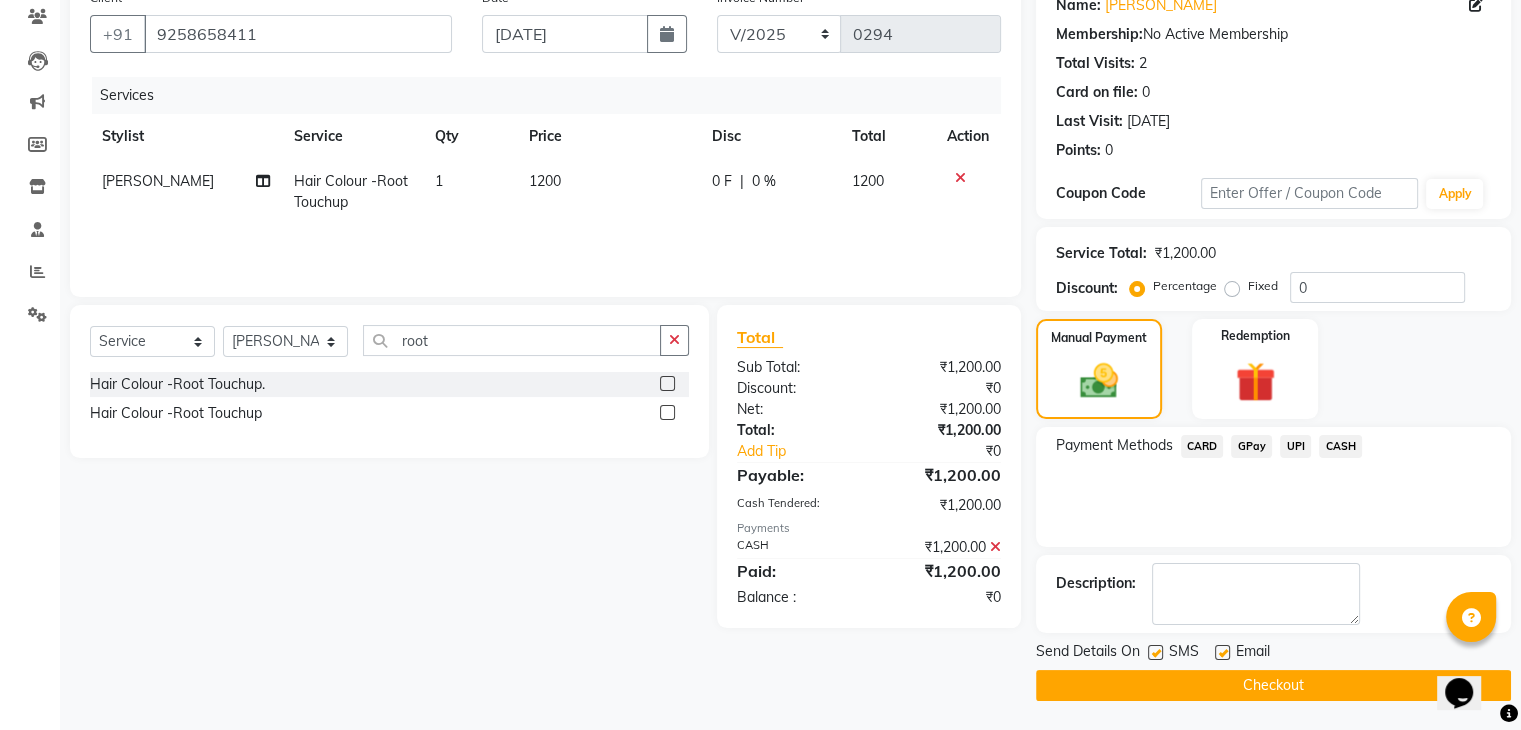click 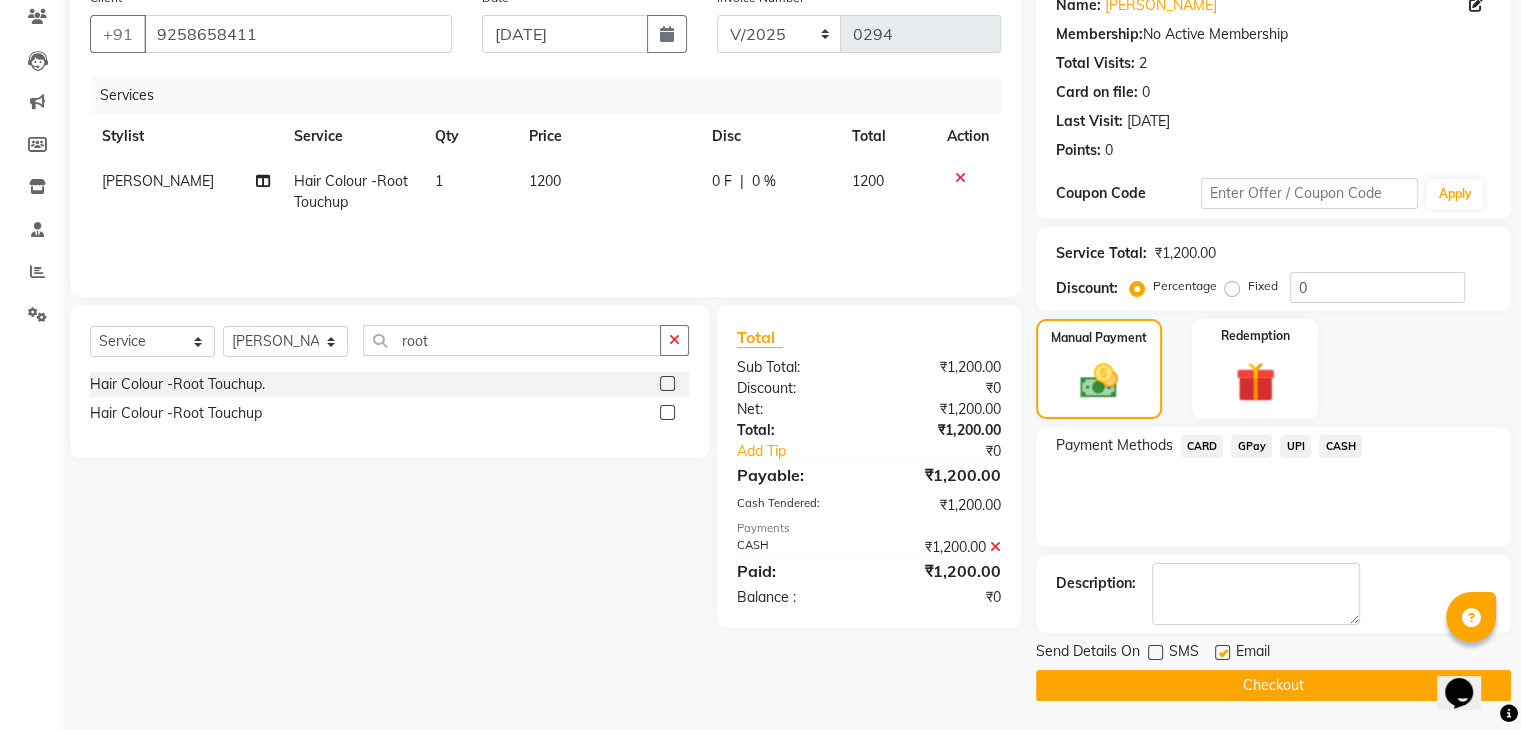 click on "Checkout" 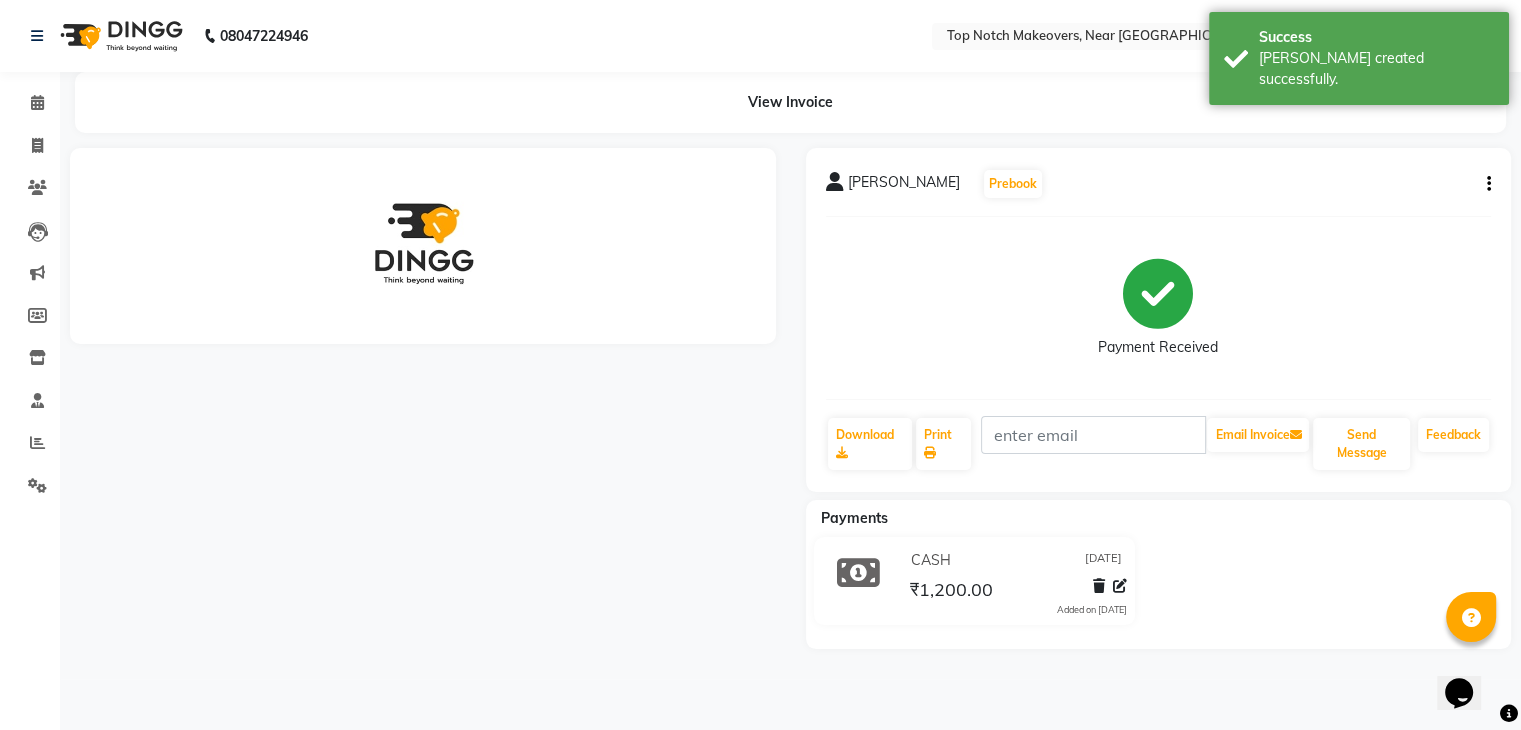 scroll, scrollTop: 0, scrollLeft: 0, axis: both 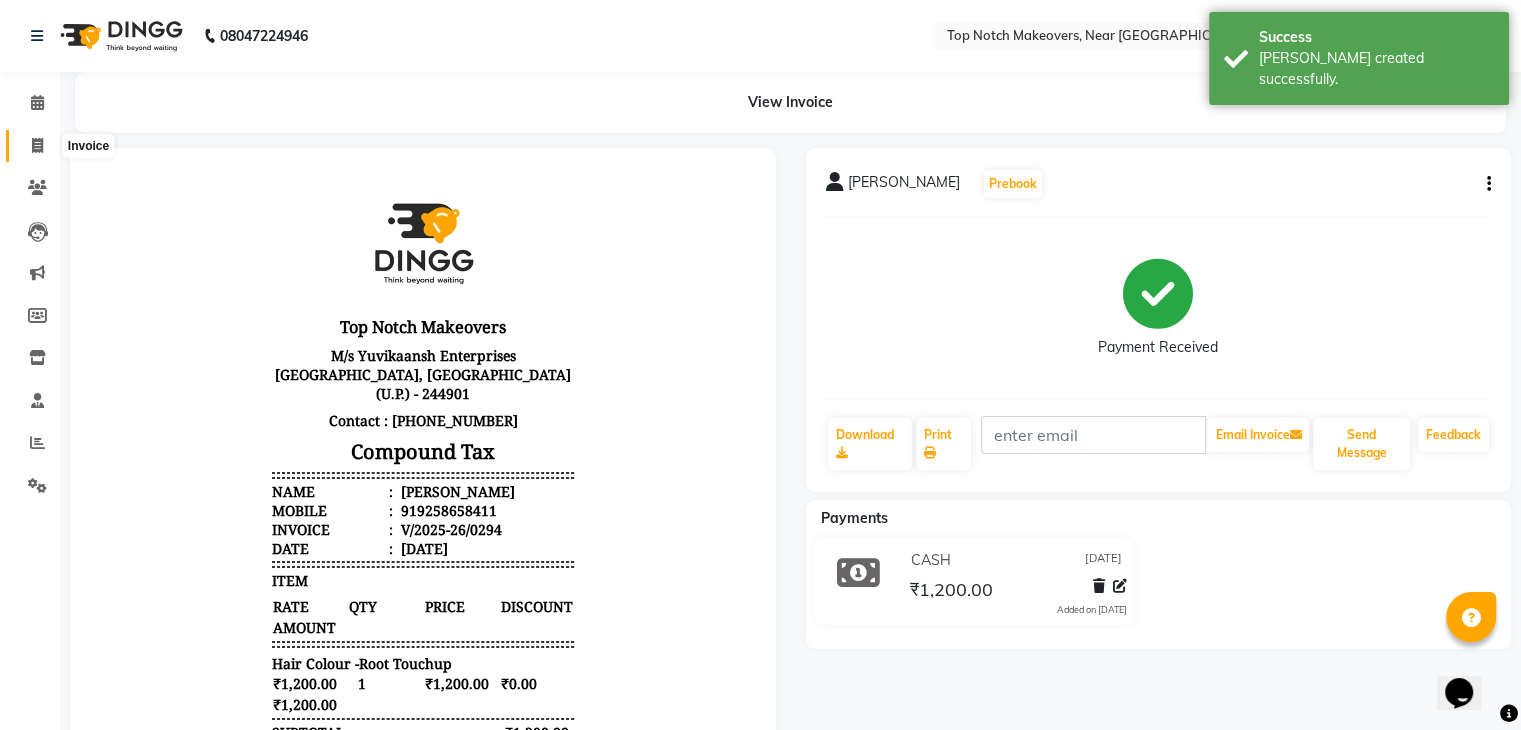click 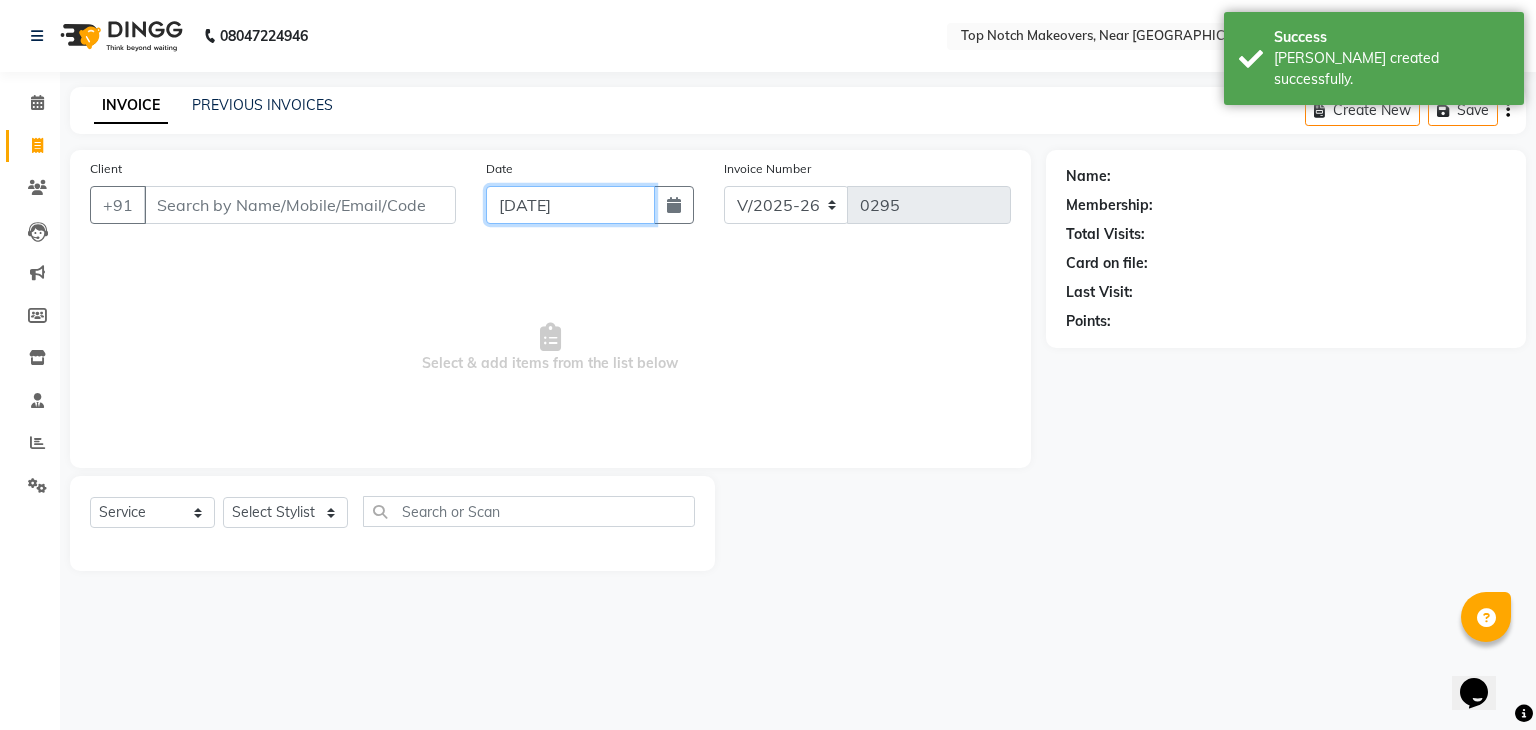 click on "[DATE]" 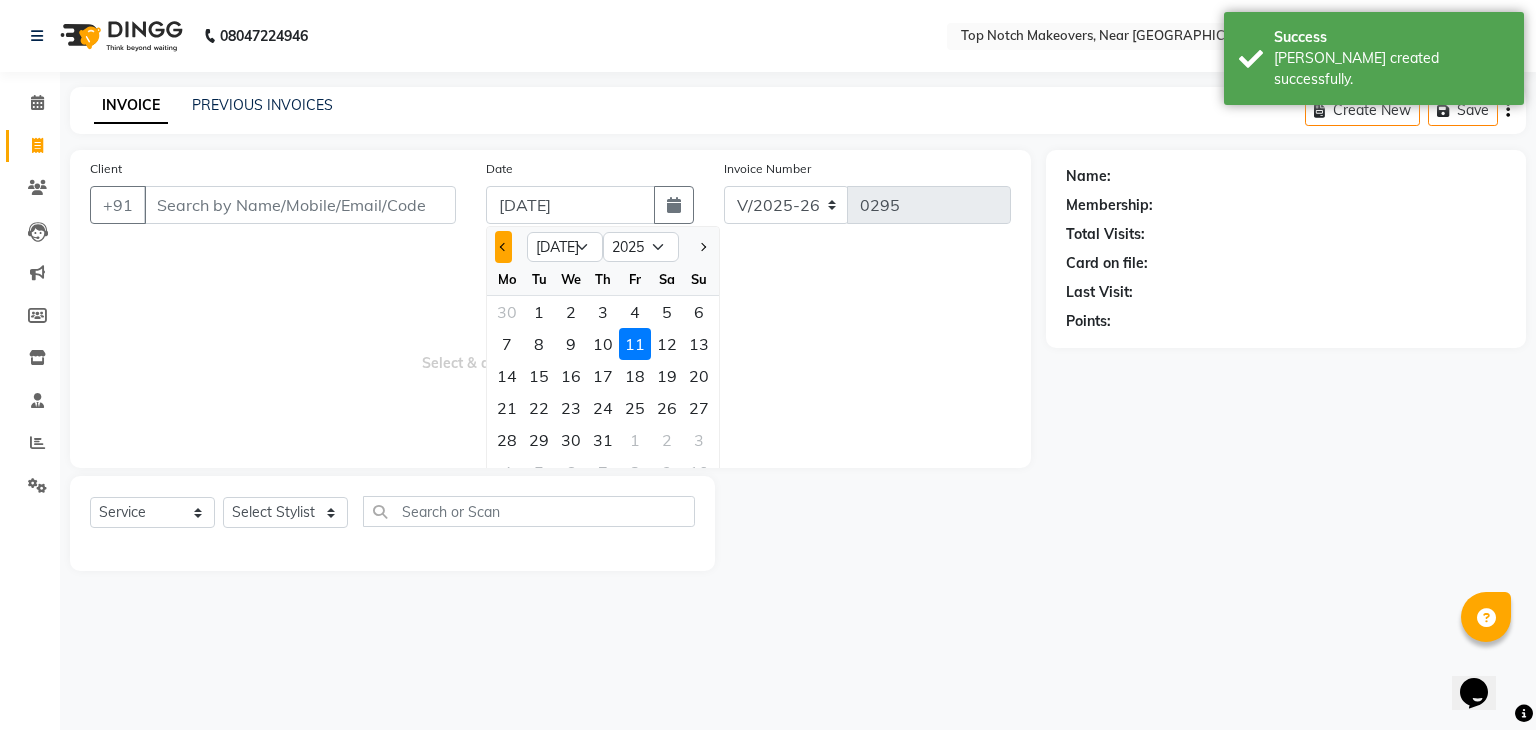 click 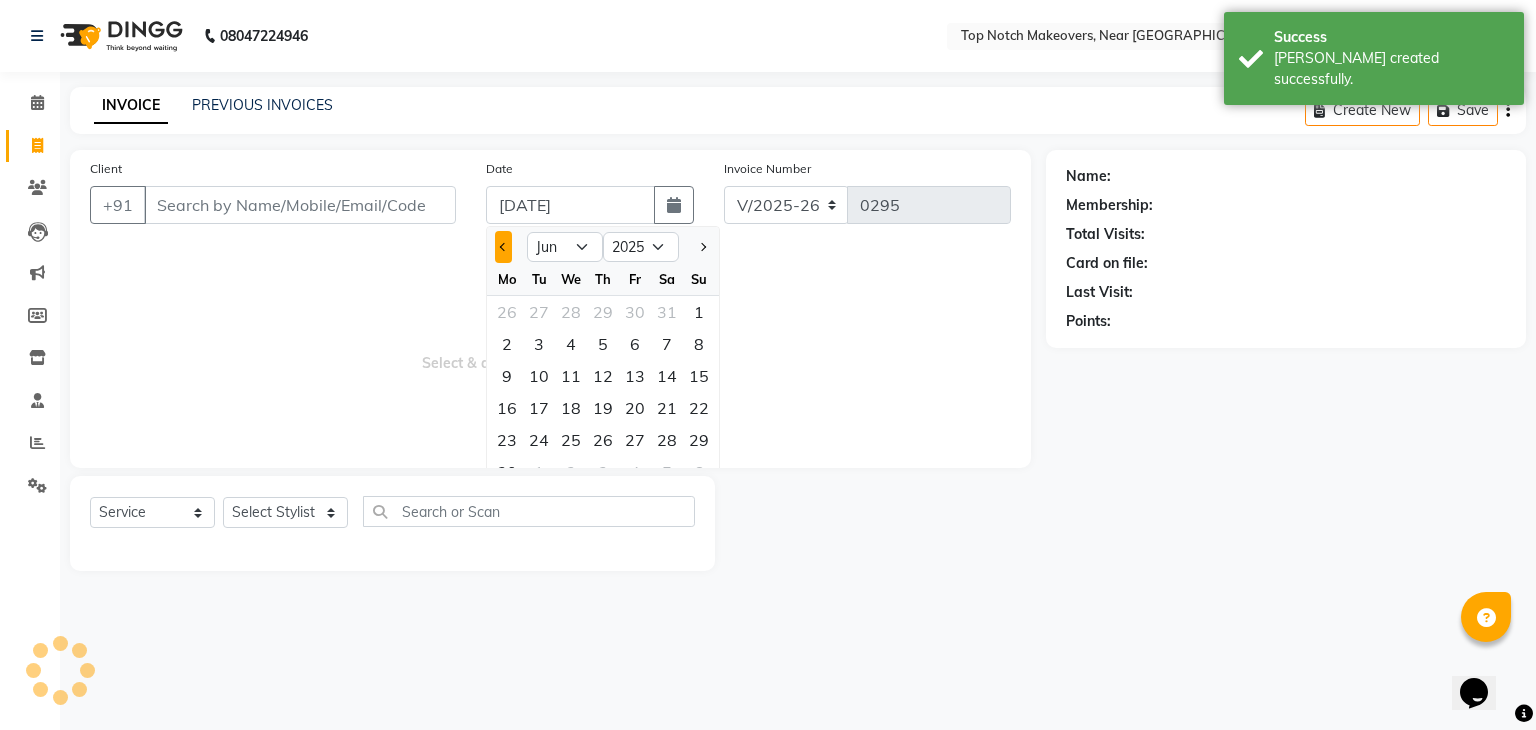 click 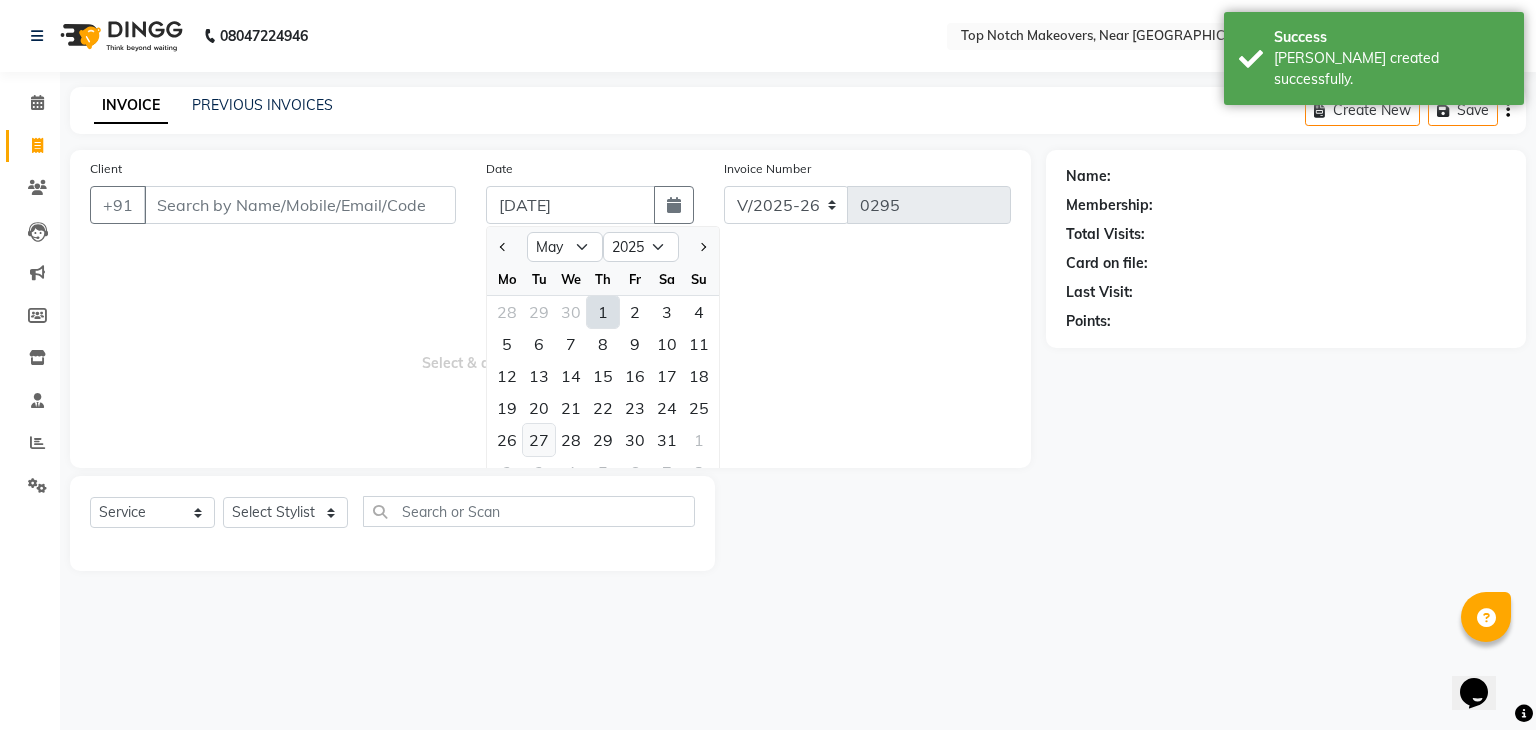 click on "27" 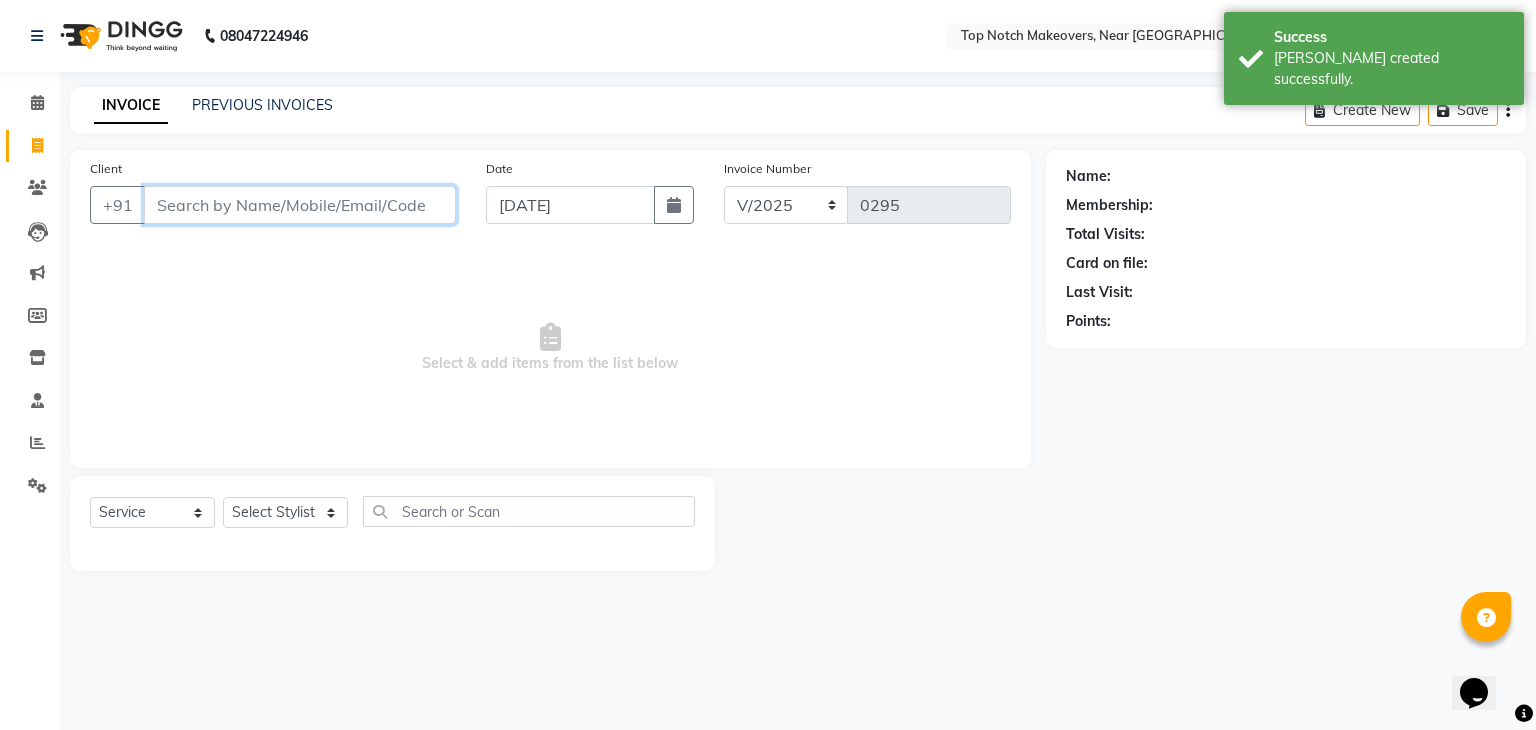 click on "Client" at bounding box center (300, 205) 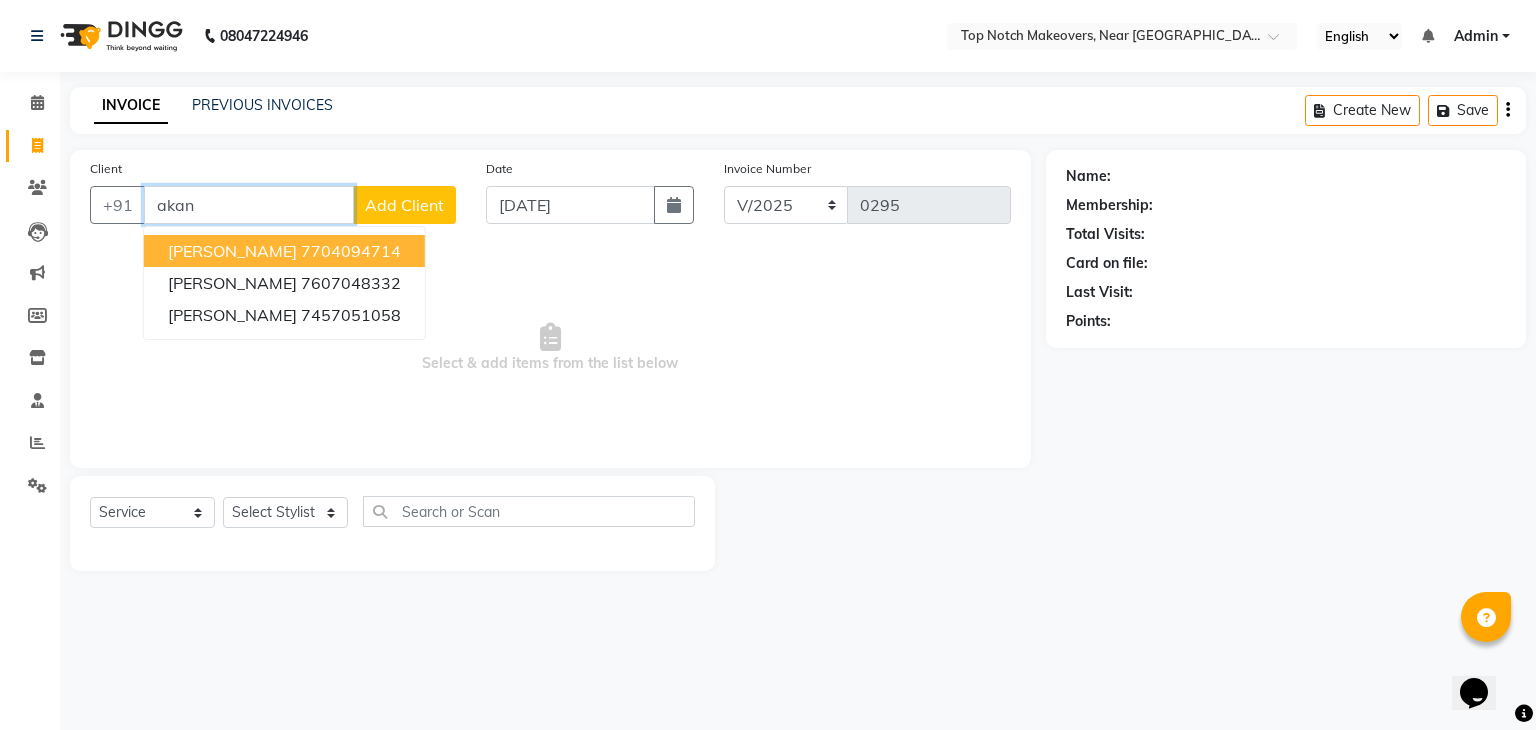 click on "7704094714" at bounding box center [351, 251] 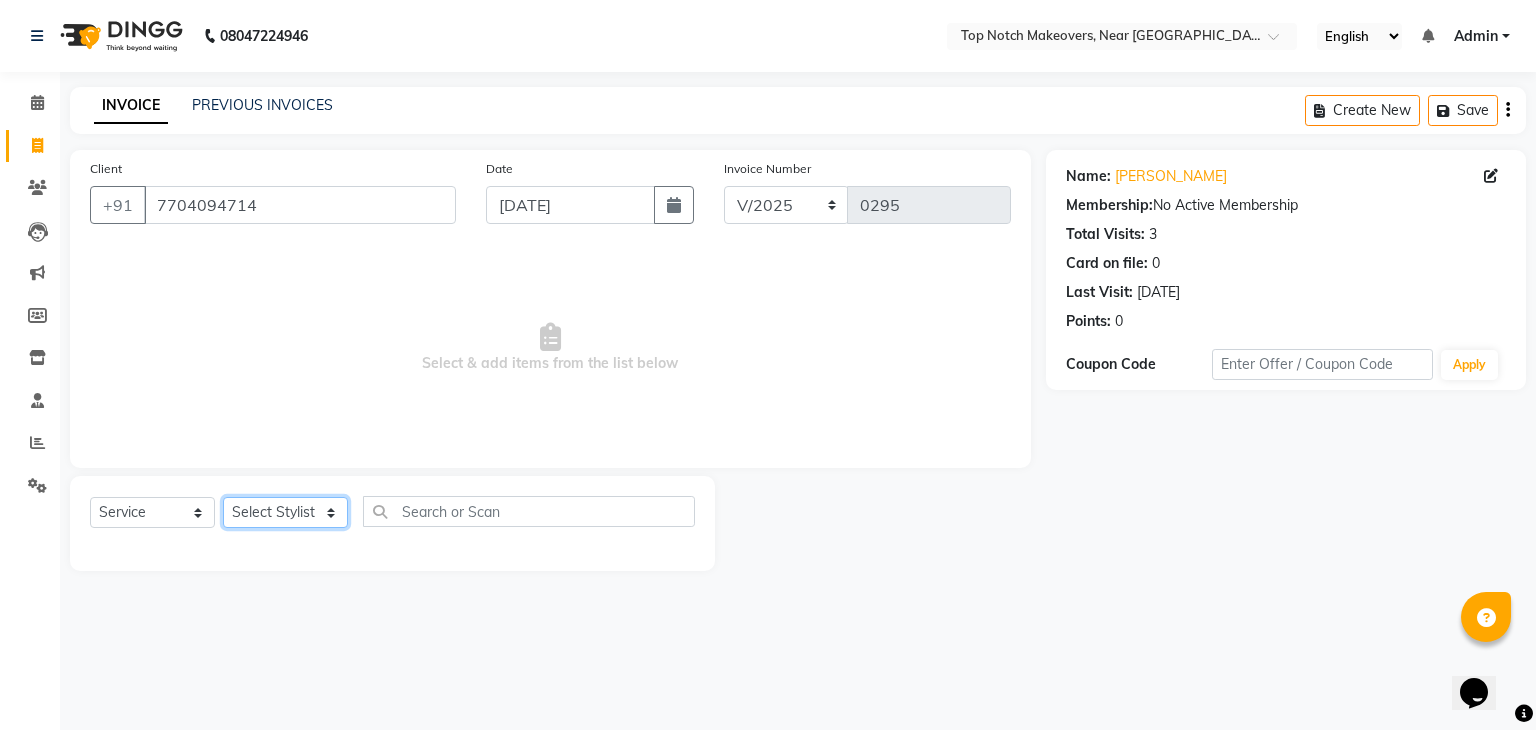 click on "Select Stylist [PERSON_NAME] [PERSON_NAME] [PERSON_NAME] [PERSON_NAME] [PERSON_NAME] [PERSON_NAME] [PERSON_NAME] [PERSON_NAME]" 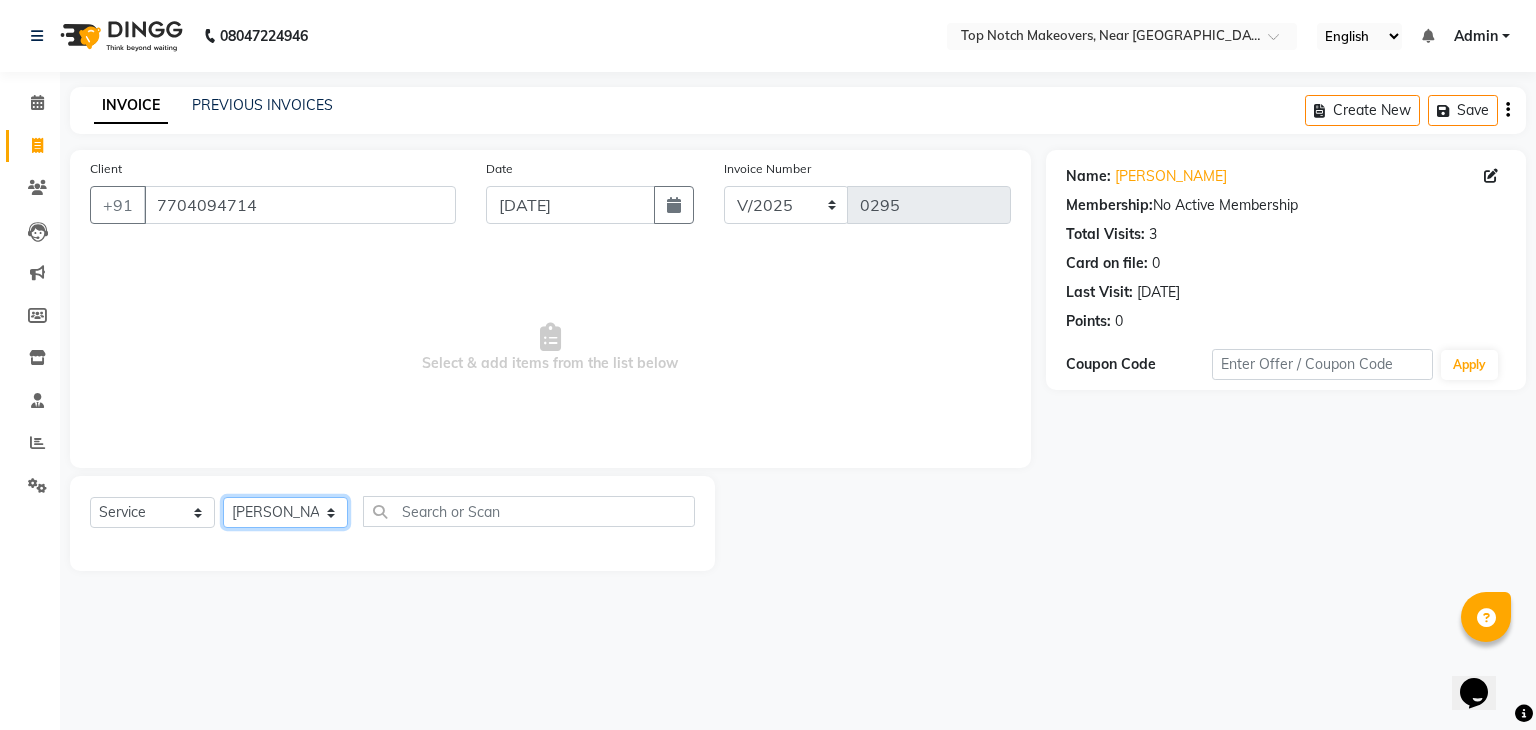click on "Select Stylist [PERSON_NAME] [PERSON_NAME] [PERSON_NAME] [PERSON_NAME] [PERSON_NAME] [PERSON_NAME] [PERSON_NAME] [PERSON_NAME]" 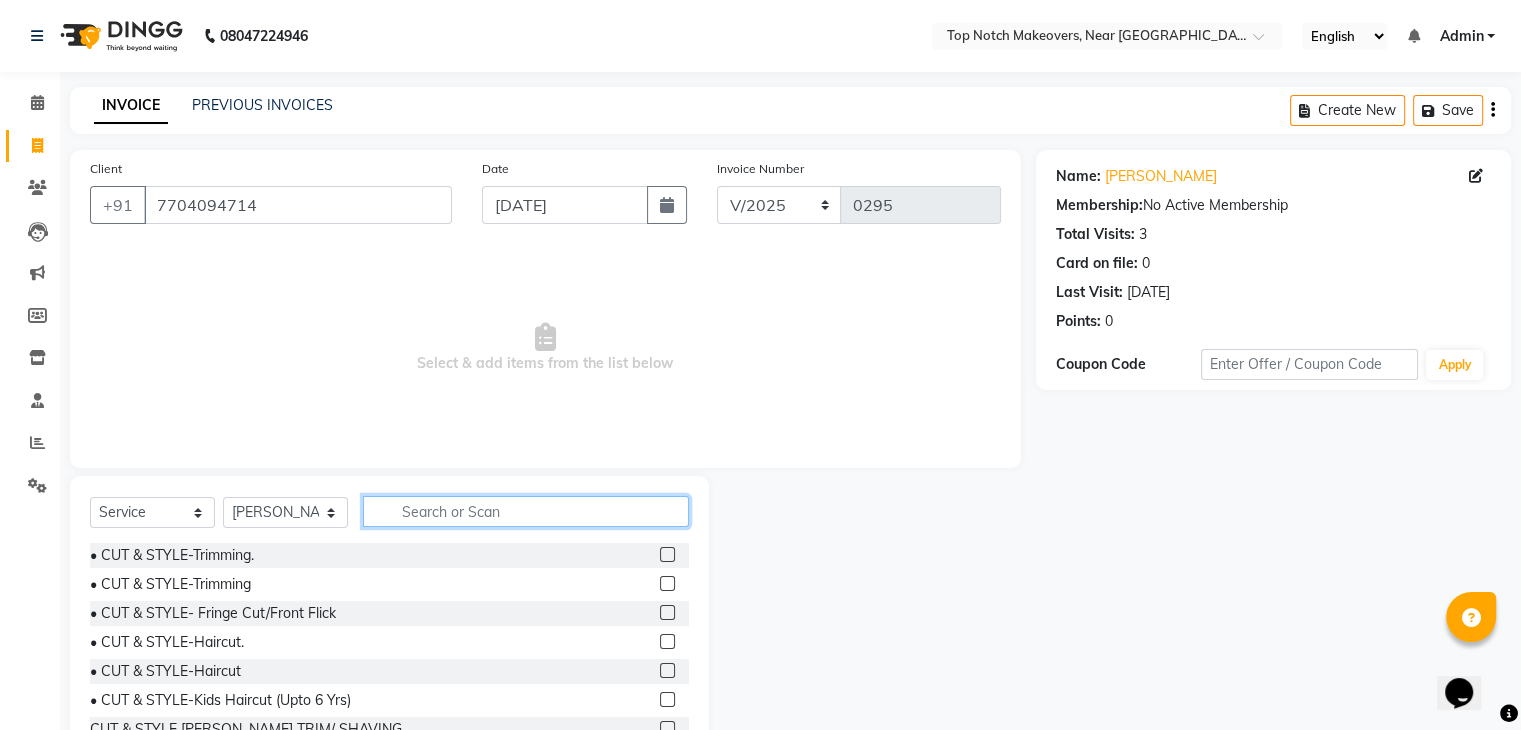 click 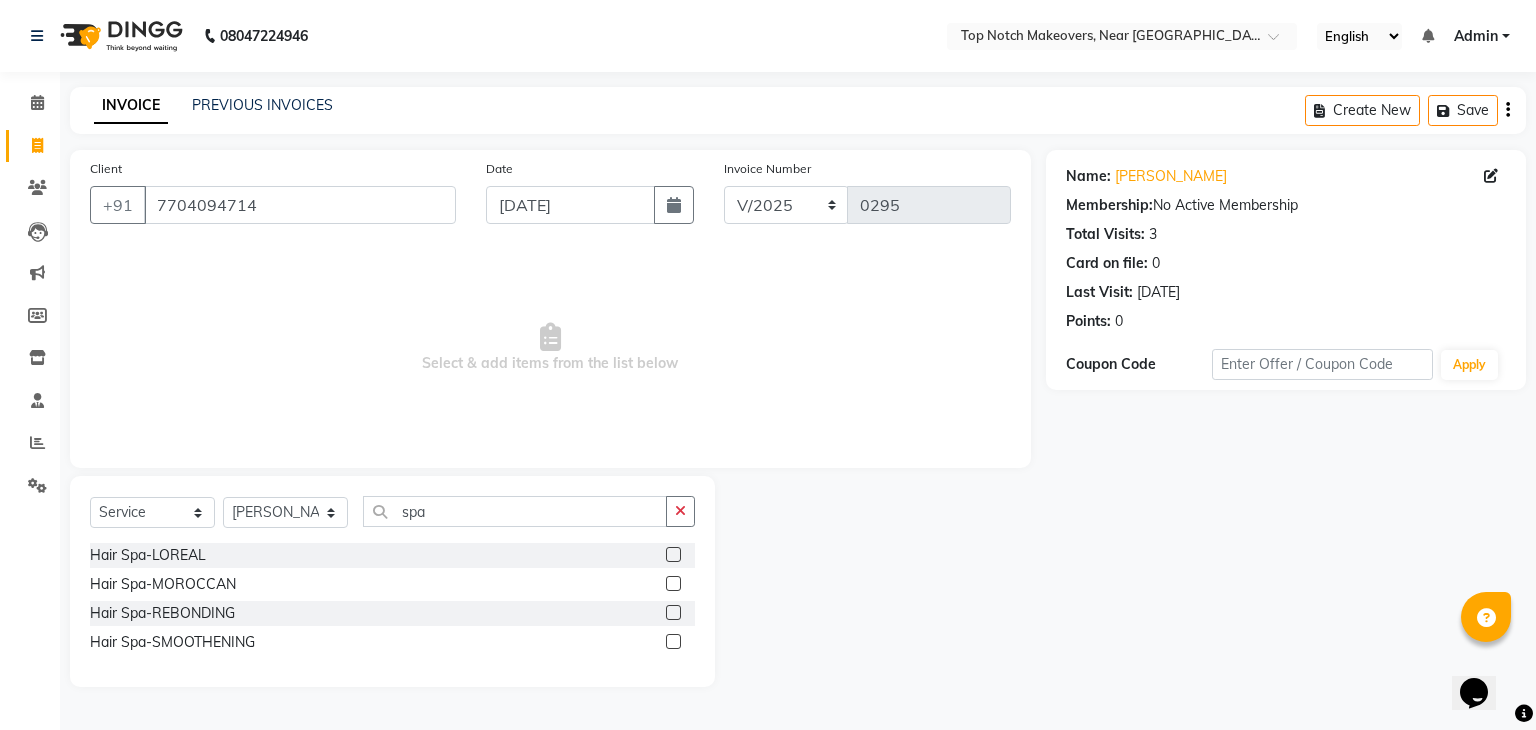 click 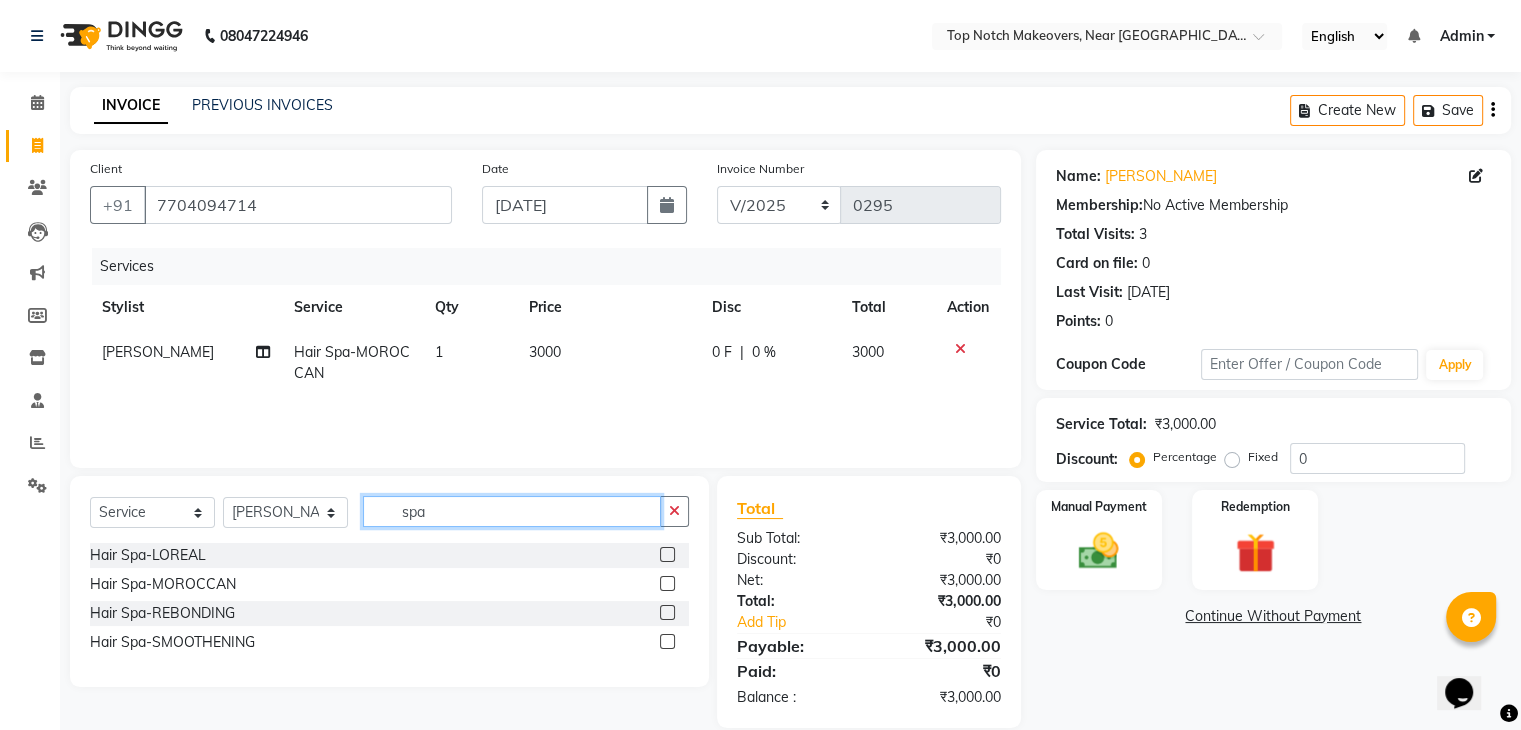 click on "spa" 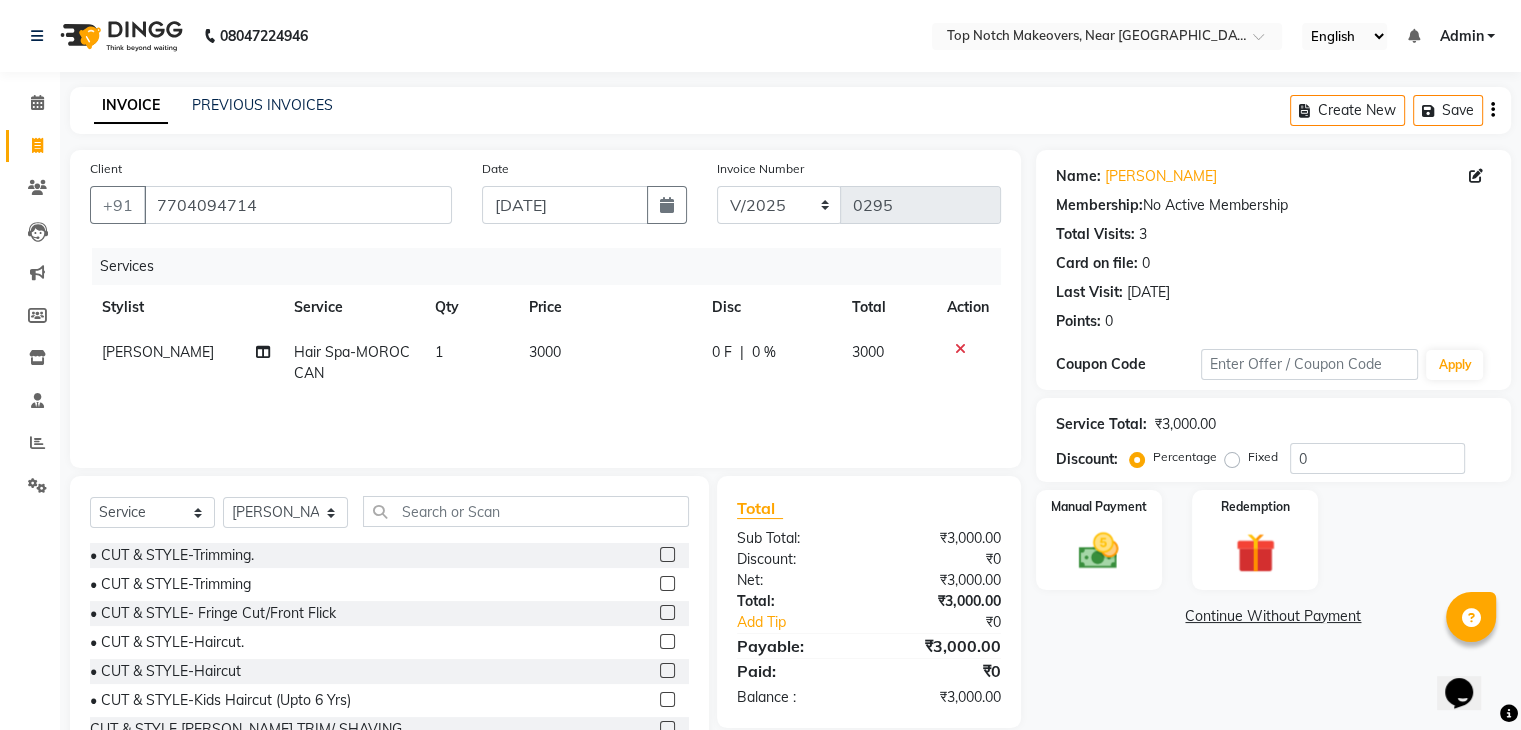 click 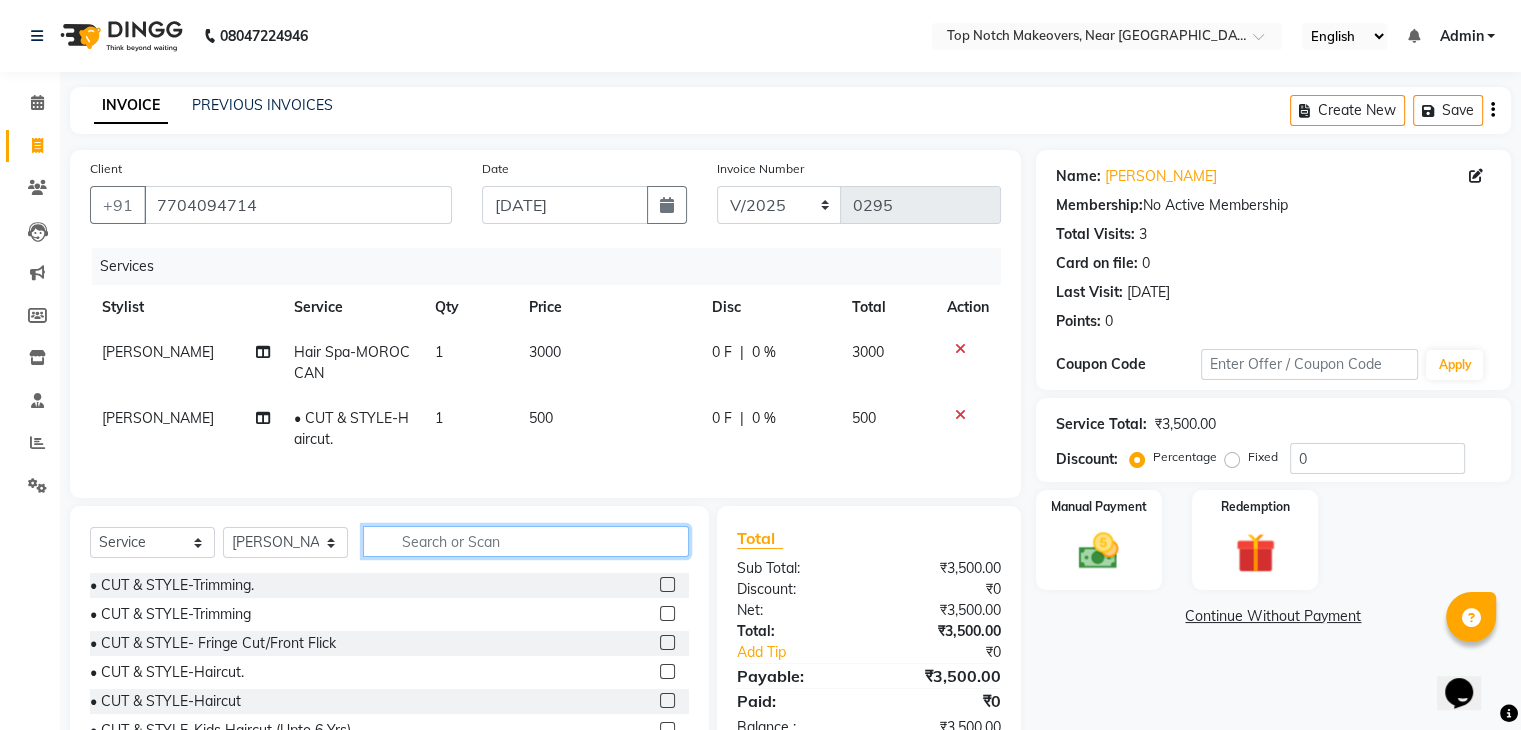 click 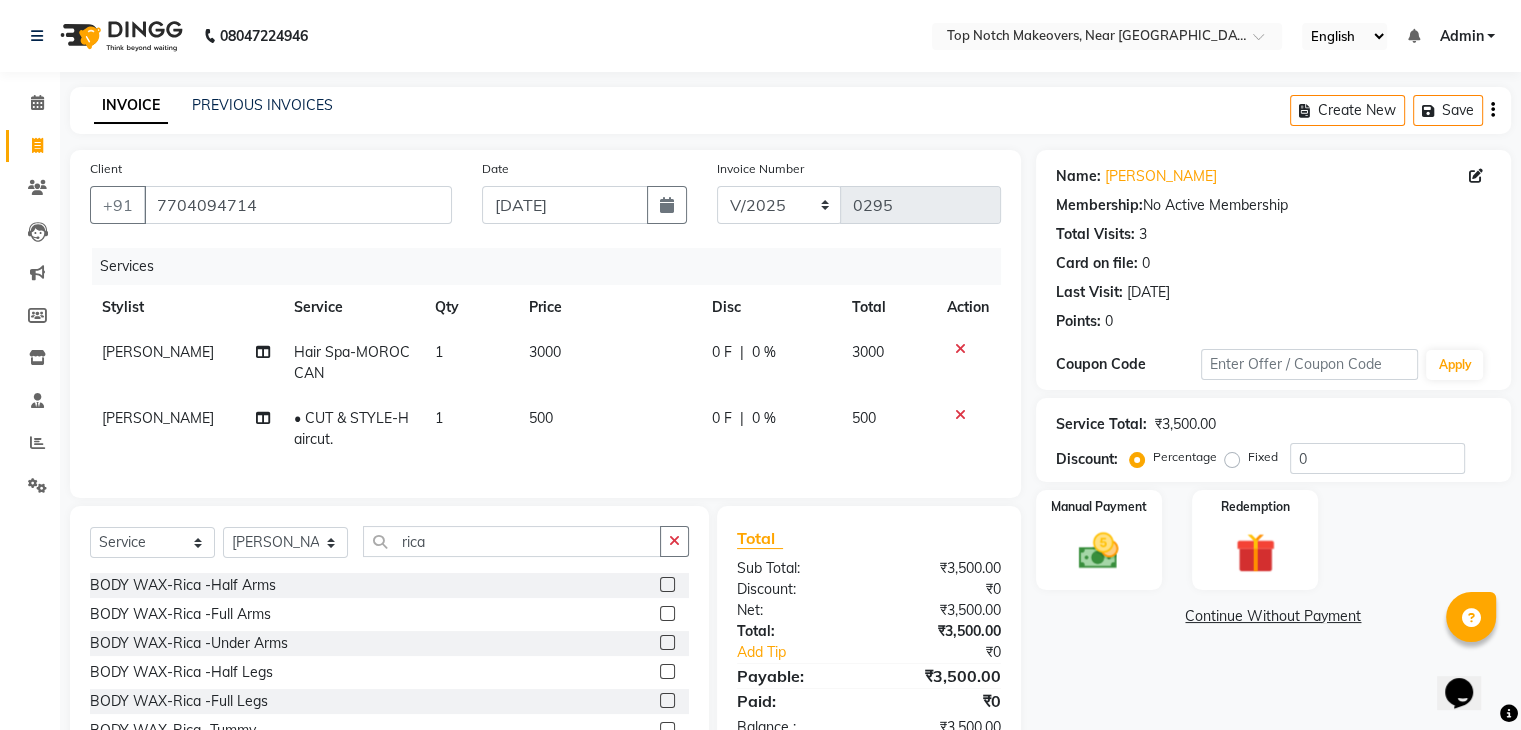 click 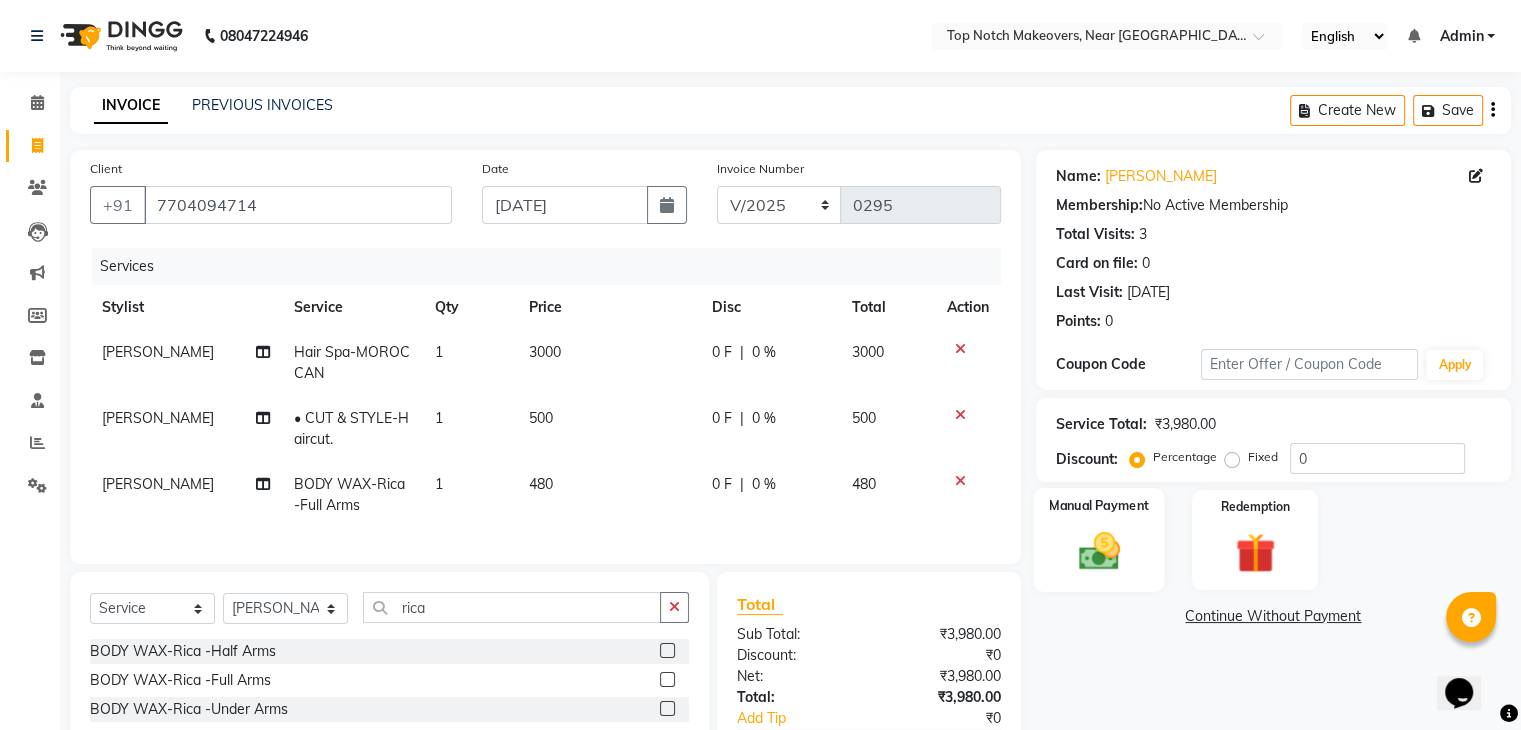 click 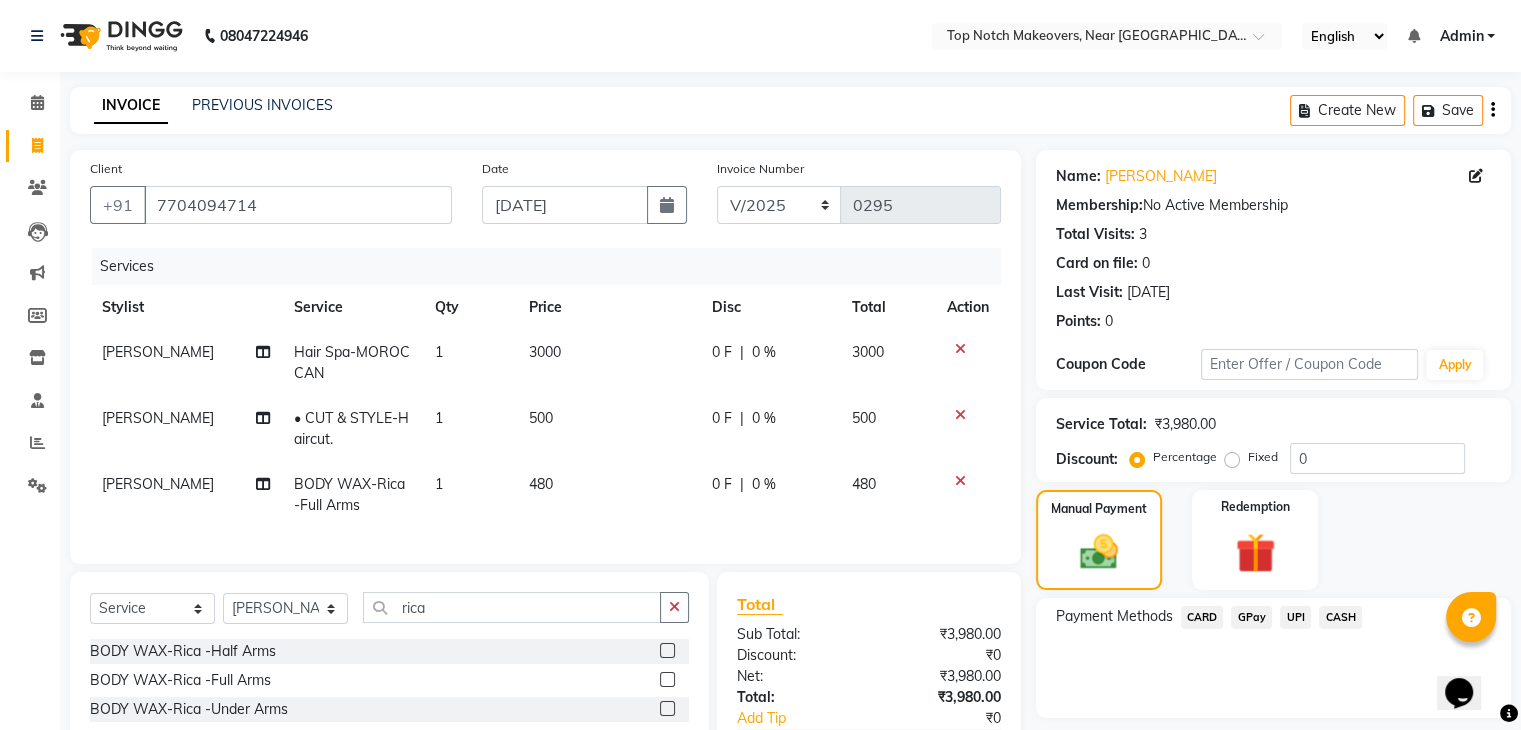 click on "UPI" 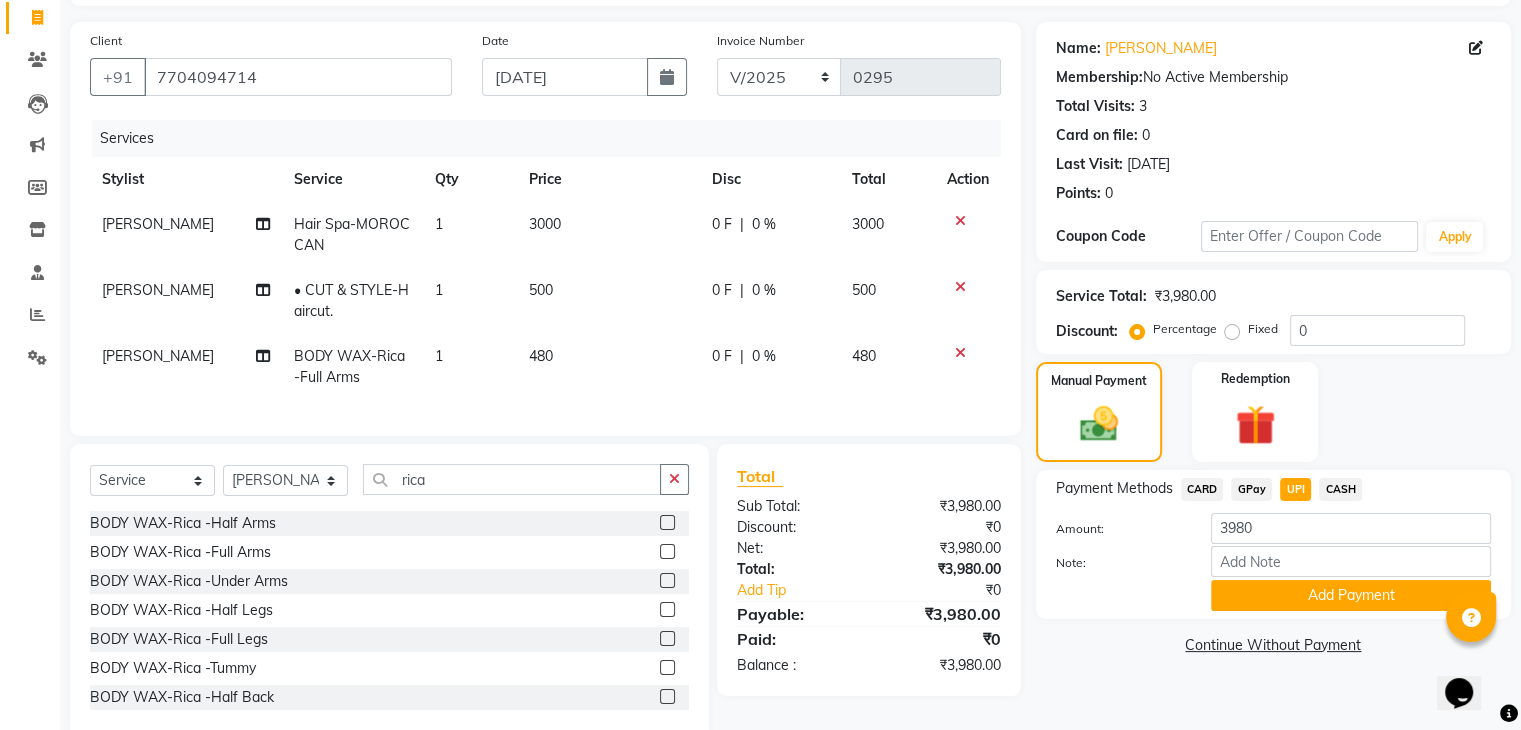 scroll, scrollTop: 183, scrollLeft: 0, axis: vertical 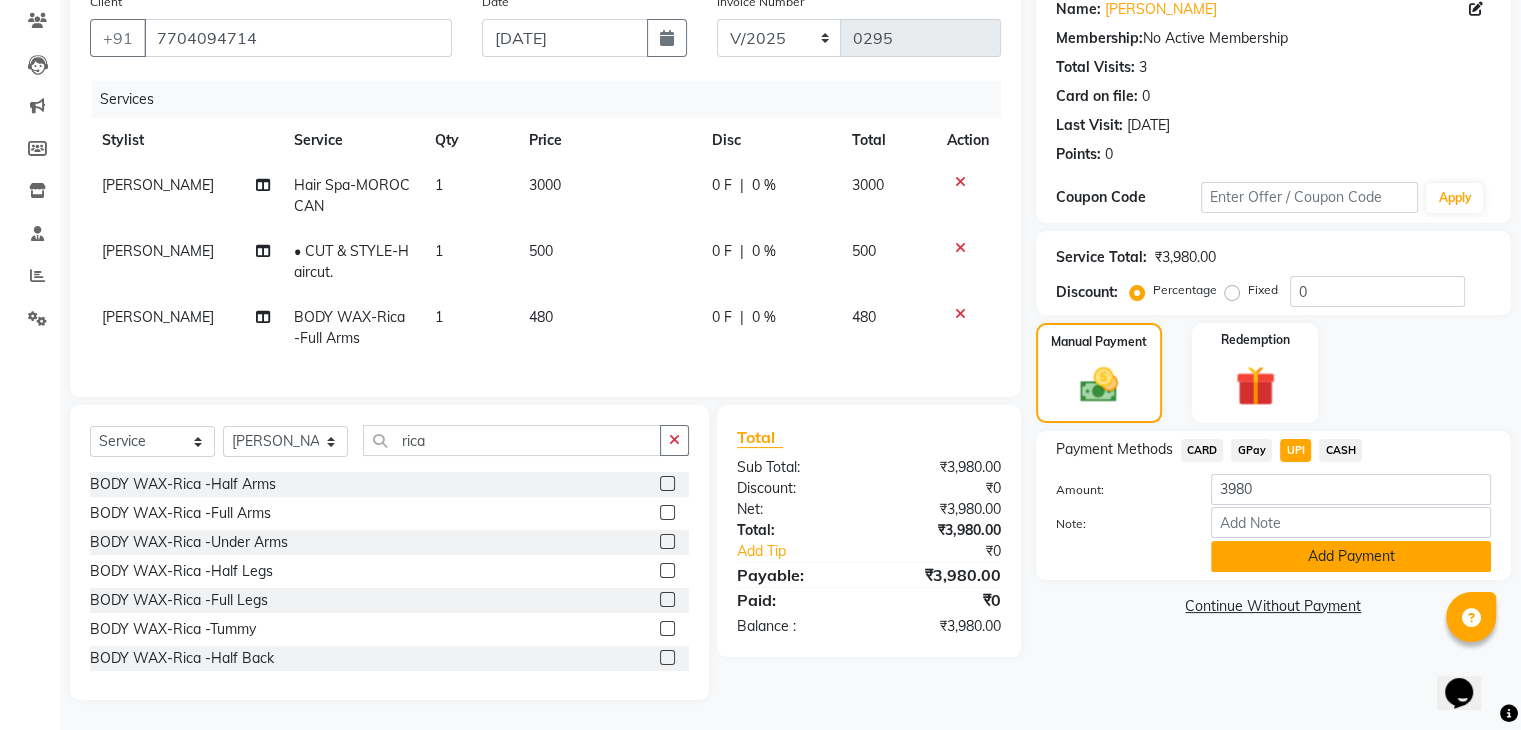 click on "Add Payment" 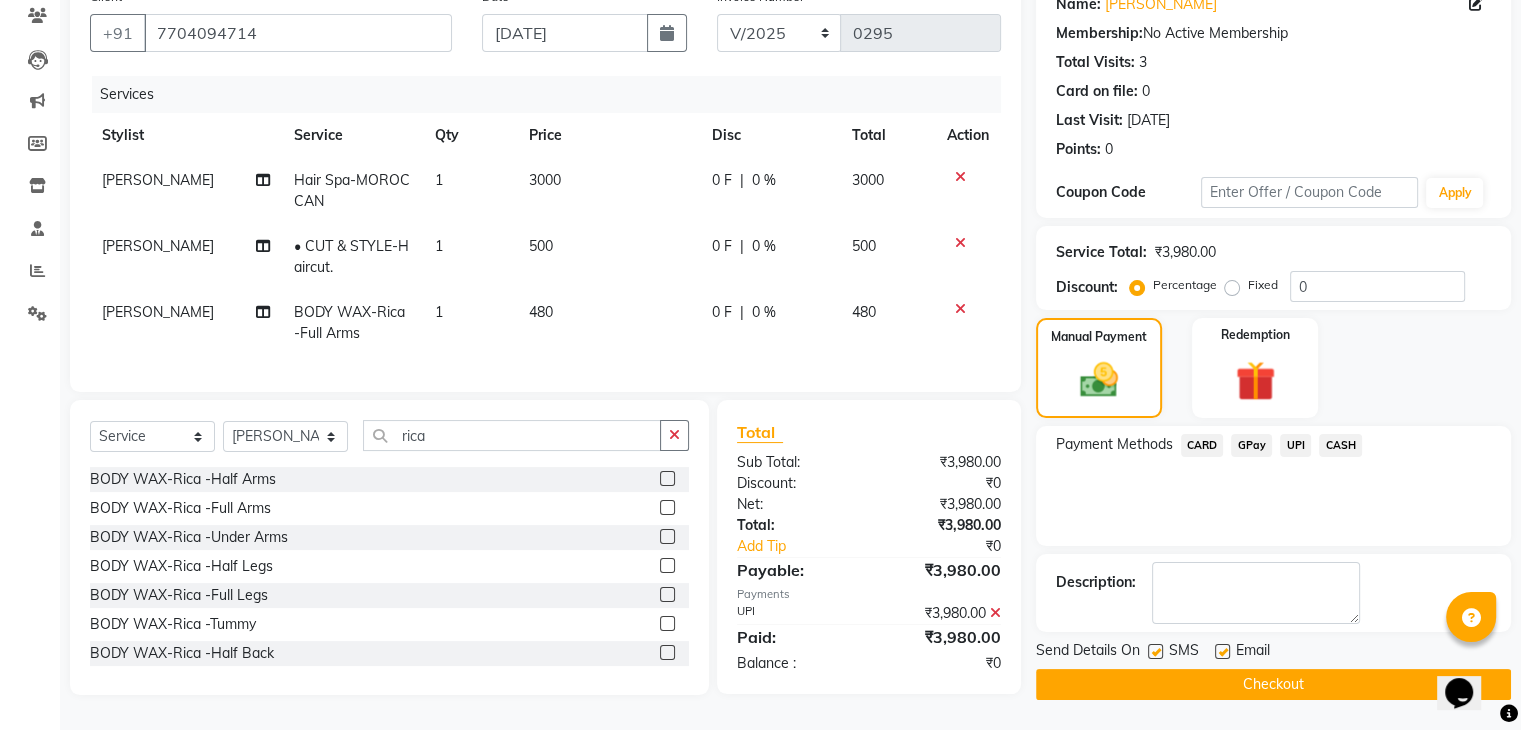 click 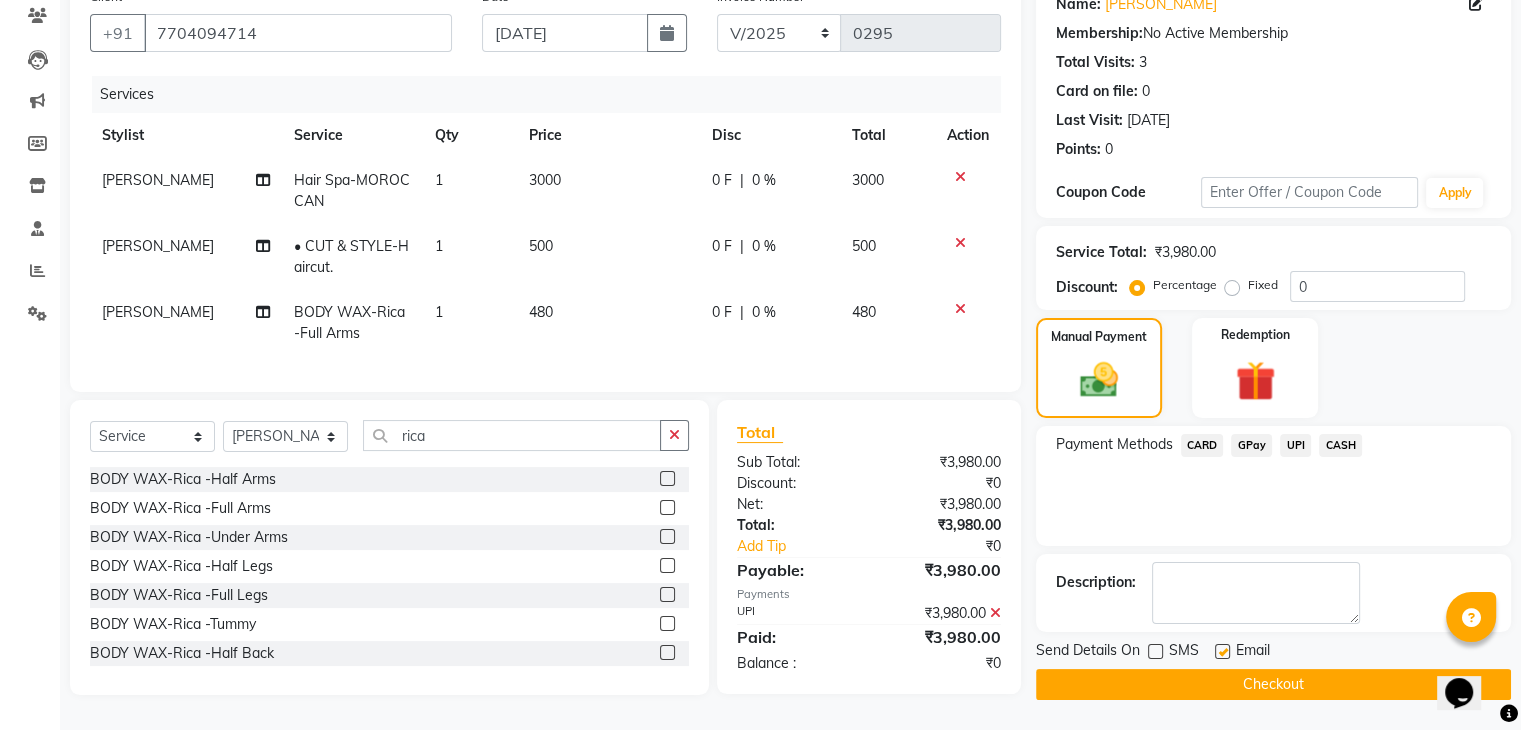 click on "Checkout" 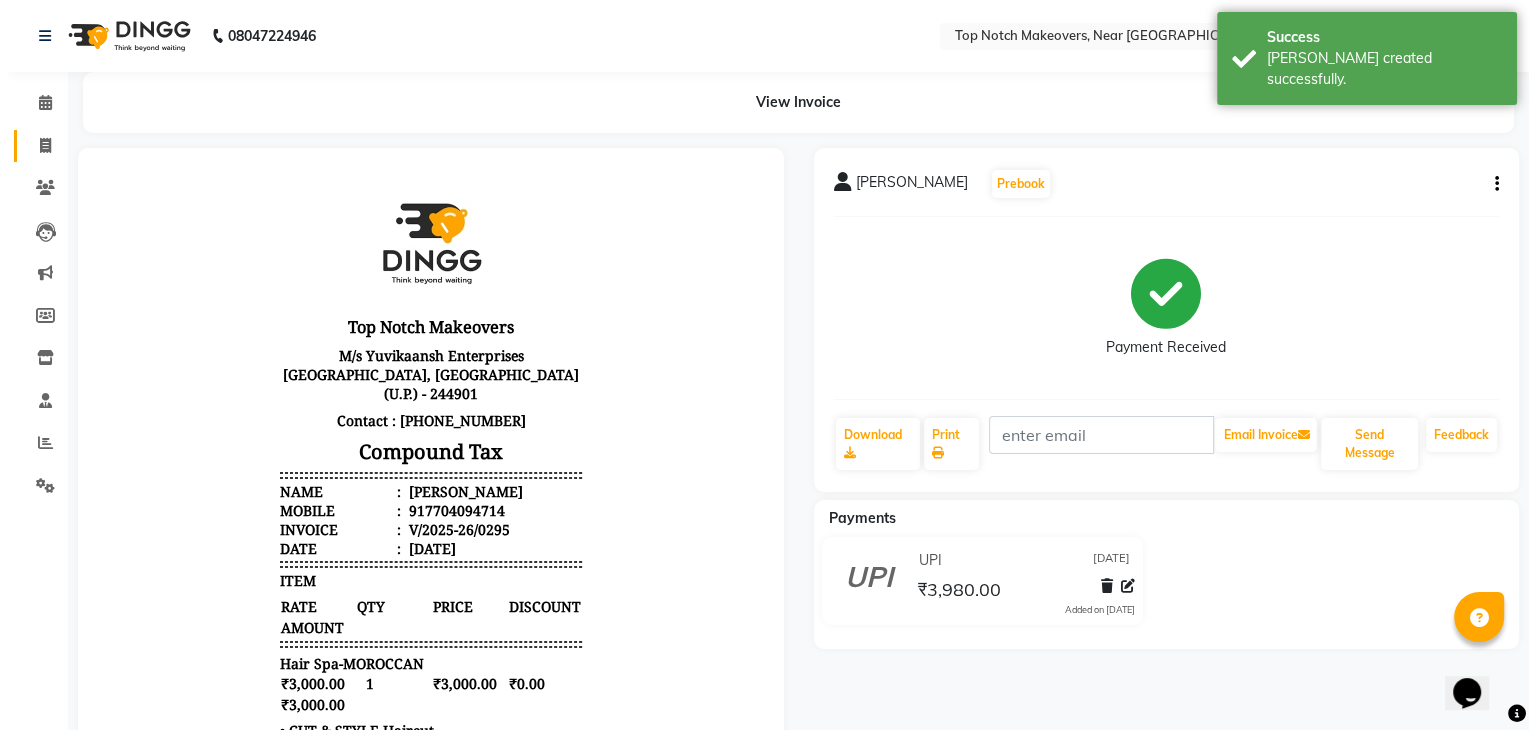 scroll, scrollTop: 0, scrollLeft: 0, axis: both 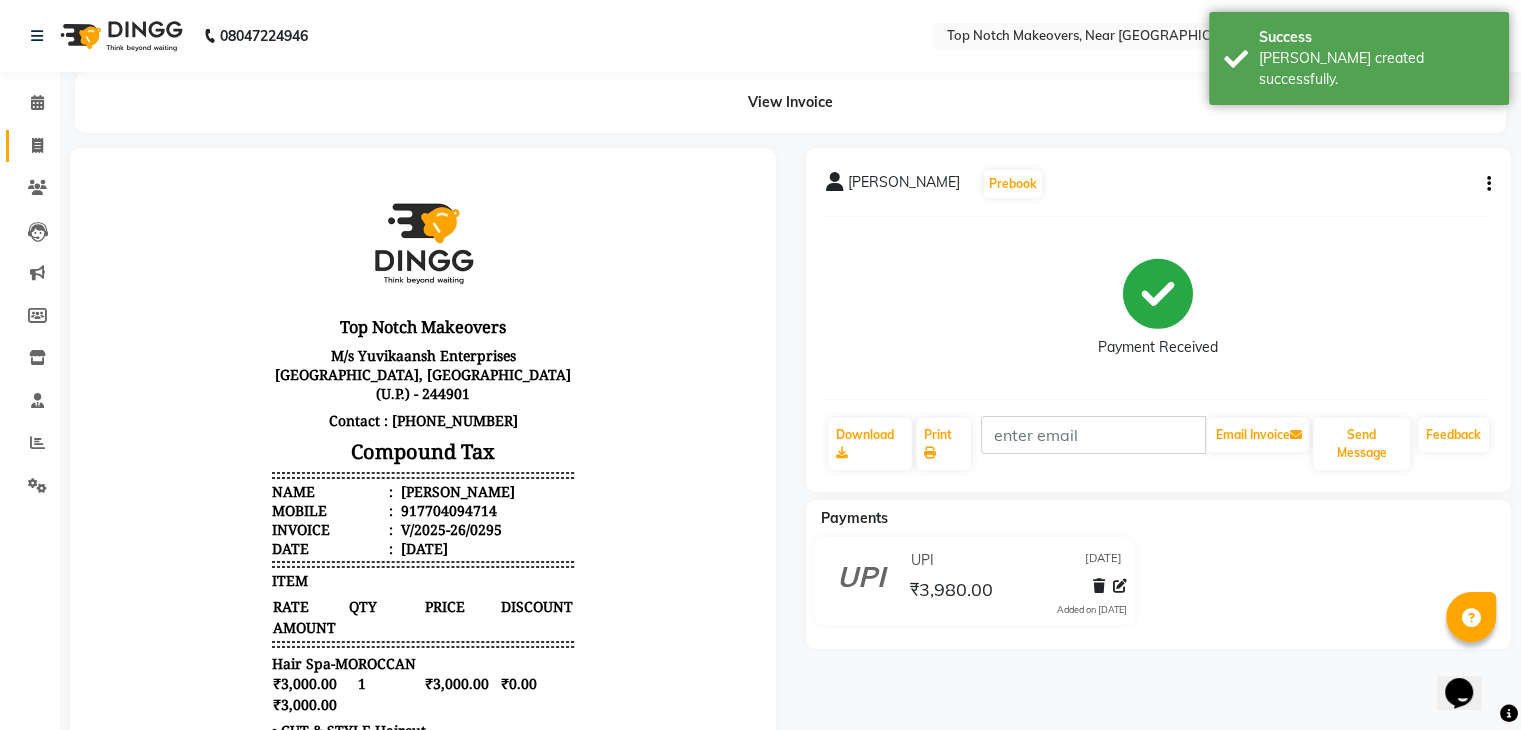 click on "Invoice" 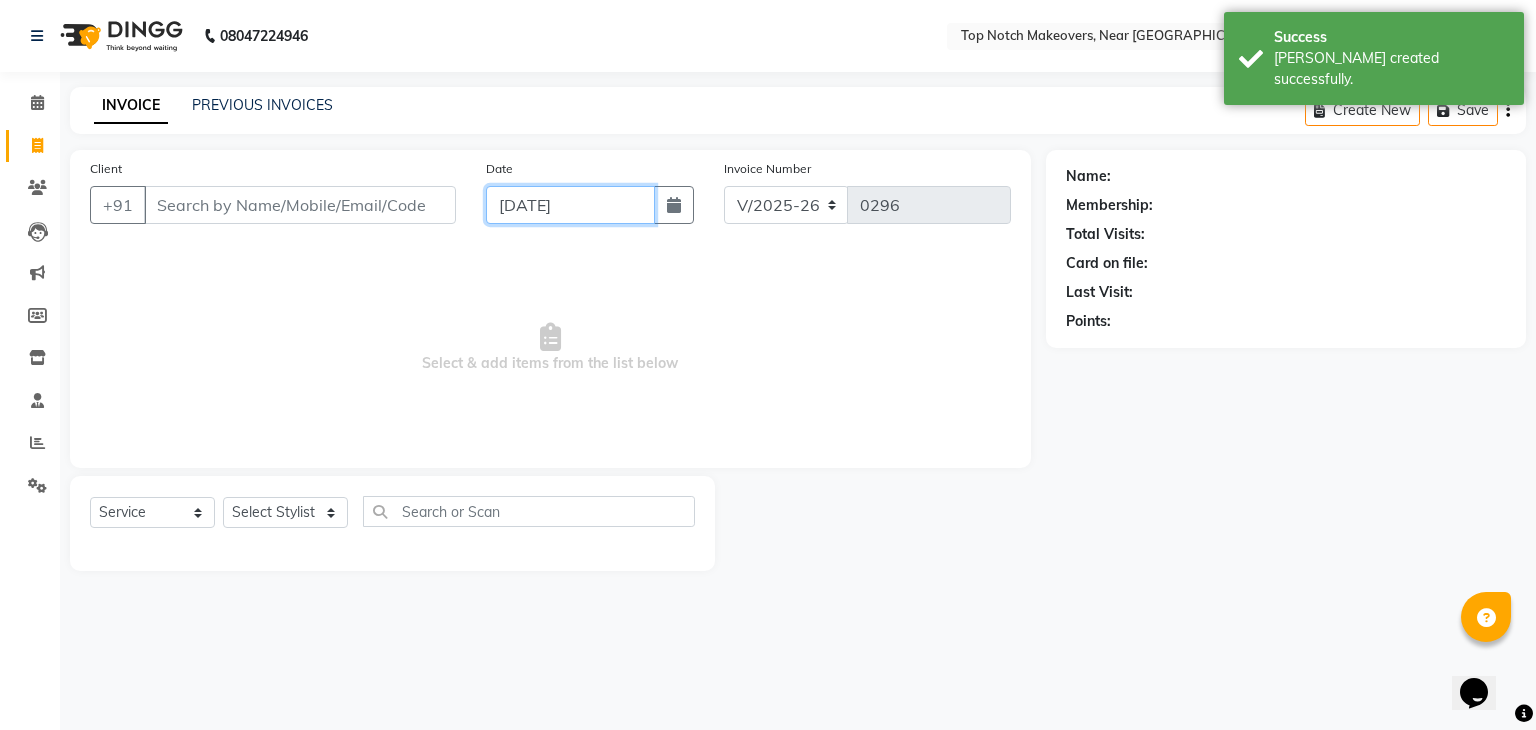 click on "[DATE]" 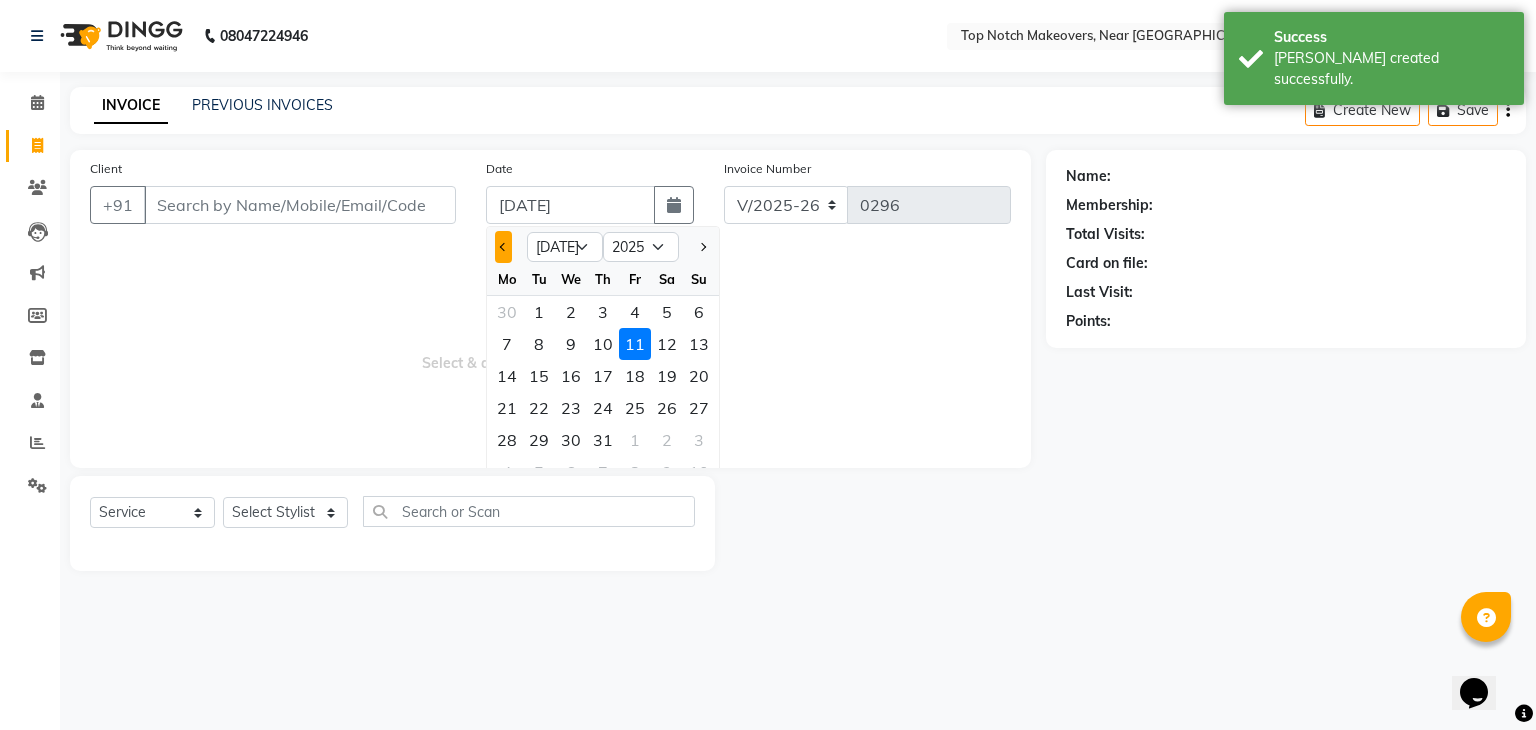click 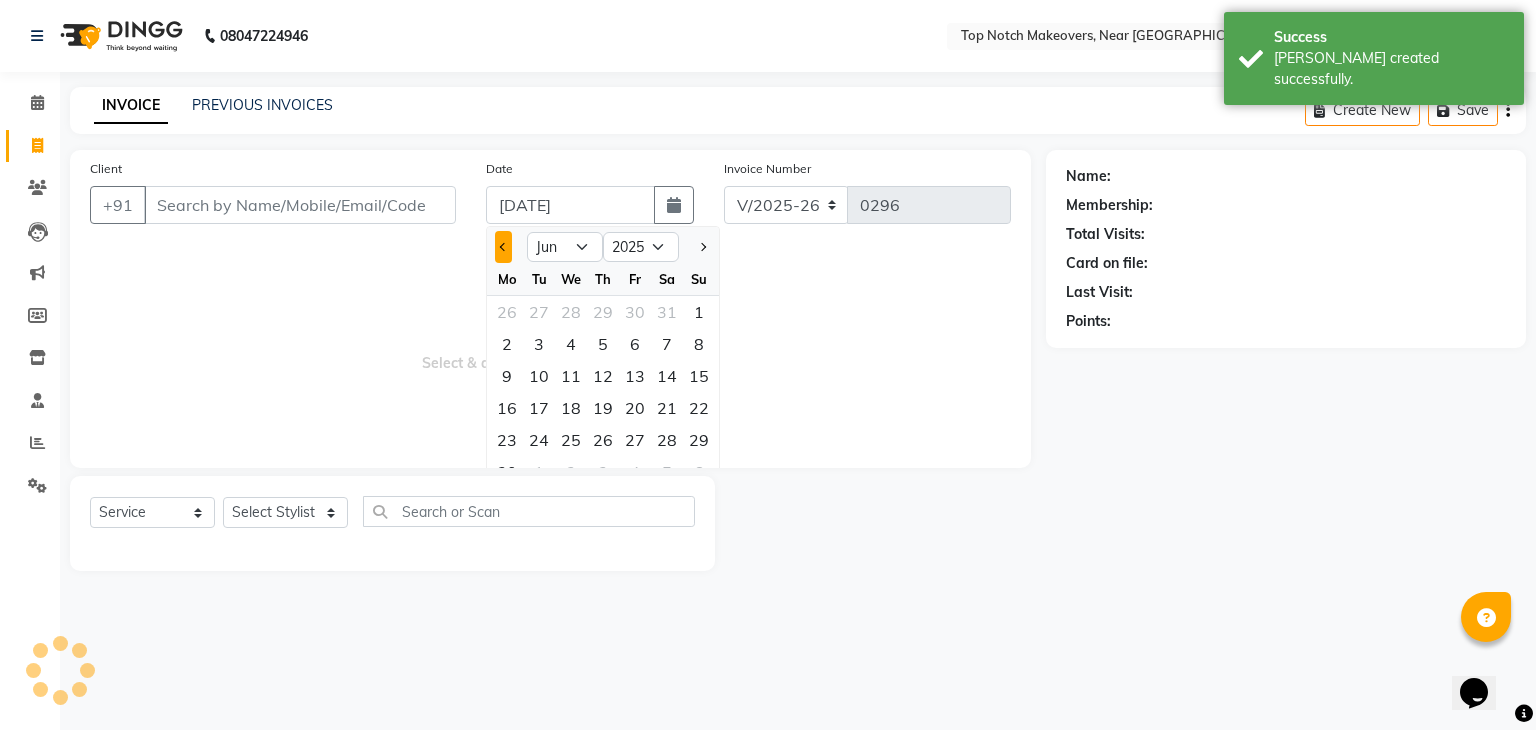 click 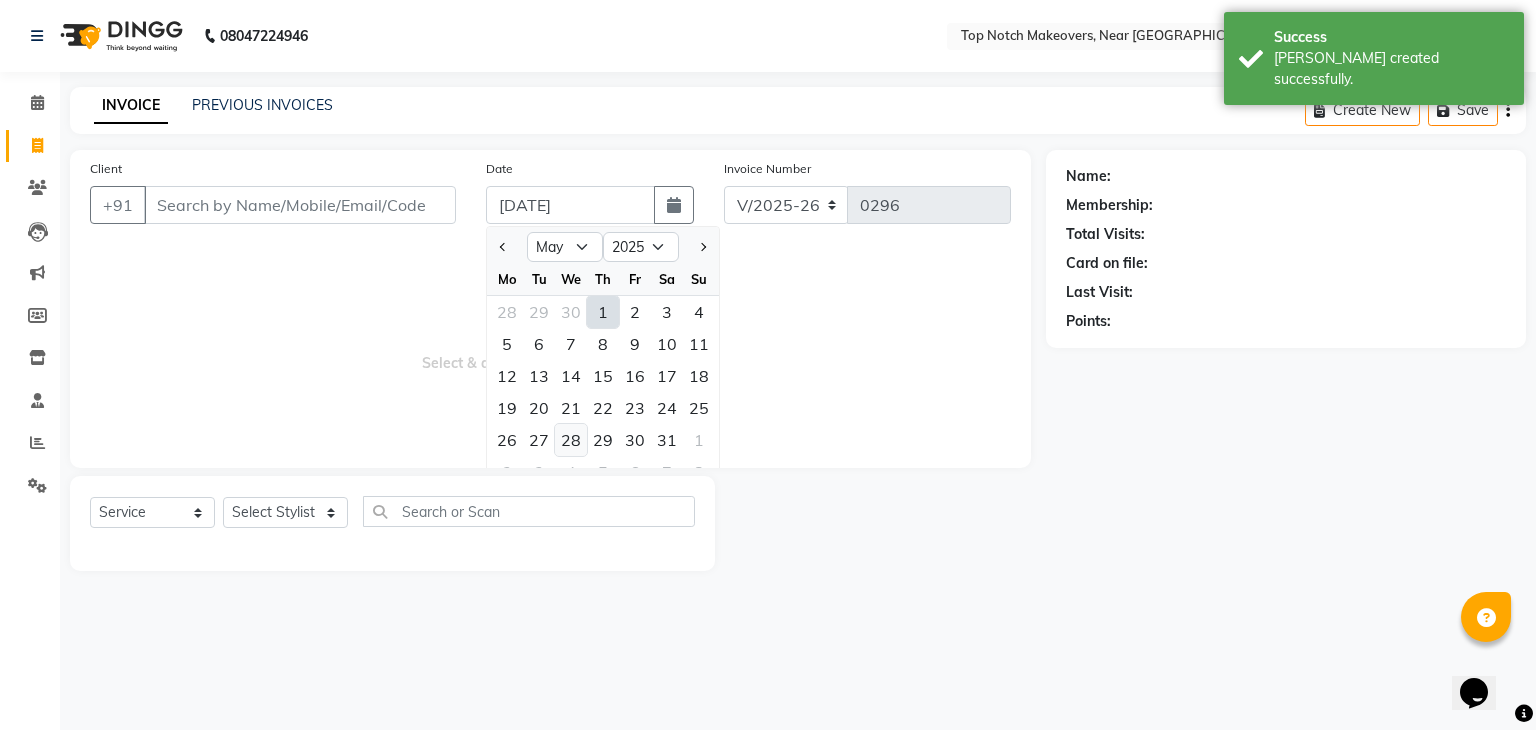 click on "28" 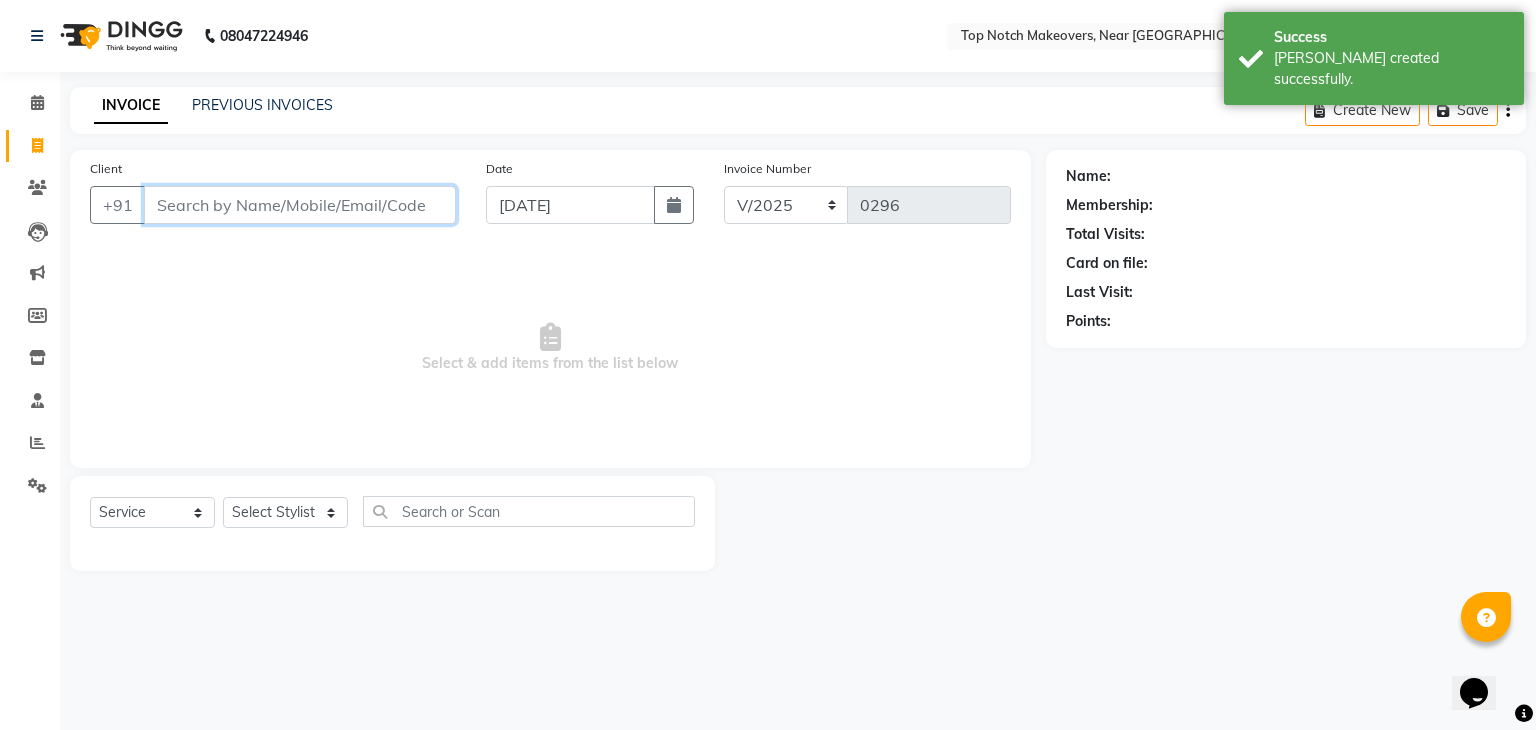 click on "Client" at bounding box center [300, 205] 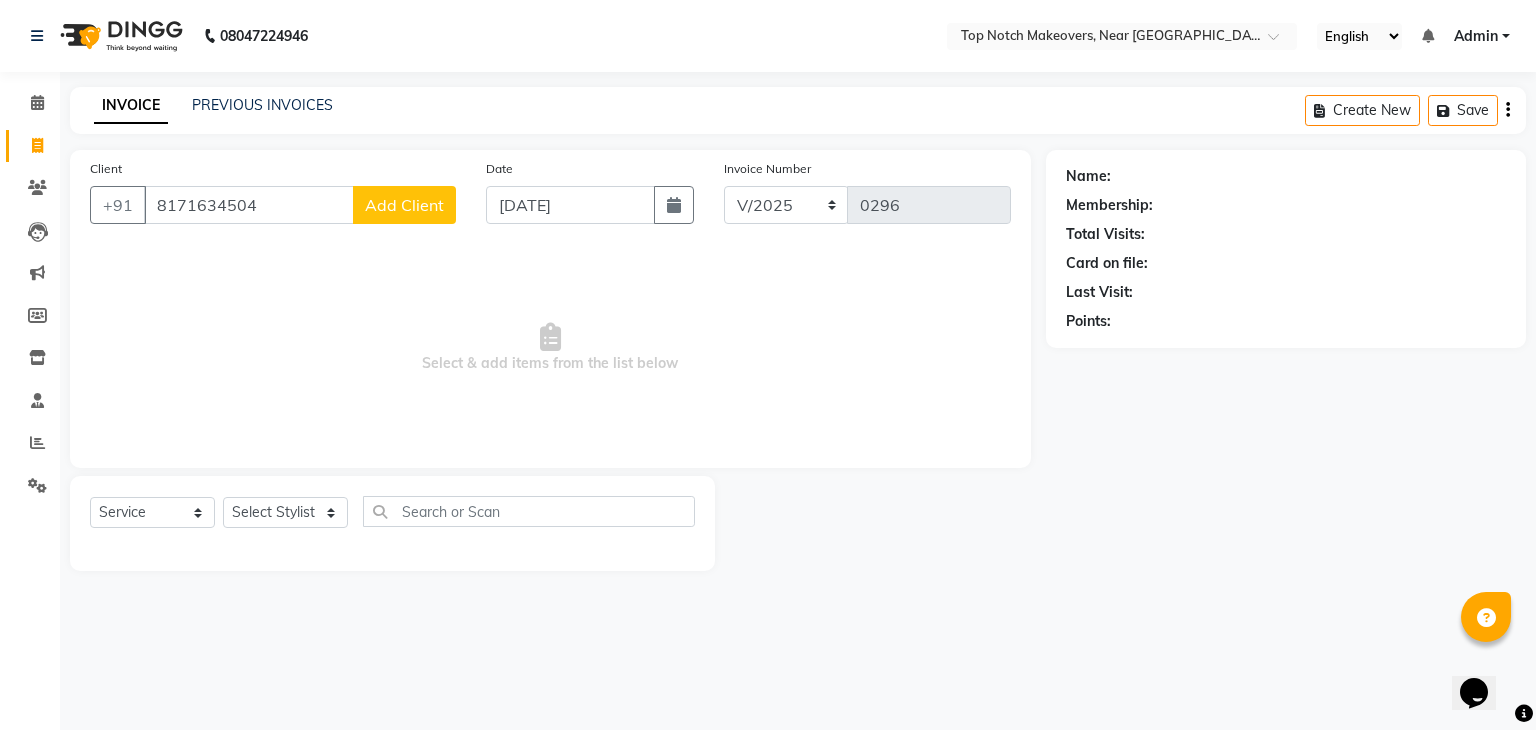 click on "Add Client" 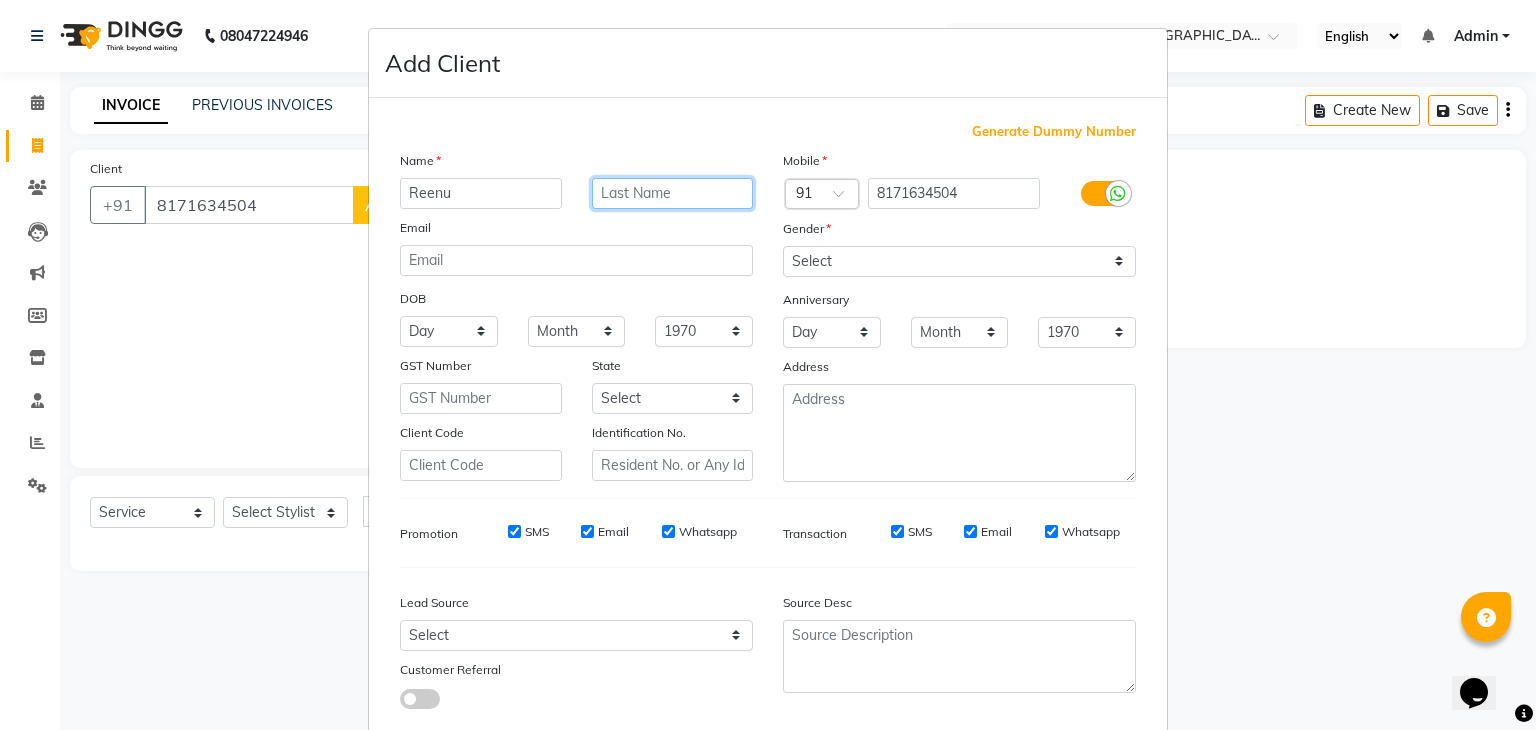 click at bounding box center (673, 193) 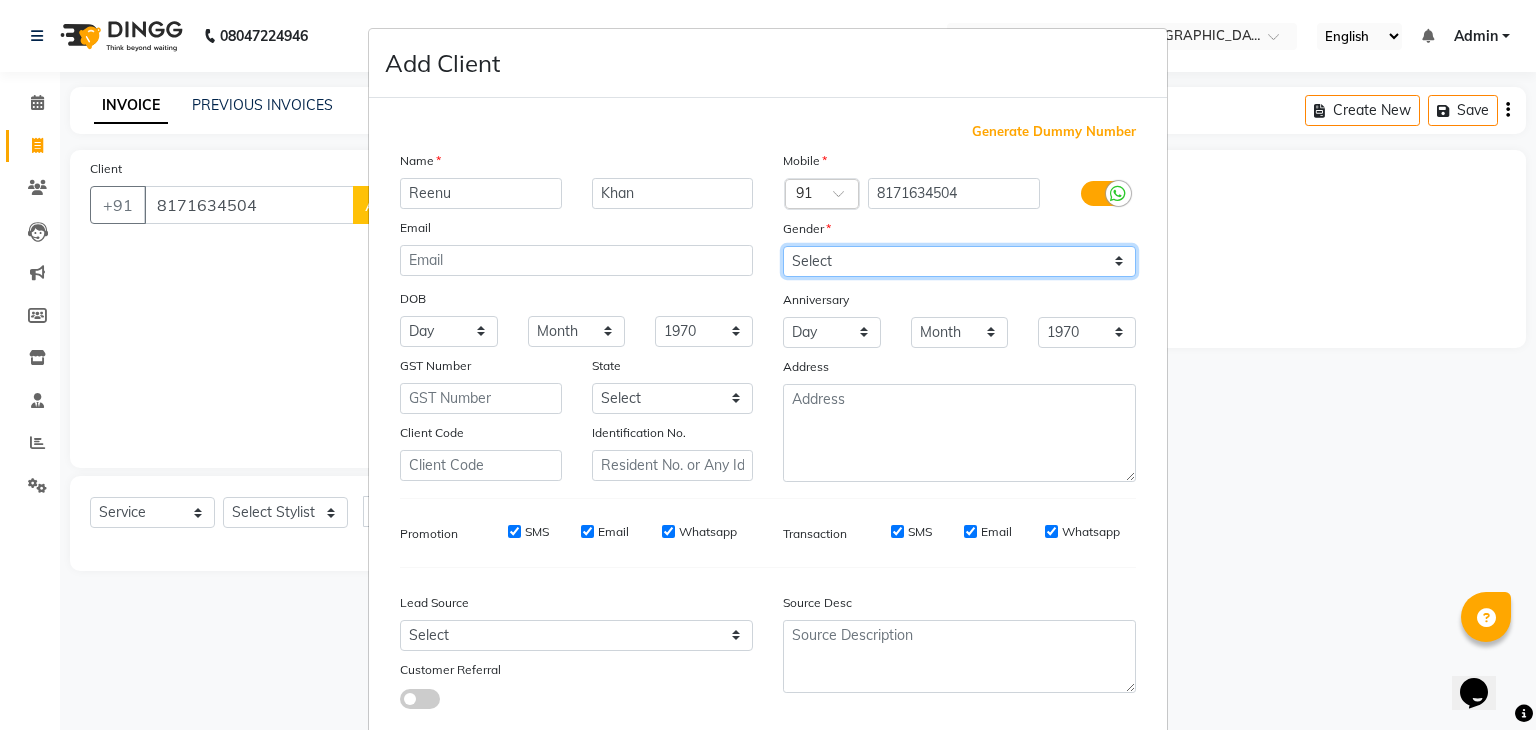 click on "Select [DEMOGRAPHIC_DATA] [DEMOGRAPHIC_DATA] Other Prefer Not To Say" at bounding box center (959, 261) 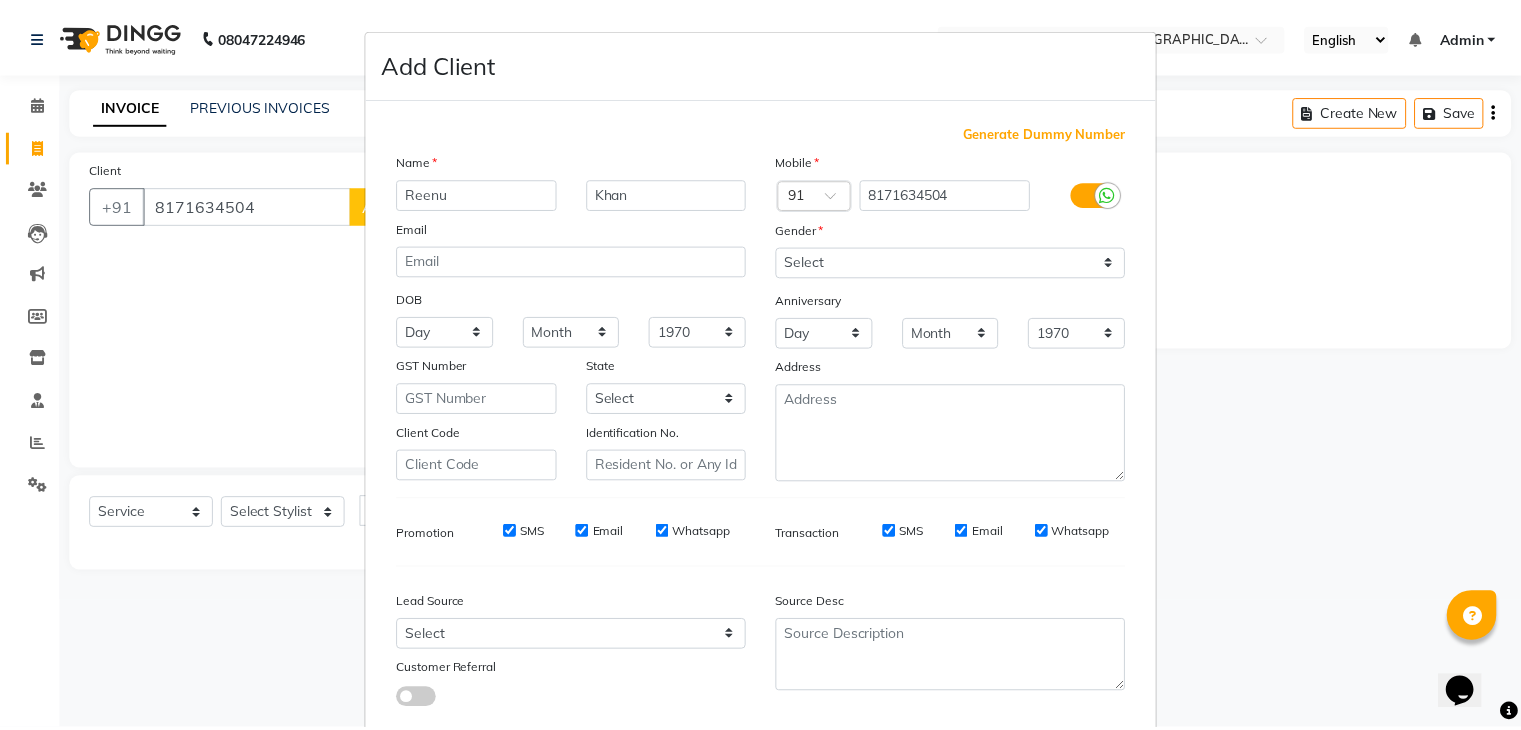 scroll, scrollTop: 127, scrollLeft: 0, axis: vertical 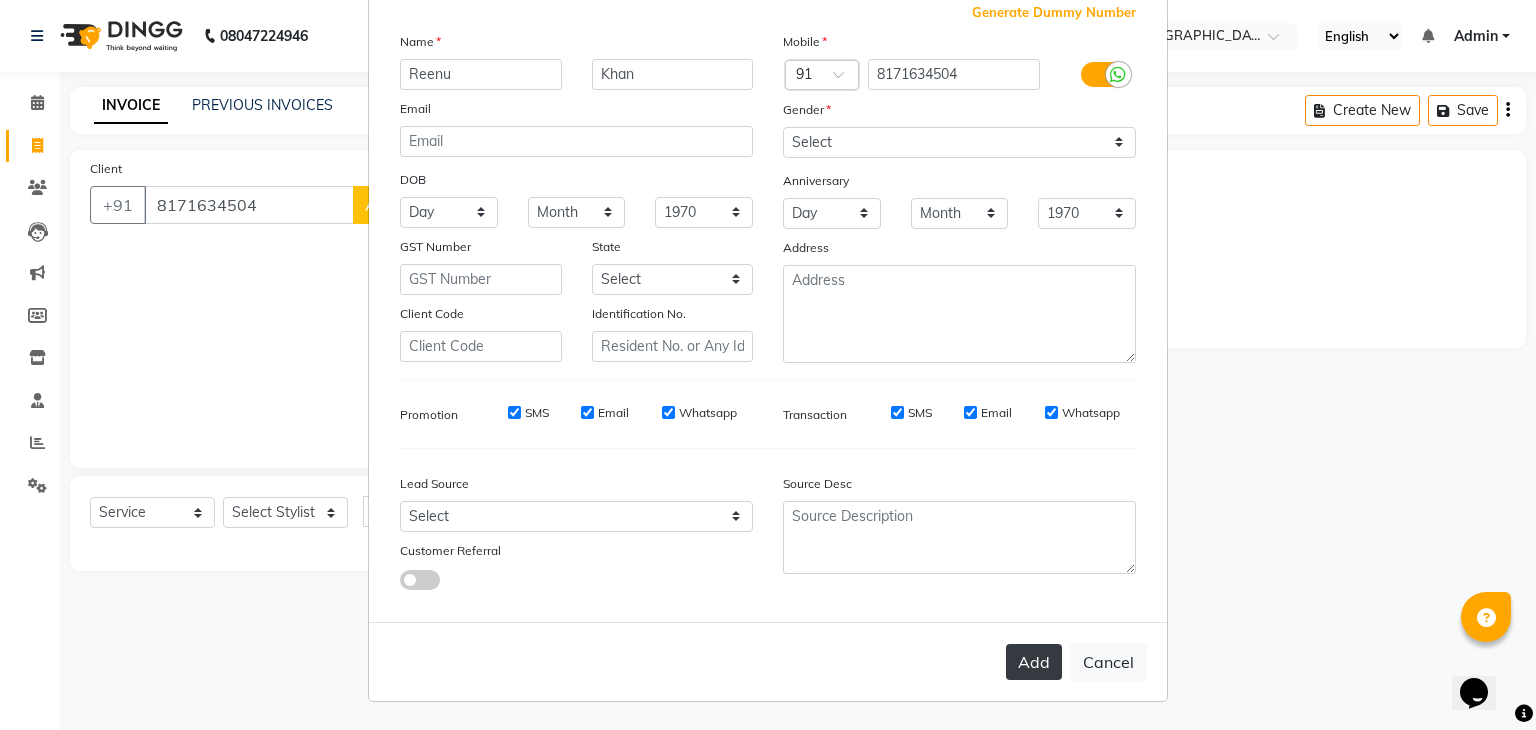 click on "Add" at bounding box center [1034, 662] 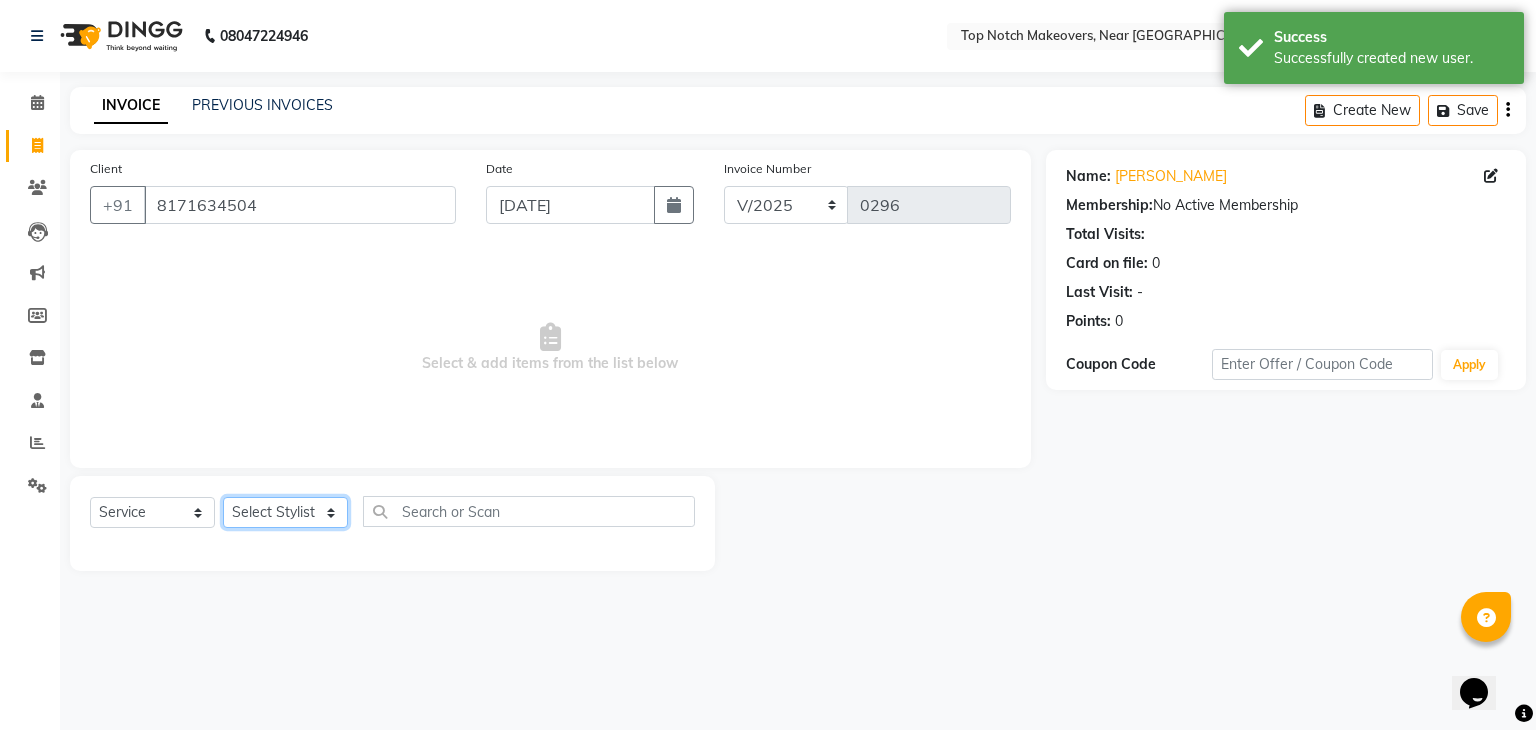 click on "Select Stylist [PERSON_NAME] [PERSON_NAME] [PERSON_NAME] [PERSON_NAME] [PERSON_NAME] [PERSON_NAME] [PERSON_NAME] [PERSON_NAME]" 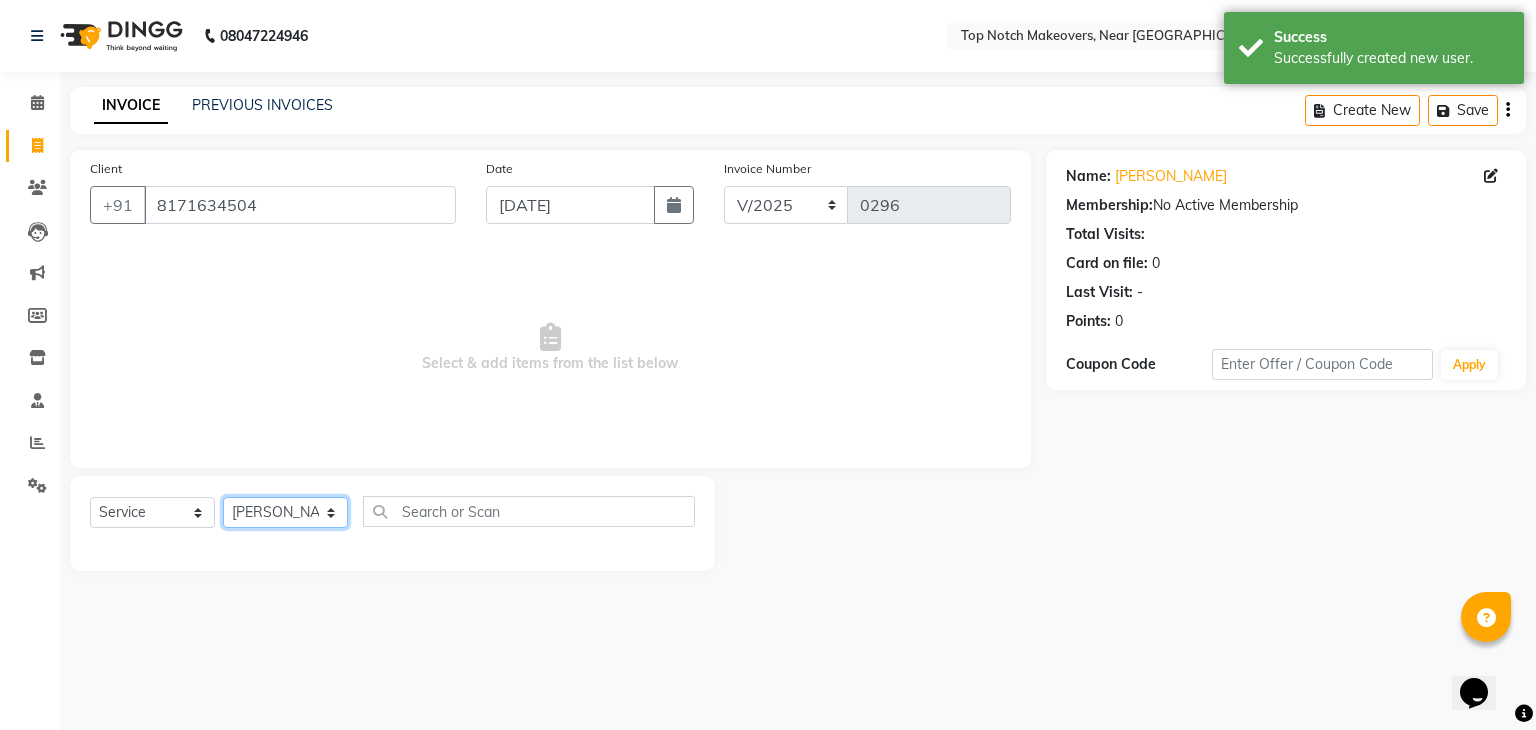 click on "Select Stylist [PERSON_NAME] [PERSON_NAME] [PERSON_NAME] [PERSON_NAME] [PERSON_NAME] [PERSON_NAME] [PERSON_NAME] [PERSON_NAME]" 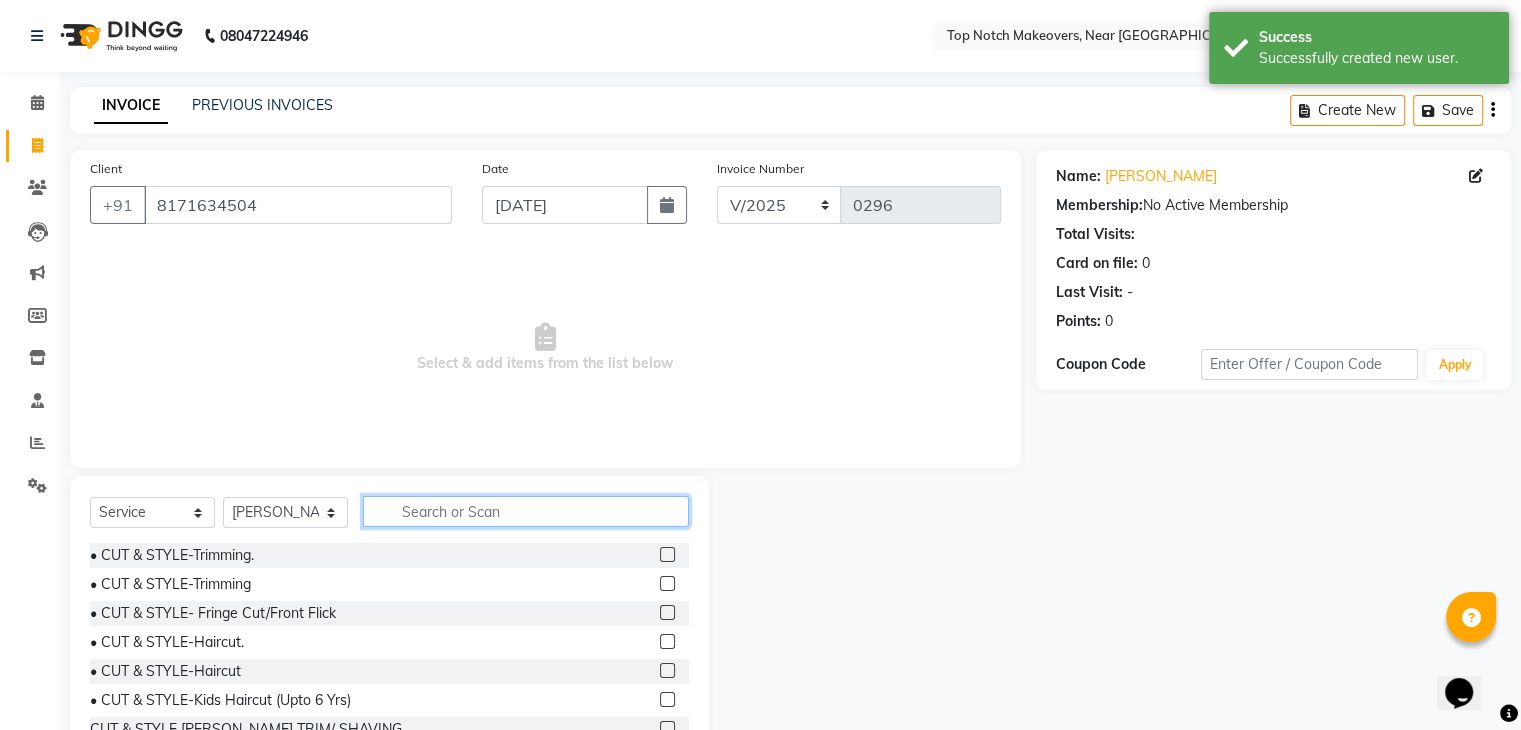 click 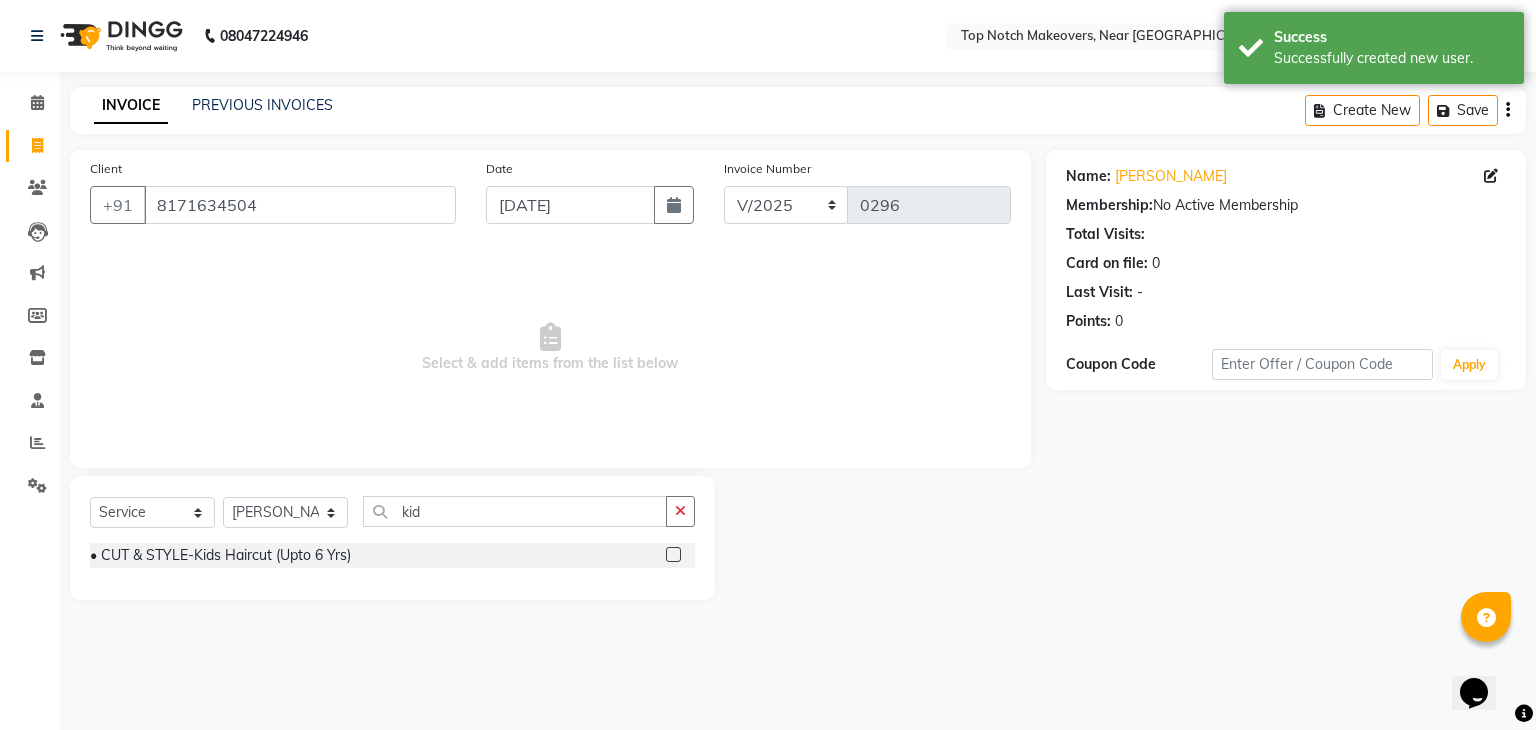 click 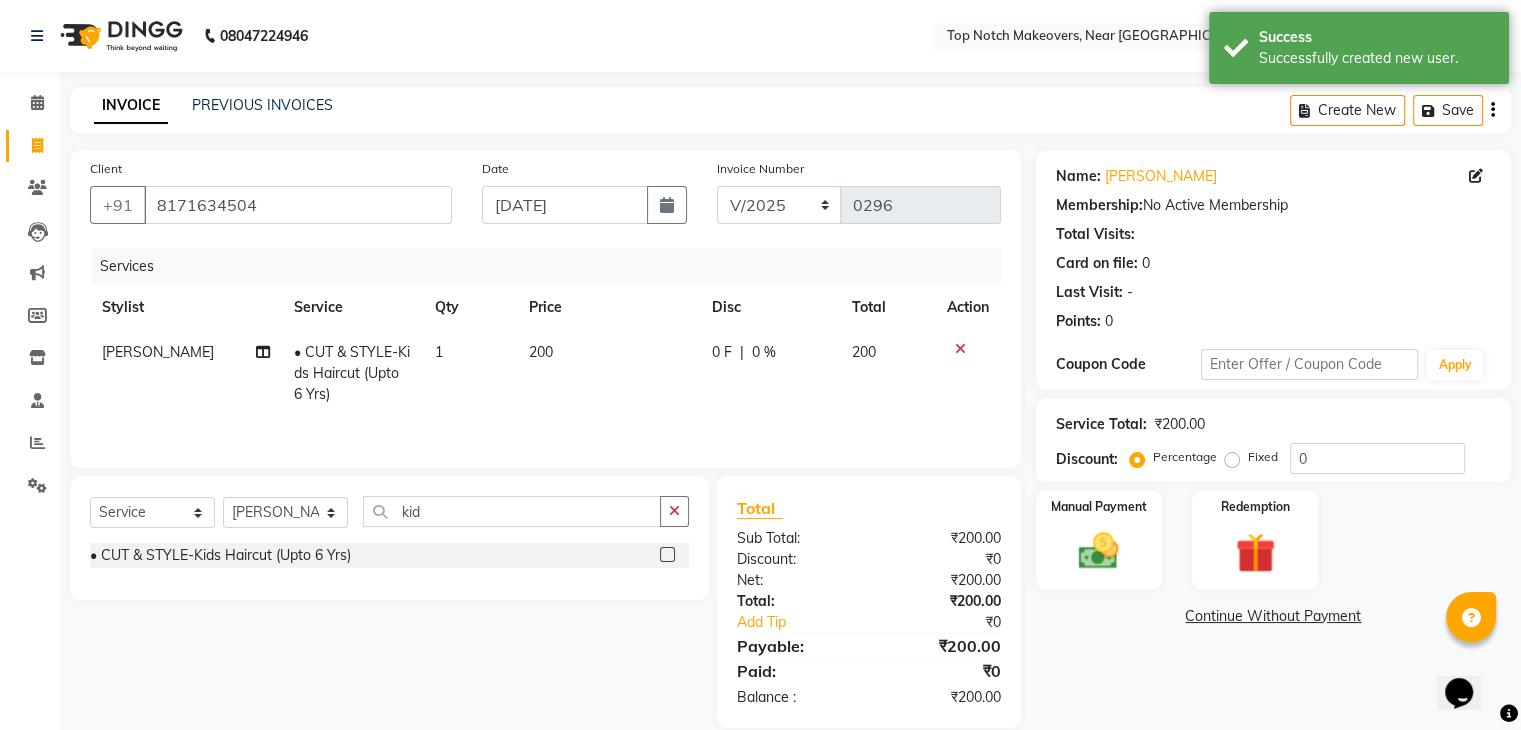 click 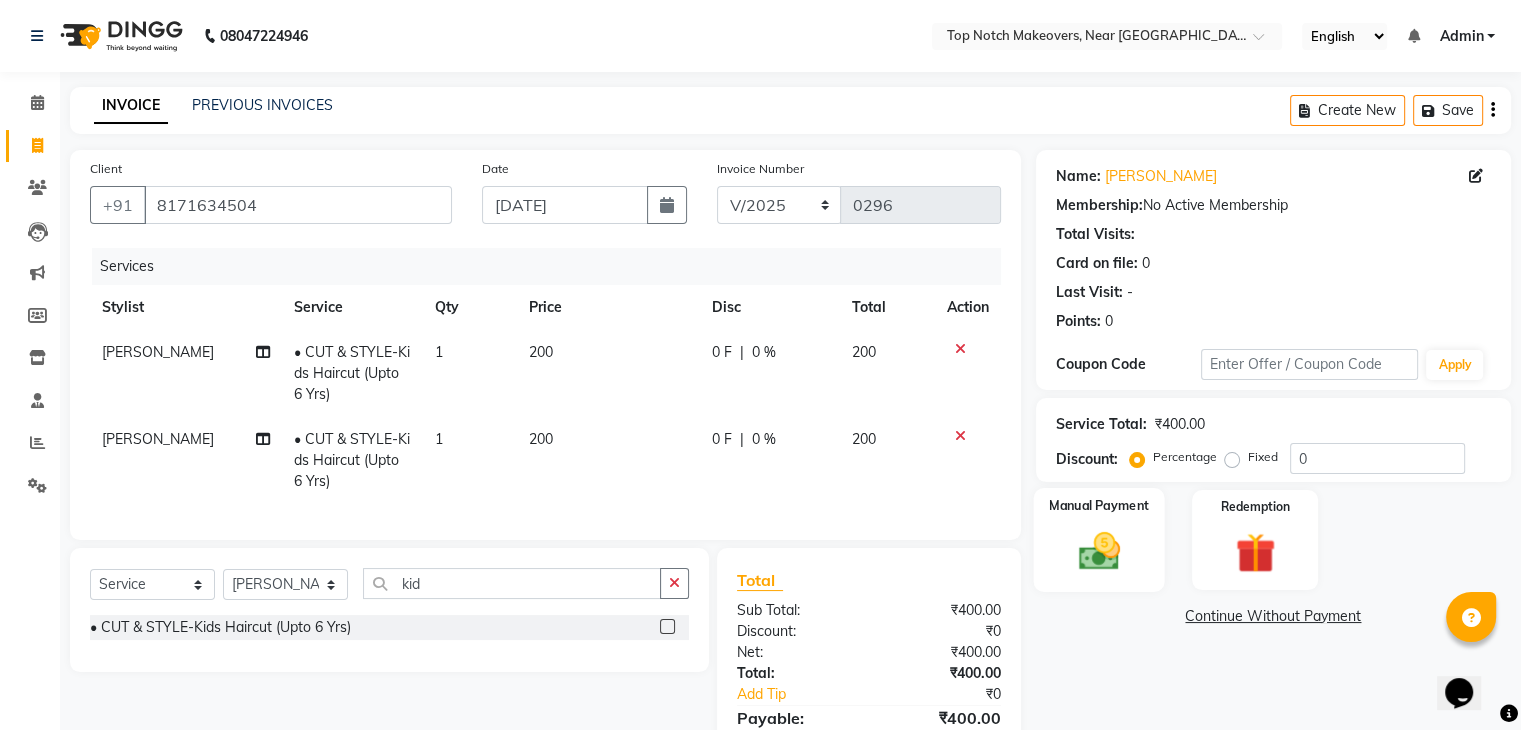 click on "Manual Payment" 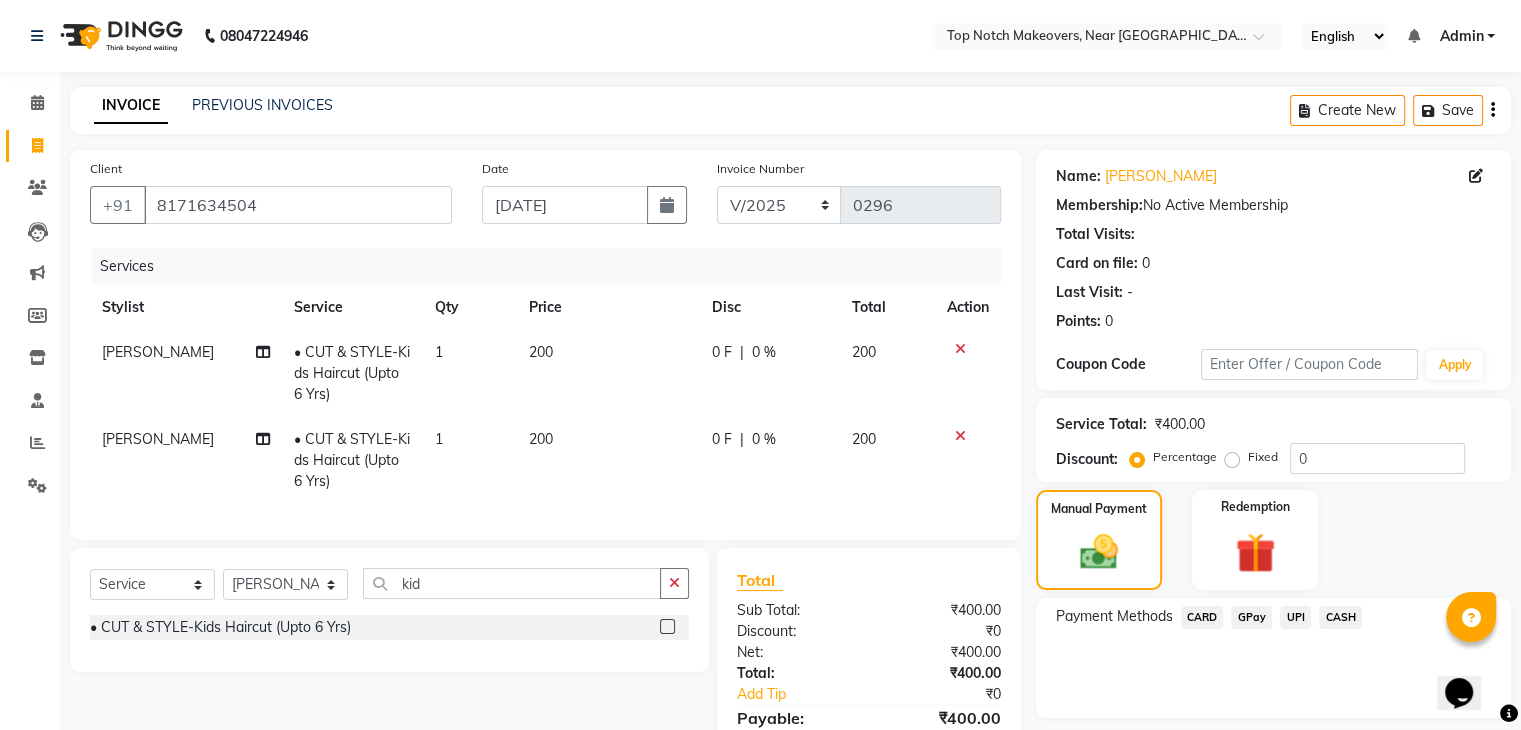 click on "UPI" 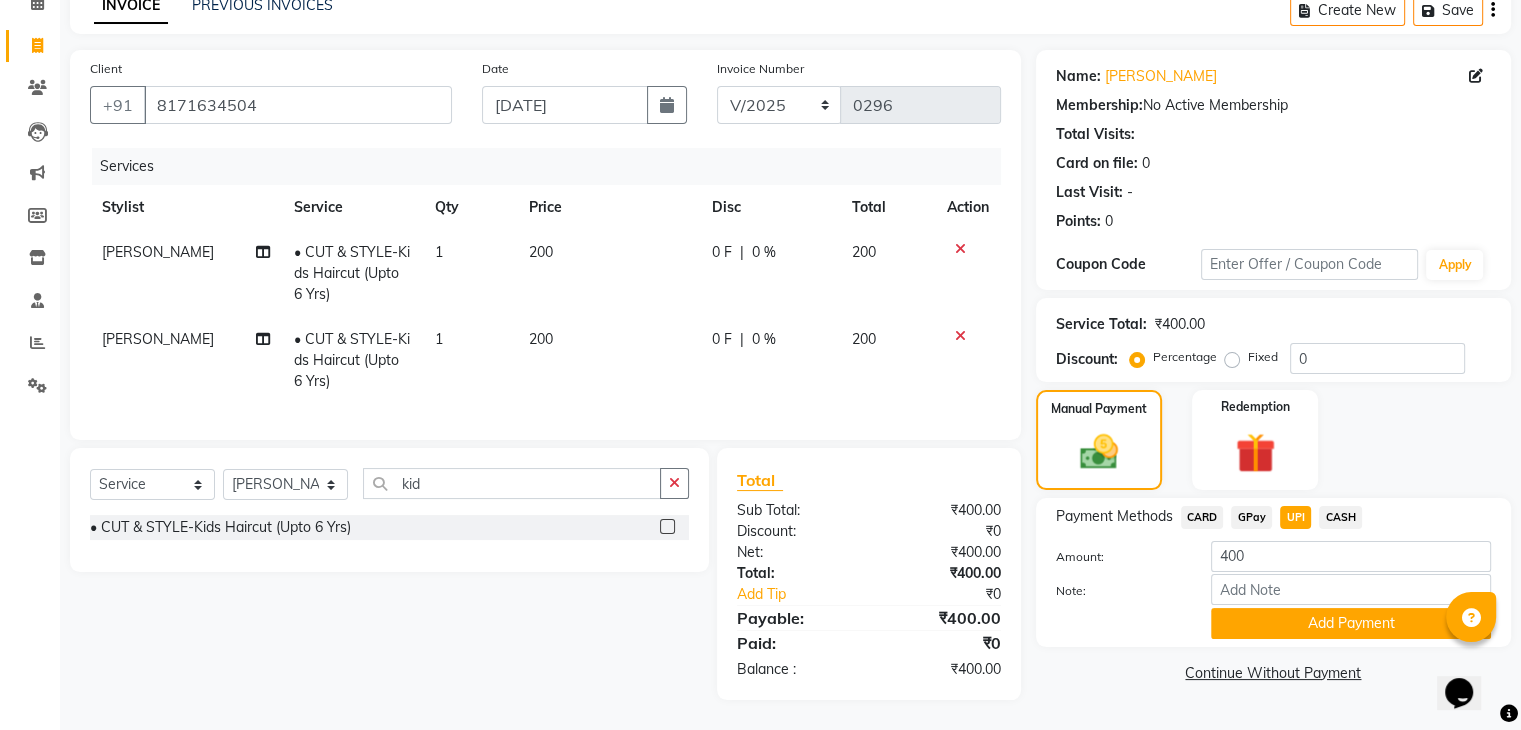 scroll, scrollTop: 116, scrollLeft: 0, axis: vertical 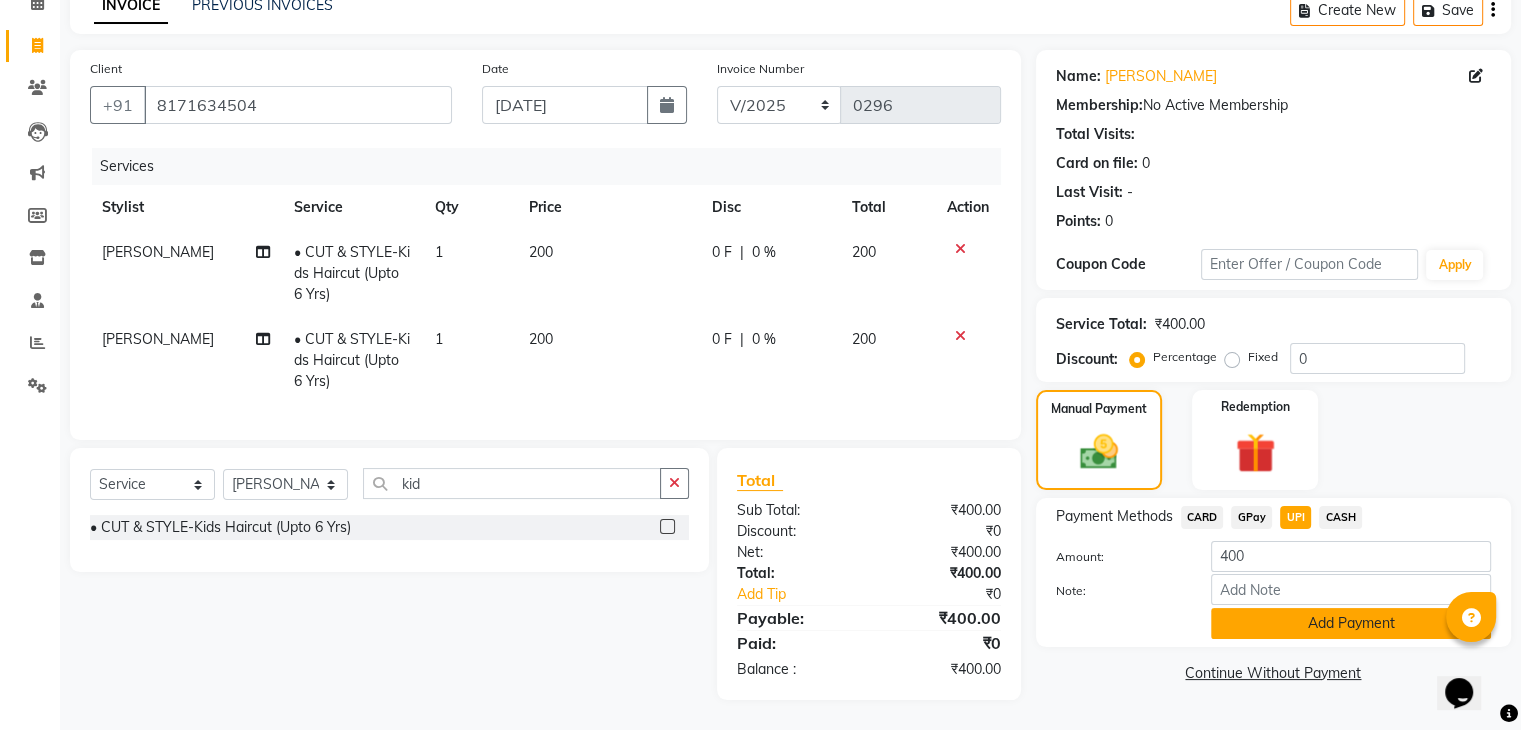 click on "Add Payment" 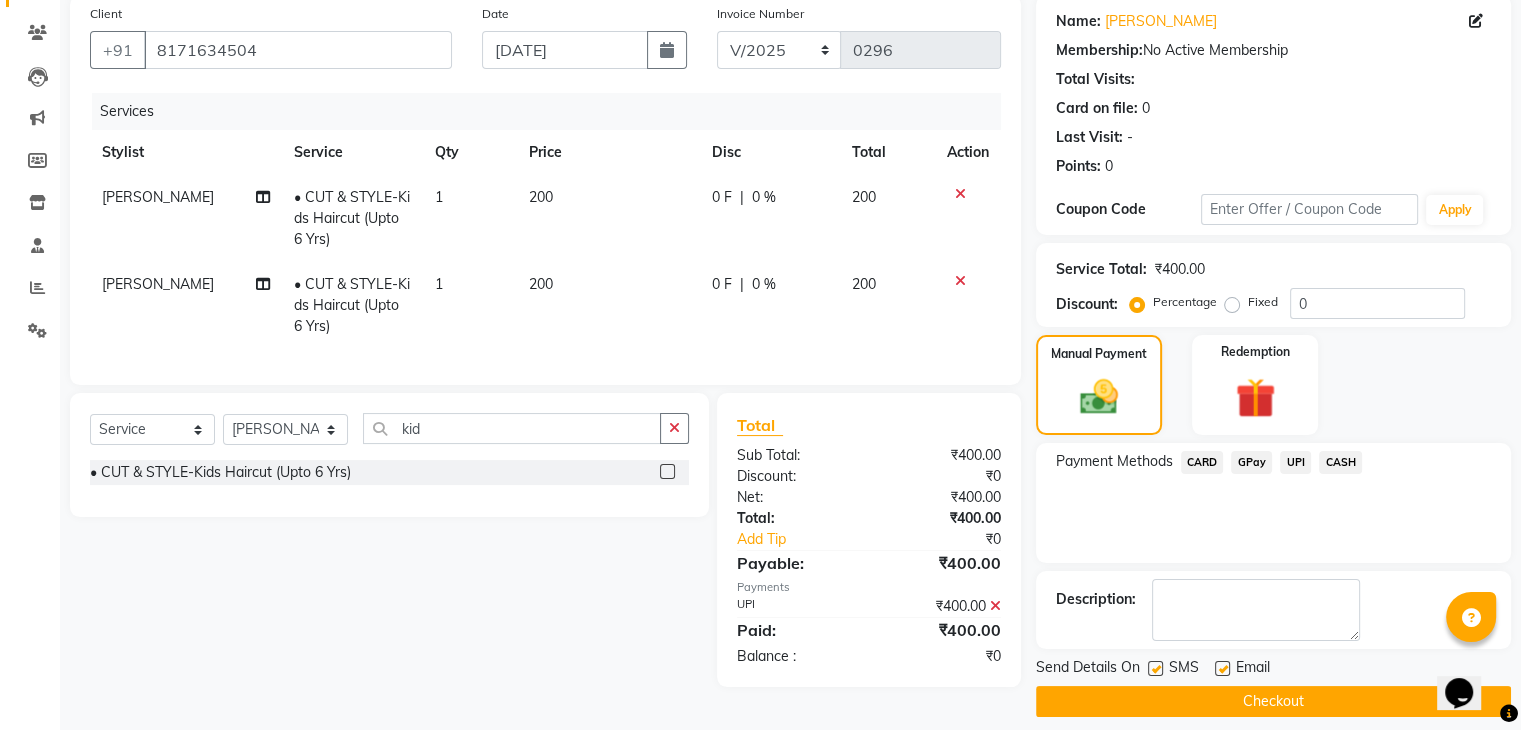 scroll, scrollTop: 171, scrollLeft: 0, axis: vertical 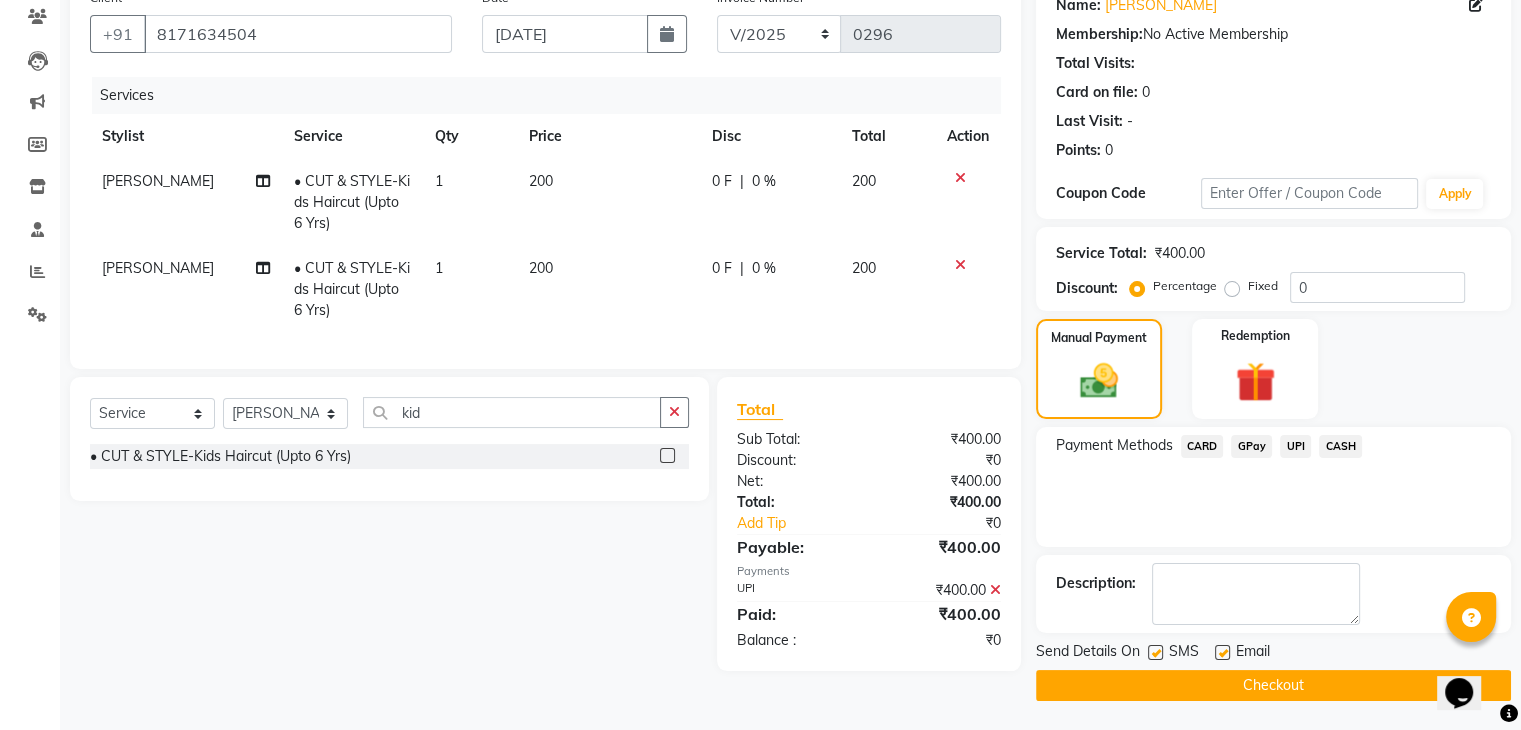 click 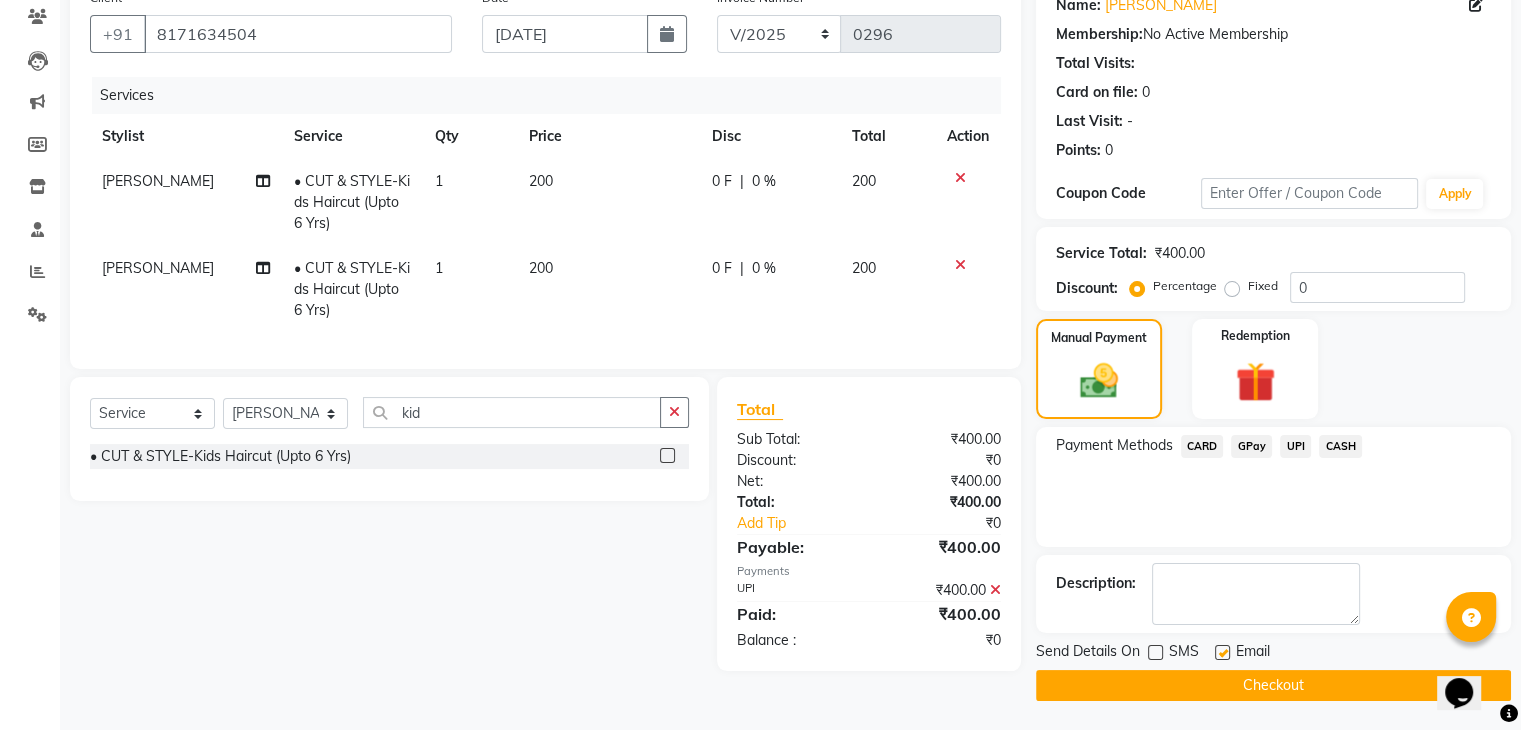 click on "Checkout" 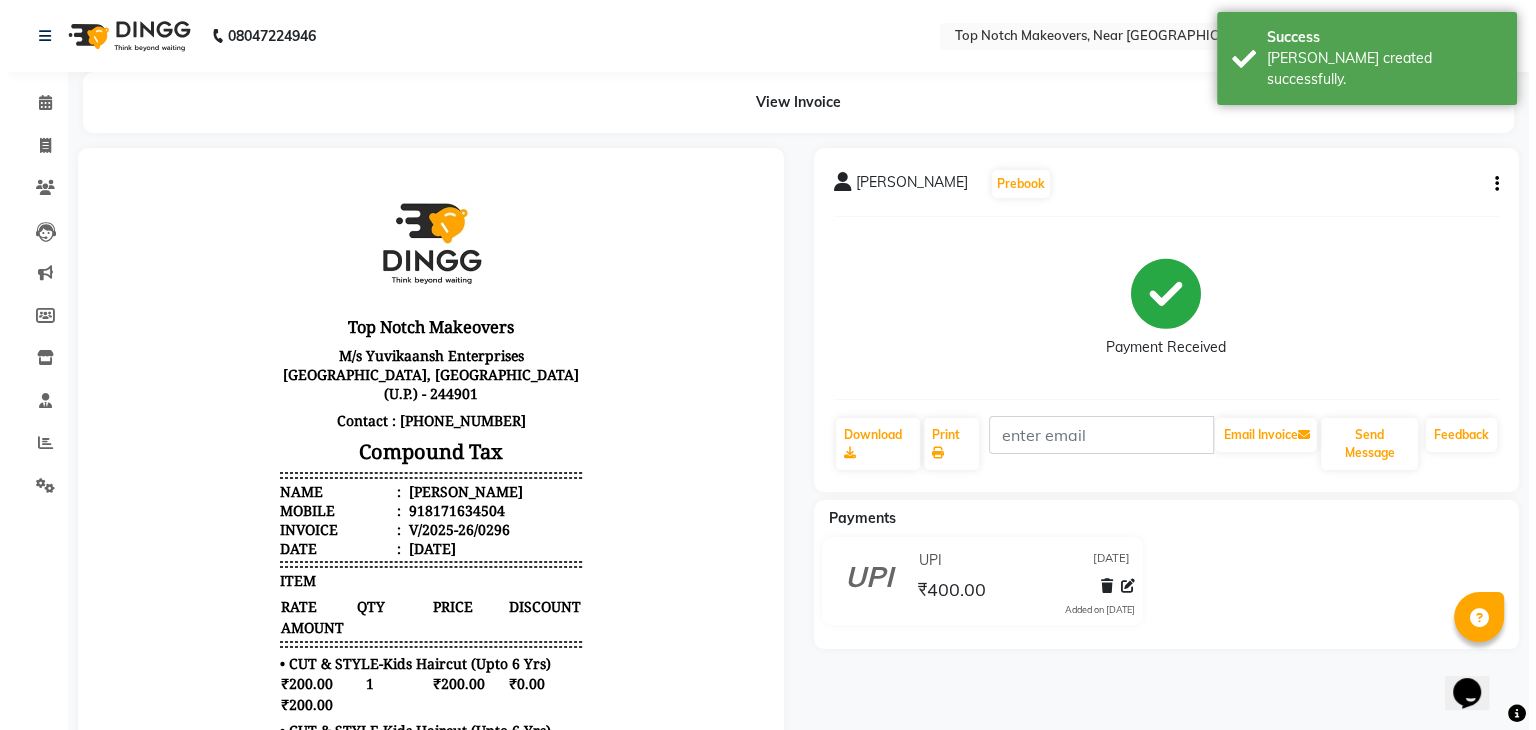 scroll, scrollTop: 0, scrollLeft: 0, axis: both 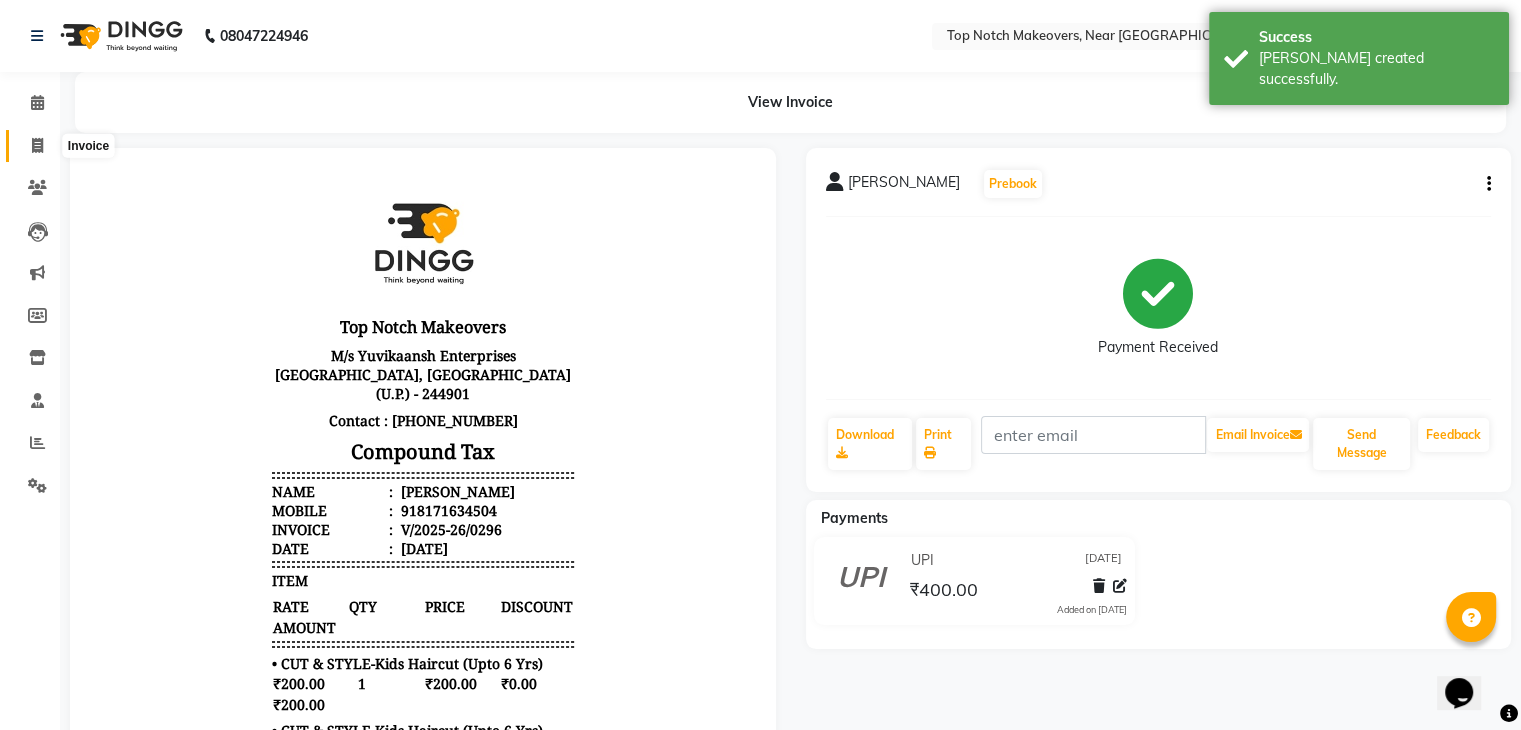 click 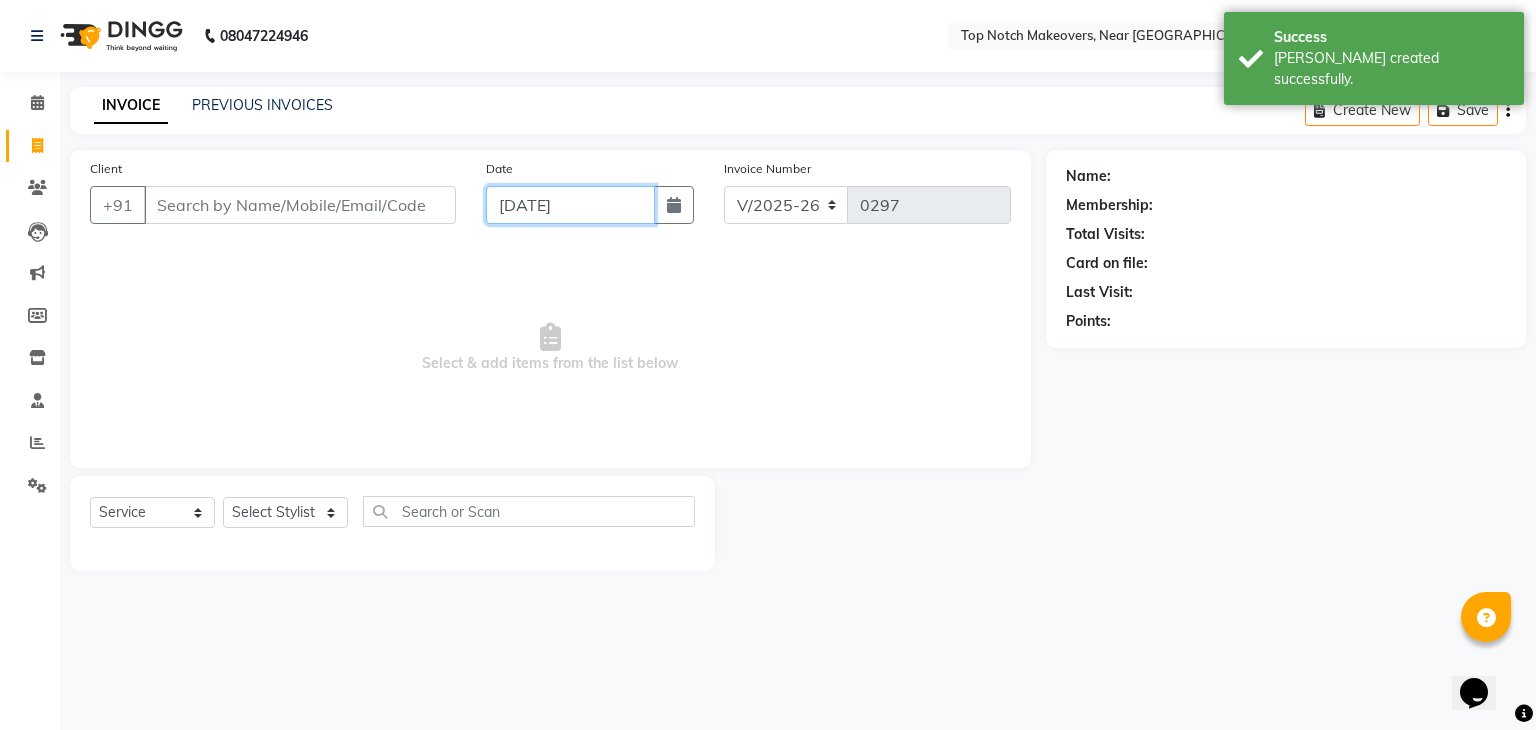 click on "[DATE]" 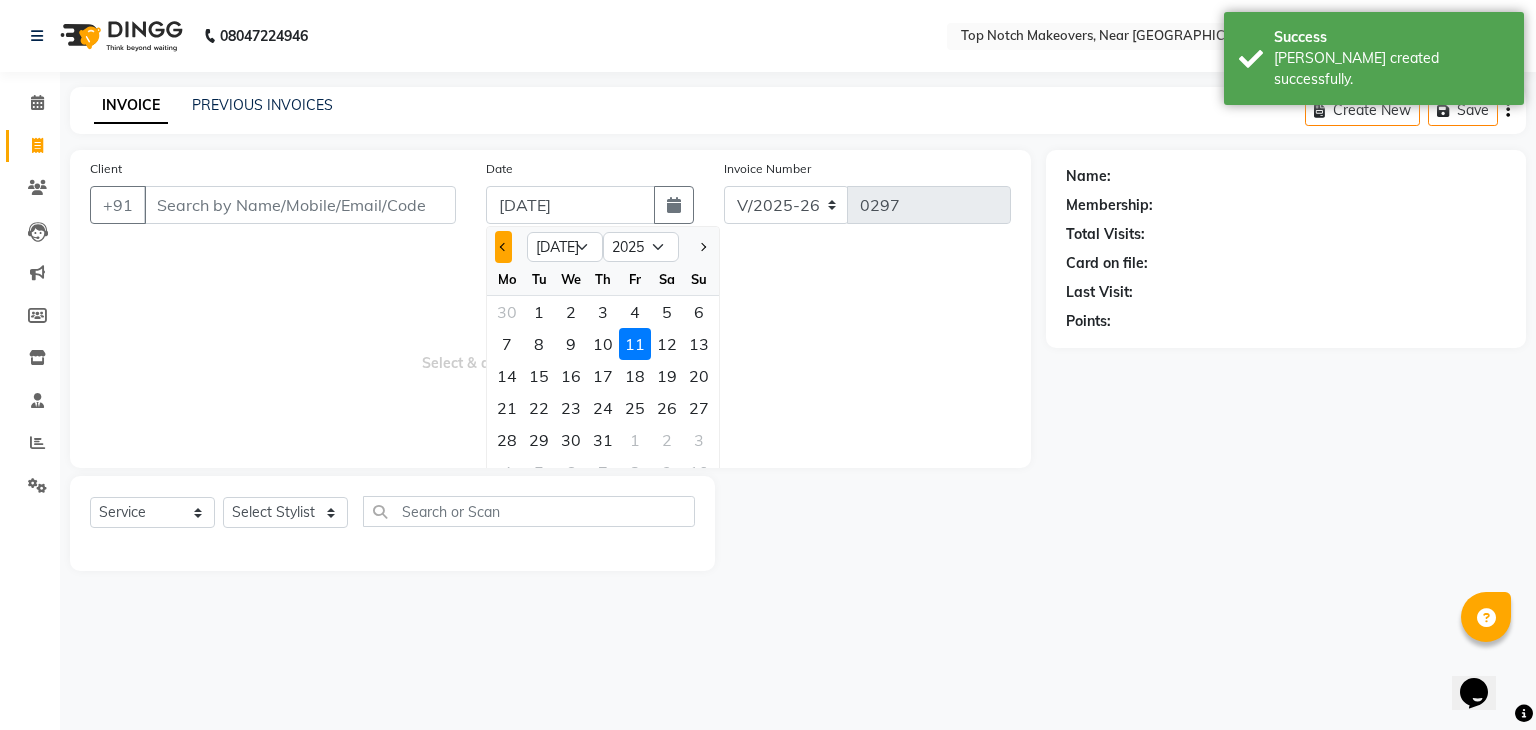 click 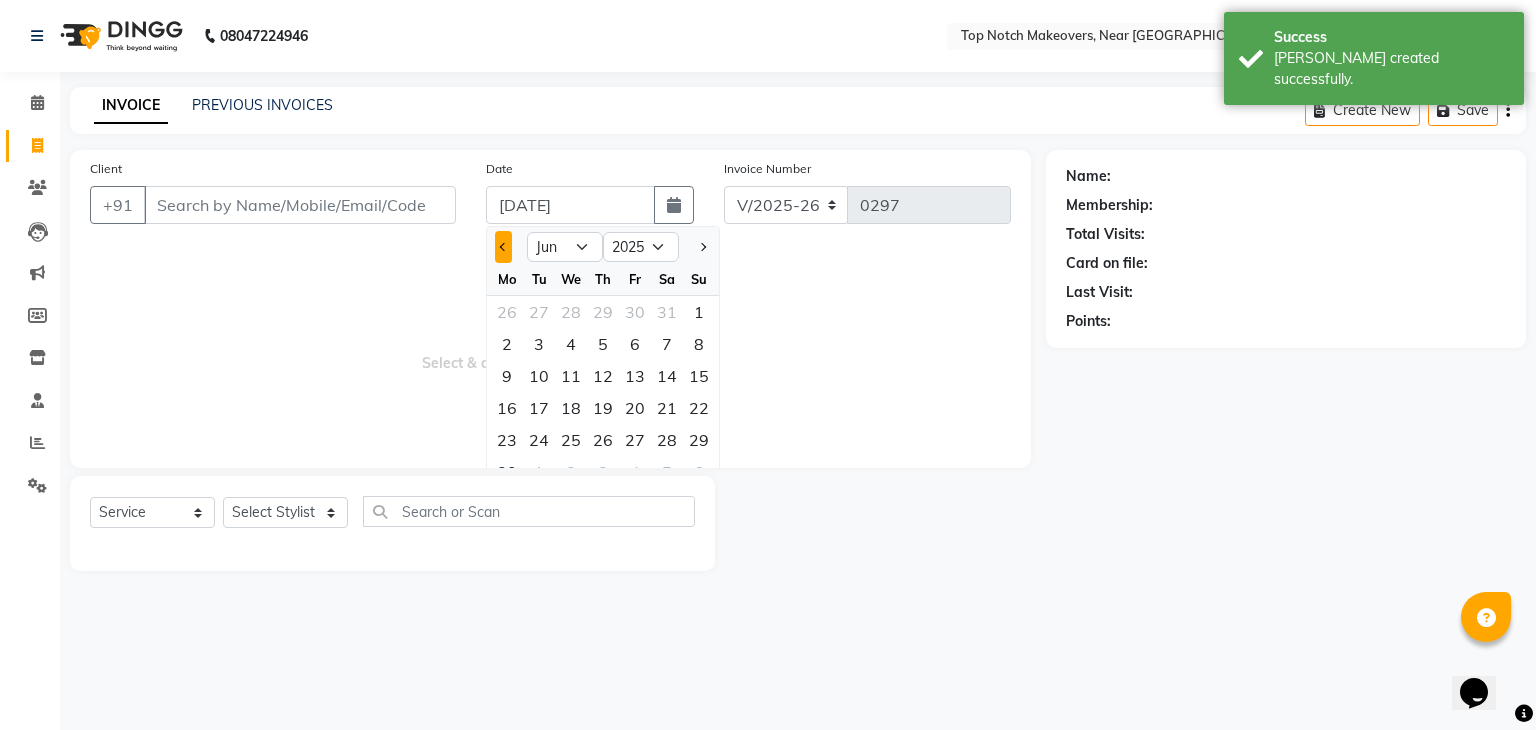 click 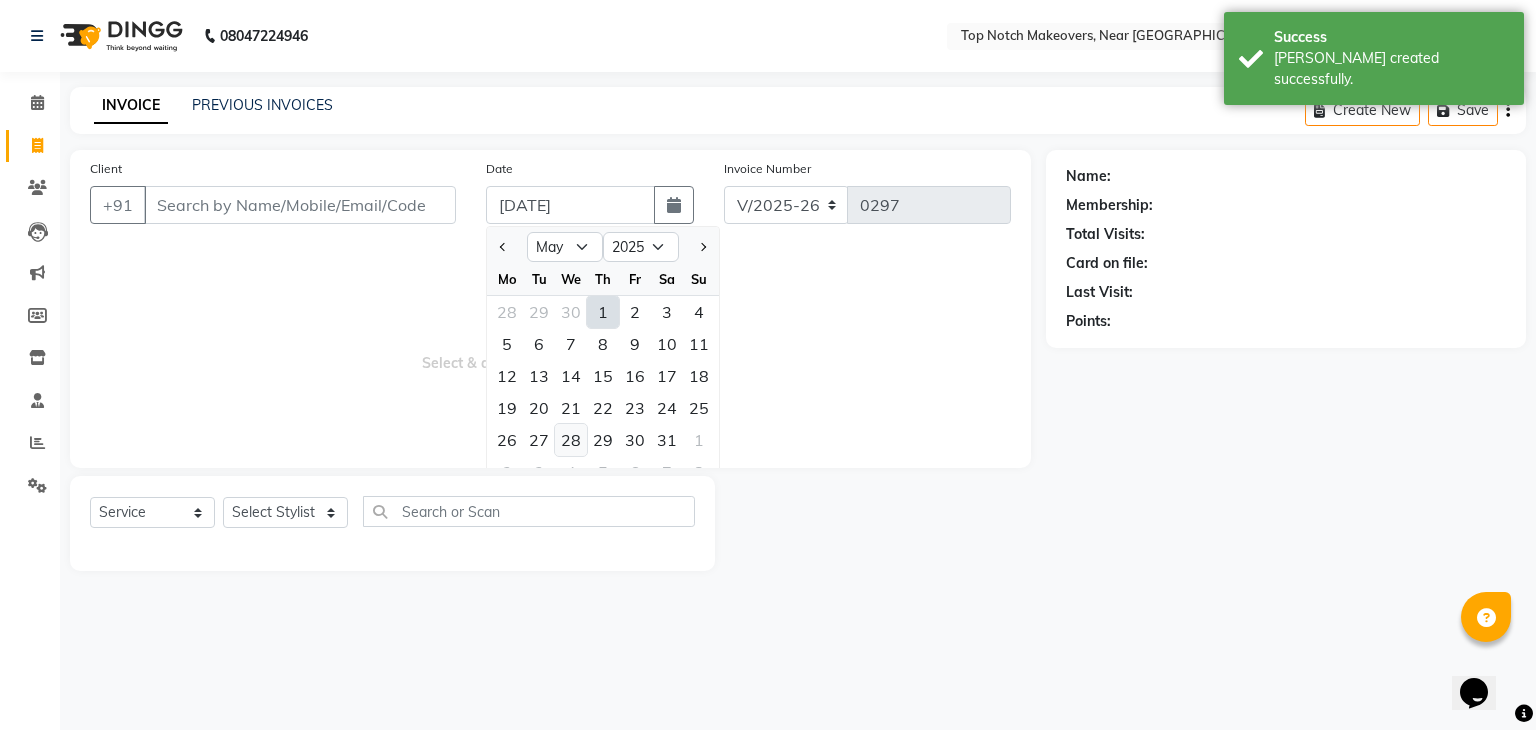 click on "28" 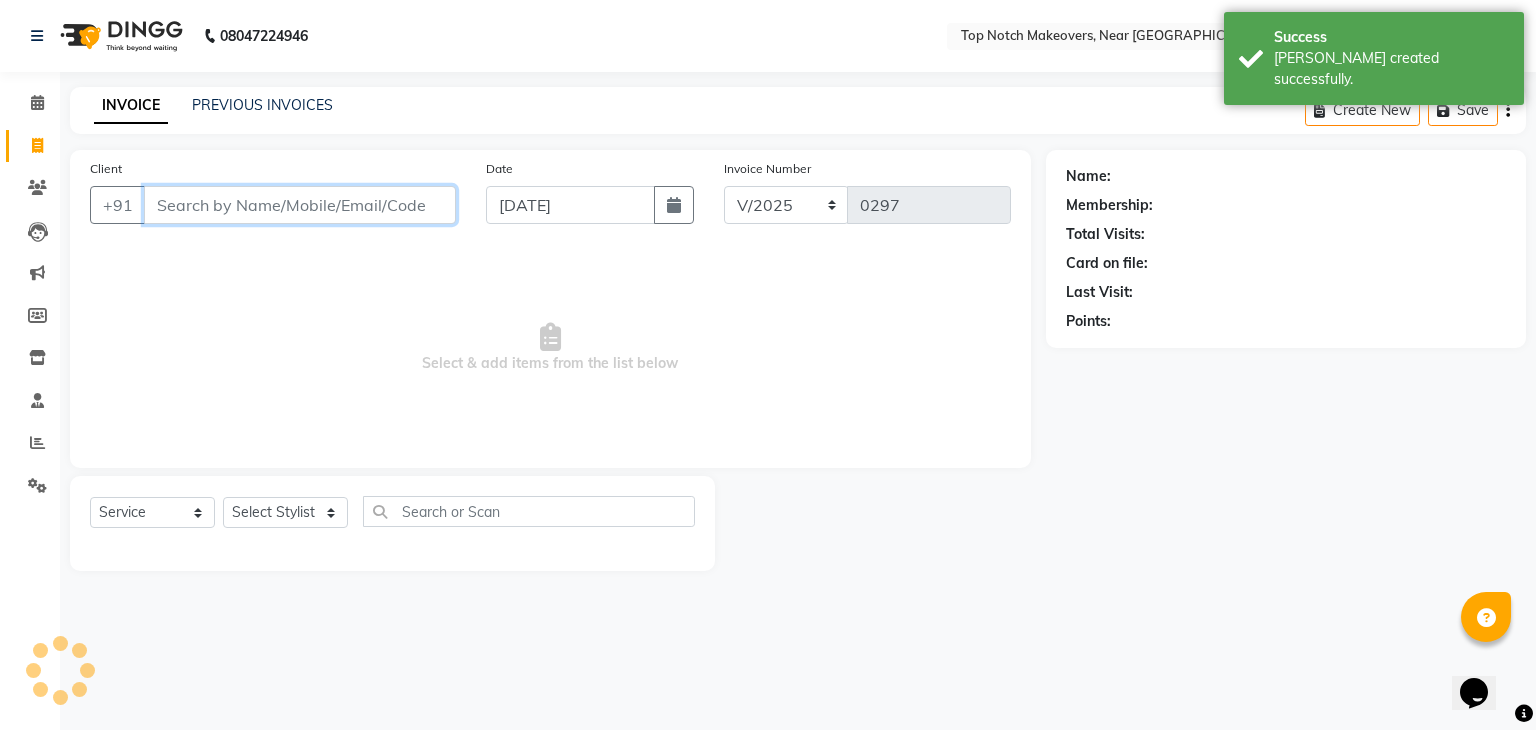 click on "Client" at bounding box center (300, 205) 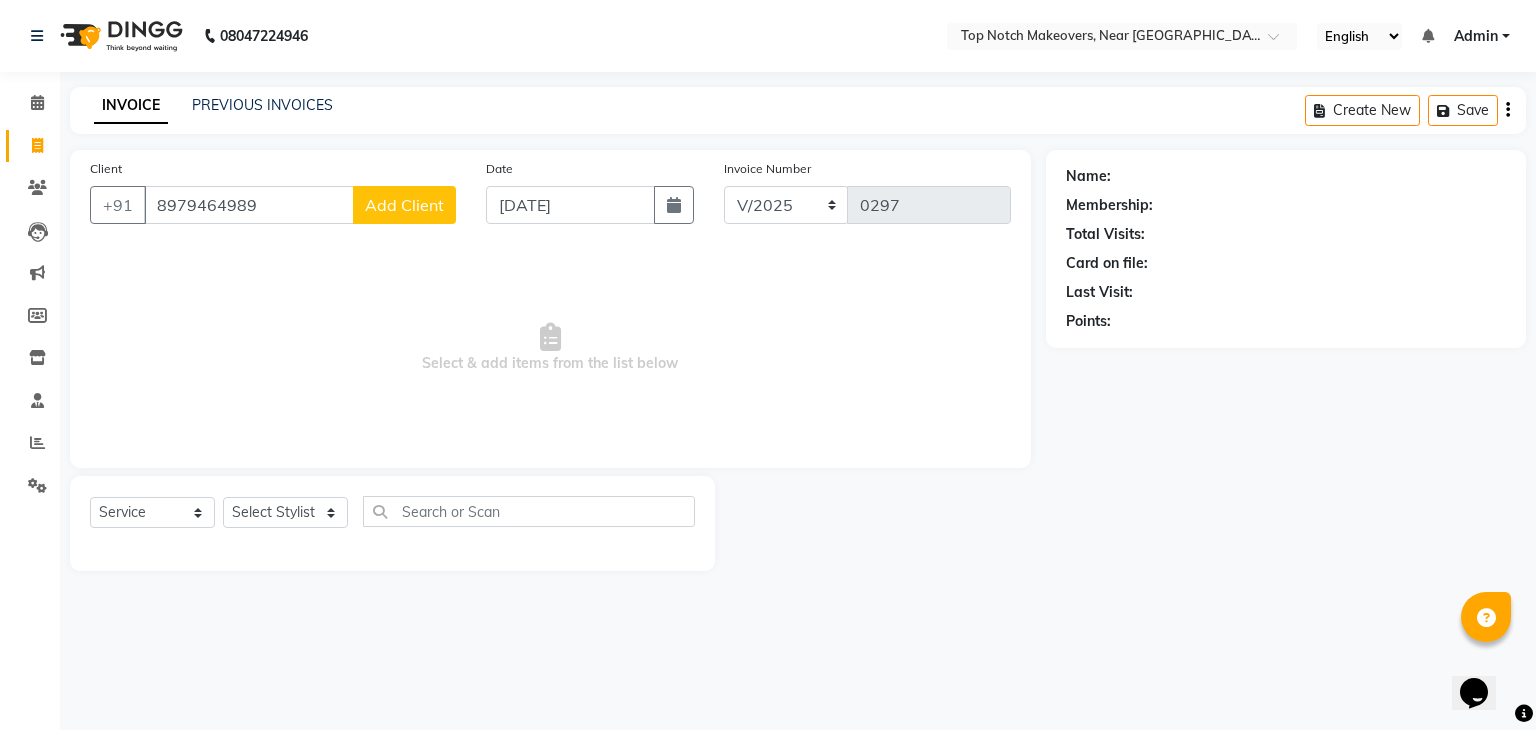 click on "Add Client" 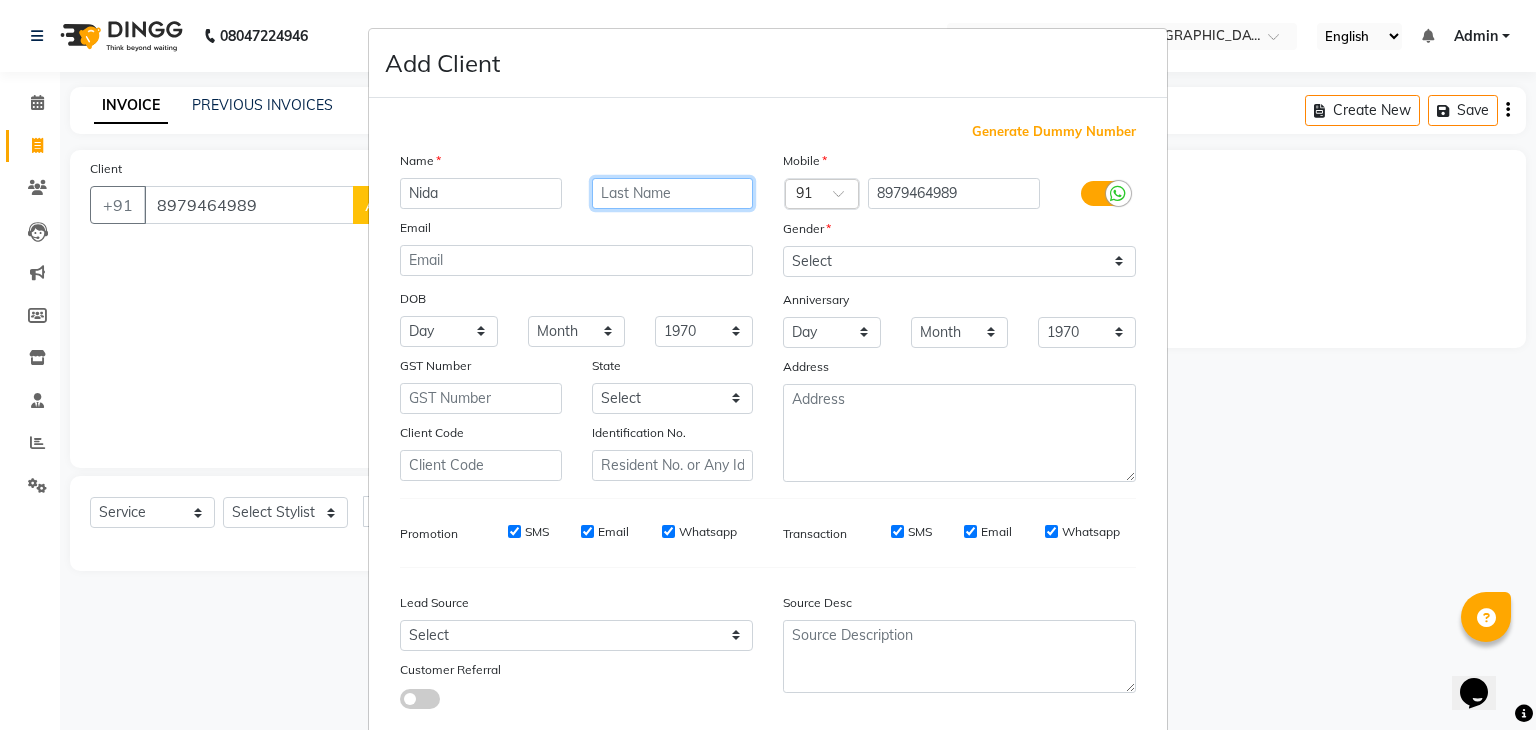 click at bounding box center (673, 193) 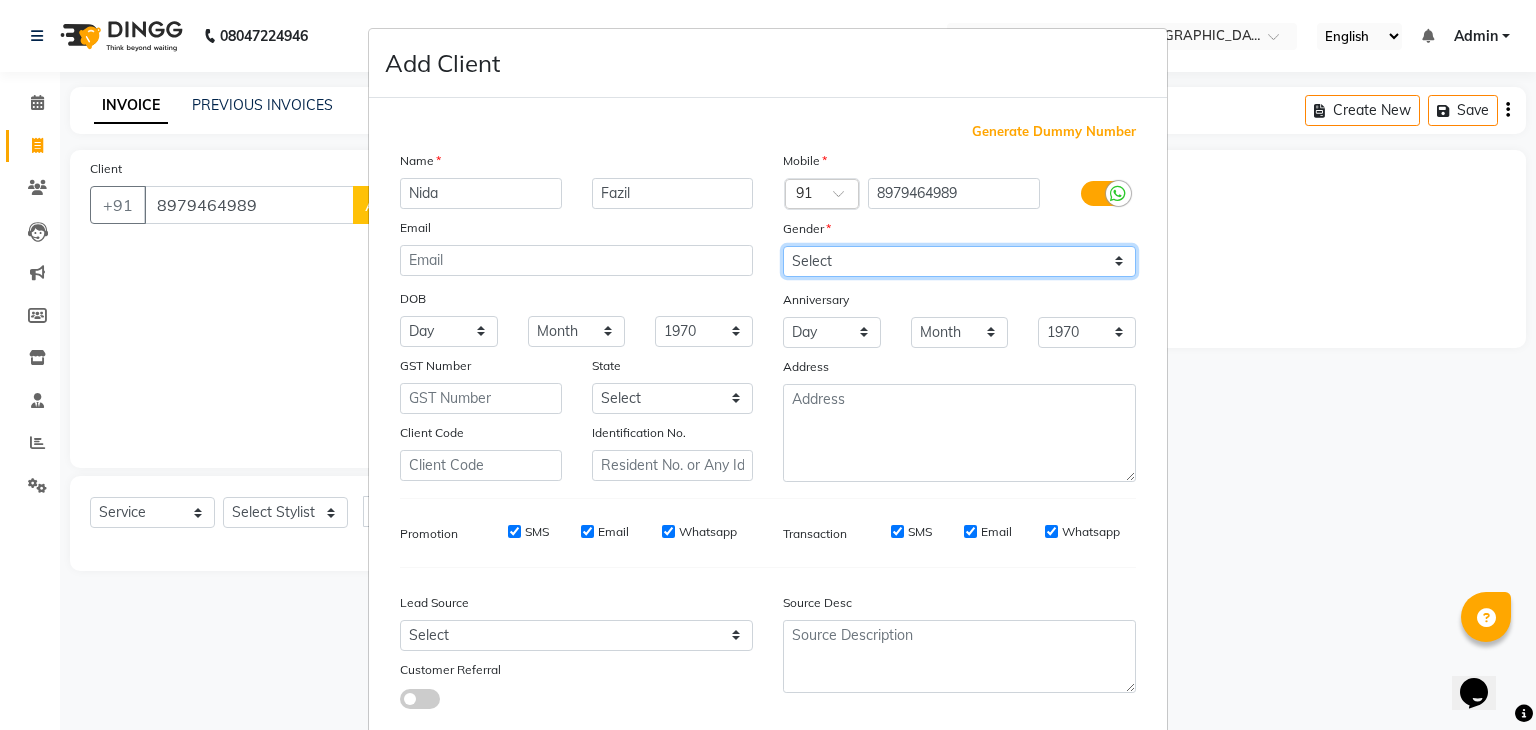click on "Select [DEMOGRAPHIC_DATA] [DEMOGRAPHIC_DATA] Other Prefer Not To Say" at bounding box center (959, 261) 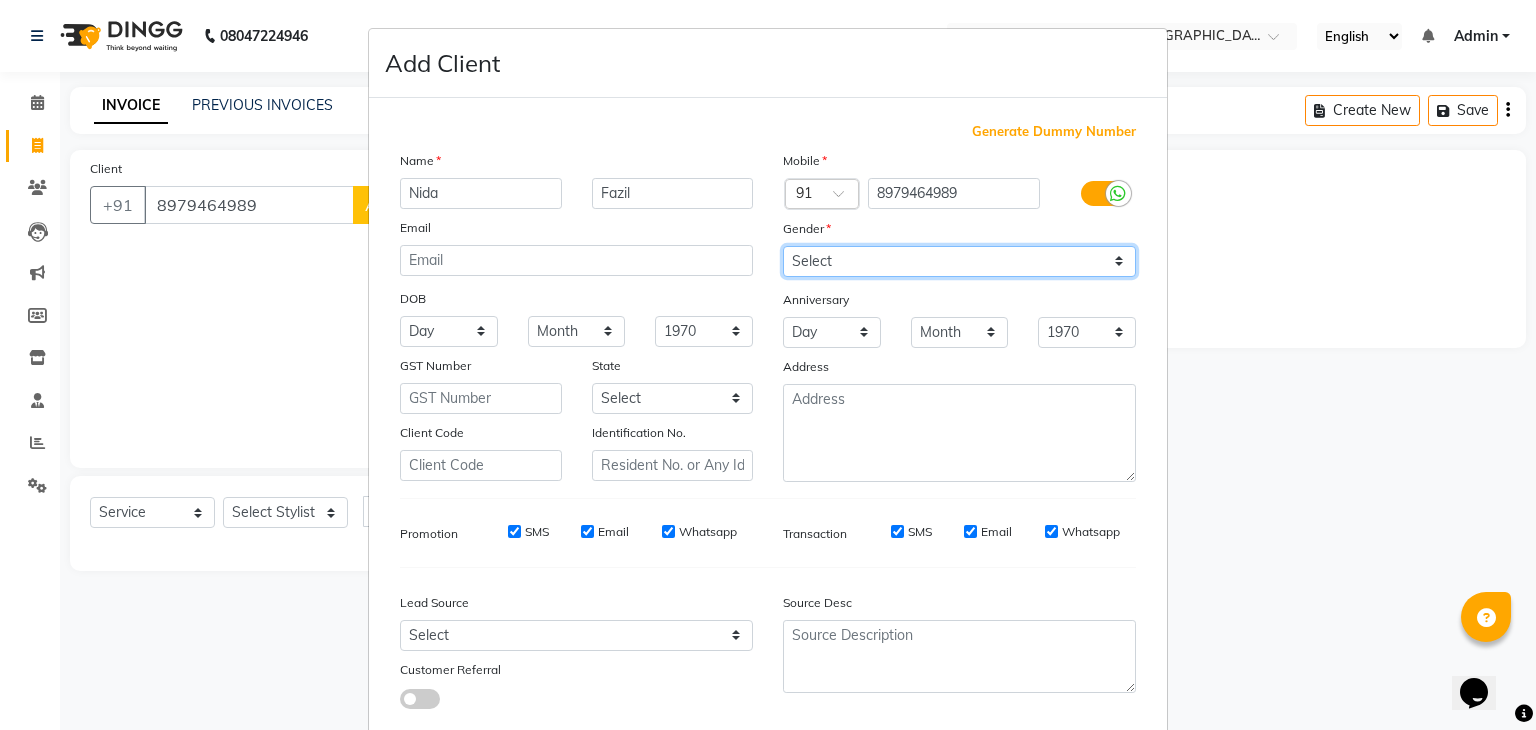 click on "Select [DEMOGRAPHIC_DATA] [DEMOGRAPHIC_DATA] Other Prefer Not To Say" at bounding box center [959, 261] 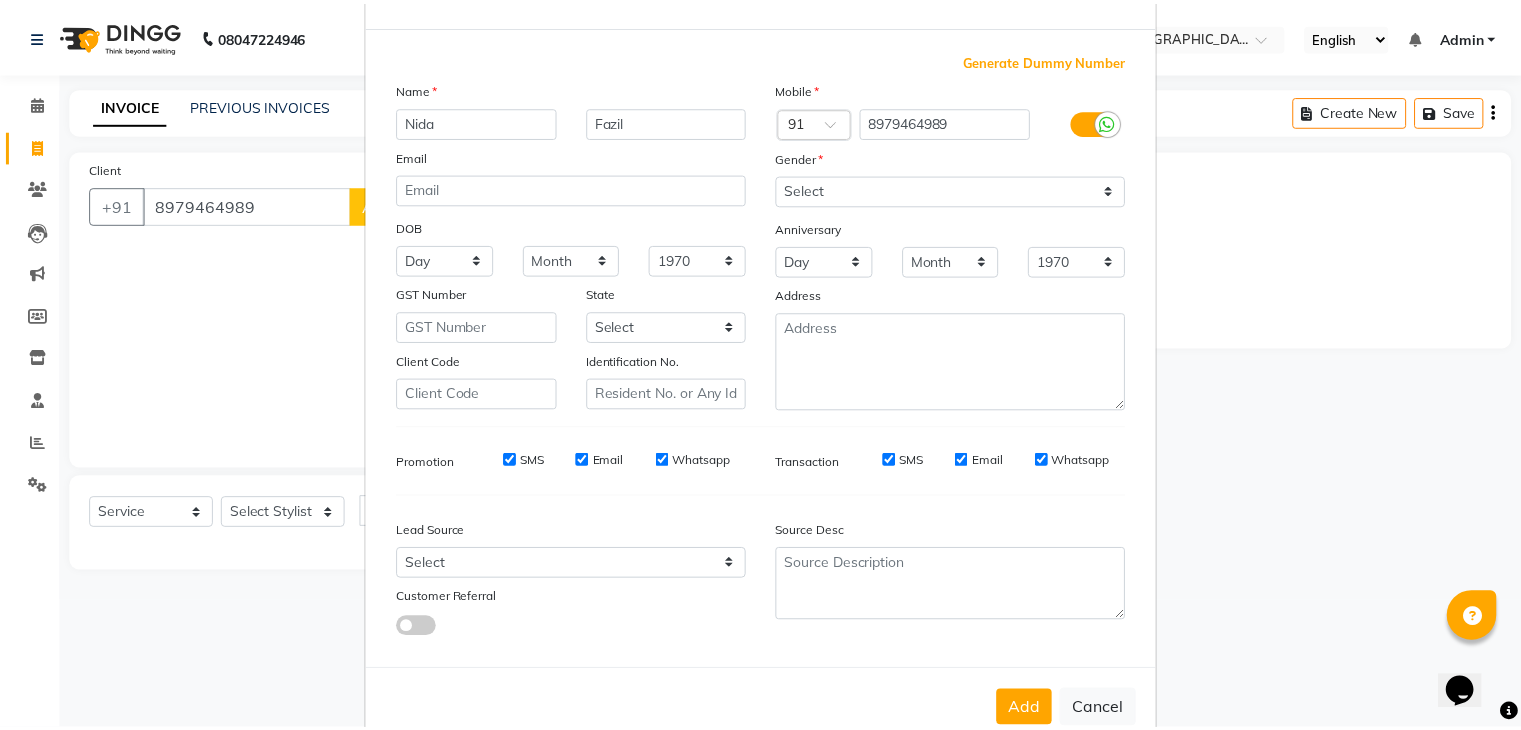 scroll, scrollTop: 127, scrollLeft: 0, axis: vertical 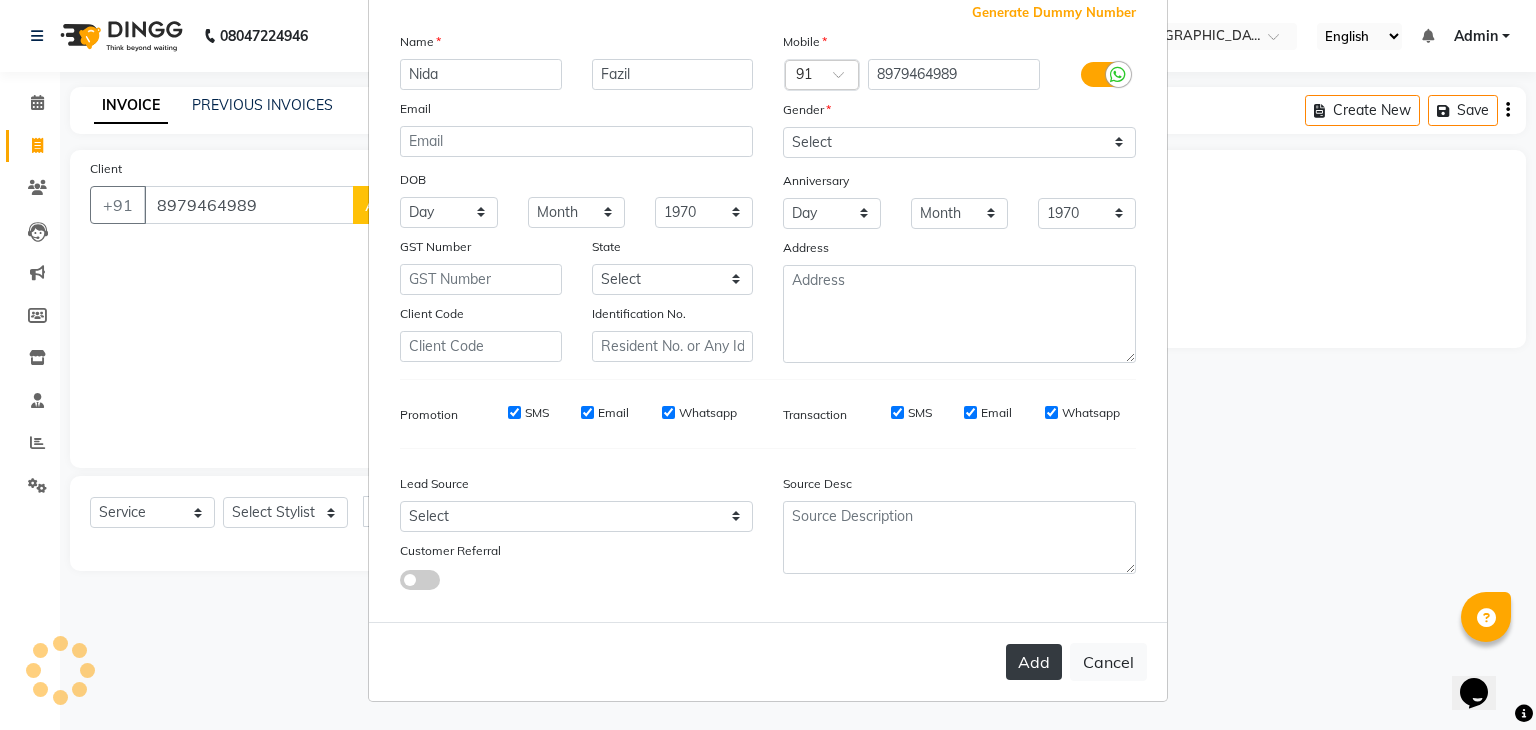 click on "Add" at bounding box center [1034, 662] 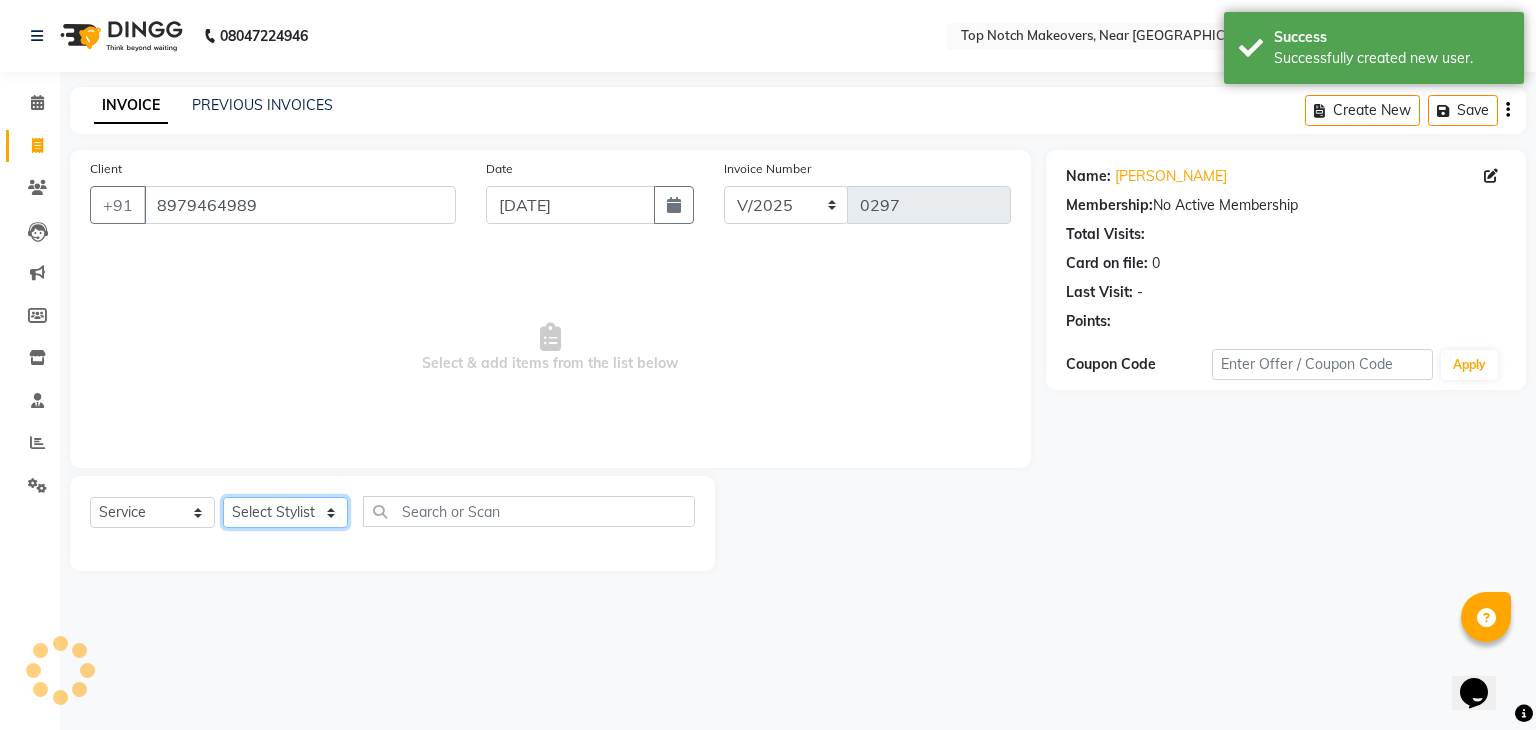 click on "Select Stylist [PERSON_NAME] [PERSON_NAME] [PERSON_NAME] [PERSON_NAME] [PERSON_NAME] [PERSON_NAME] [PERSON_NAME] [PERSON_NAME]" 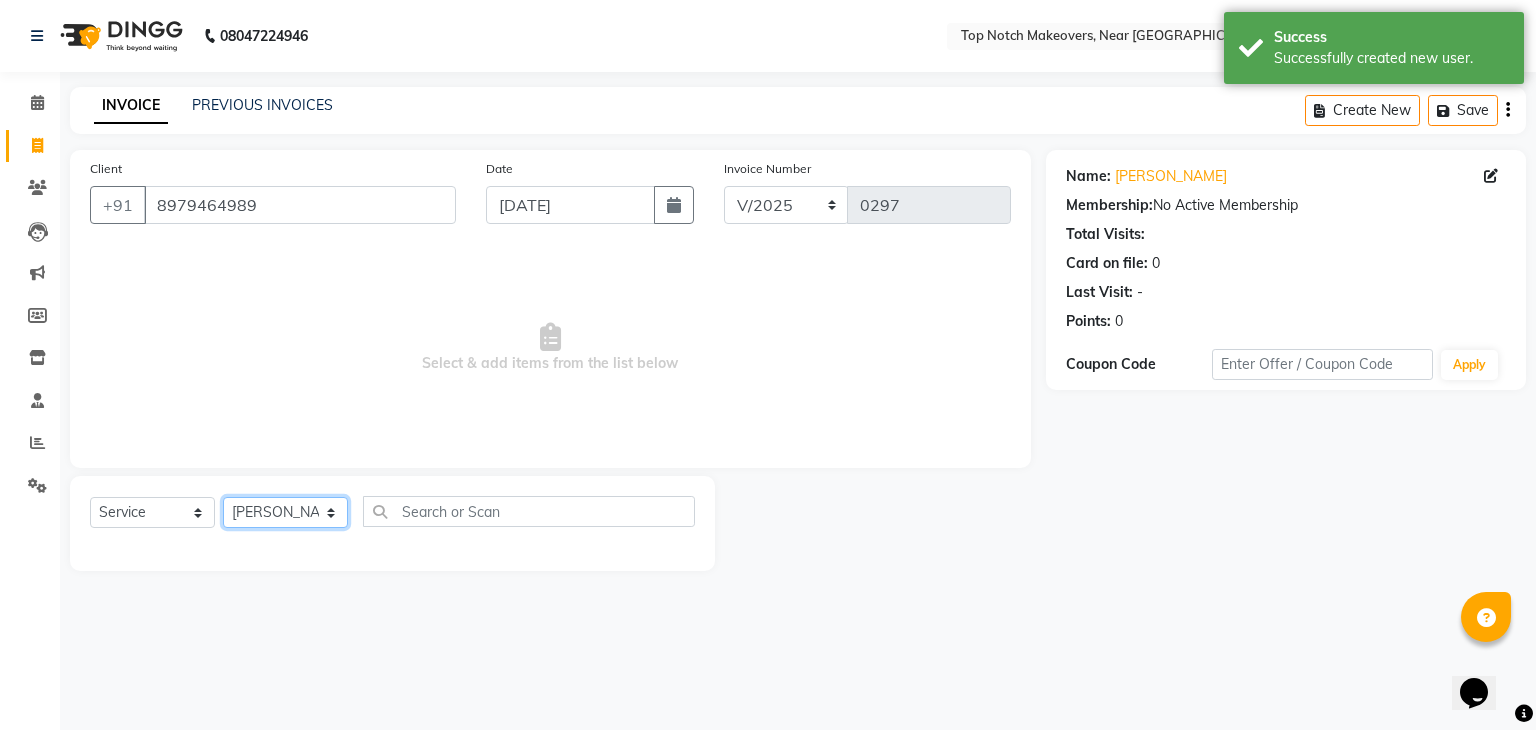 click on "Select Stylist [PERSON_NAME] [PERSON_NAME] [PERSON_NAME] [PERSON_NAME] [PERSON_NAME] [PERSON_NAME] [PERSON_NAME] [PERSON_NAME]" 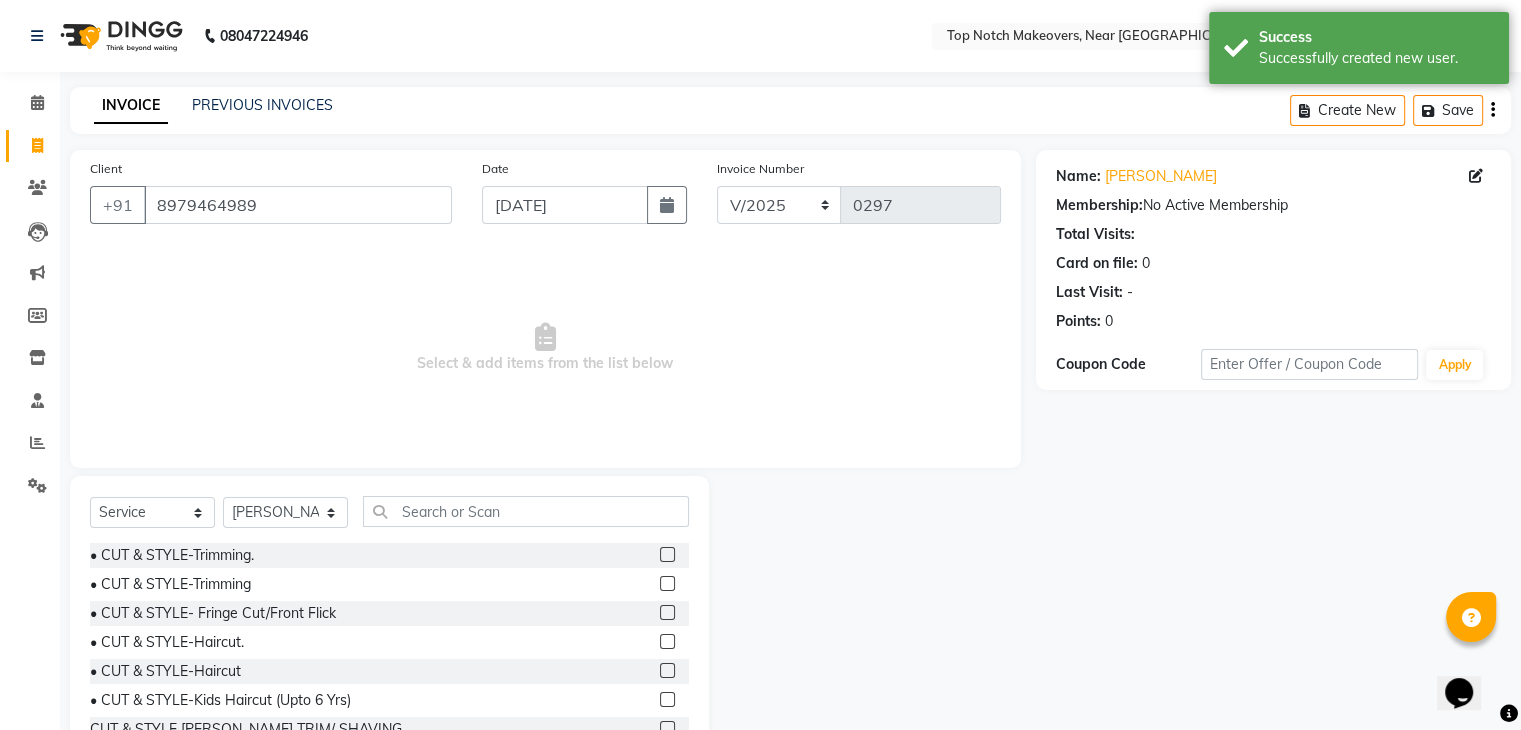 click 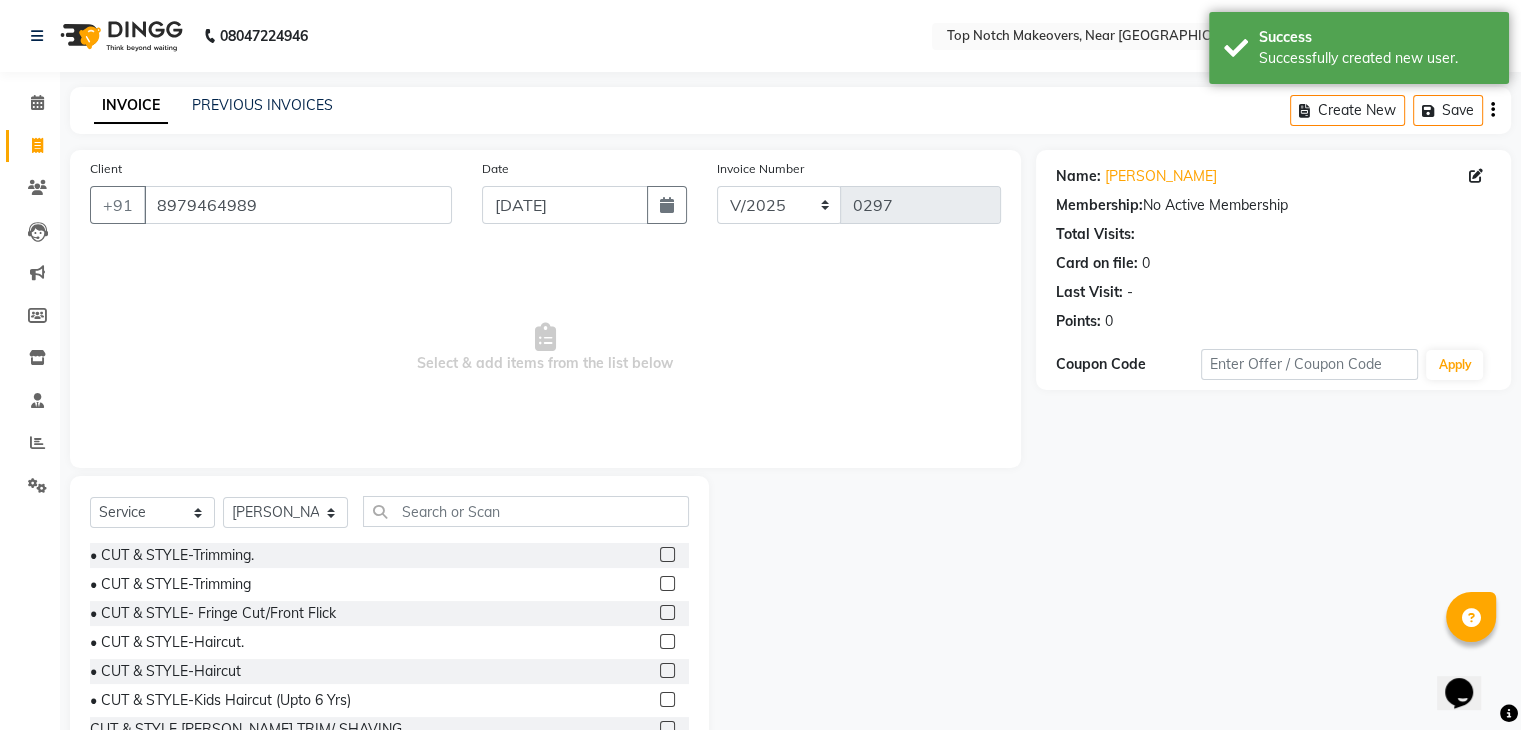 click at bounding box center [666, 555] 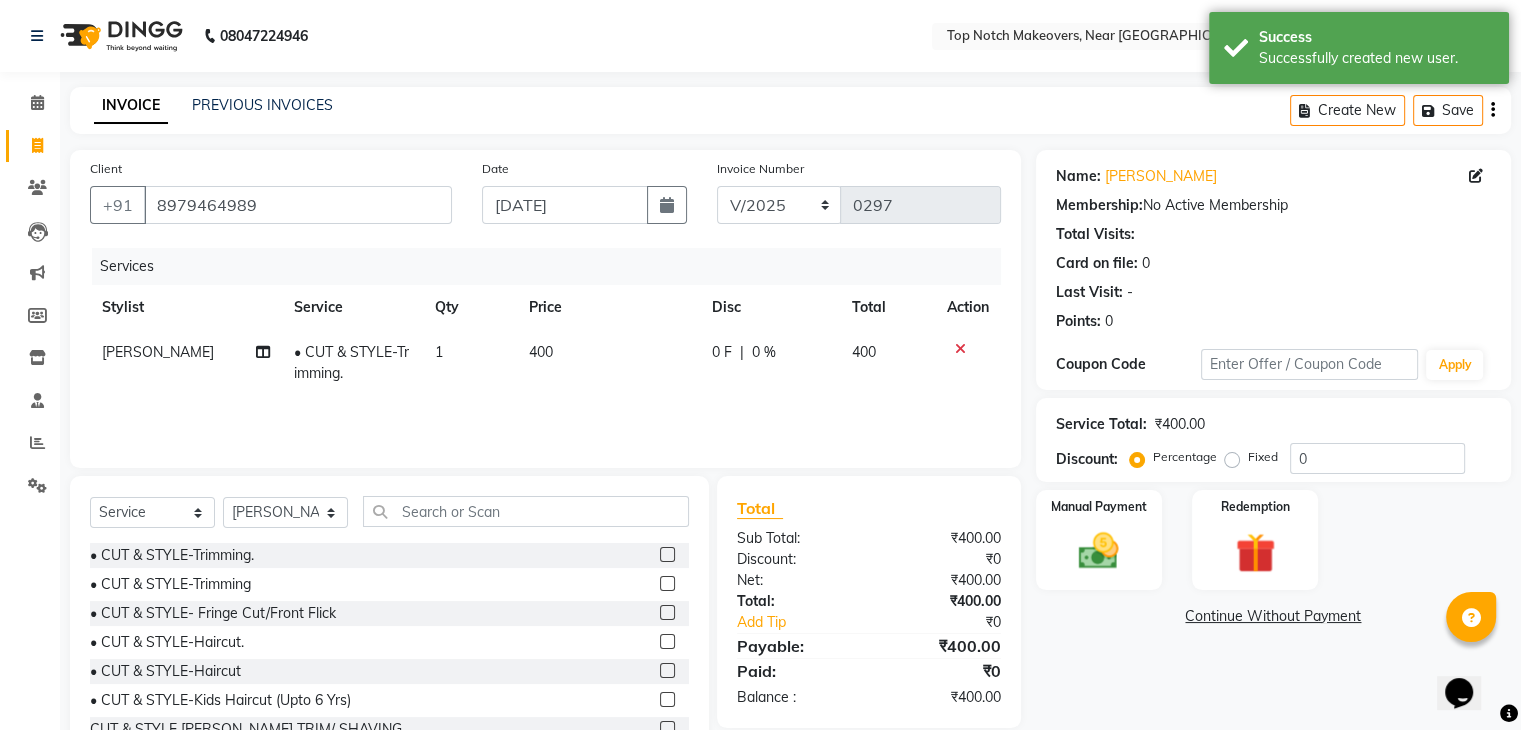 click 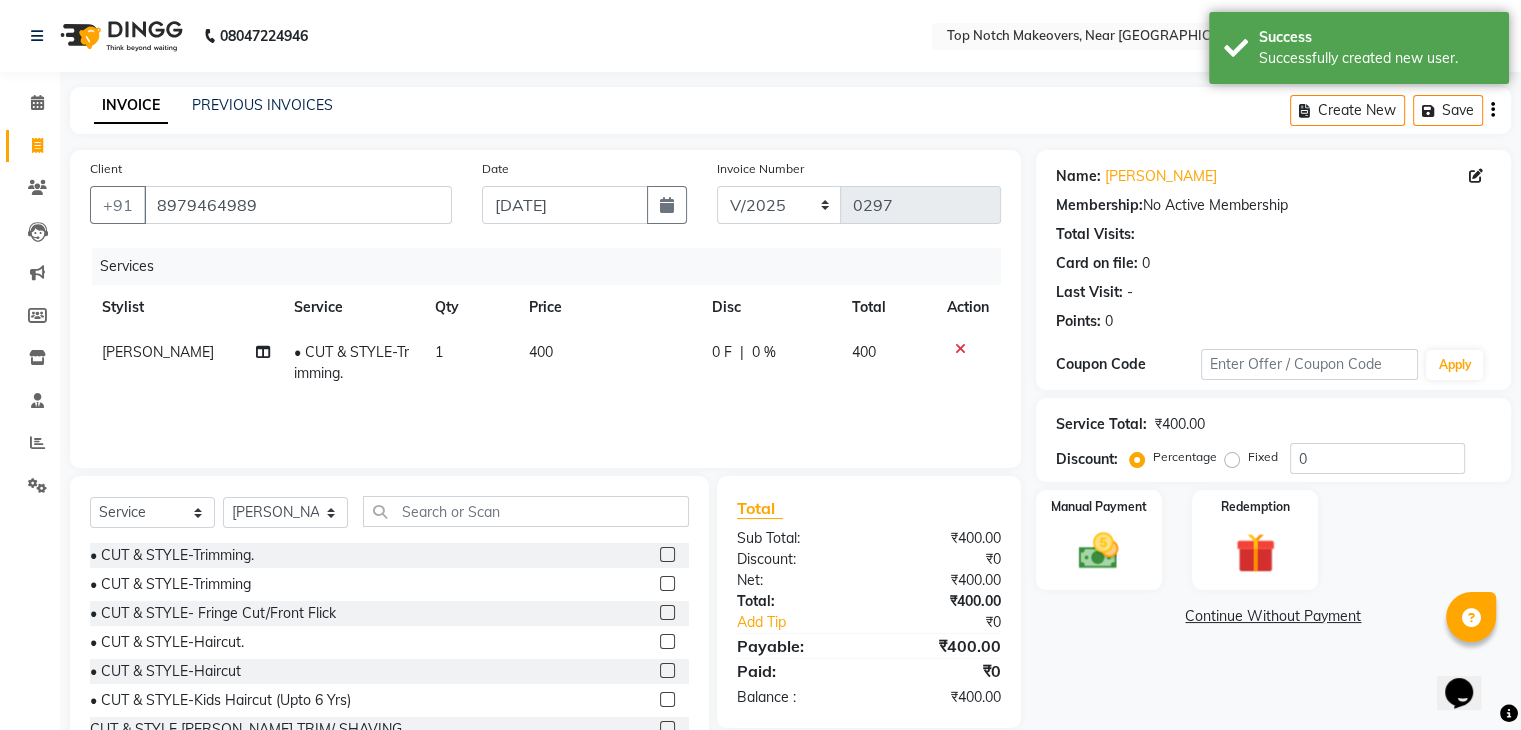 click at bounding box center (666, 584) 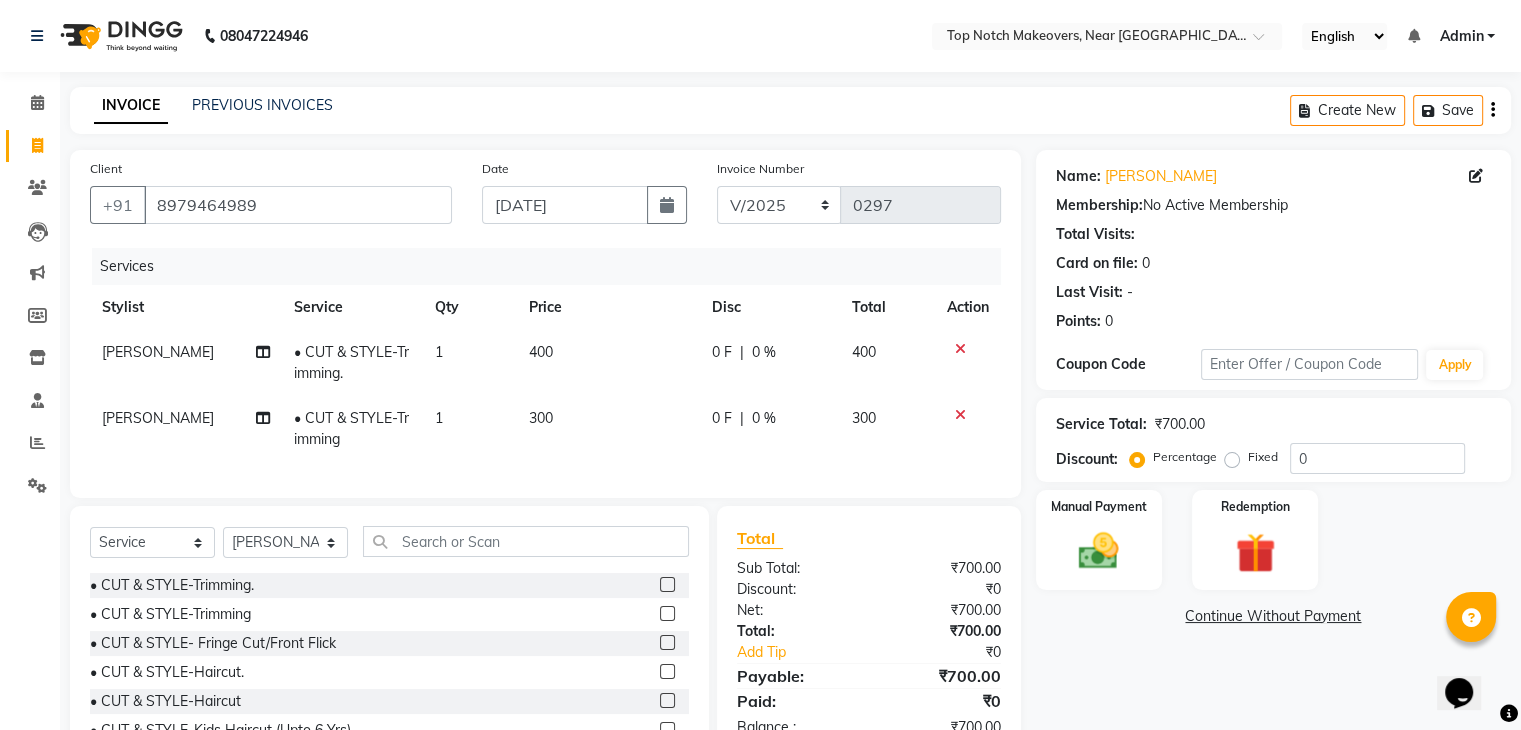click 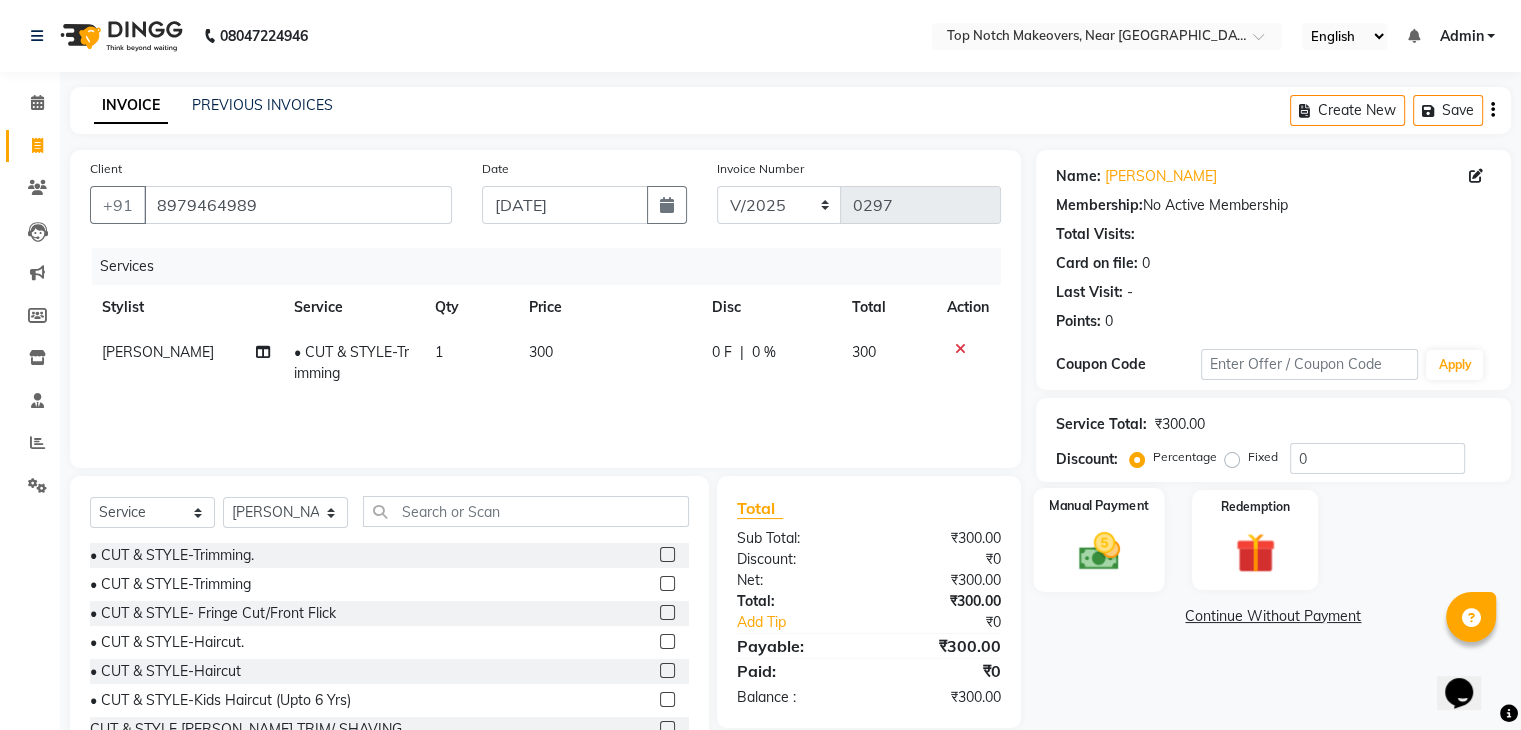 click 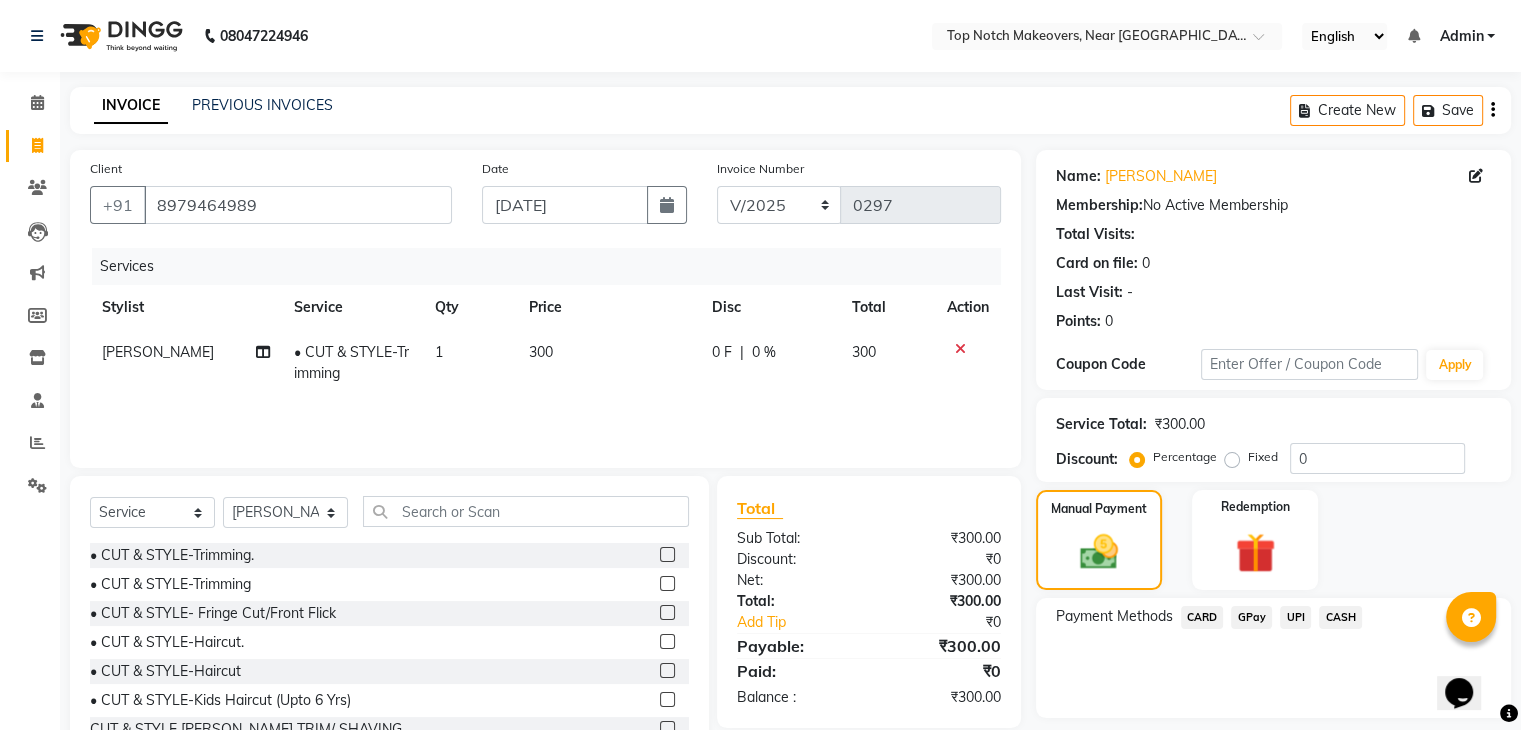 click on "CASH" 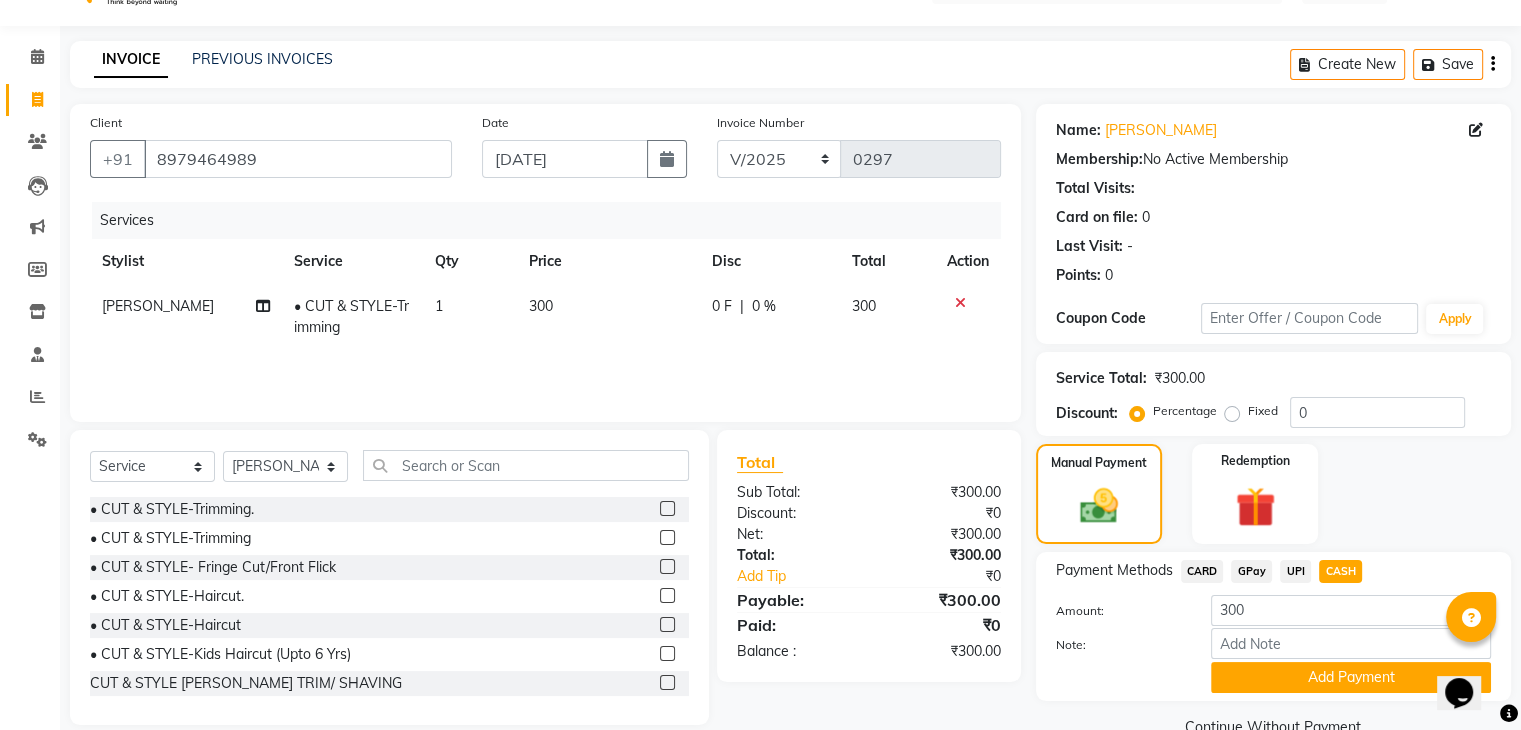 scroll, scrollTop: 89, scrollLeft: 0, axis: vertical 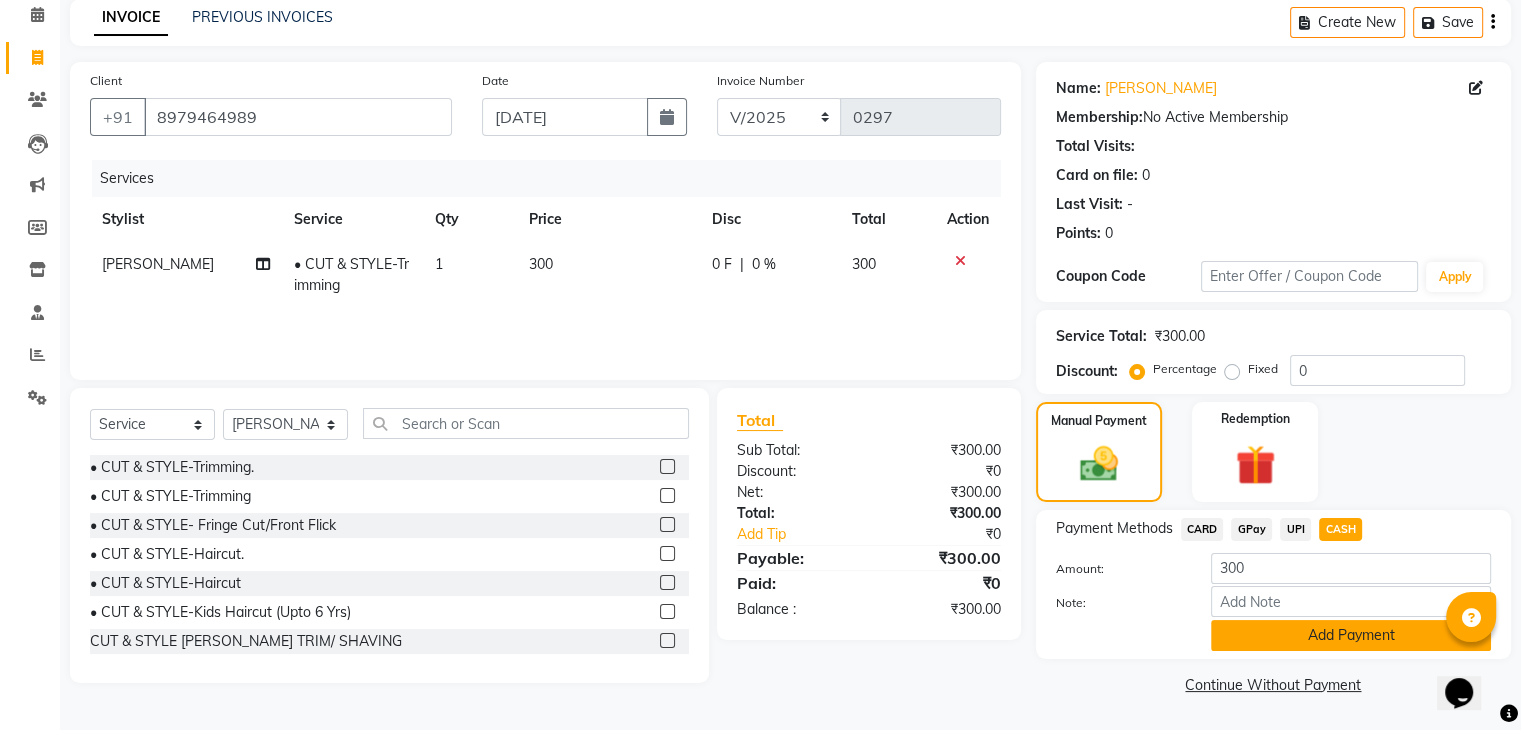click on "Add Payment" 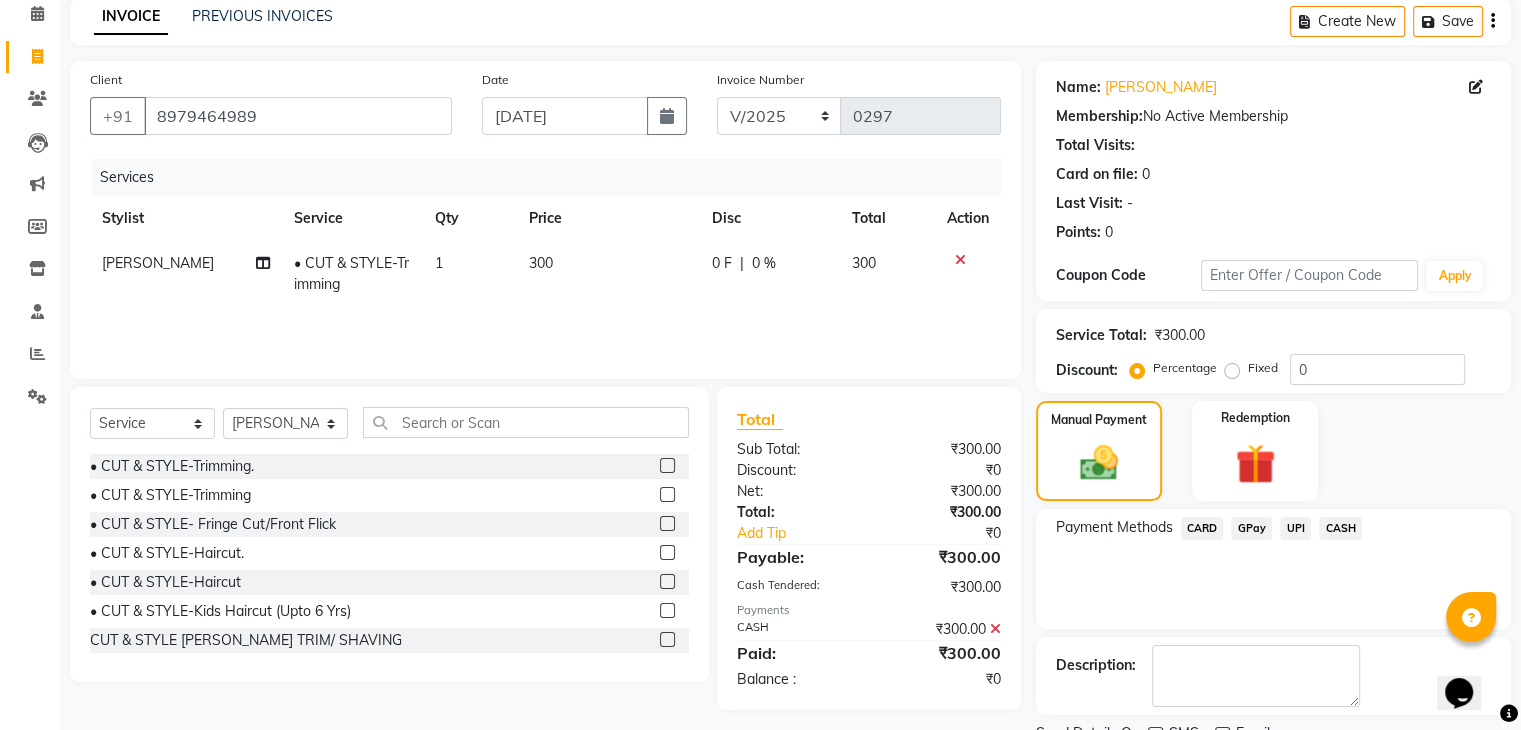 scroll, scrollTop: 171, scrollLeft: 0, axis: vertical 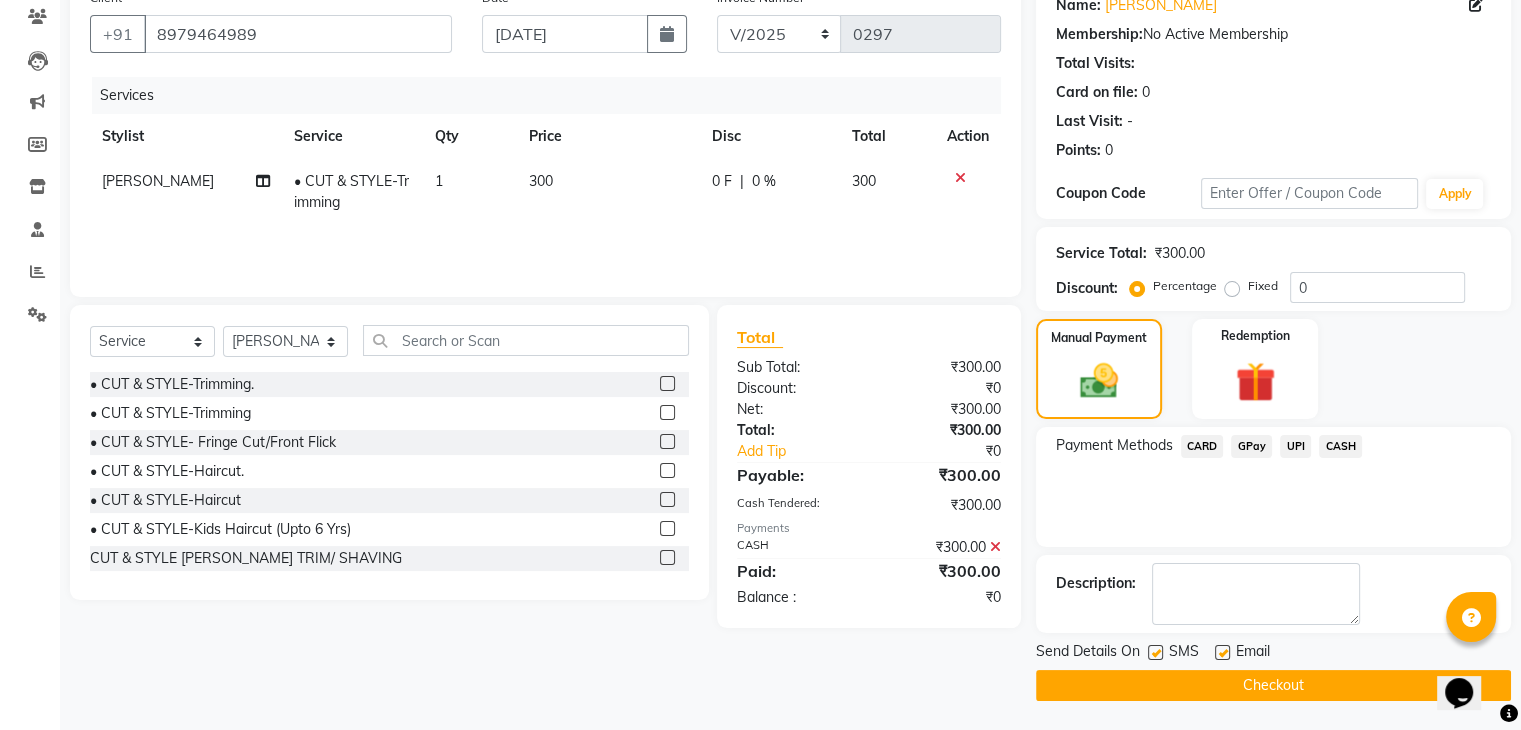 click 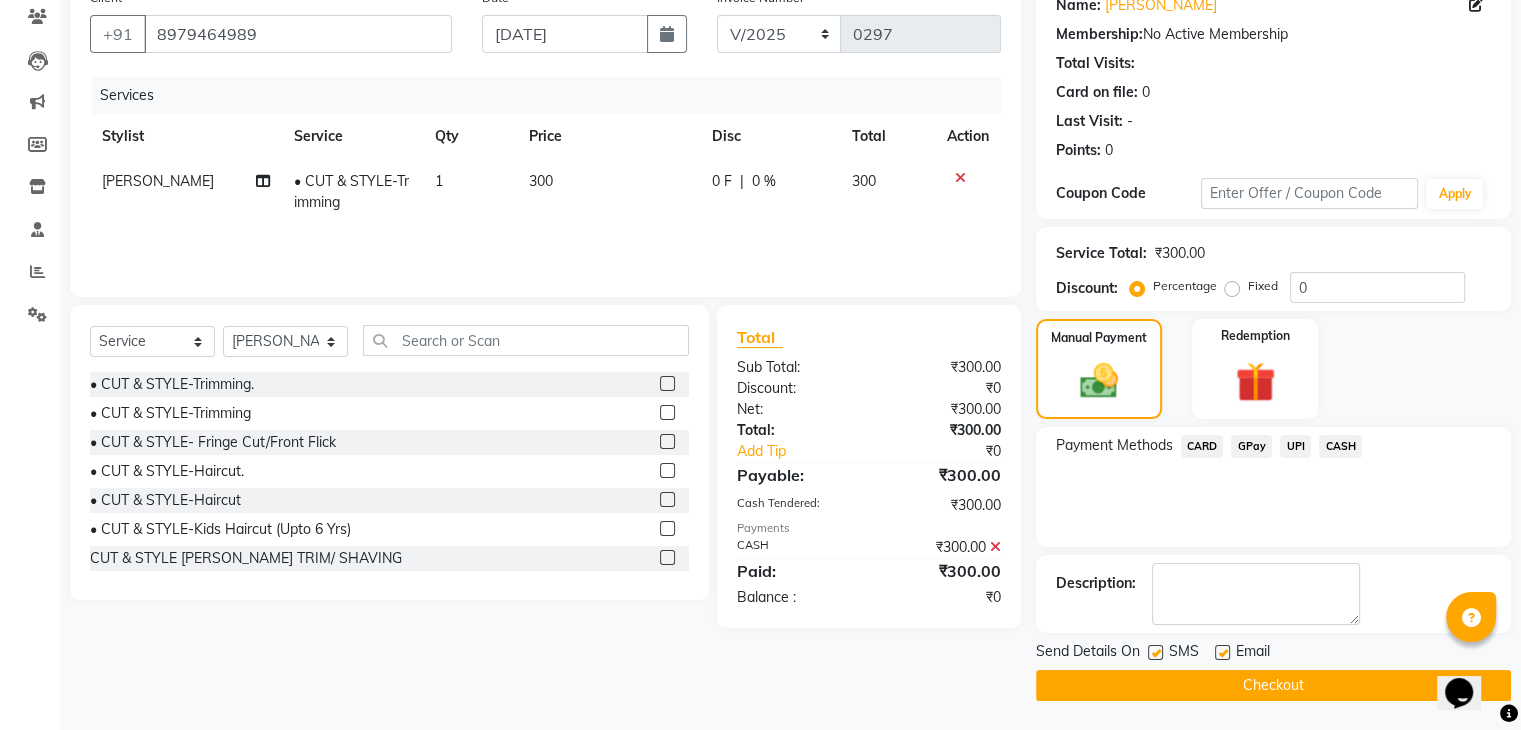 click at bounding box center (1154, 653) 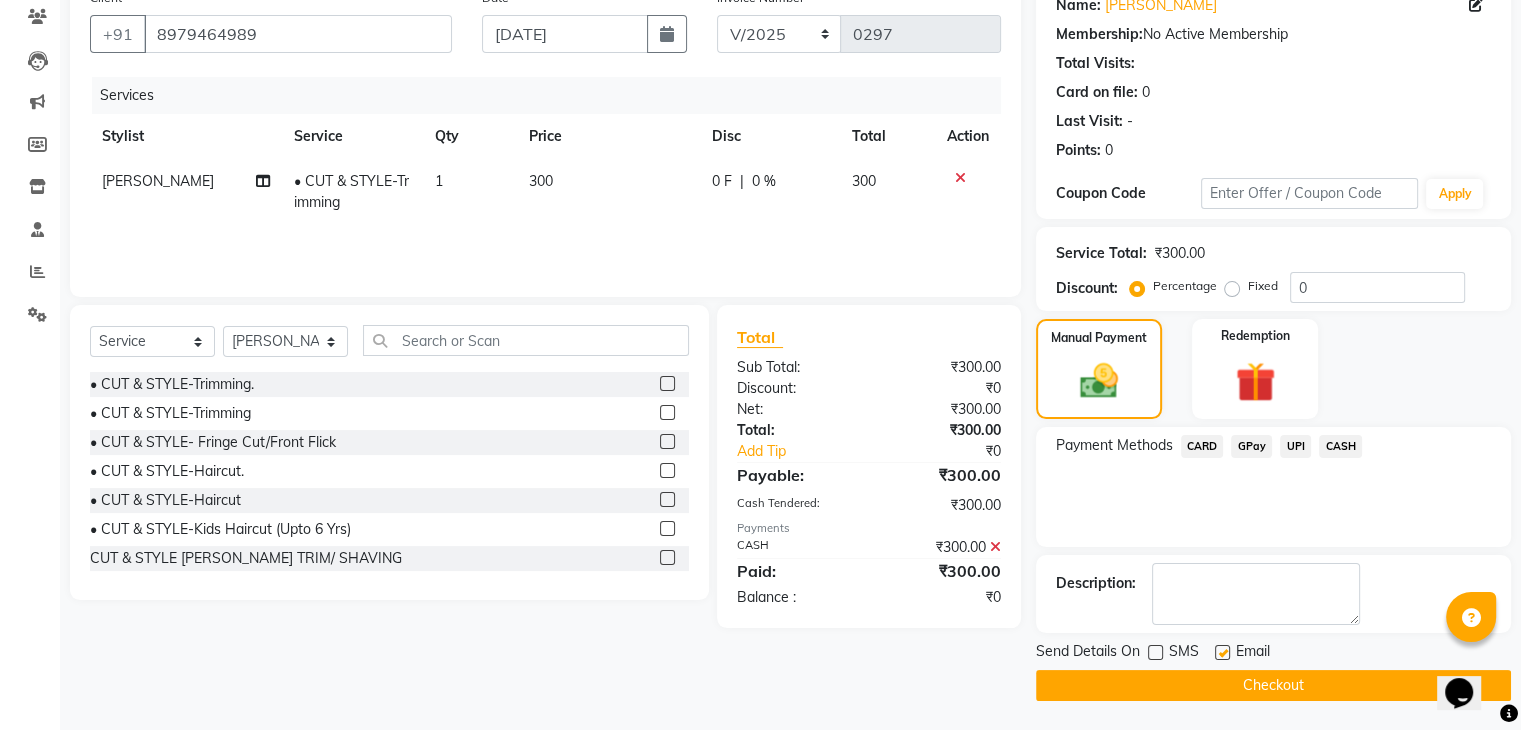 click on "Checkout" 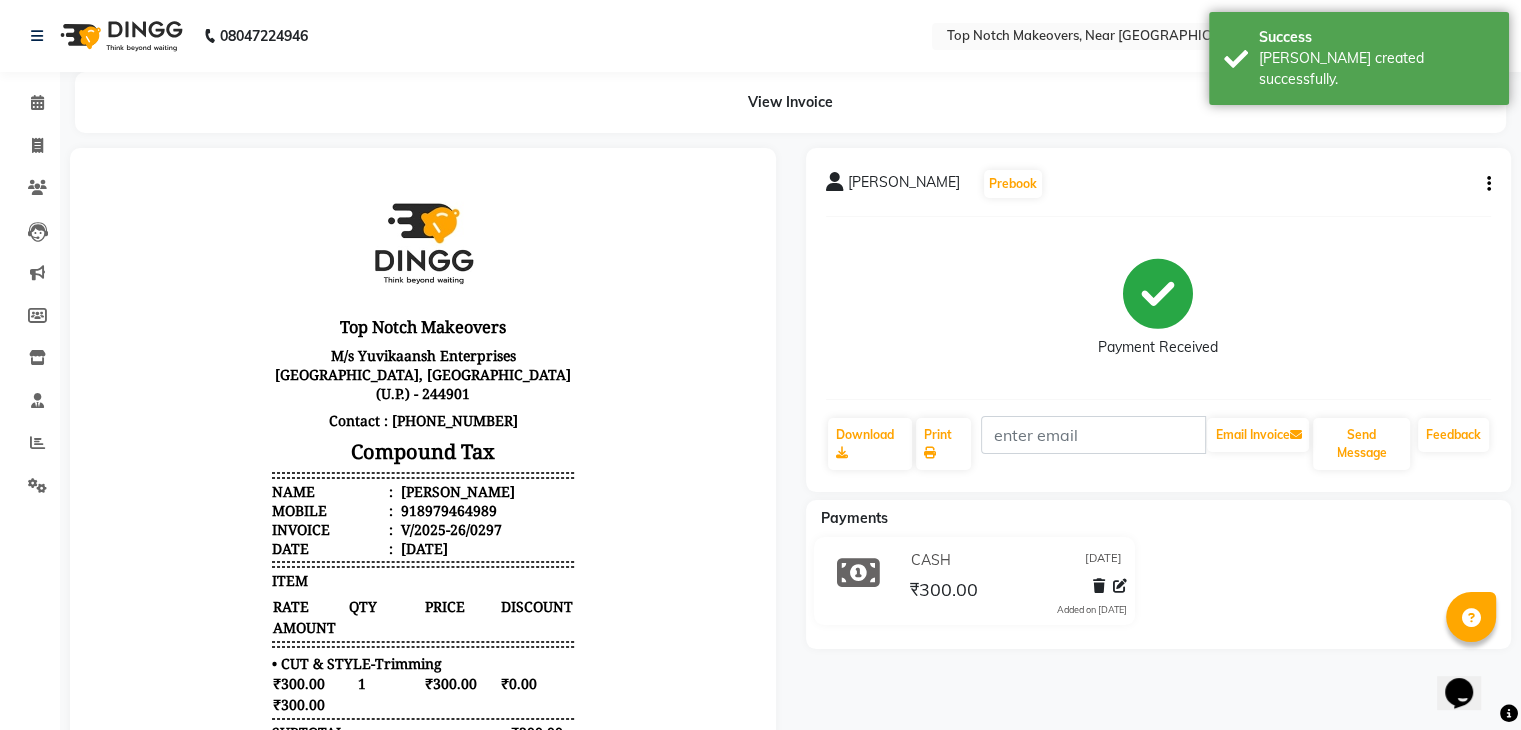 scroll, scrollTop: 0, scrollLeft: 0, axis: both 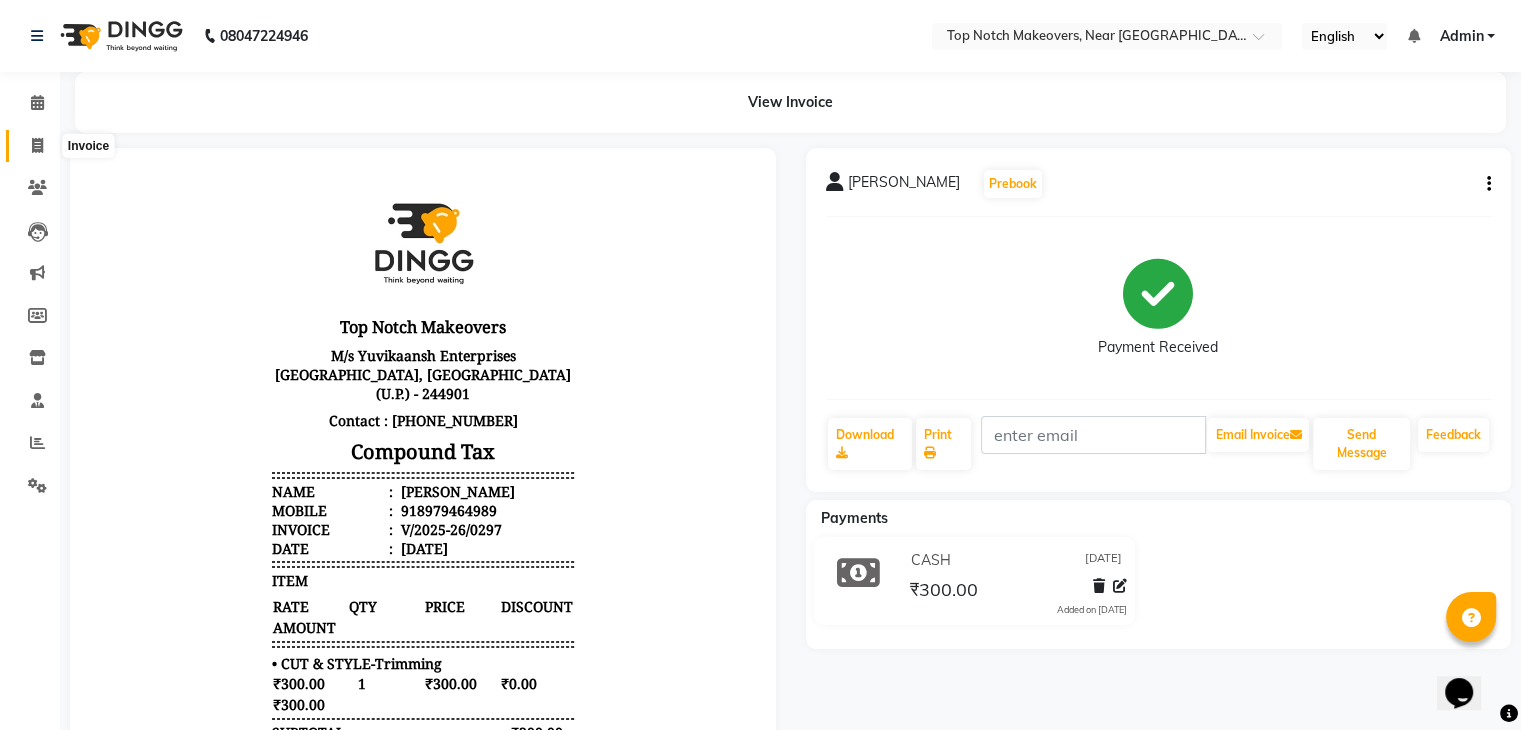 click 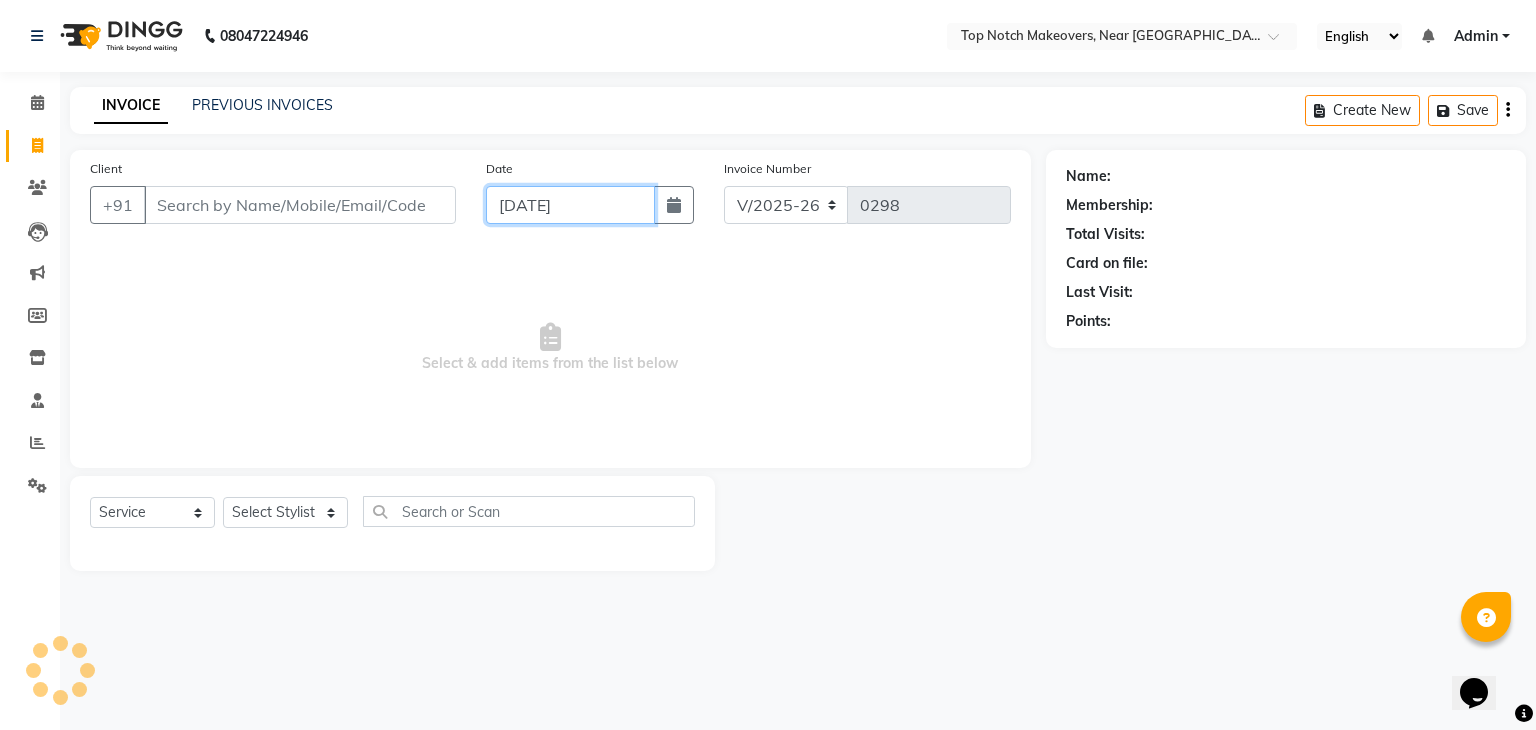 click on "[DATE]" 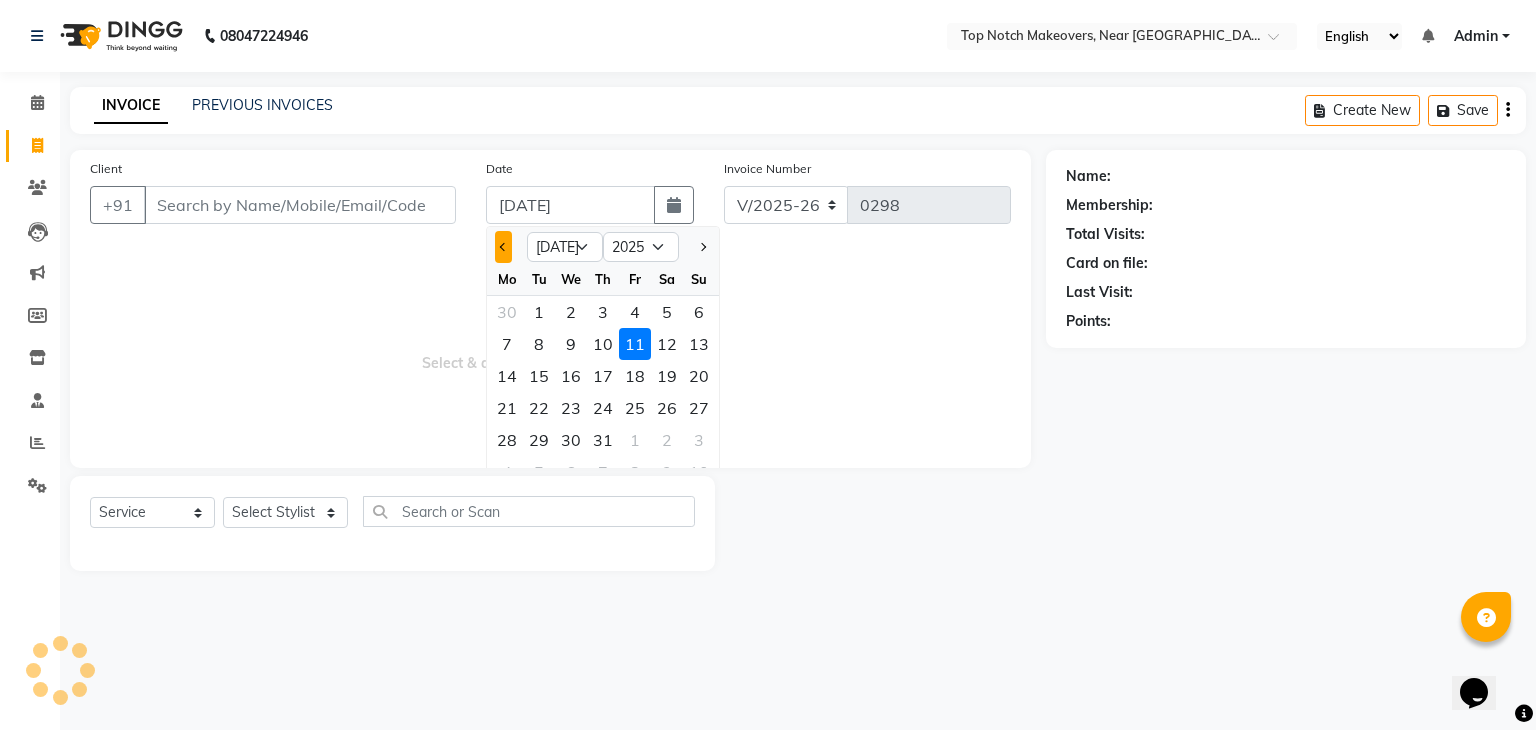 click 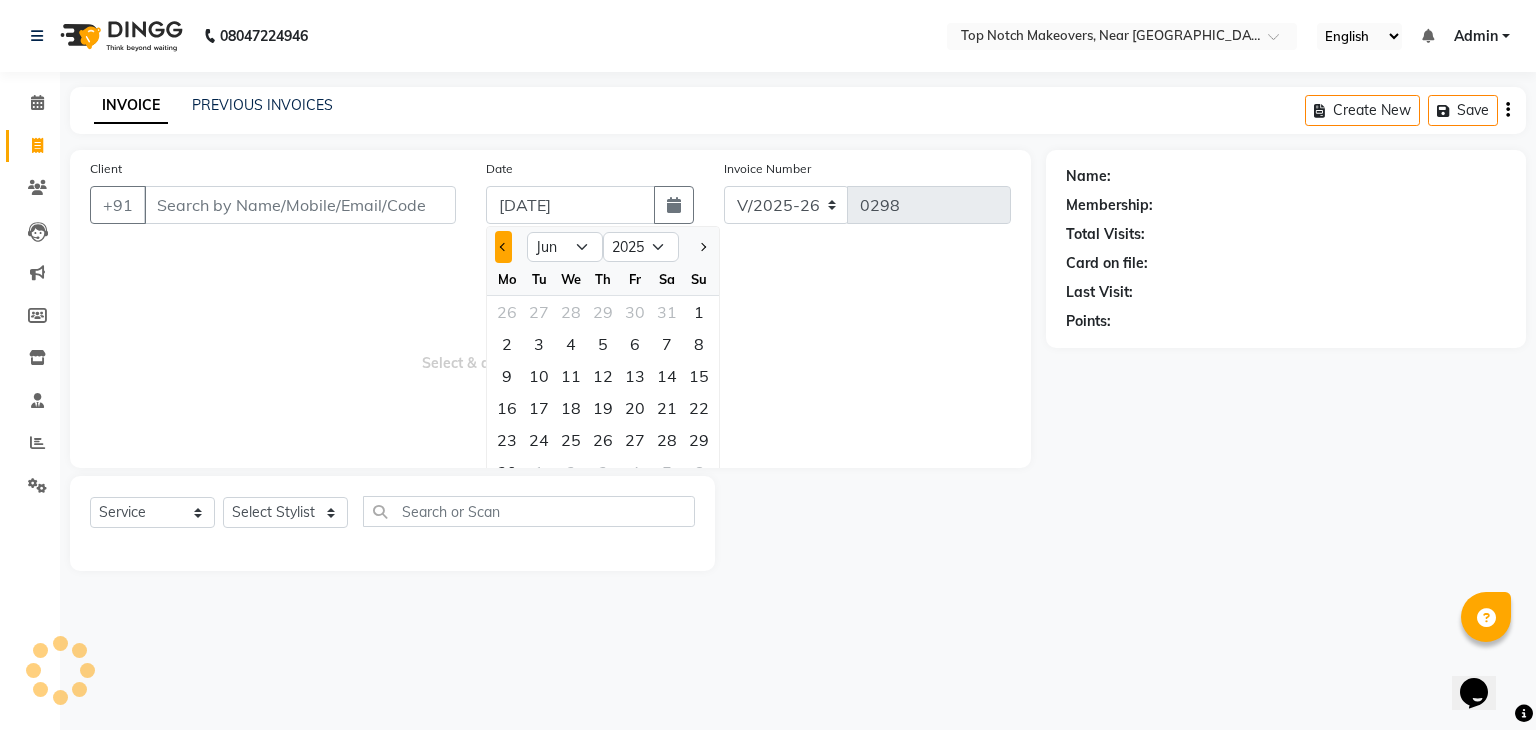 click 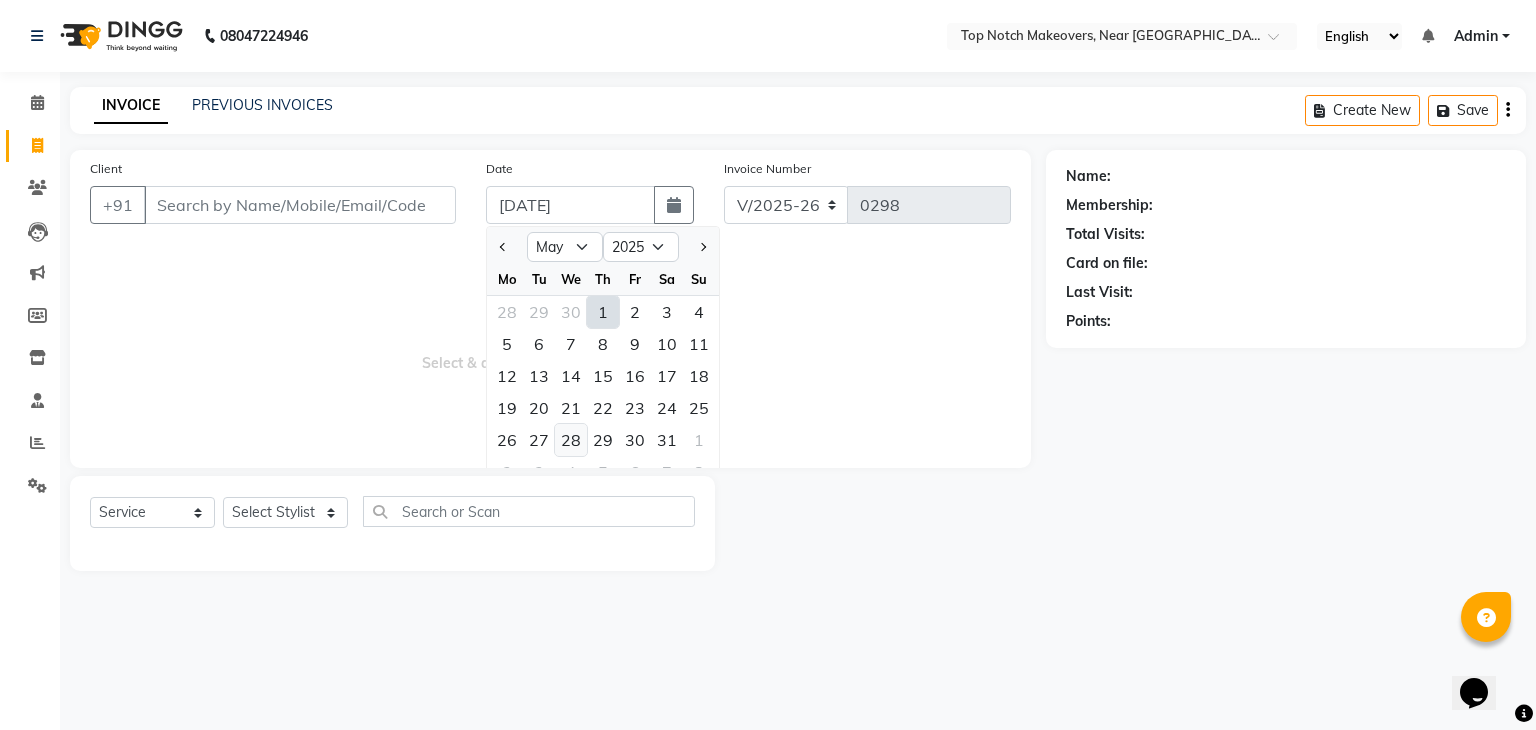 click on "28" 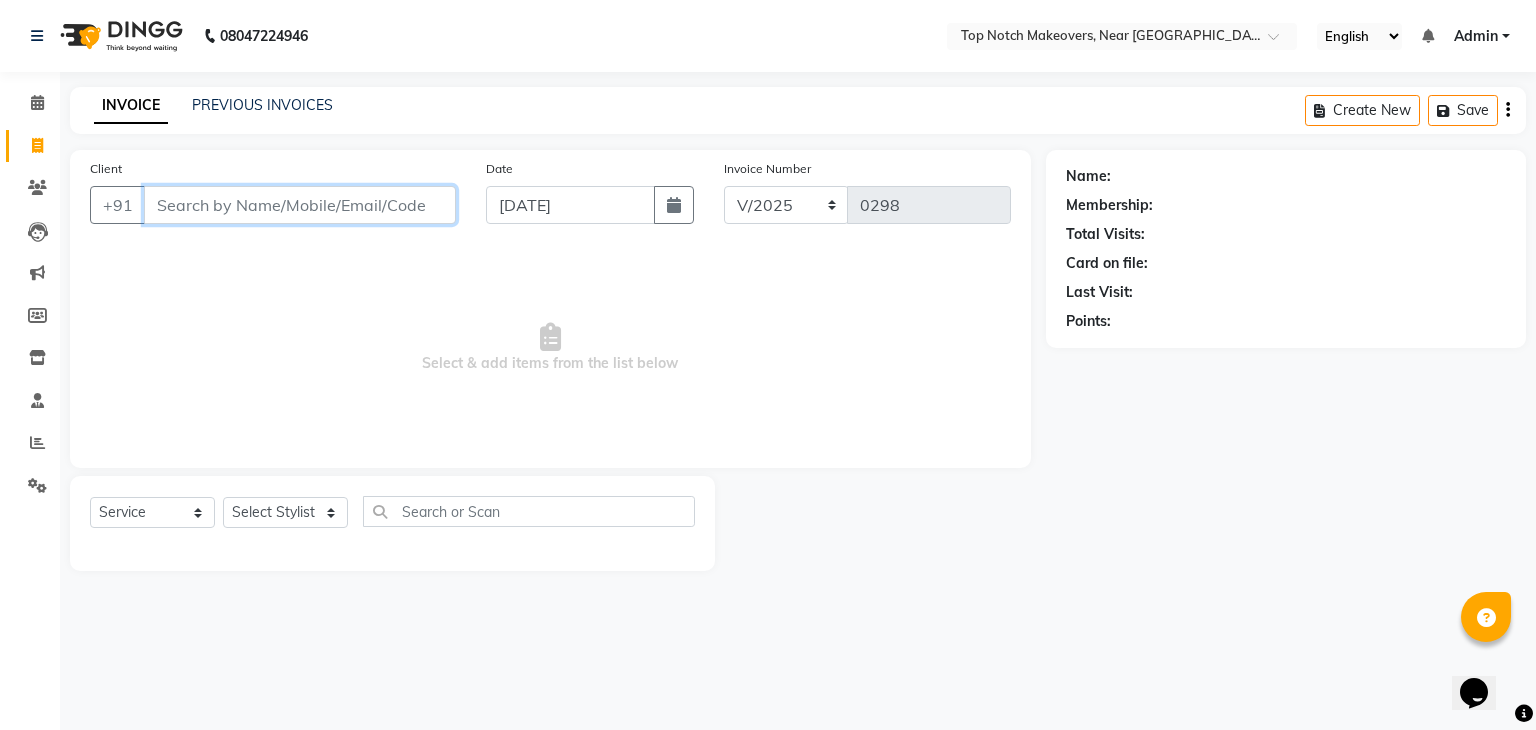 click on "Client" at bounding box center (300, 205) 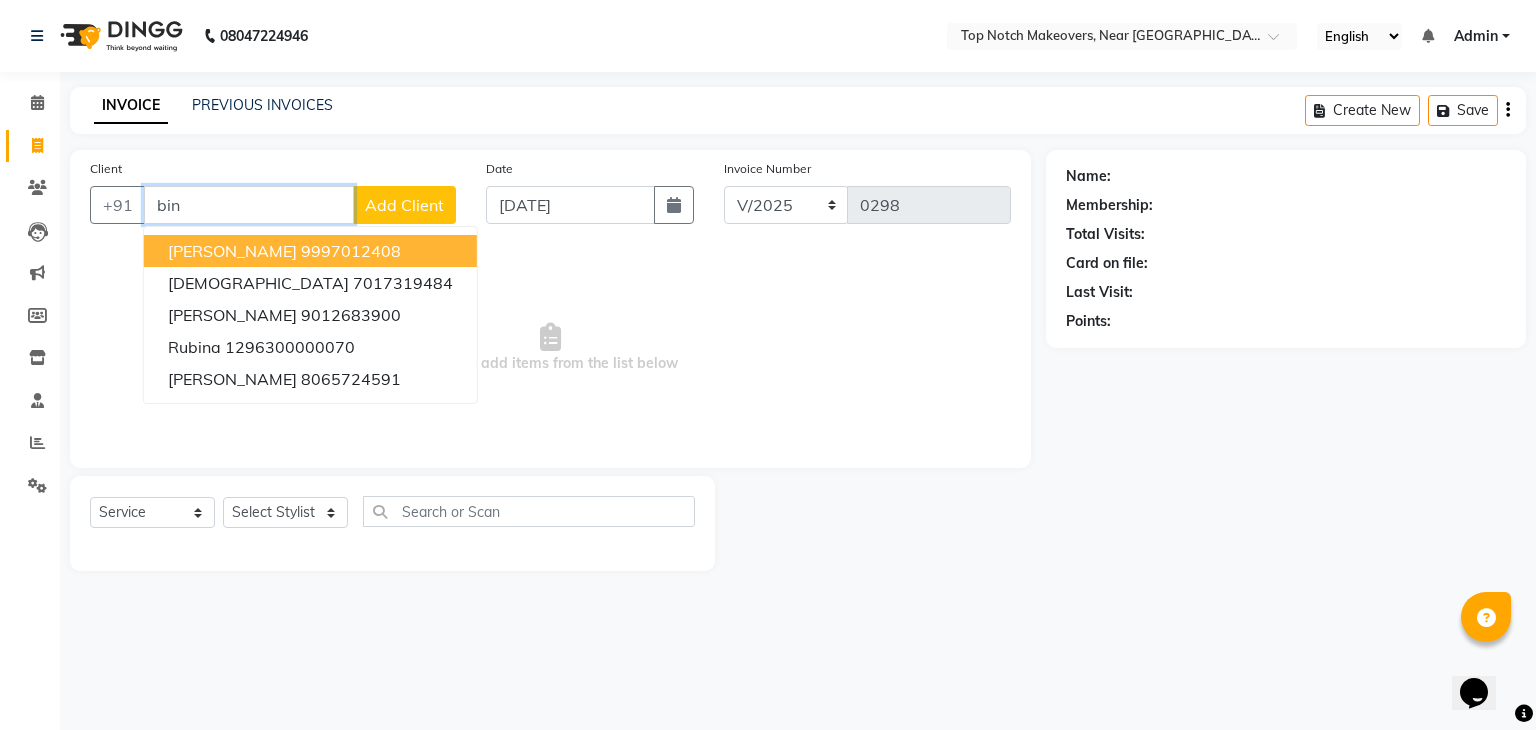 click on "9997012408" at bounding box center [351, 251] 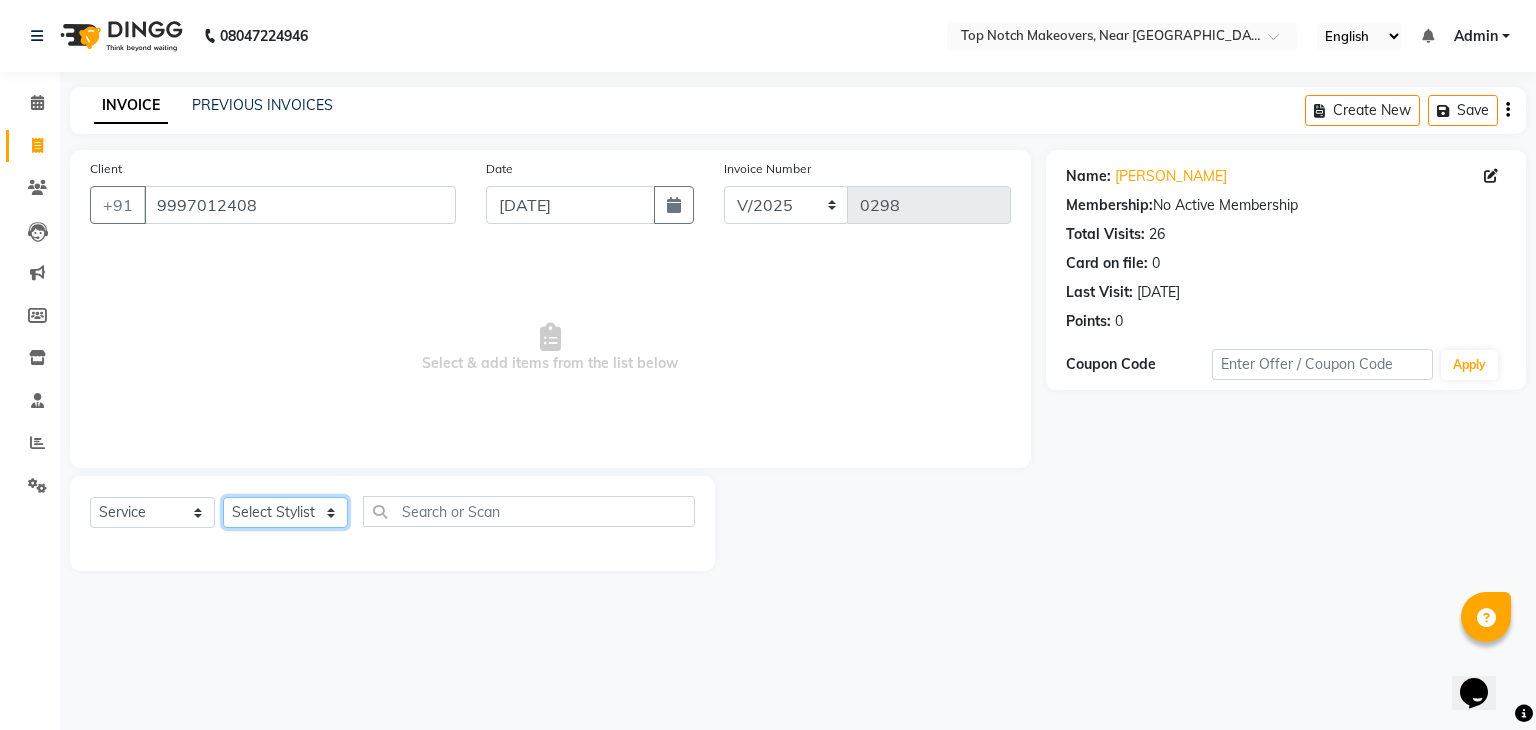 click on "Select Stylist [PERSON_NAME] [PERSON_NAME] [PERSON_NAME] [PERSON_NAME] [PERSON_NAME] [PERSON_NAME] [PERSON_NAME] [PERSON_NAME]" 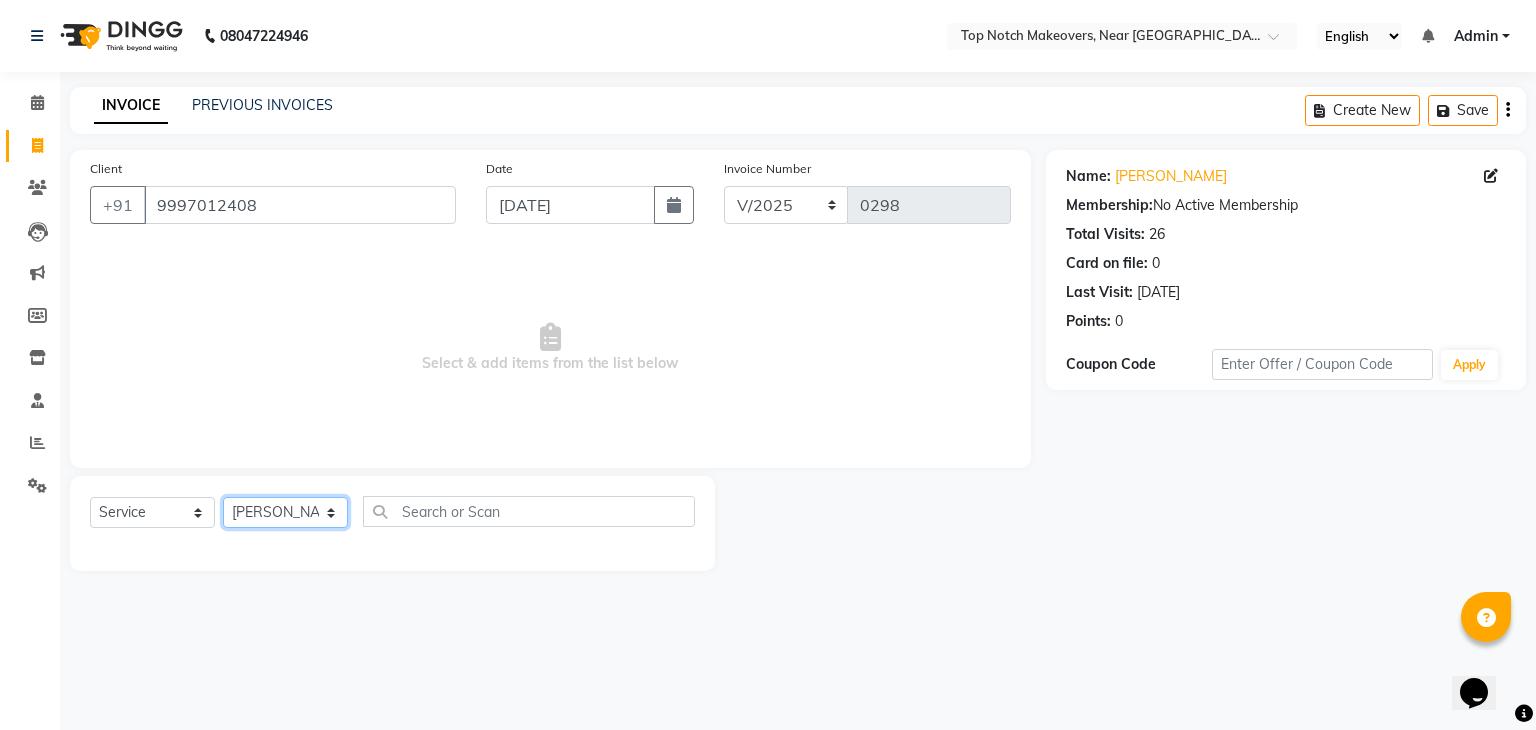 click on "Select Stylist [PERSON_NAME] [PERSON_NAME] [PERSON_NAME] [PERSON_NAME] [PERSON_NAME] [PERSON_NAME] [PERSON_NAME] [PERSON_NAME]" 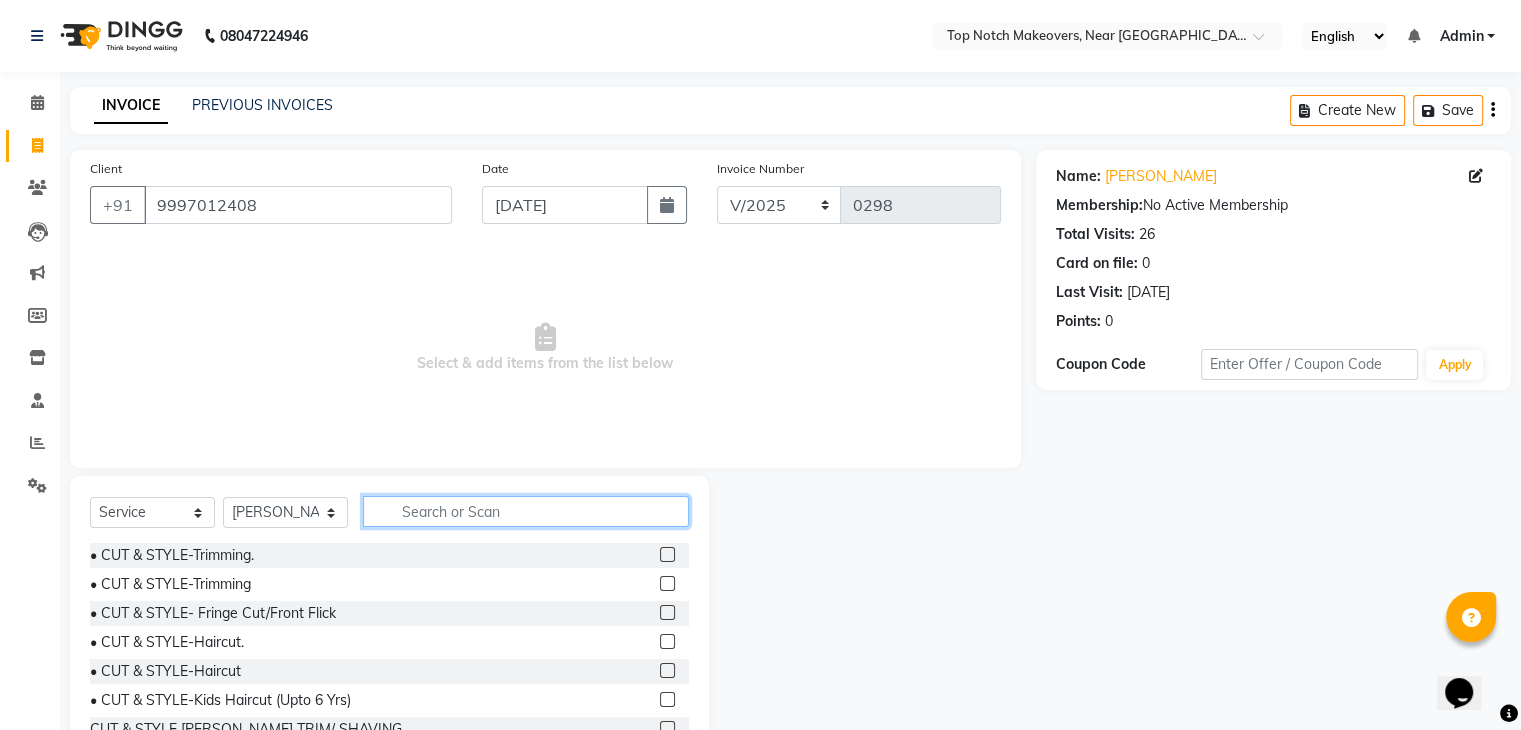 click 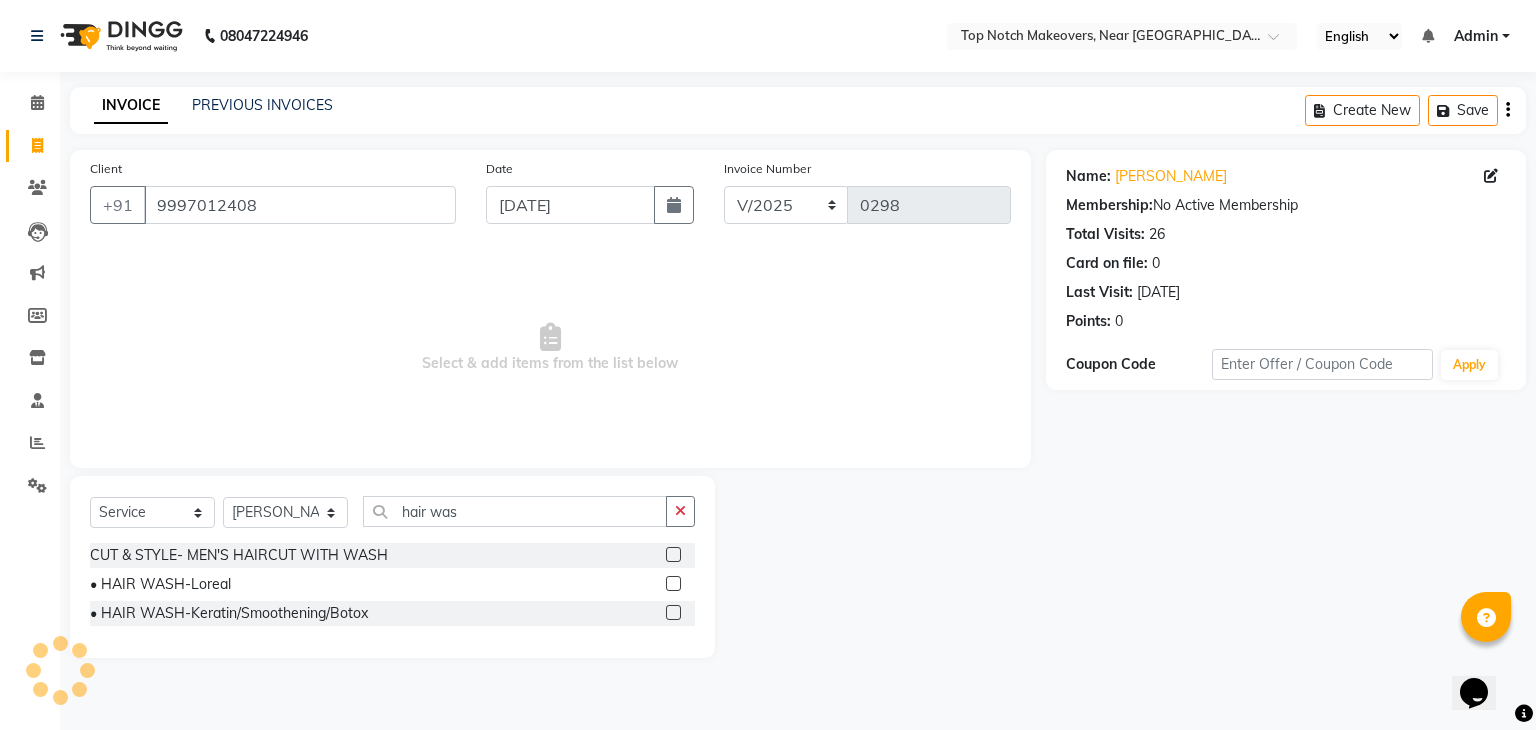 click 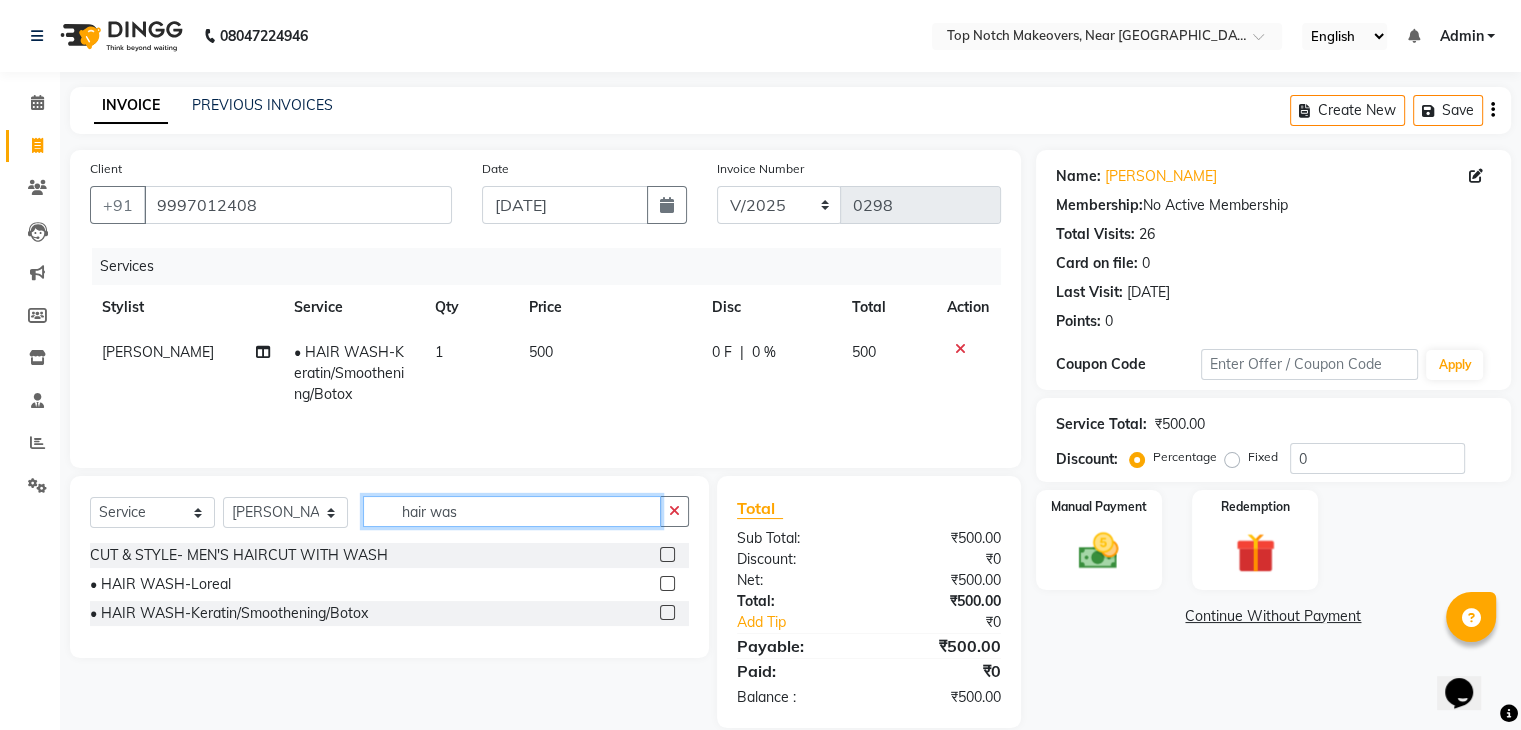 click on "hair was" 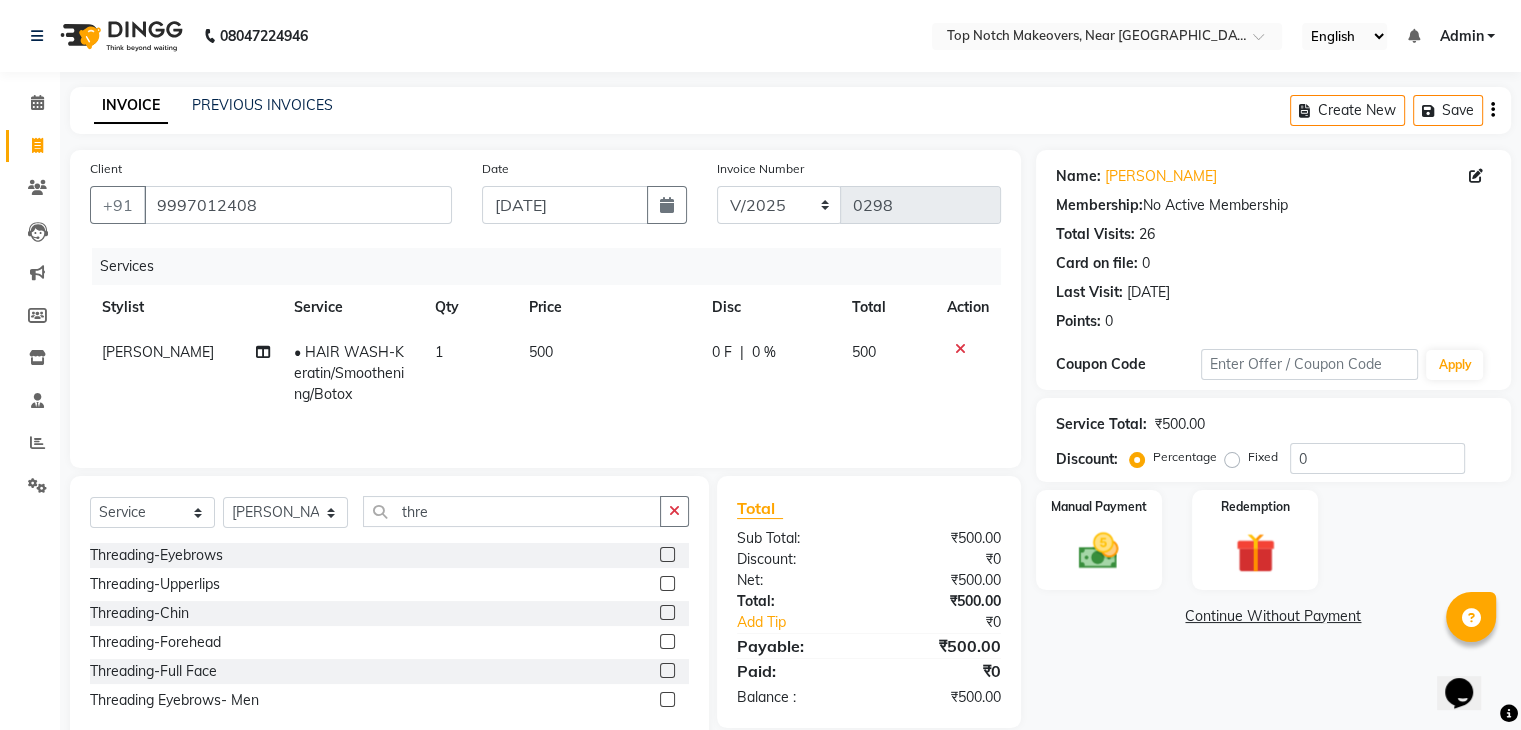 click 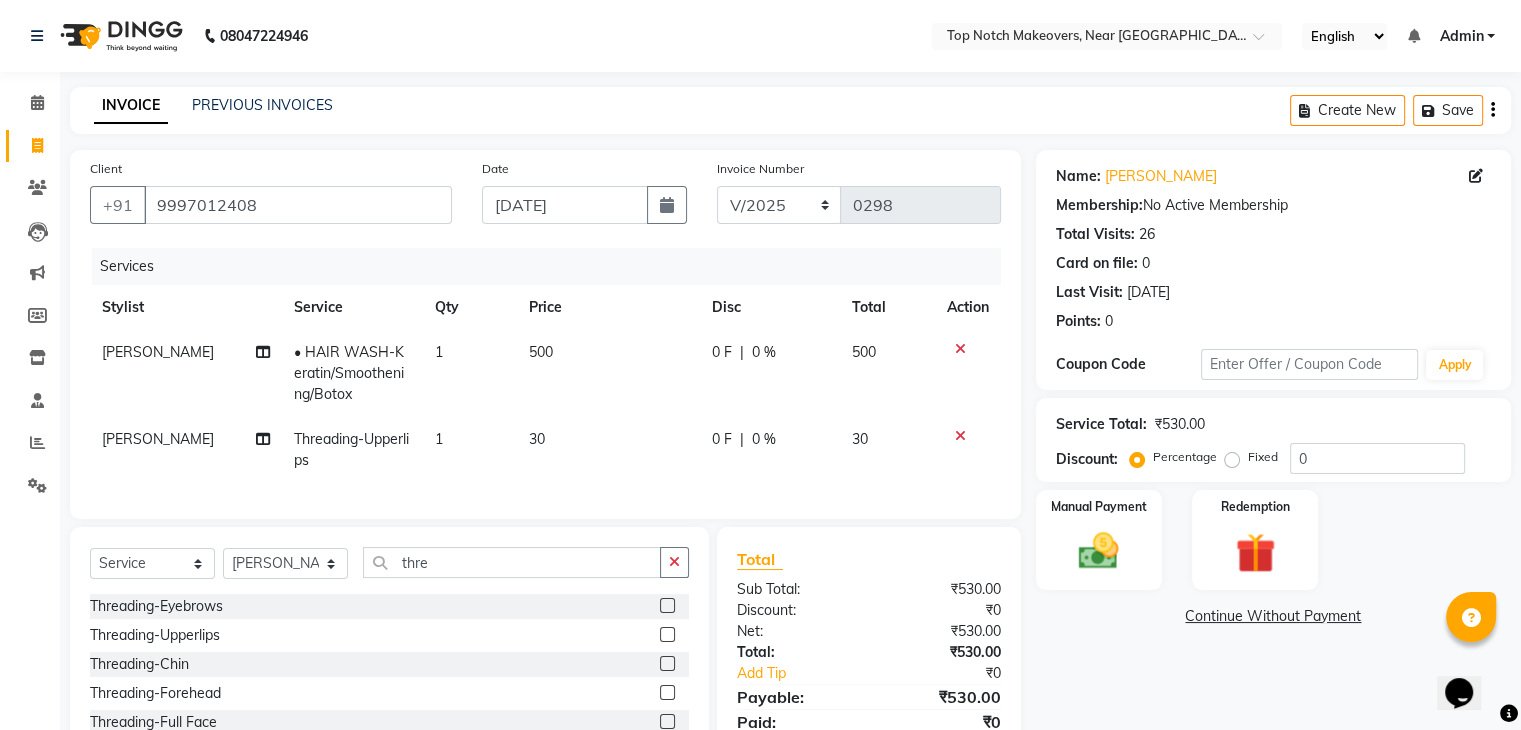 click 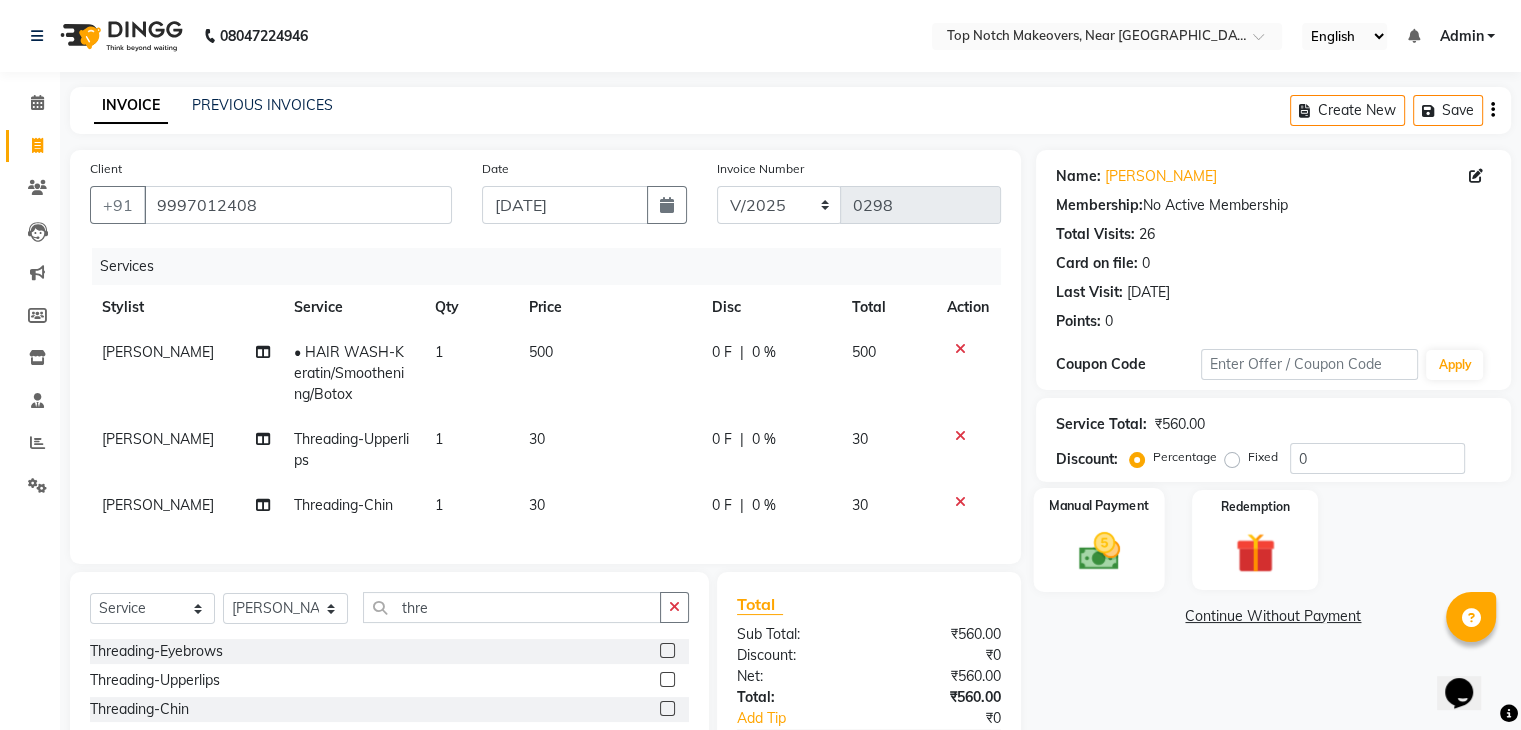 click on "Manual Payment" 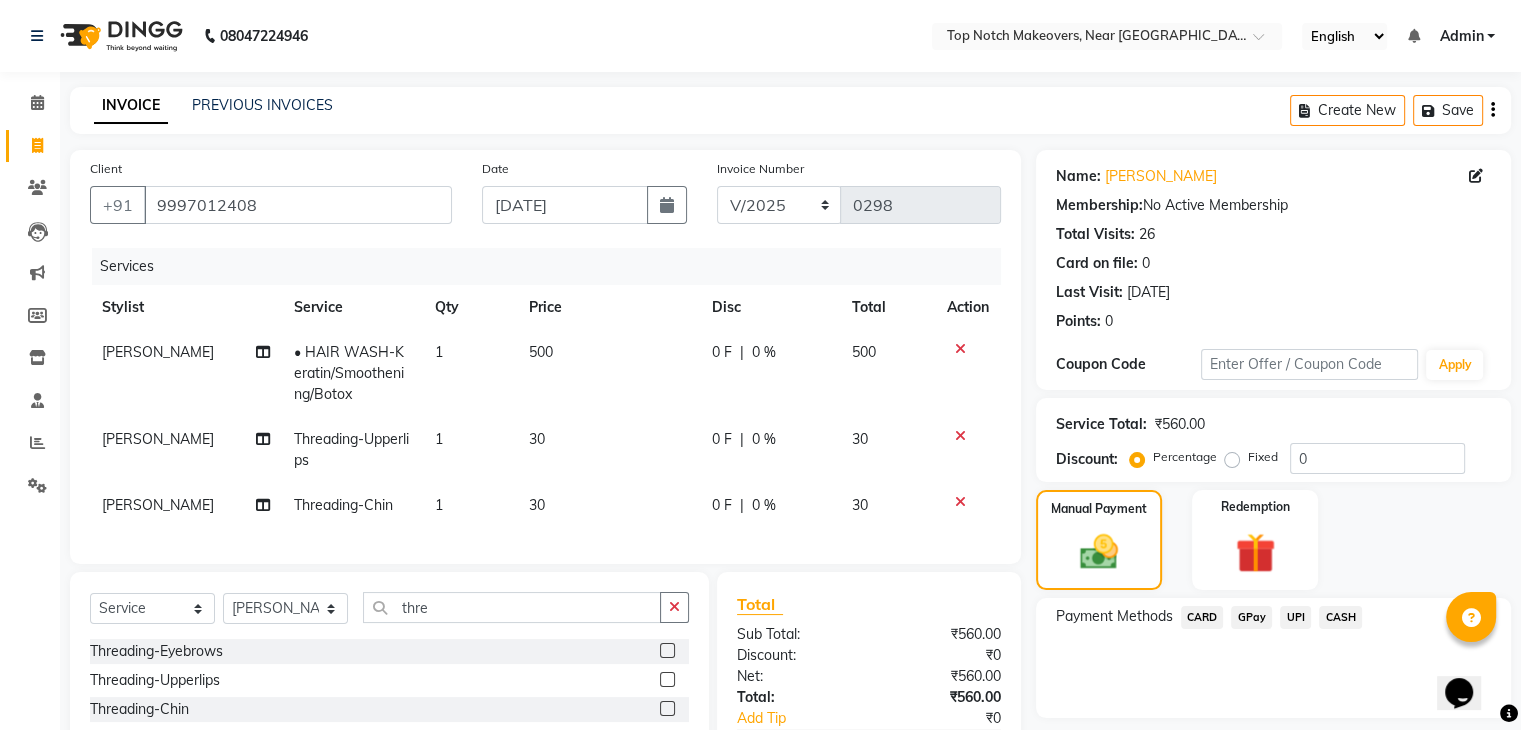 click on "CASH" 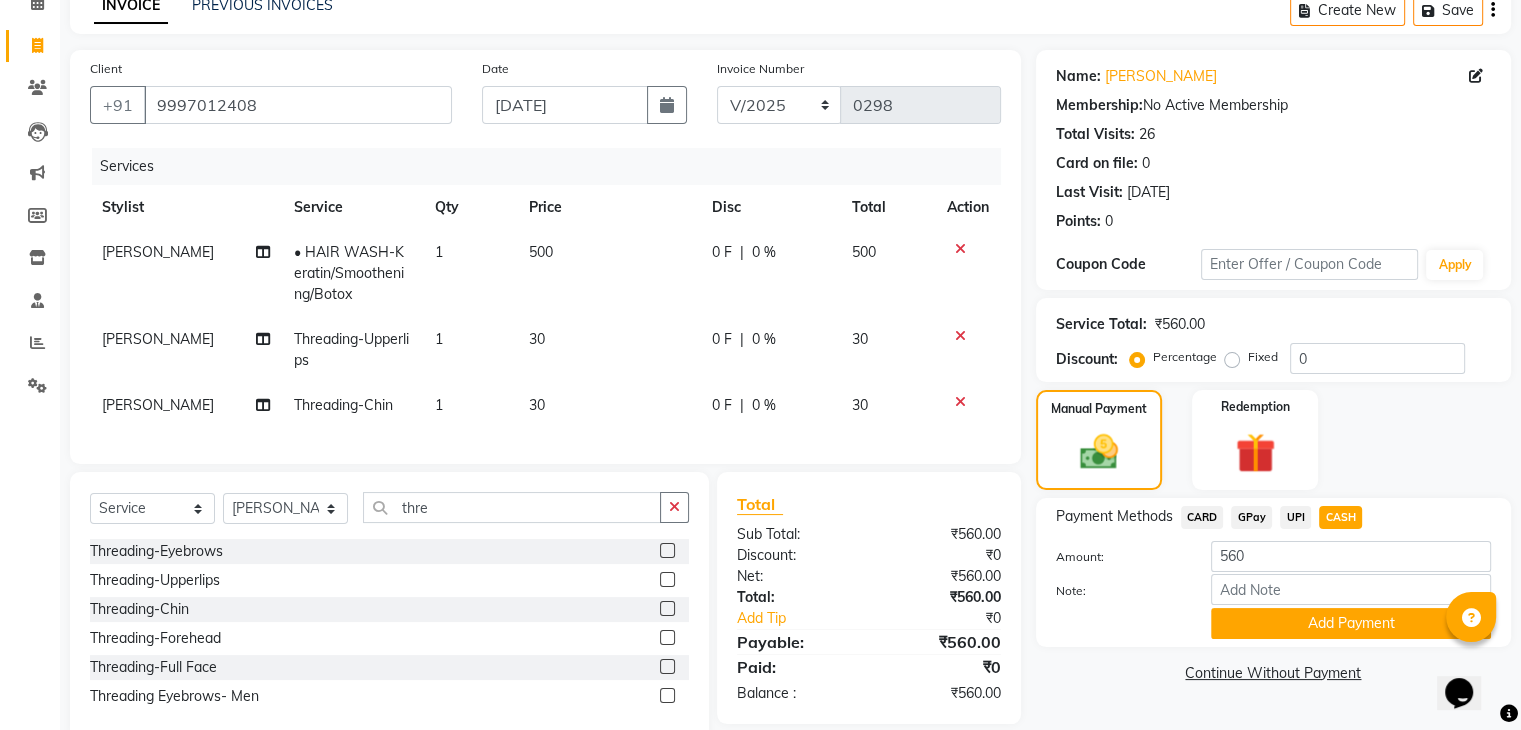 scroll, scrollTop: 157, scrollLeft: 0, axis: vertical 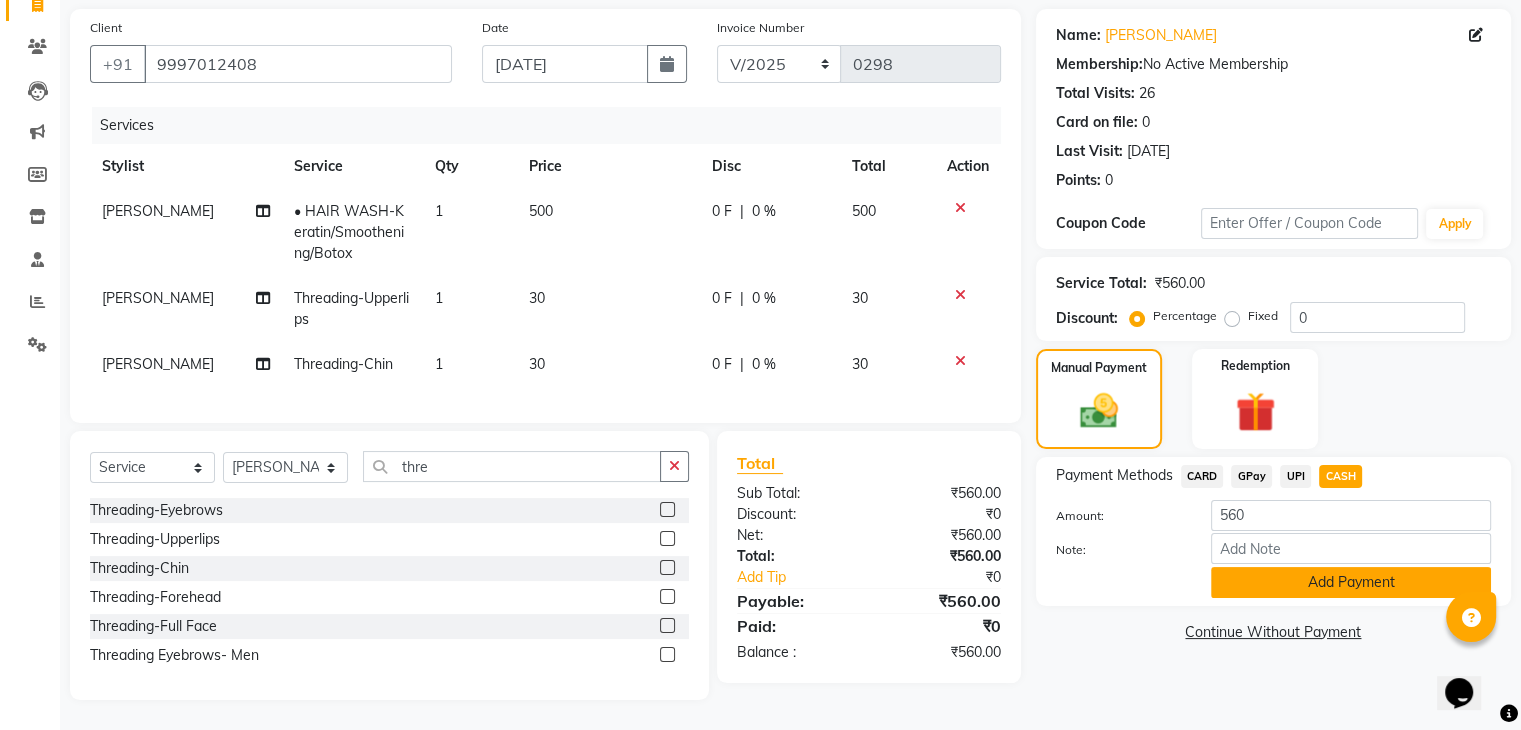 click on "Add Payment" 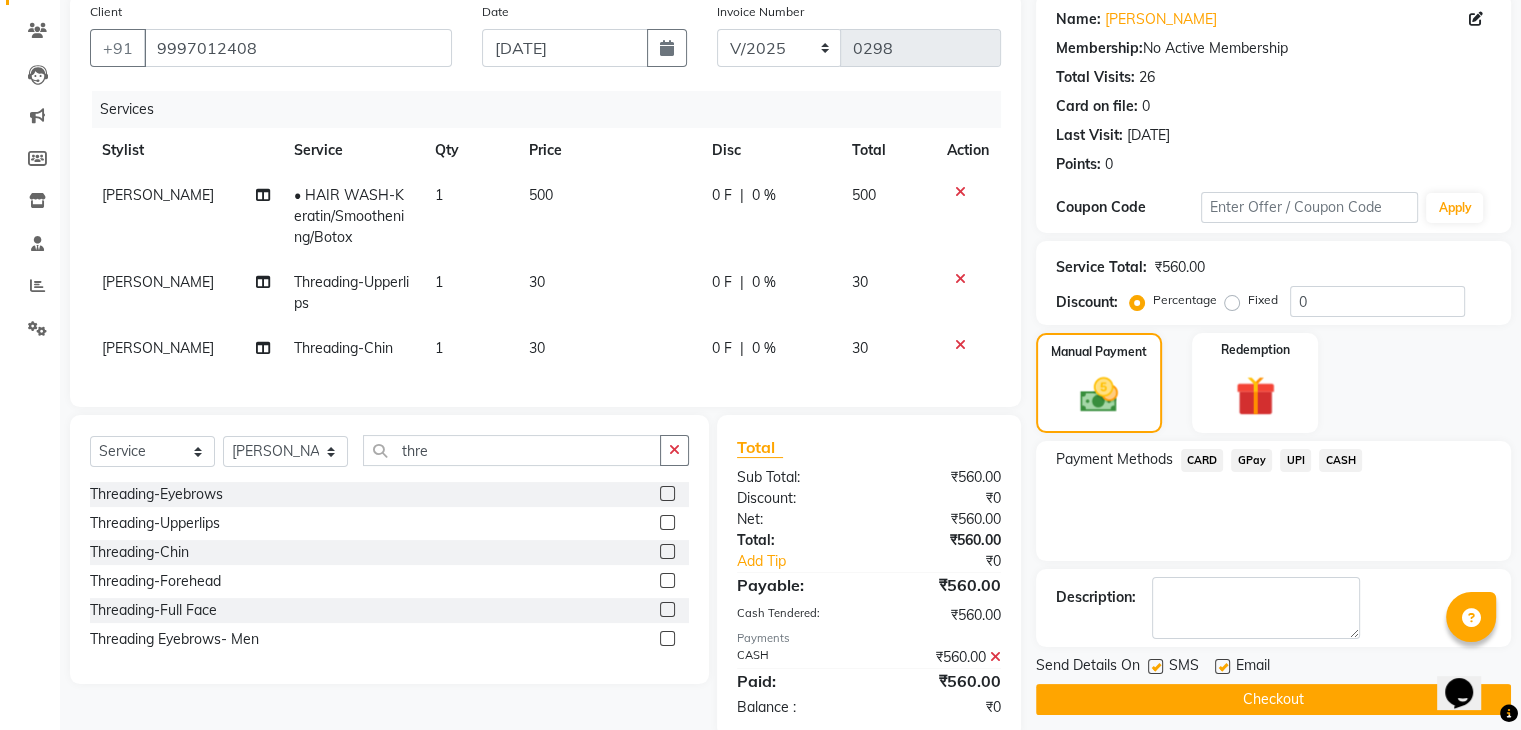 click 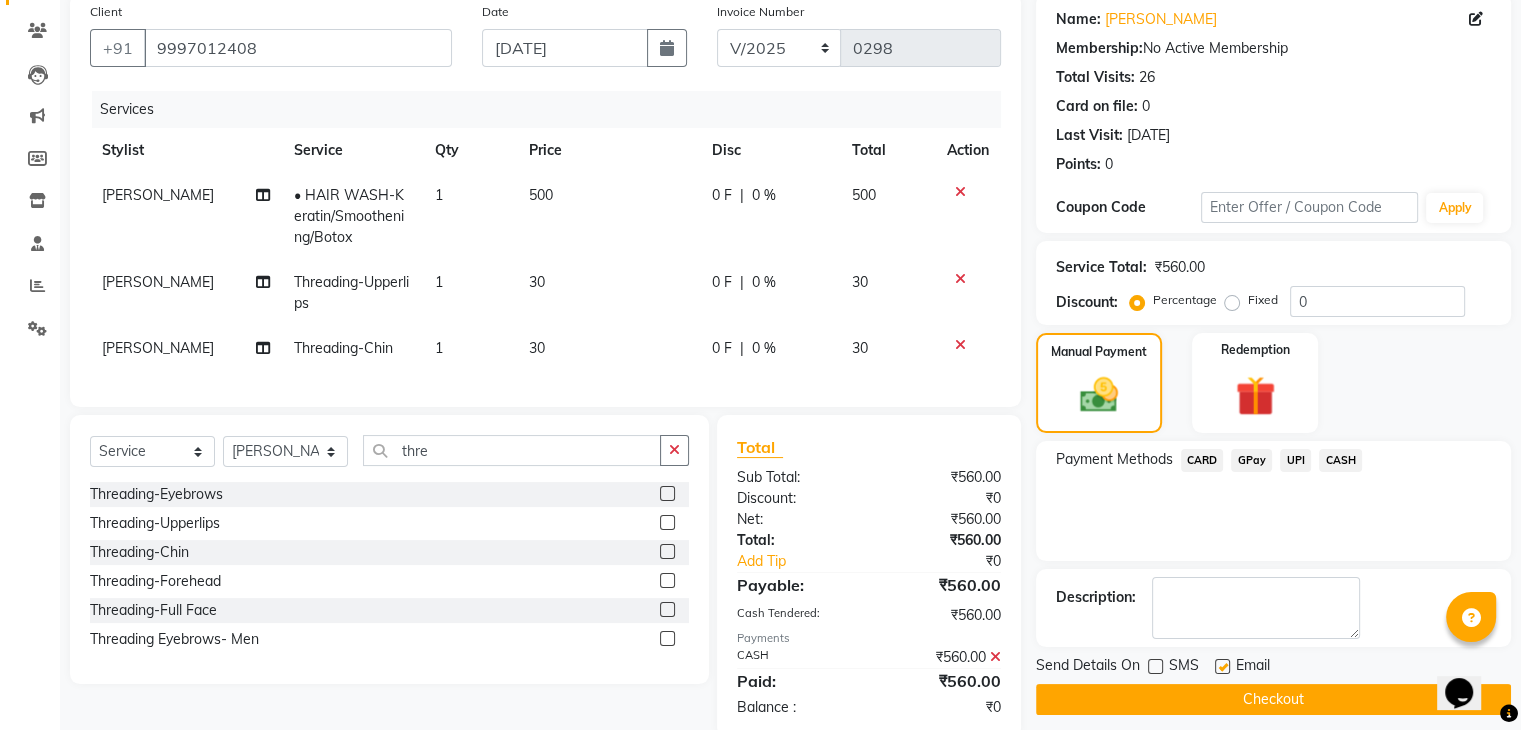 click on "Checkout" 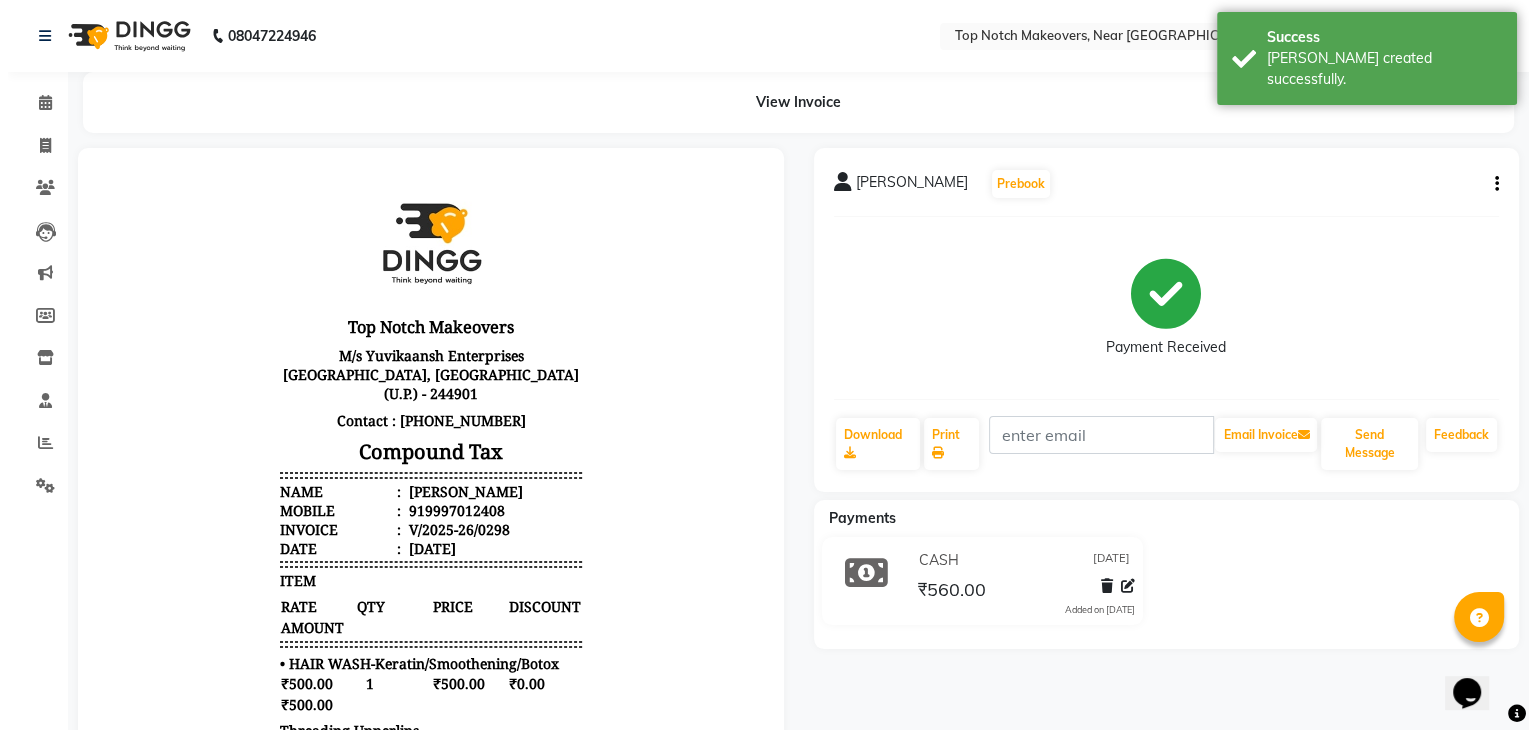 scroll, scrollTop: 0, scrollLeft: 0, axis: both 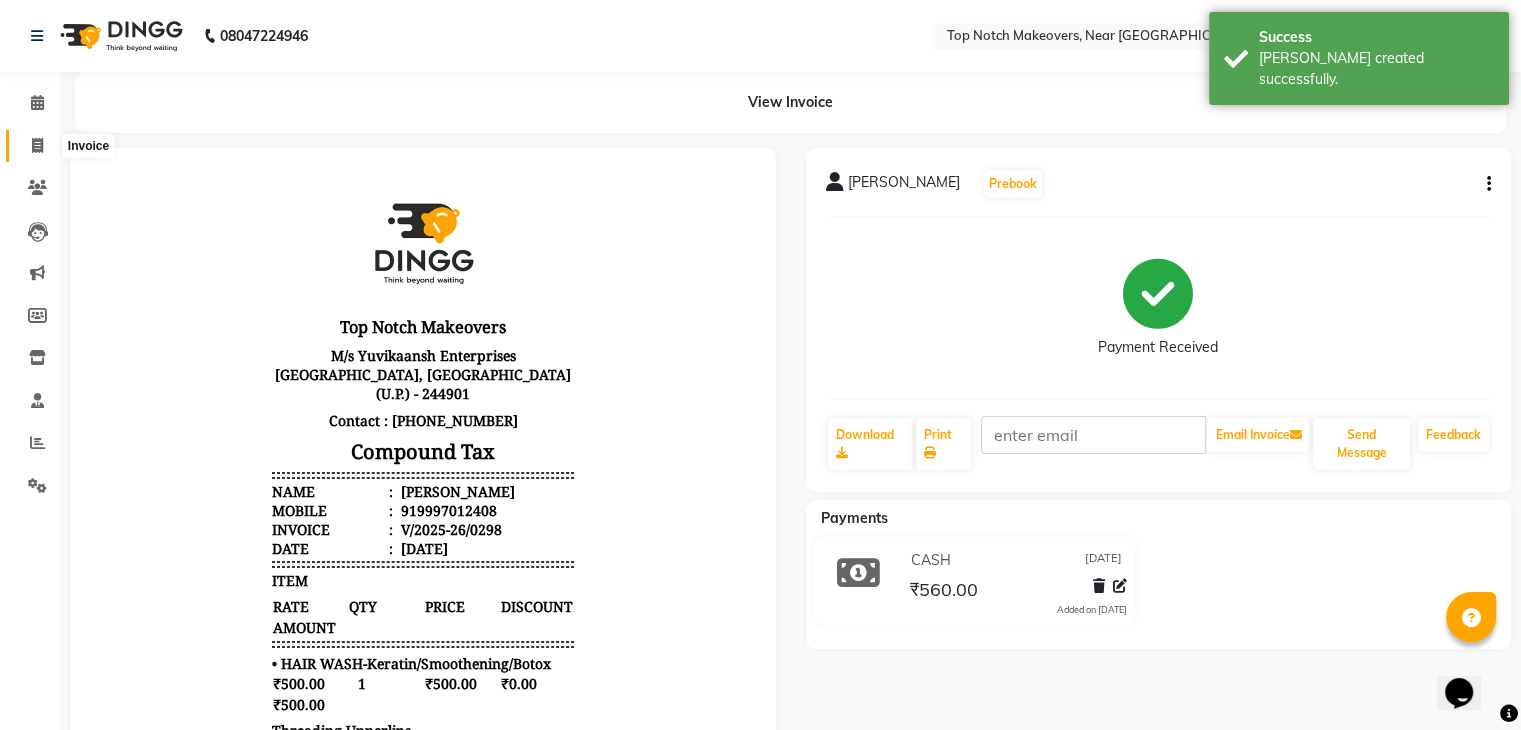 click 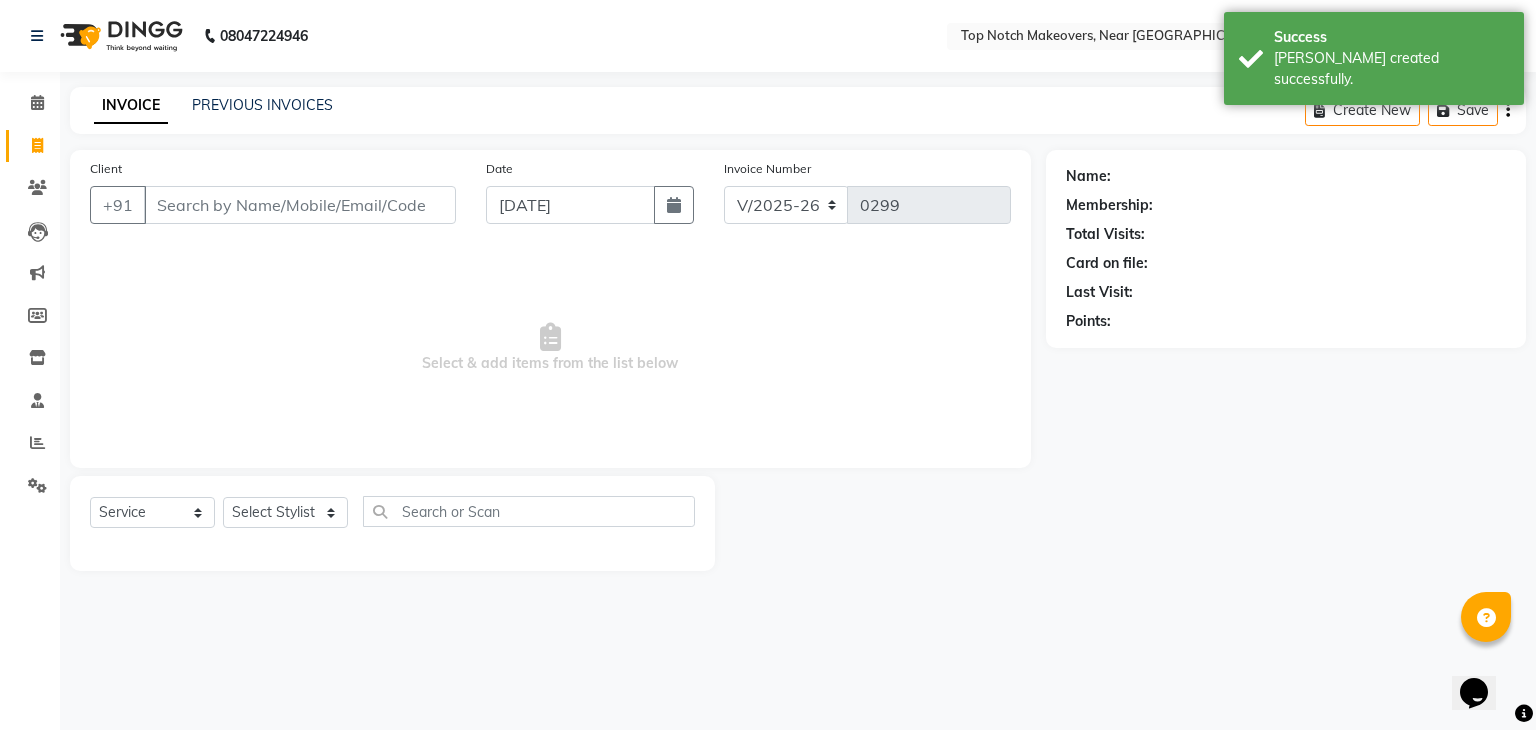 drag, startPoint x: 528, startPoint y: 225, endPoint x: 536, endPoint y: 209, distance: 17.888544 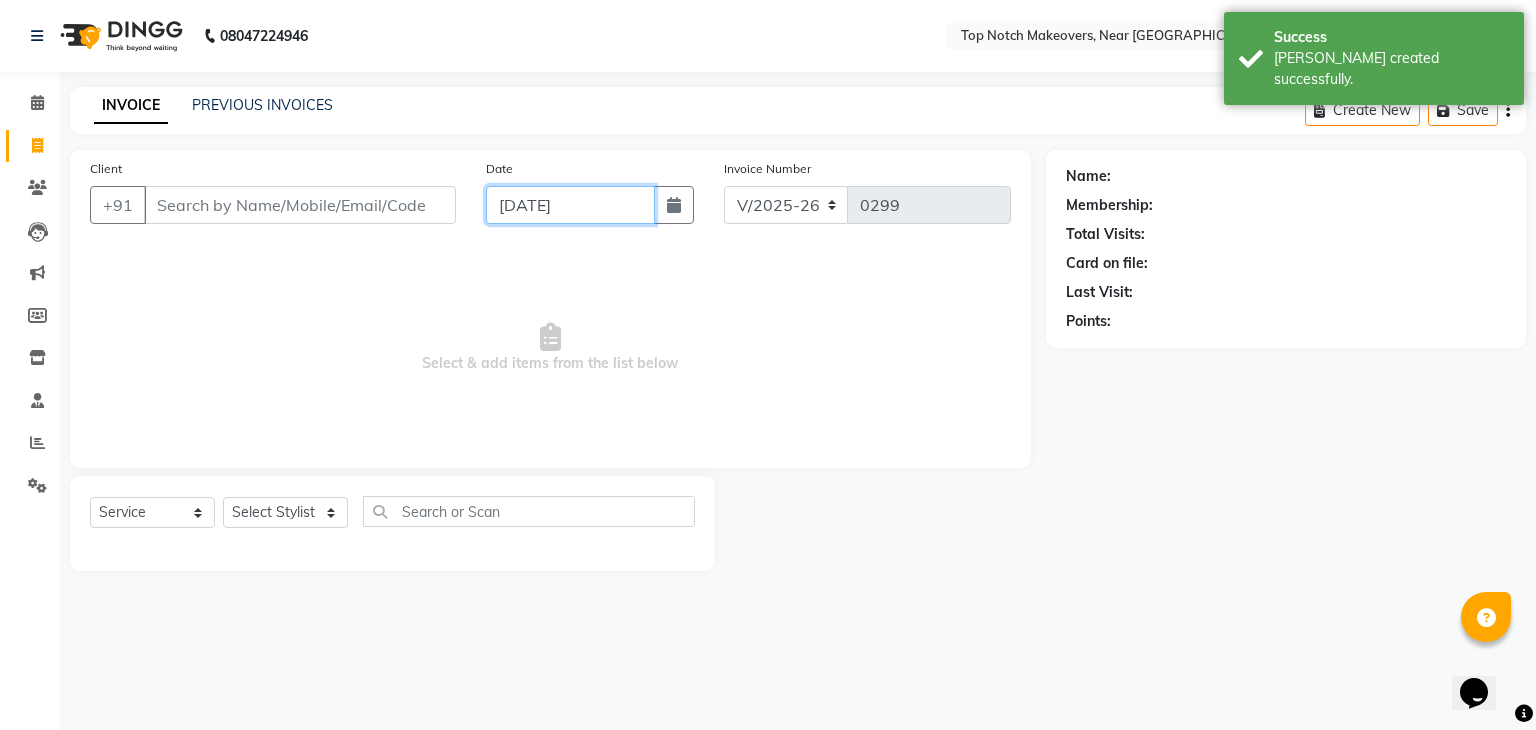 click on "[DATE]" 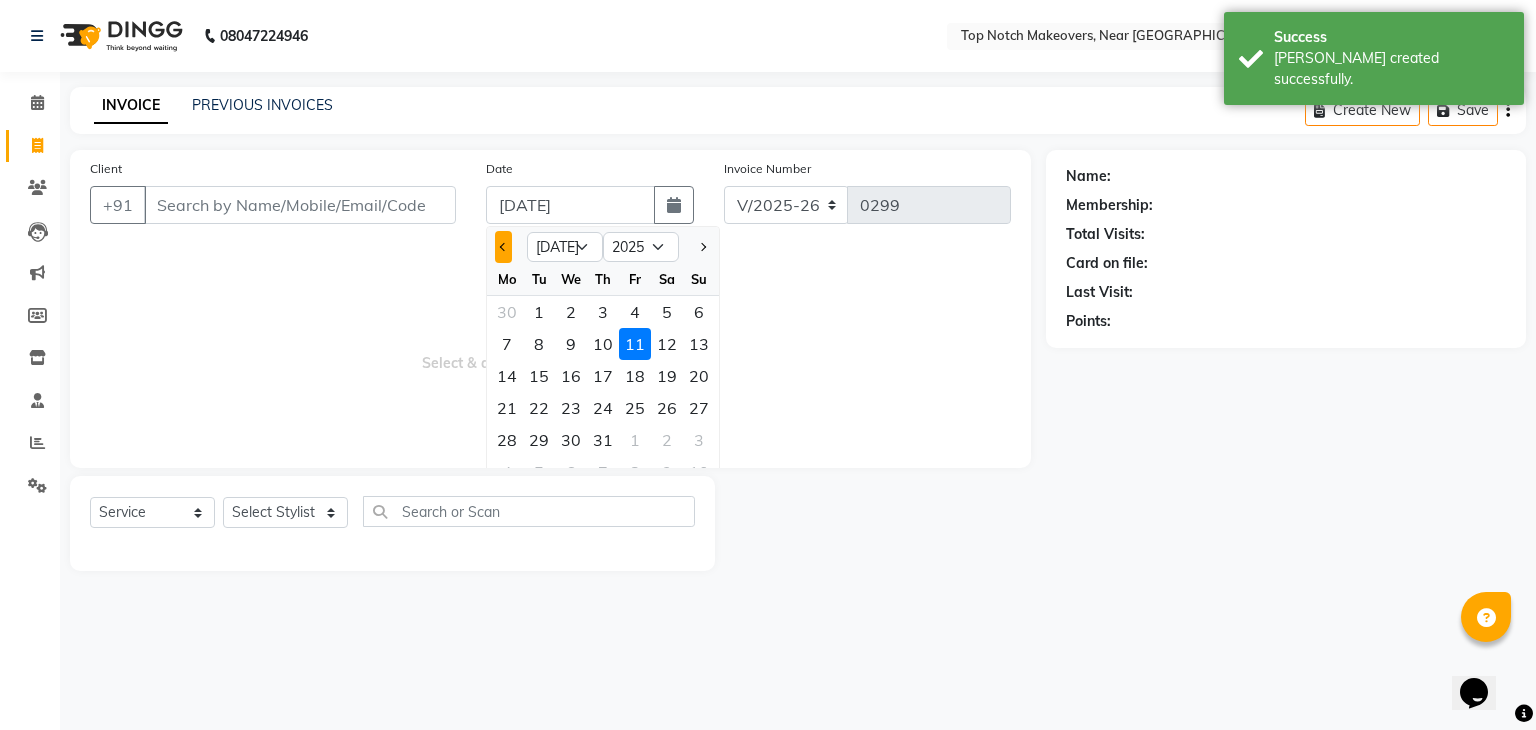 click 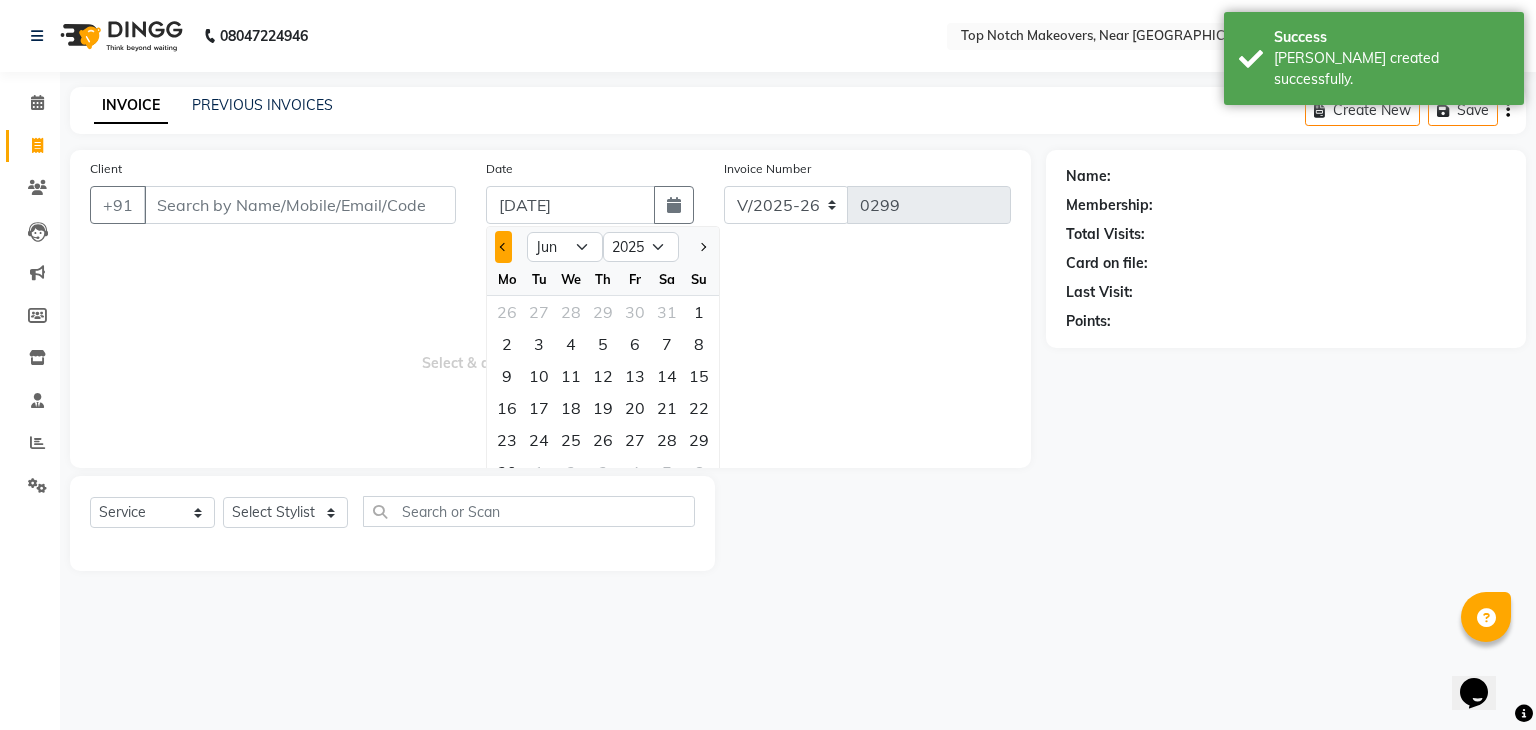 click 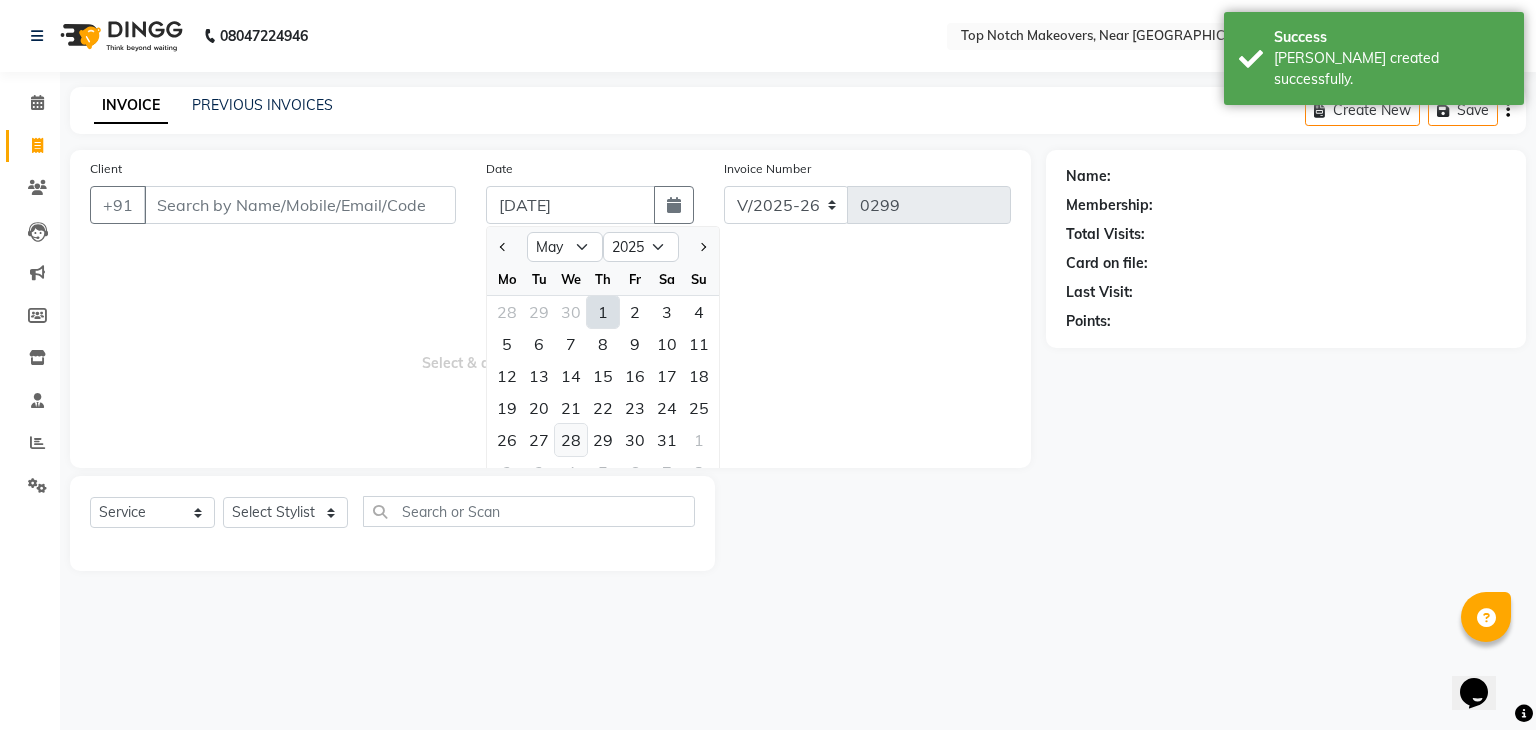 click on "28" 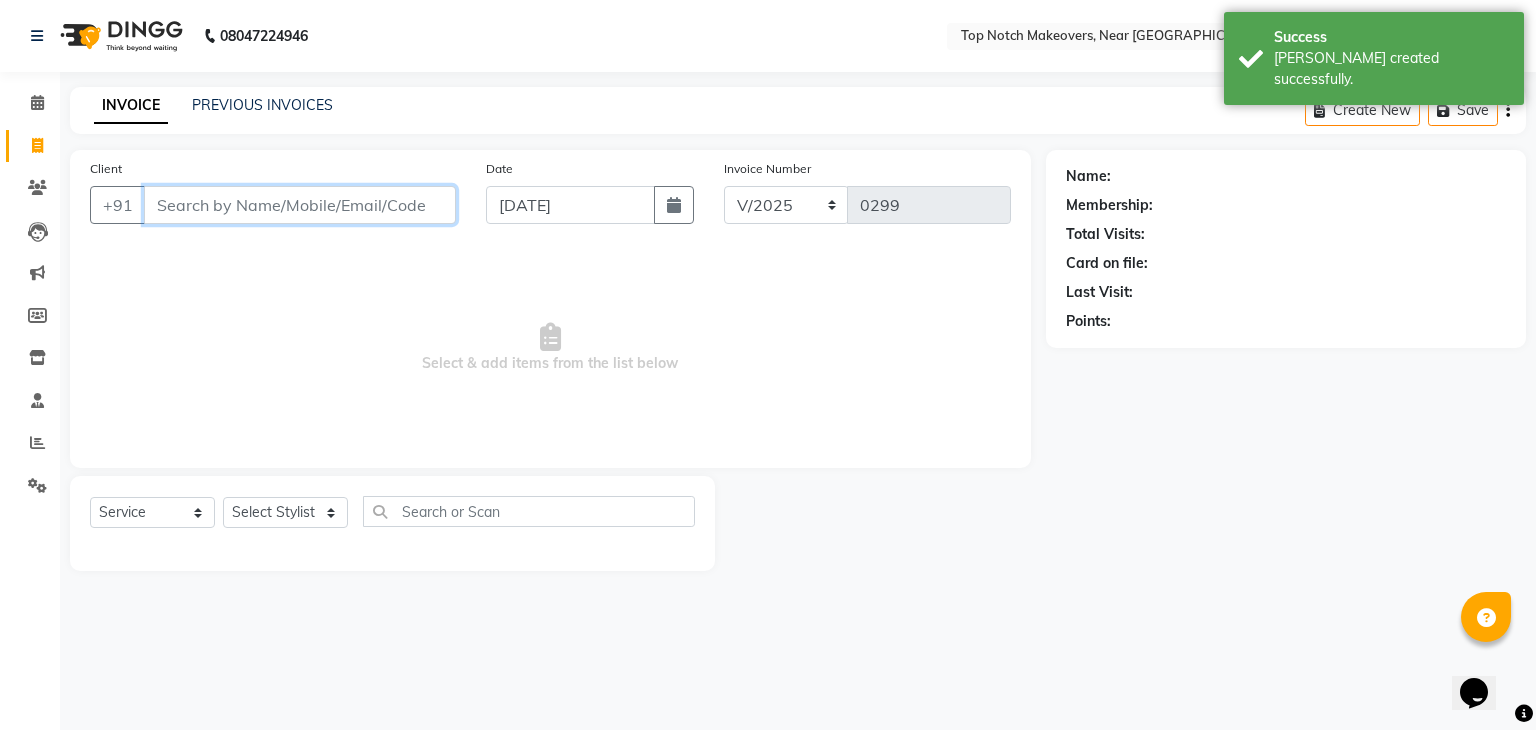 click on "Client" at bounding box center [300, 205] 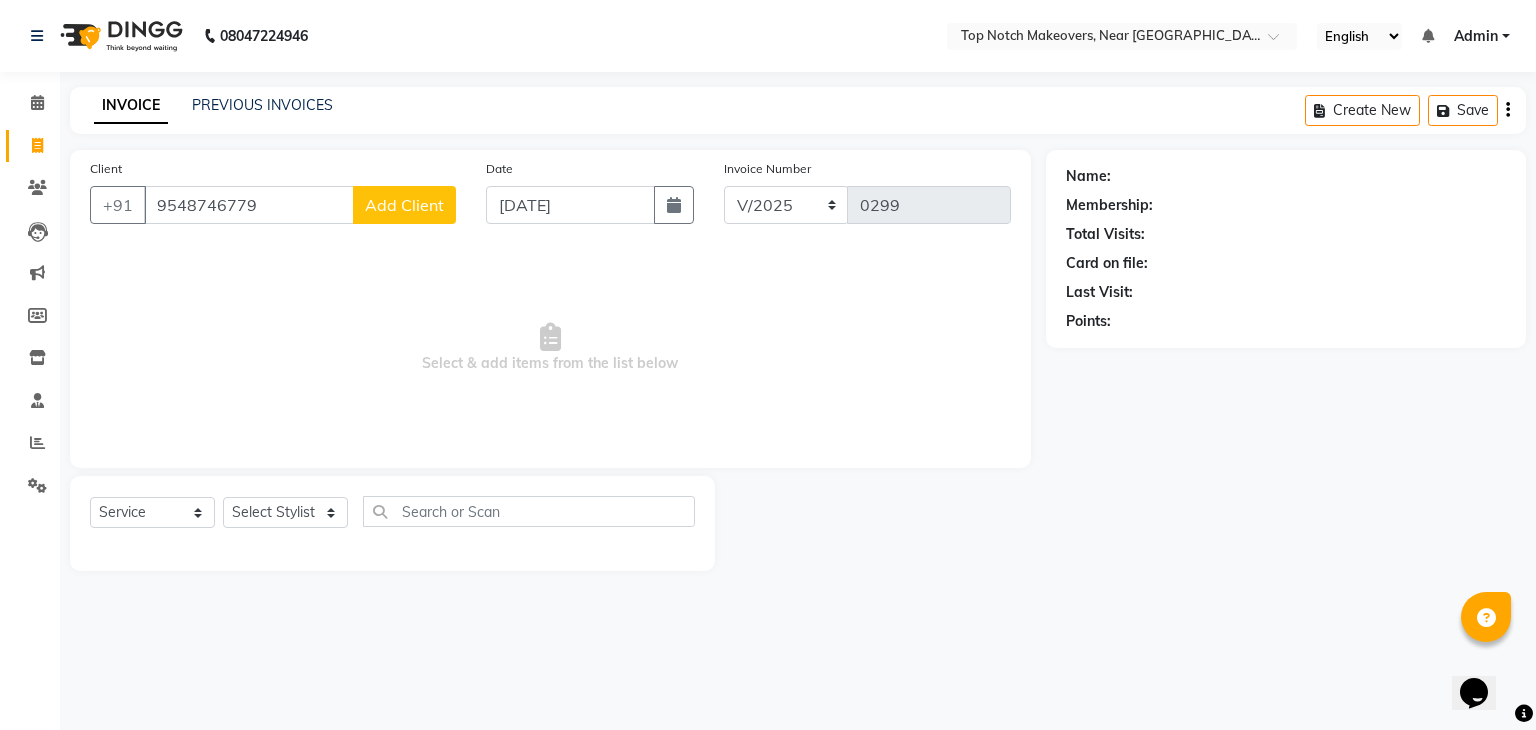 click on "Add Client" 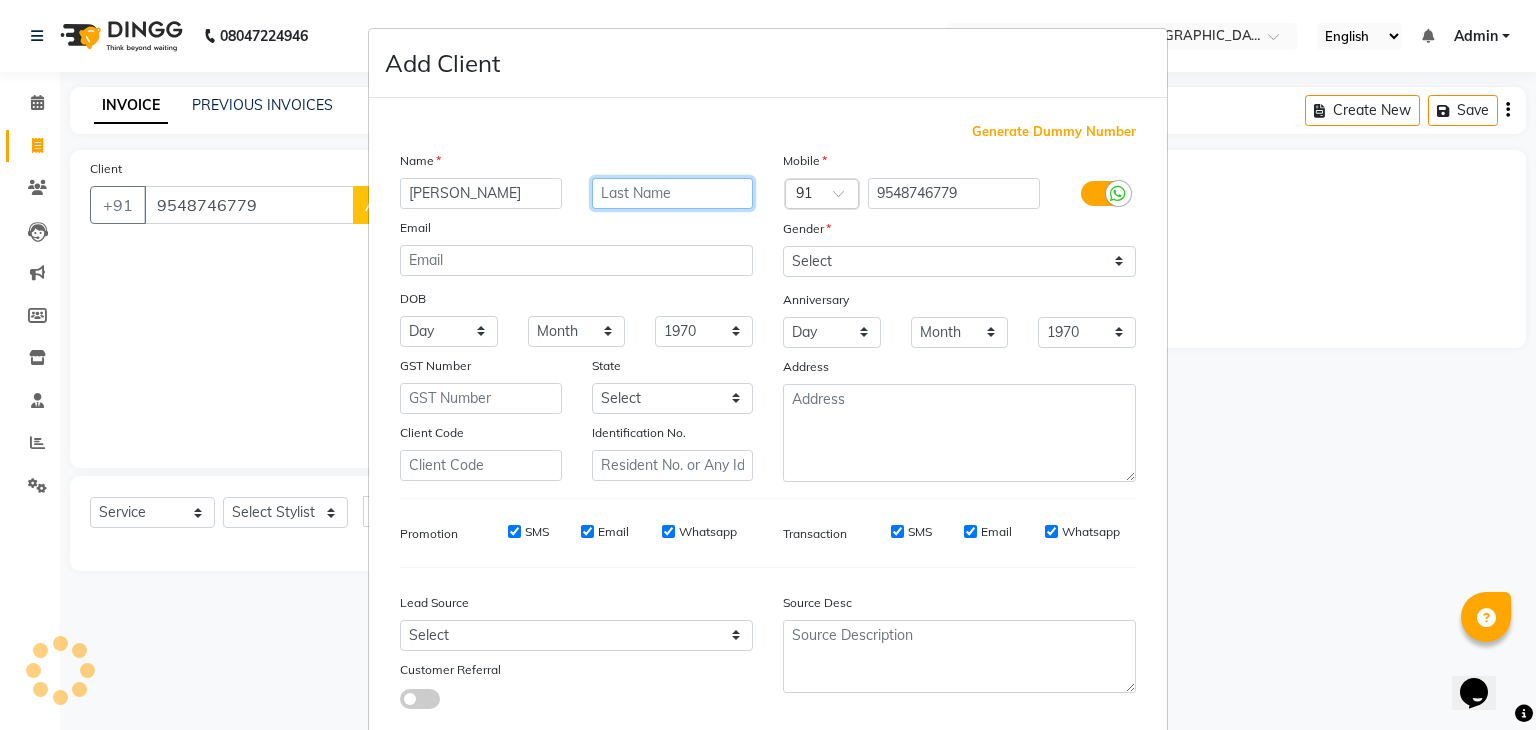 click at bounding box center (673, 193) 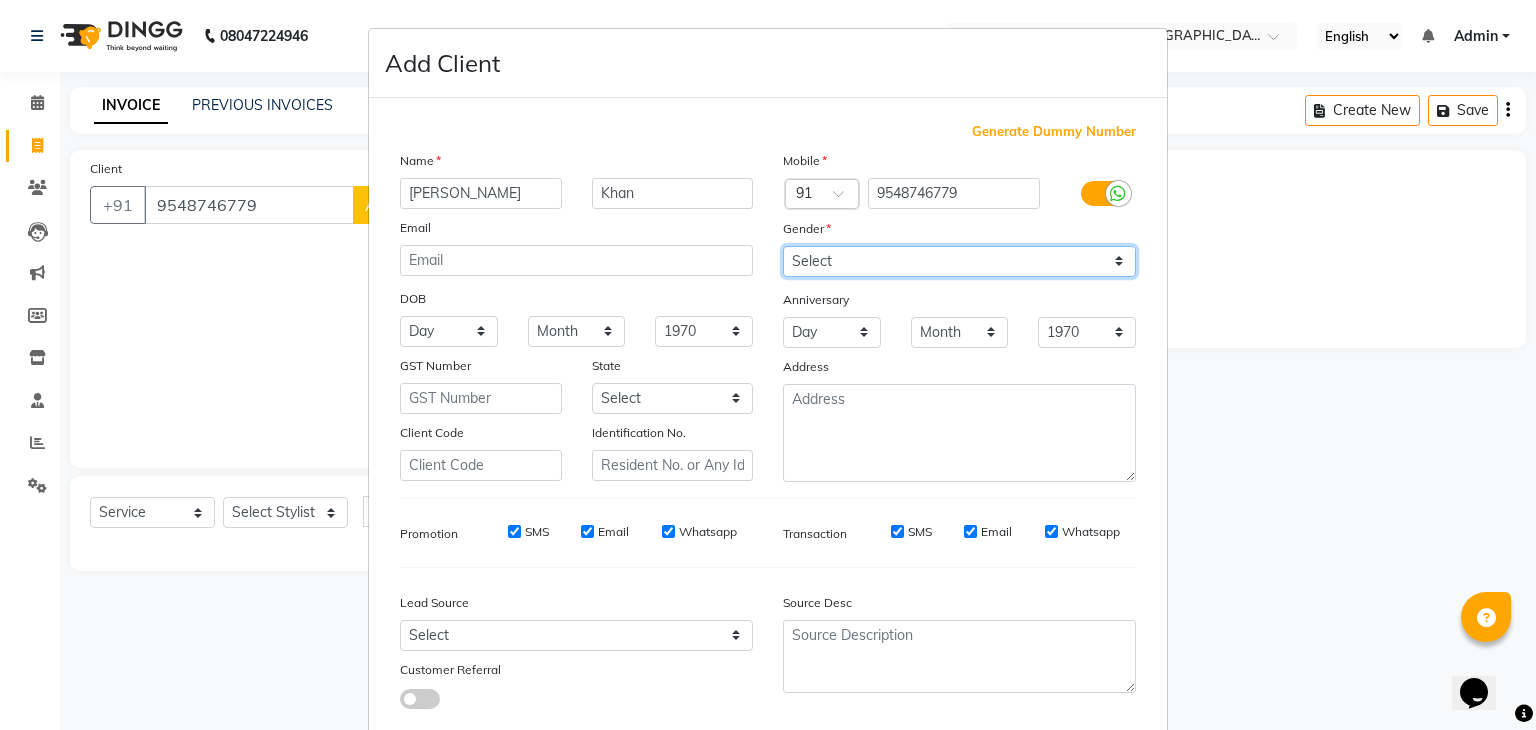 click on "Select [DEMOGRAPHIC_DATA] [DEMOGRAPHIC_DATA] Other Prefer Not To Say" at bounding box center [959, 261] 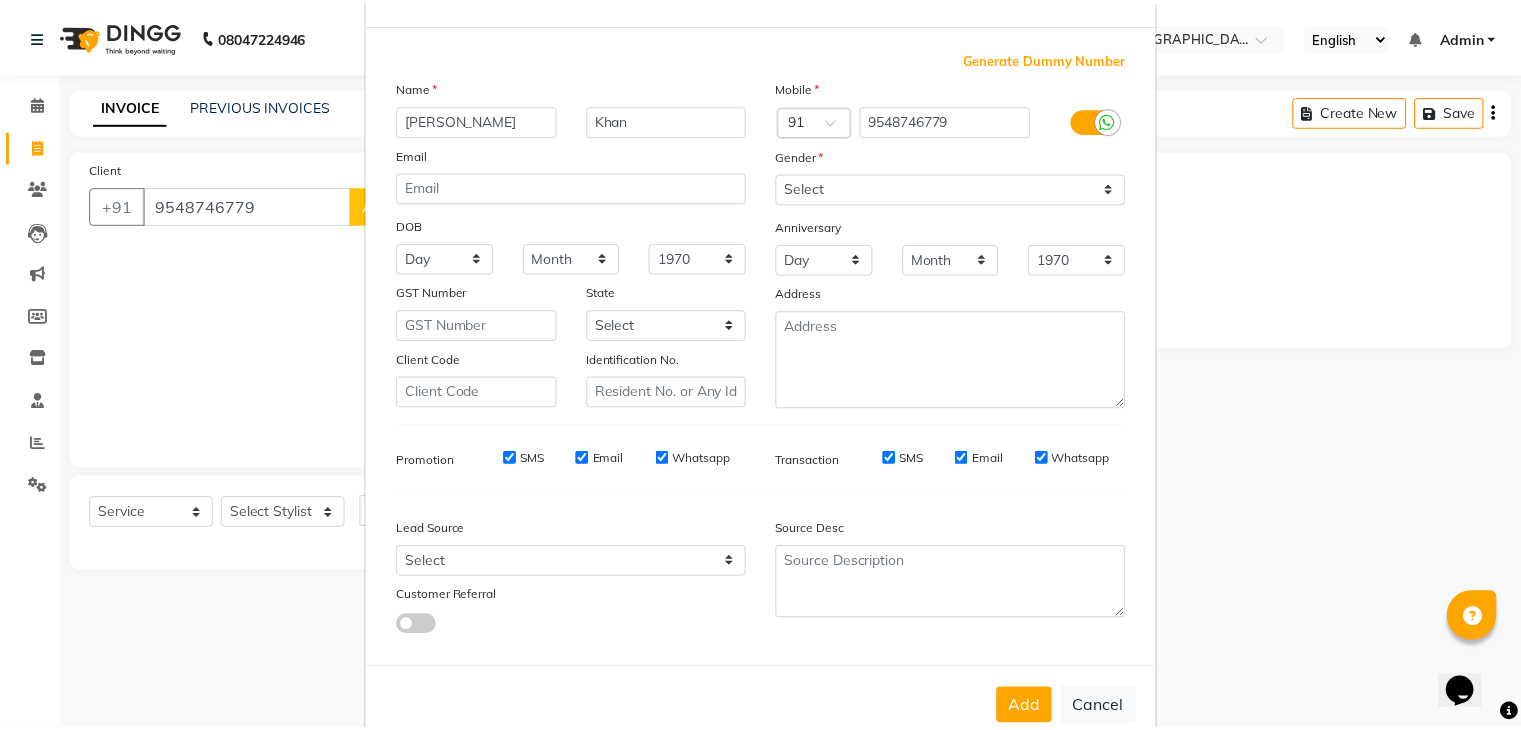 scroll, scrollTop: 127, scrollLeft: 0, axis: vertical 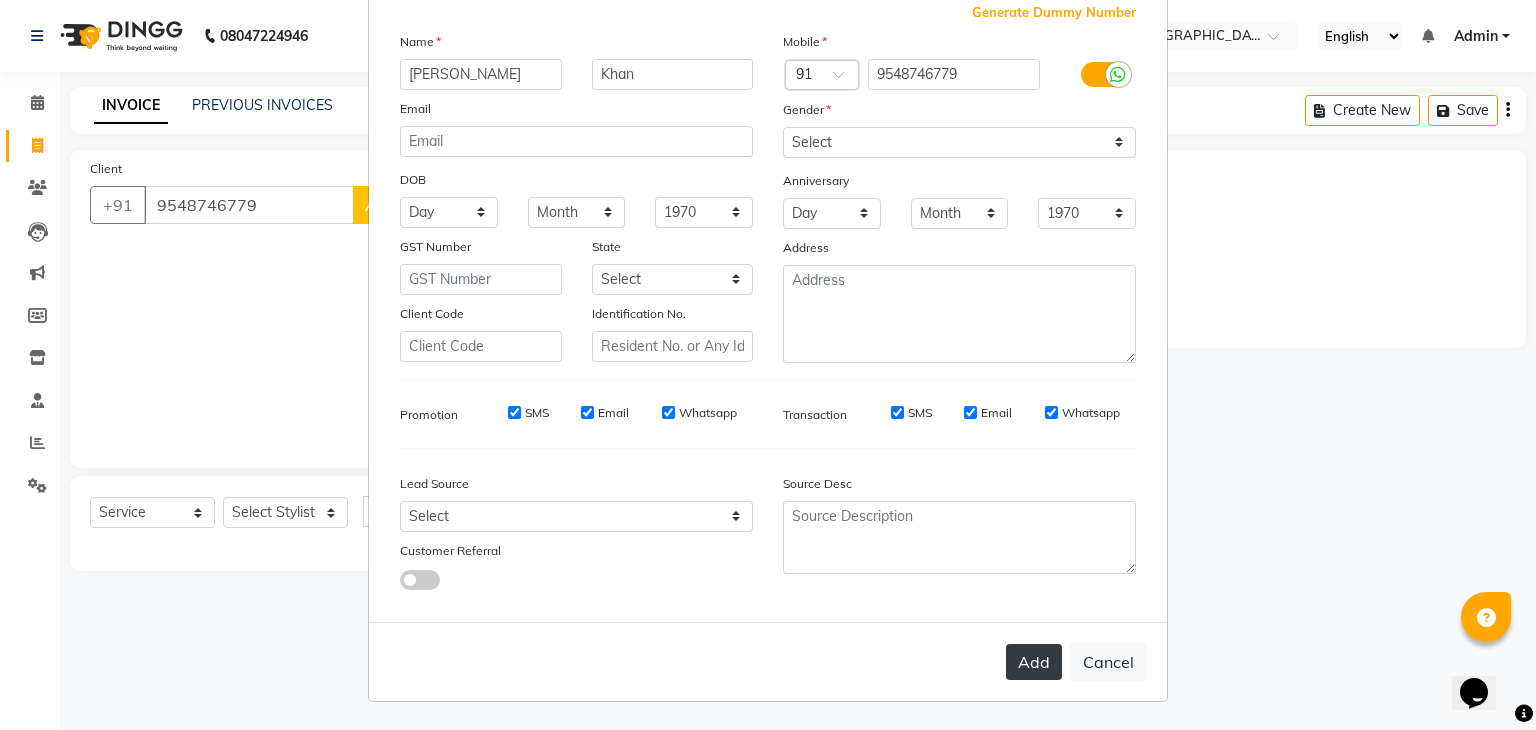 click on "Add" at bounding box center (1034, 662) 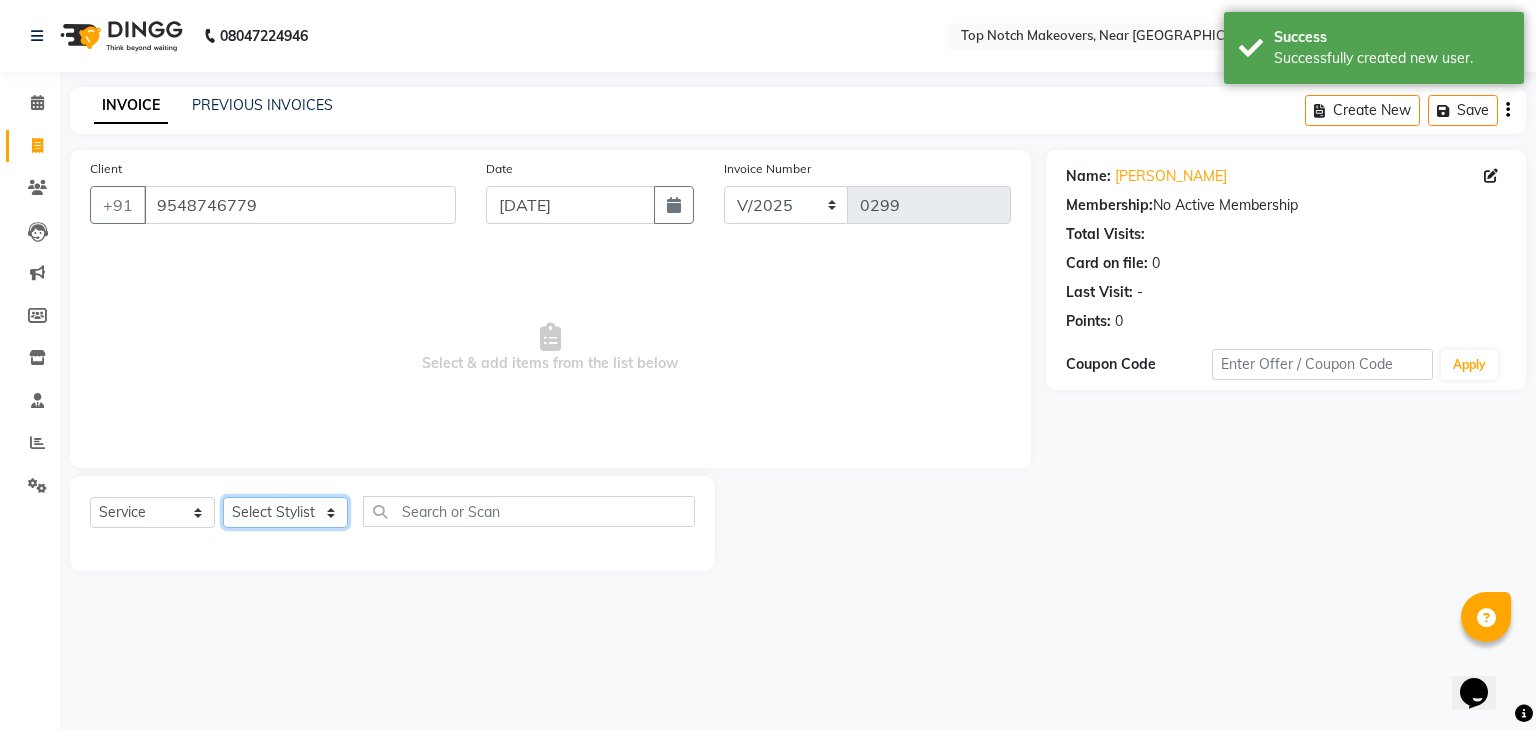 click on "Select Stylist [PERSON_NAME] [PERSON_NAME] [PERSON_NAME] [PERSON_NAME] [PERSON_NAME] [PERSON_NAME] [PERSON_NAME] [PERSON_NAME]" 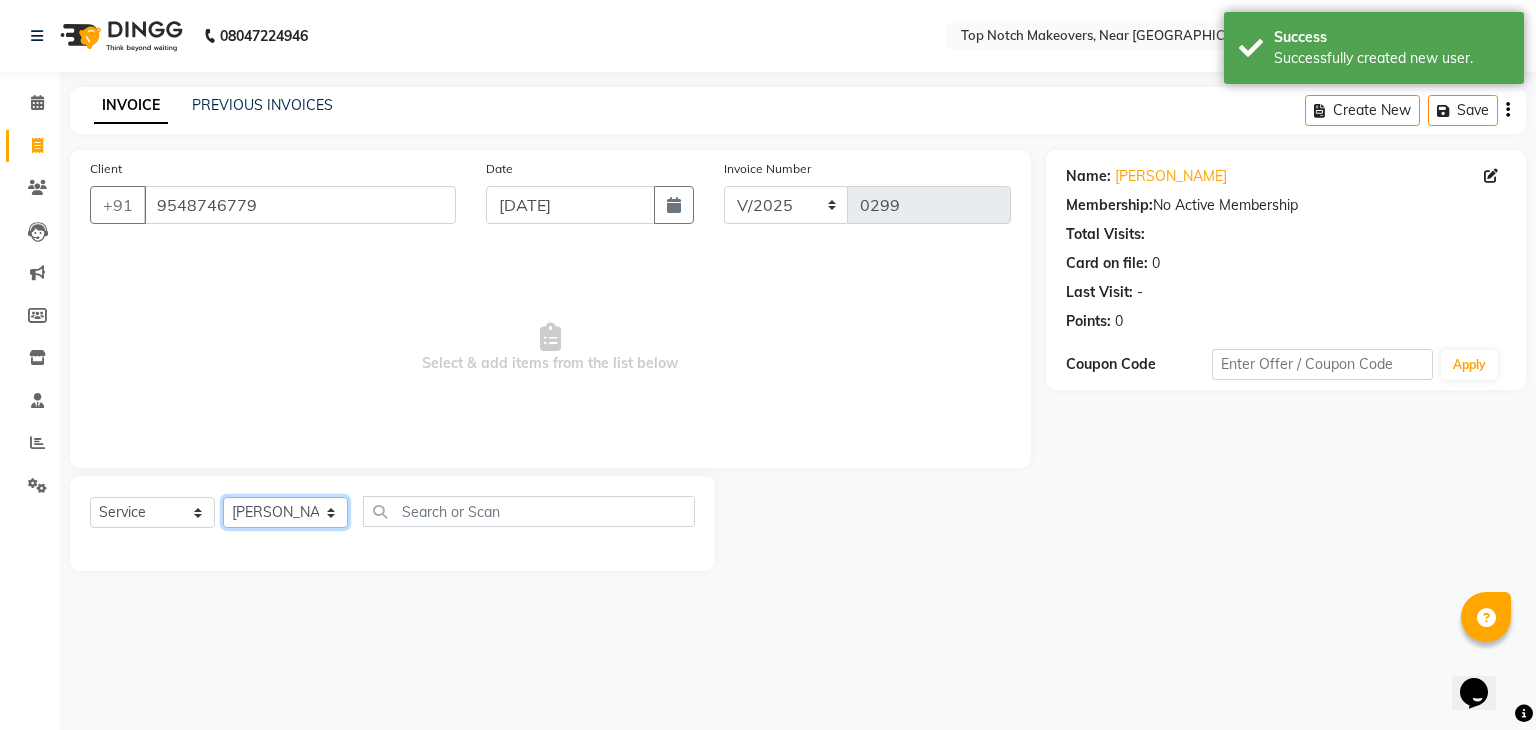 click on "Select Stylist [PERSON_NAME] [PERSON_NAME] [PERSON_NAME] [PERSON_NAME] [PERSON_NAME] [PERSON_NAME] [PERSON_NAME] [PERSON_NAME]" 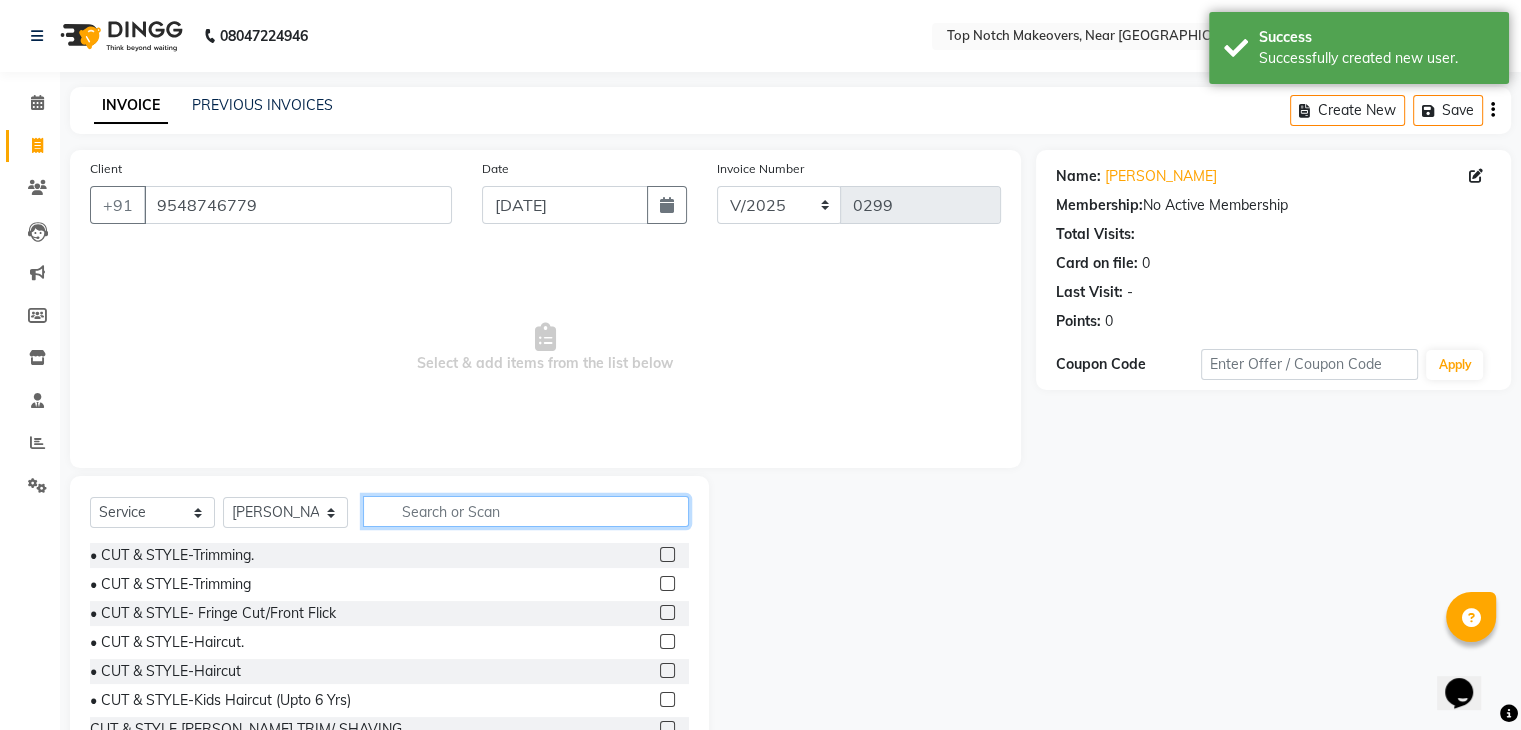 click 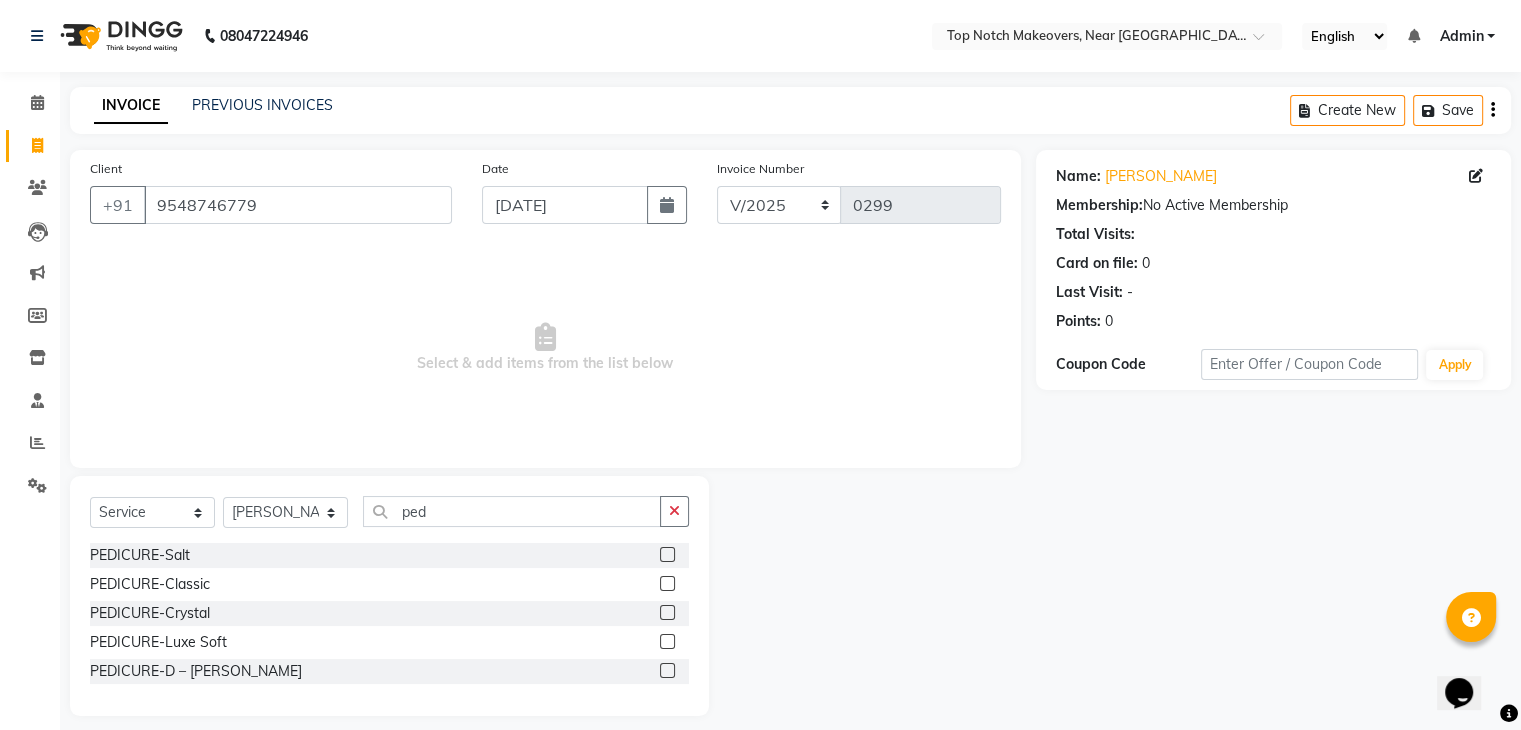 click 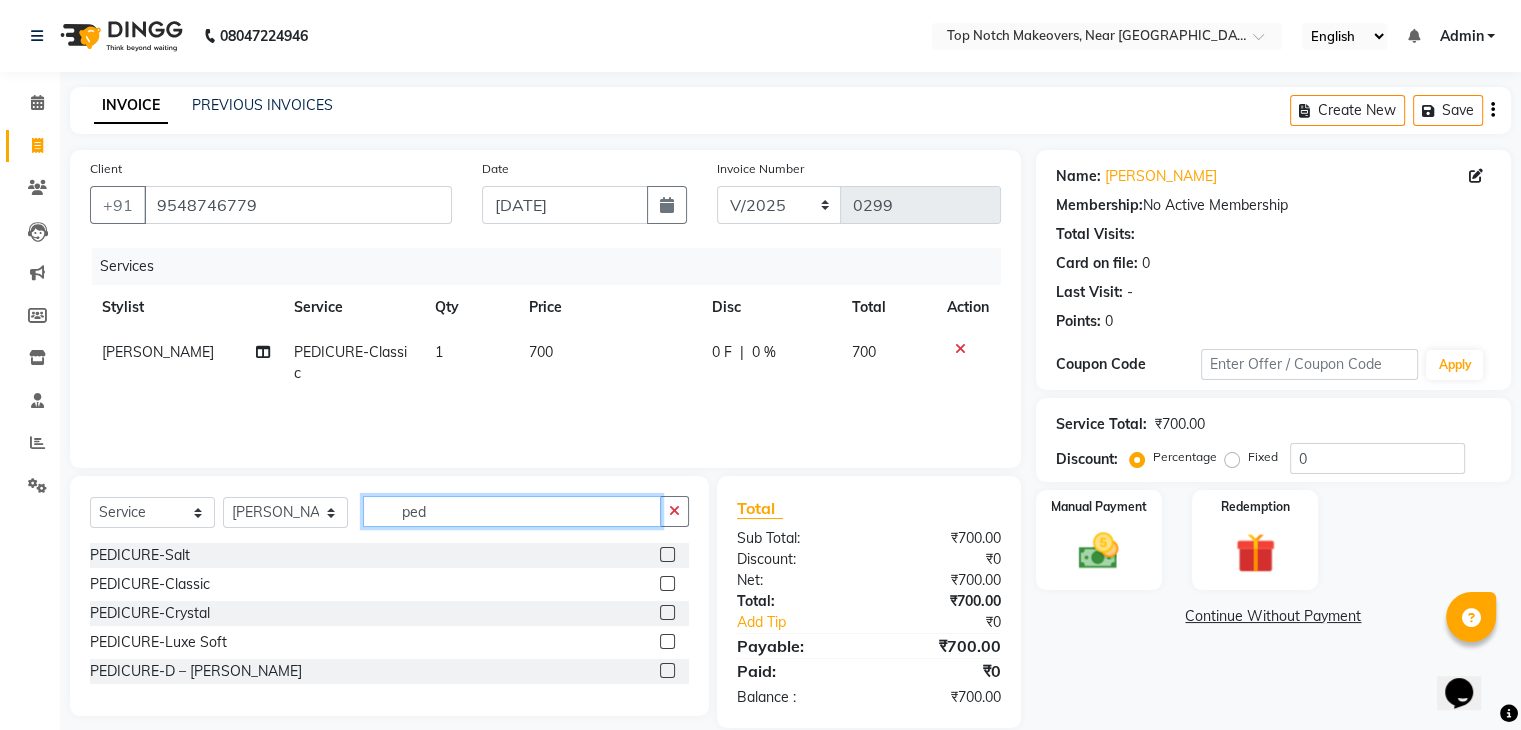 click on "ped" 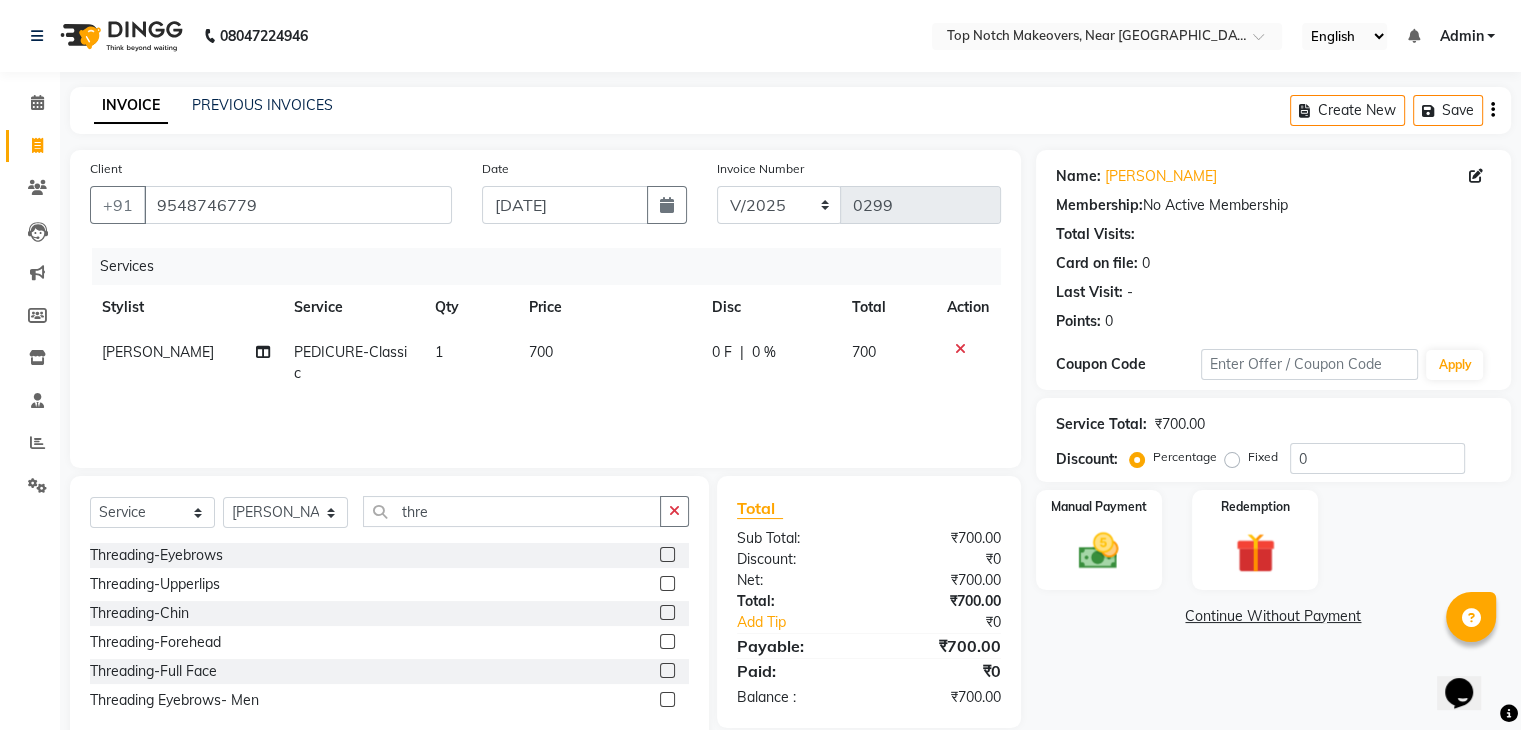 click 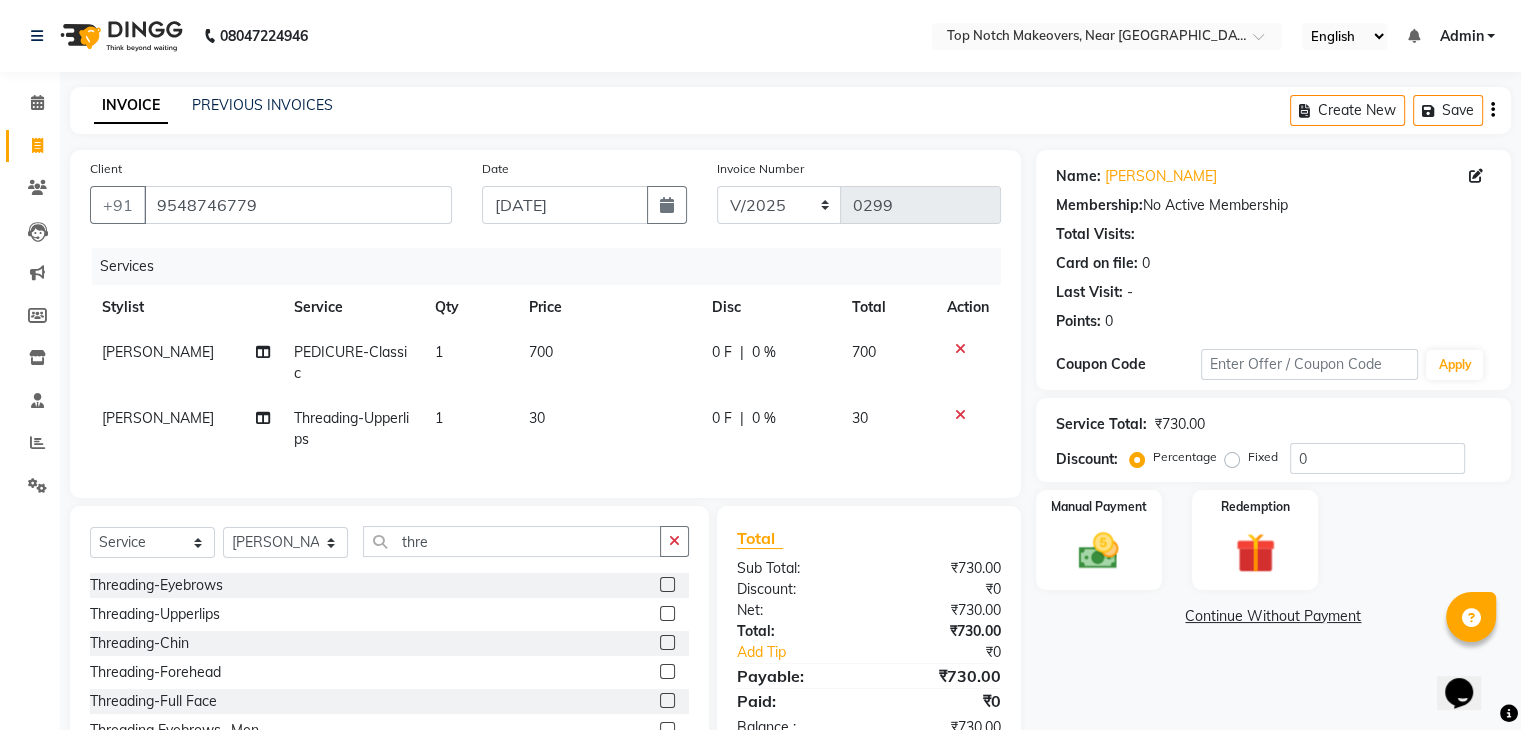 click 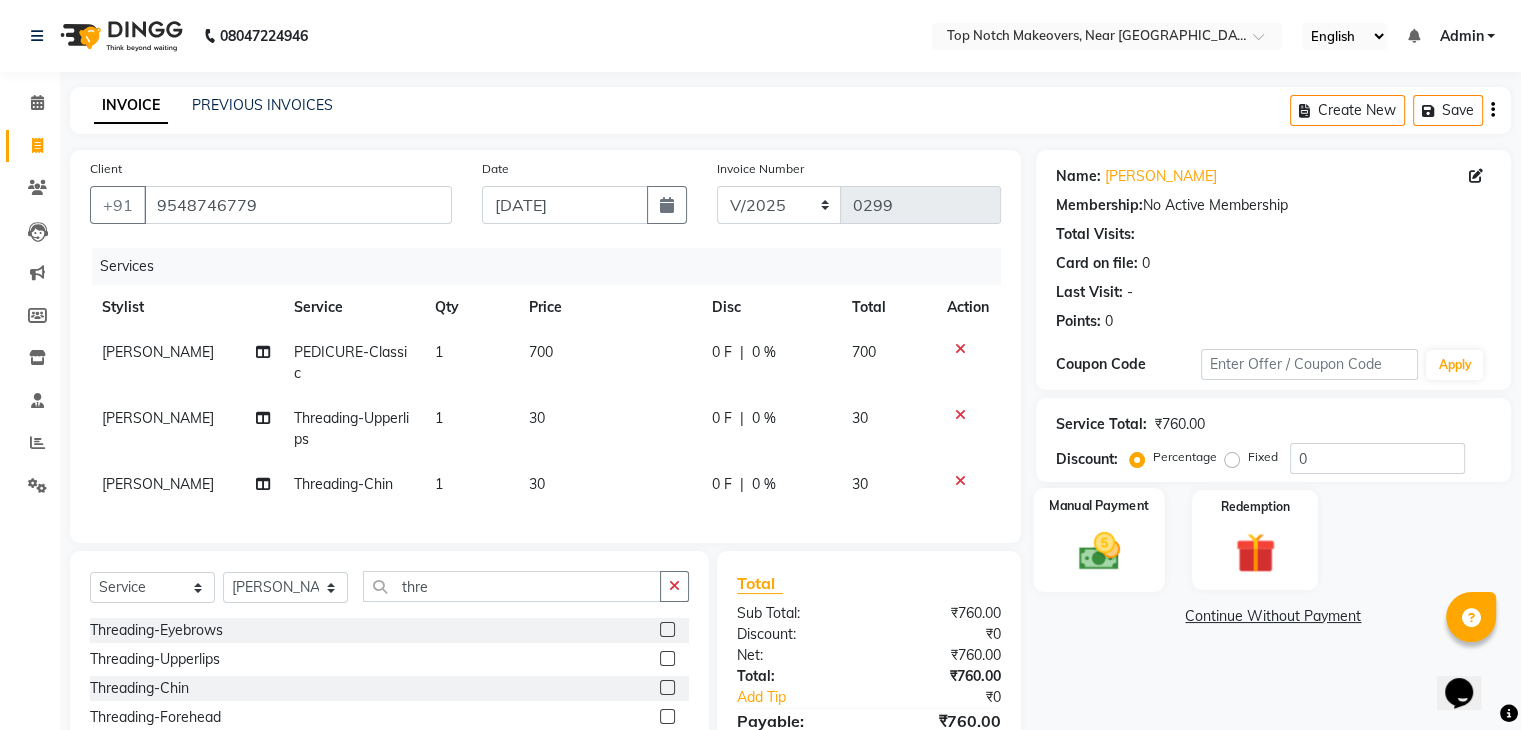 click 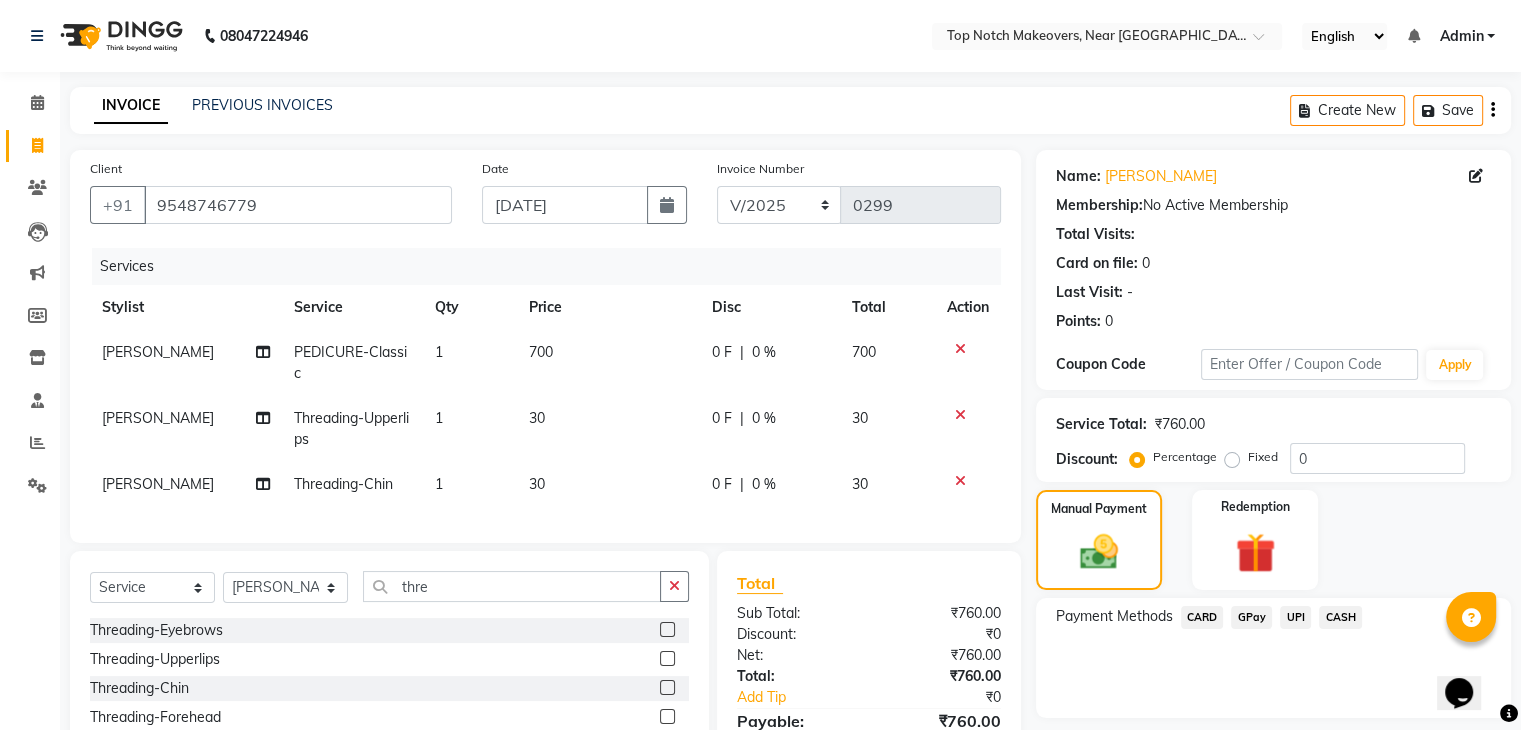 click on "CASH" 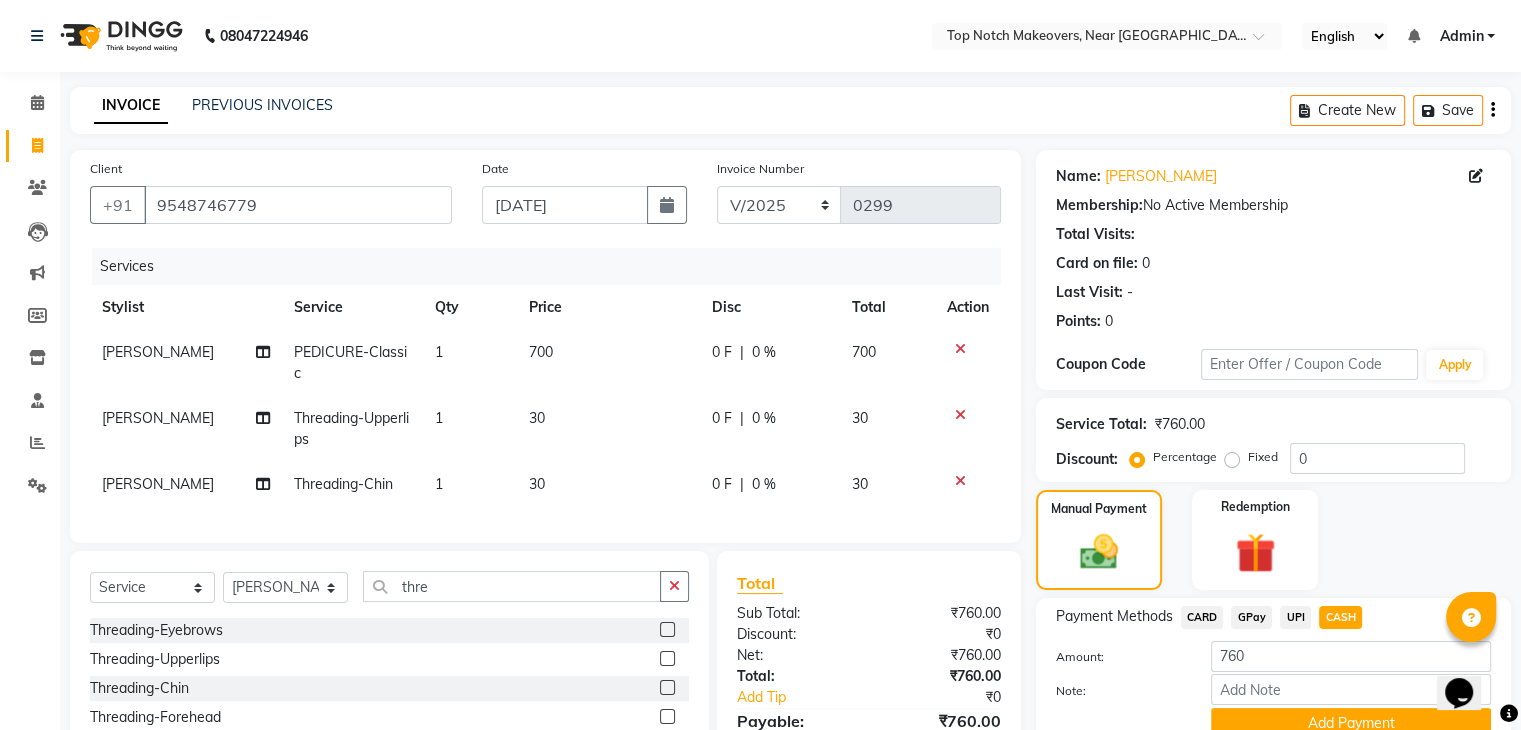 scroll, scrollTop: 136, scrollLeft: 0, axis: vertical 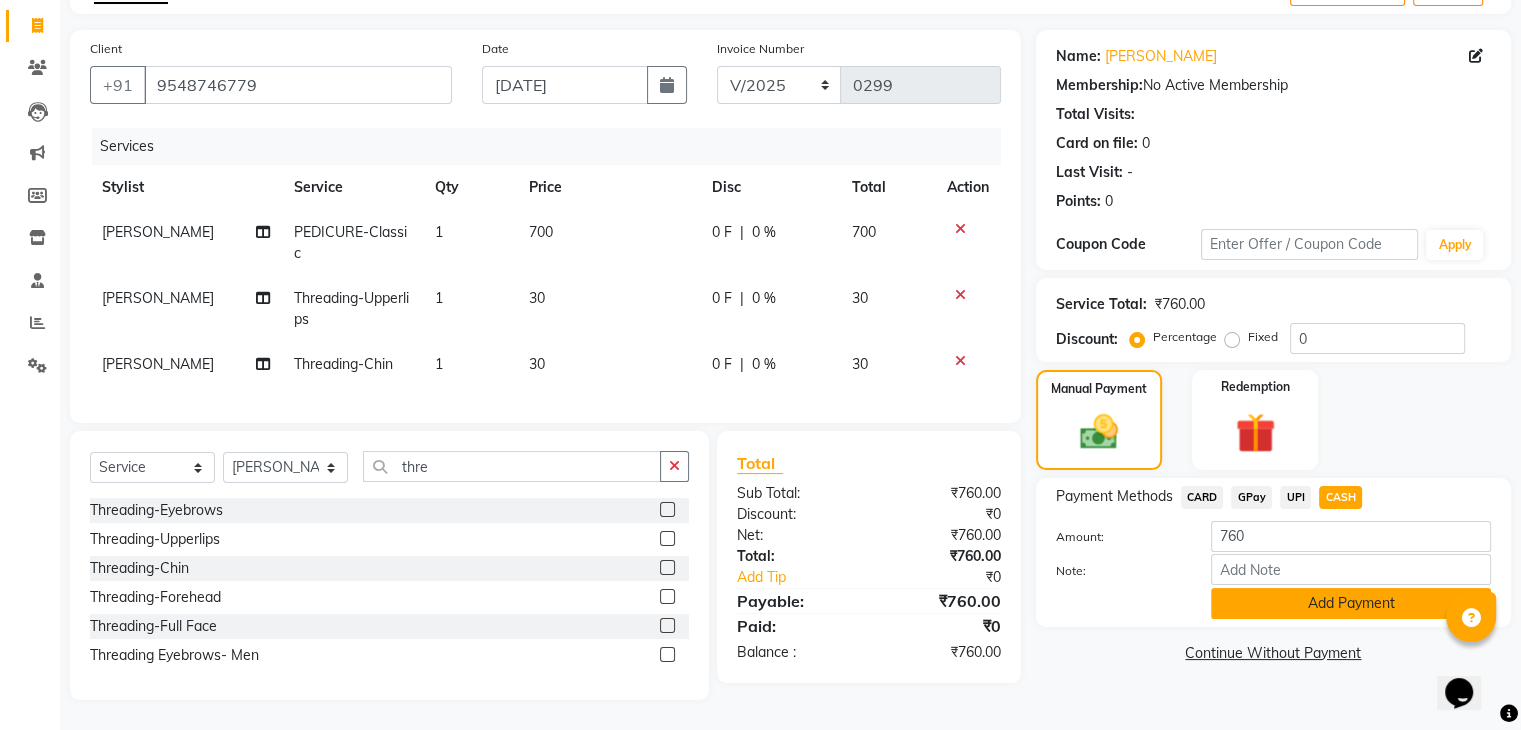 click on "Add Payment" 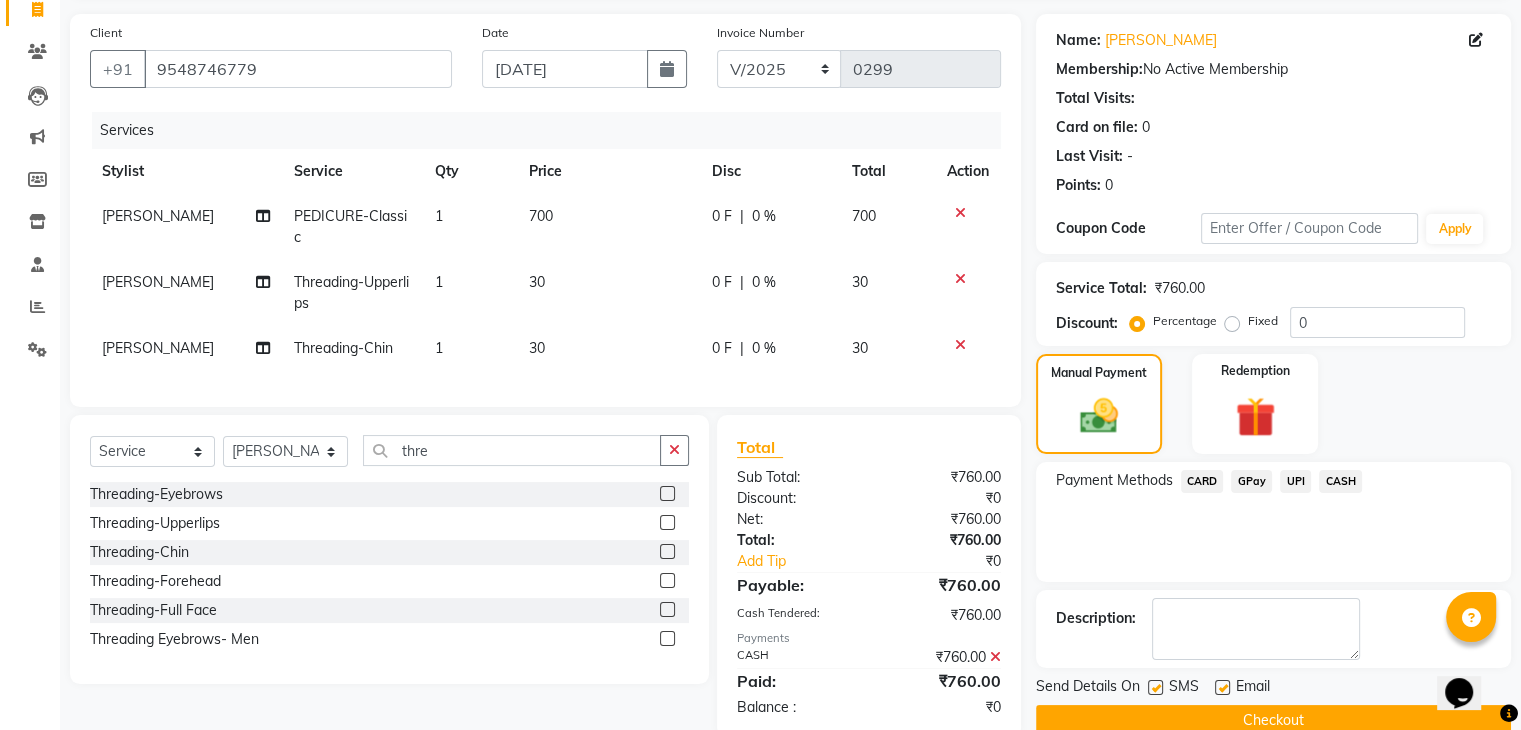 click 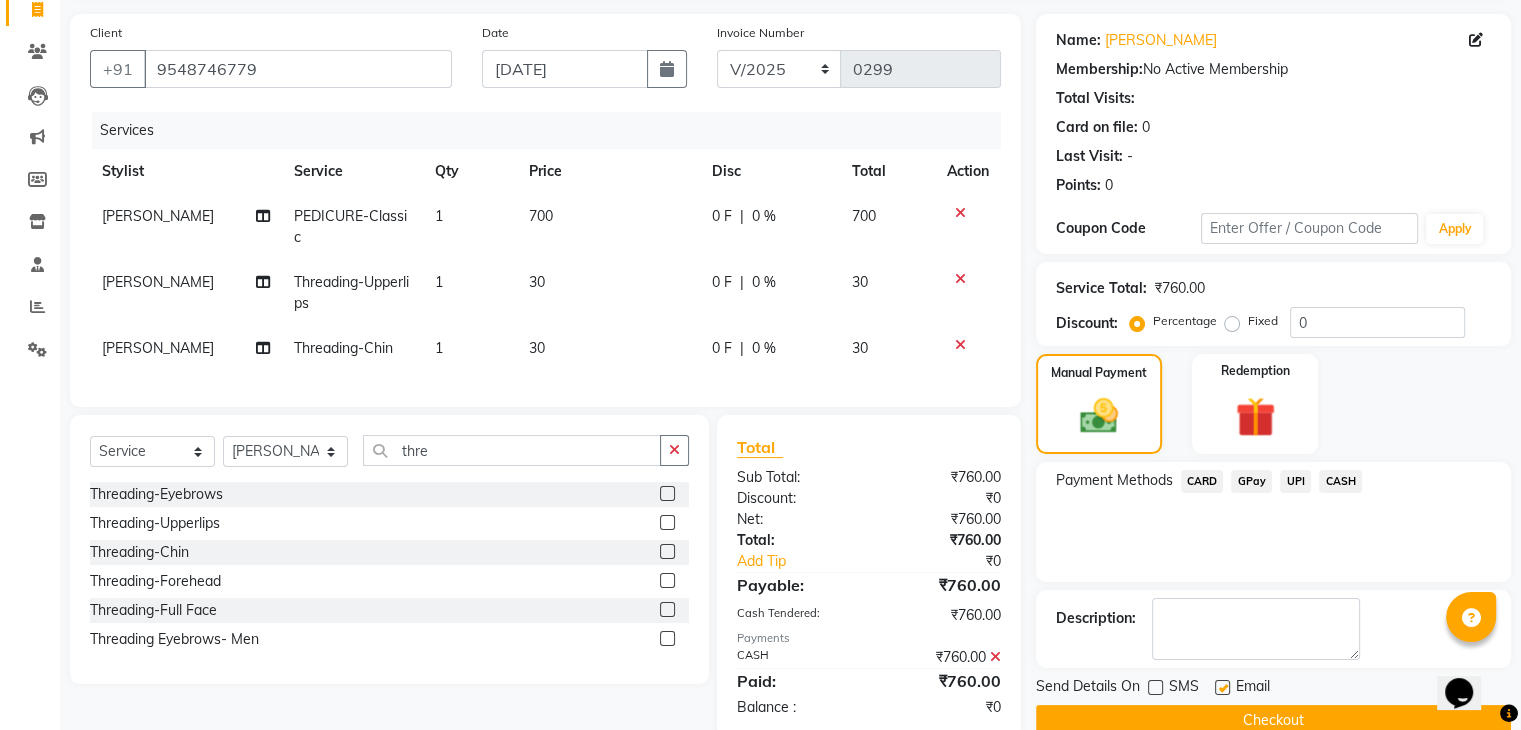 click on "Checkout" 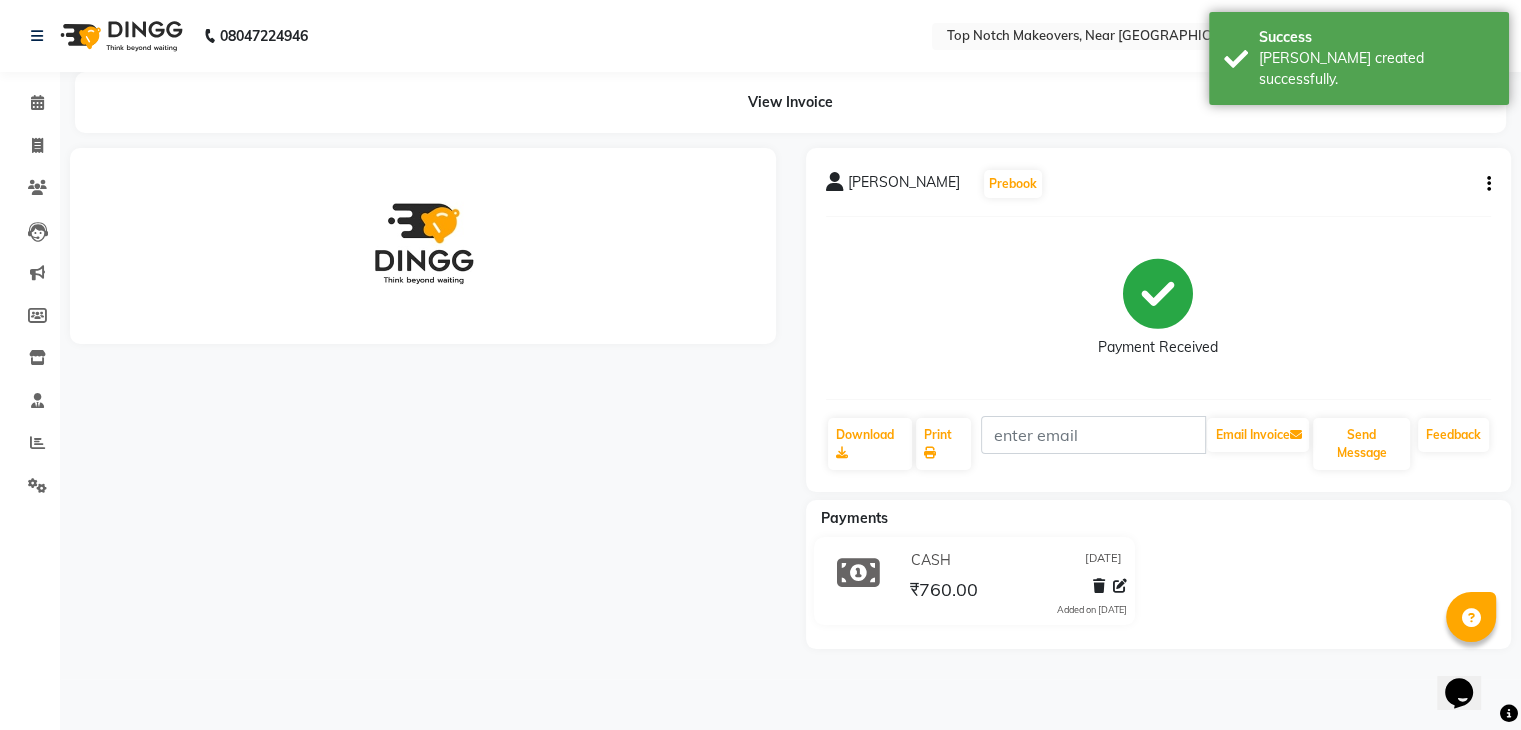 scroll, scrollTop: 0, scrollLeft: 0, axis: both 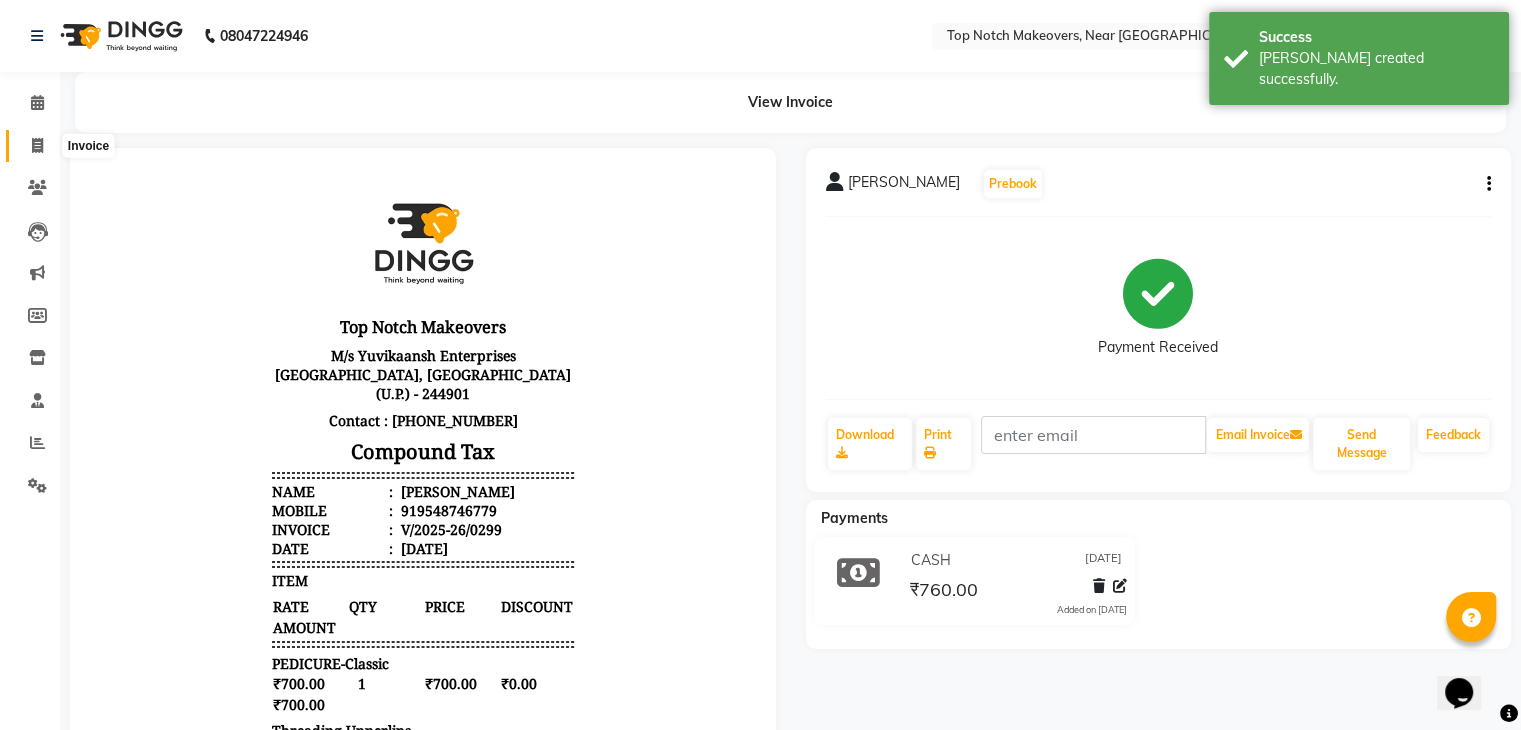 click 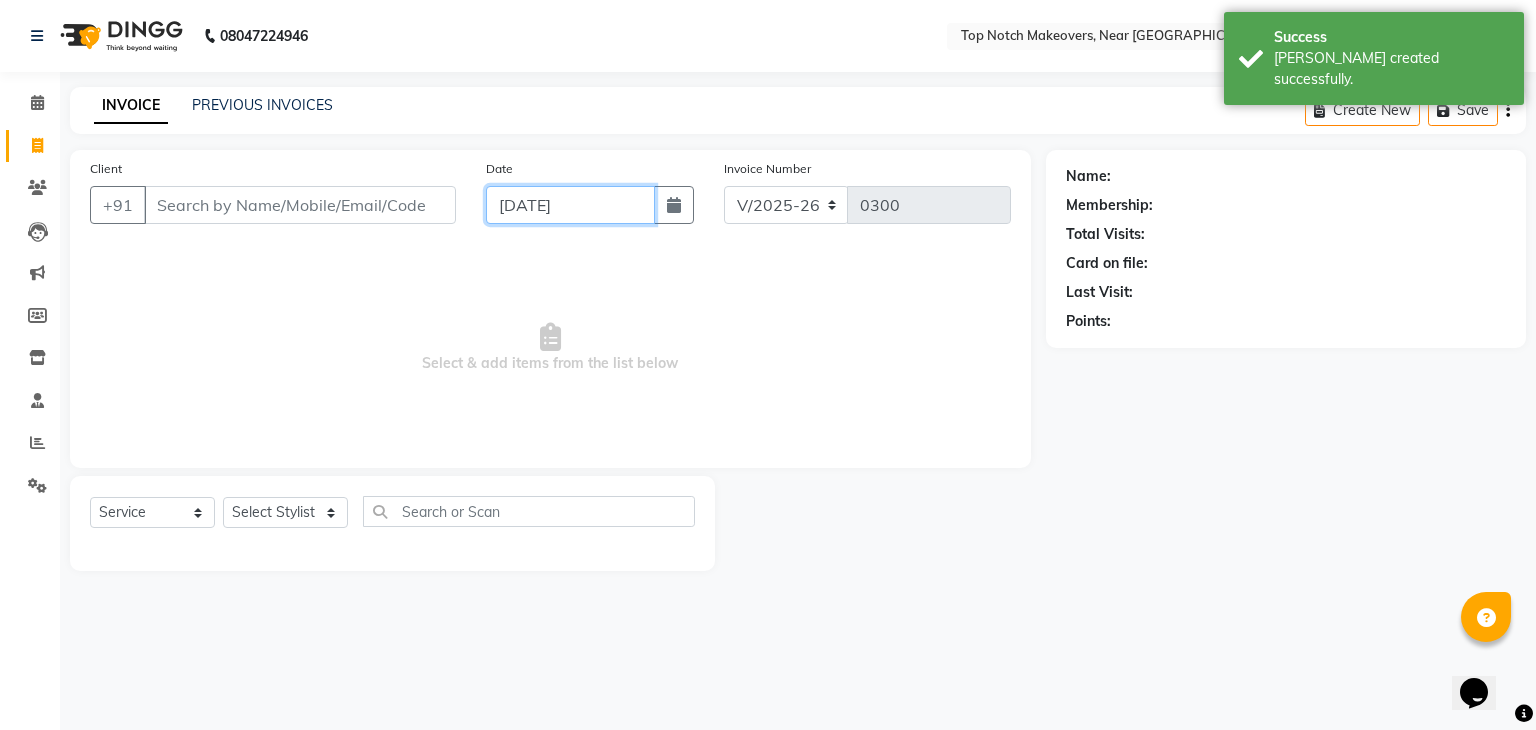 click on "[DATE]" 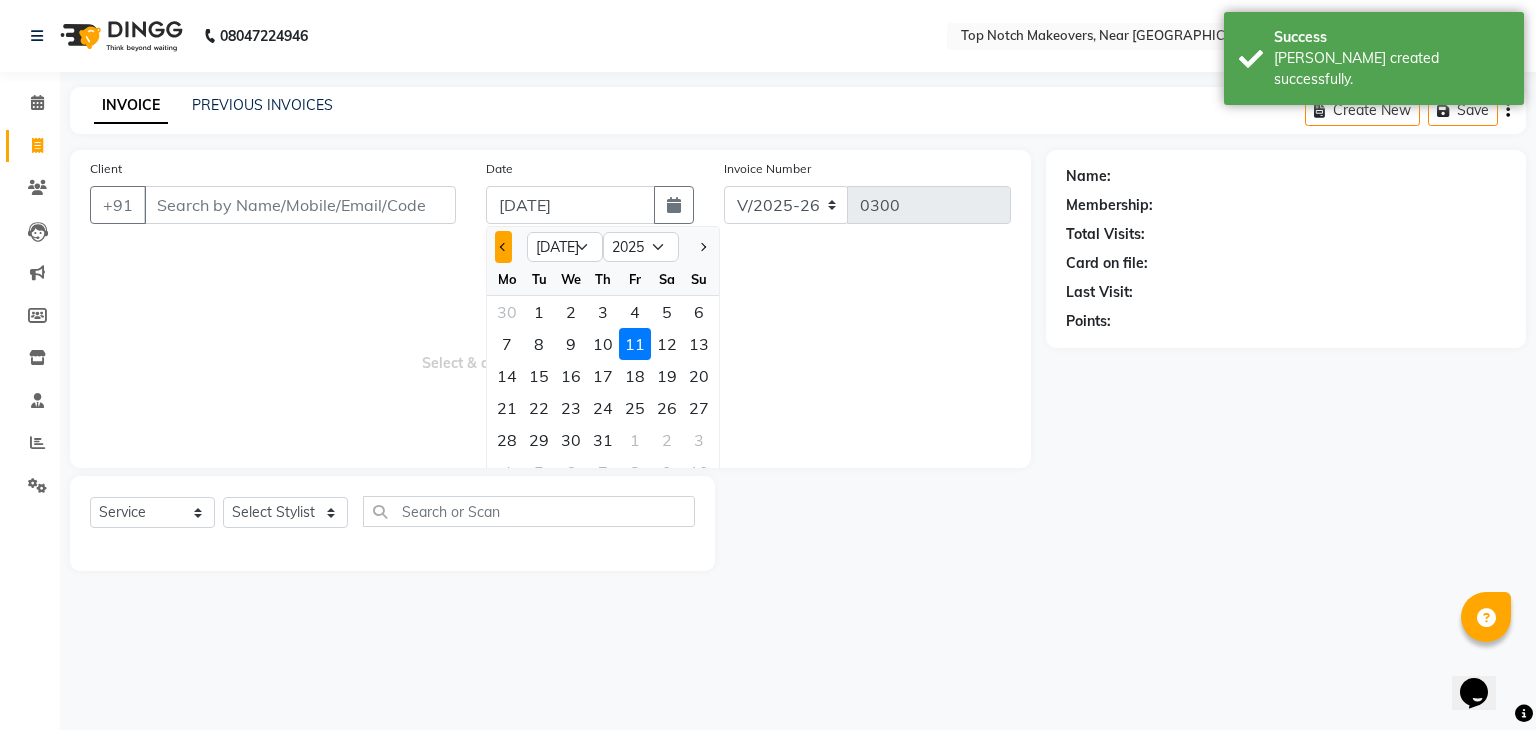 click 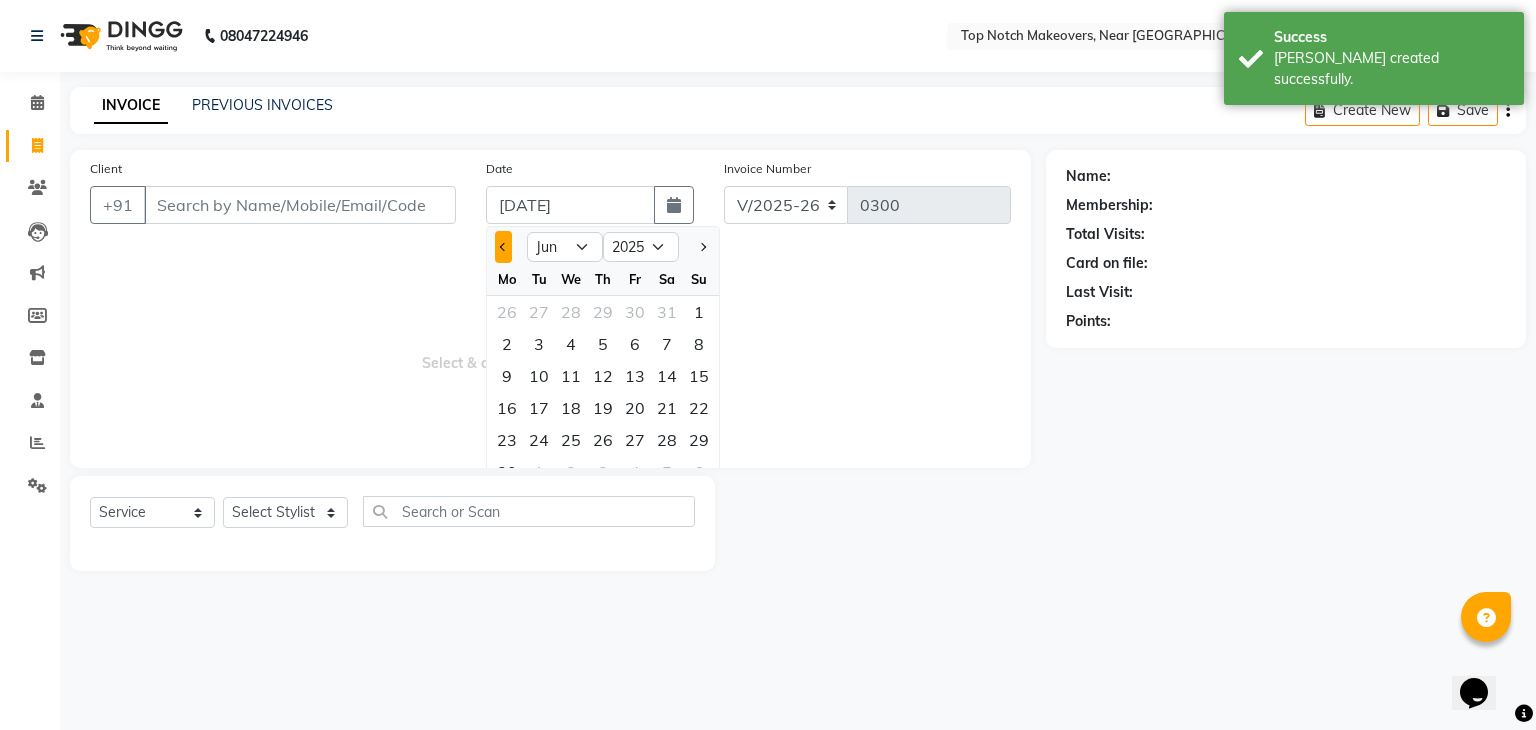 click 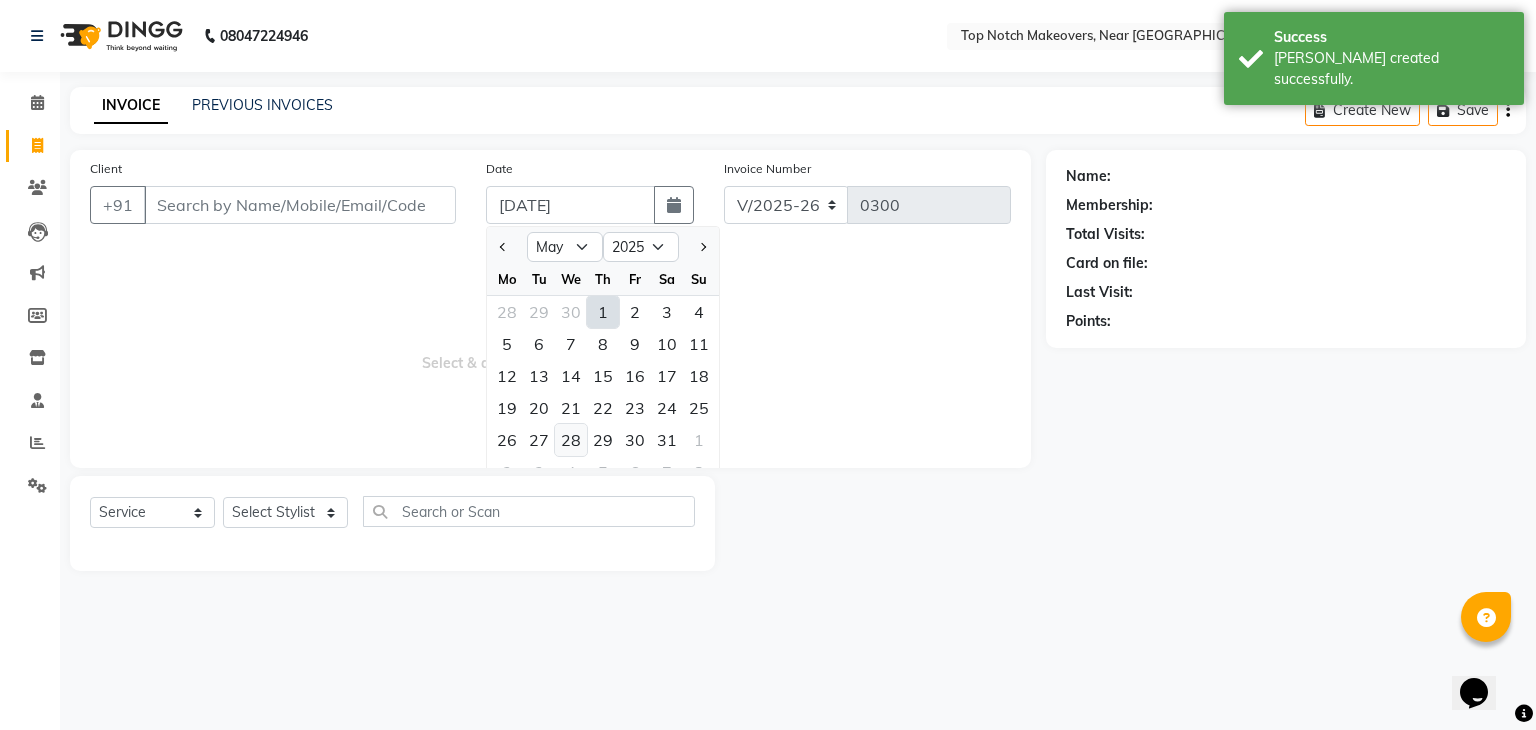 click on "28" 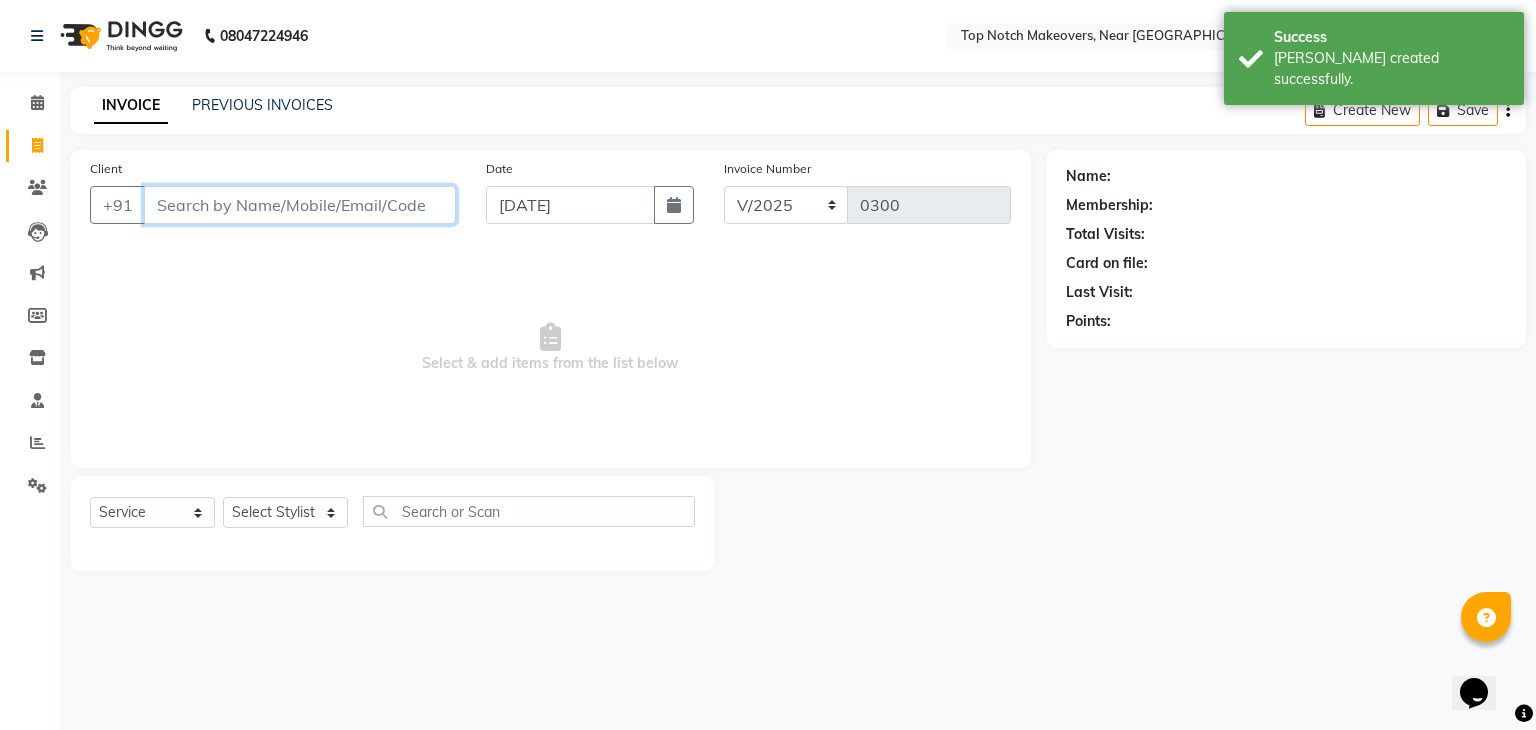 click on "Client" at bounding box center (300, 205) 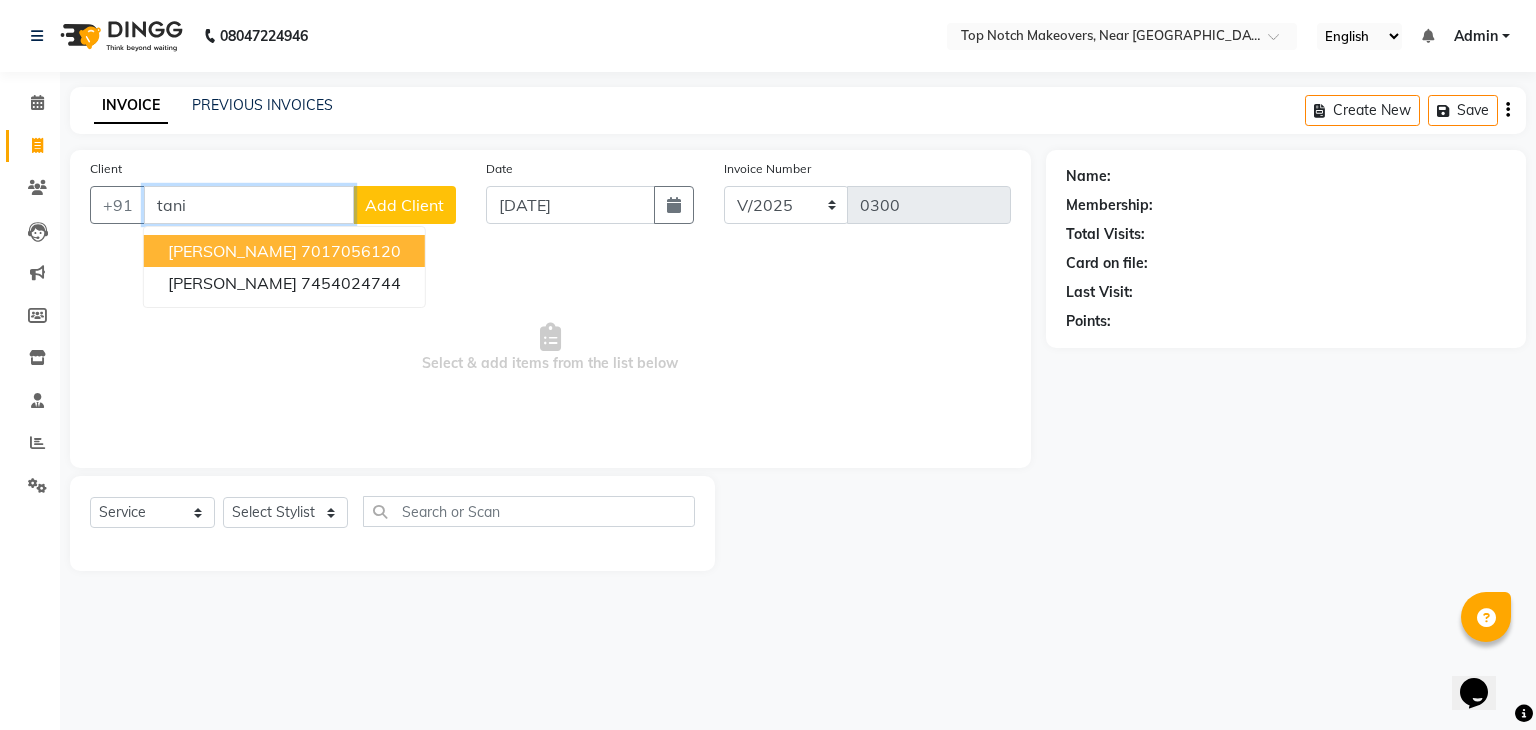click on "7017056120" at bounding box center (351, 251) 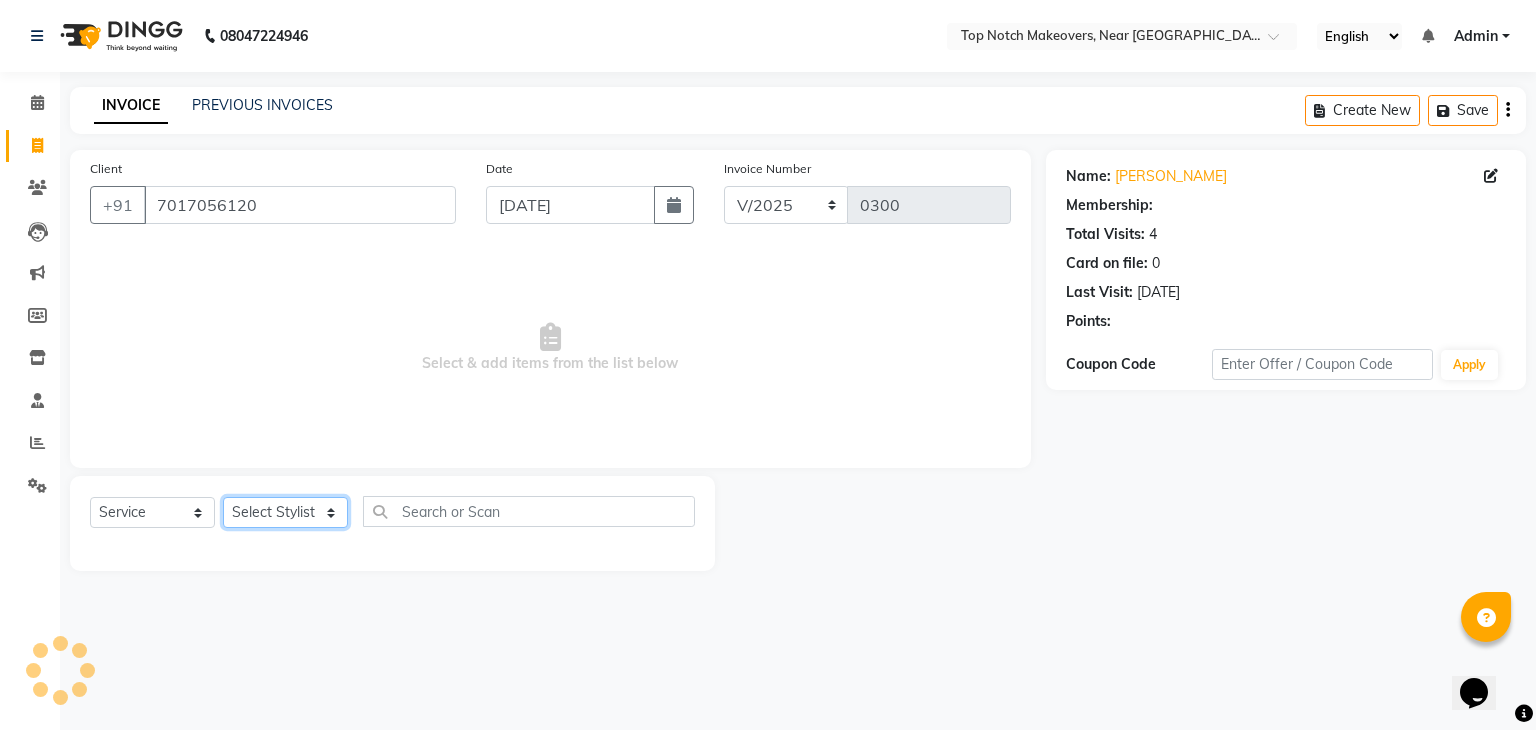 click on "Select Stylist [PERSON_NAME] [PERSON_NAME] [PERSON_NAME] [PERSON_NAME] [PERSON_NAME] [PERSON_NAME] [PERSON_NAME] [PERSON_NAME]" 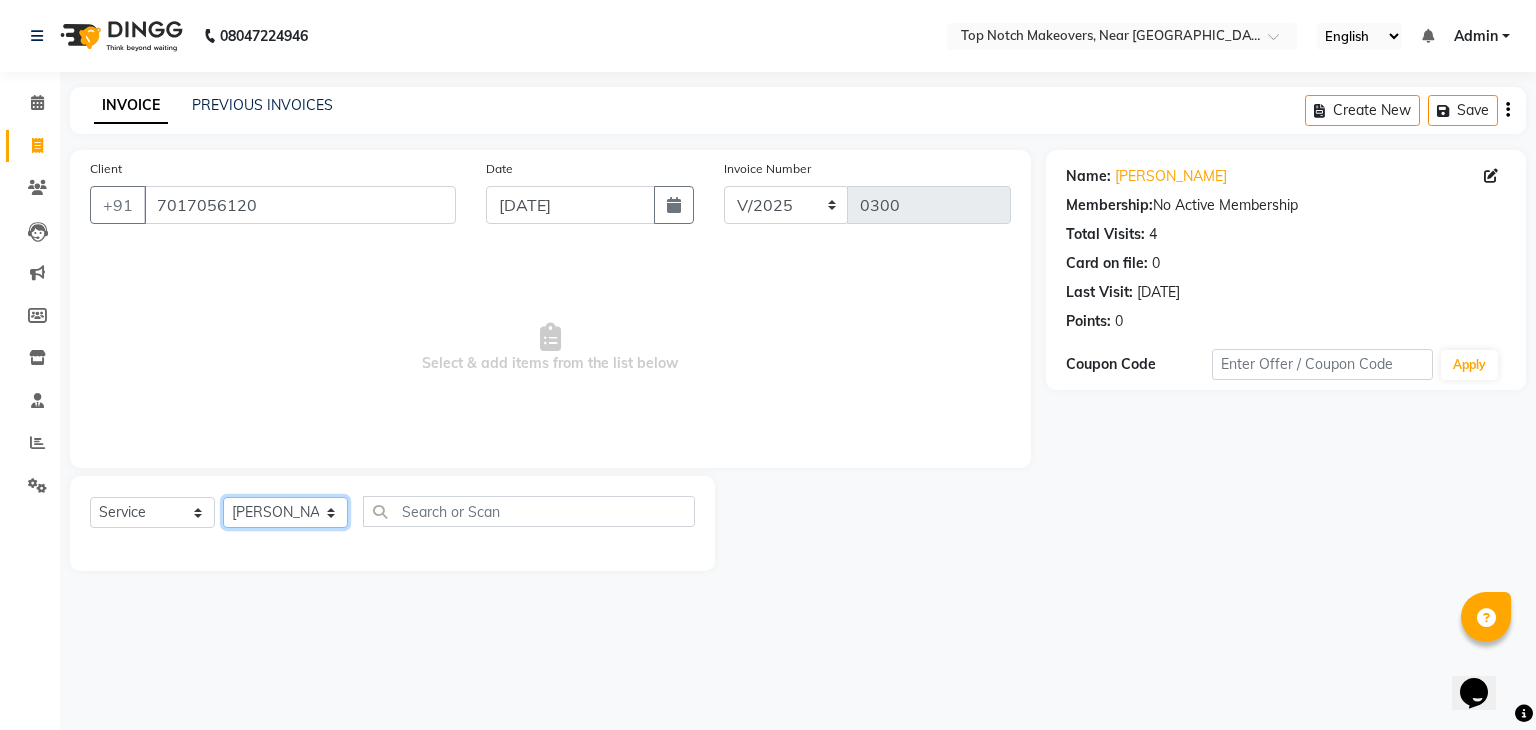 click on "Select Stylist [PERSON_NAME] [PERSON_NAME] [PERSON_NAME] [PERSON_NAME] [PERSON_NAME] [PERSON_NAME] [PERSON_NAME] [PERSON_NAME]" 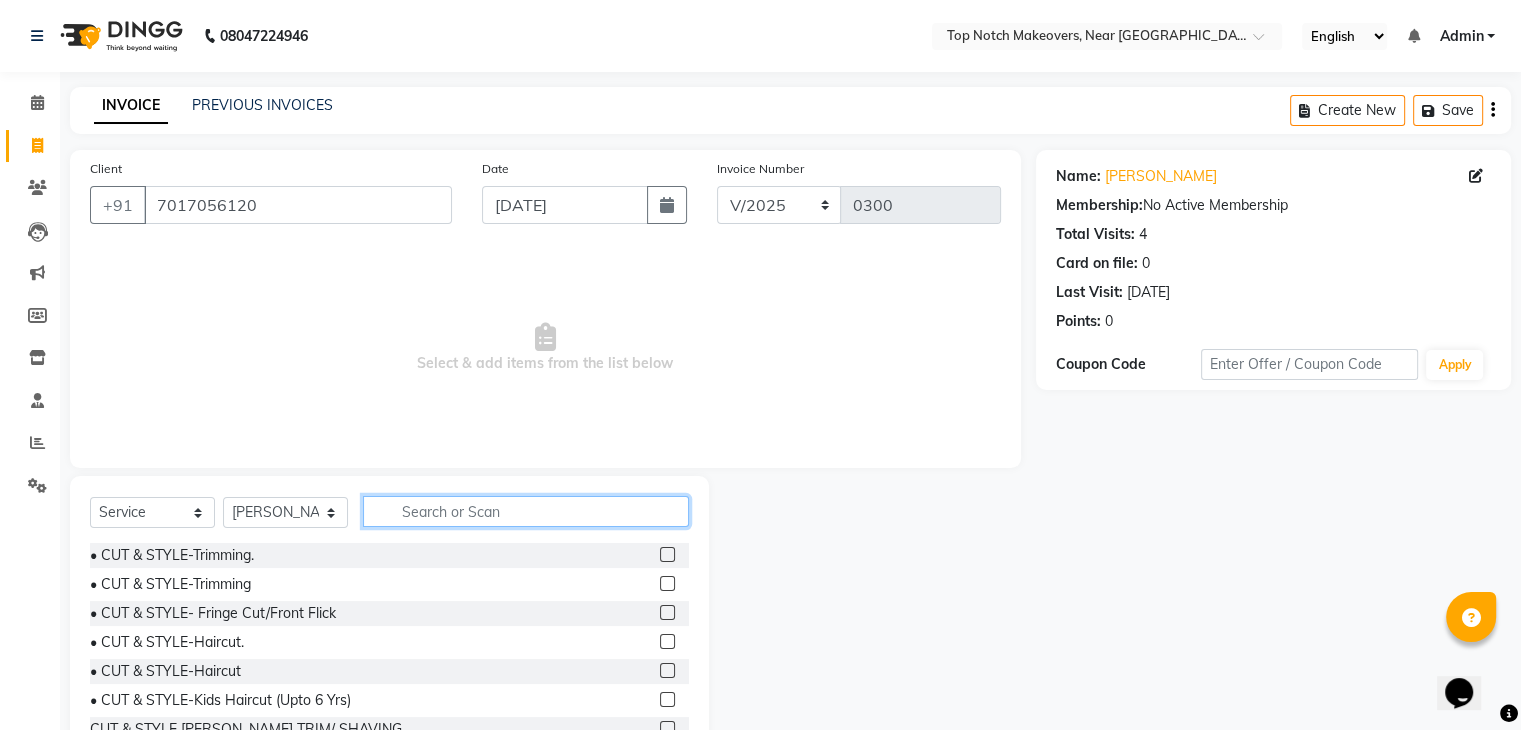 click 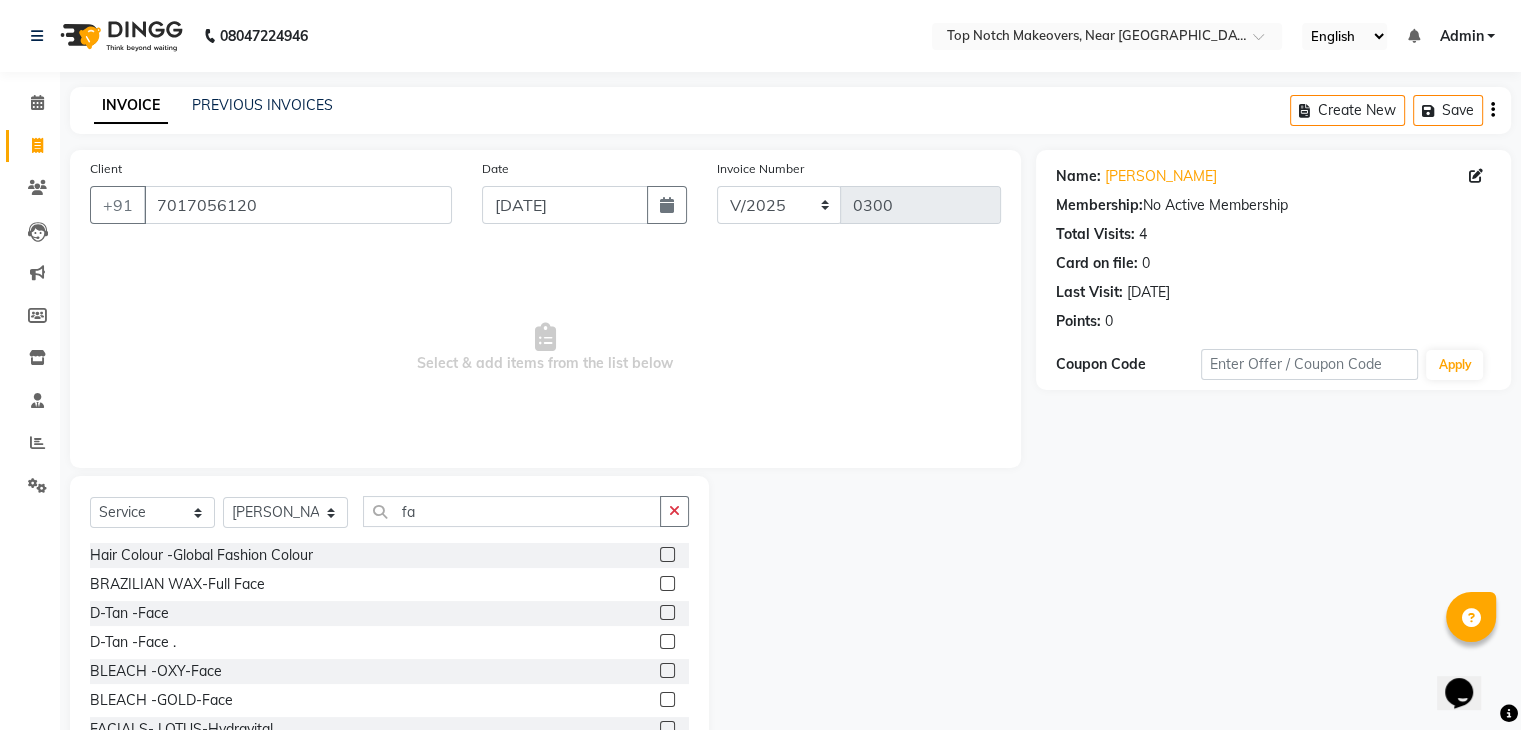 click 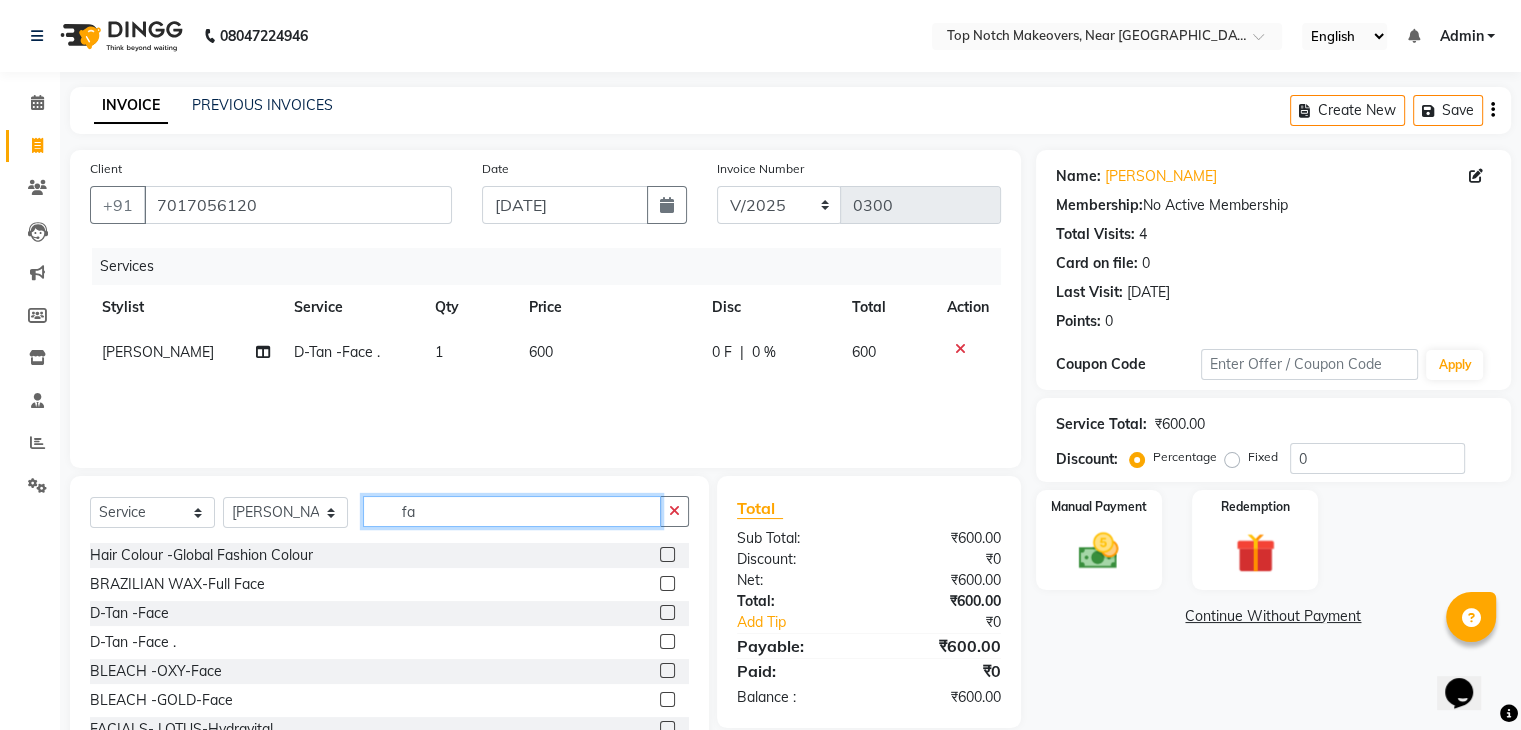 click on "fa" 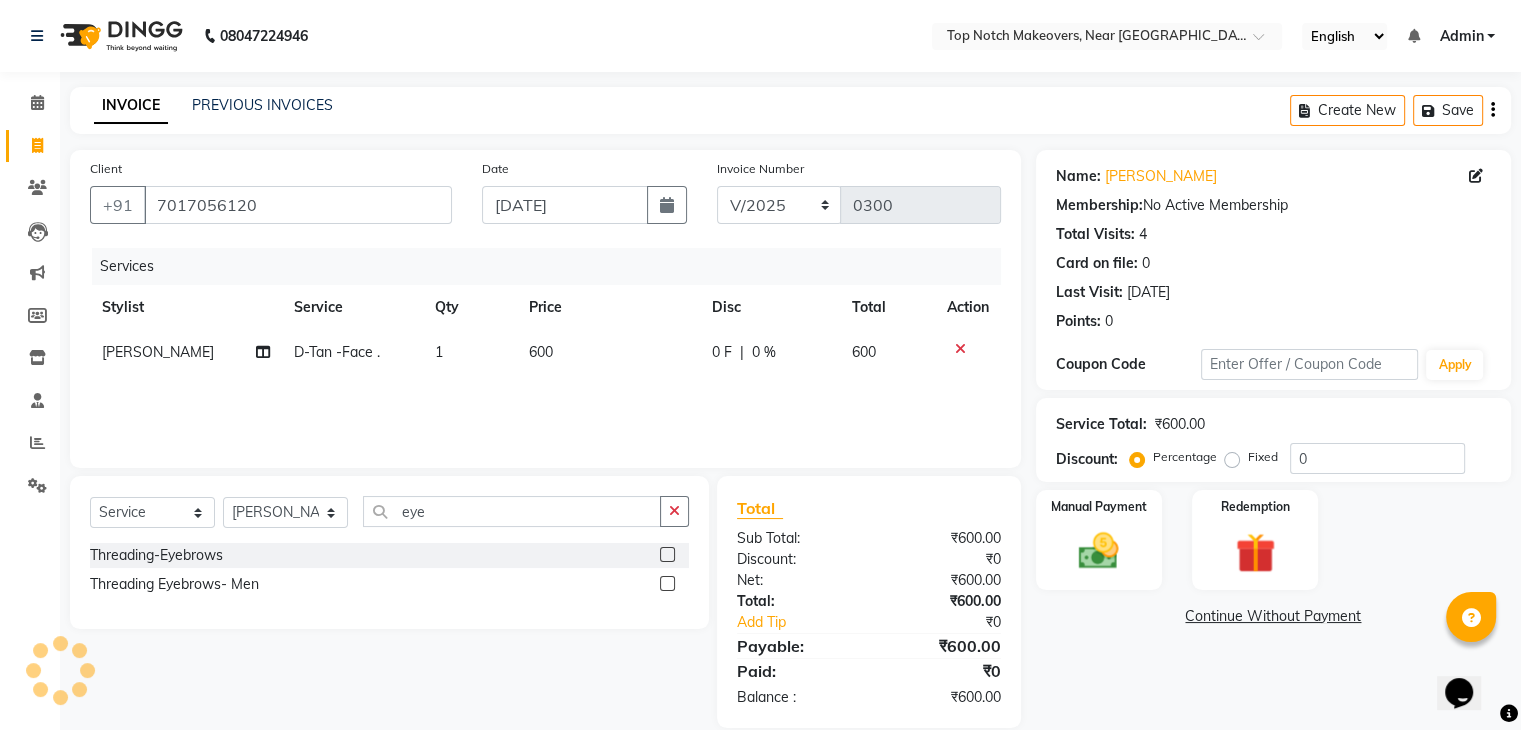 click 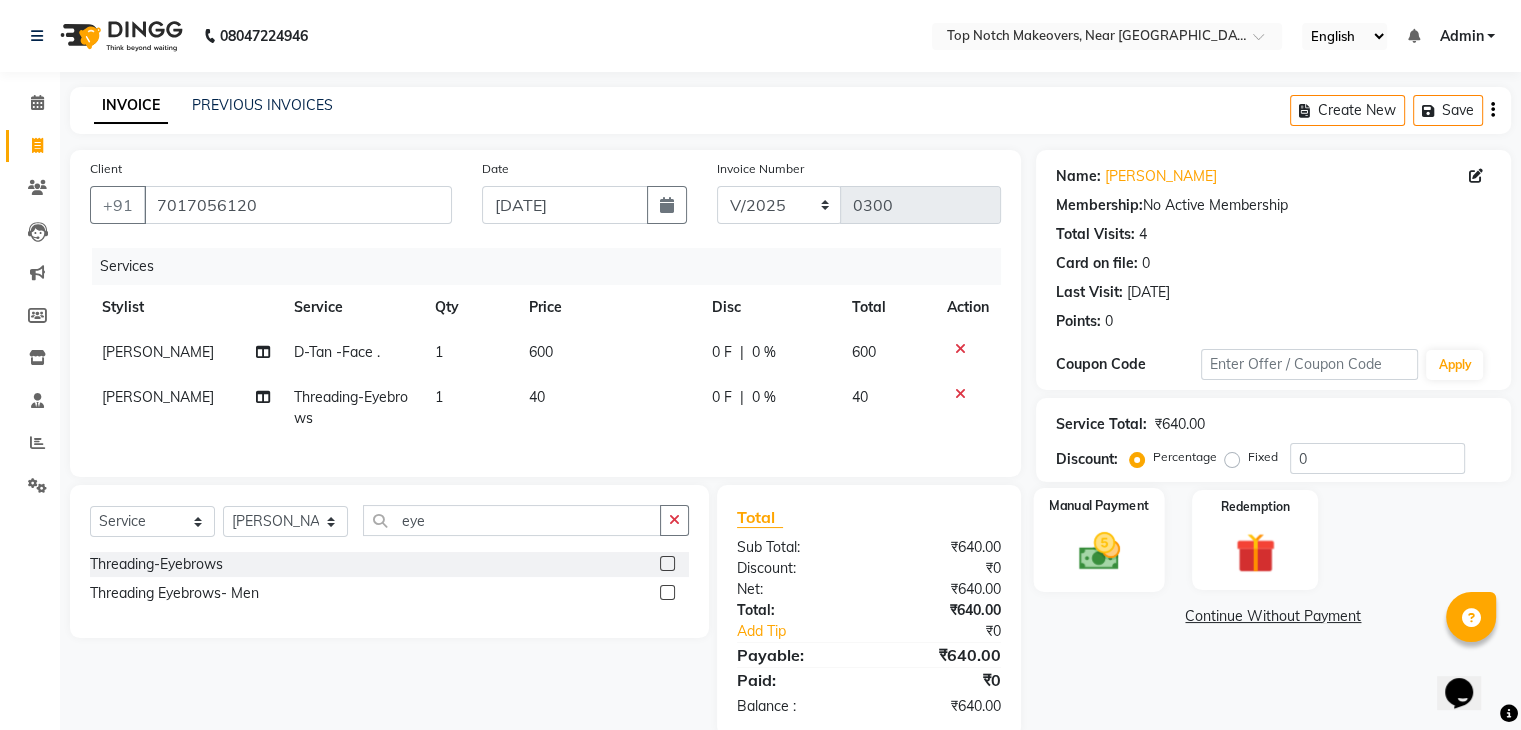 click on "Manual Payment" 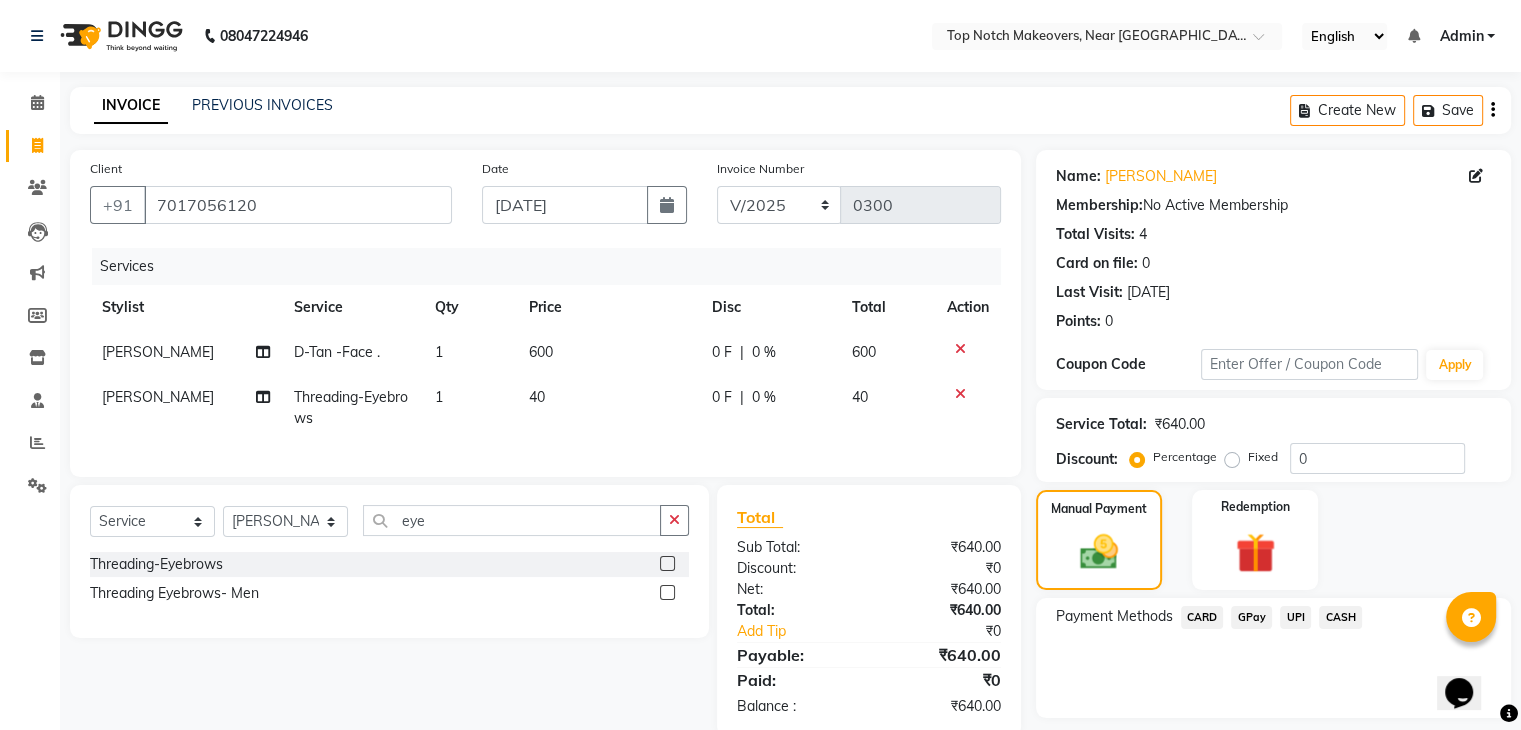 click on "UPI" 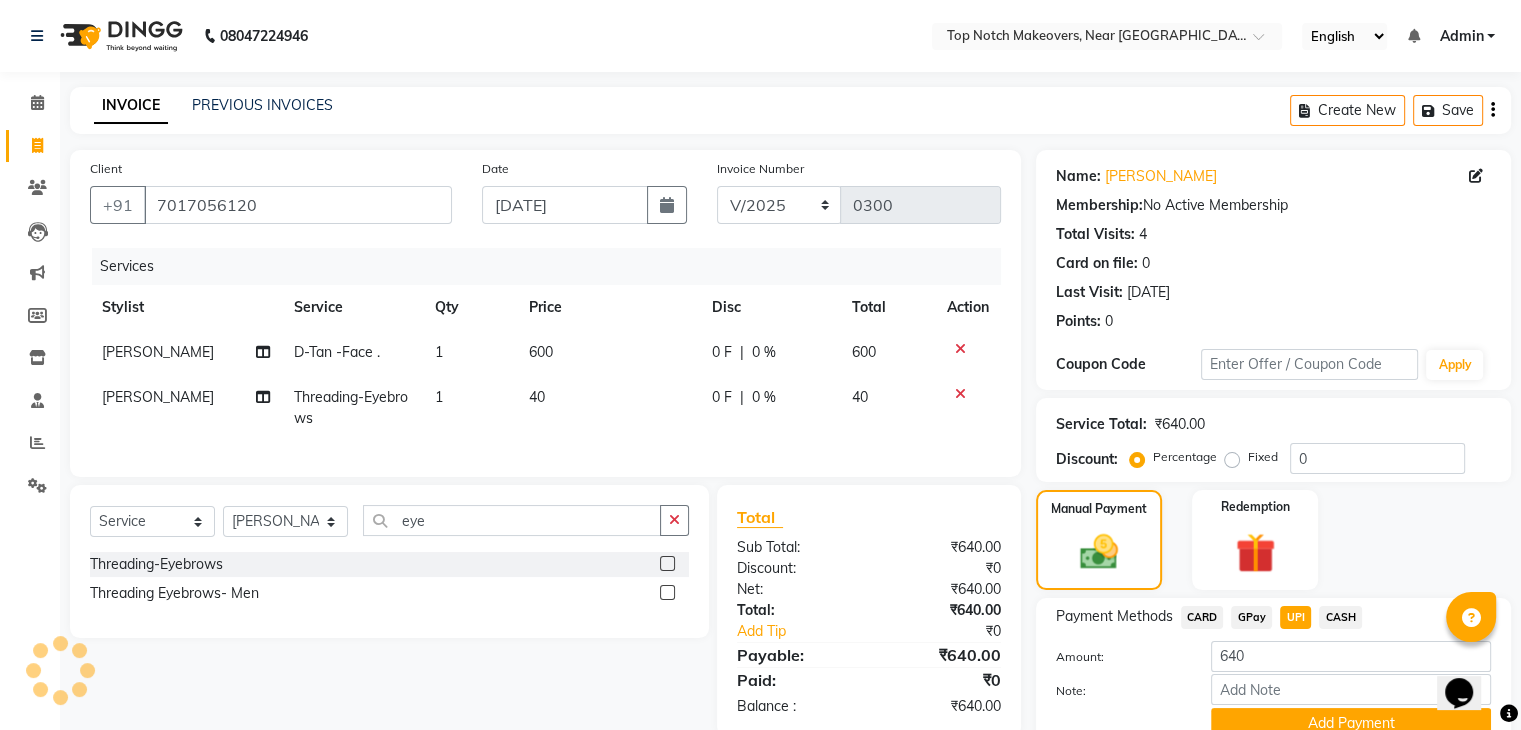 scroll, scrollTop: 89, scrollLeft: 0, axis: vertical 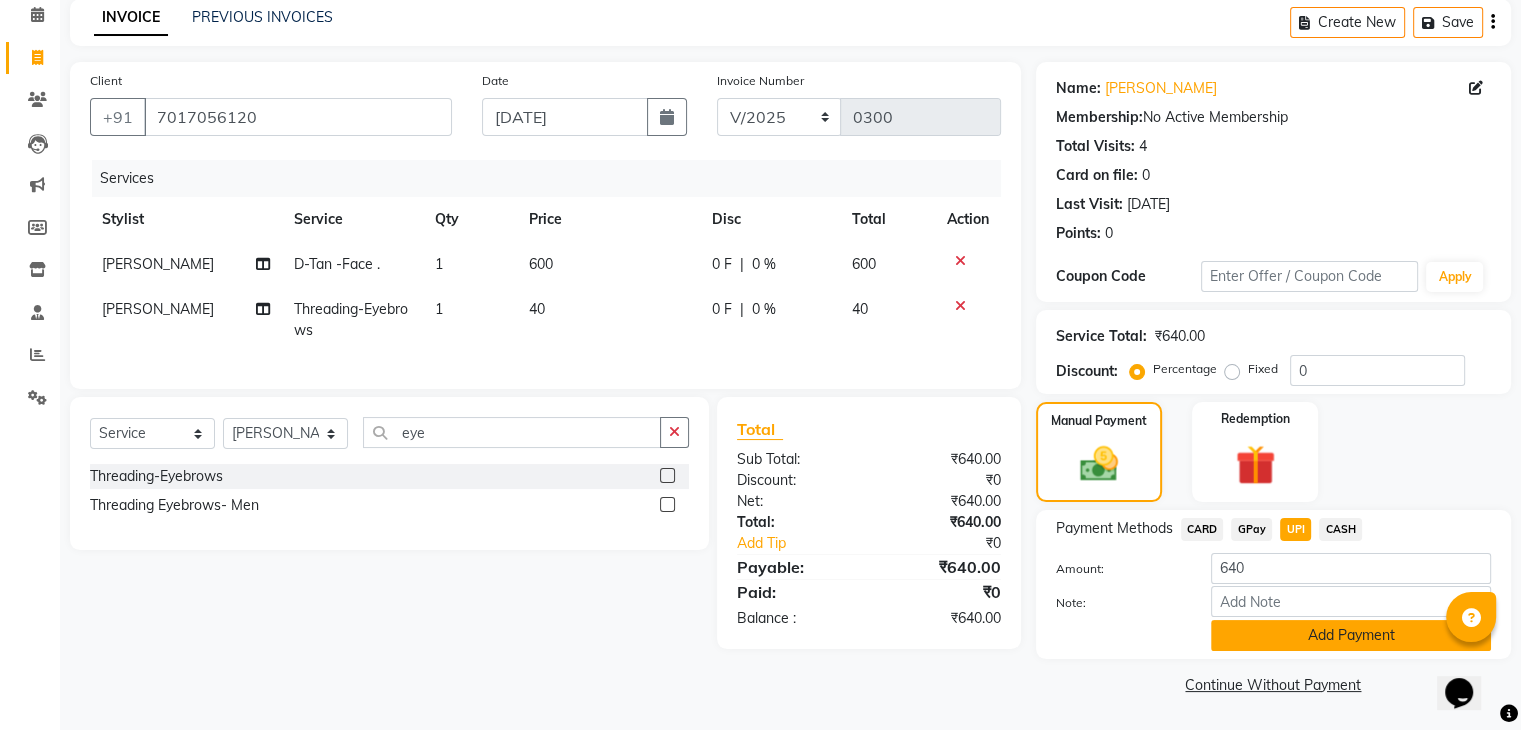 click on "Add Payment" 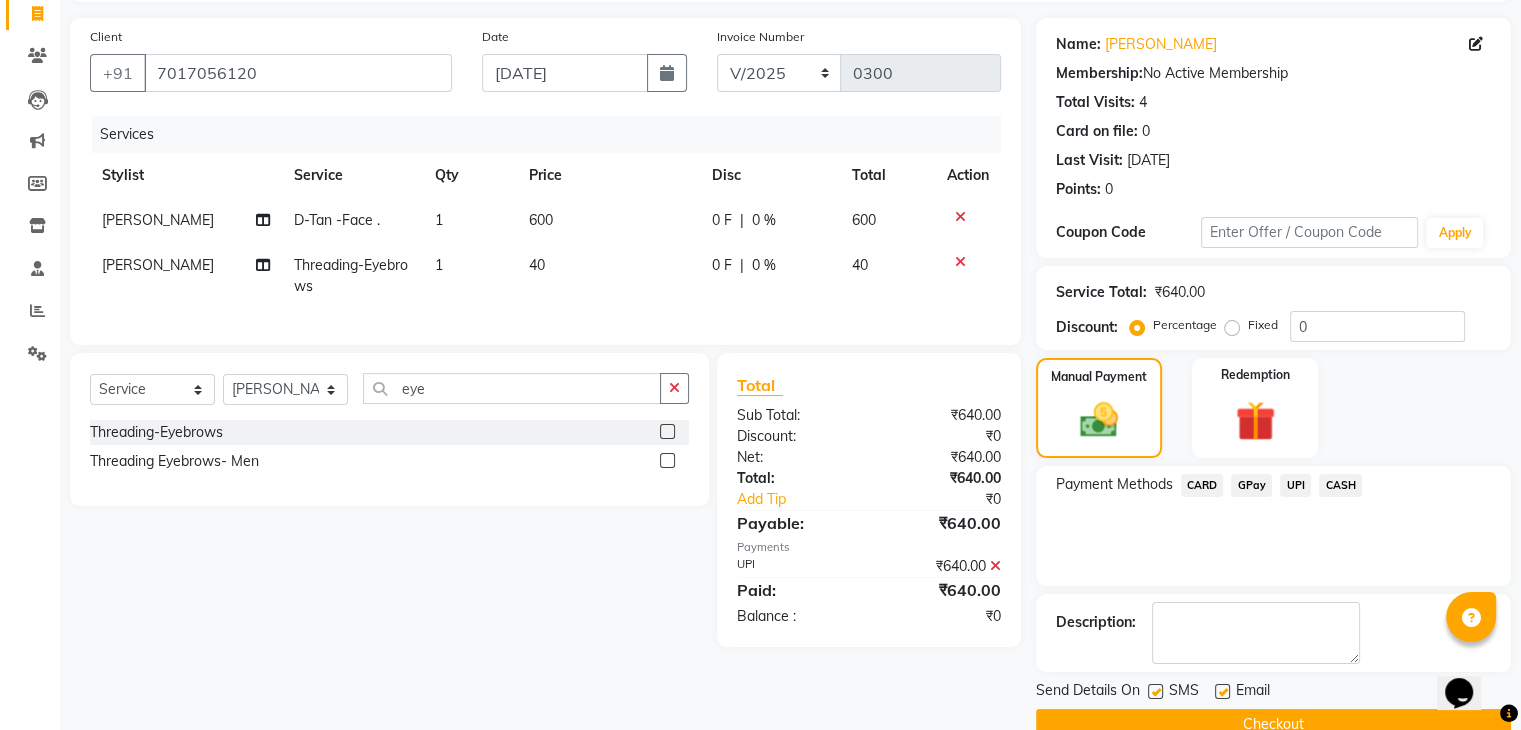 scroll, scrollTop: 171, scrollLeft: 0, axis: vertical 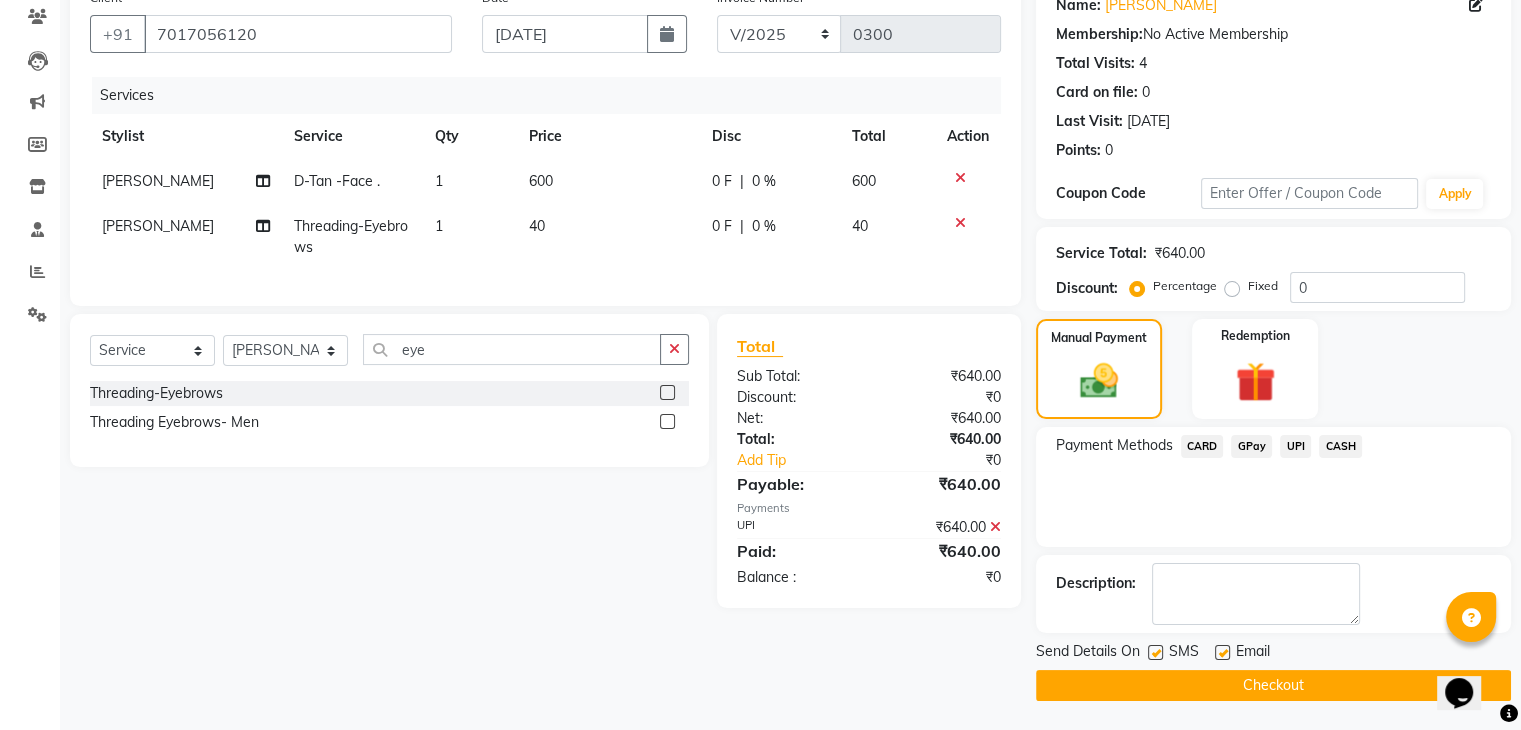 click 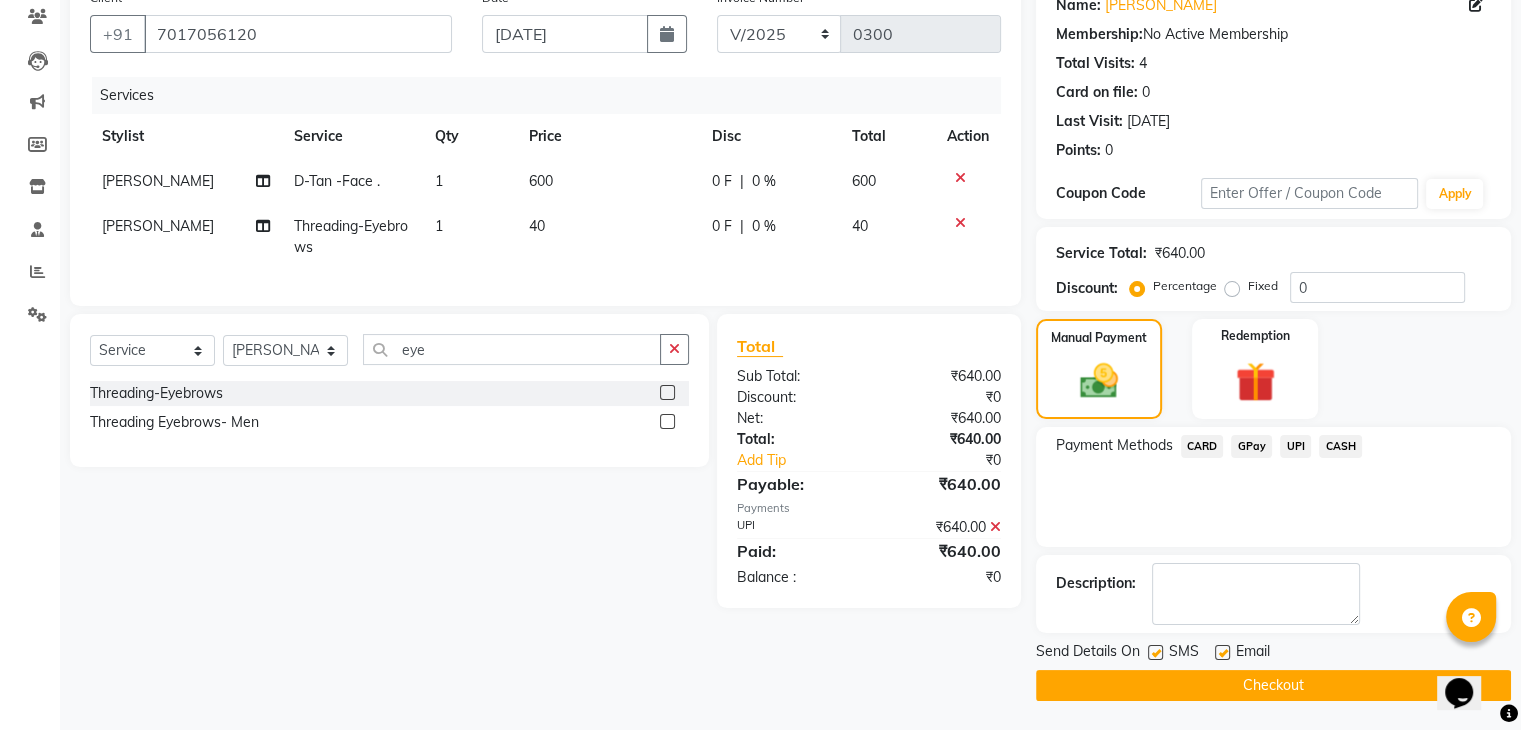 click at bounding box center [1154, 653] 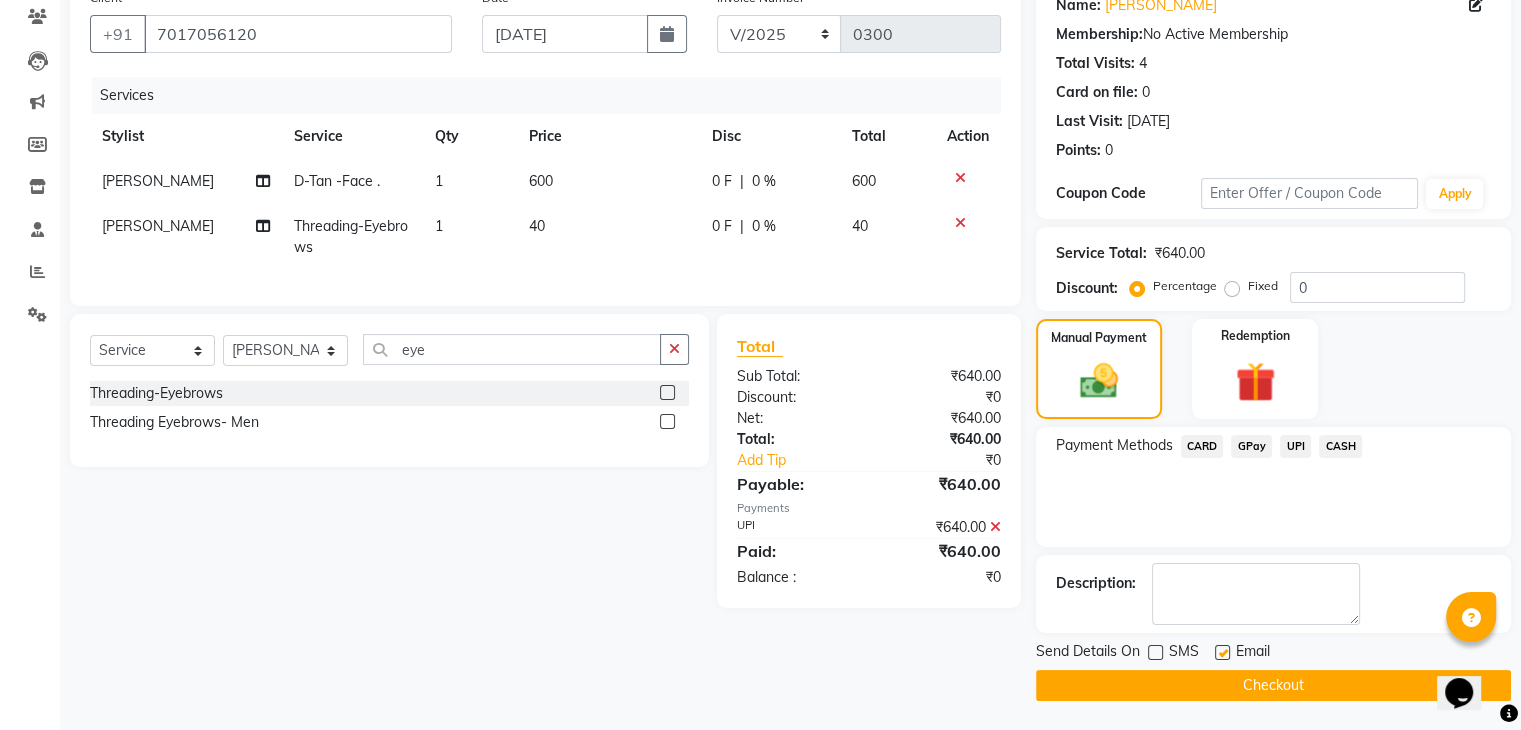 click on "Checkout" 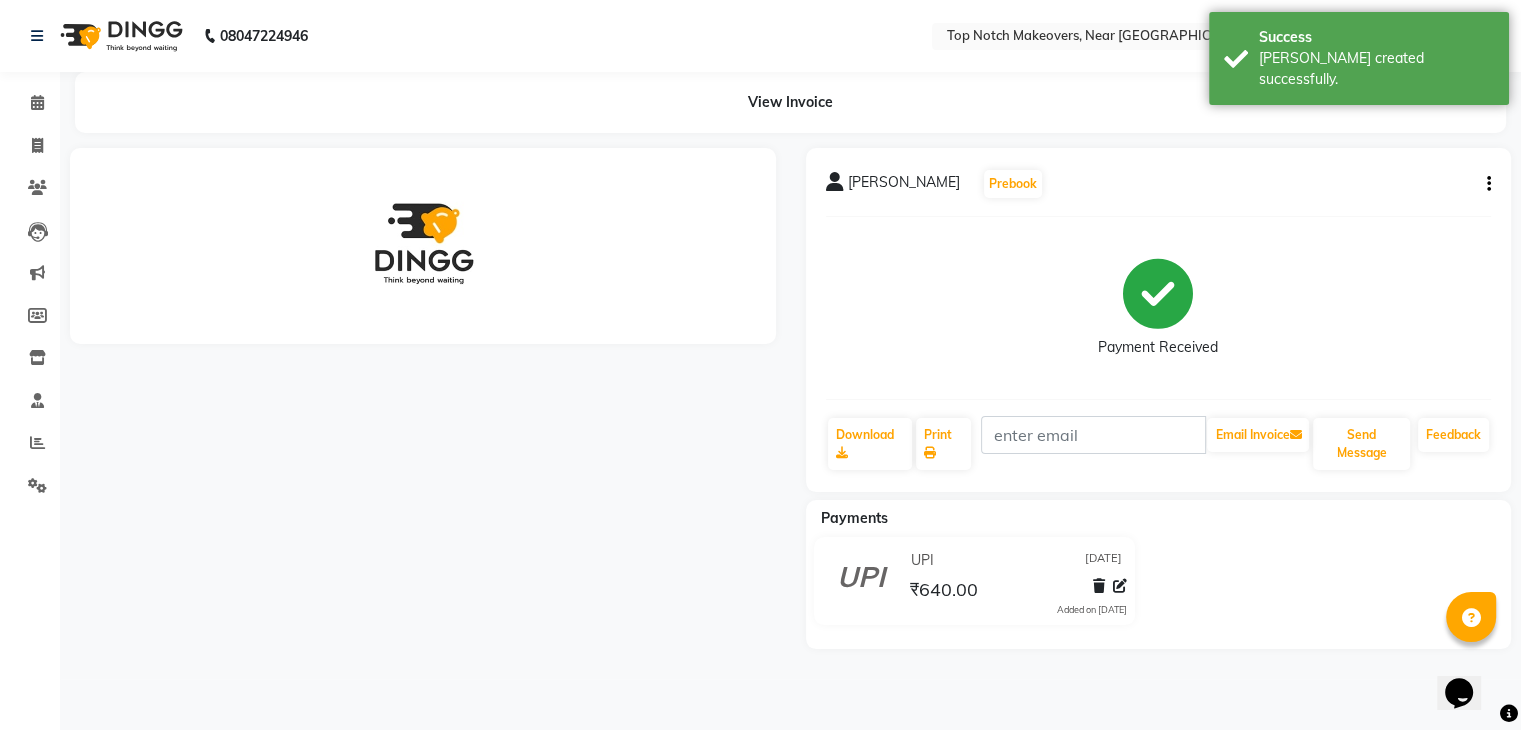 scroll, scrollTop: 0, scrollLeft: 0, axis: both 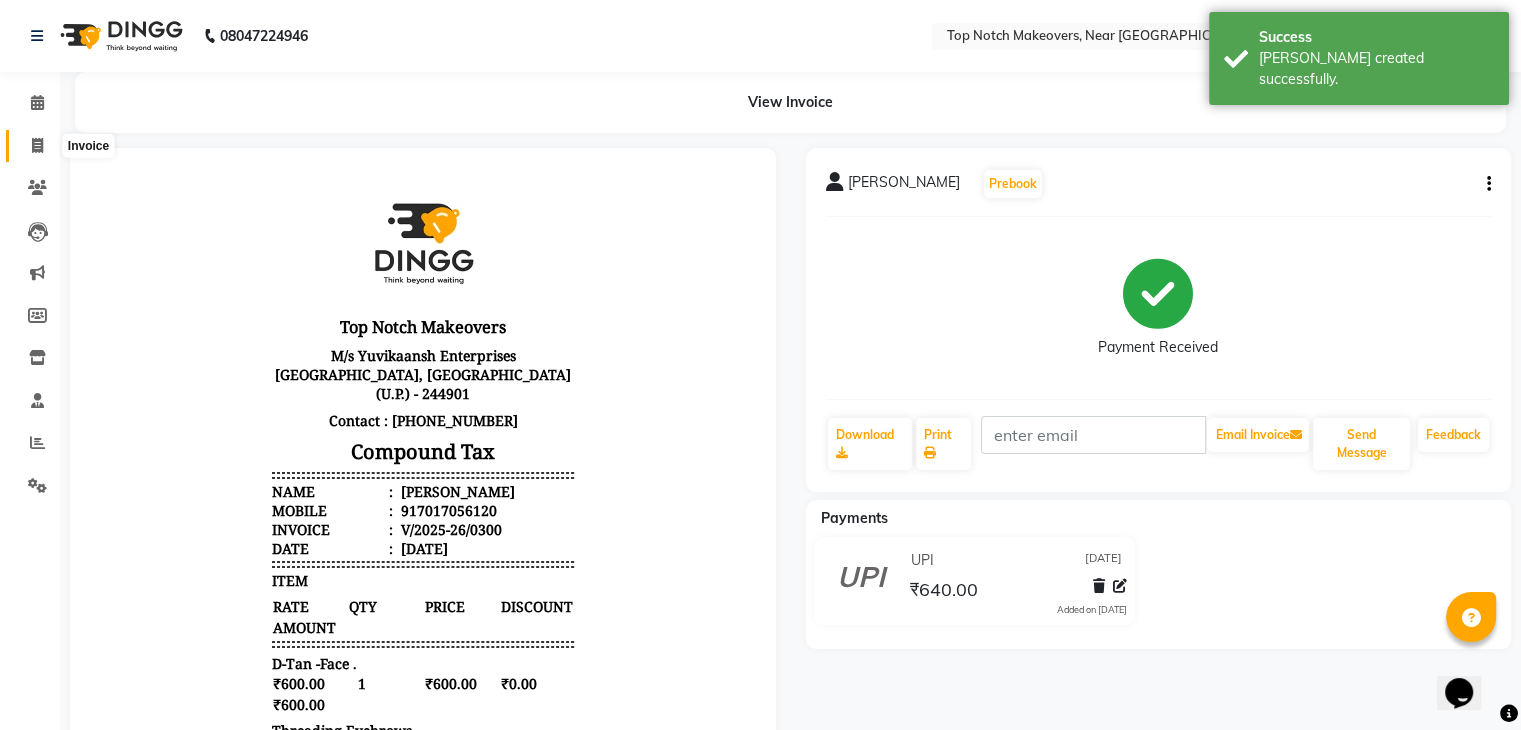 click 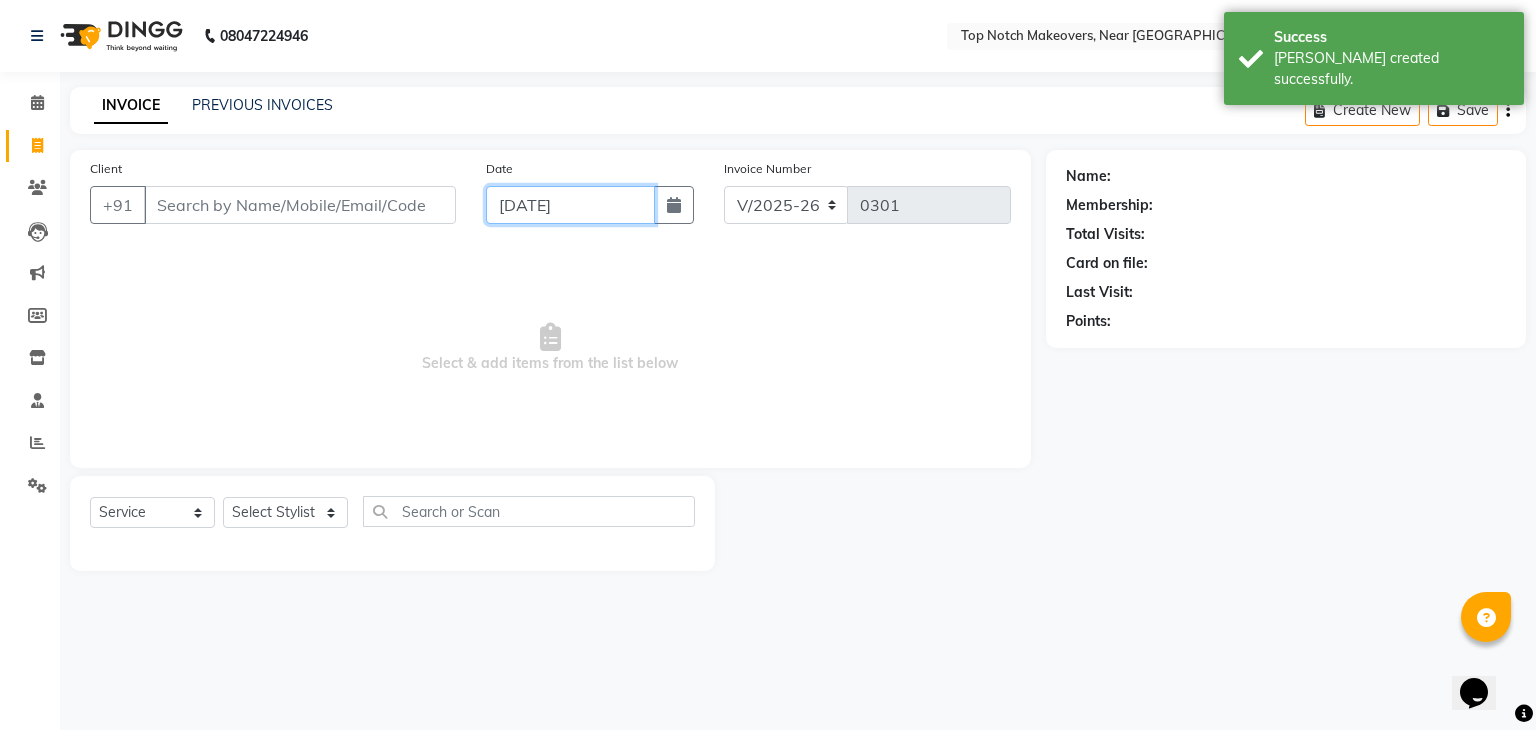 click on "[DATE]" 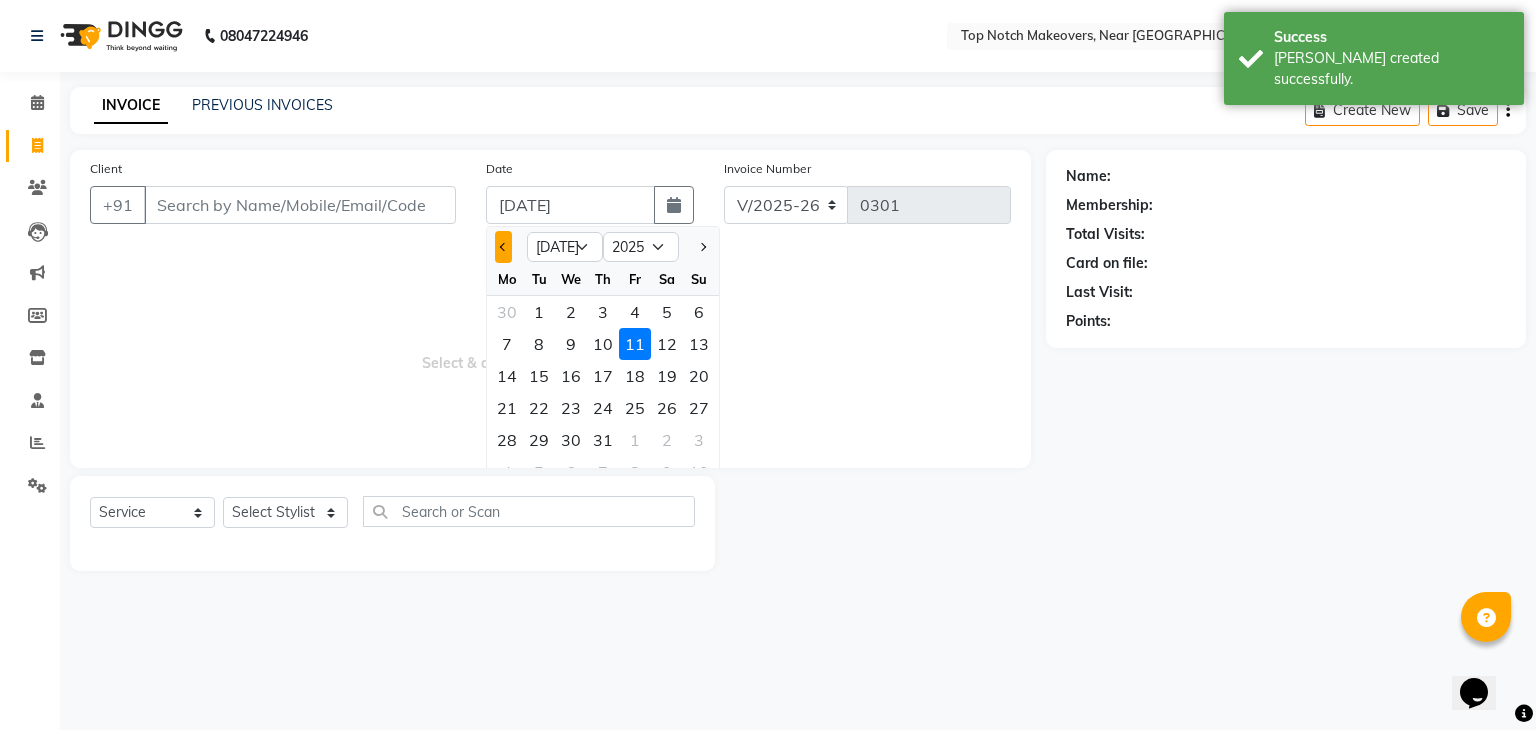 click 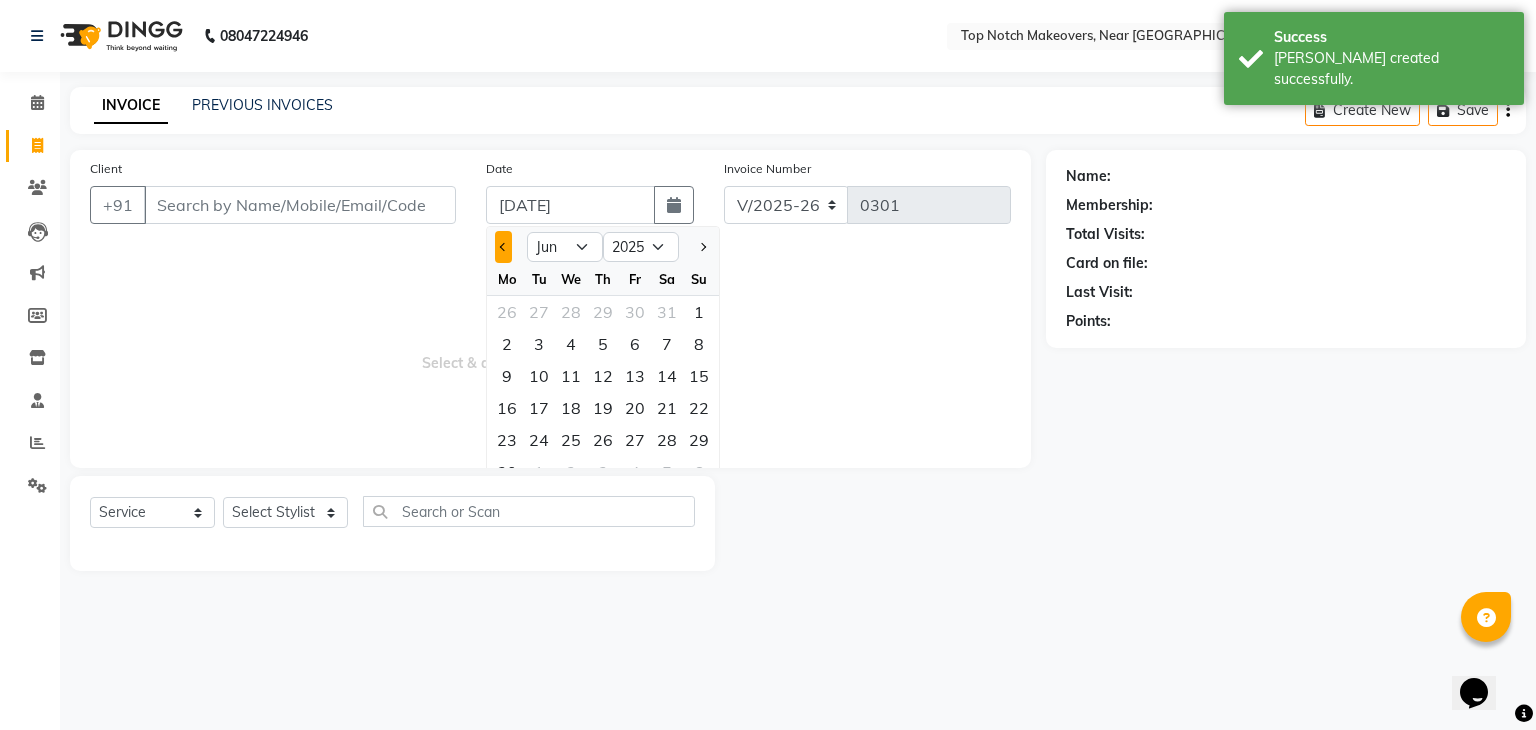 click 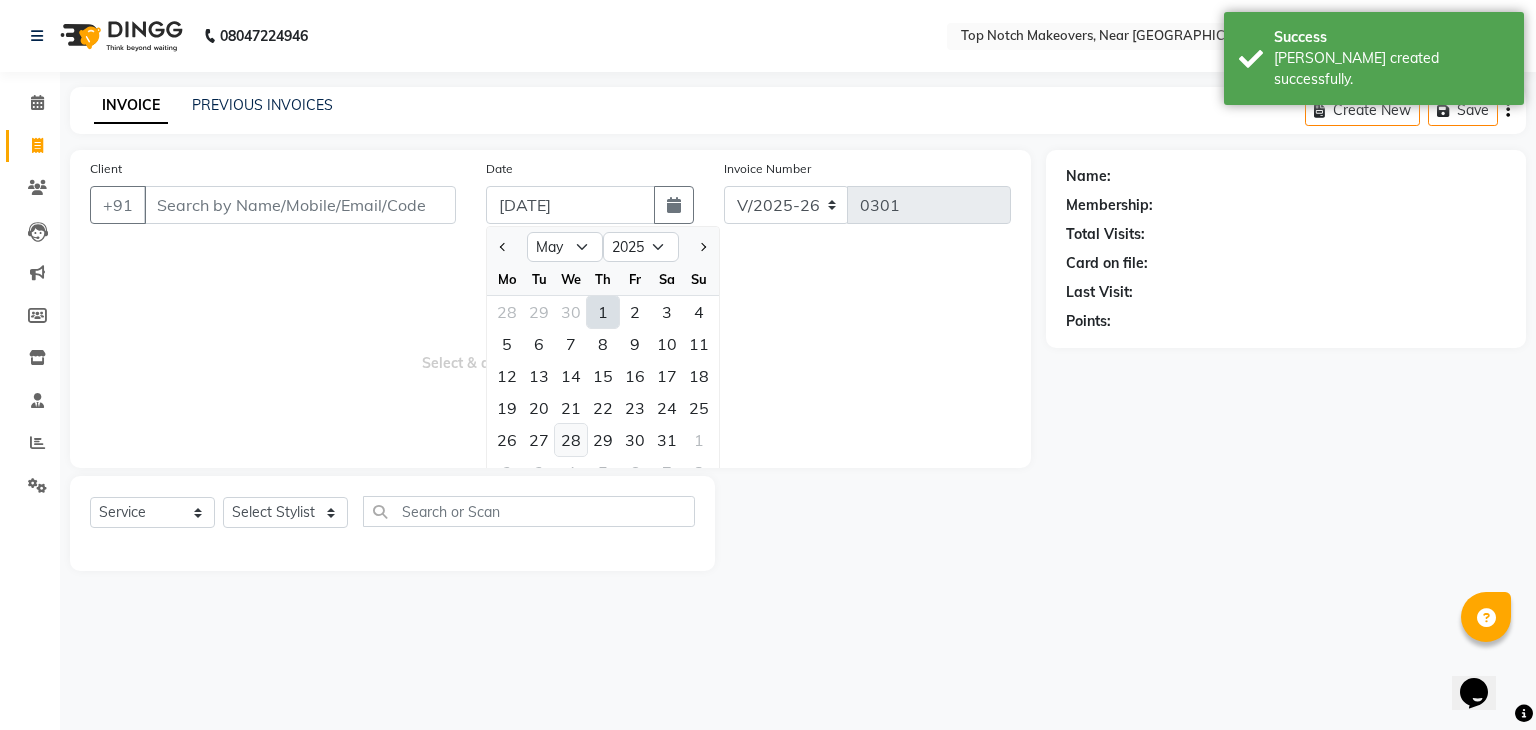 click on "28" 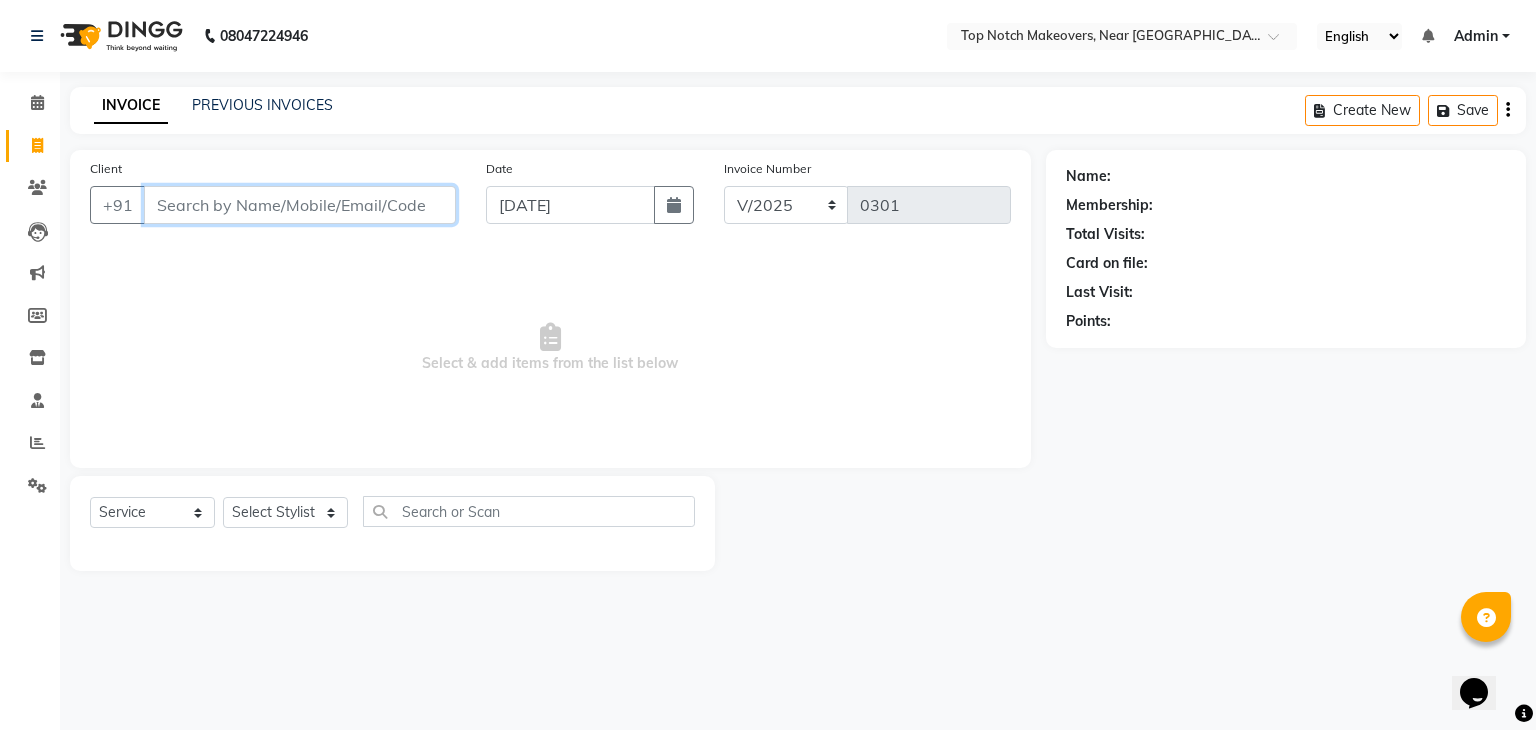 click on "Client" at bounding box center [300, 205] 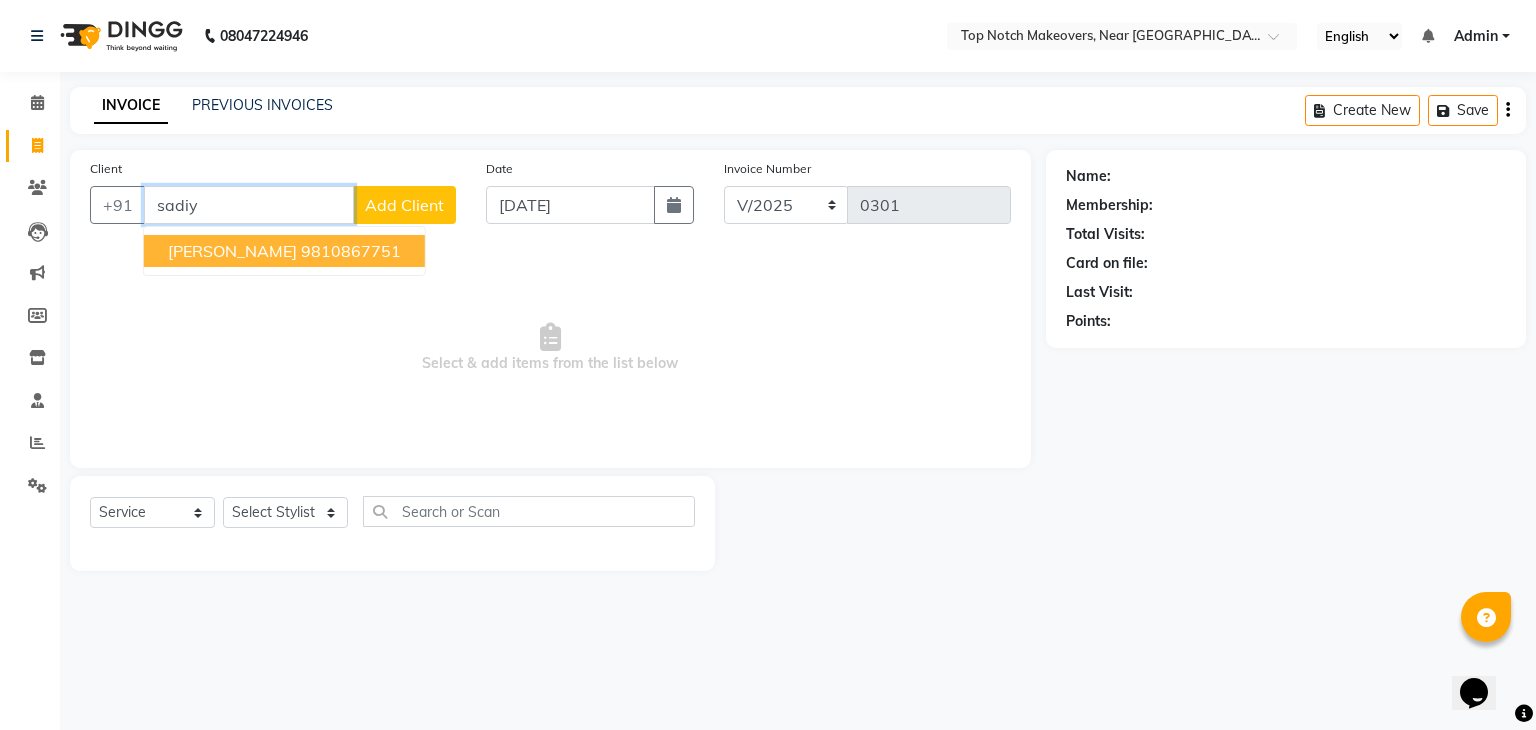 click on "[PERSON_NAME]" at bounding box center [232, 251] 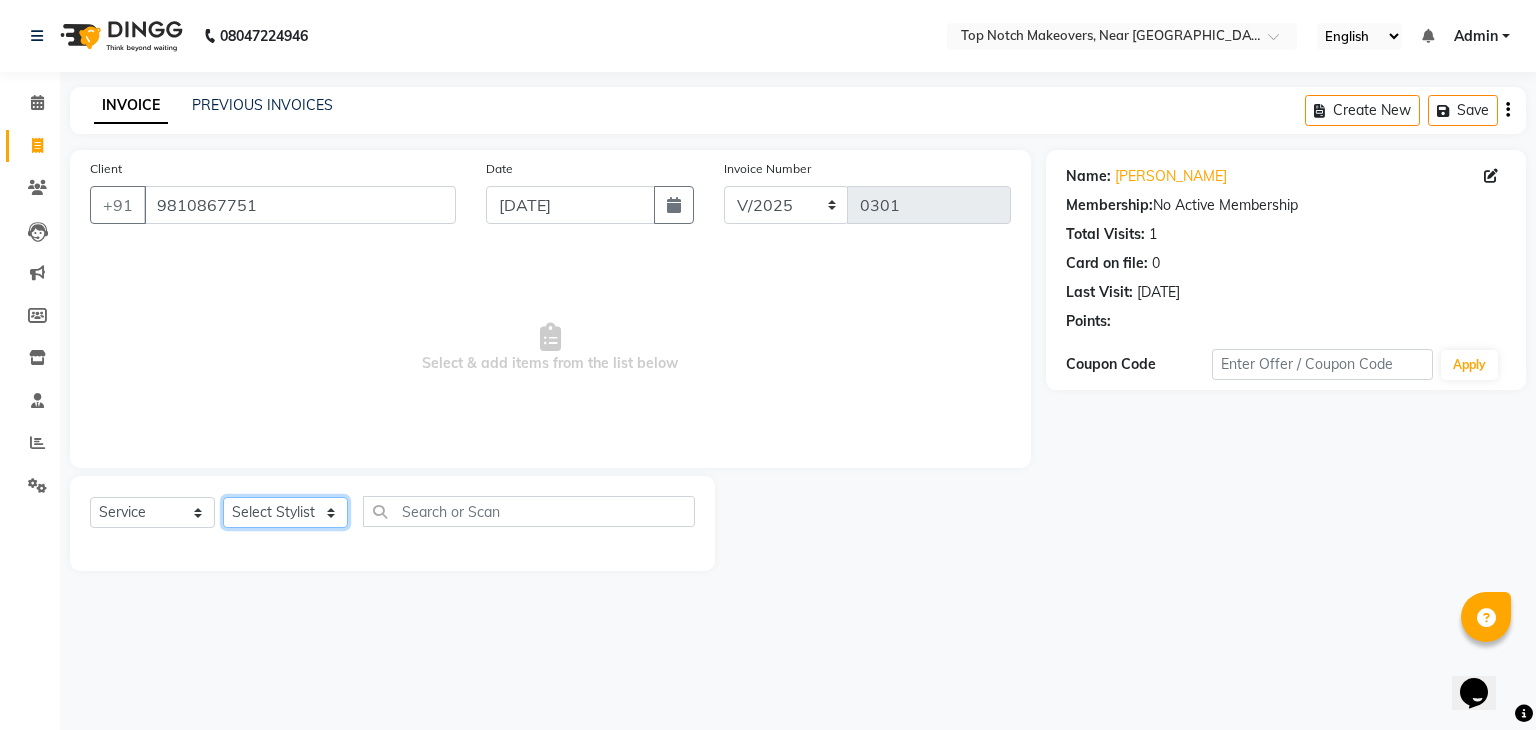 click on "Select Stylist [PERSON_NAME] [PERSON_NAME] [PERSON_NAME] [PERSON_NAME] [PERSON_NAME] [PERSON_NAME] [PERSON_NAME] [PERSON_NAME]" 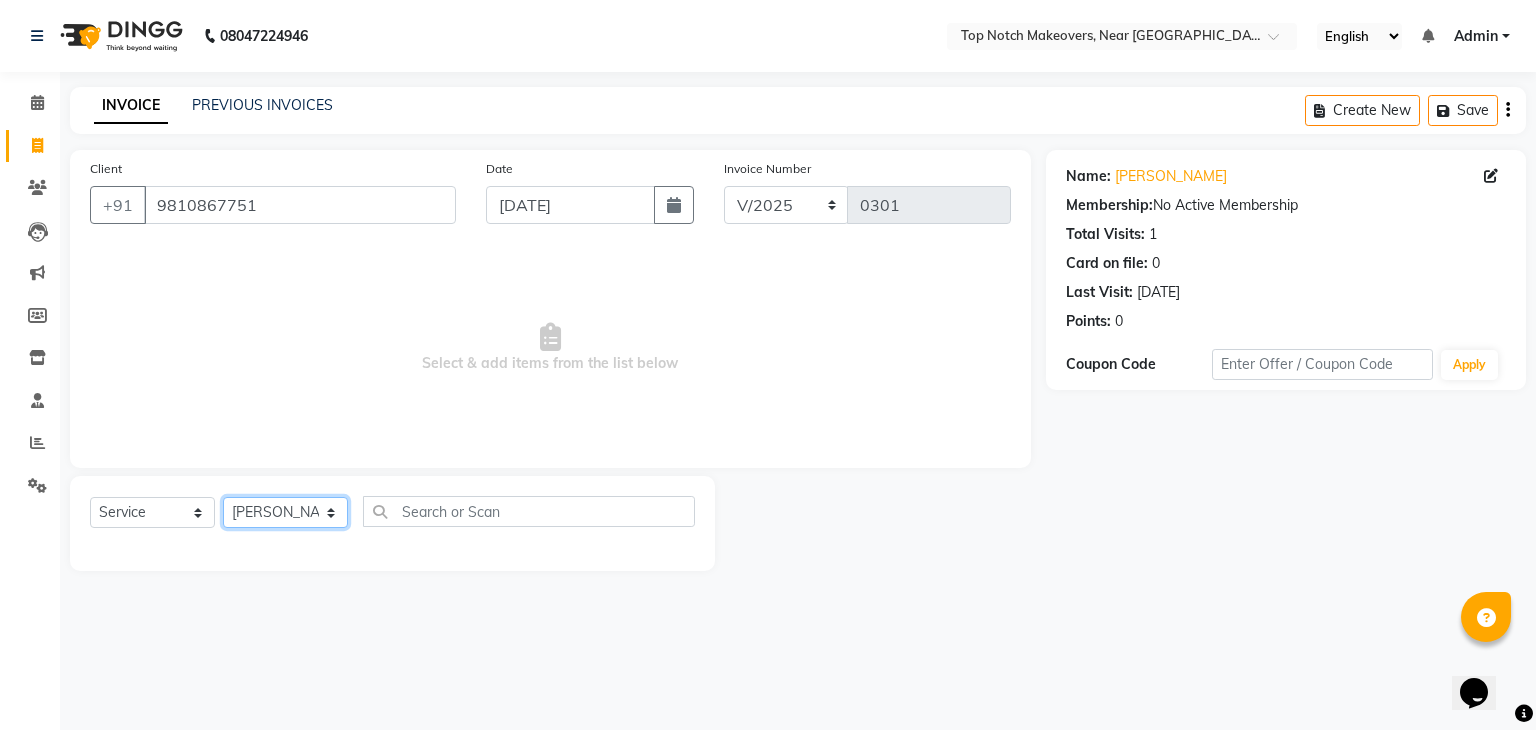 click on "Select Stylist [PERSON_NAME] [PERSON_NAME] [PERSON_NAME] [PERSON_NAME] [PERSON_NAME] [PERSON_NAME] [PERSON_NAME] [PERSON_NAME]" 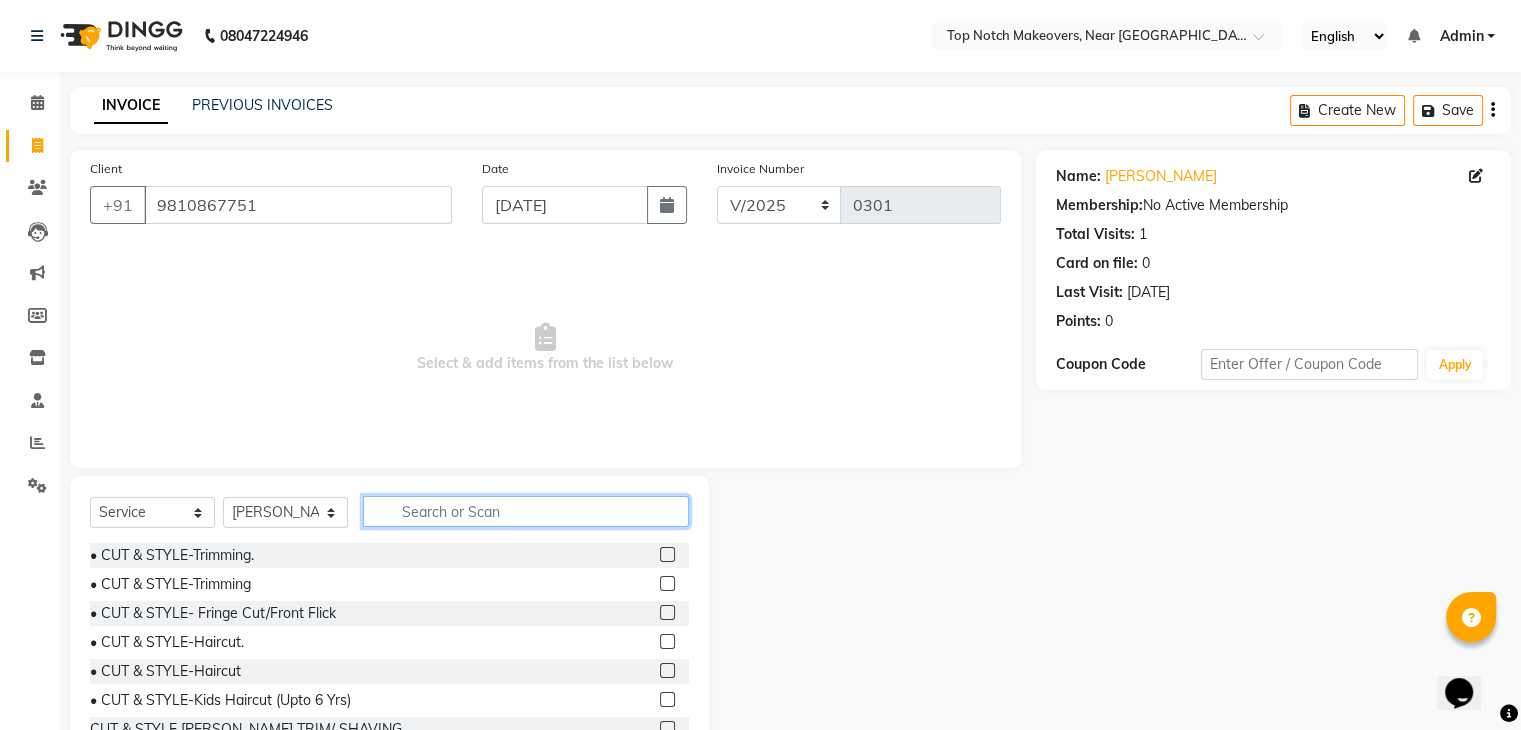 click 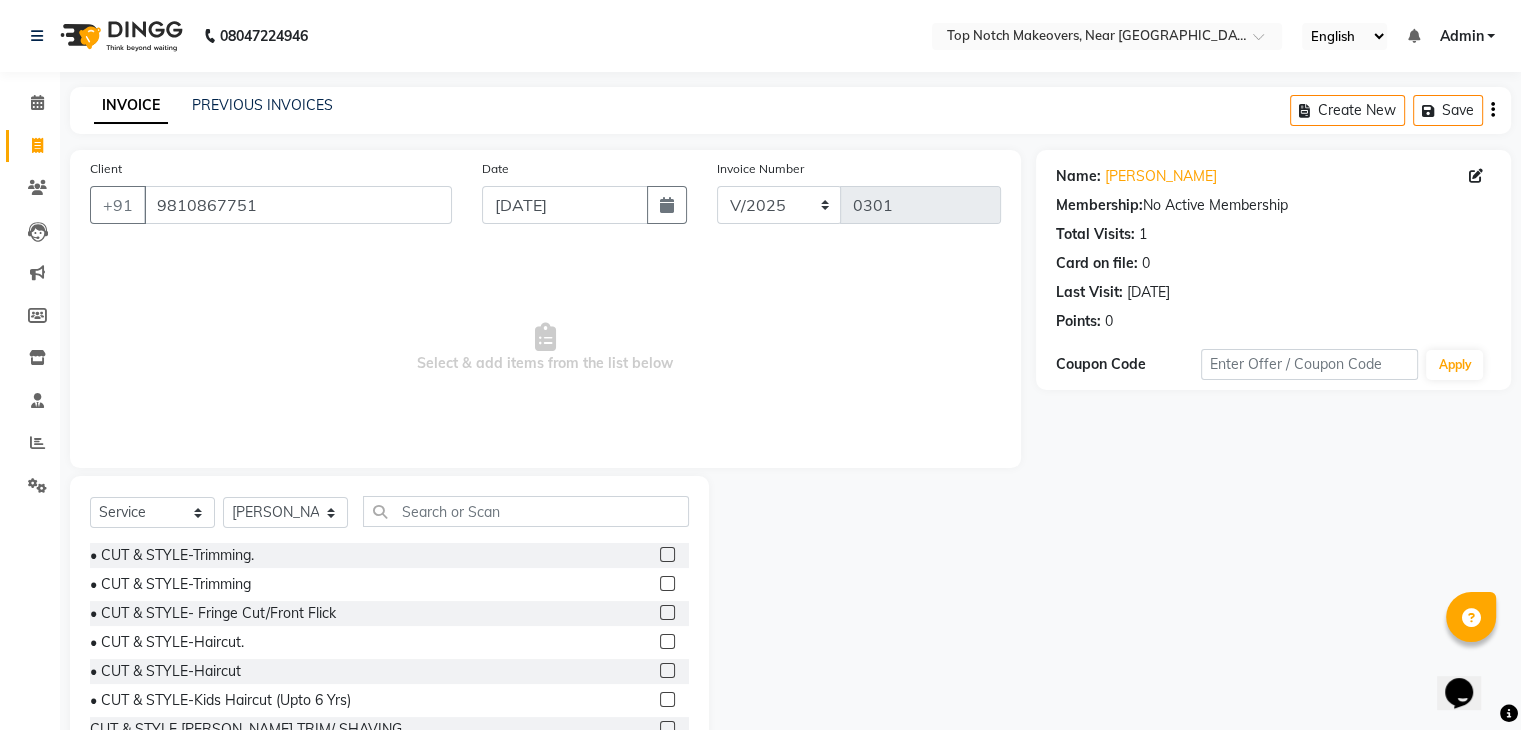 click 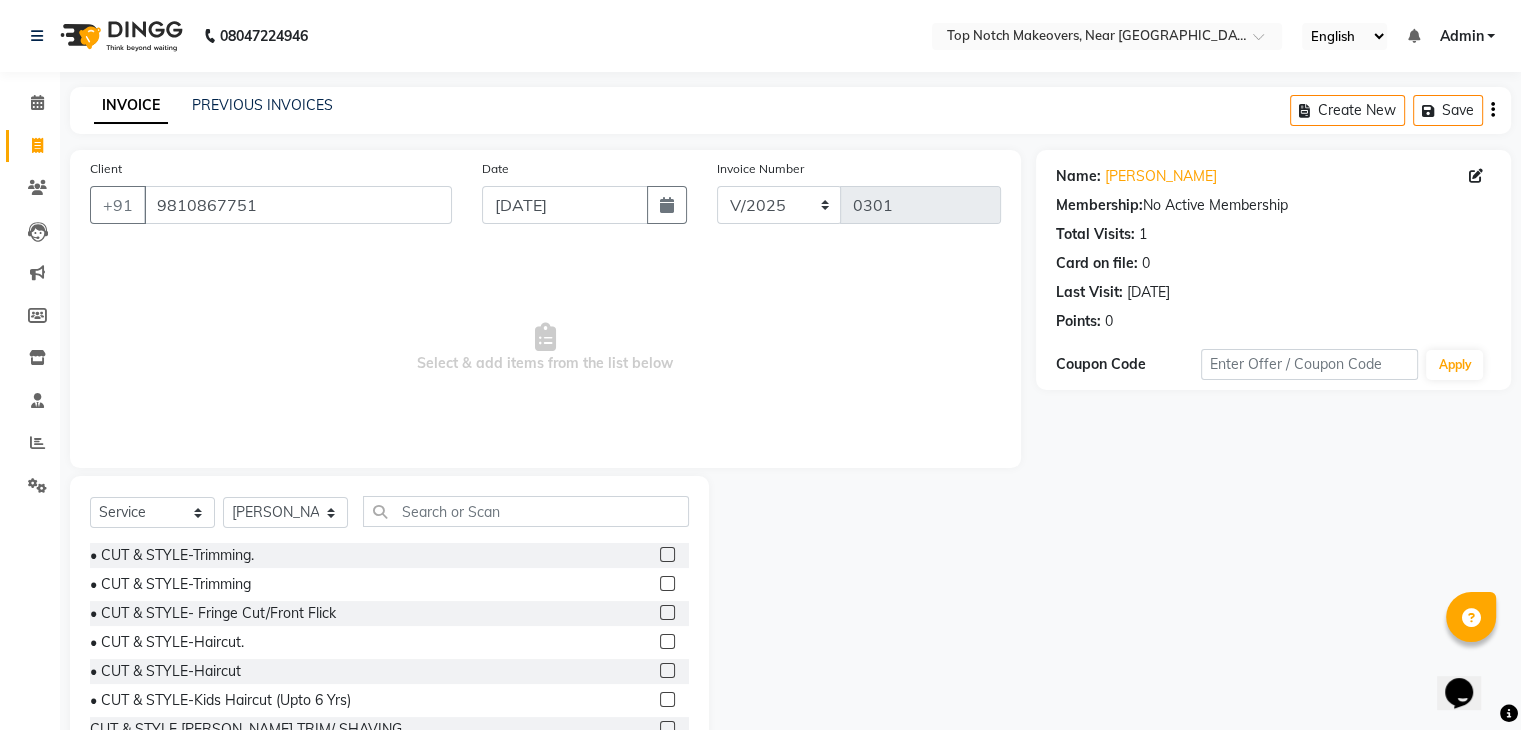 click at bounding box center (666, 584) 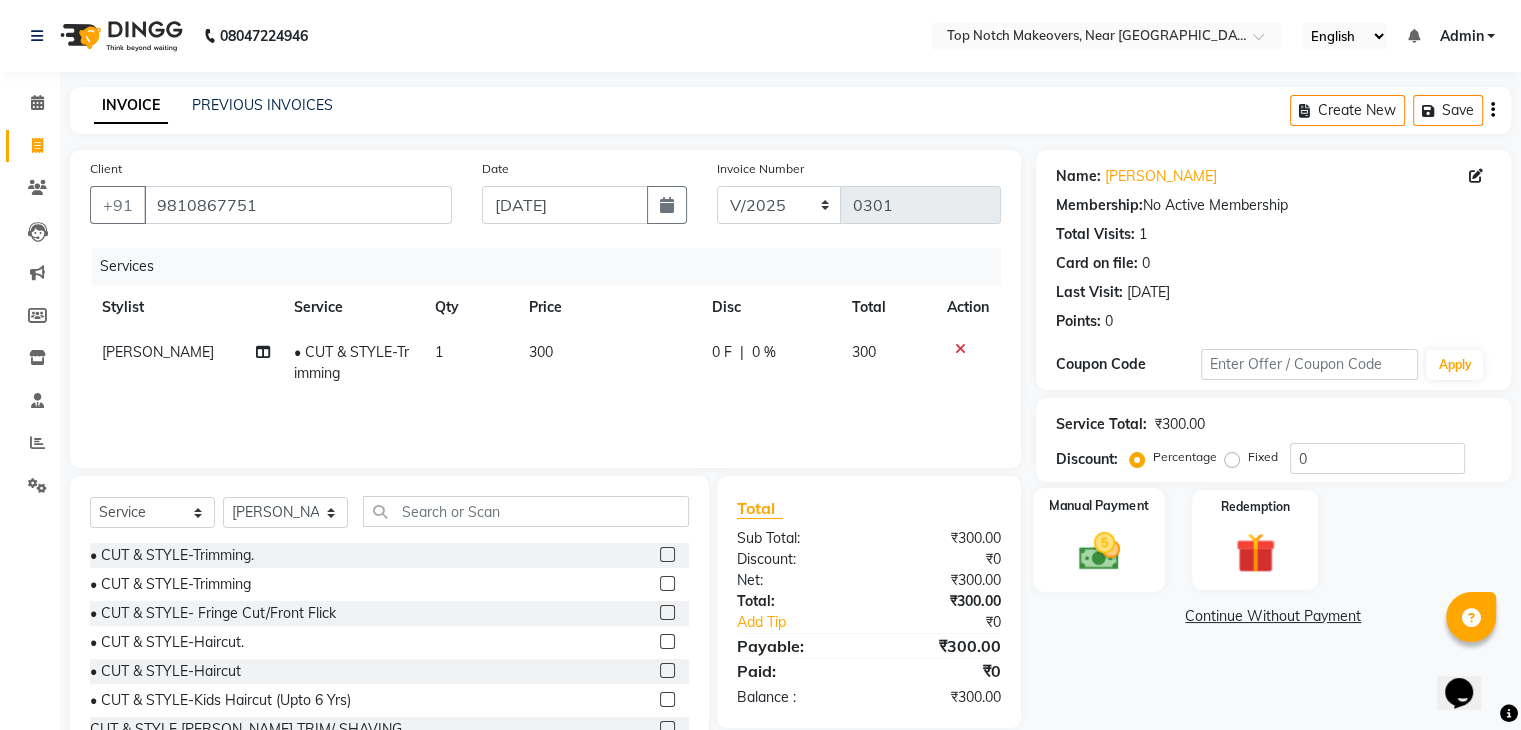 click 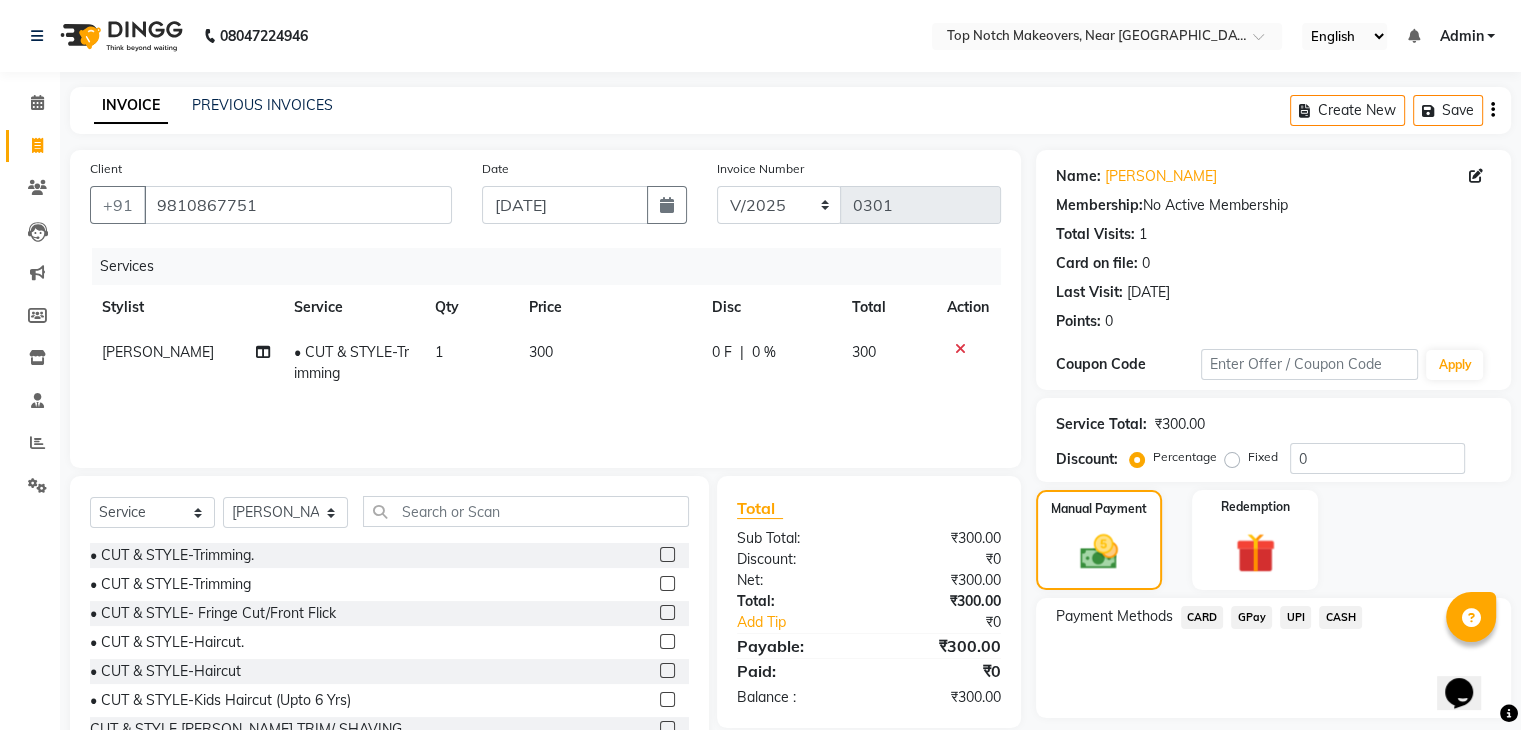click on "UPI" 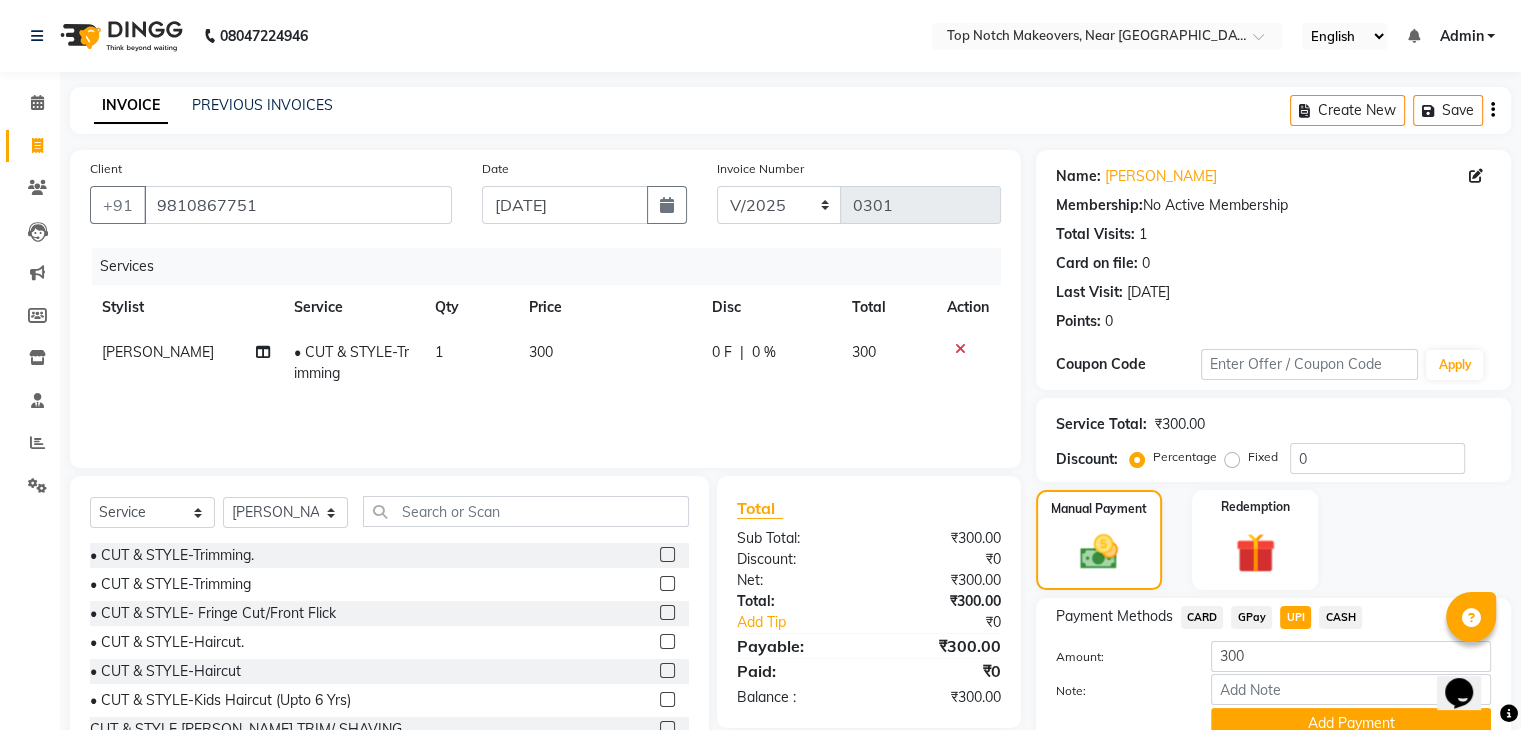 scroll, scrollTop: 89, scrollLeft: 0, axis: vertical 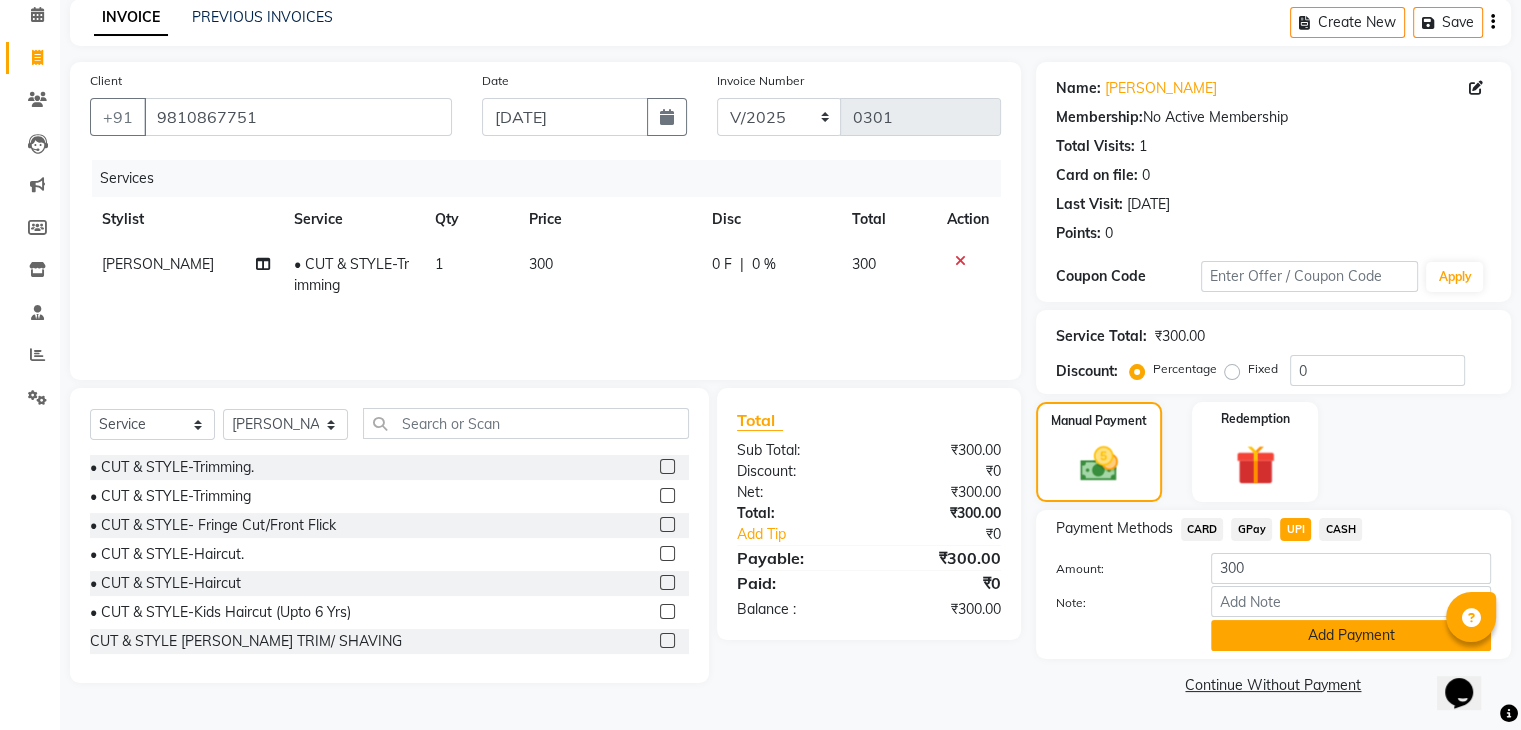click on "Add Payment" 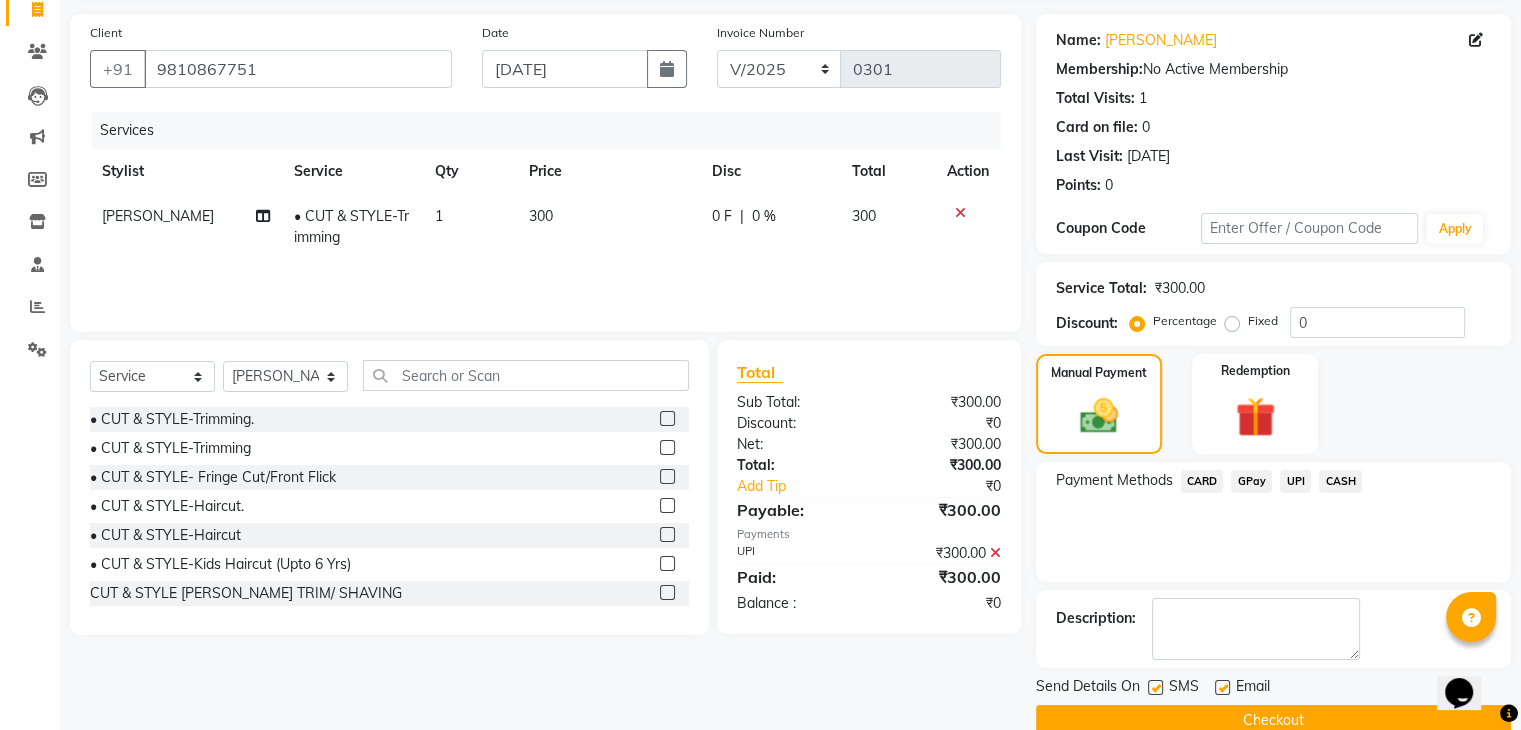 scroll, scrollTop: 171, scrollLeft: 0, axis: vertical 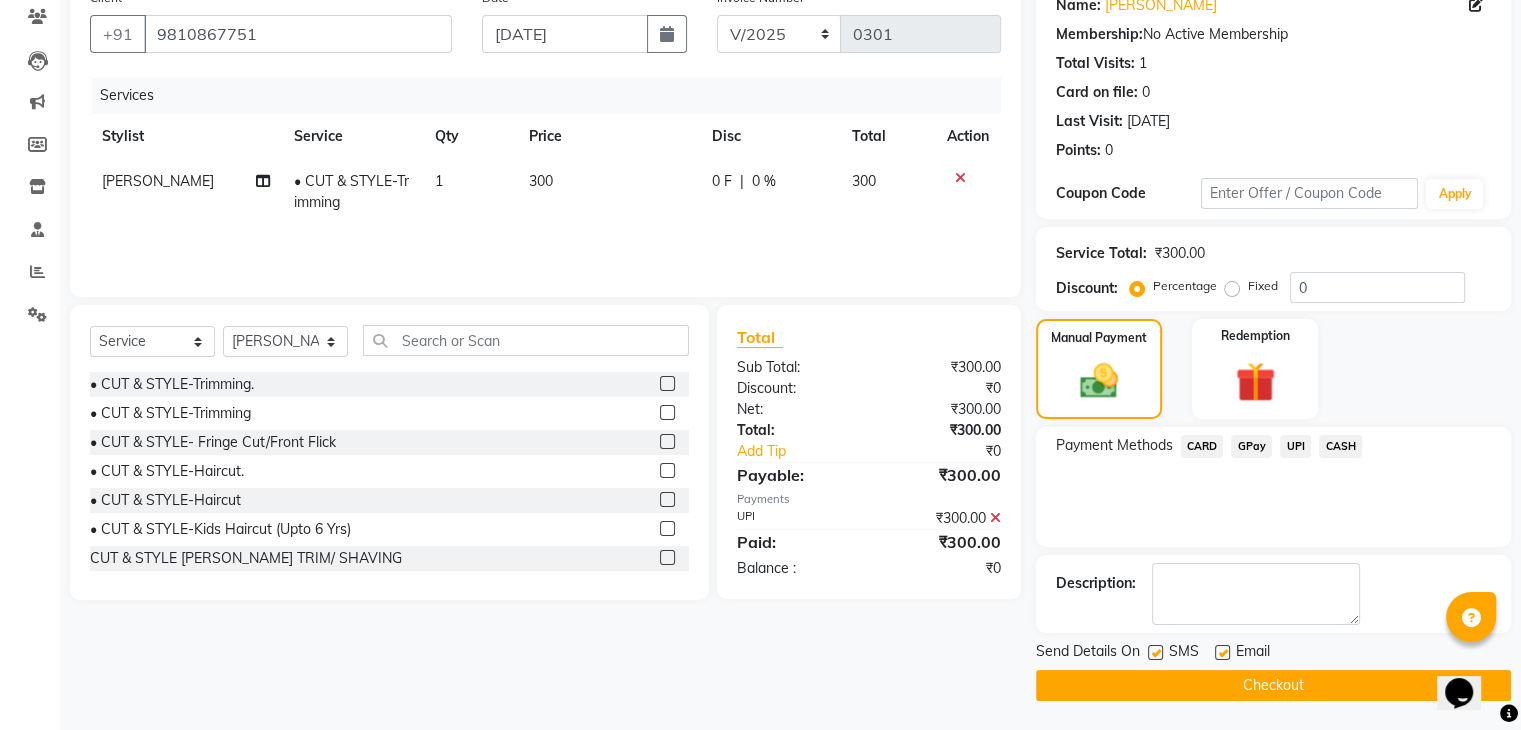 click 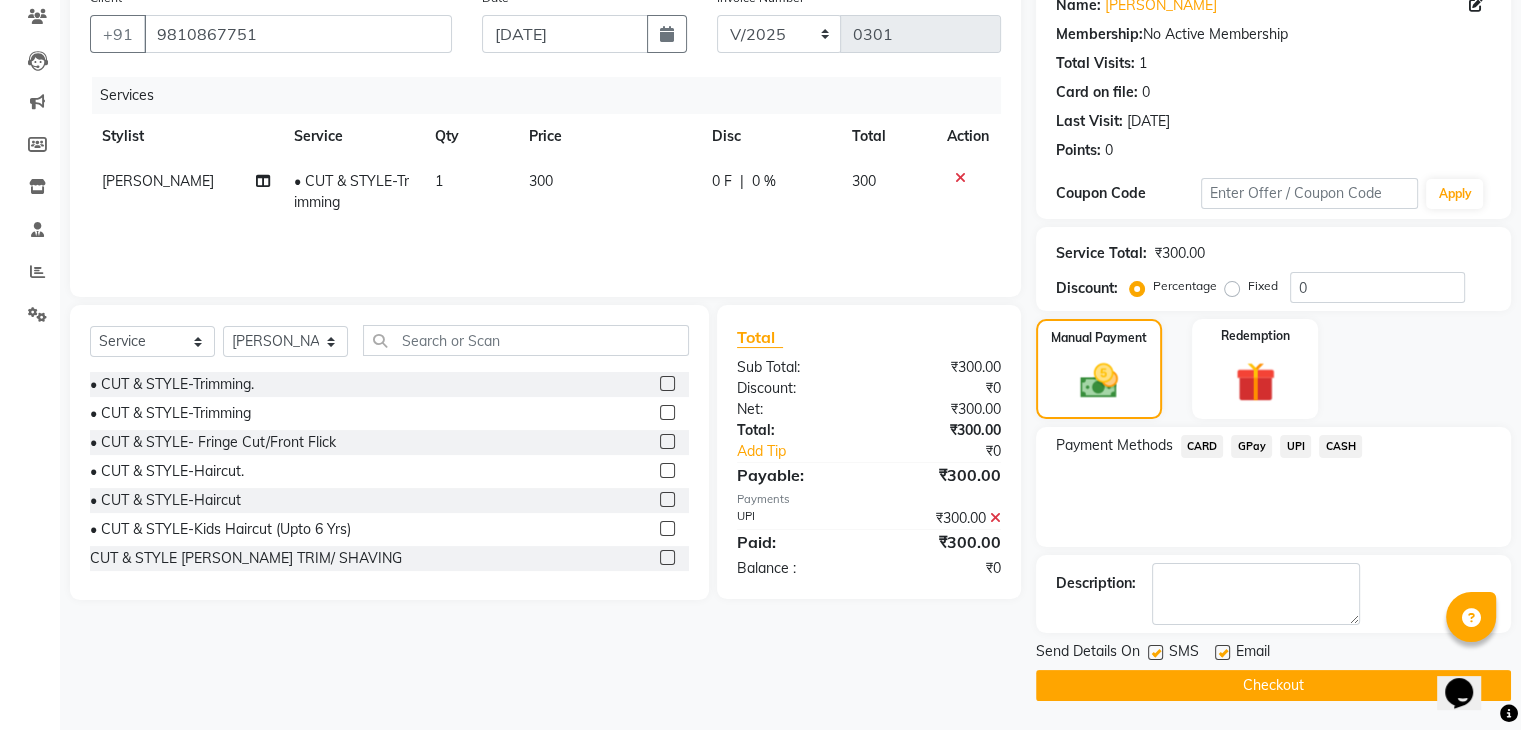 click at bounding box center [1154, 653] 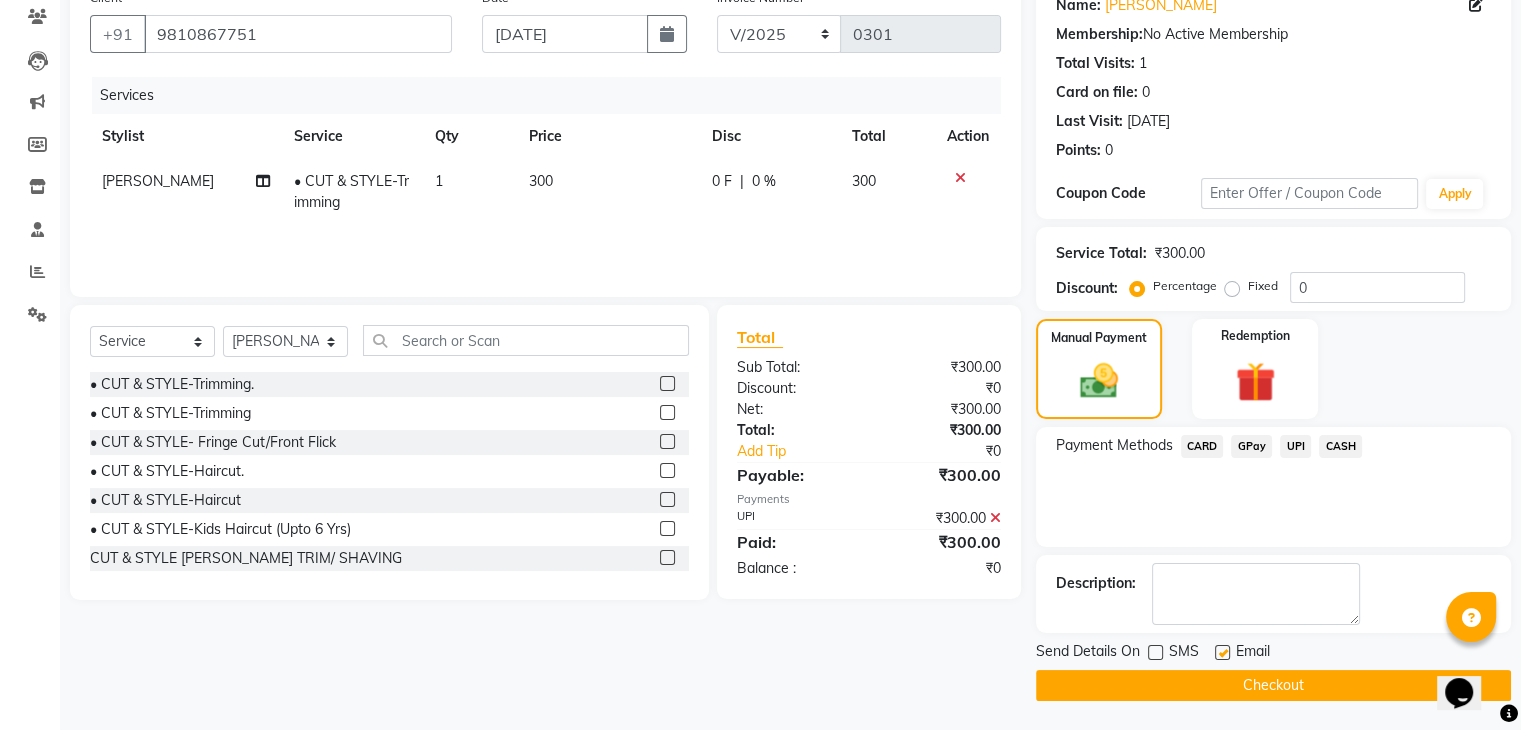click on "Checkout" 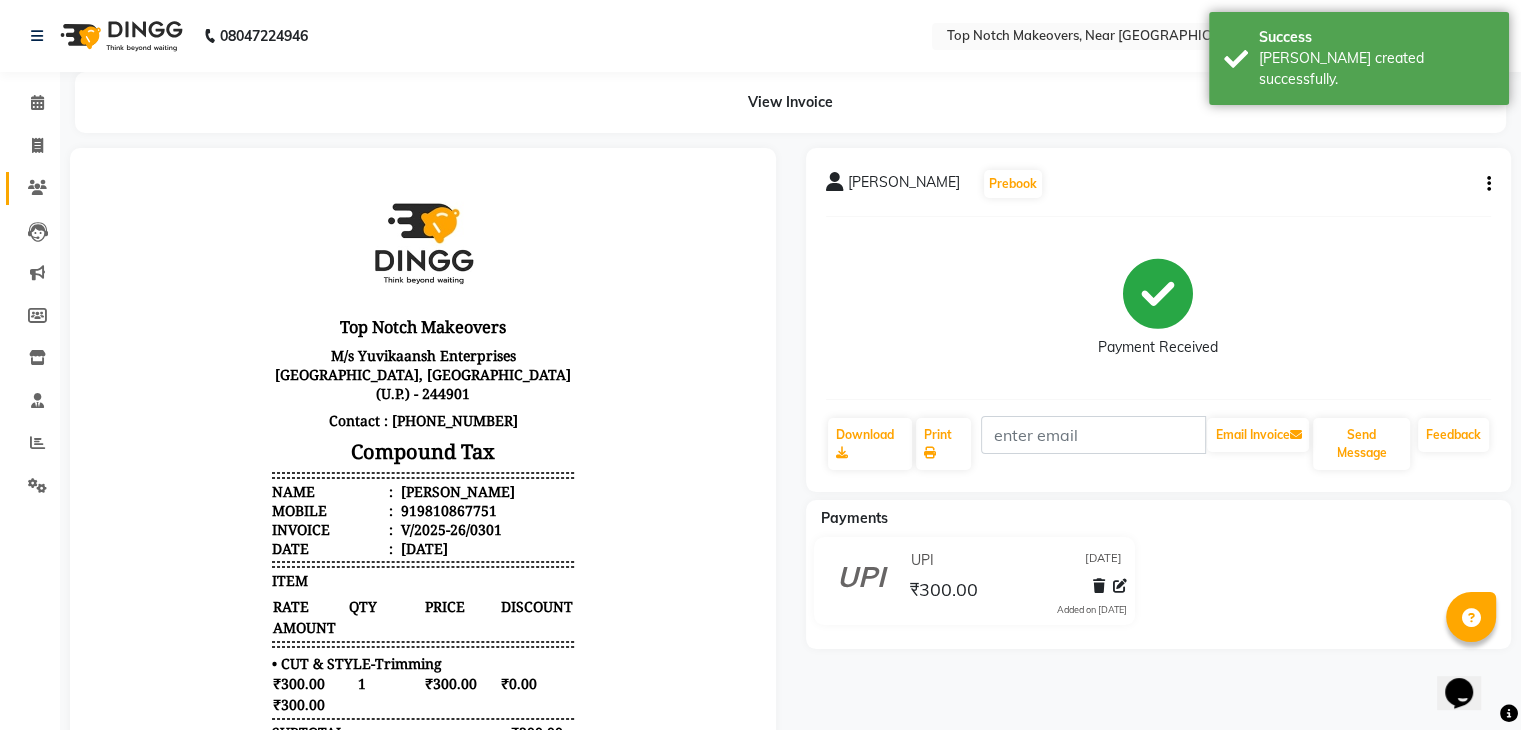 scroll, scrollTop: 0, scrollLeft: 0, axis: both 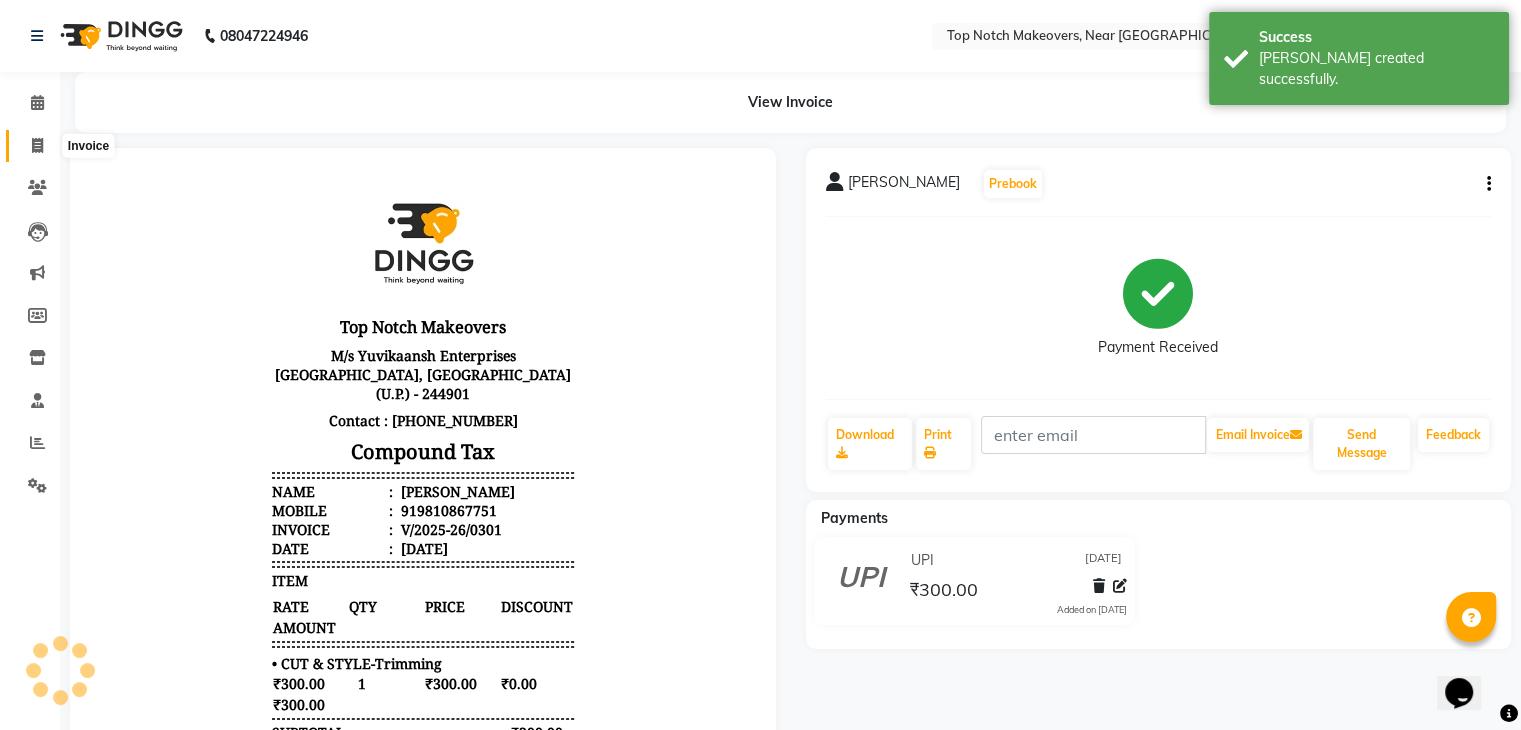 click 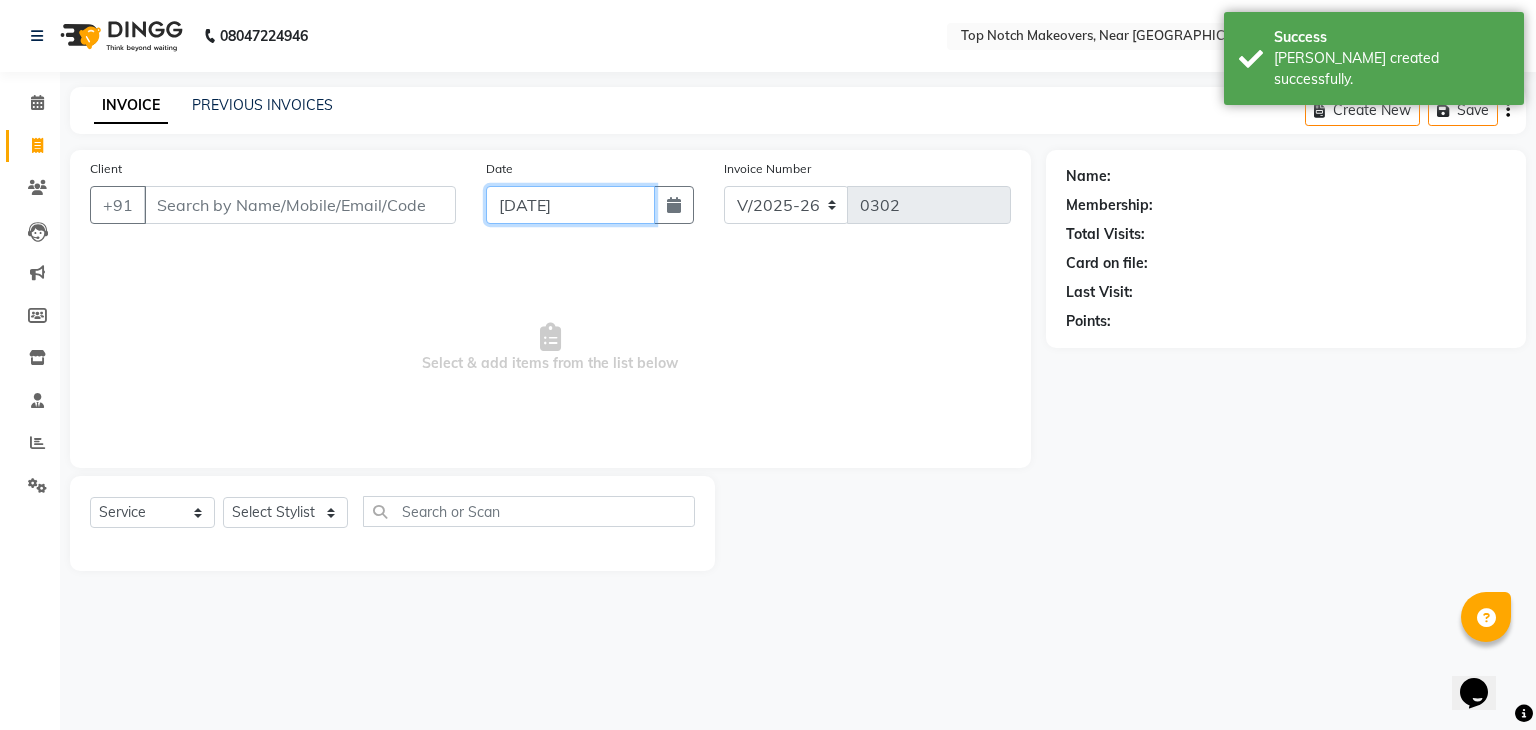 click on "[DATE]" 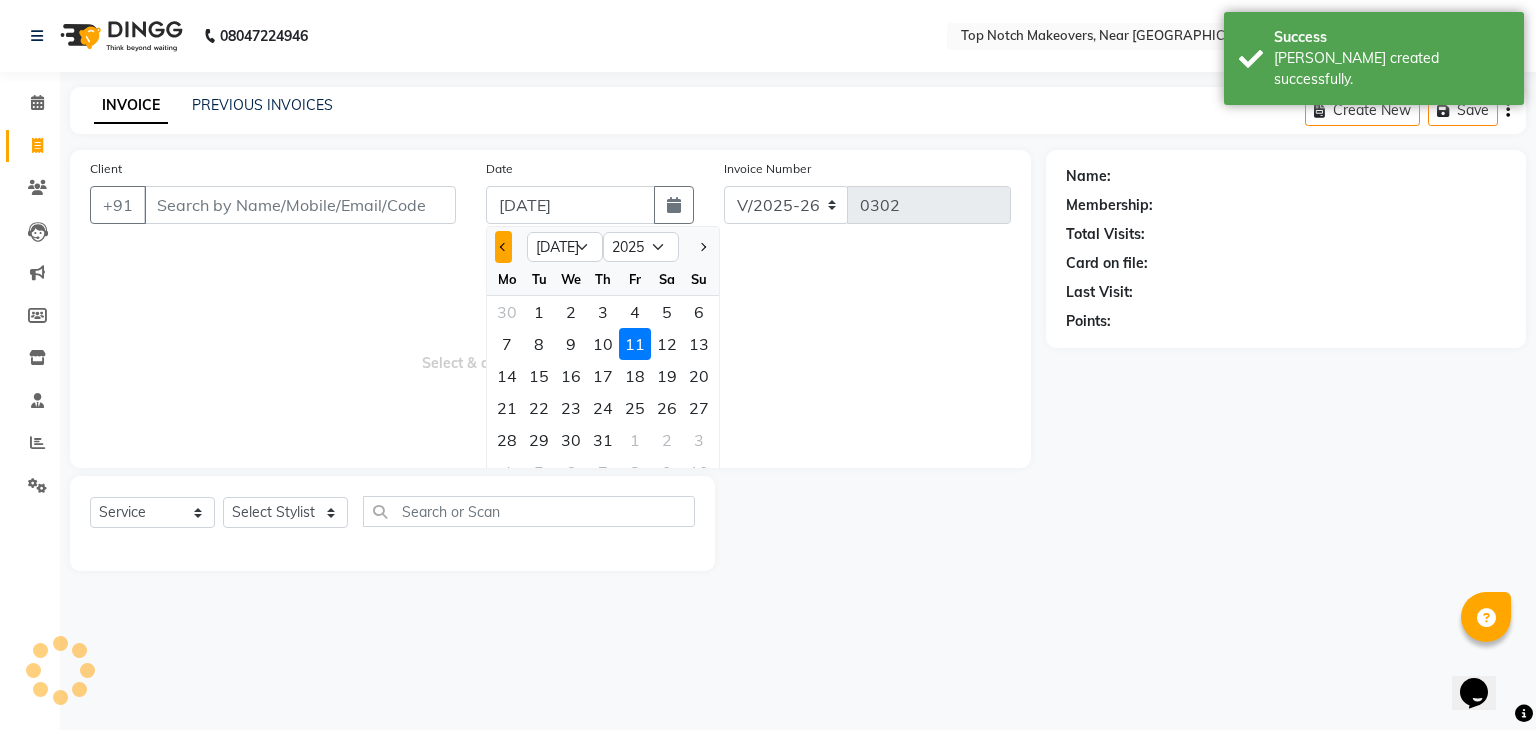 click 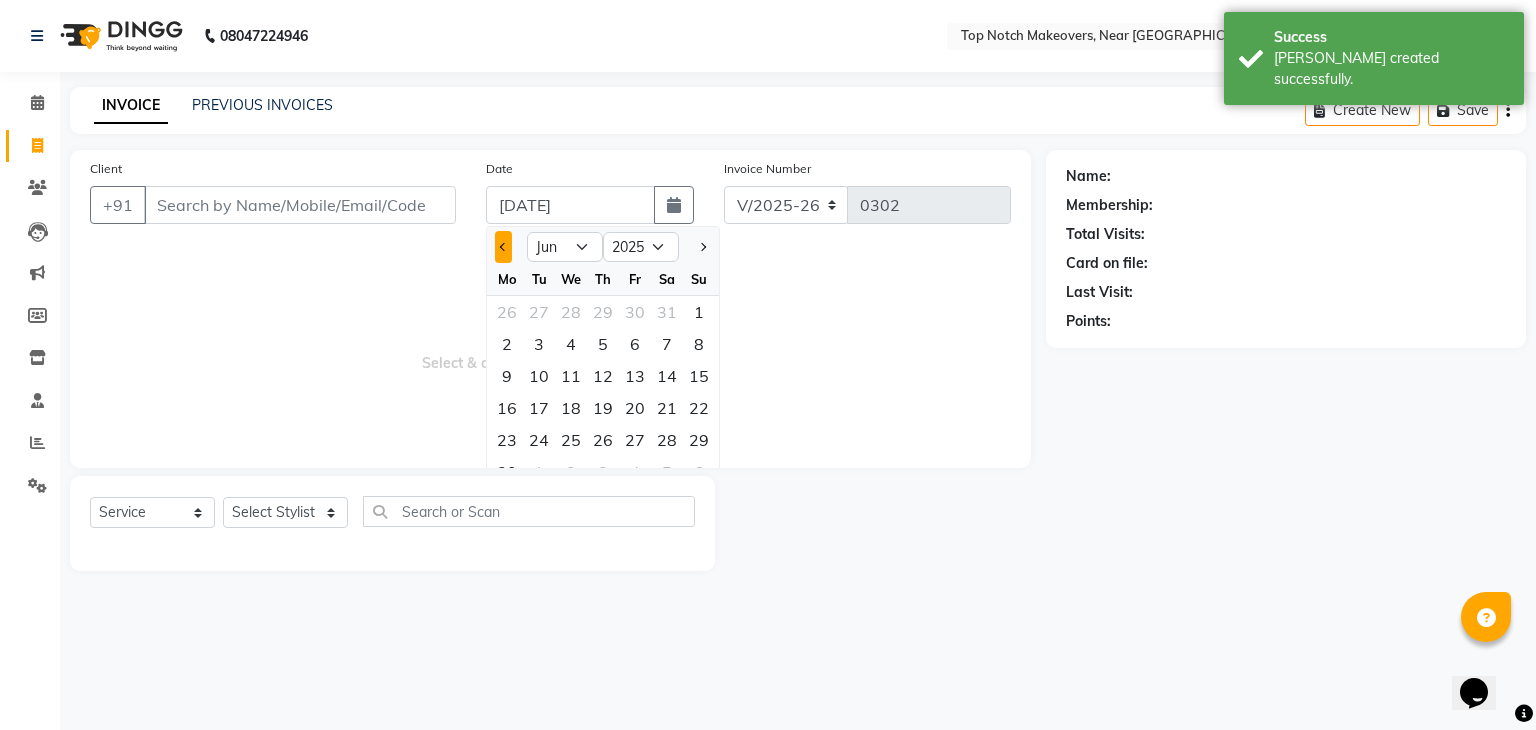 click 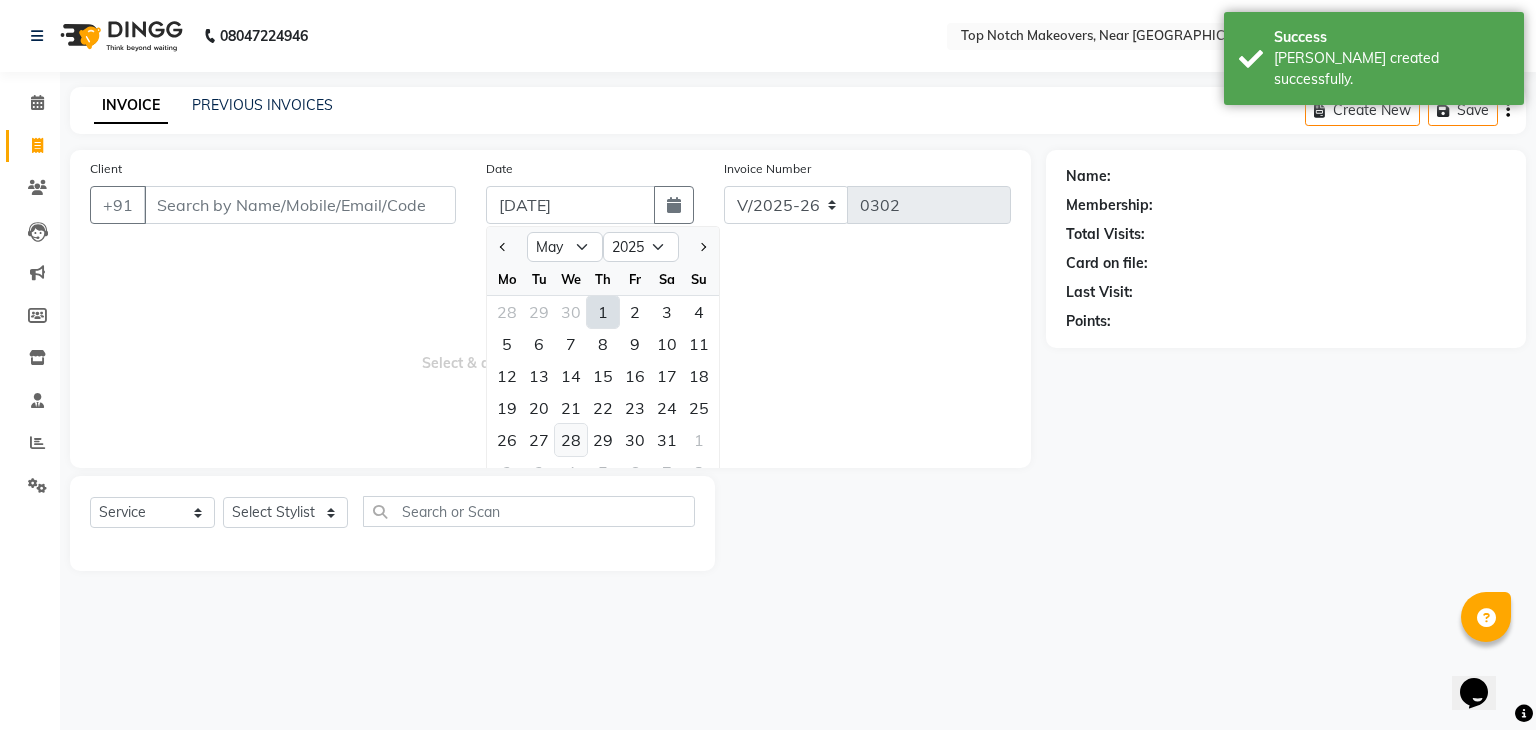 click on "28" 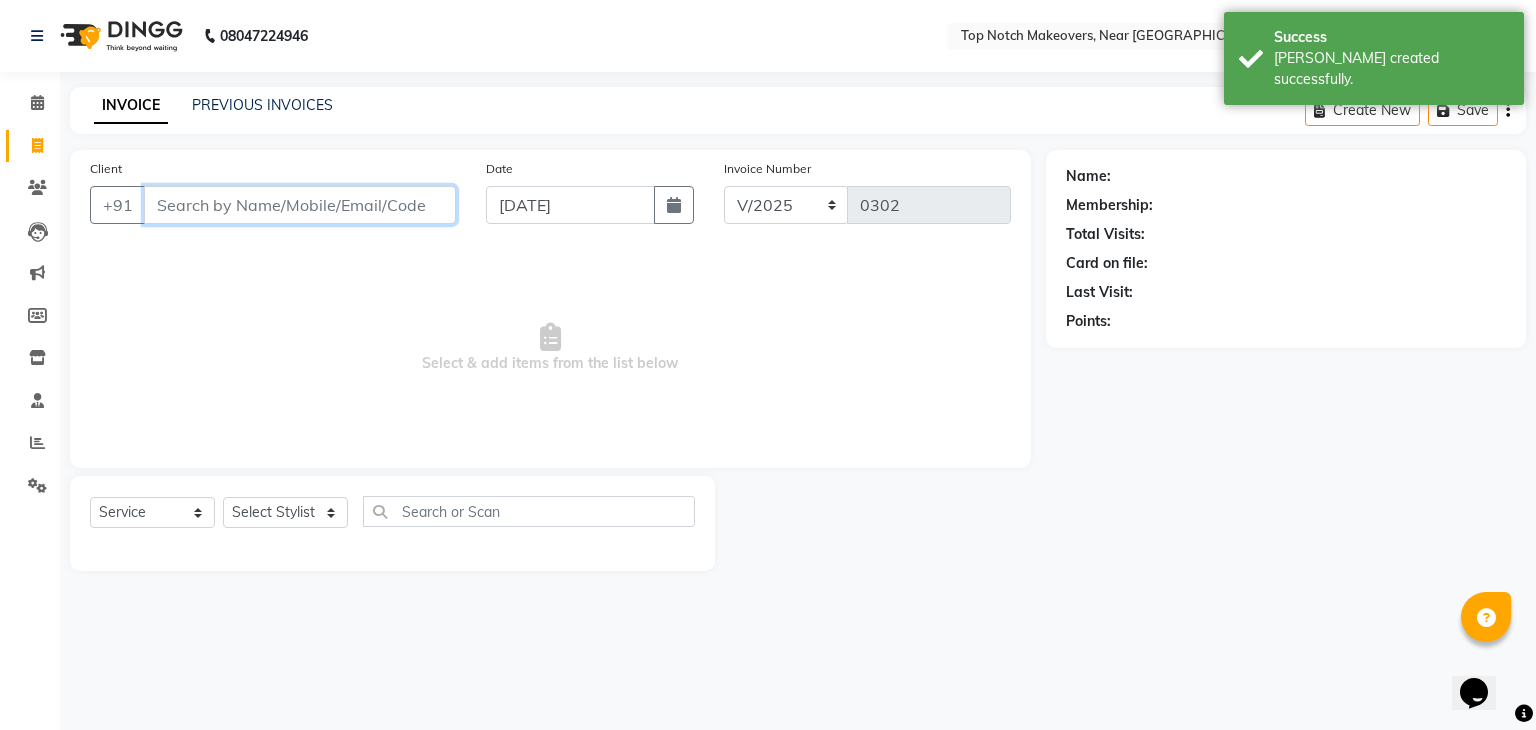 click on "Client" at bounding box center (300, 205) 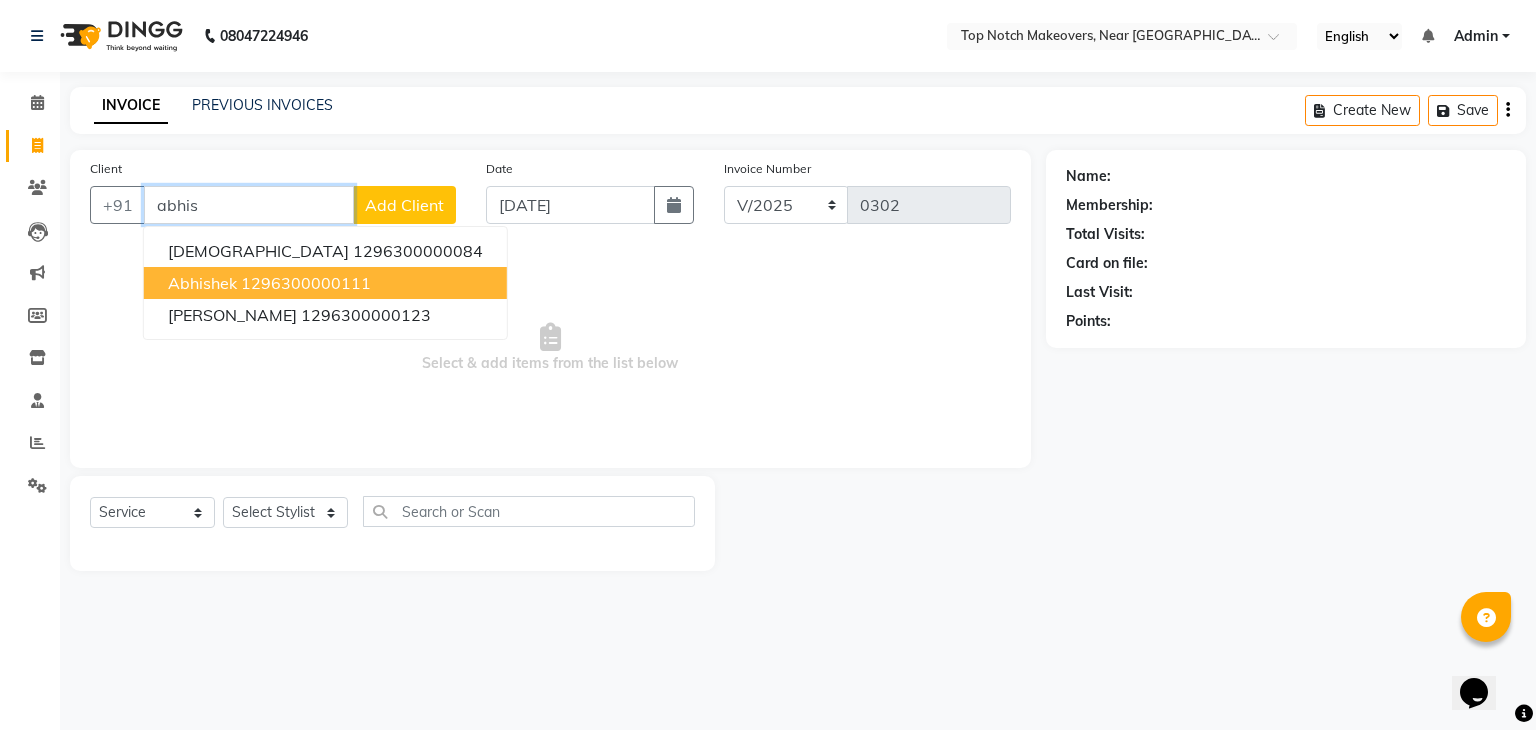 click on "1296300000111" at bounding box center (306, 283) 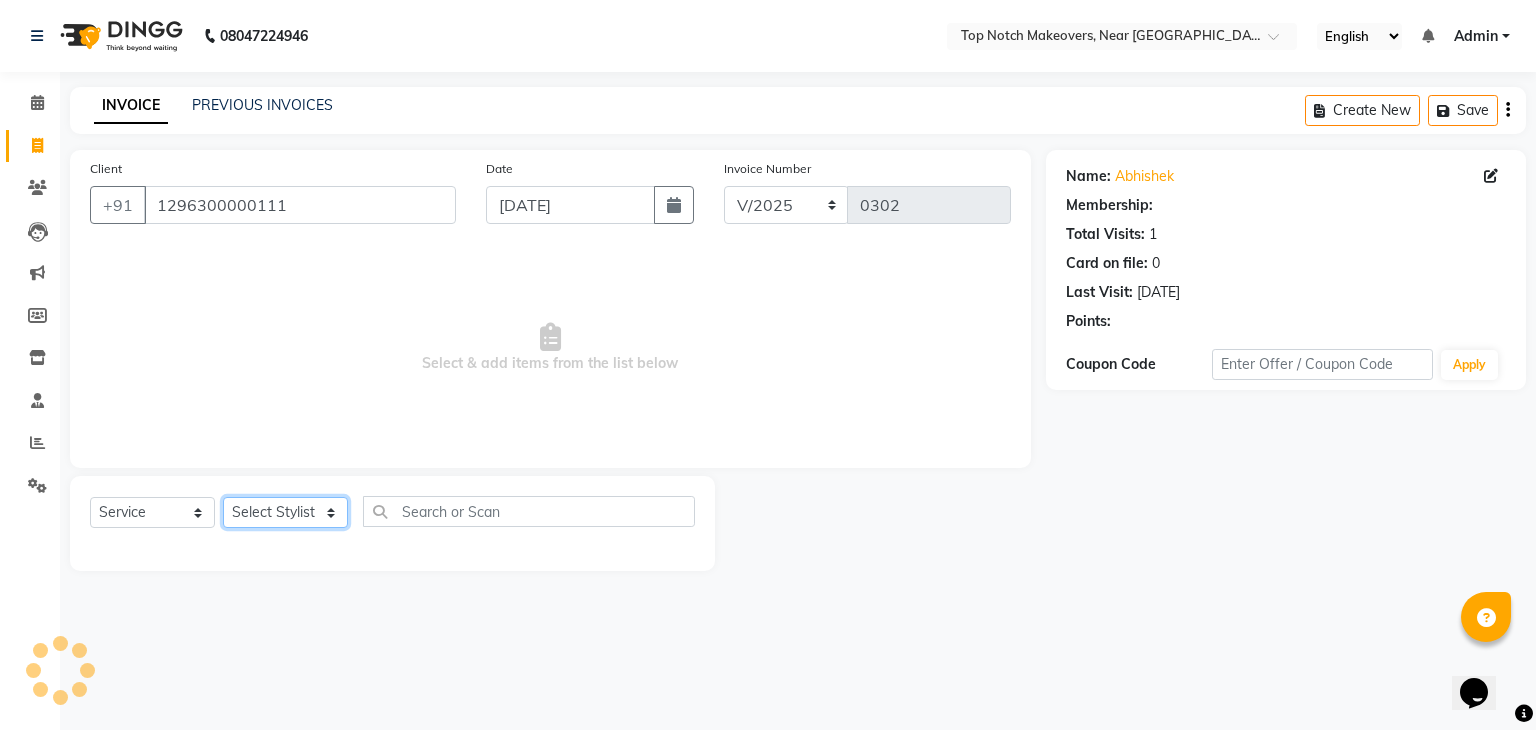 click on "Select Stylist [PERSON_NAME] [PERSON_NAME] [PERSON_NAME] [PERSON_NAME] [PERSON_NAME] [PERSON_NAME] [PERSON_NAME] [PERSON_NAME]" 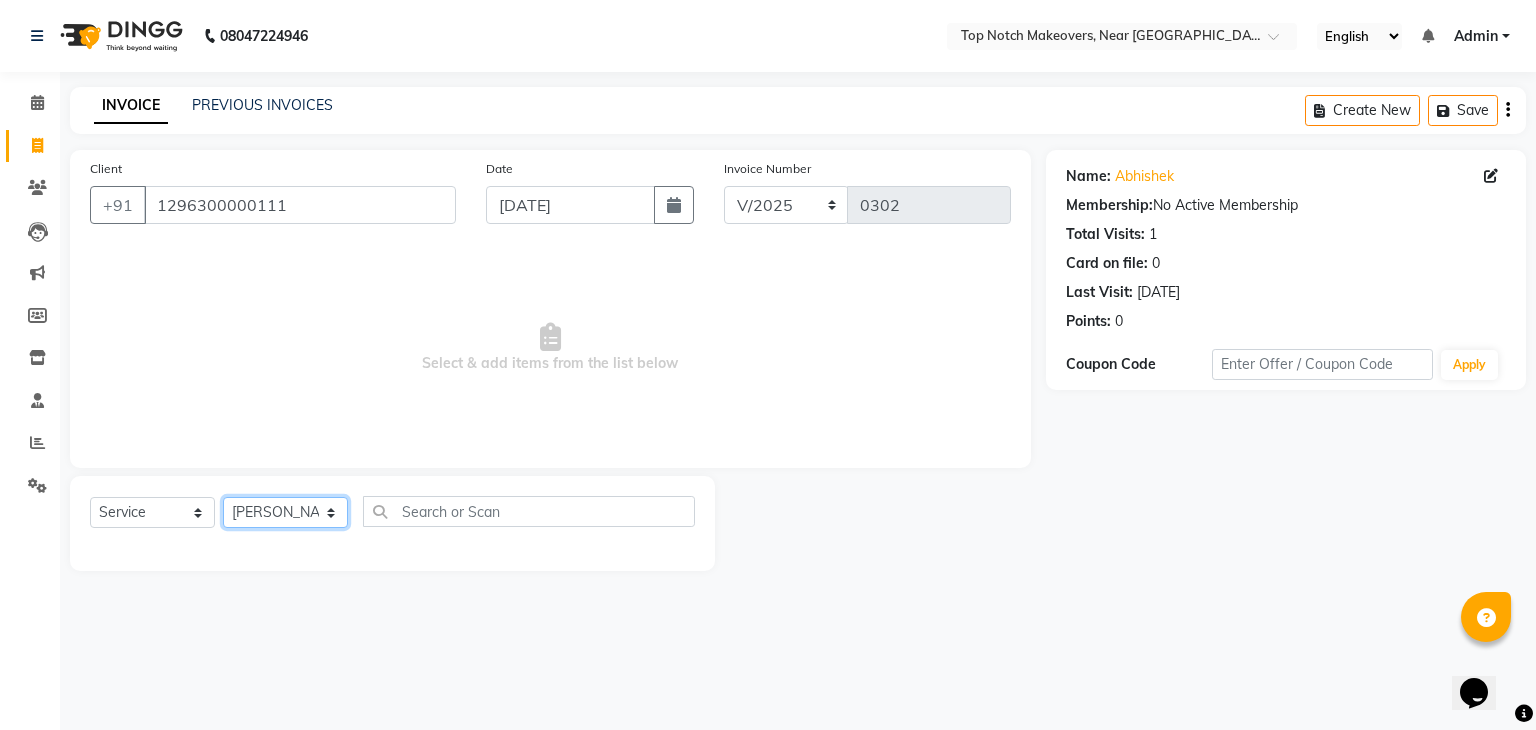click on "Select Stylist [PERSON_NAME] [PERSON_NAME] [PERSON_NAME] [PERSON_NAME] [PERSON_NAME] [PERSON_NAME] [PERSON_NAME] [PERSON_NAME]" 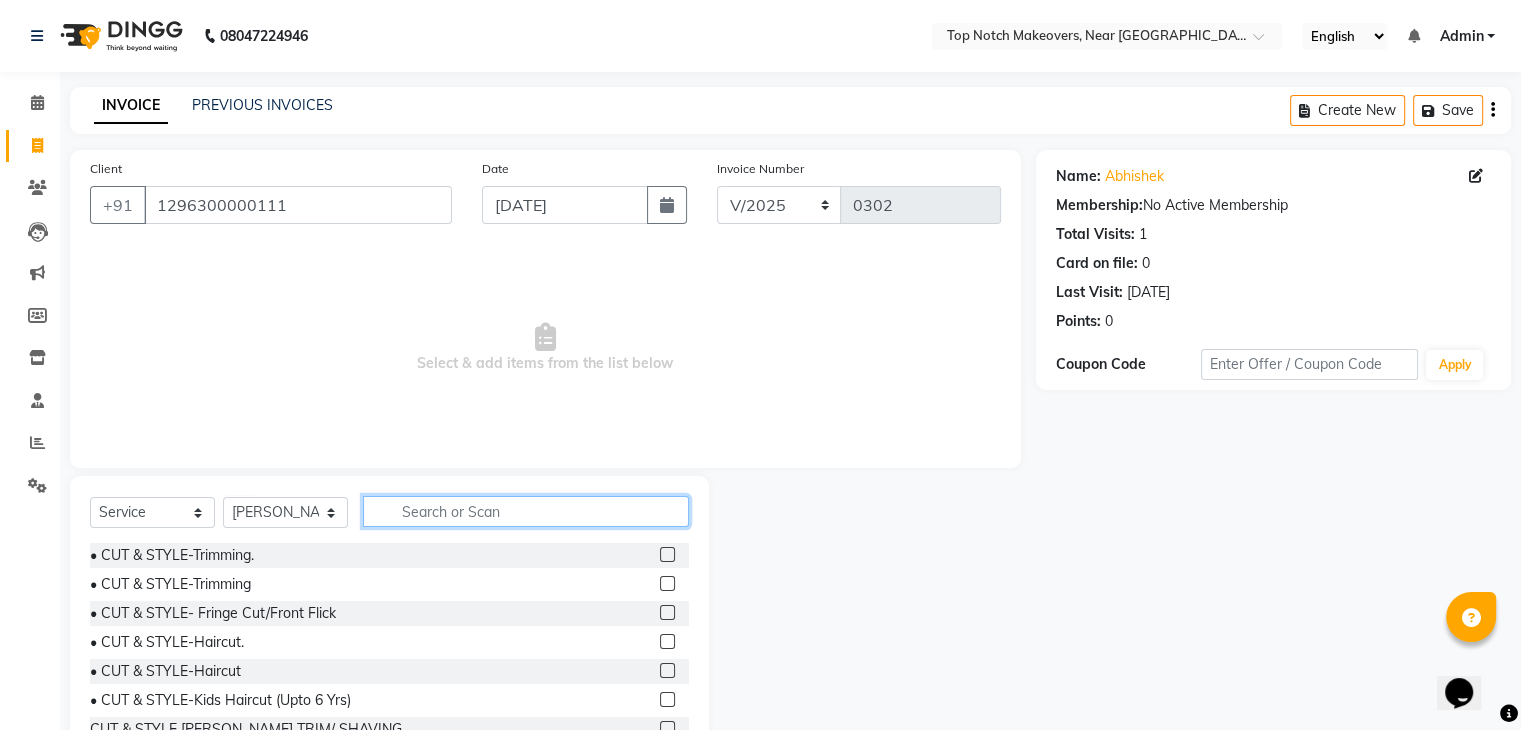 click 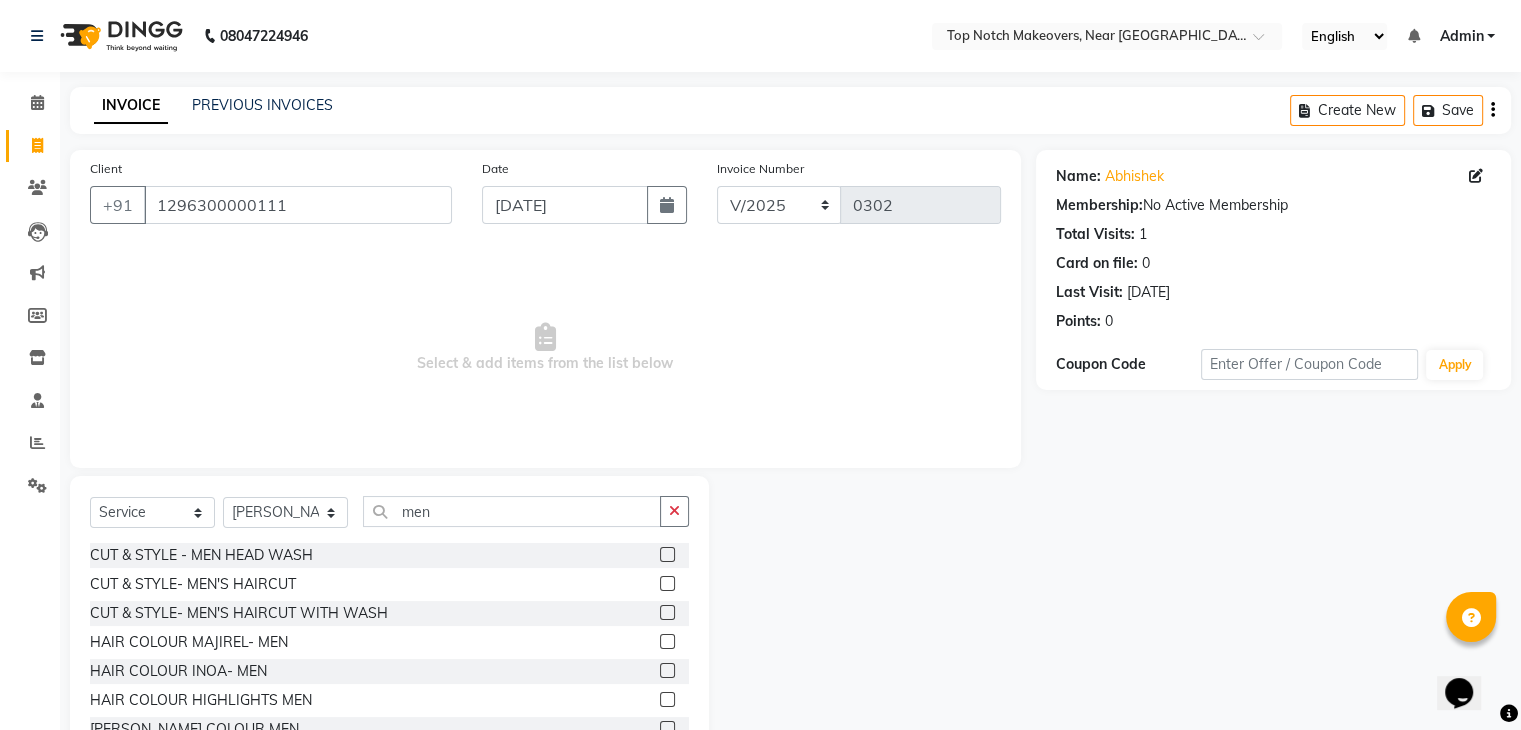 click 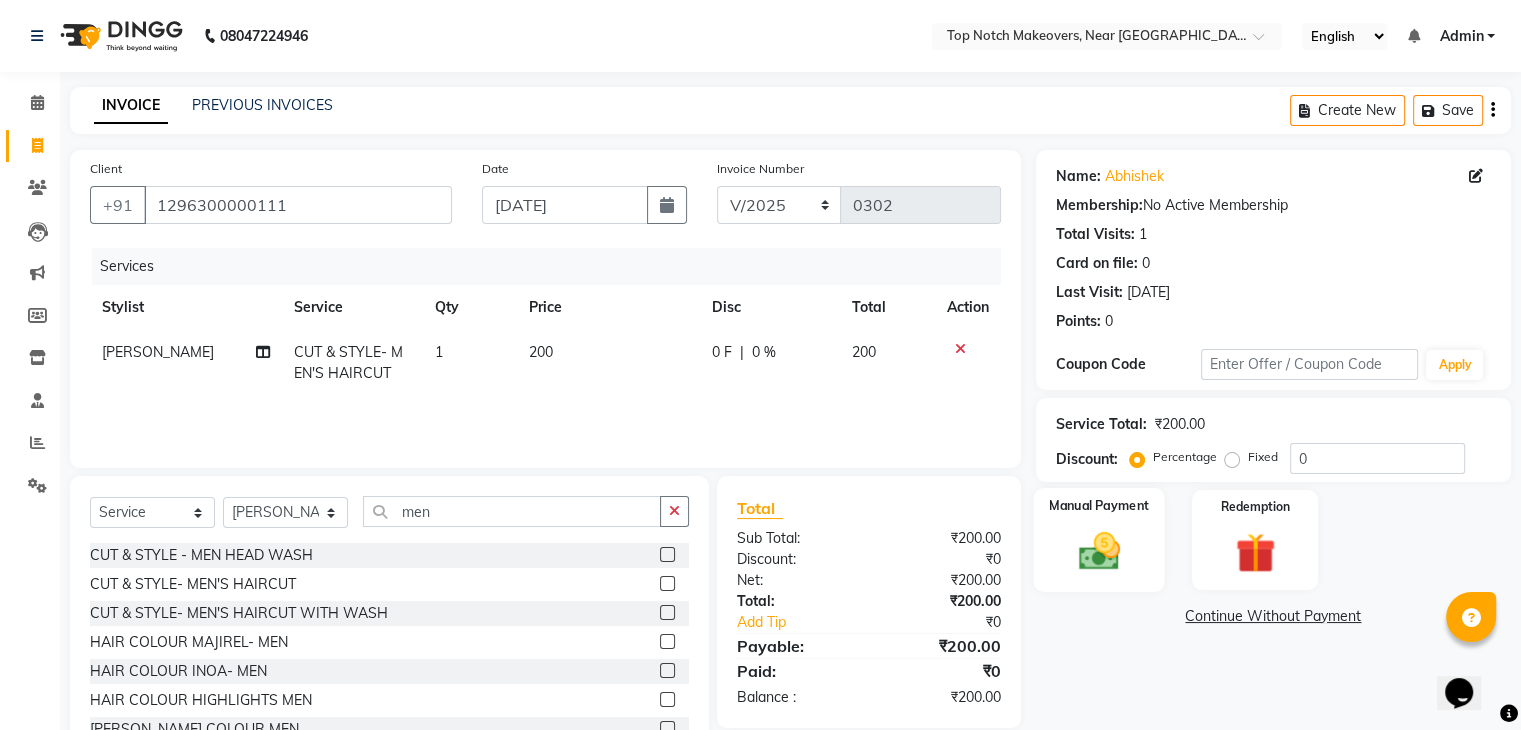 click 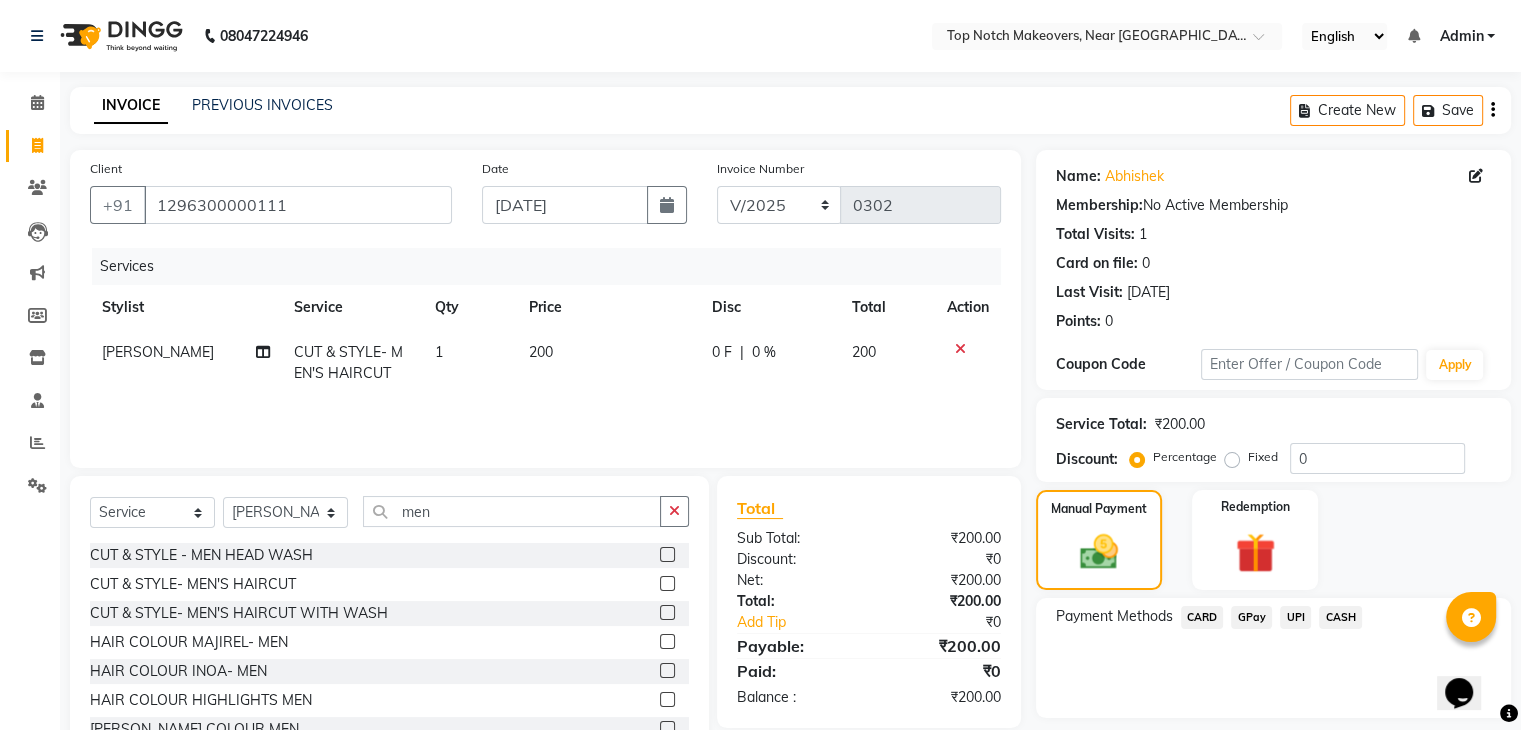click on "UPI" 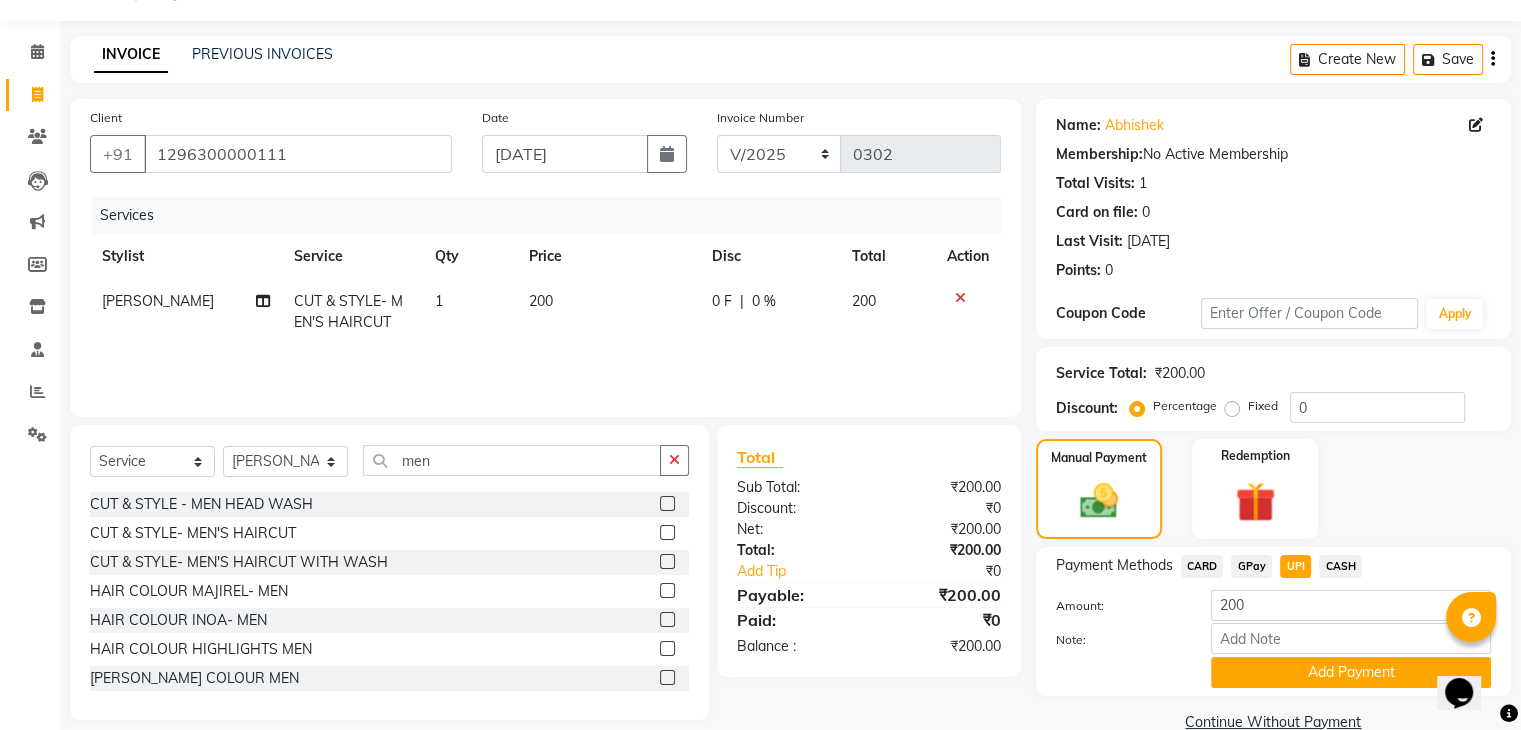 scroll, scrollTop: 89, scrollLeft: 0, axis: vertical 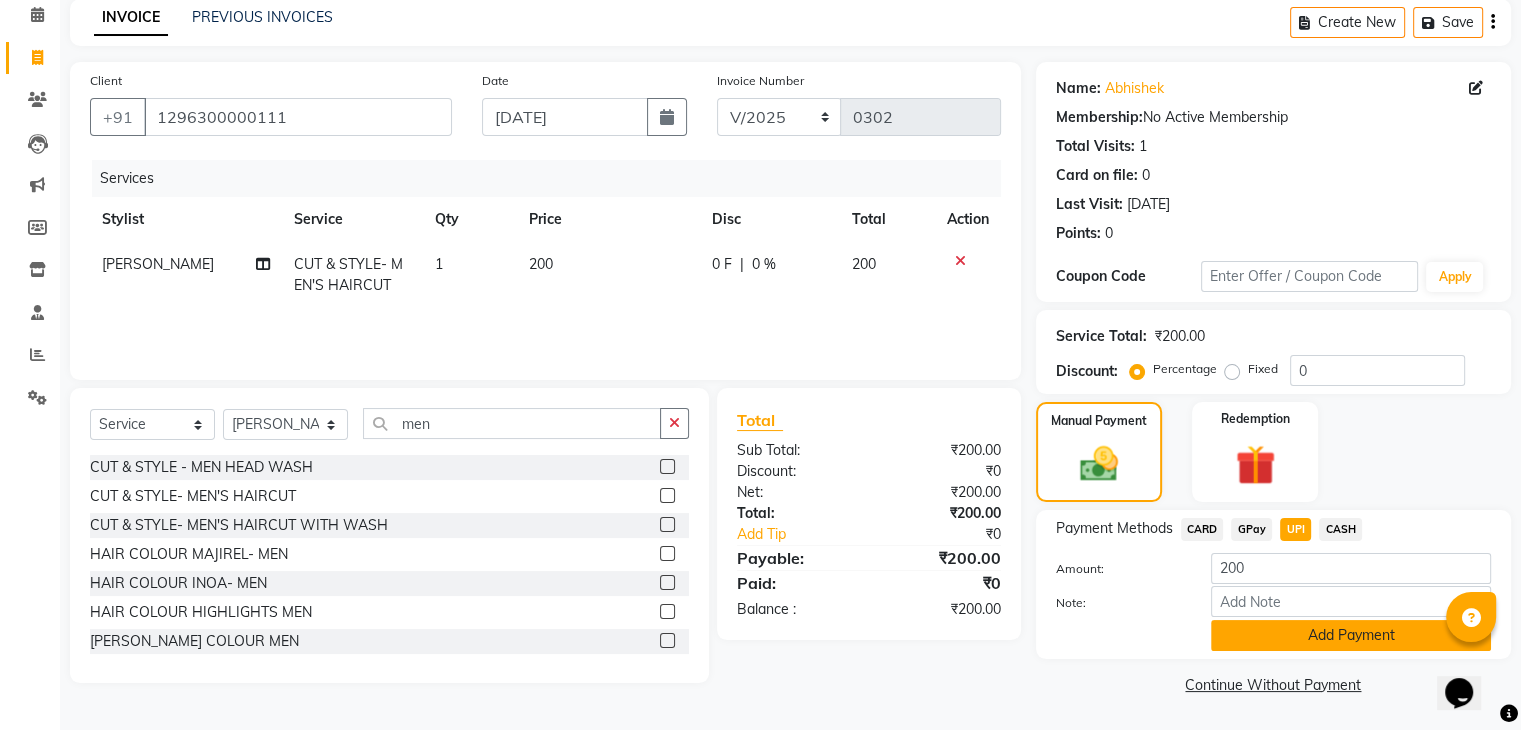 click on "Add Payment" 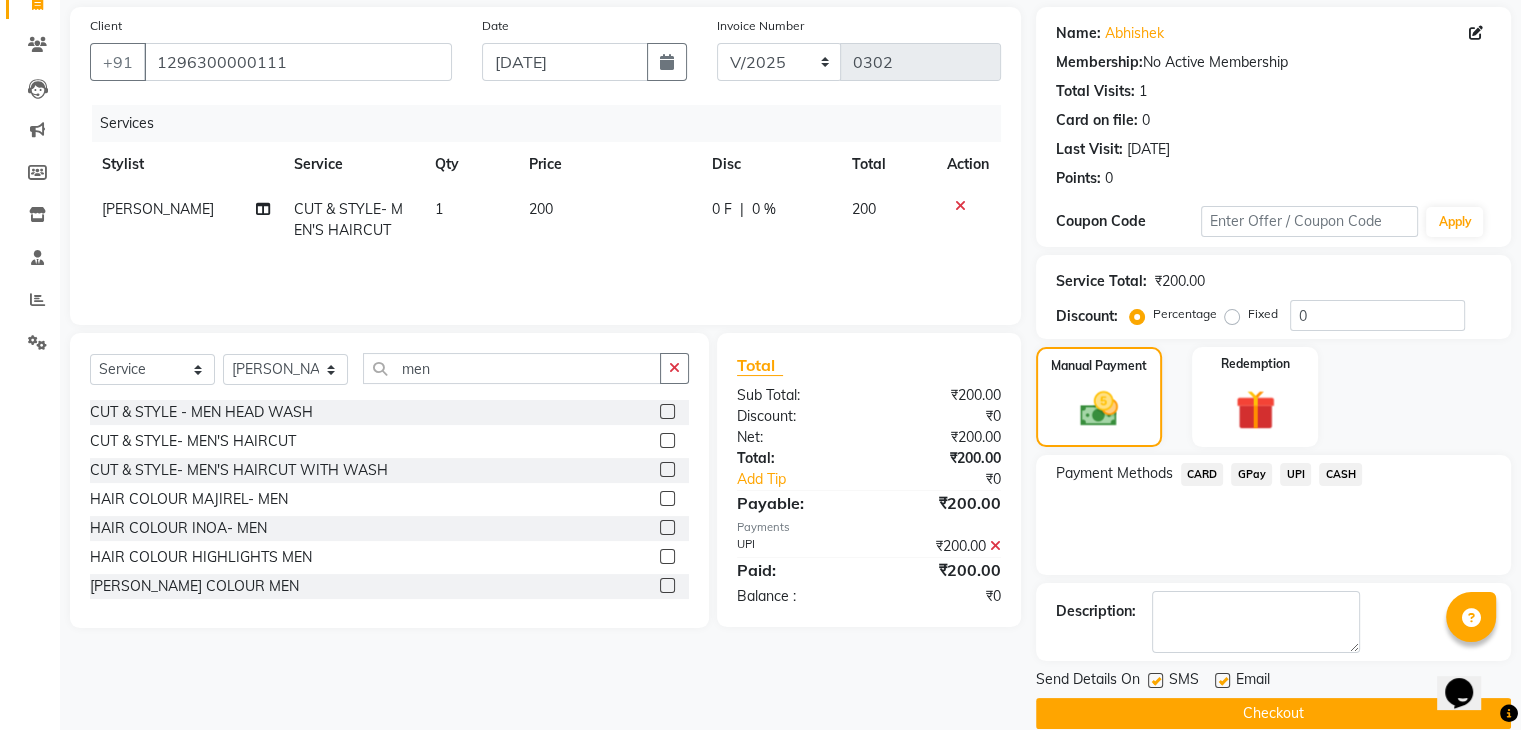 scroll, scrollTop: 171, scrollLeft: 0, axis: vertical 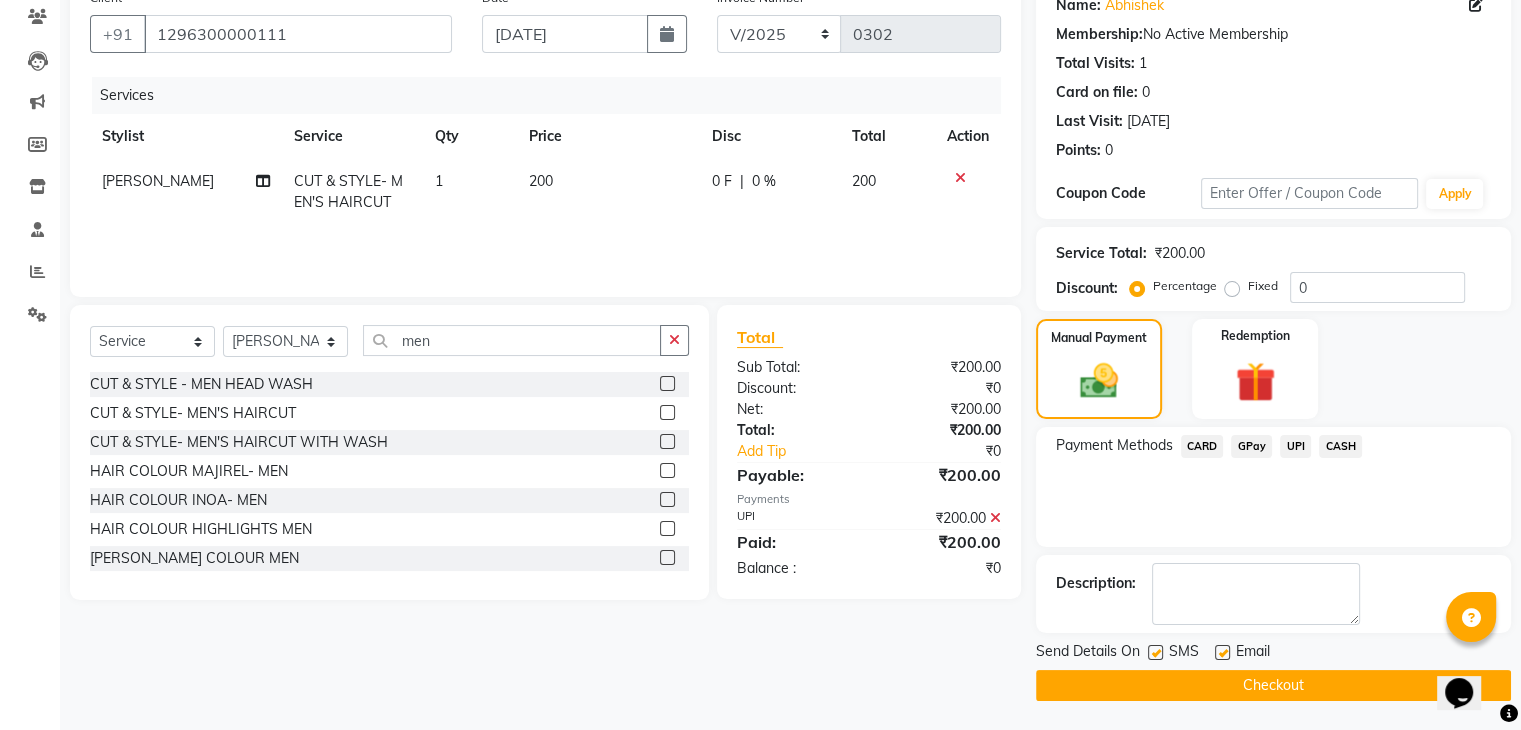 click 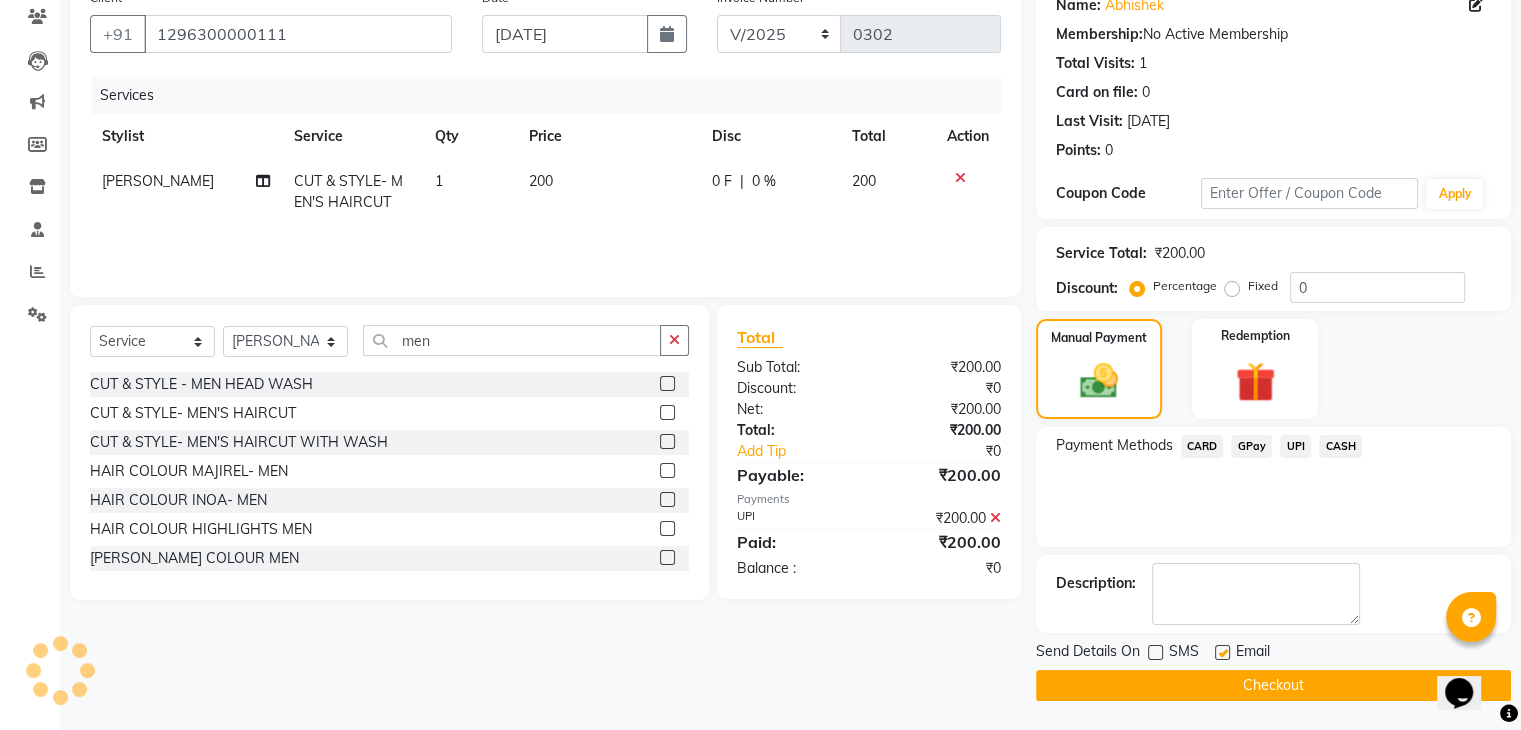 click on "Checkout" 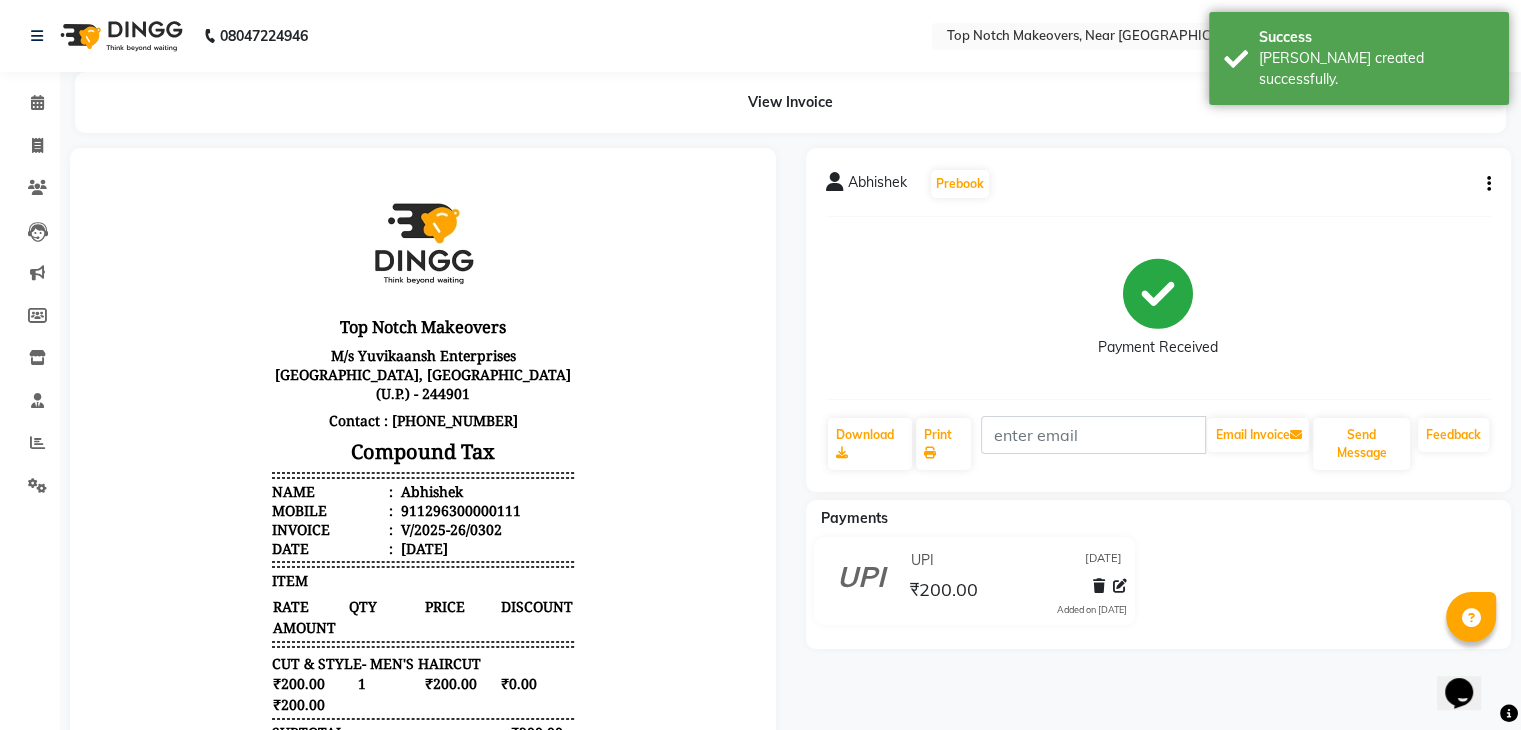 scroll, scrollTop: 0, scrollLeft: 0, axis: both 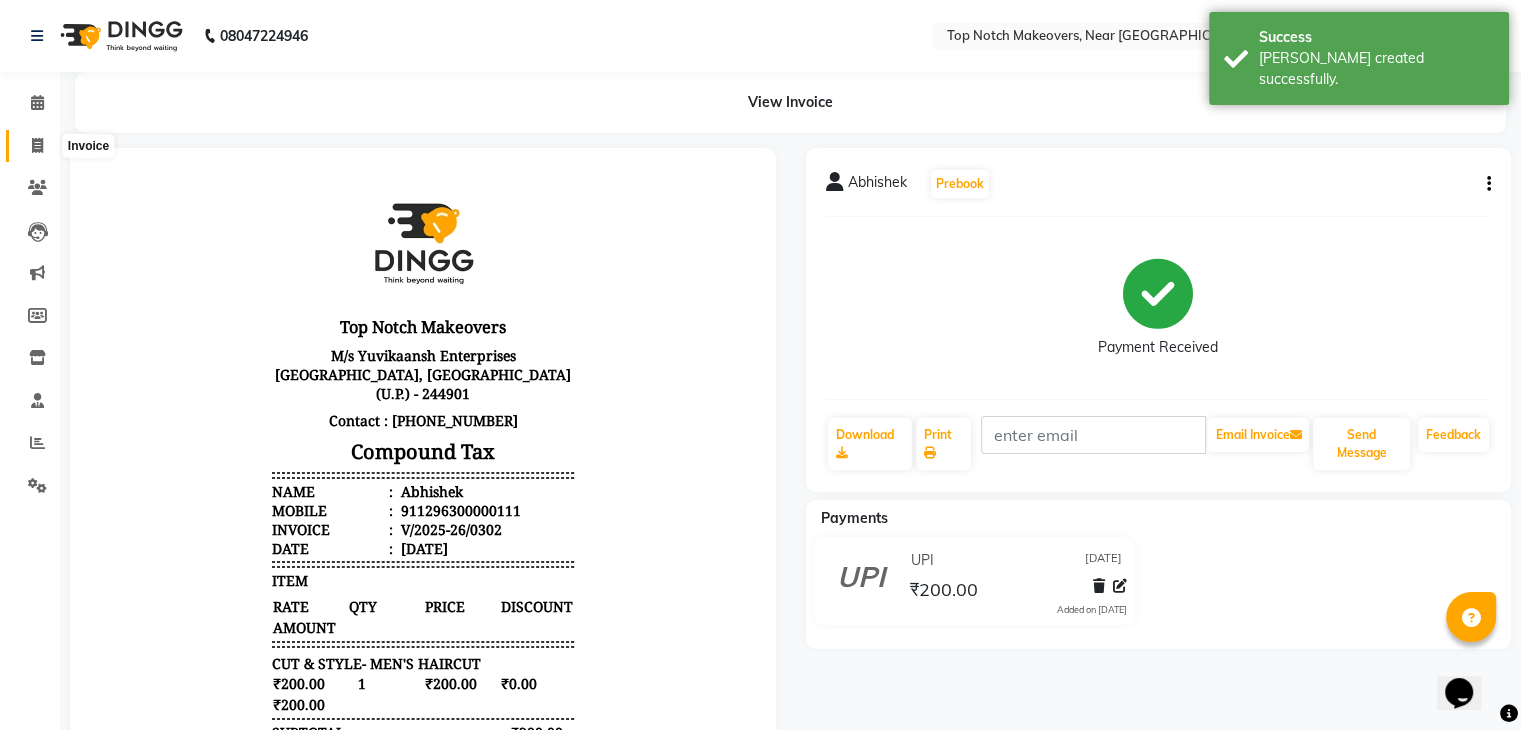 click 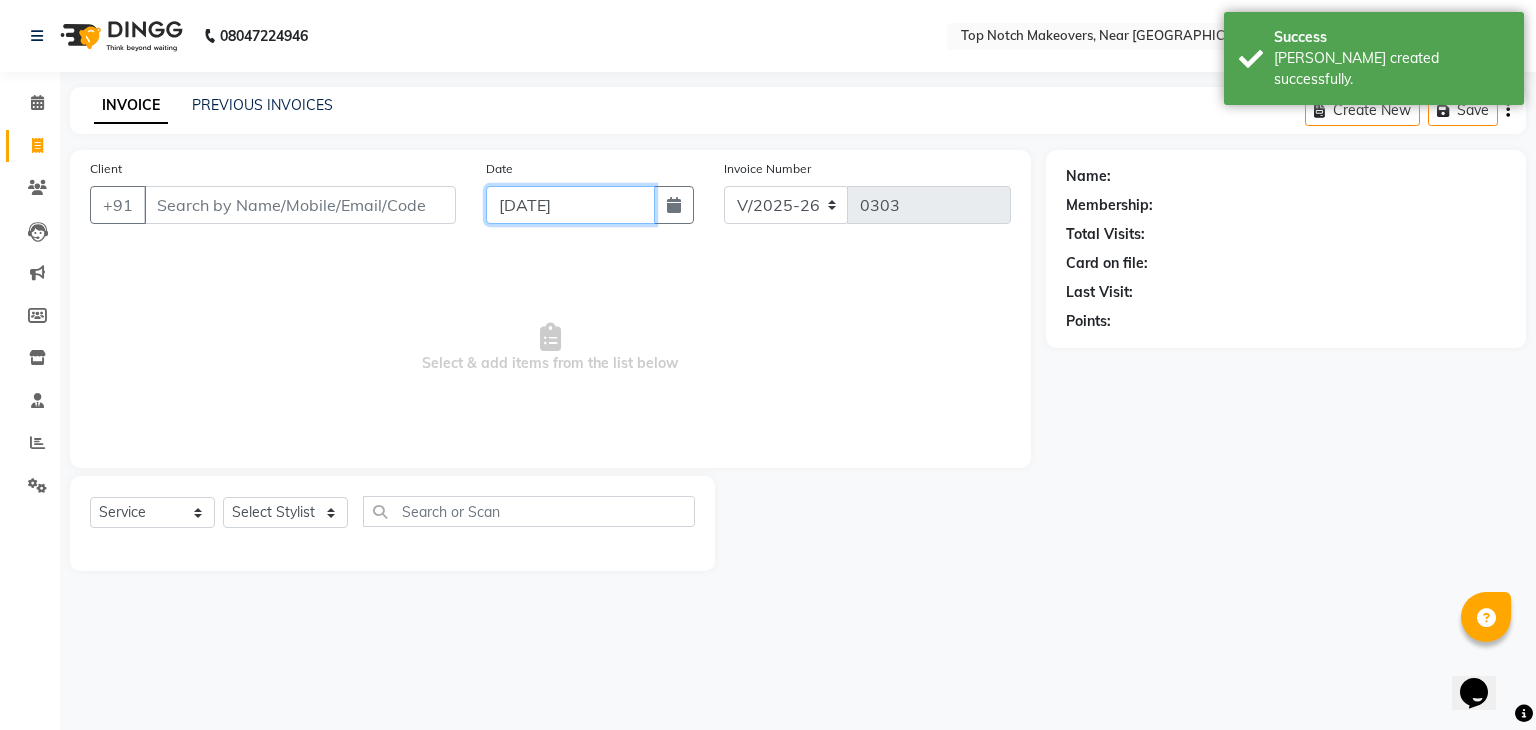 click on "[DATE]" 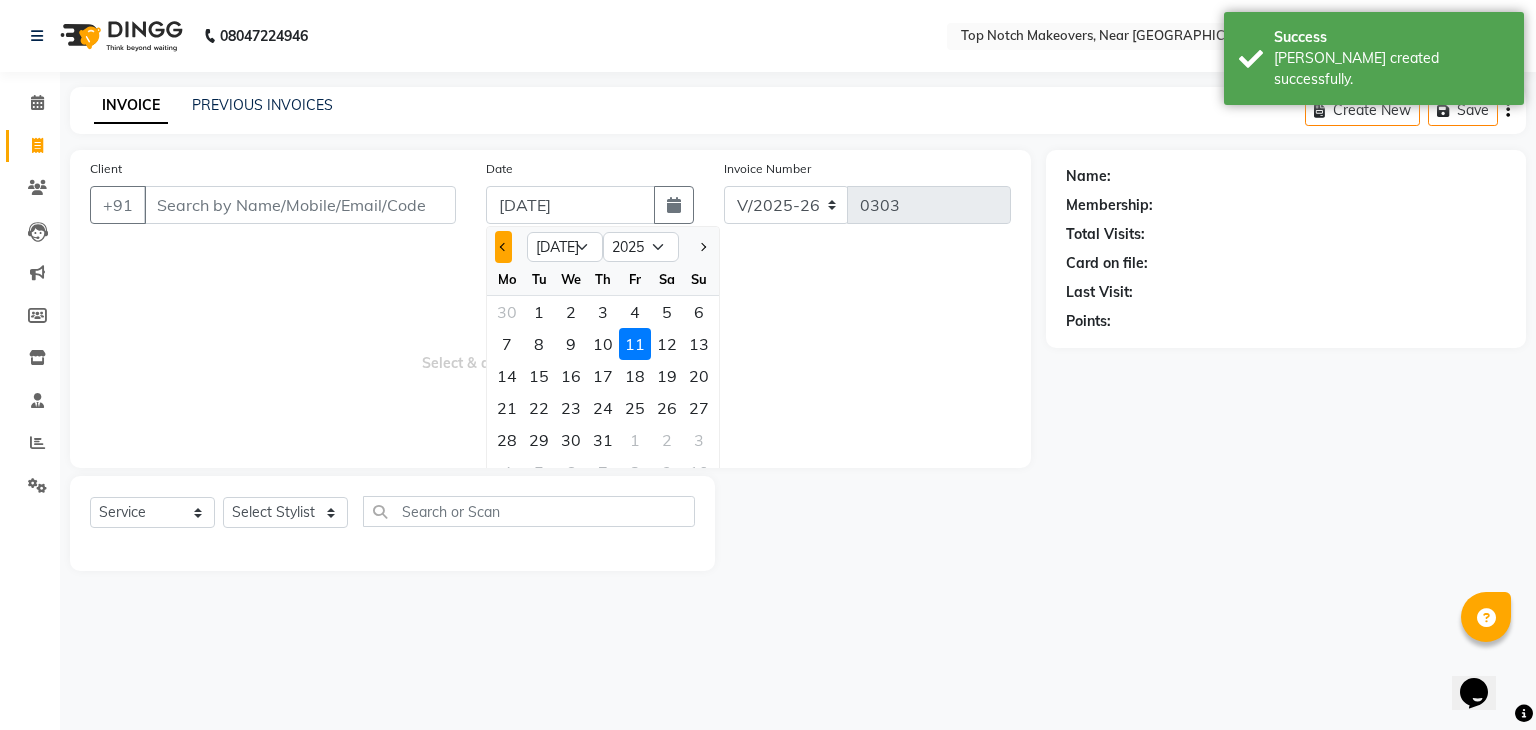 click 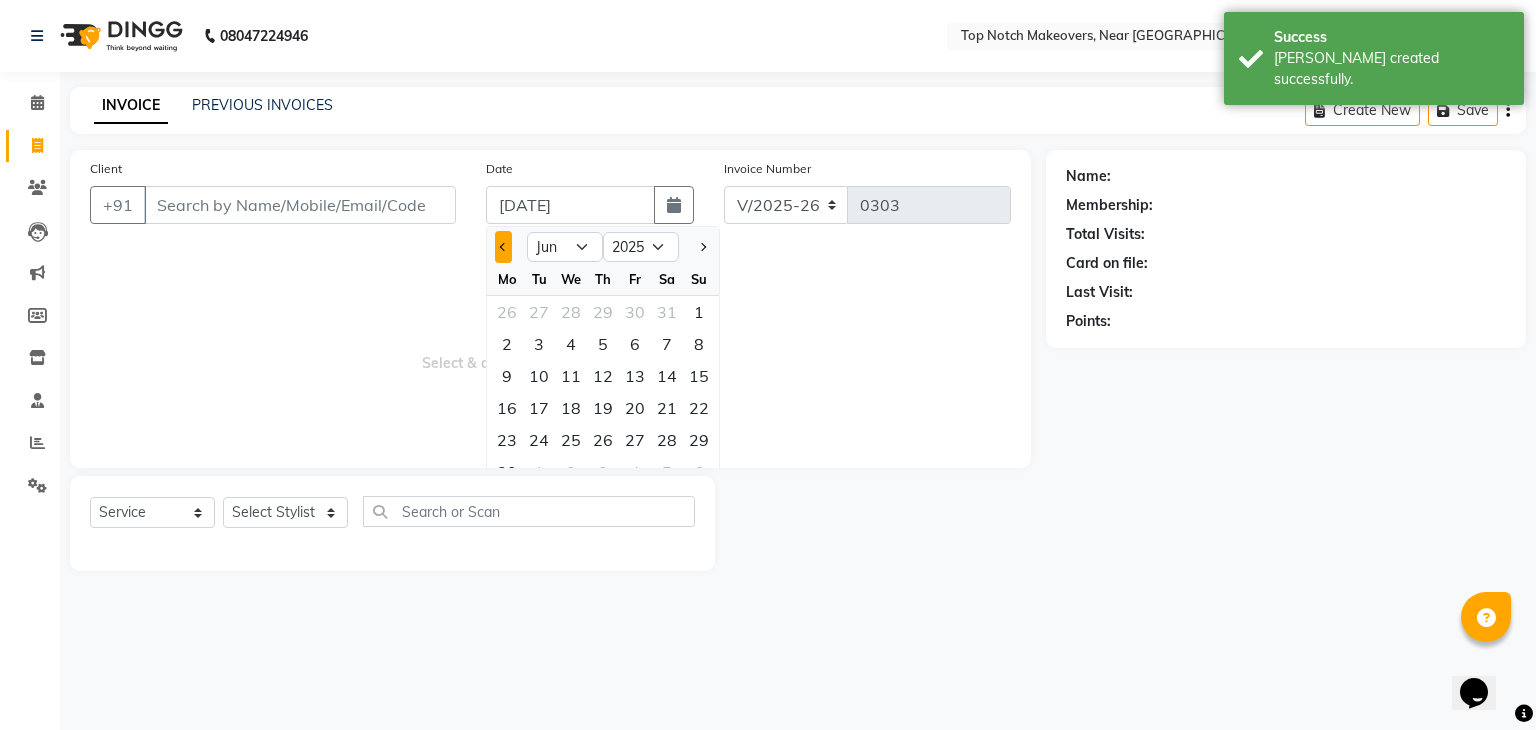 click 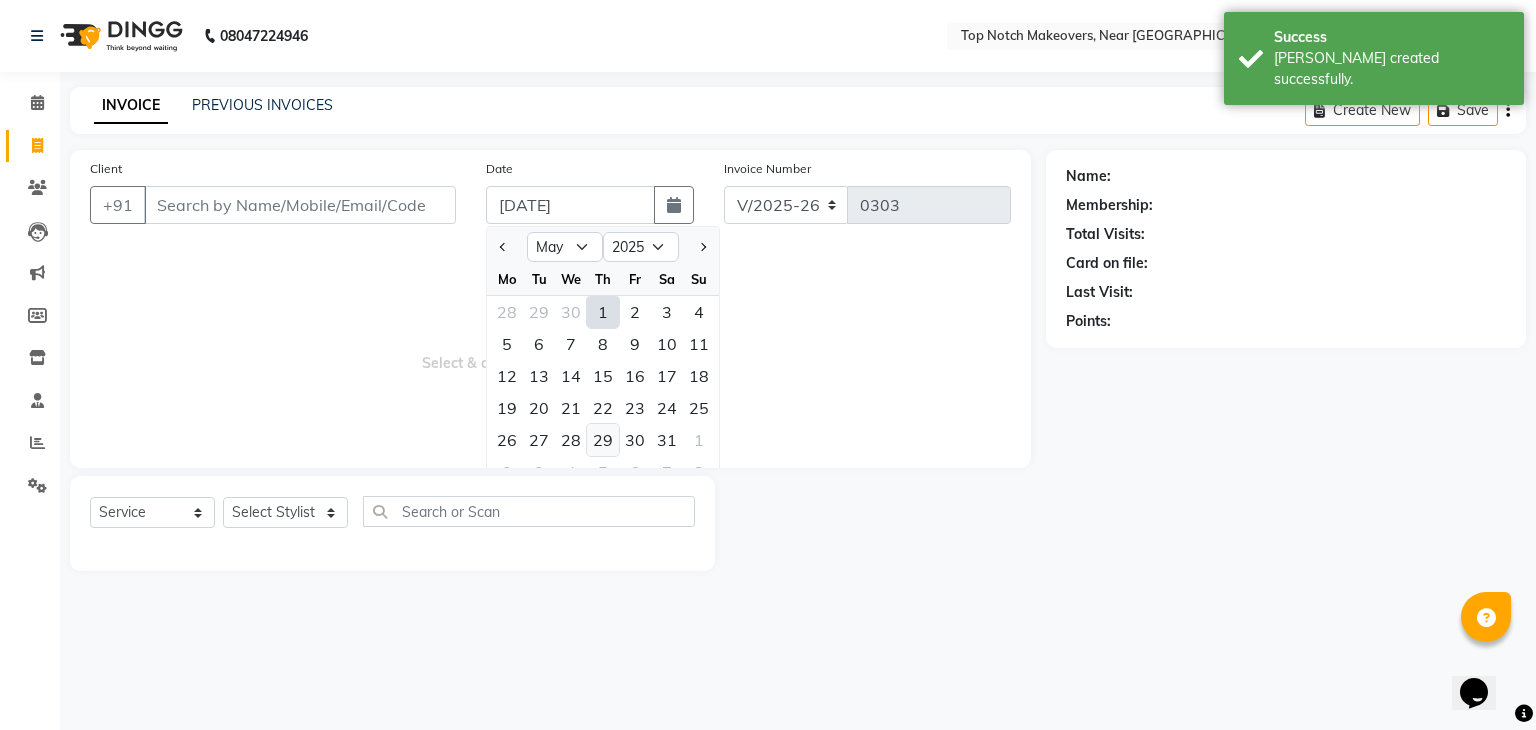 click on "29" 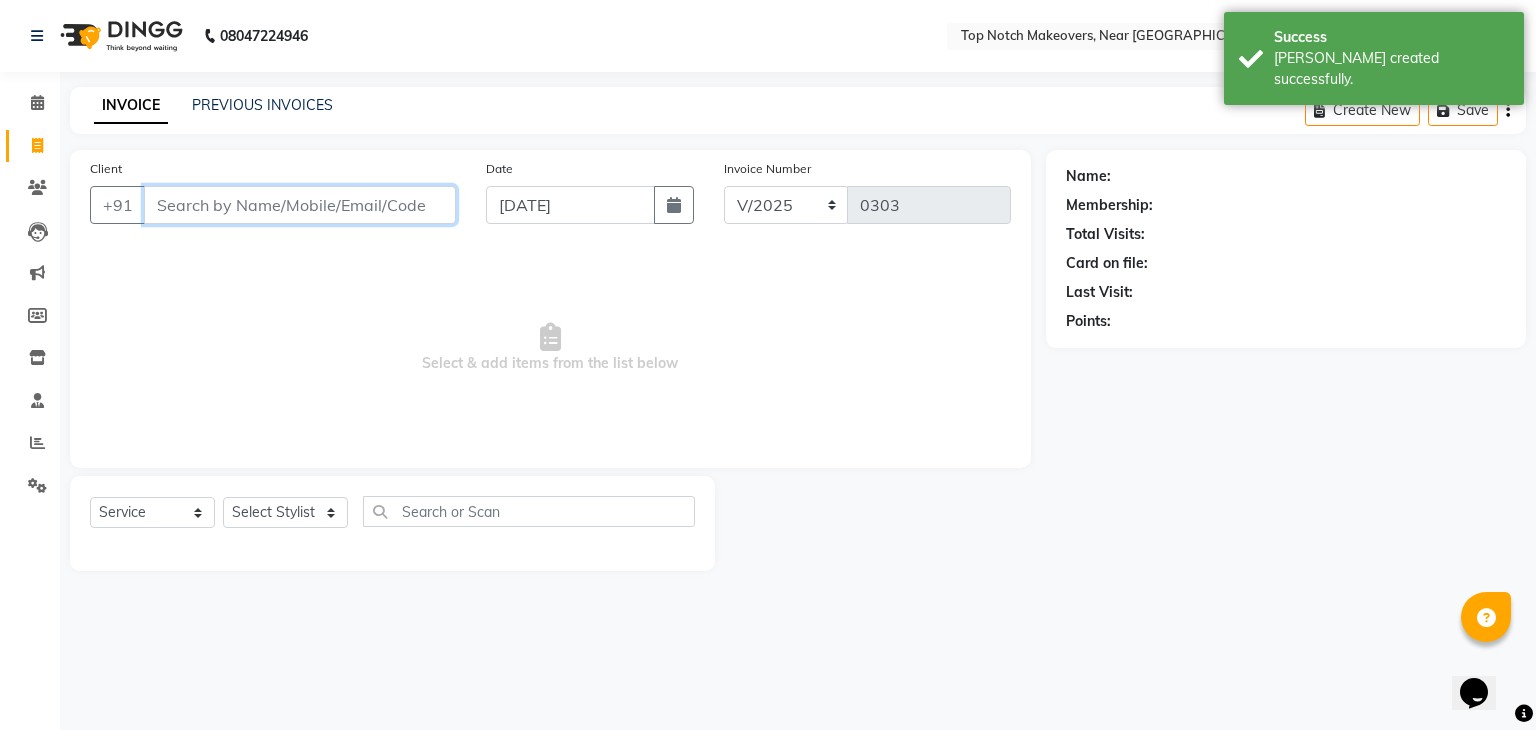 click on "Client" at bounding box center (300, 205) 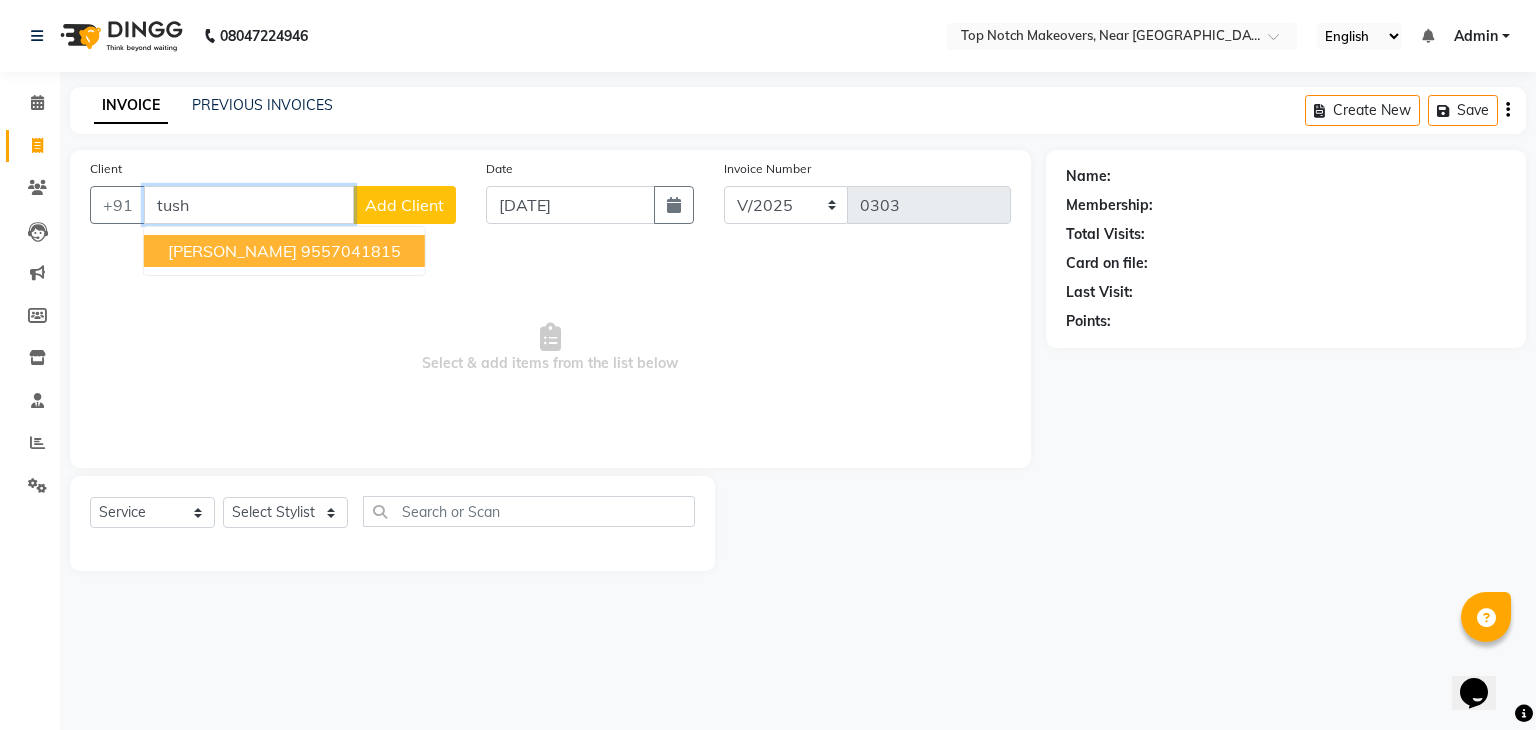 click on "9557041815" at bounding box center [351, 251] 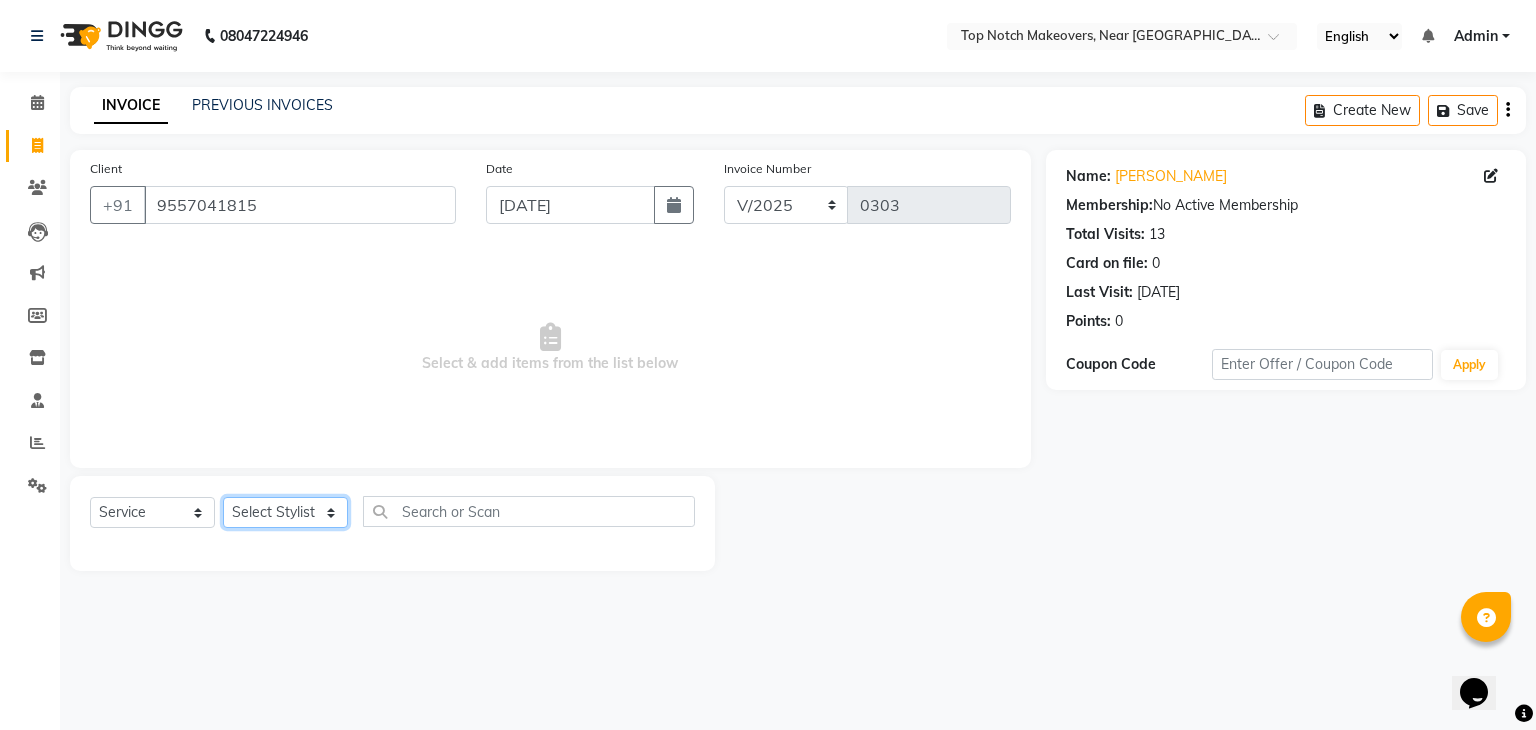 click on "Select Stylist [PERSON_NAME] [PERSON_NAME] [PERSON_NAME] [PERSON_NAME] [PERSON_NAME] [PERSON_NAME] [PERSON_NAME] [PERSON_NAME]" 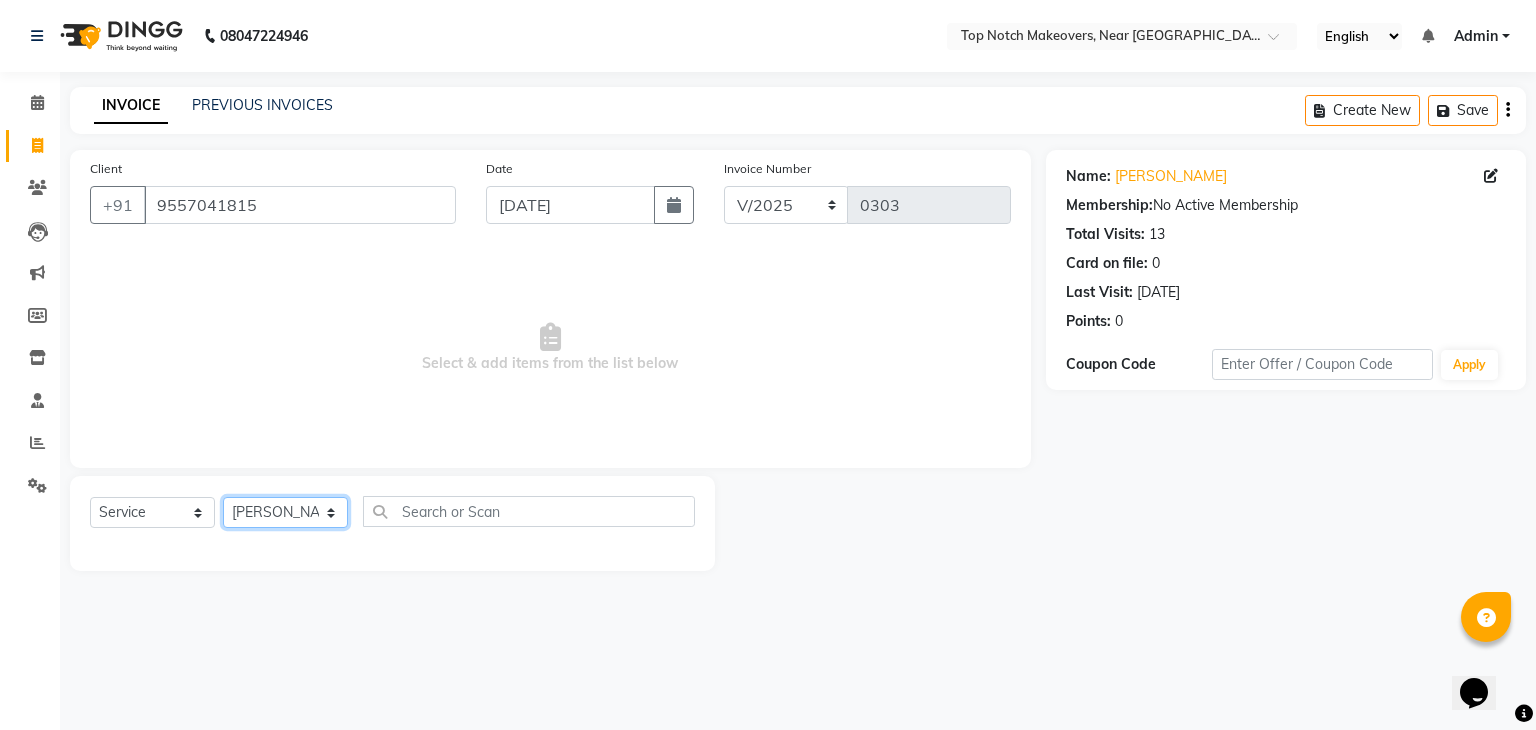 click on "Select Stylist [PERSON_NAME] [PERSON_NAME] [PERSON_NAME] [PERSON_NAME] [PERSON_NAME] [PERSON_NAME] [PERSON_NAME] [PERSON_NAME]" 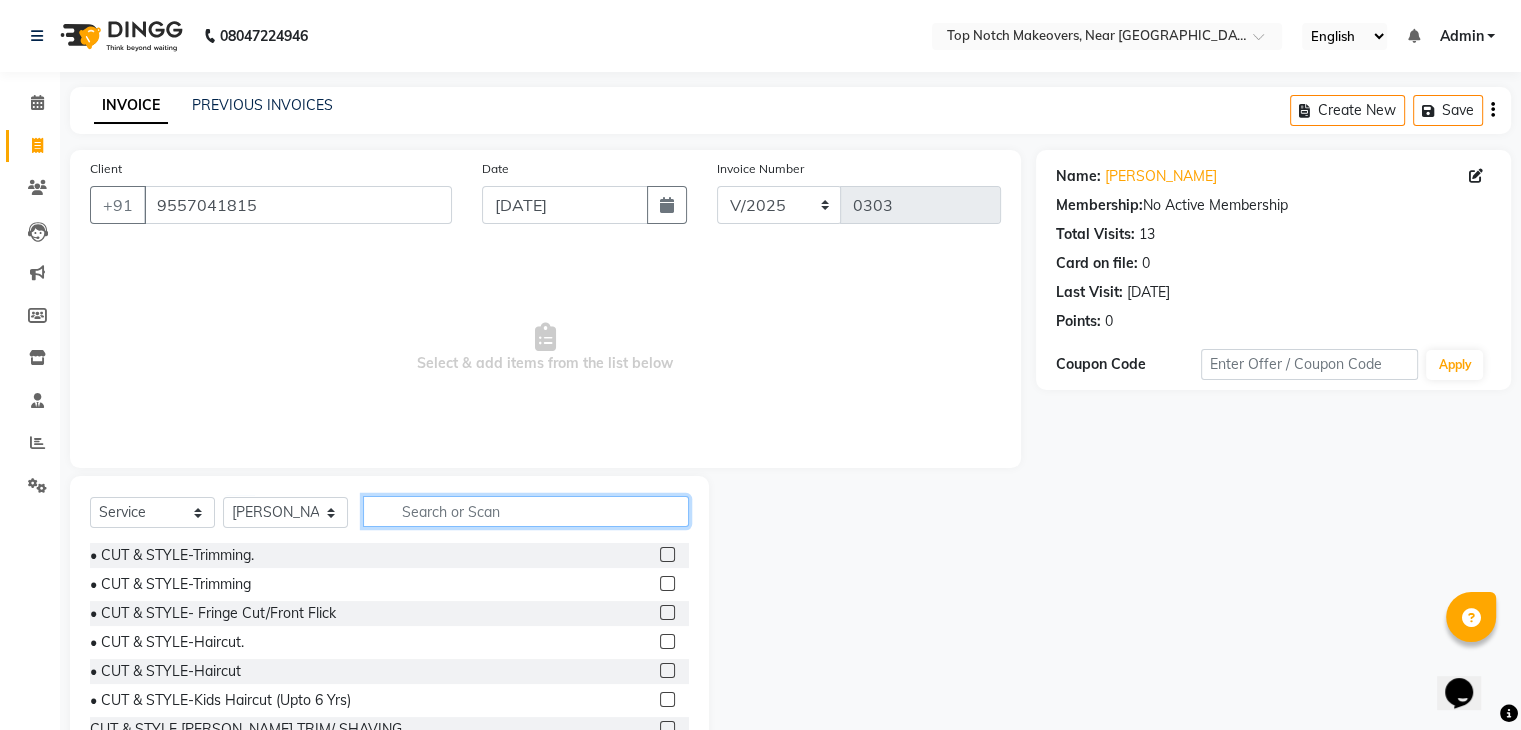 click 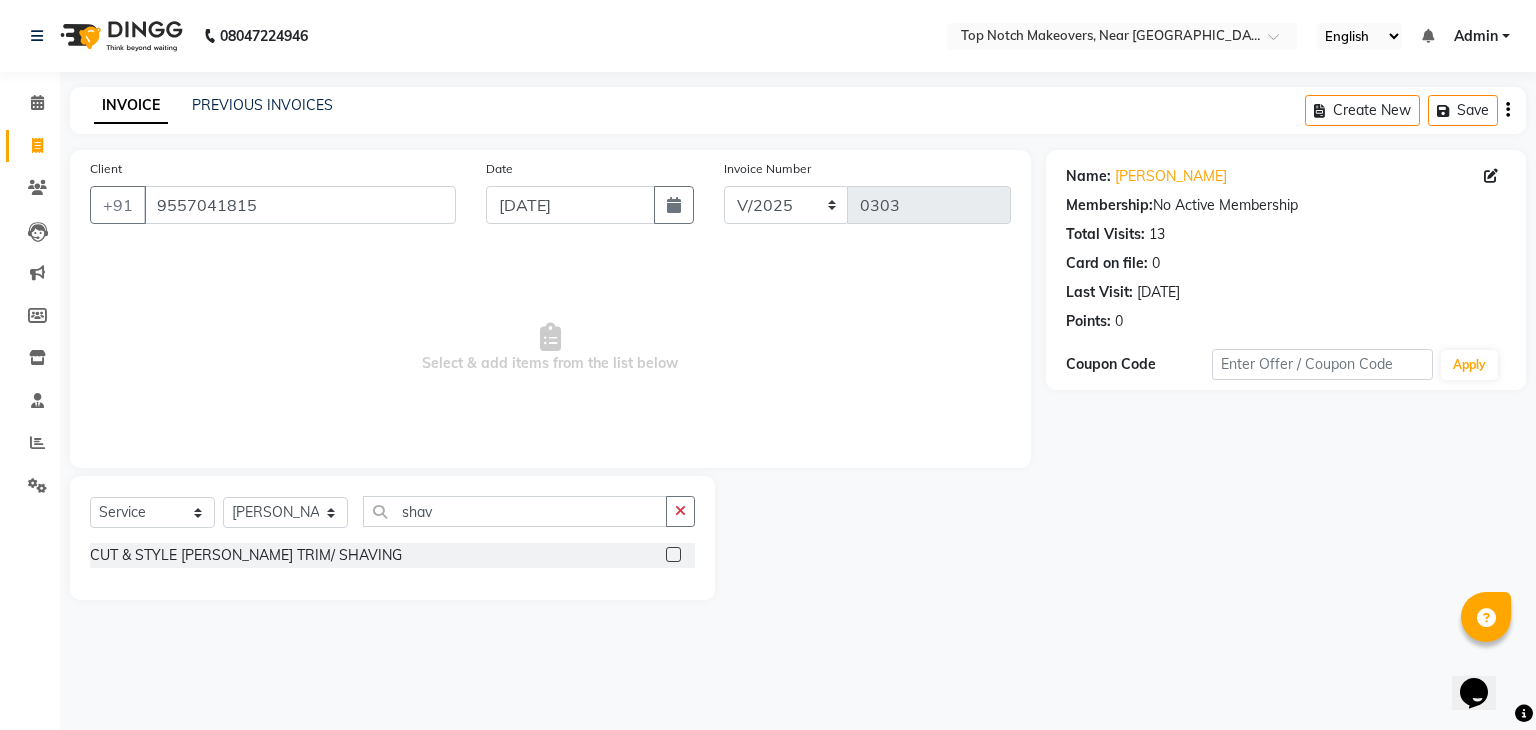 click 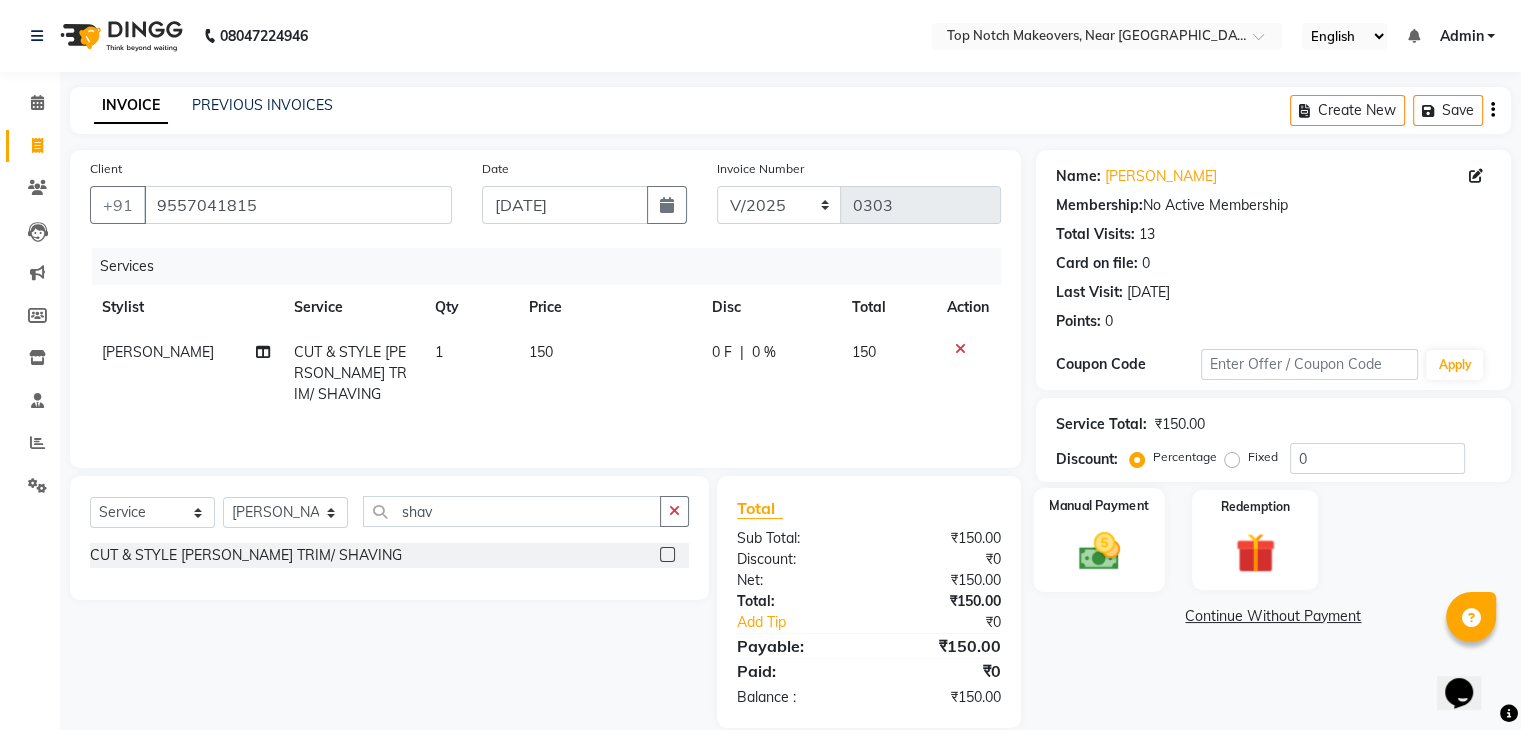 click 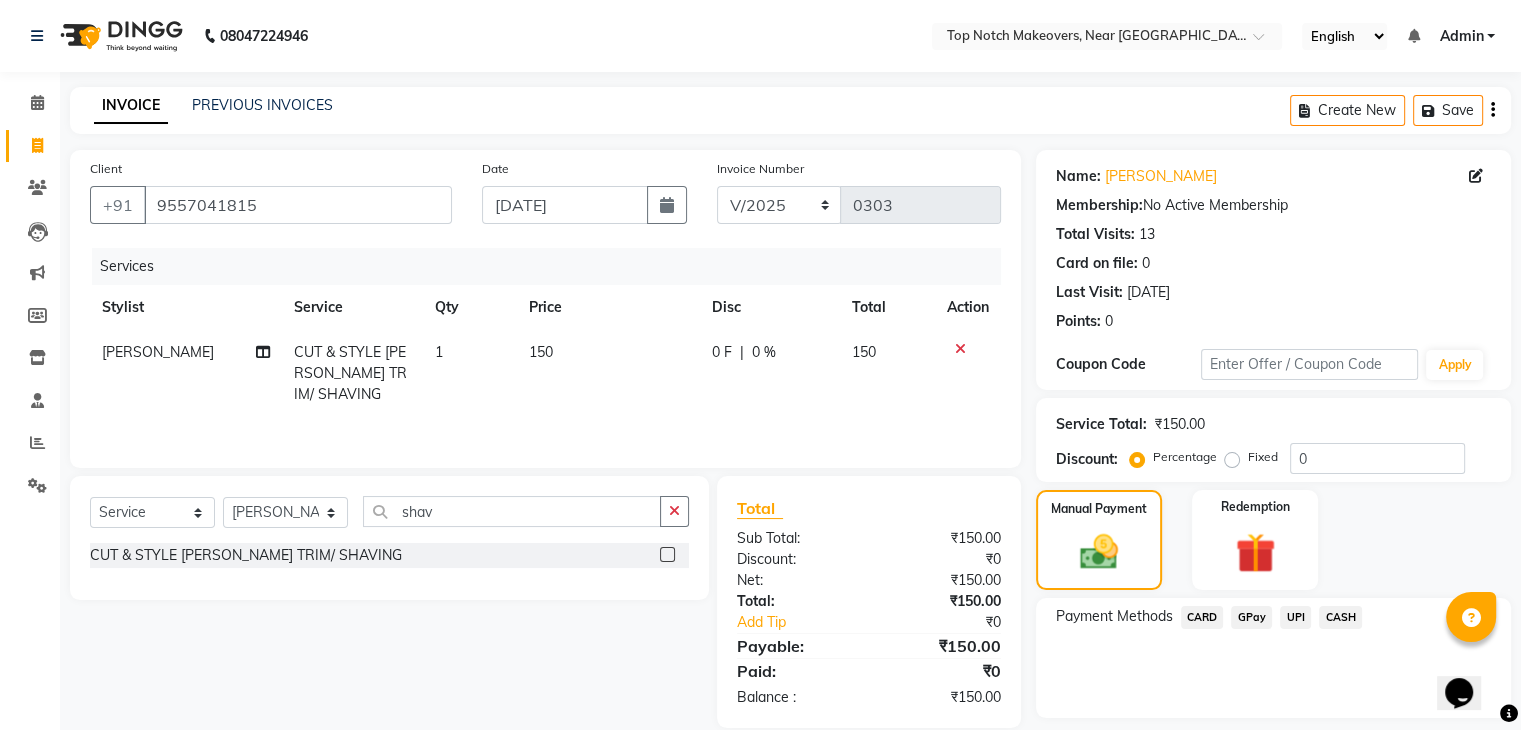 click on "UPI" 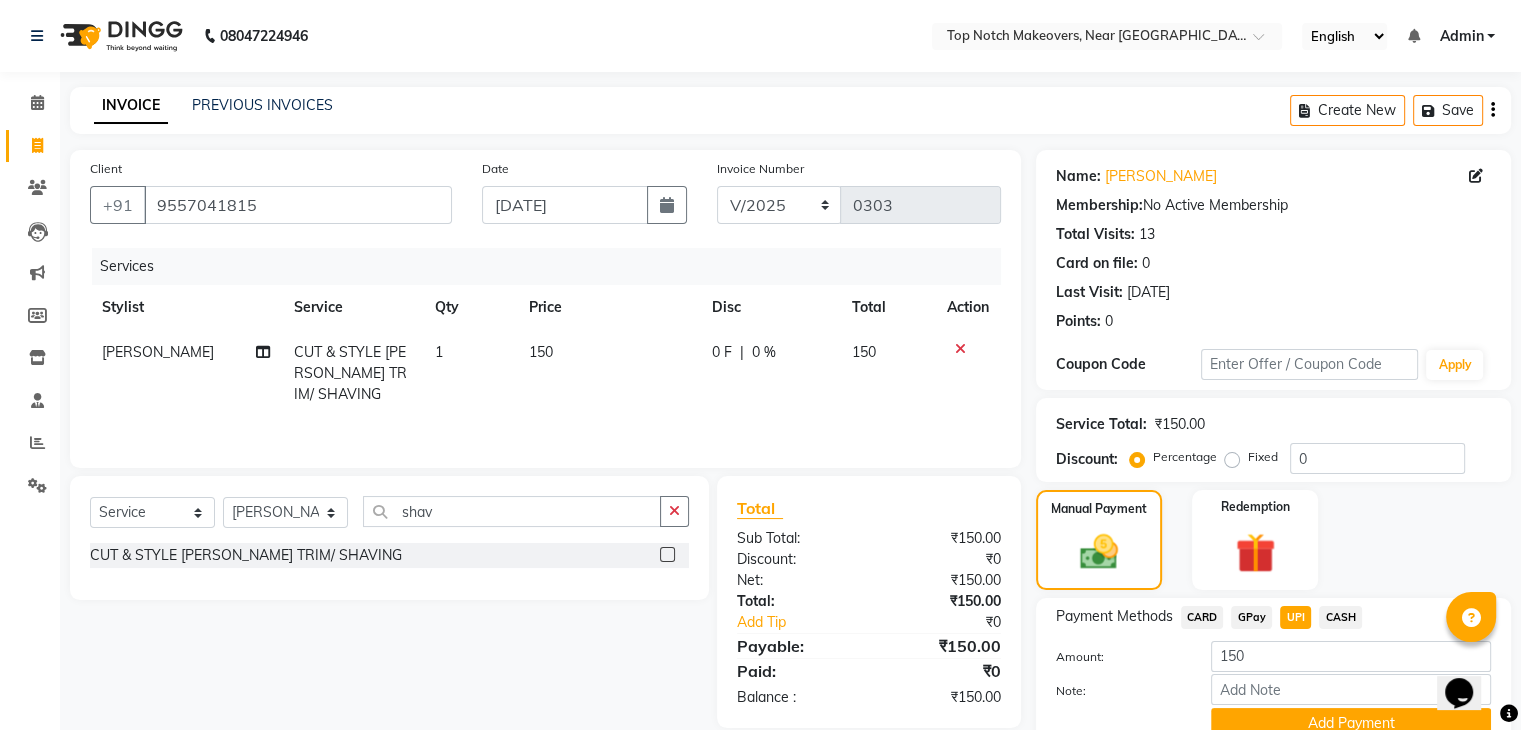 scroll, scrollTop: 89, scrollLeft: 0, axis: vertical 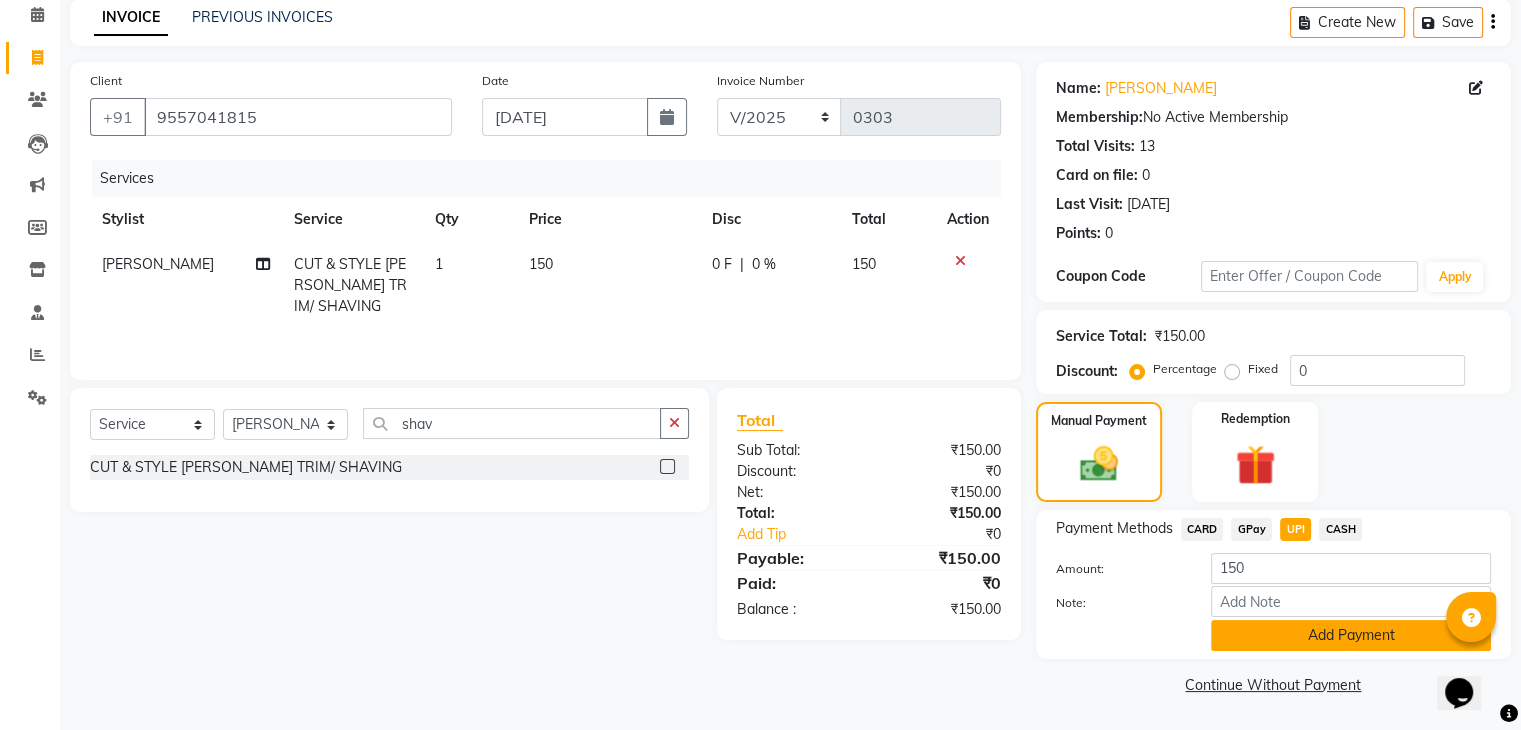 click on "Add Payment" 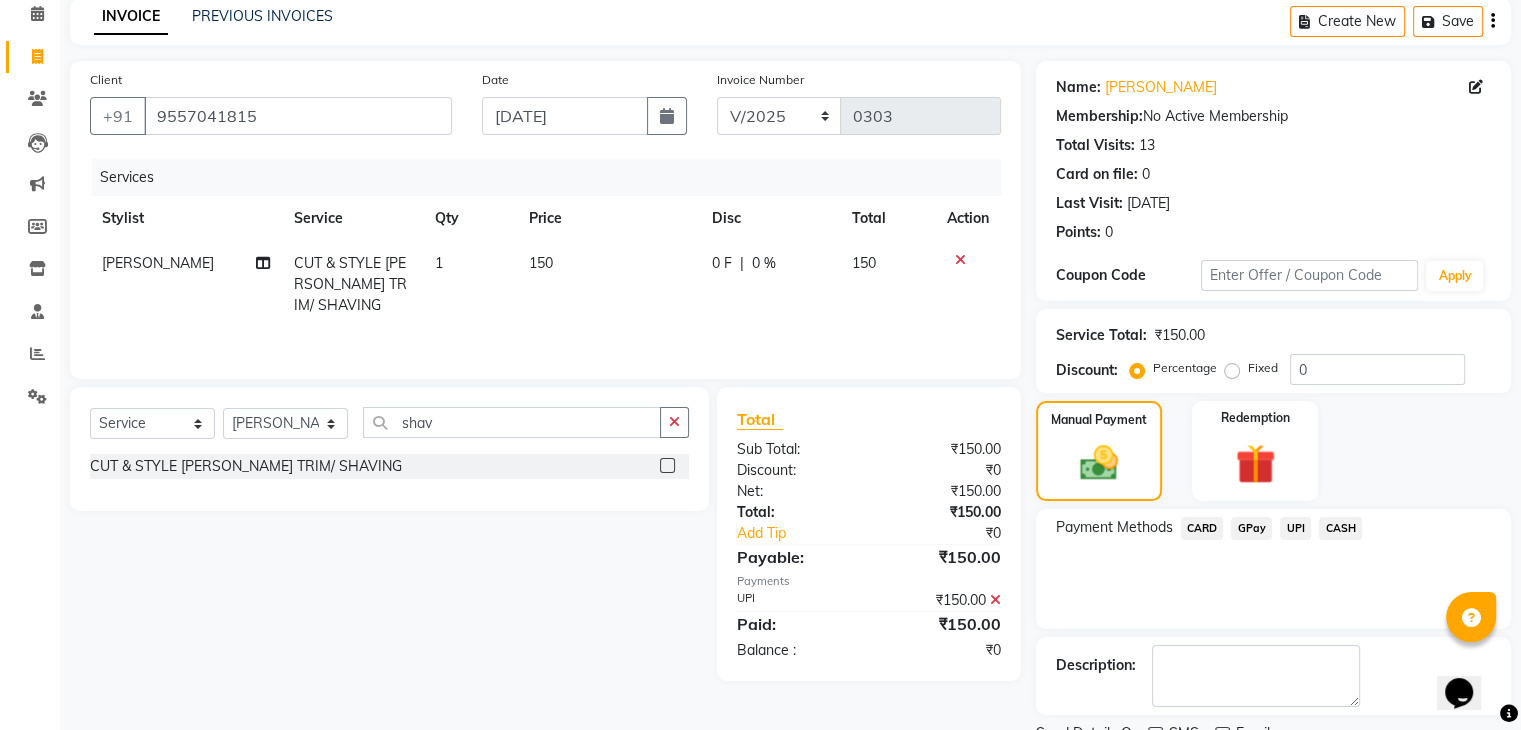 scroll, scrollTop: 171, scrollLeft: 0, axis: vertical 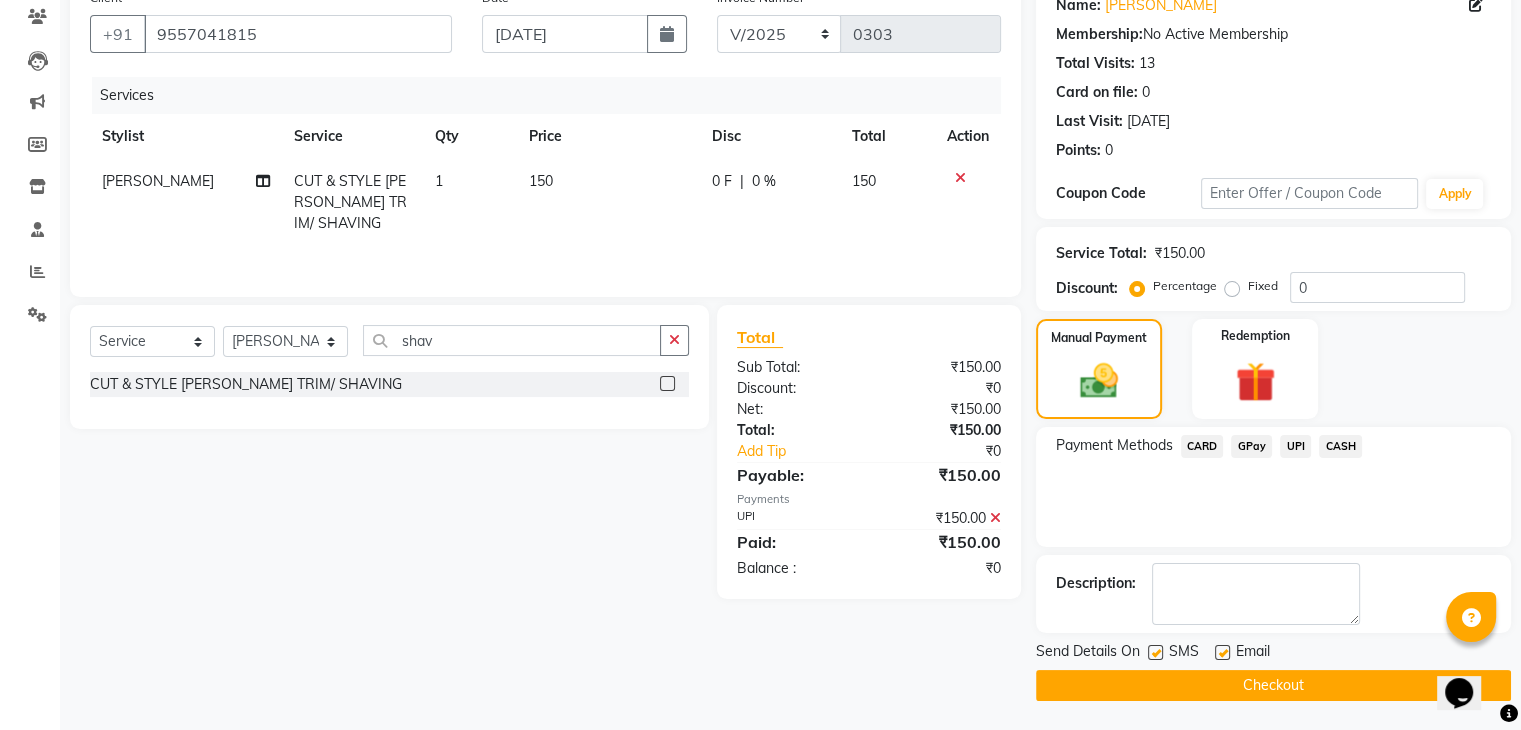 click 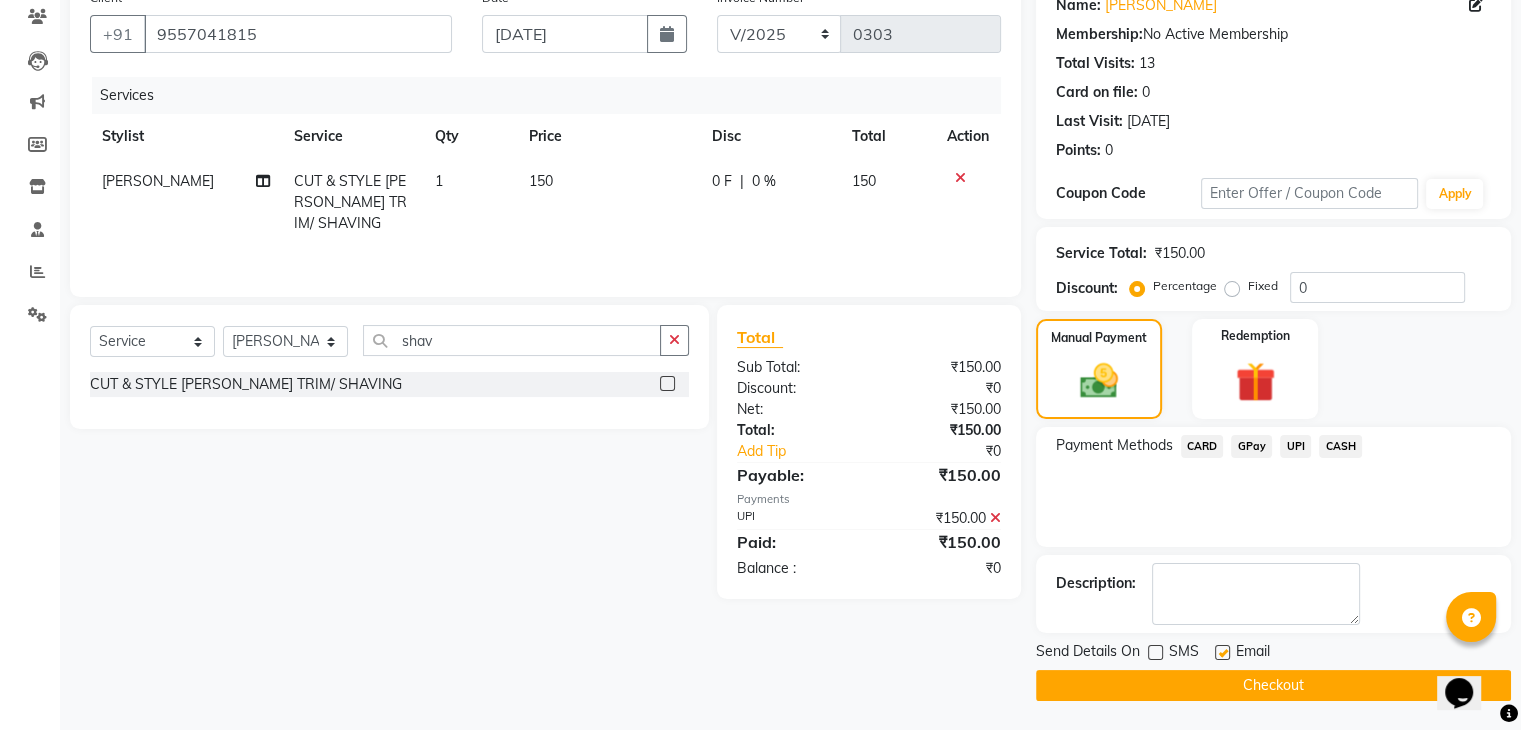click on "Checkout" 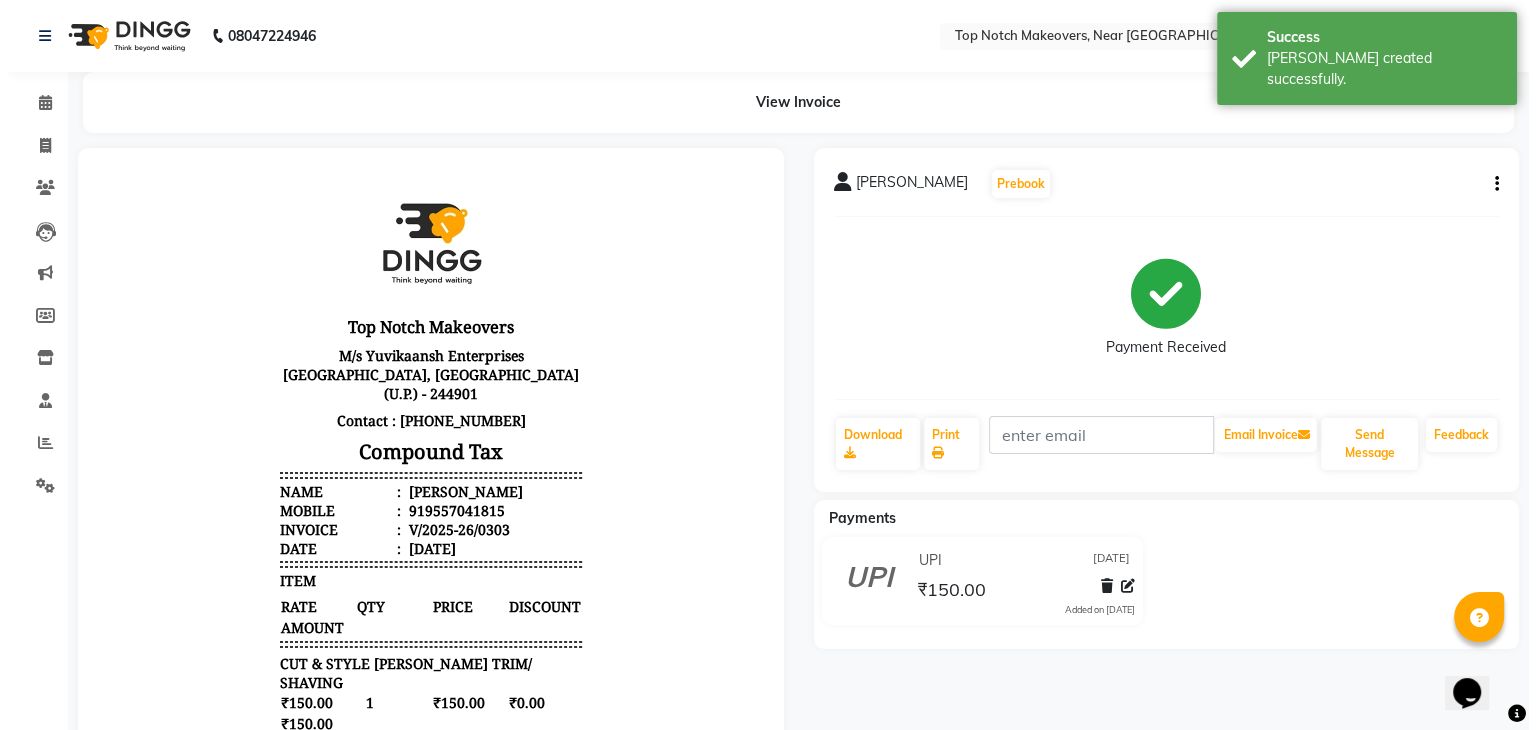 scroll, scrollTop: 0, scrollLeft: 0, axis: both 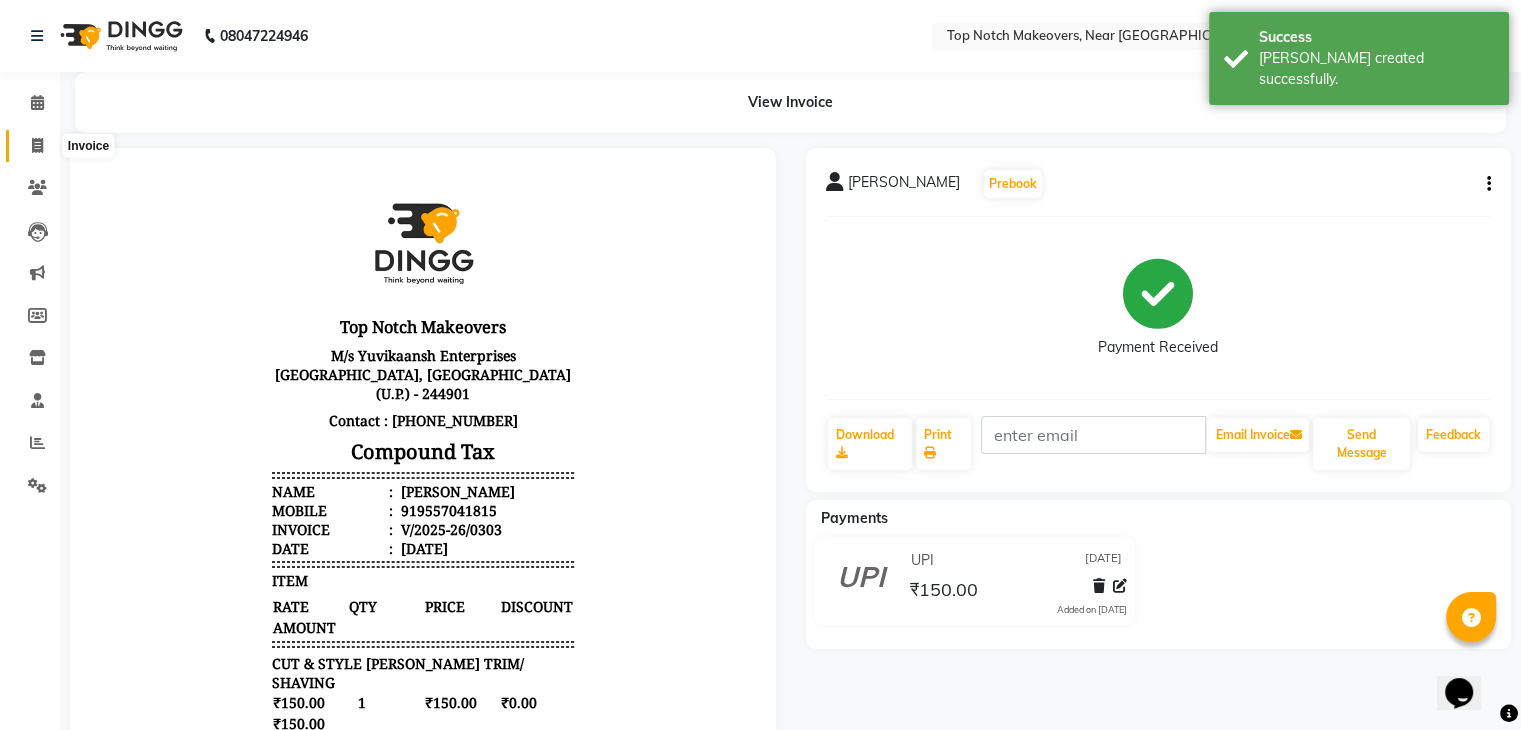 click 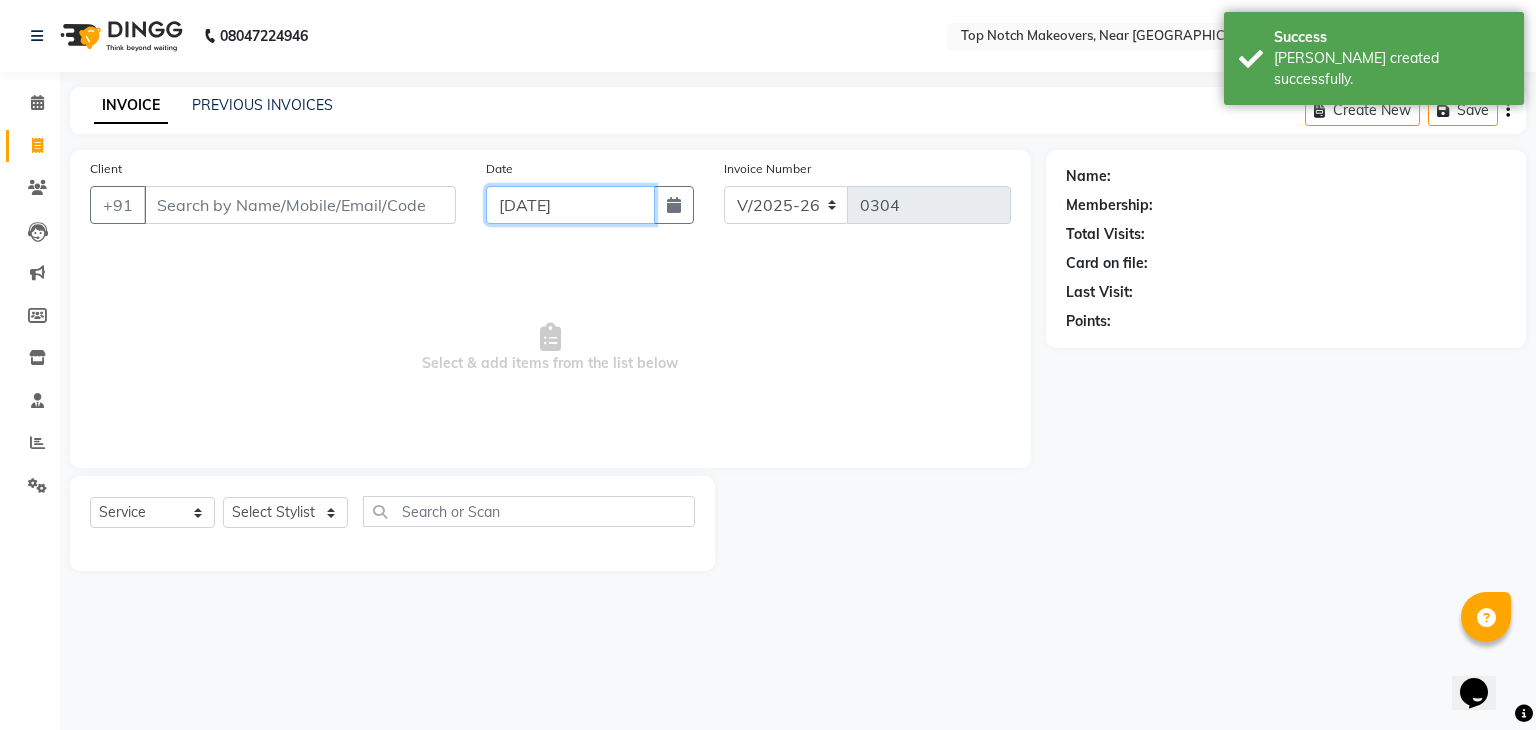 click on "[DATE]" 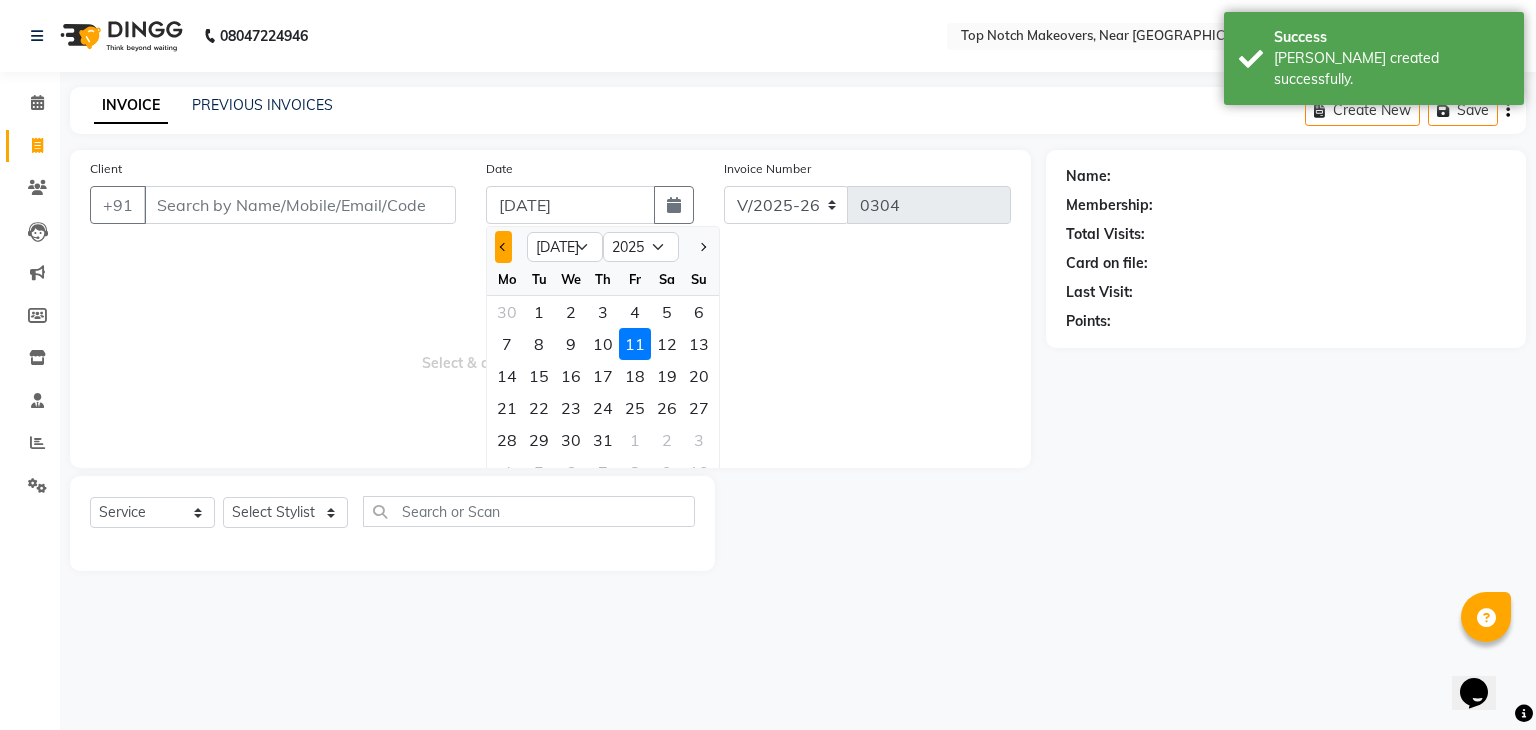 click 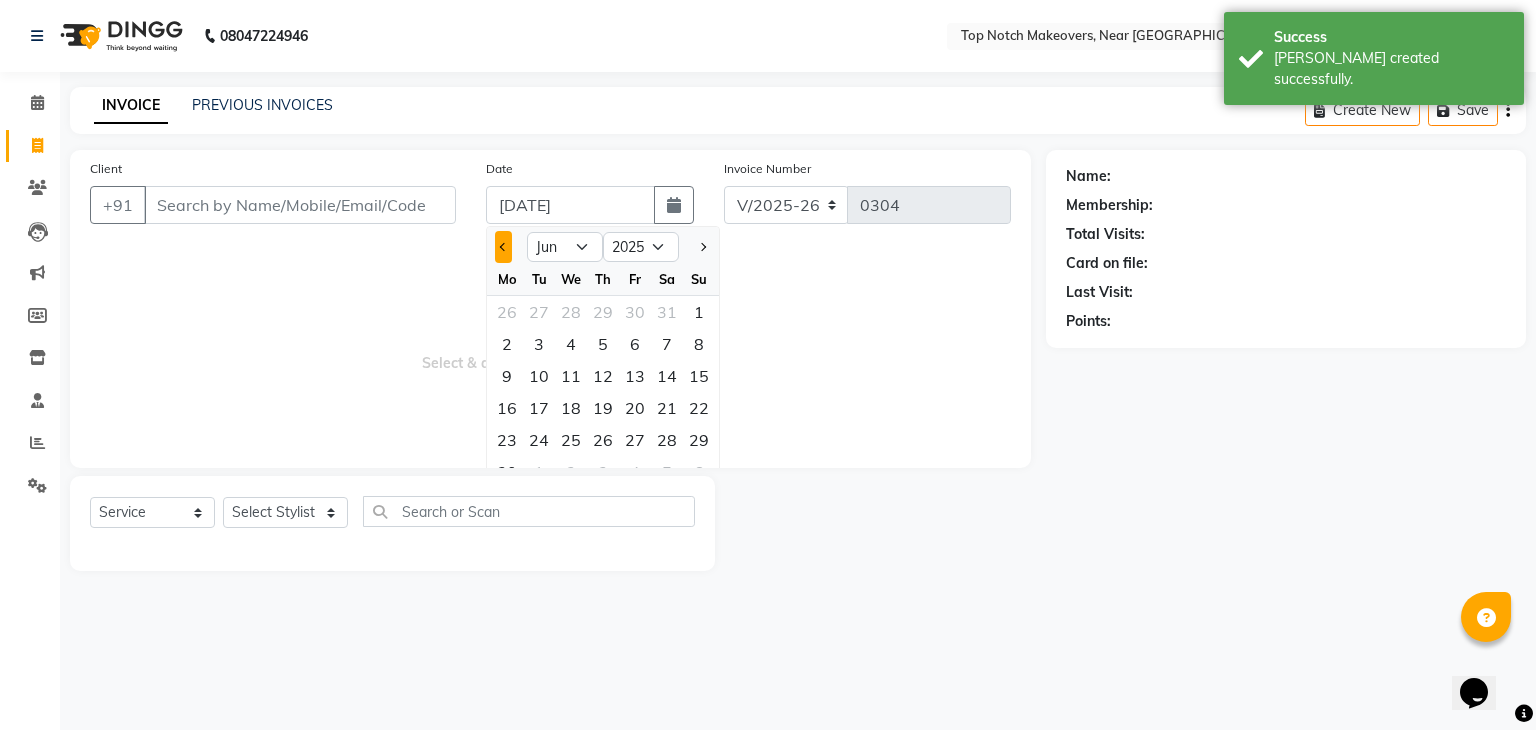 click 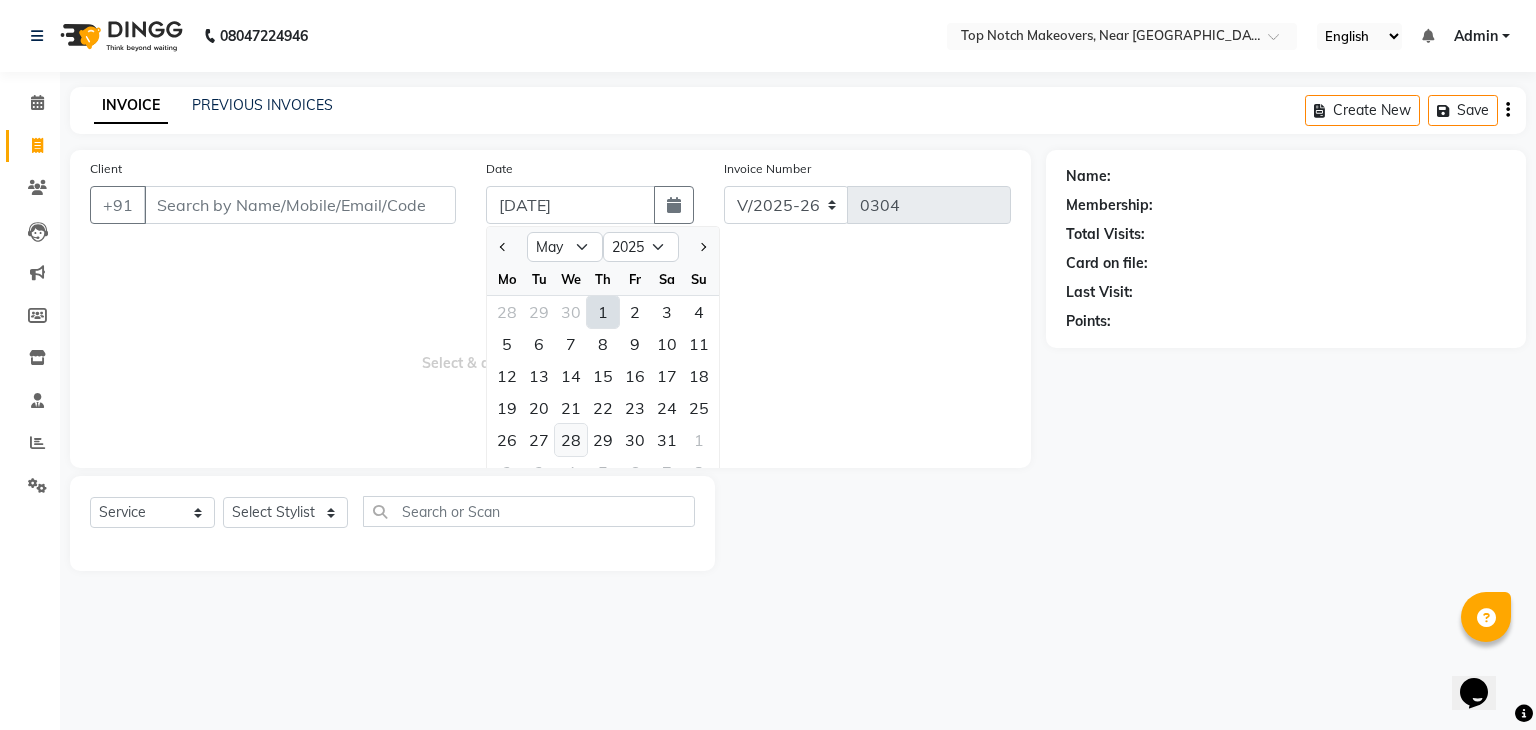 click on "28" 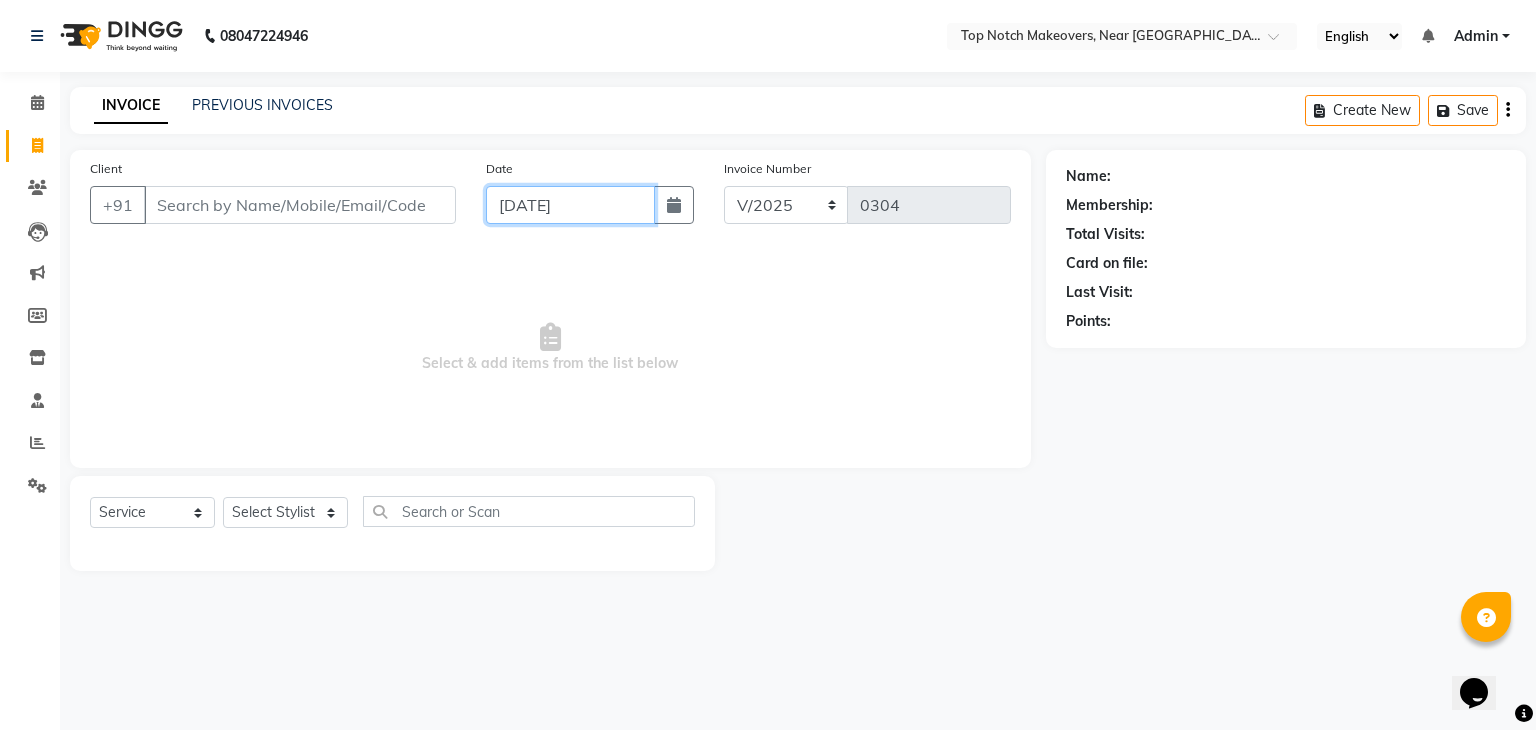 click on "[DATE]" 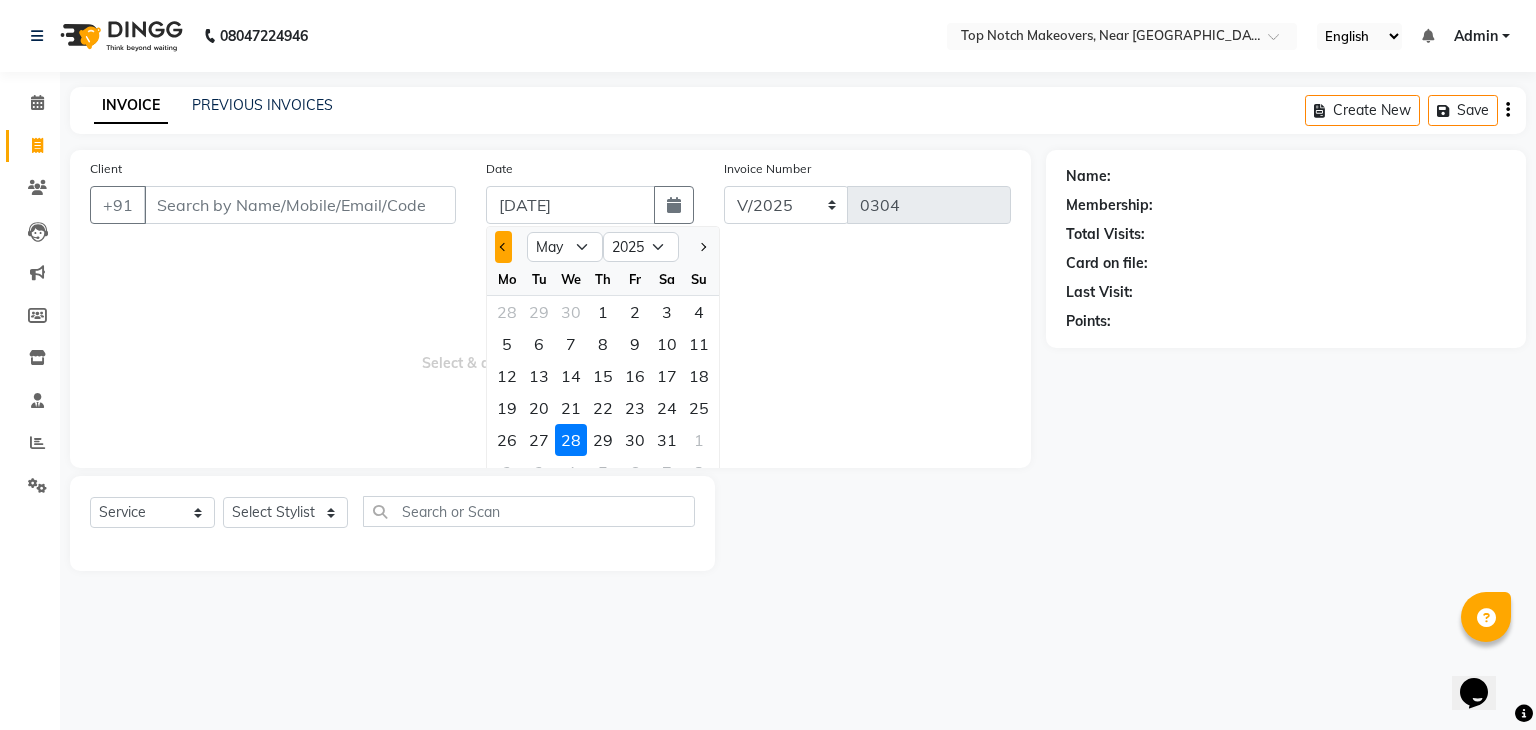 click 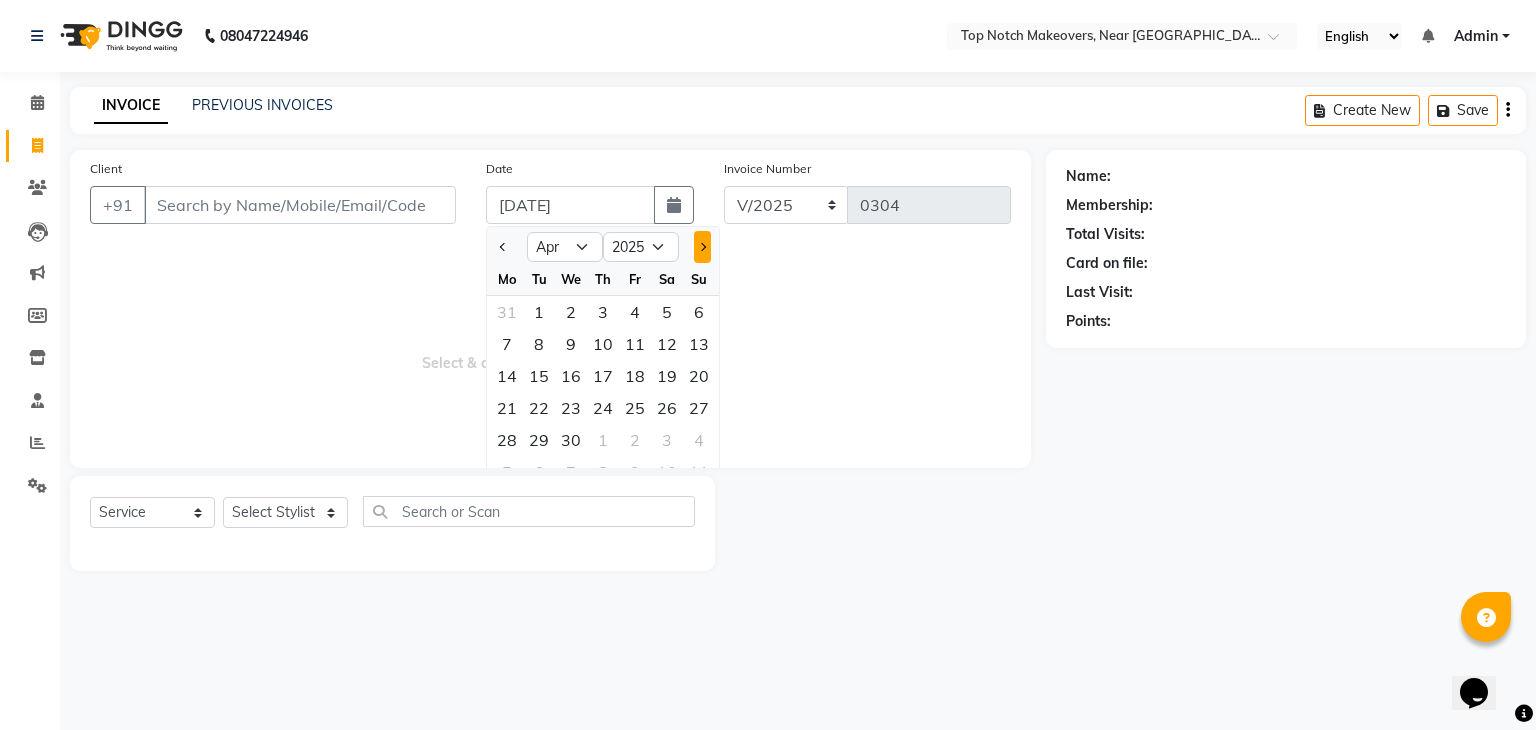 click 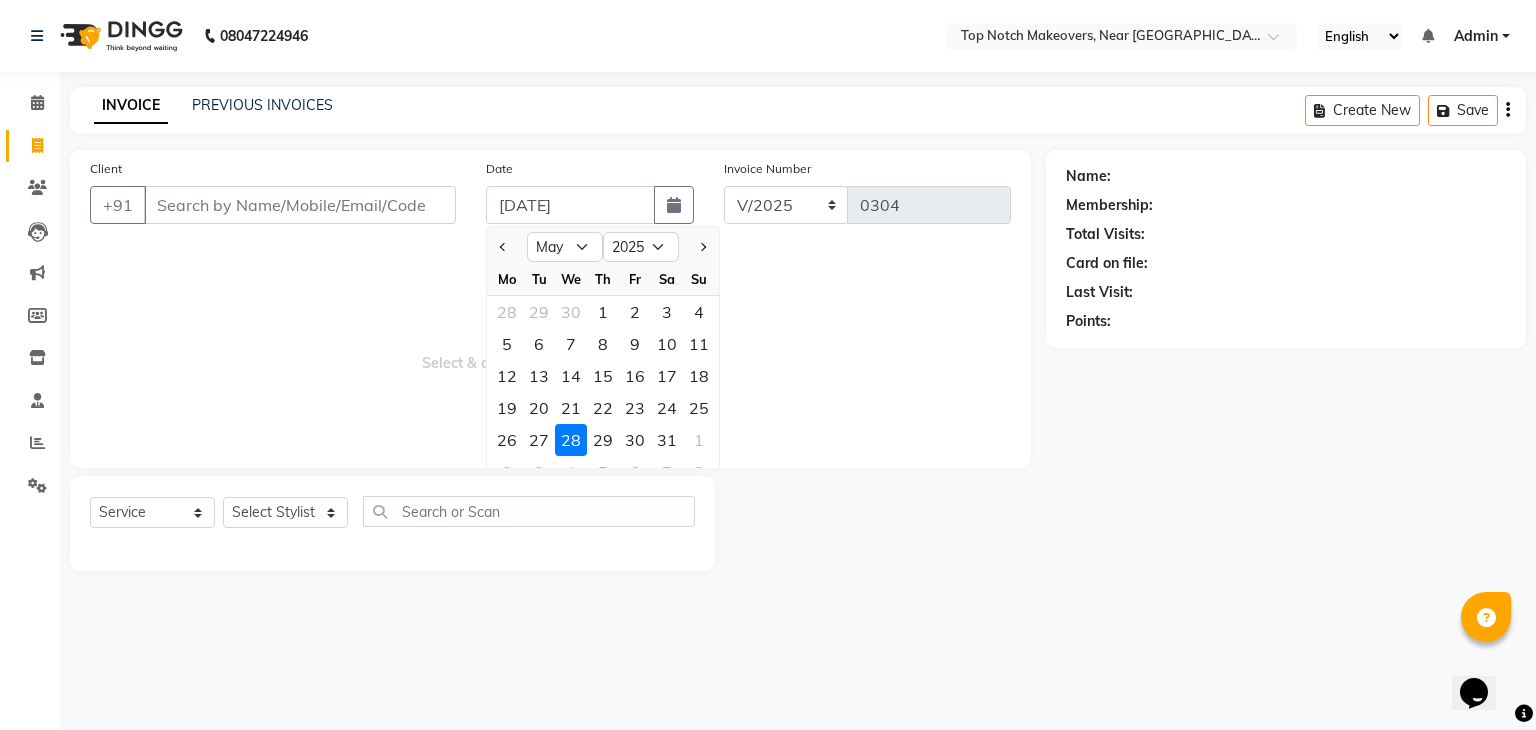 click on "INVOICE PREVIOUS INVOICES Create New   Save" 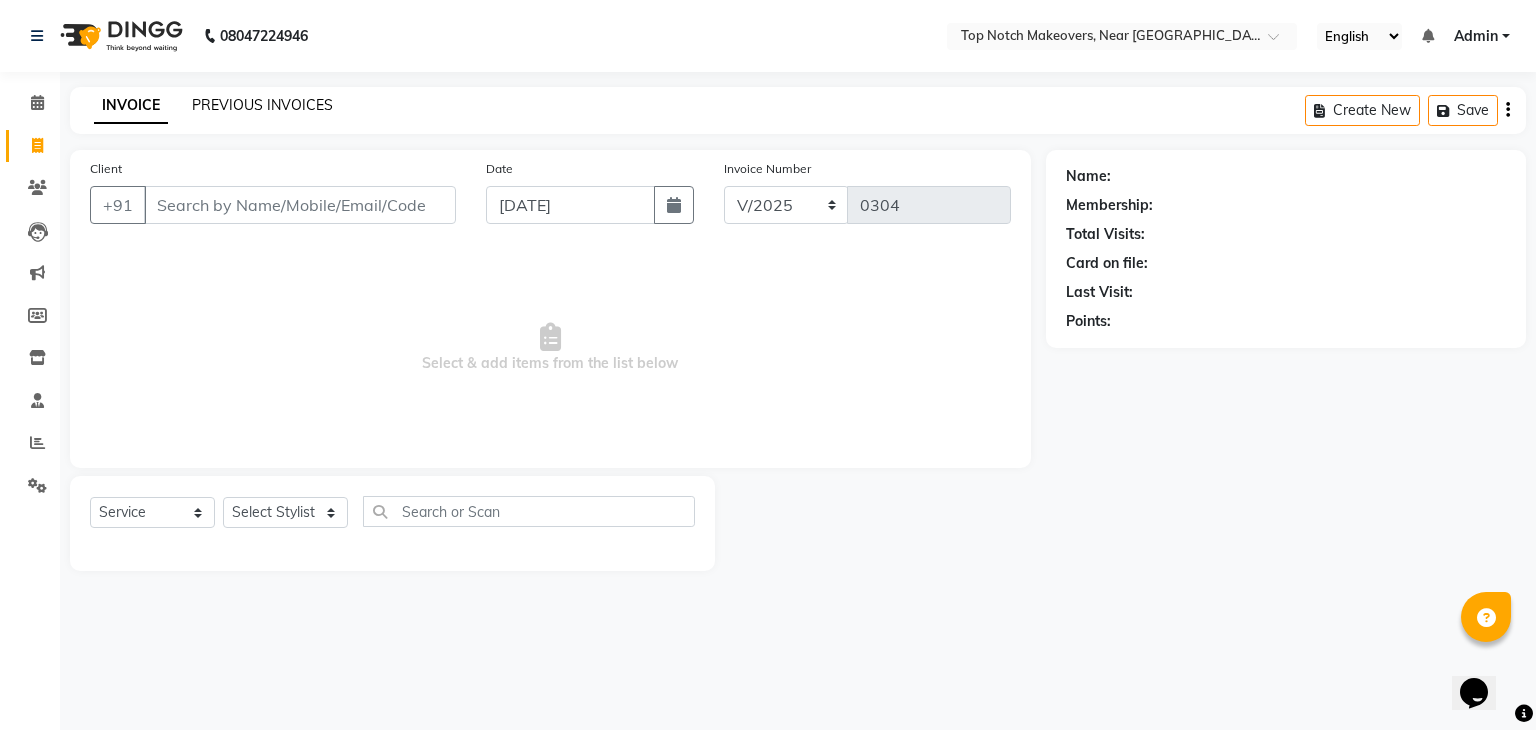 click on "PREVIOUS INVOICES" 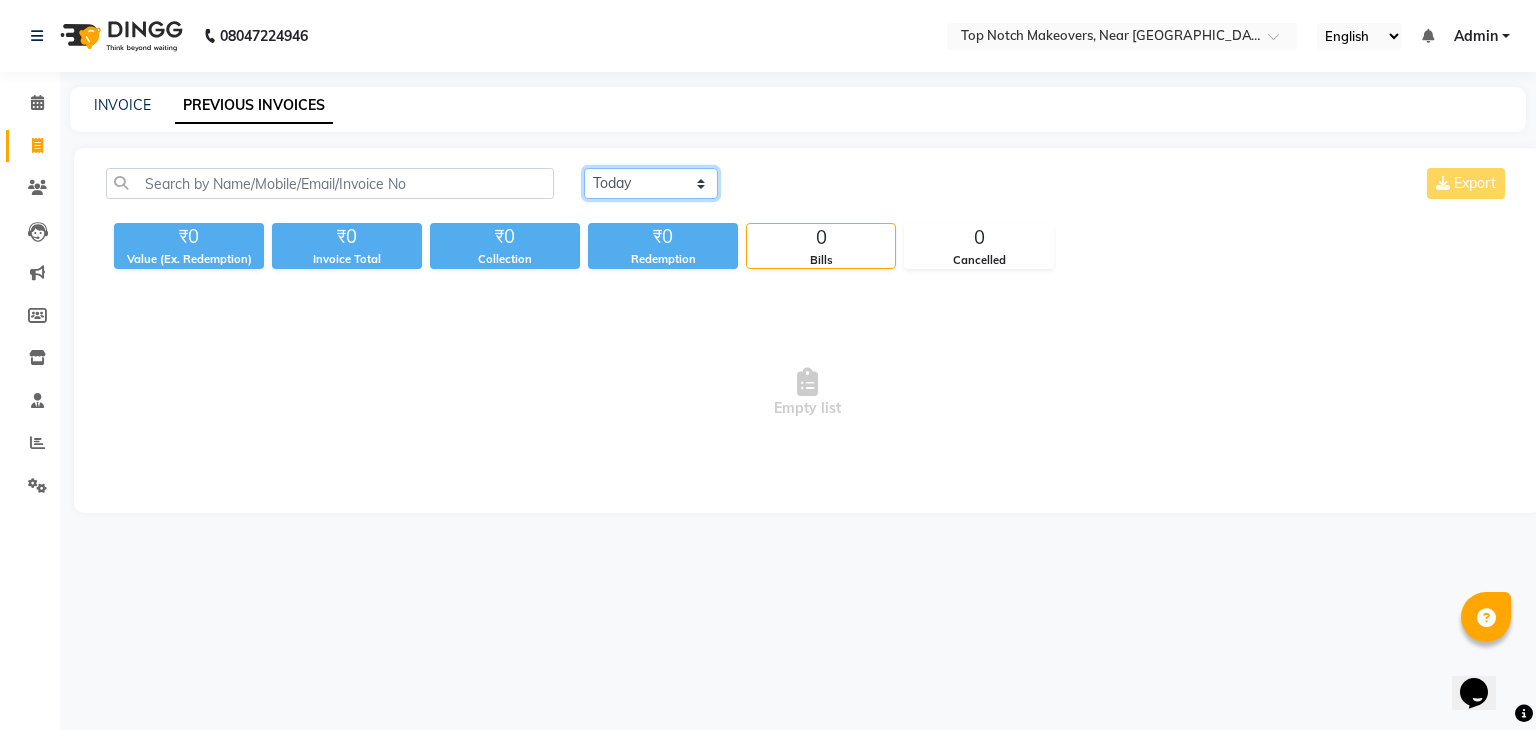 click on "[DATE] [DATE] Custom Range" 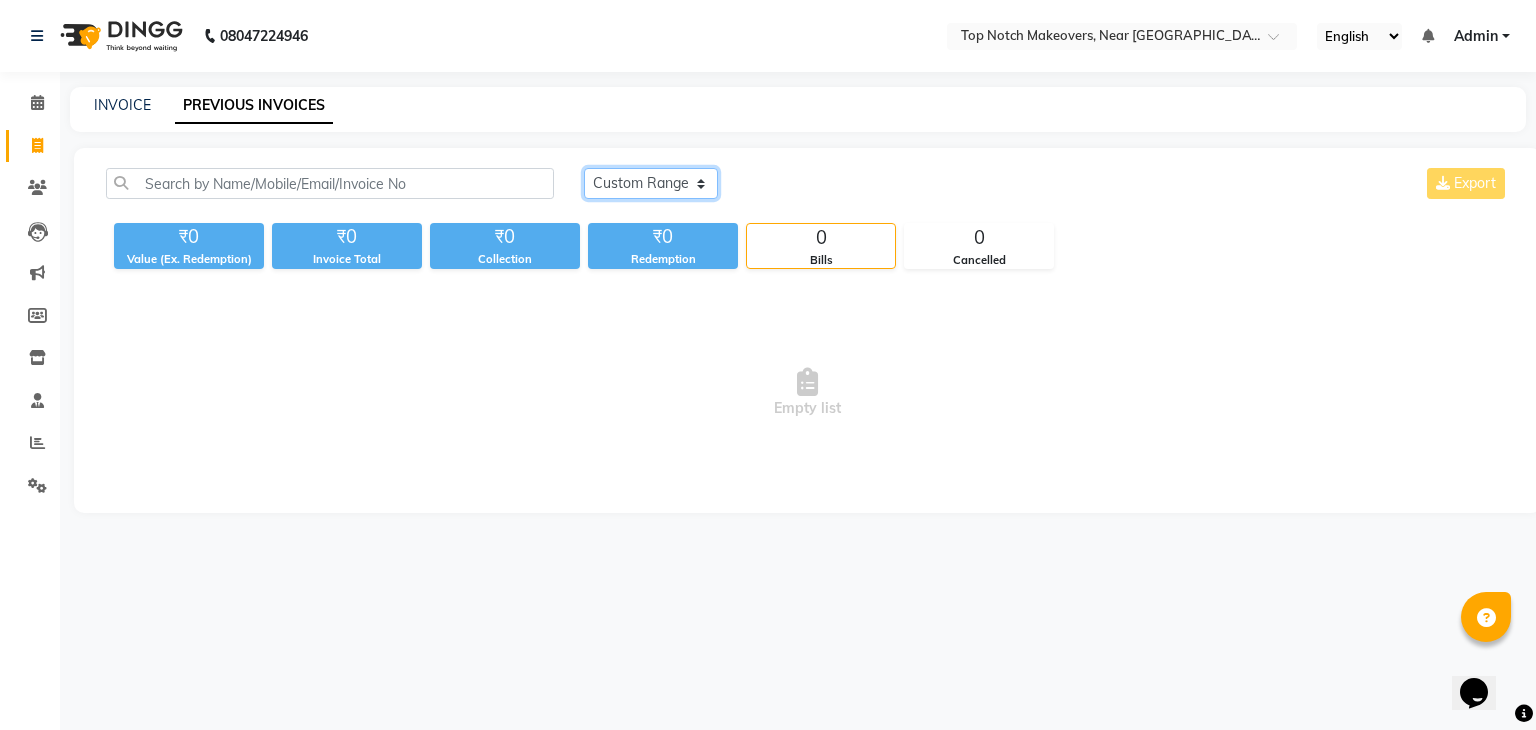 click on "[DATE] [DATE] Custom Range" 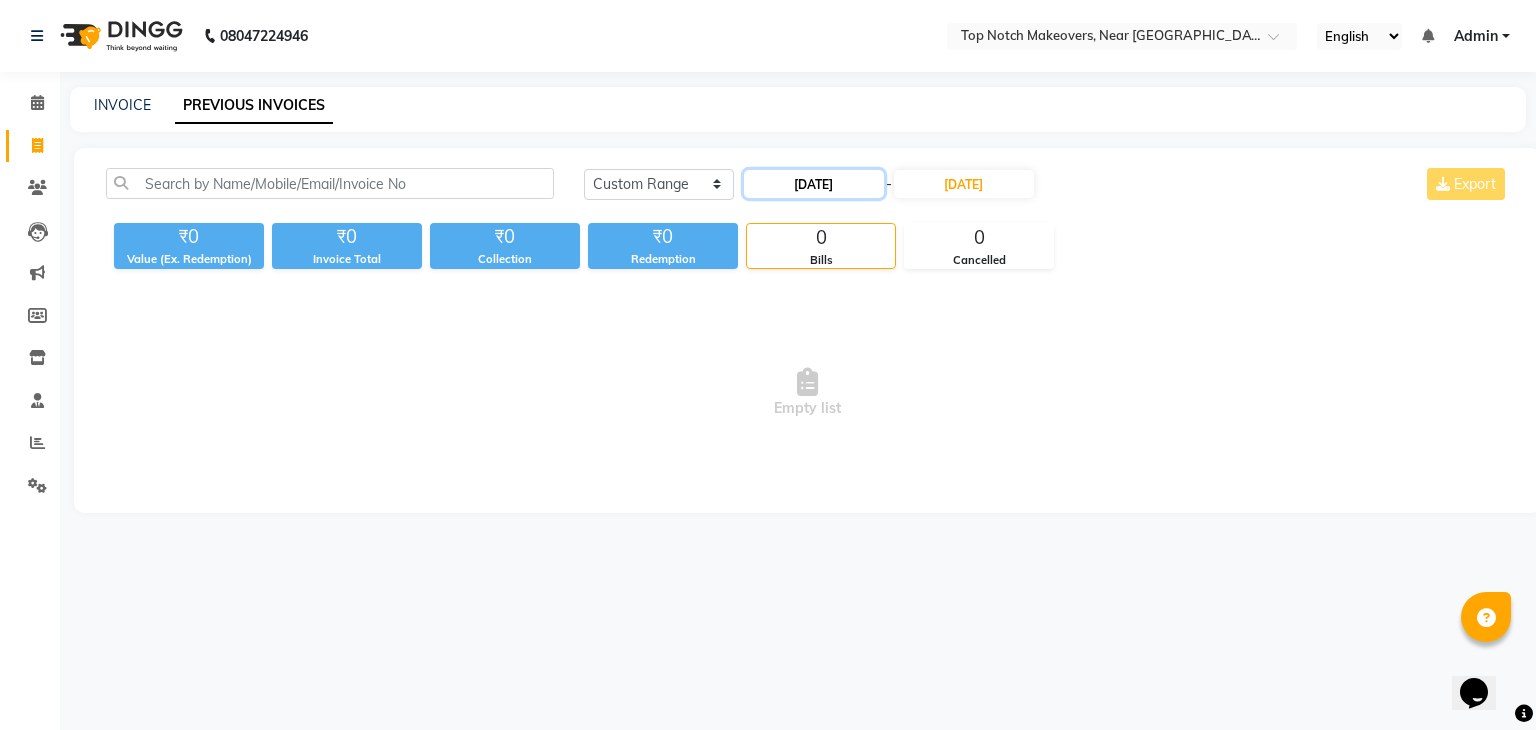 click on "[DATE]" 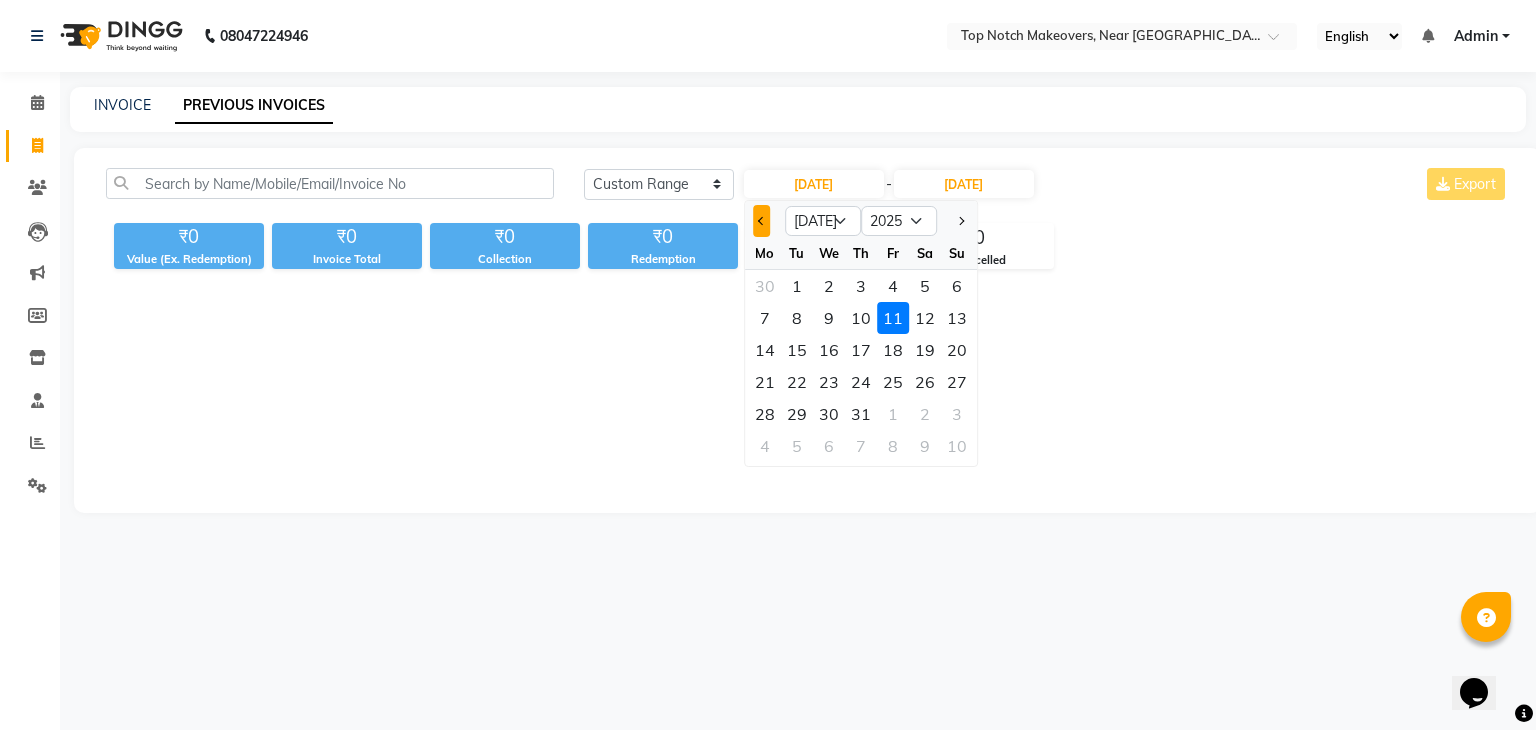 click 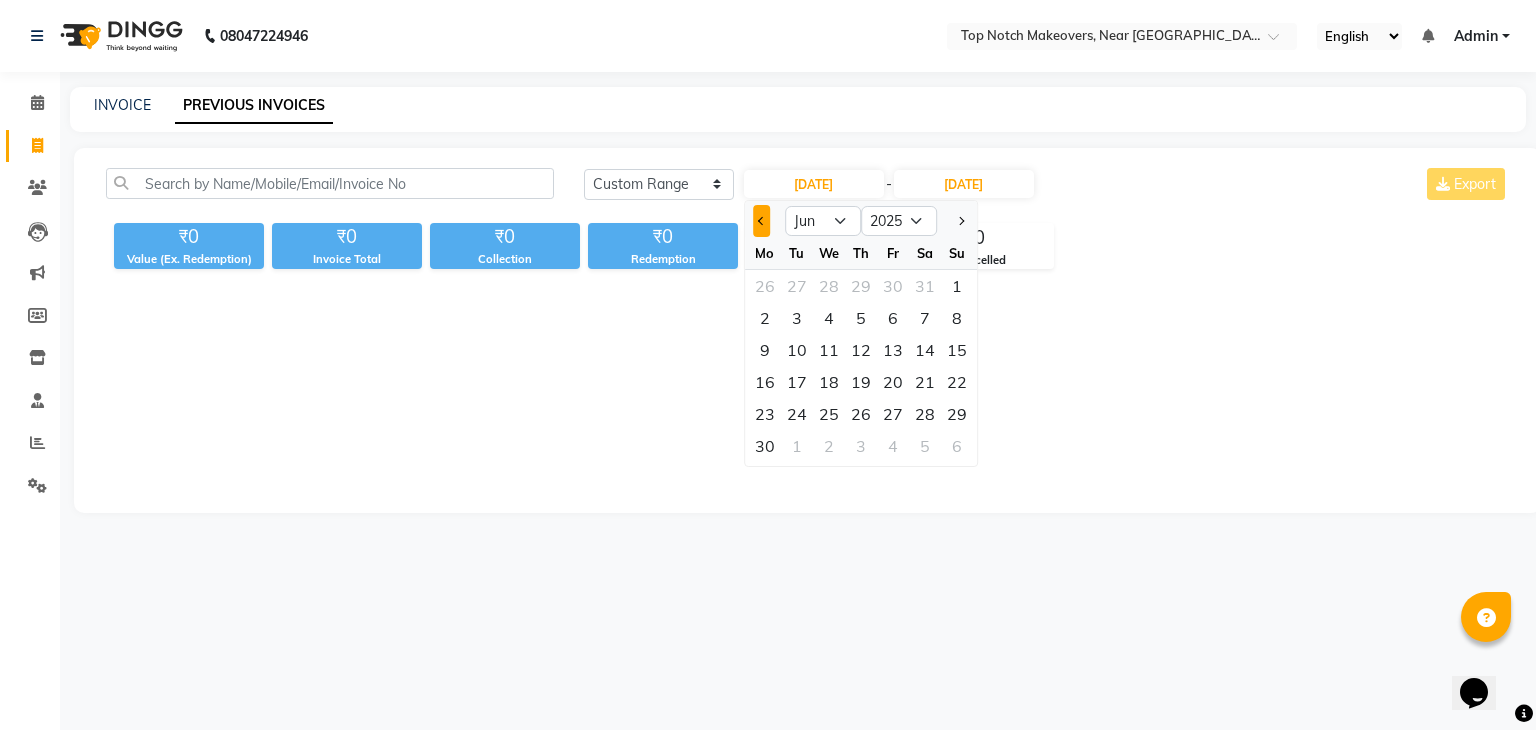 click 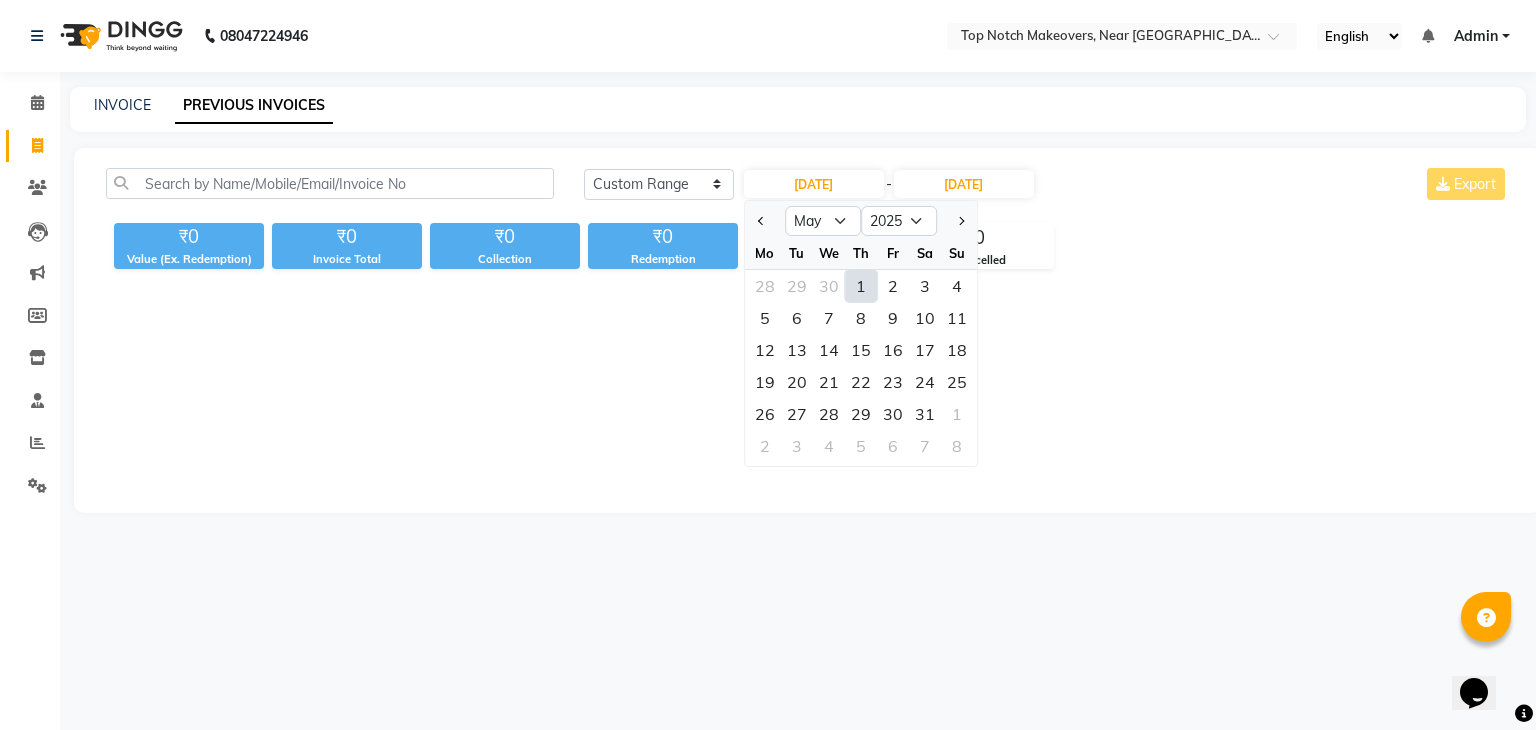 click on "1" 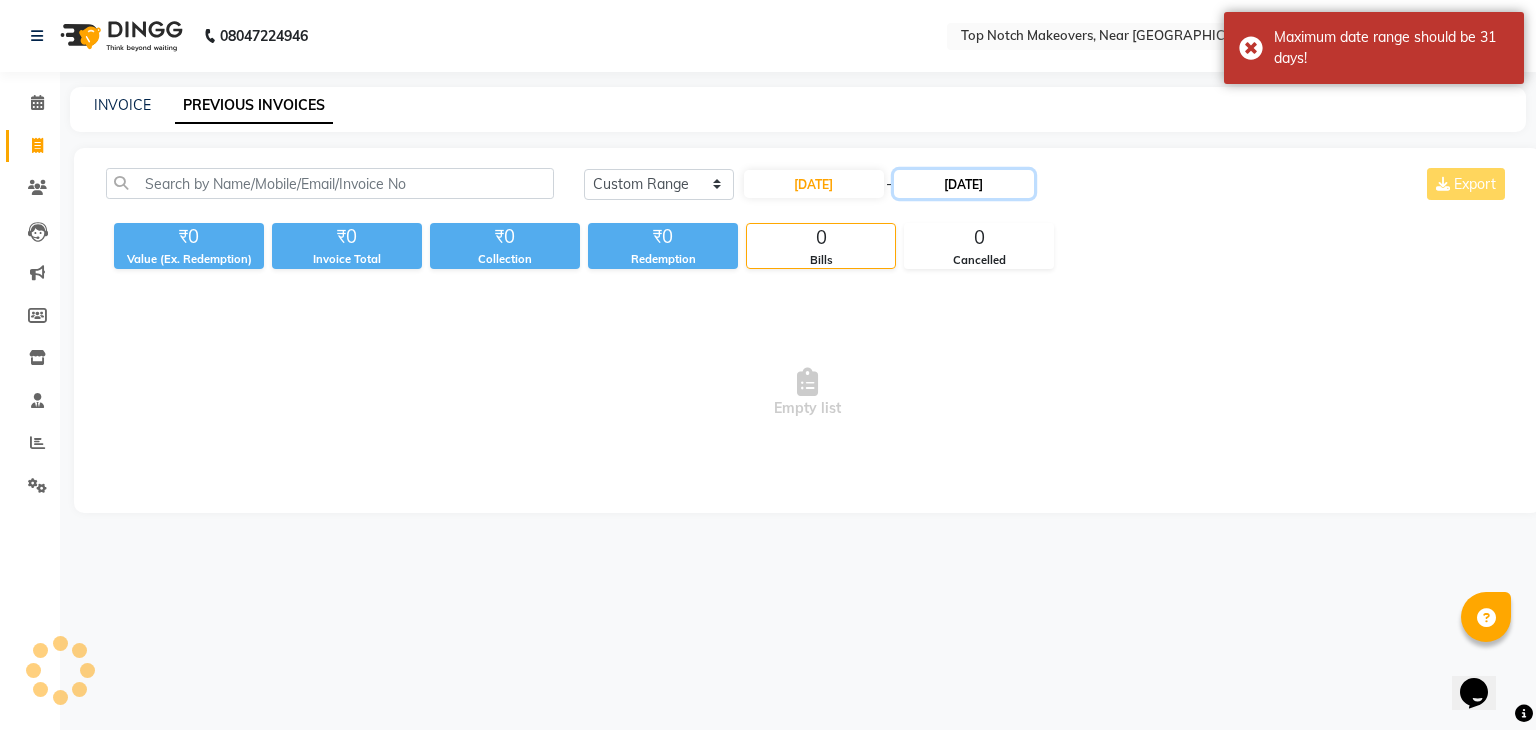 click on "[DATE]" 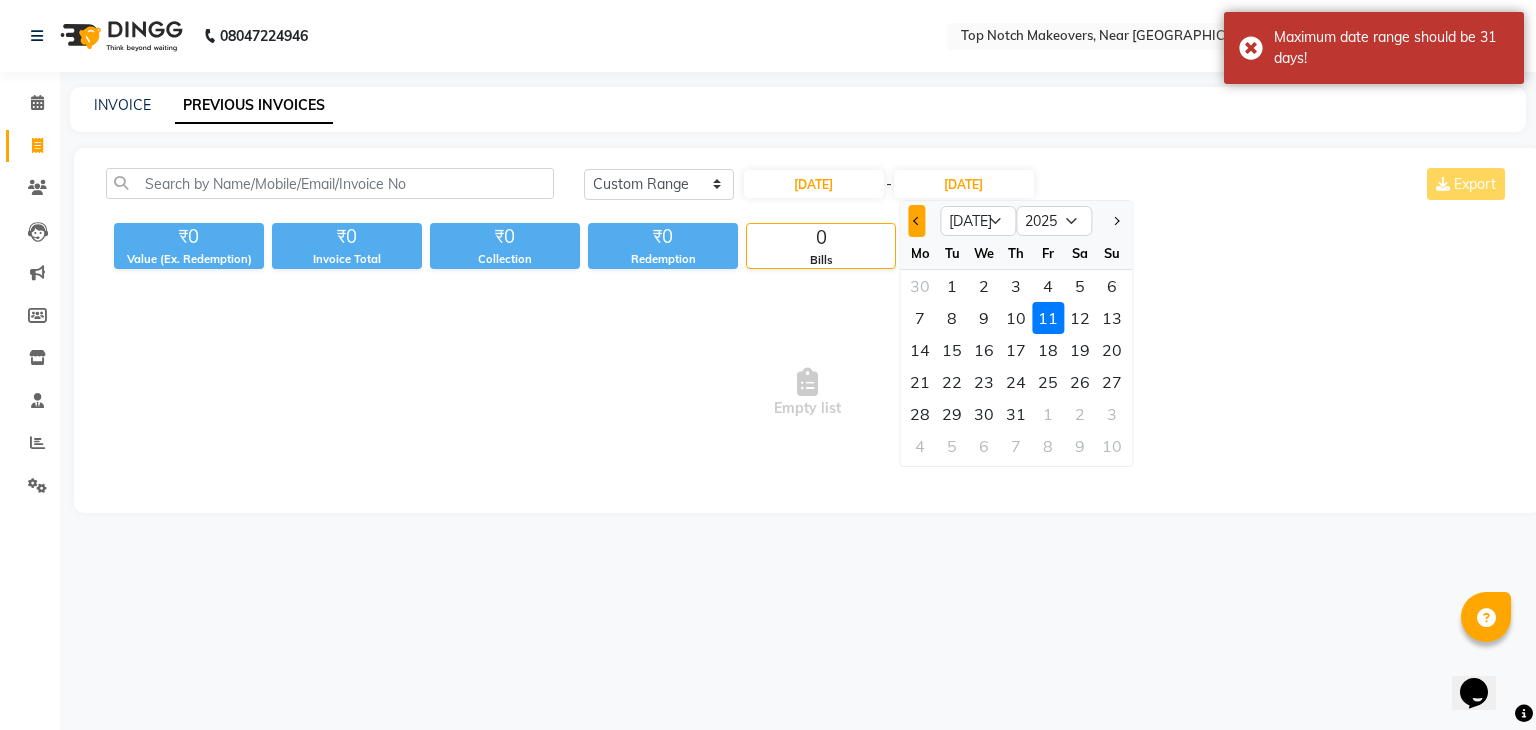 click 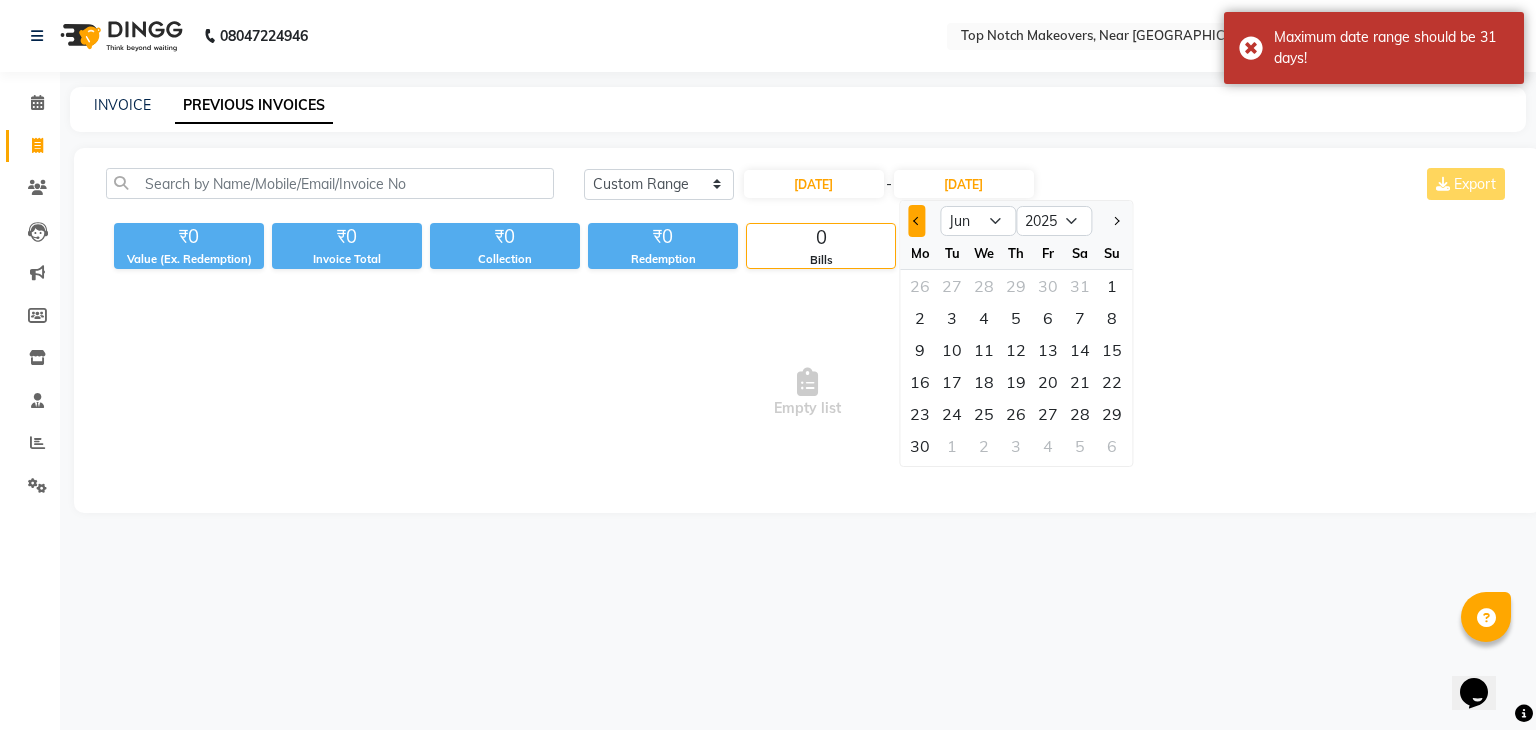click 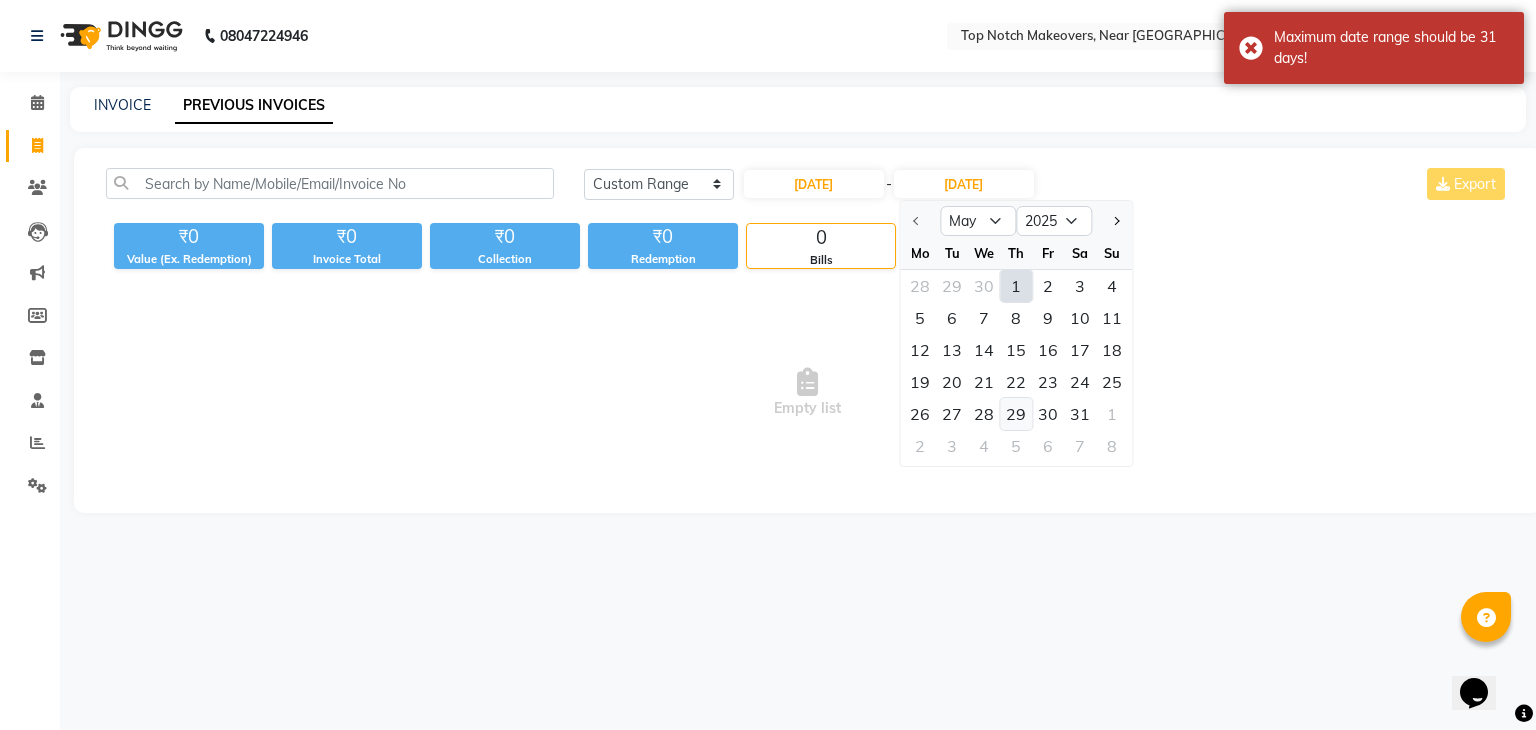click on "29" 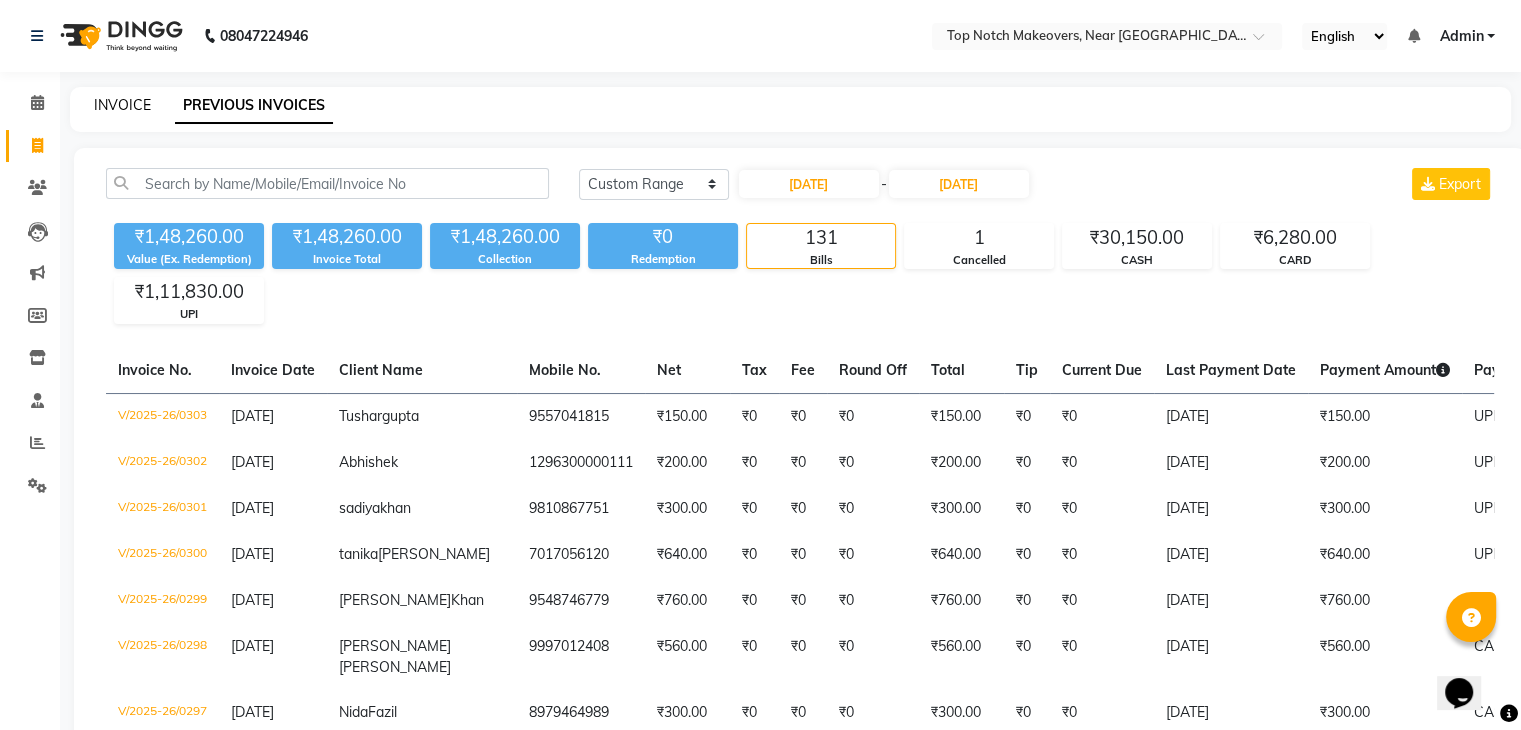 click on "INVOICE" 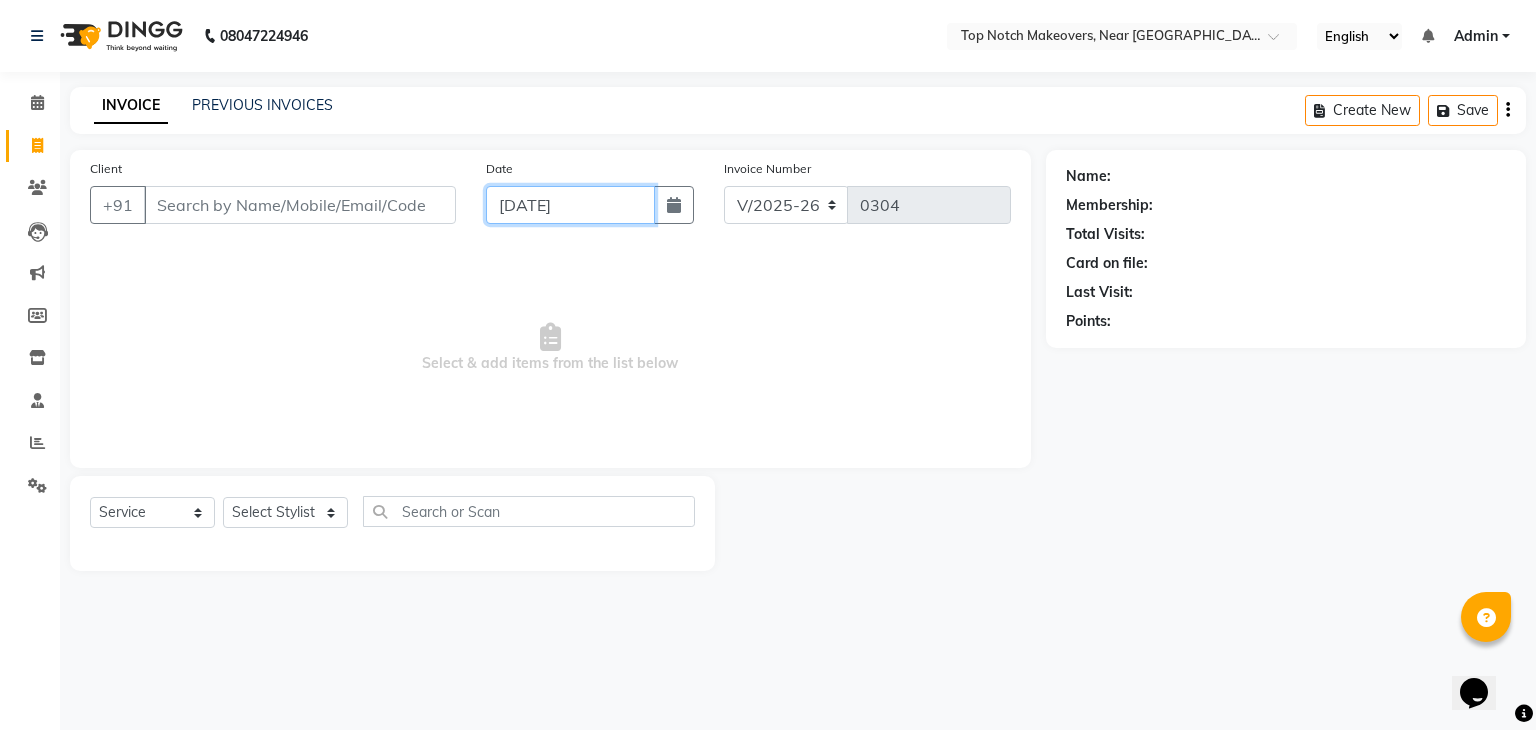 click on "[DATE]" 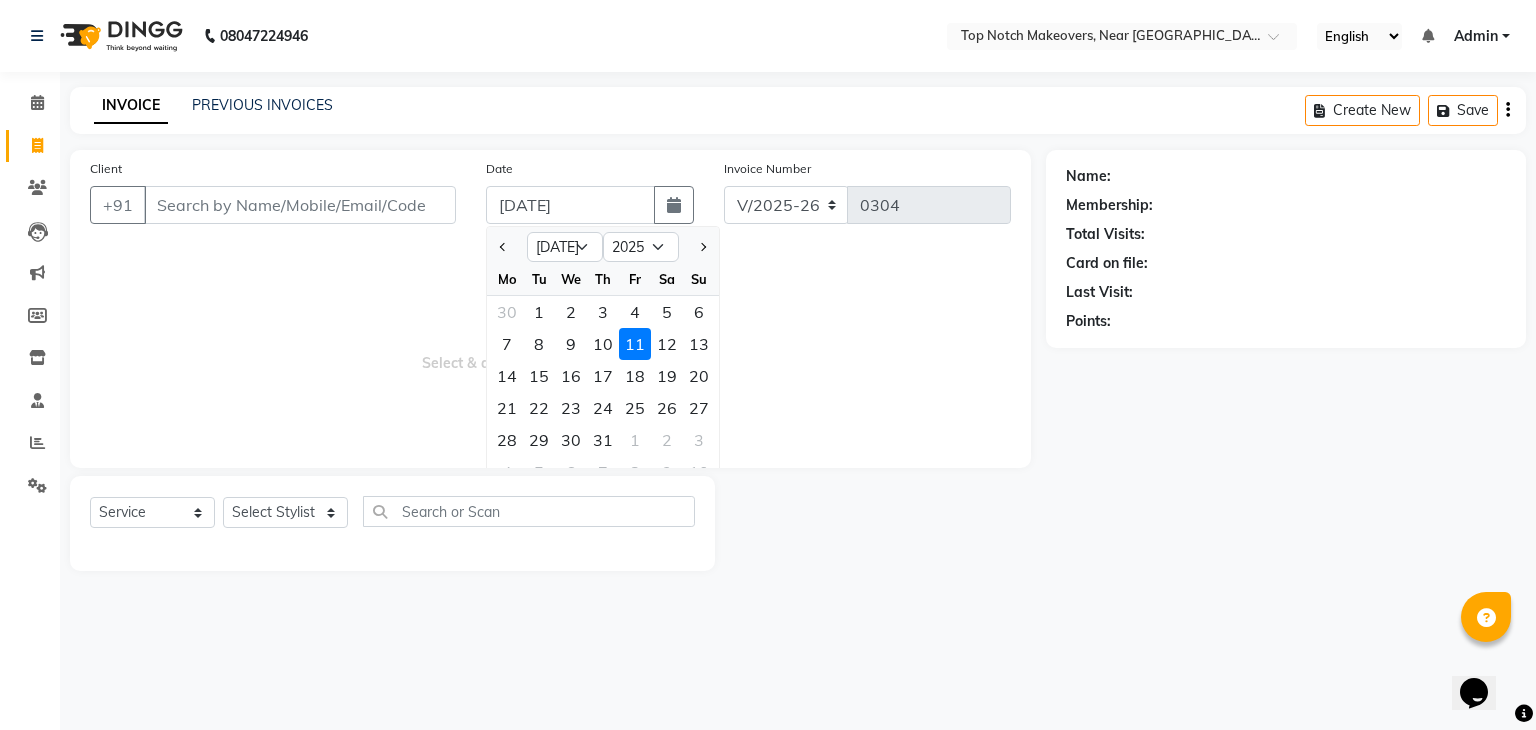 click 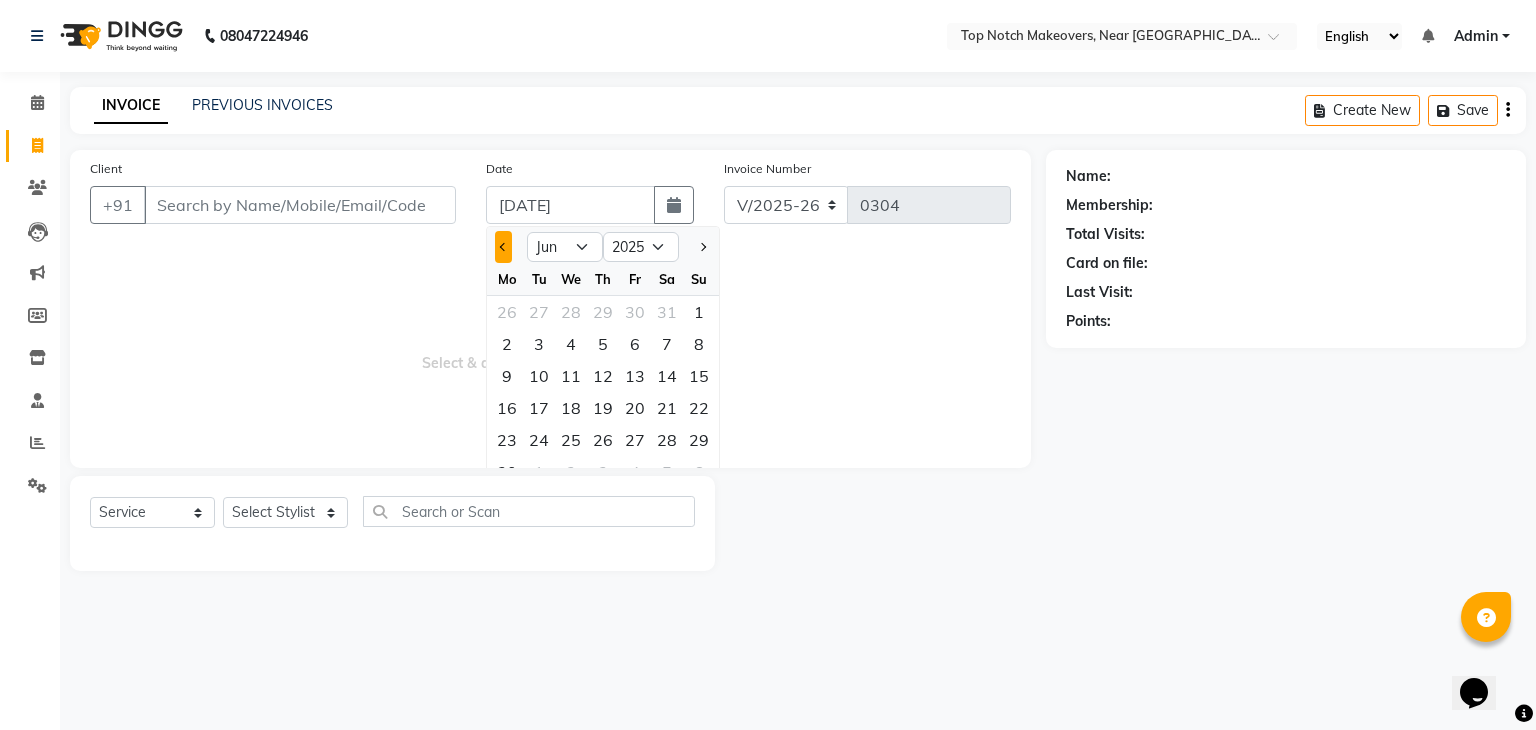click 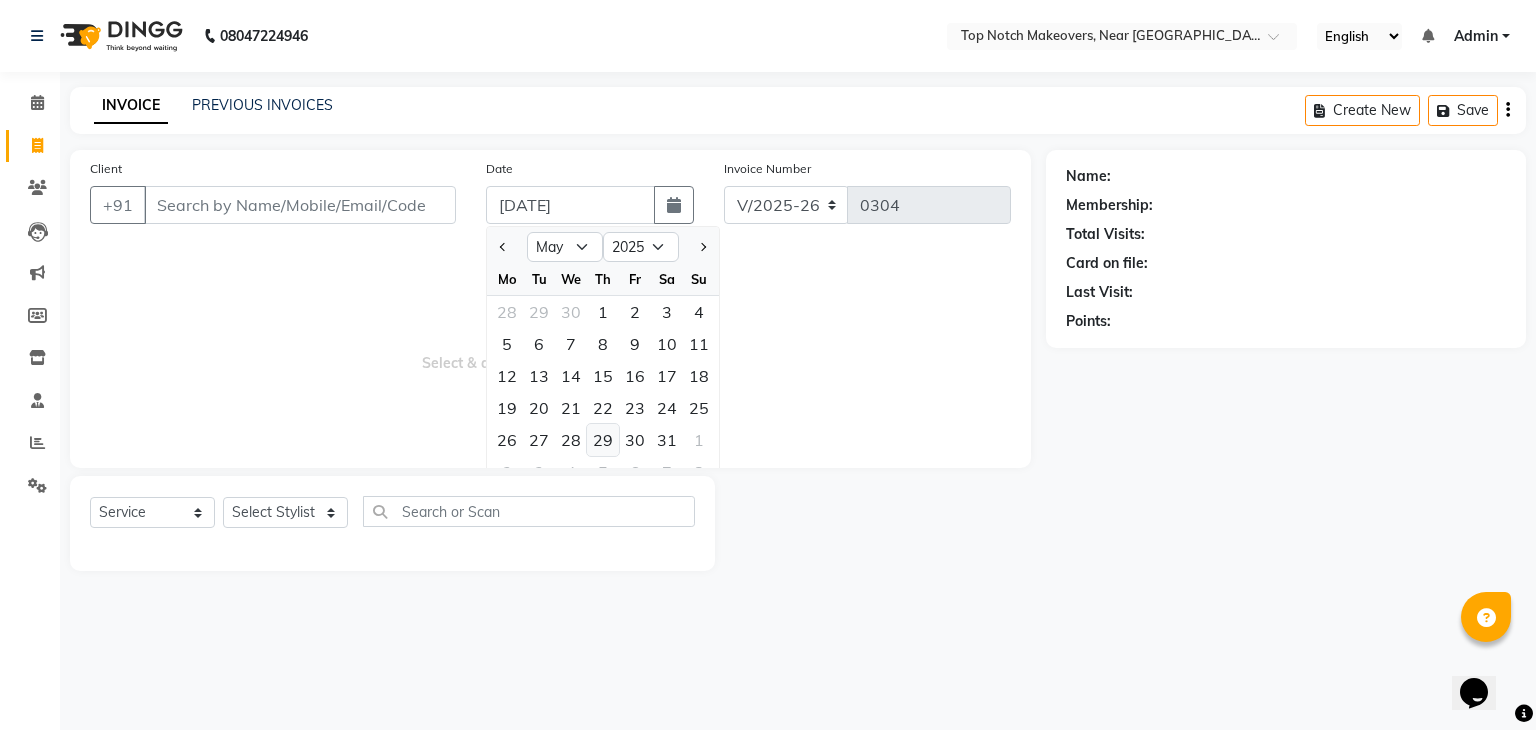 click on "29" 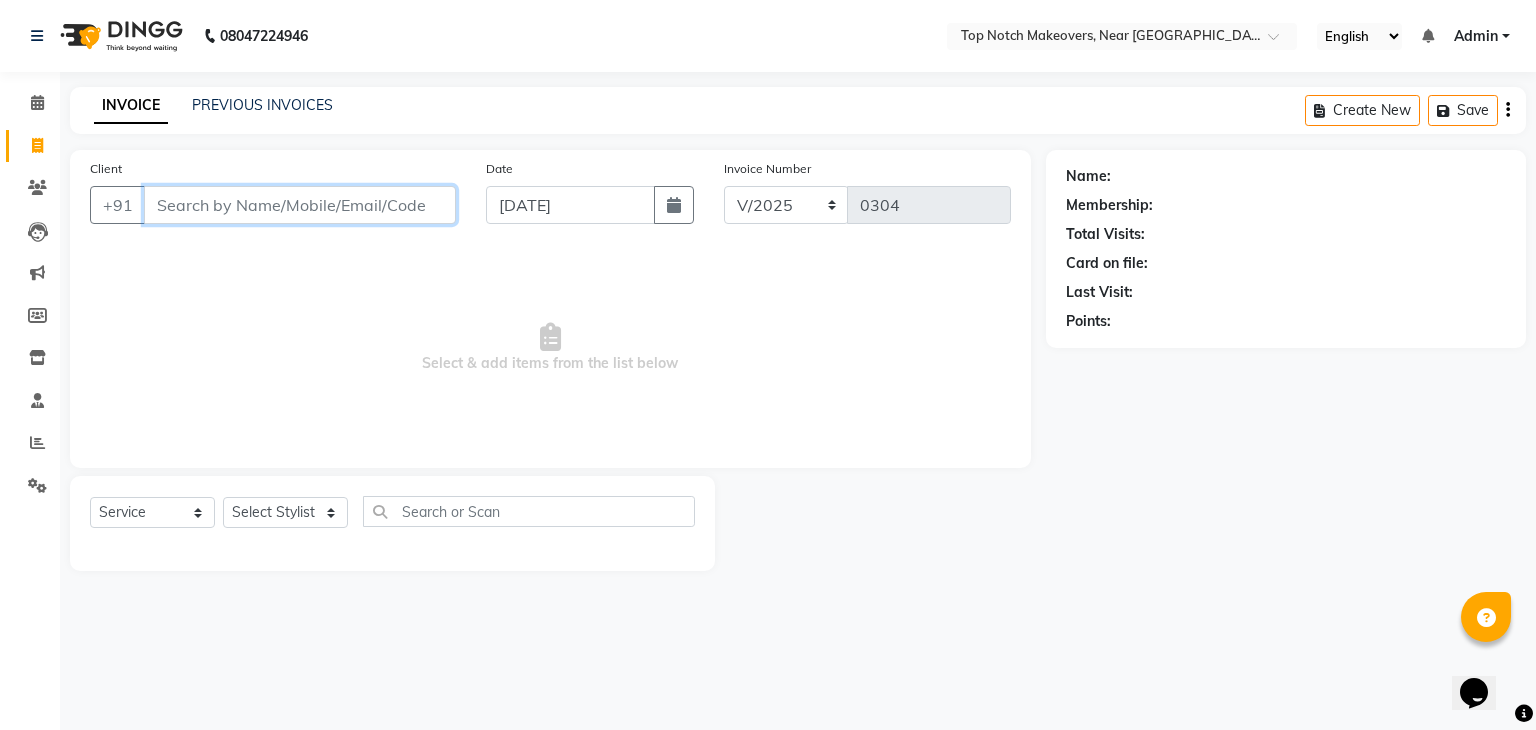 click on "Client" at bounding box center [300, 205] 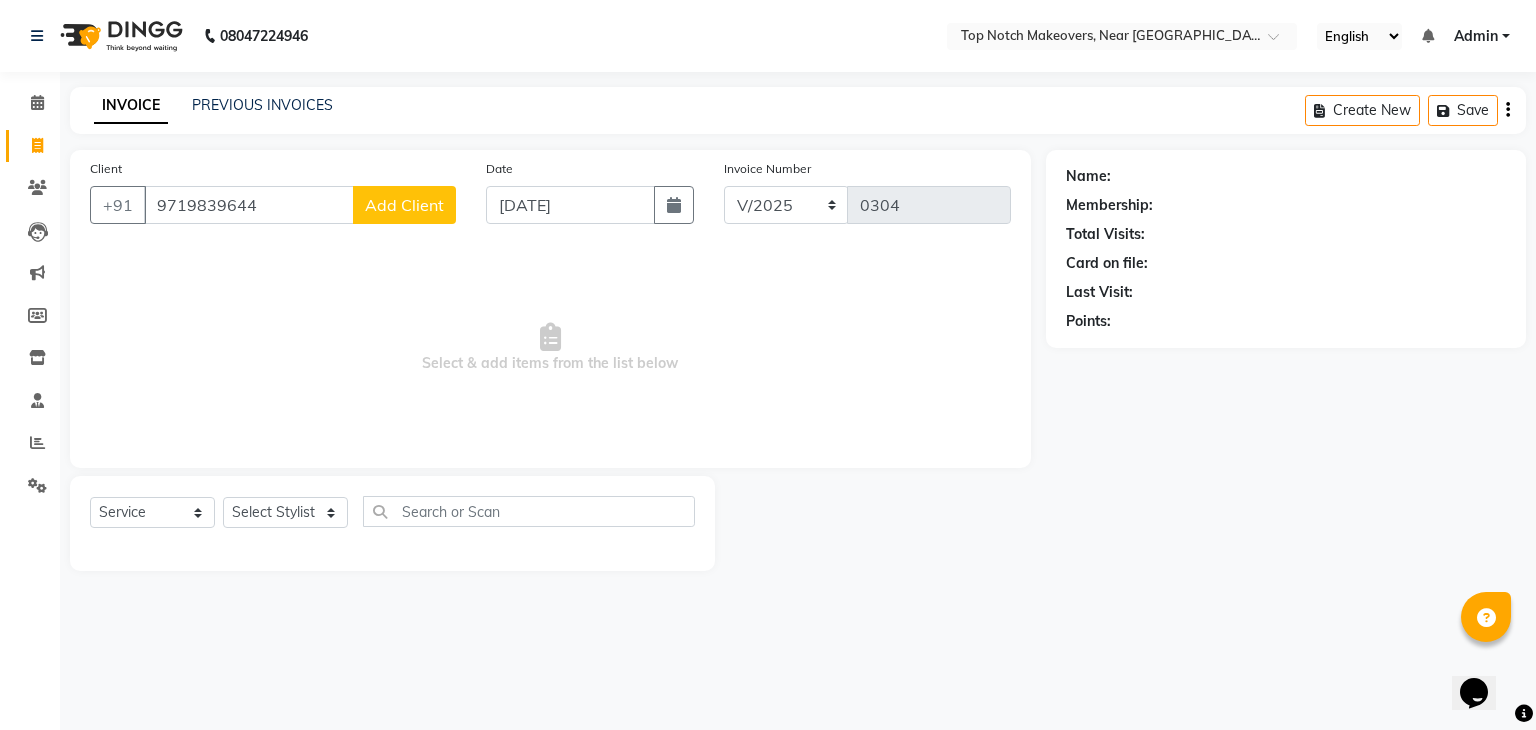 click on "Add Client" 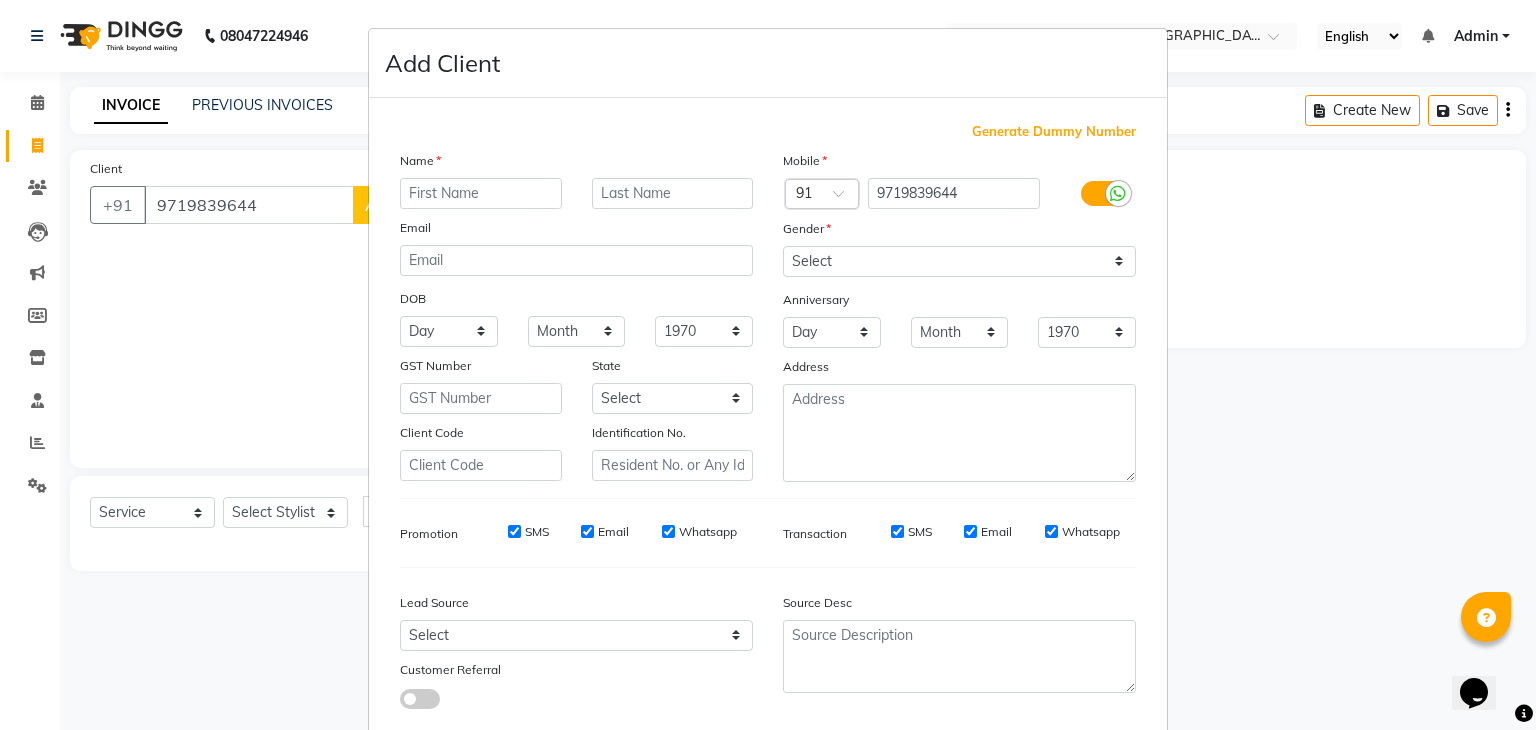 click at bounding box center (481, 193) 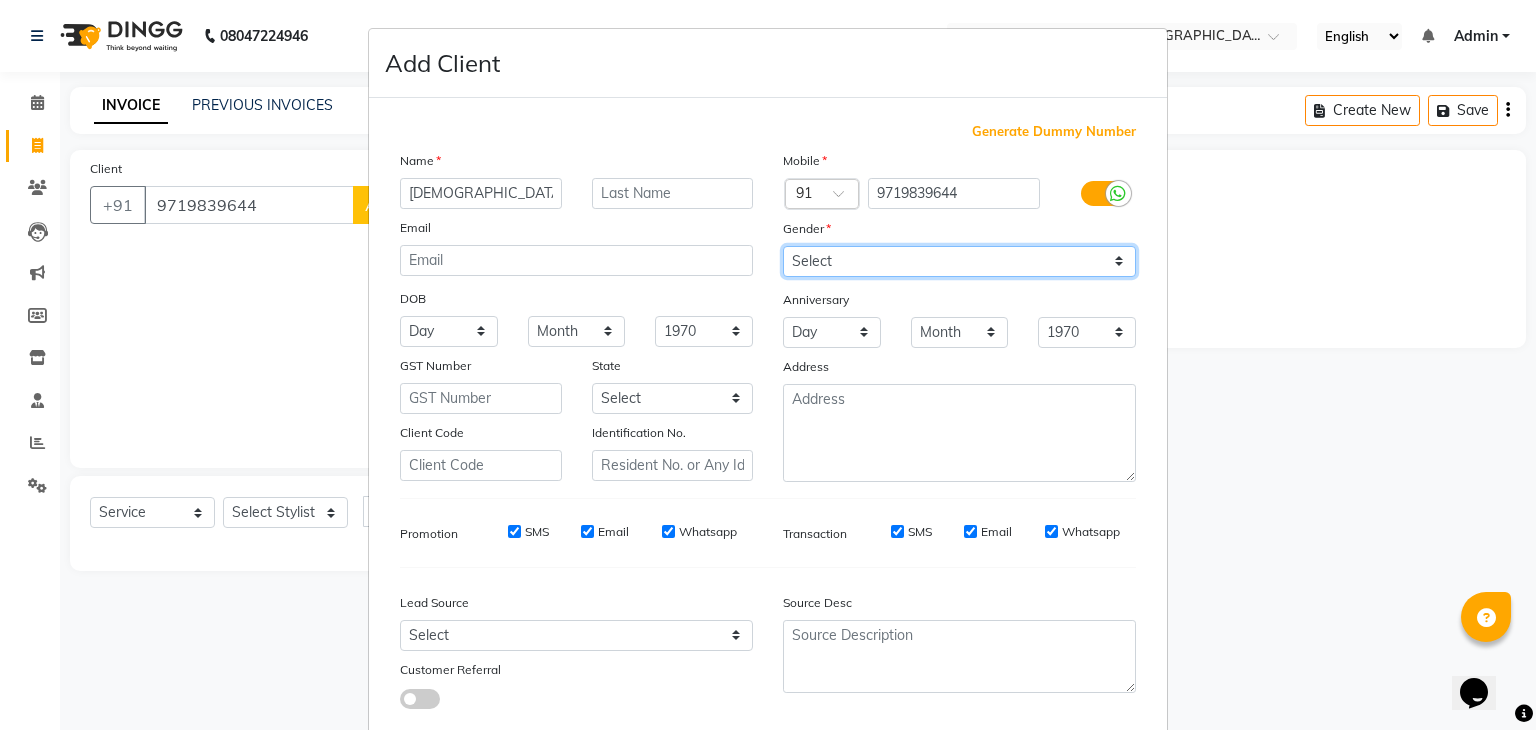 click on "Select [DEMOGRAPHIC_DATA] [DEMOGRAPHIC_DATA] Other Prefer Not To Say" at bounding box center (959, 261) 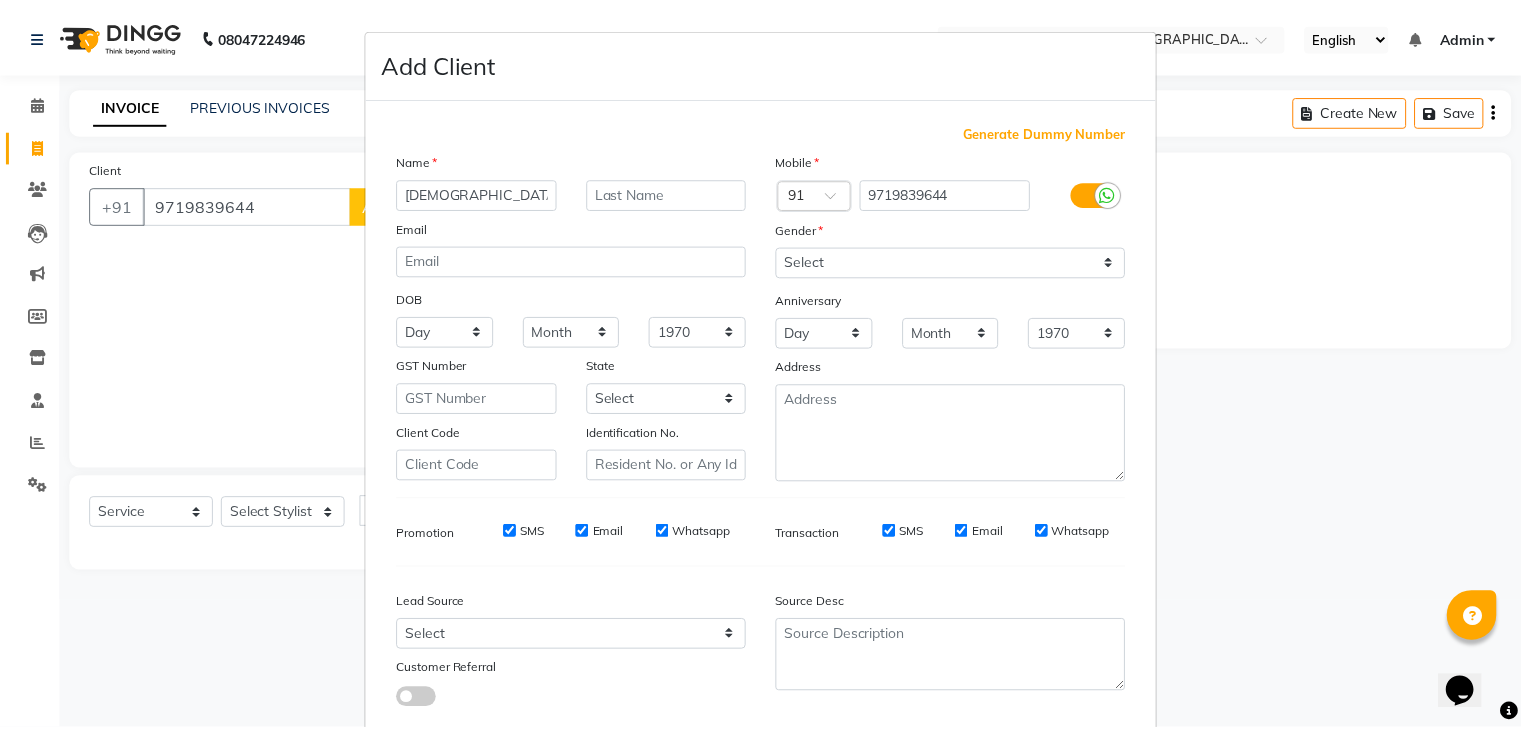 scroll, scrollTop: 127, scrollLeft: 0, axis: vertical 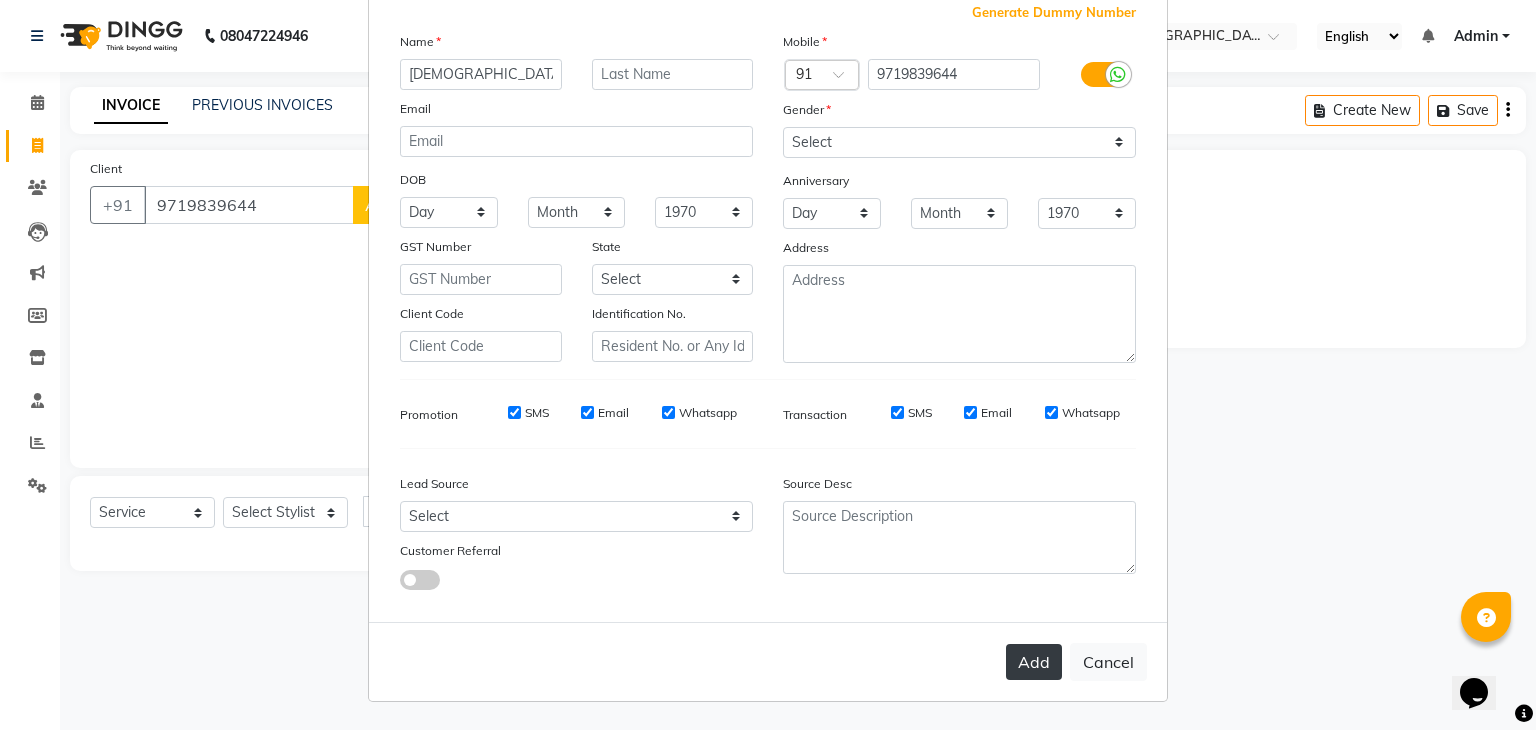 click on "Add" at bounding box center (1034, 662) 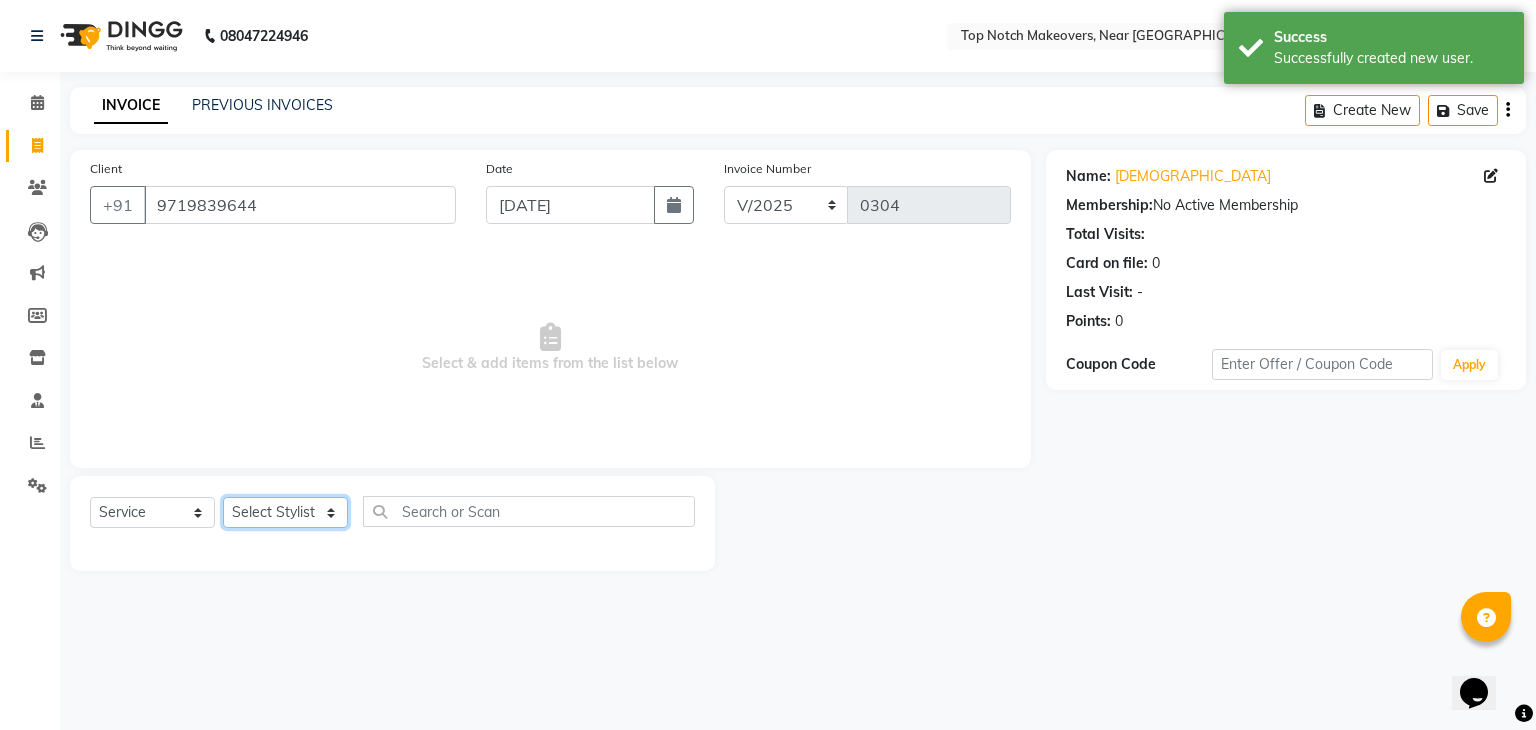 click on "Select Stylist [PERSON_NAME] [PERSON_NAME] [PERSON_NAME] [PERSON_NAME] [PERSON_NAME] [PERSON_NAME] [PERSON_NAME] [PERSON_NAME]" 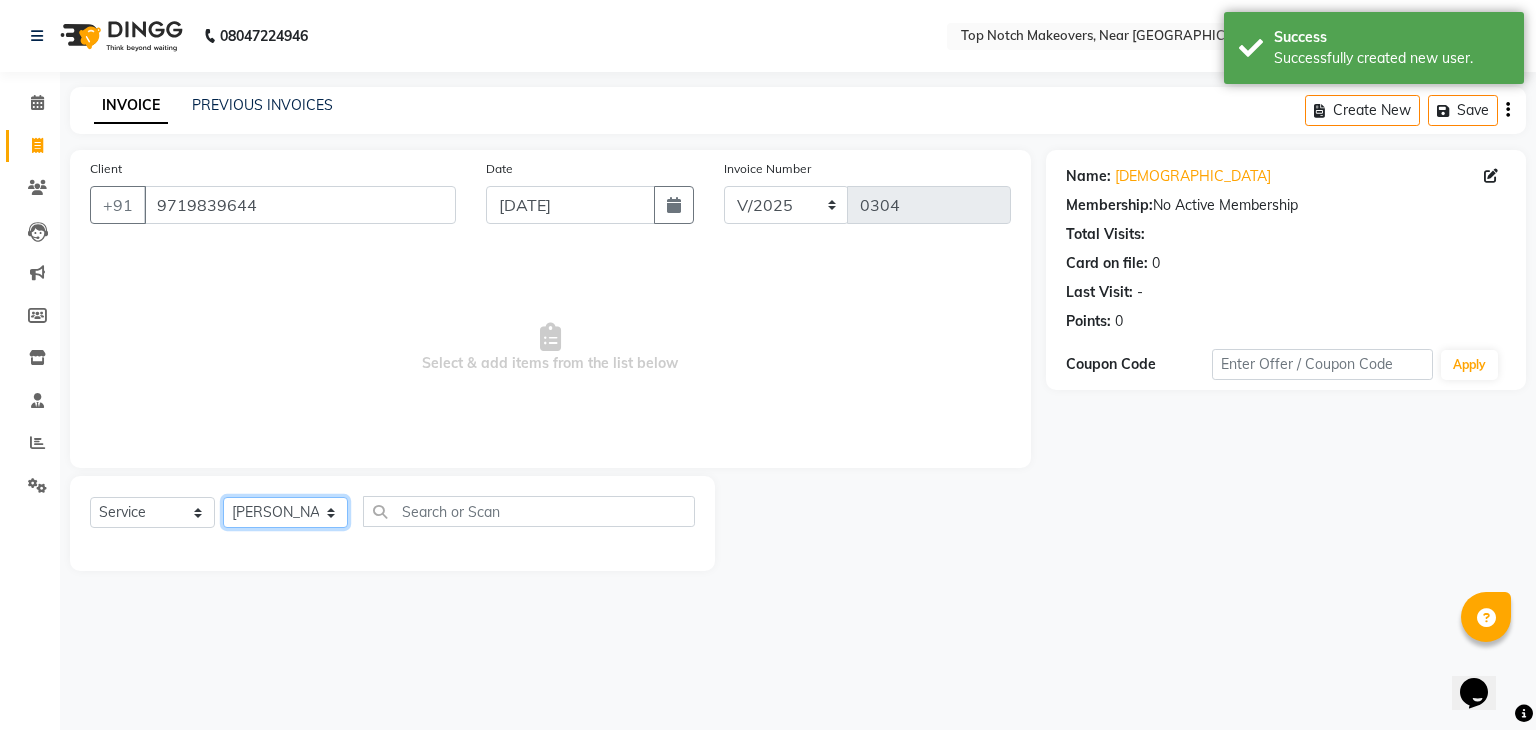 click on "Select Stylist [PERSON_NAME] [PERSON_NAME] [PERSON_NAME] [PERSON_NAME] [PERSON_NAME] [PERSON_NAME] [PERSON_NAME] [PERSON_NAME]" 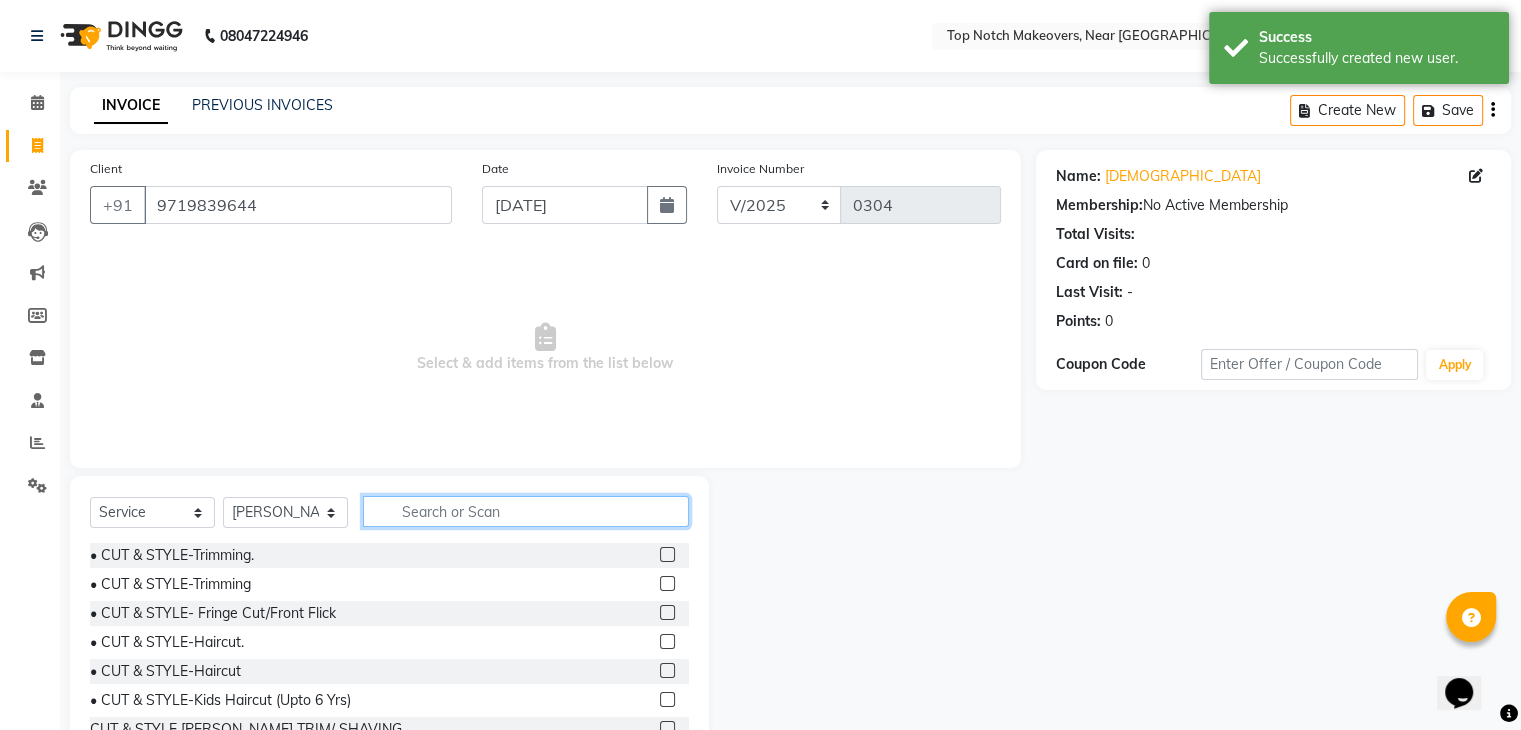 click 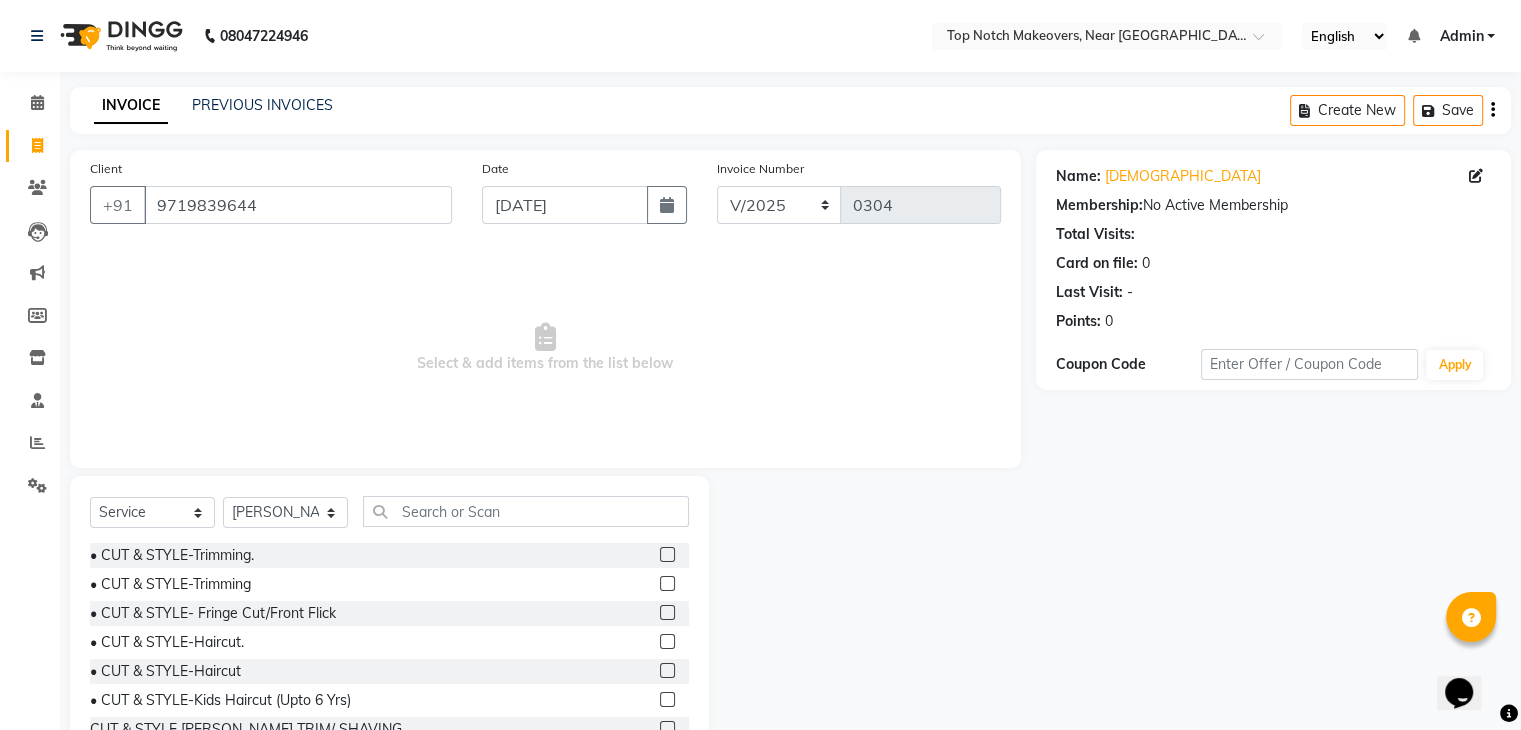 click 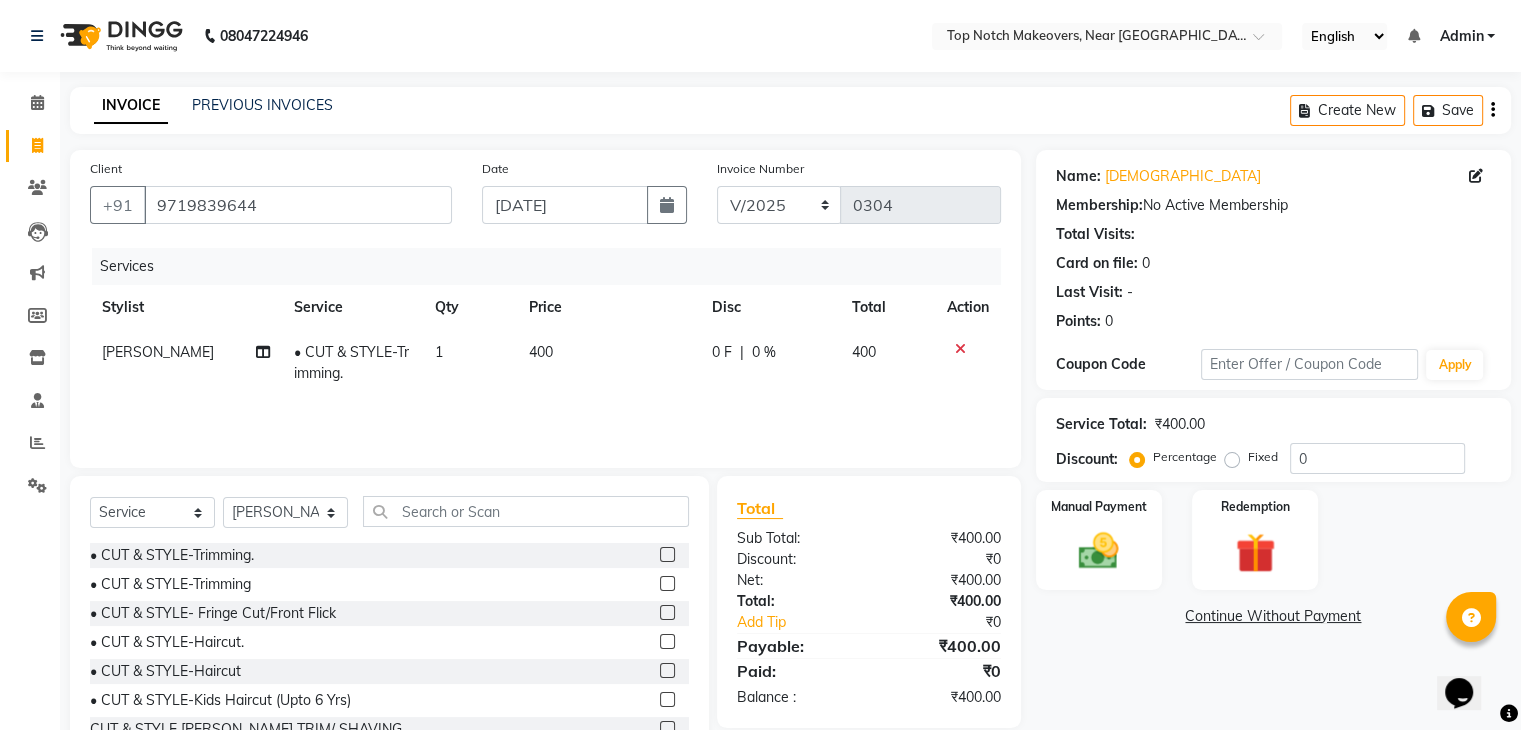 click 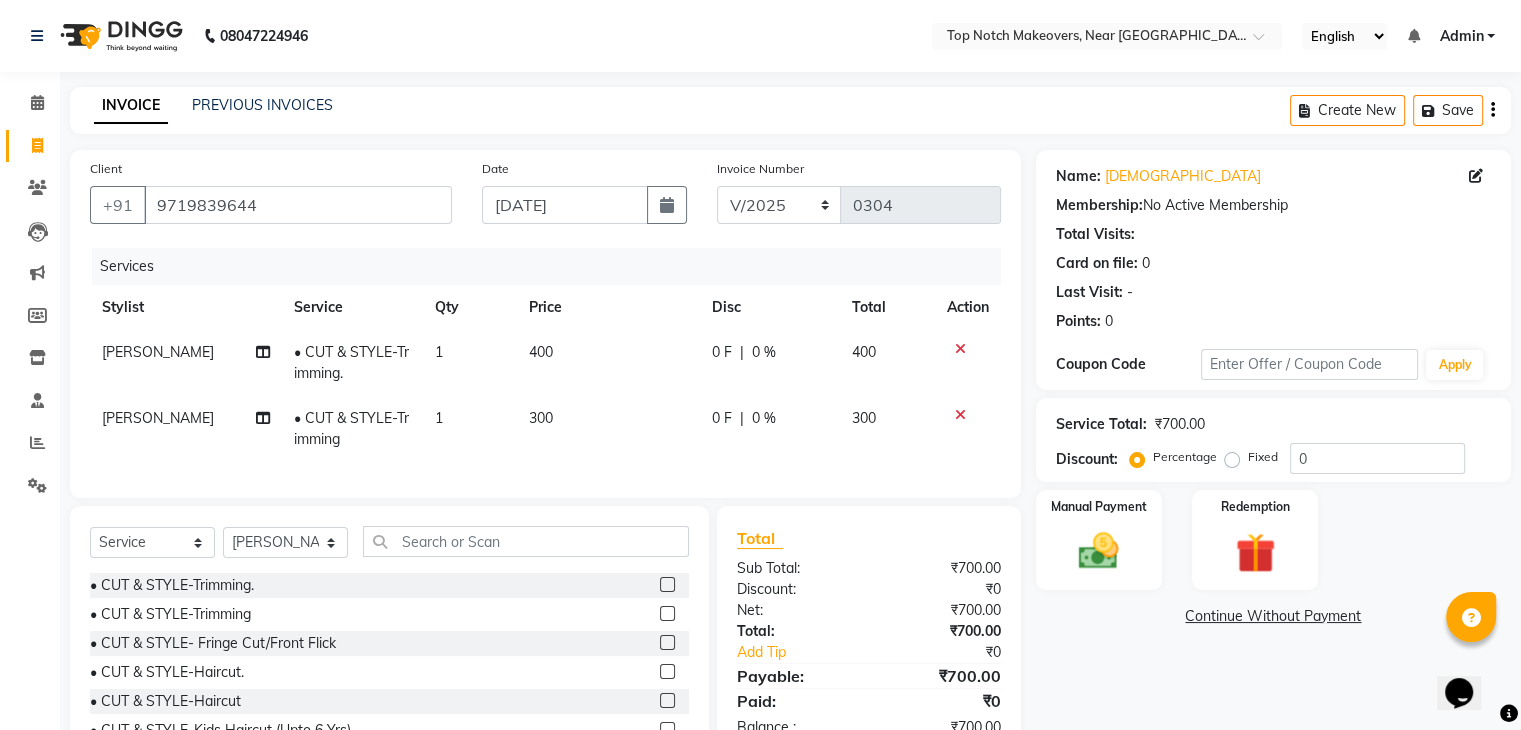click 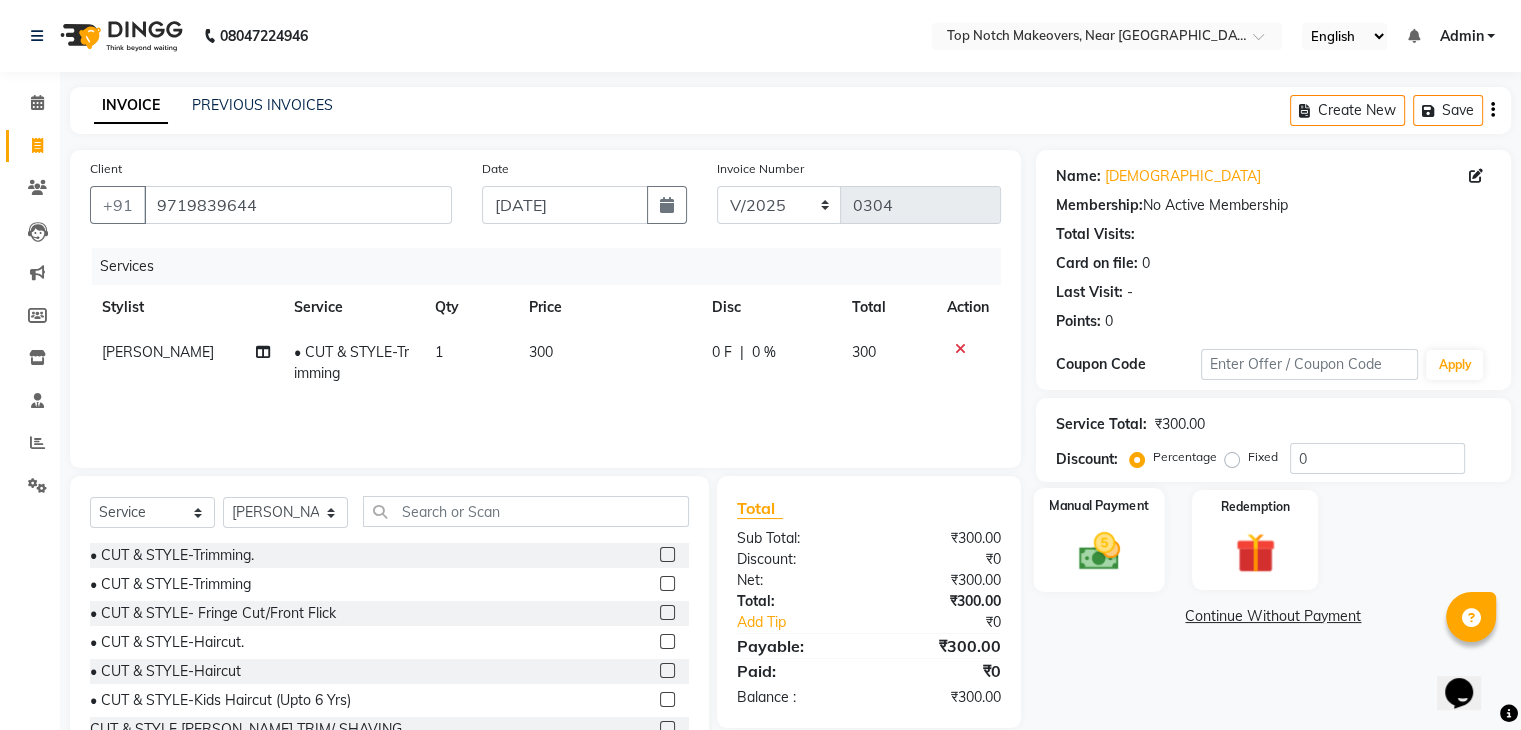 click 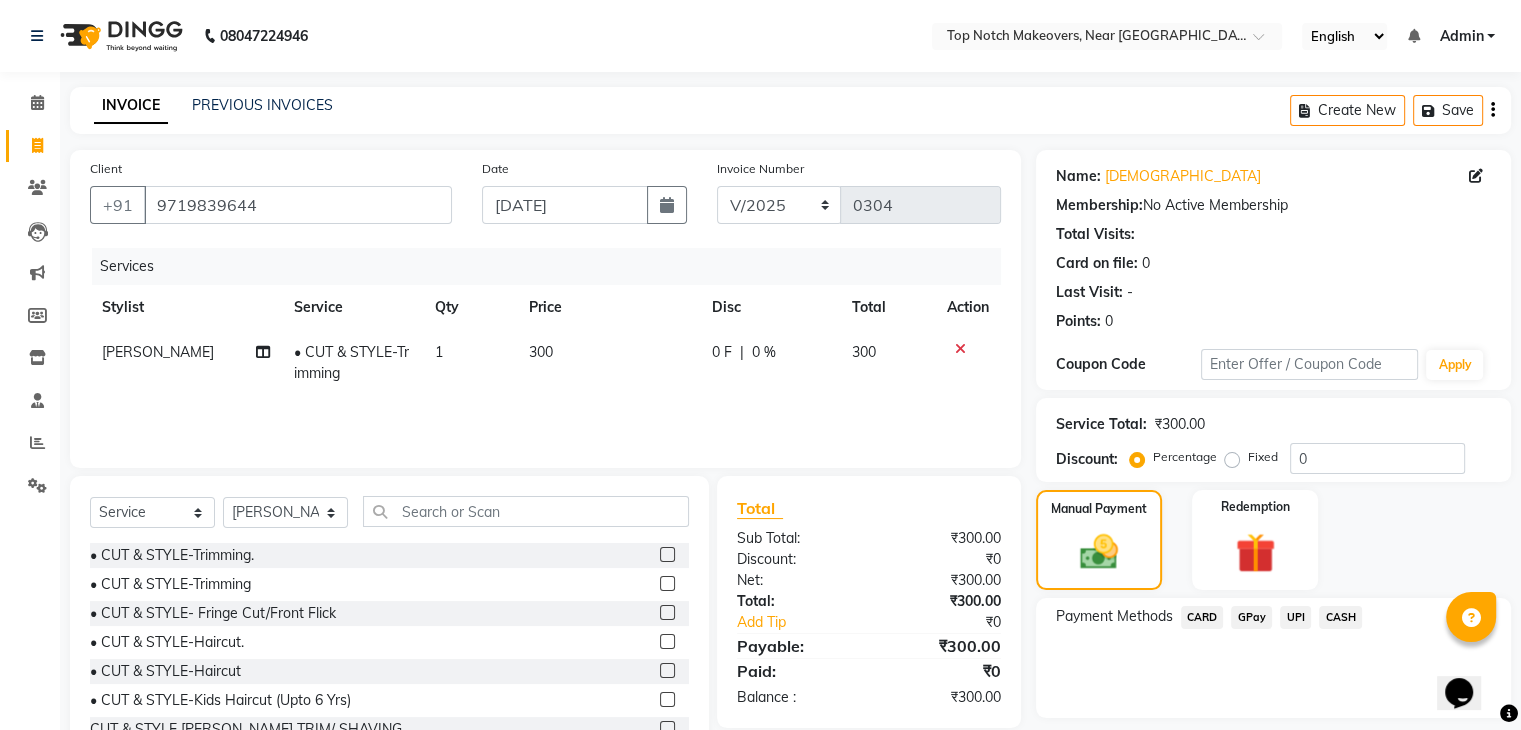 click on "CASH" 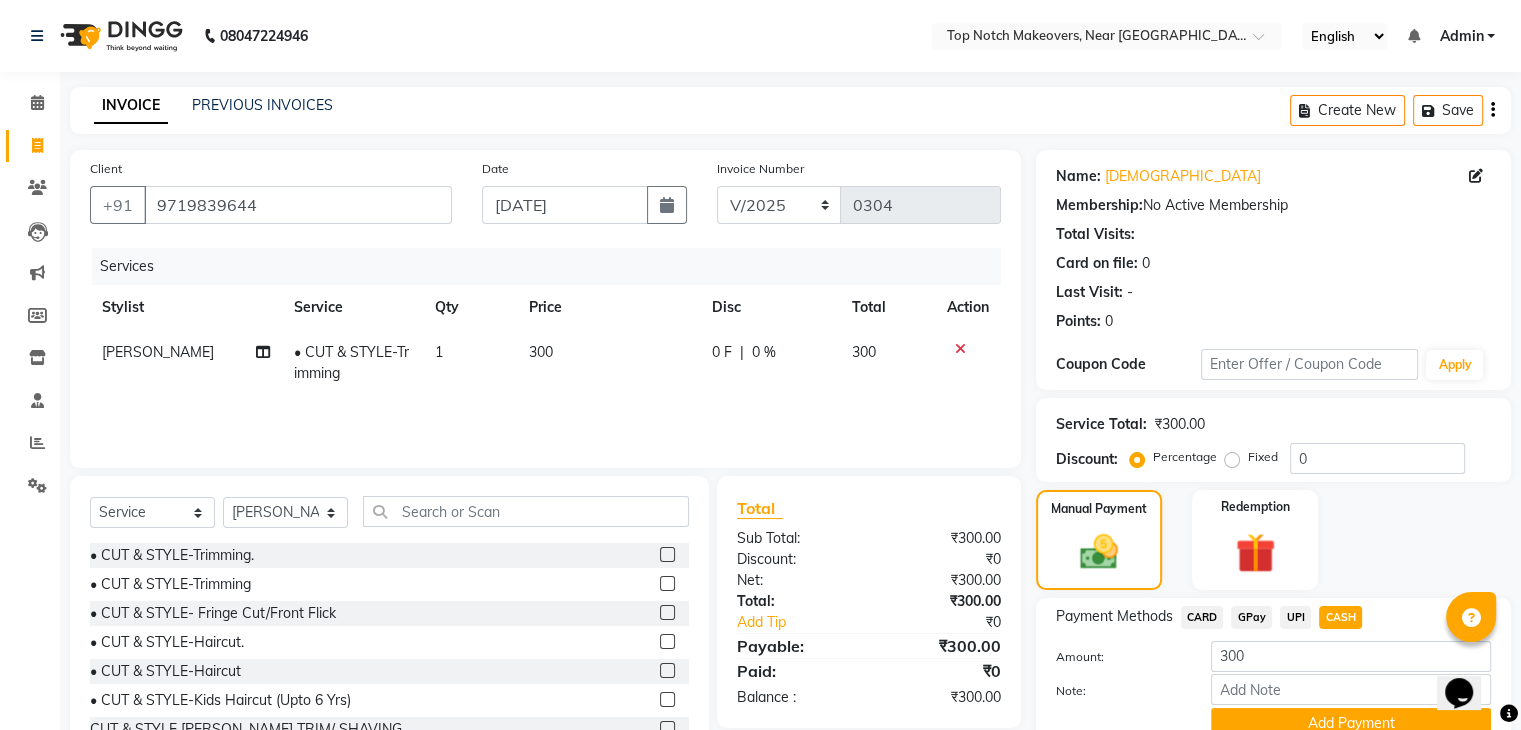scroll, scrollTop: 89, scrollLeft: 0, axis: vertical 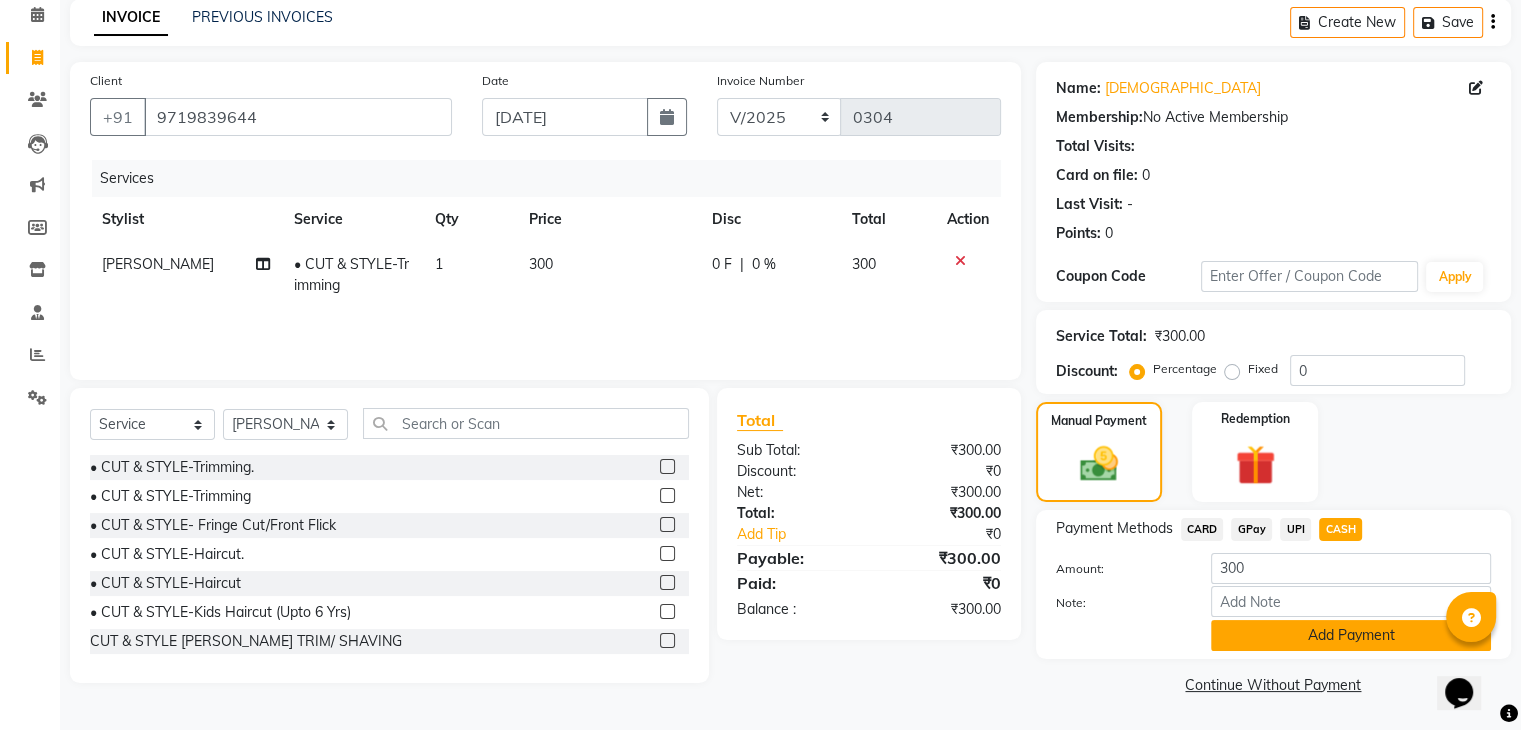 click on "Add Payment" 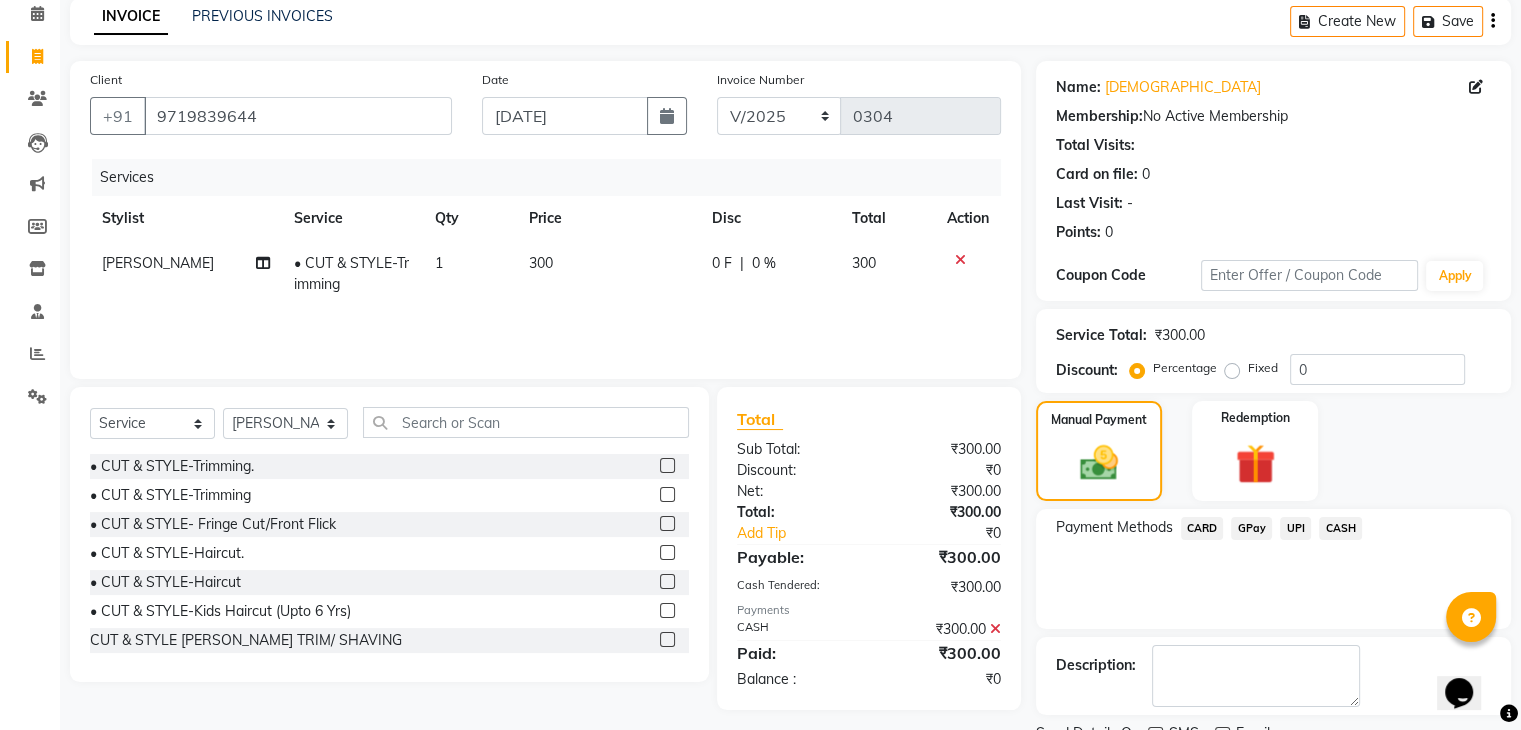 scroll, scrollTop: 171, scrollLeft: 0, axis: vertical 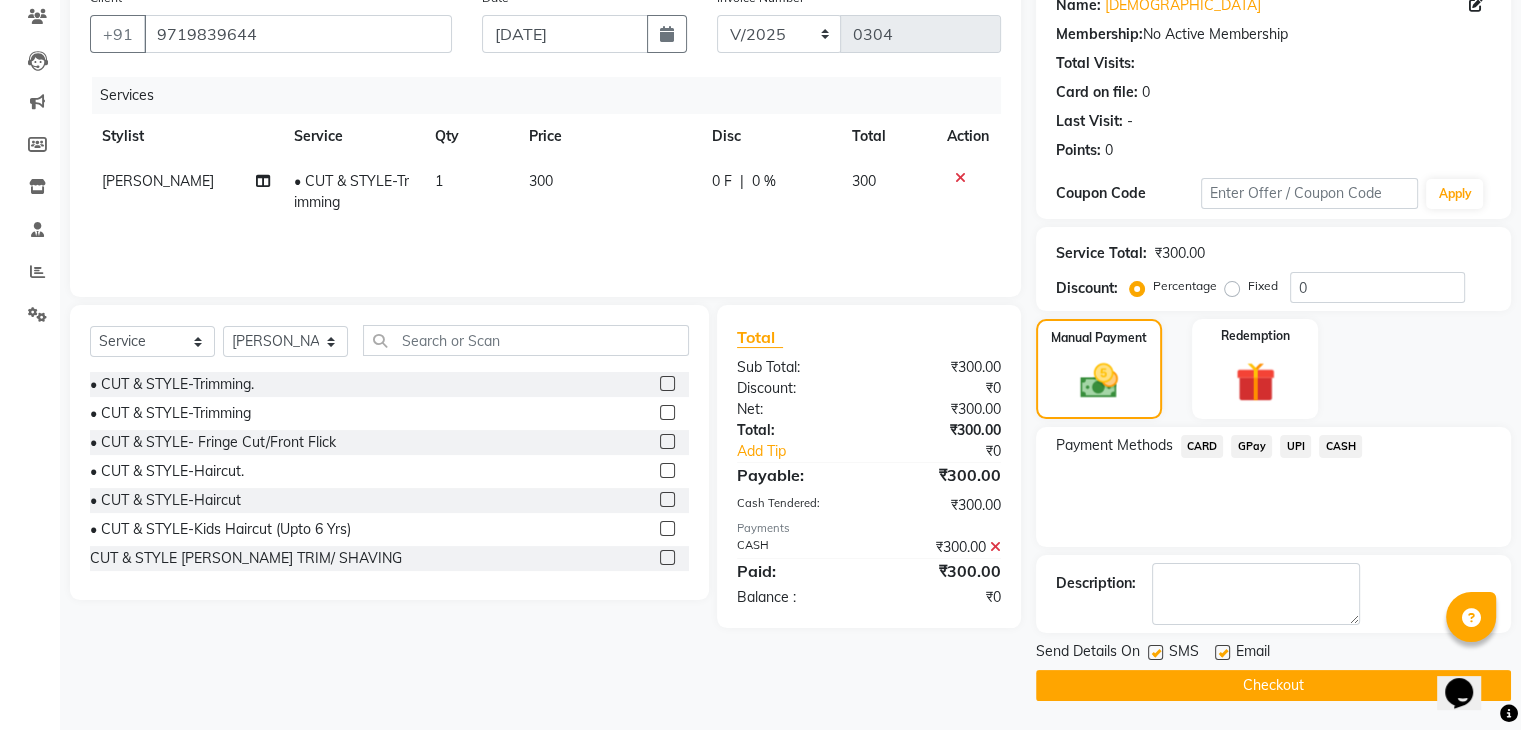 click 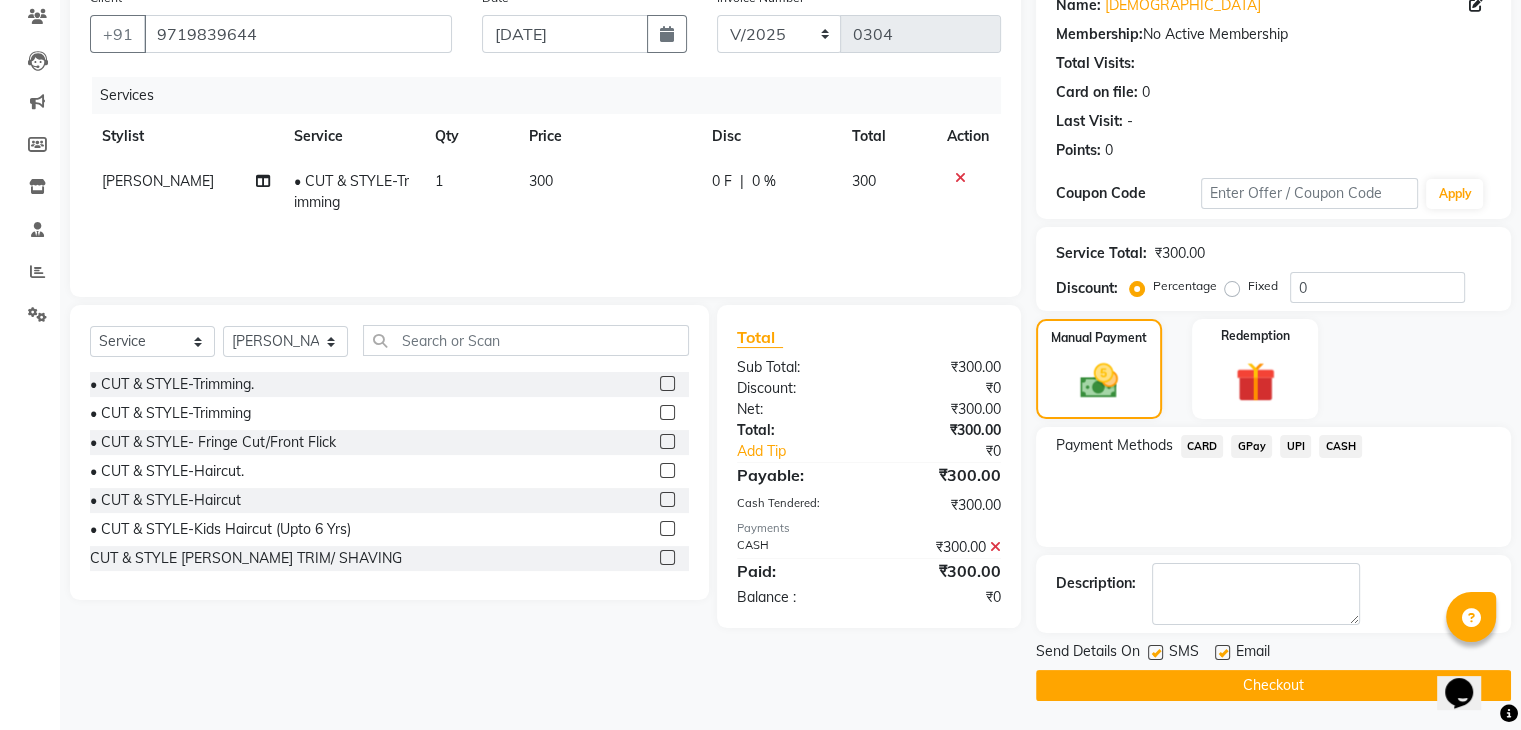 click at bounding box center (1154, 653) 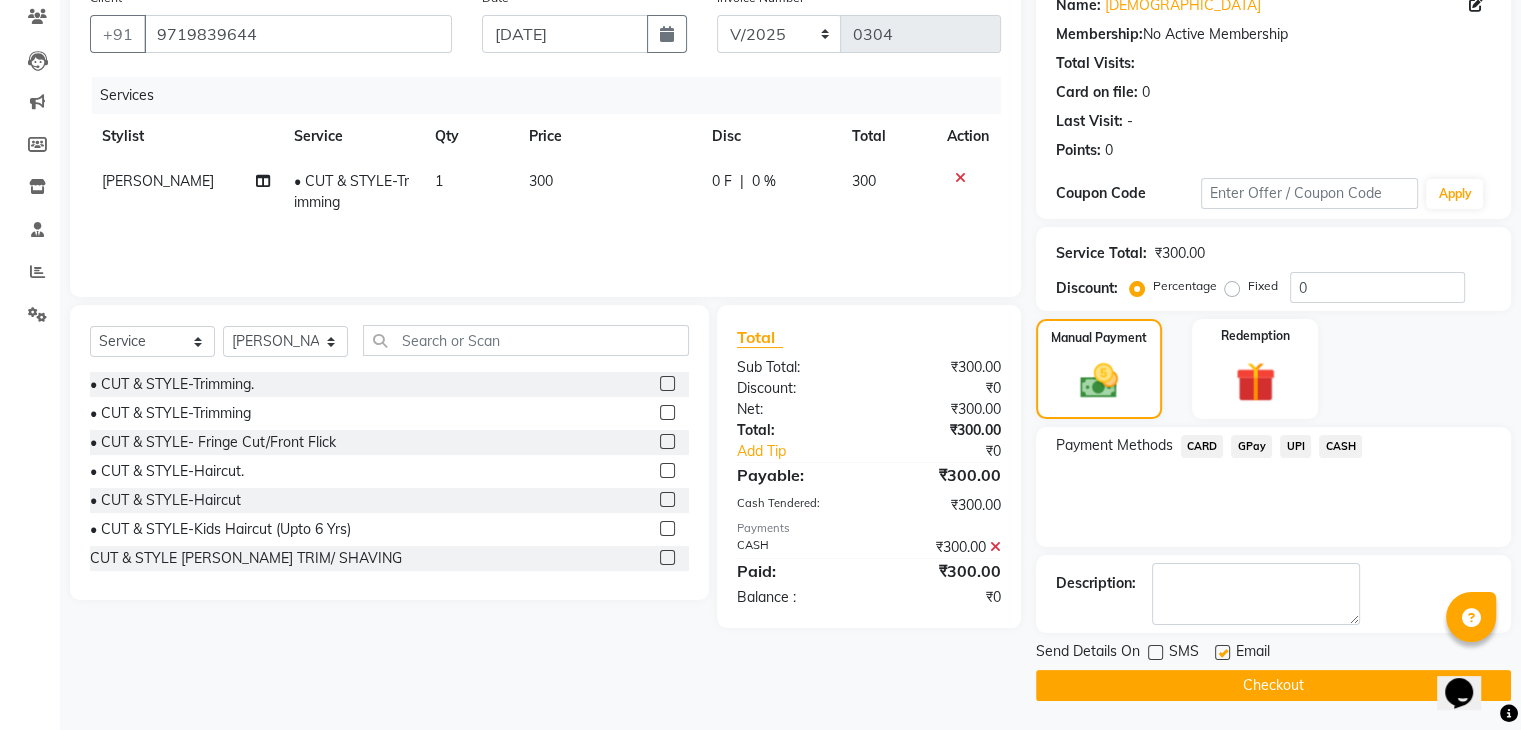 click on "Checkout" 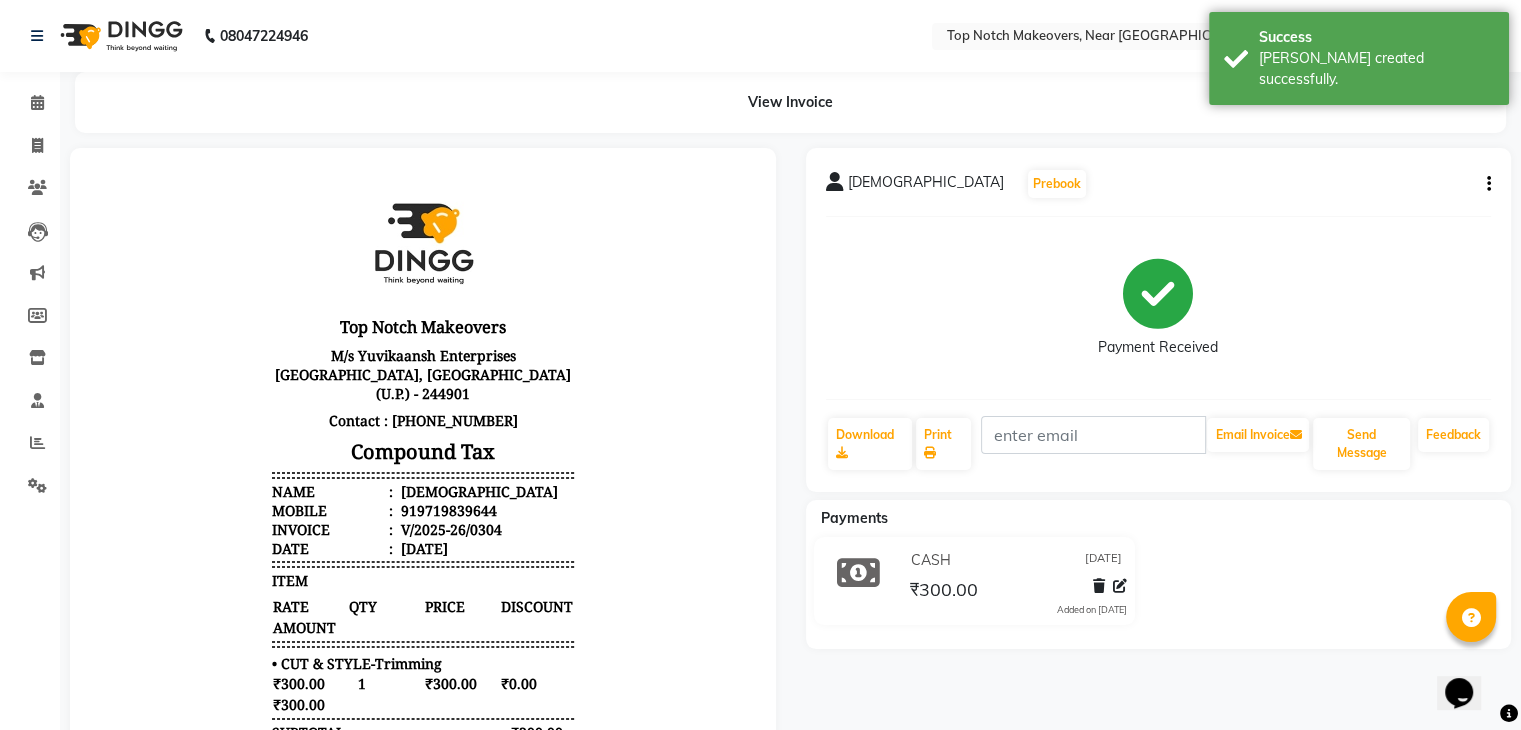 scroll, scrollTop: 0, scrollLeft: 0, axis: both 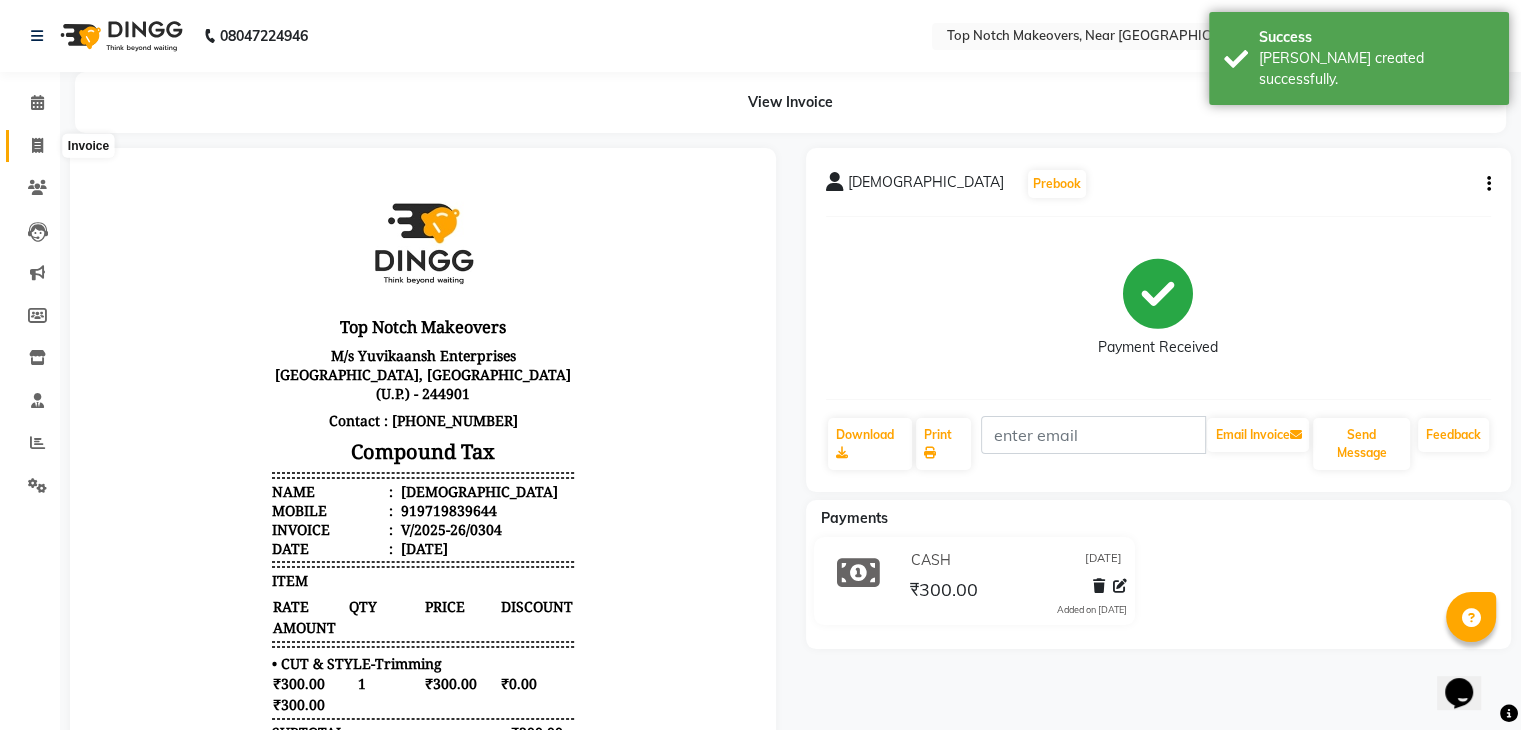 click 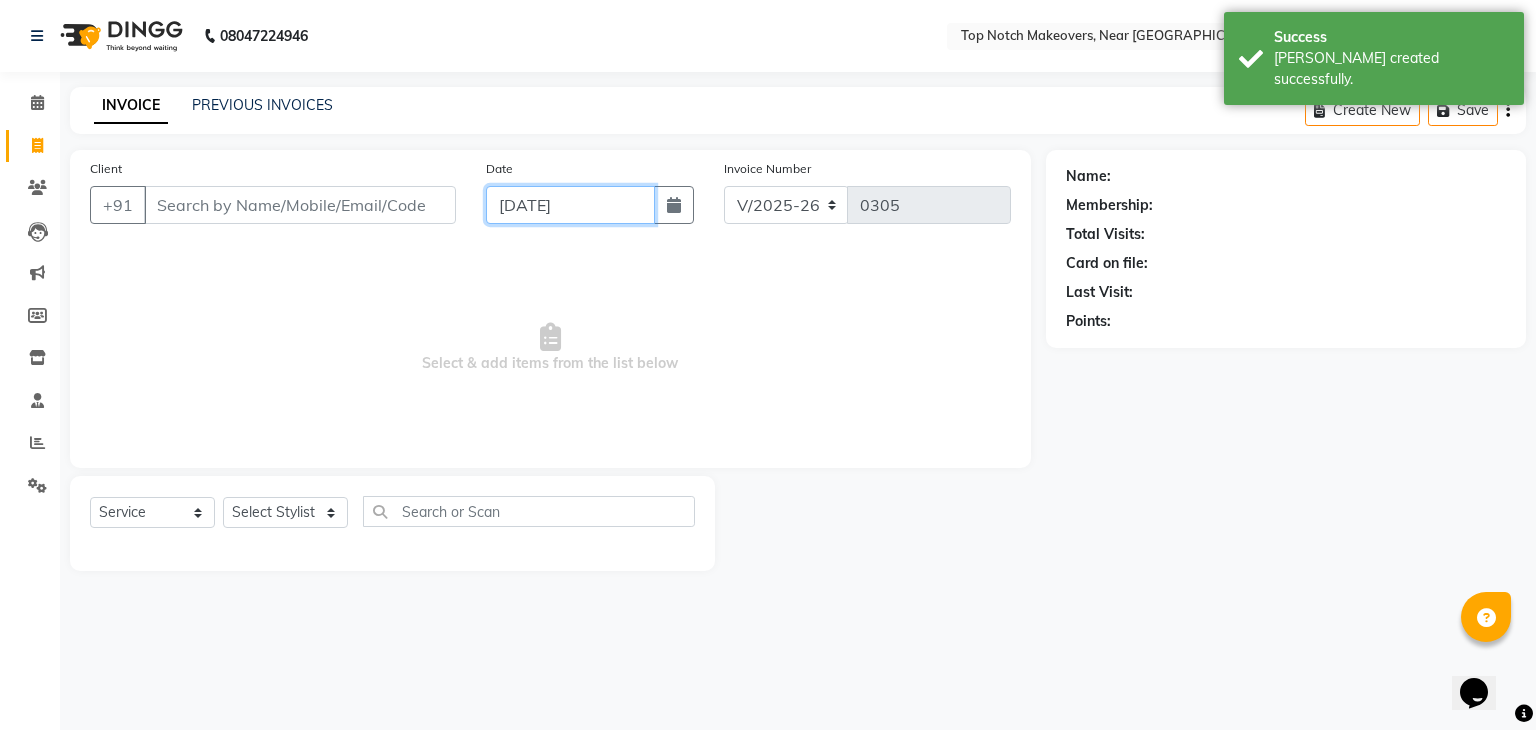 click on "[DATE]" 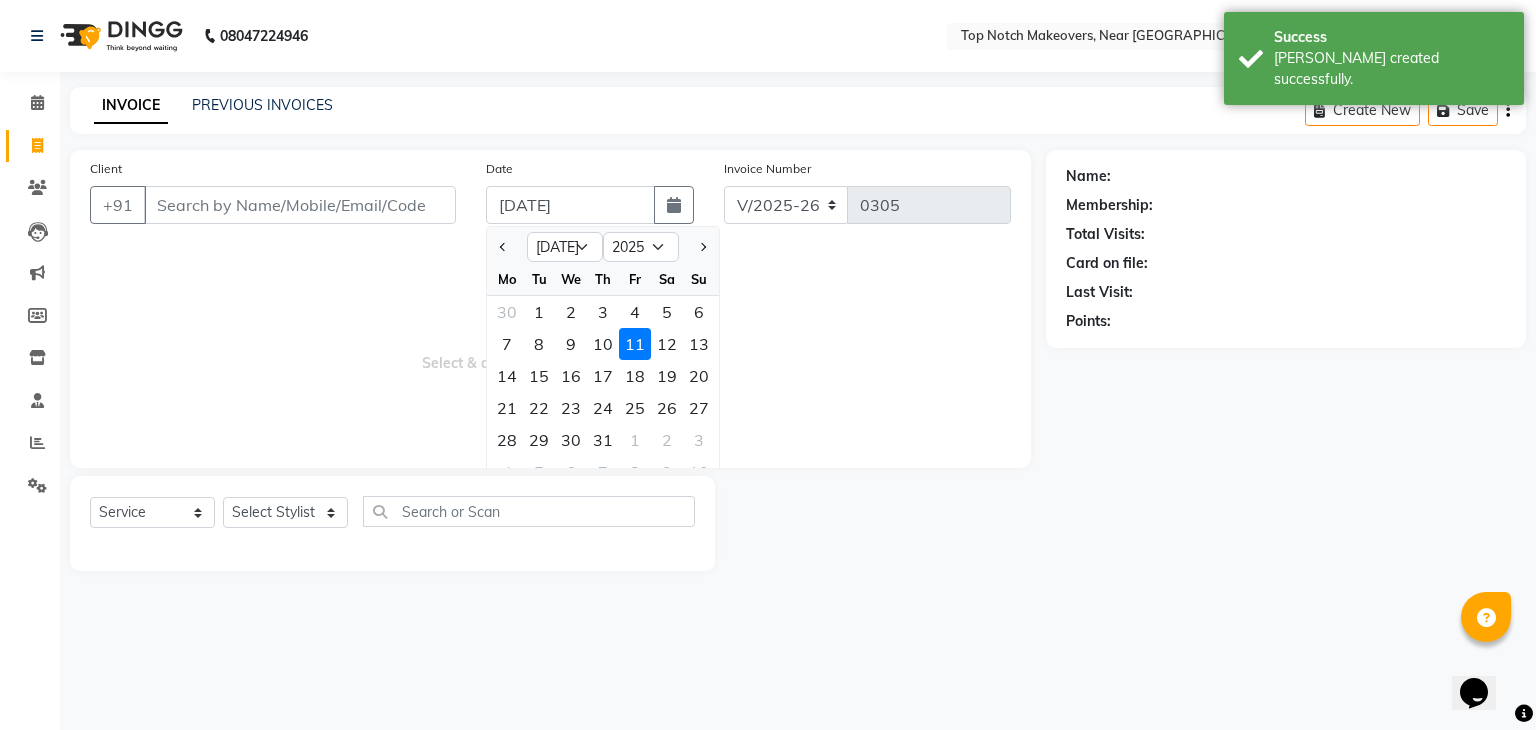 click 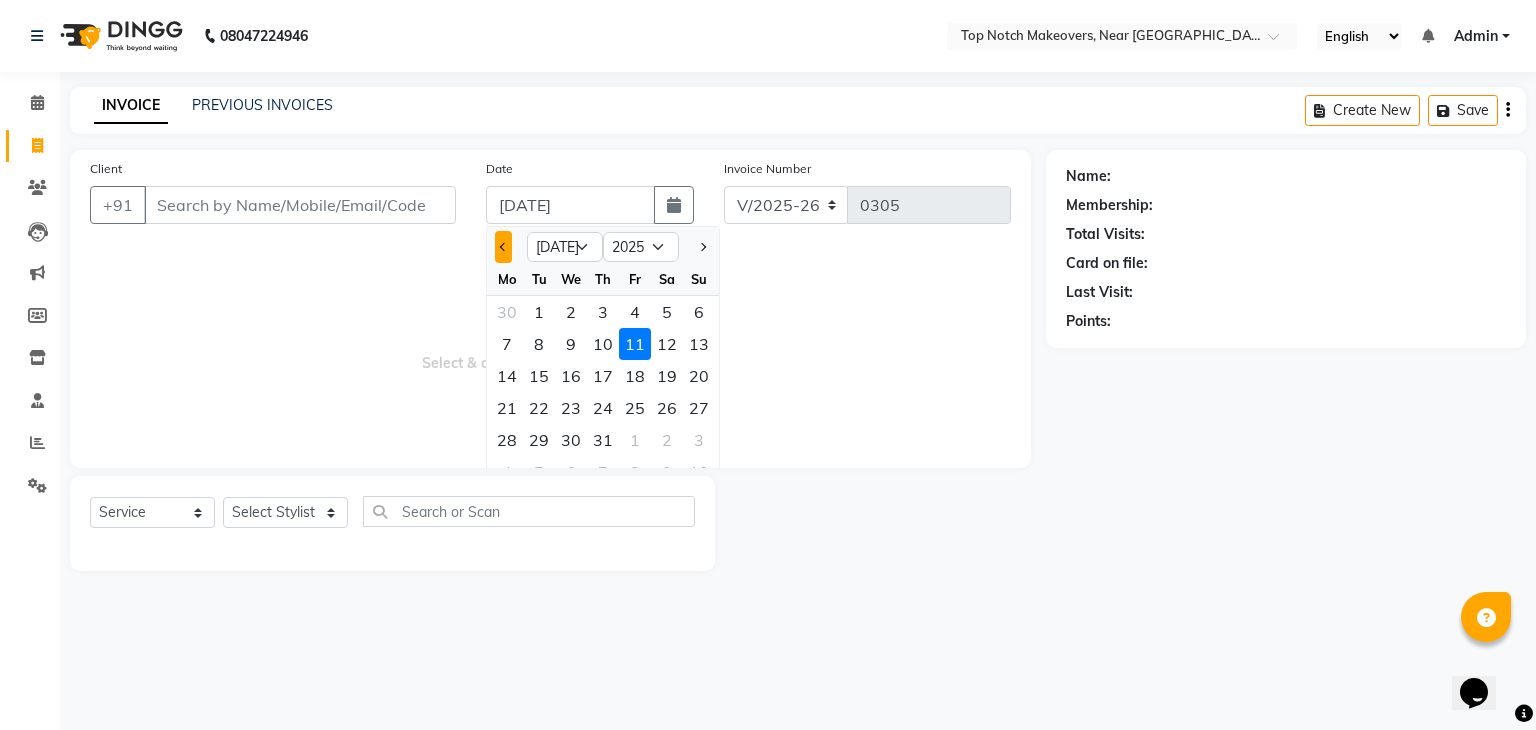 click 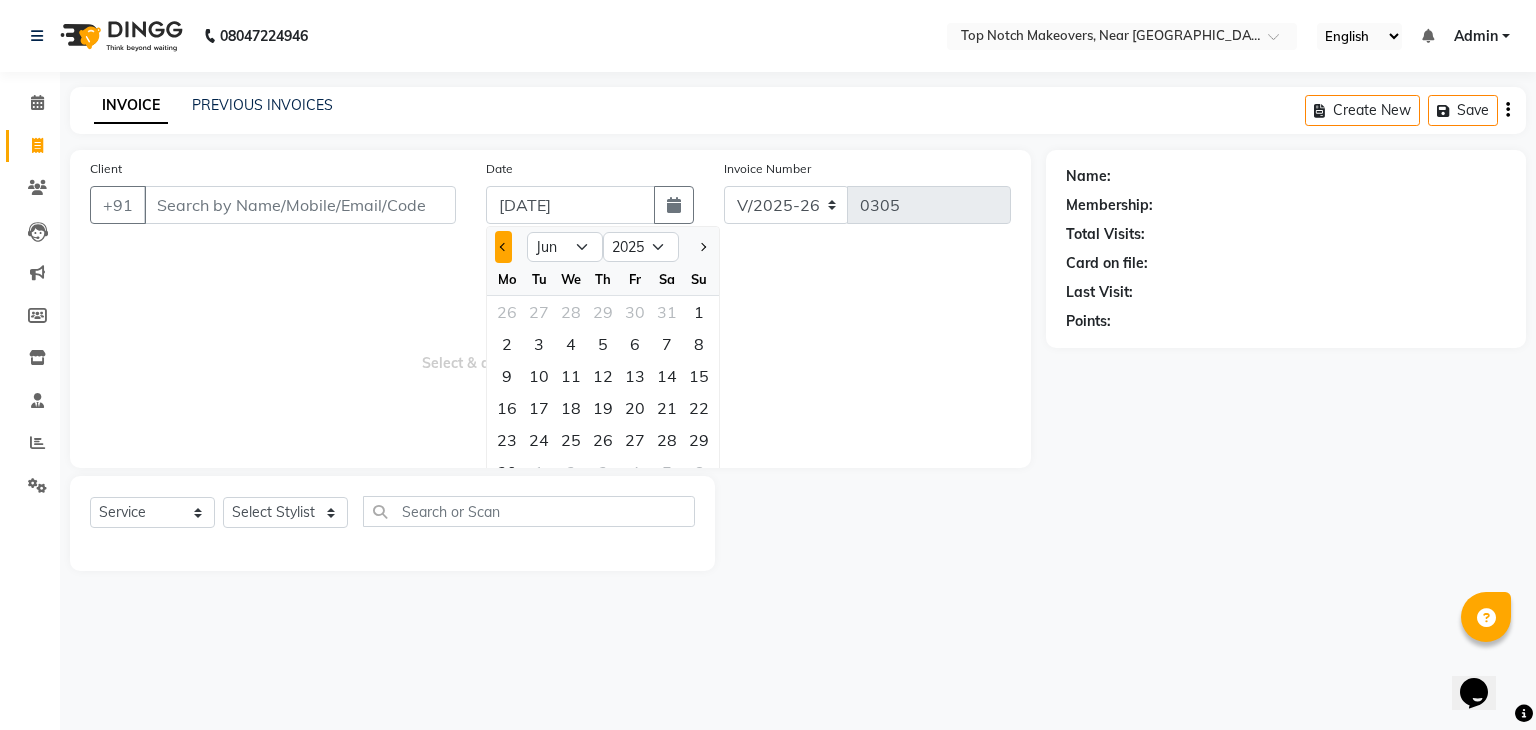 click 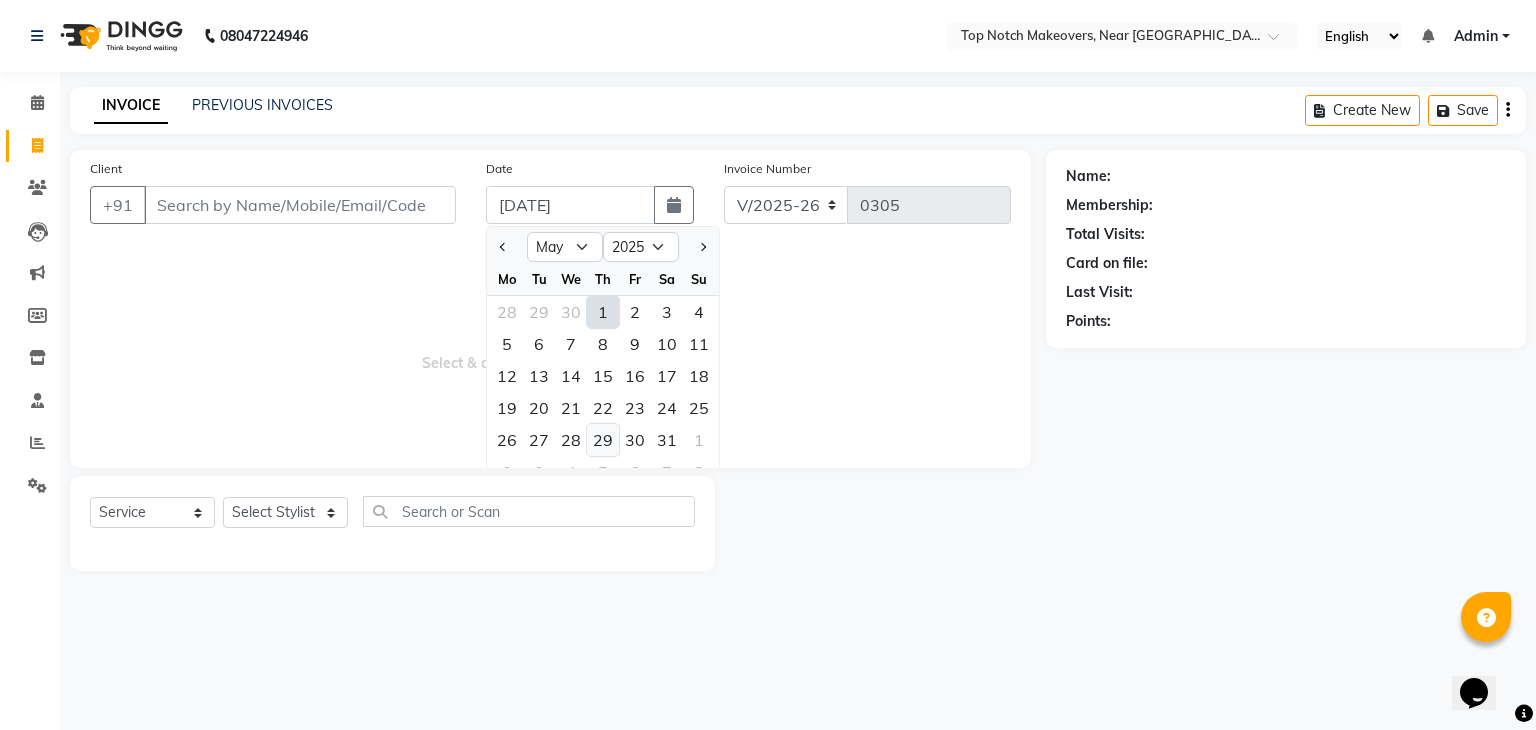 click on "29" 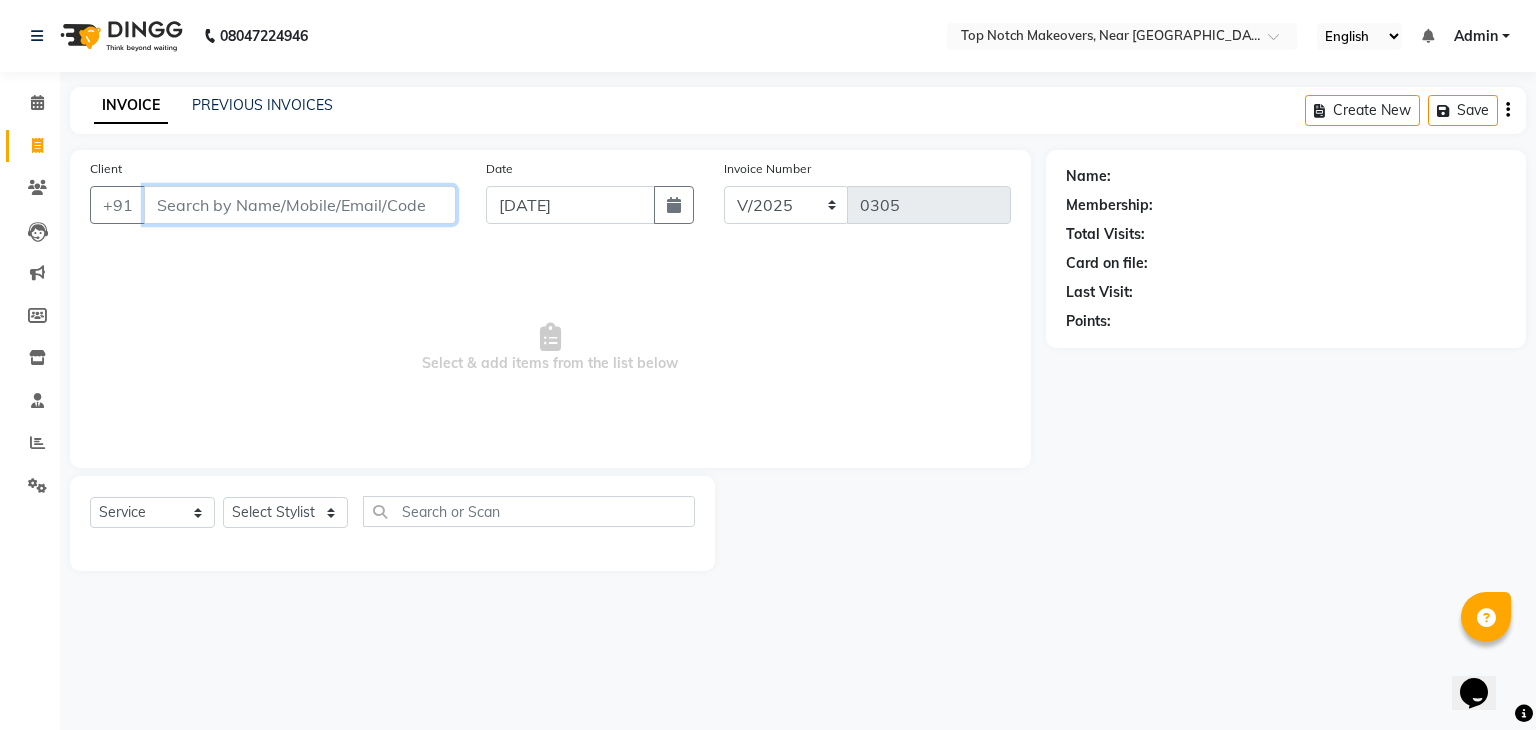 click on "Client" at bounding box center [300, 205] 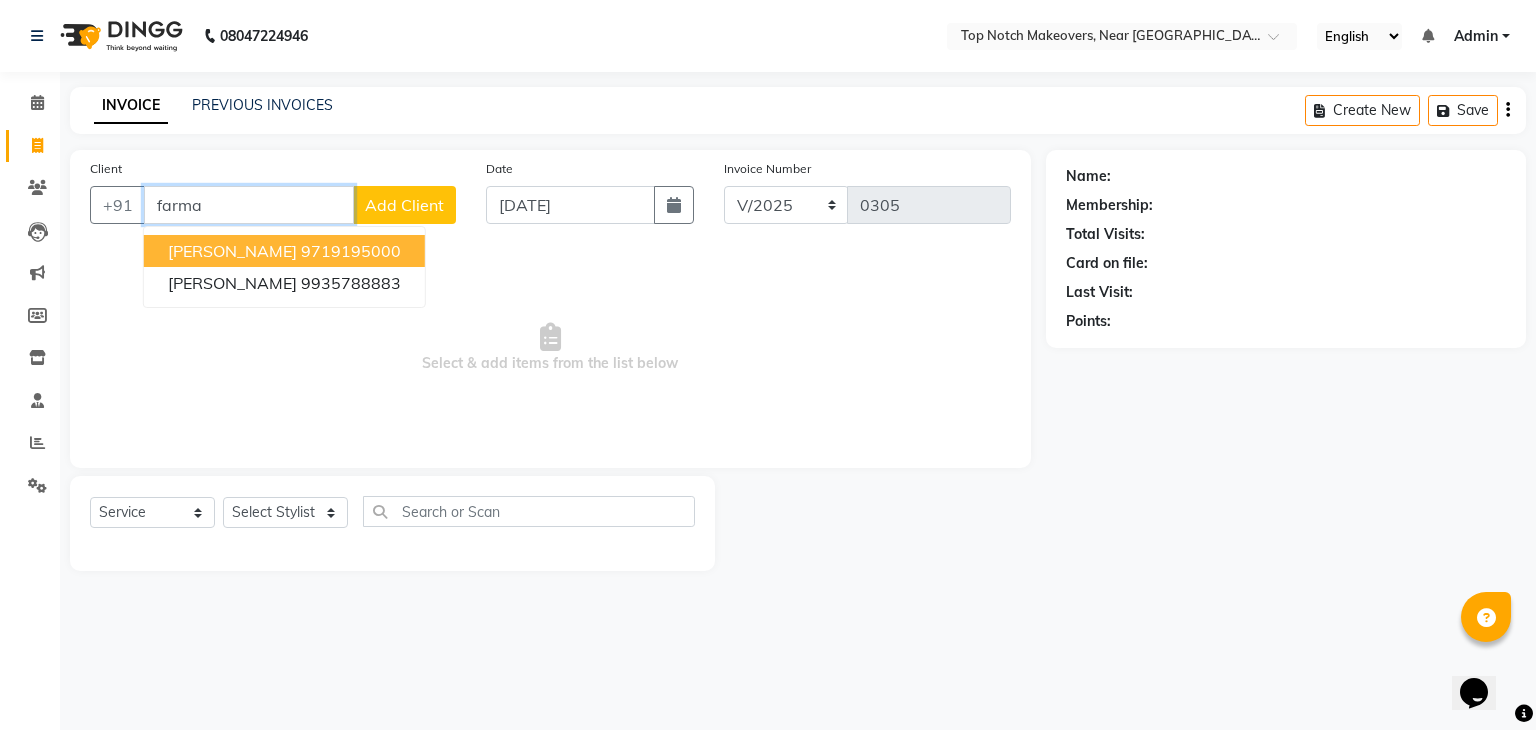 click on "9719195000" at bounding box center [351, 251] 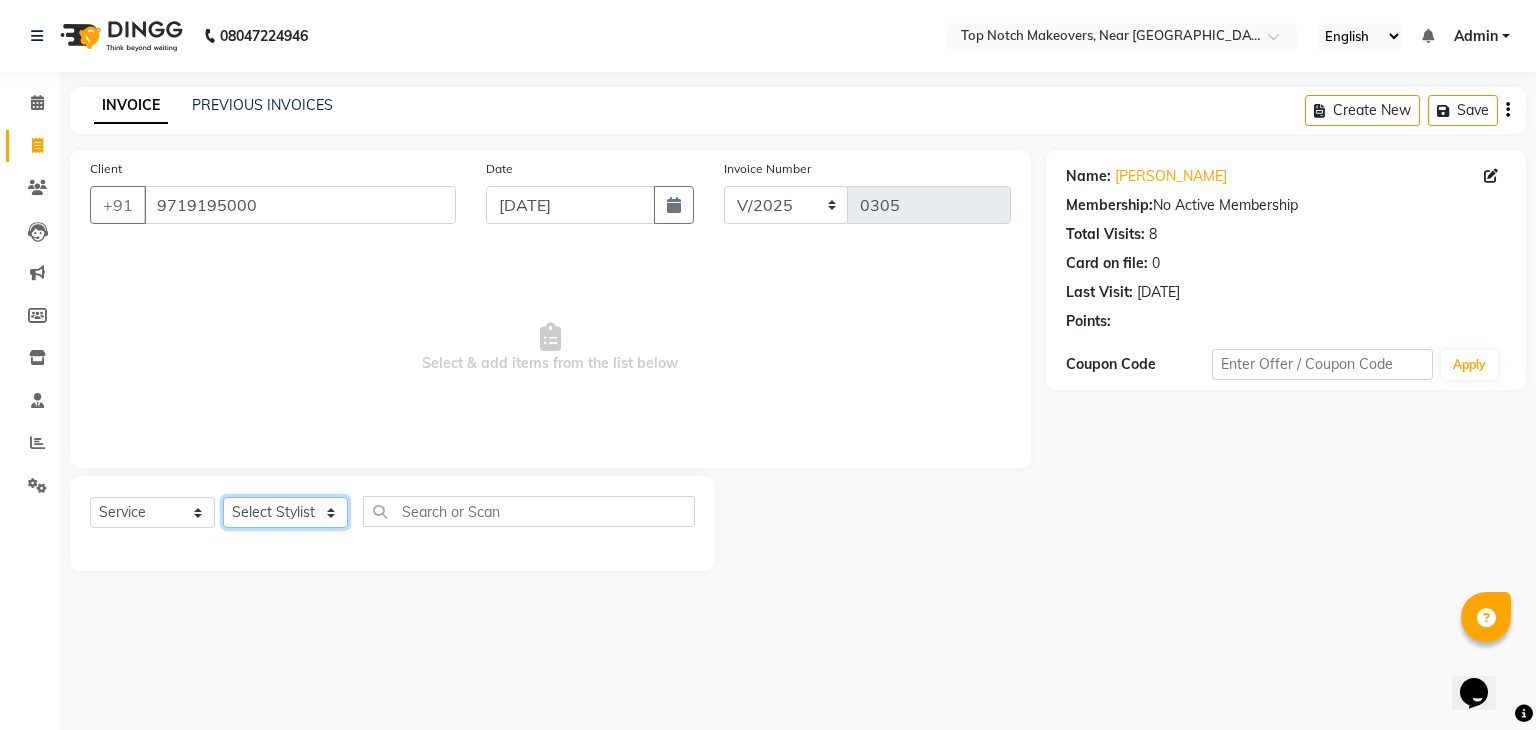 click on "Select Stylist [PERSON_NAME] [PERSON_NAME] [PERSON_NAME] [PERSON_NAME] [PERSON_NAME] [PERSON_NAME] [PERSON_NAME] [PERSON_NAME]" 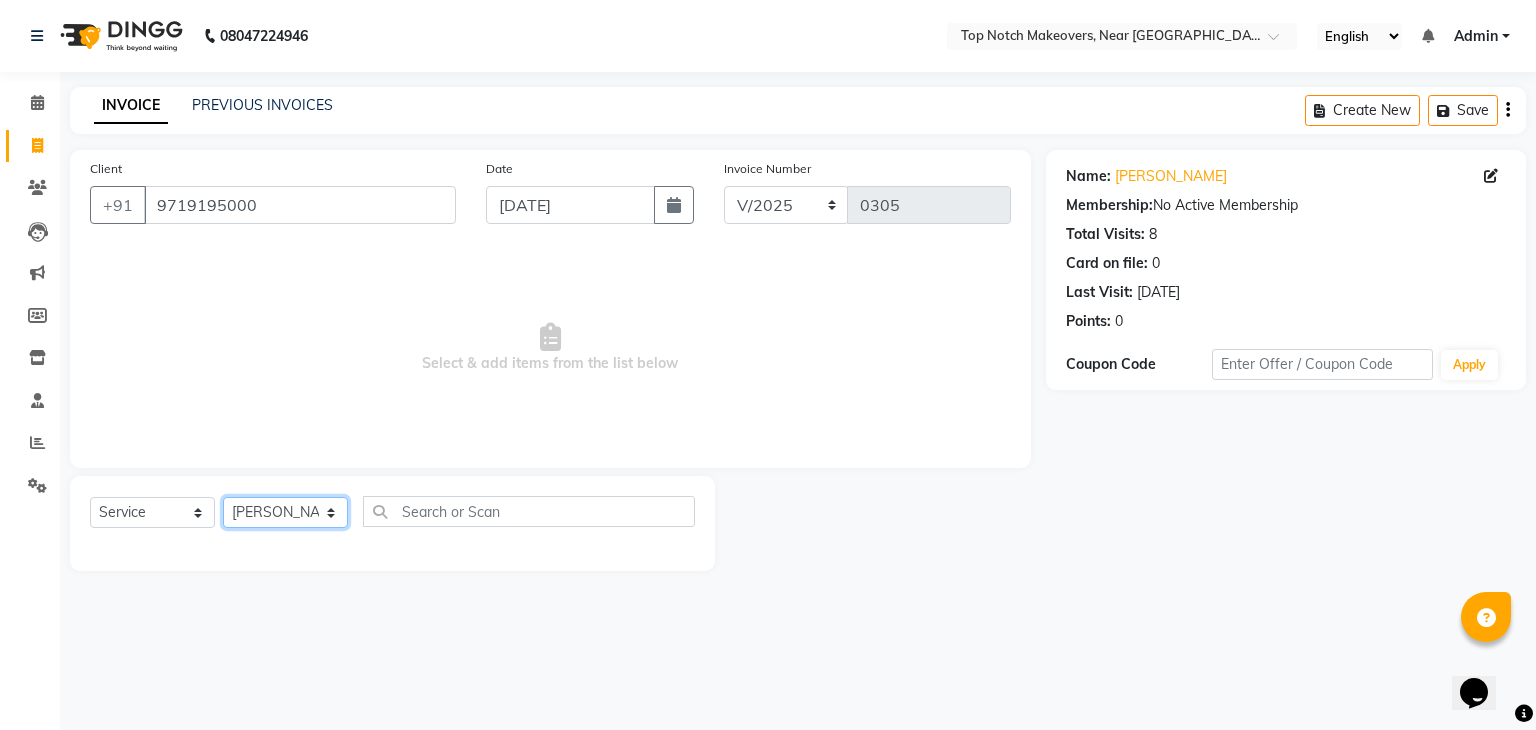 click on "Select Stylist [PERSON_NAME] [PERSON_NAME] [PERSON_NAME] [PERSON_NAME] [PERSON_NAME] [PERSON_NAME] [PERSON_NAME] [PERSON_NAME]" 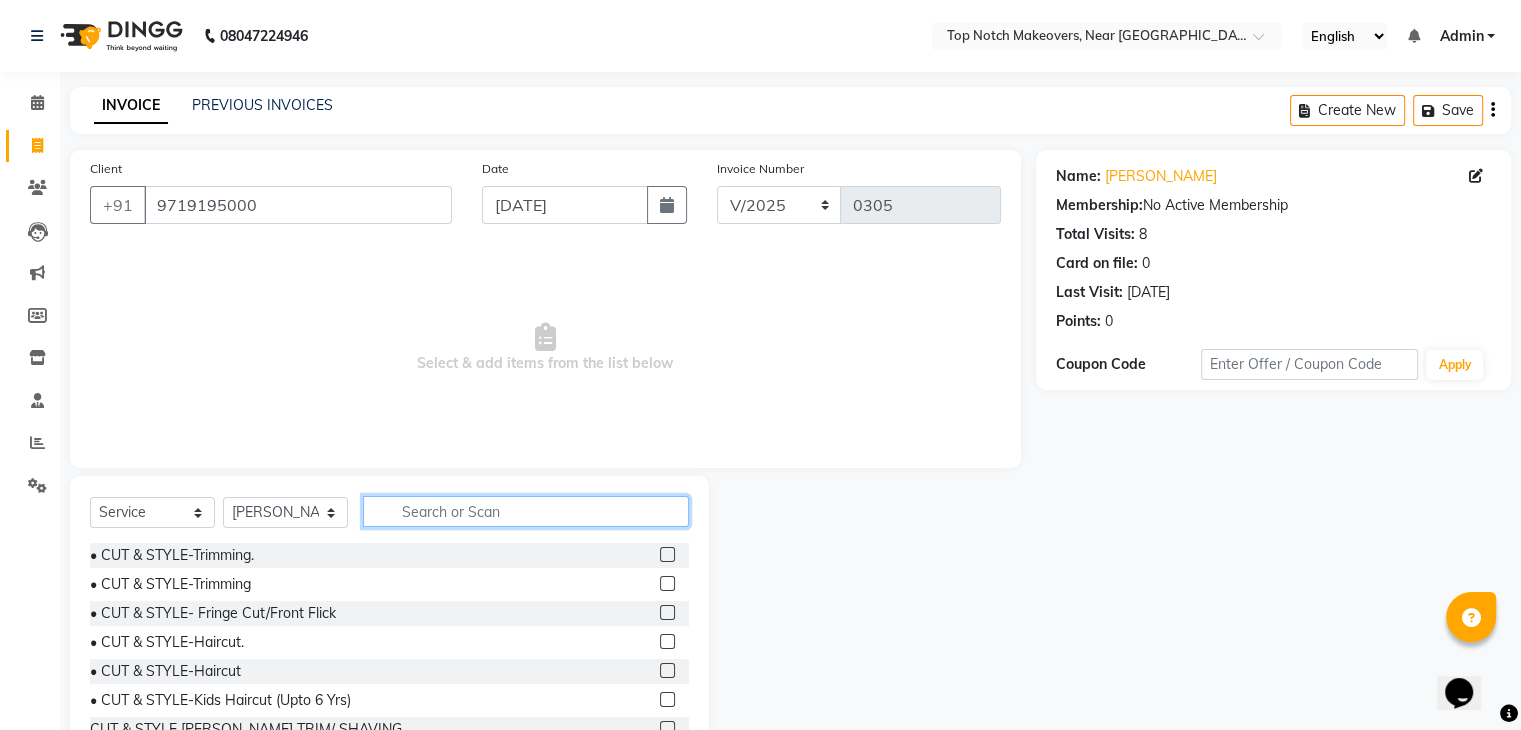 click 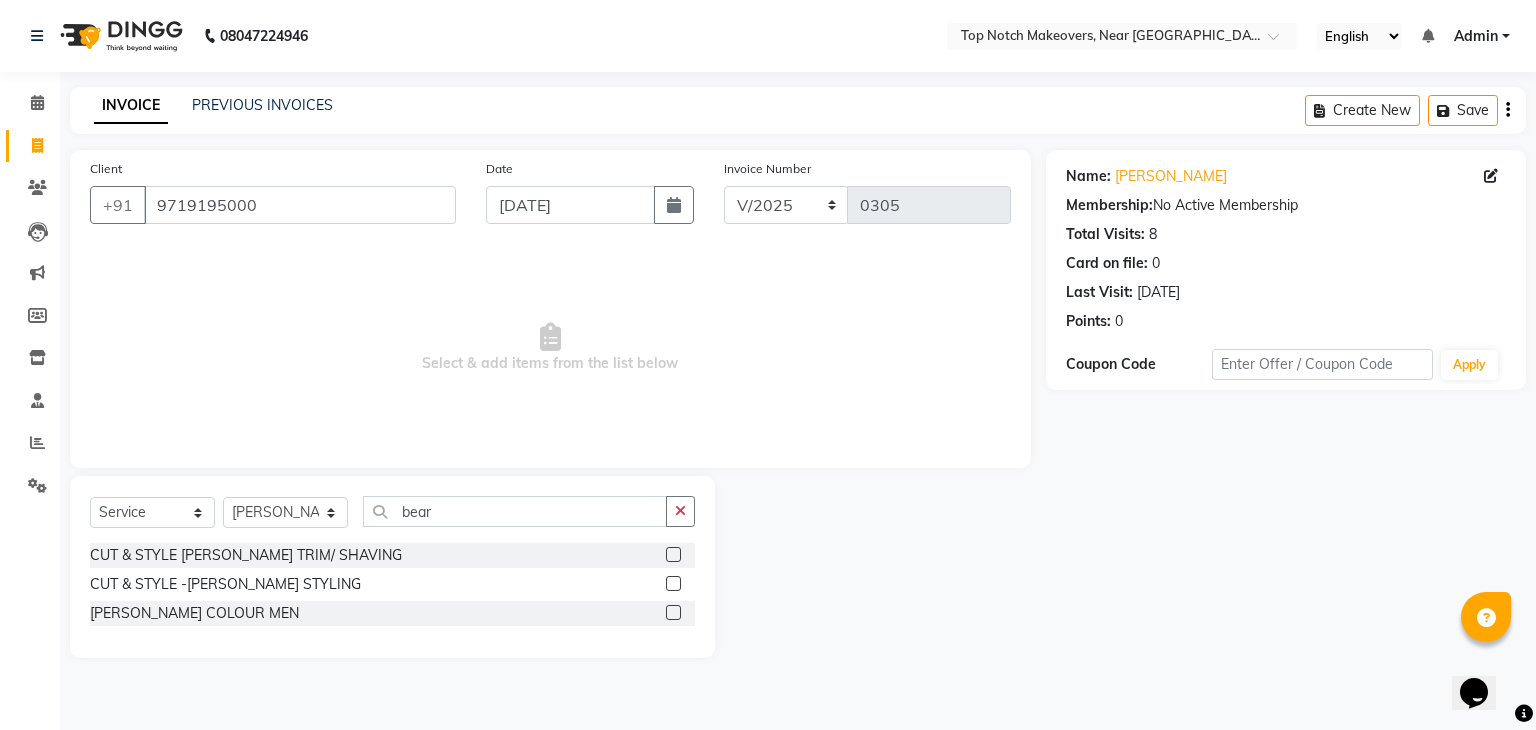 click 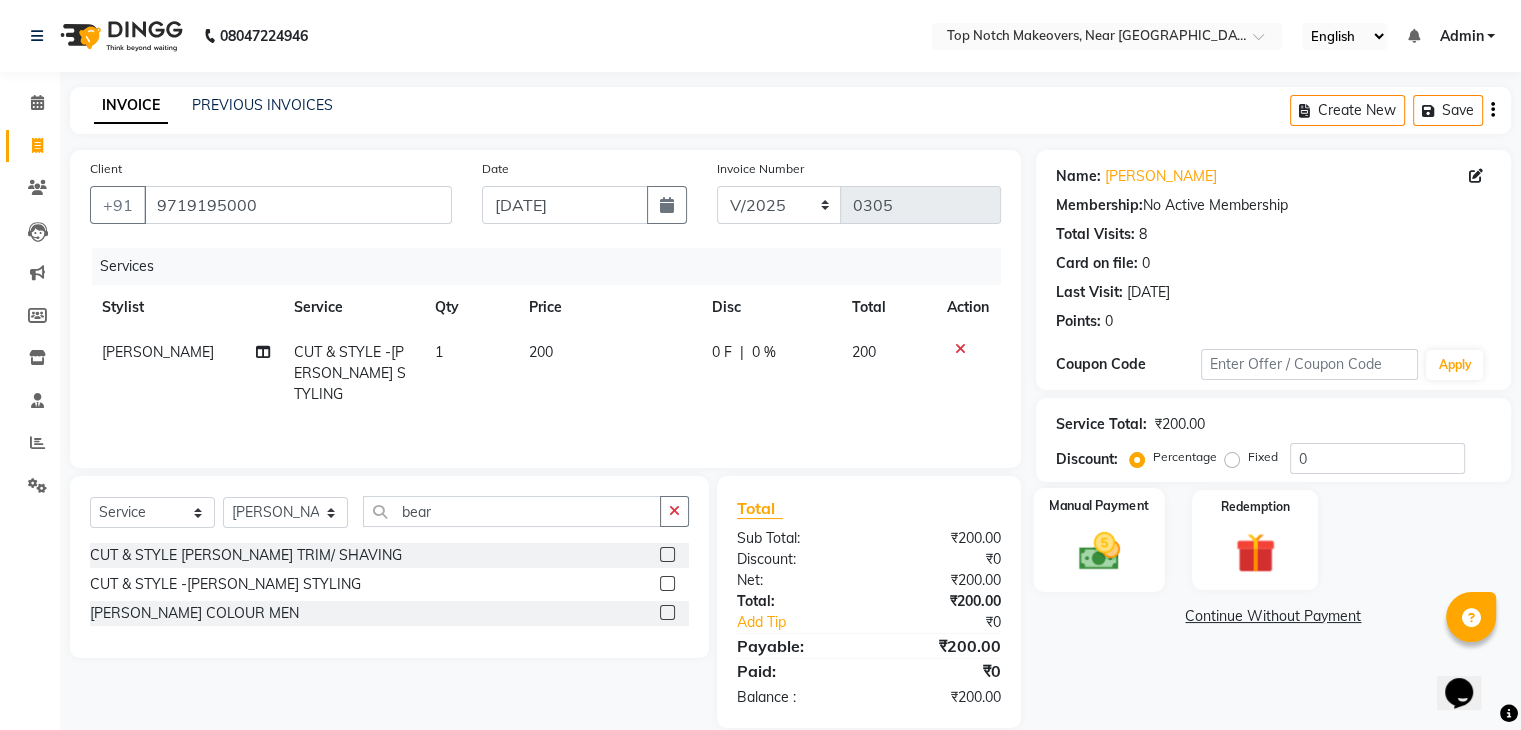 click on "Manual Payment" 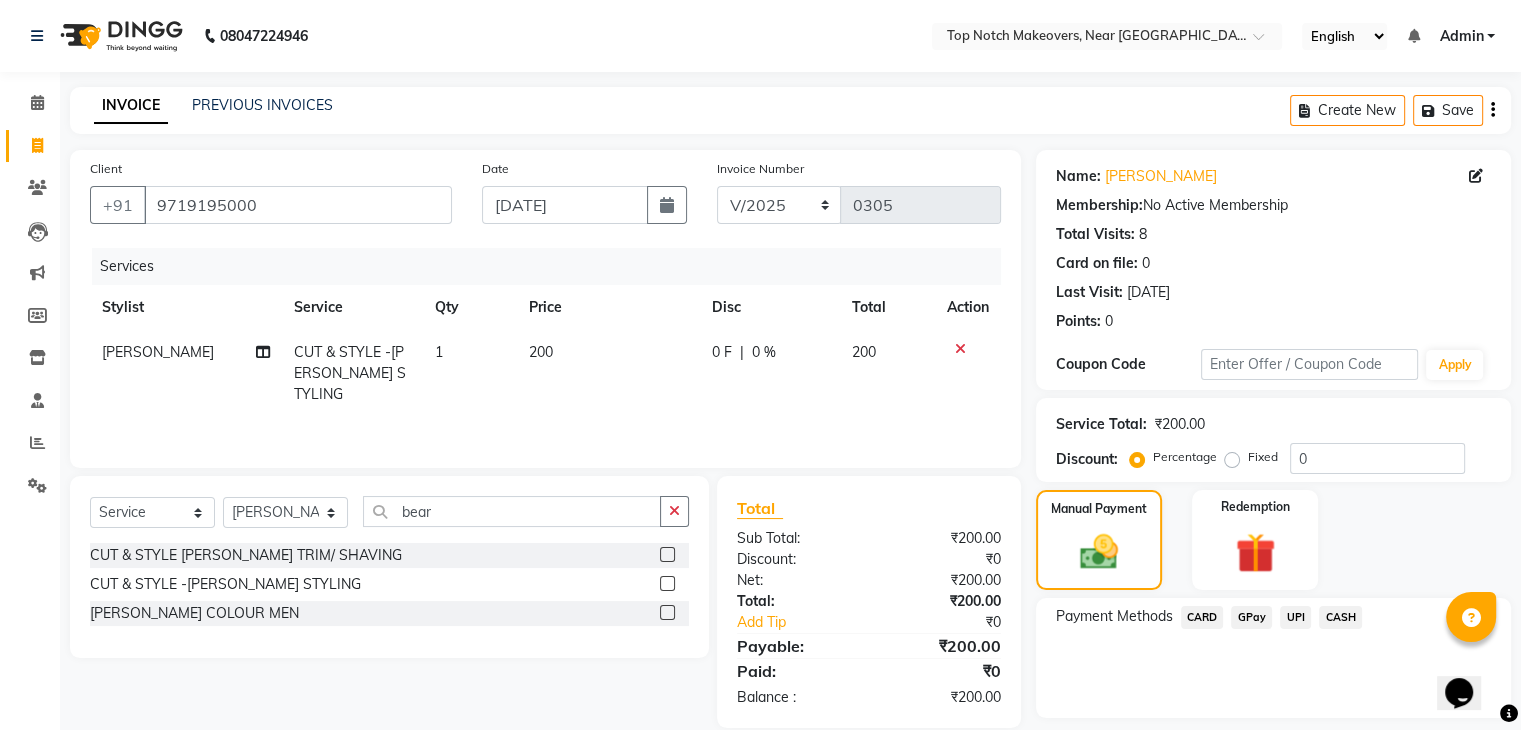 click on "UPI" 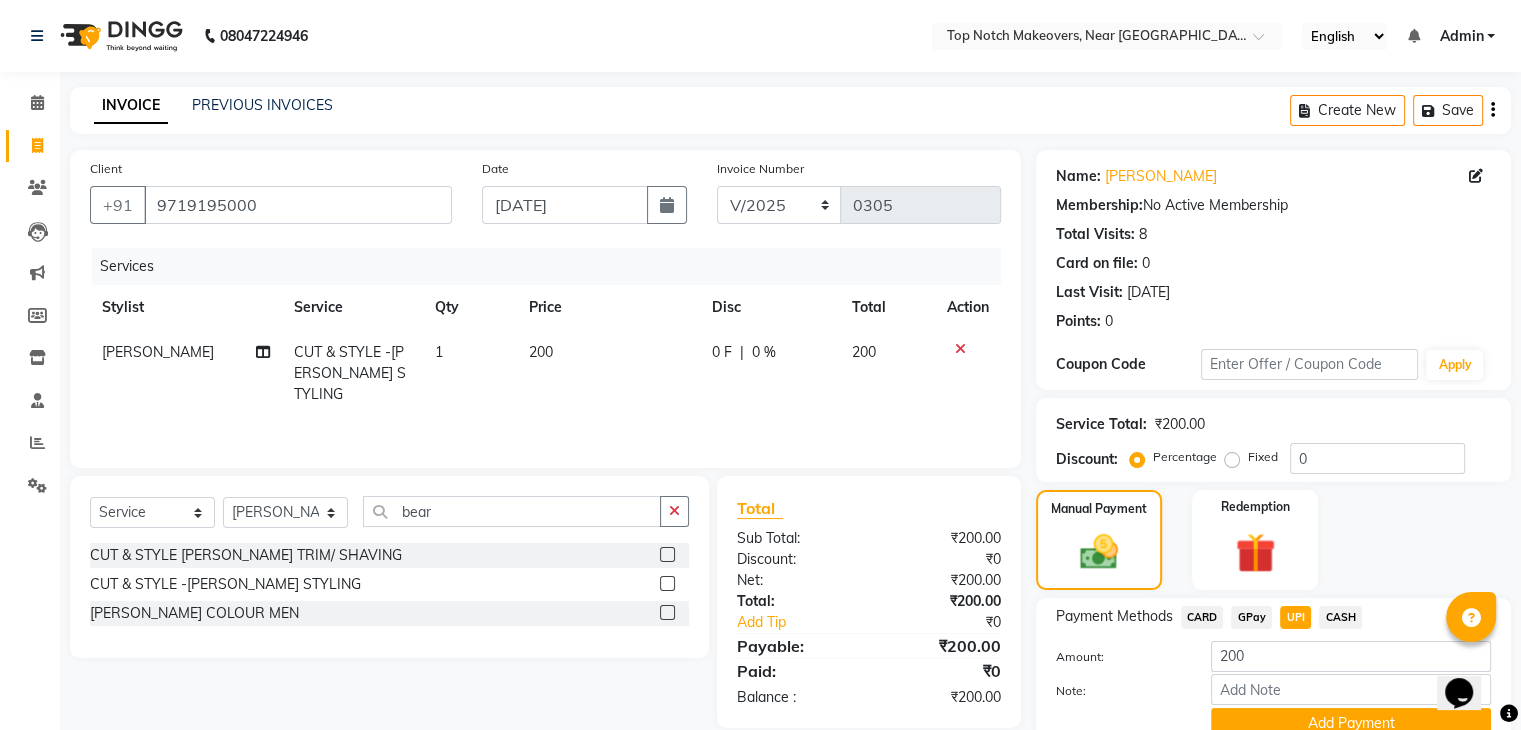 scroll, scrollTop: 89, scrollLeft: 0, axis: vertical 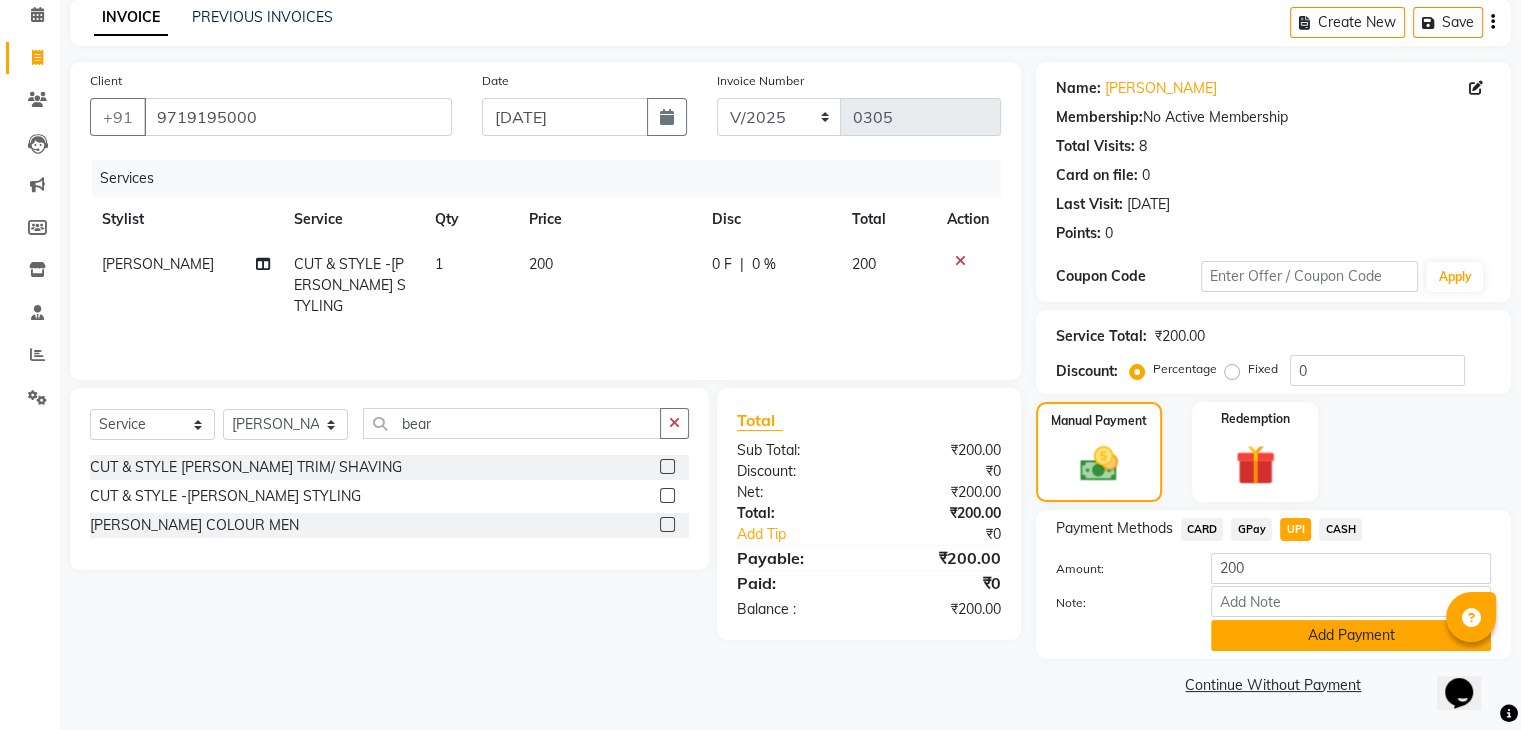 click on "Add Payment" 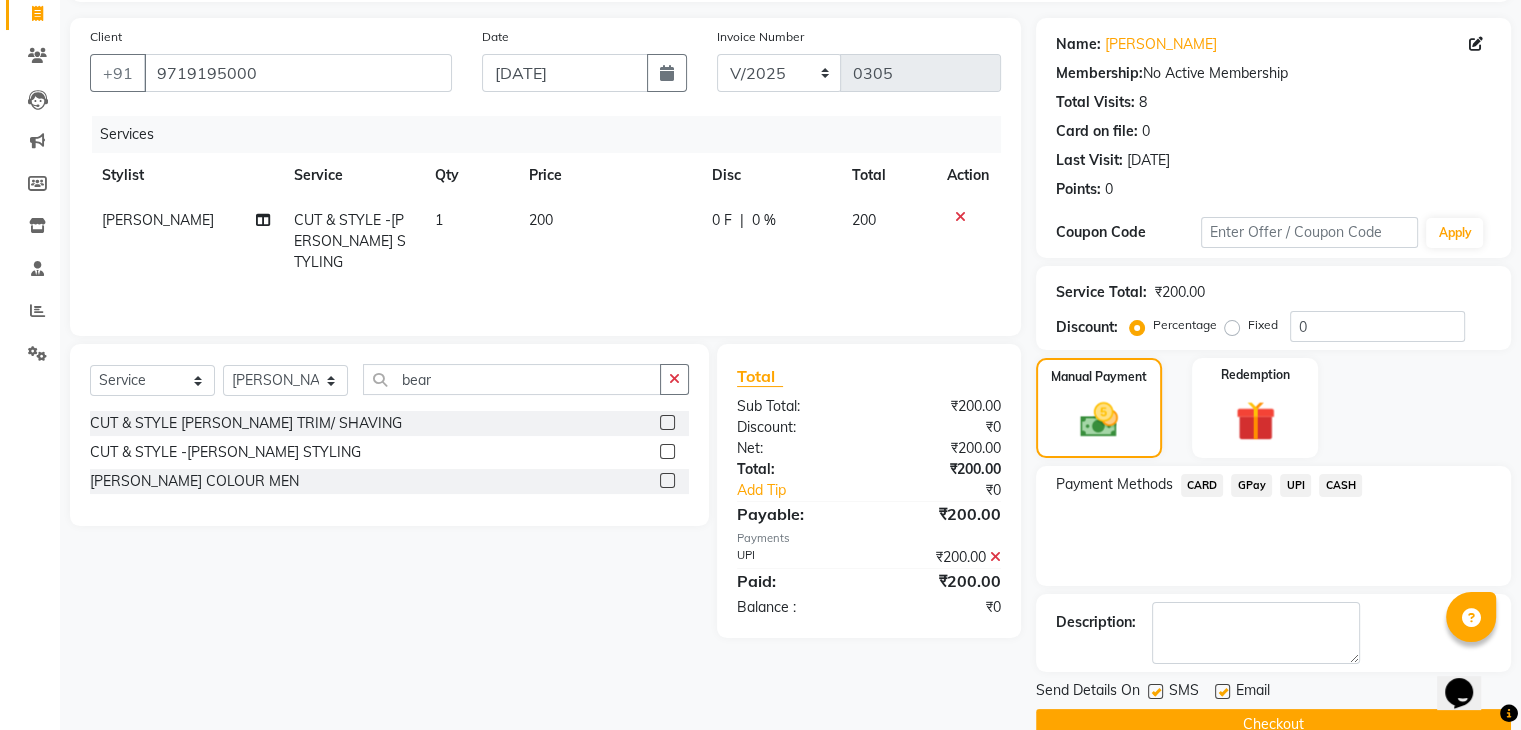 scroll, scrollTop: 171, scrollLeft: 0, axis: vertical 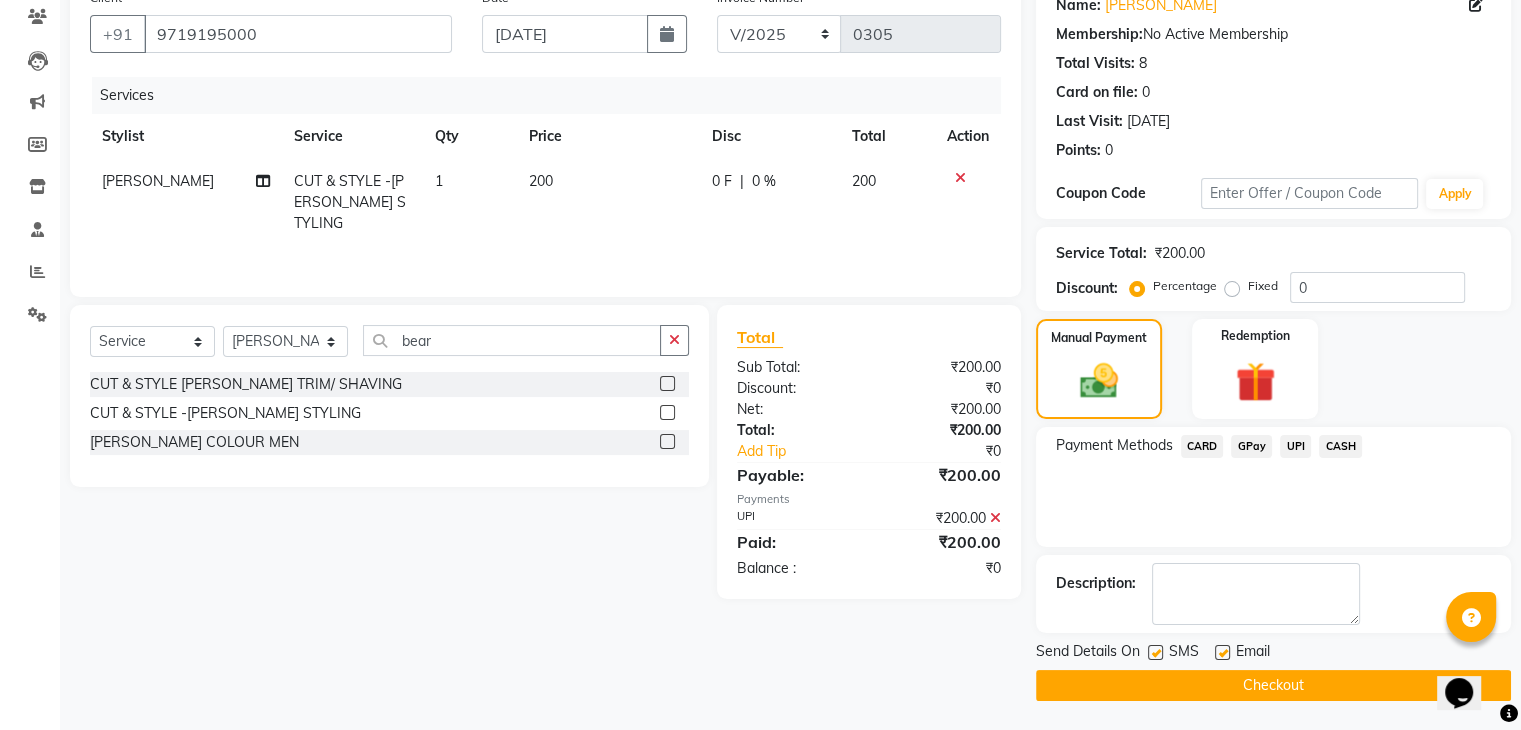 click 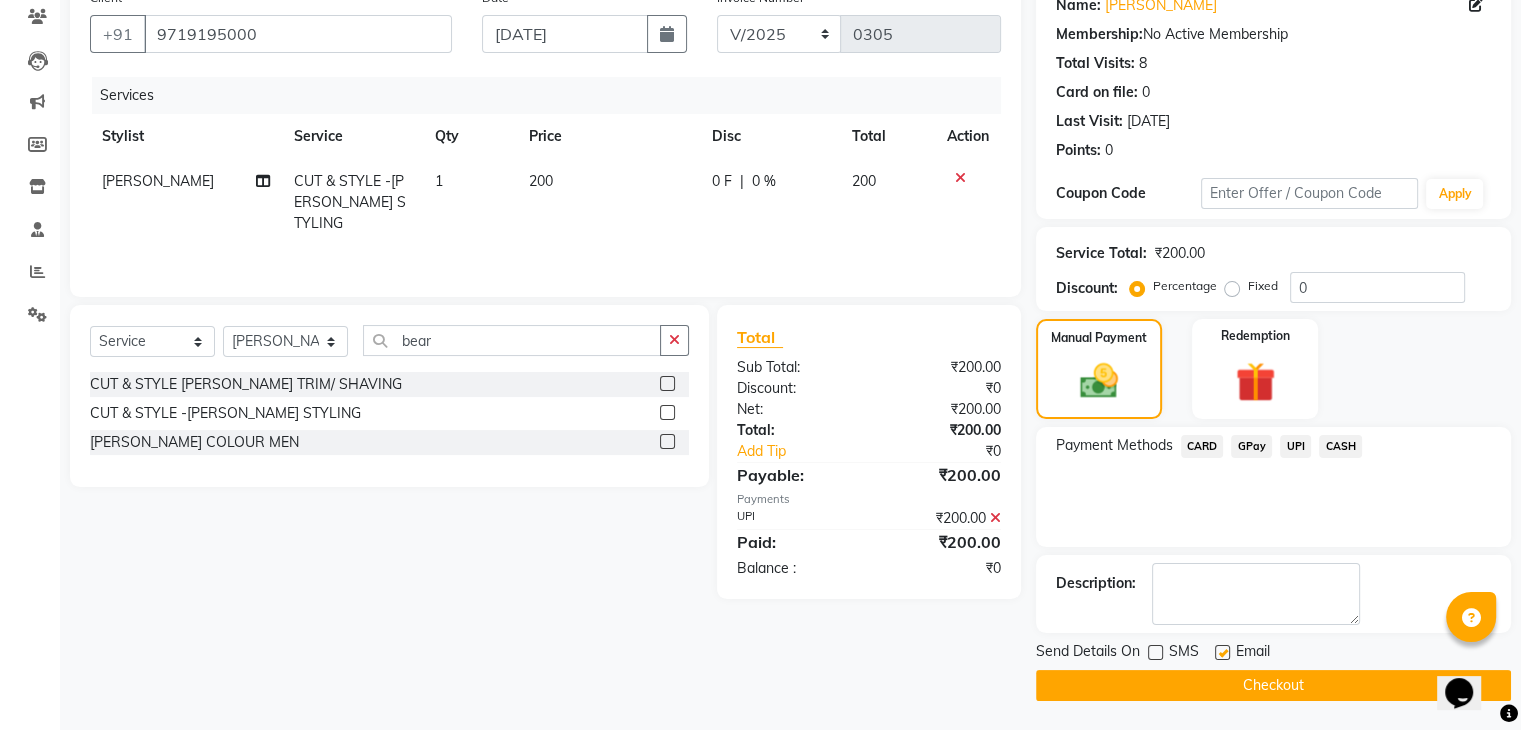 click on "Checkout" 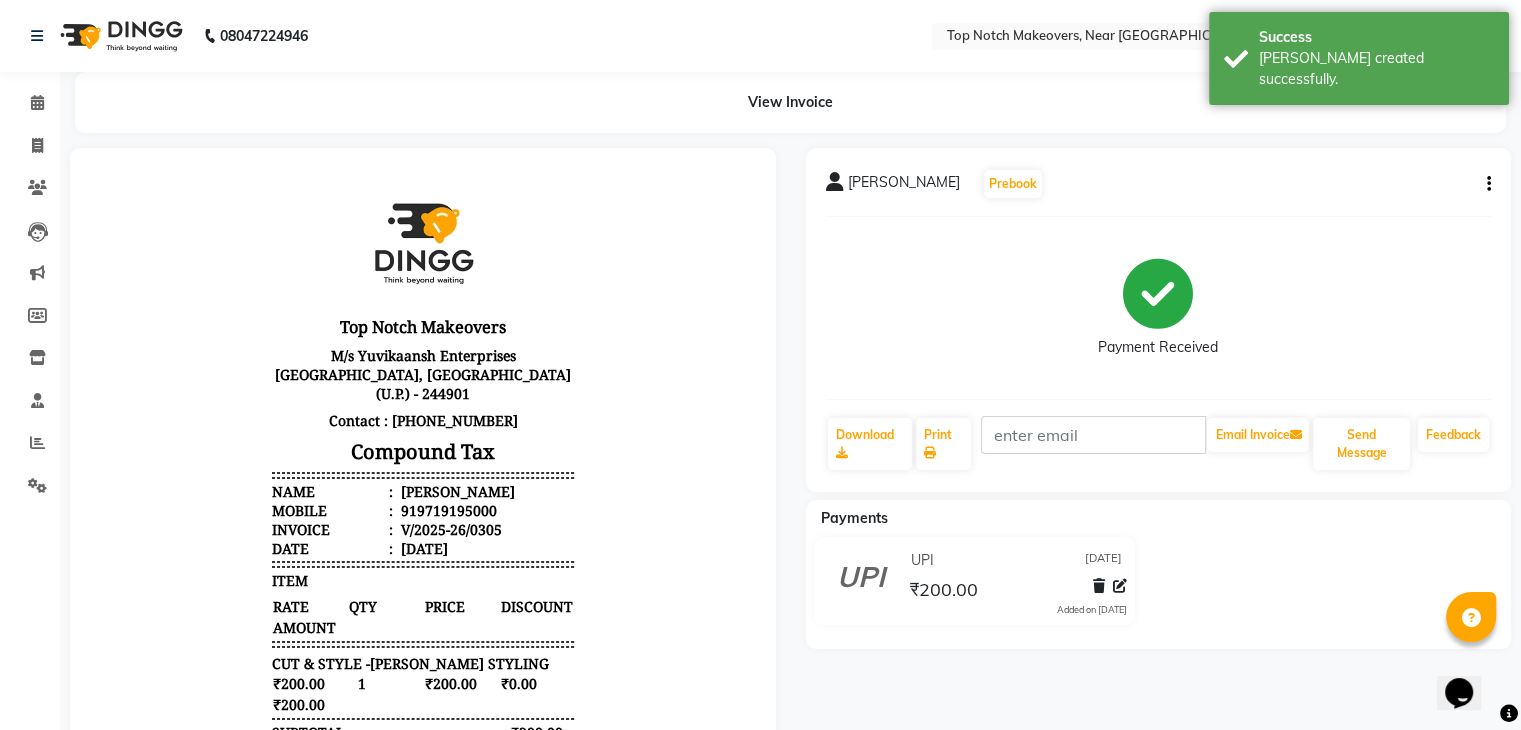 scroll, scrollTop: 0, scrollLeft: 0, axis: both 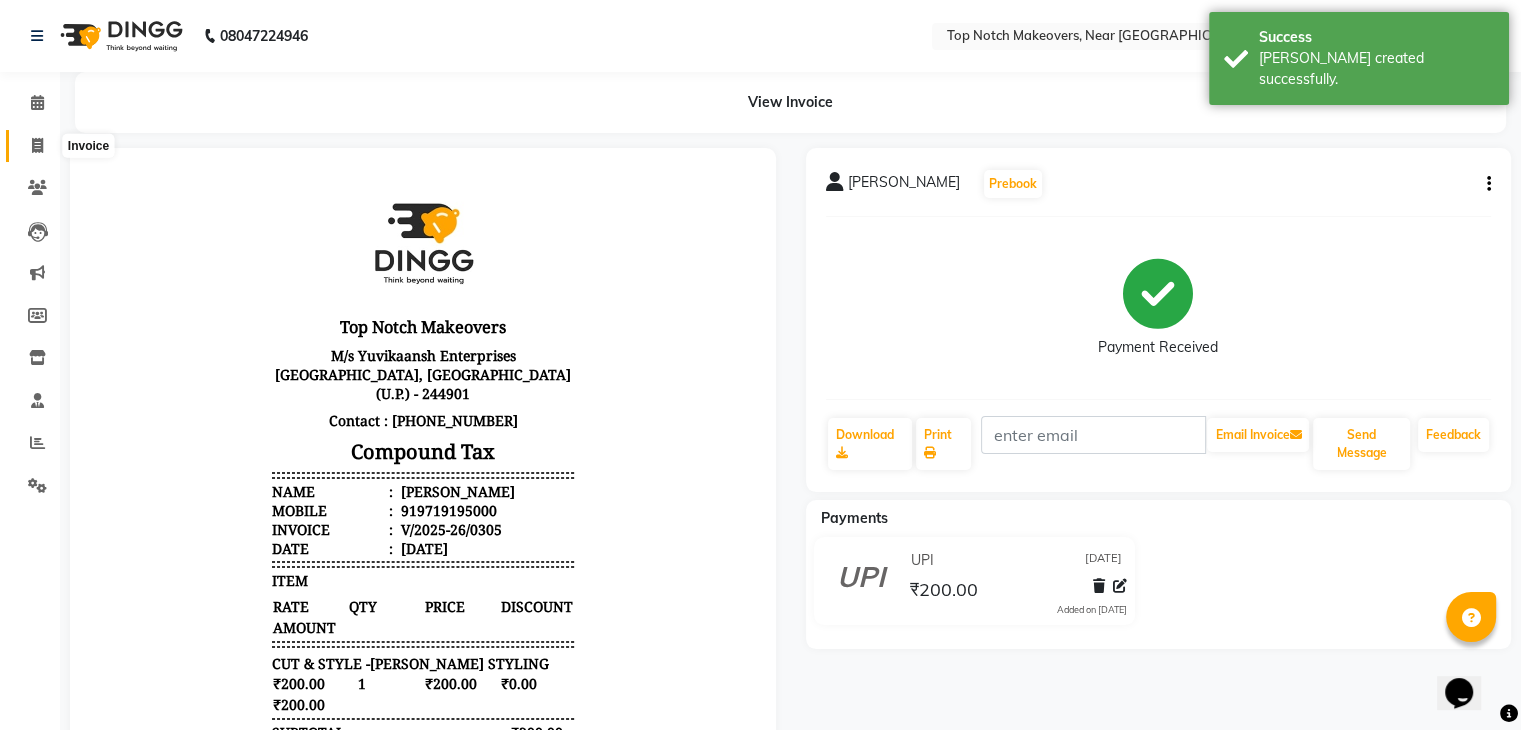 click 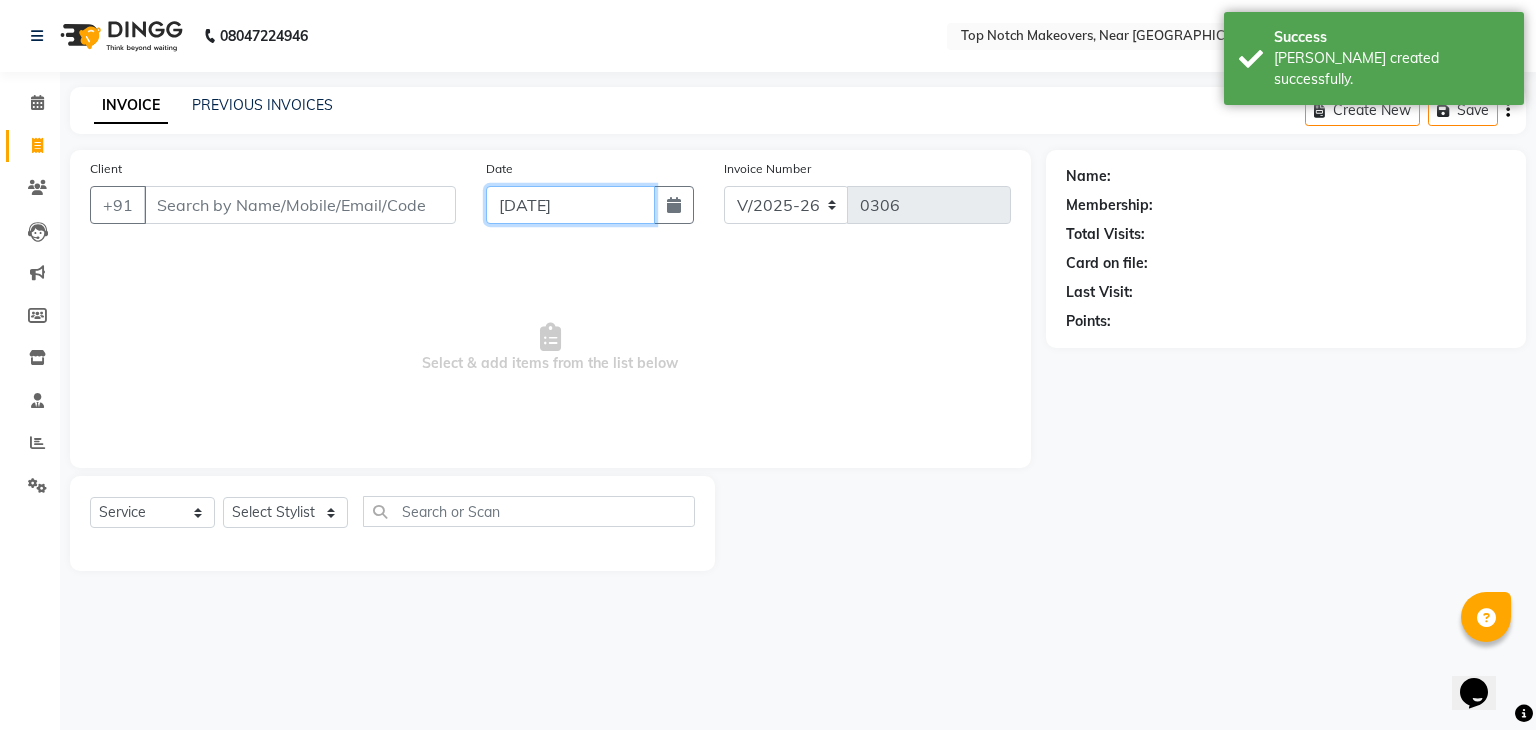 click on "[DATE]" 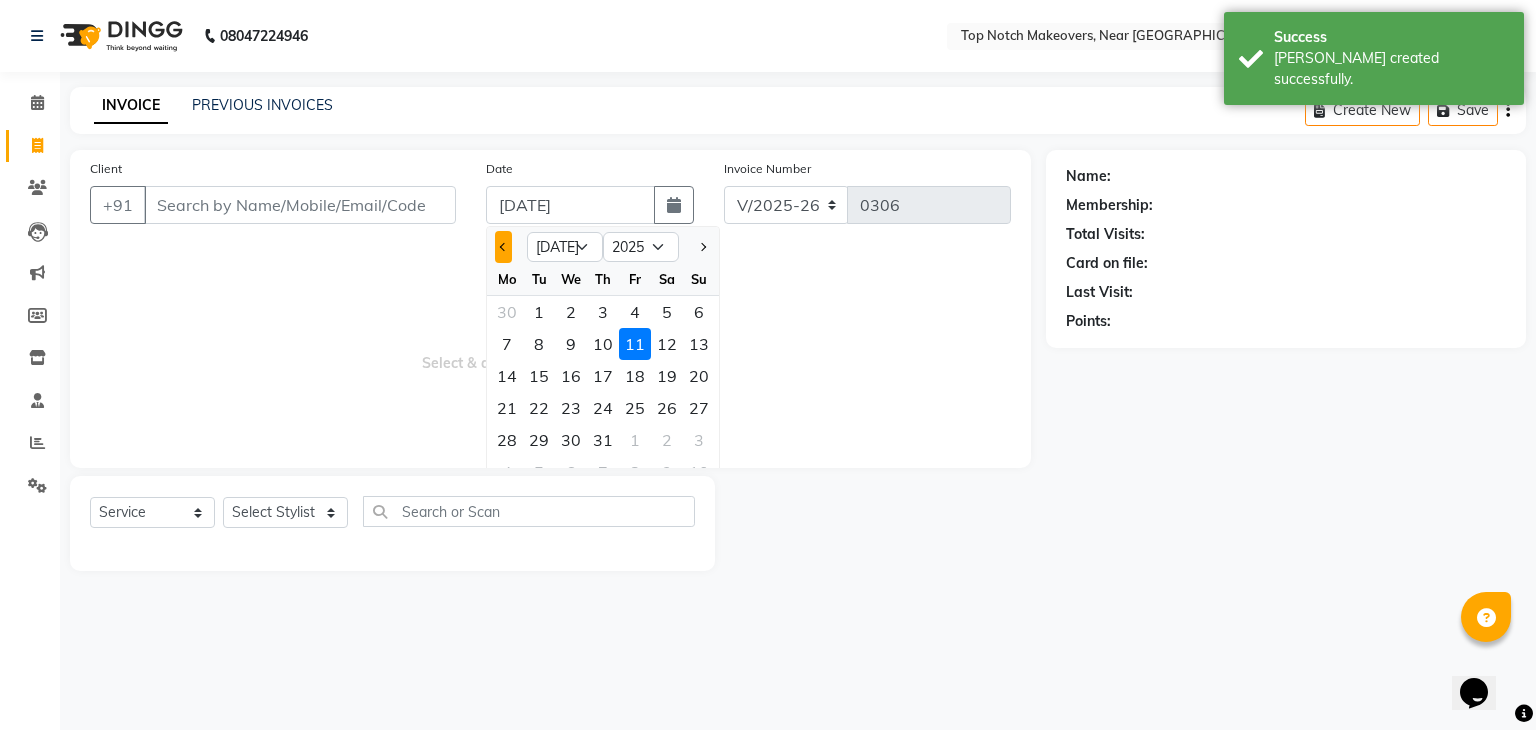click 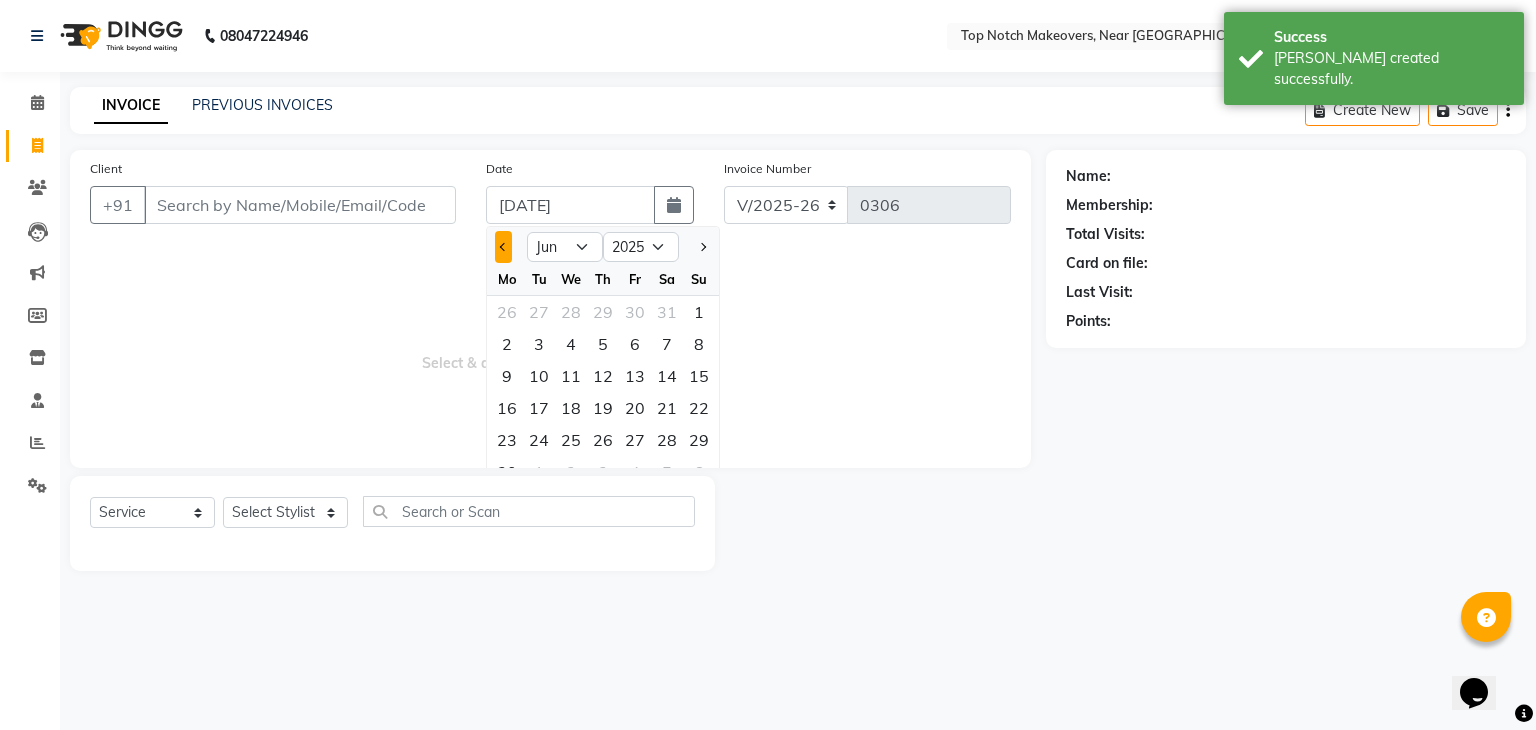click 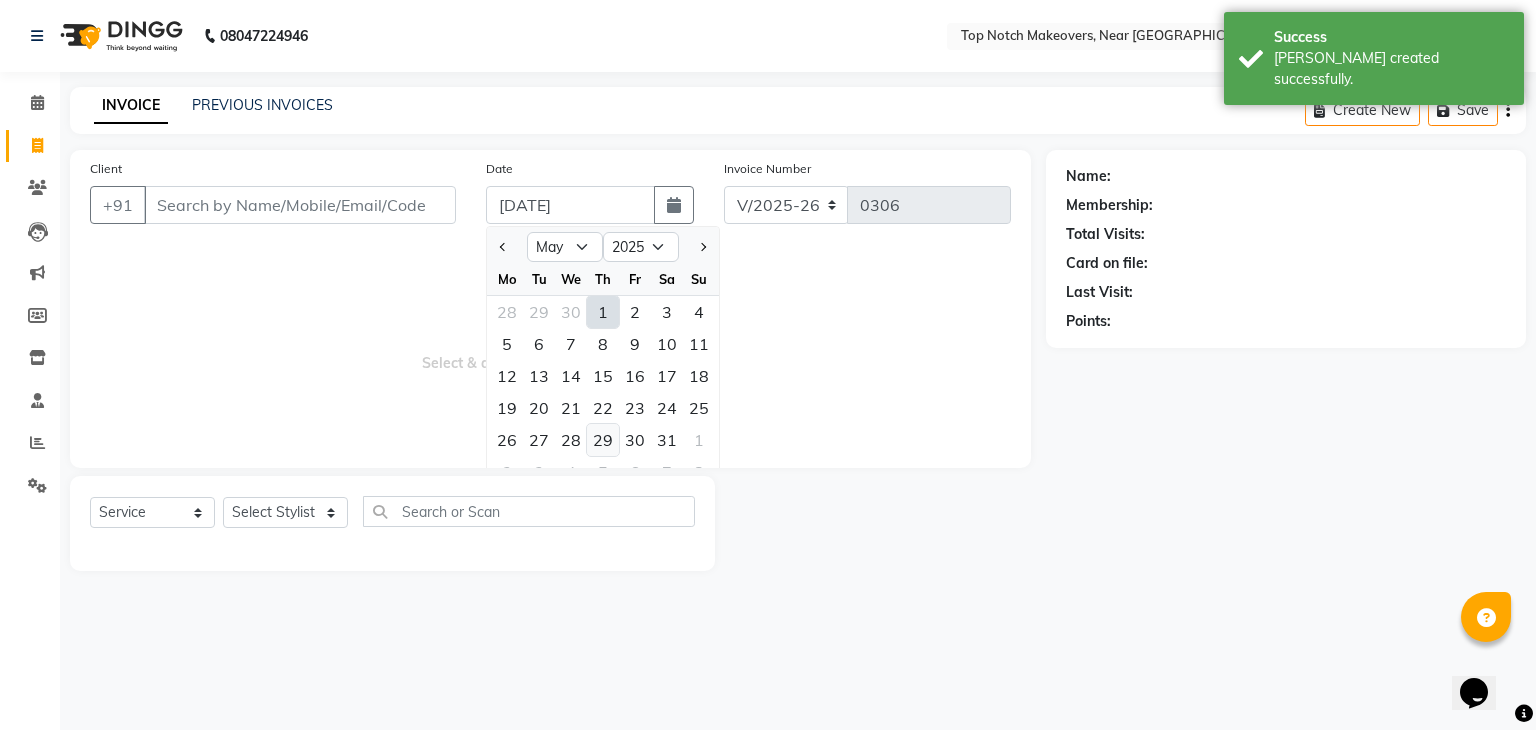 click on "29" 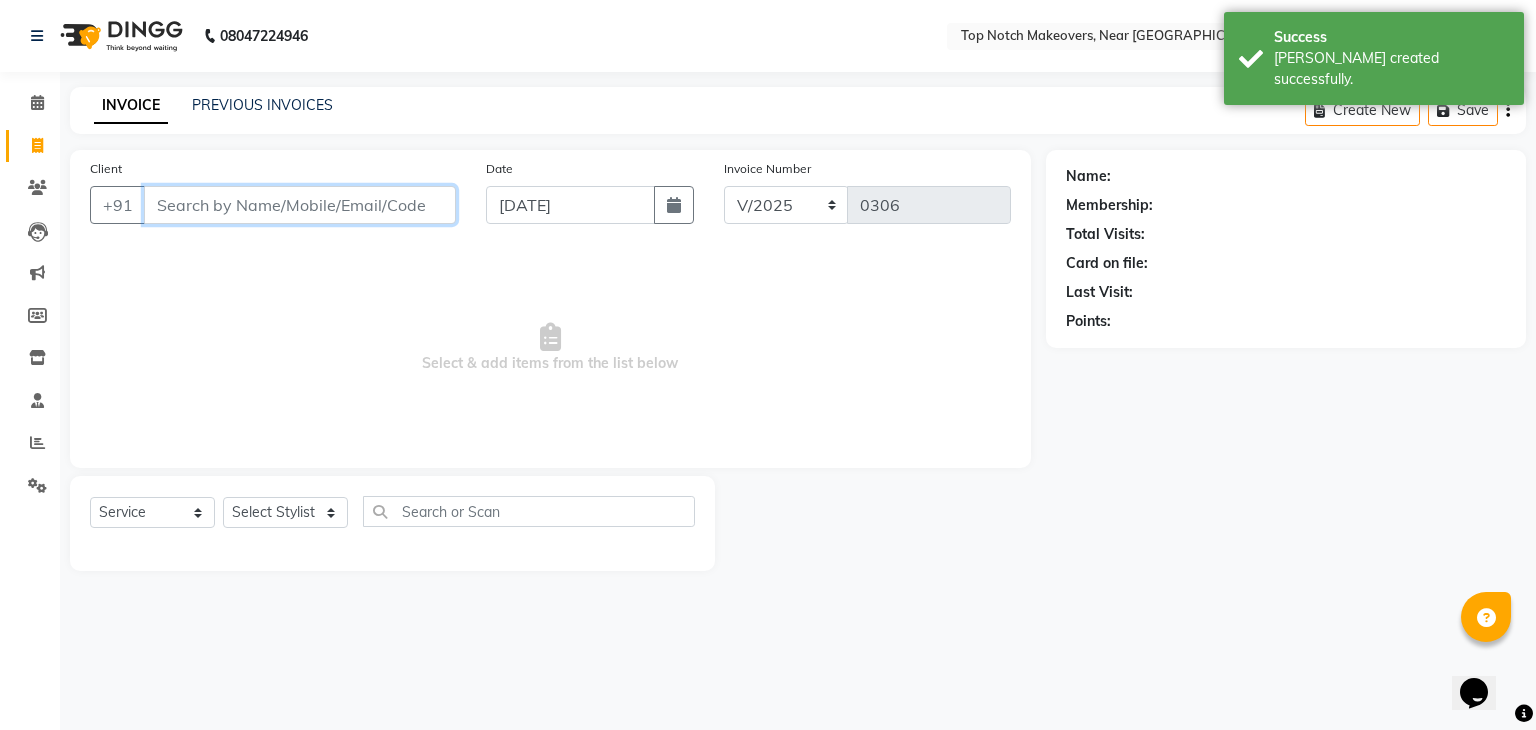 click on "Client" at bounding box center [300, 205] 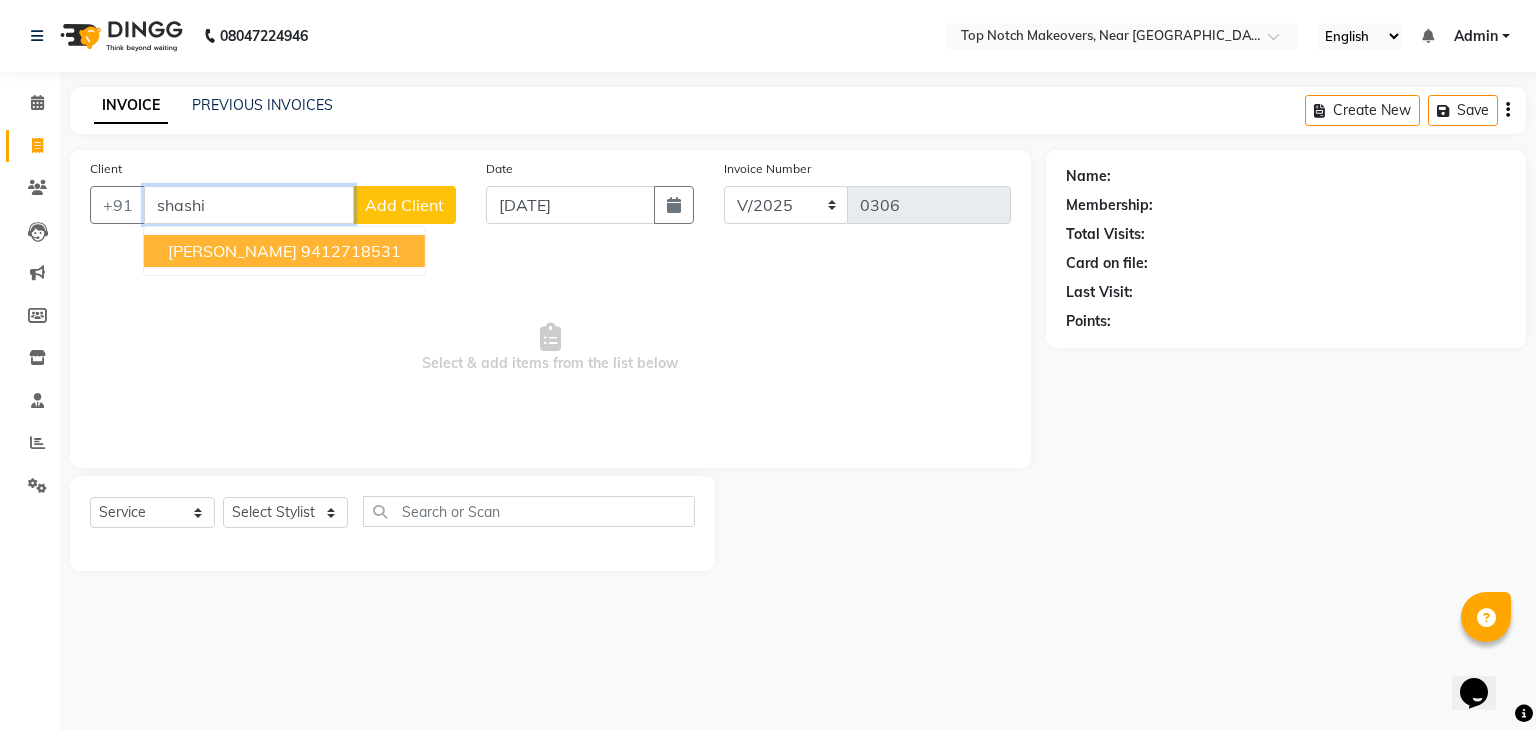 click on "9412718531" at bounding box center (351, 251) 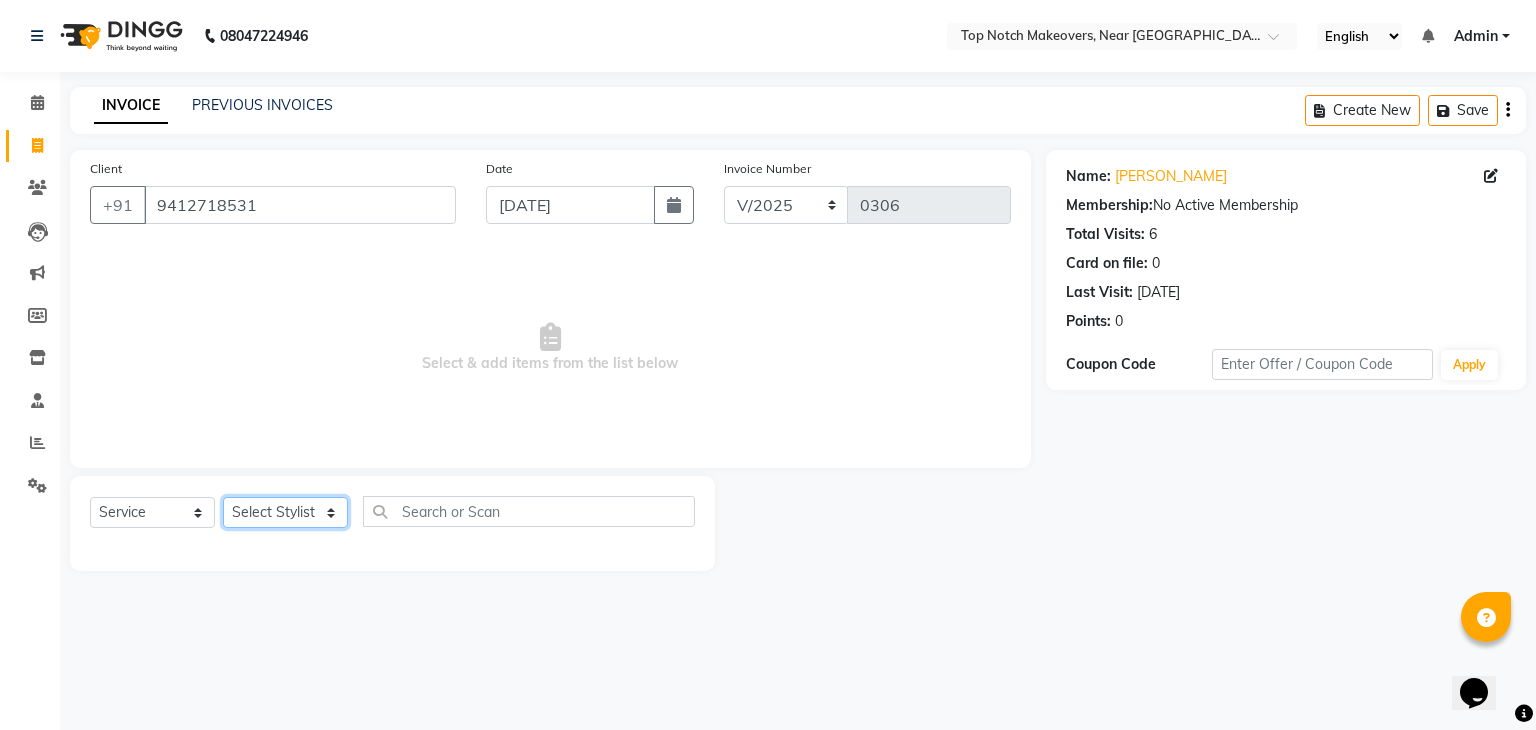 drag, startPoint x: 284, startPoint y: 514, endPoint x: 289, endPoint y: 252, distance: 262.0477 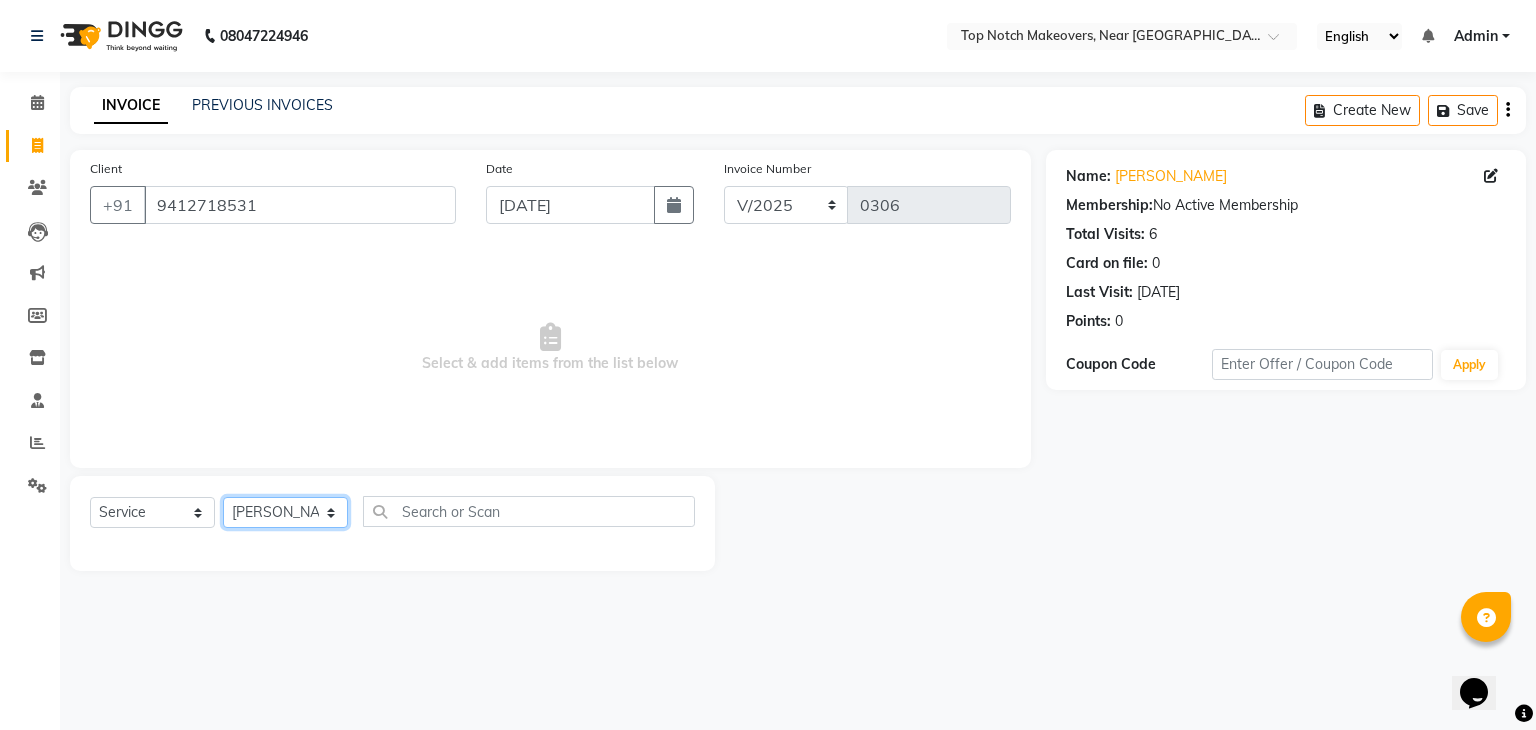 click on "Select Stylist [PERSON_NAME] [PERSON_NAME] [PERSON_NAME] [PERSON_NAME] [PERSON_NAME] [PERSON_NAME] [PERSON_NAME] [PERSON_NAME]" 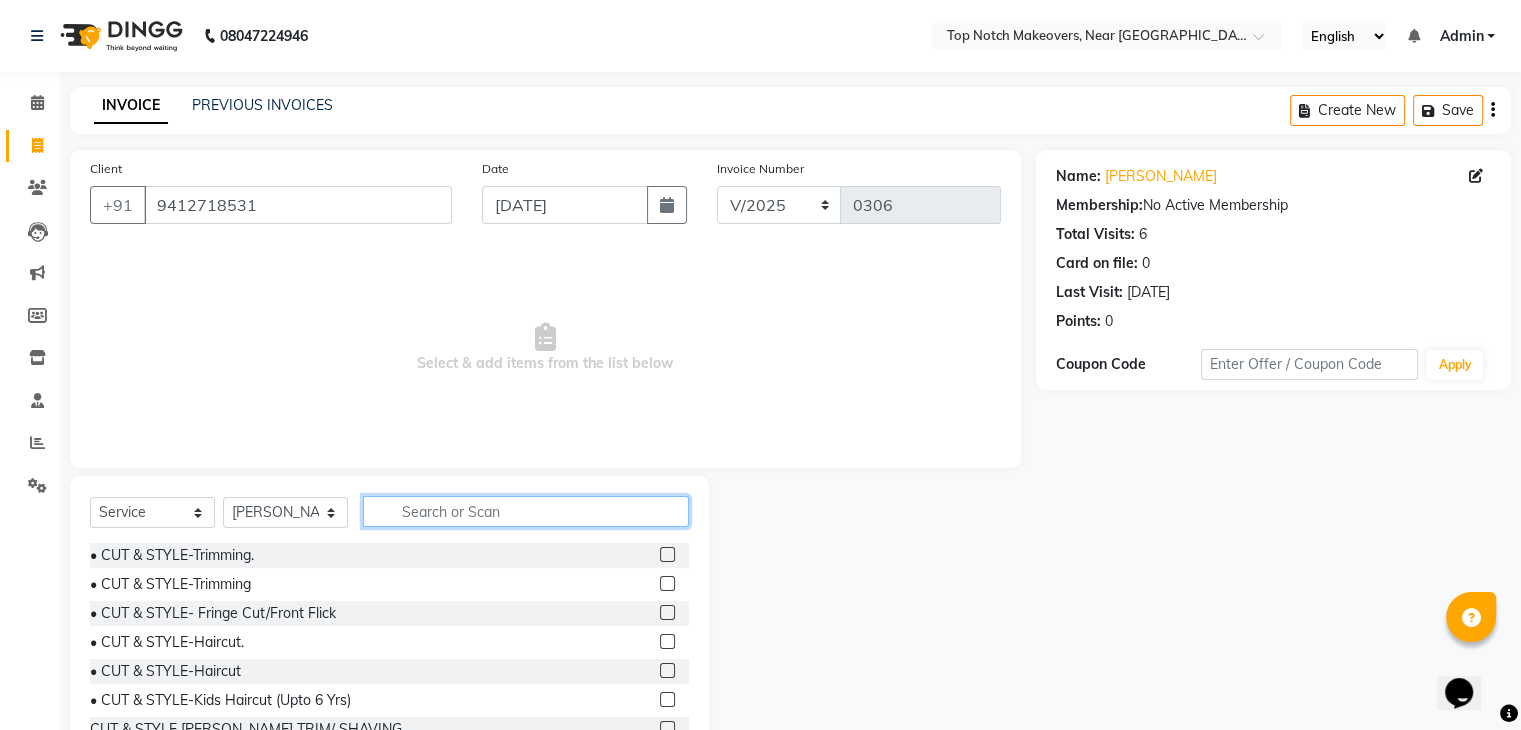 click 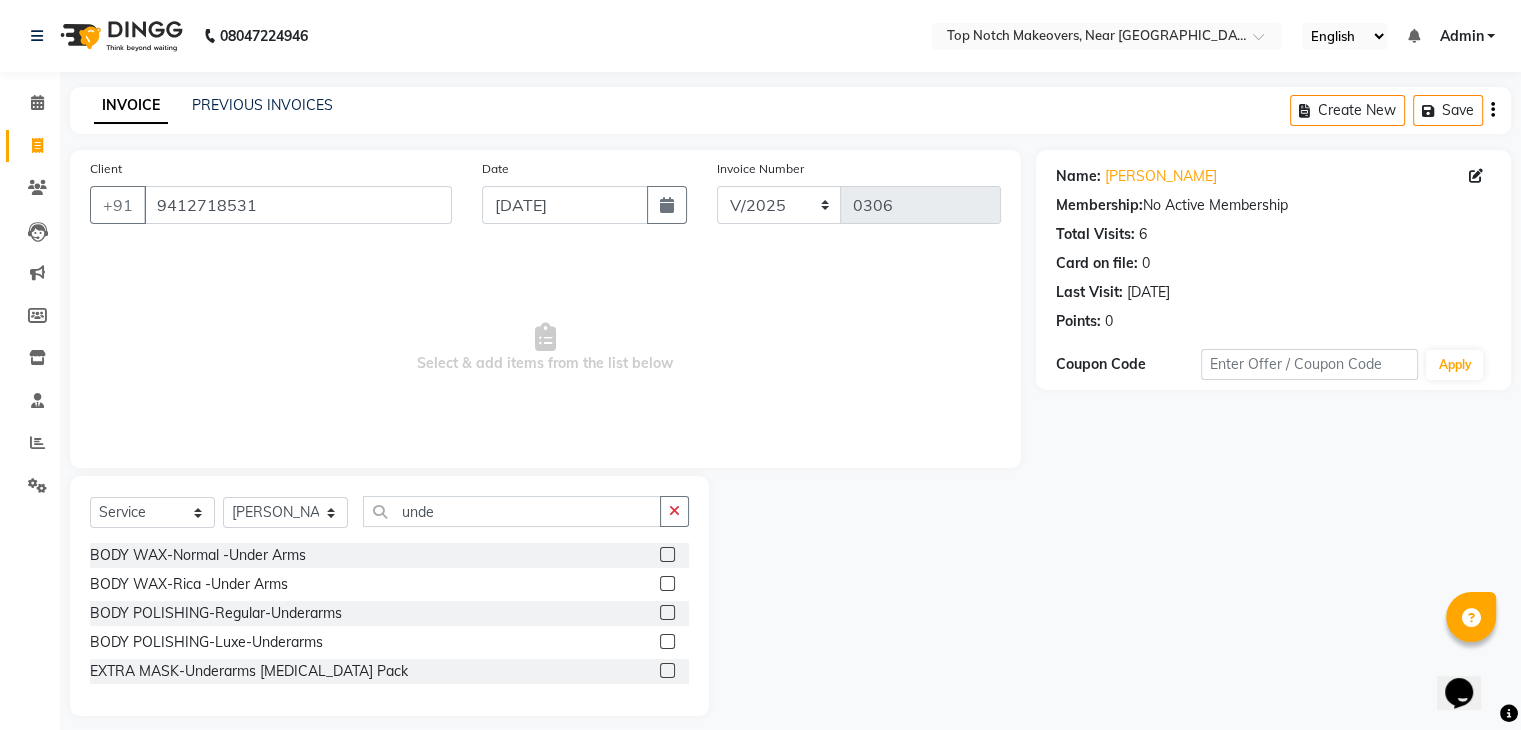 click 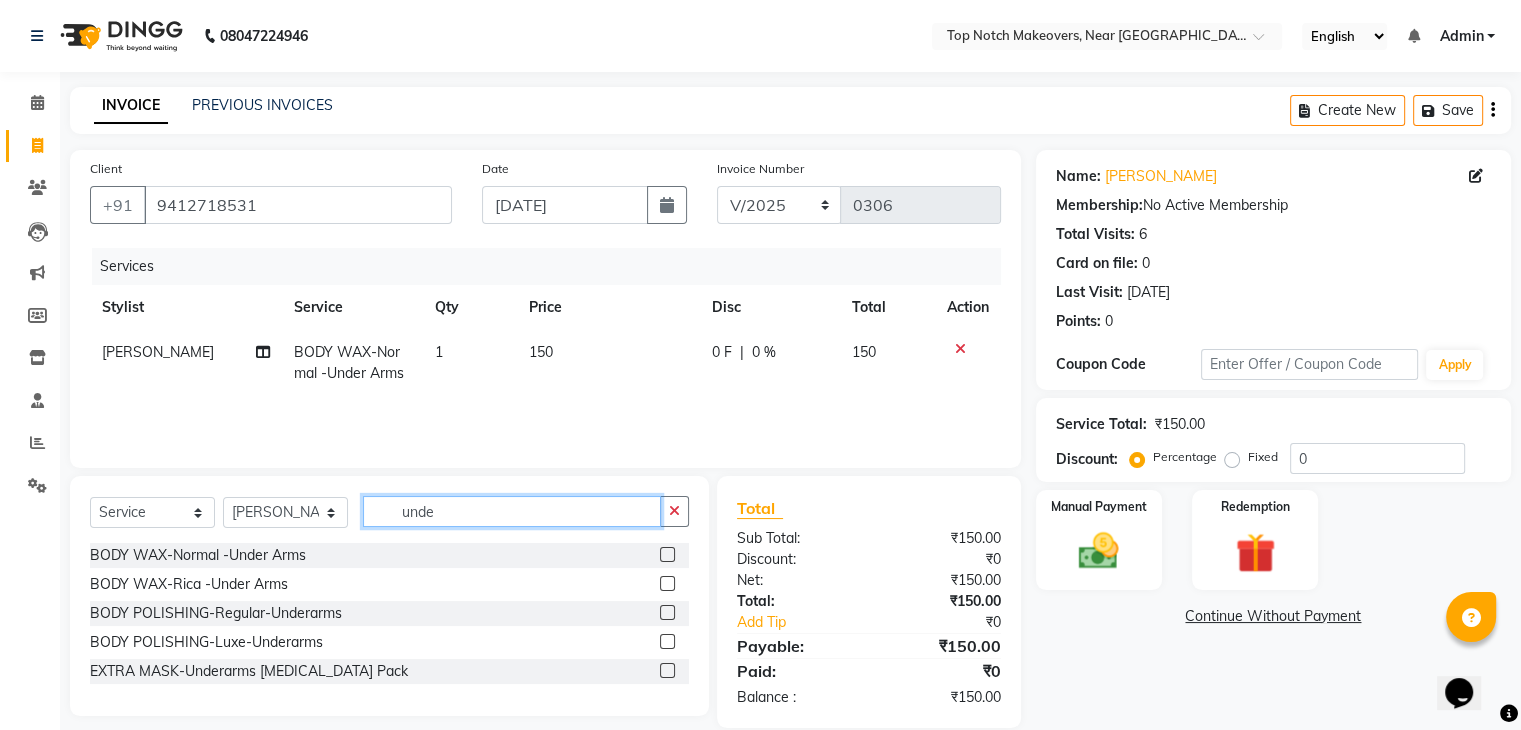 click on "unde" 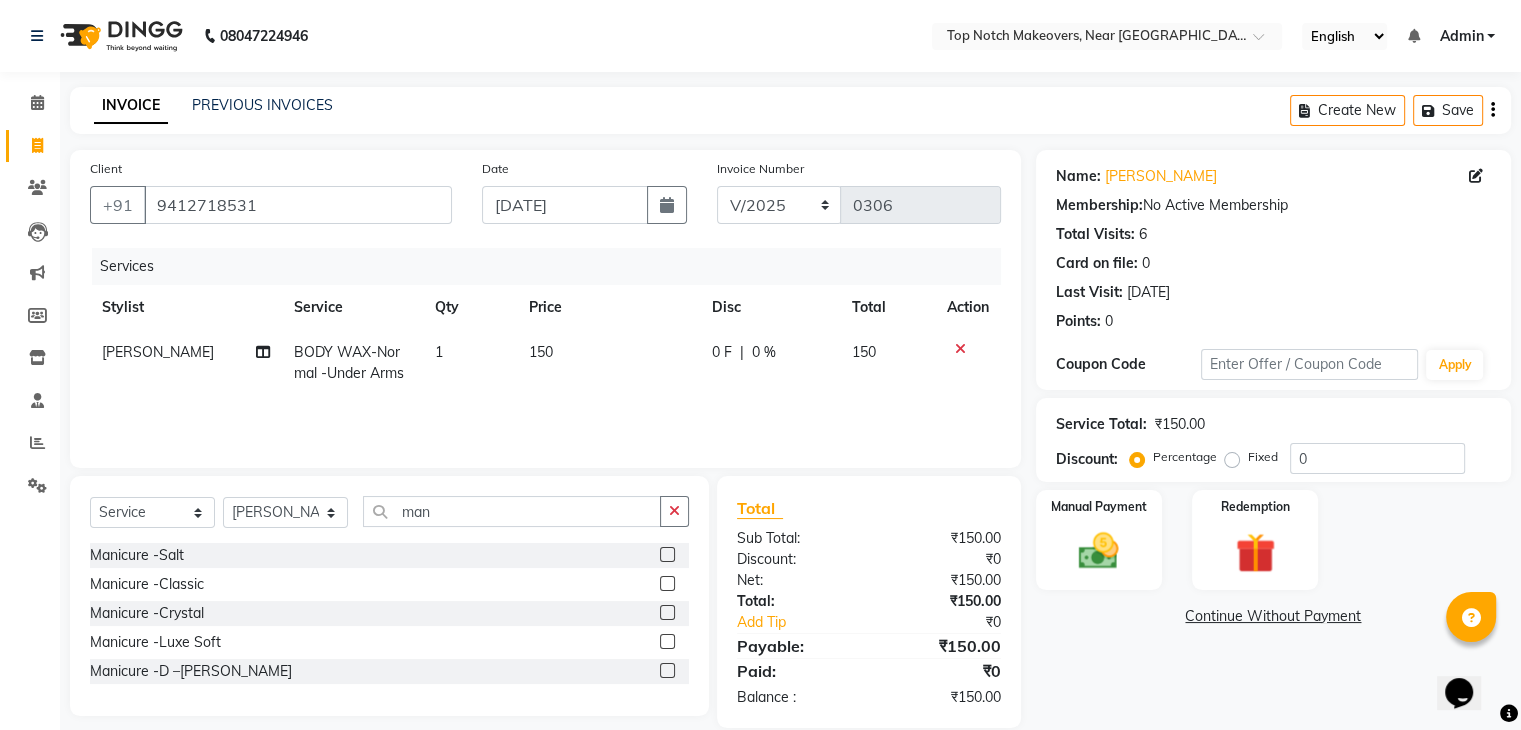 click 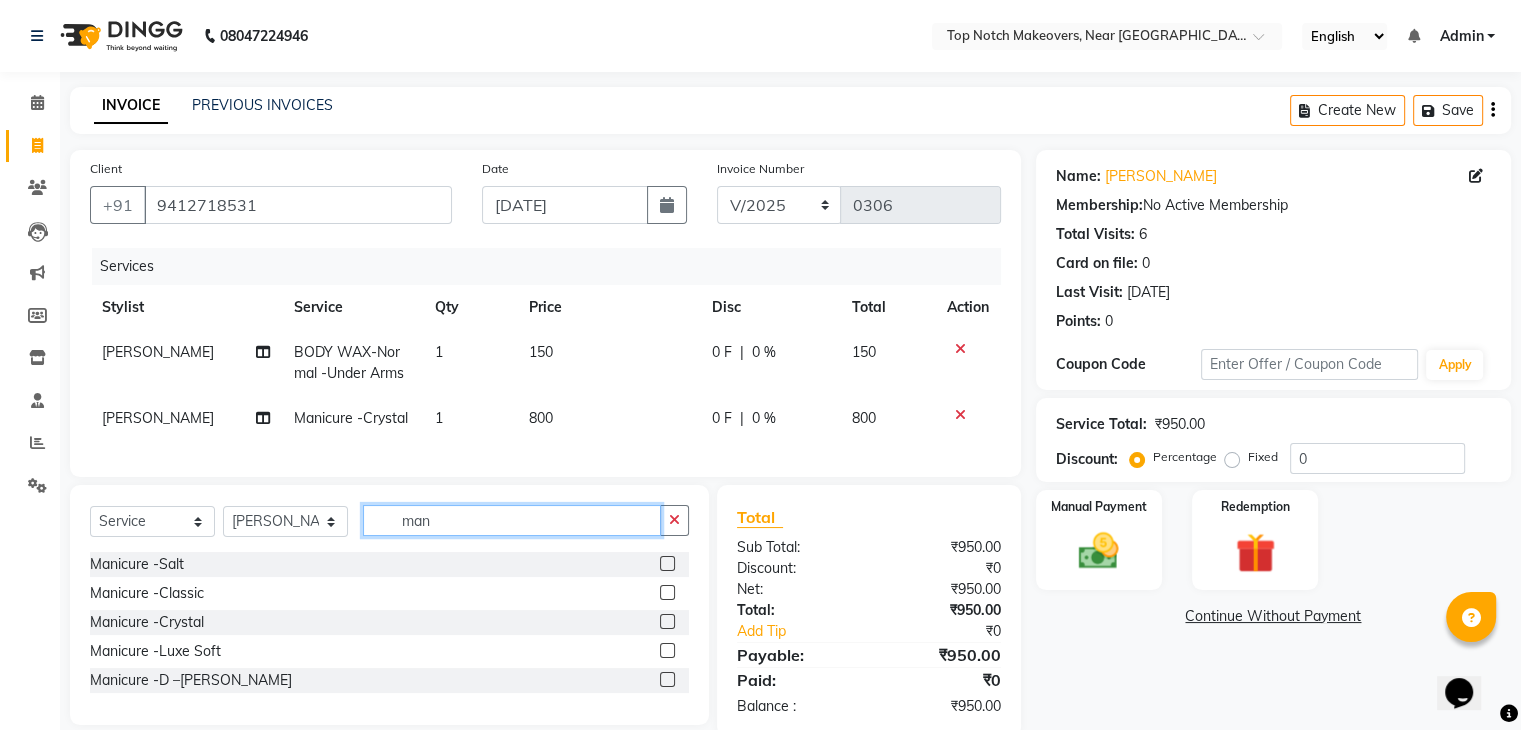 click on "man" 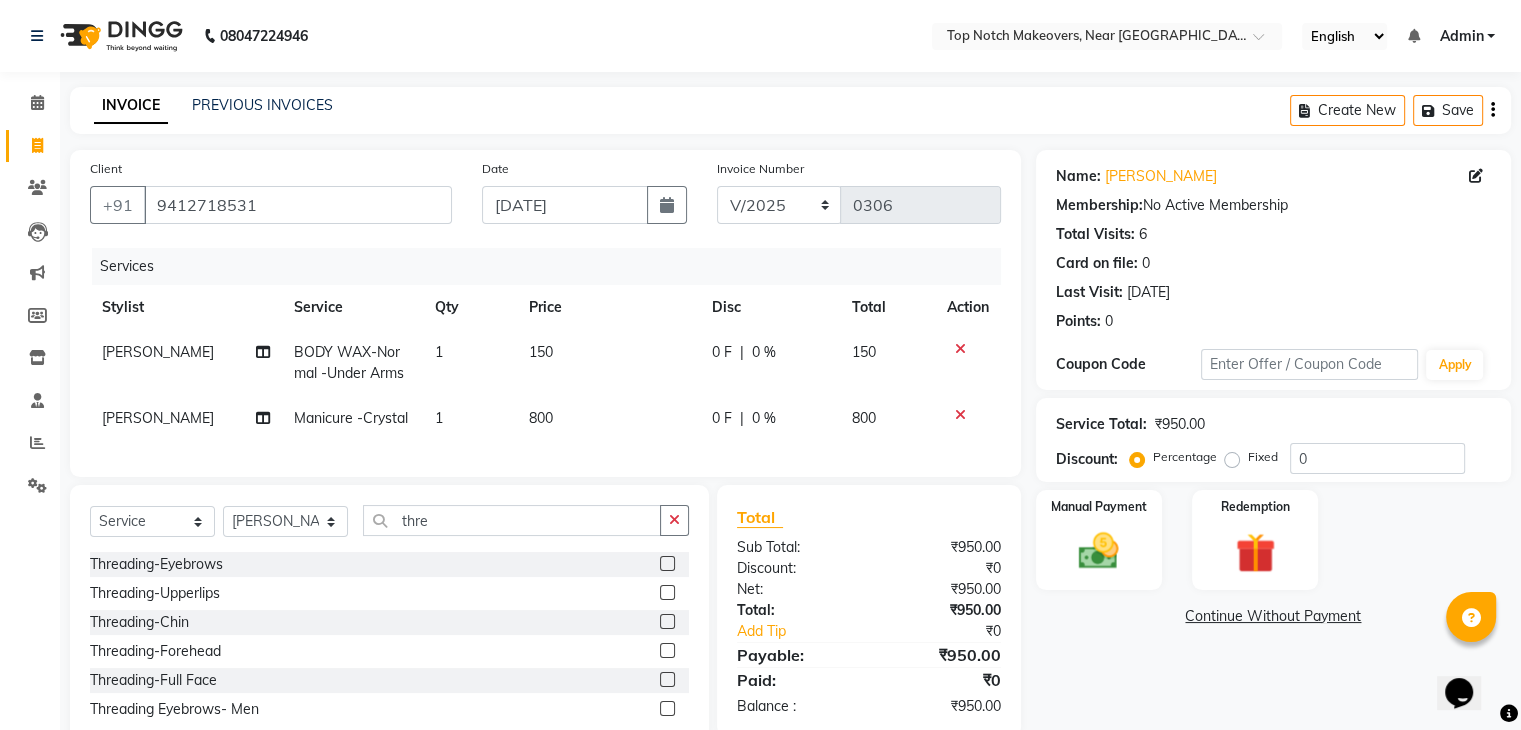 click 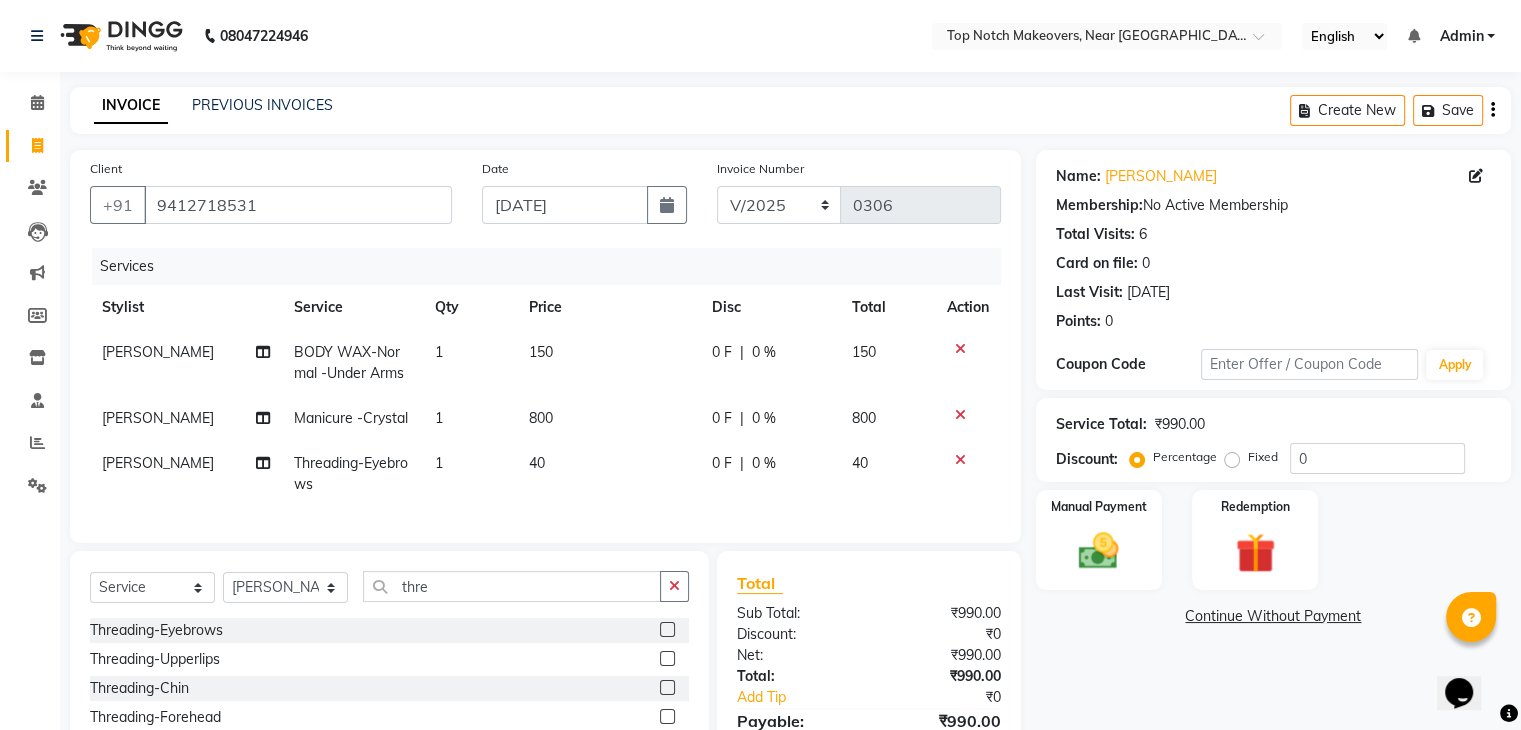 click 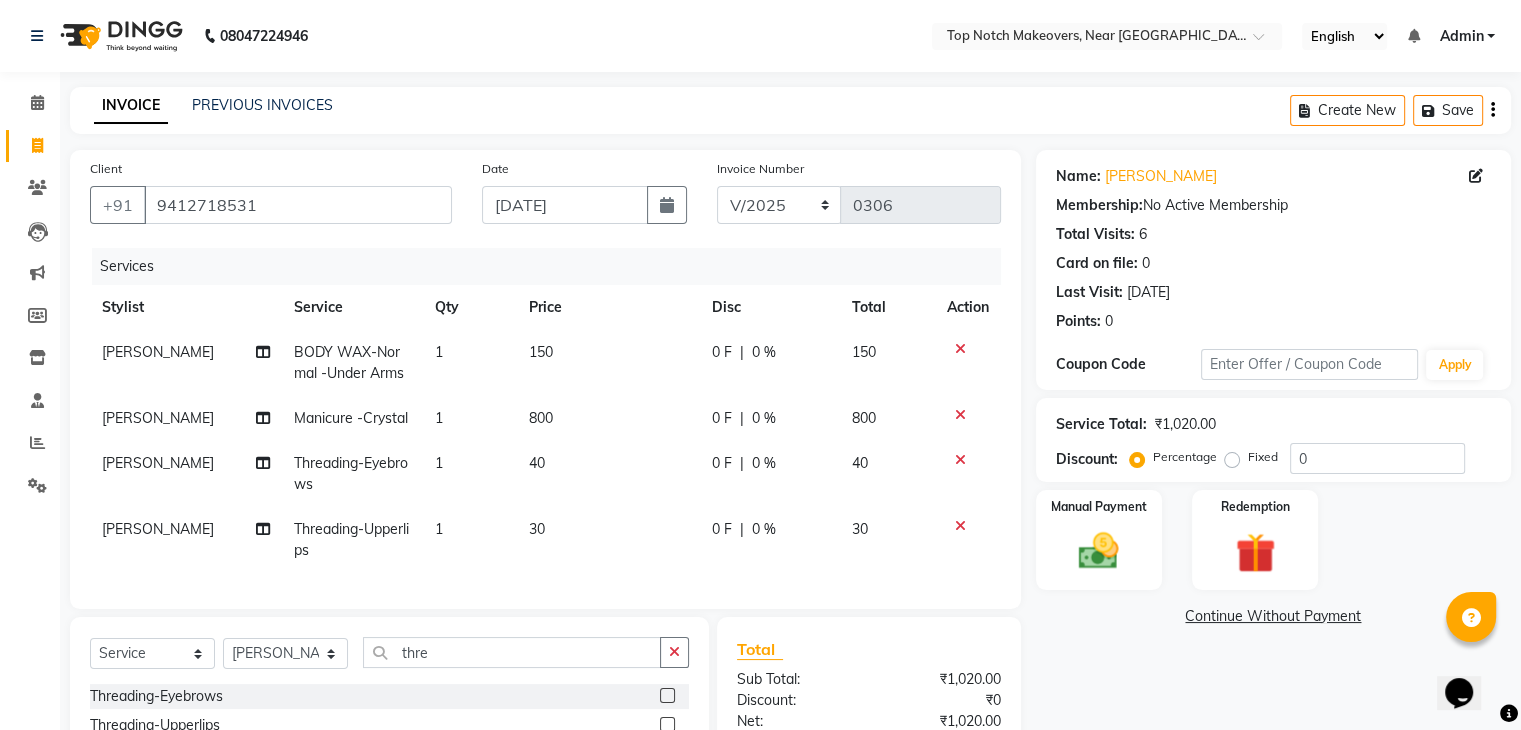 scroll, scrollTop: 202, scrollLeft: 0, axis: vertical 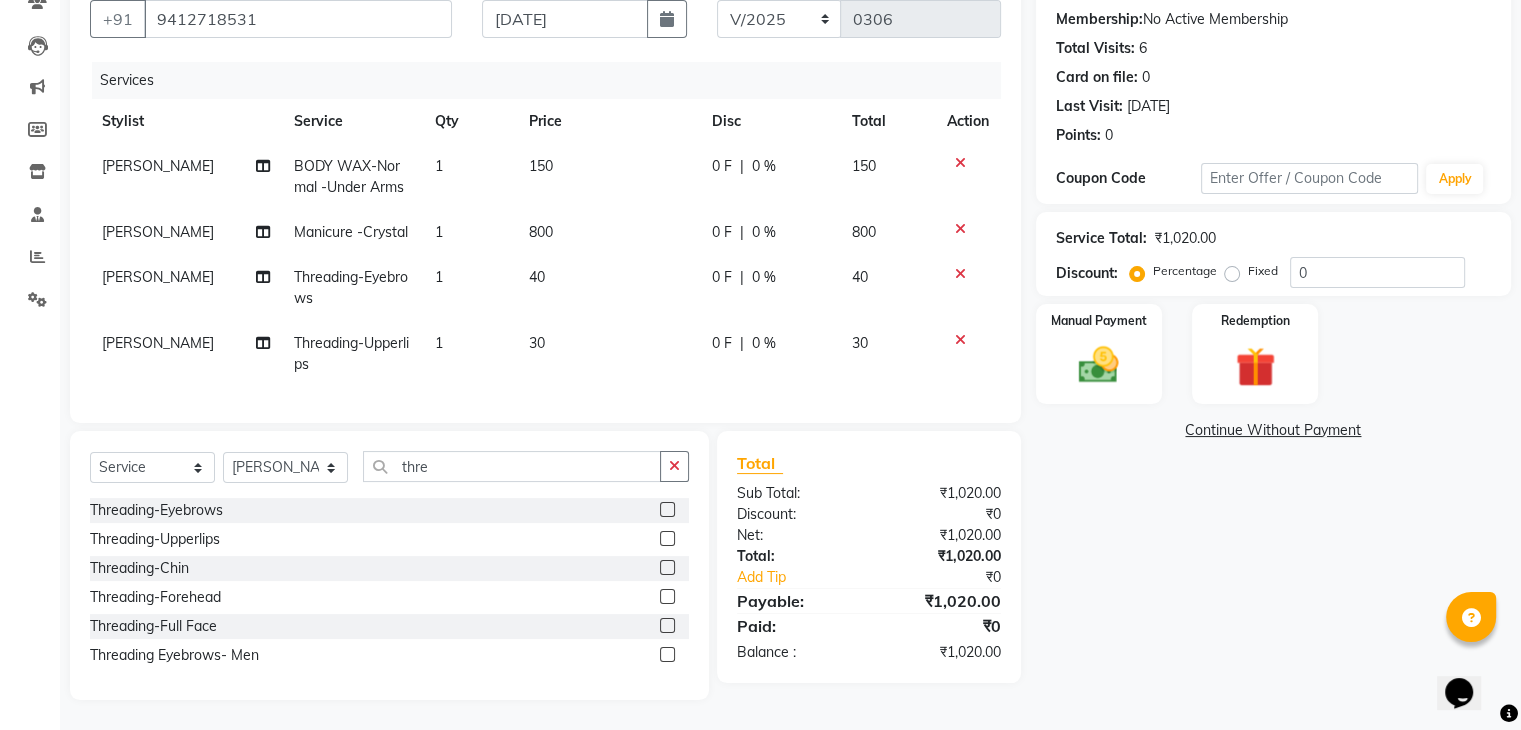click 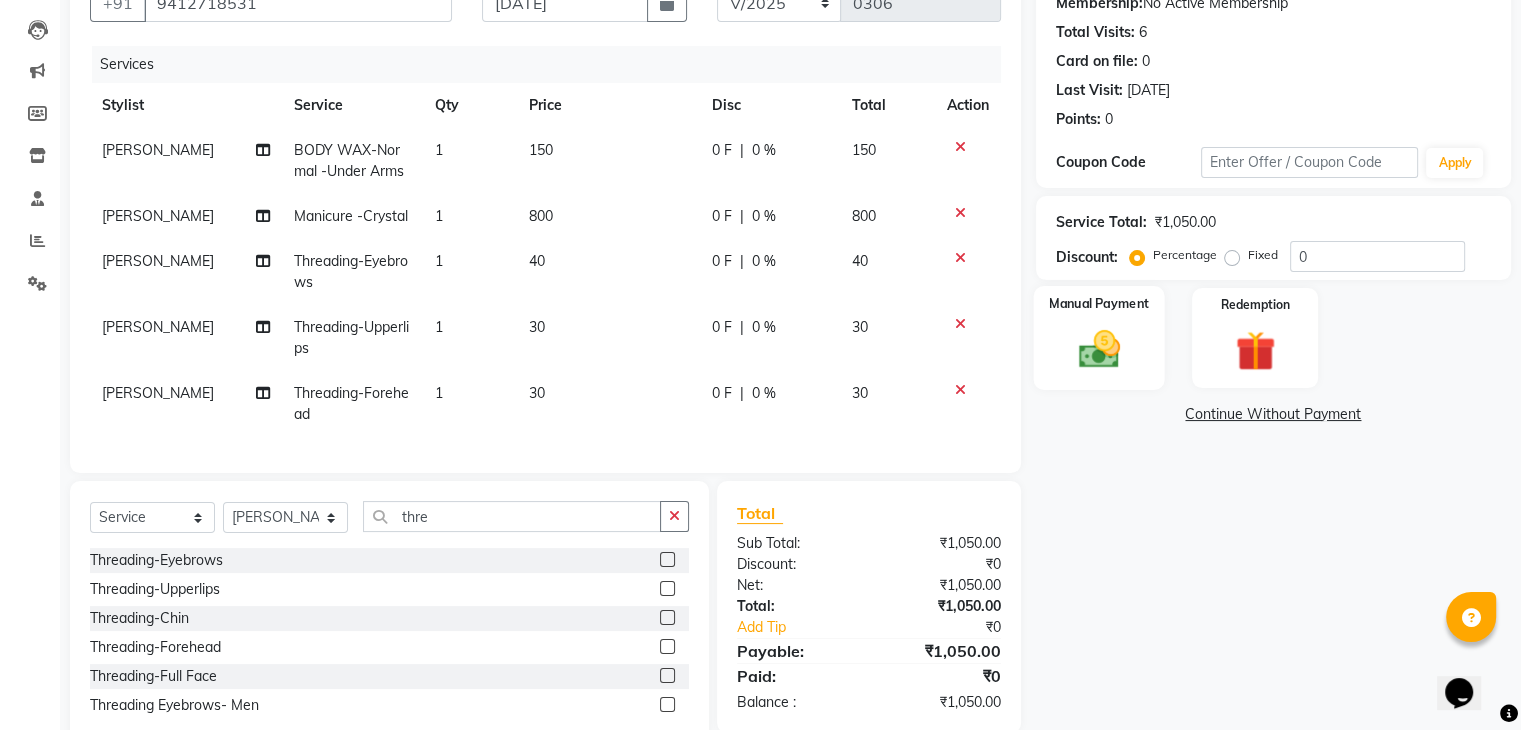 click 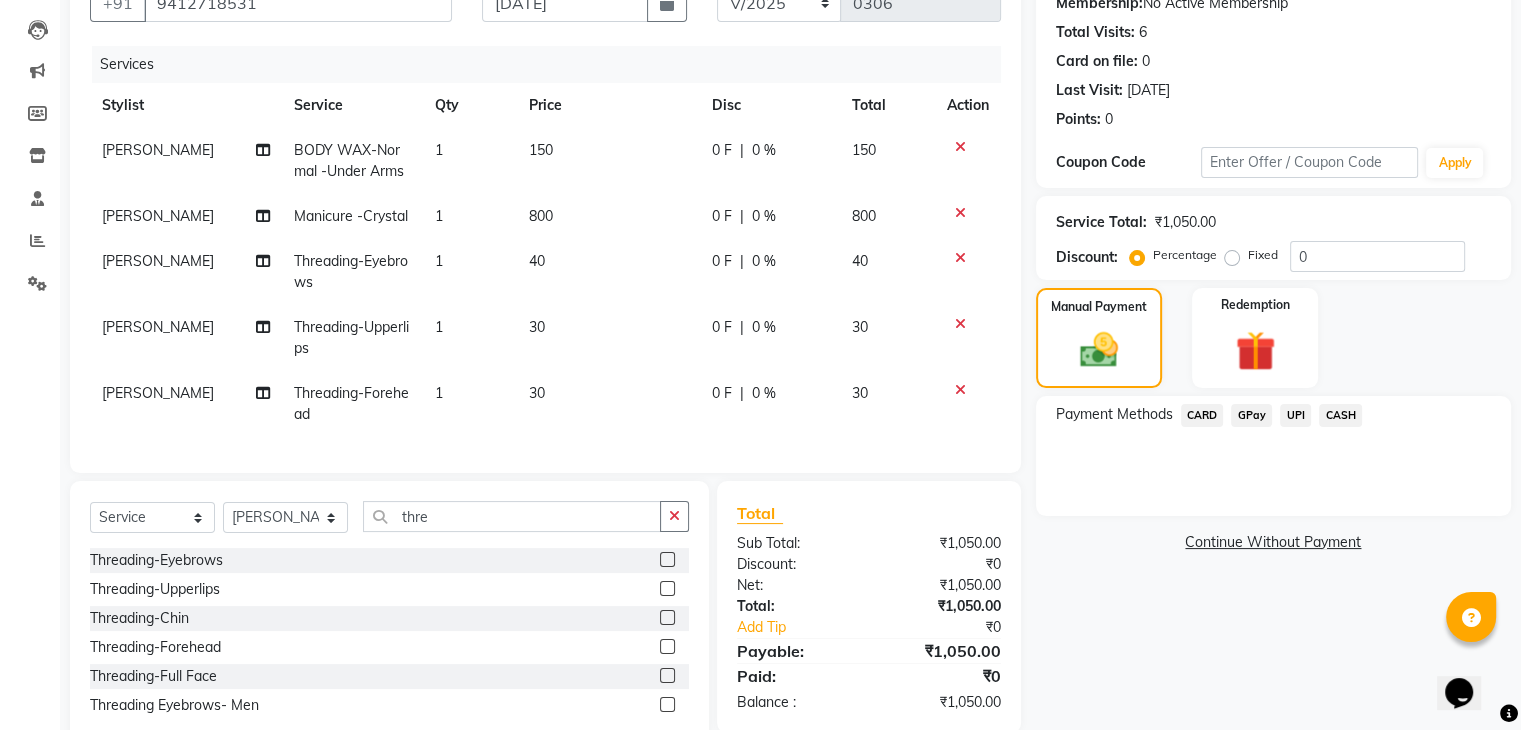 click on "UPI" 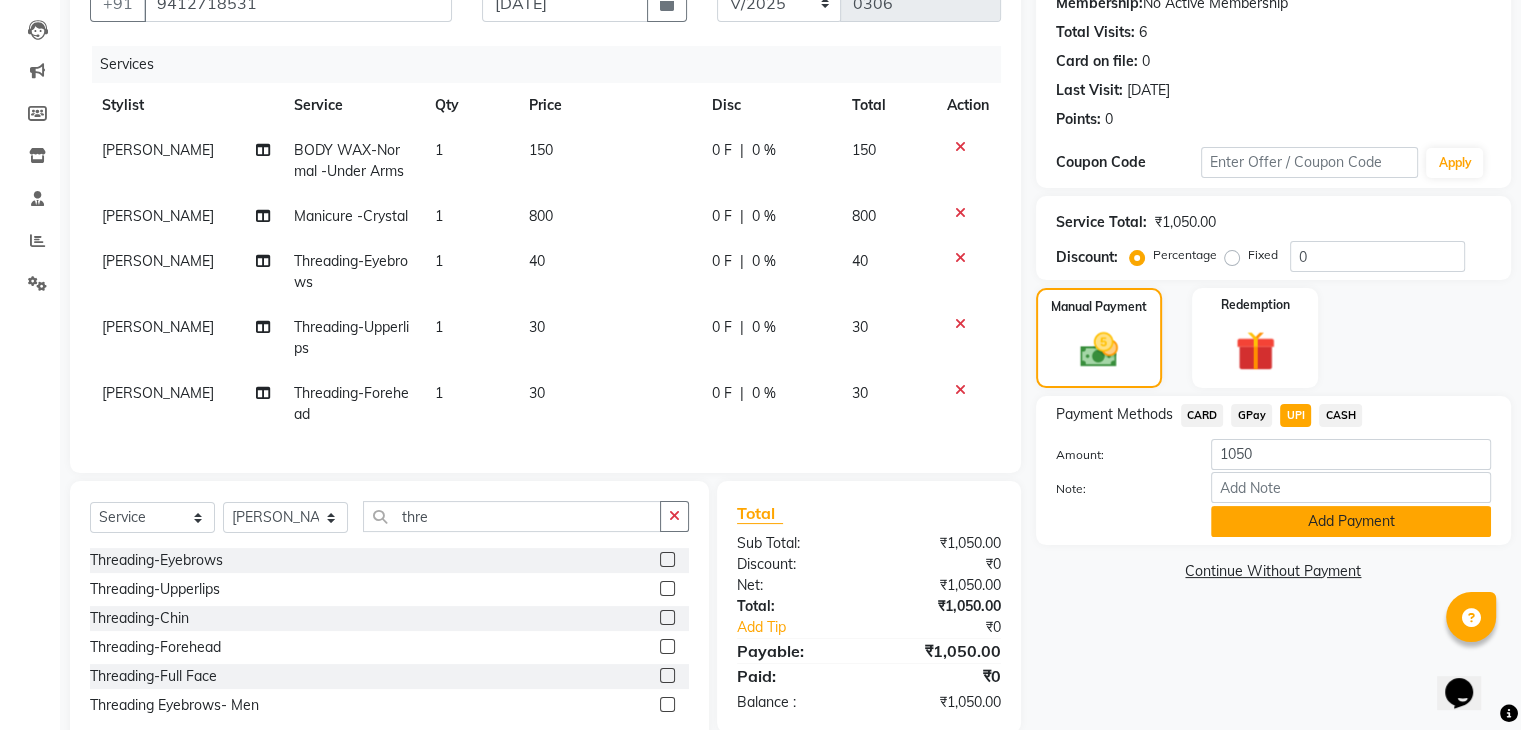 click on "Add Payment" 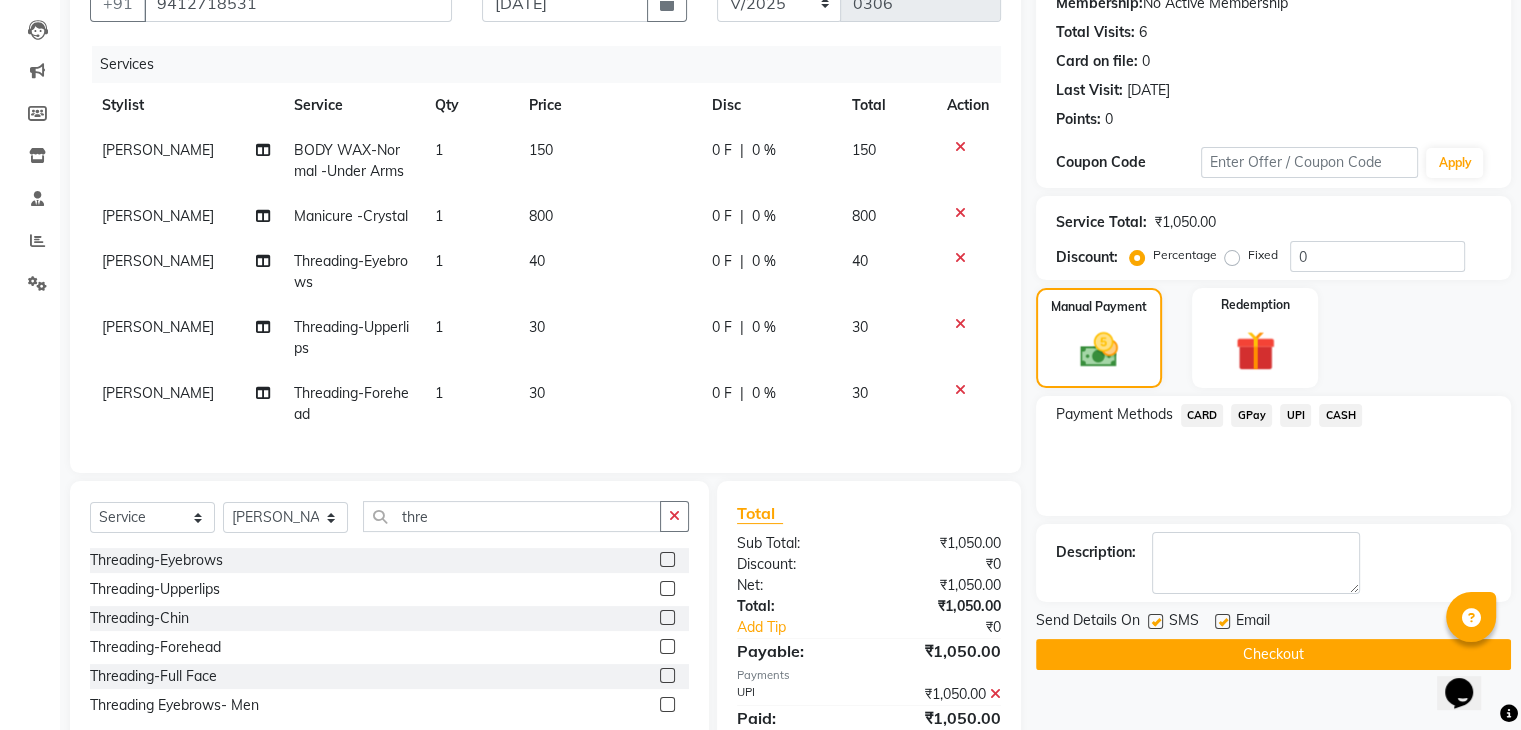click 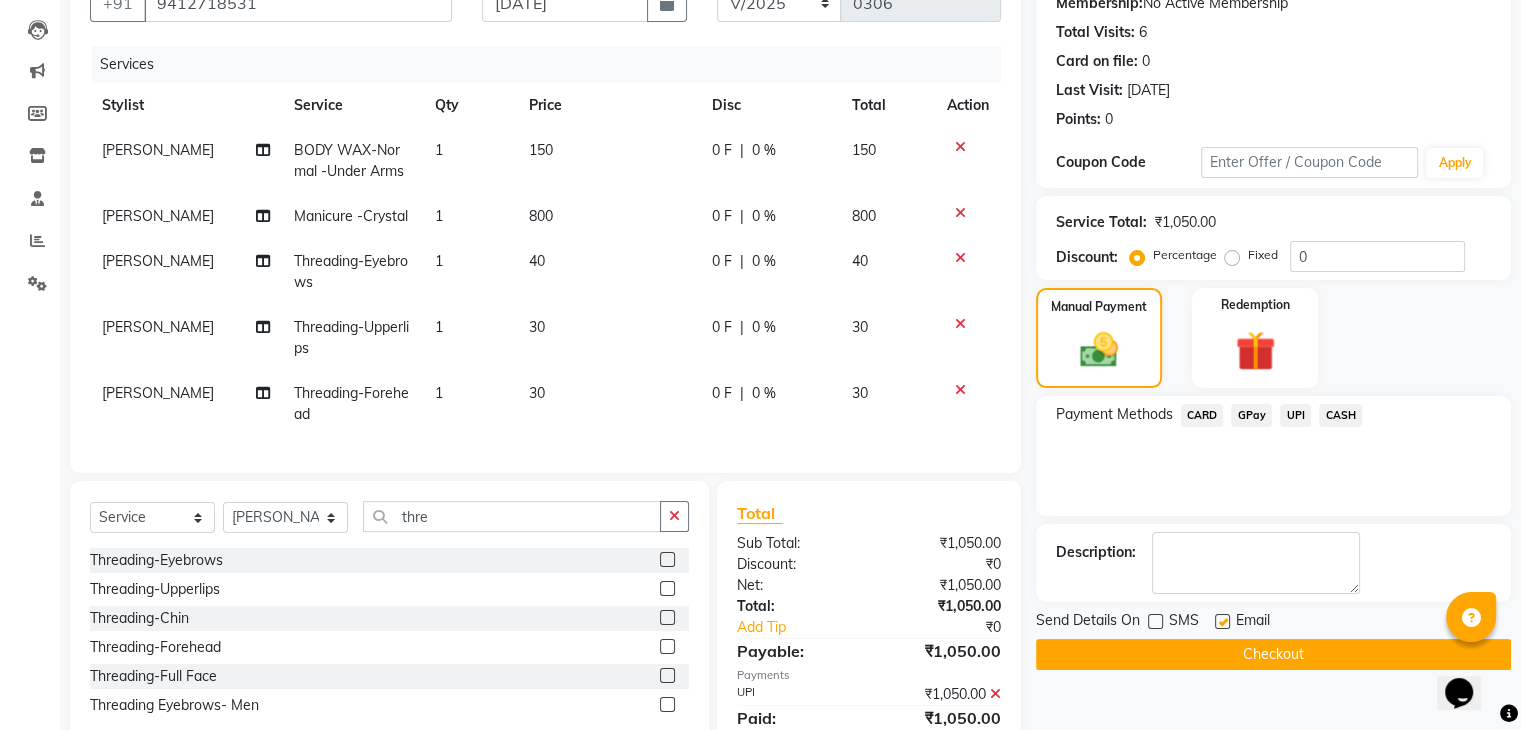 click on "Checkout" 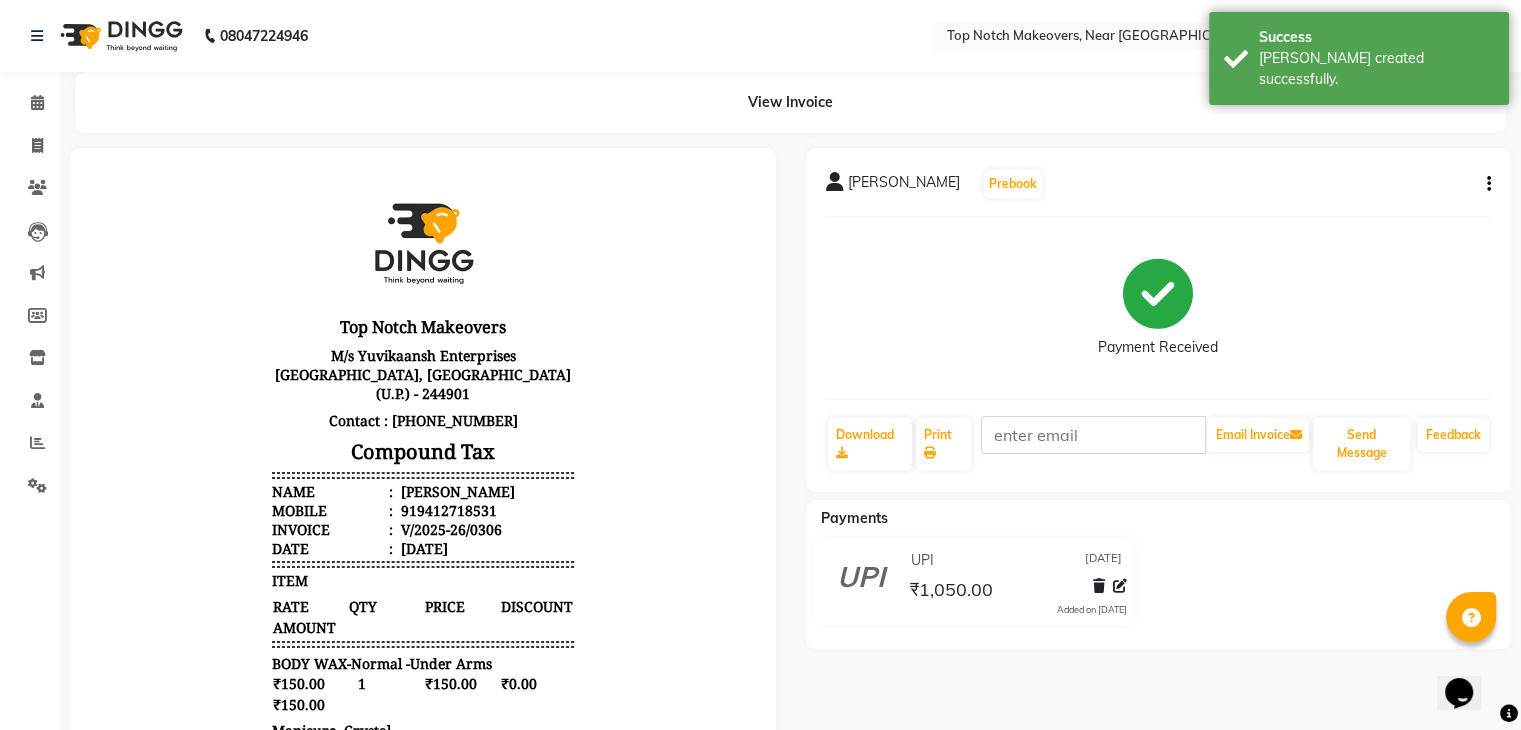 scroll, scrollTop: 0, scrollLeft: 0, axis: both 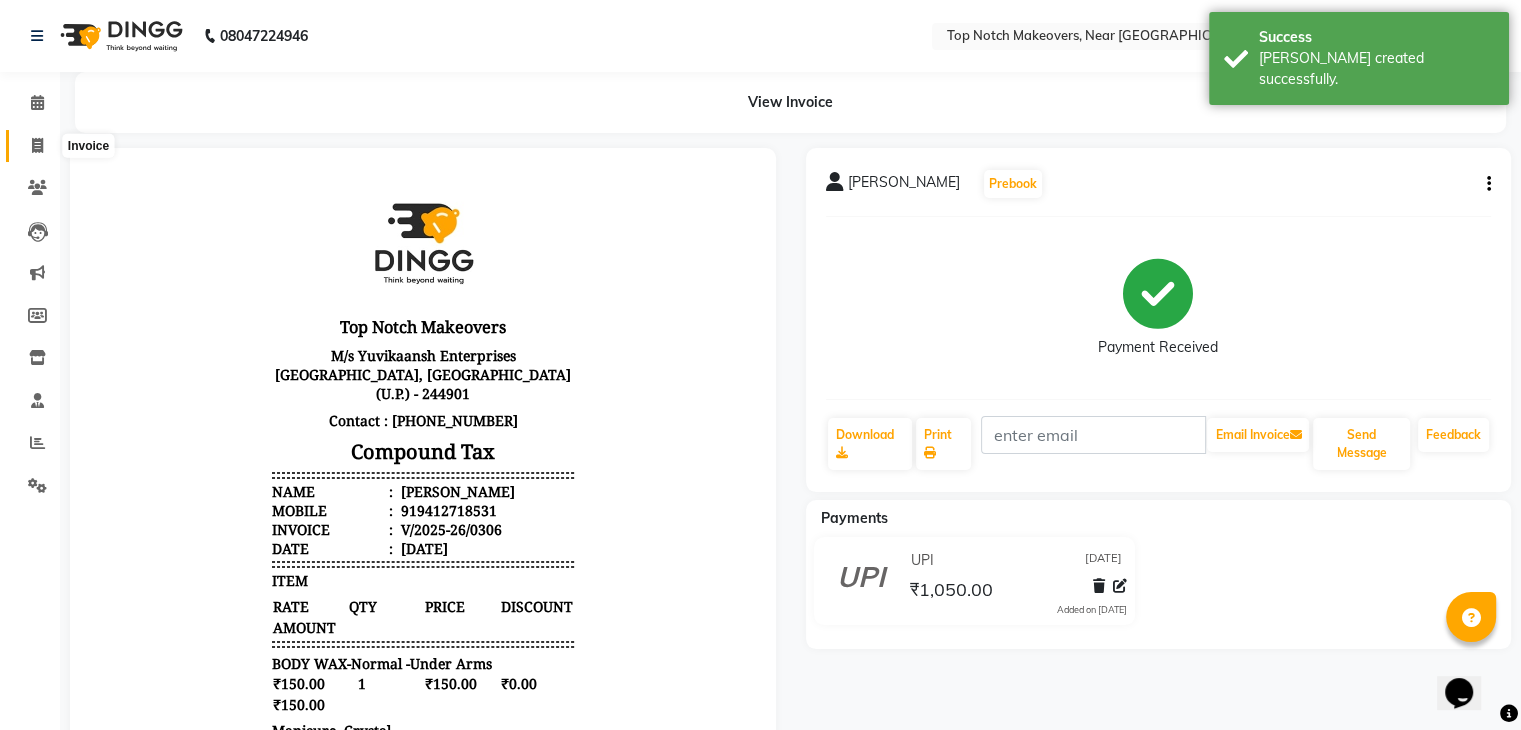 click 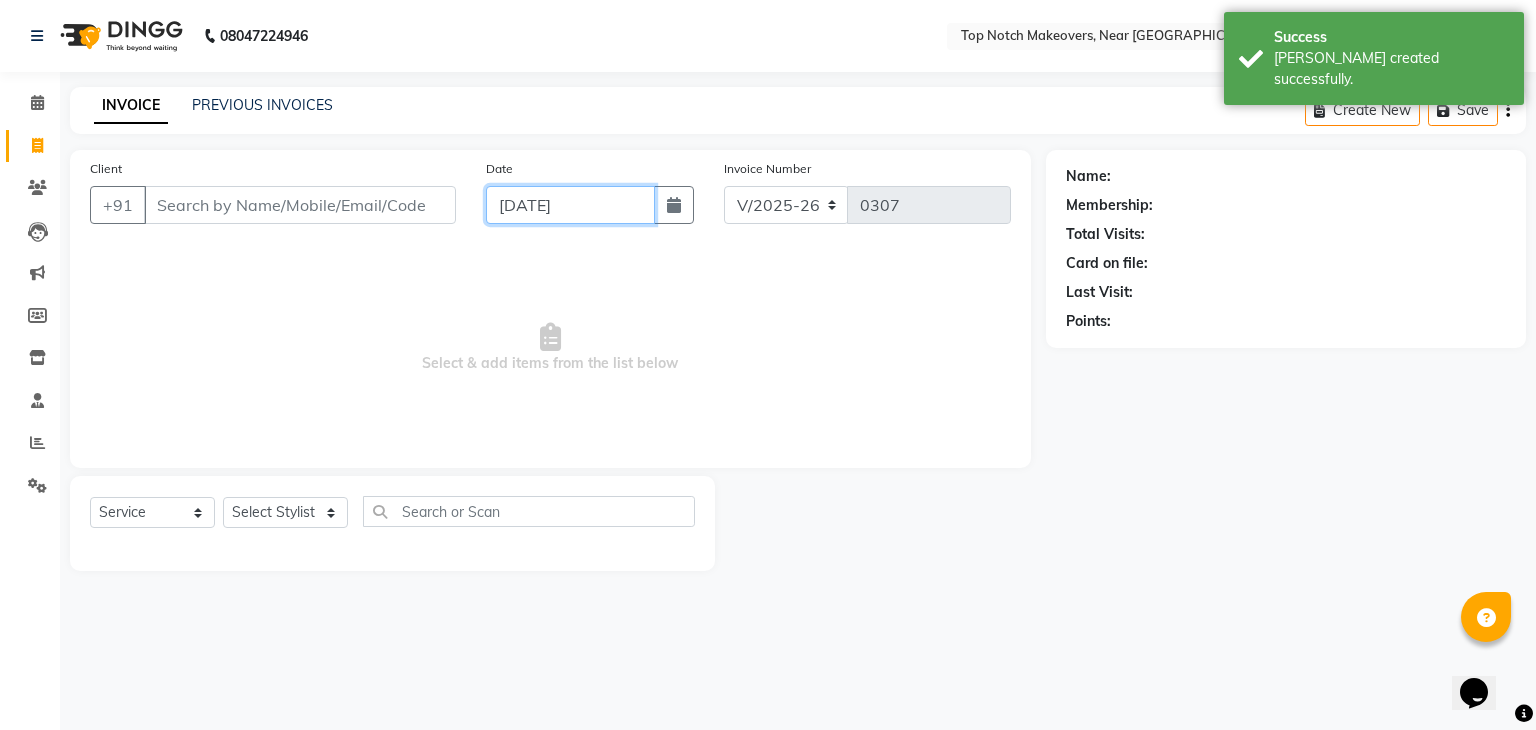 click on "[DATE]" 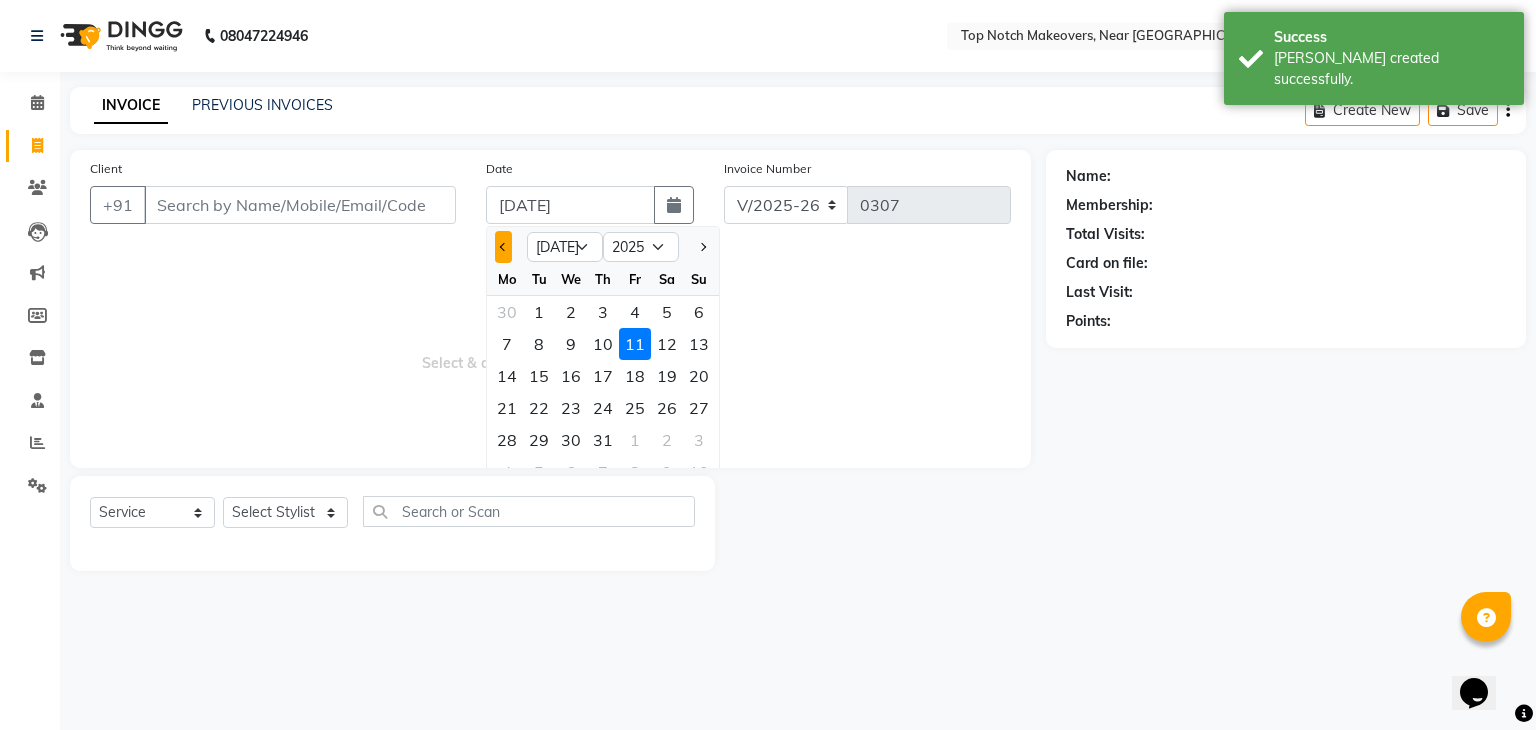 click 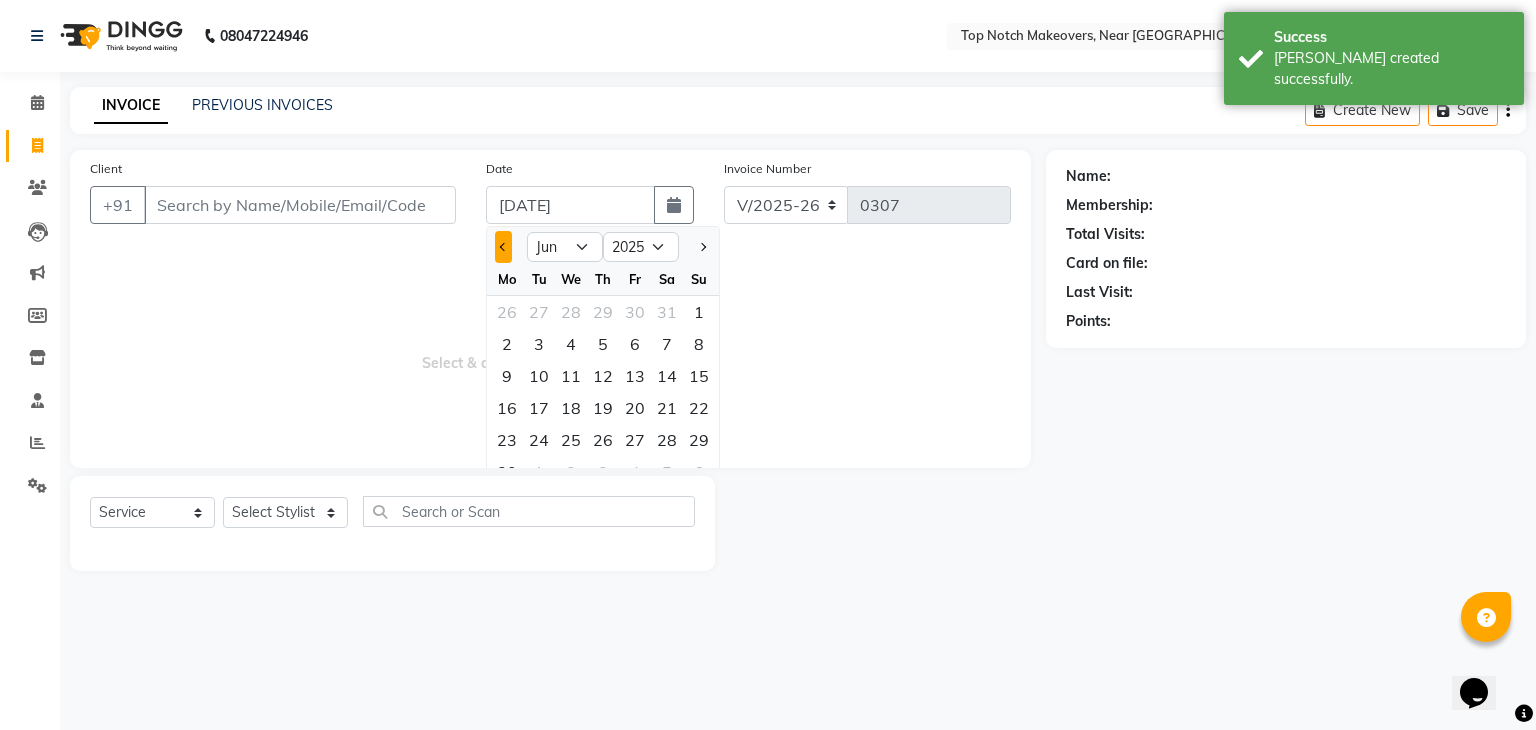 click 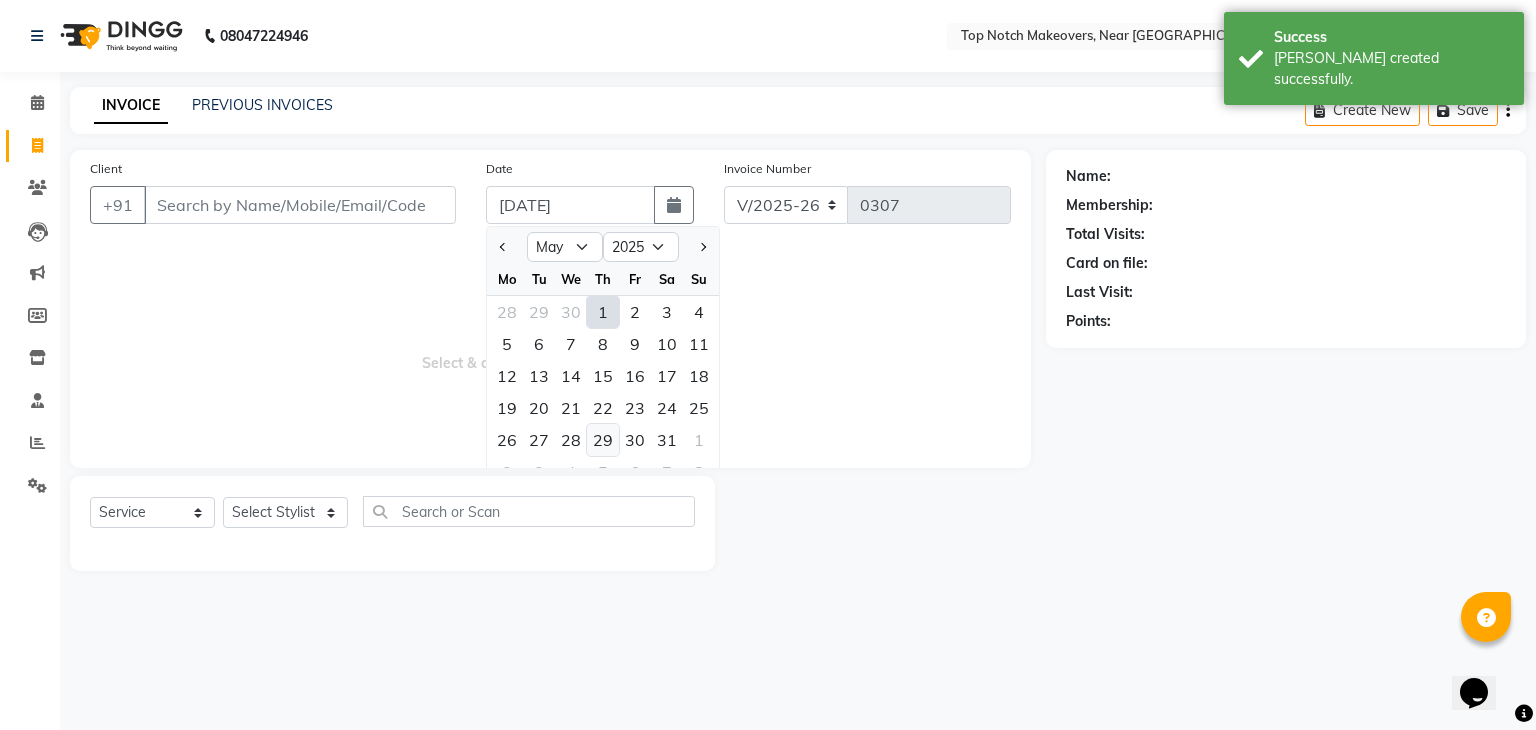 click on "29" 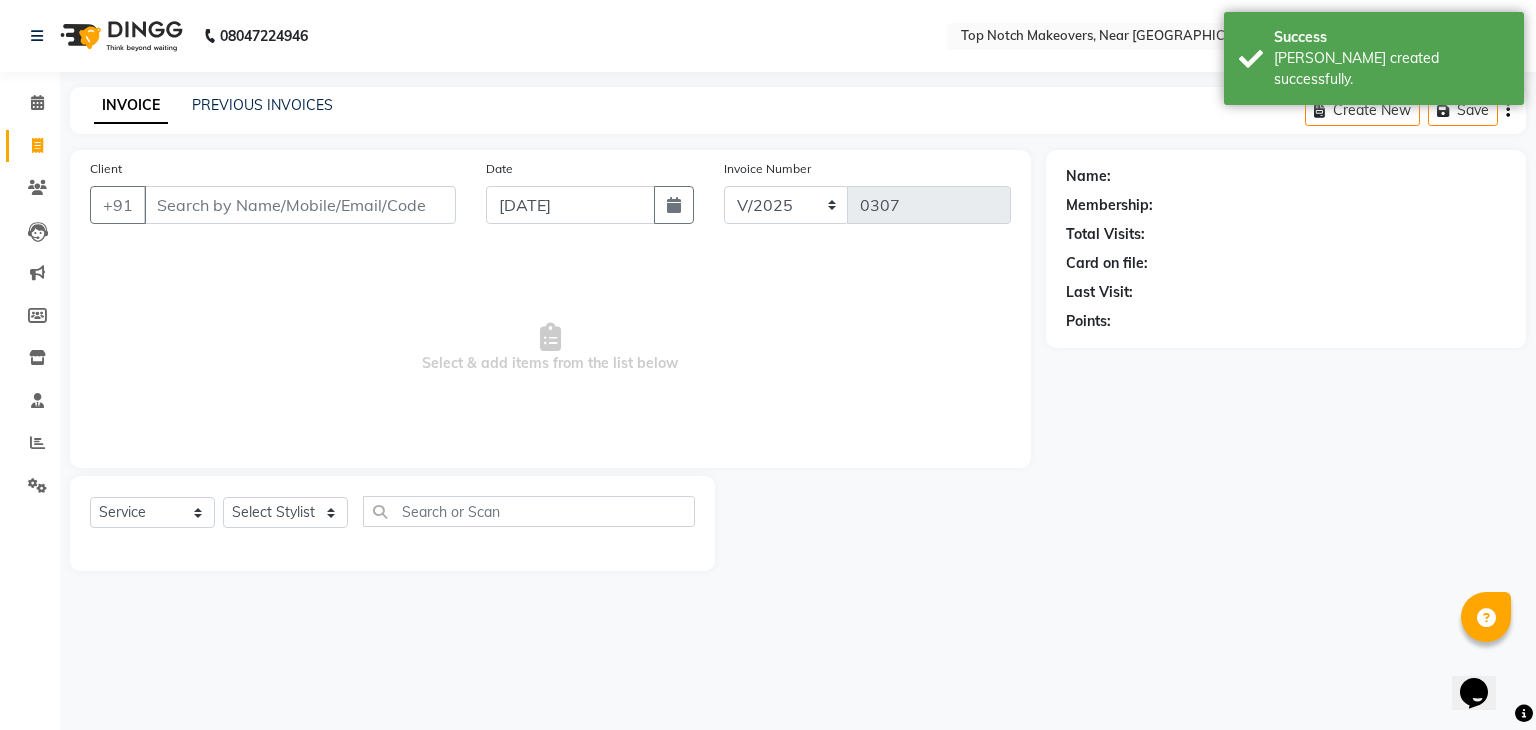 click on "Client +91" 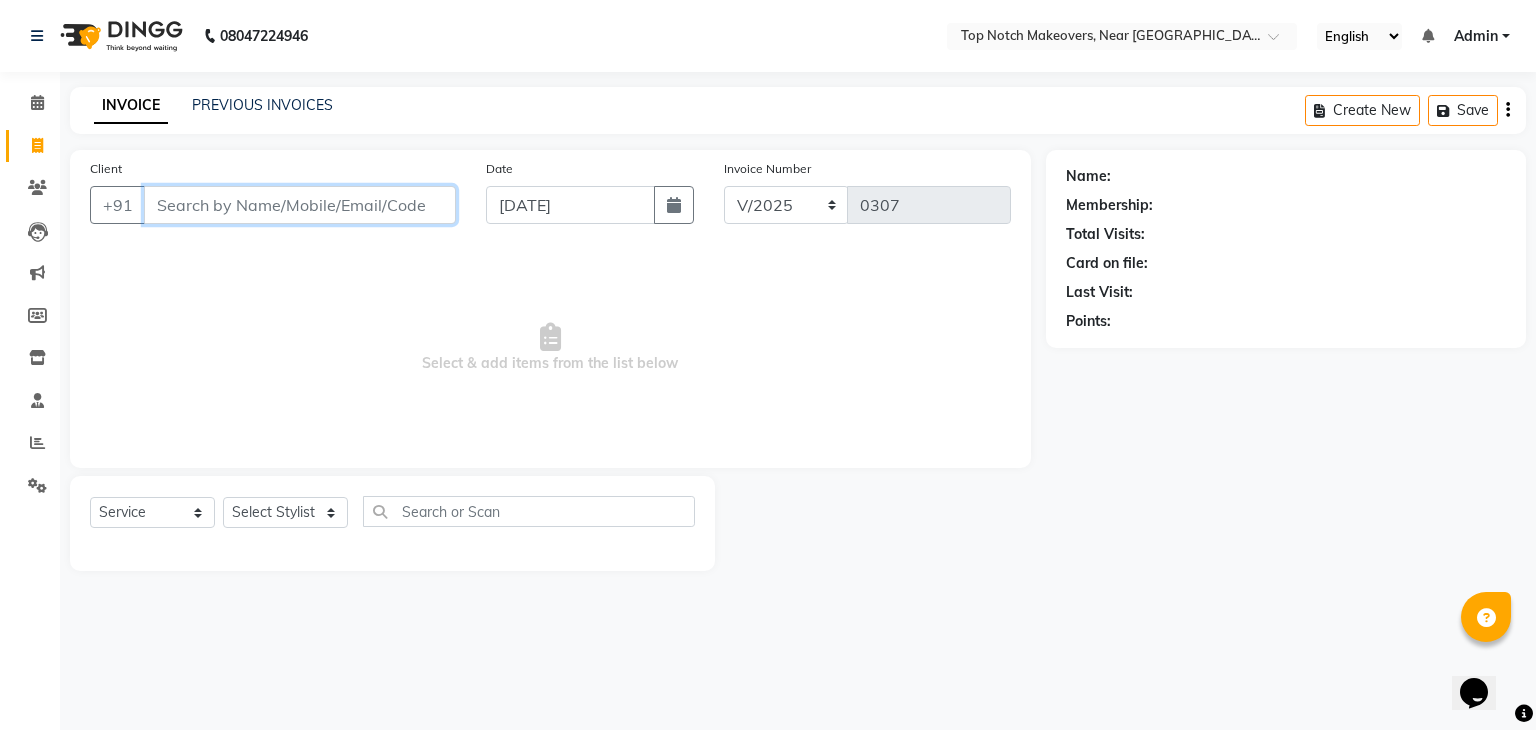 click on "Client" at bounding box center [300, 205] 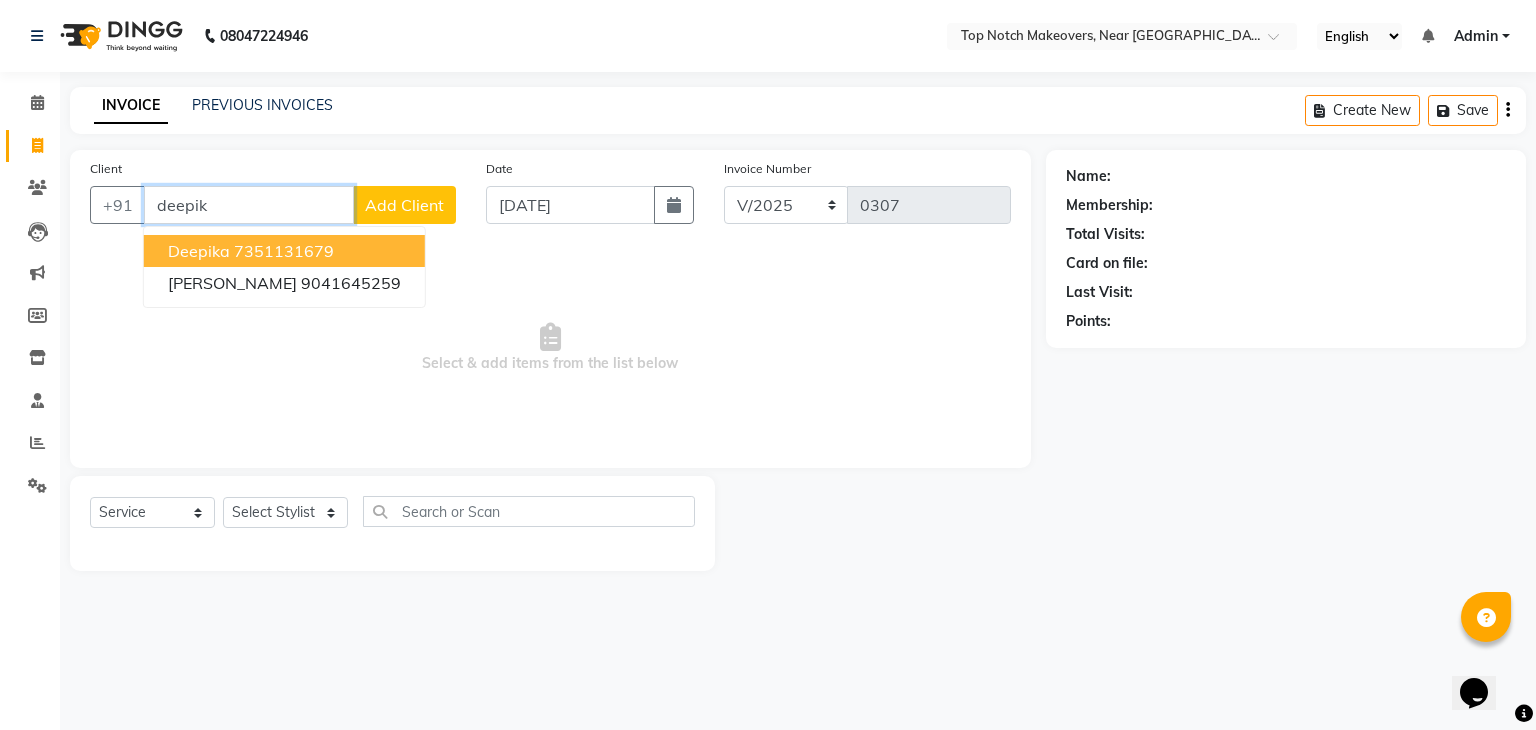 click on "Deepika  7351131679" at bounding box center (284, 251) 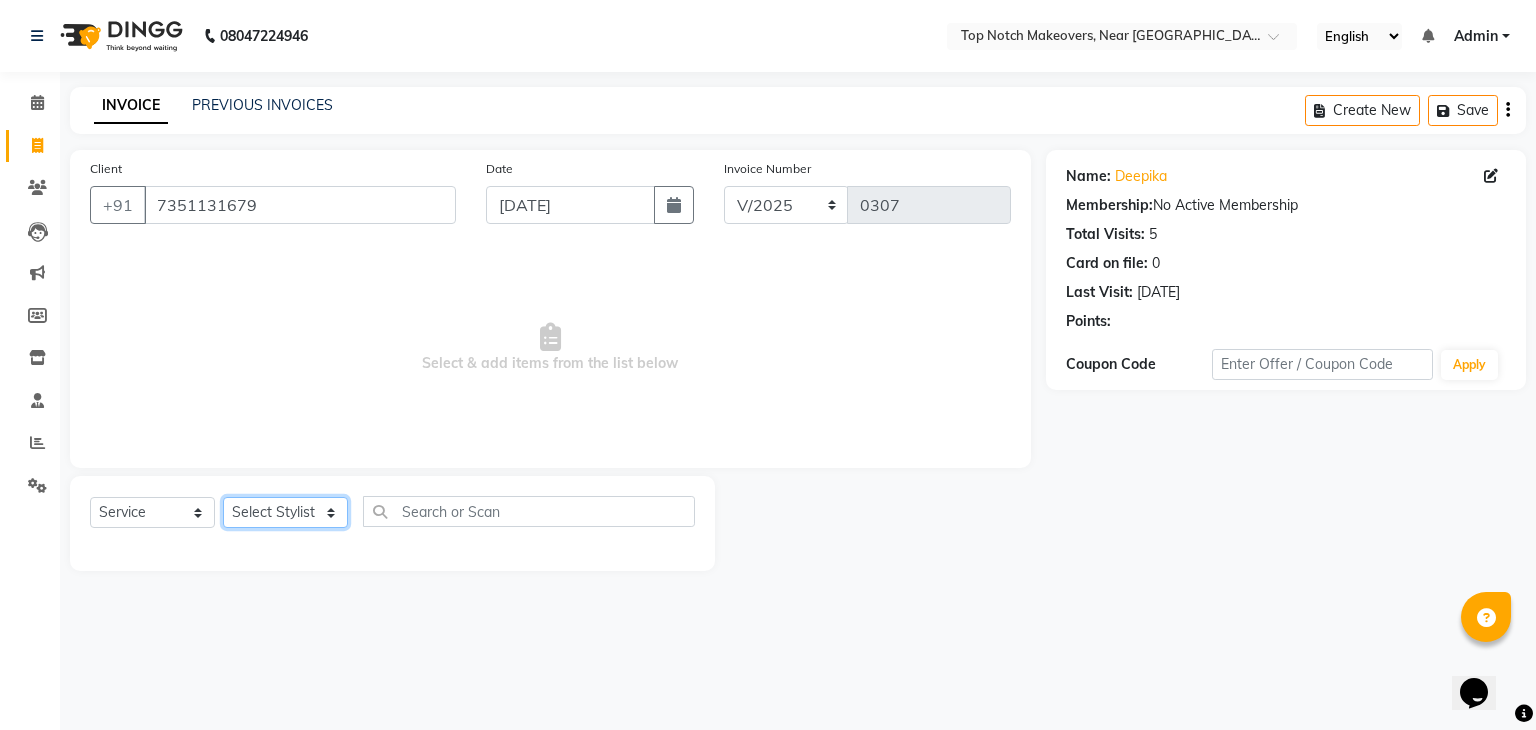 click on "Select Stylist [PERSON_NAME] [PERSON_NAME] [PERSON_NAME] [PERSON_NAME] [PERSON_NAME] [PERSON_NAME] [PERSON_NAME] [PERSON_NAME]" 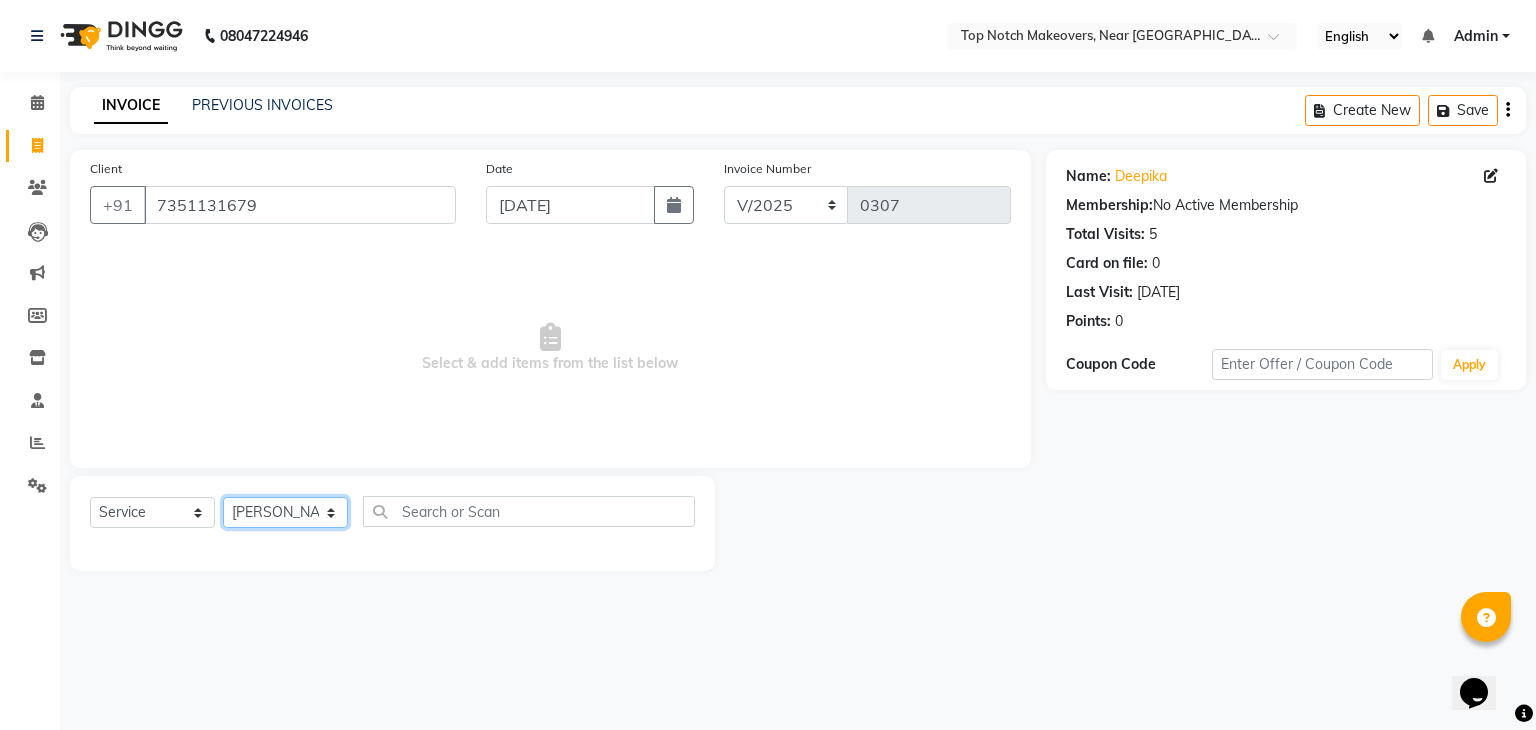 click on "Select Stylist [PERSON_NAME] [PERSON_NAME] [PERSON_NAME] [PERSON_NAME] [PERSON_NAME] [PERSON_NAME] [PERSON_NAME] [PERSON_NAME]" 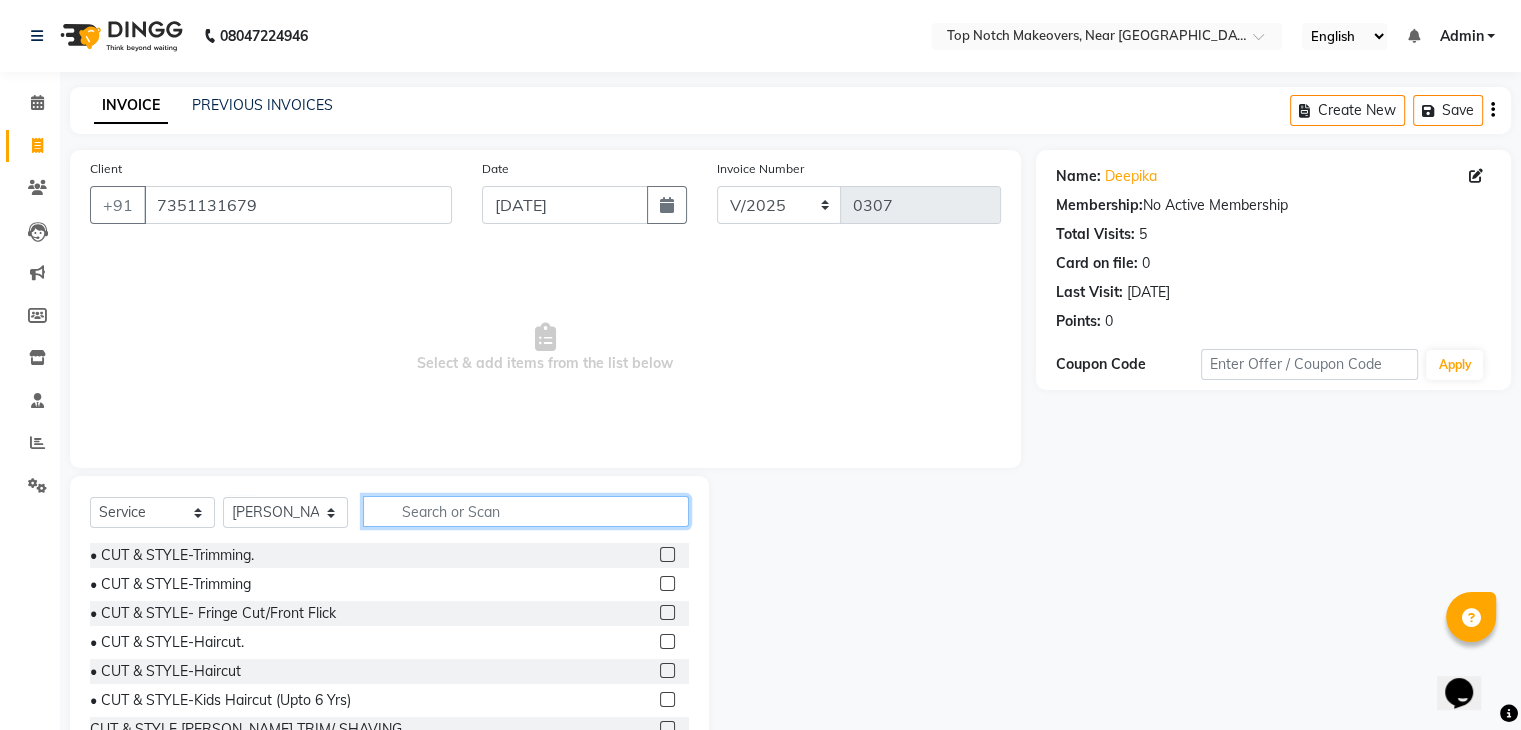 click 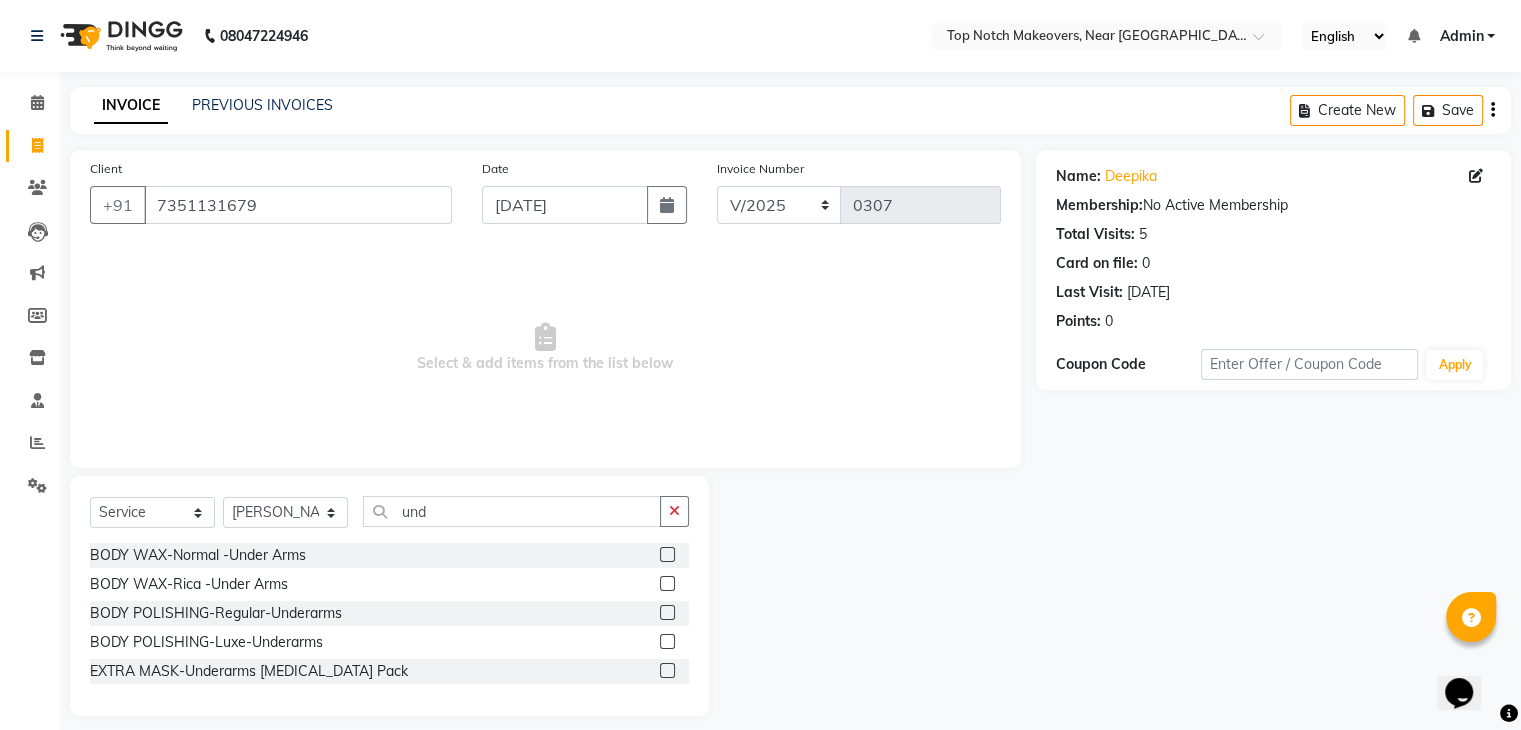 click 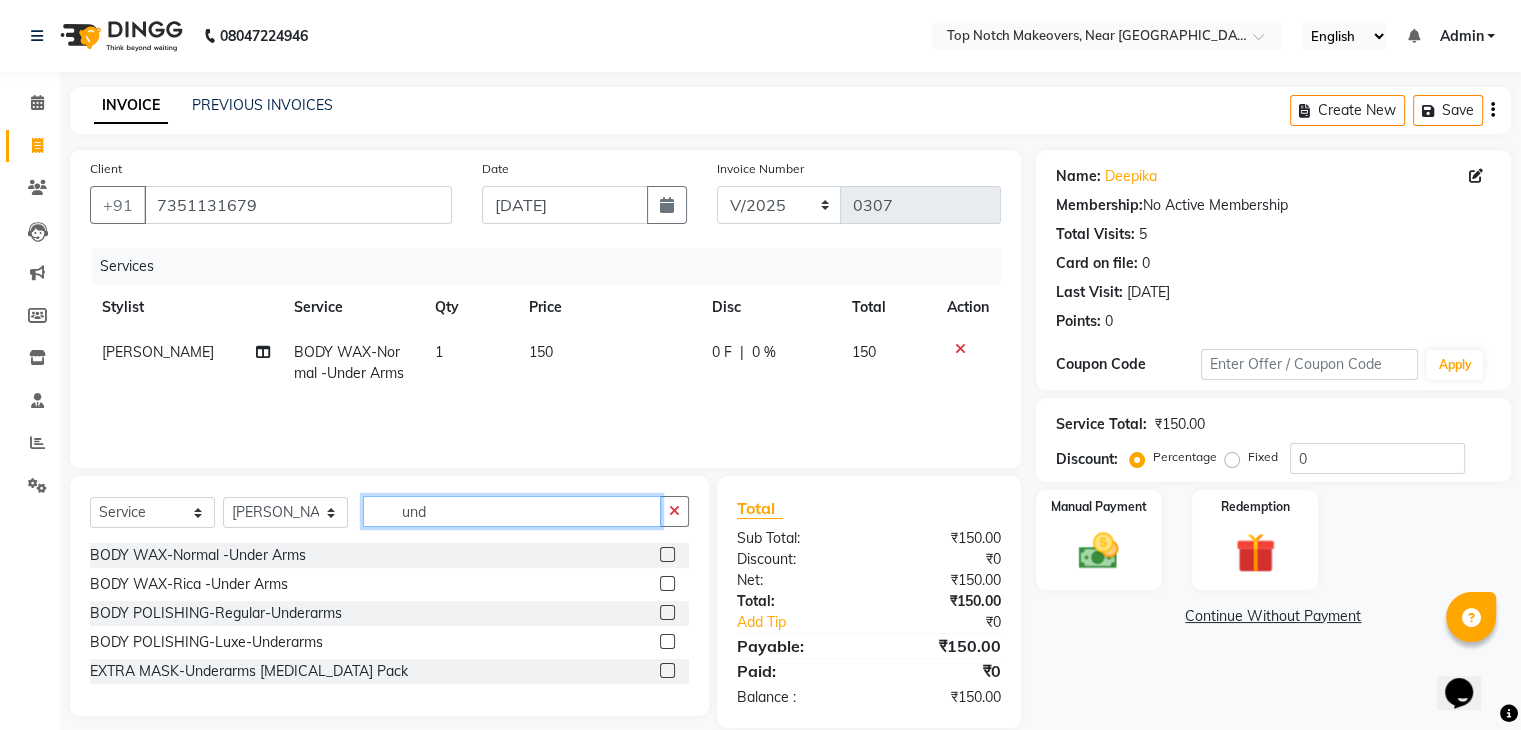 click on "und" 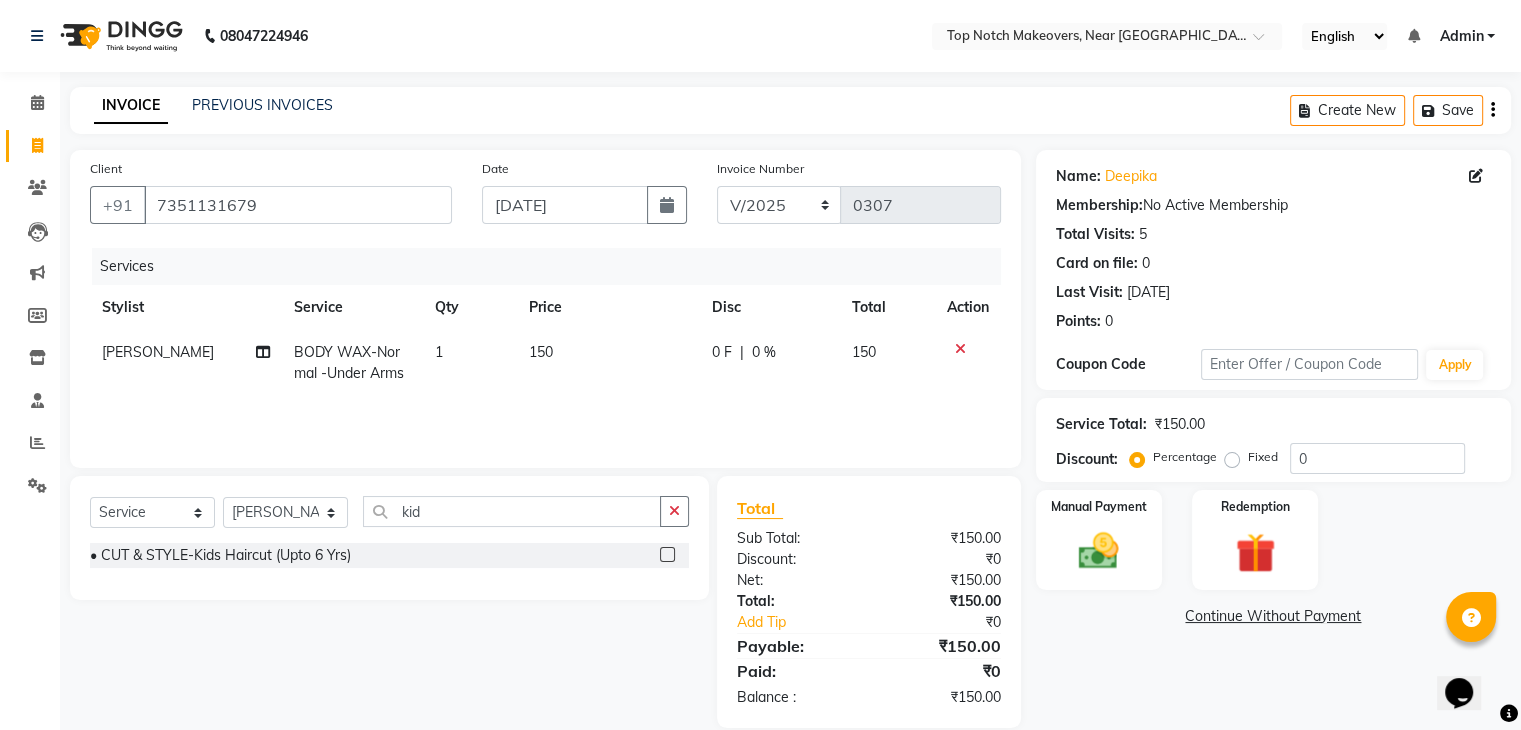 click 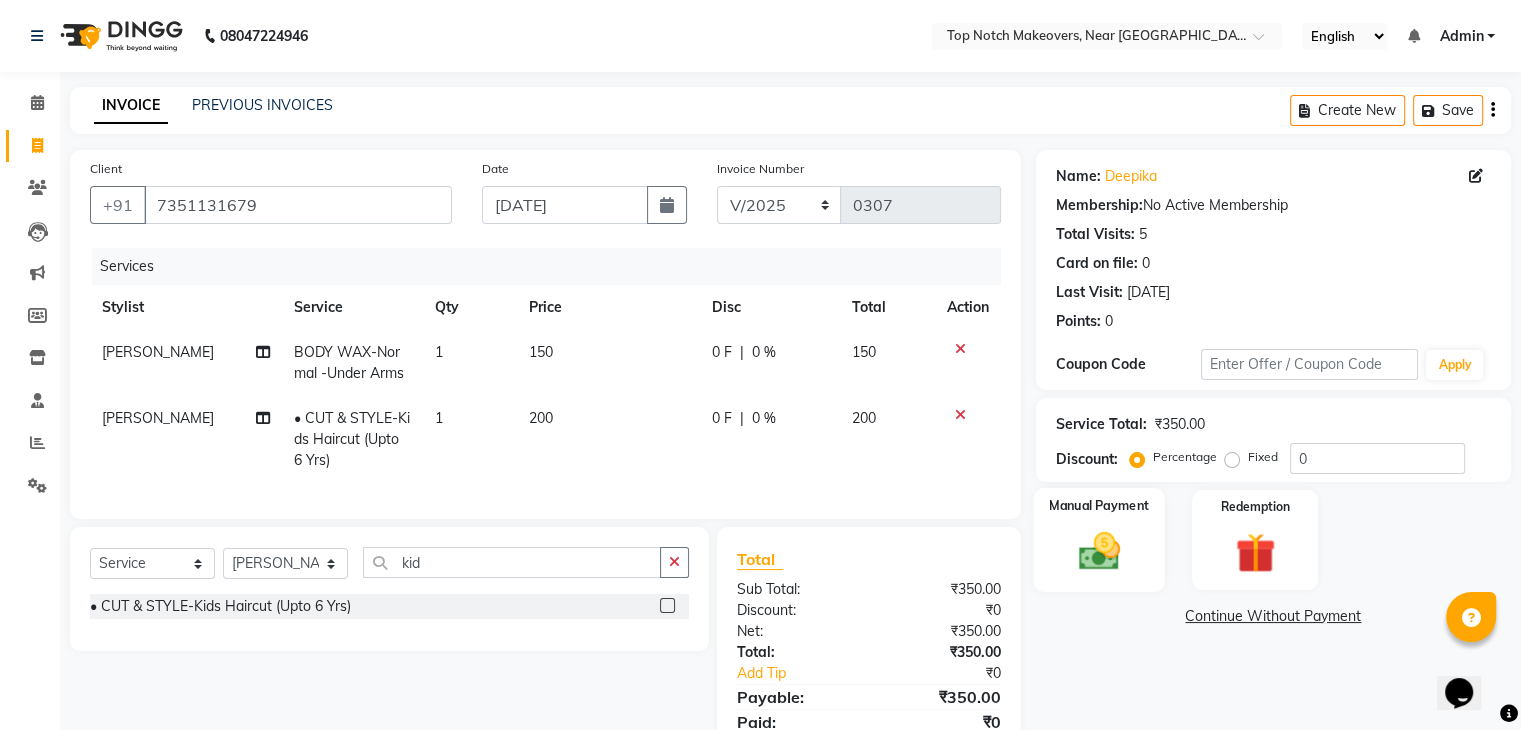 click on "Manual Payment" 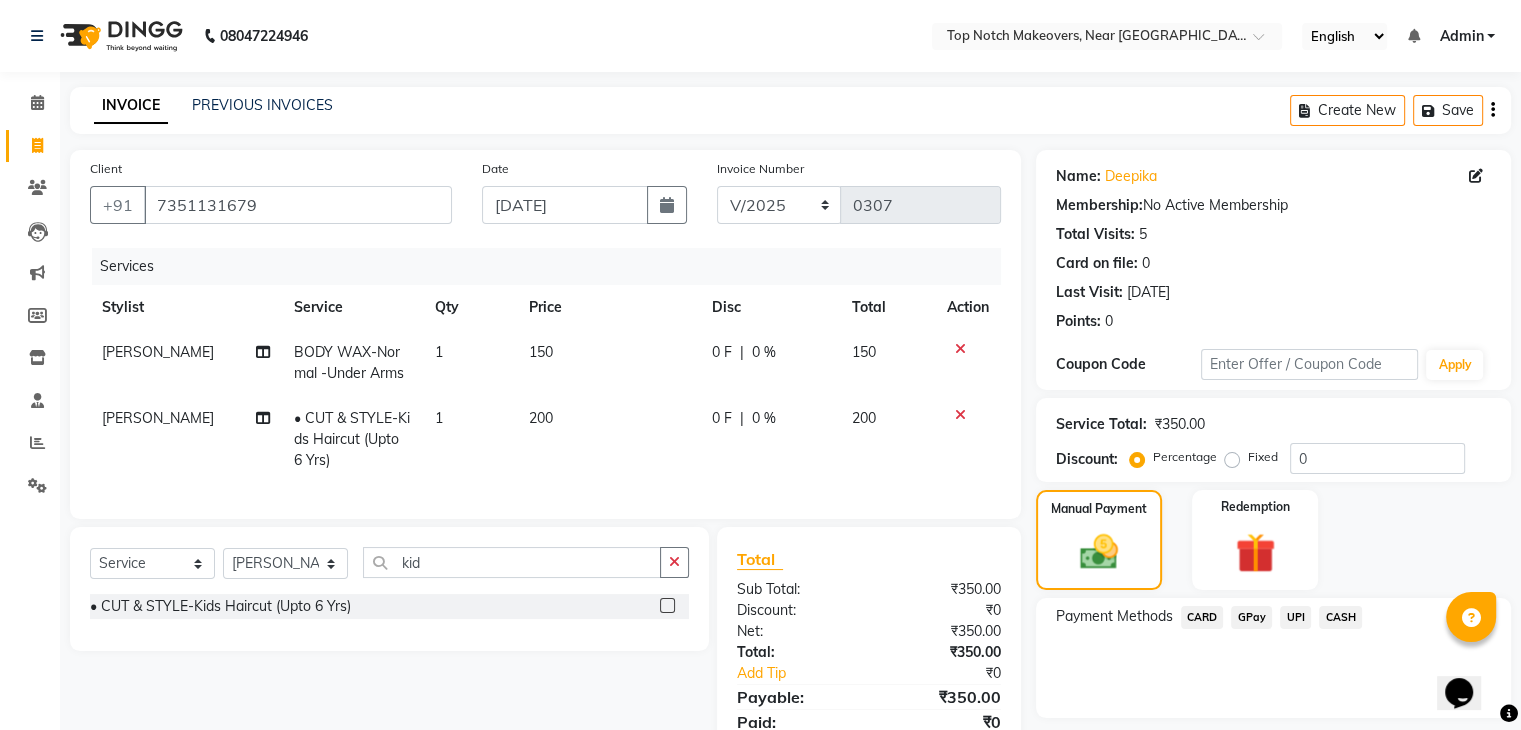 click on "CASH" 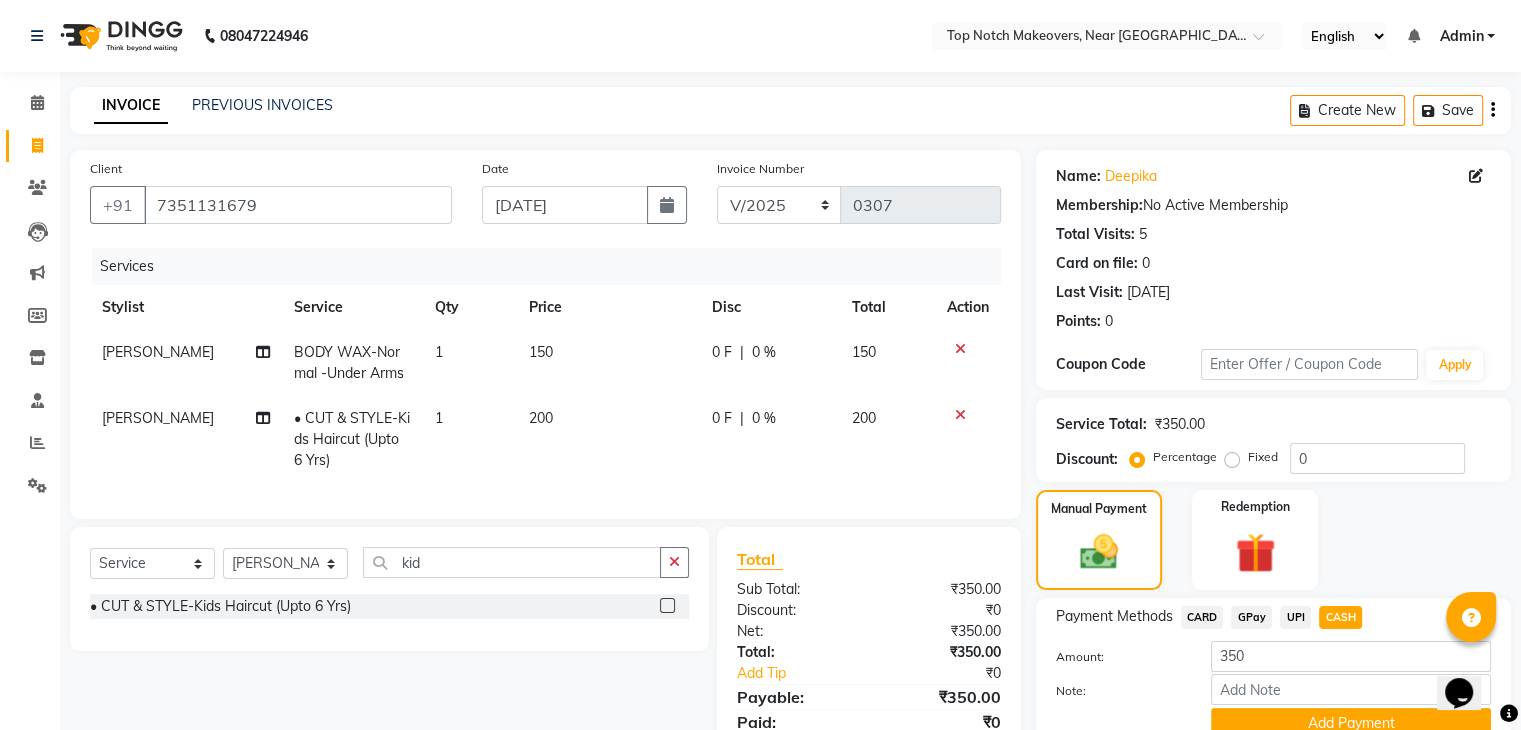 scroll, scrollTop: 95, scrollLeft: 0, axis: vertical 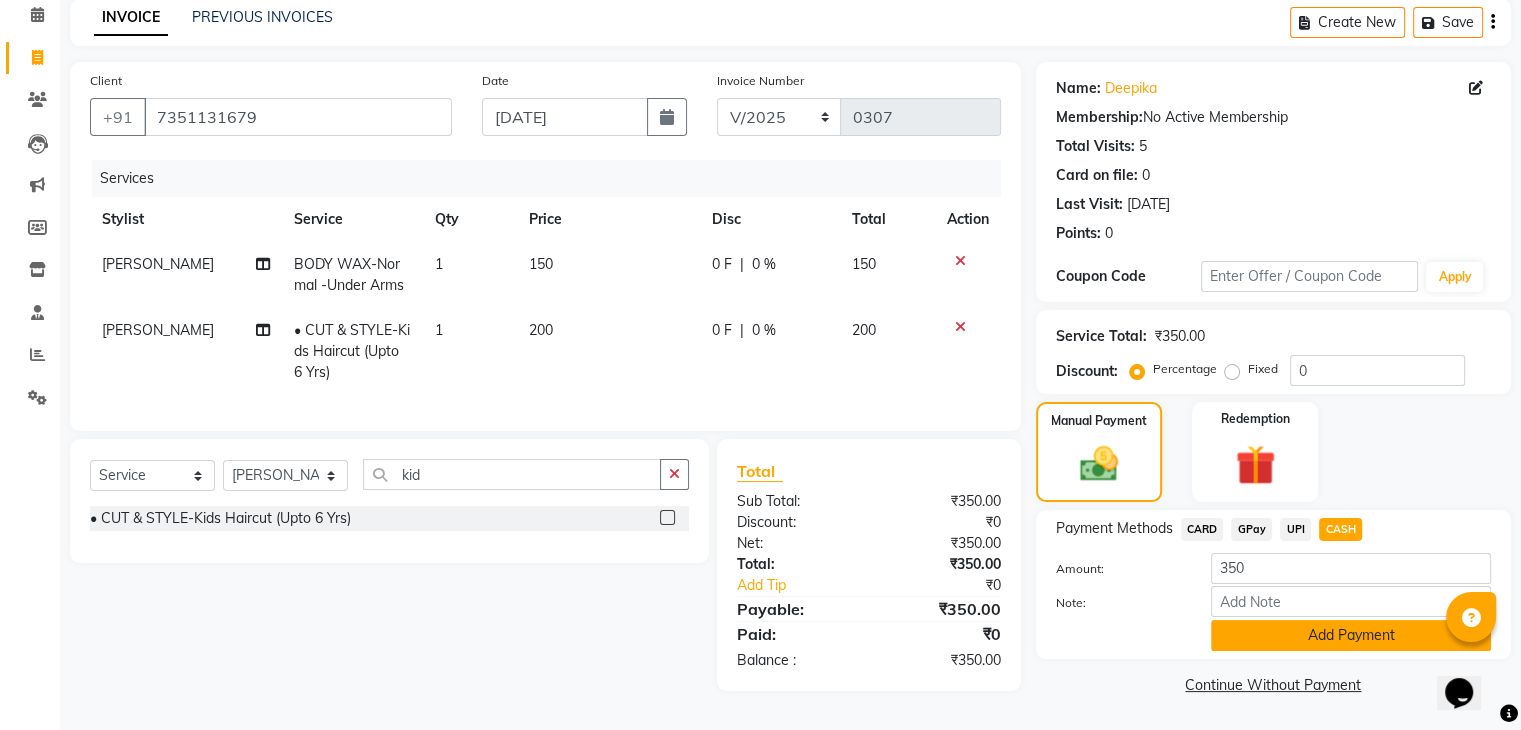click on "Add Payment" 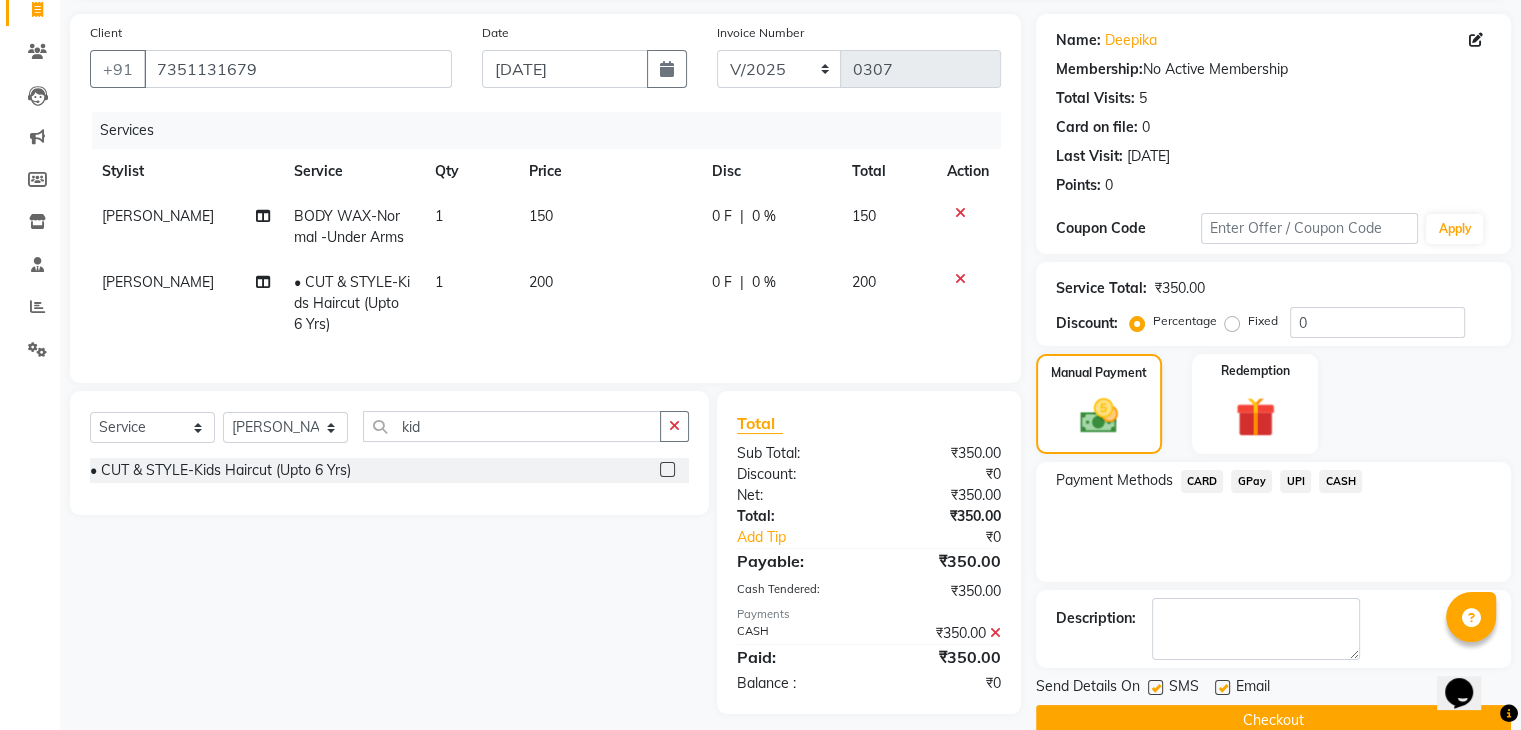 scroll, scrollTop: 171, scrollLeft: 0, axis: vertical 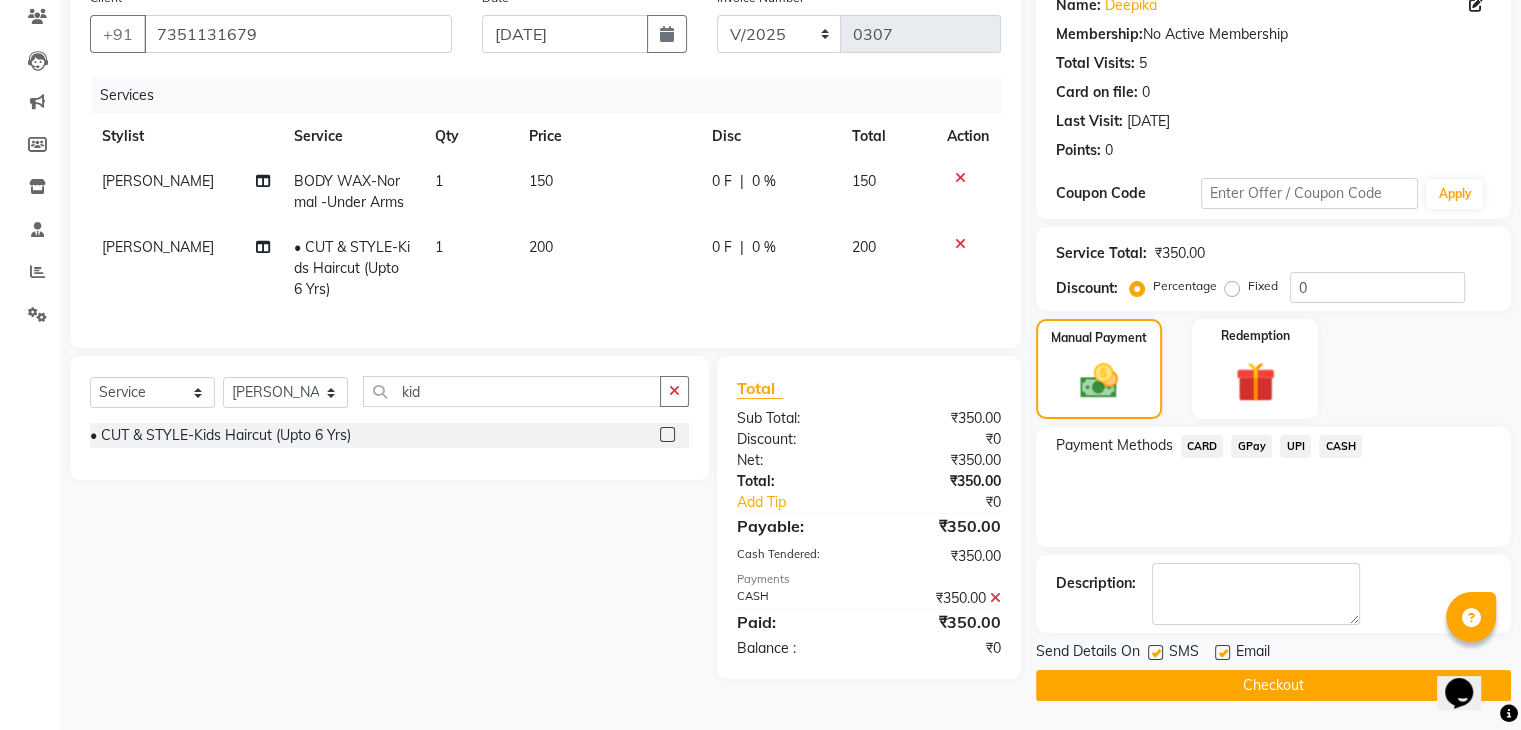 click 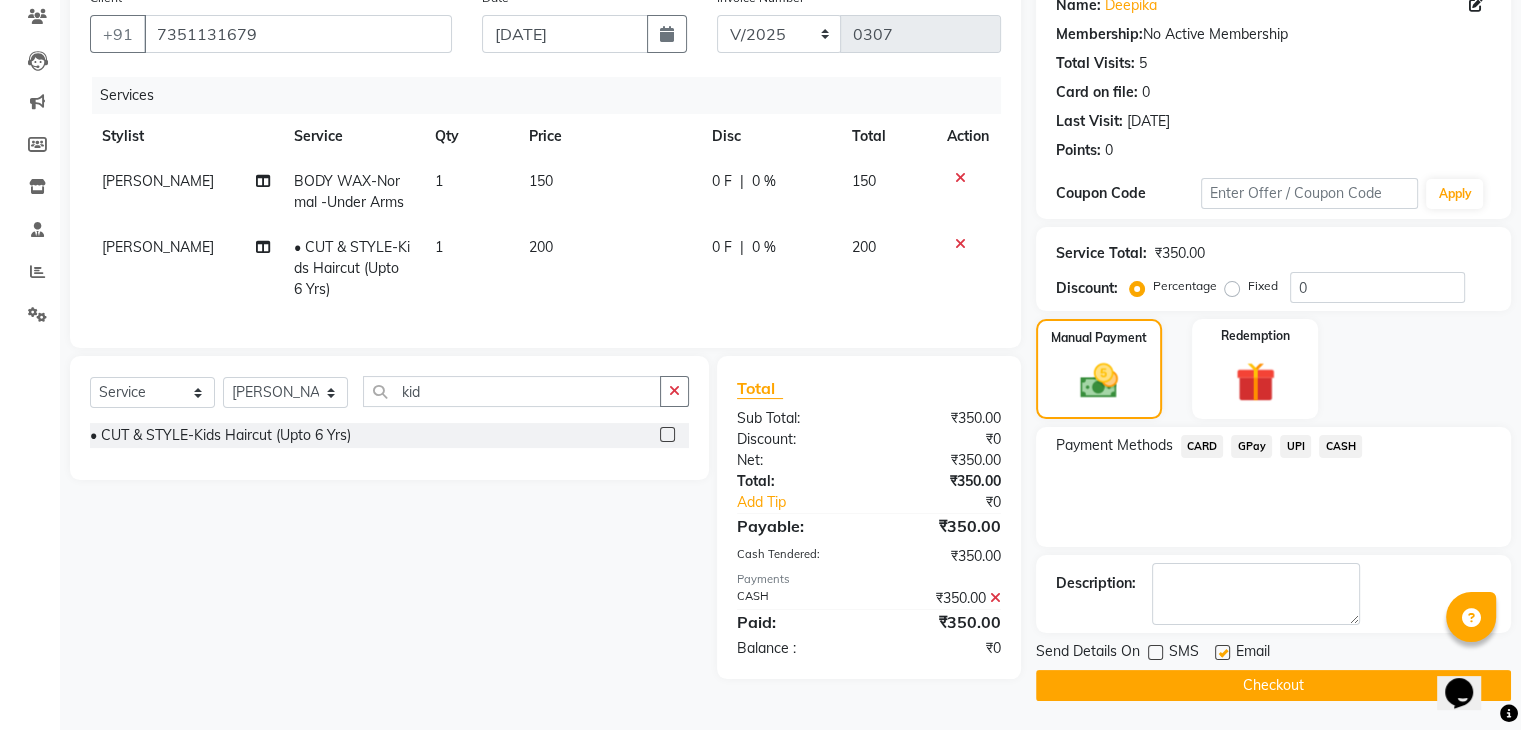 click on "Checkout" 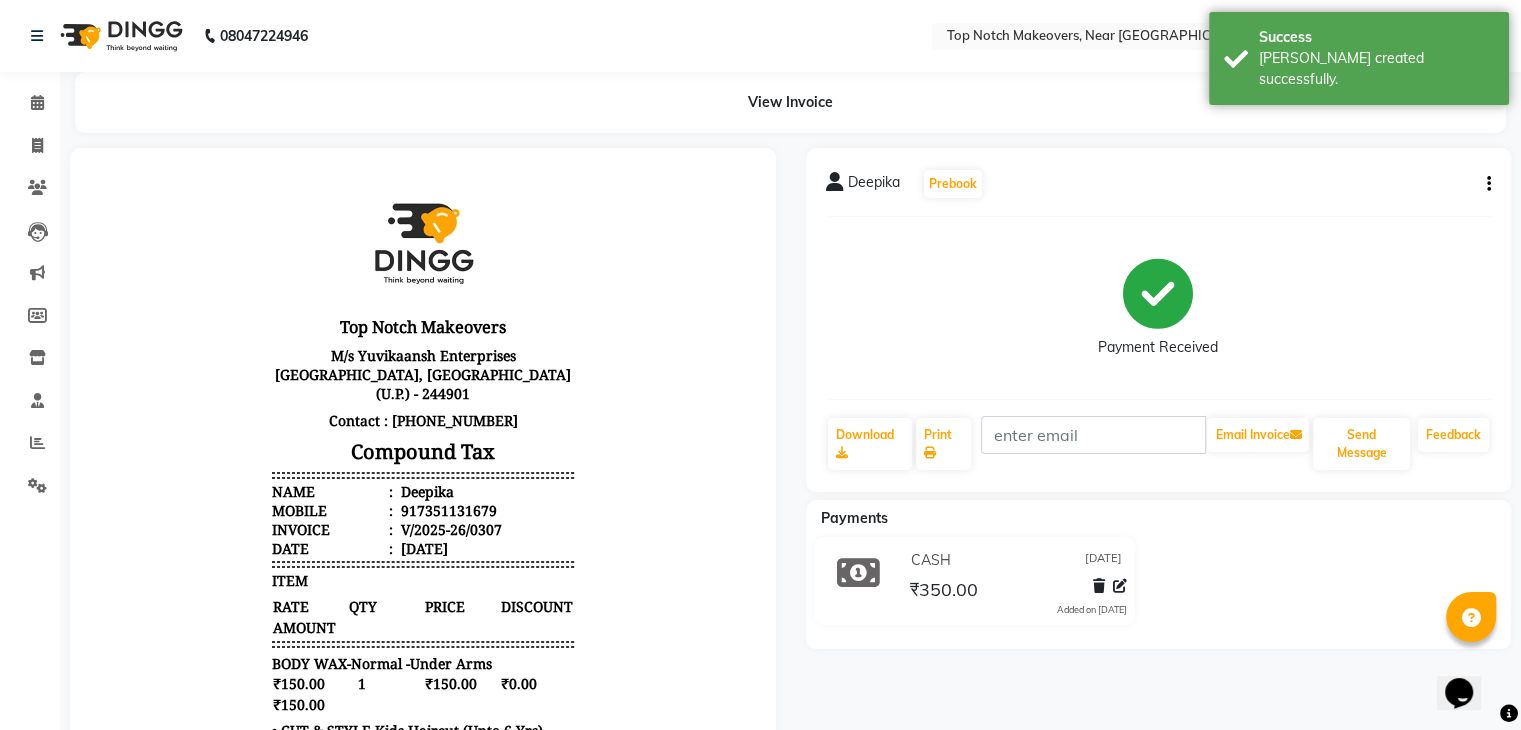 scroll, scrollTop: 0, scrollLeft: 0, axis: both 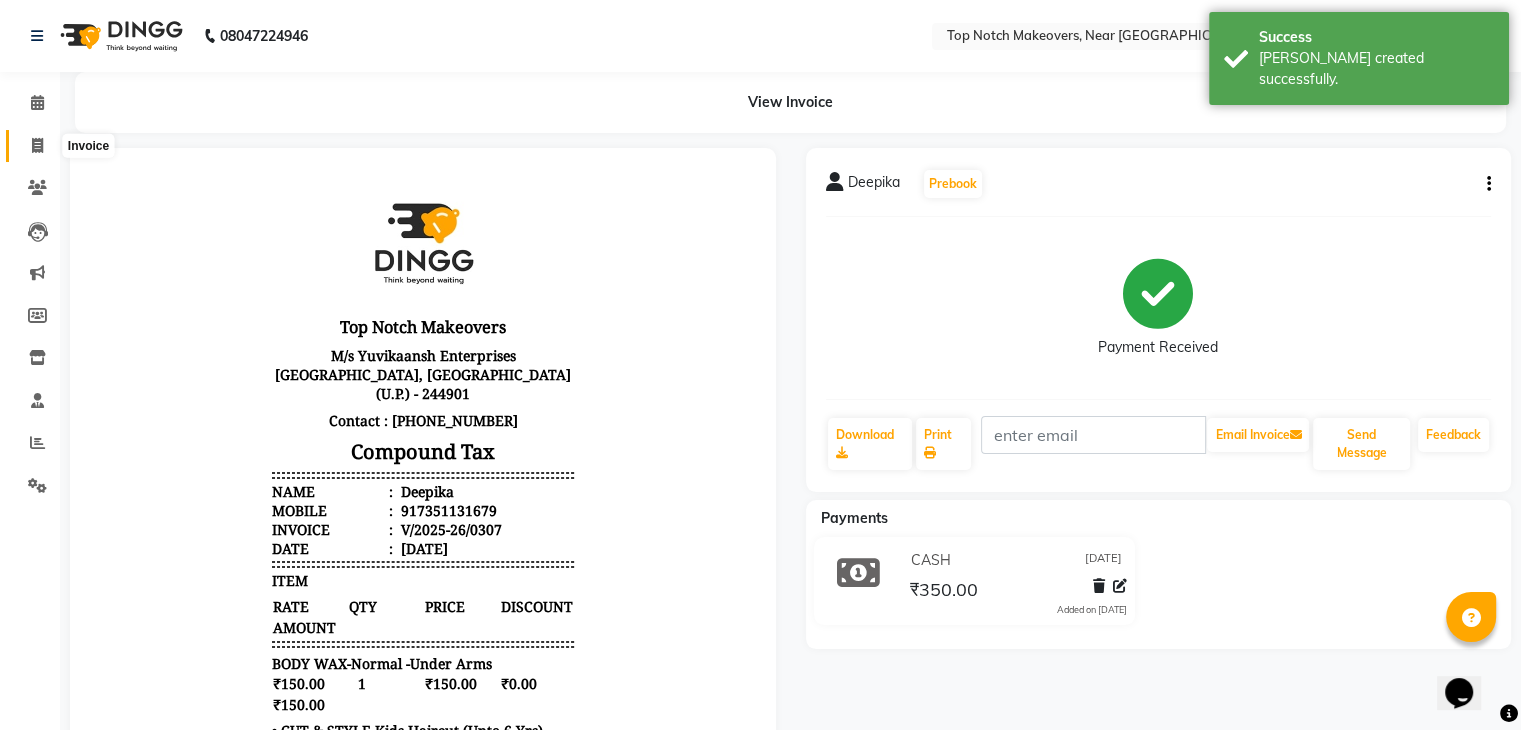 click 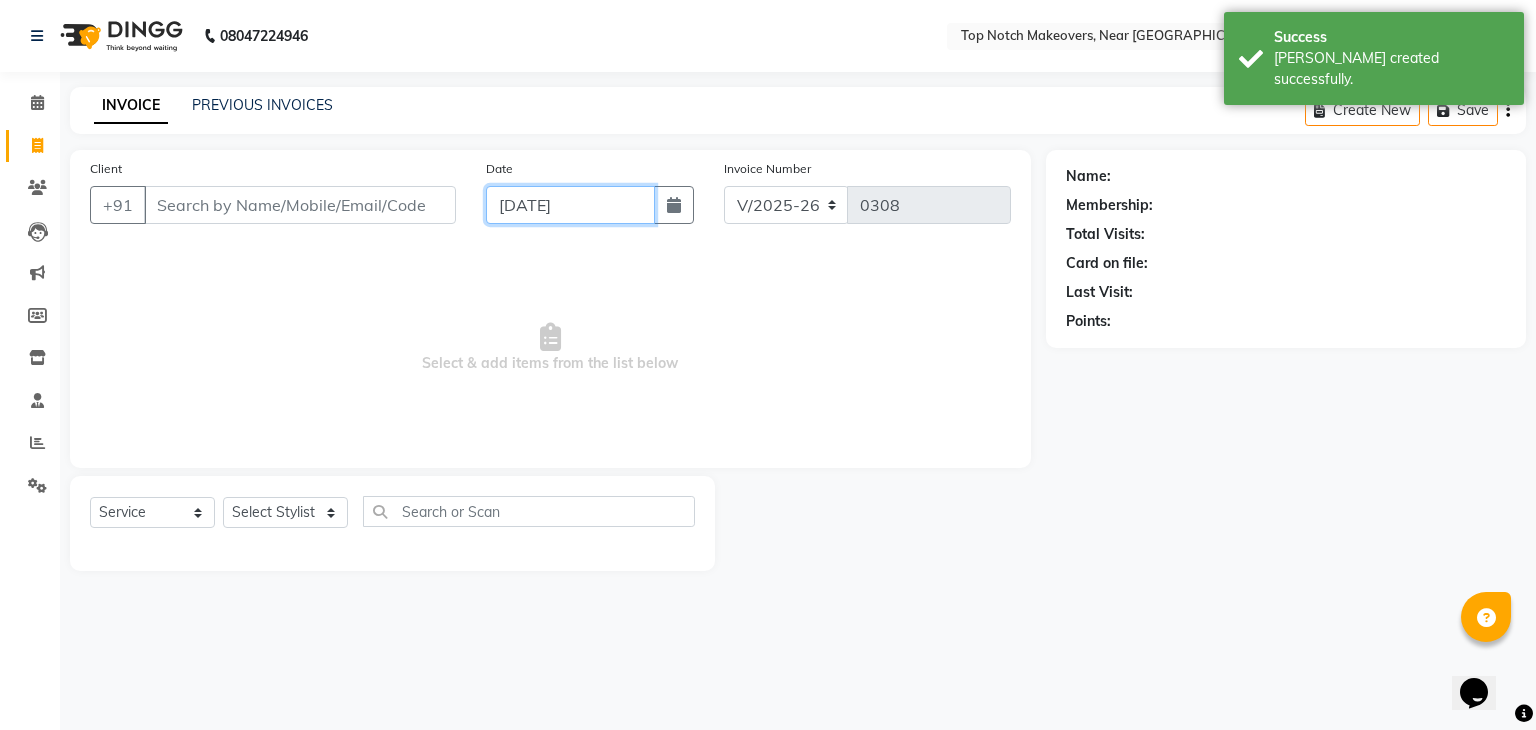 click on "[DATE]" 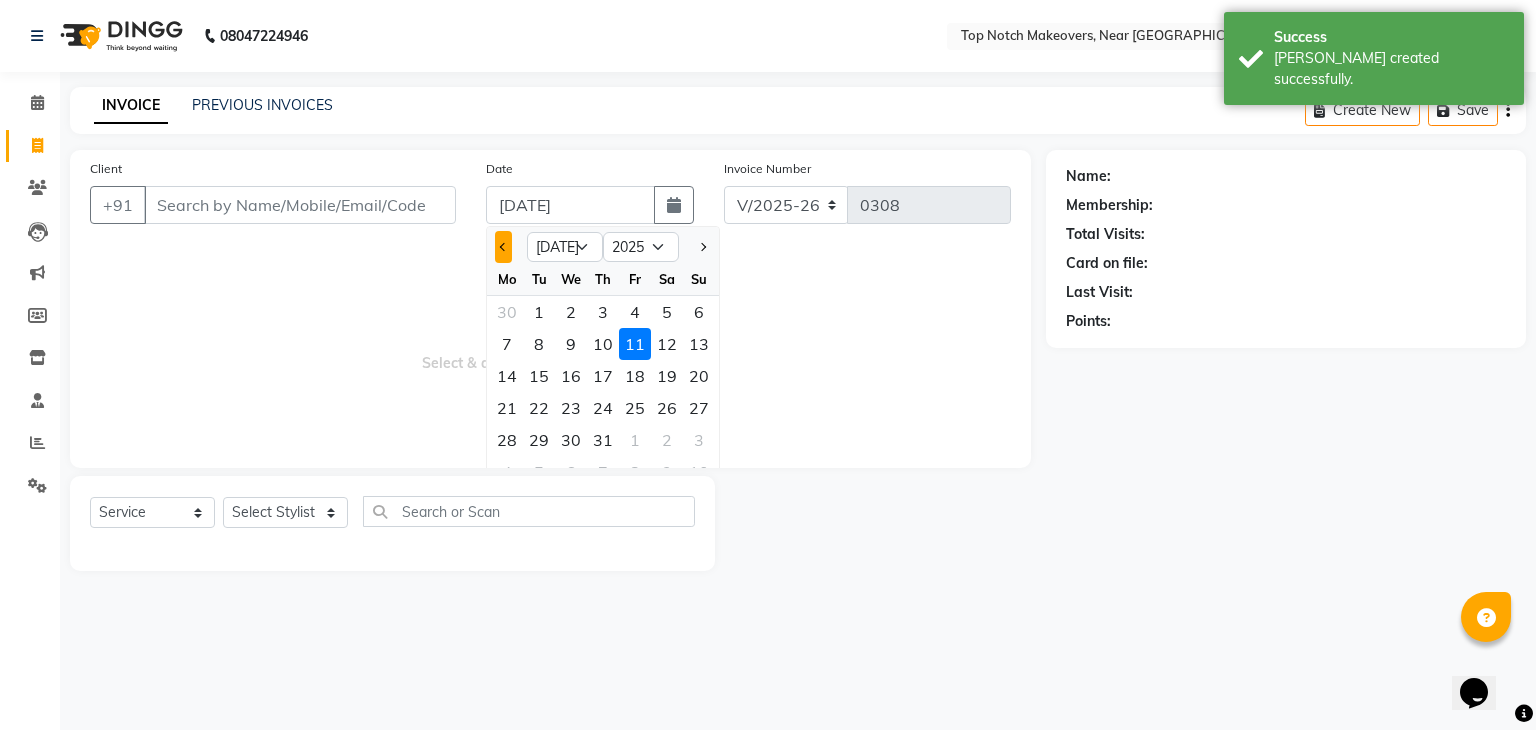 click 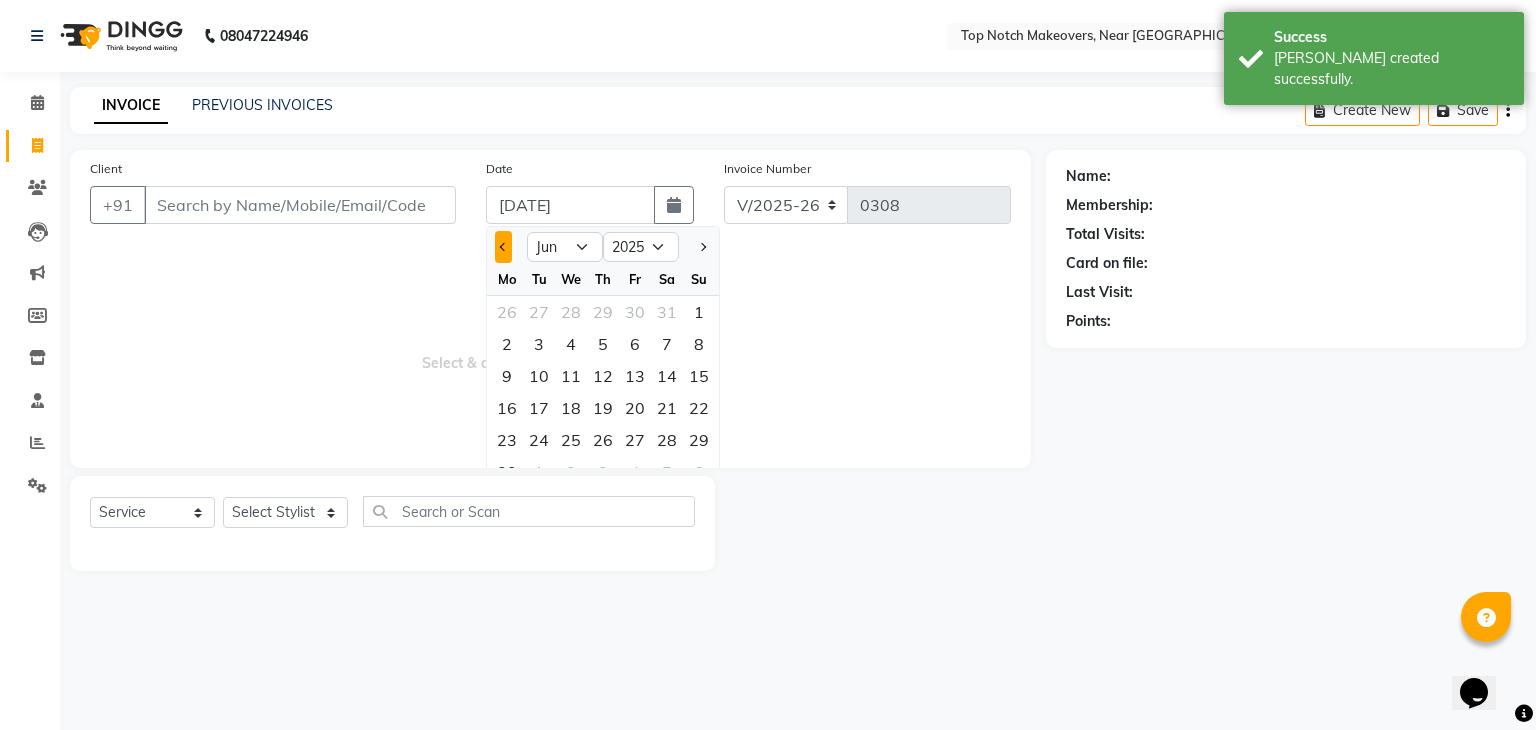 click 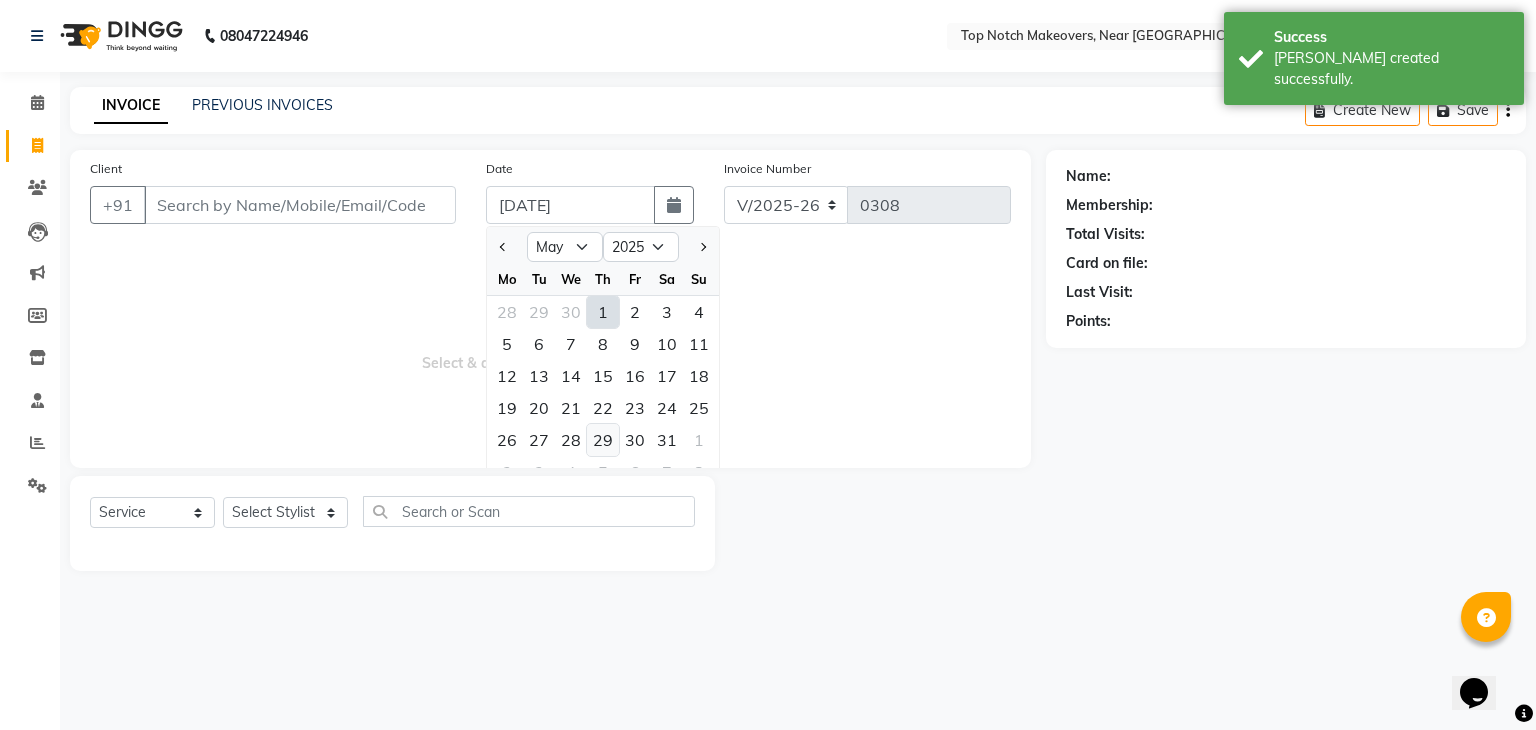 click on "29" 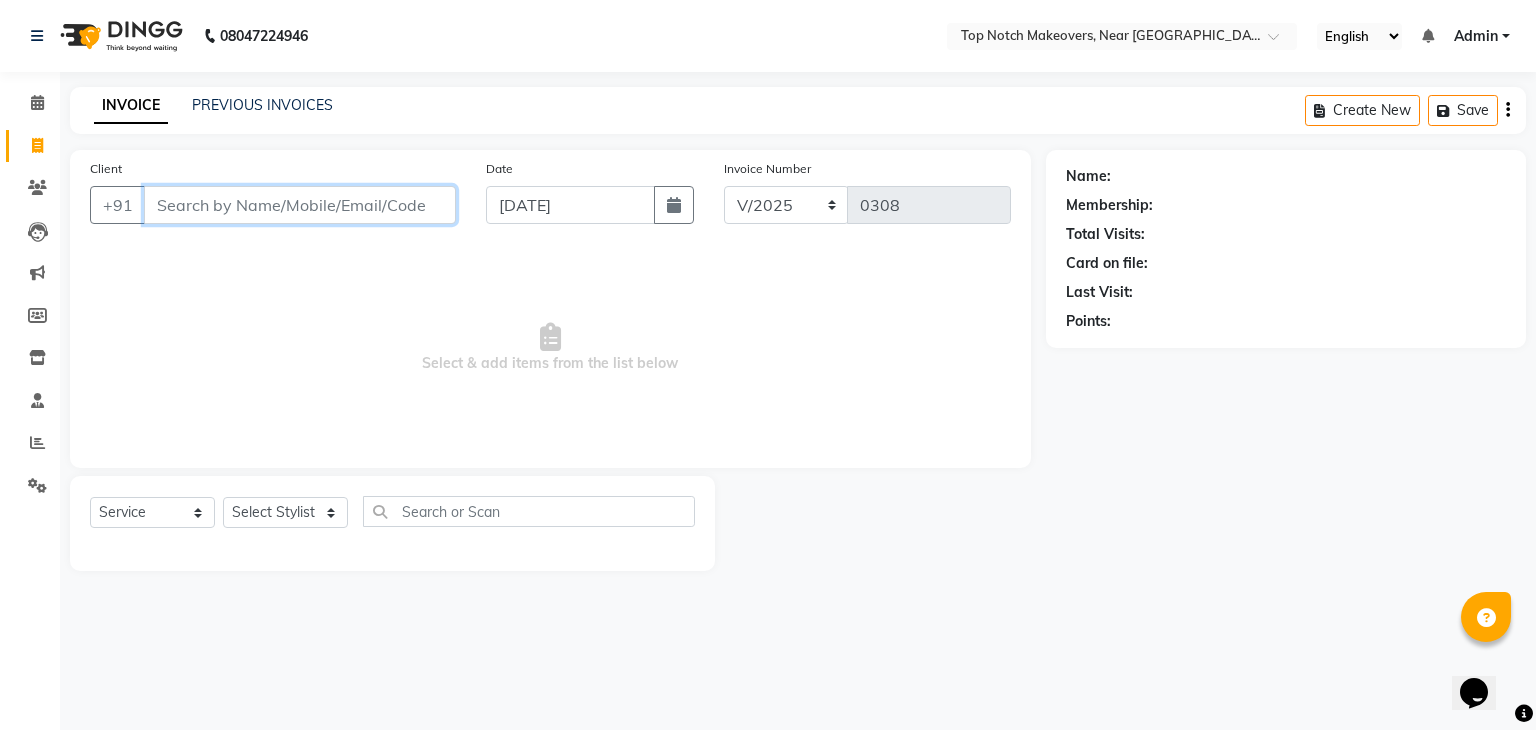 click on "Client" at bounding box center [300, 205] 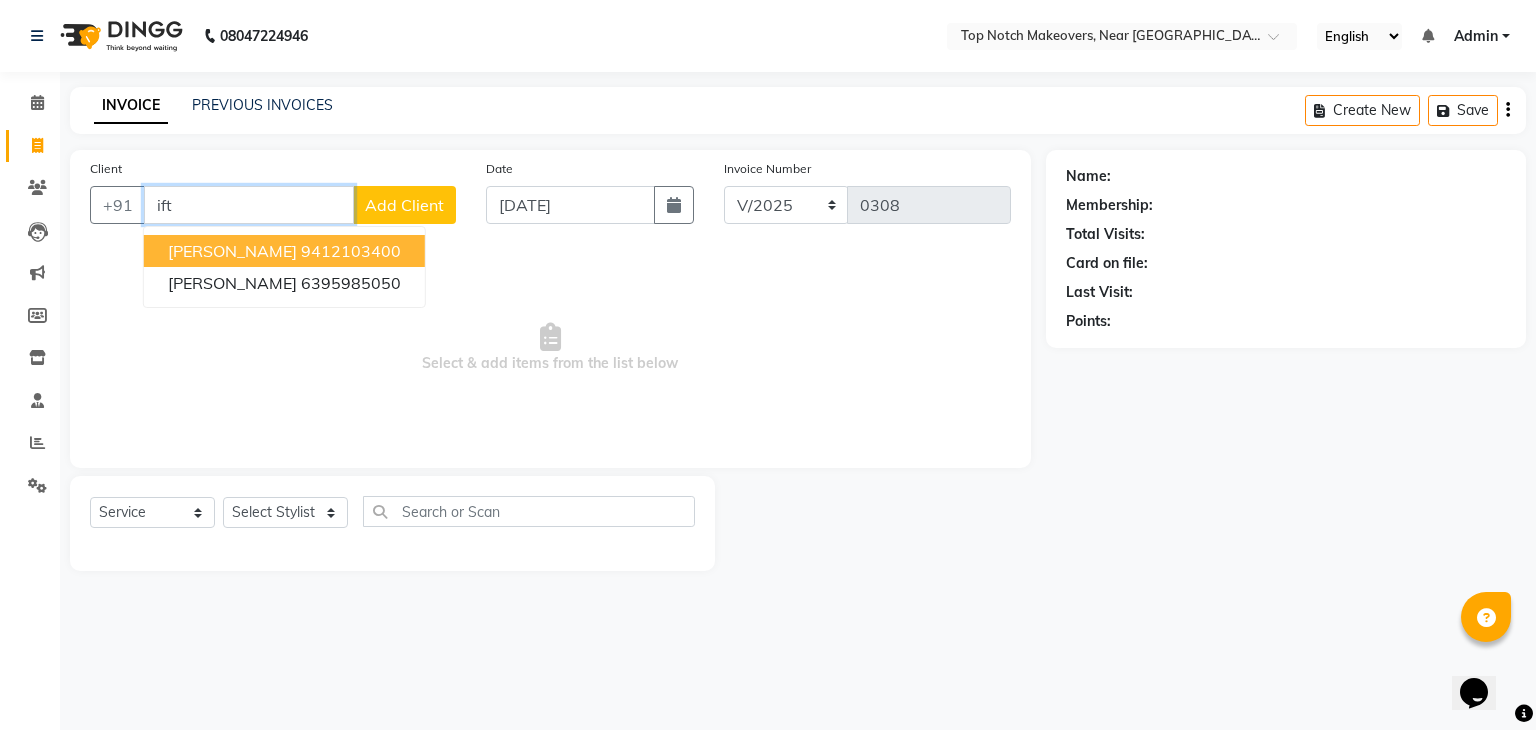 click on "9412103400" at bounding box center [351, 251] 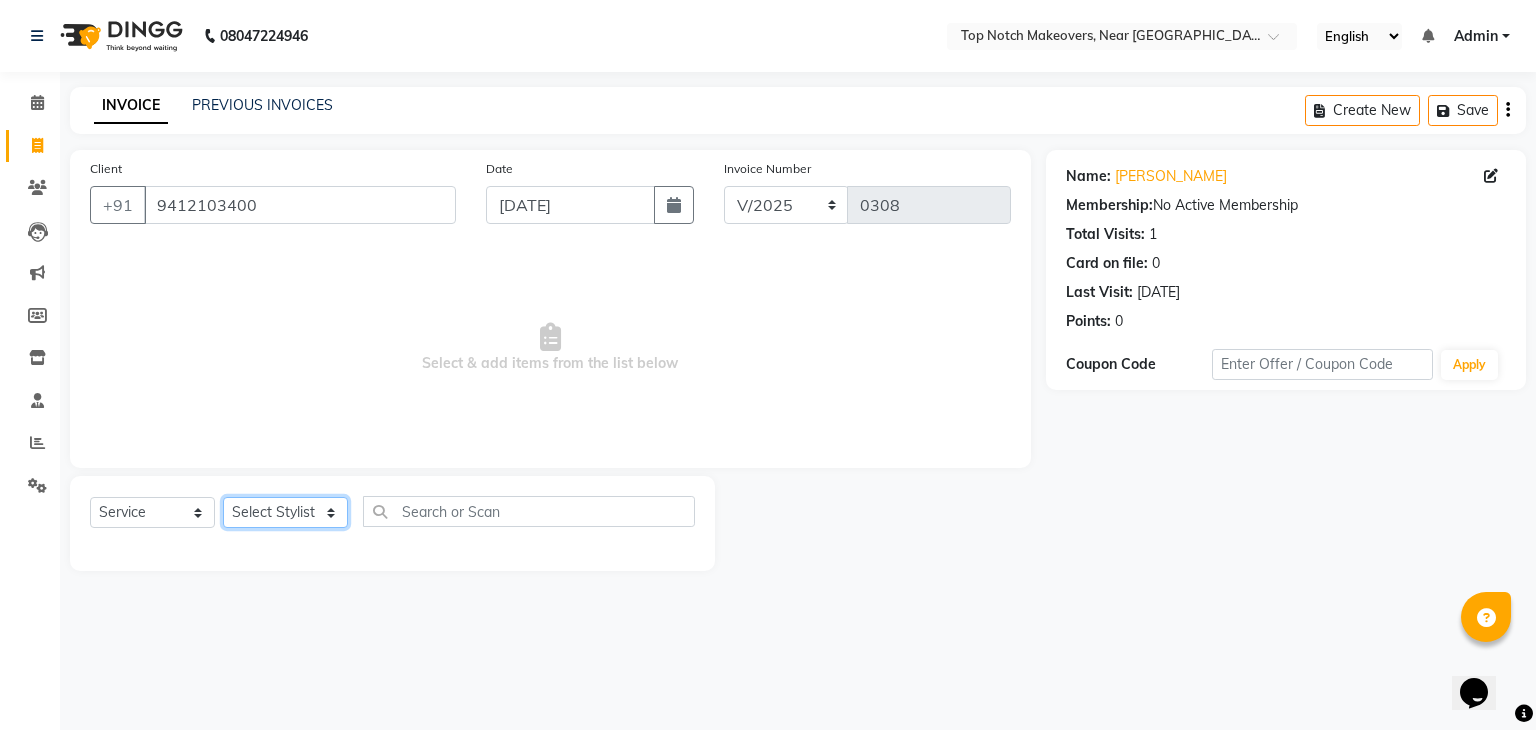 click on "Select Stylist [PERSON_NAME] [PERSON_NAME] [PERSON_NAME] [PERSON_NAME] [PERSON_NAME] [PERSON_NAME] [PERSON_NAME] [PERSON_NAME]" 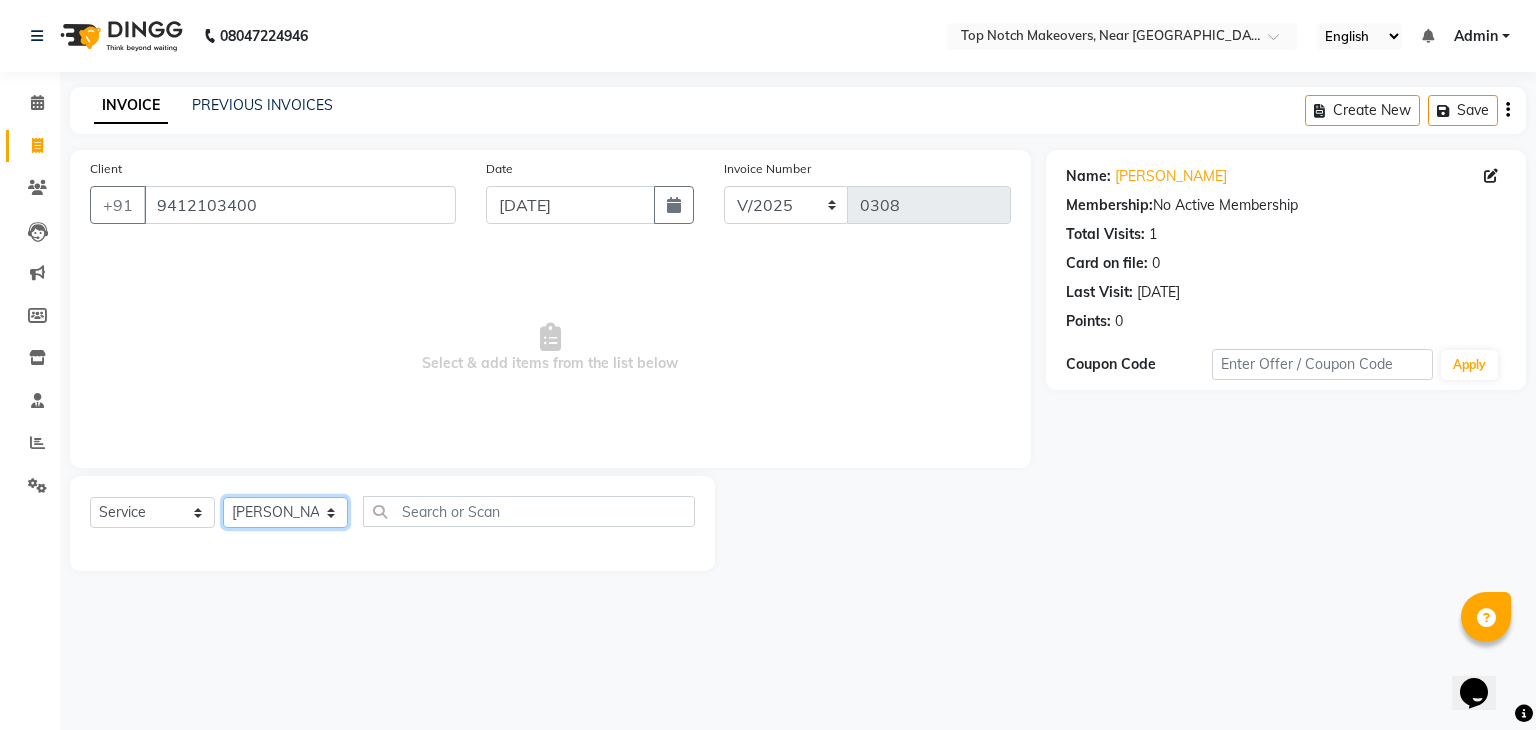 click on "Select Stylist [PERSON_NAME] [PERSON_NAME] [PERSON_NAME] [PERSON_NAME] [PERSON_NAME] [PERSON_NAME] [PERSON_NAME] [PERSON_NAME]" 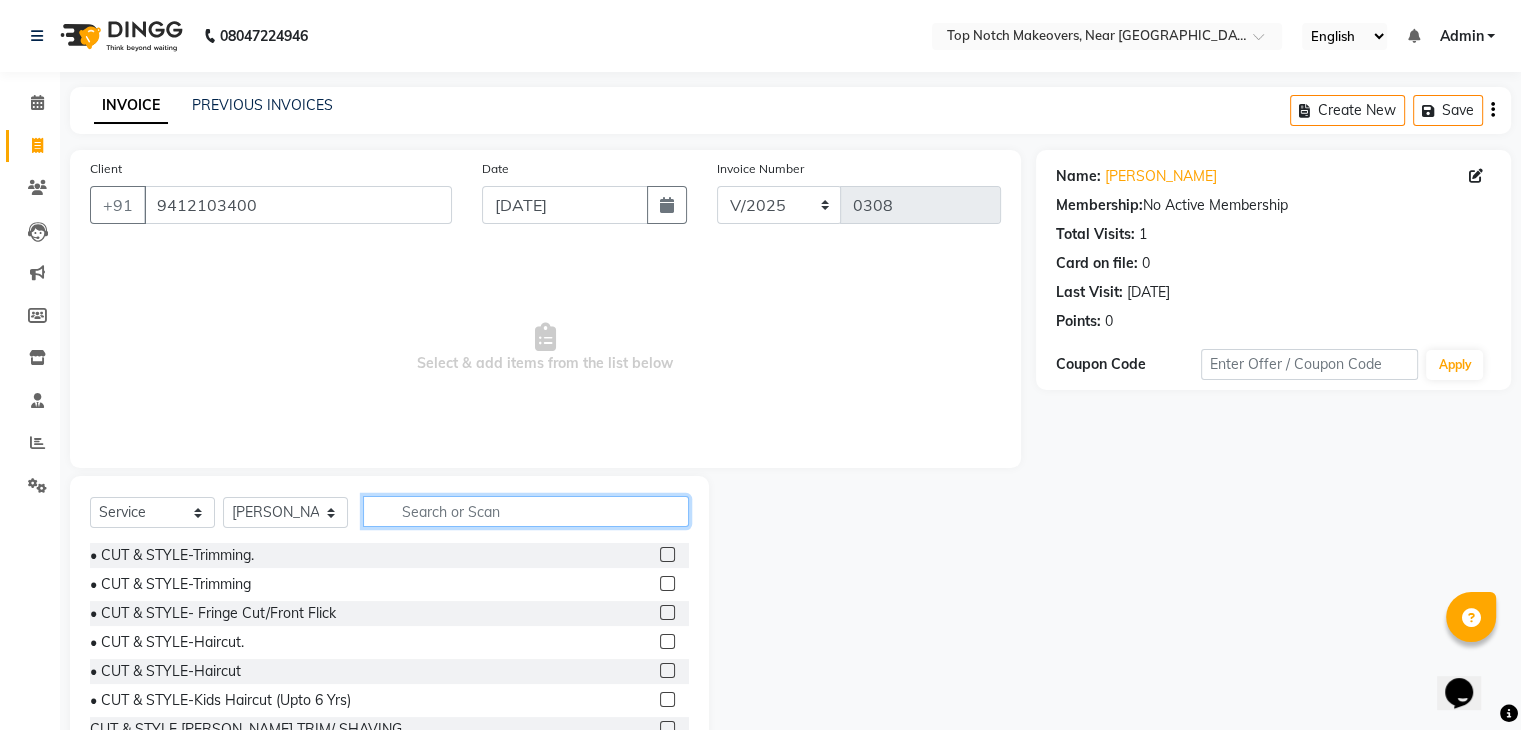 click 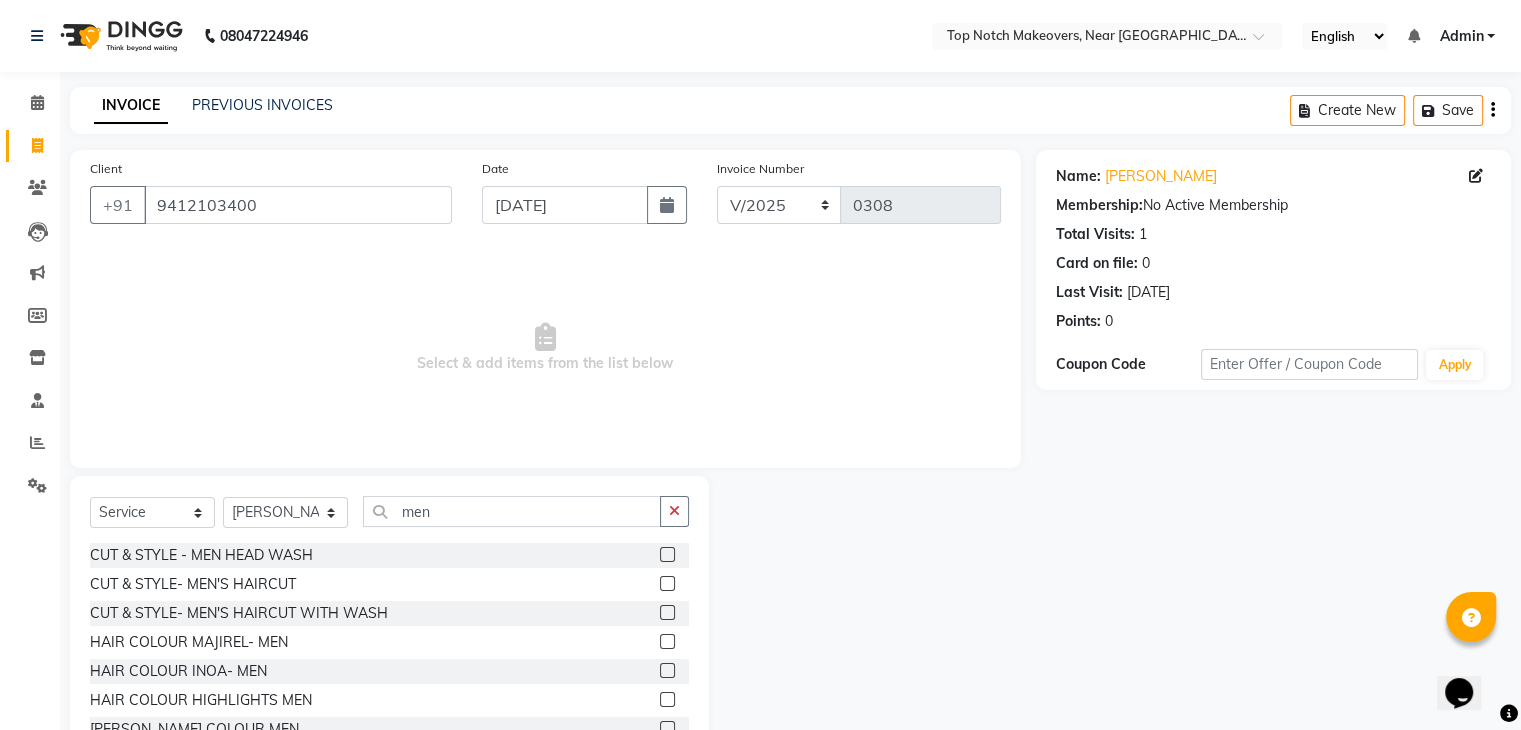 click 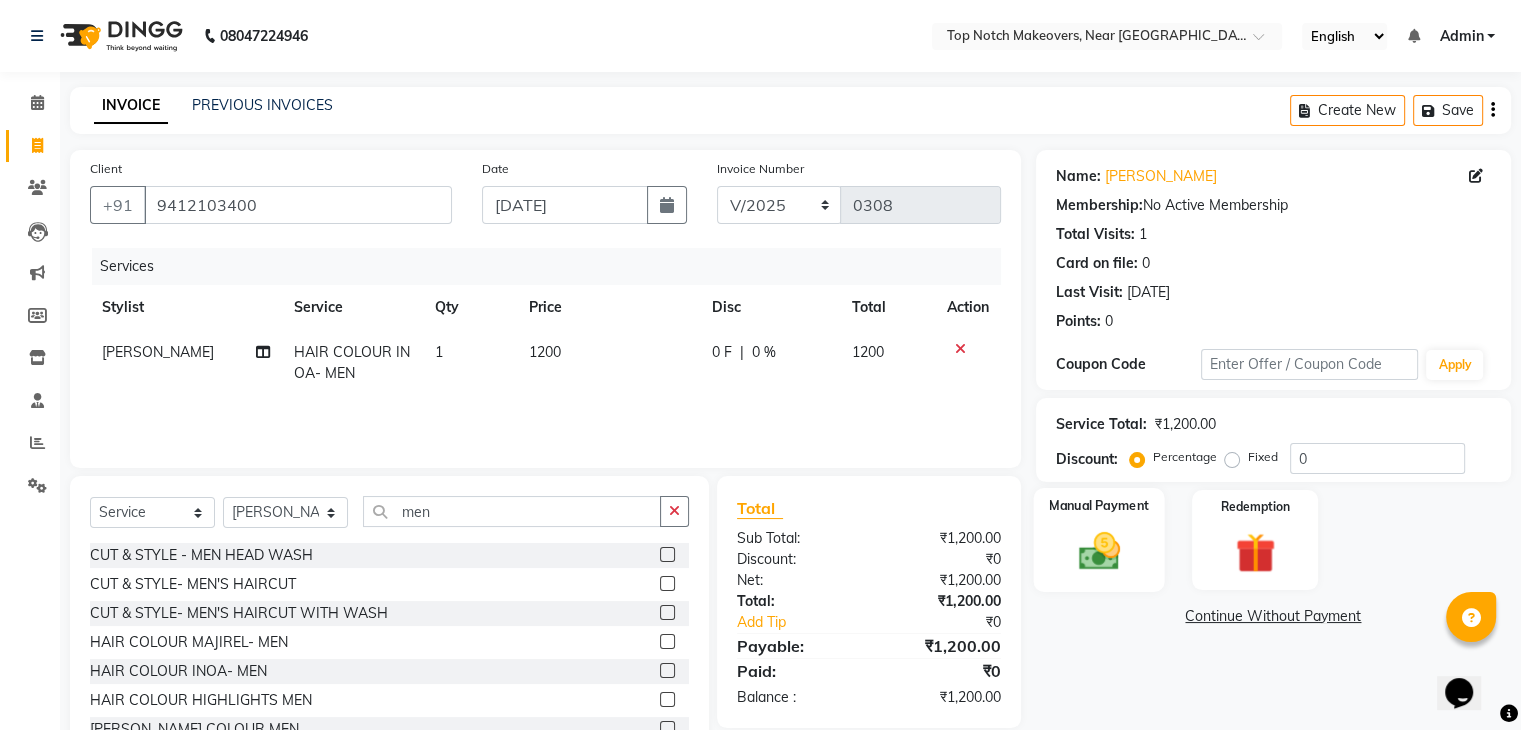 click 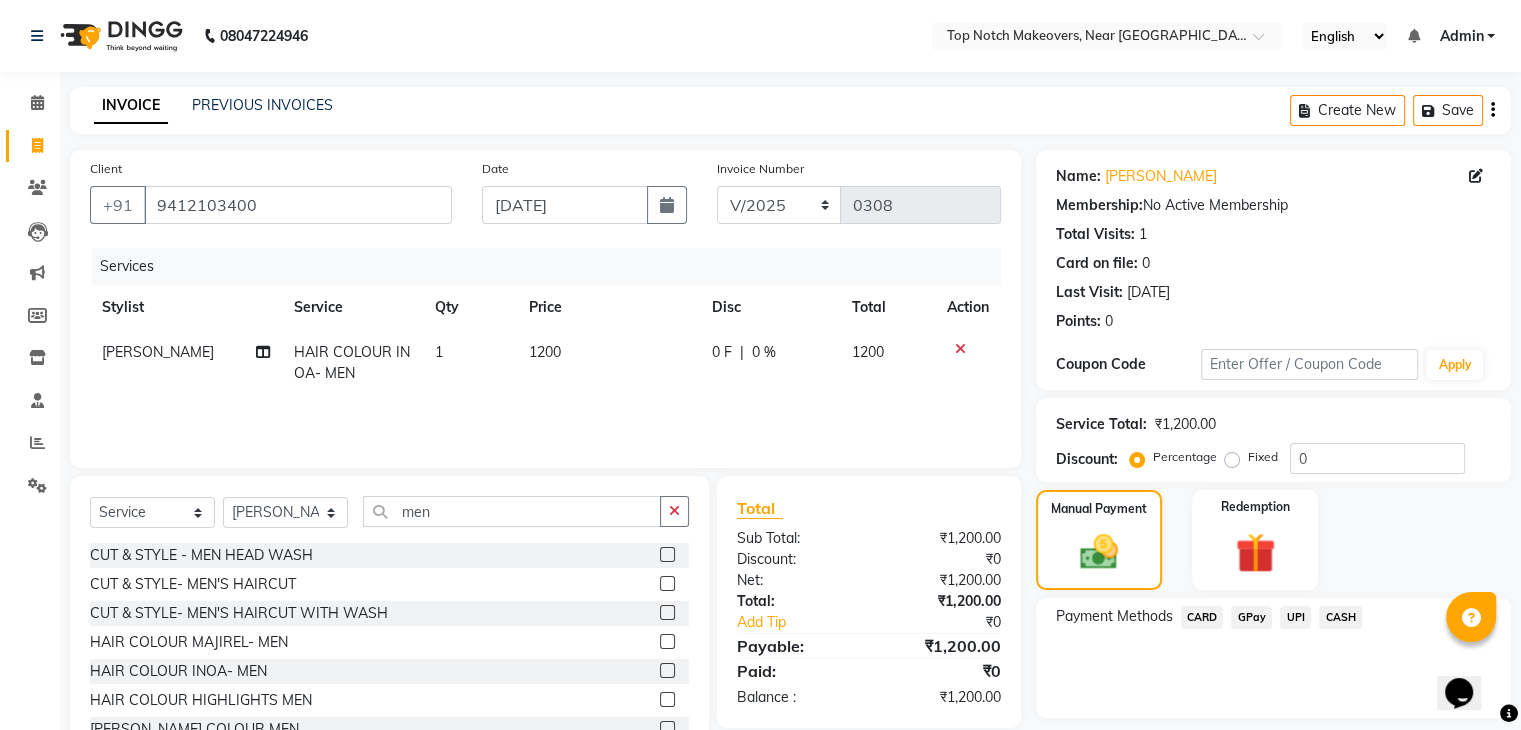 click on "CASH" 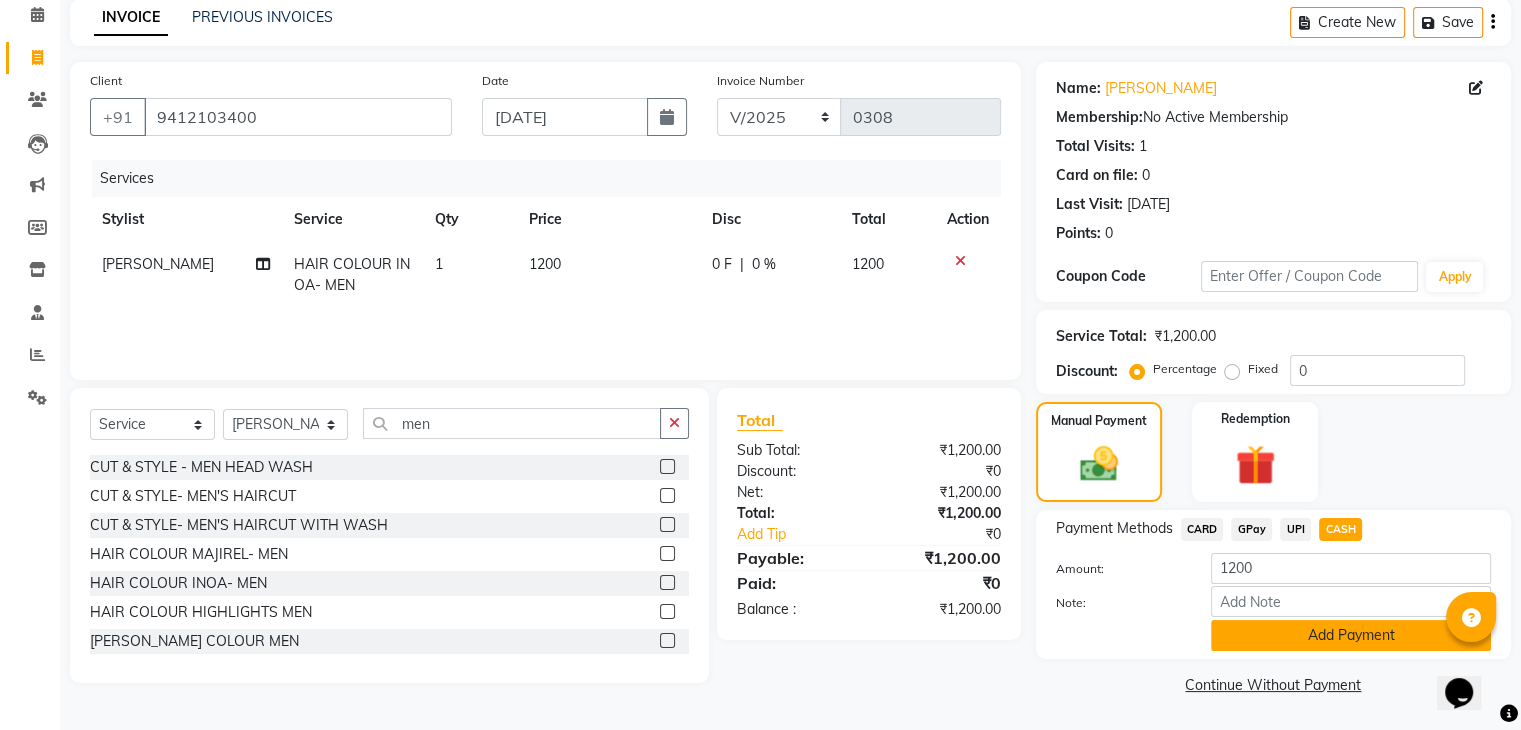 scroll, scrollTop: 89, scrollLeft: 0, axis: vertical 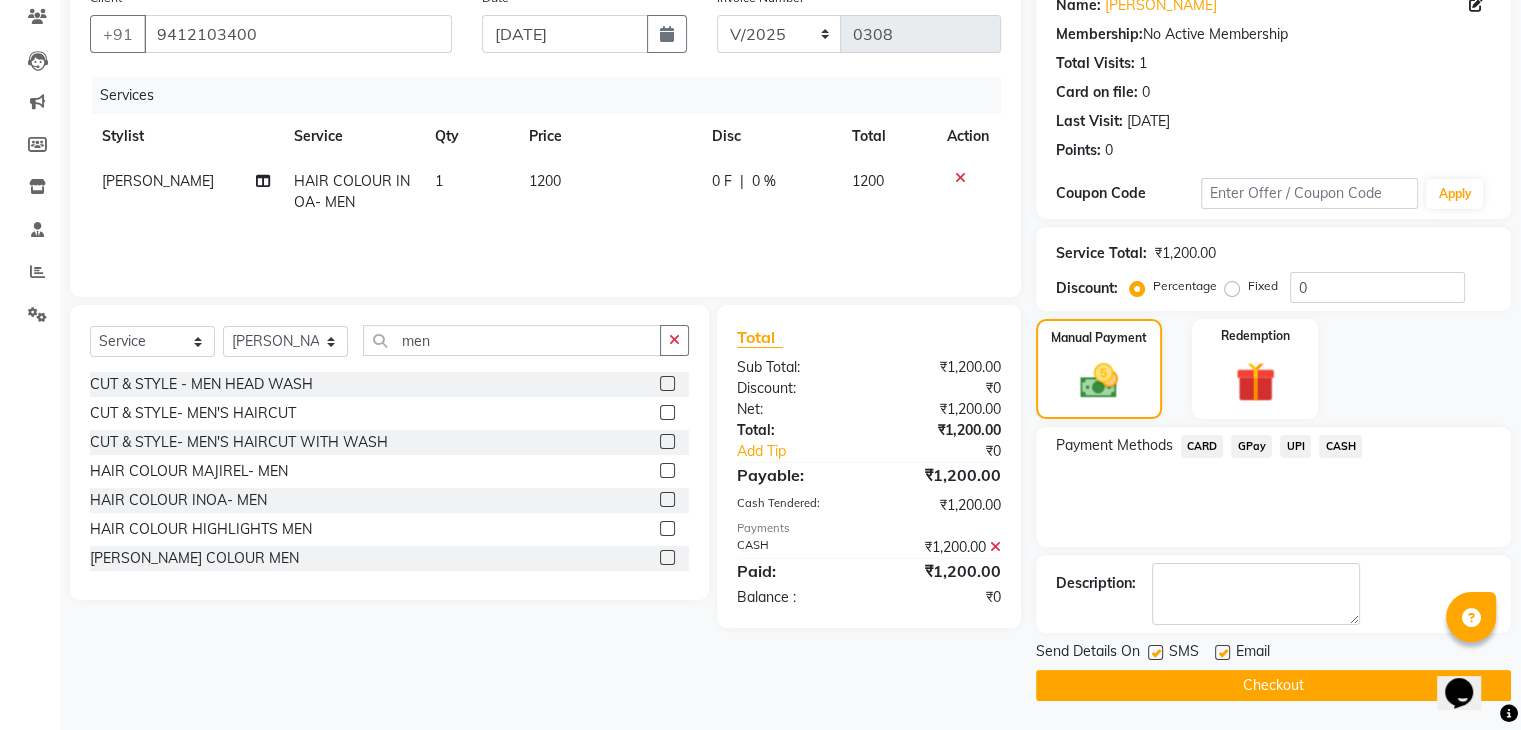 click 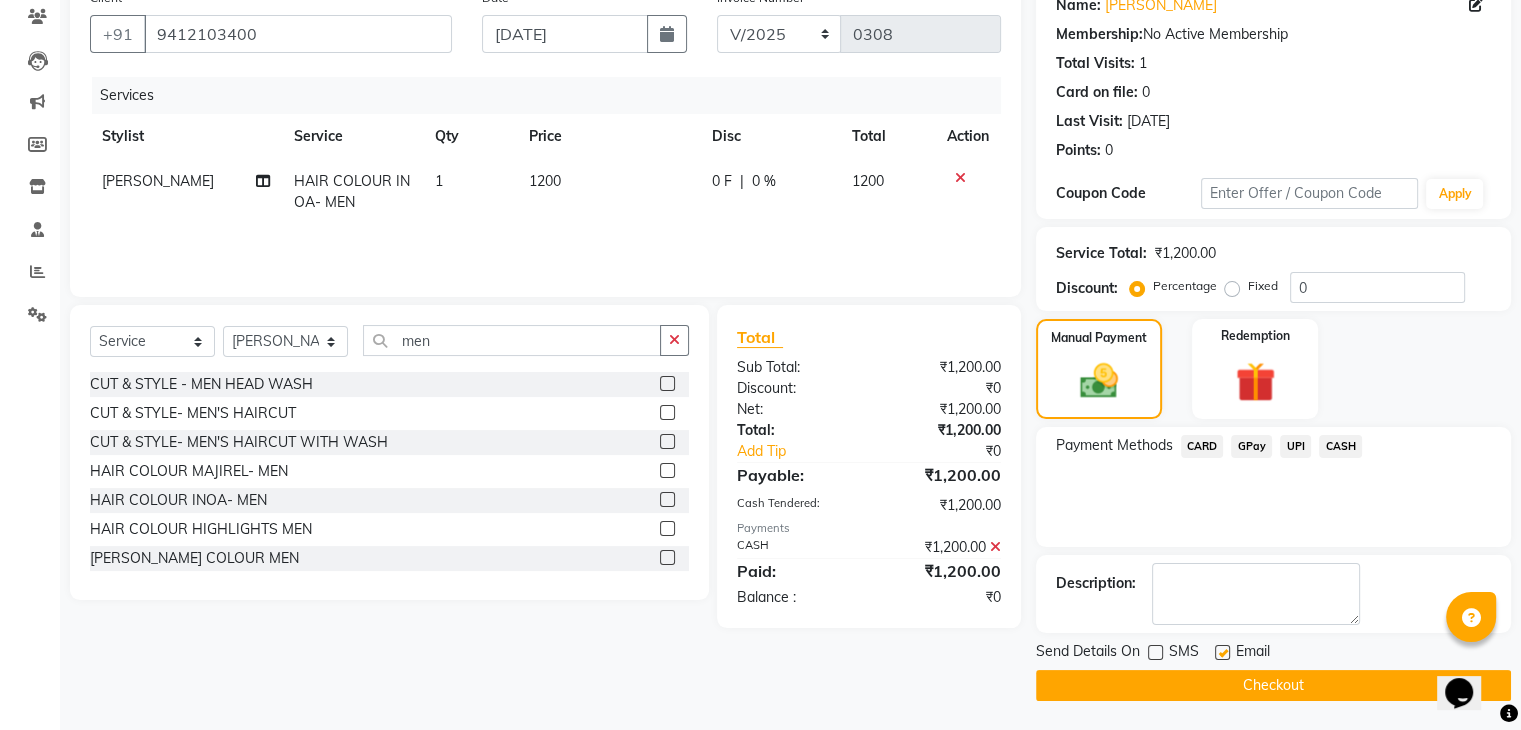 click on "Checkout" 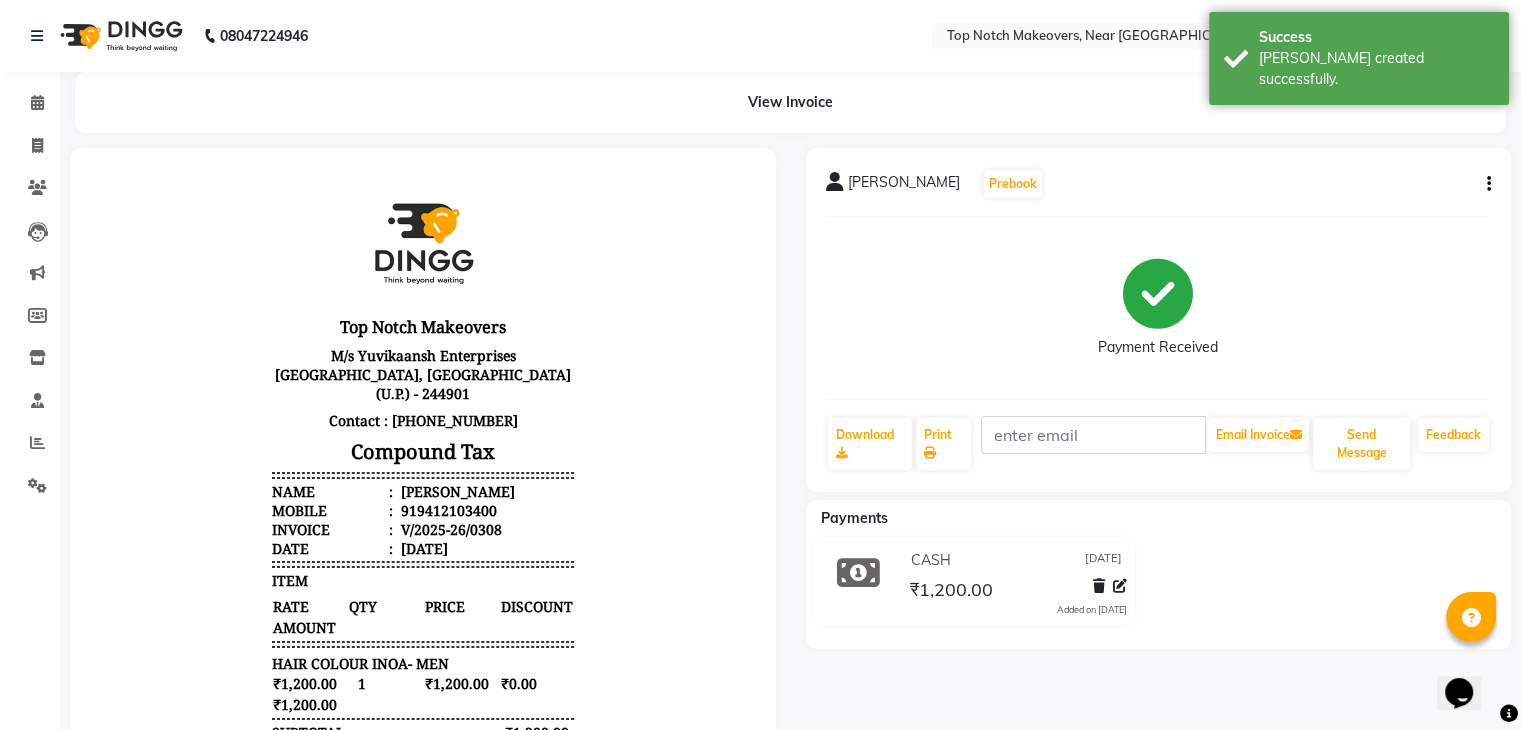 scroll, scrollTop: 0, scrollLeft: 0, axis: both 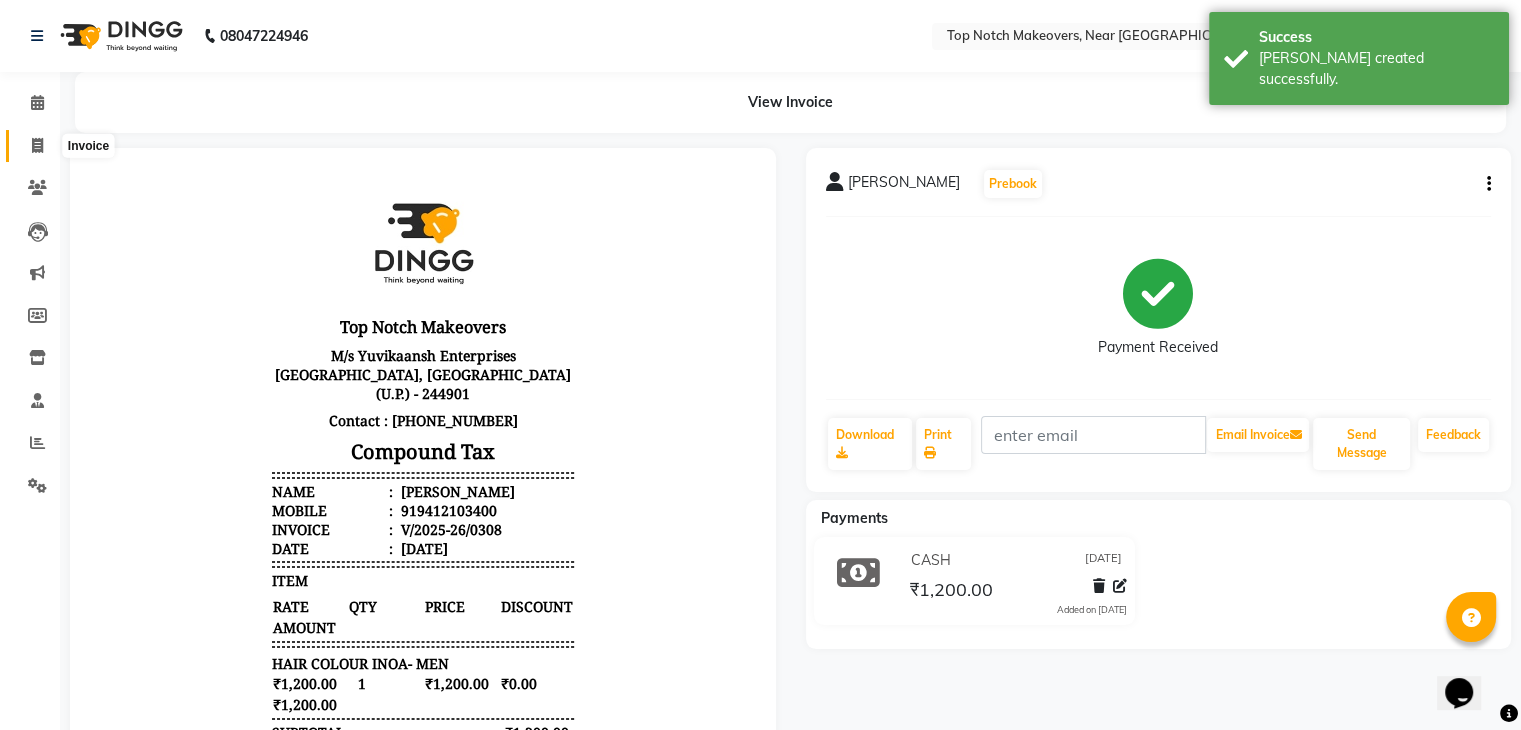 click 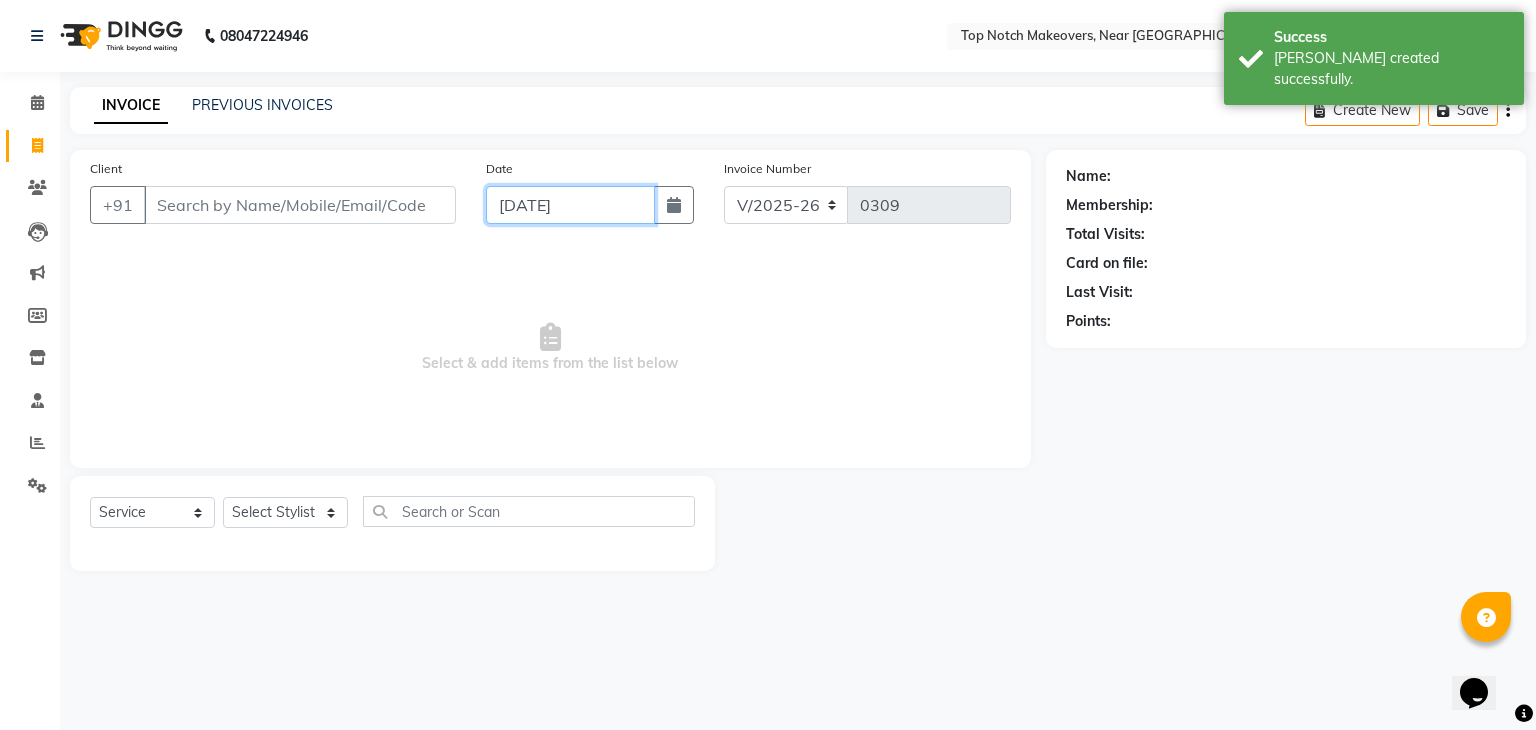 click on "[DATE]" 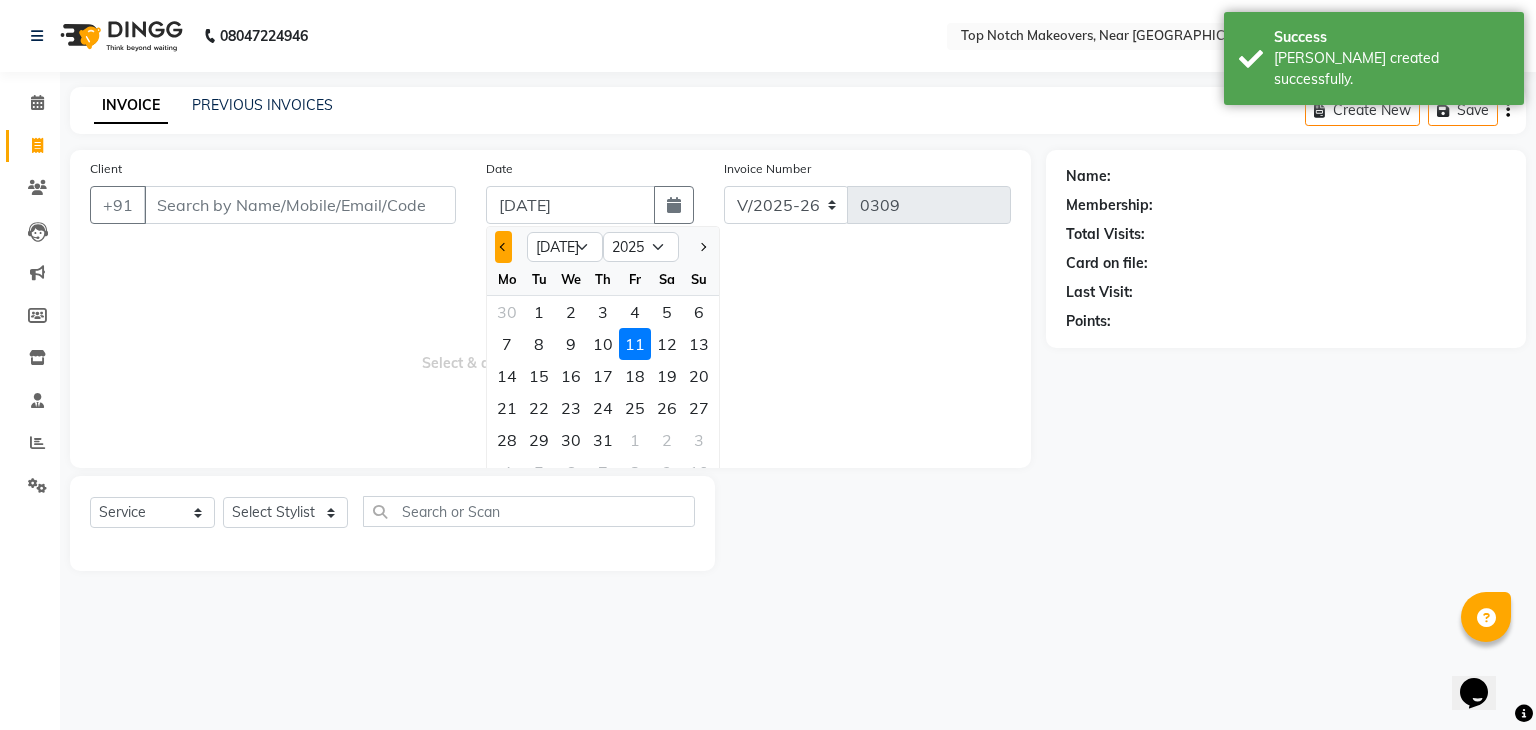 click 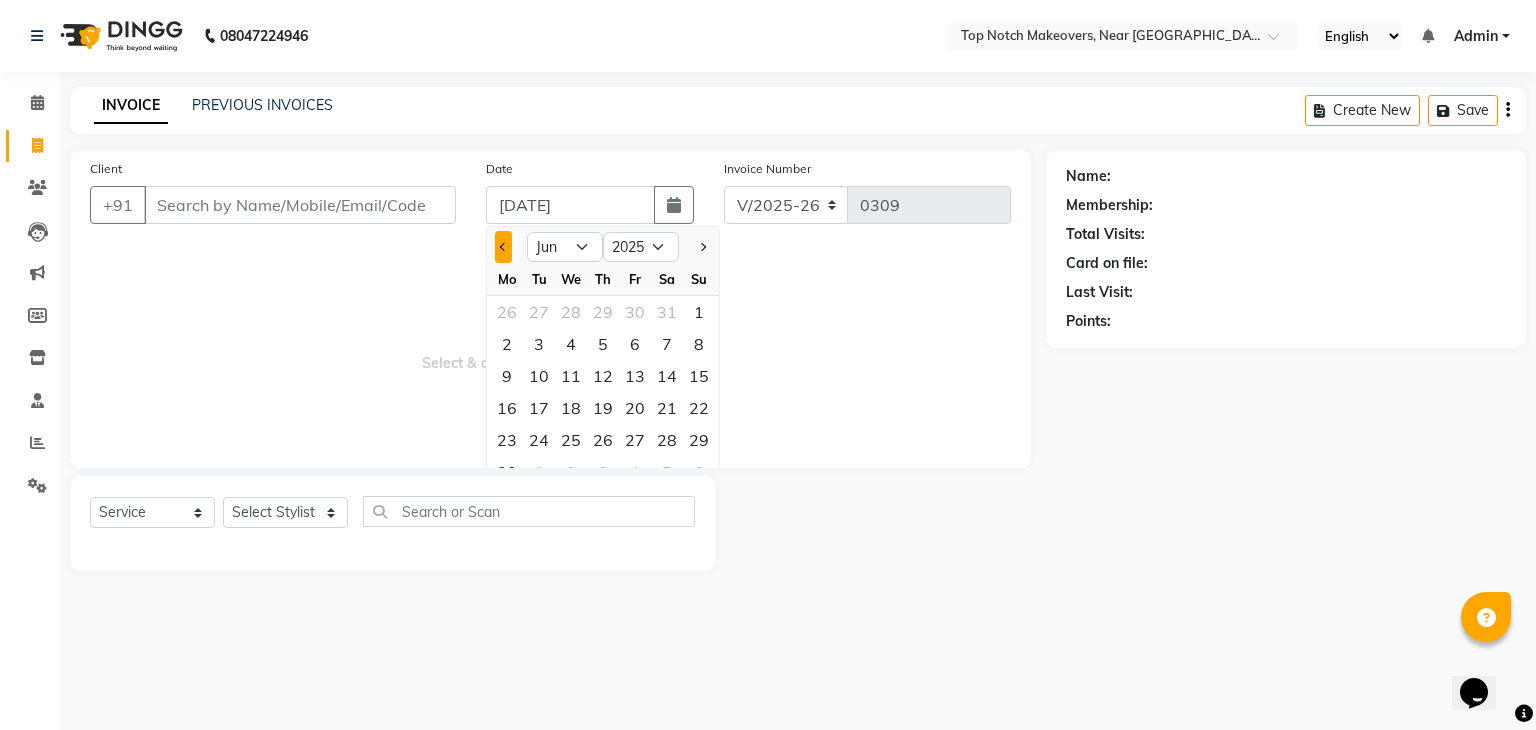click 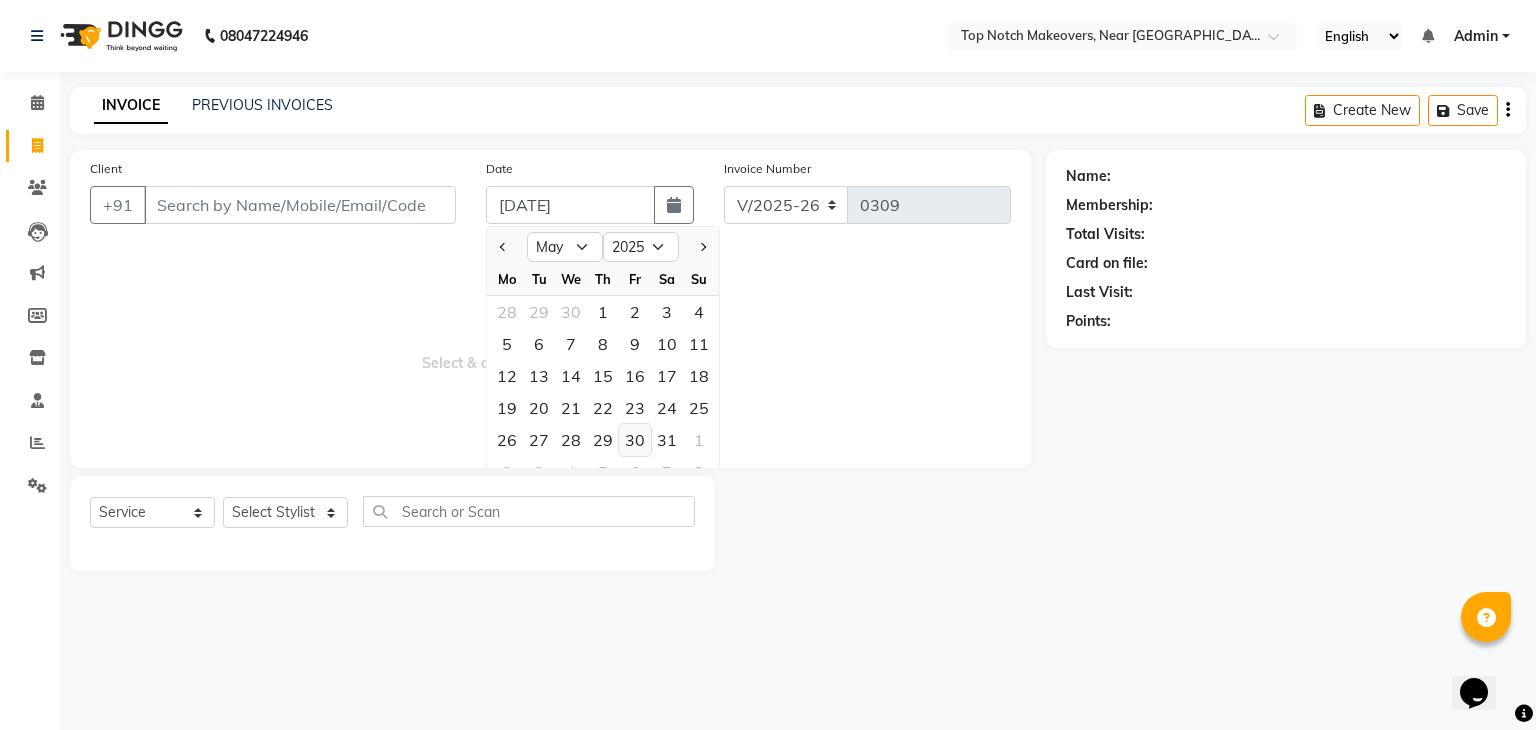 click on "30" 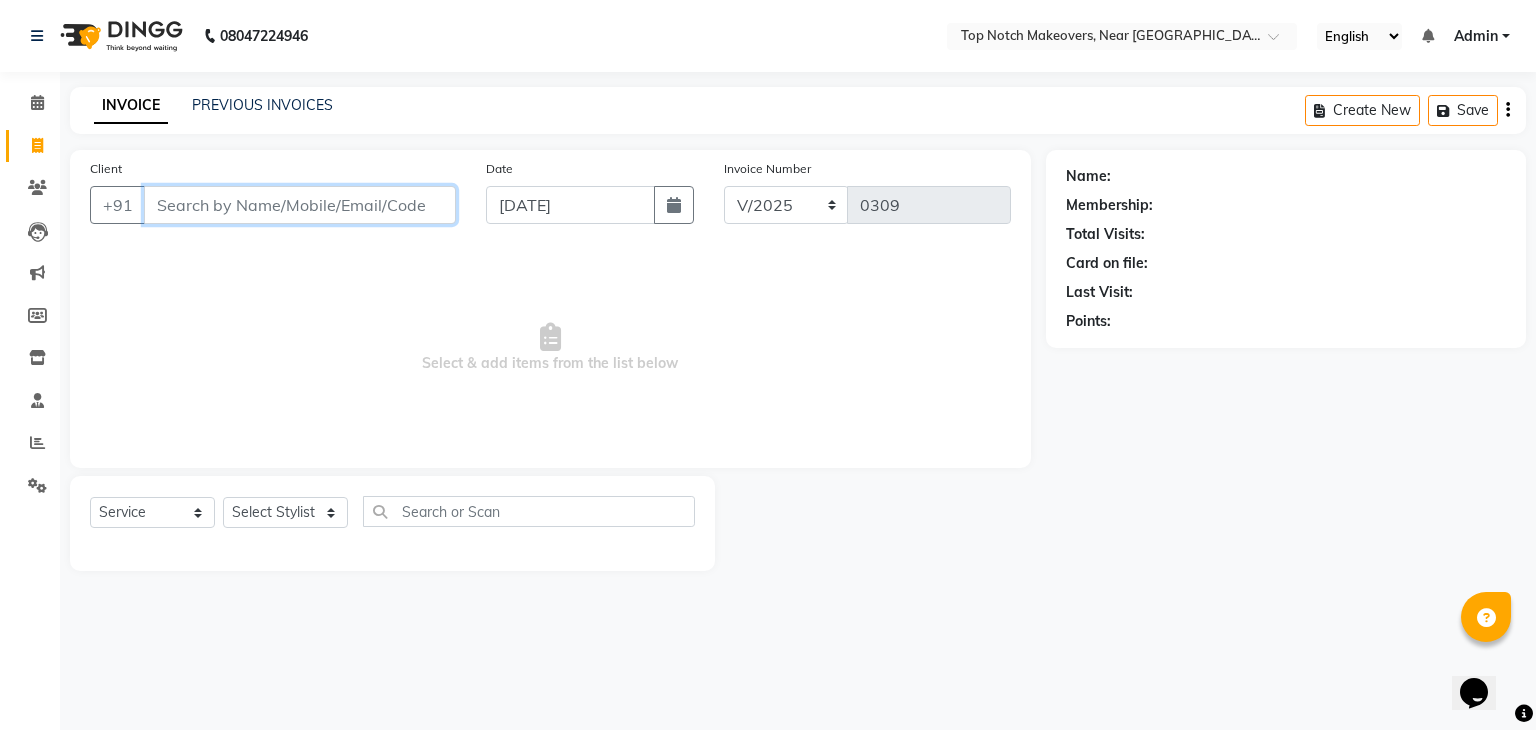 click on "Client" at bounding box center [300, 205] 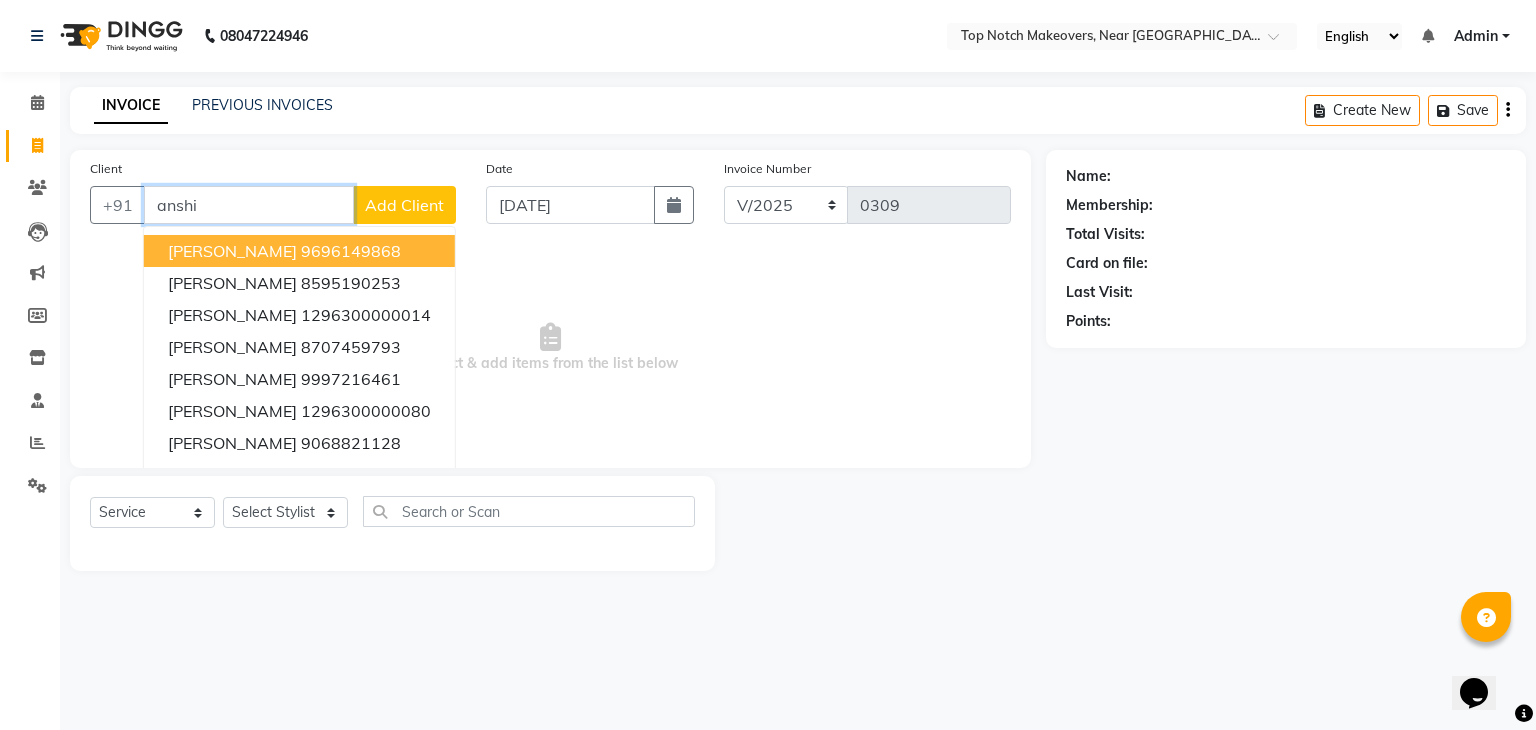 click on "[PERSON_NAME]" at bounding box center [232, 251] 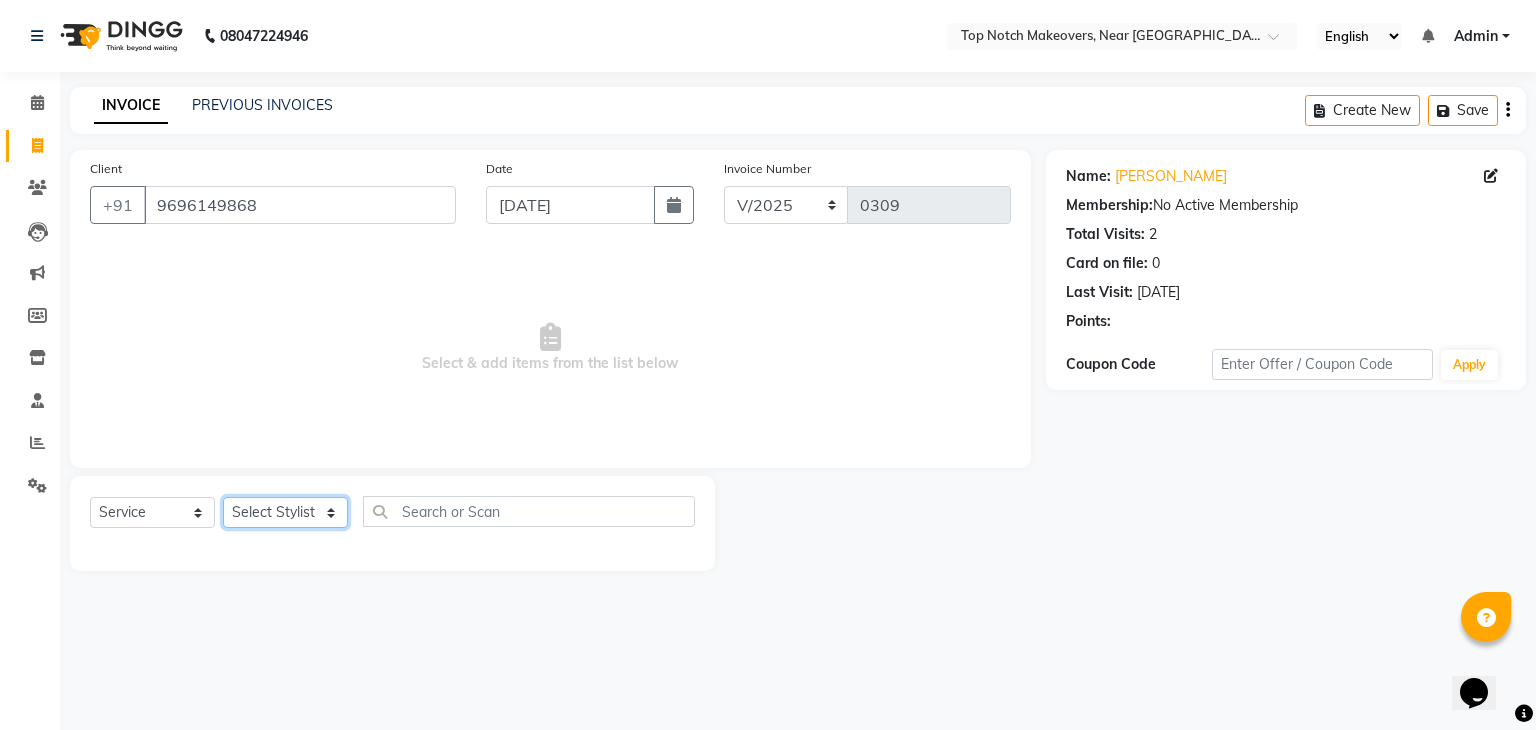 click on "Select Stylist [PERSON_NAME] [PERSON_NAME] [PERSON_NAME] [PERSON_NAME] [PERSON_NAME] [PERSON_NAME] [PERSON_NAME] [PERSON_NAME]" 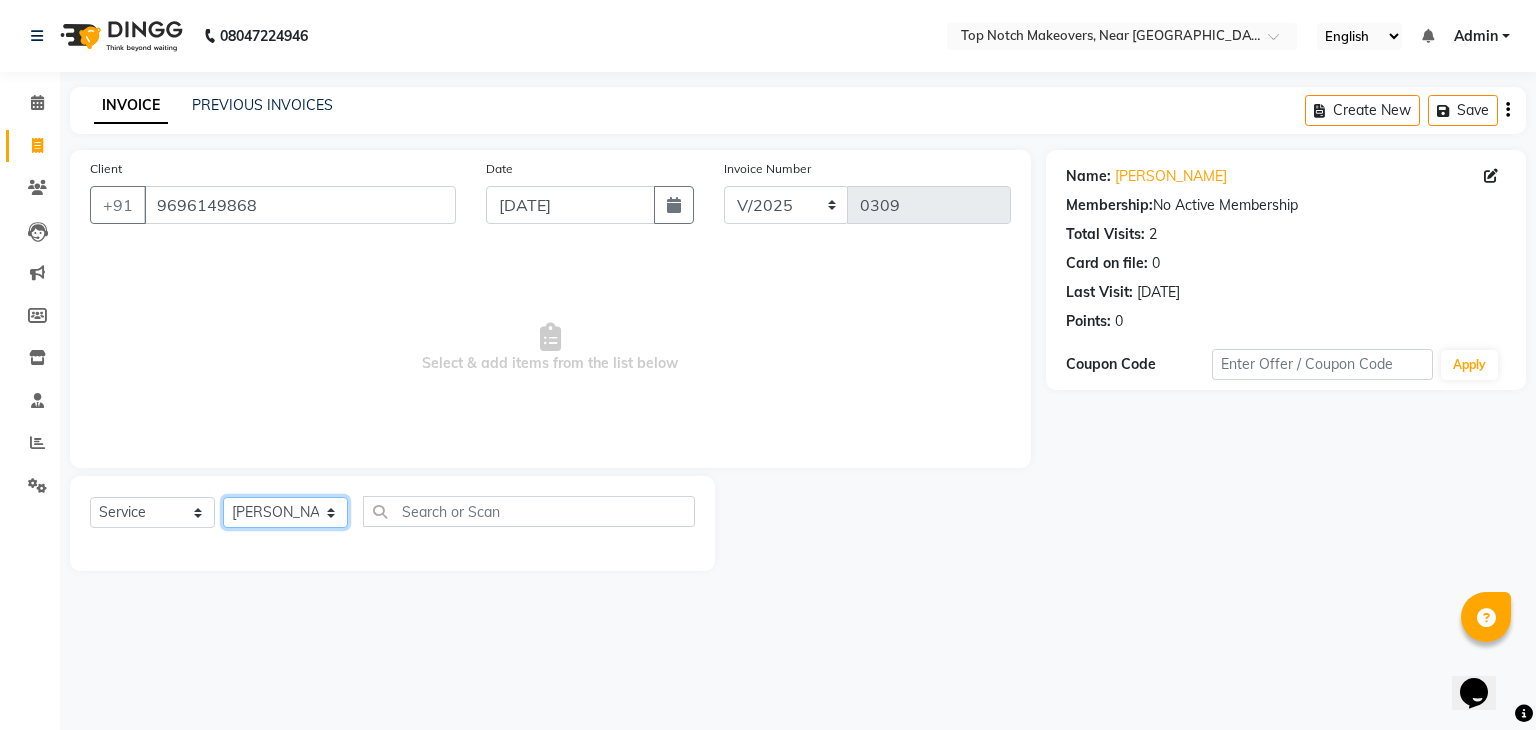 click on "Select Stylist [PERSON_NAME] [PERSON_NAME] [PERSON_NAME] [PERSON_NAME] [PERSON_NAME] [PERSON_NAME] [PERSON_NAME] [PERSON_NAME]" 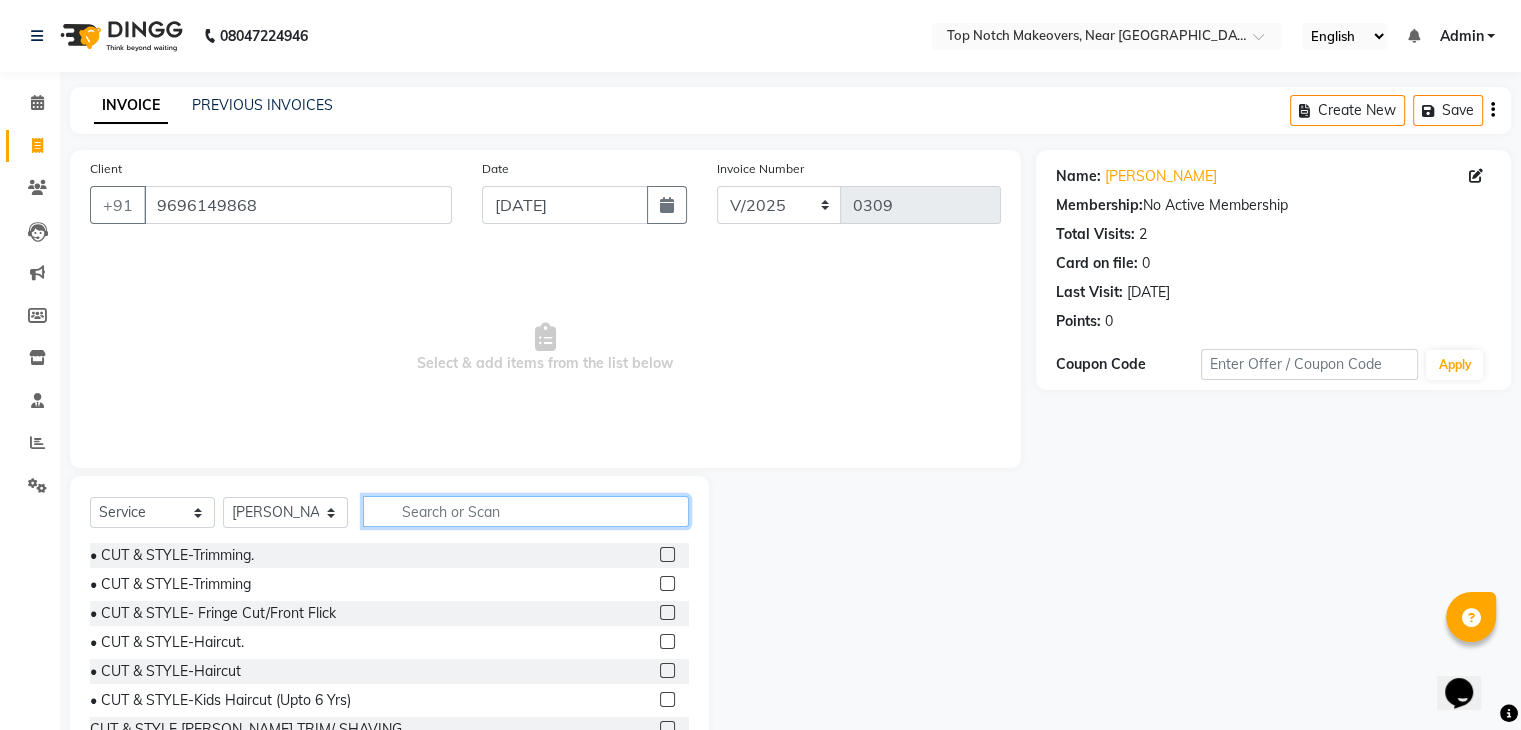 click 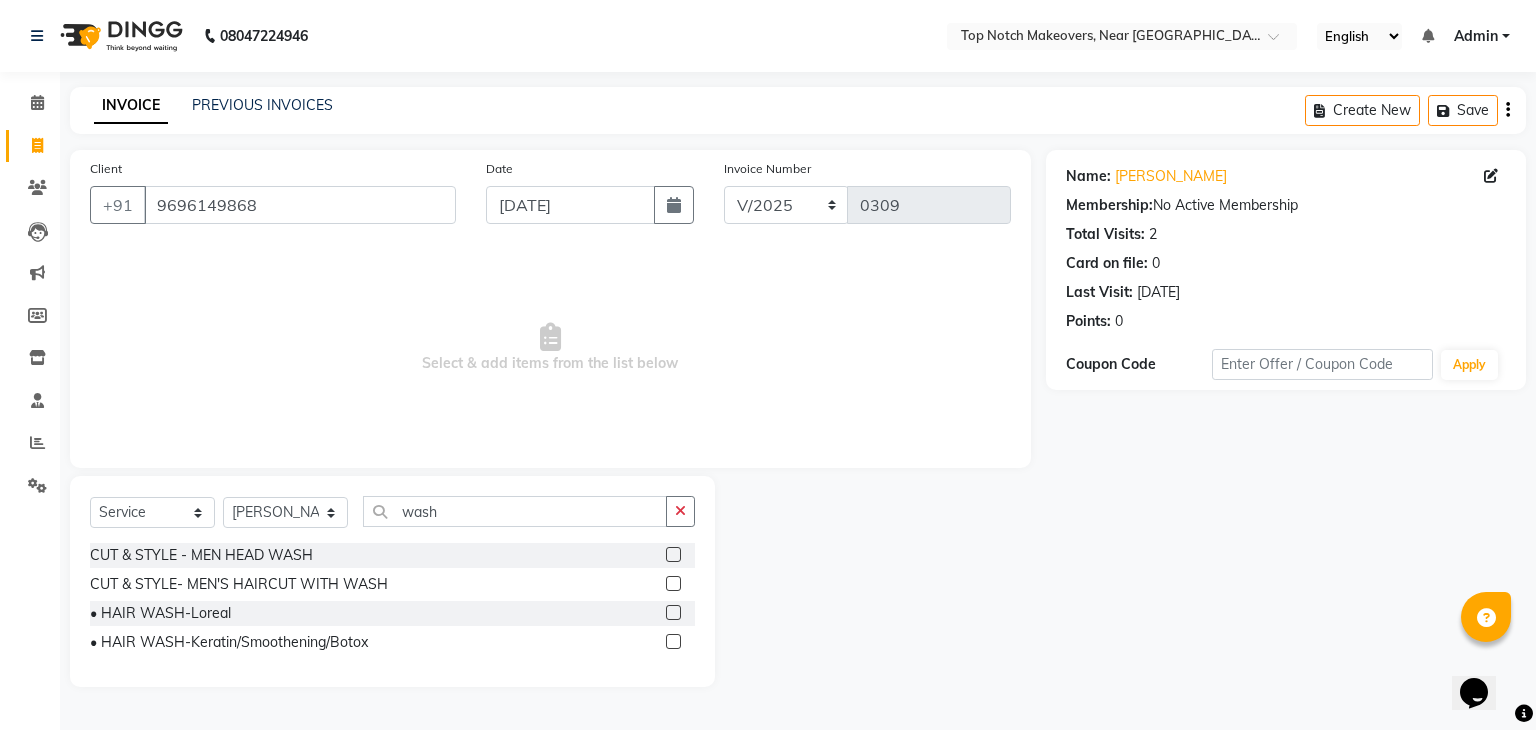 click 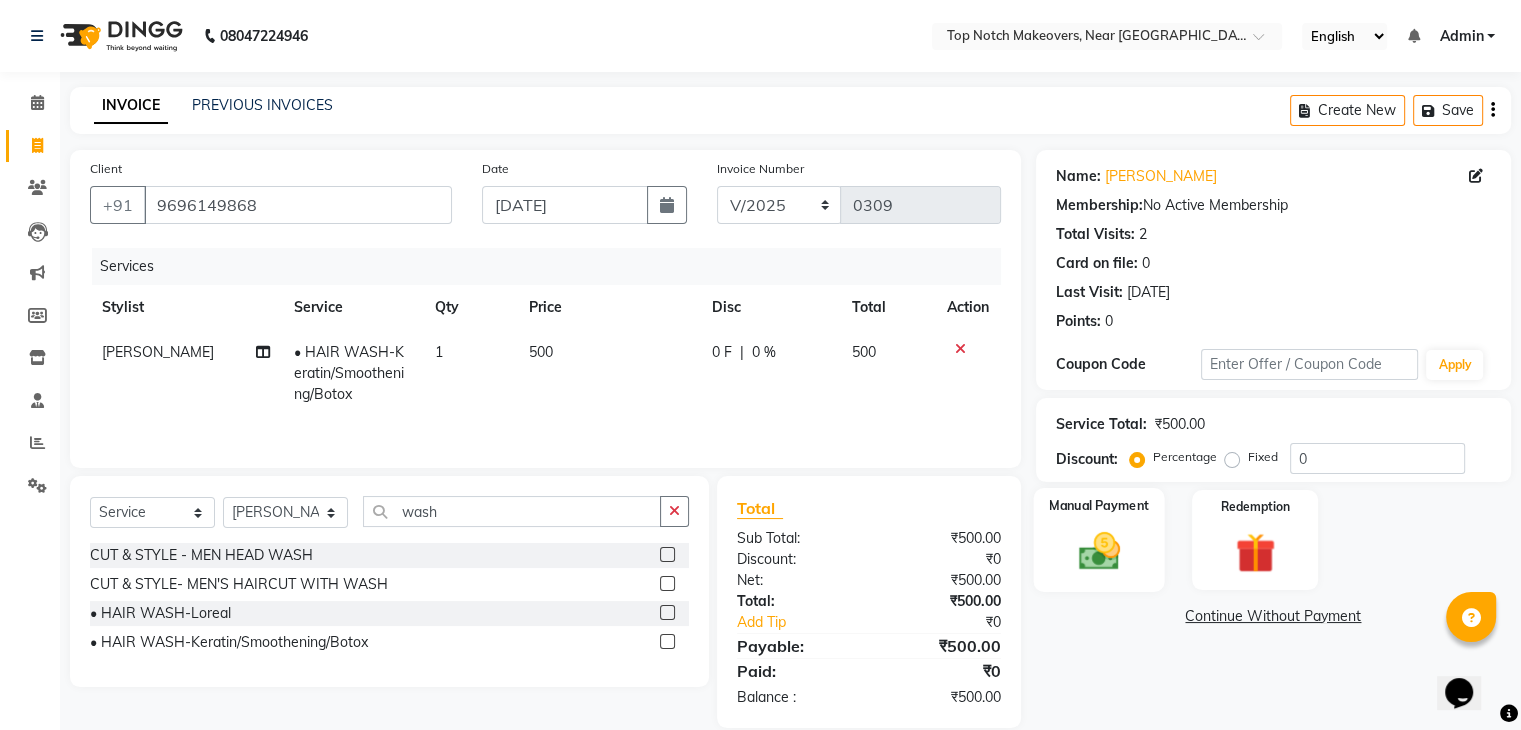 click 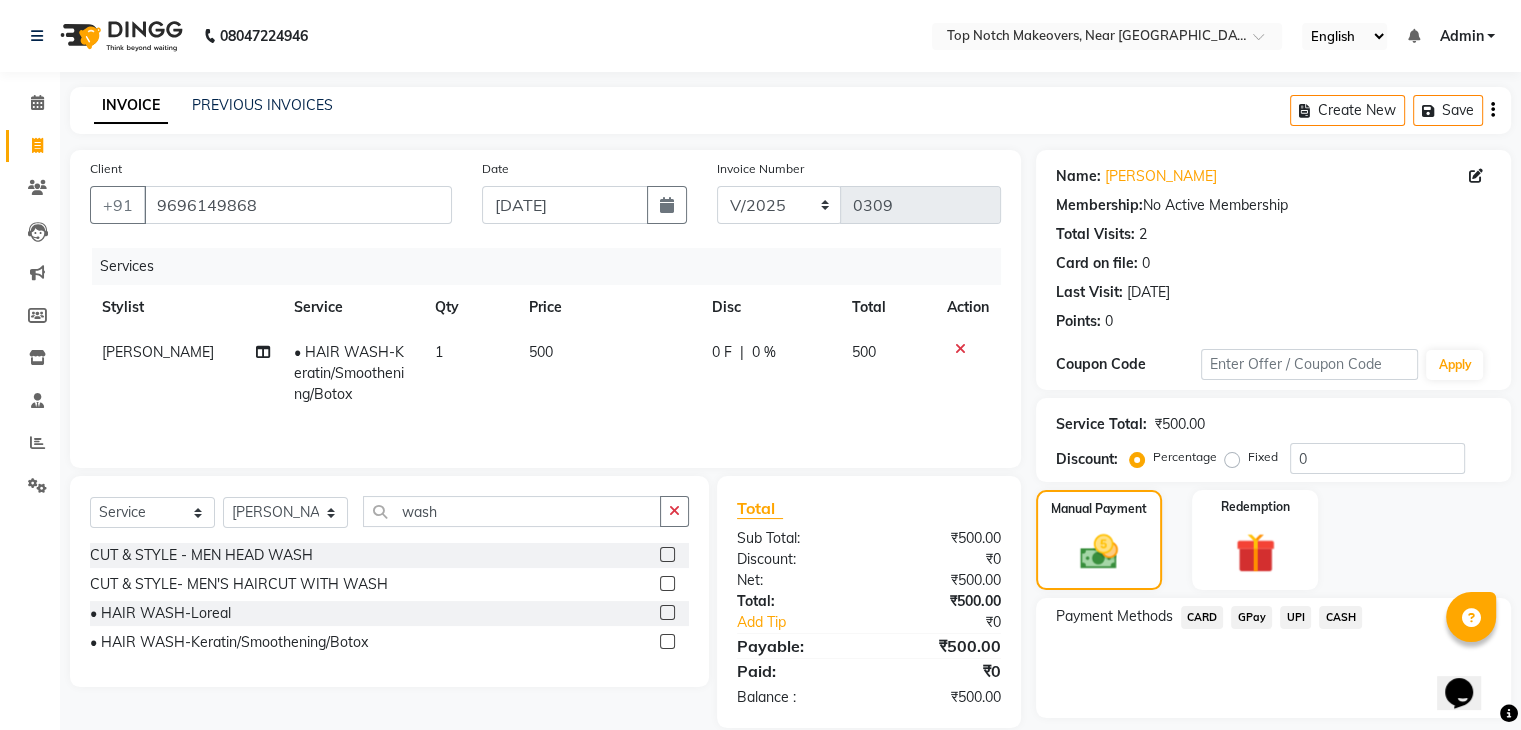 click on "CASH" 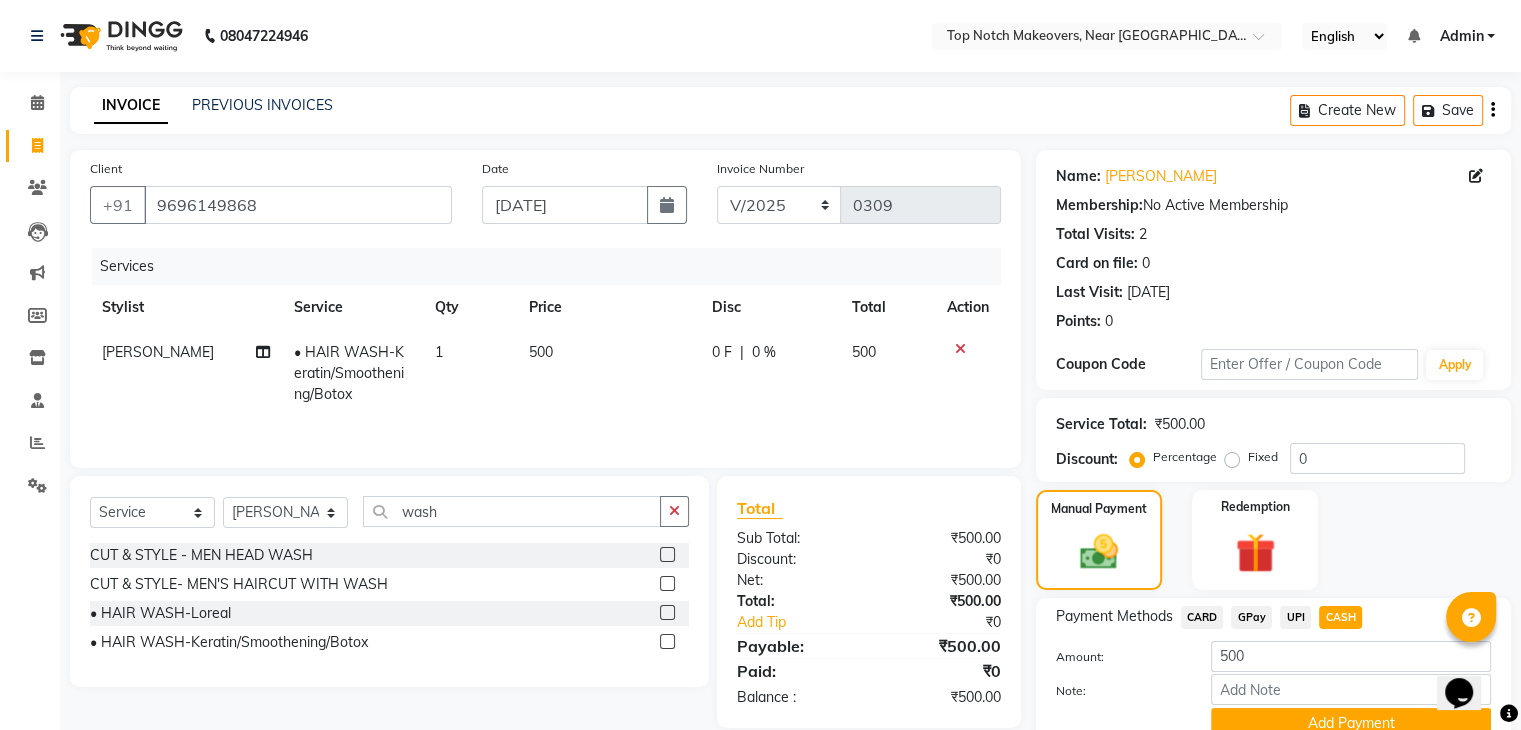 scroll, scrollTop: 89, scrollLeft: 0, axis: vertical 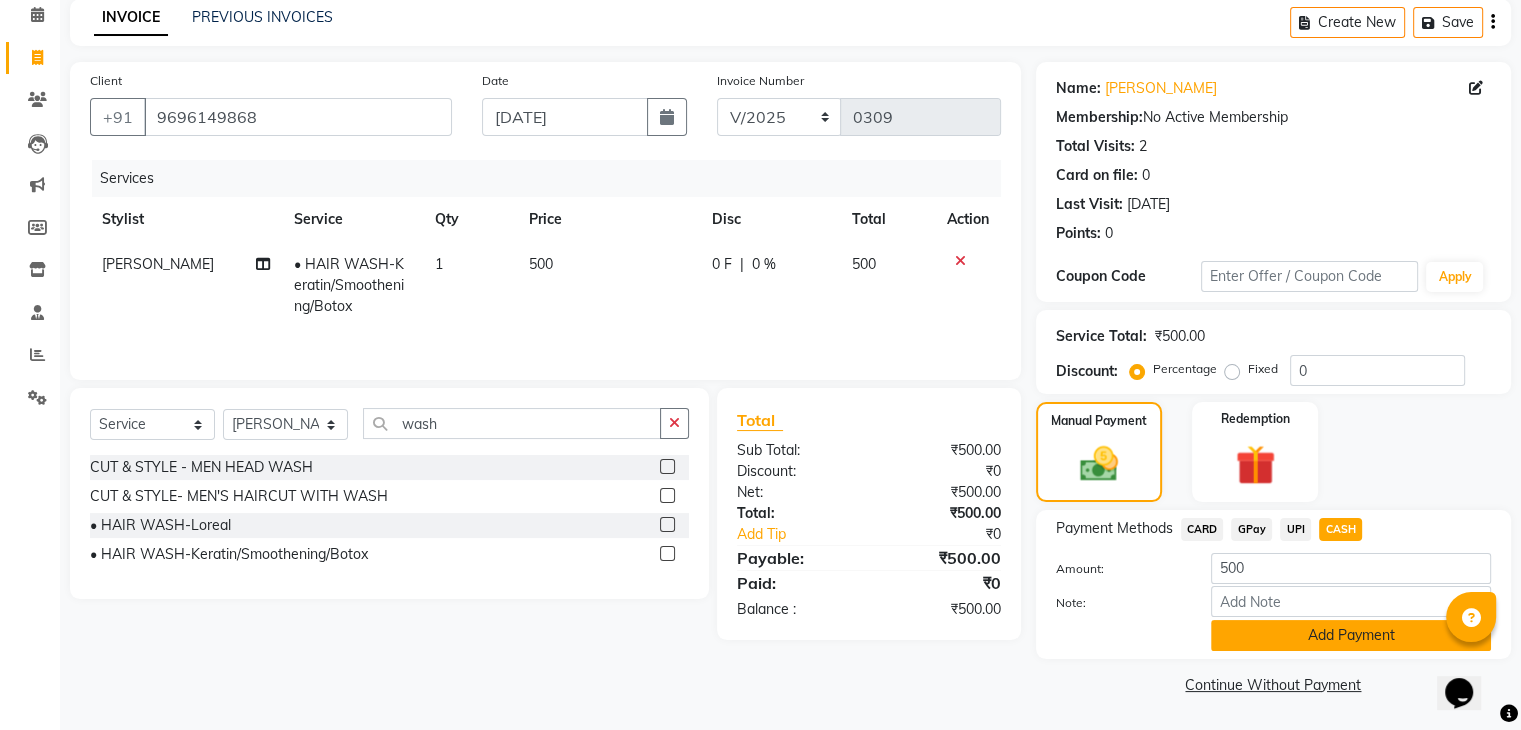 click on "Add Payment" 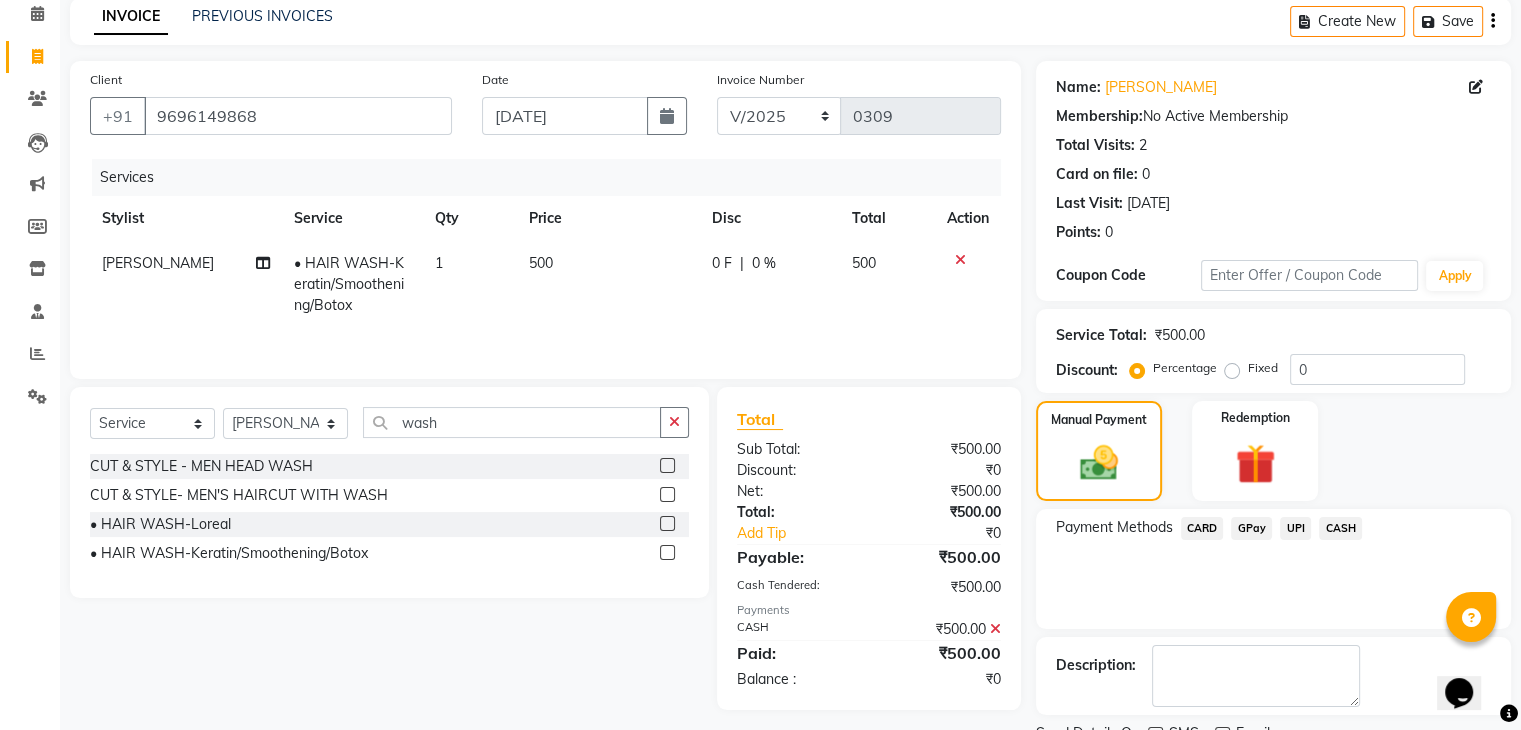 scroll, scrollTop: 171, scrollLeft: 0, axis: vertical 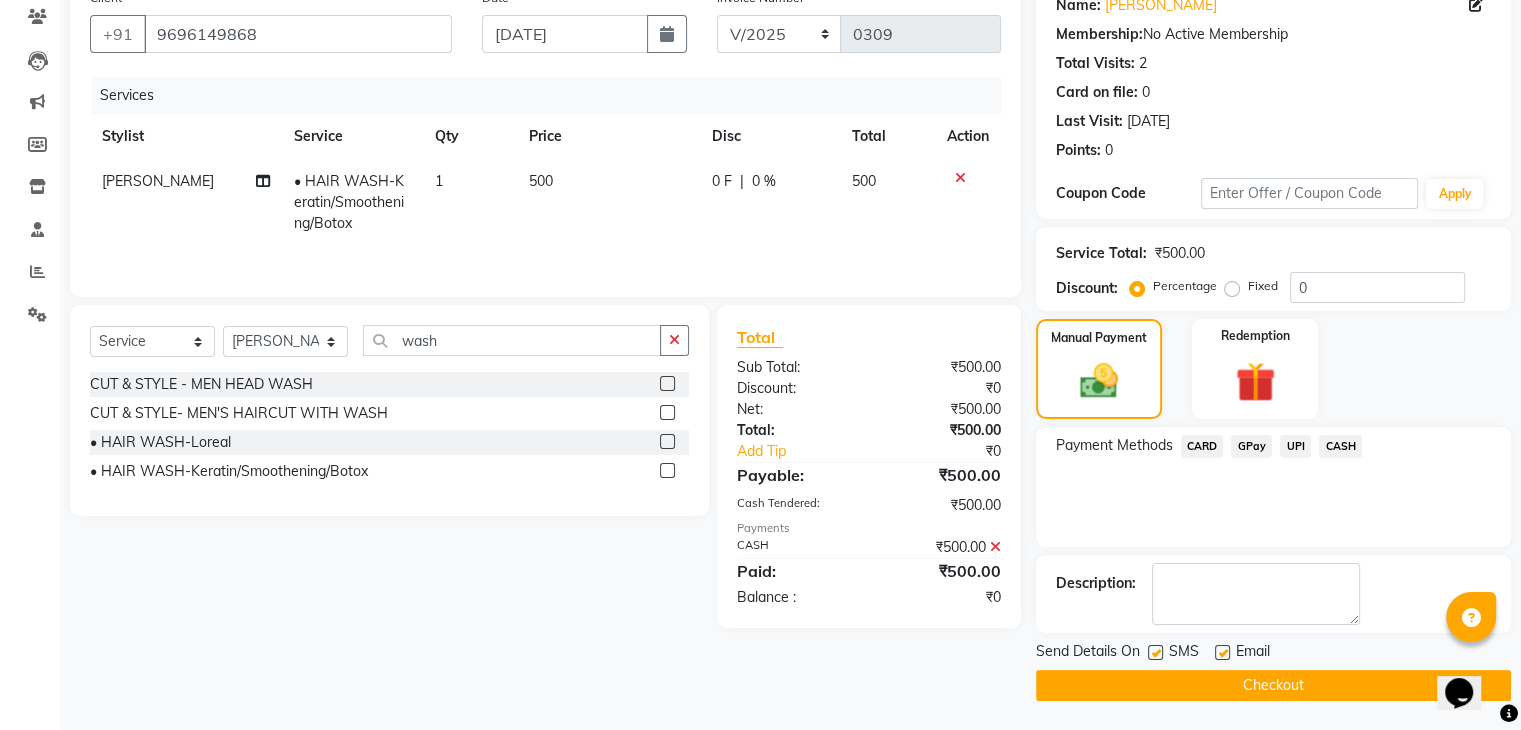 click on "Checkout" 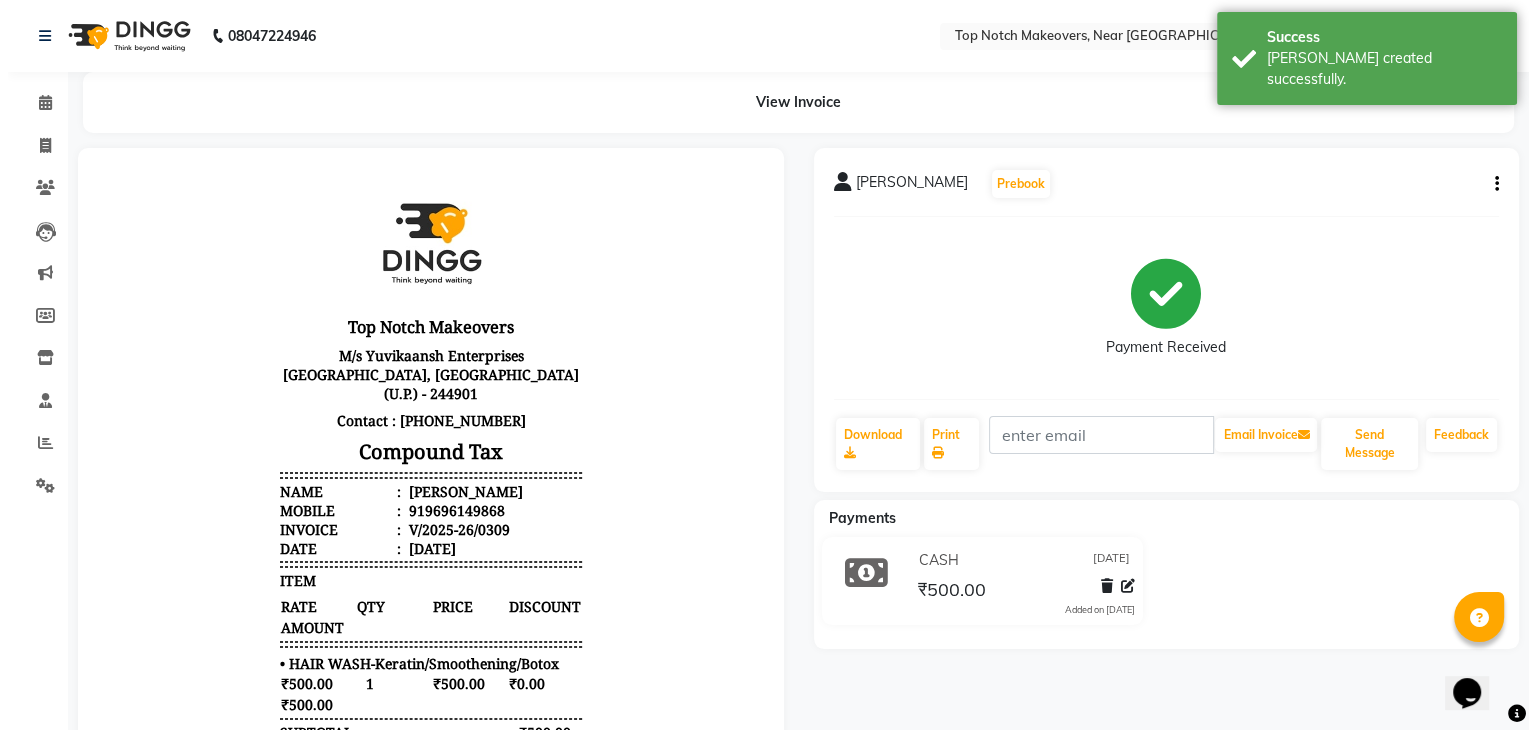 scroll, scrollTop: 0, scrollLeft: 0, axis: both 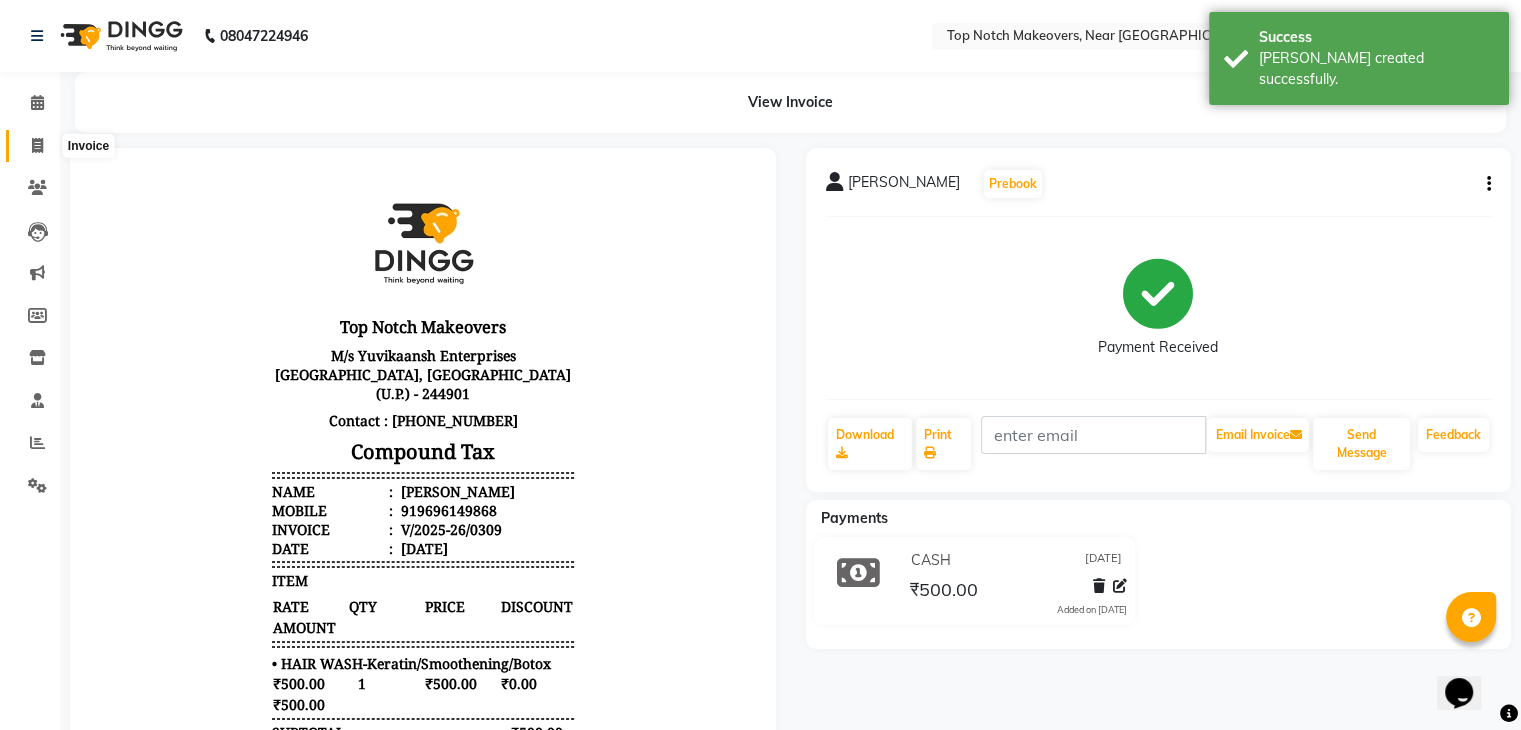 click 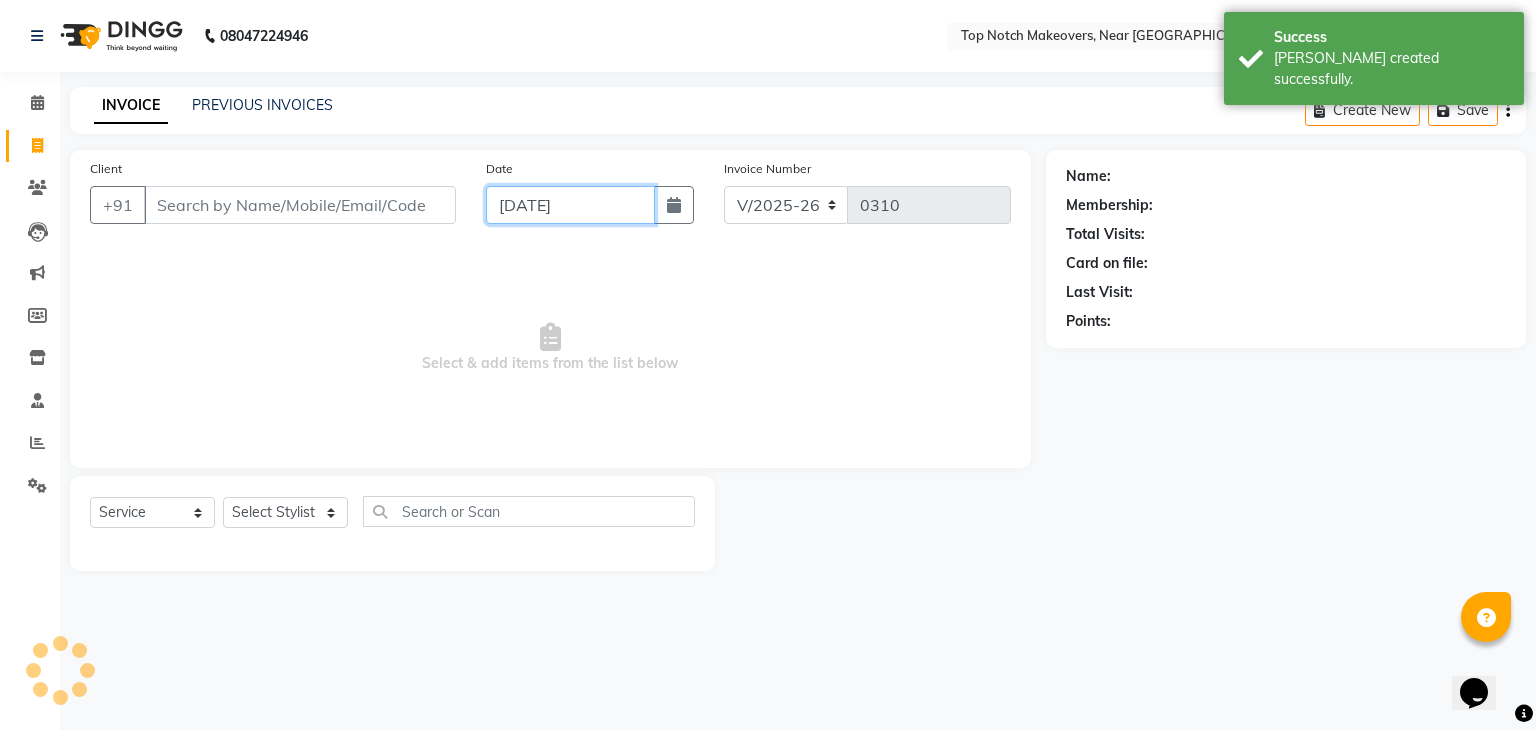 click on "[DATE]" 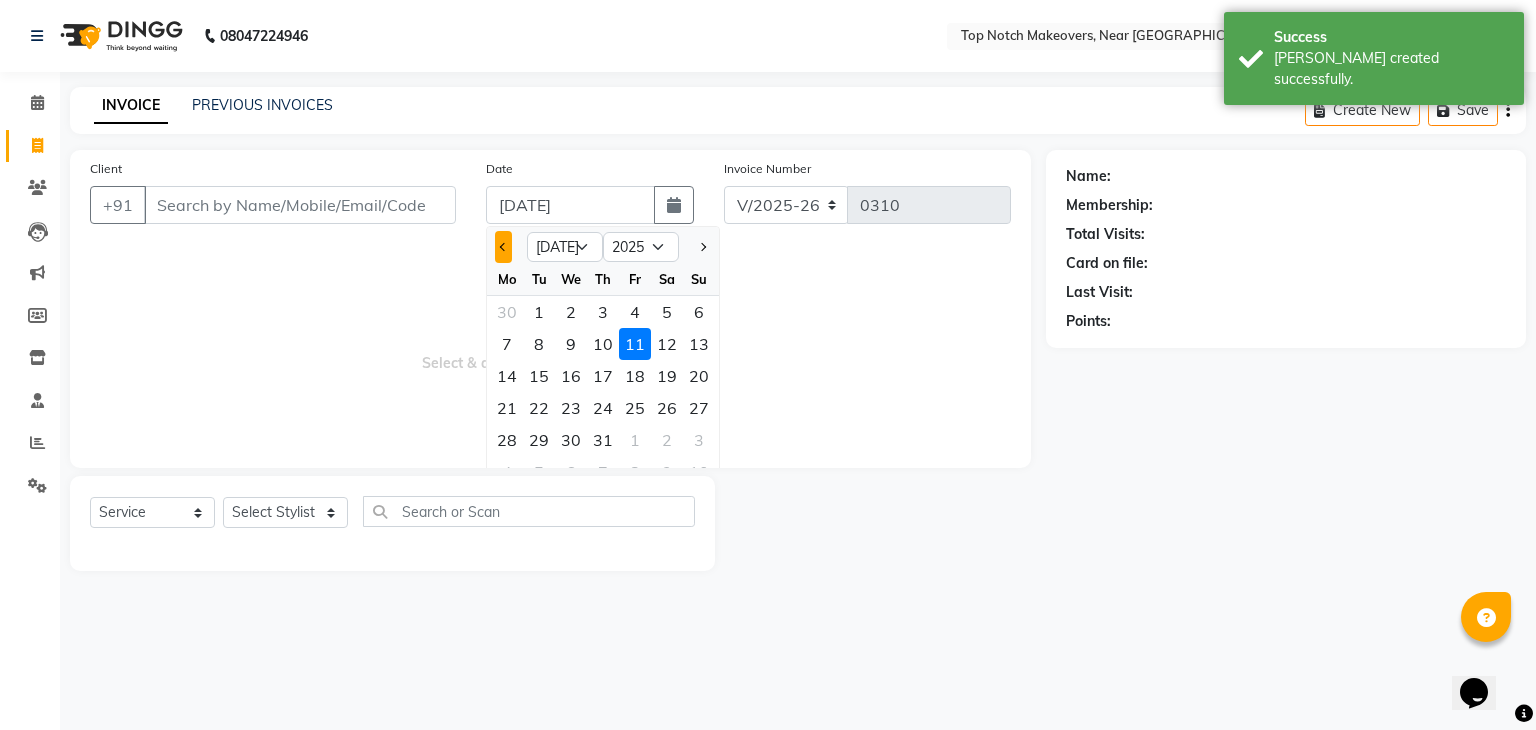 click 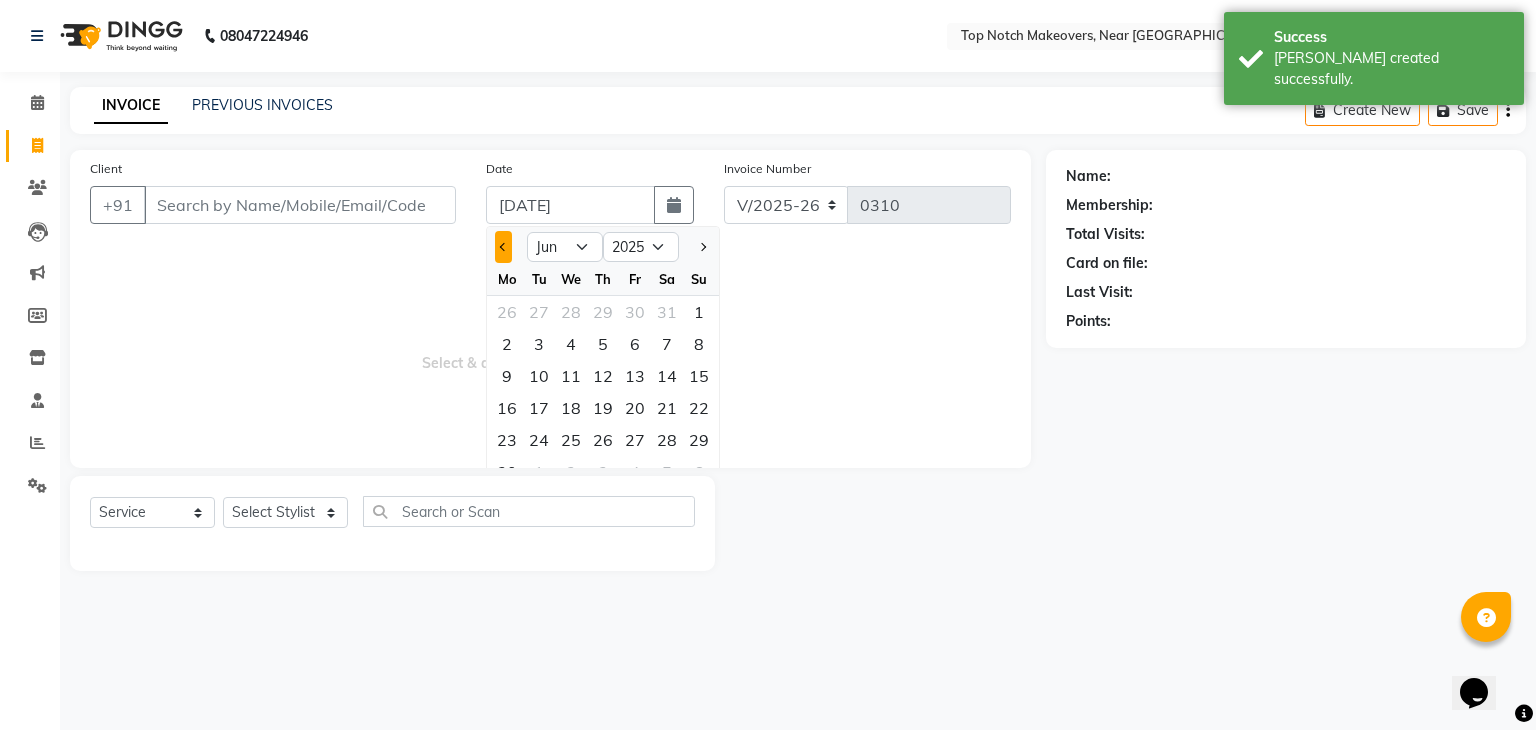 click 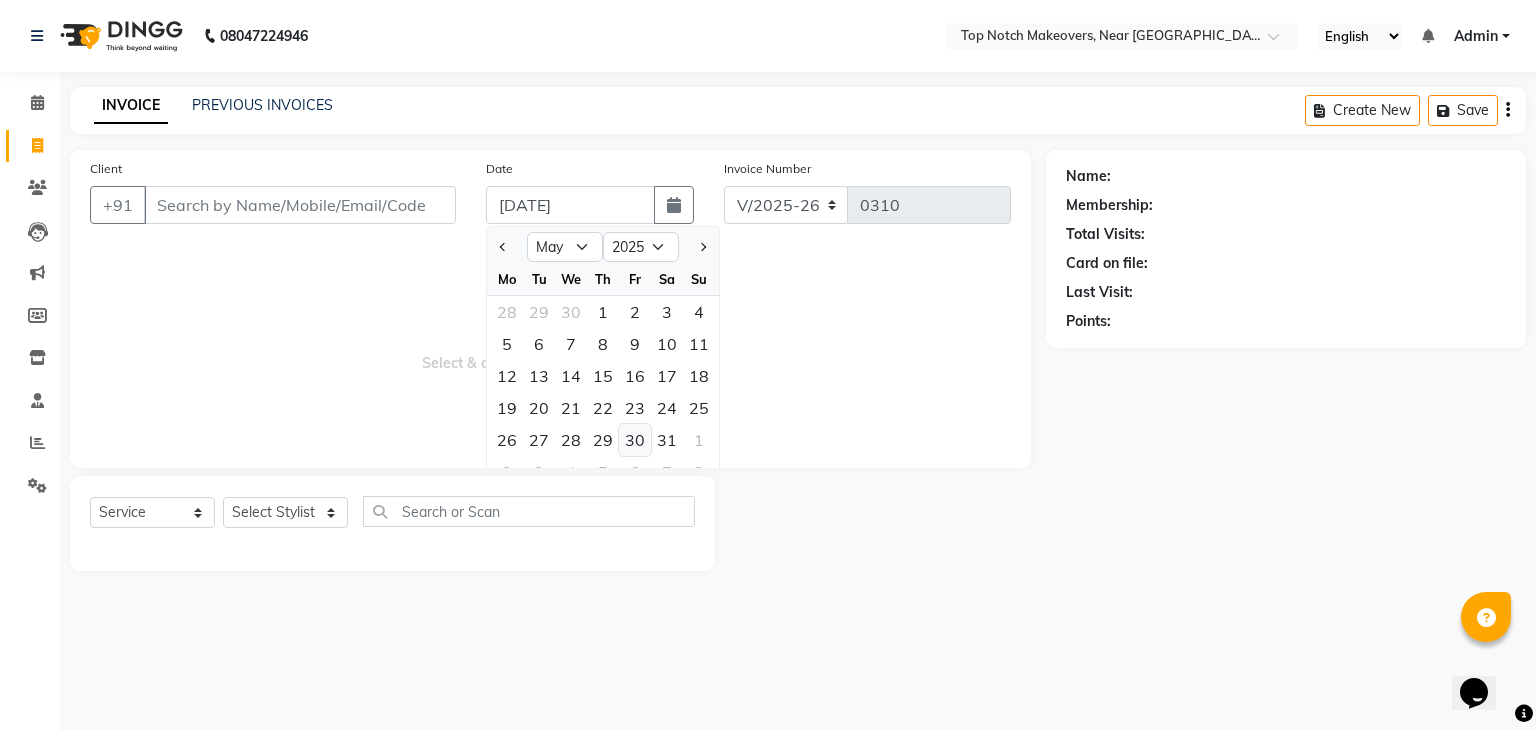 click on "30" 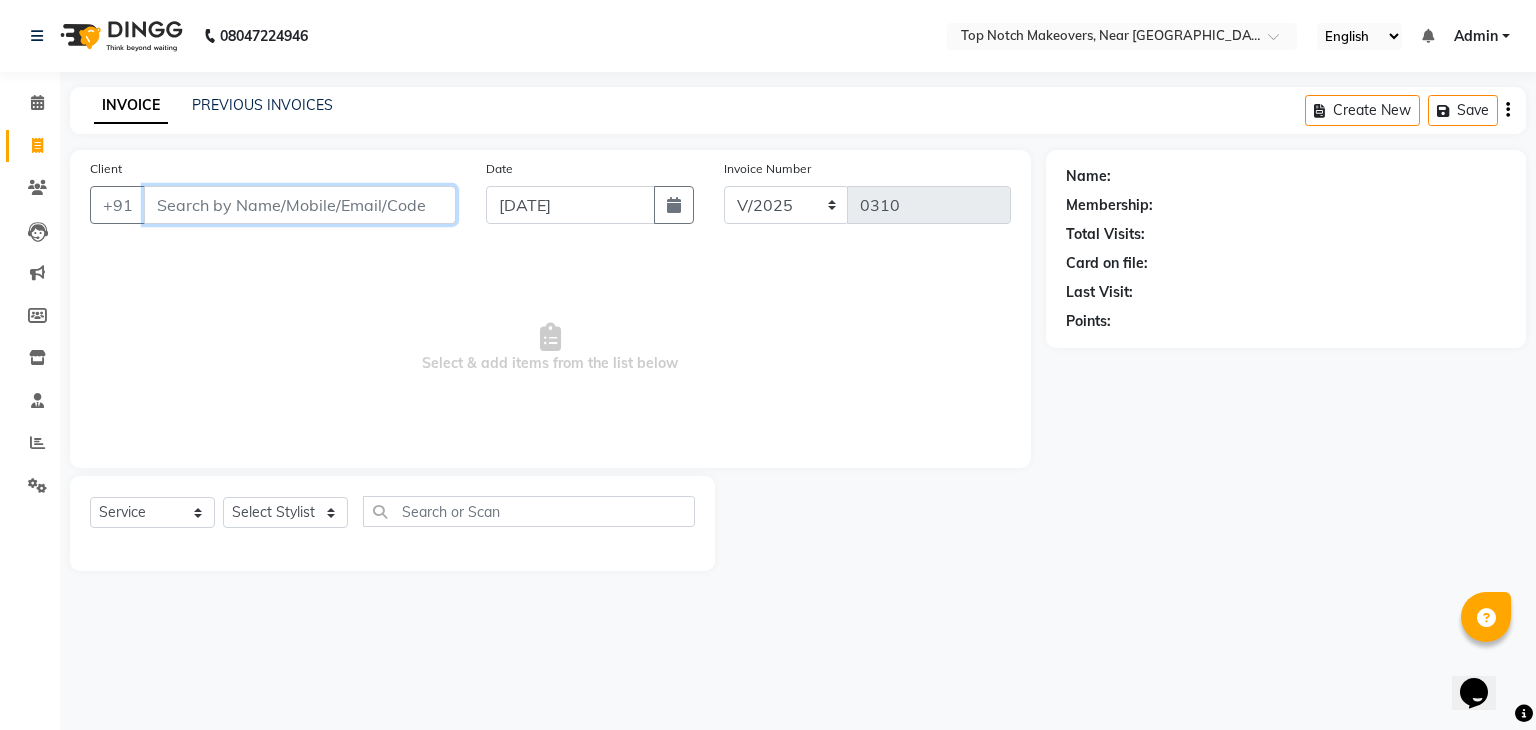 click on "Client" at bounding box center (300, 205) 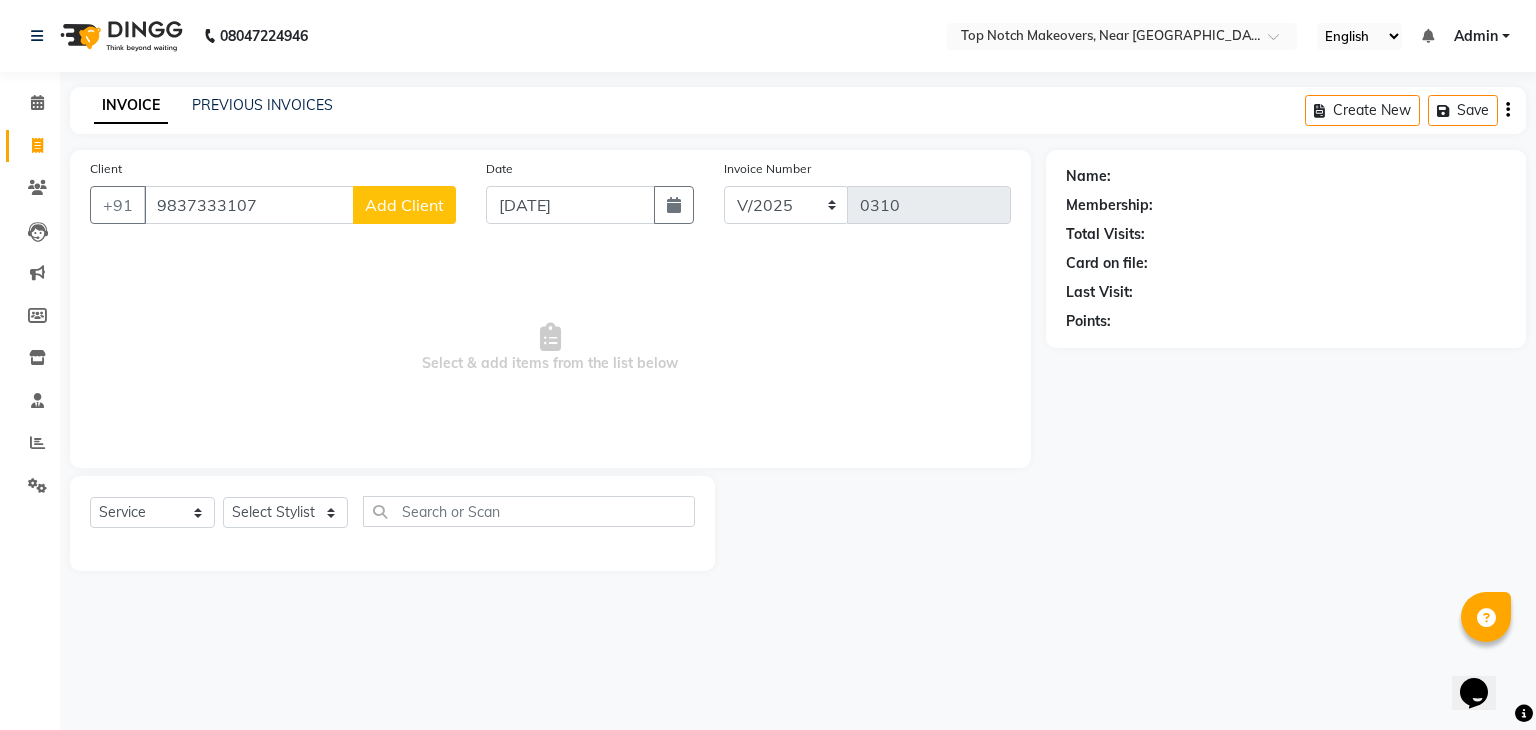 click on "Add Client" 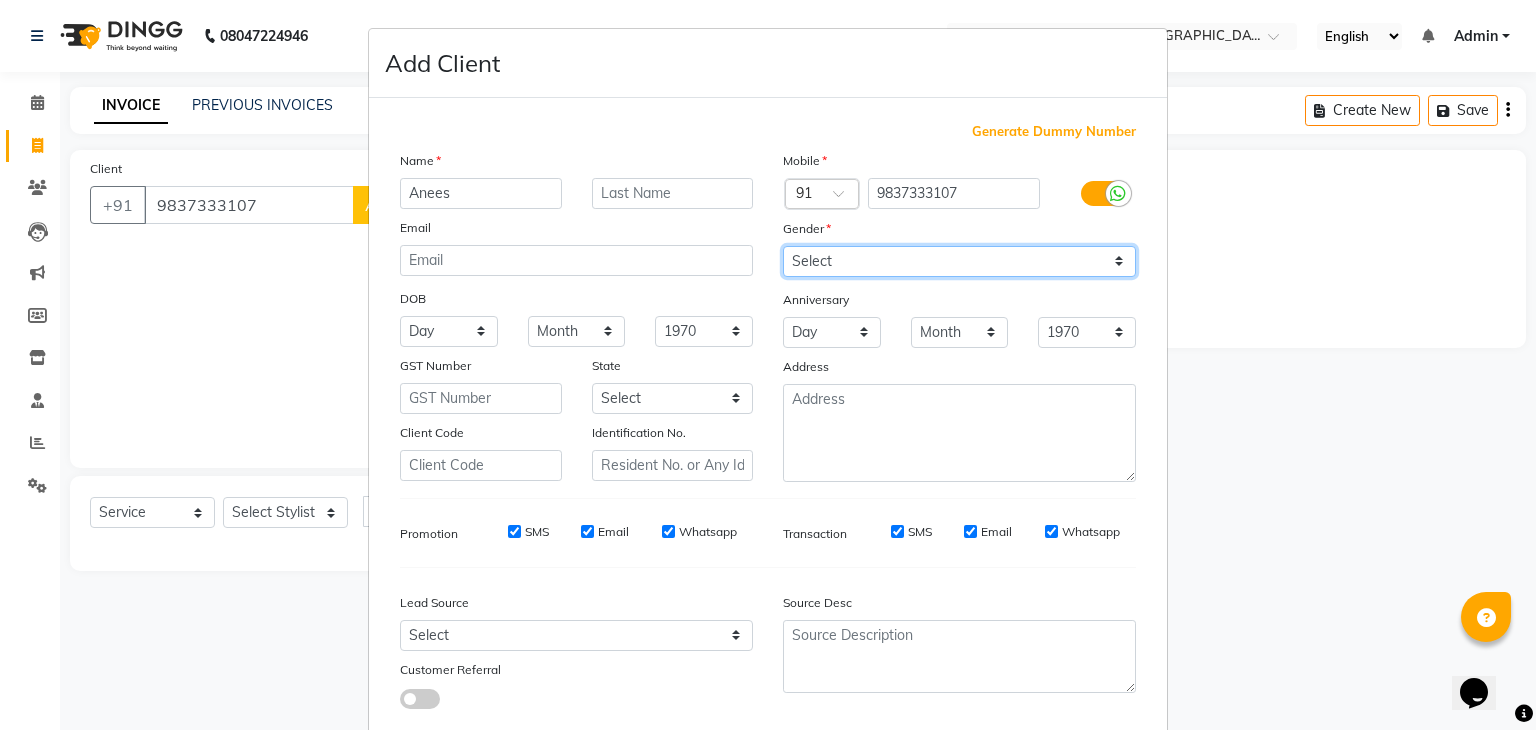 click on "Select [DEMOGRAPHIC_DATA] [DEMOGRAPHIC_DATA] Other Prefer Not To Say" at bounding box center (959, 261) 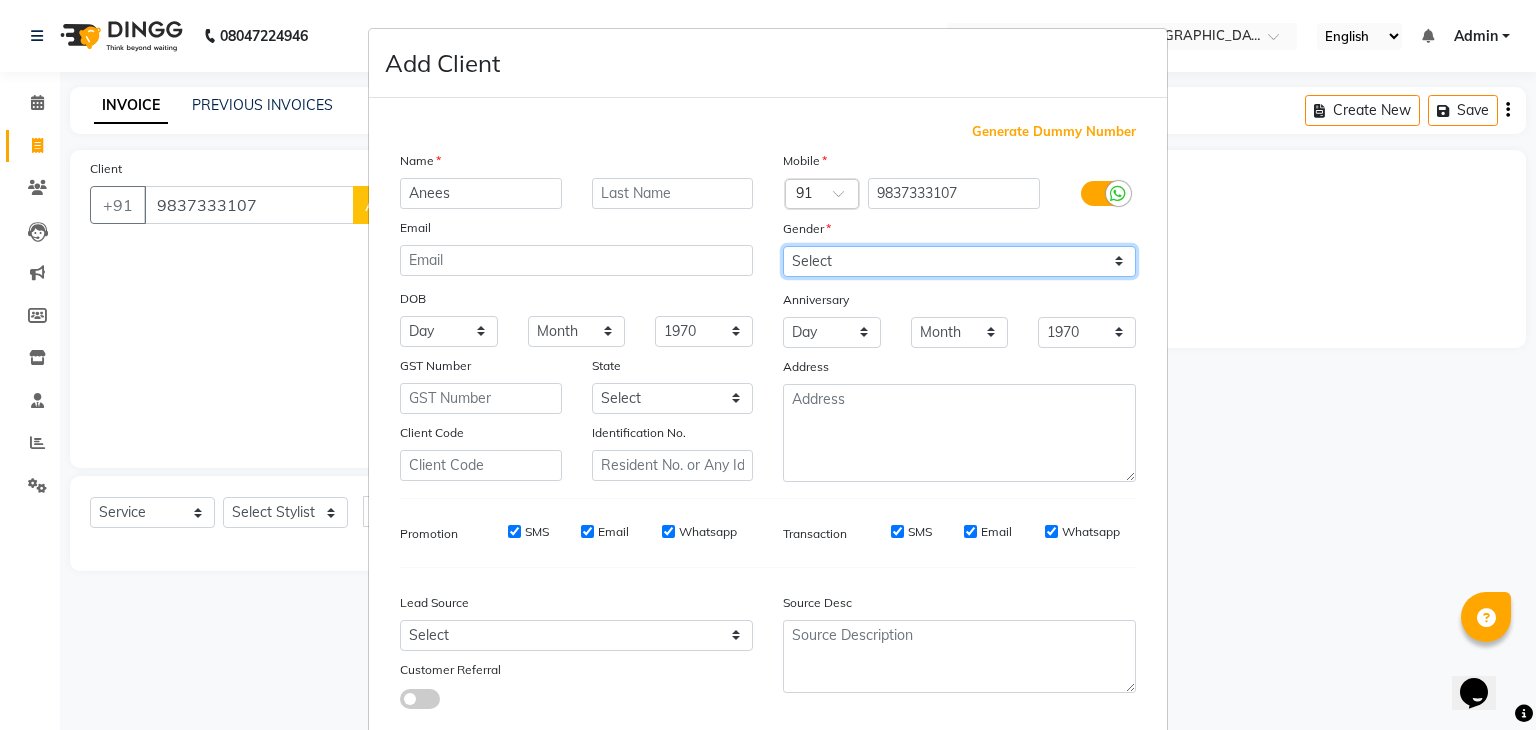 click on "Select [DEMOGRAPHIC_DATA] [DEMOGRAPHIC_DATA] Other Prefer Not To Say" at bounding box center [959, 261] 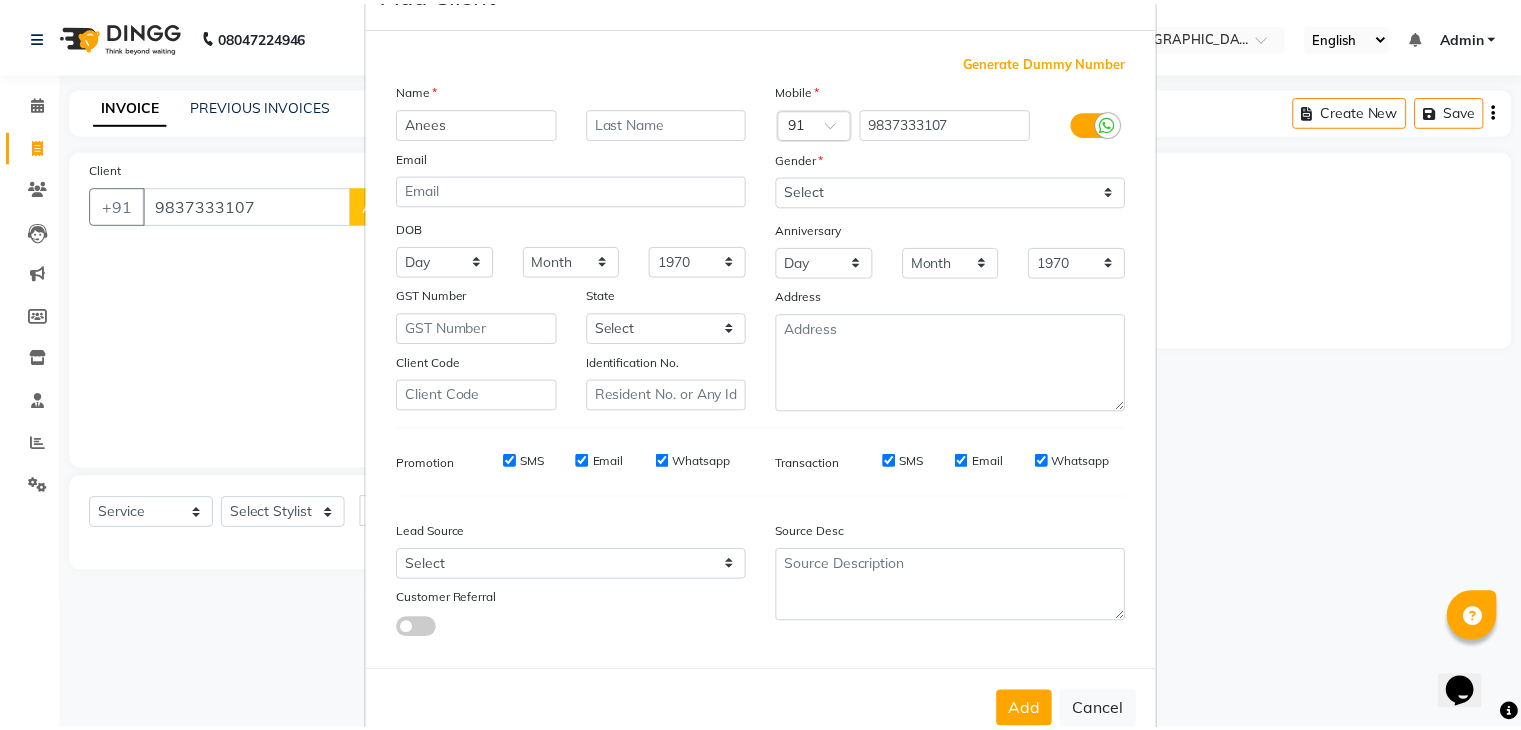 scroll, scrollTop: 127, scrollLeft: 0, axis: vertical 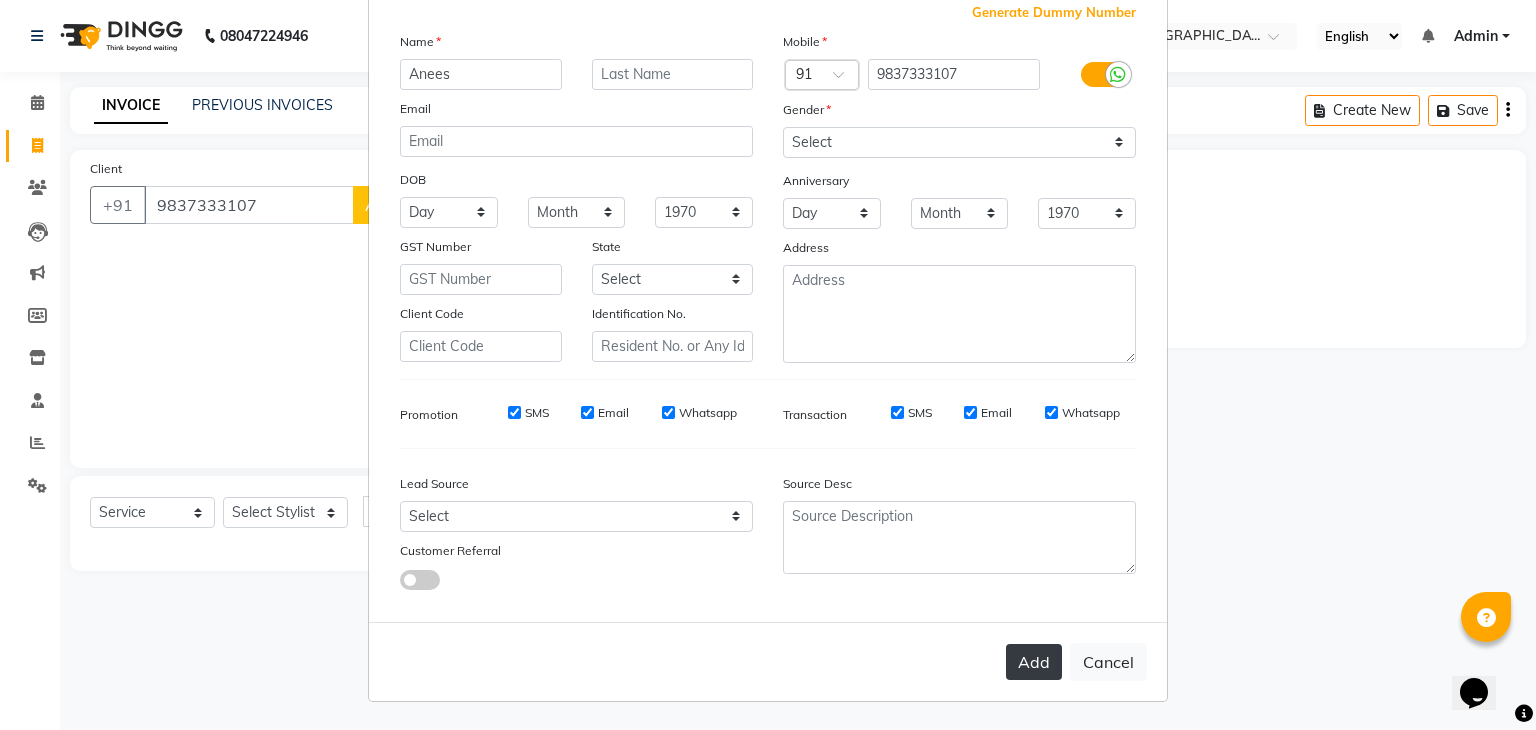 click on "Add" at bounding box center [1034, 662] 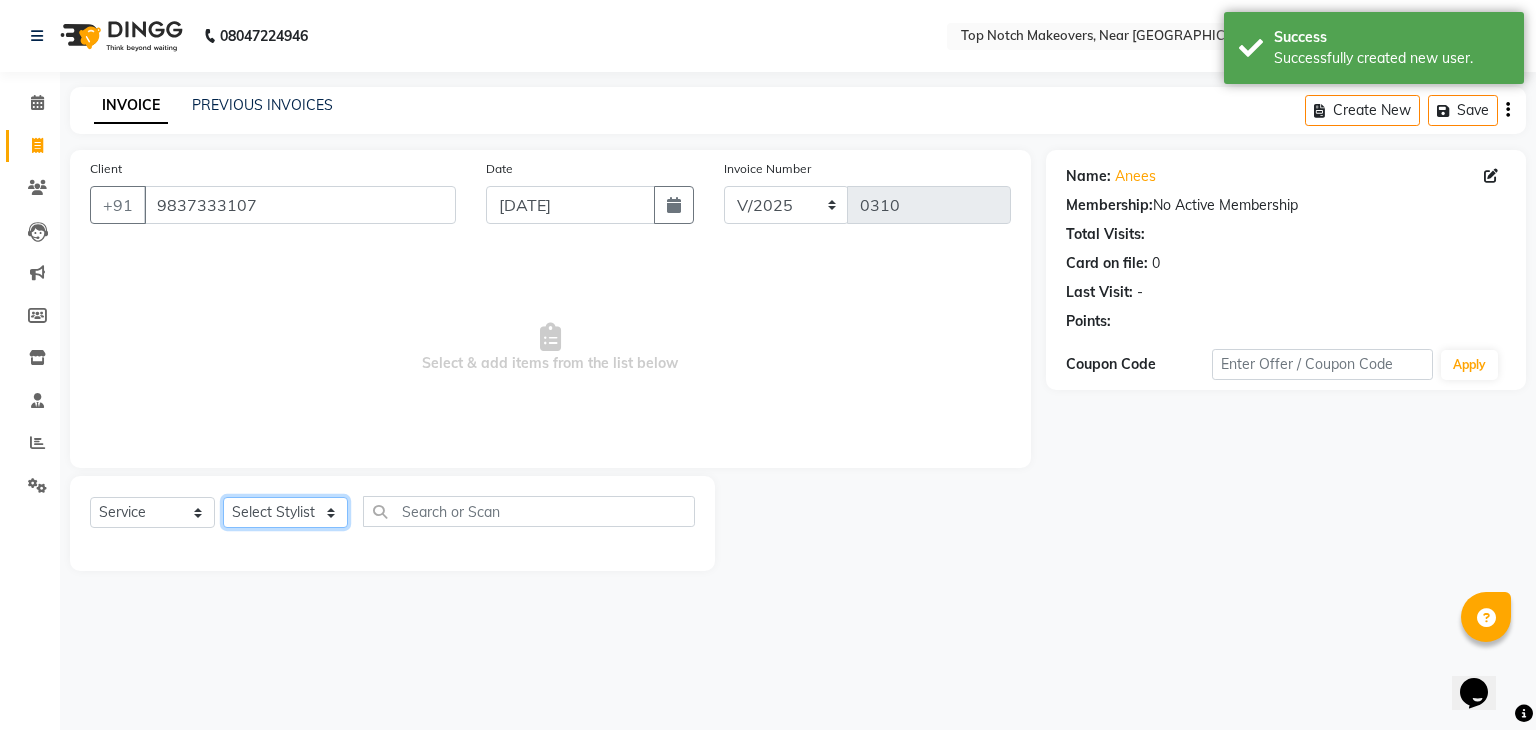 click on "Select Stylist [PERSON_NAME] [PERSON_NAME] [PERSON_NAME] [PERSON_NAME] [PERSON_NAME] [PERSON_NAME] [PERSON_NAME] [PERSON_NAME]" 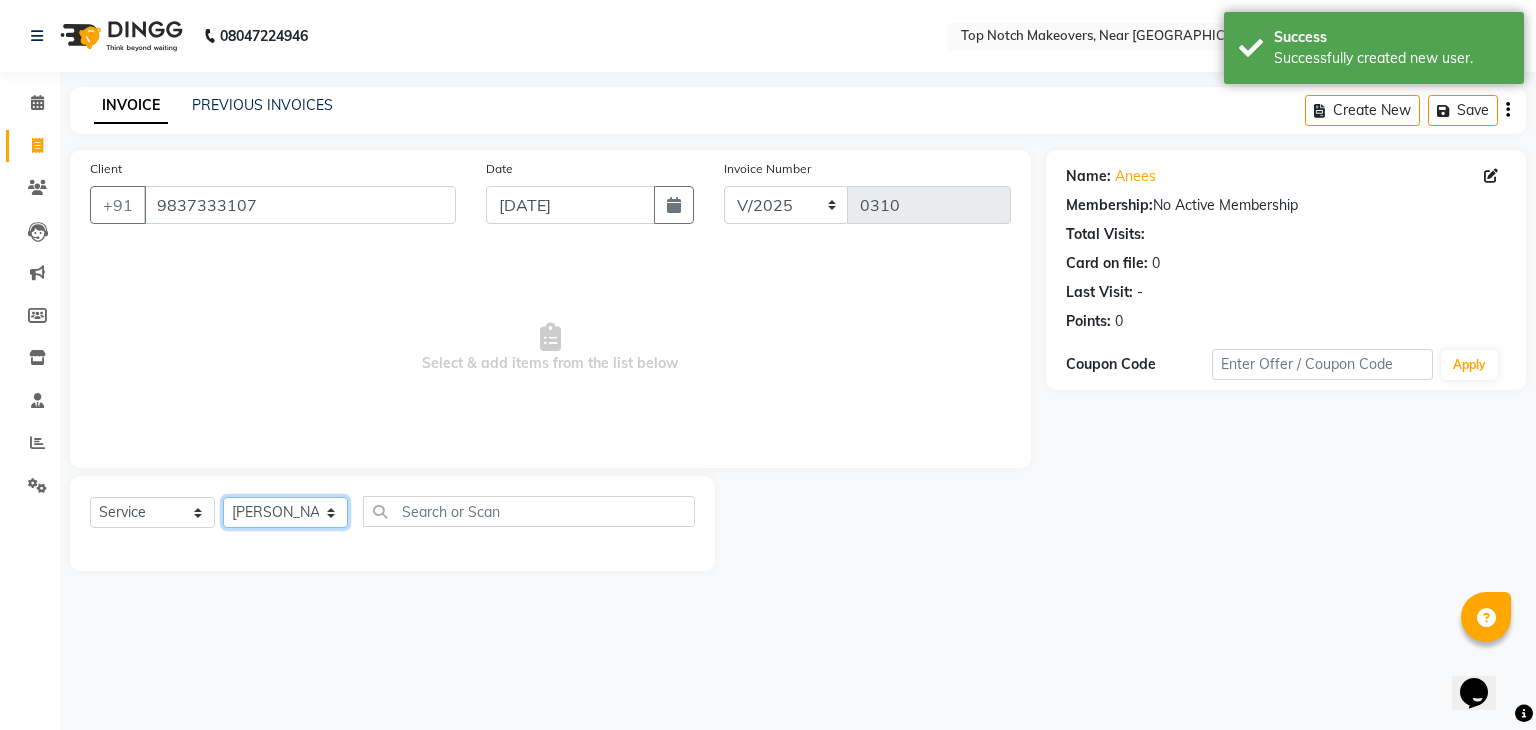 click on "Select Stylist [PERSON_NAME] [PERSON_NAME] [PERSON_NAME] [PERSON_NAME] [PERSON_NAME] [PERSON_NAME] [PERSON_NAME] [PERSON_NAME]" 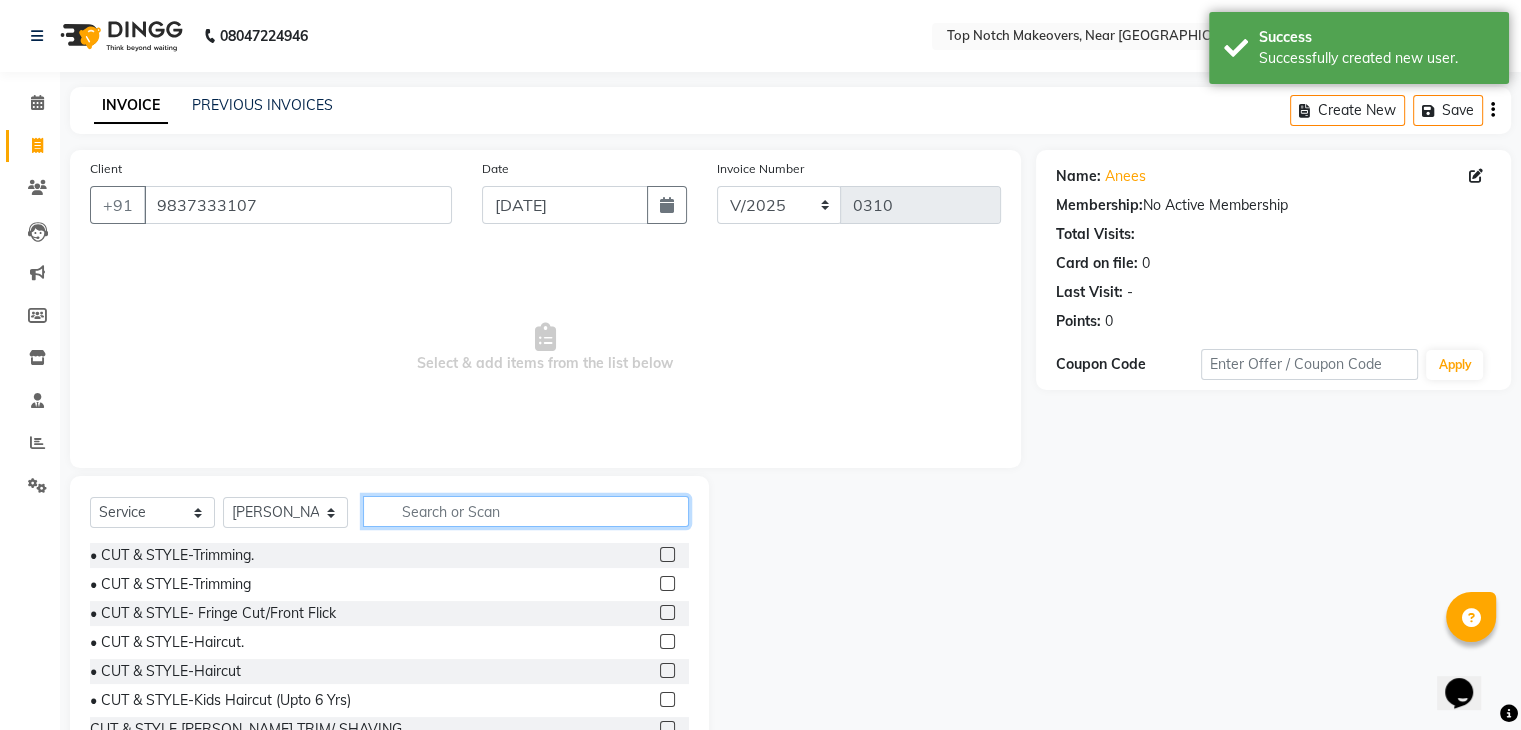 click 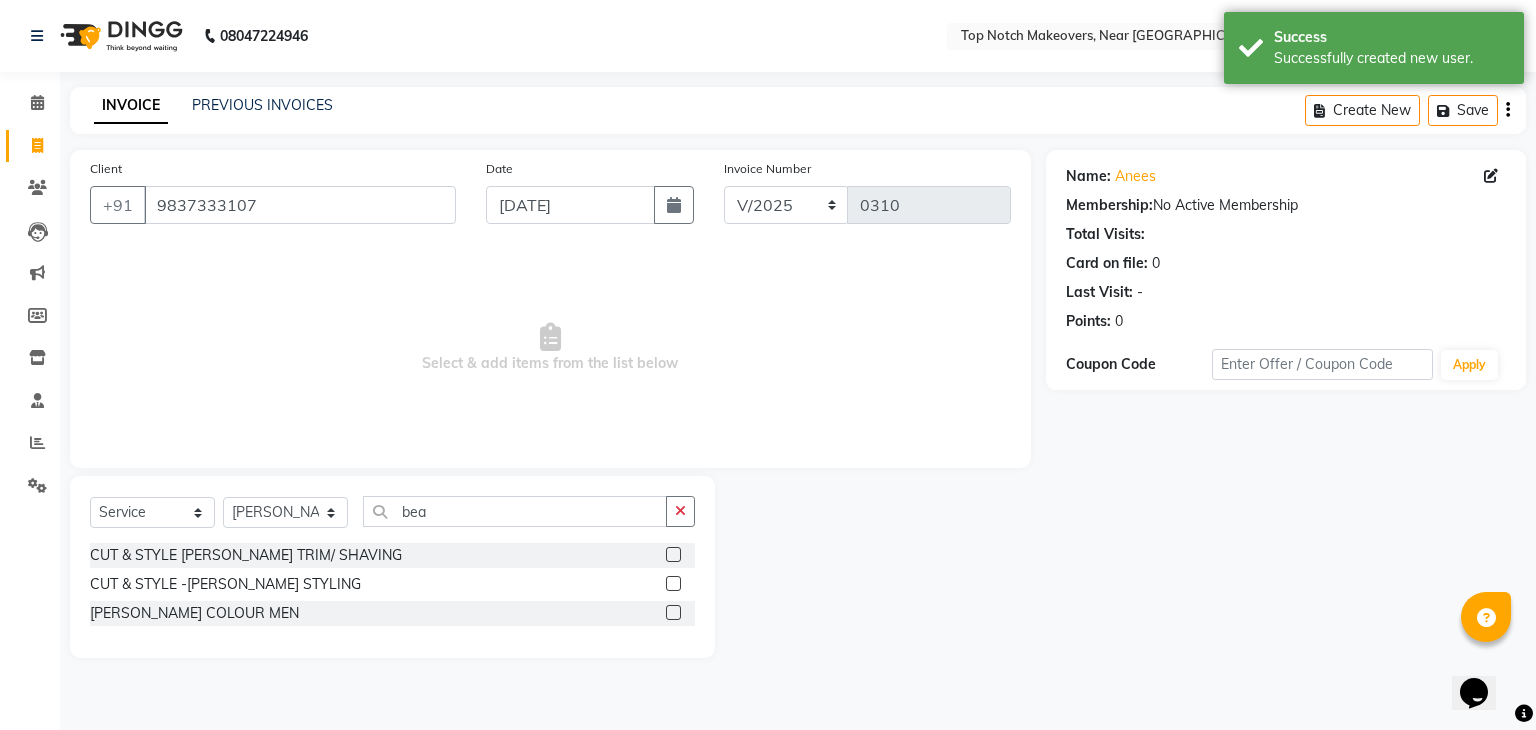 click 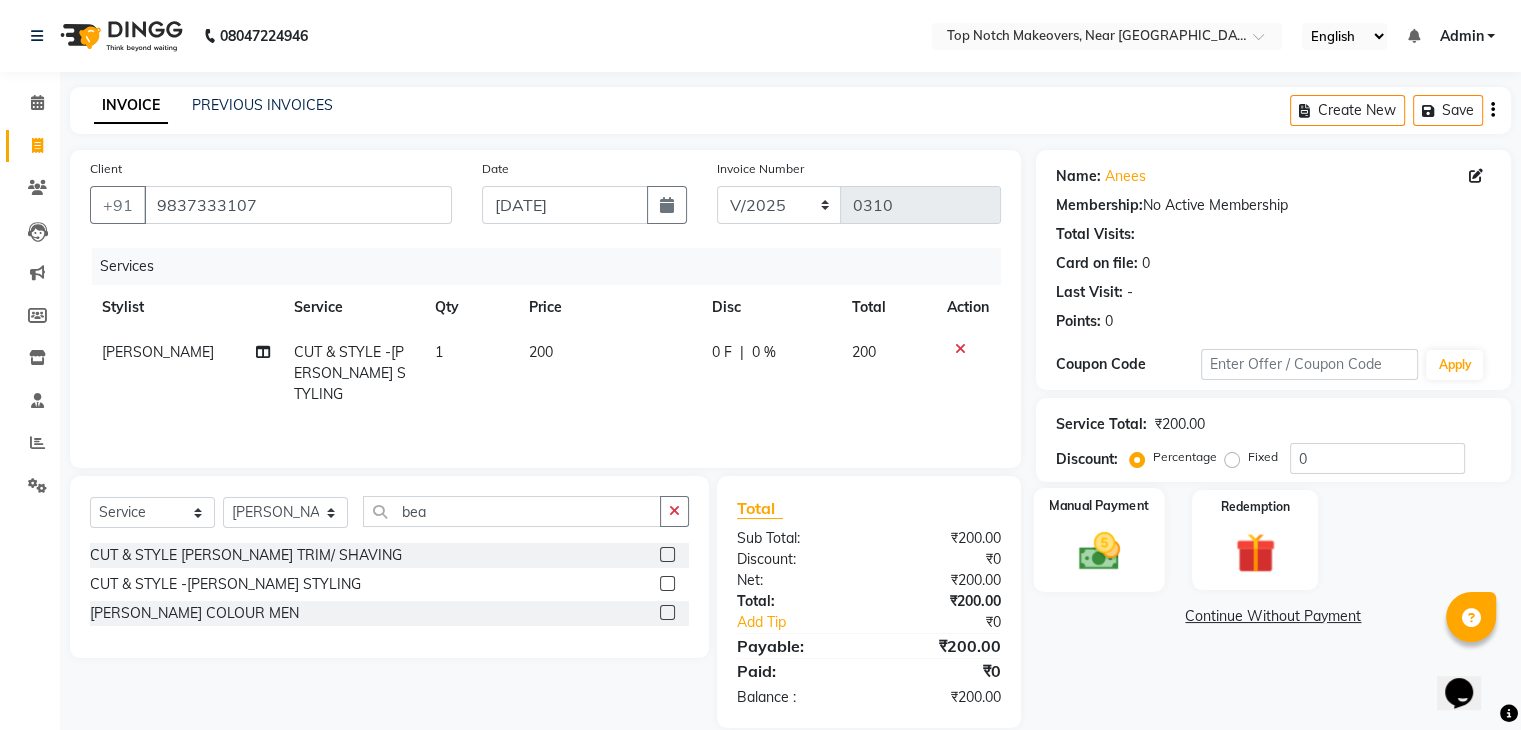 click 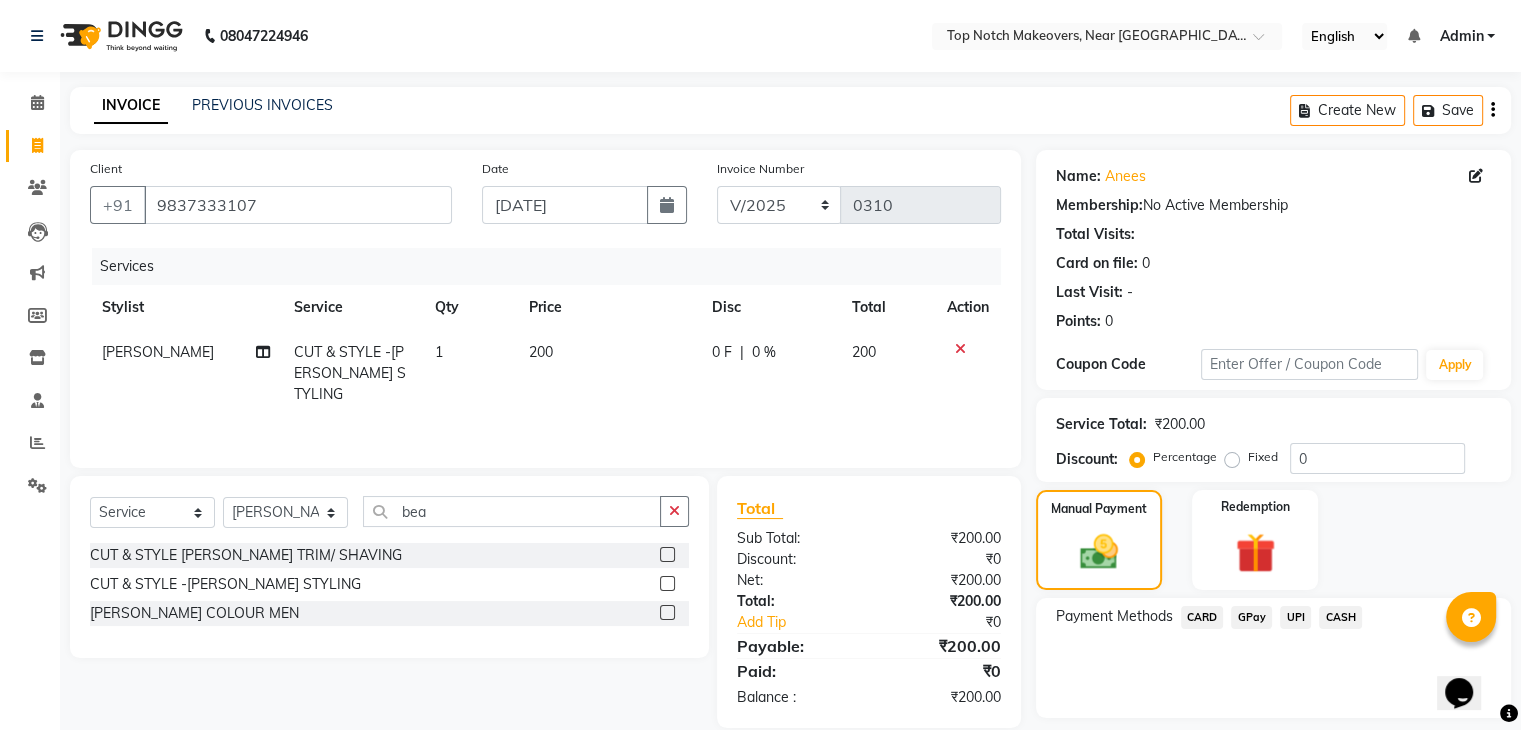 click on "CASH" 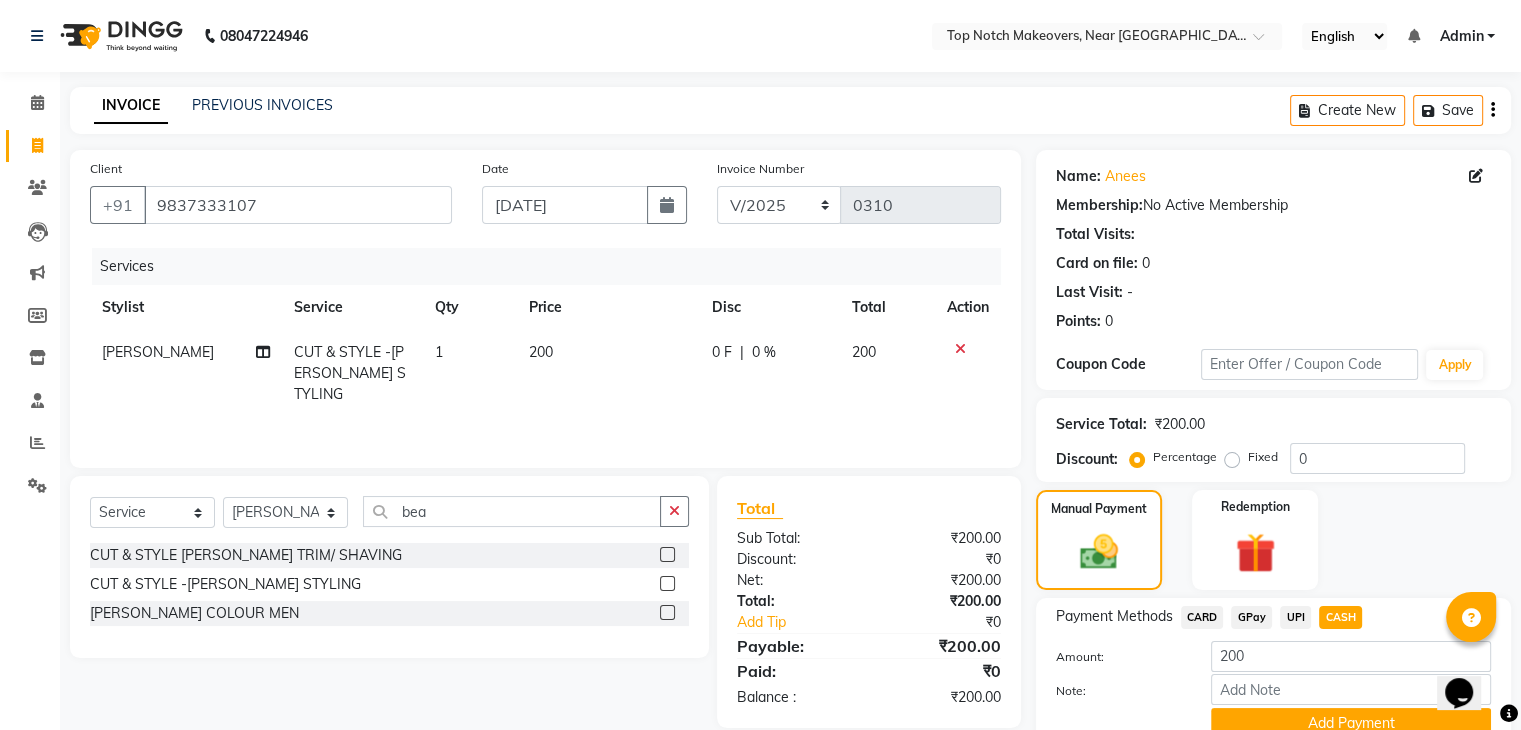 scroll, scrollTop: 89, scrollLeft: 0, axis: vertical 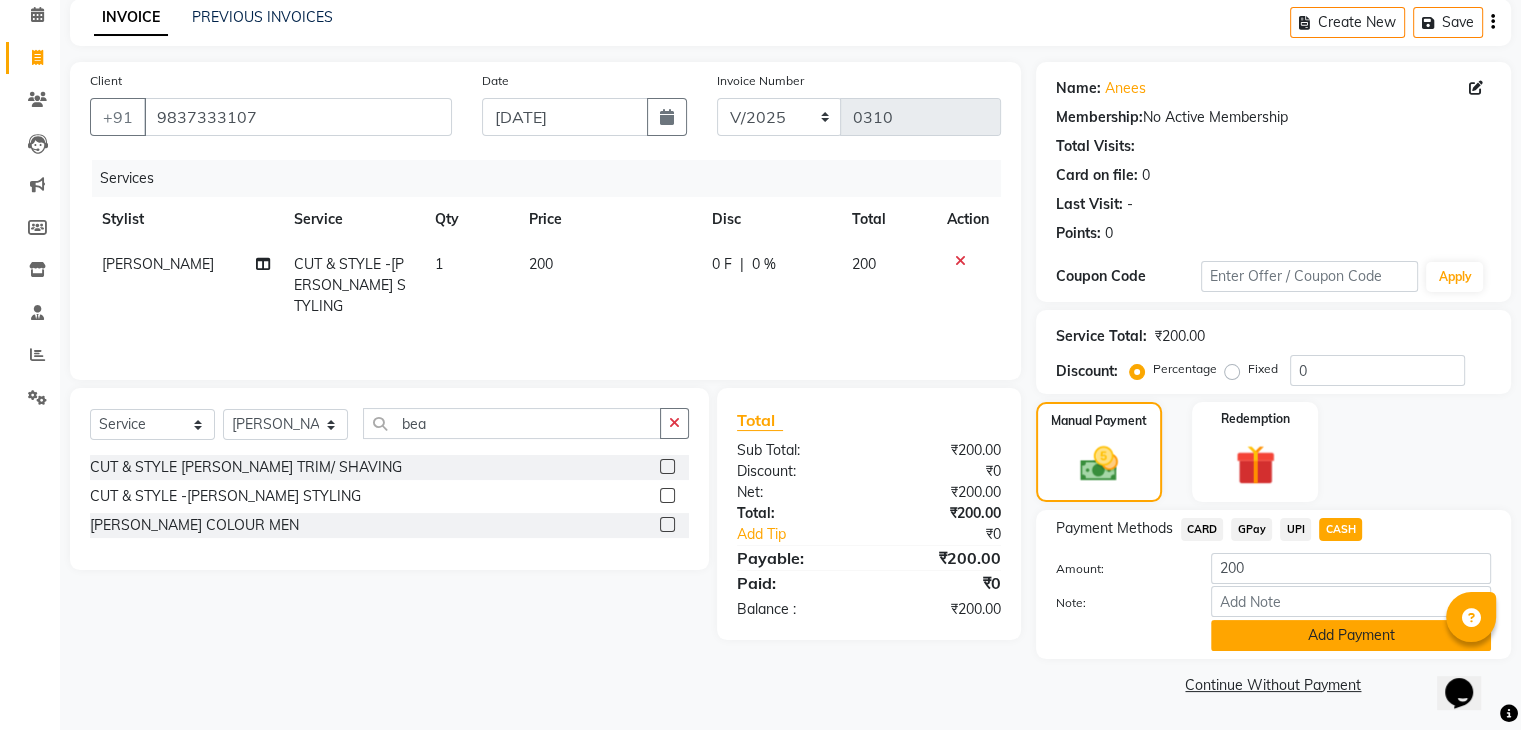 click on "Add Payment" 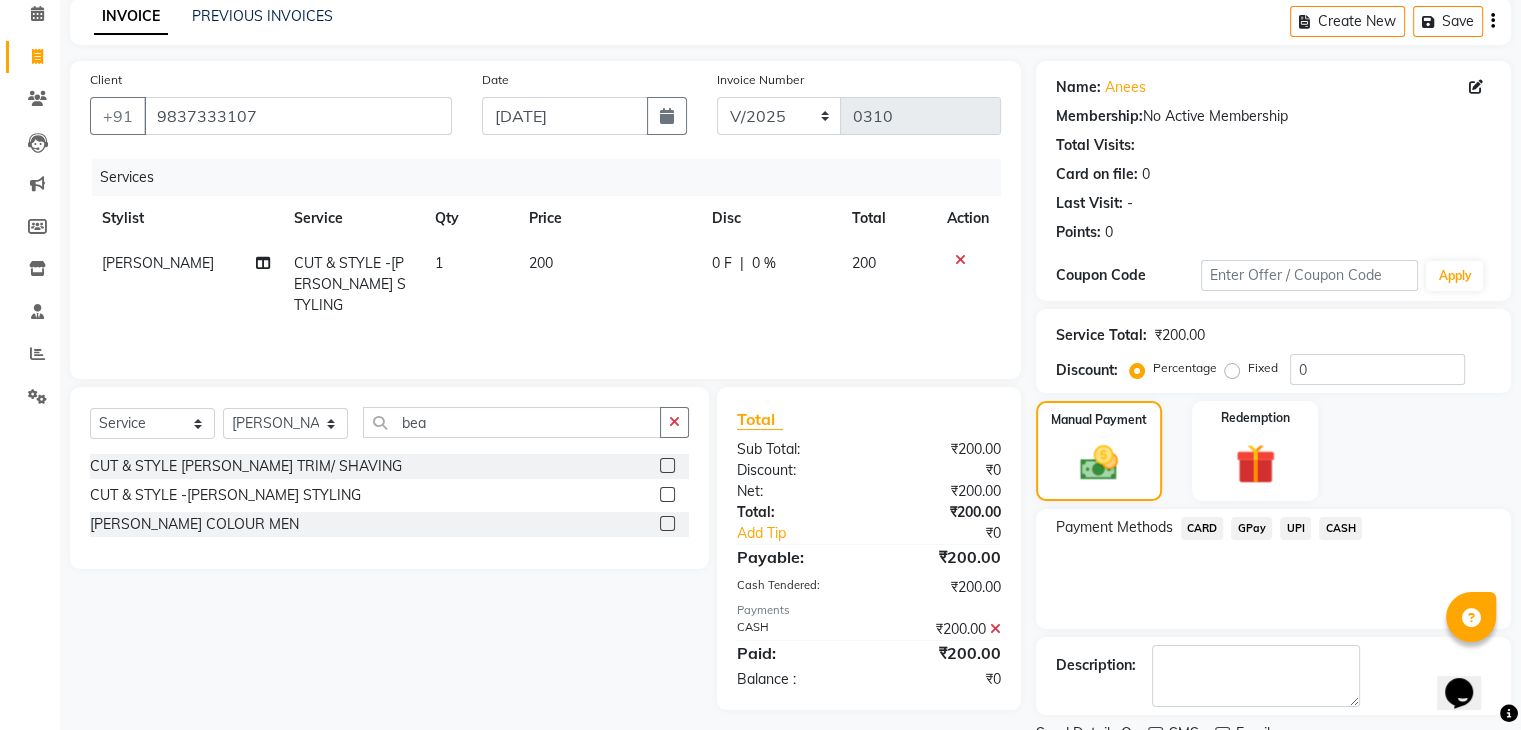 scroll, scrollTop: 171, scrollLeft: 0, axis: vertical 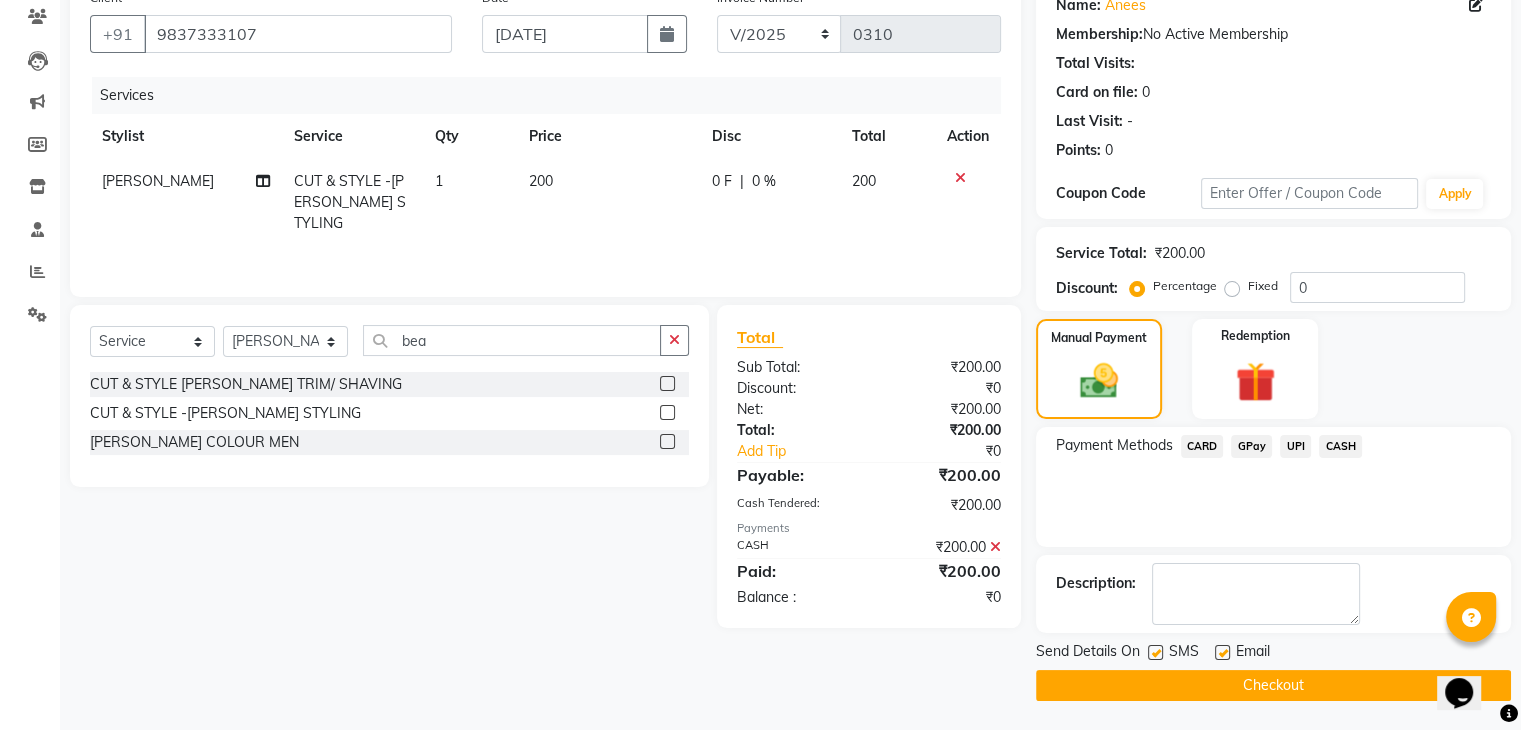 click on "SMS" 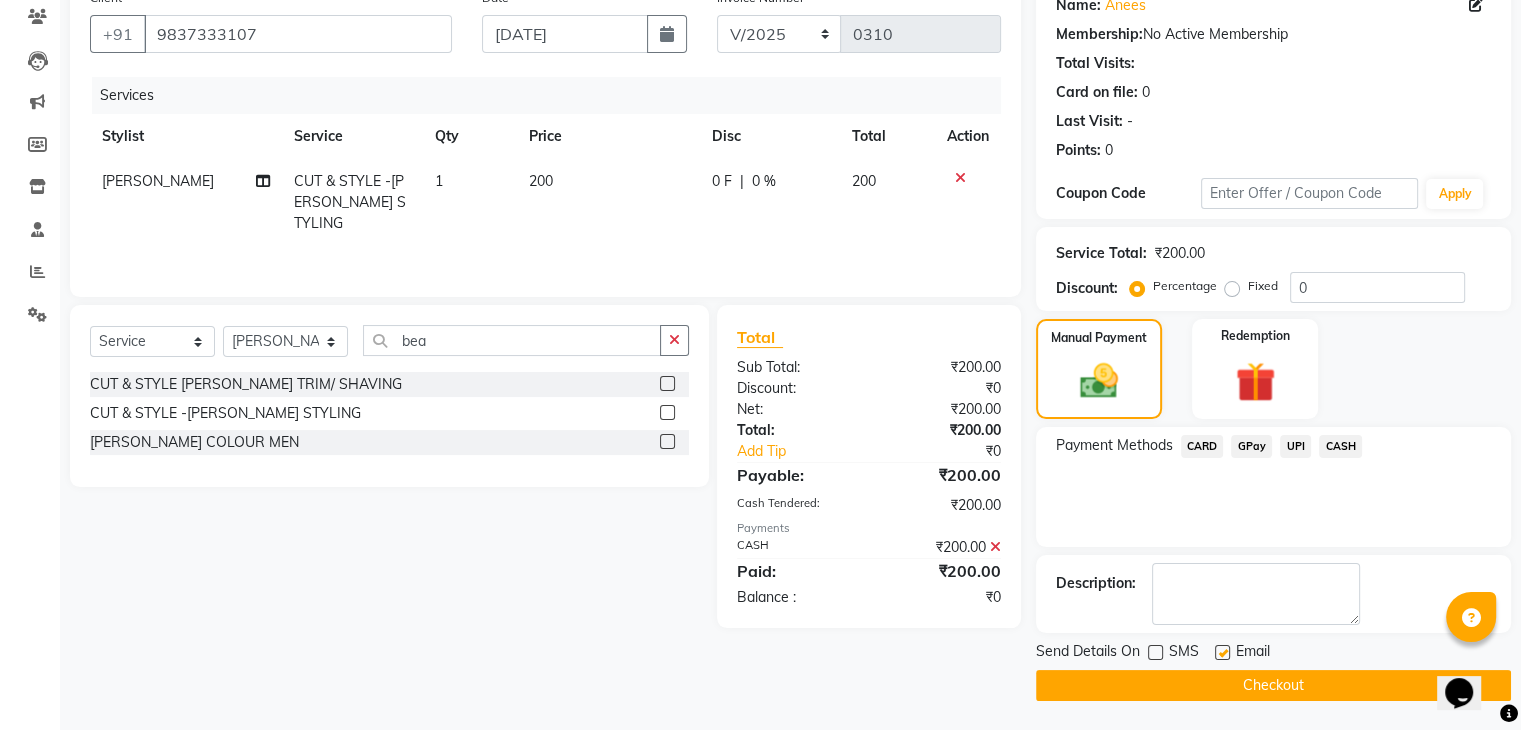 click on "Checkout" 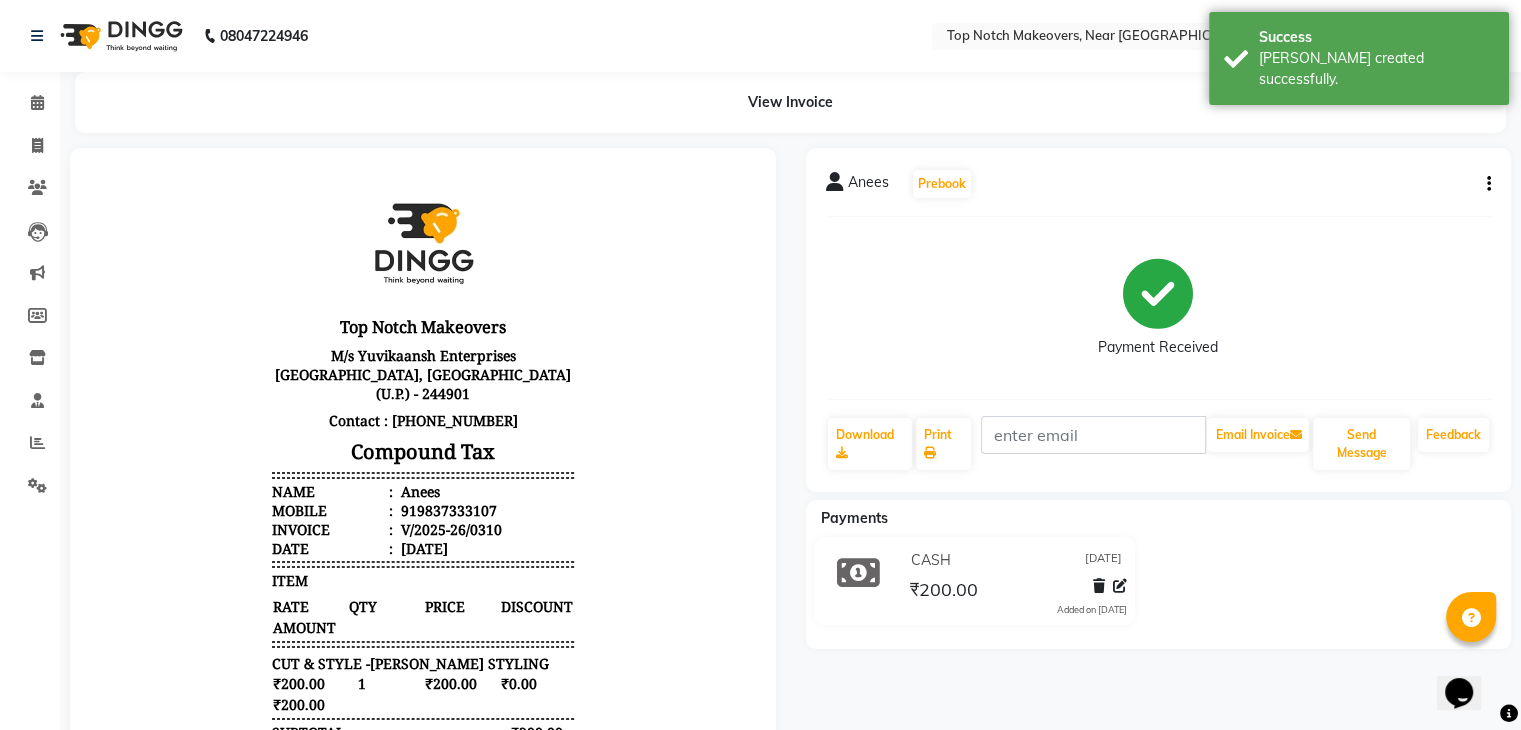 scroll, scrollTop: 0, scrollLeft: 0, axis: both 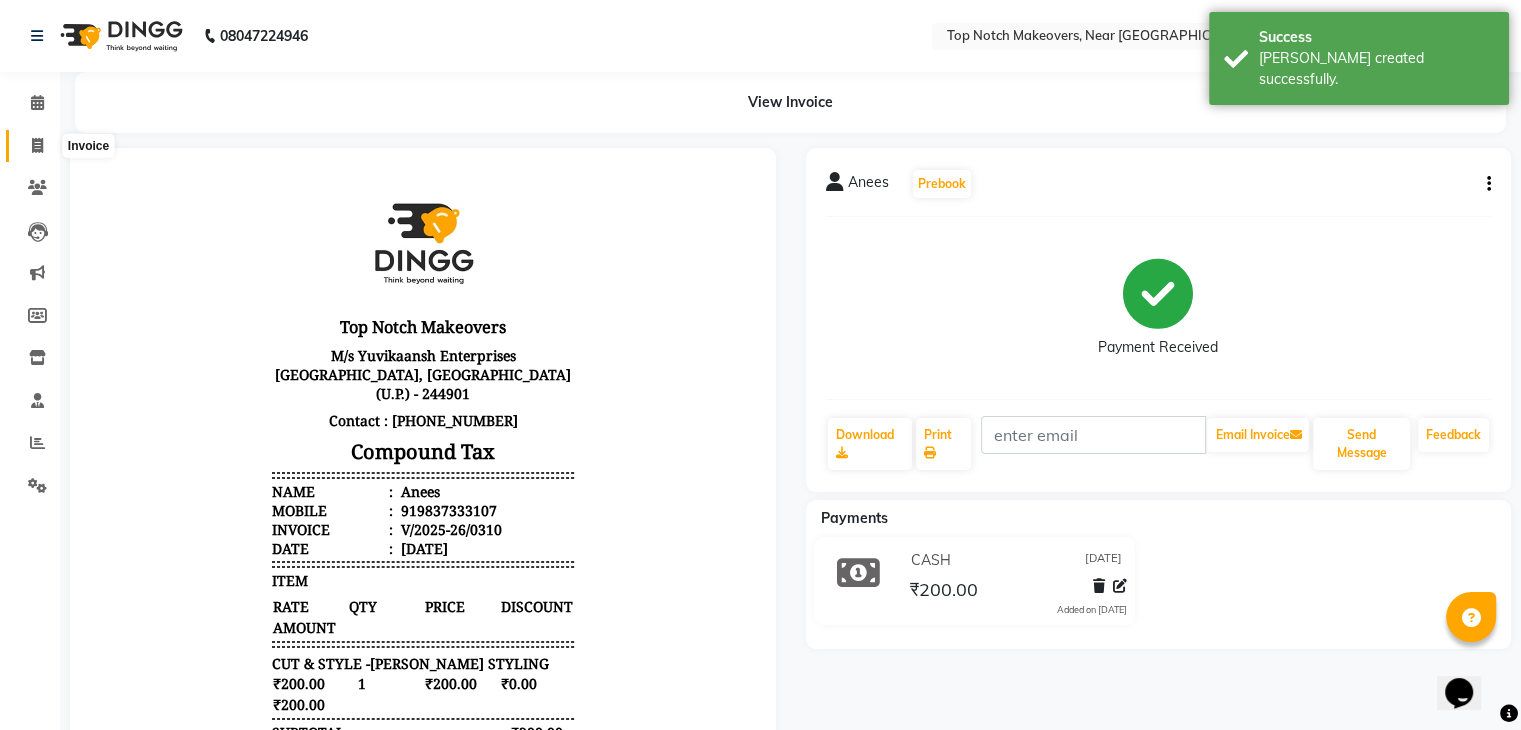 click 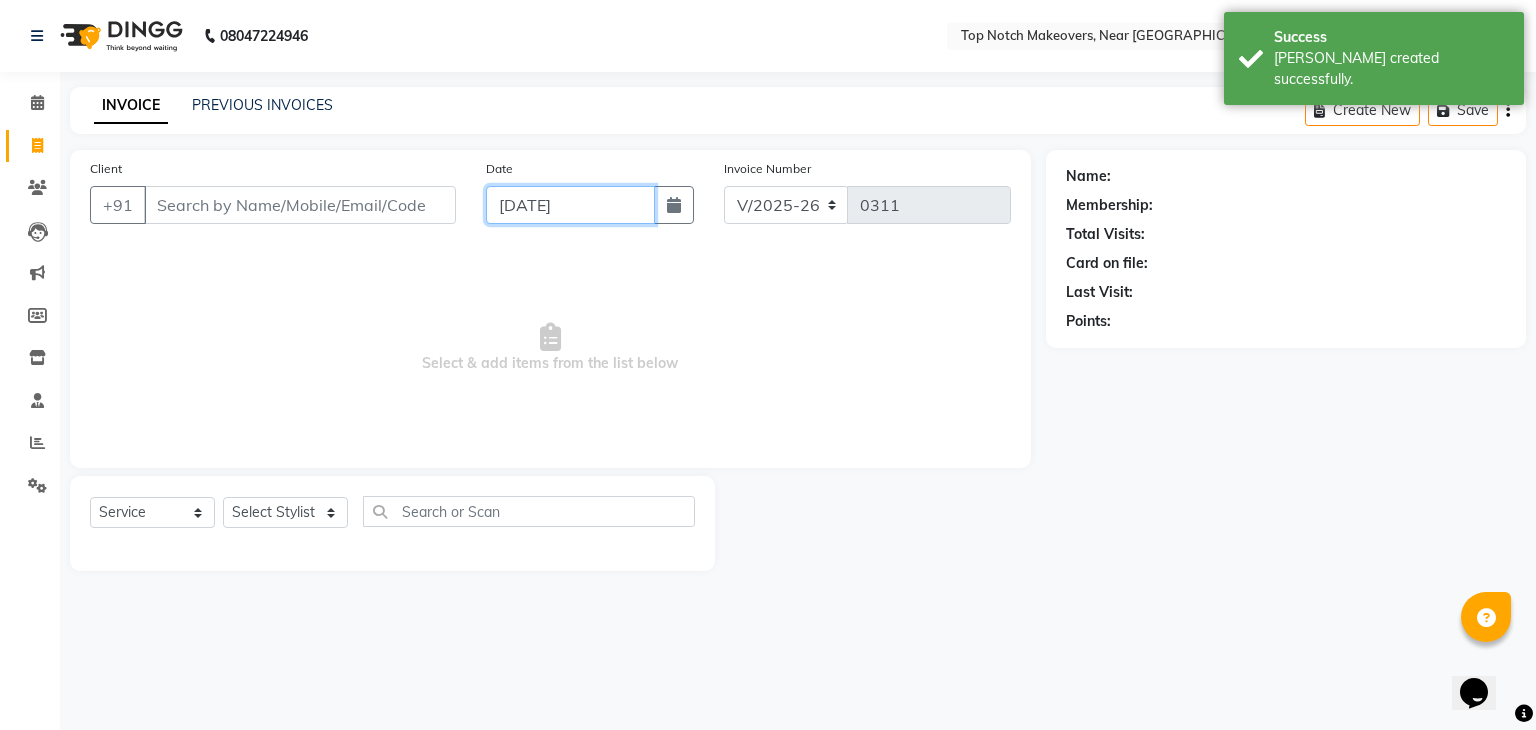 click on "[DATE]" 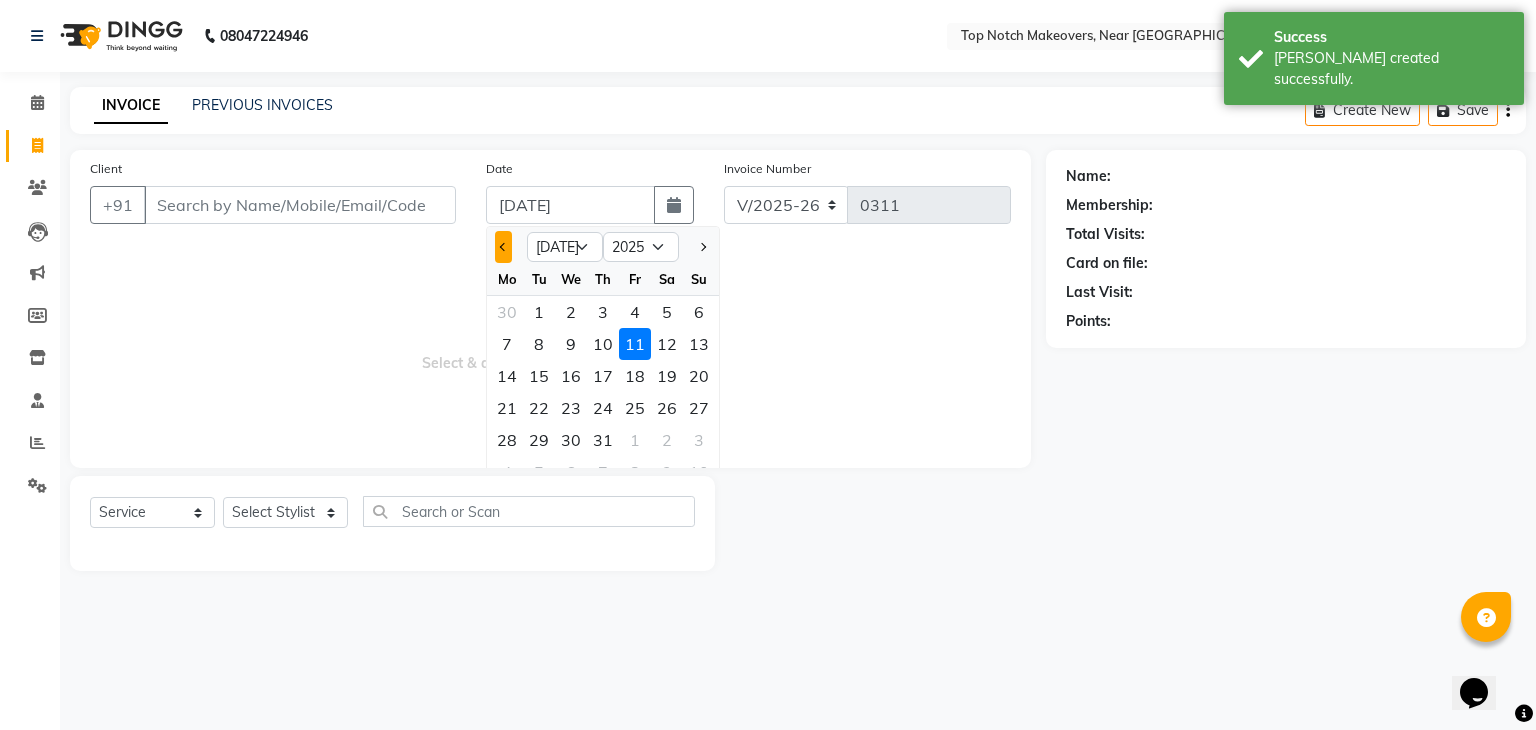 click 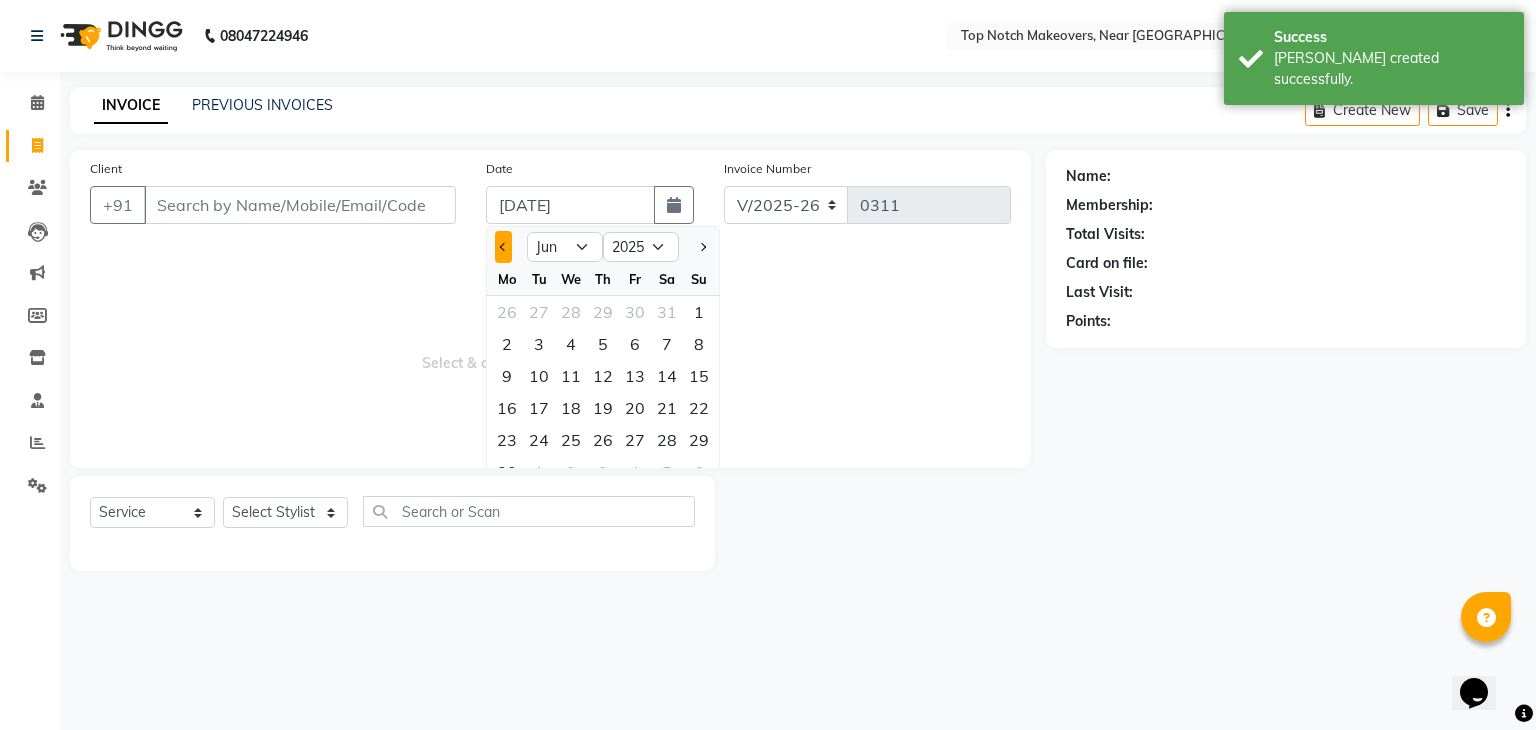 click 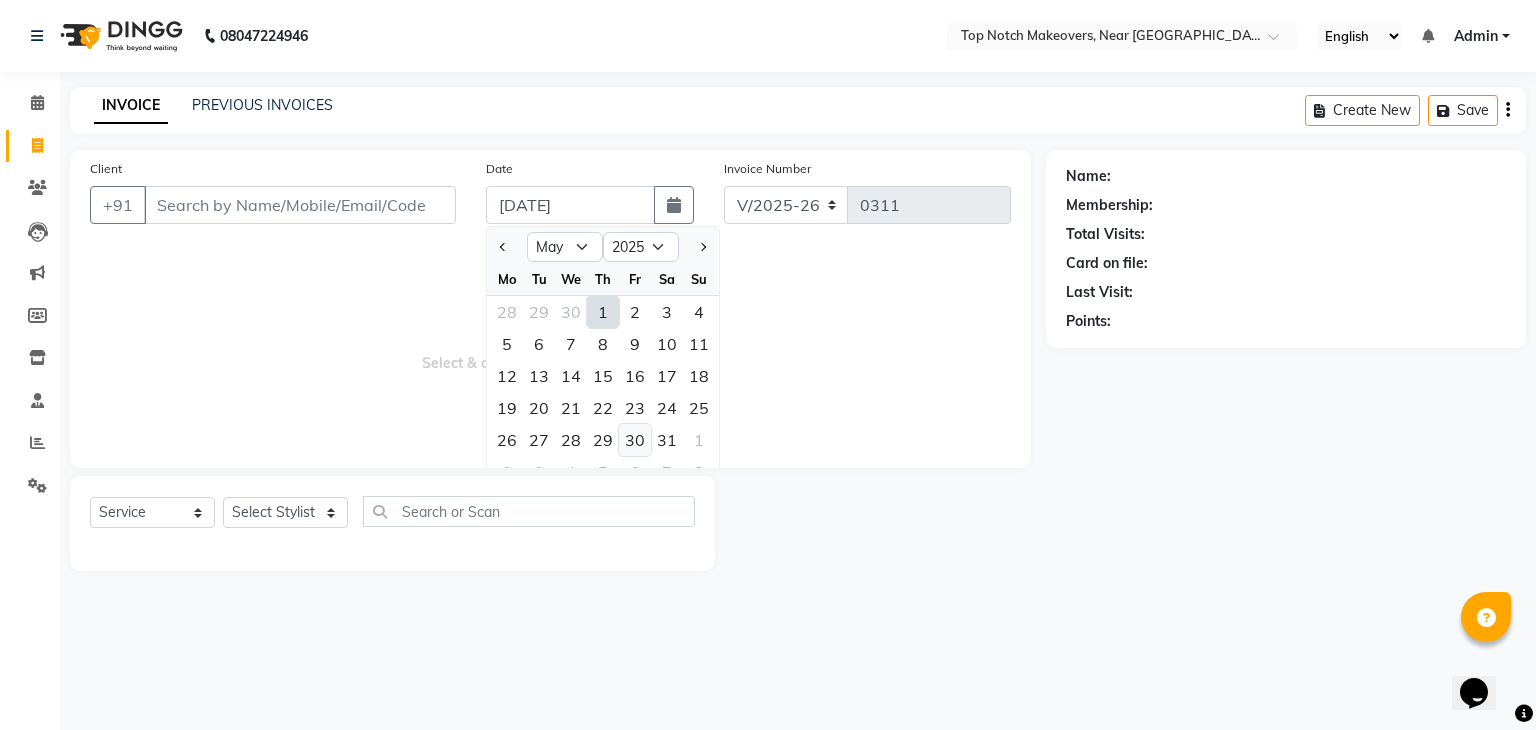 click on "30" 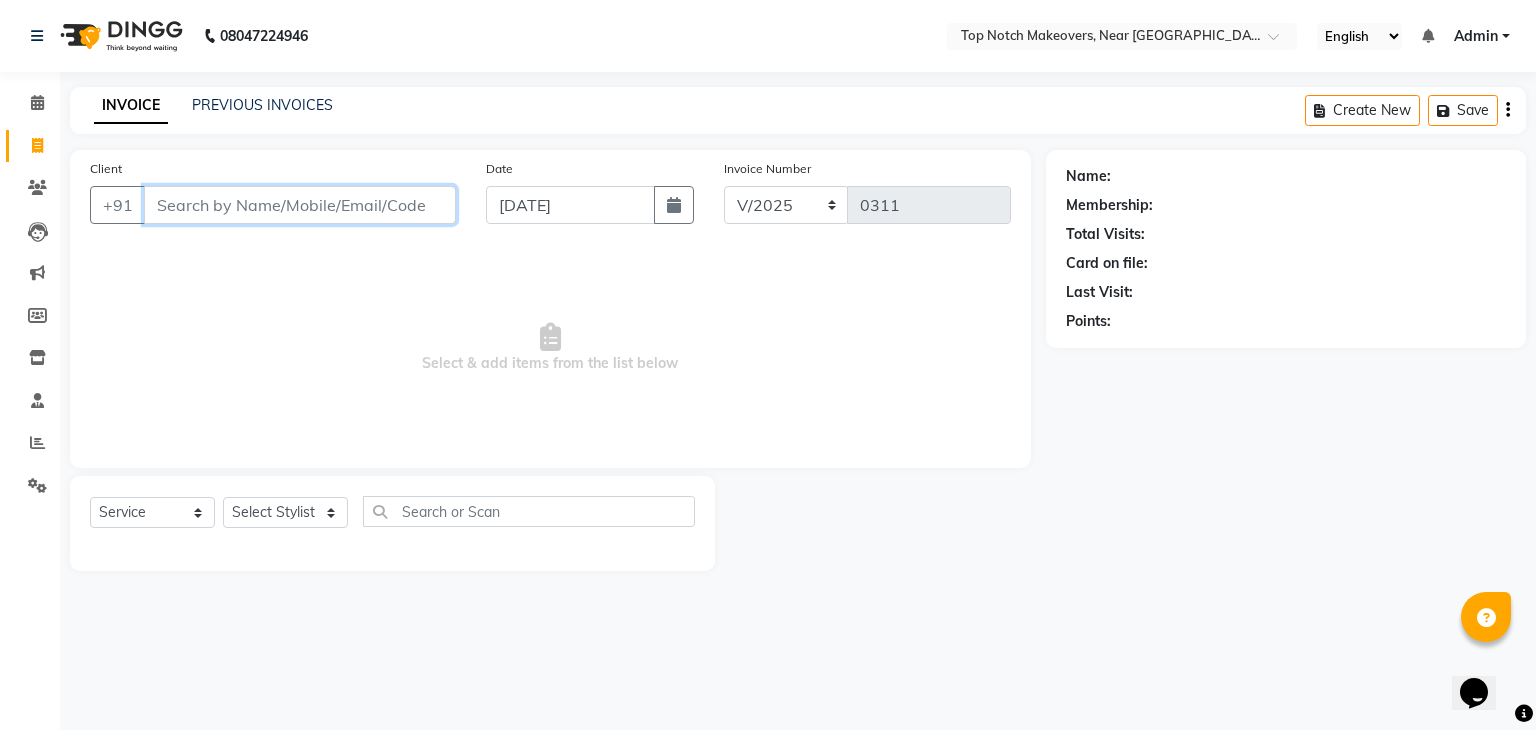 click on "Client" at bounding box center (300, 205) 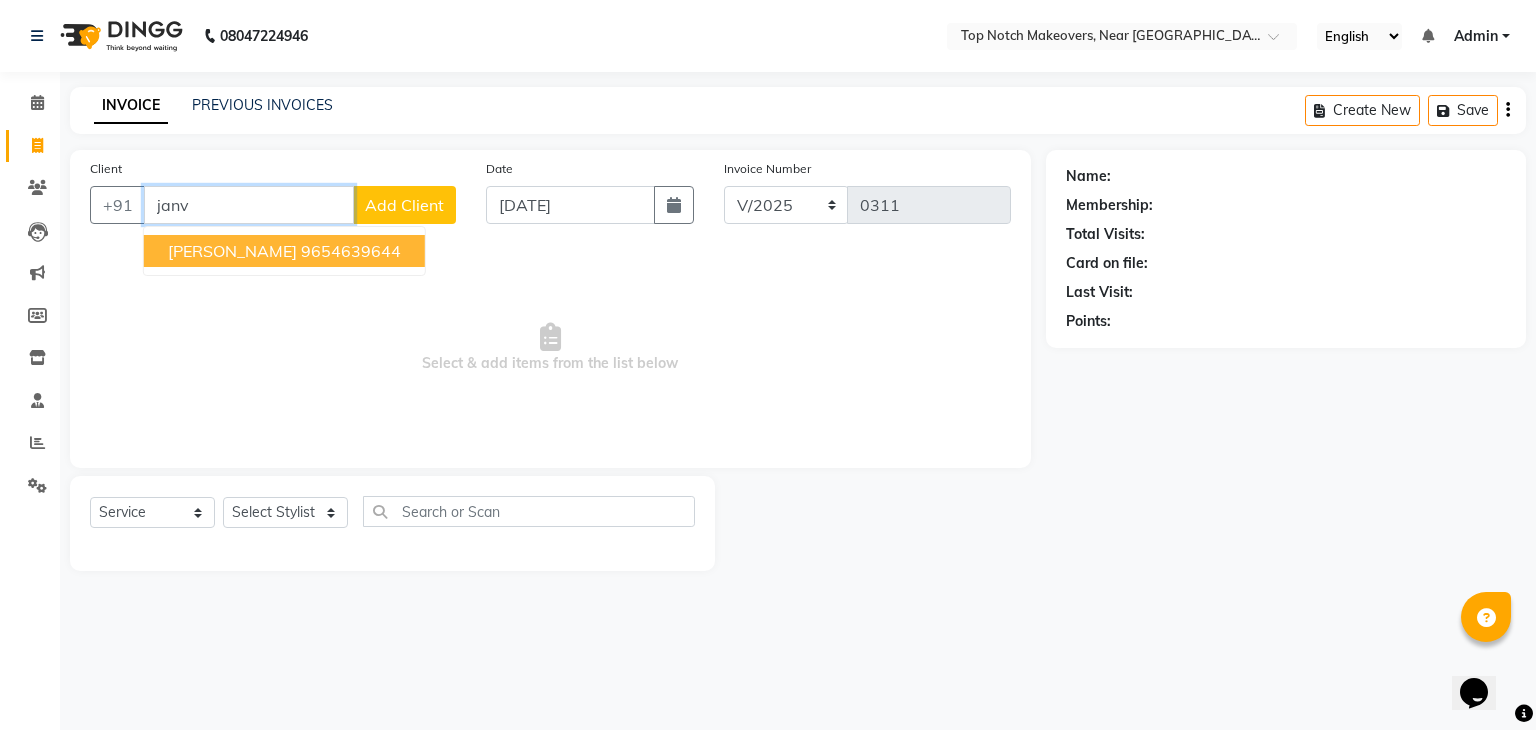 click on "[PERSON_NAME]" at bounding box center (232, 251) 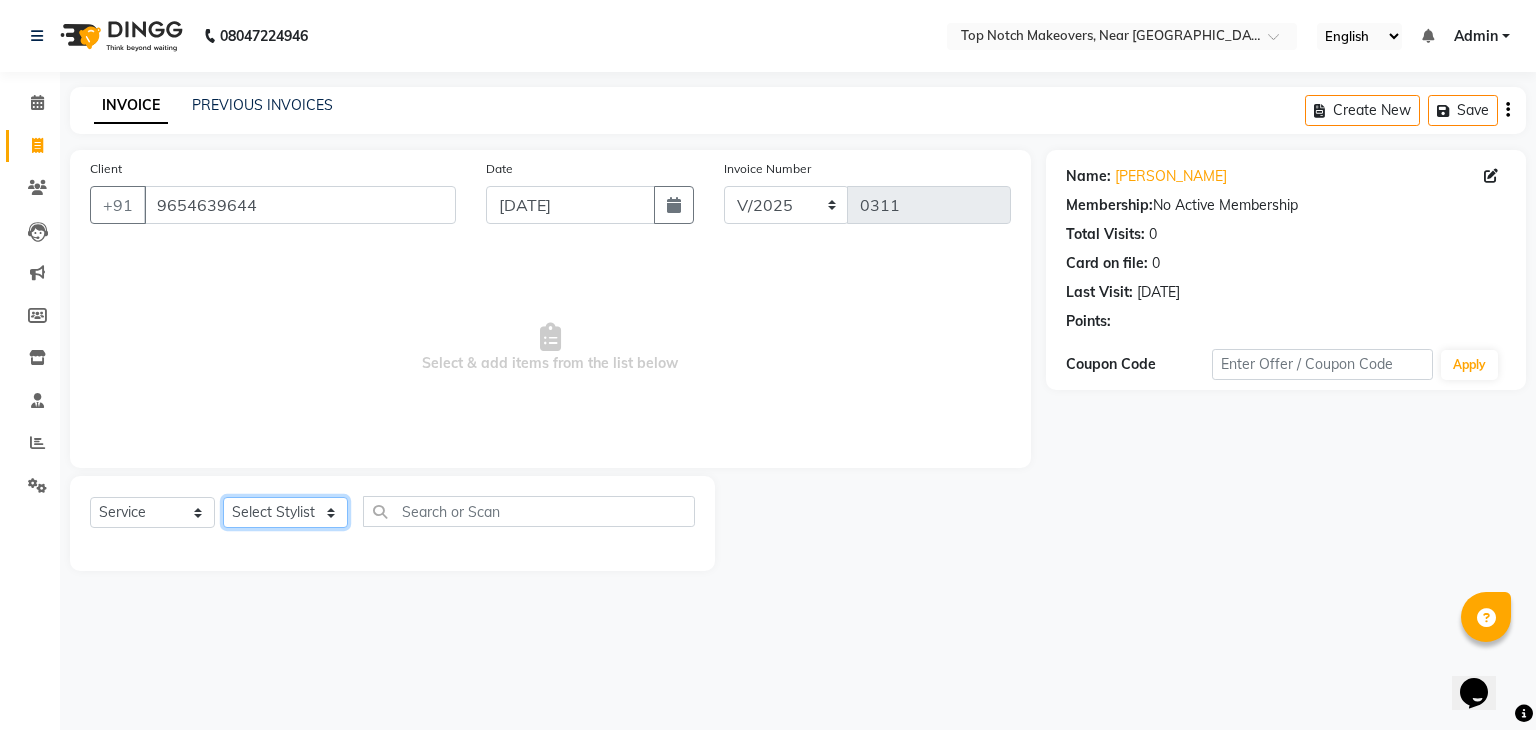 click on "Select Stylist [PERSON_NAME] [PERSON_NAME] [PERSON_NAME] [PERSON_NAME] [PERSON_NAME] [PERSON_NAME] [PERSON_NAME] [PERSON_NAME]" 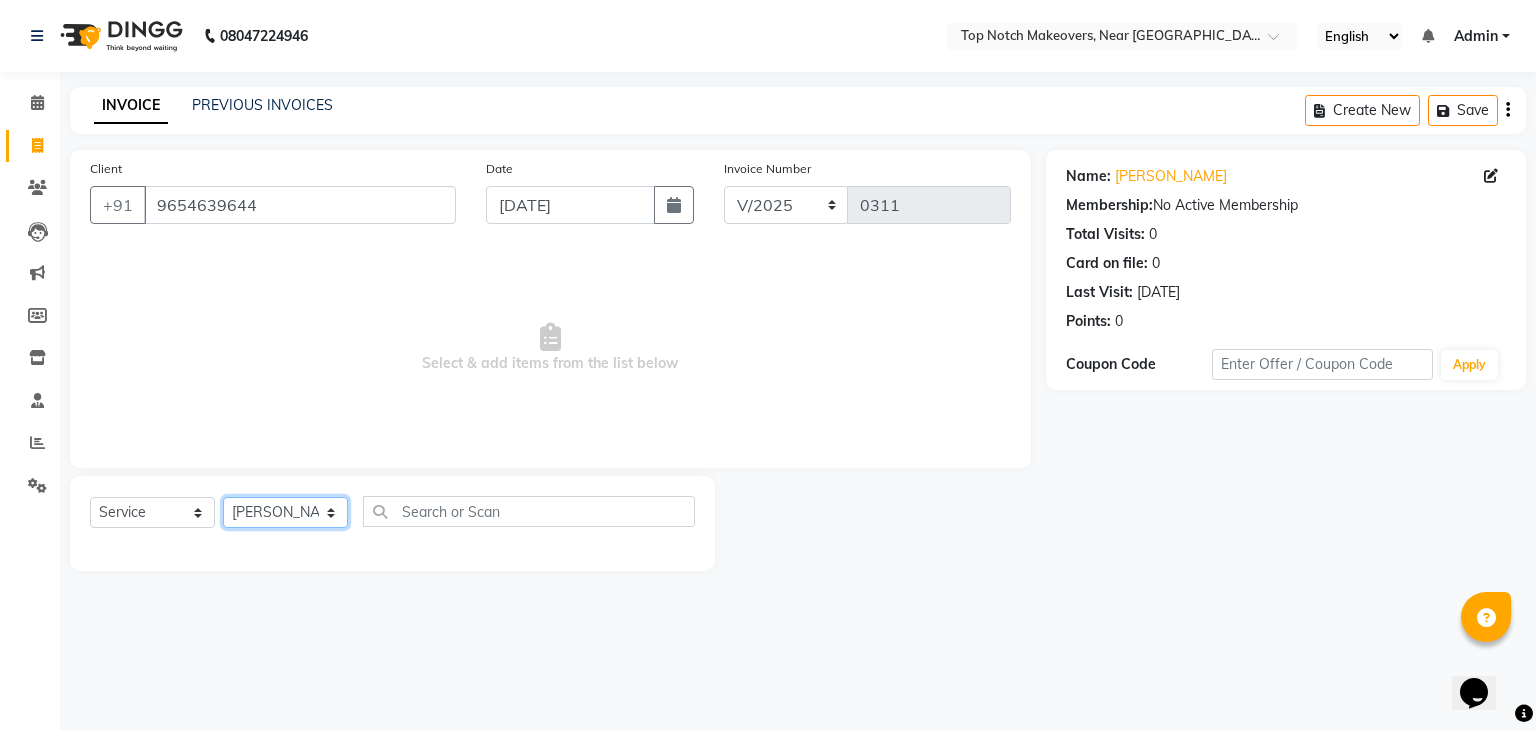 click on "Select Stylist [PERSON_NAME] [PERSON_NAME] [PERSON_NAME] [PERSON_NAME] [PERSON_NAME] [PERSON_NAME] [PERSON_NAME] [PERSON_NAME]" 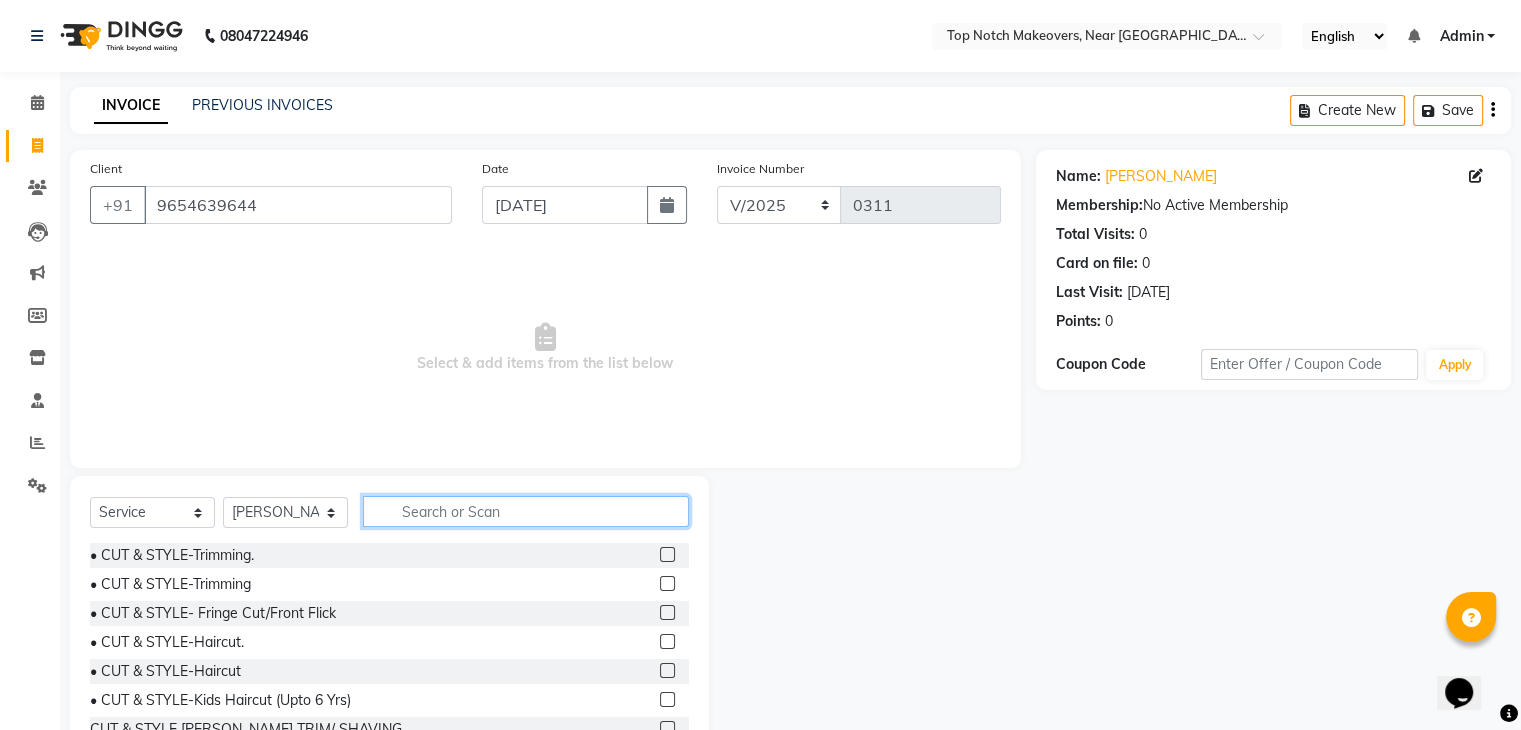 click 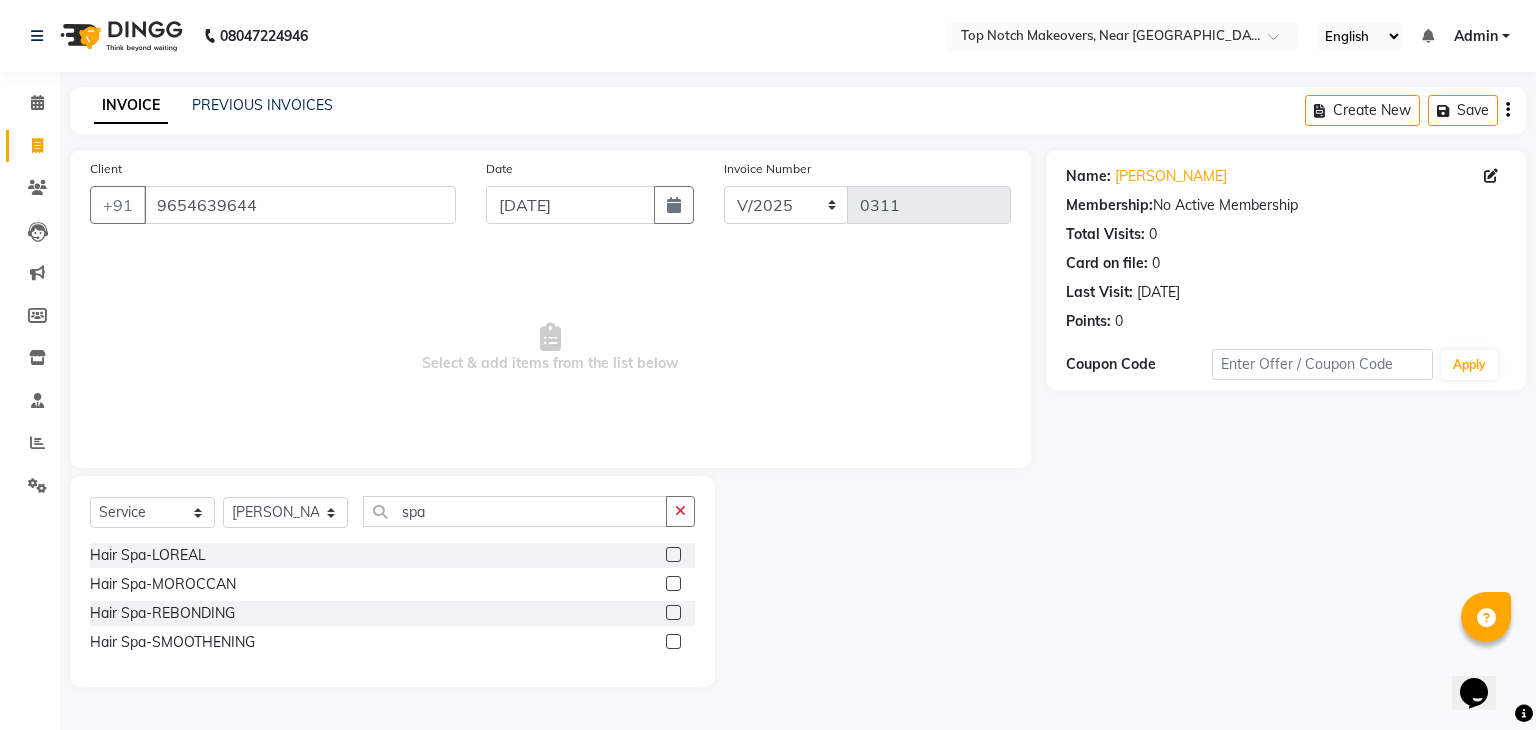 click 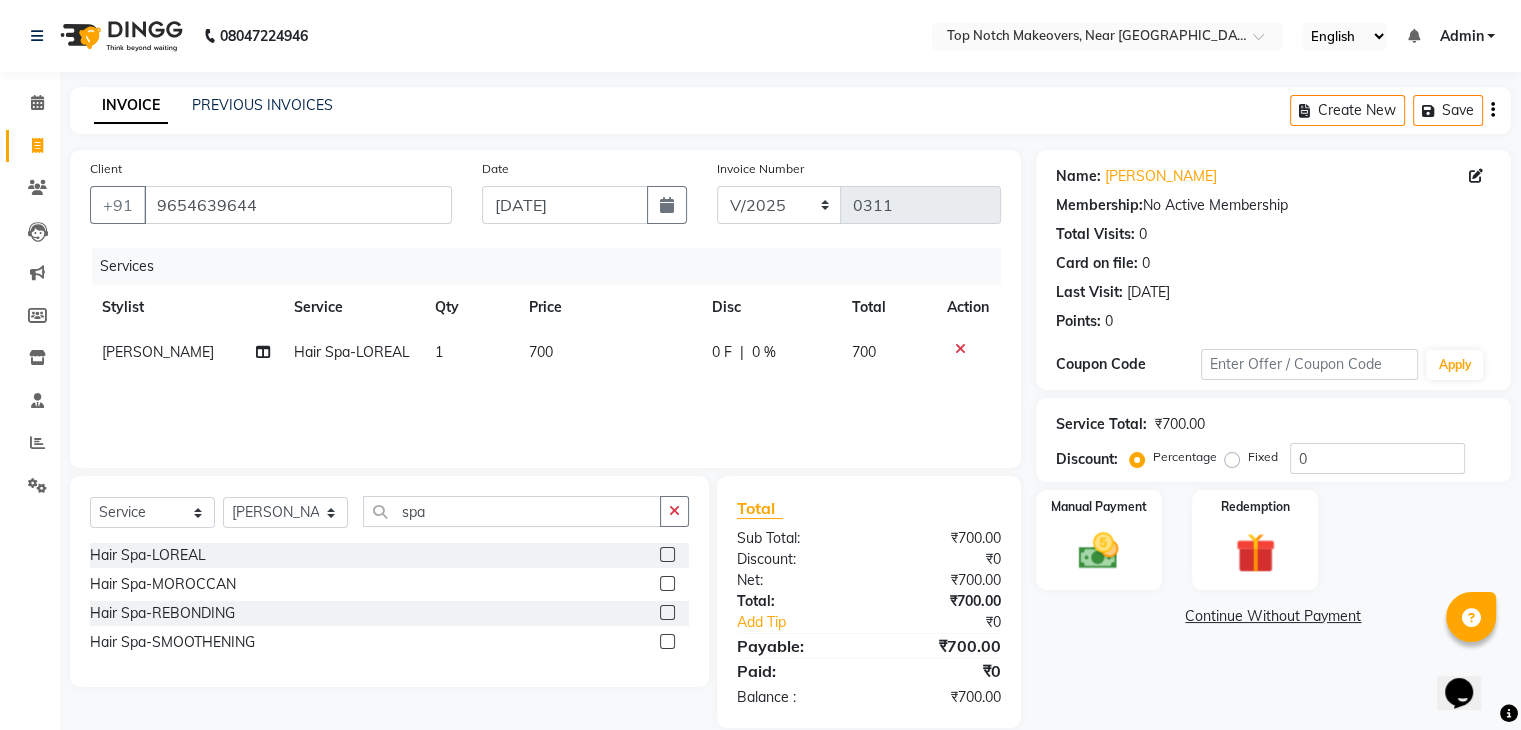 click on "700" 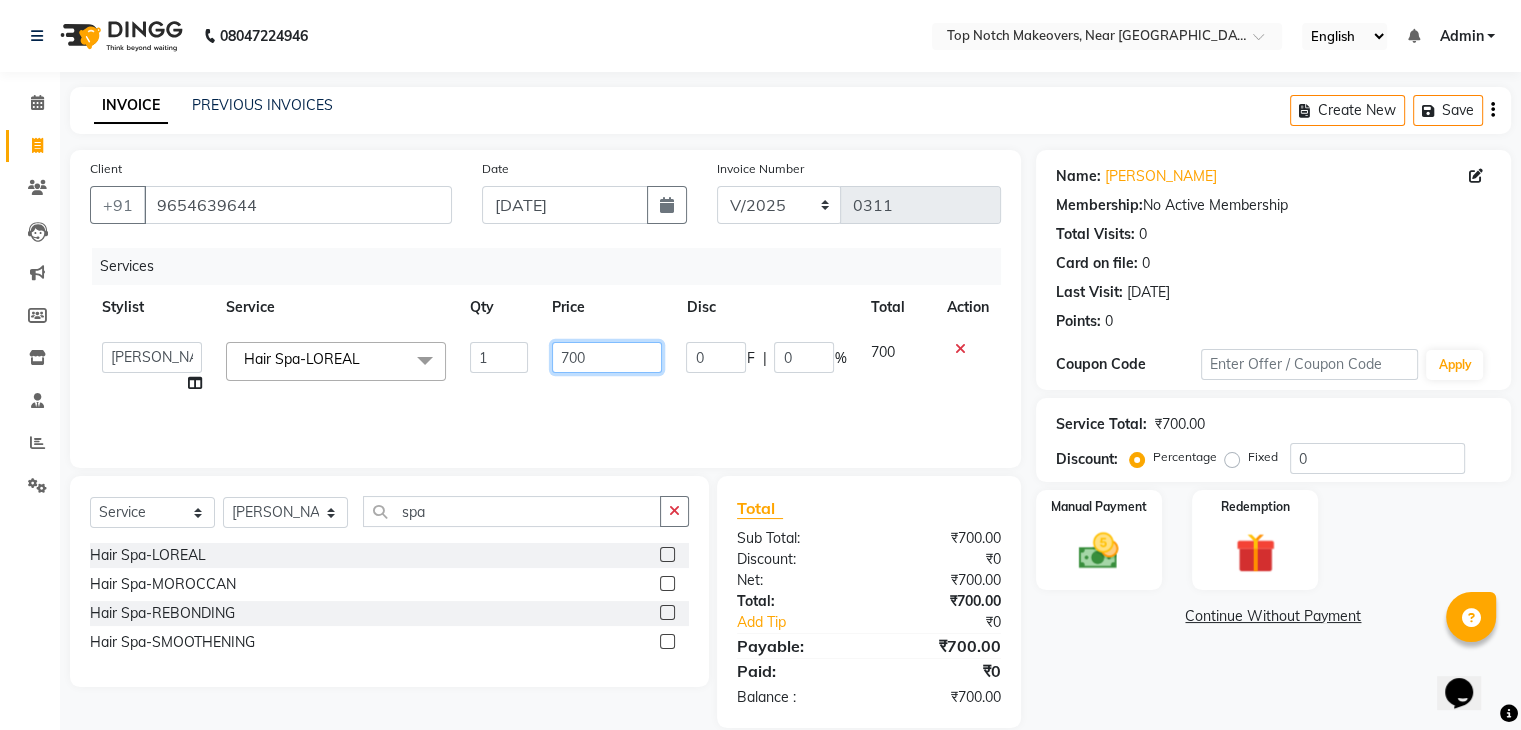 click on "700" 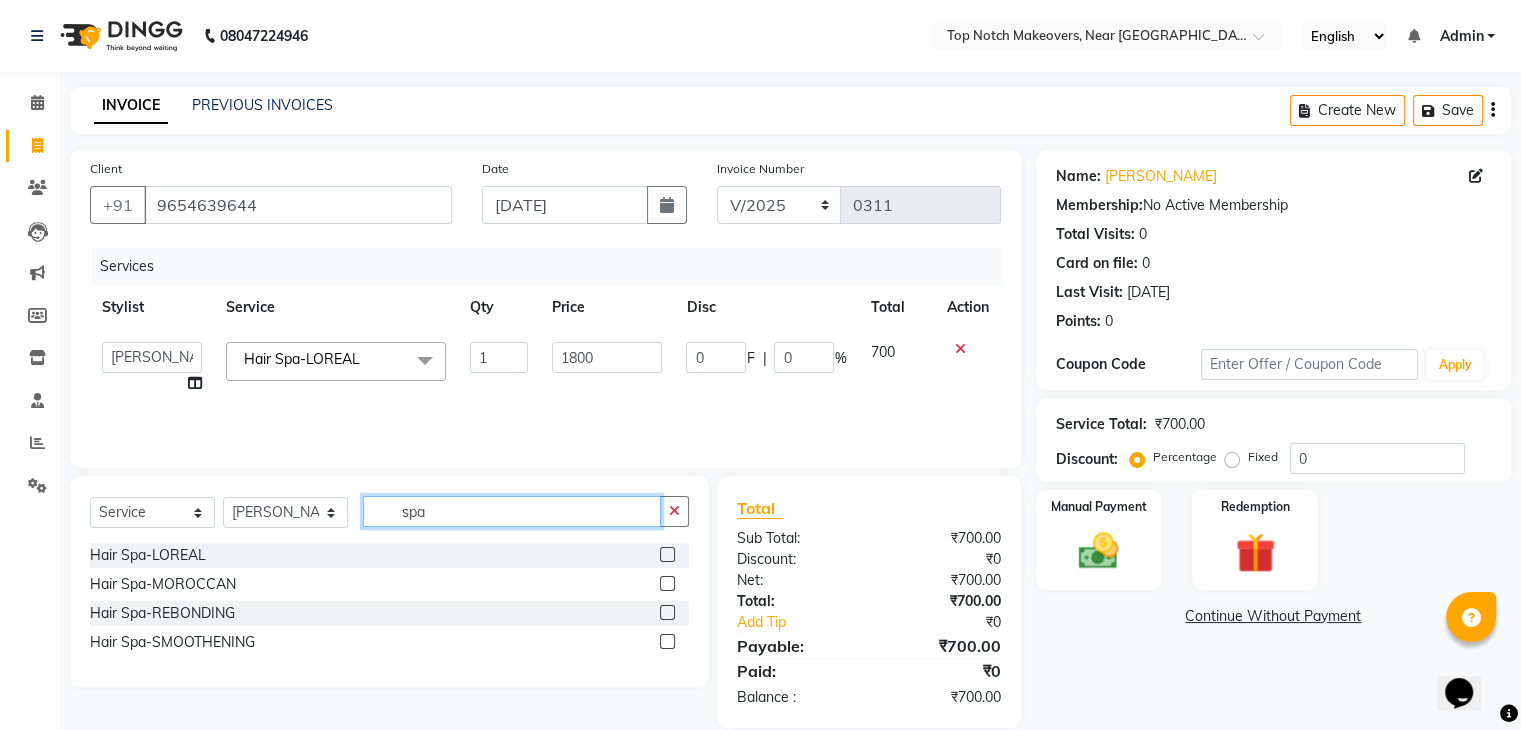 click on "spa" 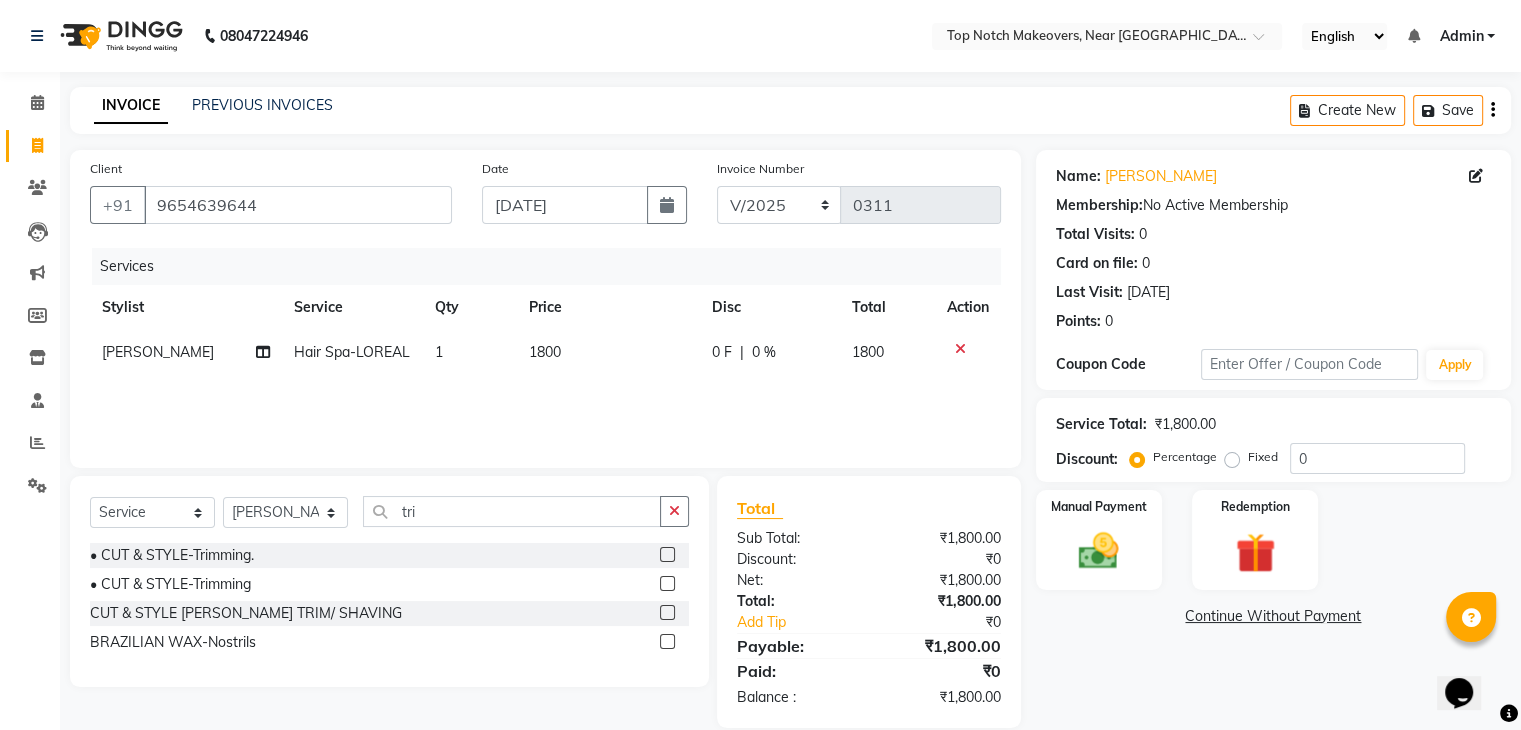 click 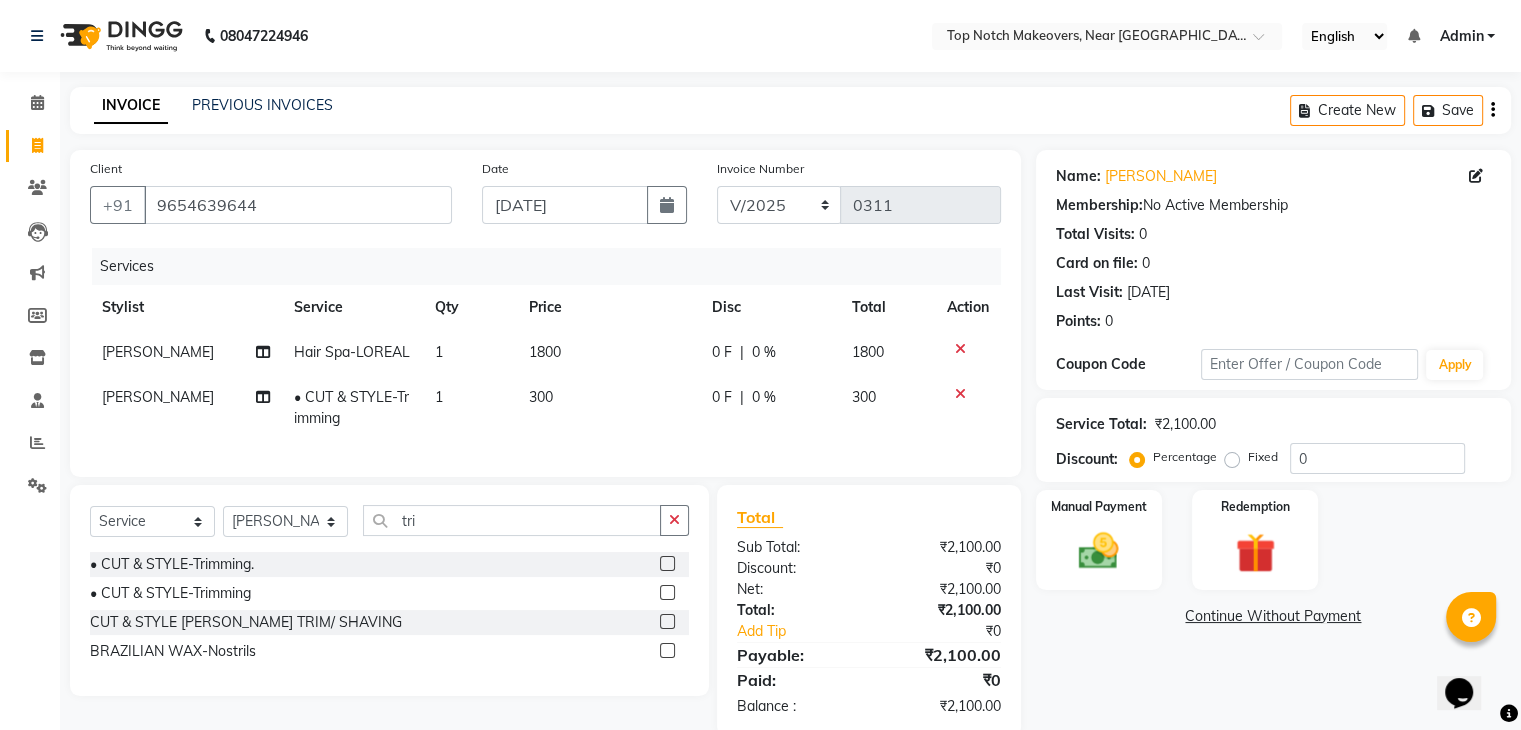 click 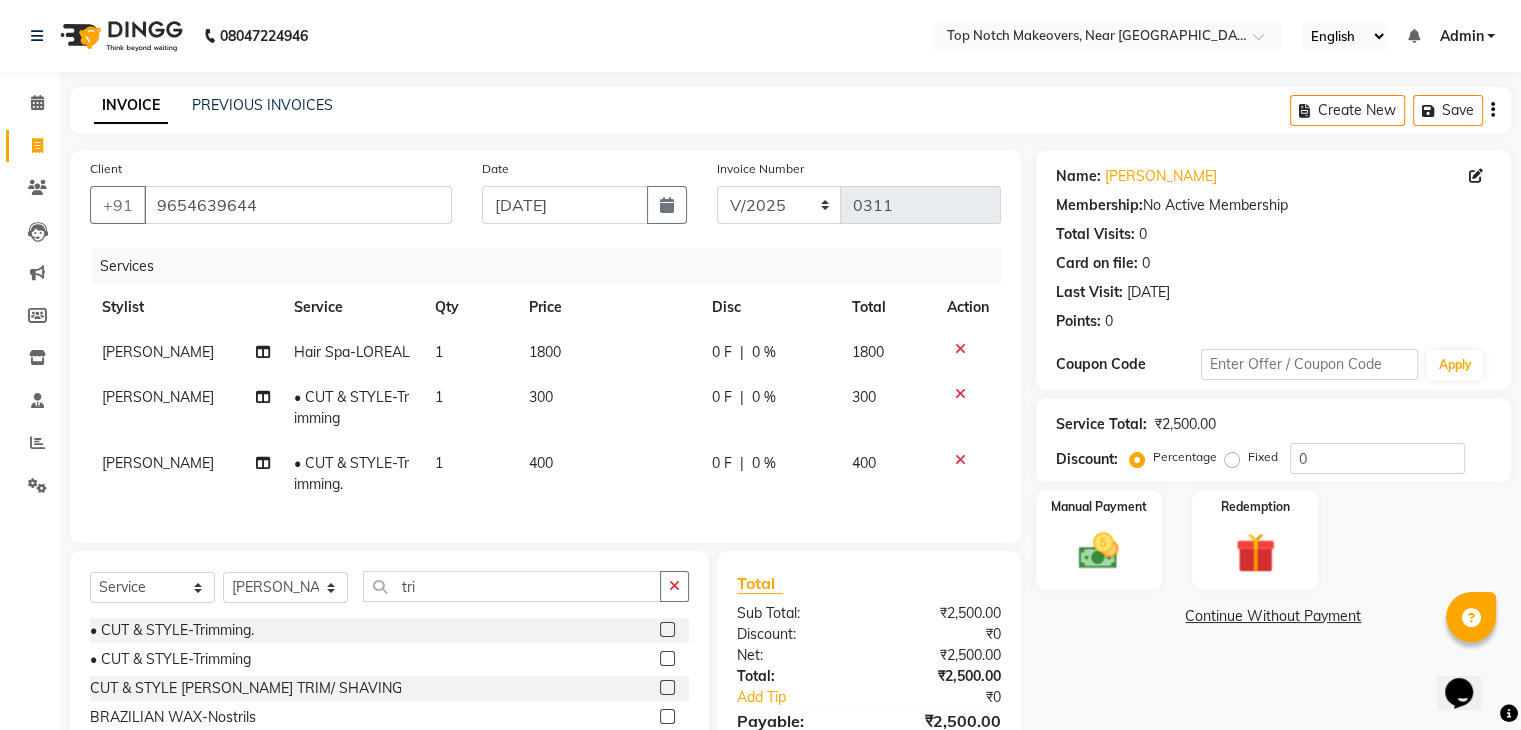 click 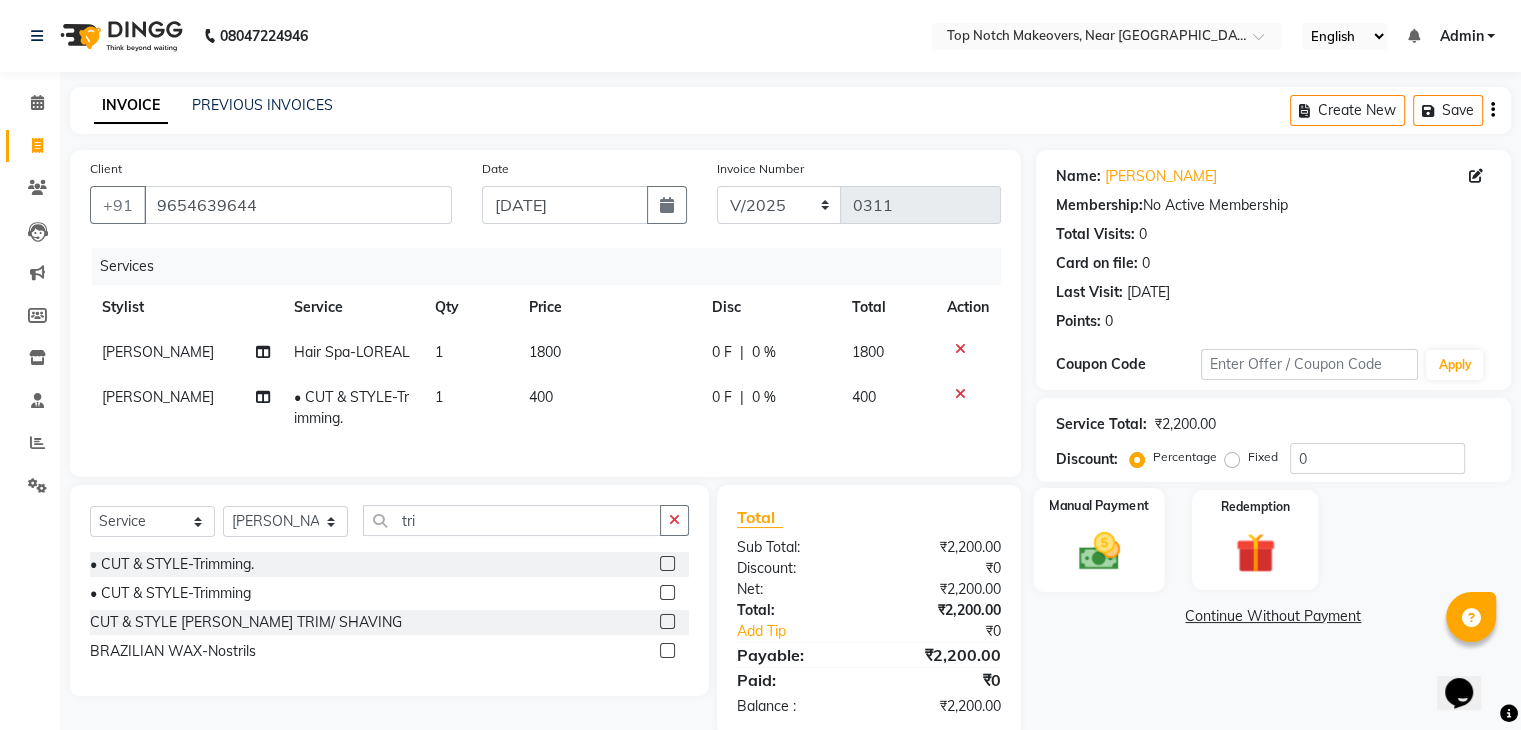 click 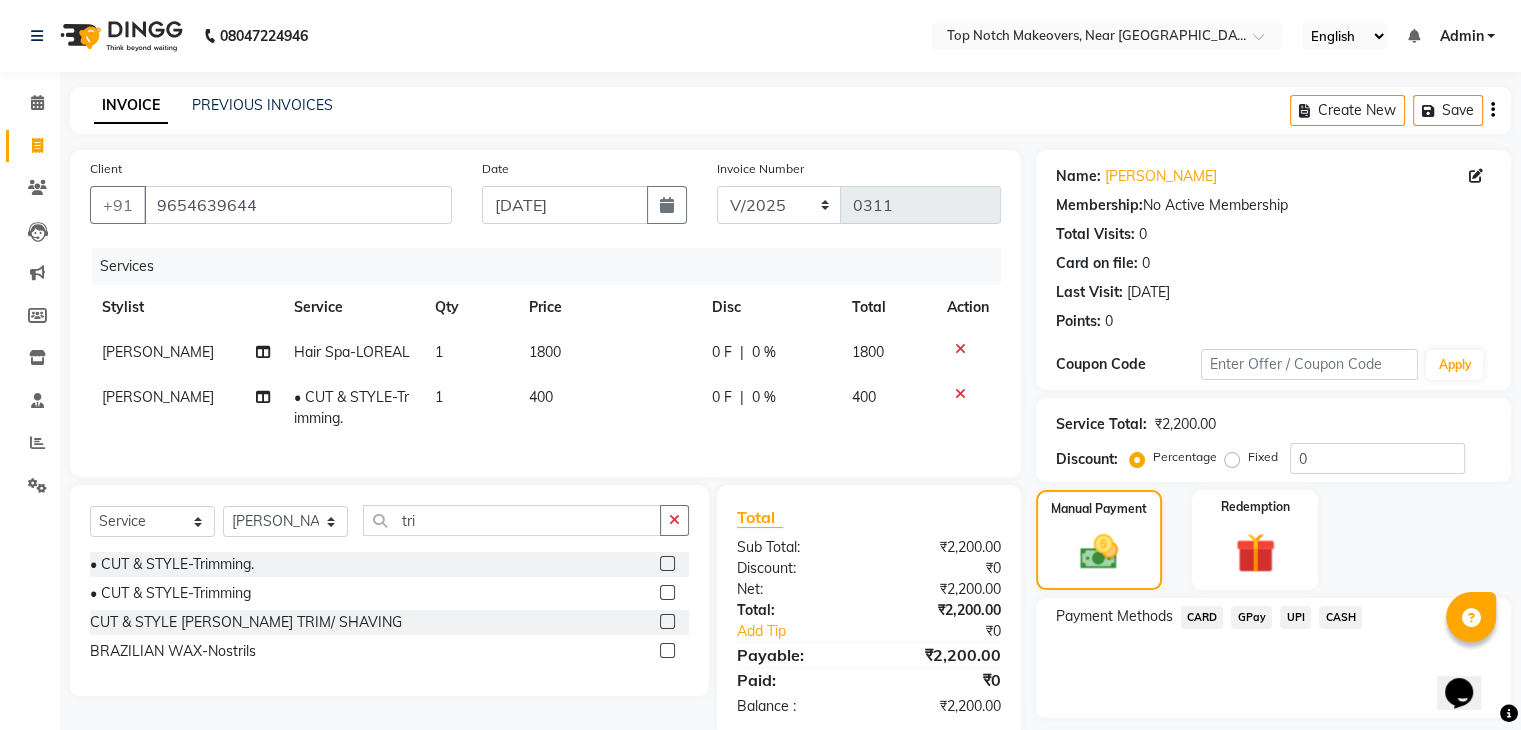 click on "CASH" 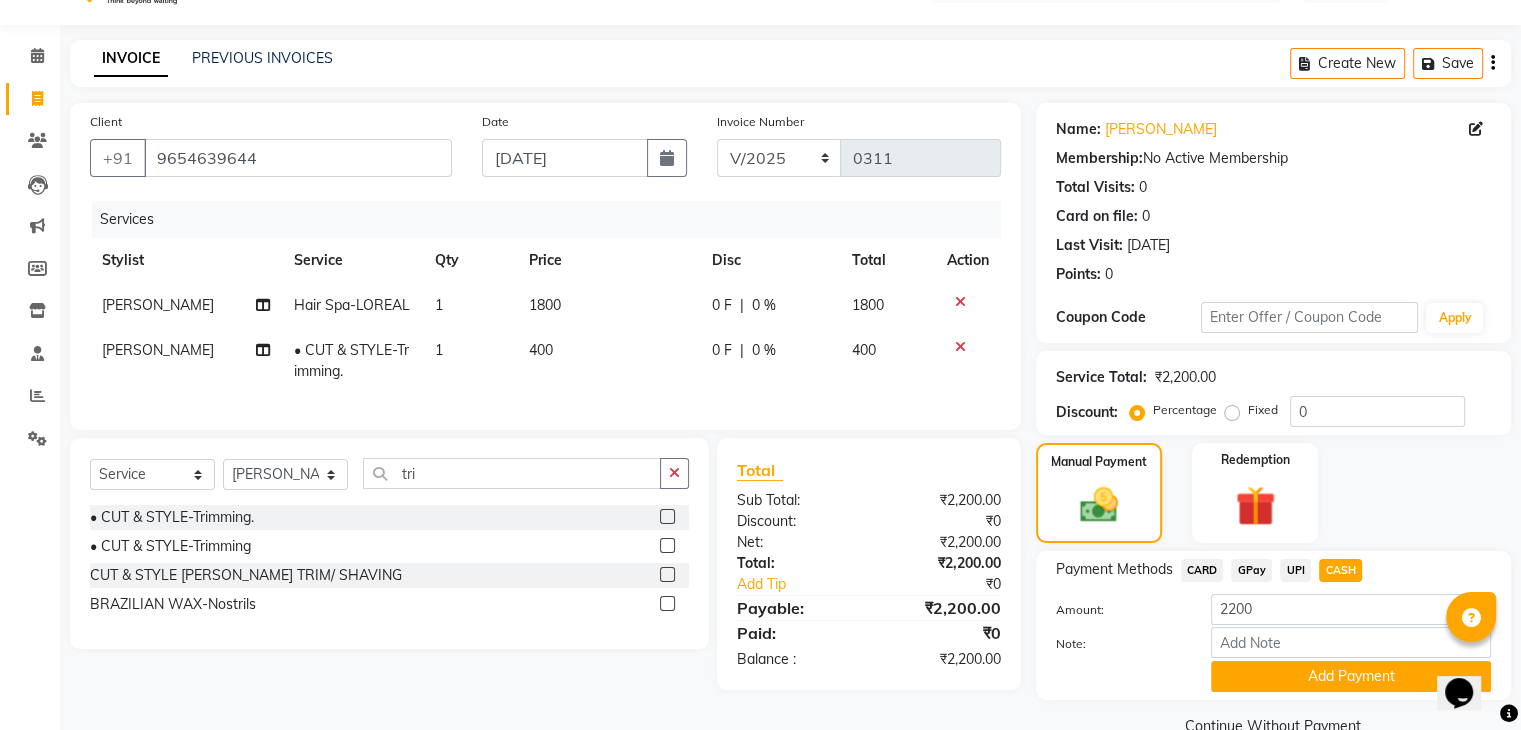 scroll, scrollTop: 89, scrollLeft: 0, axis: vertical 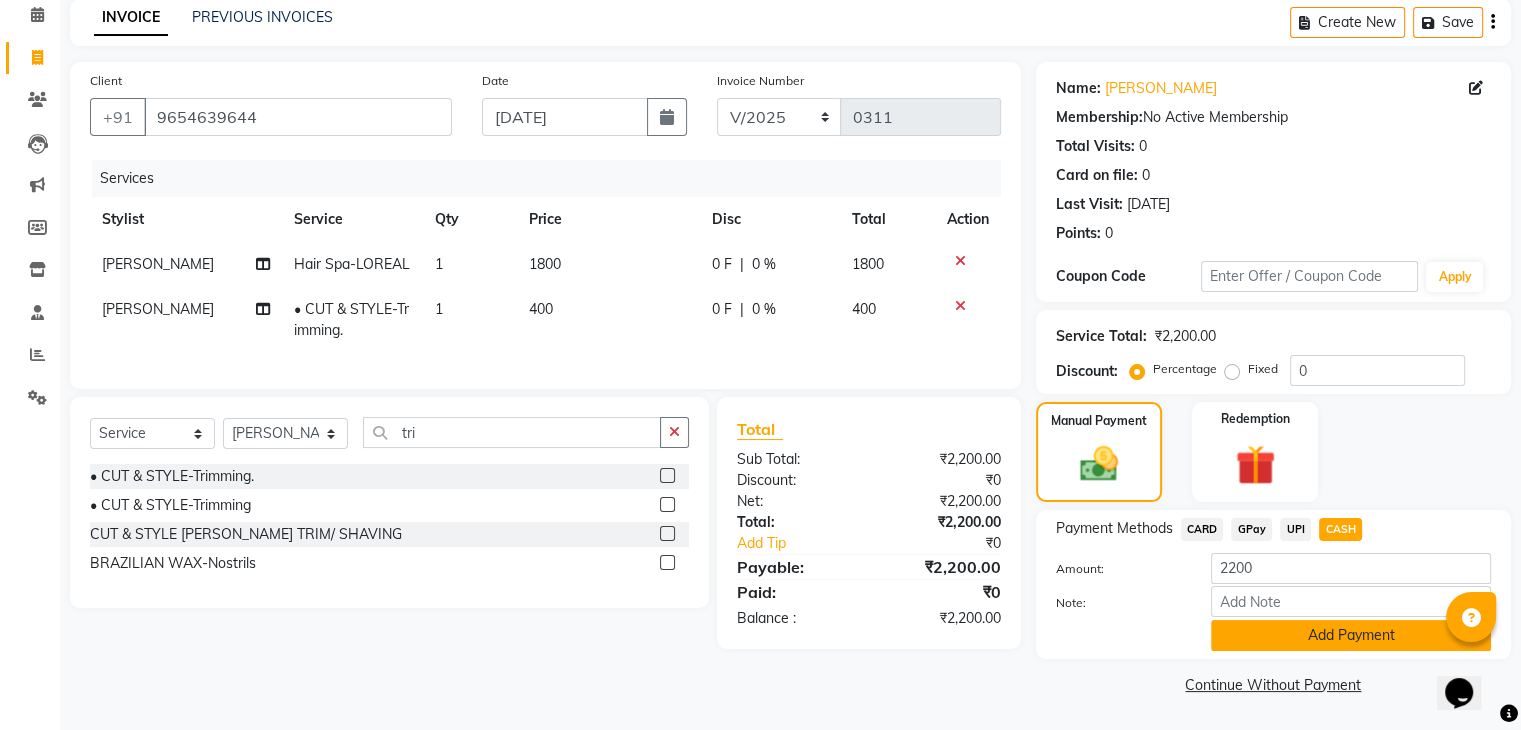 click on "Add Payment" 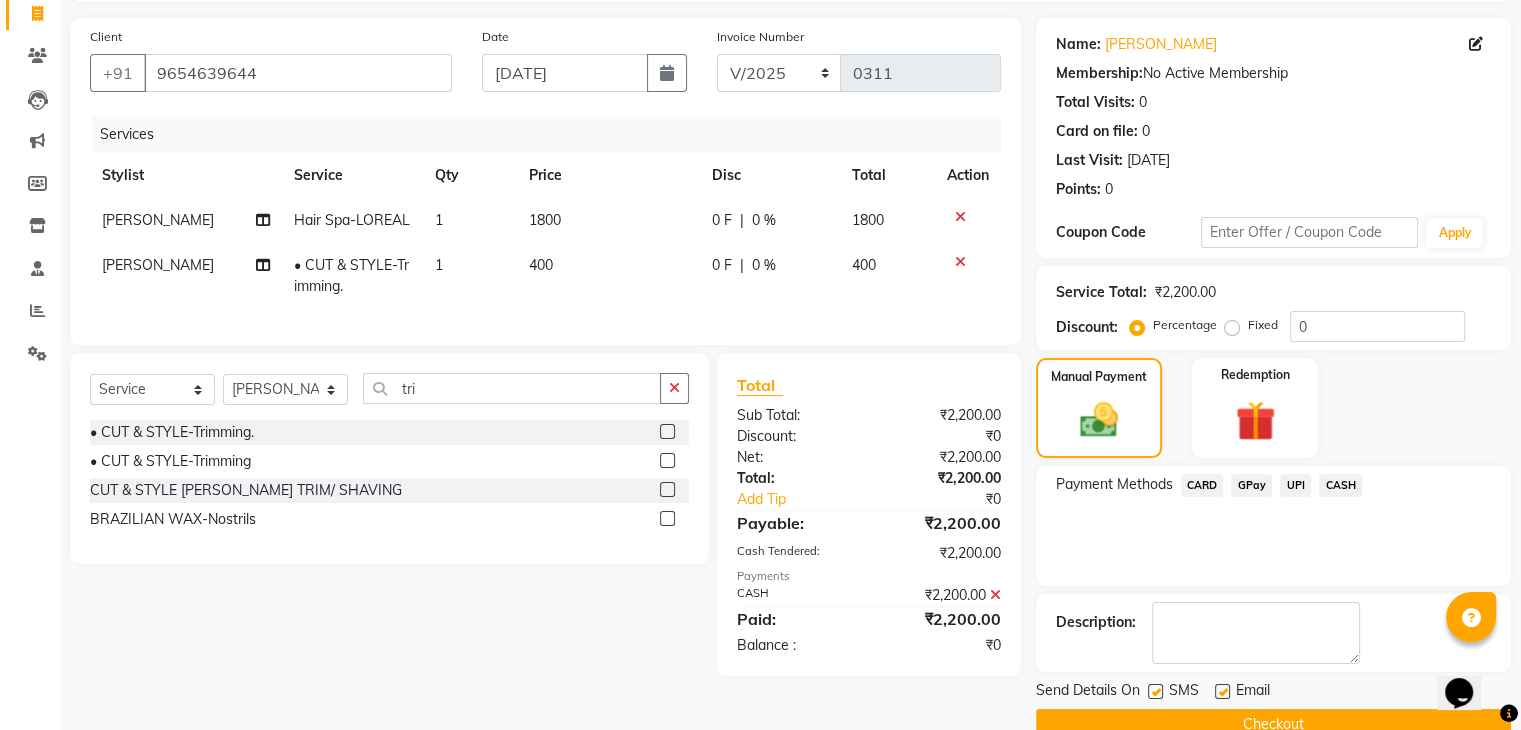 scroll, scrollTop: 171, scrollLeft: 0, axis: vertical 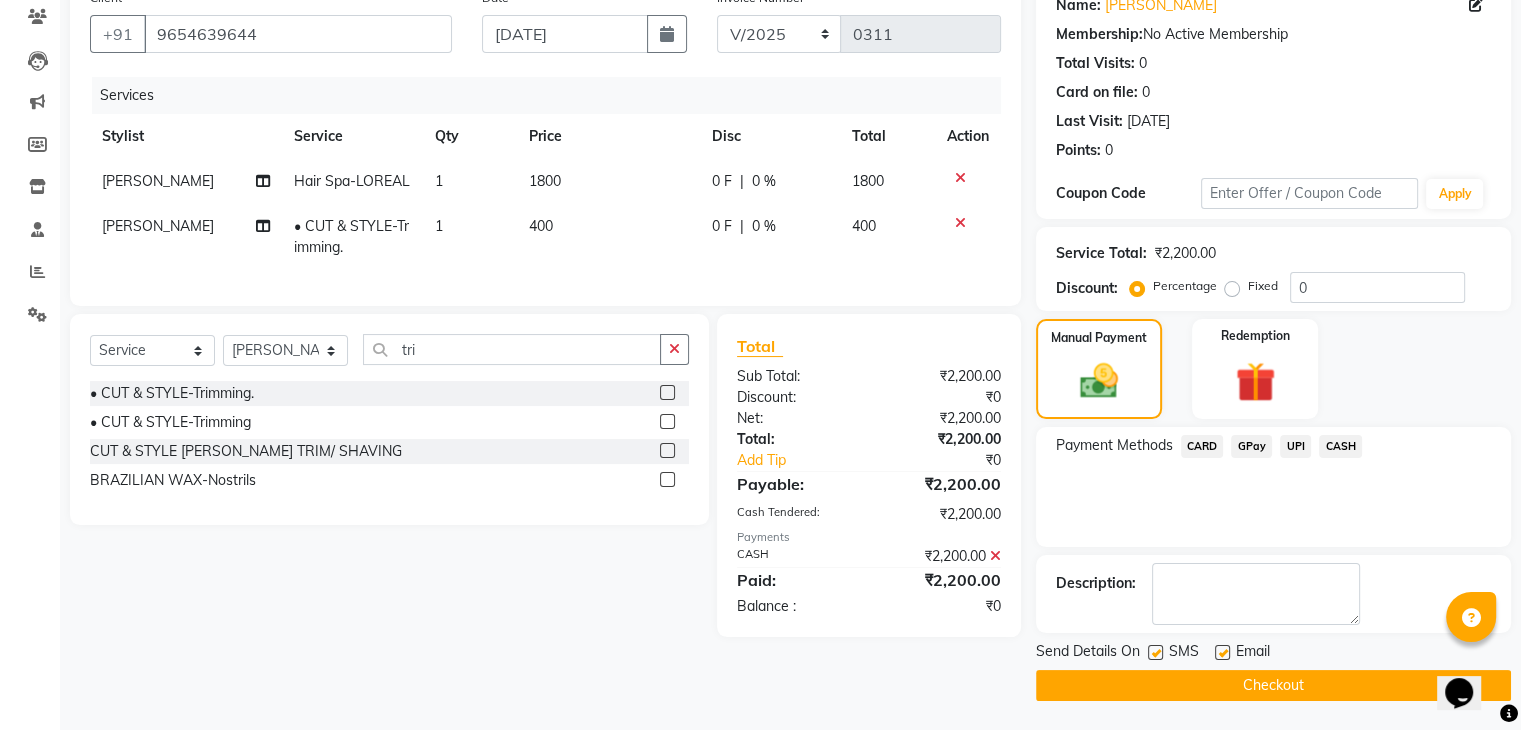 click 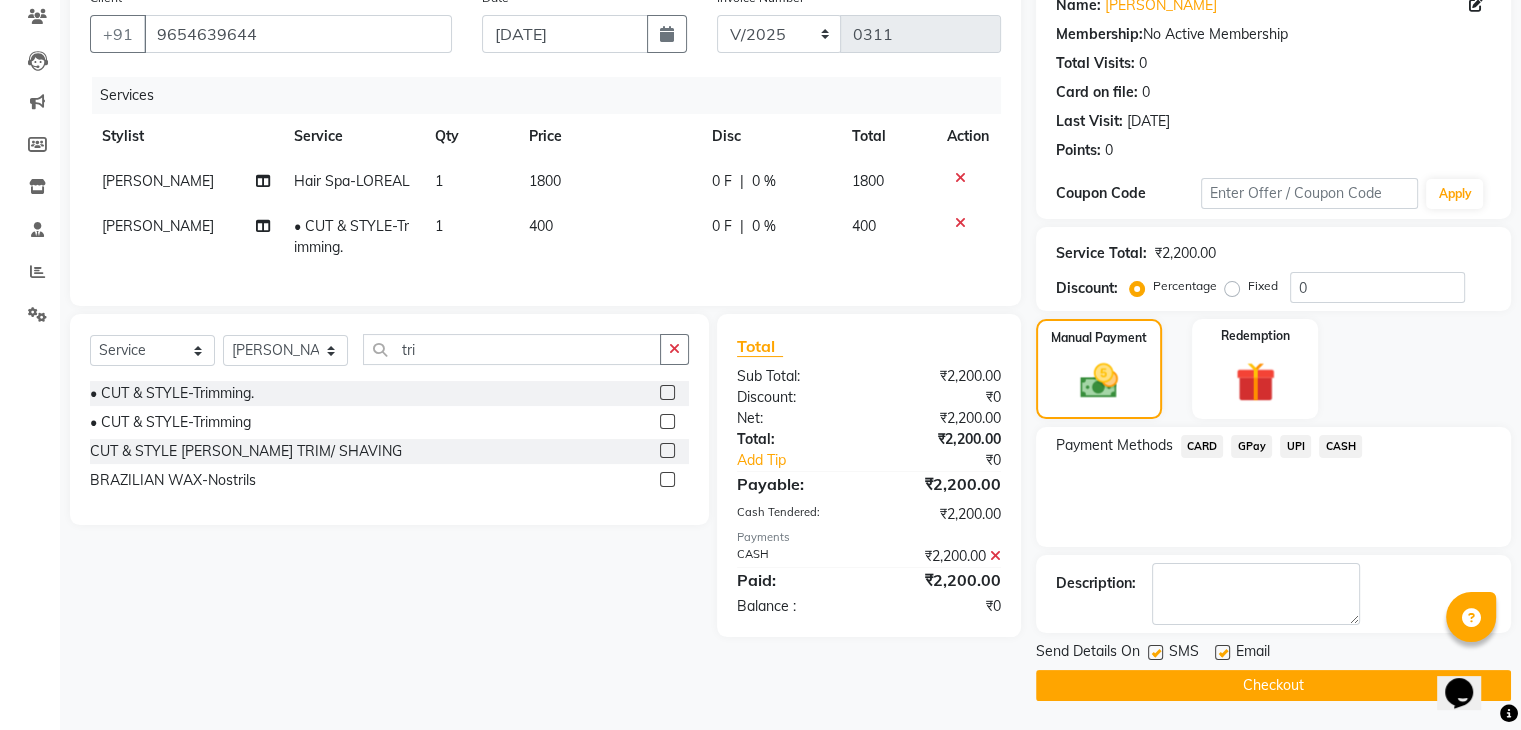 click at bounding box center [1154, 653] 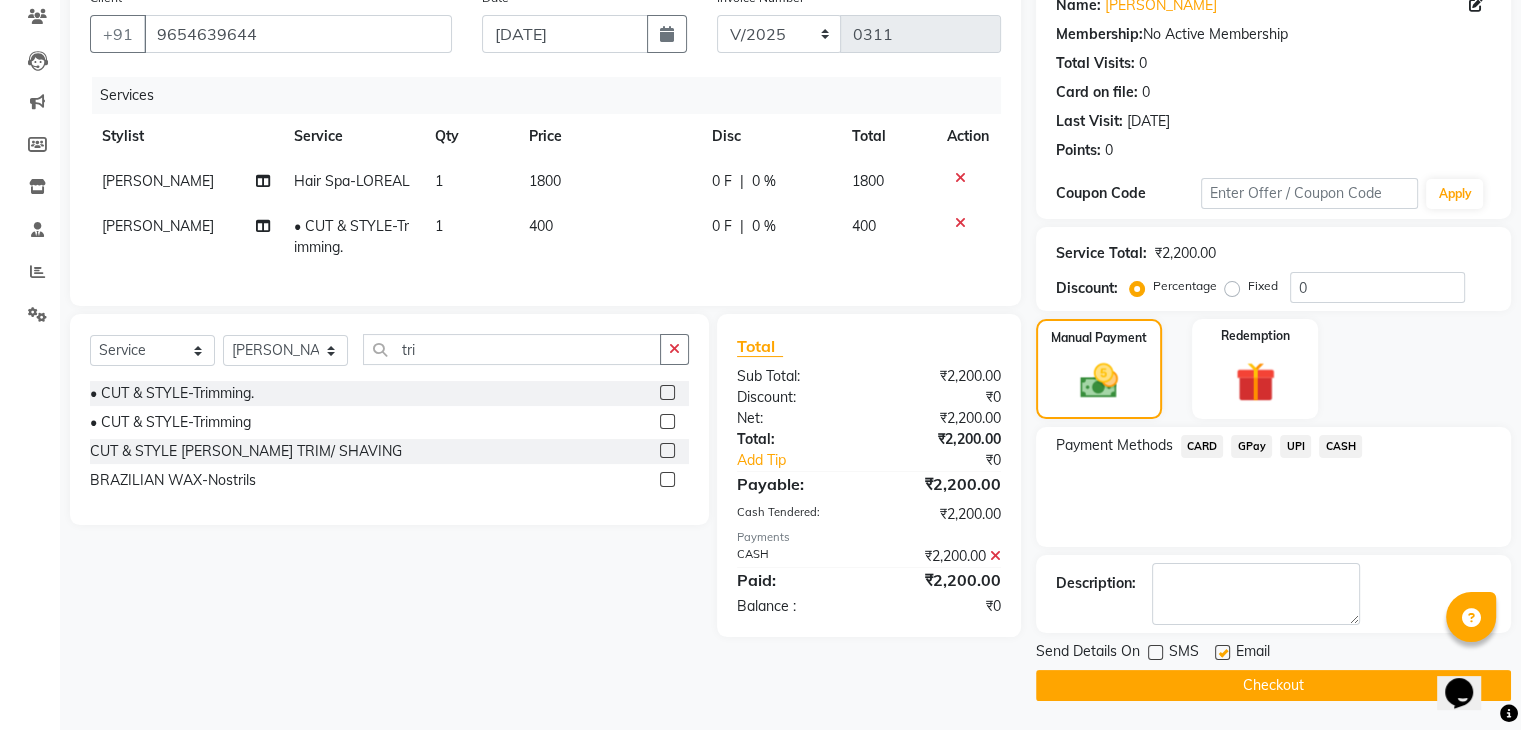 click on "Checkout" 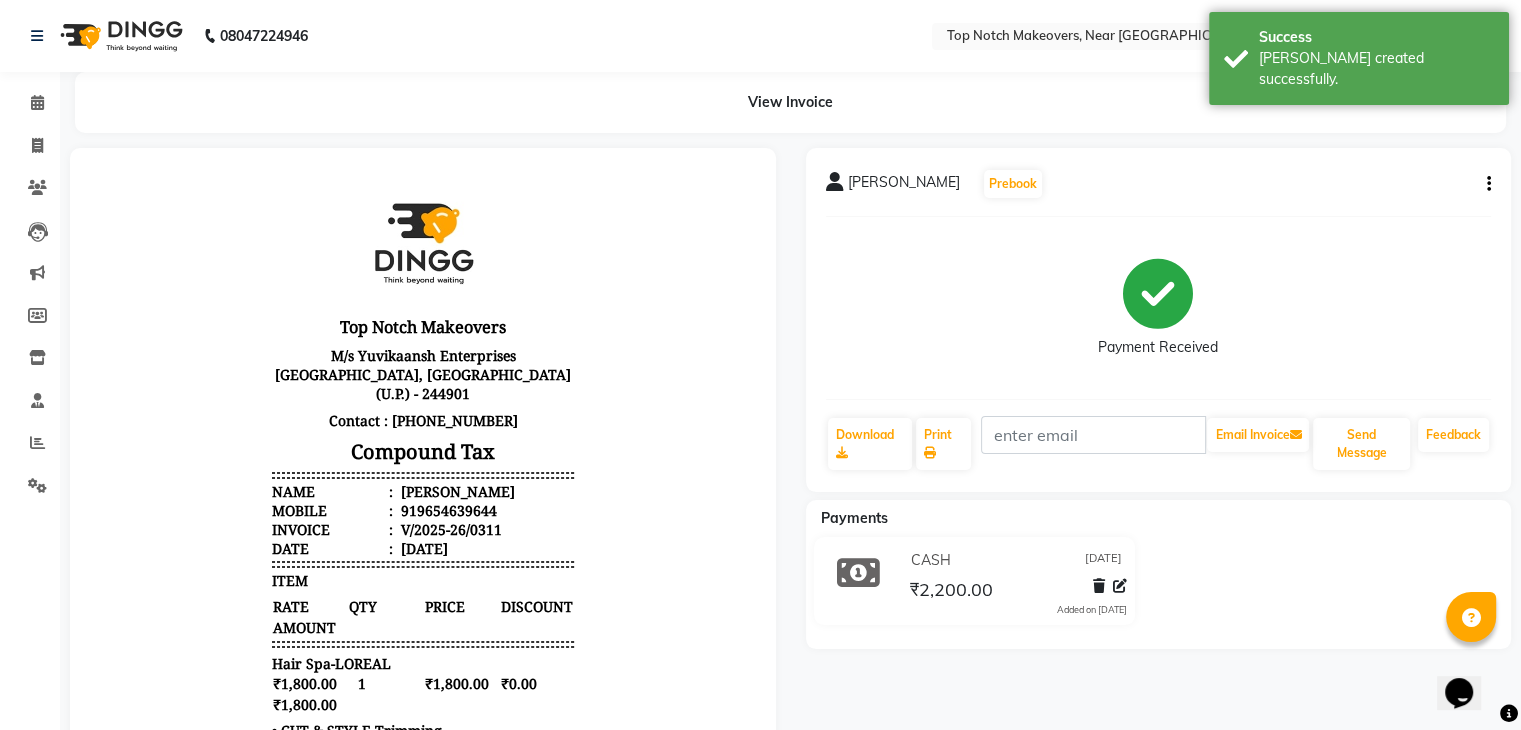 scroll, scrollTop: 0, scrollLeft: 0, axis: both 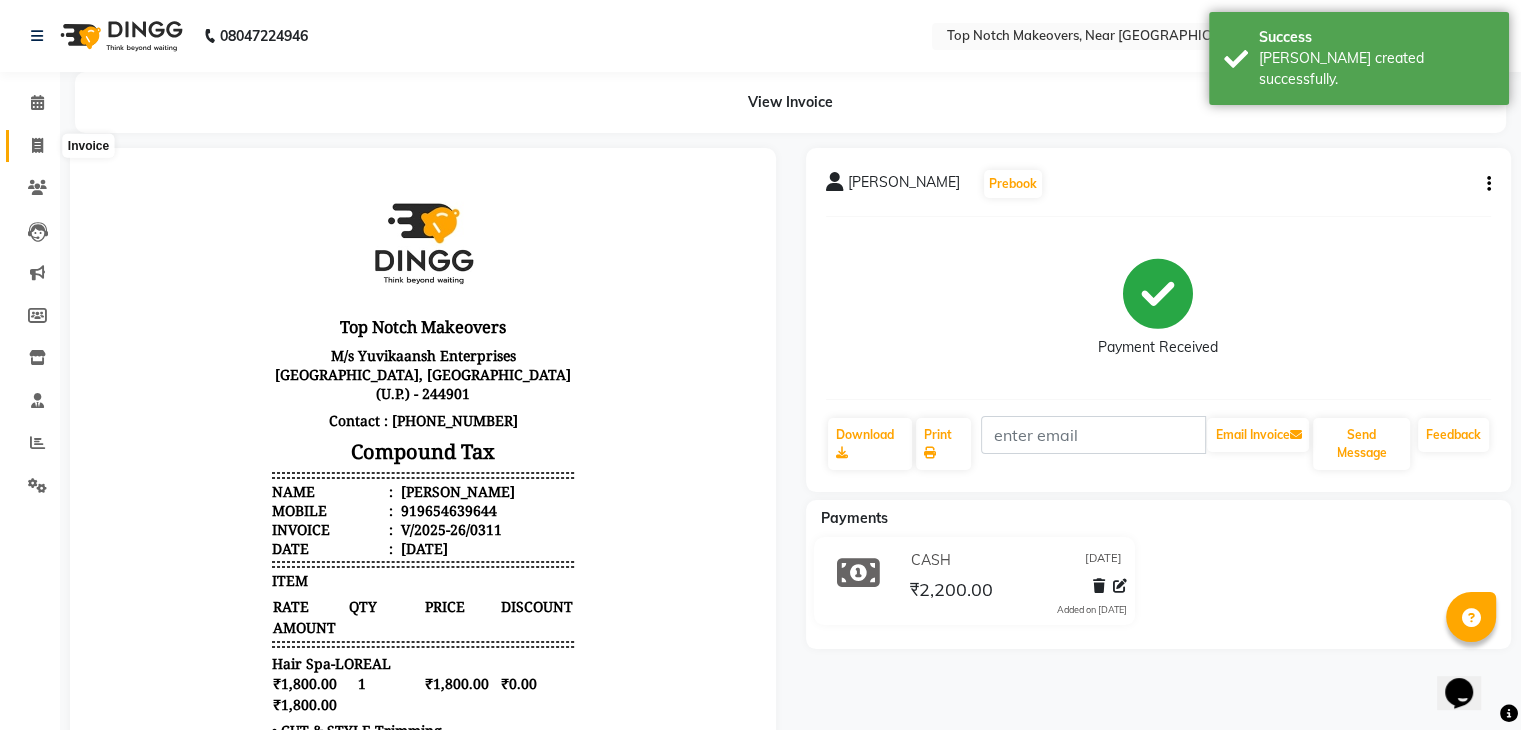 click 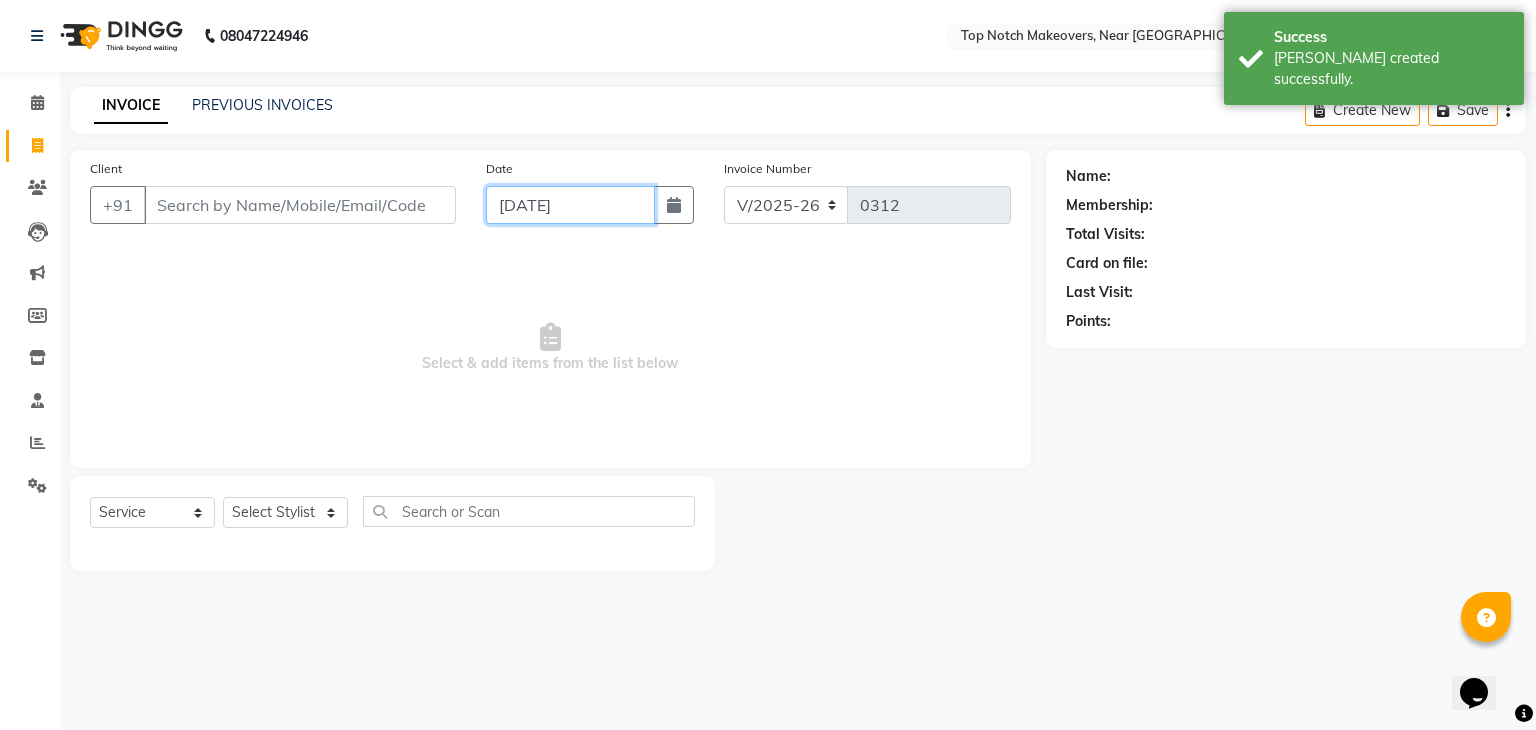 click on "[DATE]" 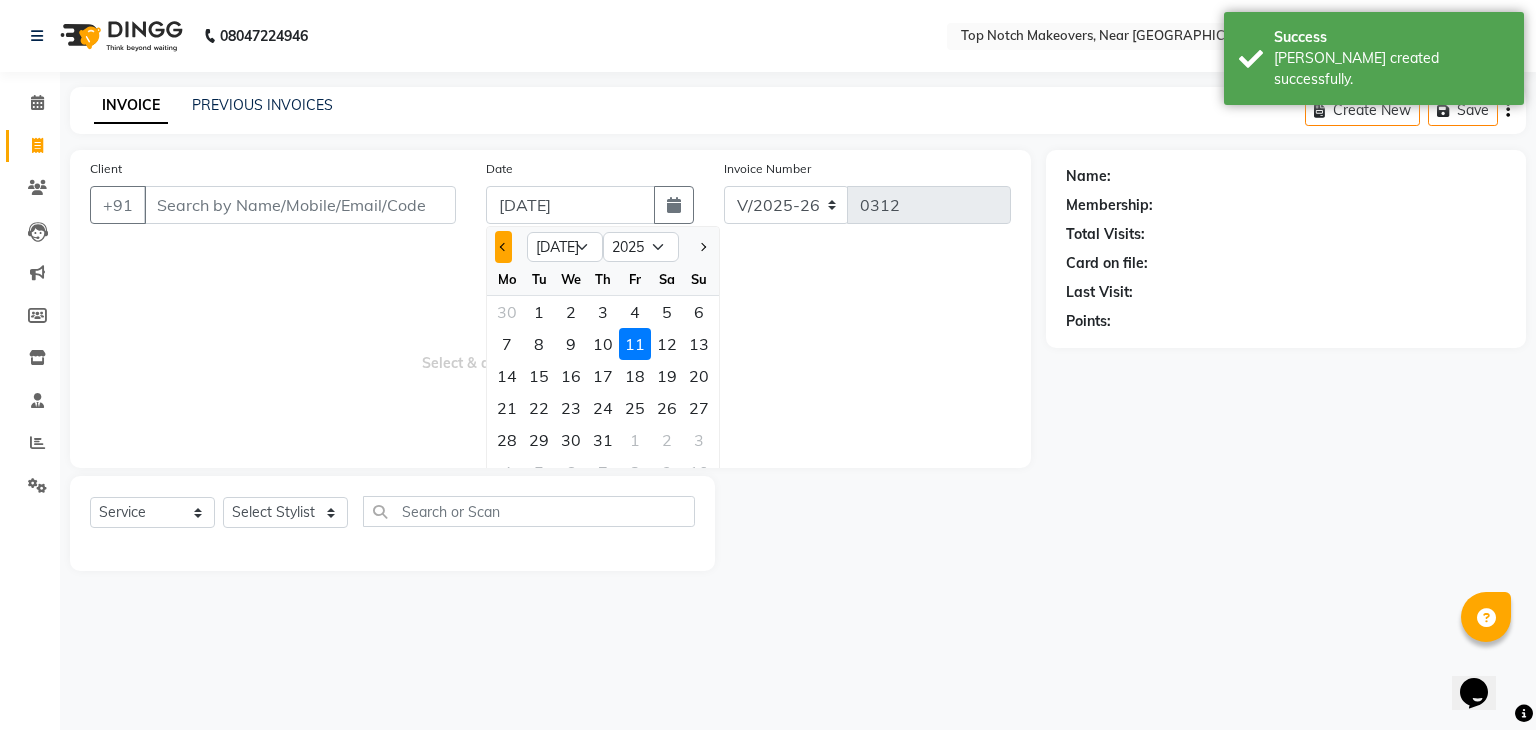 click 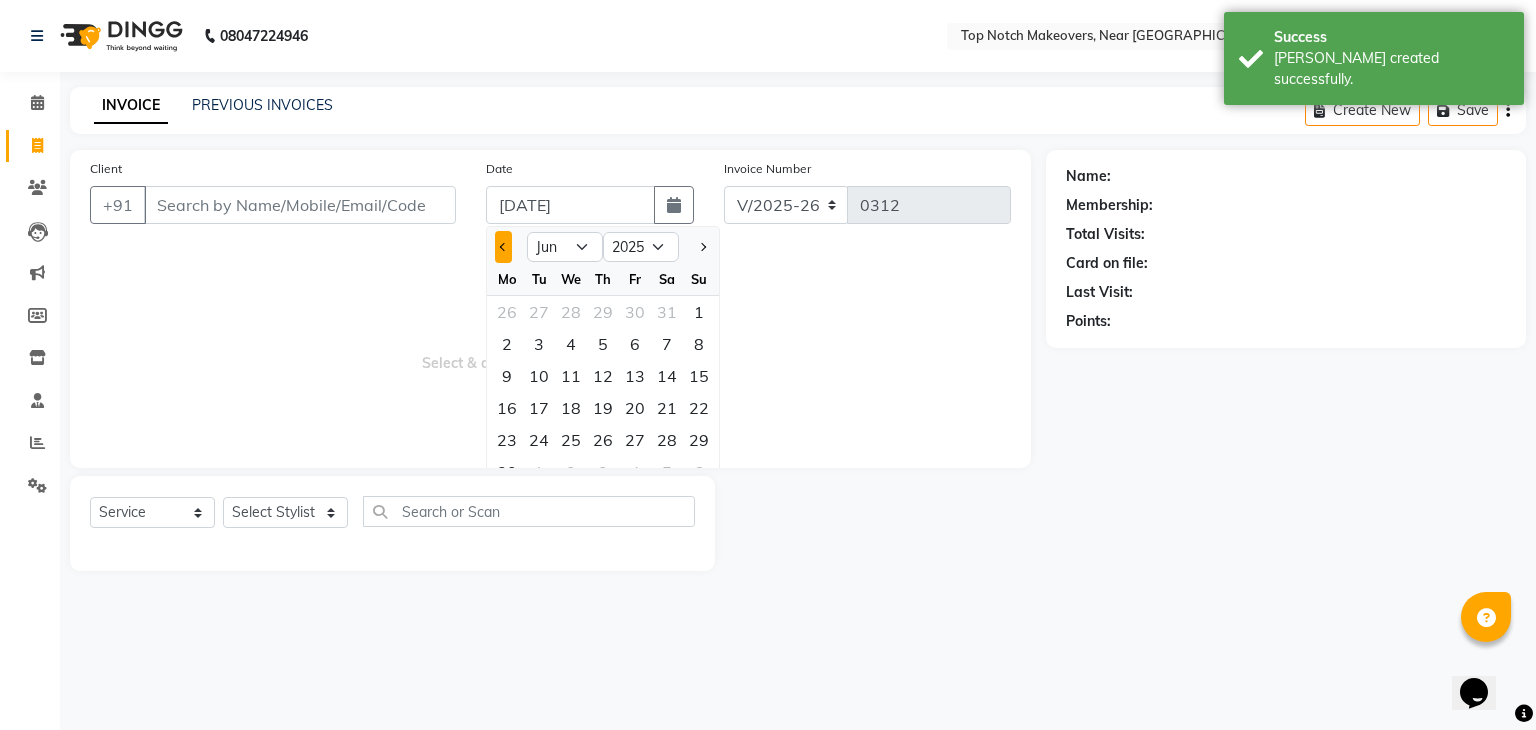 click 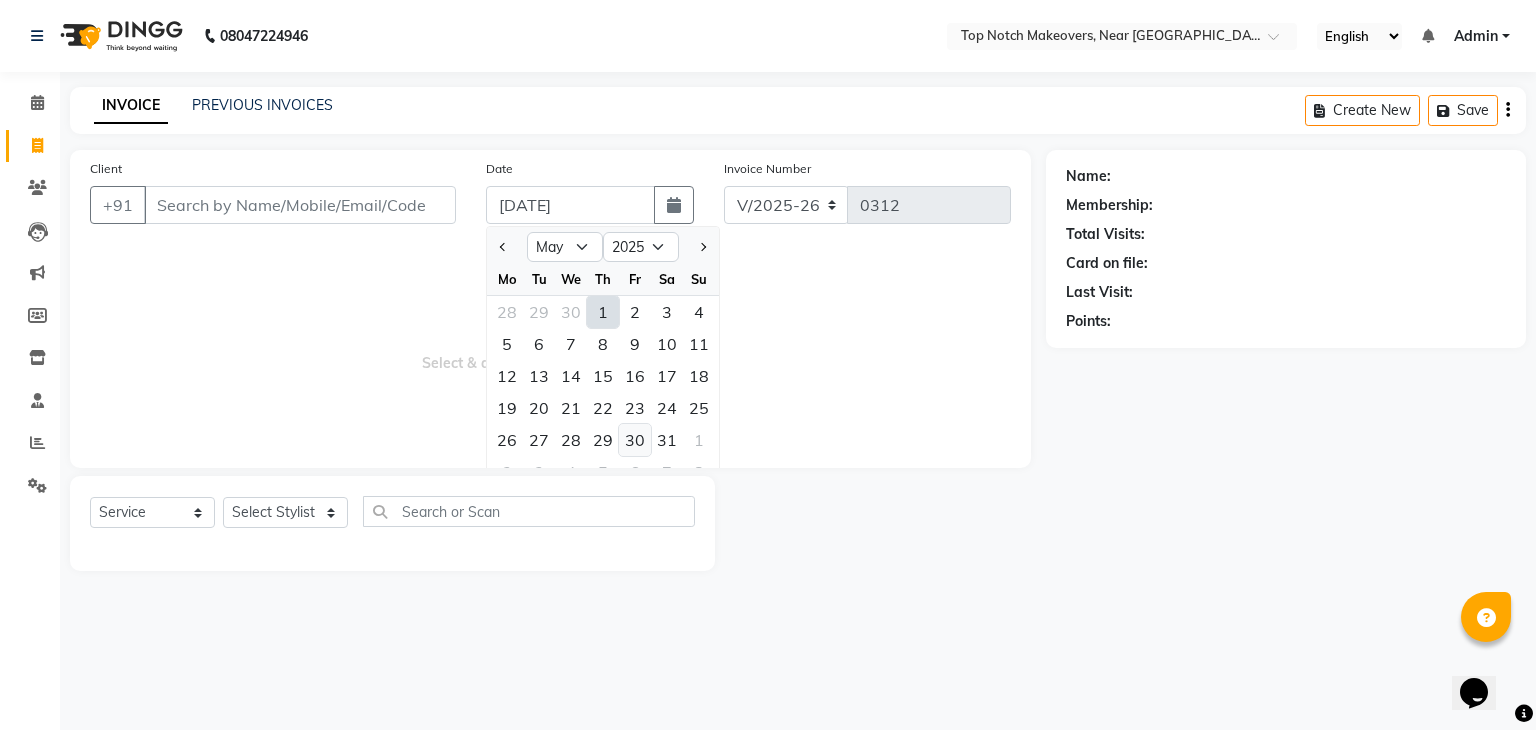 click on "30" 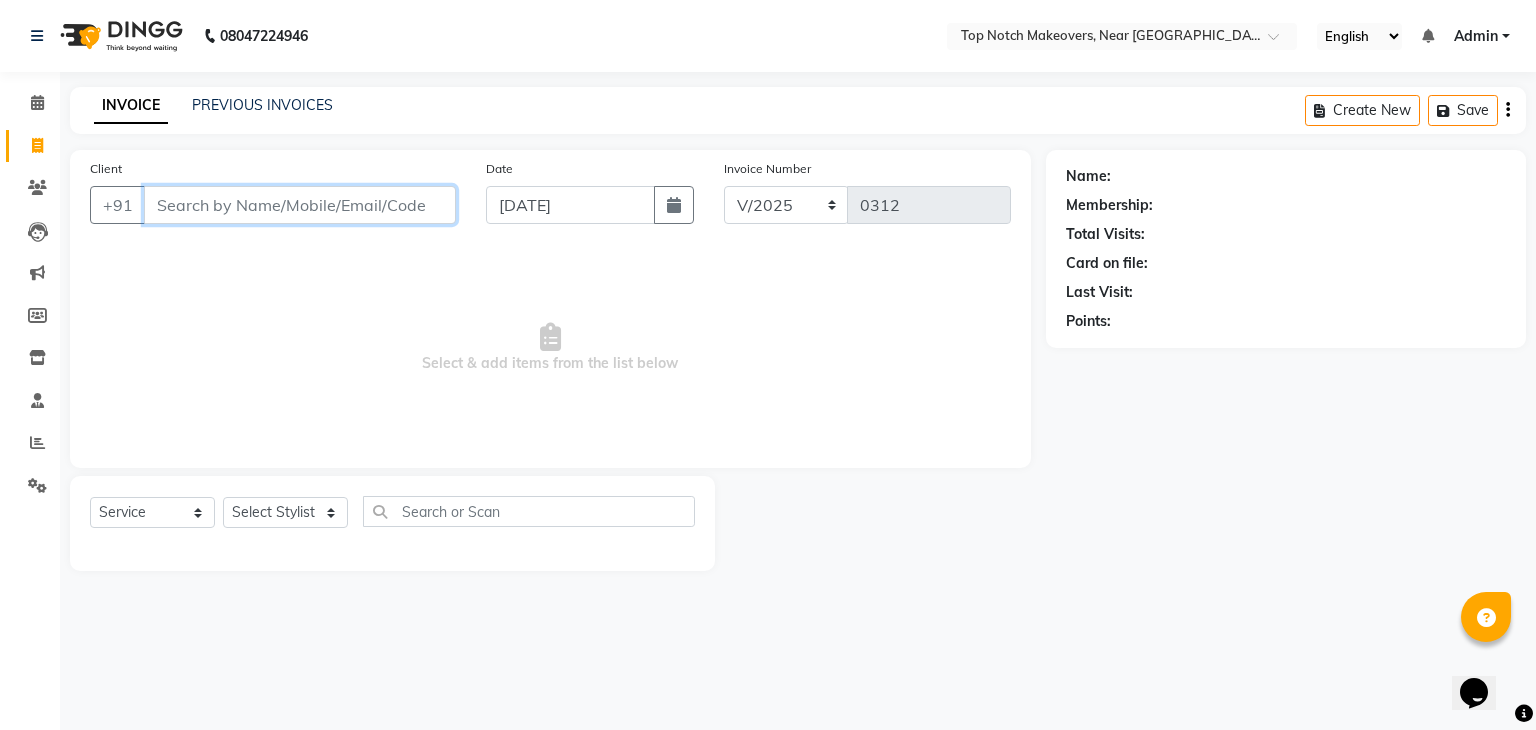click on "Client" at bounding box center [300, 205] 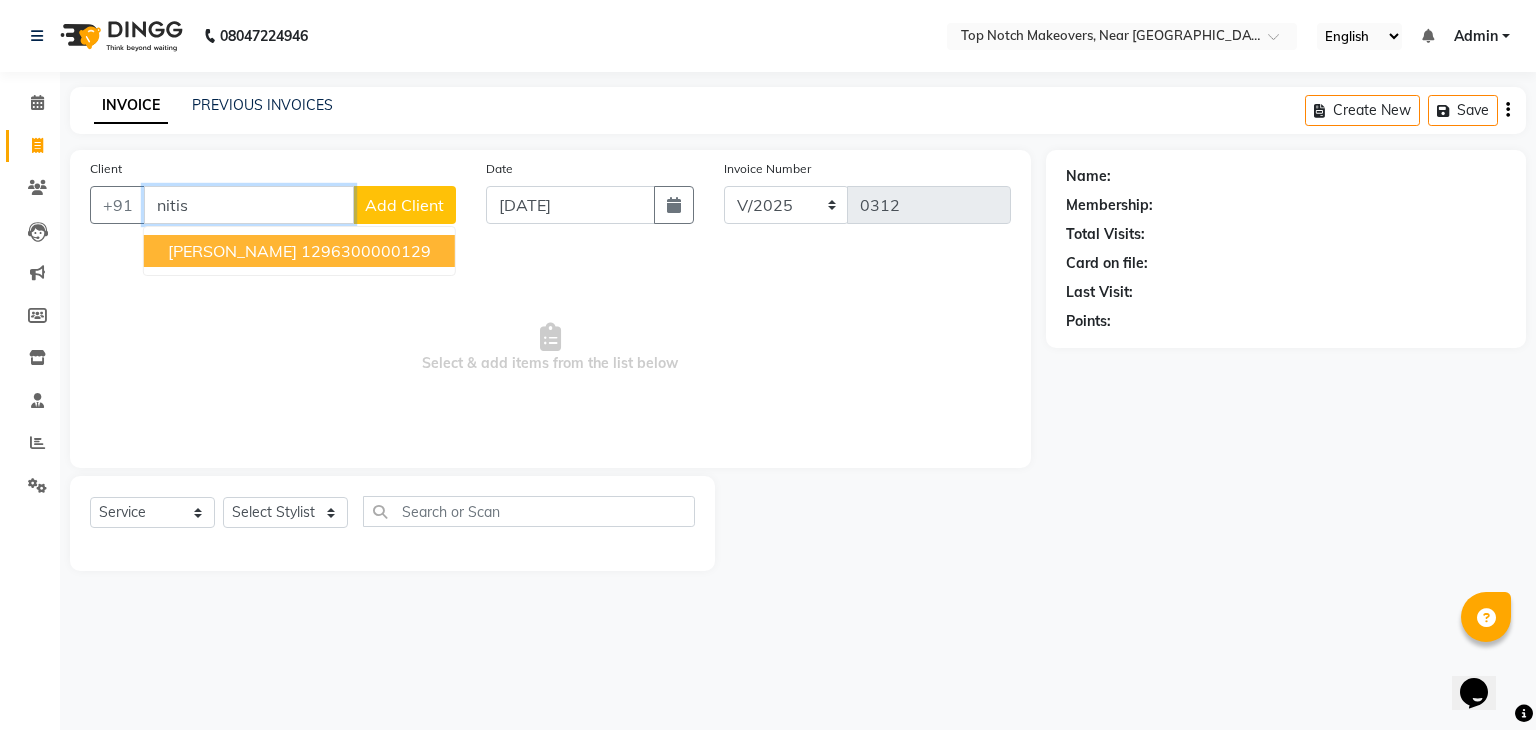 click on "[PERSON_NAME]" at bounding box center (232, 251) 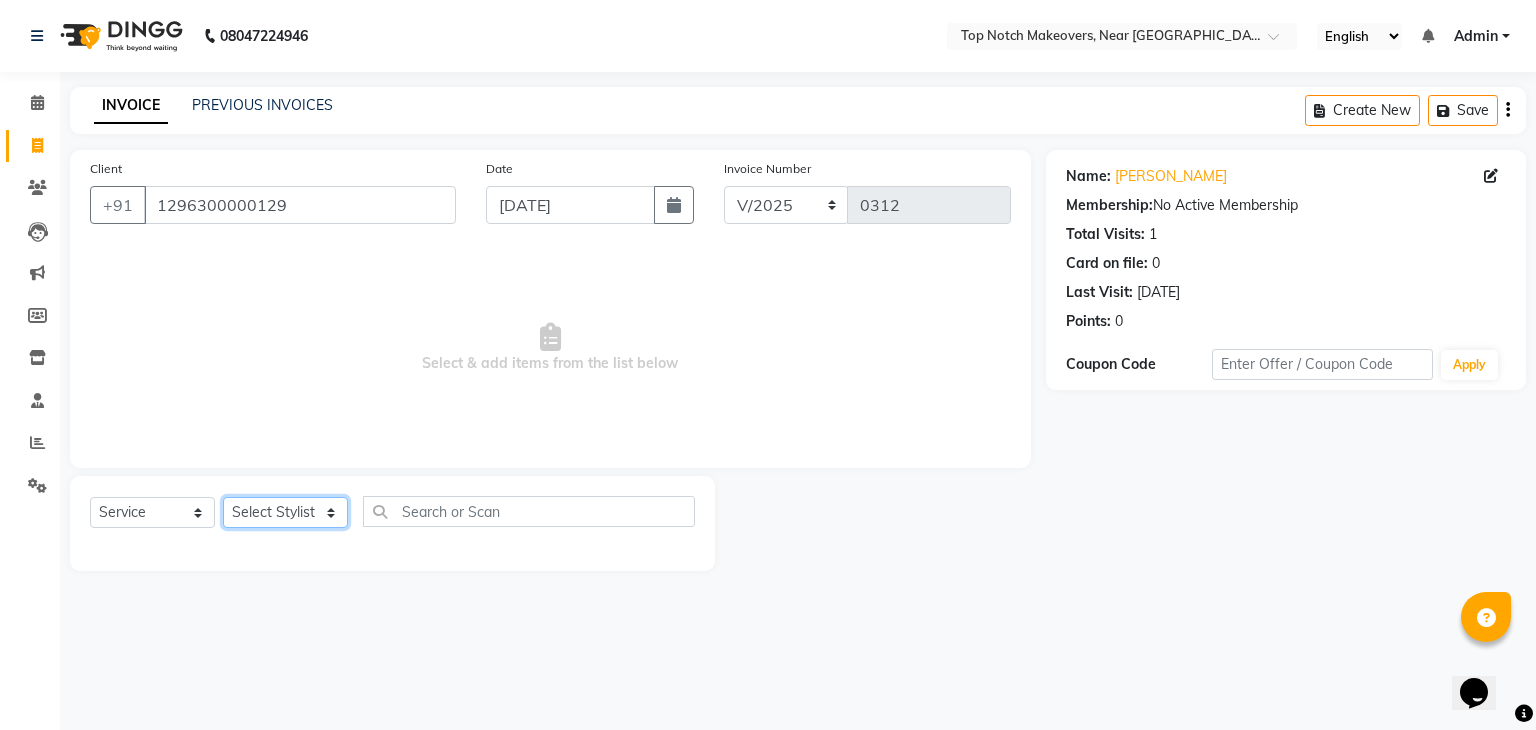 click on "Select Stylist [PERSON_NAME] [PERSON_NAME] [PERSON_NAME] [PERSON_NAME] [PERSON_NAME] [PERSON_NAME] [PERSON_NAME] [PERSON_NAME]" 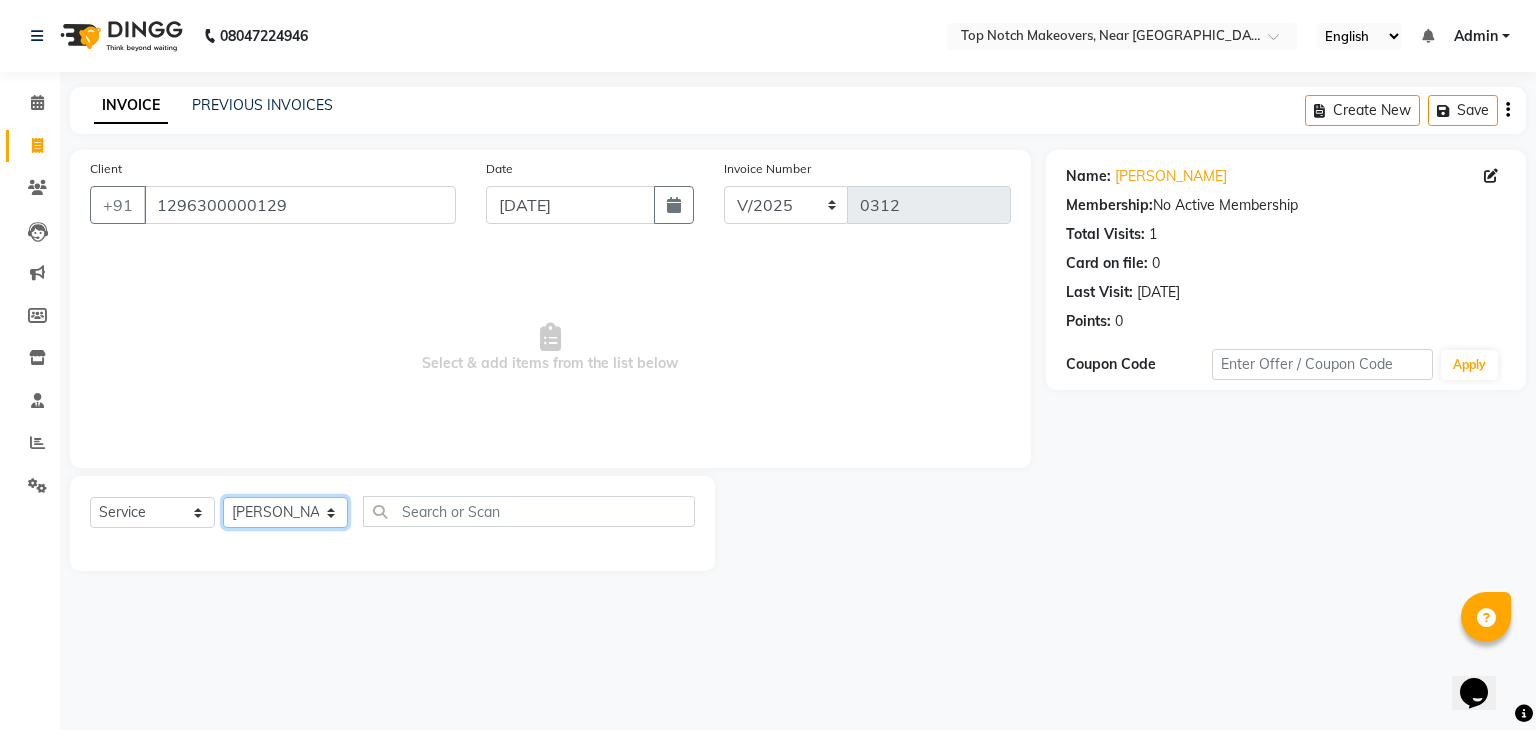 click on "Select Stylist [PERSON_NAME] [PERSON_NAME] [PERSON_NAME] [PERSON_NAME] [PERSON_NAME] [PERSON_NAME] [PERSON_NAME] [PERSON_NAME]" 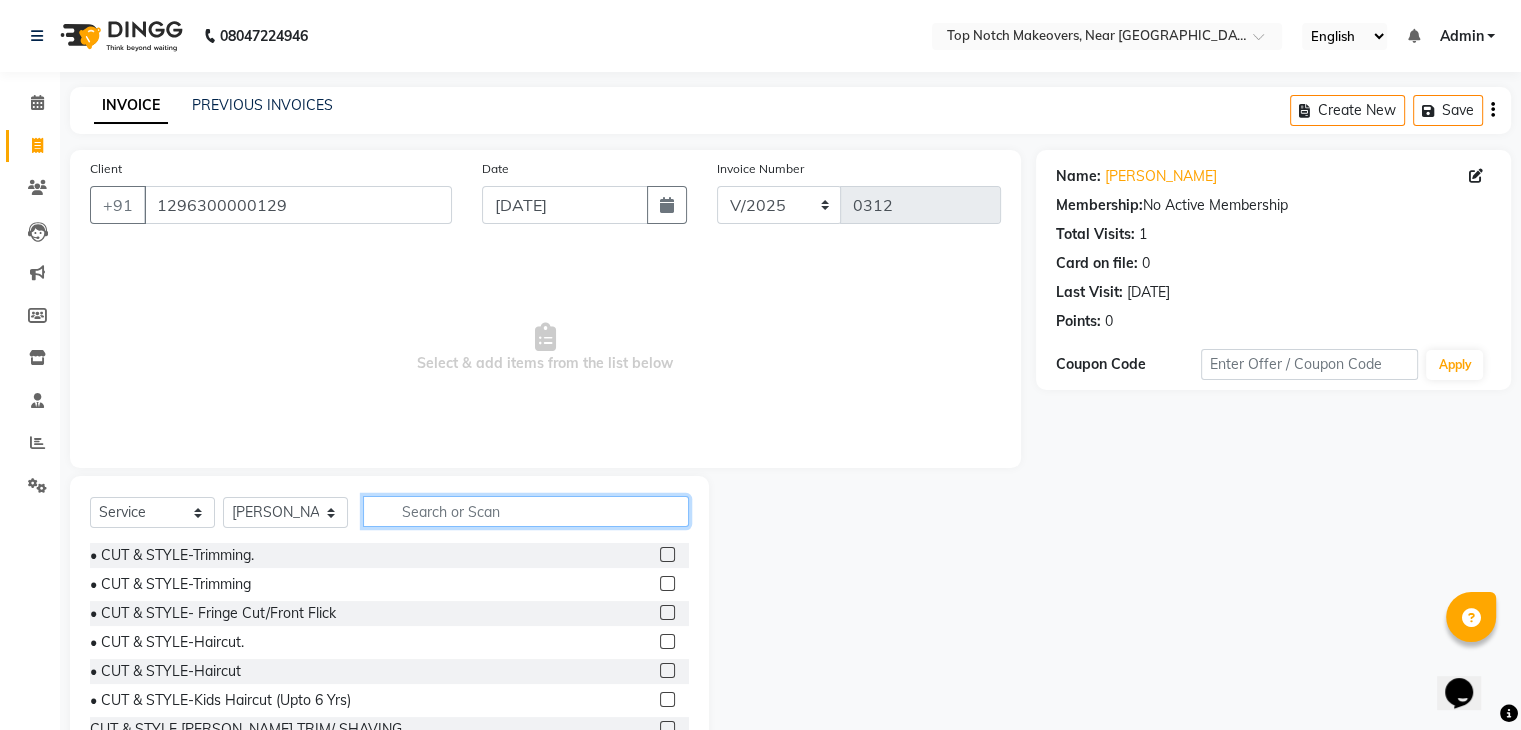 click 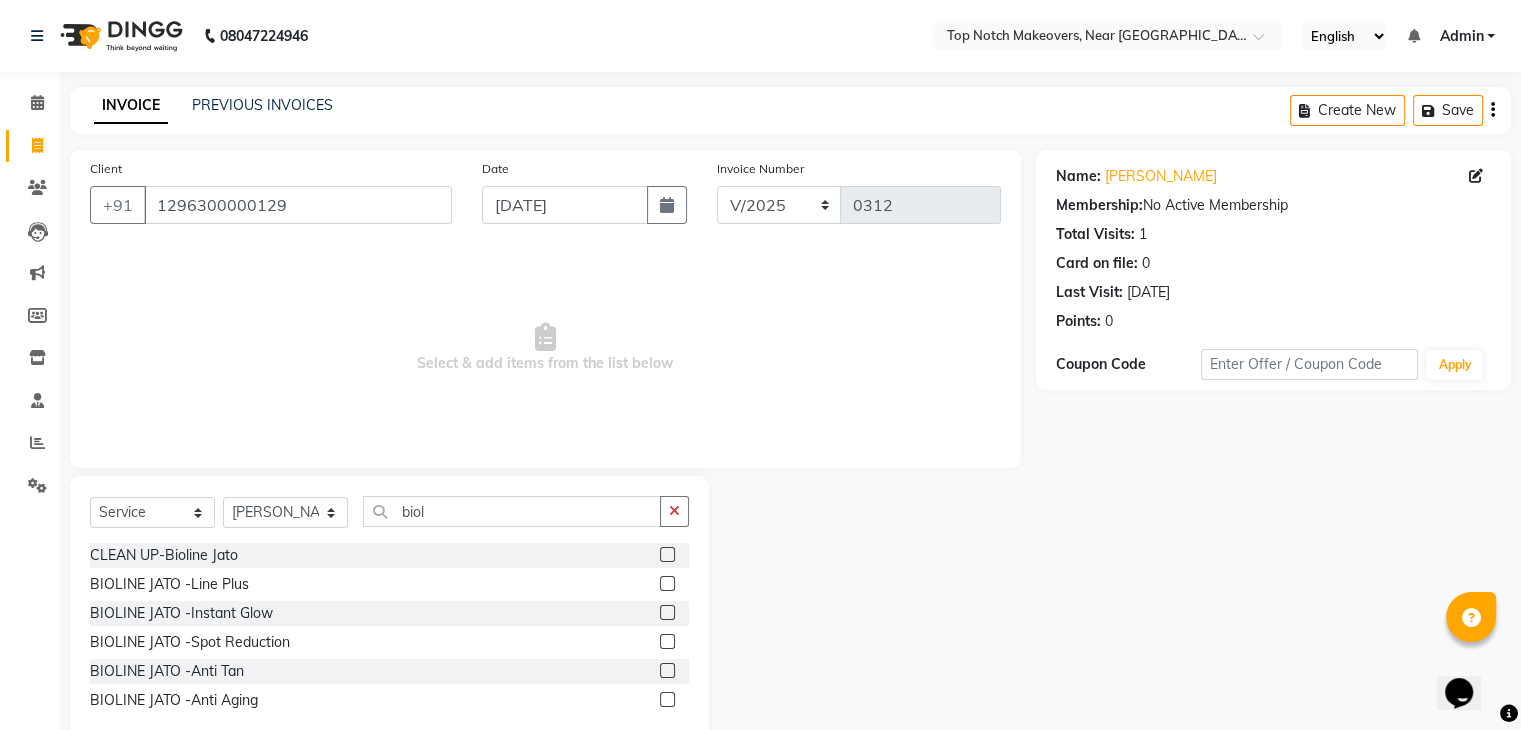 click 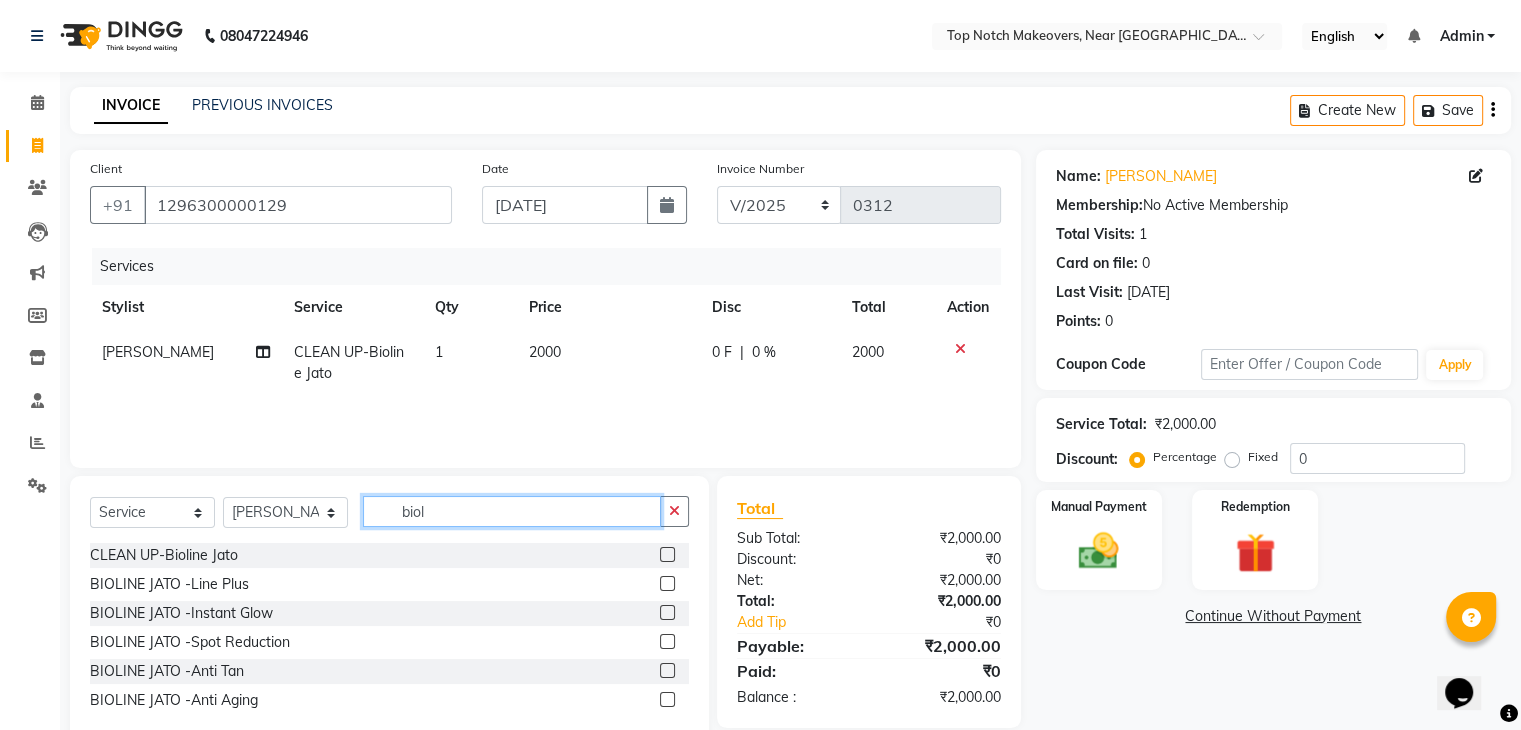 click on "biol" 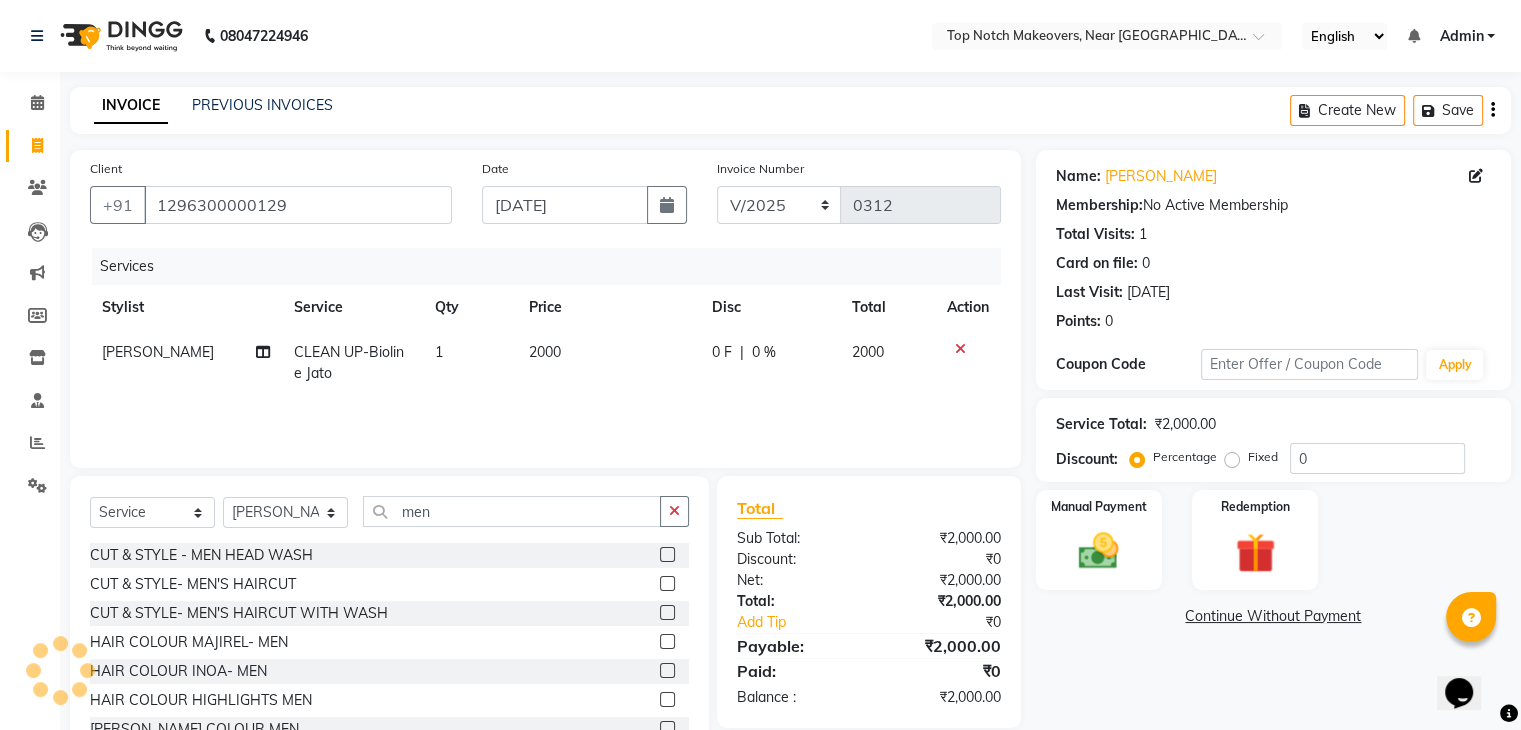 click 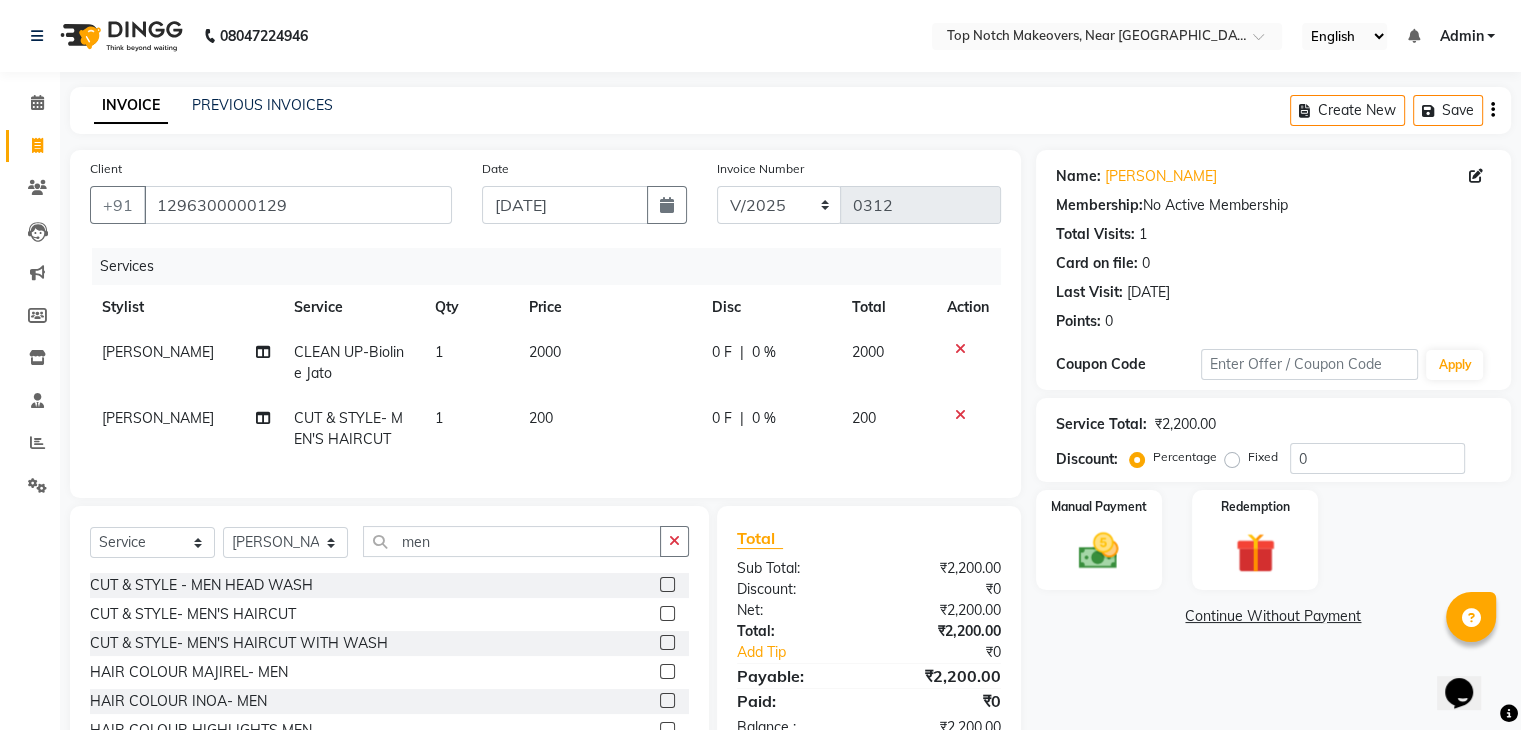 click on "Select  Service  Product  Membership  Package Voucher Prepaid Gift Card  Select Stylist [PERSON_NAME] [PERSON_NAME] [PERSON_NAME] [PERSON_NAME] [PERSON_NAME] [PERSON_NAME] [PERSON_NAME] [PERSON_NAME] men" 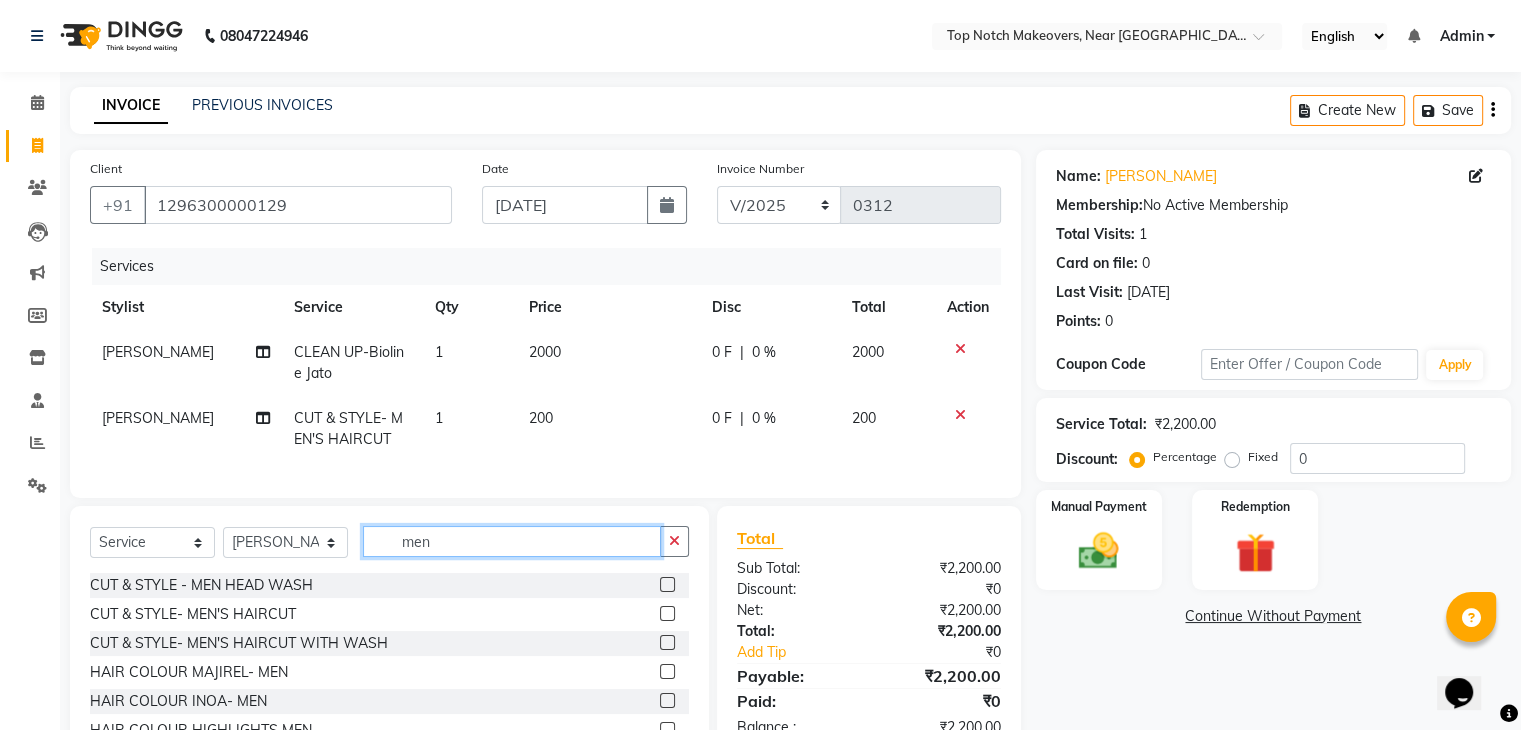 click on "men" 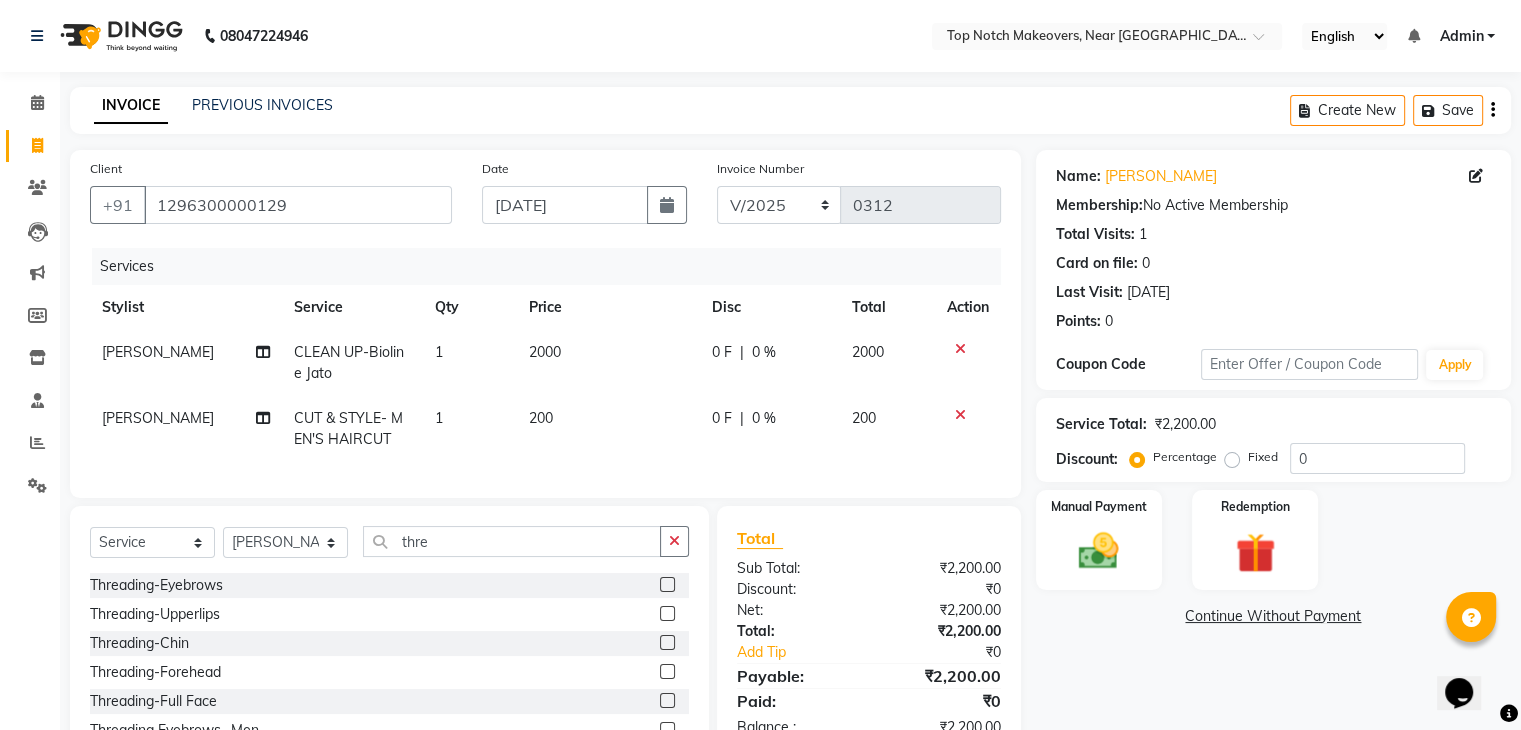 click 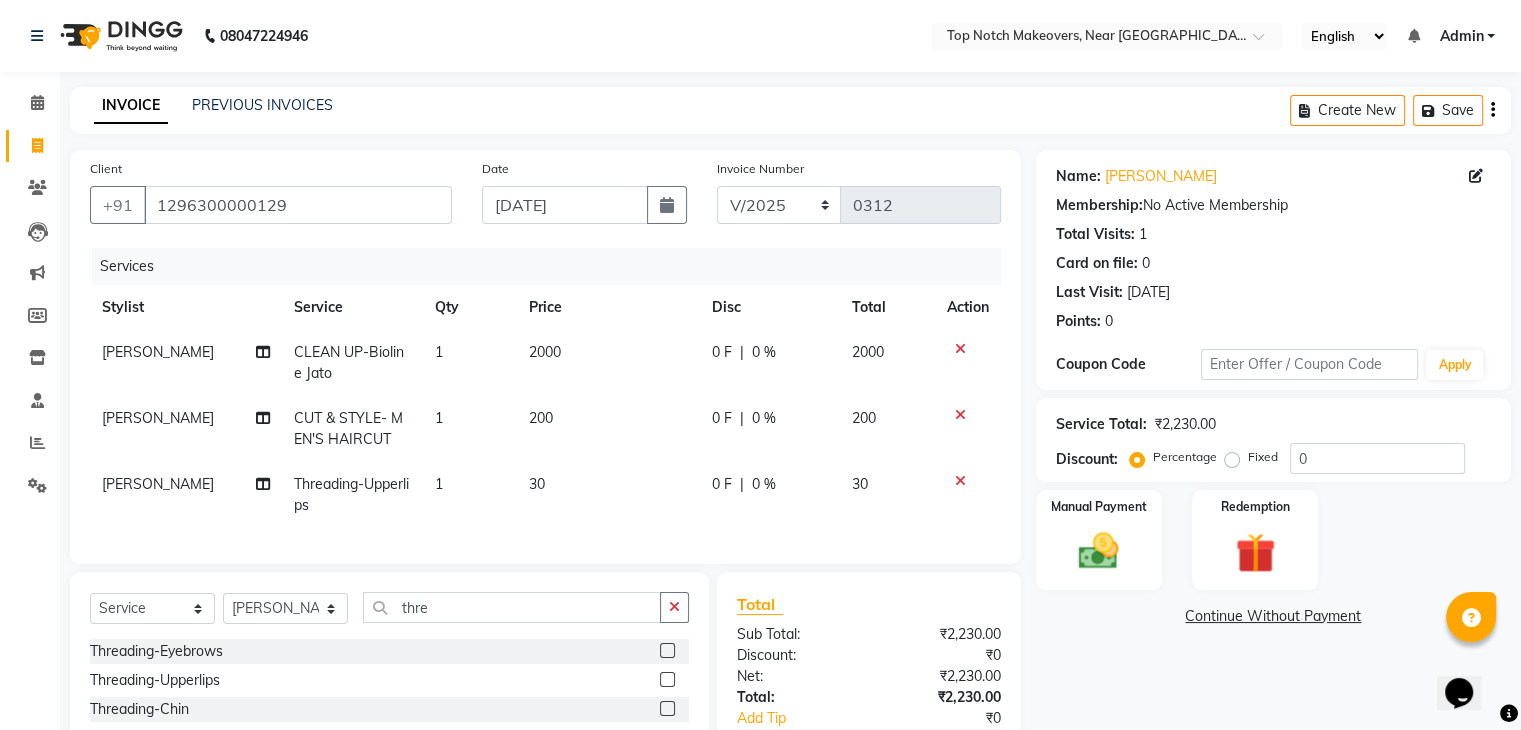 click 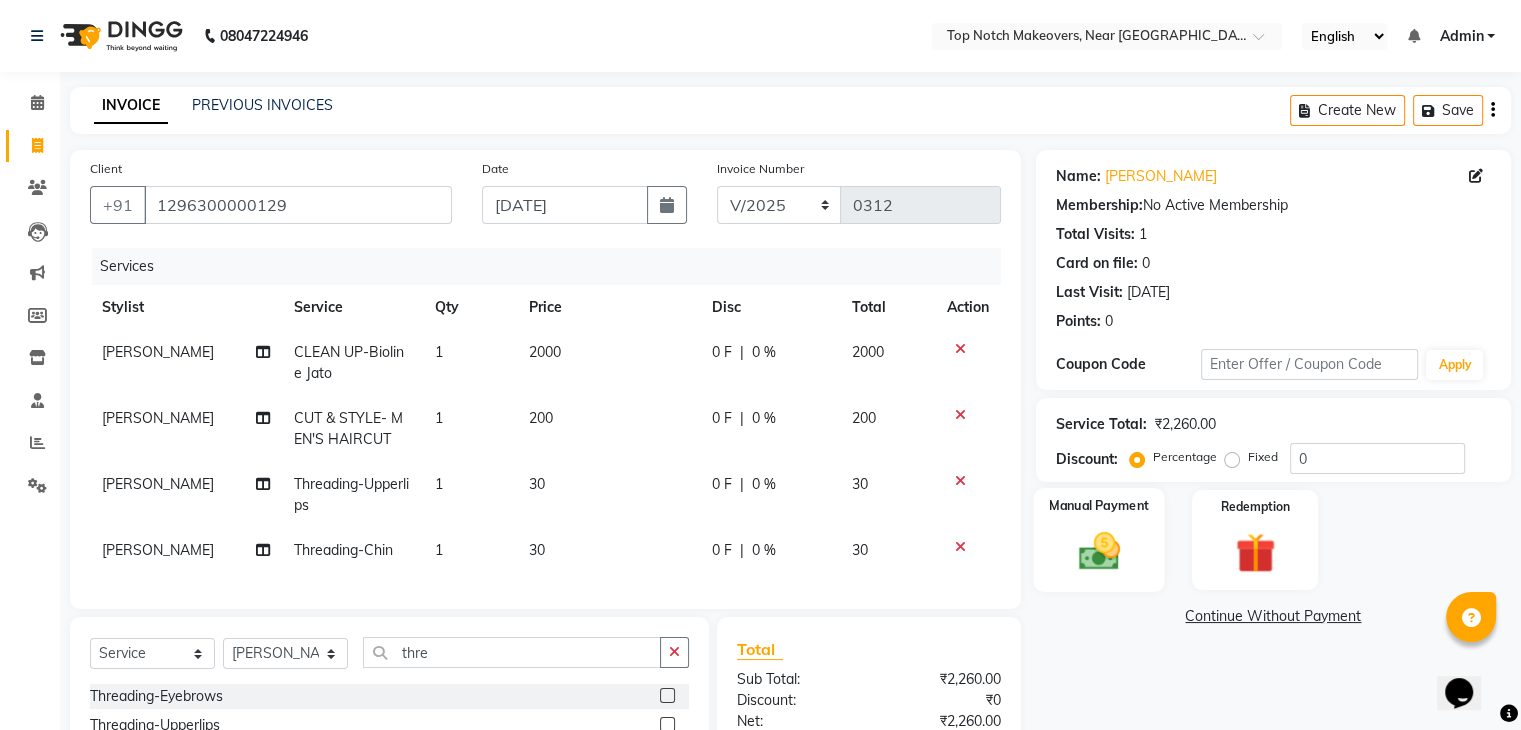 click 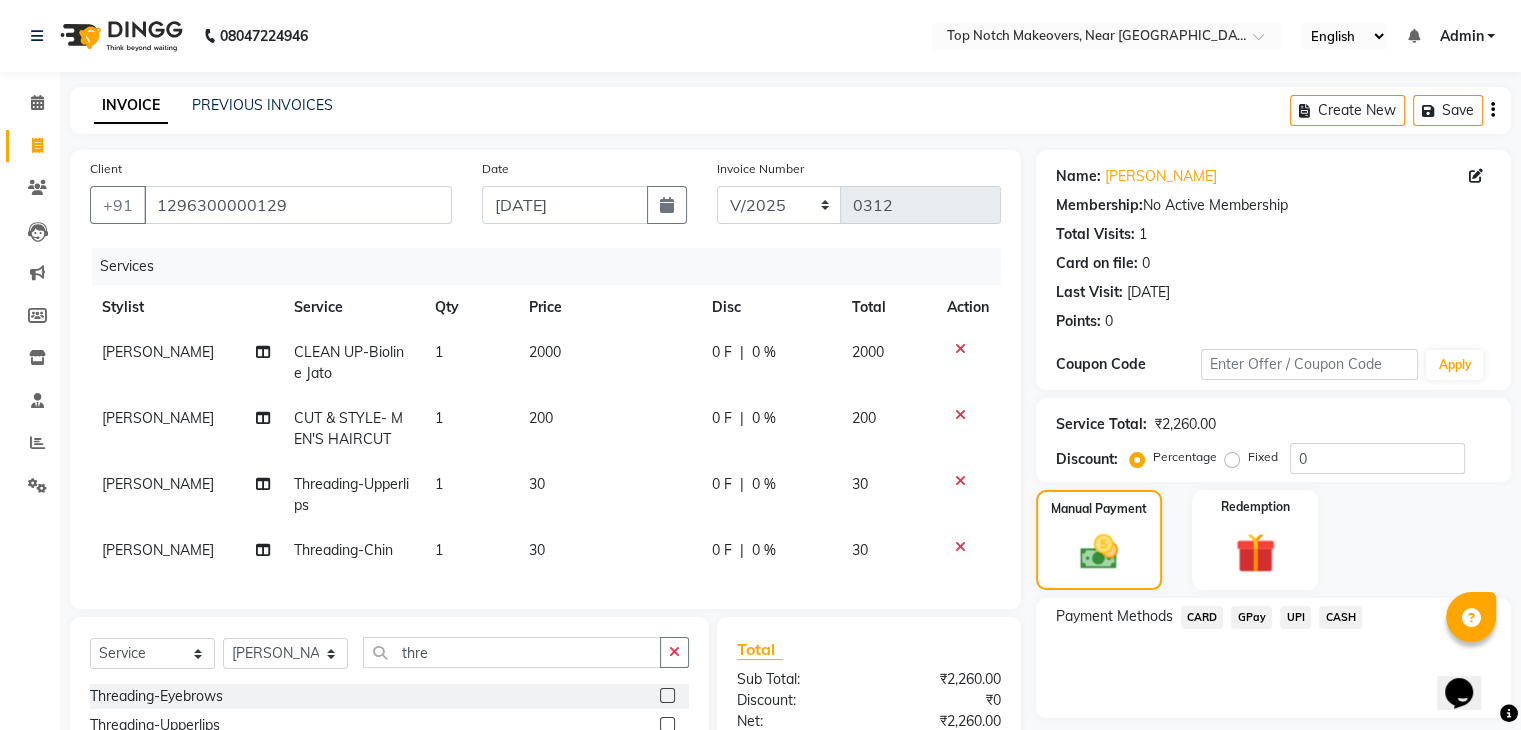 click on "UPI" 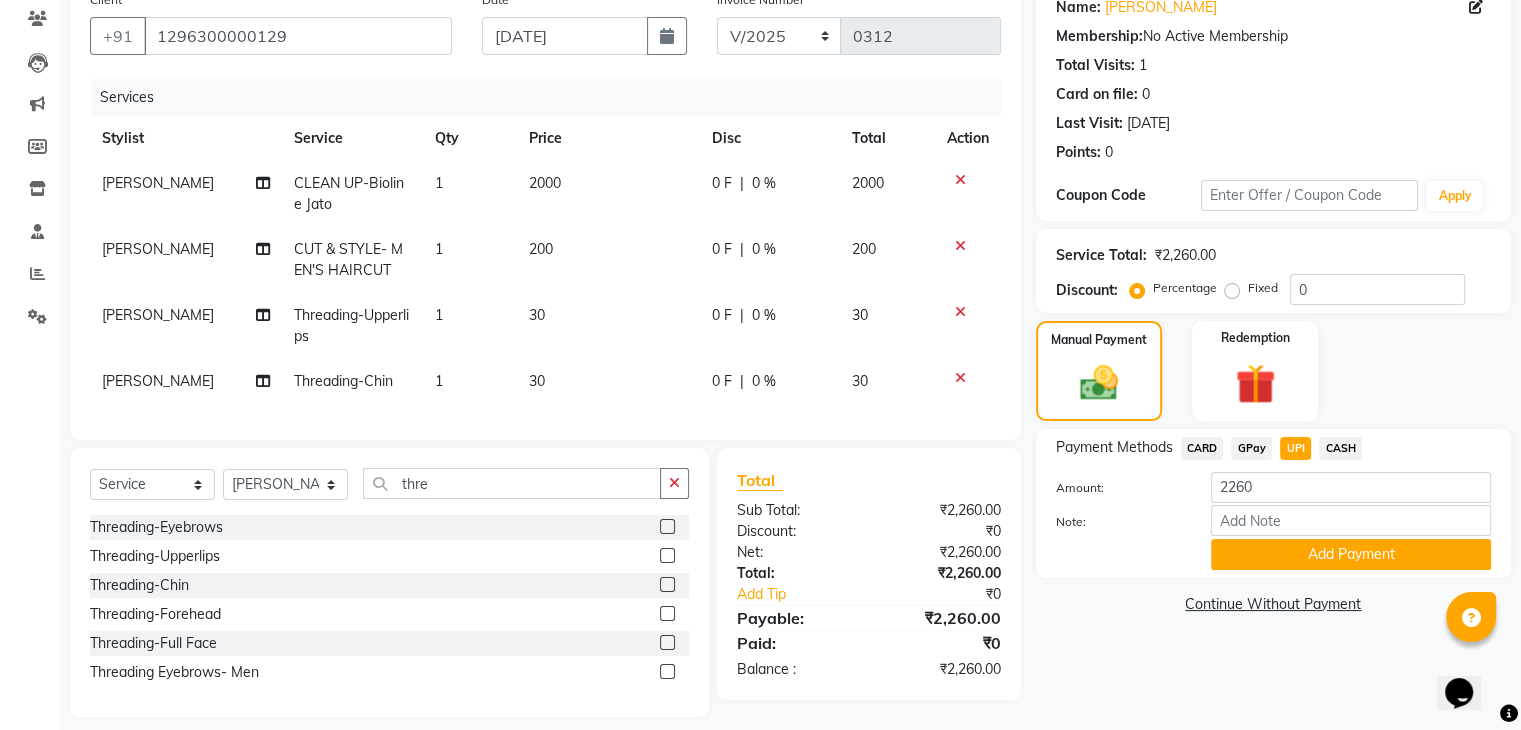 scroll, scrollTop: 202, scrollLeft: 0, axis: vertical 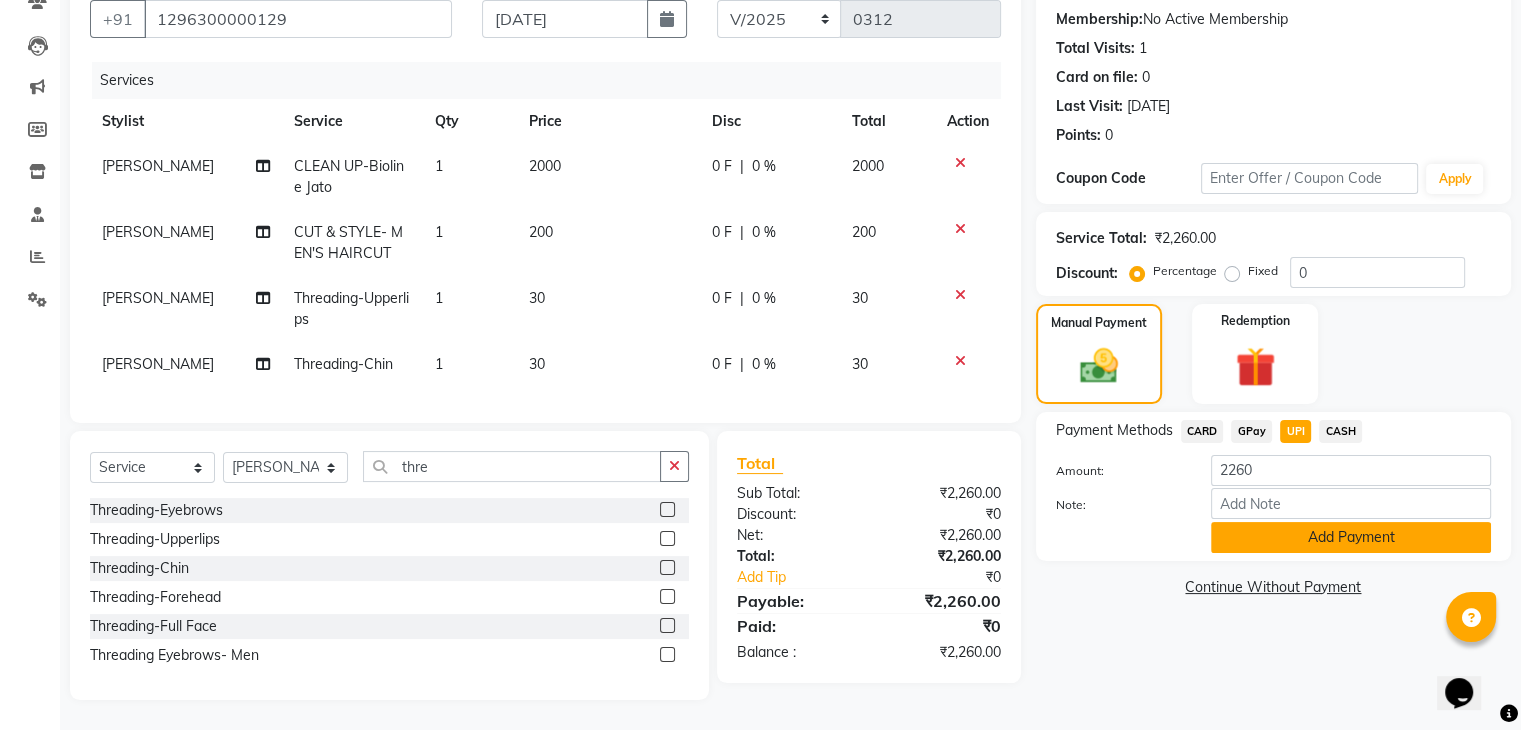 click on "Add Payment" 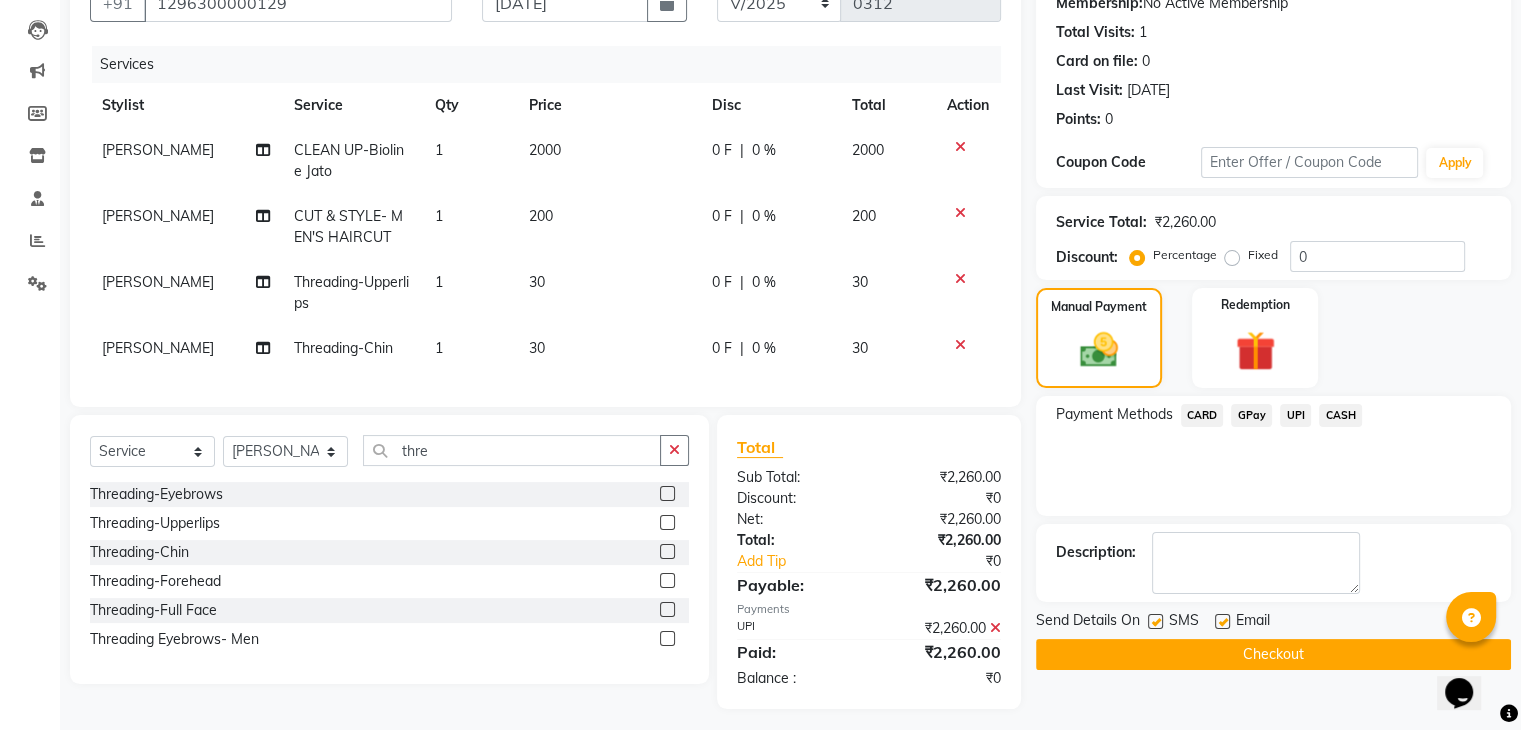 click 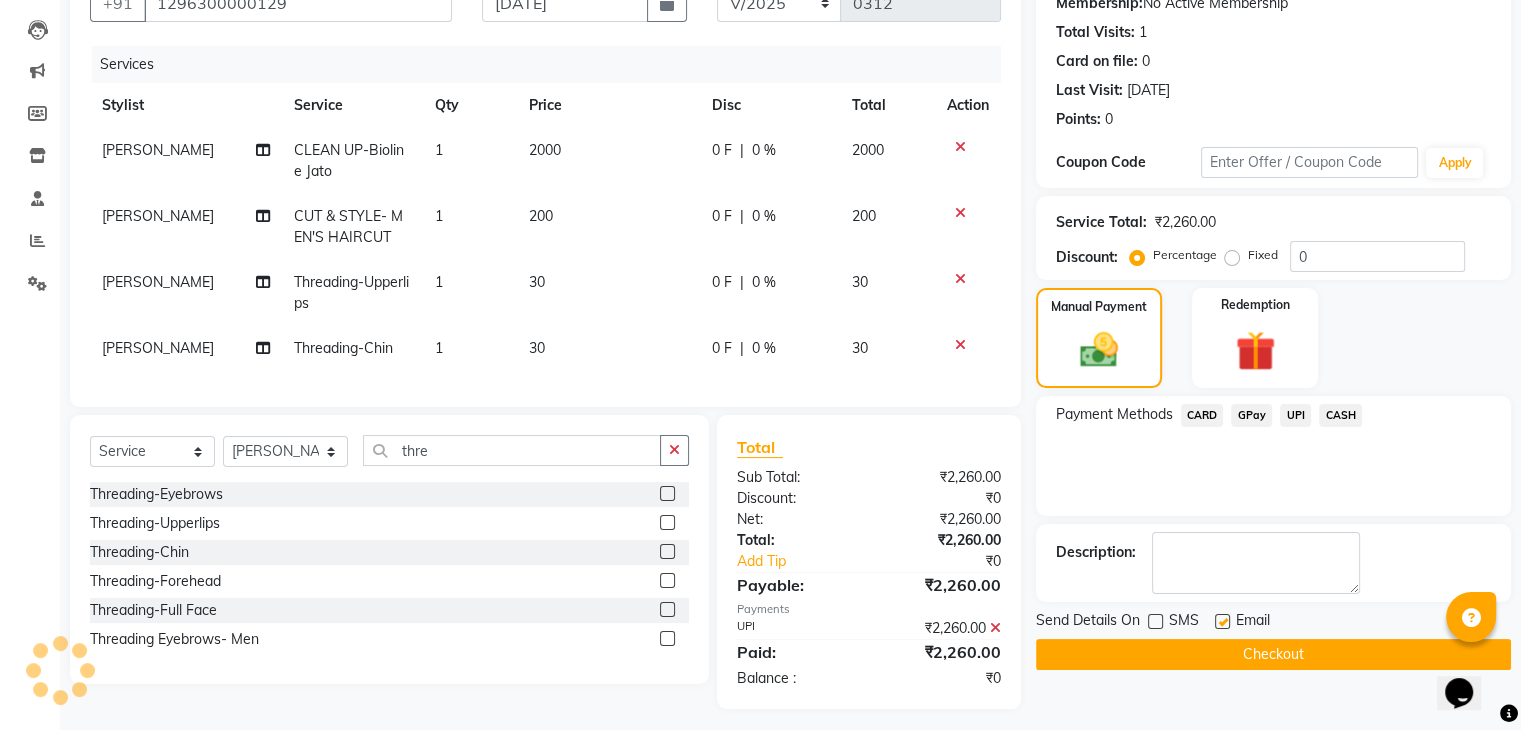 click on "Checkout" 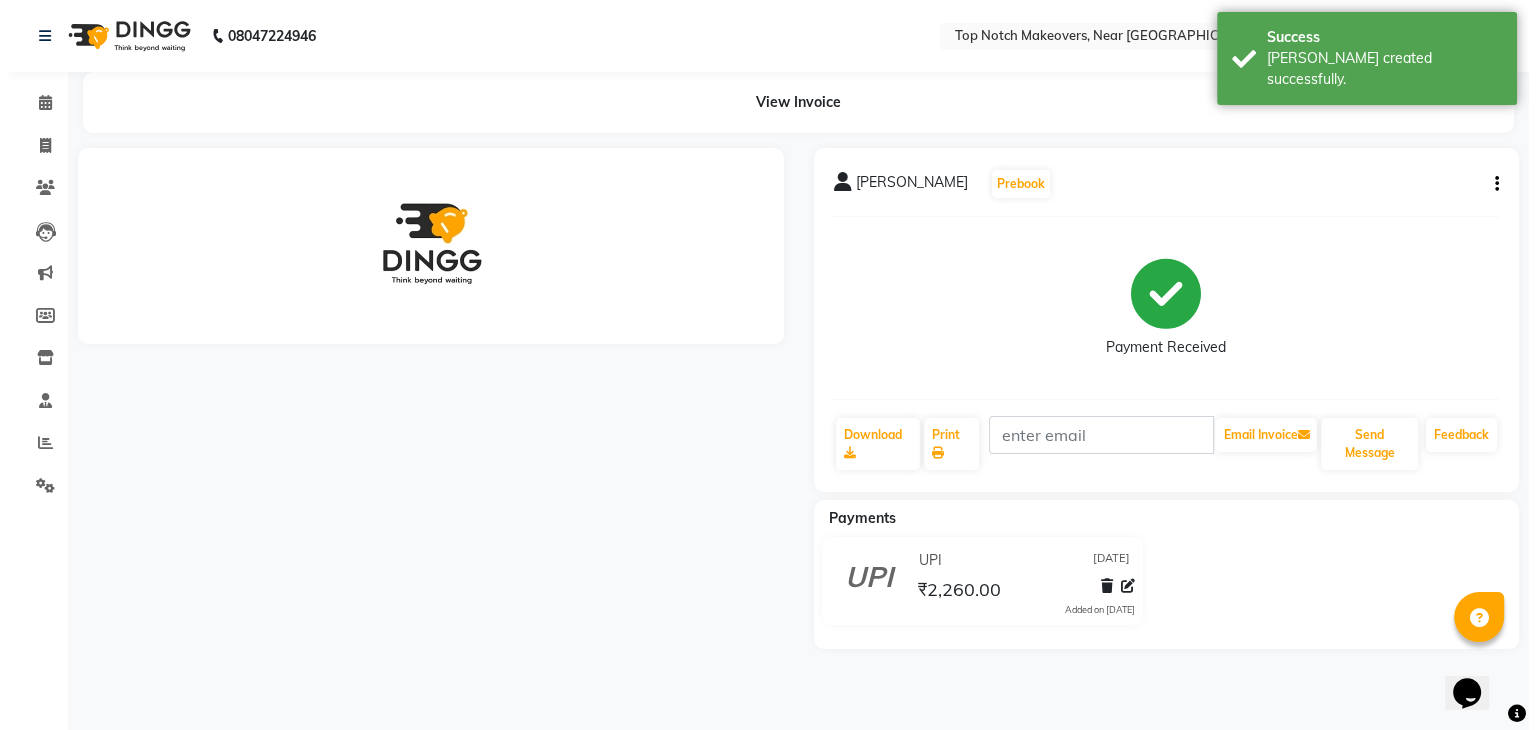 scroll, scrollTop: 0, scrollLeft: 0, axis: both 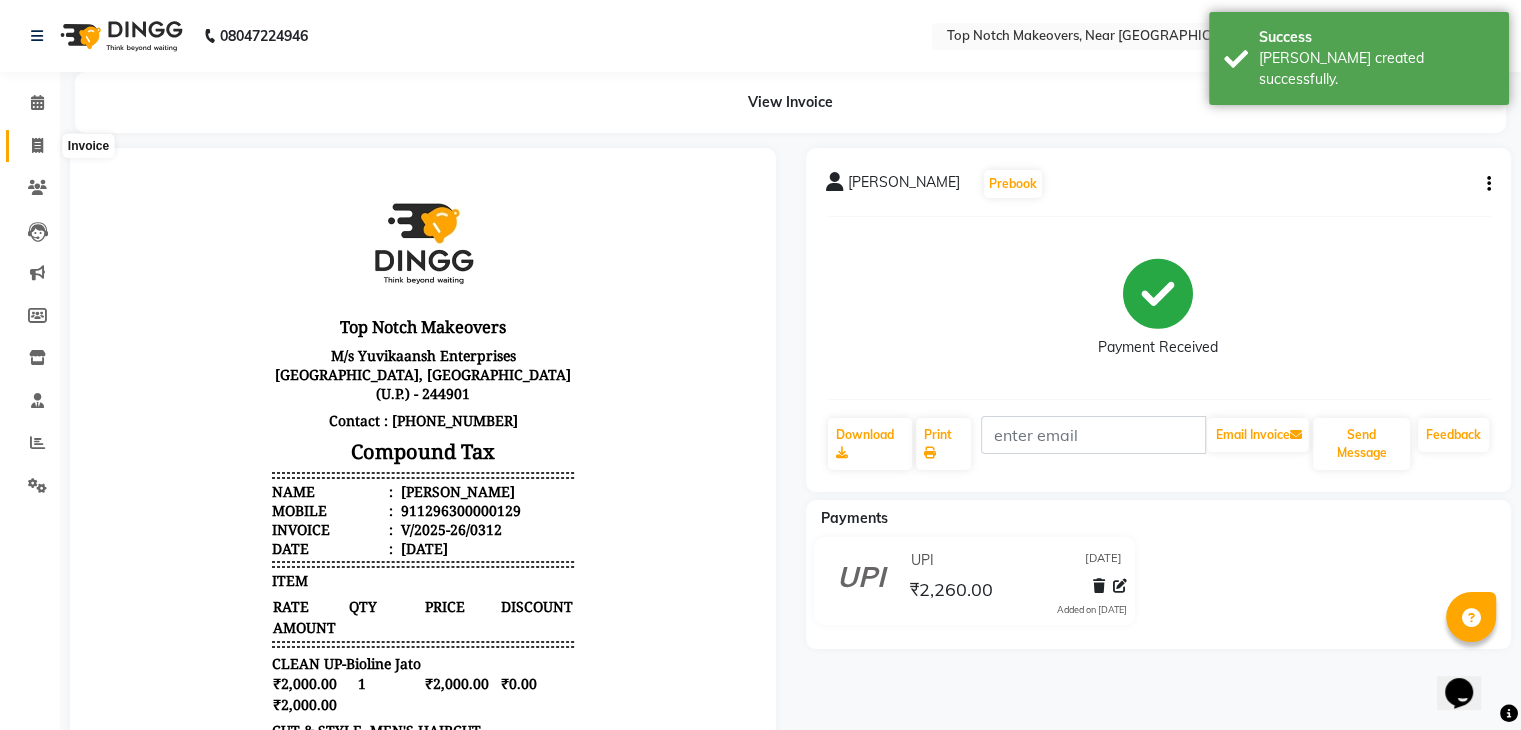 click 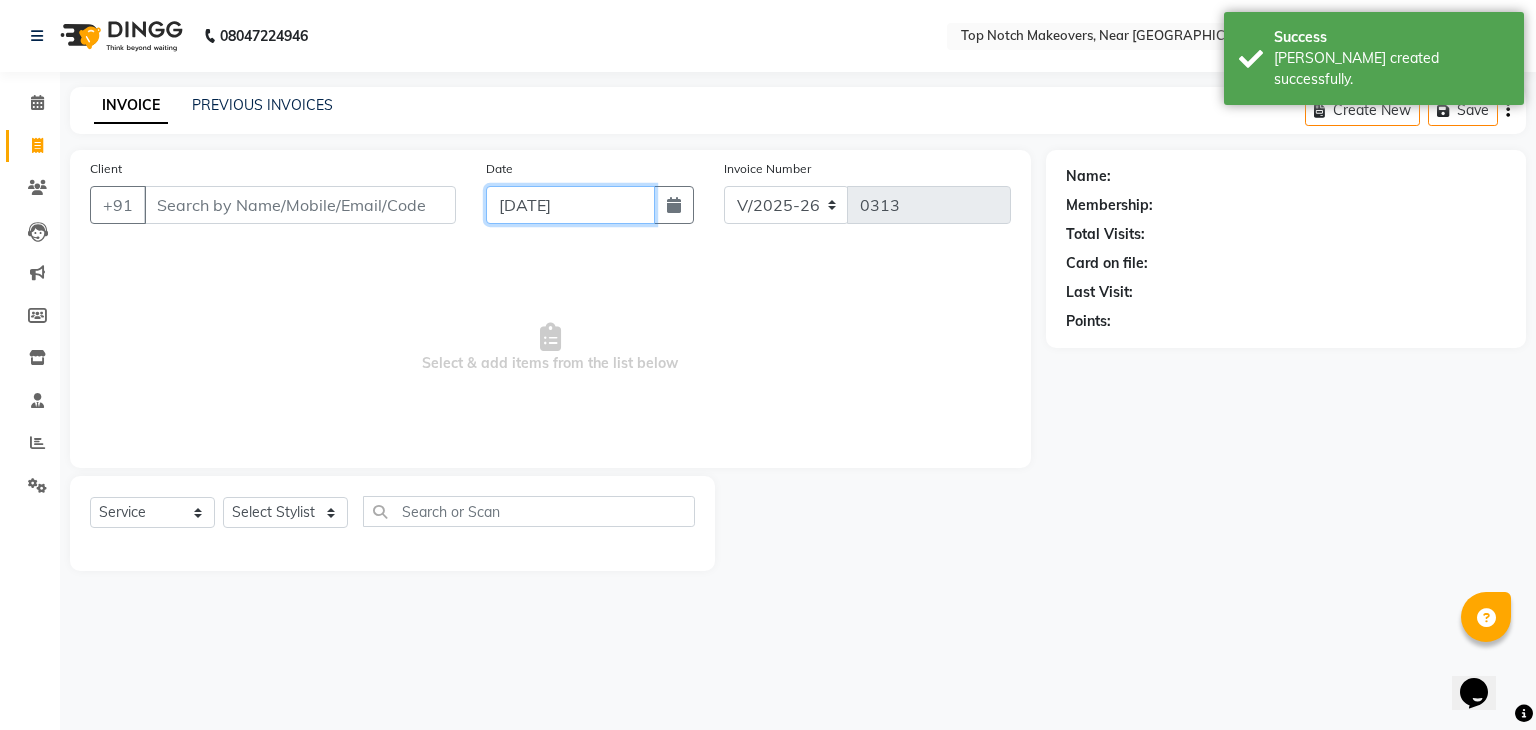 click on "[DATE]" 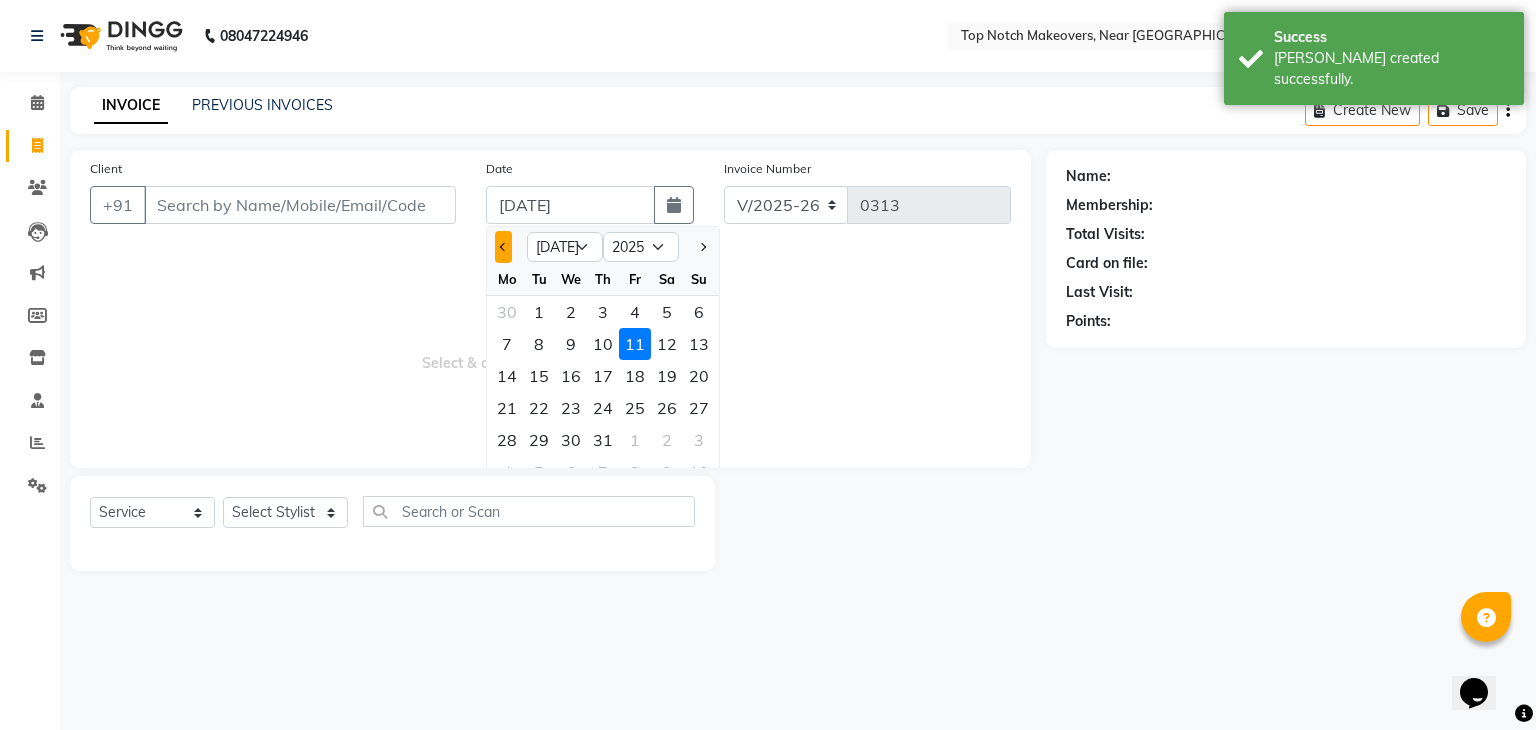 click 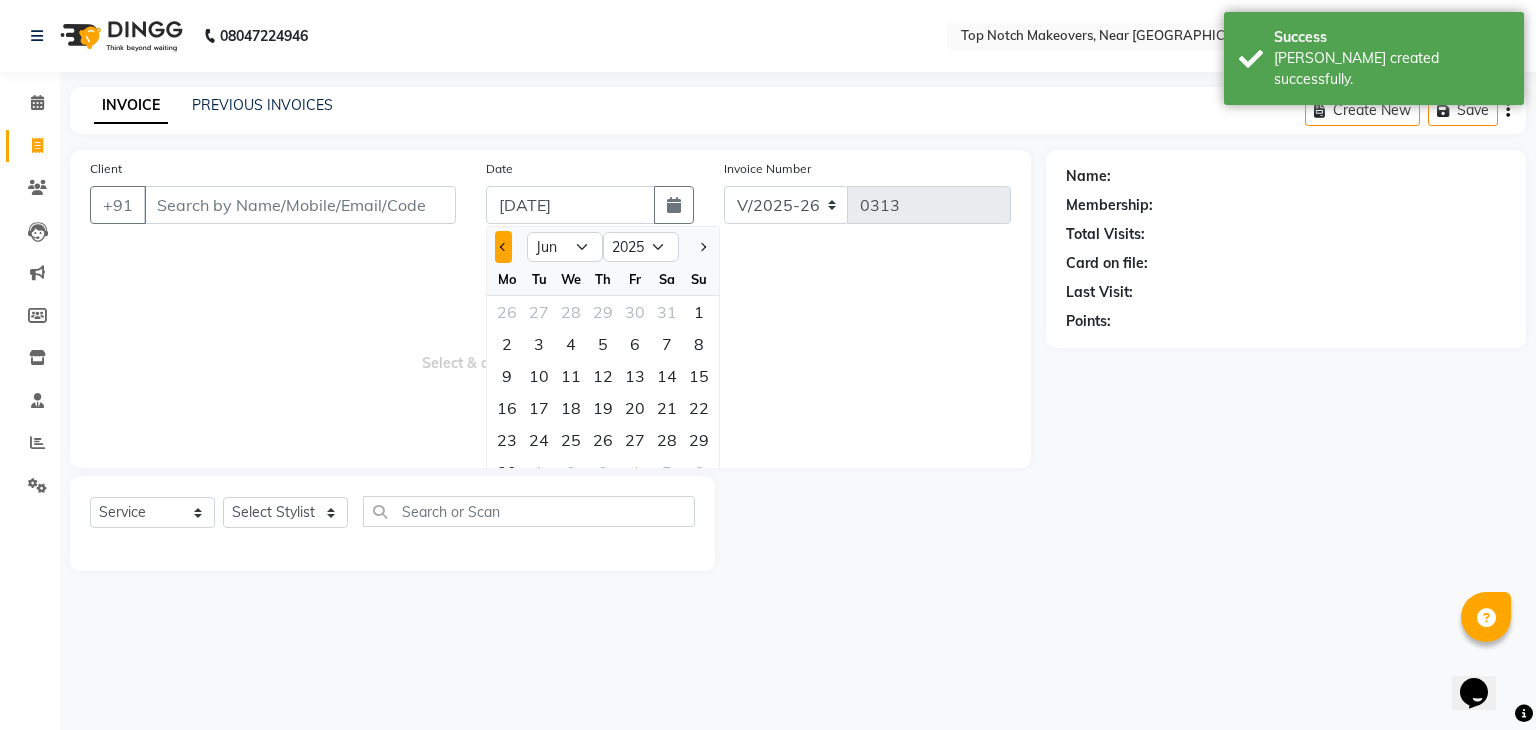 click 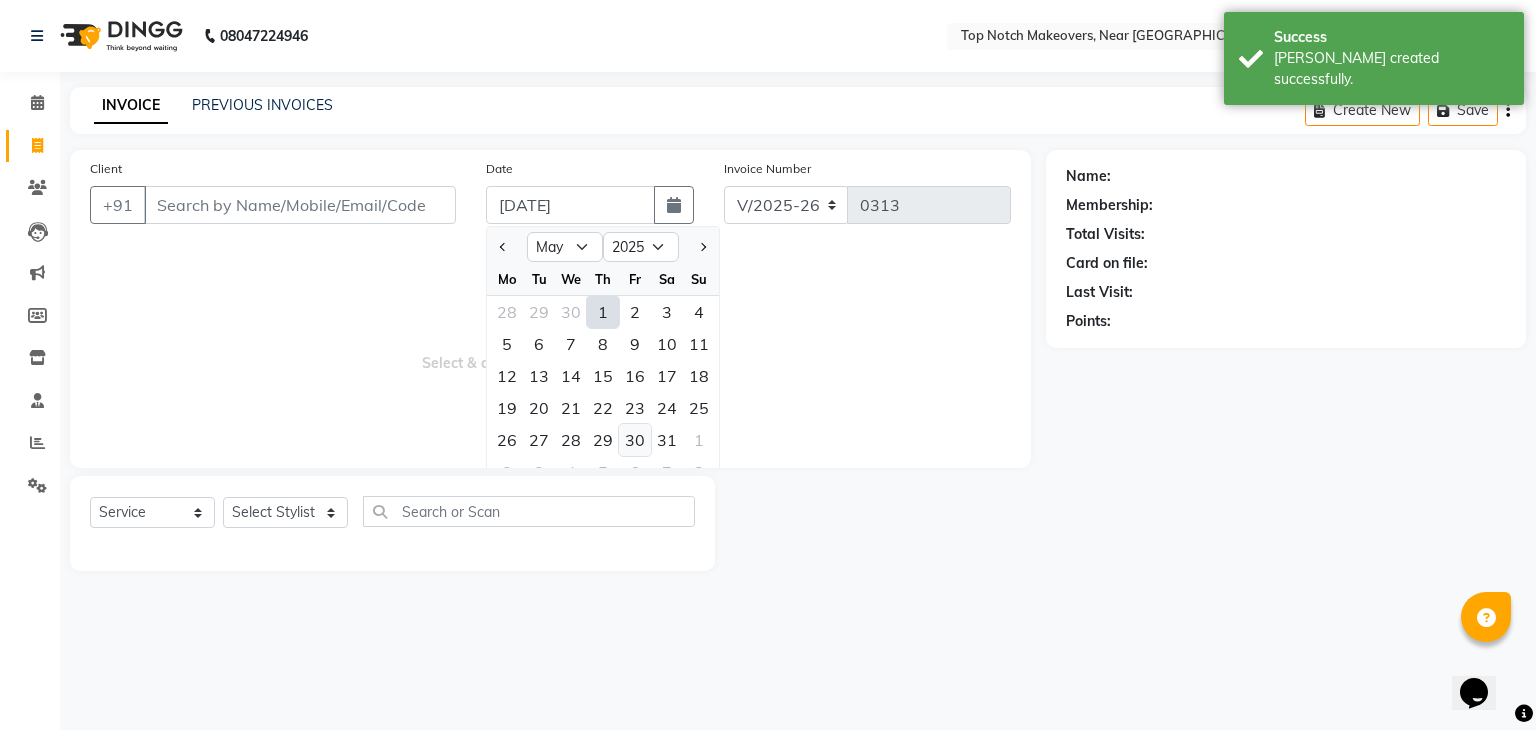 click on "30" 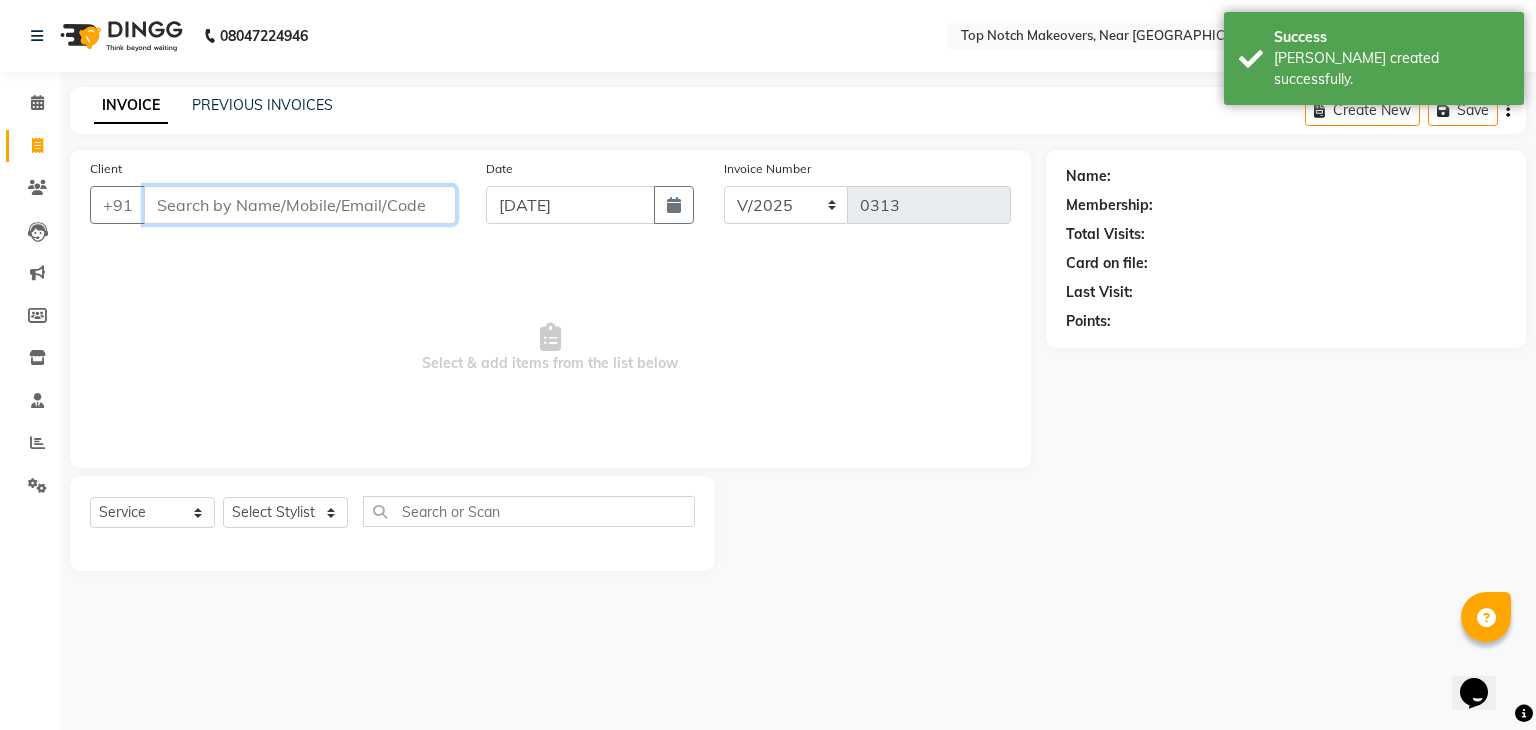 click on "Client" at bounding box center (300, 205) 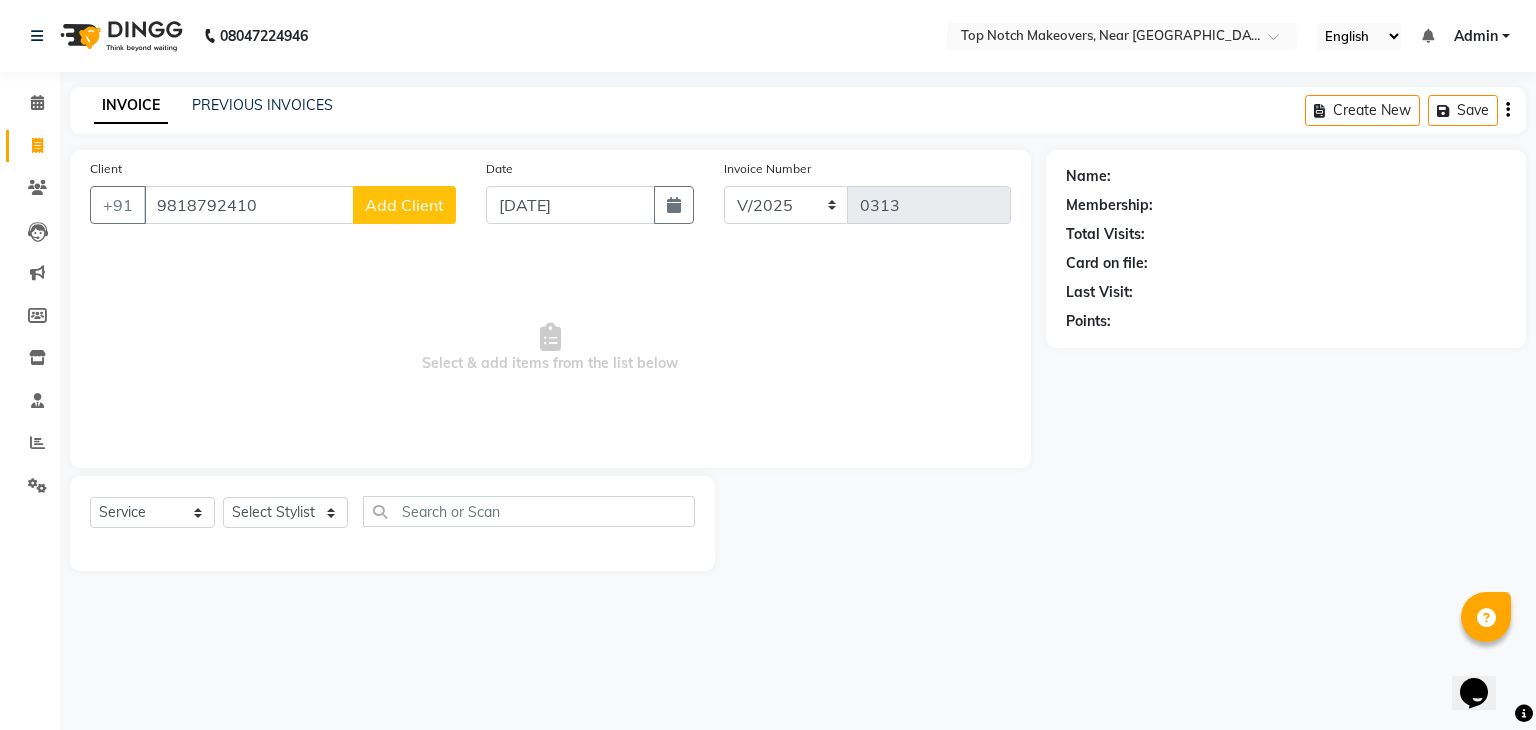 click on "Add Client" 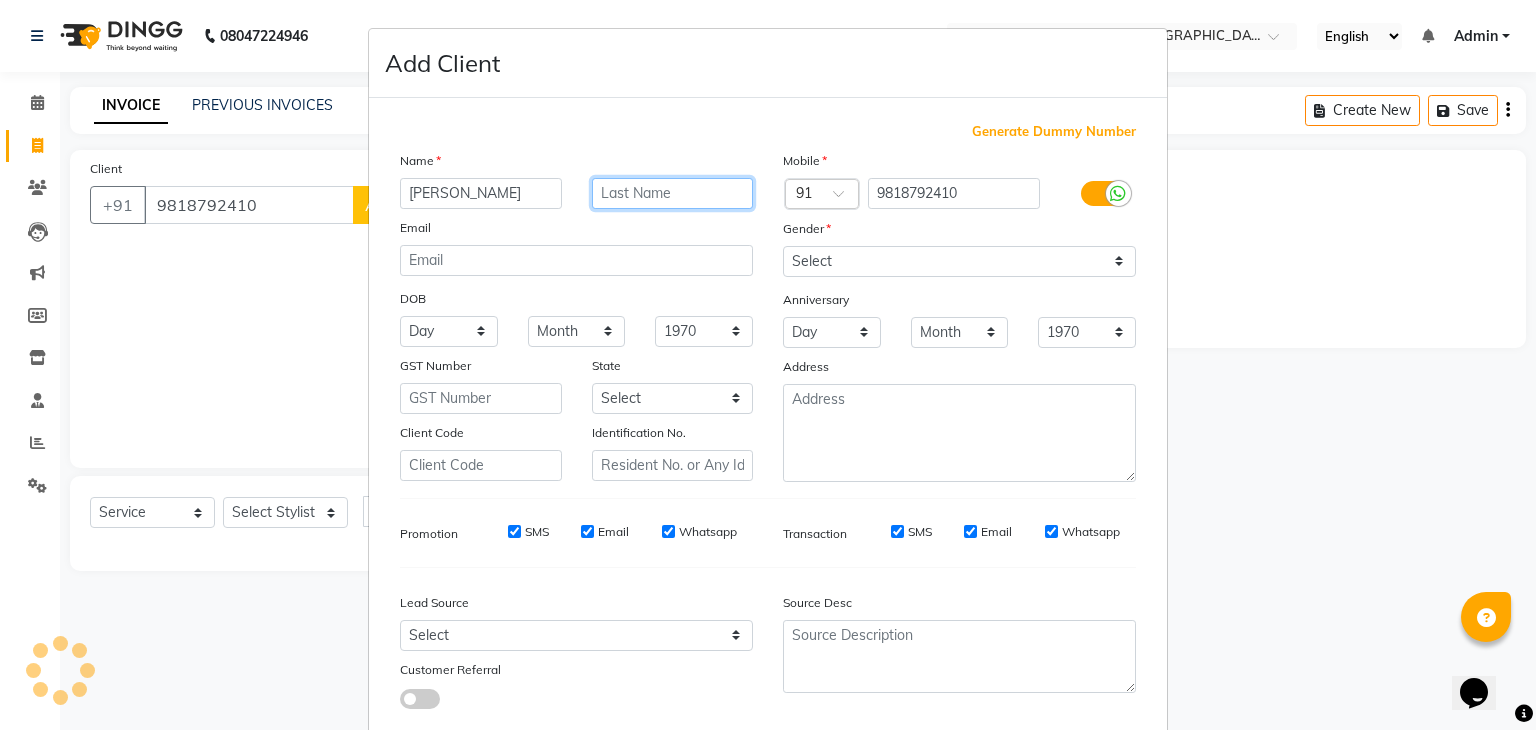 click at bounding box center [673, 193] 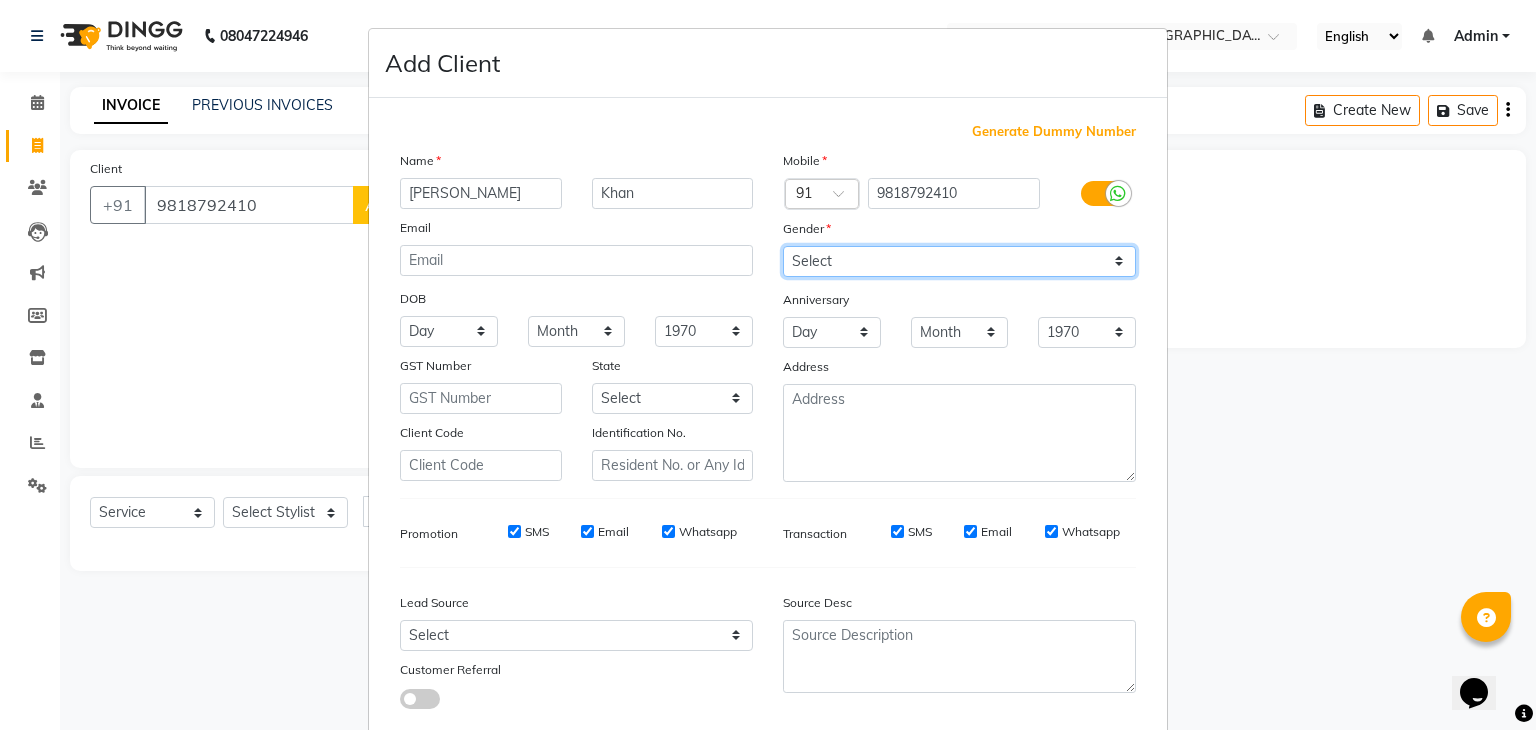 click on "Select [DEMOGRAPHIC_DATA] [DEMOGRAPHIC_DATA] Other Prefer Not To Say" at bounding box center (959, 261) 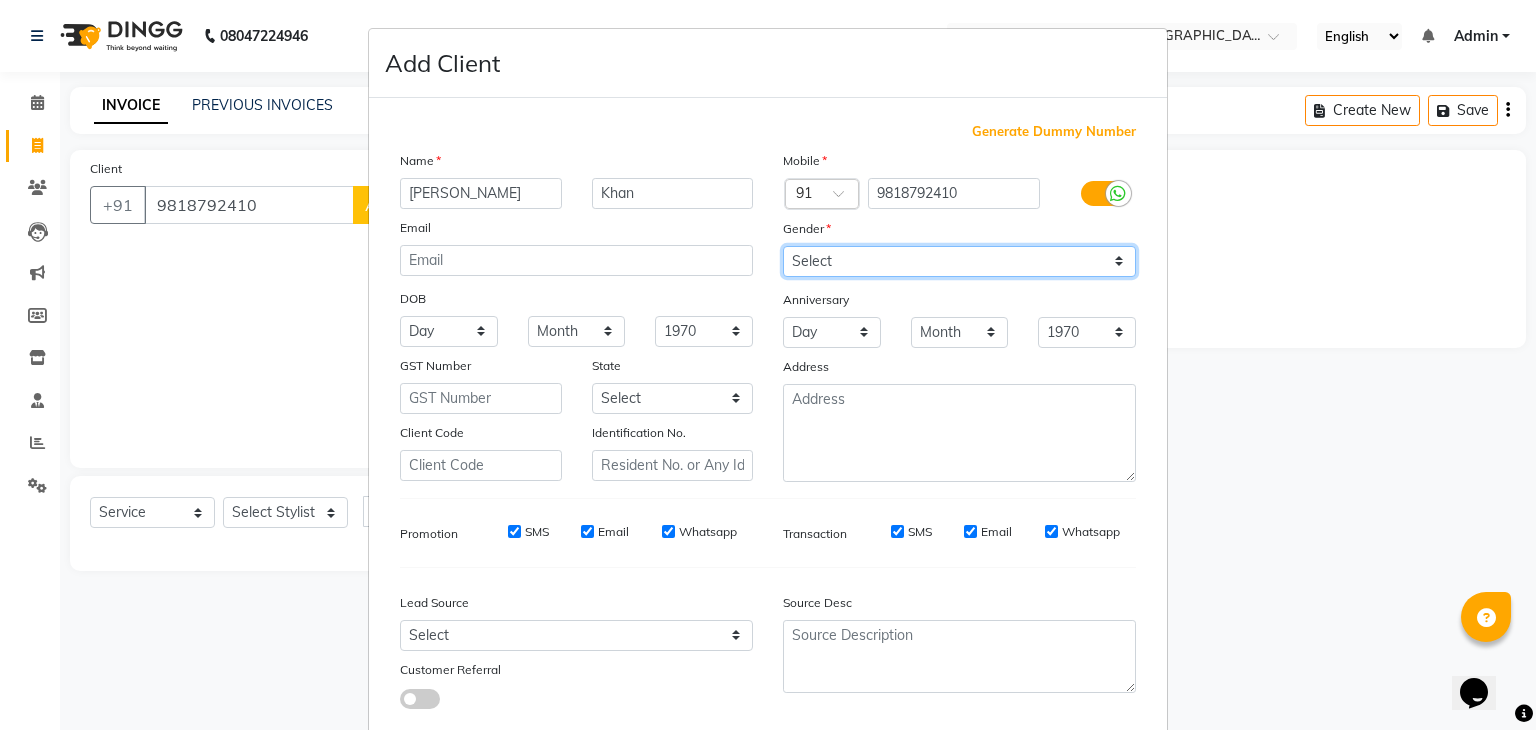 click on "Select [DEMOGRAPHIC_DATA] [DEMOGRAPHIC_DATA] Other Prefer Not To Say" at bounding box center (959, 261) 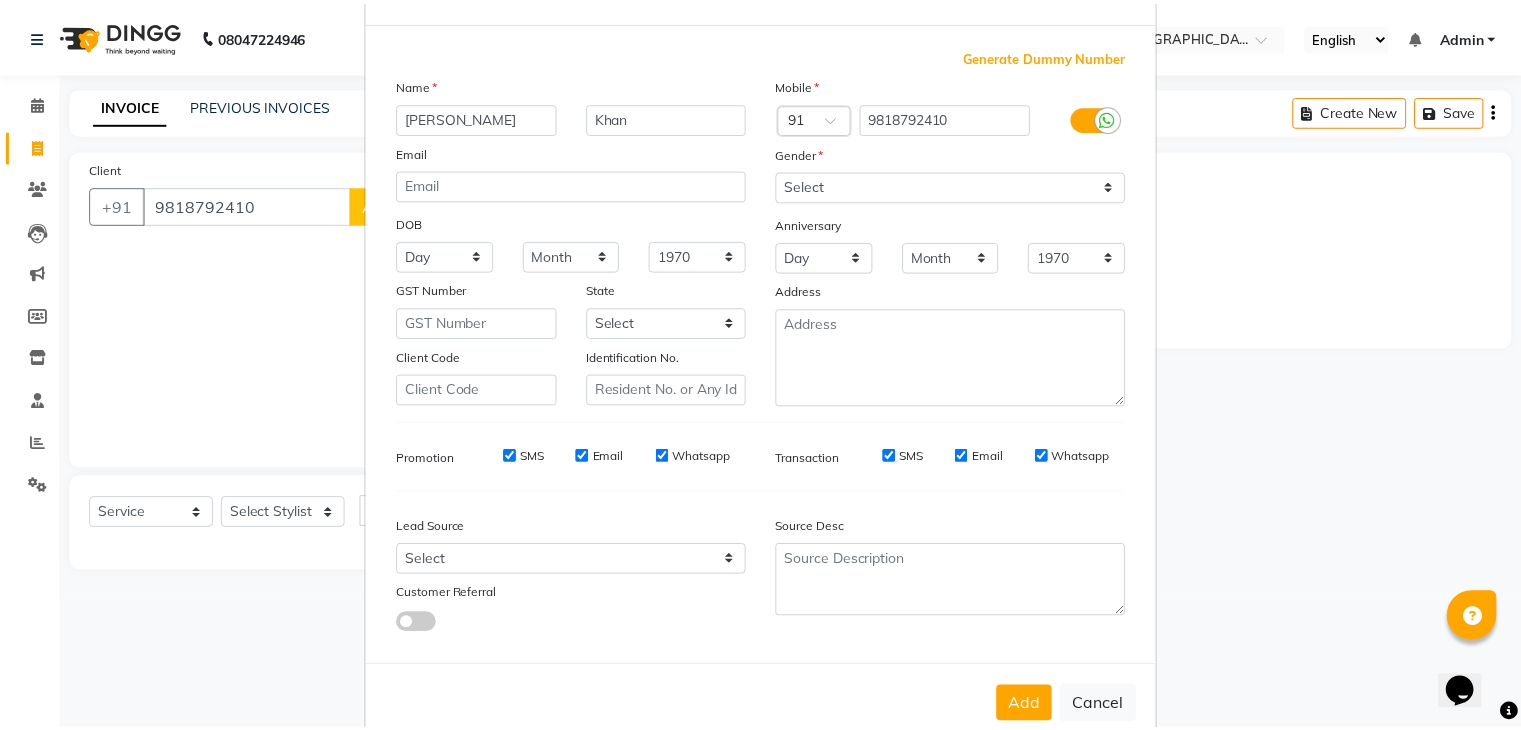 scroll, scrollTop: 127, scrollLeft: 0, axis: vertical 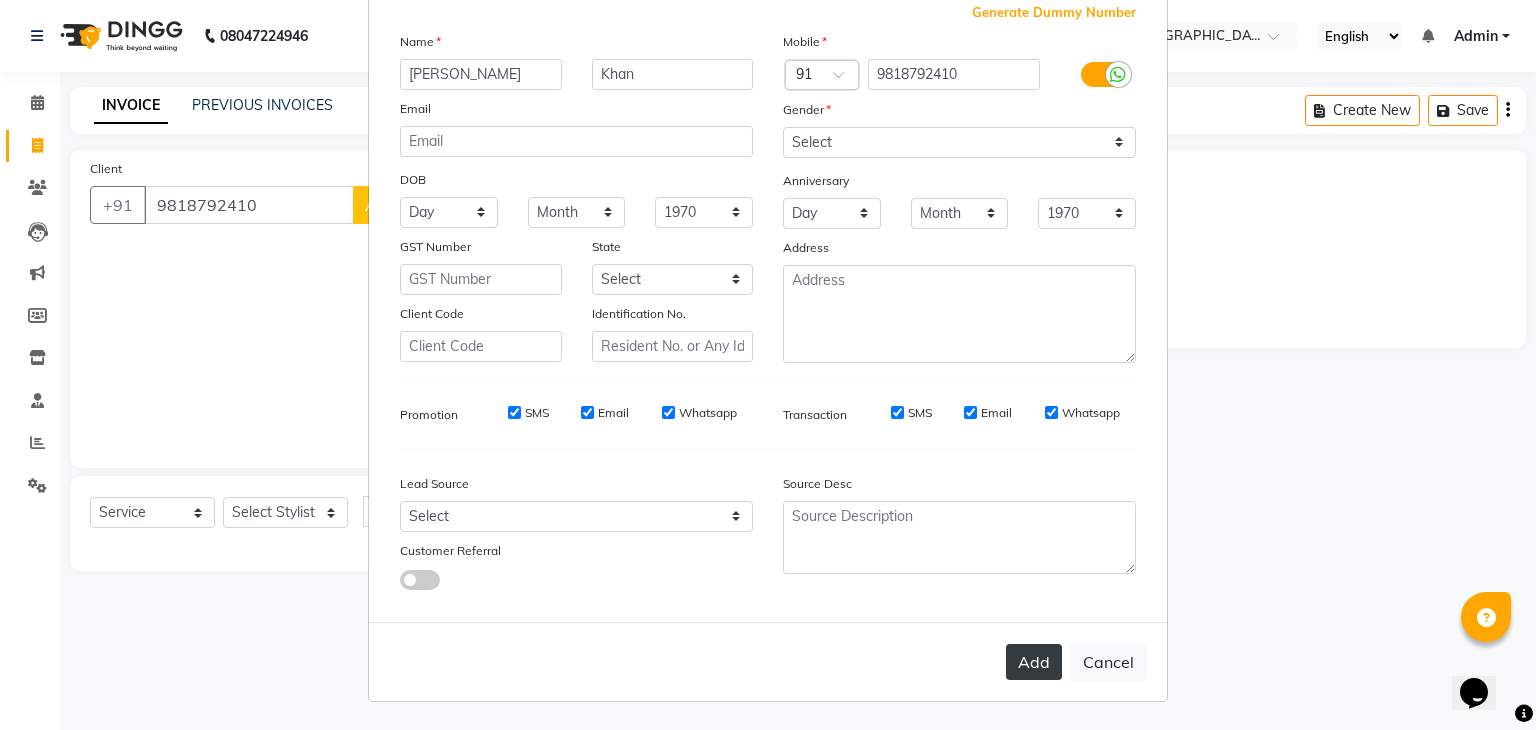 click on "Add" at bounding box center (1034, 662) 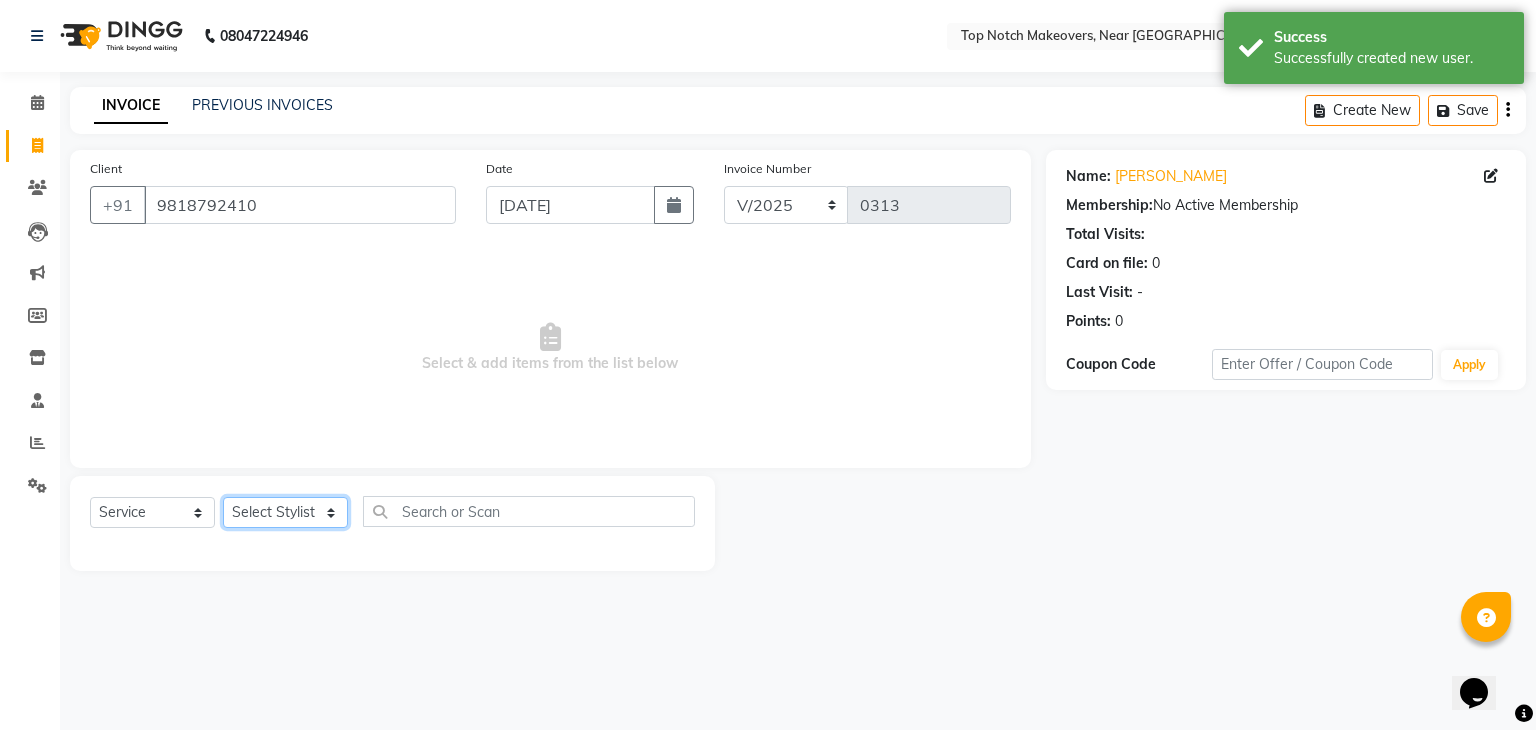 click on "Select Stylist [PERSON_NAME] [PERSON_NAME] [PERSON_NAME] [PERSON_NAME] [PERSON_NAME] [PERSON_NAME] [PERSON_NAME] [PERSON_NAME]" 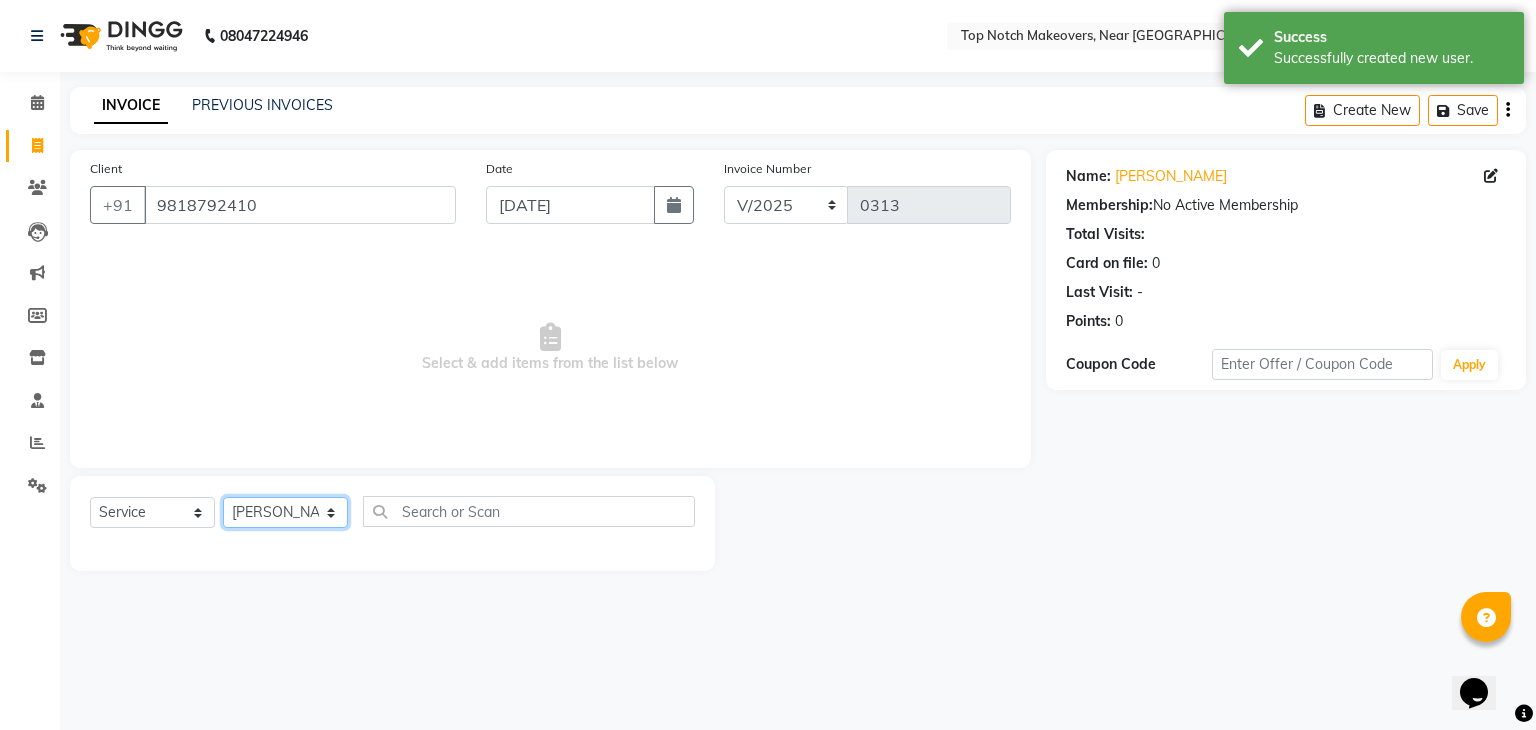 click on "Select Stylist [PERSON_NAME] [PERSON_NAME] [PERSON_NAME] [PERSON_NAME] [PERSON_NAME] [PERSON_NAME] [PERSON_NAME] [PERSON_NAME]" 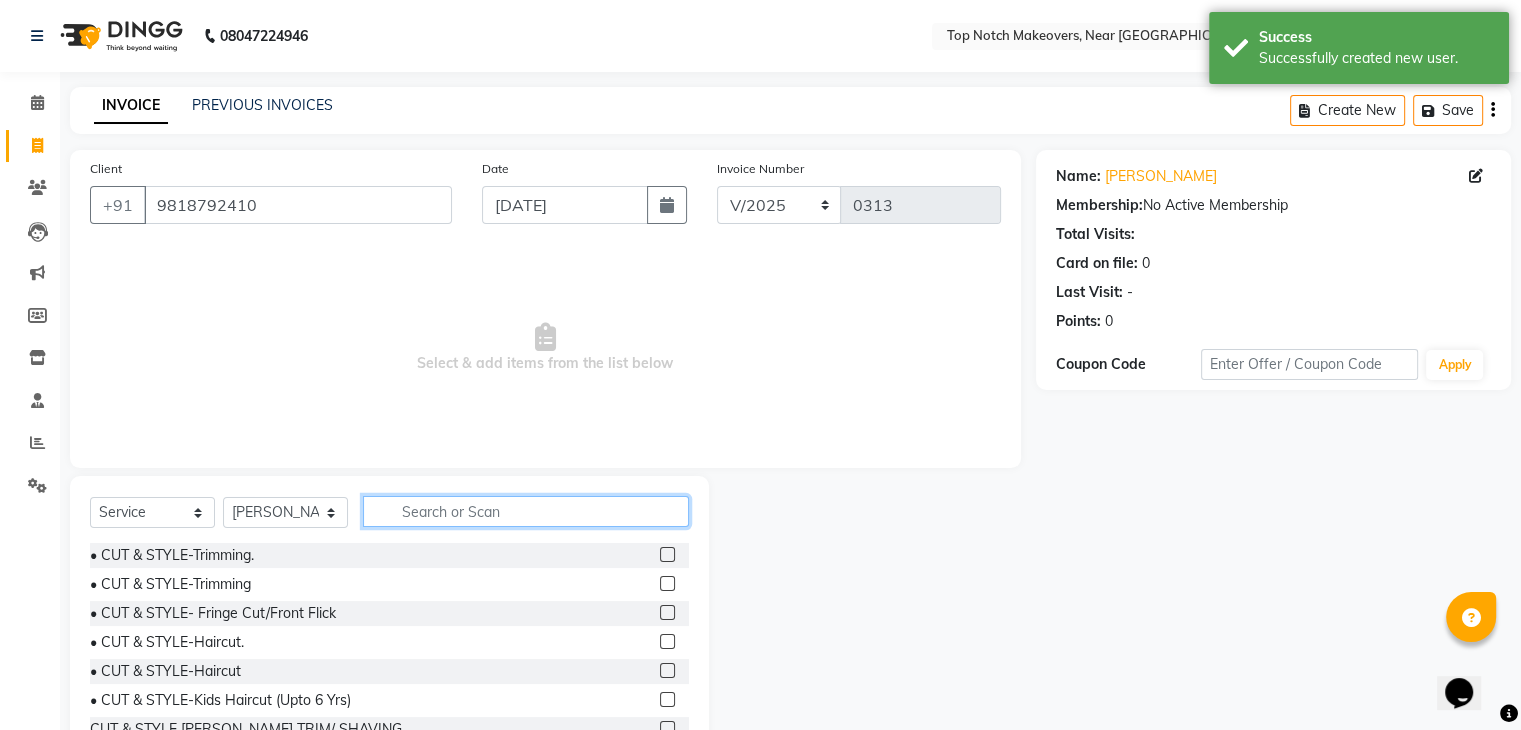 click 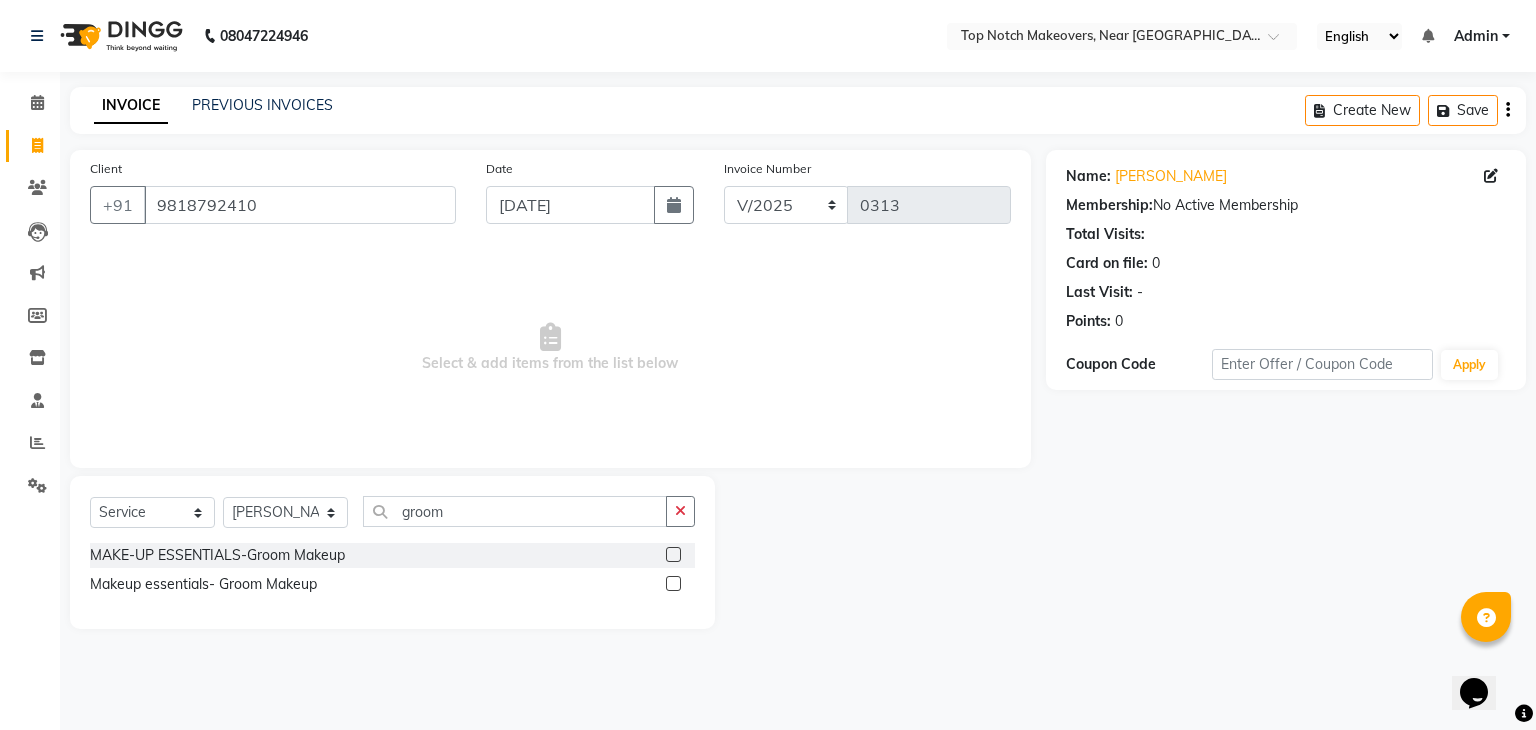 click 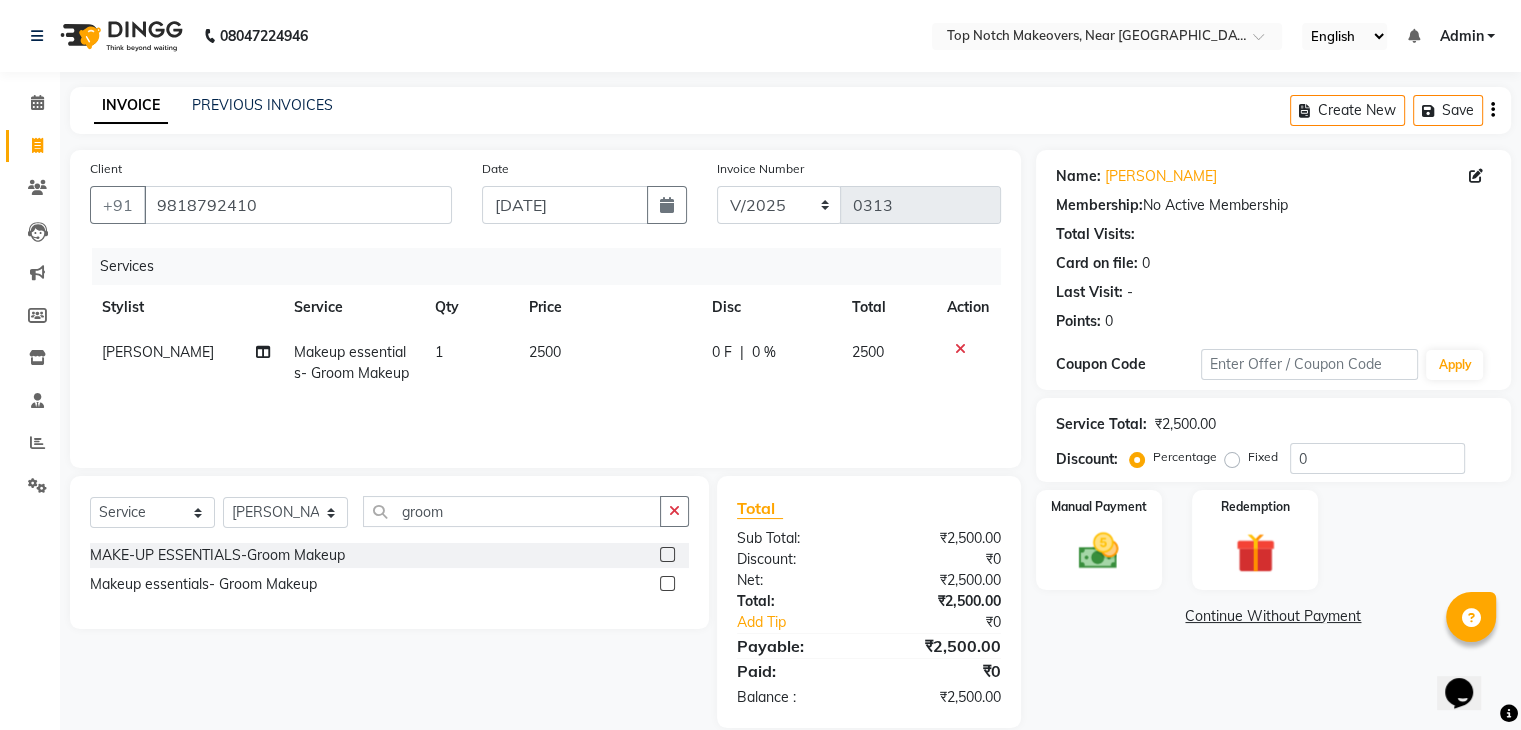 click 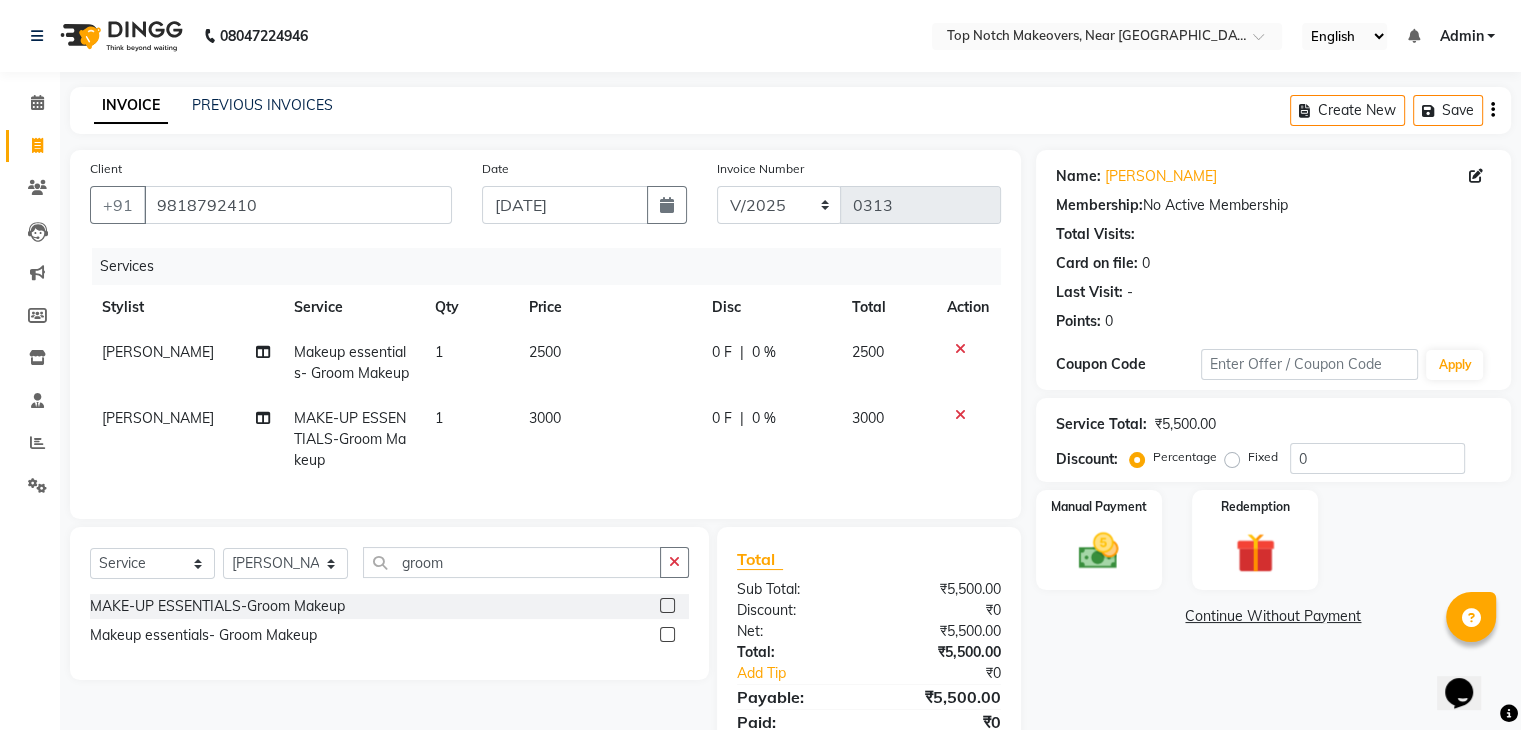 click 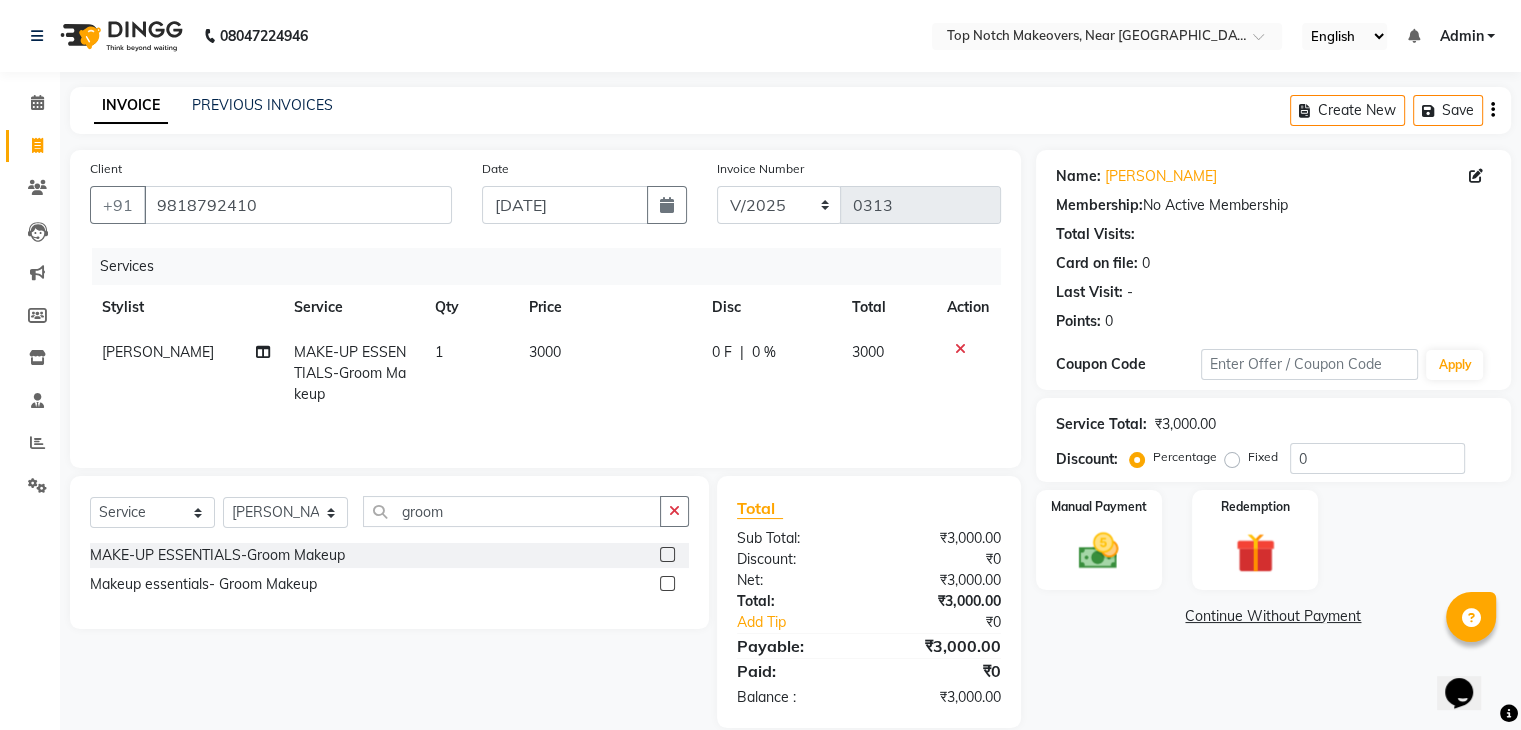 click 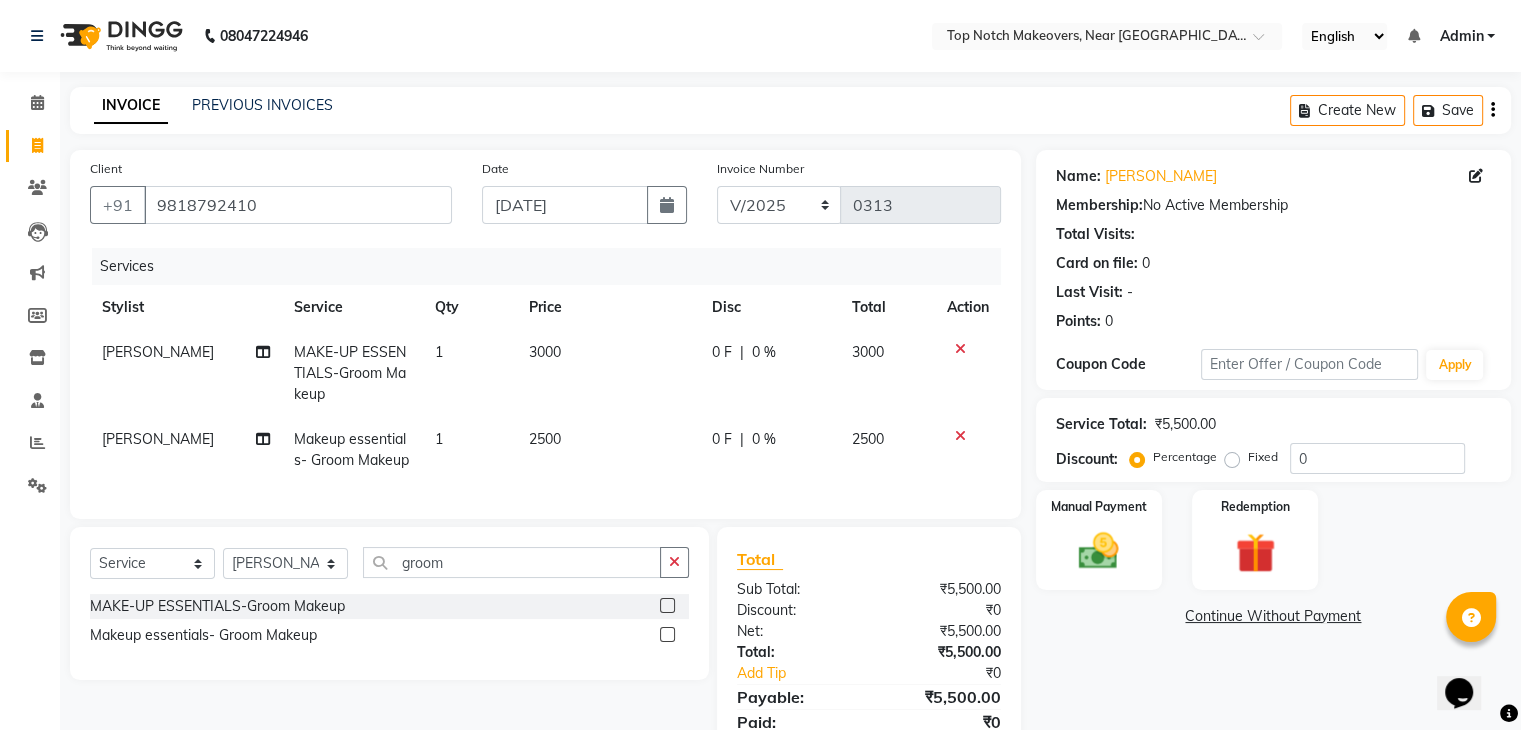 click 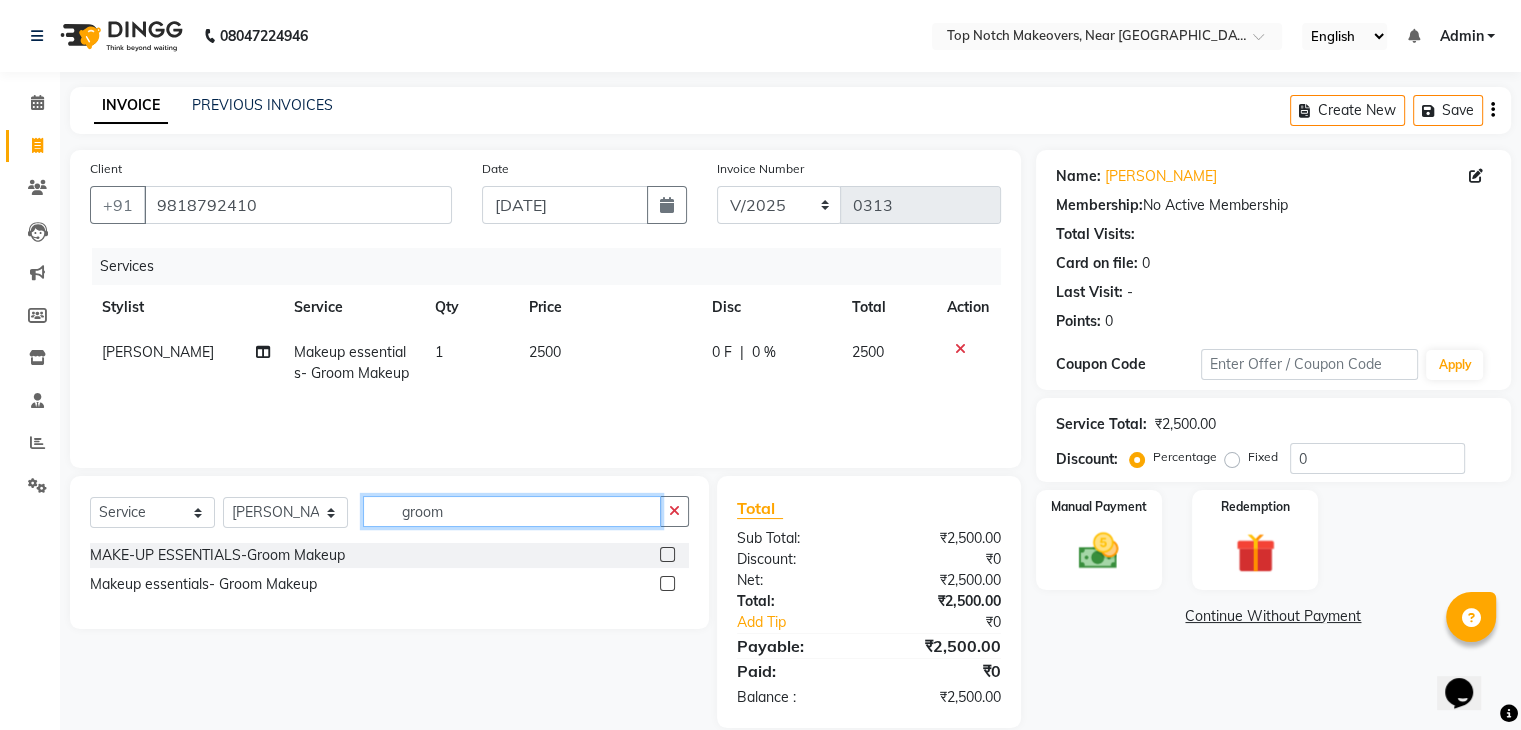 click on "groom" 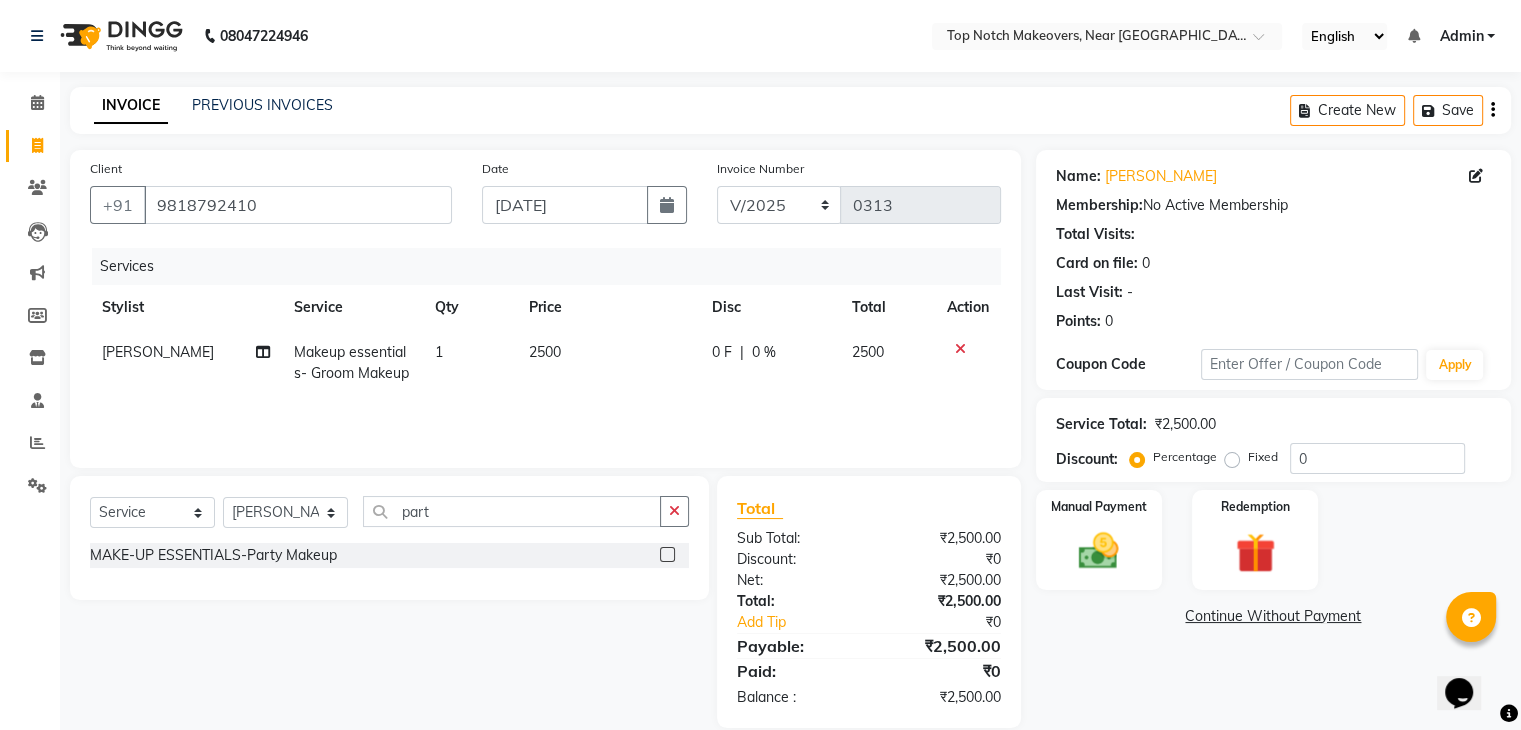 click 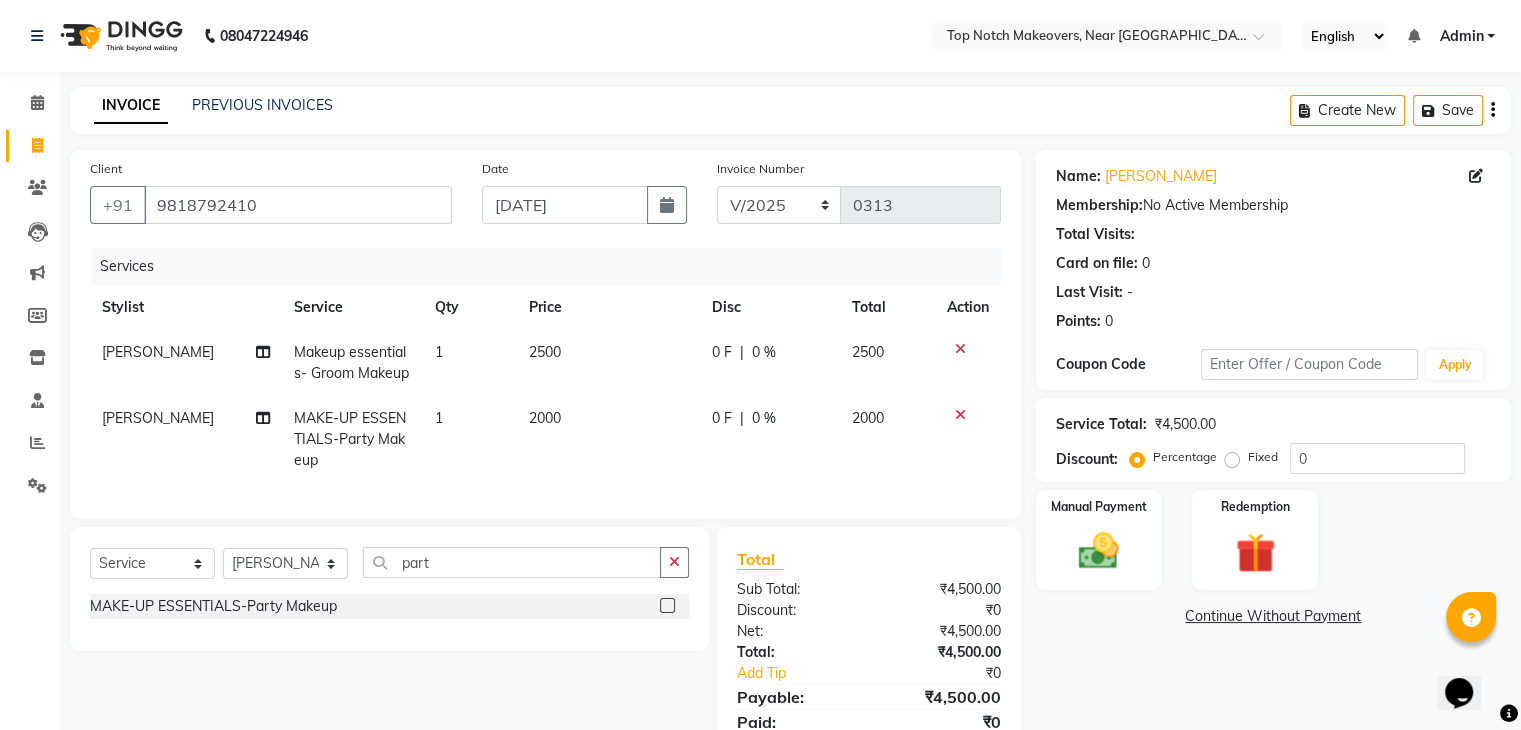 click on "2000" 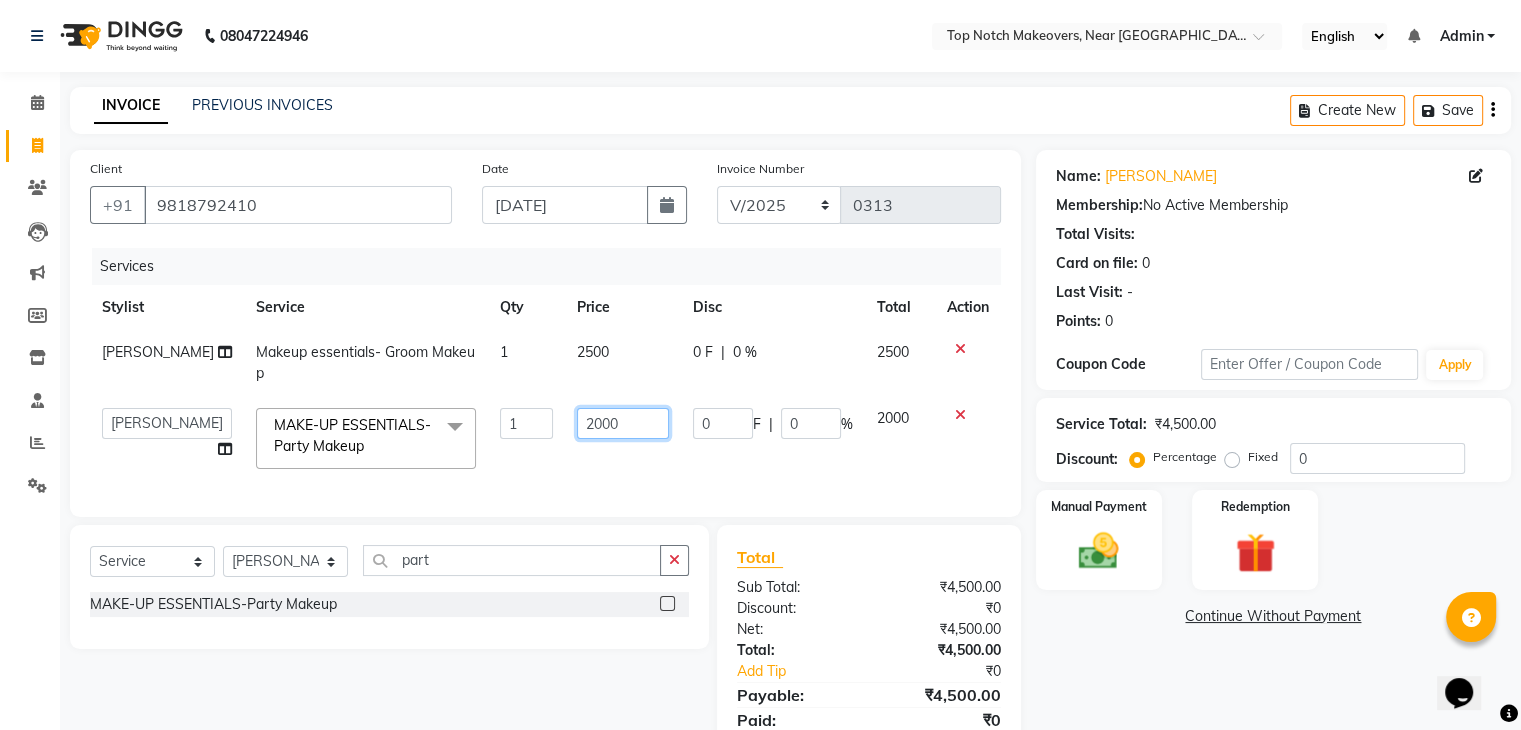 click on "2000" 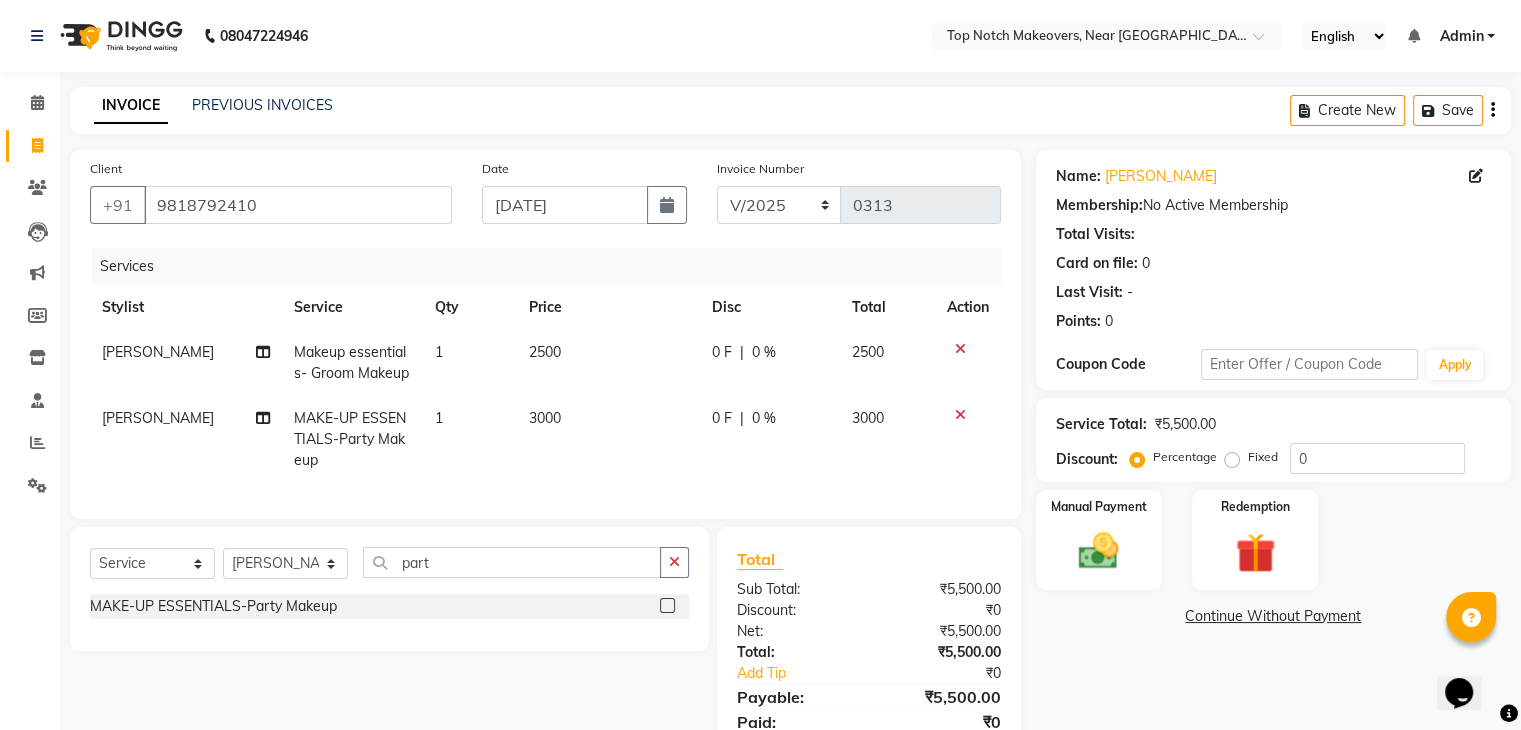 click on "Total Sub Total: ₹5,500.00 Discount: ₹0 Net: ₹5,500.00 Total: ₹5,500.00 Add Tip ₹0 Payable: ₹5,500.00 Paid: ₹0 Balance   : ₹5,500.00" 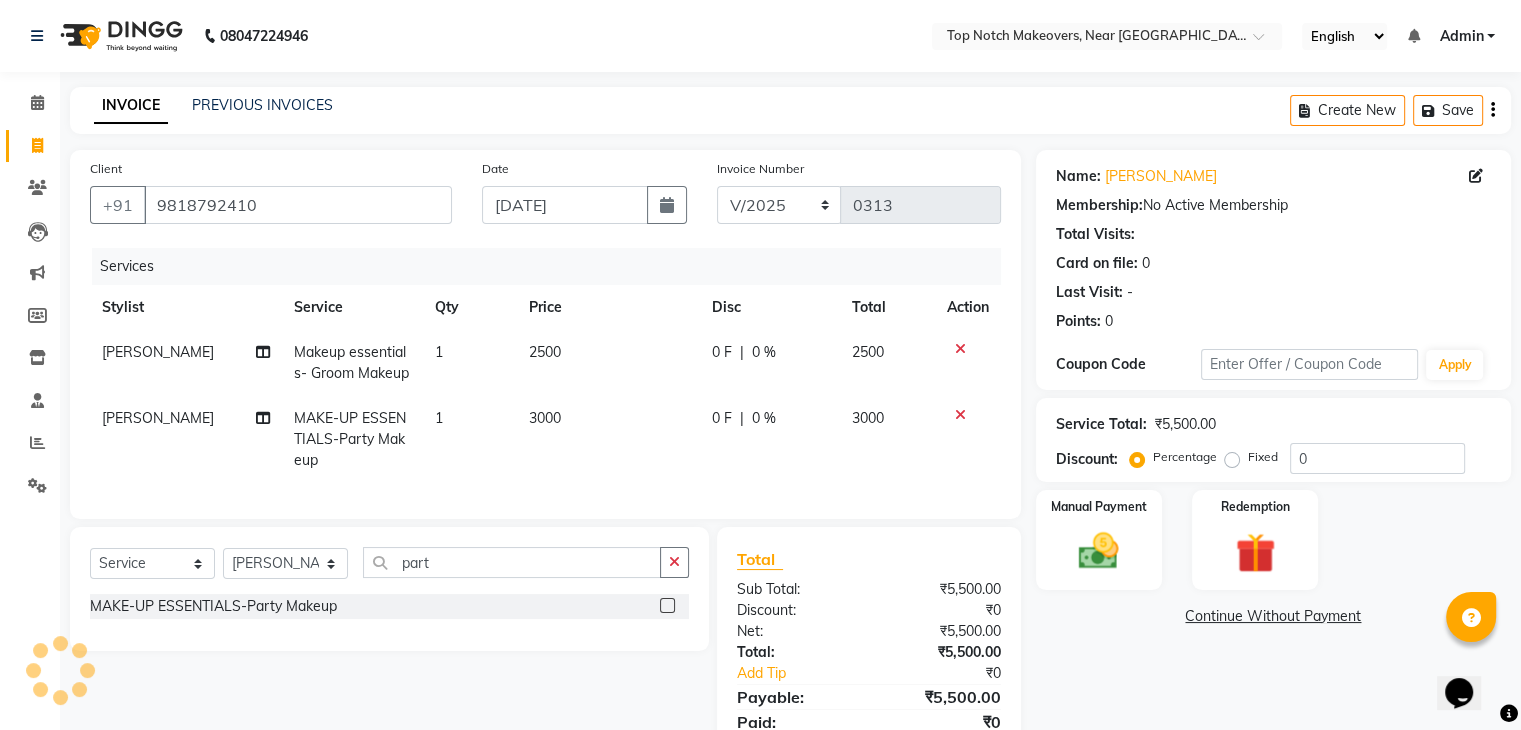 click 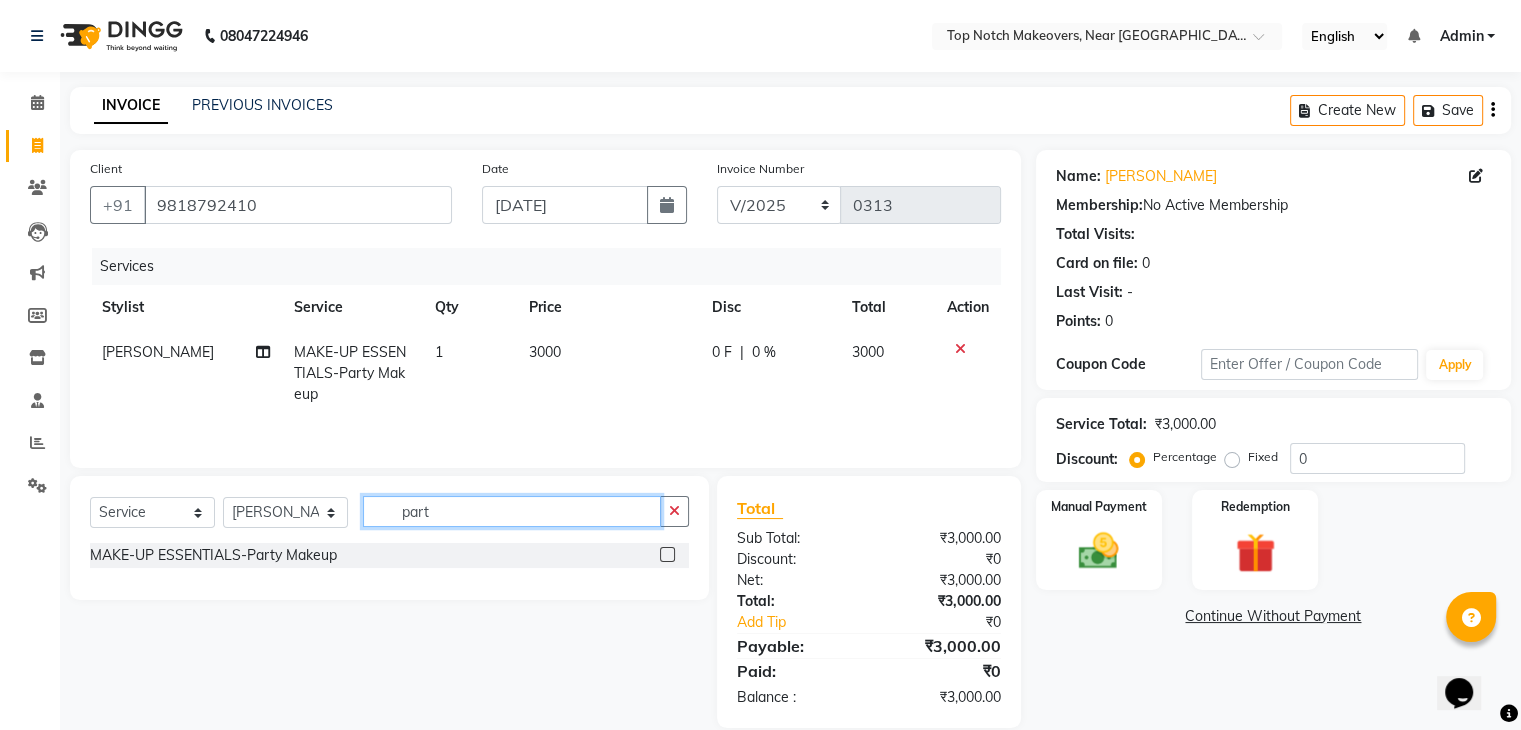 click on "part" 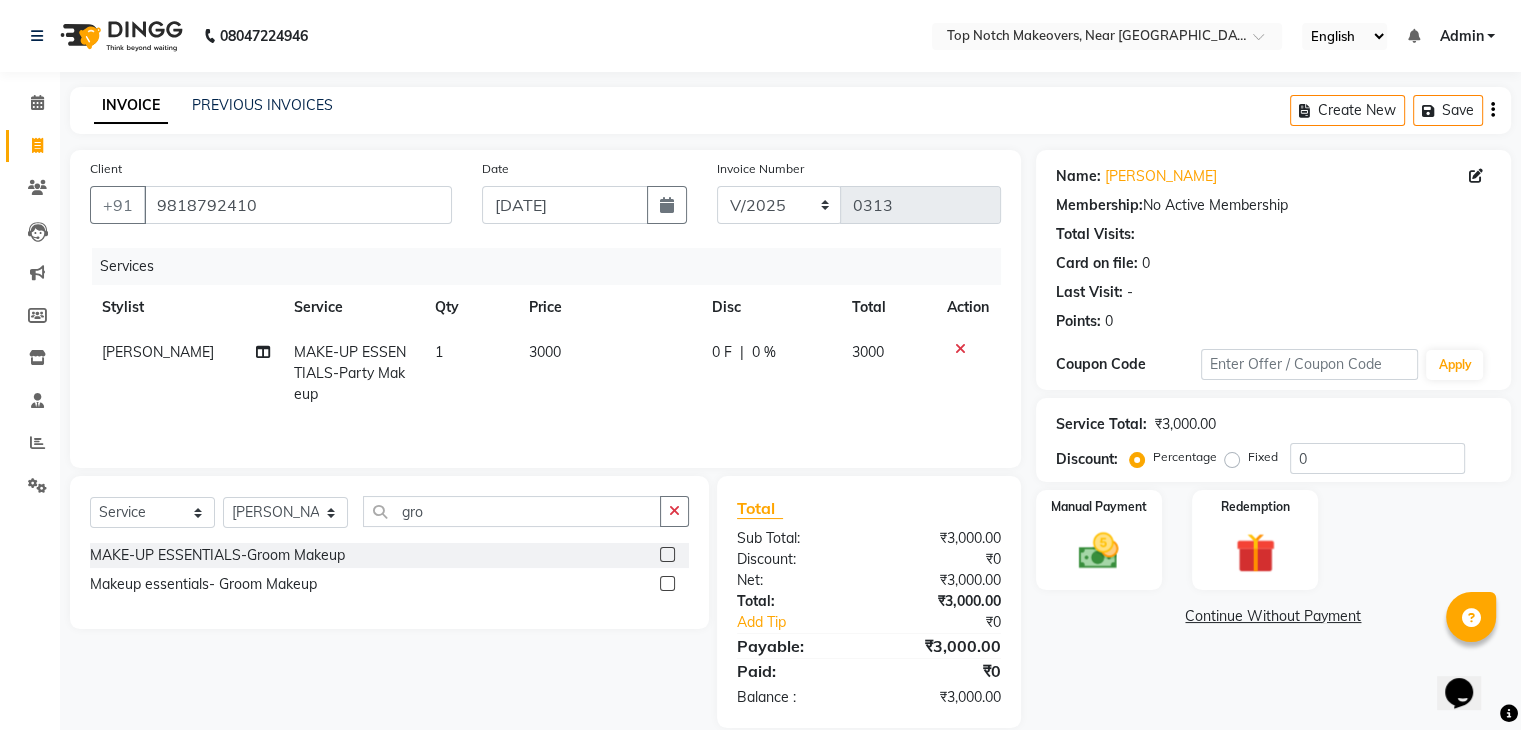 click 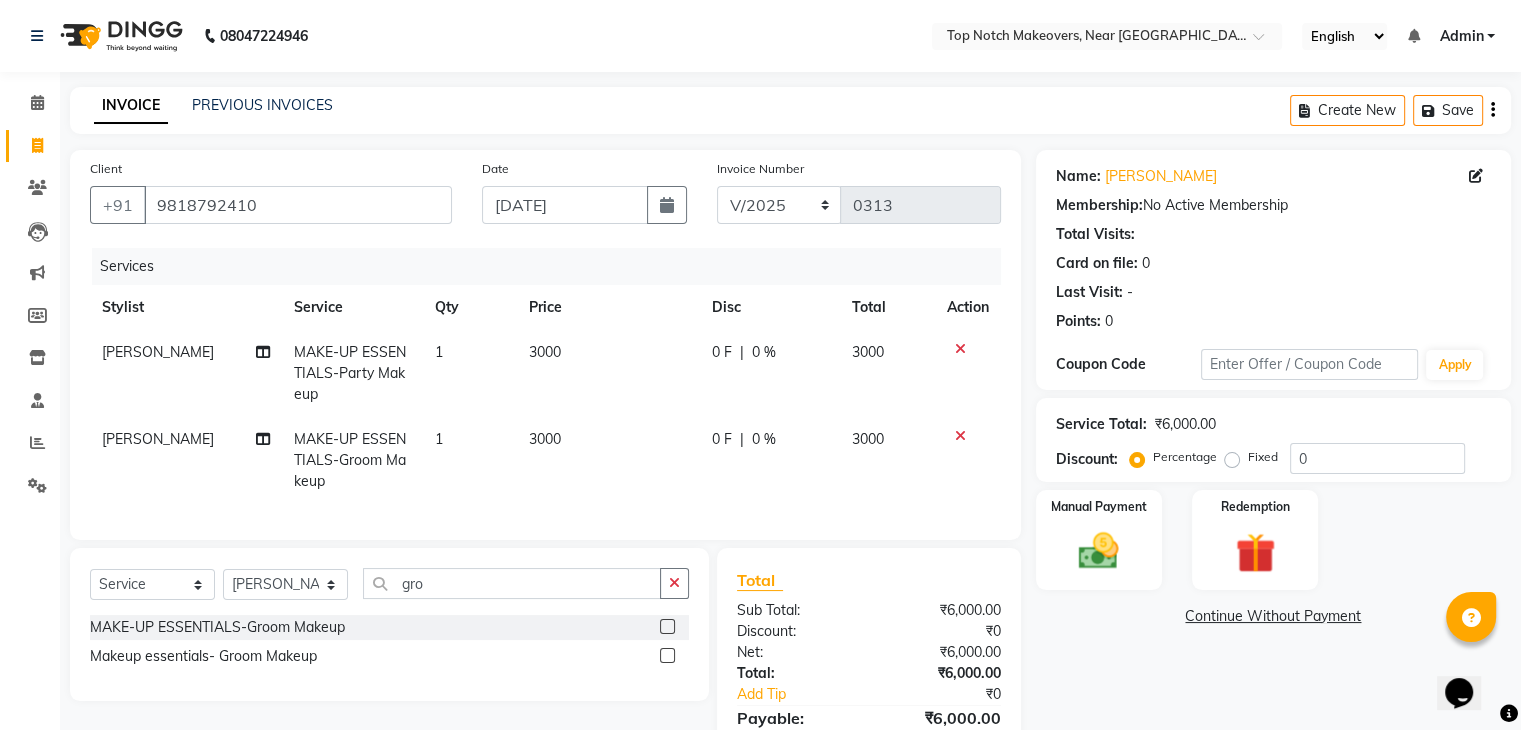 click on "3000" 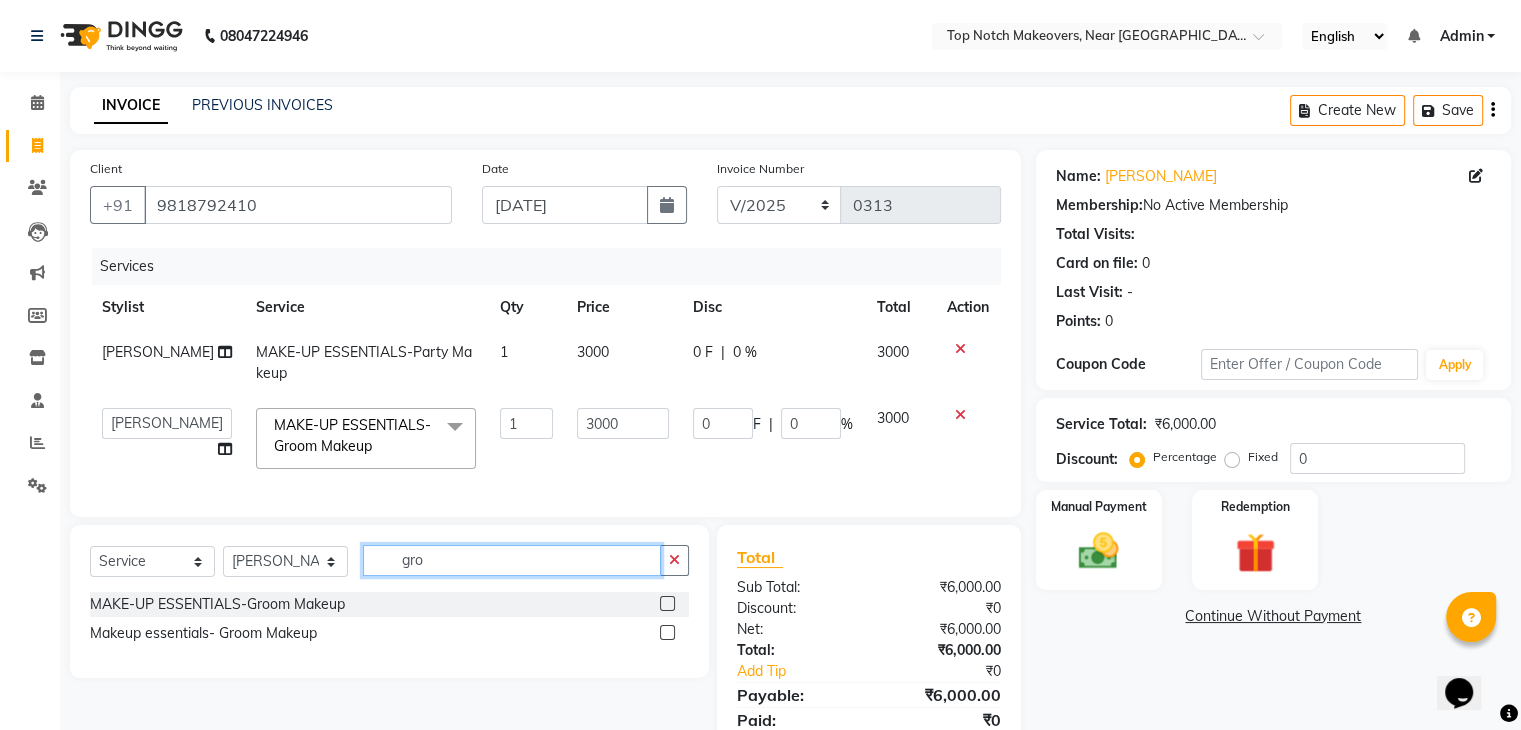 click on "gro" 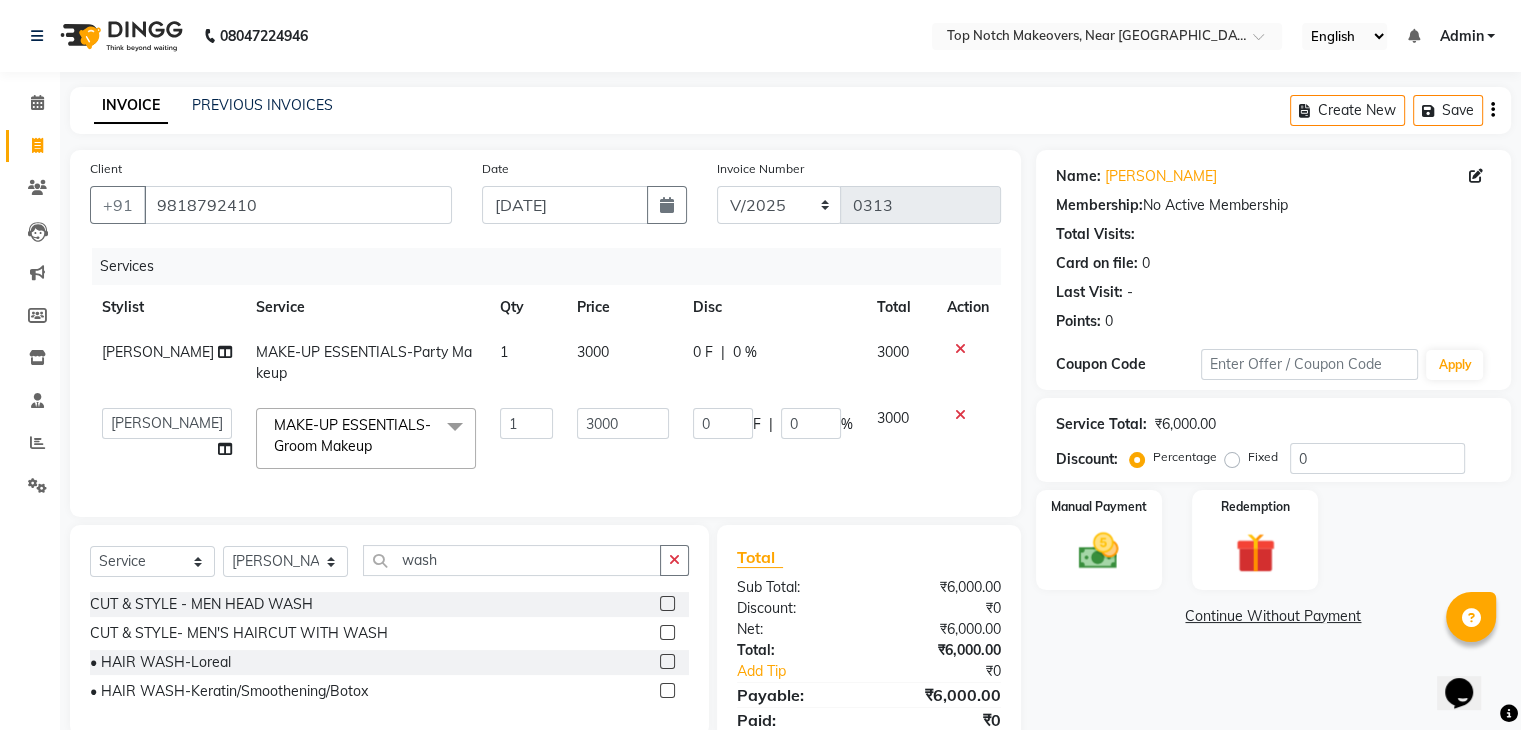 click 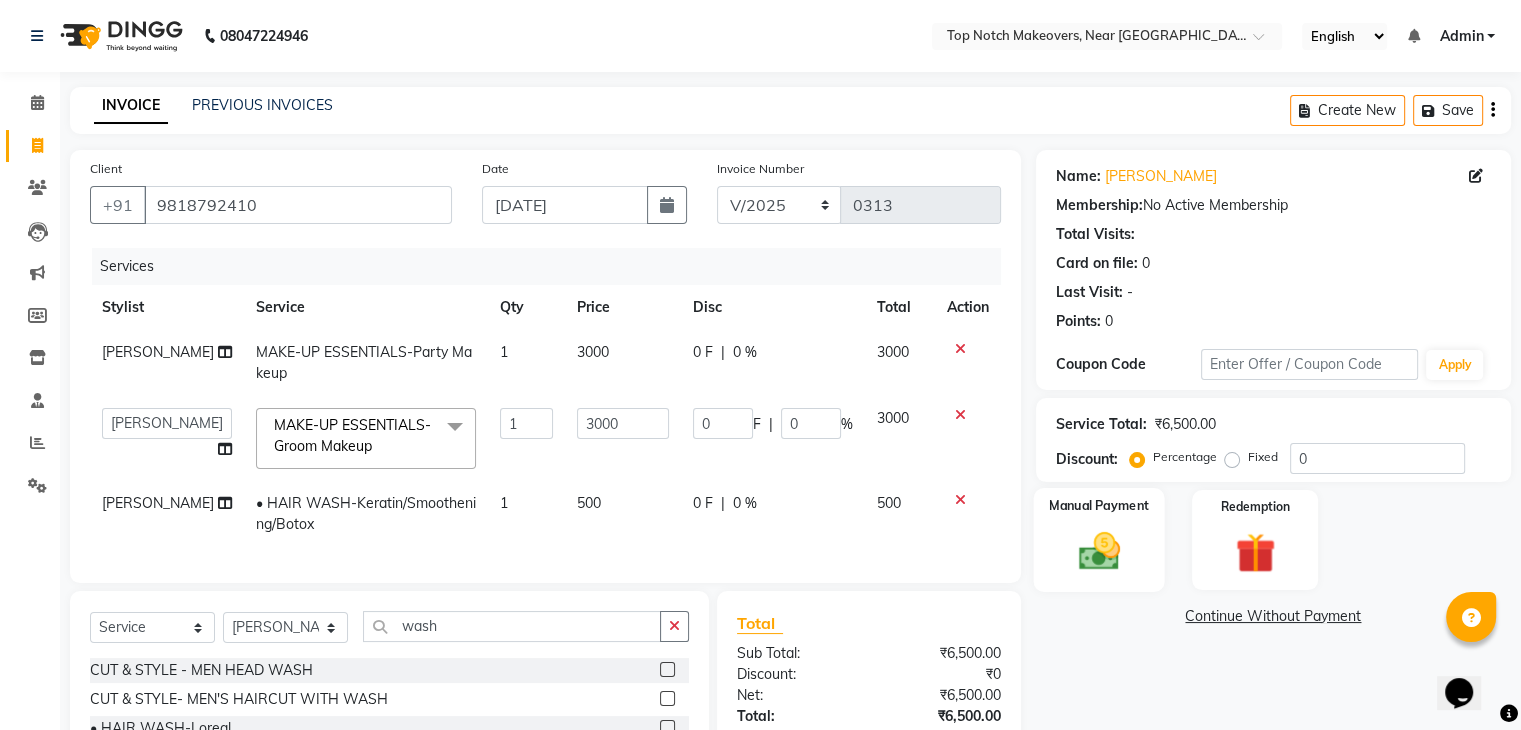 click 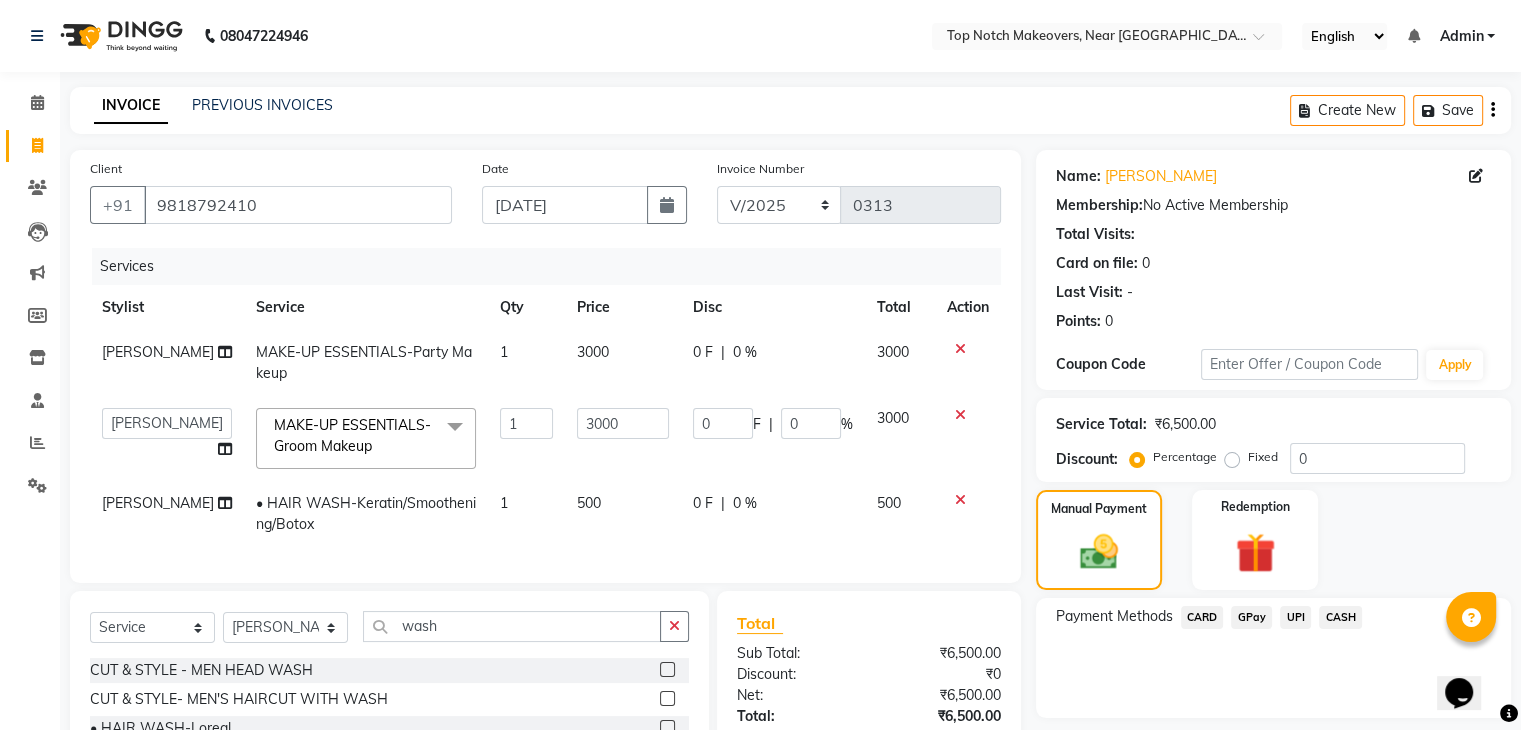 click on "UPI" 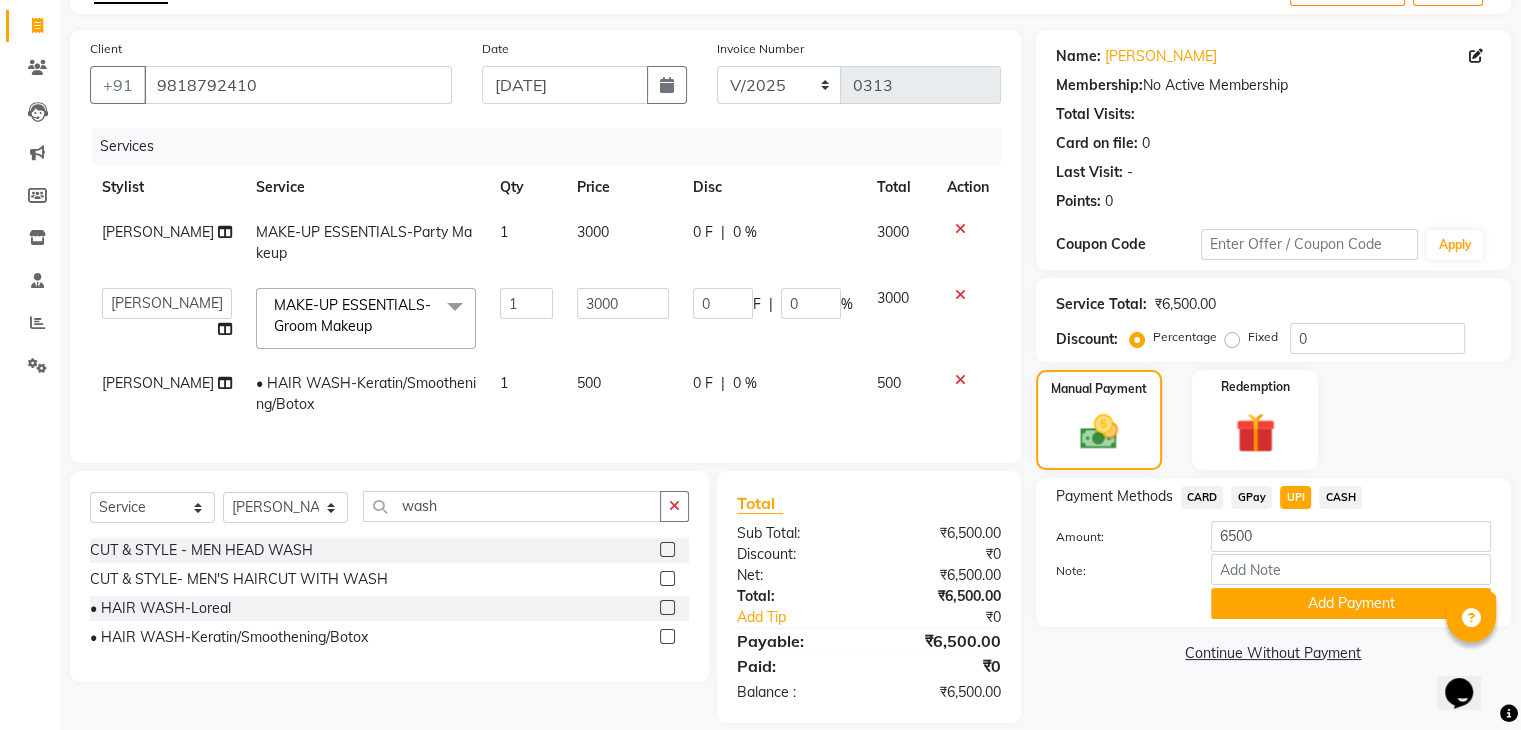 scroll, scrollTop: 158, scrollLeft: 0, axis: vertical 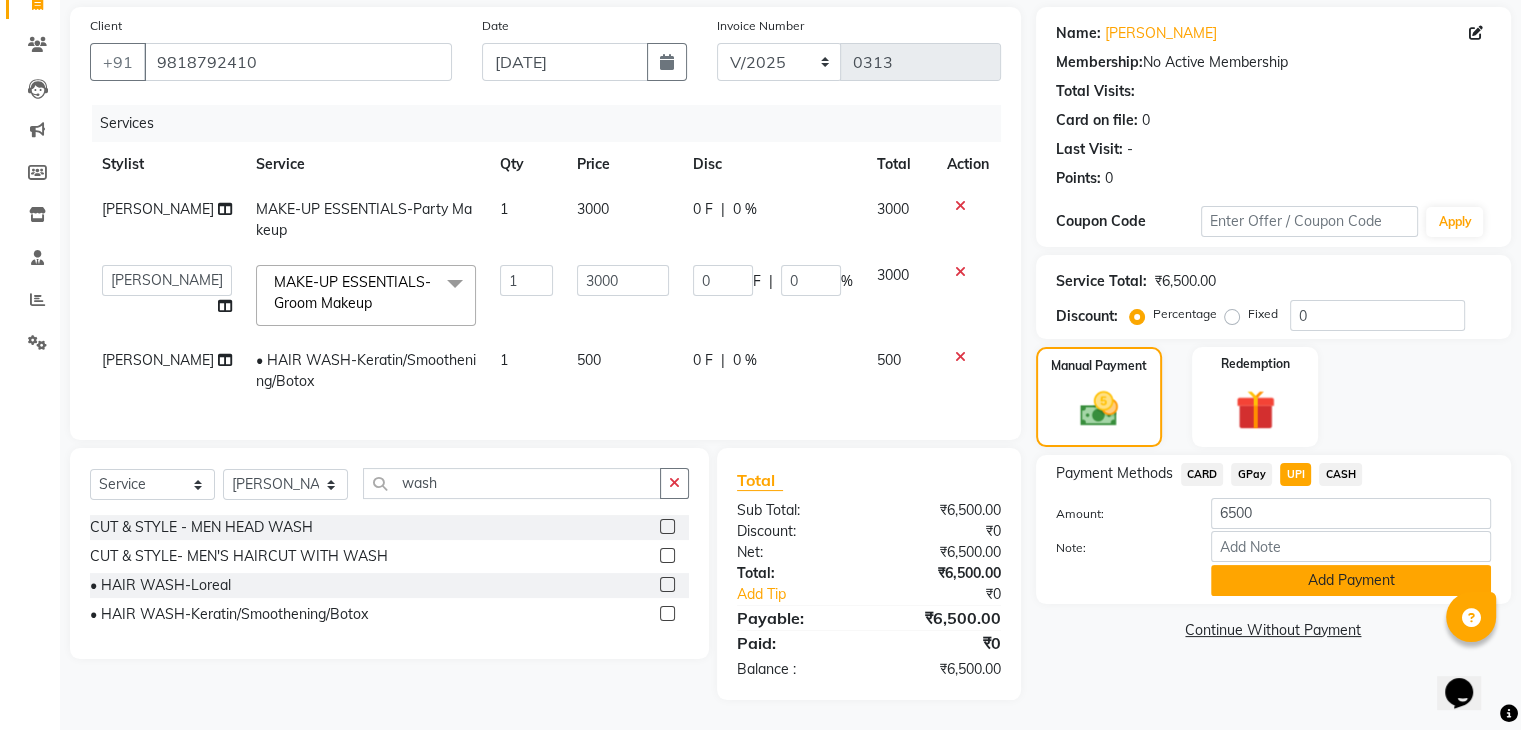click on "Add Payment" 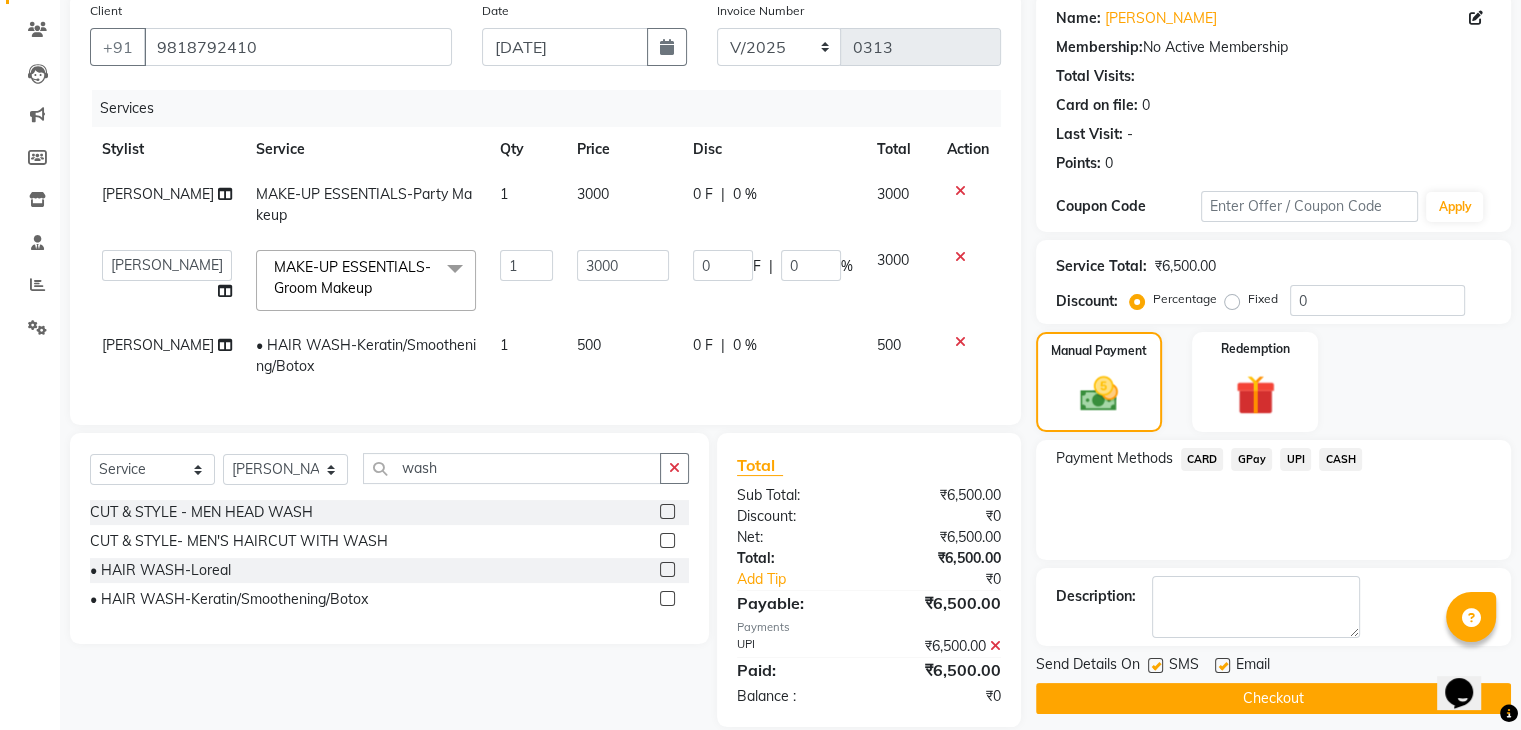 click 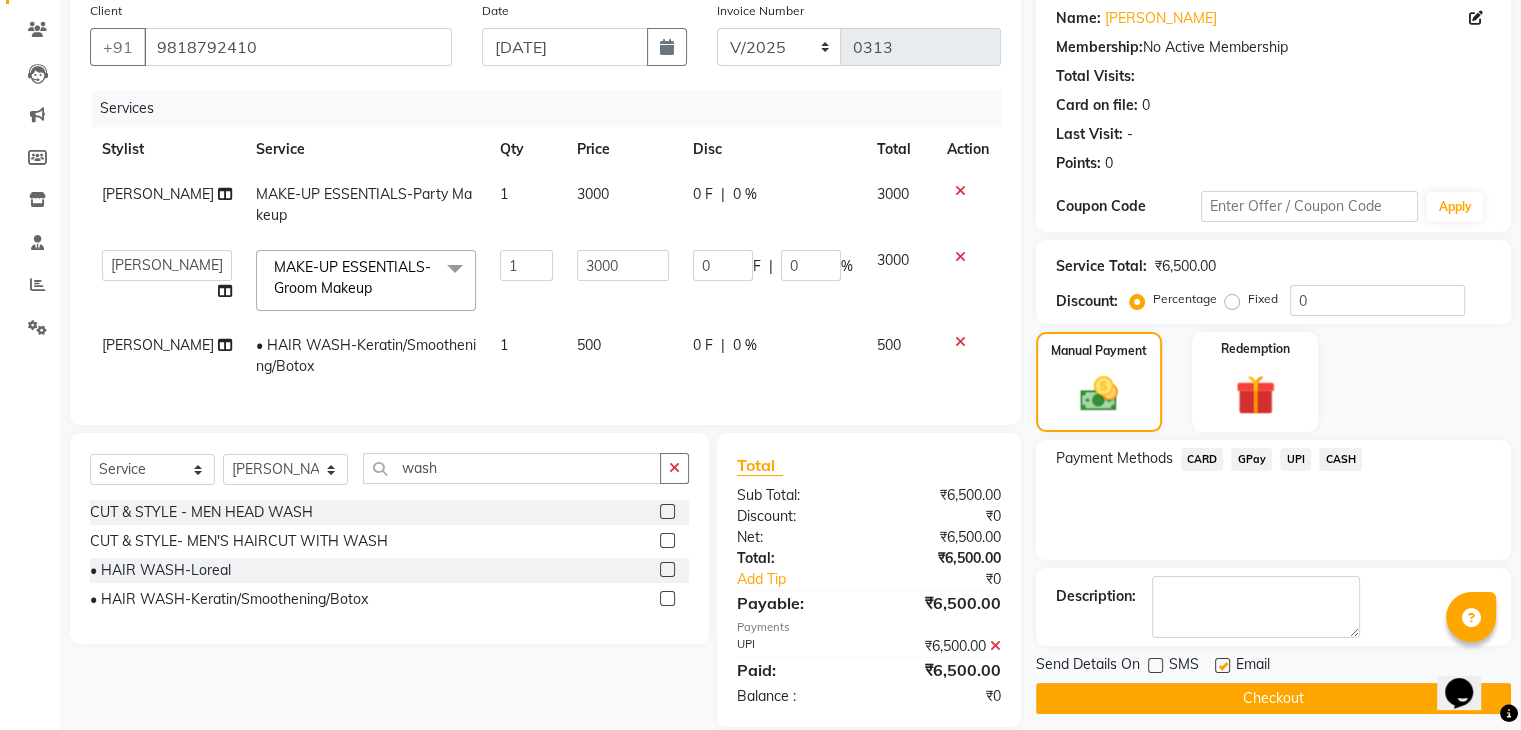 click on "Checkout" 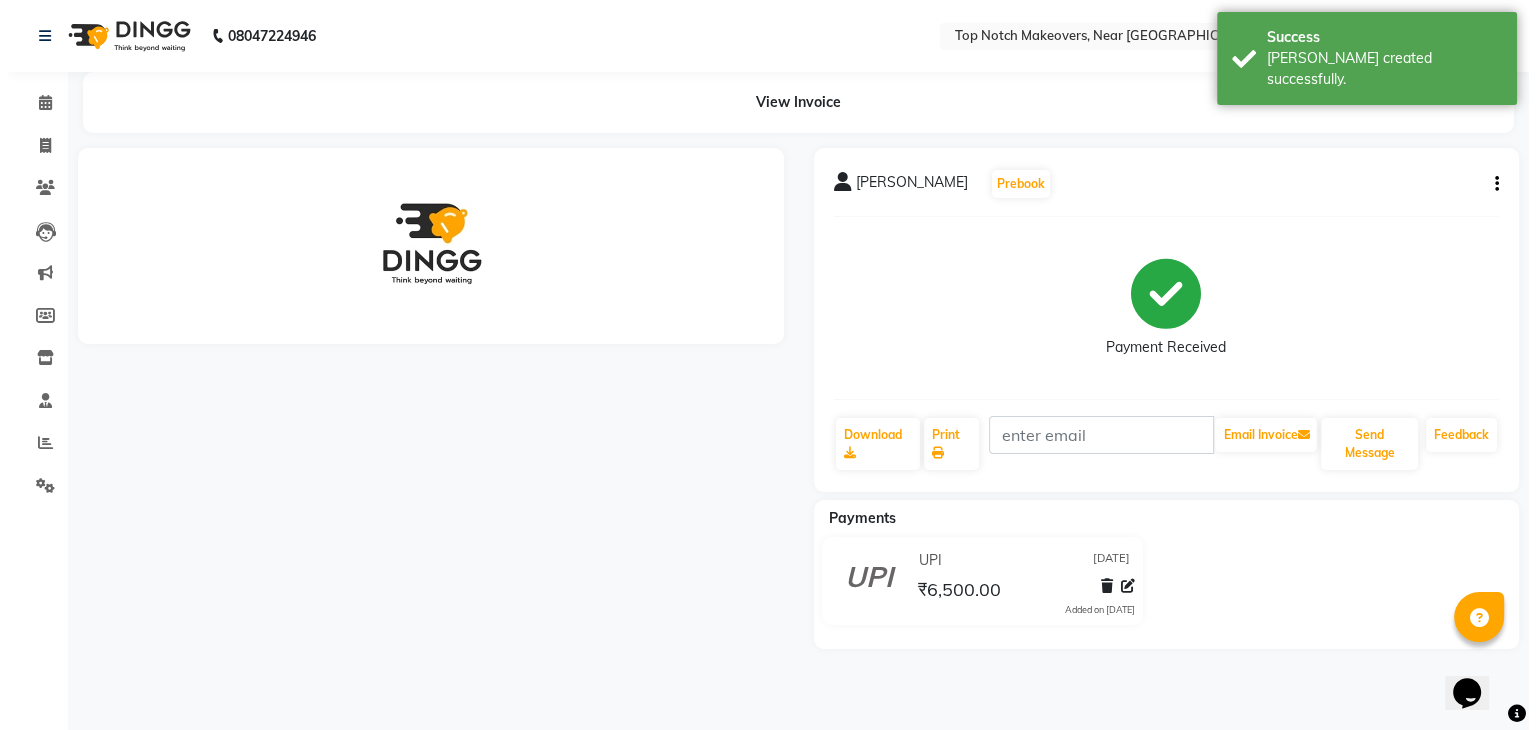scroll, scrollTop: 0, scrollLeft: 0, axis: both 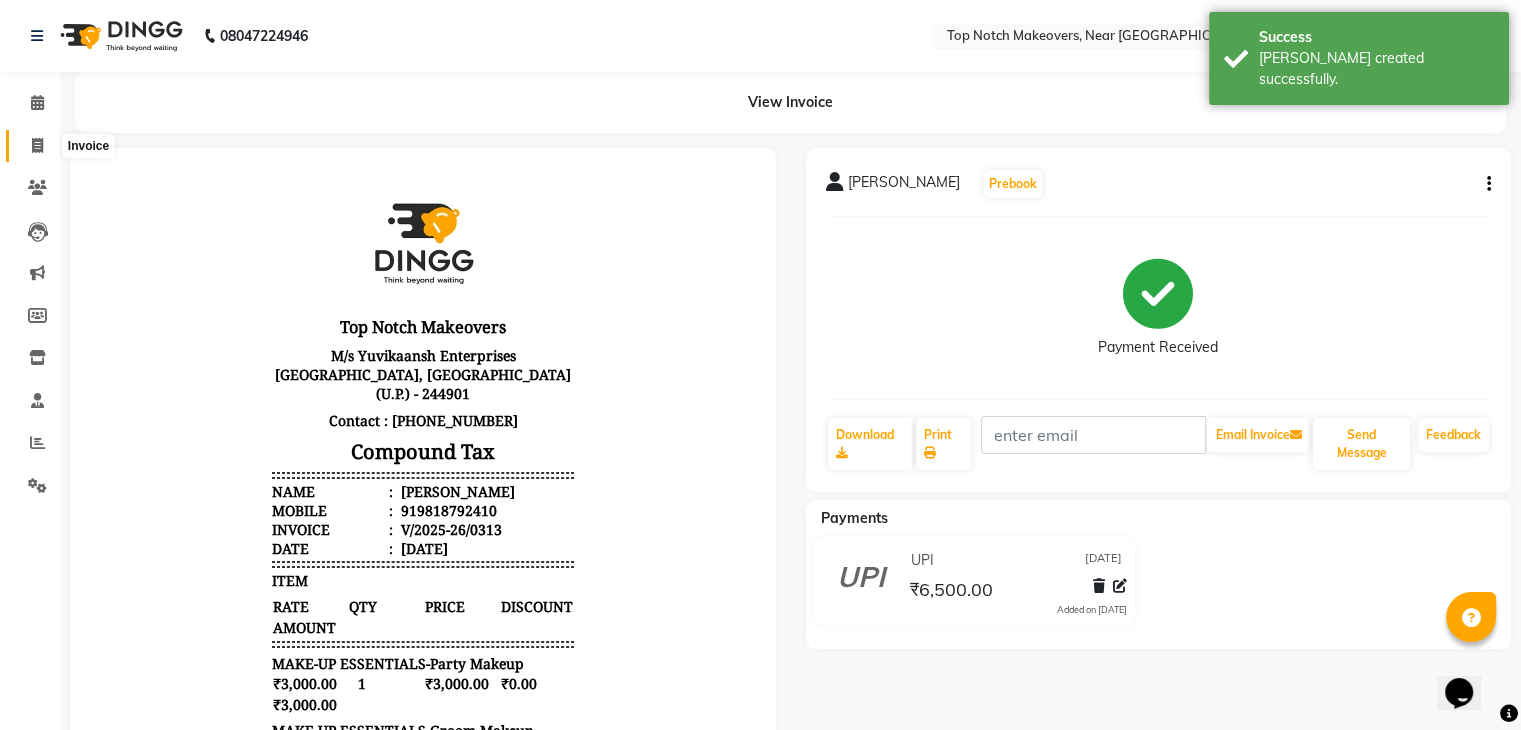 click 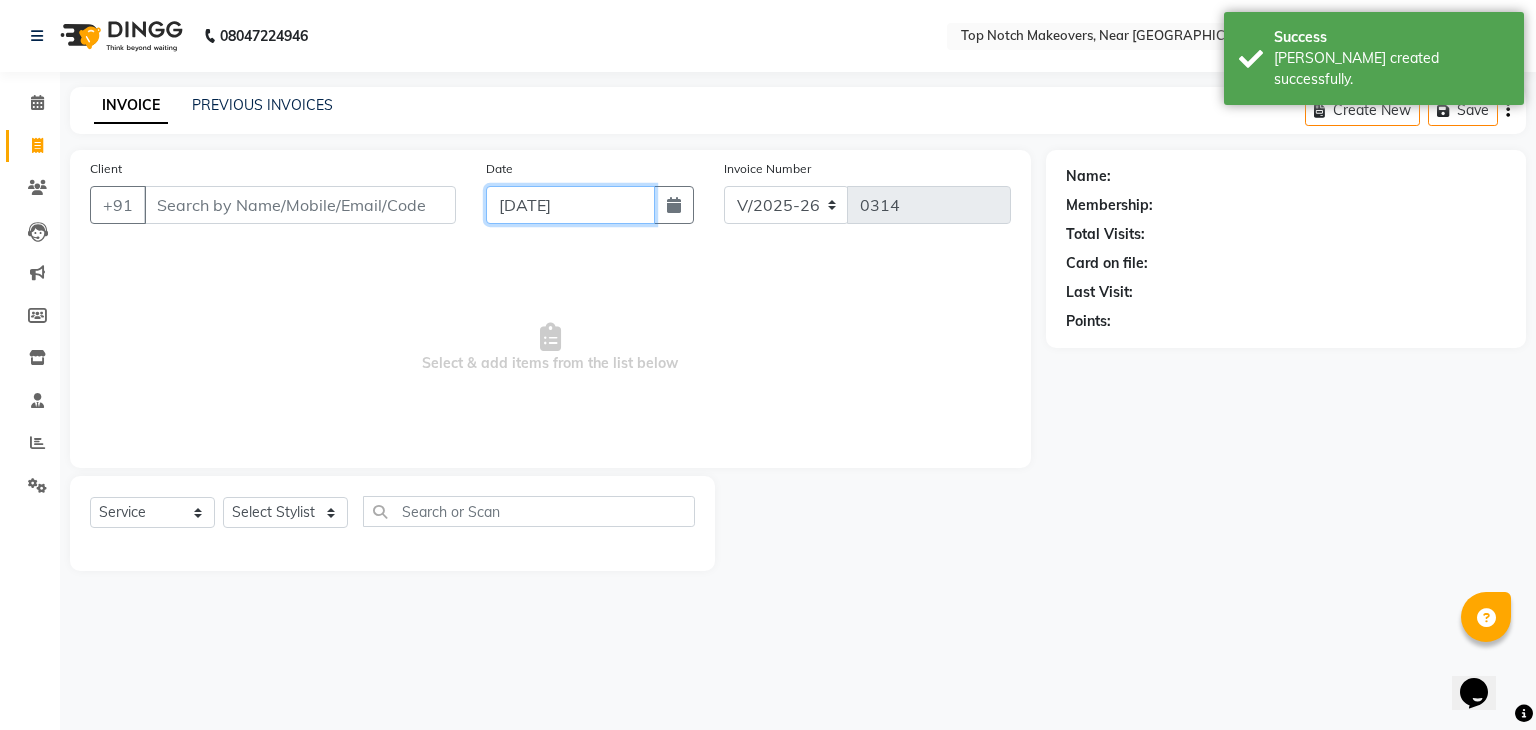 click on "[DATE]" 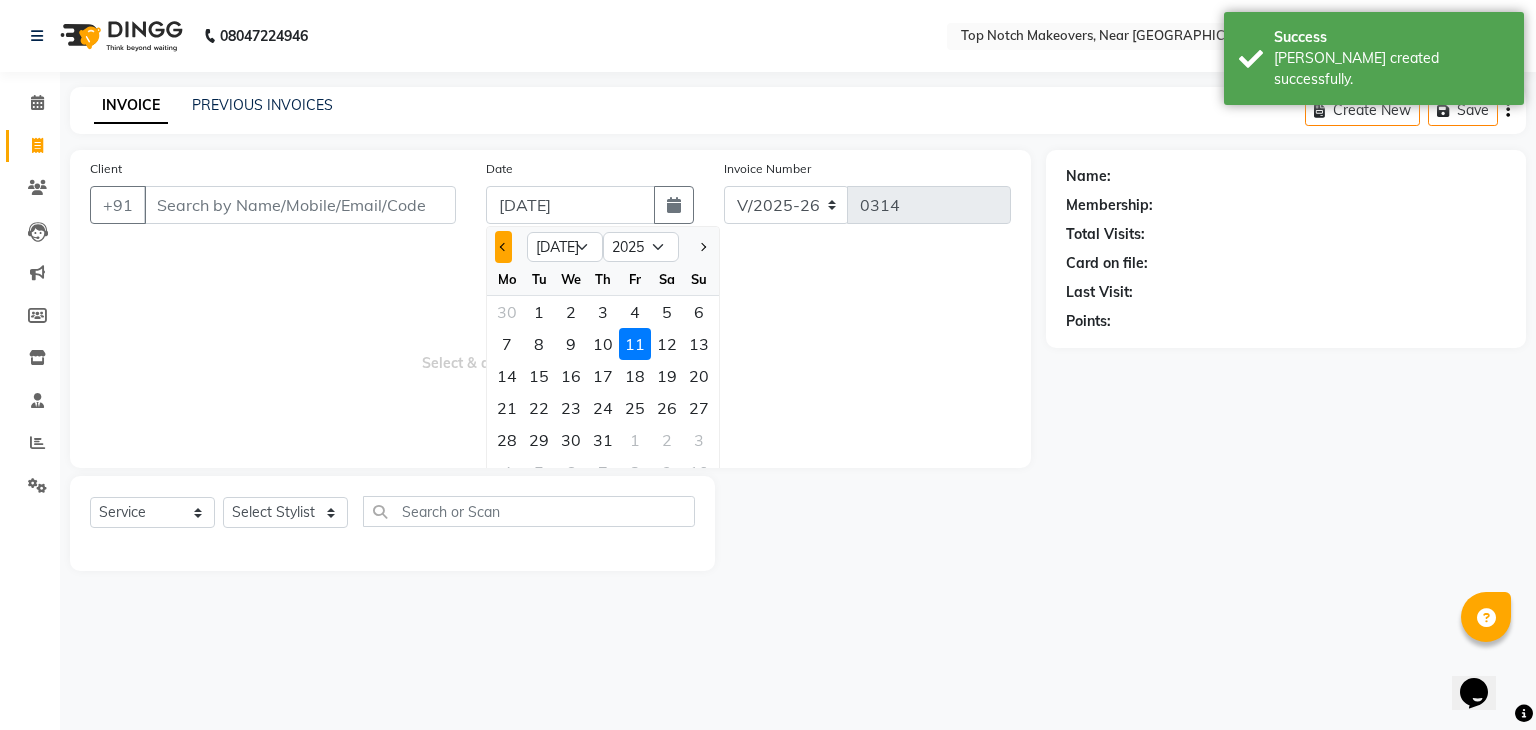 click 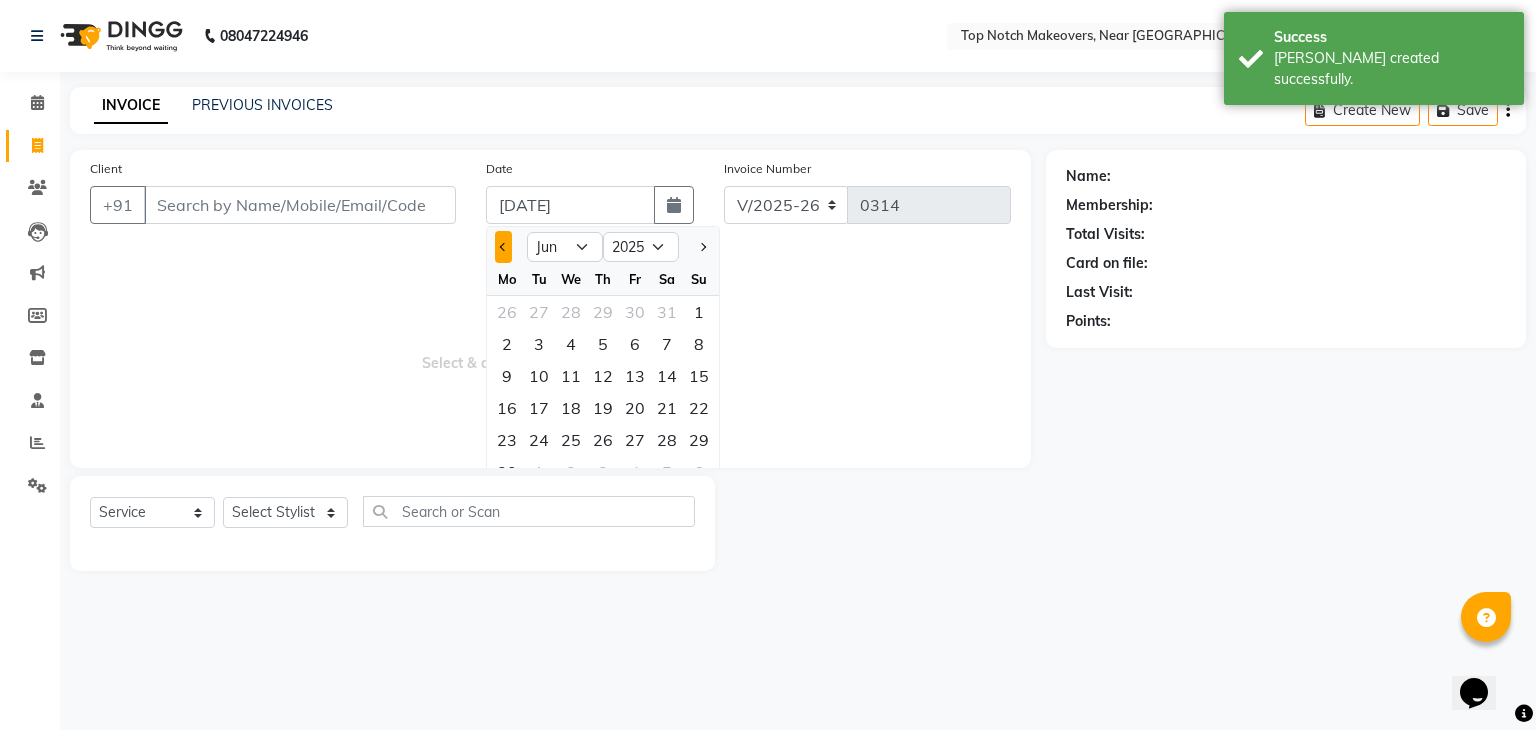 click 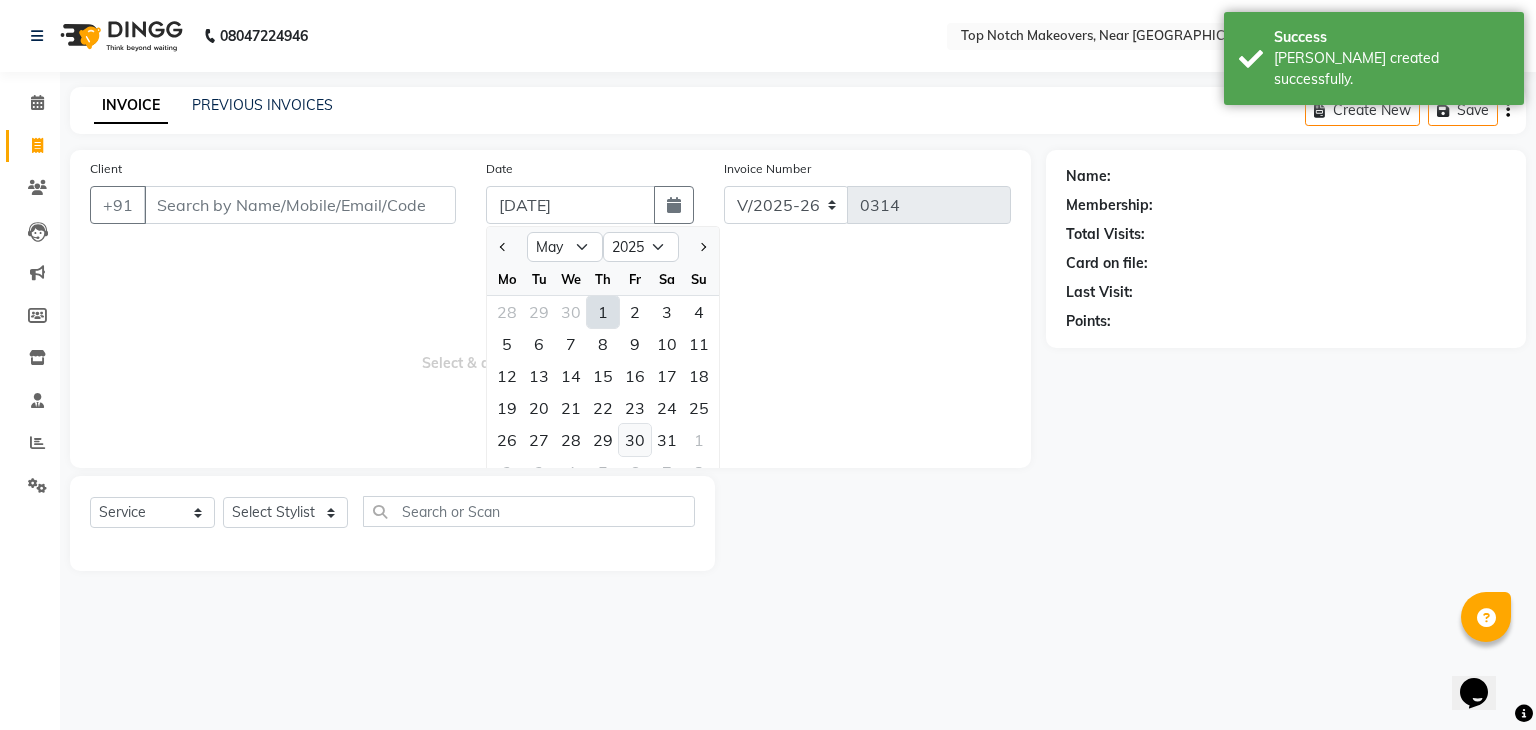 click on "30" 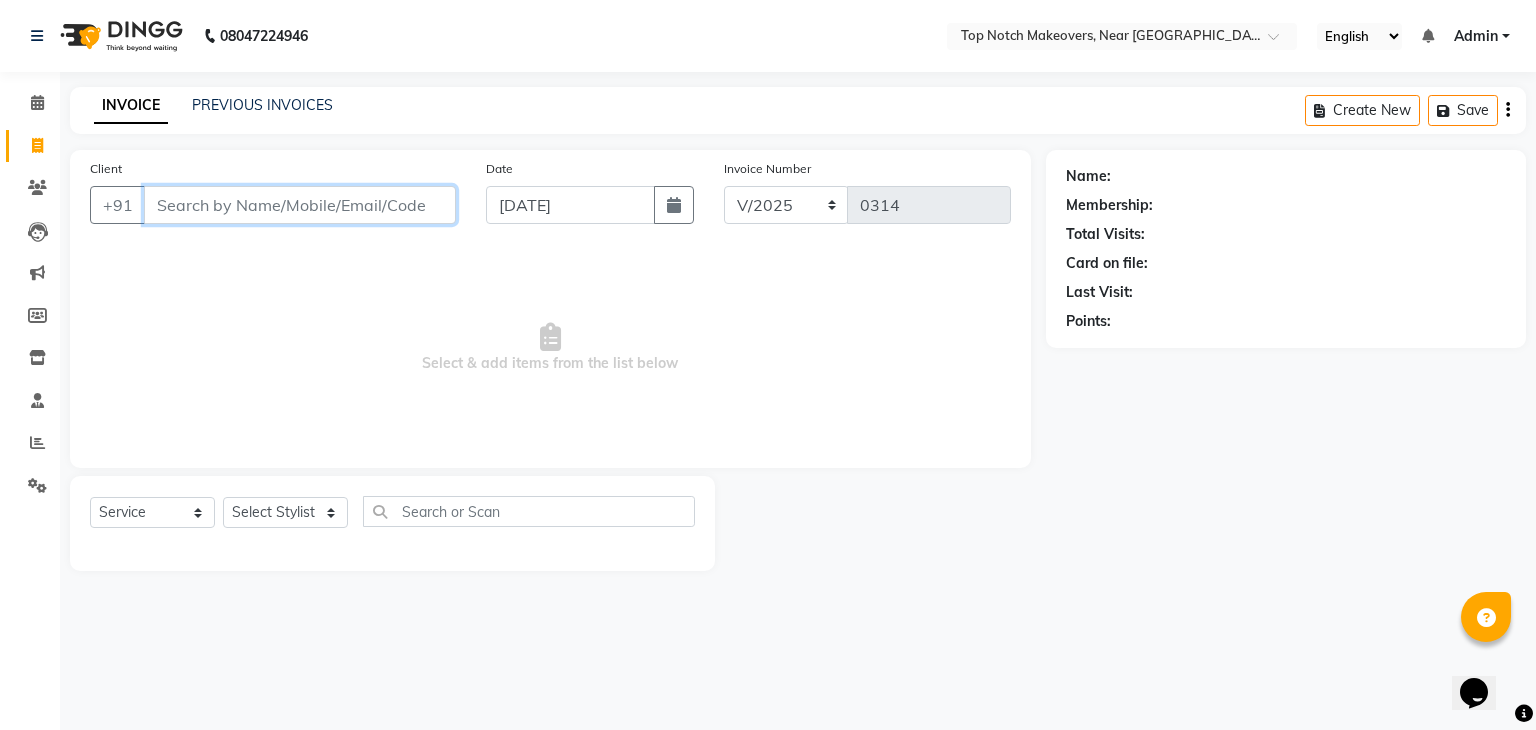 click on "Client" at bounding box center [300, 205] 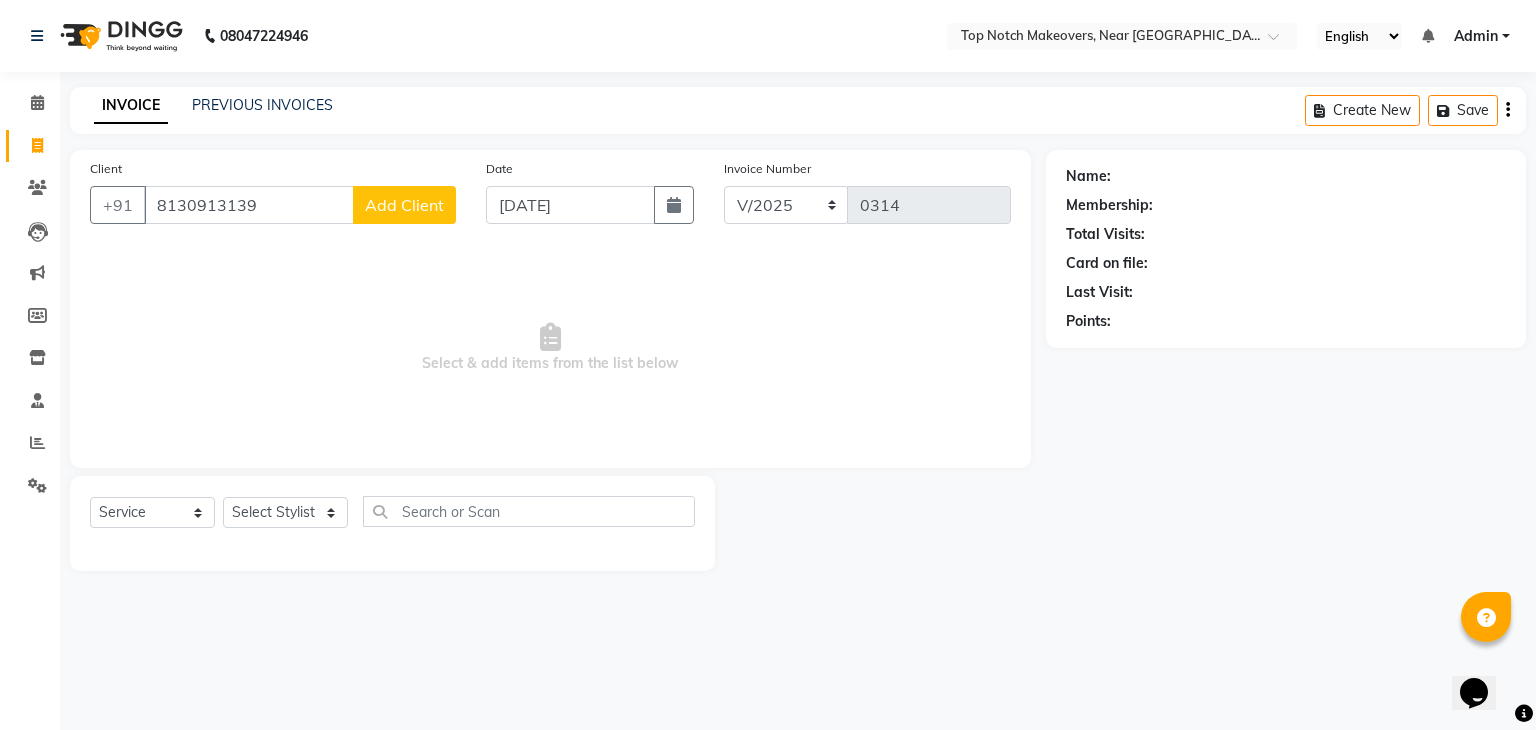 click on "Add Client" 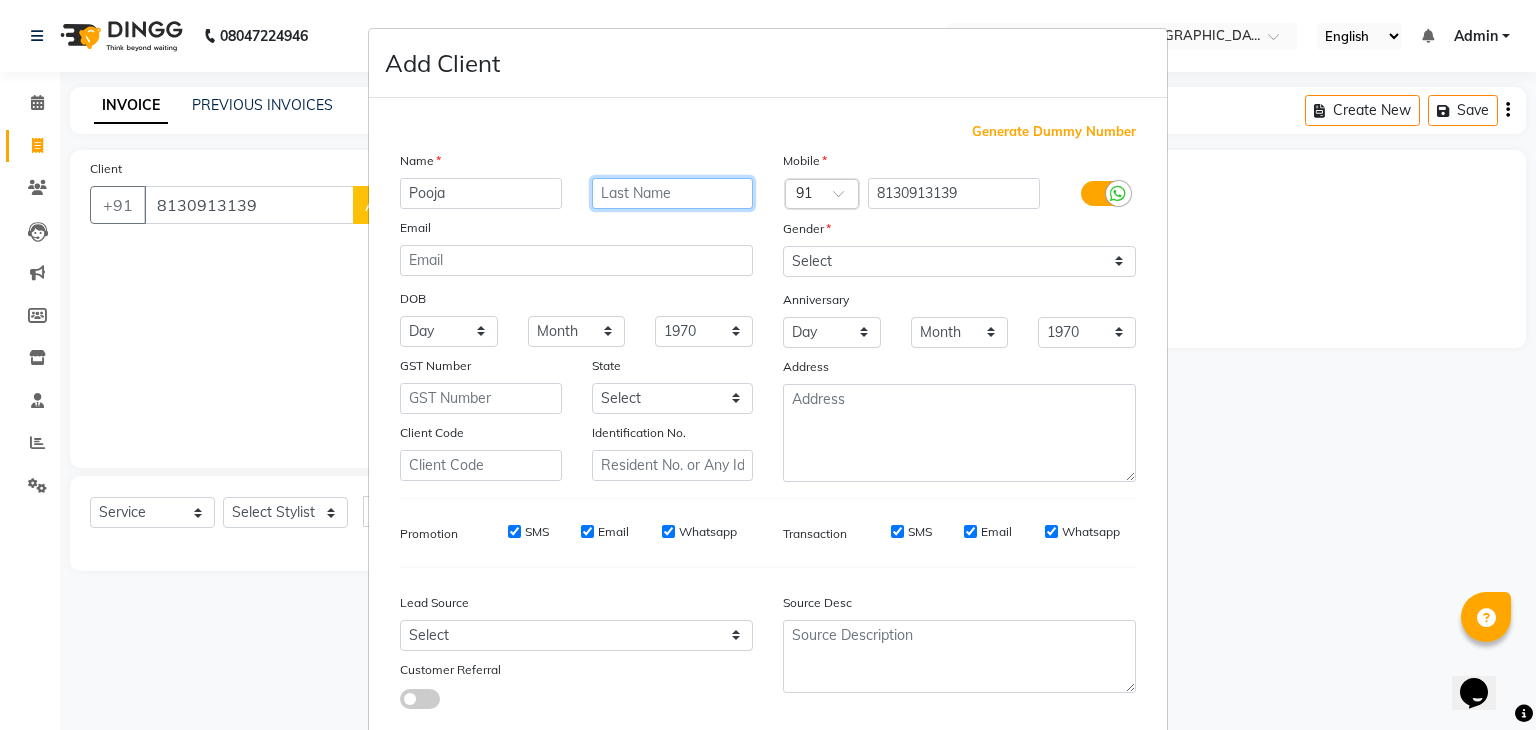 click at bounding box center (673, 193) 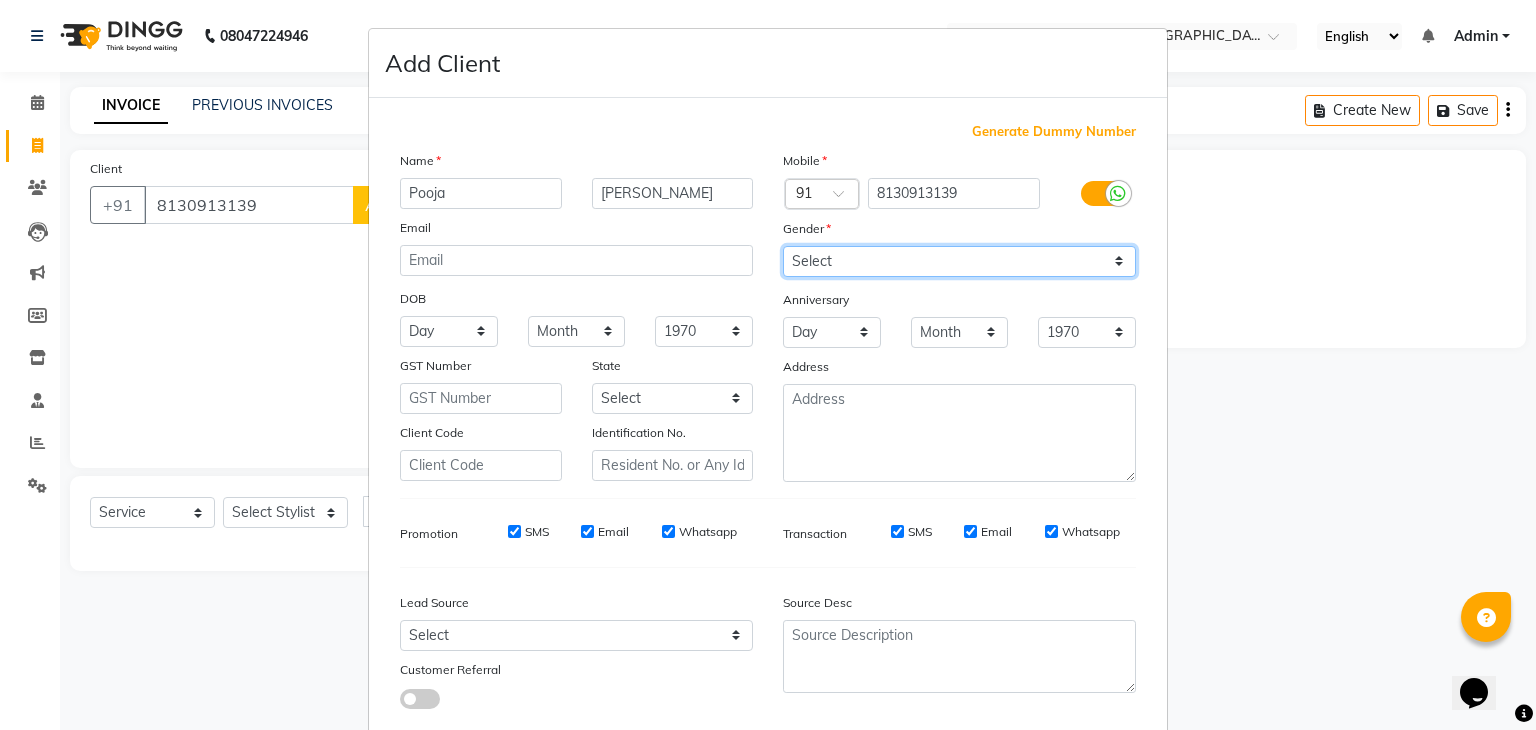click on "Select [DEMOGRAPHIC_DATA] [DEMOGRAPHIC_DATA] Other Prefer Not To Say" at bounding box center [959, 261] 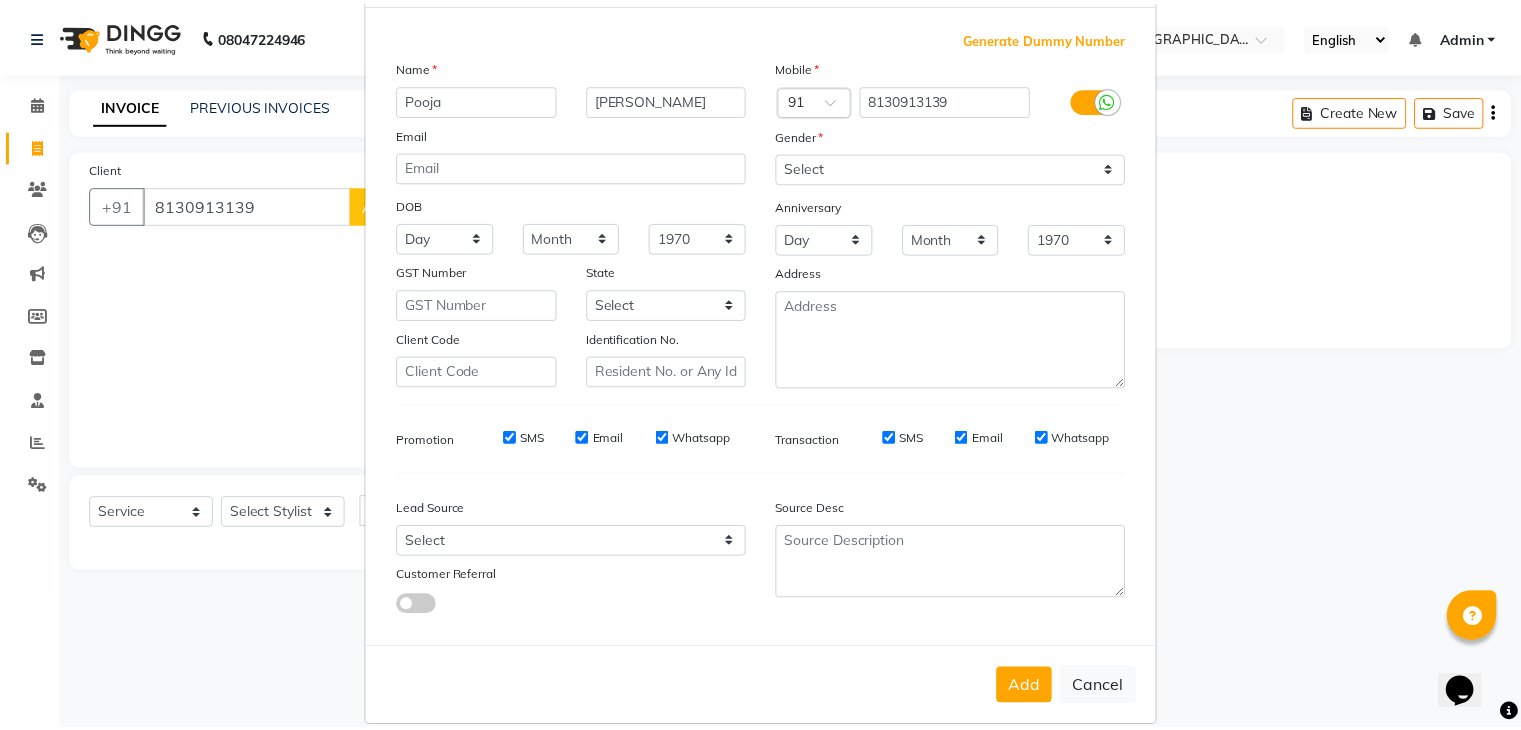 scroll, scrollTop: 127, scrollLeft: 0, axis: vertical 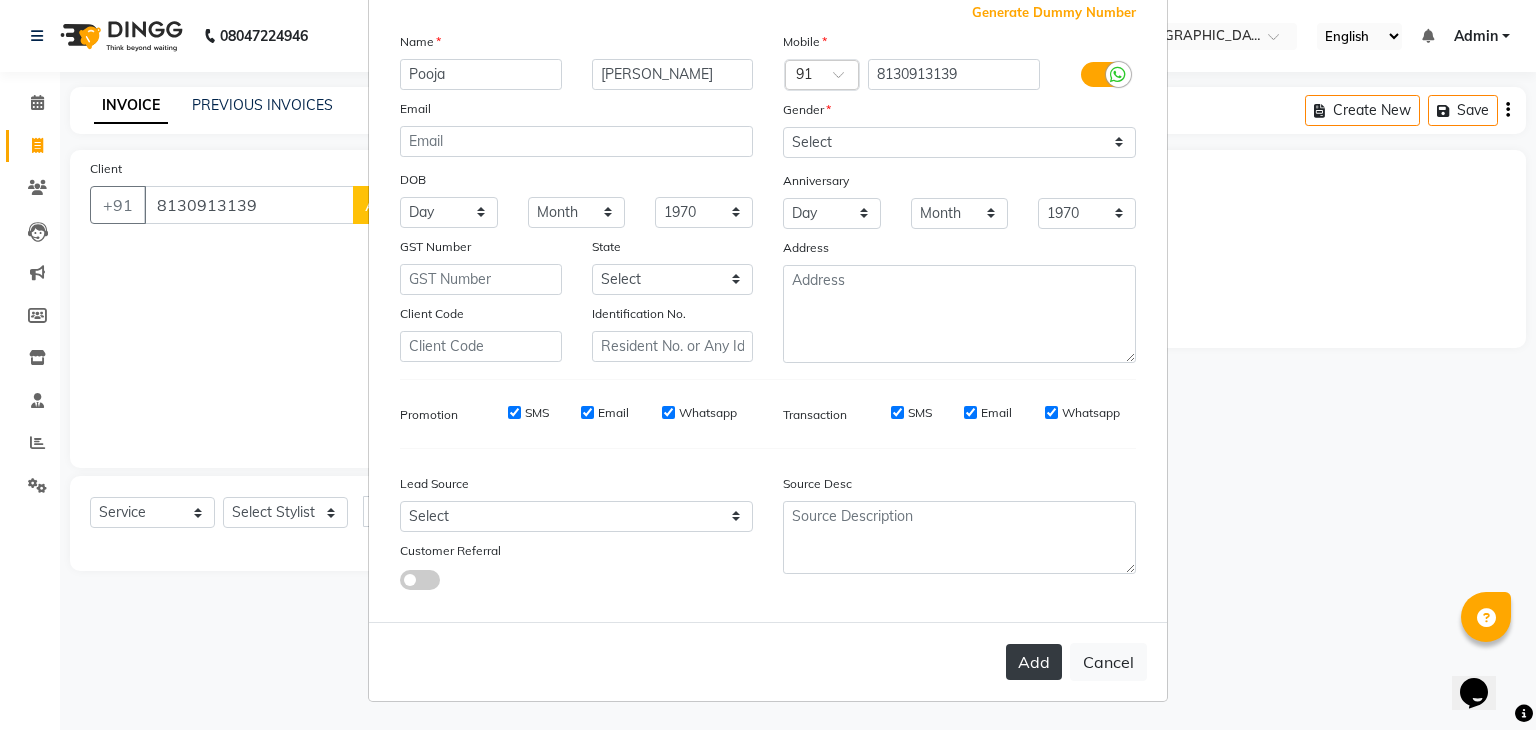 click on "Add" at bounding box center [1034, 662] 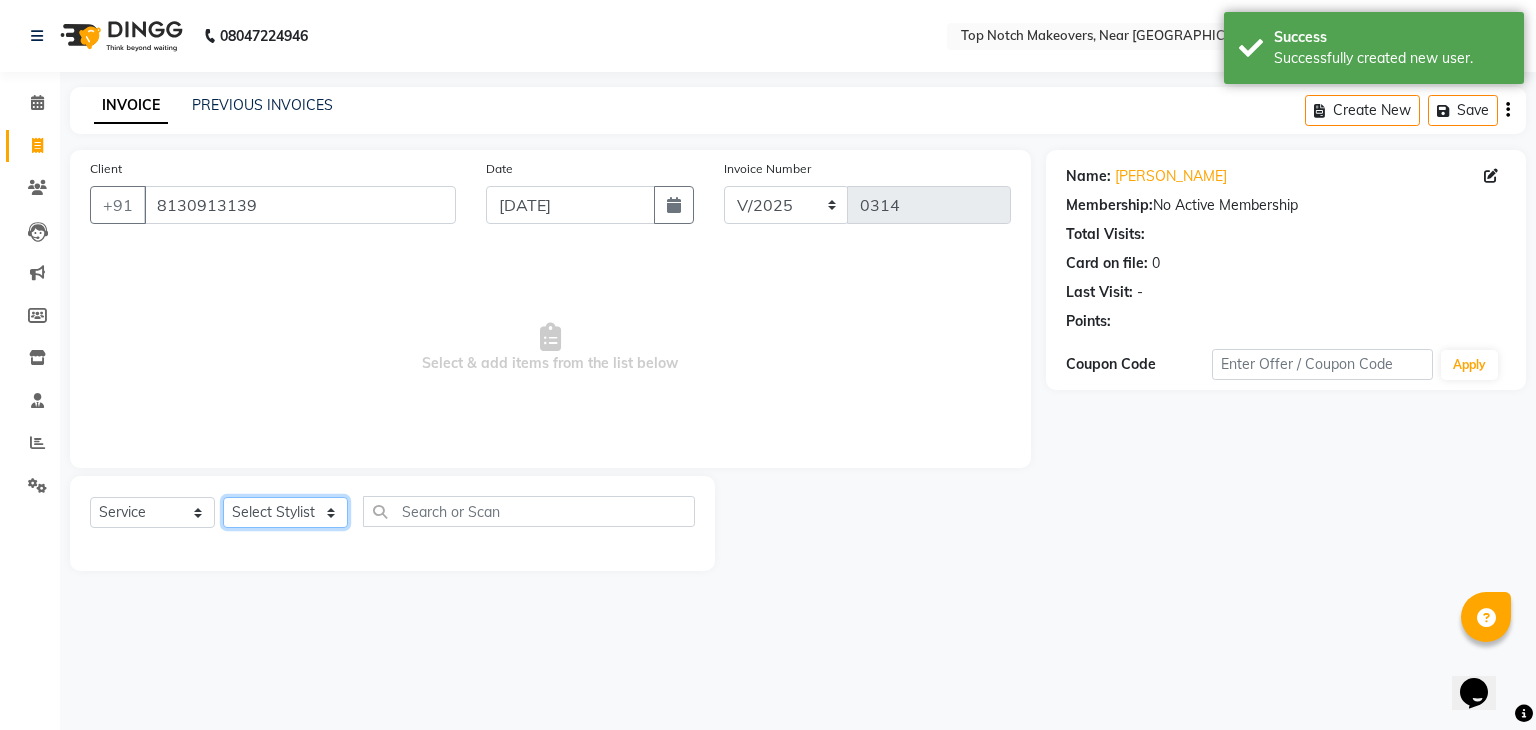 click on "Select Stylist [PERSON_NAME] [PERSON_NAME] [PERSON_NAME] [PERSON_NAME] [PERSON_NAME] [PERSON_NAME] [PERSON_NAME] [PERSON_NAME]" 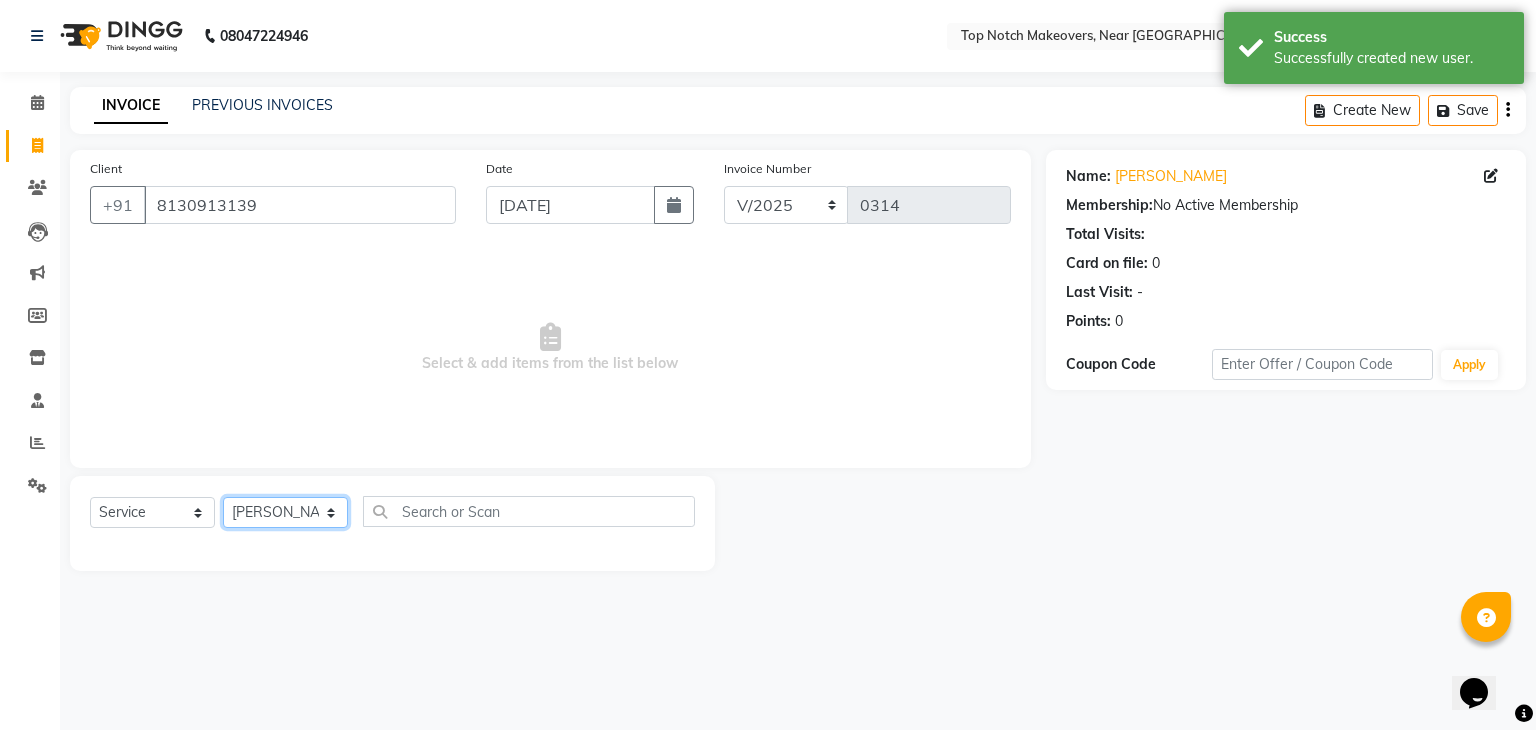 click on "Select Stylist [PERSON_NAME] [PERSON_NAME] [PERSON_NAME] [PERSON_NAME] [PERSON_NAME] [PERSON_NAME] [PERSON_NAME] [PERSON_NAME]" 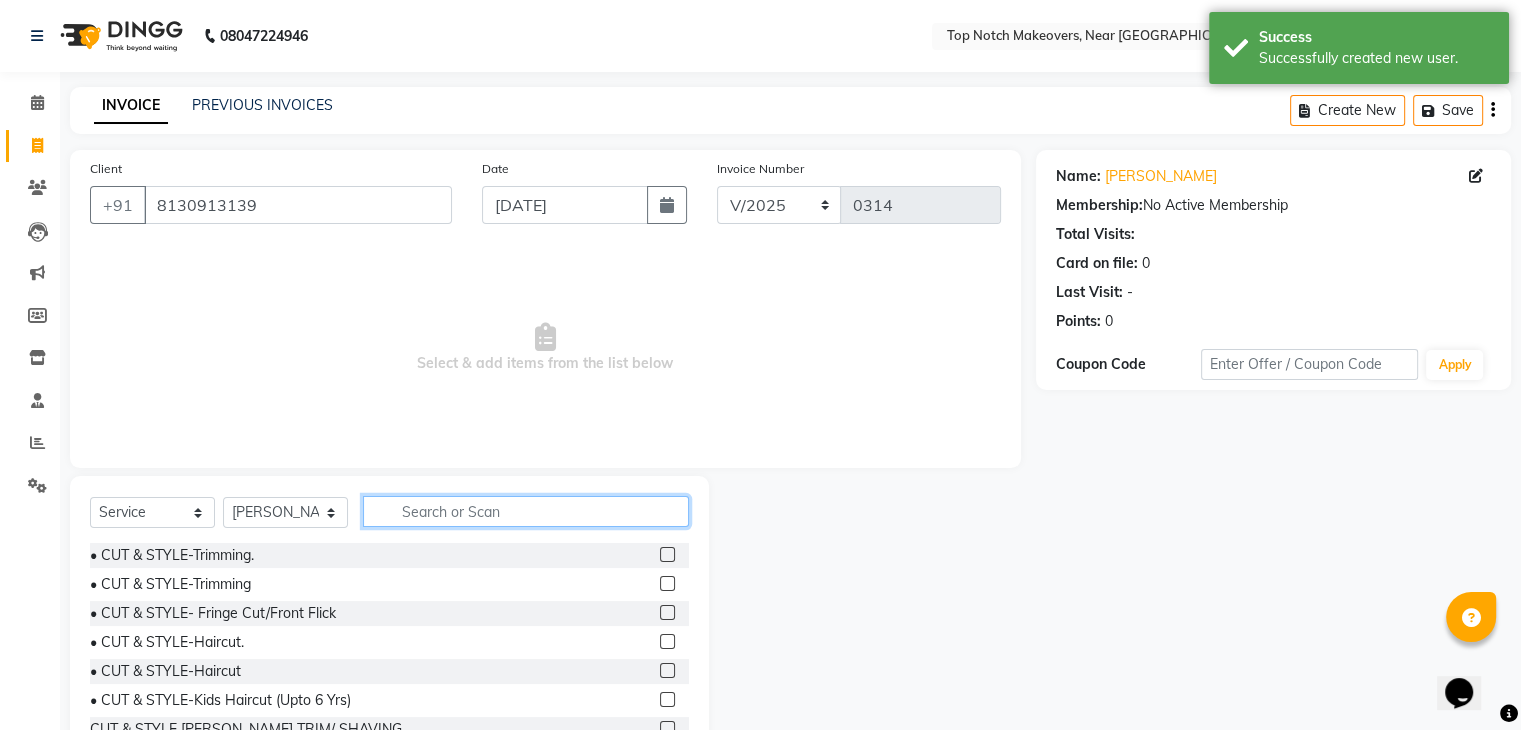 click 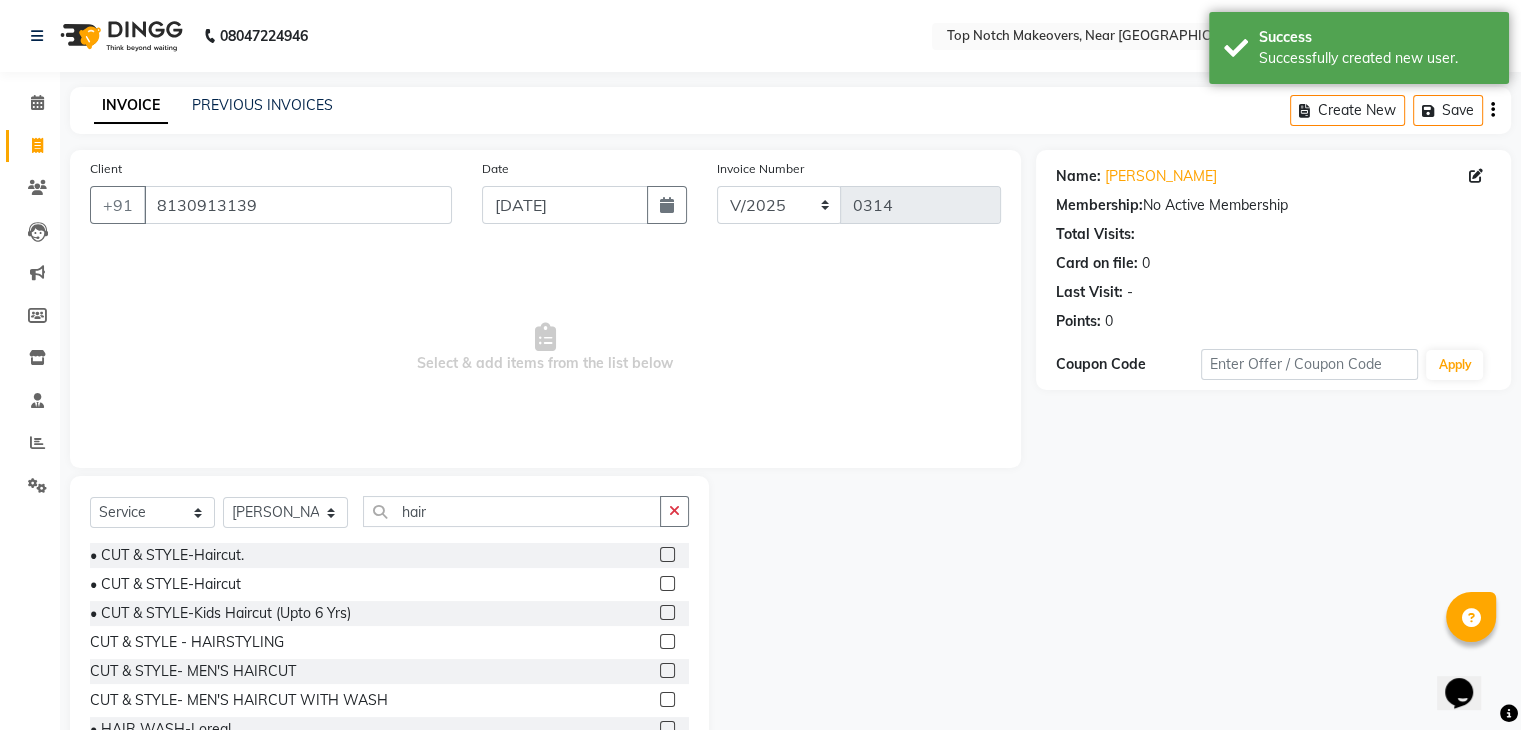 click 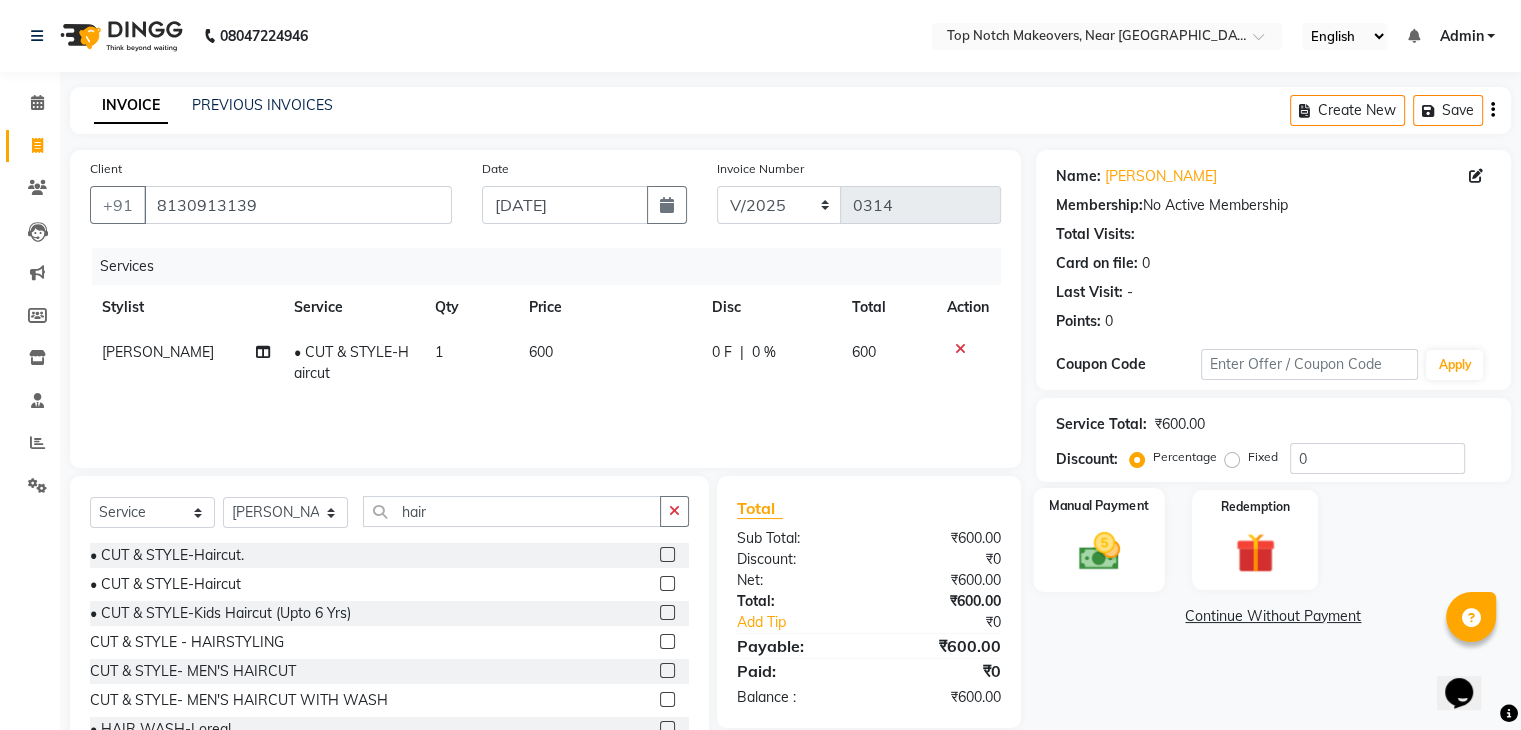 click on "Manual Payment" 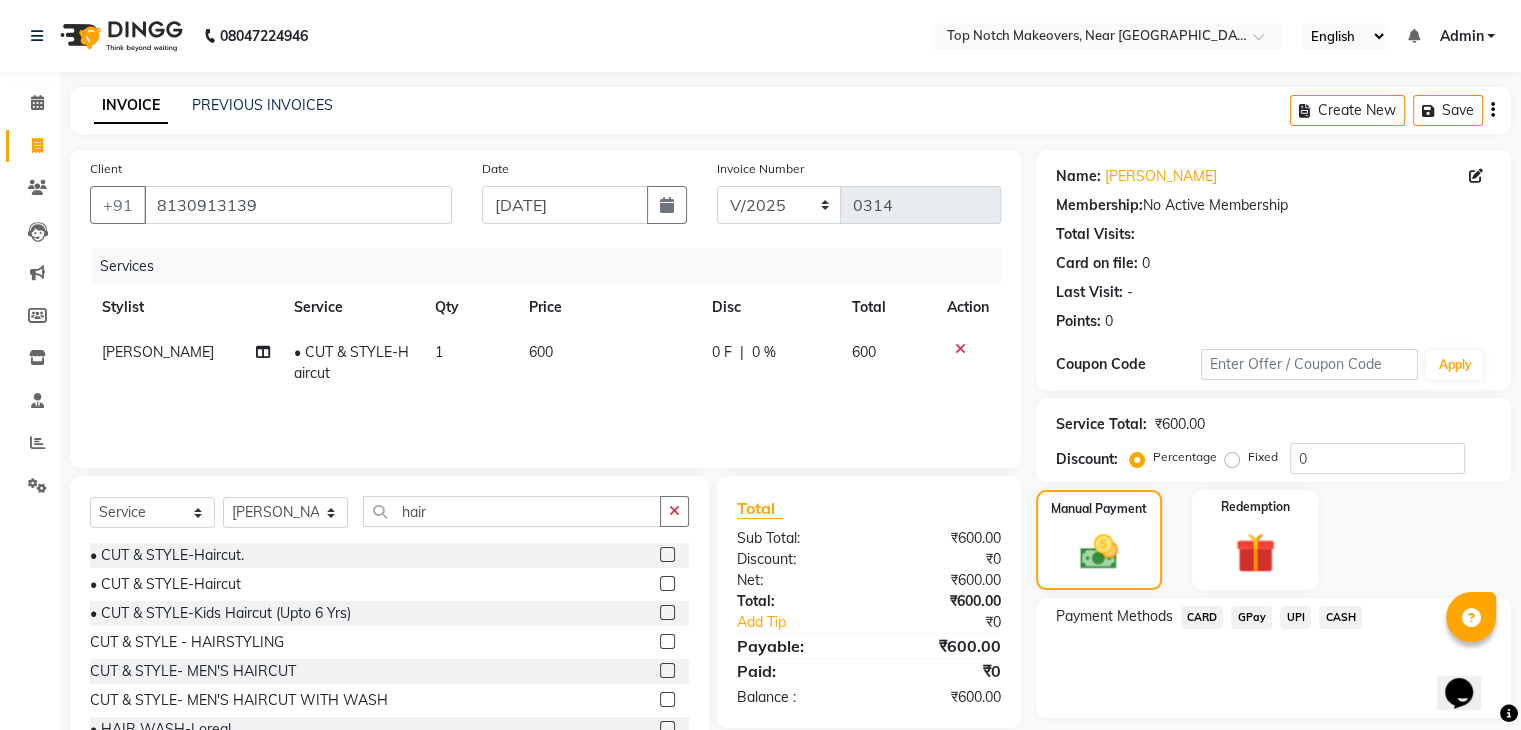 click on "UPI" 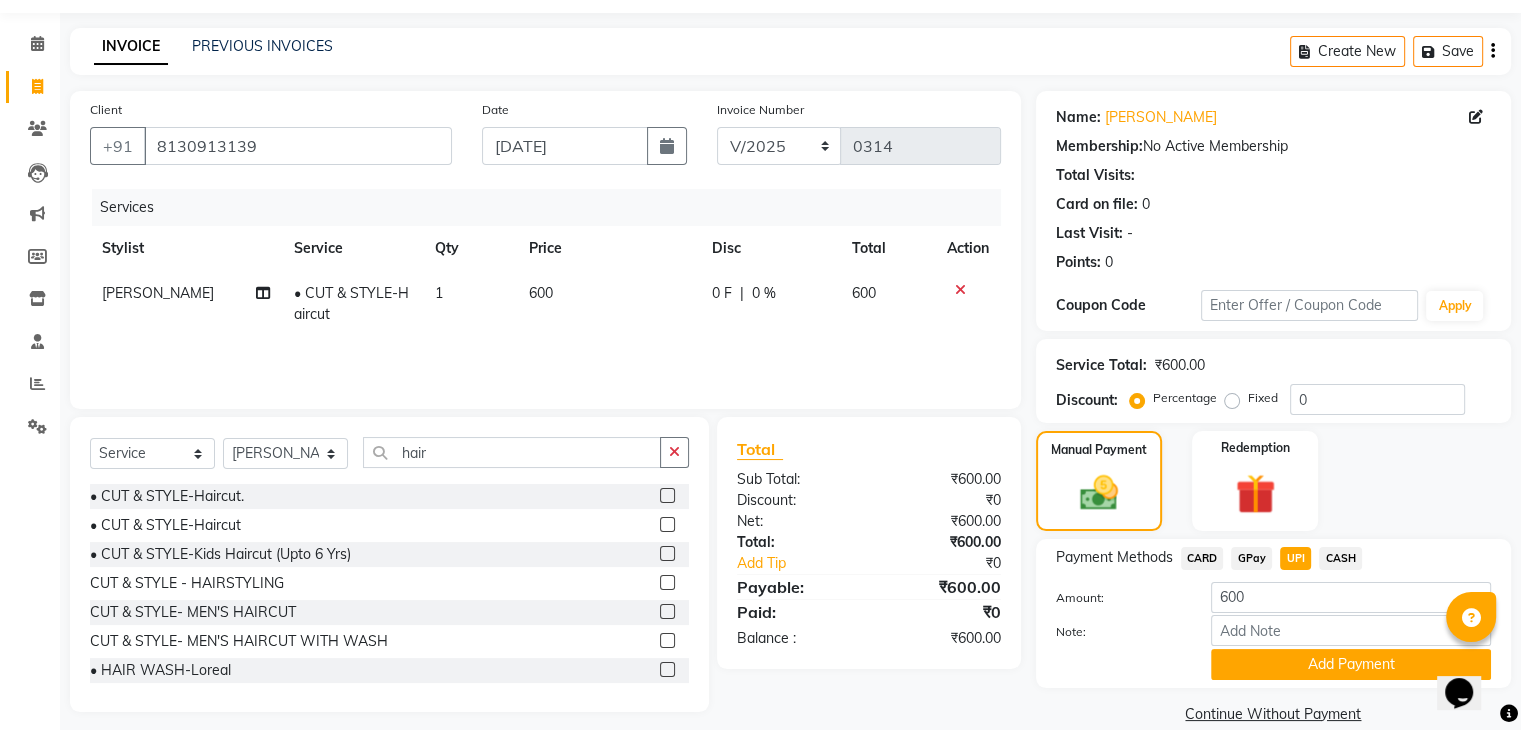 scroll, scrollTop: 89, scrollLeft: 0, axis: vertical 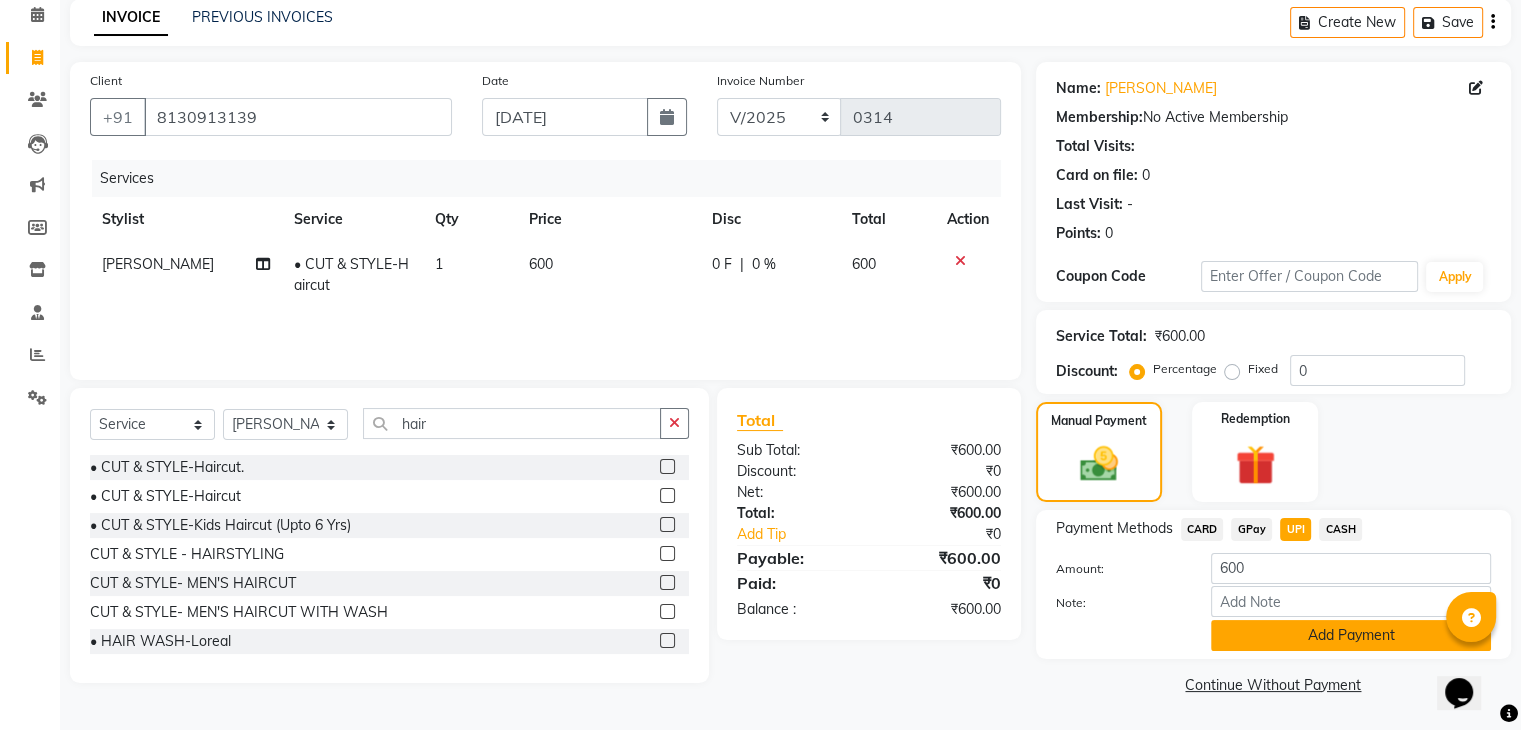 click on "Add Payment" 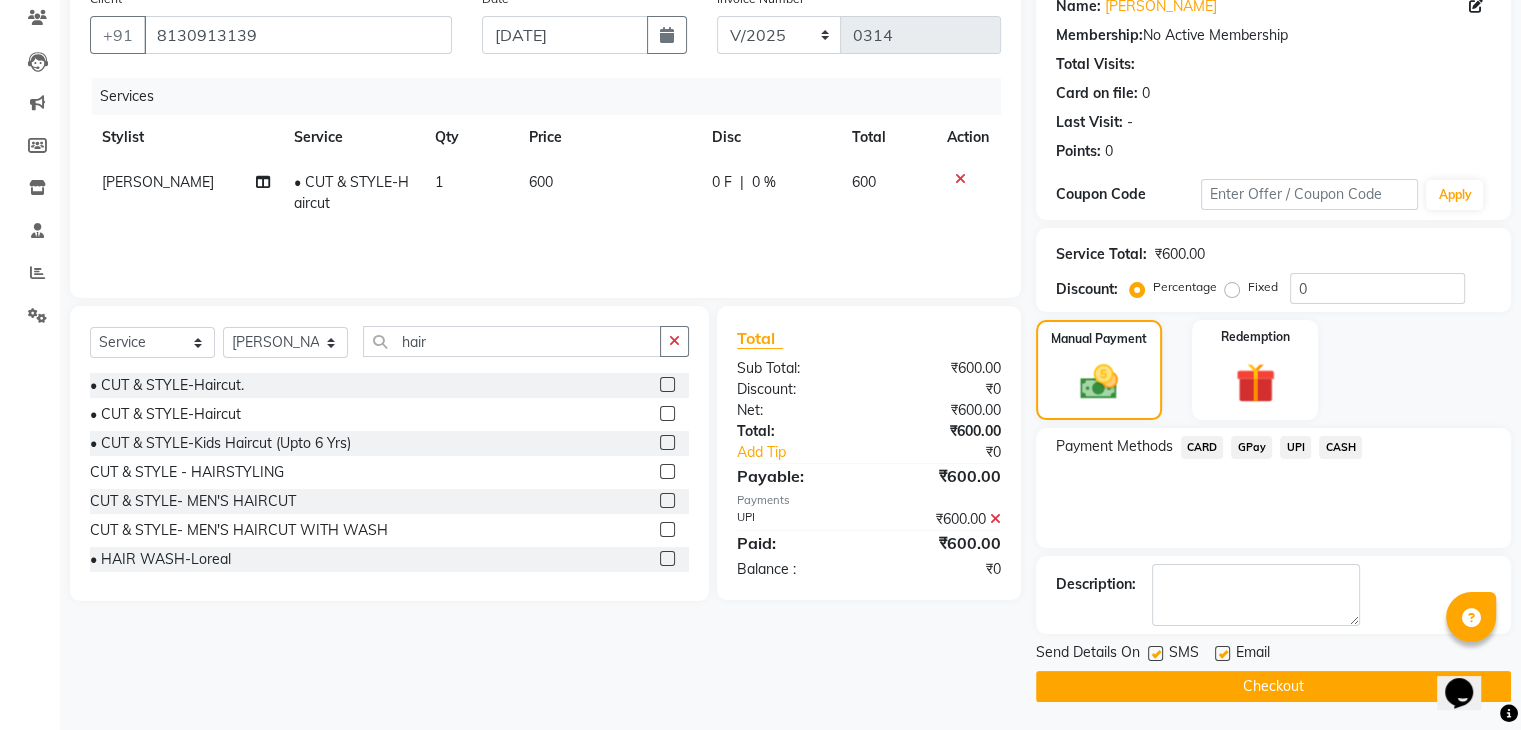 scroll, scrollTop: 171, scrollLeft: 0, axis: vertical 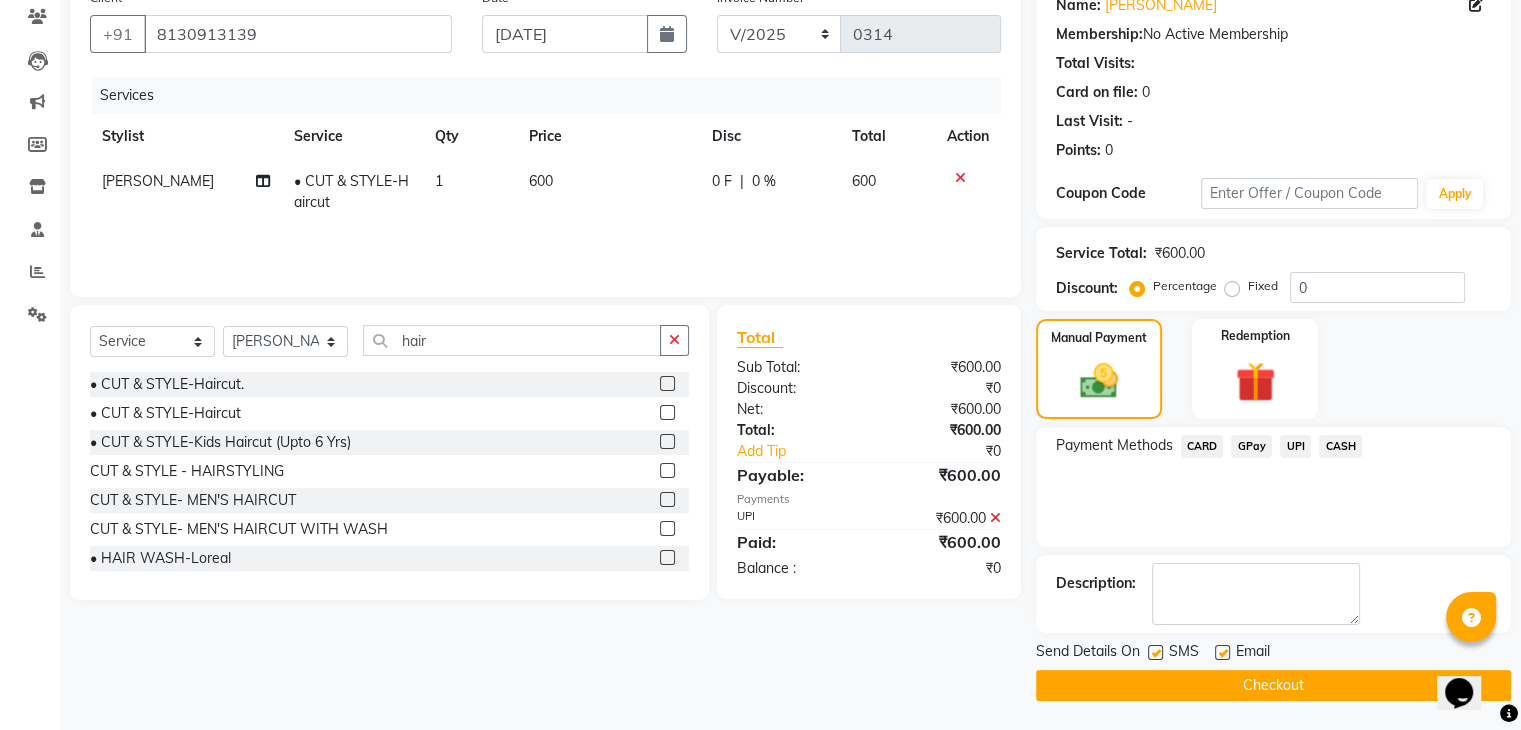 click 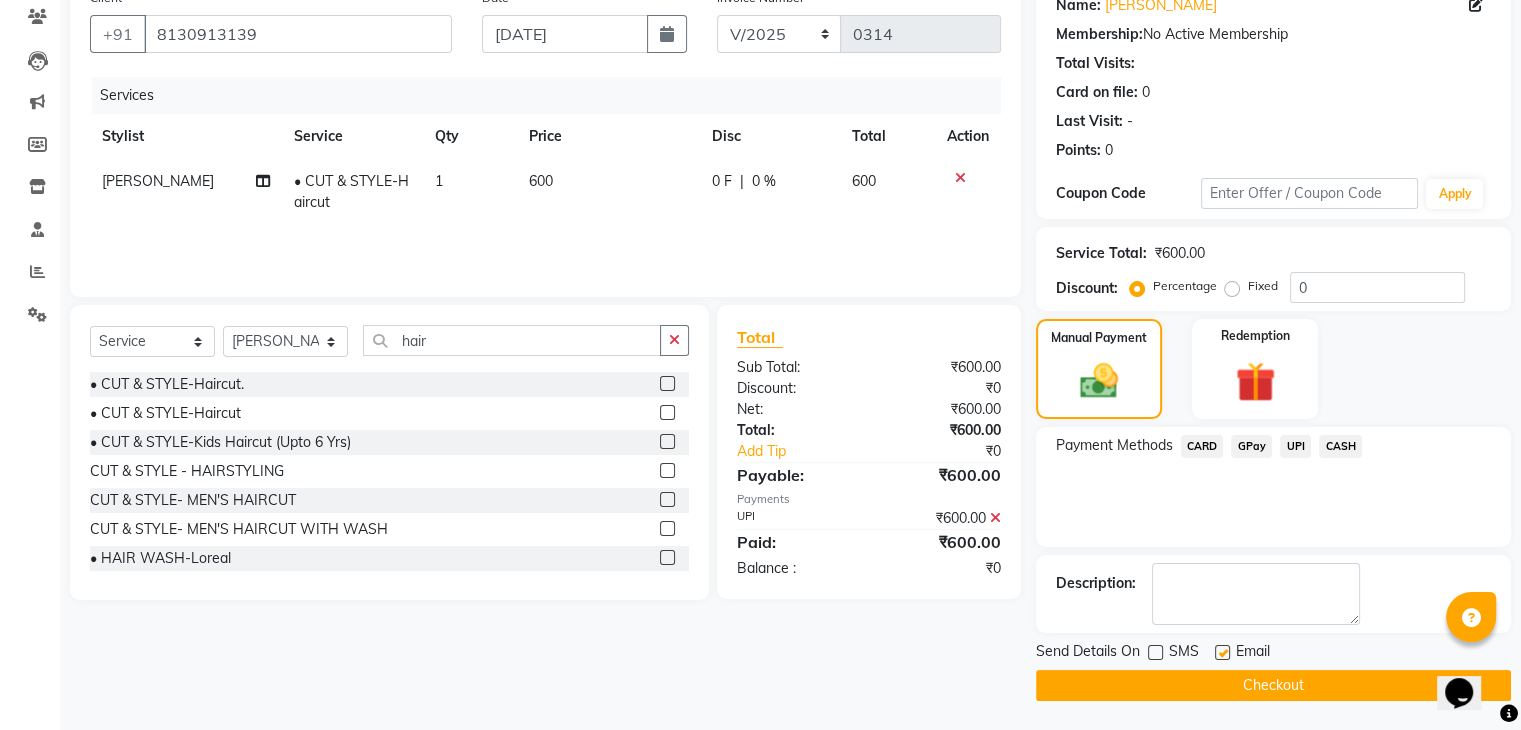 click on "Checkout" 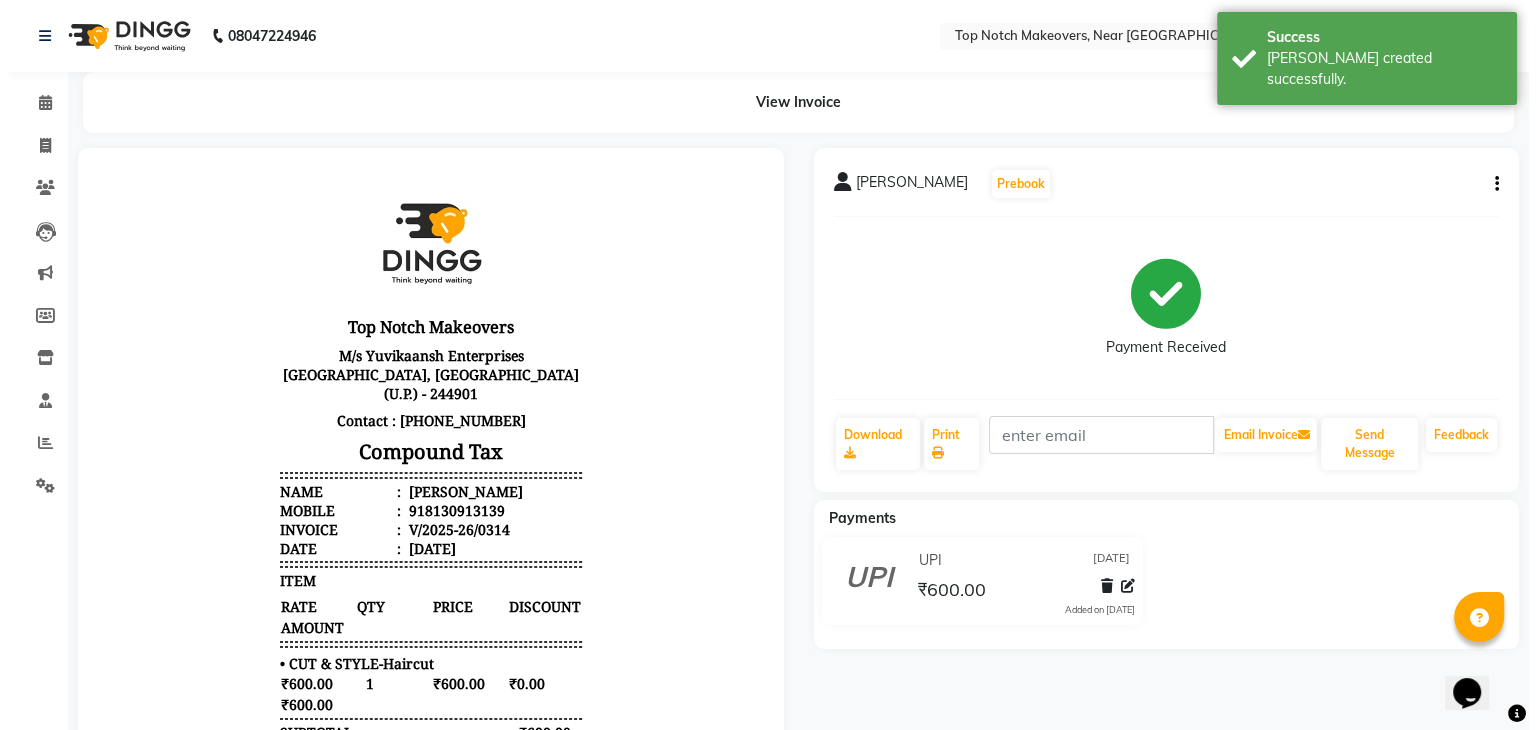scroll, scrollTop: 0, scrollLeft: 0, axis: both 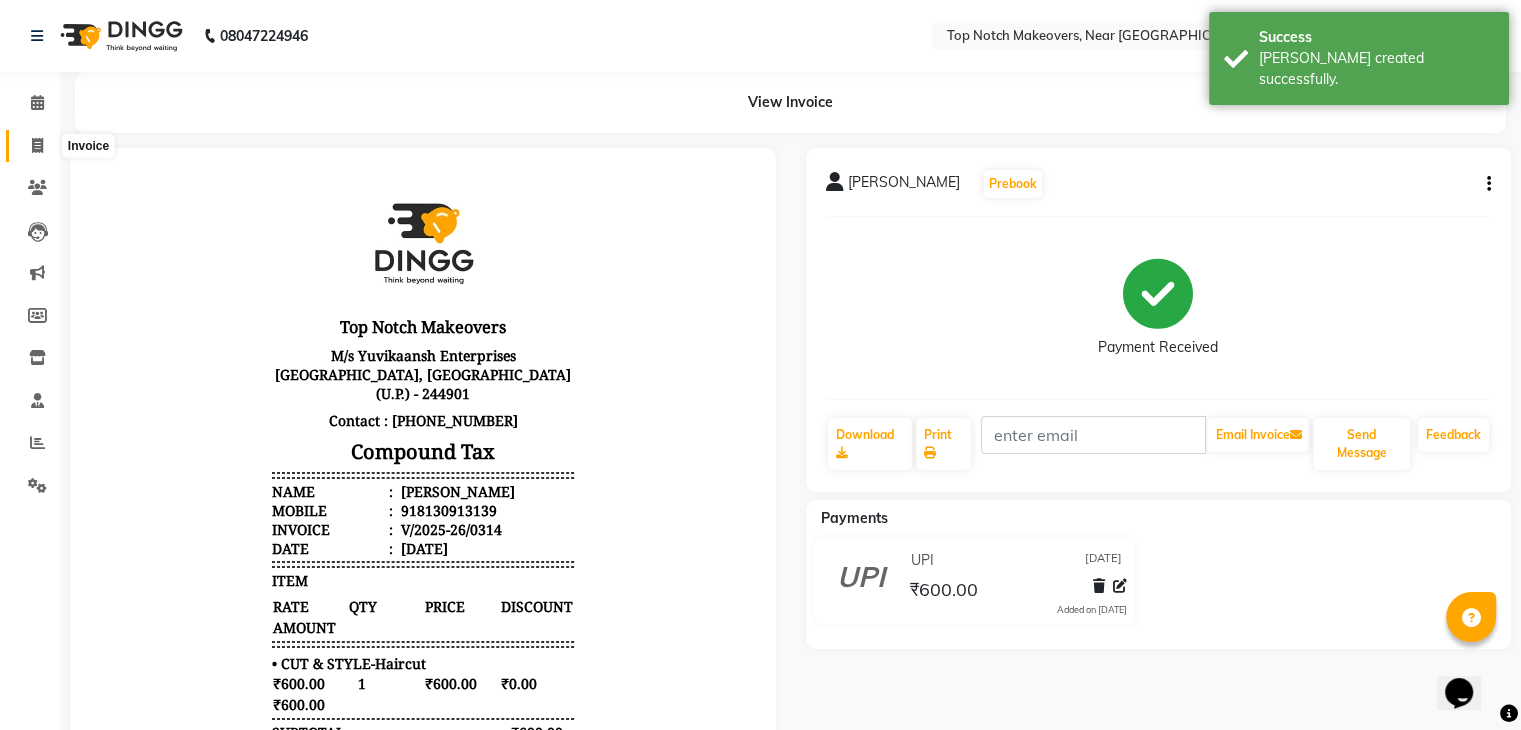 click 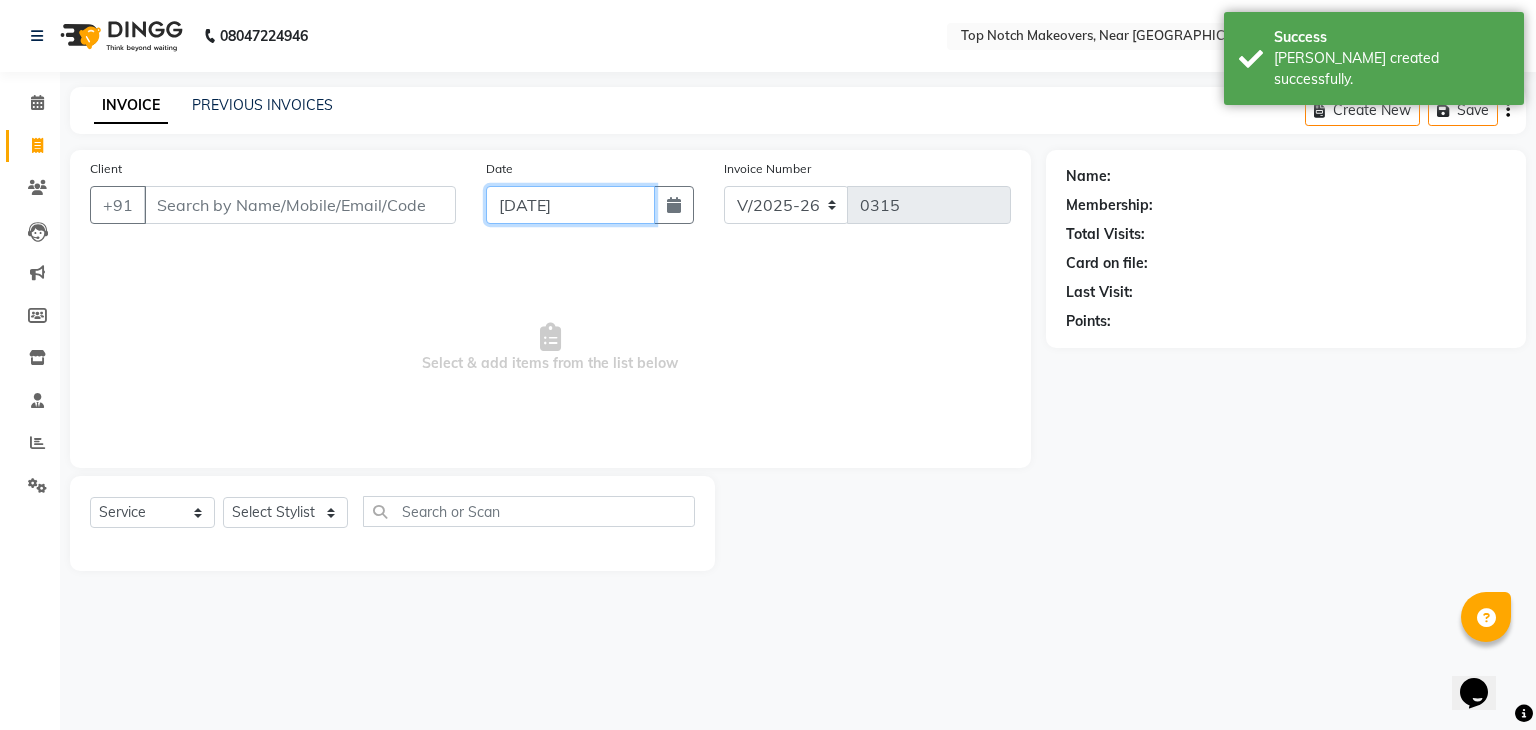 click on "[DATE]" 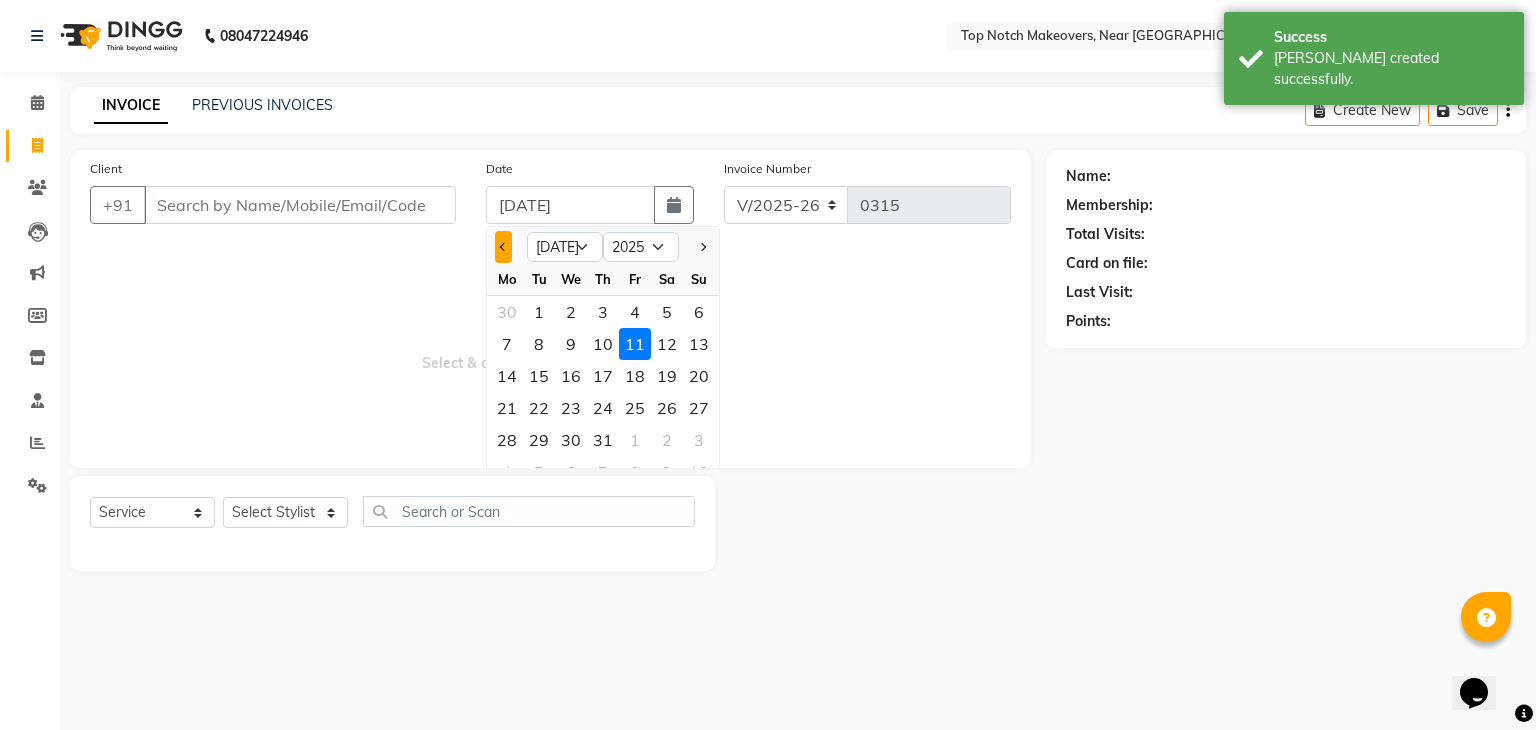 click 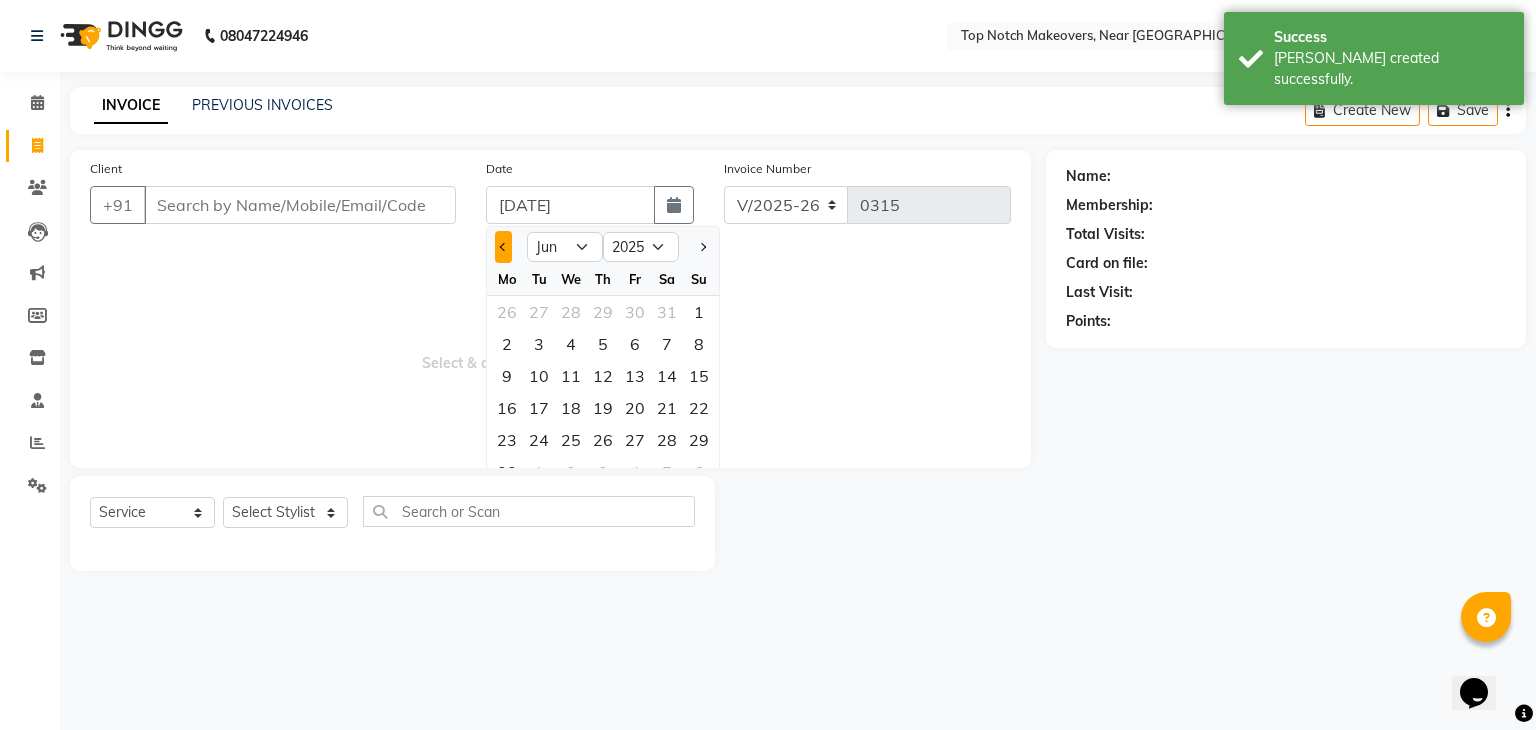 click 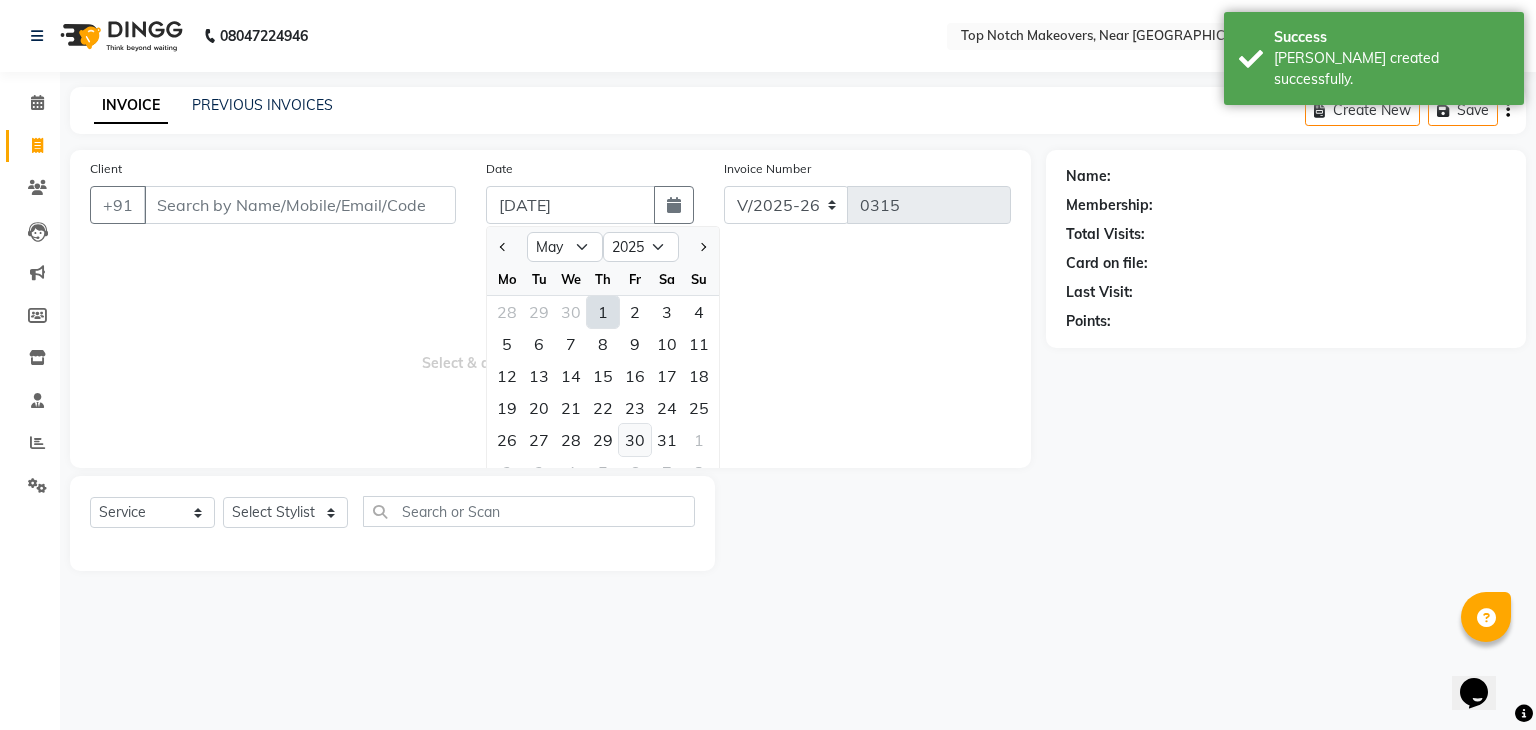 click on "30" 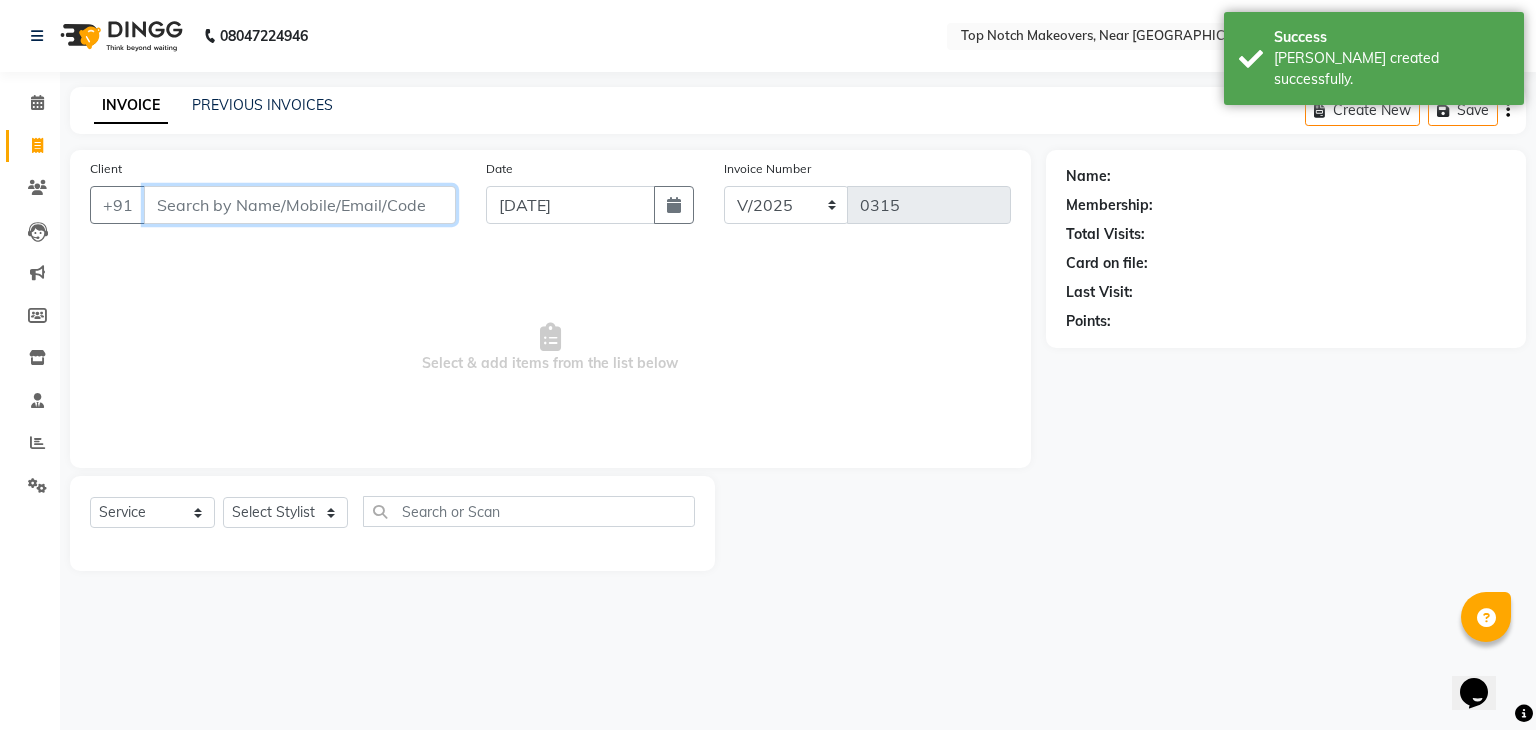 click on "Client" at bounding box center (300, 205) 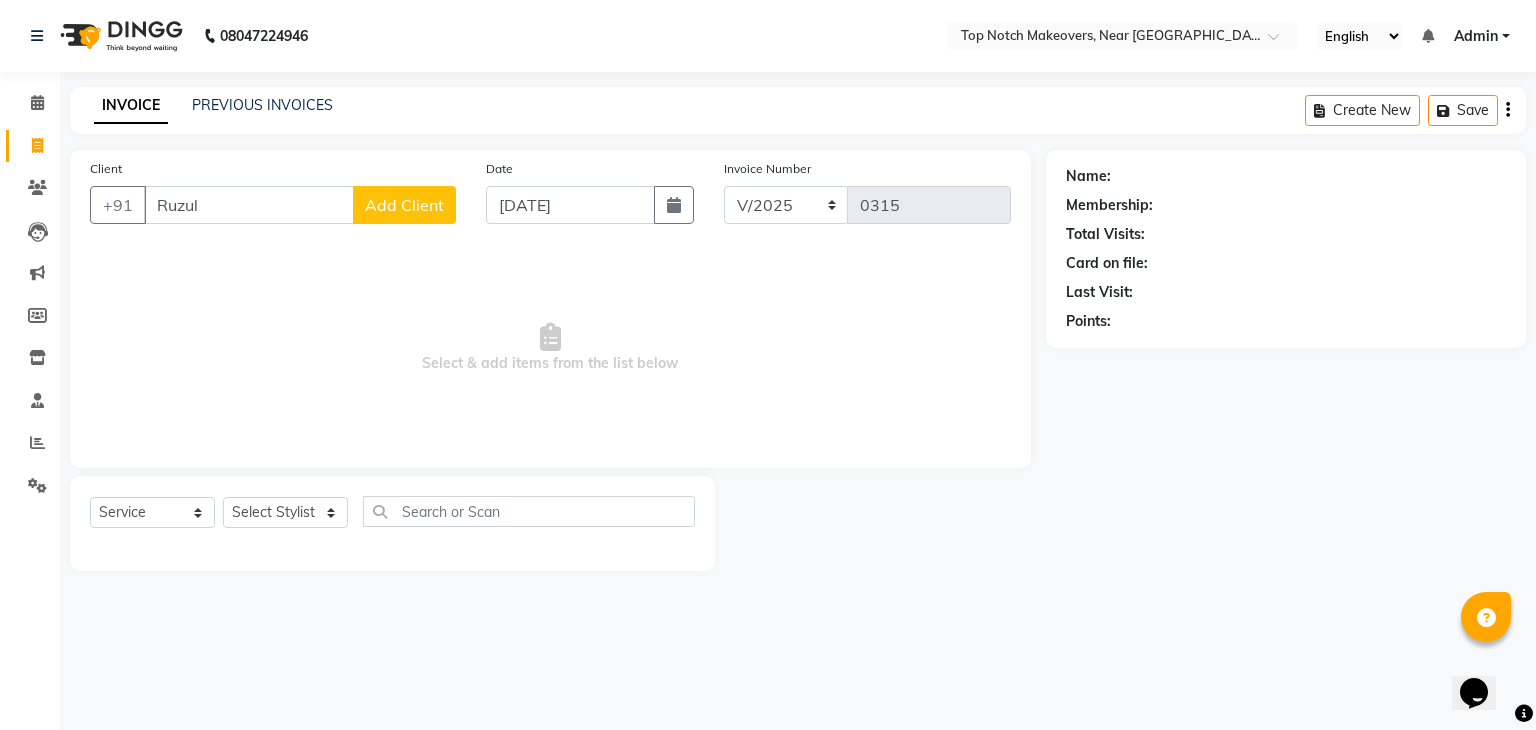 click on "Add Client" 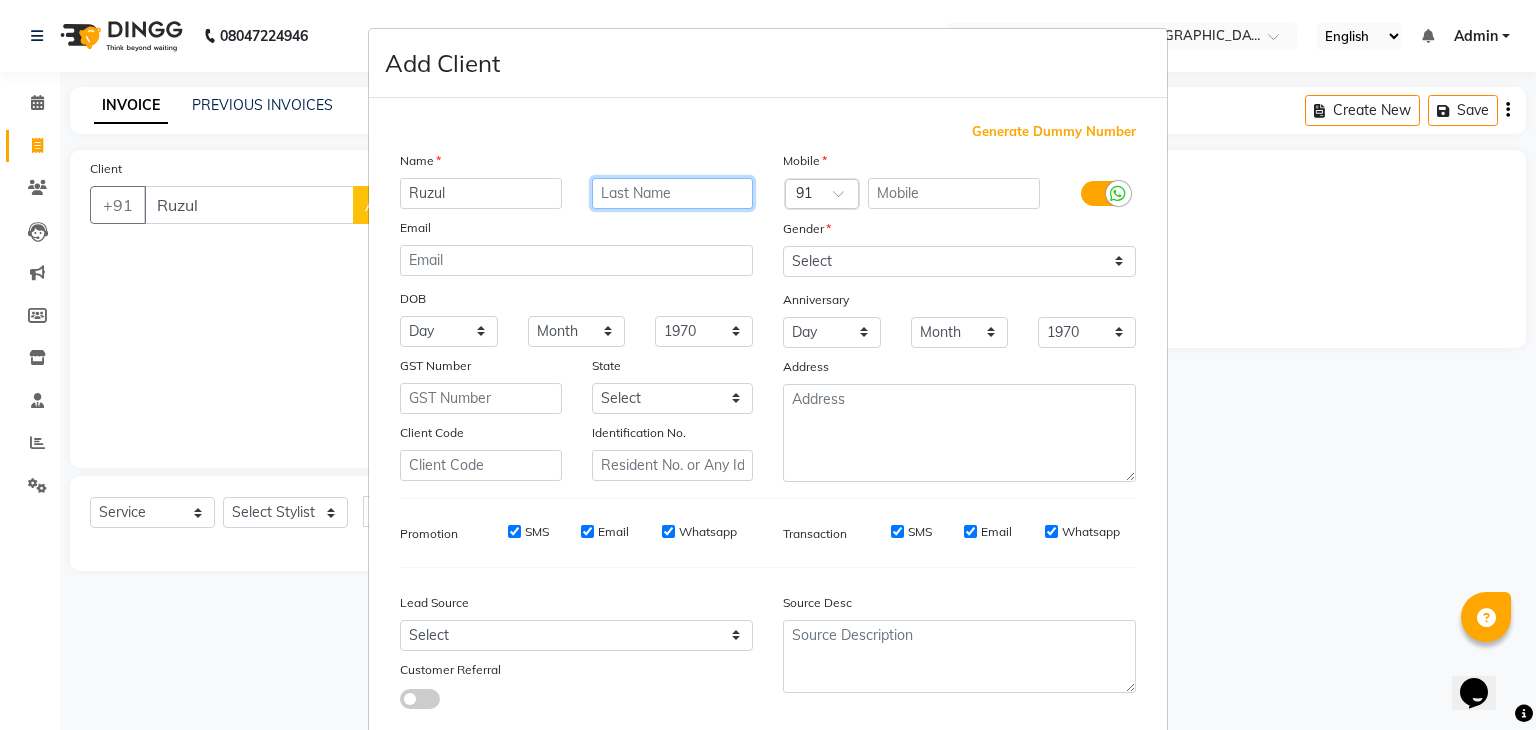 click at bounding box center [673, 193] 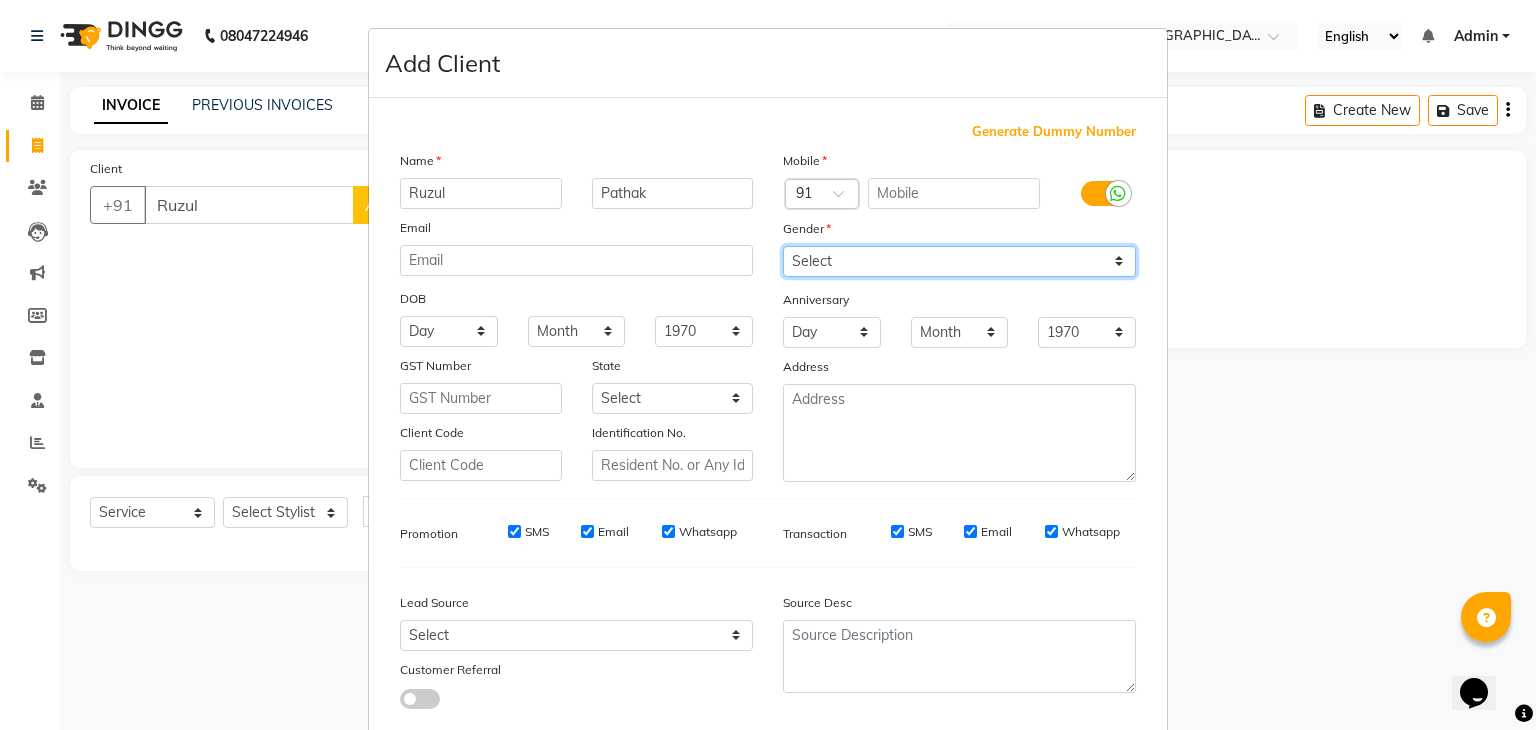 click on "Select [DEMOGRAPHIC_DATA] [DEMOGRAPHIC_DATA] Other Prefer Not To Say" at bounding box center (959, 261) 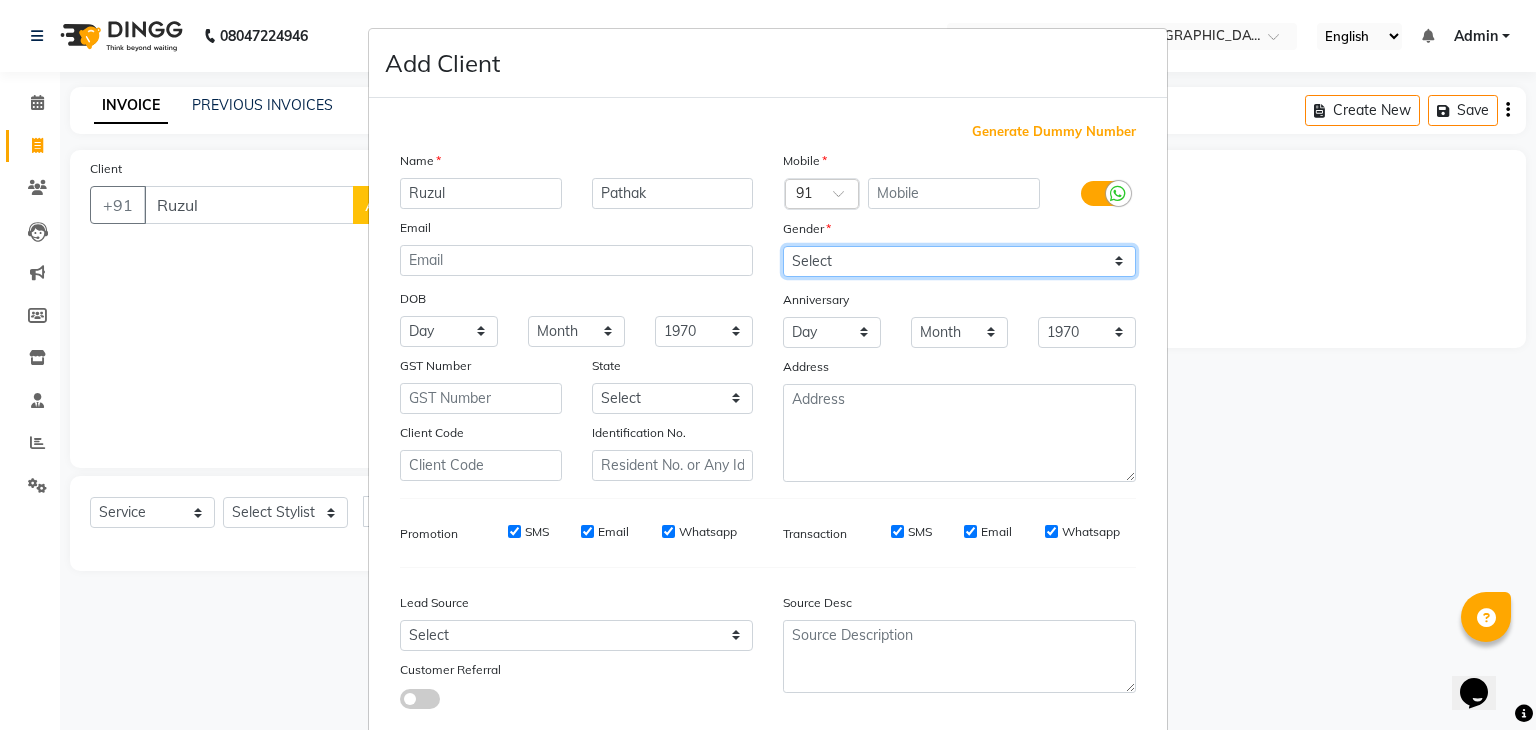click on "Select [DEMOGRAPHIC_DATA] [DEMOGRAPHIC_DATA] Other Prefer Not To Say" at bounding box center [959, 261] 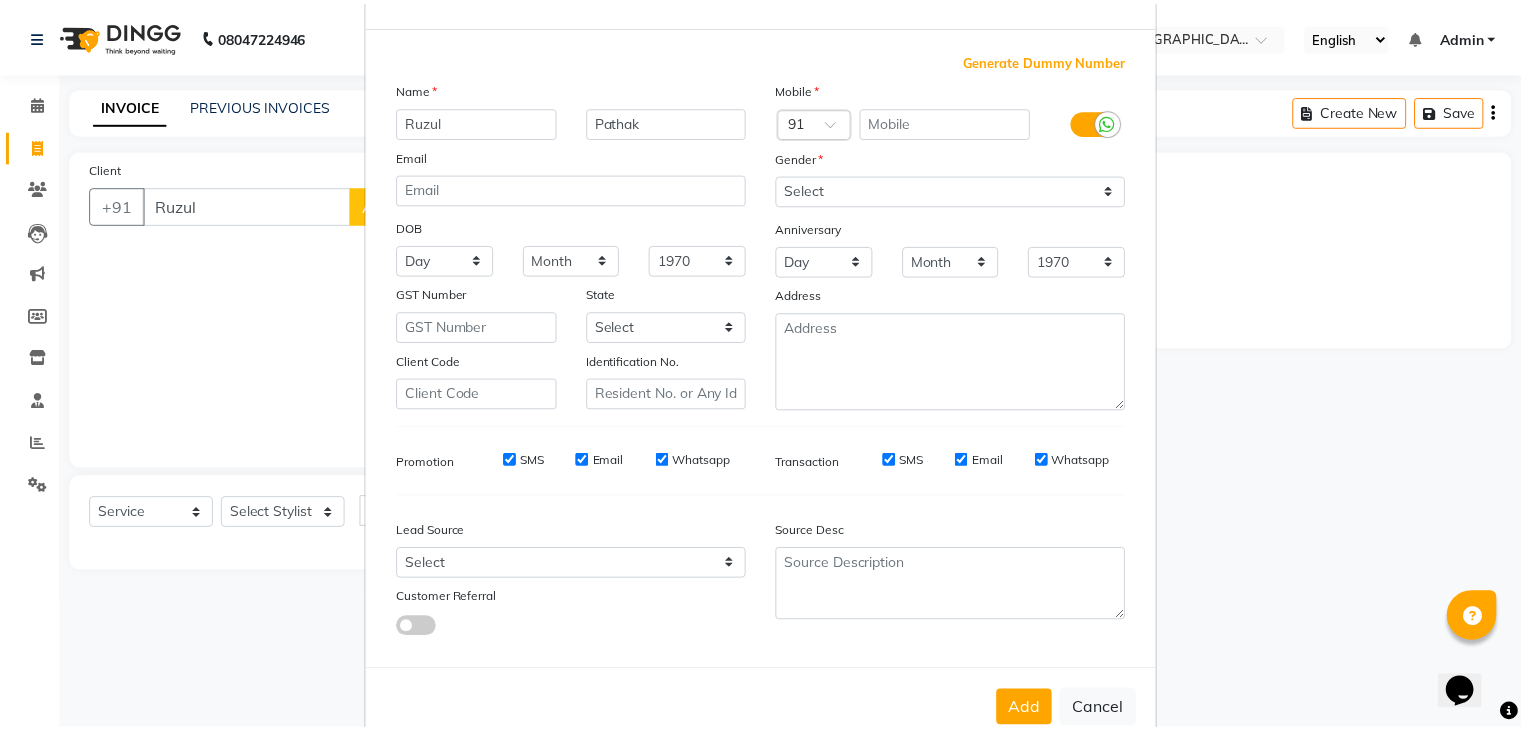 scroll, scrollTop: 127, scrollLeft: 0, axis: vertical 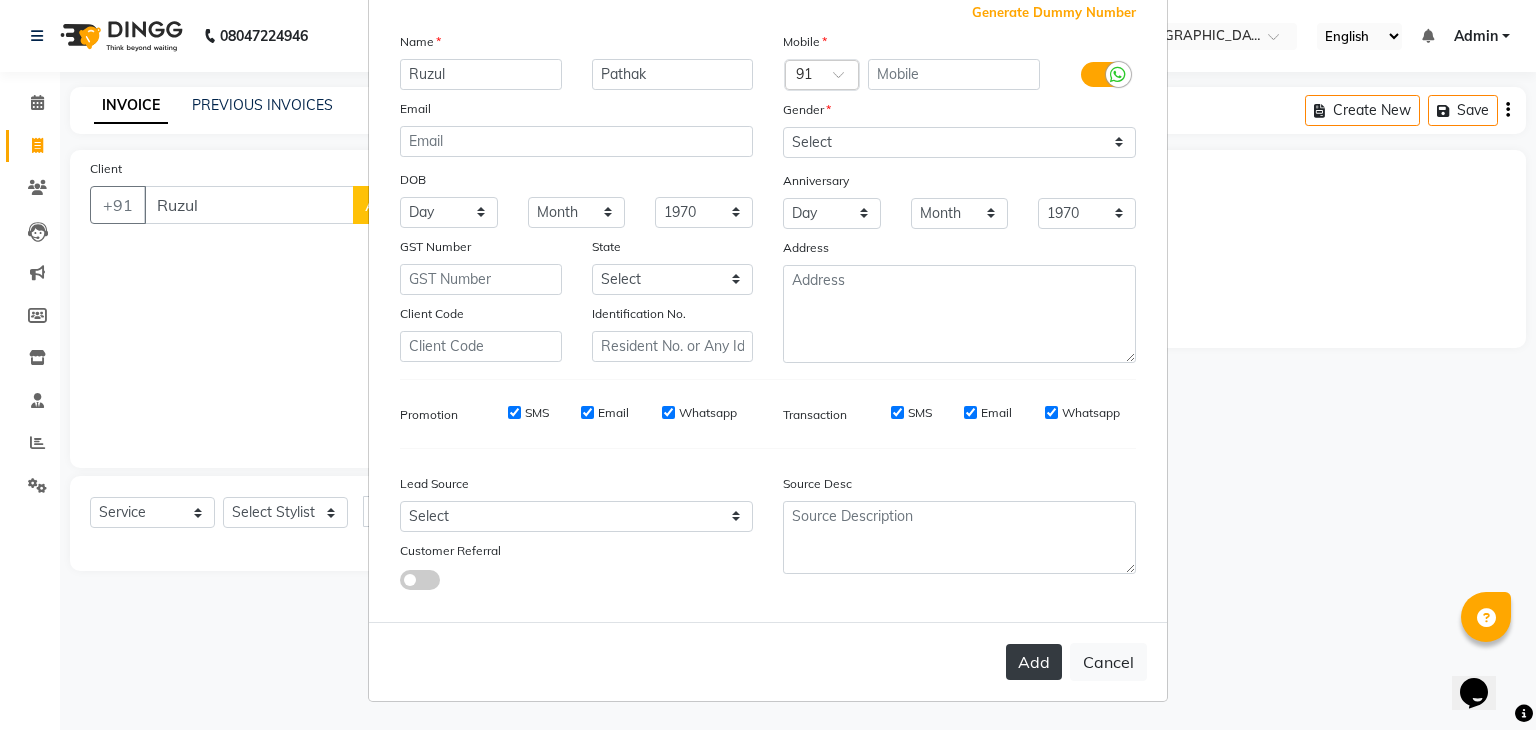click on "Add" at bounding box center [1034, 662] 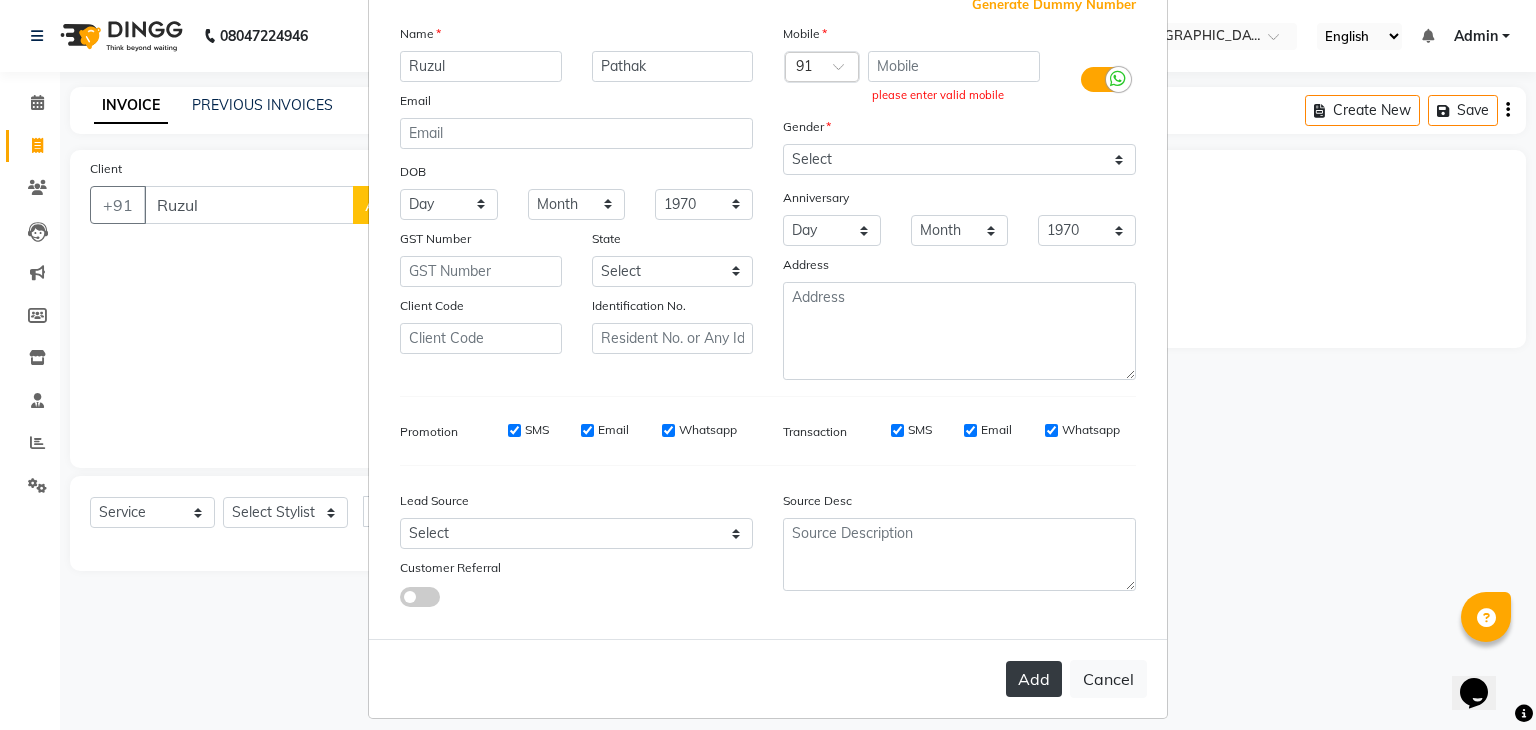 click on "Add" at bounding box center [1034, 679] 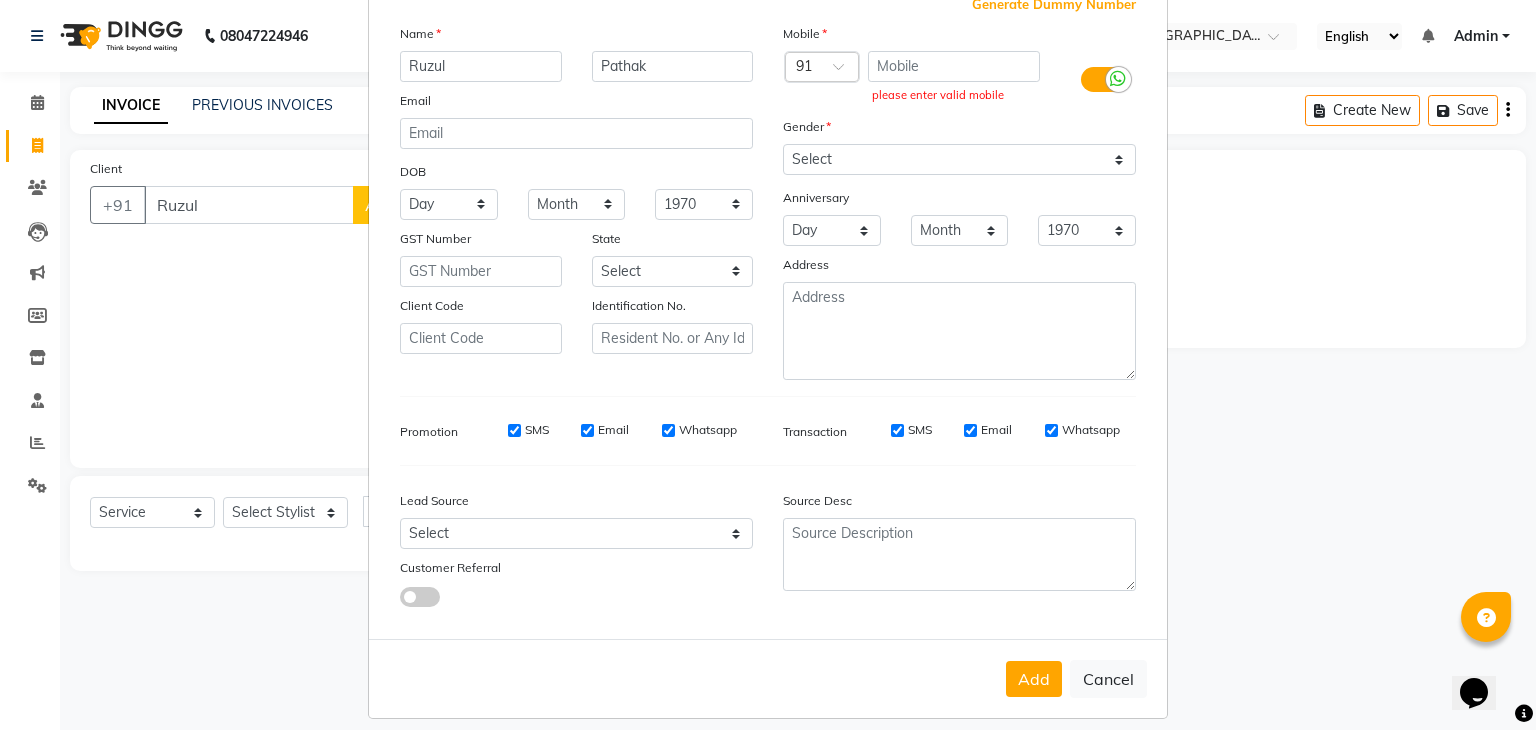 click on "Generate Dummy Number" at bounding box center (1054, 5) 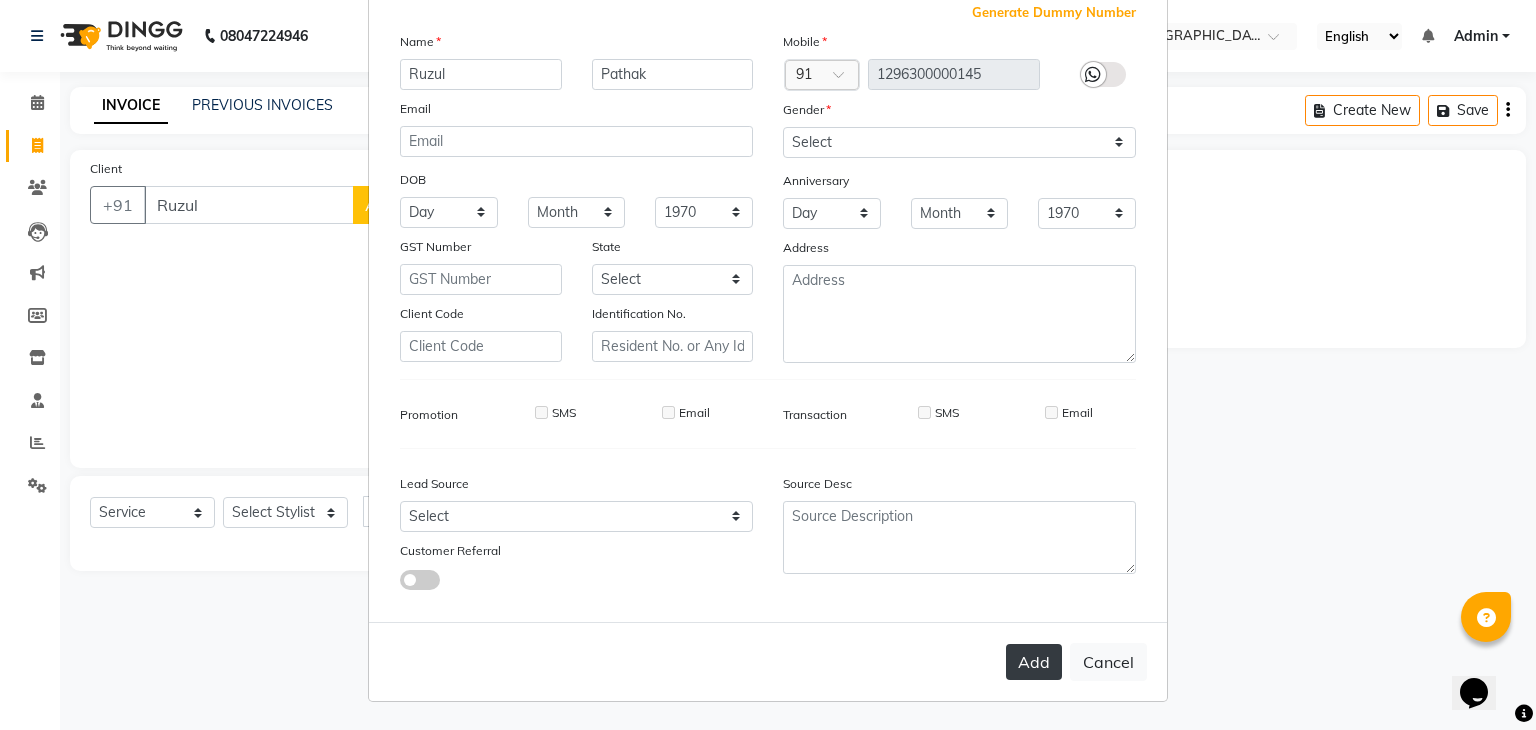 click on "Add" at bounding box center [1034, 662] 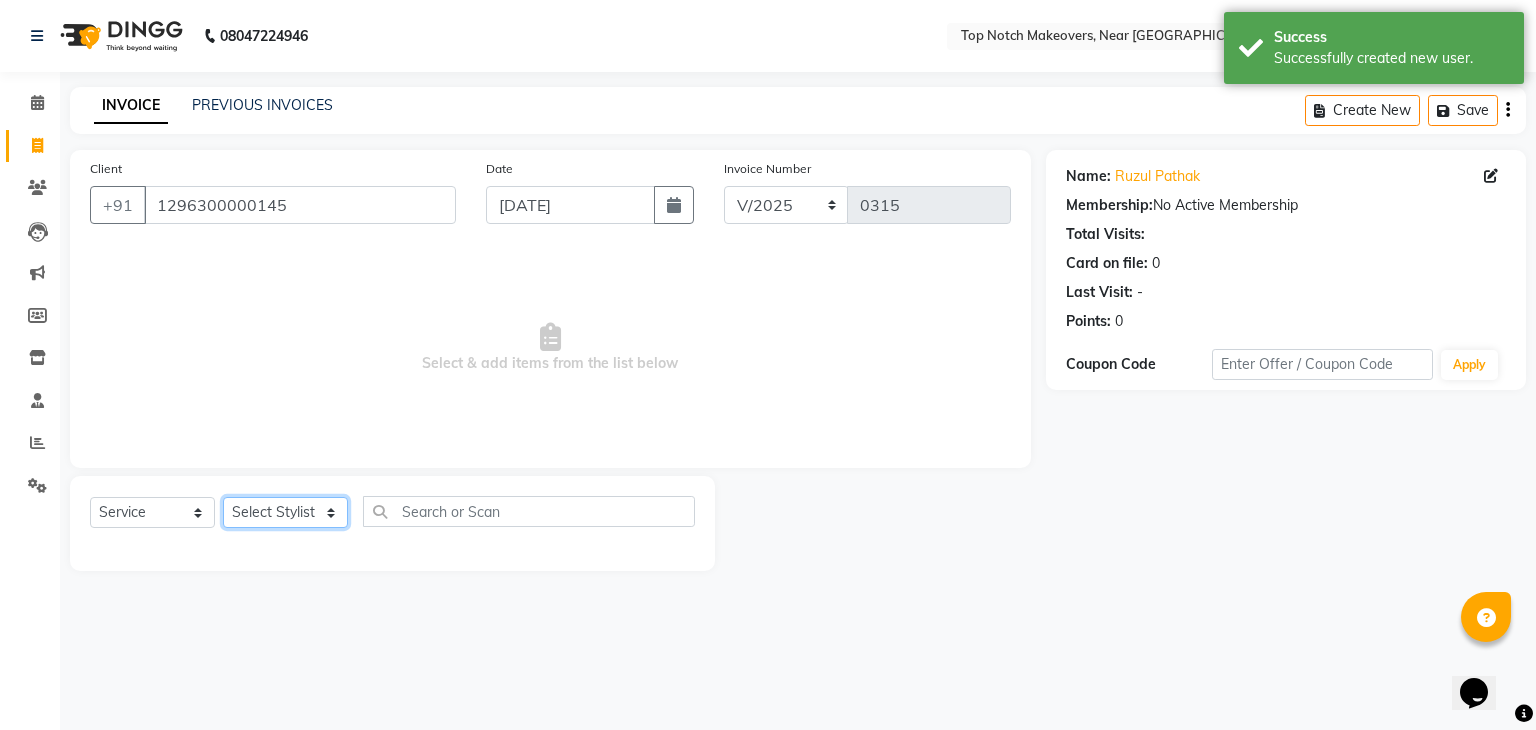 click on "Select Stylist [PERSON_NAME] [PERSON_NAME] [PERSON_NAME] [PERSON_NAME] [PERSON_NAME] [PERSON_NAME] [PERSON_NAME] [PERSON_NAME]" 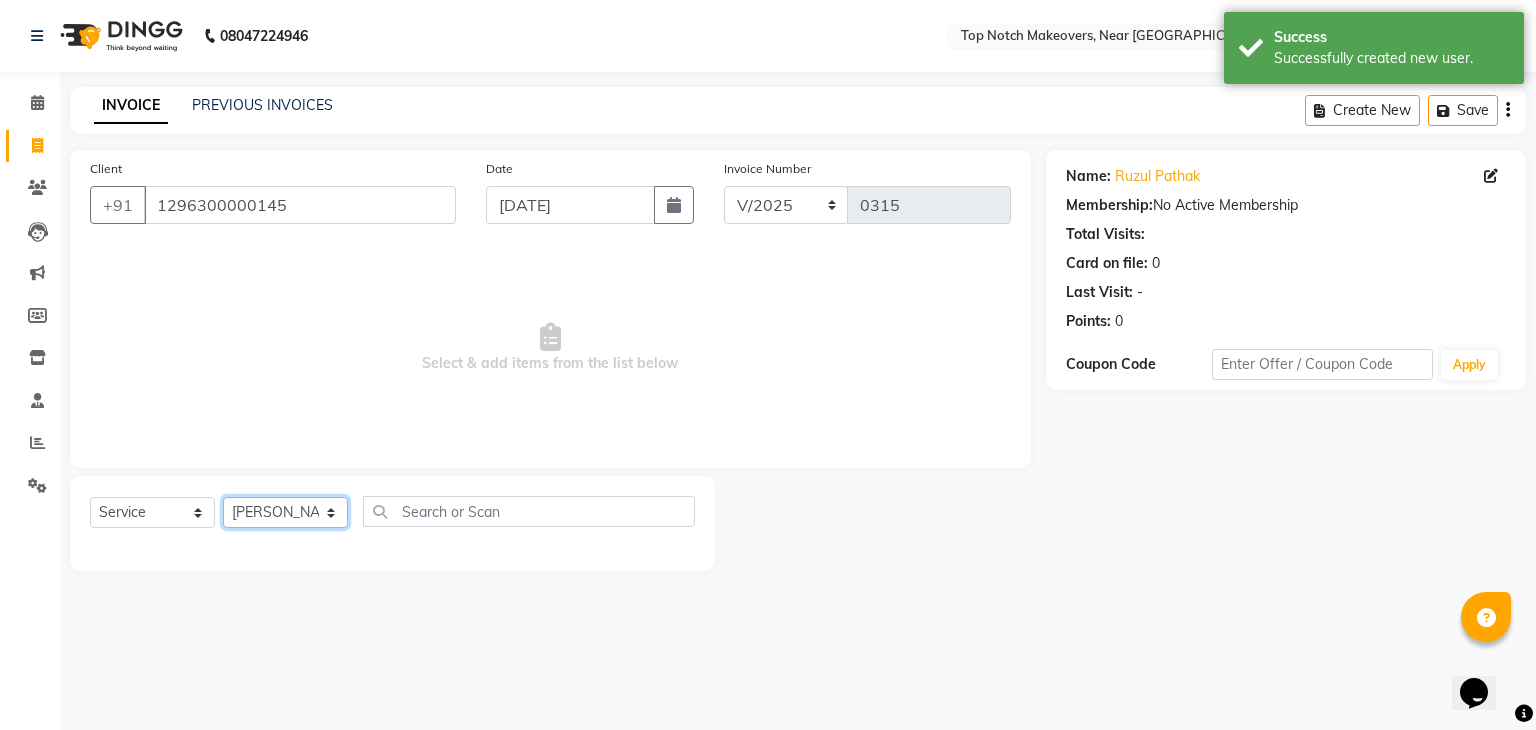 click on "Select Stylist [PERSON_NAME] [PERSON_NAME] [PERSON_NAME] [PERSON_NAME] [PERSON_NAME] [PERSON_NAME] [PERSON_NAME] [PERSON_NAME]" 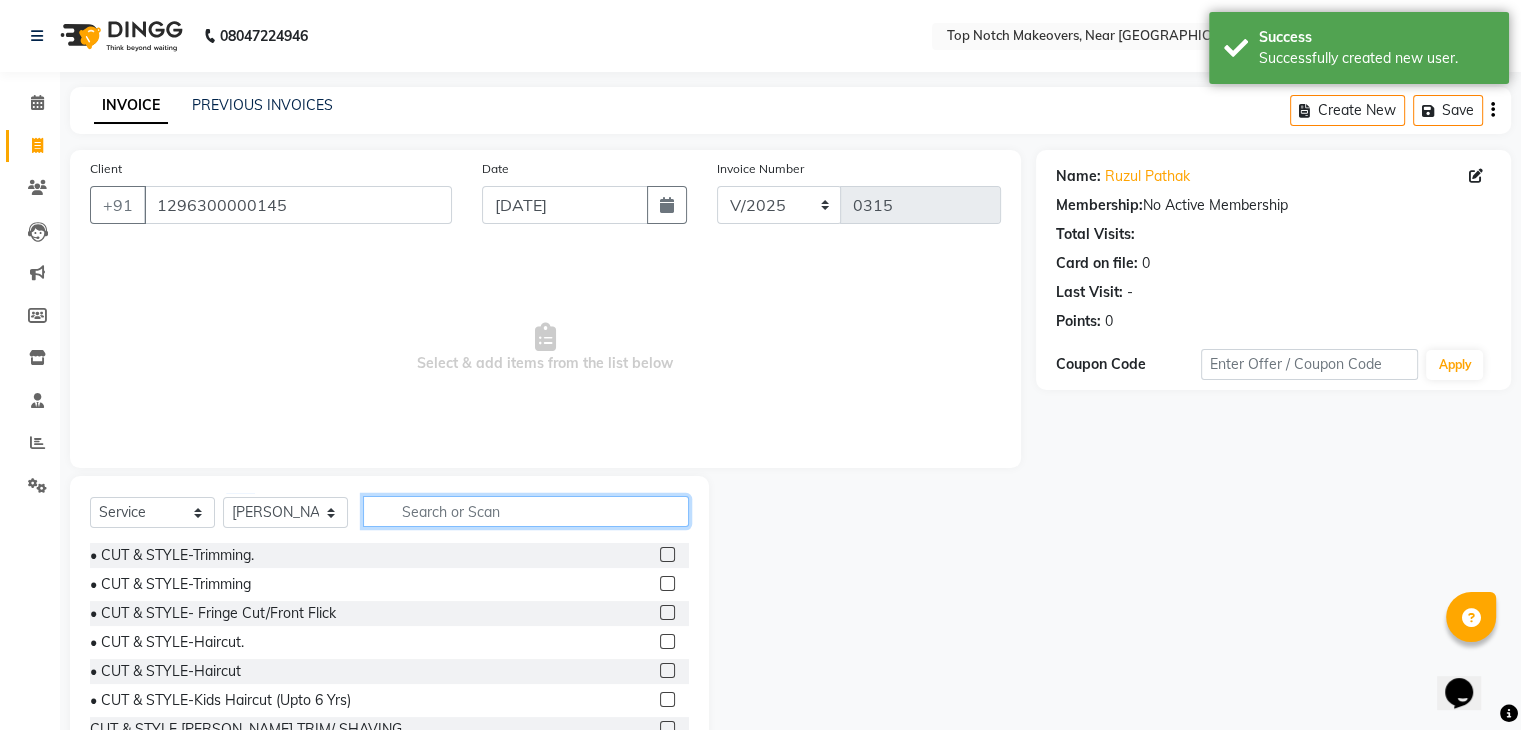 click 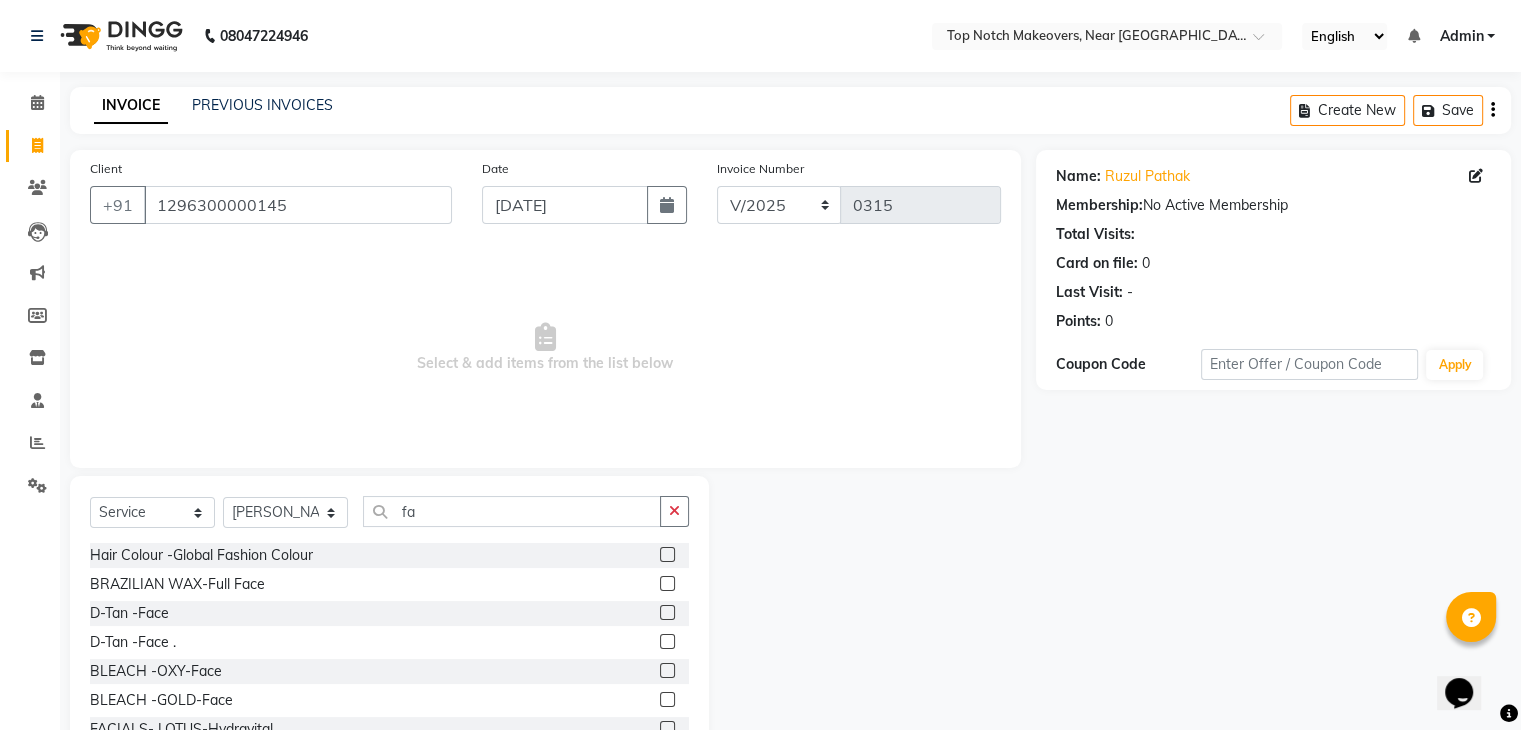 click 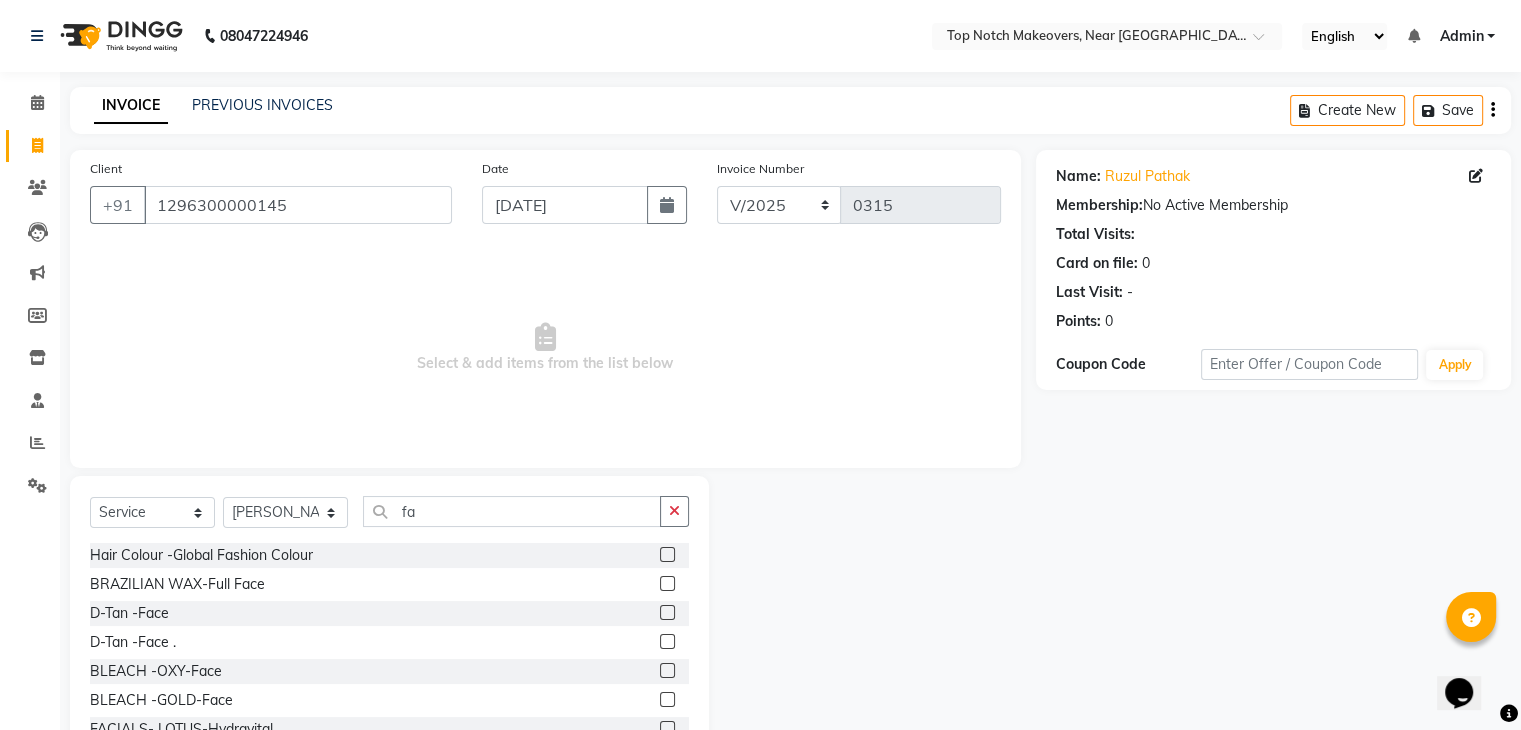 click 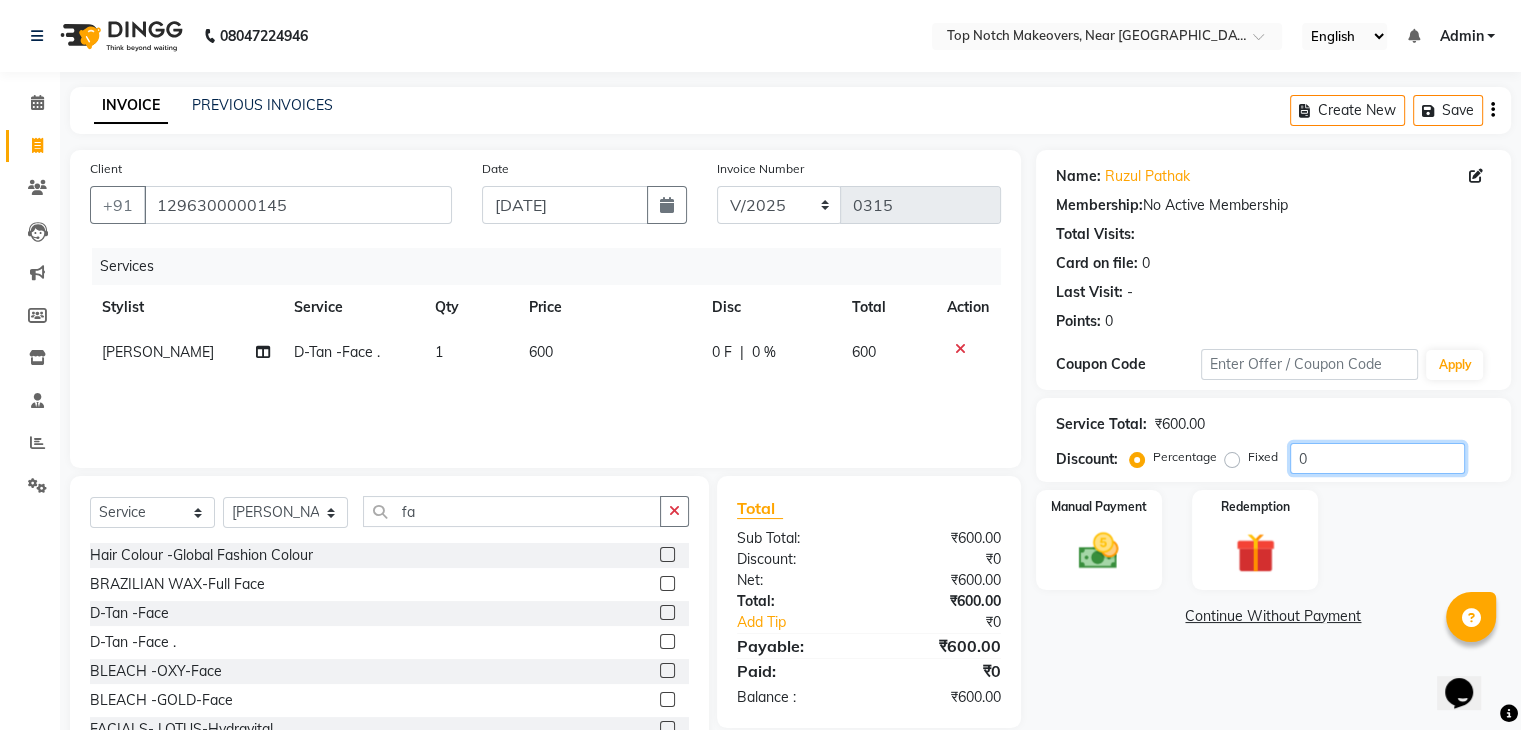 click on "0" 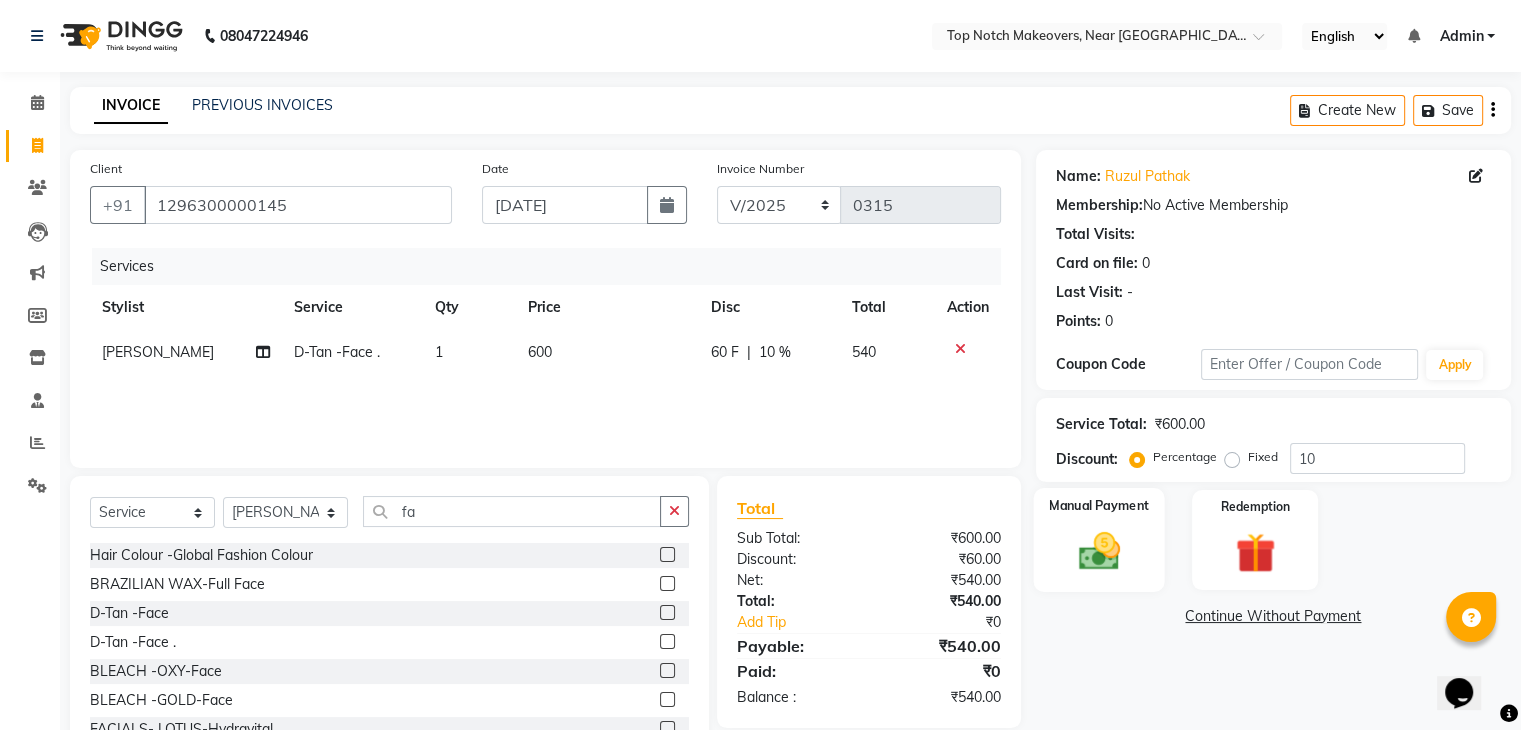 click 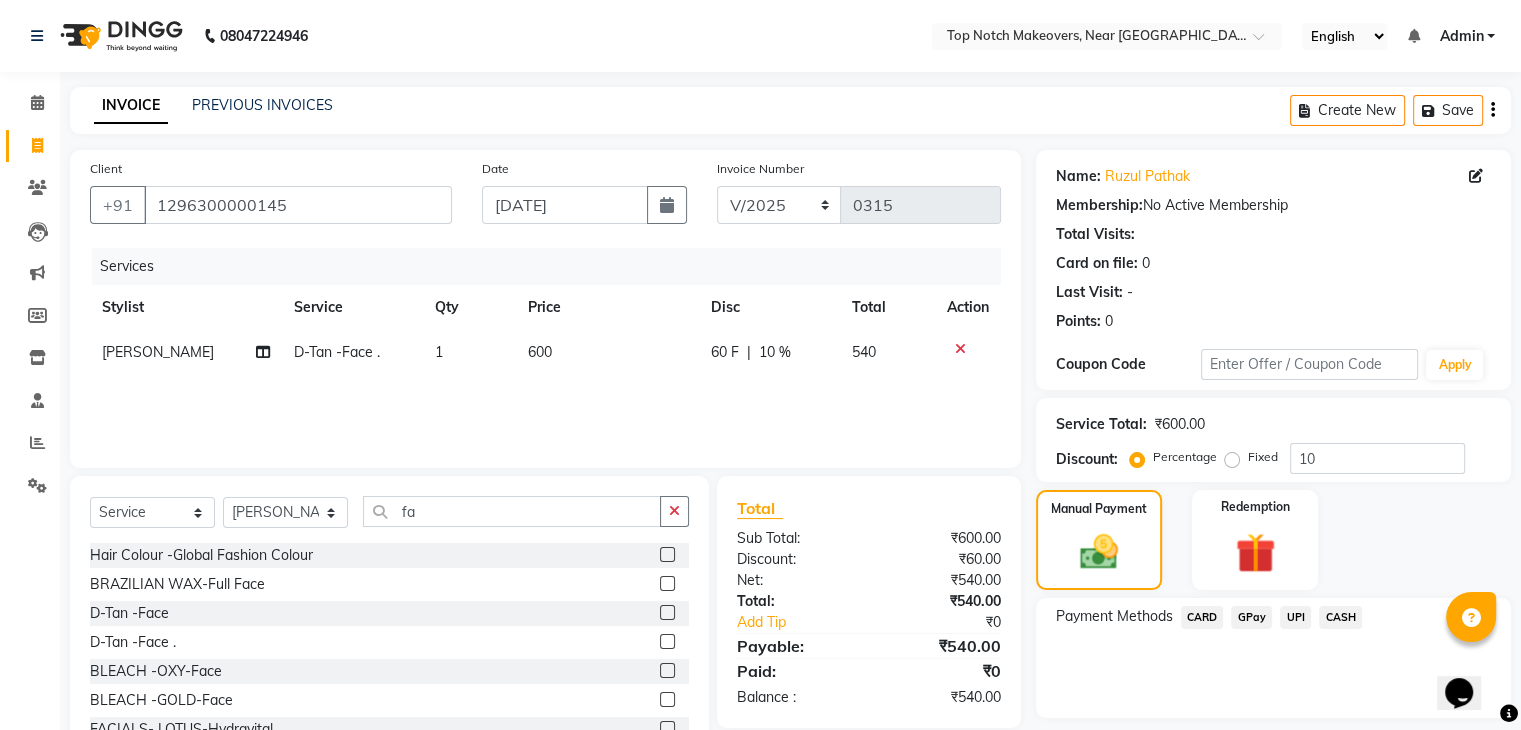 click on "UPI" 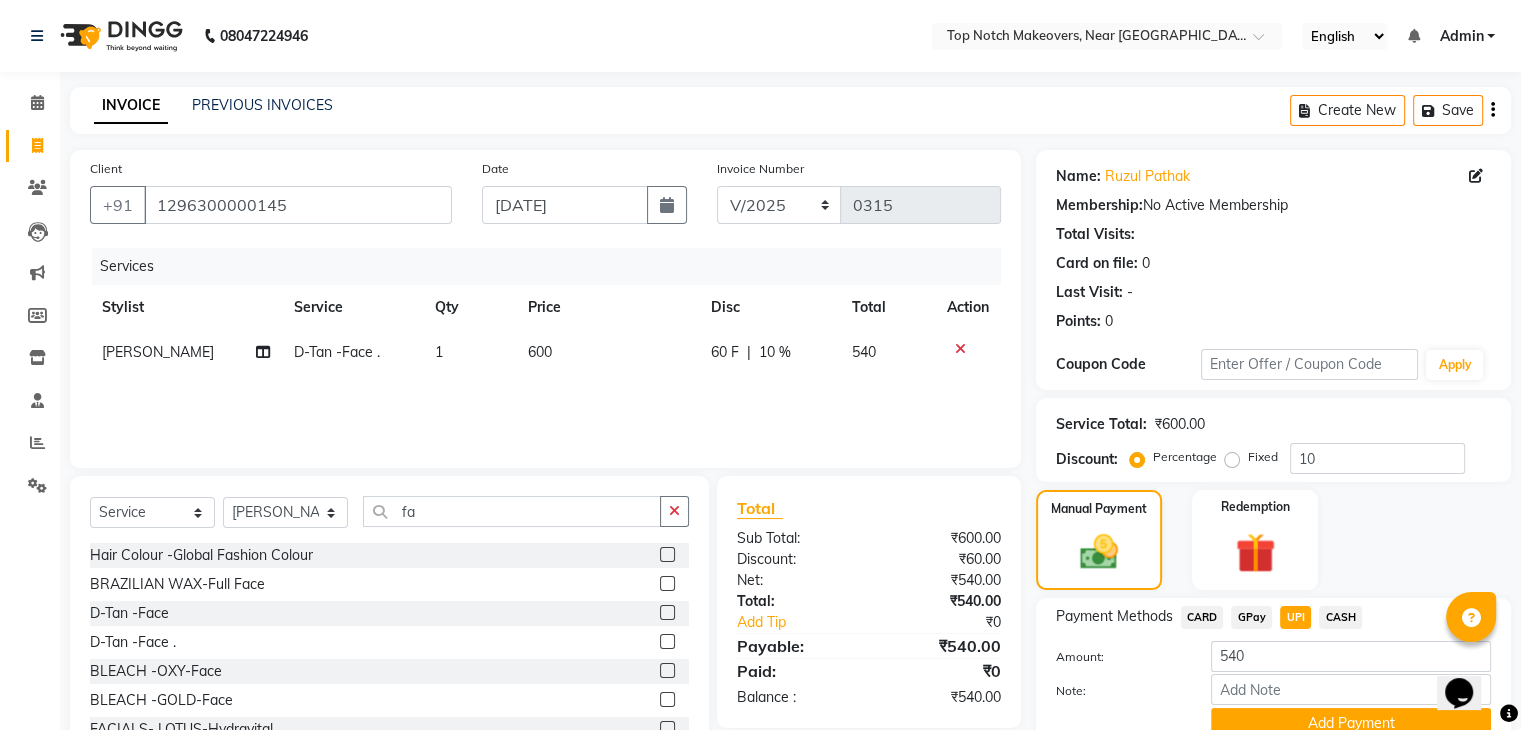 click on "CASH" 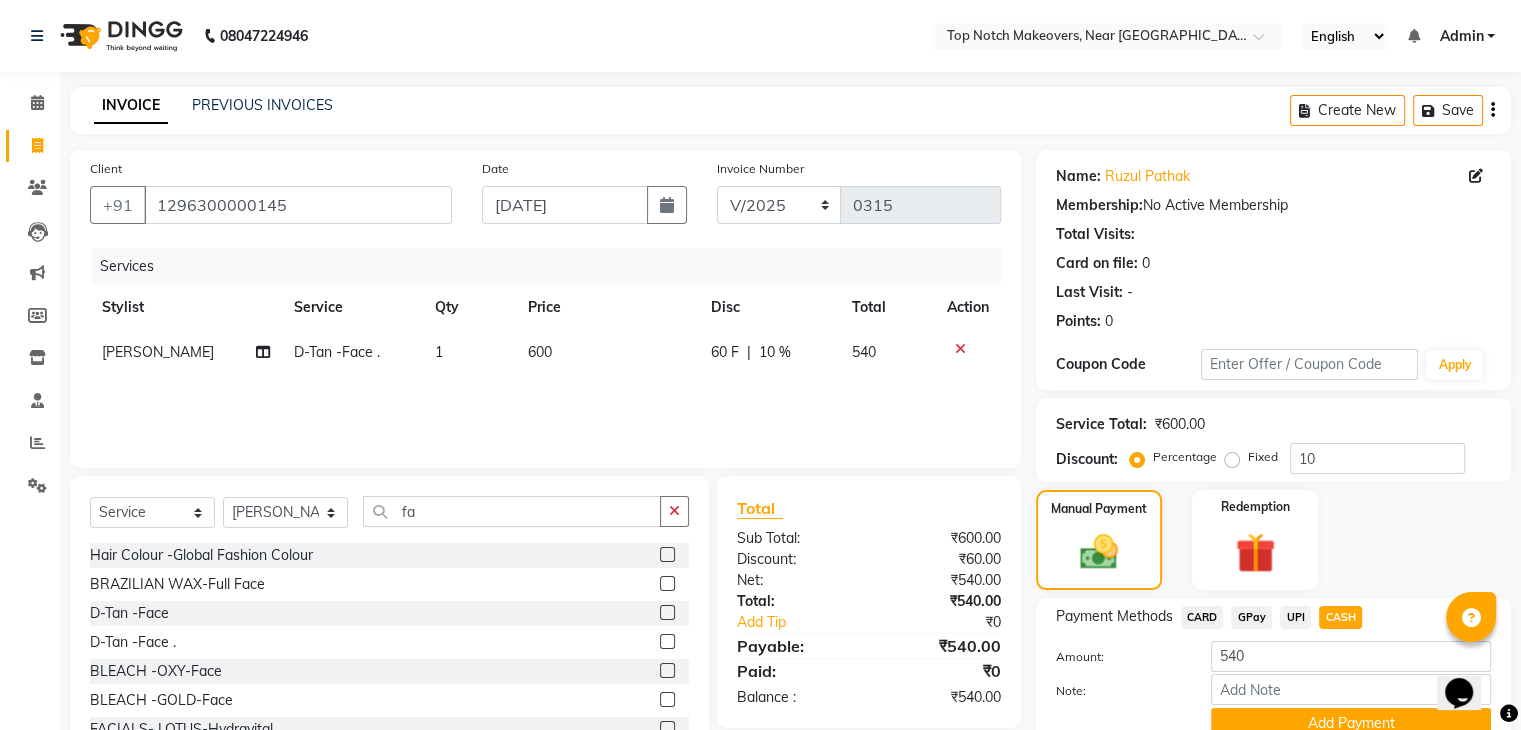 scroll, scrollTop: 89, scrollLeft: 0, axis: vertical 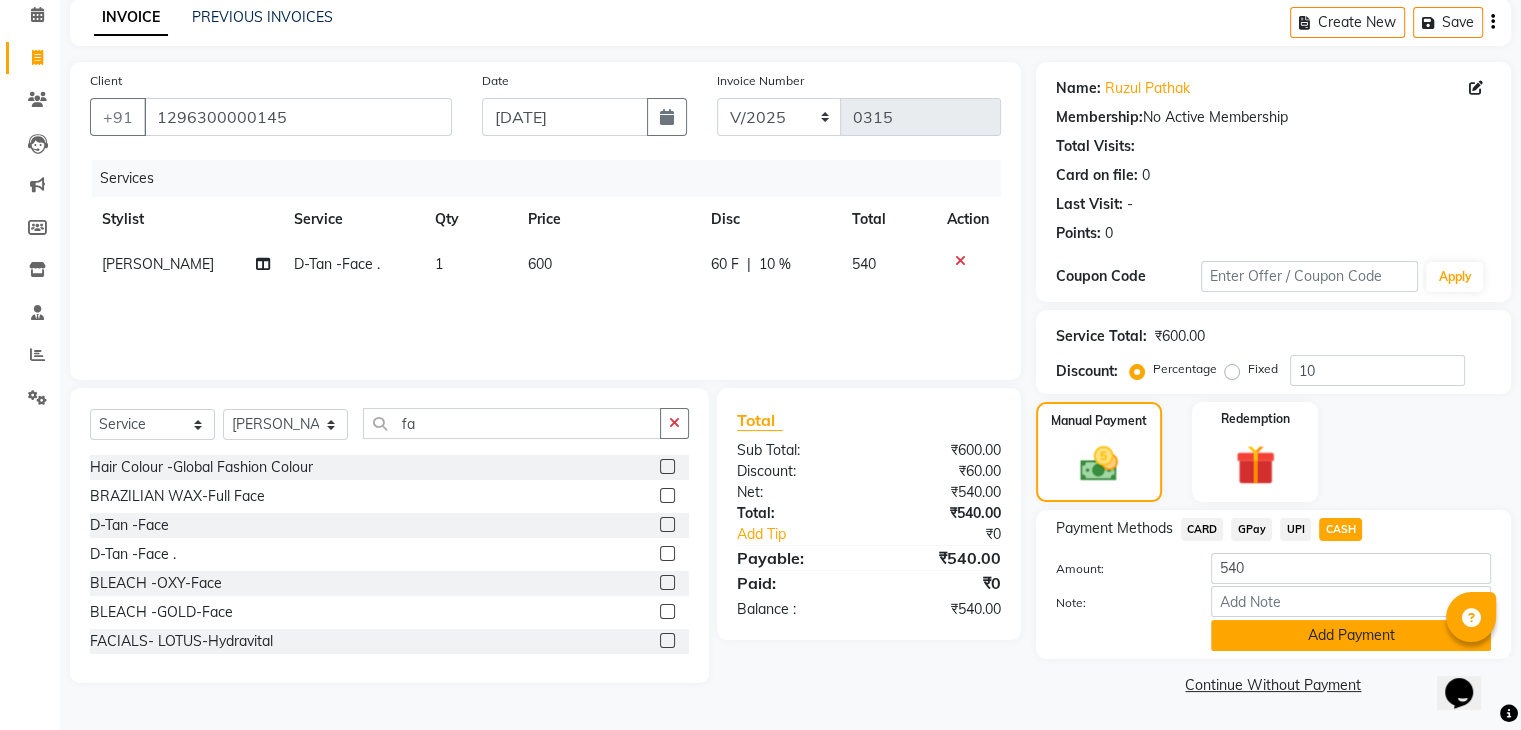 click on "Add Payment" 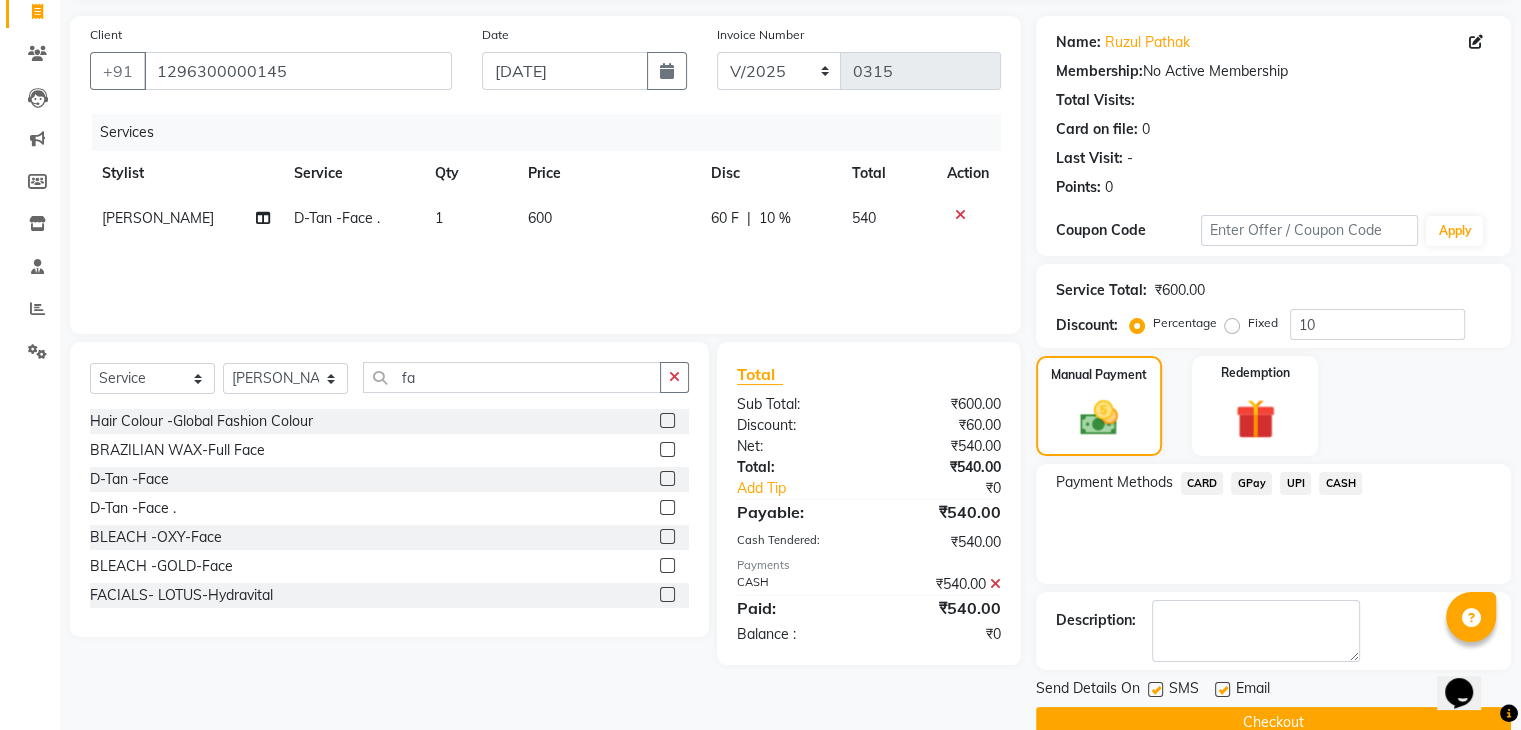 scroll, scrollTop: 171, scrollLeft: 0, axis: vertical 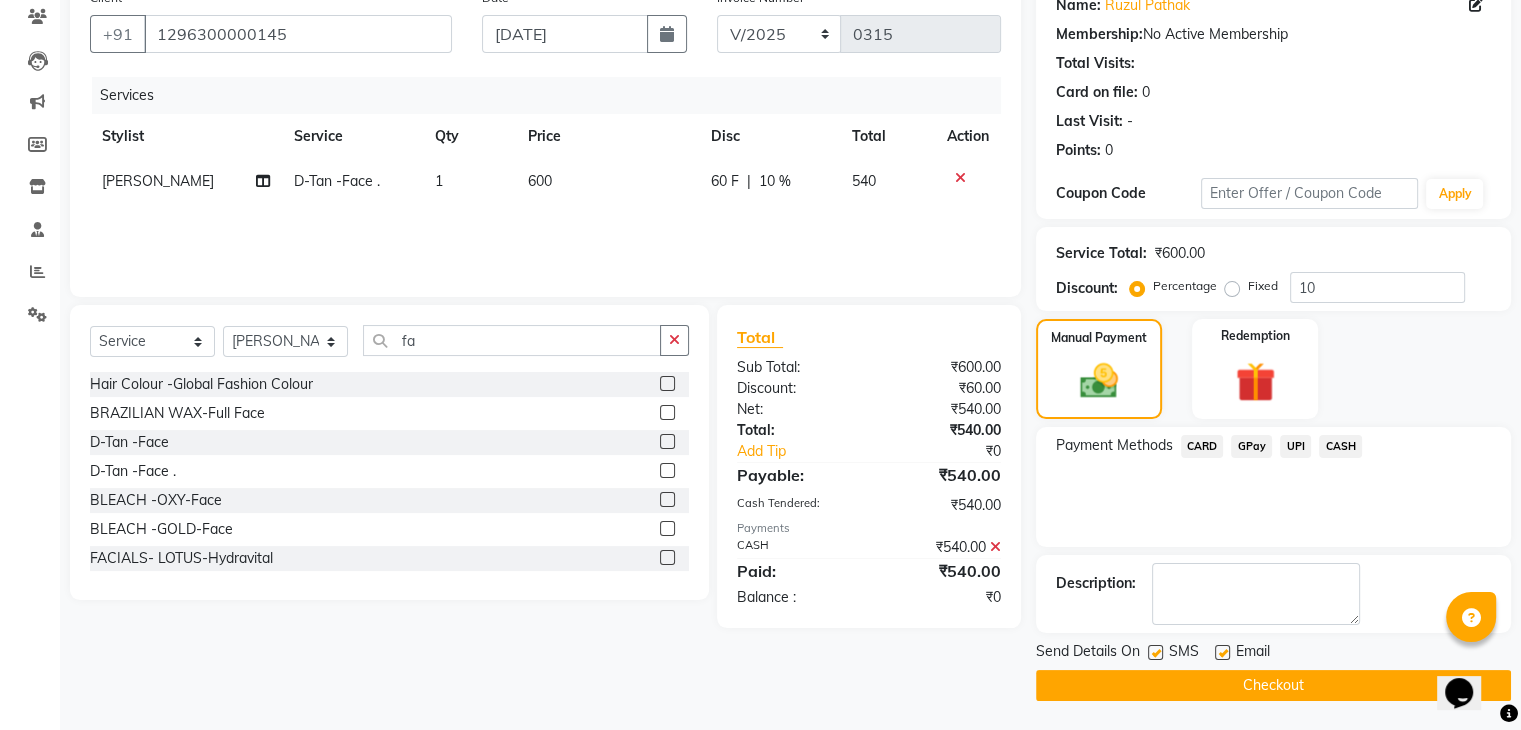 click 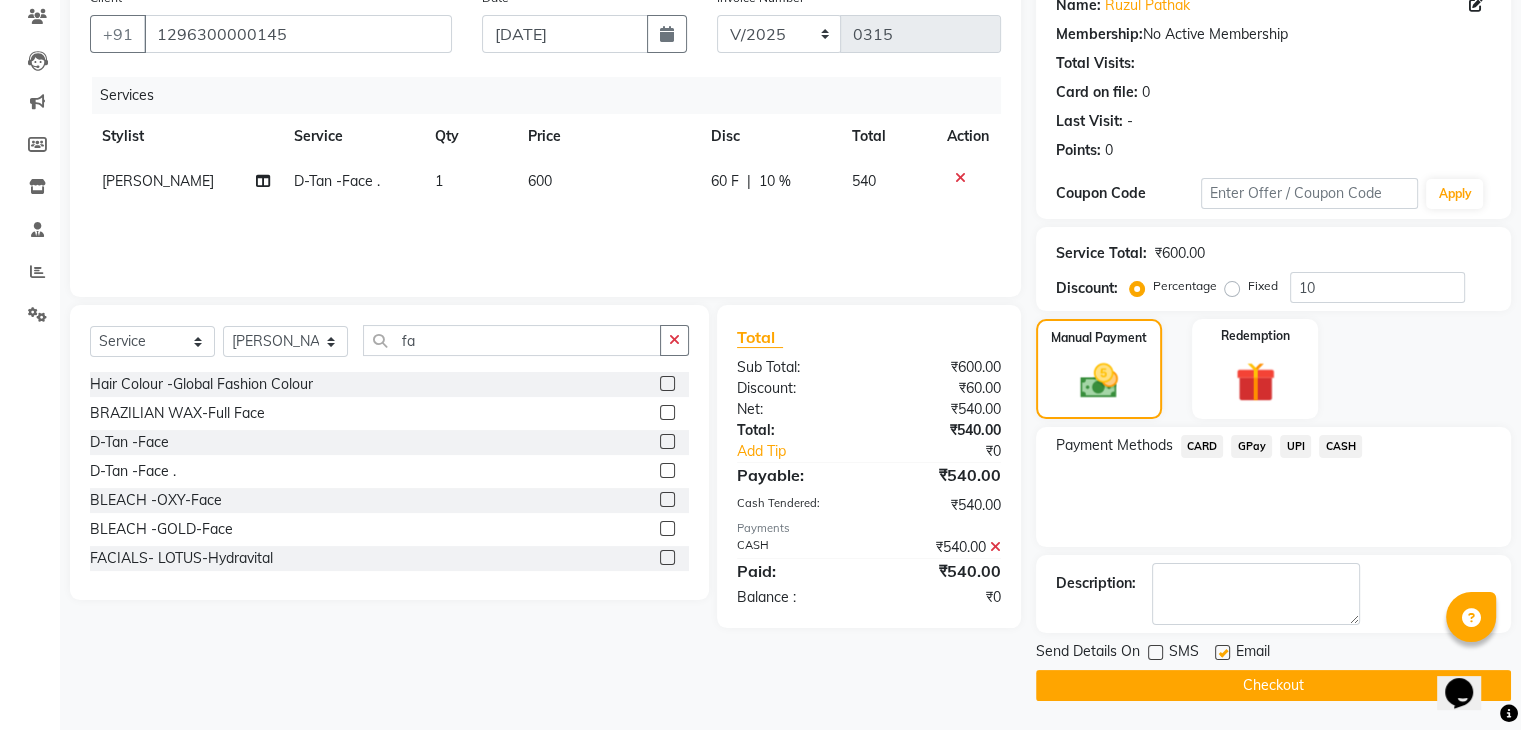 click on "Checkout" 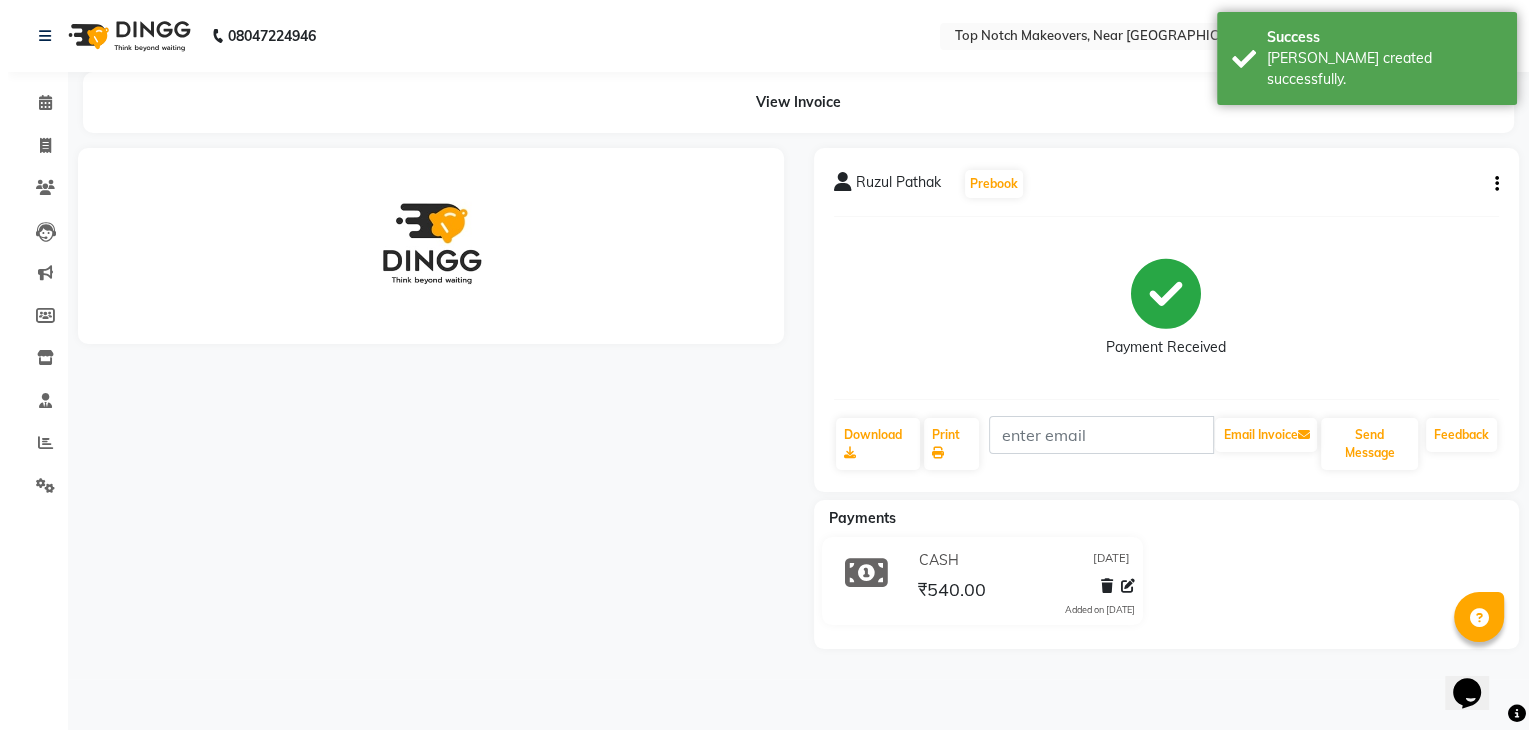 scroll, scrollTop: 0, scrollLeft: 0, axis: both 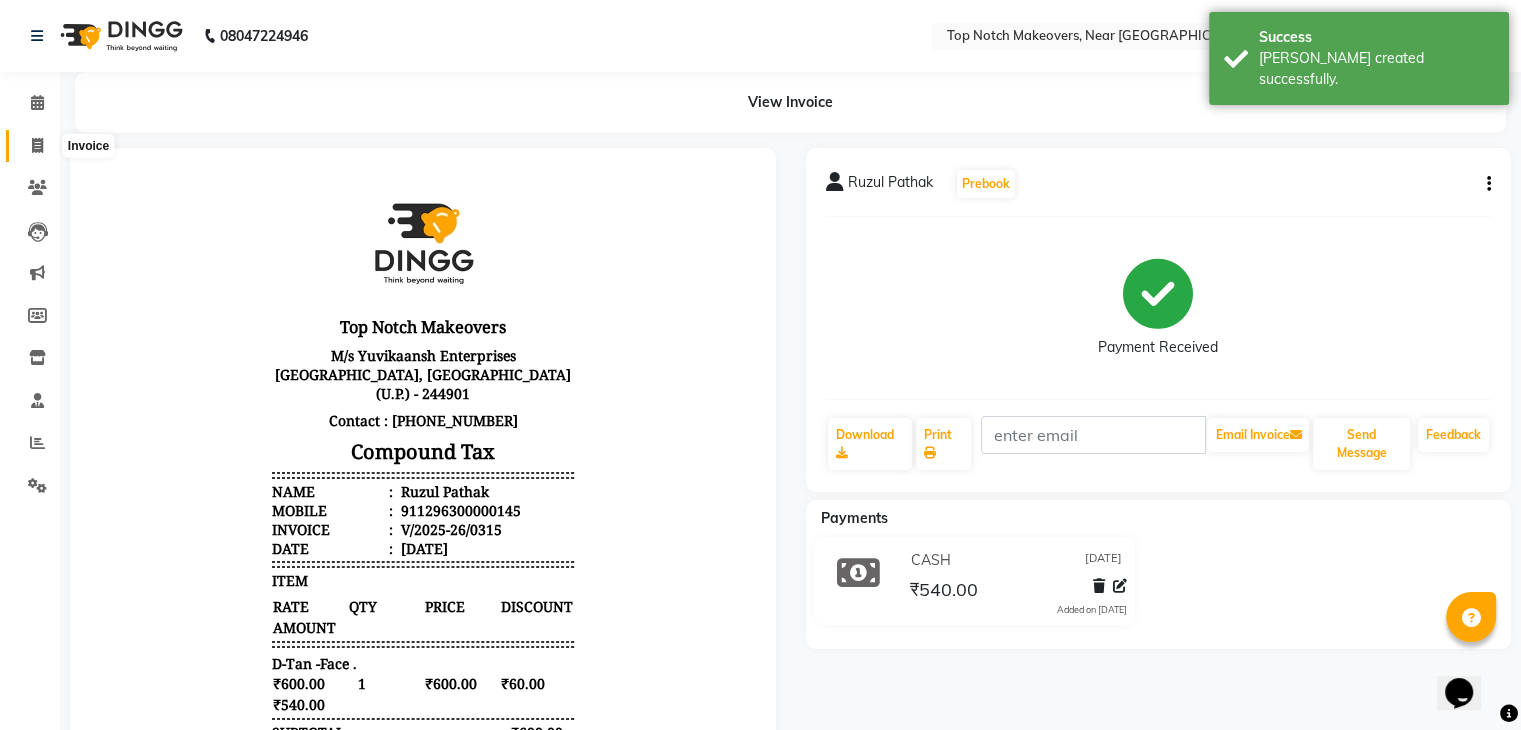 click 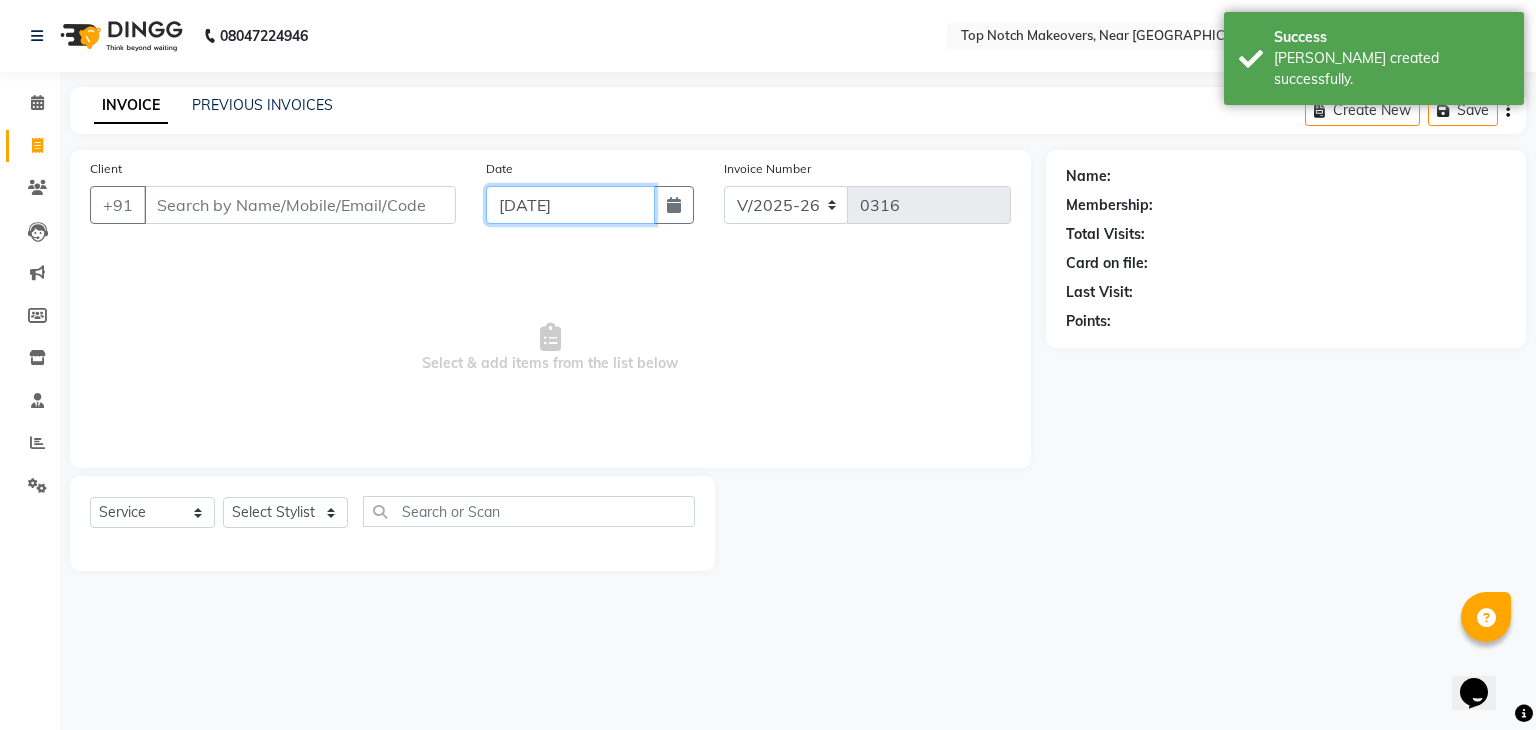 click on "[DATE]" 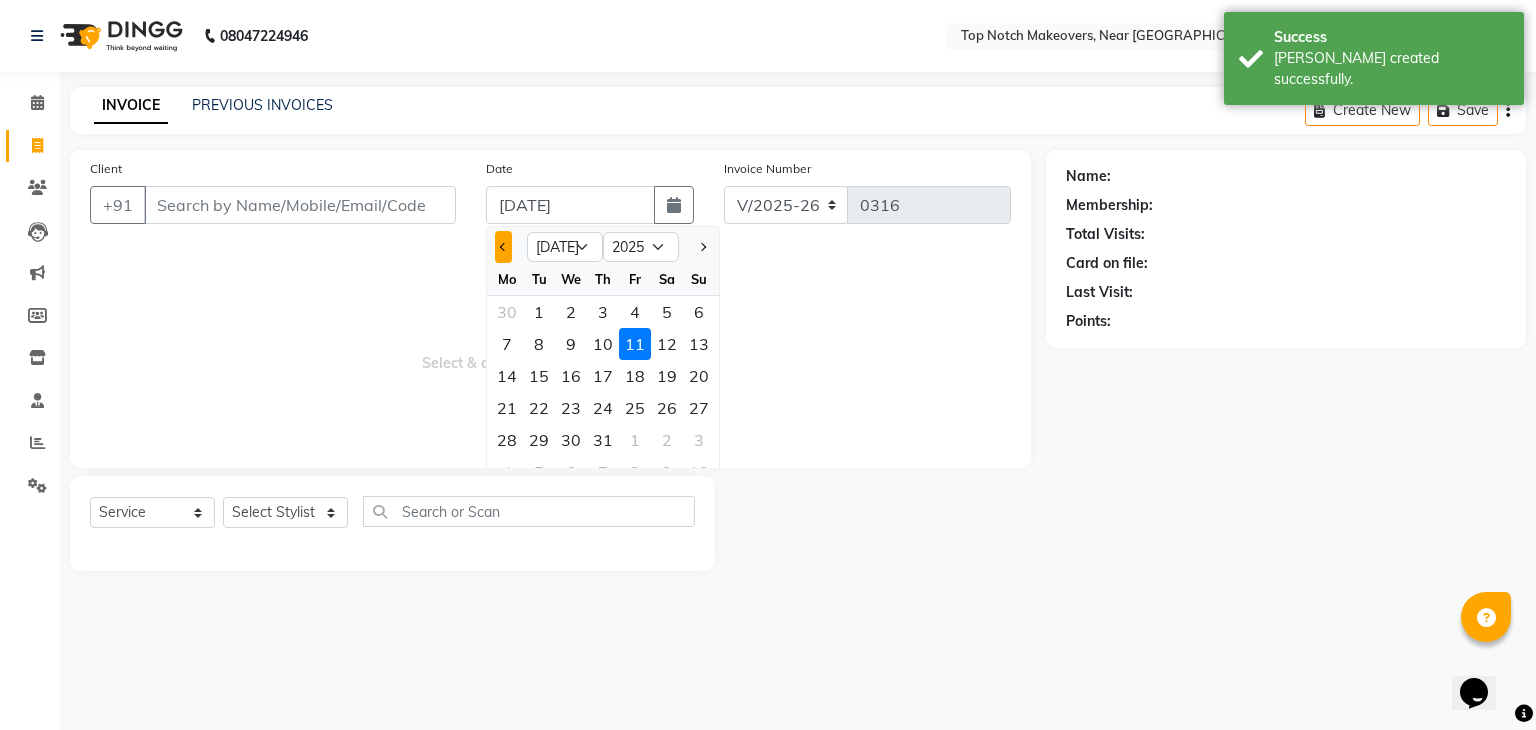 click 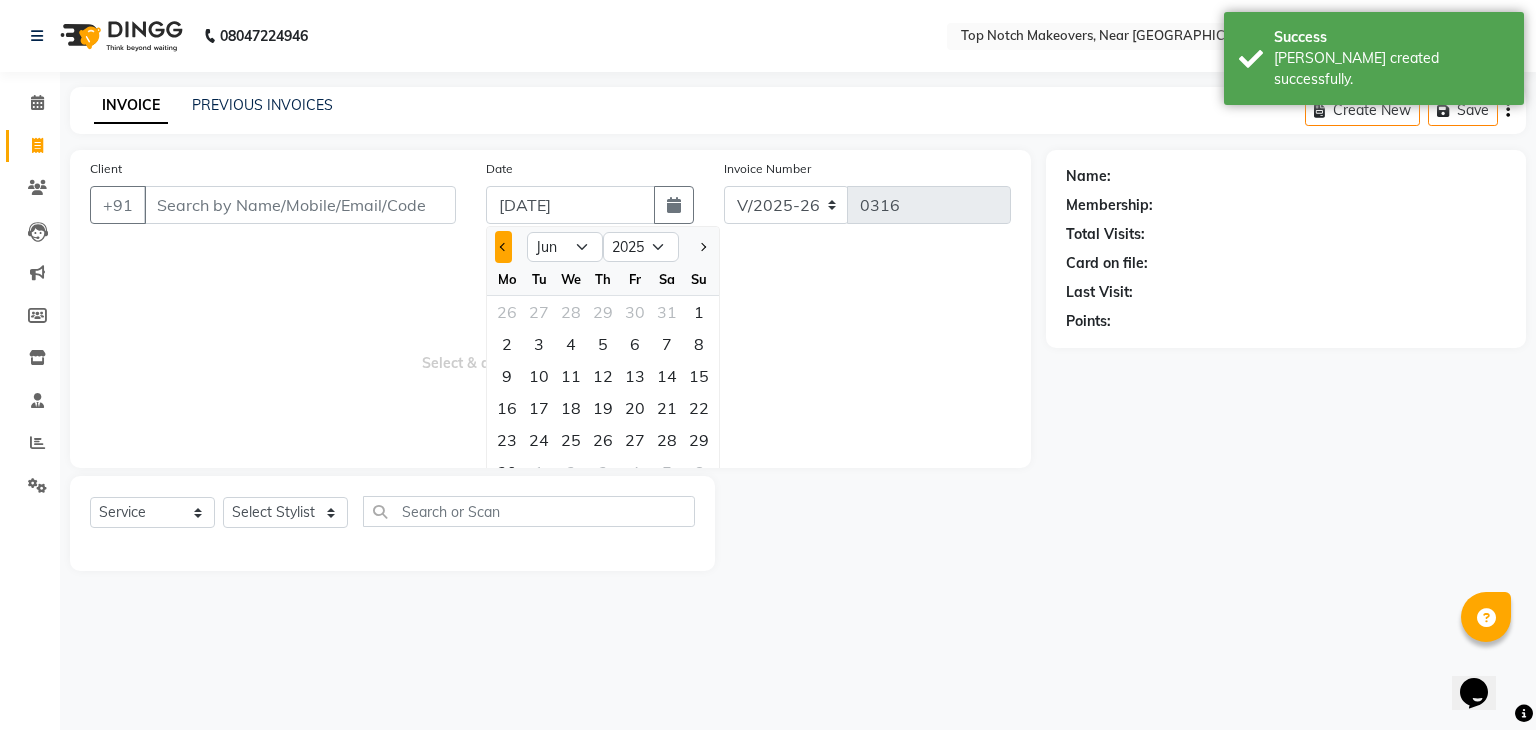 click 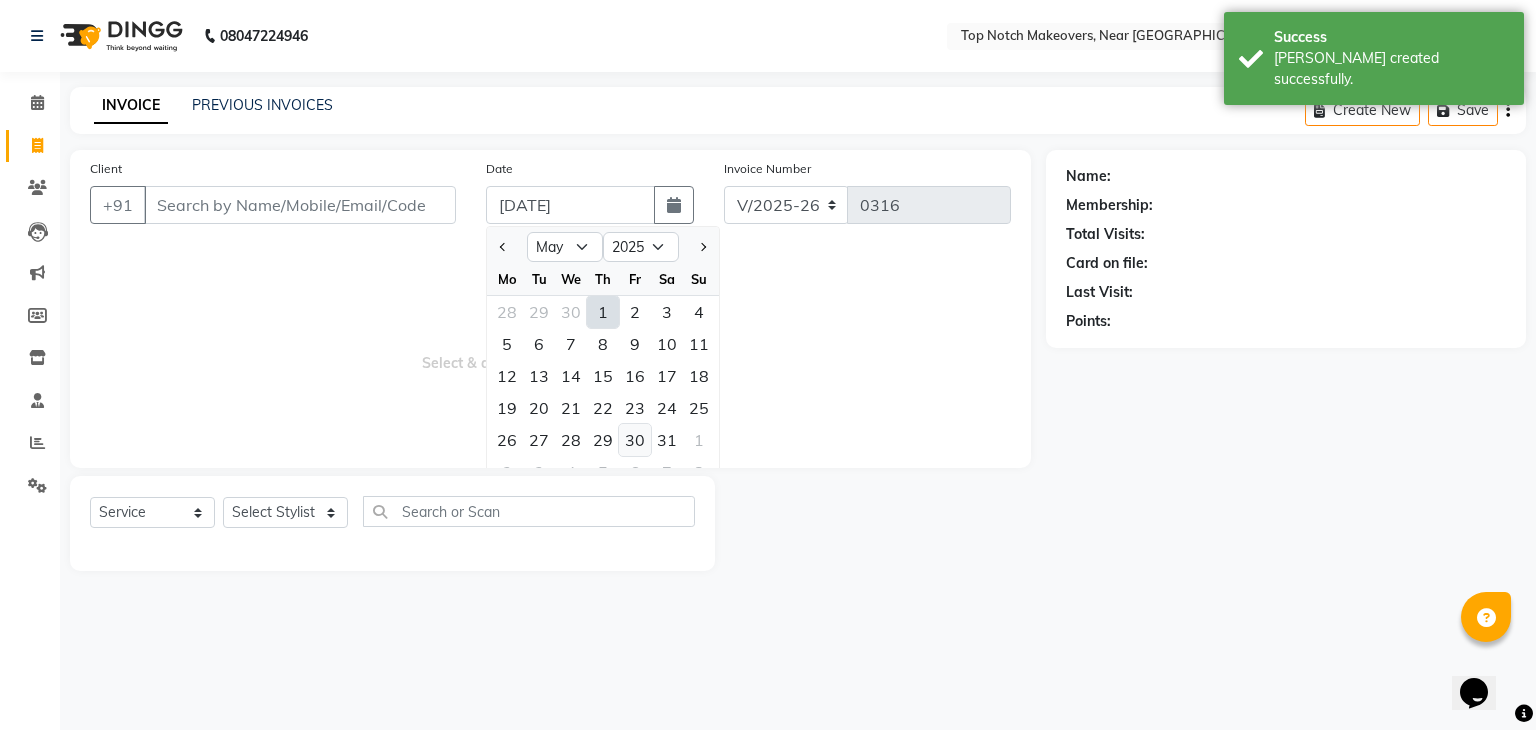 click on "30" 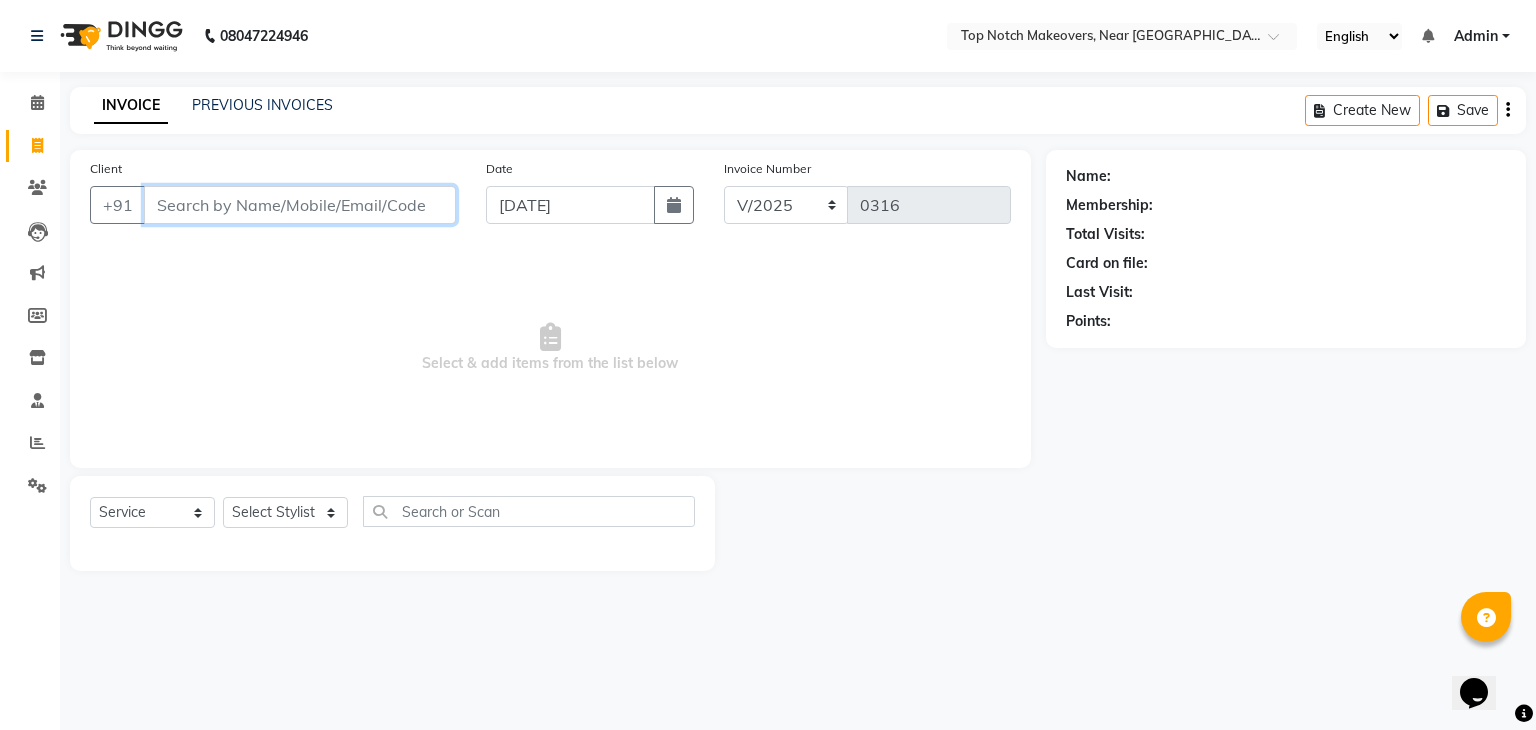 click on "Client" at bounding box center [300, 205] 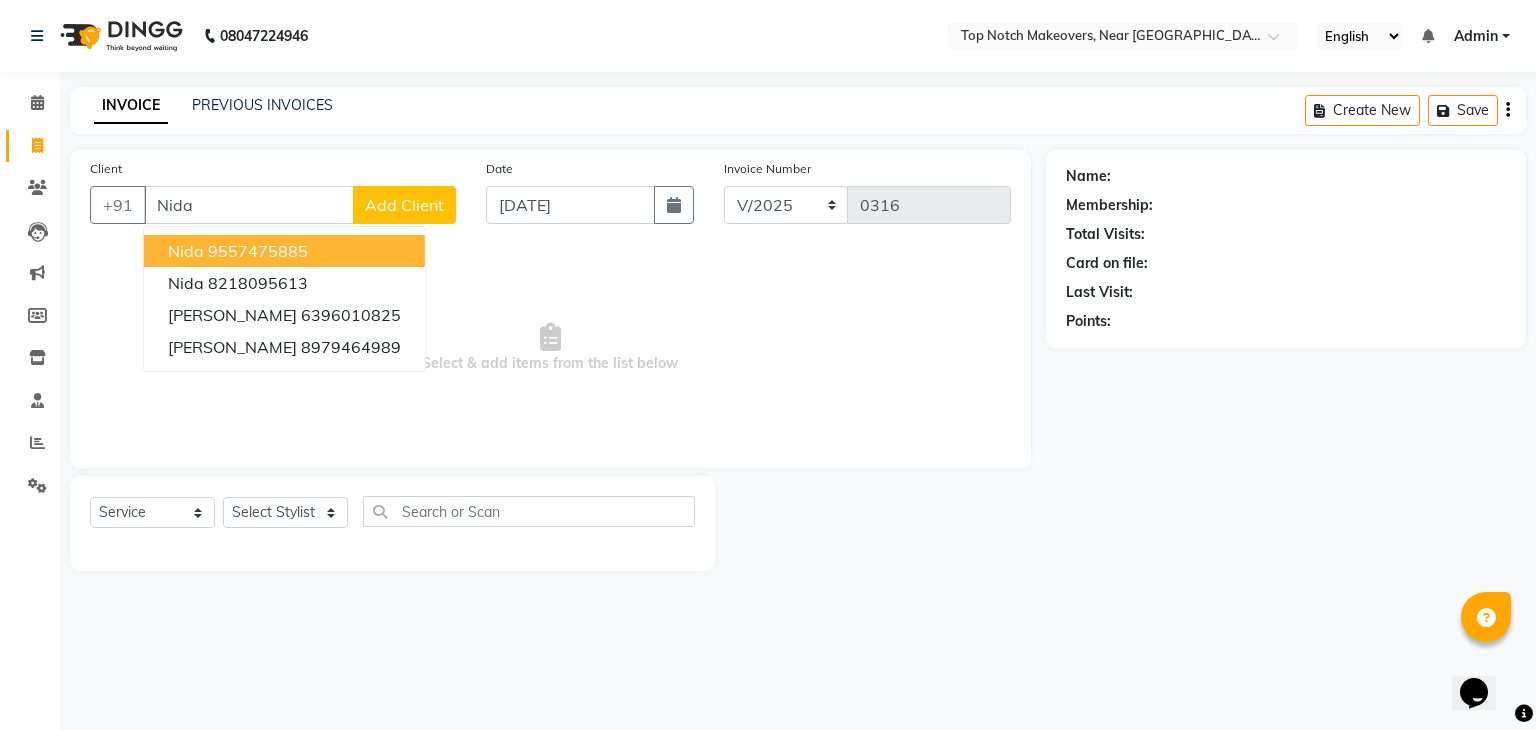 click on "Add Client" 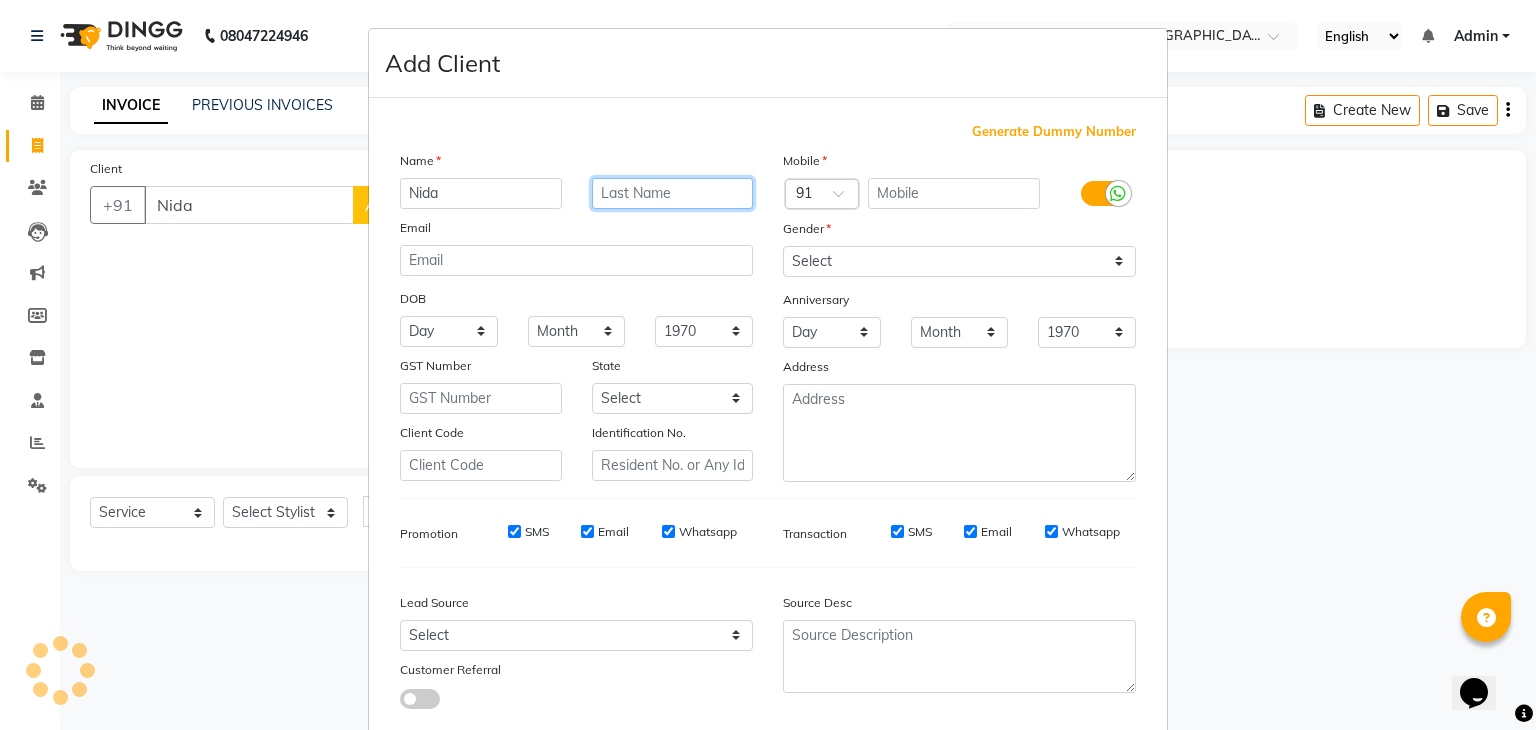 click at bounding box center (673, 193) 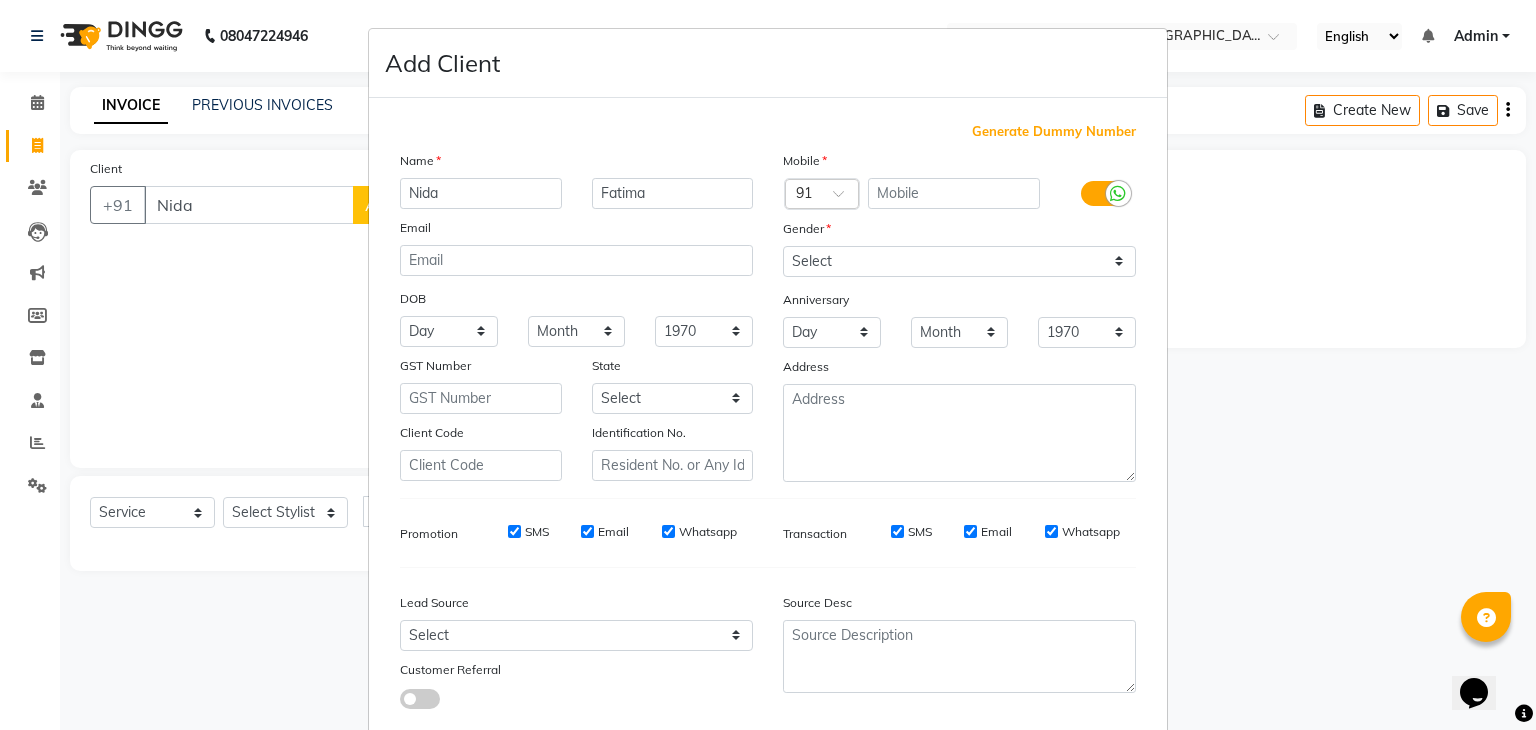 click on "Generate Dummy Number" at bounding box center [1054, 132] 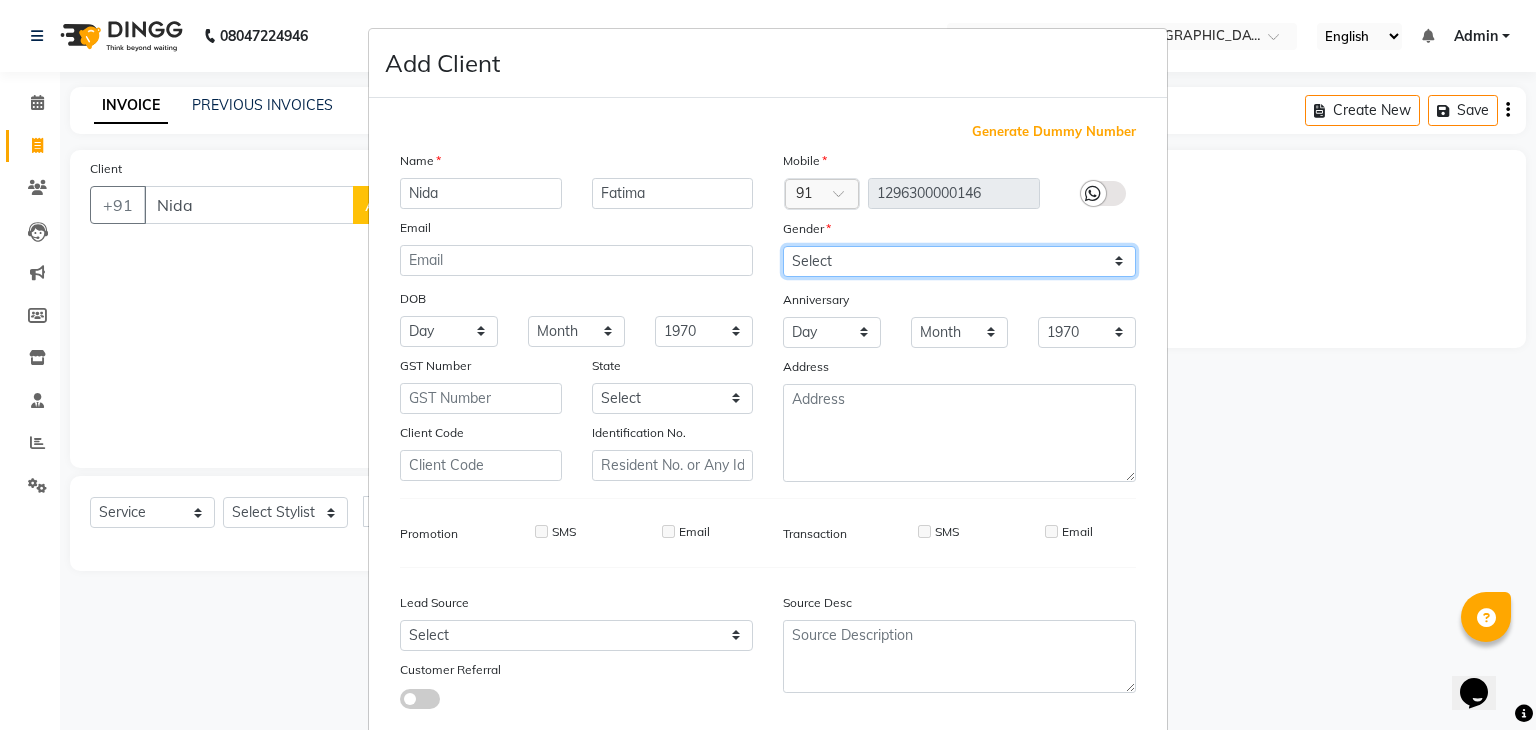 click on "Select [DEMOGRAPHIC_DATA] [DEMOGRAPHIC_DATA] Other Prefer Not To Say" at bounding box center [959, 261] 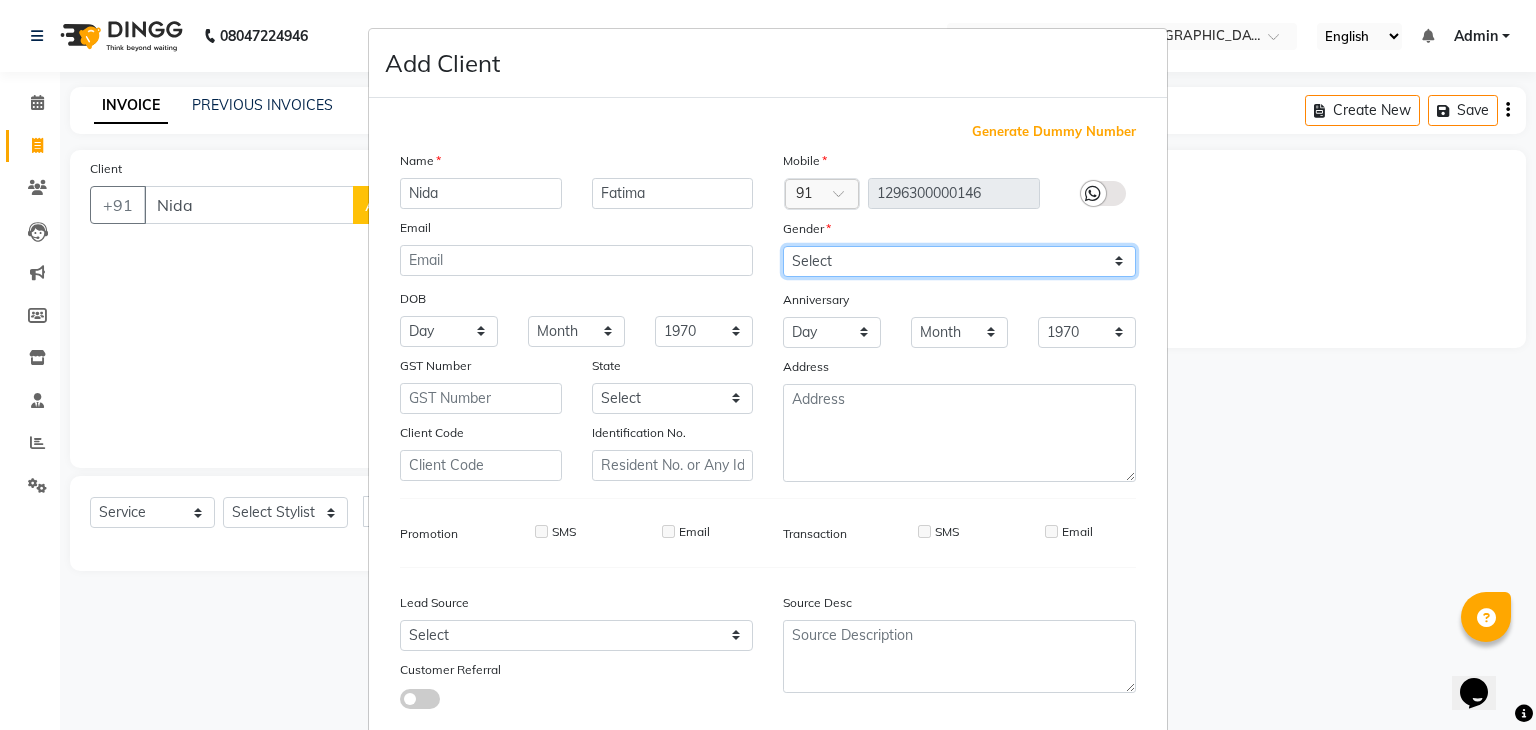 click on "Select [DEMOGRAPHIC_DATA] [DEMOGRAPHIC_DATA] Other Prefer Not To Say" at bounding box center (959, 261) 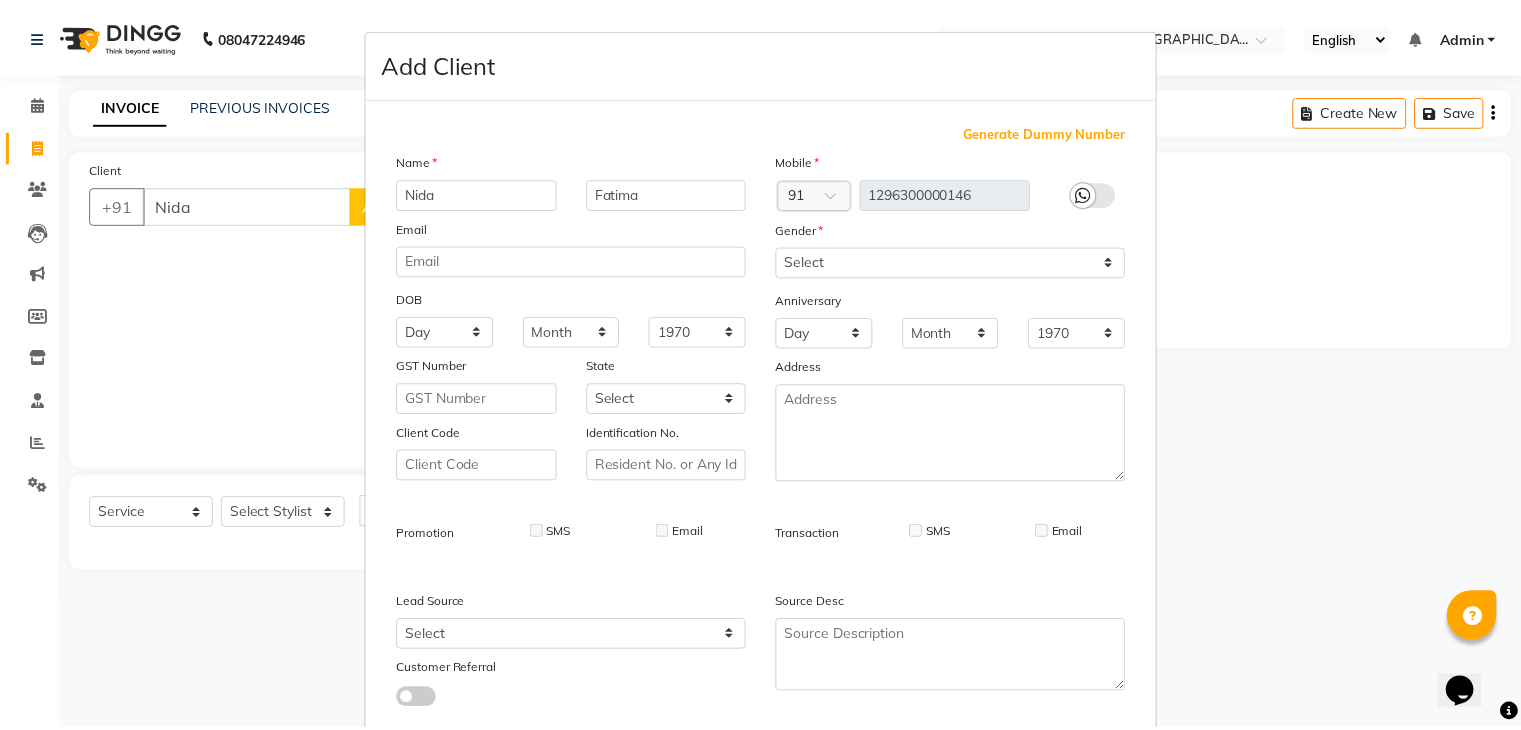 scroll, scrollTop: 127, scrollLeft: 0, axis: vertical 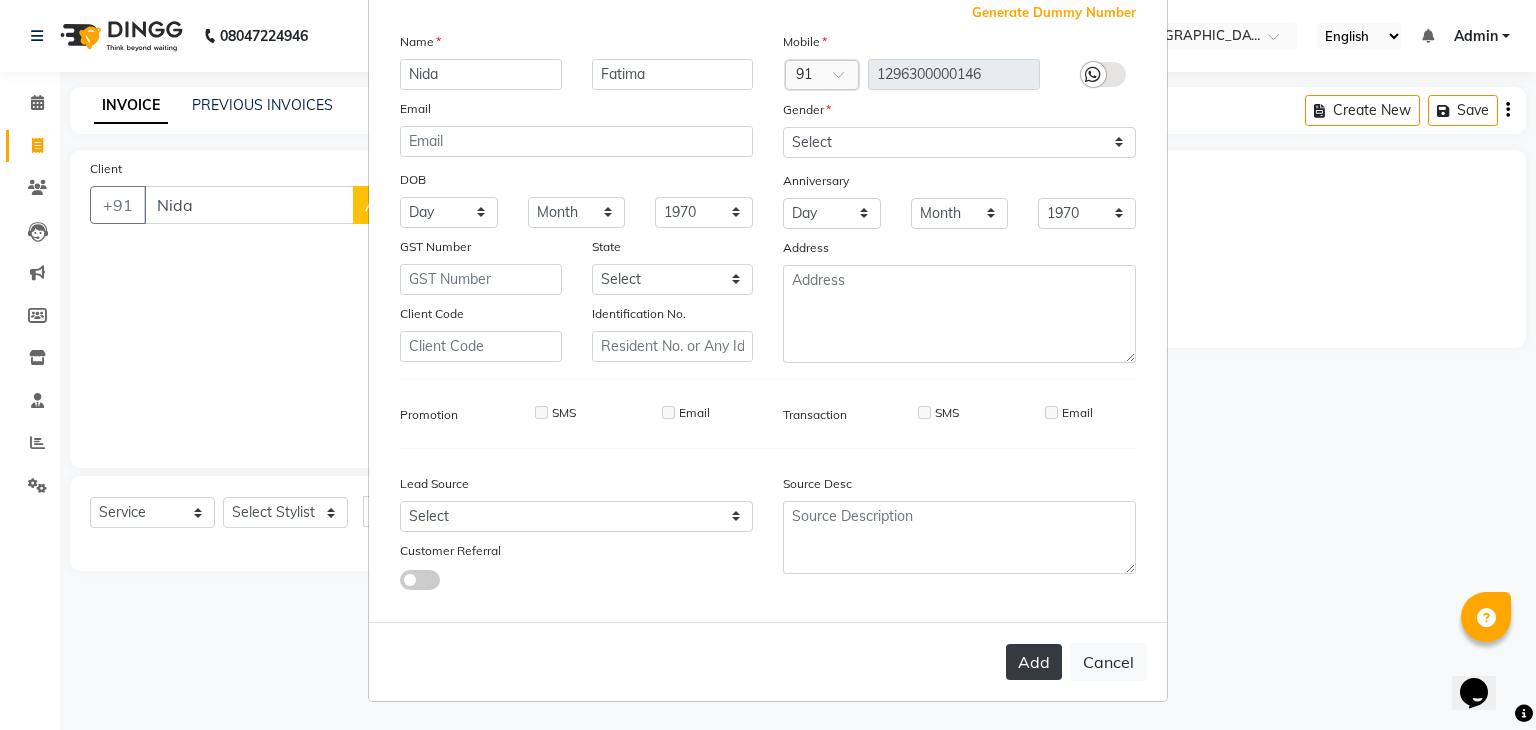 click on "Add" at bounding box center [1034, 662] 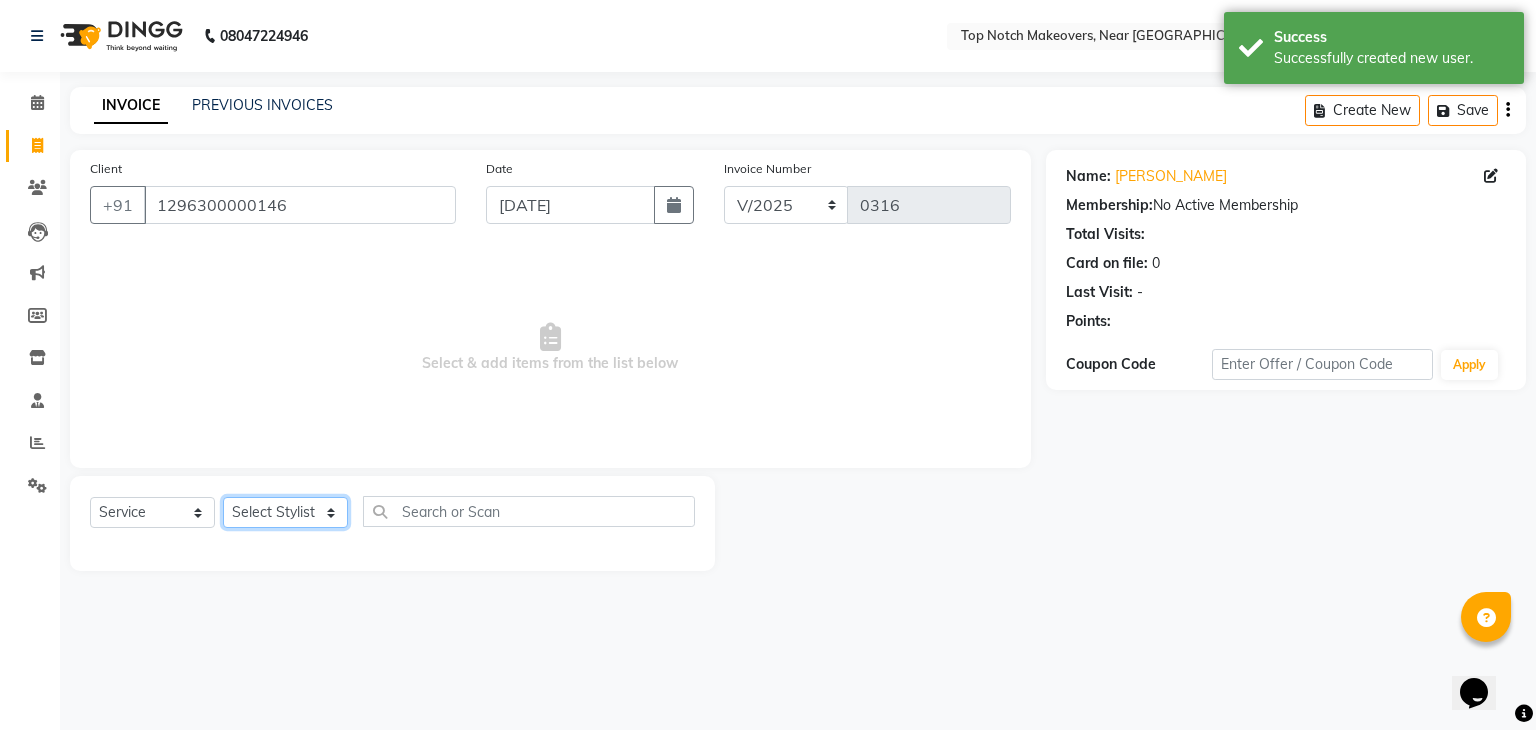 click on "Select Stylist [PERSON_NAME] [PERSON_NAME] [PERSON_NAME] [PERSON_NAME] [PERSON_NAME] [PERSON_NAME] [PERSON_NAME] [PERSON_NAME]" 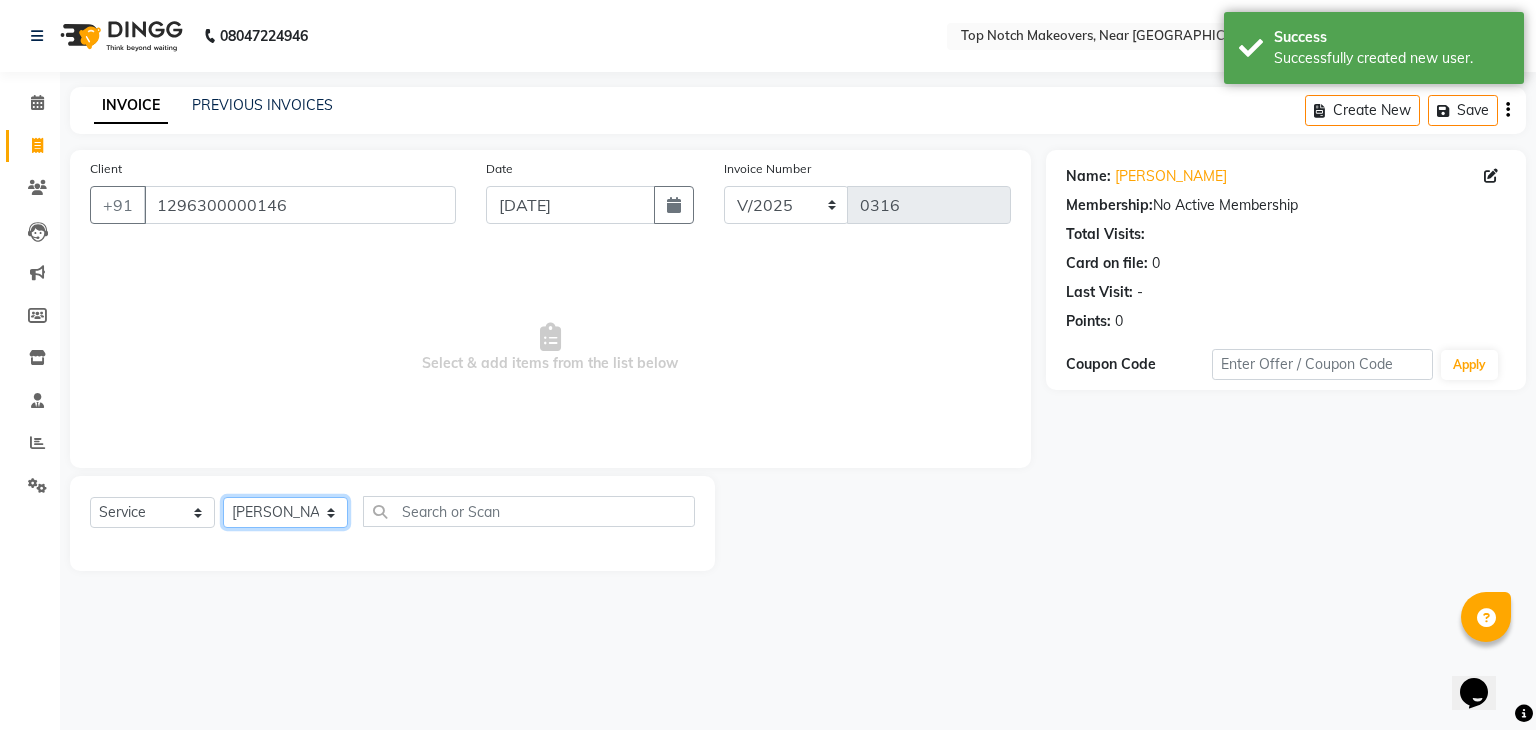 click on "Select Stylist [PERSON_NAME] [PERSON_NAME] [PERSON_NAME] [PERSON_NAME] [PERSON_NAME] [PERSON_NAME] [PERSON_NAME] [PERSON_NAME]" 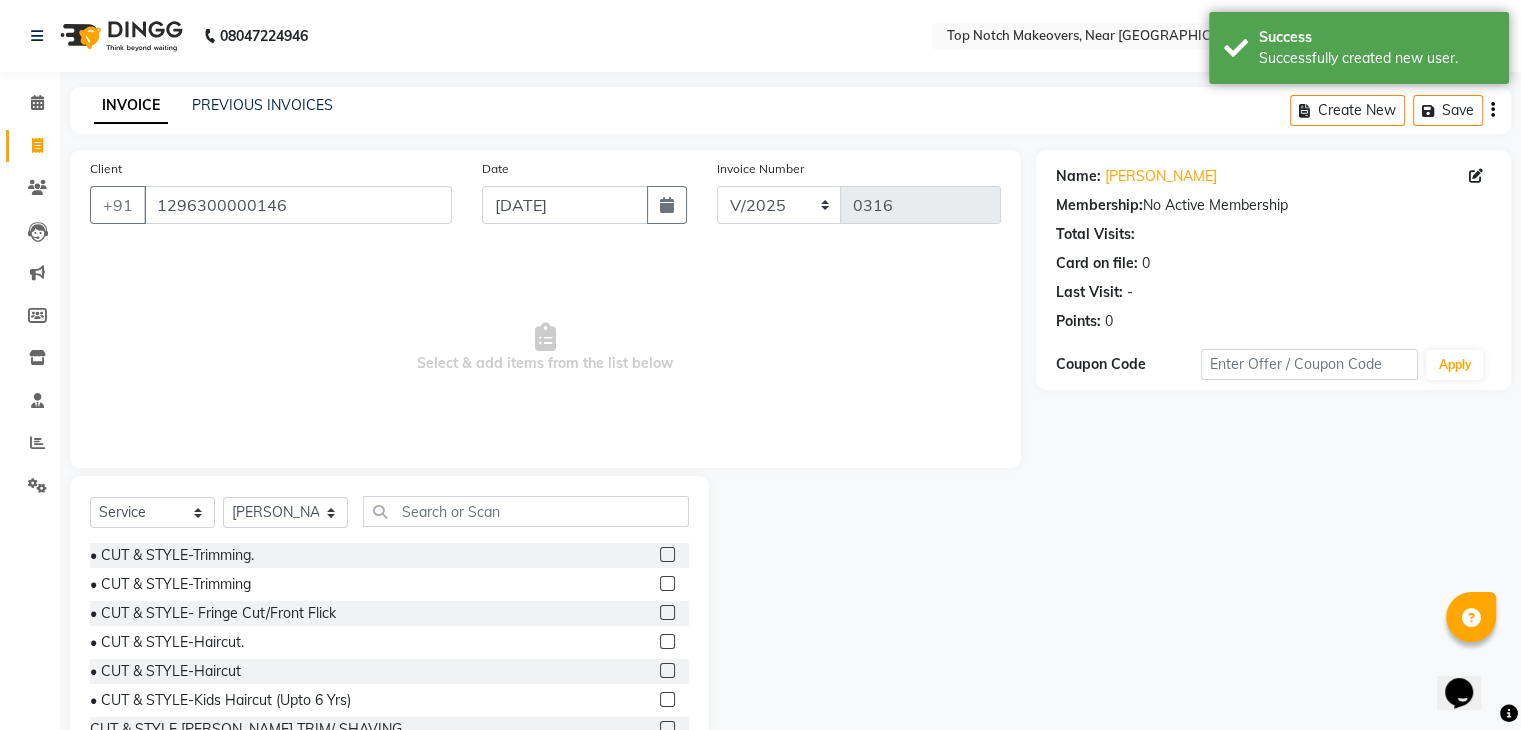 click 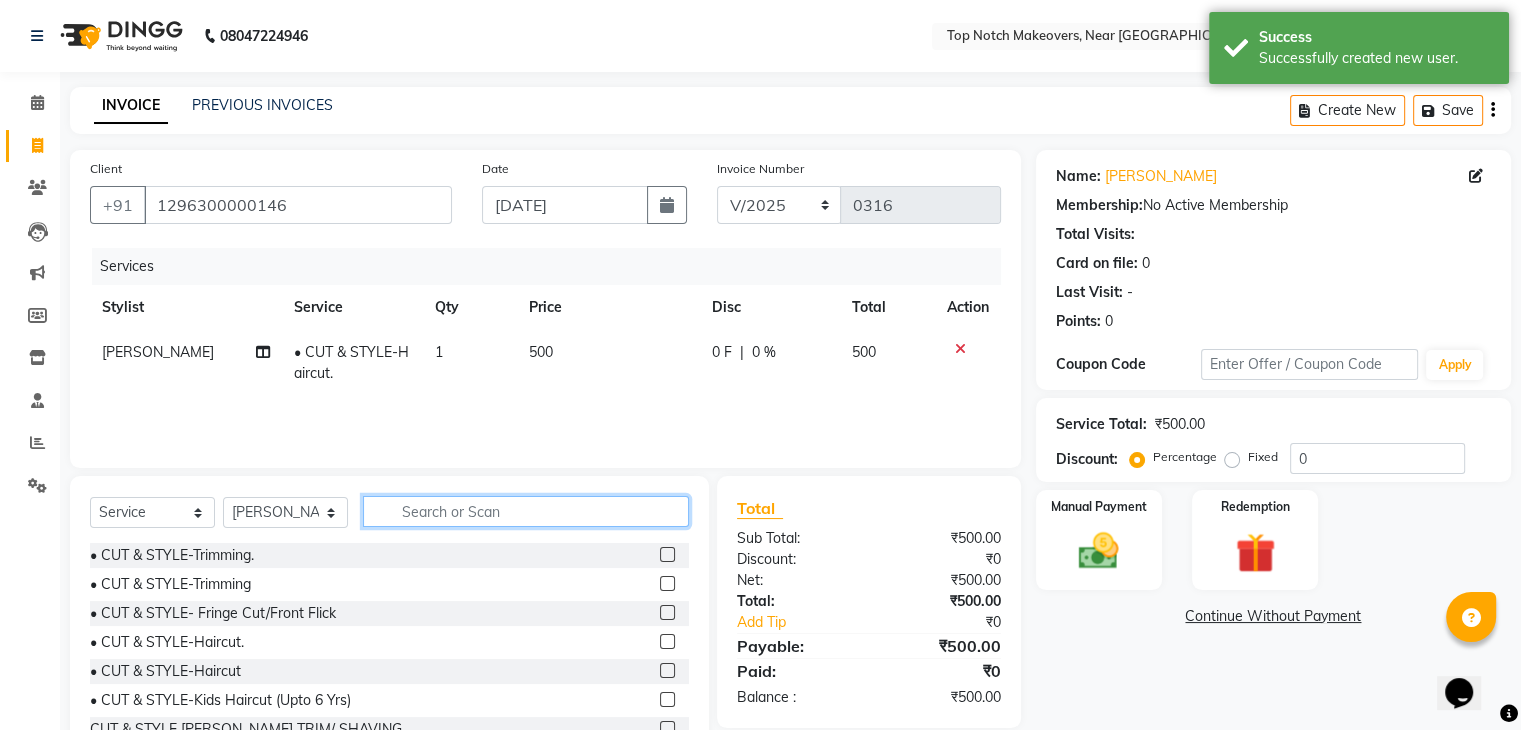 click 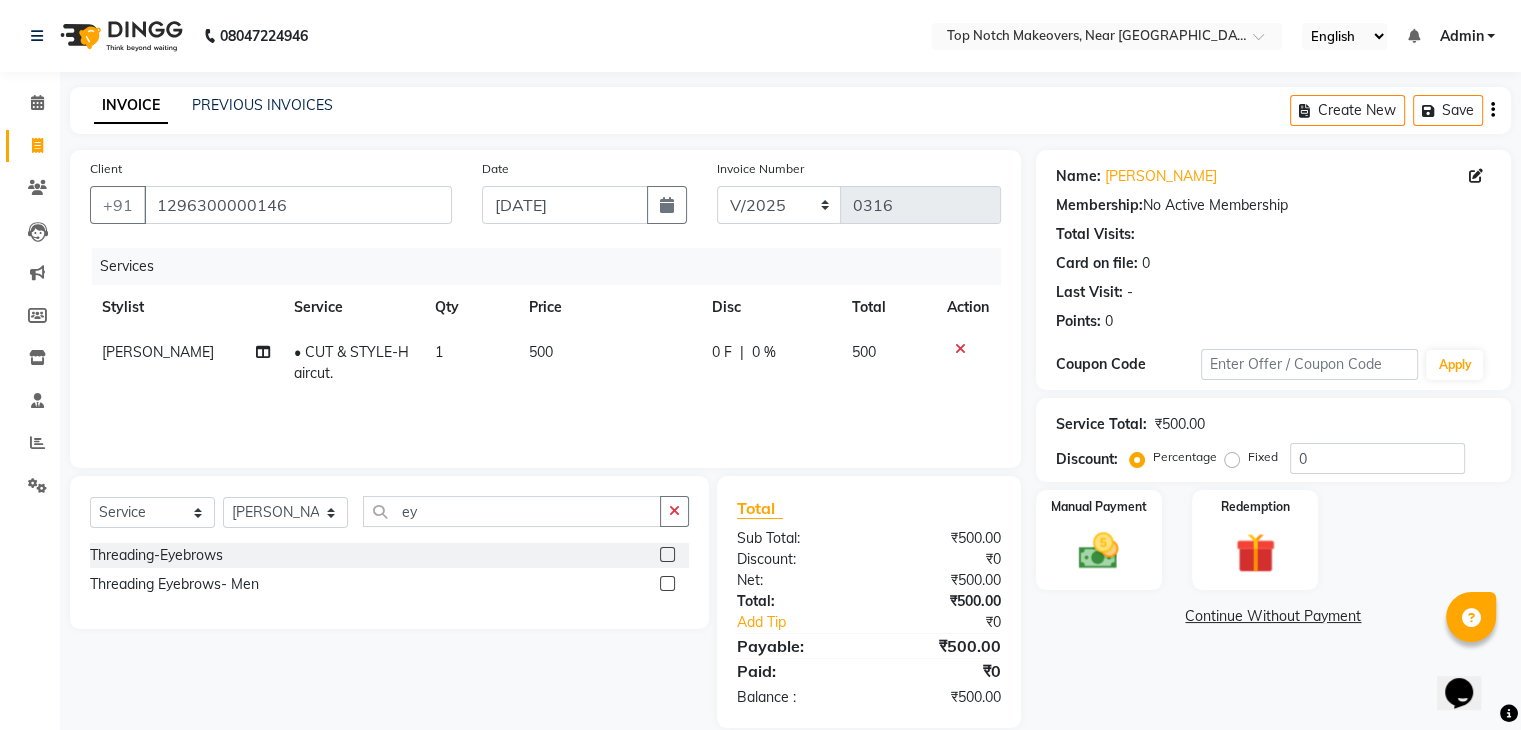 click 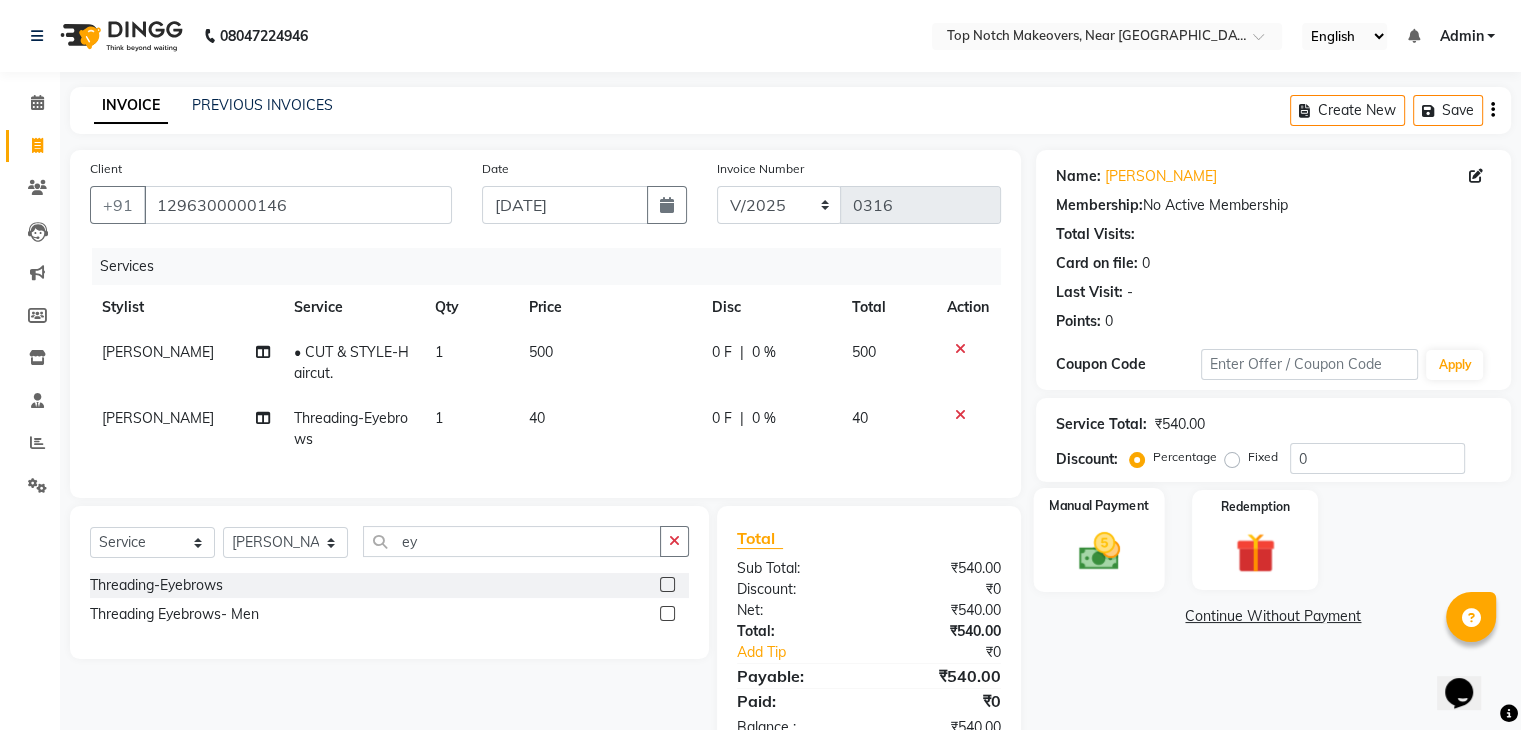 click on "Manual Payment" 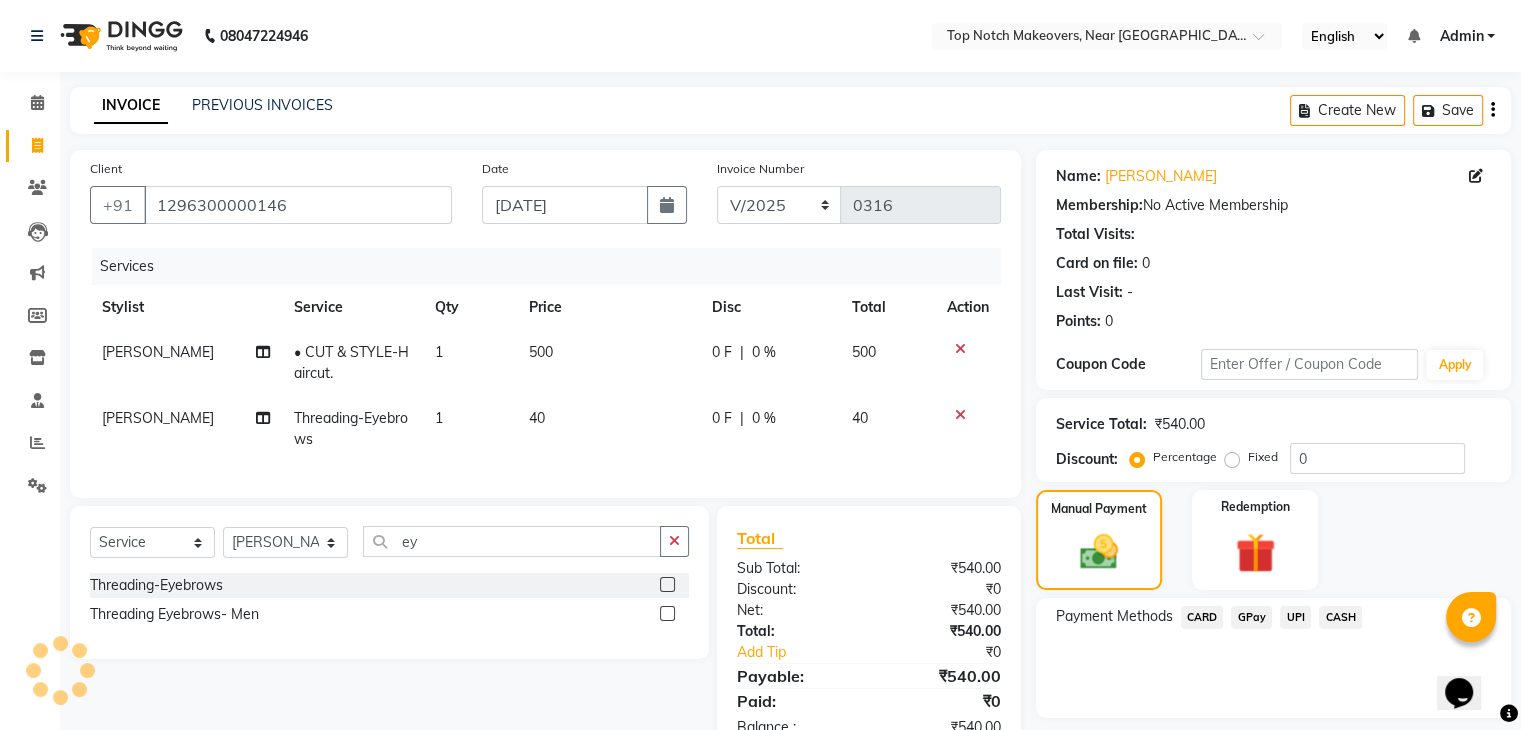 click on "UPI" 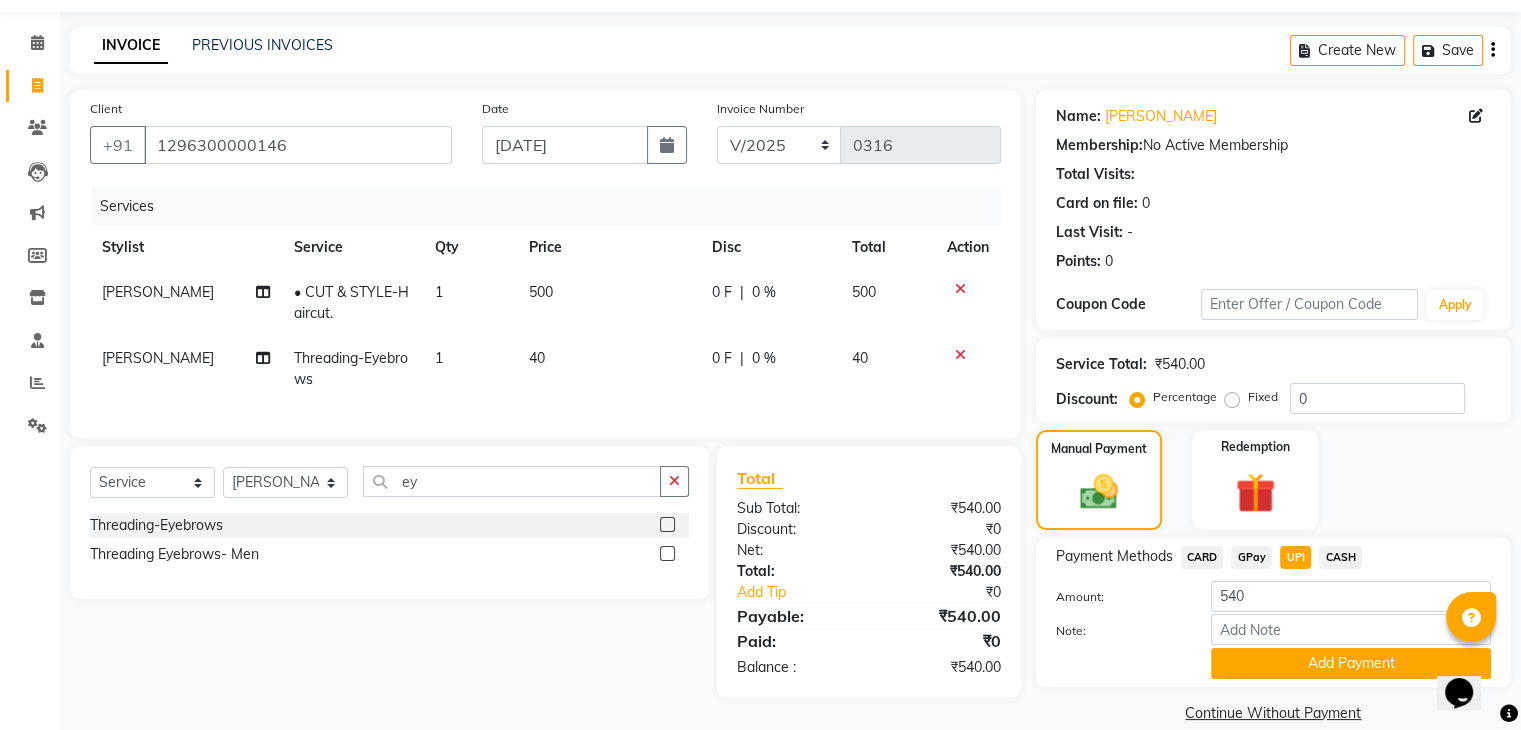 scroll, scrollTop: 89, scrollLeft: 0, axis: vertical 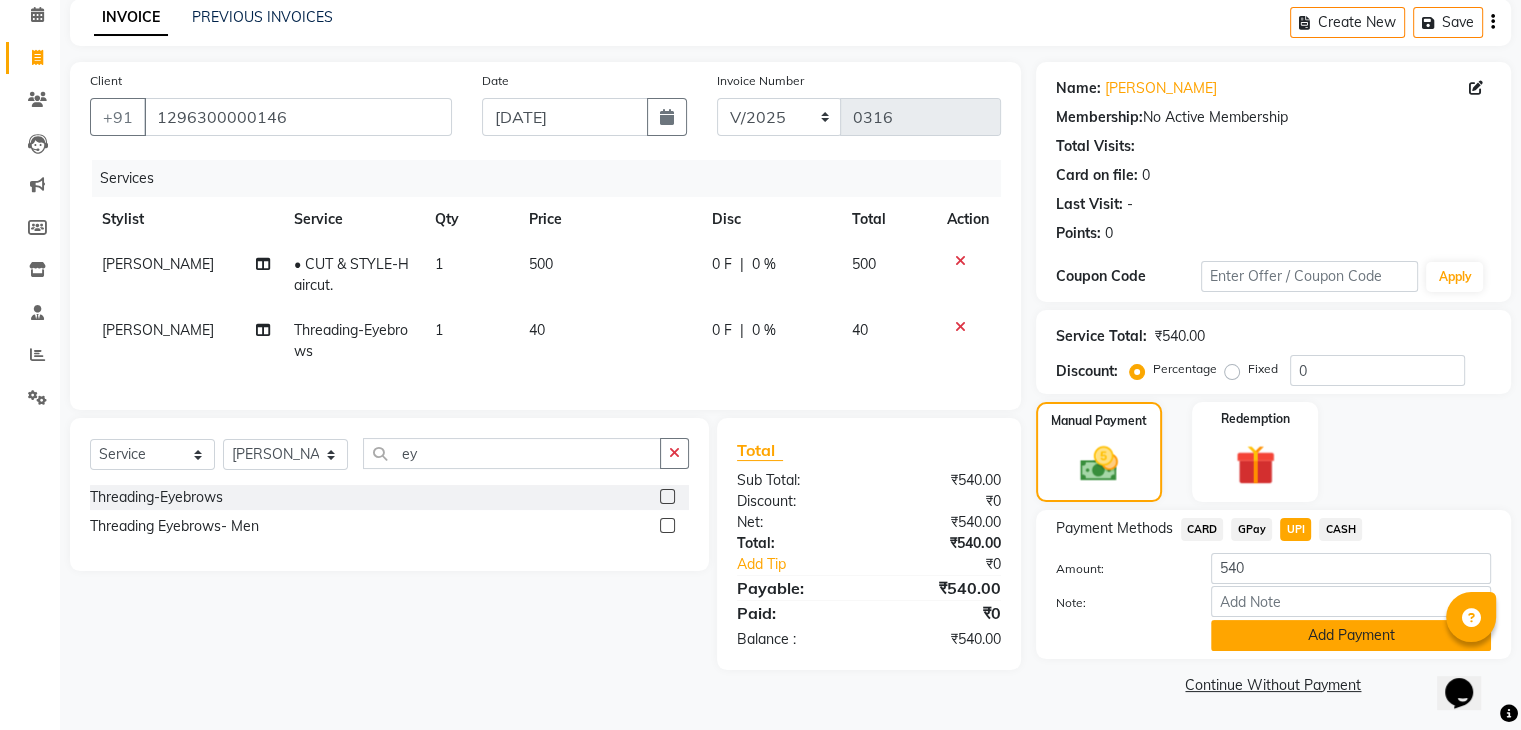 click on "Add Payment" 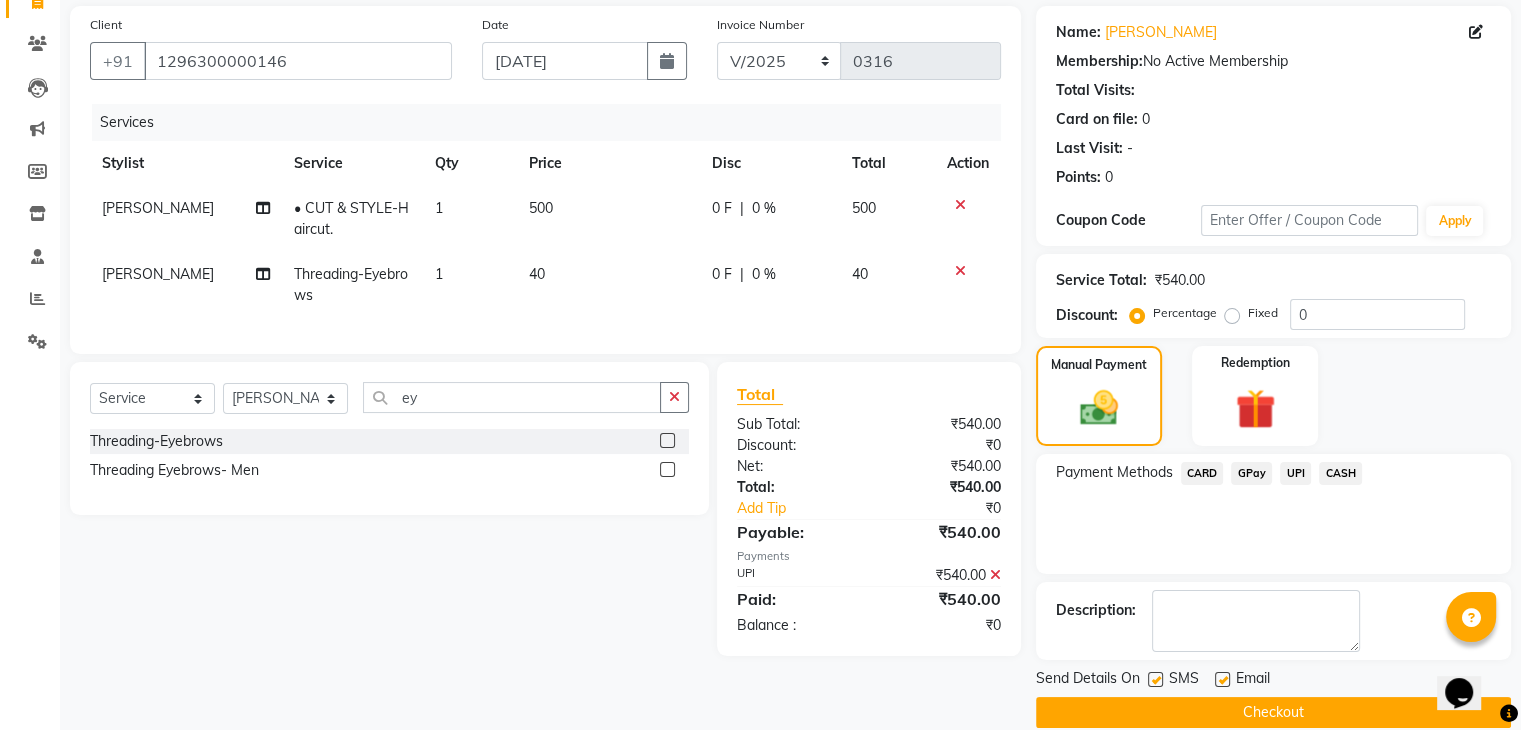 scroll, scrollTop: 171, scrollLeft: 0, axis: vertical 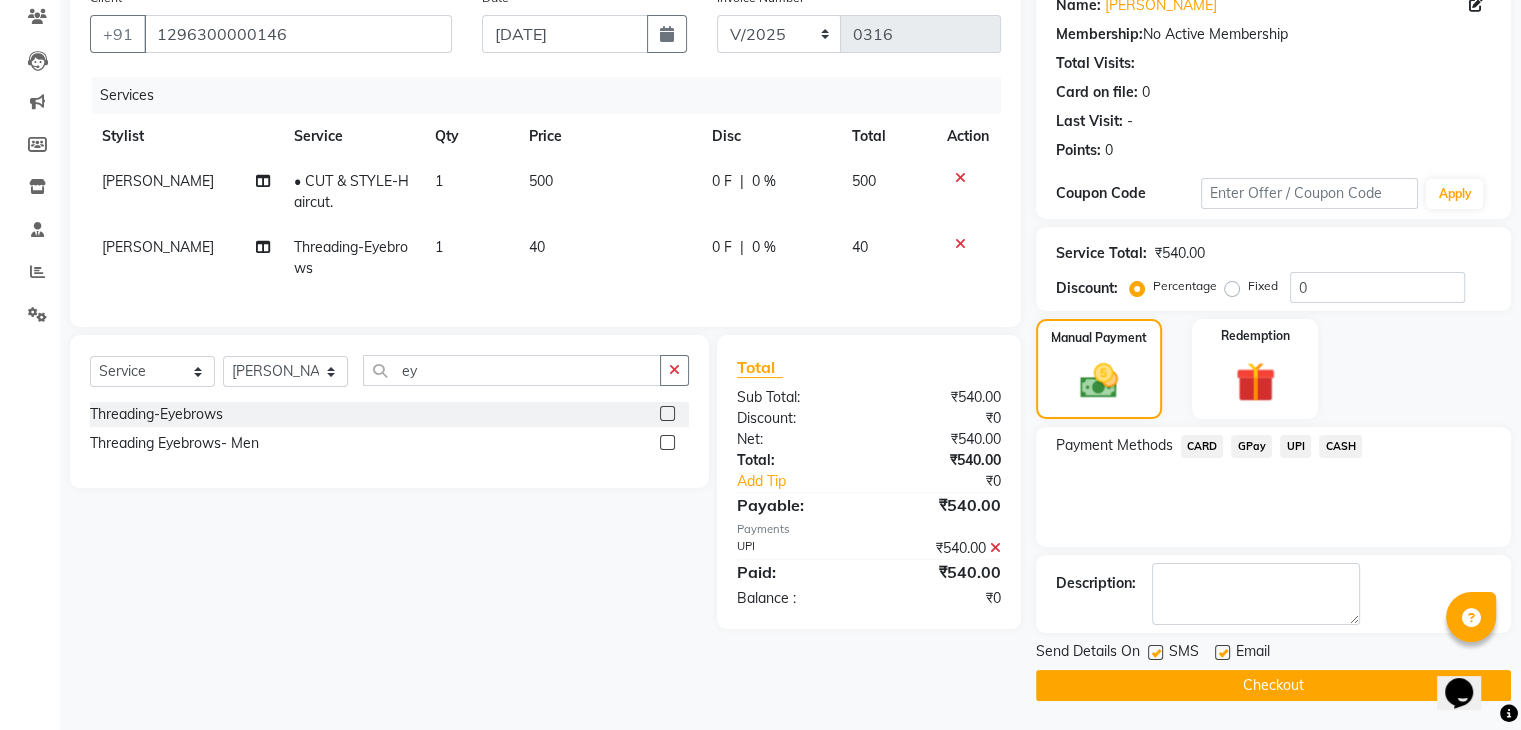 click 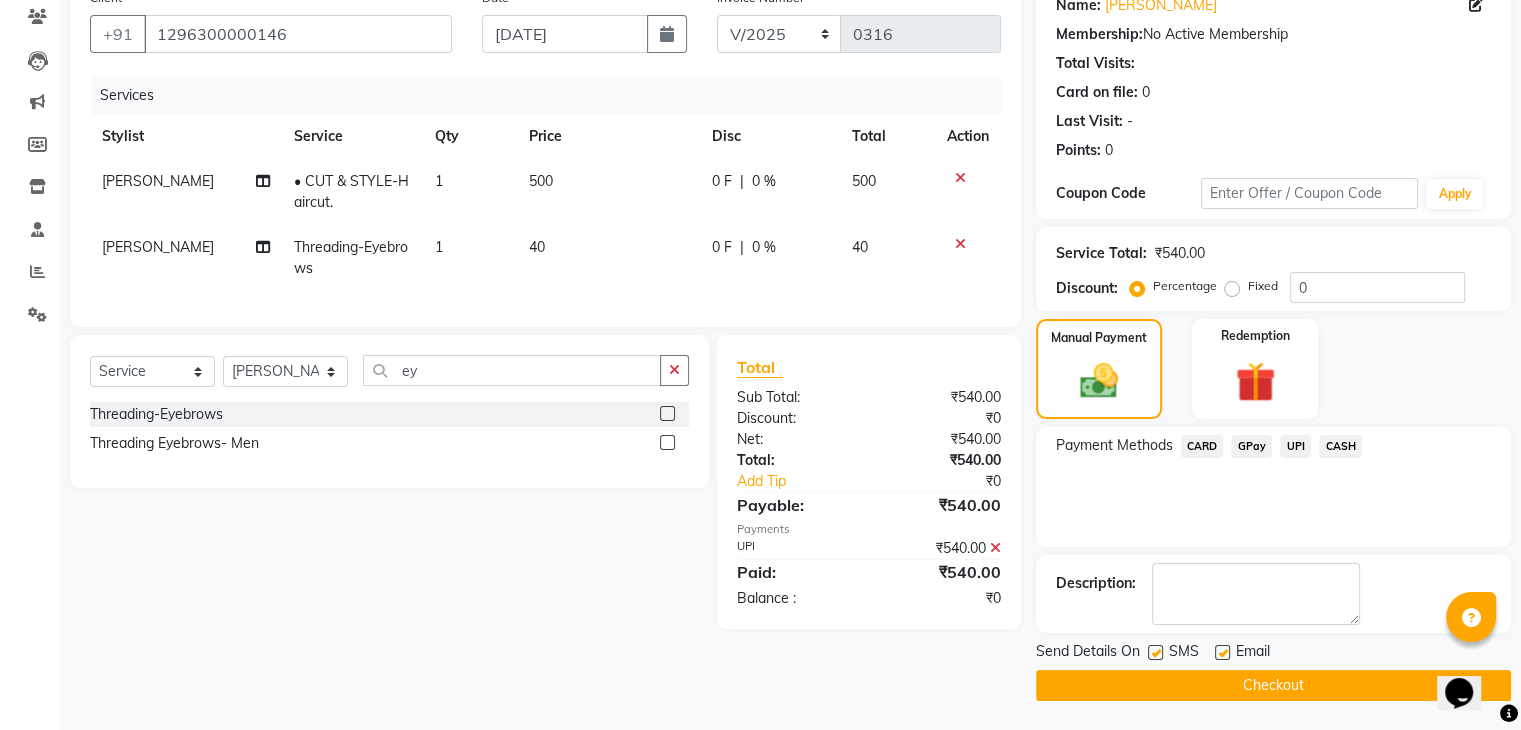 click at bounding box center (1154, 653) 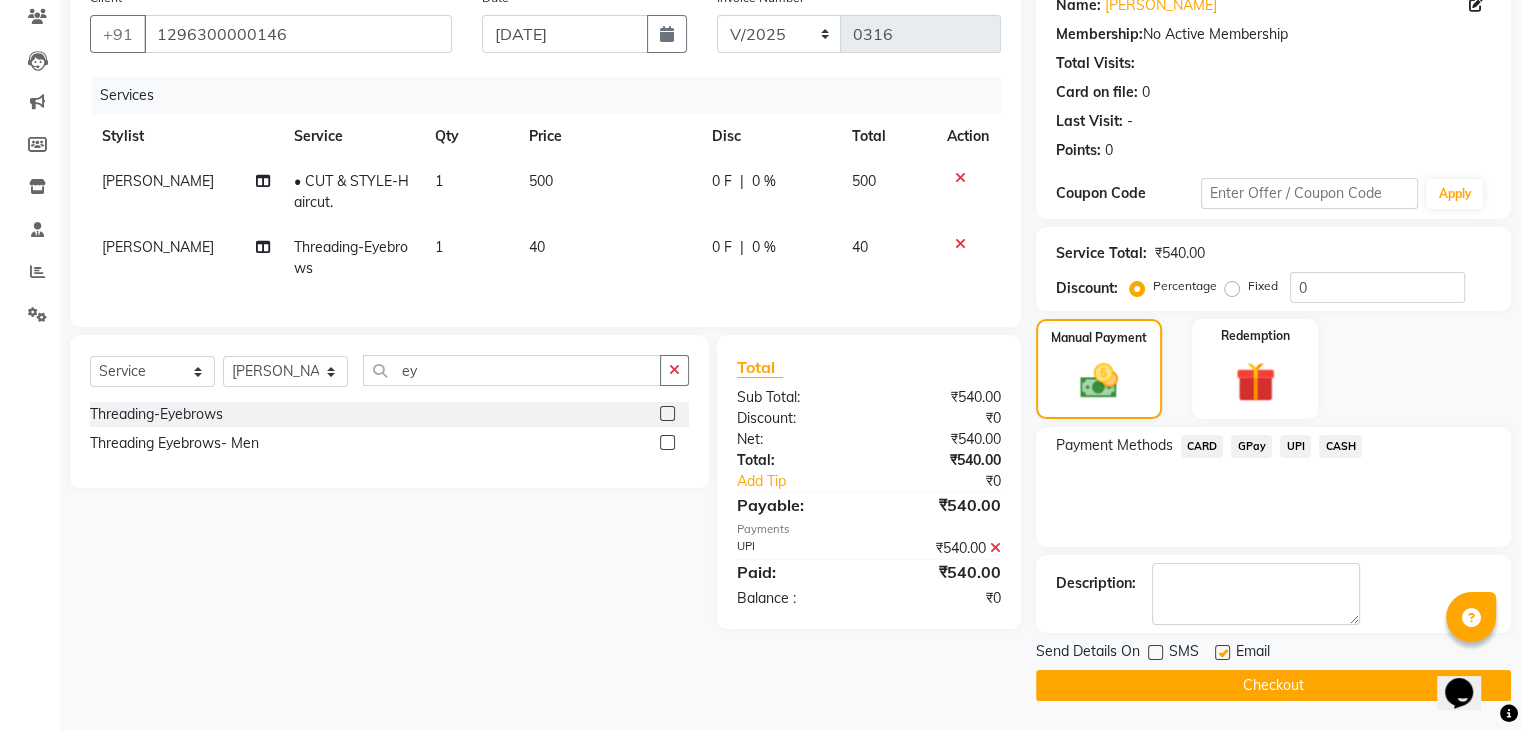click on "Send Details On SMS Email  Checkout" 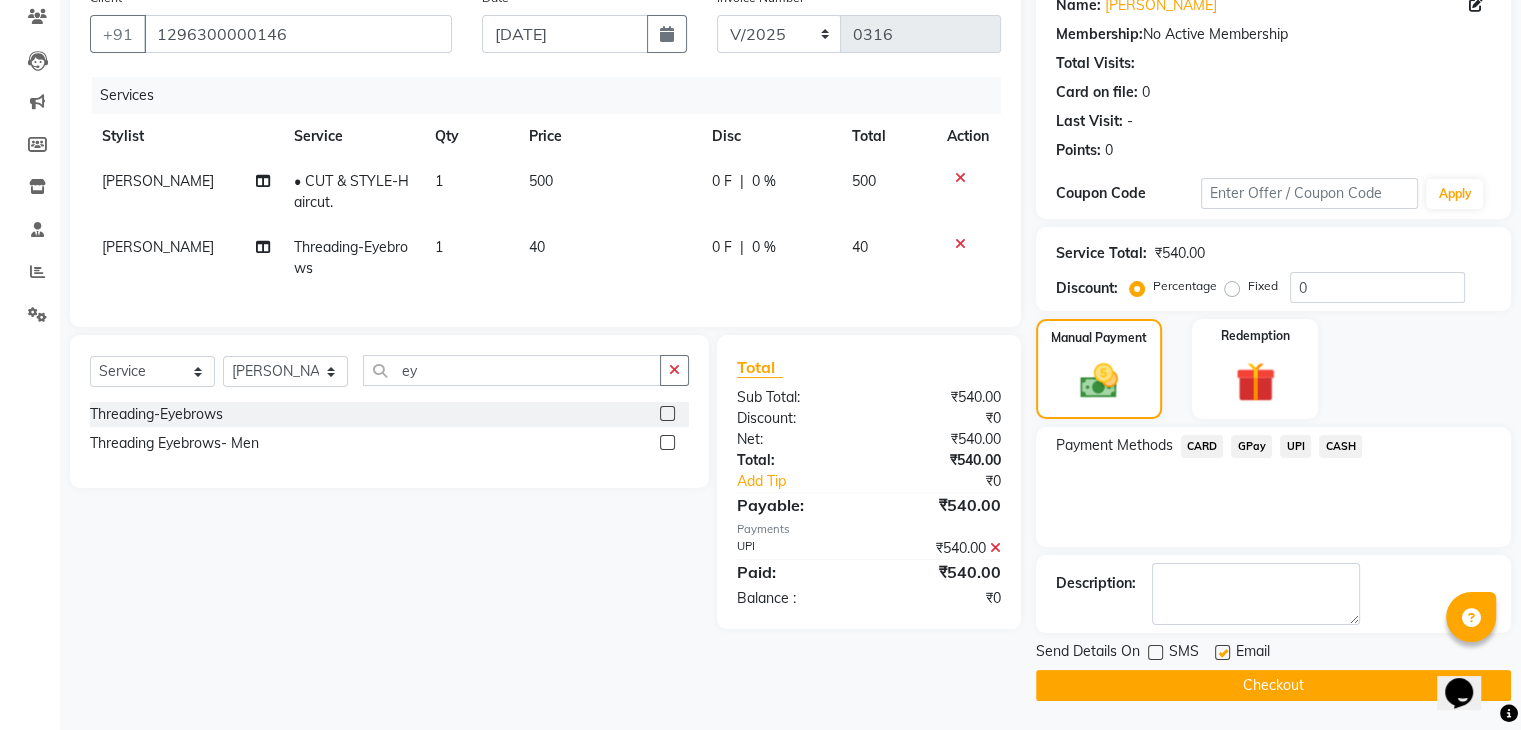 click on "Checkout" 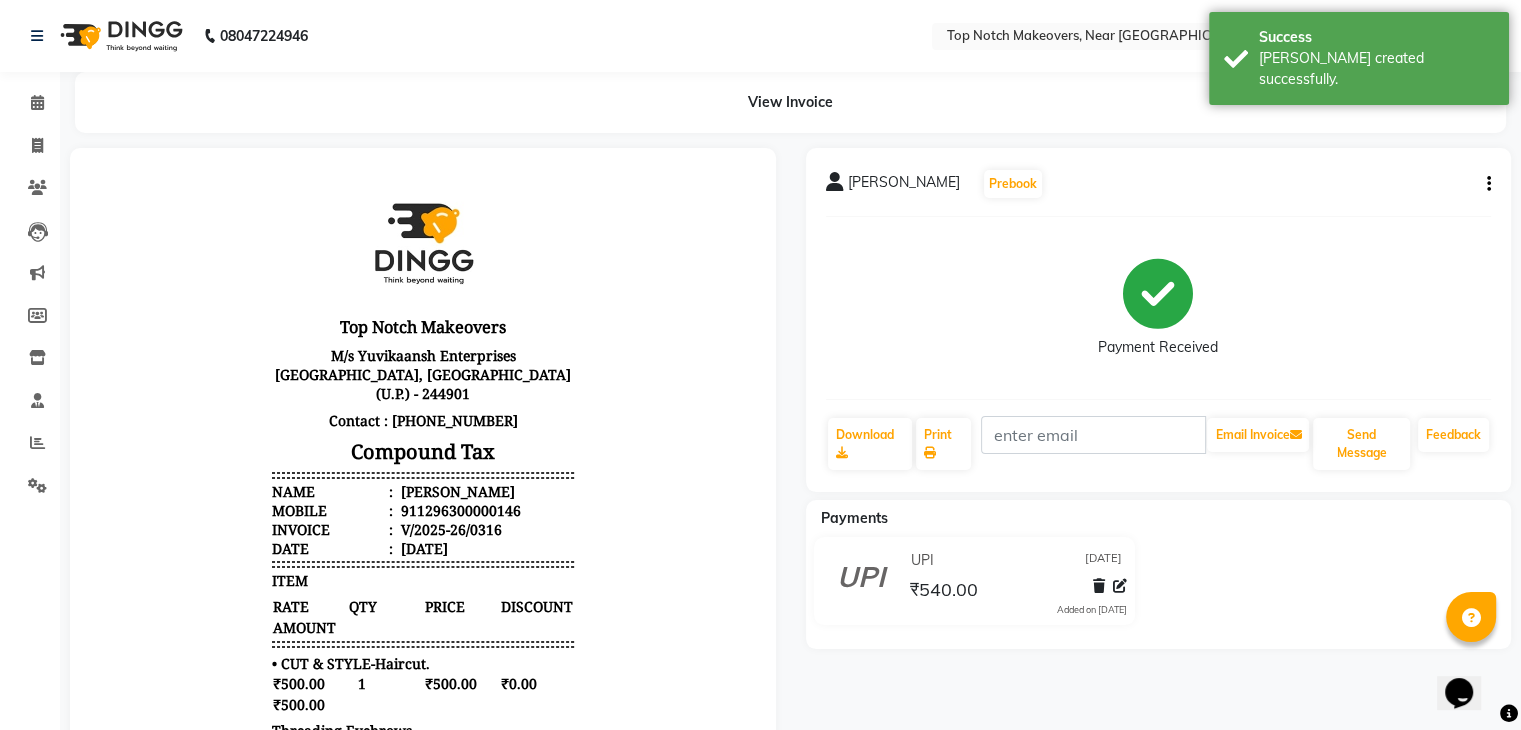 scroll, scrollTop: 0, scrollLeft: 0, axis: both 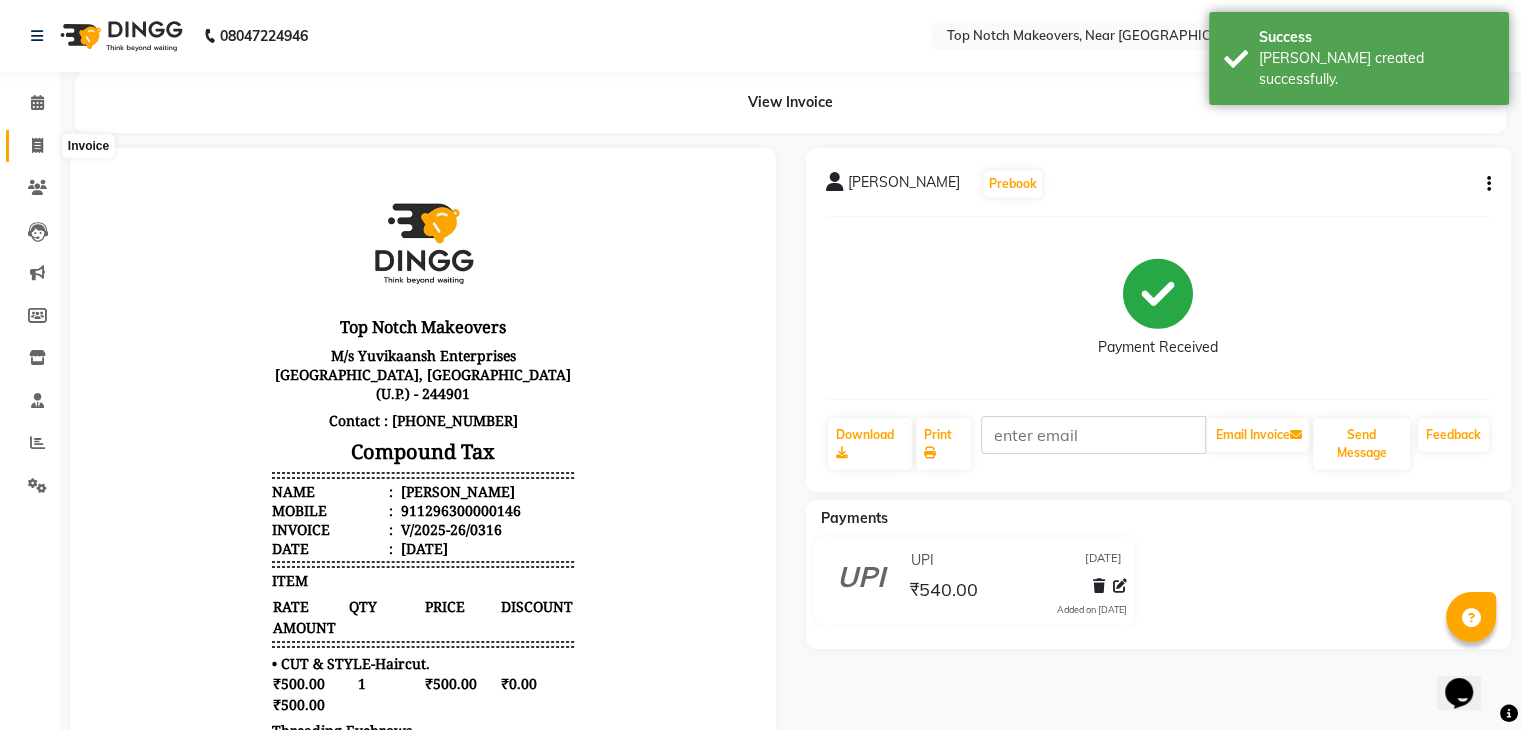 click 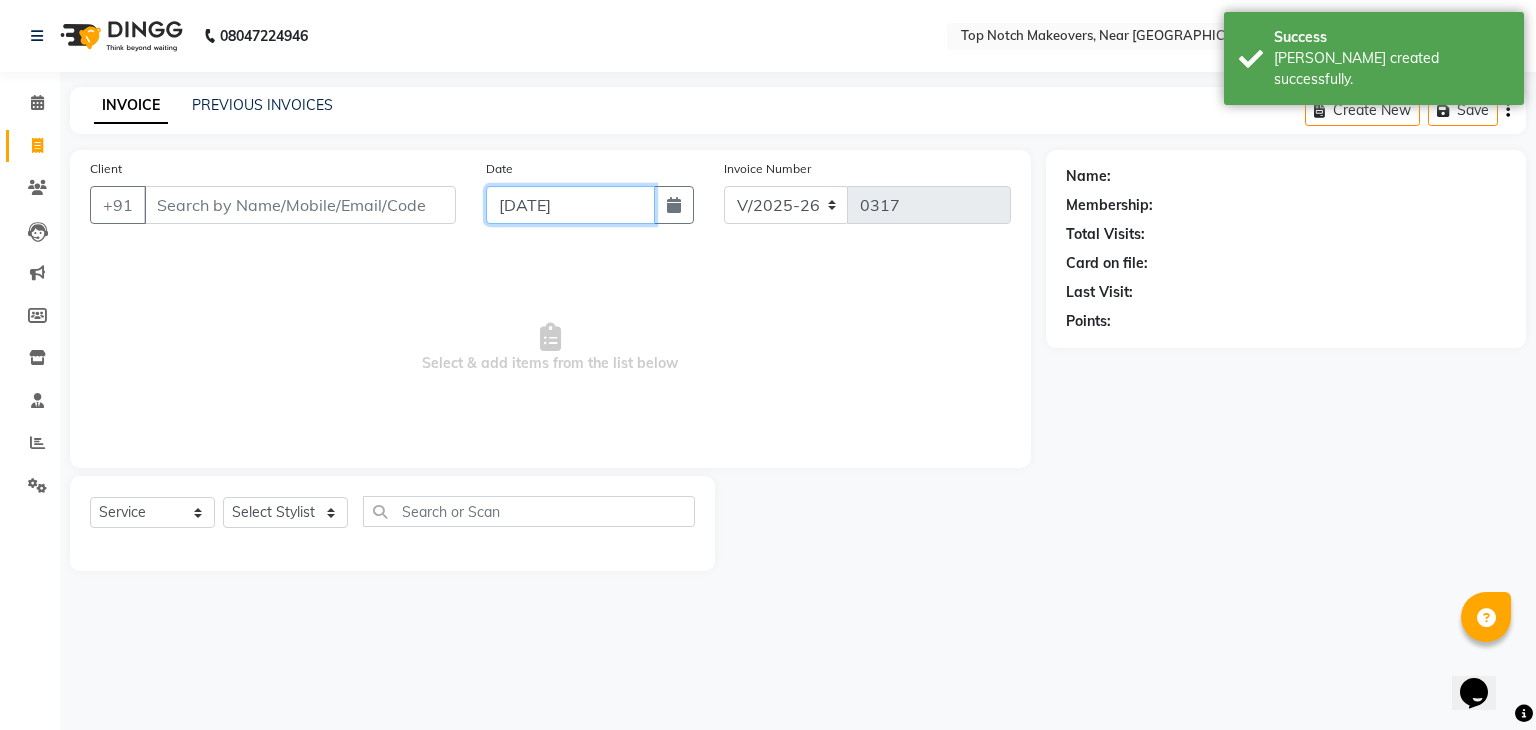 click on "[DATE]" 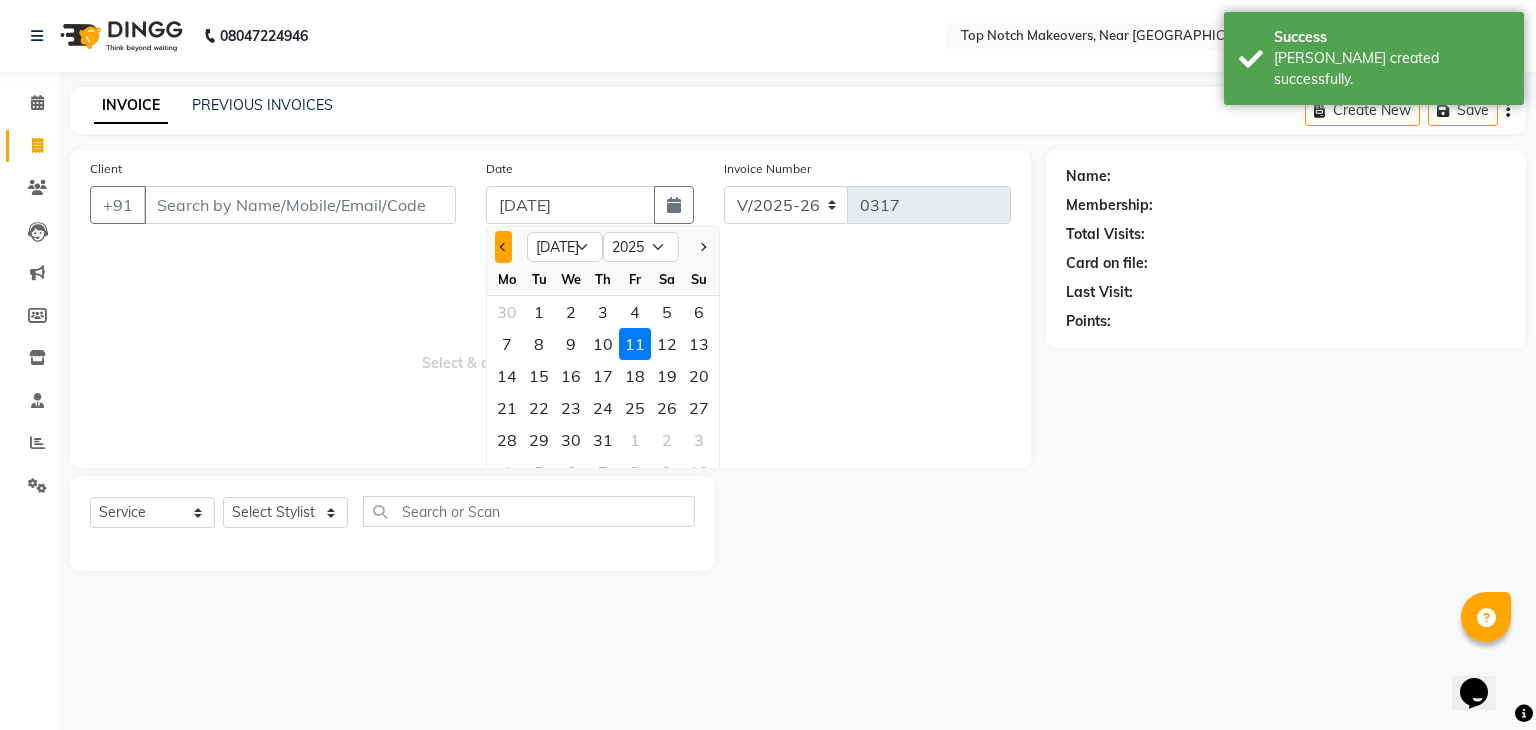click 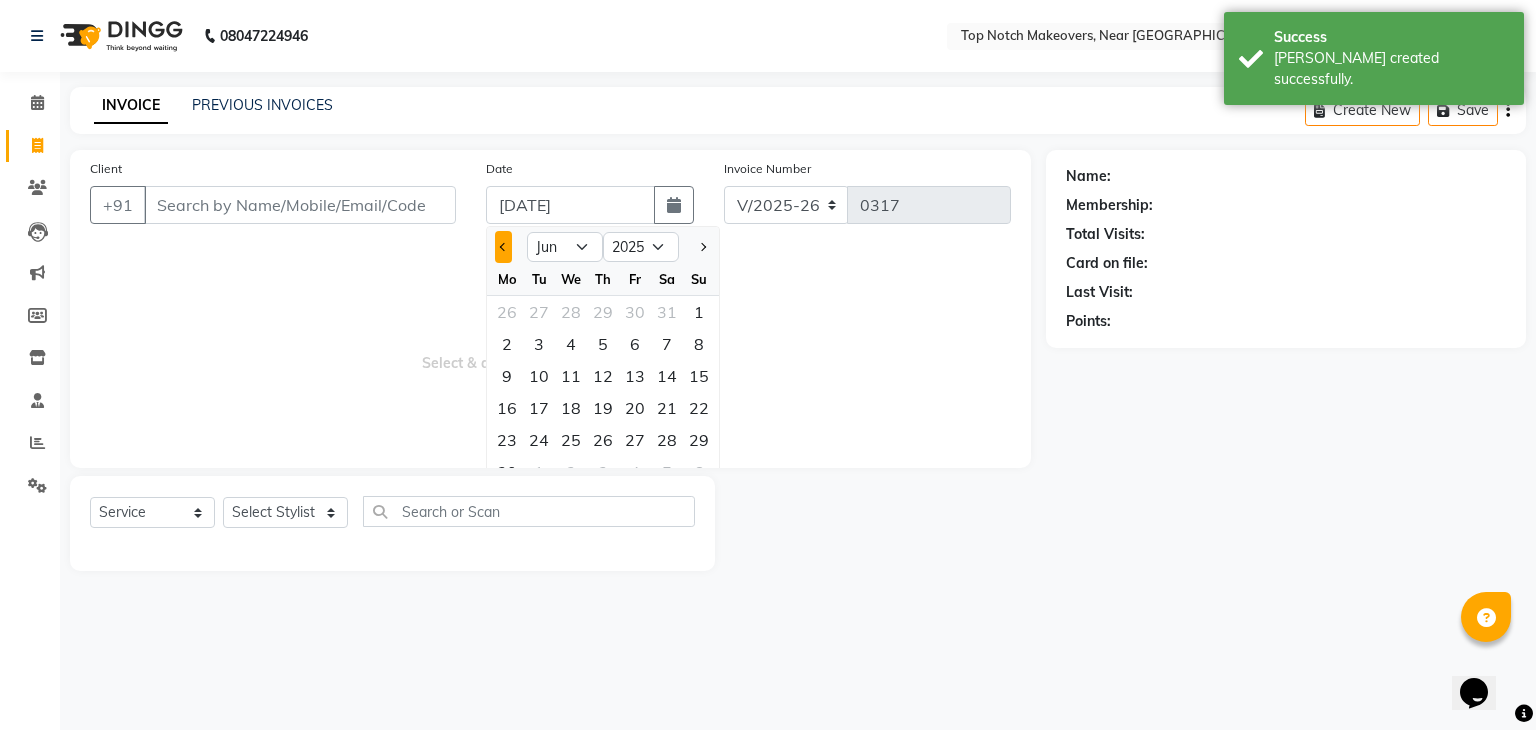 click 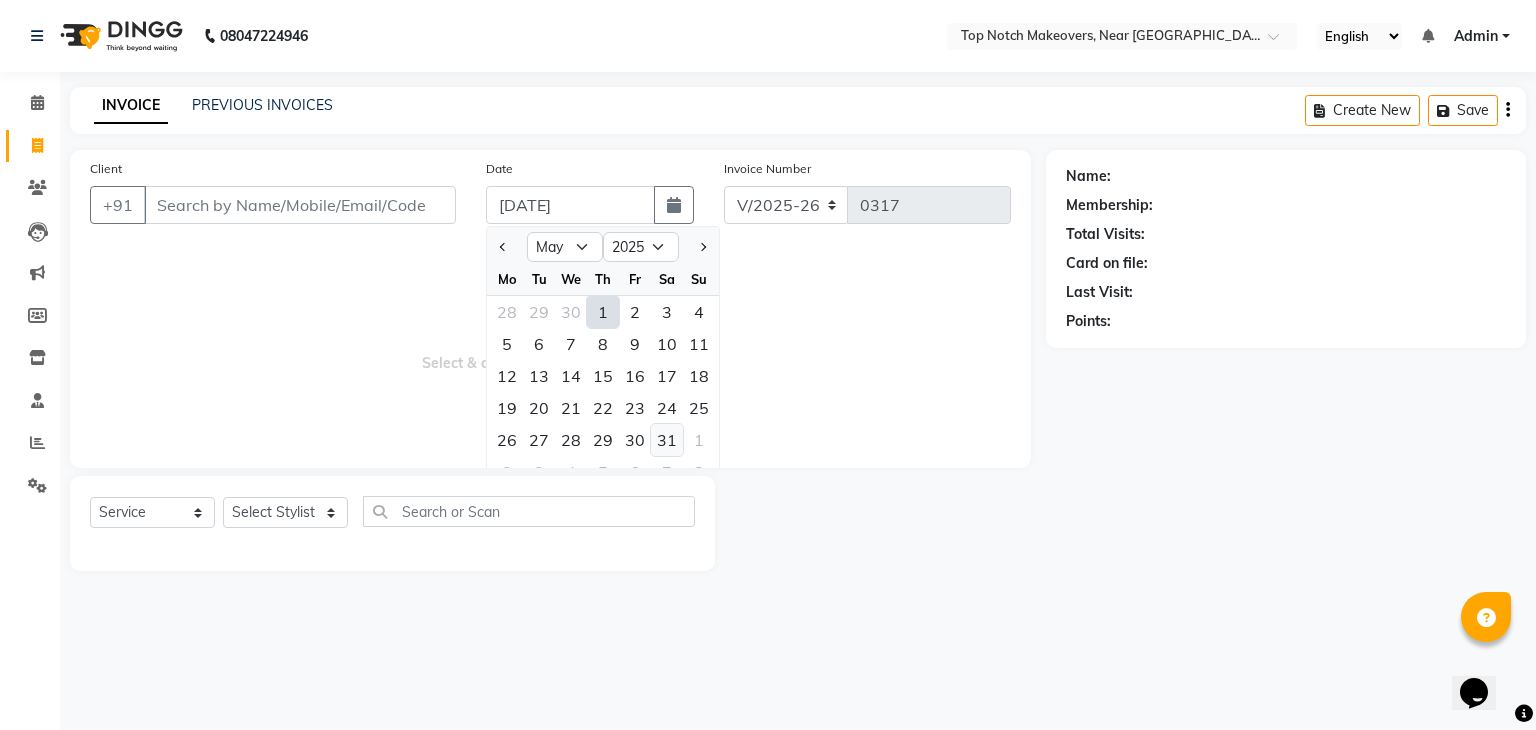 click on "31" 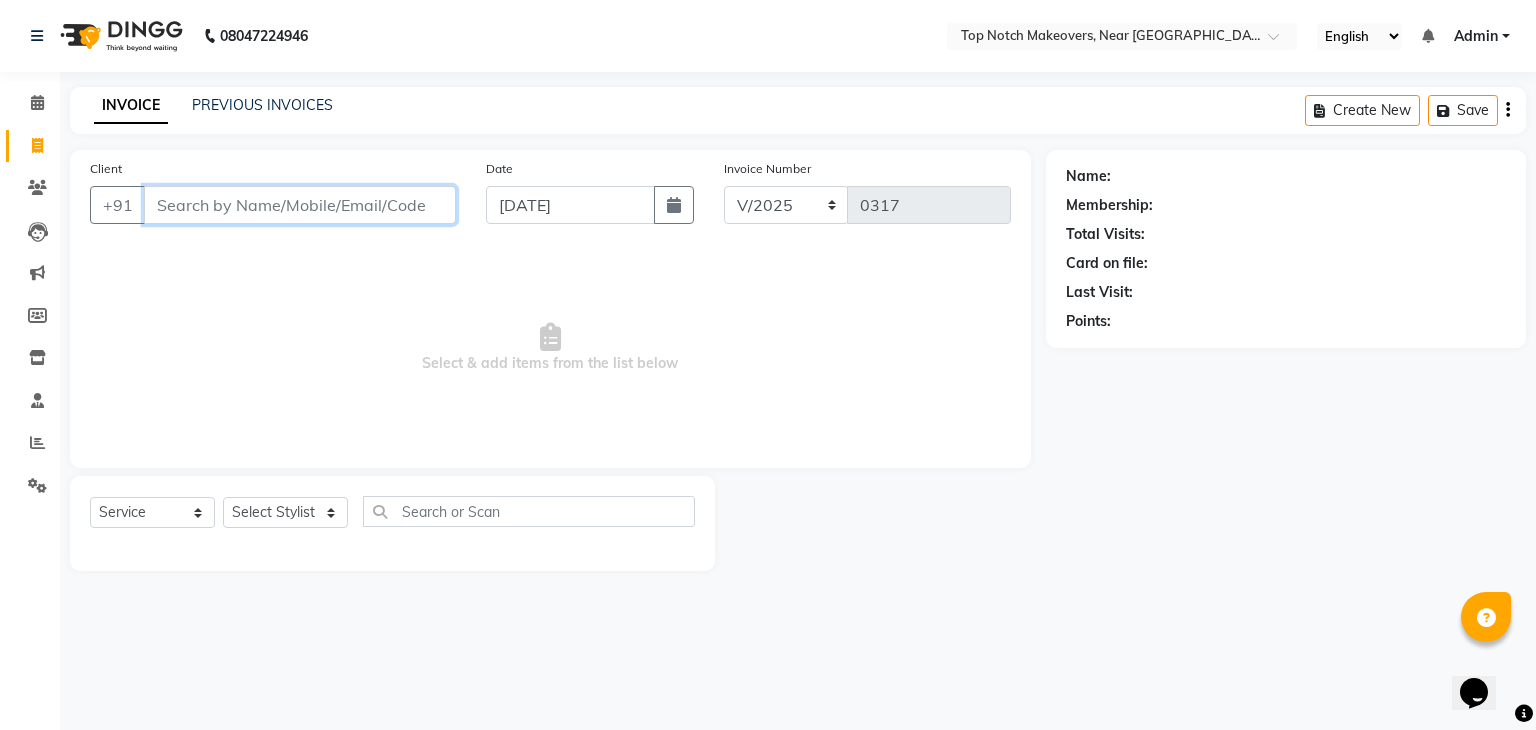 click on "Client" at bounding box center [300, 205] 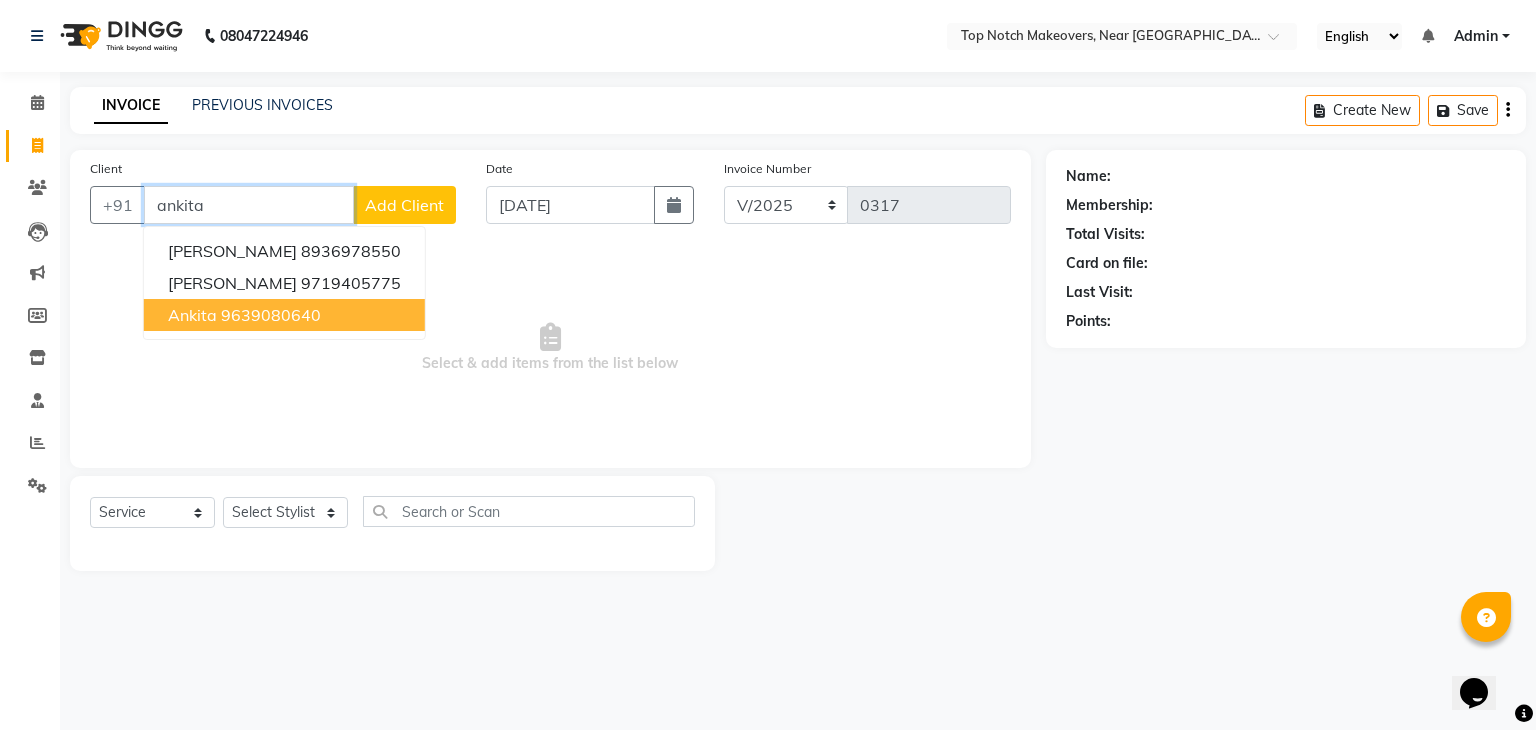 click on "9639080640" at bounding box center [271, 315] 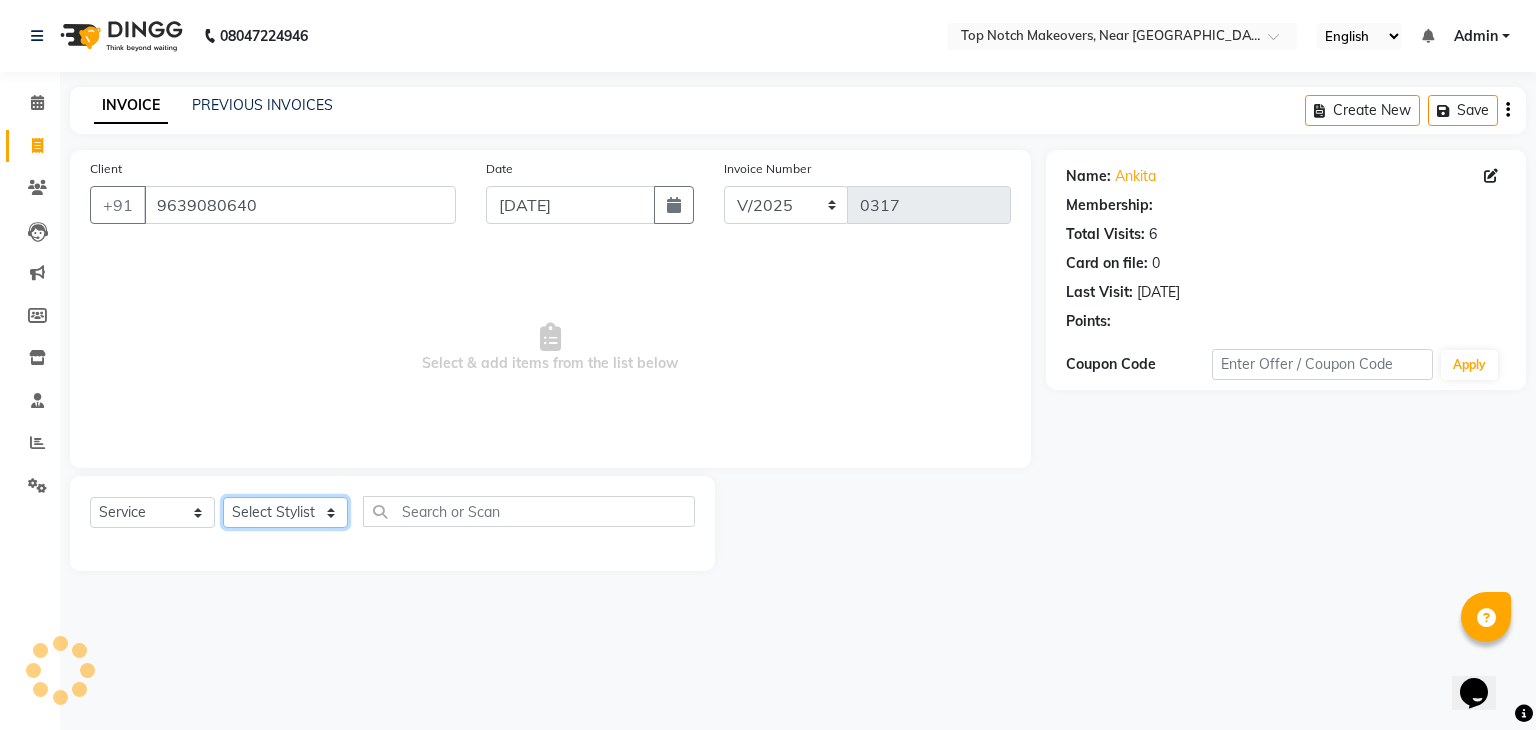 click on "Select Stylist [PERSON_NAME] [PERSON_NAME] [PERSON_NAME] [PERSON_NAME] [PERSON_NAME] [PERSON_NAME] [PERSON_NAME] [PERSON_NAME]" 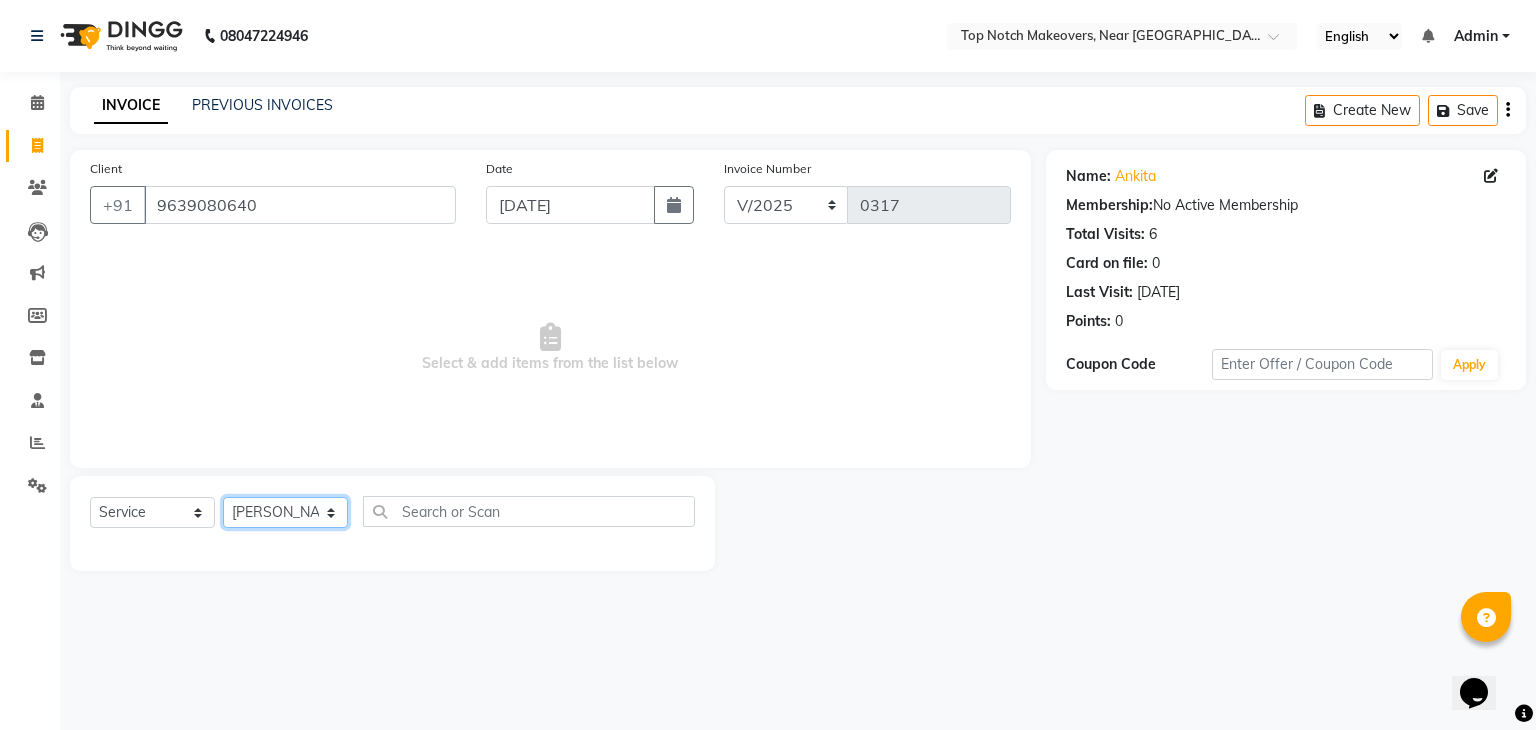 click on "Select Stylist [PERSON_NAME] [PERSON_NAME] [PERSON_NAME] [PERSON_NAME] [PERSON_NAME] [PERSON_NAME] [PERSON_NAME] [PERSON_NAME]" 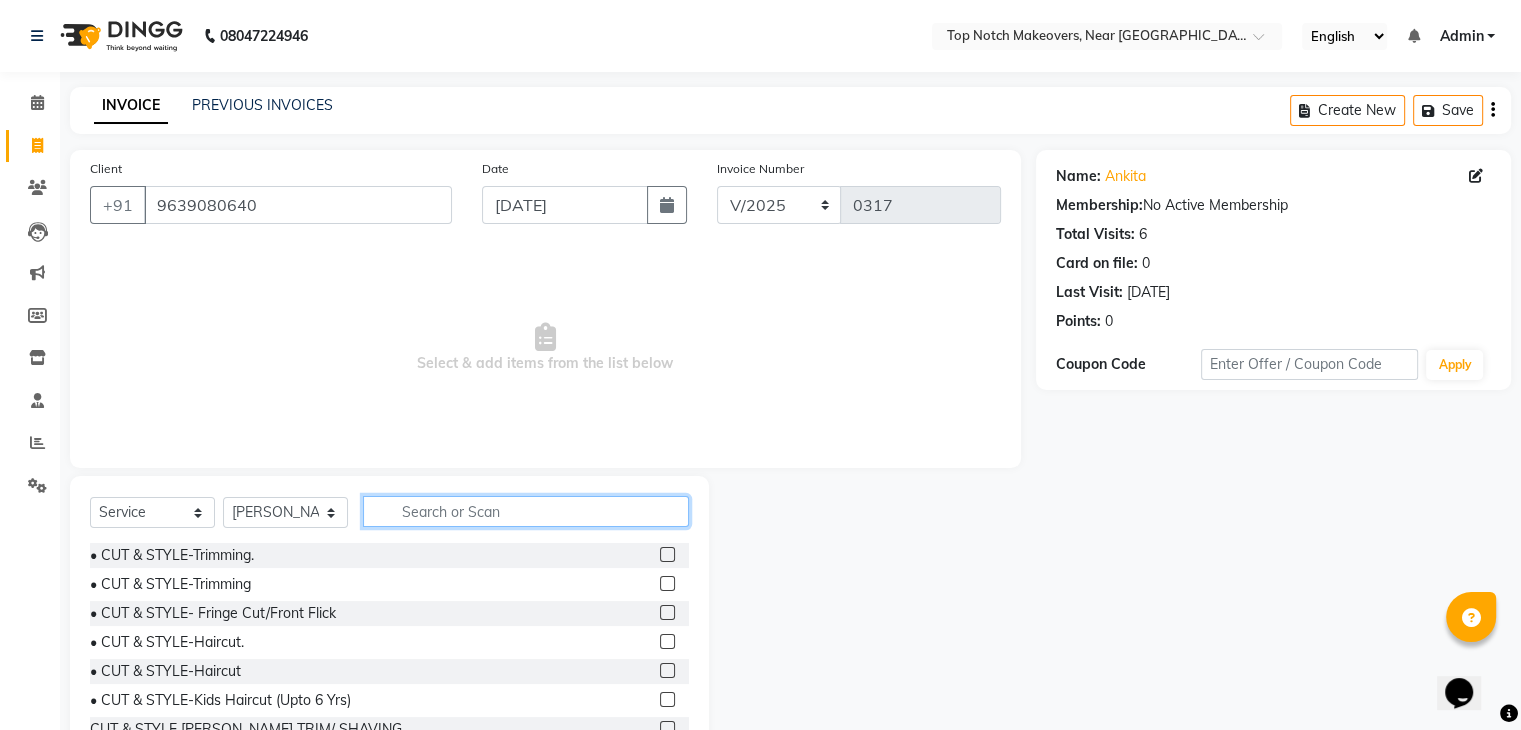 click 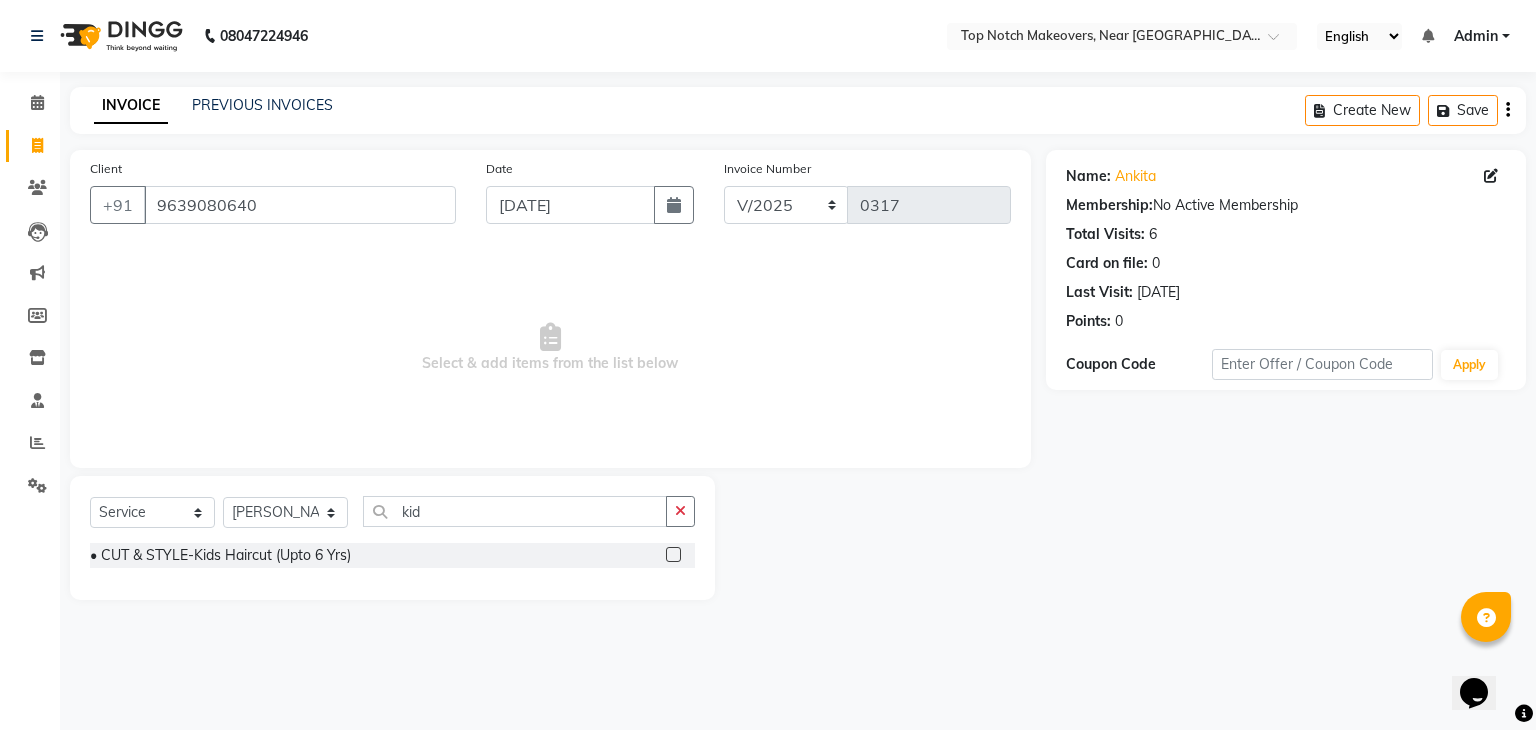 click 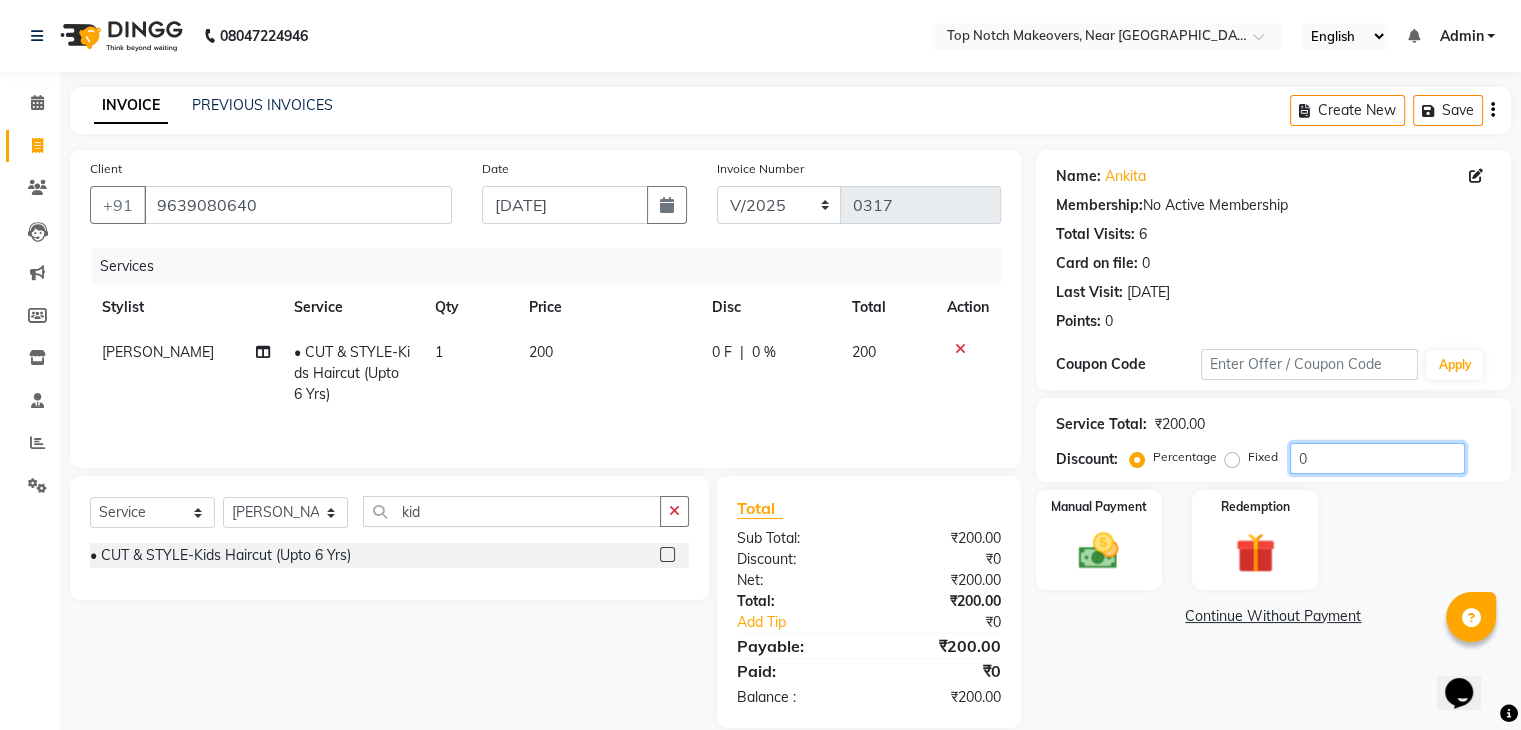 click on "0" 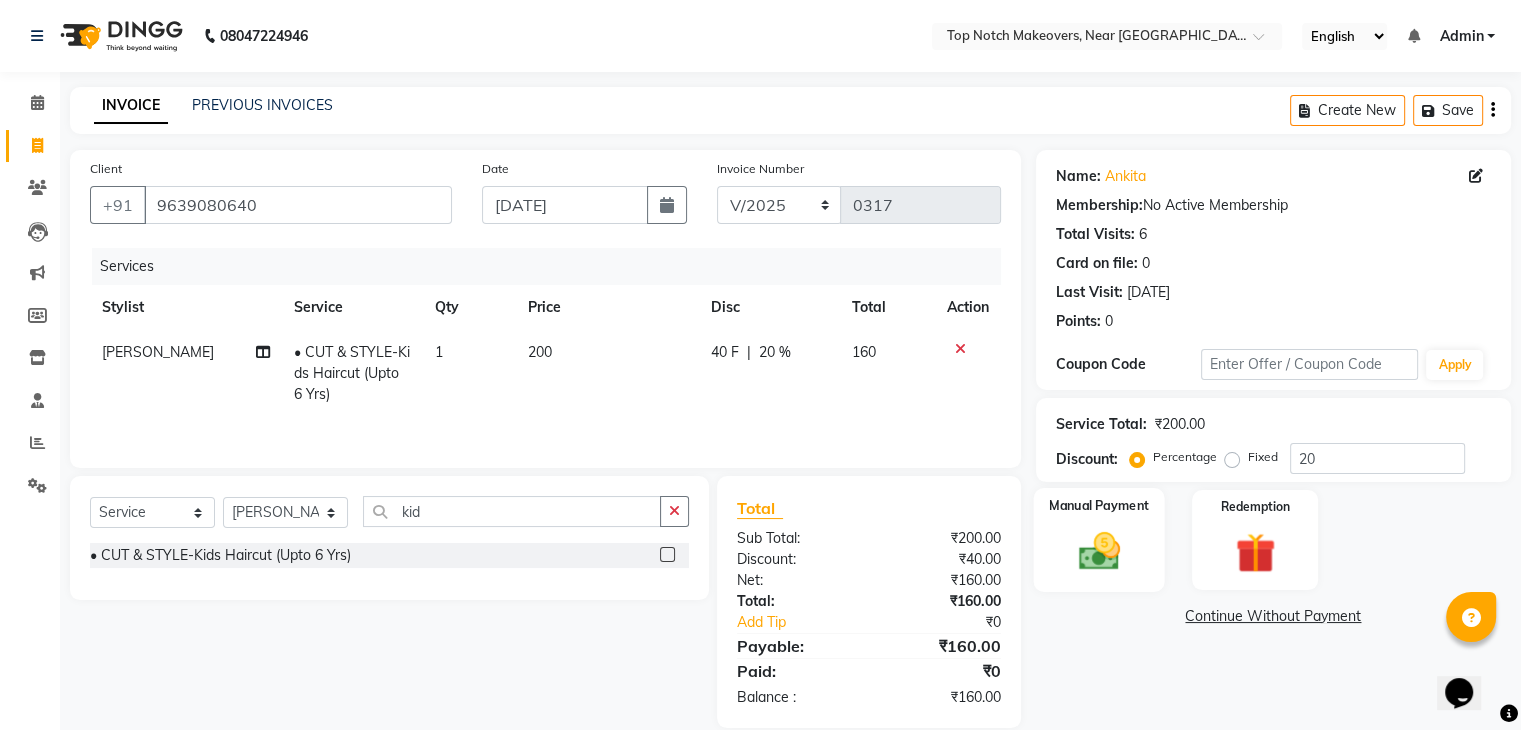 click 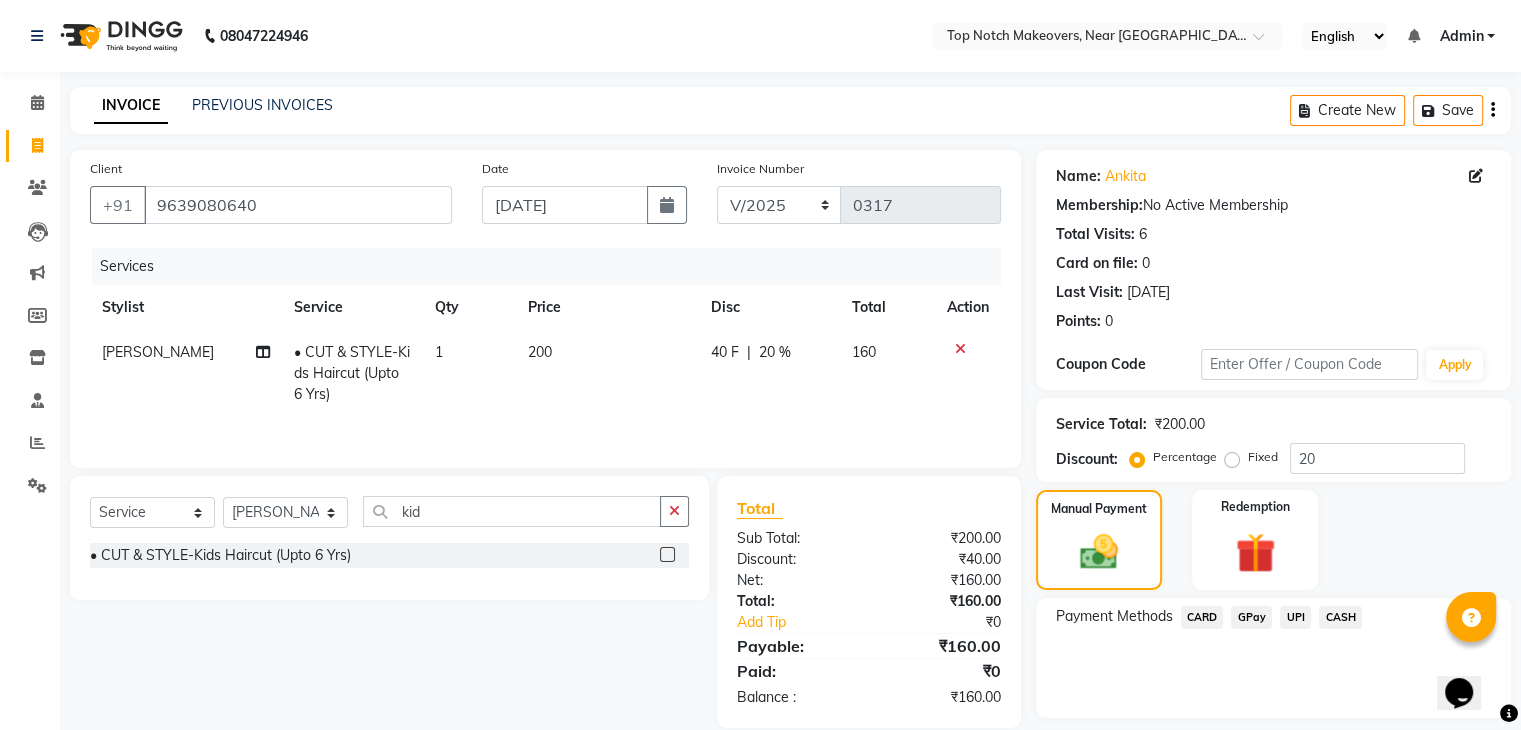 click on "UPI" 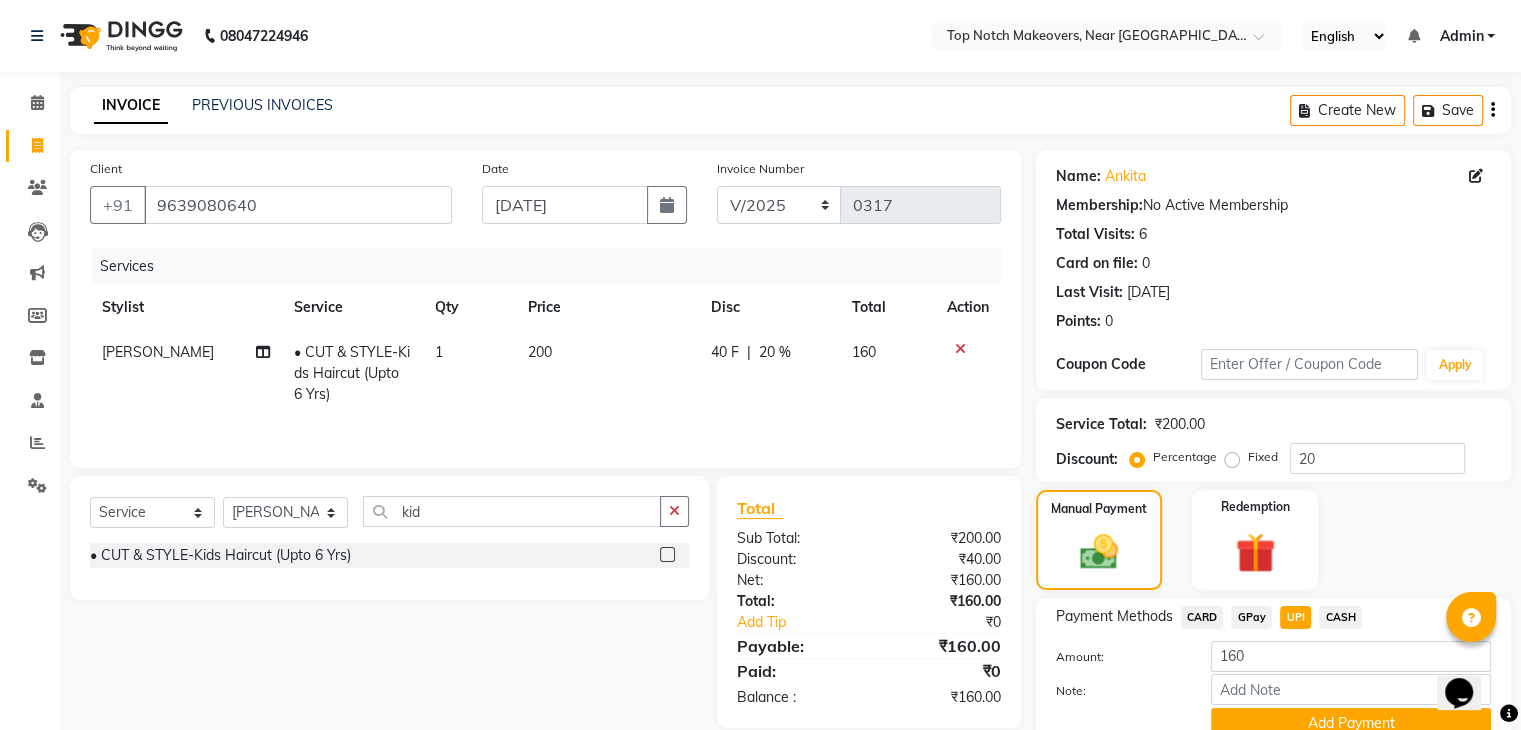 scroll, scrollTop: 89, scrollLeft: 0, axis: vertical 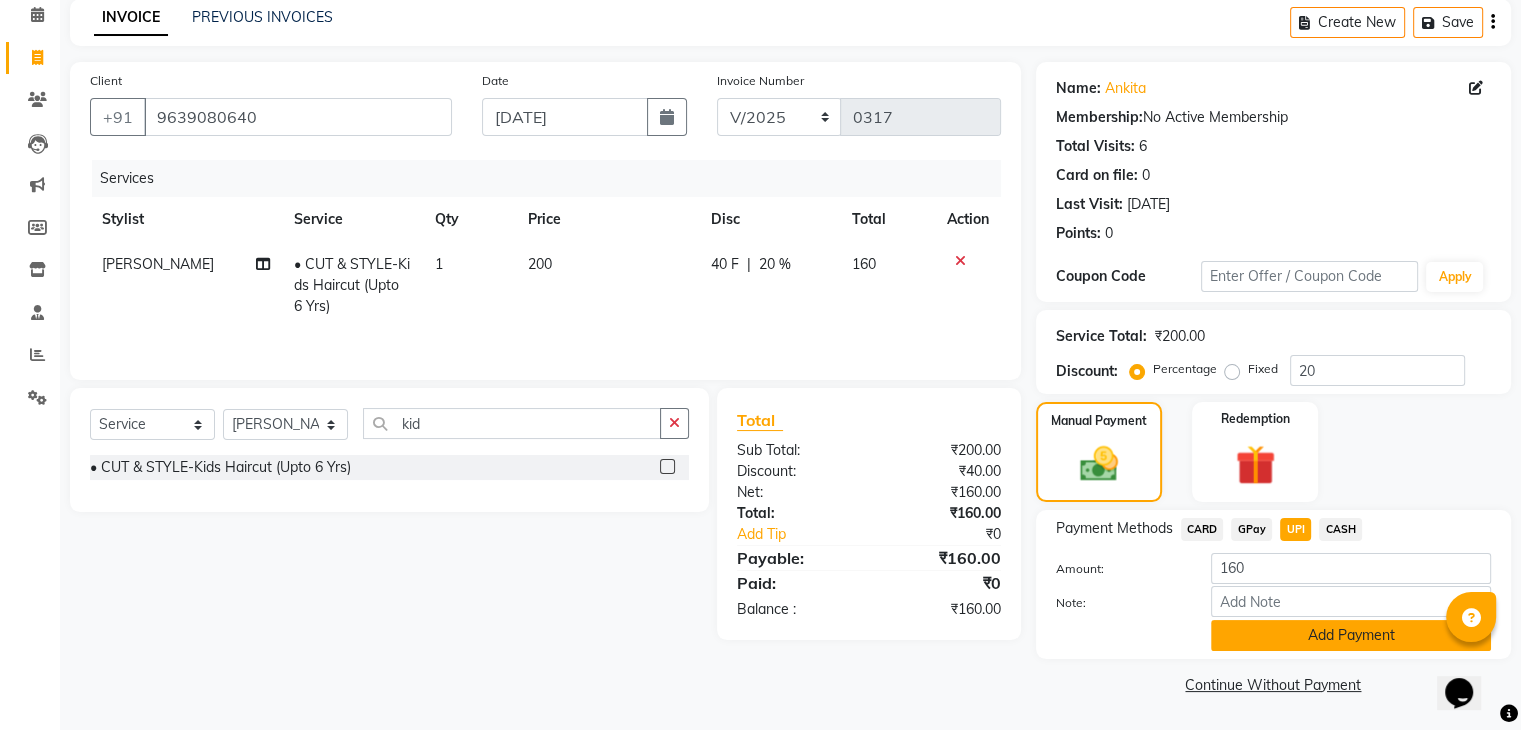click on "Add Payment" 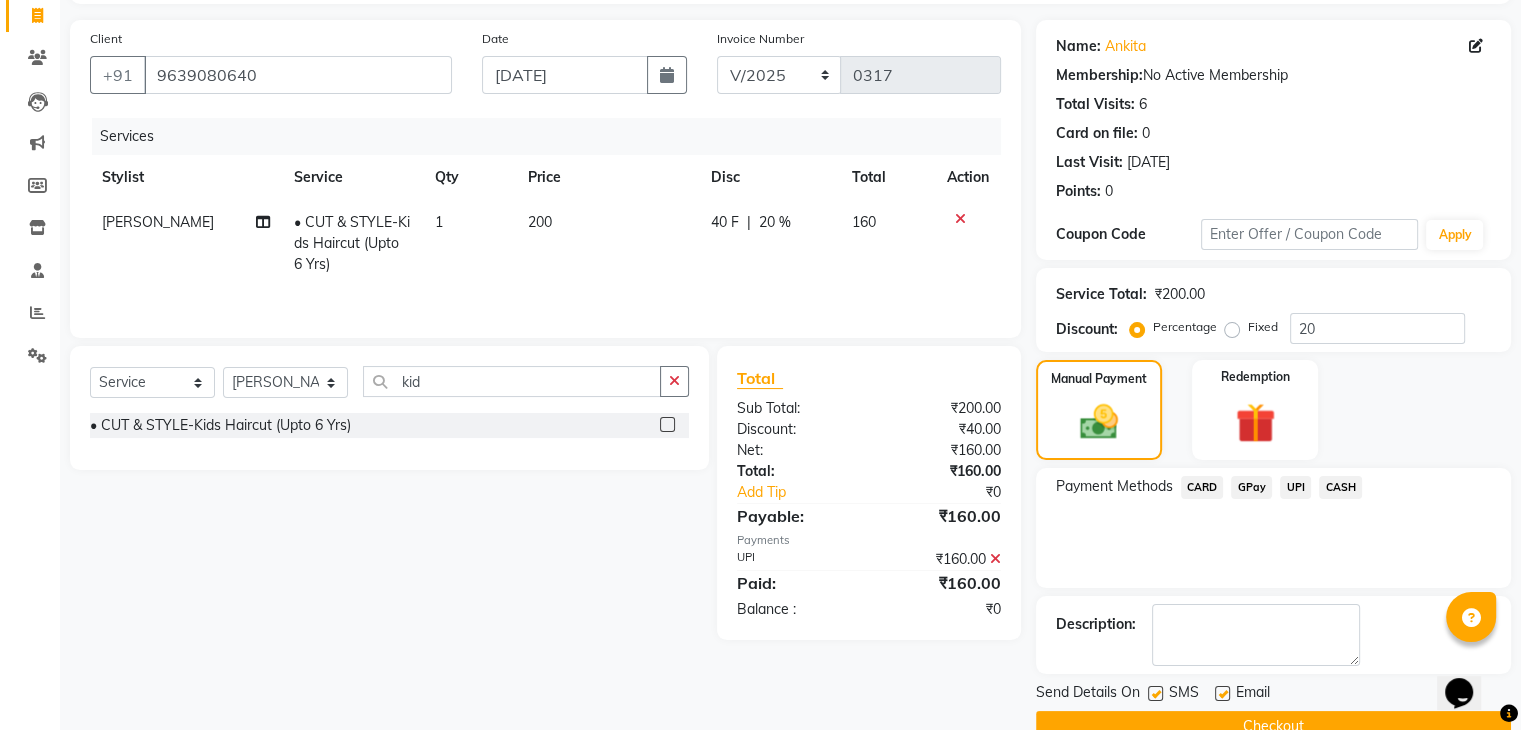 scroll, scrollTop: 171, scrollLeft: 0, axis: vertical 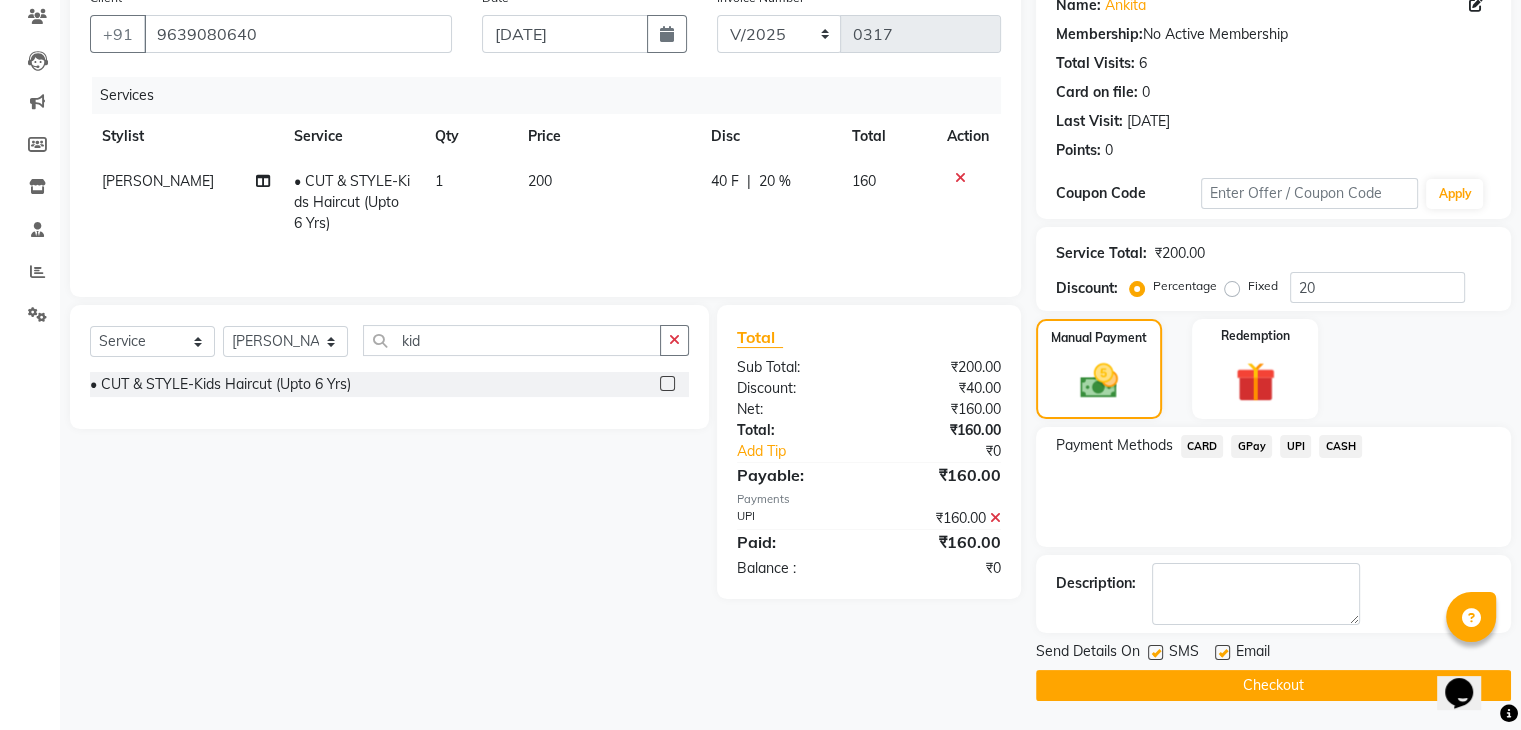 click 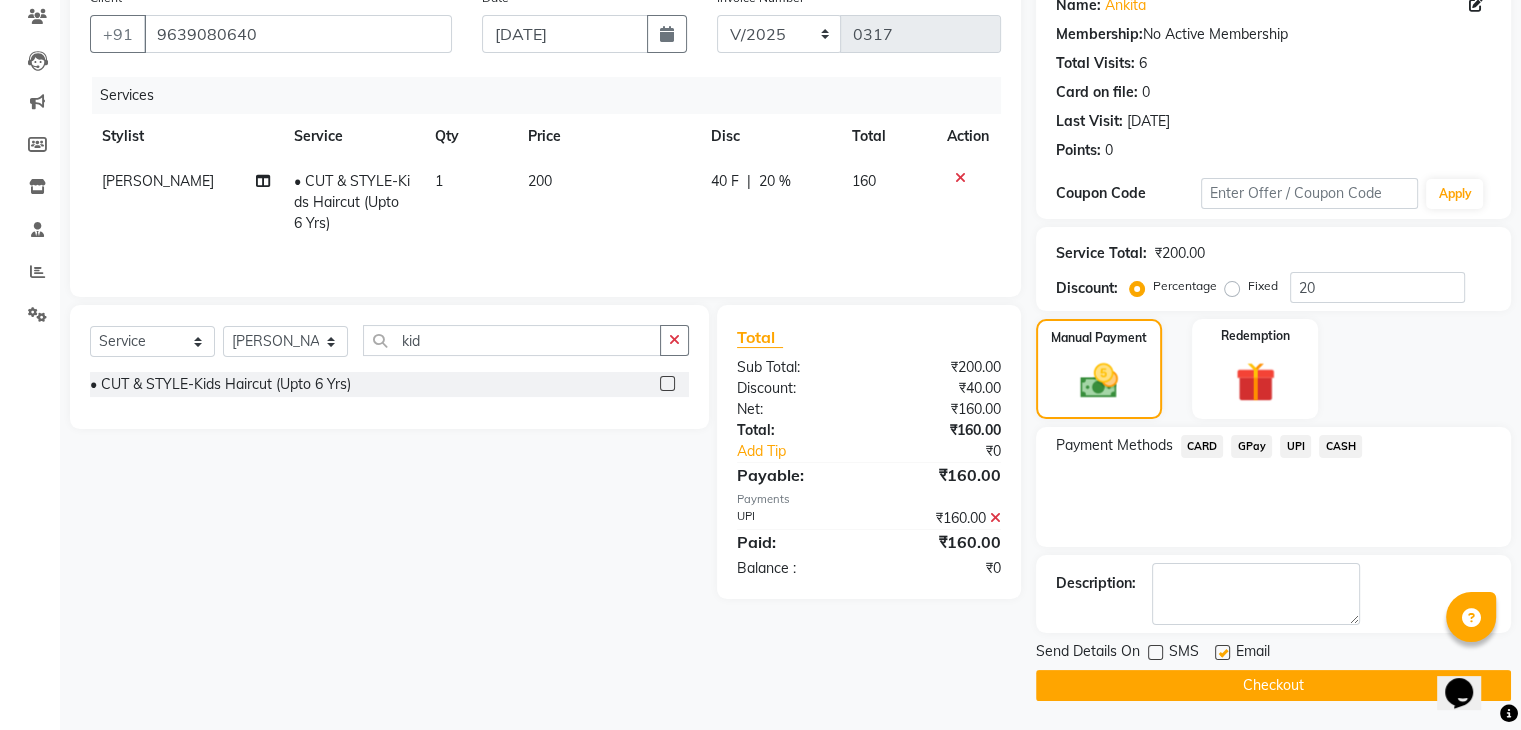 click on "Checkout" 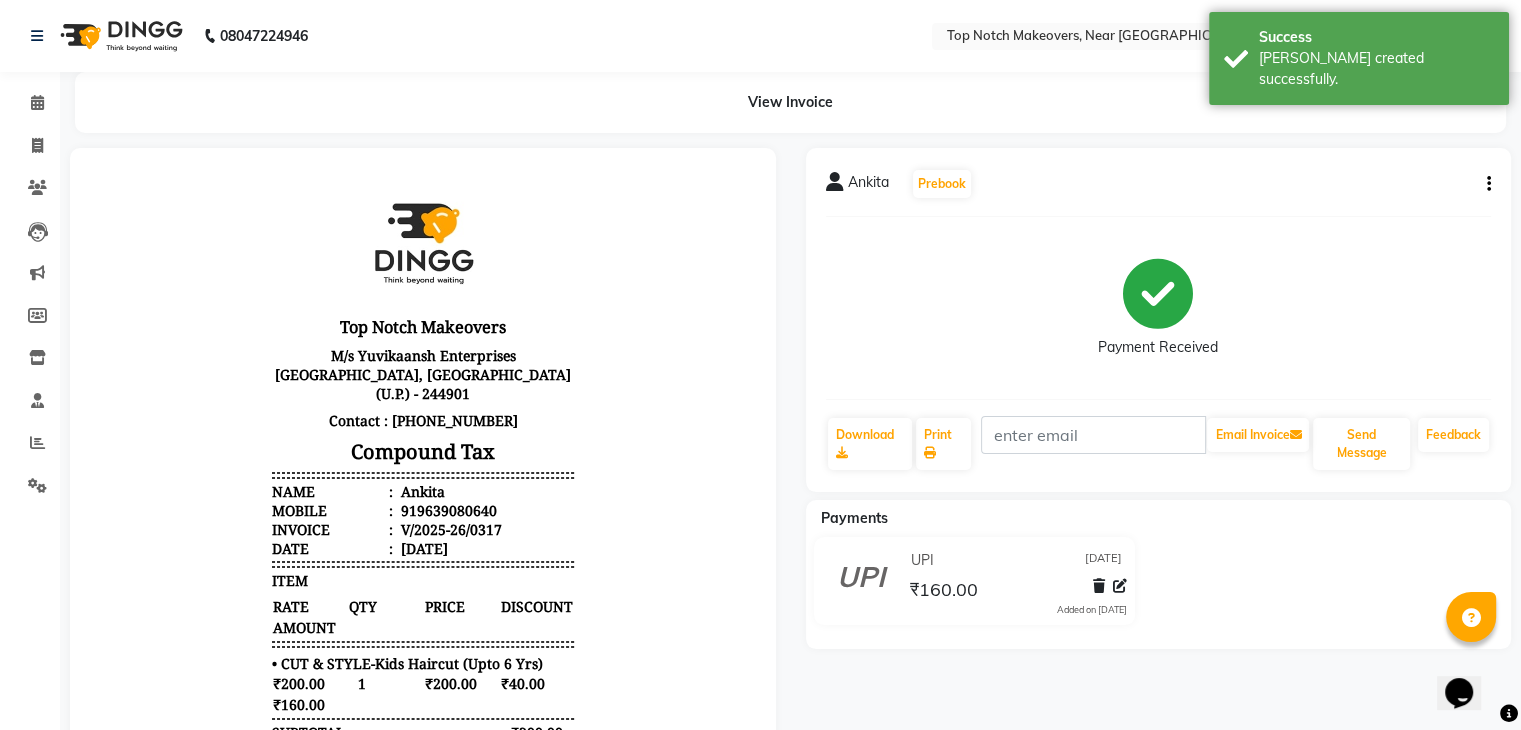 scroll, scrollTop: 0, scrollLeft: 0, axis: both 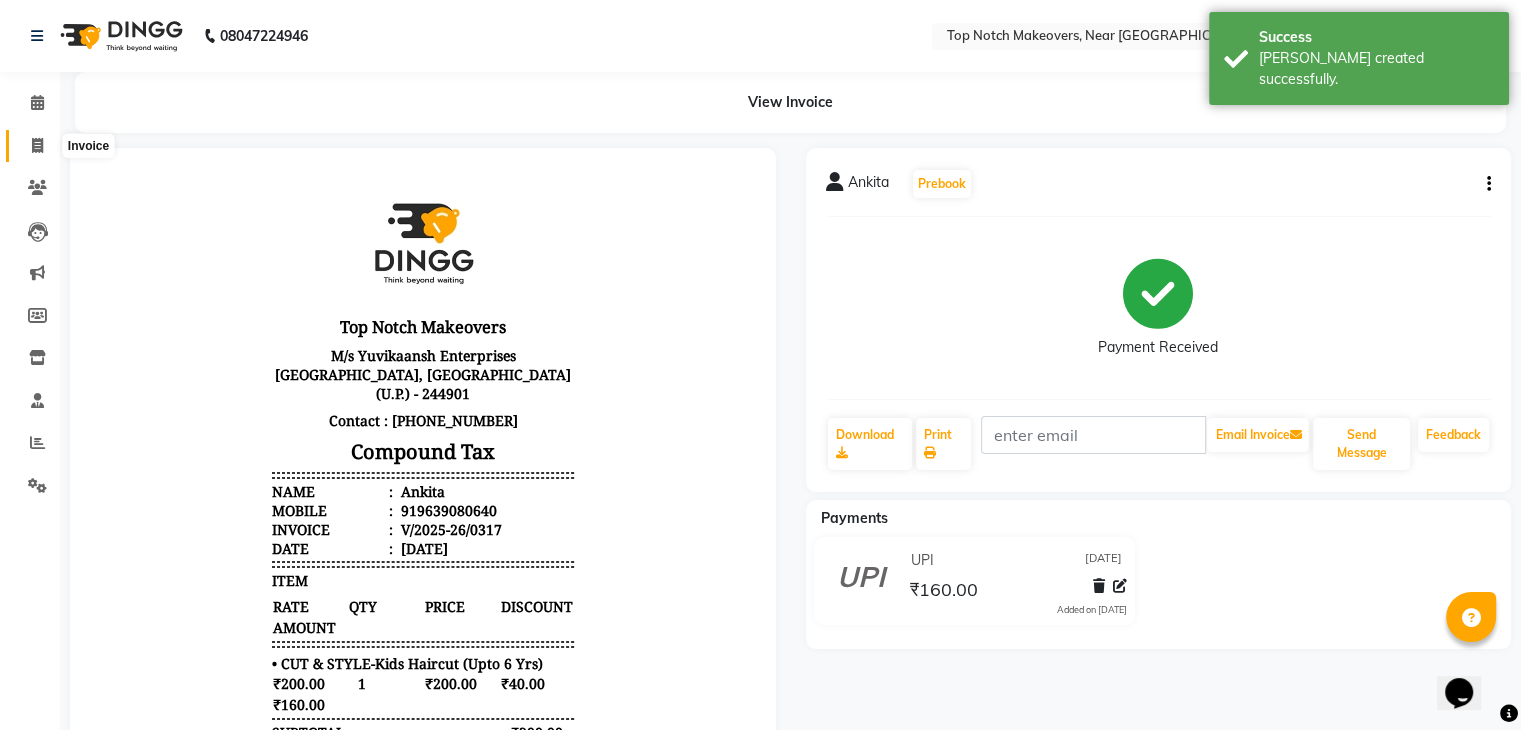 click 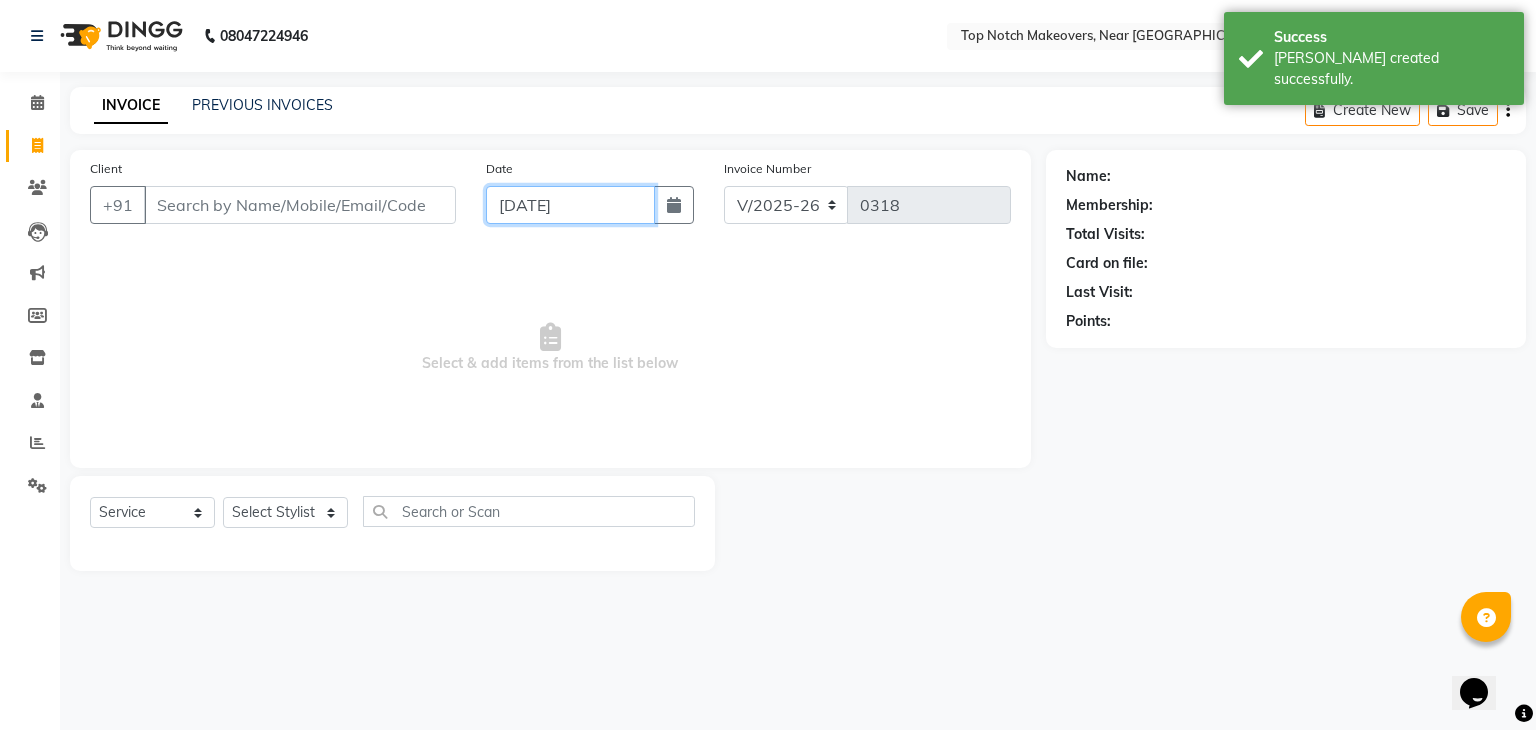 click on "[DATE]" 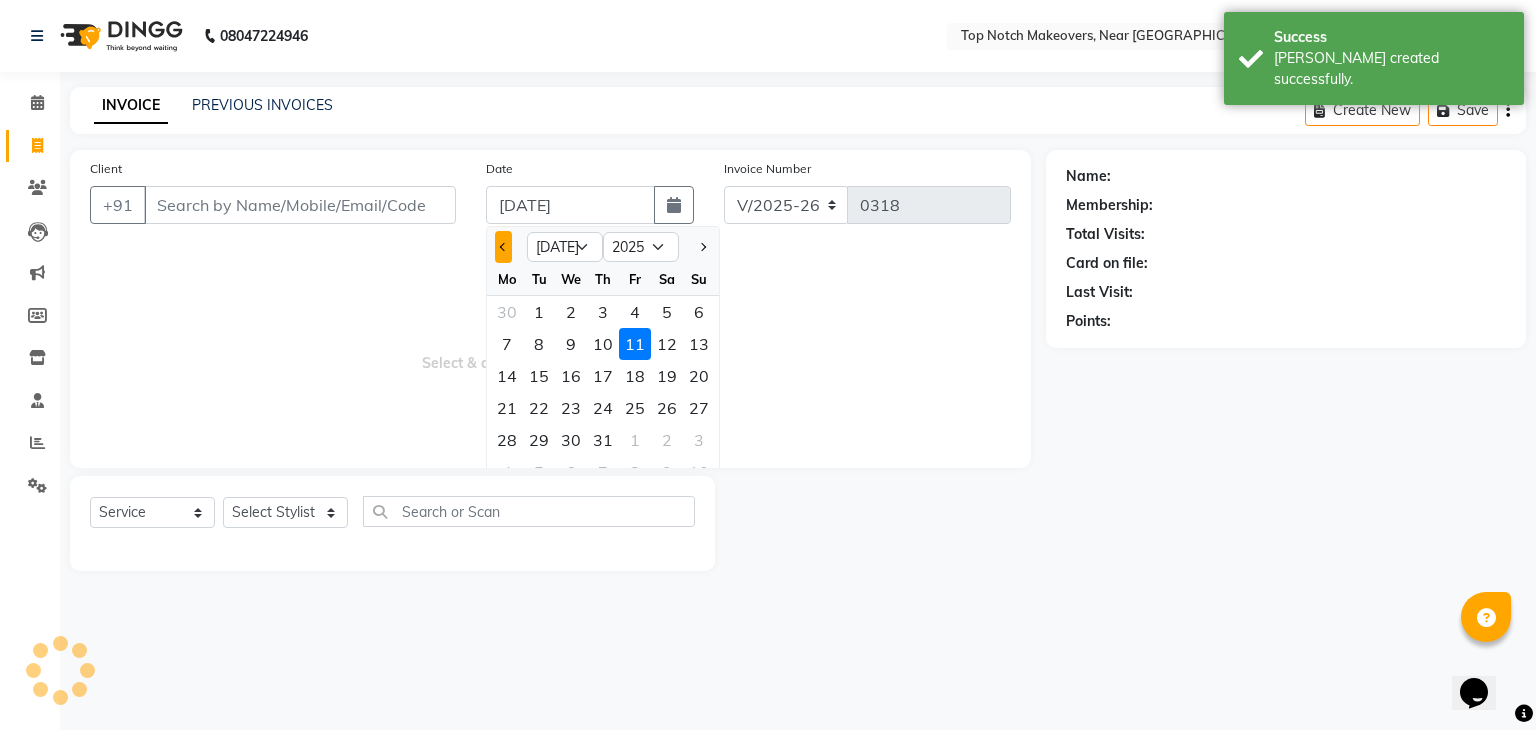 click 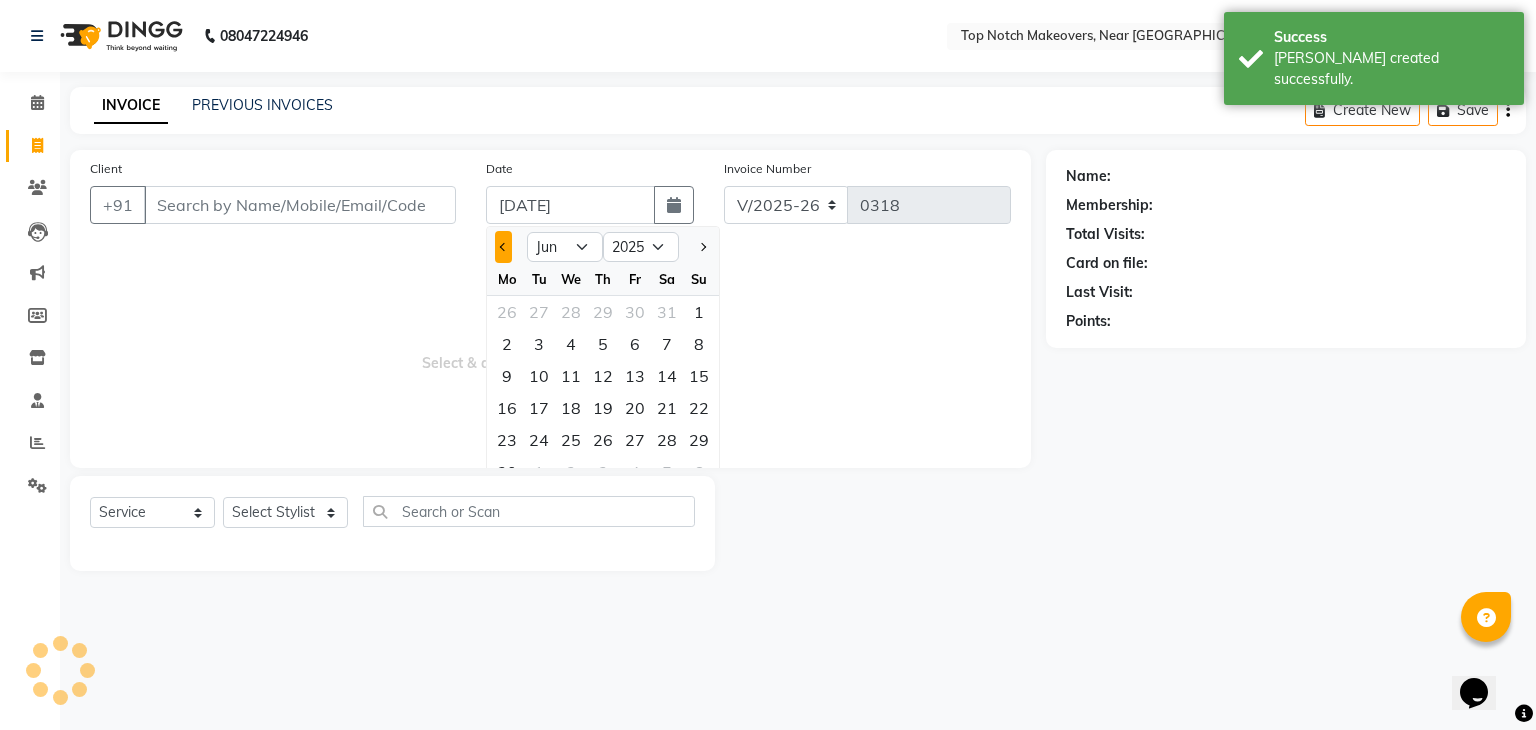 click 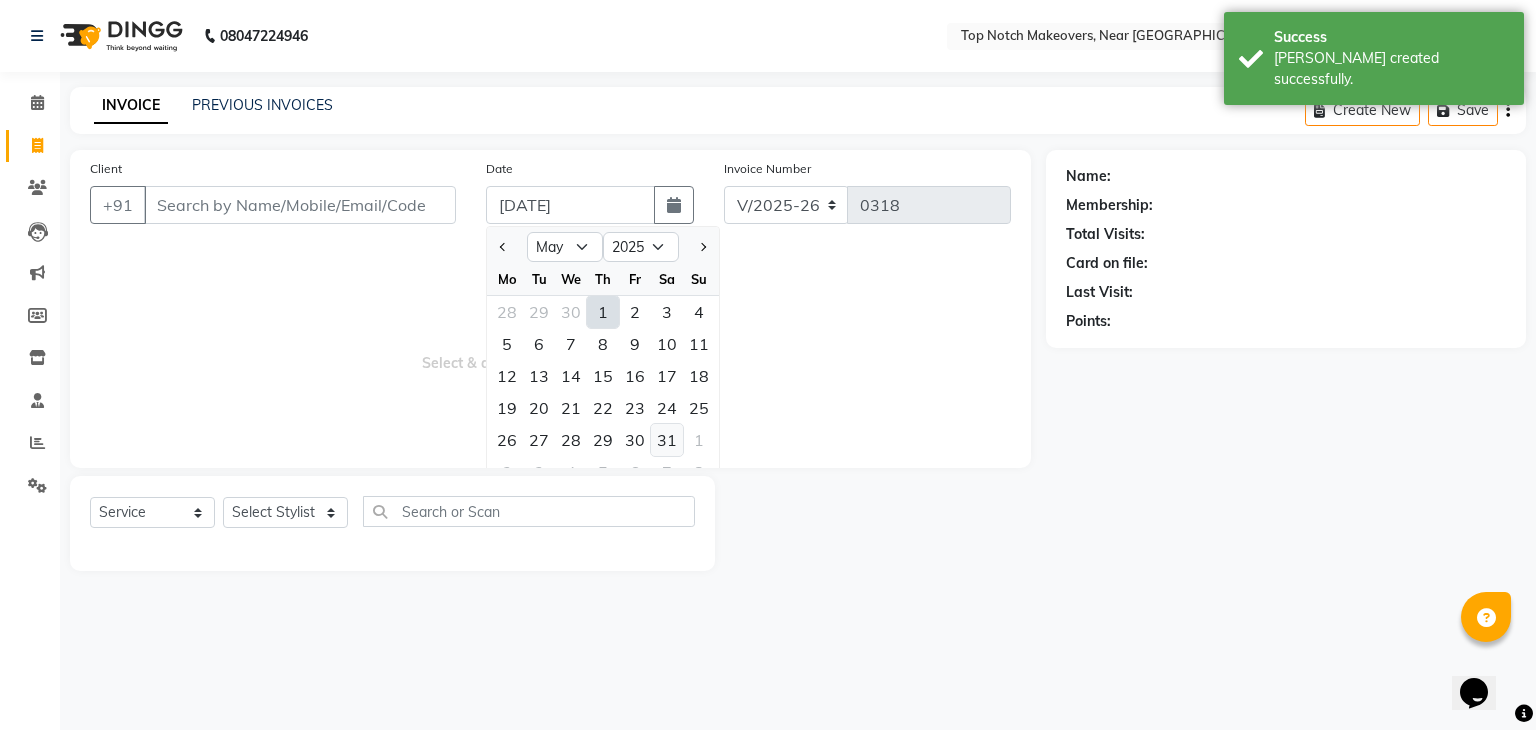 click on "31" 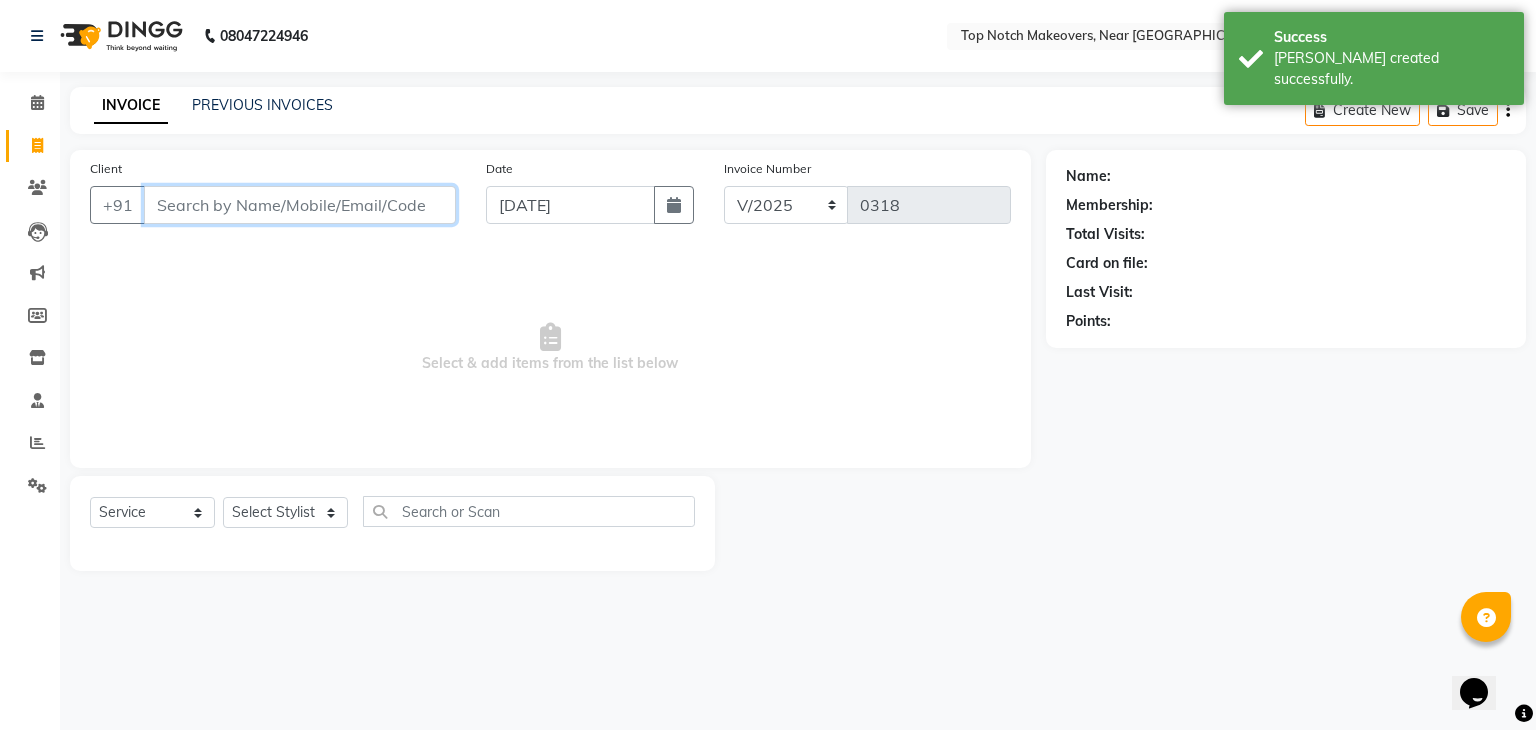 click on "Client" at bounding box center [300, 205] 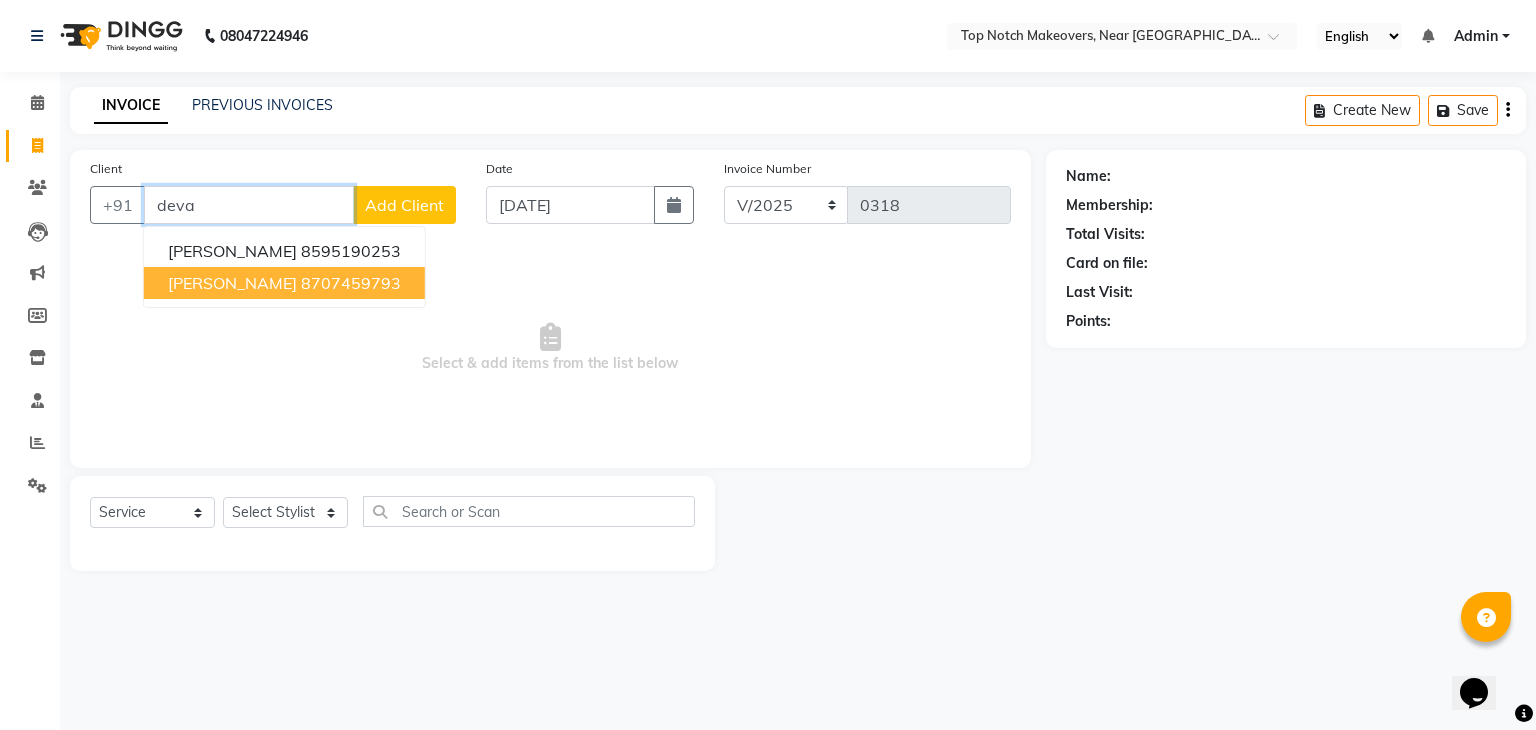 click on "[PERSON_NAME]" at bounding box center [232, 283] 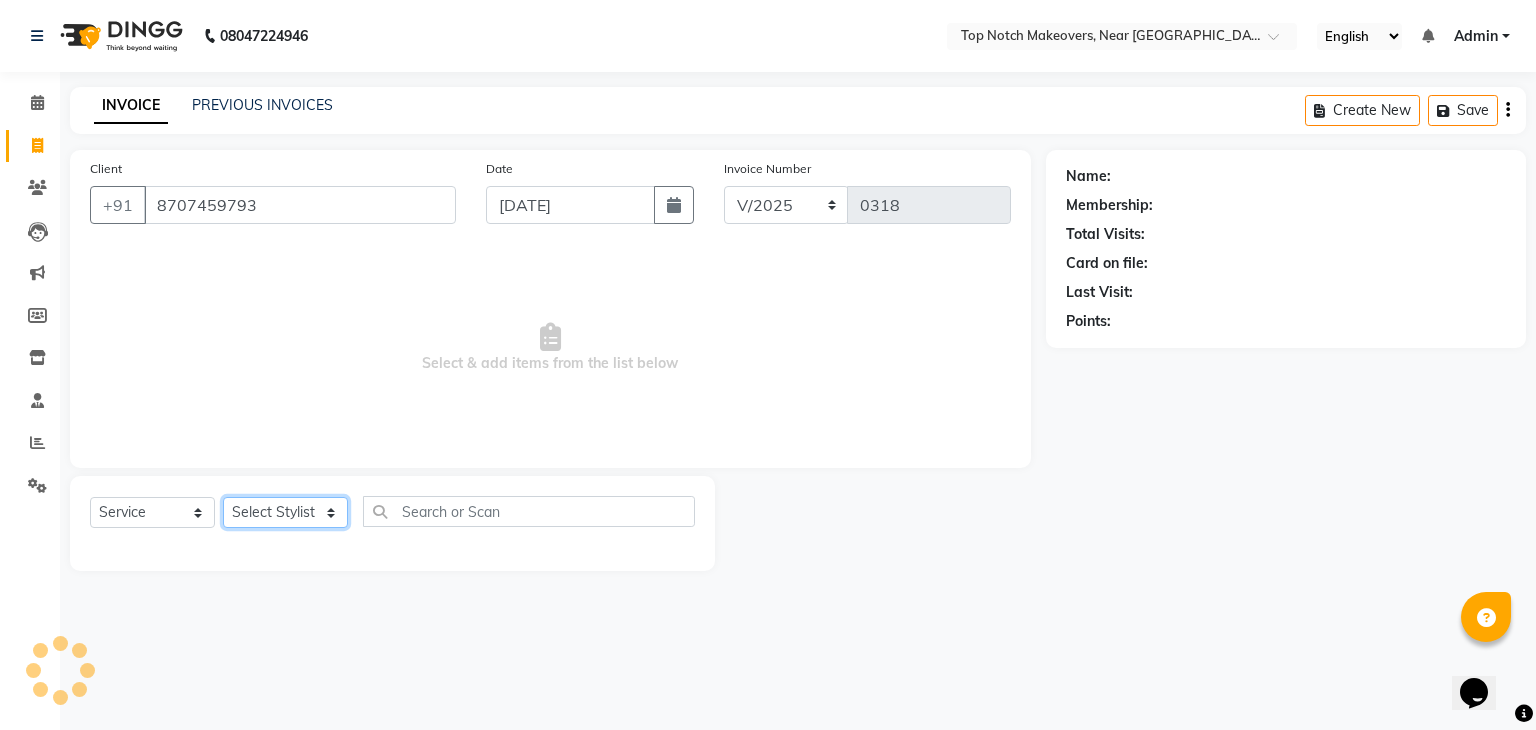 click on "Select Stylist [PERSON_NAME] [PERSON_NAME] [PERSON_NAME] [PERSON_NAME] [PERSON_NAME] [PERSON_NAME] [PERSON_NAME] [PERSON_NAME]" 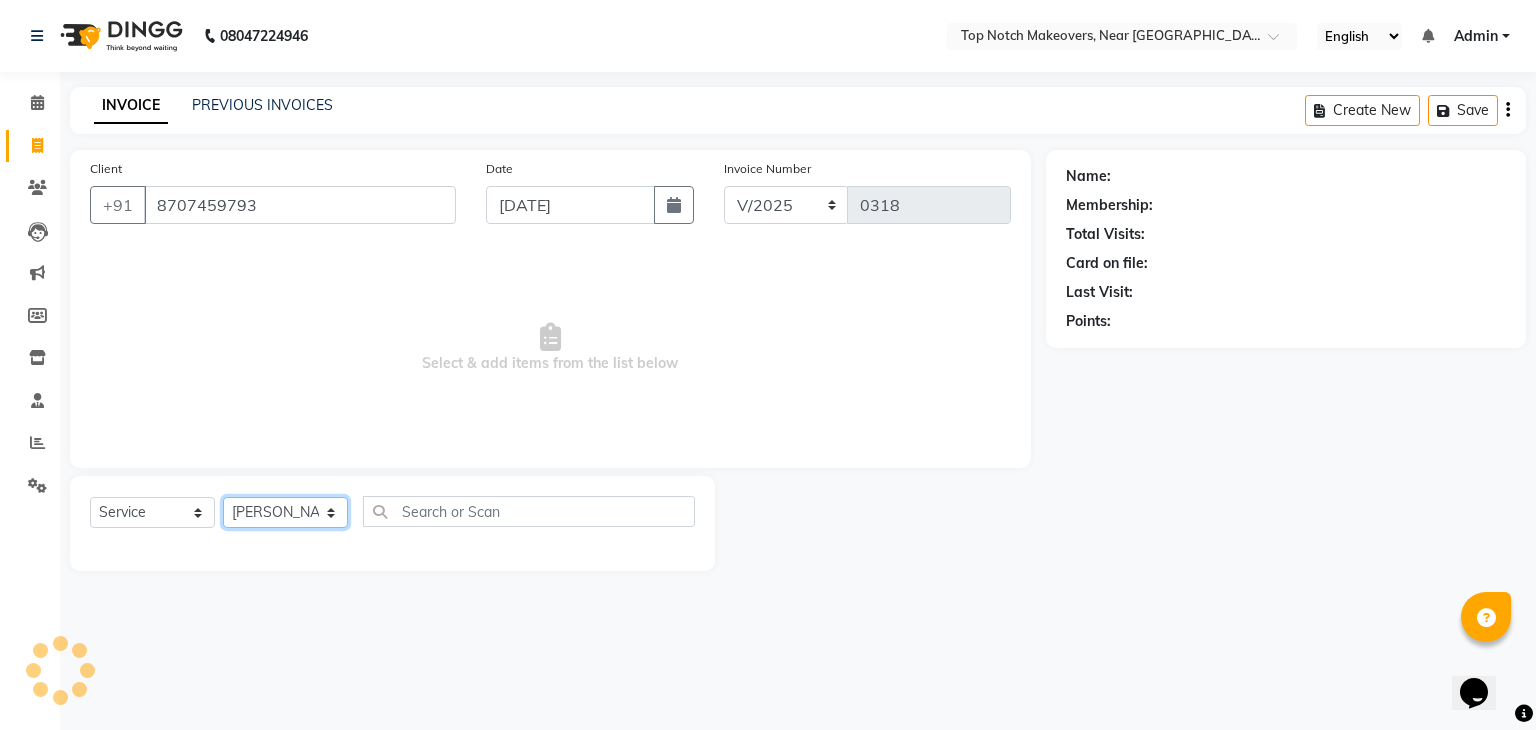 click on "Select Stylist [PERSON_NAME] [PERSON_NAME] [PERSON_NAME] [PERSON_NAME] [PERSON_NAME] [PERSON_NAME] [PERSON_NAME] [PERSON_NAME]" 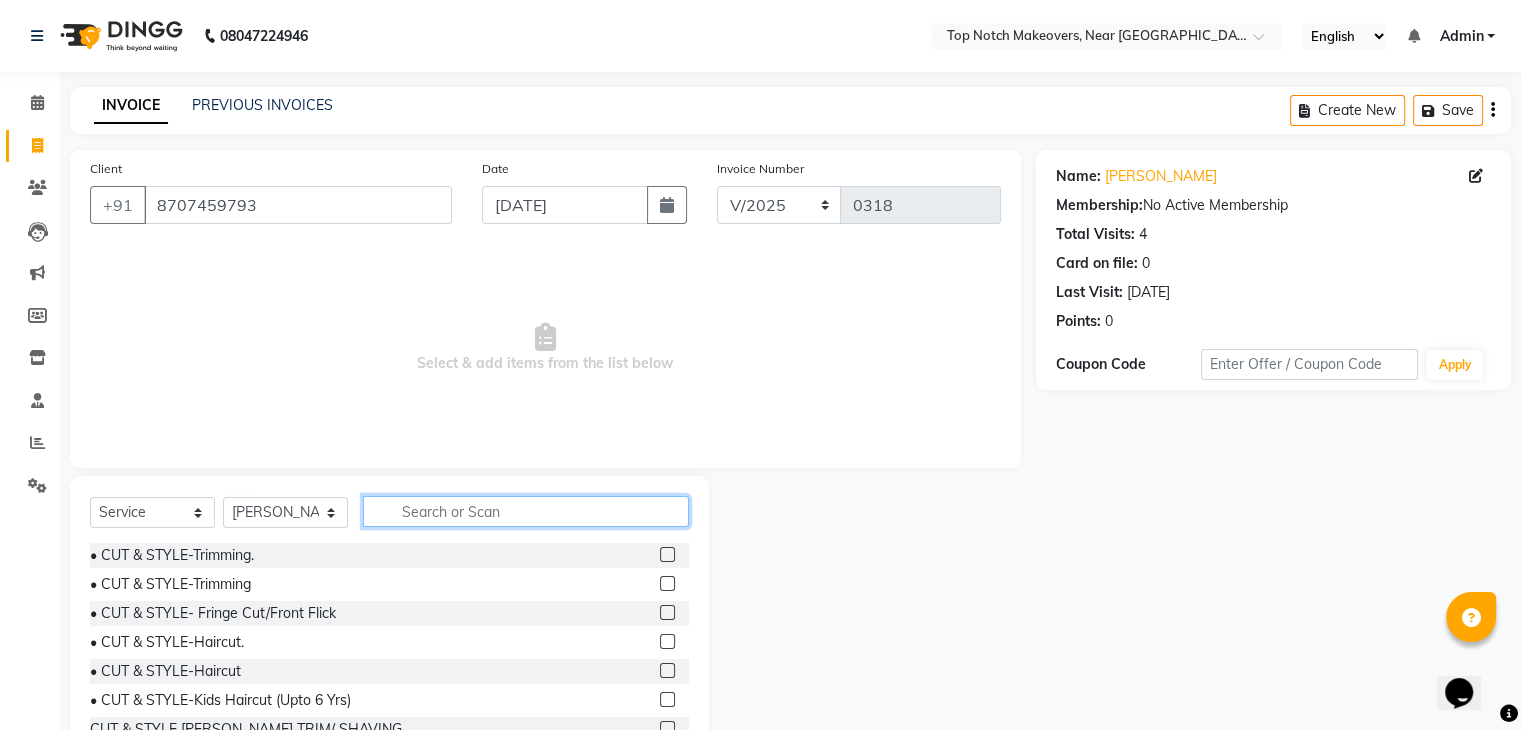 click 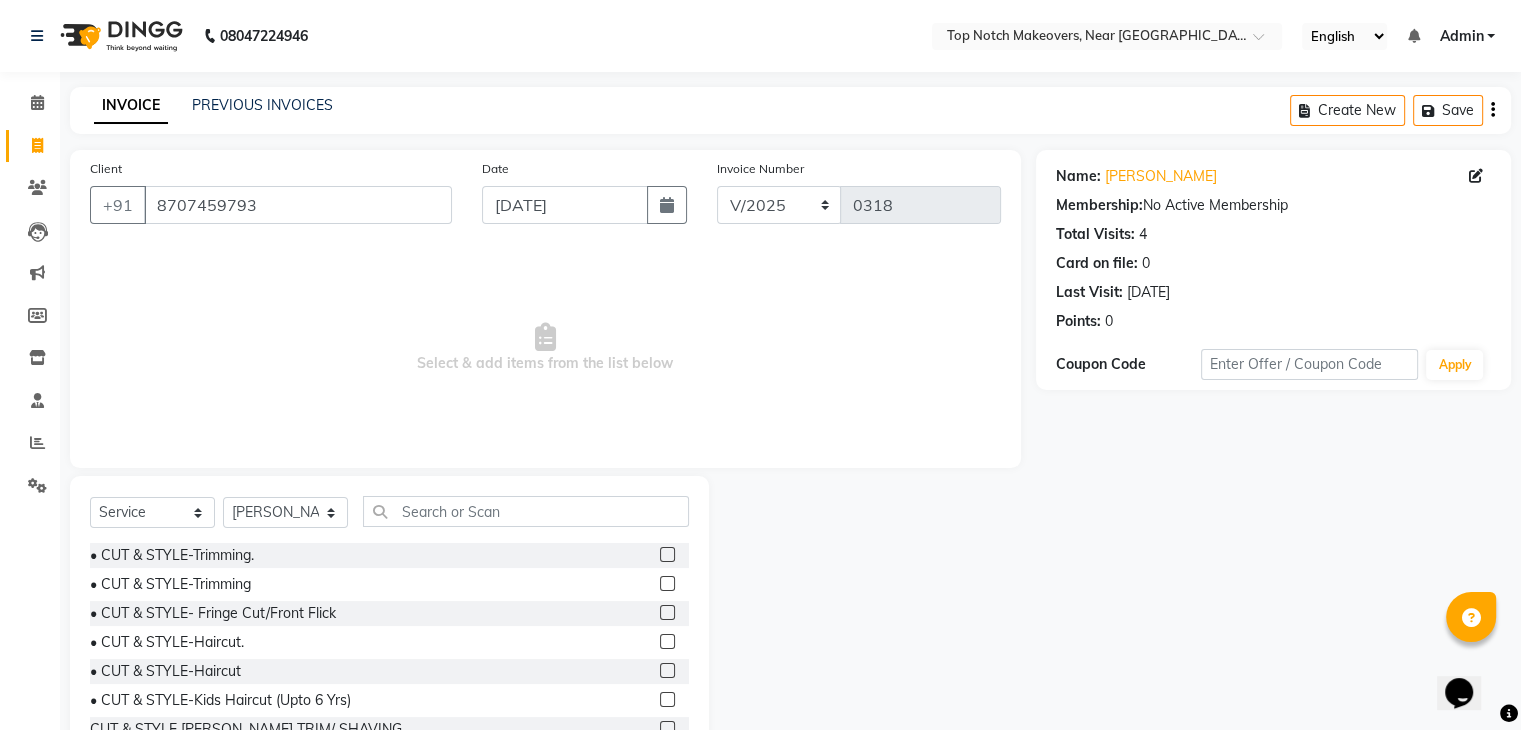 click 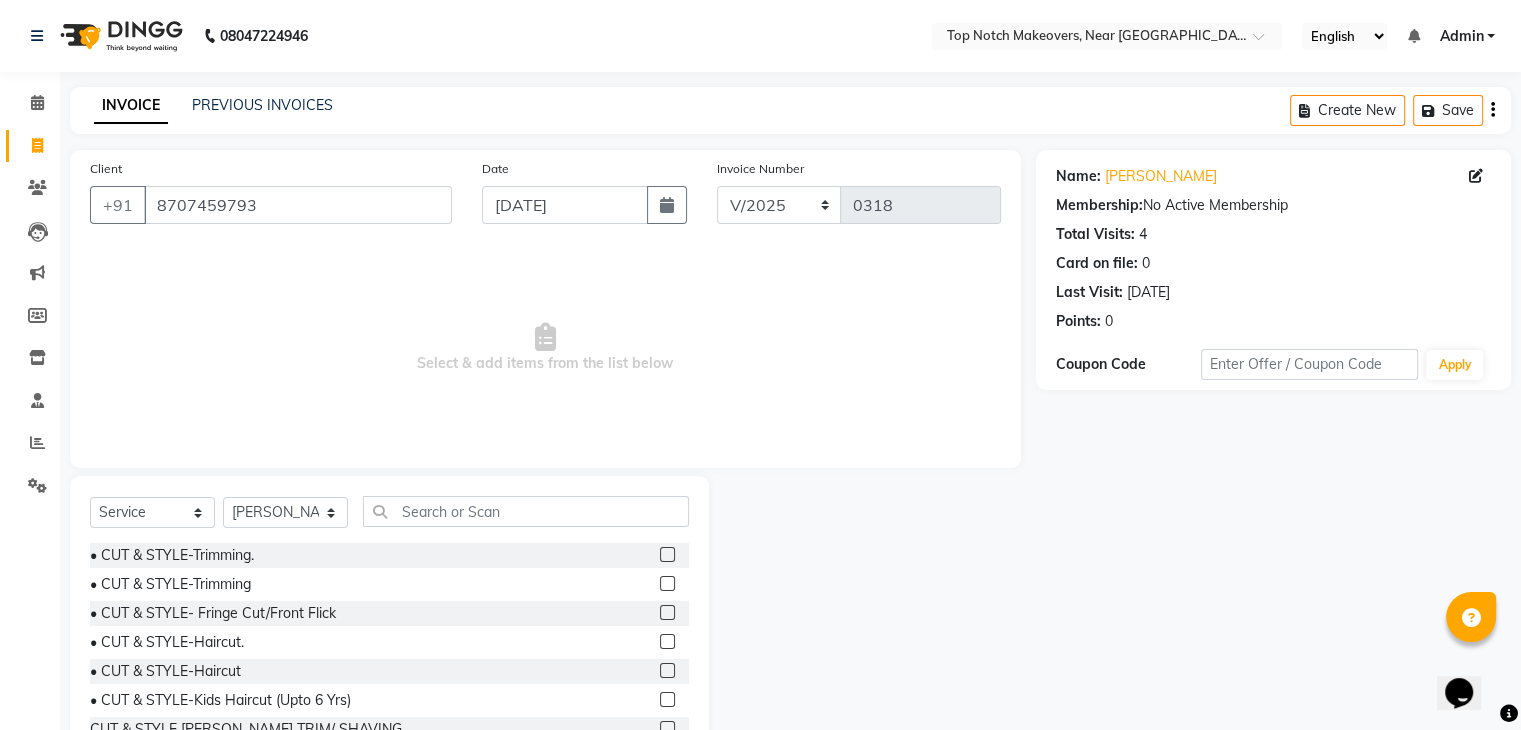 click at bounding box center (666, 555) 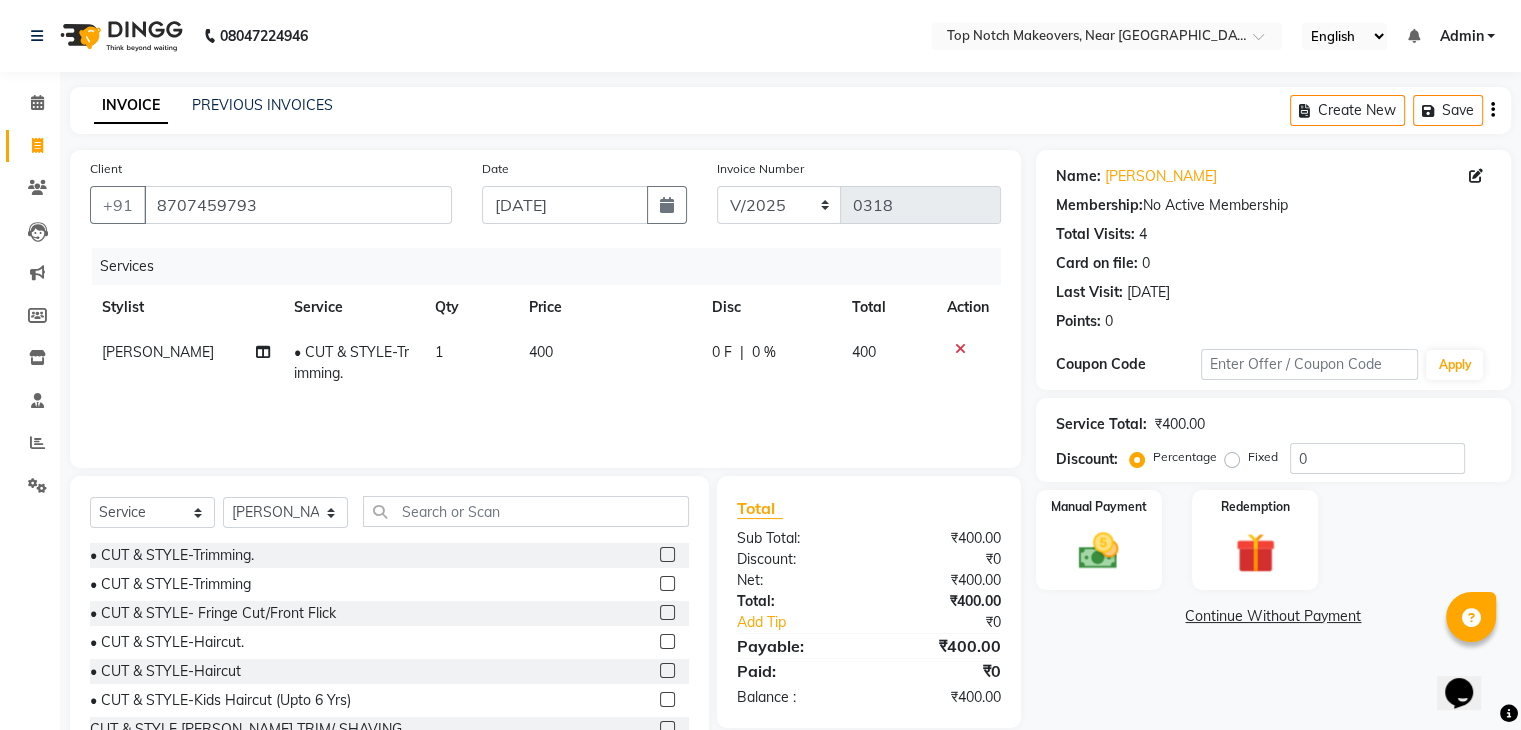 click 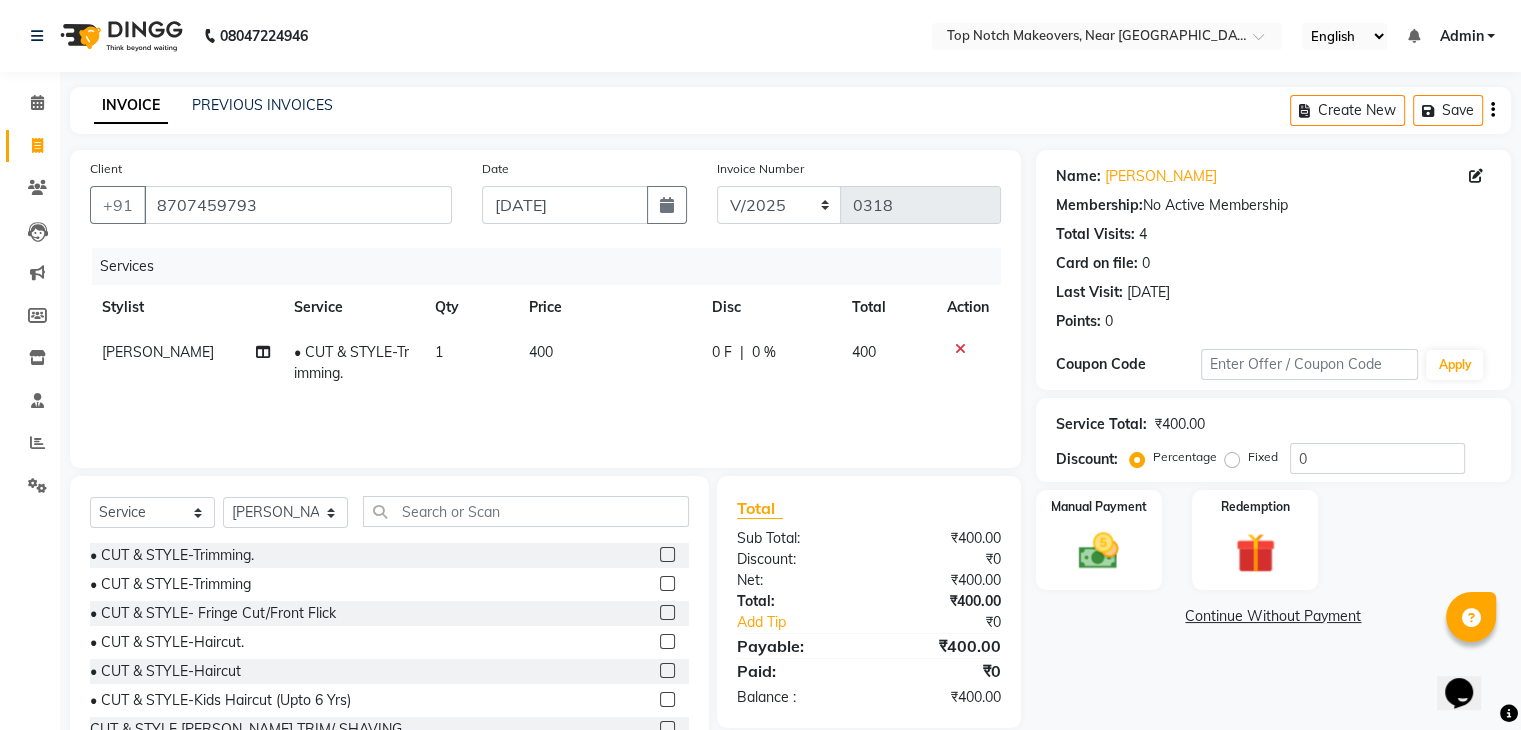 click at bounding box center (666, 584) 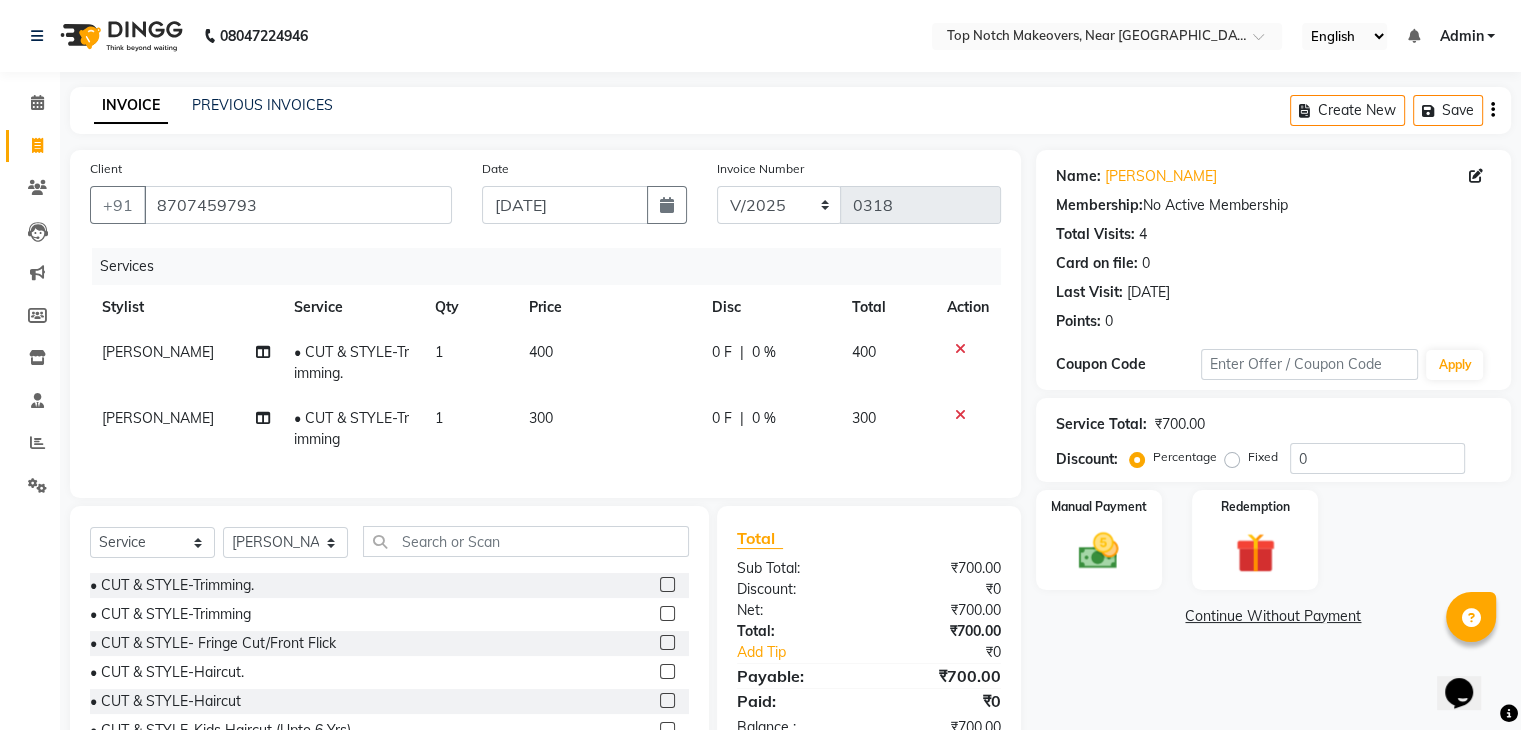 click 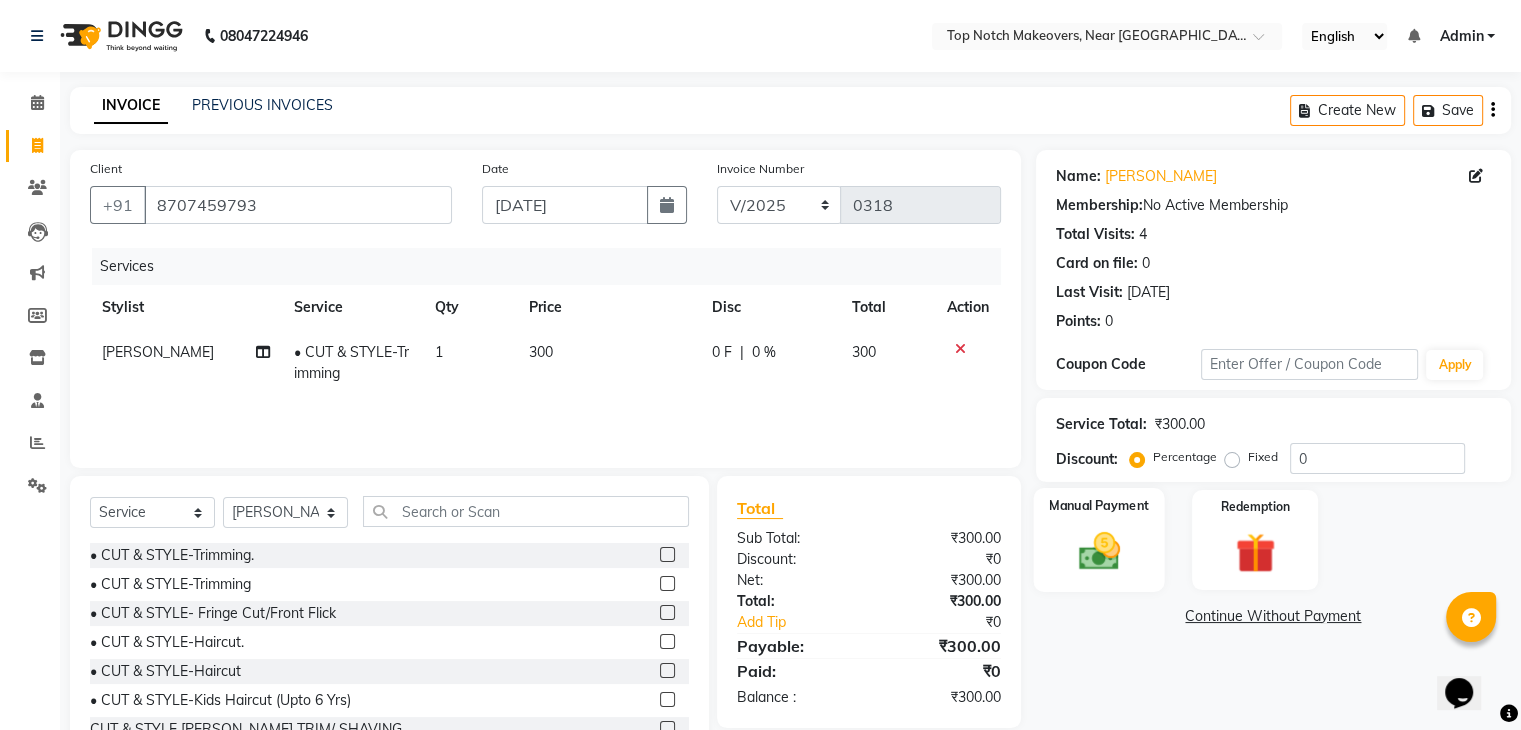 click 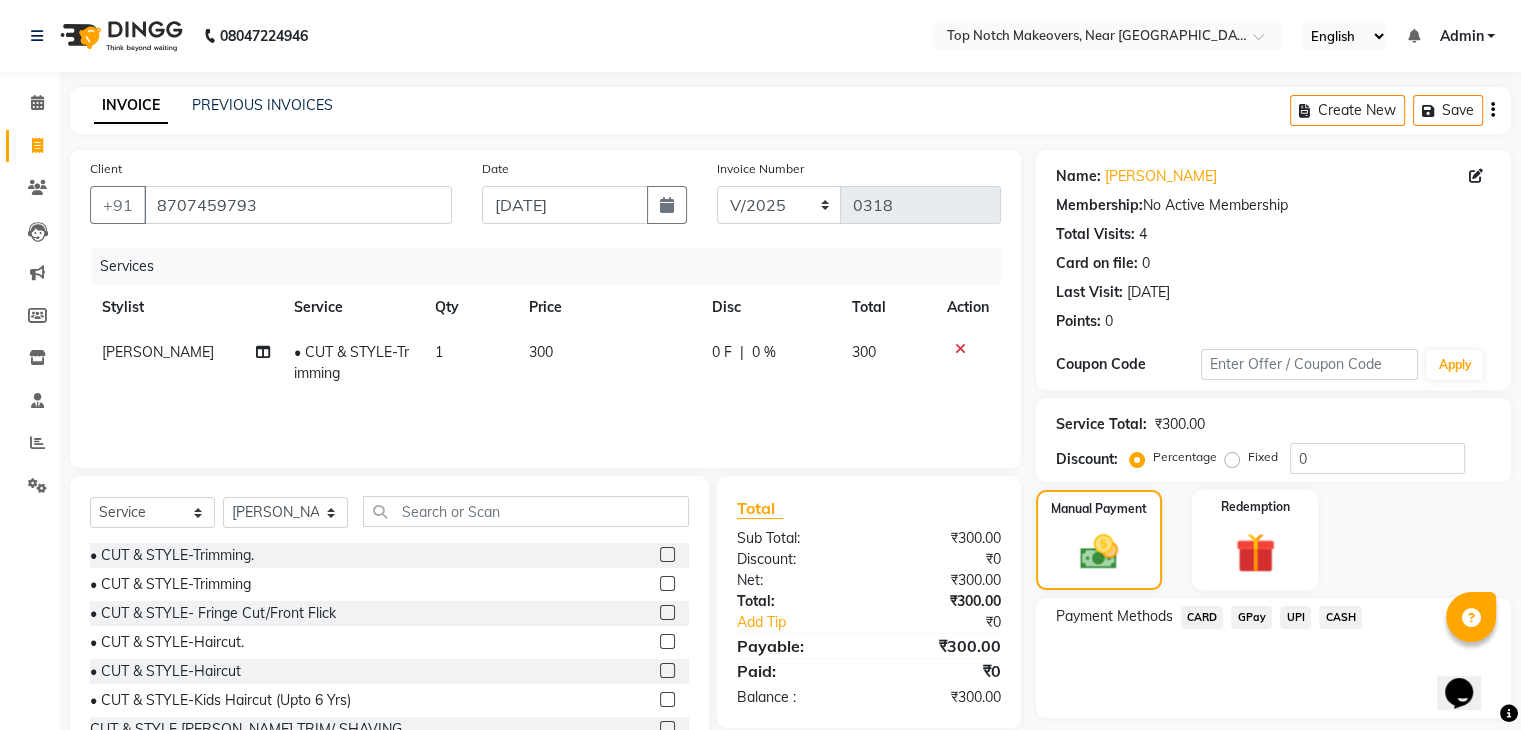 click on "CASH" 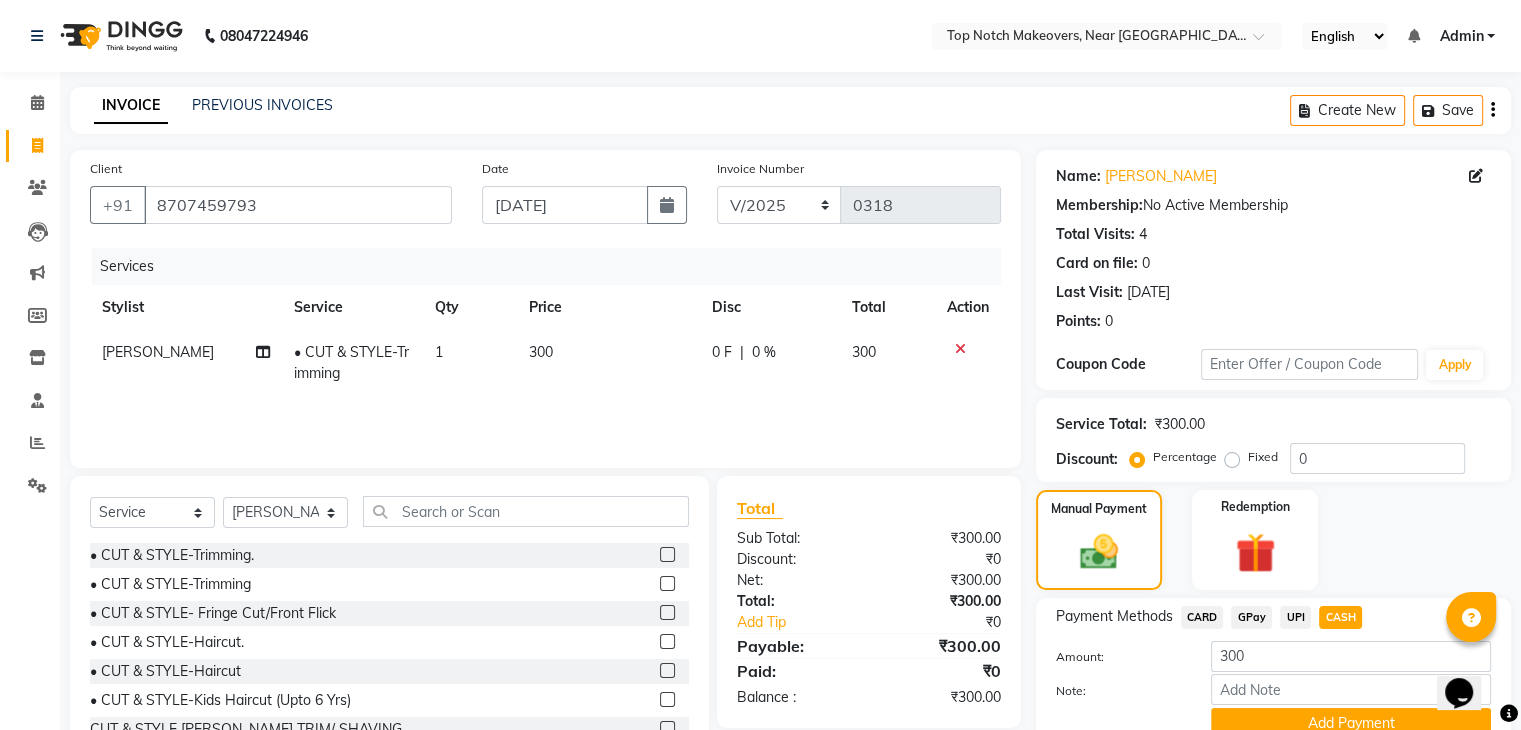 scroll, scrollTop: 89, scrollLeft: 0, axis: vertical 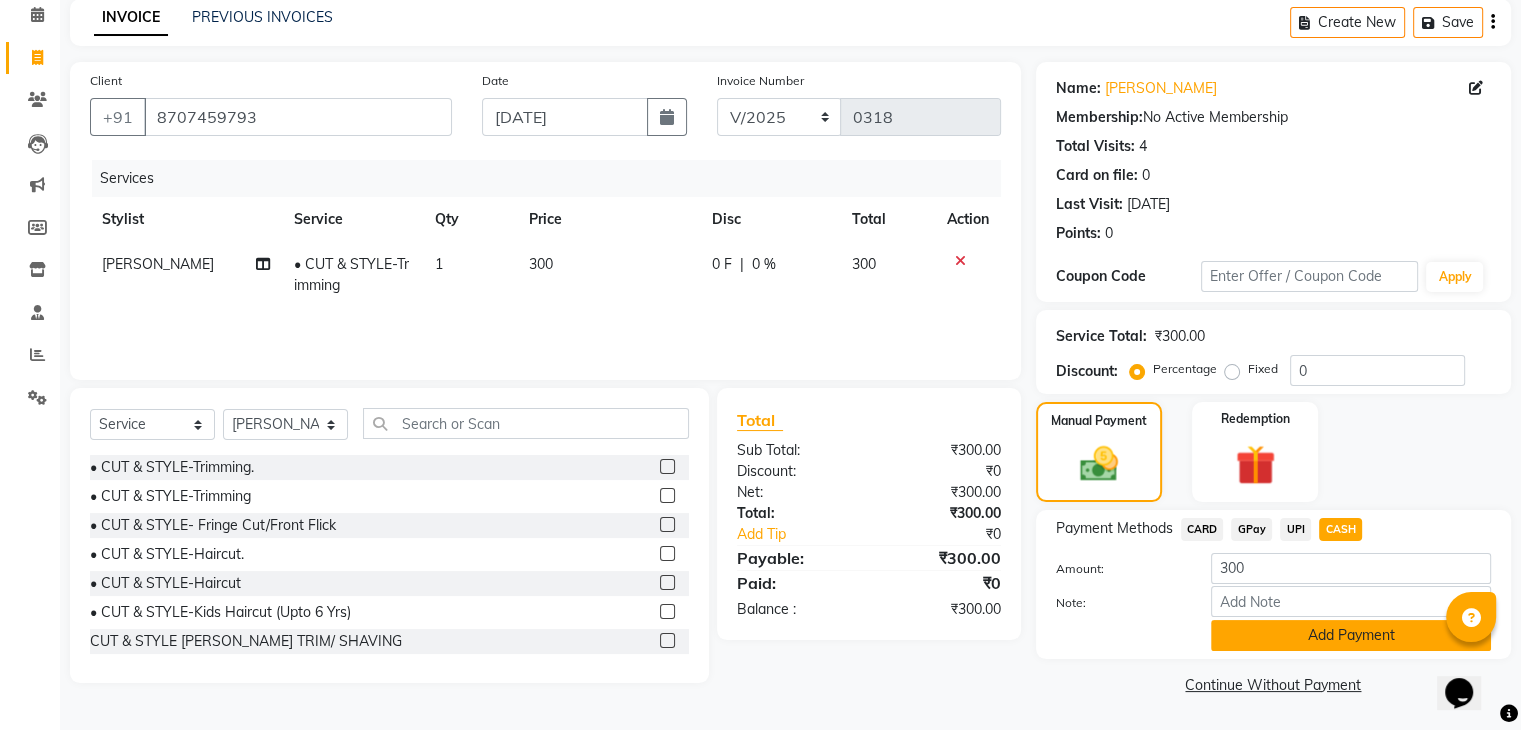 click on "Add Payment" 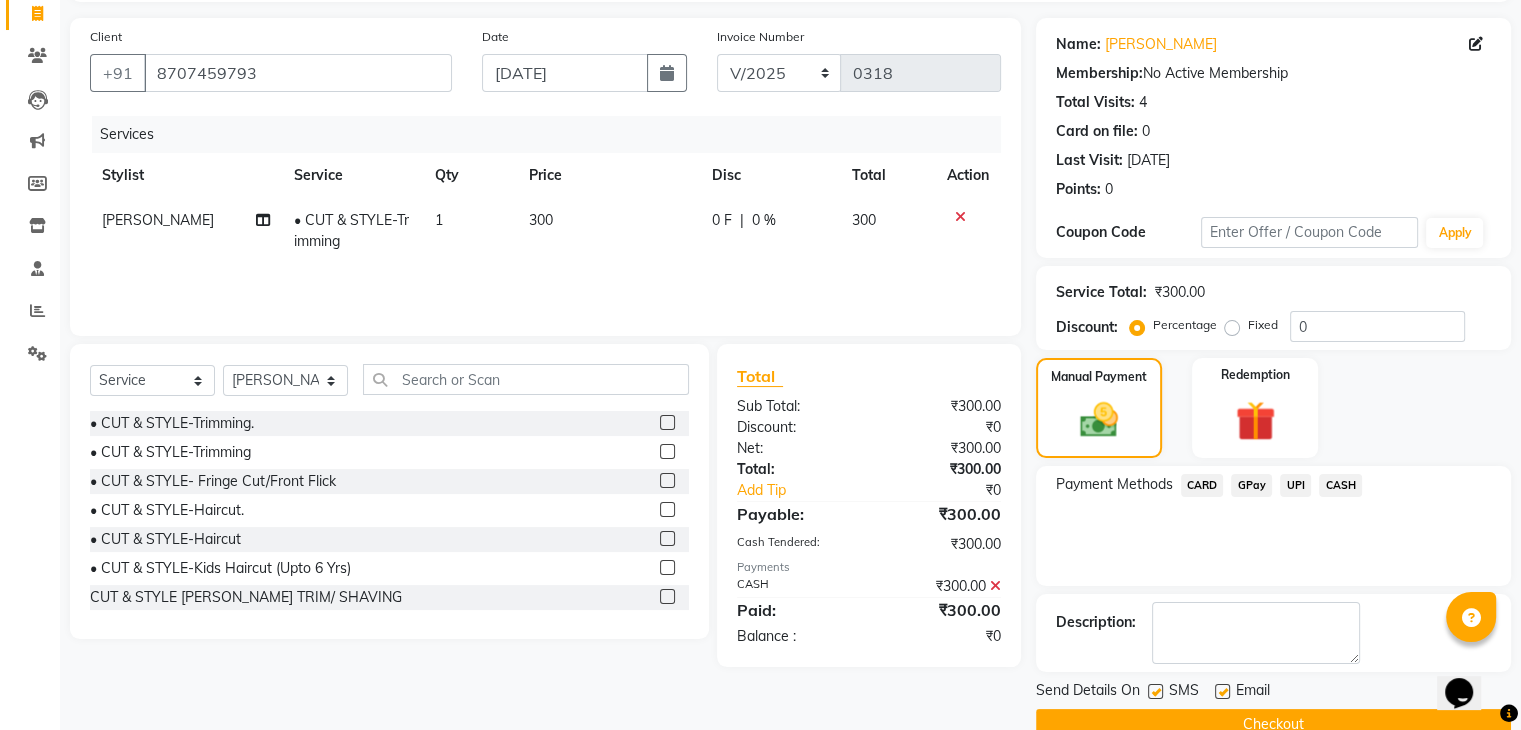 scroll, scrollTop: 171, scrollLeft: 0, axis: vertical 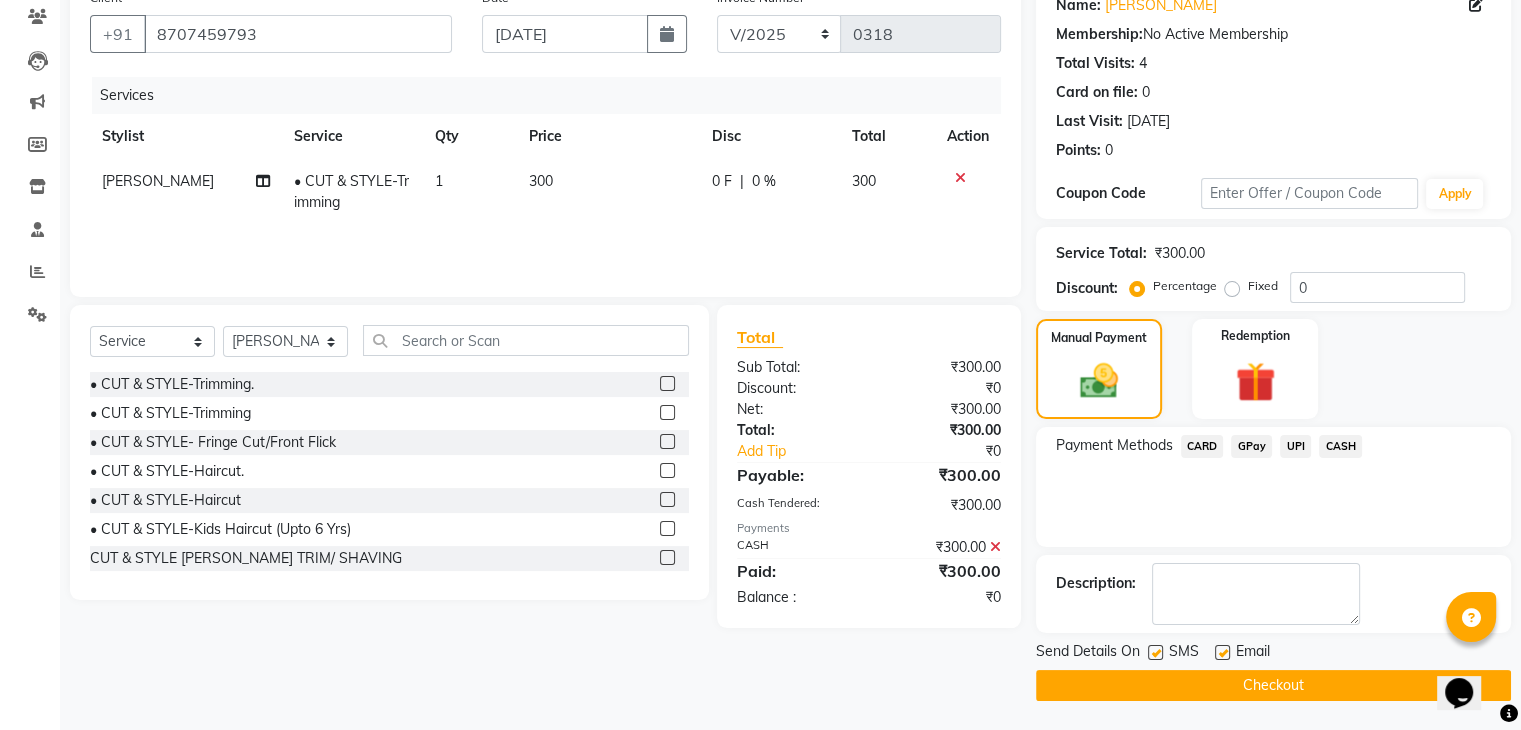 click 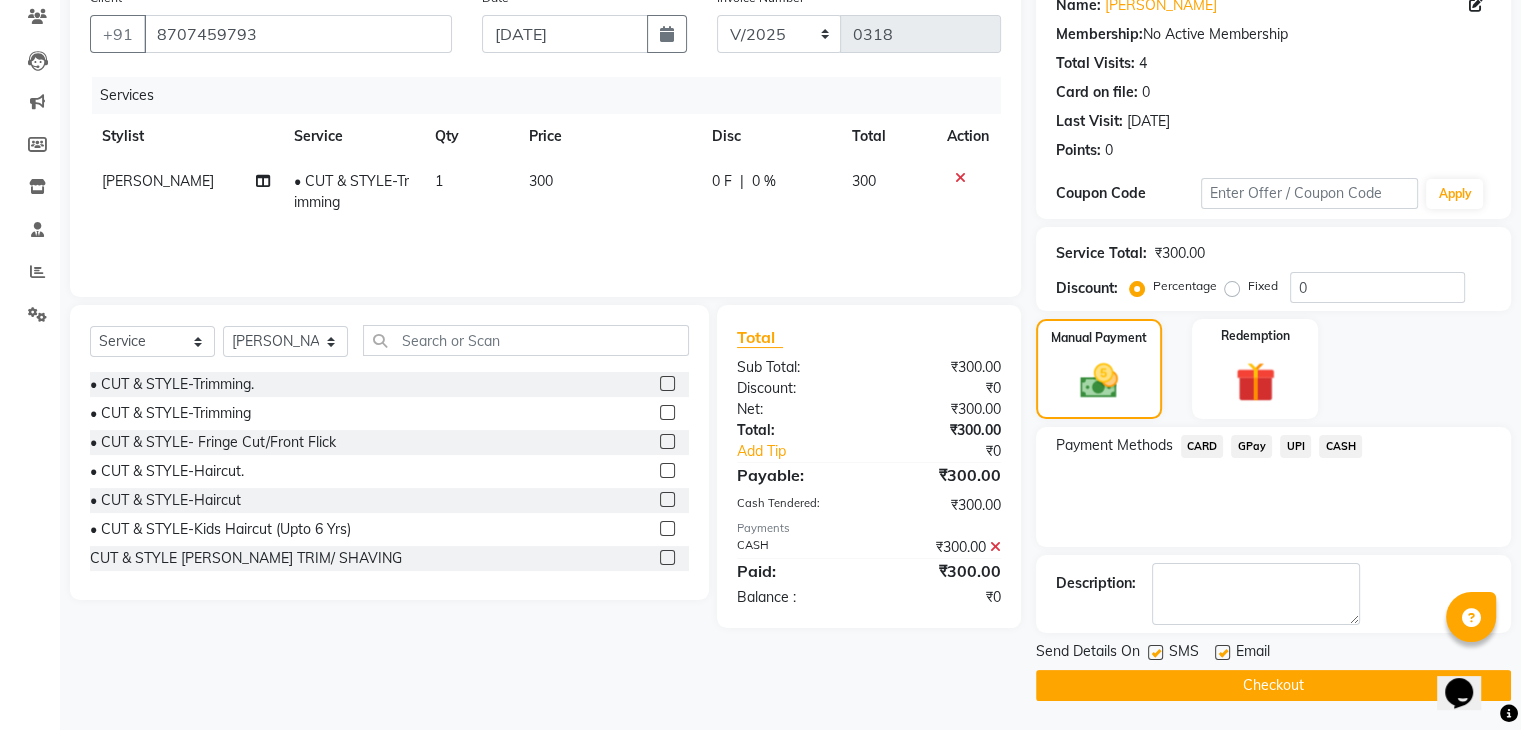 click at bounding box center [1154, 653] 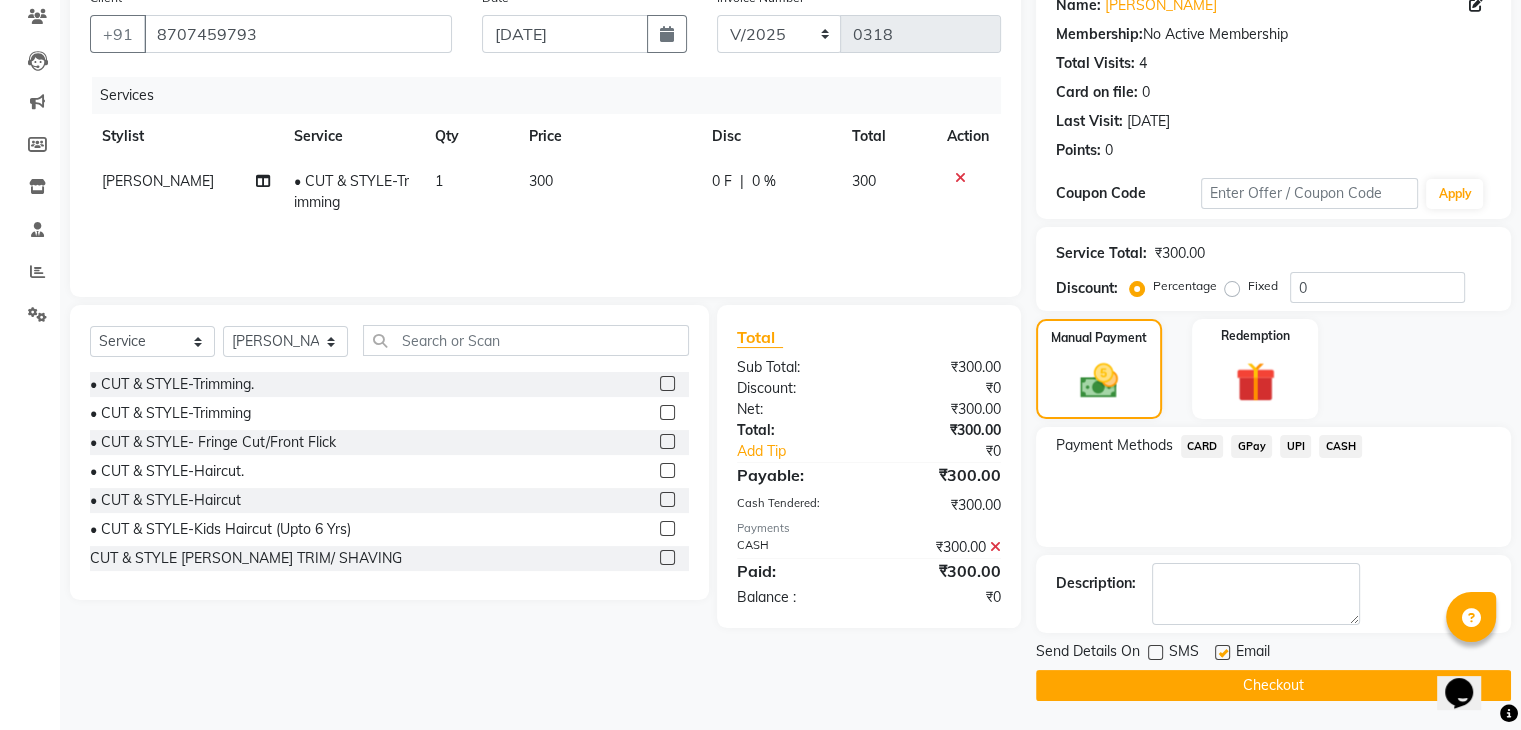 click on "Checkout" 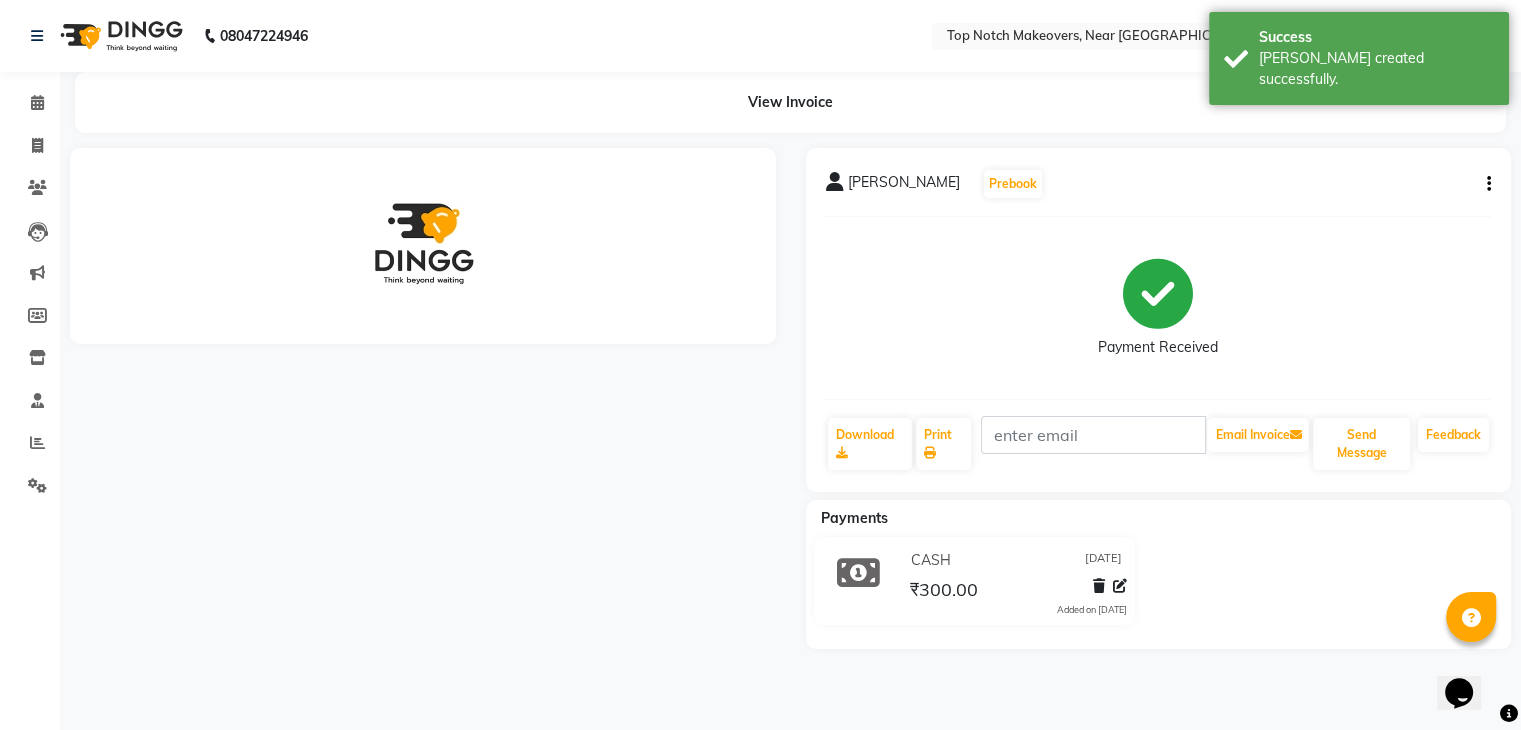 scroll, scrollTop: 0, scrollLeft: 0, axis: both 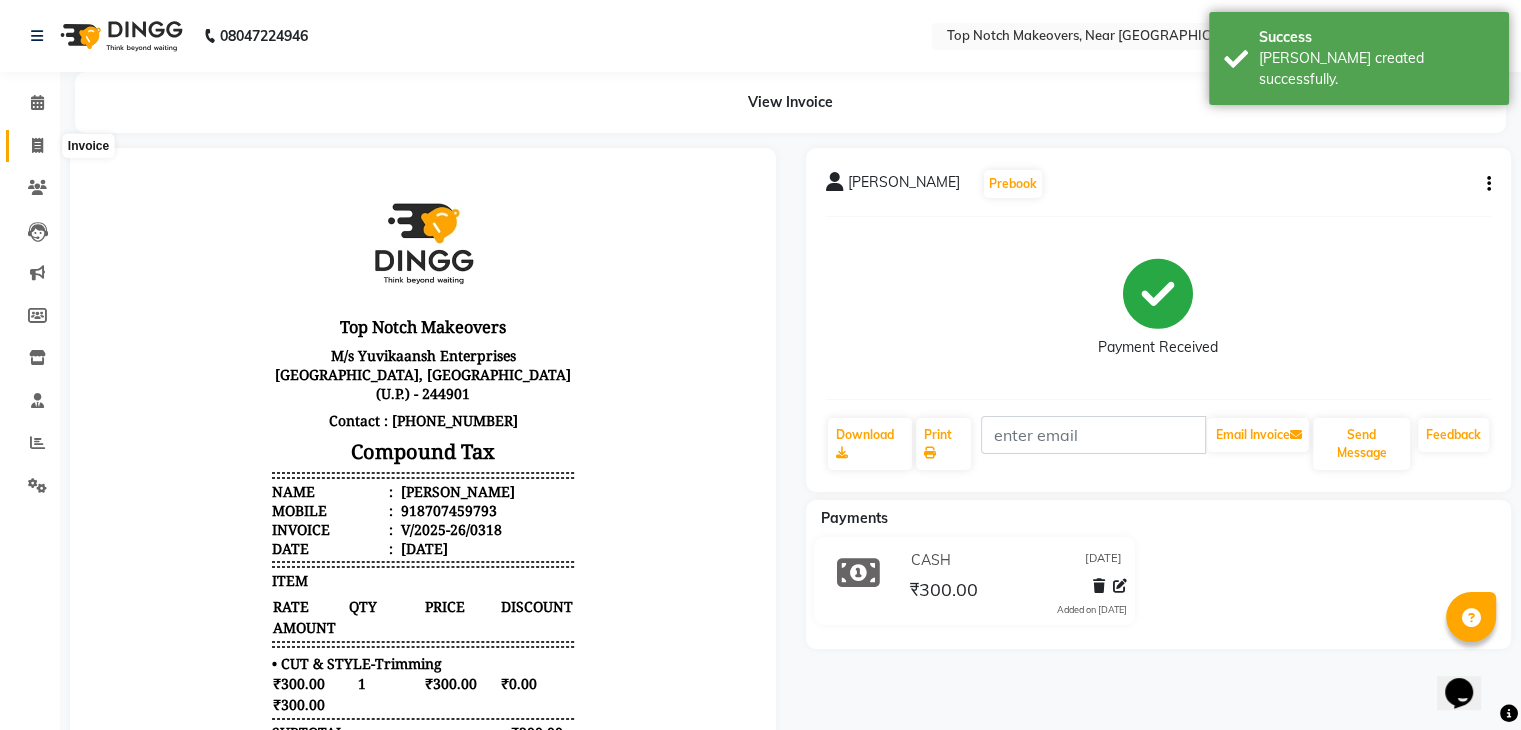 click 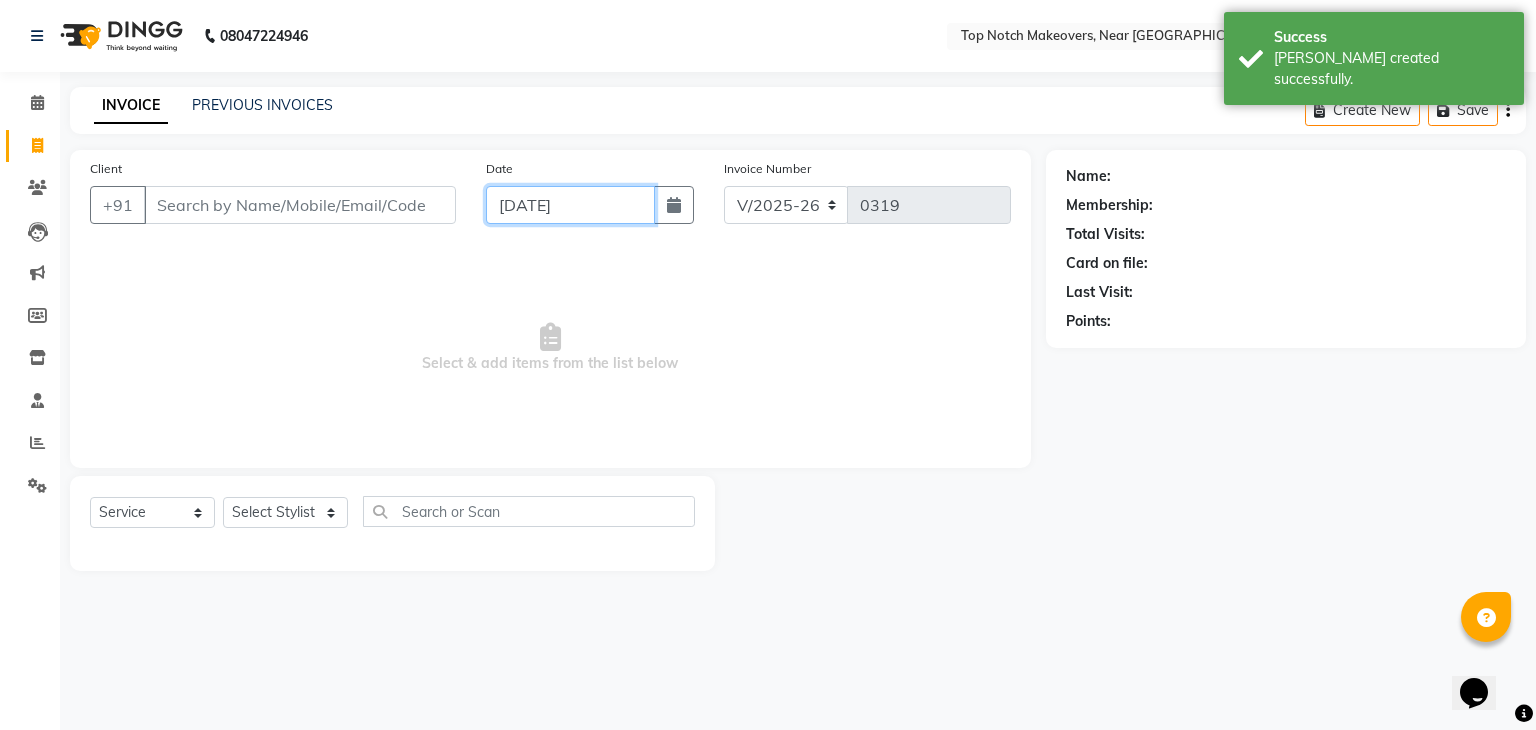 click on "[DATE]" 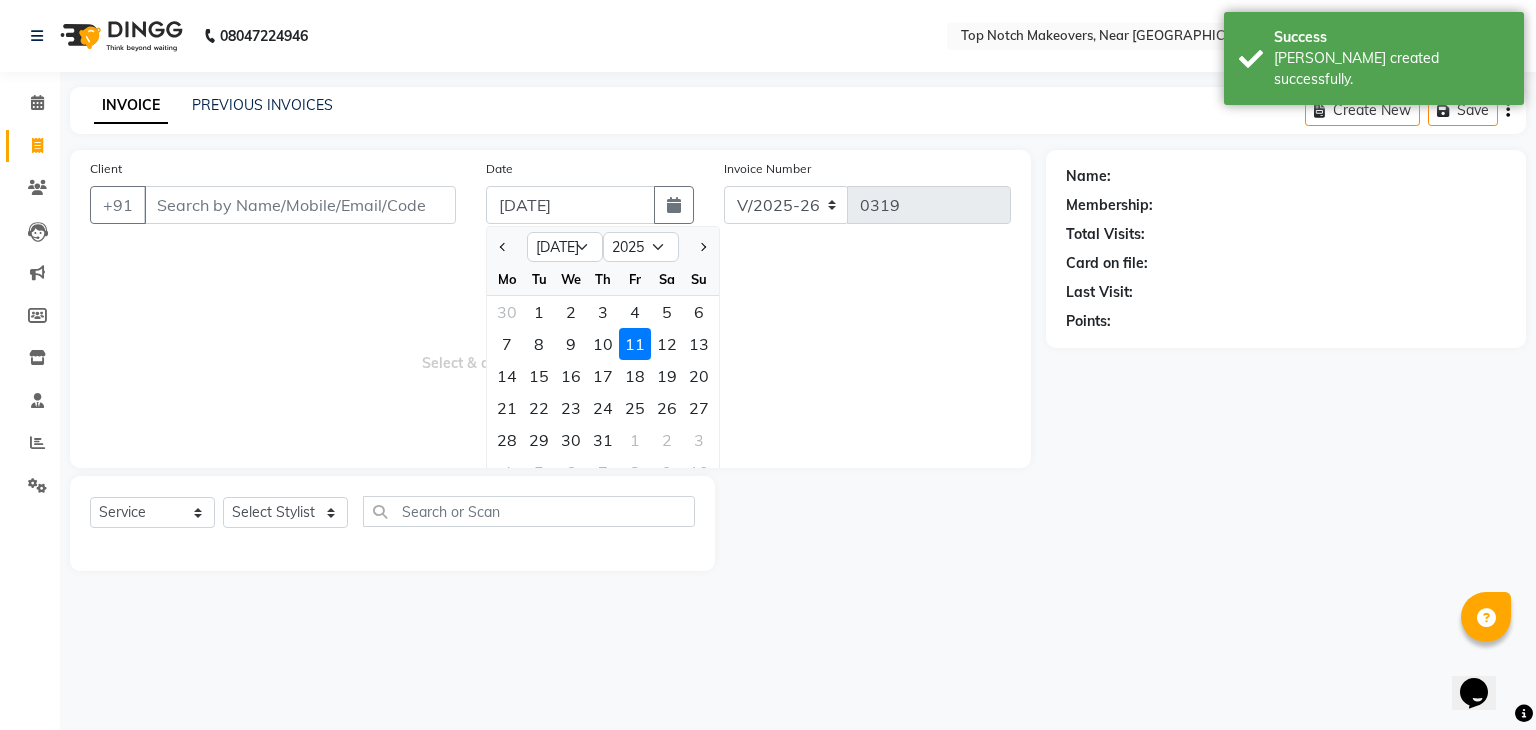 click 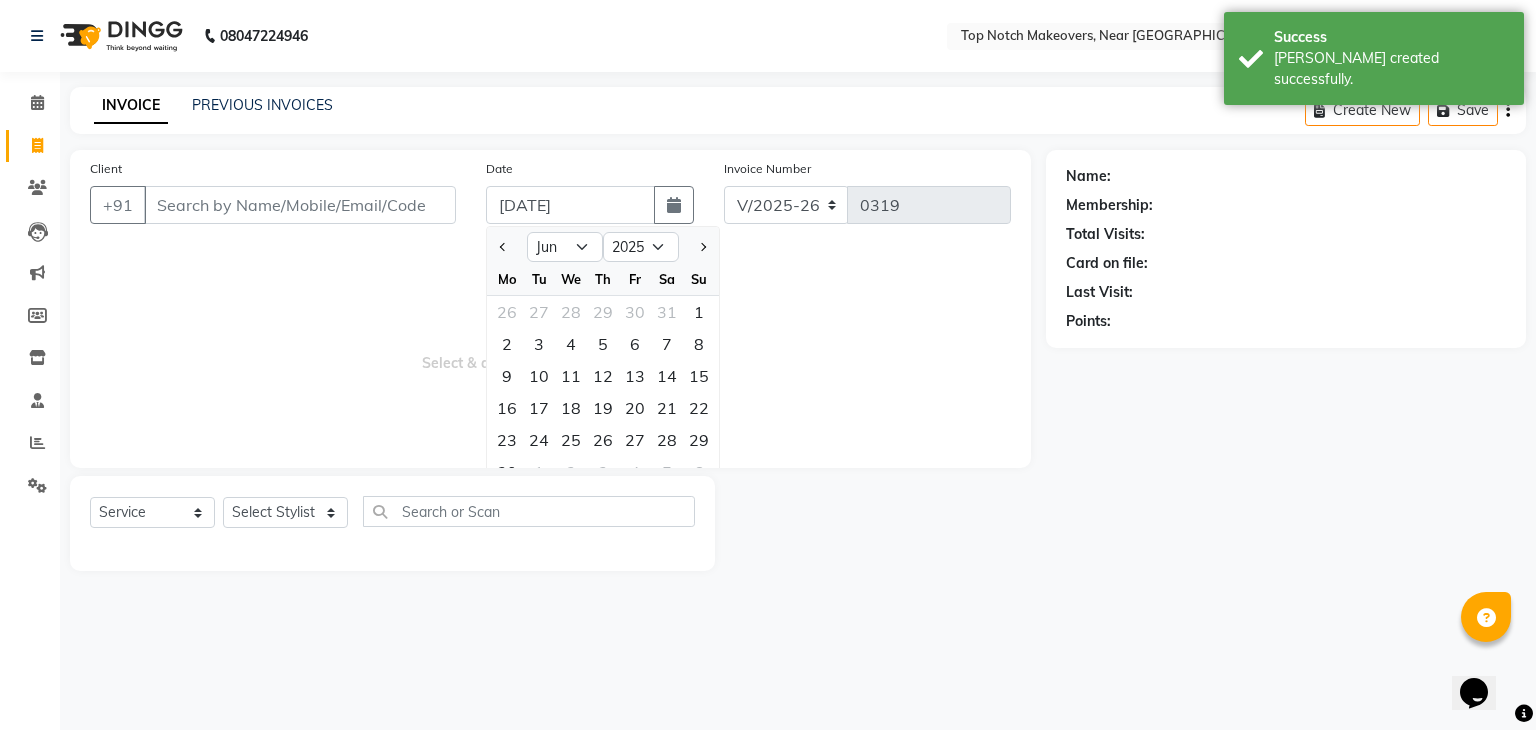 click 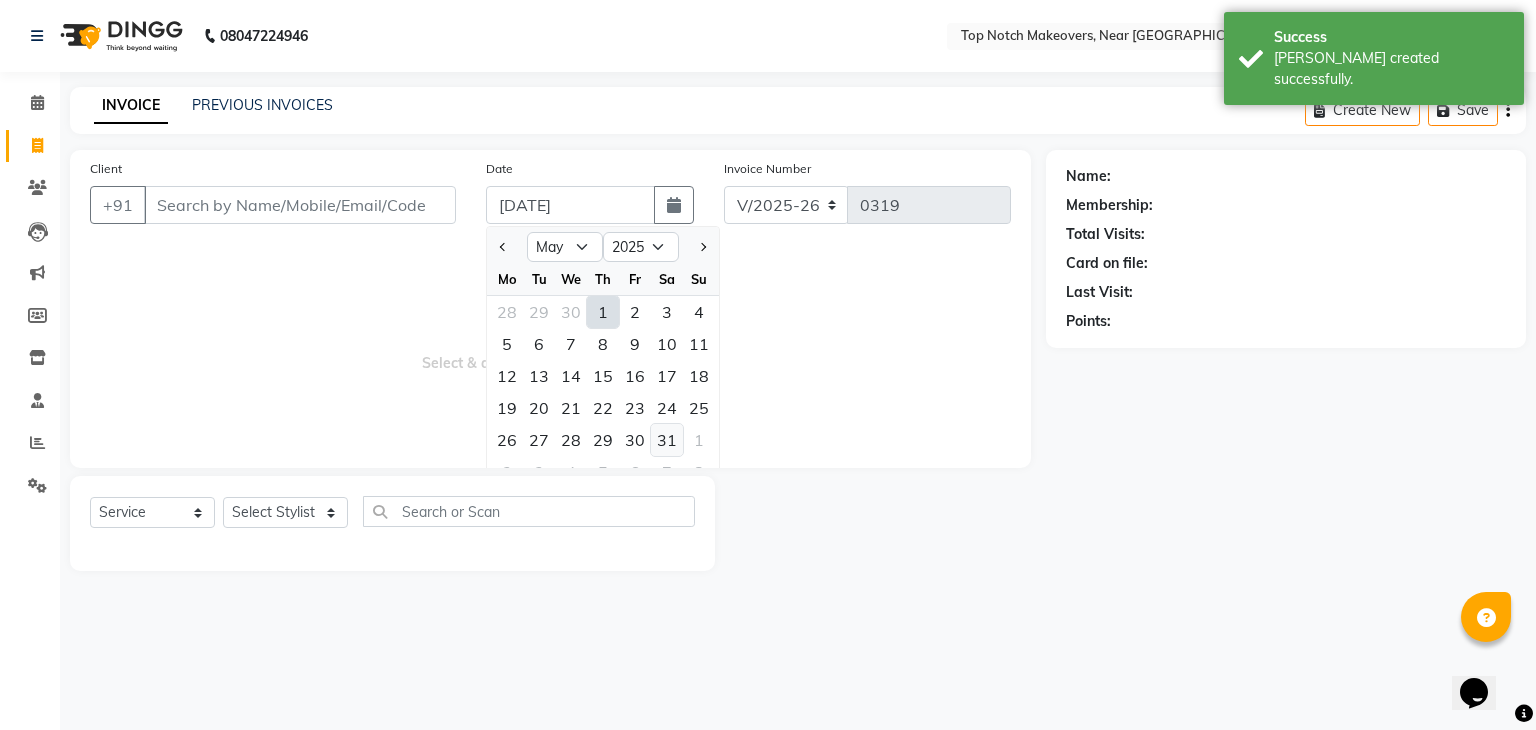 click on "31" 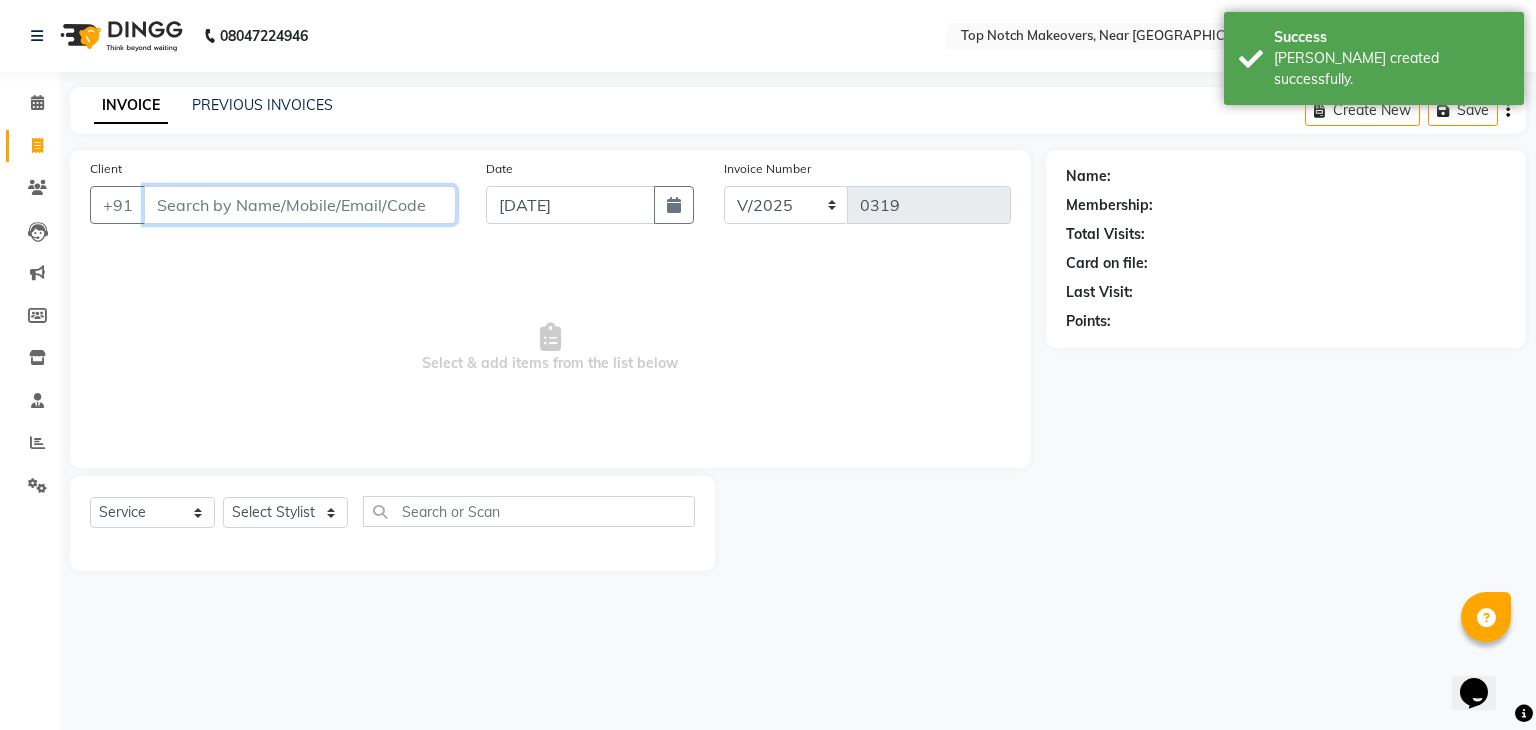 click on "Client" at bounding box center (300, 205) 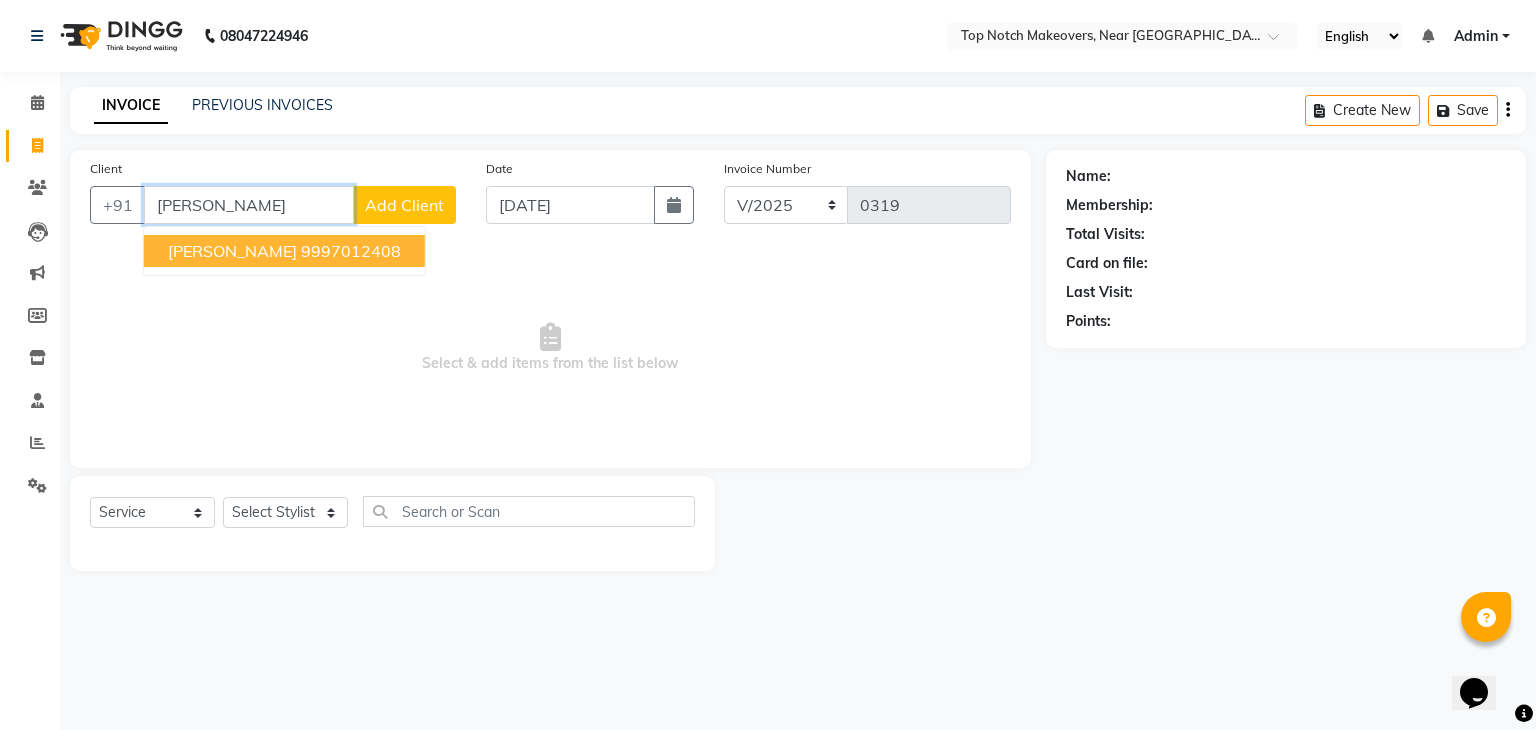 click on "[PERSON_NAME]  9997012408" at bounding box center (284, 251) 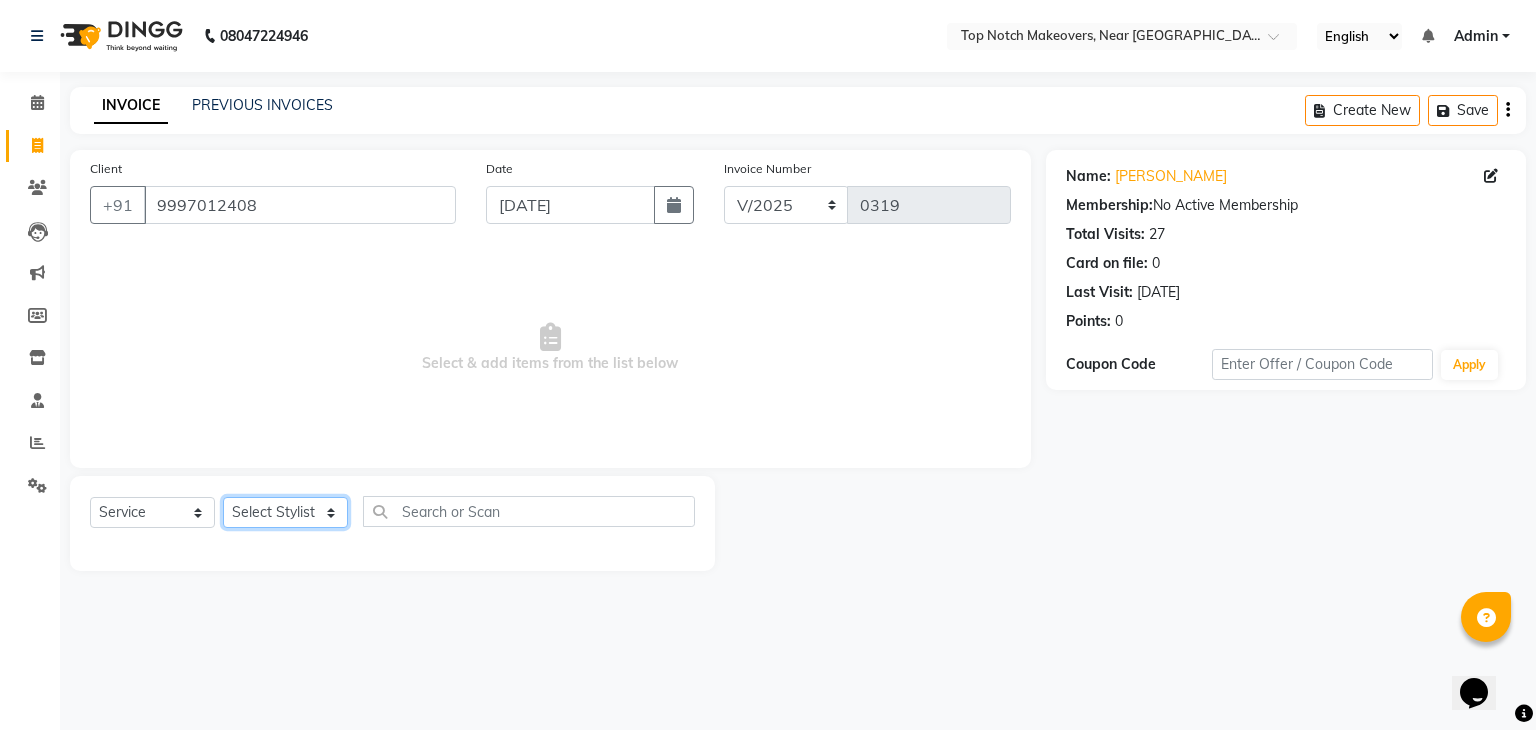click on "Select Stylist [PERSON_NAME] [PERSON_NAME] [PERSON_NAME] [PERSON_NAME] [PERSON_NAME] [PERSON_NAME] [PERSON_NAME] [PERSON_NAME]" 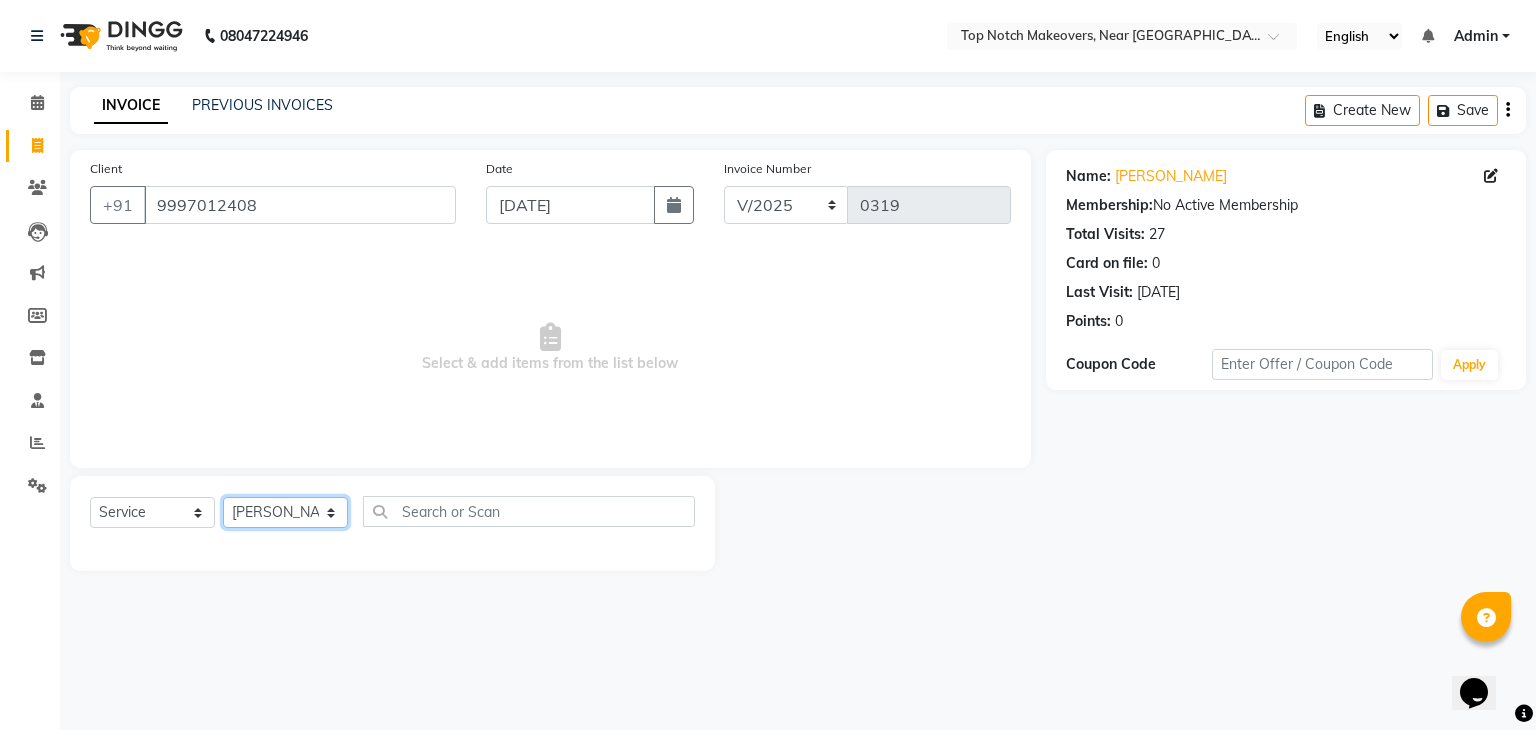 click on "Select Stylist [PERSON_NAME] [PERSON_NAME] [PERSON_NAME] [PERSON_NAME] [PERSON_NAME] [PERSON_NAME] [PERSON_NAME] [PERSON_NAME]" 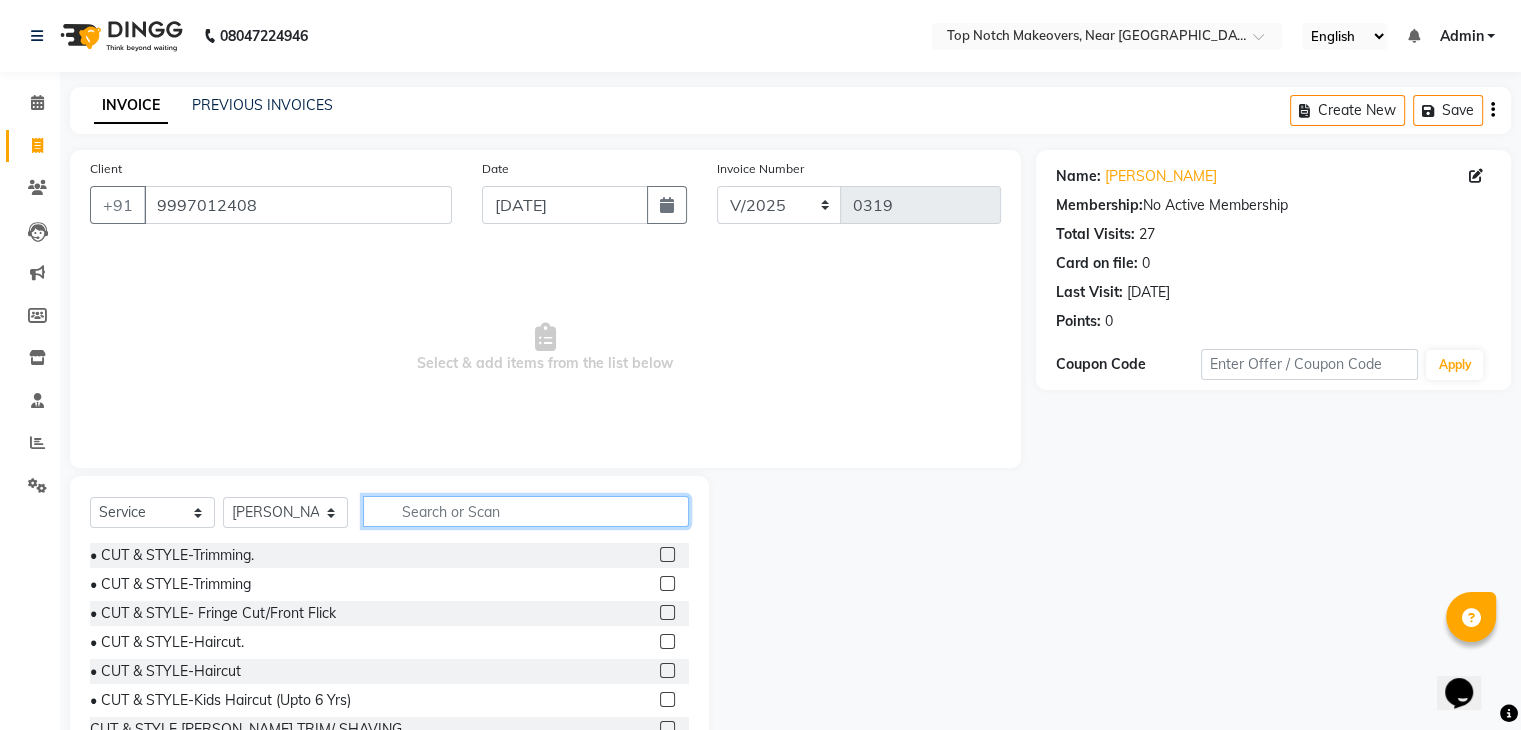 click 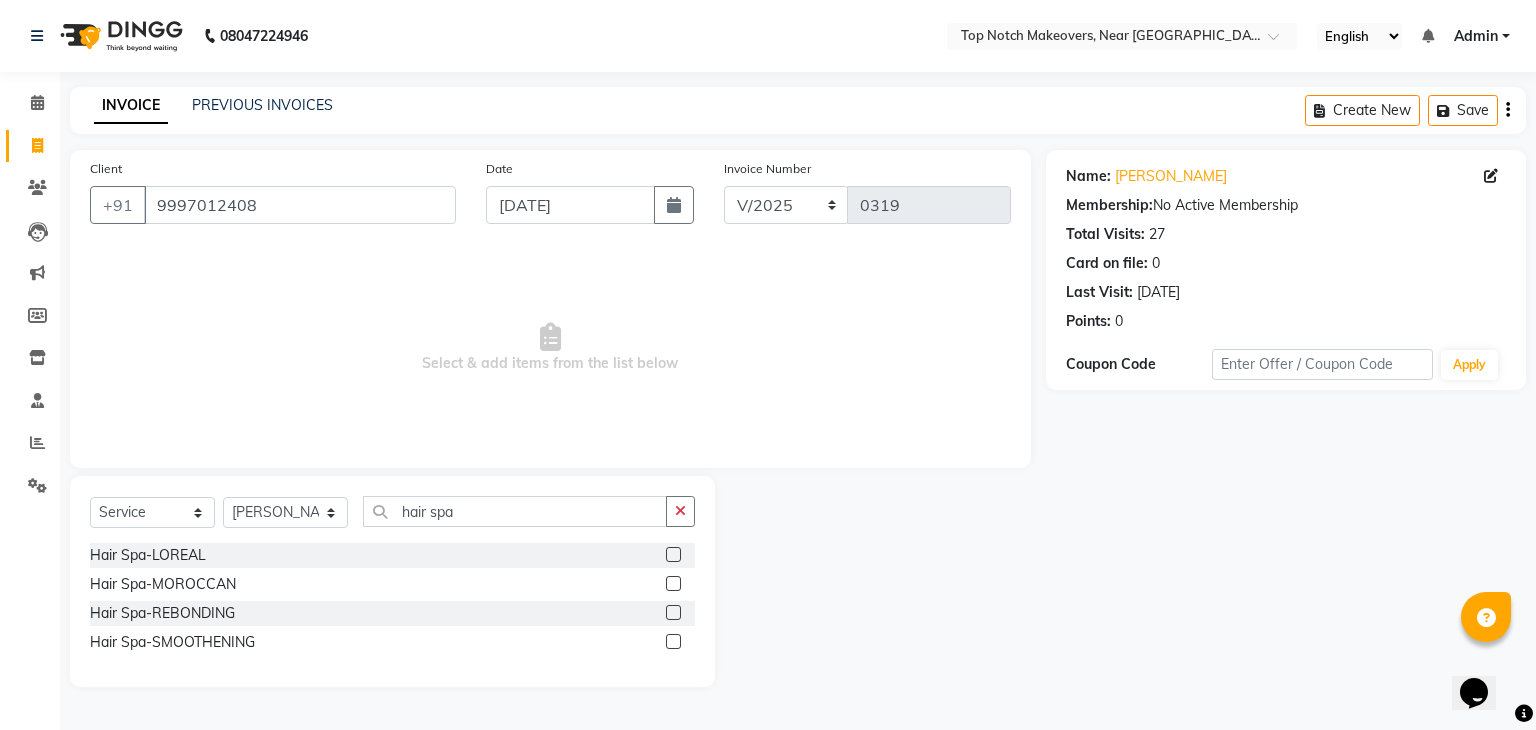 click 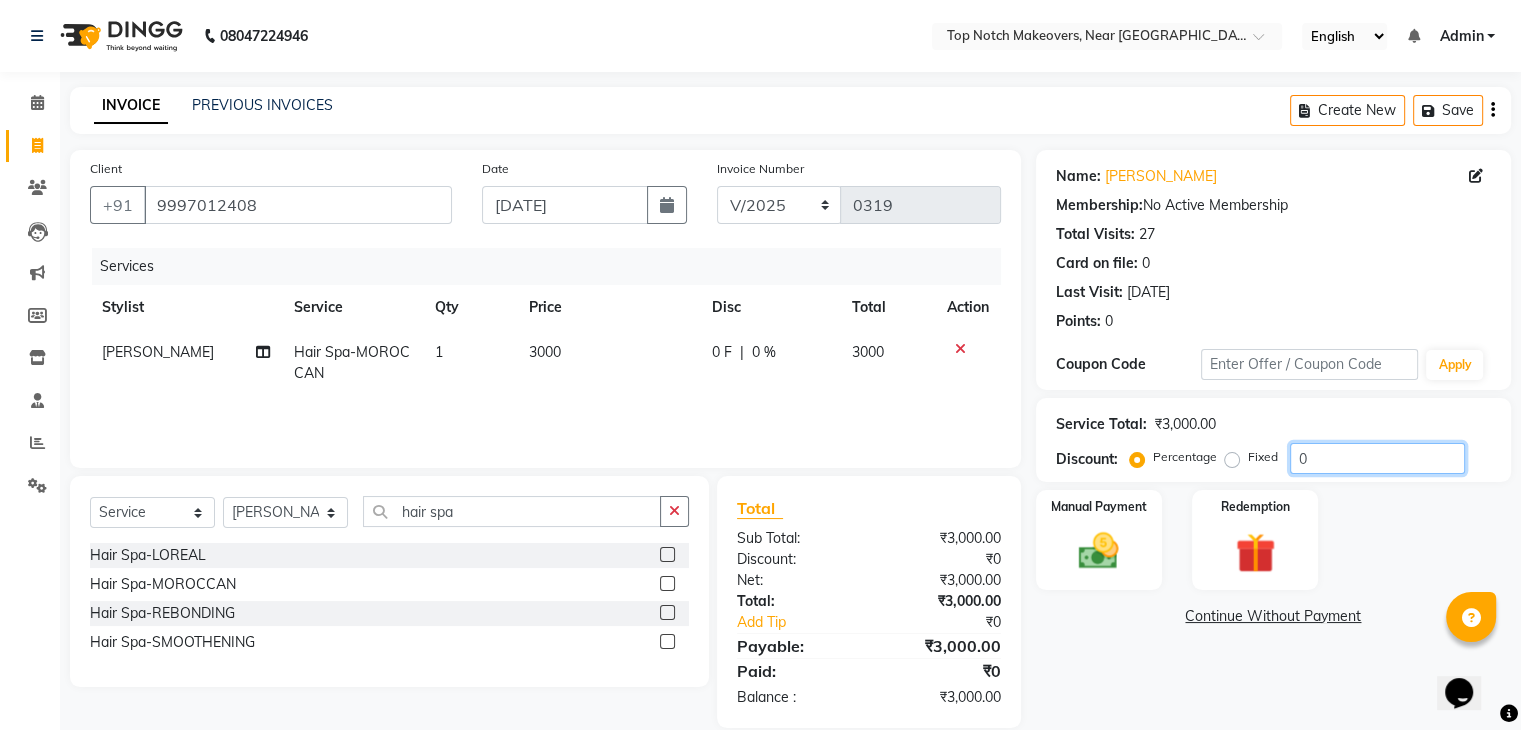 click on "0" 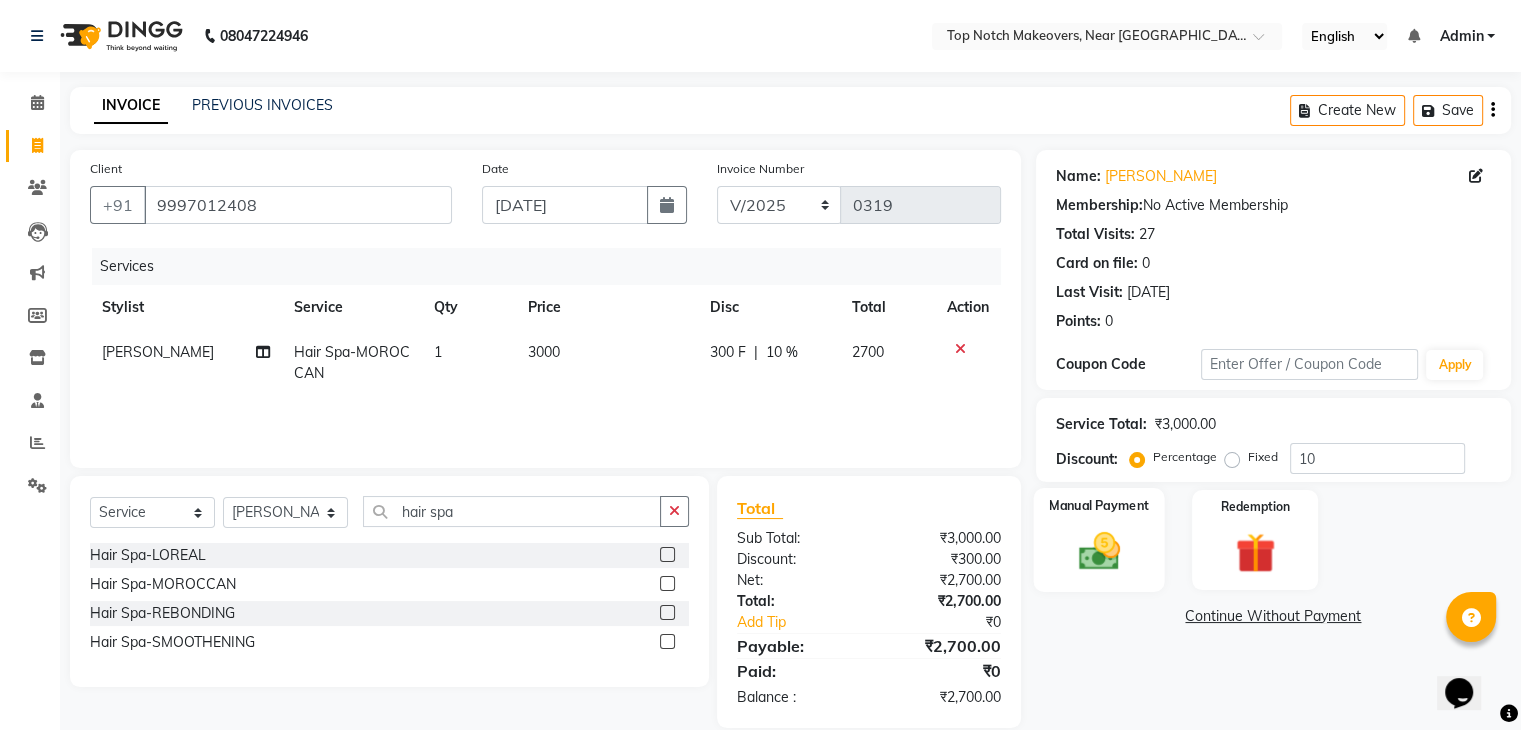 click 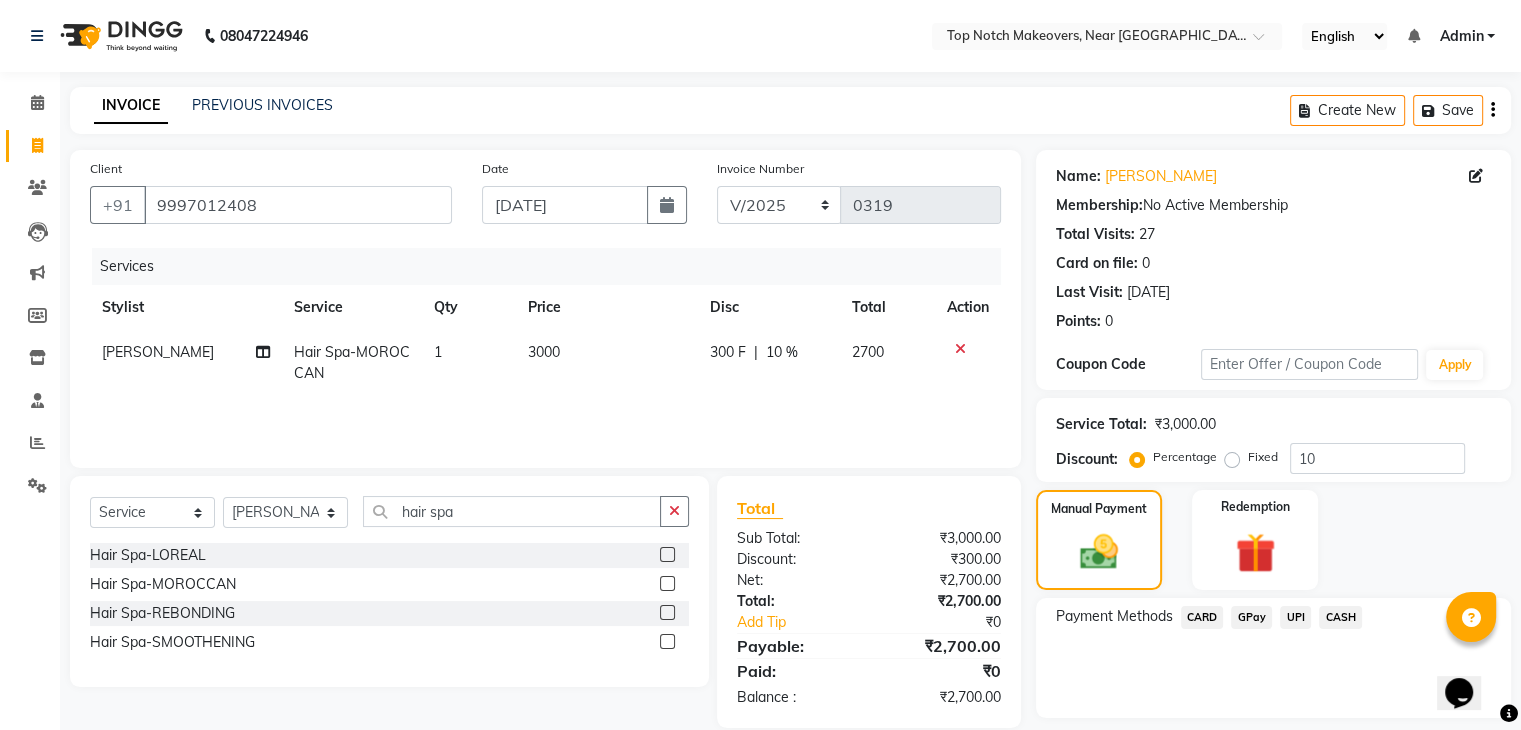 click on "CASH" 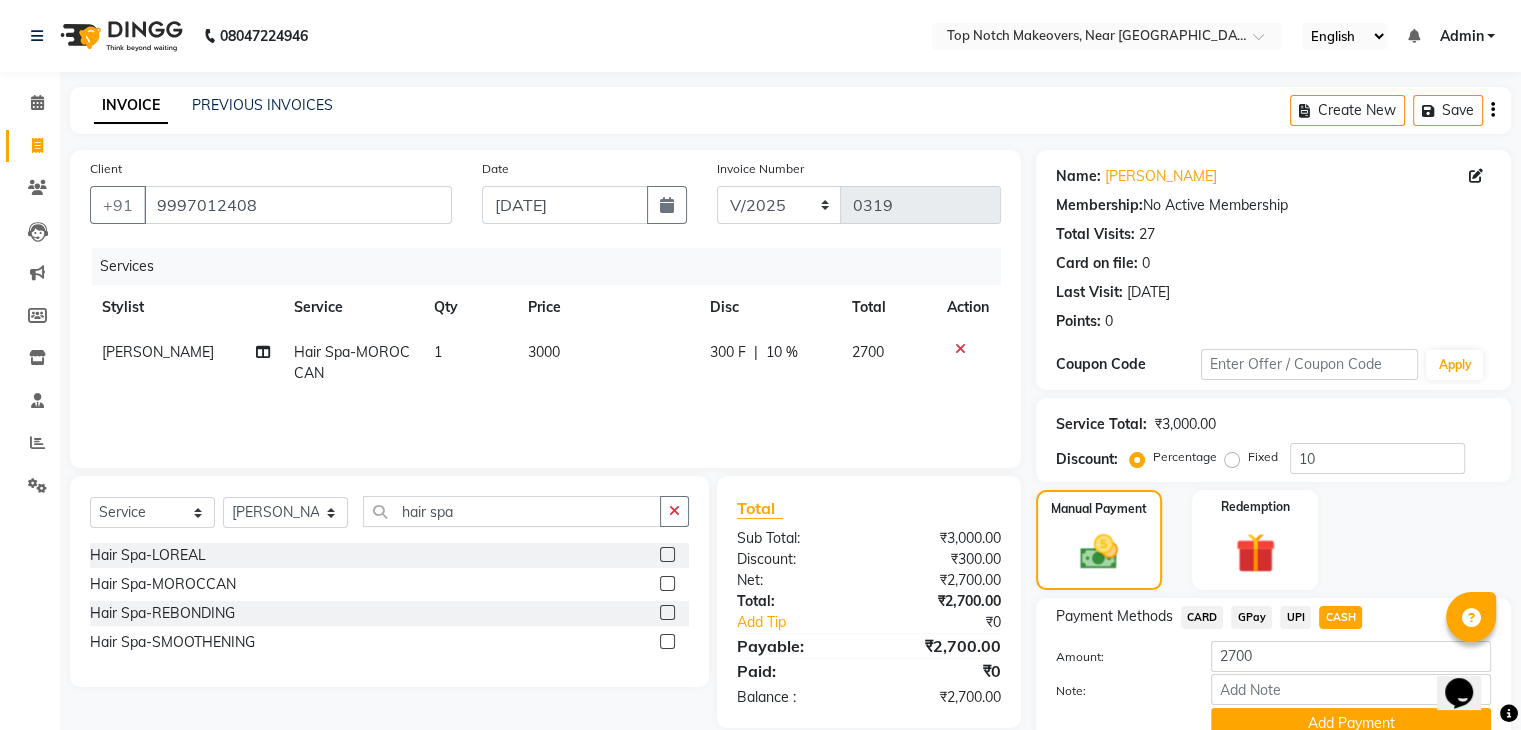 scroll, scrollTop: 89, scrollLeft: 0, axis: vertical 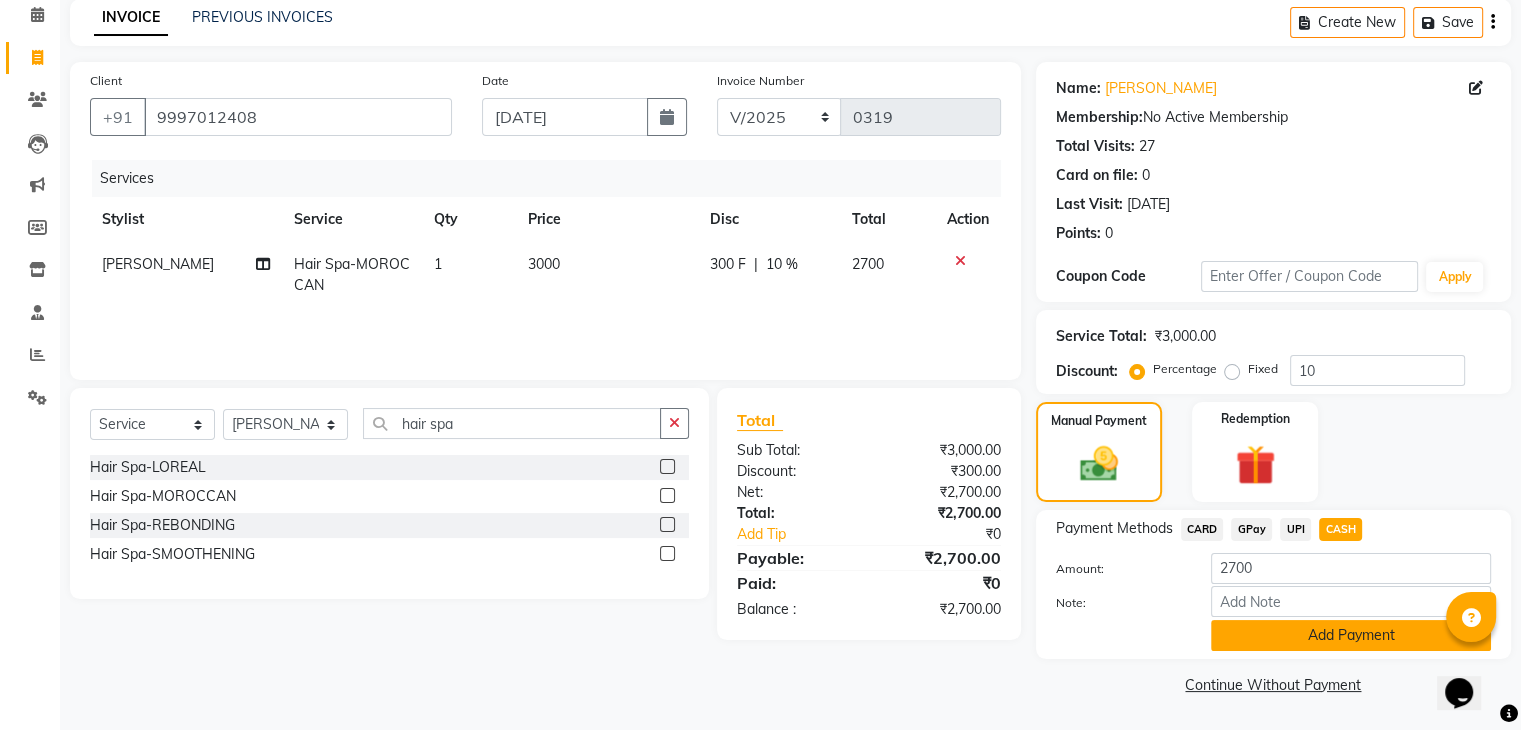 click on "Add Payment" 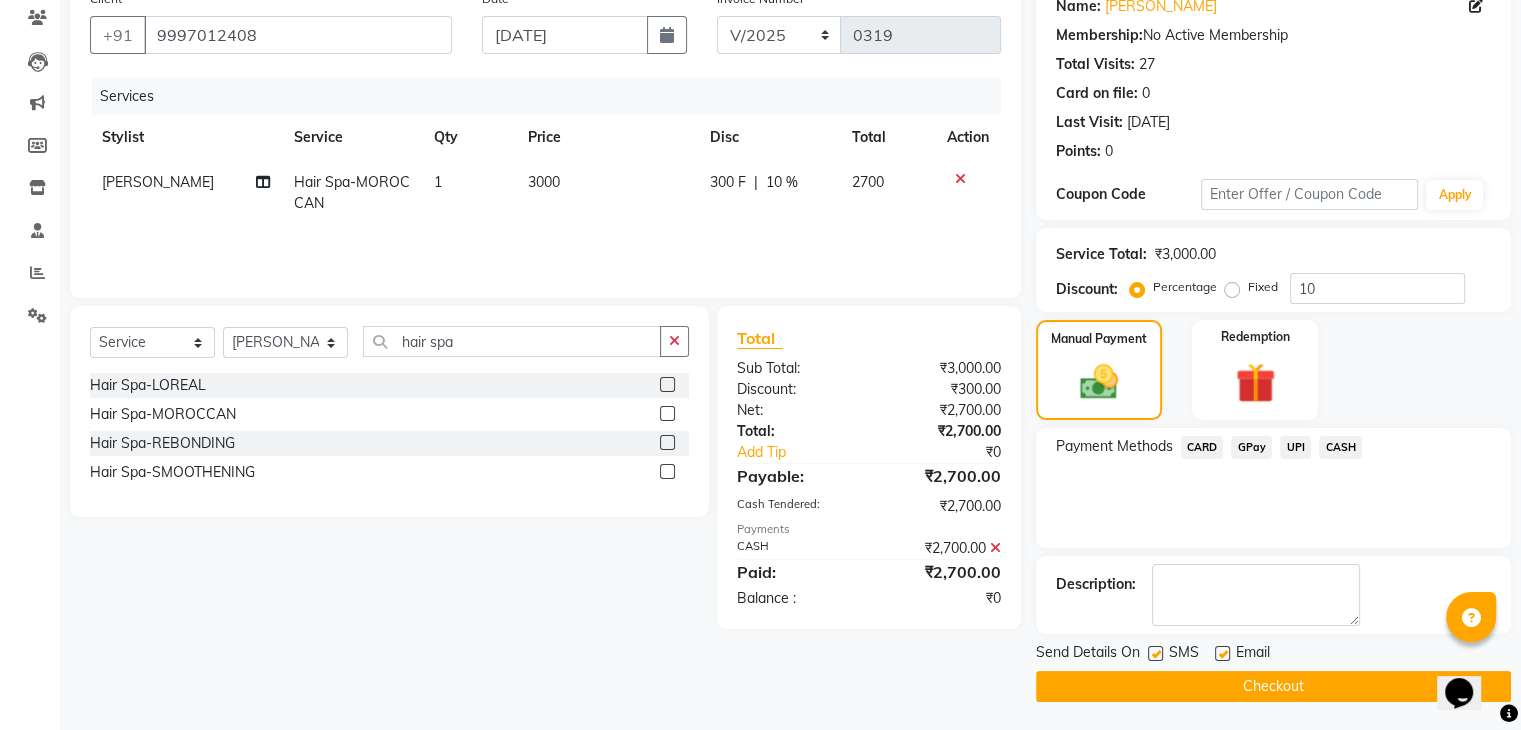 scroll, scrollTop: 171, scrollLeft: 0, axis: vertical 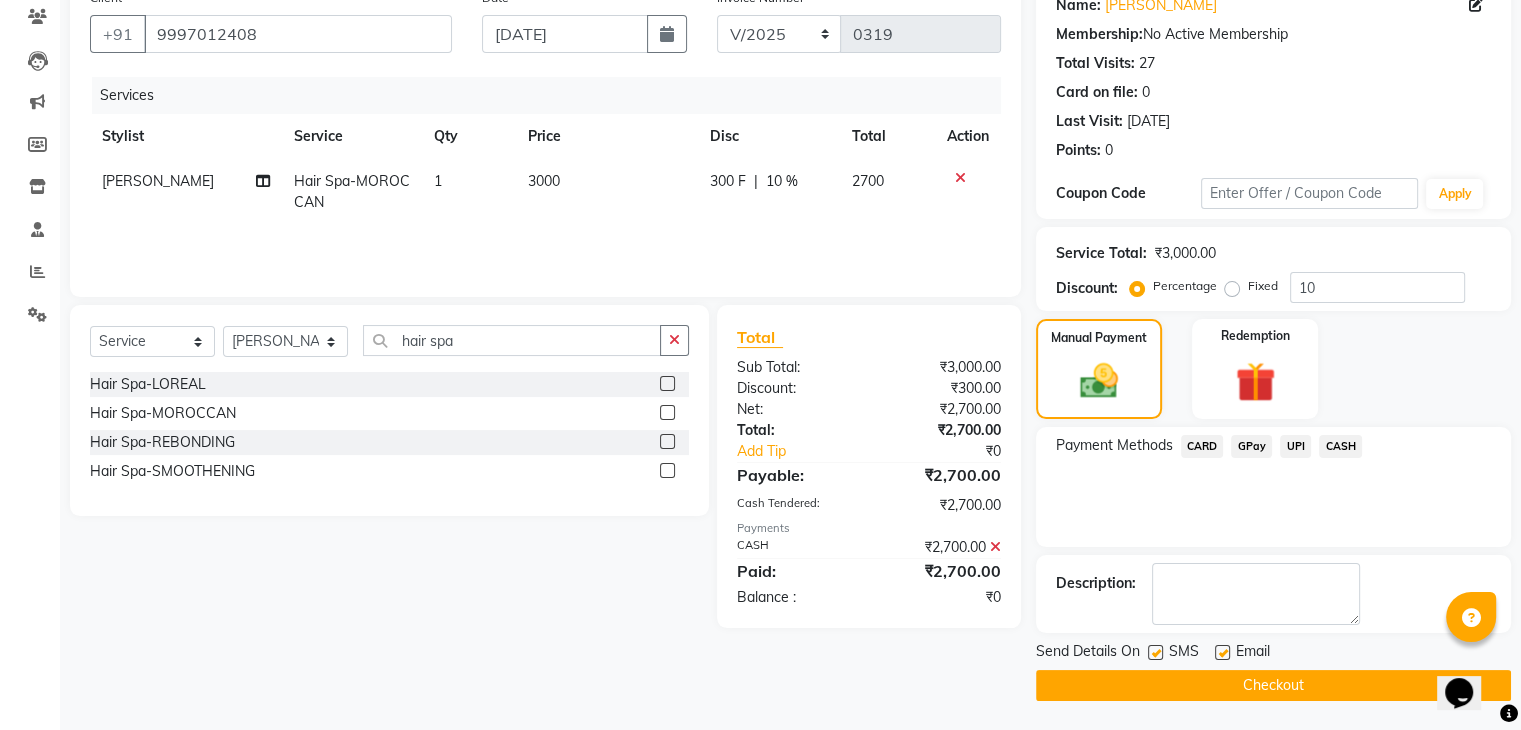click 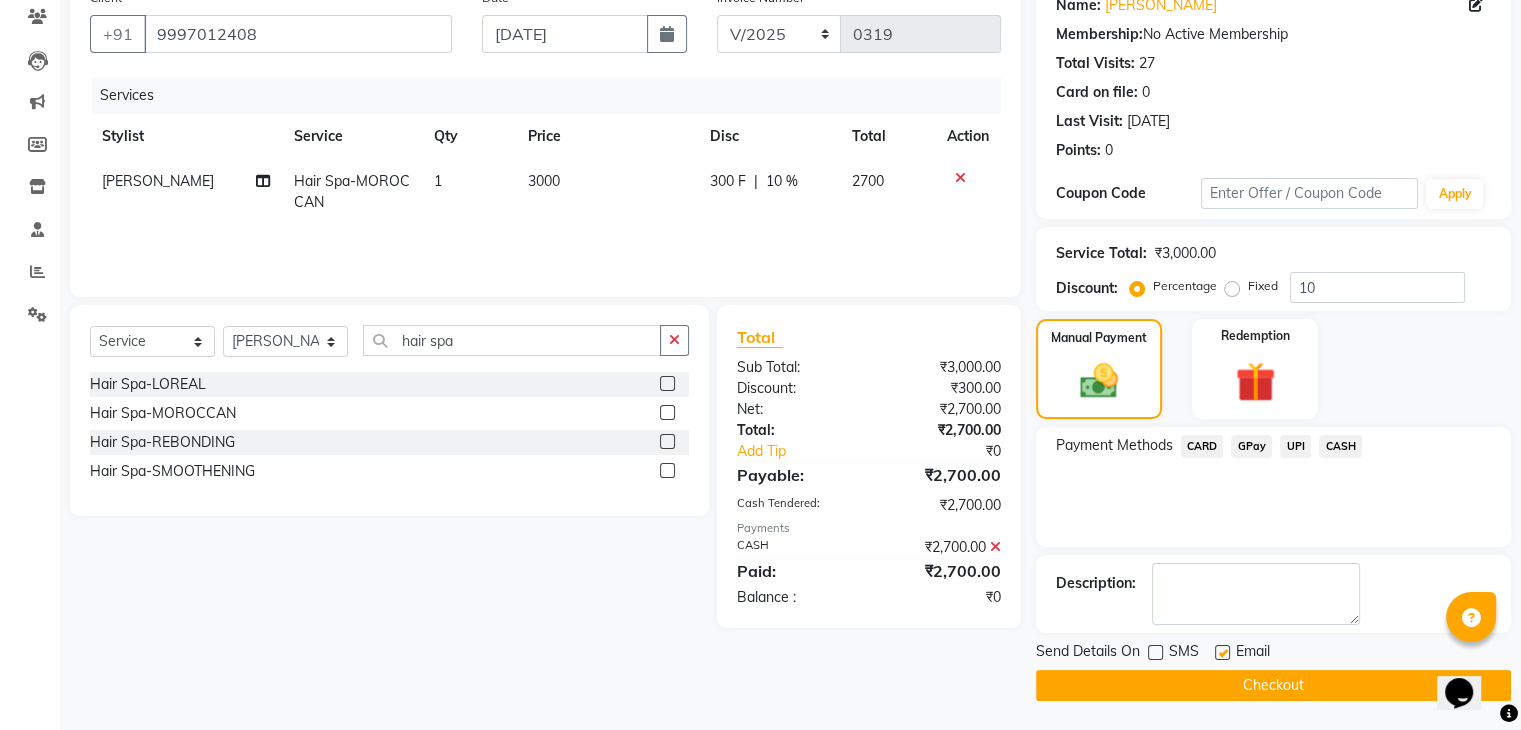 click on "Checkout" 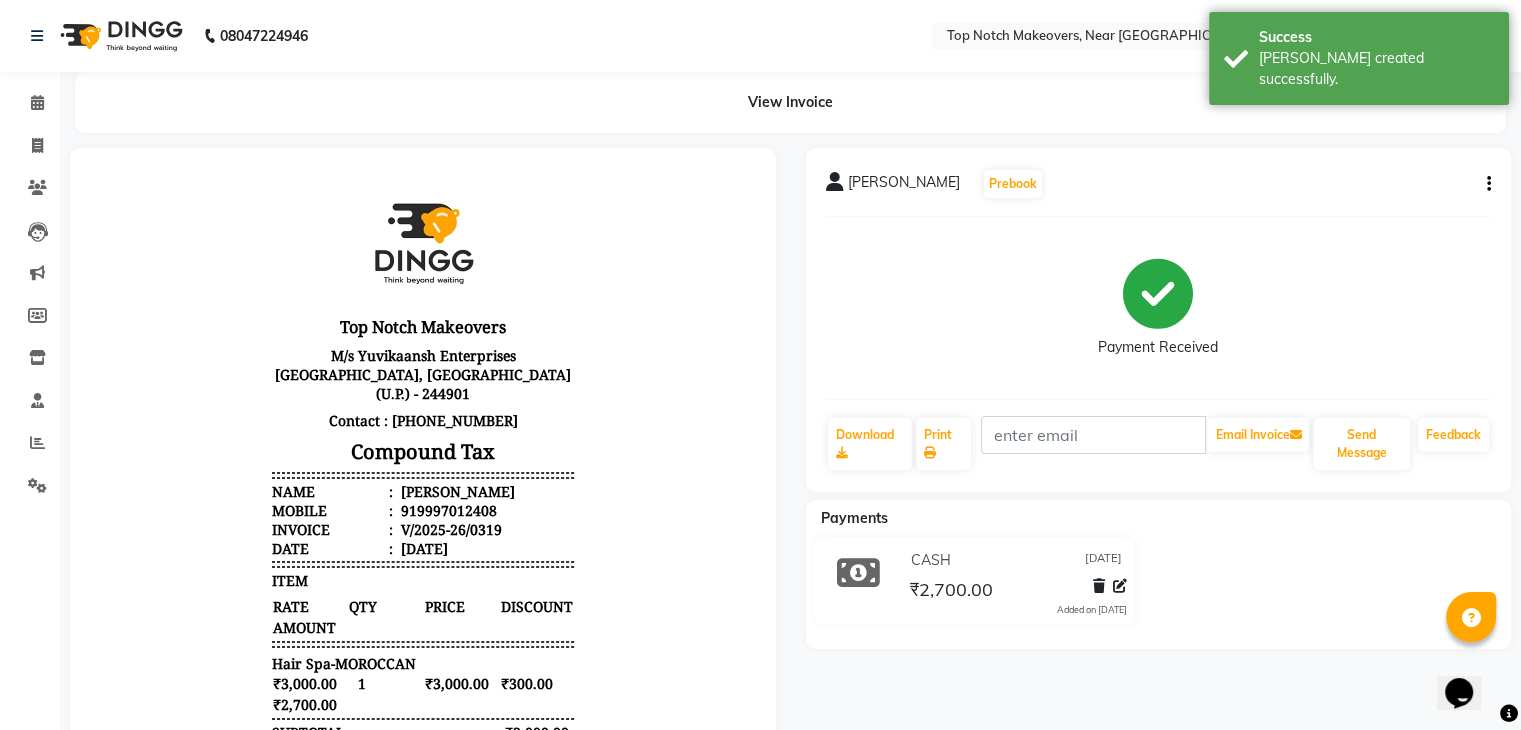 scroll, scrollTop: 0, scrollLeft: 0, axis: both 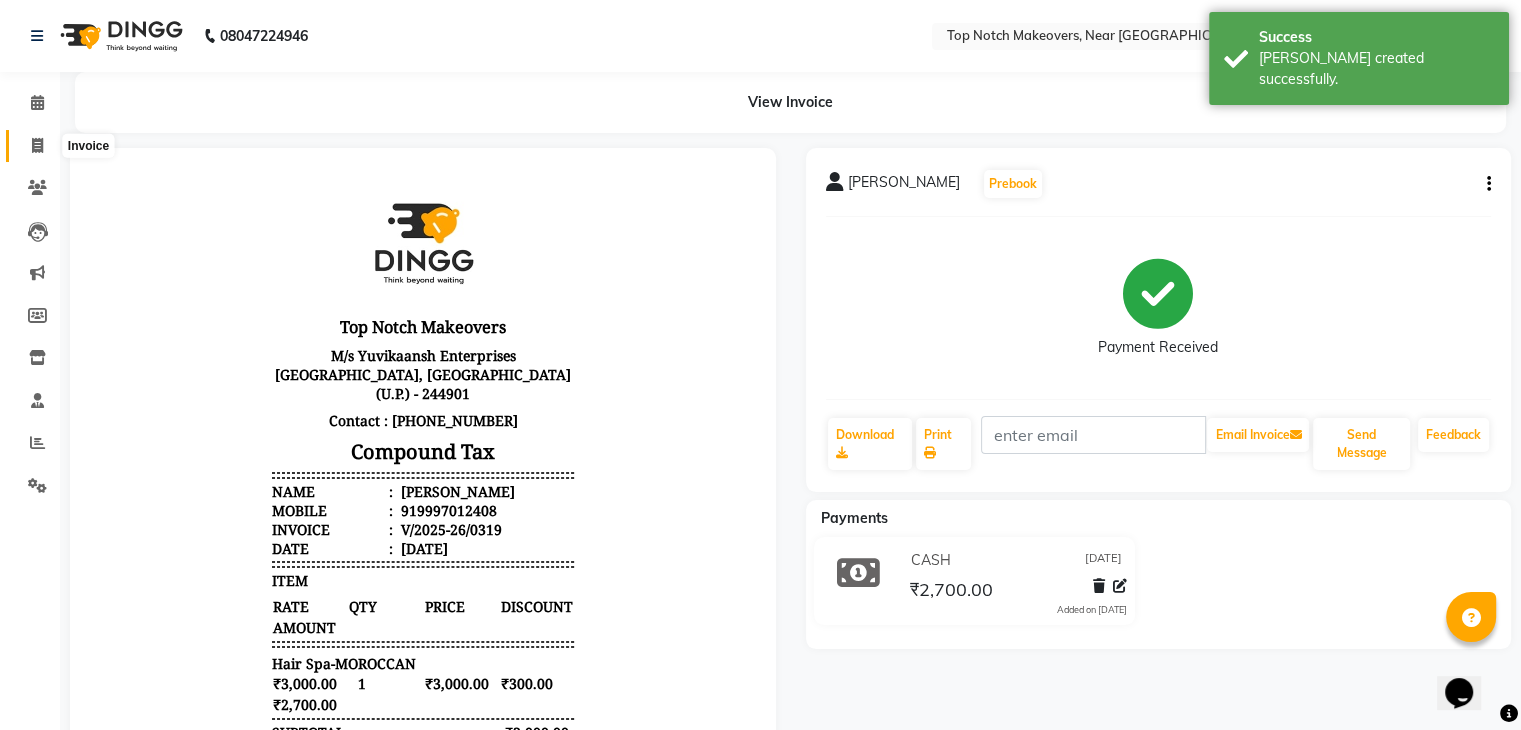 click 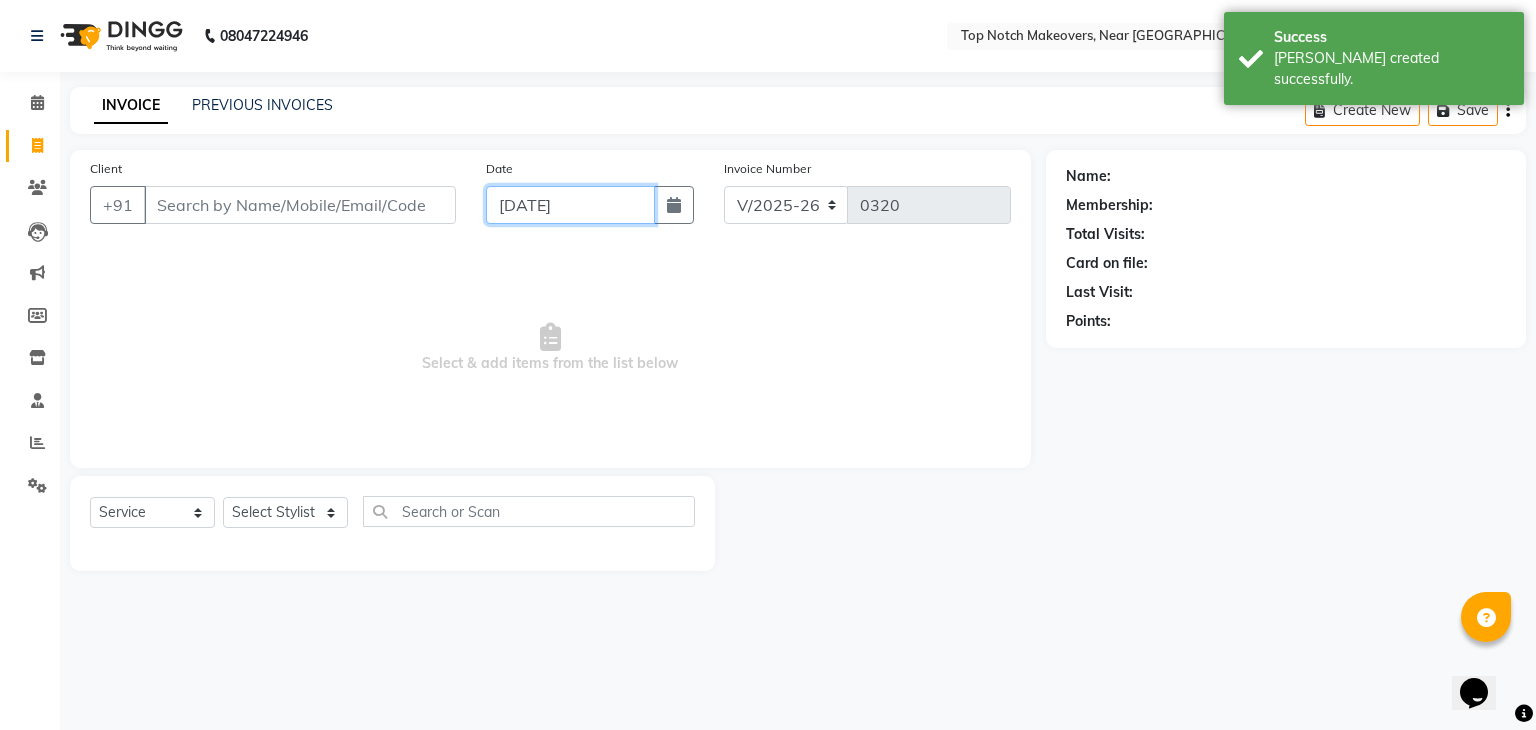 click on "[DATE]" 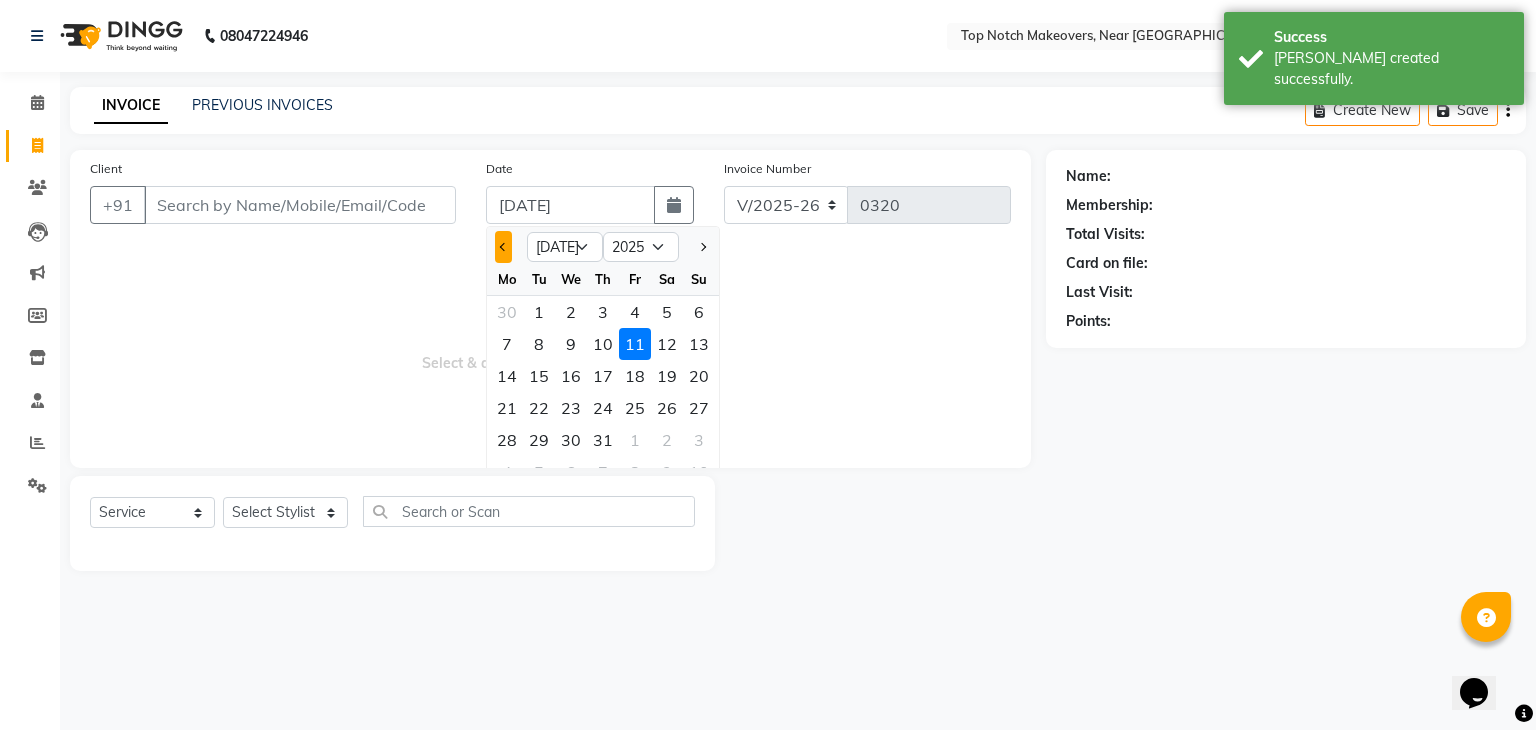 click 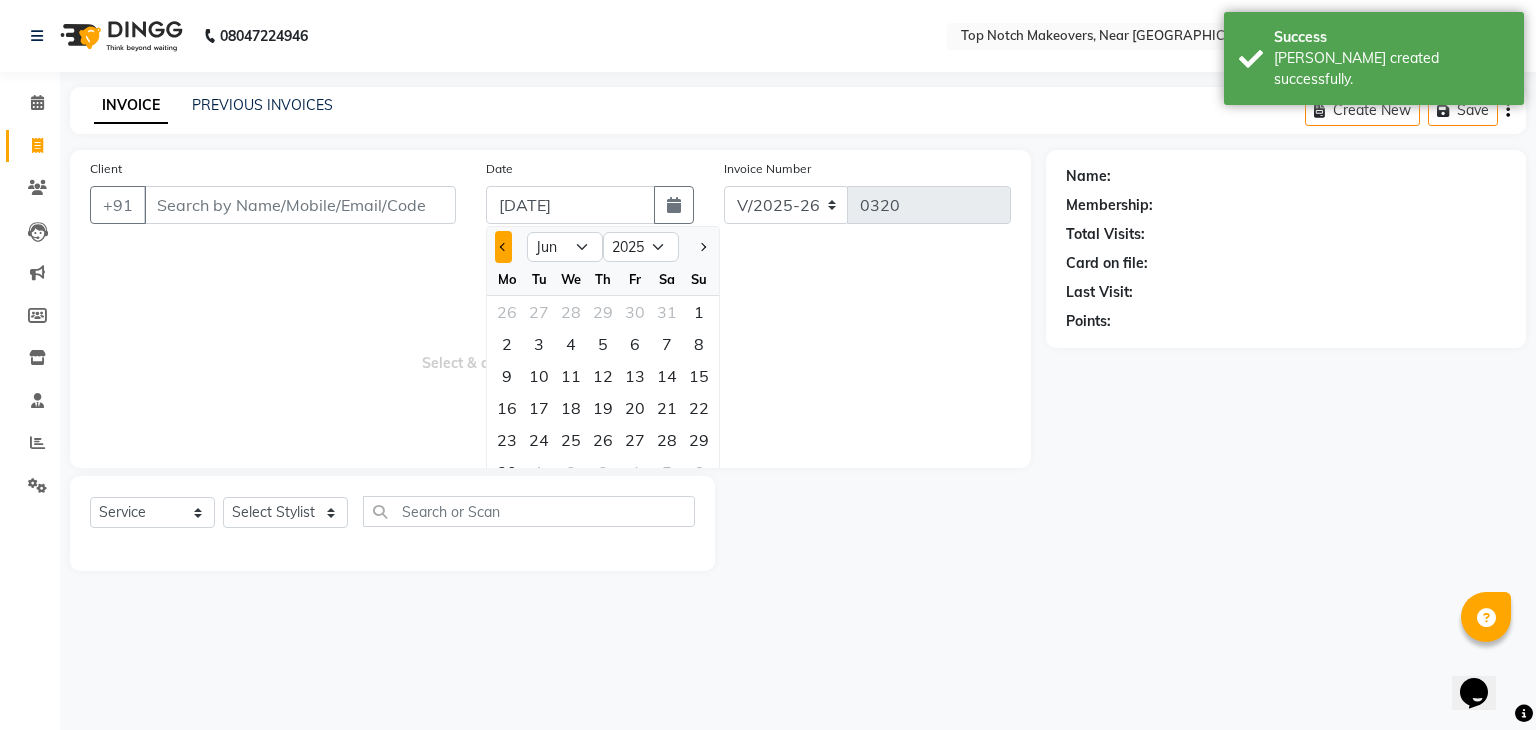 click 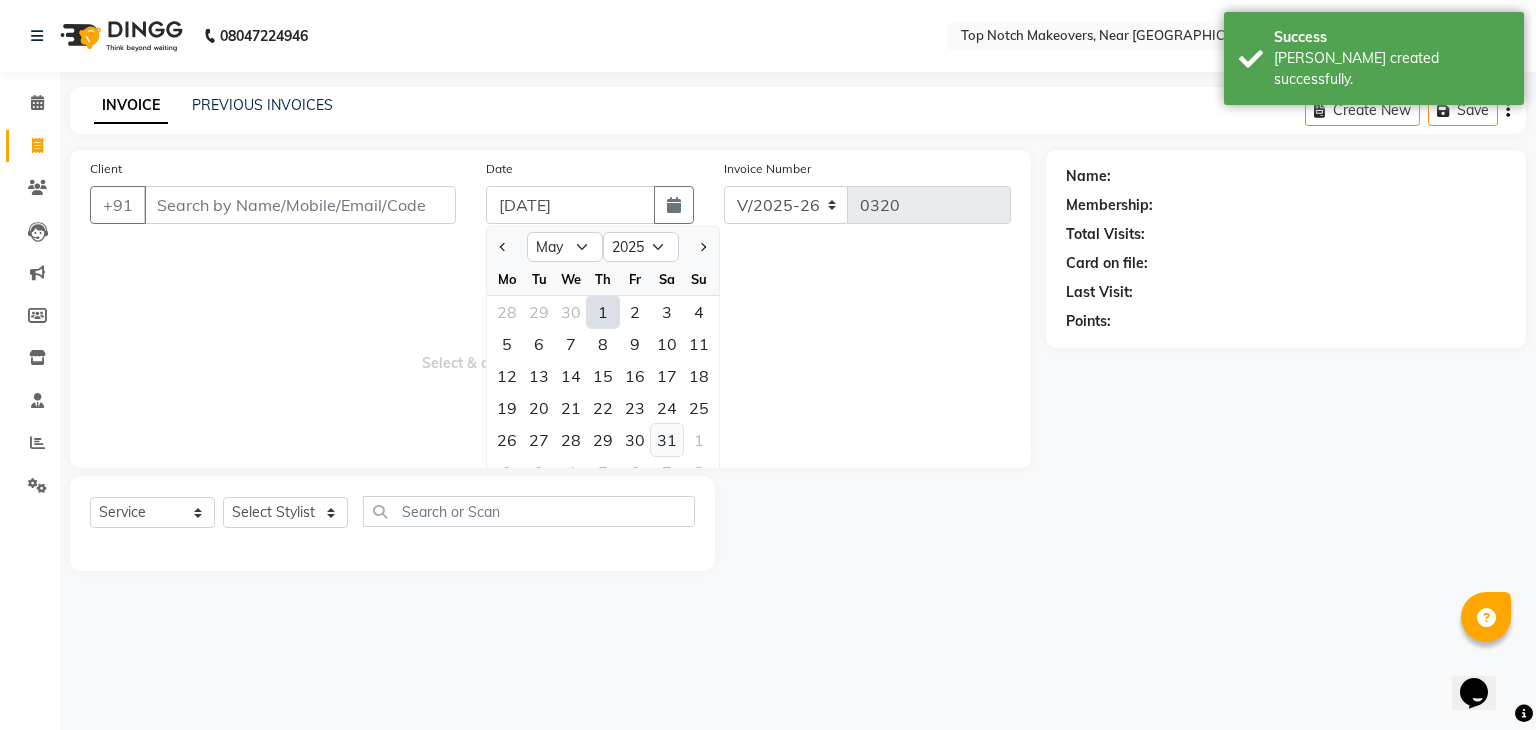 click on "31" 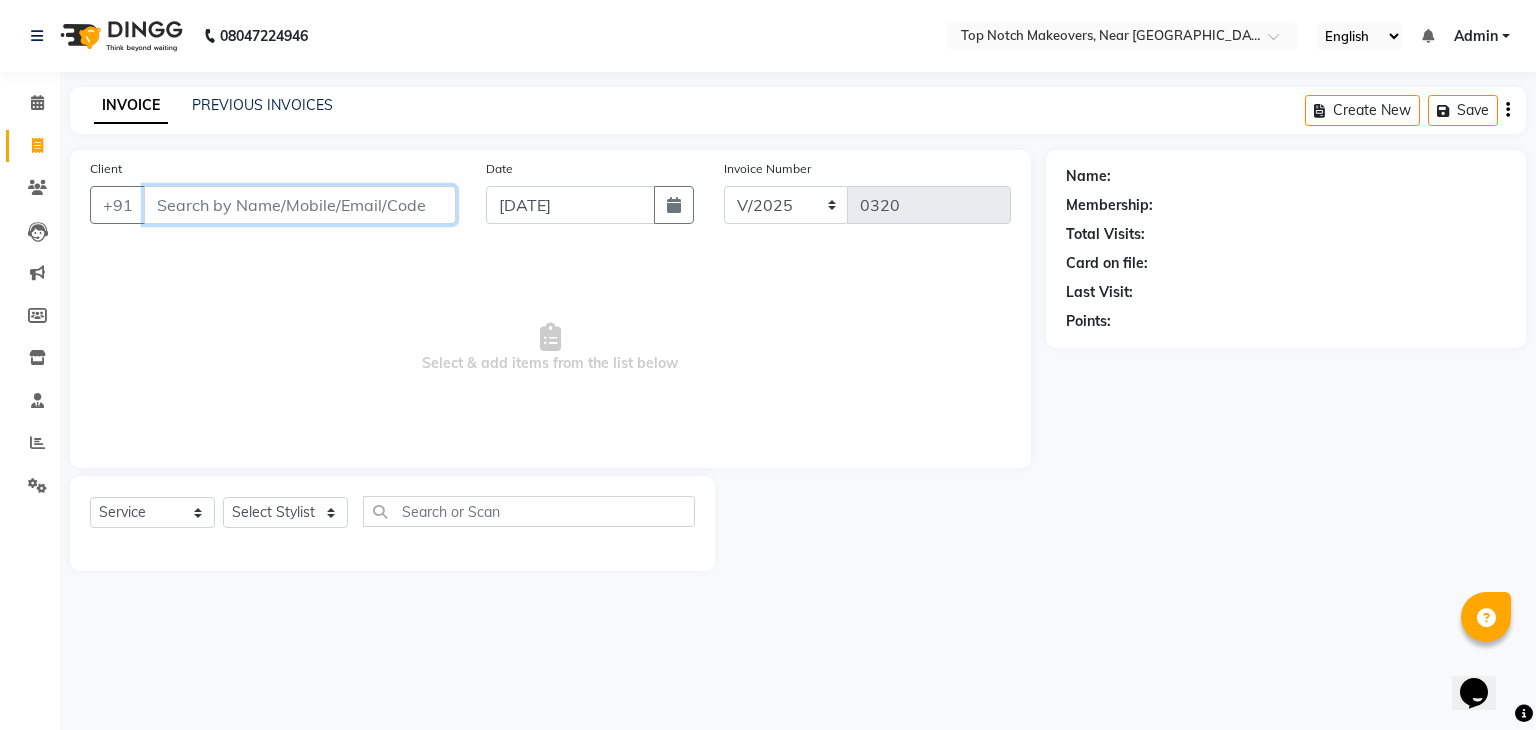 click on "Client" at bounding box center [300, 205] 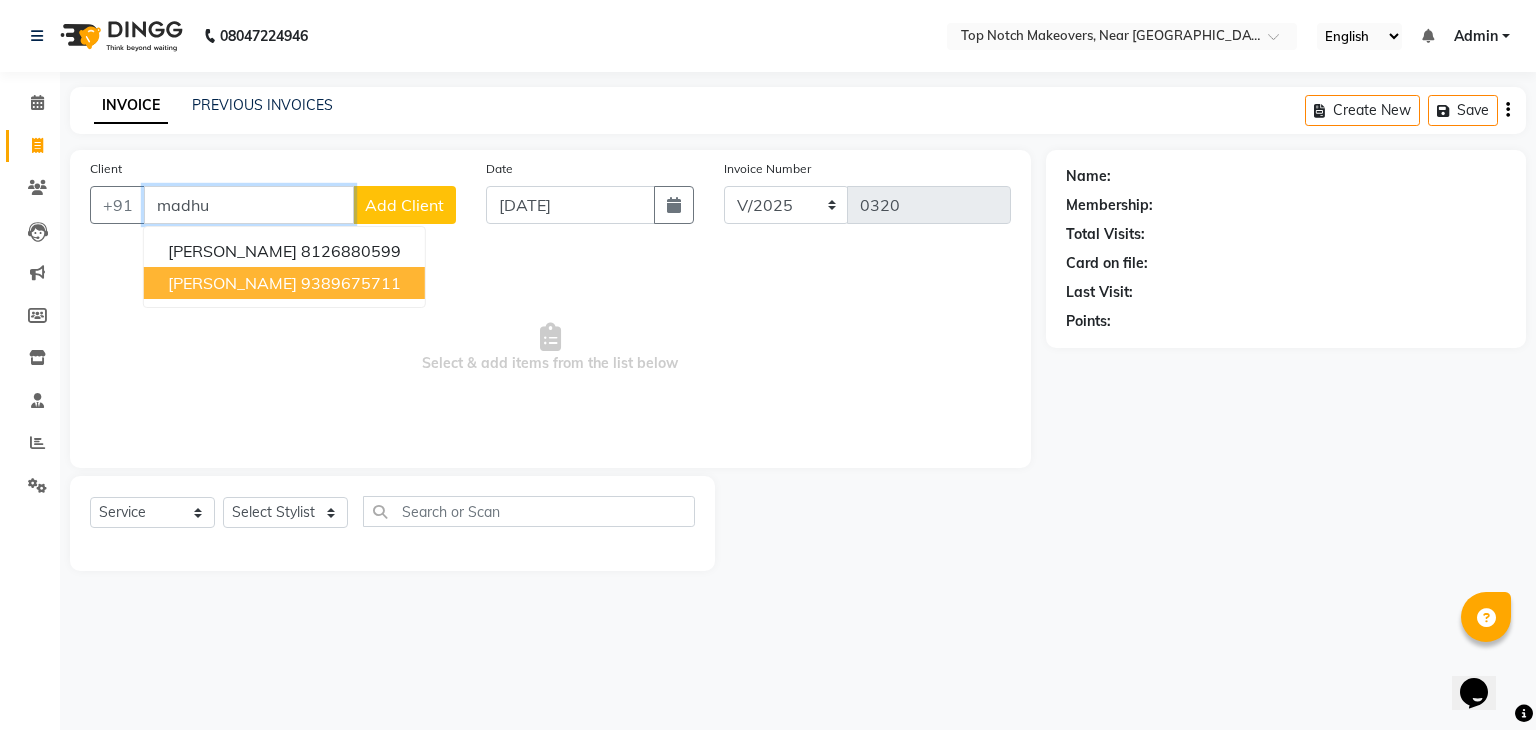 click on "[PERSON_NAME]" at bounding box center [232, 283] 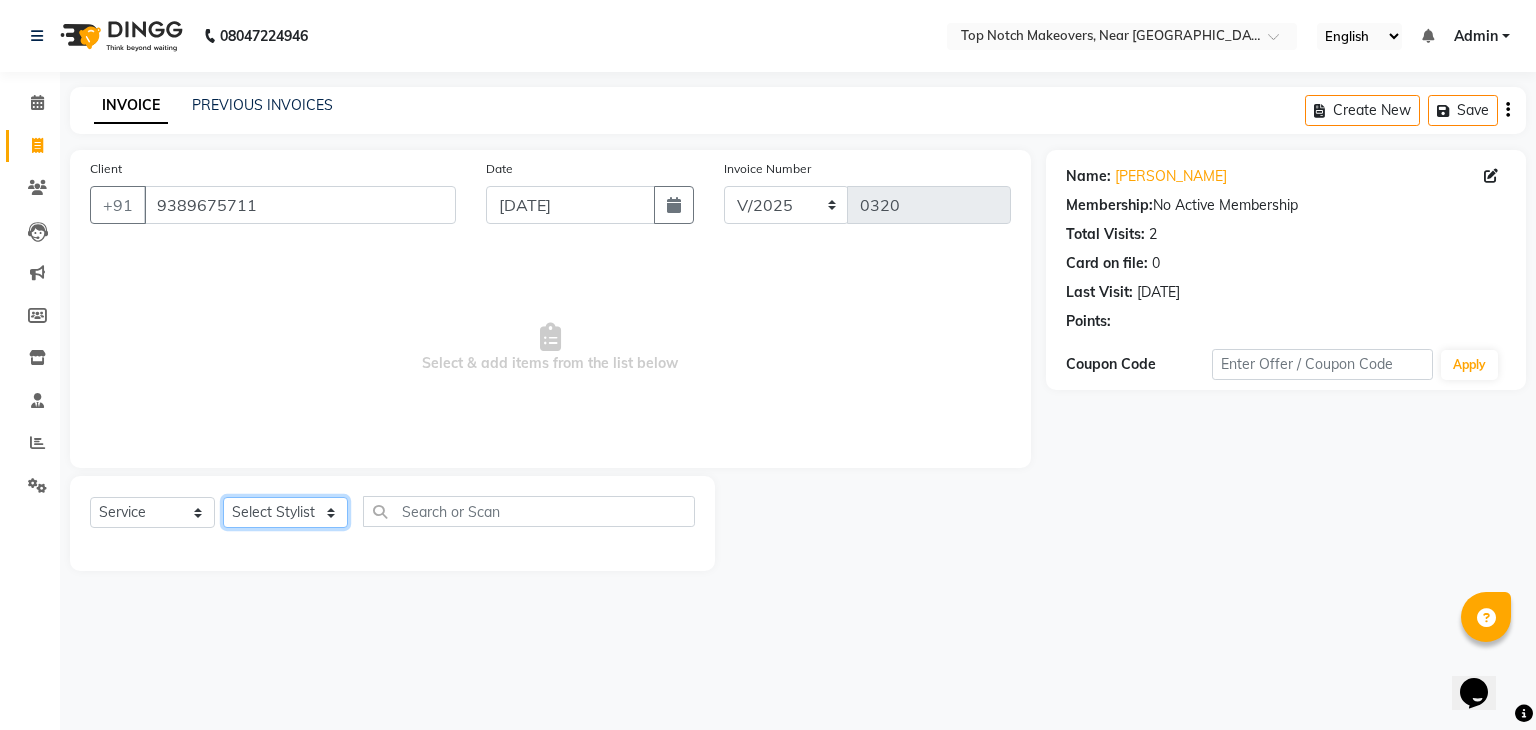 click on "Select Stylist [PERSON_NAME] [PERSON_NAME] [PERSON_NAME] [PERSON_NAME] [PERSON_NAME] [PERSON_NAME] [PERSON_NAME] [PERSON_NAME]" 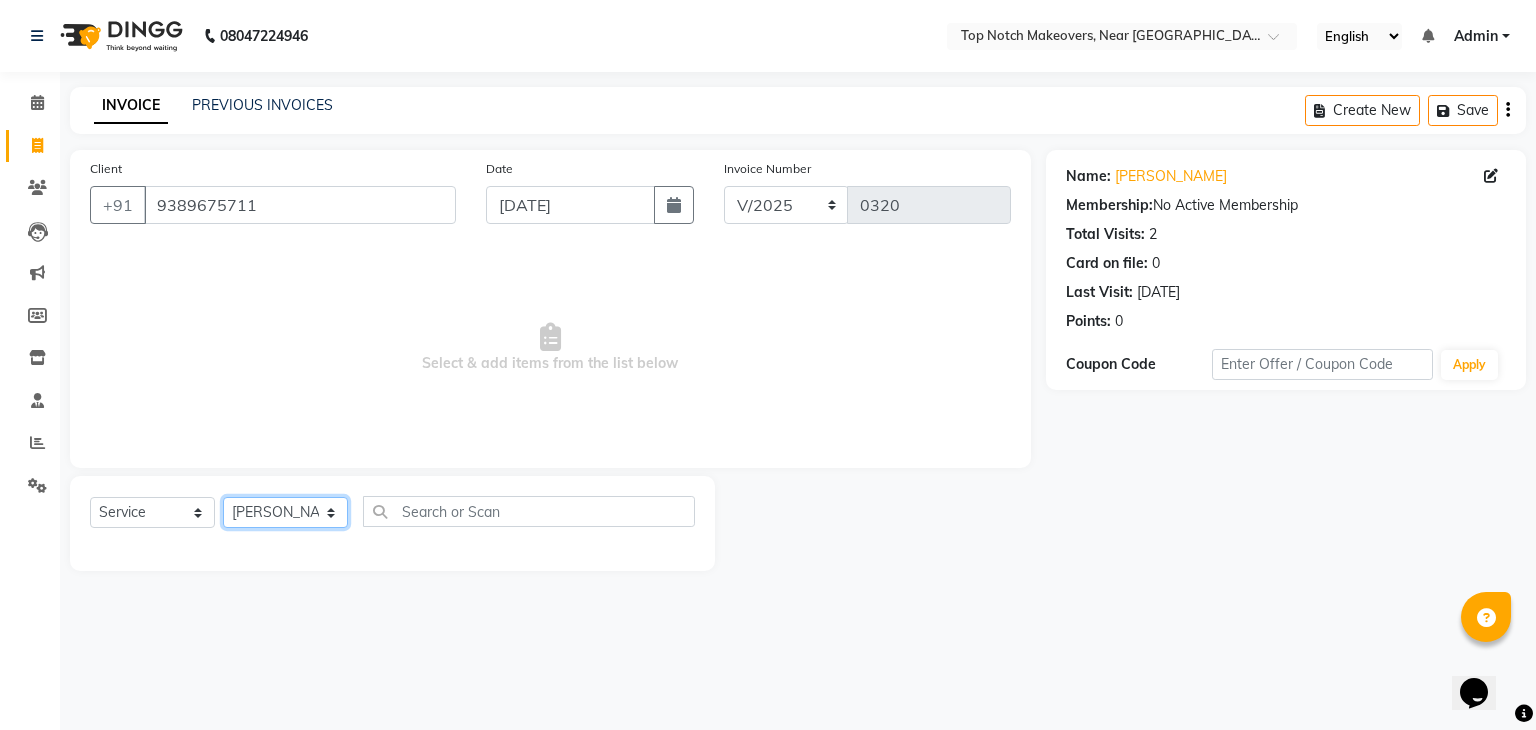 click on "Select Stylist [PERSON_NAME] [PERSON_NAME] [PERSON_NAME] [PERSON_NAME] [PERSON_NAME] [PERSON_NAME] [PERSON_NAME] [PERSON_NAME]" 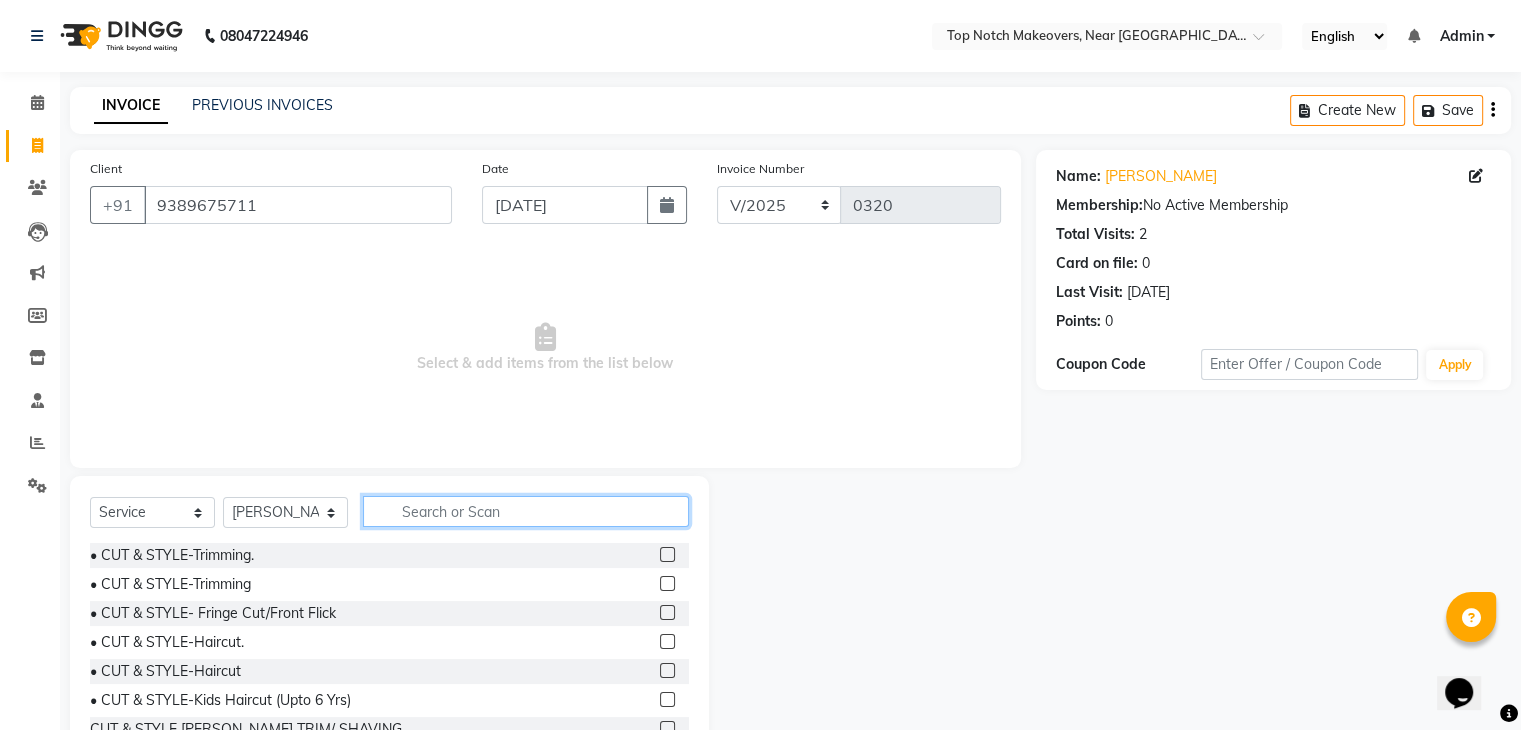 click 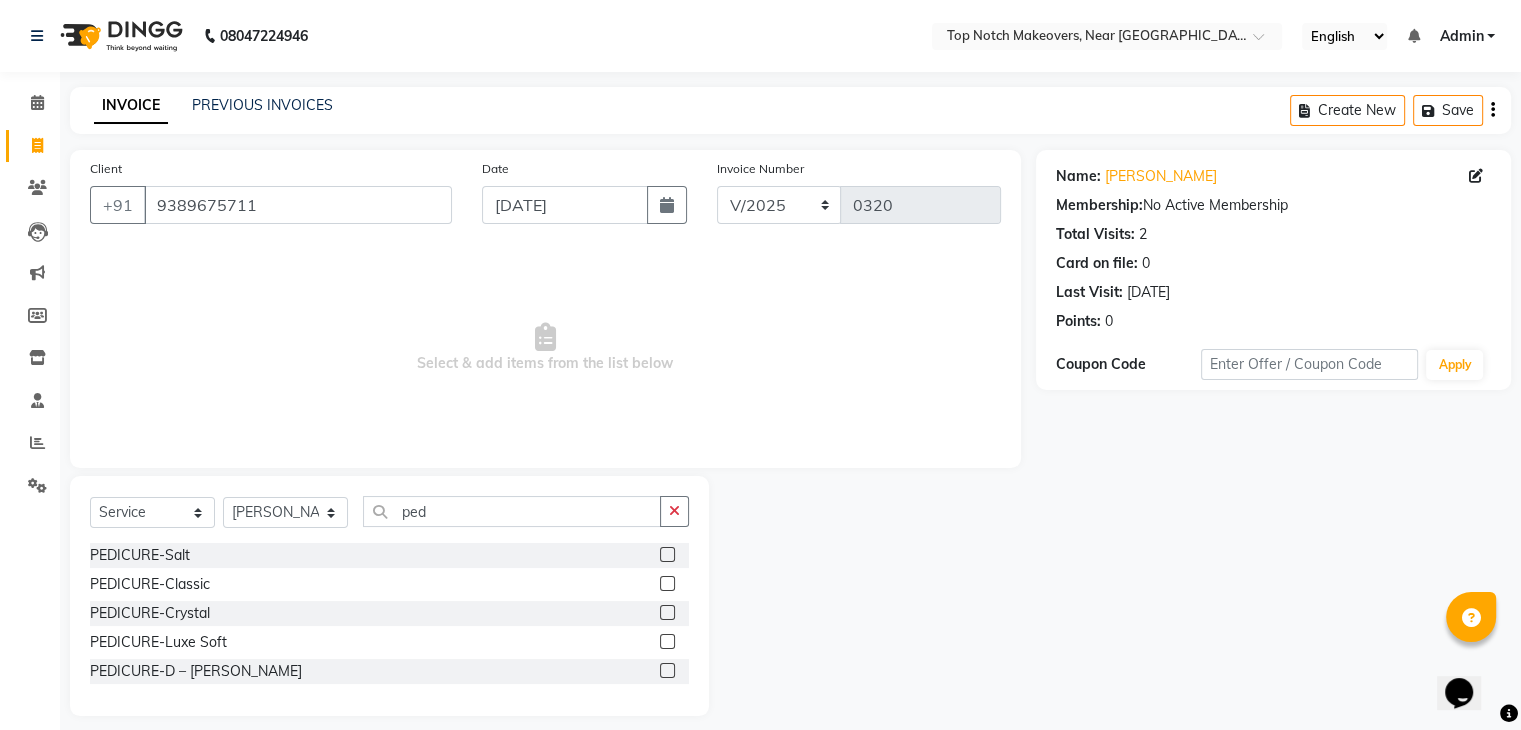 click 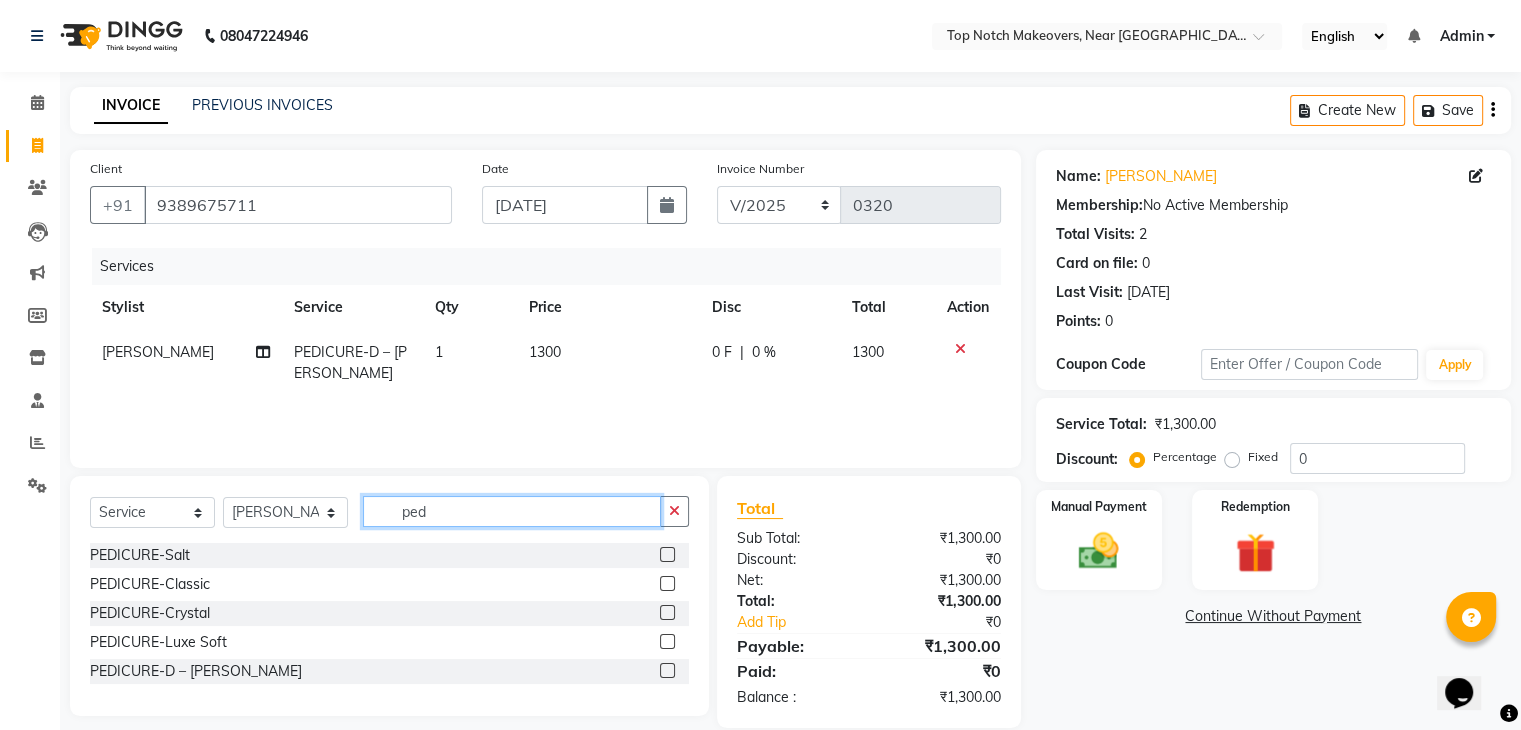click on "ped" 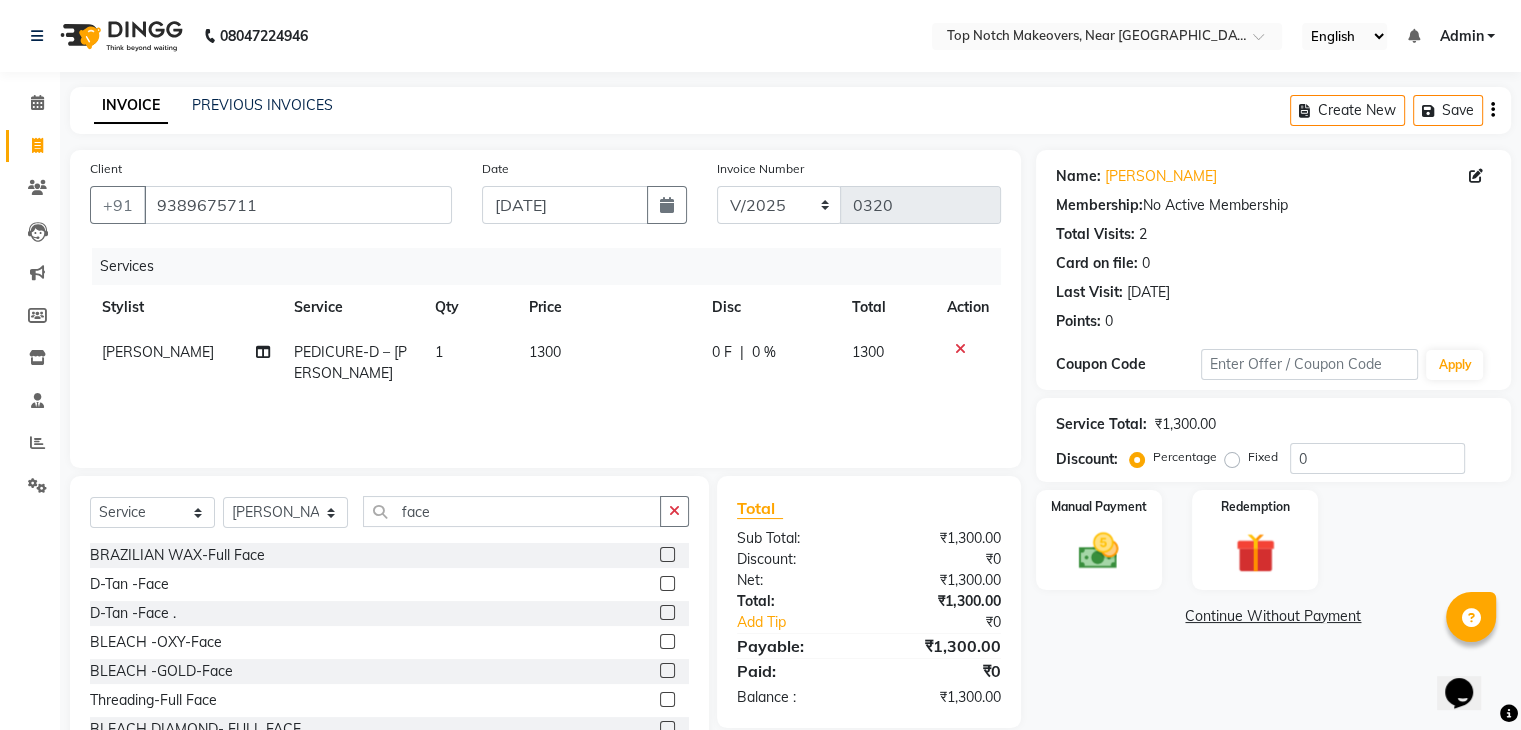 click 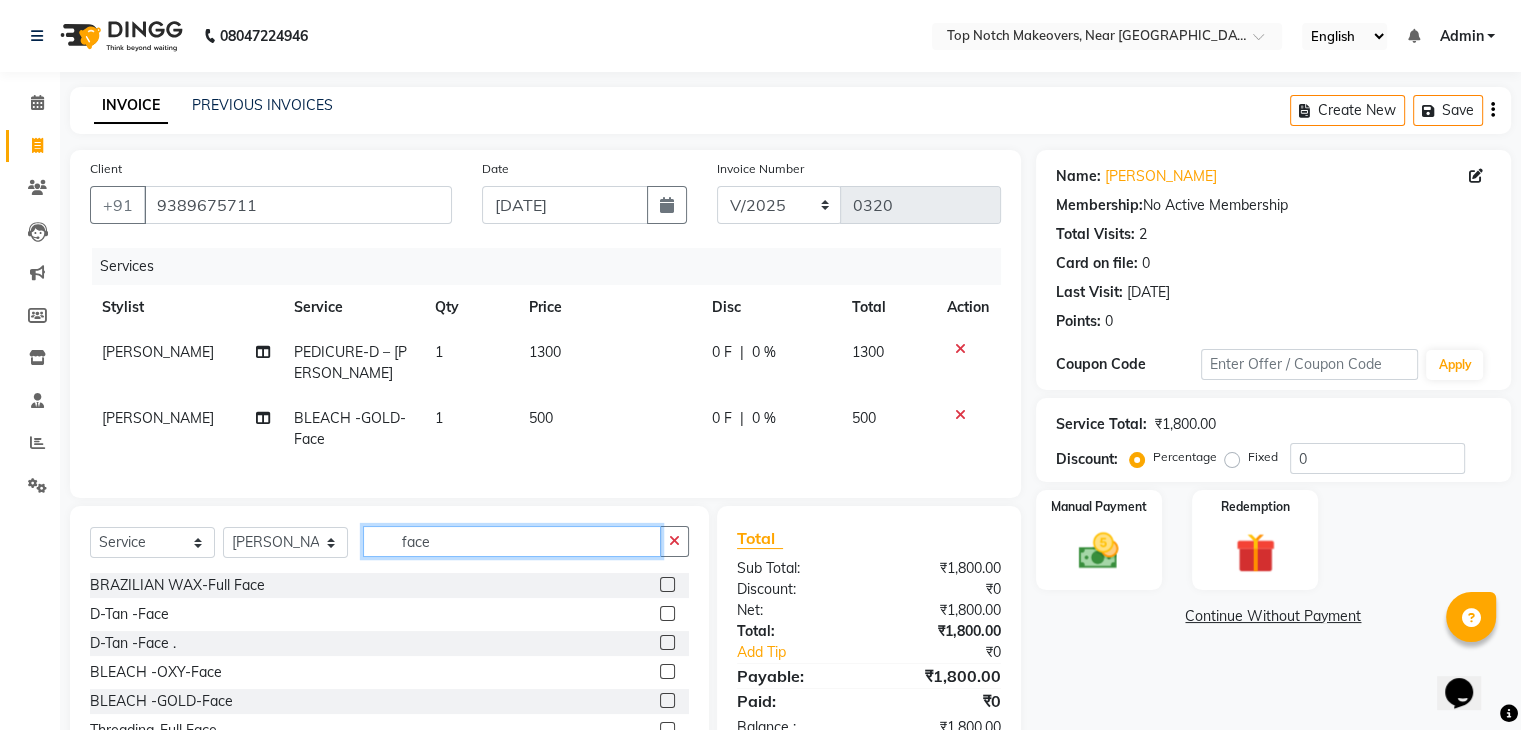 click on "face" 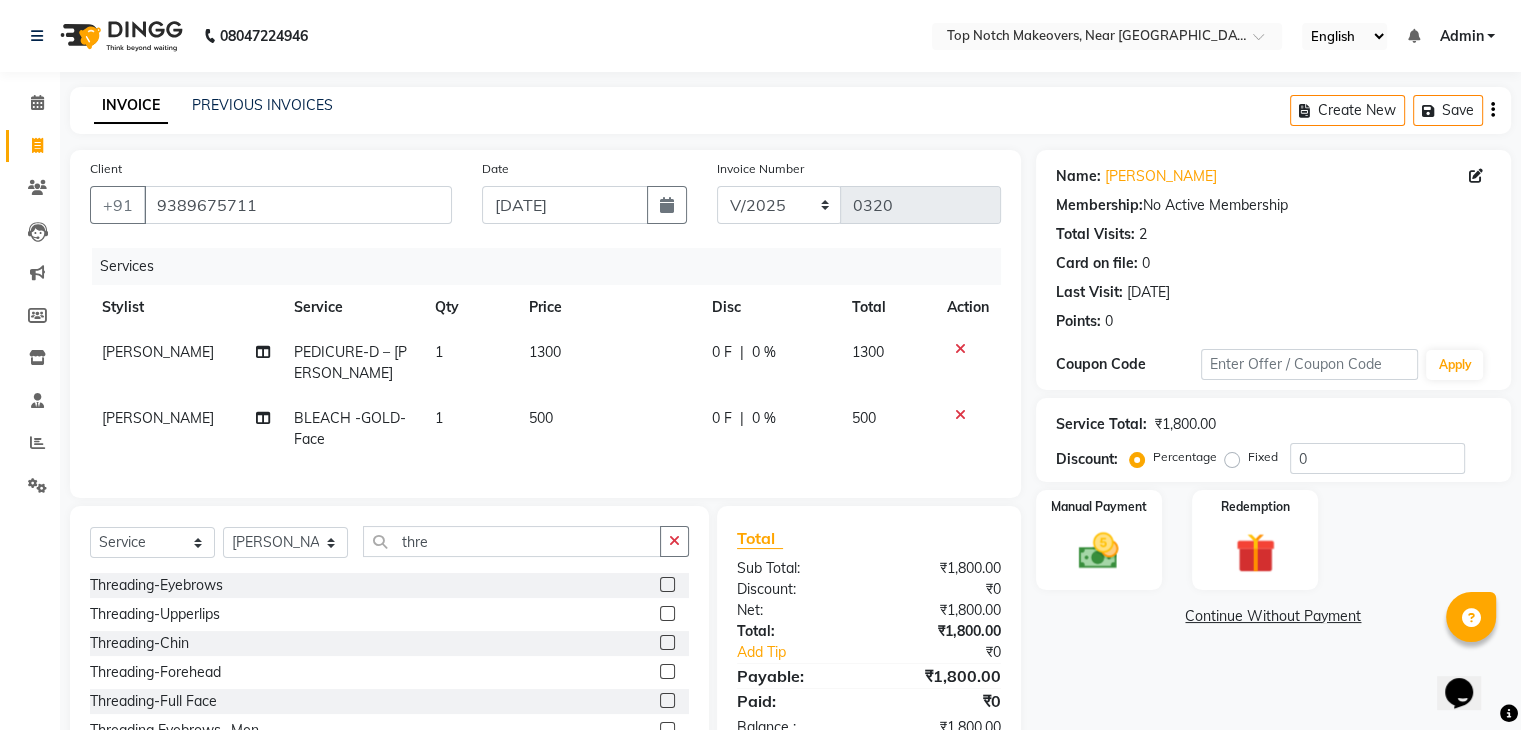 click 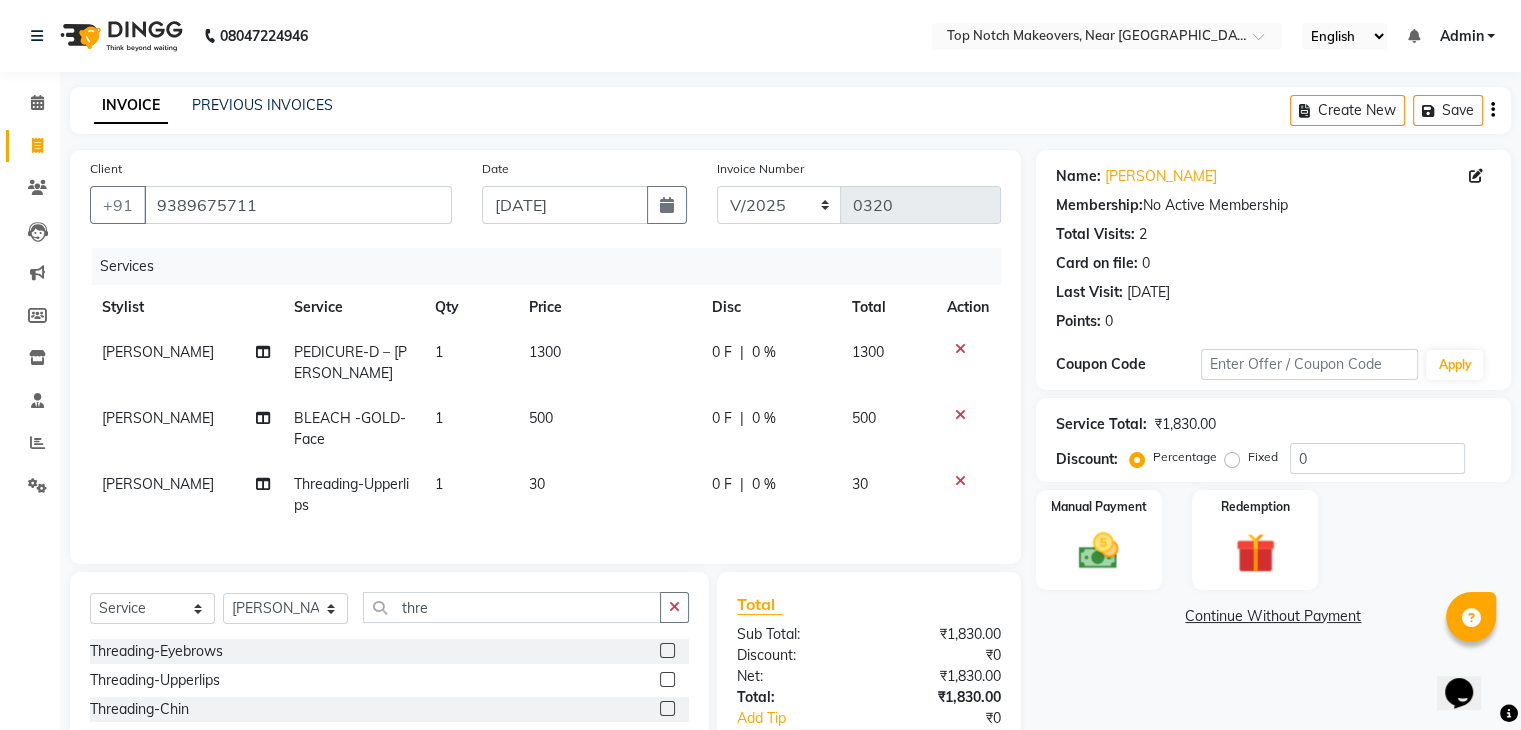 click 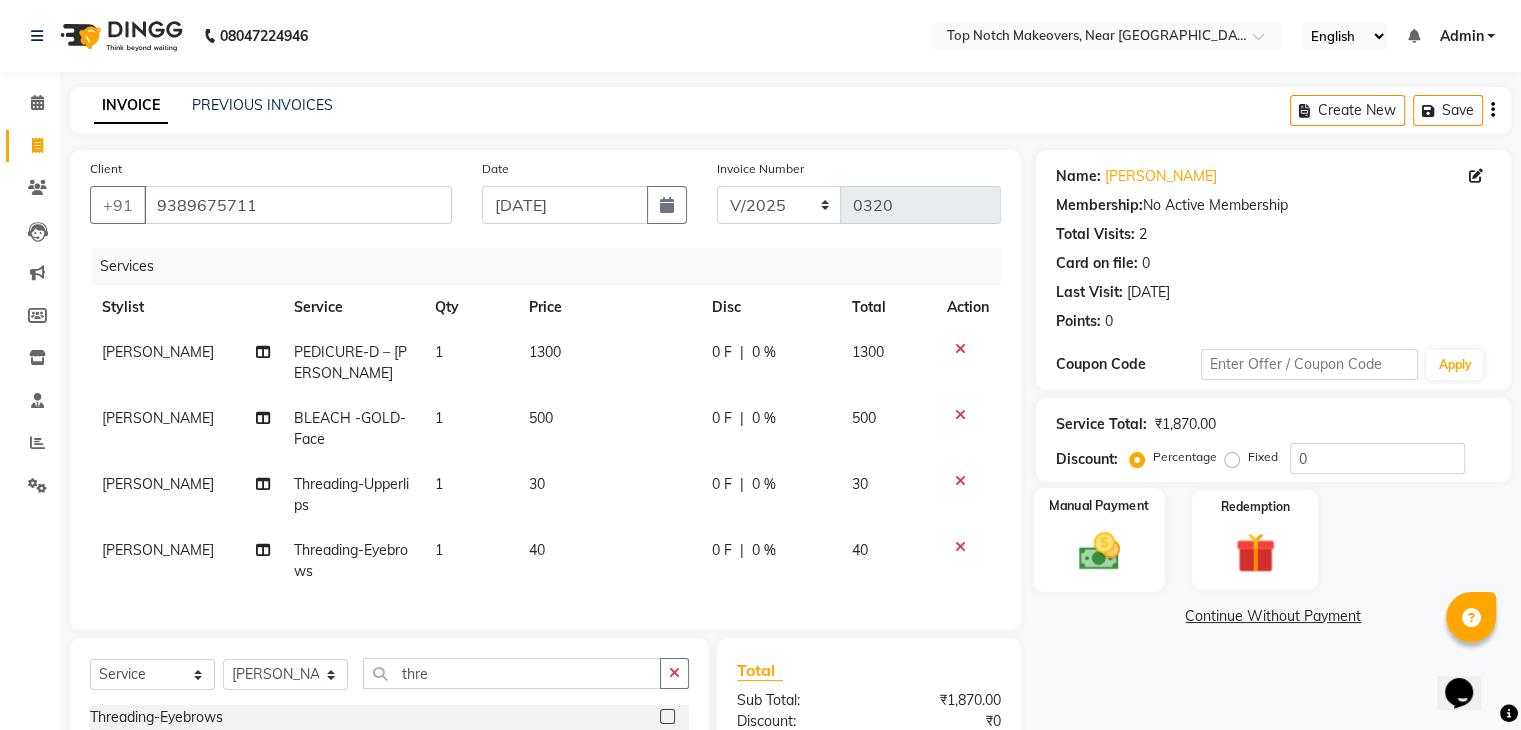 click on "Manual Payment" 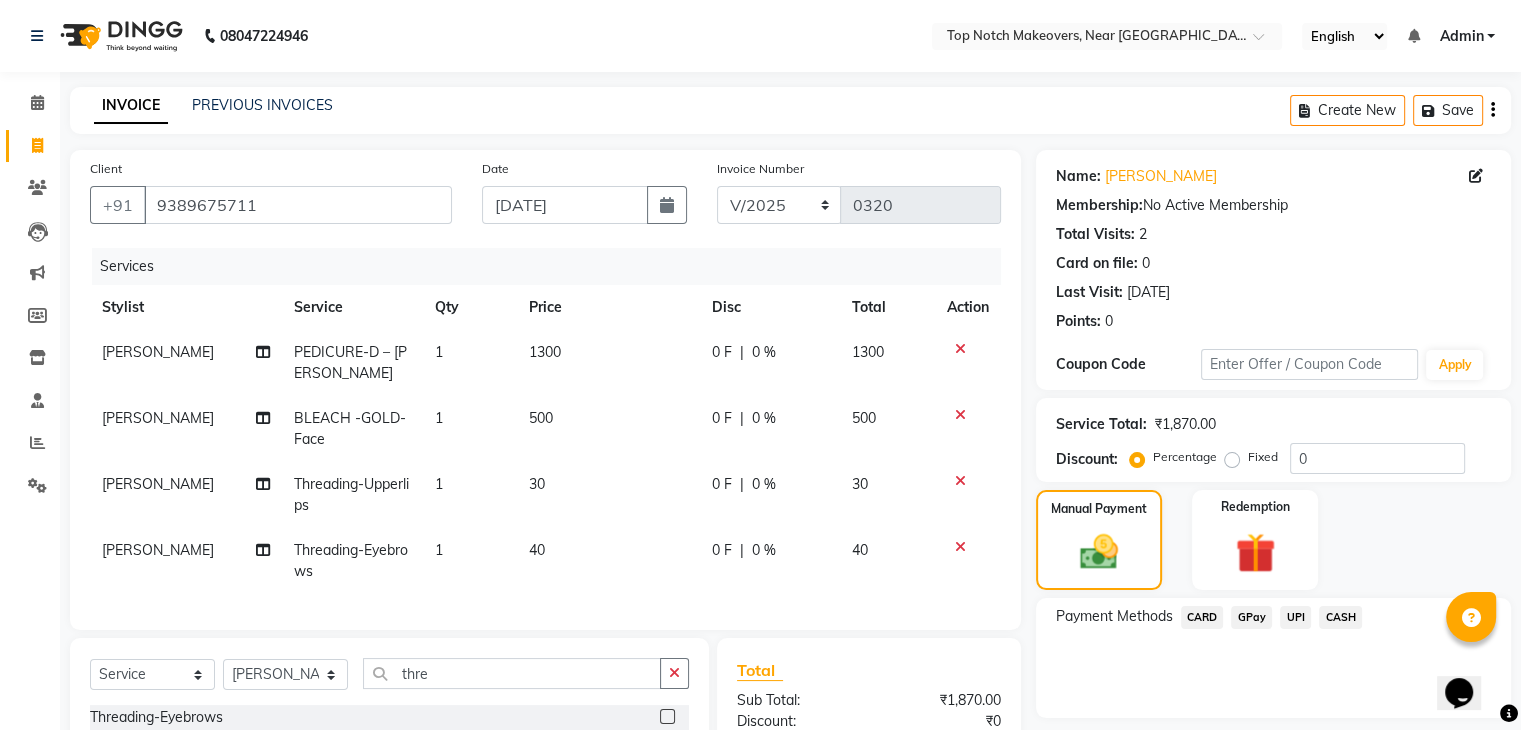 click on "CASH" 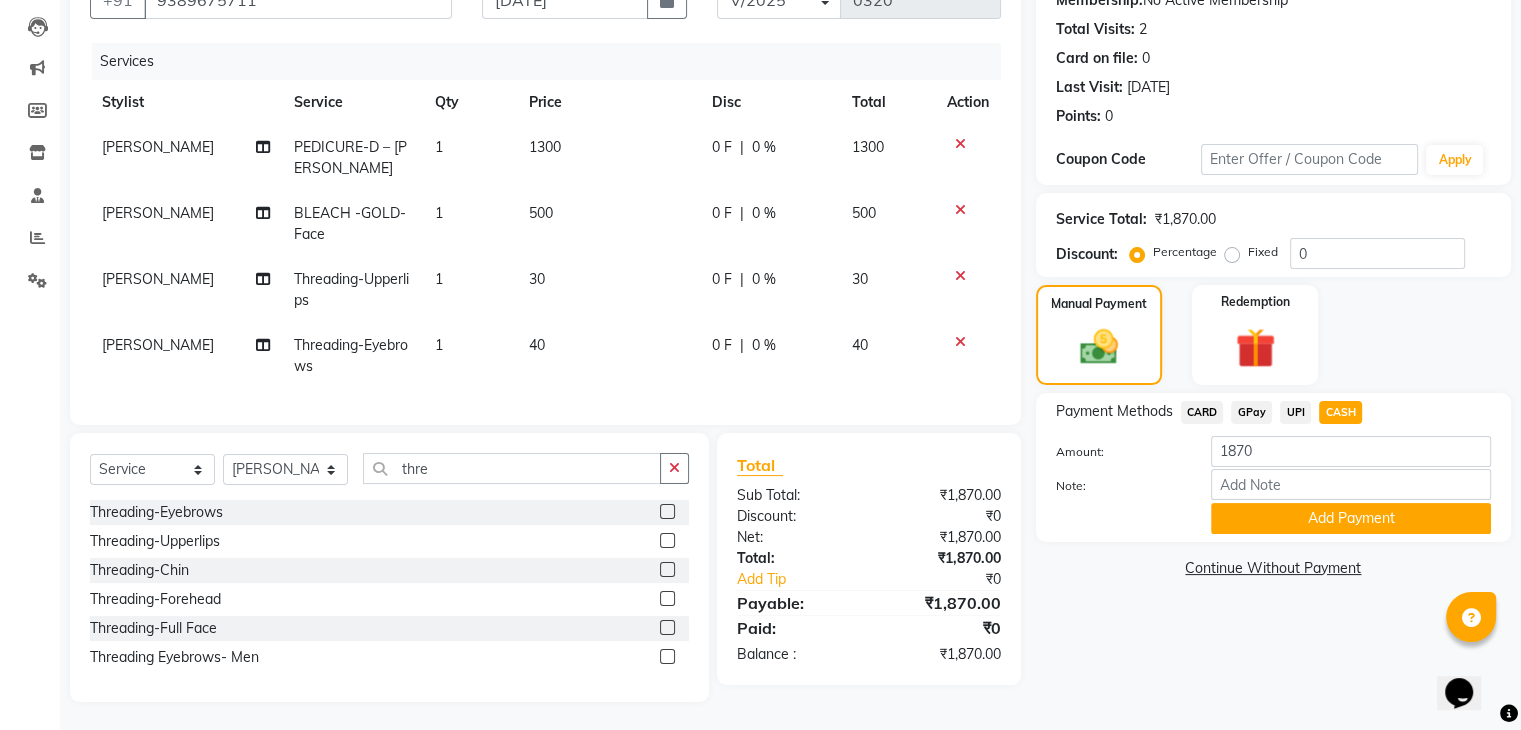 scroll, scrollTop: 223, scrollLeft: 0, axis: vertical 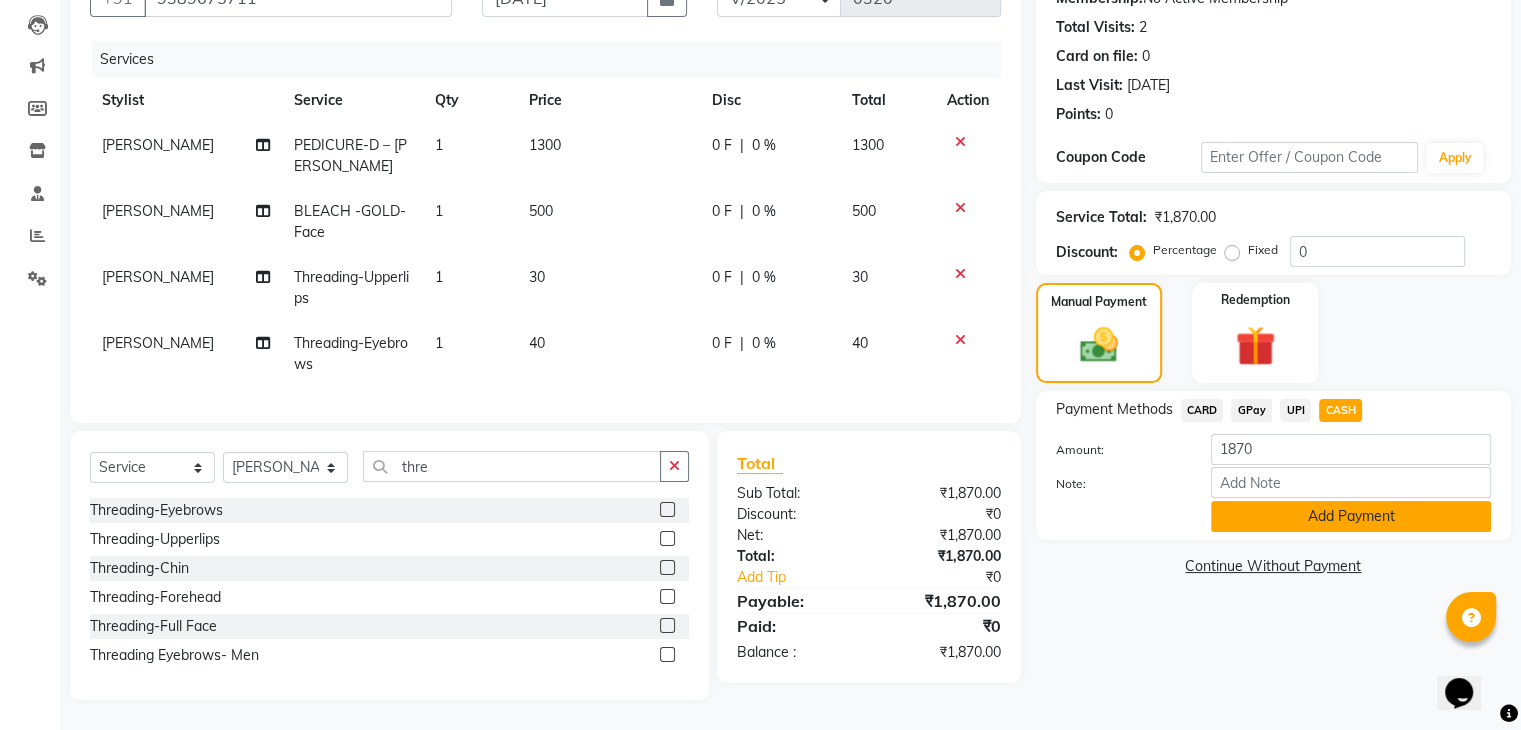click on "Add Payment" 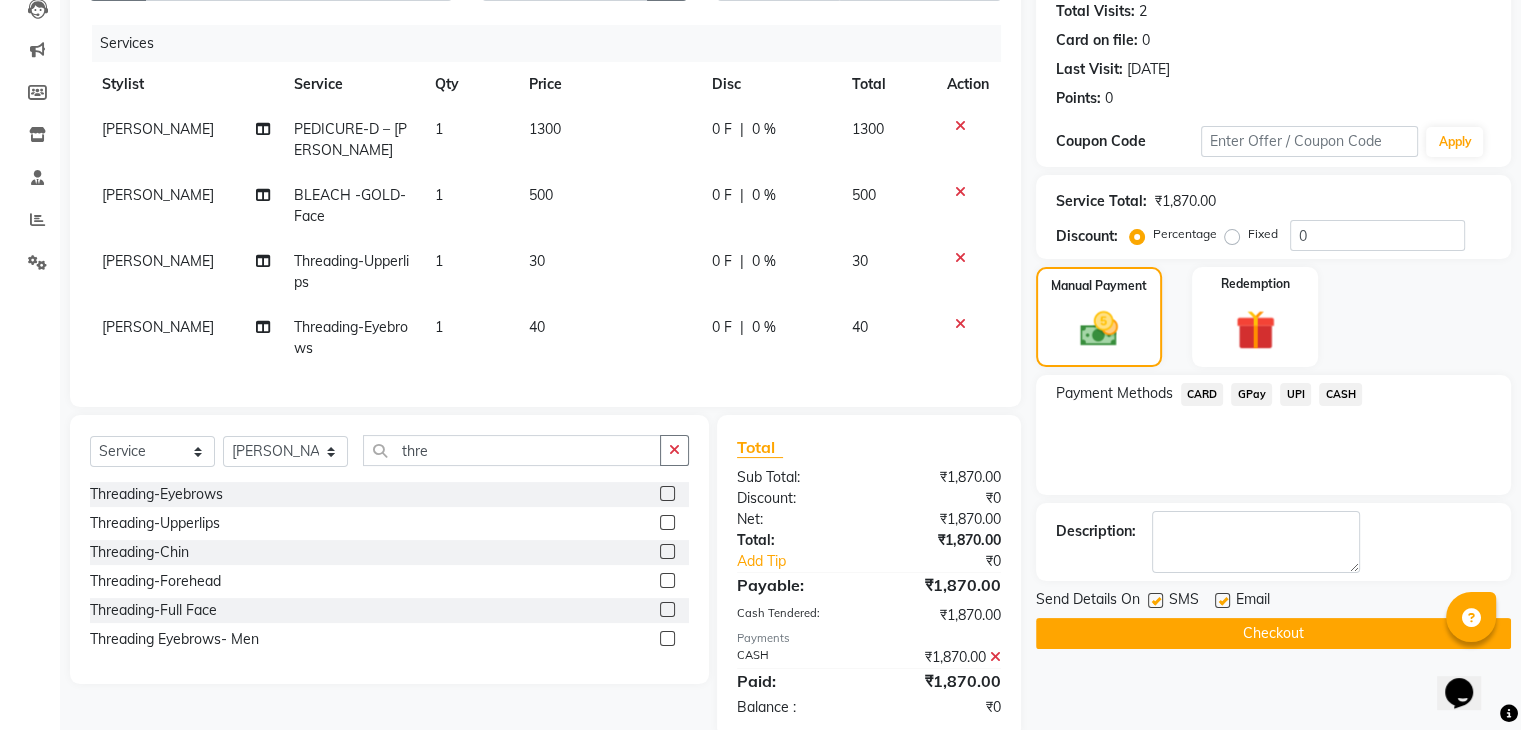 click 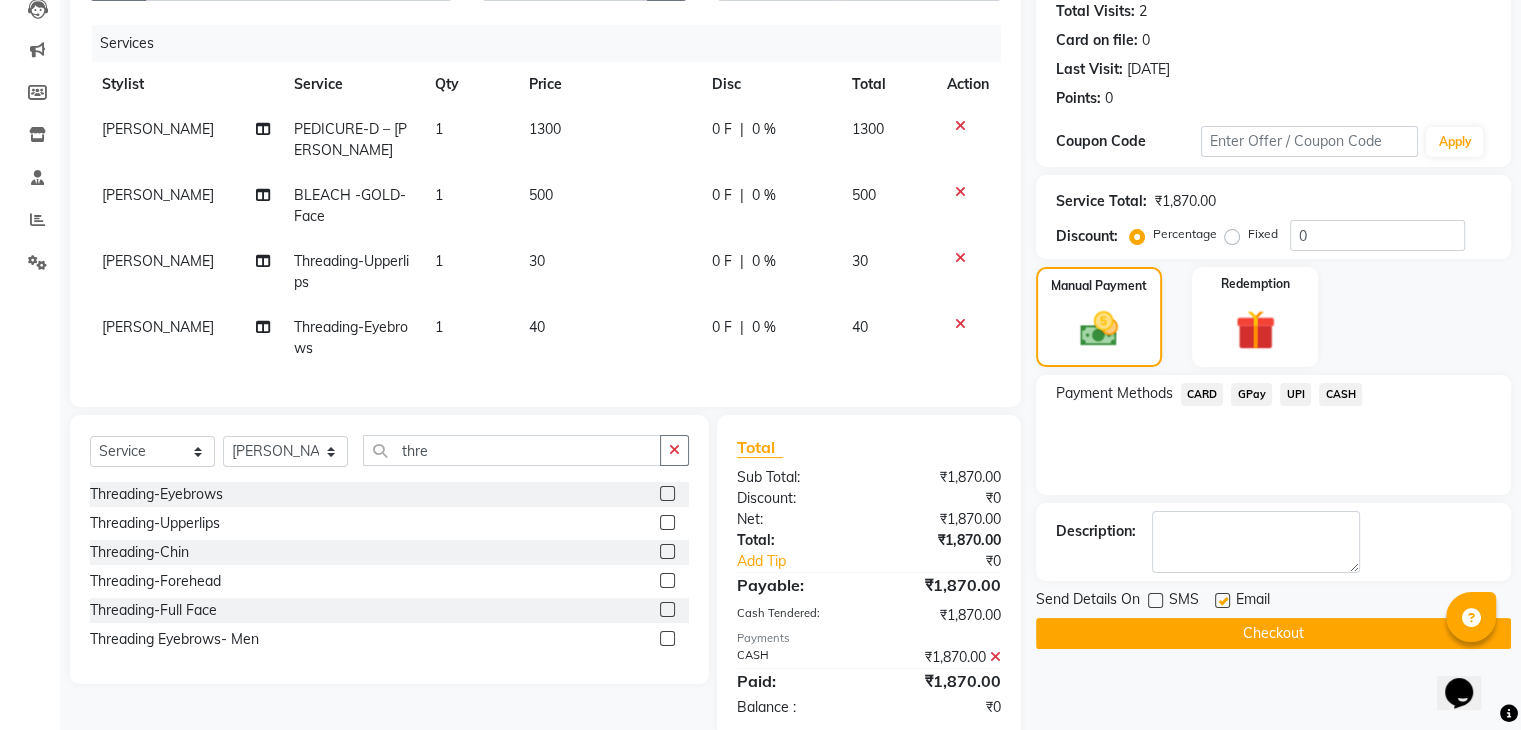 click 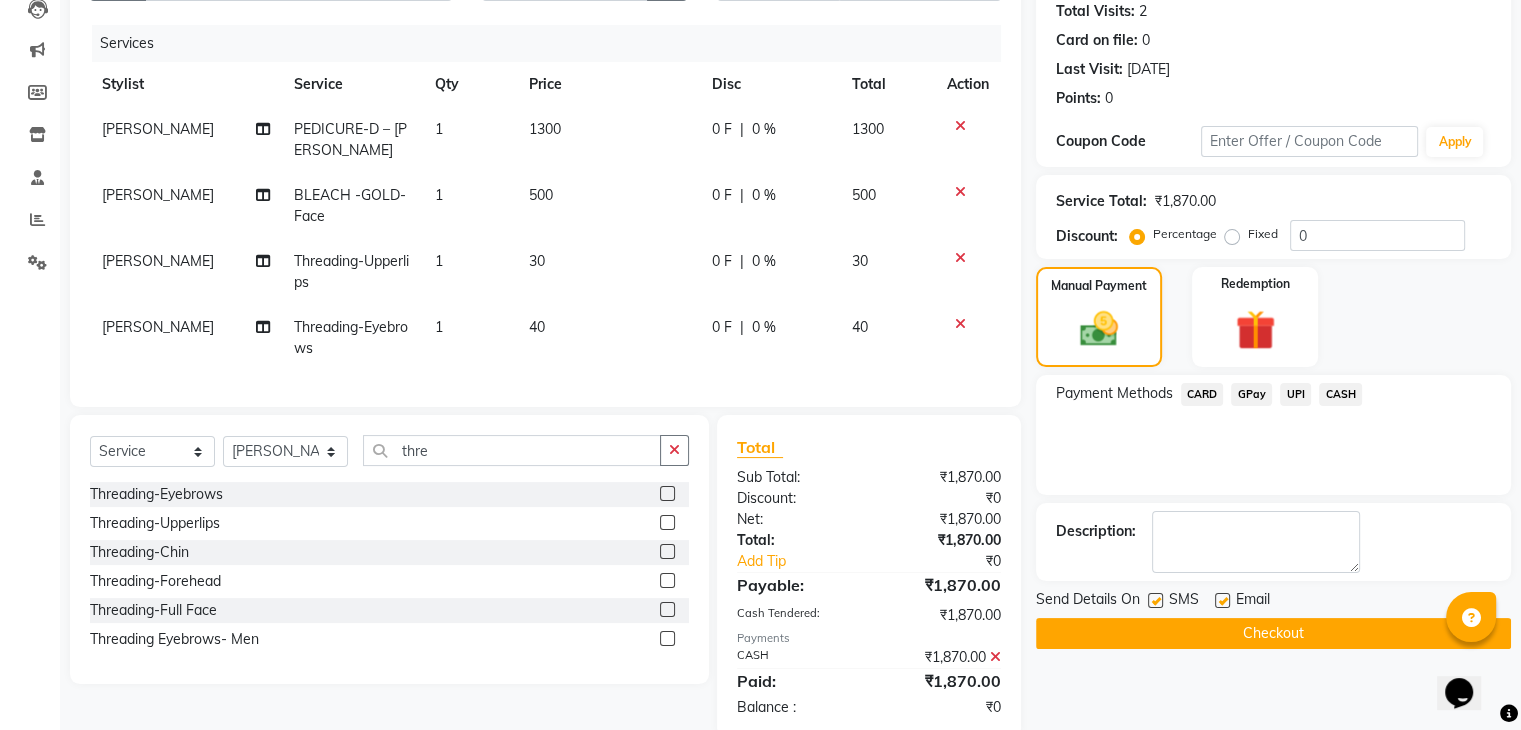 click 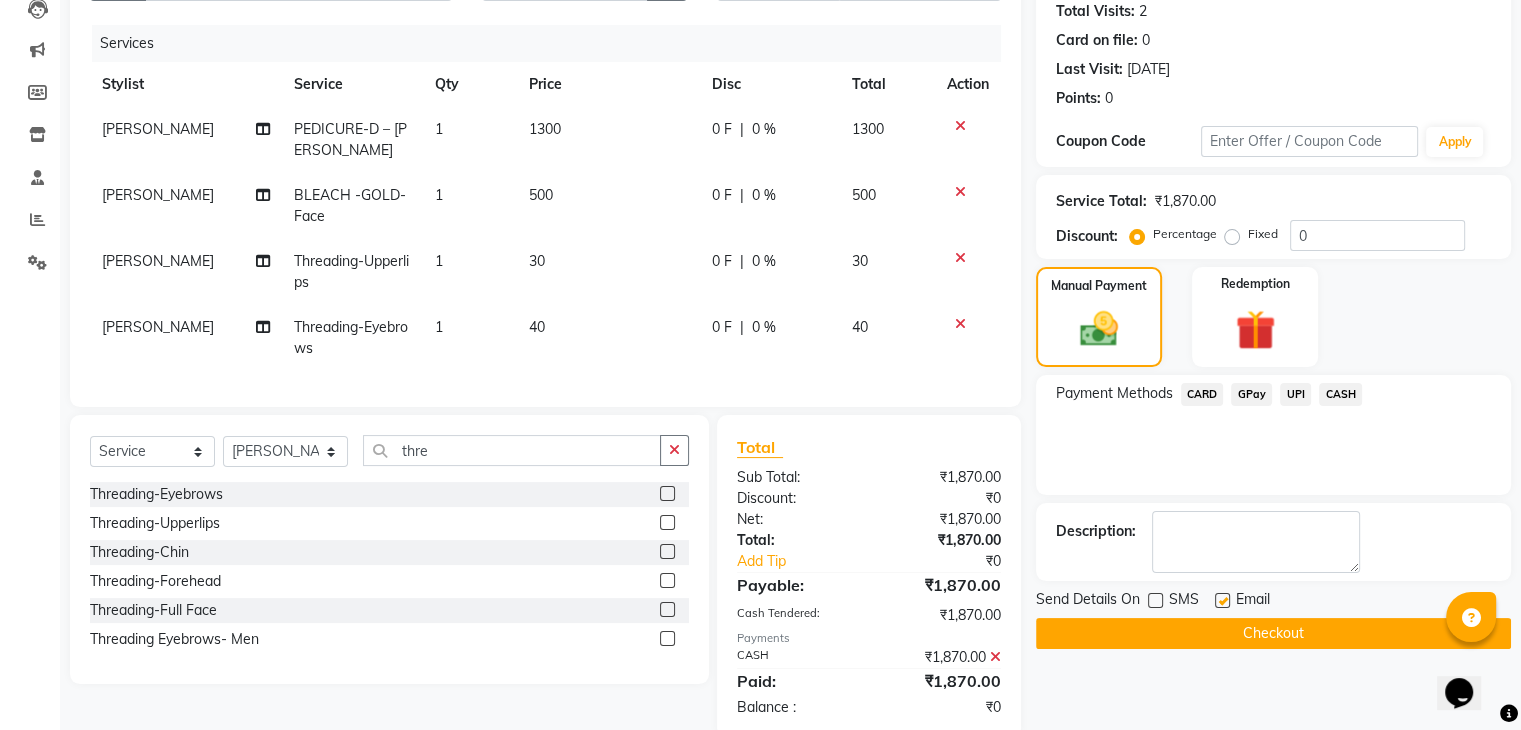 click on "Checkout" 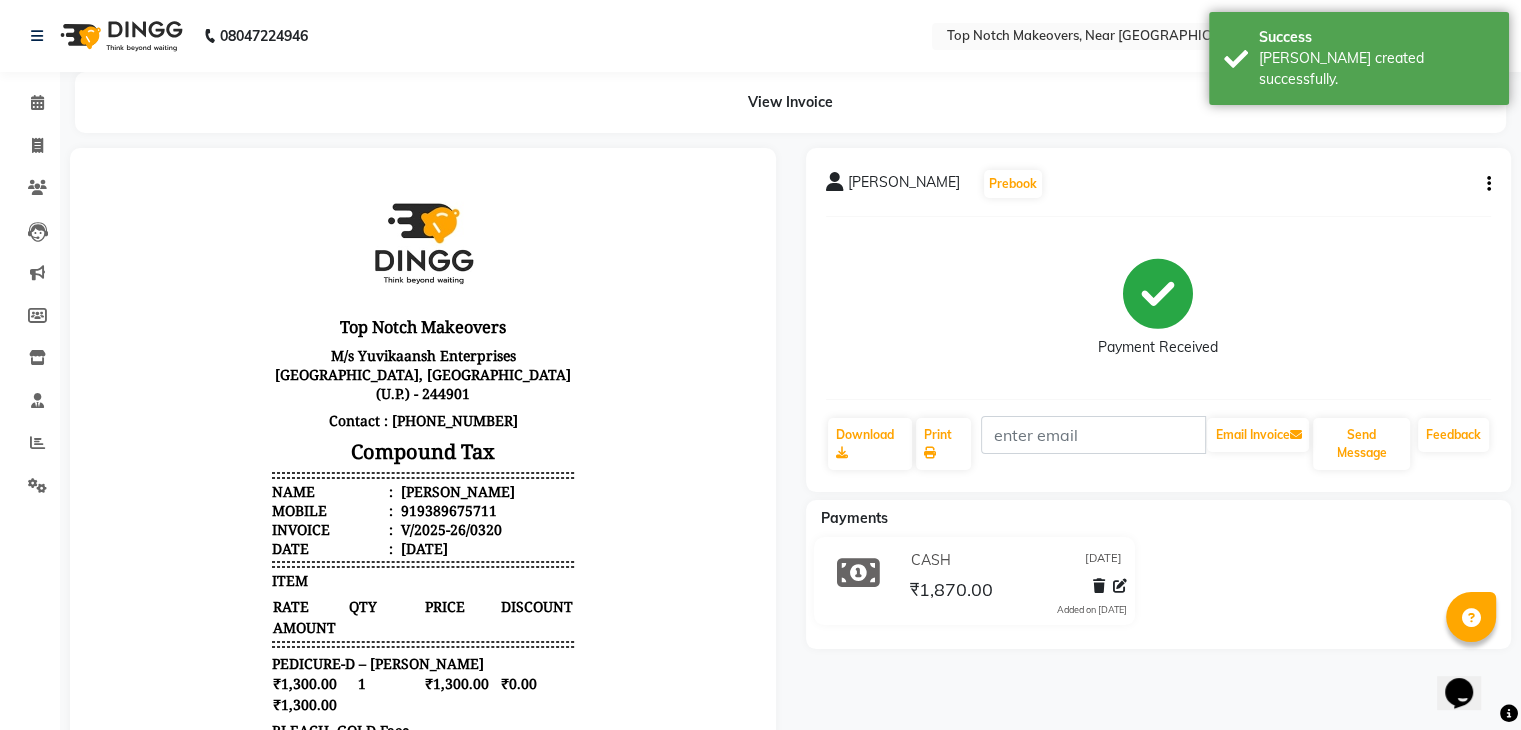 scroll, scrollTop: 0, scrollLeft: 0, axis: both 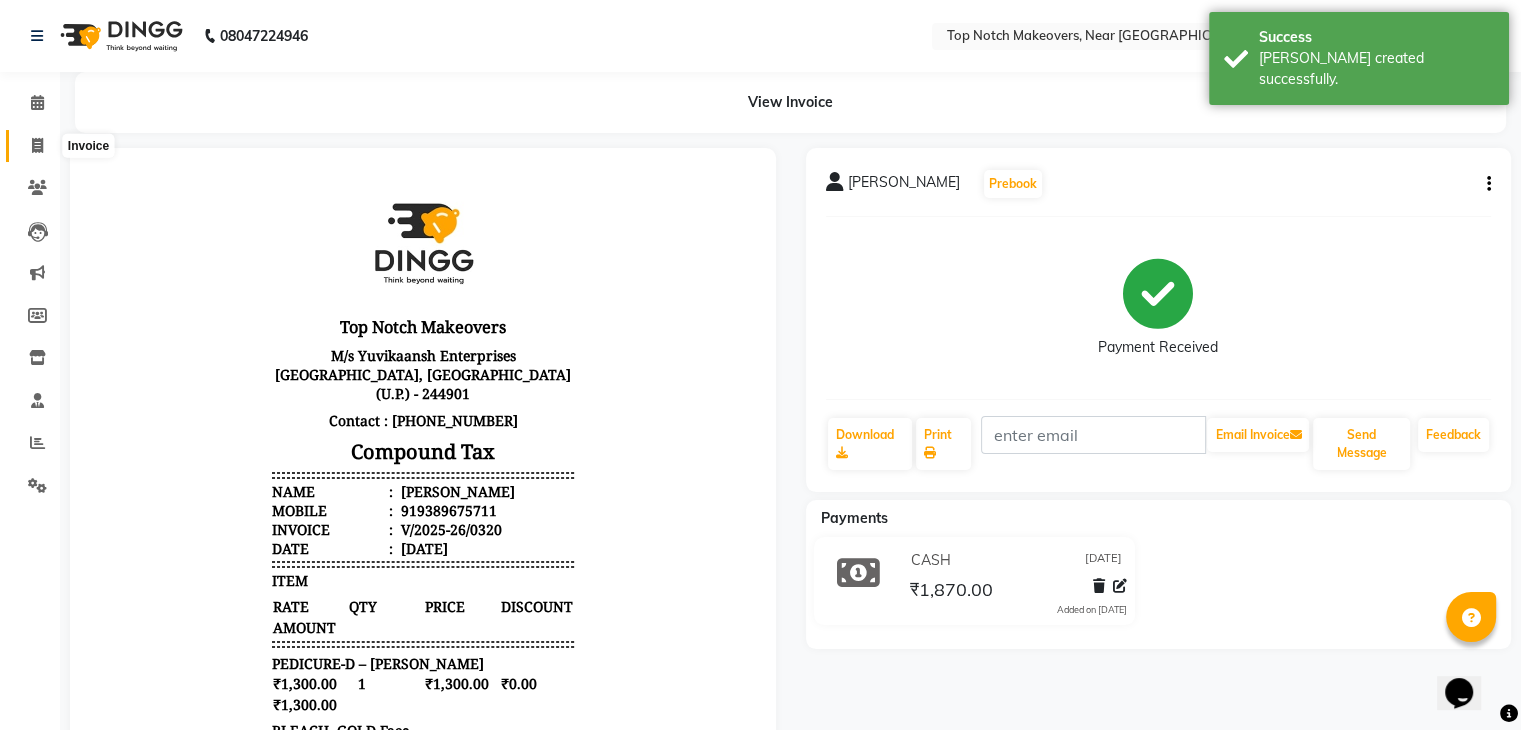 click 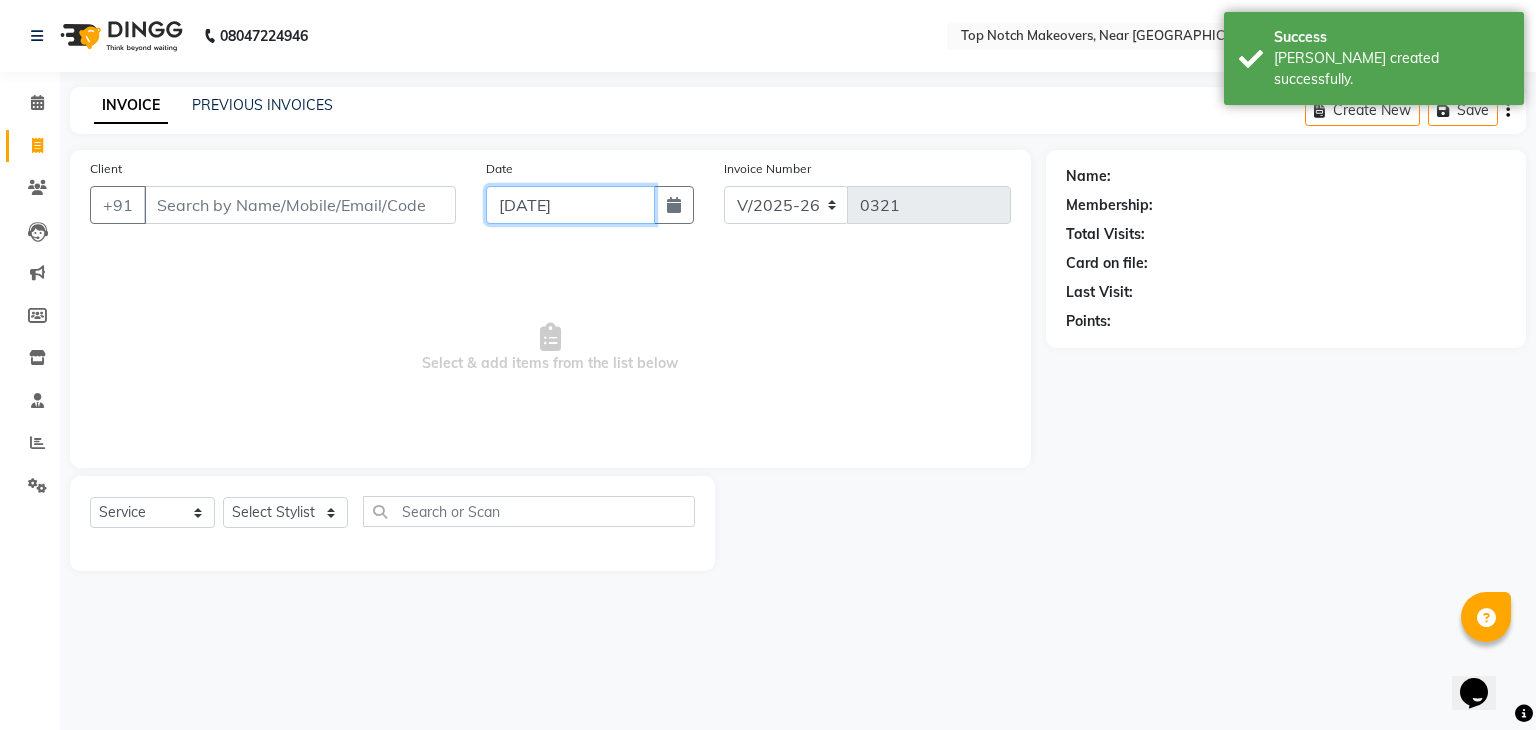 click on "[DATE]" 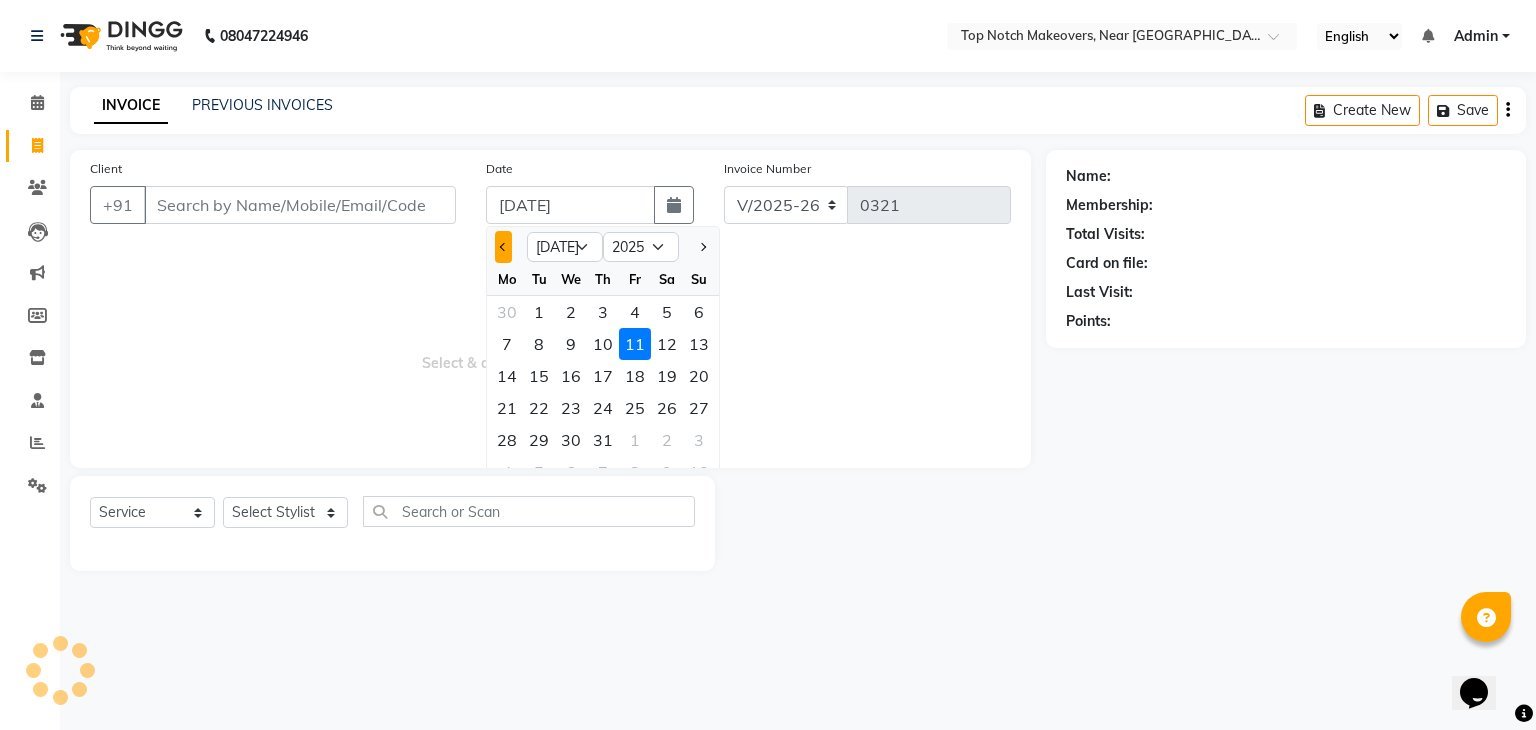 click 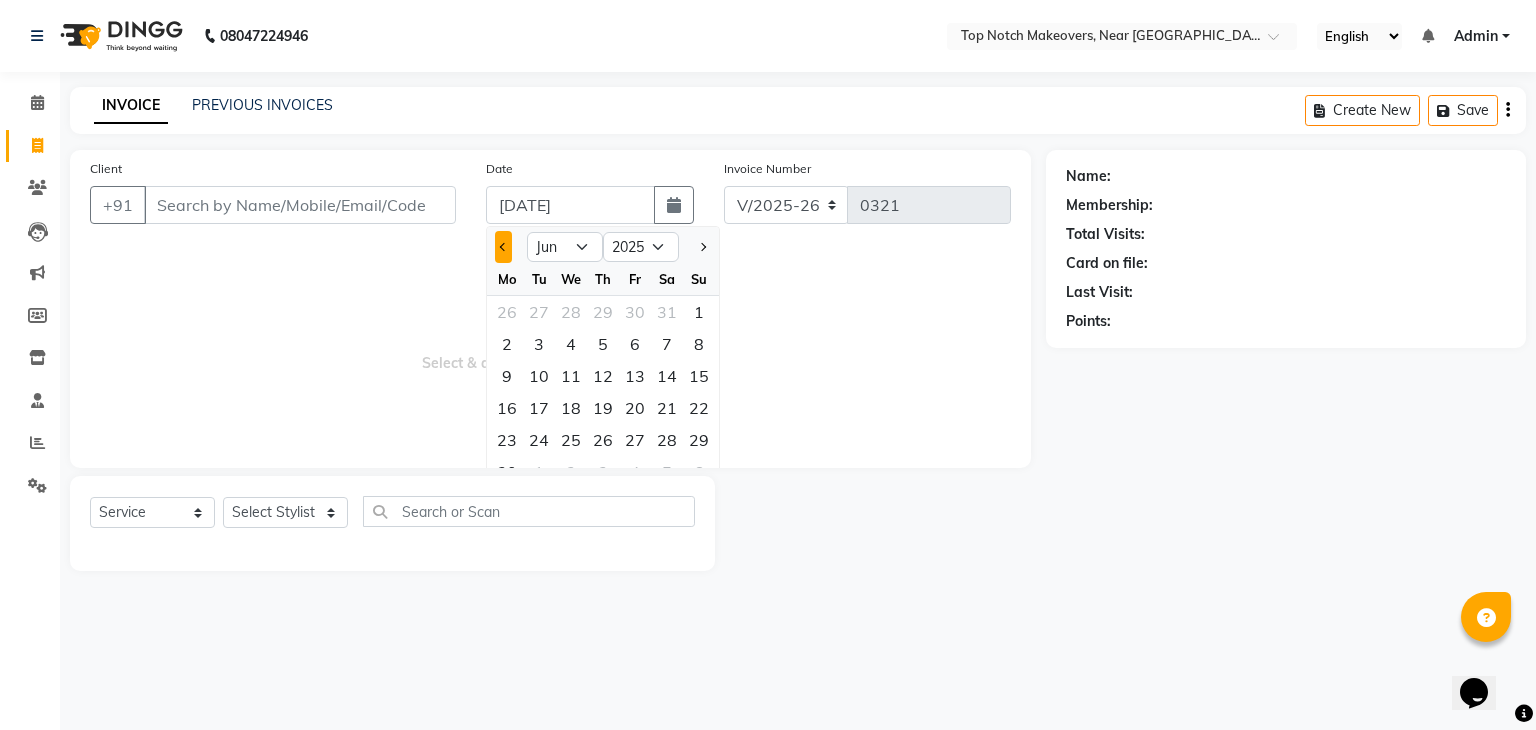 click 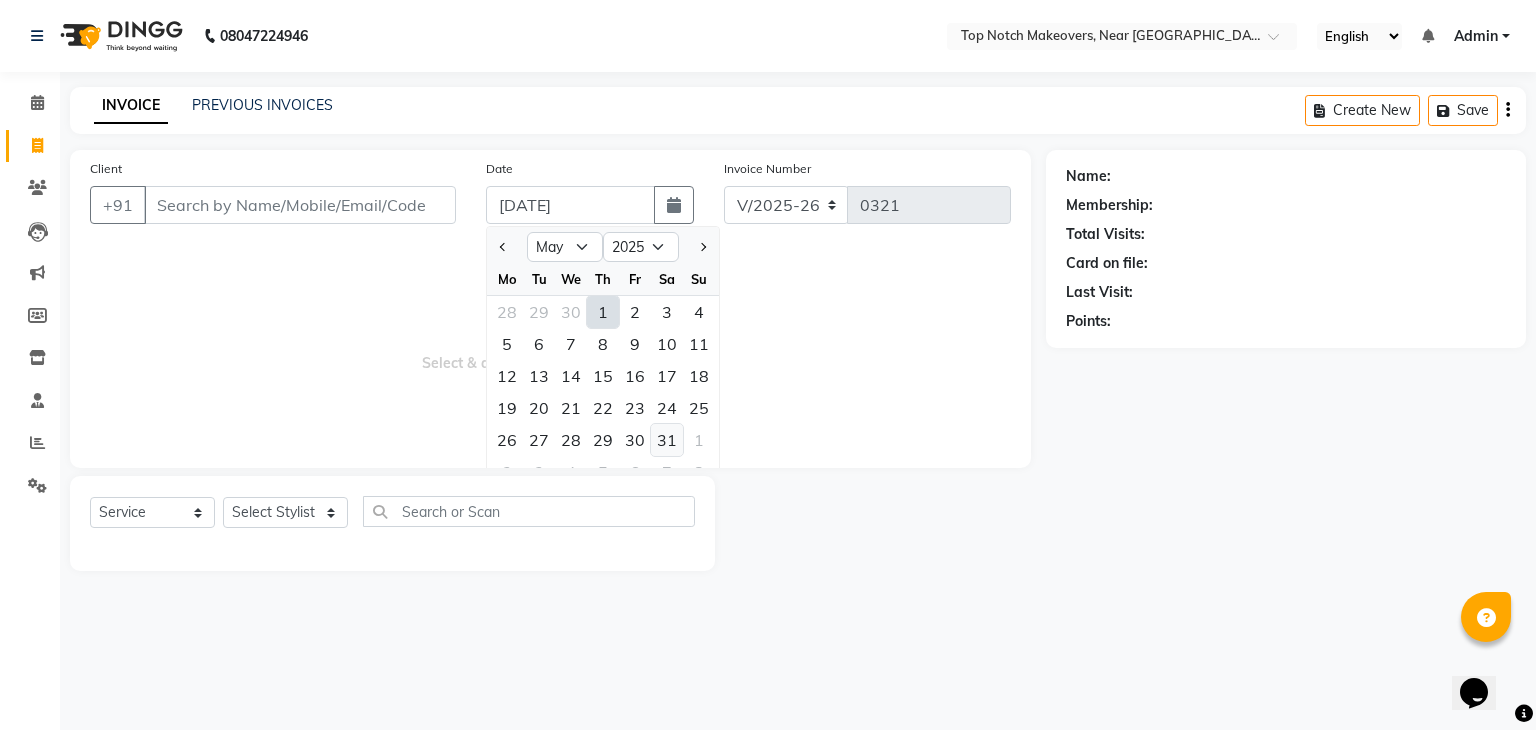 click on "31" 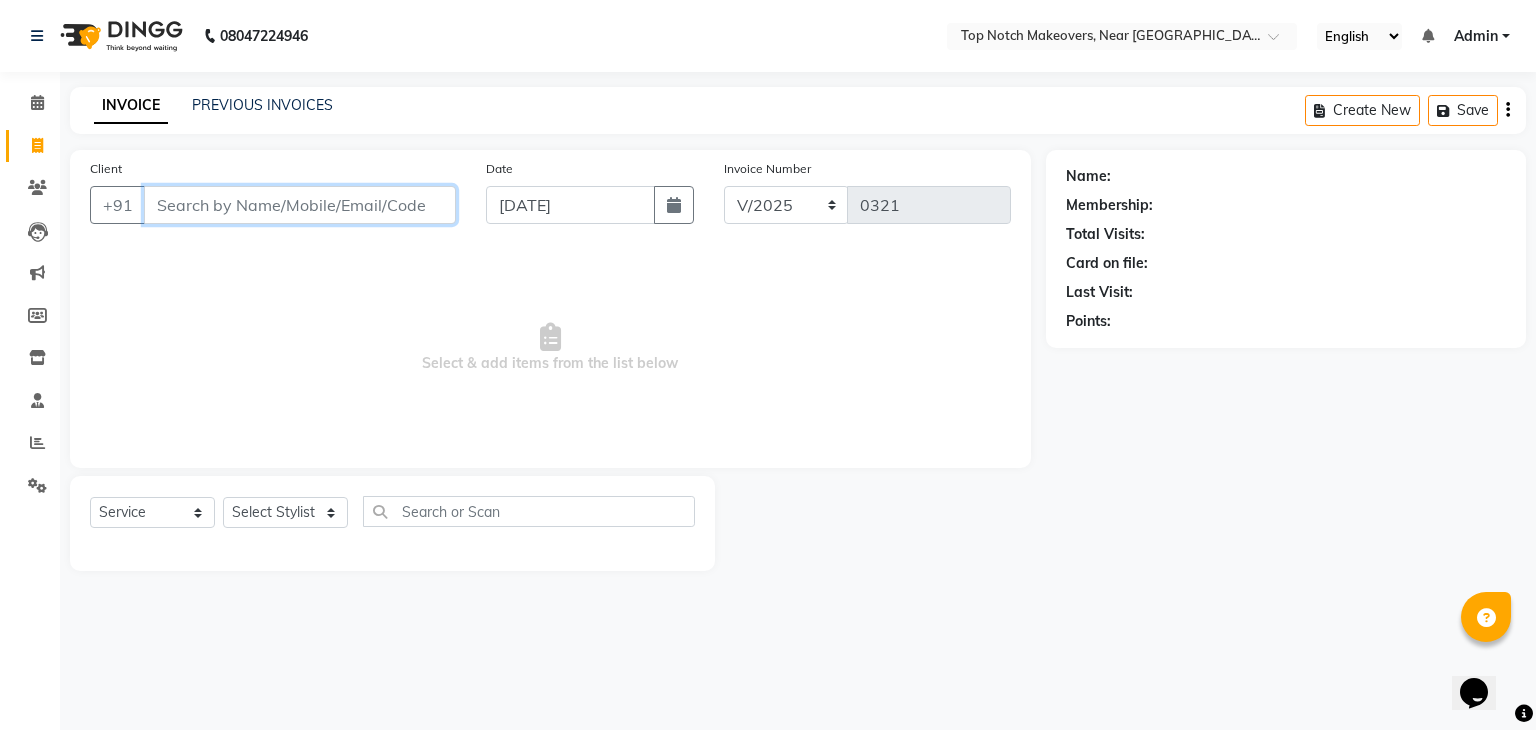click on "Client" at bounding box center (300, 205) 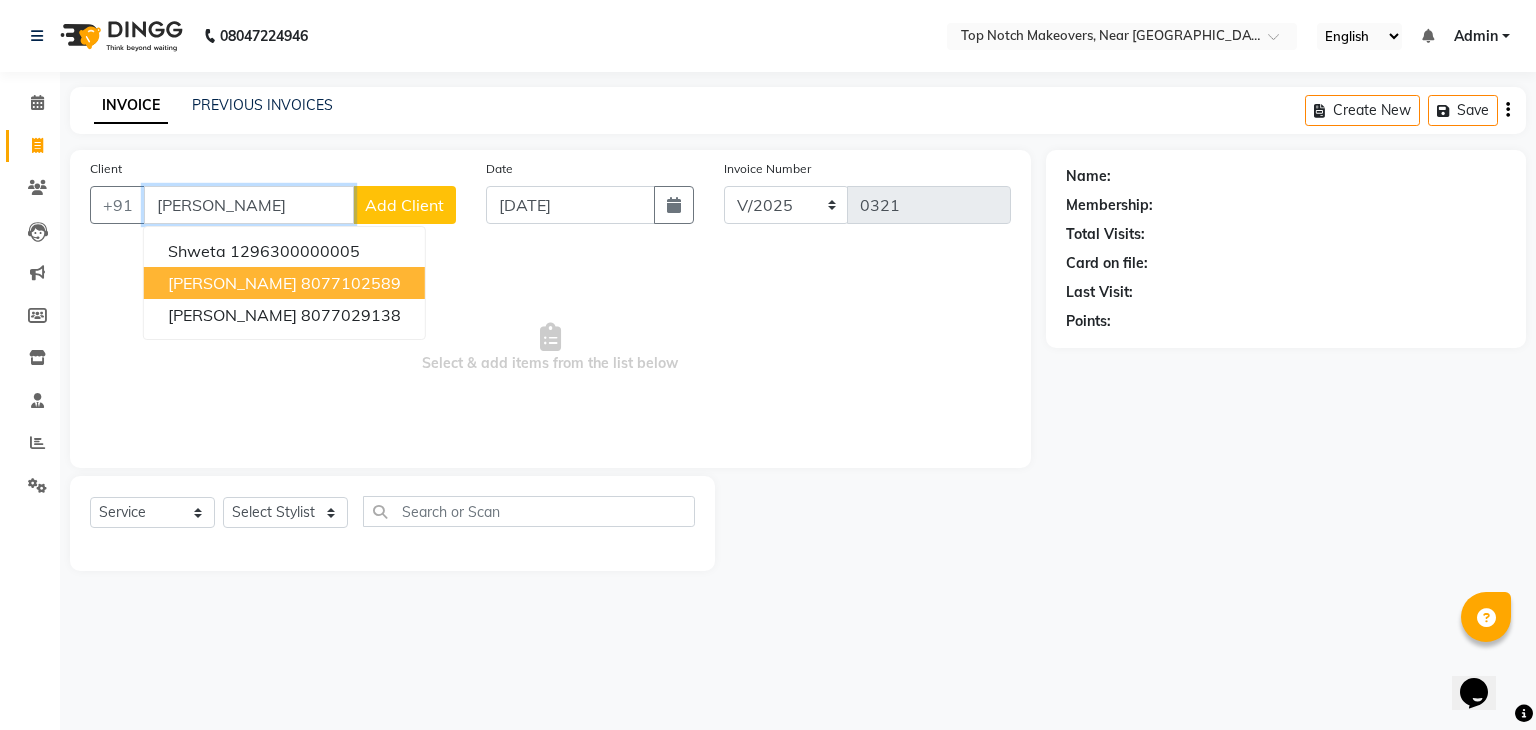 click on "8077102589" at bounding box center (351, 283) 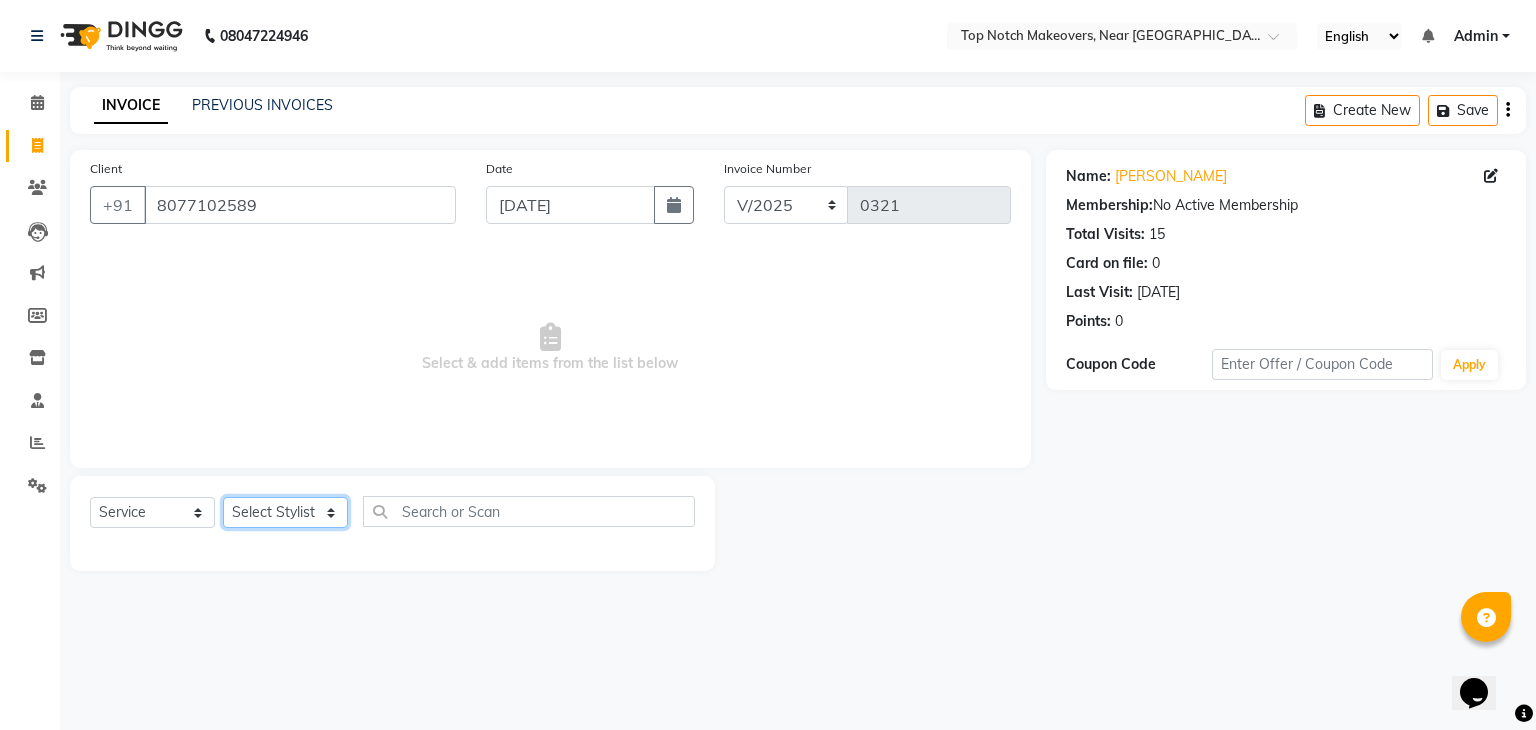 click on "Select Stylist [PERSON_NAME] [PERSON_NAME] [PERSON_NAME] [PERSON_NAME] [PERSON_NAME] [PERSON_NAME] [PERSON_NAME] [PERSON_NAME]" 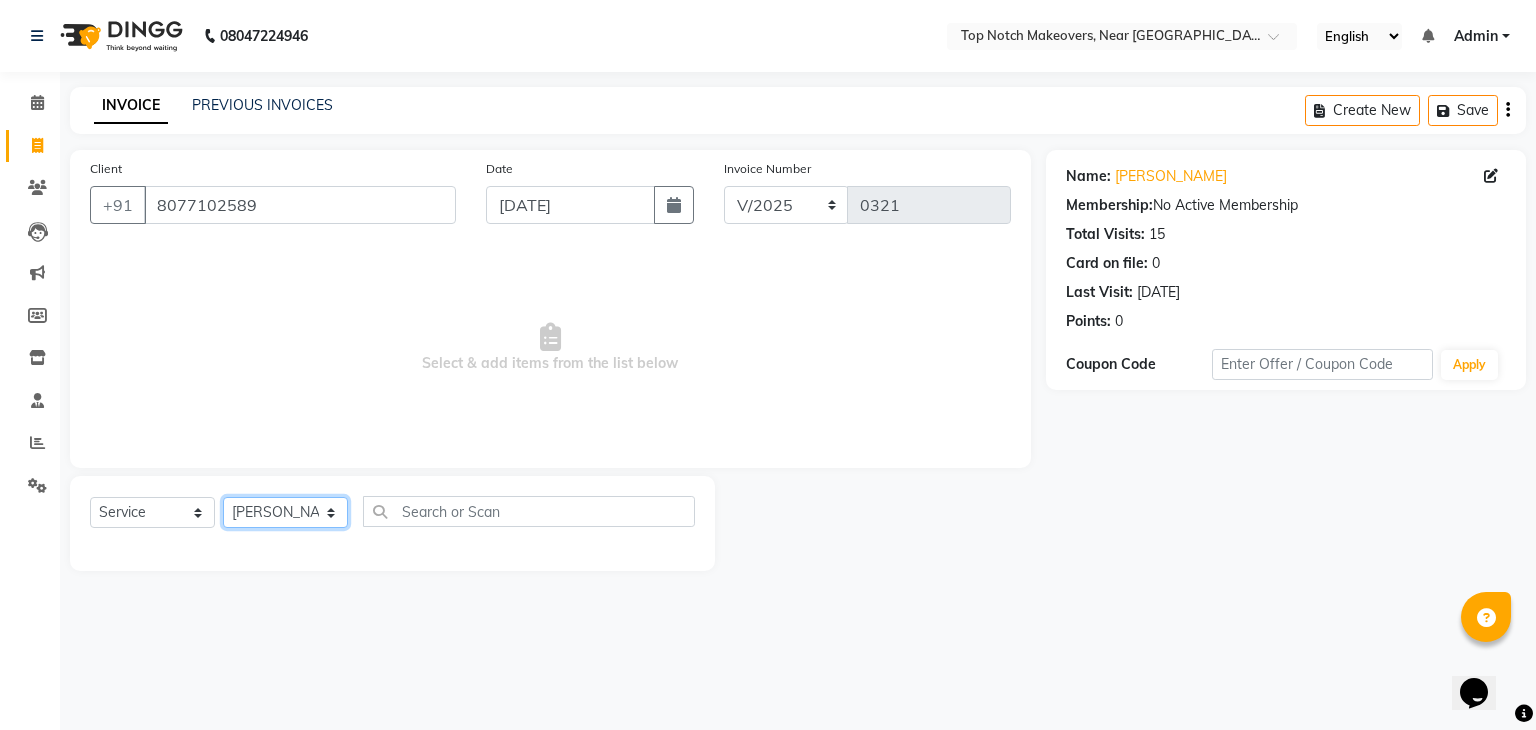 click on "Select Stylist [PERSON_NAME] [PERSON_NAME] [PERSON_NAME] [PERSON_NAME] [PERSON_NAME] [PERSON_NAME] [PERSON_NAME] [PERSON_NAME]" 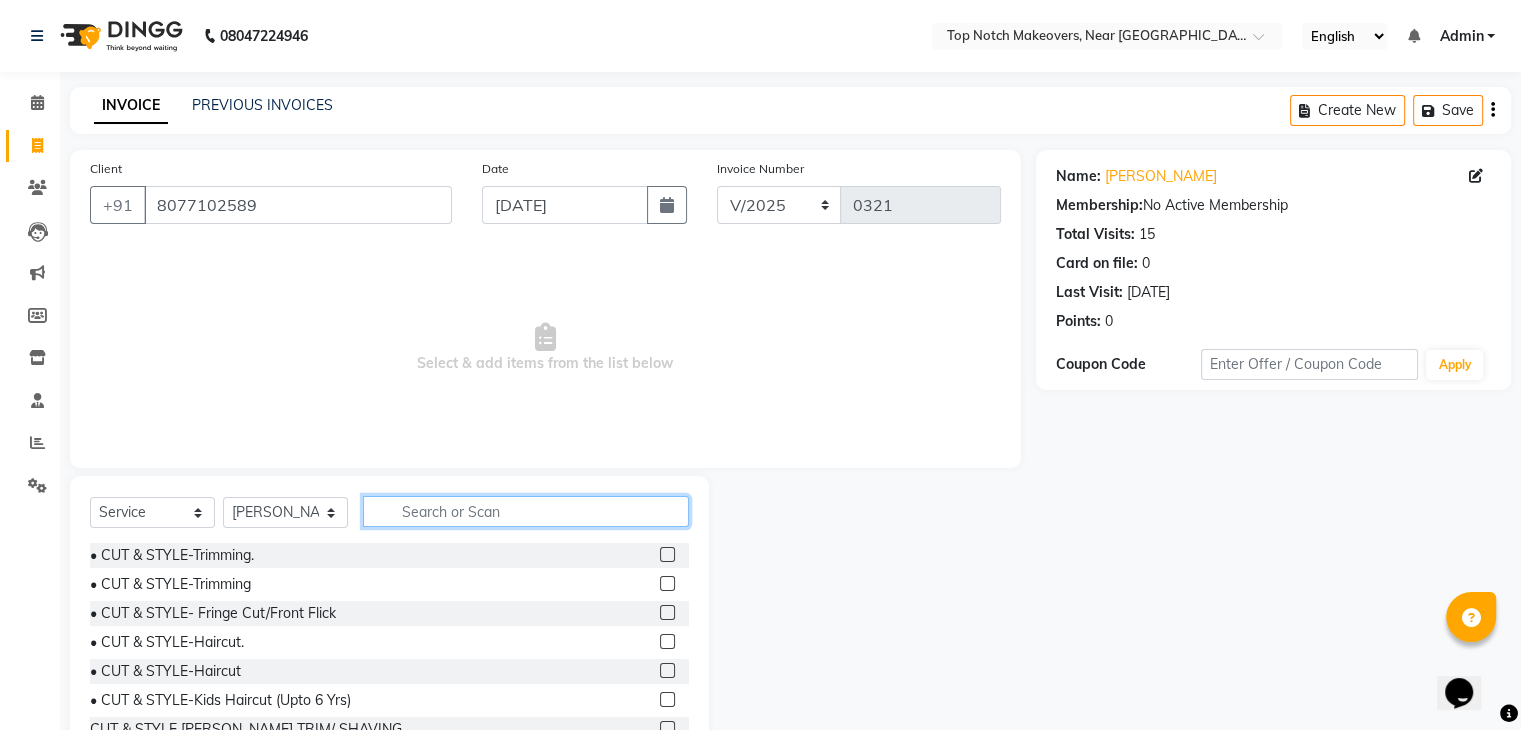 click 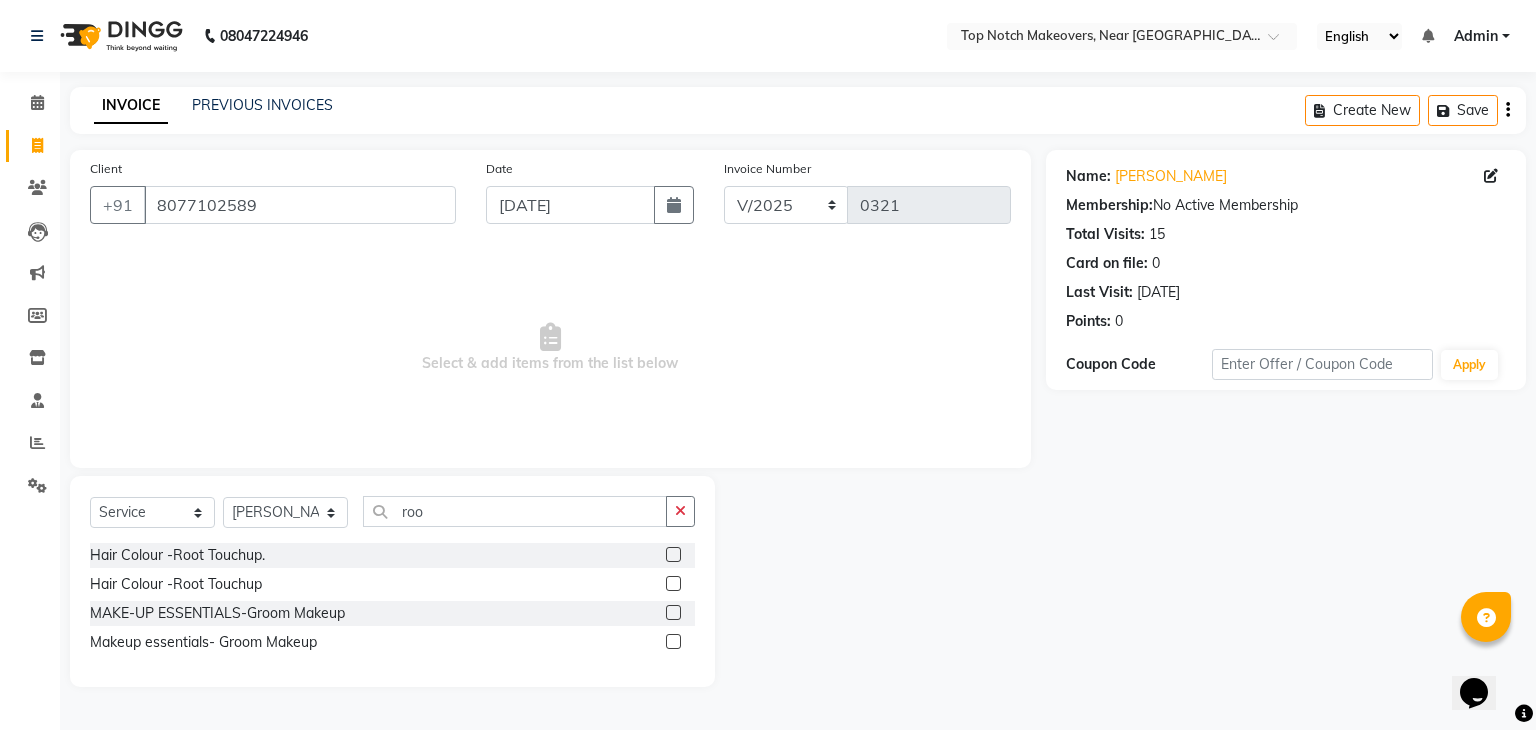 click 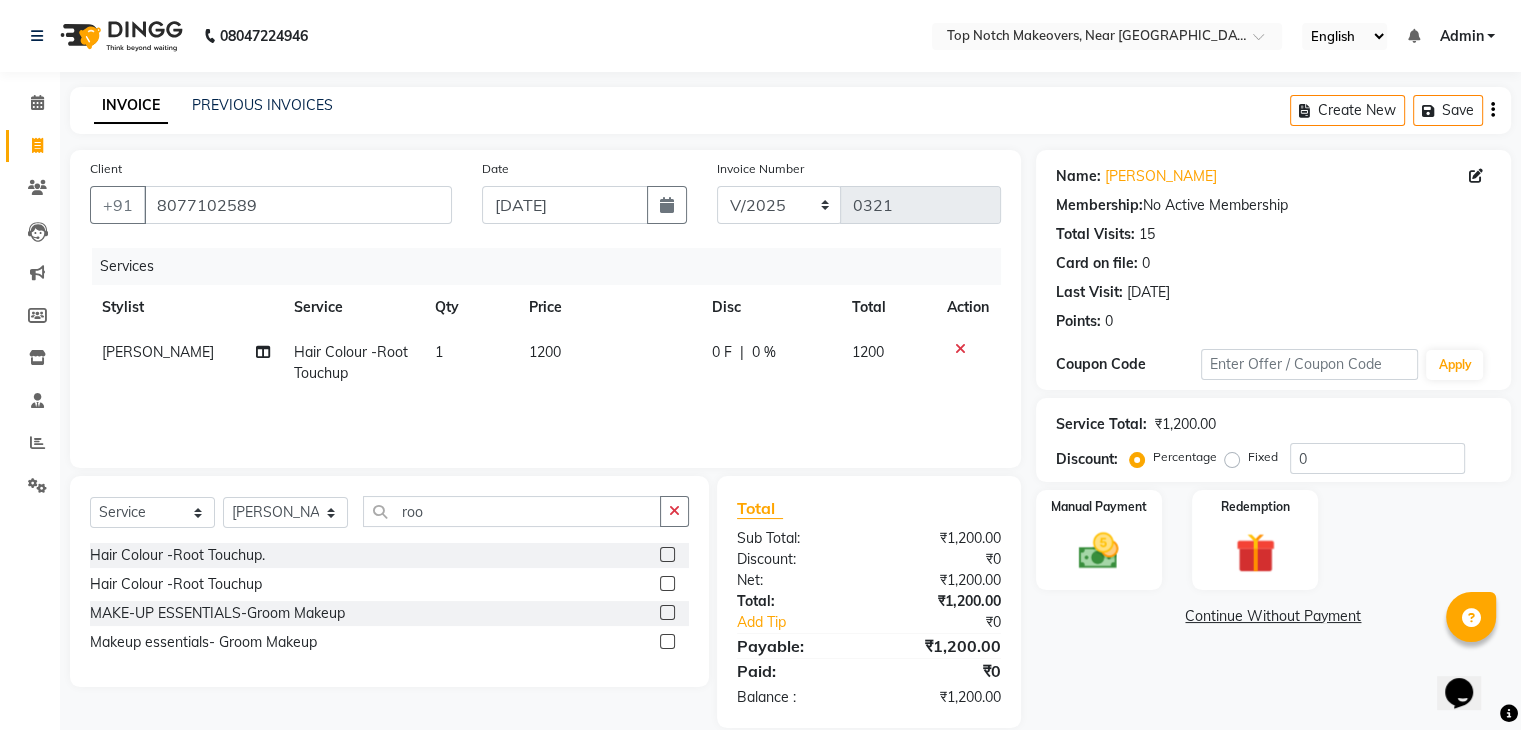click 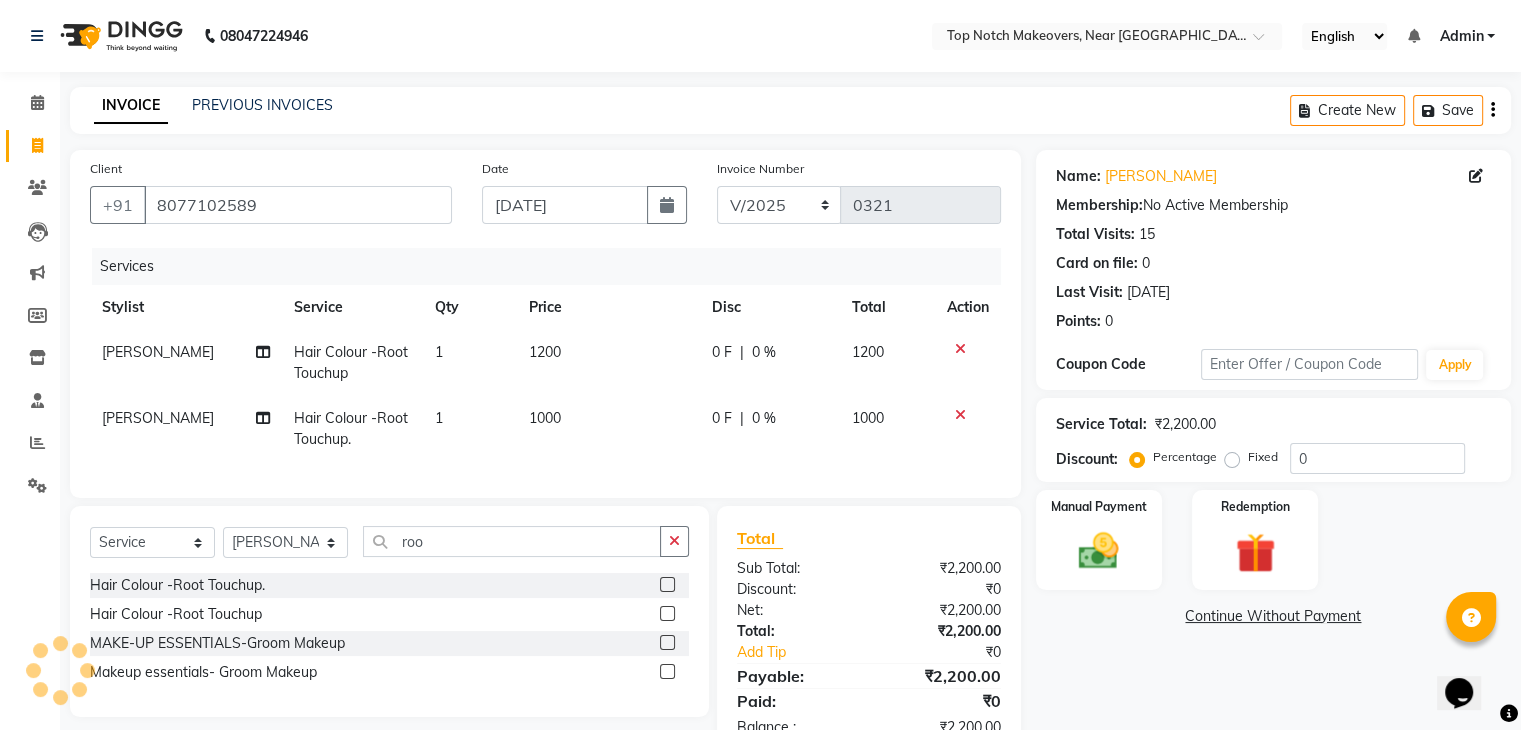 click 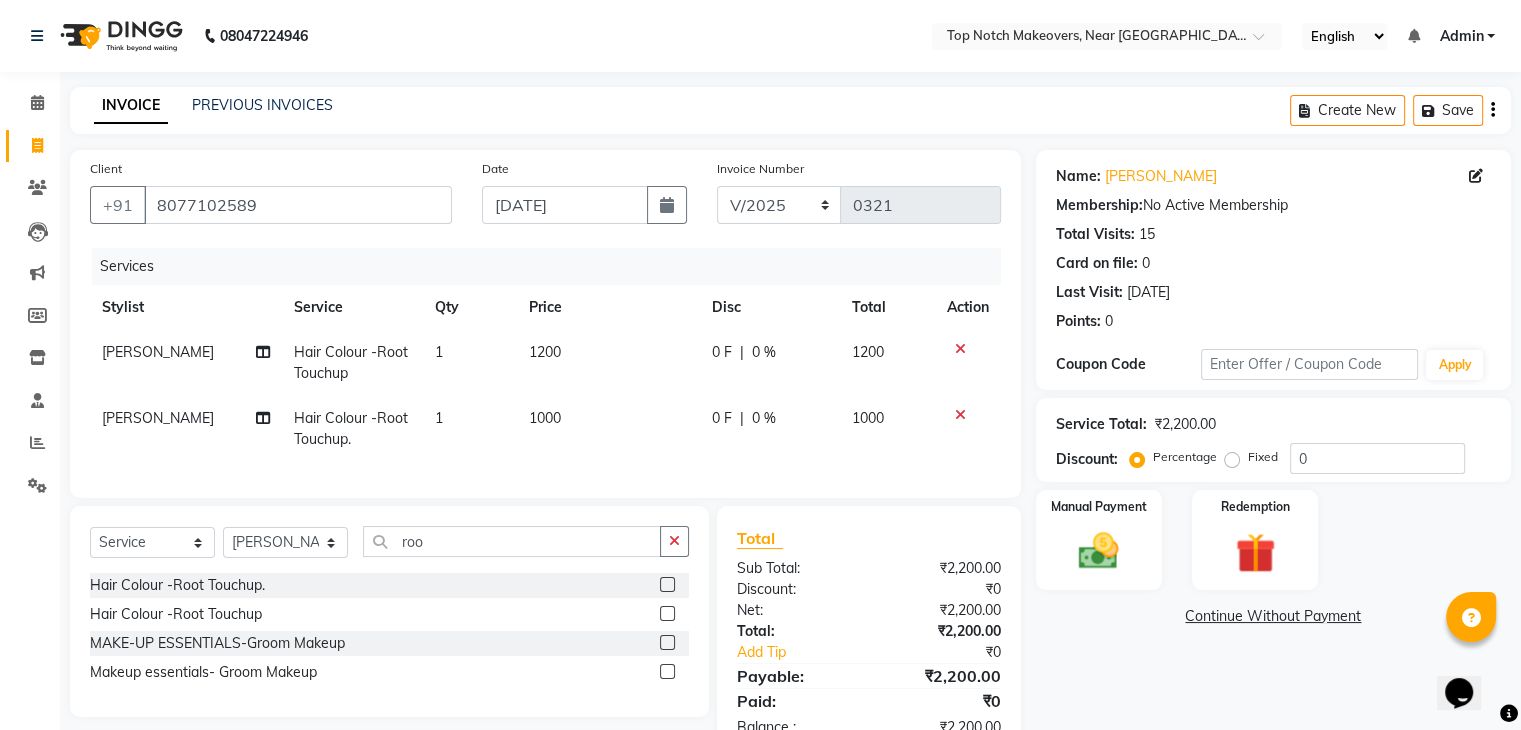 click 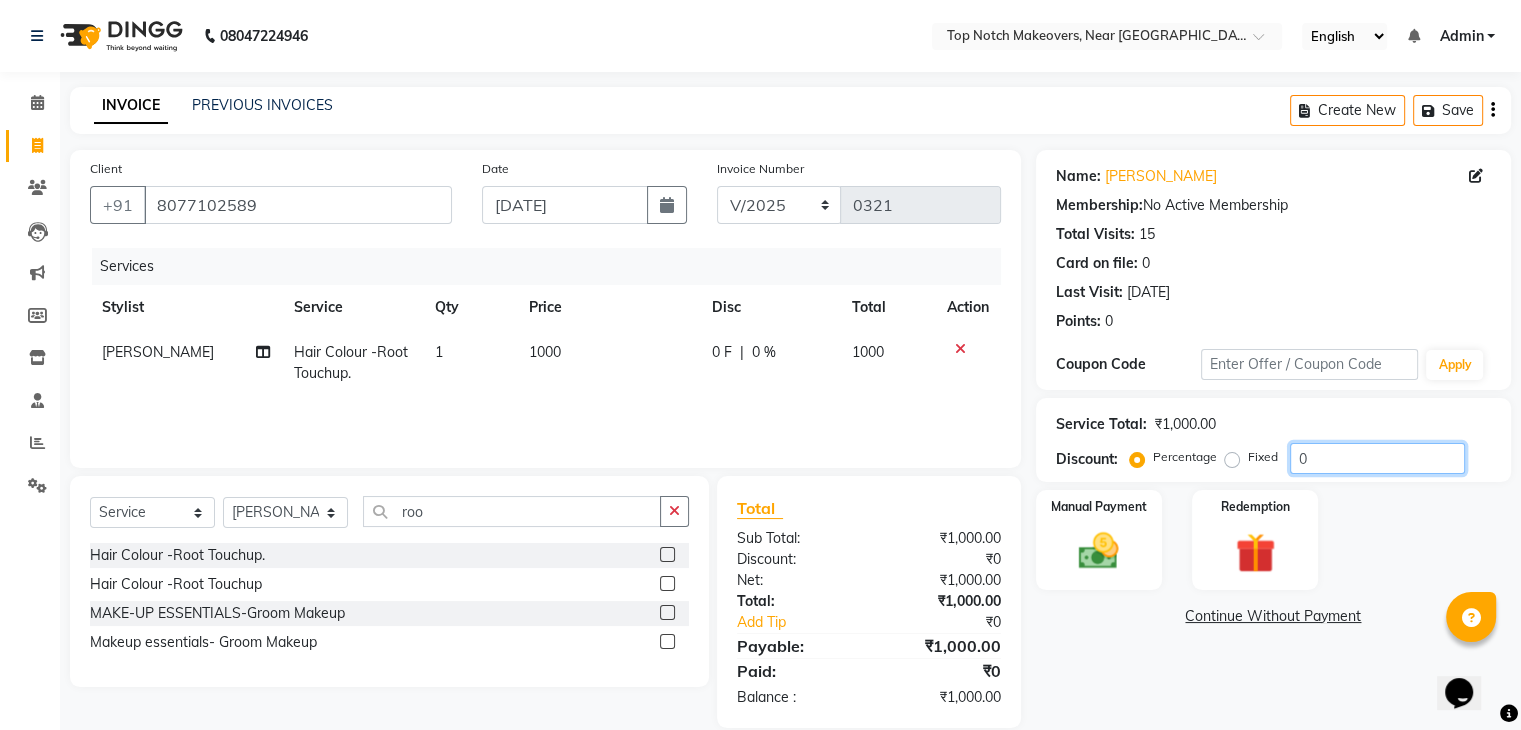 click on "0" 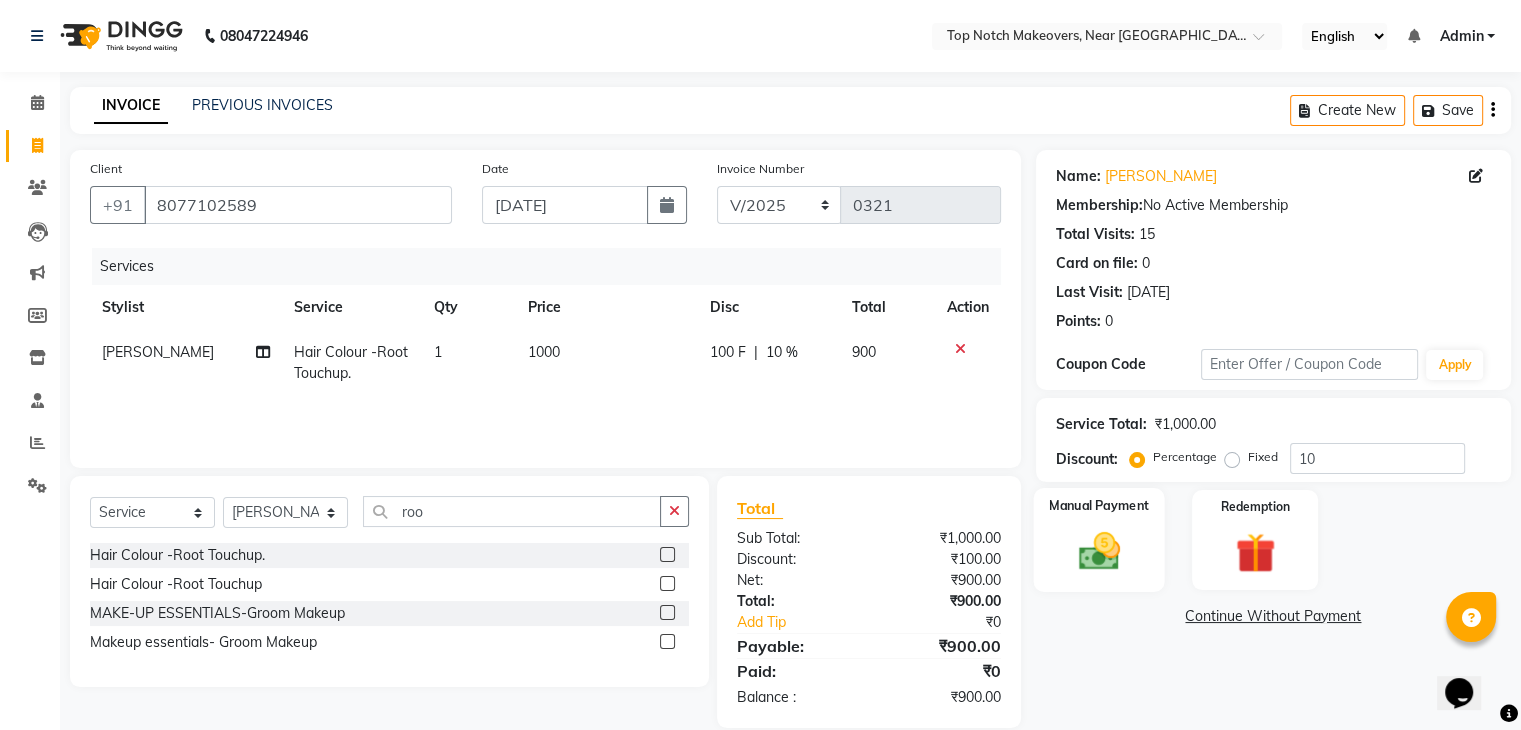 click 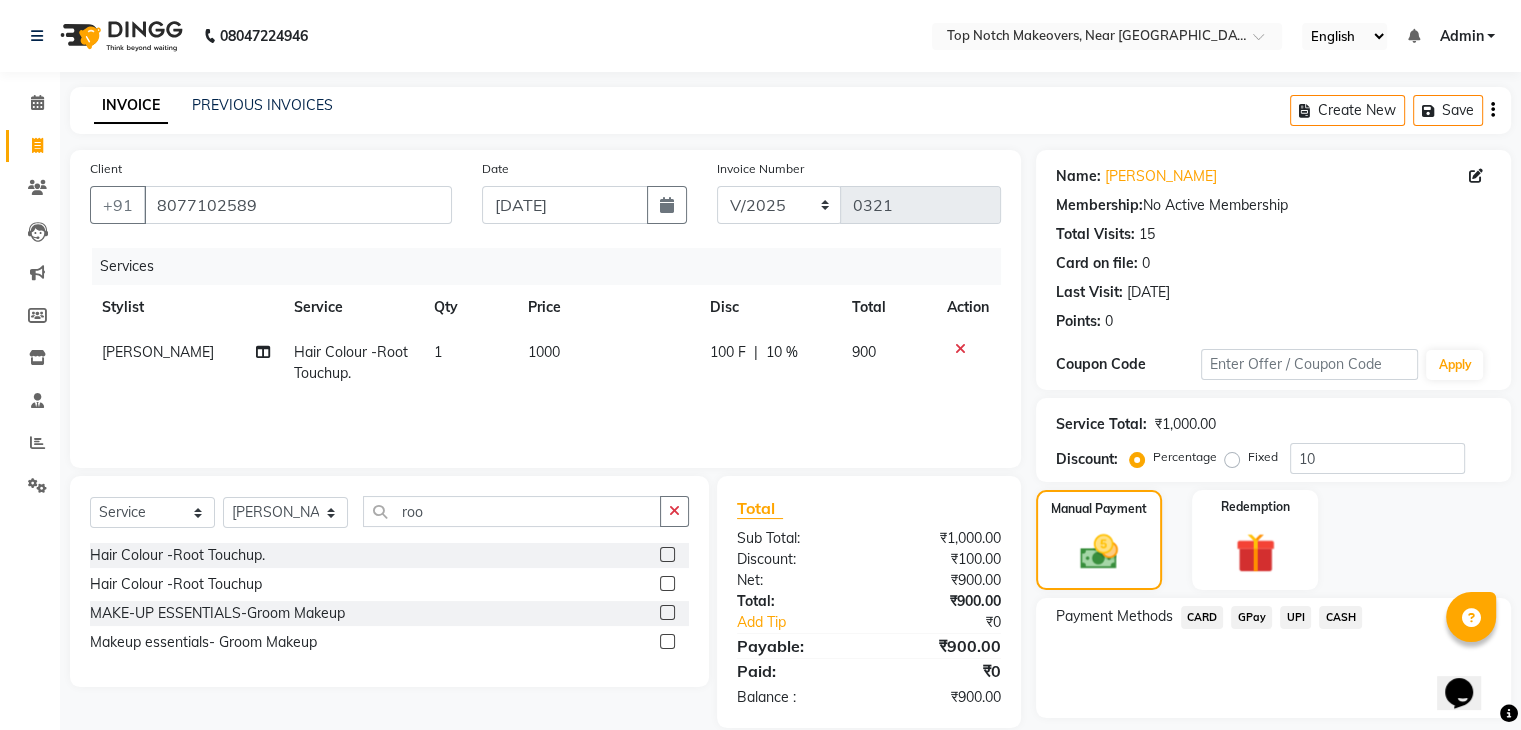 click on "CASH" 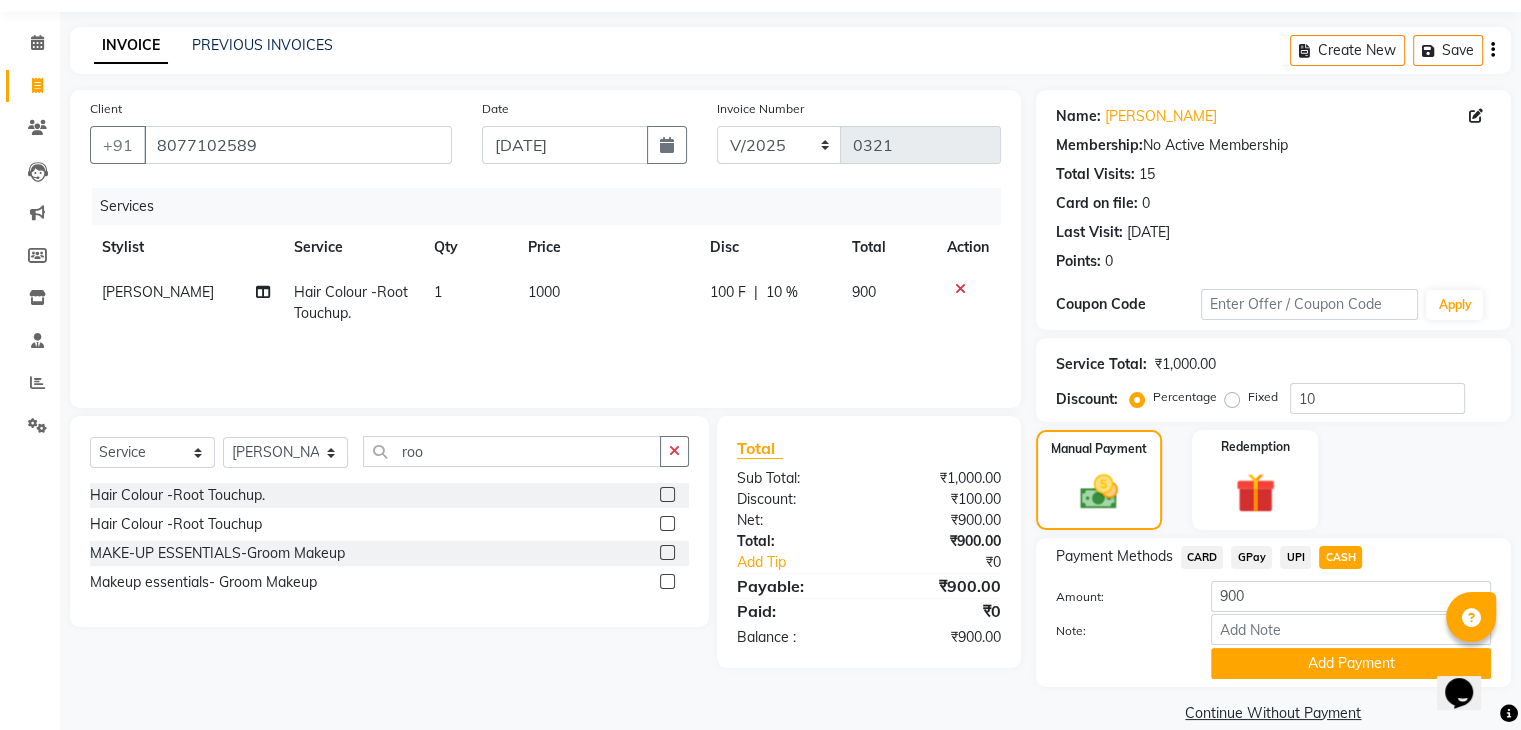 scroll, scrollTop: 89, scrollLeft: 0, axis: vertical 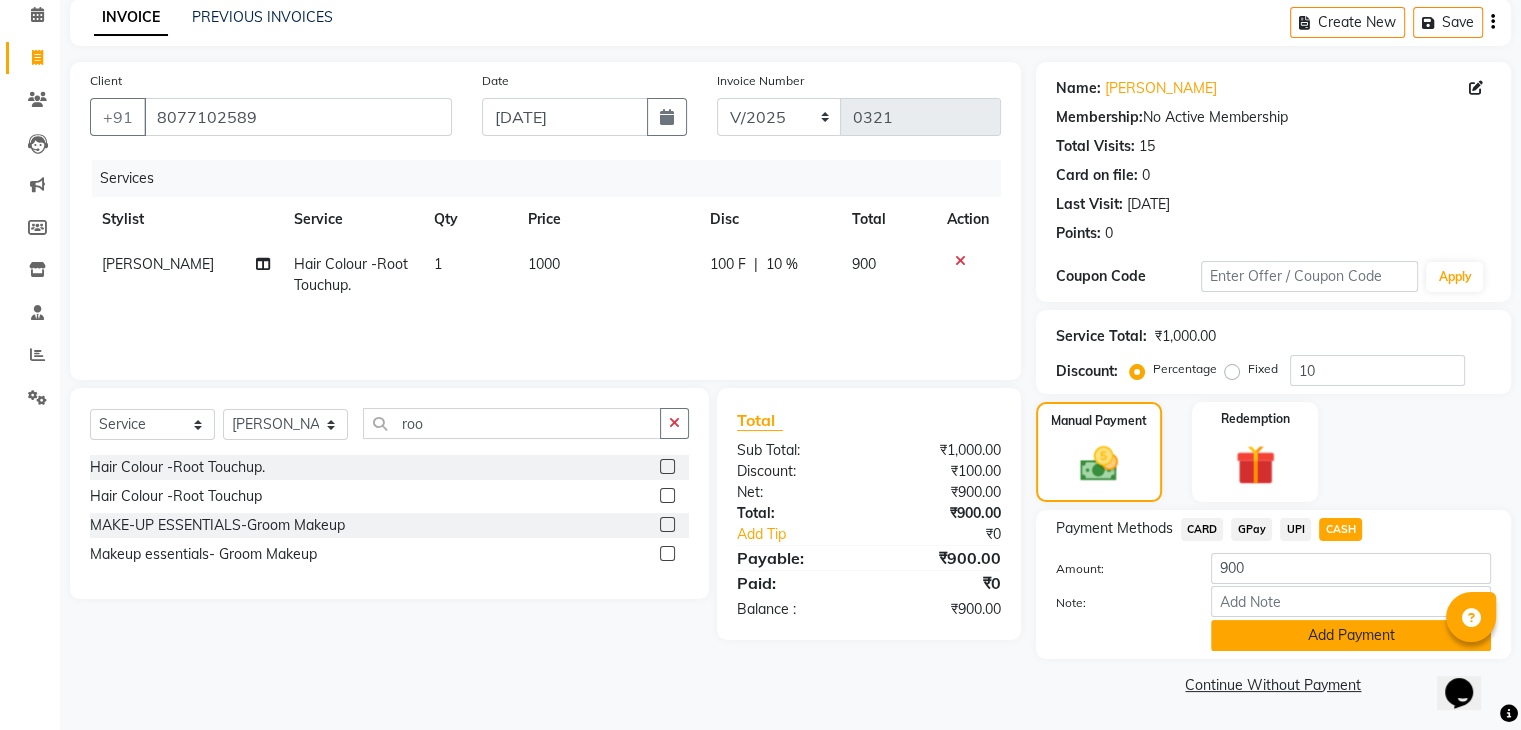 click on "Add Payment" 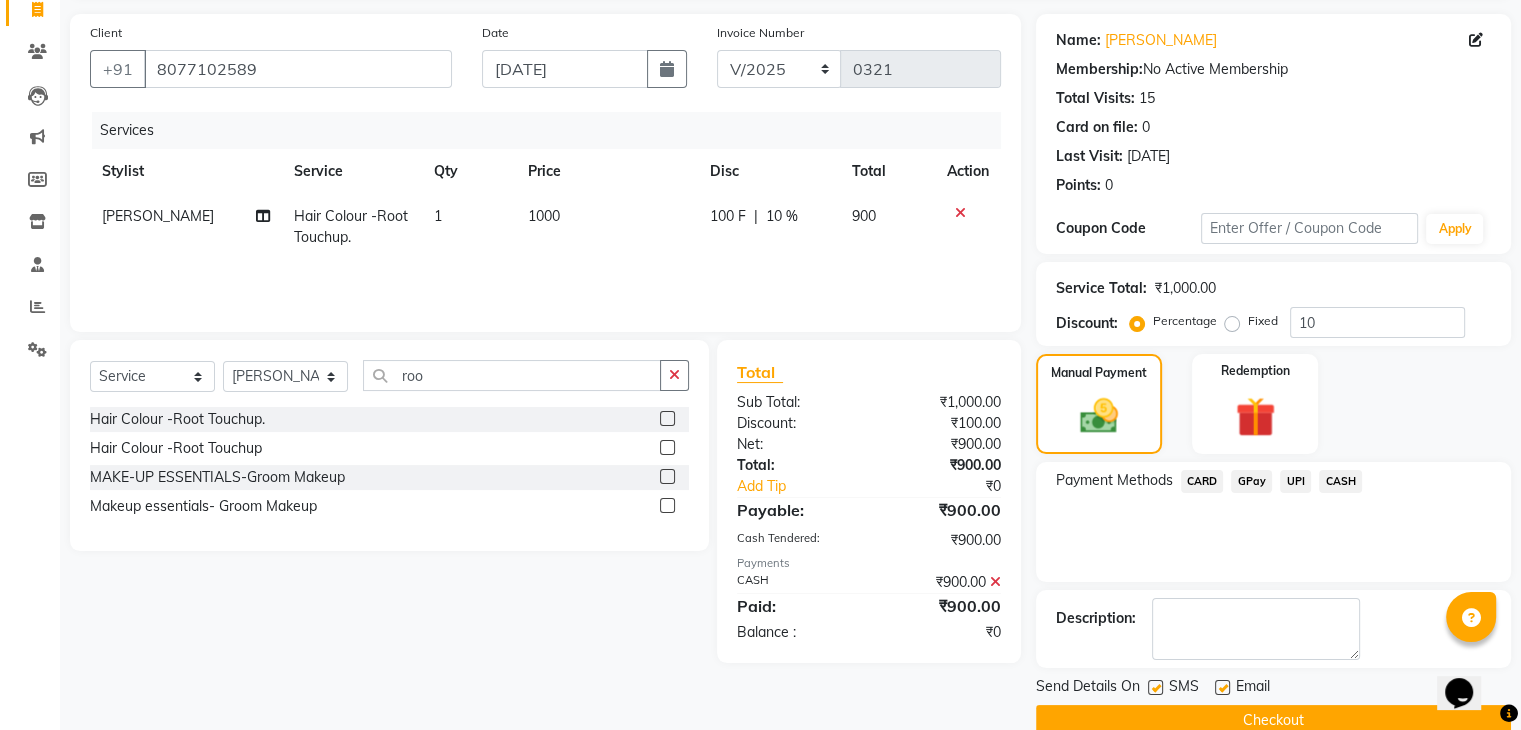 scroll, scrollTop: 171, scrollLeft: 0, axis: vertical 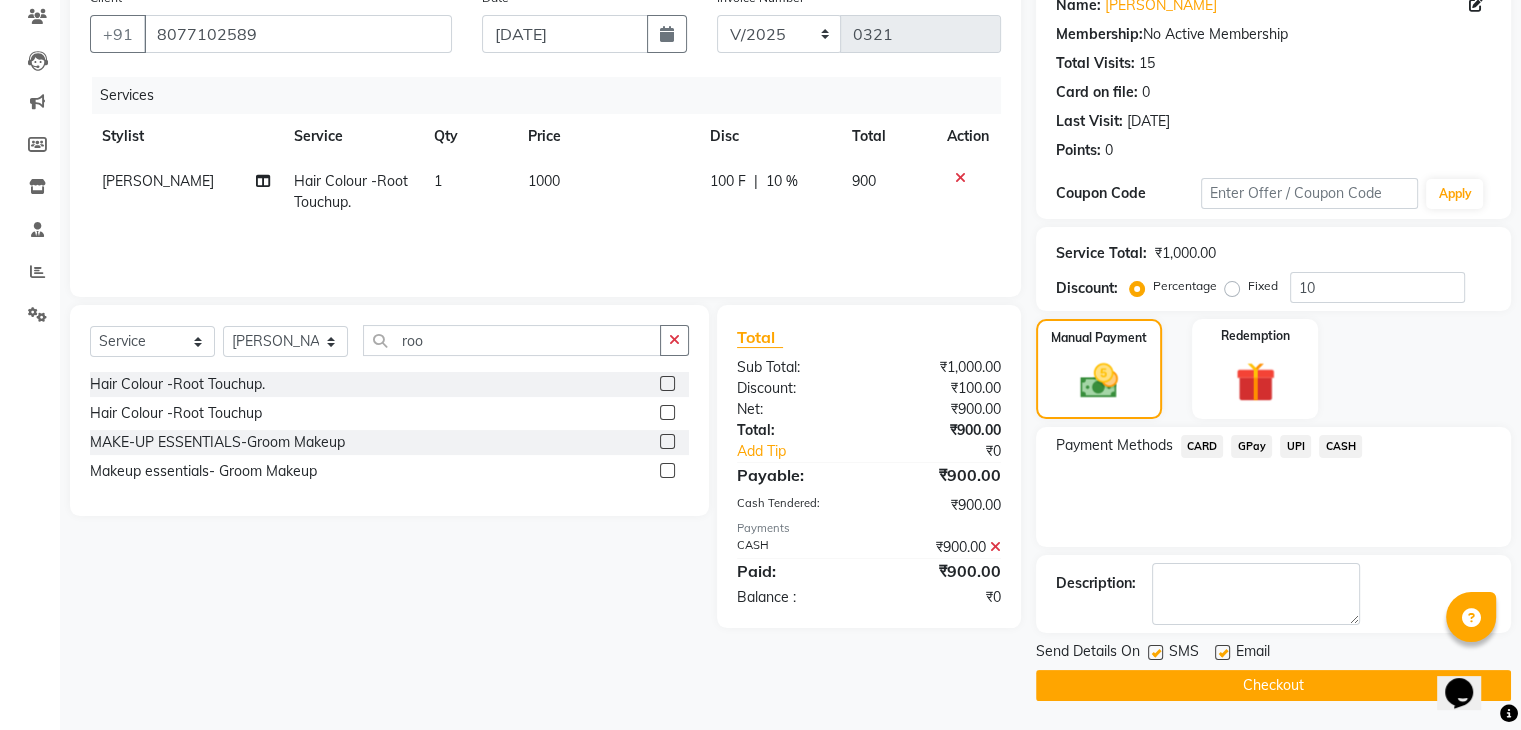 click 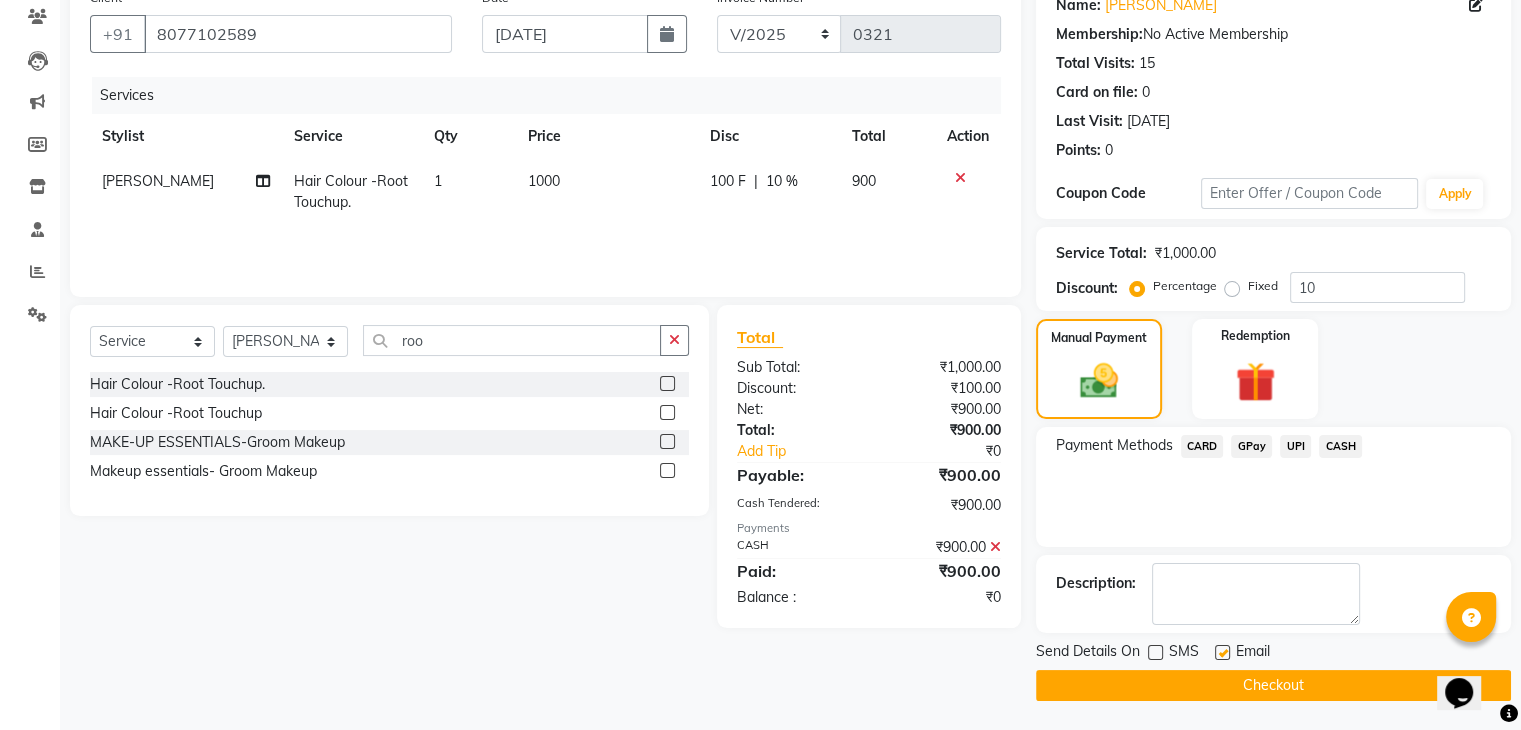 click on "Checkout" 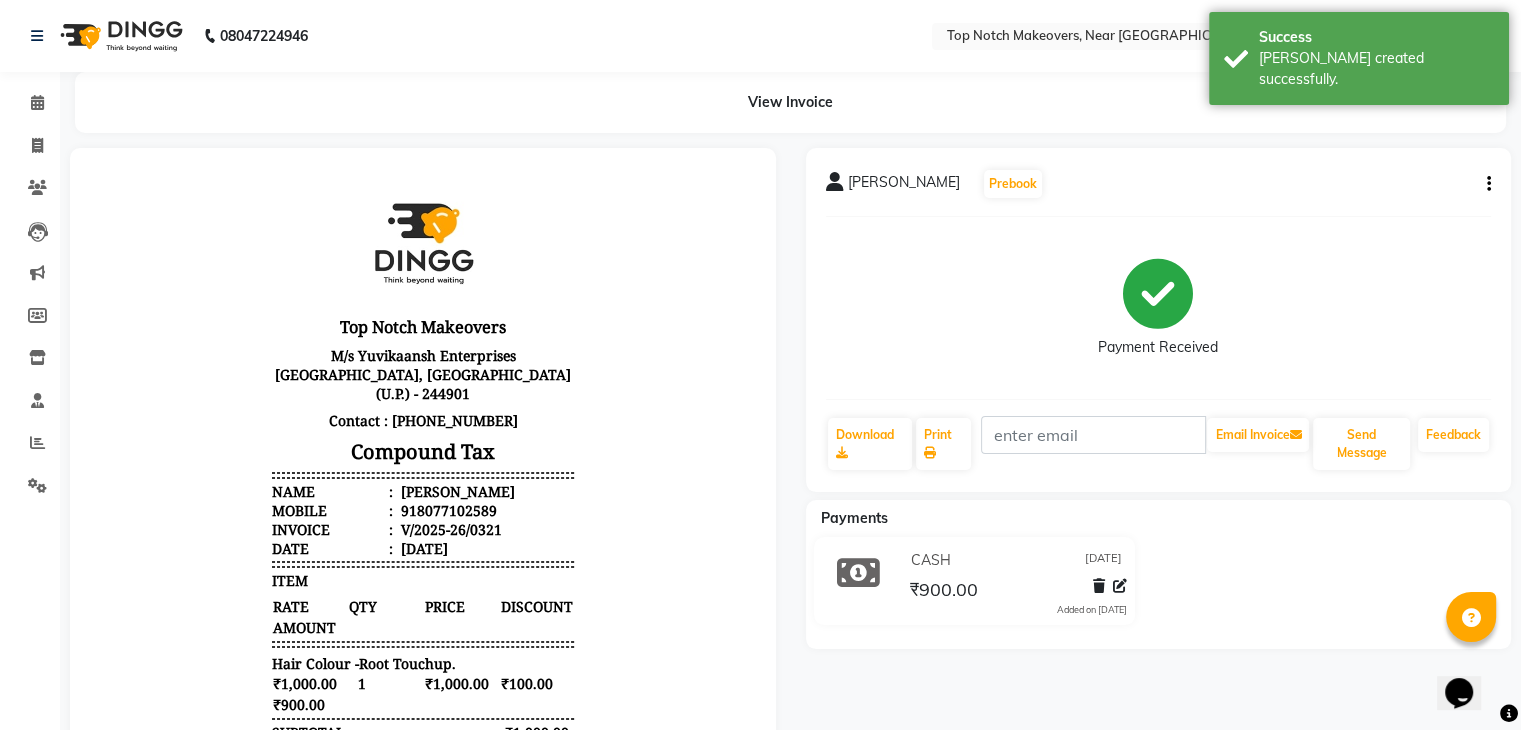 scroll, scrollTop: 0, scrollLeft: 0, axis: both 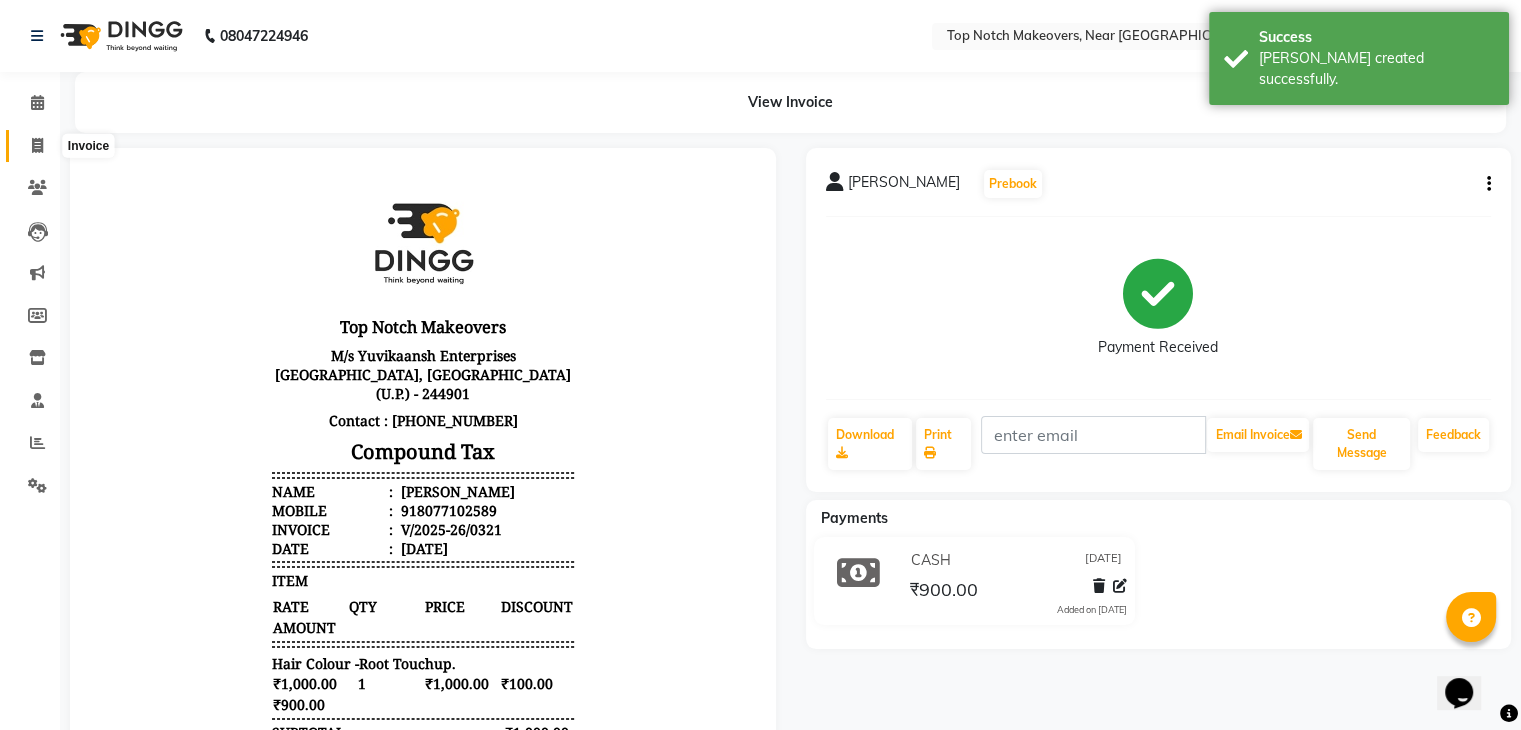 click 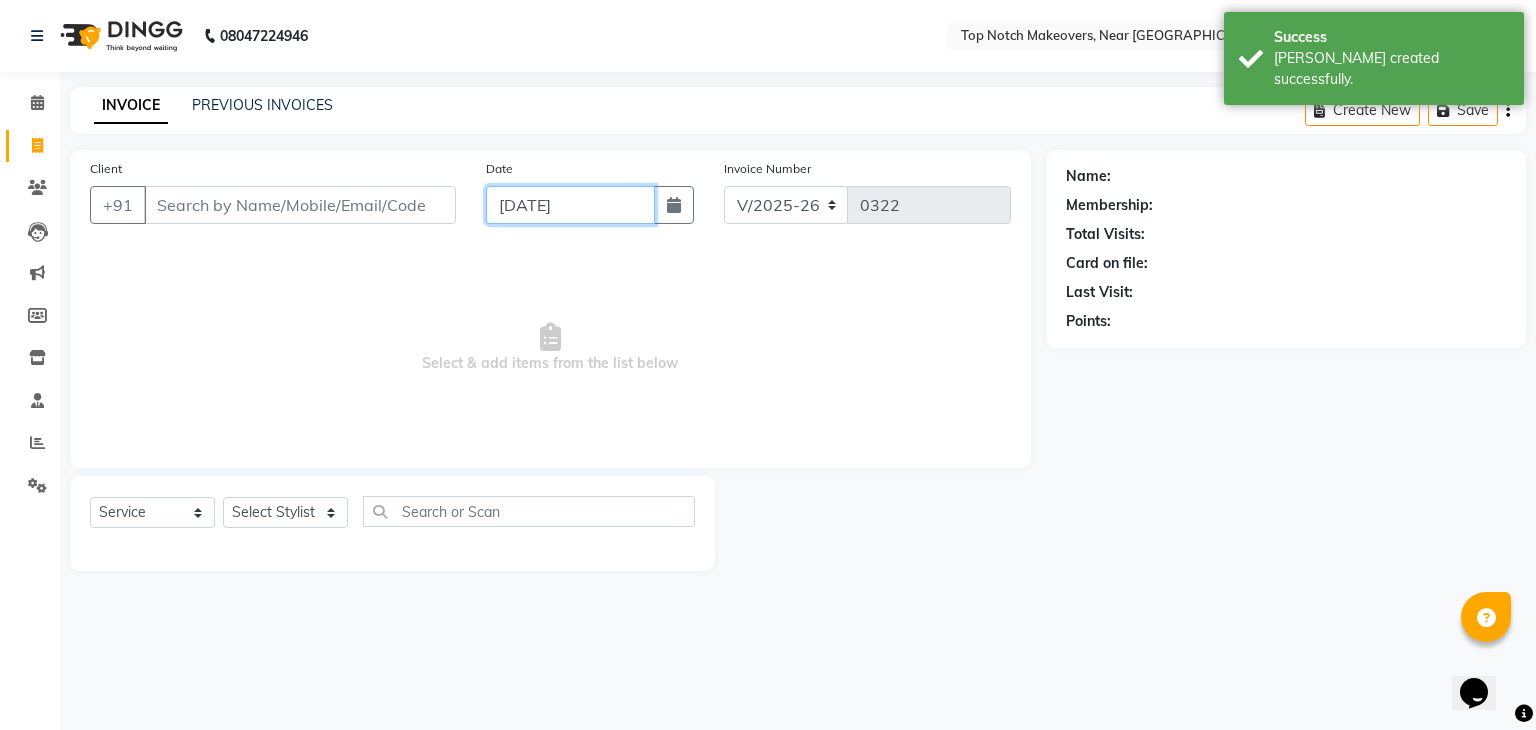 click on "[DATE]" 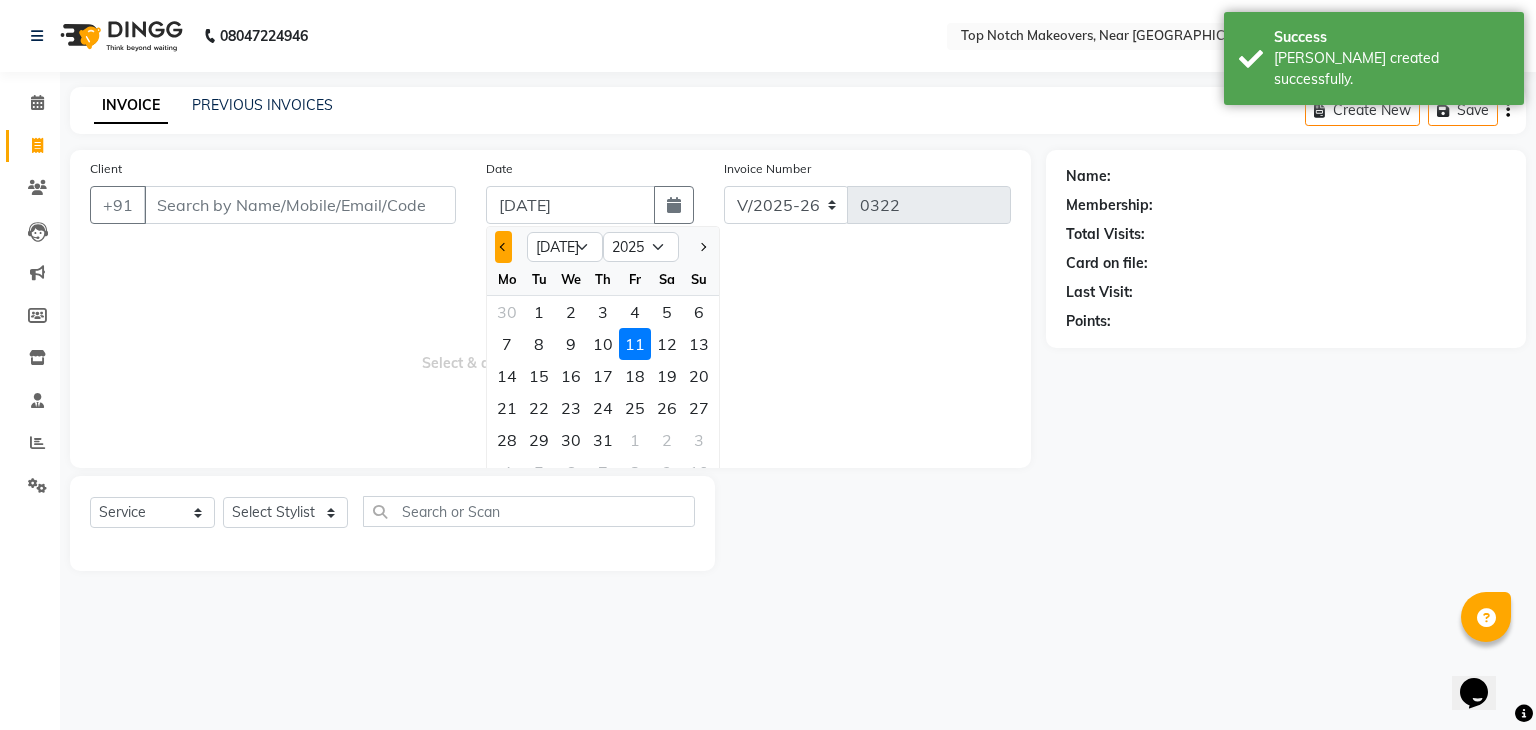 click 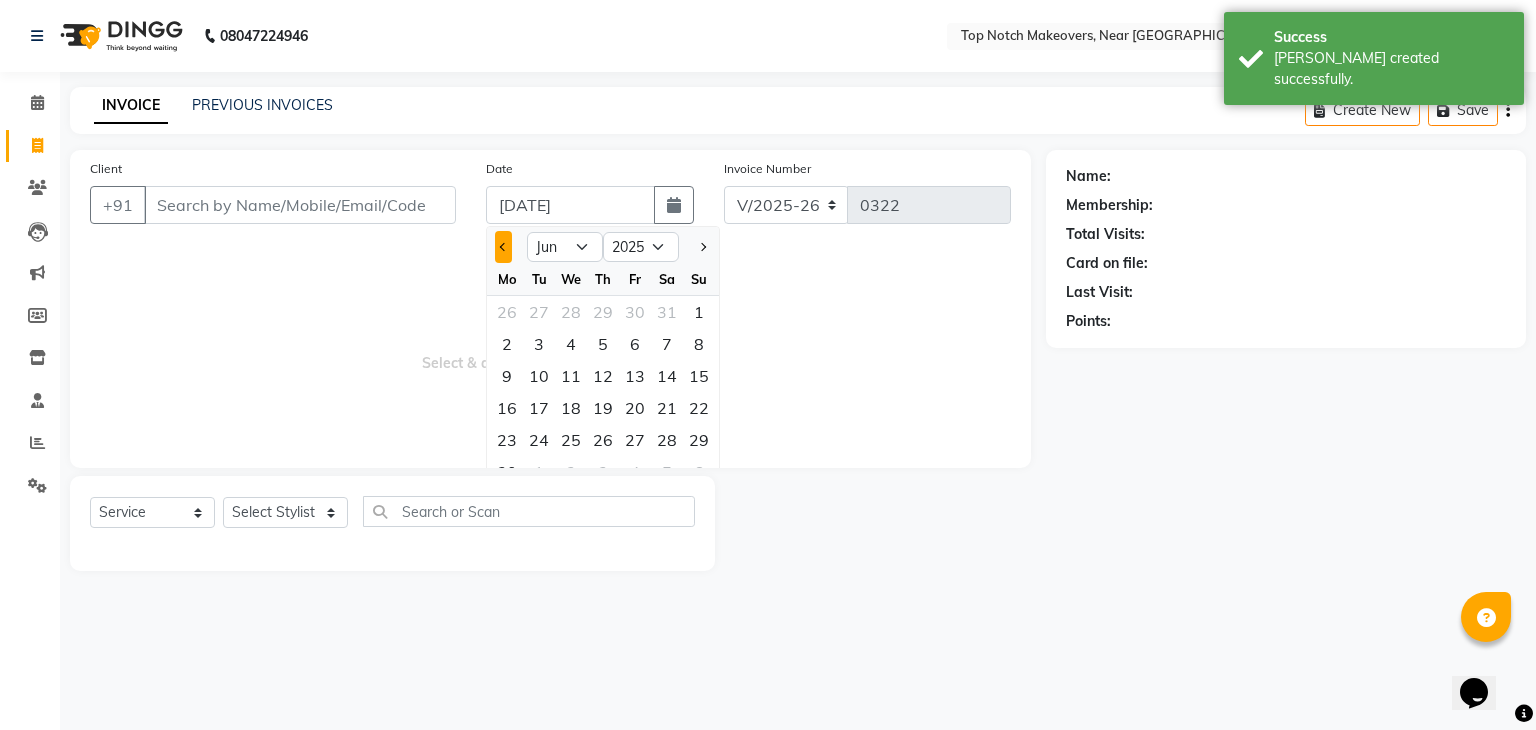 click 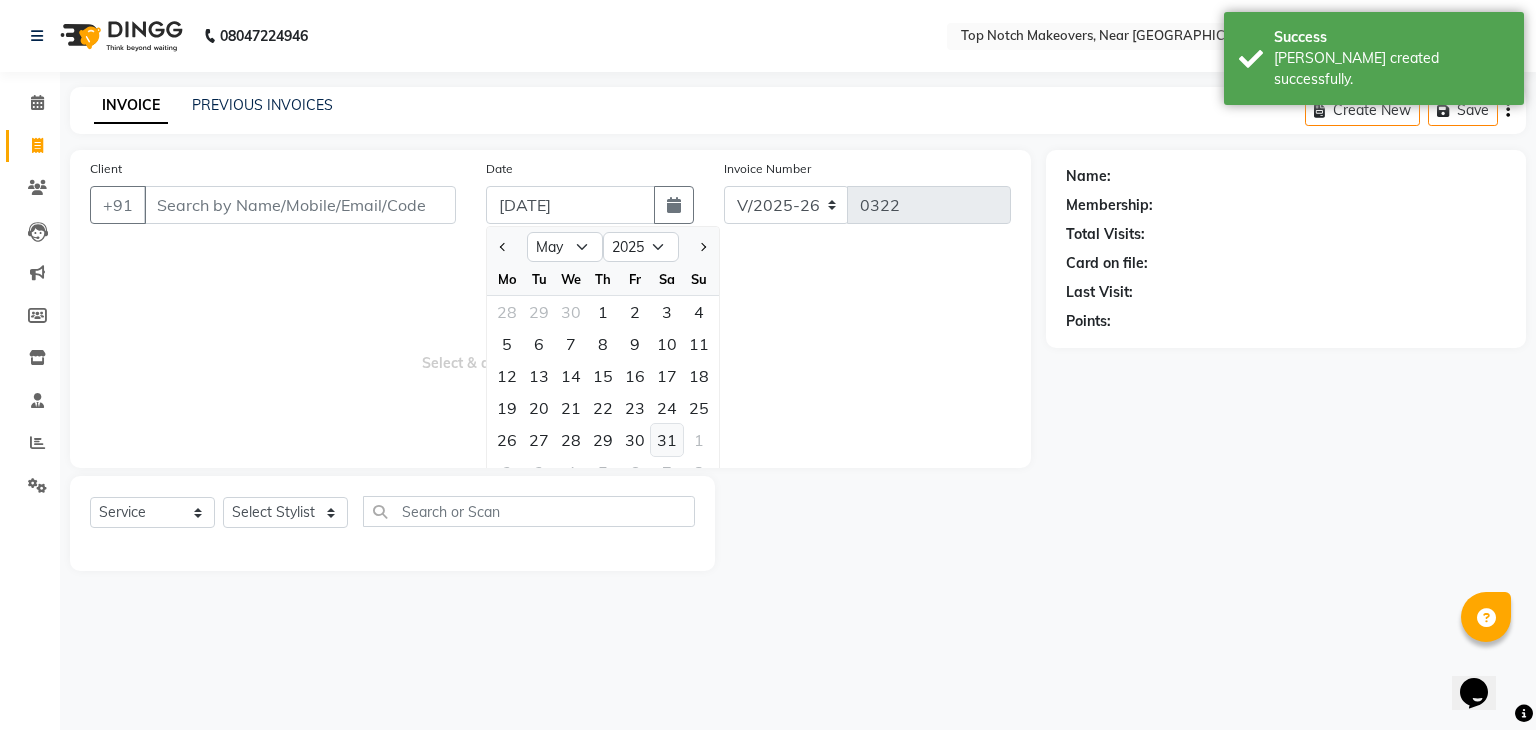 click on "31" 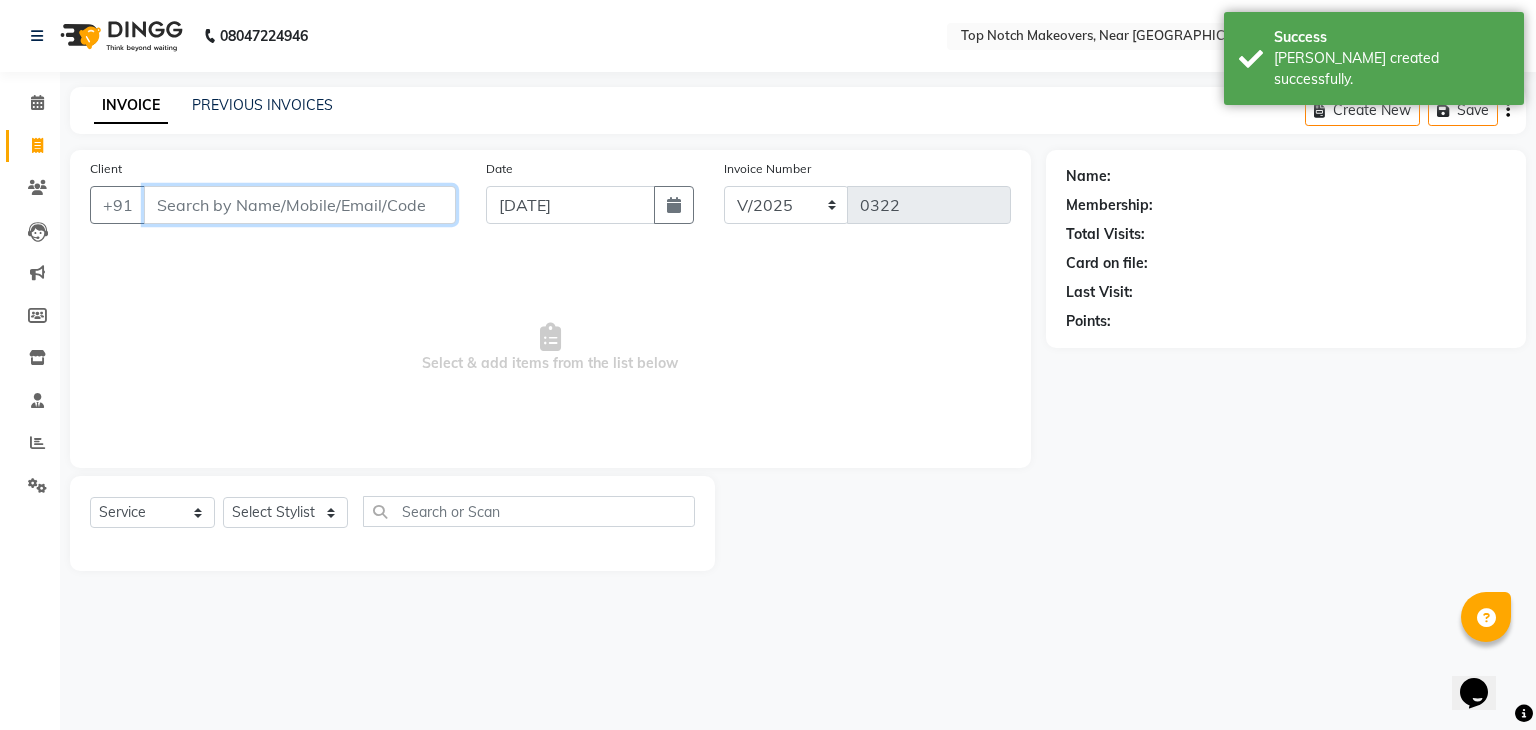 click on "Client" at bounding box center (300, 205) 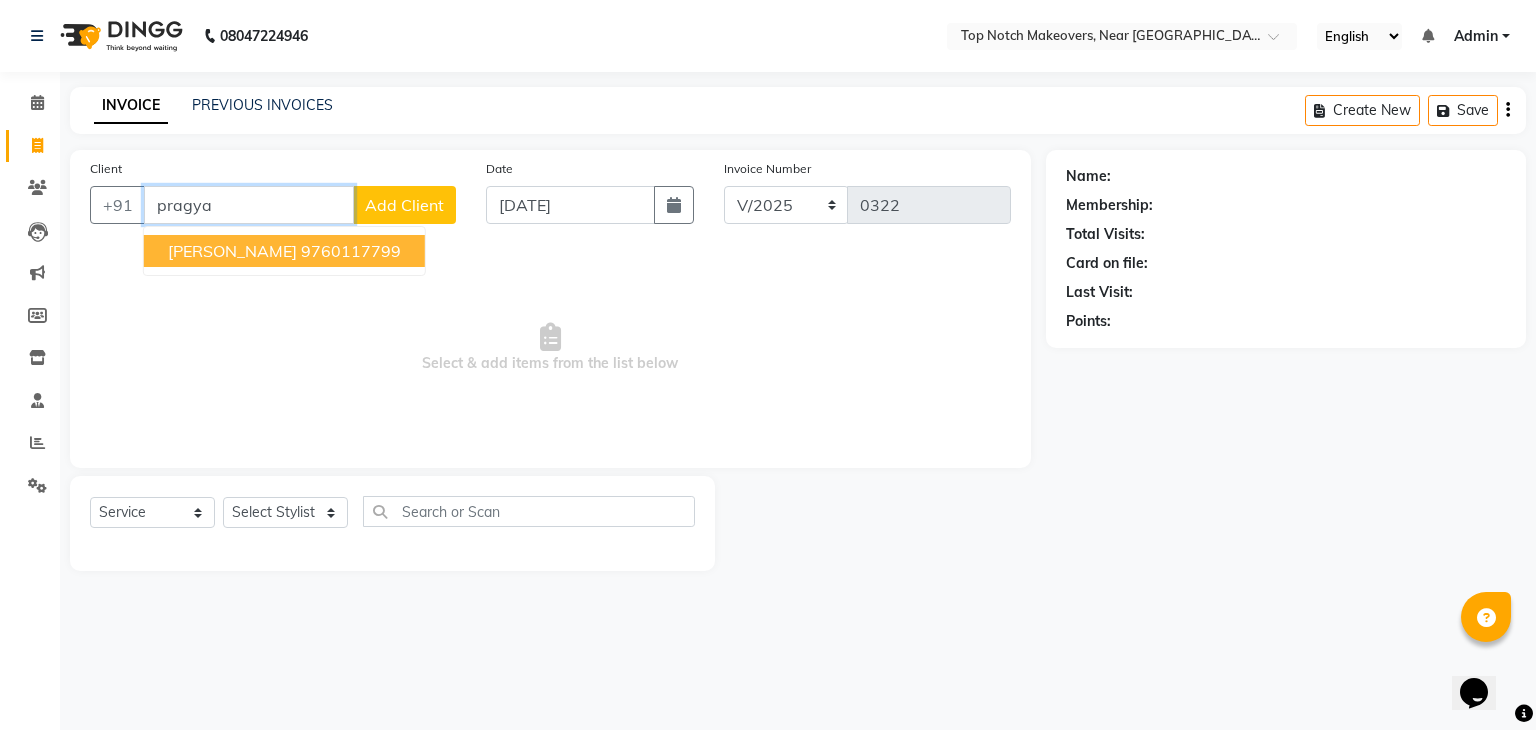 click on "[PERSON_NAME]  9760117799" at bounding box center (284, 251) 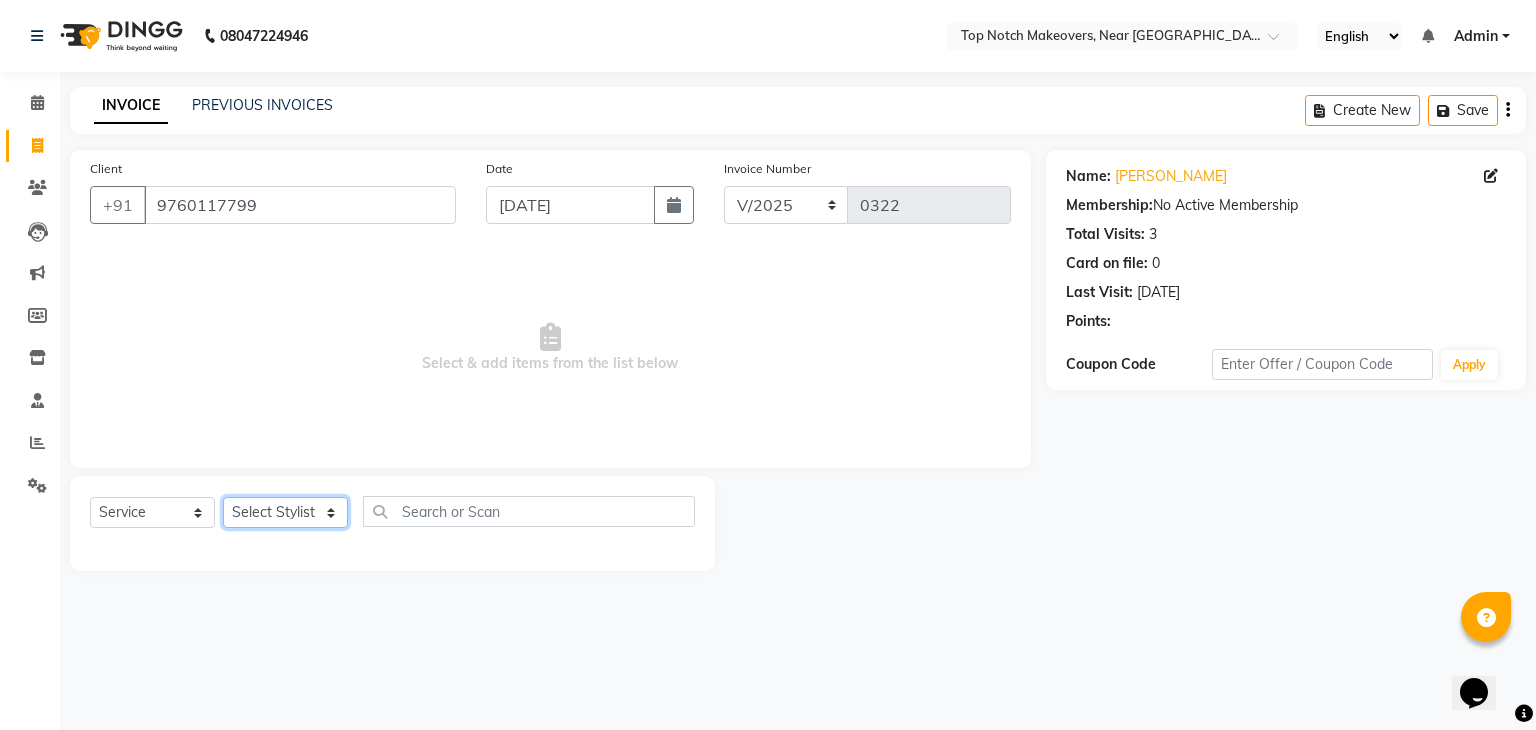 click on "Select Stylist [PERSON_NAME] [PERSON_NAME] [PERSON_NAME] [PERSON_NAME] [PERSON_NAME] [PERSON_NAME] [PERSON_NAME] [PERSON_NAME]" 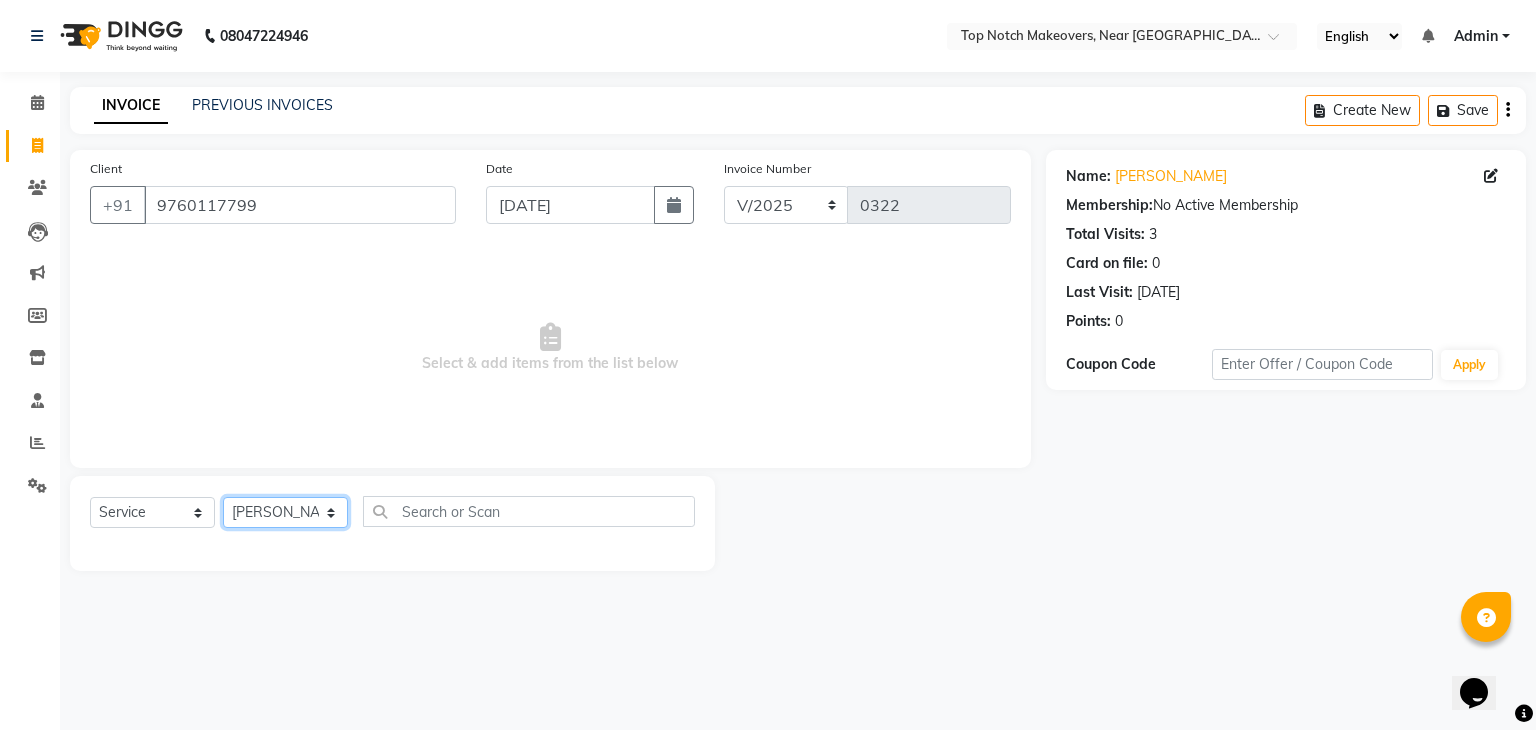 click on "Select Stylist [PERSON_NAME] [PERSON_NAME] [PERSON_NAME] [PERSON_NAME] [PERSON_NAME] [PERSON_NAME] [PERSON_NAME] [PERSON_NAME]" 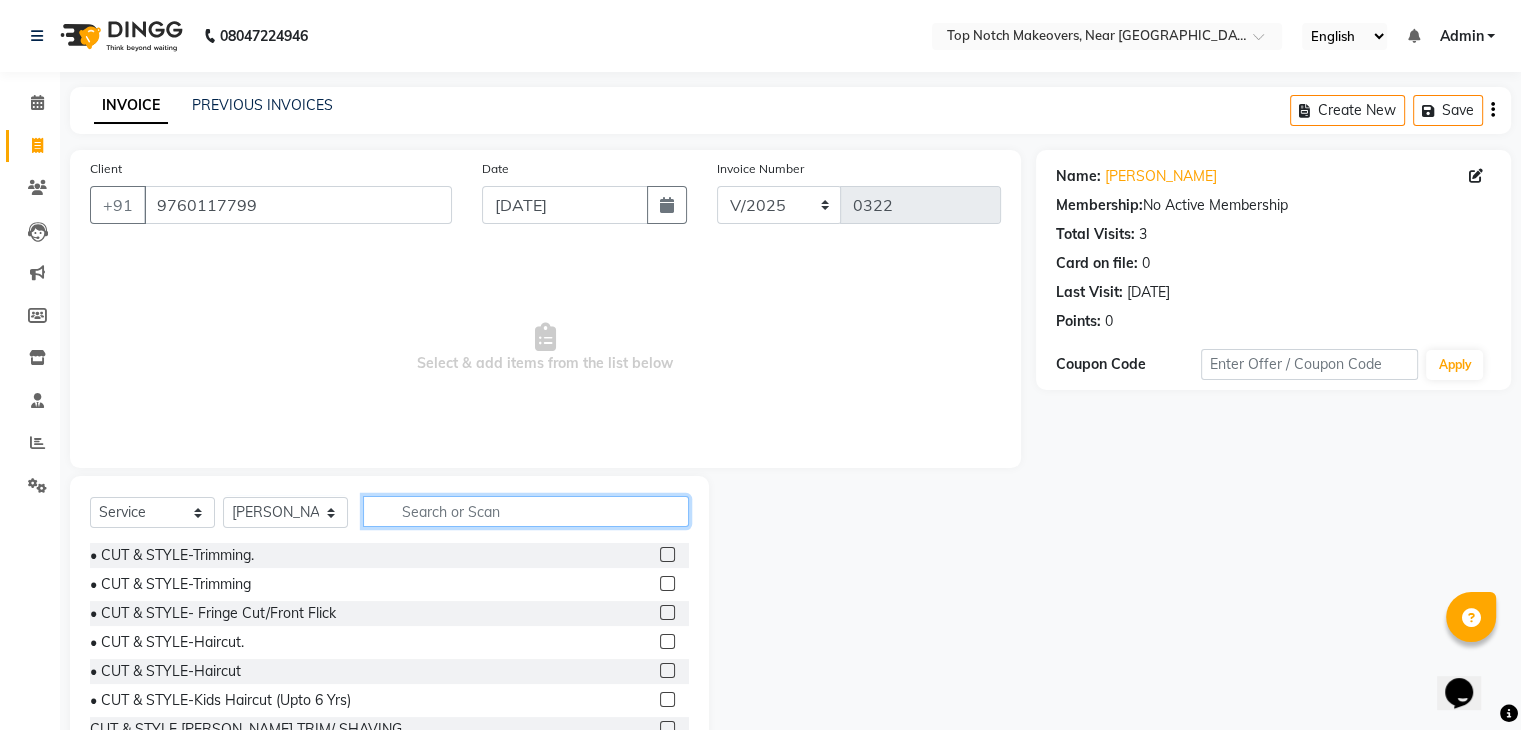 click 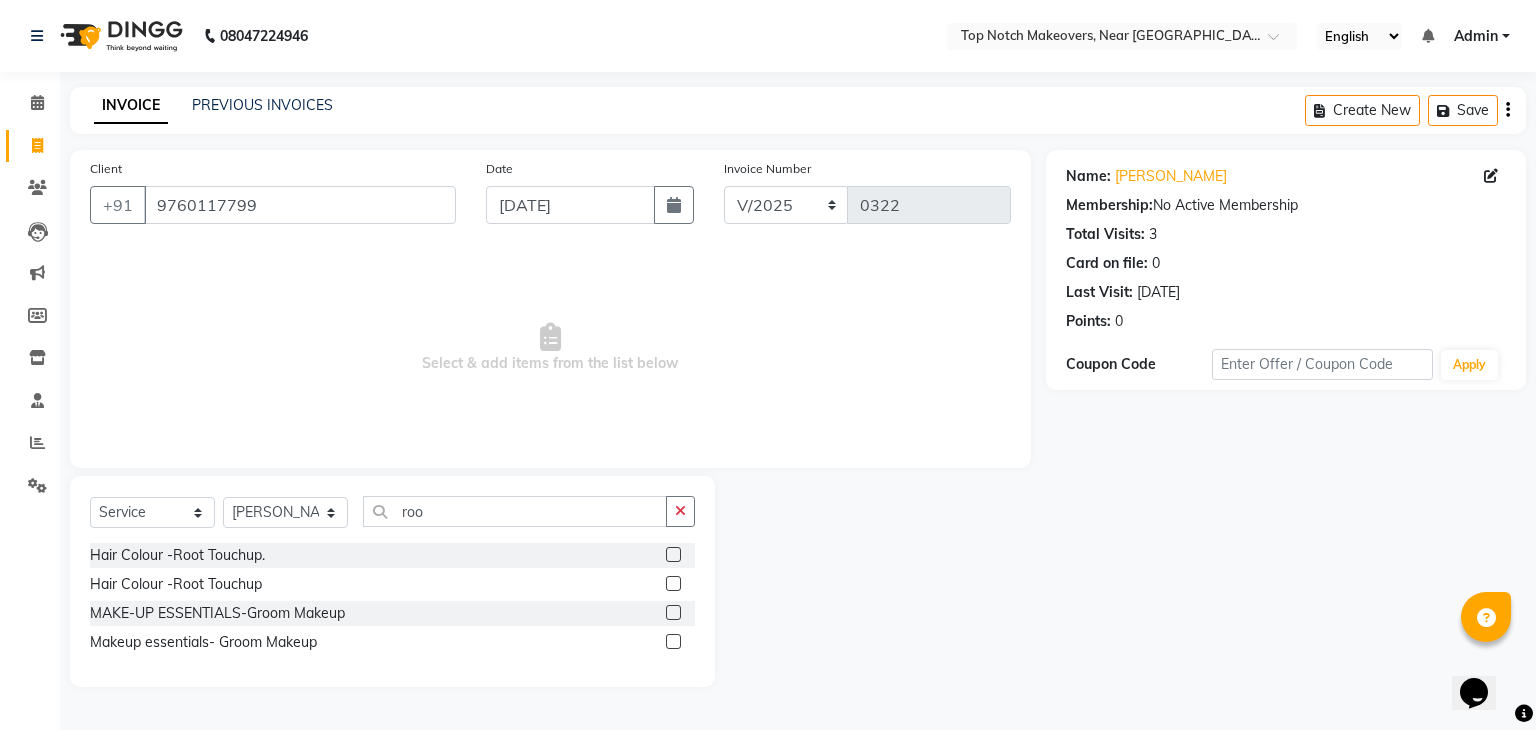 click 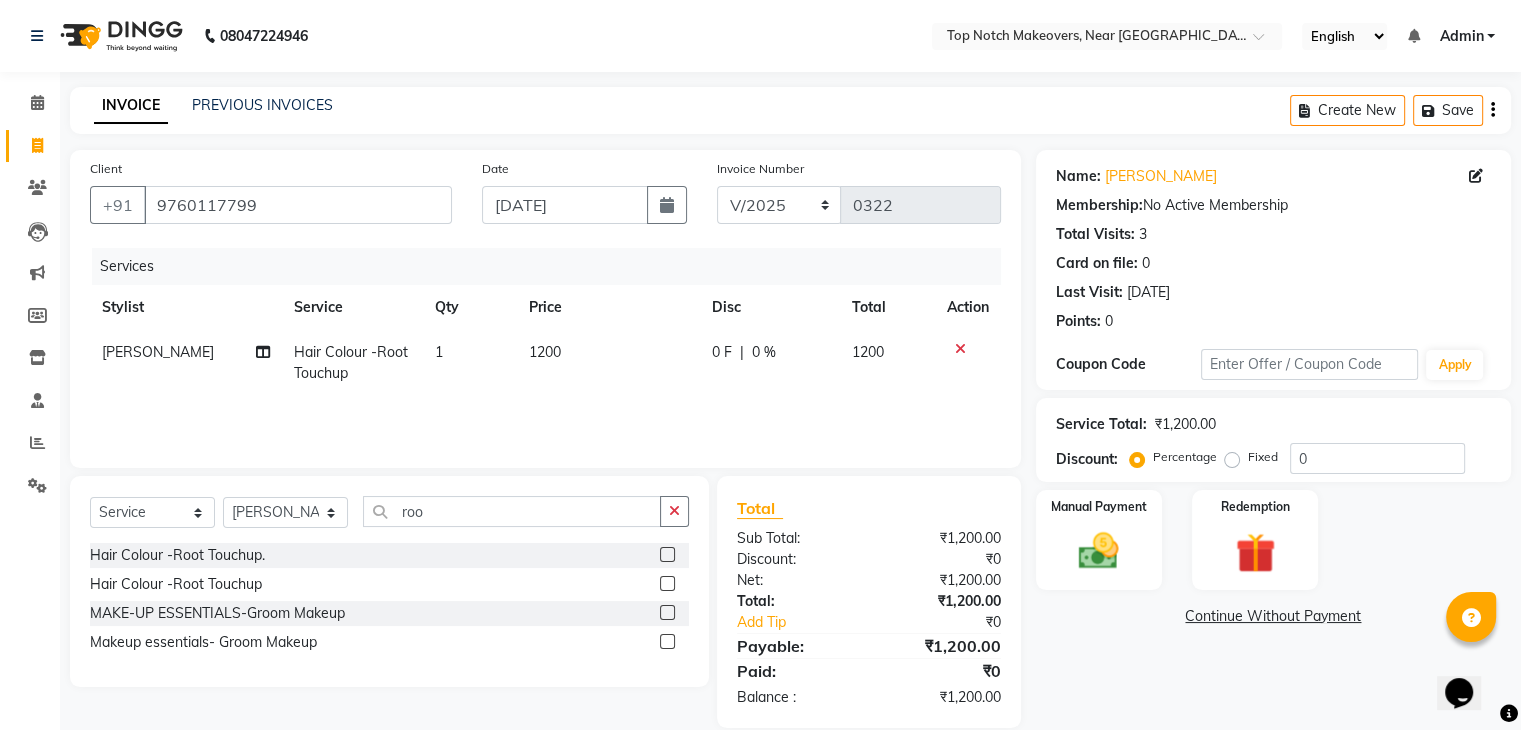 click 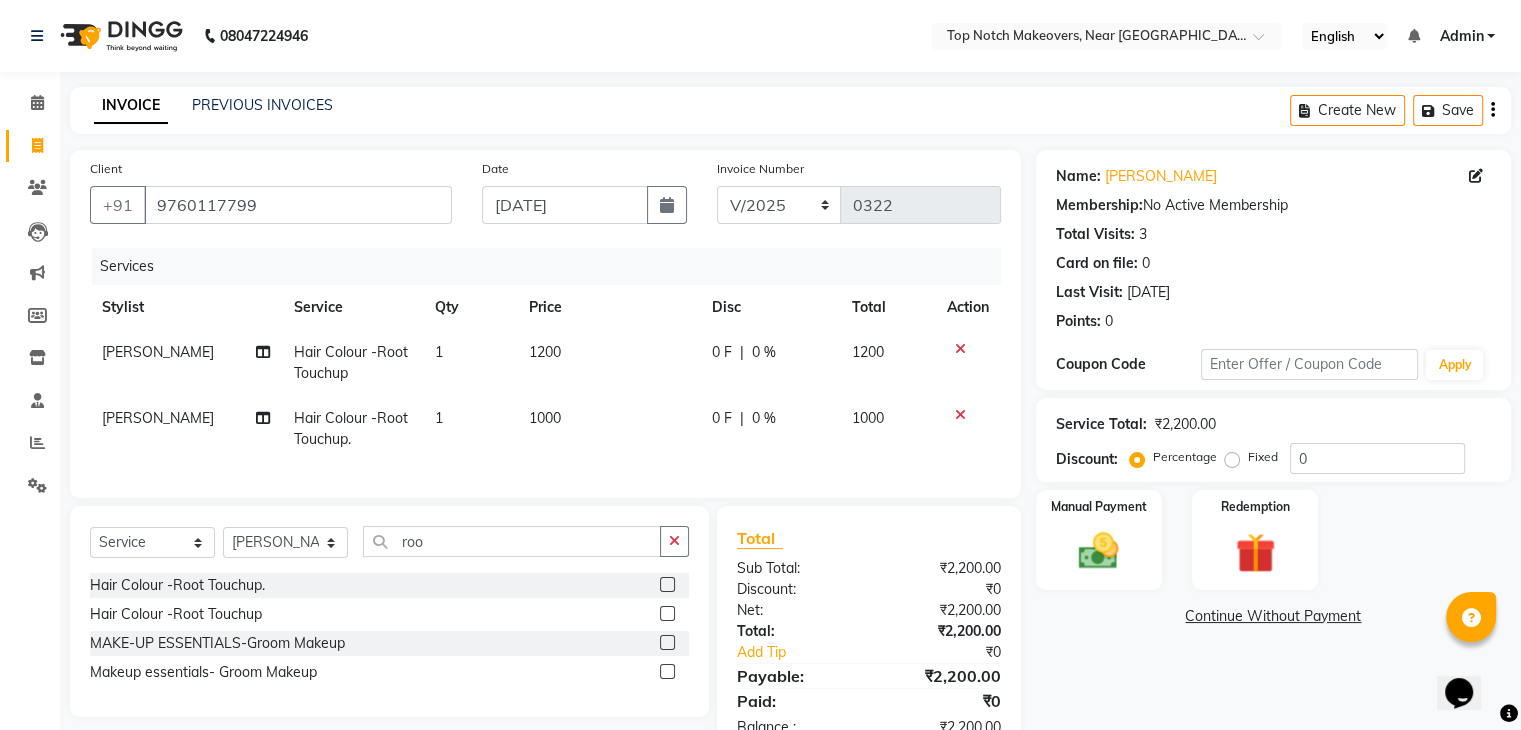 click 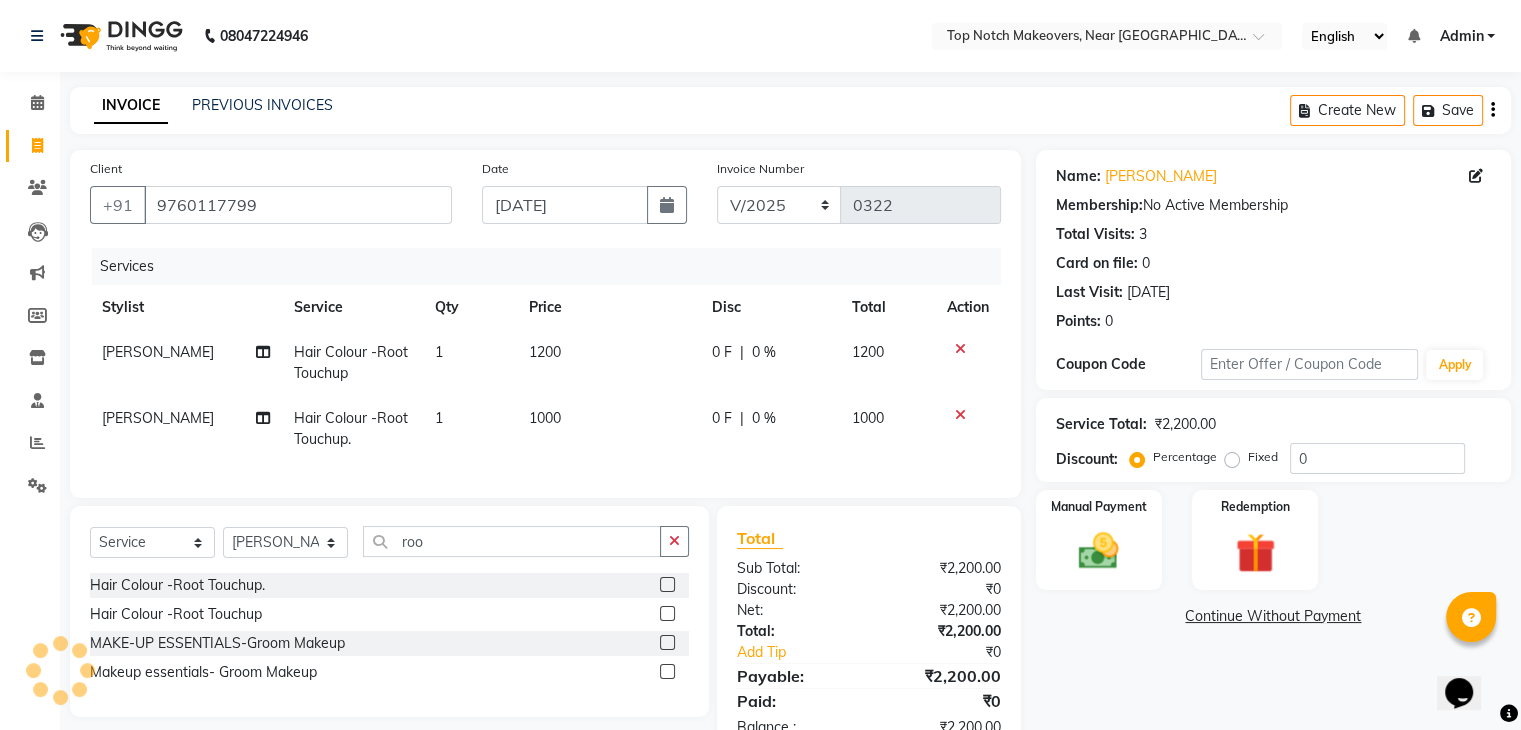 click 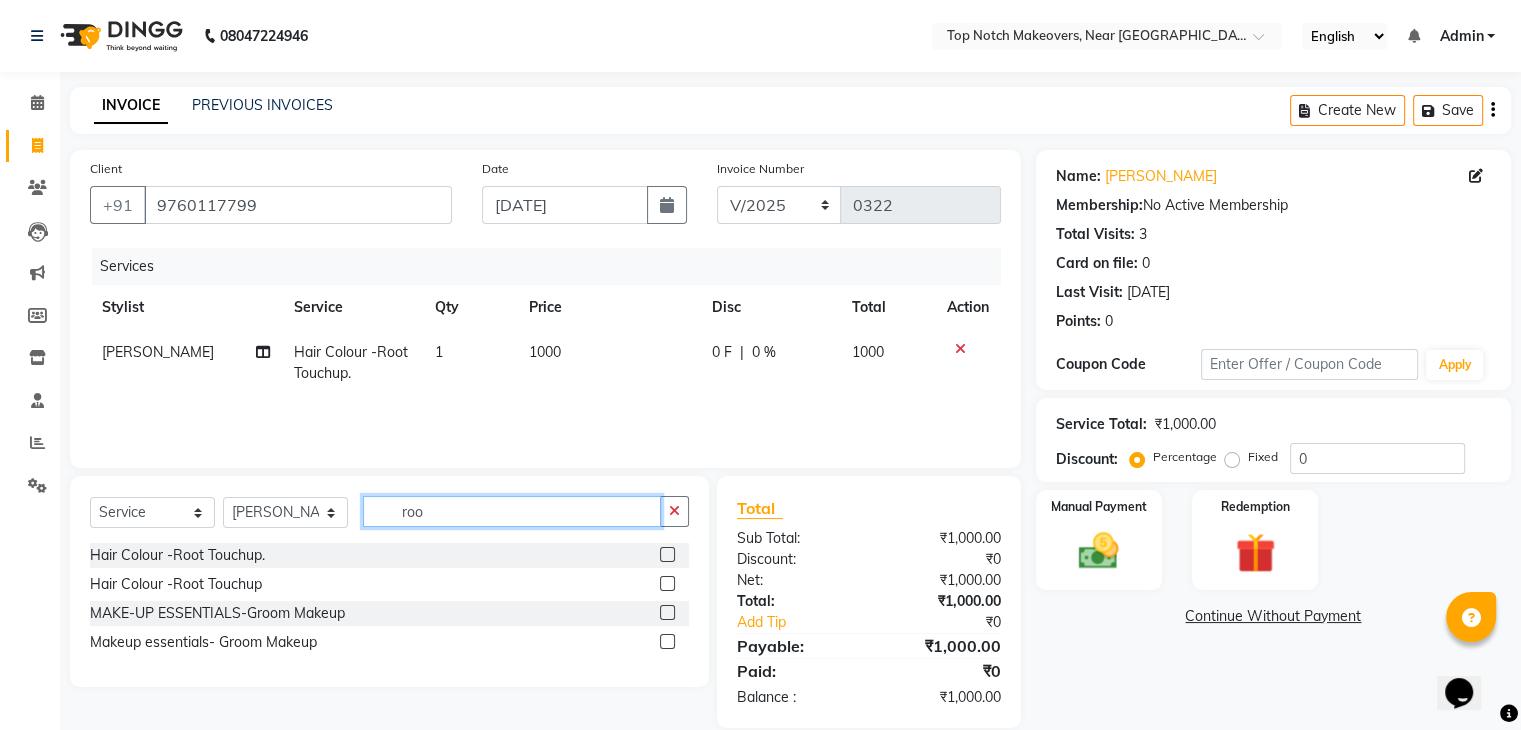click on "roo" 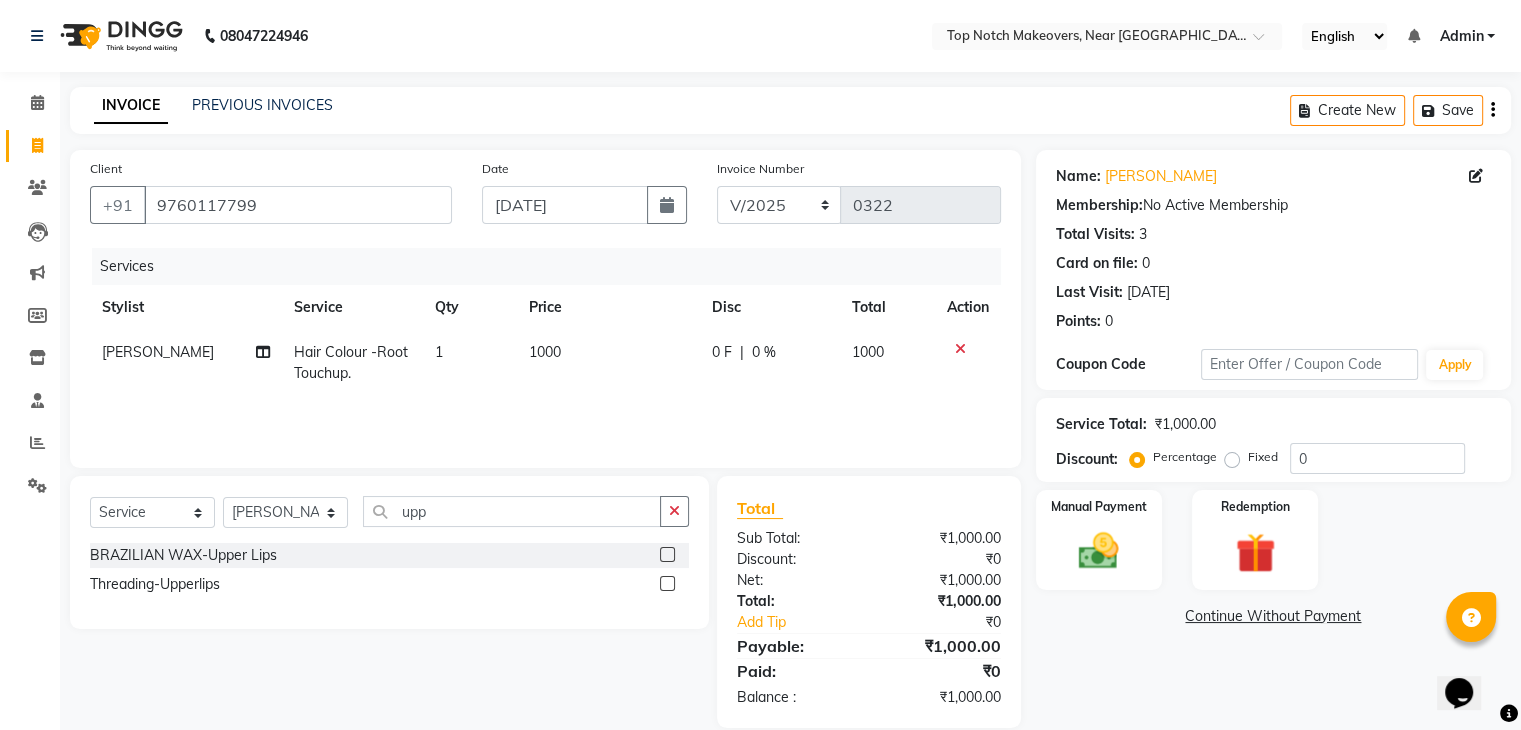 click 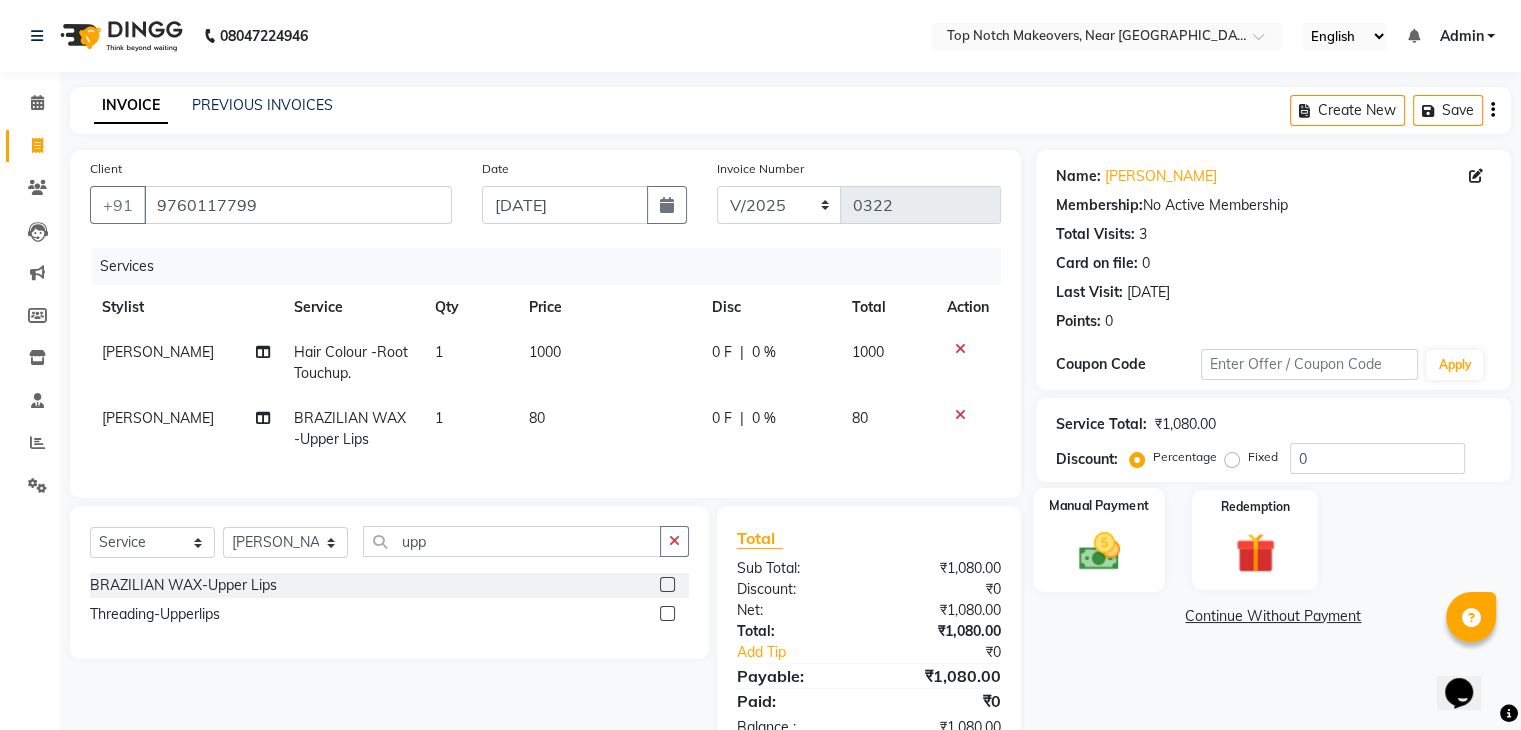 click 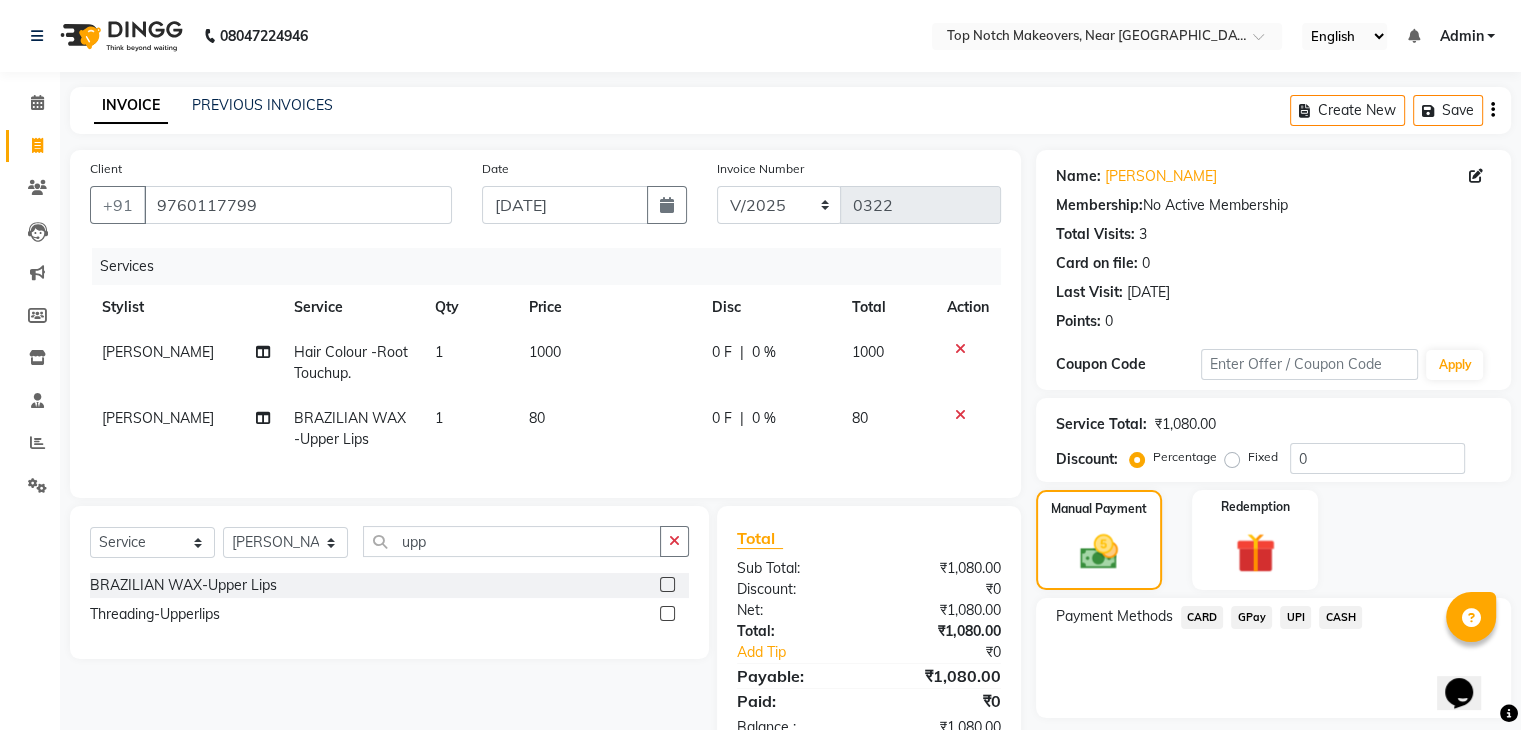 click on "CASH" 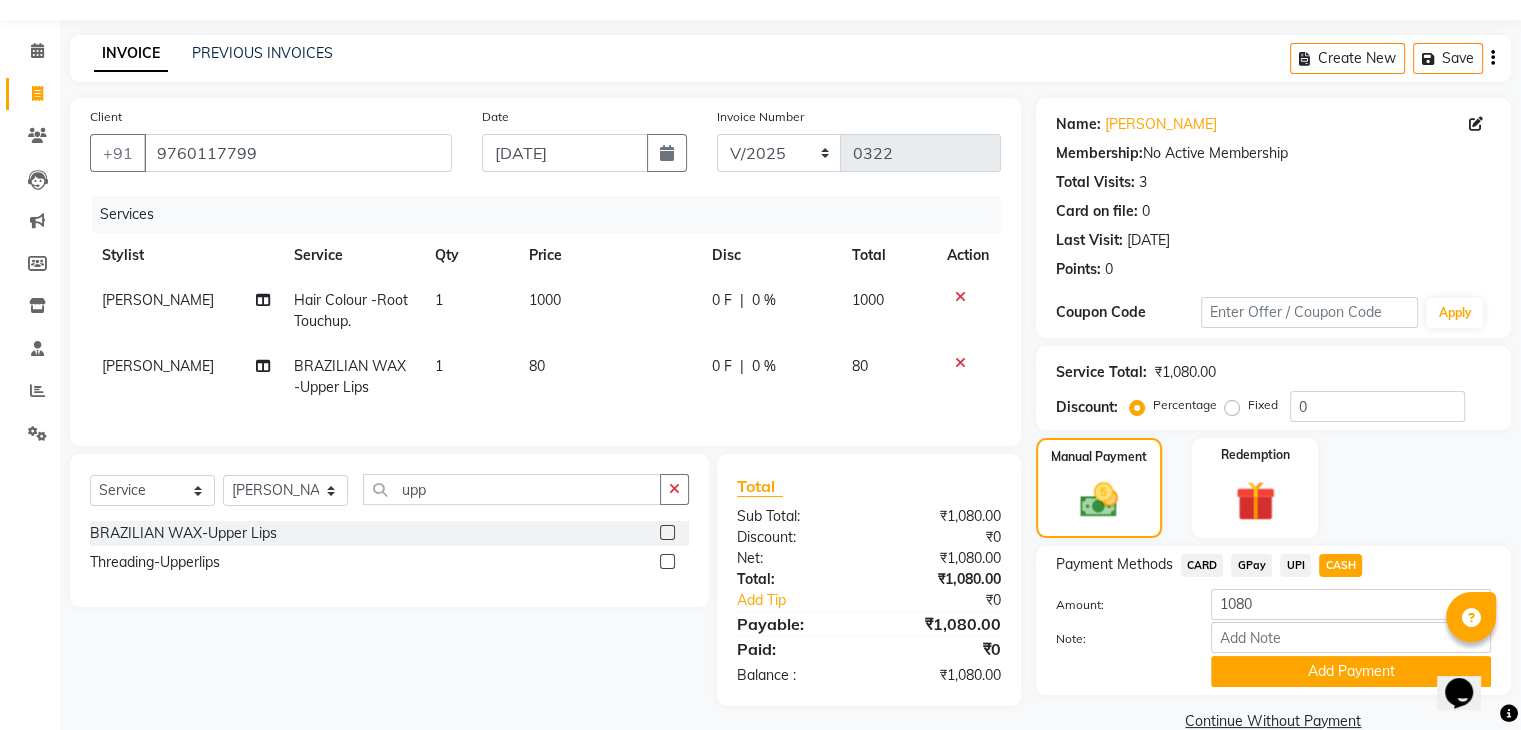 scroll, scrollTop: 89, scrollLeft: 0, axis: vertical 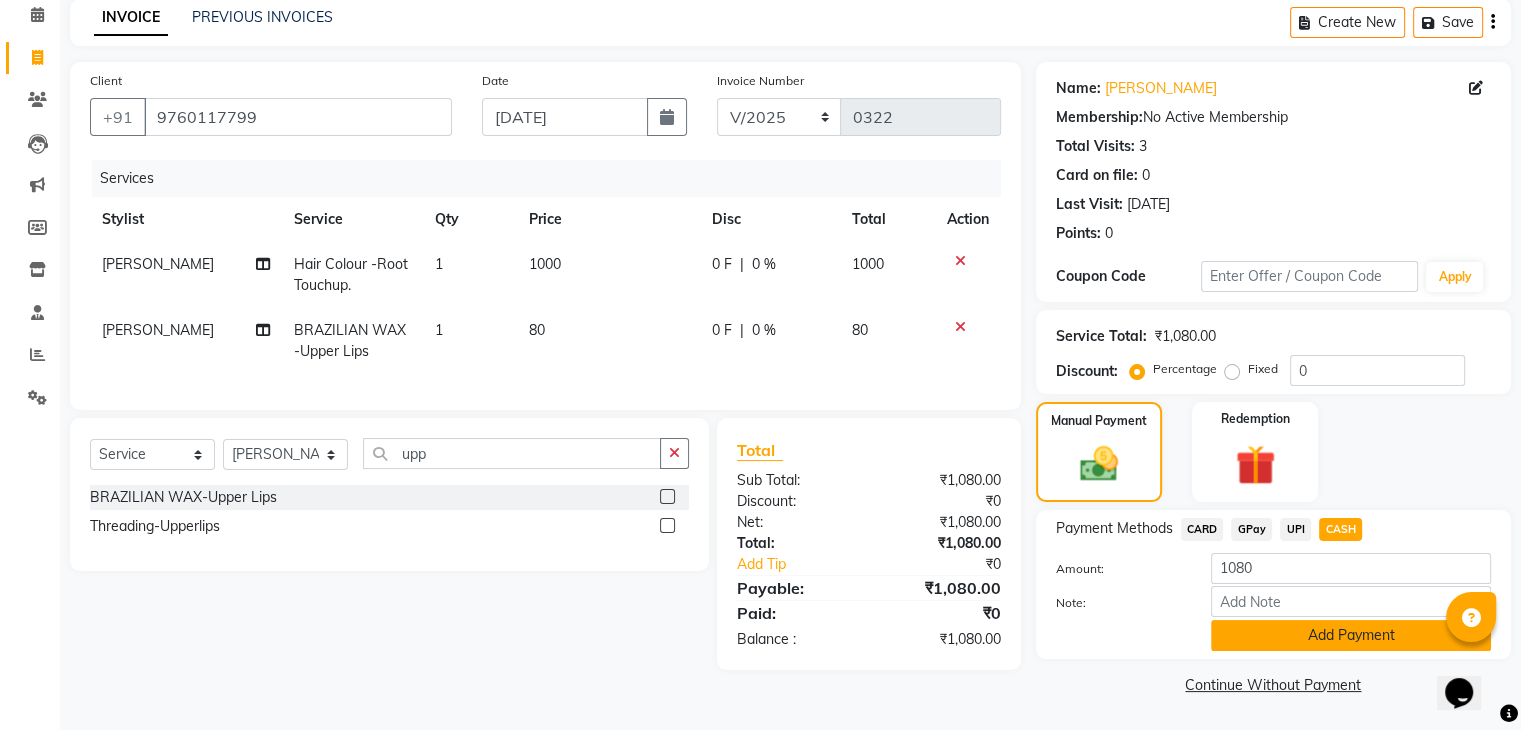 click on "Add Payment" 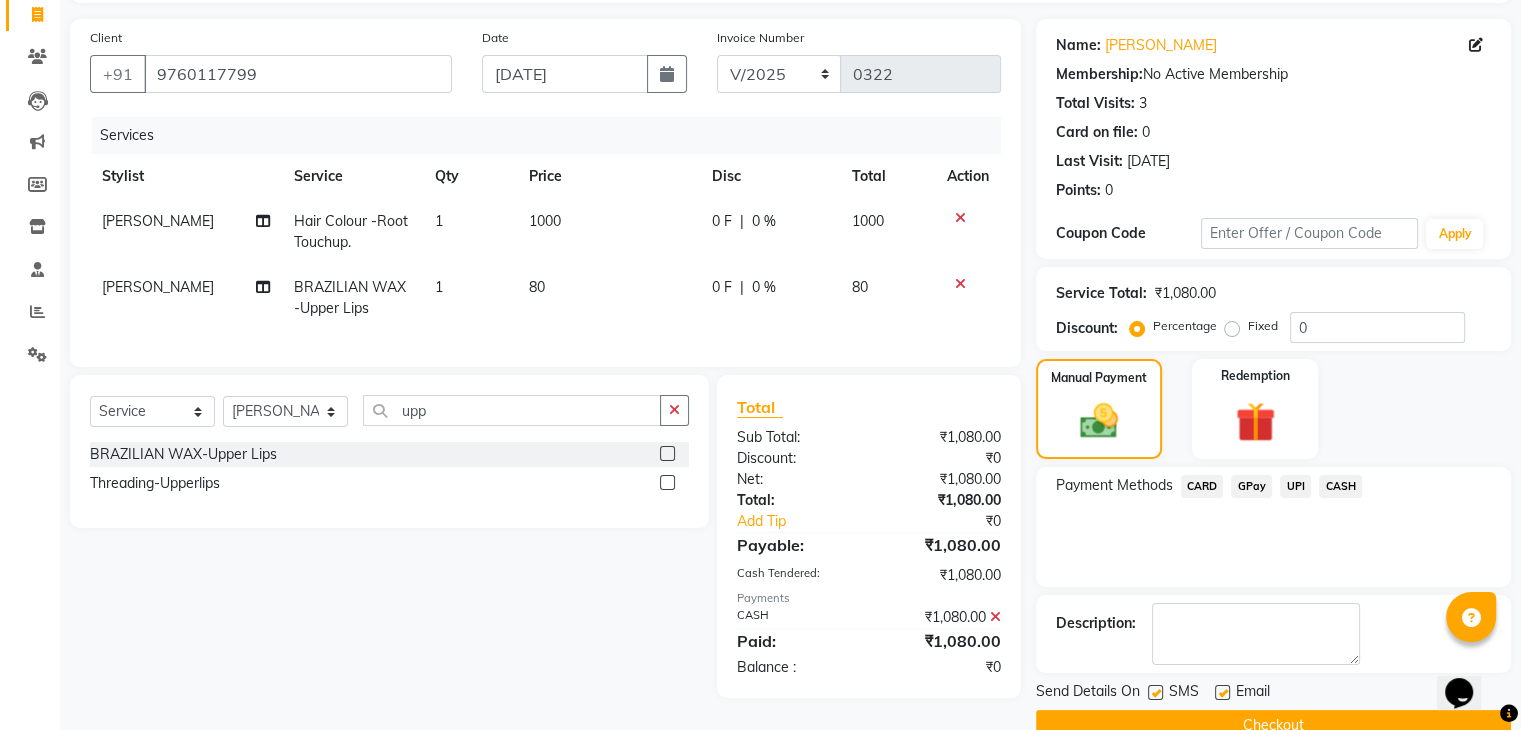 scroll, scrollTop: 171, scrollLeft: 0, axis: vertical 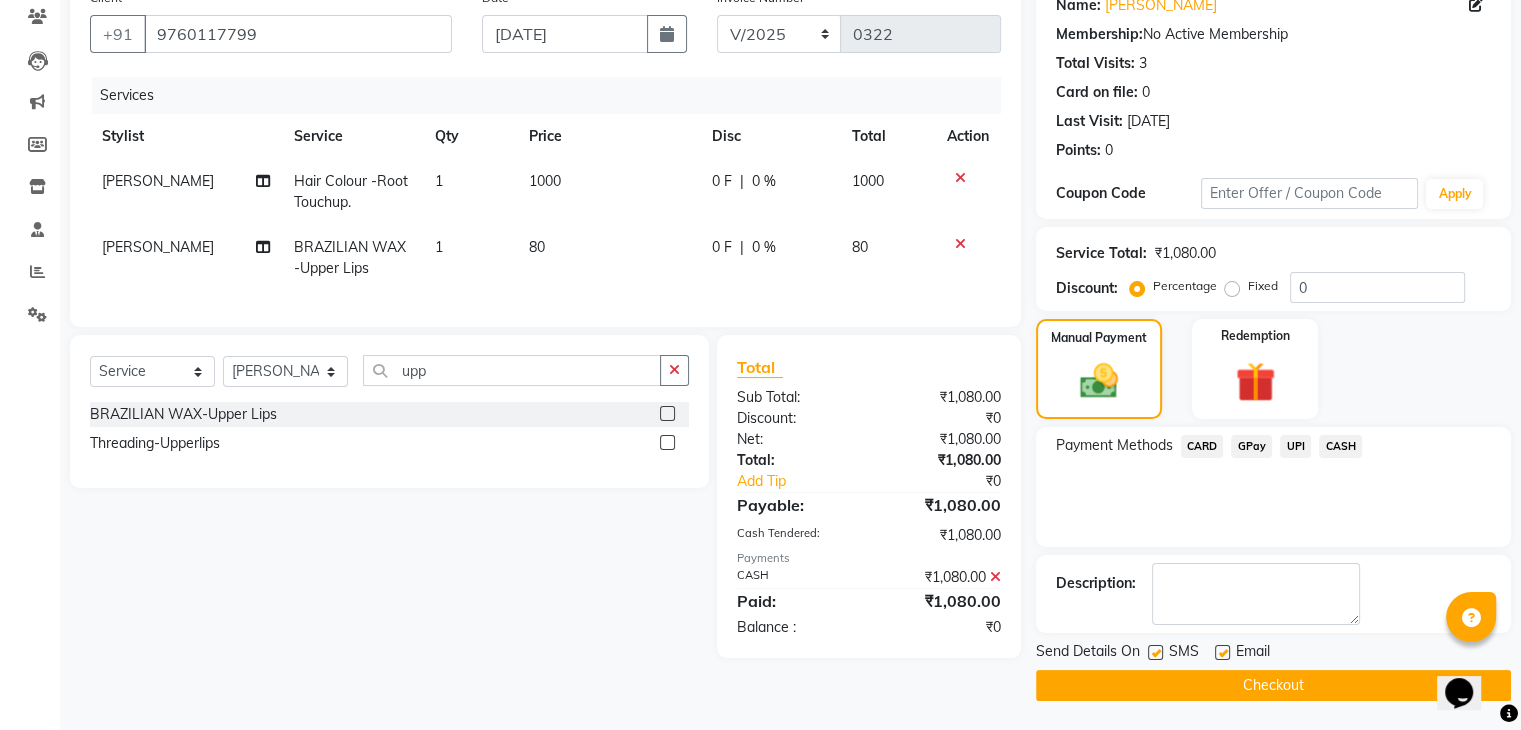 click 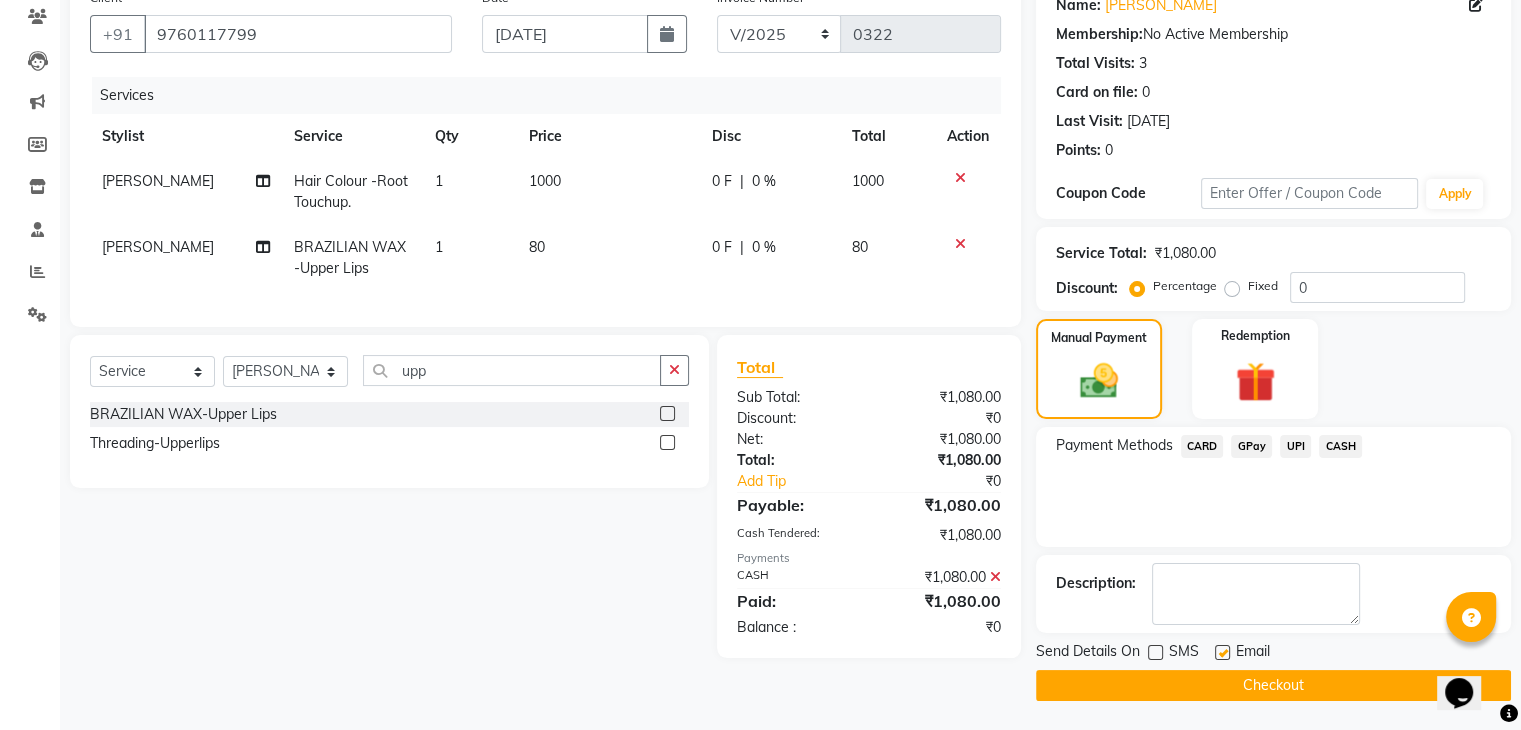 click on "Checkout" 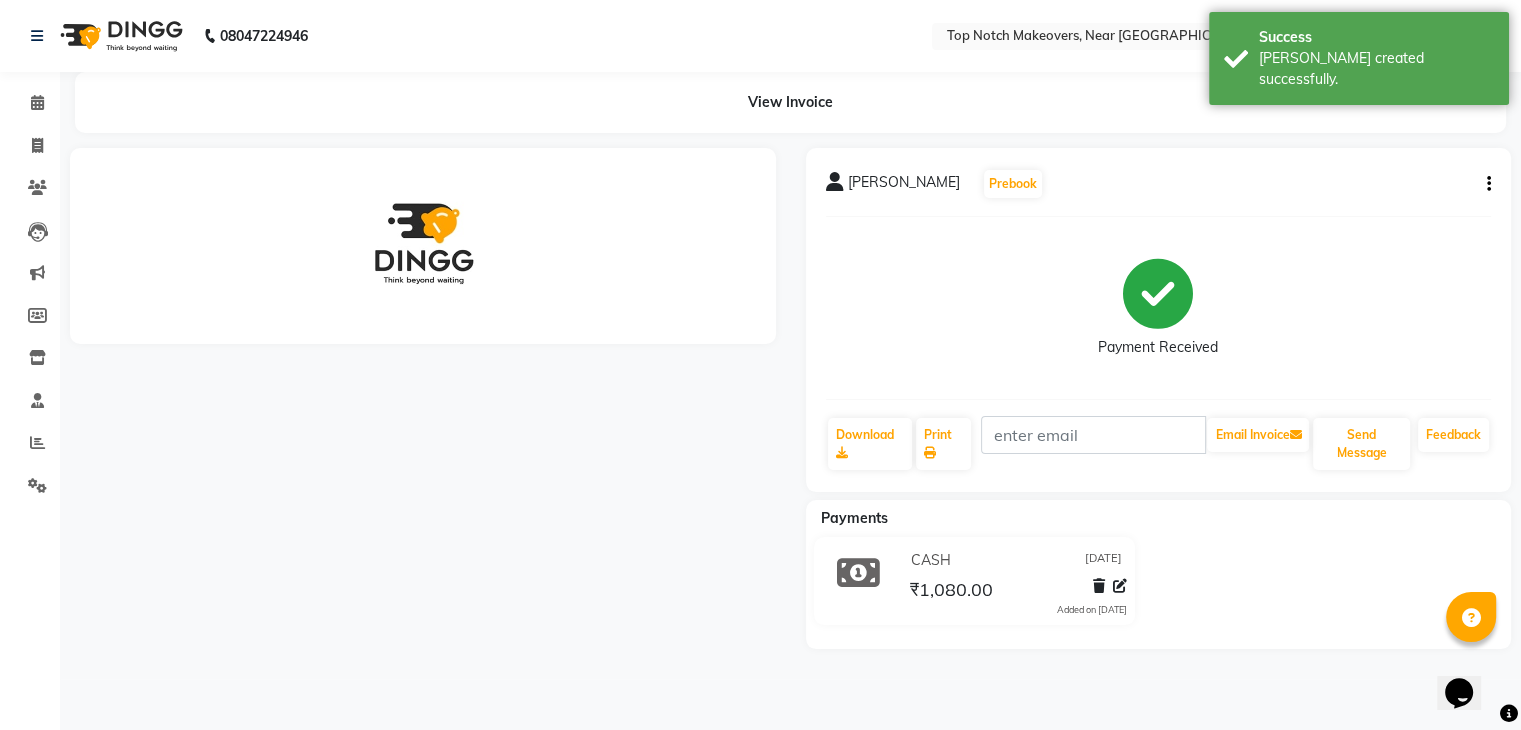scroll, scrollTop: 0, scrollLeft: 0, axis: both 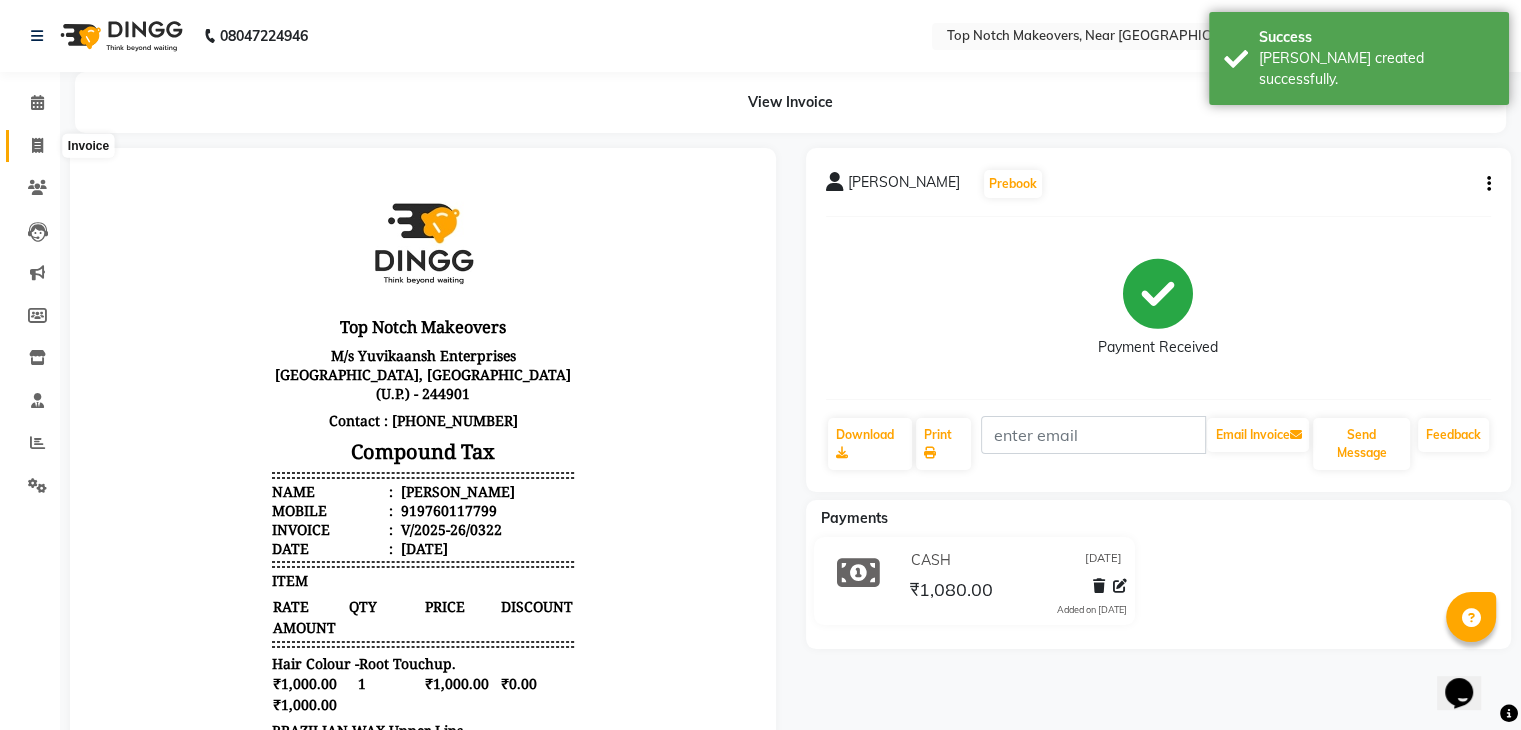 click 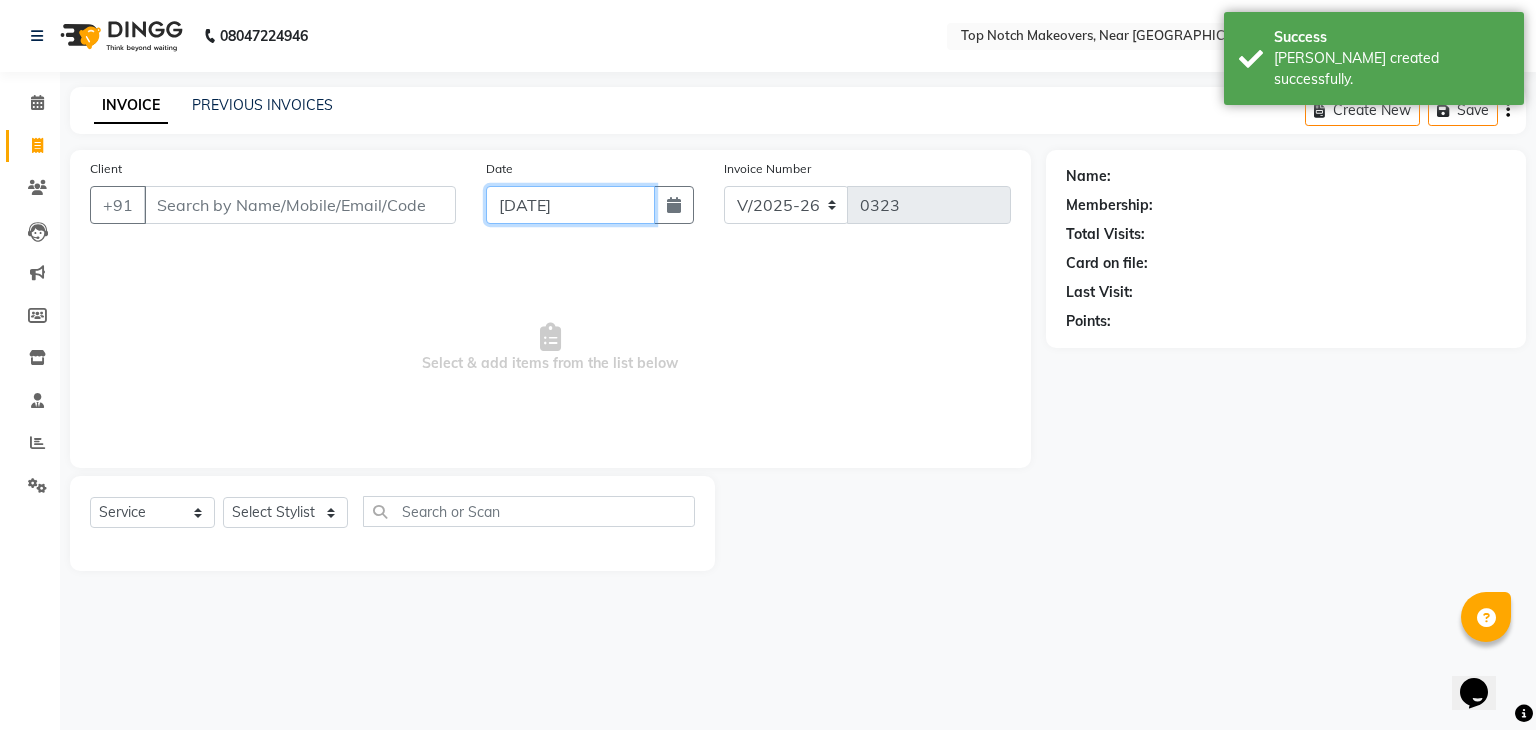 click on "[DATE]" 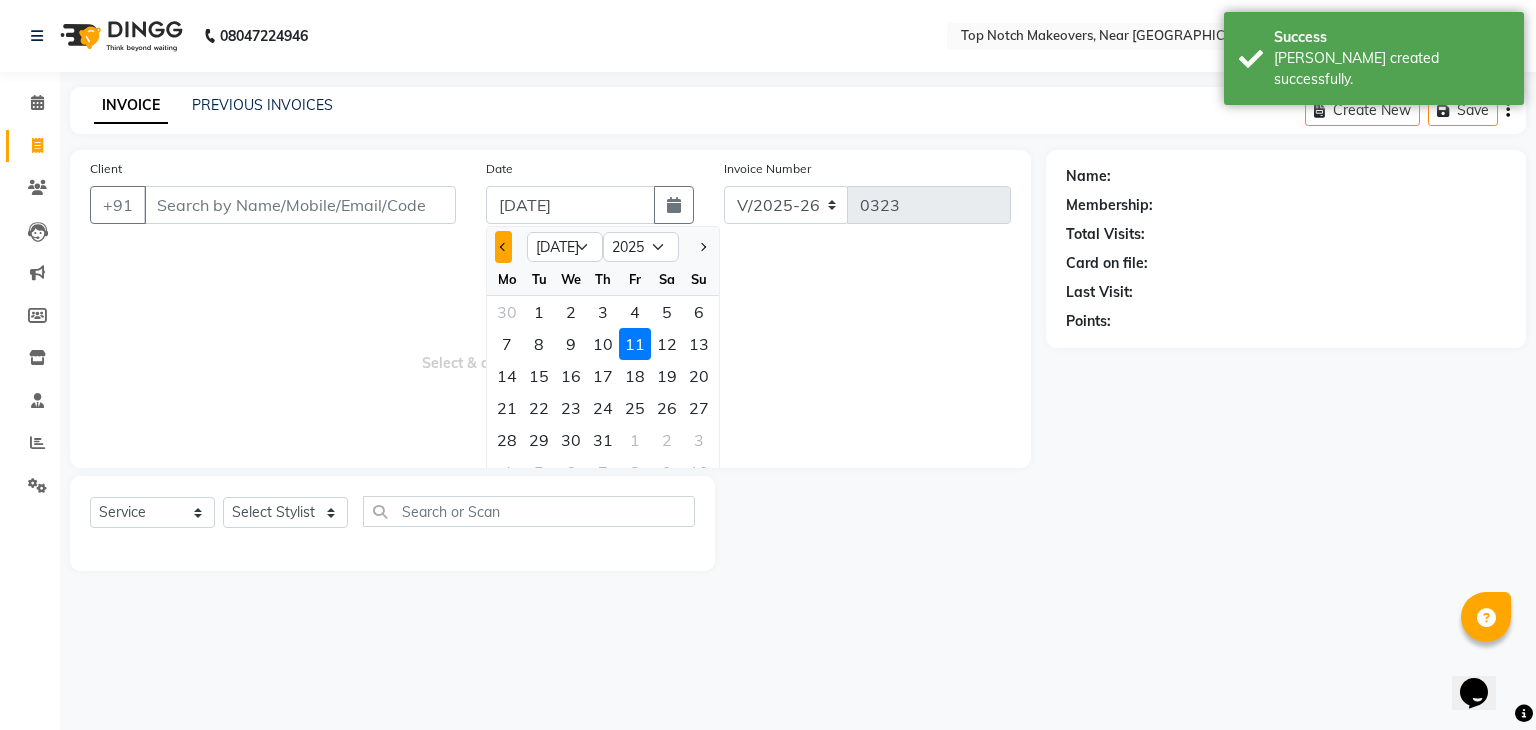 click 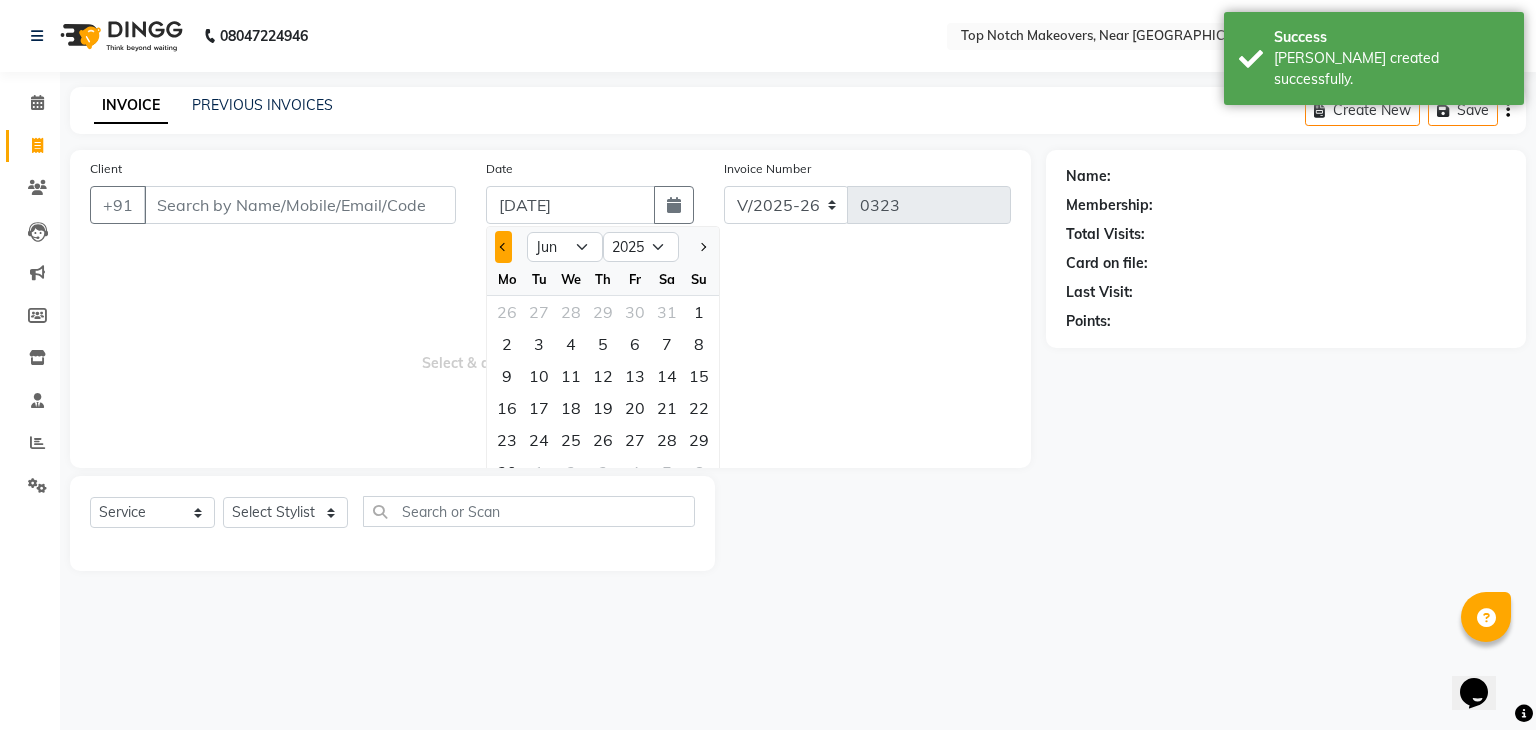 click 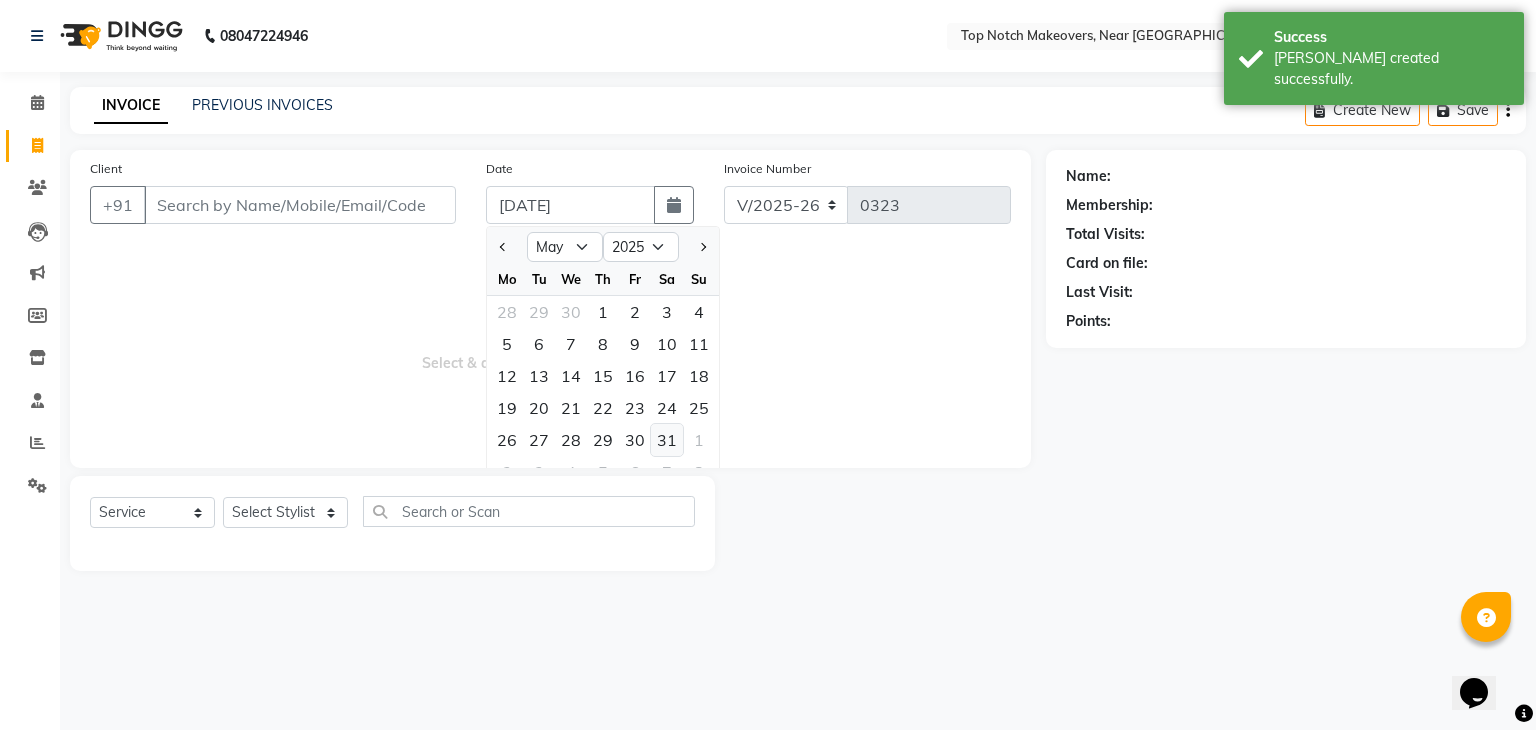 click on "31" 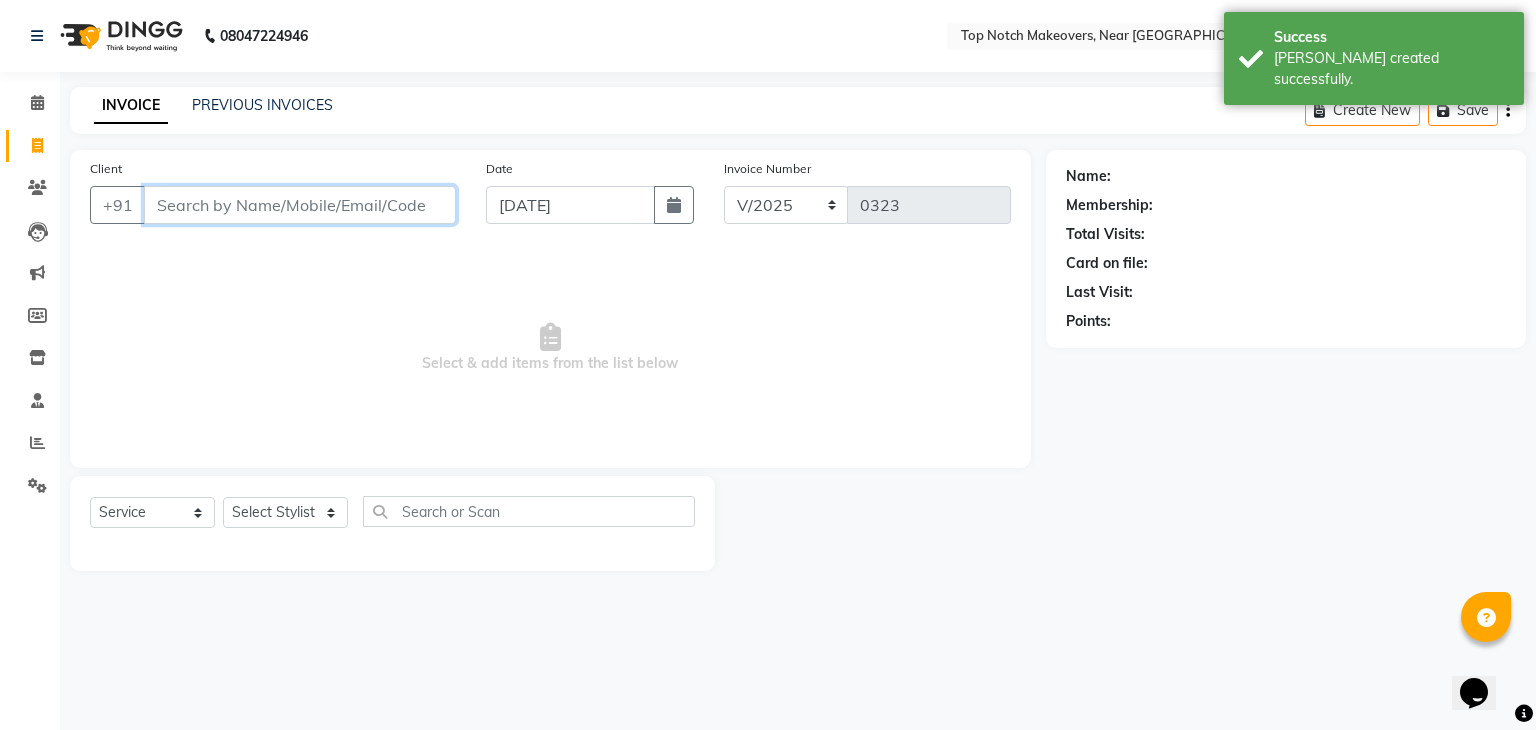 click on "Client" at bounding box center (300, 205) 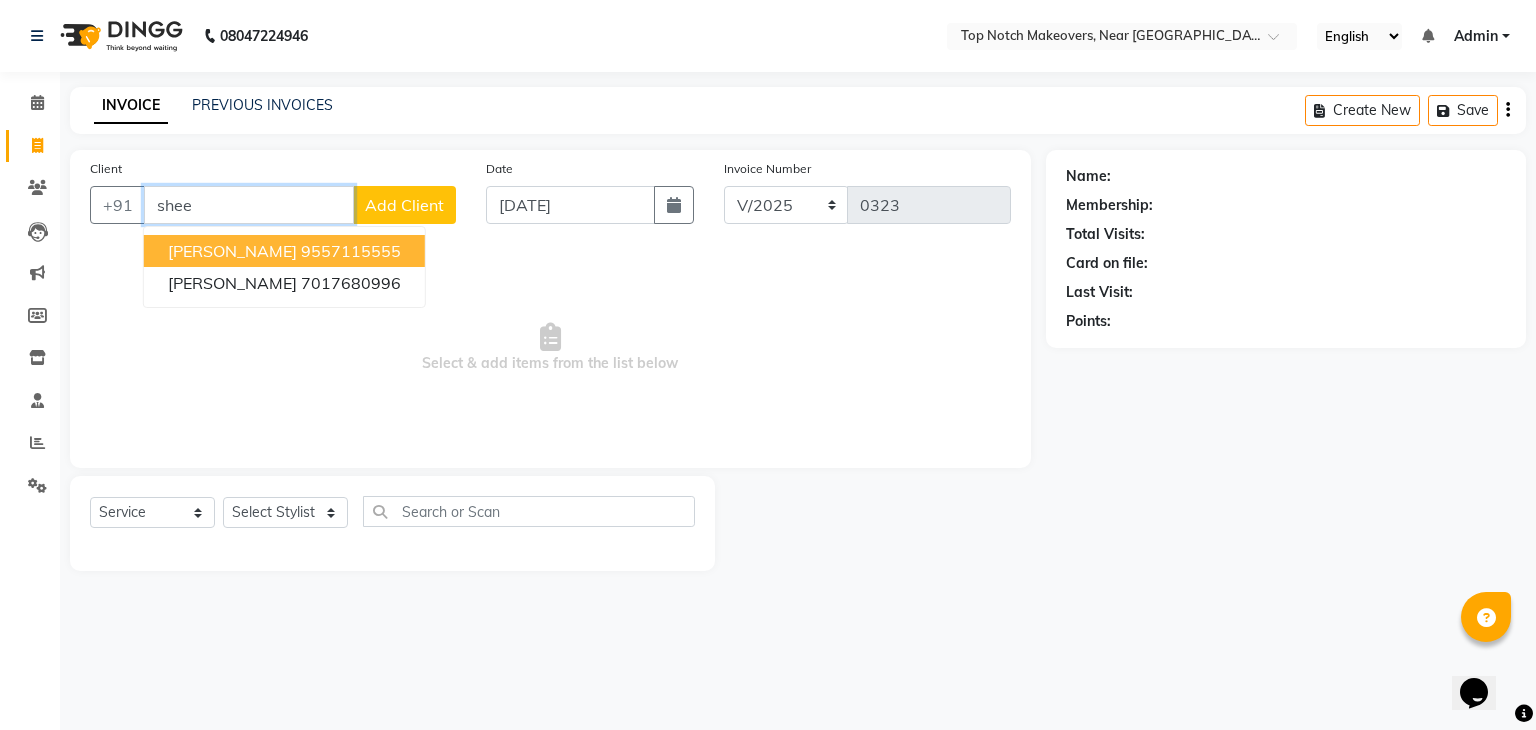 click on "9557115555" at bounding box center (351, 251) 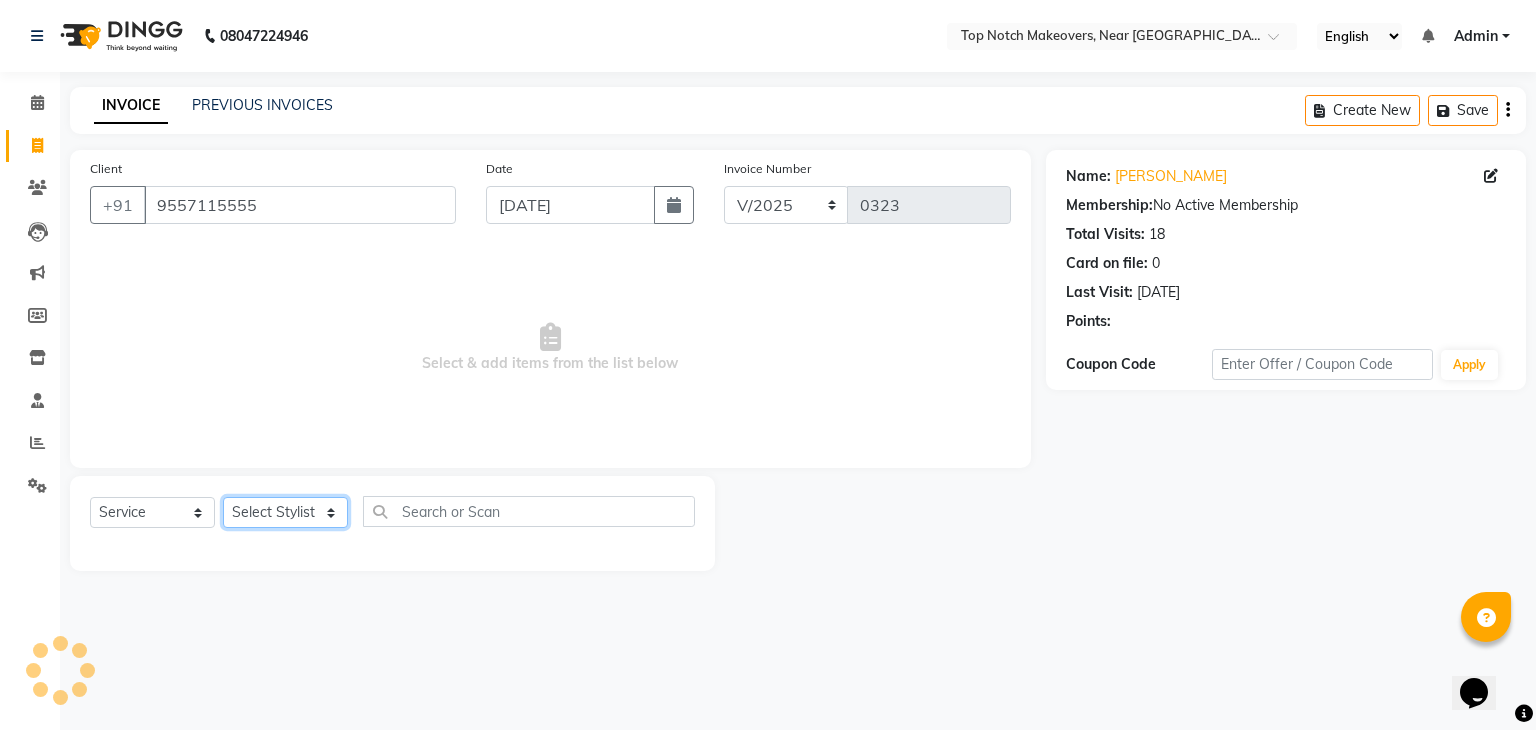 click on "Select Stylist [PERSON_NAME] [PERSON_NAME] [PERSON_NAME] [PERSON_NAME] [PERSON_NAME] [PERSON_NAME] [PERSON_NAME] [PERSON_NAME]" 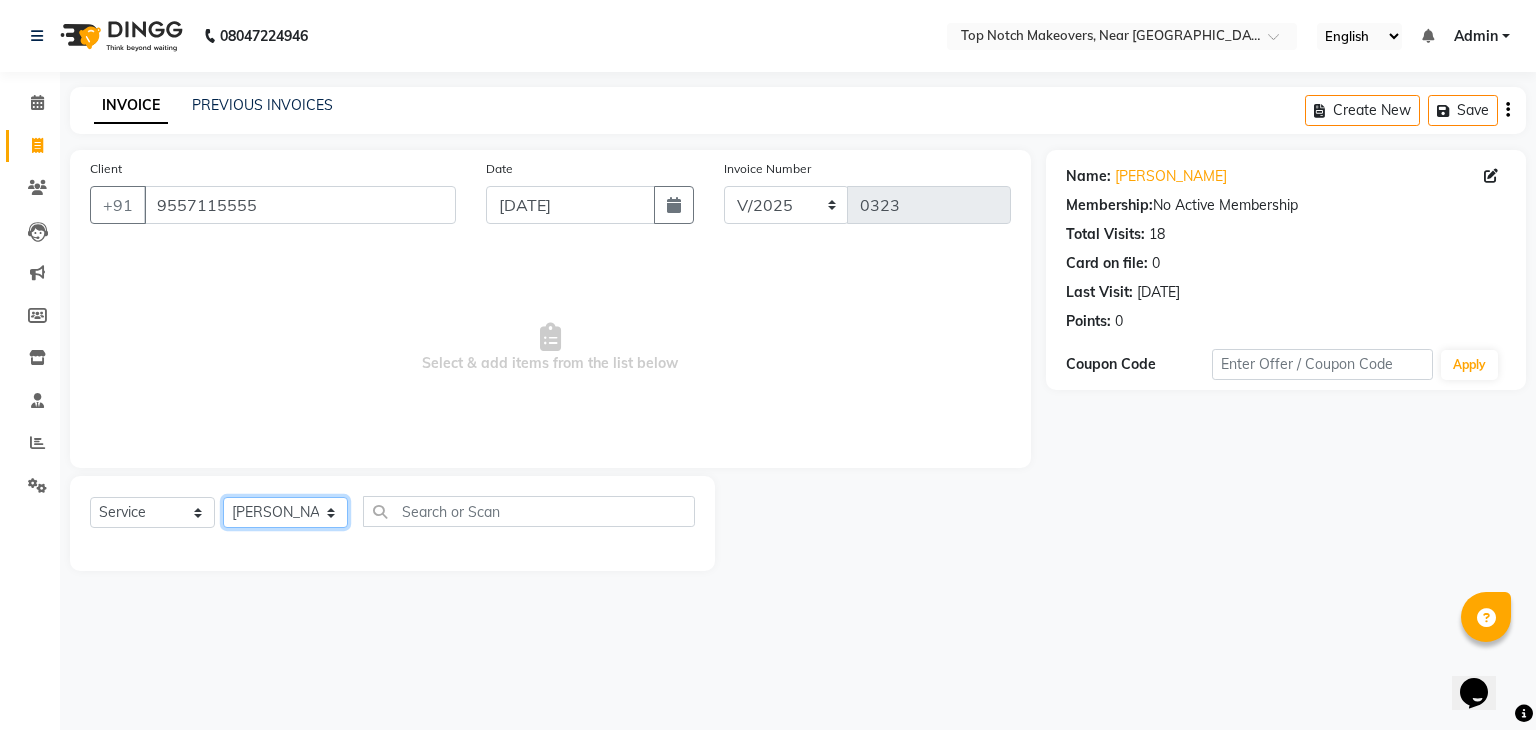 click on "Select Stylist [PERSON_NAME] [PERSON_NAME] [PERSON_NAME] [PERSON_NAME] [PERSON_NAME] [PERSON_NAME] [PERSON_NAME] [PERSON_NAME]" 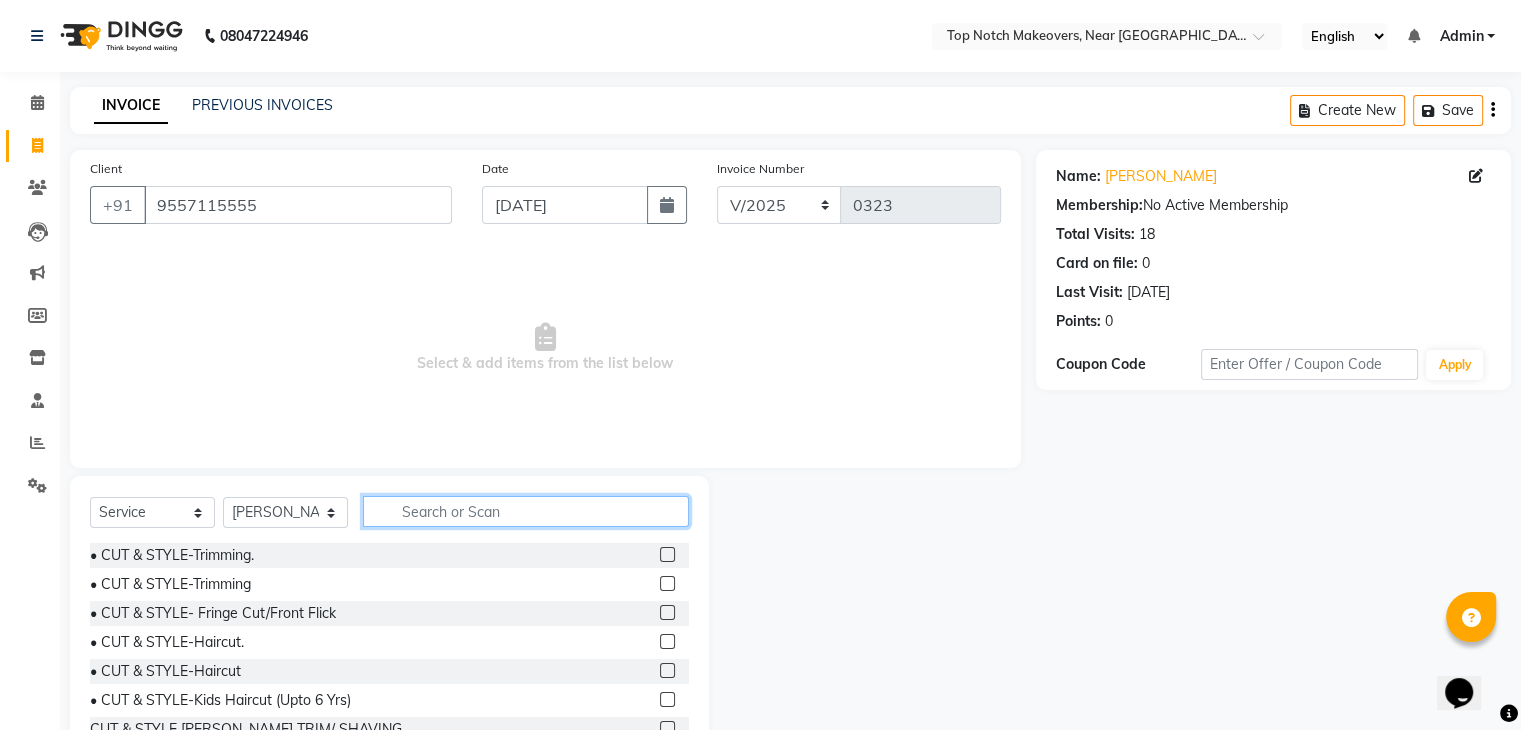 click 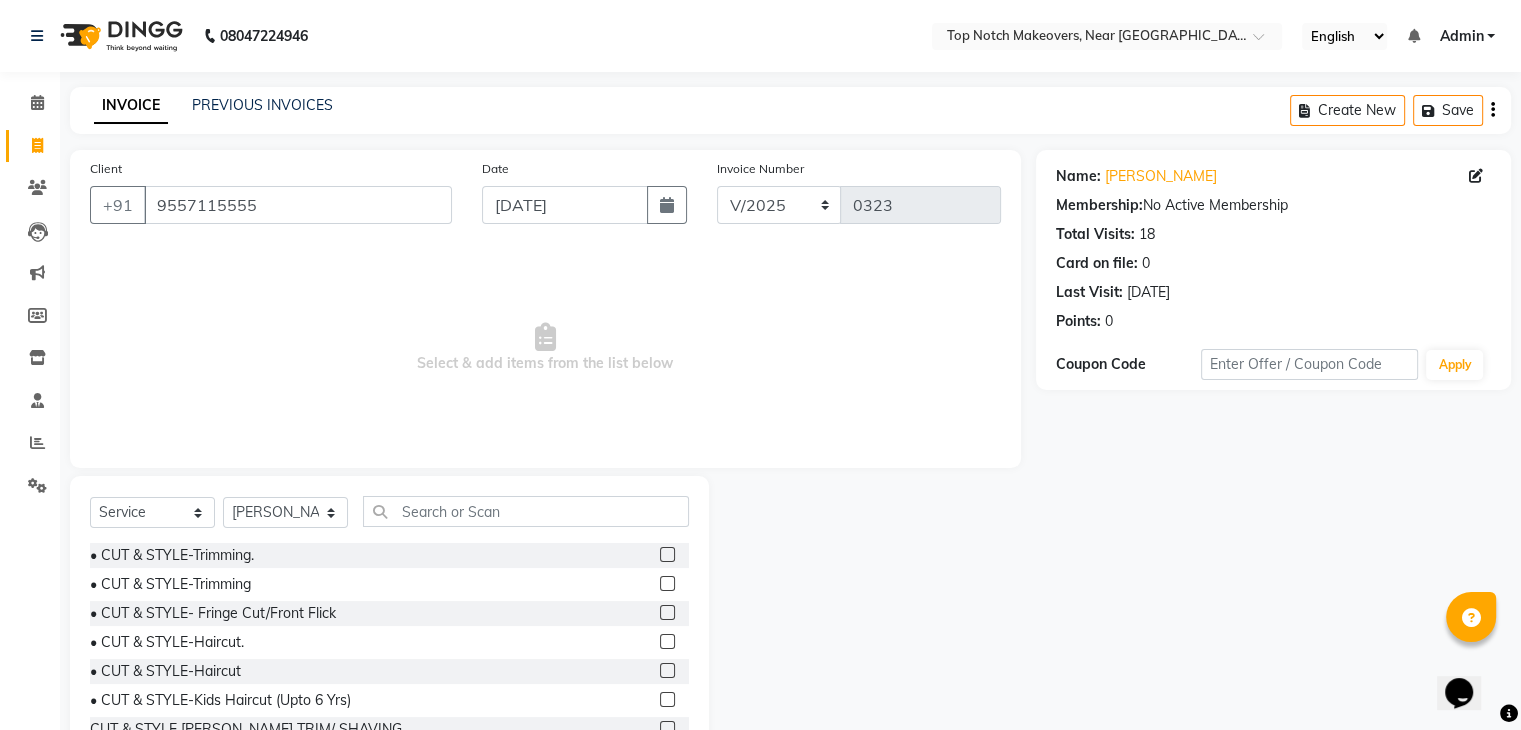 click 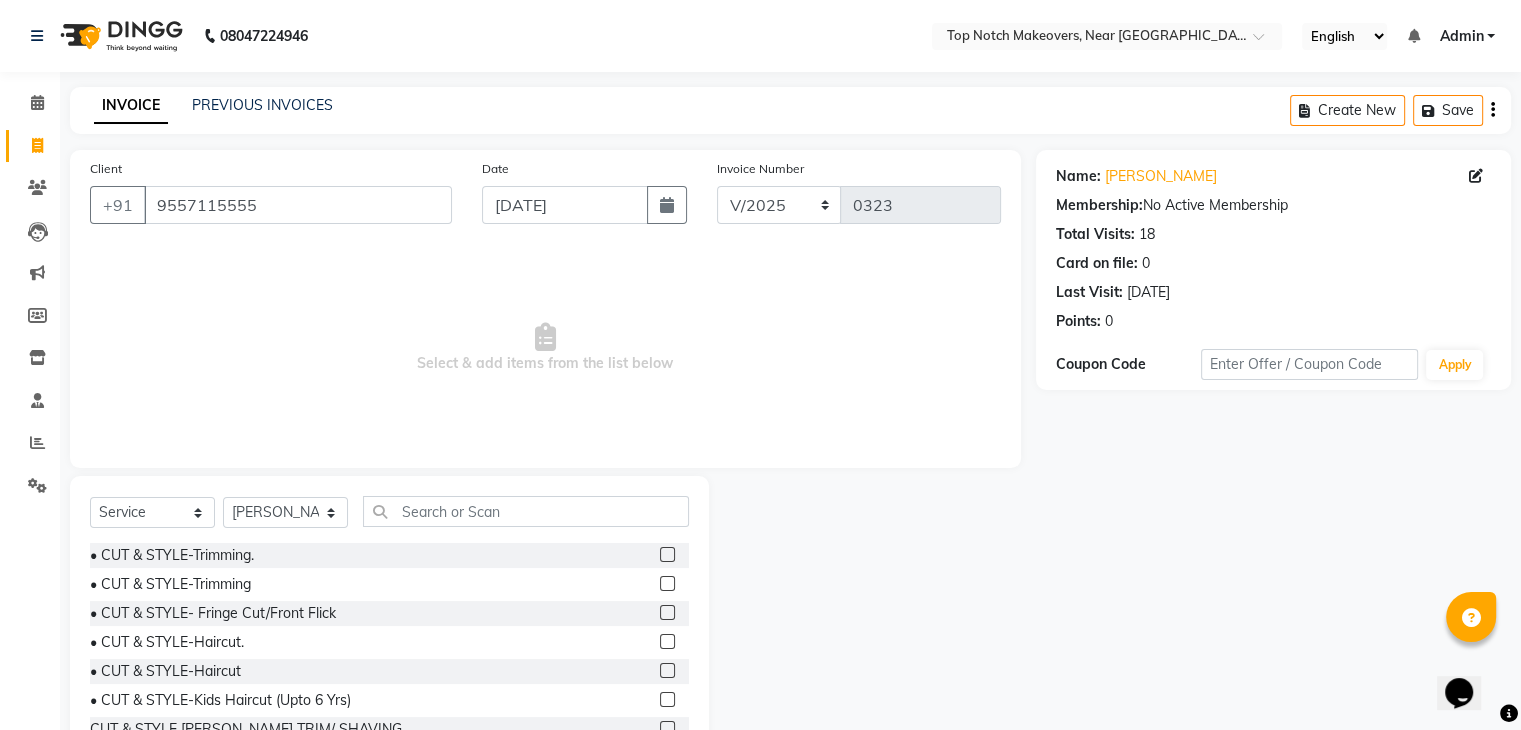 click at bounding box center (666, 555) 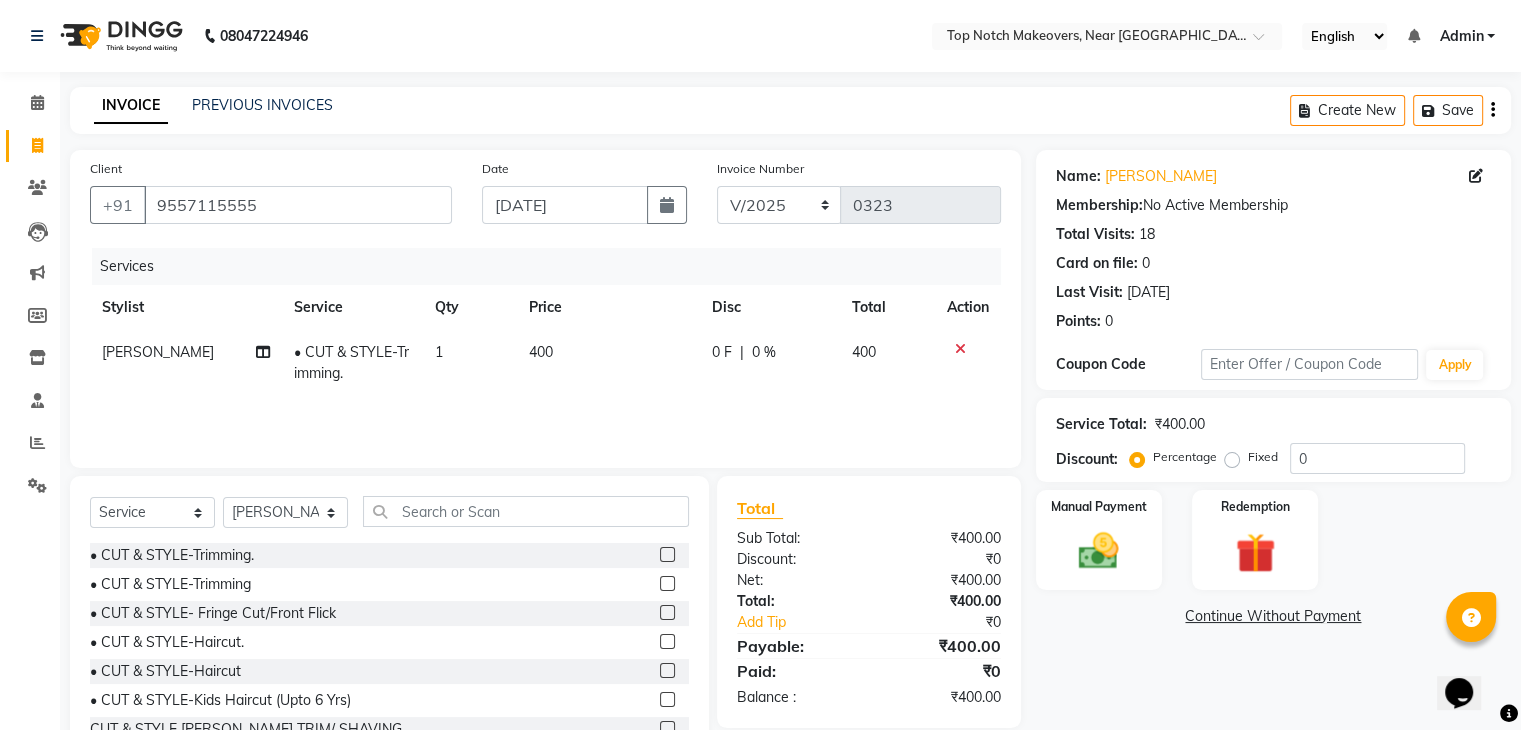 click 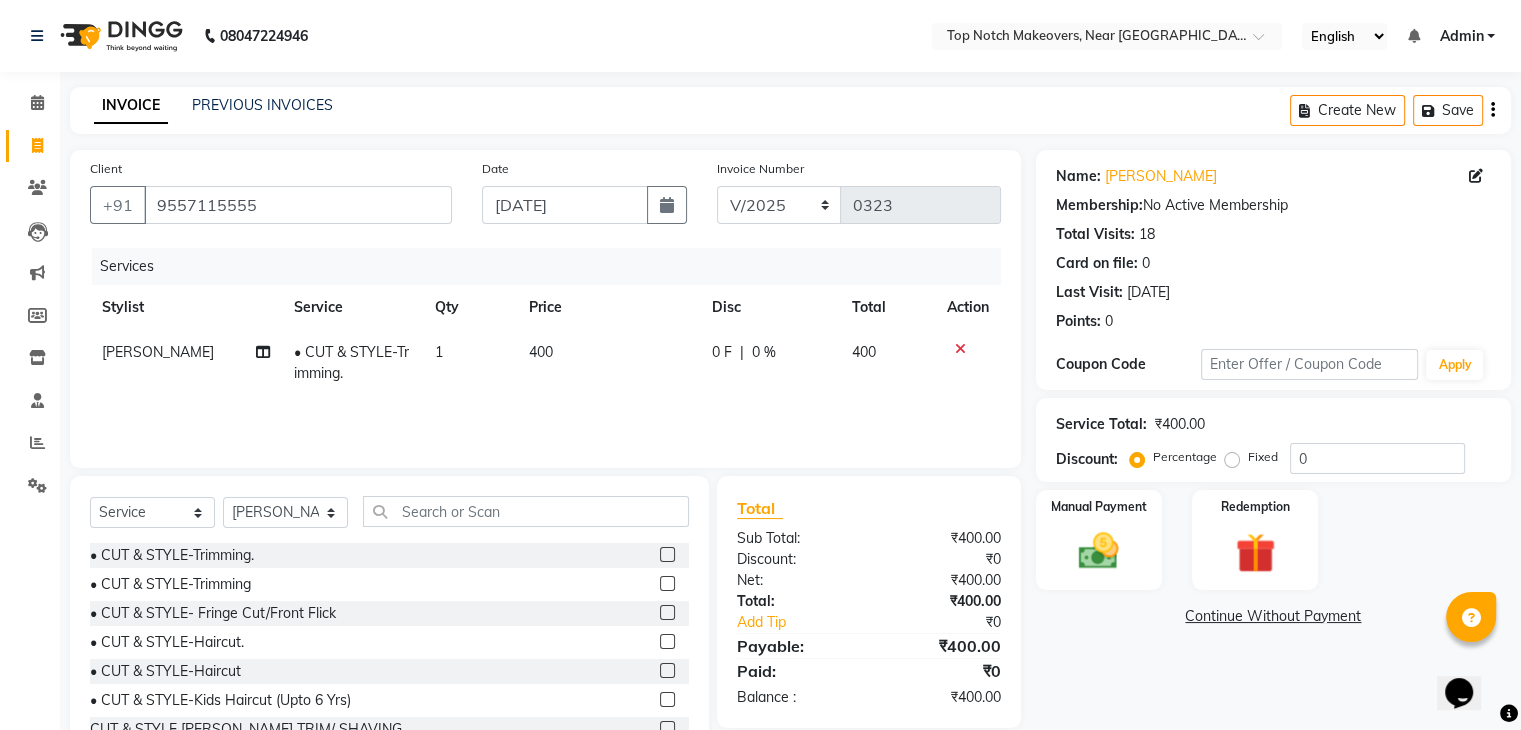 click at bounding box center [666, 584] 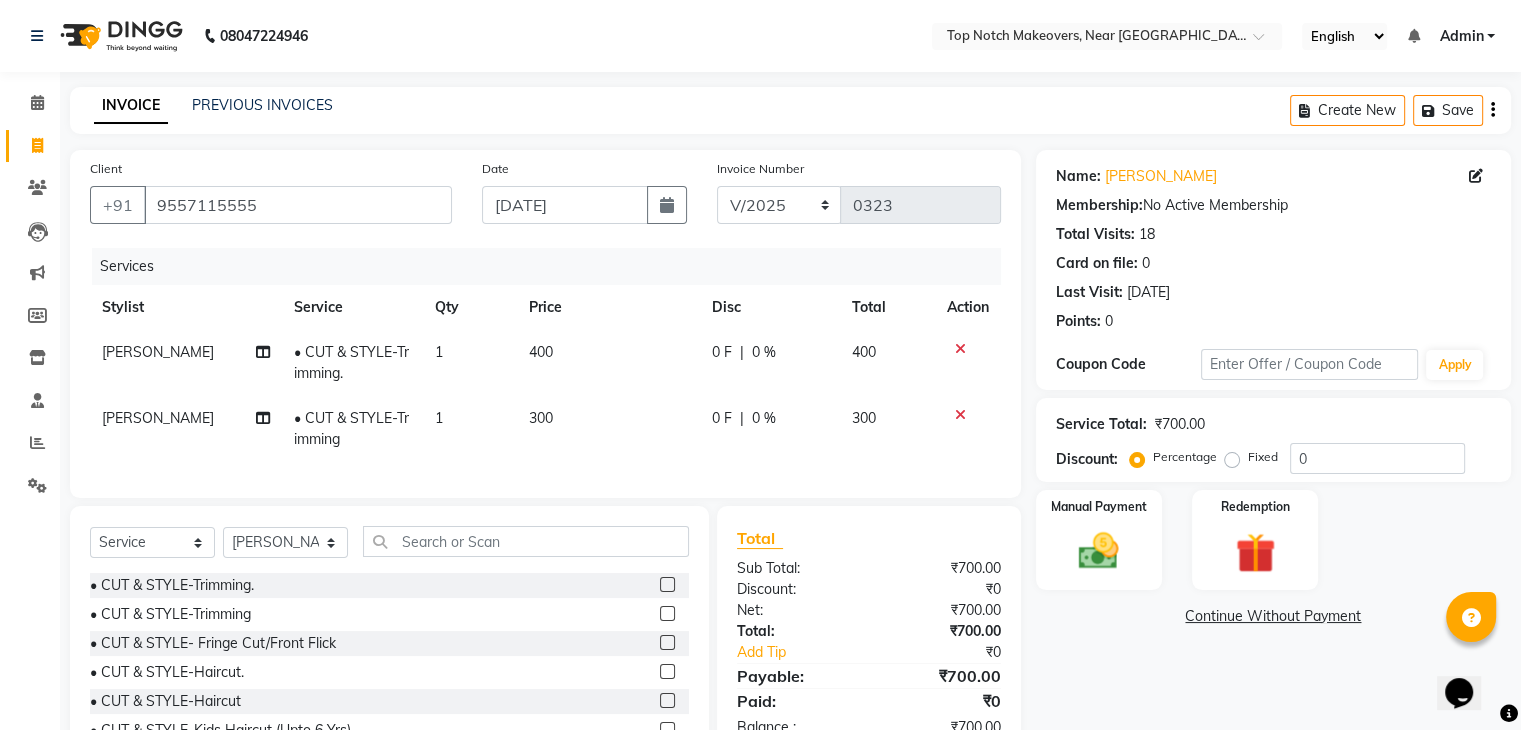 click 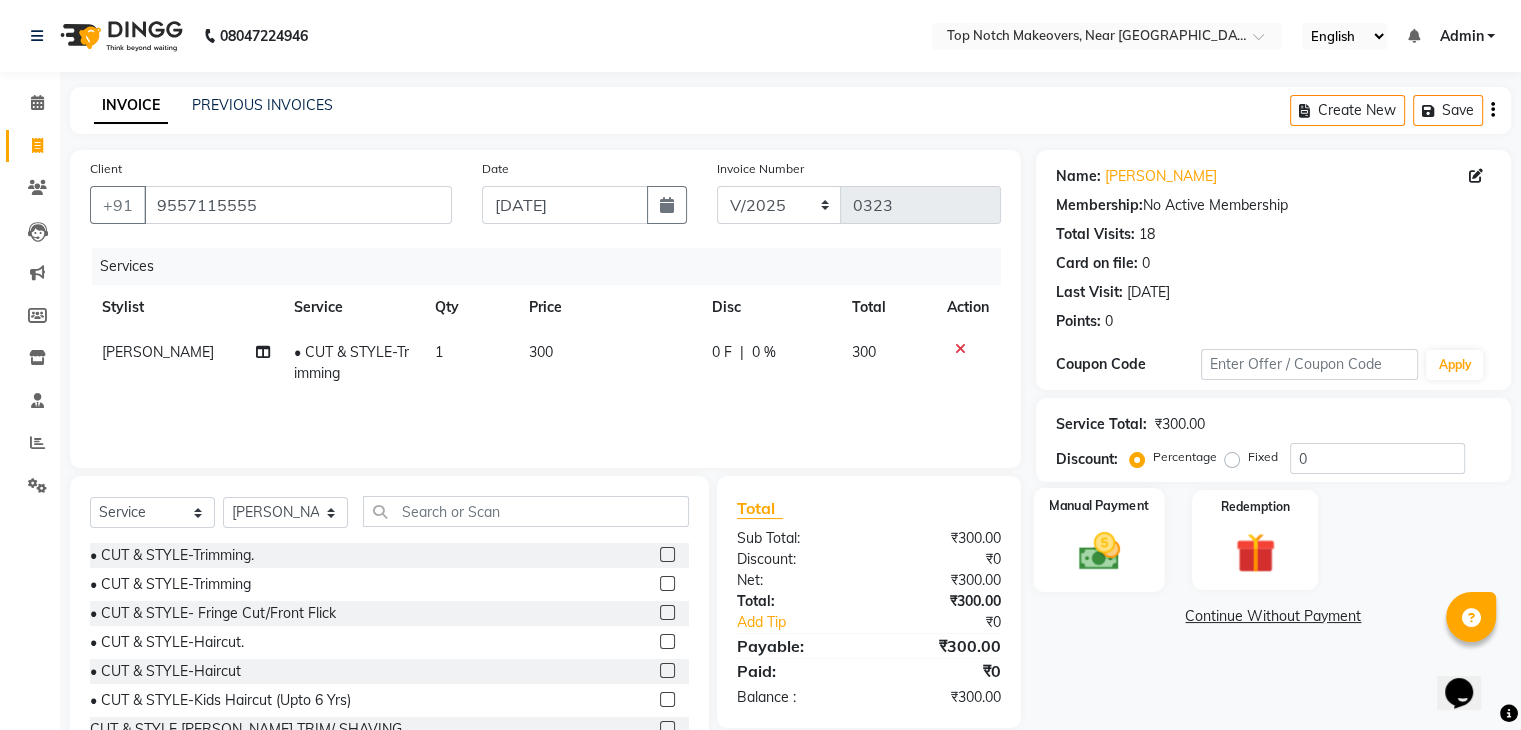 click 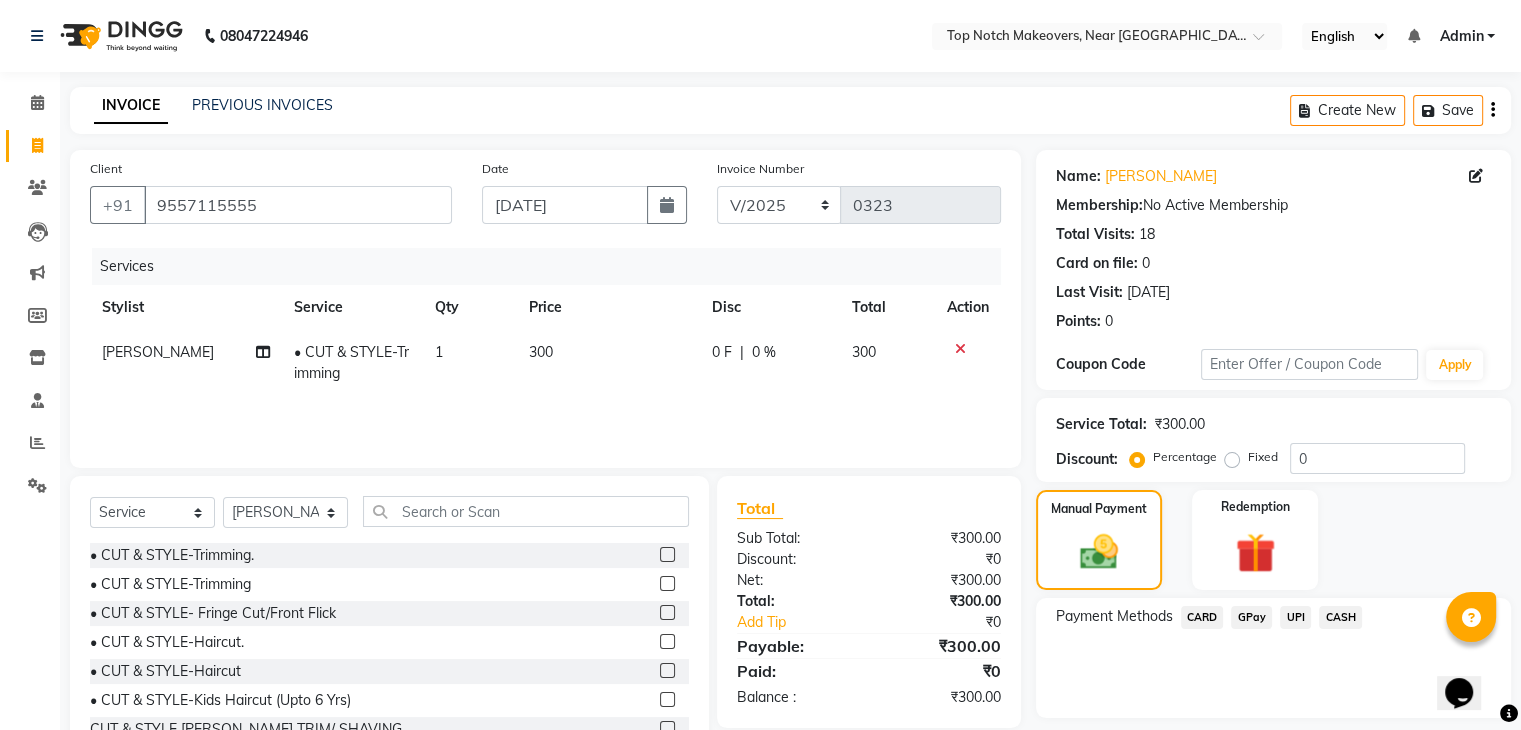 click on "CASH" 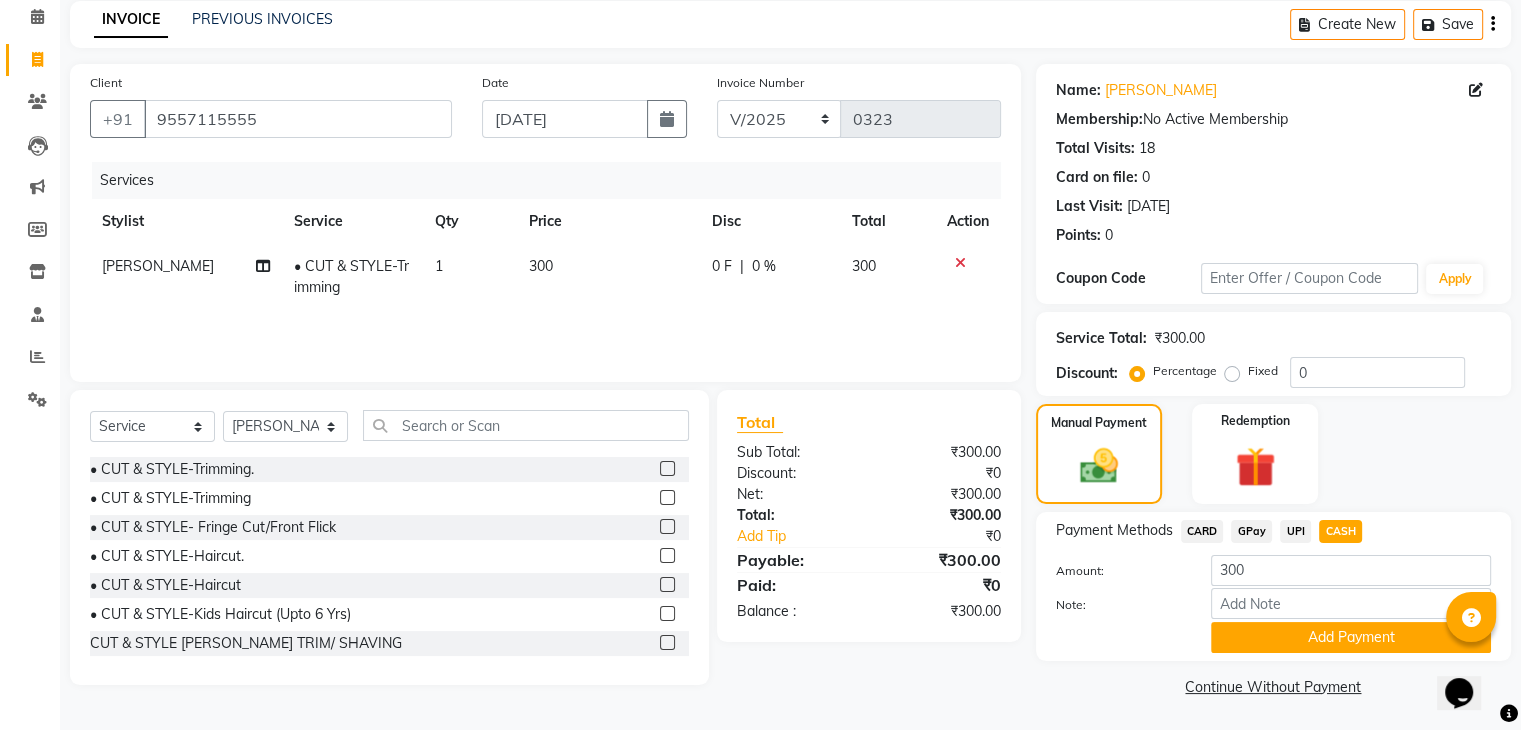 scroll, scrollTop: 89, scrollLeft: 0, axis: vertical 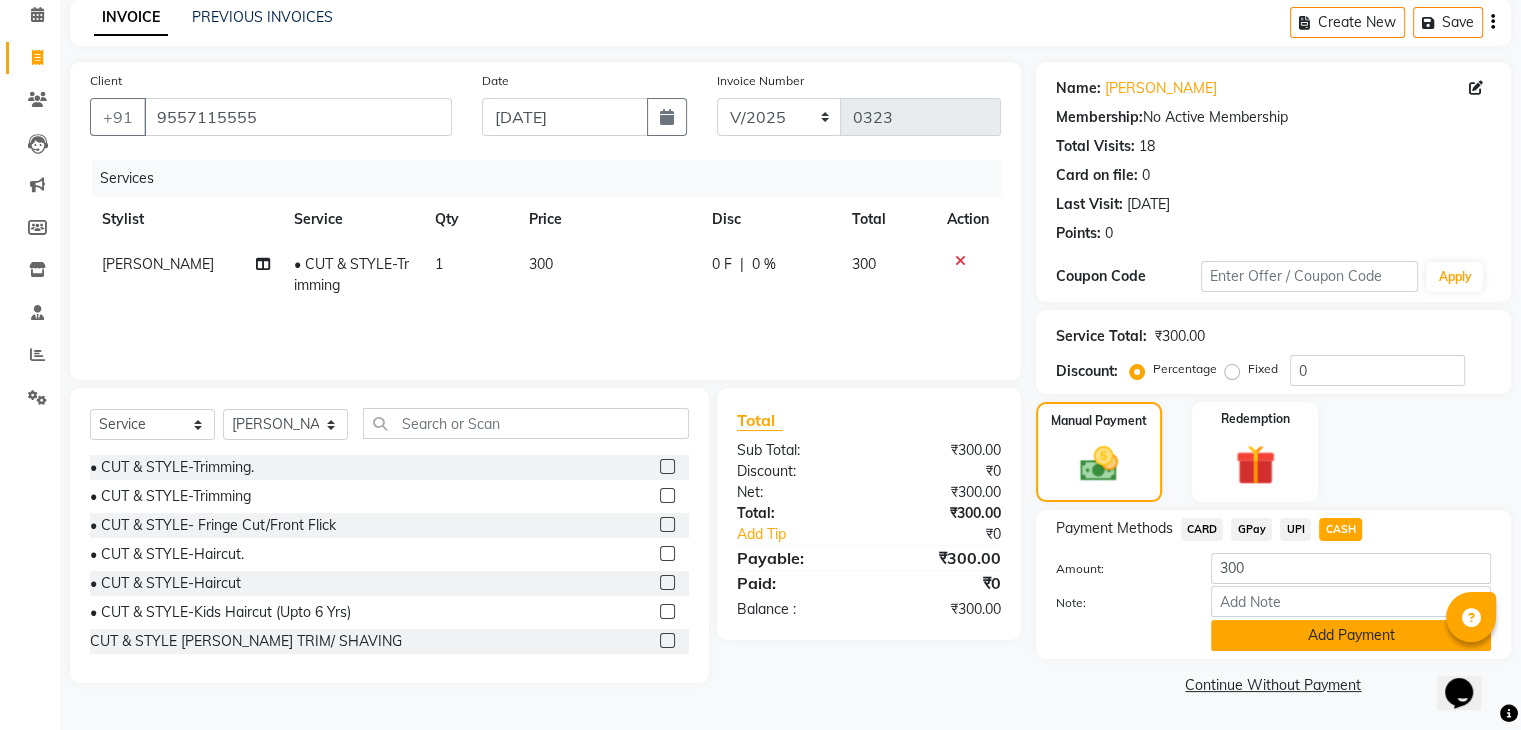 click on "Add Payment" 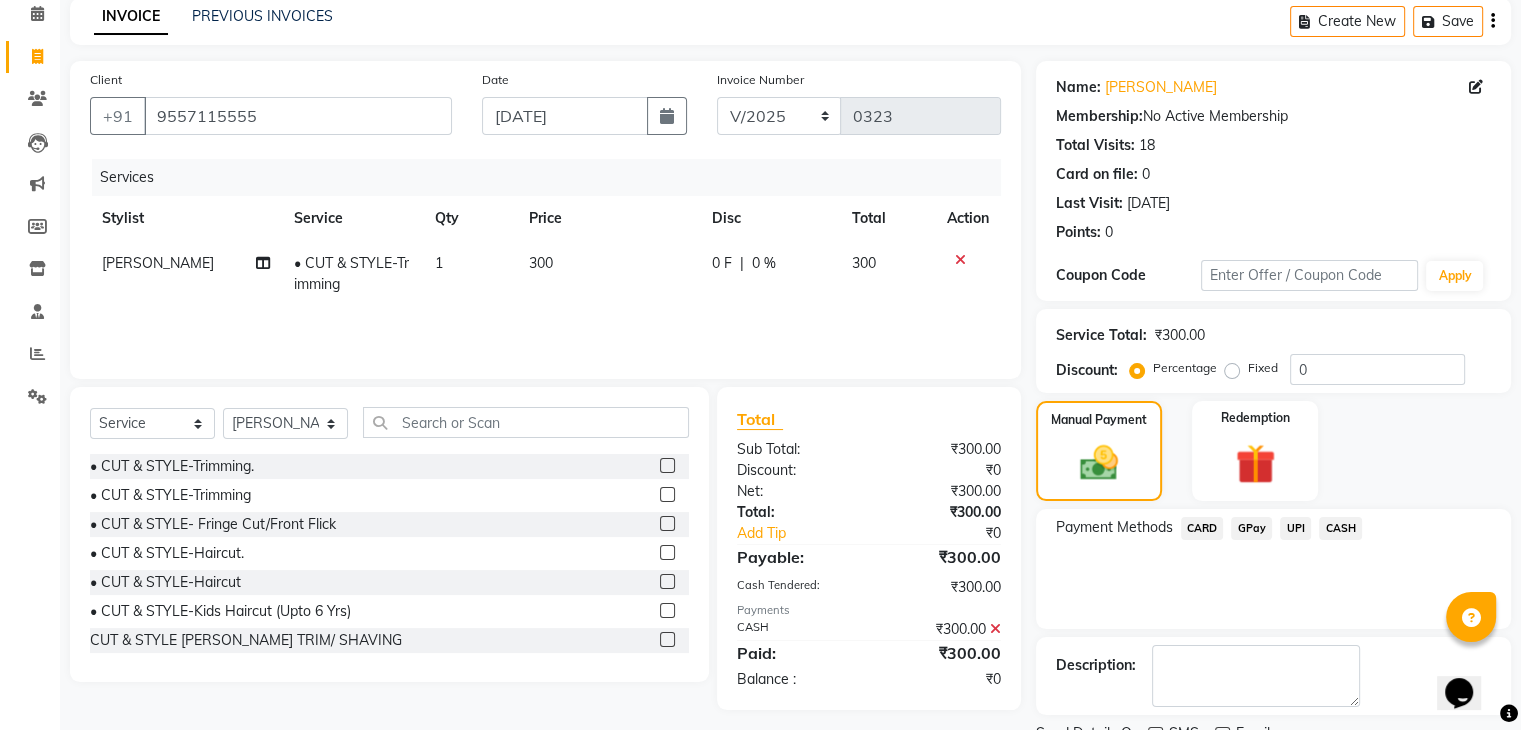 scroll, scrollTop: 171, scrollLeft: 0, axis: vertical 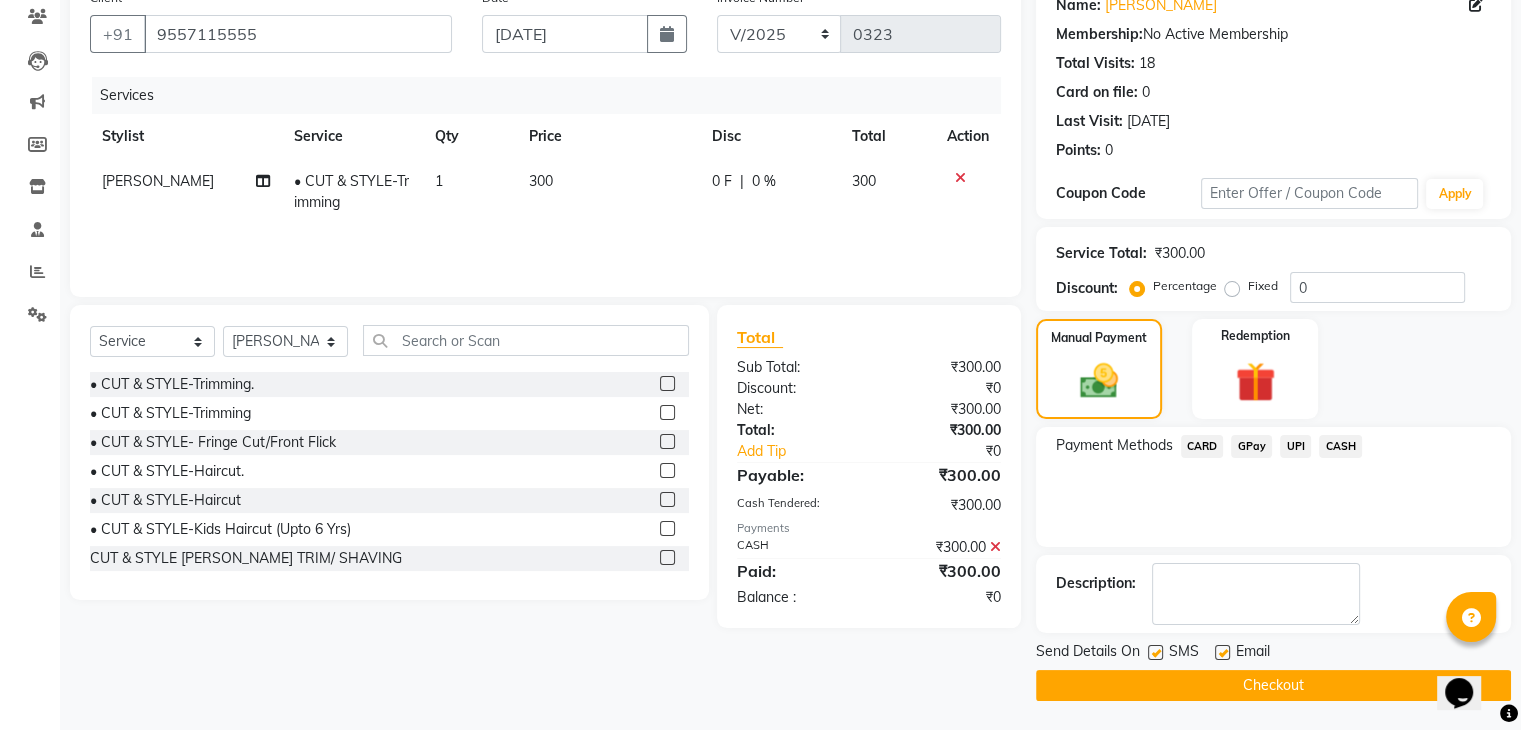 click 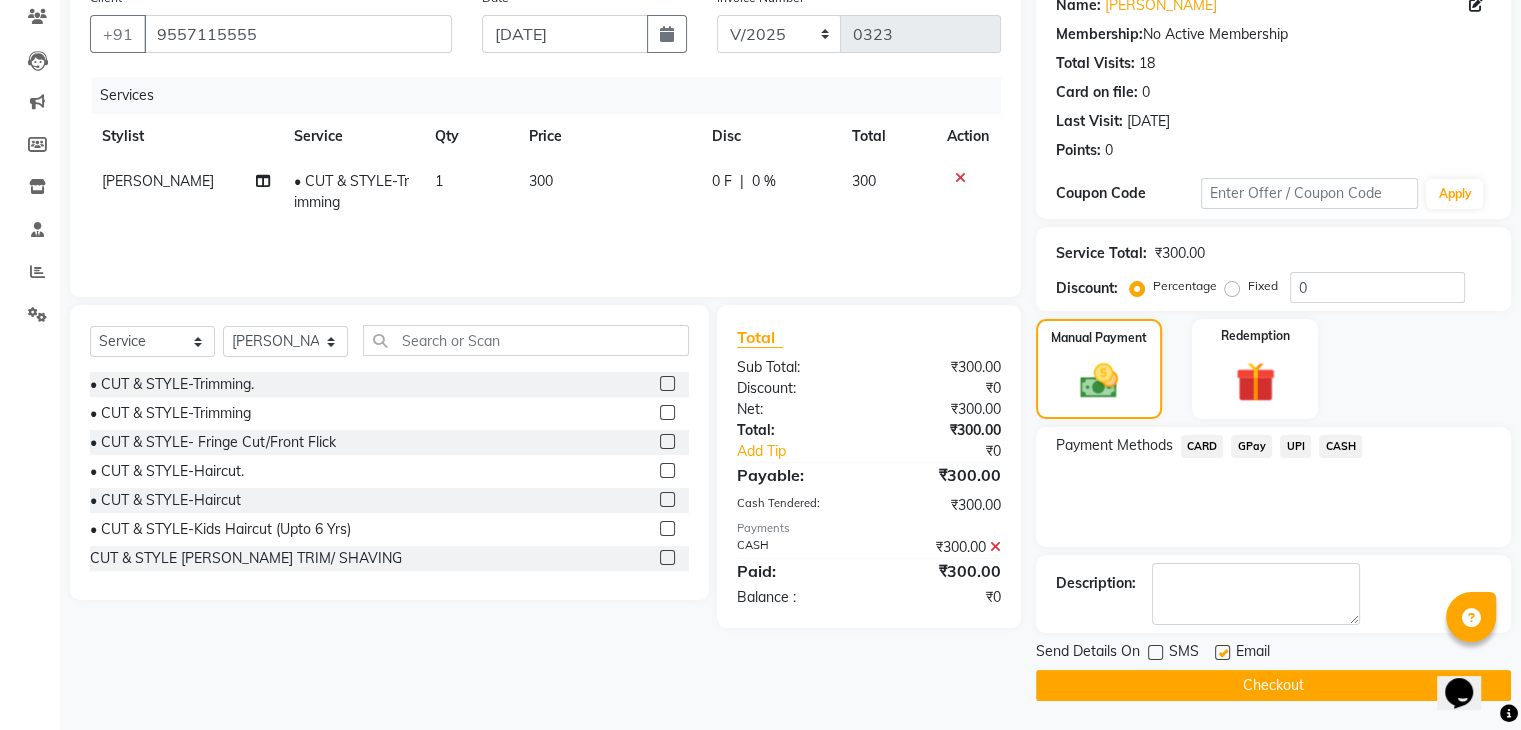 click on "Checkout" 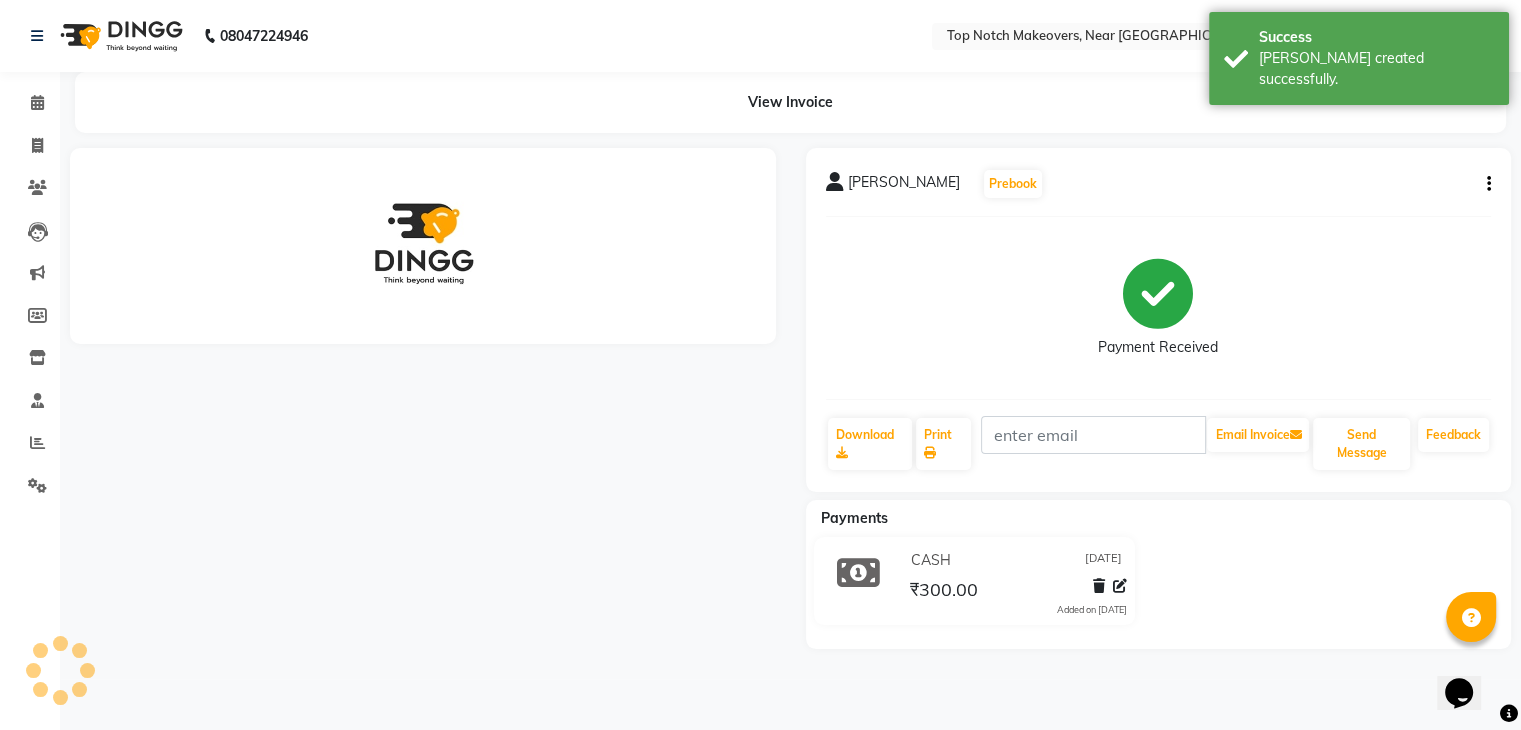 scroll, scrollTop: 0, scrollLeft: 0, axis: both 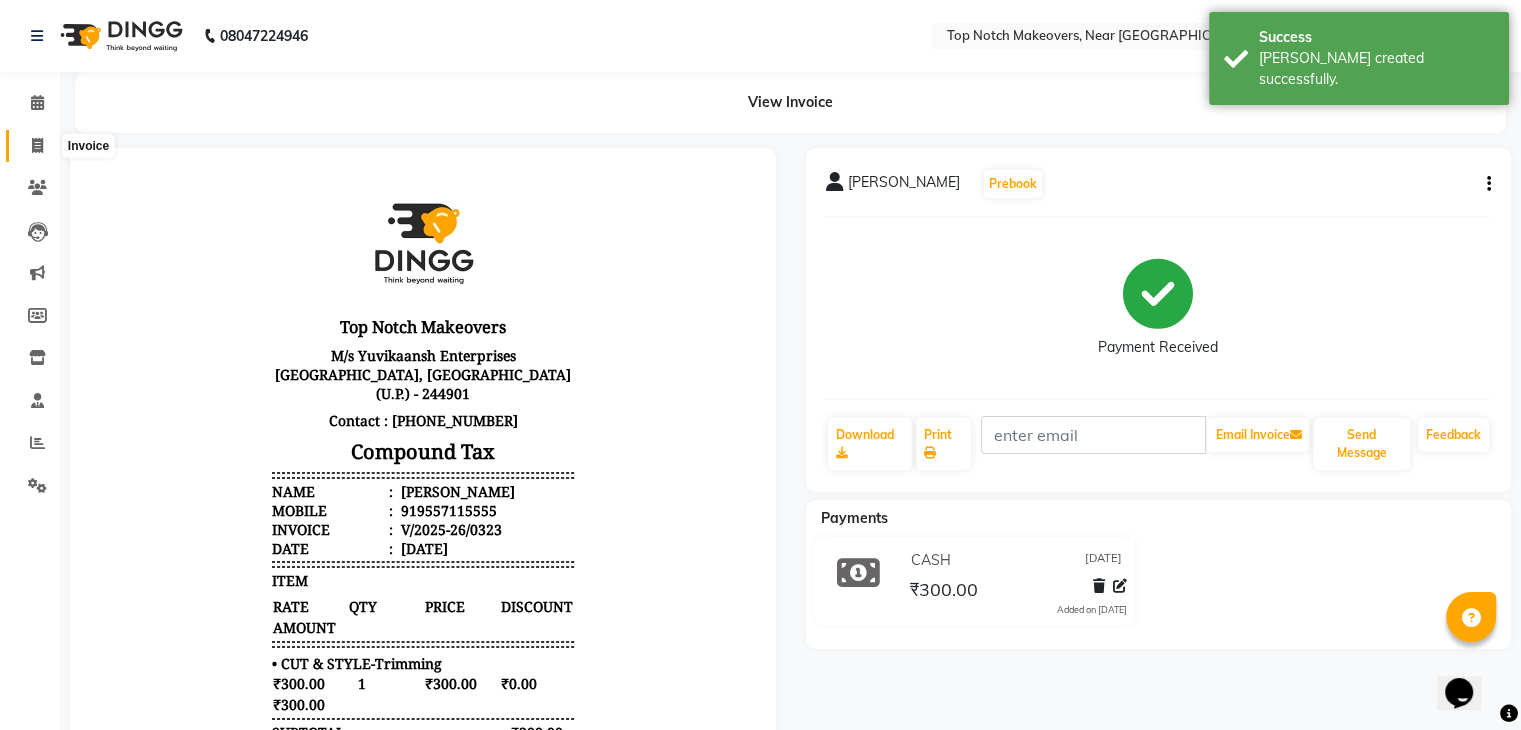 click 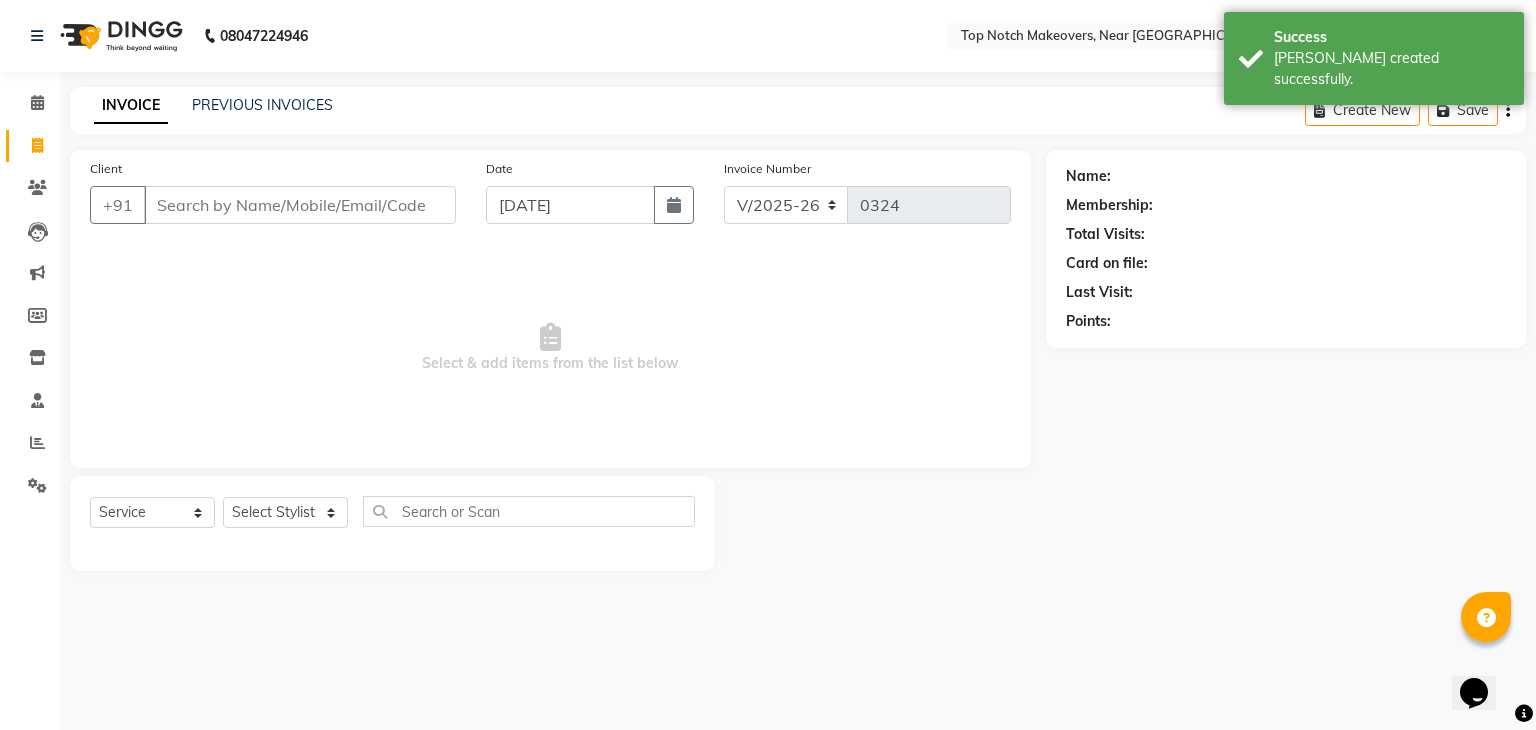click on "INVOICE PREVIOUS INVOICES Create New   Save" 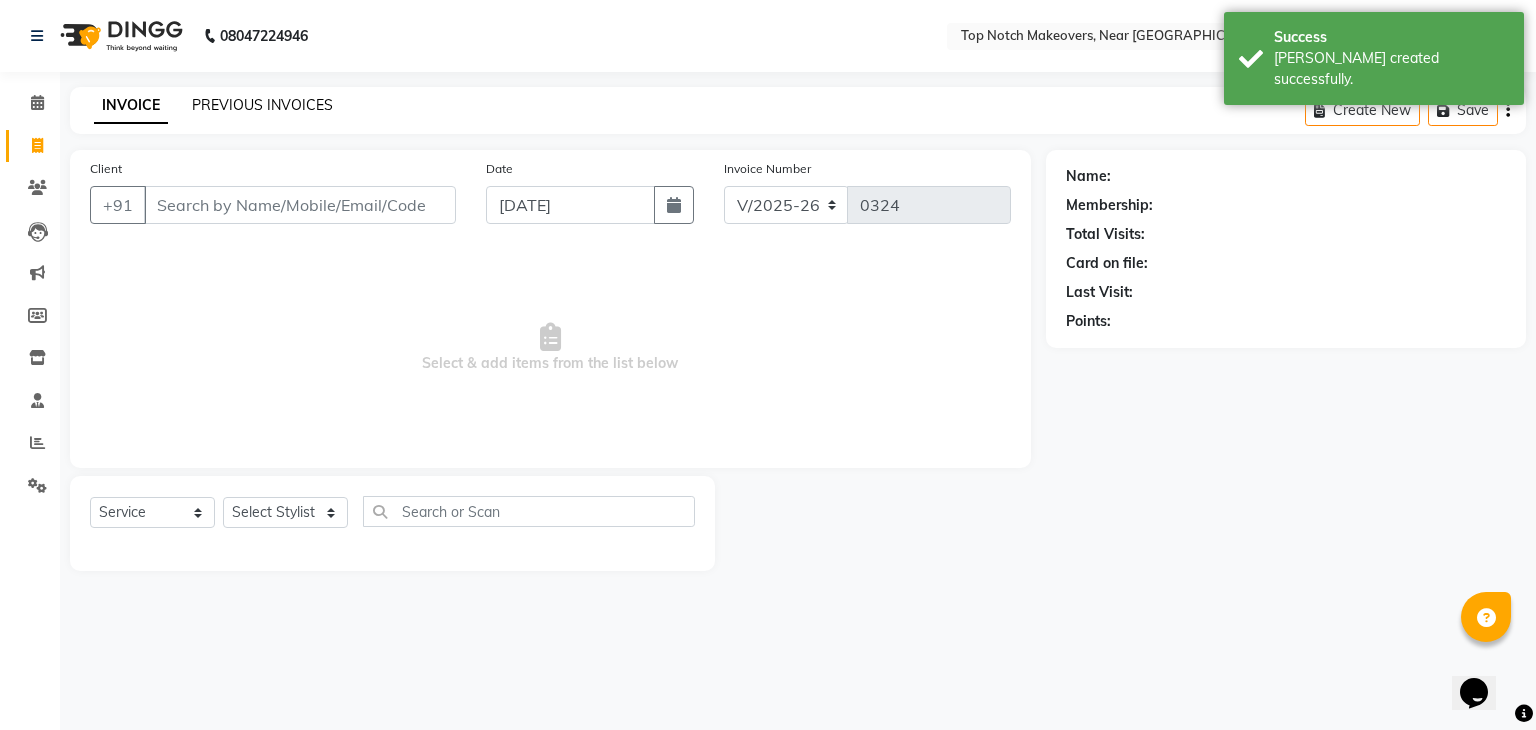 click on "PREVIOUS INVOICES" 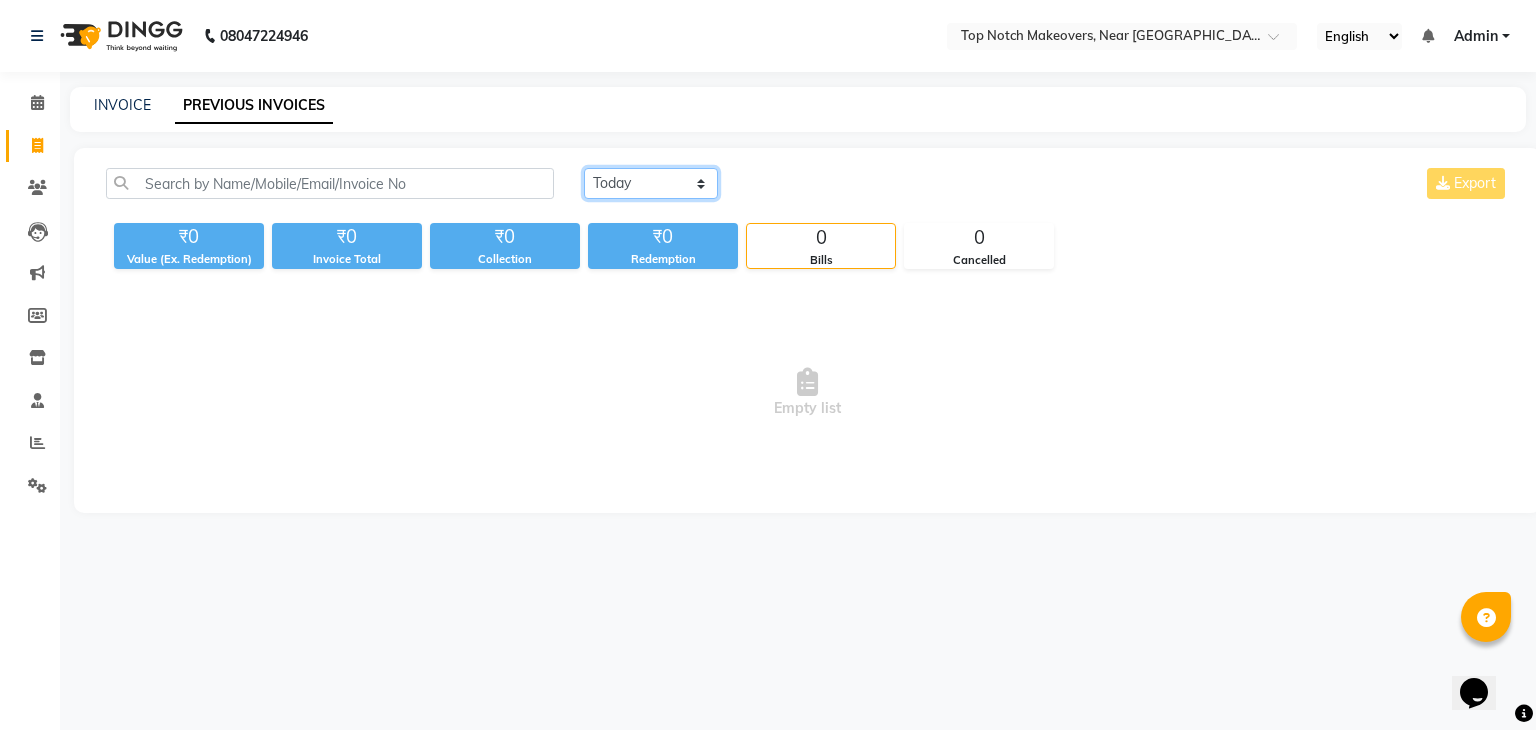 click on "[DATE] [DATE] Custom Range" 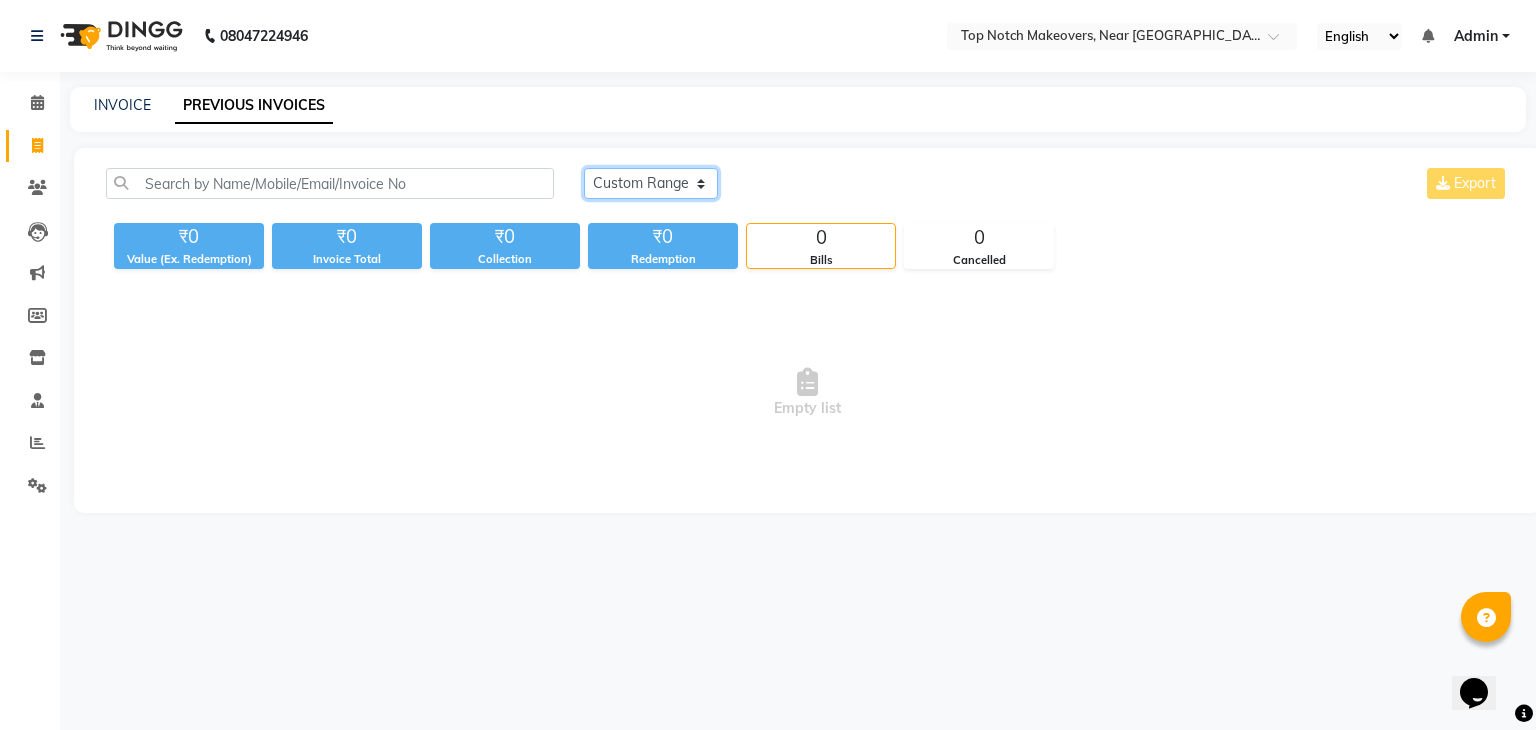 click on "[DATE] [DATE] Custom Range" 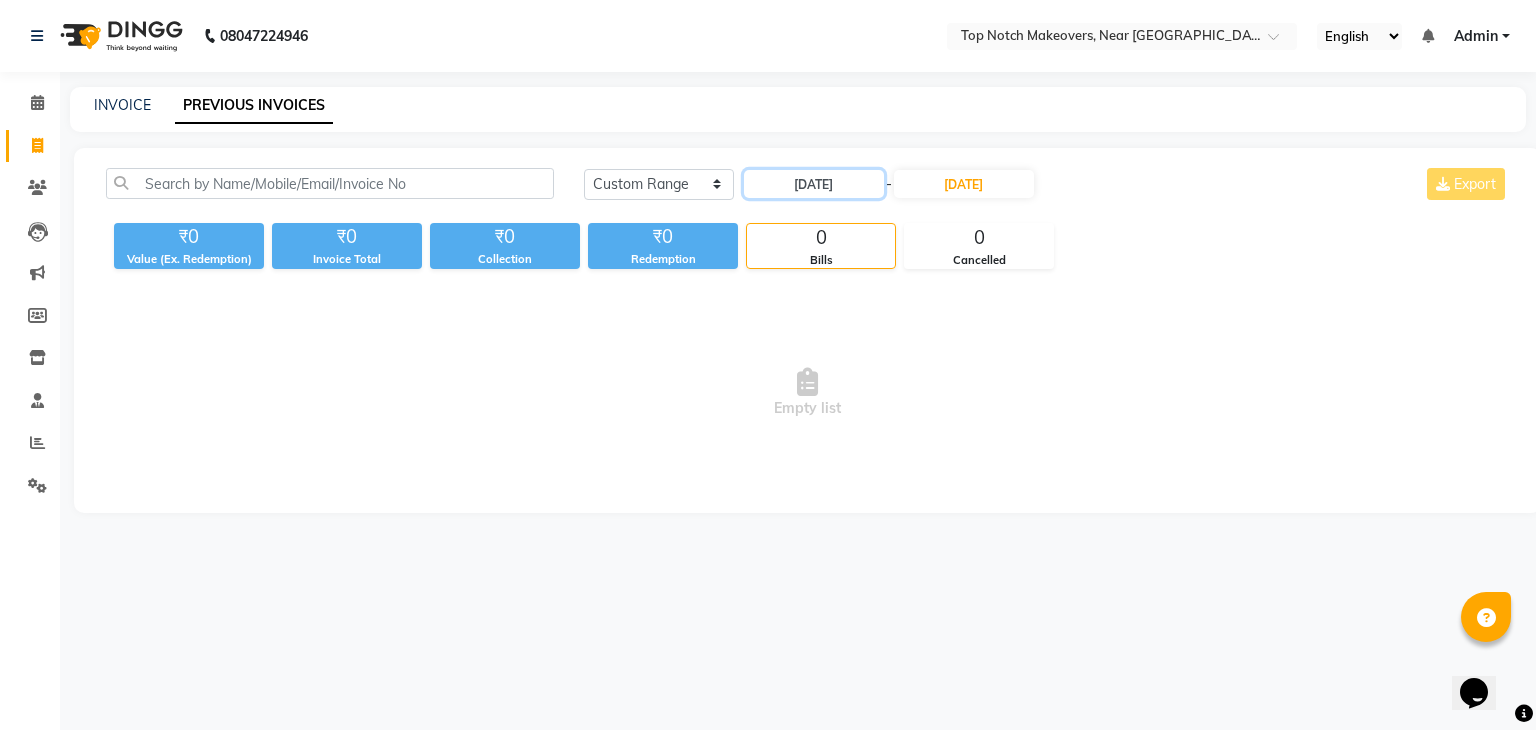 drag, startPoint x: 825, startPoint y: 189, endPoint x: 832, endPoint y: 162, distance: 27.89265 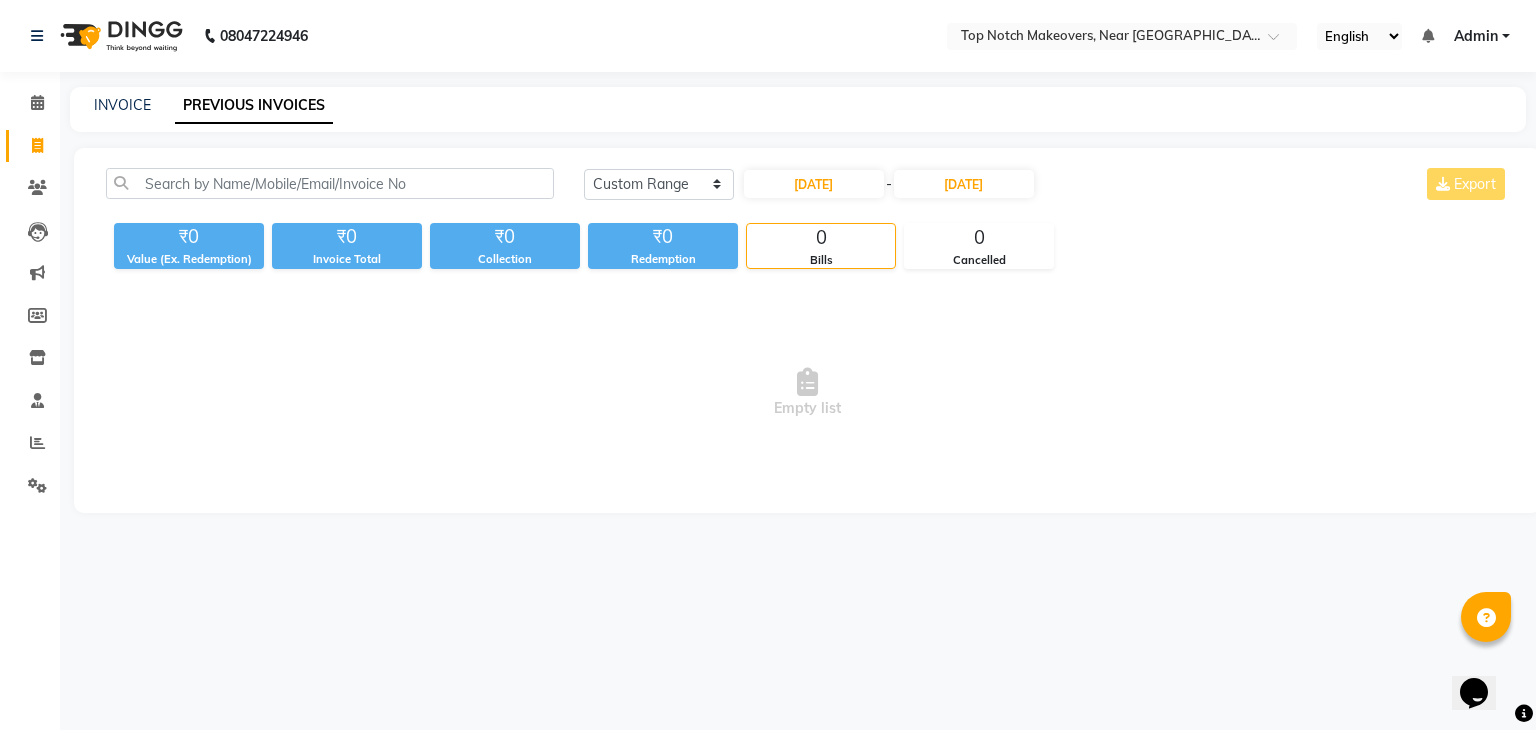 click on "[DATE] [DATE] Custom Range [DATE] - [DATE] Export ₹0 Value (Ex. Redemption) ₹0 Invoice Total  ₹0 Collection ₹0 Redemption 0 Bills 0 Cancelled  Empty list" 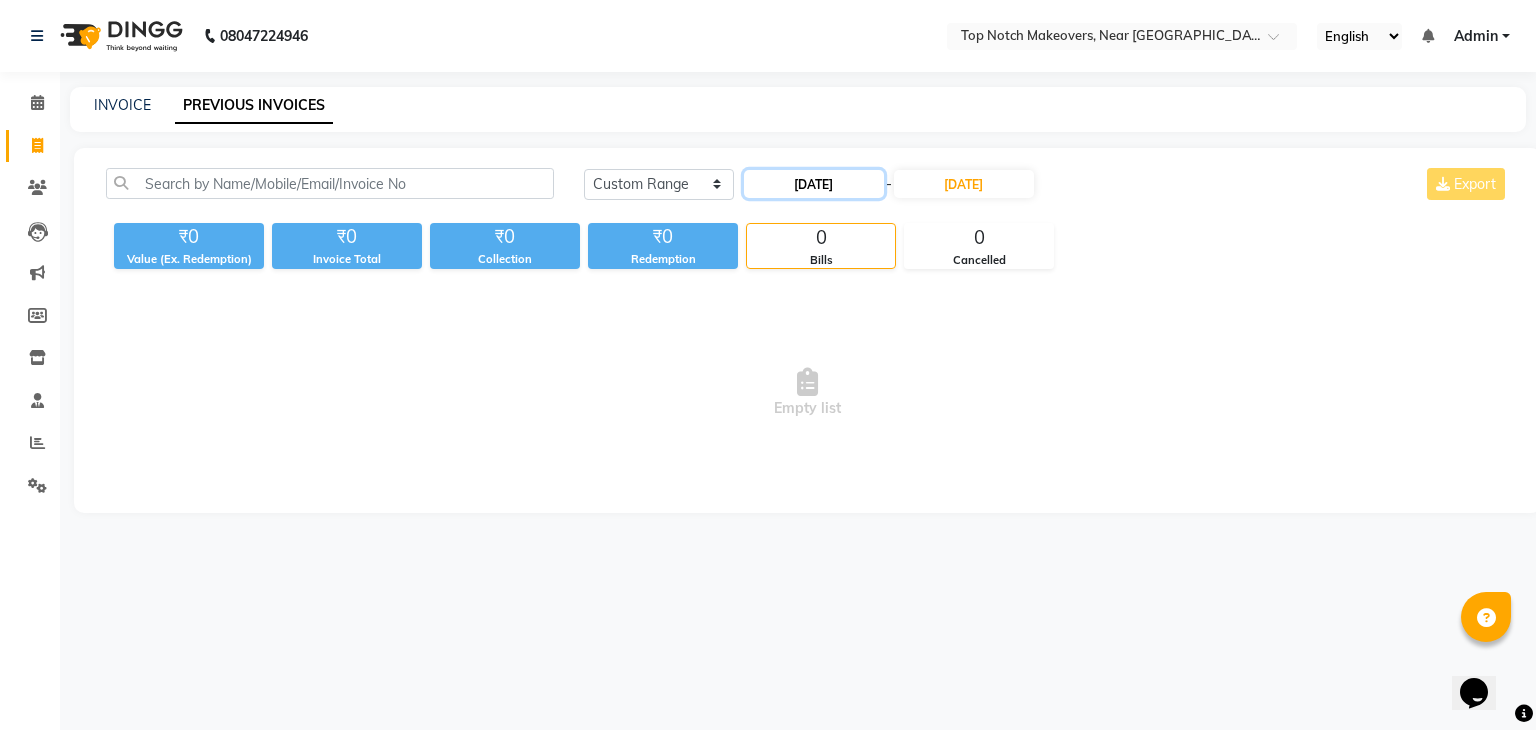 click on "[DATE]" 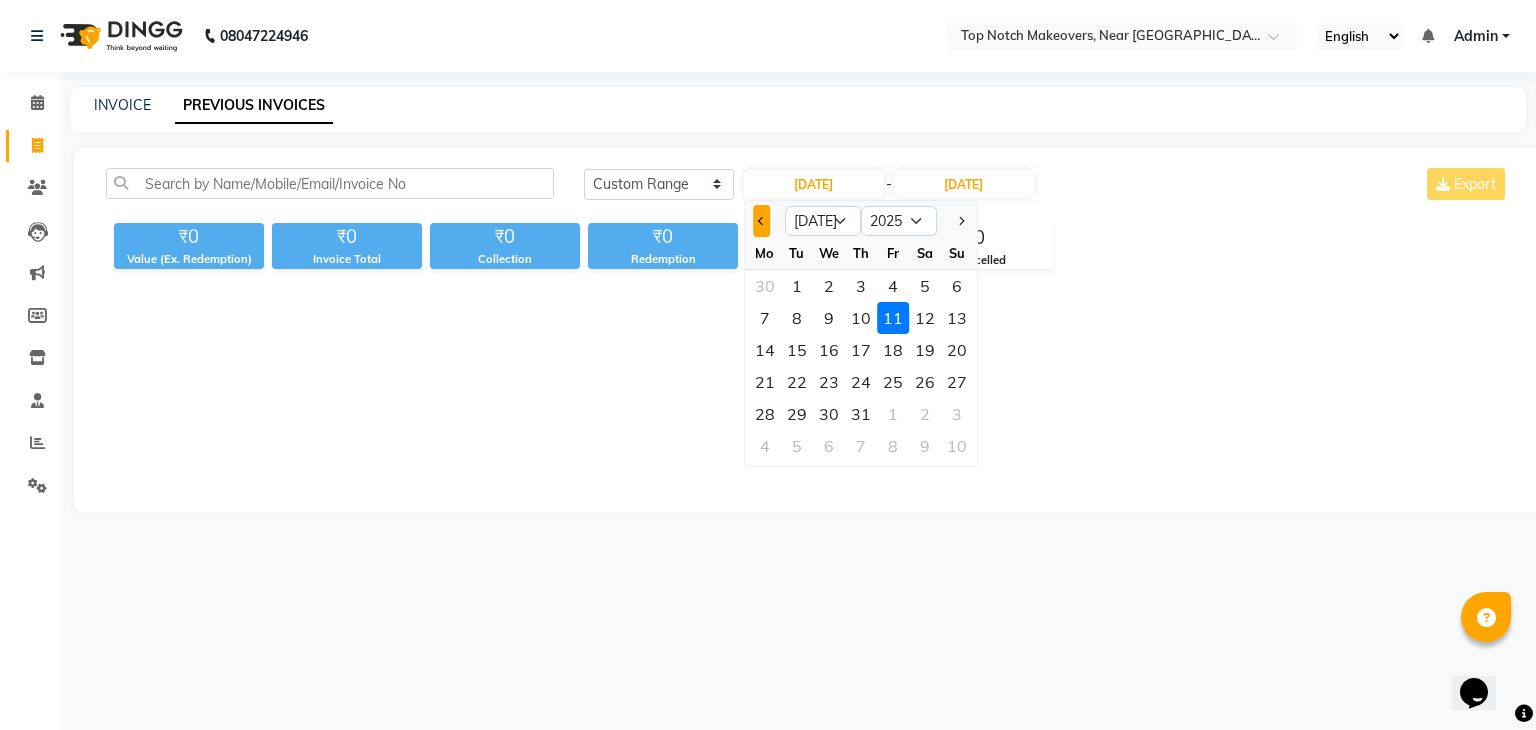 click 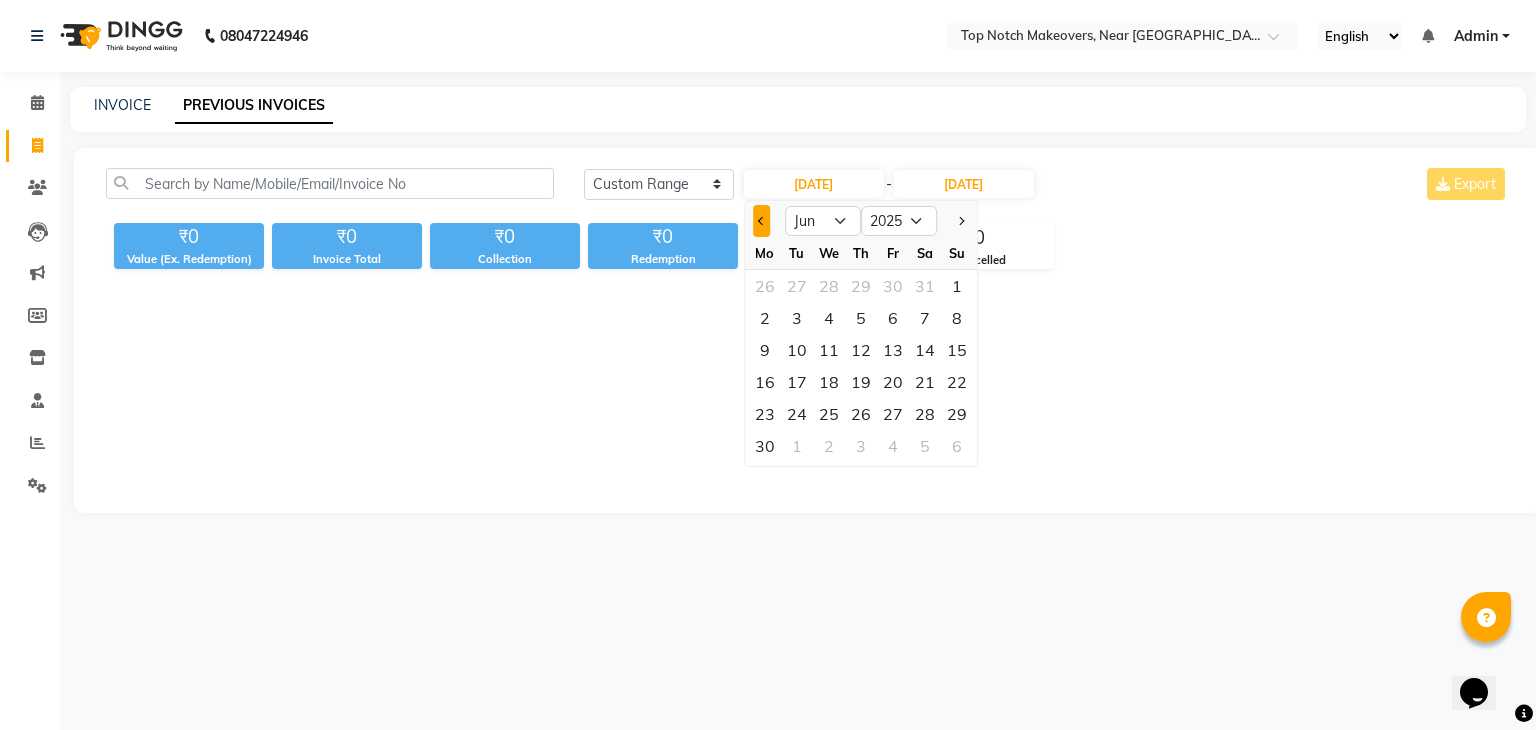 click 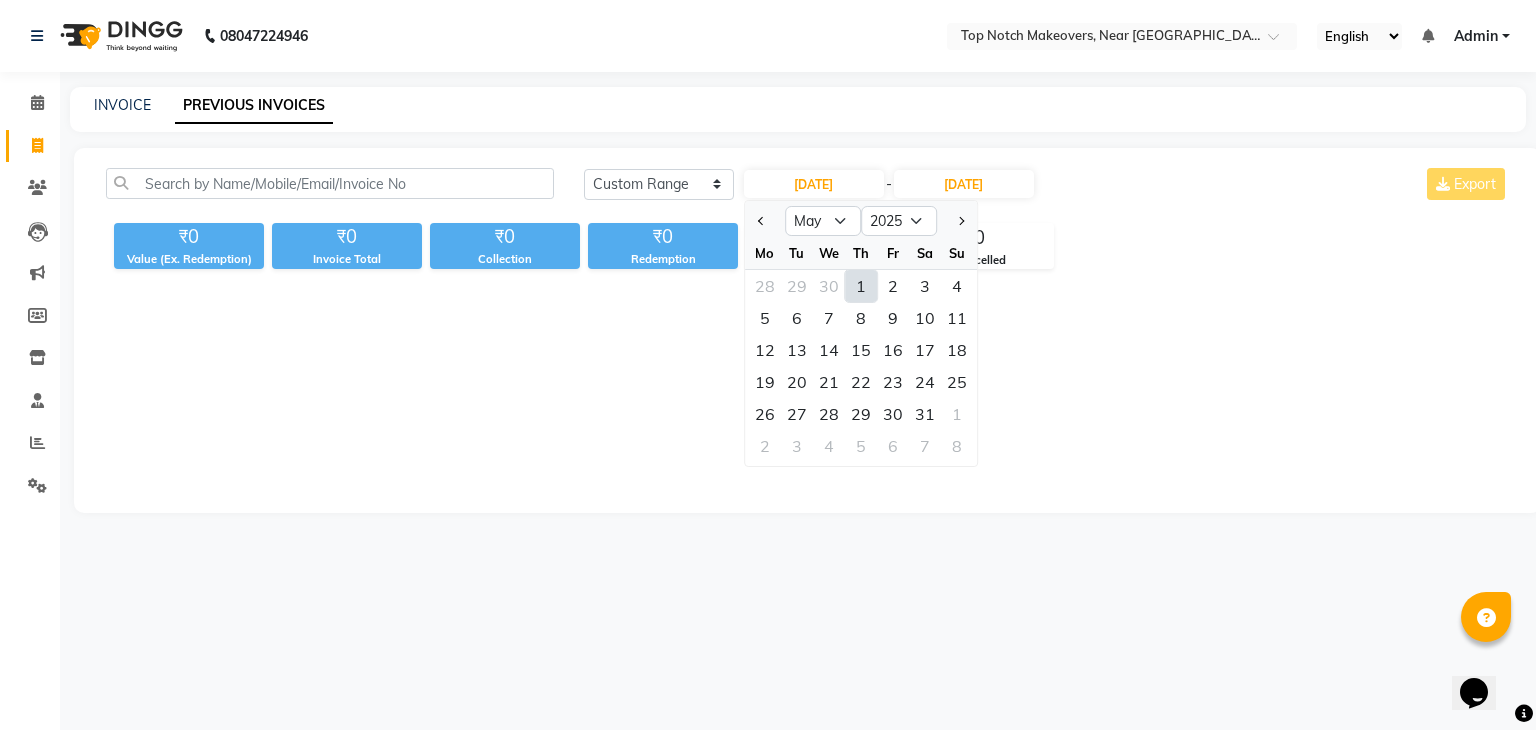 click on "1" 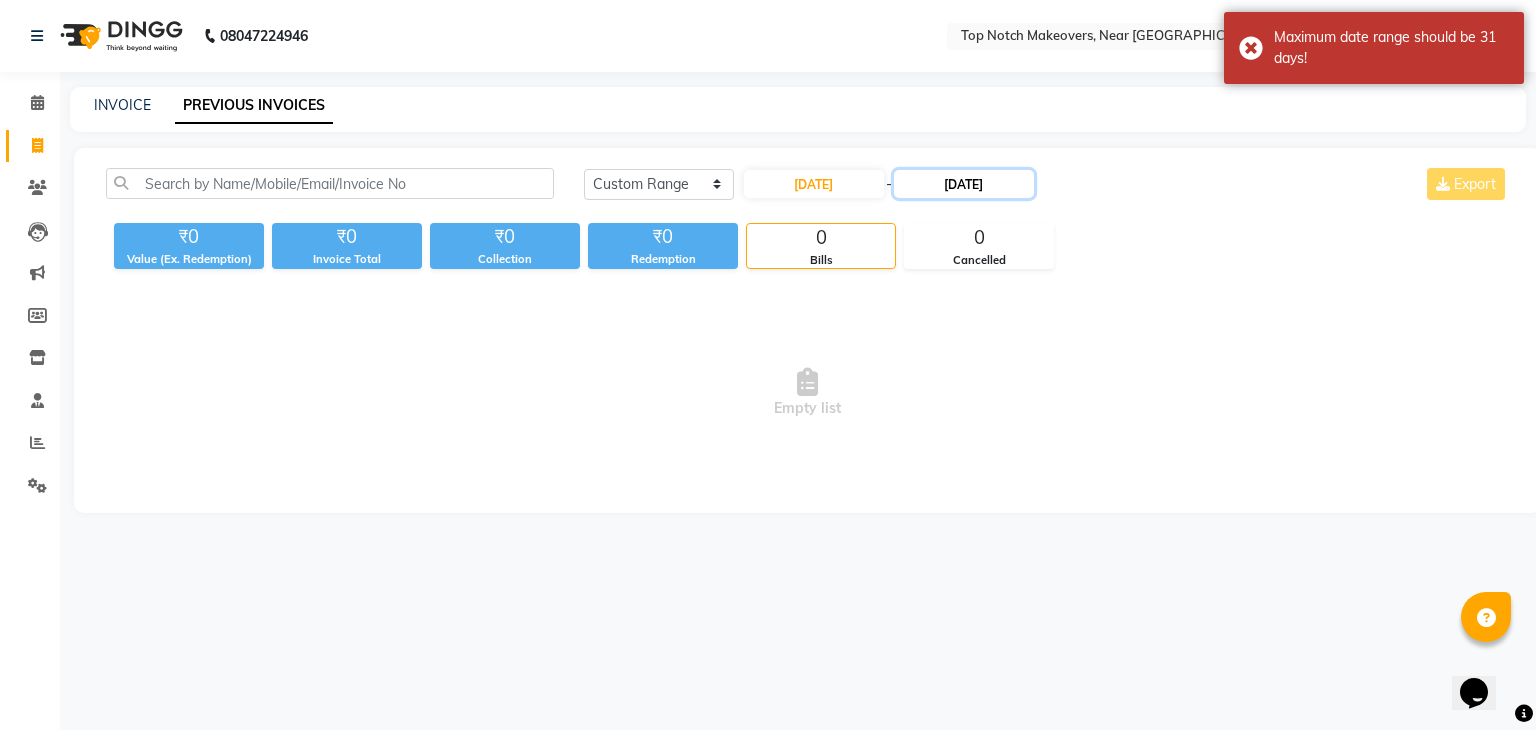 click on "[DATE]" 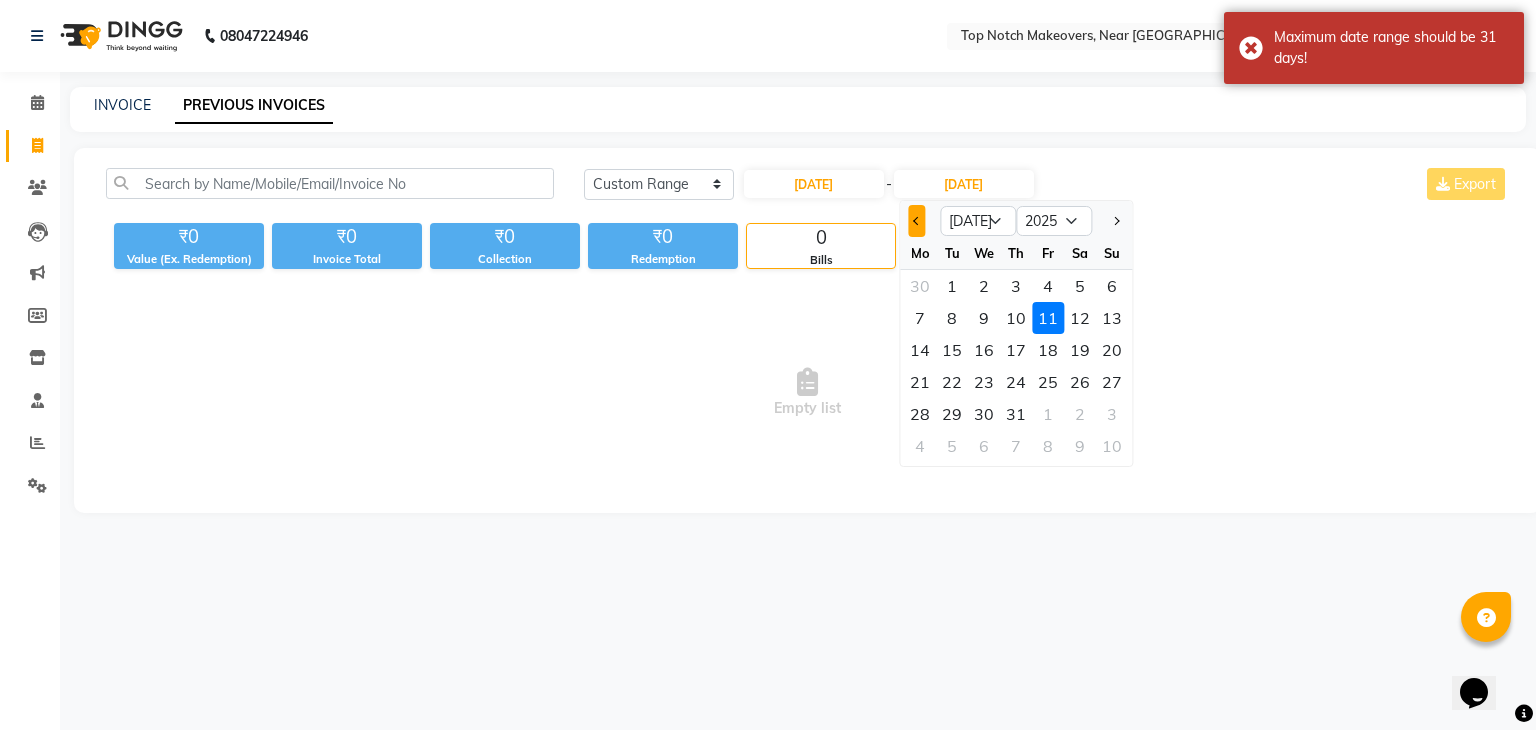 click 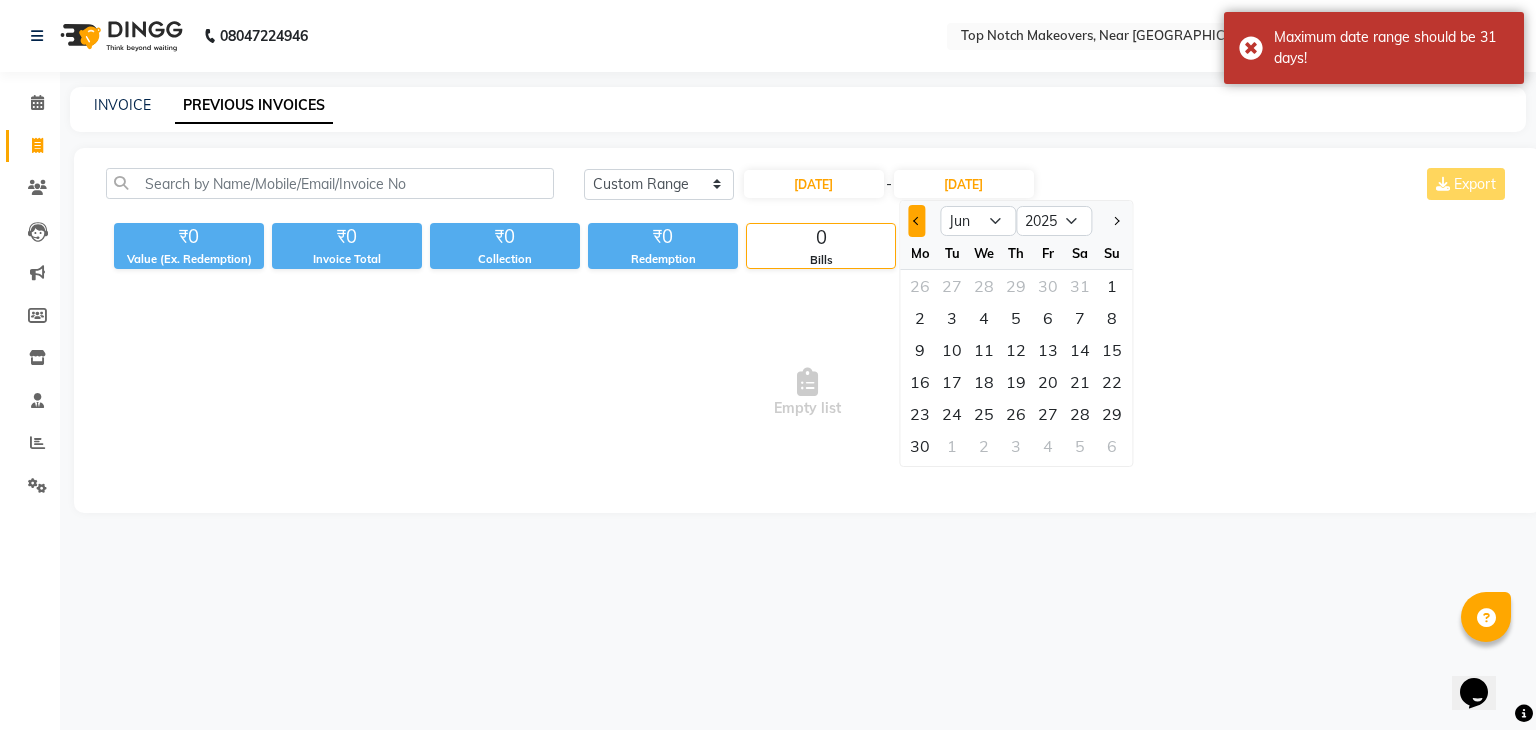 click 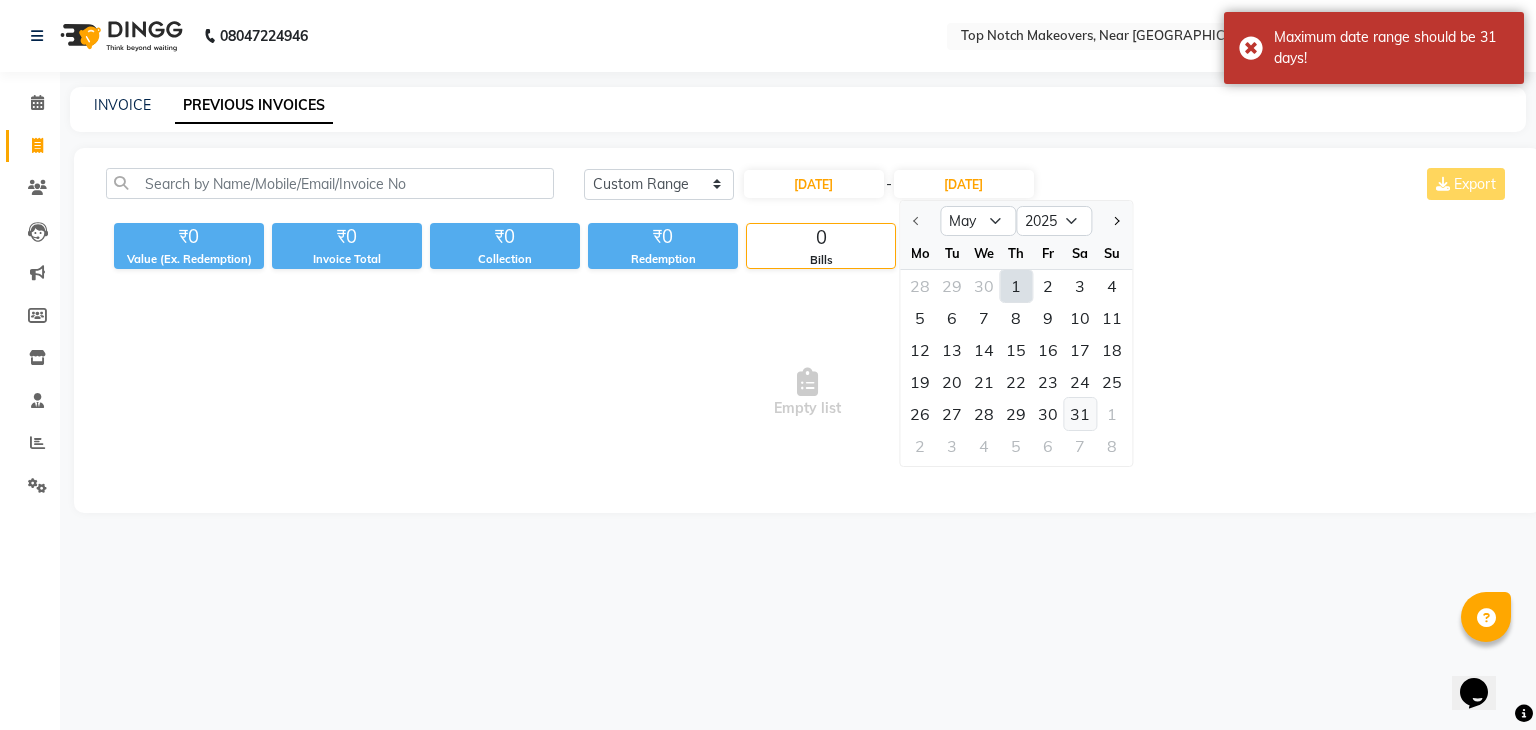 click on "31" 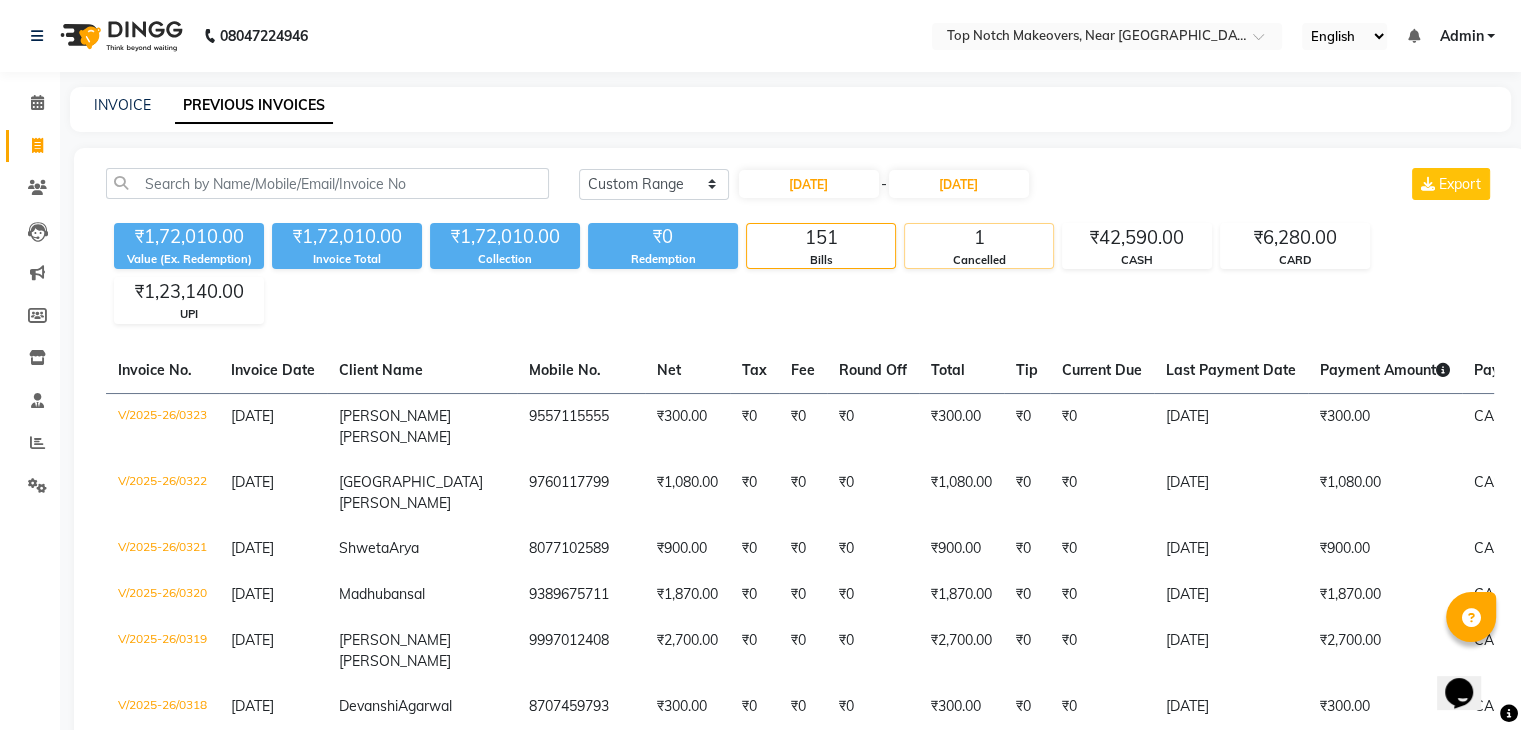 click on "Cancelled" 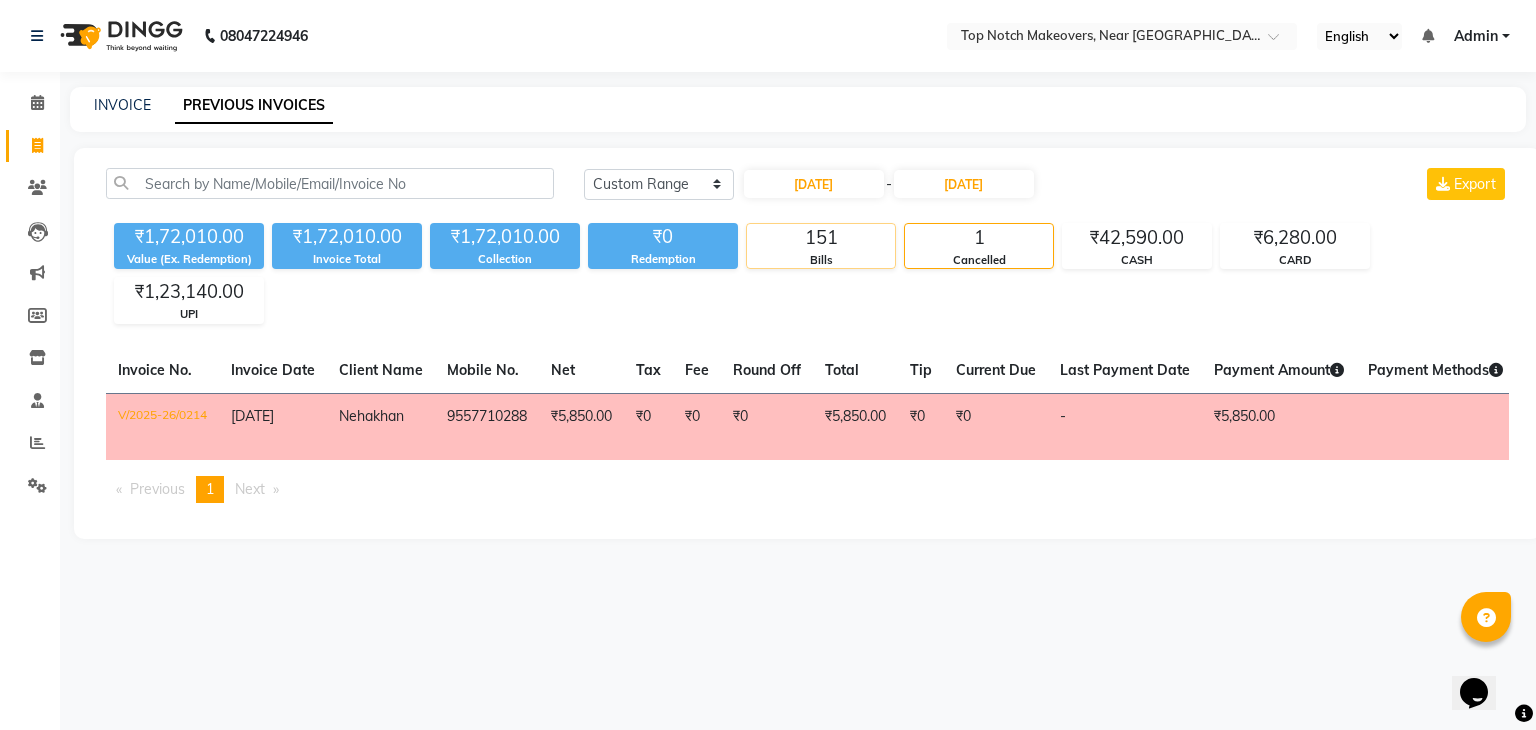 click on "151" 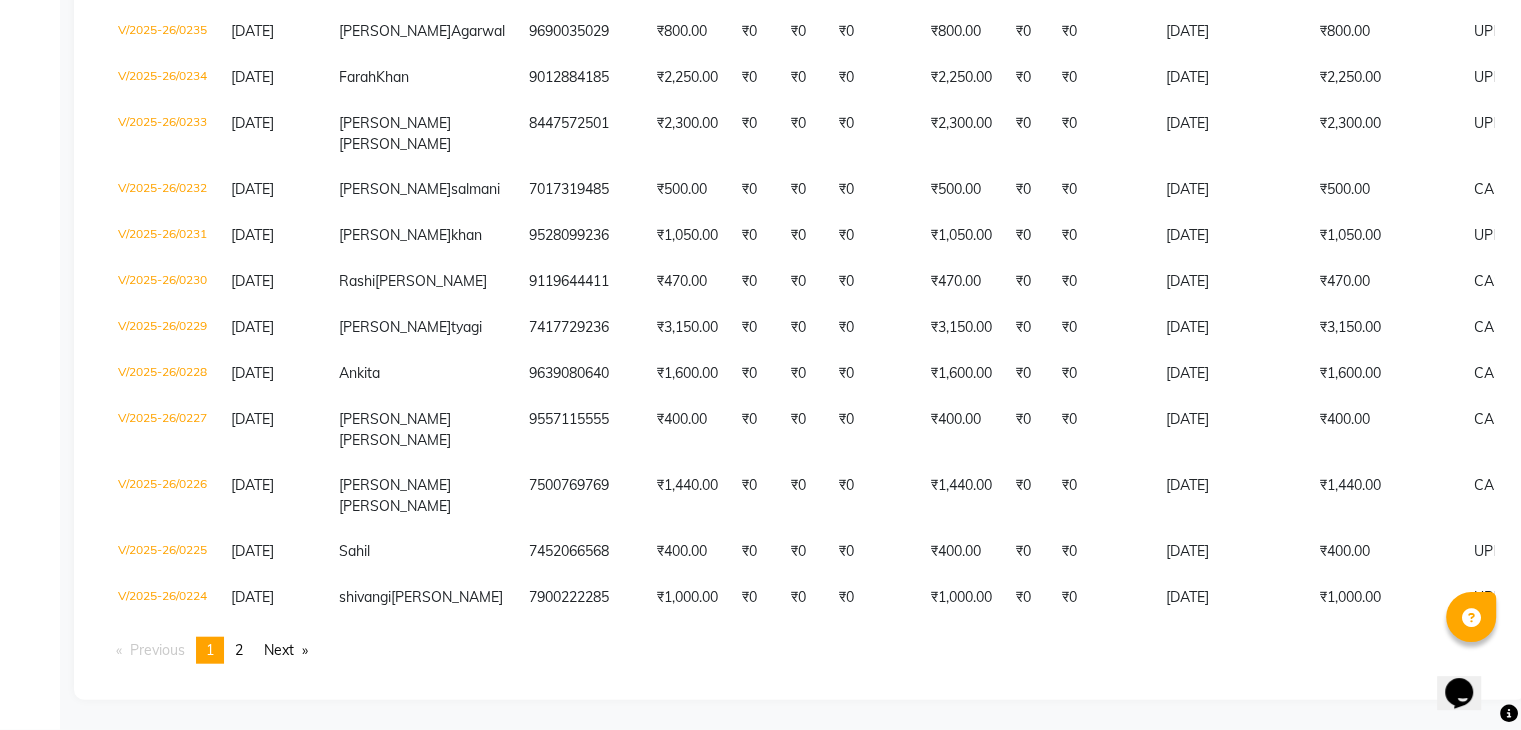 scroll, scrollTop: 5417, scrollLeft: 0, axis: vertical 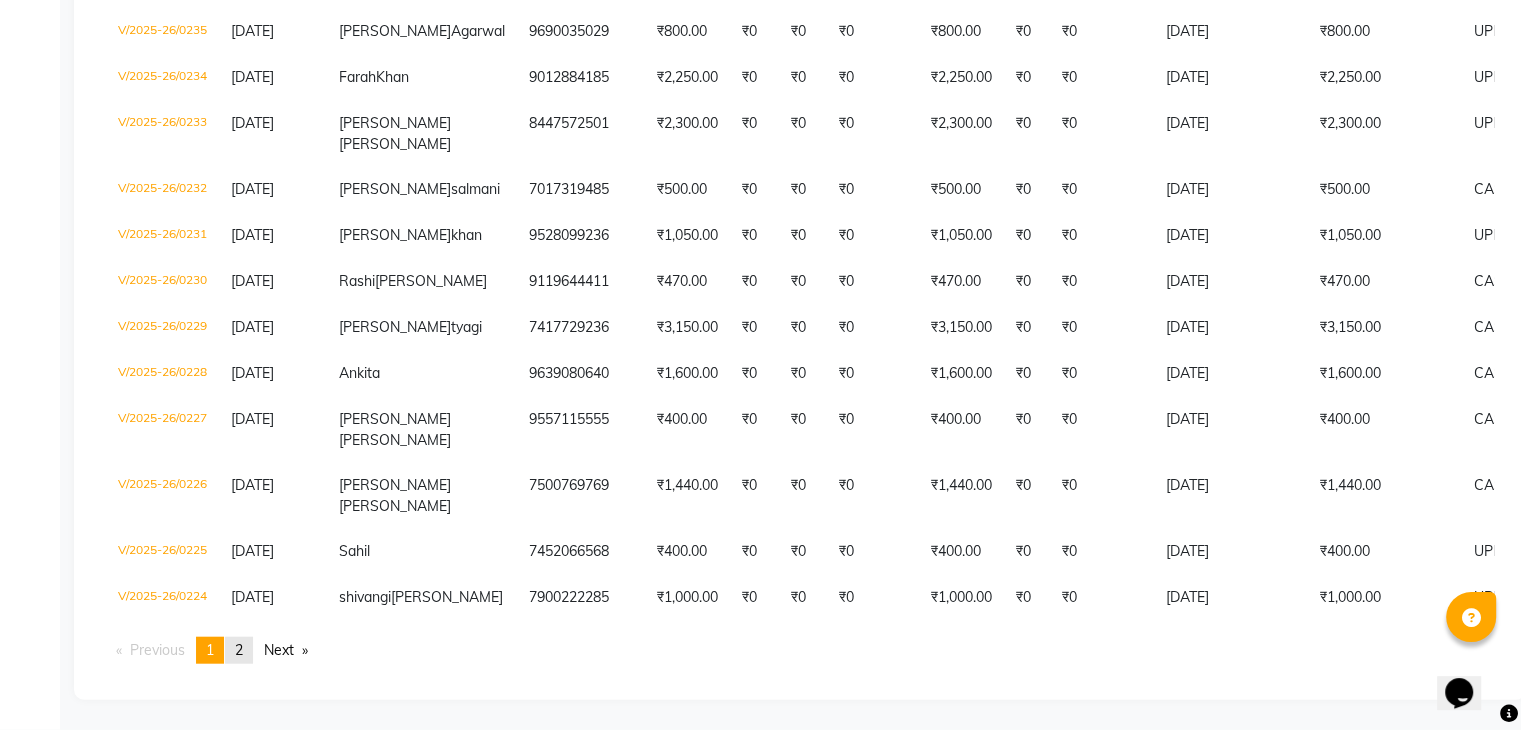 click on "2" at bounding box center [239, 650] 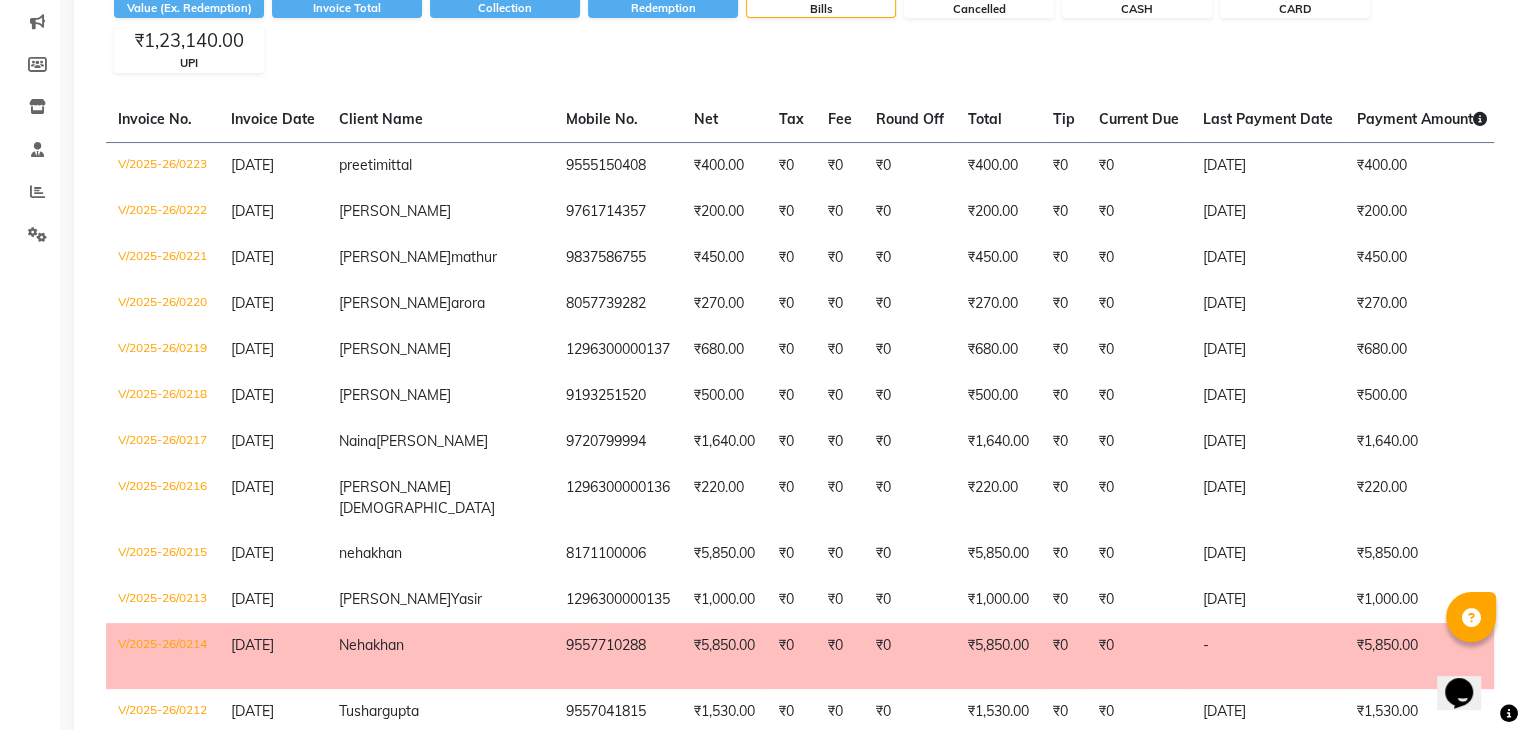 scroll, scrollTop: 224, scrollLeft: 0, axis: vertical 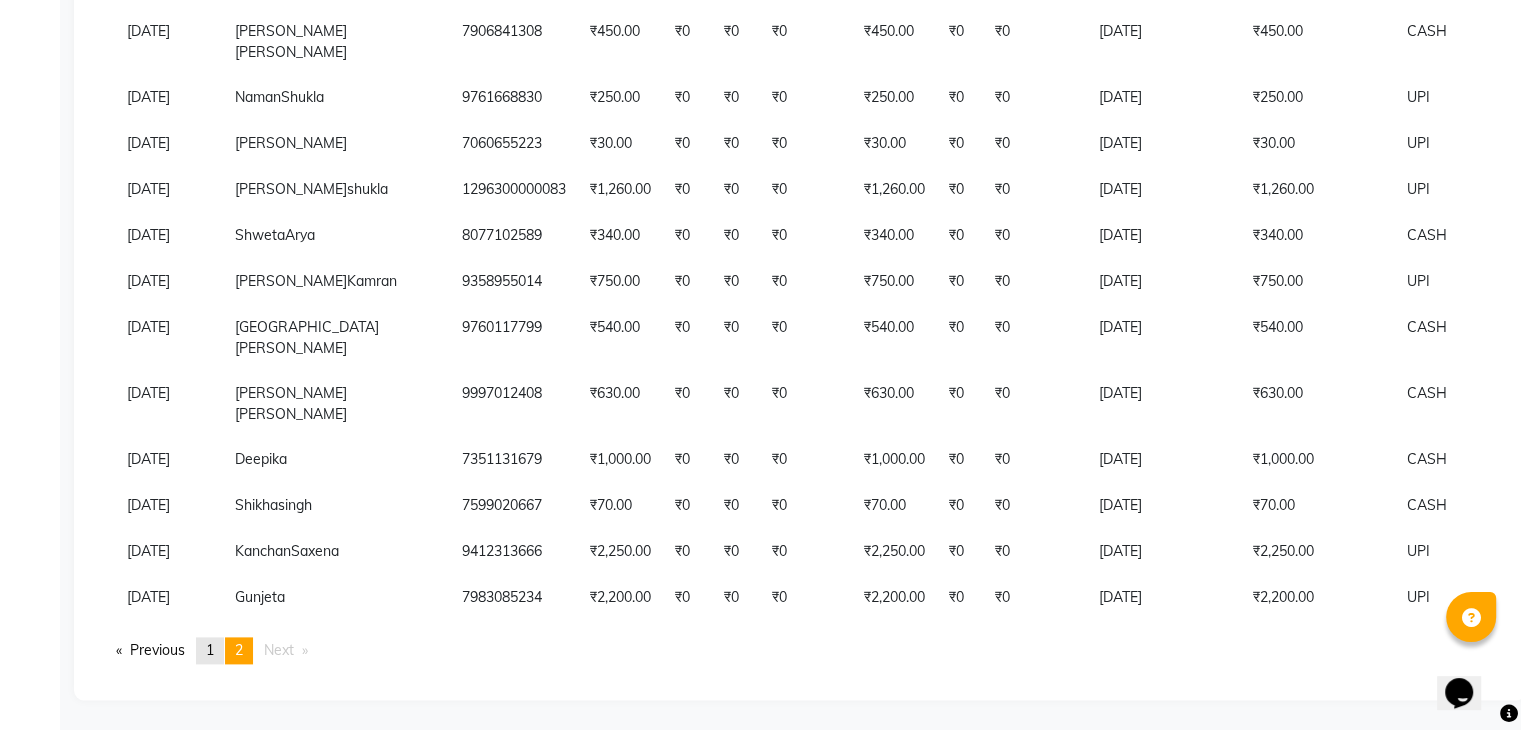 click on "1" at bounding box center [210, 650] 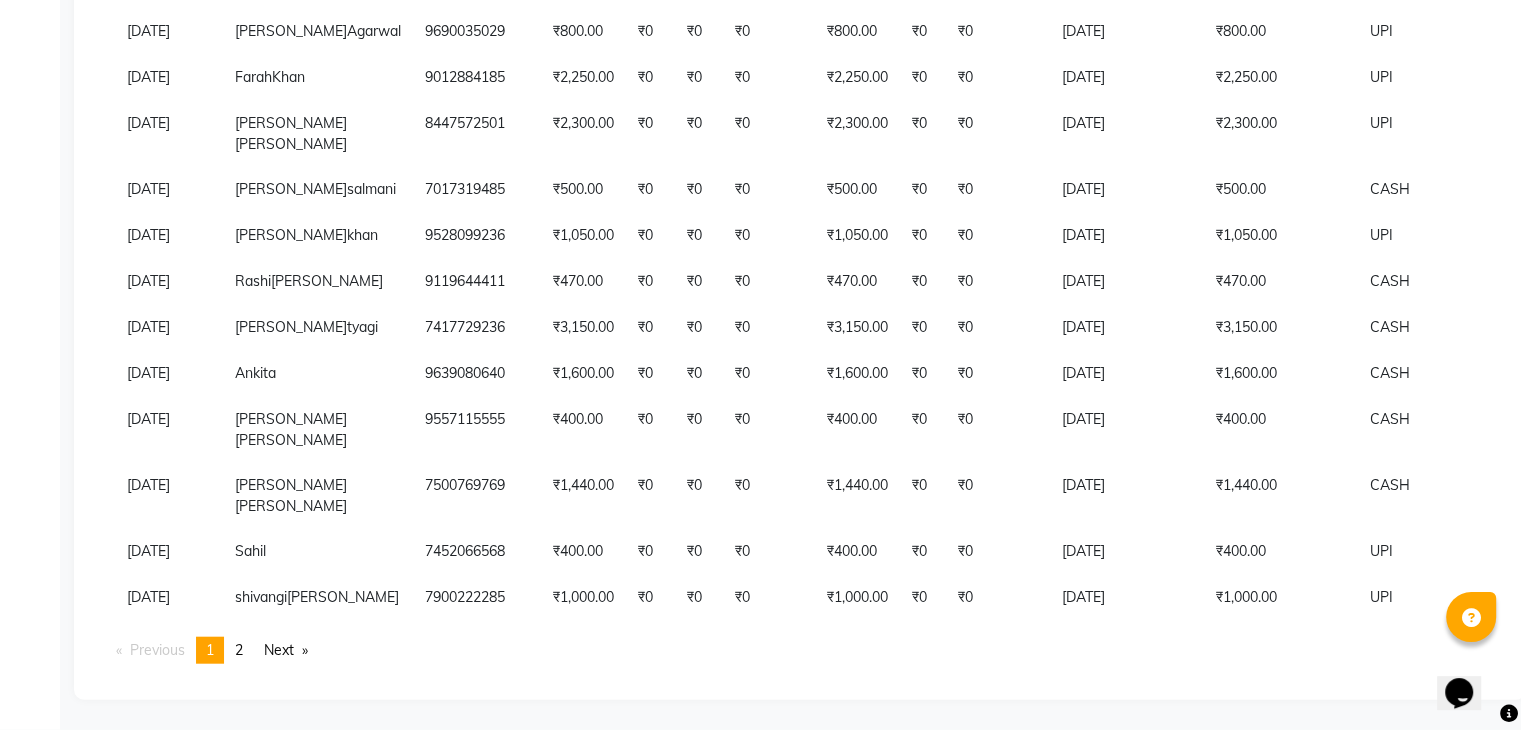 scroll, scrollTop: 5017, scrollLeft: 0, axis: vertical 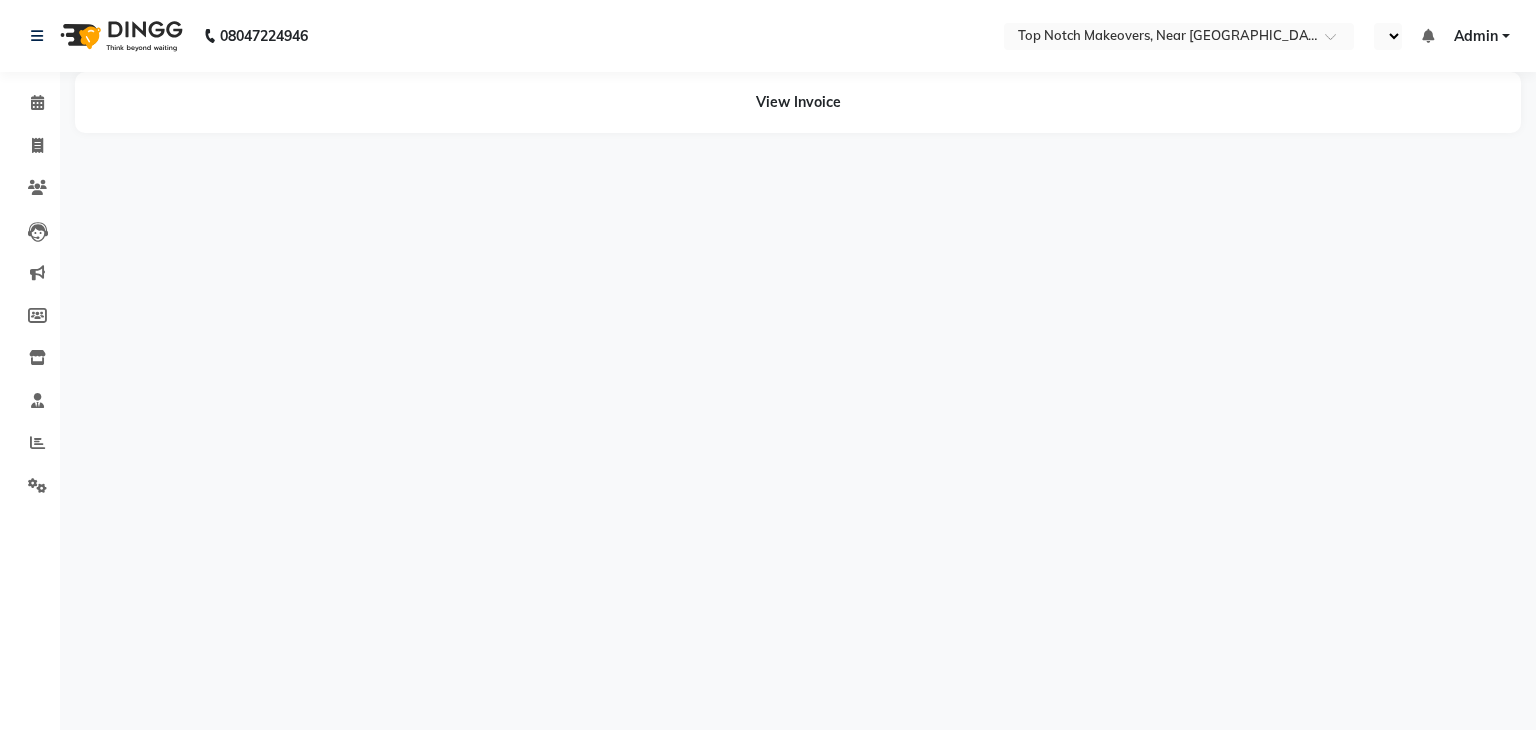 select on "en" 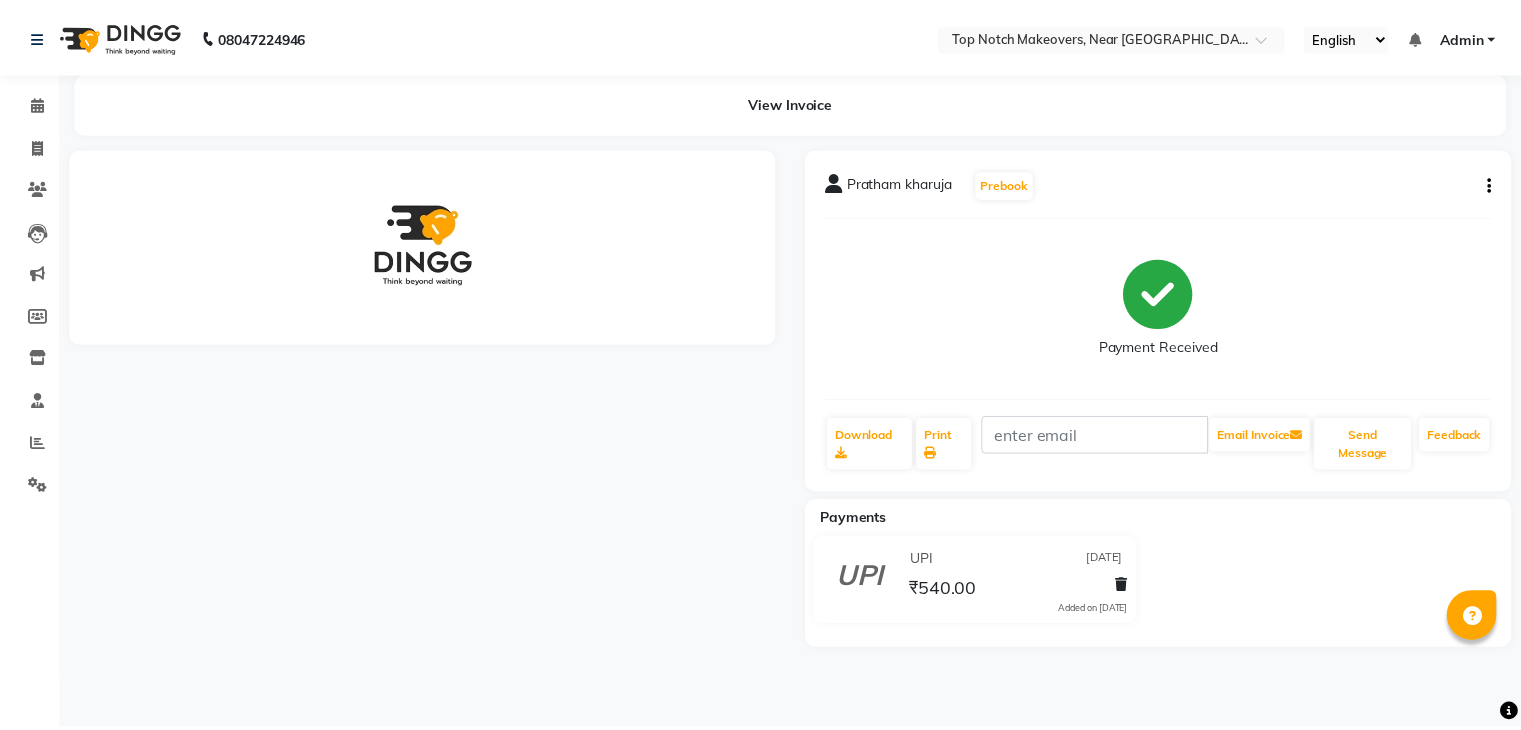 scroll, scrollTop: 0, scrollLeft: 0, axis: both 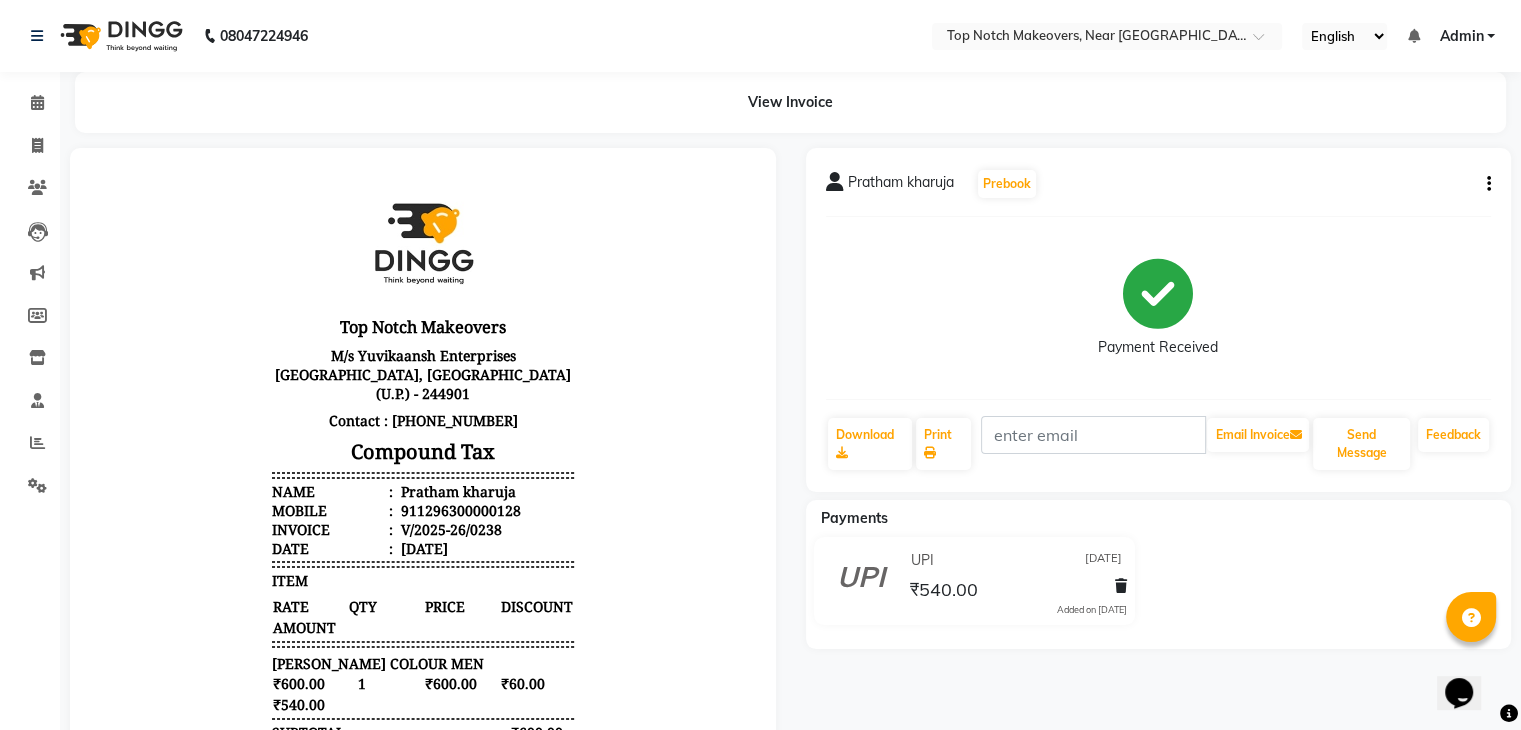 click on "Pratham kharuja  Prebook   Payment Received  Download  Print   Email Invoice   Send Message Feedback" 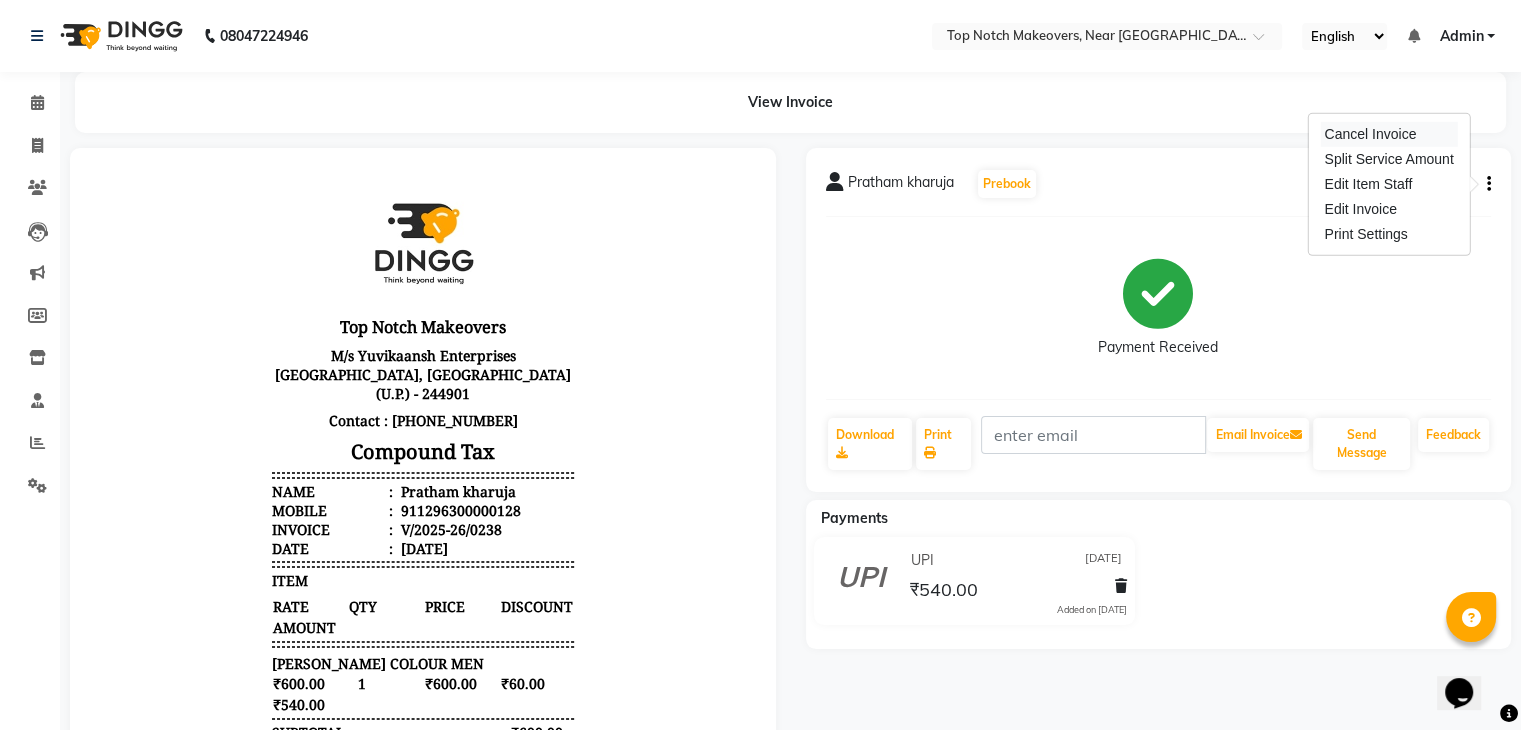 click on "Cancel Invoice" at bounding box center [1388, 134] 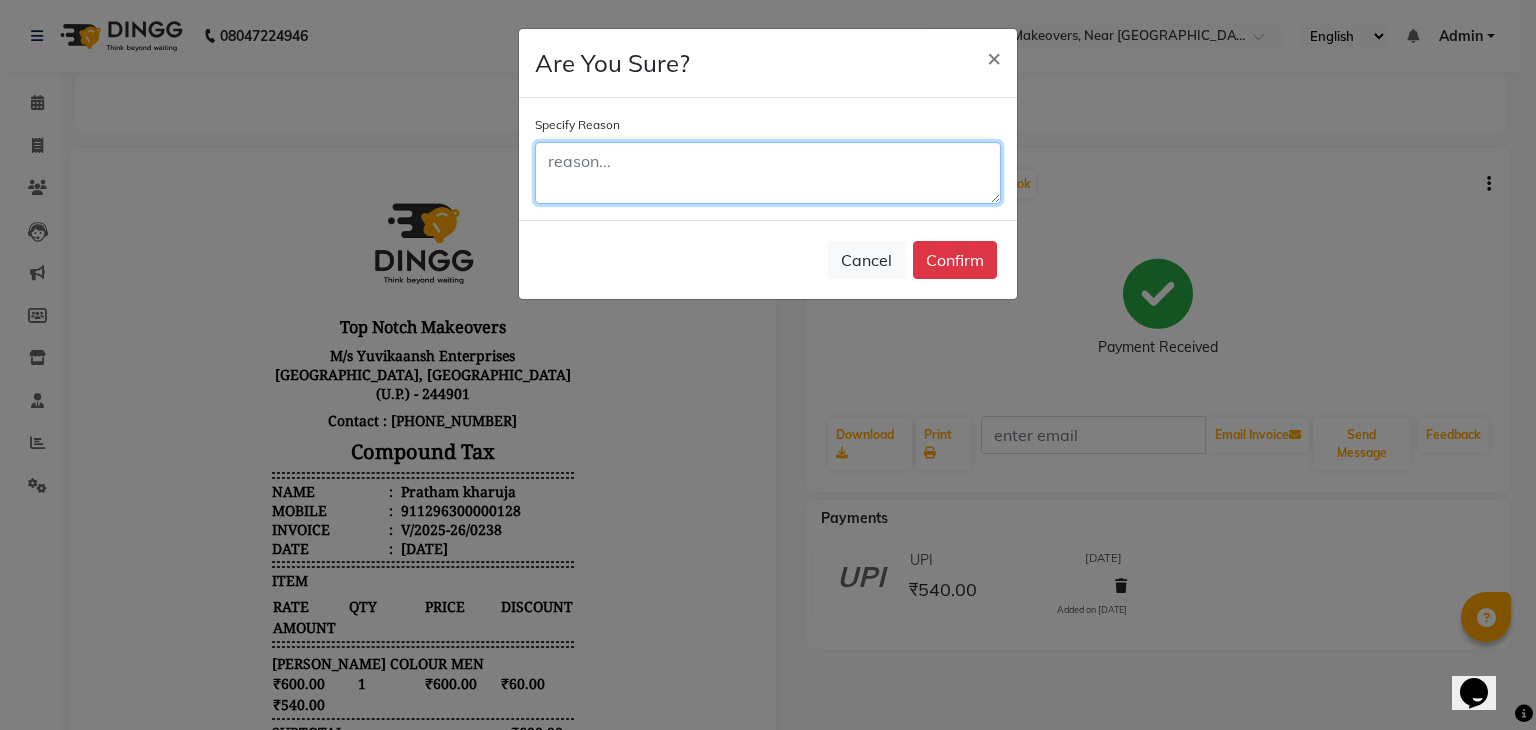 click 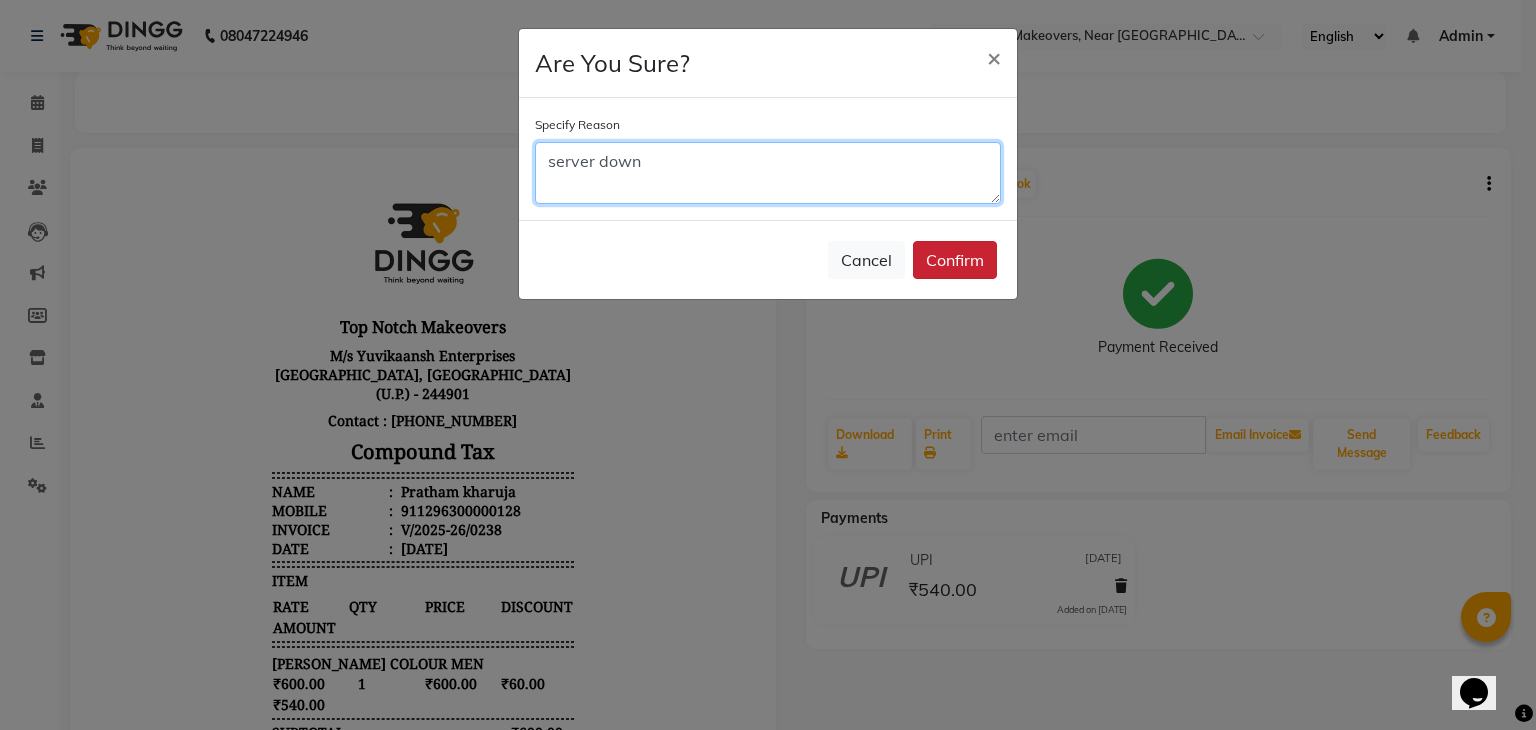type on "server down" 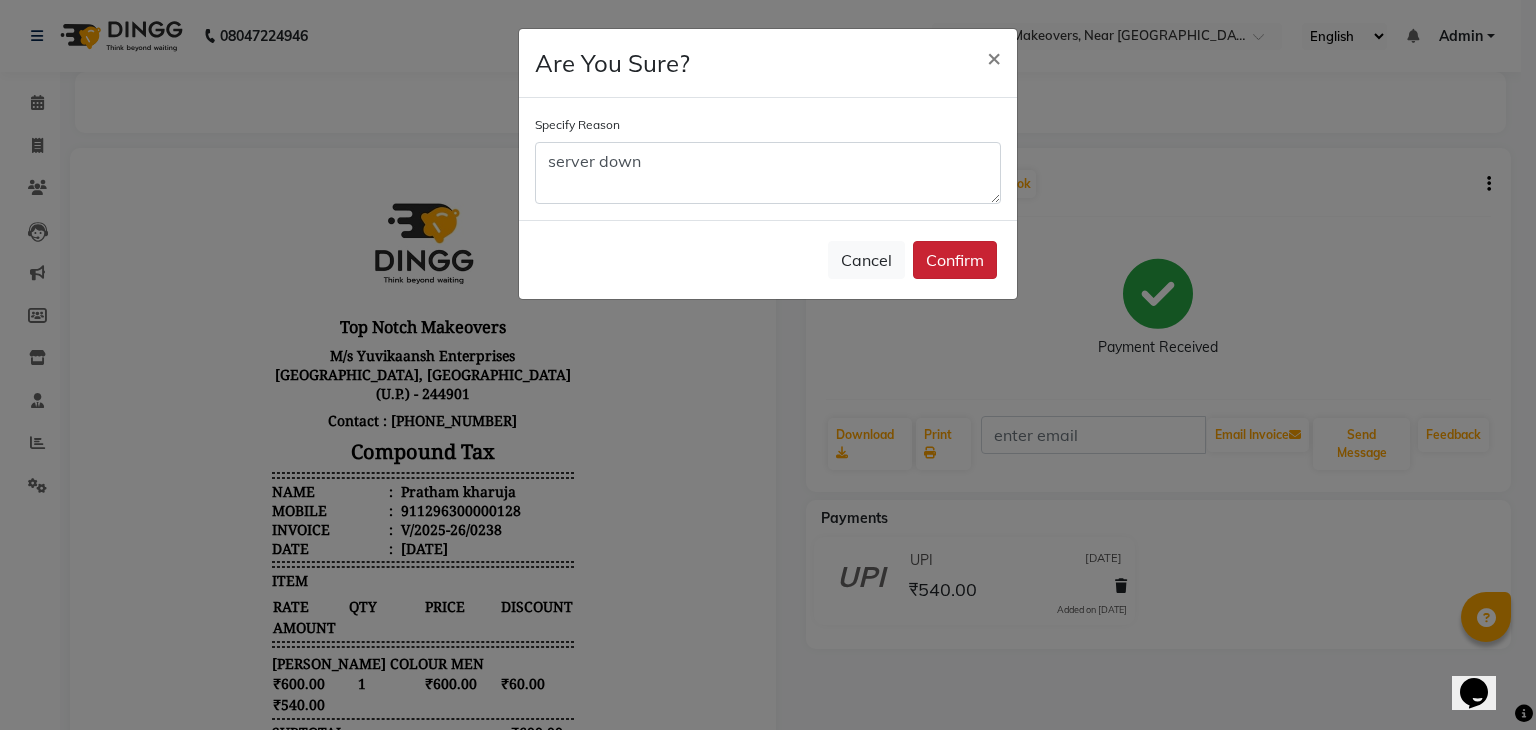 click on "Confirm" 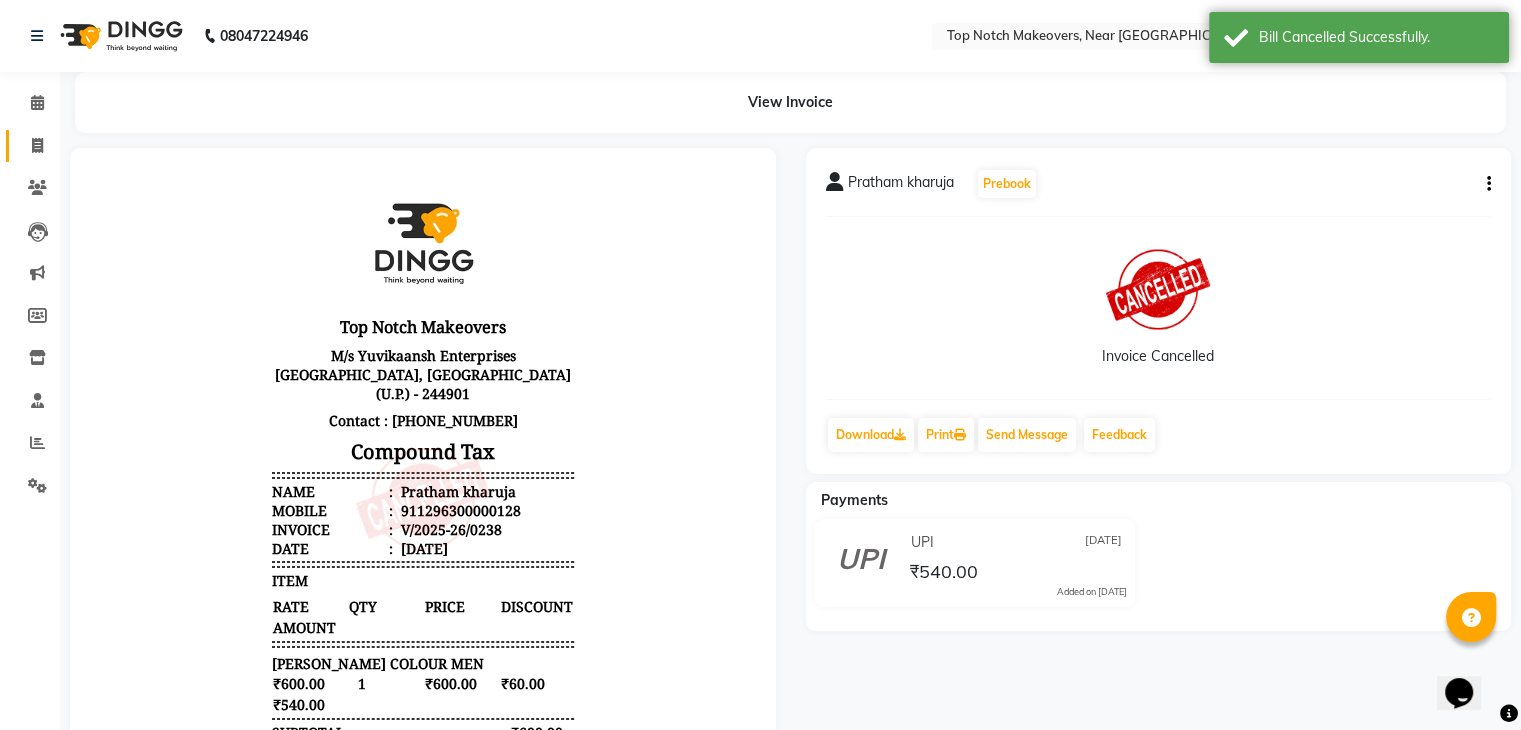click 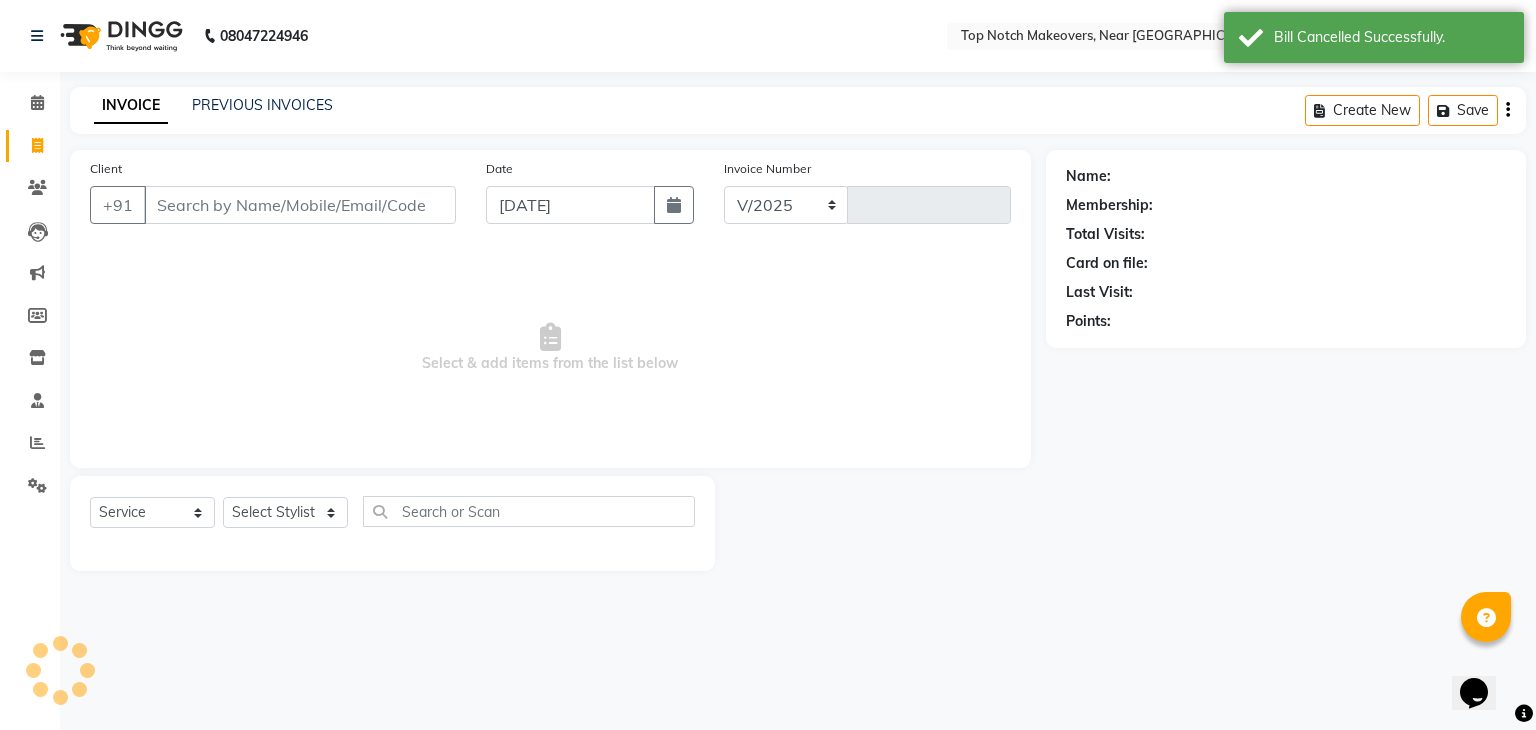 select on "6750" 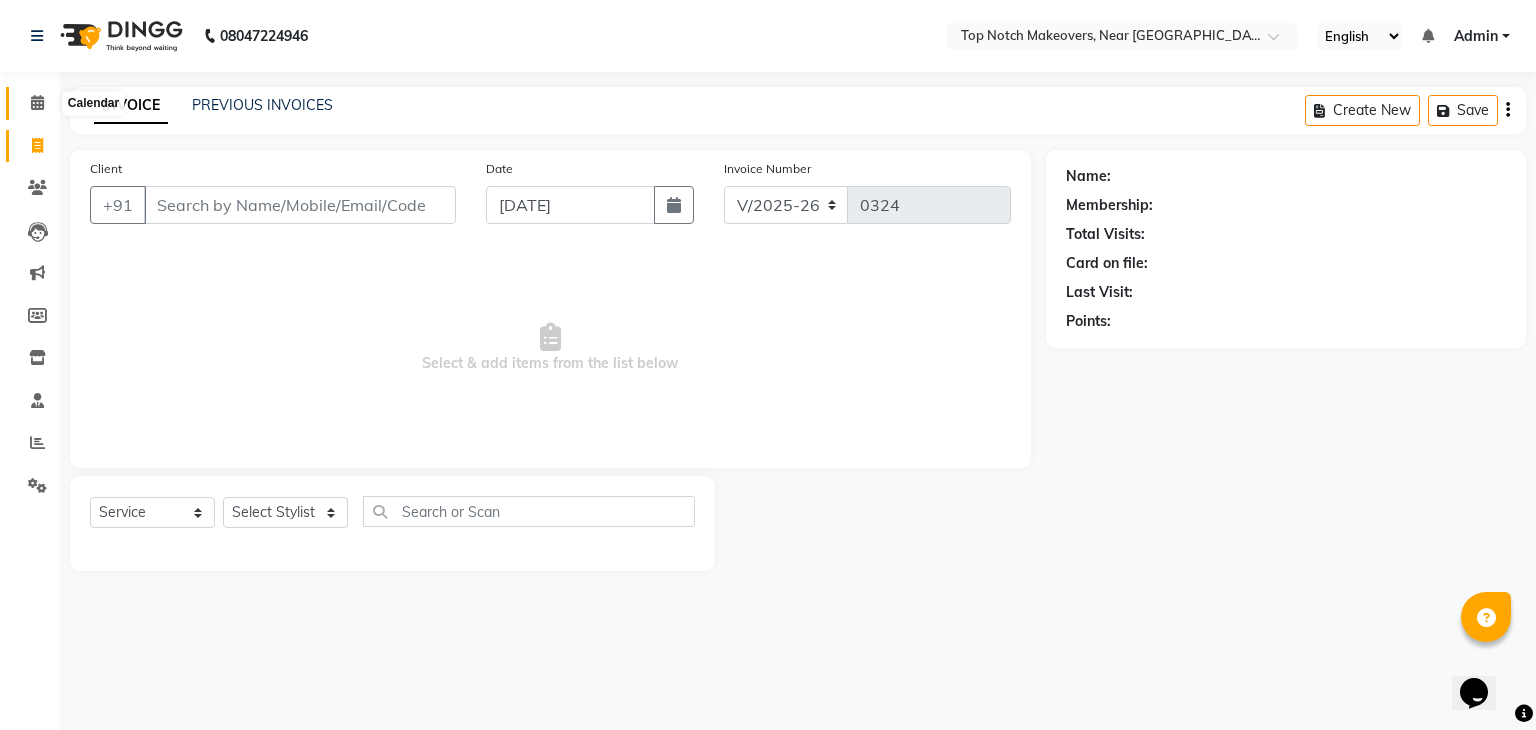 click 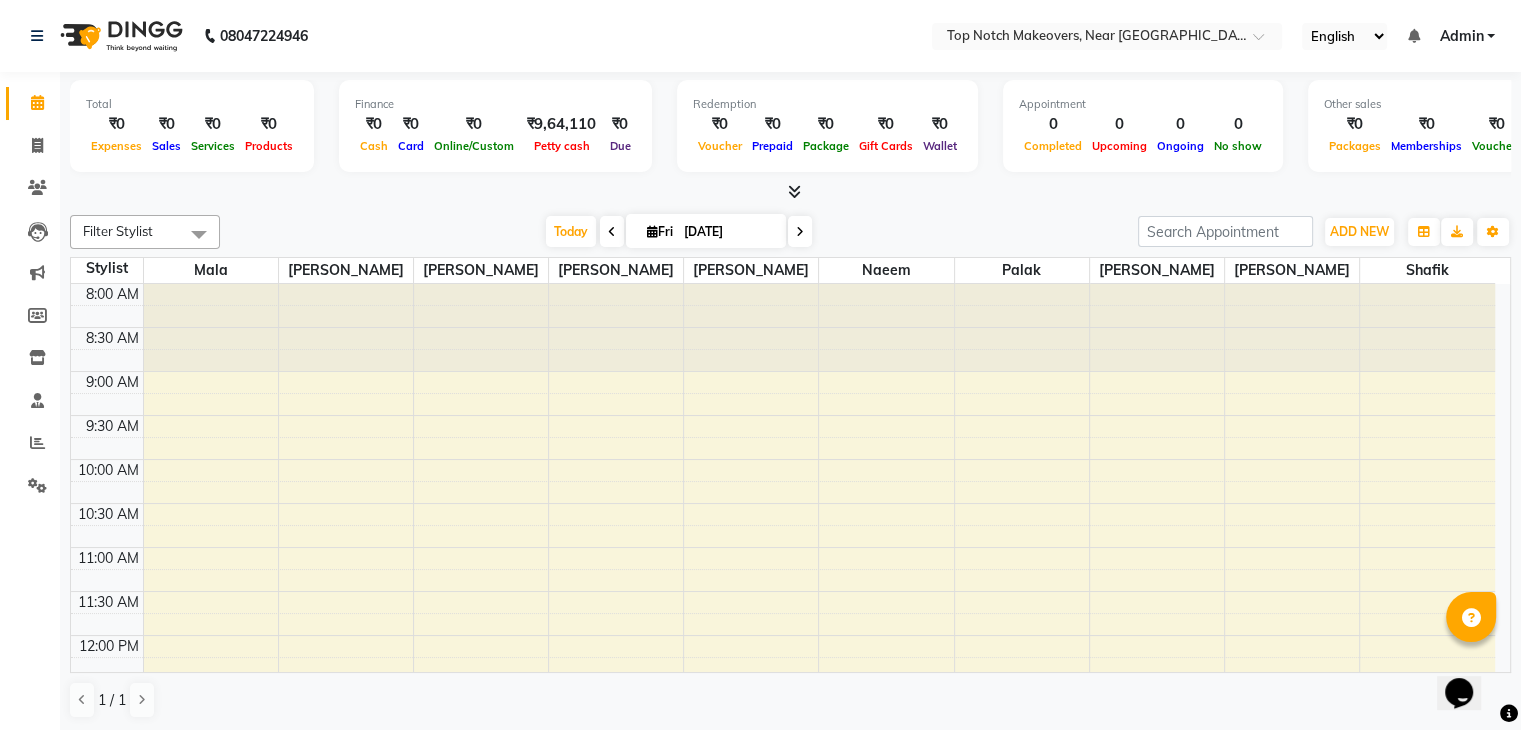 scroll, scrollTop: 0, scrollLeft: 0, axis: both 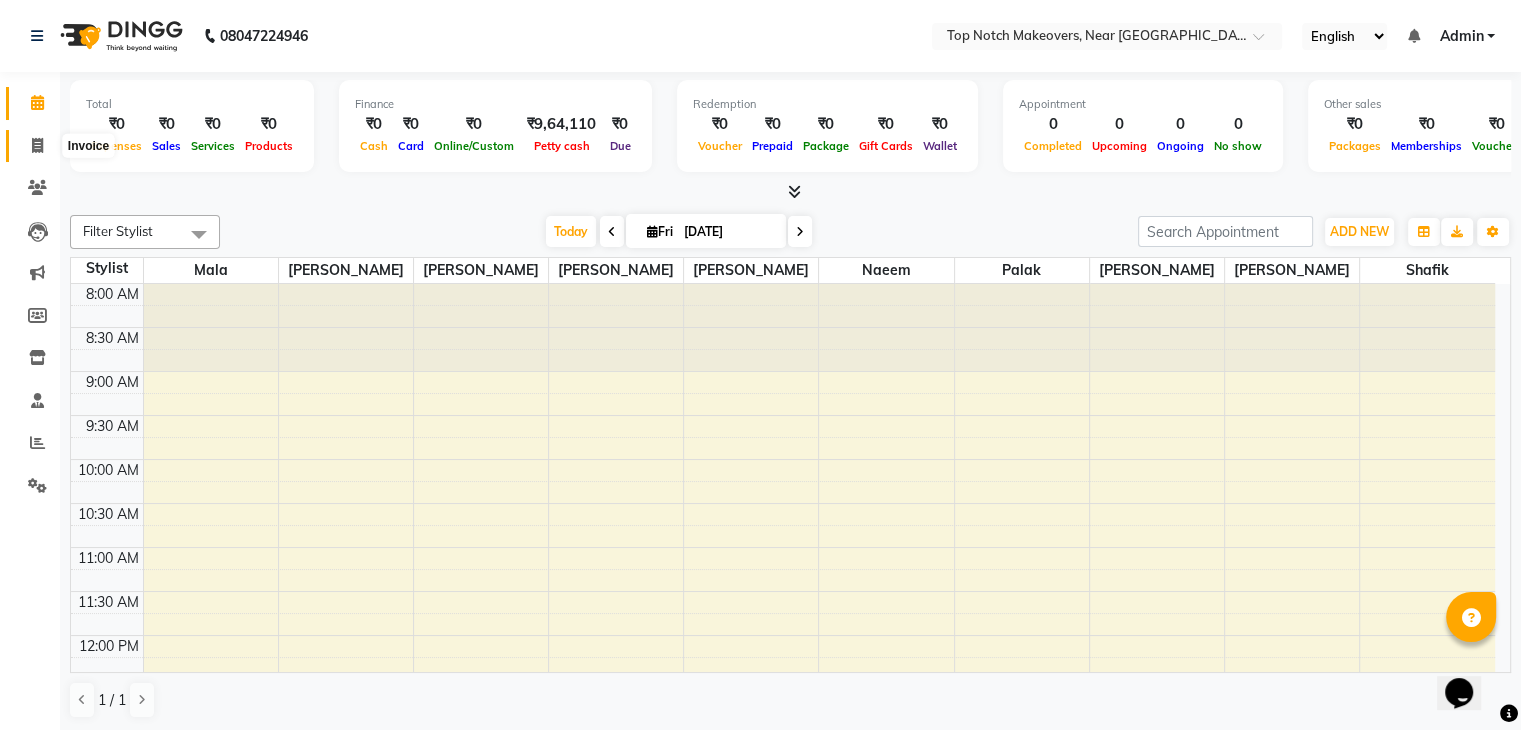 click 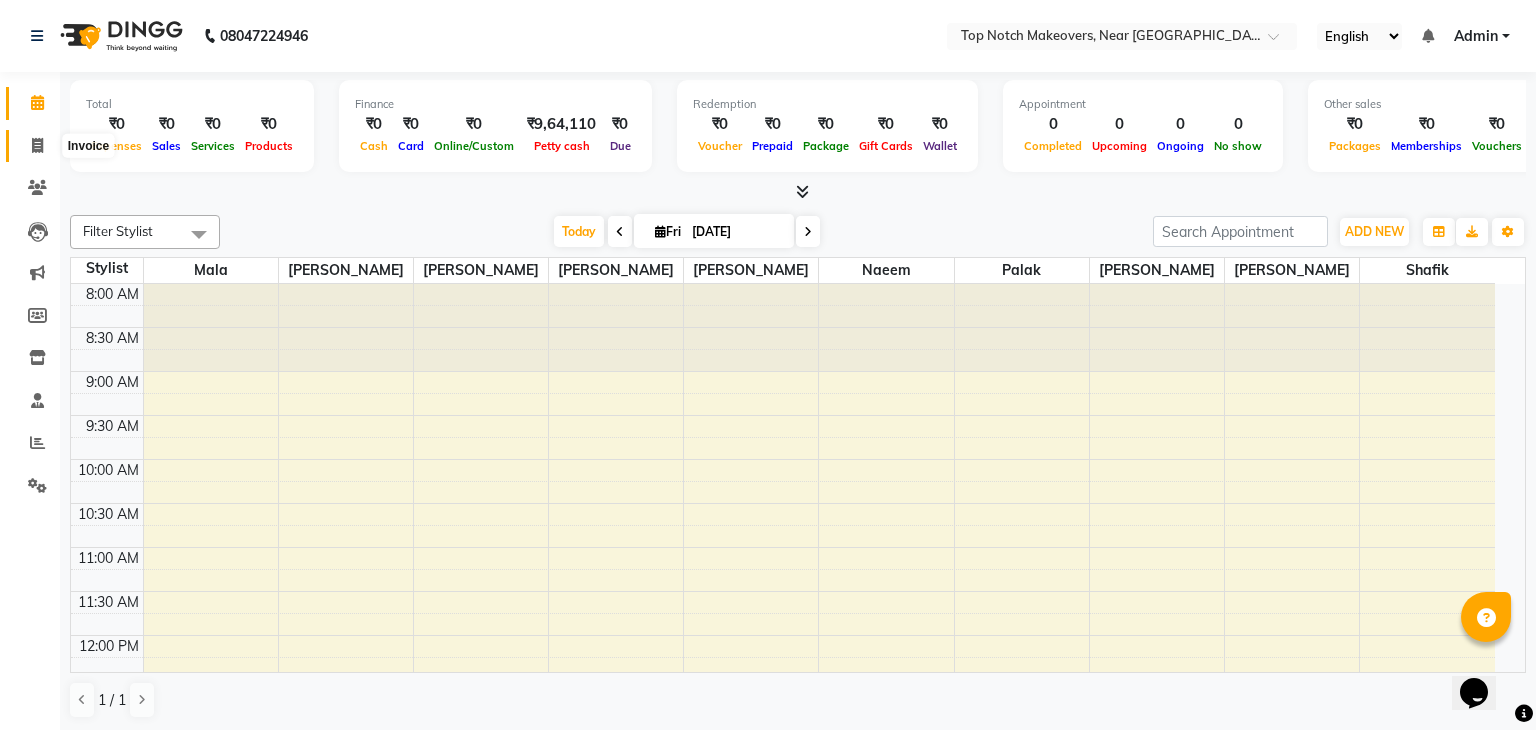 select on "service" 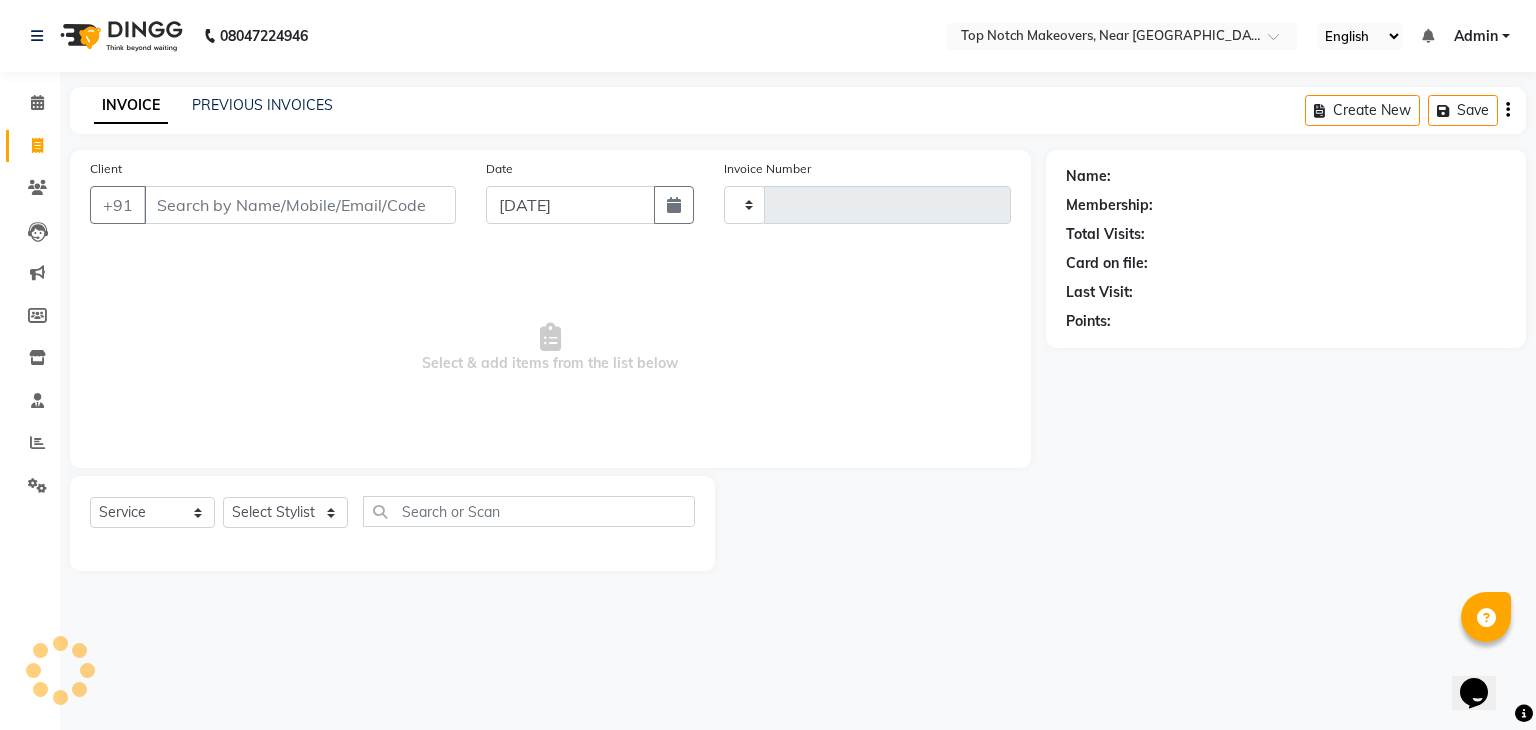 type on "0324" 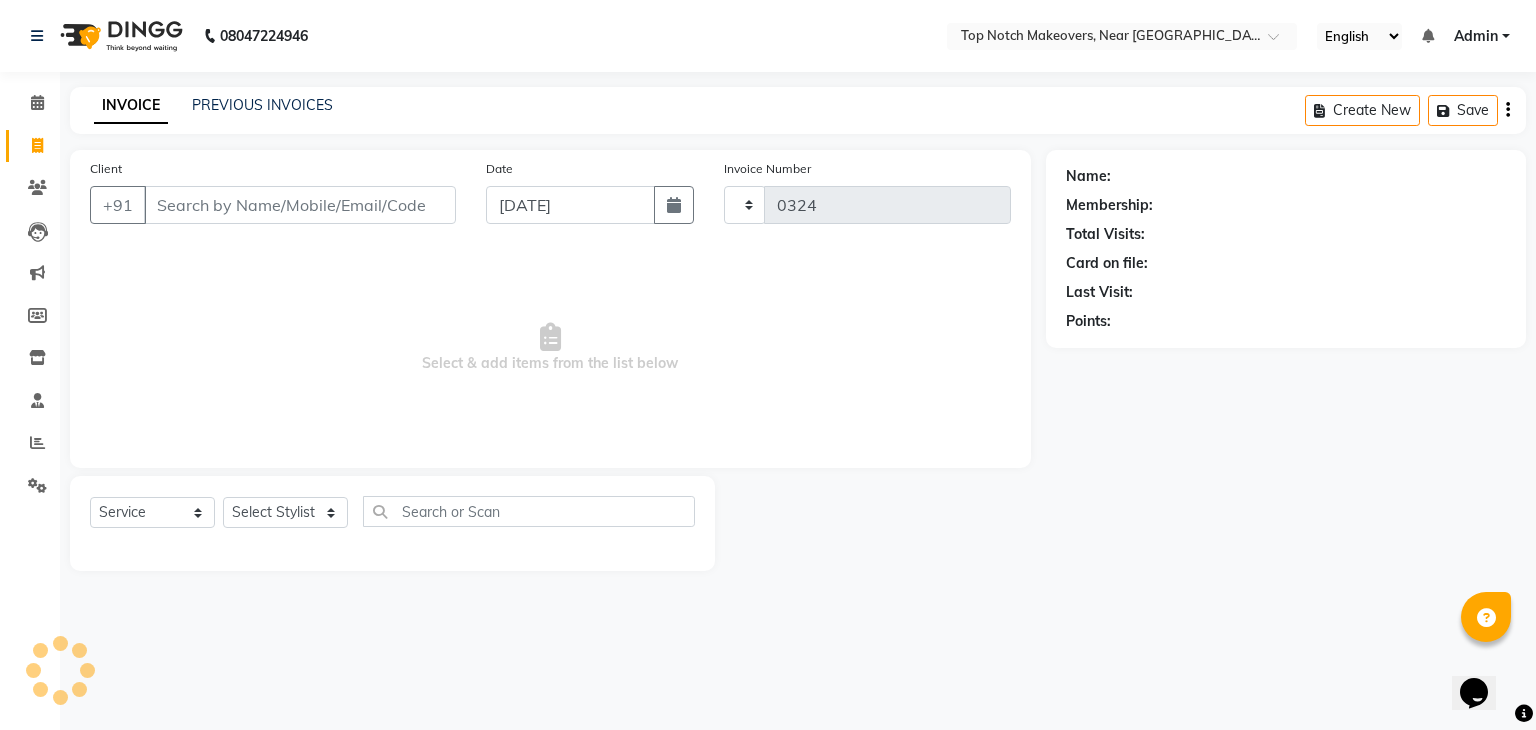select on "6750" 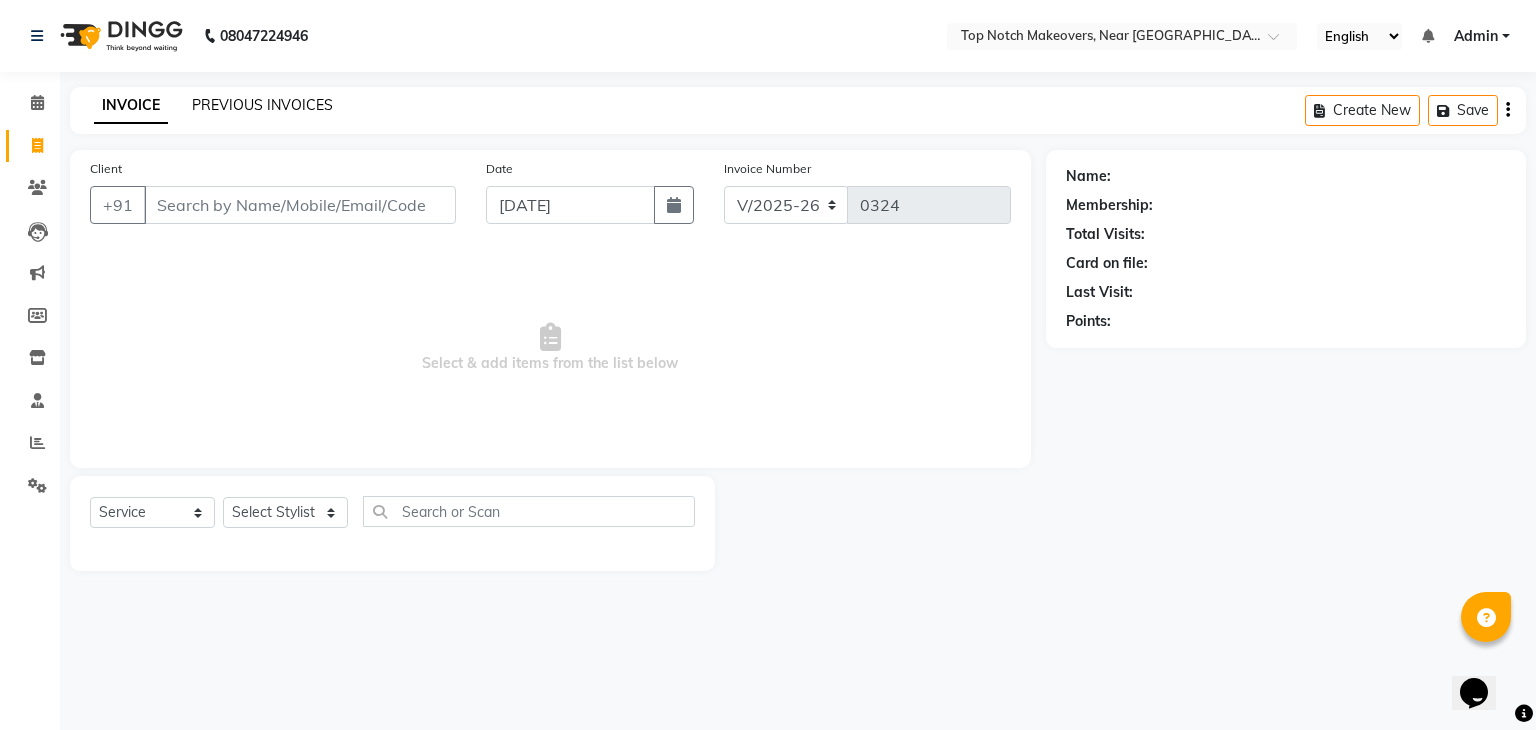 click on "PREVIOUS INVOICES" 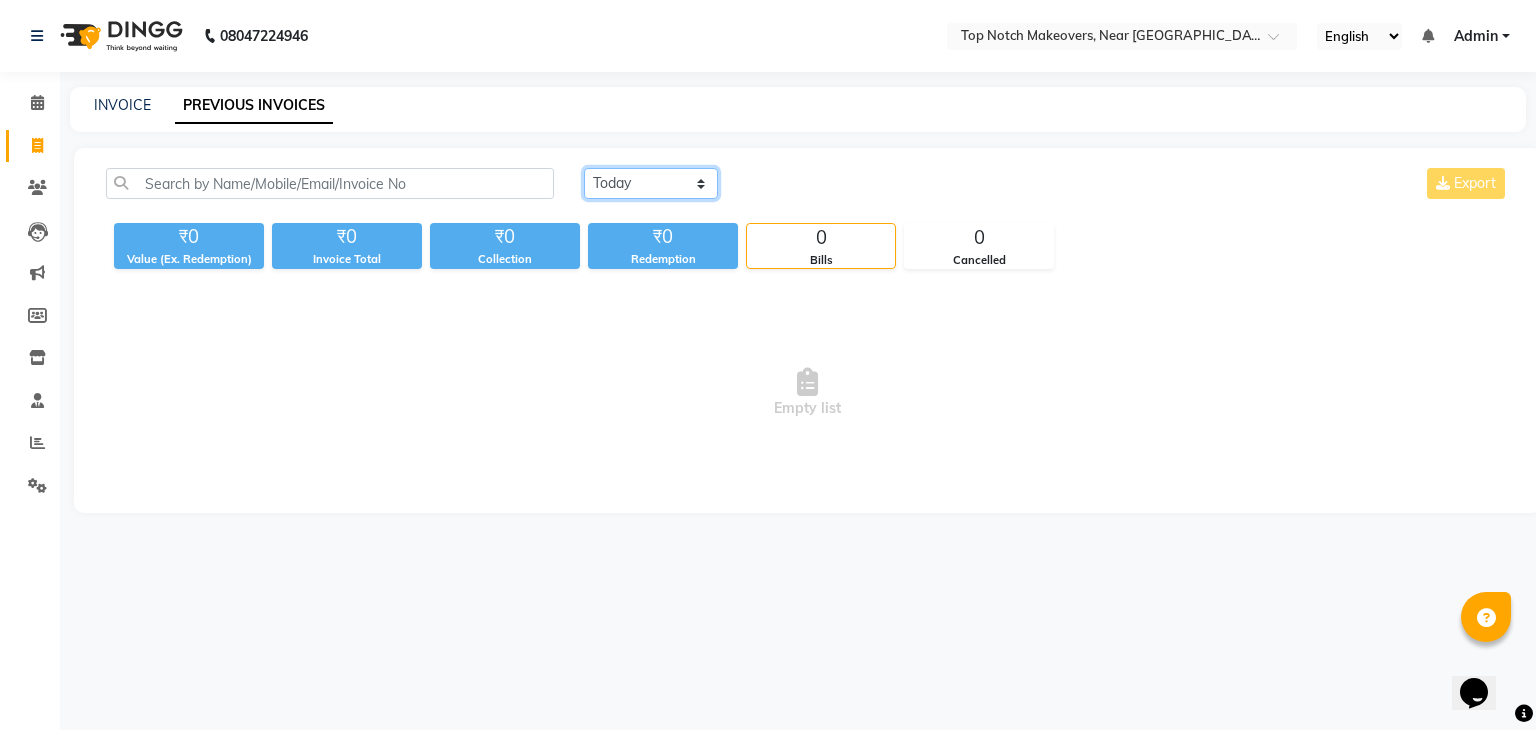 click on "[DATE] [DATE] Custom Range" 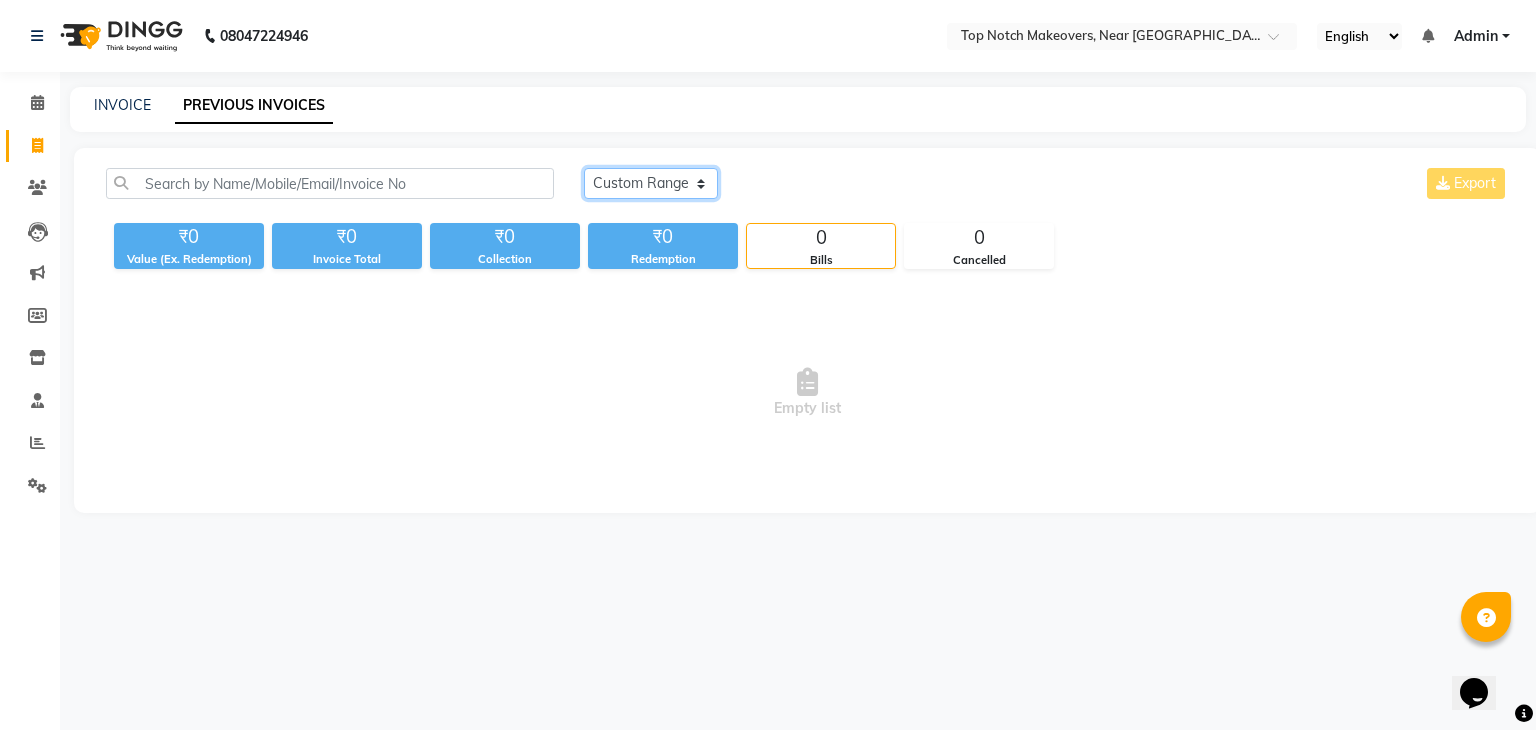 click on "[DATE] [DATE] Custom Range" 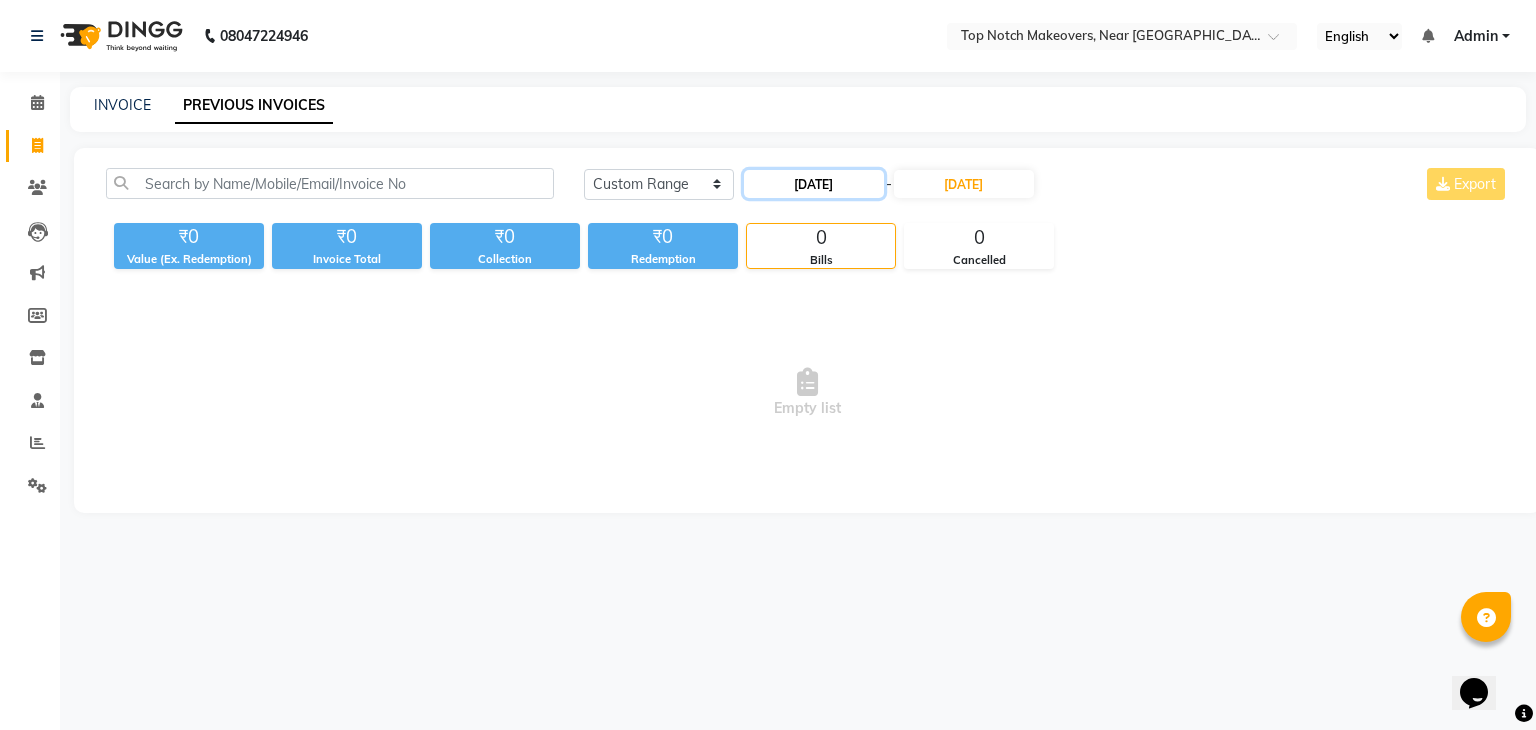 click on "[DATE]" 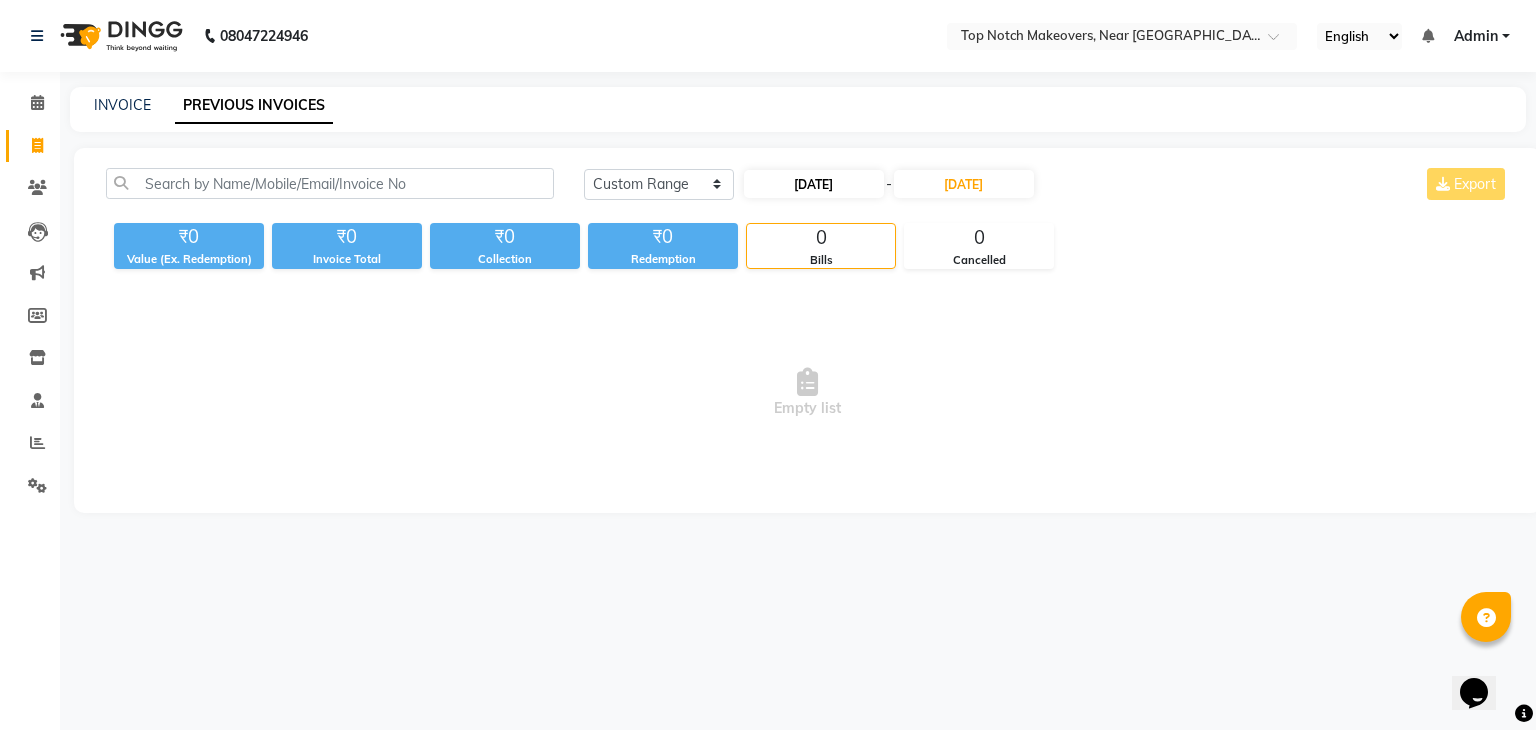 select on "7" 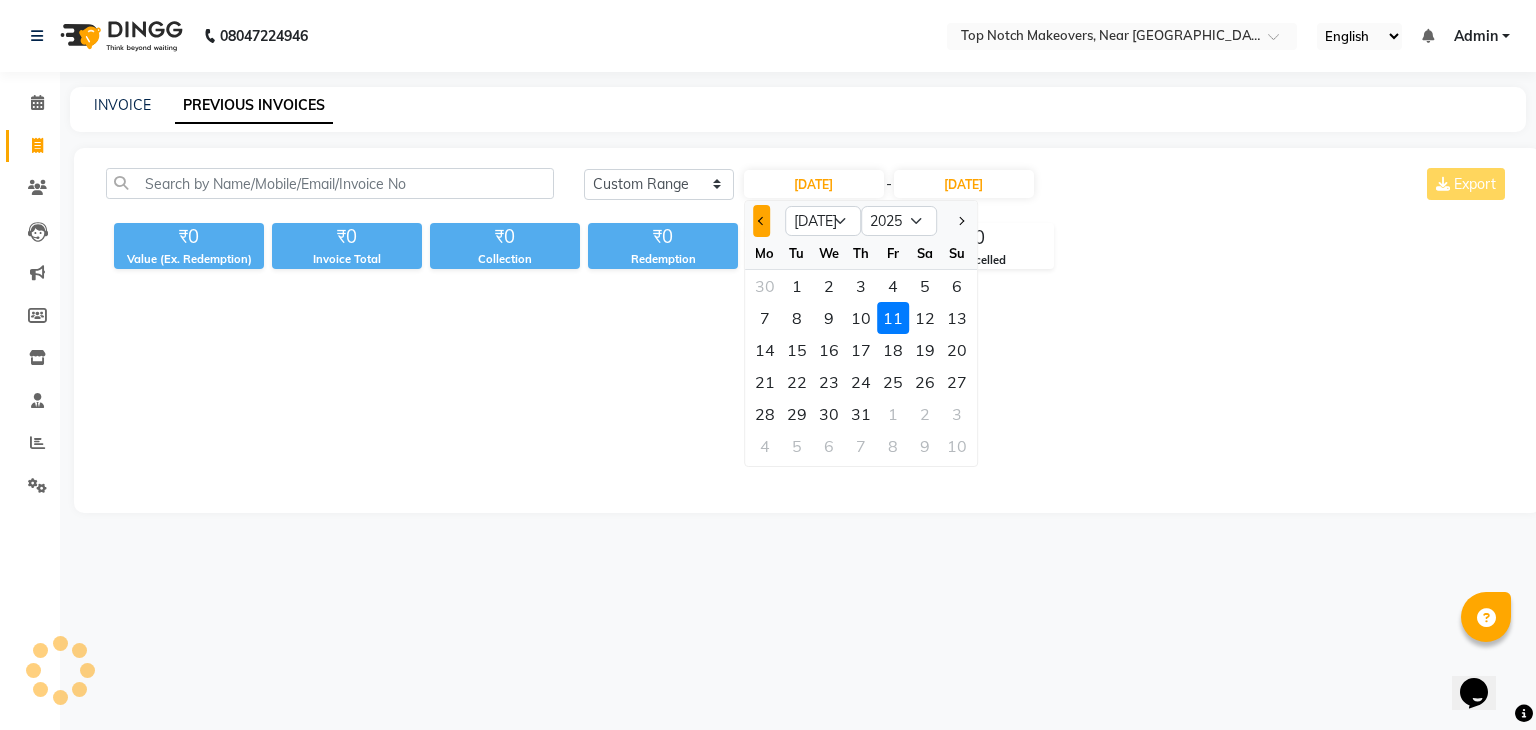 click 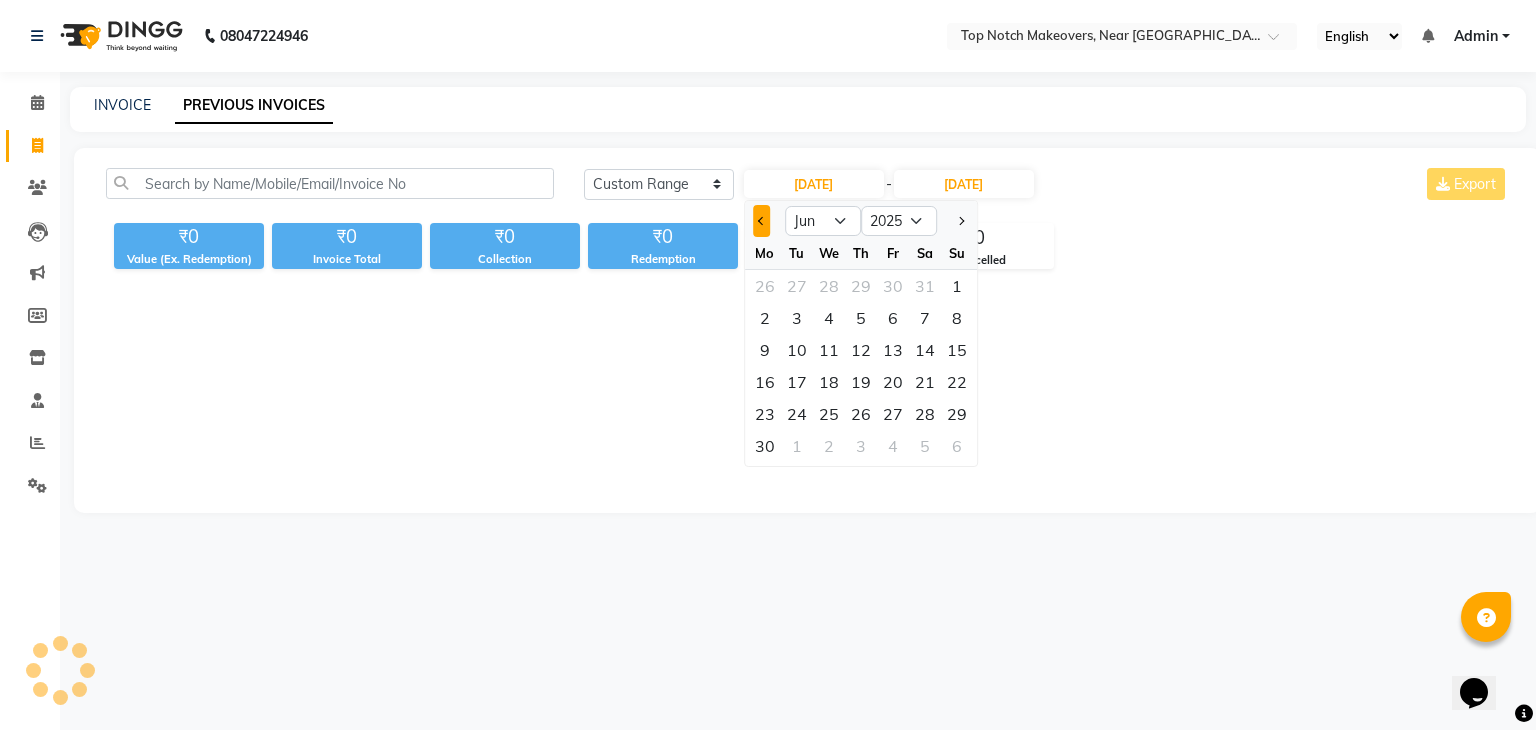 click 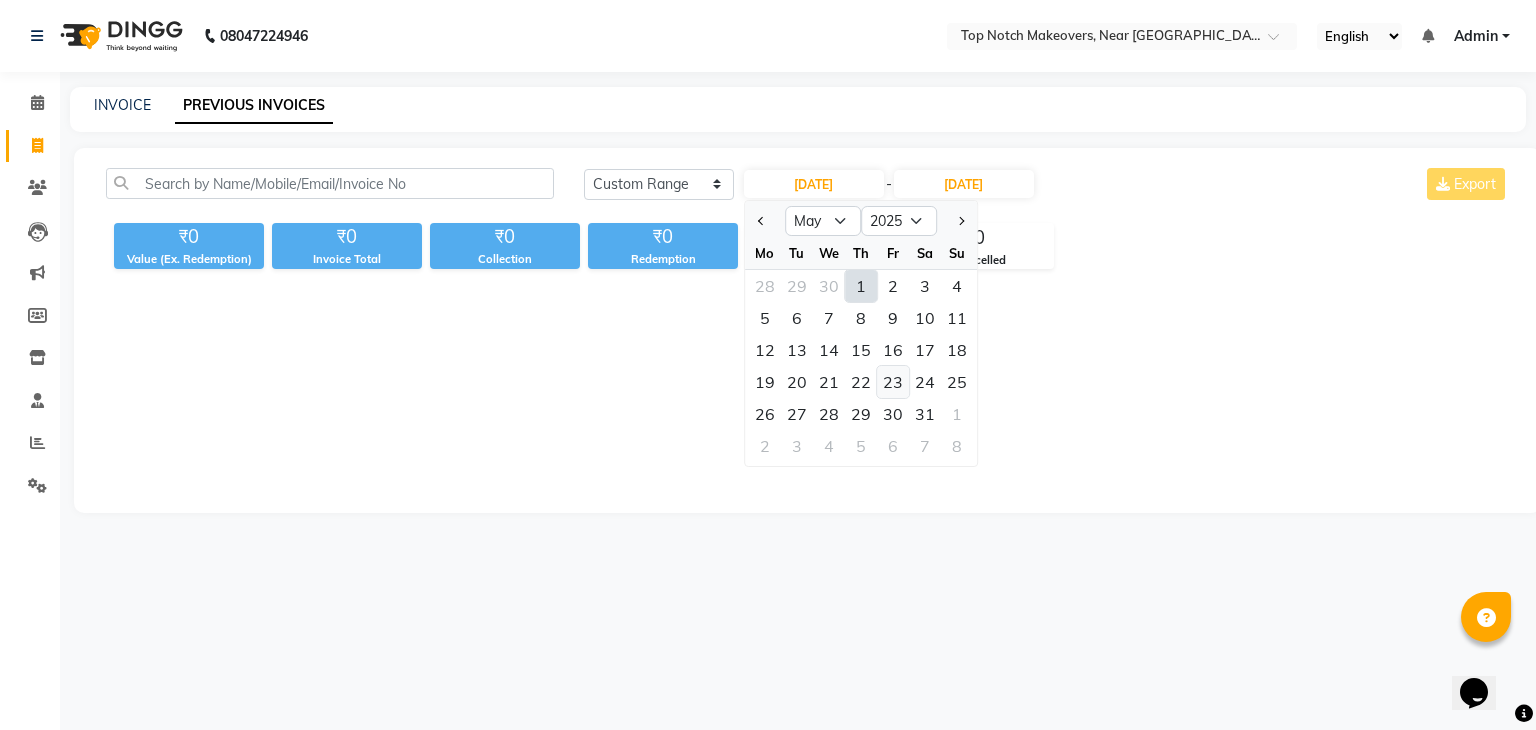 click on "23" 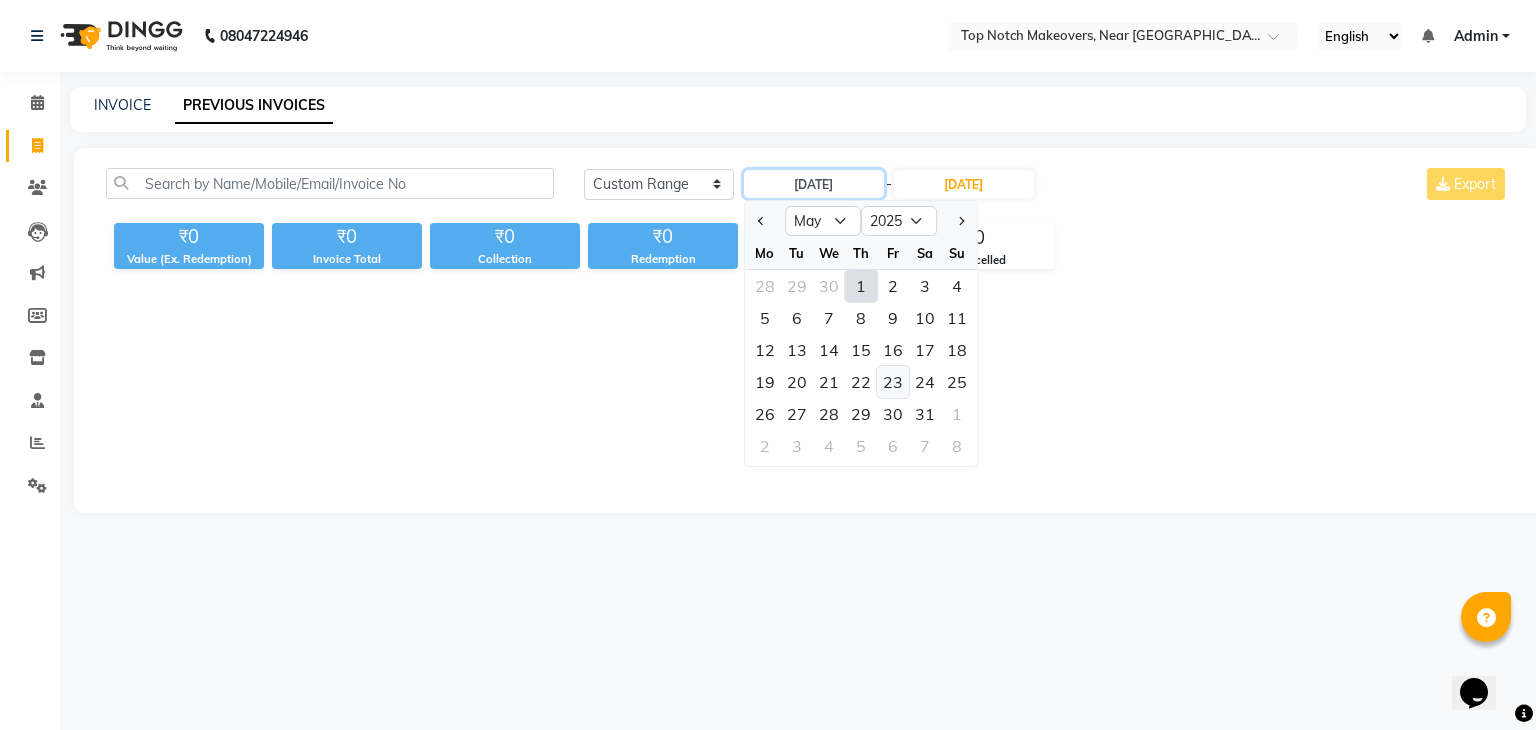 type on "[DATE]" 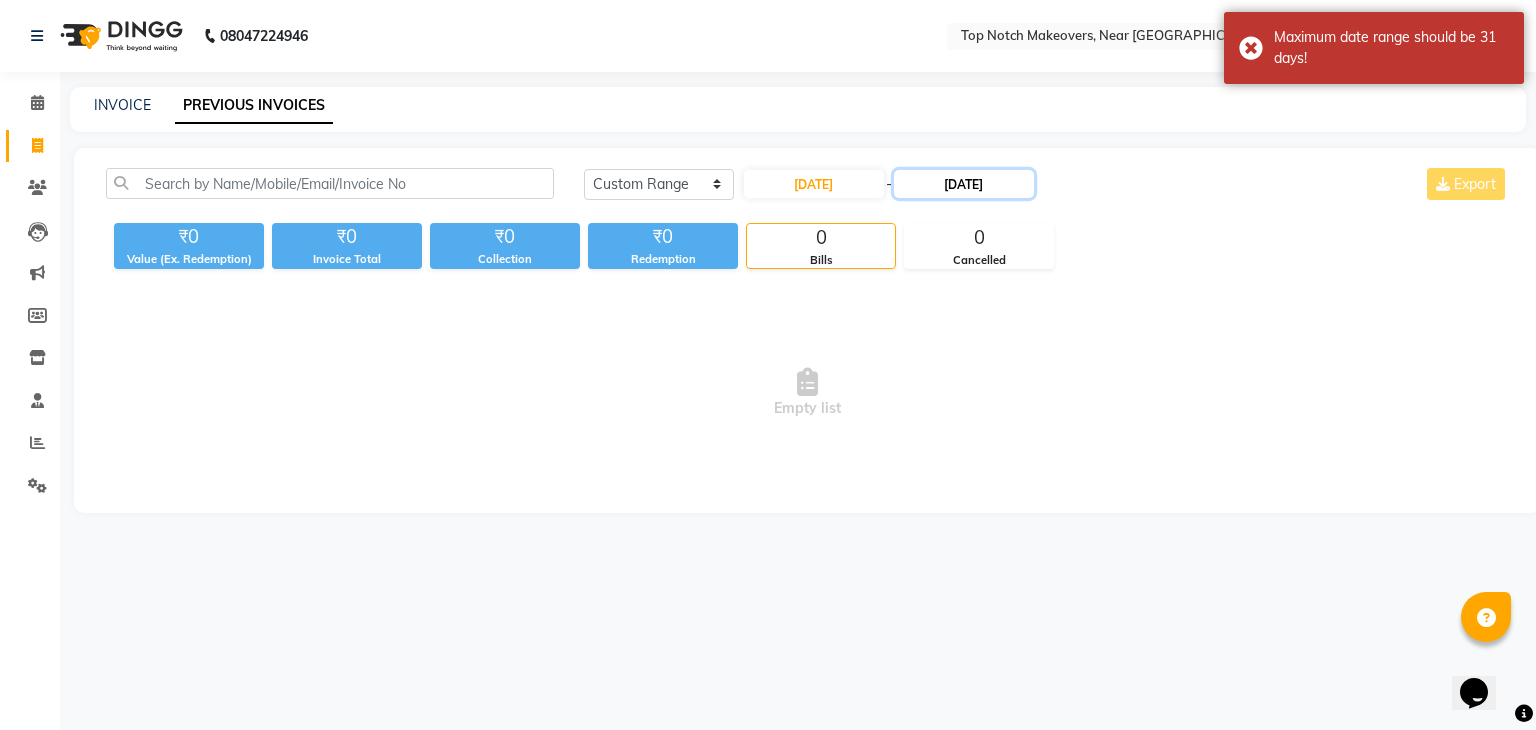 click on "[DATE]" 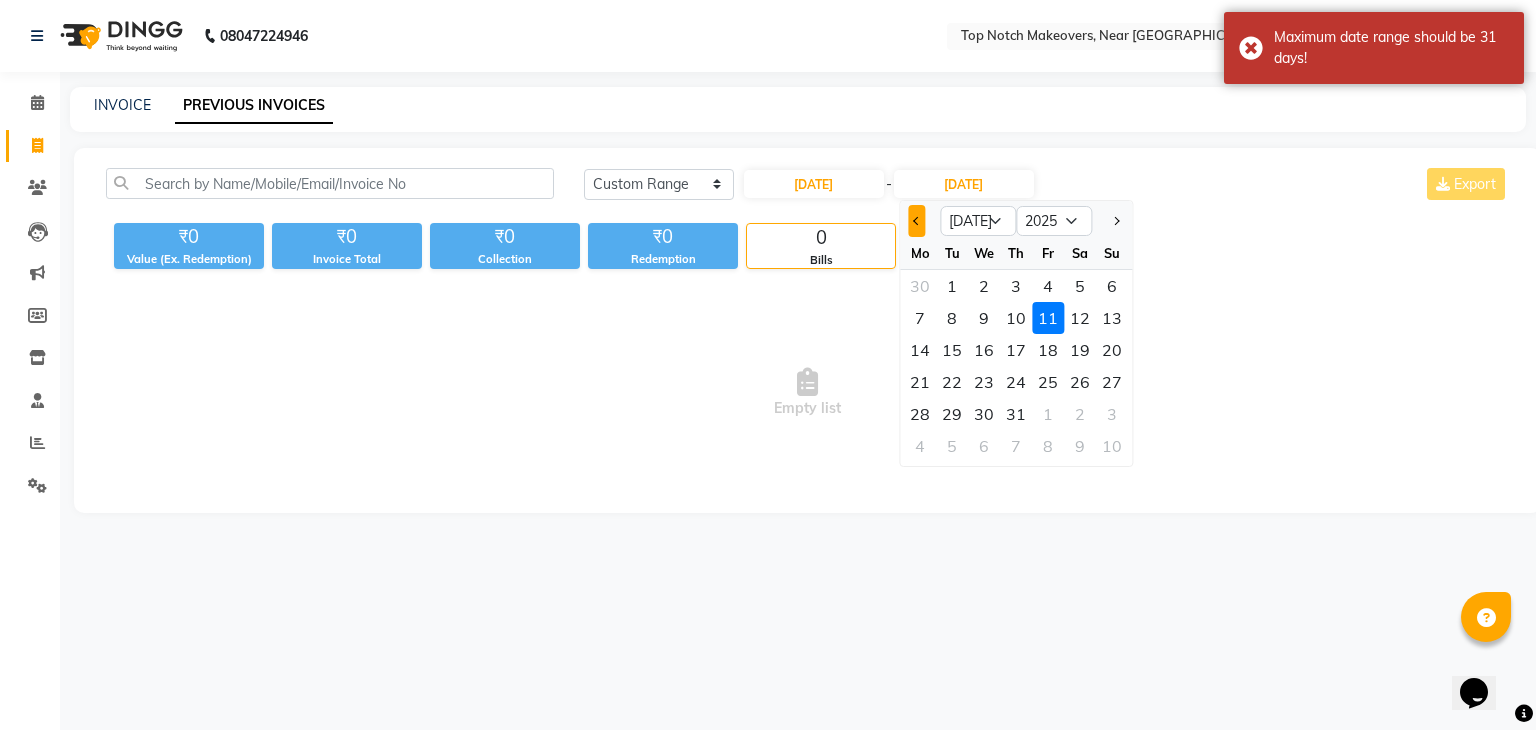 click 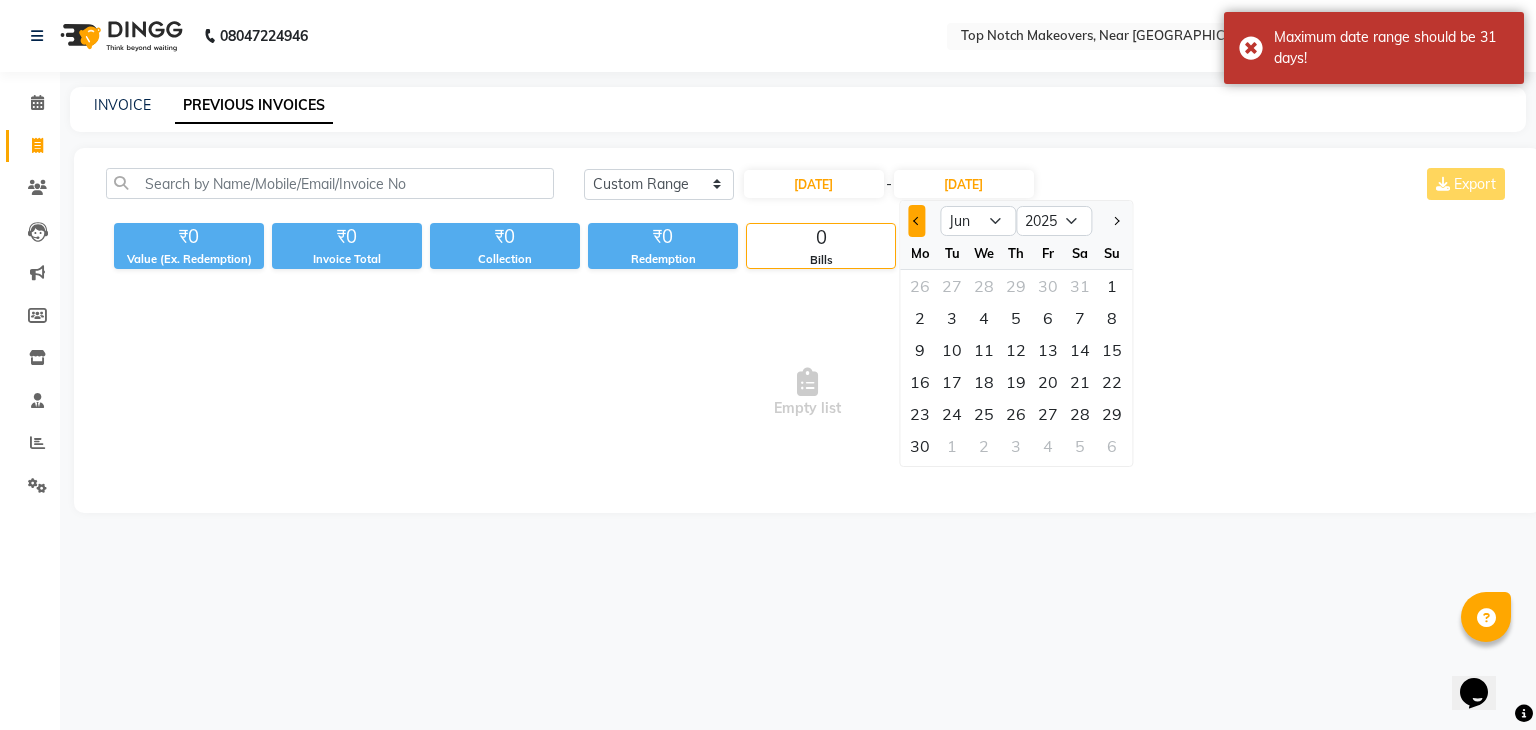 click 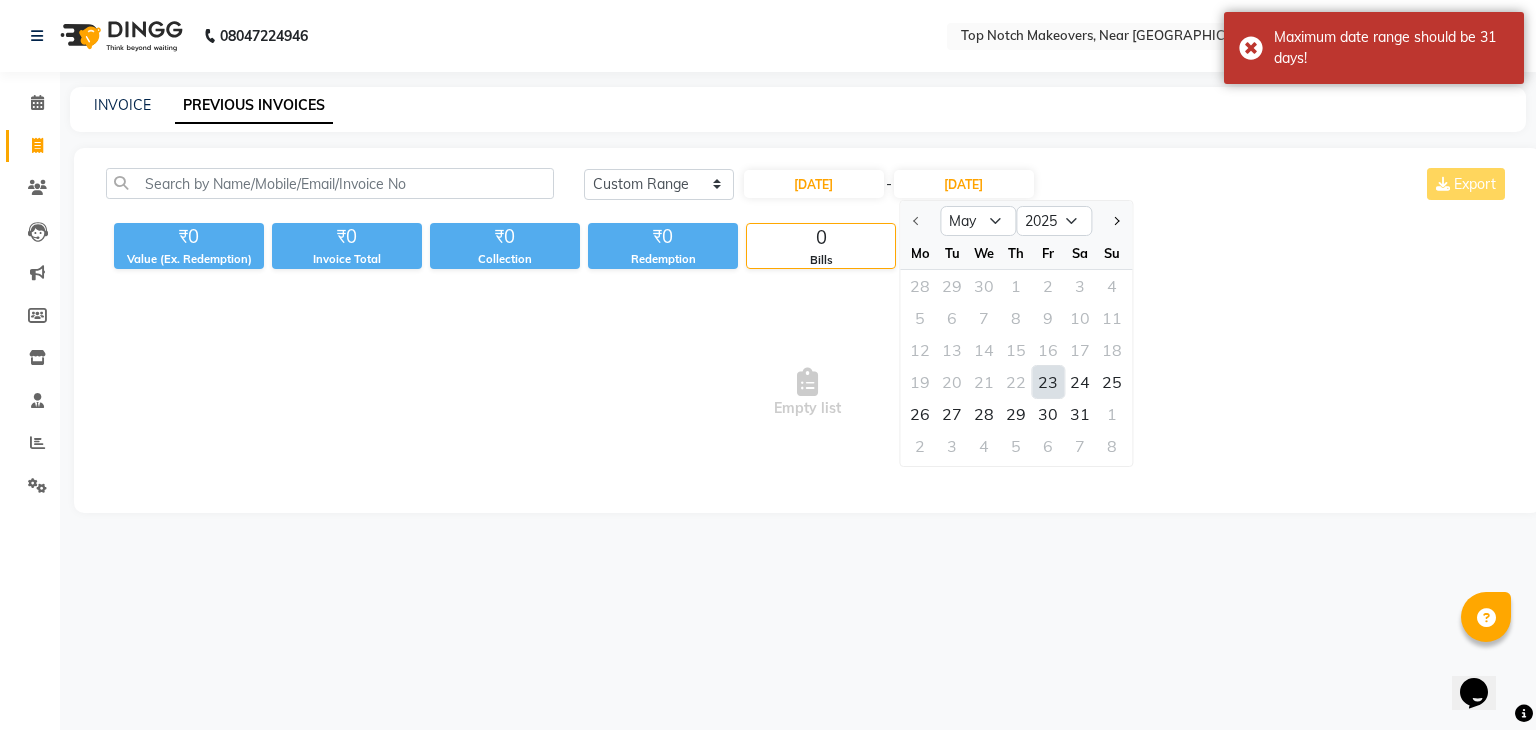 click on "23" 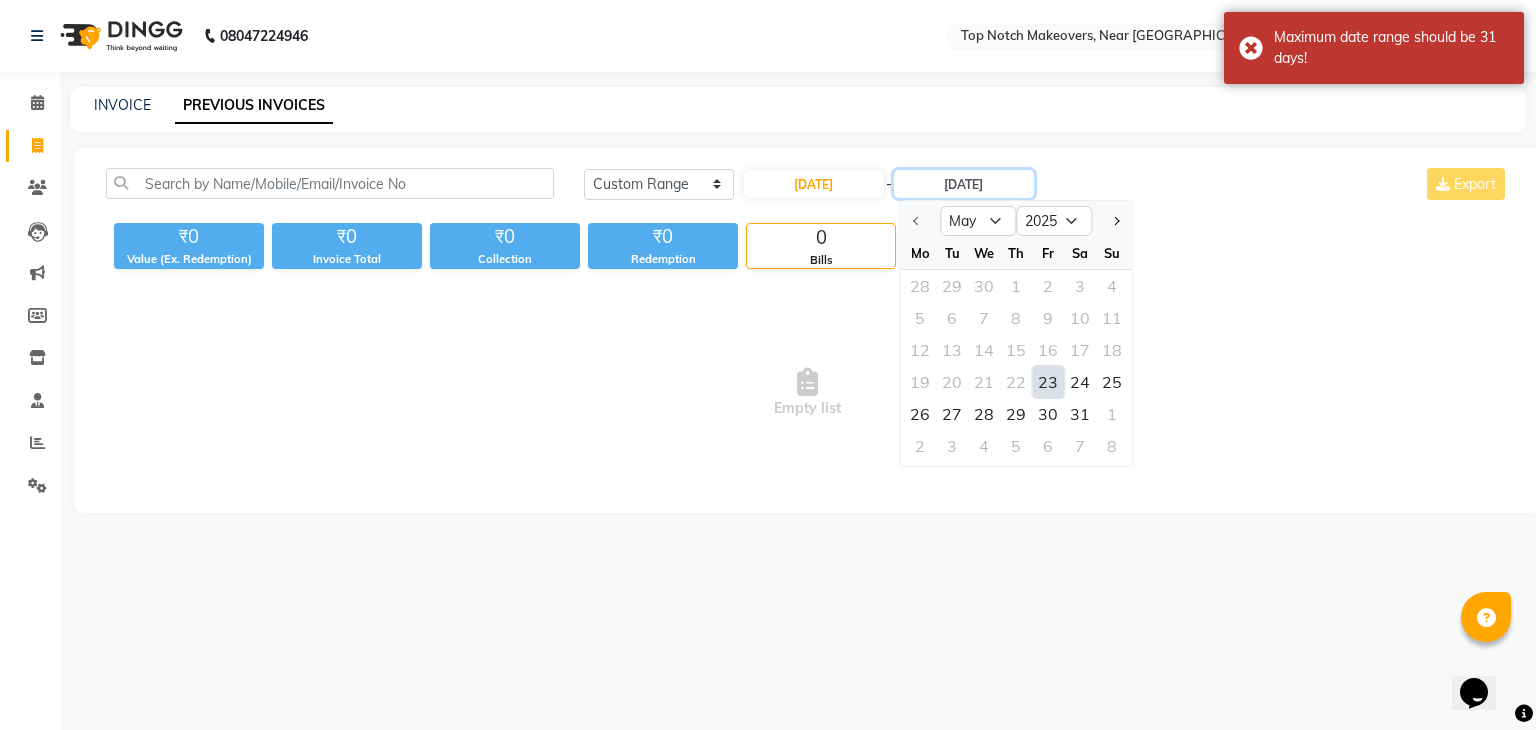 type on "[DATE]" 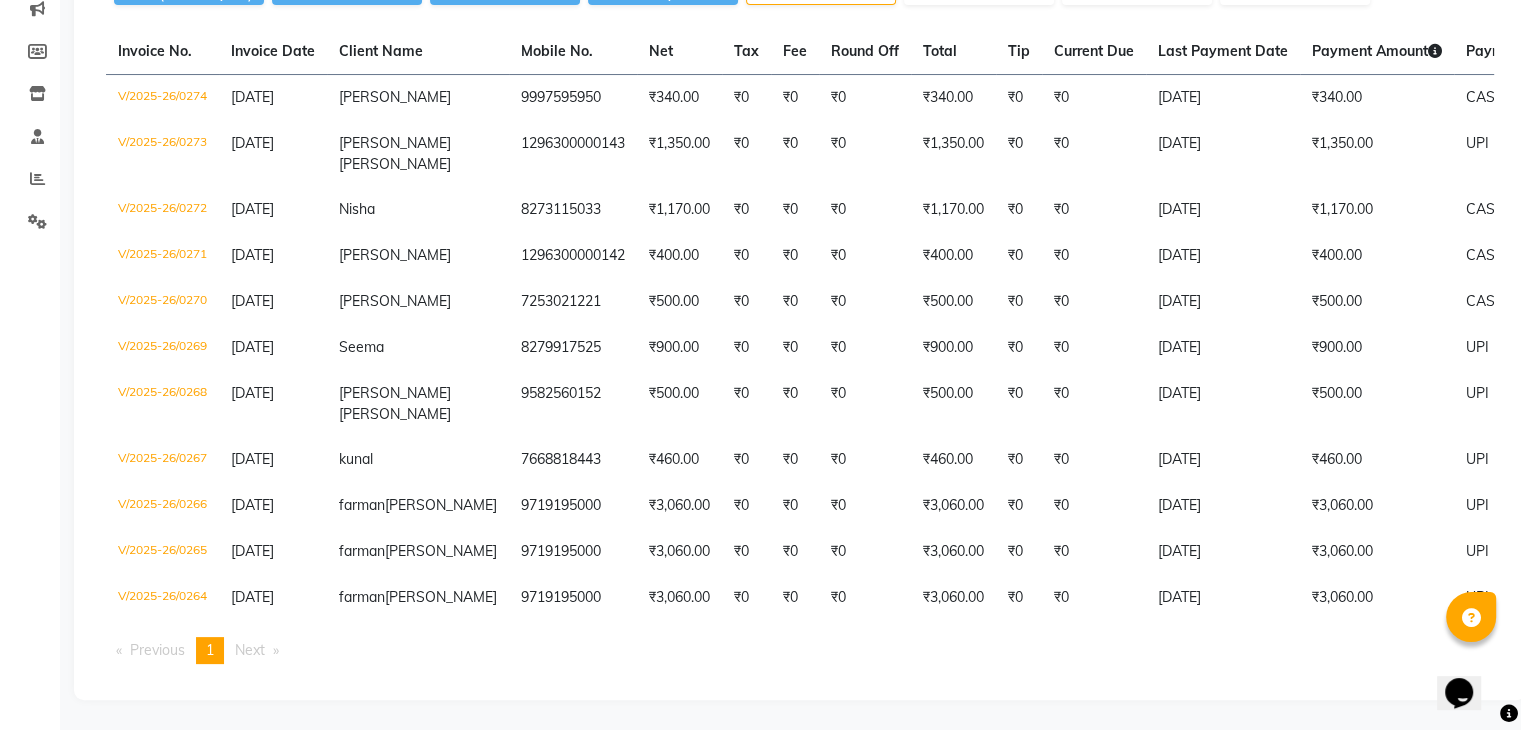 scroll, scrollTop: 320, scrollLeft: 0, axis: vertical 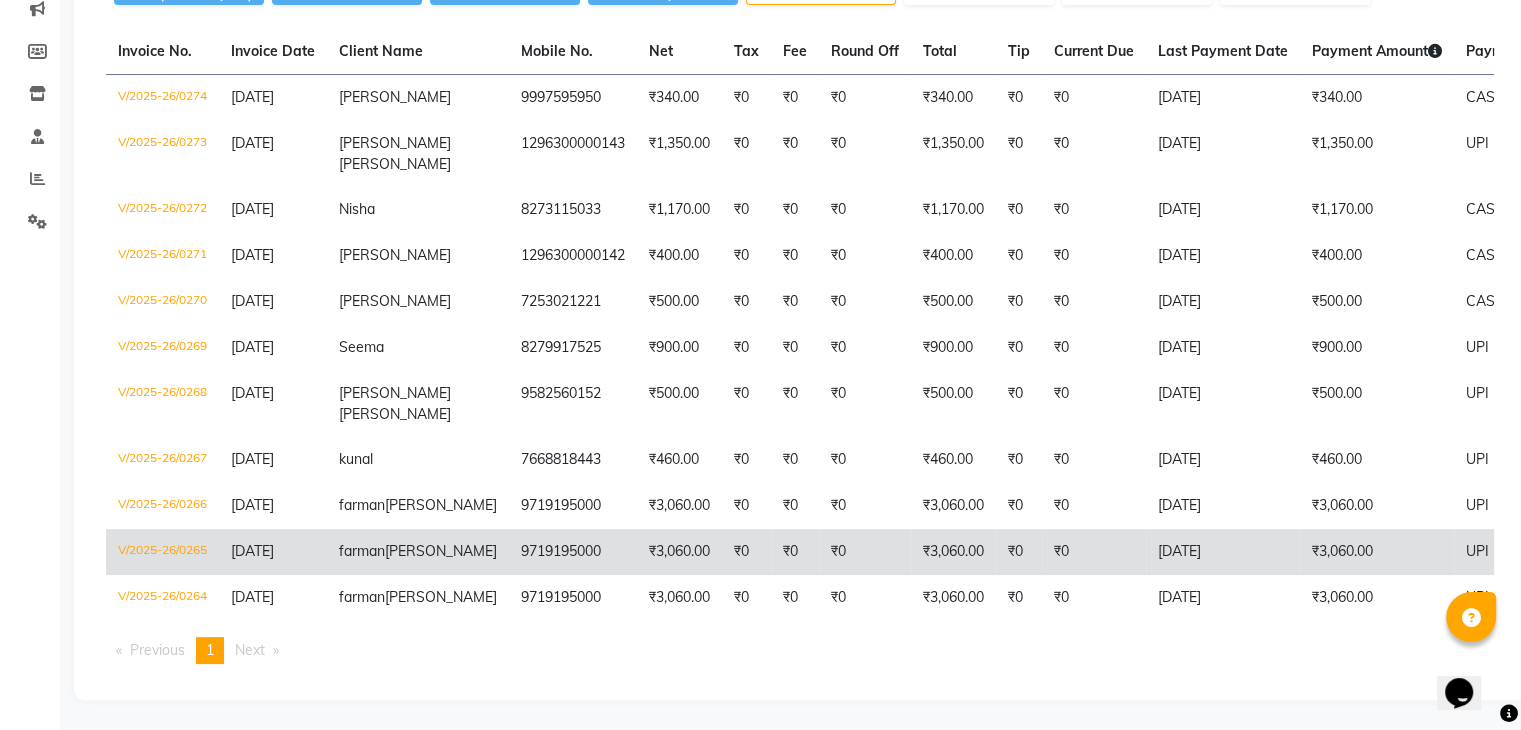 click on "₹3,060.00" 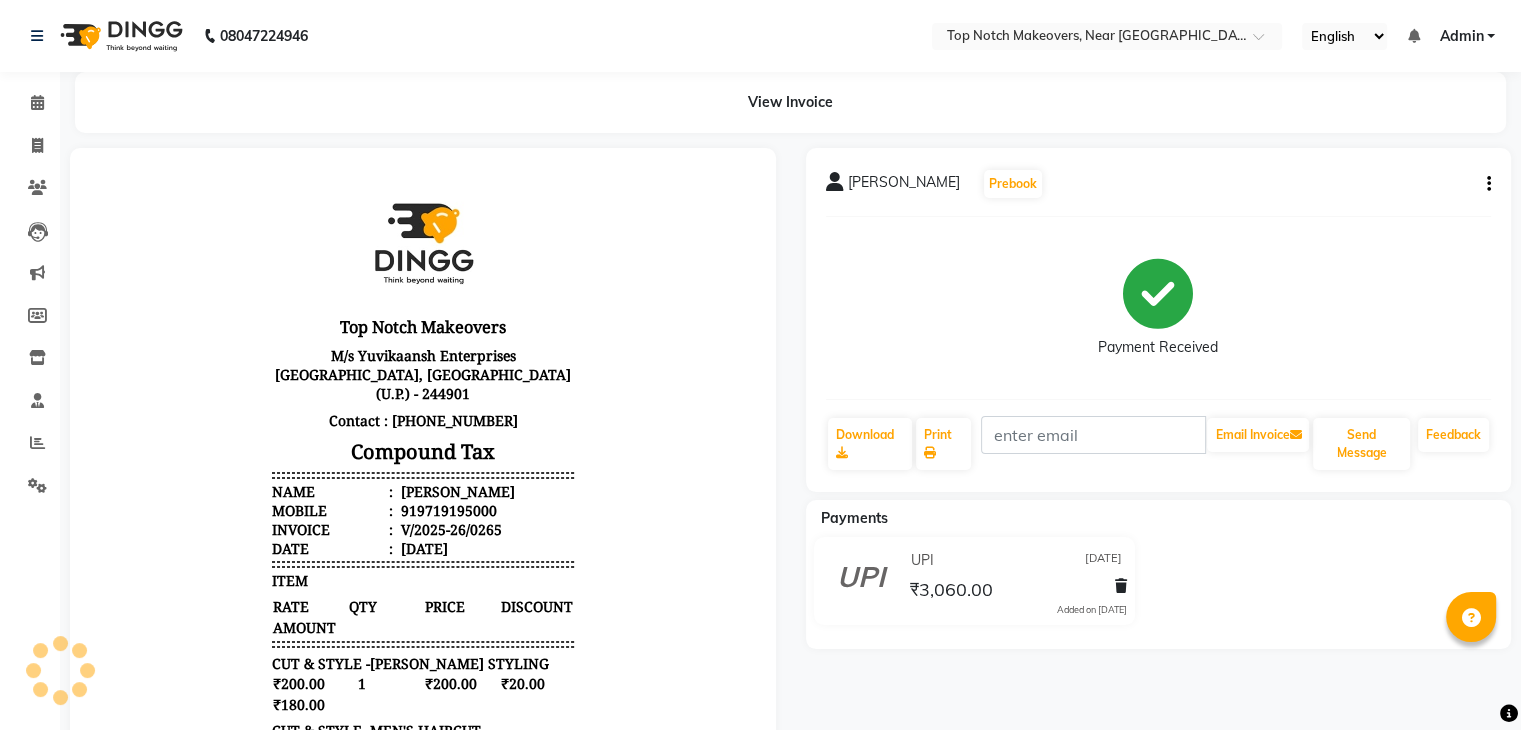 scroll, scrollTop: 0, scrollLeft: 0, axis: both 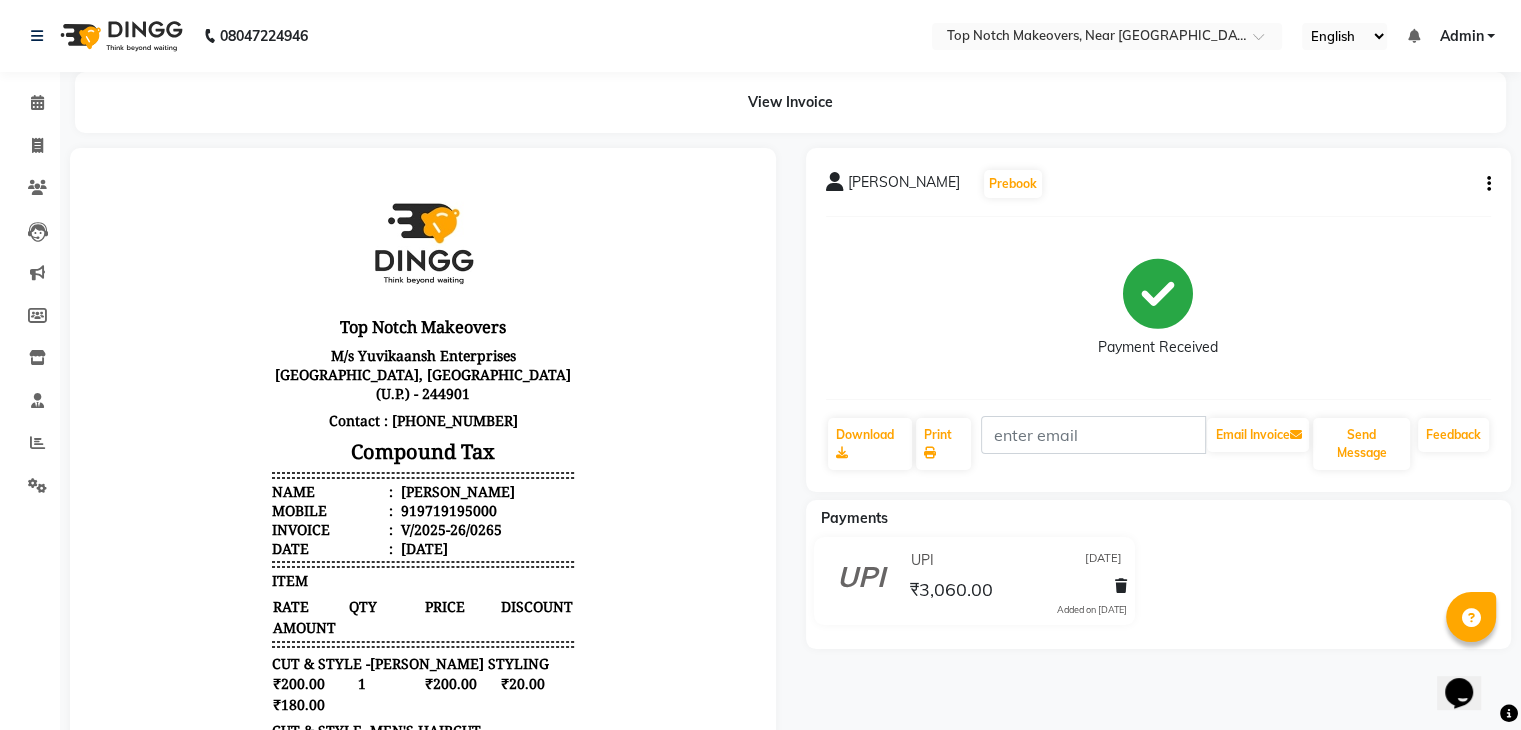 click on "[PERSON_NAME]  Prebook   Payment Received  Download  Print   Email Invoice   Send Message Feedback" 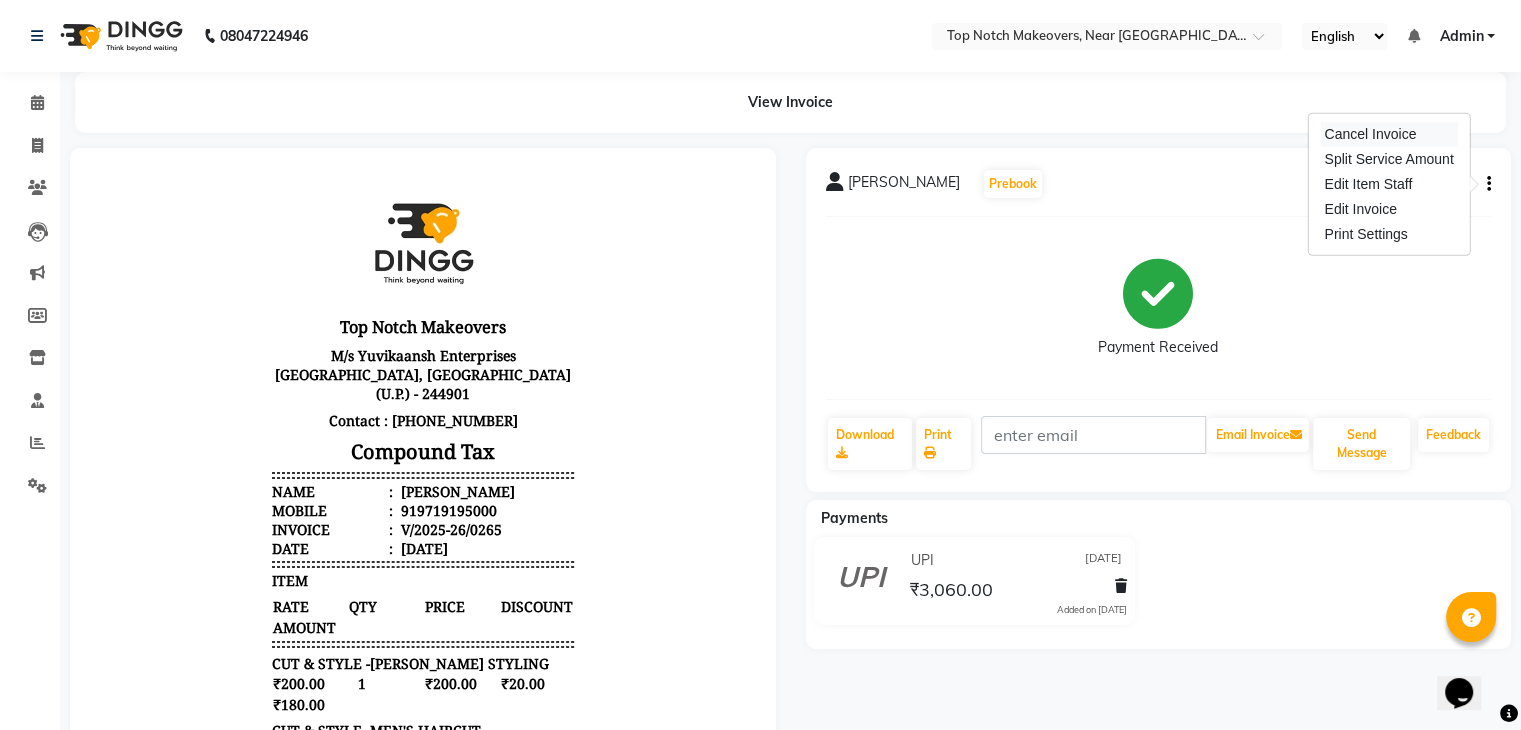 click on "Cancel Invoice" at bounding box center (1388, 134) 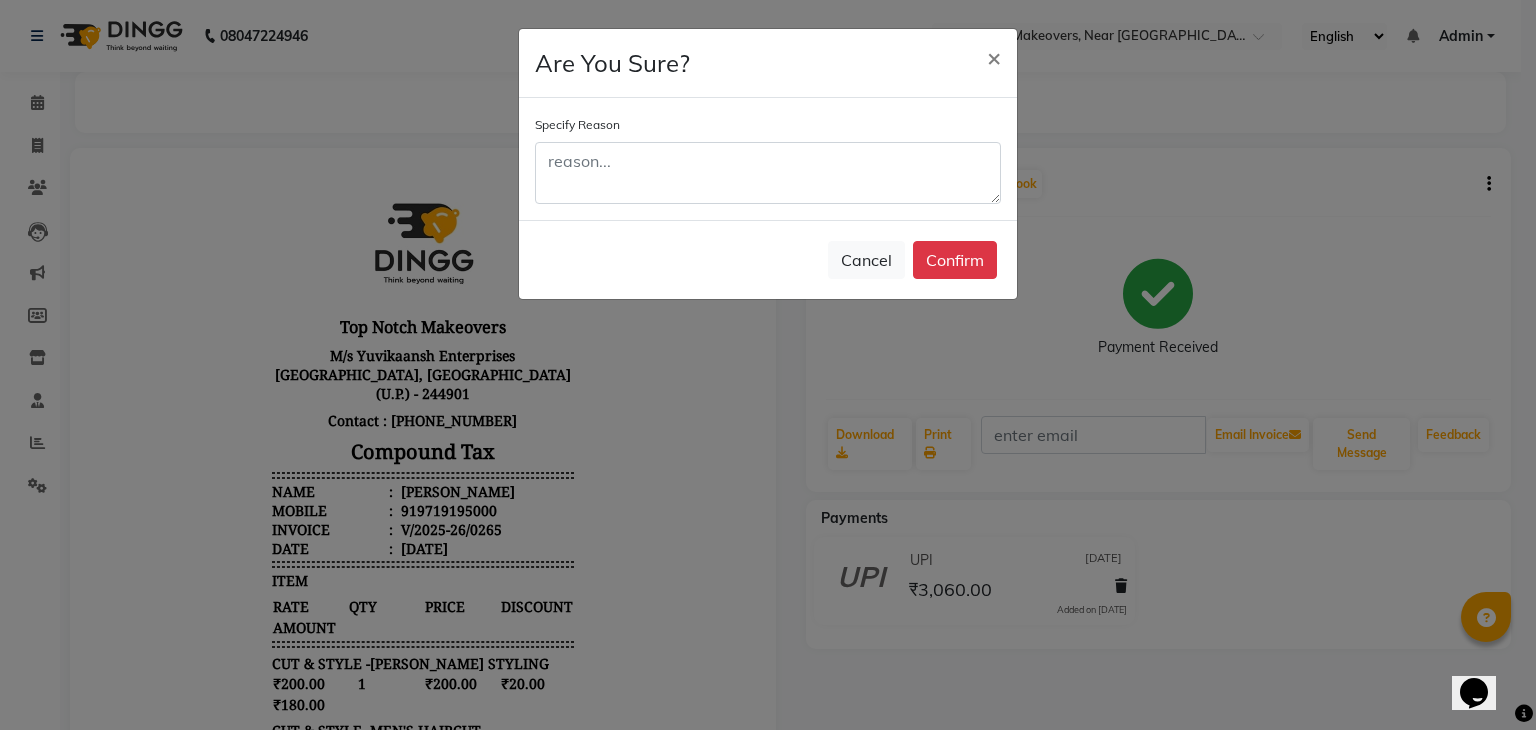 type 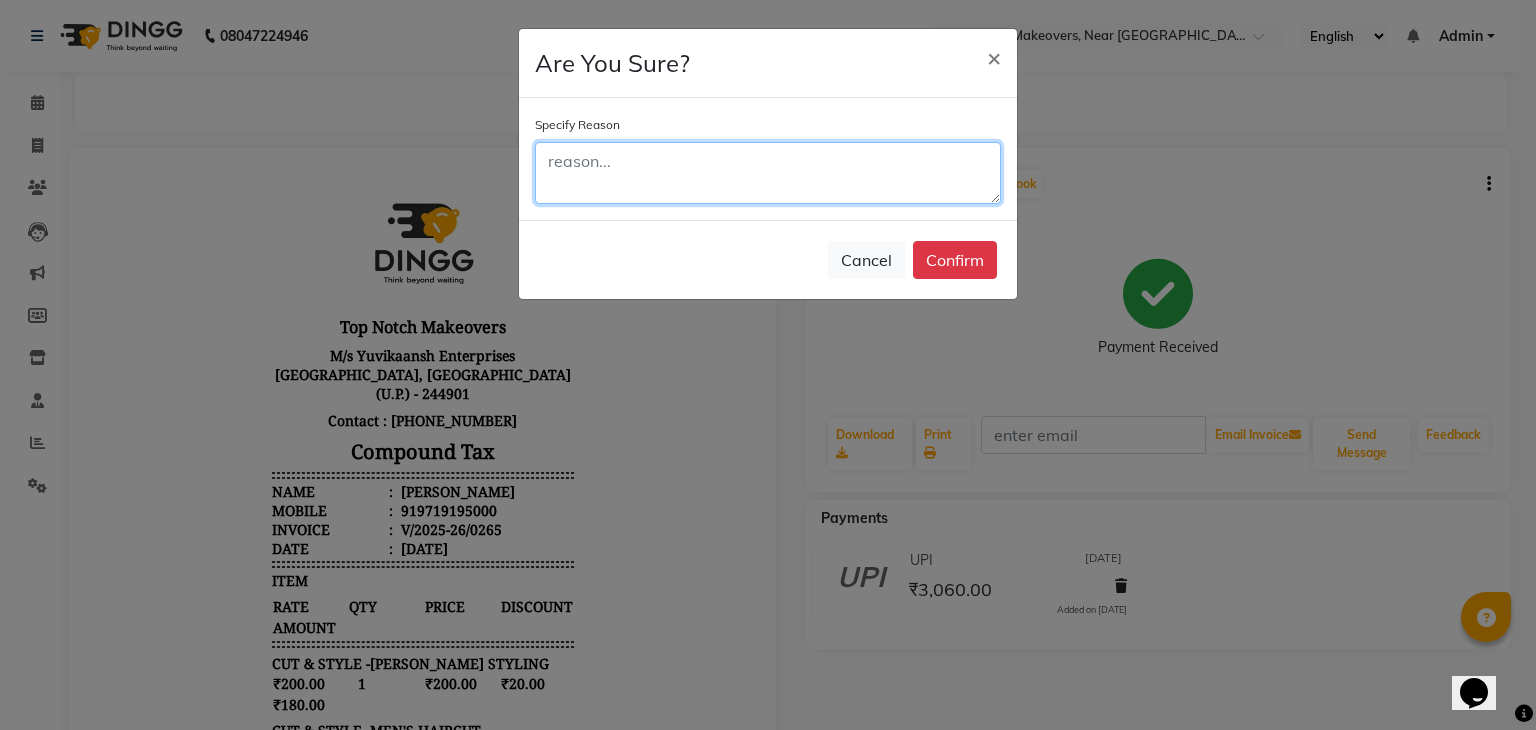 click 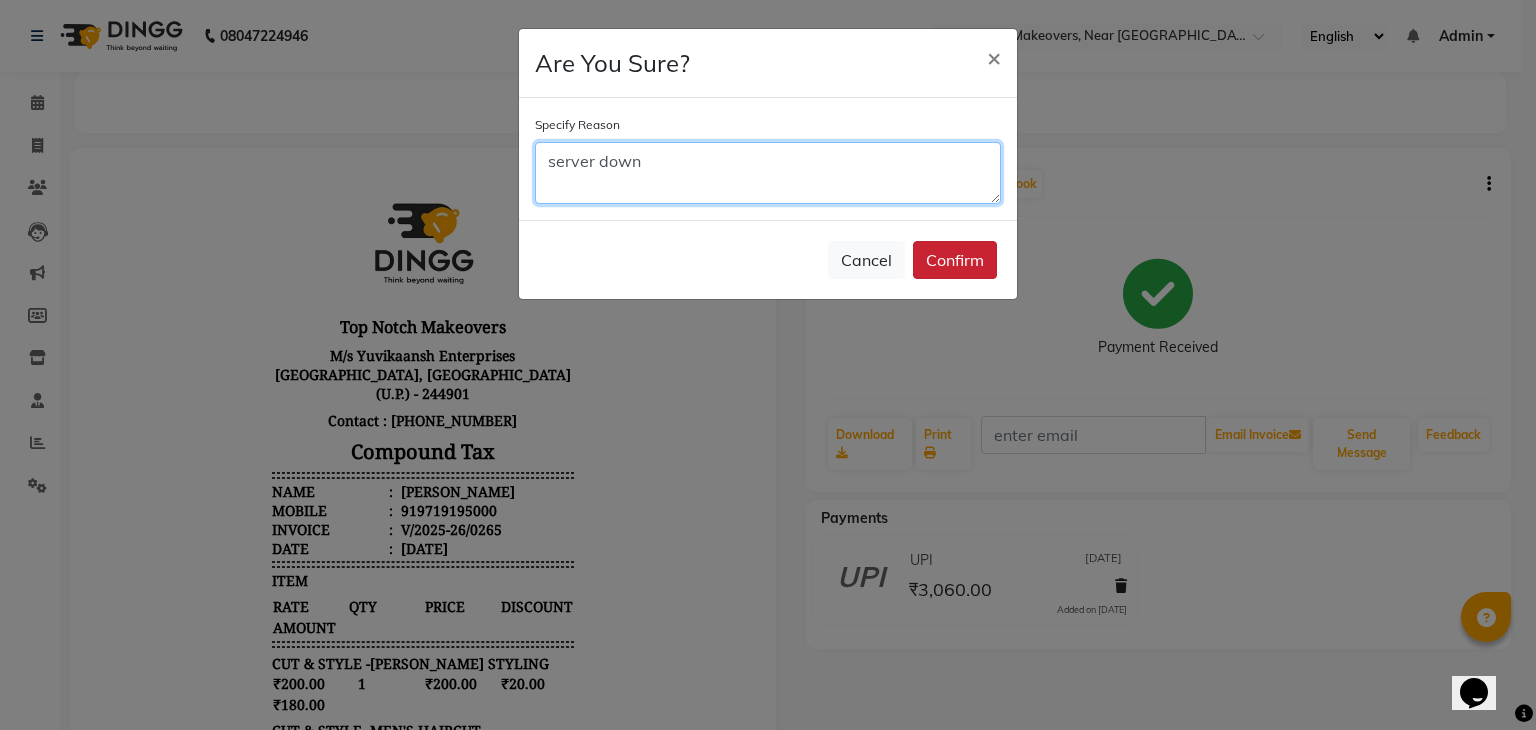 type on "server down" 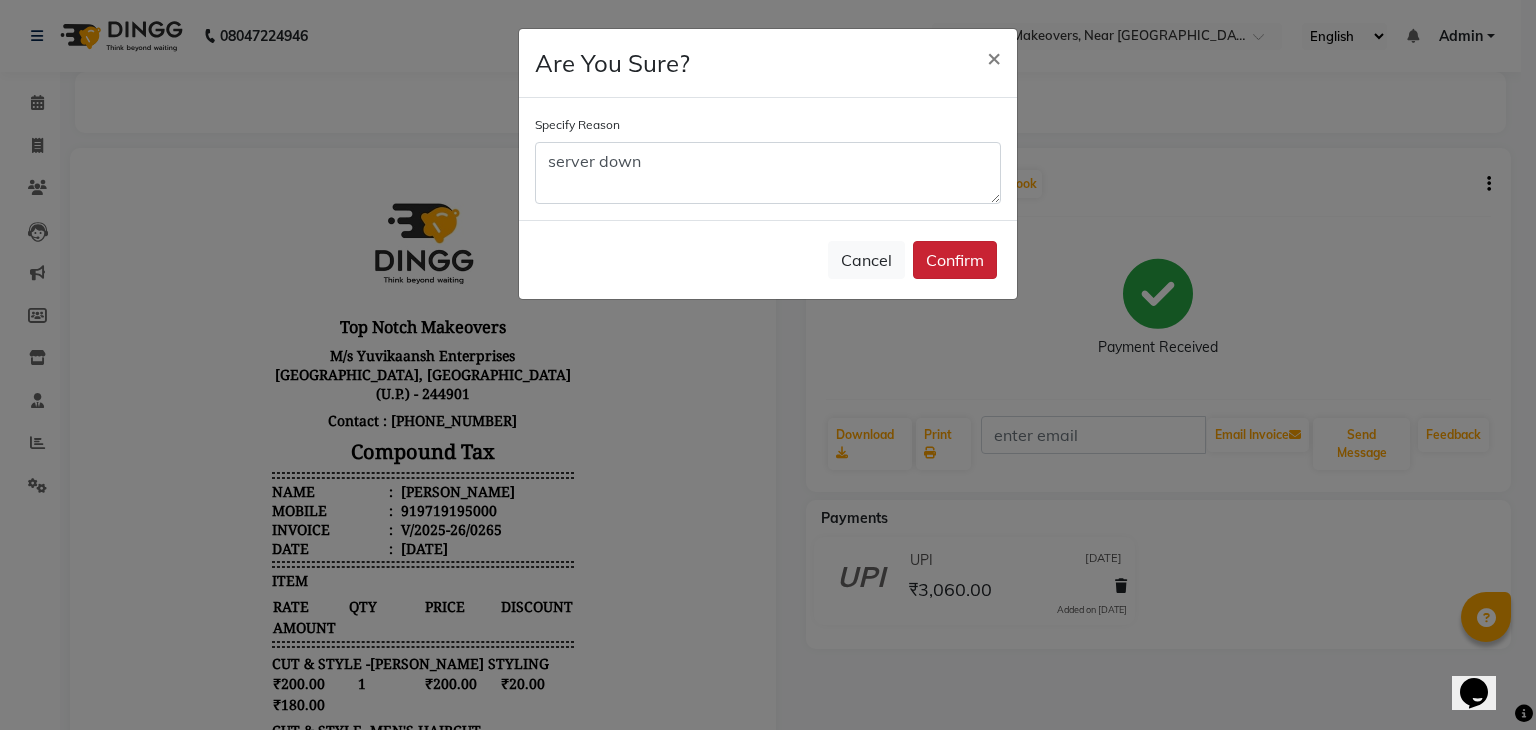 click on "Confirm" 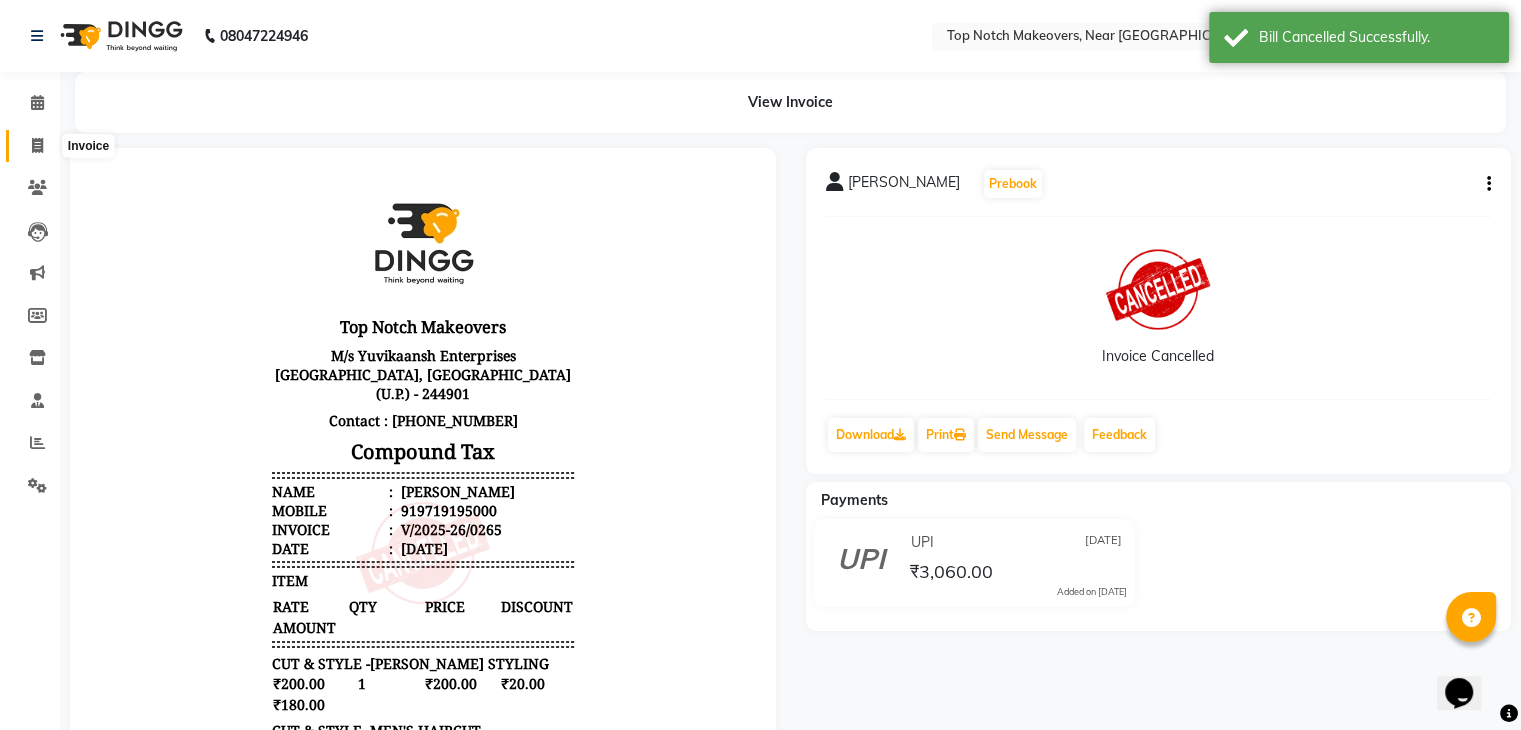 click 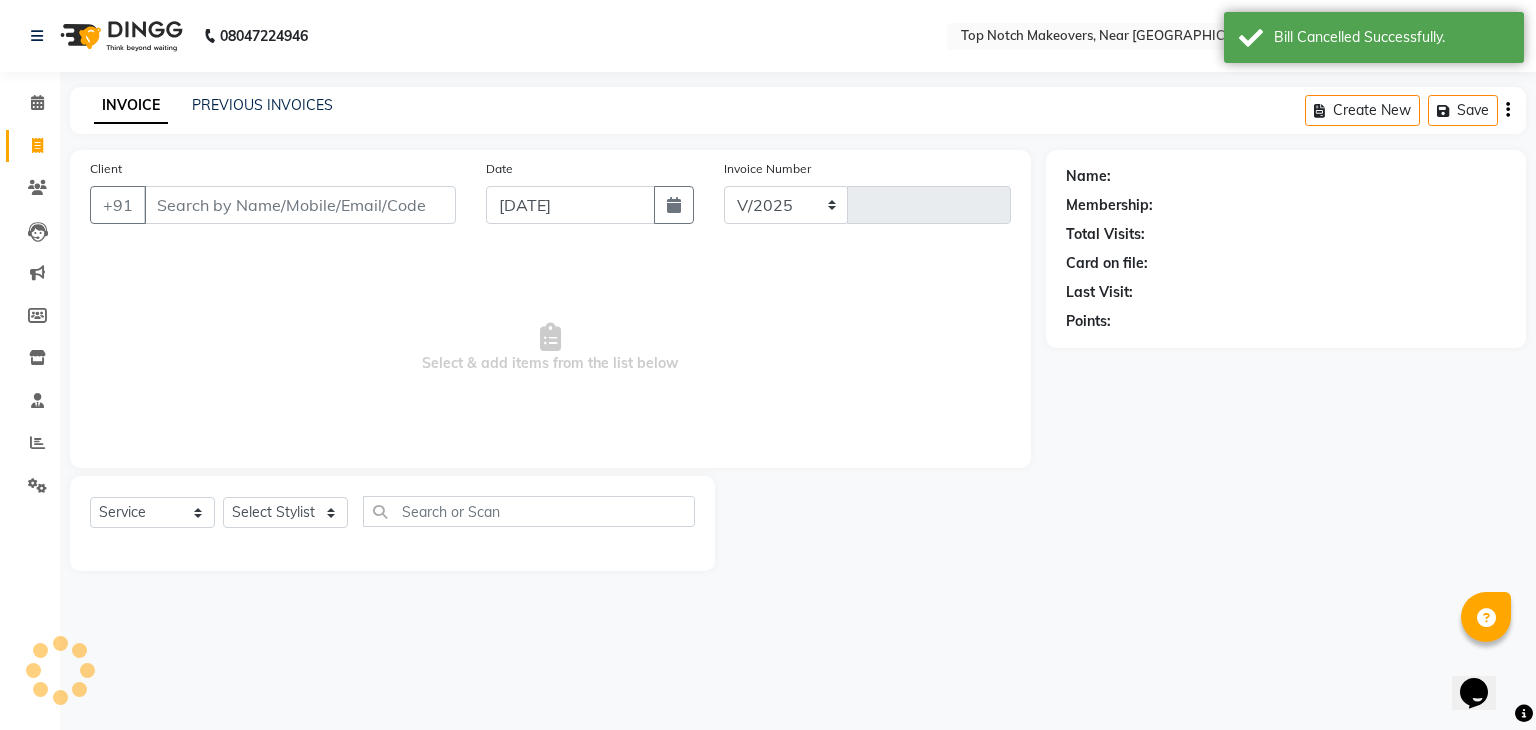 select on "6750" 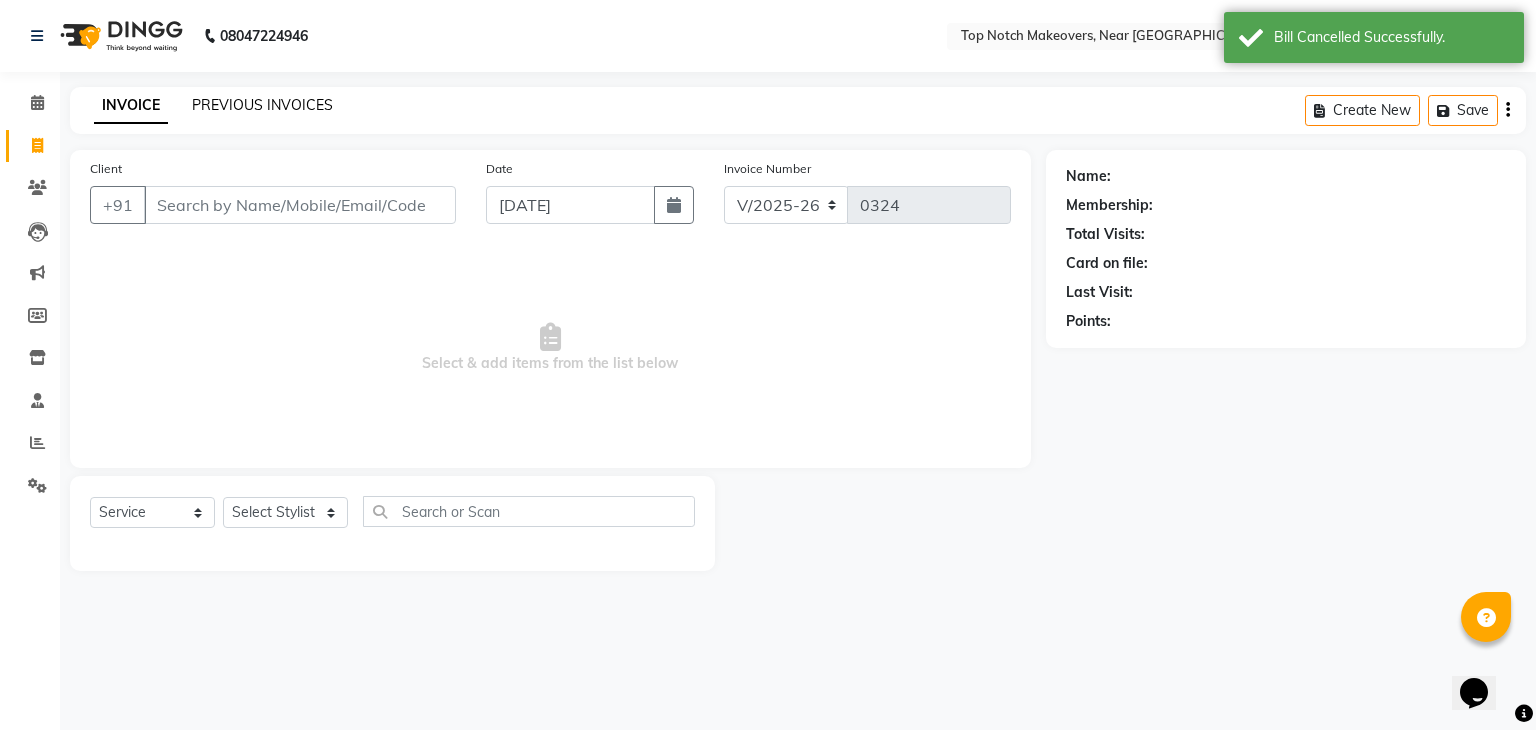 click on "PREVIOUS INVOICES" 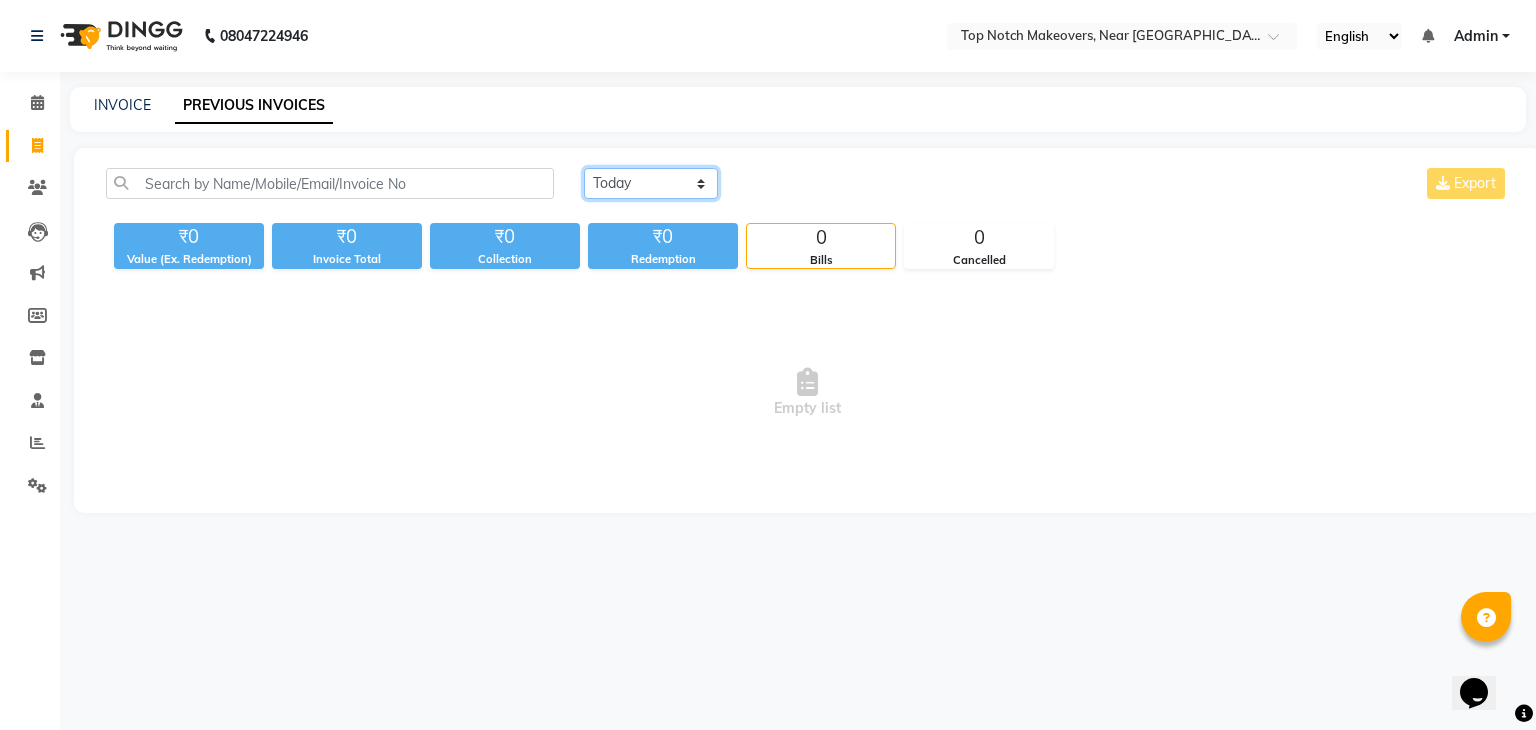 click on "[DATE] [DATE] Custom Range" 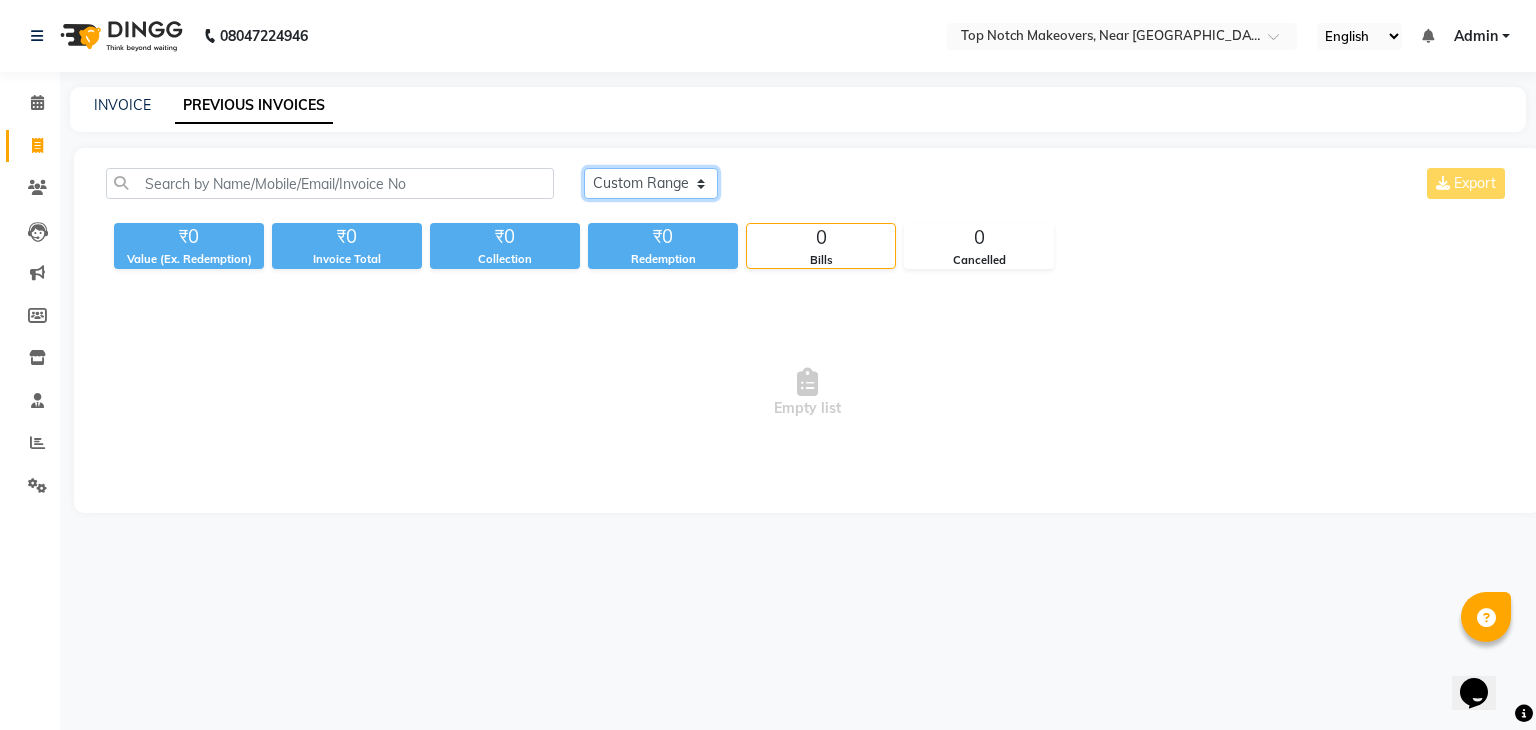 click on "[DATE] [DATE] Custom Range" 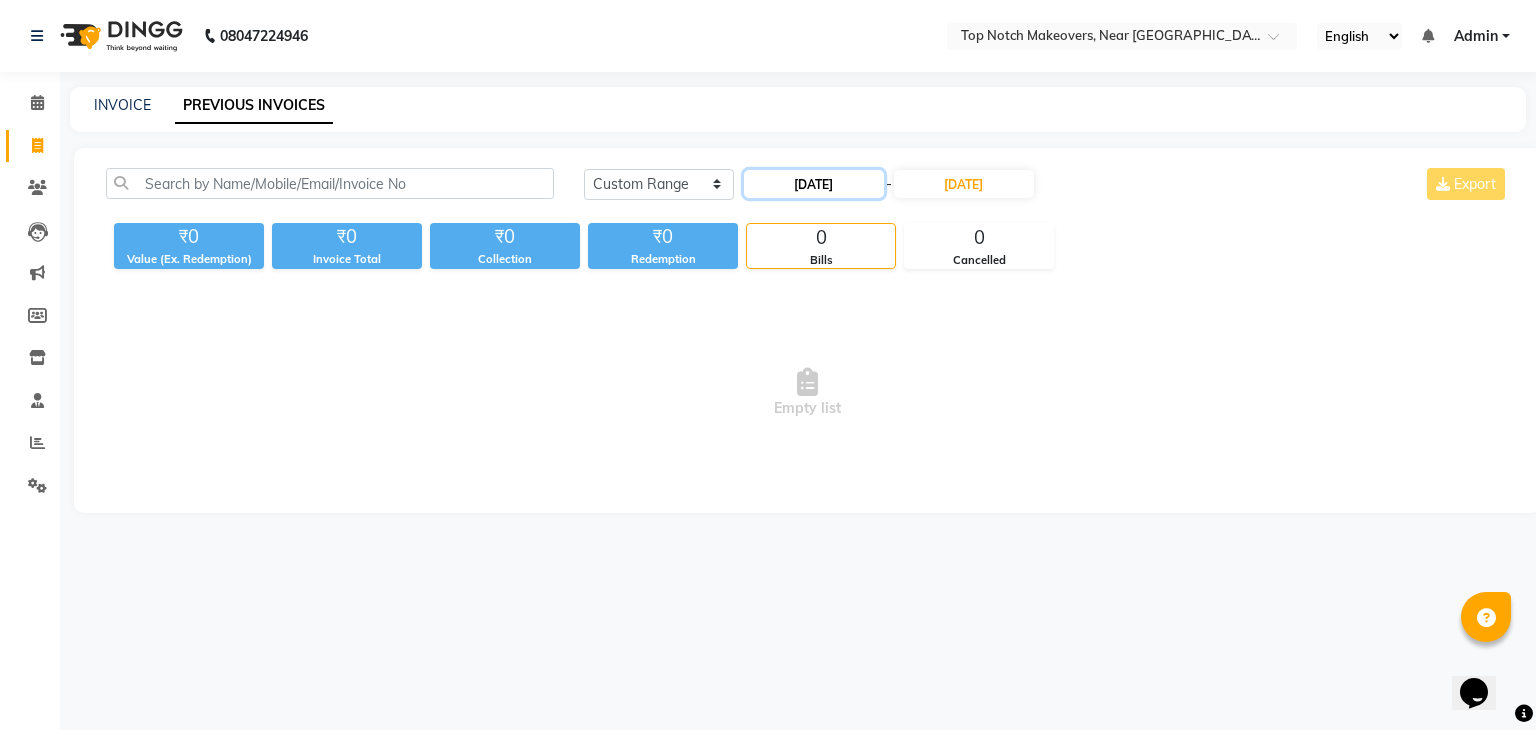 click on "[DATE]" 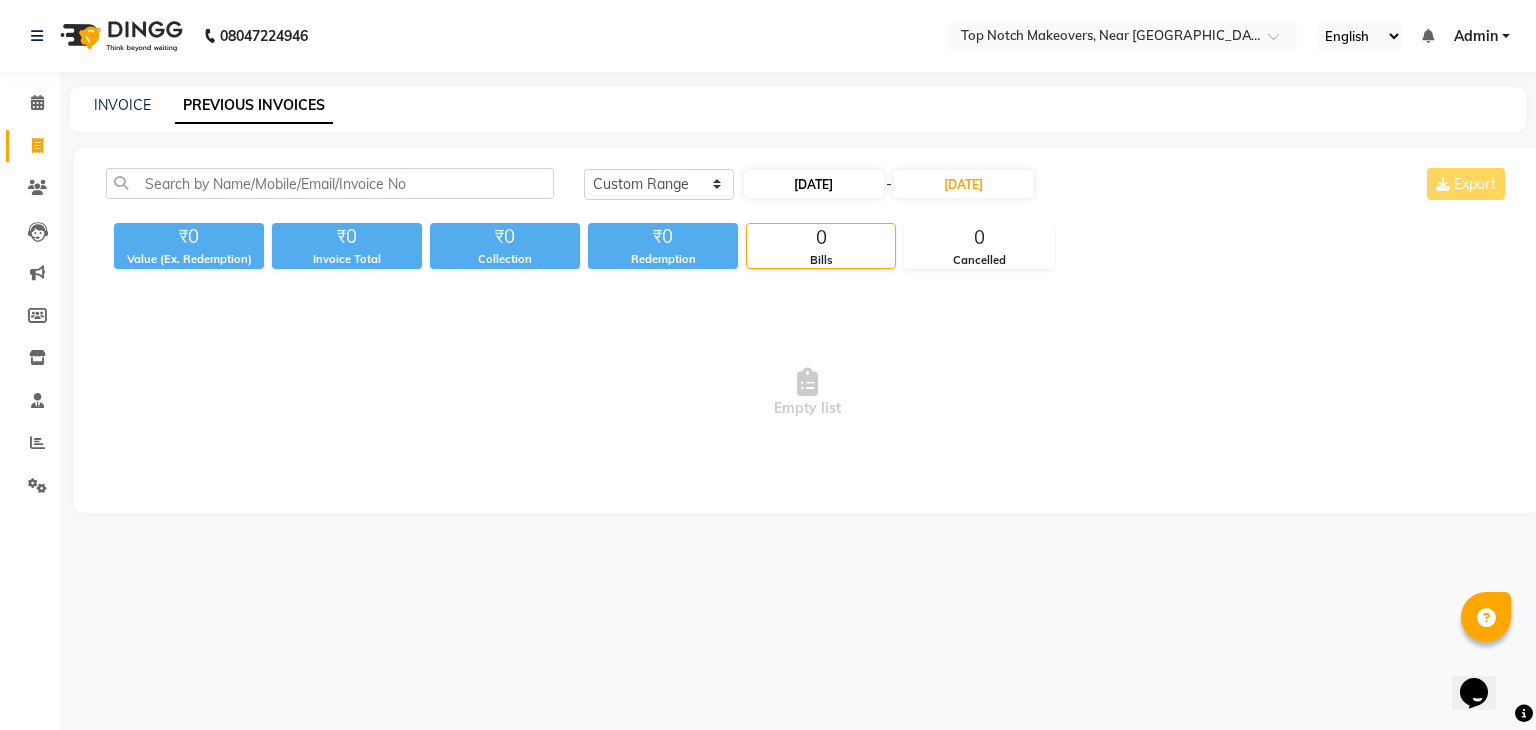 select on "7" 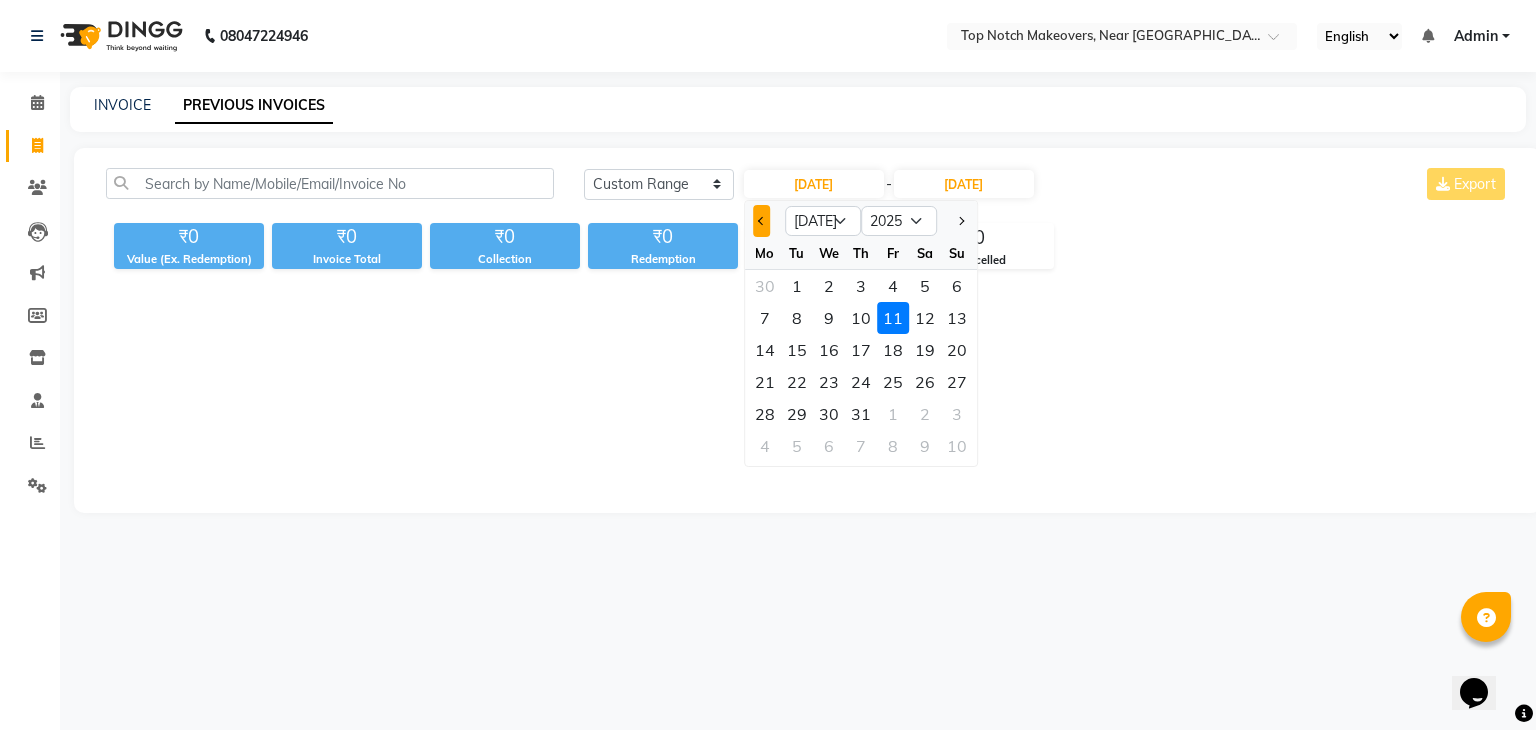 click 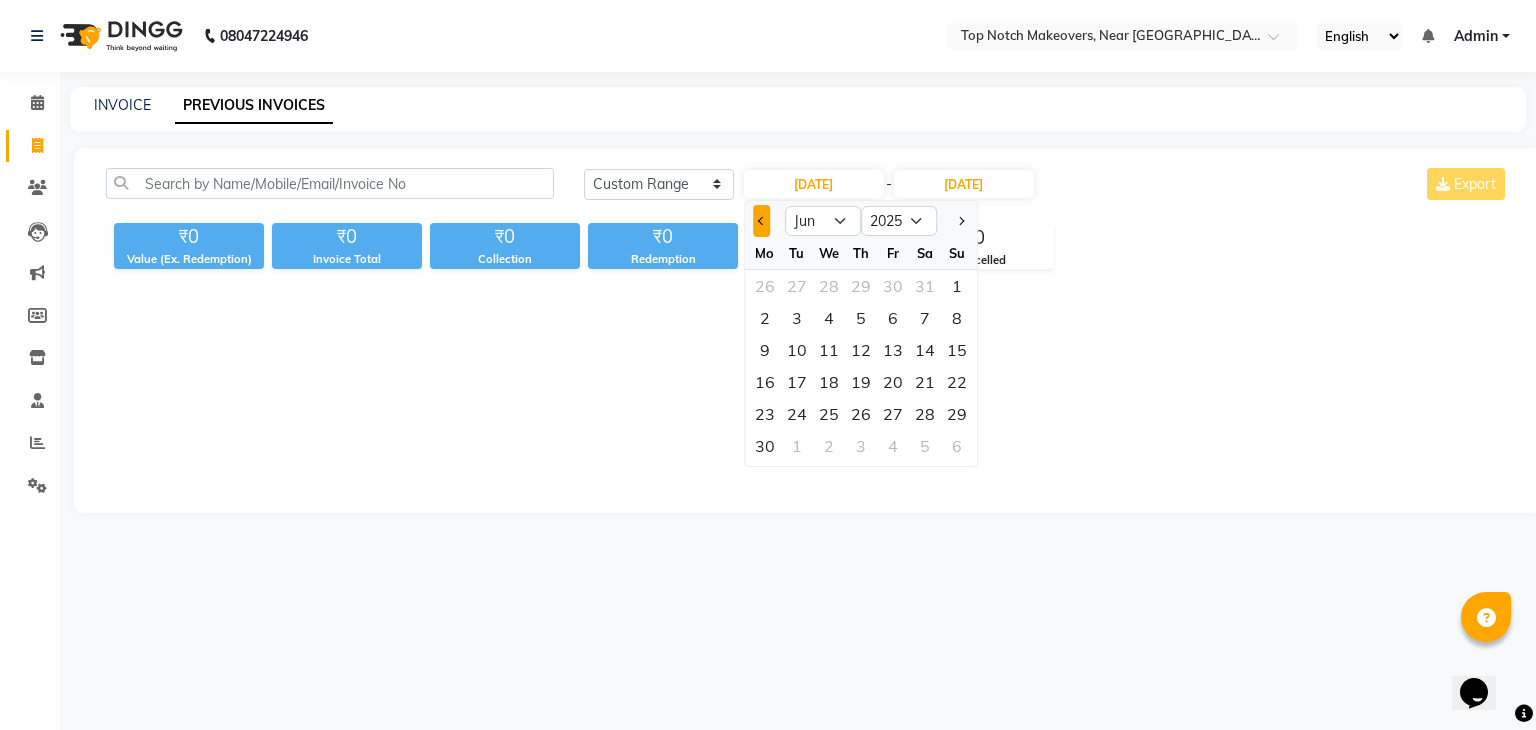 click 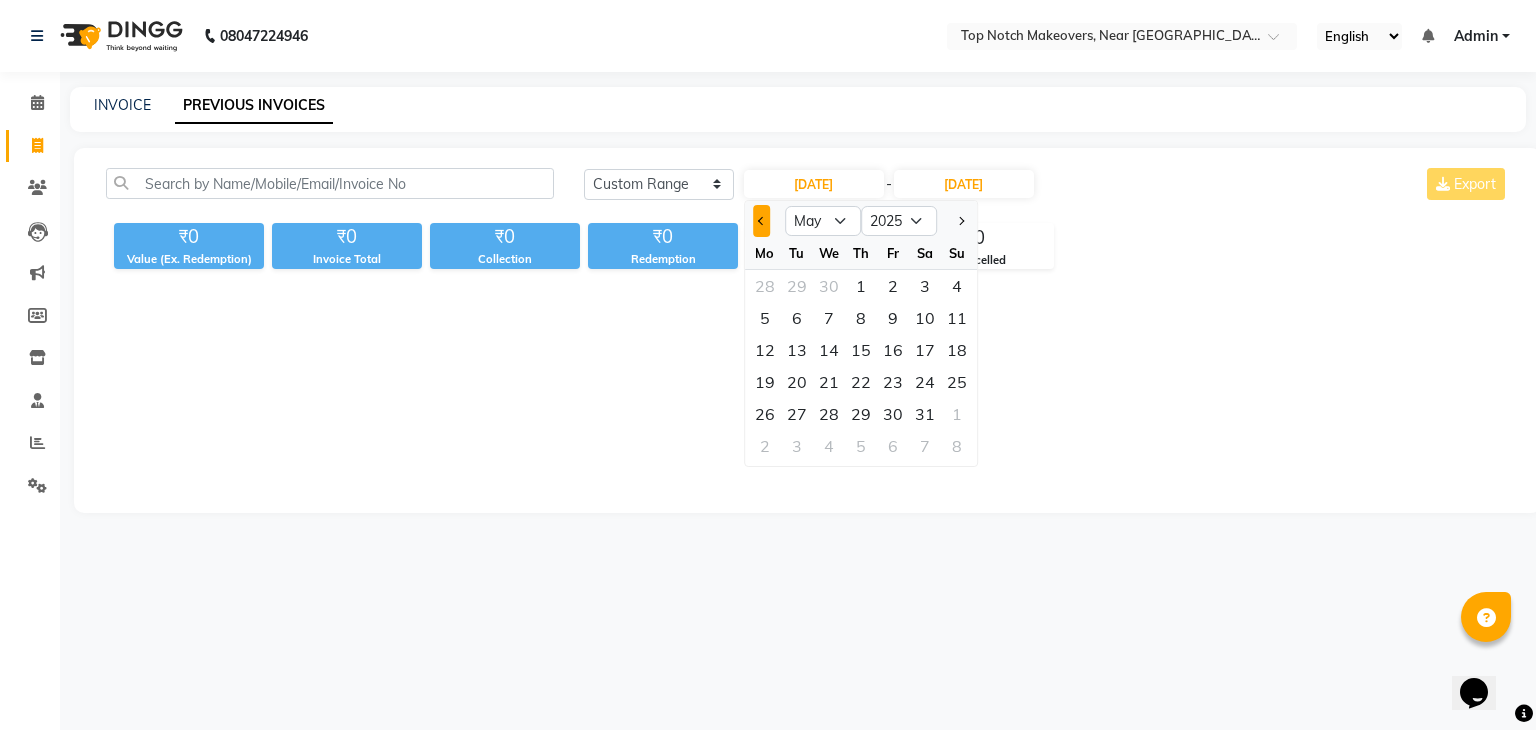 click 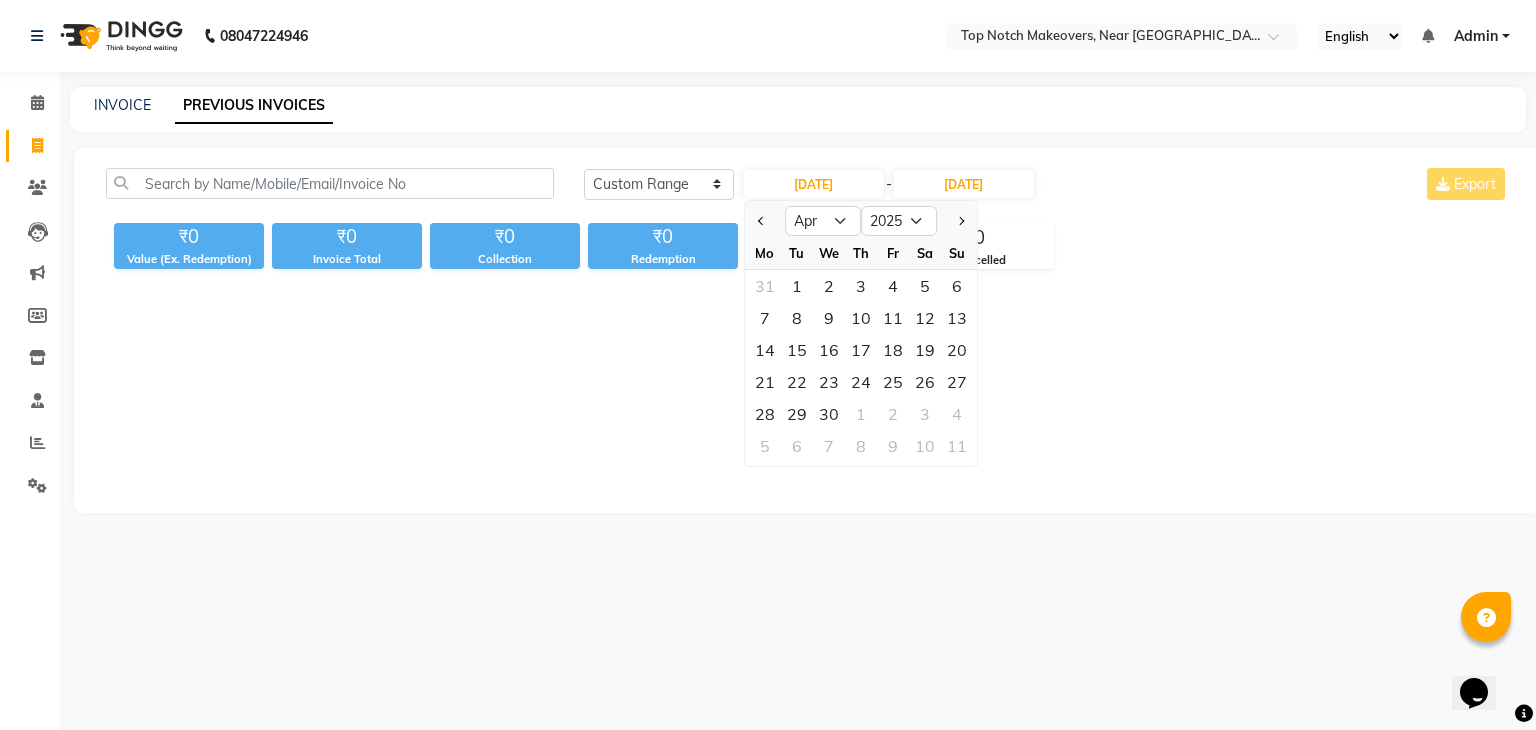 click 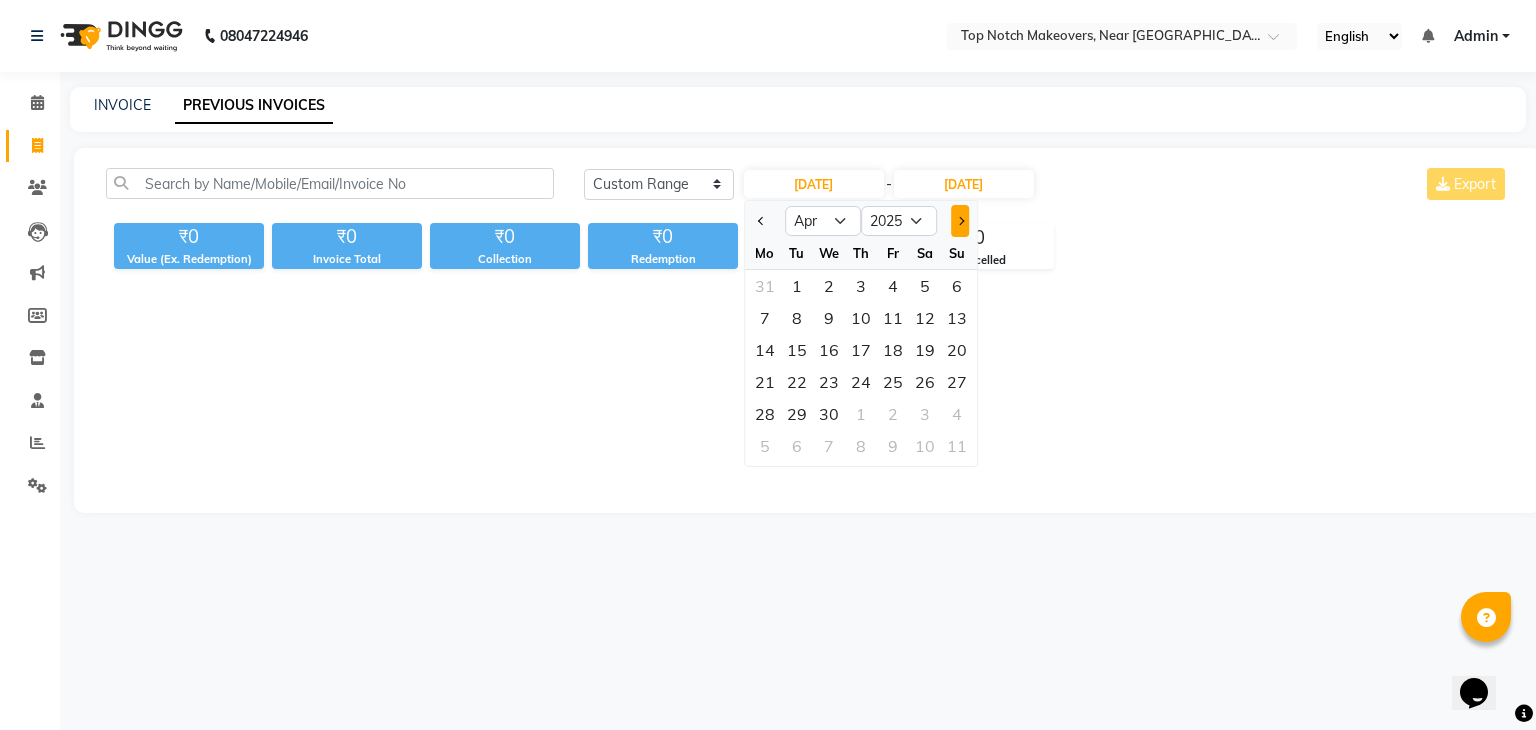 click 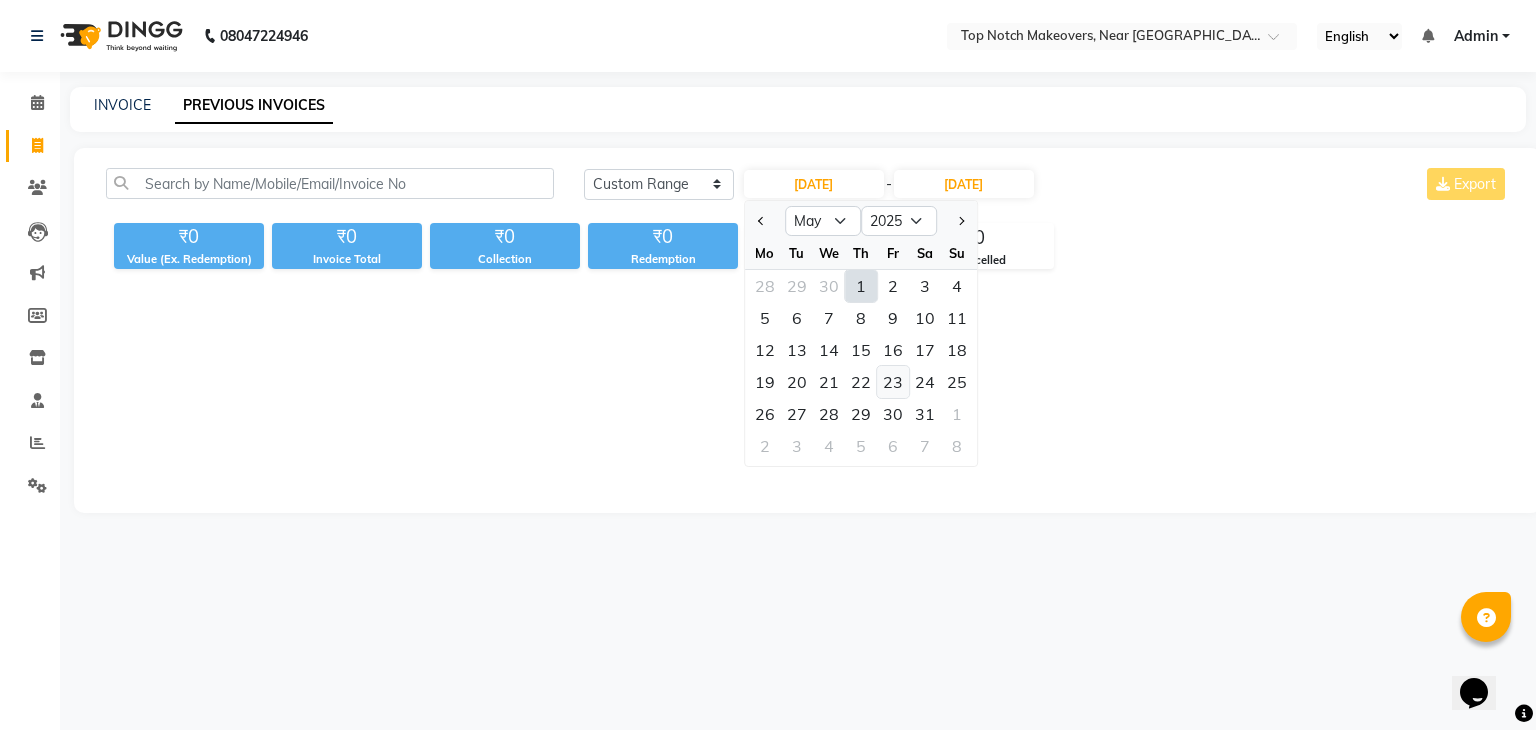 click on "23" 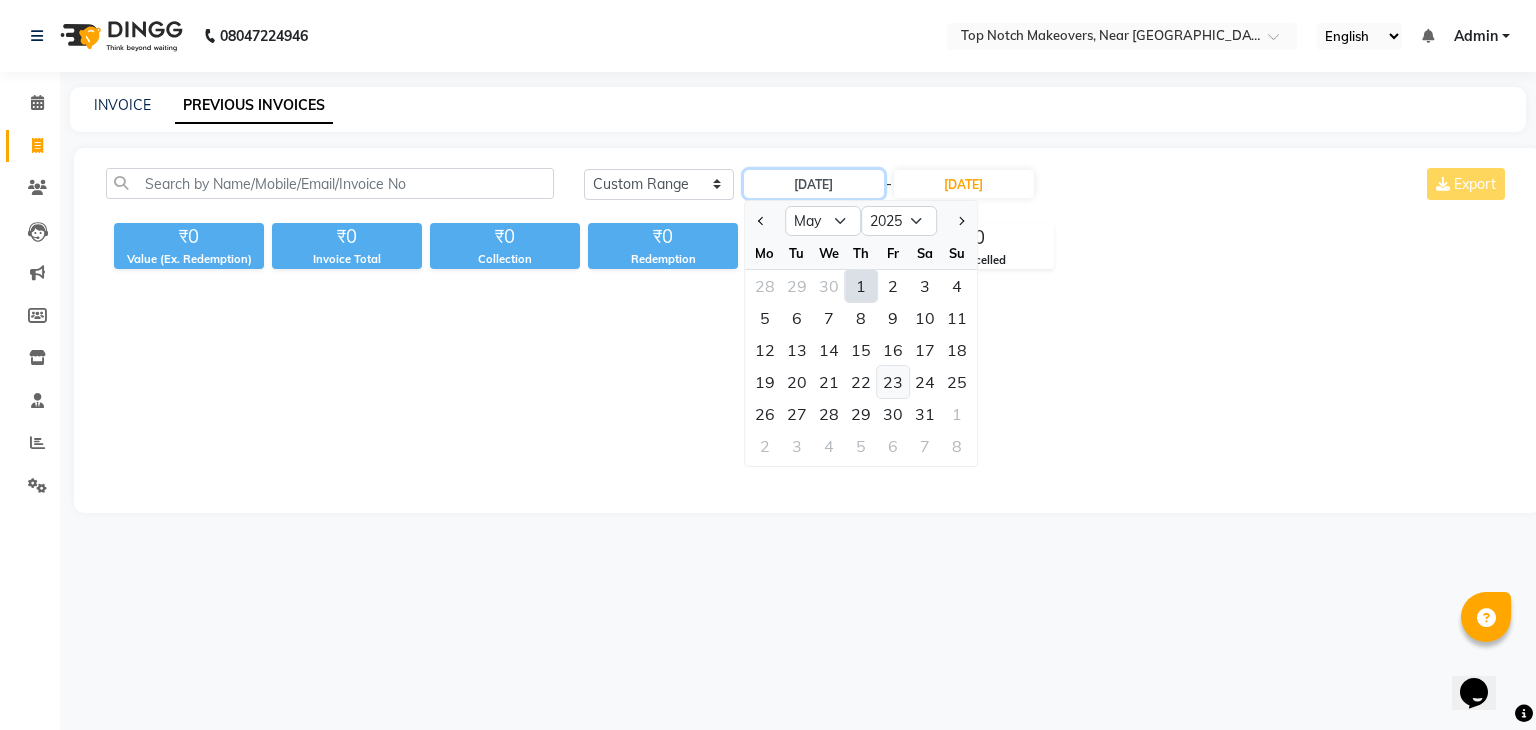 type on "[DATE]" 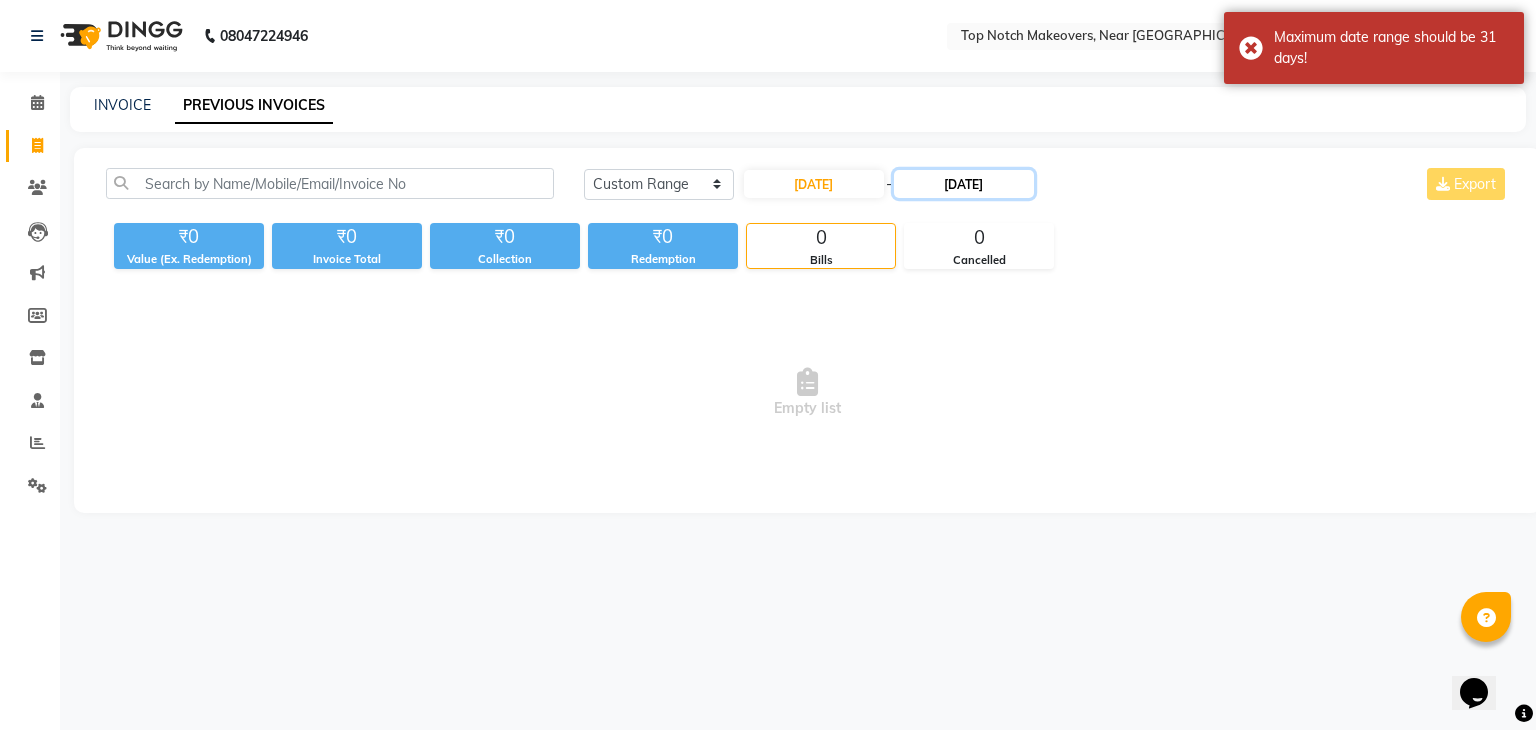 click on "[DATE]" 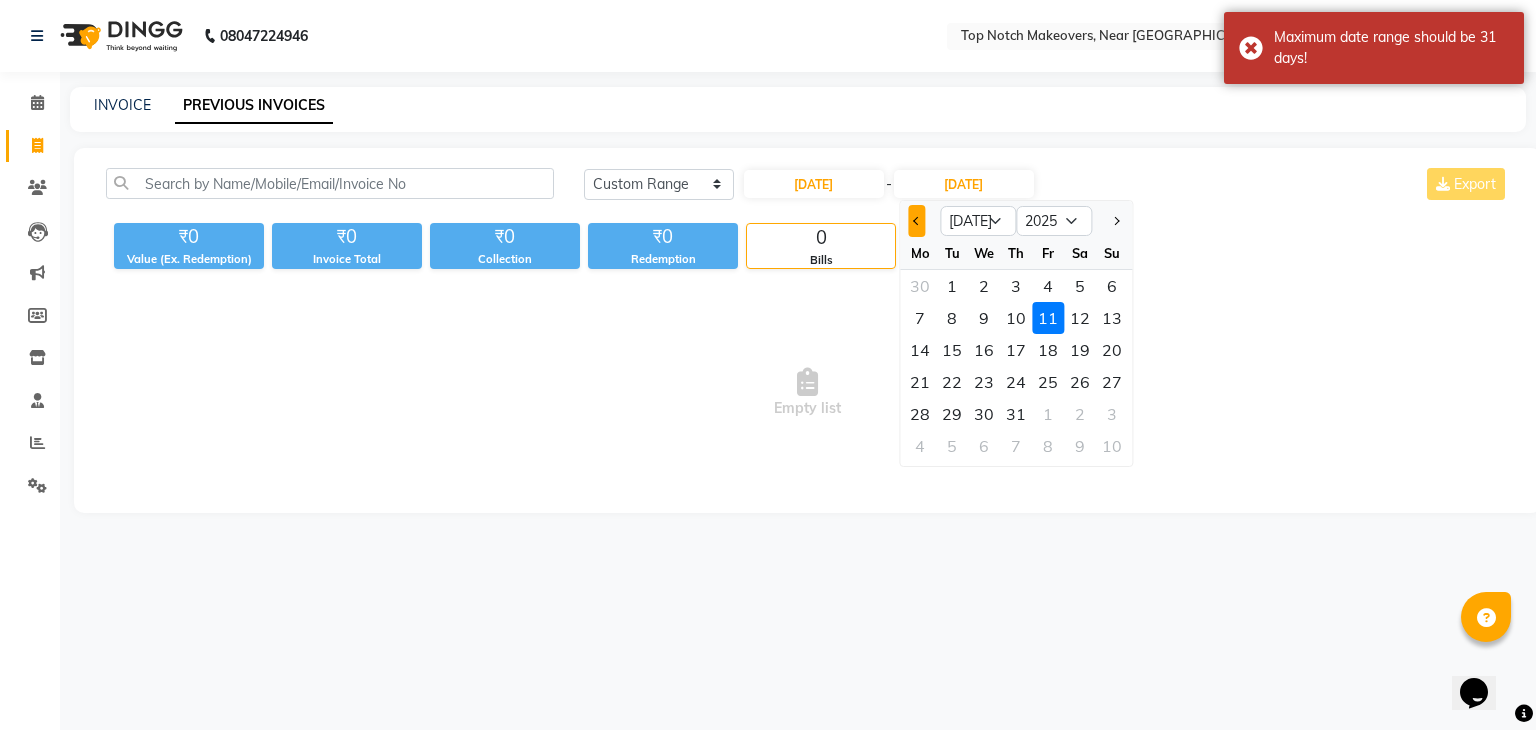 click 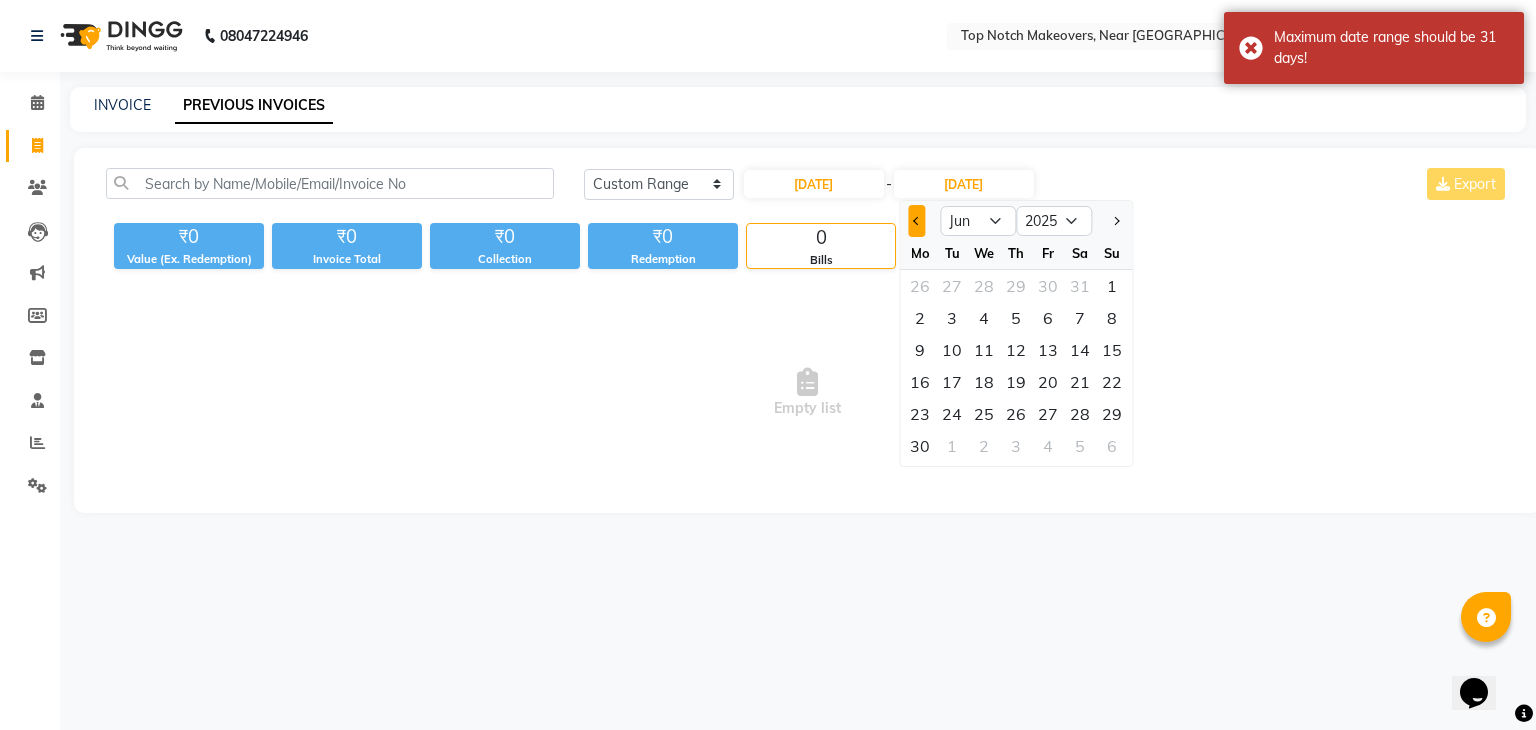 click 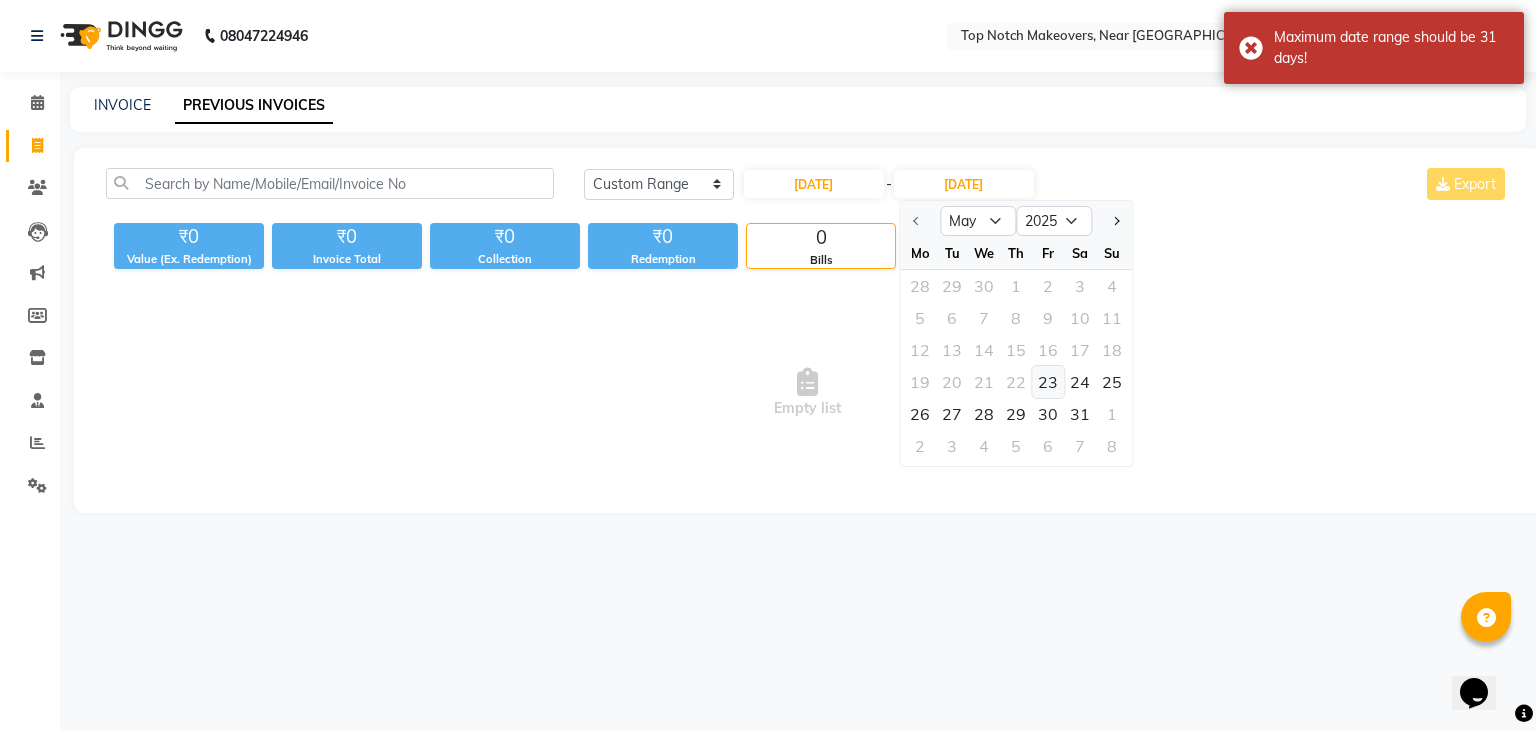 click on "23" 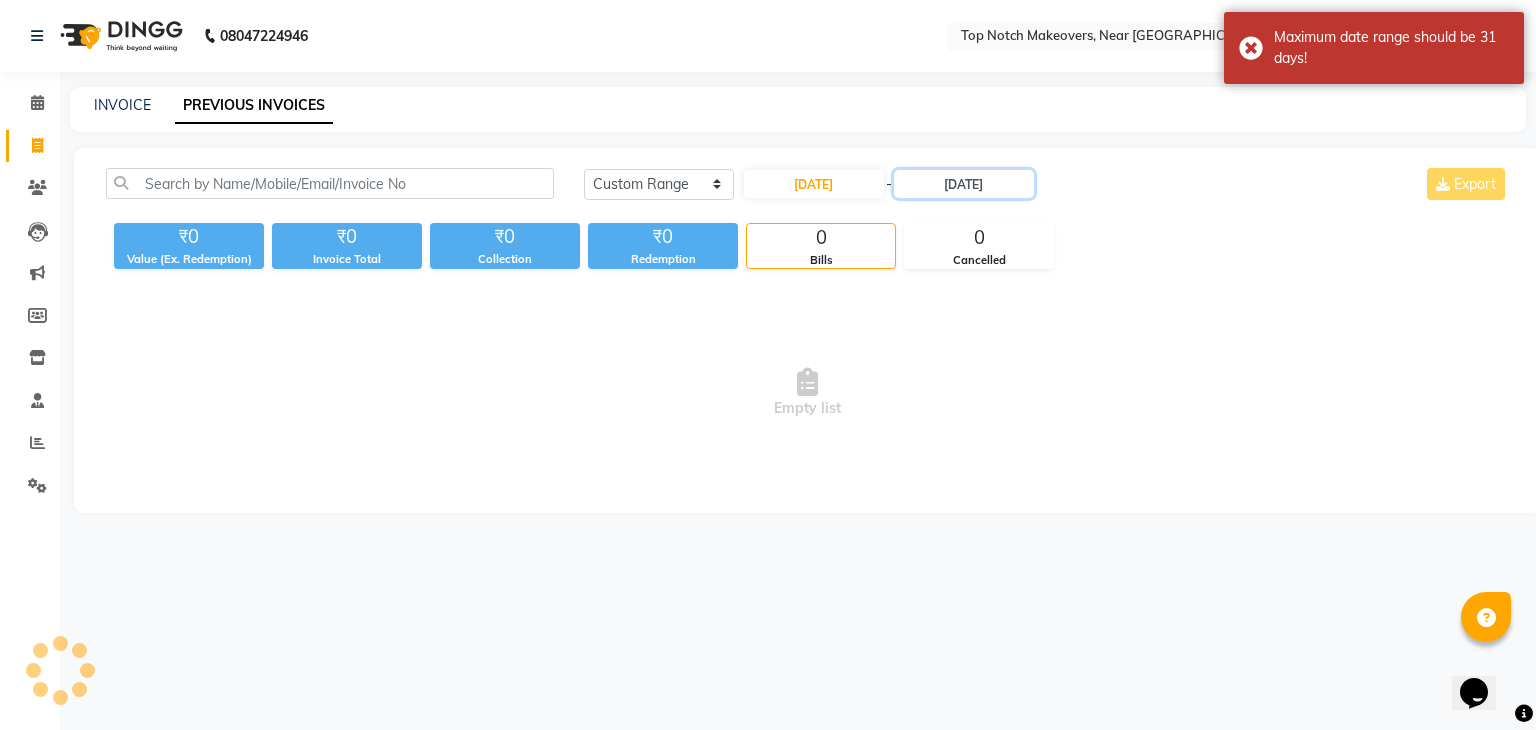 type on "[DATE]" 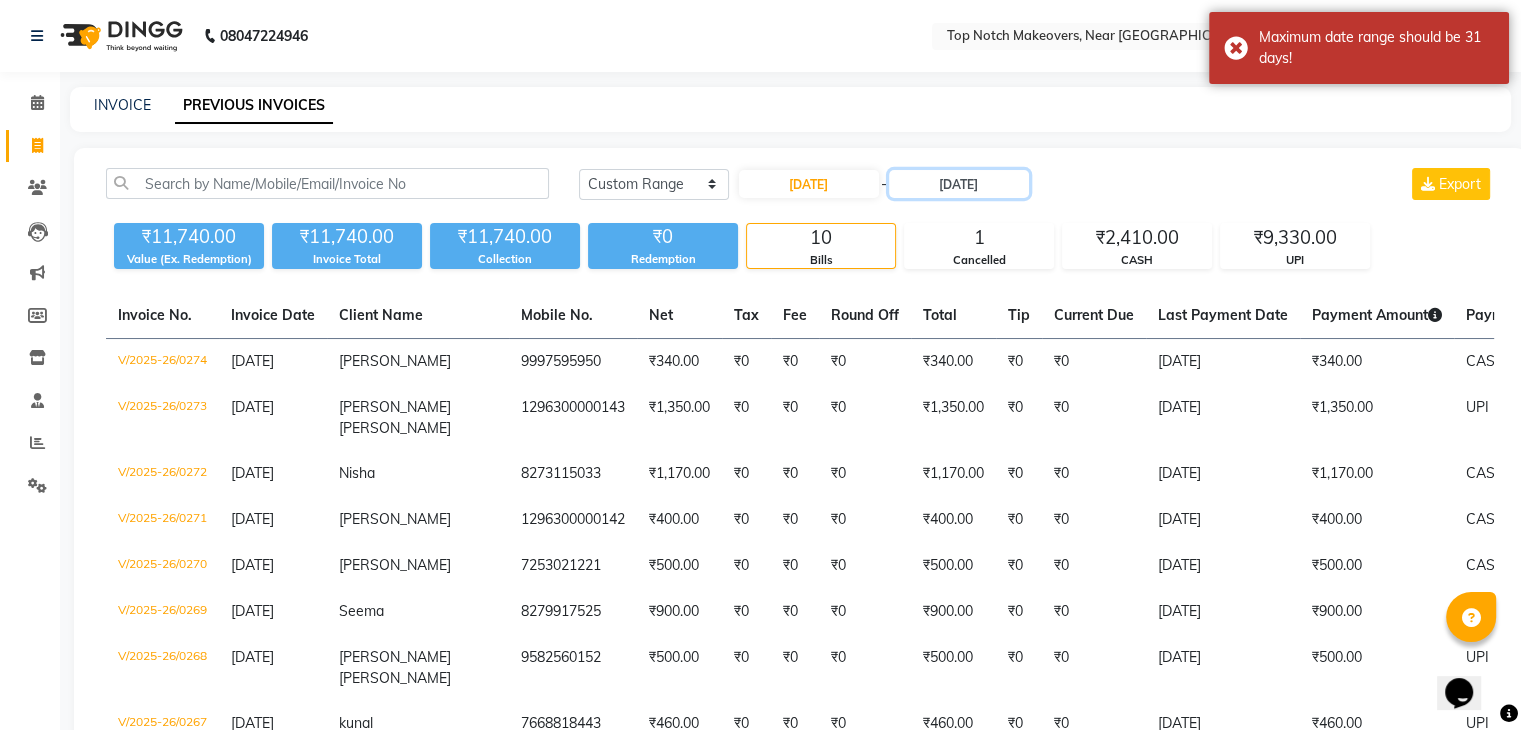 scroll, scrollTop: 340, scrollLeft: 0, axis: vertical 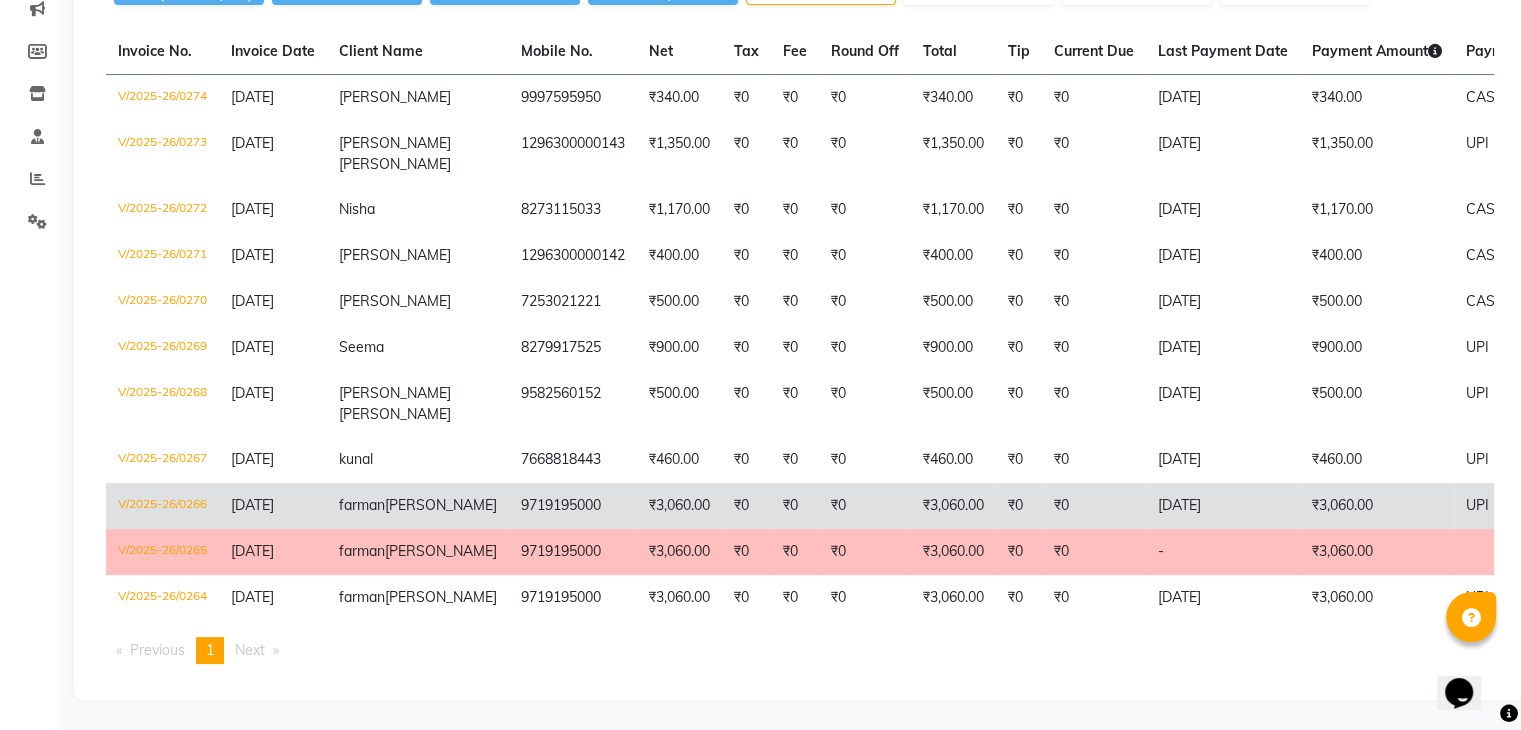 click on "[DATE]" 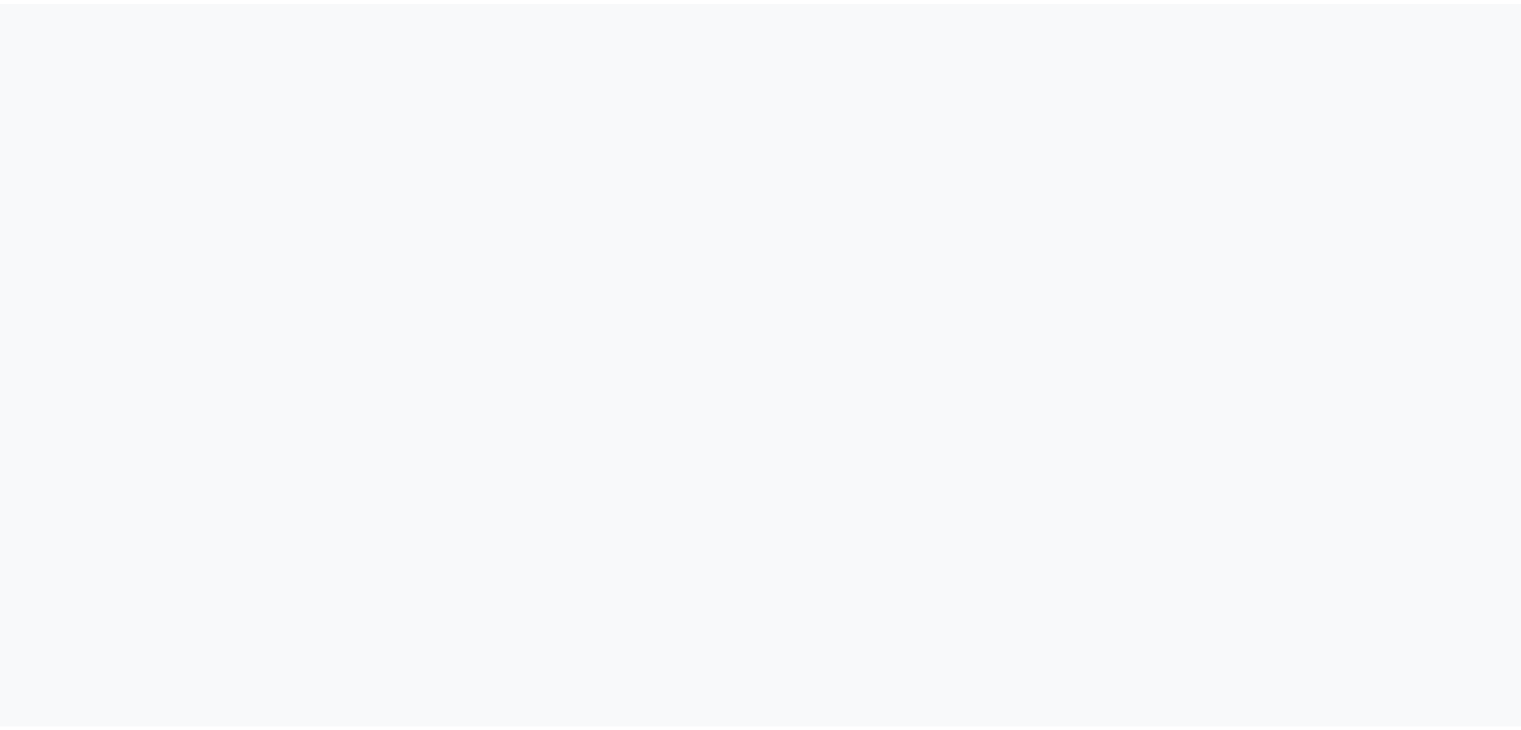scroll, scrollTop: 0, scrollLeft: 0, axis: both 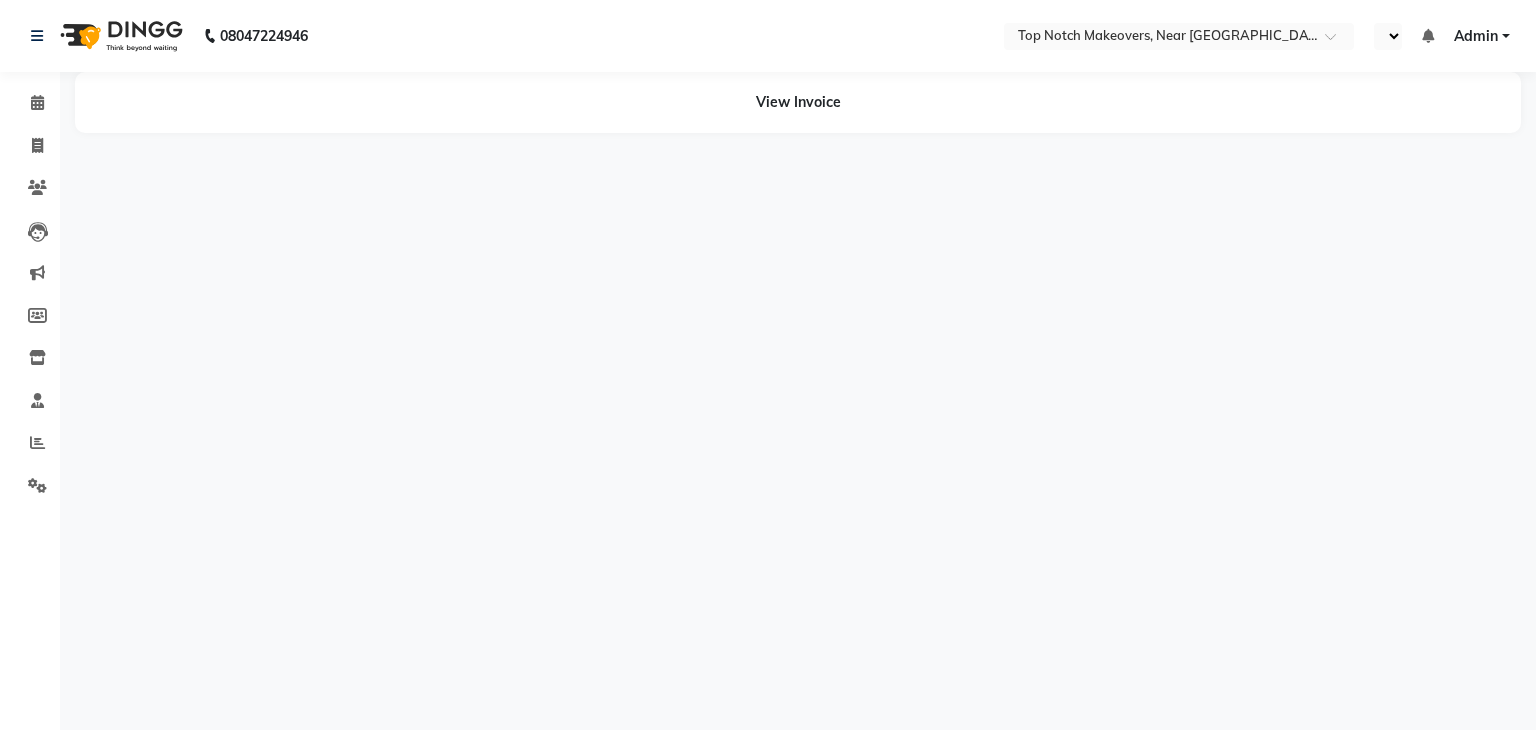 select on "en" 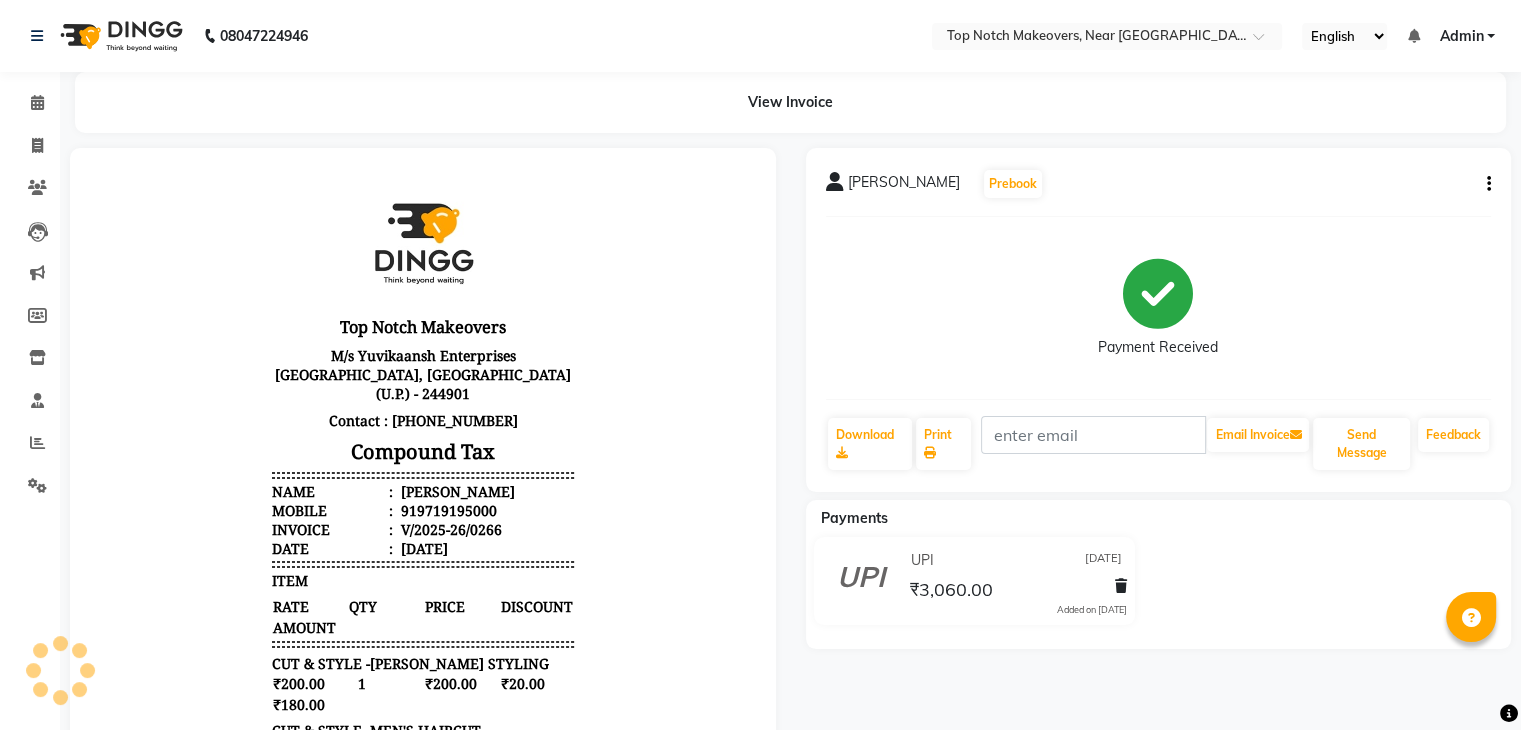 scroll, scrollTop: 0, scrollLeft: 0, axis: both 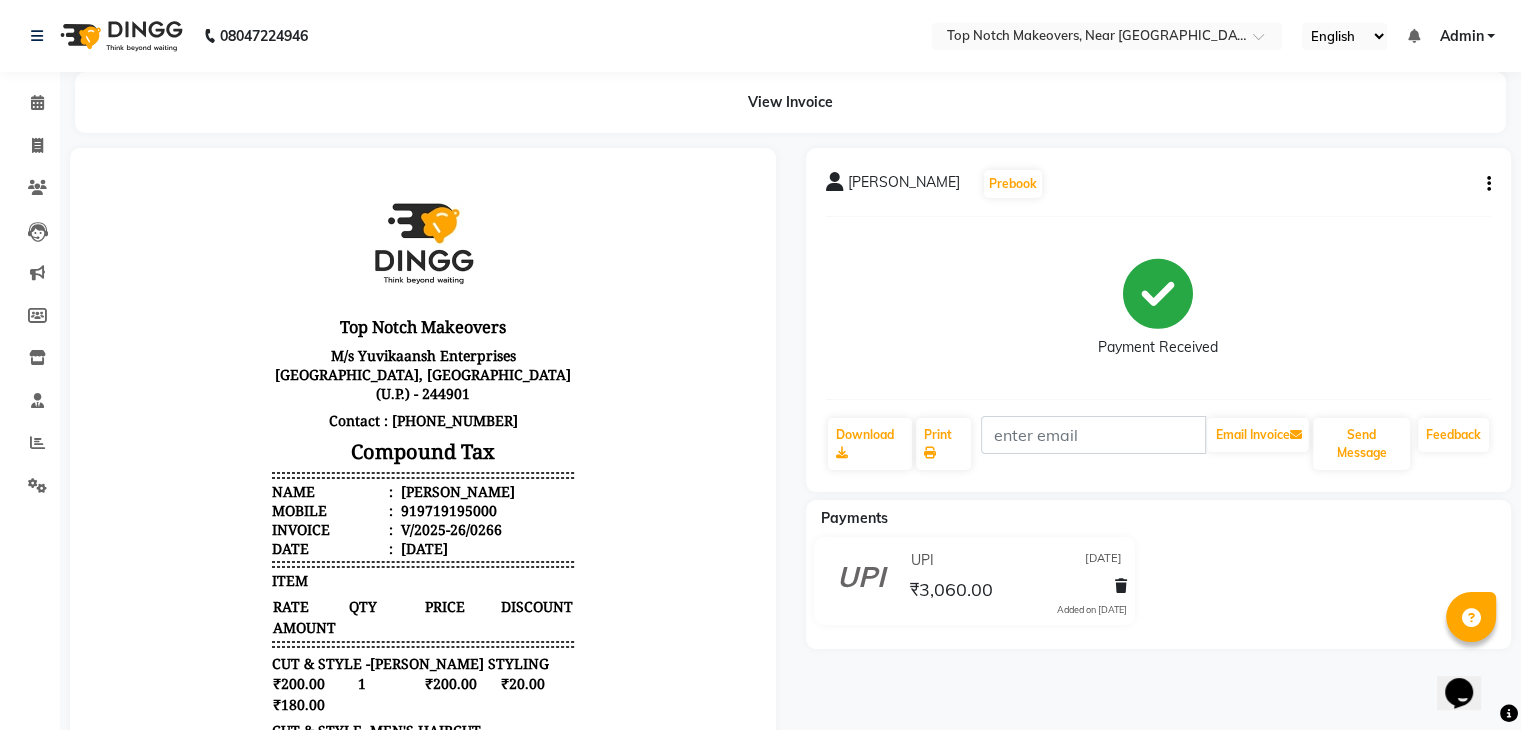 click on "farman mirza  Prebook   Payment Received  Download  Print   Email Invoice   Send Message Feedback" 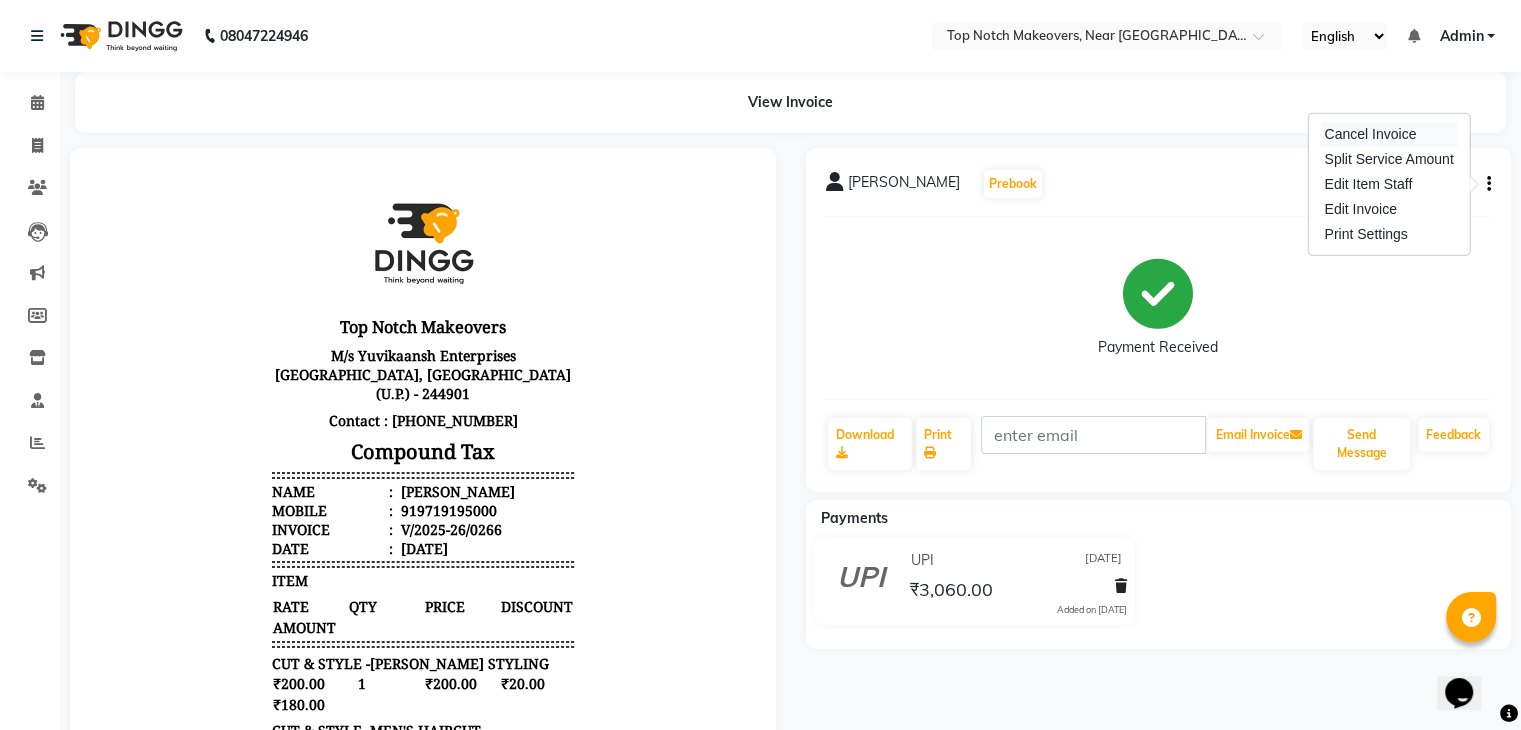click on "Cancel Invoice" at bounding box center [1388, 134] 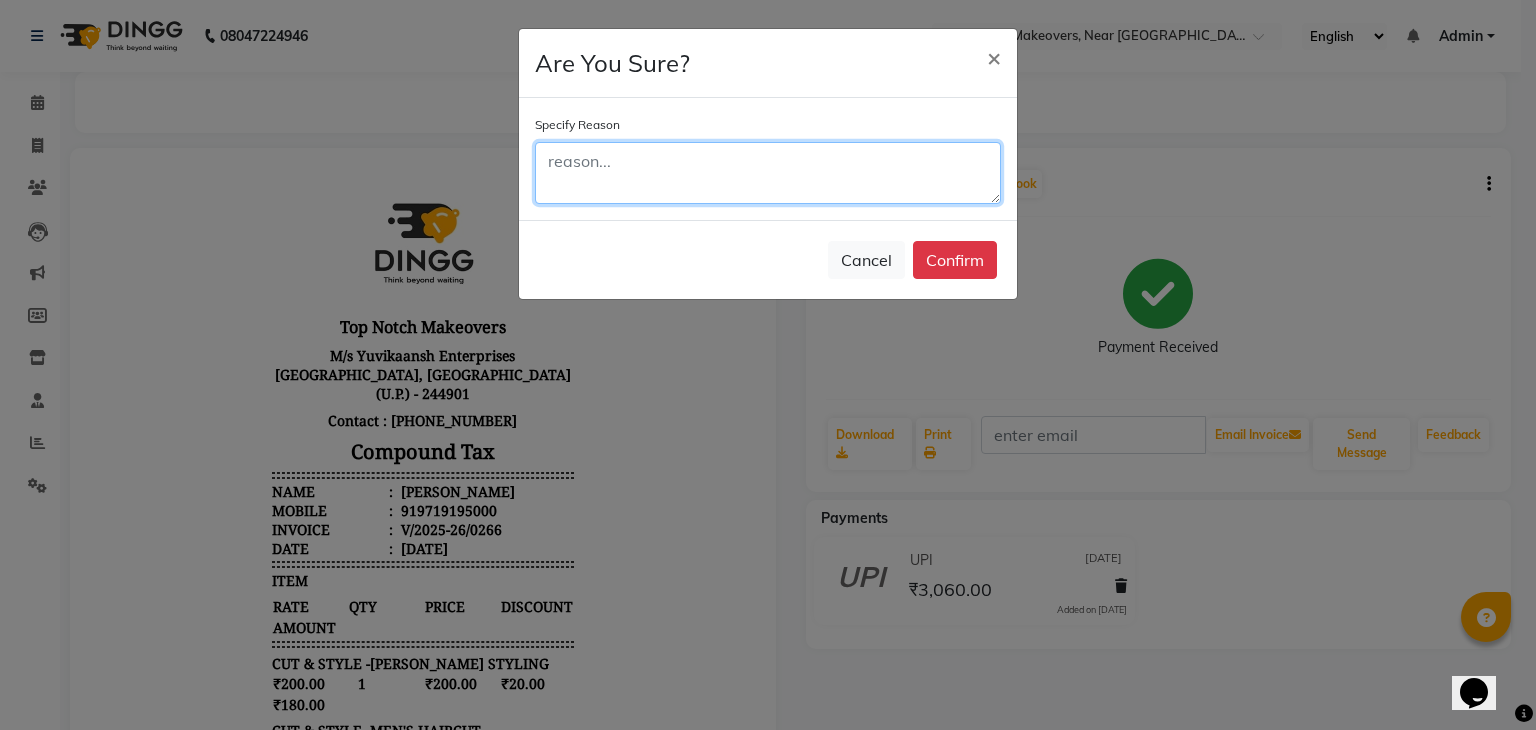 click 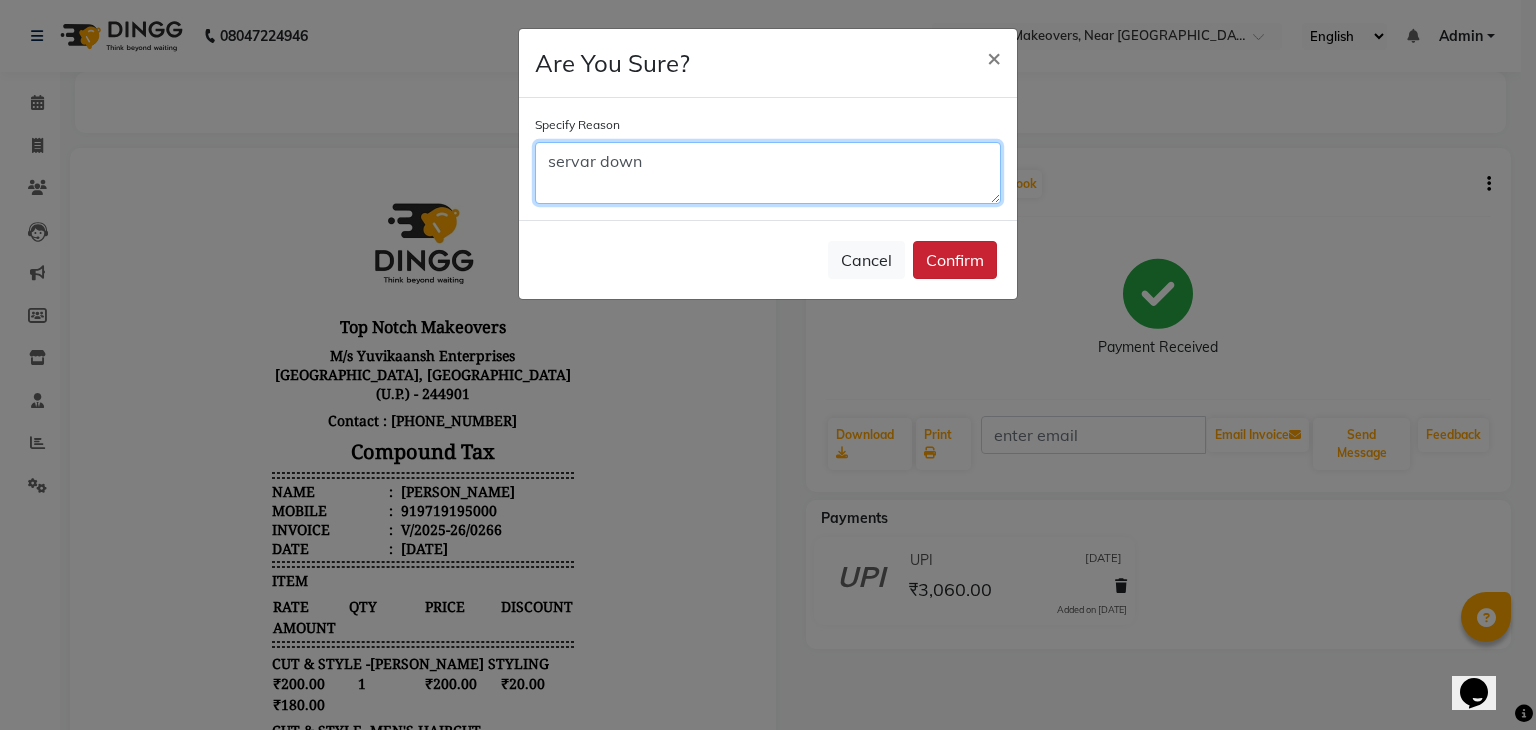 type on "servar down" 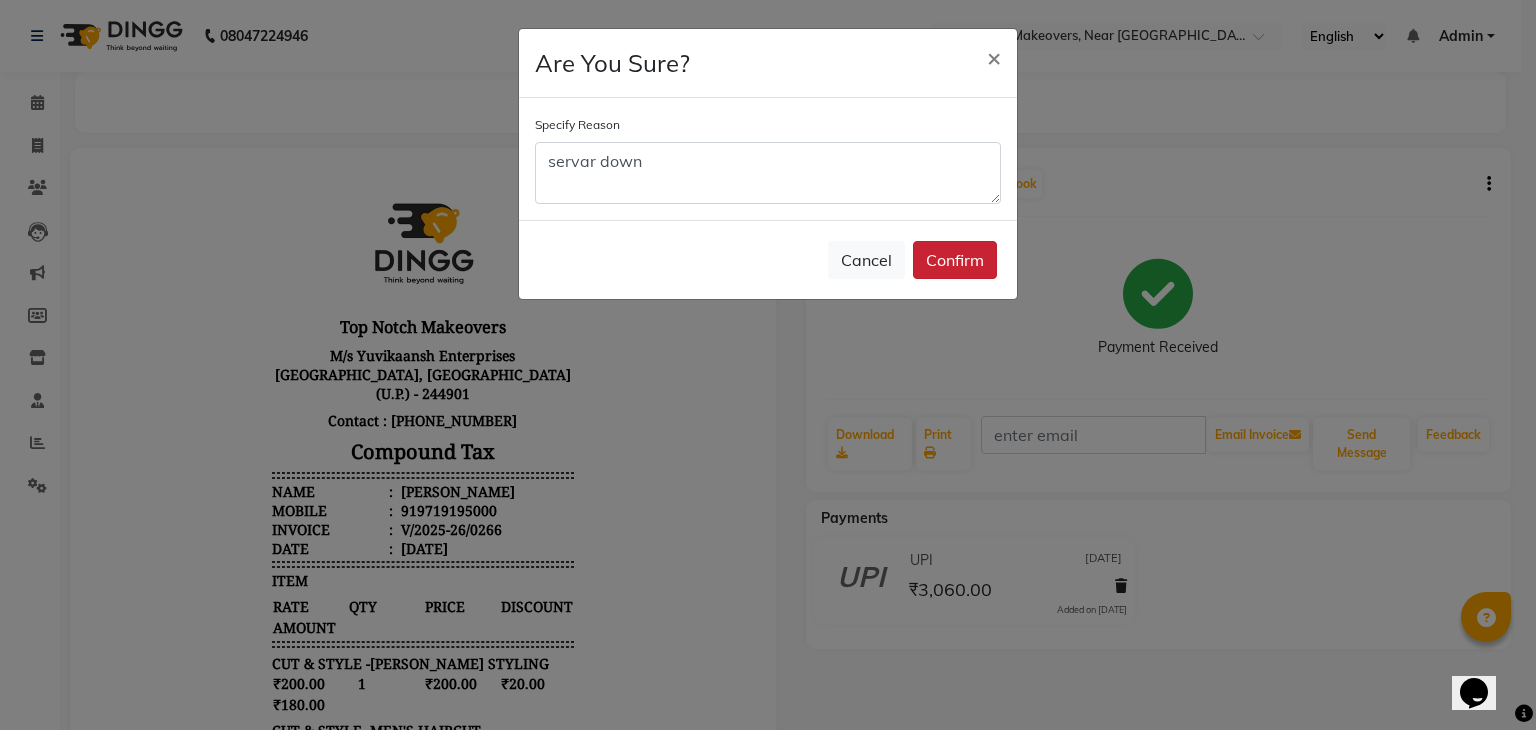 click on "Confirm" 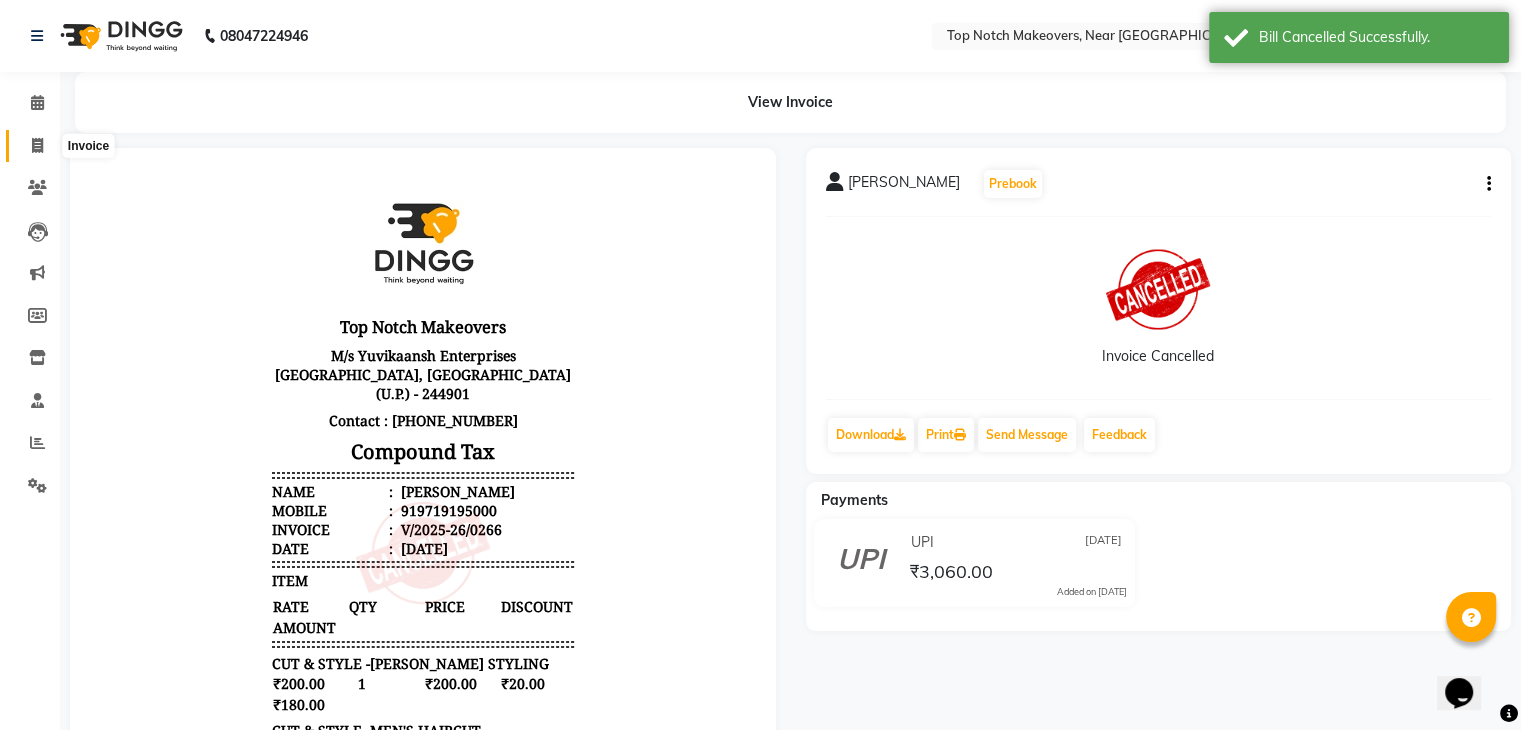 click 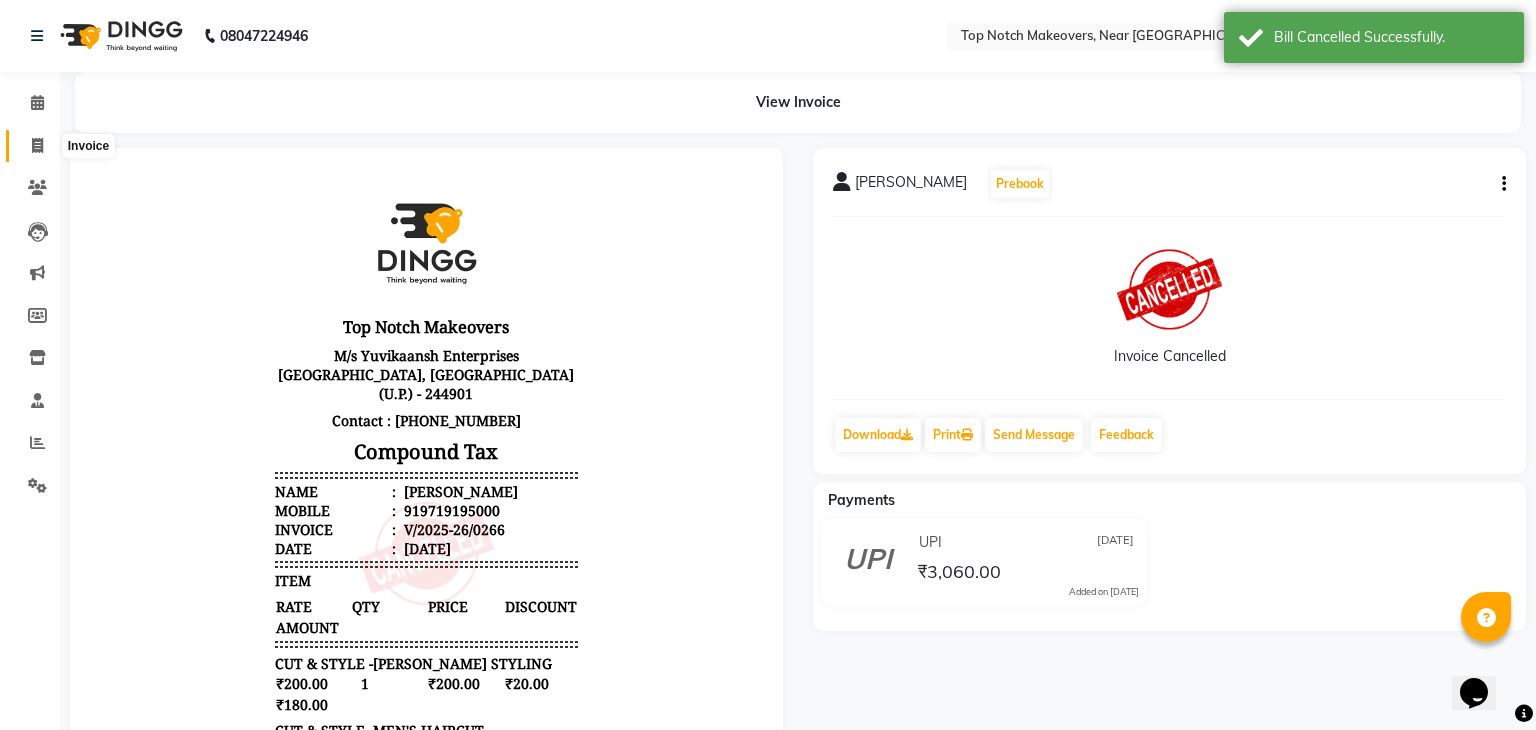 select on "6750" 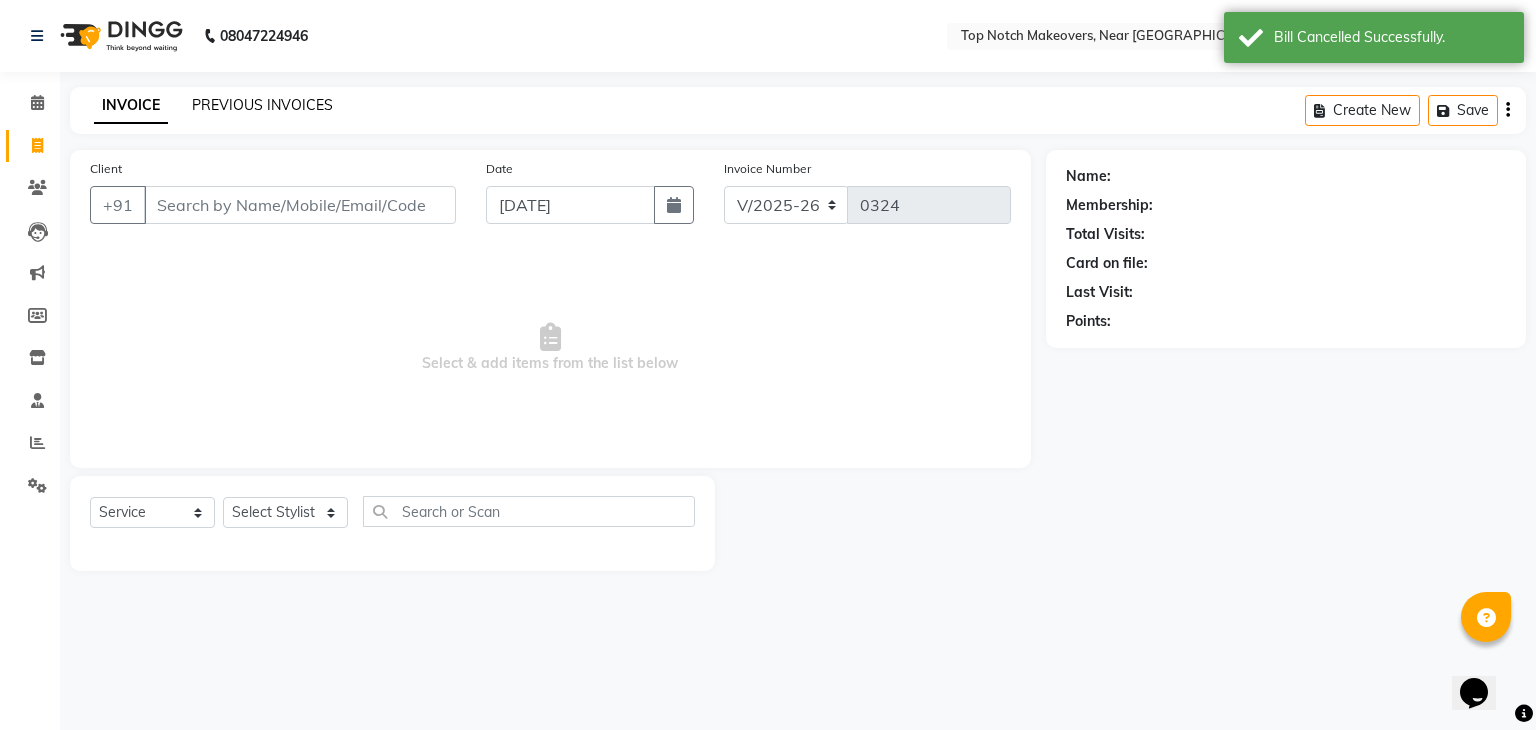 click on "PREVIOUS INVOICES" 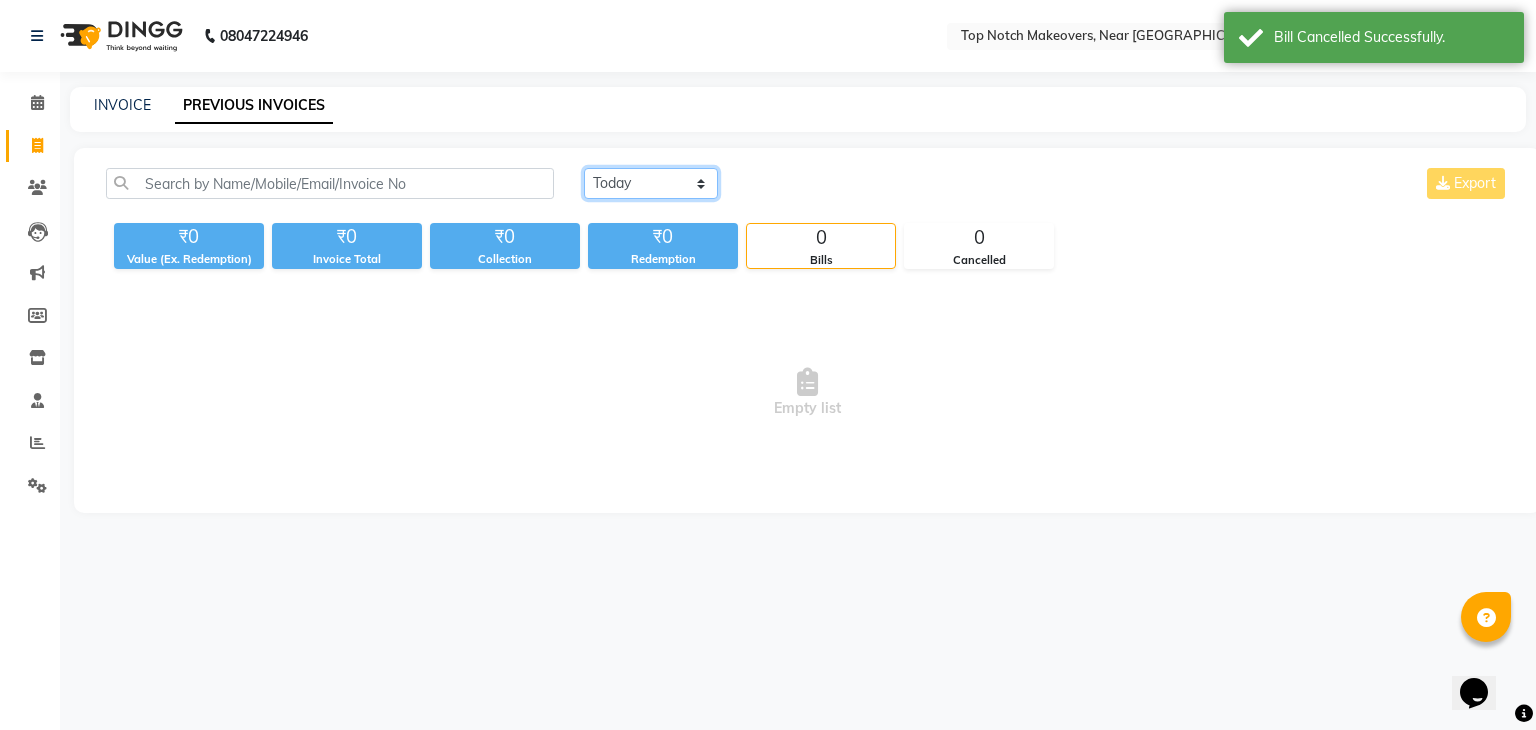 click on "[DATE] [DATE] Custom Range" 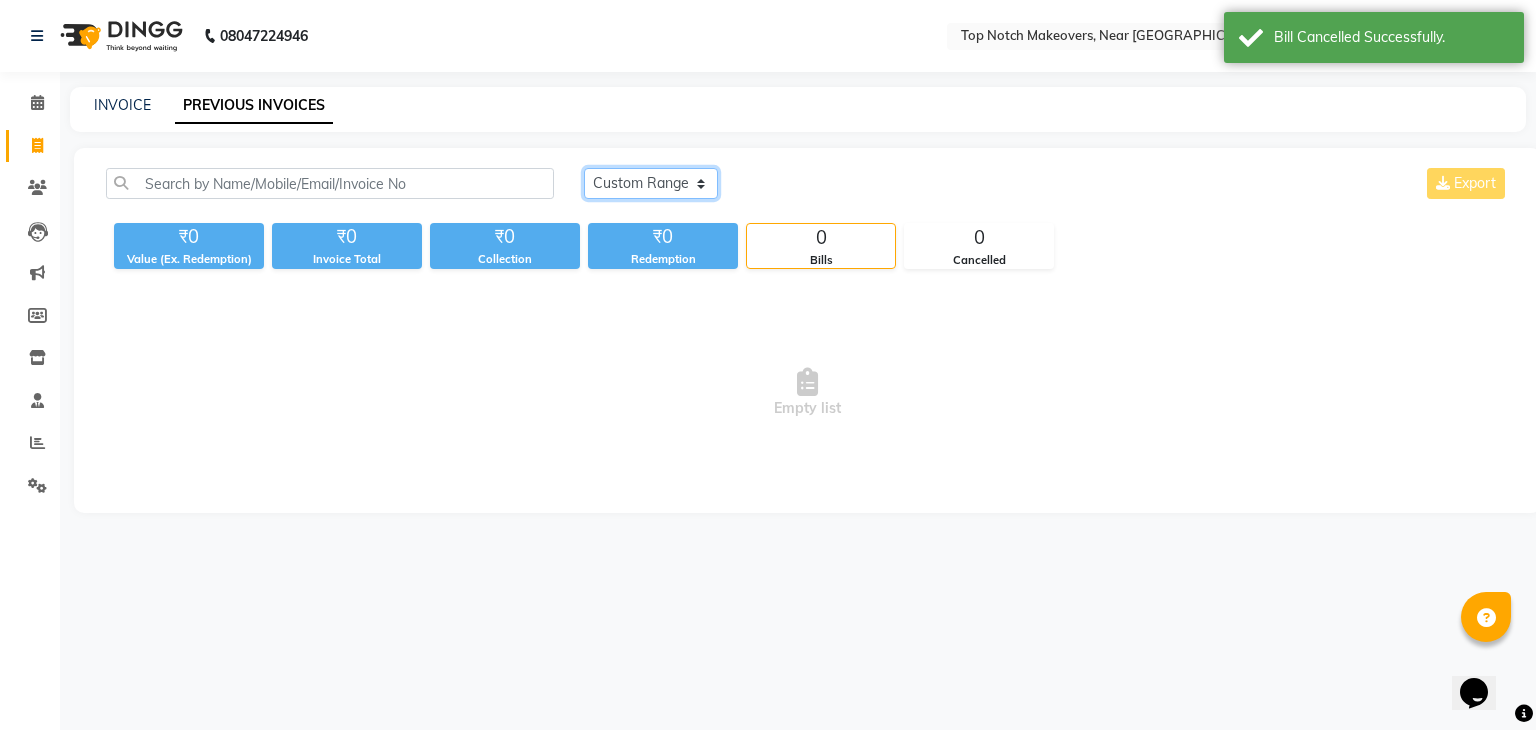 click on "[DATE] [DATE] Custom Range" 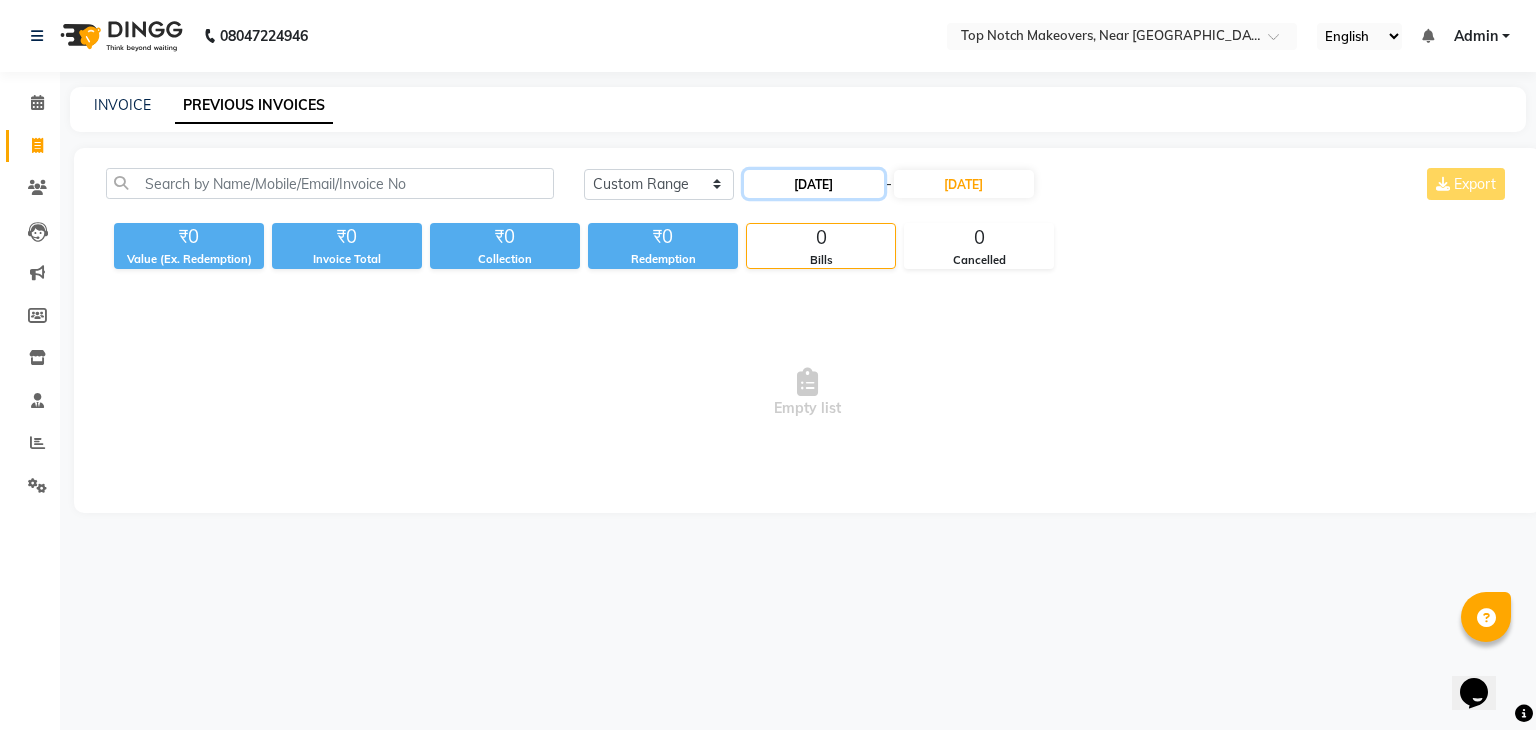 click on "[DATE]" 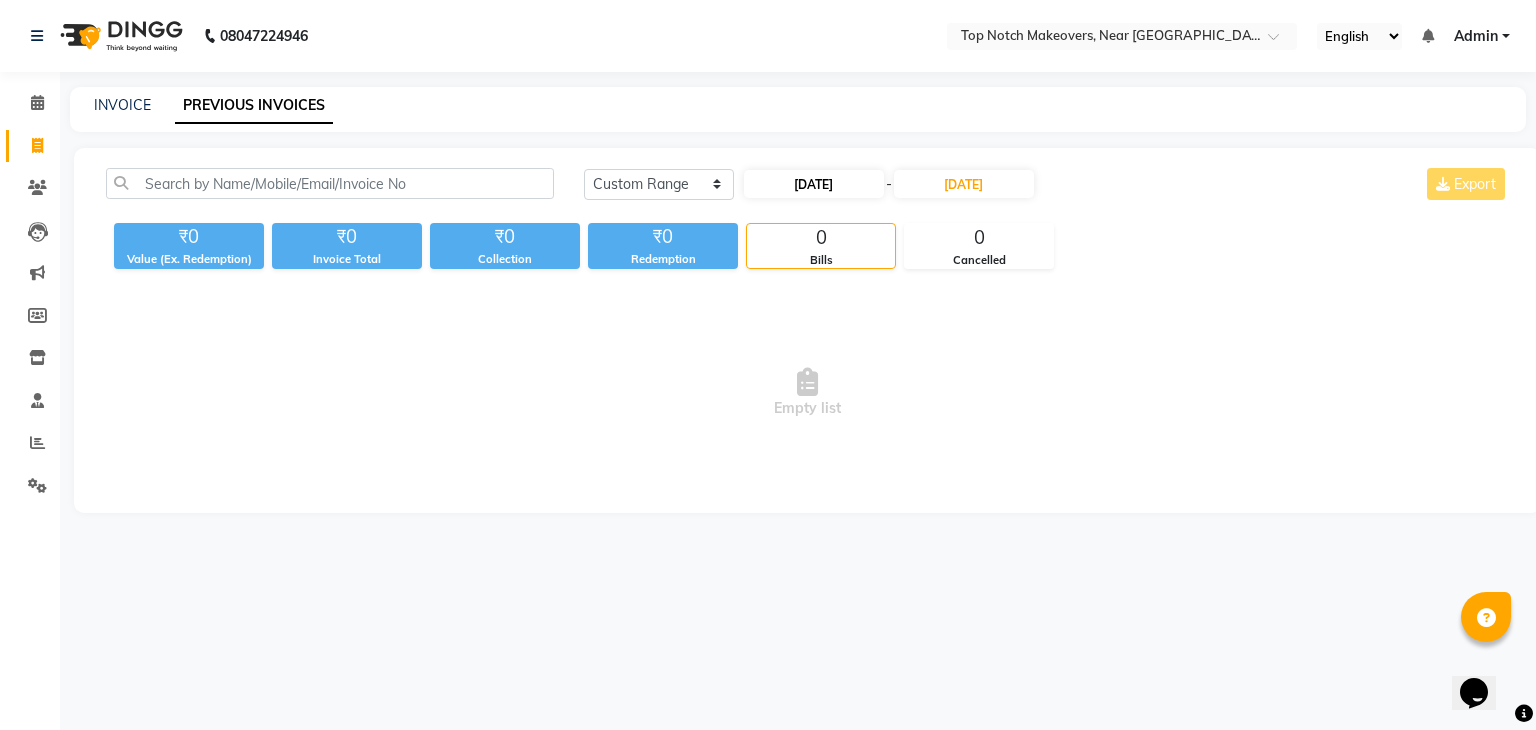 select on "7" 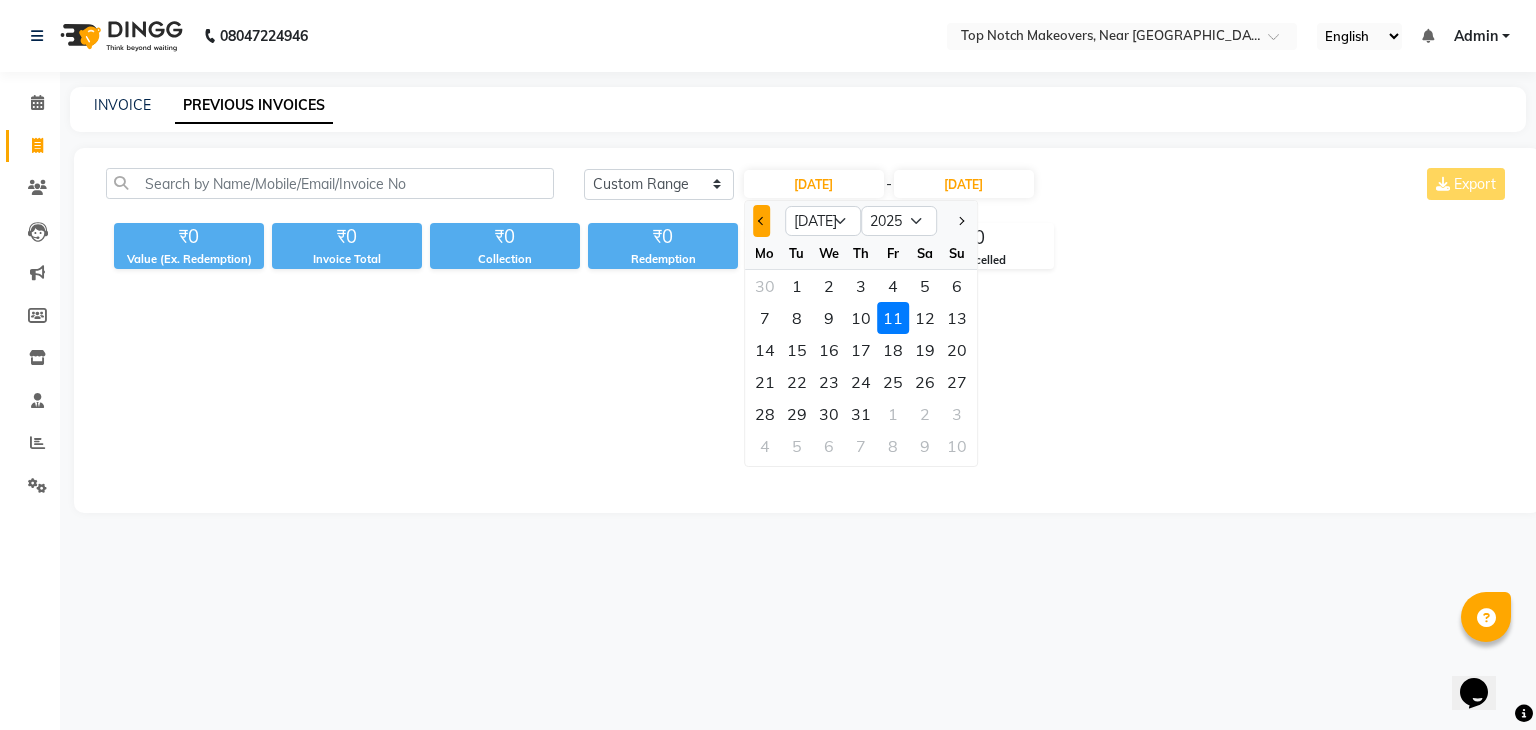 click 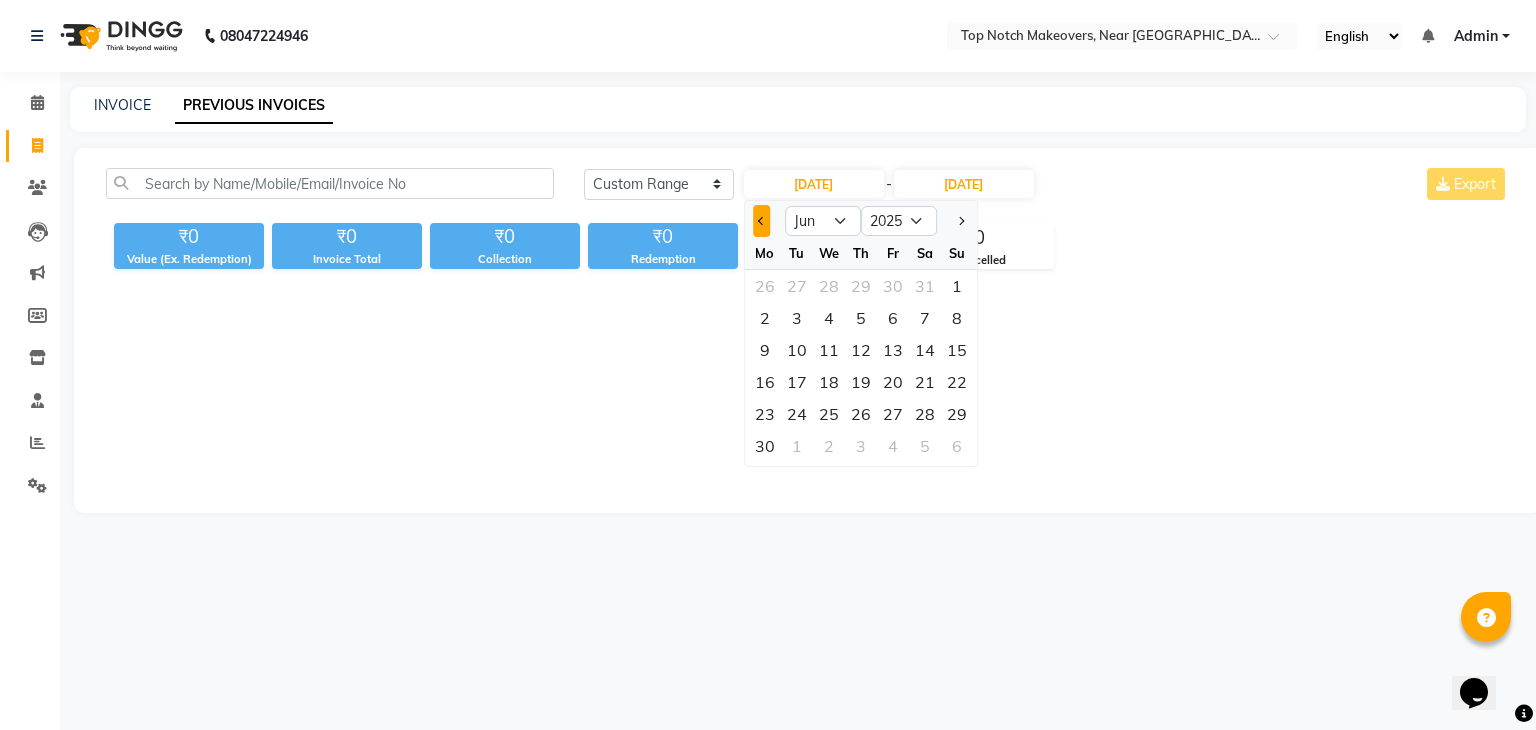 click 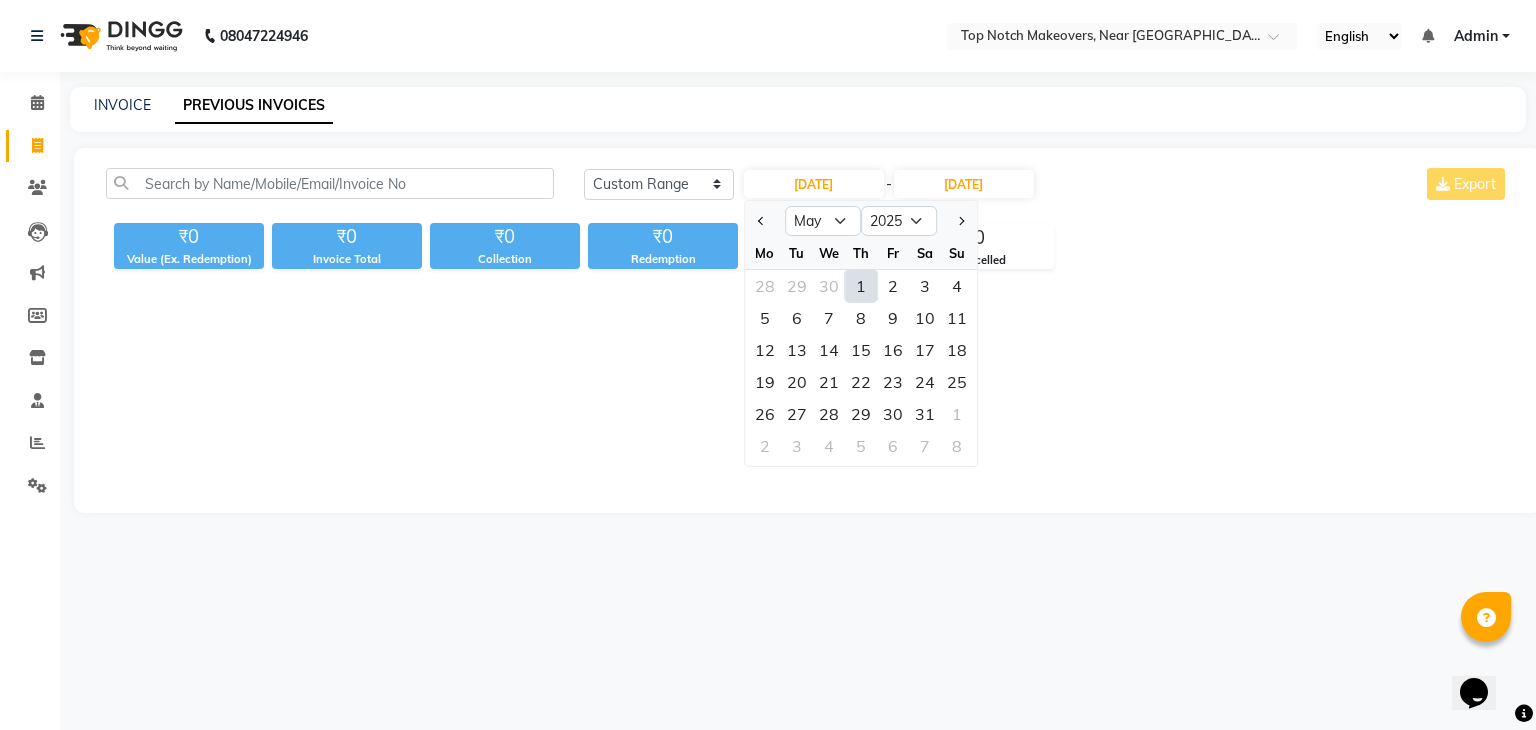 click on "1" 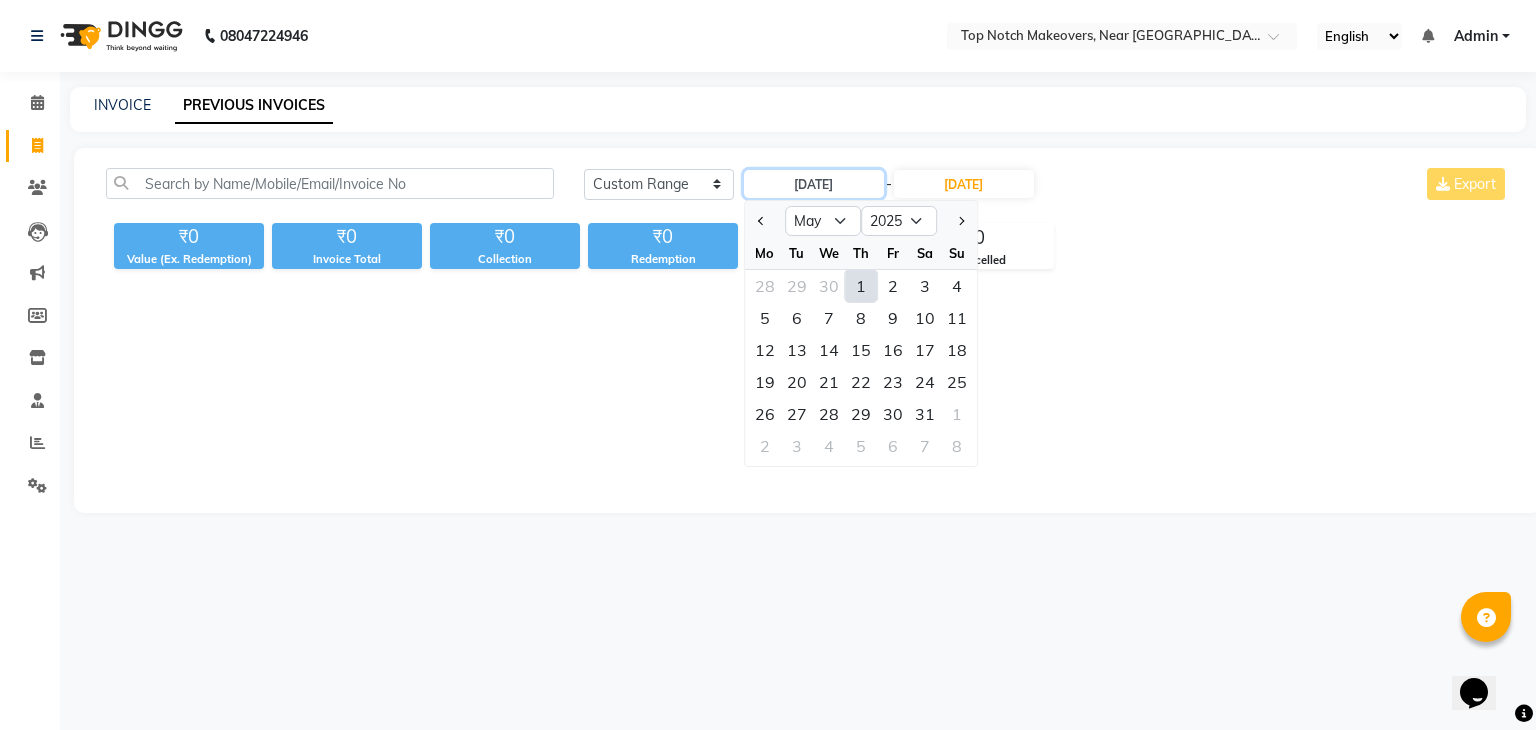 type on "[DATE]" 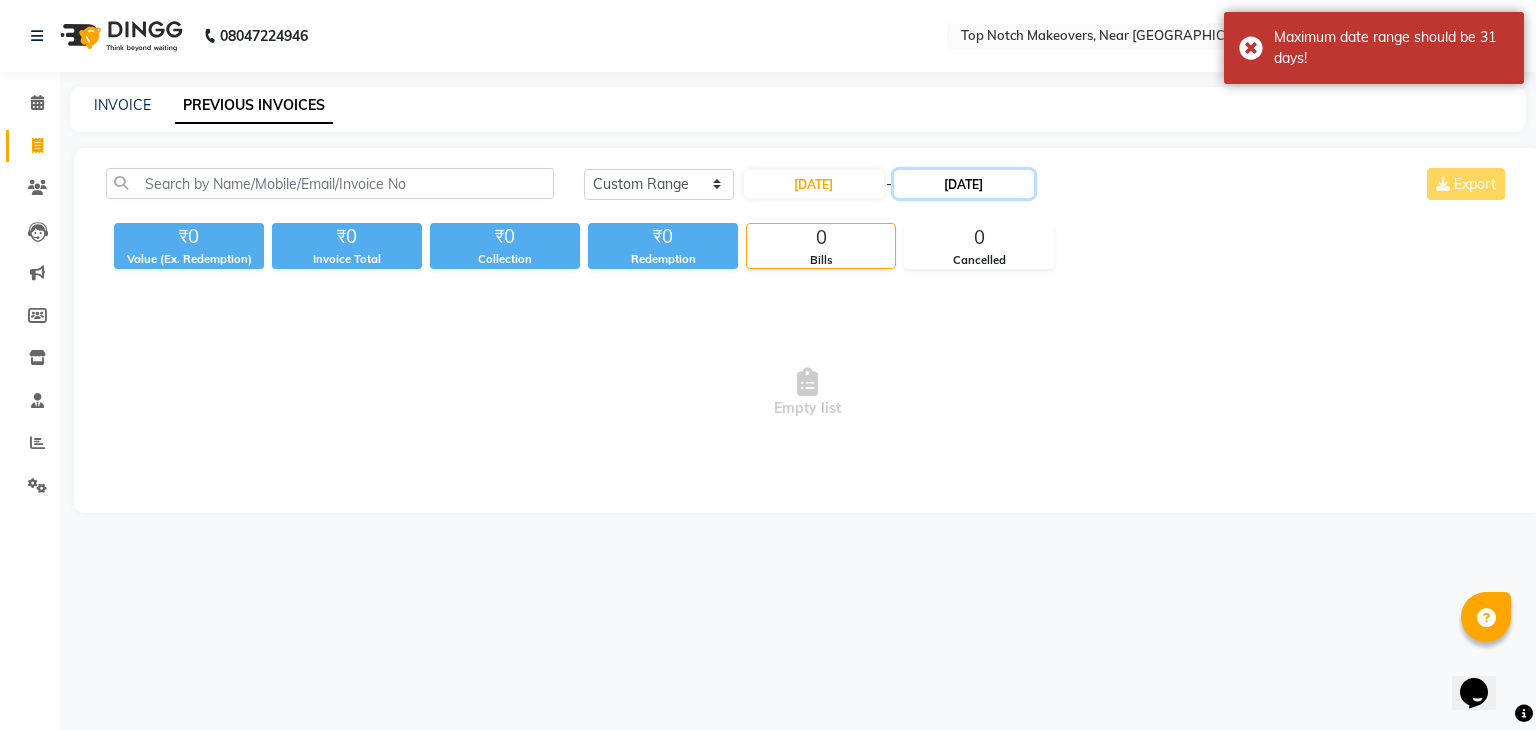 click on "[DATE]" 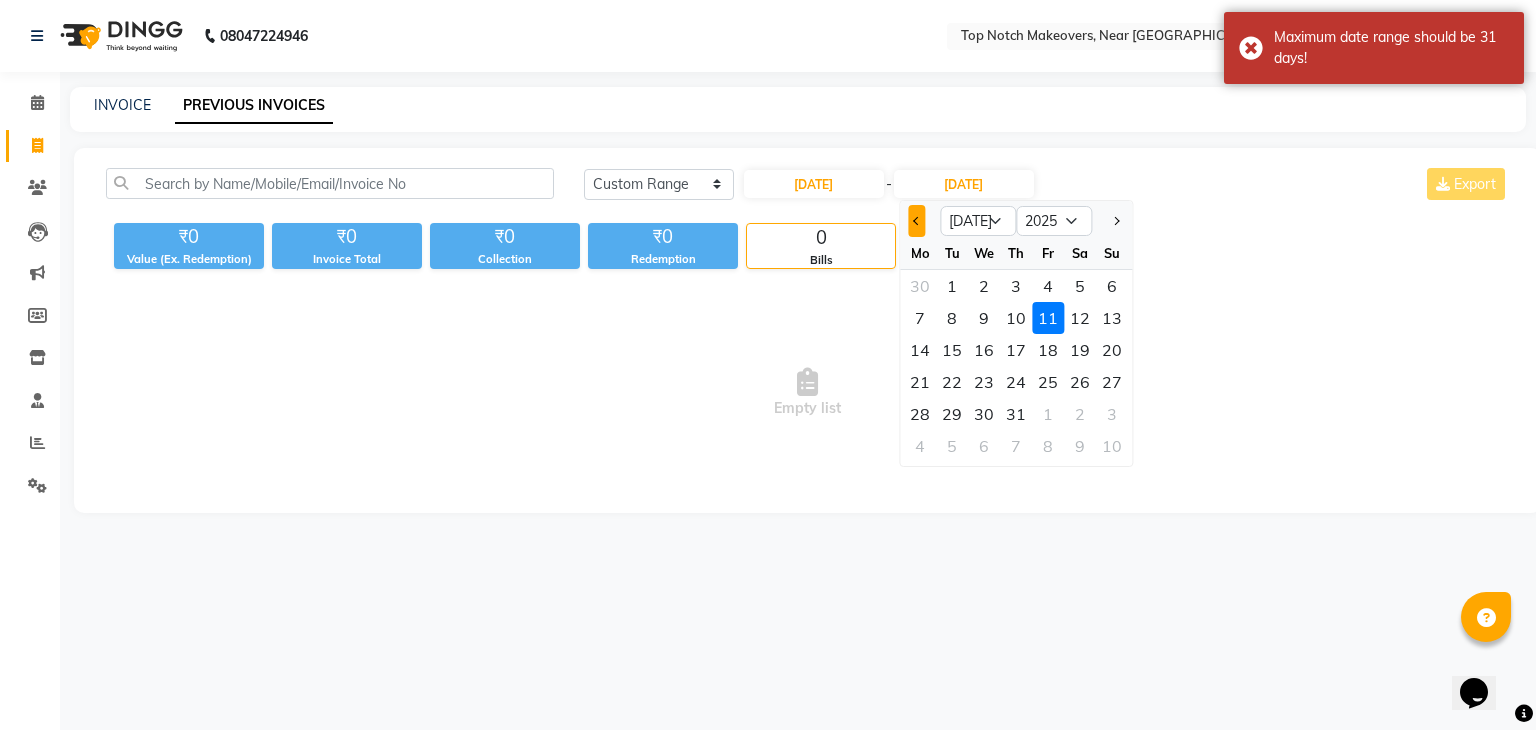 click 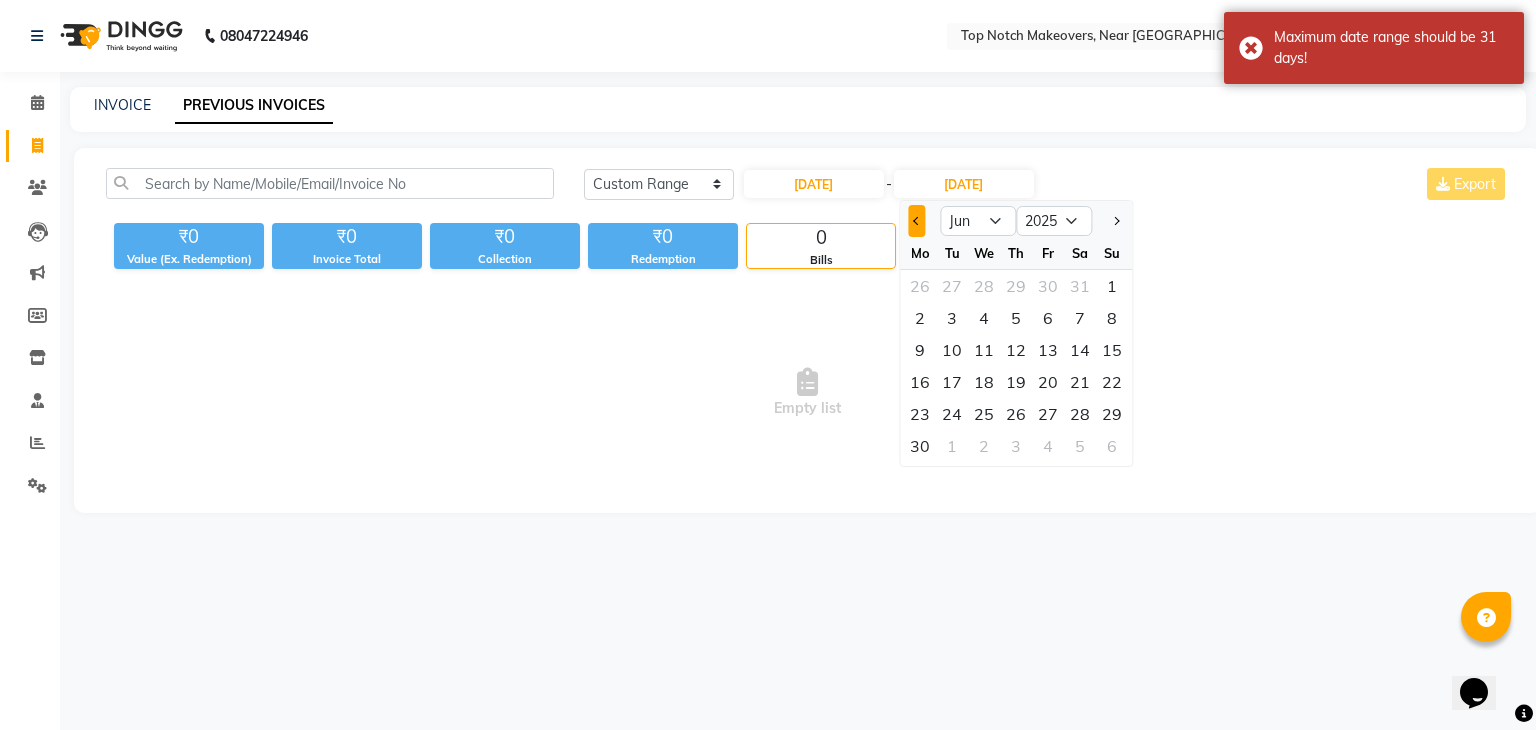 click 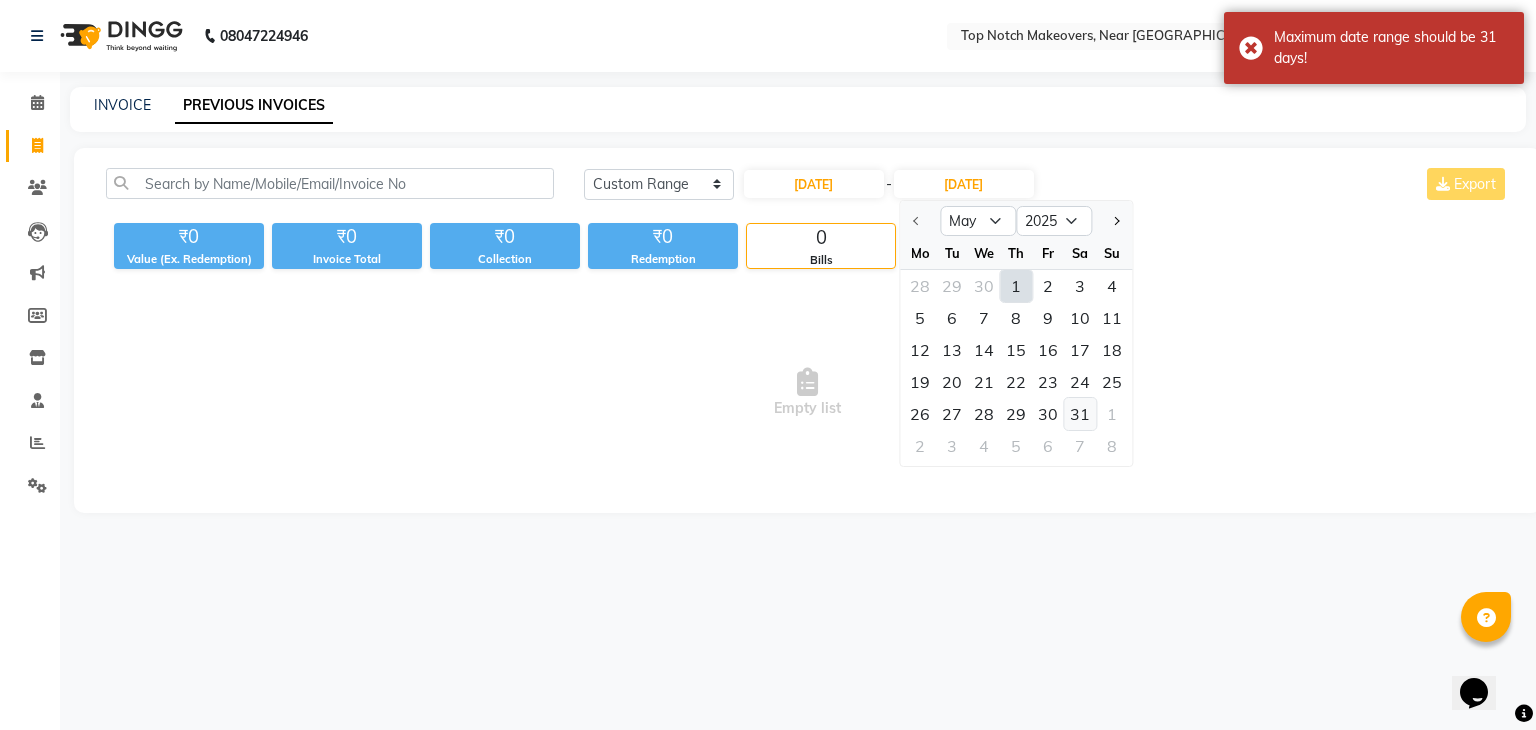 click on "31" 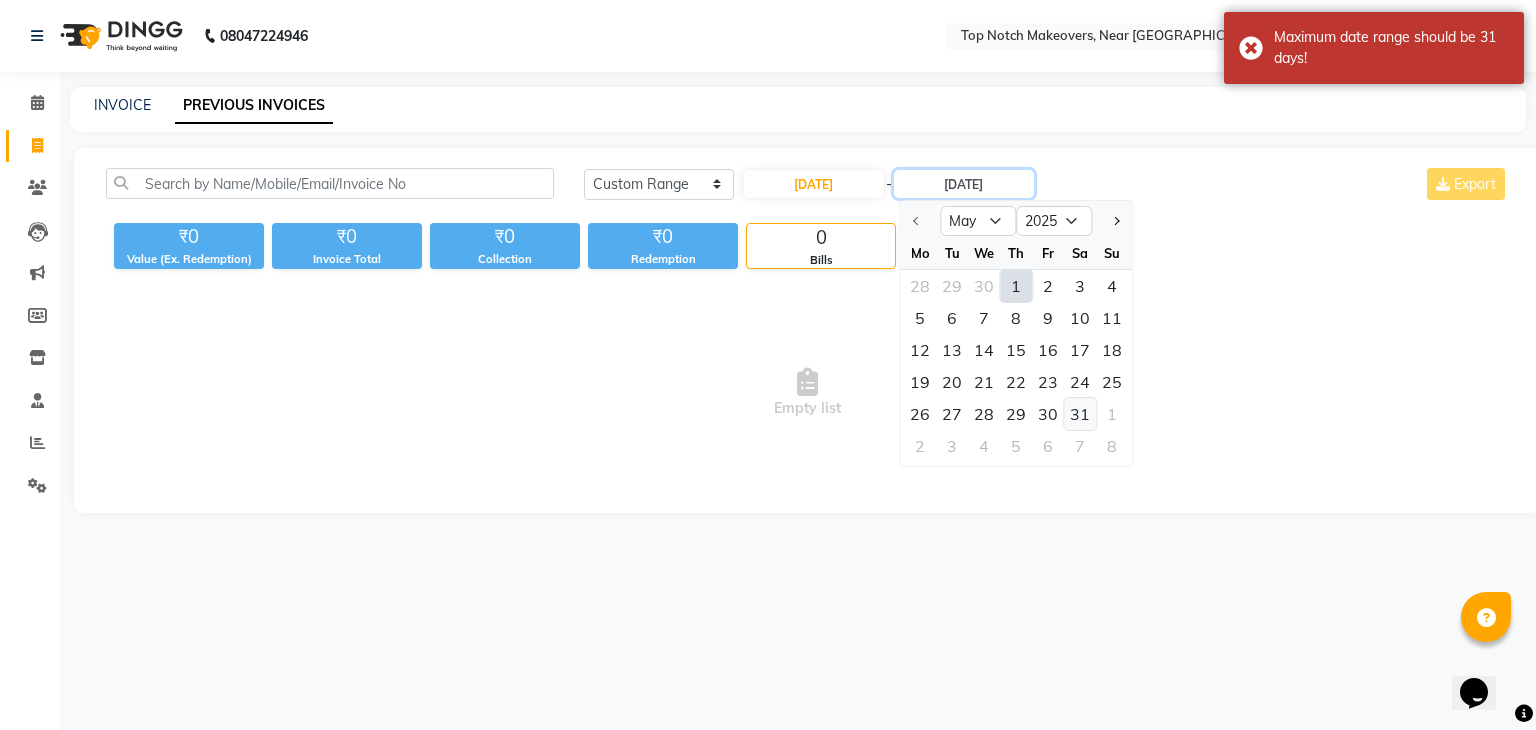type on "[DATE]" 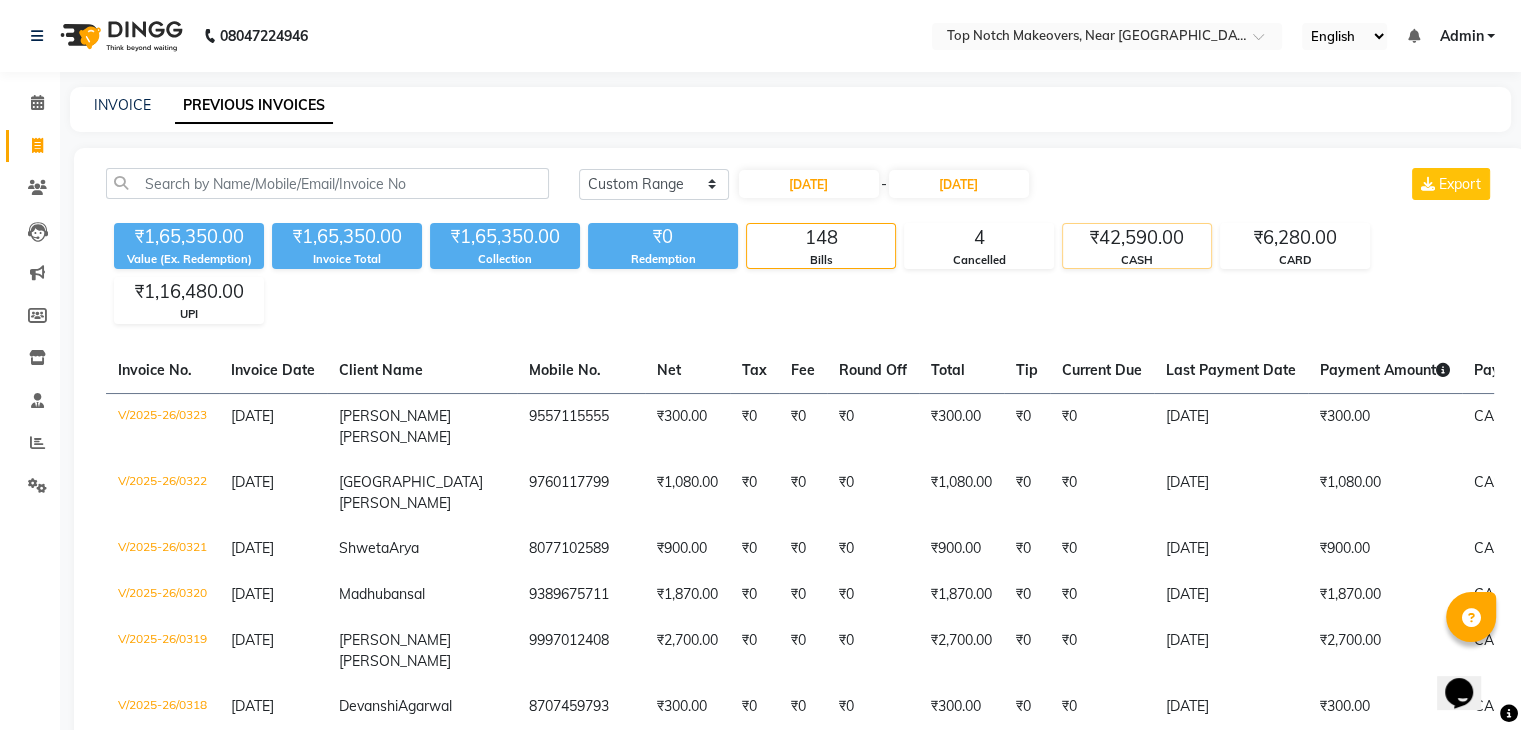 click on "CASH" 